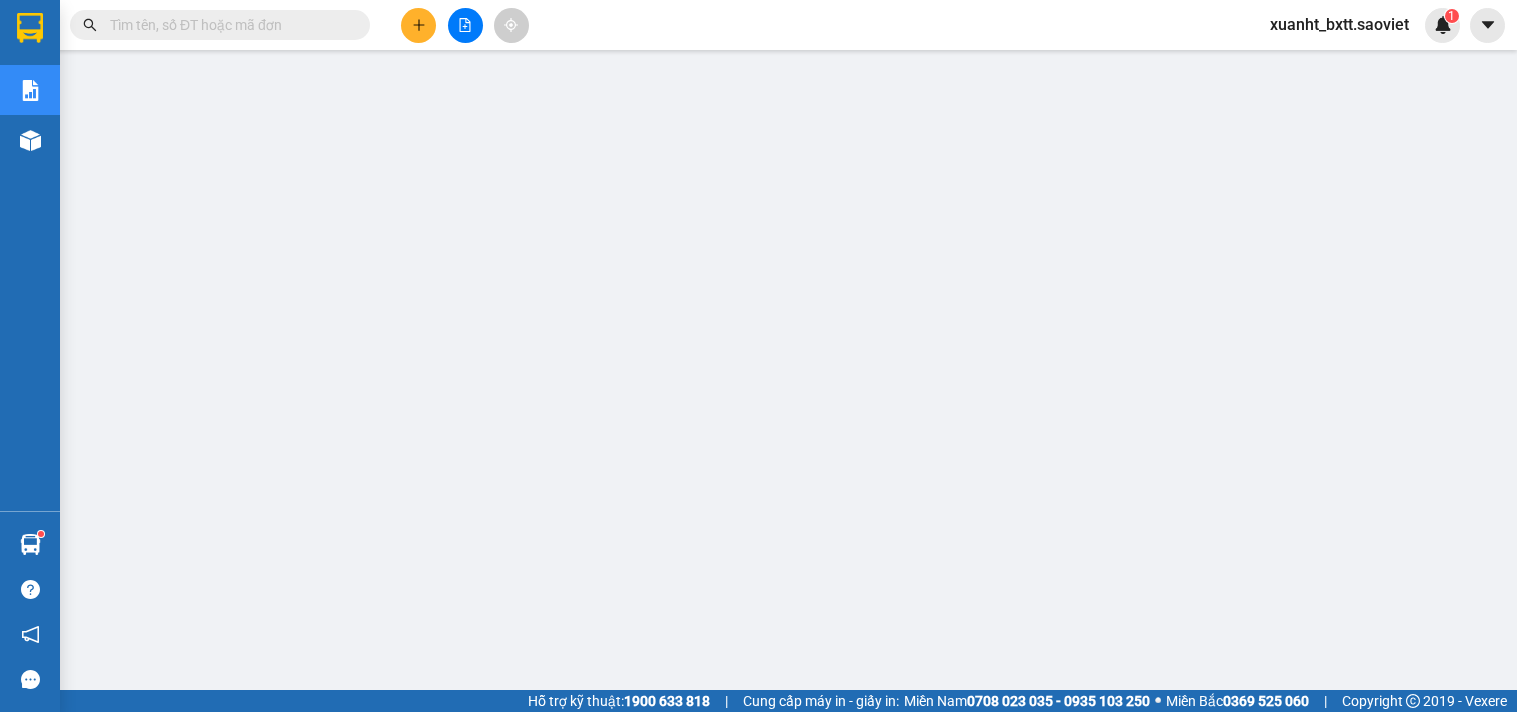 scroll, scrollTop: 0, scrollLeft: 0, axis: both 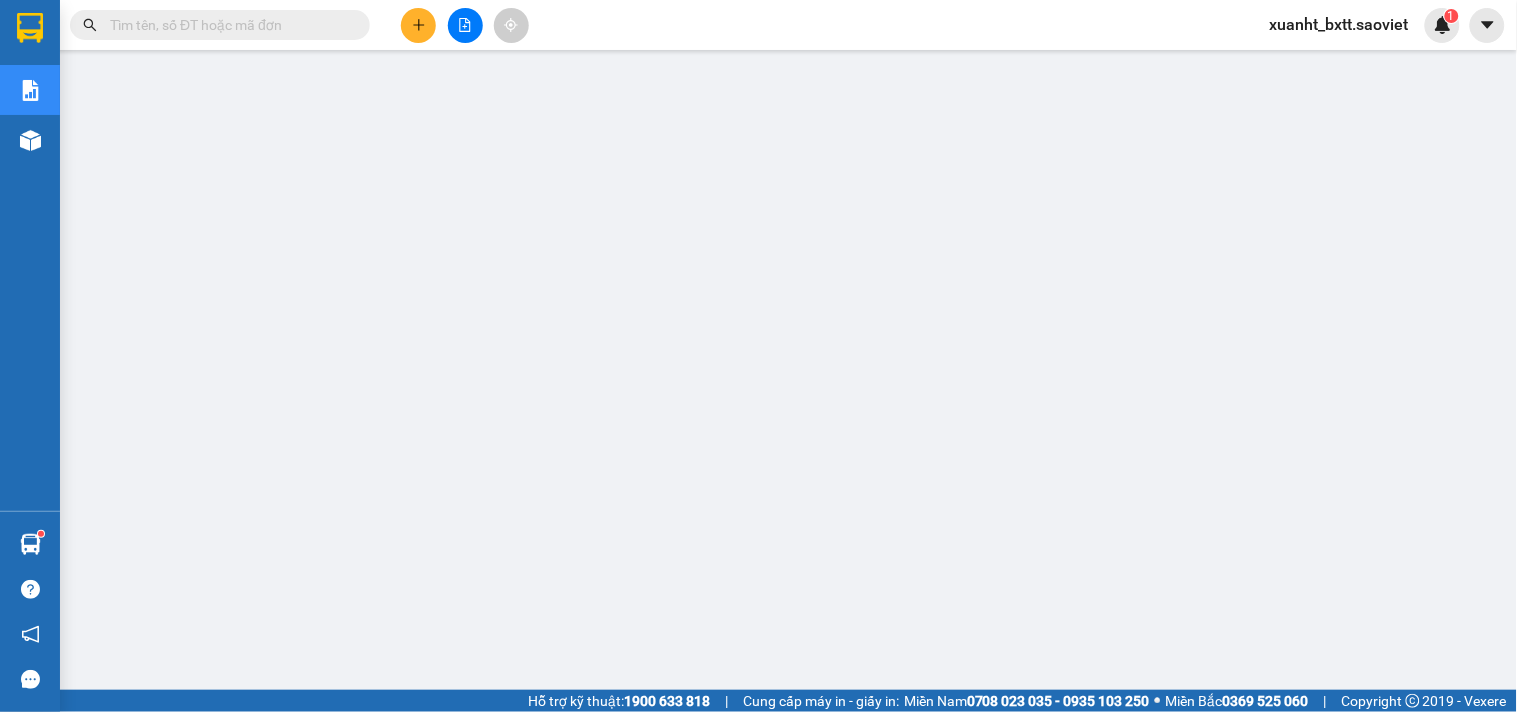 click on "xuanht_bxtt.saoviet" at bounding box center (1339, 24) 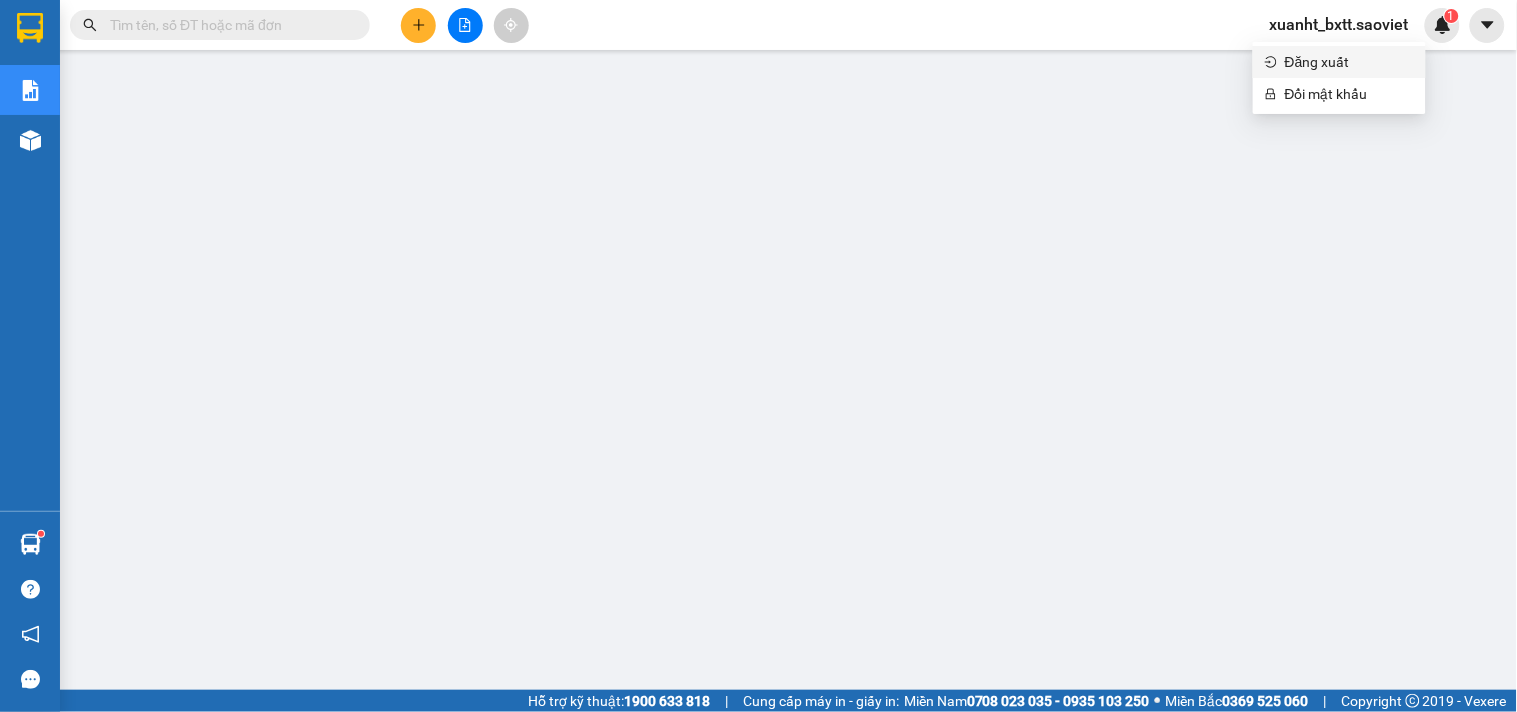 click on "Đăng xuất" at bounding box center [1349, 62] 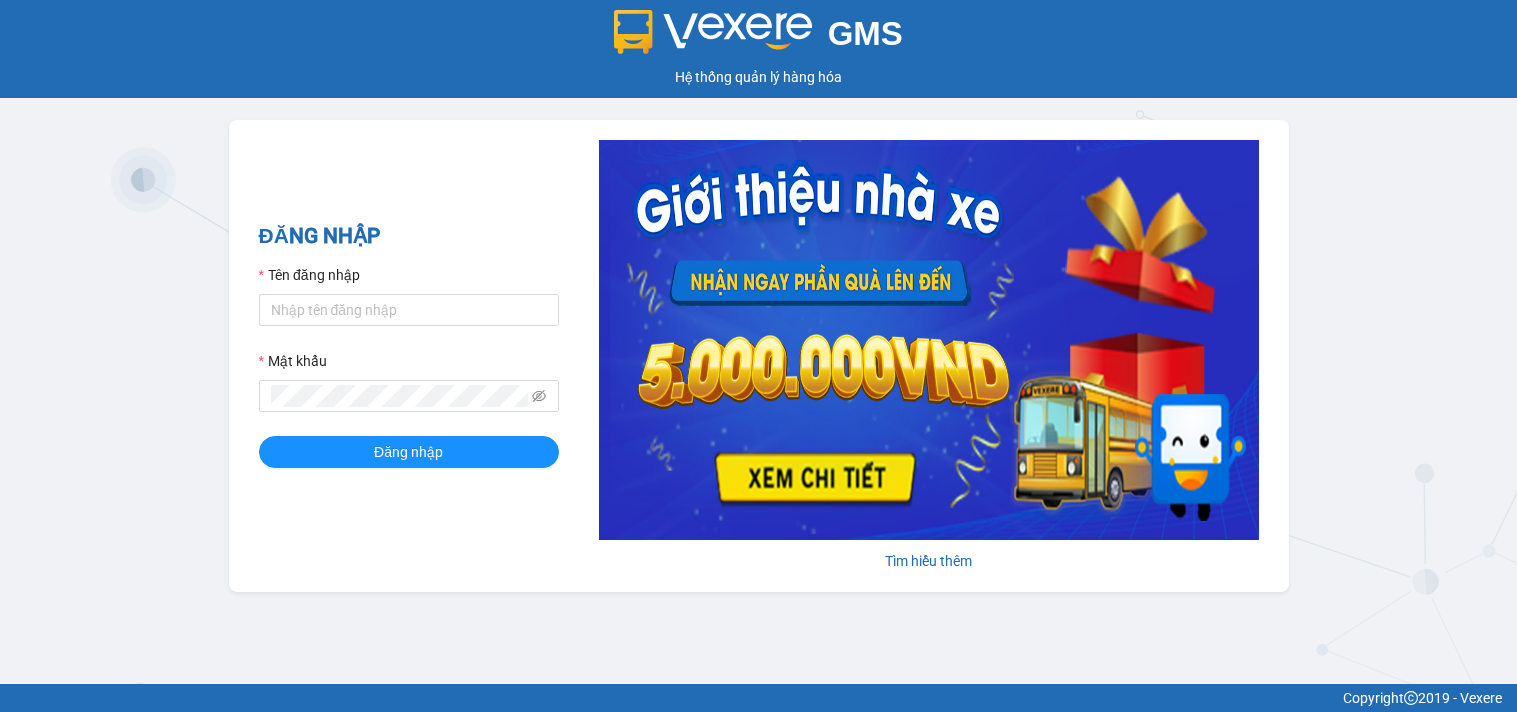 scroll, scrollTop: 0, scrollLeft: 0, axis: both 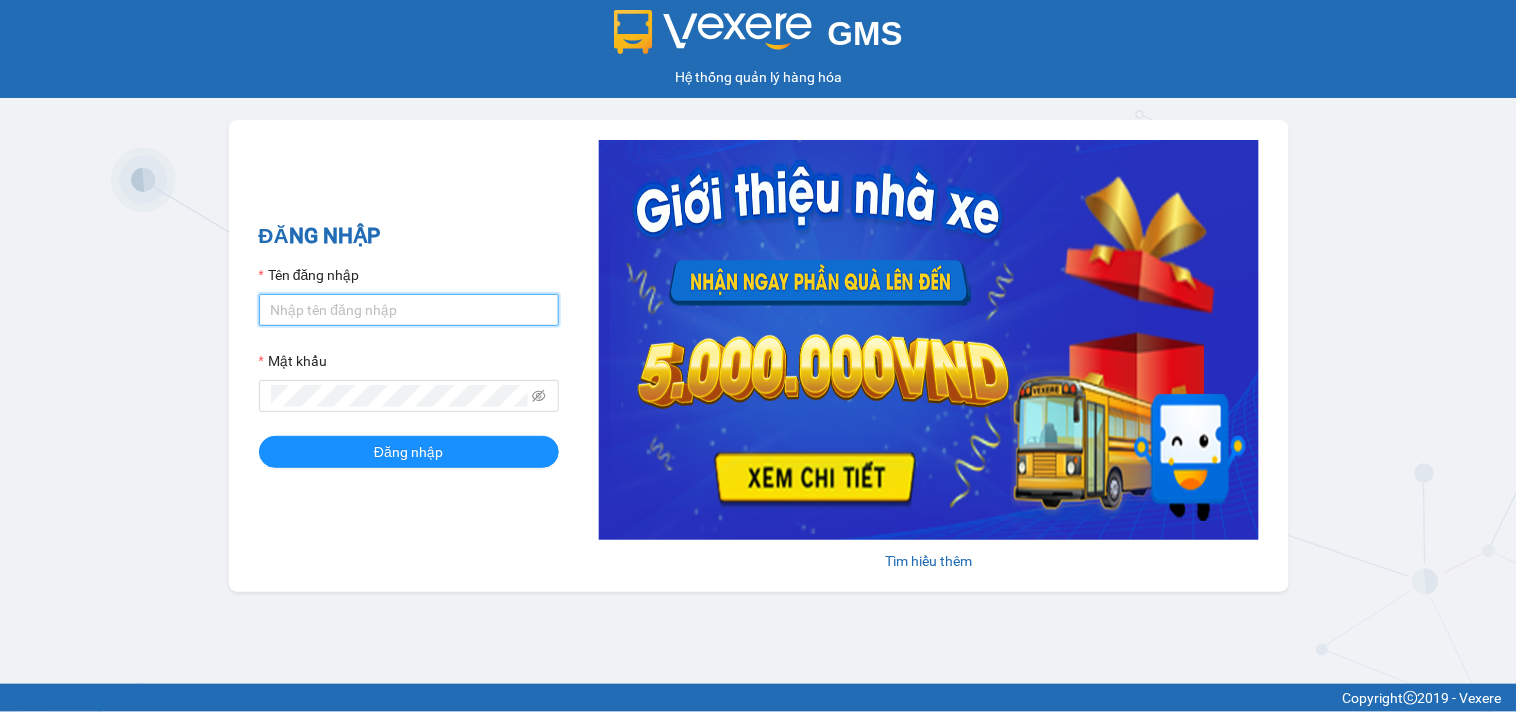 click on "Tên đăng nhập" at bounding box center [409, 310] 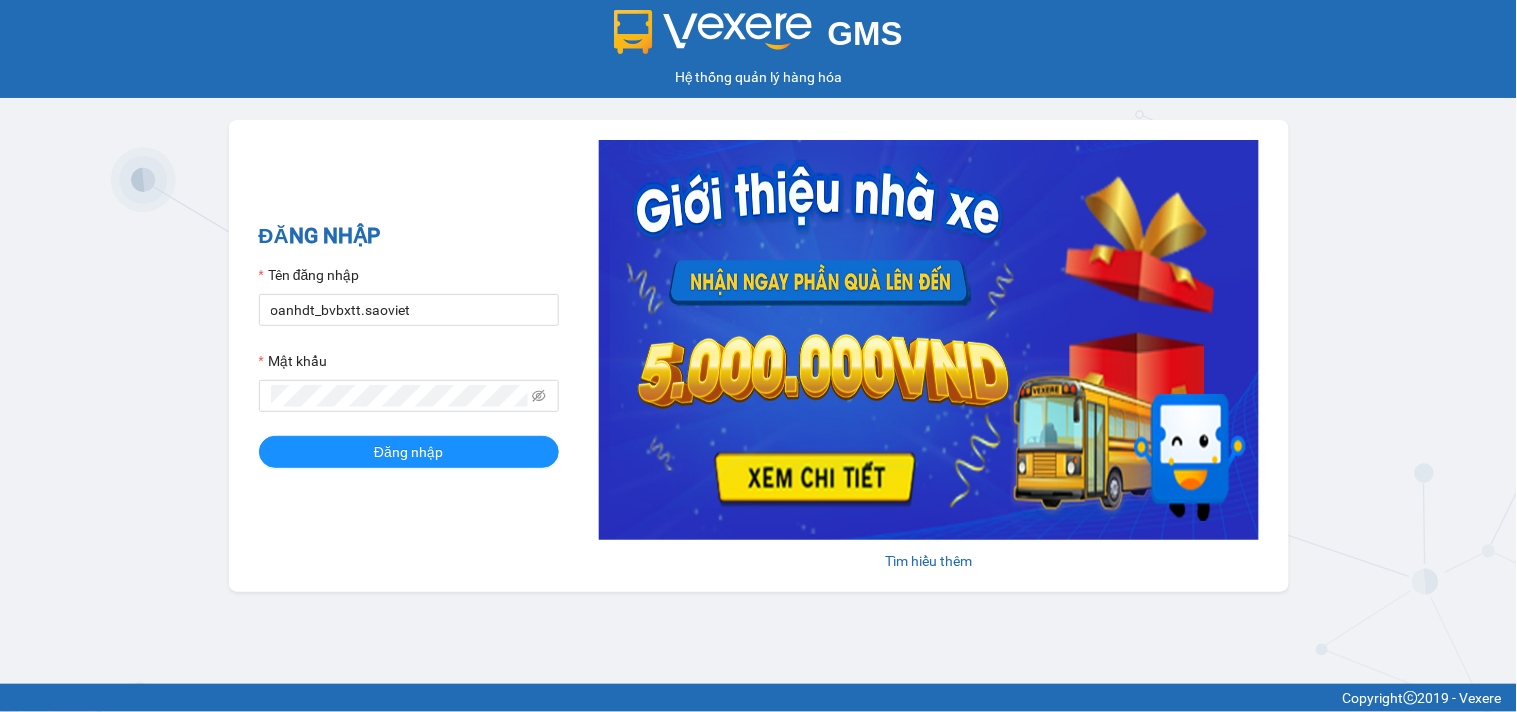 click on "Mật khẩu" at bounding box center [409, 365] 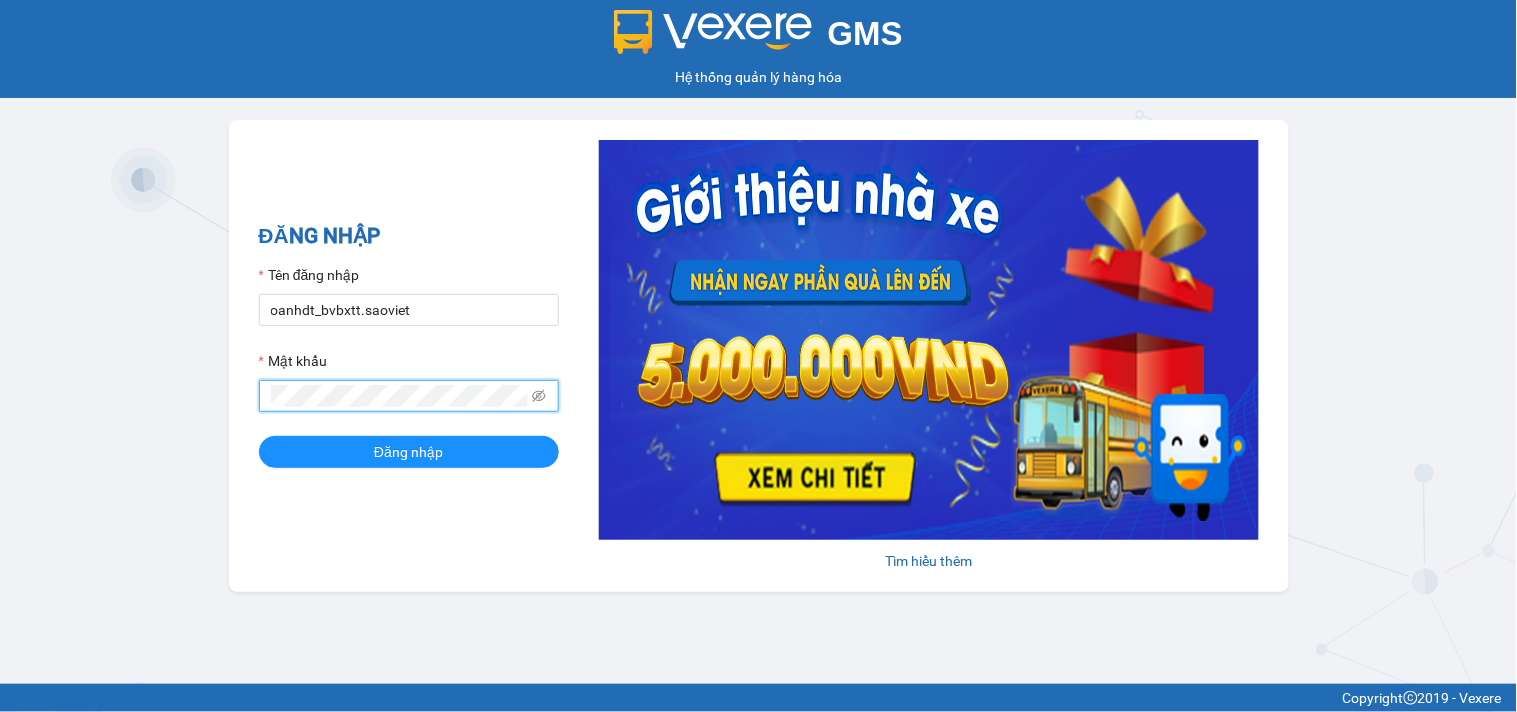 click on "Đăng nhập" at bounding box center (409, 452) 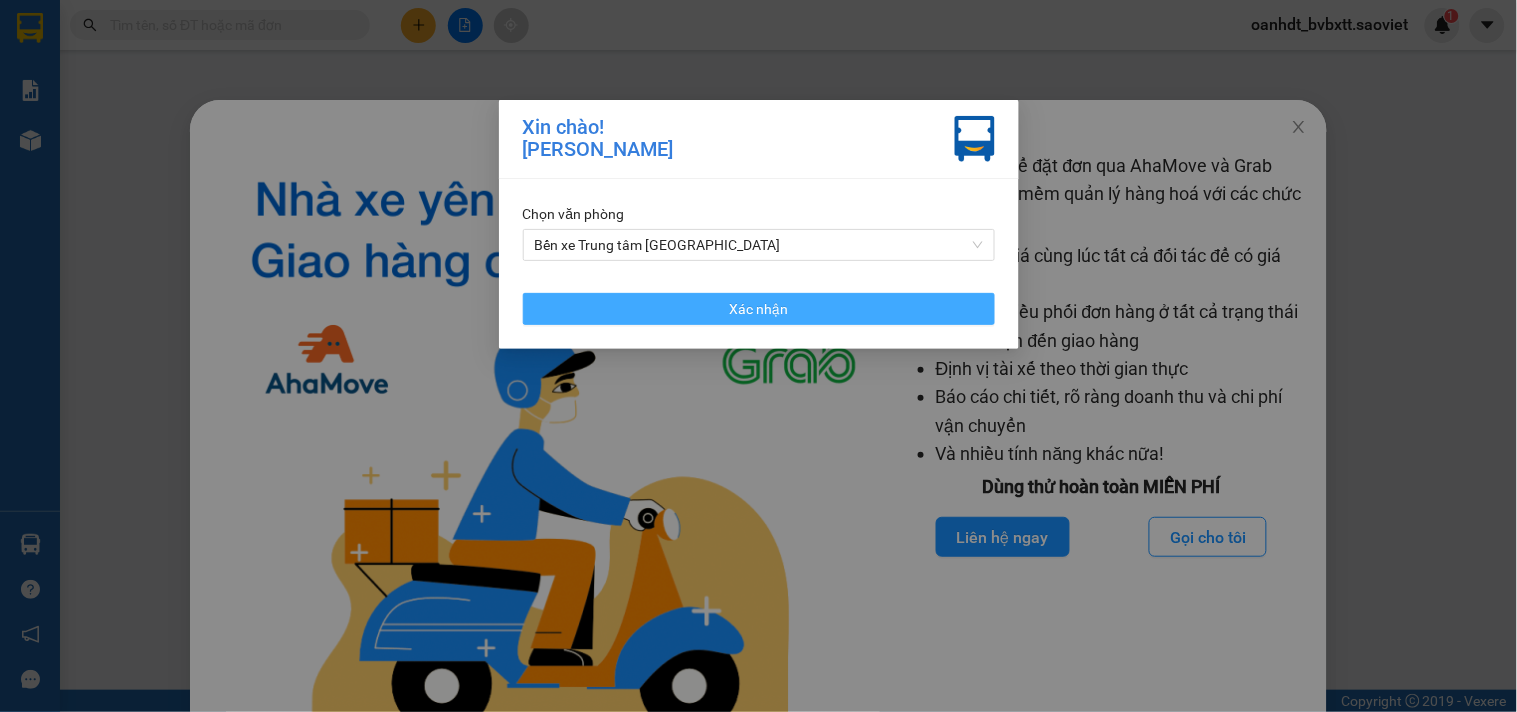 click on "Xác nhận" at bounding box center (759, 309) 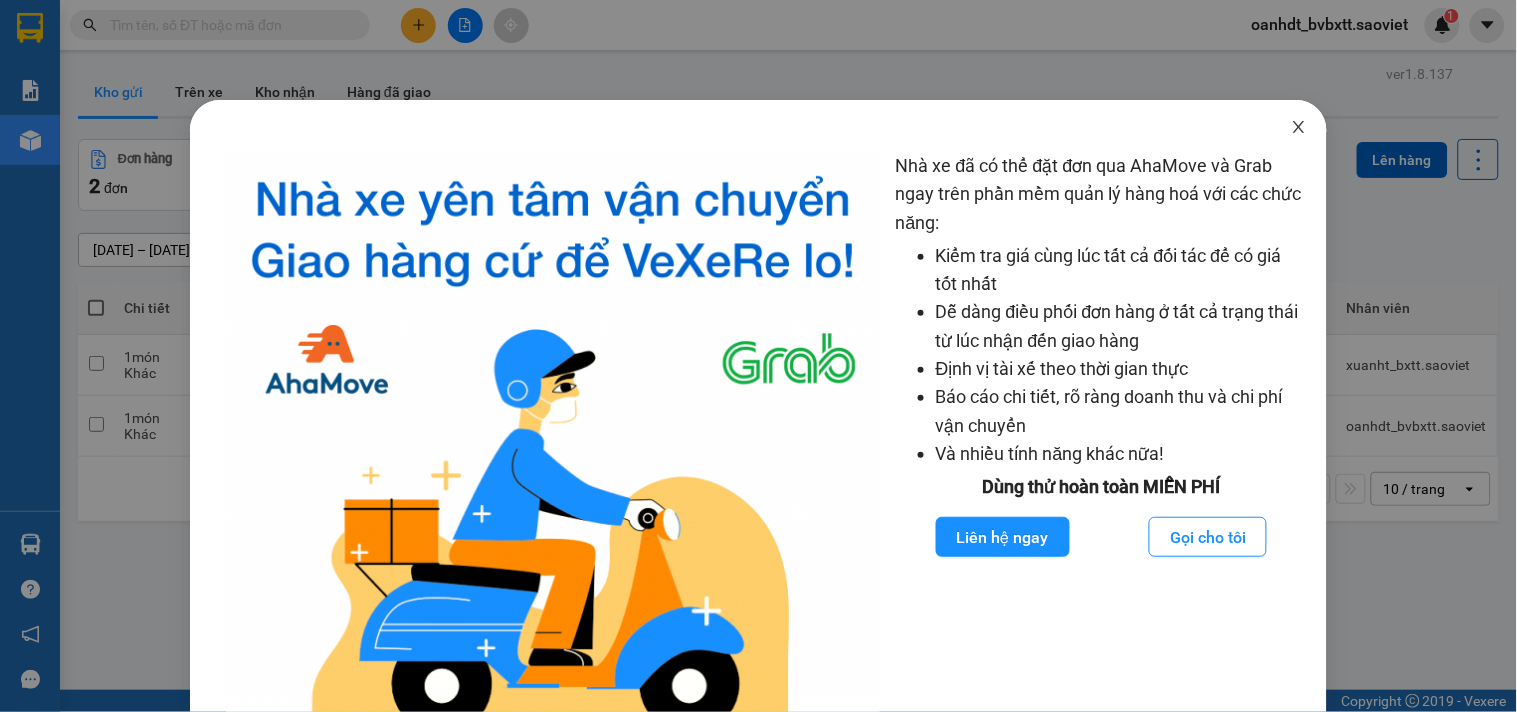 click at bounding box center (1299, 128) 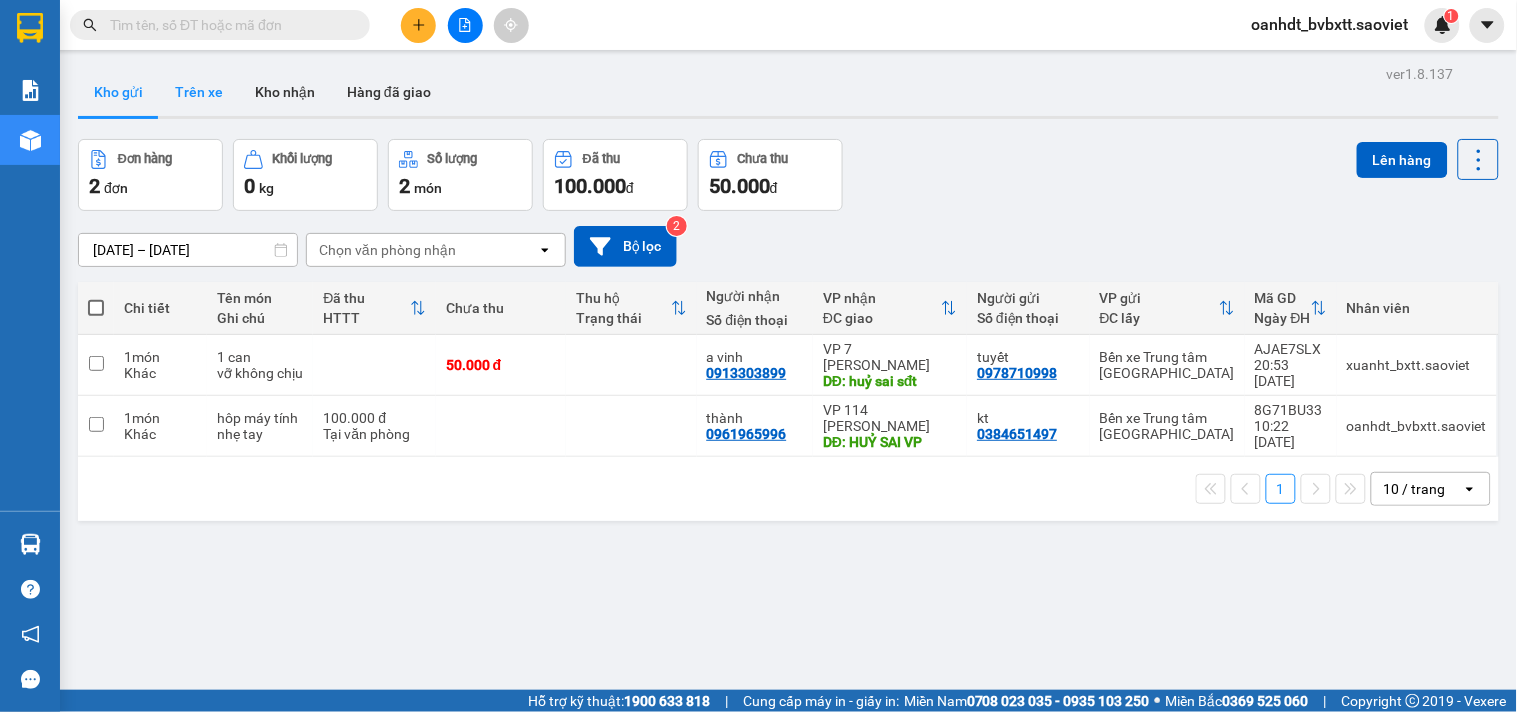 click on "Trên xe" at bounding box center [199, 92] 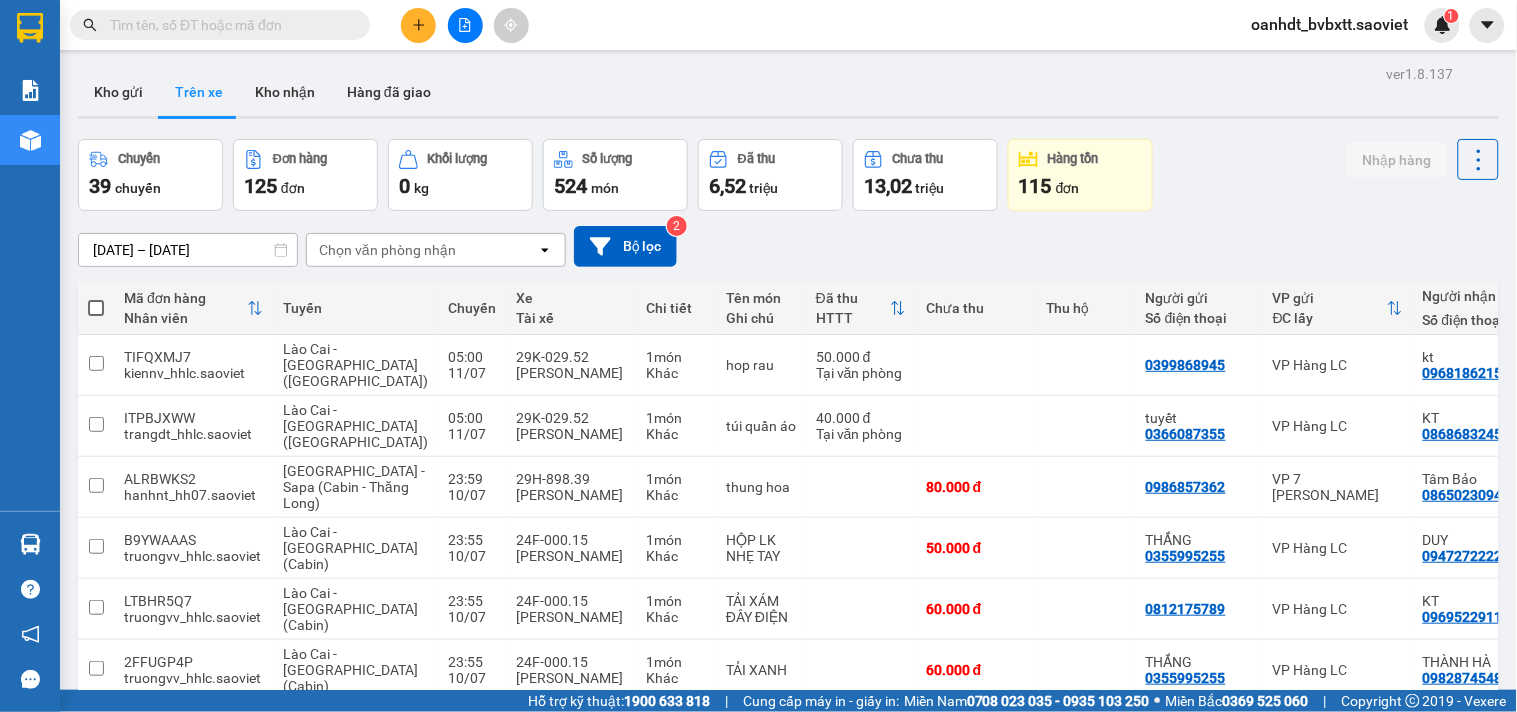 click on "Chọn văn phòng nhận" at bounding box center (387, 250) 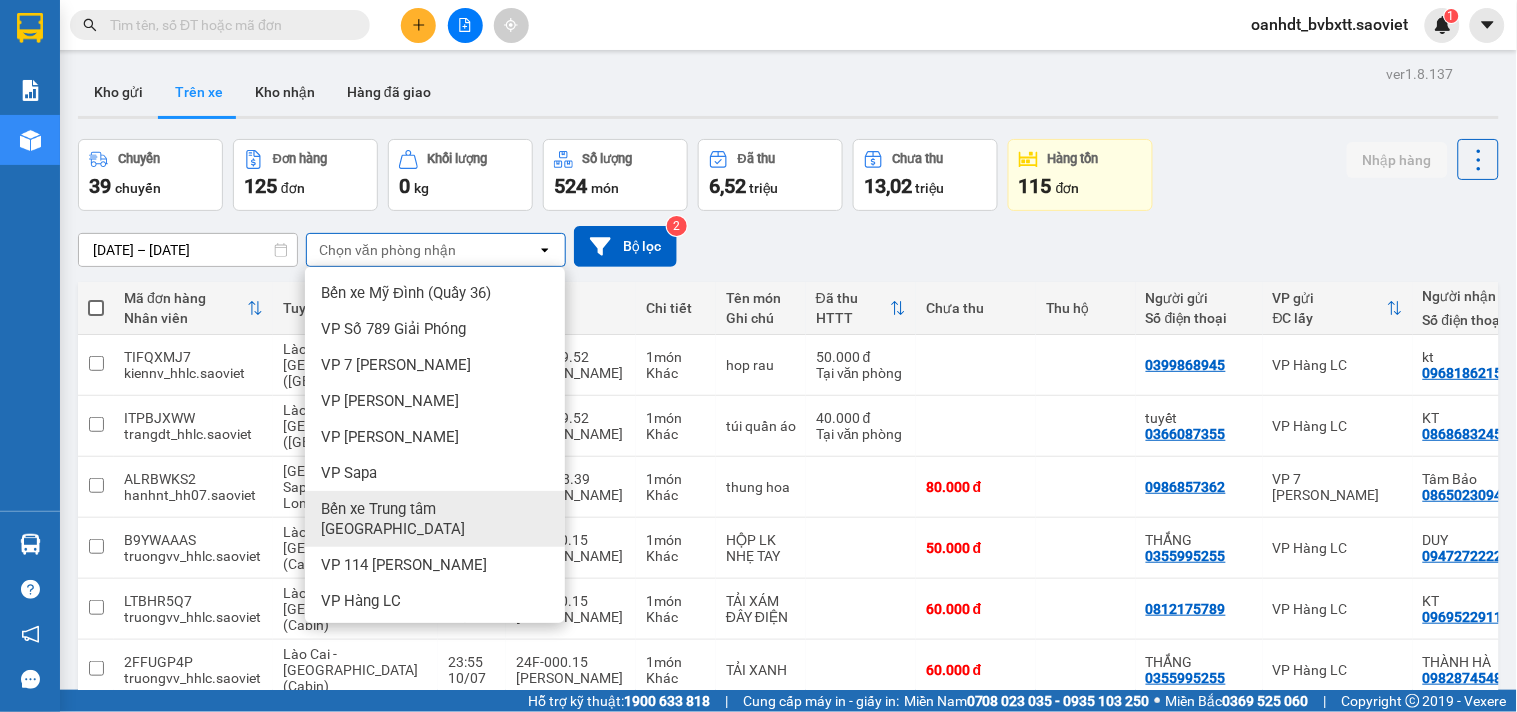 click on "Bến xe Trung tâm [GEOGRAPHIC_DATA]" at bounding box center (439, 519) 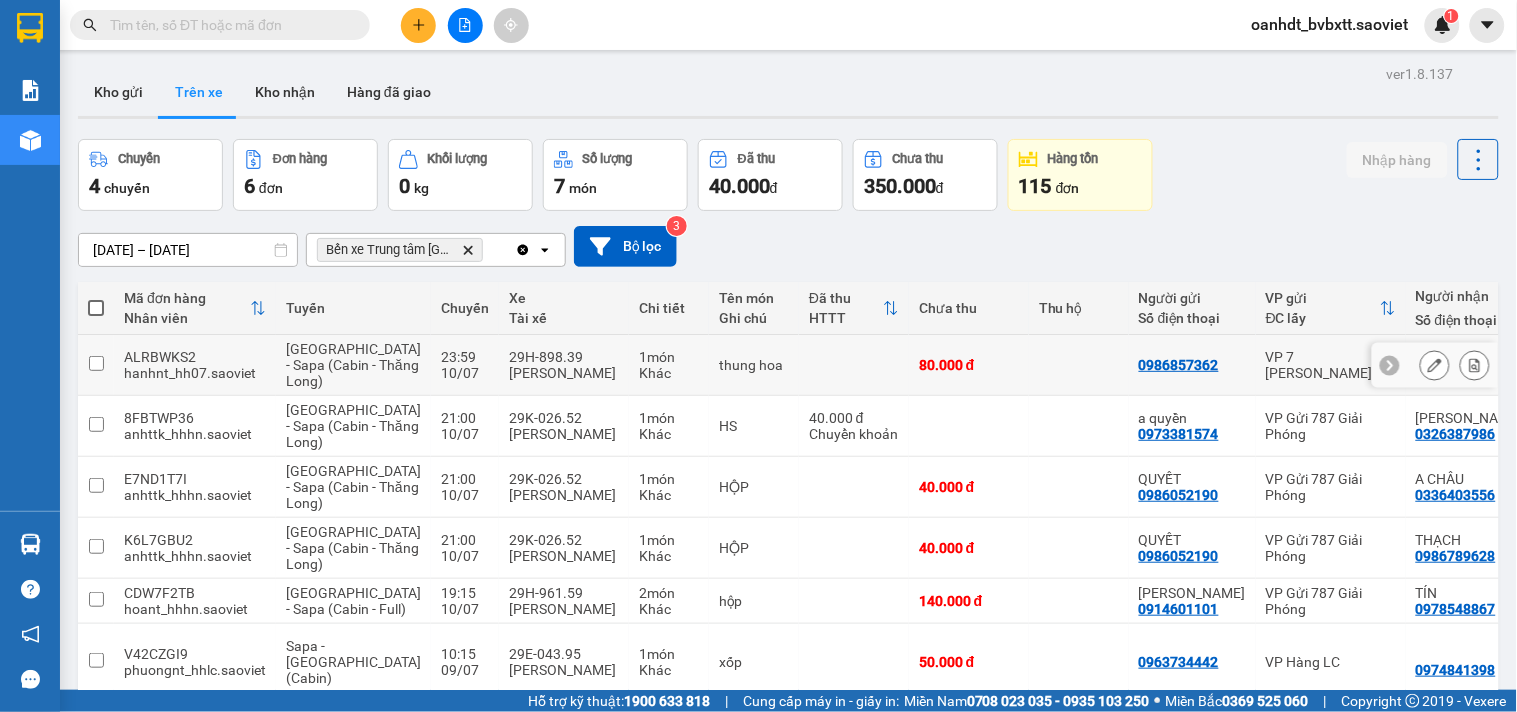 scroll, scrollTop: 182, scrollLeft: 0, axis: vertical 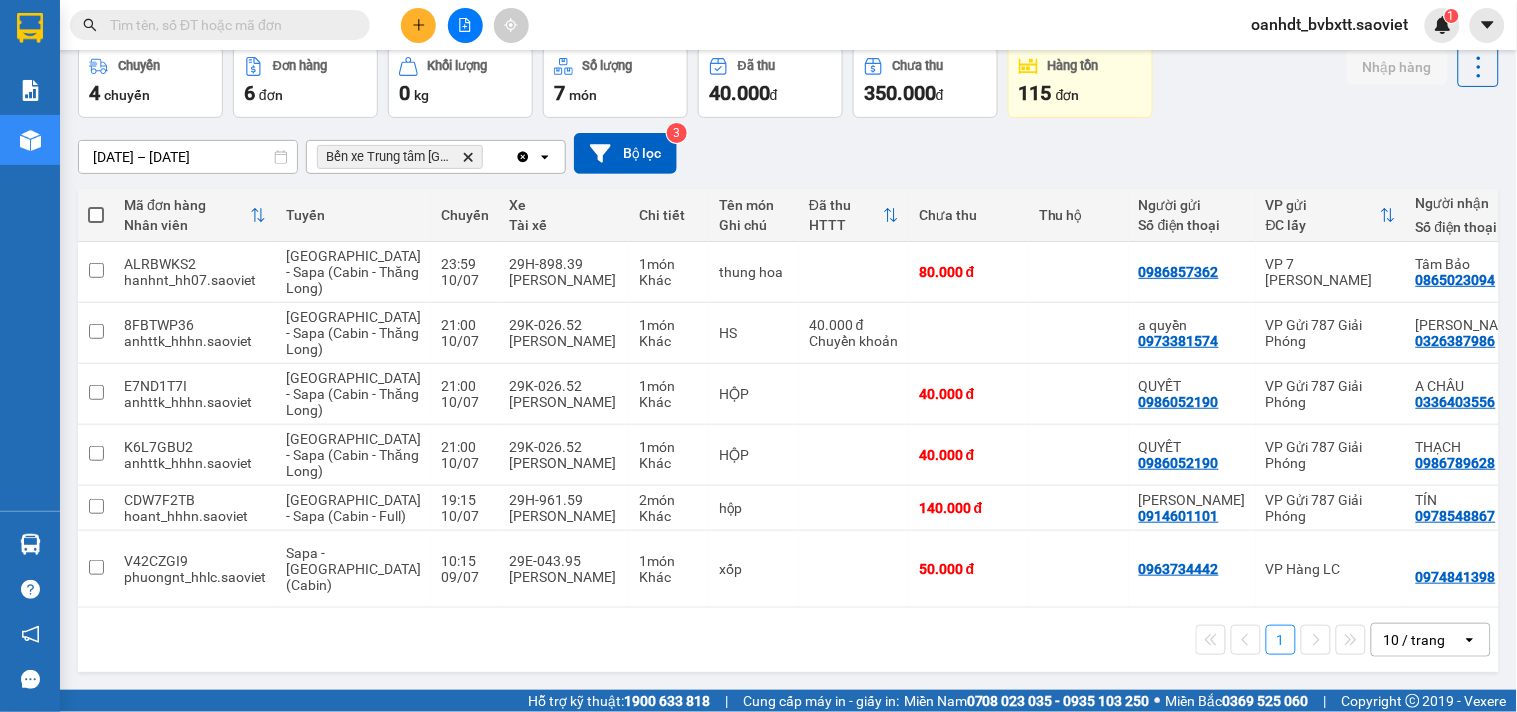 click on "10 / trang" at bounding box center [1415, 640] 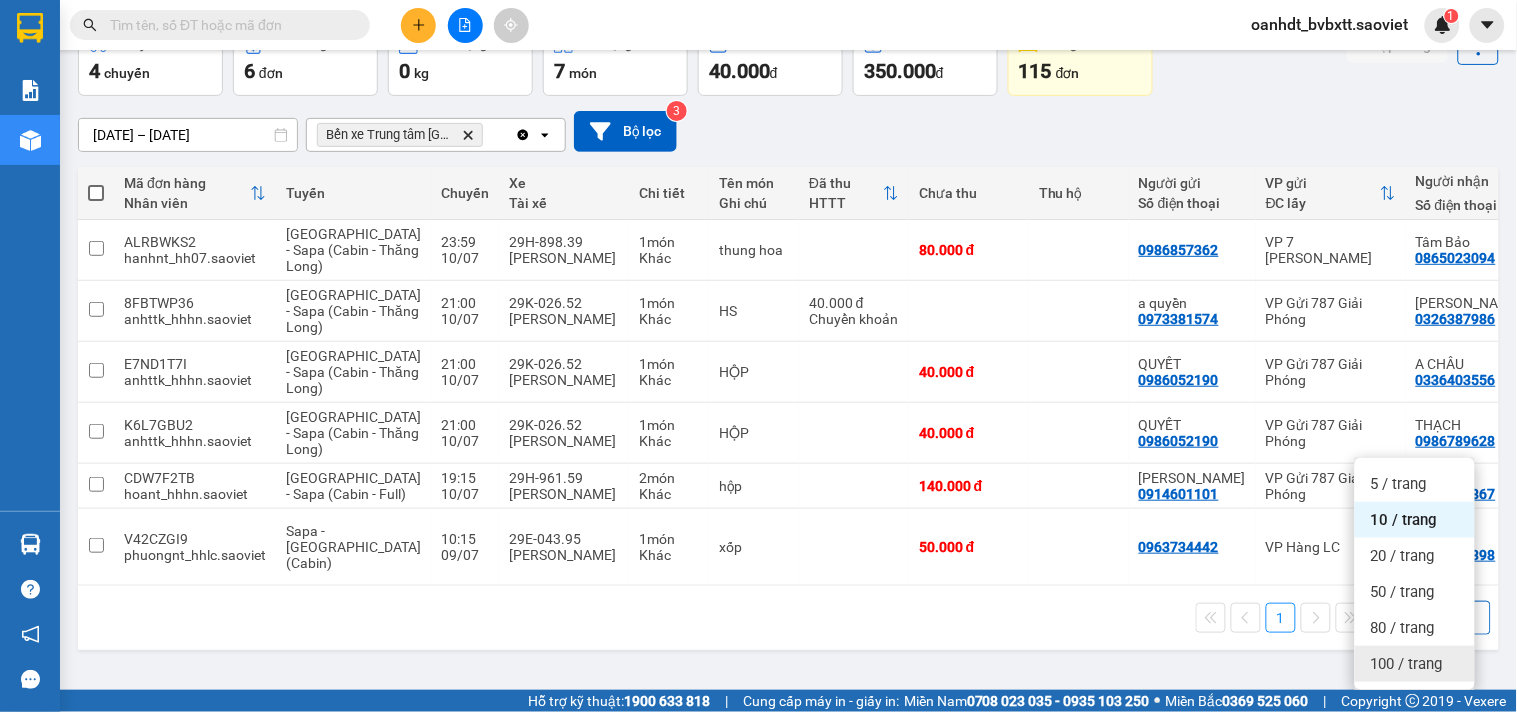 click on "100 / trang" at bounding box center [1415, 664] 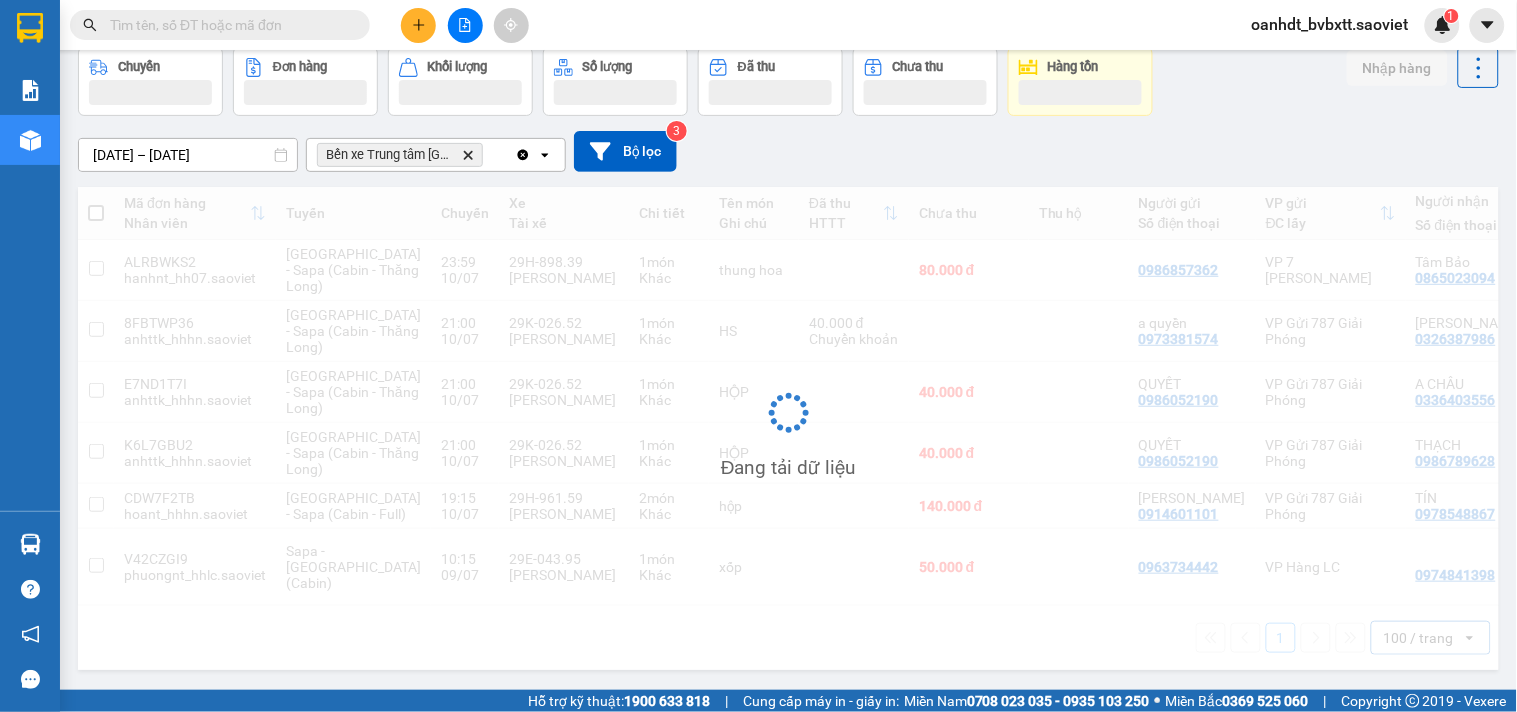 scroll, scrollTop: 0, scrollLeft: 0, axis: both 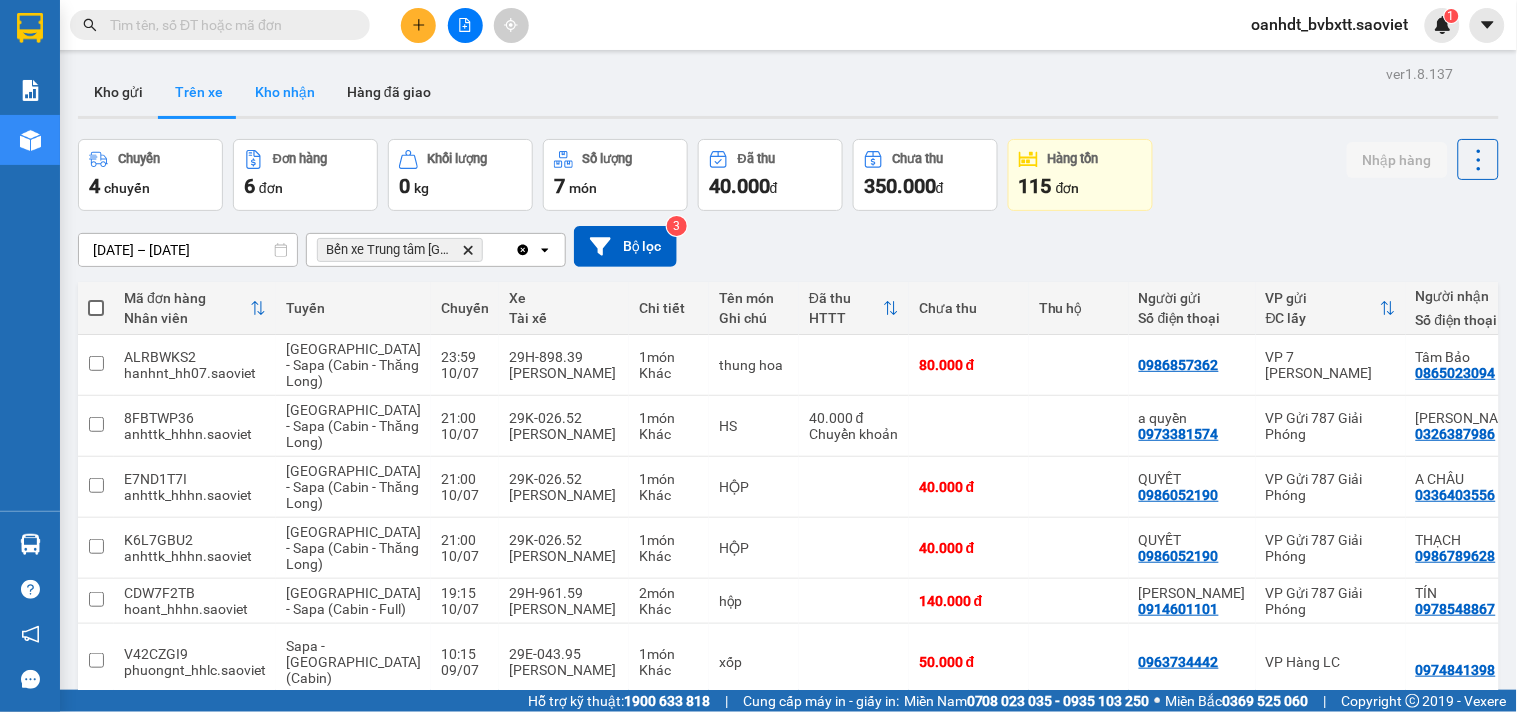 click on "Kho nhận" at bounding box center [285, 92] 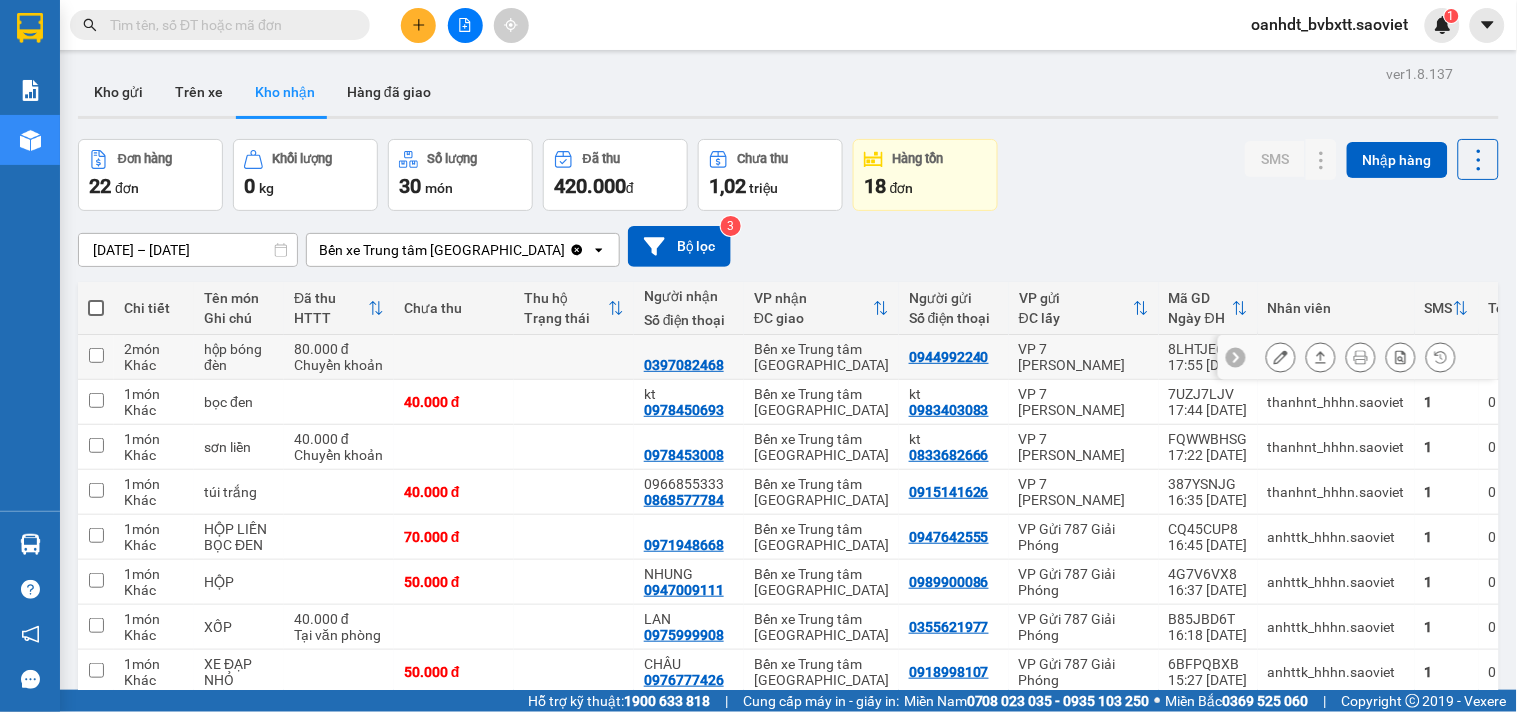 scroll, scrollTop: 186, scrollLeft: 0, axis: vertical 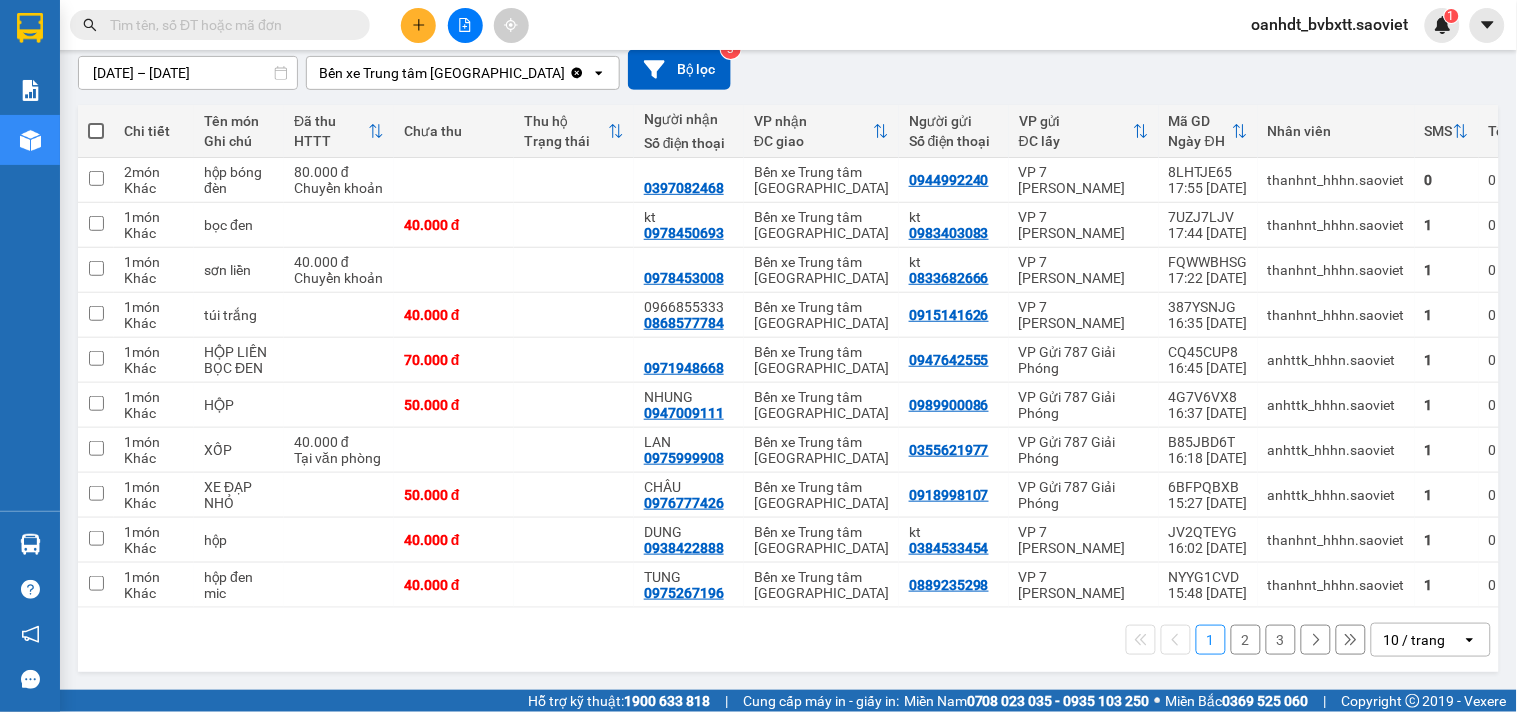 click on "10 / trang" at bounding box center [1415, 640] 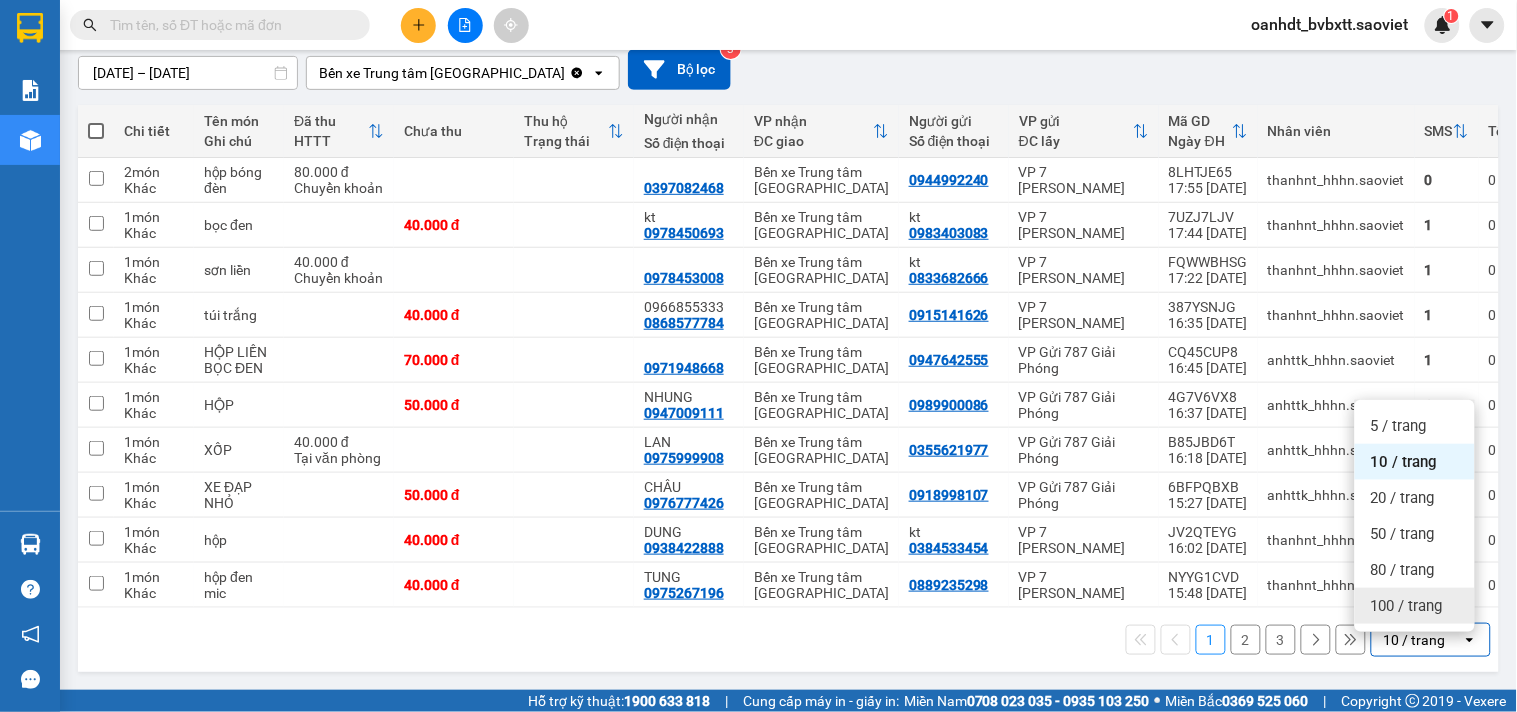 click on "100 / trang" at bounding box center [1407, 606] 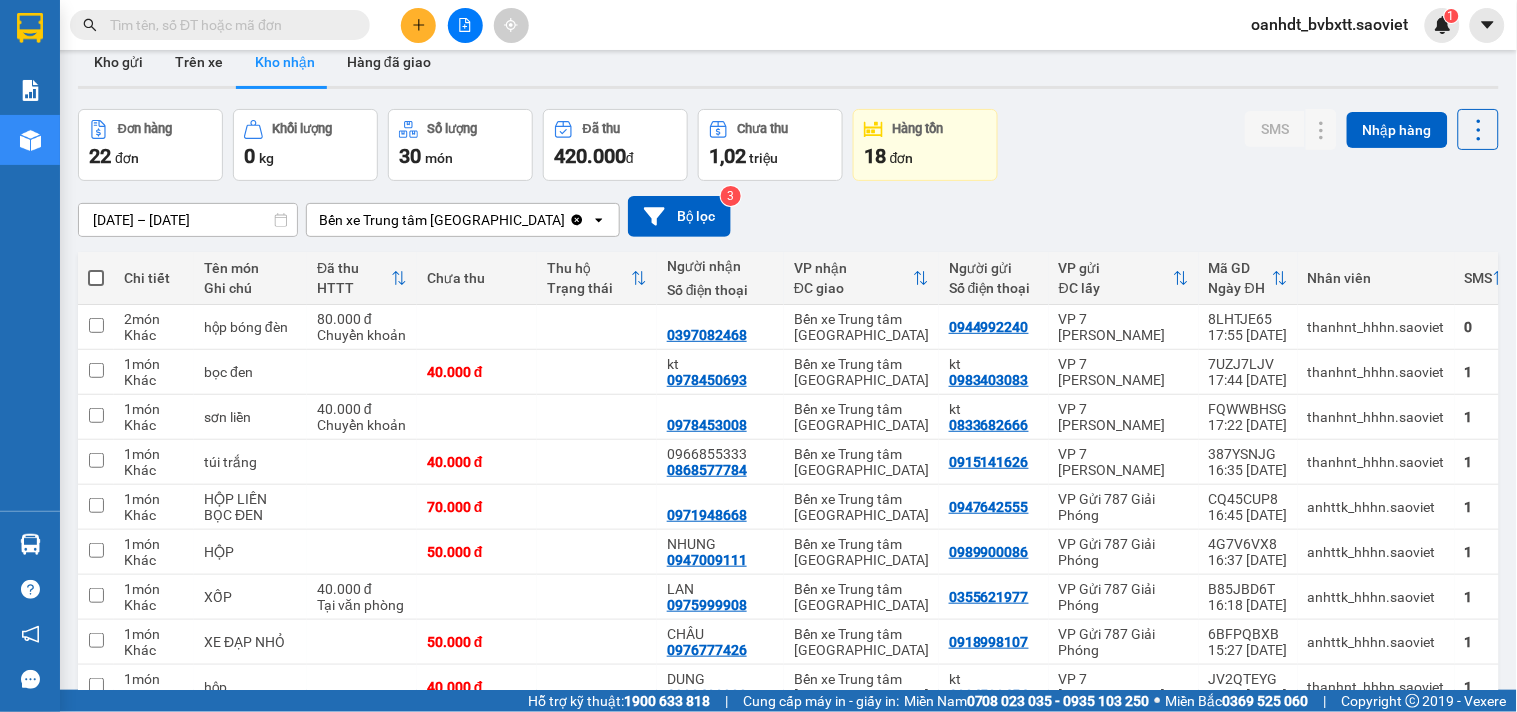 scroll, scrollTop: 0, scrollLeft: 0, axis: both 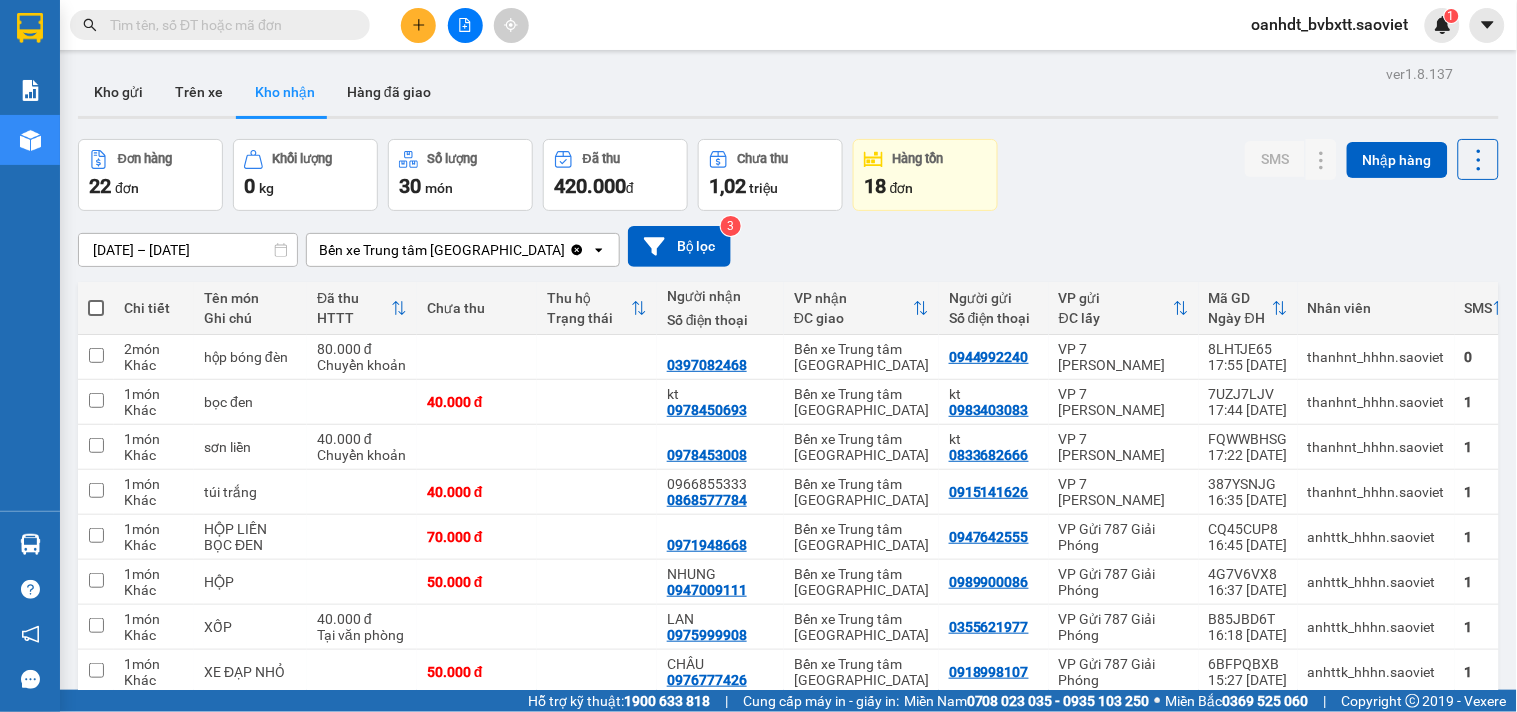 click on "[DATE] – [DATE]" at bounding box center [188, 250] 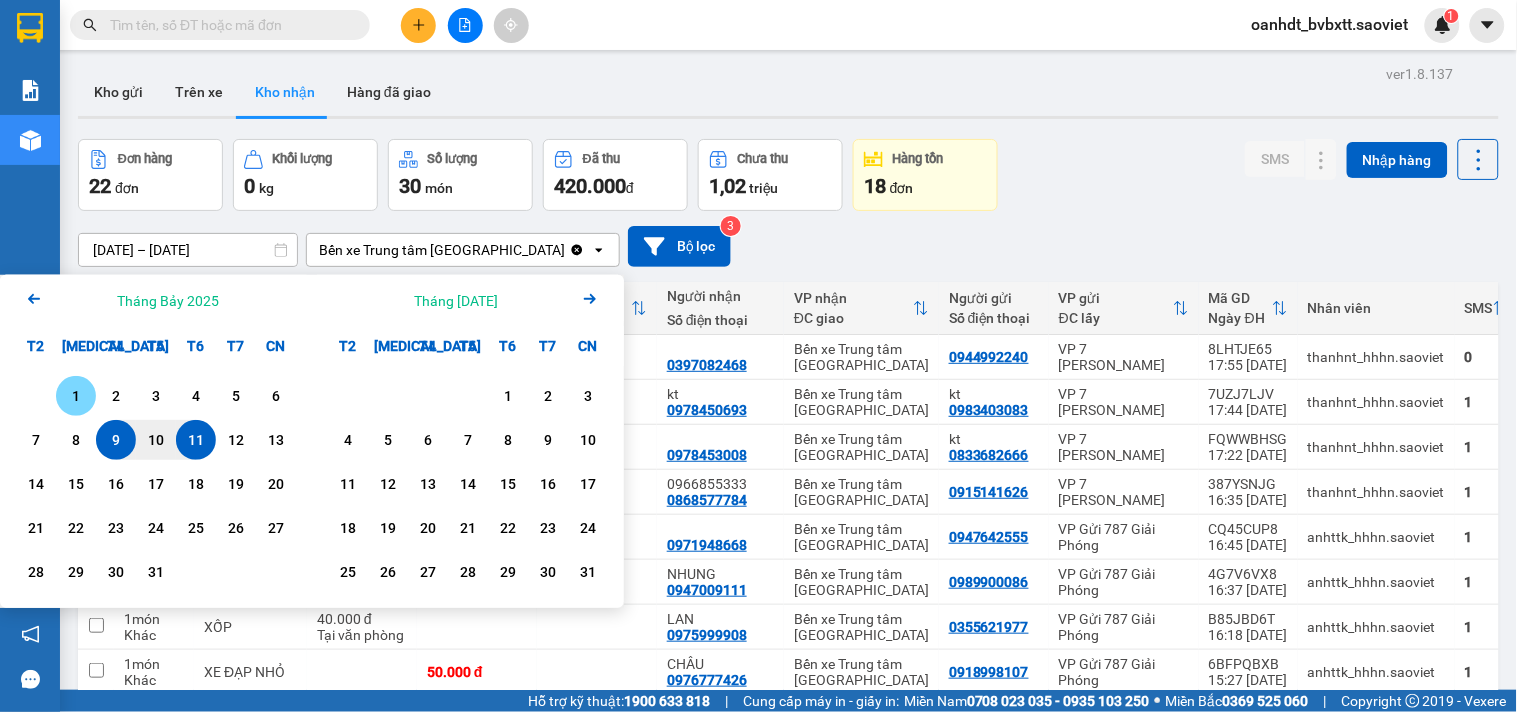 click on "1" at bounding box center [76, 396] 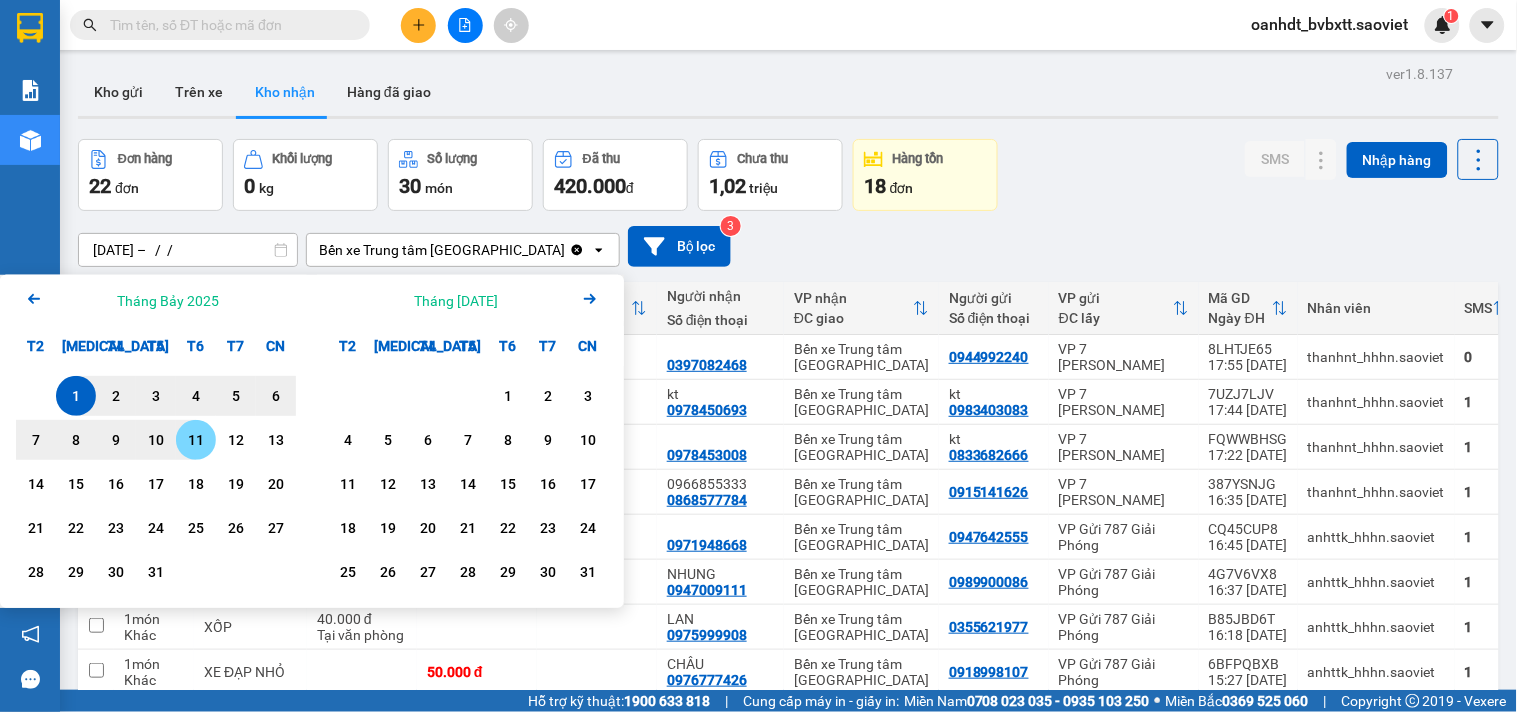 click on "11" at bounding box center (196, 440) 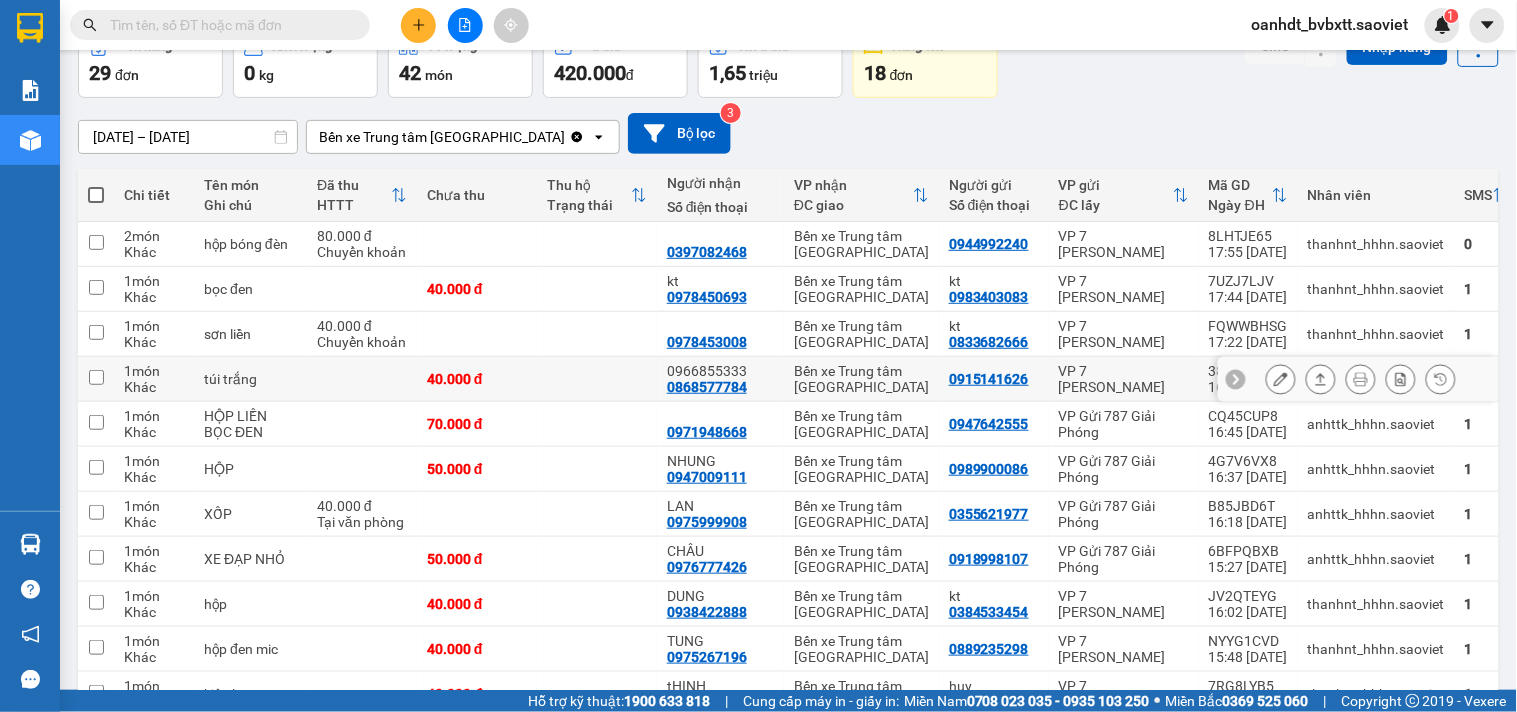 scroll, scrollTop: 0, scrollLeft: 0, axis: both 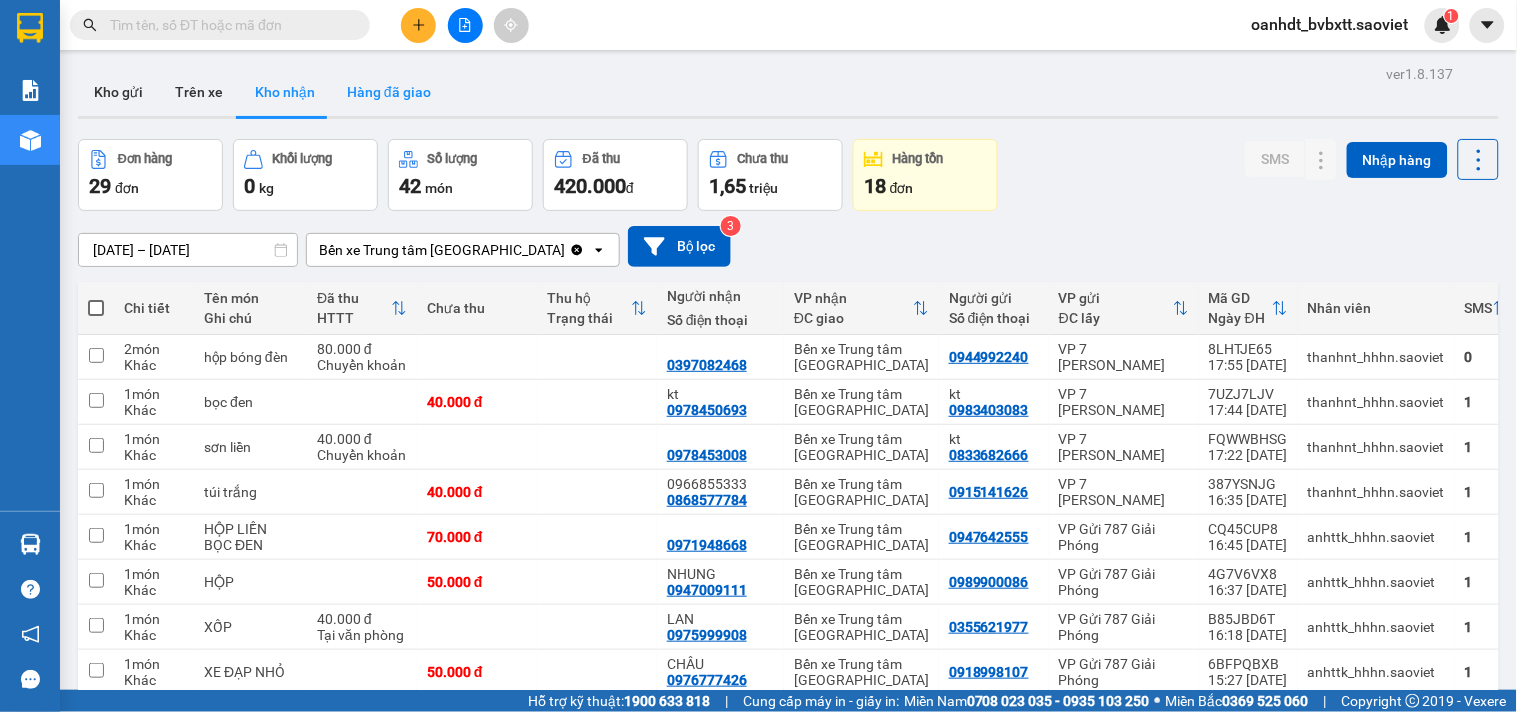 click on "Hàng đã giao" at bounding box center [389, 92] 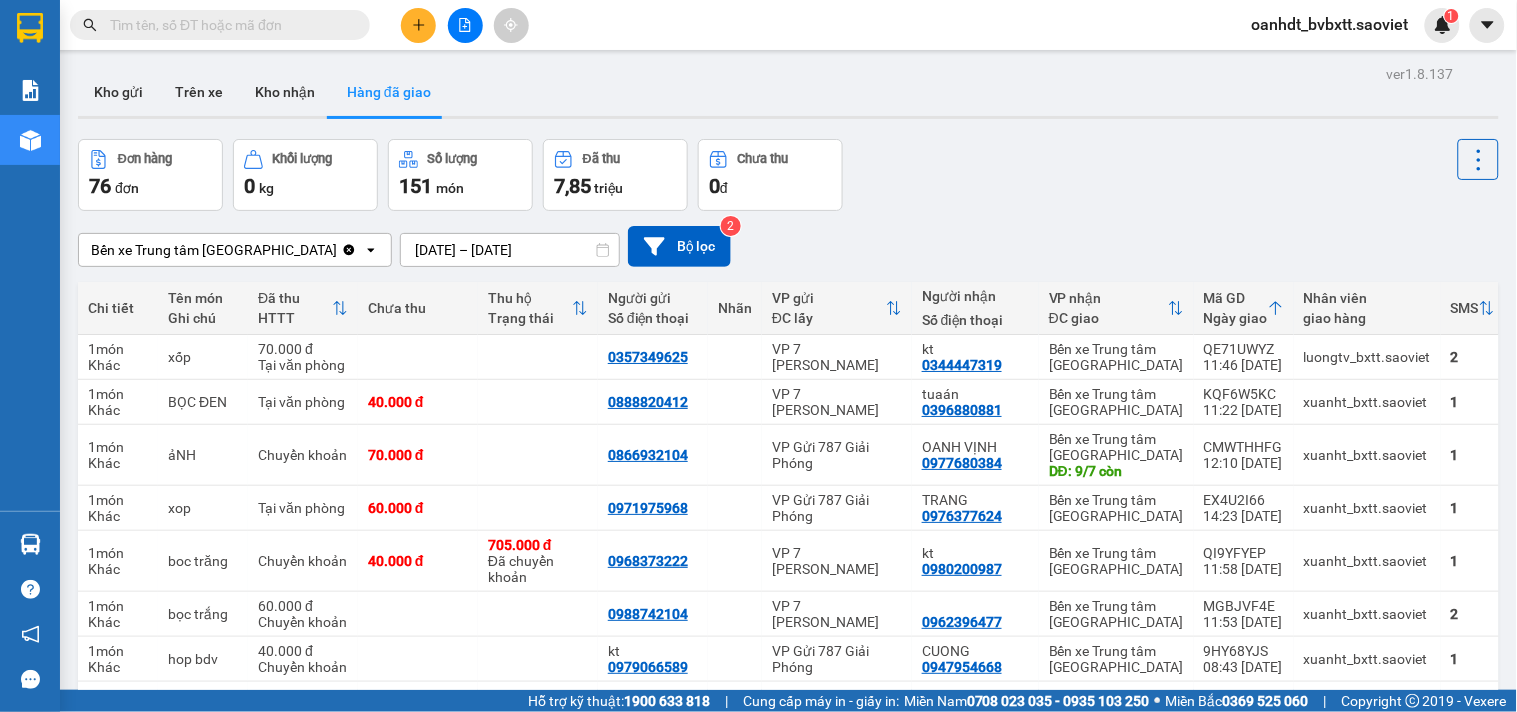 scroll, scrollTop: 222, scrollLeft: 0, axis: vertical 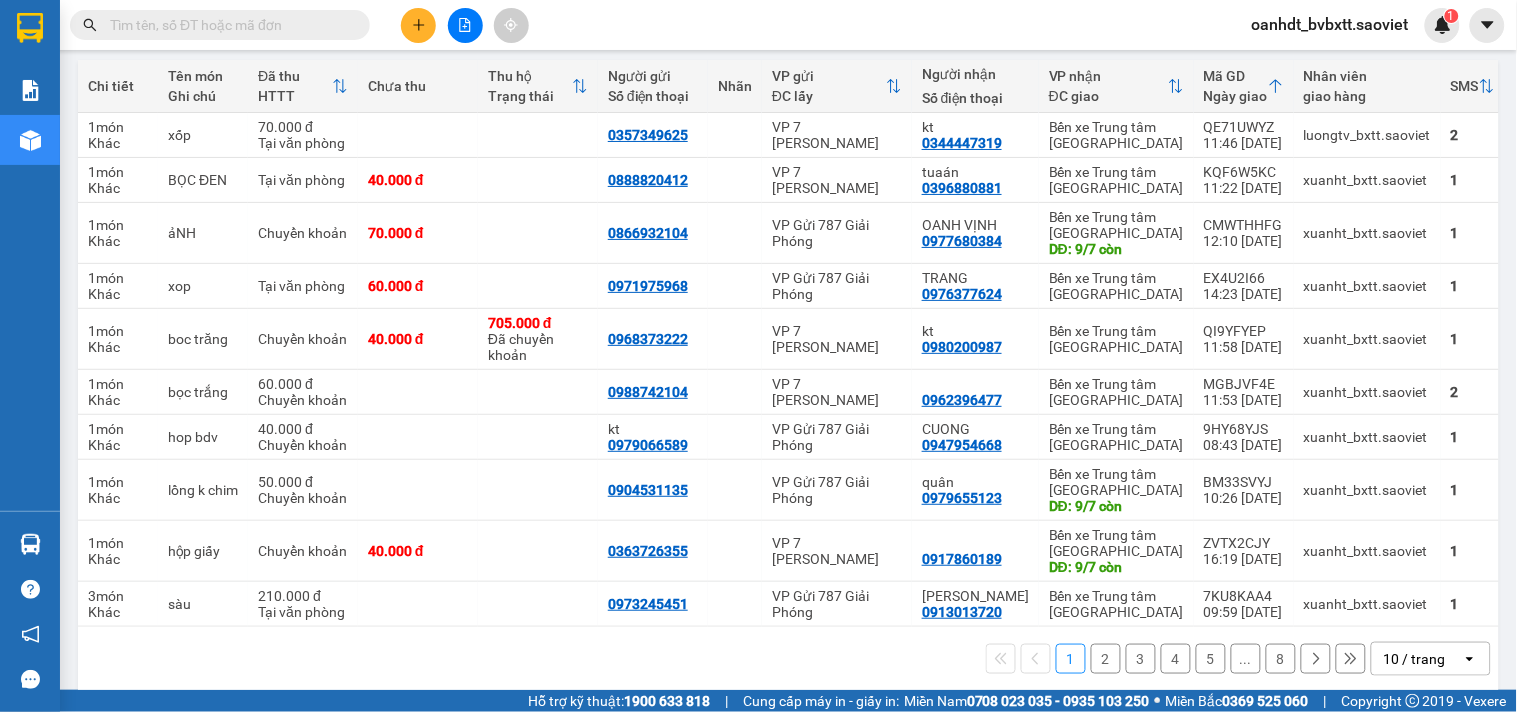 click on "10 / trang" at bounding box center [1417, 659] 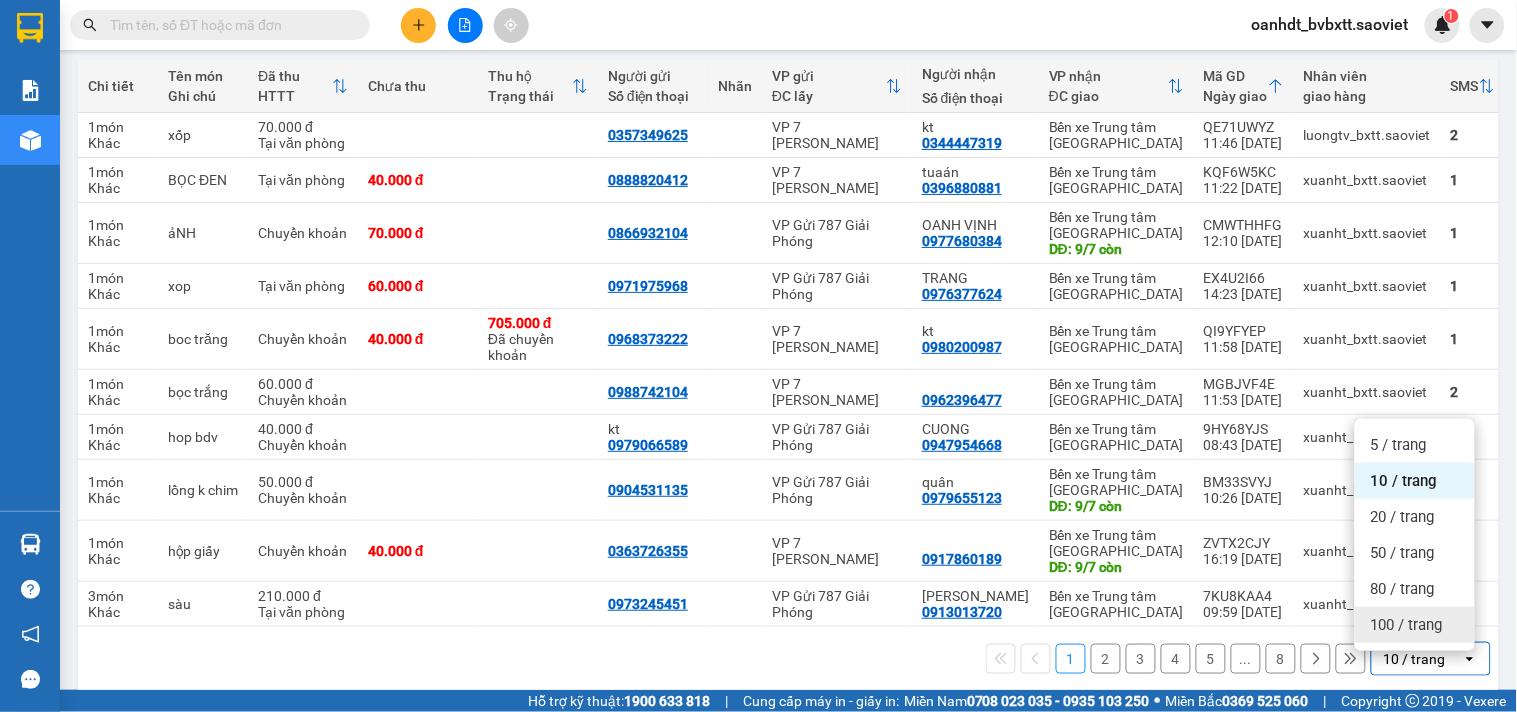 click on "100 / trang" at bounding box center (1407, 625) 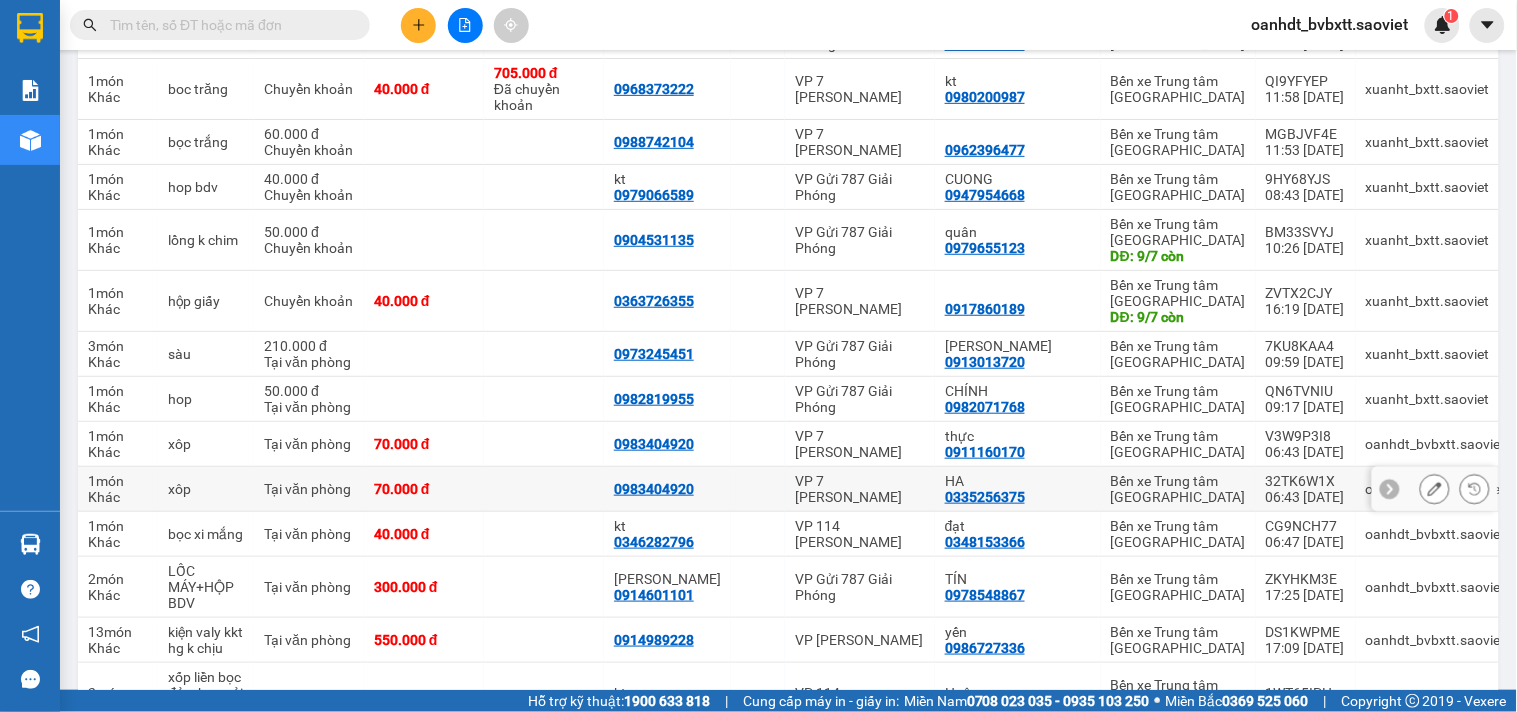 scroll, scrollTop: 0, scrollLeft: 0, axis: both 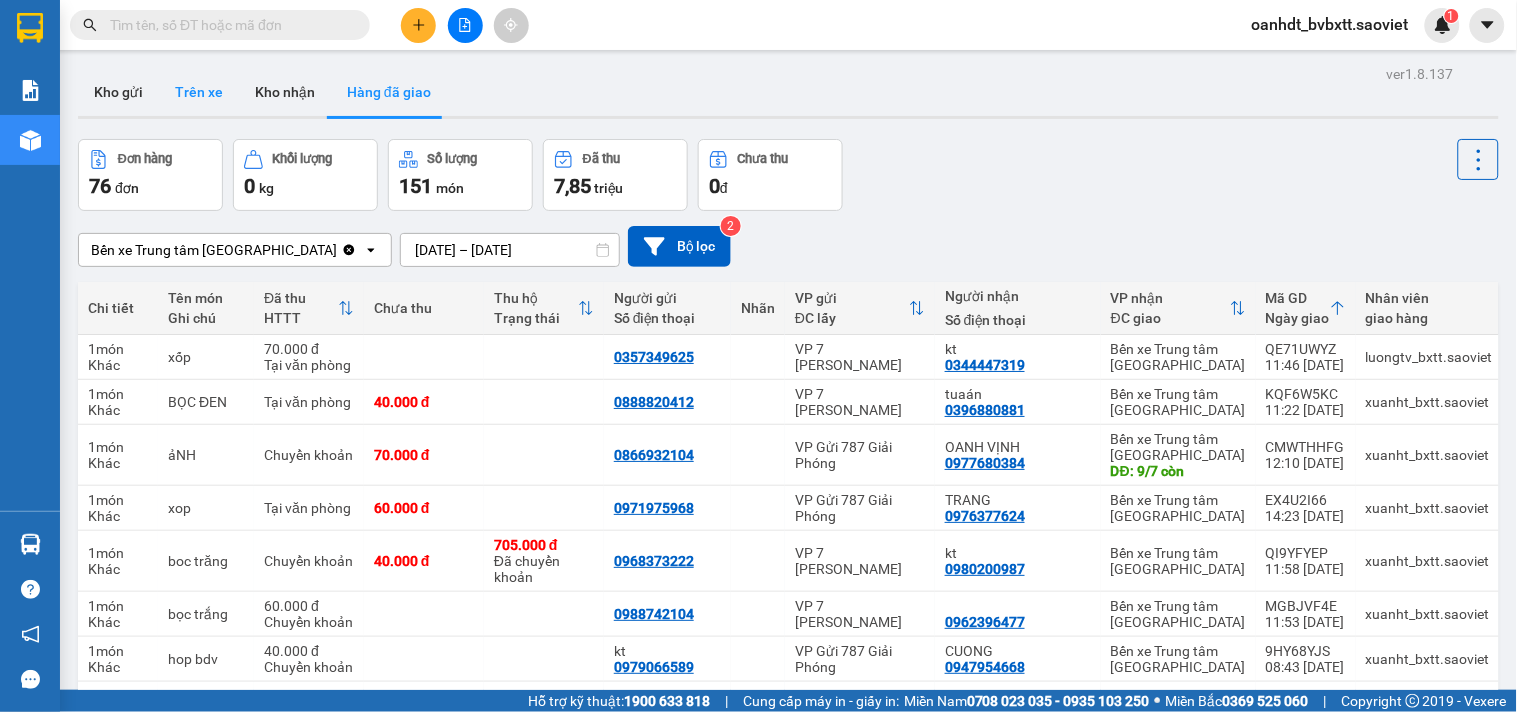 click on "Trên xe" at bounding box center (199, 92) 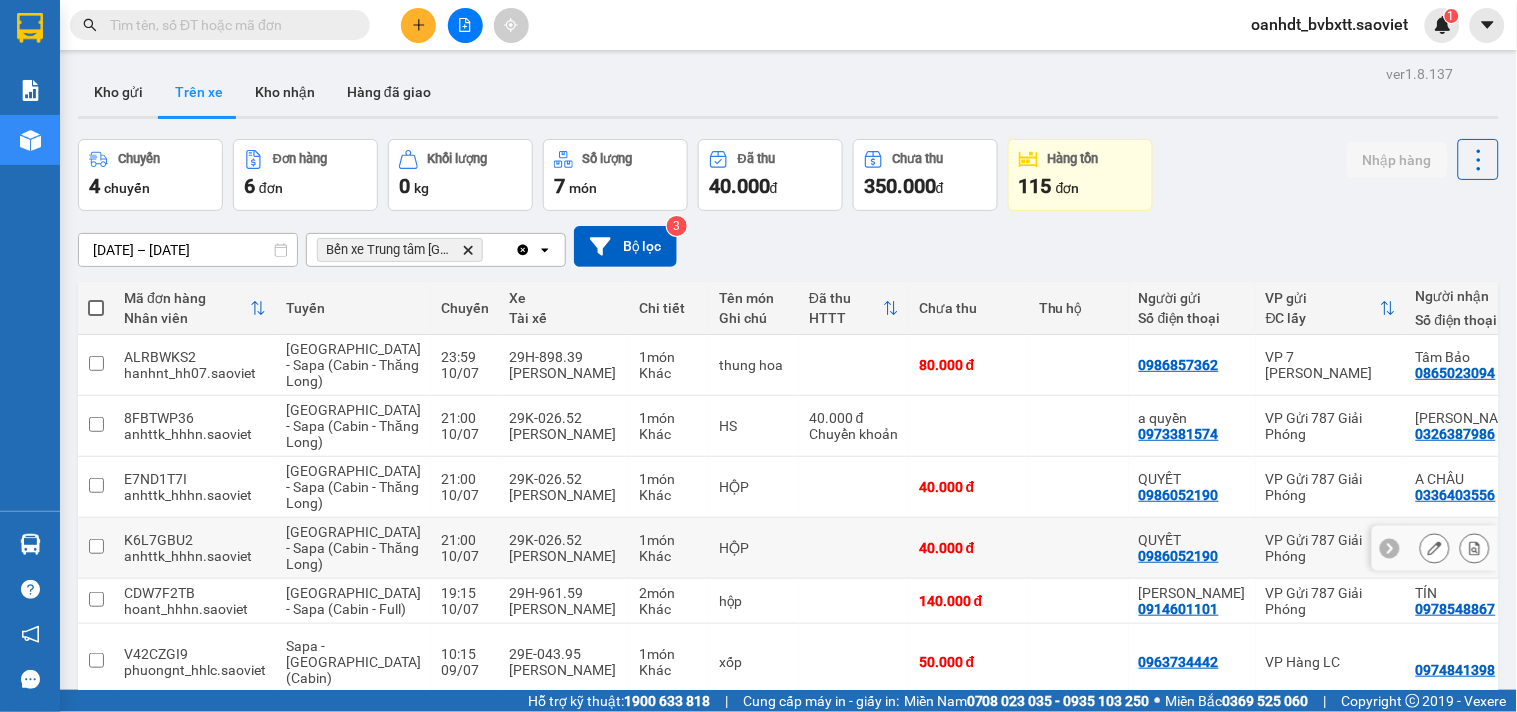 scroll, scrollTop: 182, scrollLeft: 0, axis: vertical 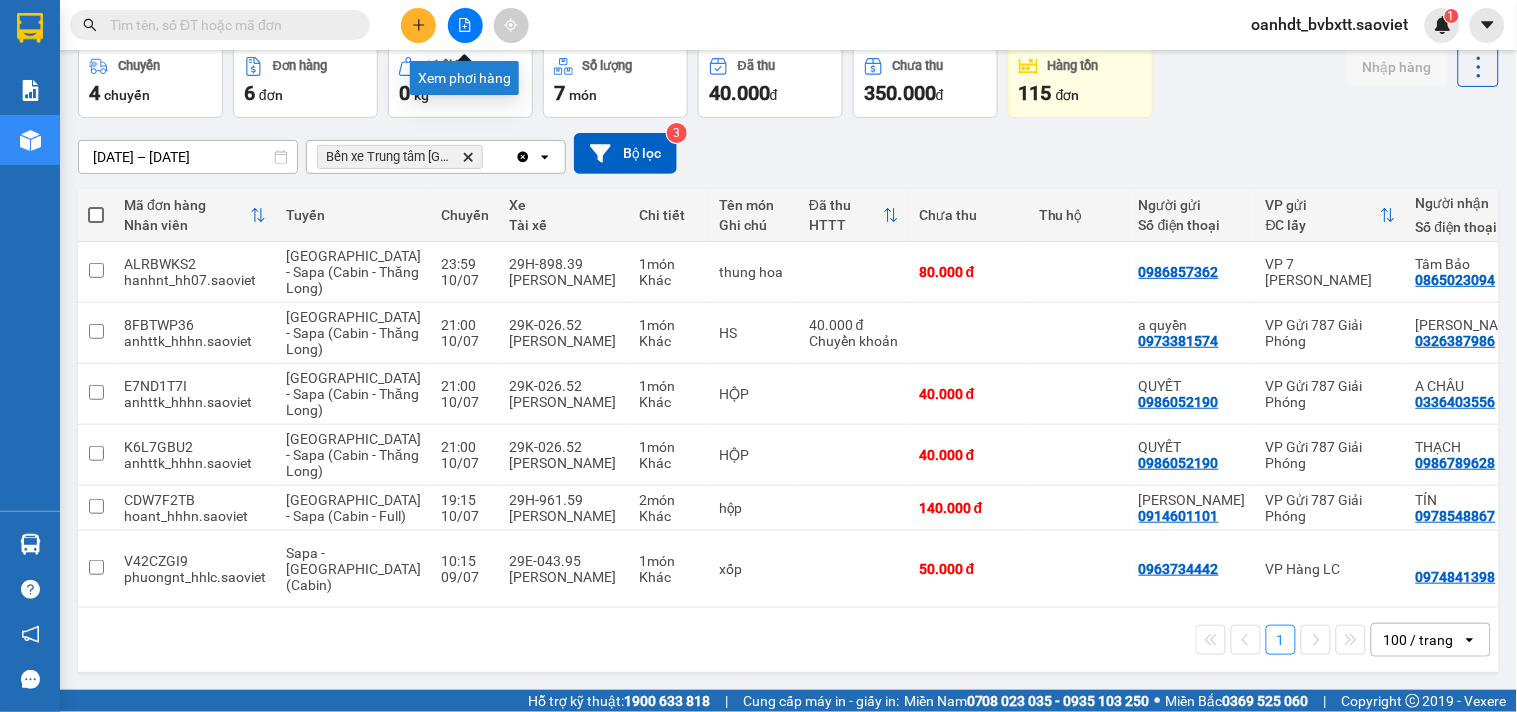 click 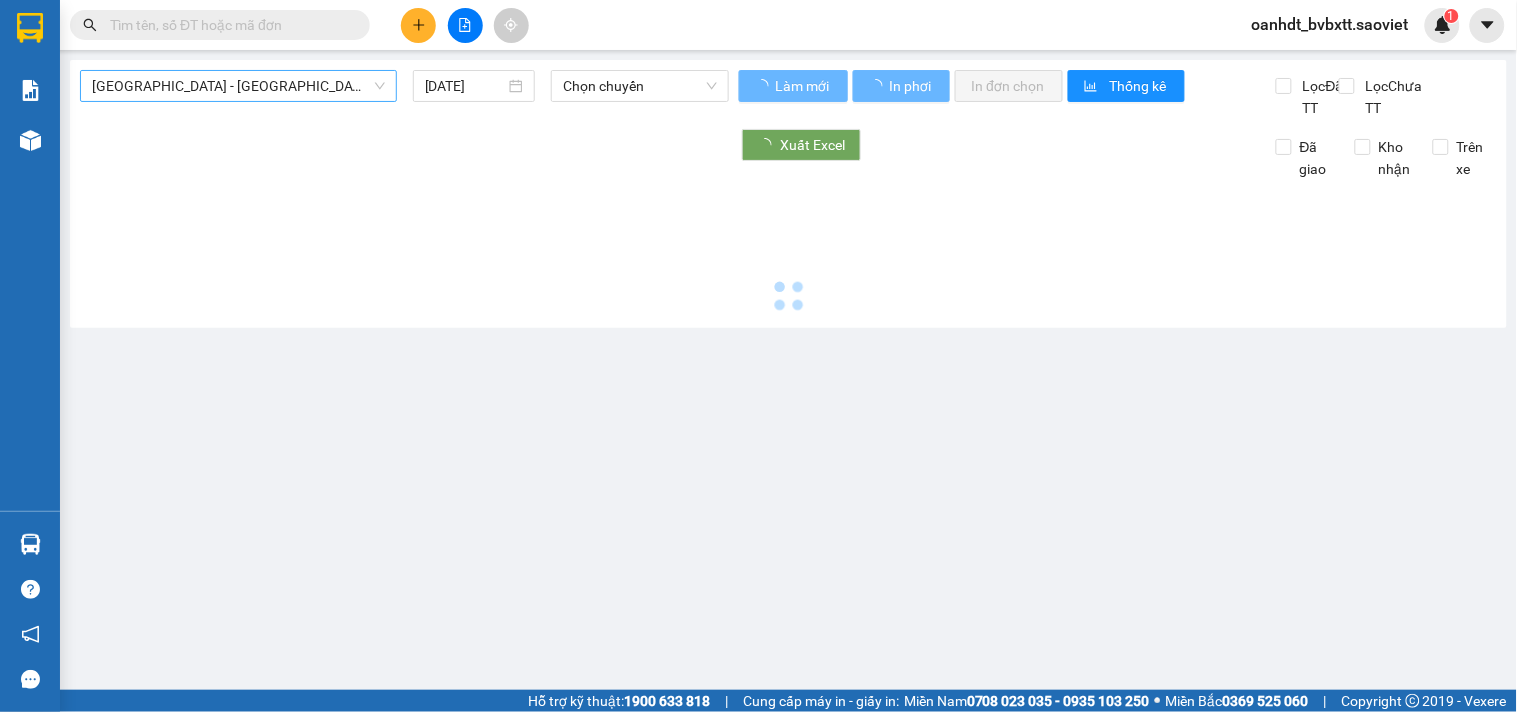 type on "[DATE]" 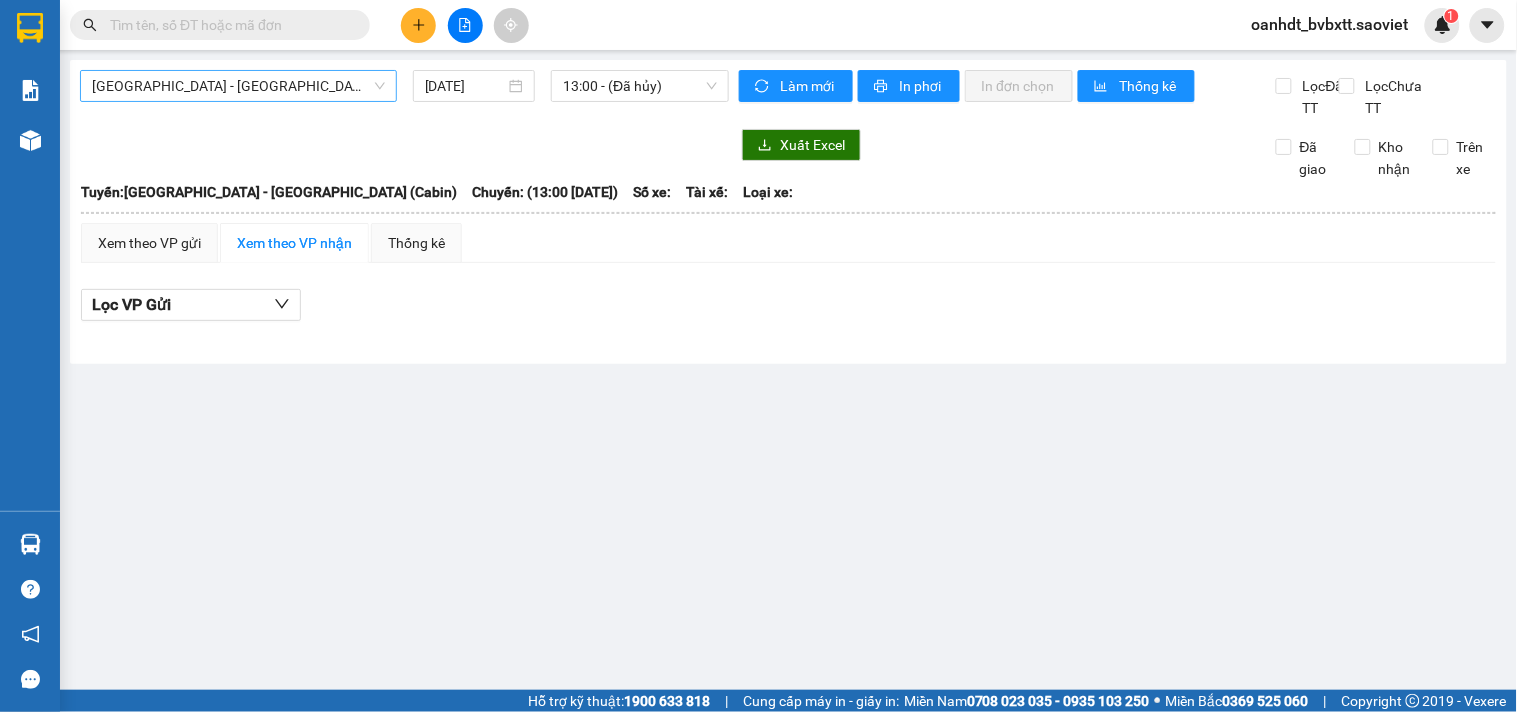click on "[GEOGRAPHIC_DATA] - [GEOGRAPHIC_DATA] (Cabin)" at bounding box center [238, 86] 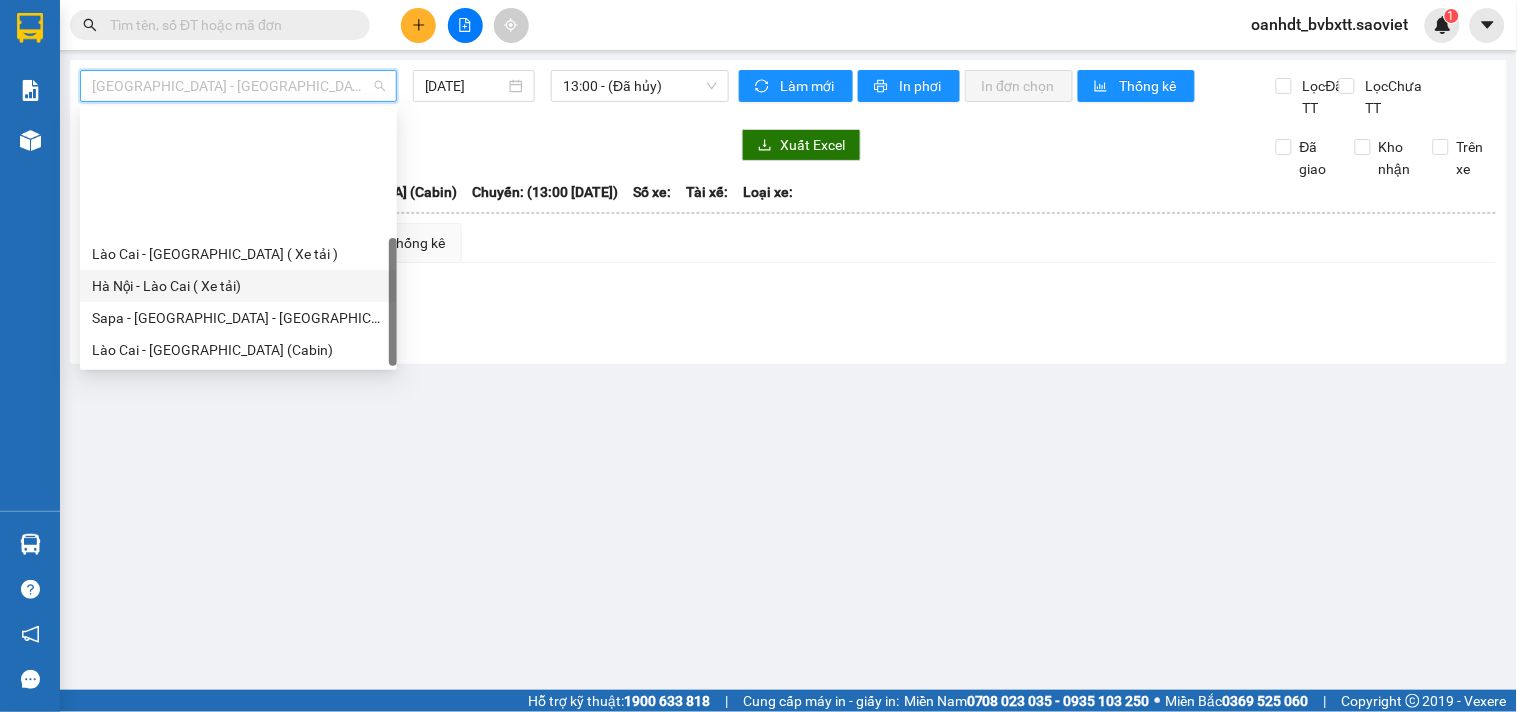 scroll, scrollTop: 160, scrollLeft: 0, axis: vertical 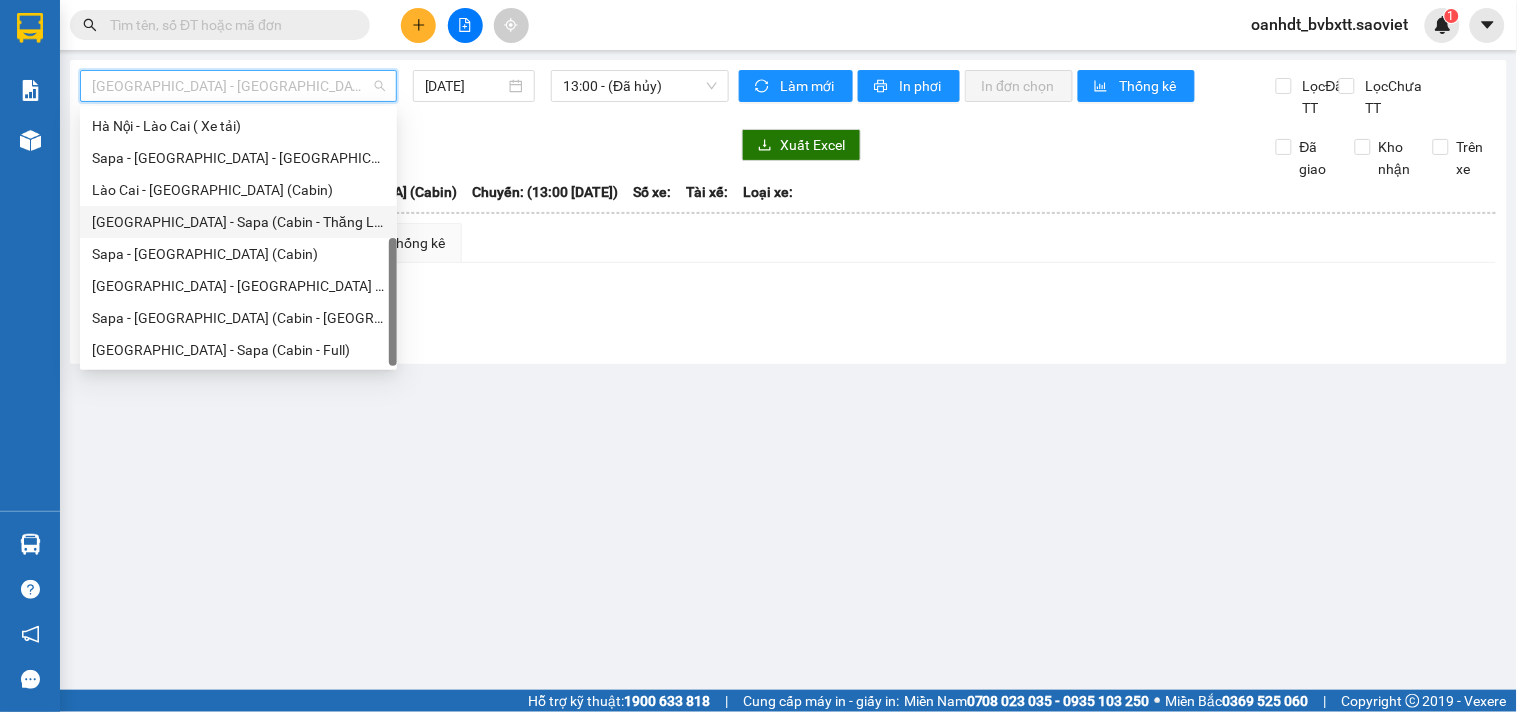 click on "[GEOGRAPHIC_DATA] - Sapa (Cabin - Thăng Long)" at bounding box center [238, 222] 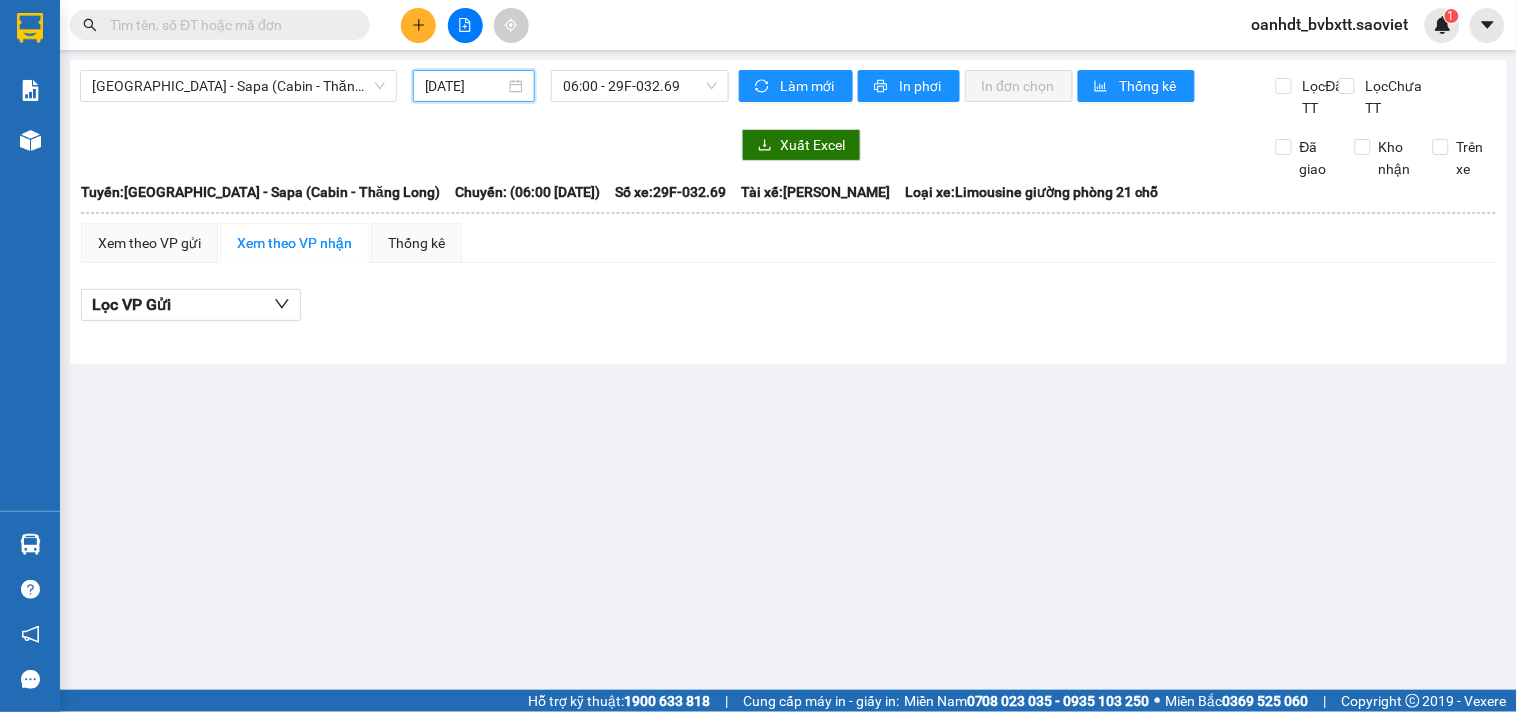 click on "[DATE]" at bounding box center (465, 86) 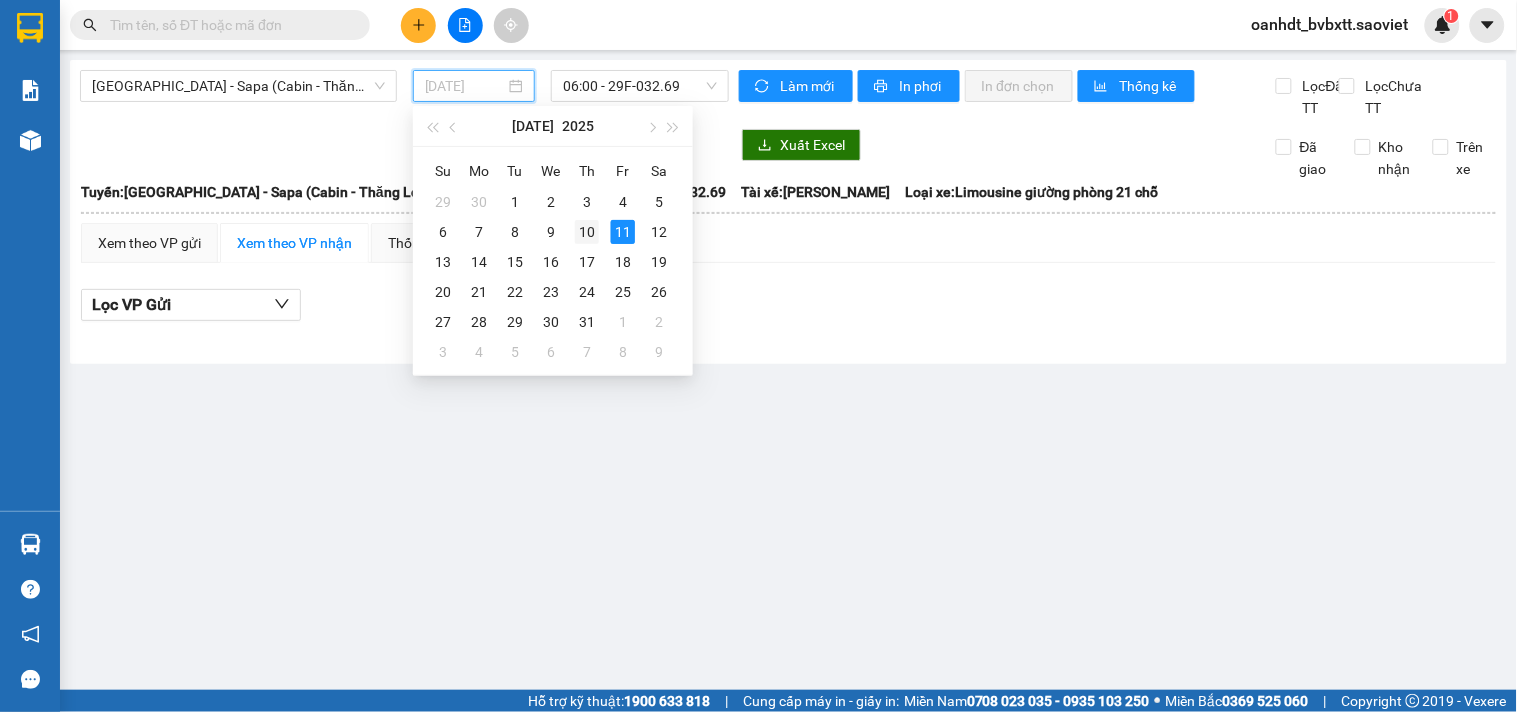 click on "10" at bounding box center (587, 232) 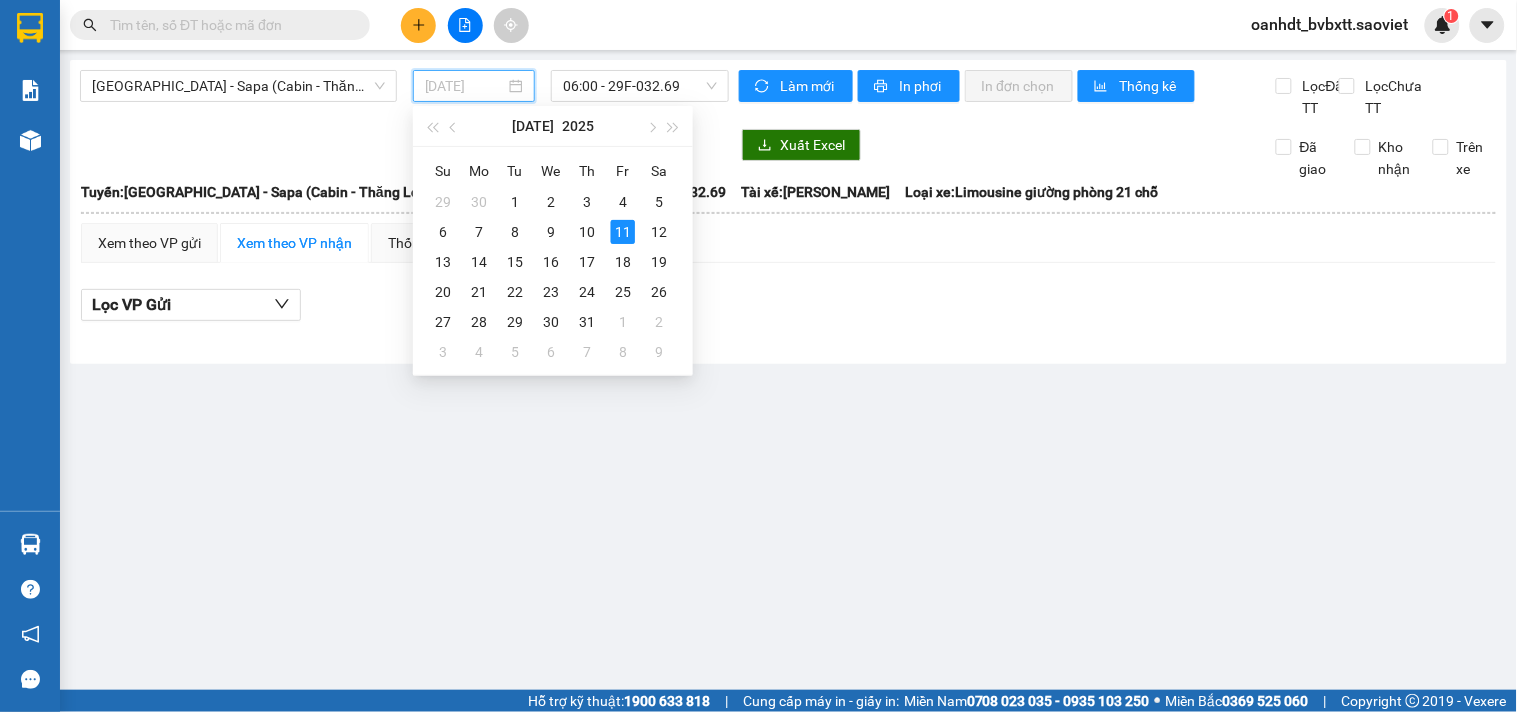 type on "[DATE]" 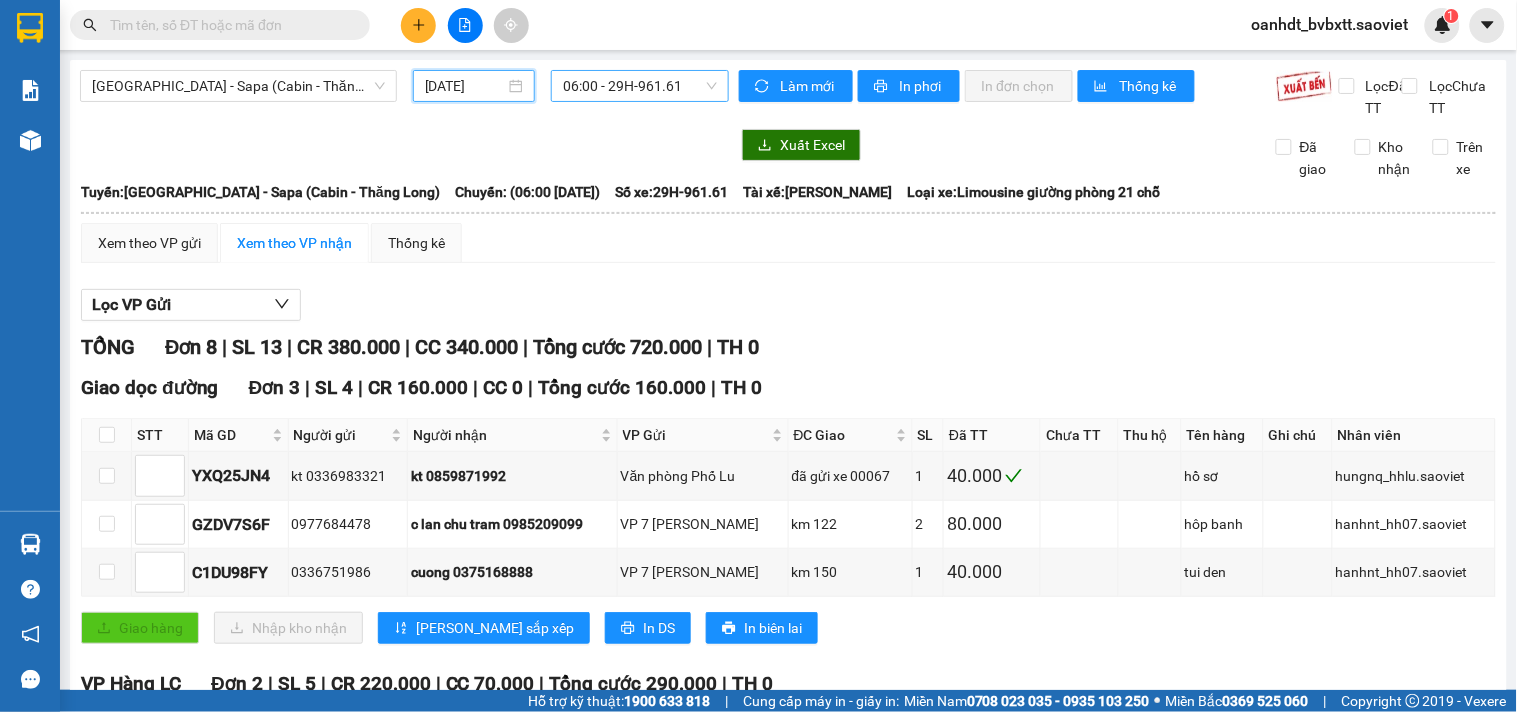 click on "06:00     - 29H-961.61" at bounding box center (640, 86) 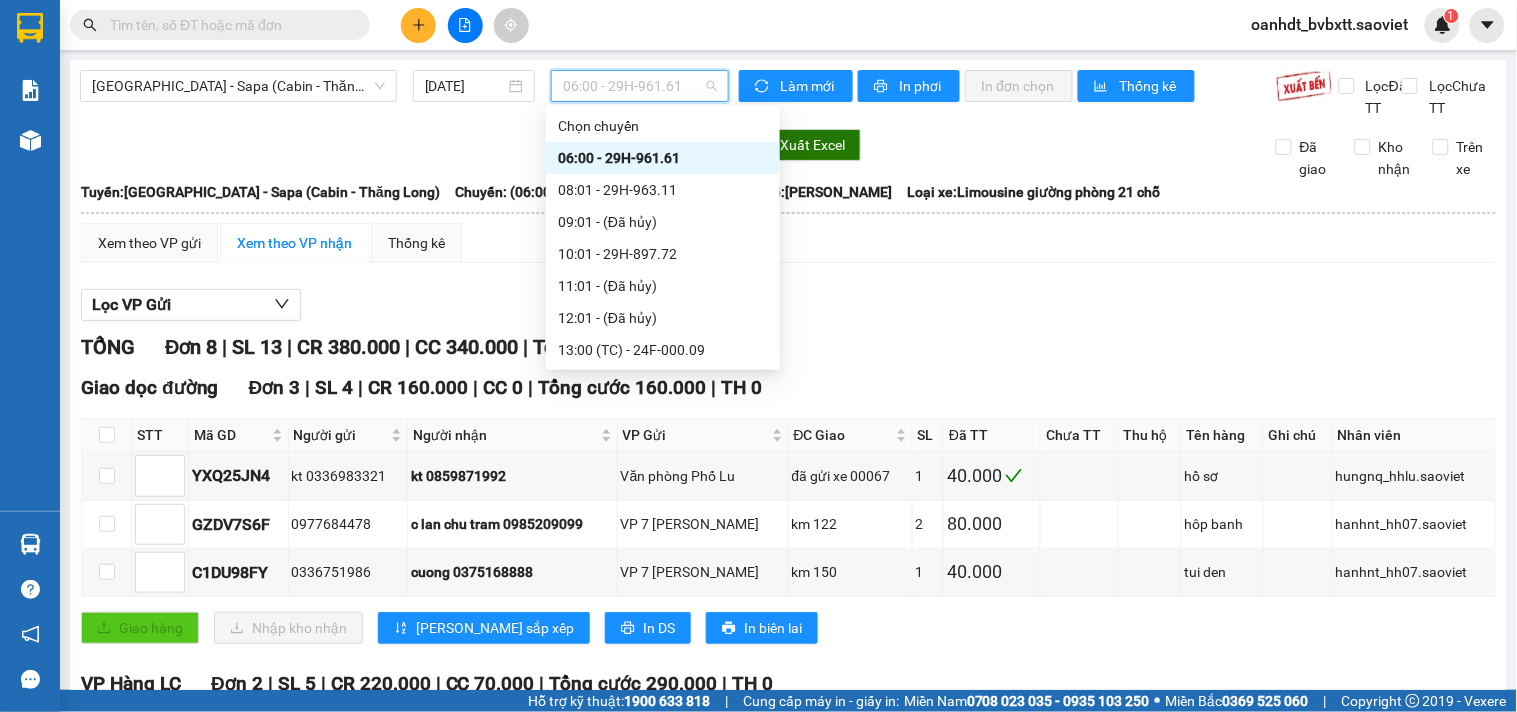 scroll, scrollTop: 256, scrollLeft: 0, axis: vertical 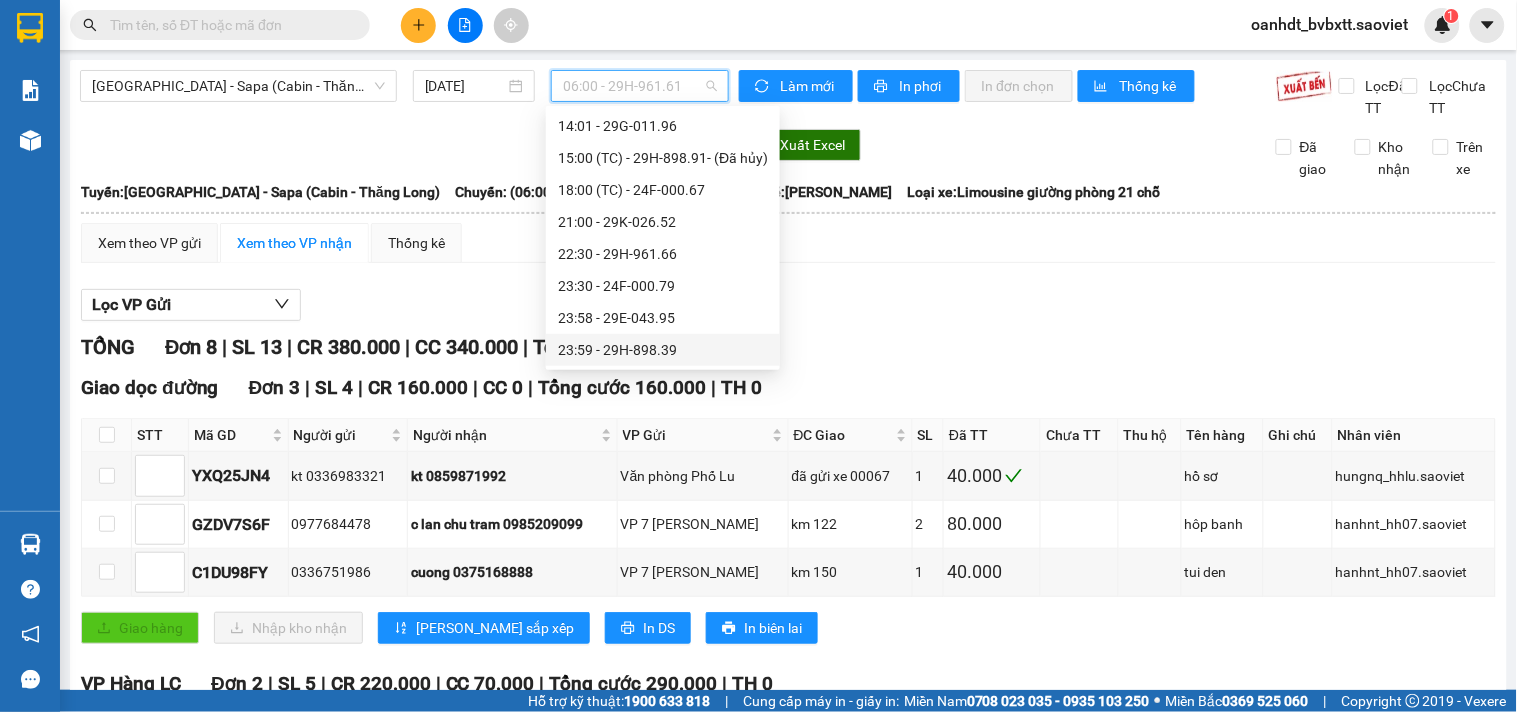 click on "23:59     - 29H-898.39" at bounding box center [663, 350] 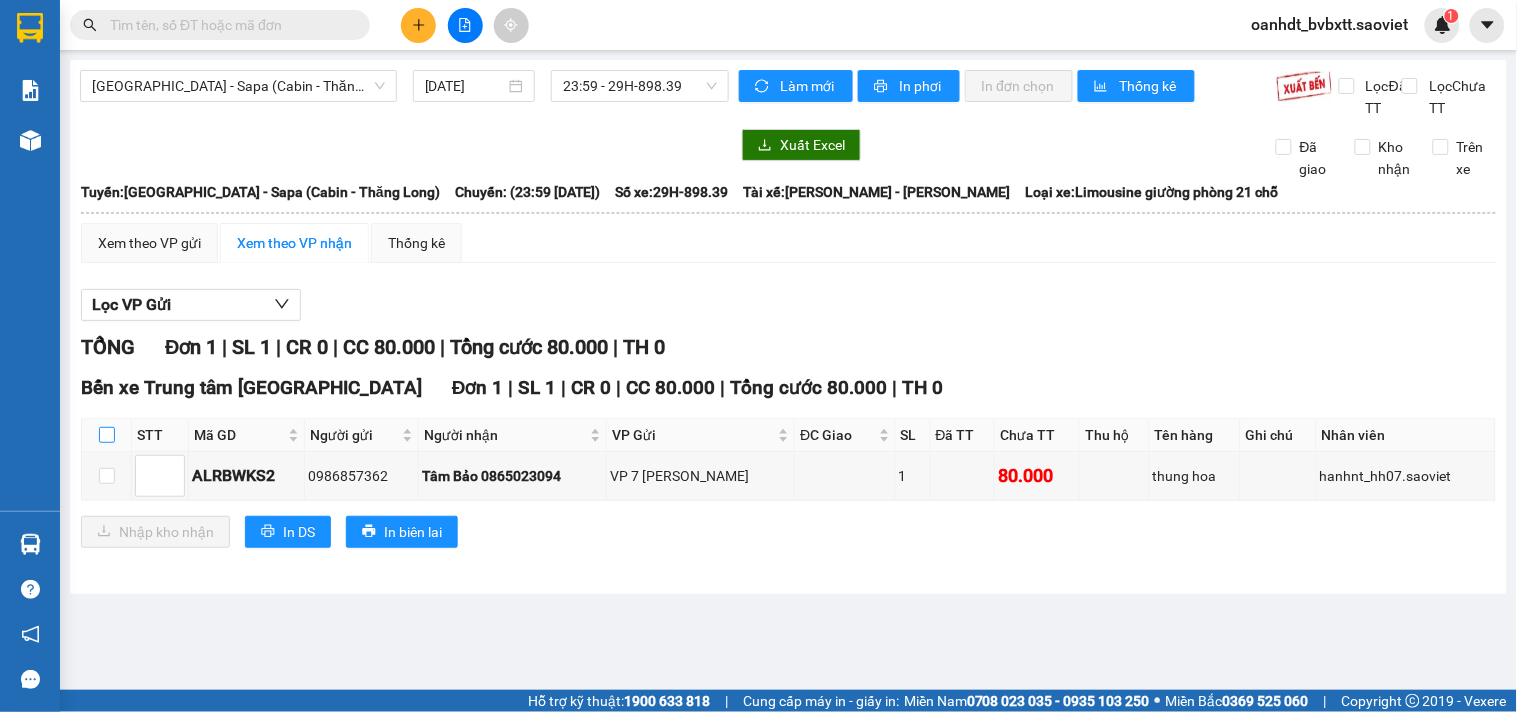 click at bounding box center [107, 435] 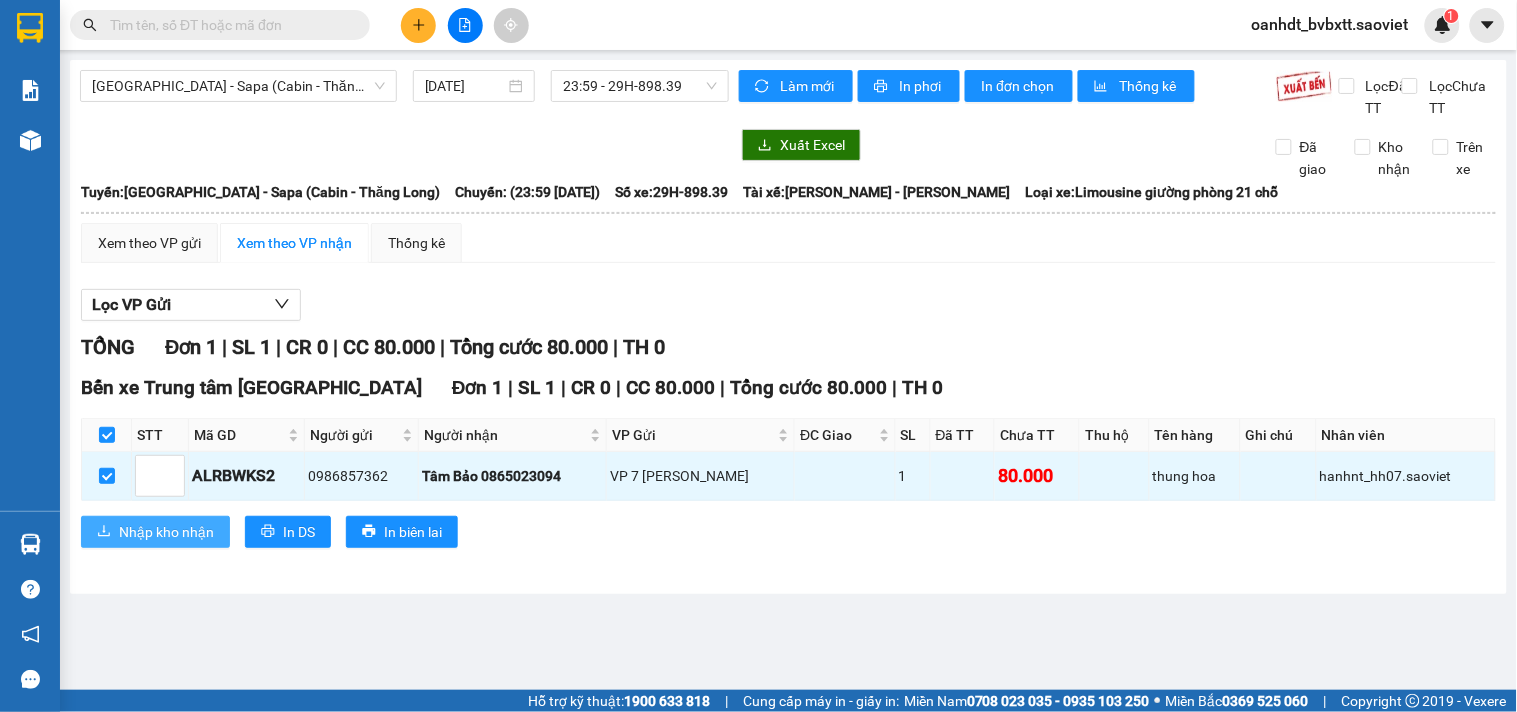 click on "Nhập kho nhận" at bounding box center (166, 532) 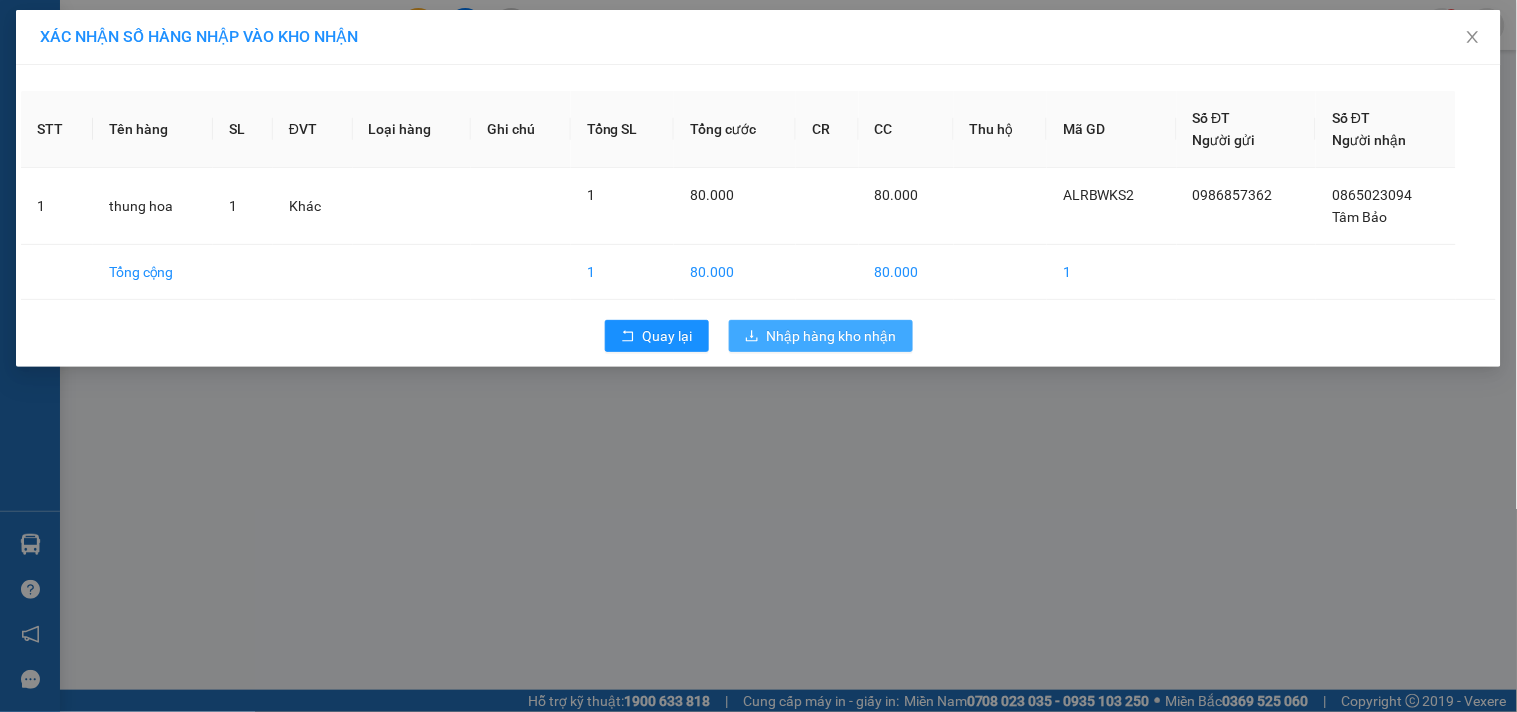 click on "Nhập hàng kho nhận" at bounding box center (832, 336) 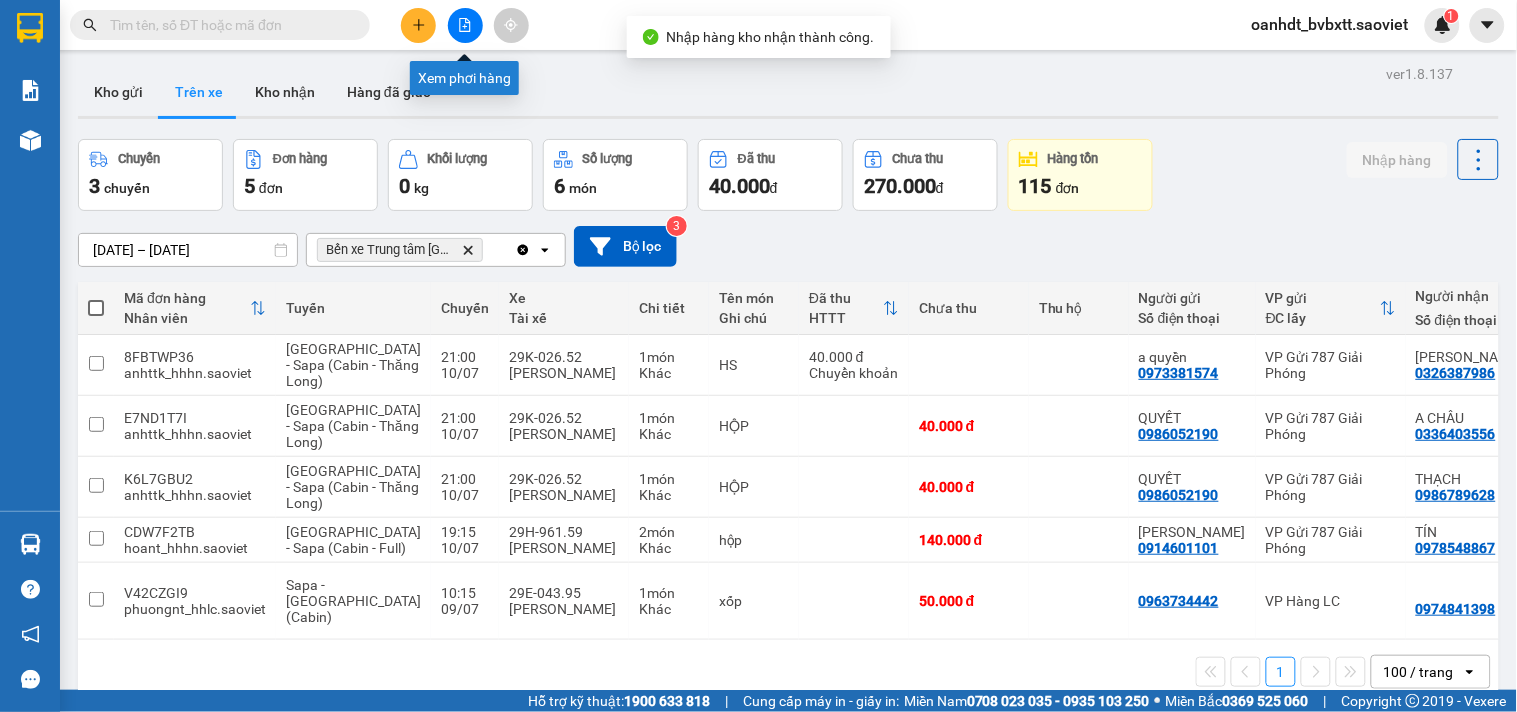 click at bounding box center [465, 25] 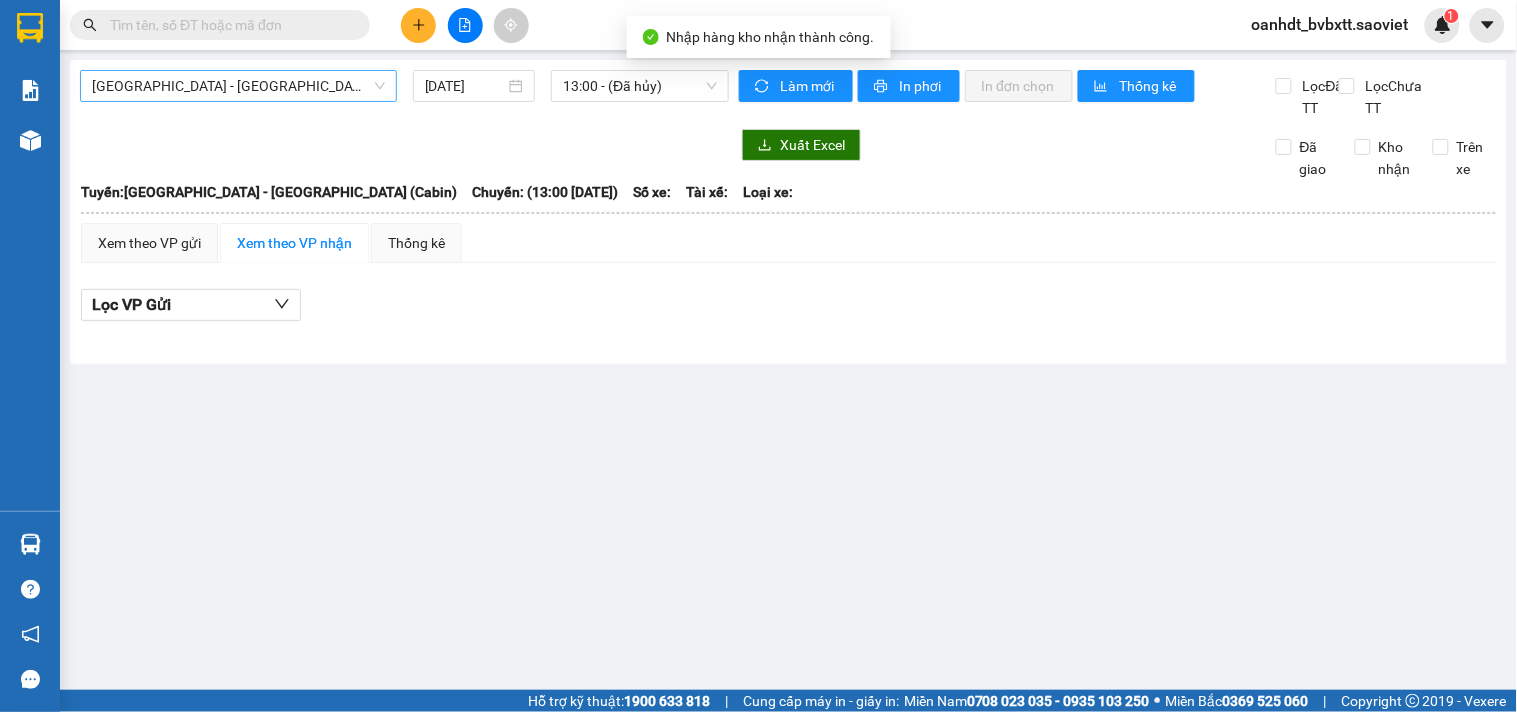 click on "[GEOGRAPHIC_DATA] - [GEOGRAPHIC_DATA] (Cabin)" at bounding box center [238, 86] 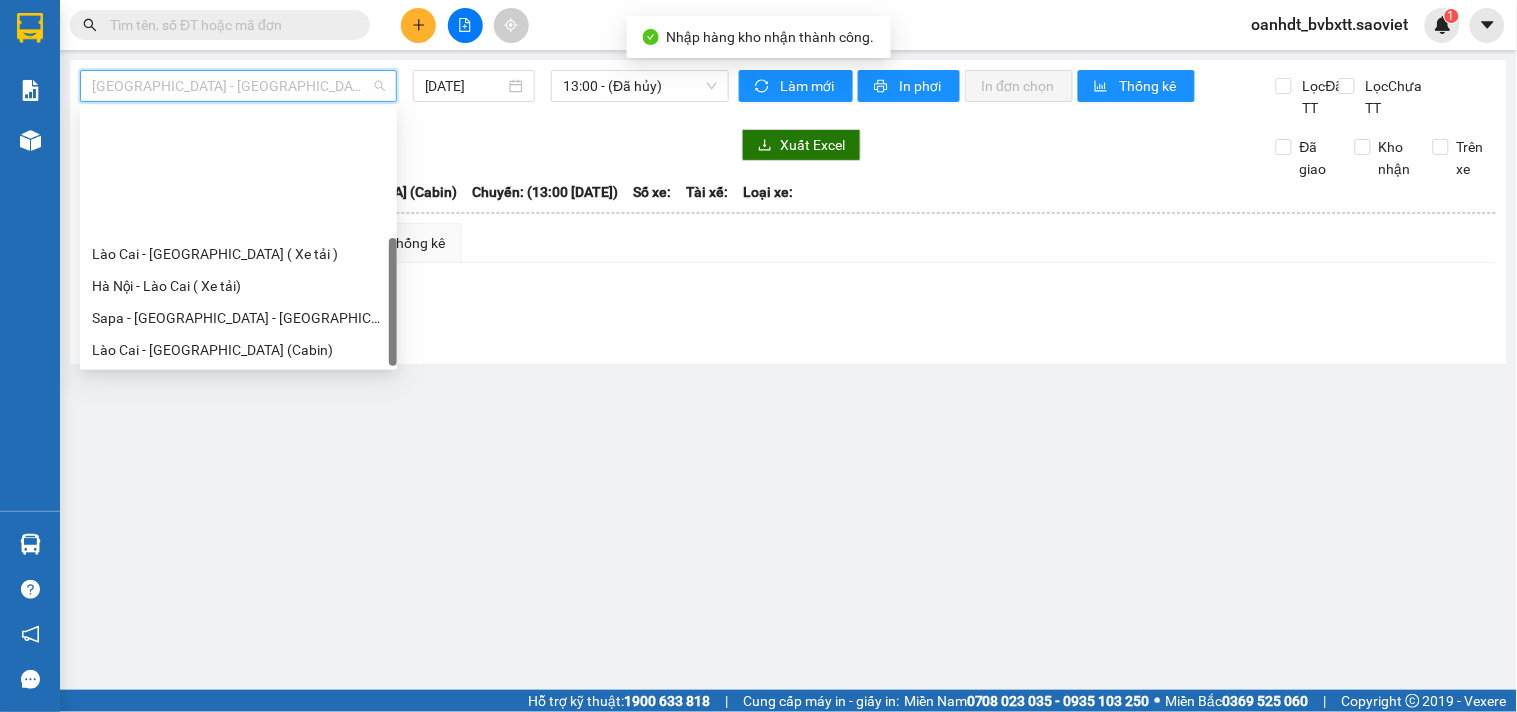 scroll, scrollTop: 160, scrollLeft: 0, axis: vertical 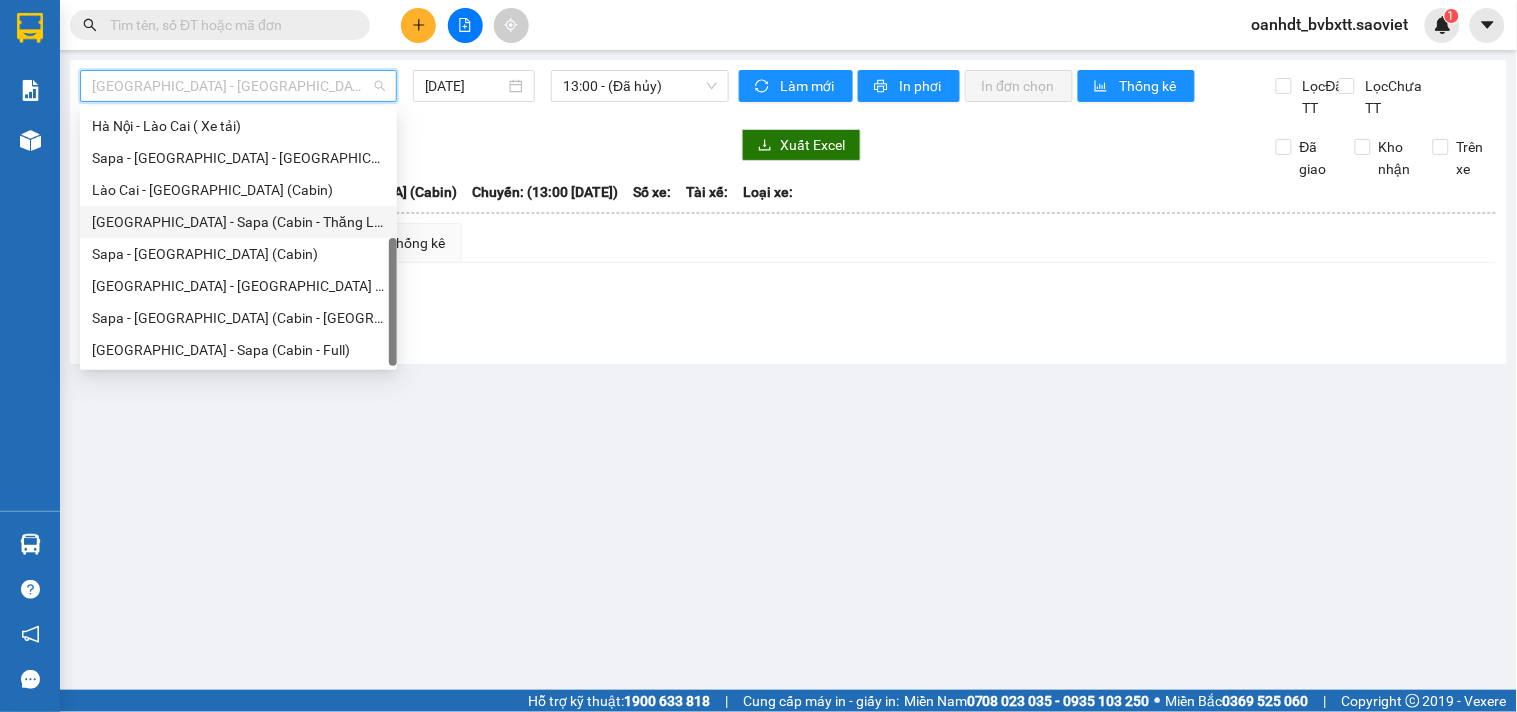 click on "[GEOGRAPHIC_DATA] - Sapa (Cabin - Thăng Long)" at bounding box center [238, 222] 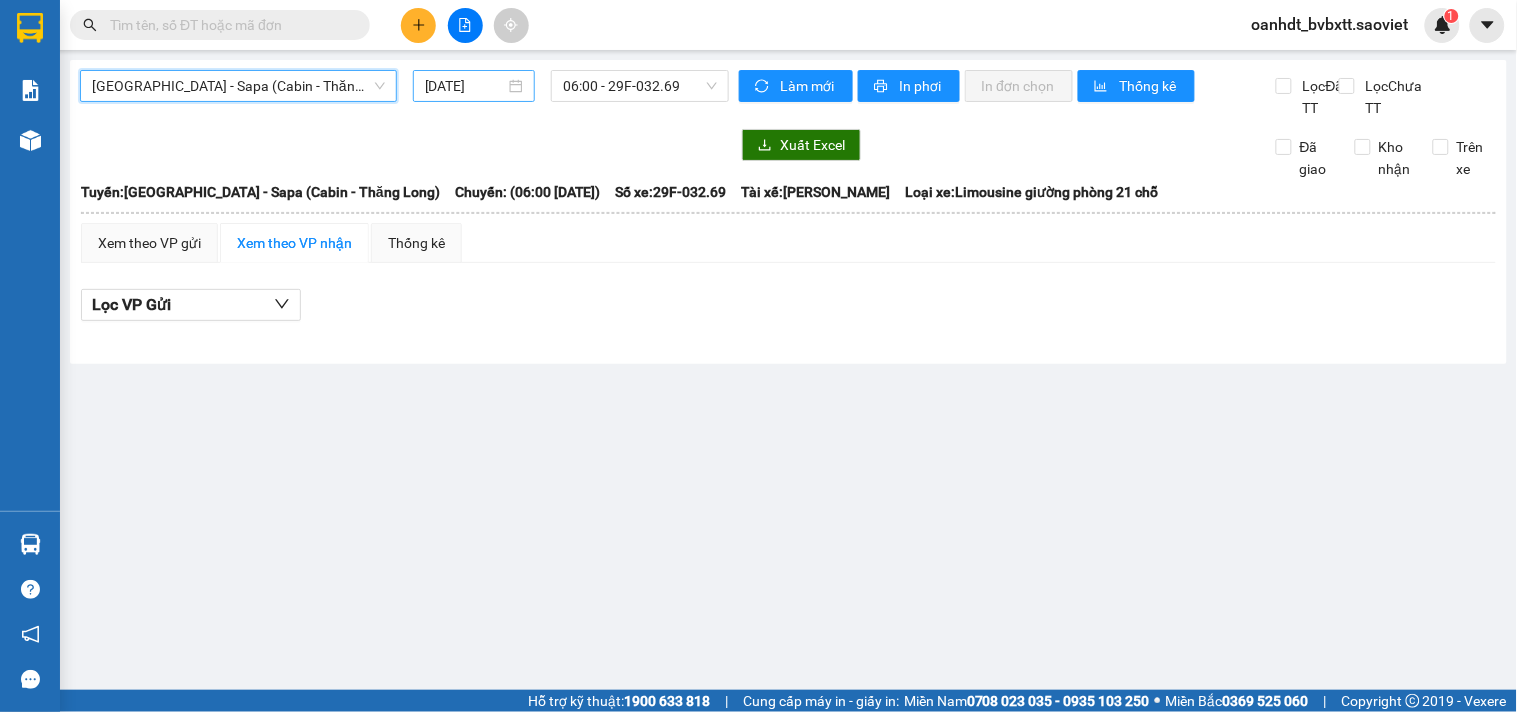 click on "[DATE]" at bounding box center (465, 86) 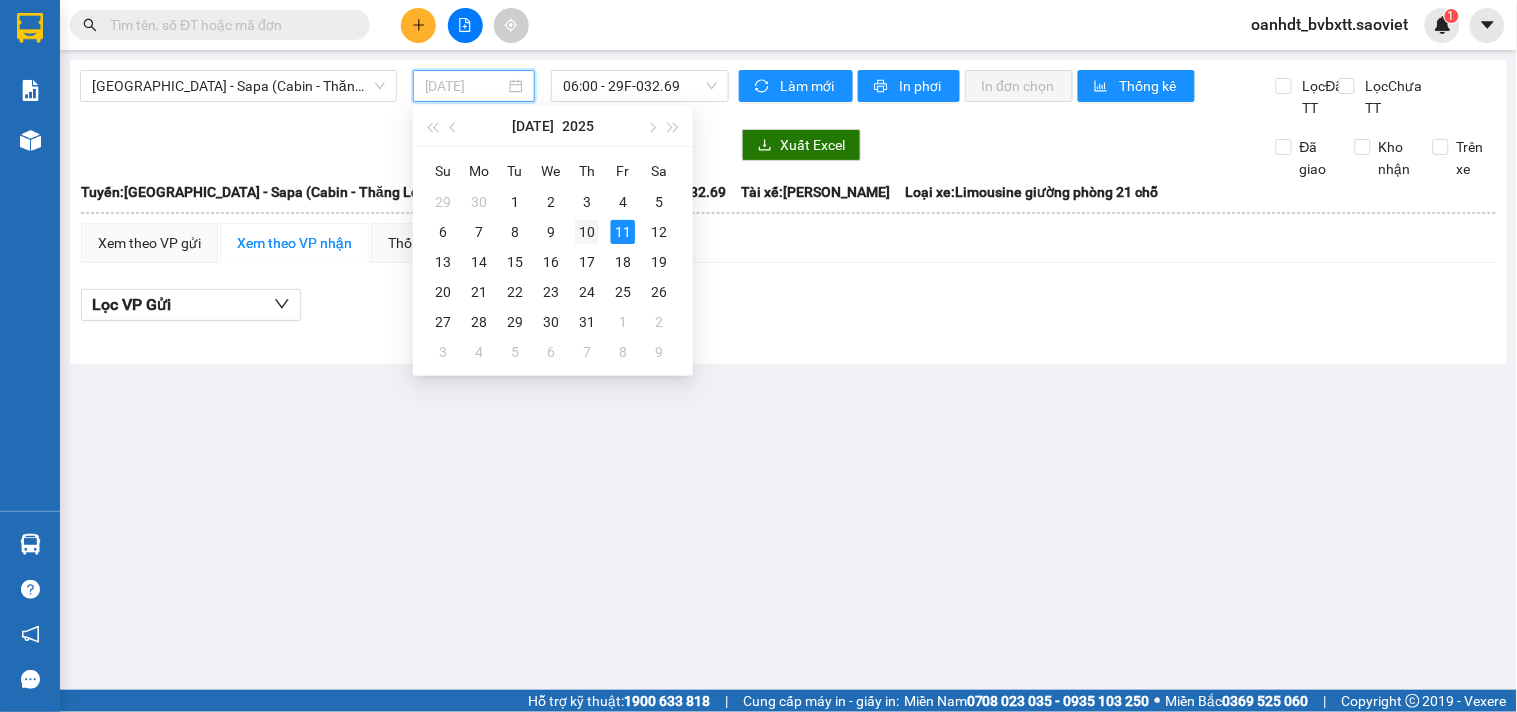click on "10" at bounding box center [587, 232] 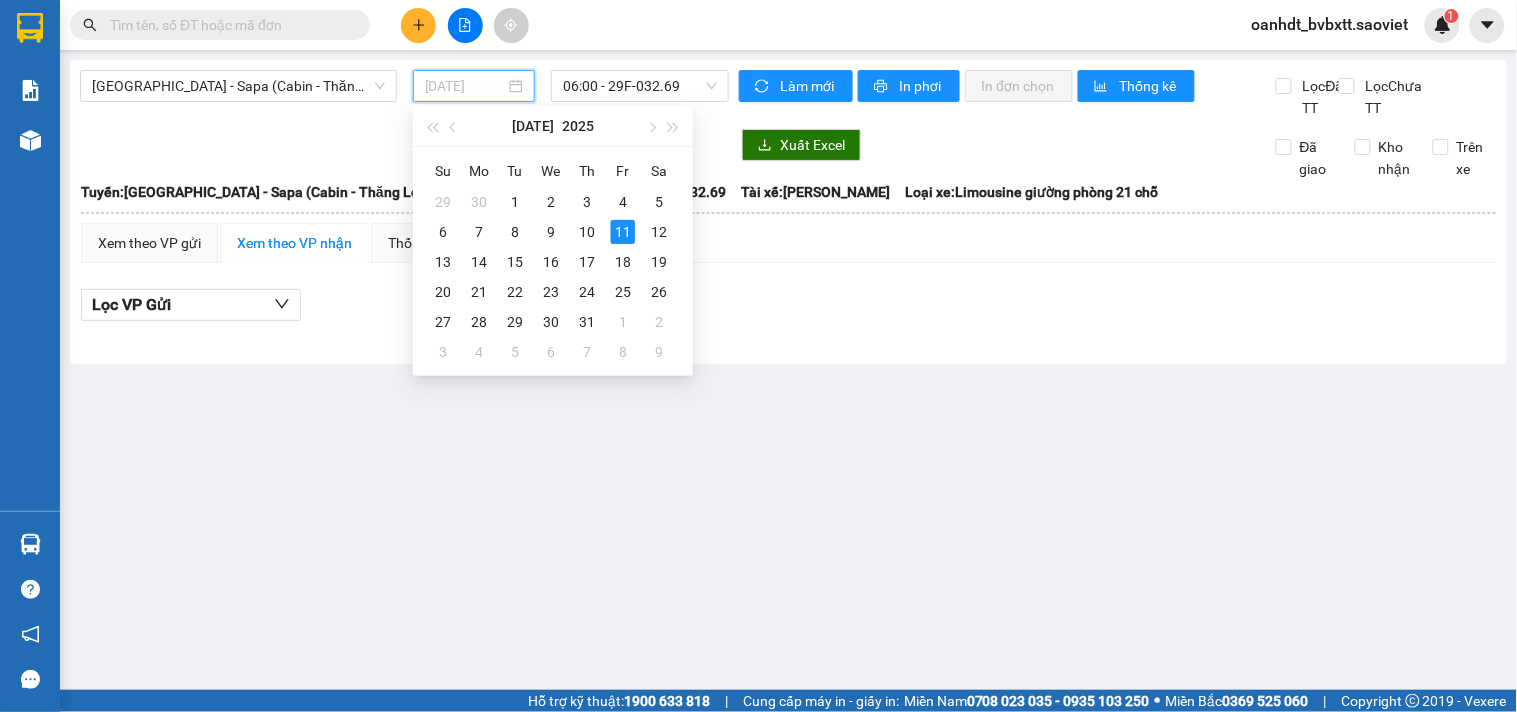 type on "[DATE]" 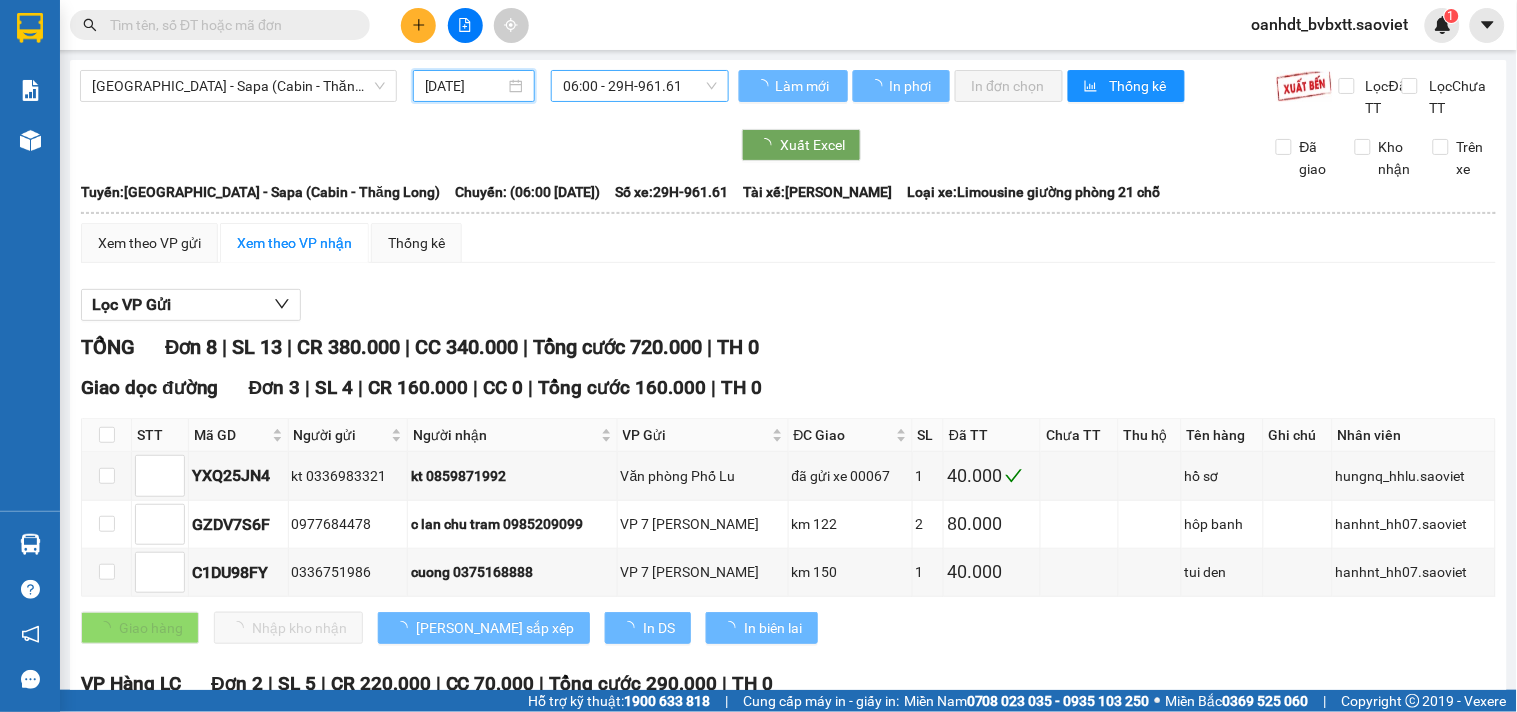 click on "06:00     - 29H-961.61" at bounding box center [640, 86] 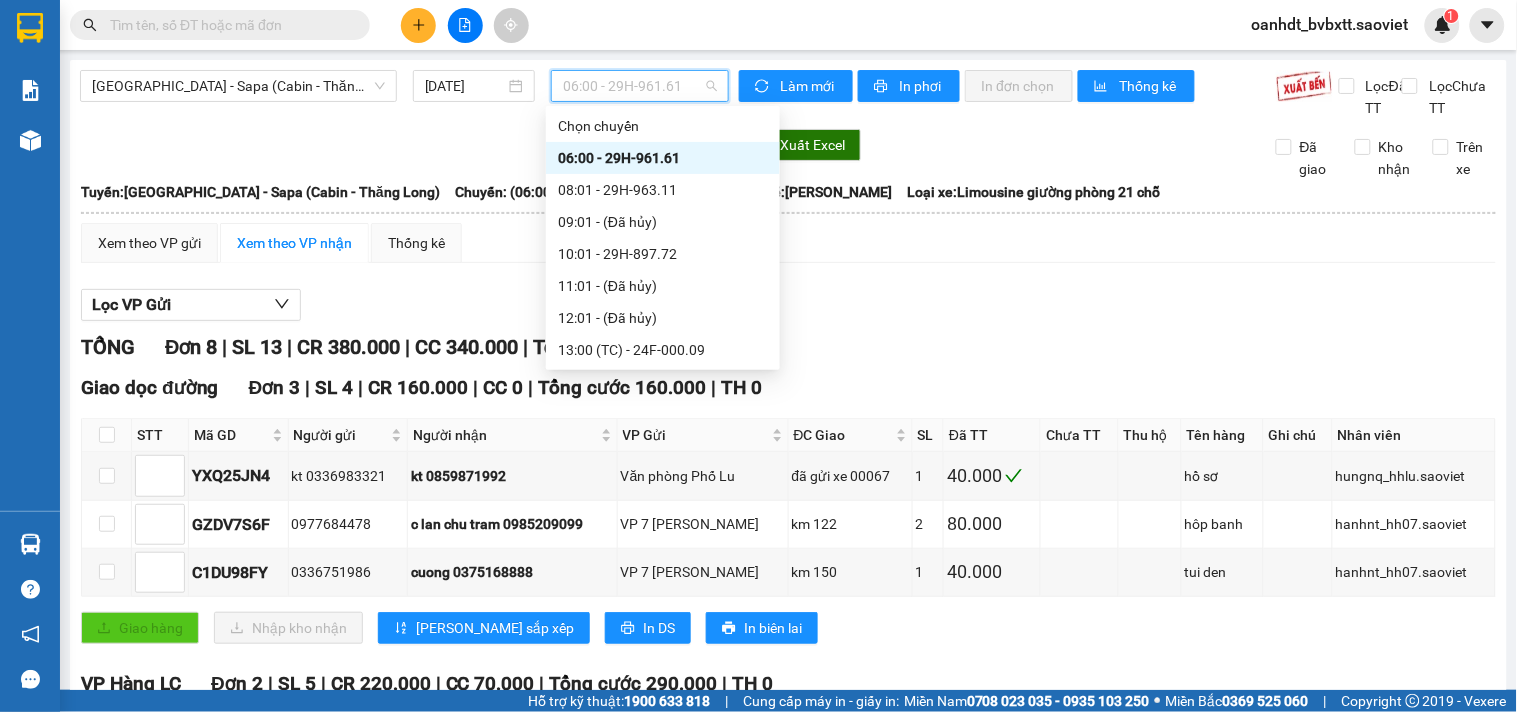scroll, scrollTop: 256, scrollLeft: 0, axis: vertical 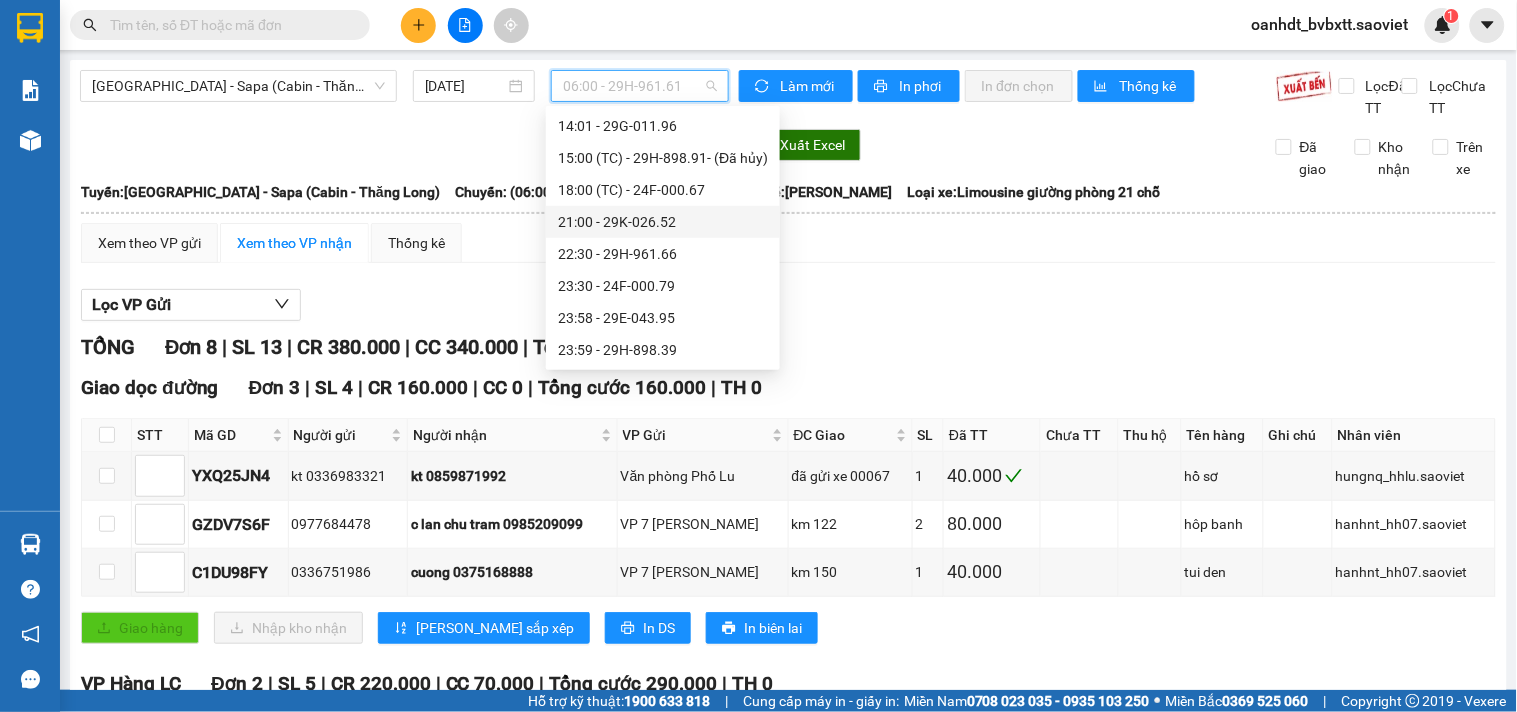 click on "21:00     - 29K-026.52" at bounding box center [663, 222] 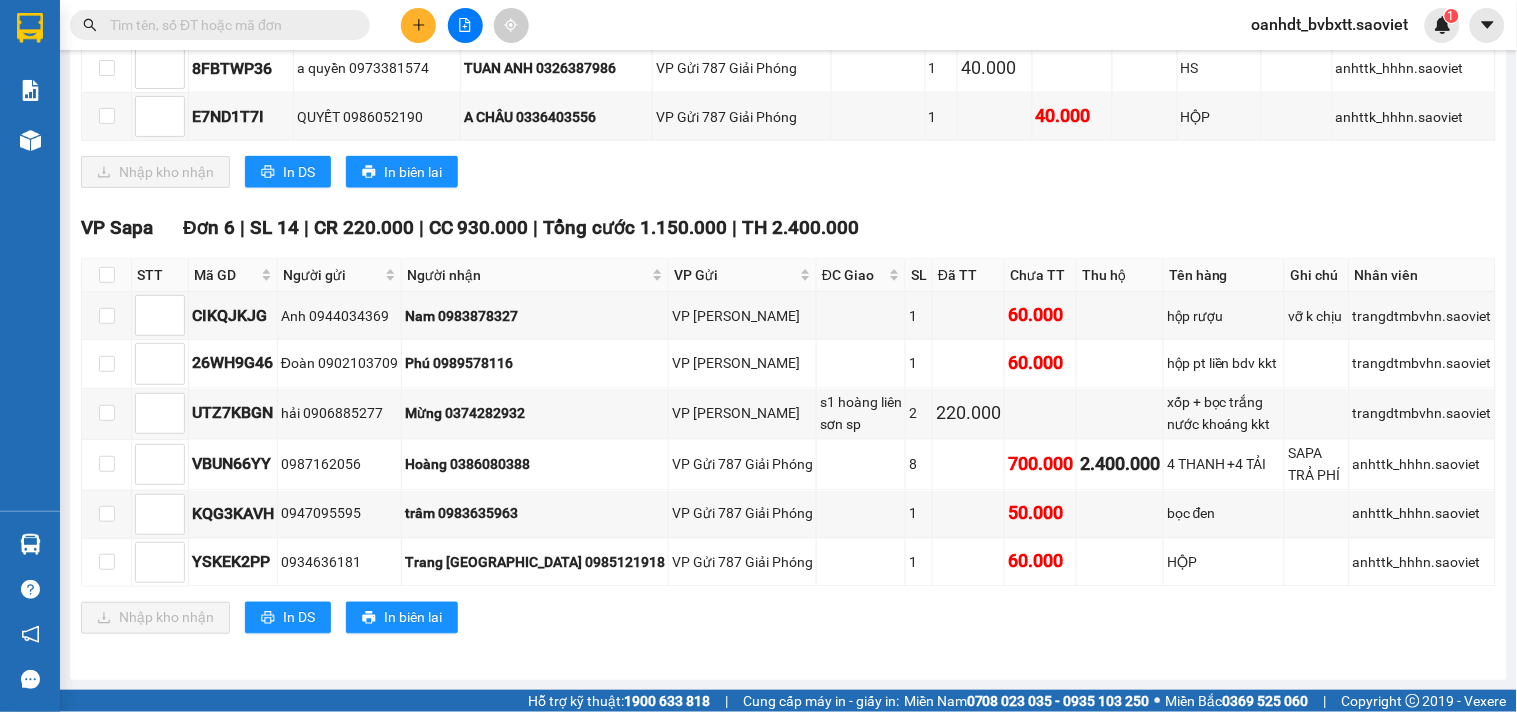 scroll, scrollTop: 2414, scrollLeft: 0, axis: vertical 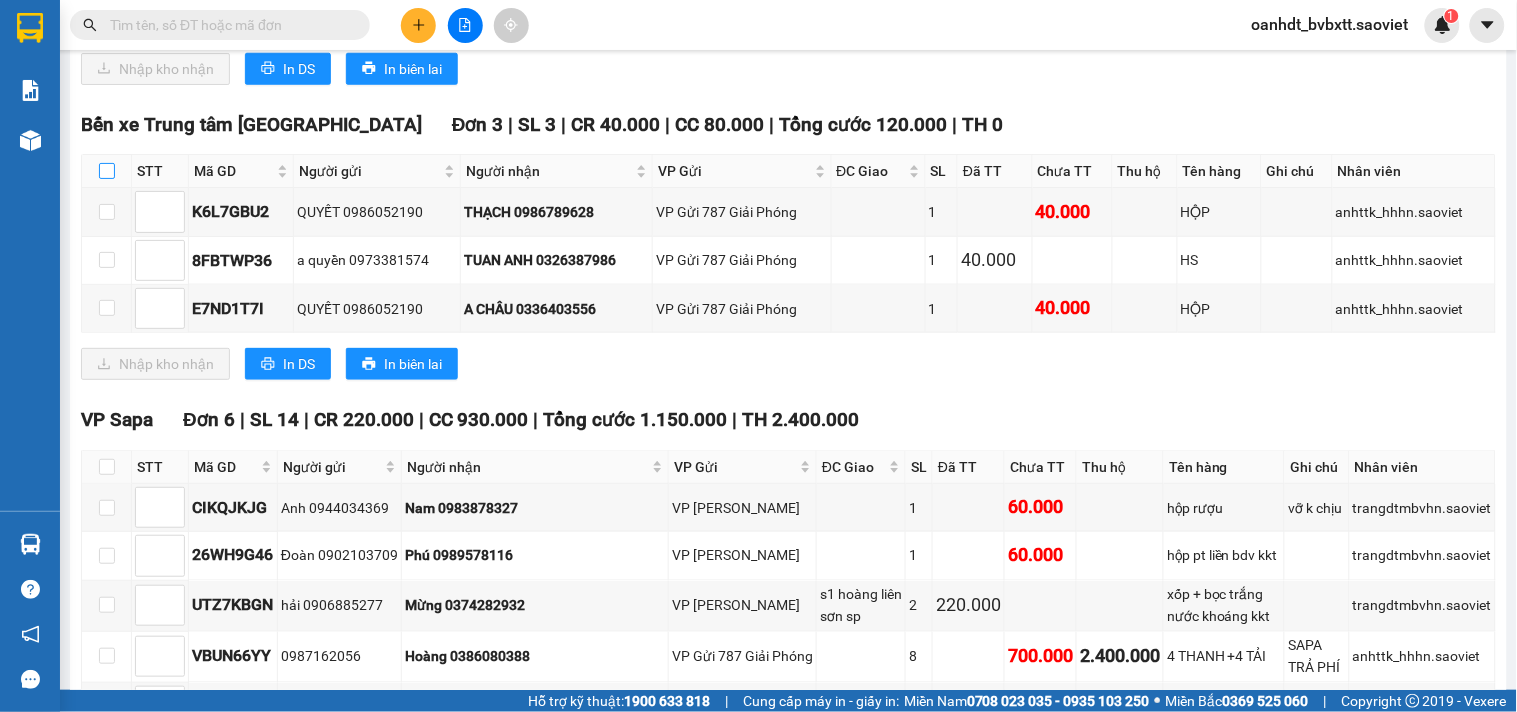 click at bounding box center (107, 171) 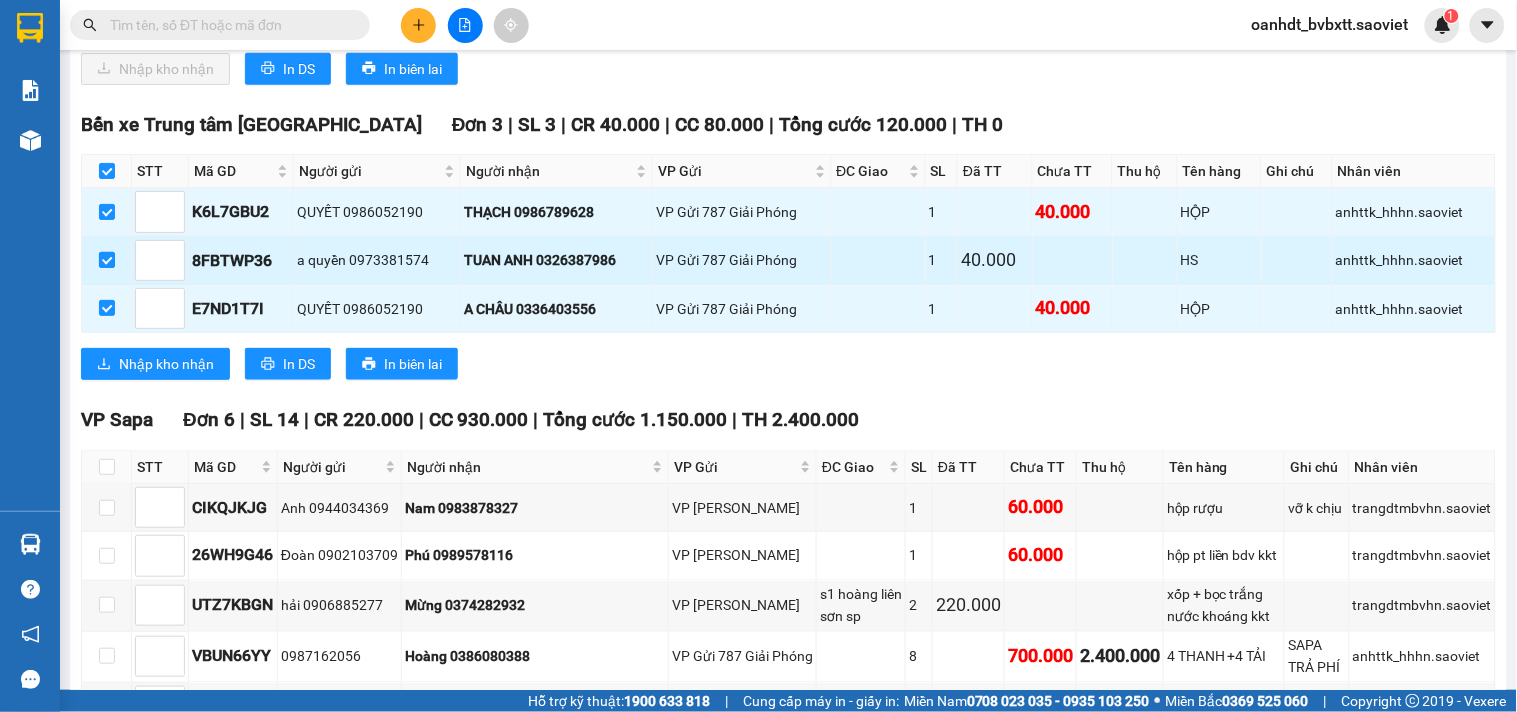 checkbox on "true" 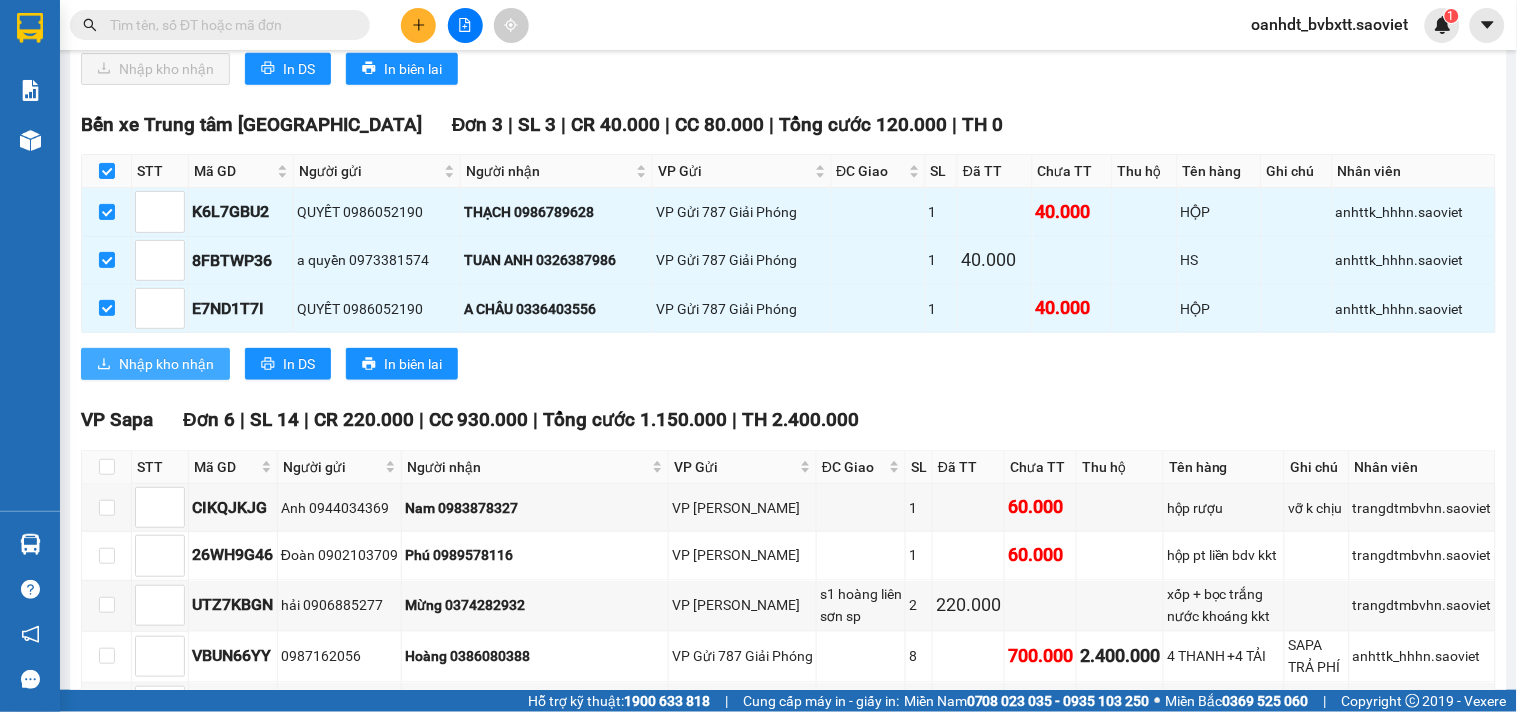 click on "Nhập kho nhận" at bounding box center (166, 364) 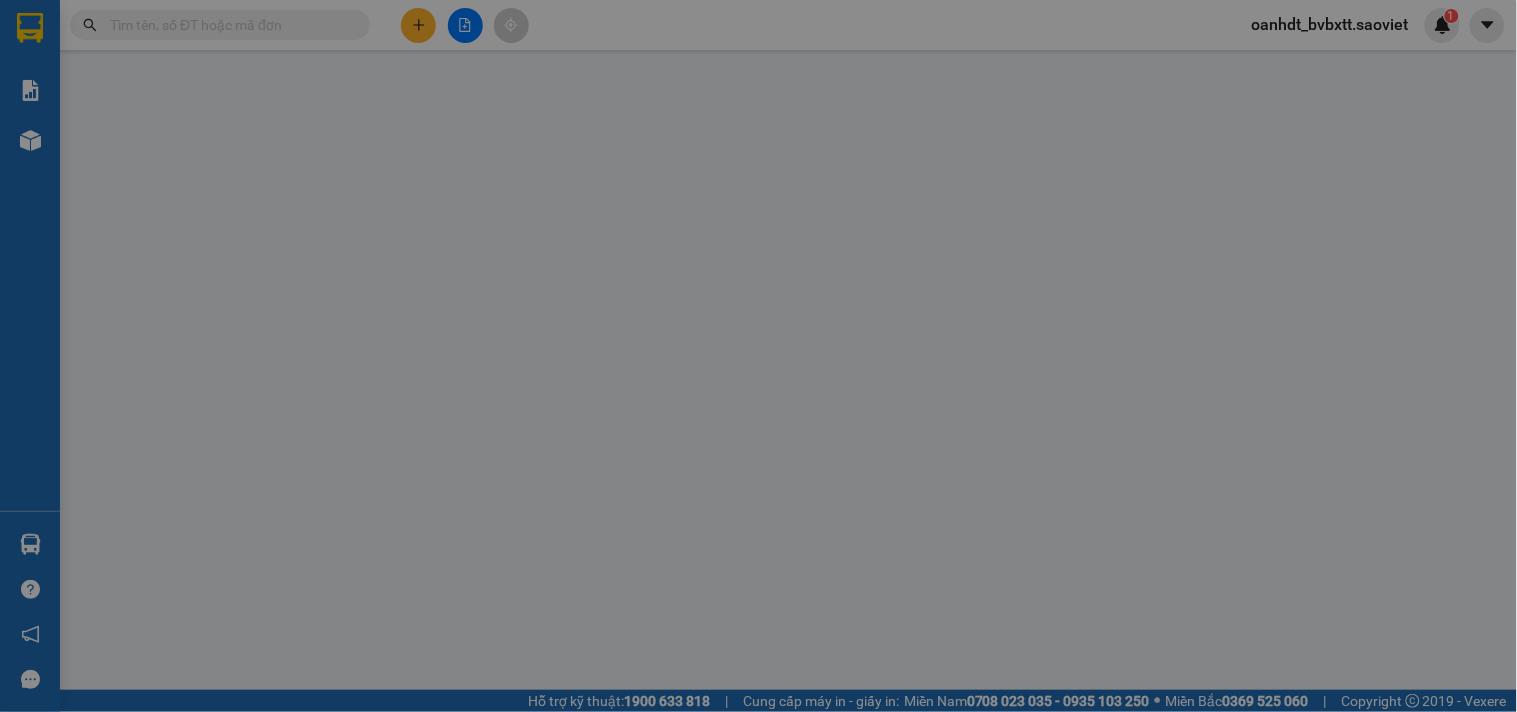 scroll, scrollTop: 0, scrollLeft: 0, axis: both 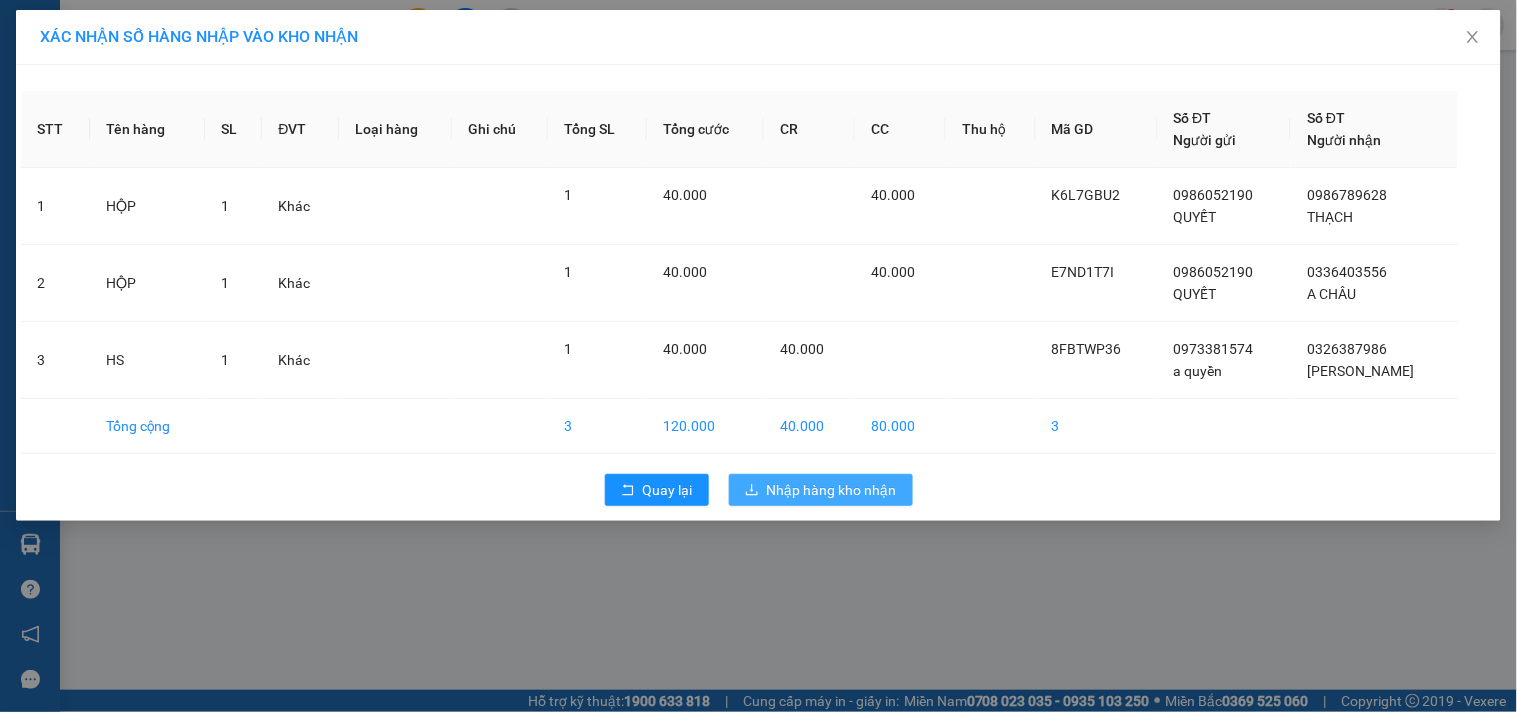 click on "Nhập hàng kho nhận" at bounding box center [832, 490] 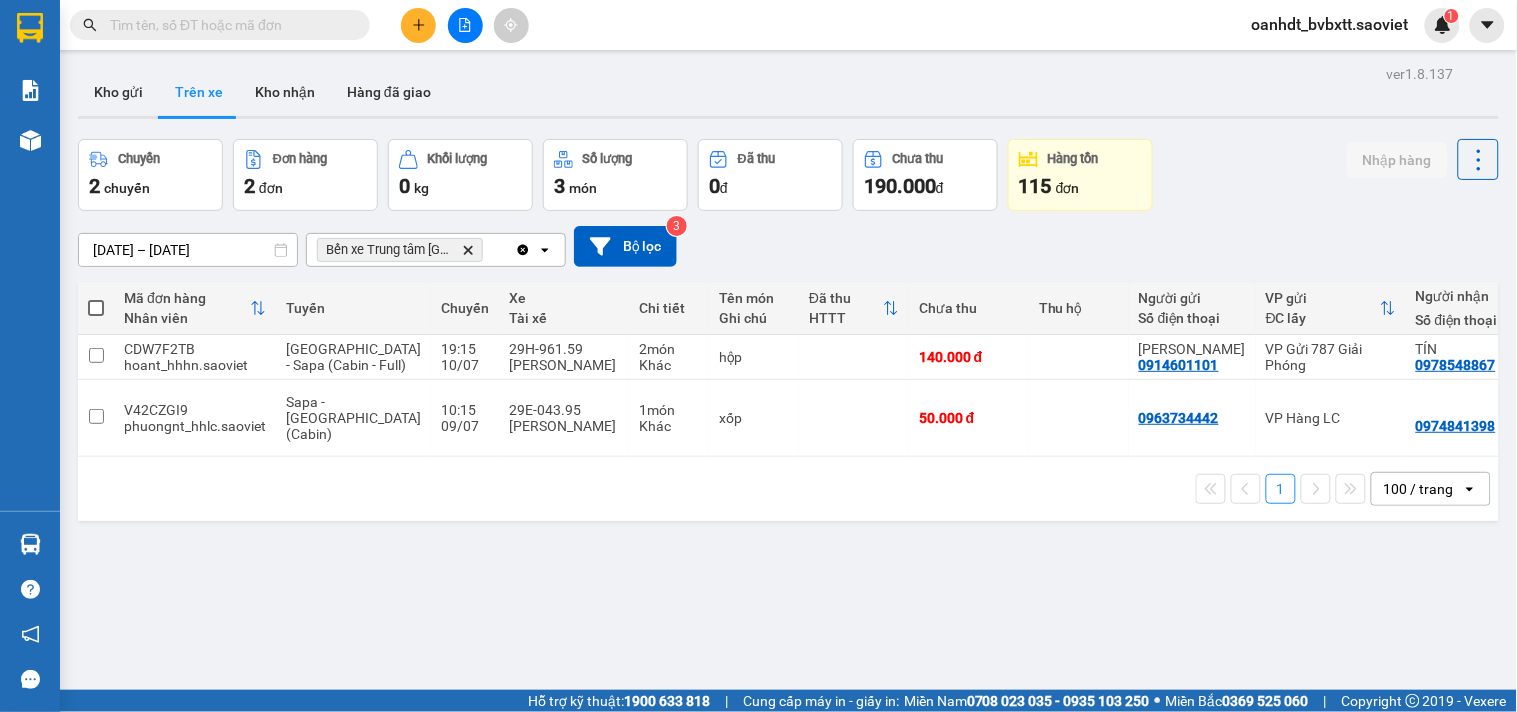 click at bounding box center (465, 25) 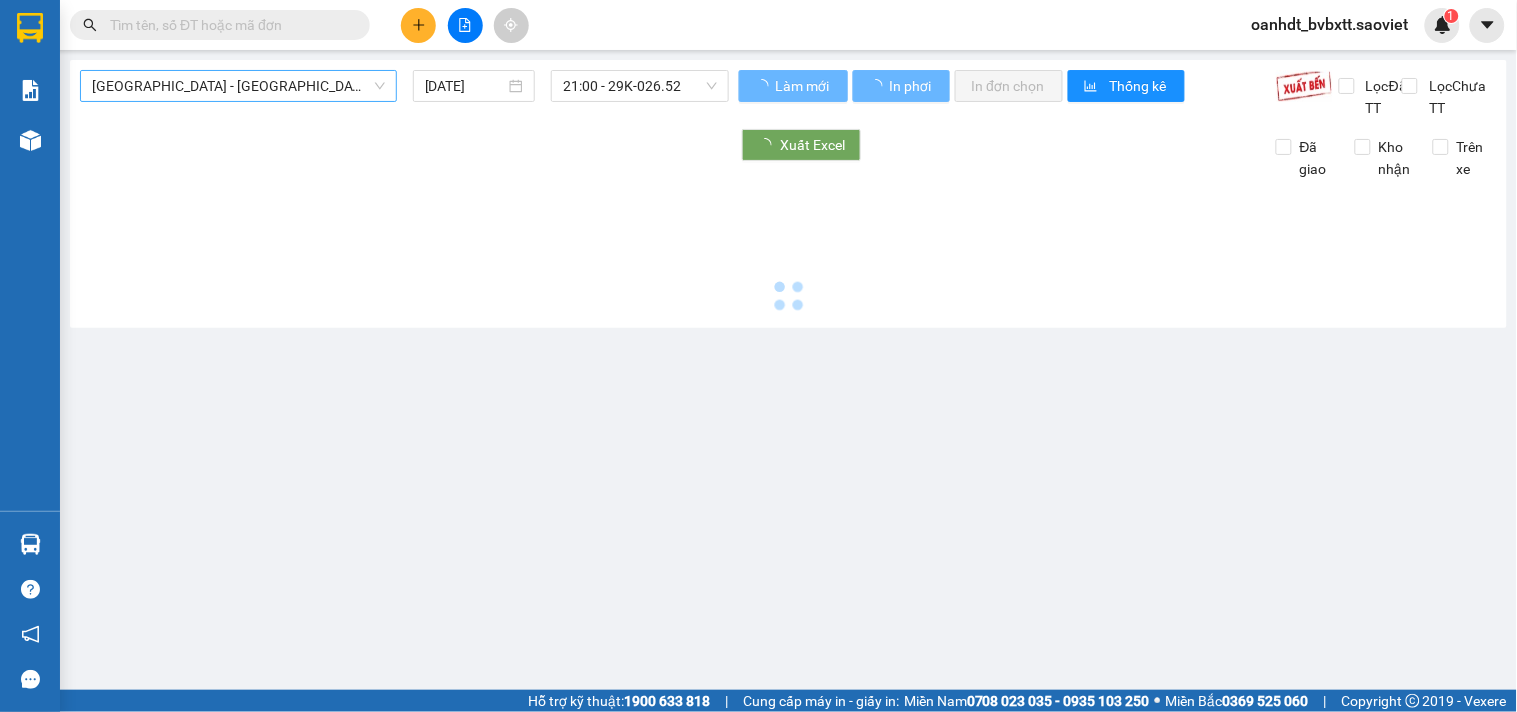 type on "[DATE]" 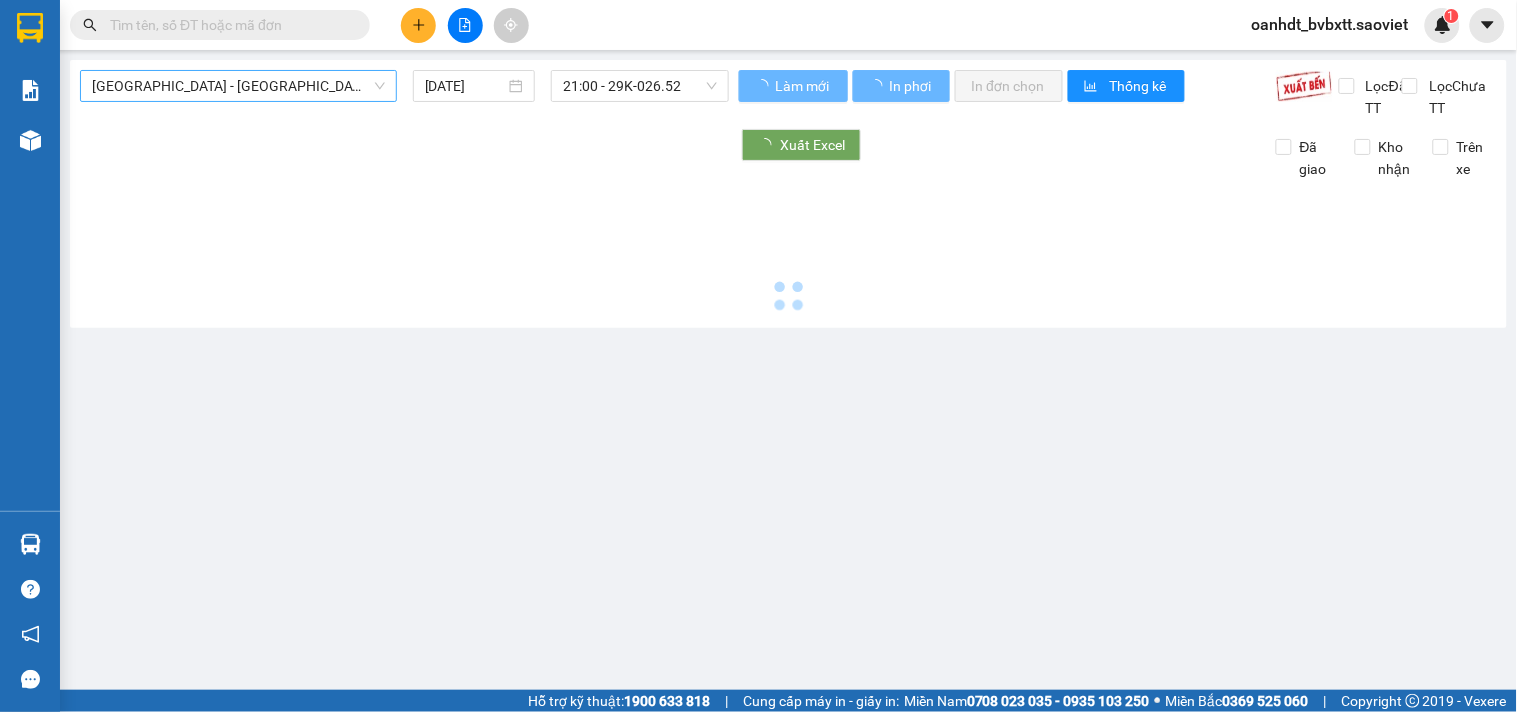 click on "[GEOGRAPHIC_DATA] - [GEOGRAPHIC_DATA] (Cabin)" at bounding box center (238, 86) 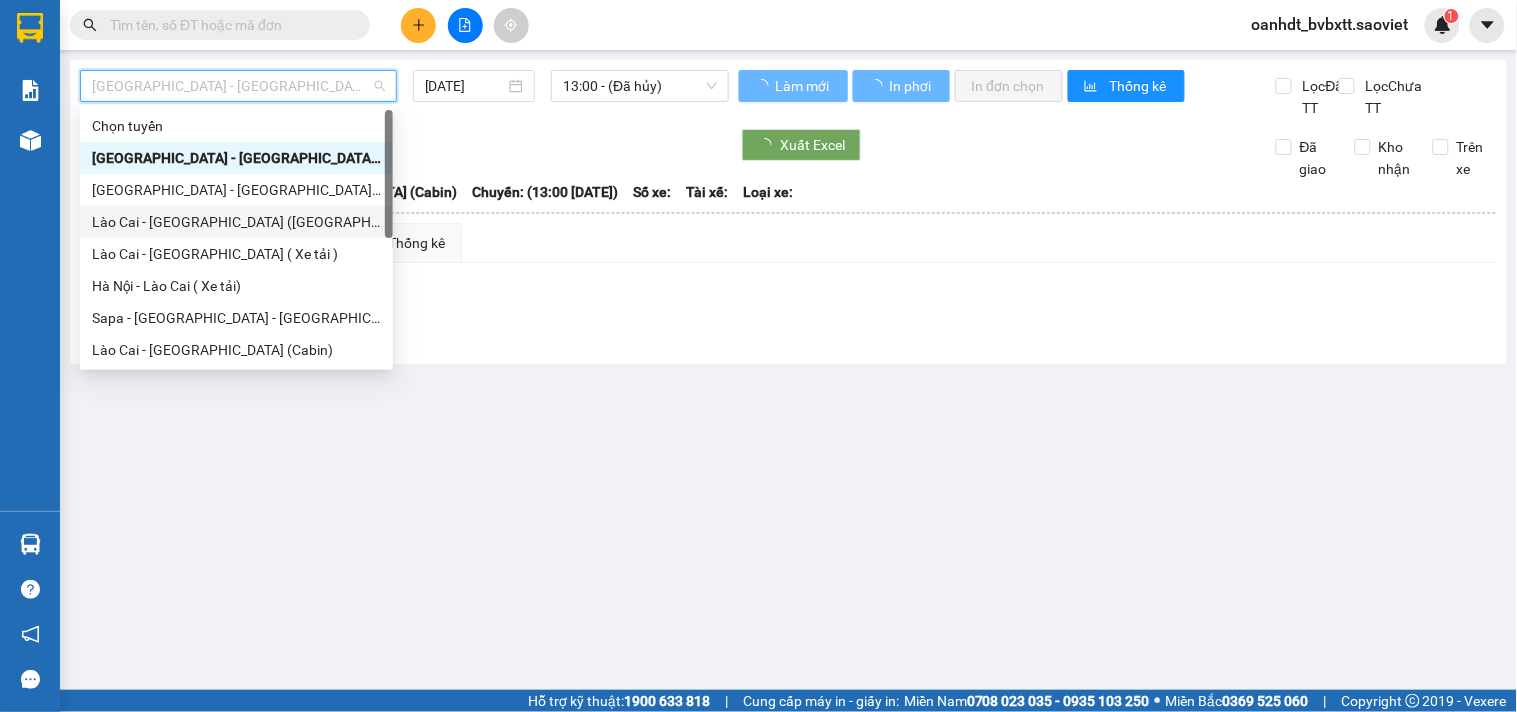 scroll, scrollTop: 160, scrollLeft: 0, axis: vertical 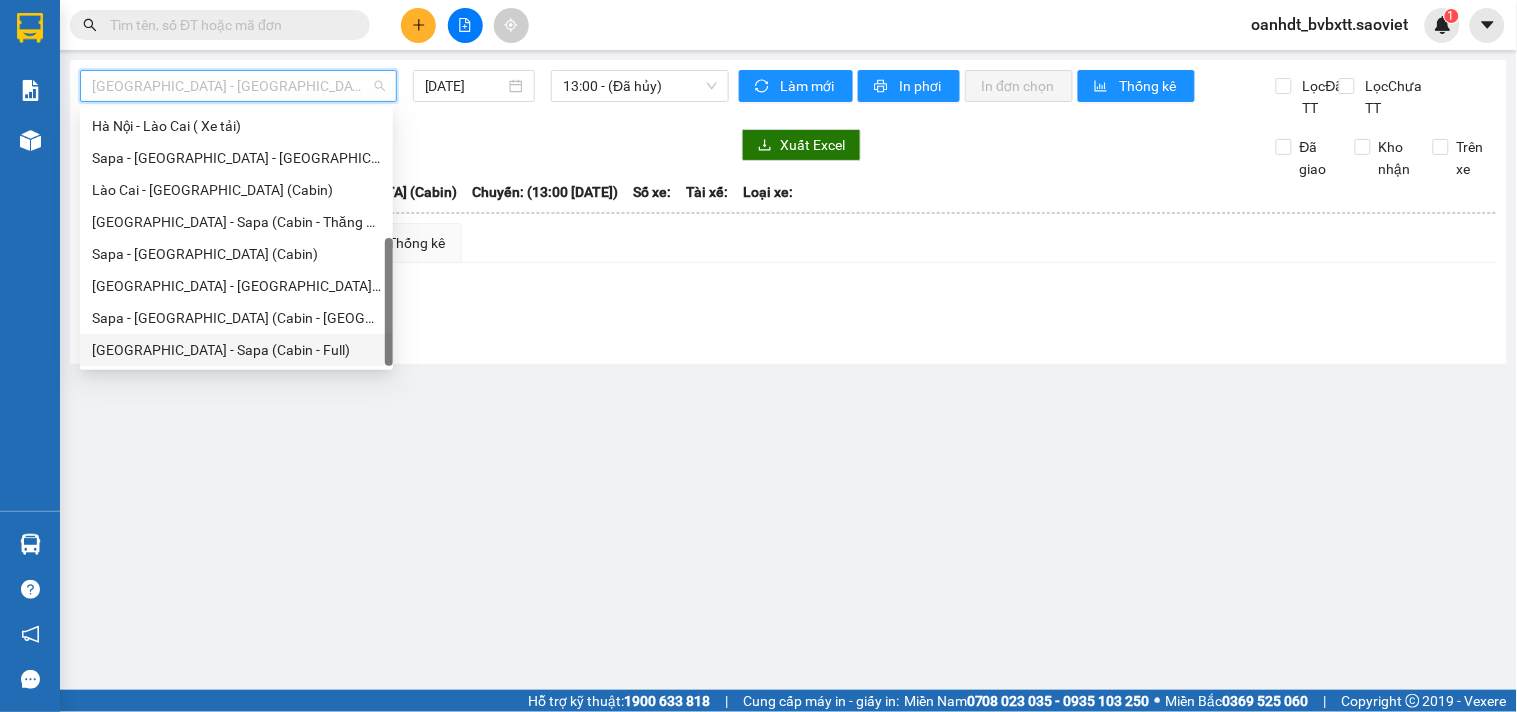 click on "[GEOGRAPHIC_DATA] - Sapa (Cabin - Full)" at bounding box center (236, 350) 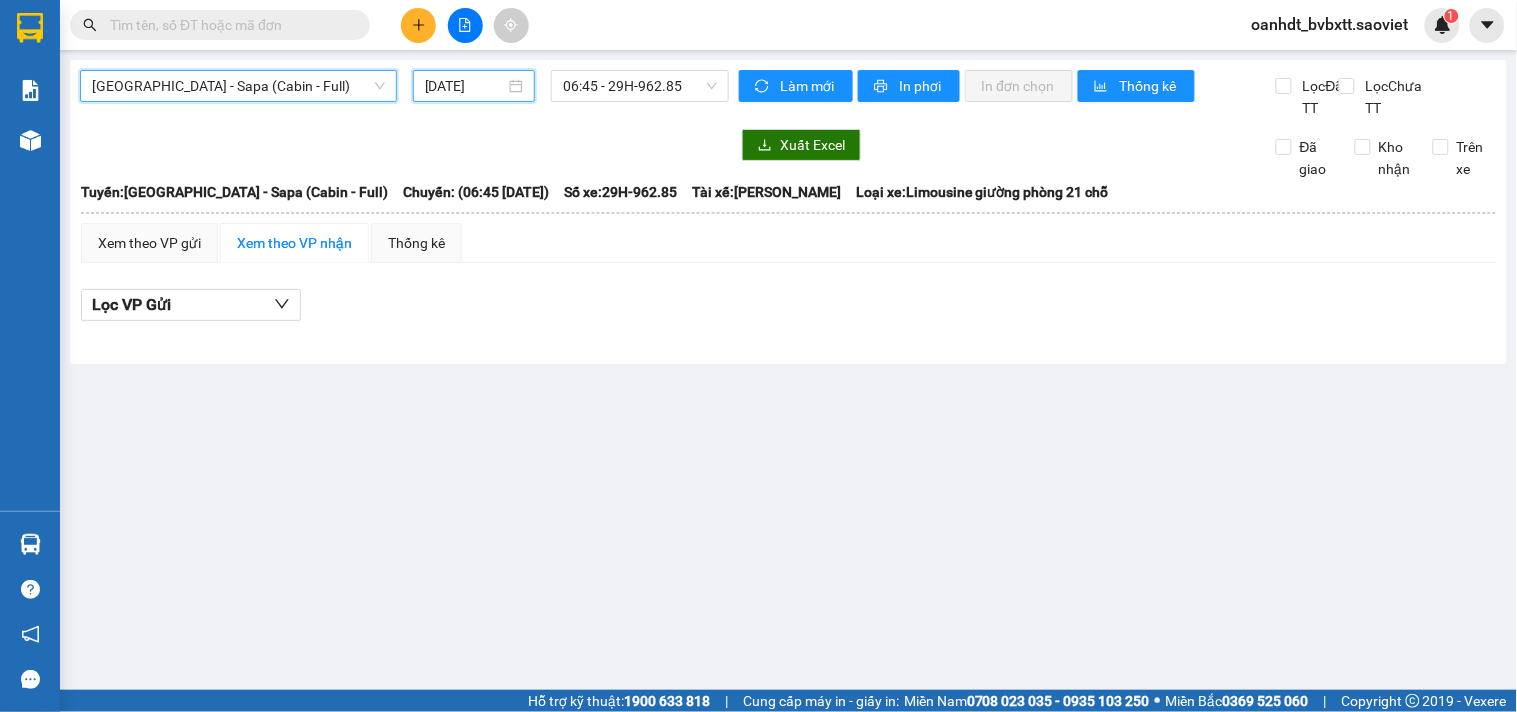 click on "[DATE]" at bounding box center [465, 86] 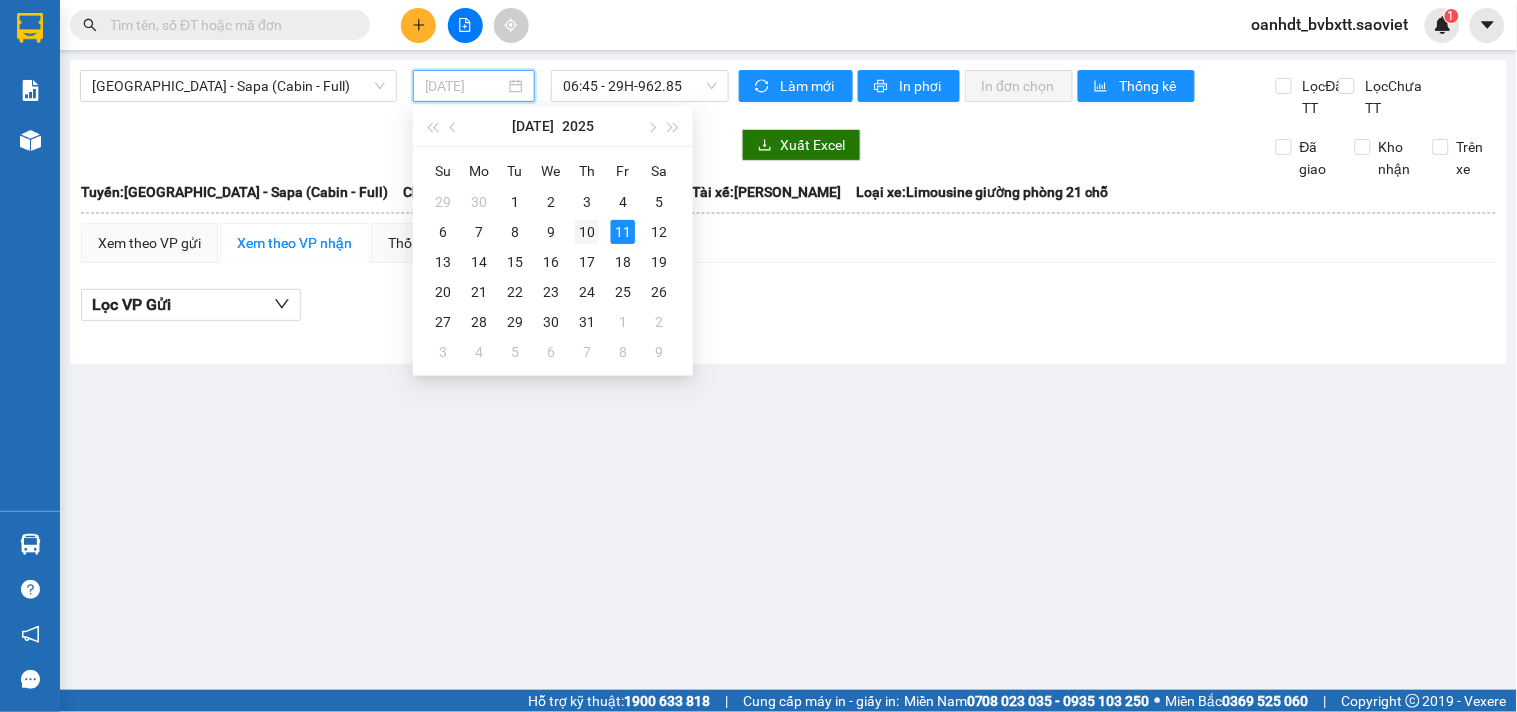 click on "10" at bounding box center (587, 232) 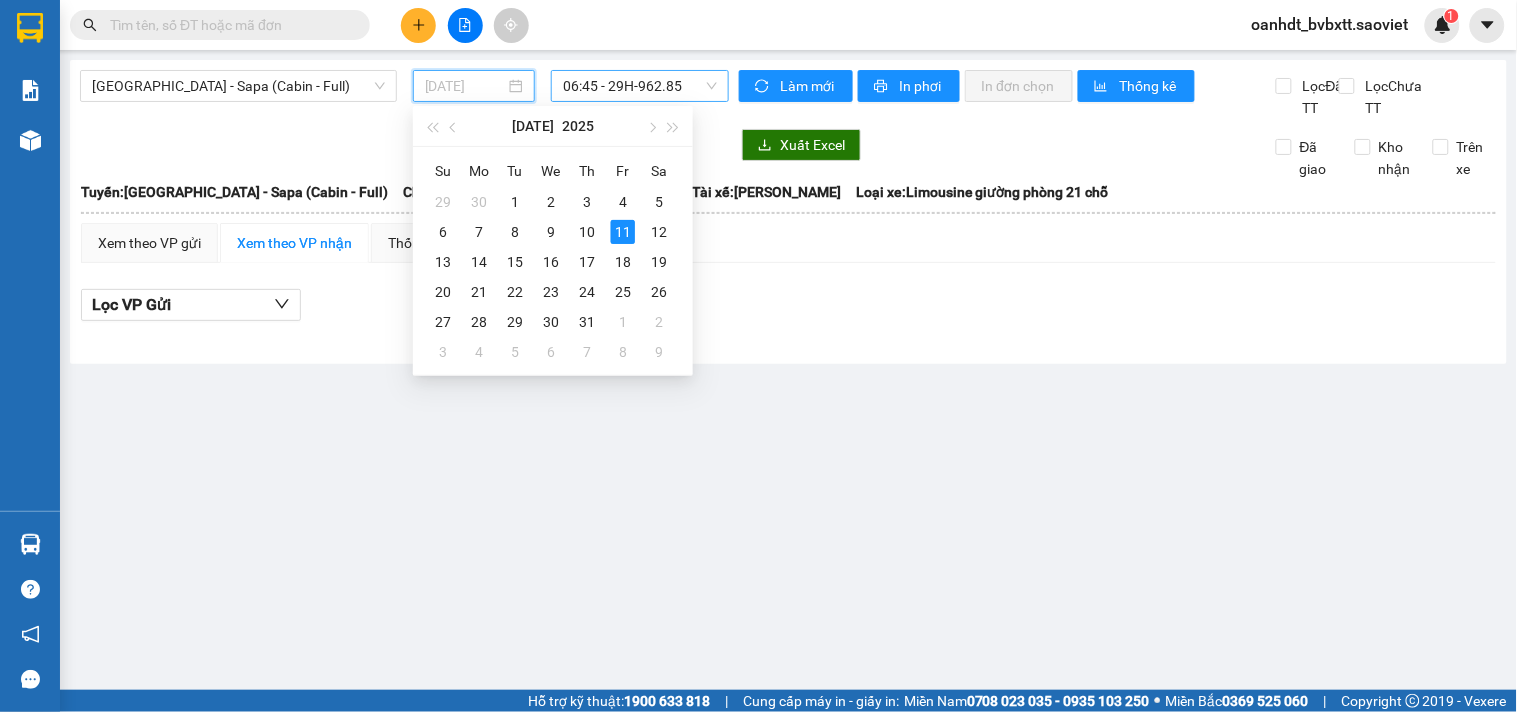 type on "[DATE]" 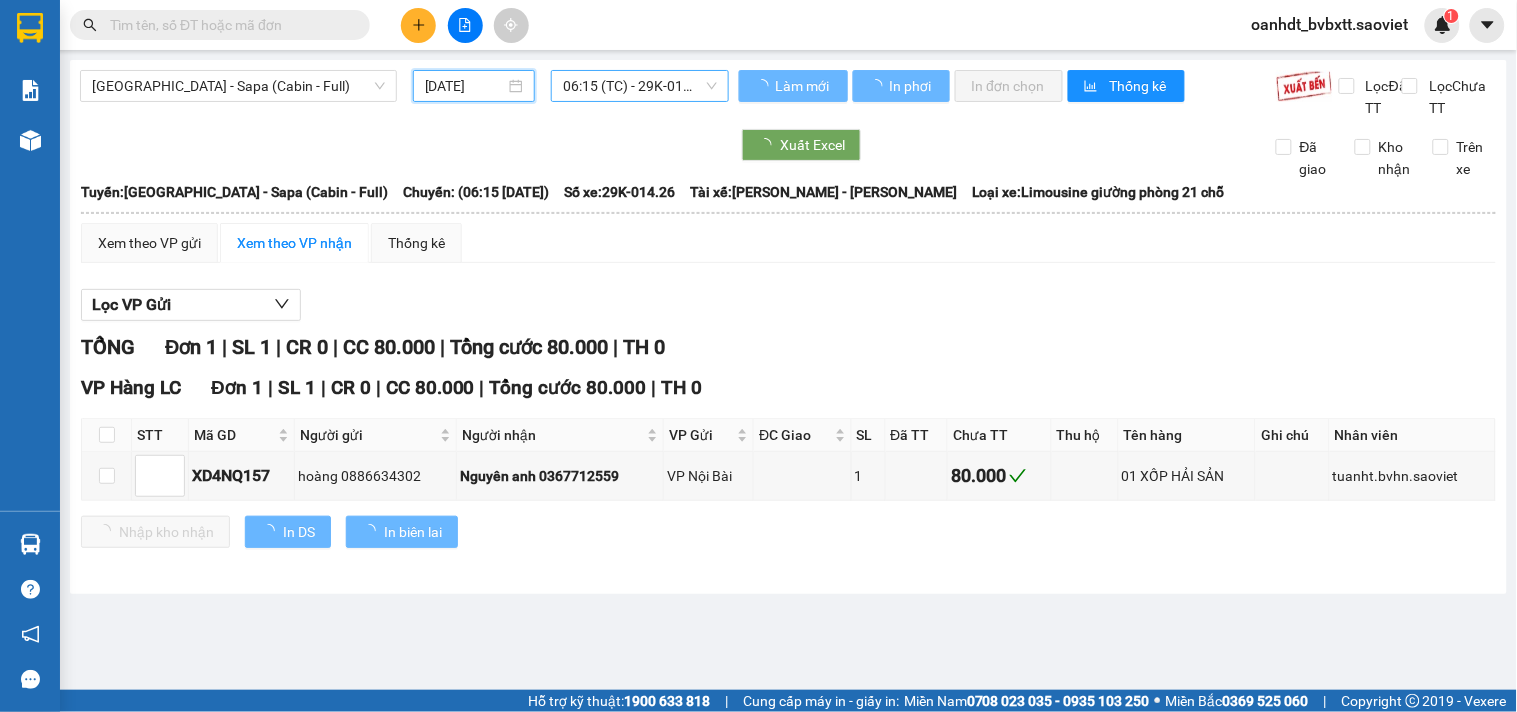 click on "06:15   (TC)   - 29K-014.26" at bounding box center (640, 86) 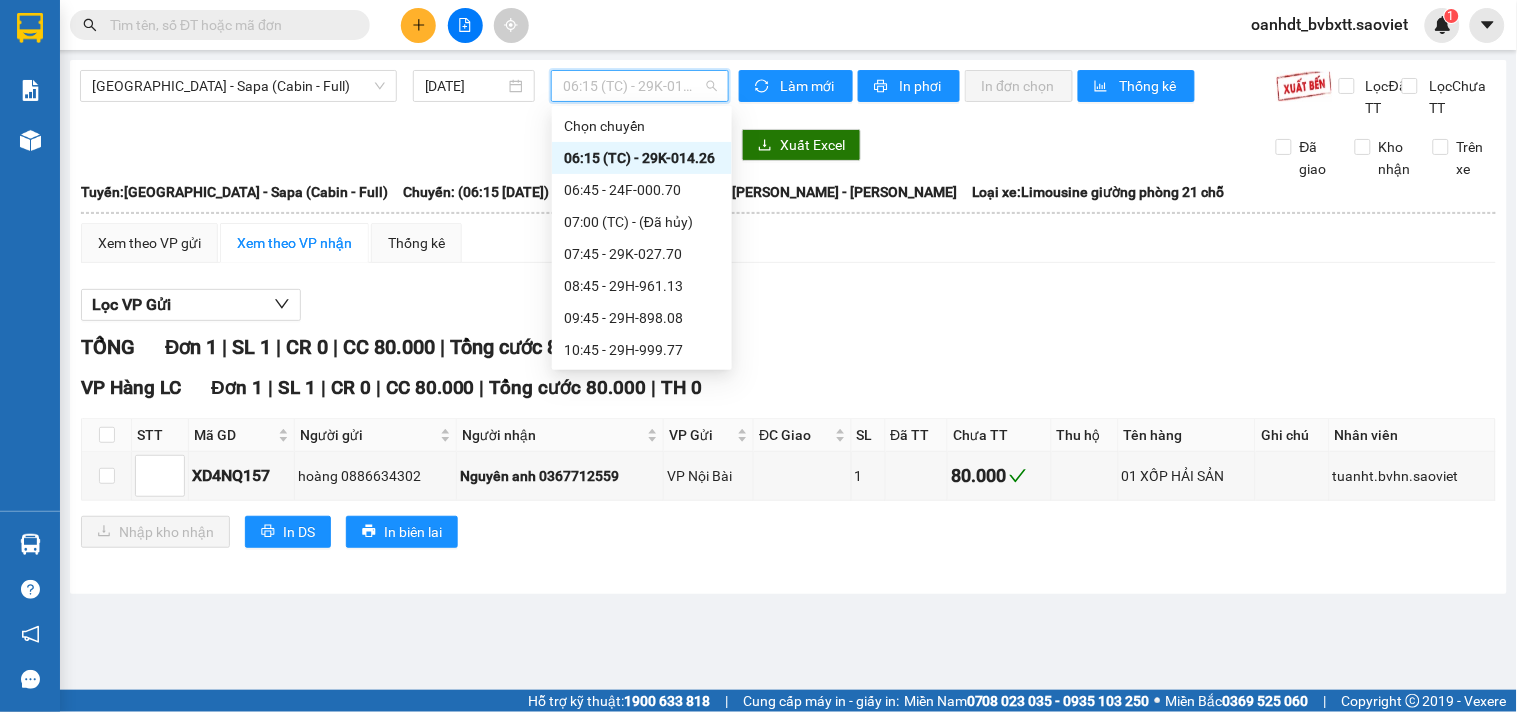 scroll, scrollTop: 352, scrollLeft: 0, axis: vertical 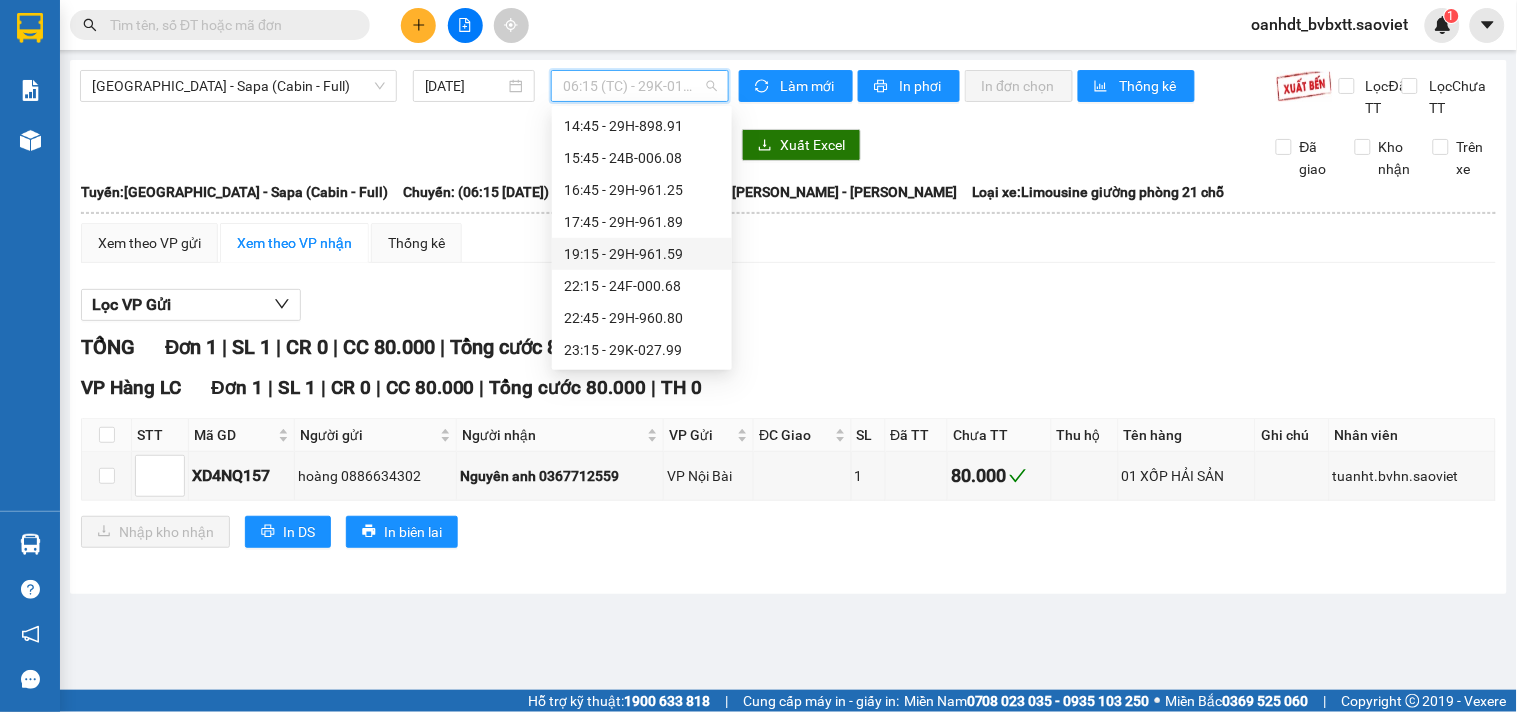 click on "19:15     - 29H-961.59" at bounding box center (642, 254) 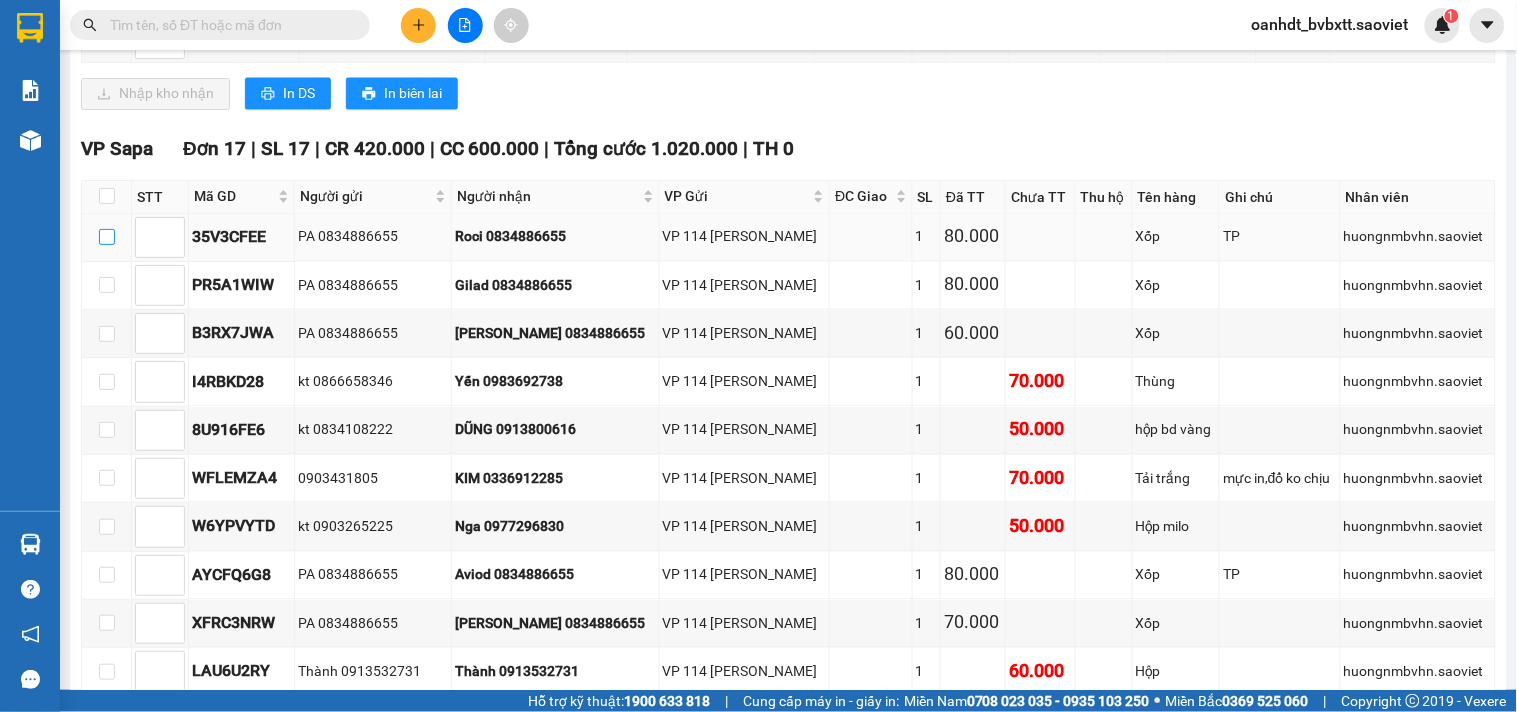 scroll, scrollTop: 2666, scrollLeft: 0, axis: vertical 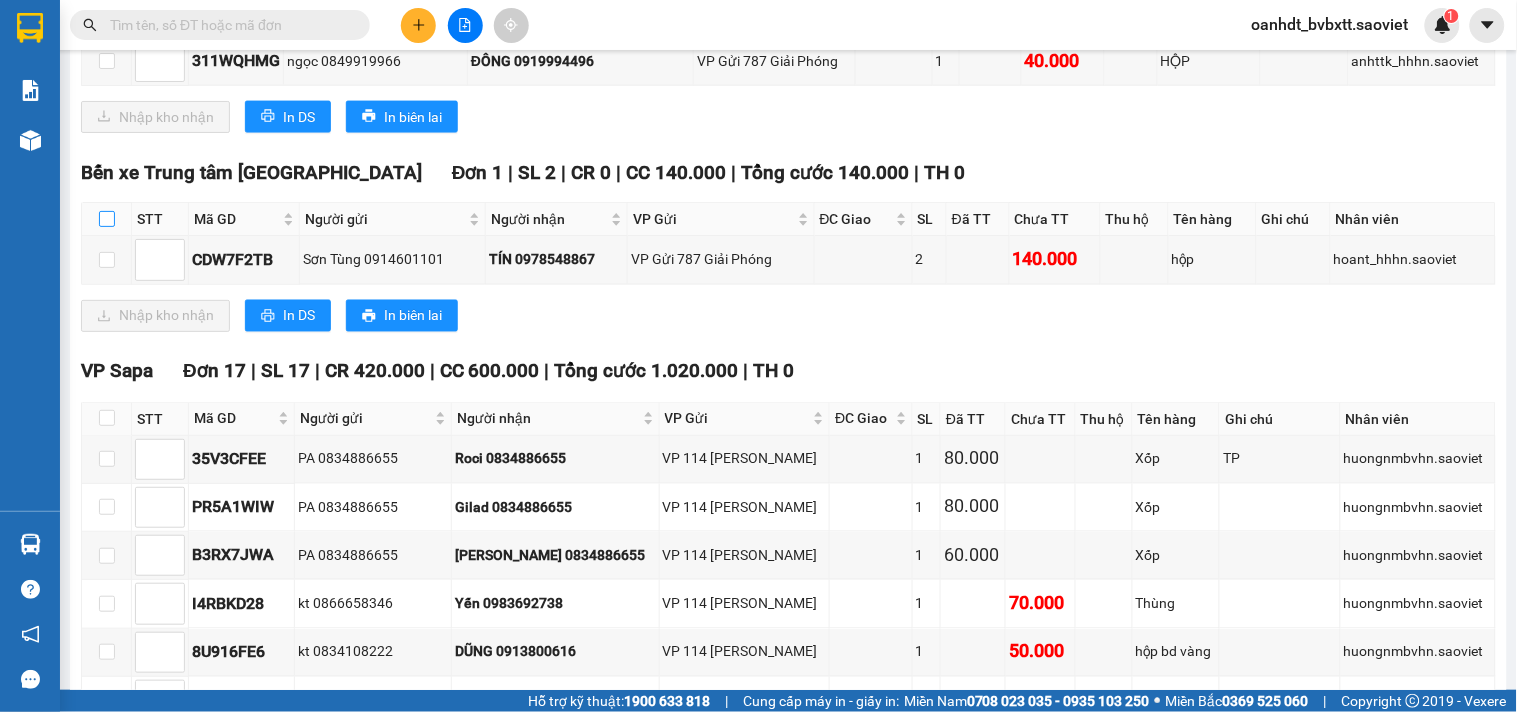 click at bounding box center [107, 219] 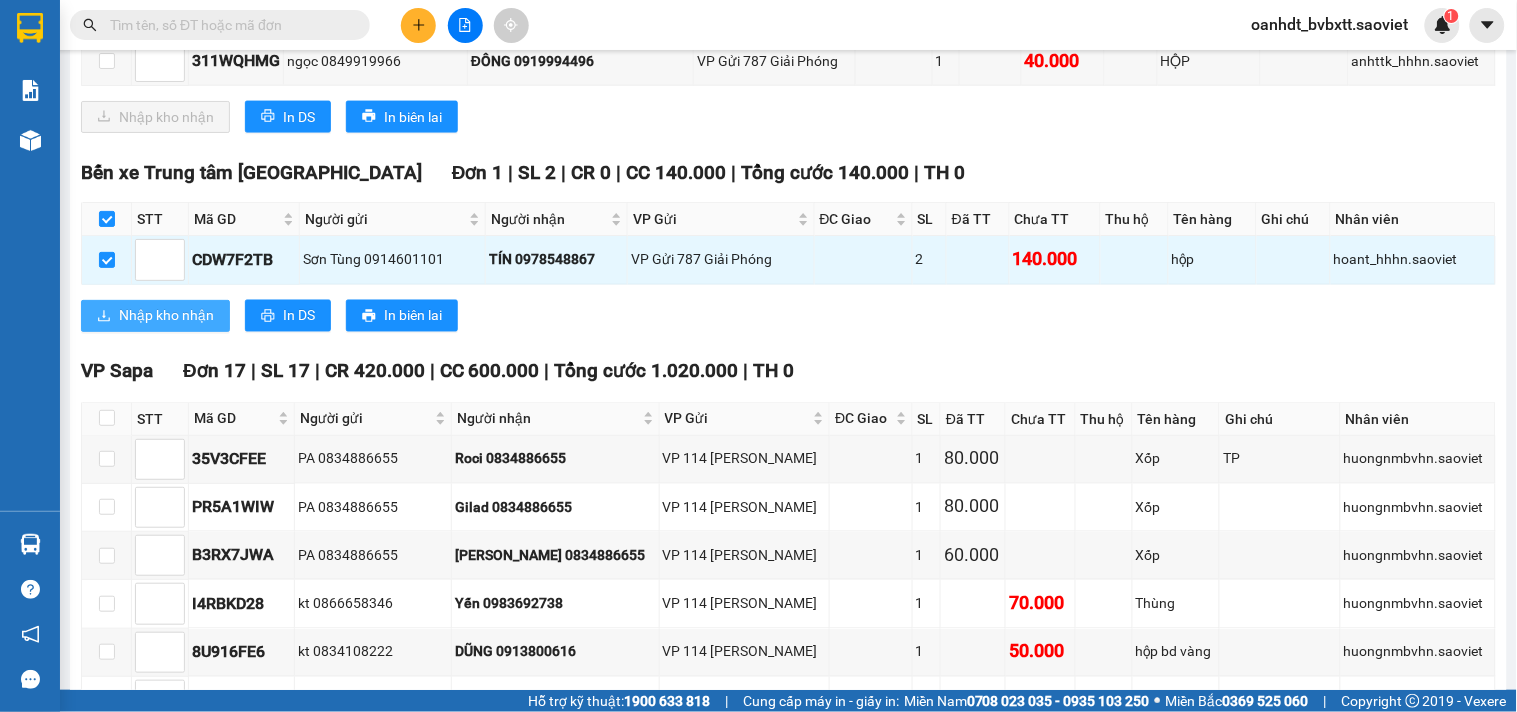 click on "Nhập kho nhận" at bounding box center (166, 316) 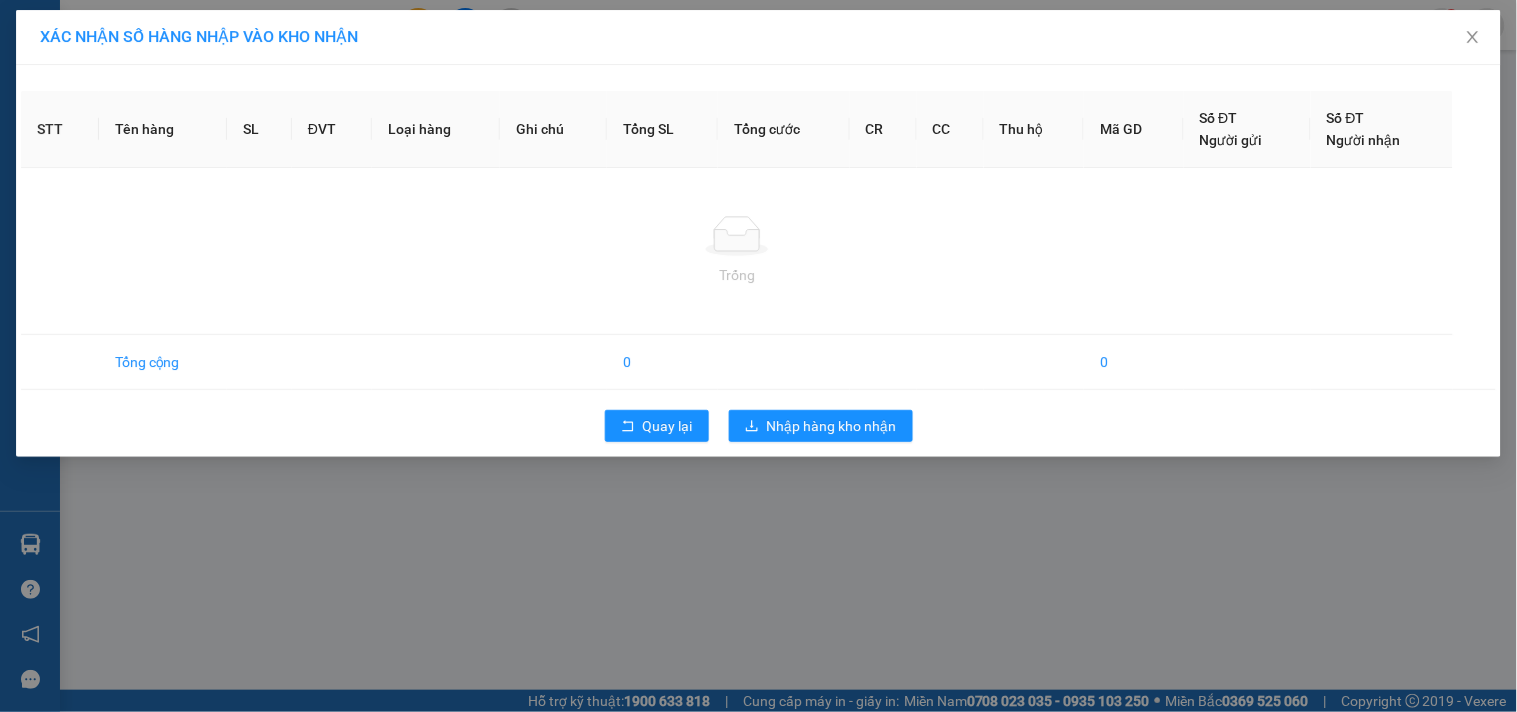 scroll, scrollTop: 0, scrollLeft: 0, axis: both 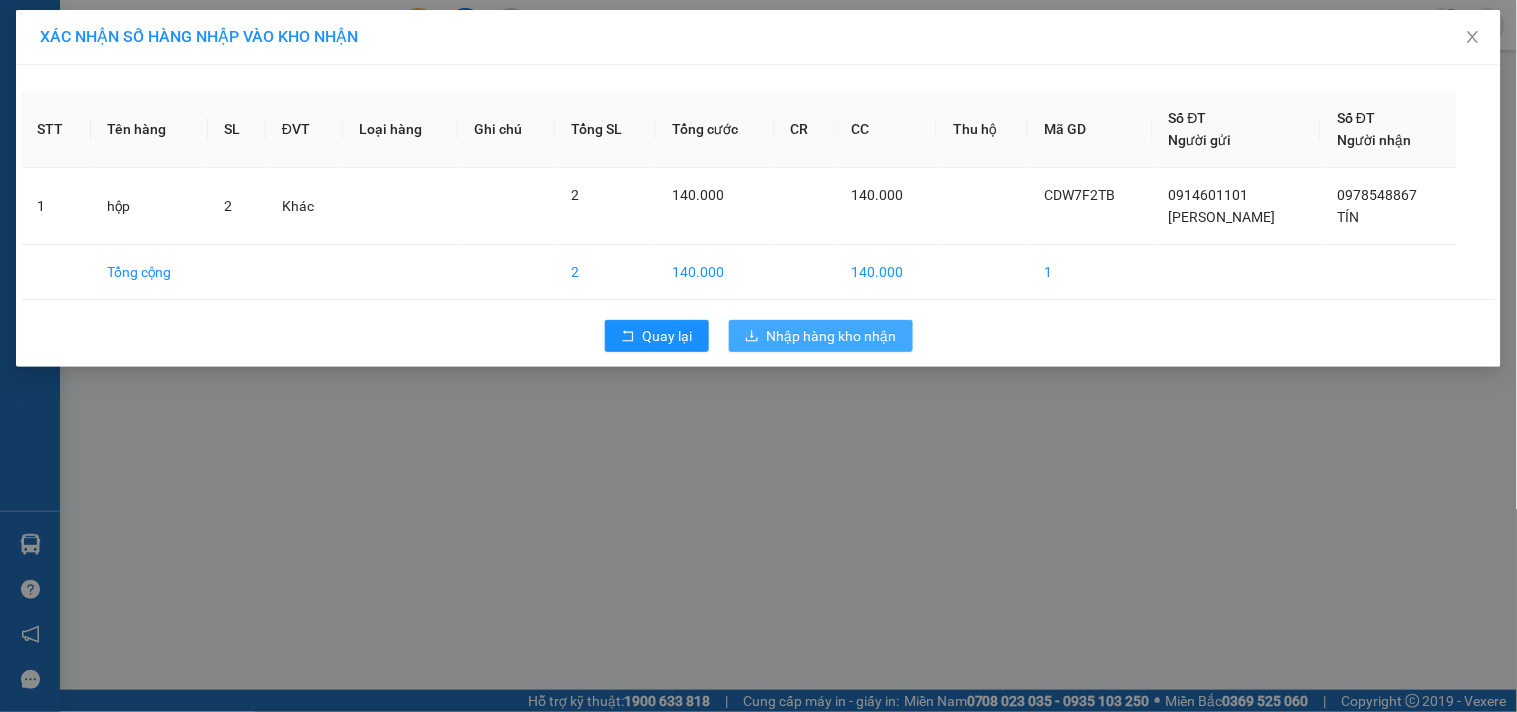 click on "Nhập hàng kho nhận" at bounding box center [832, 336] 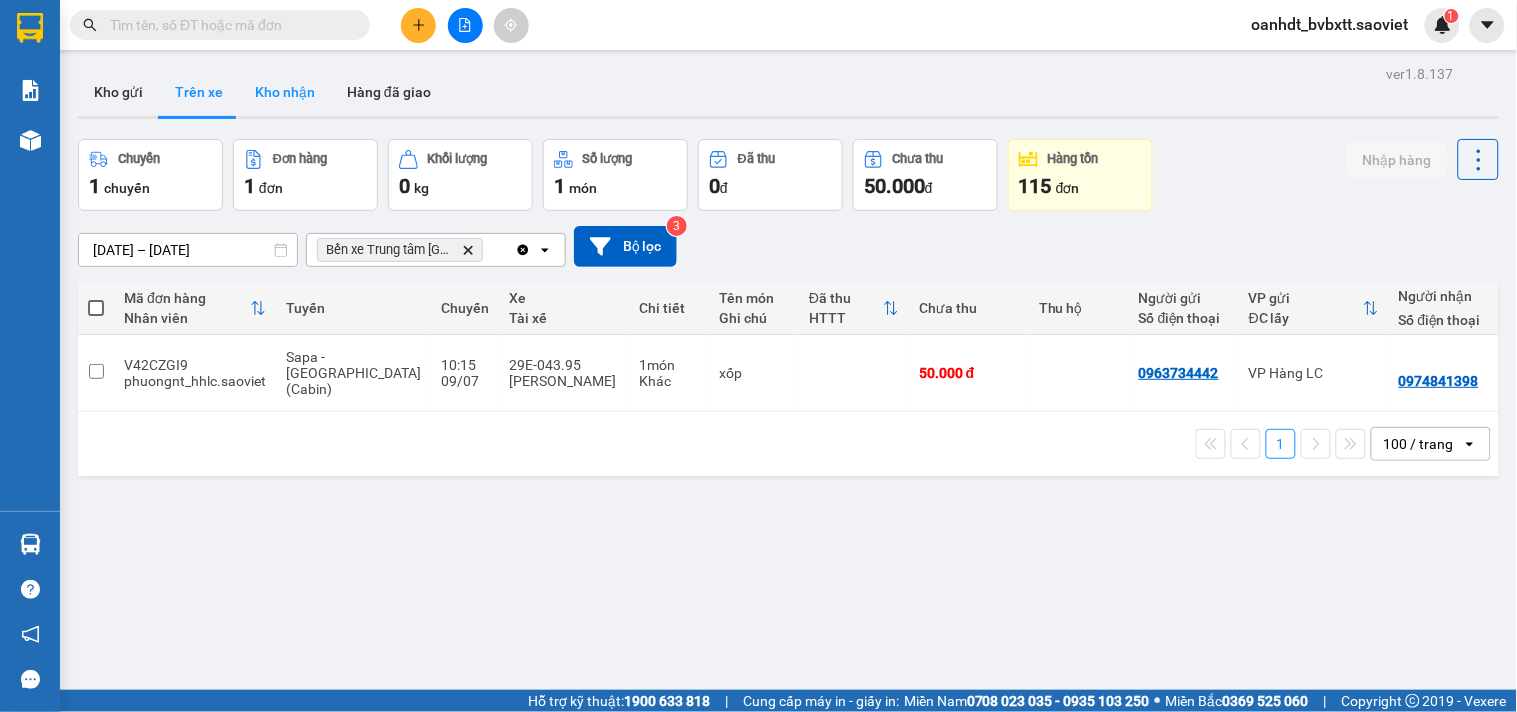 click on "Kho nhận" at bounding box center [285, 92] 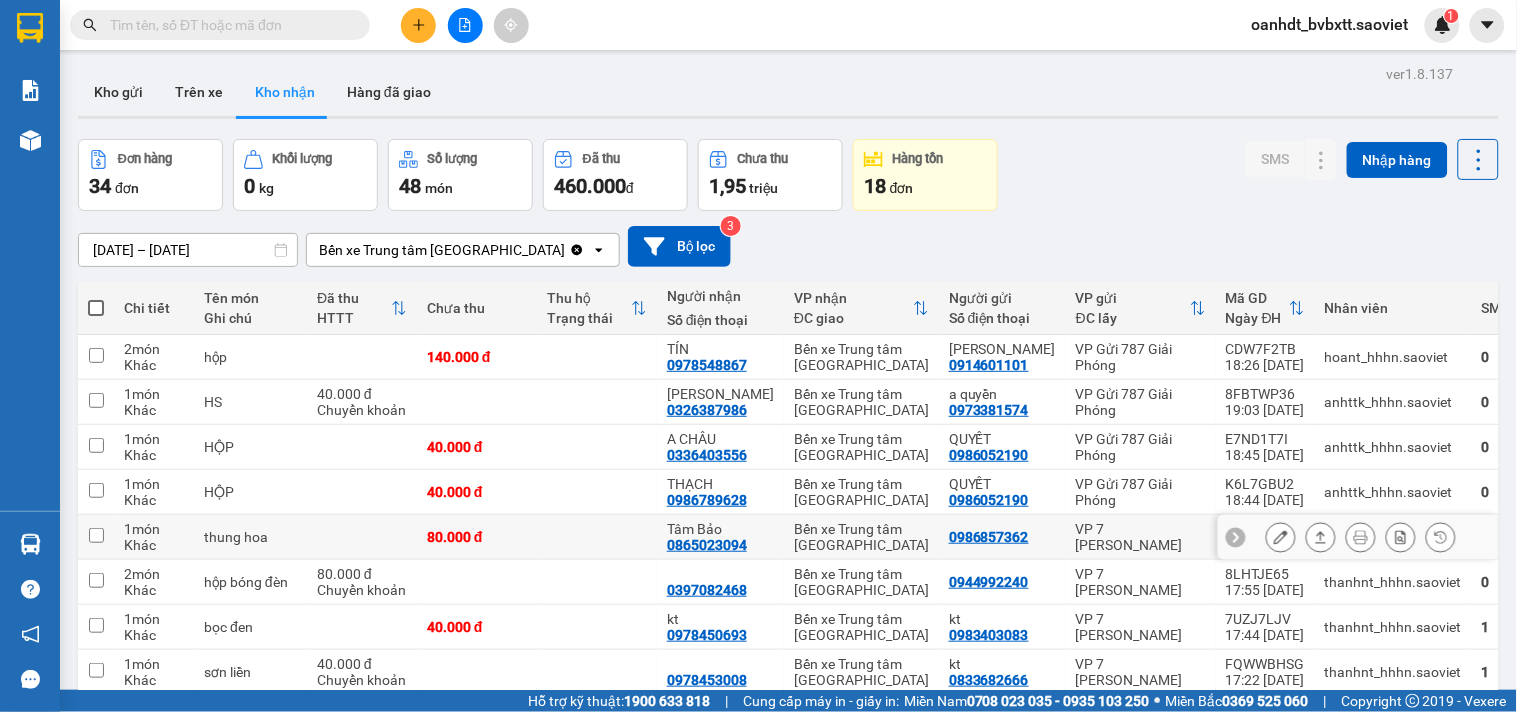 click on "80.000 đ" at bounding box center [477, 537] 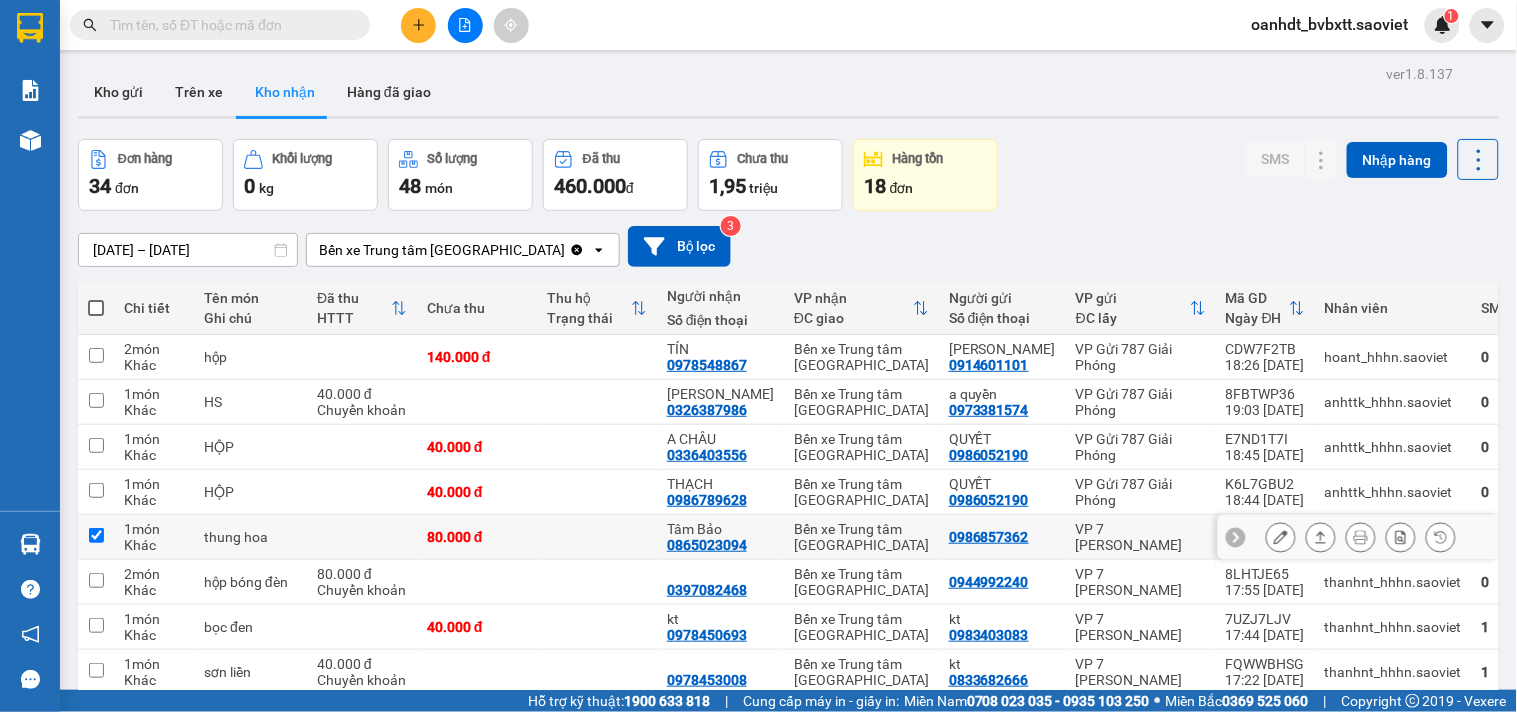 checkbox on "true" 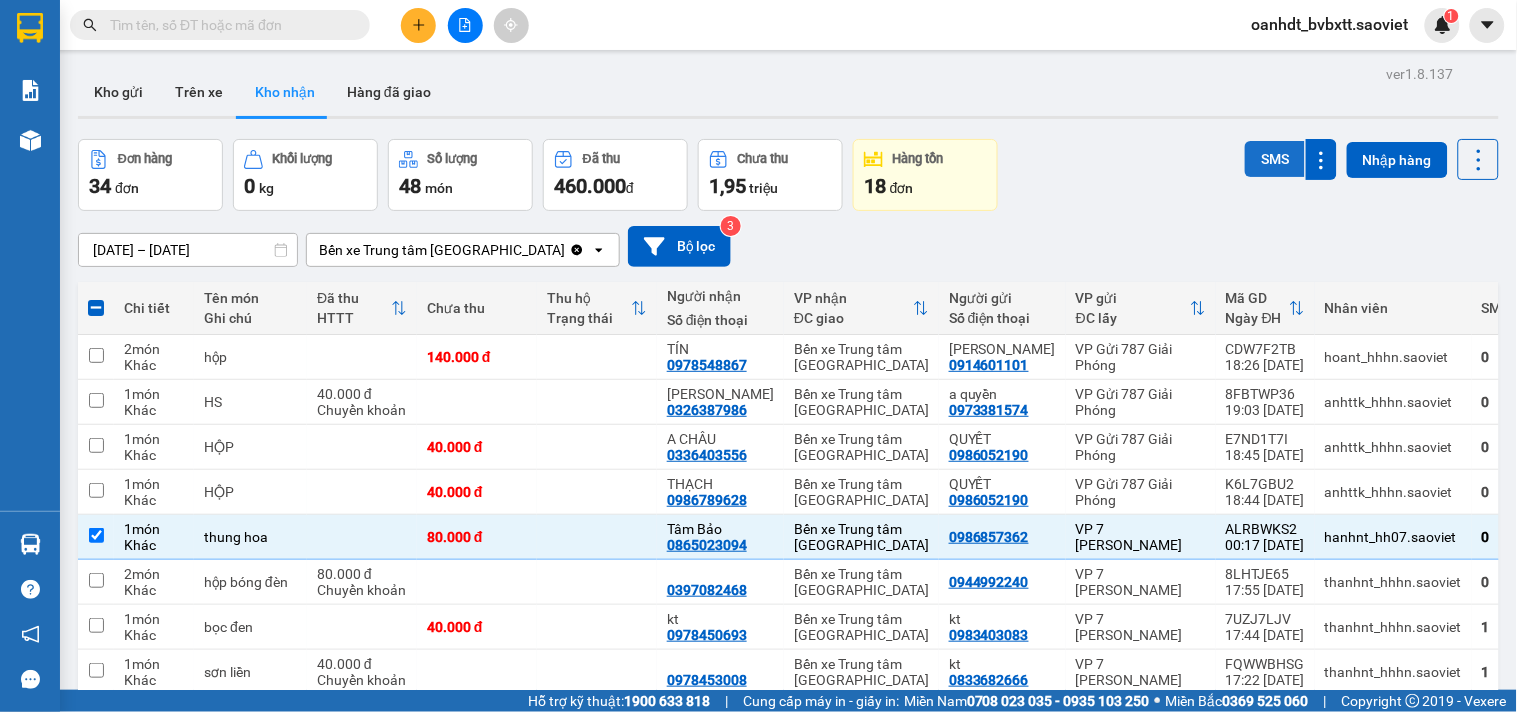 click on "SMS" at bounding box center (1275, 159) 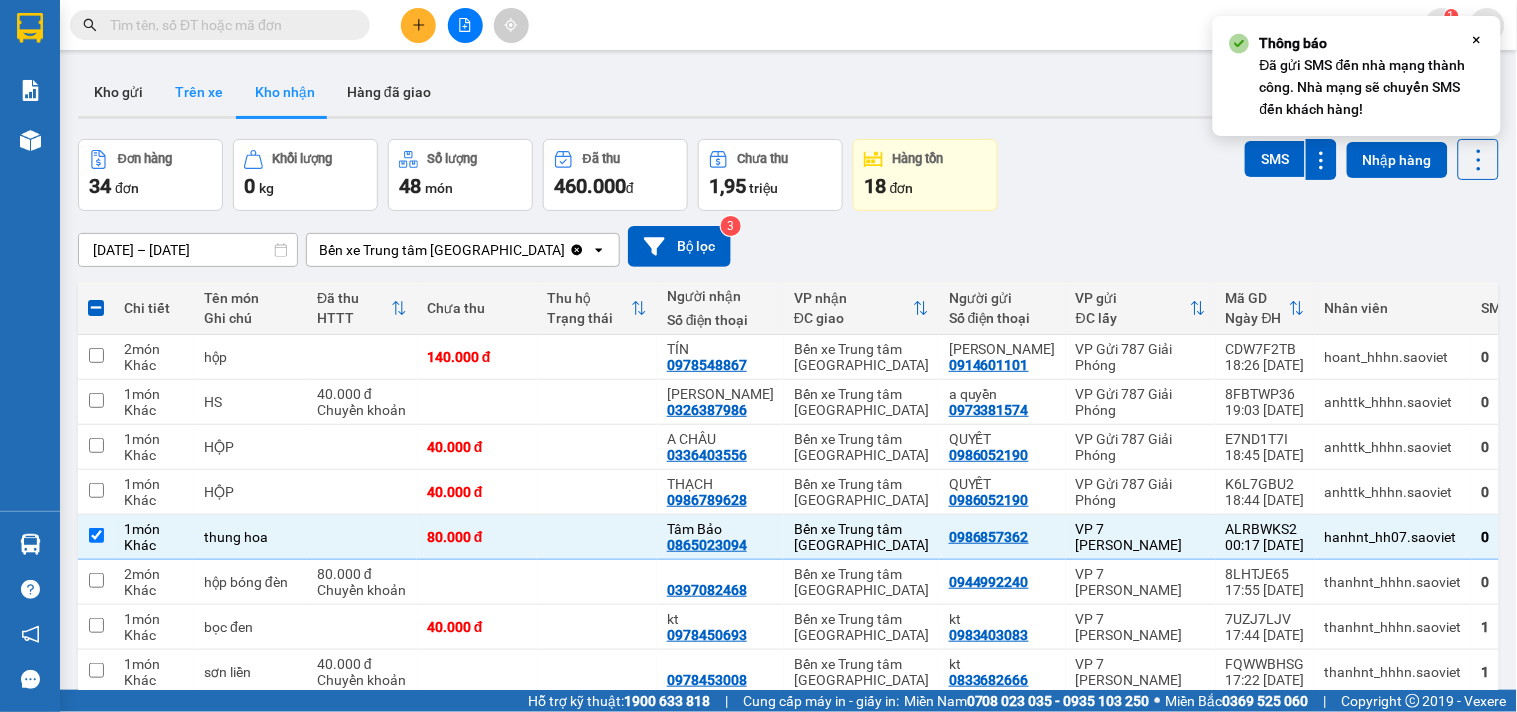 drag, startPoint x: 210, startPoint y: 97, endPoint x: 223, endPoint y: 94, distance: 13.341664 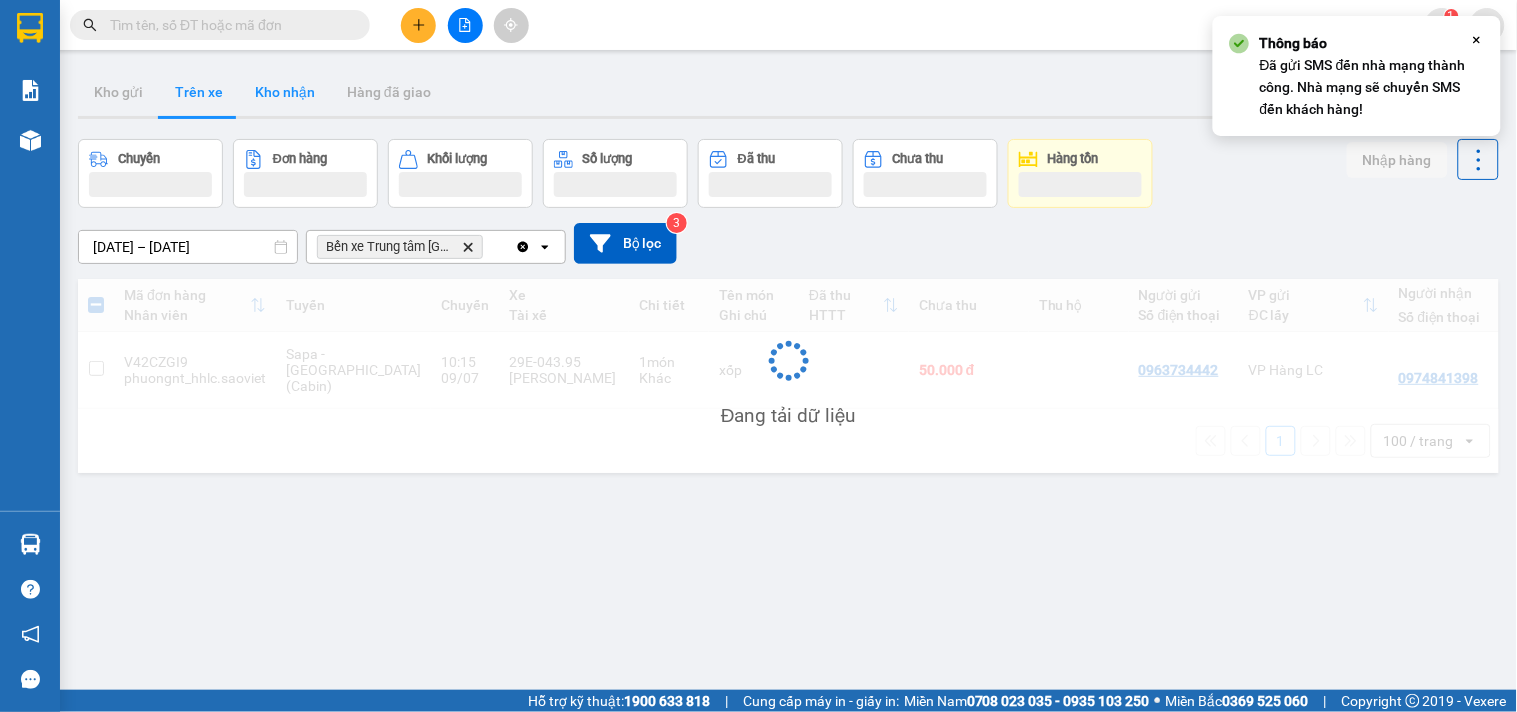 click on "Kho nhận" at bounding box center [285, 92] 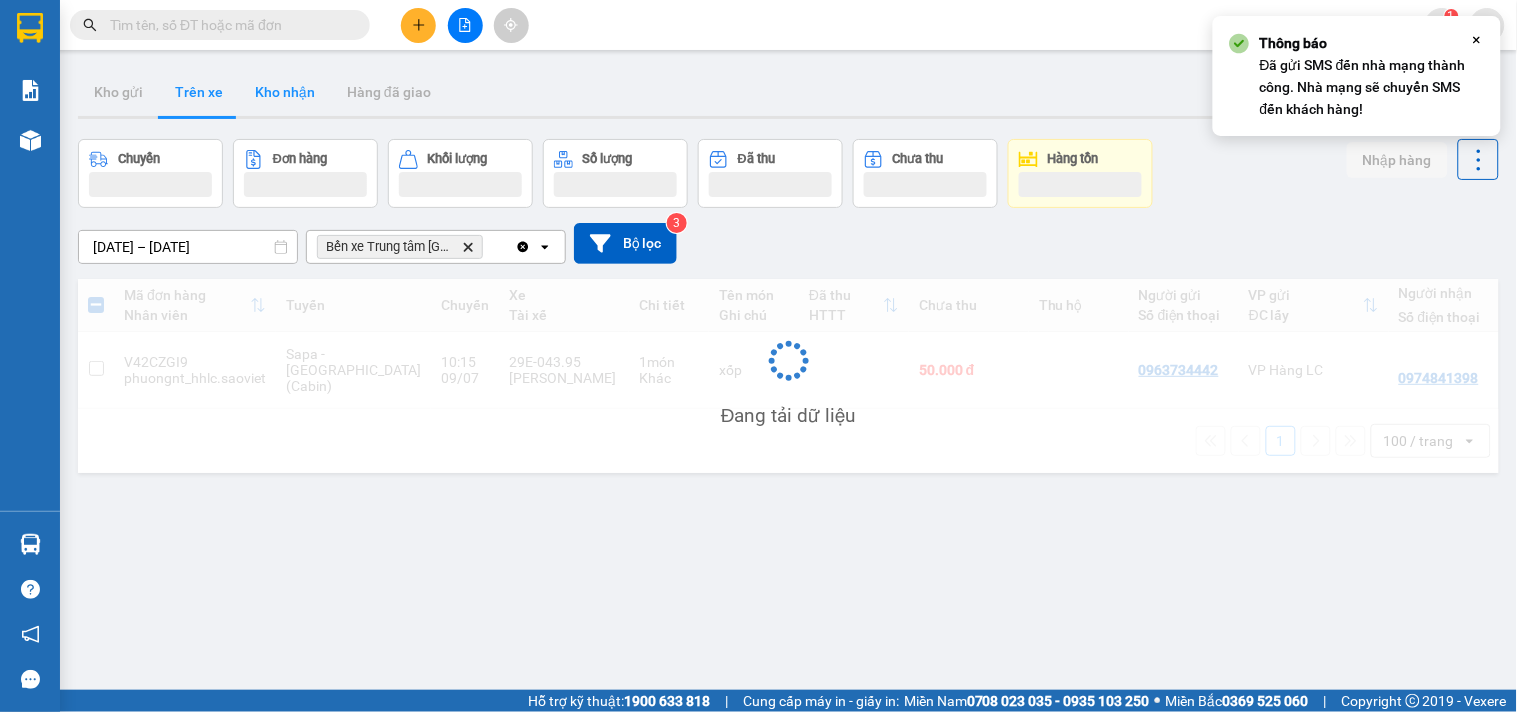 type on "[DATE] – [DATE]" 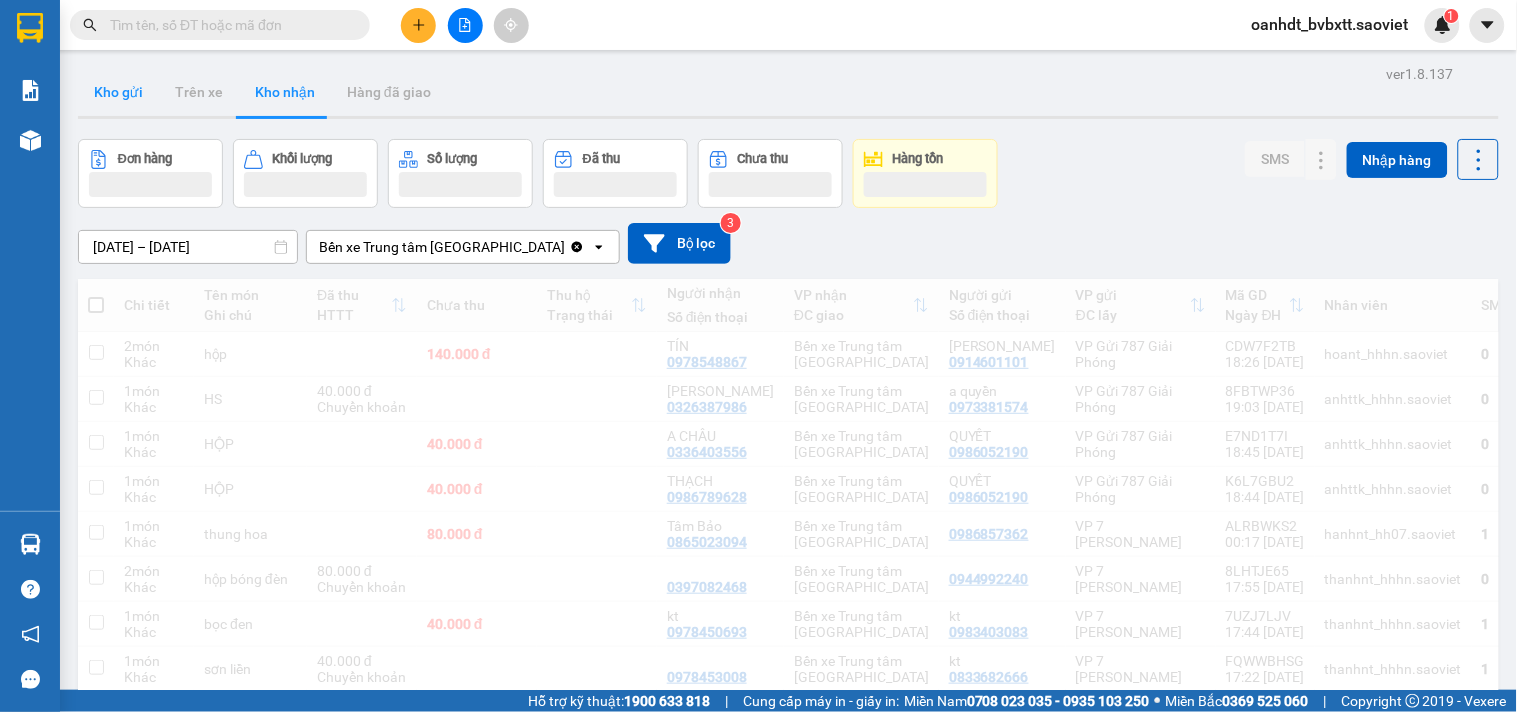 click on "Kho gửi" at bounding box center (118, 92) 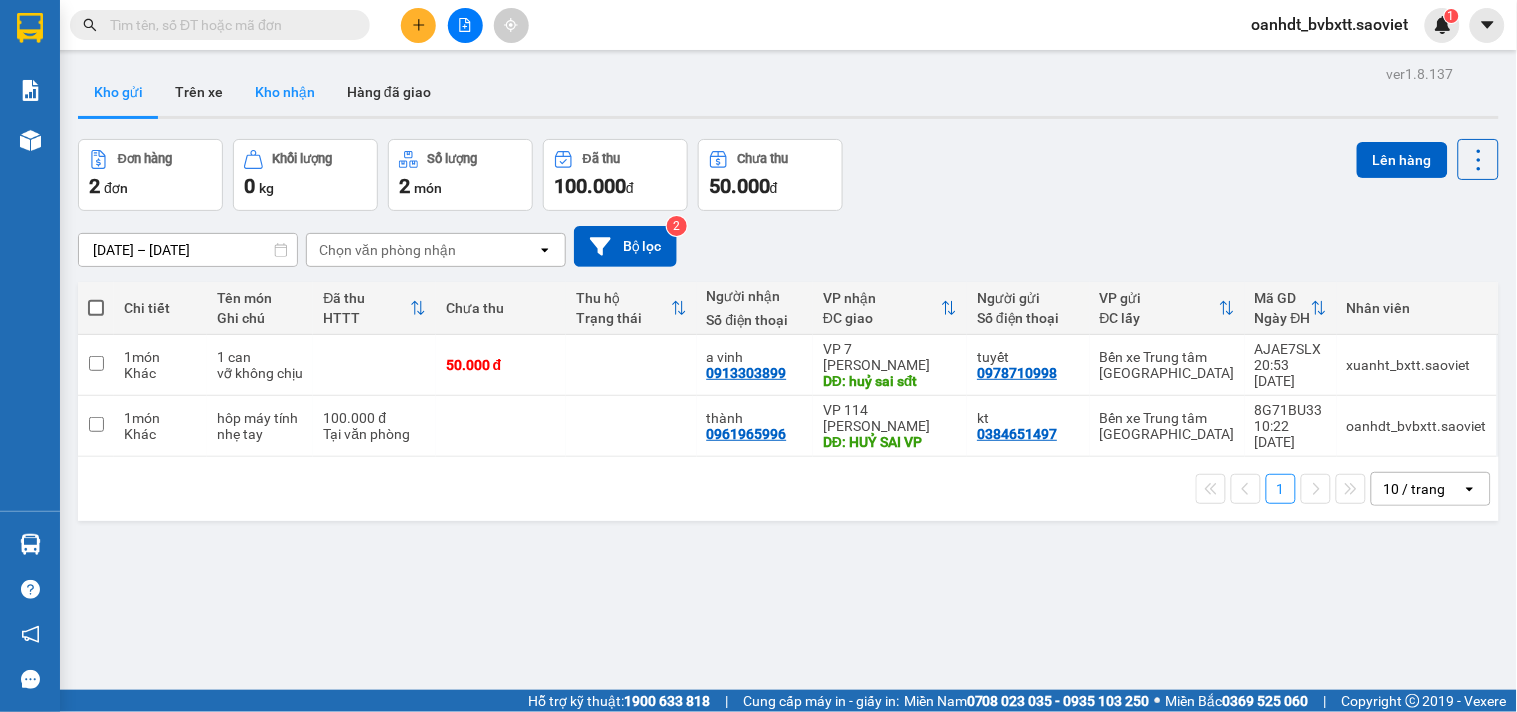 click on "Kho nhận" at bounding box center (285, 92) 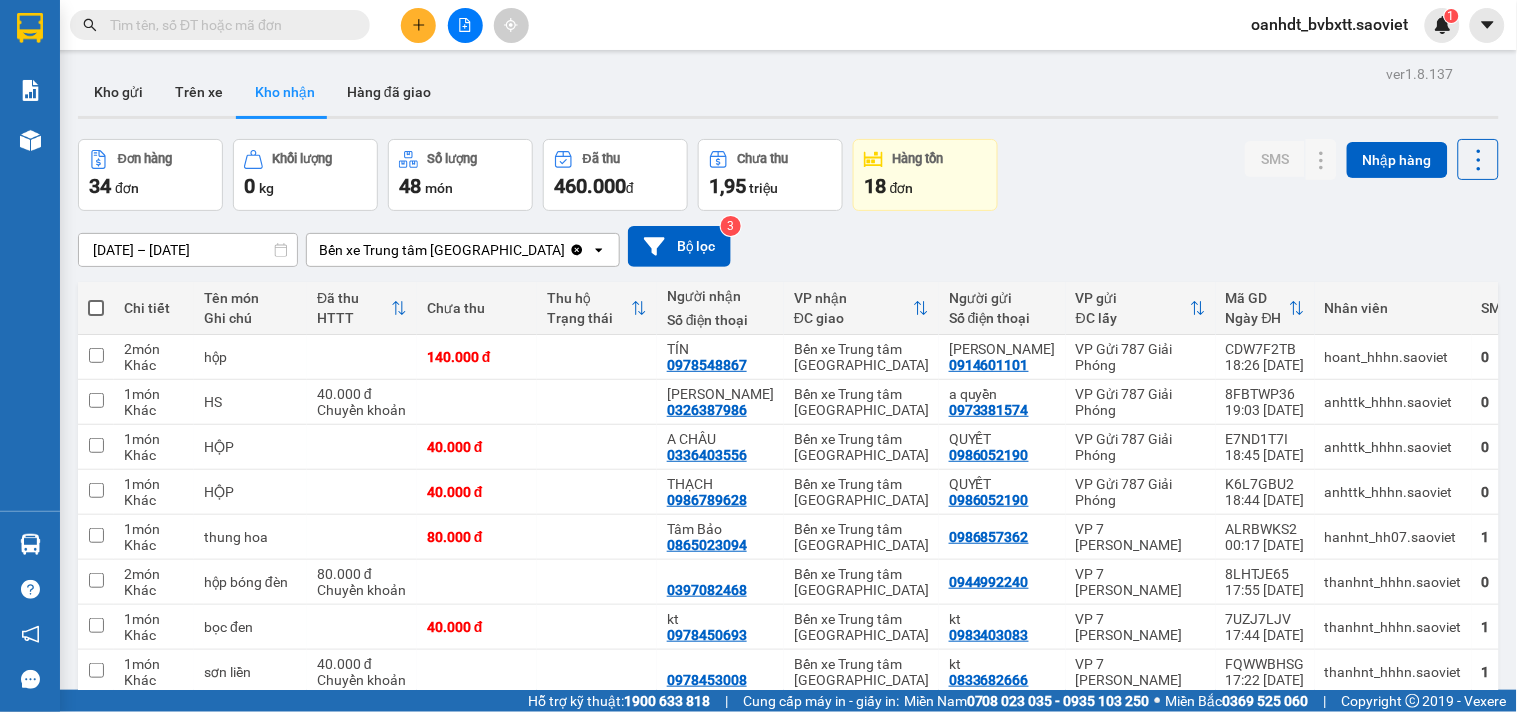 click at bounding box center (228, 25) 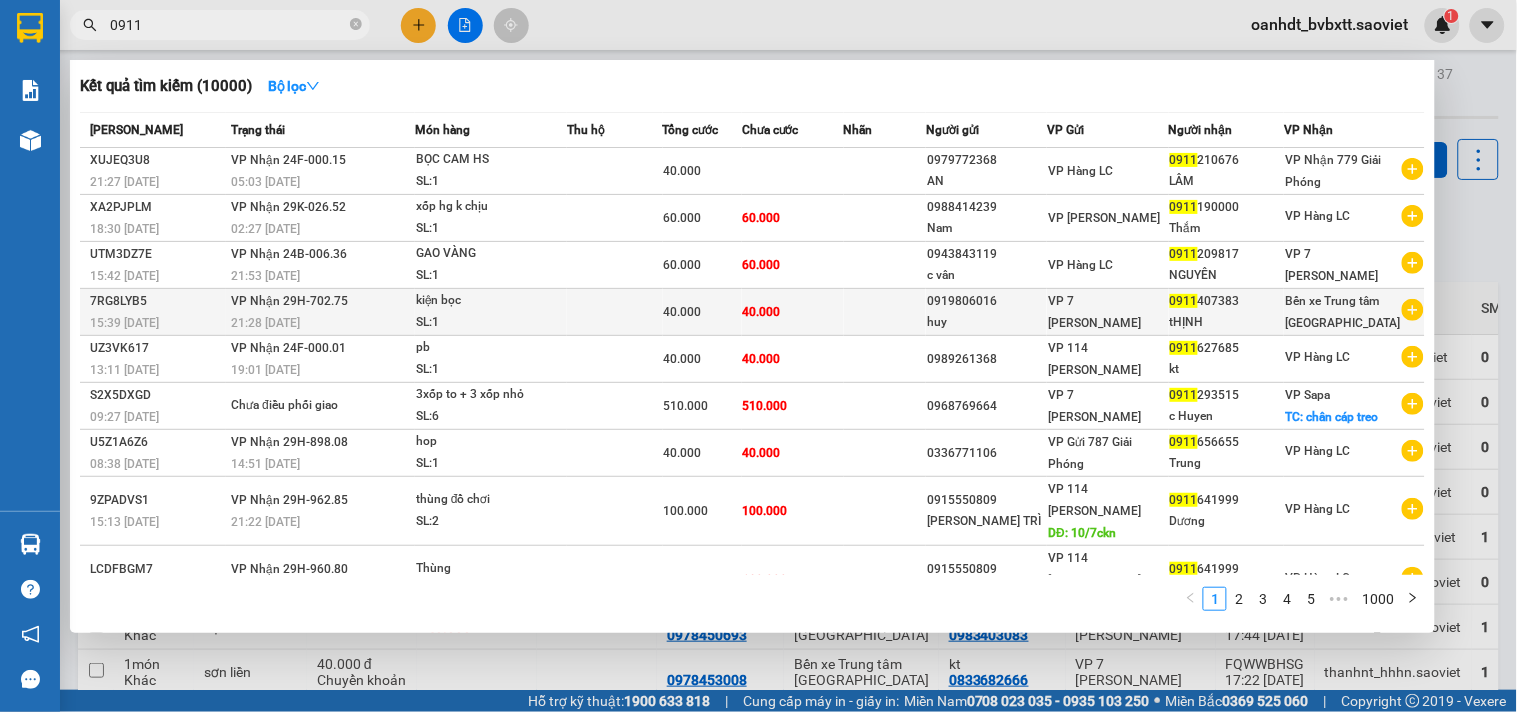 type on "0911" 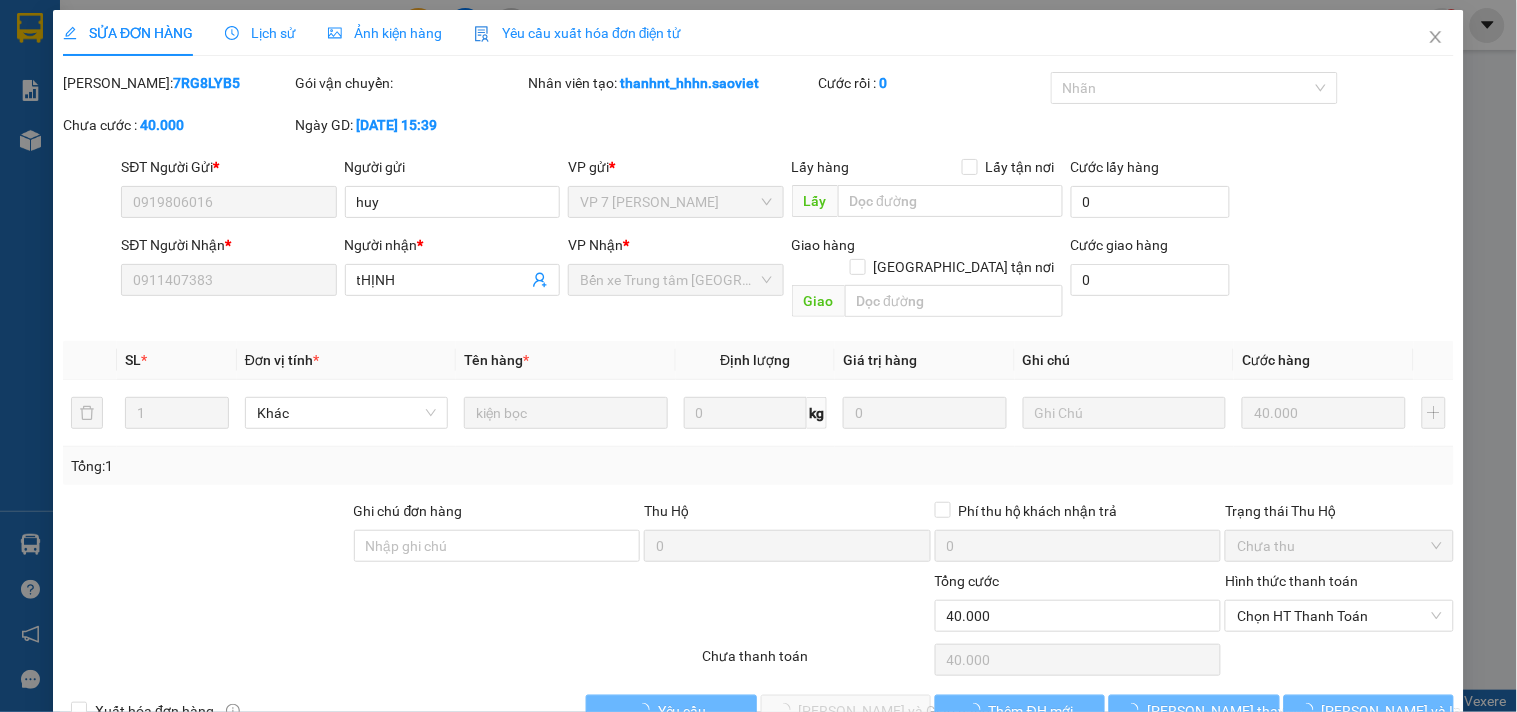 type on "0919806016" 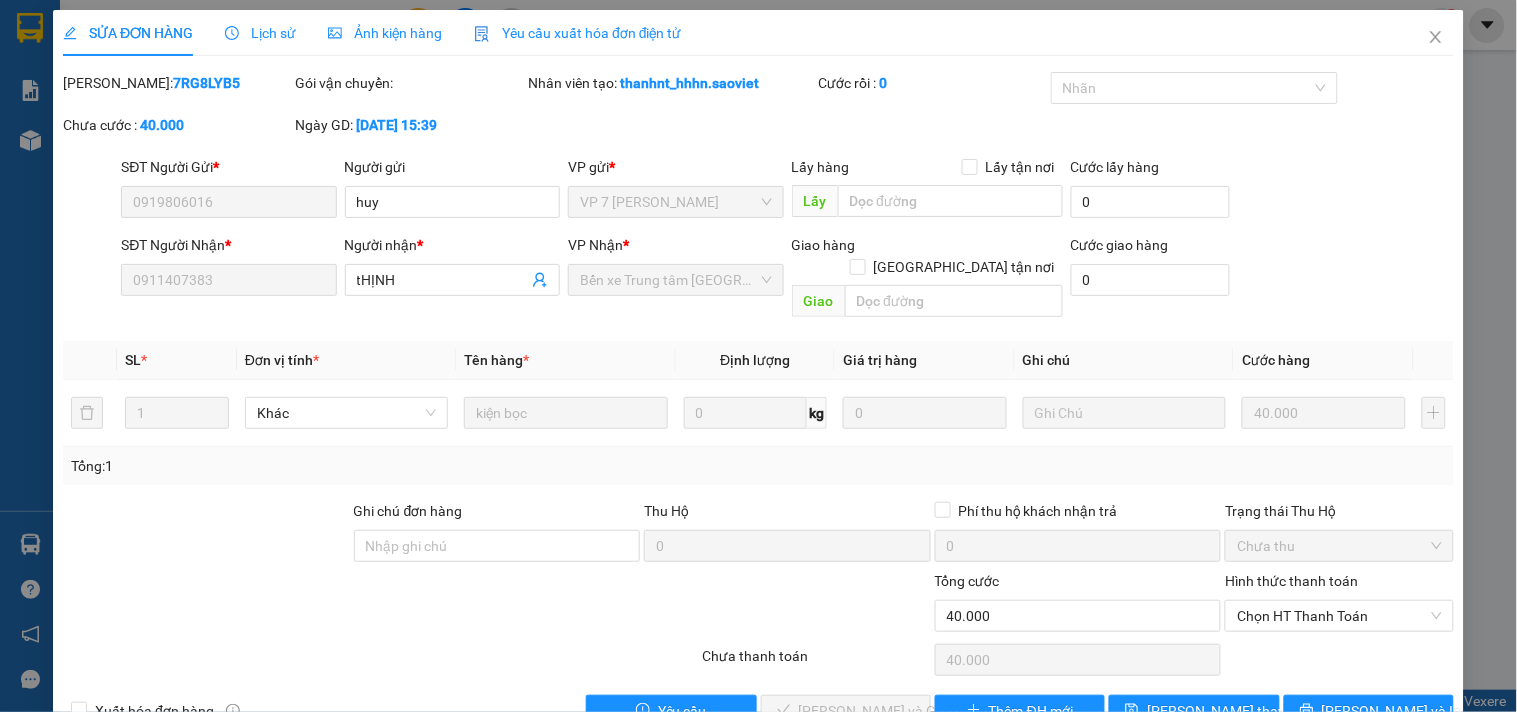 scroll, scrollTop: 32, scrollLeft: 0, axis: vertical 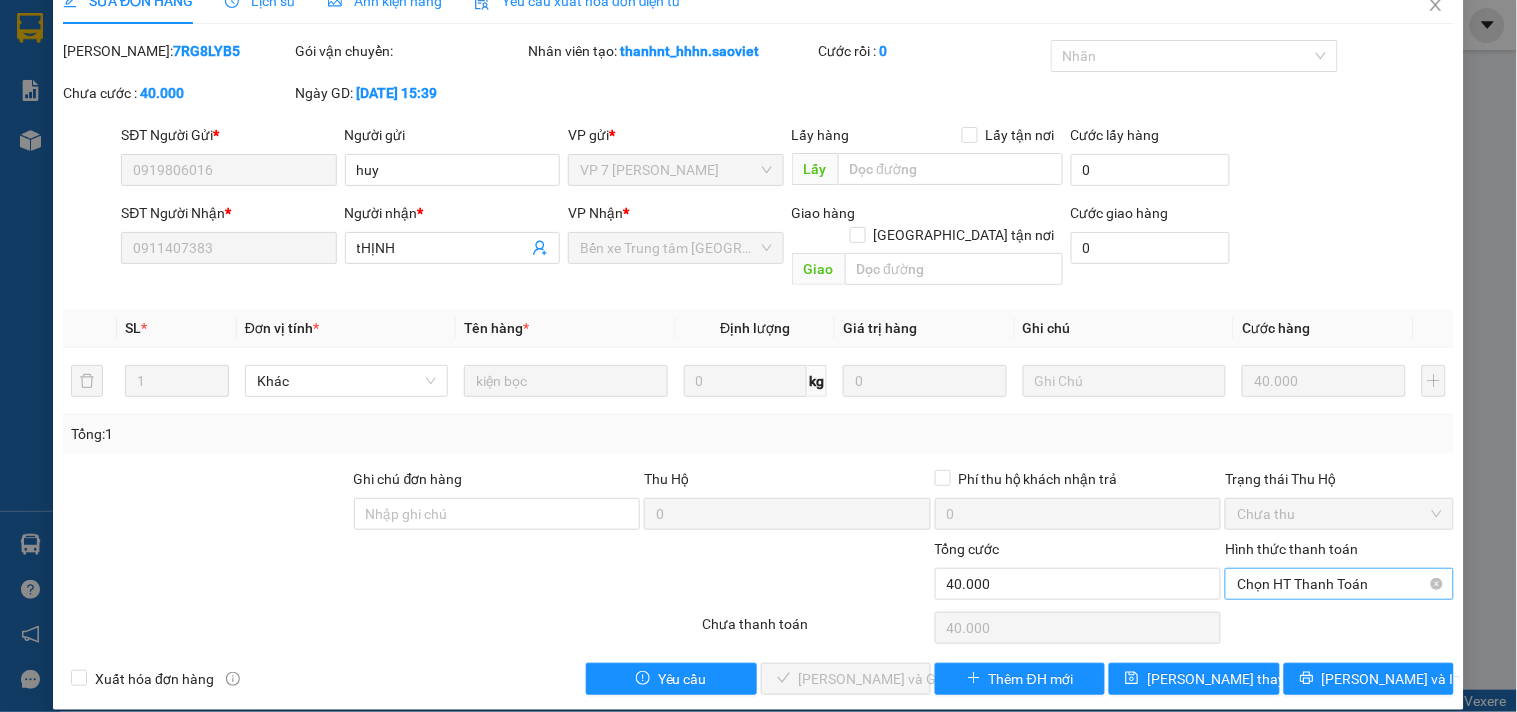 click on "Chọn HT Thanh Toán" at bounding box center (1339, 584) 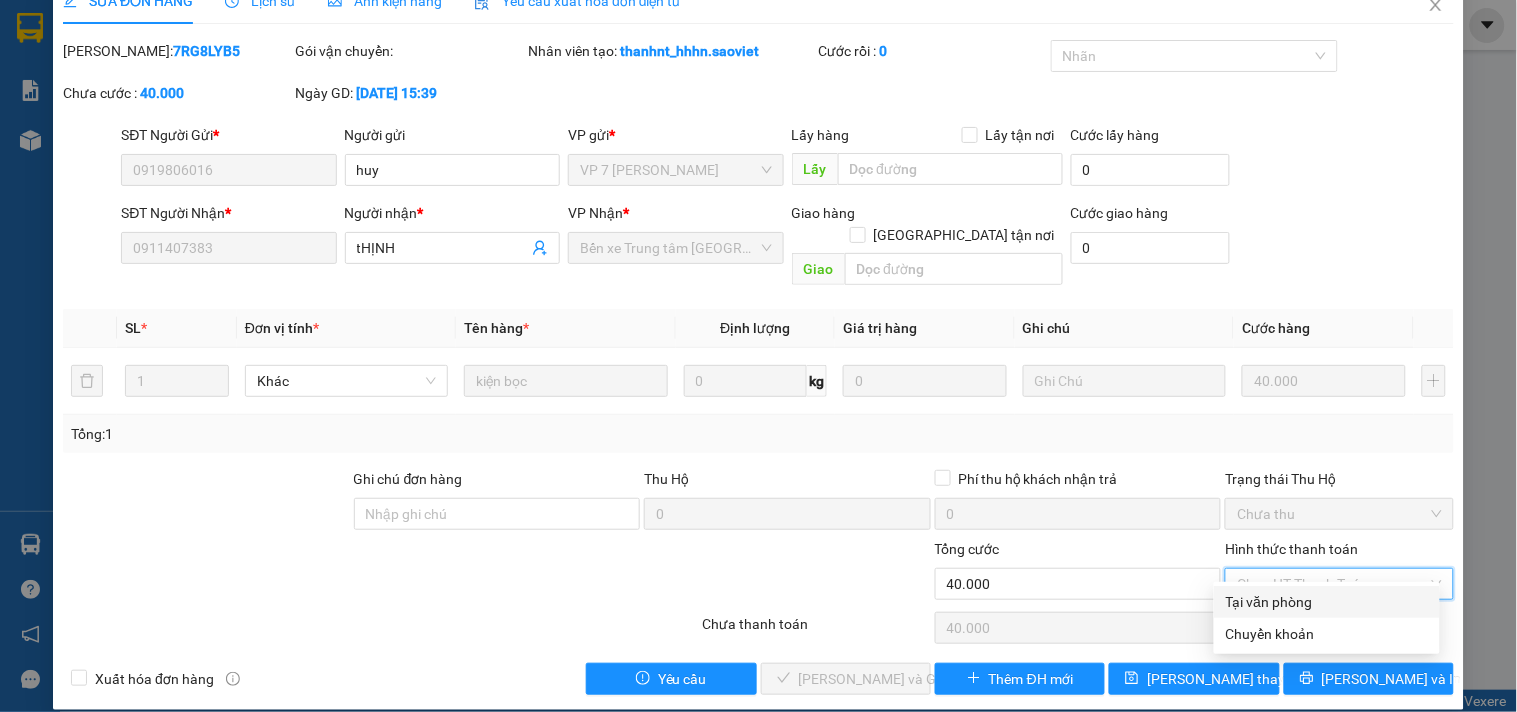 click on "Tại văn phòng" at bounding box center [1327, 602] 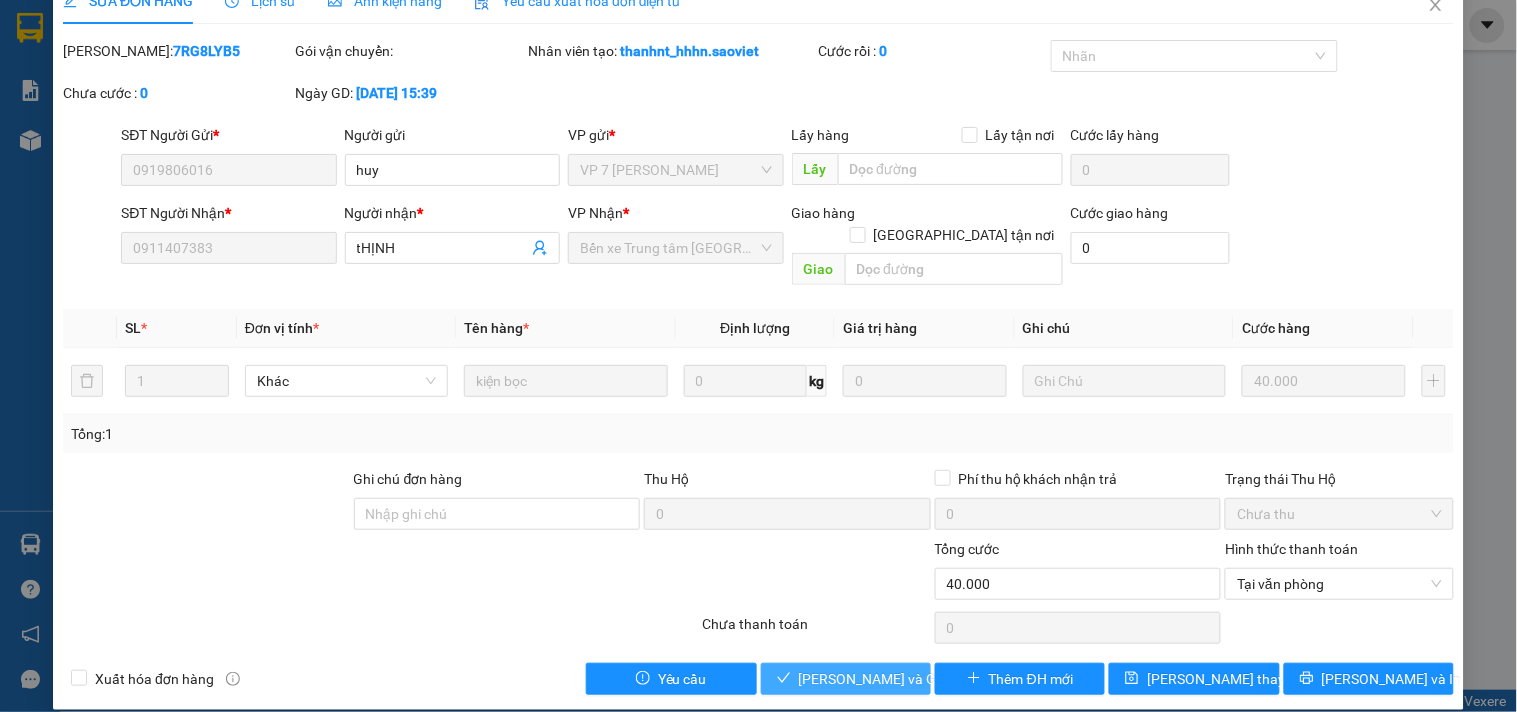 click on "[PERSON_NAME] và Giao hàng" at bounding box center (895, 679) 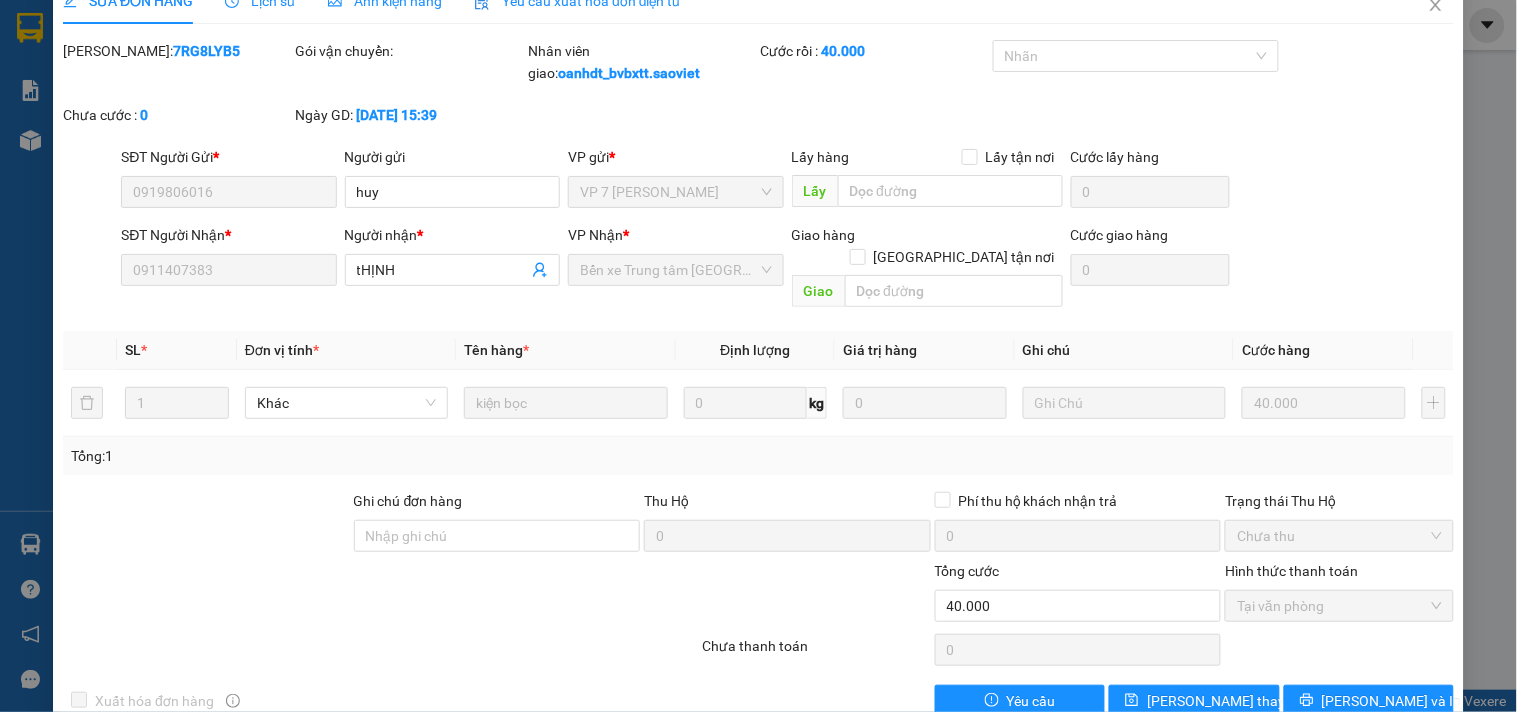scroll, scrollTop: 0, scrollLeft: 0, axis: both 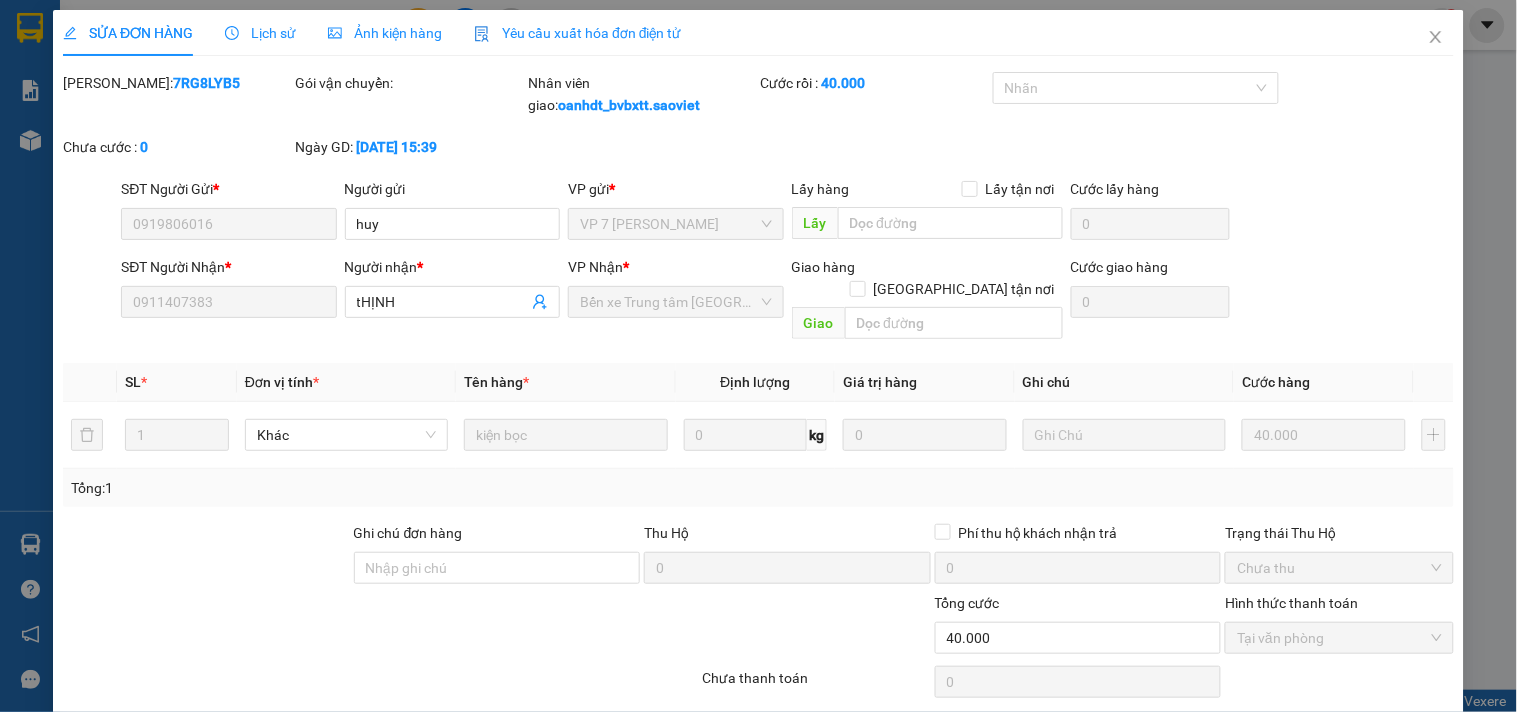 click on "Lịch sử" at bounding box center (260, 33) 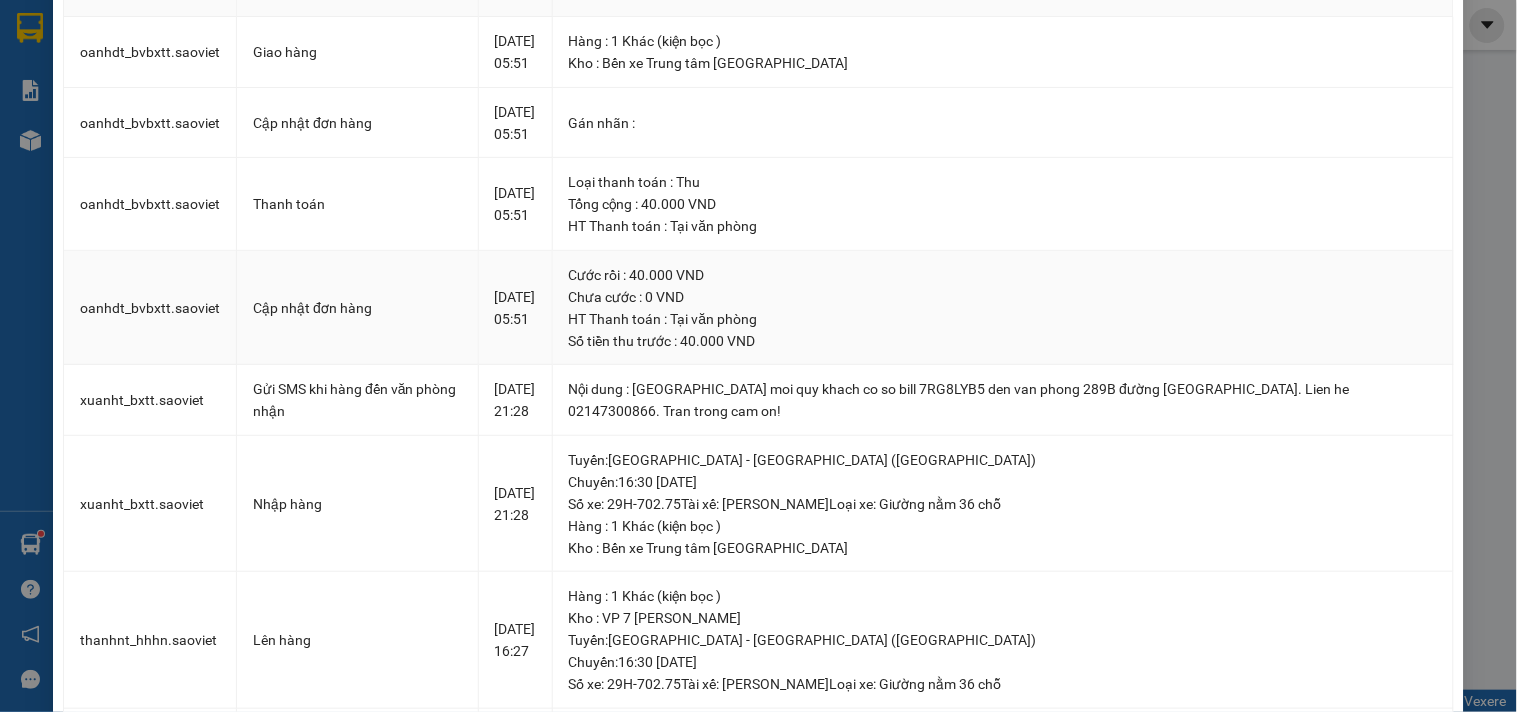 scroll, scrollTop: 0, scrollLeft: 0, axis: both 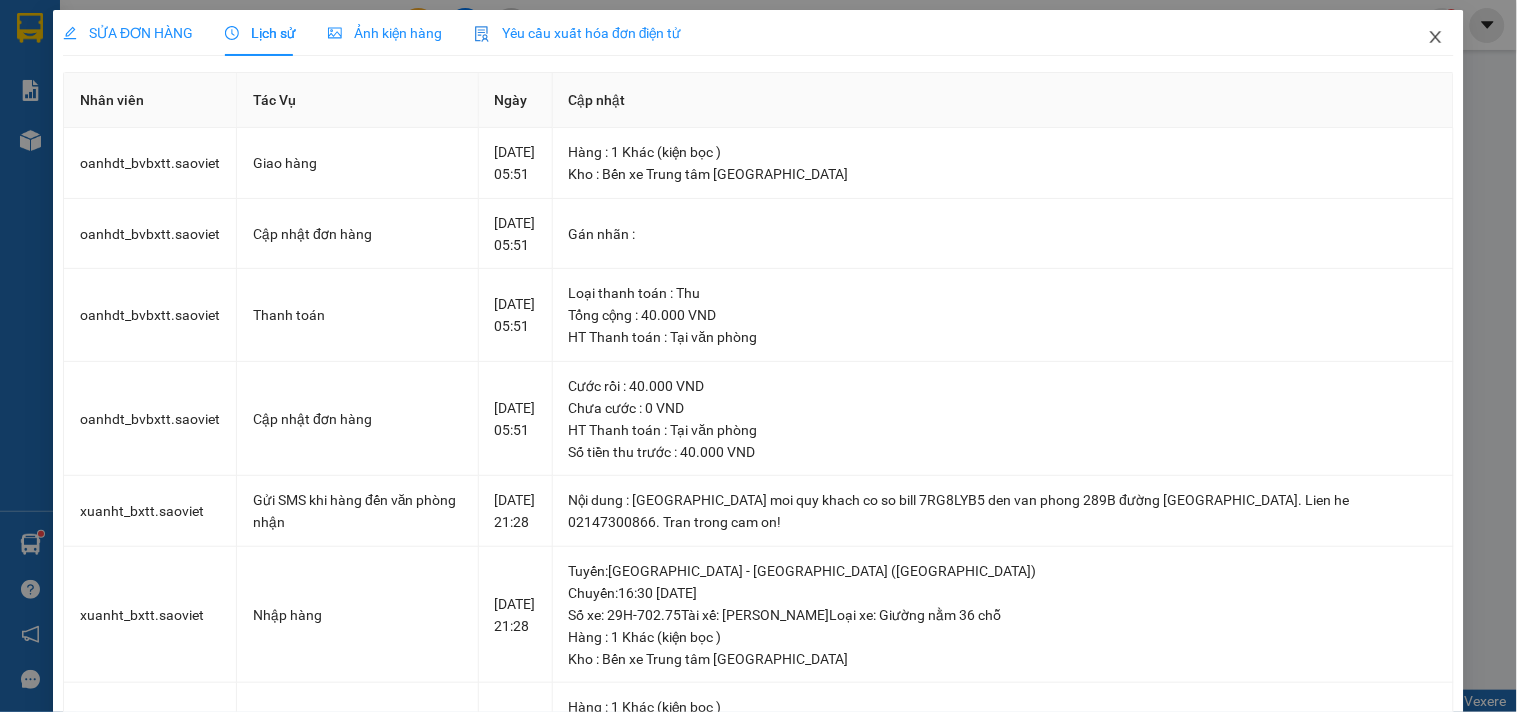 click 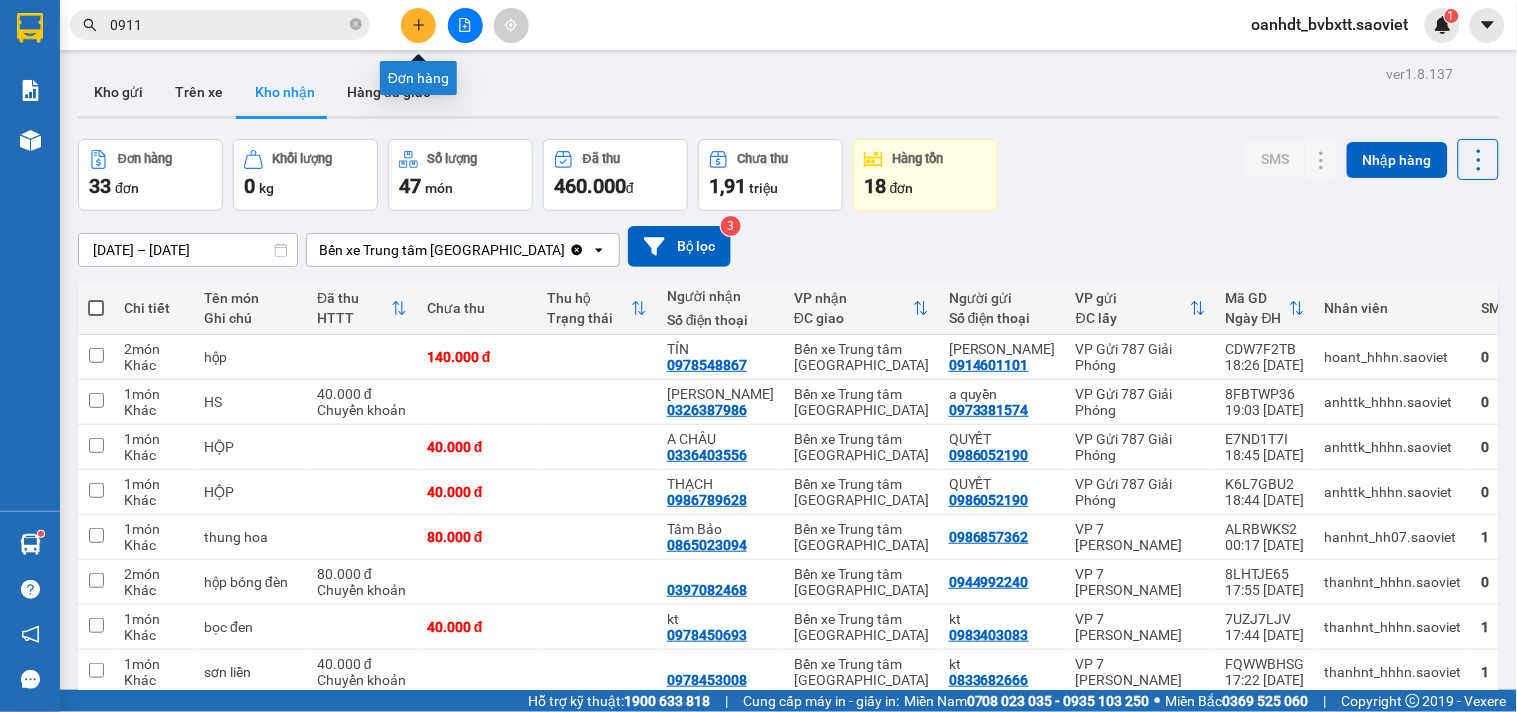 click 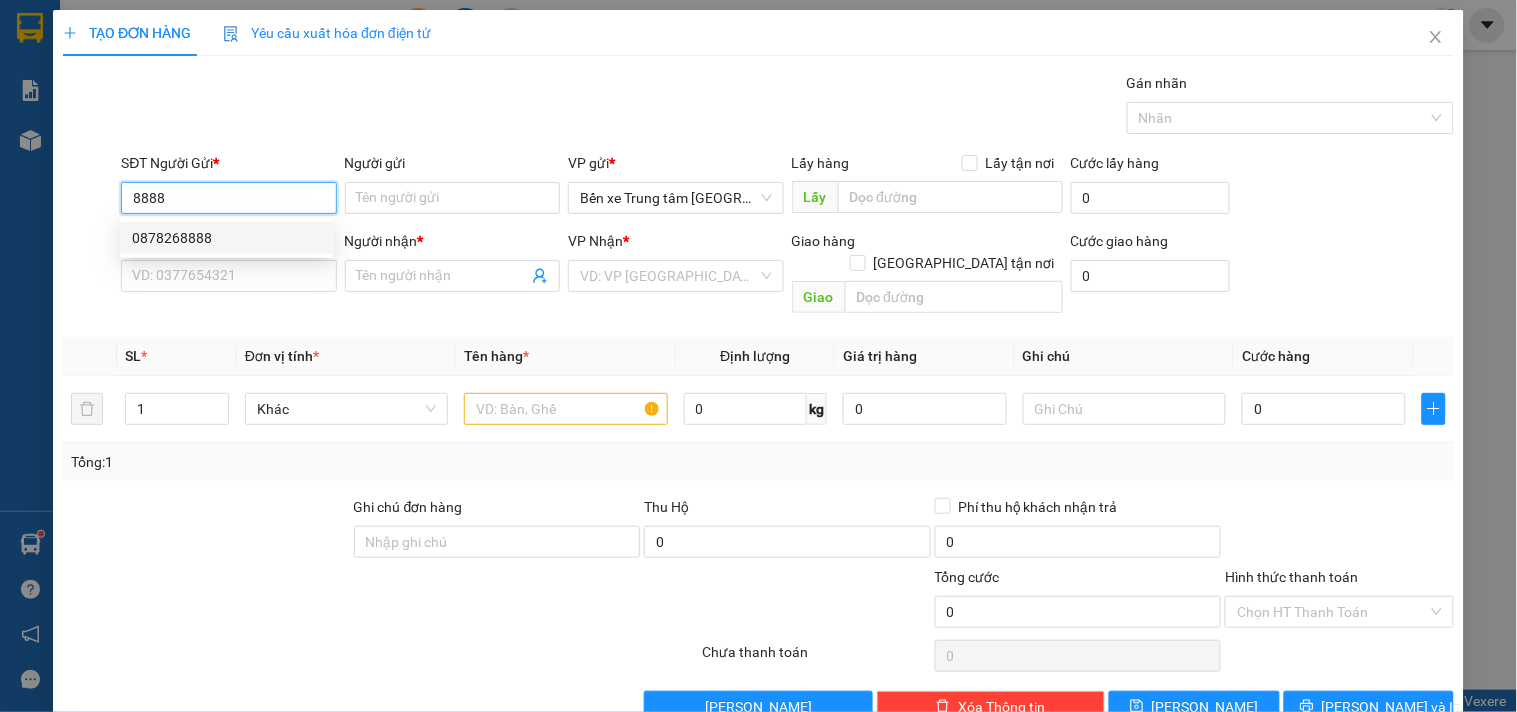 click on "0878268888" at bounding box center [226, 238] 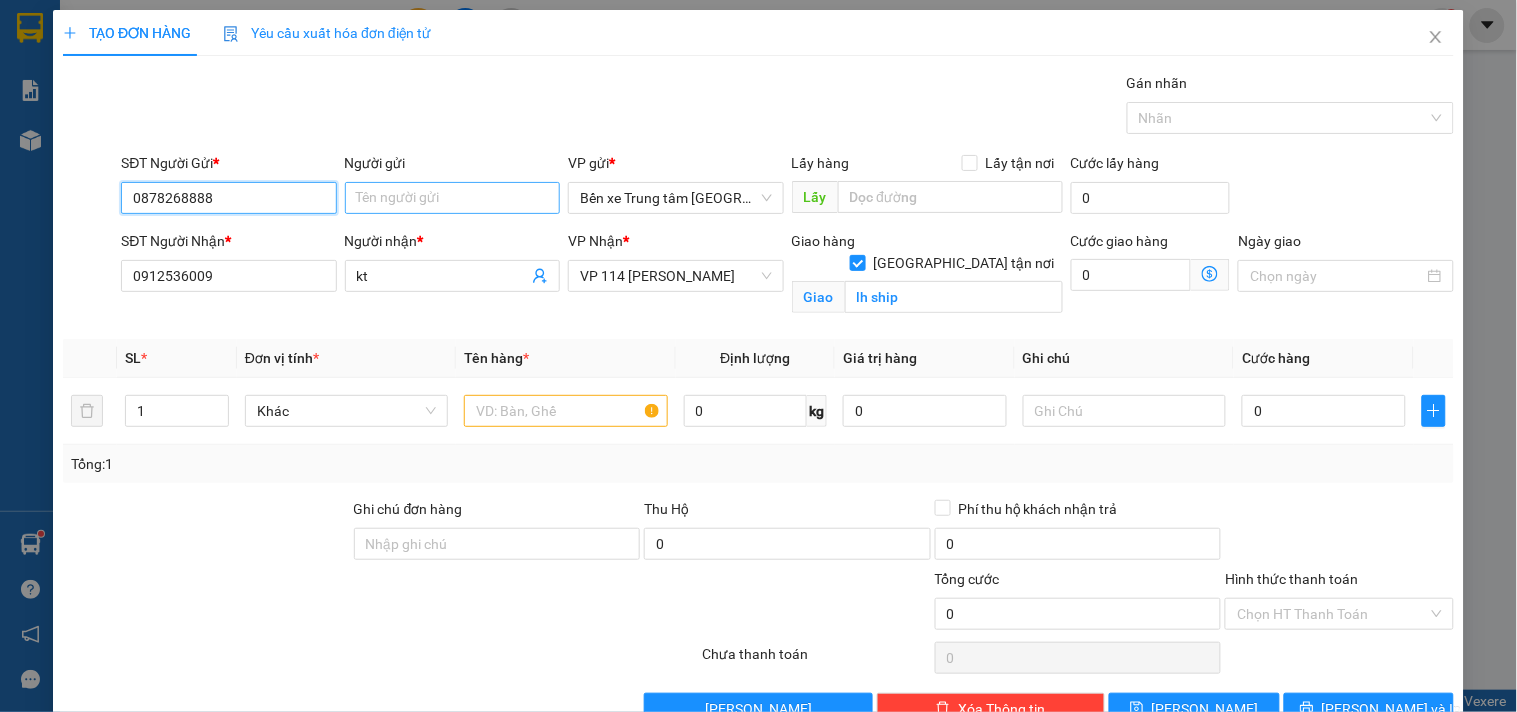 type on "0878268888" 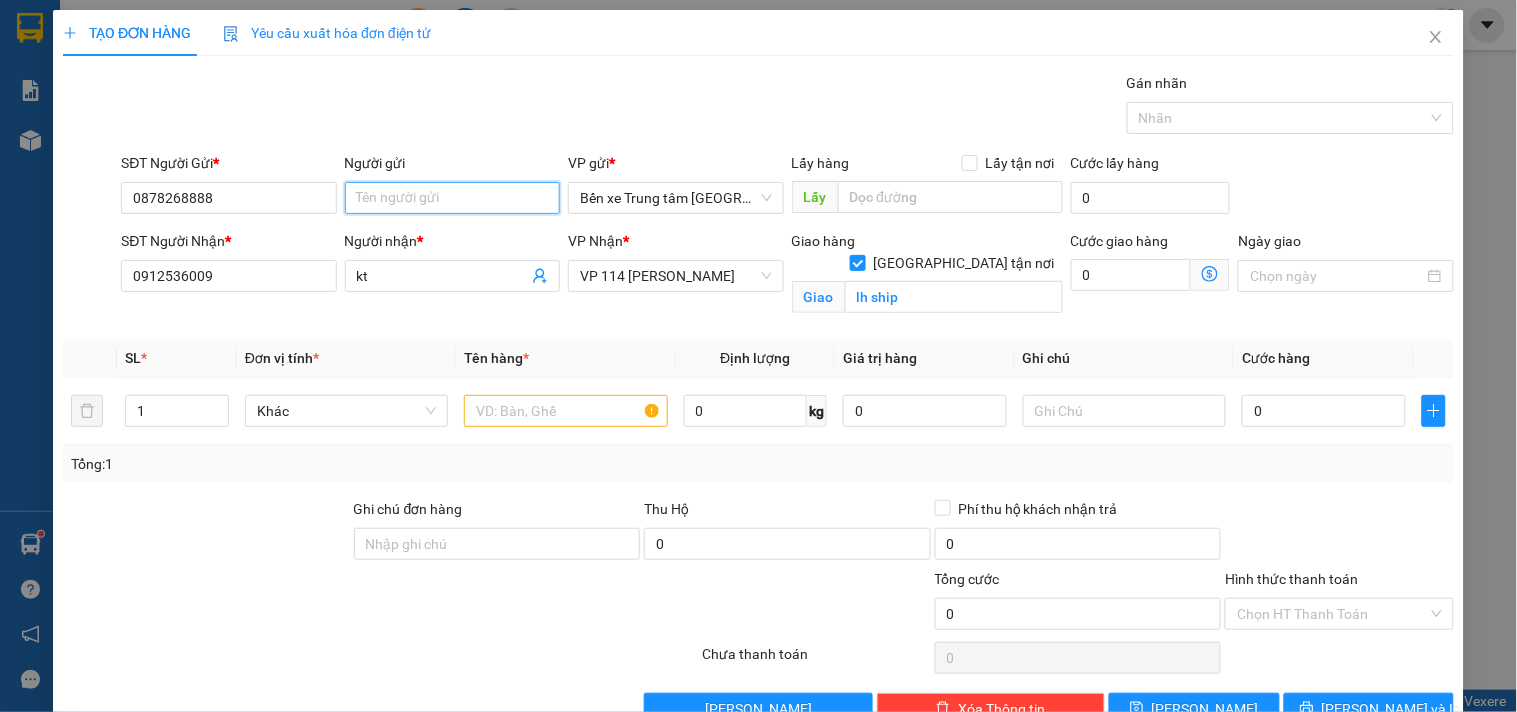 click on "Người gửi" at bounding box center (452, 198) 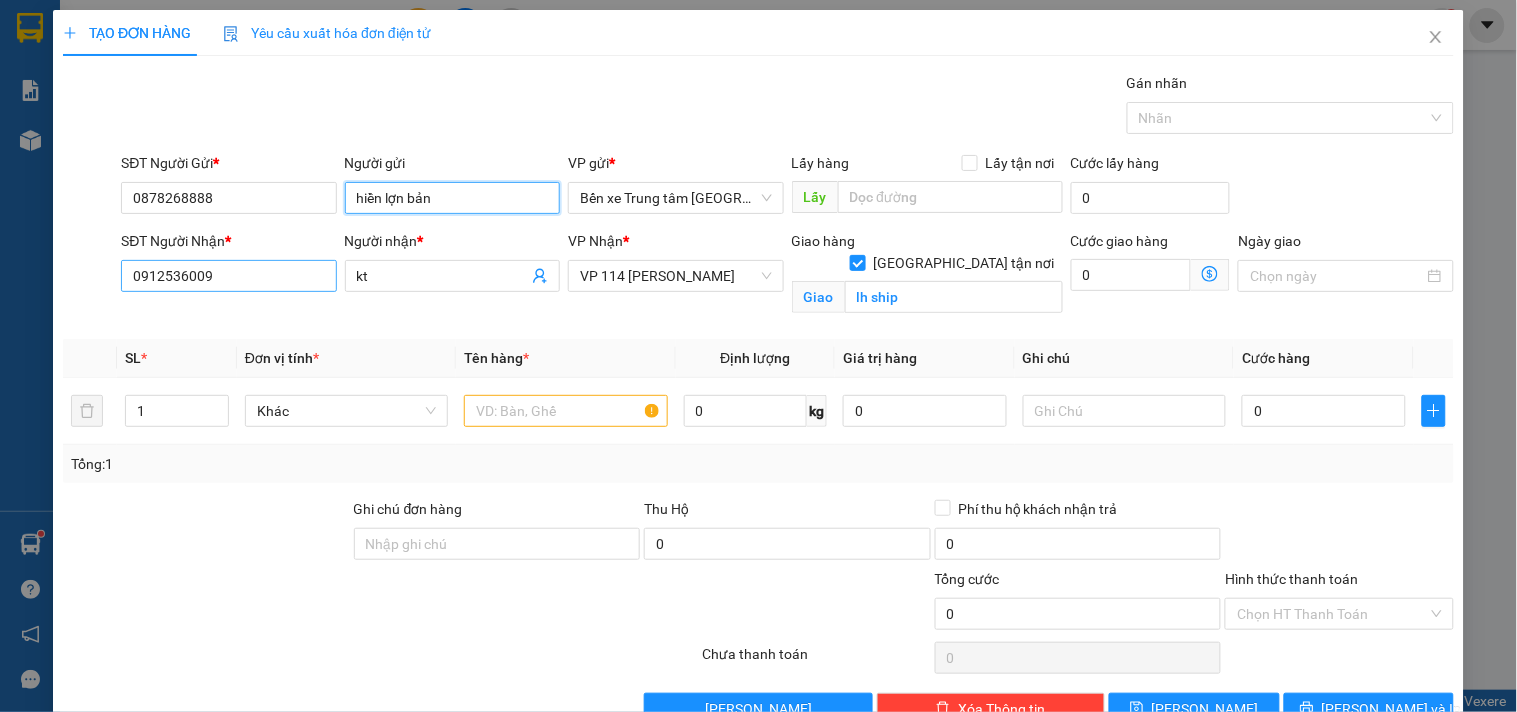 type on "hiền lợn bản" 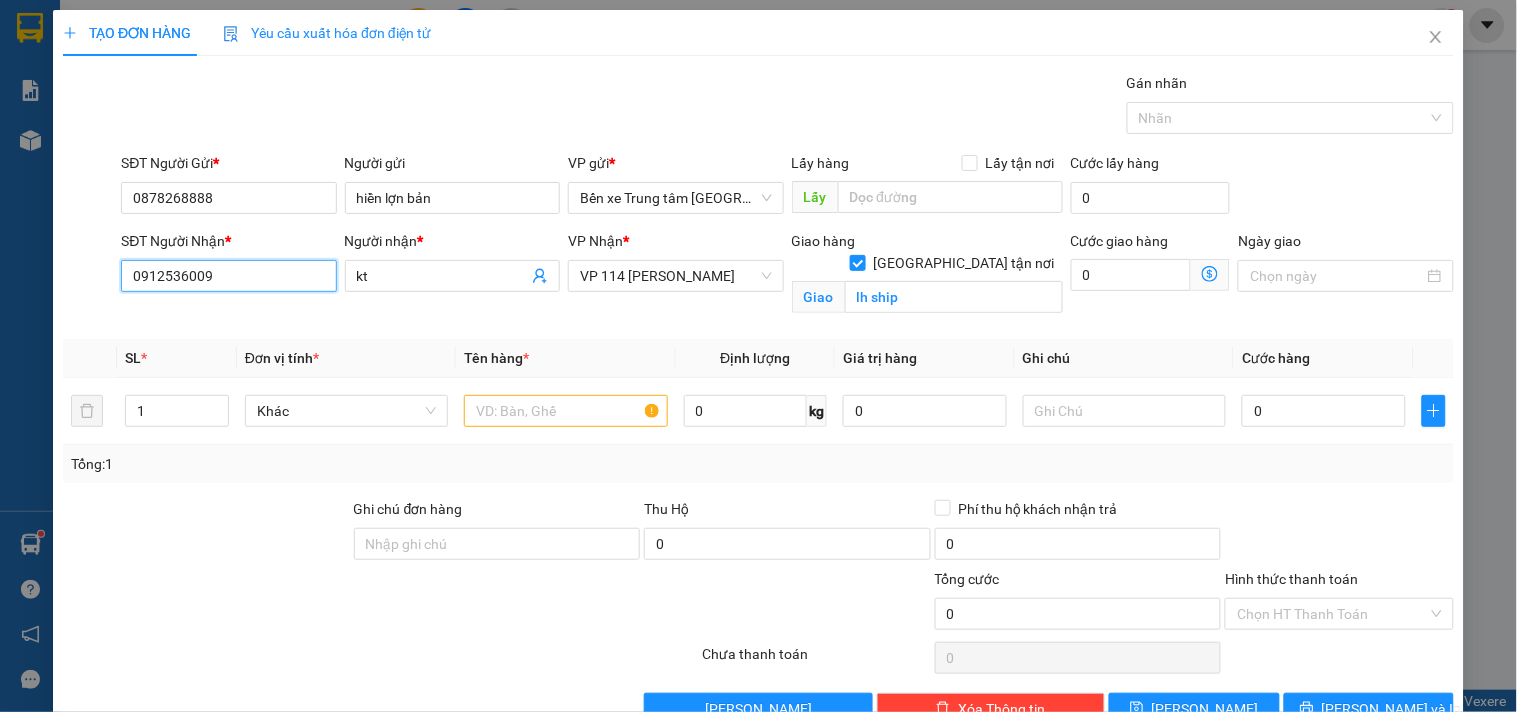 click on "0912536009" at bounding box center (228, 276) 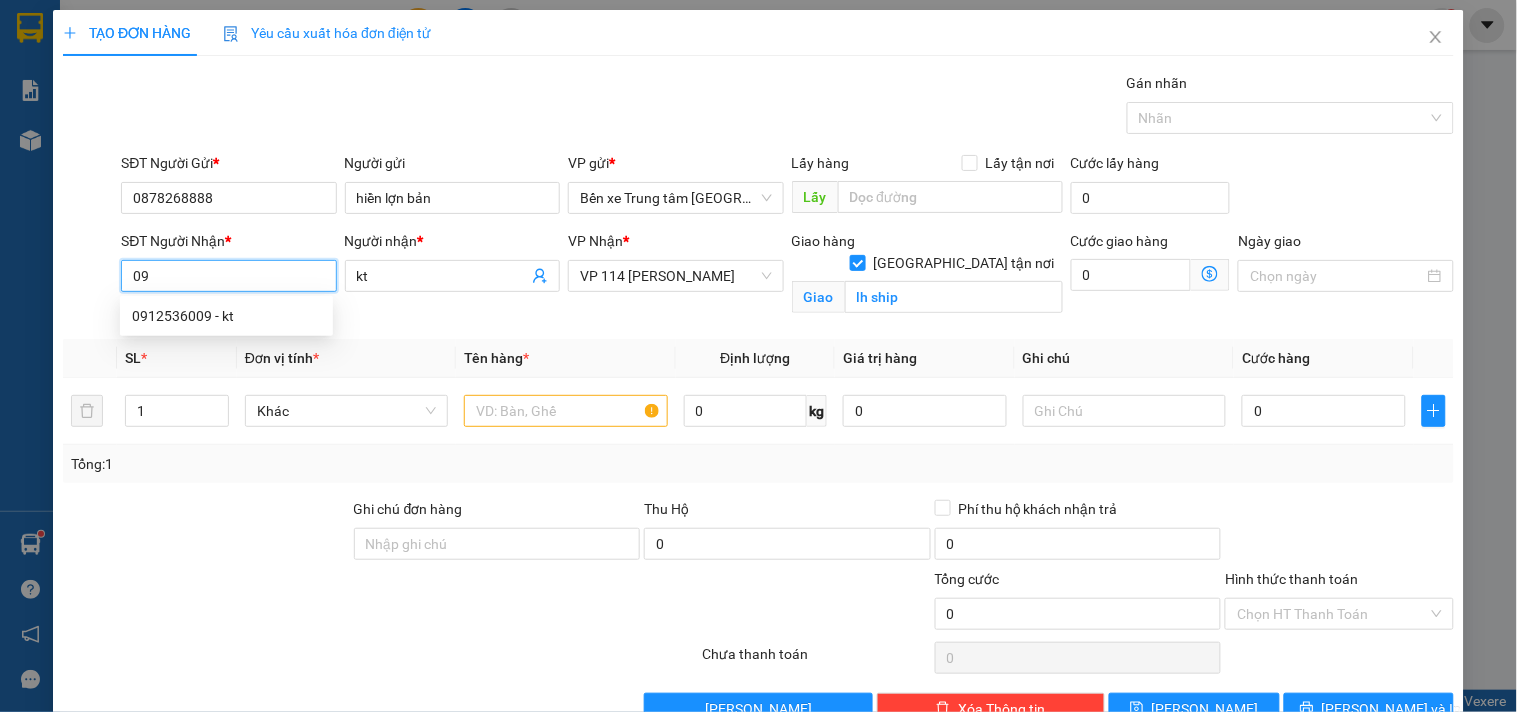 type on "0" 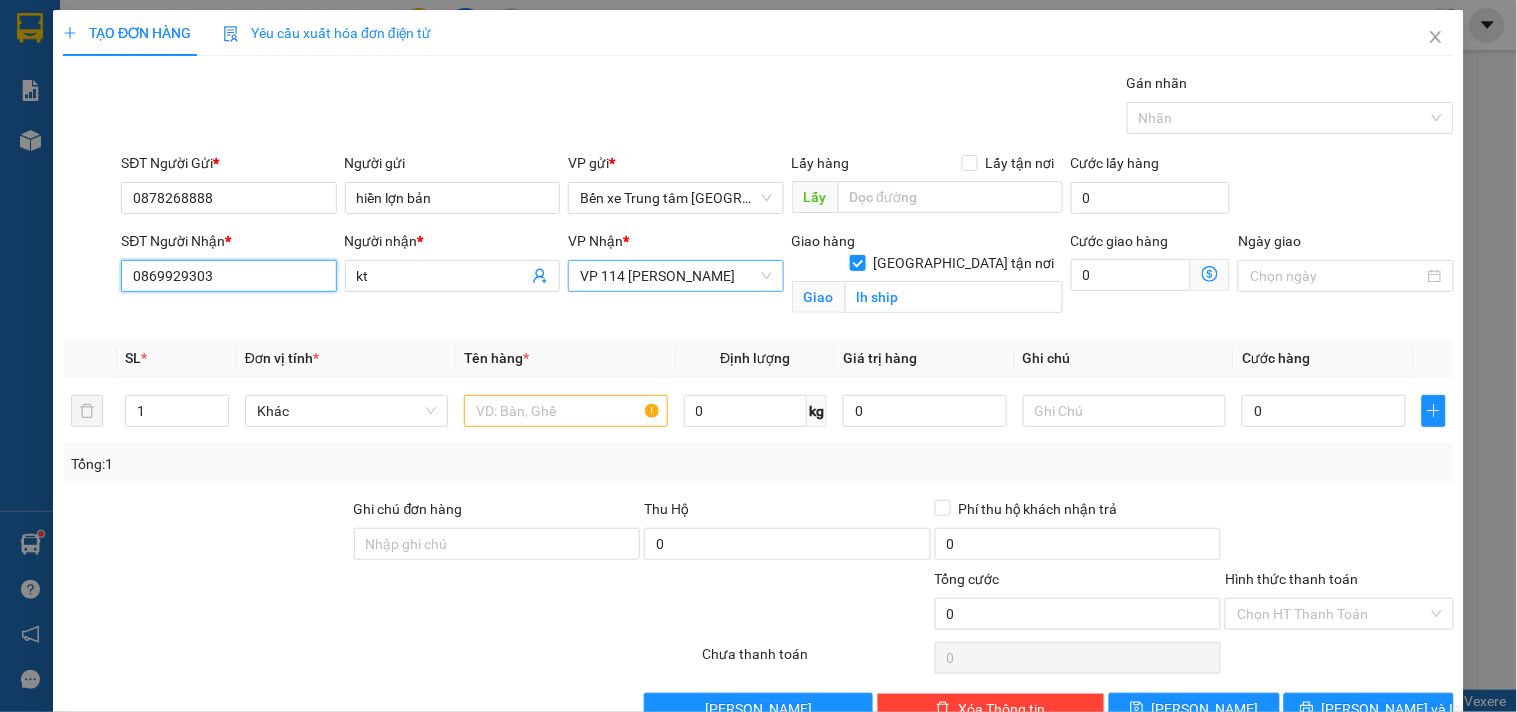 click on "VP 114 [PERSON_NAME]" at bounding box center (675, 276) 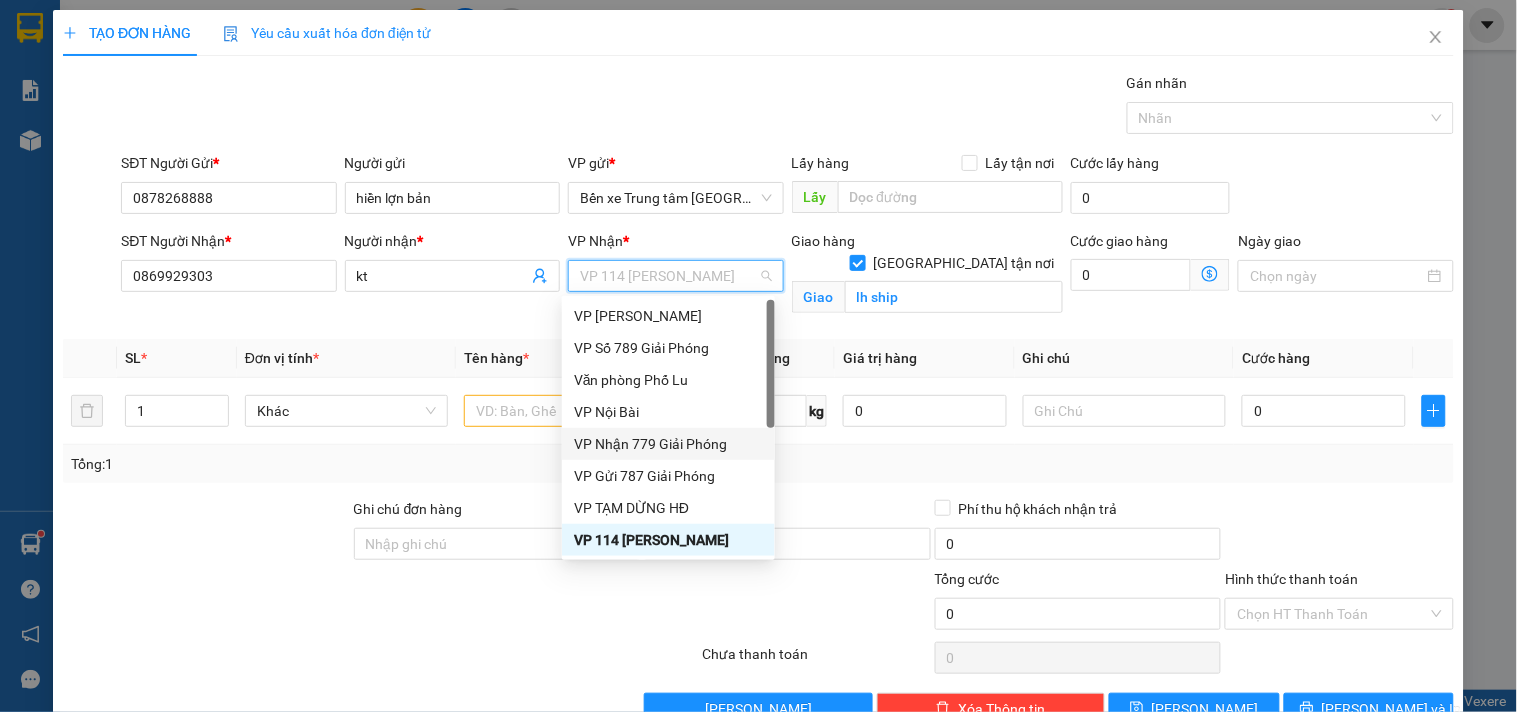 click on "VP Nhận 779 Giải Phóng" at bounding box center (668, 444) 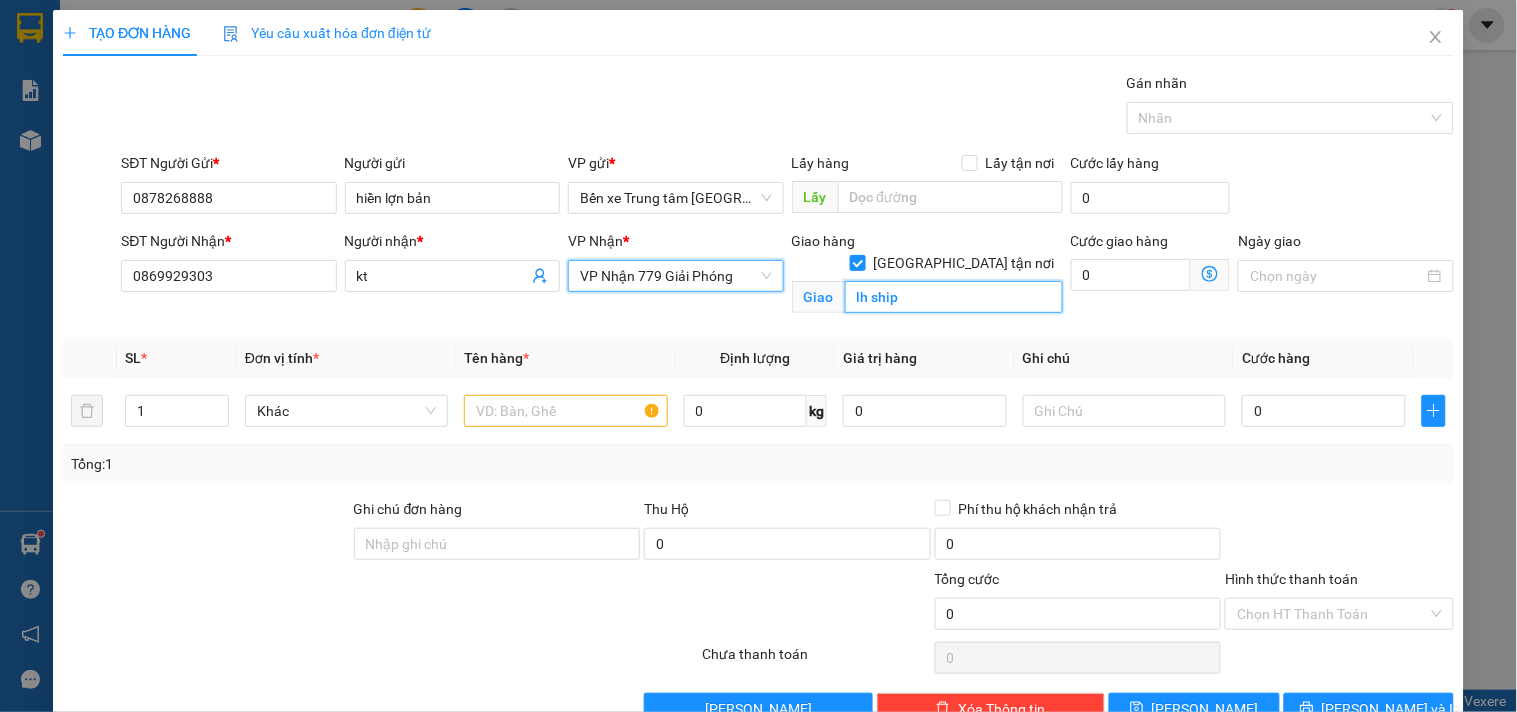 click on "lh ship" at bounding box center [954, 297] 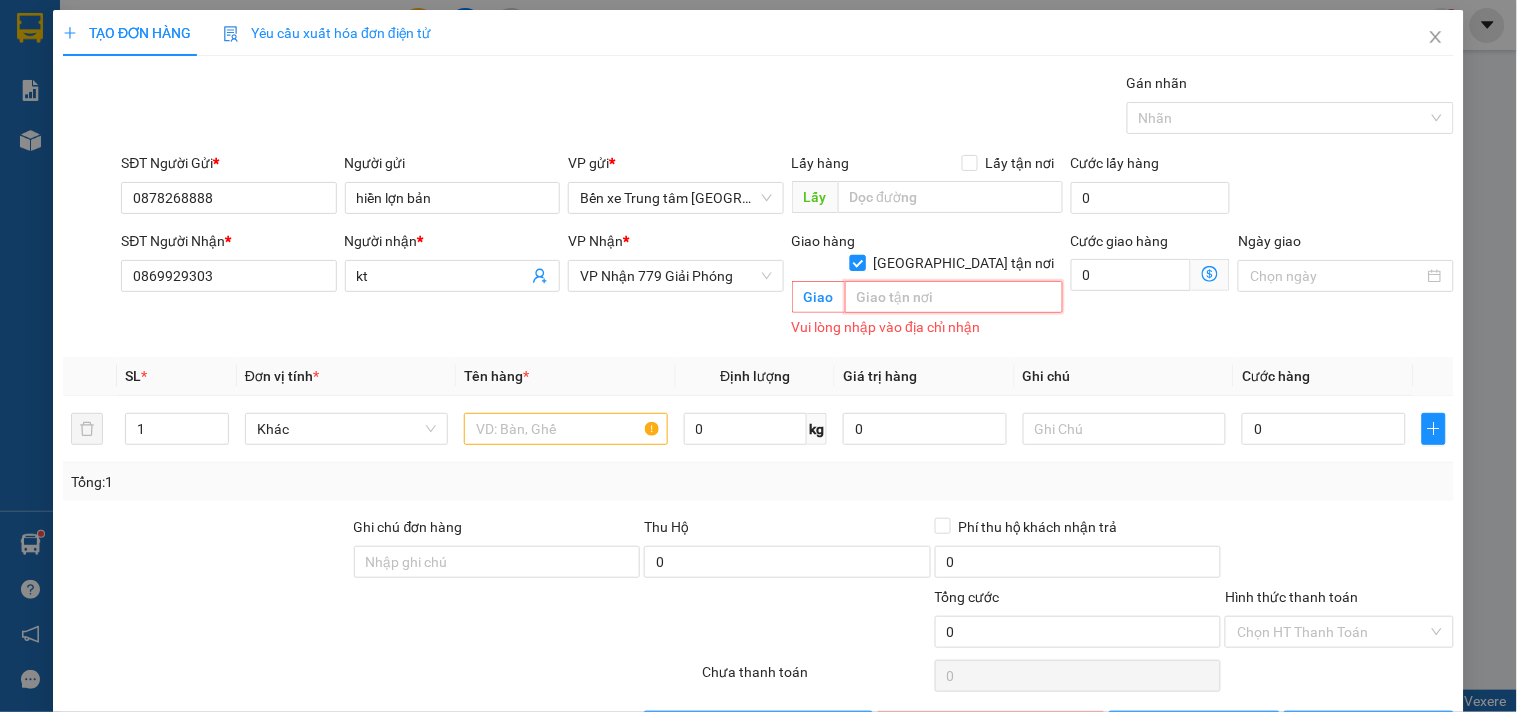 type 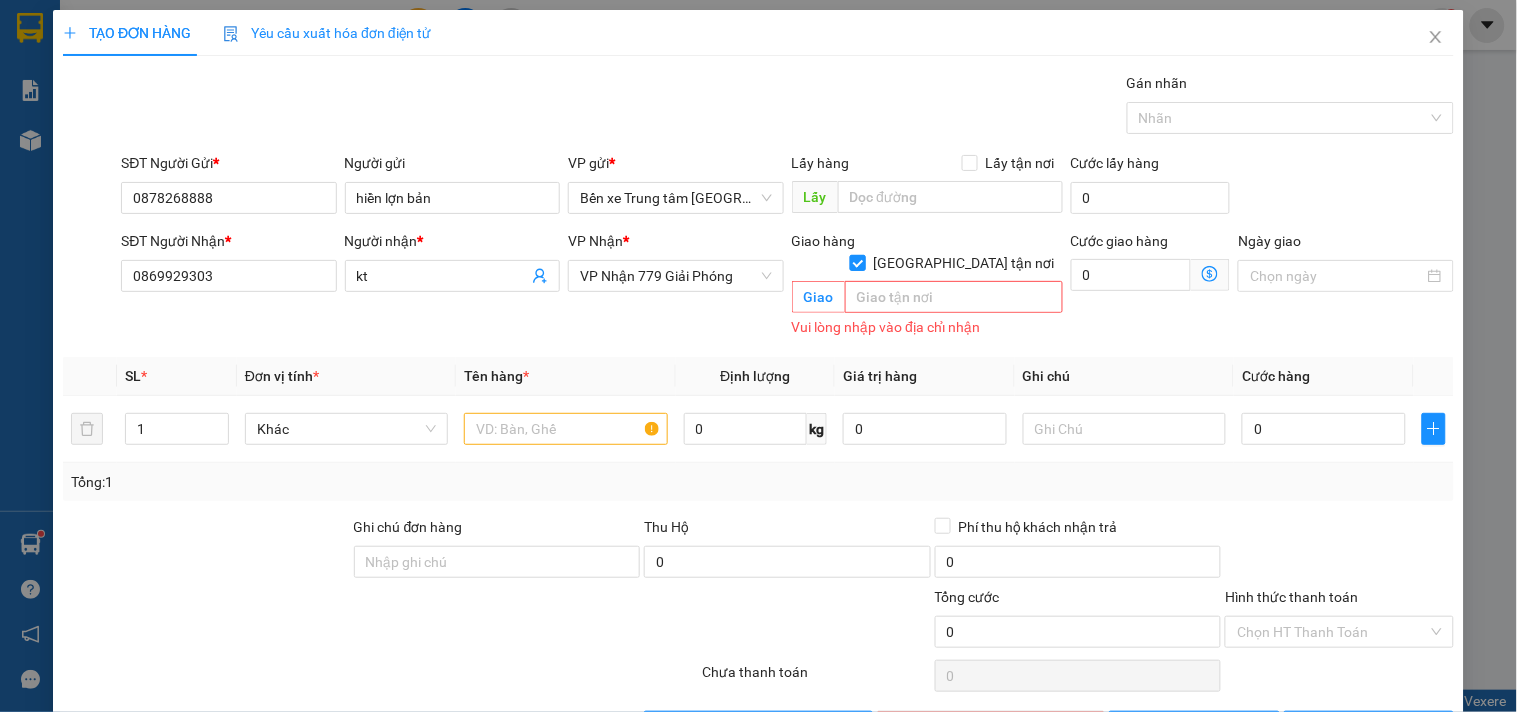 click on "[GEOGRAPHIC_DATA] tận nơi" at bounding box center (857, 262) 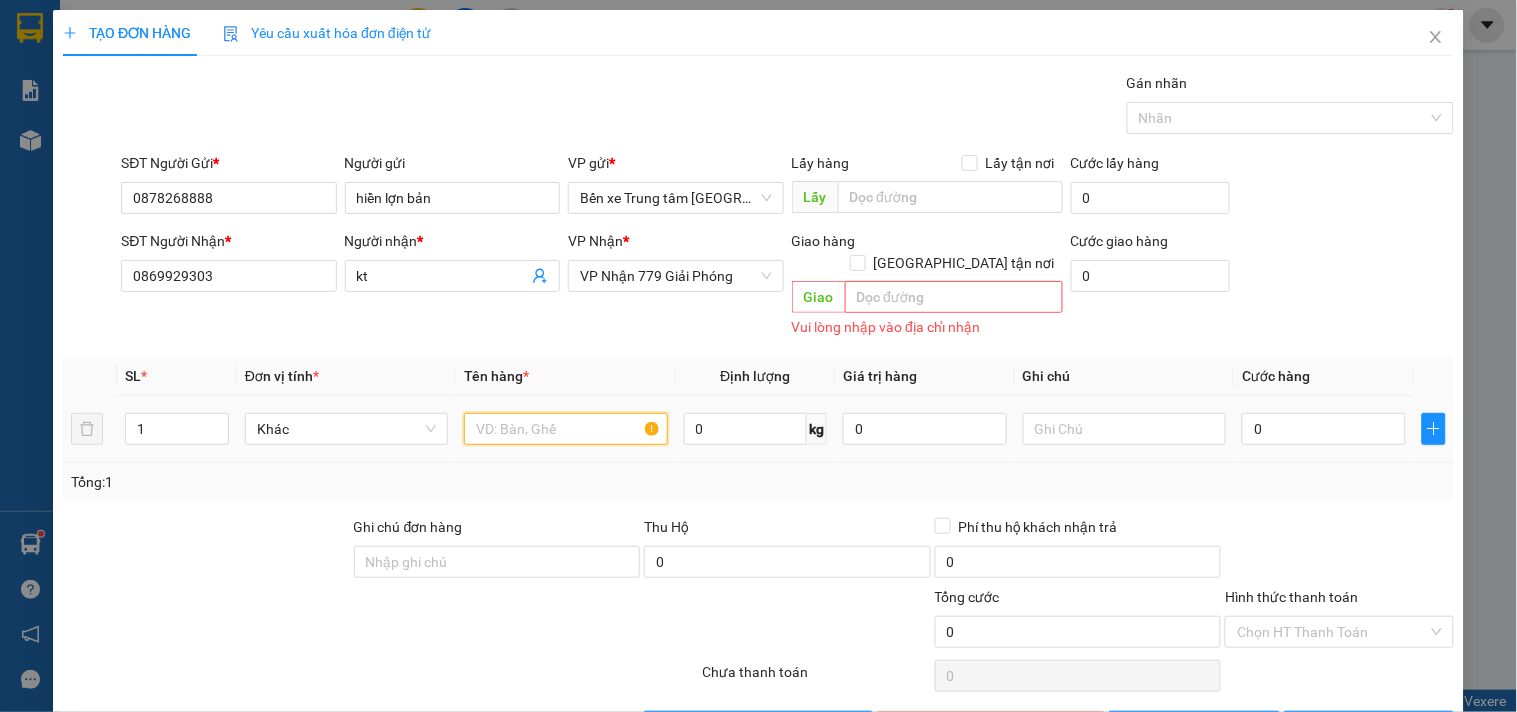 click at bounding box center [565, 429] 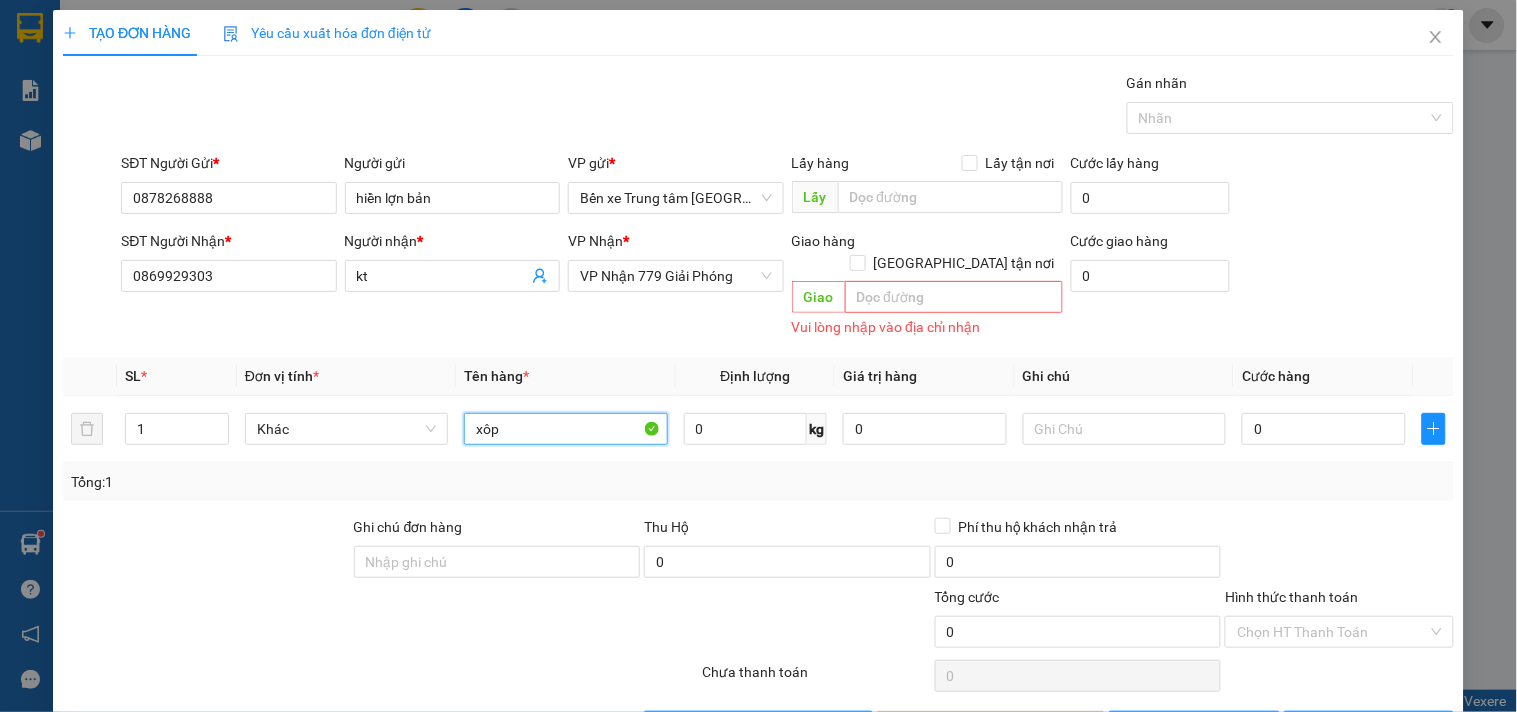 type on "xôp" 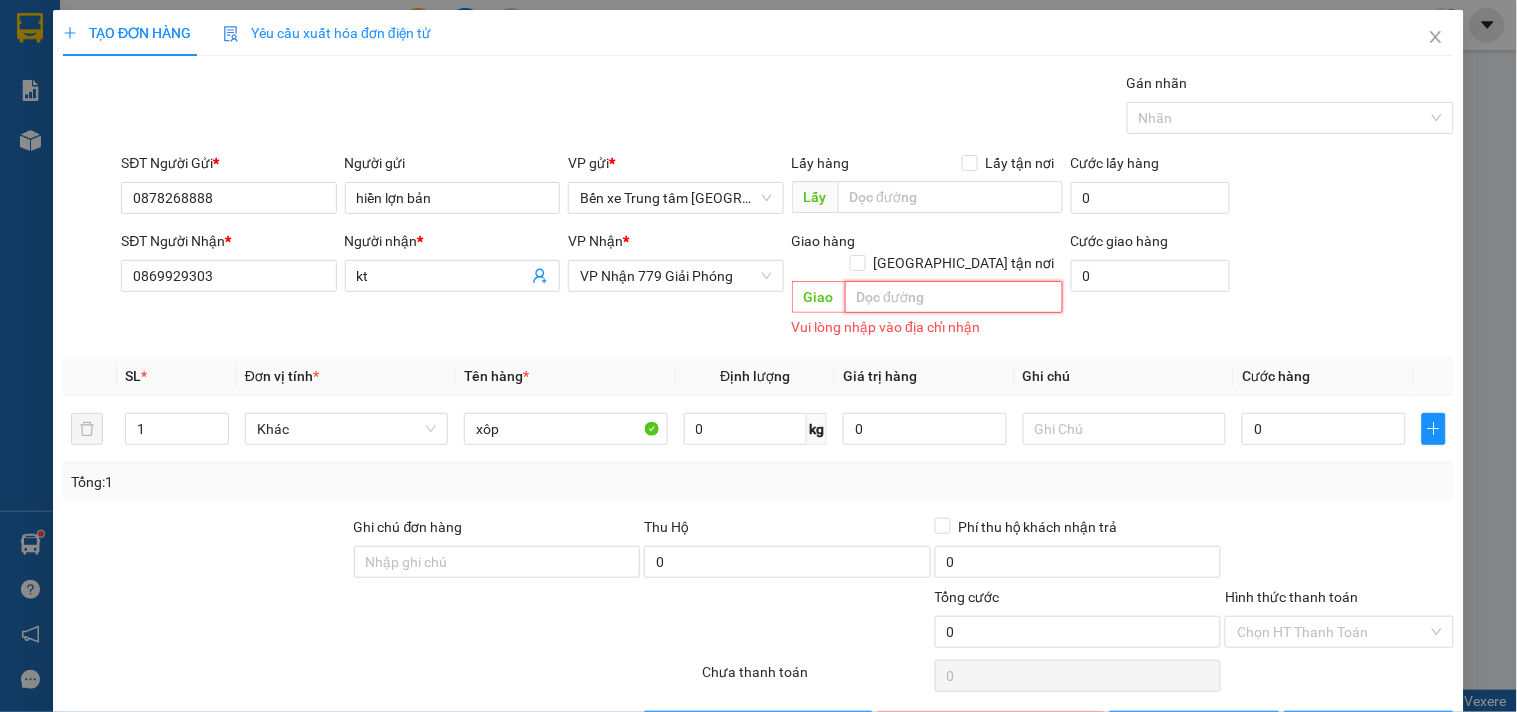 click at bounding box center (954, 297) 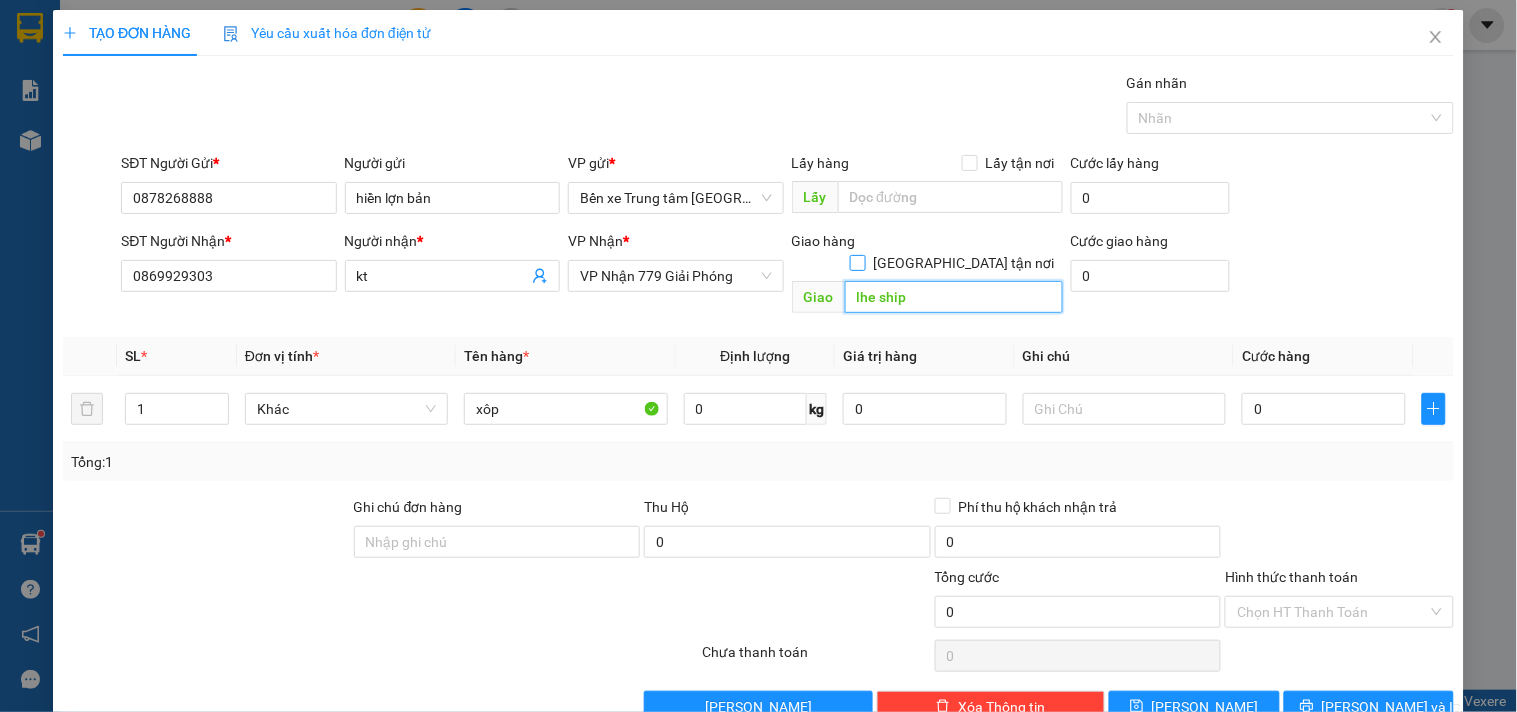 type on "lhe ship" 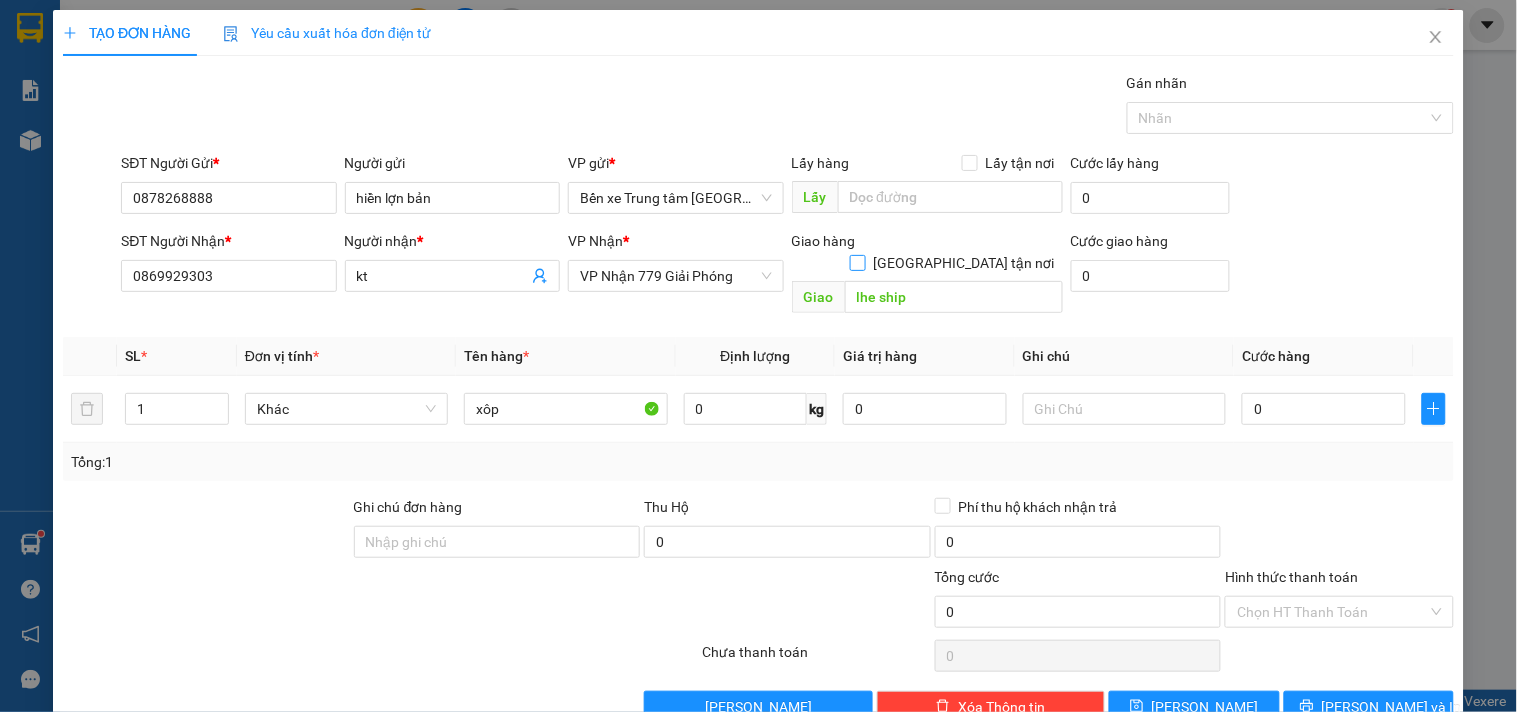 click at bounding box center [858, 263] 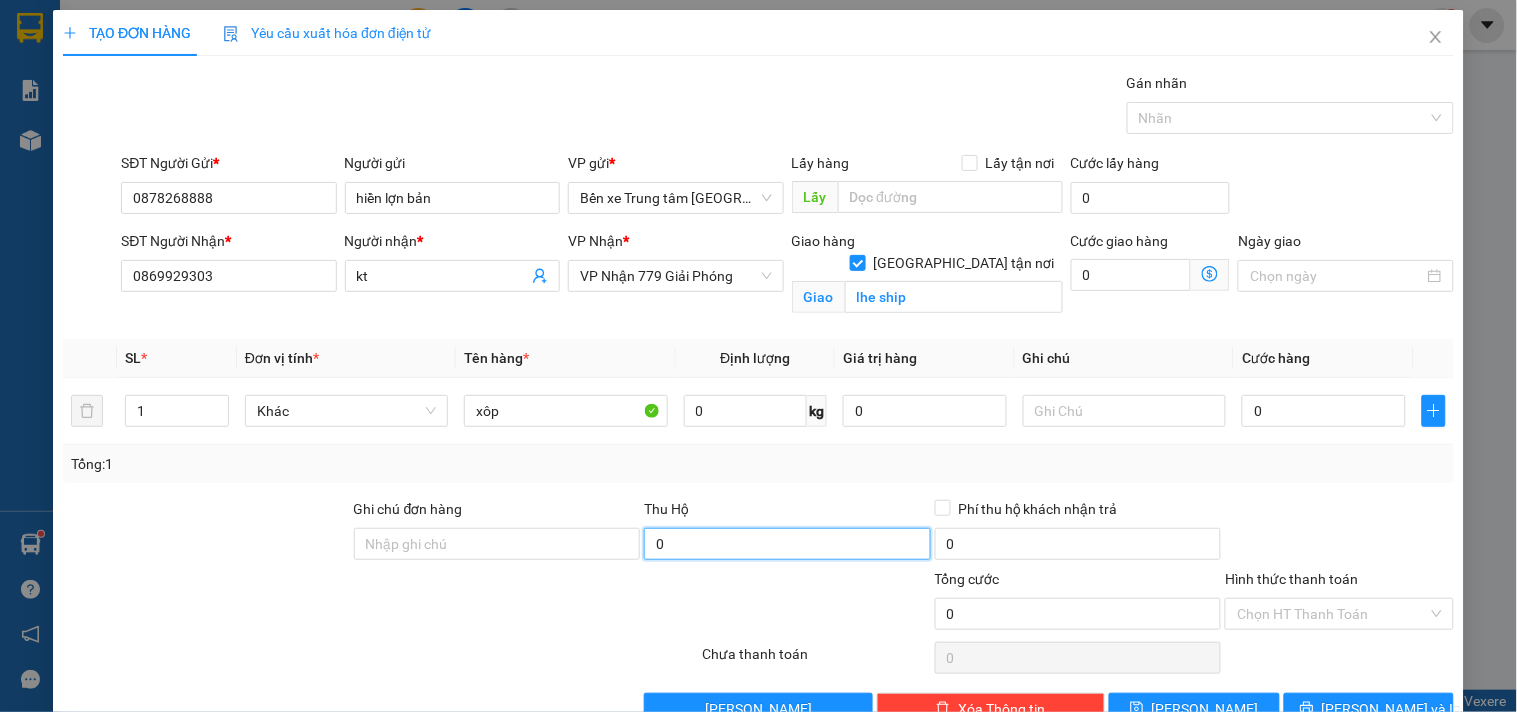 click on "0" at bounding box center (787, 544) 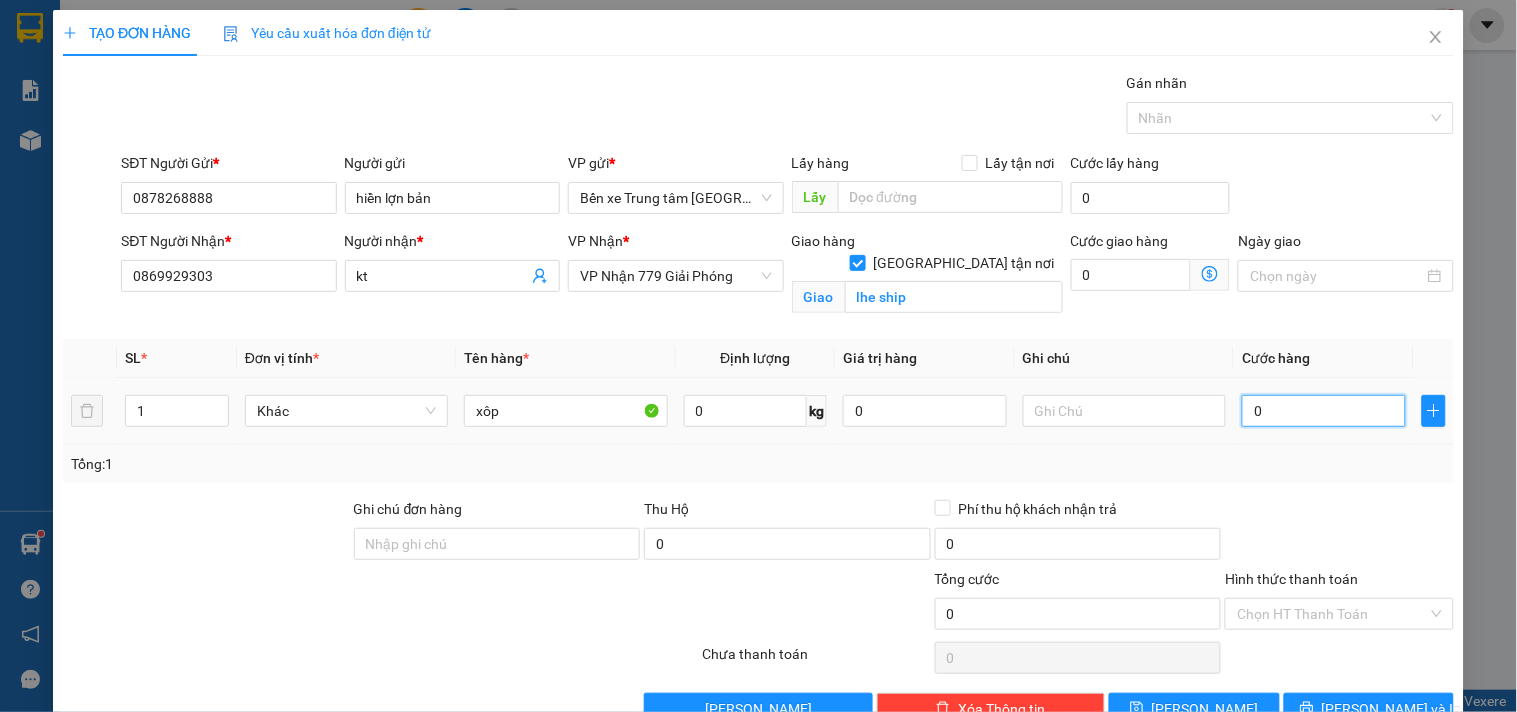 click on "0" at bounding box center (1324, 411) 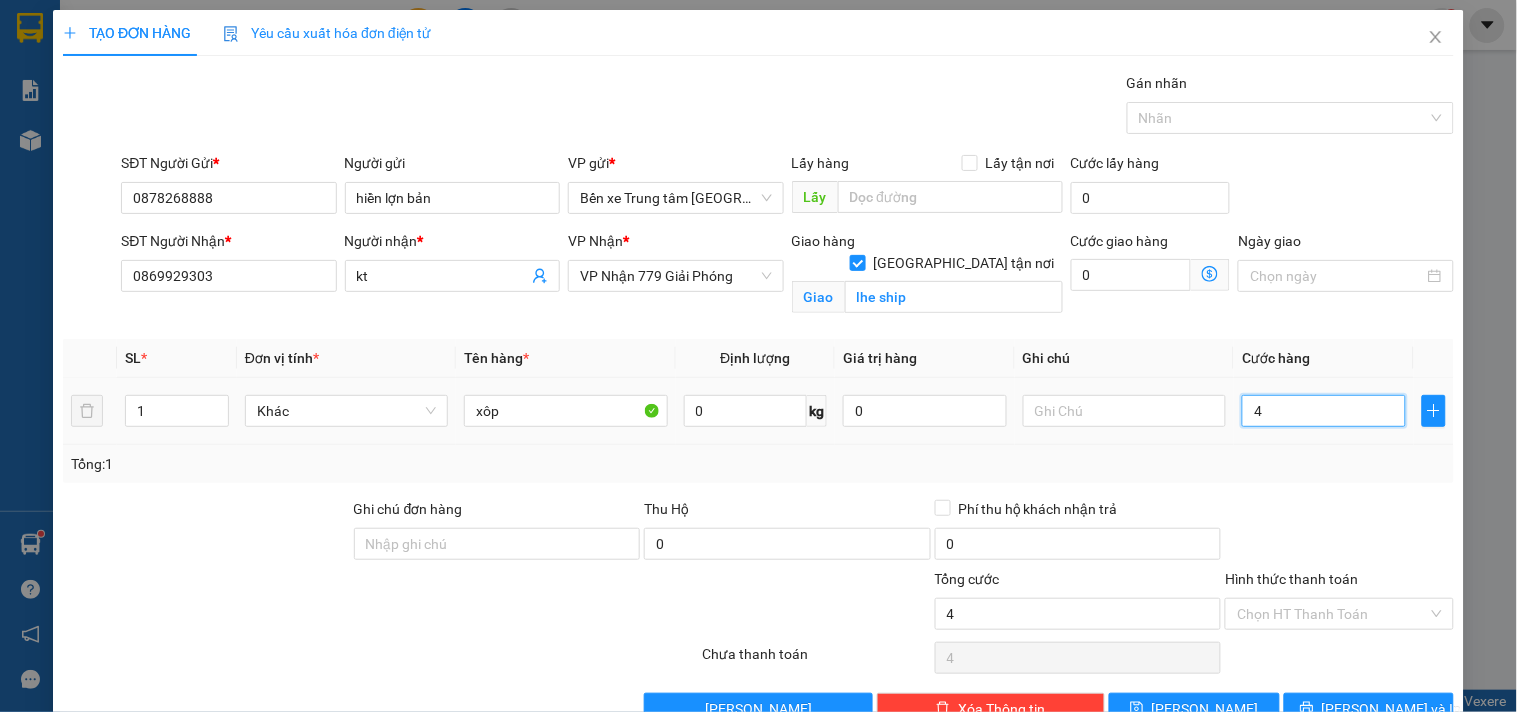 type on "40" 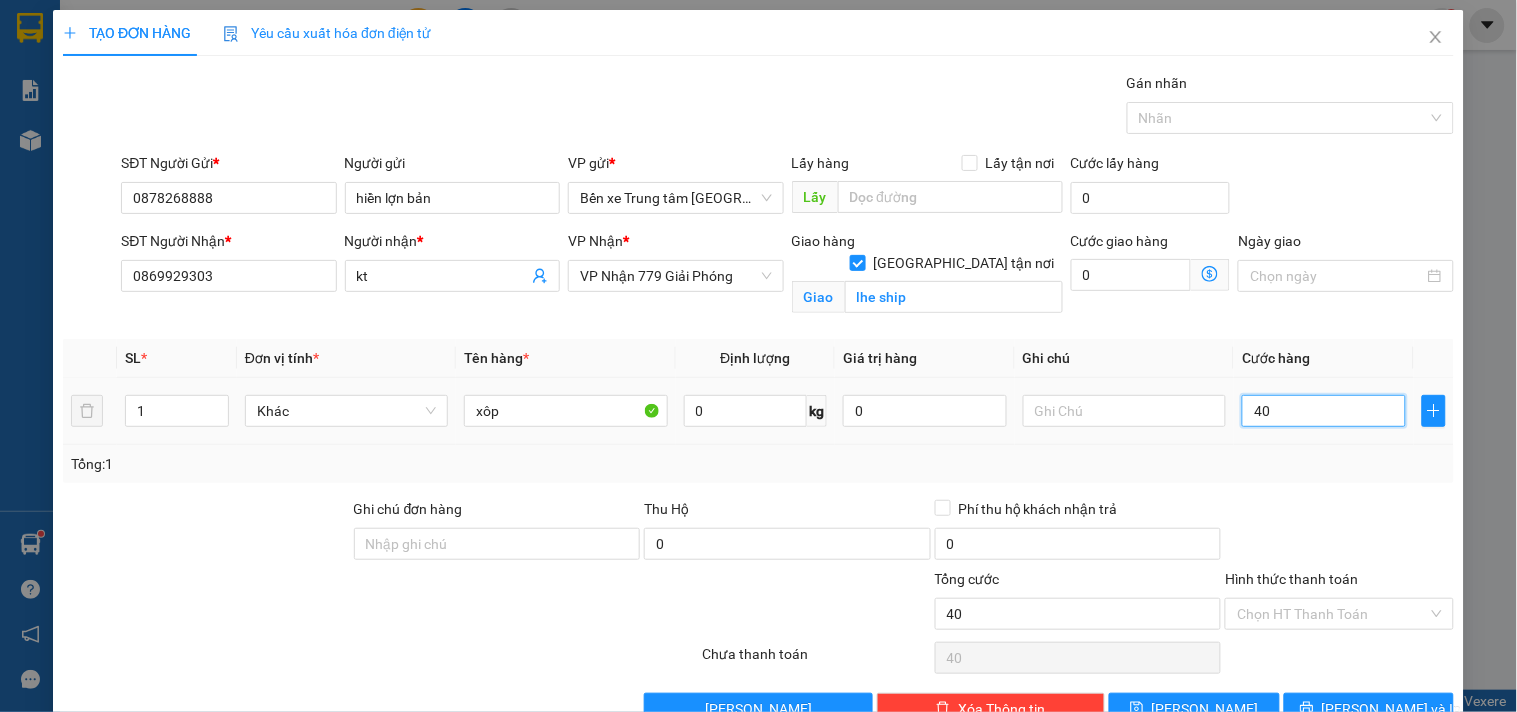 type on "400" 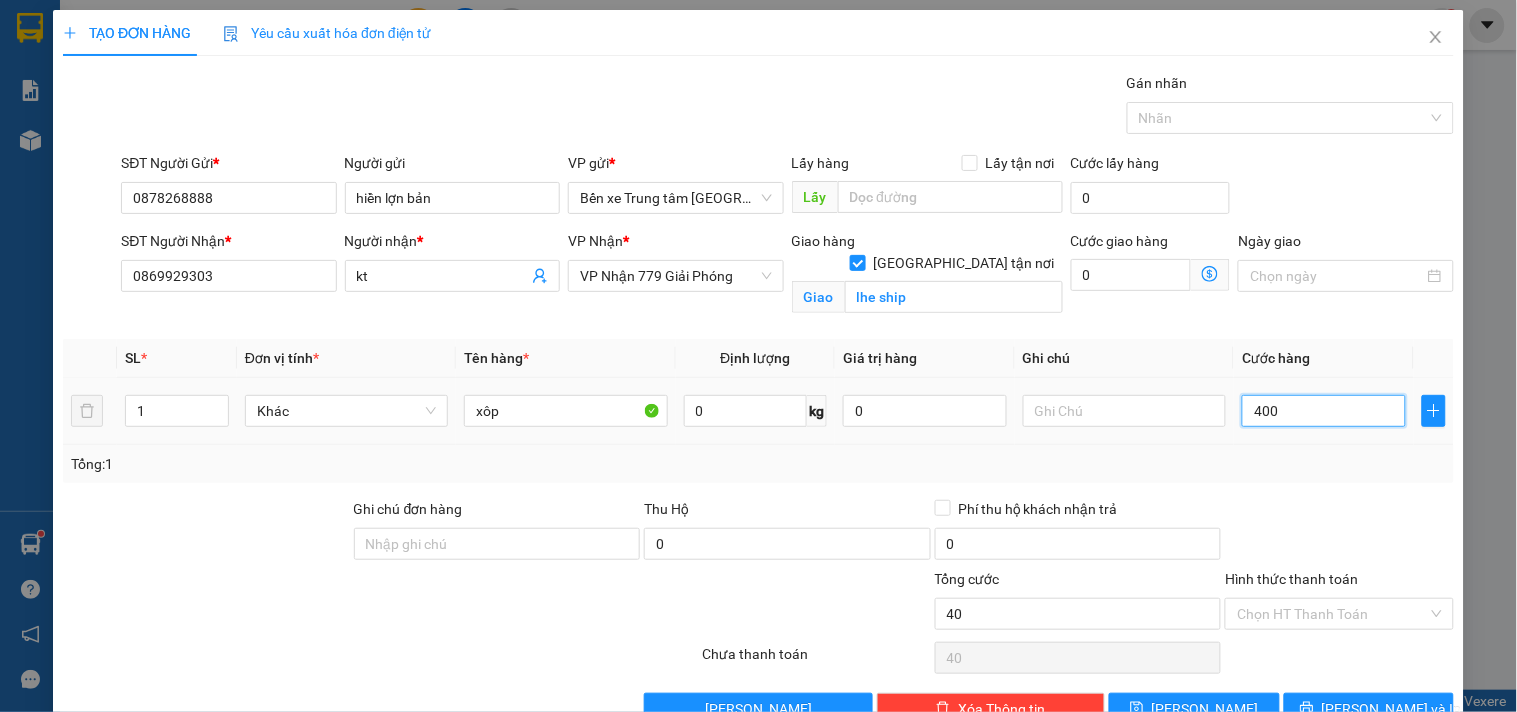 type on "400" 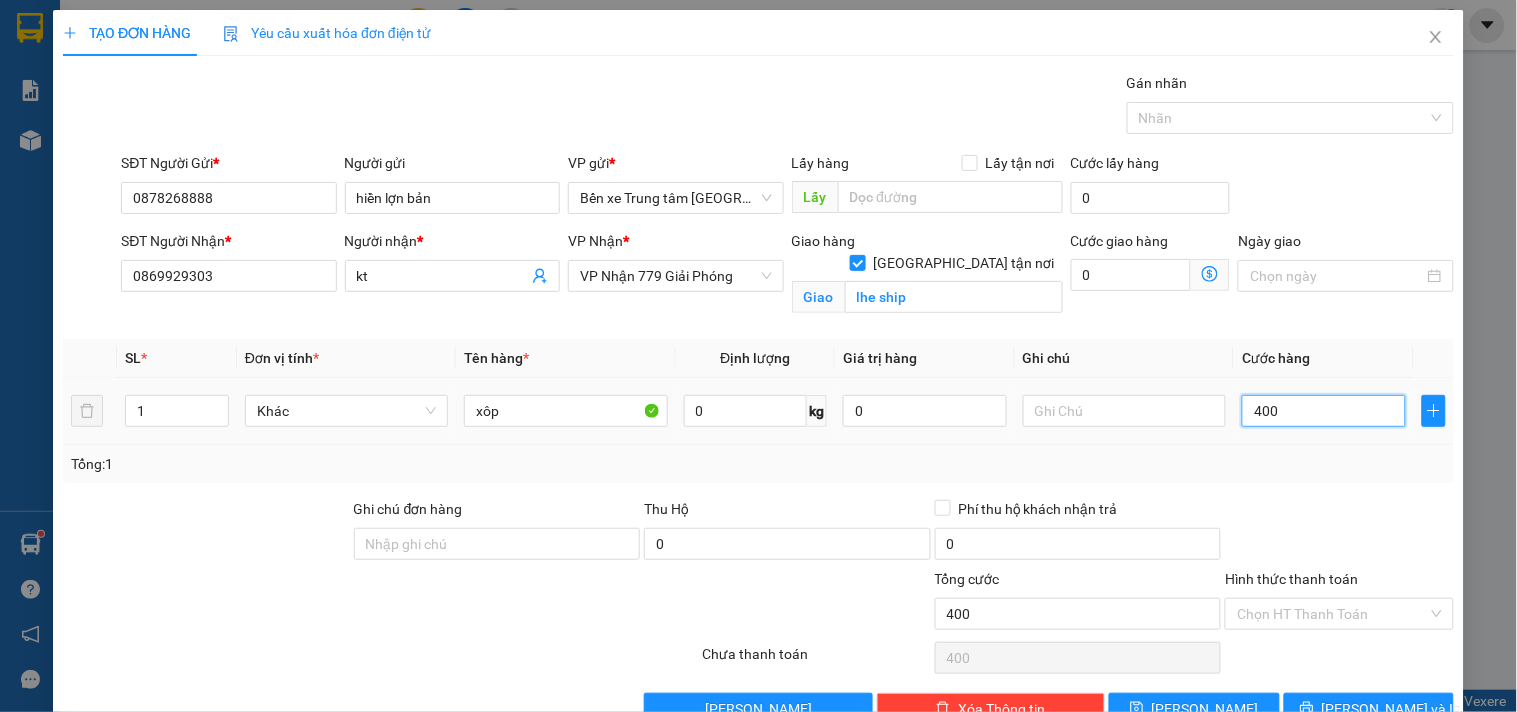 type on "4.000" 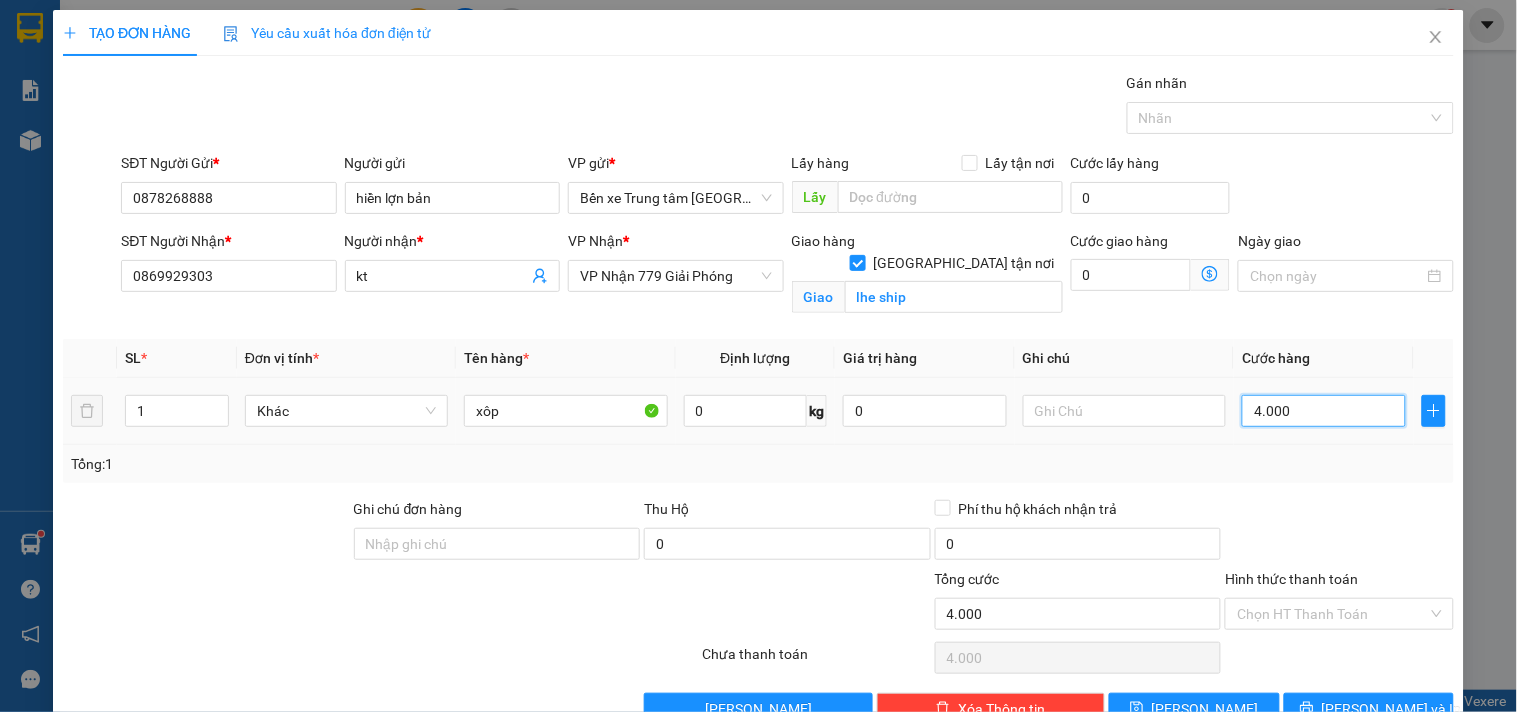 type on "40.000" 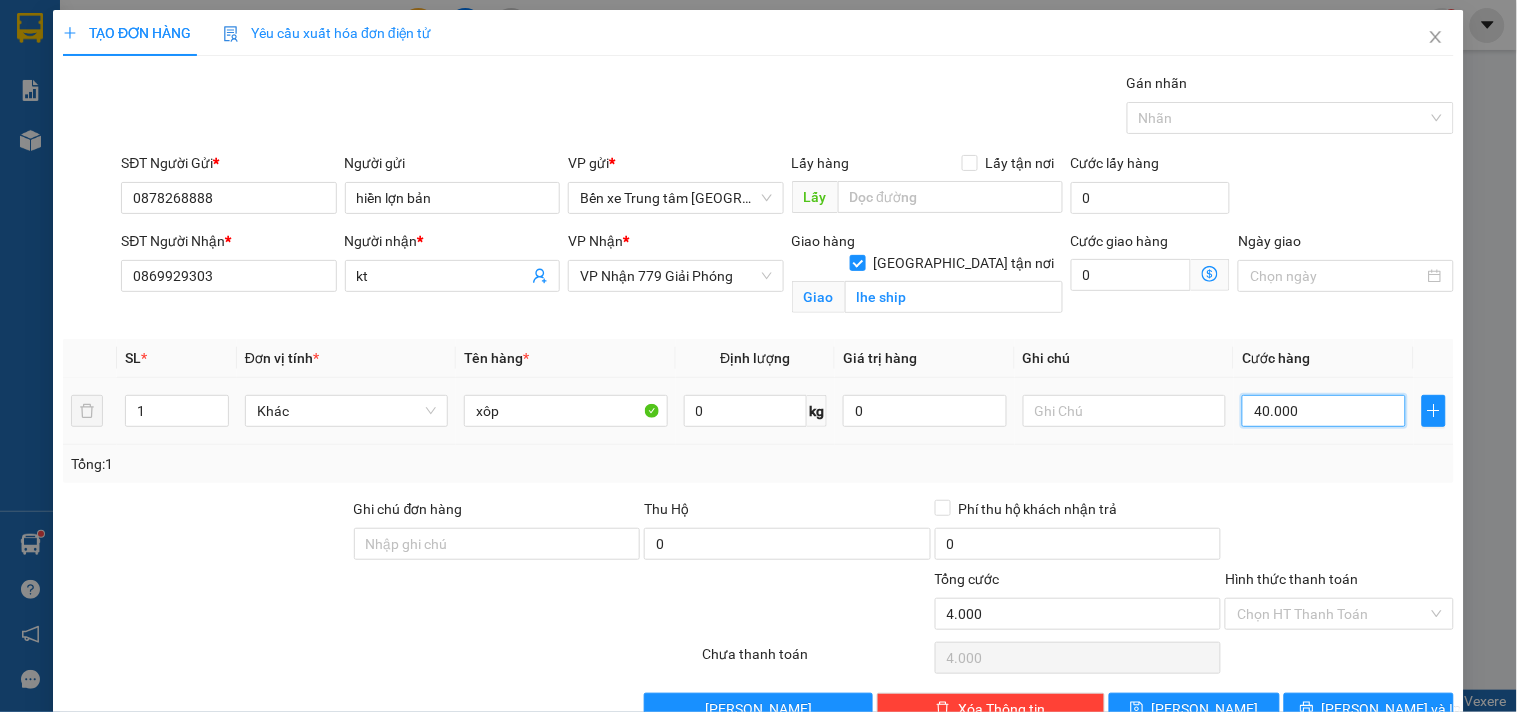 type on "40.000" 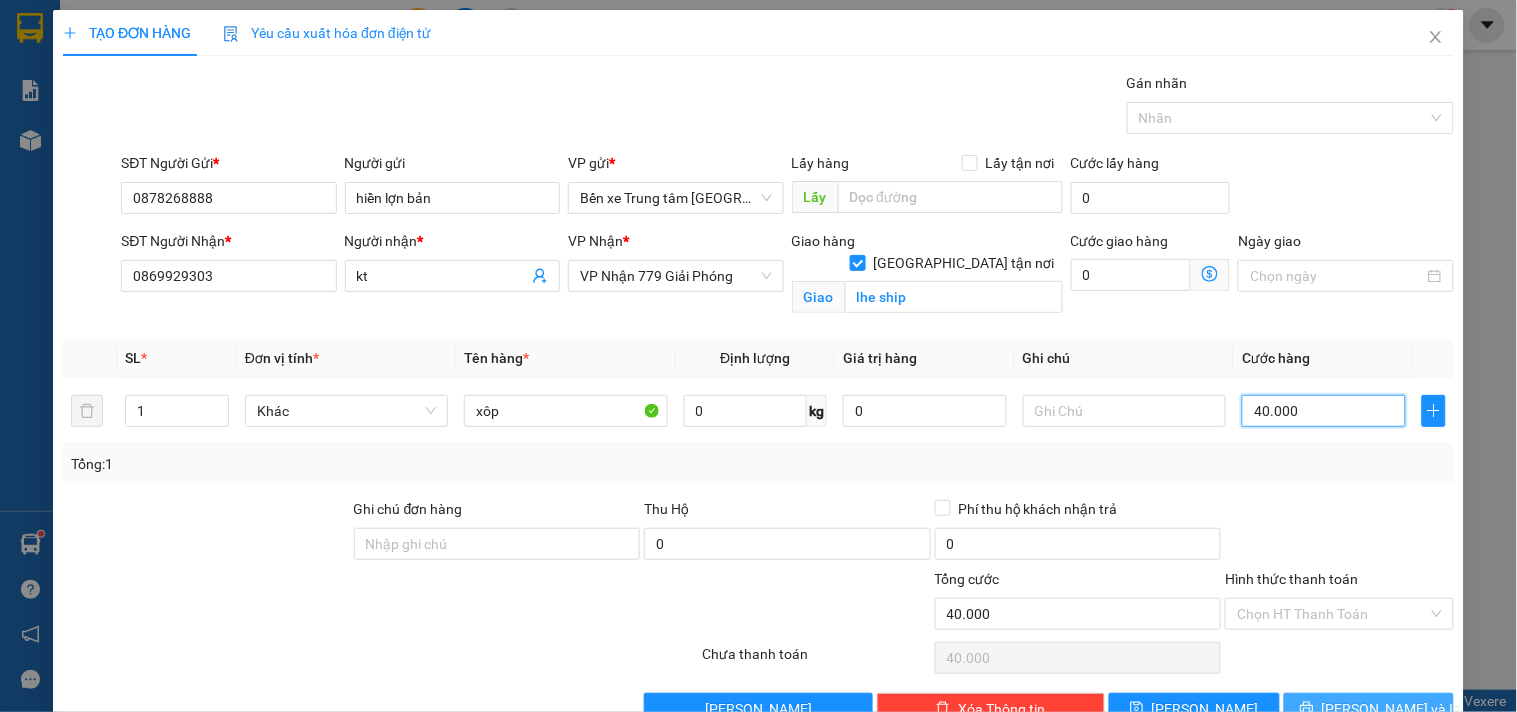 type on "40.000" 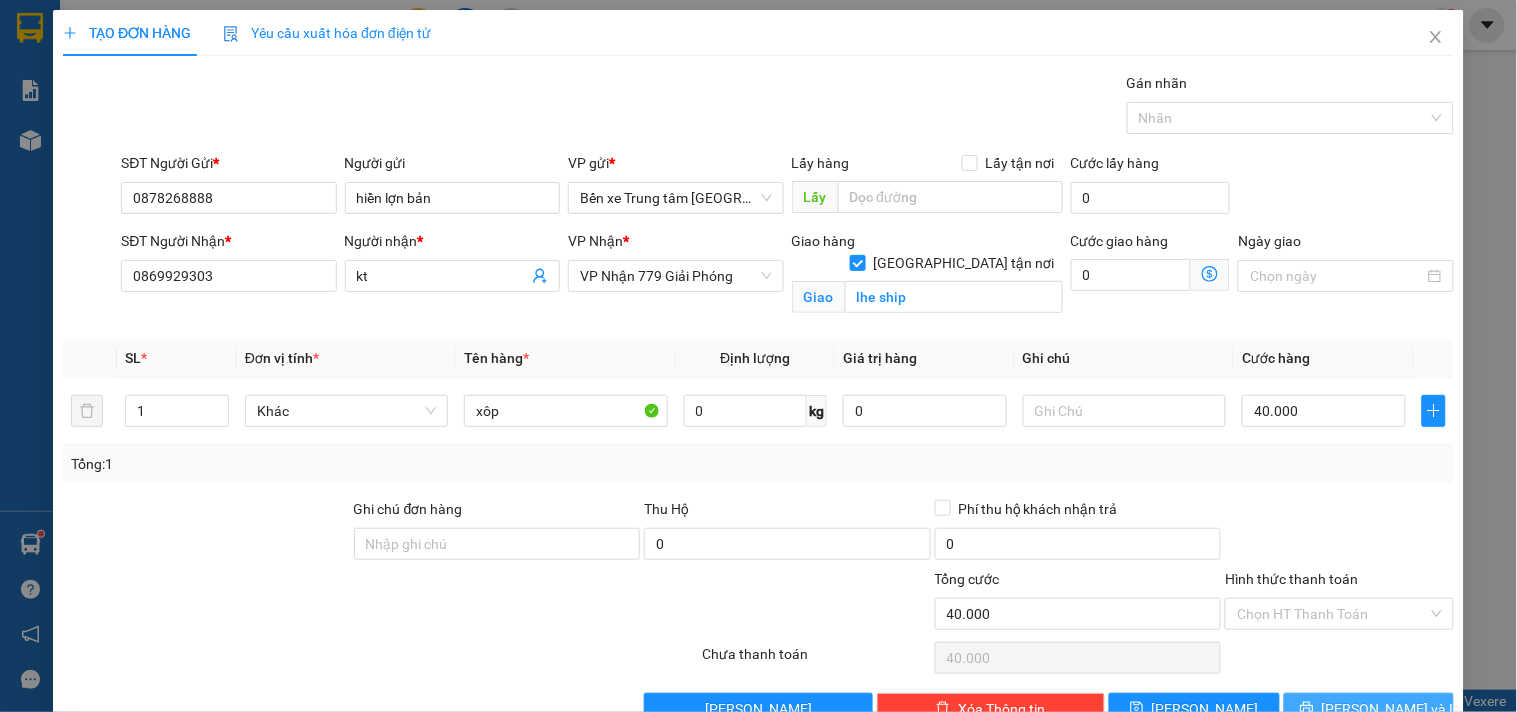 click on "[PERSON_NAME] và In" at bounding box center [1369, 709] 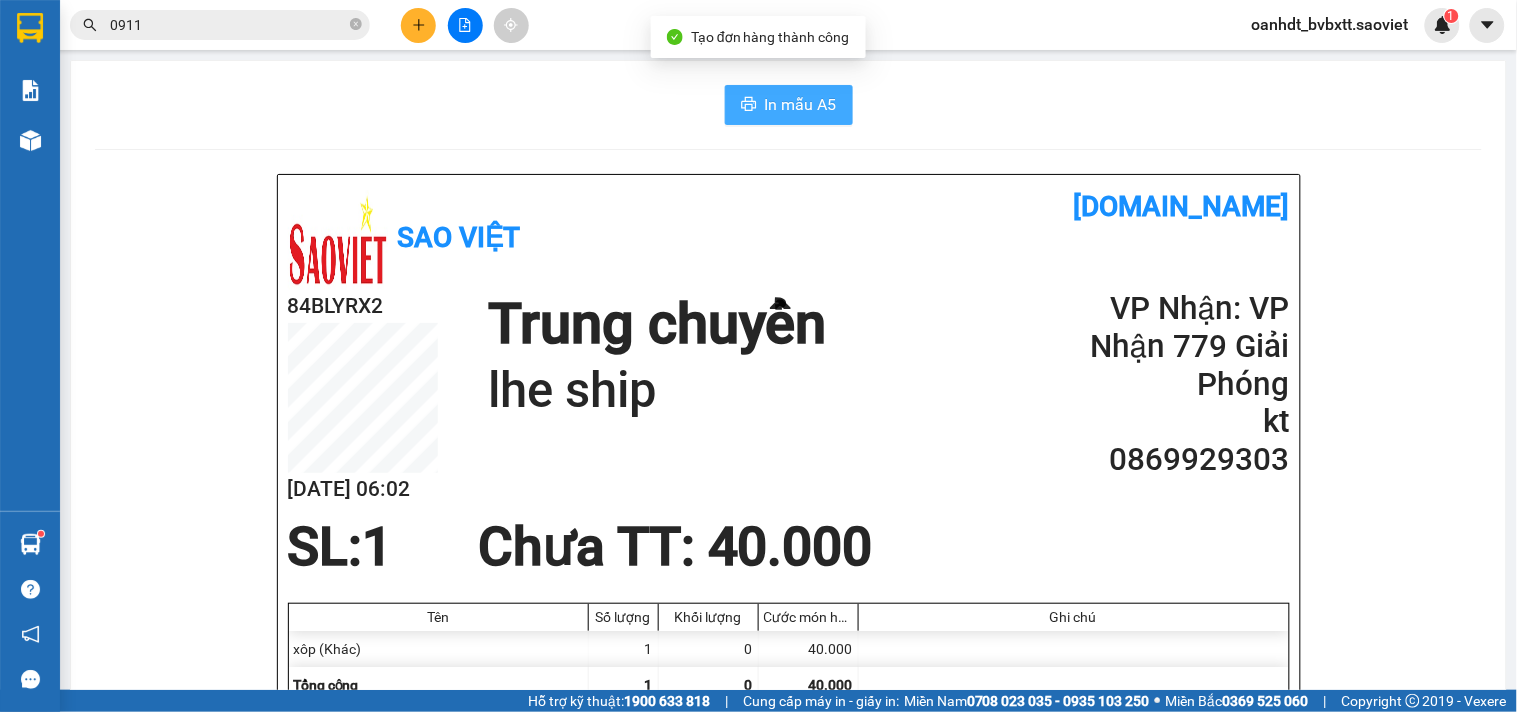 click on "In mẫu A5" at bounding box center (801, 104) 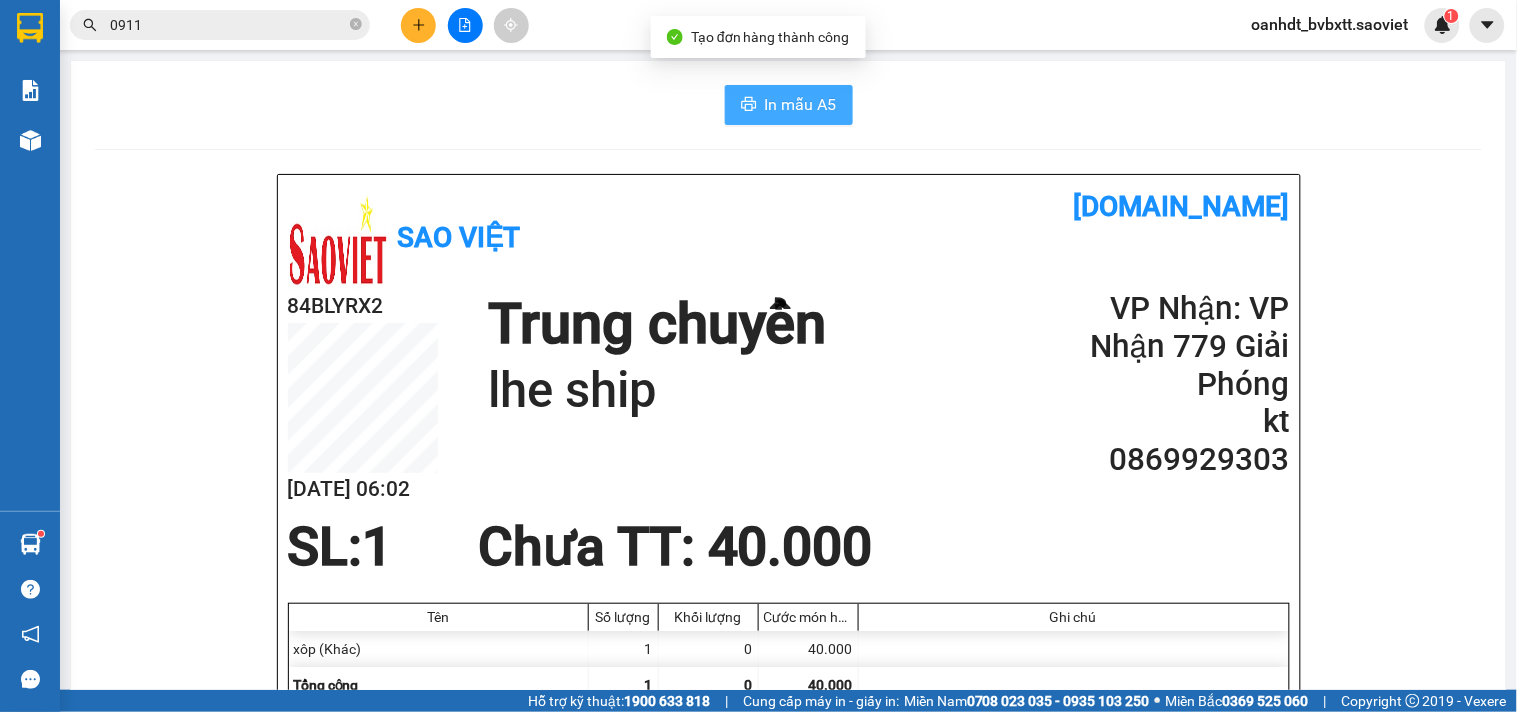 scroll, scrollTop: 0, scrollLeft: 0, axis: both 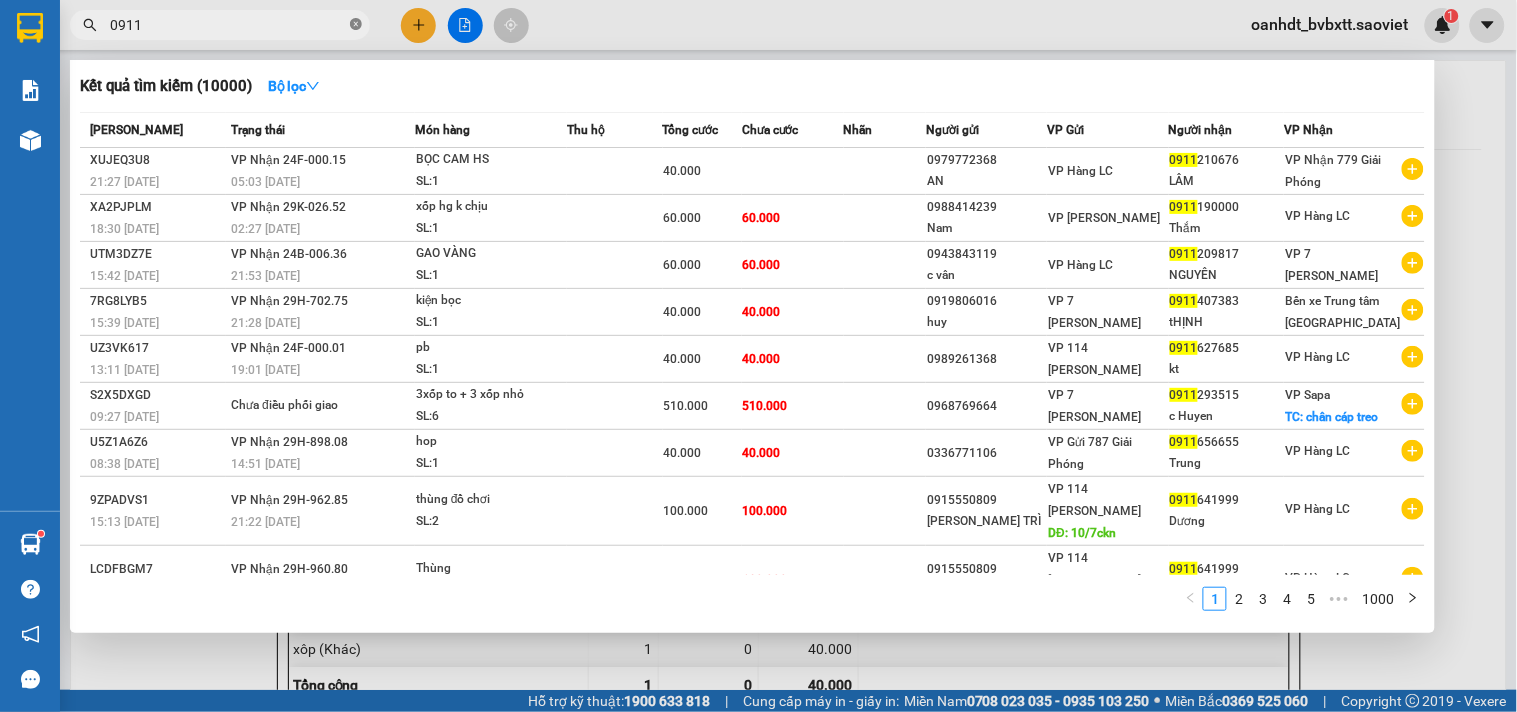 click 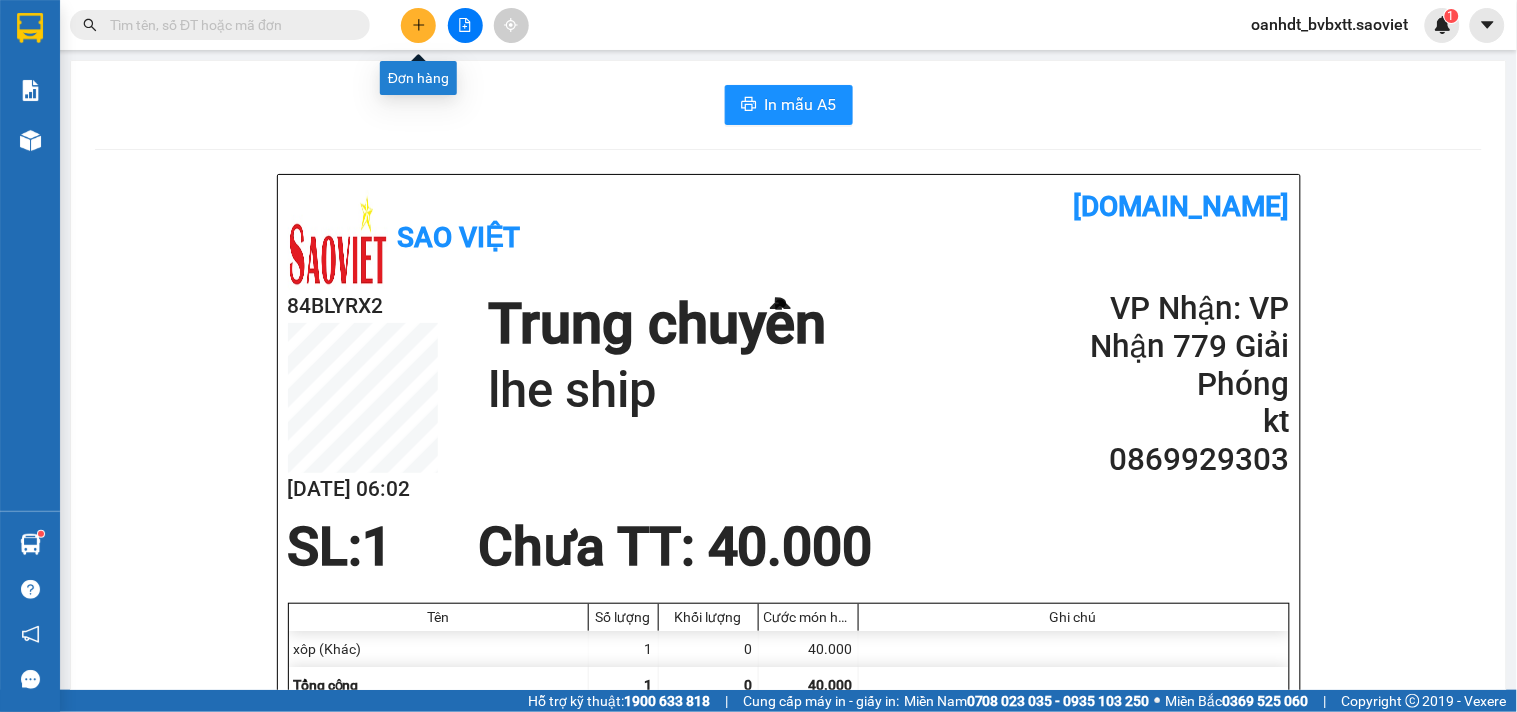 click 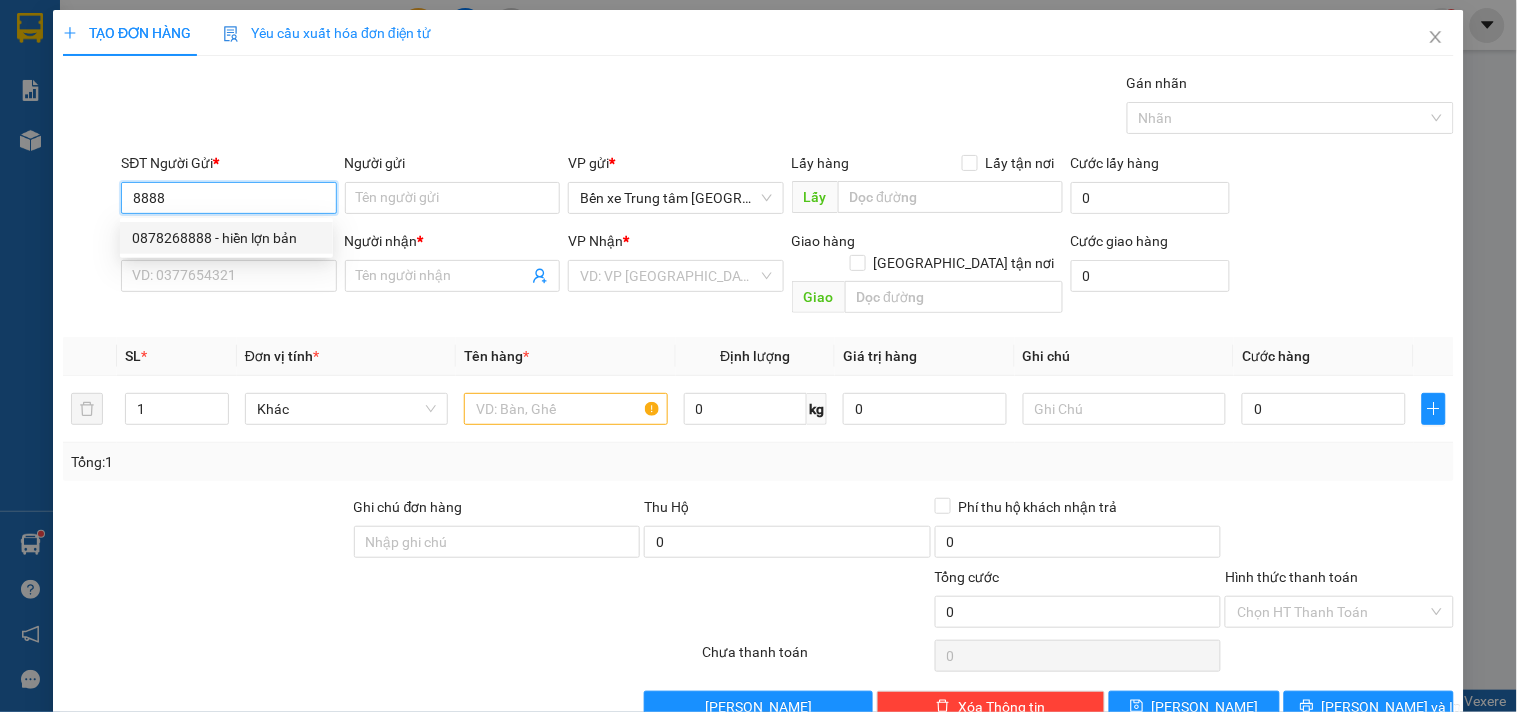 click on "0878268888 - hiền lợn bản" at bounding box center (226, 238) 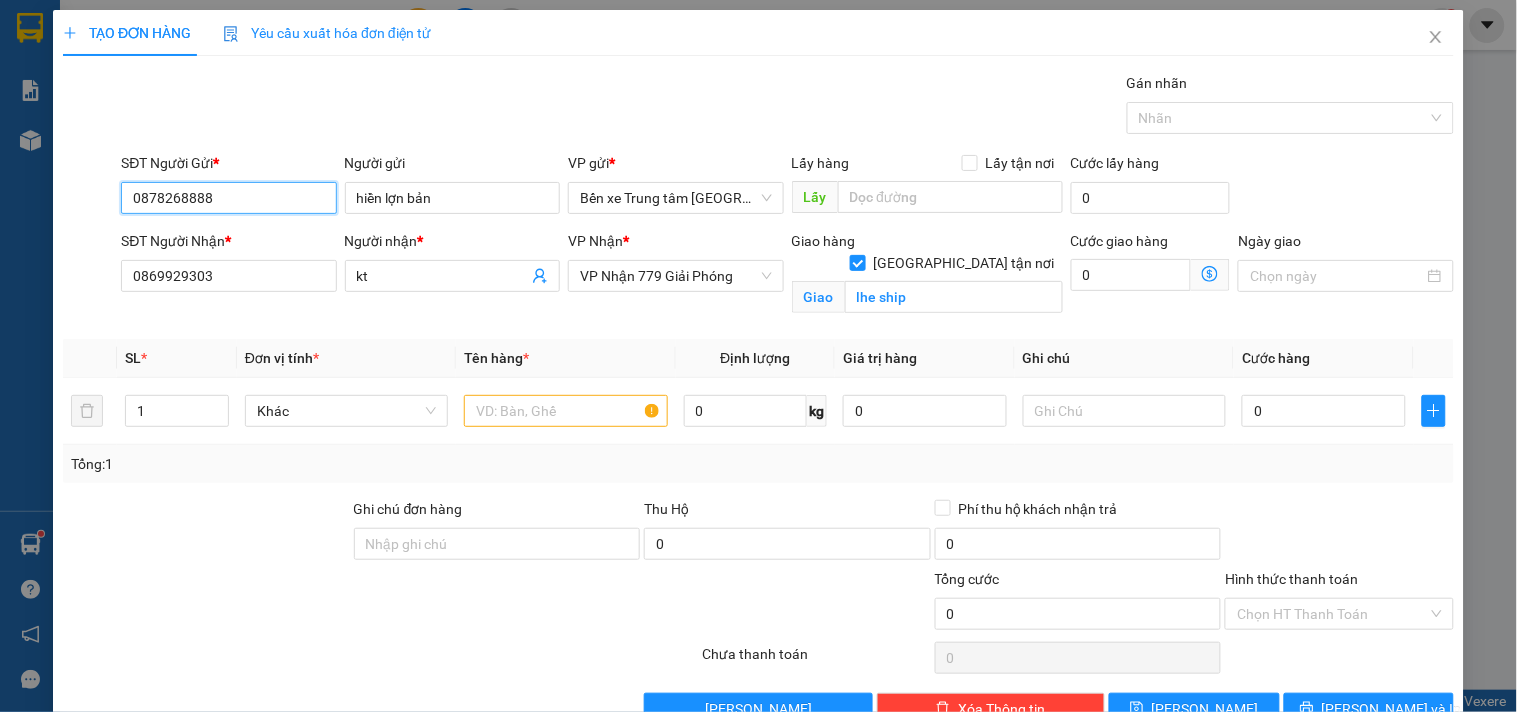 type on "0878268888" 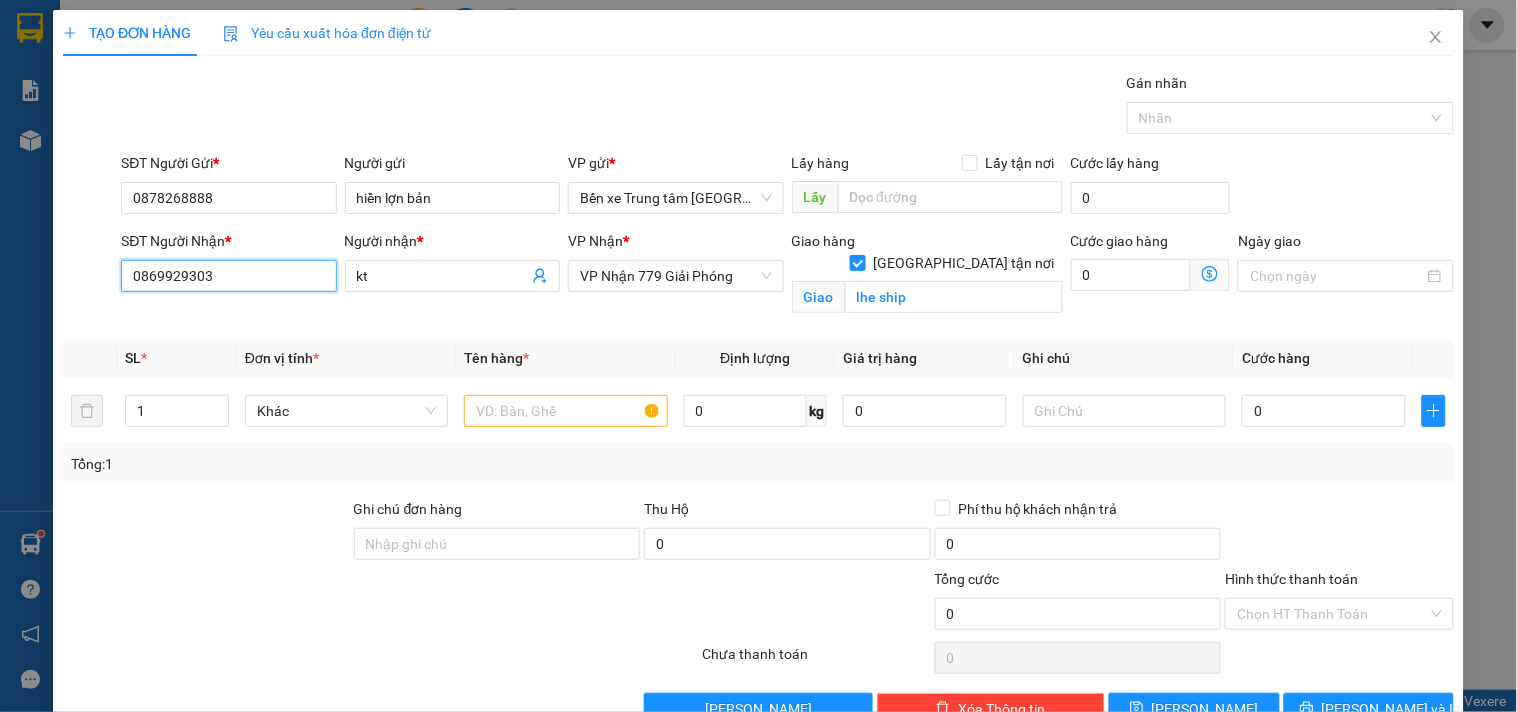 drag, startPoint x: 102, startPoint y: 333, endPoint x: 0, endPoint y: 532, distance: 223.61798 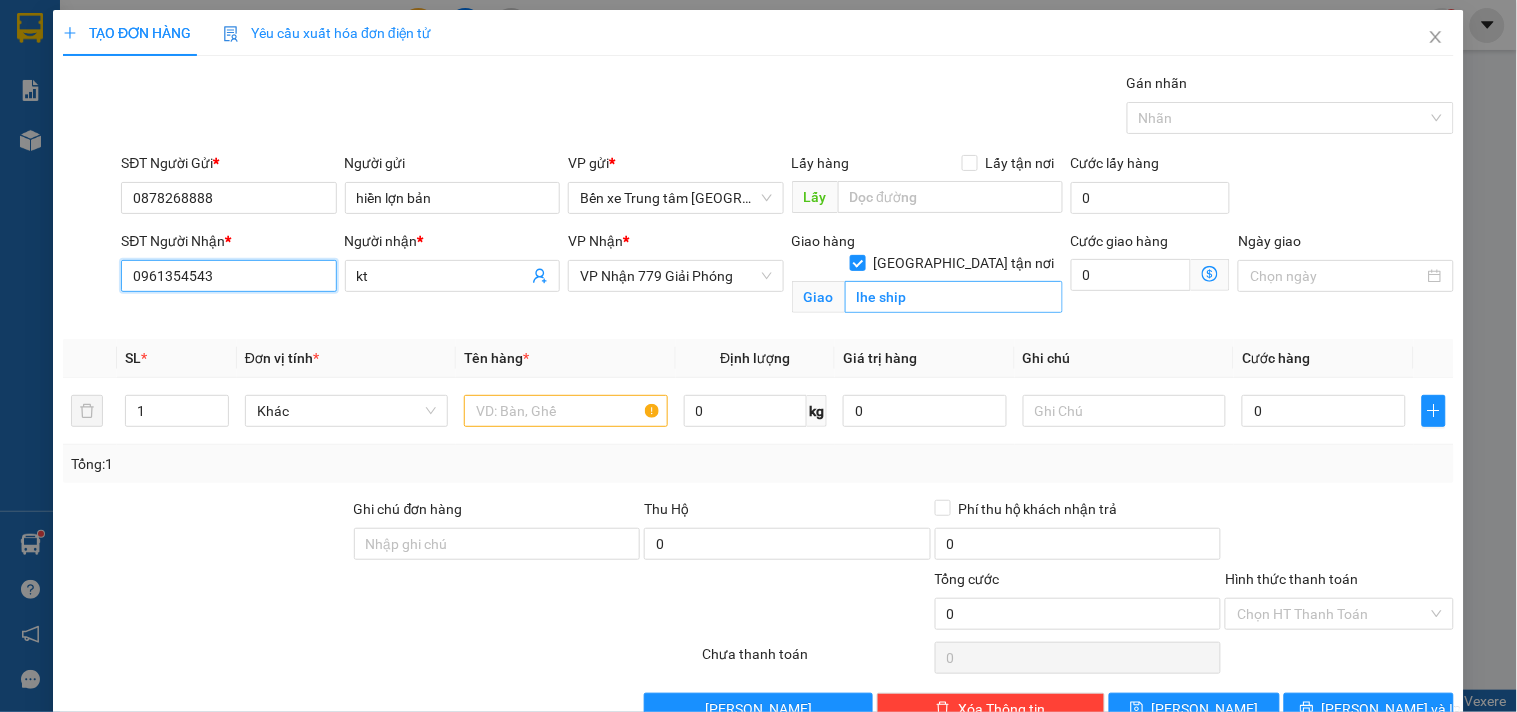 type on "0961354543" 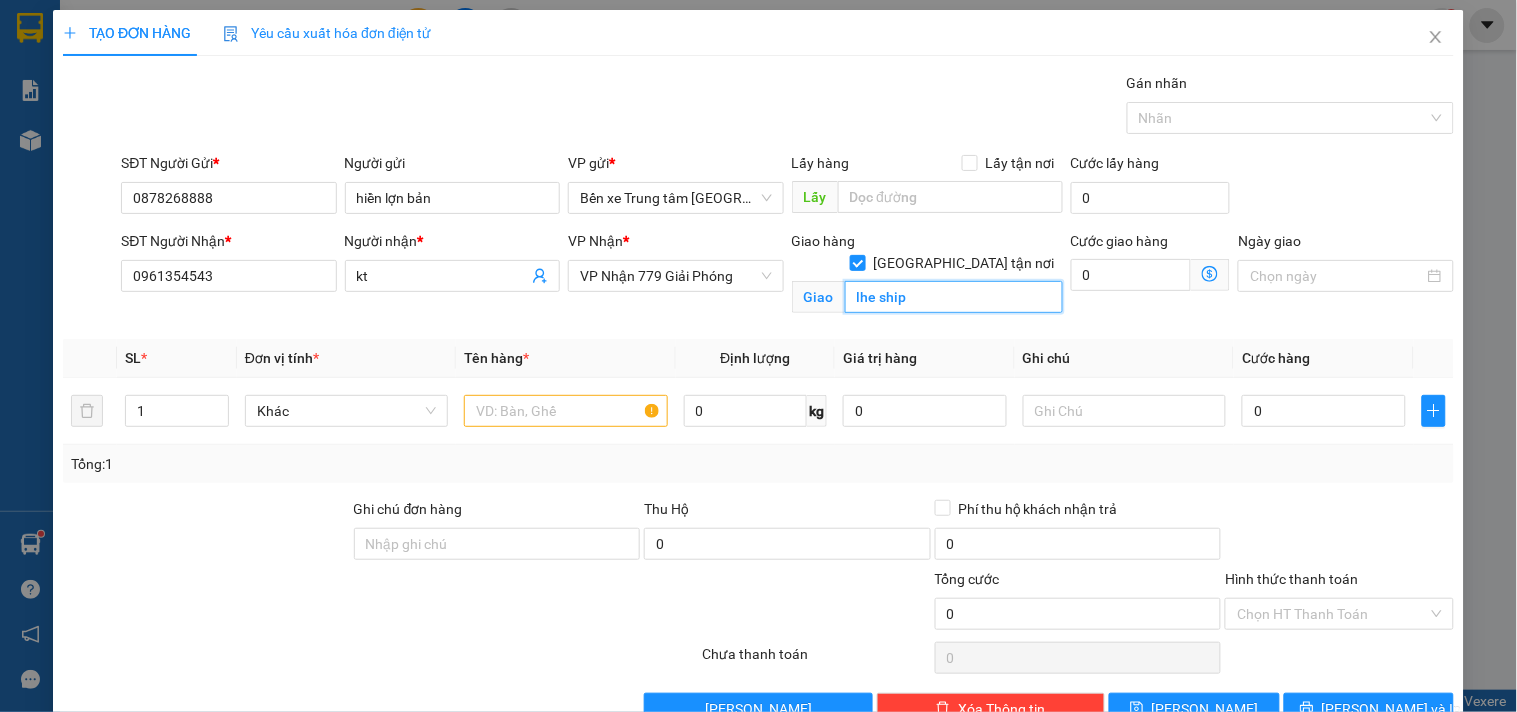 click on "lhe ship" at bounding box center (954, 297) 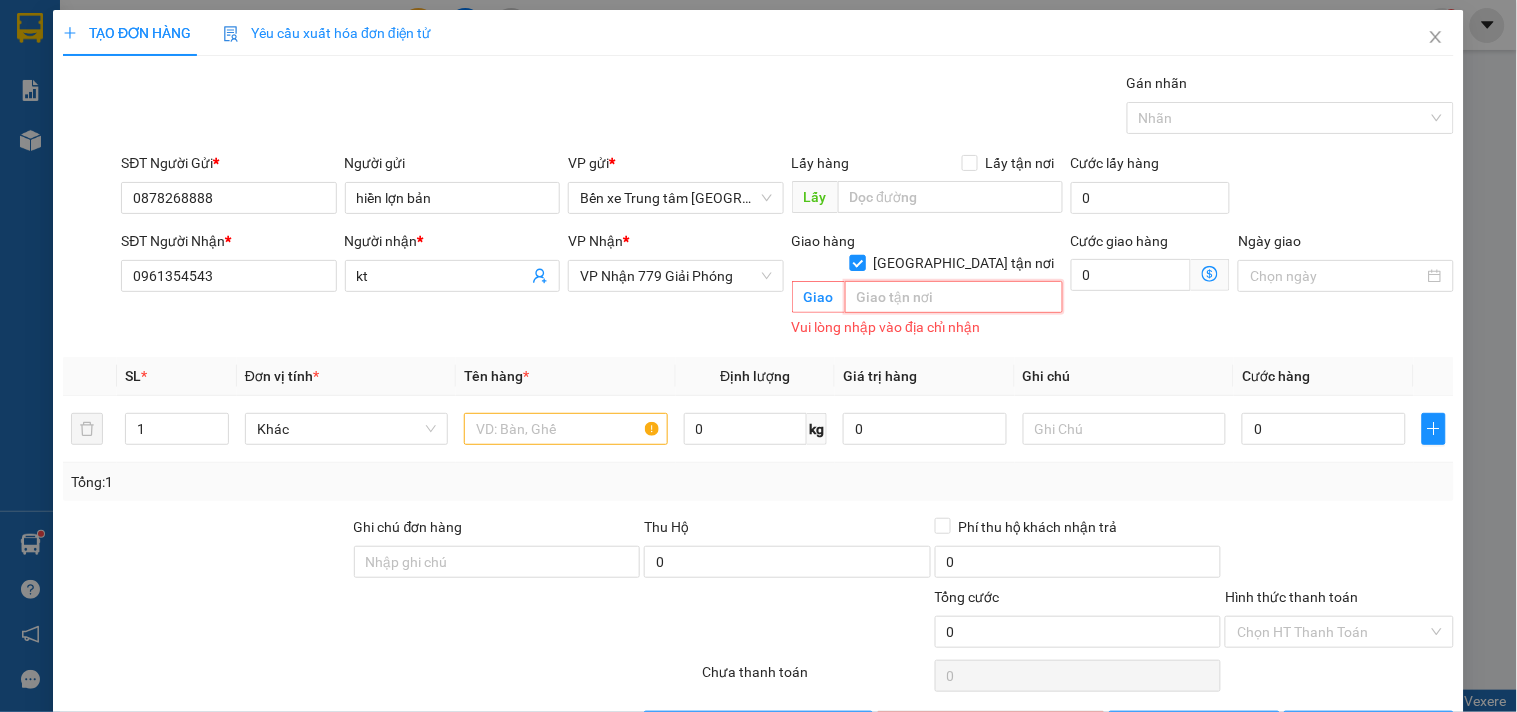 type 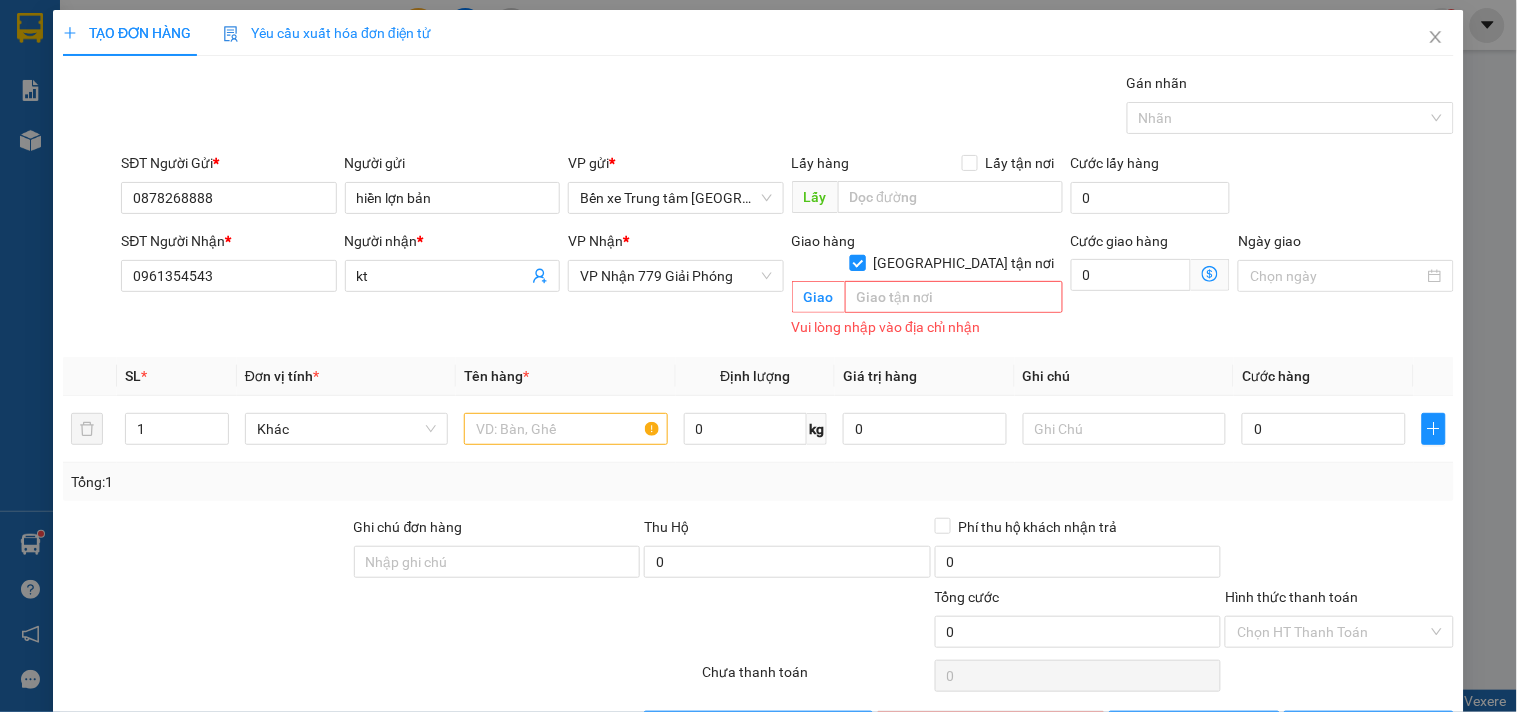 click on "[GEOGRAPHIC_DATA] tận nơi" at bounding box center (857, 262) 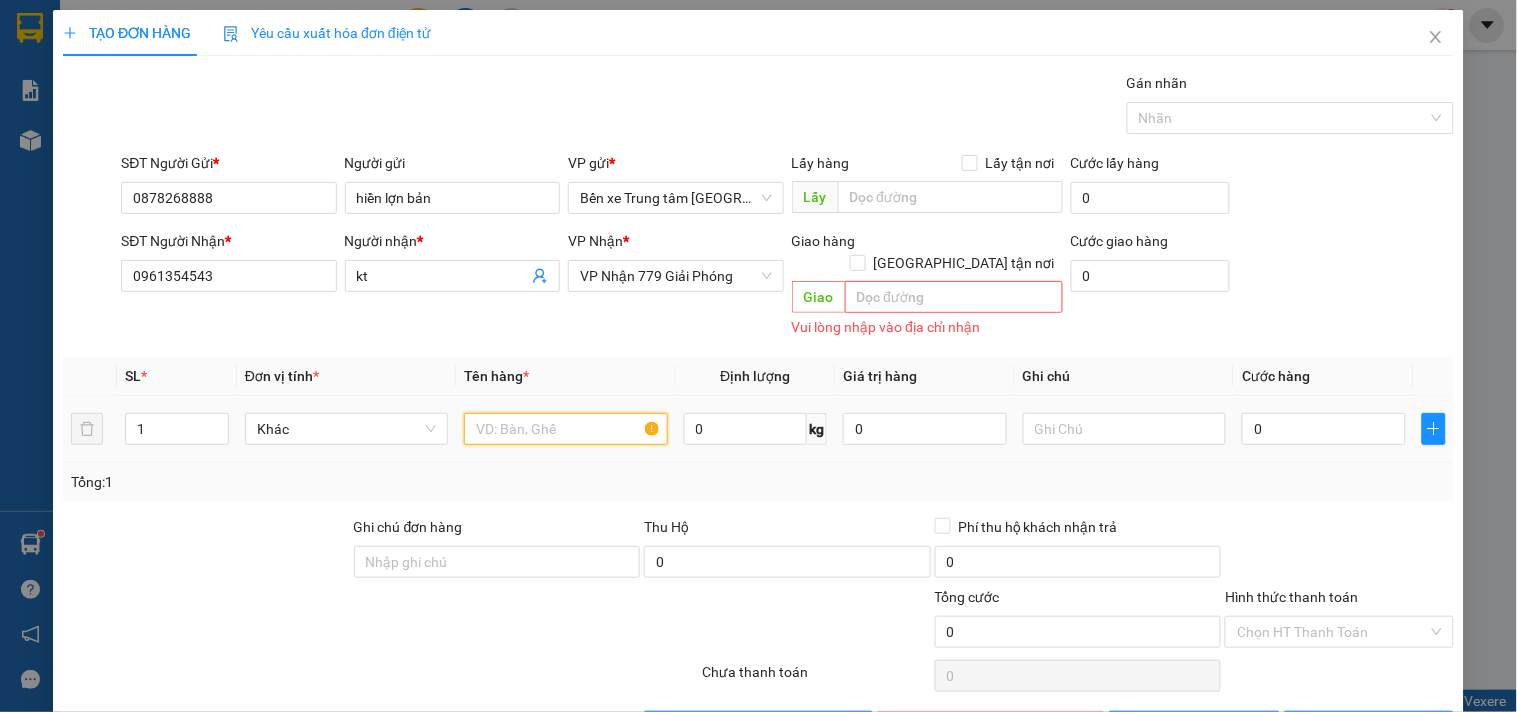 click at bounding box center (565, 429) 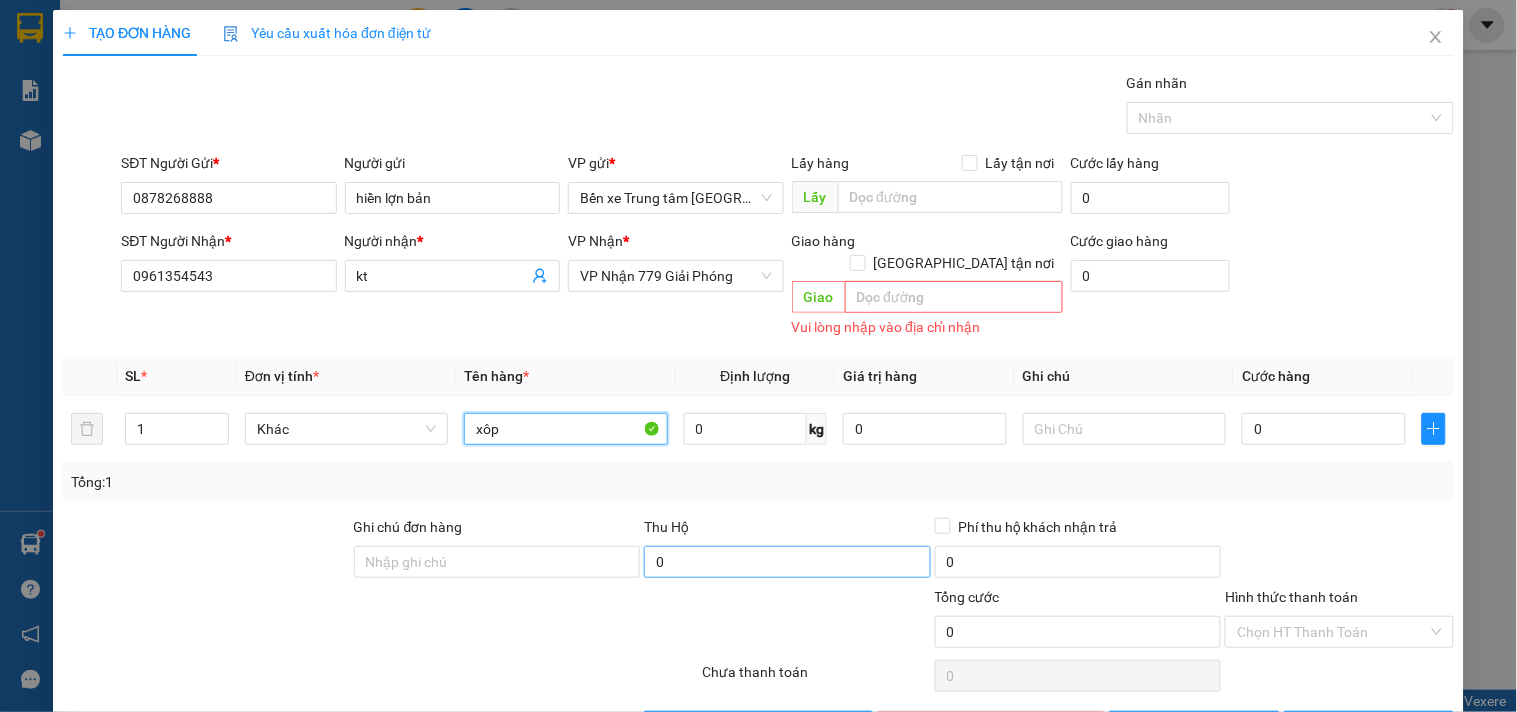 type on "xôp" 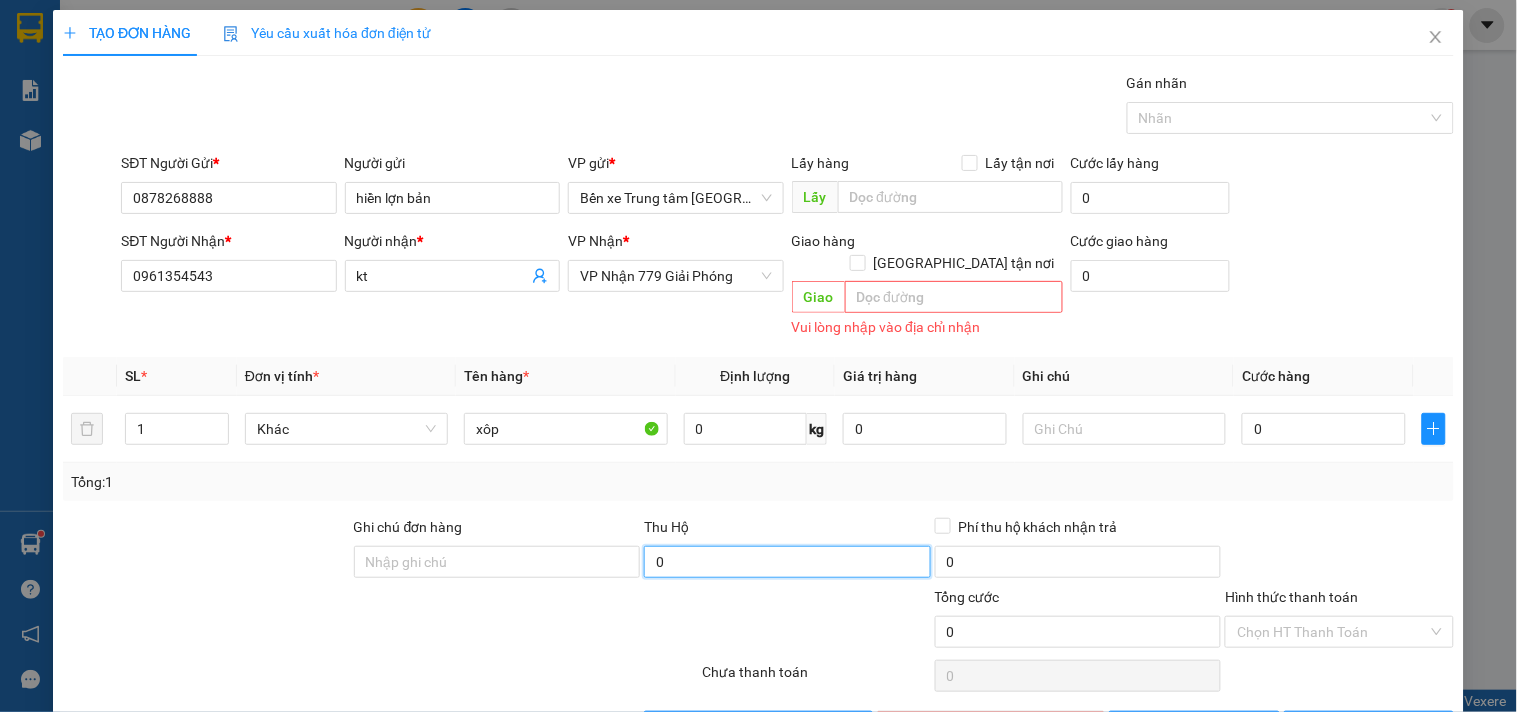 click on "0" at bounding box center (787, 562) 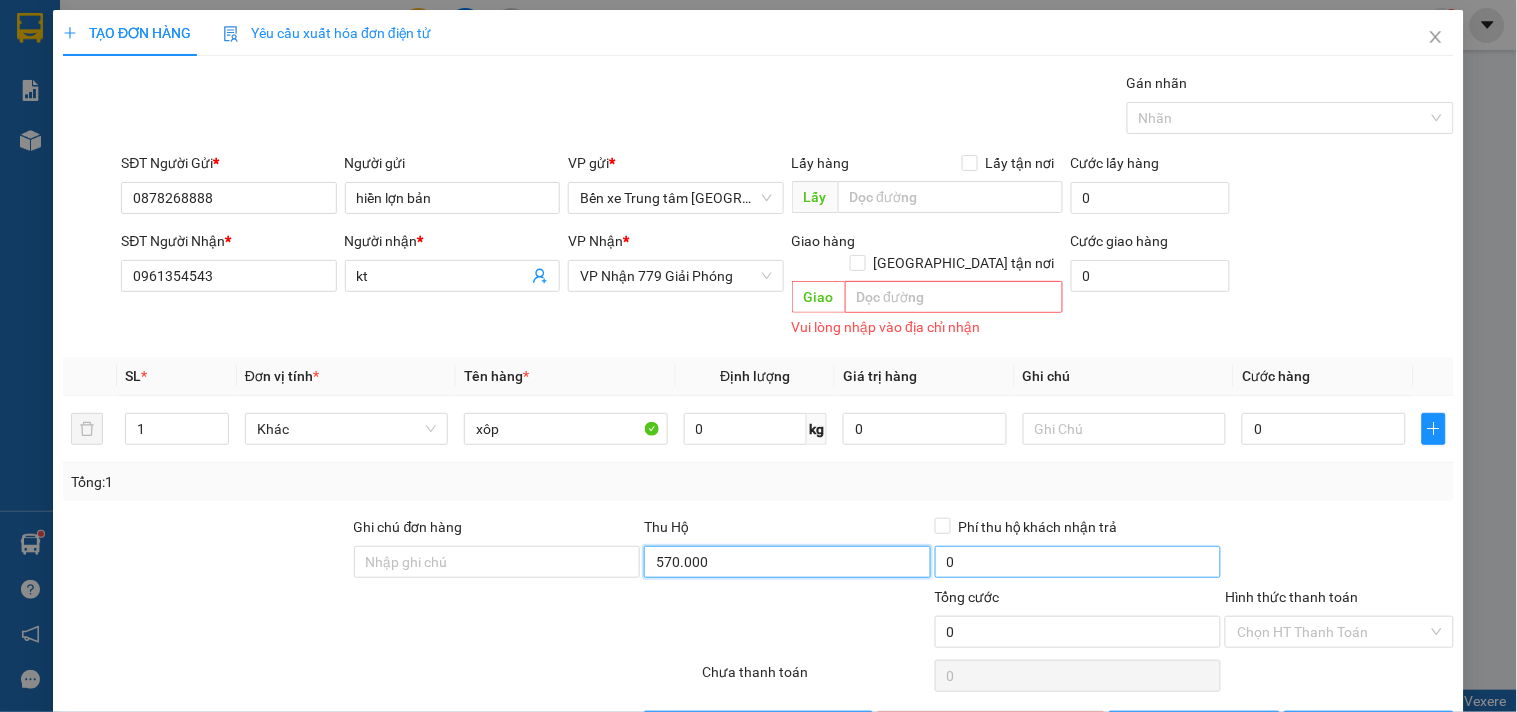 type on "570.000" 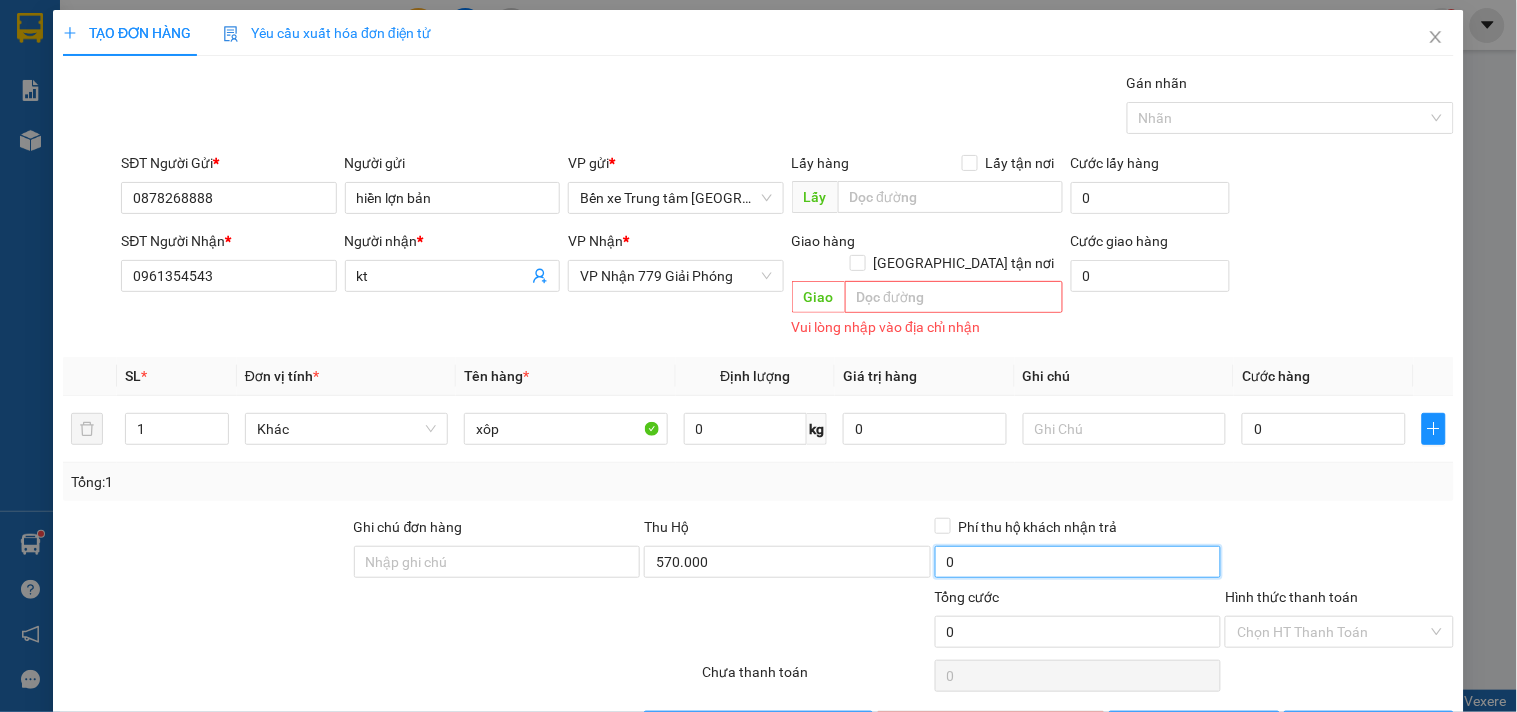 type on "15.000" 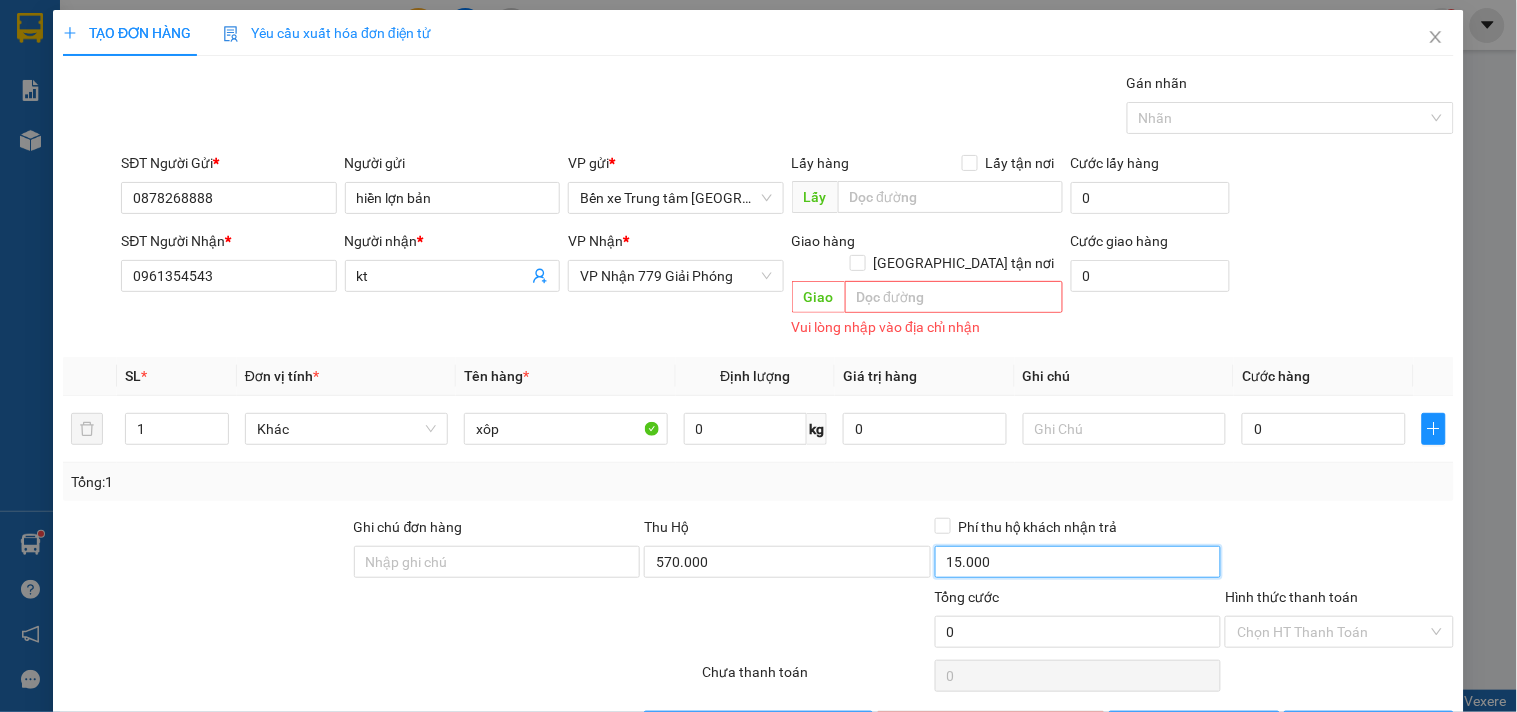 click on "15.000" at bounding box center (1078, 562) 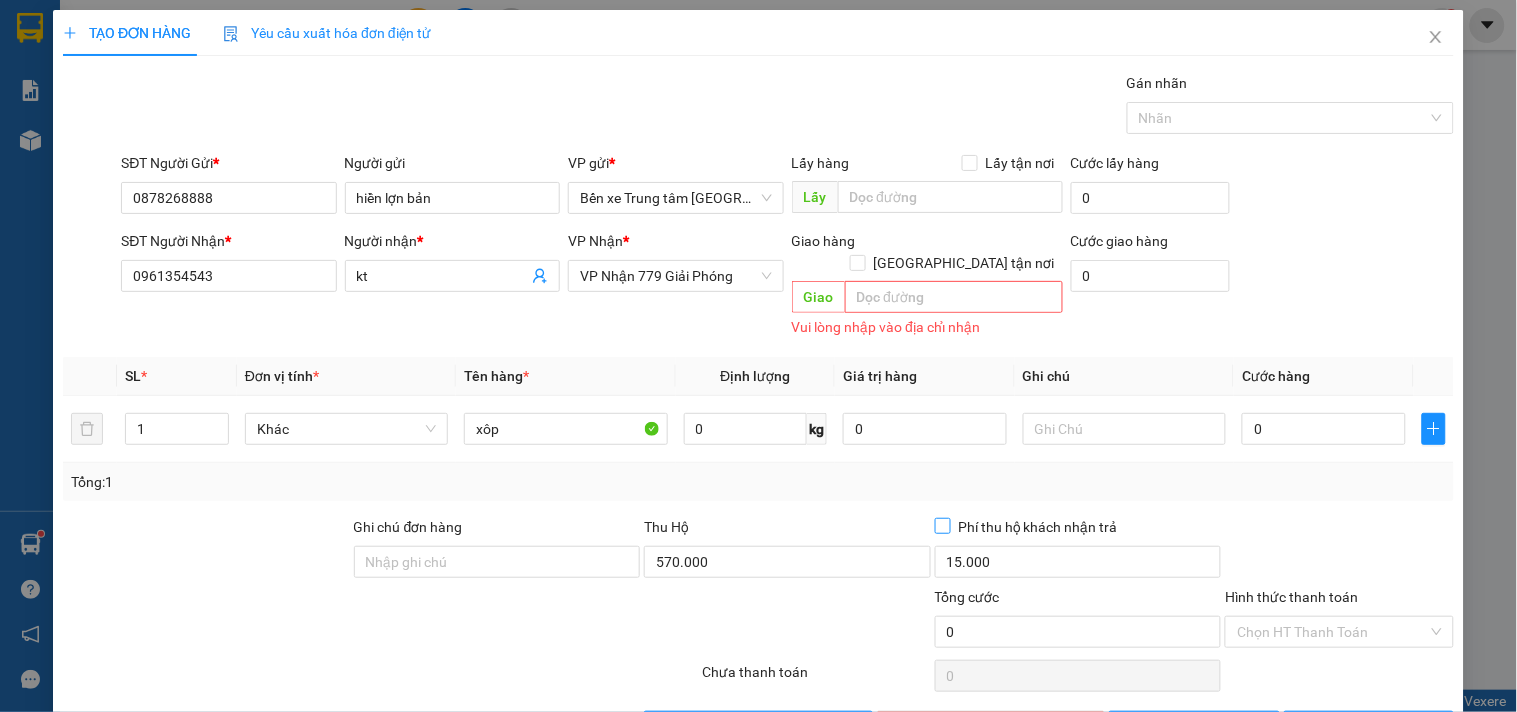 click on "Phí thu hộ khách nhận trả" at bounding box center (942, 525) 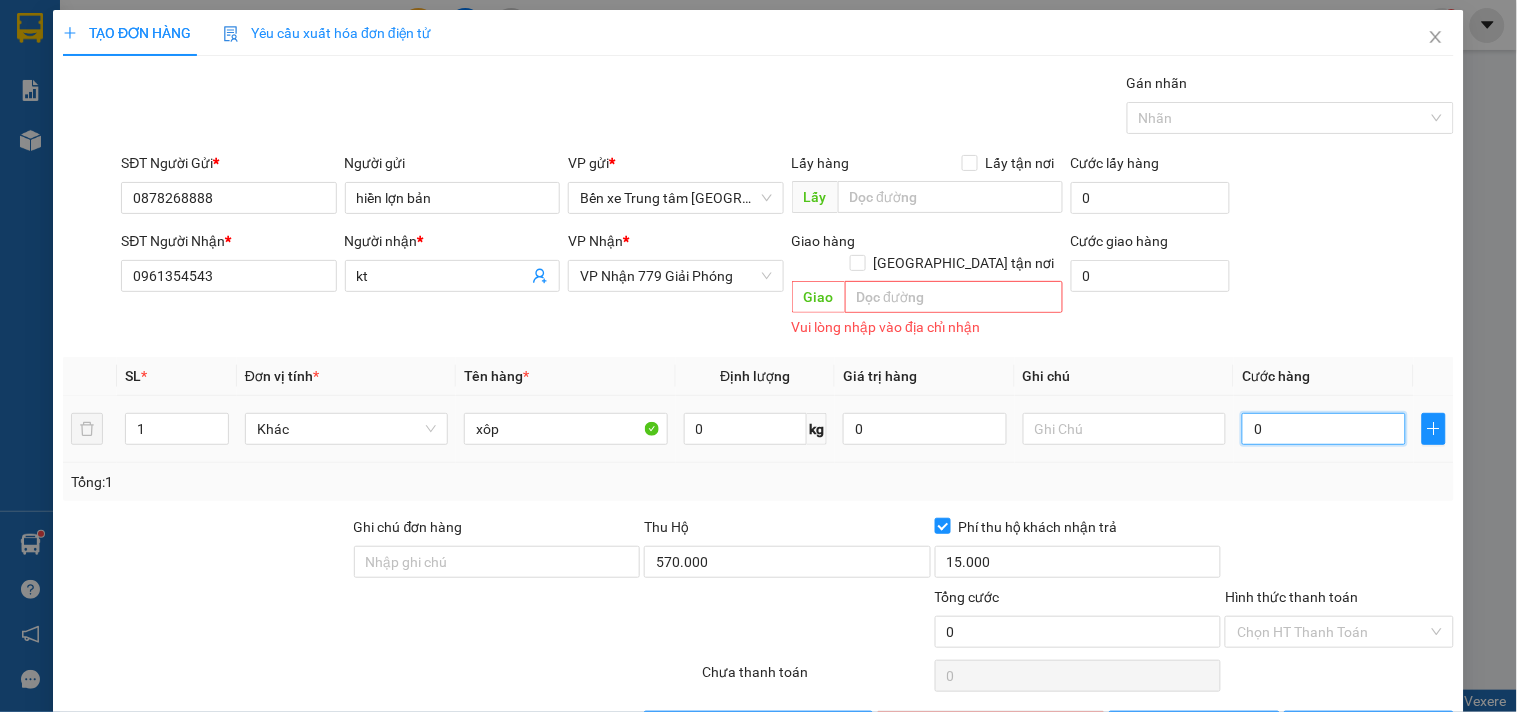 click on "0" at bounding box center [1324, 429] 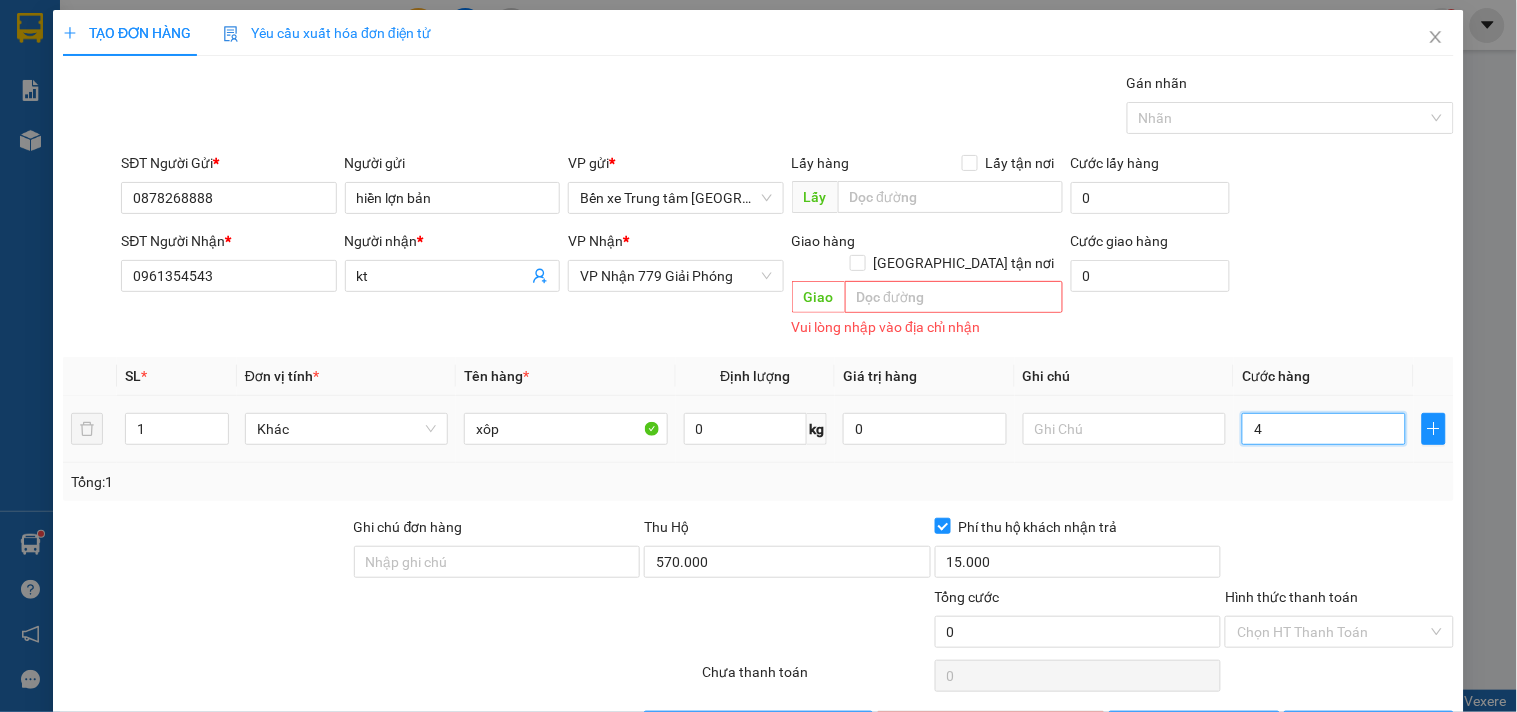 type on "4" 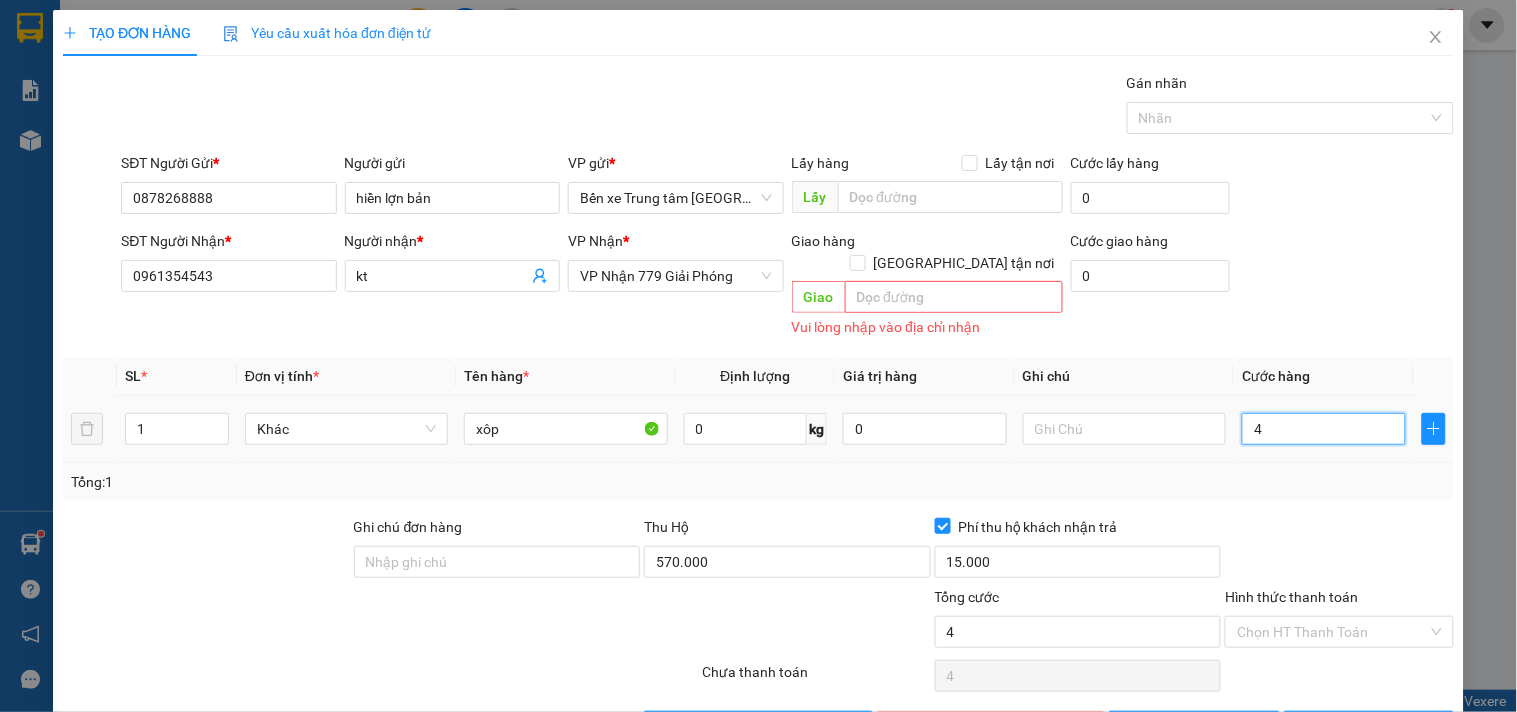 type on "40" 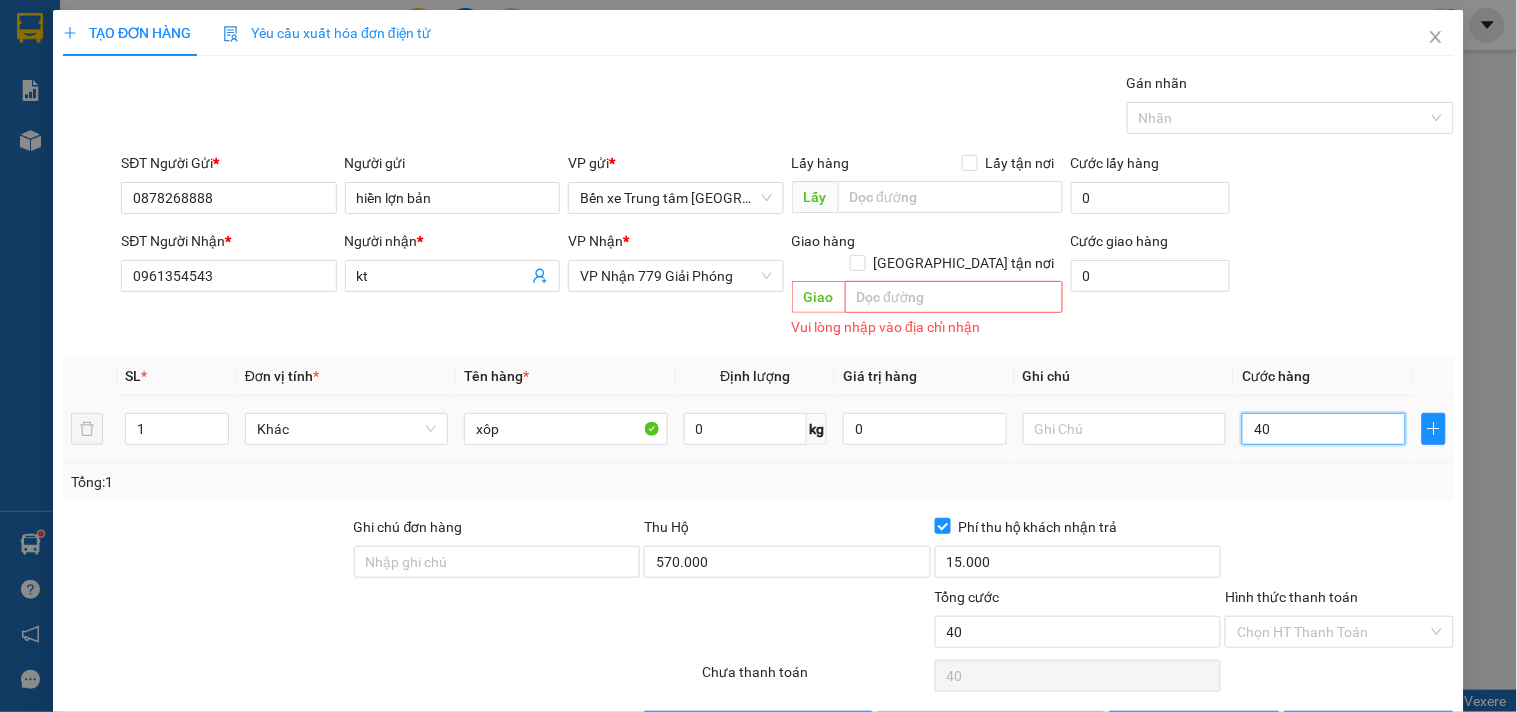 type on "400" 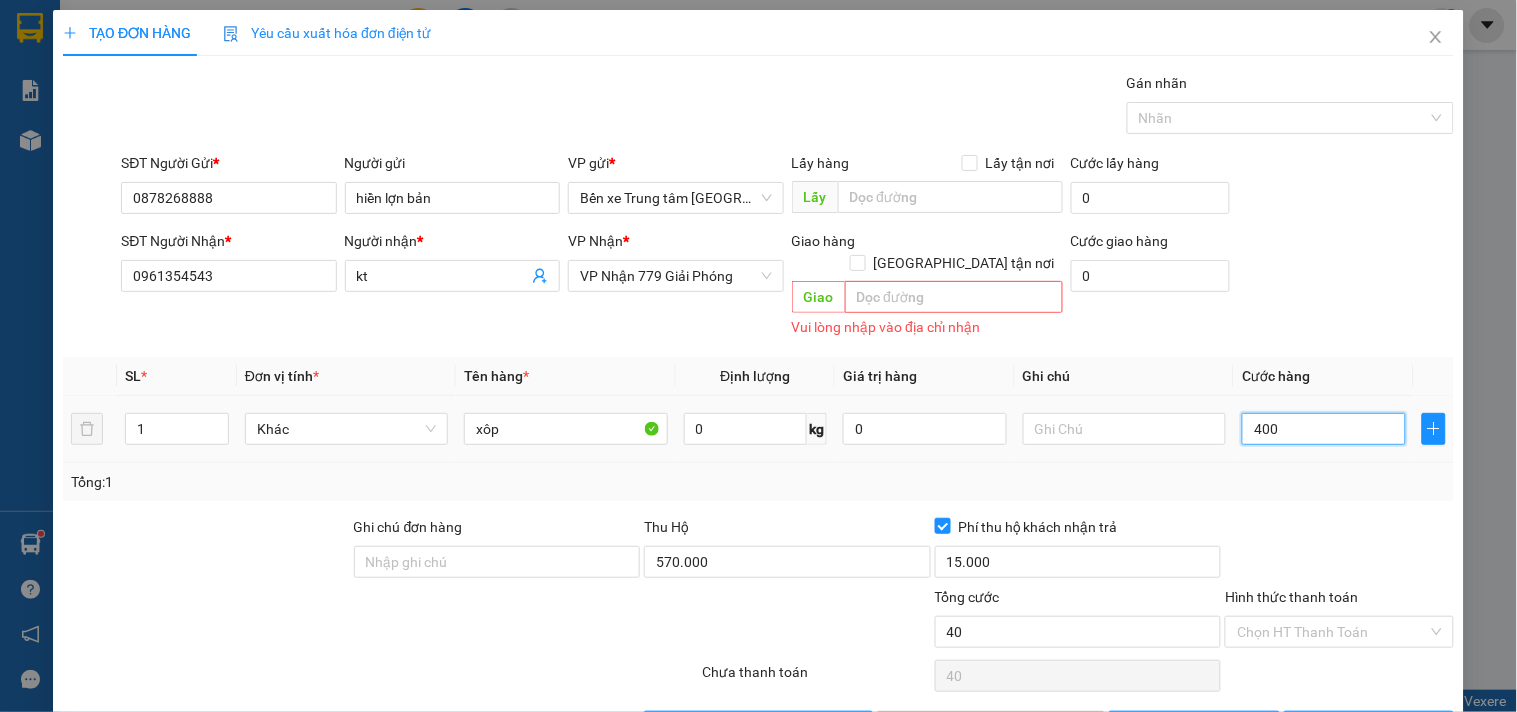 type on "400" 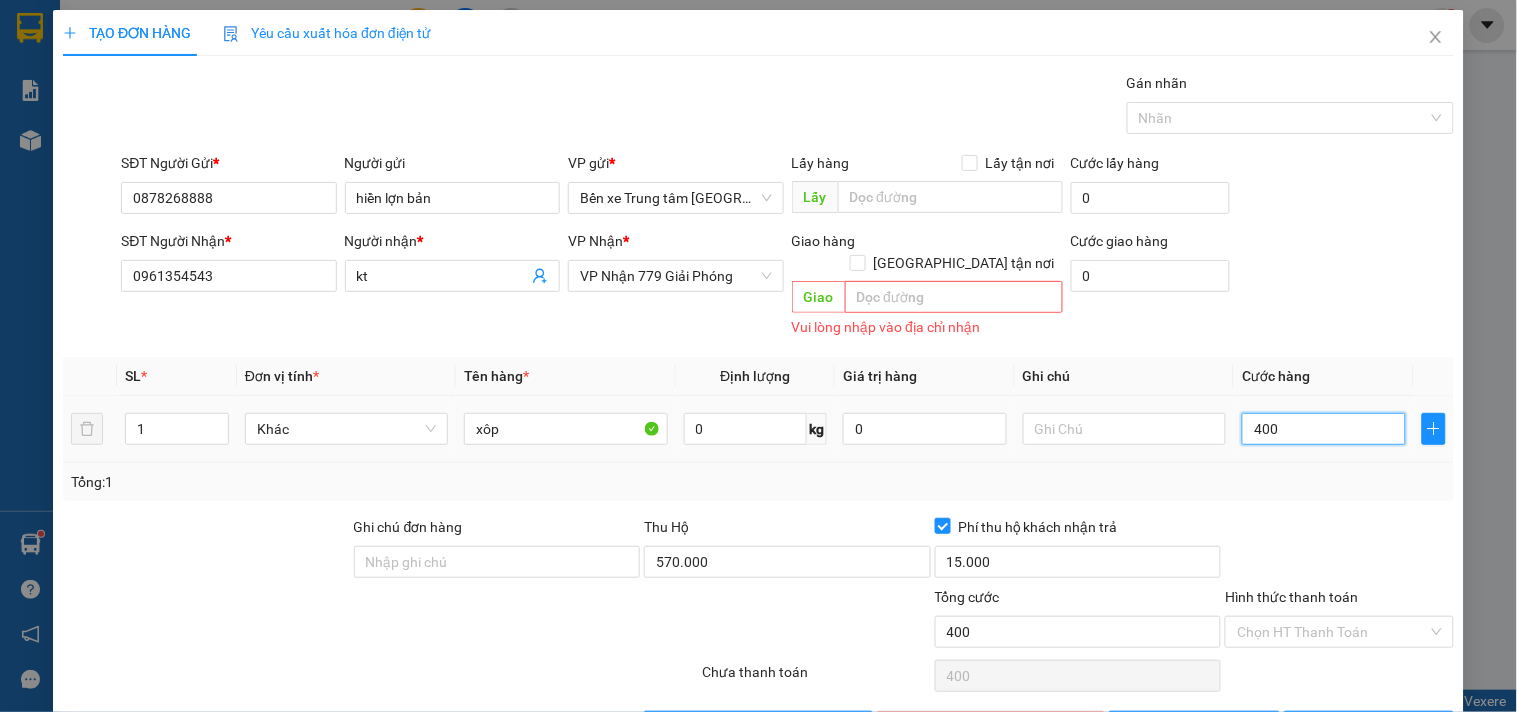 type on "4.000" 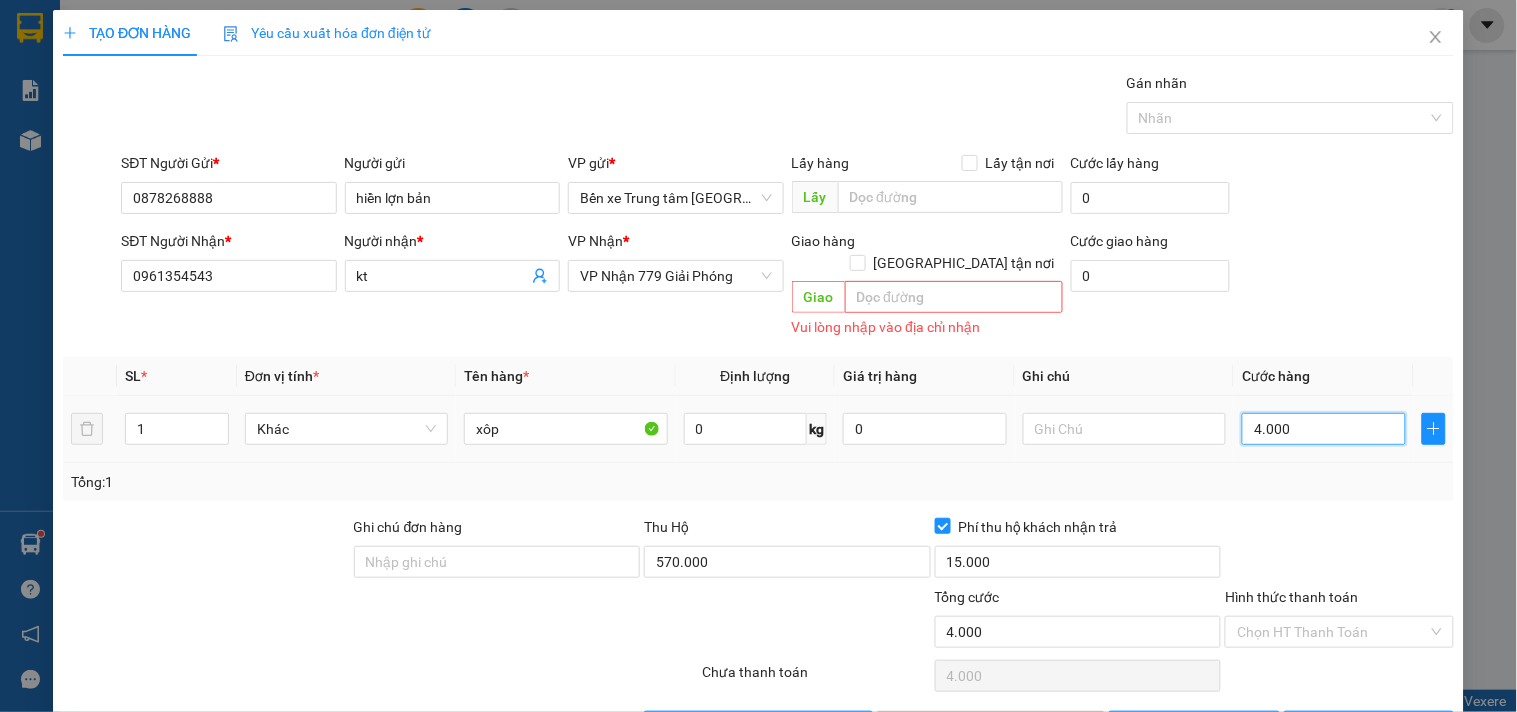 type on "40.000" 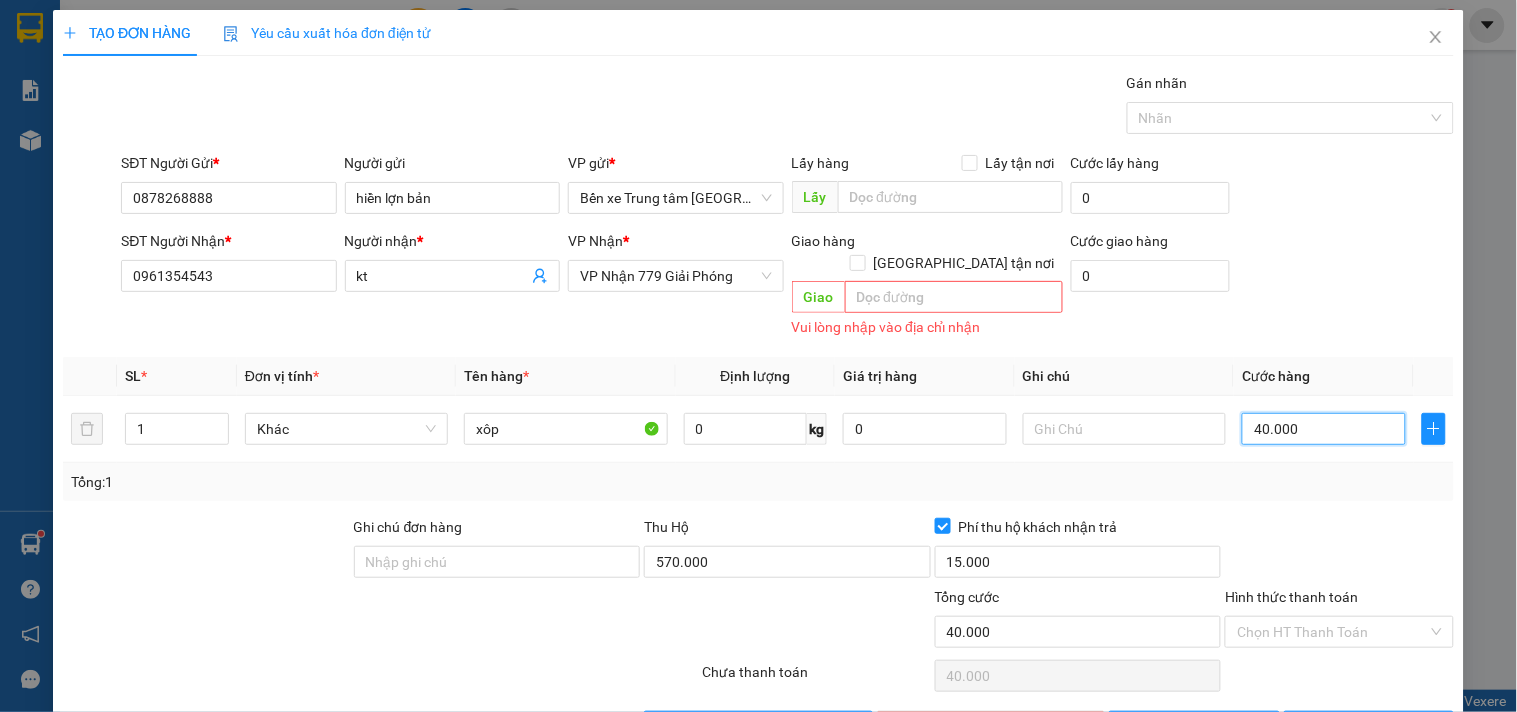 type on "40.000" 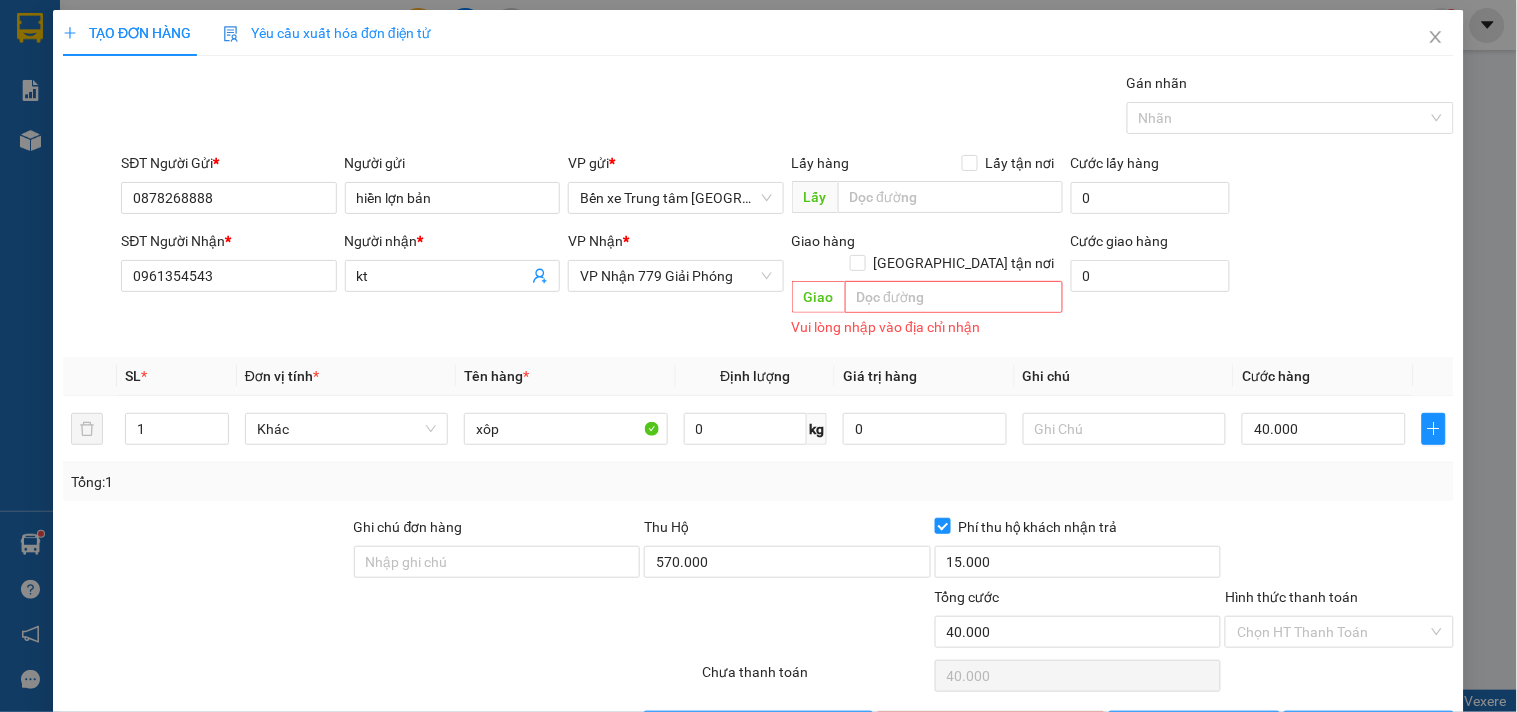 click on "Transit Pickup Surcharge Ids Transit Deliver Surcharge Ids Transit Deliver Surcharge Transit Deliver Surcharge Gán nhãn   Nhãn SĐT Người Gửi  * 0878268888 Người gửi hiền lợn bản VP gửi  * Bến xe Trung tâm Lào Cai Lấy hàng Lấy tận nơi Lấy Cước lấy hàng 0 SĐT Người Nhận  * 0961354543 Người nhận  * kt VP Nhận  * VP Nhận 779 Giải Phóng Giao hàng Giao tận nơi Giao Vui lòng nhập vào địa chỉ nhận Cước giao hàng 0 SL  * Đơn vị tính  * Tên hàng  * Định lượng Giá trị hàng Ghi chú Cước hàng                   1 Khác xôp 0 kg 0 40.000 Tổng:  1 Ghi chú đơn hàng Thu Hộ 570.000 Phí thu hộ khách nhận trả 15.000 Tổng cước 40.000 Hình thức thanh toán Chọn HT Thanh Toán Số tiền thu trước 0 Chưa thanh toán 40.000 Chọn HT Thanh Toán Lưu nháp Xóa Thông tin Lưu Lưu và In" at bounding box center (758, 407) 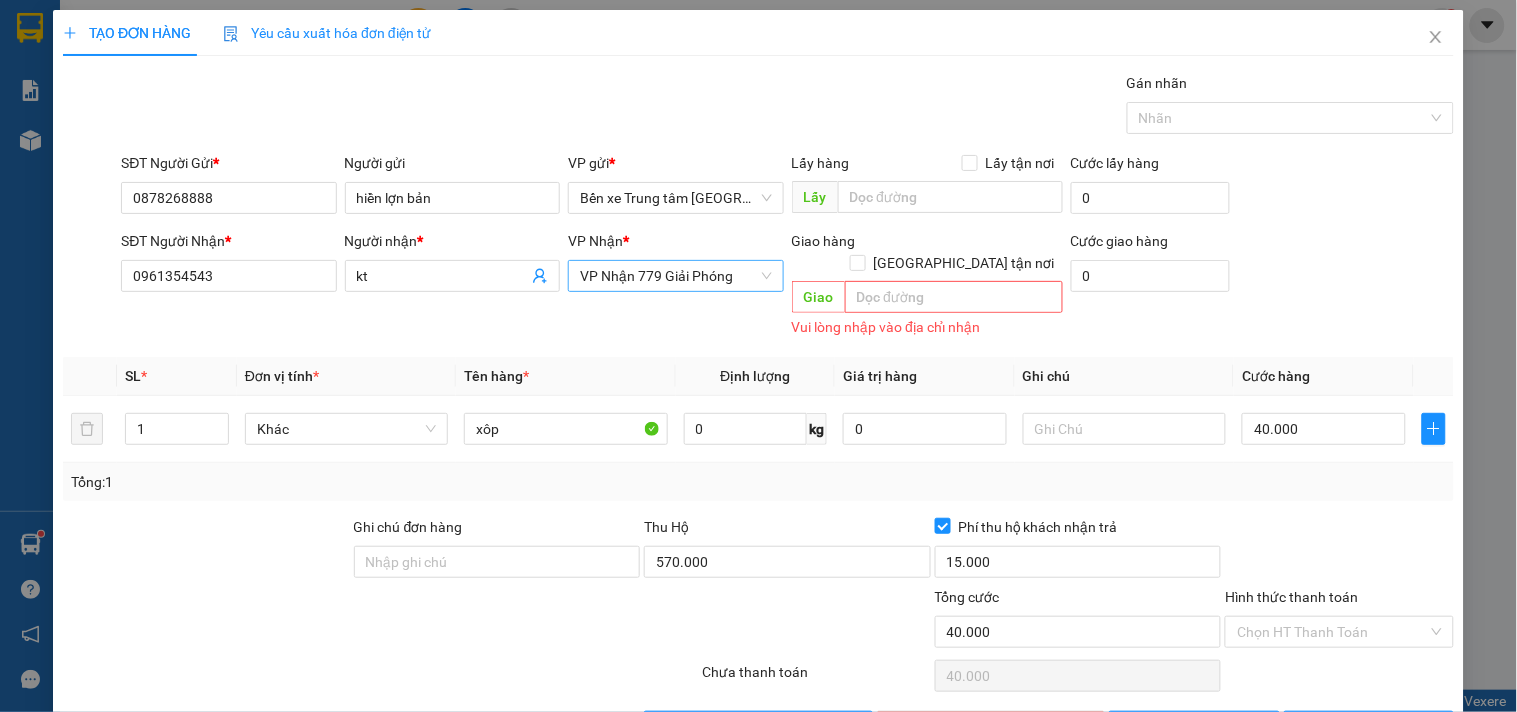click on "VP Nhận 779 Giải Phóng" at bounding box center (675, 276) 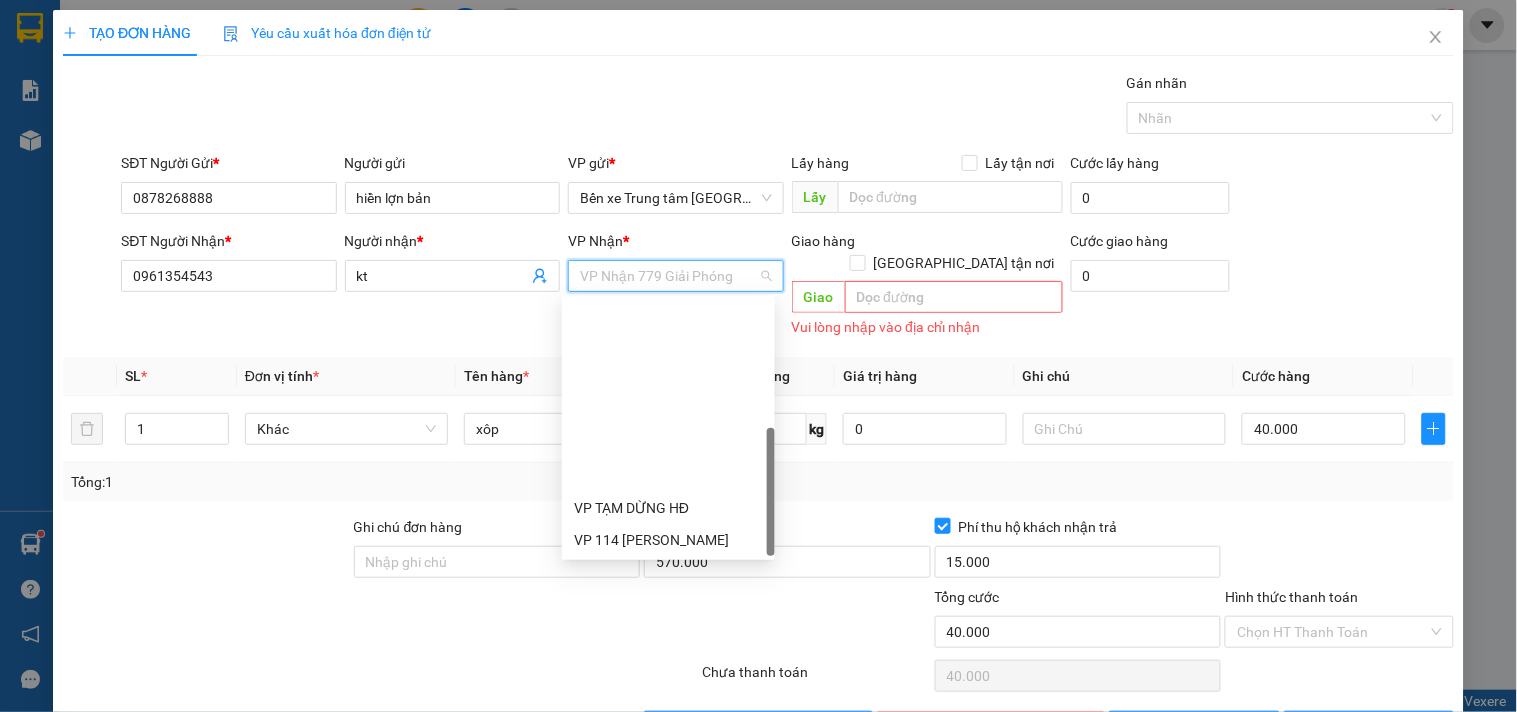 scroll, scrollTop: 207, scrollLeft: 0, axis: vertical 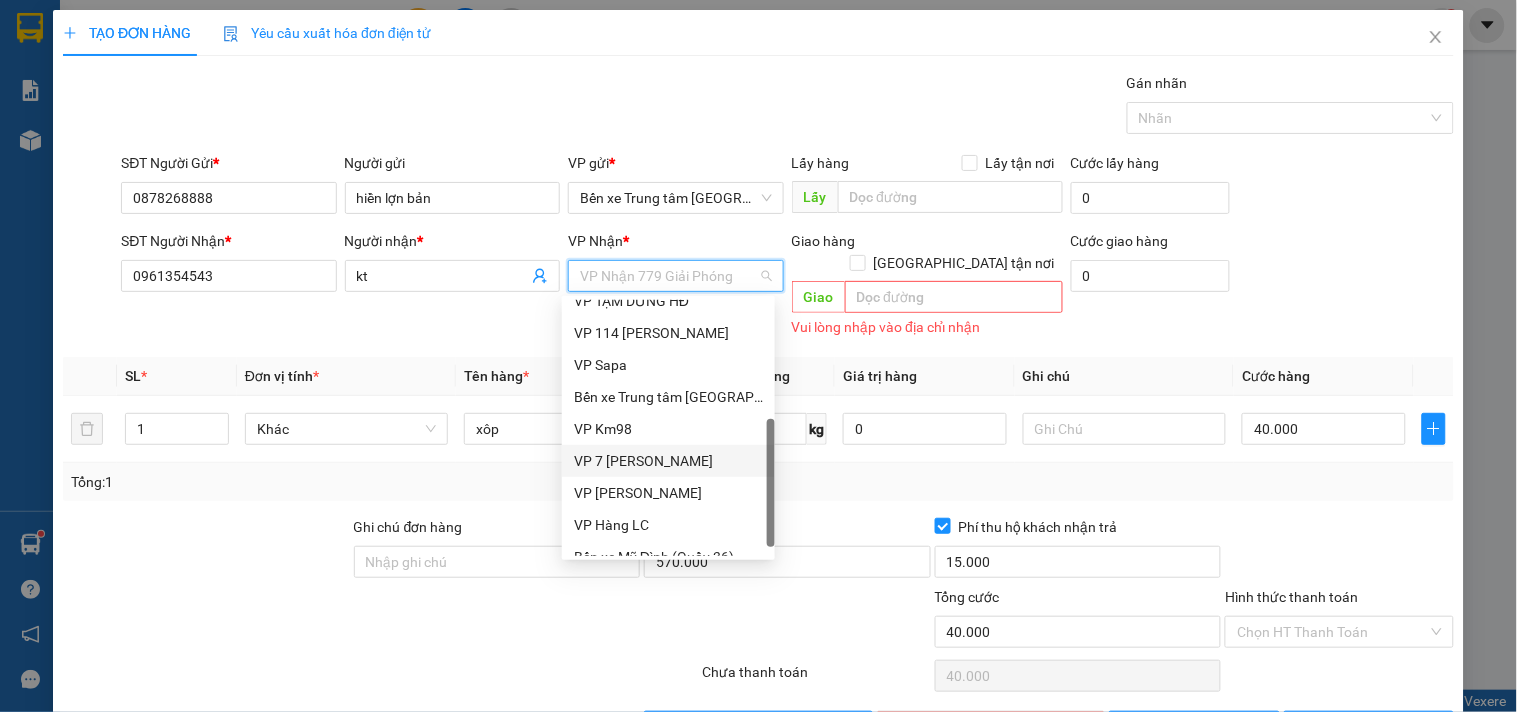 click on "VP 7 [PERSON_NAME]" at bounding box center [668, 461] 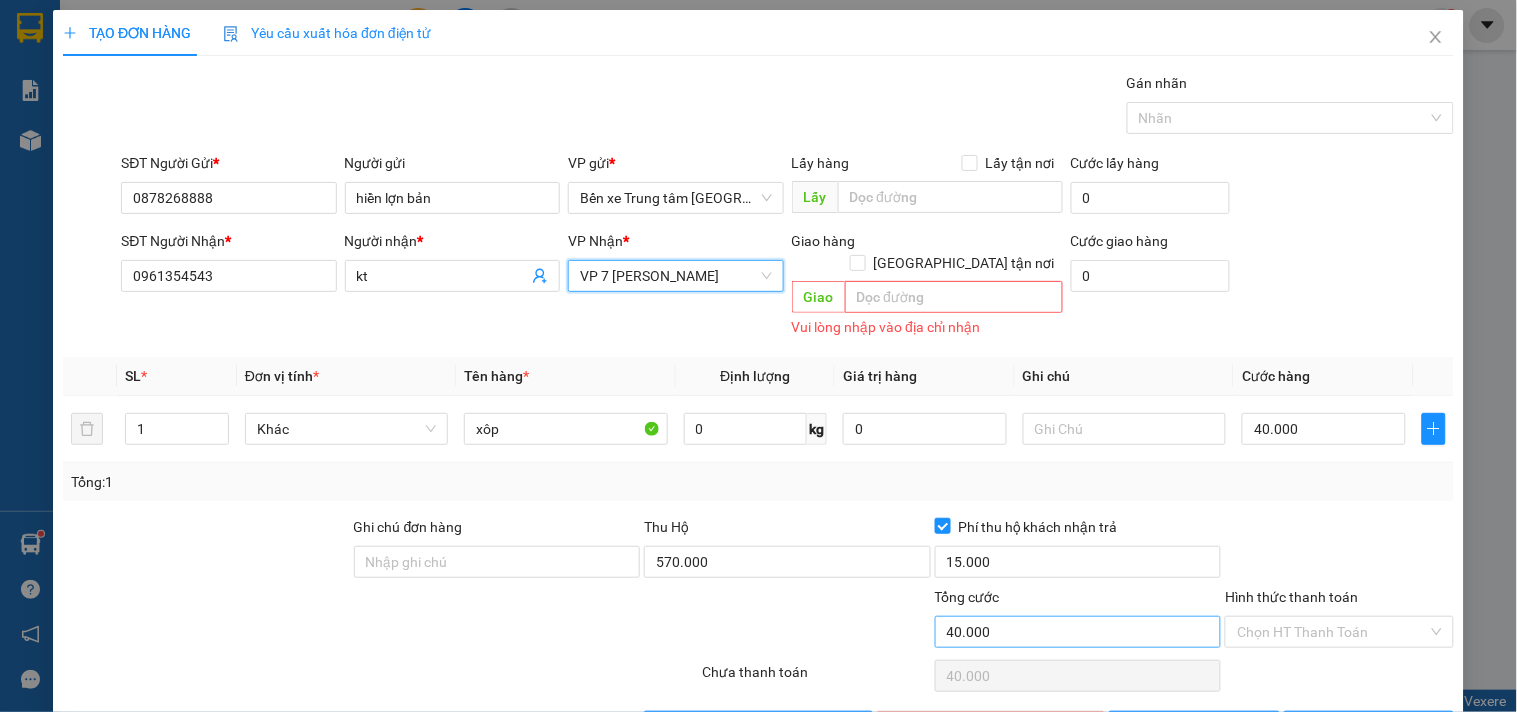 scroll, scrollTop: 47, scrollLeft: 0, axis: vertical 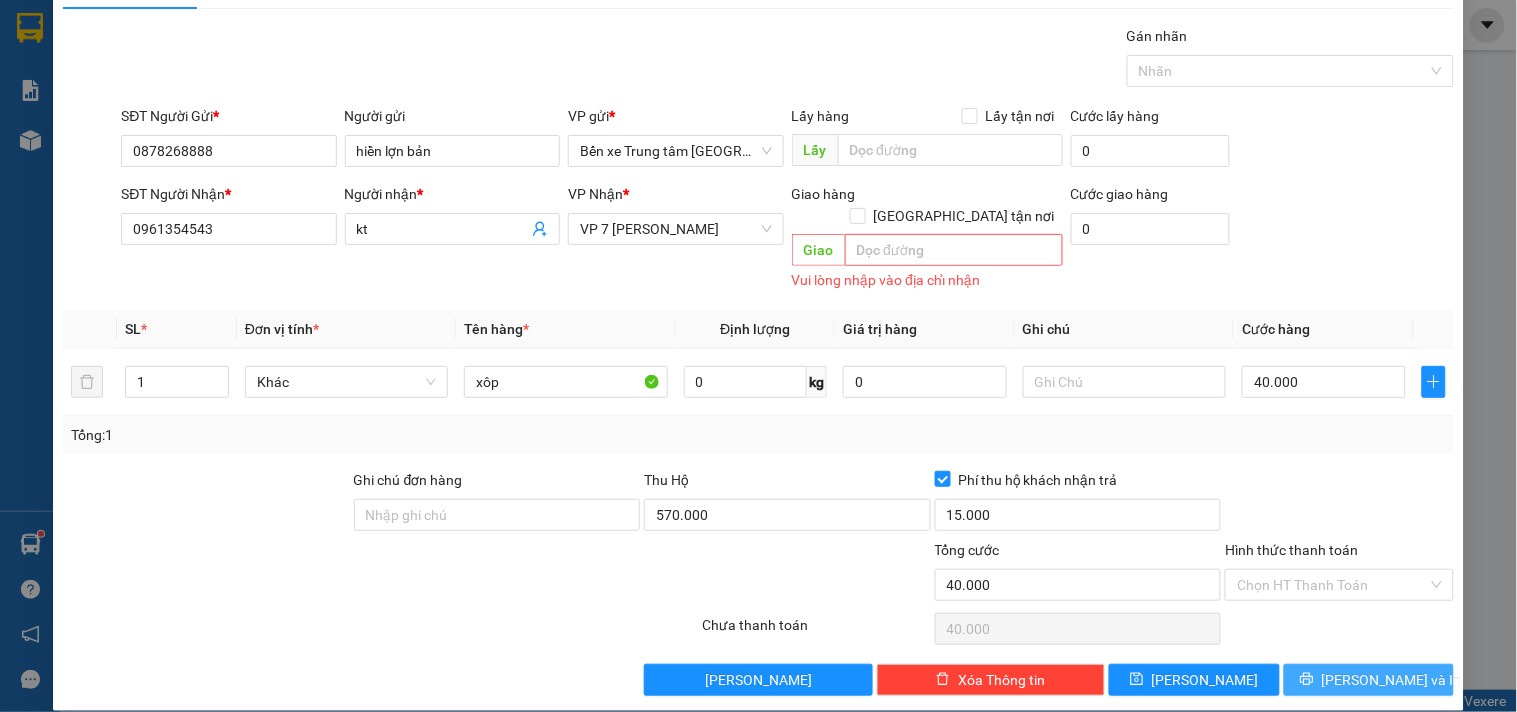 click on "[PERSON_NAME] và In" at bounding box center [1392, 680] 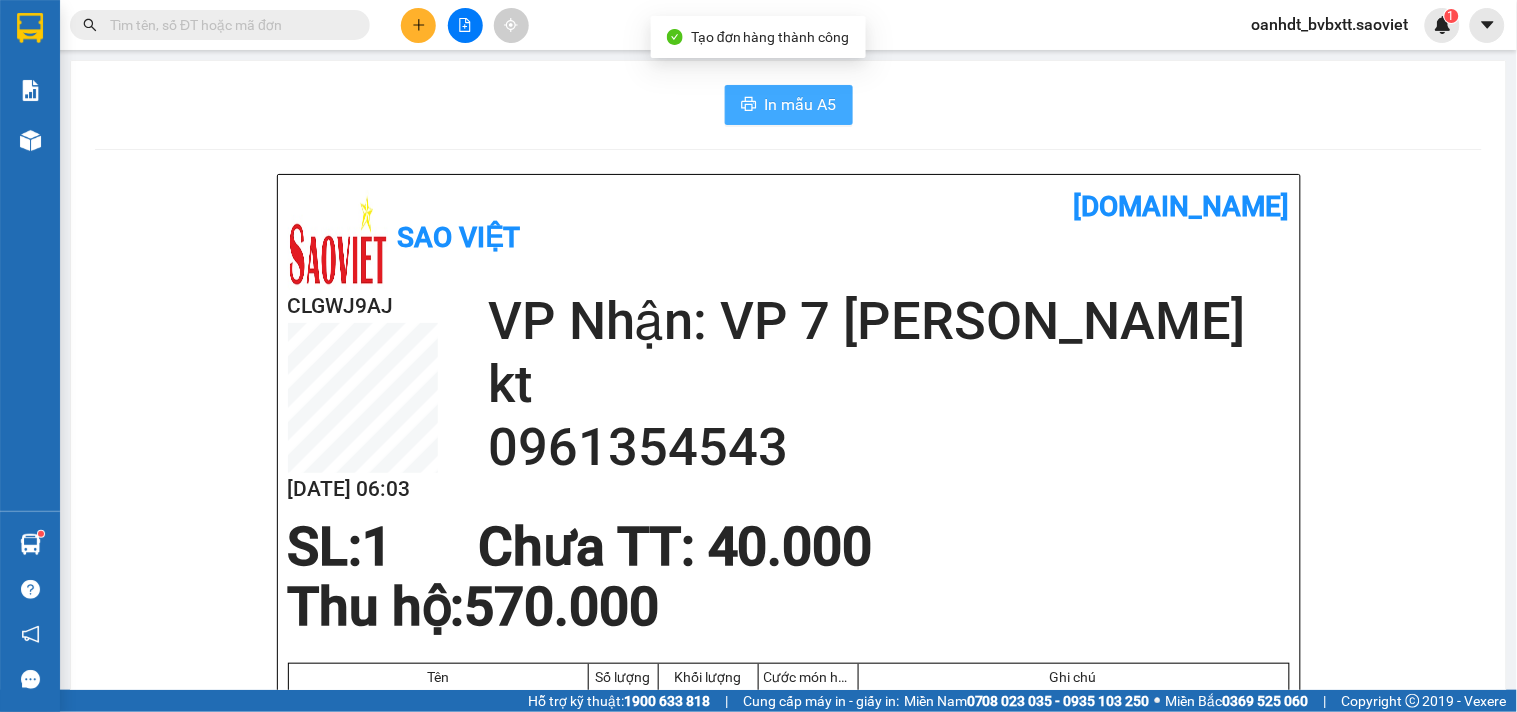 click on "In mẫu A5" at bounding box center (789, 105) 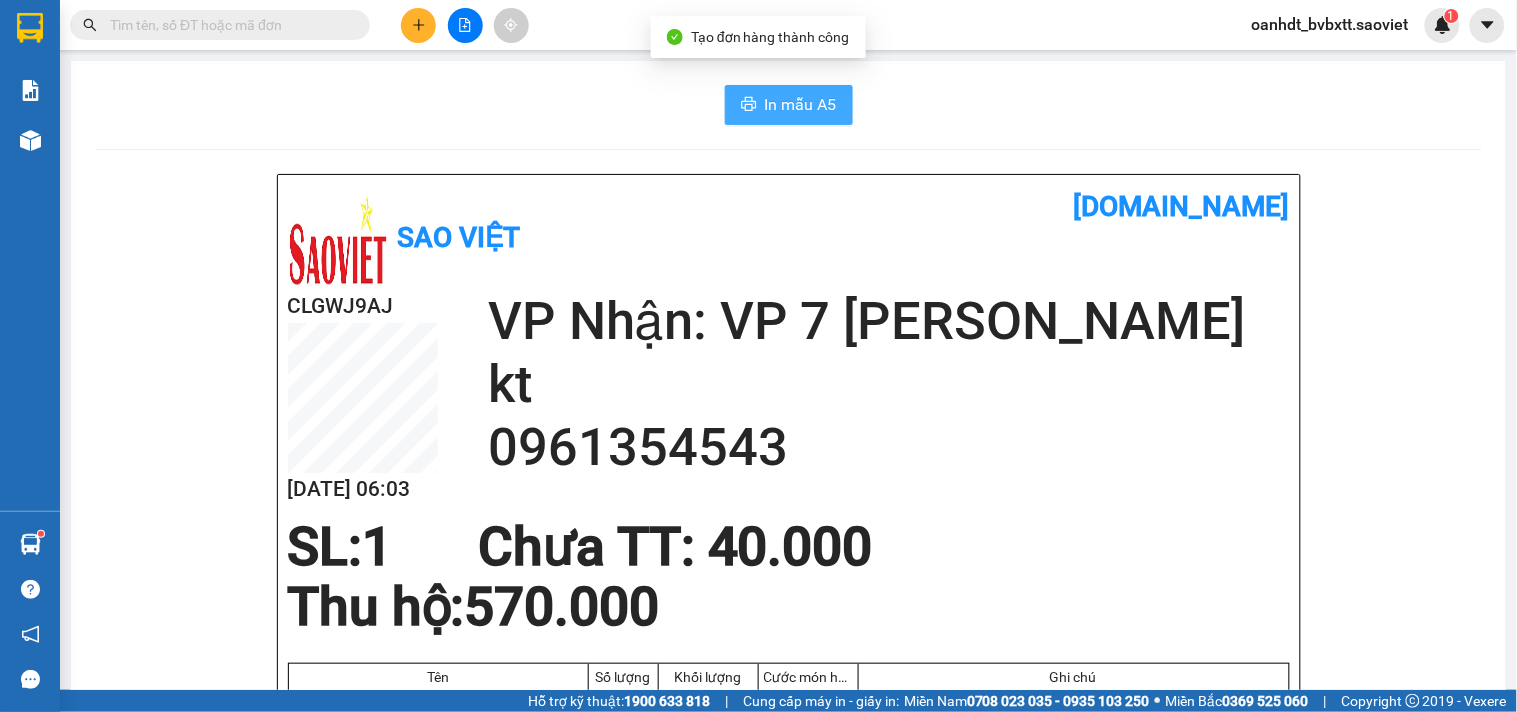 click on "In mẫu A5" at bounding box center [801, 104] 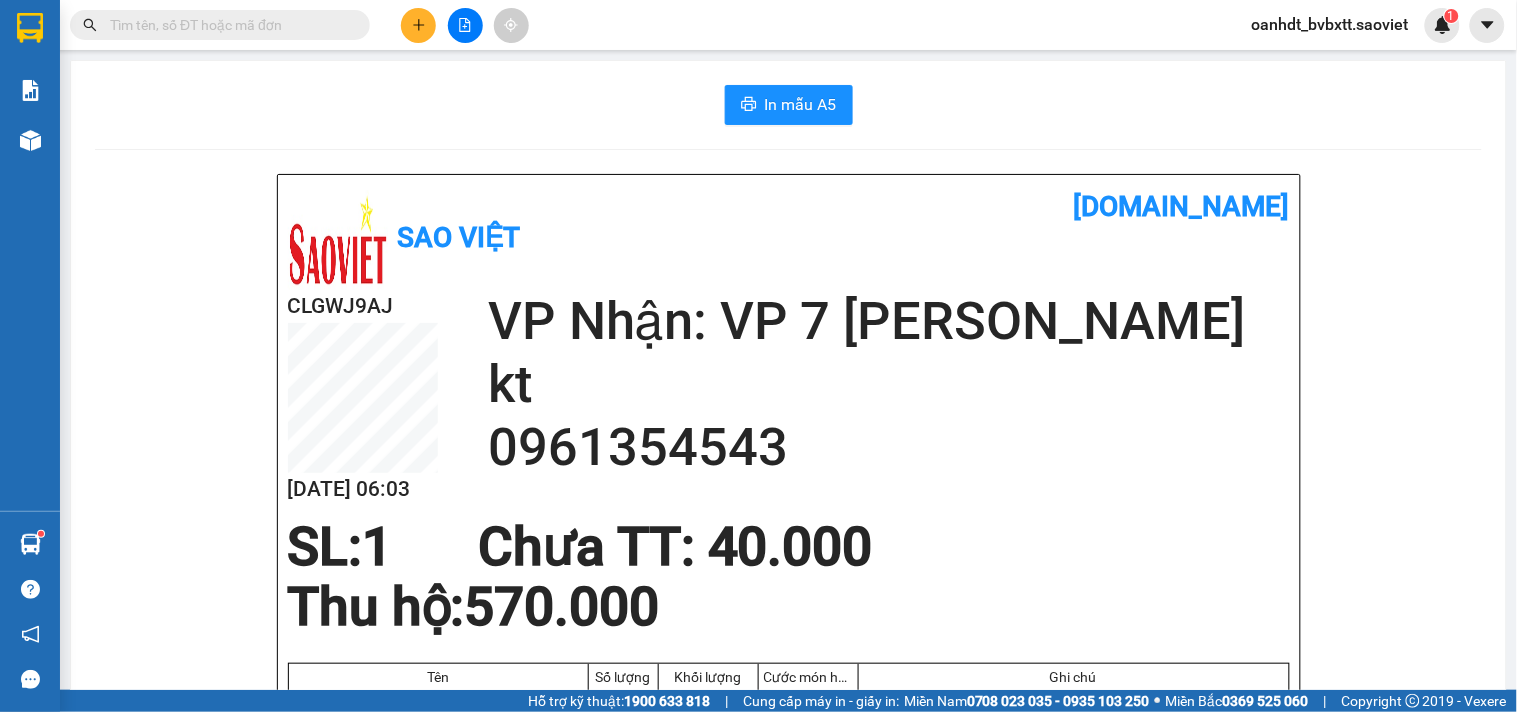 click at bounding box center [418, 25] 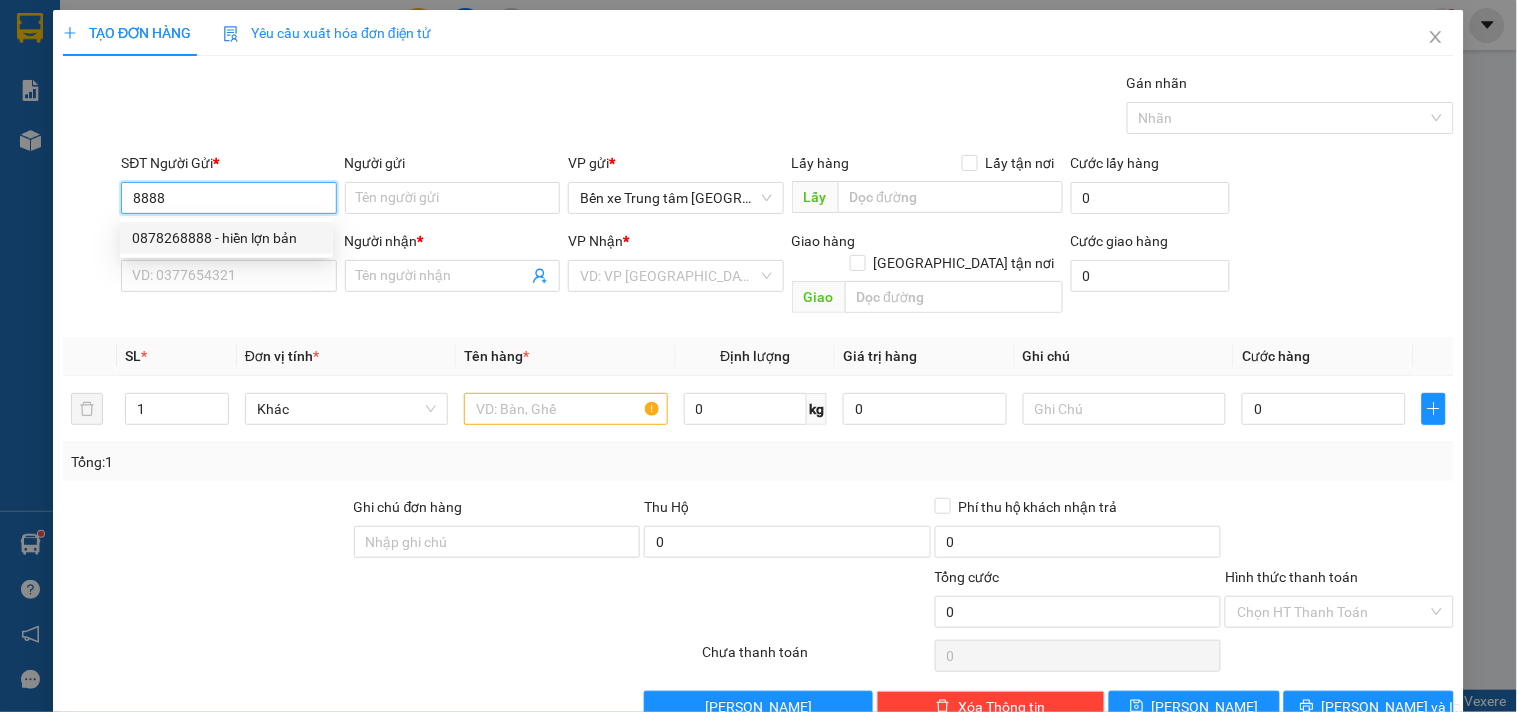 click on "0878268888 - hiền lợn bản" at bounding box center (226, 238) 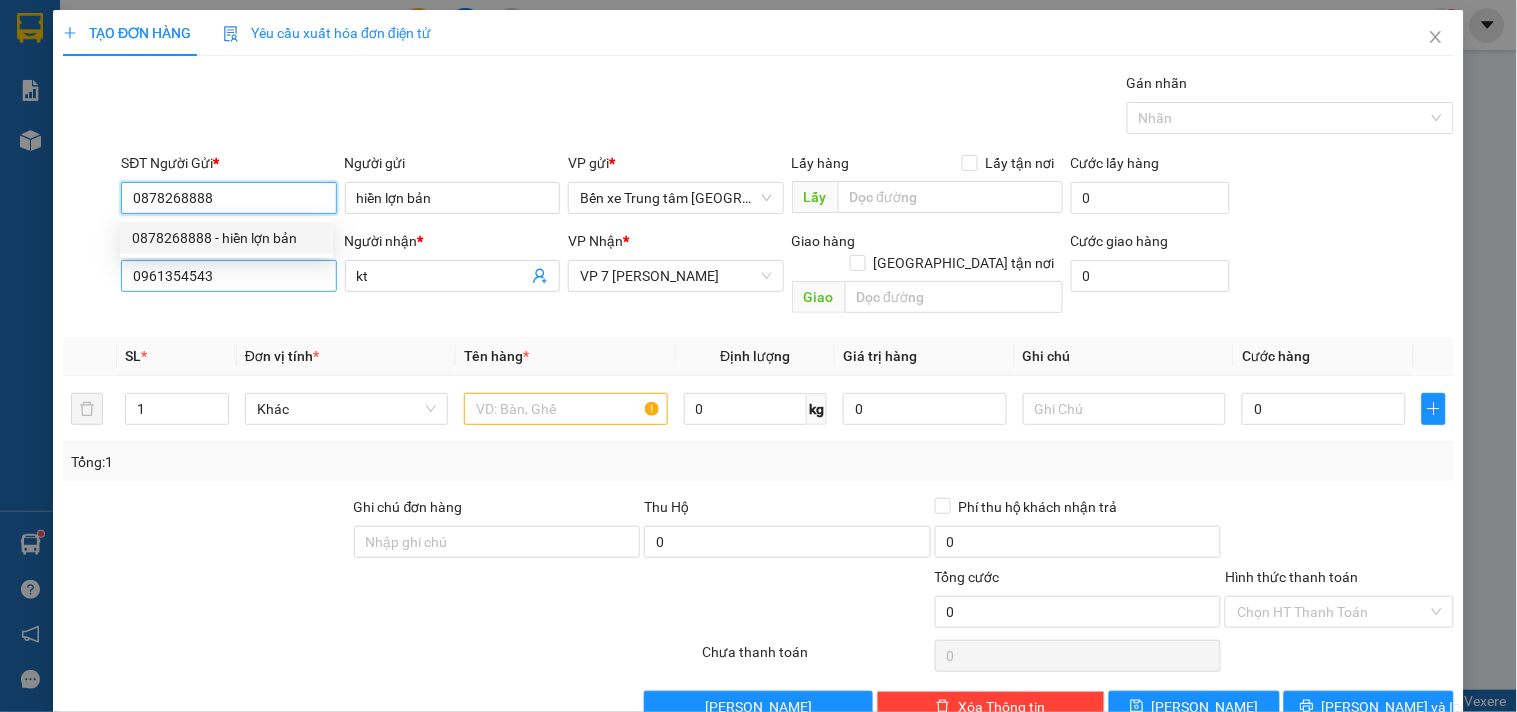 type on "0878268888" 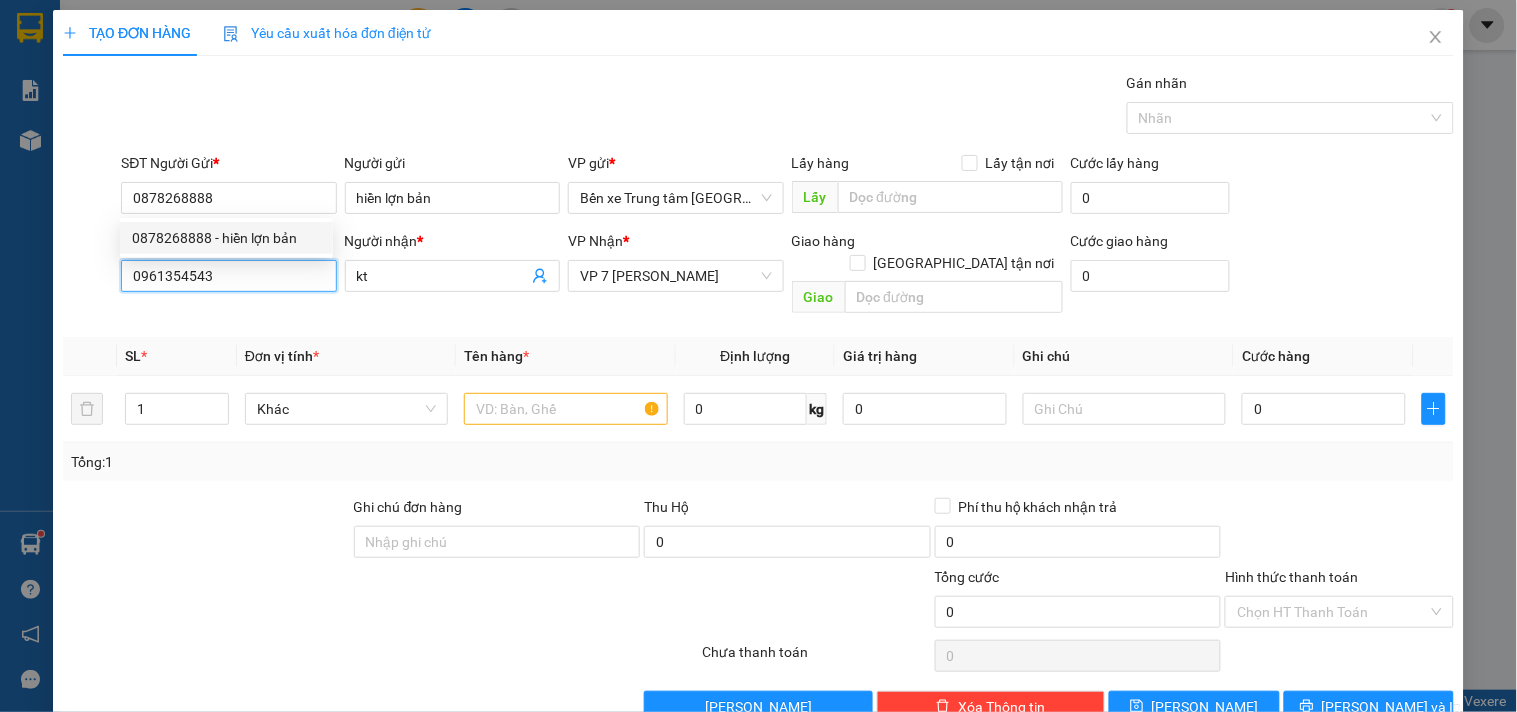 drag, startPoint x: 243, startPoint y: 272, endPoint x: 0, endPoint y: 535, distance: 358.0754 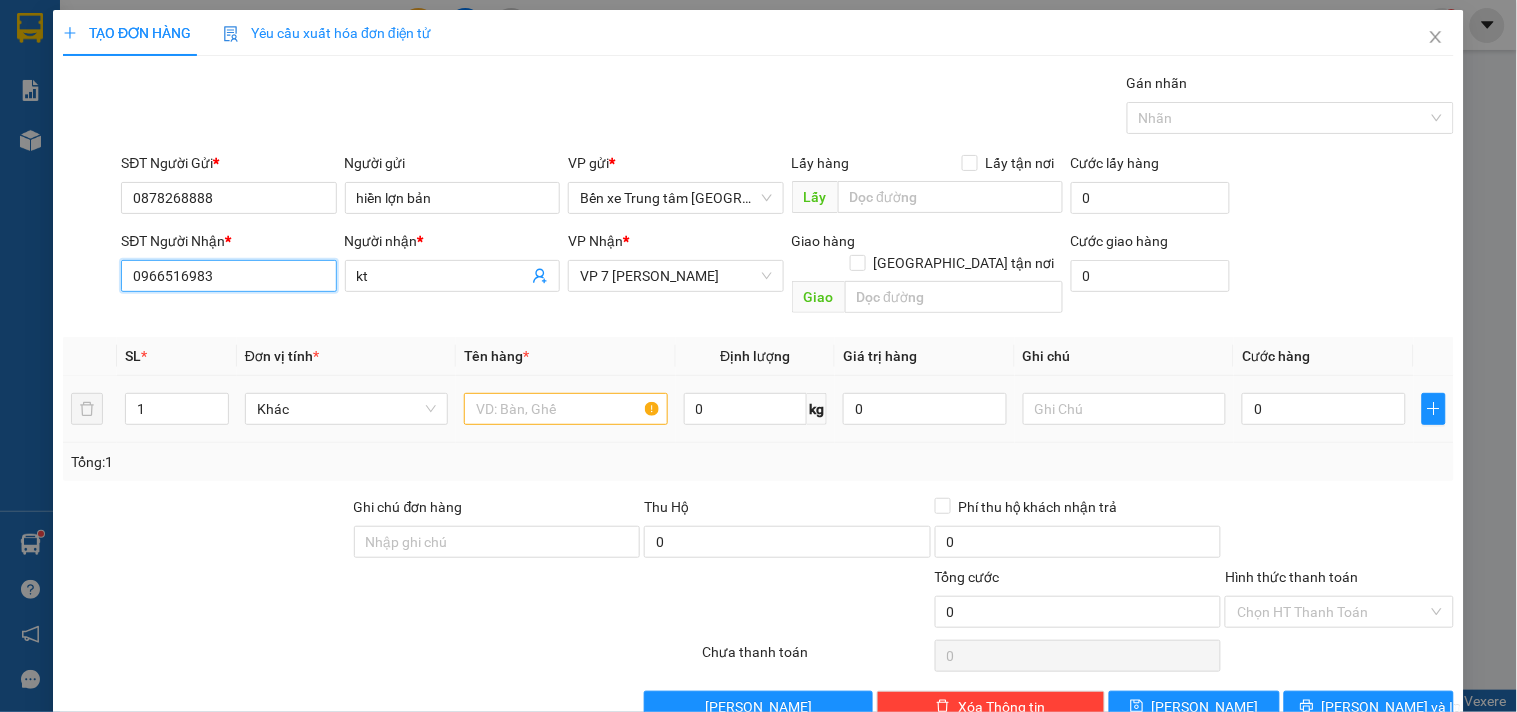 type on "0966516983" 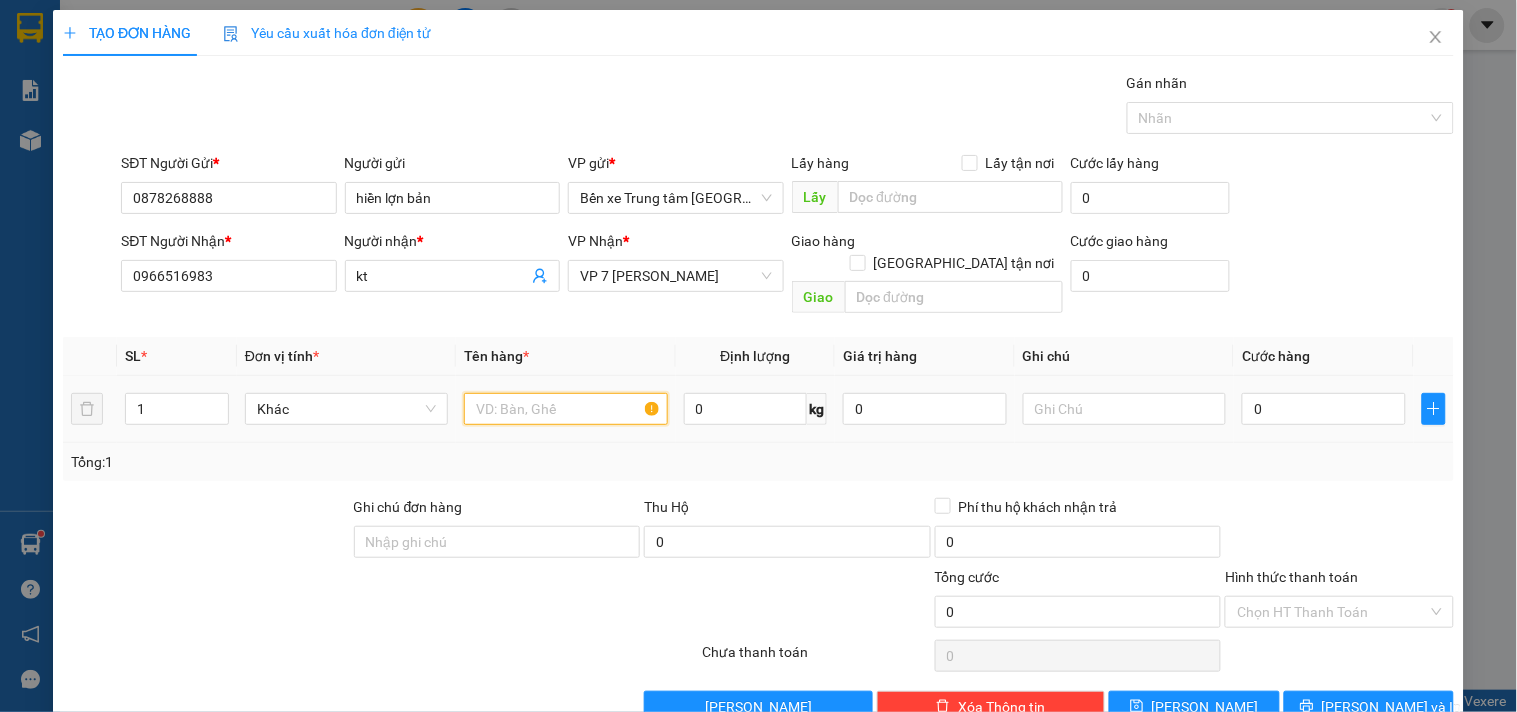 click at bounding box center (565, 409) 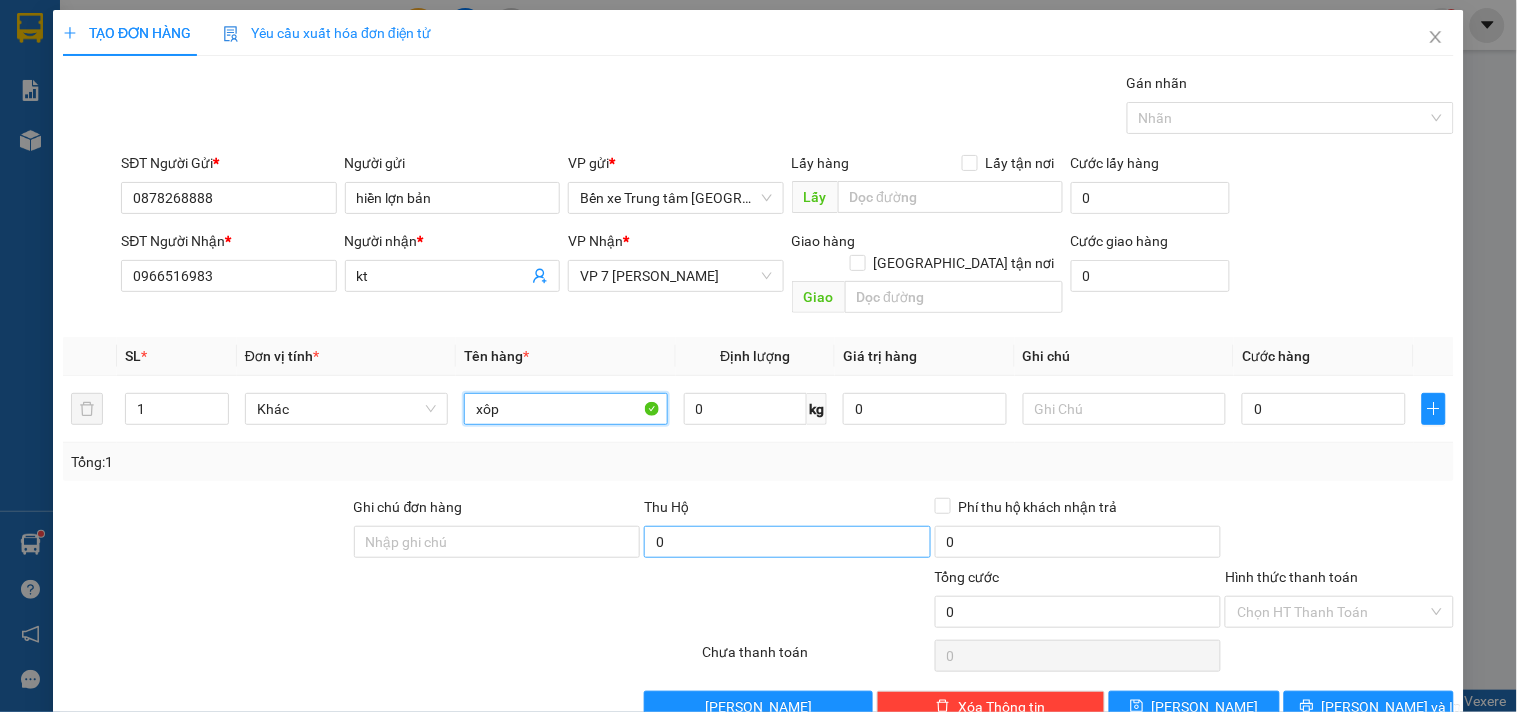type on "xôp" 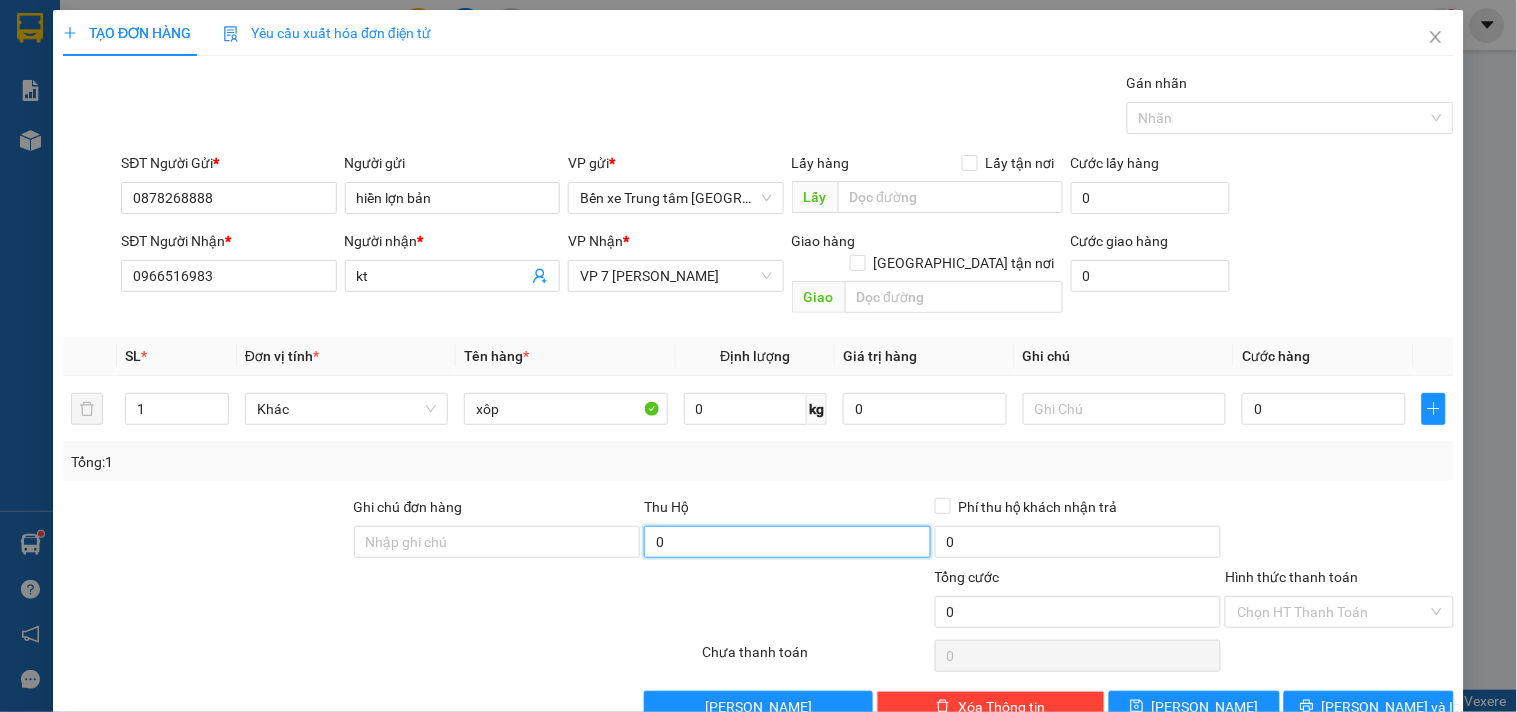 click on "0" at bounding box center (787, 542) 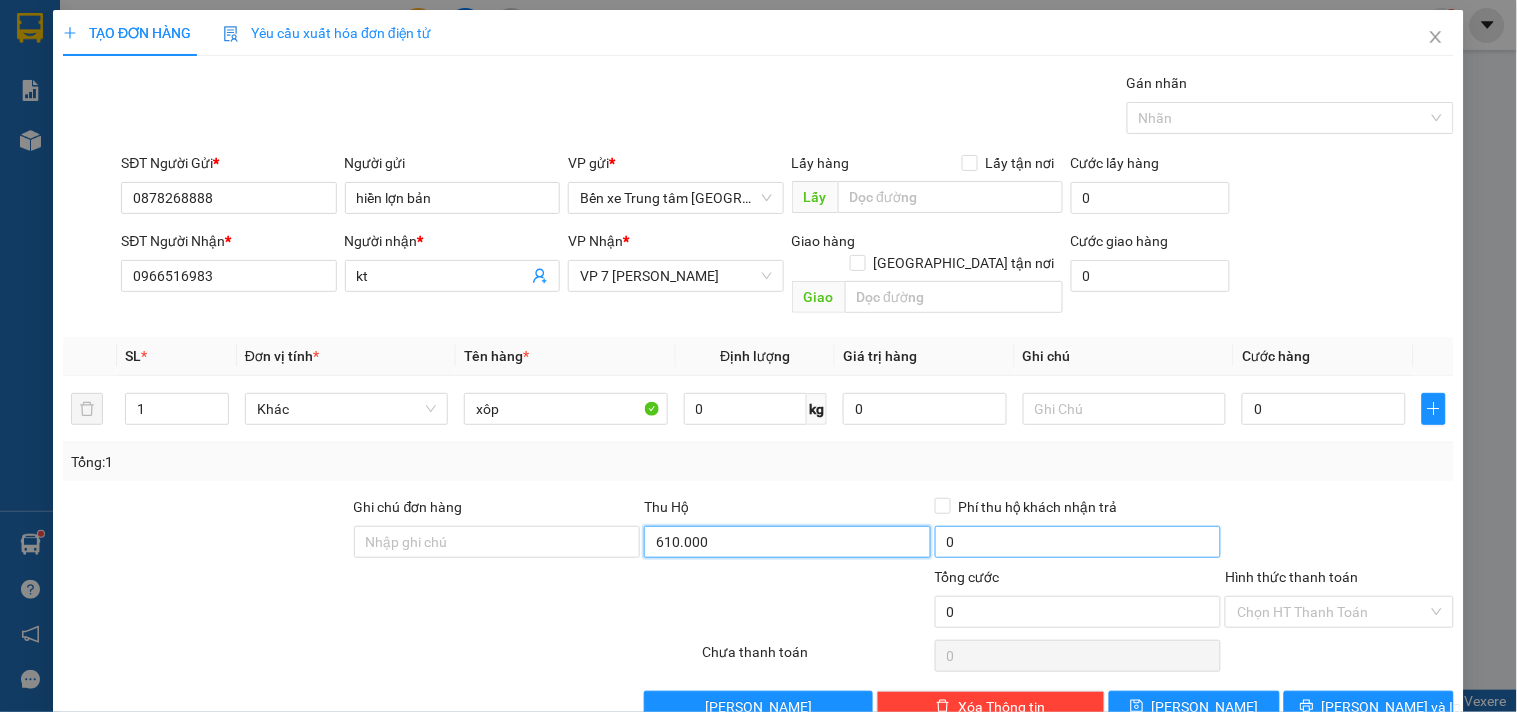 type on "610.000" 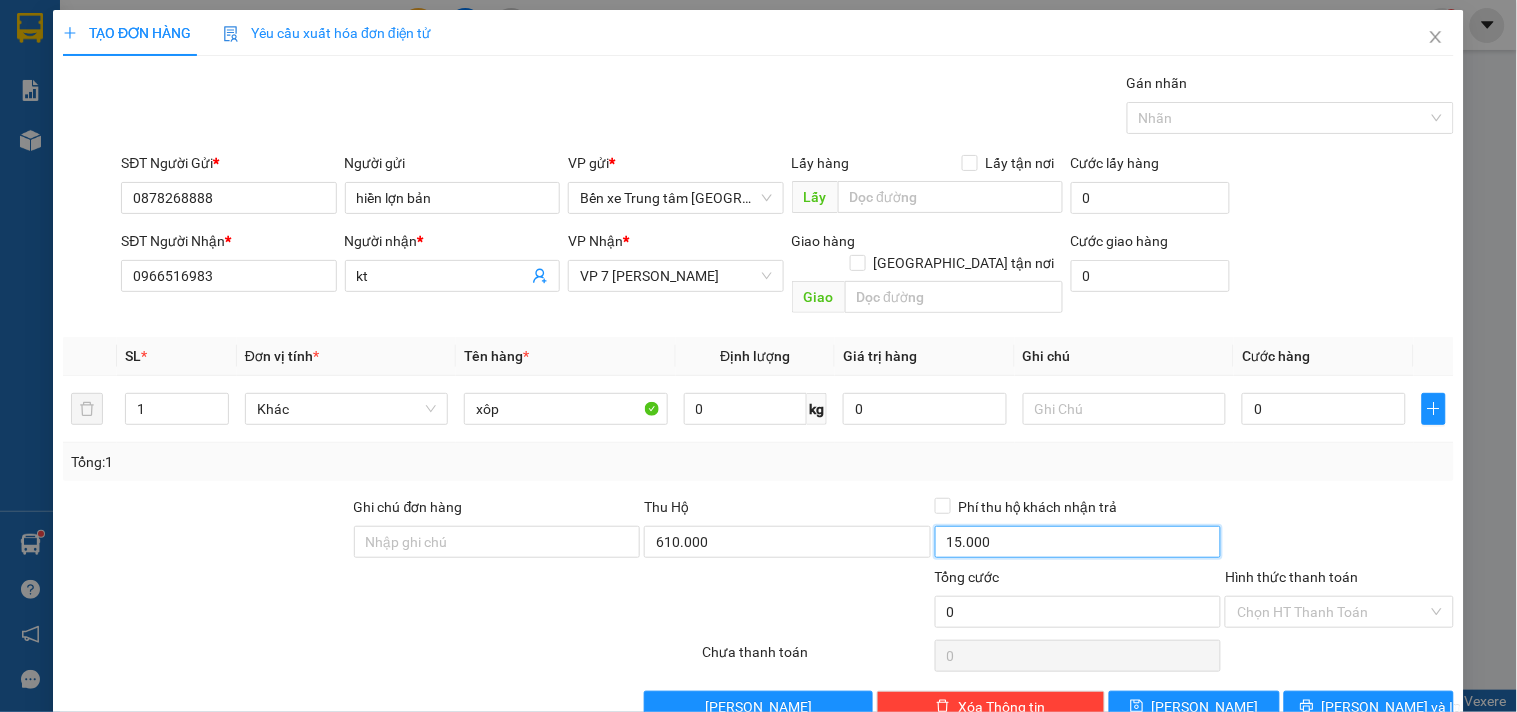 type on "15.000" 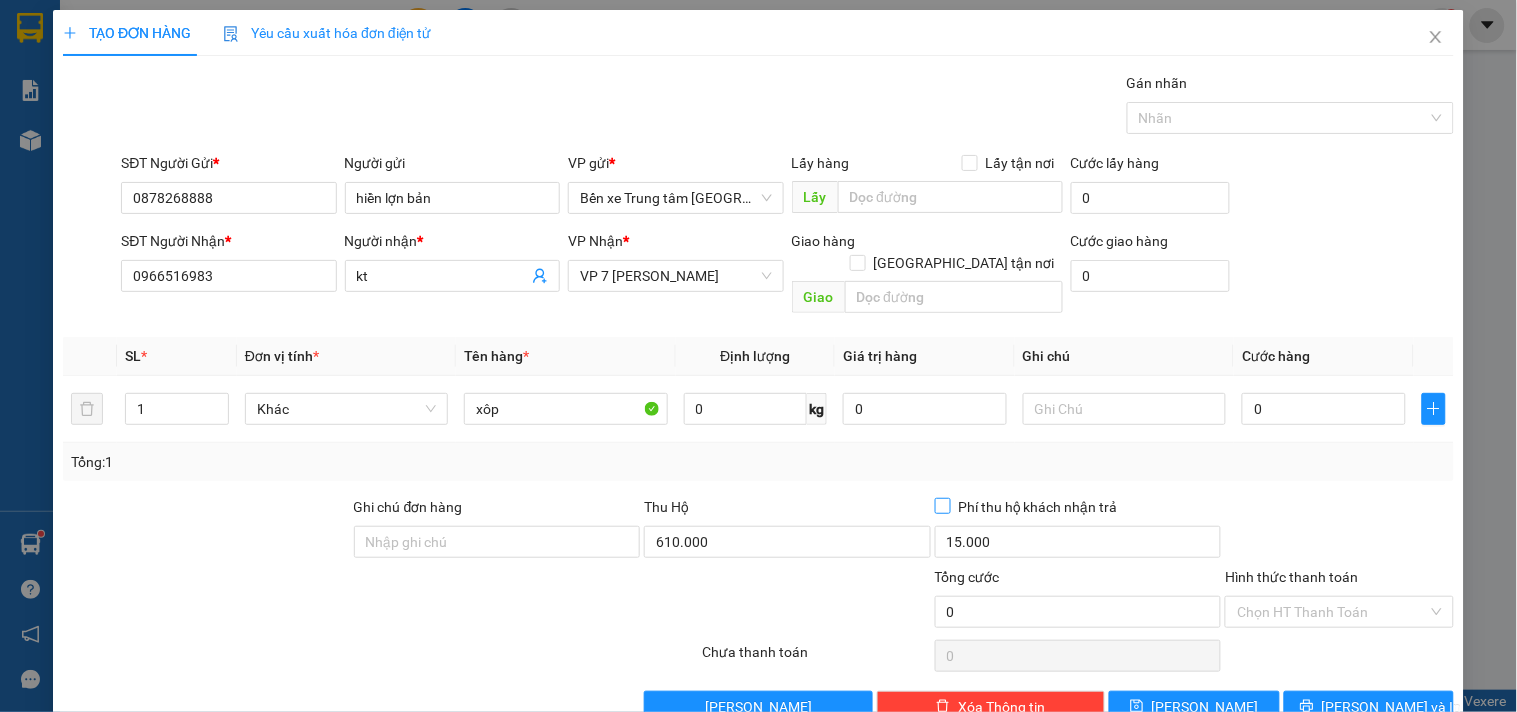click on "Phí thu hộ khách nhận trả" at bounding box center [942, 505] 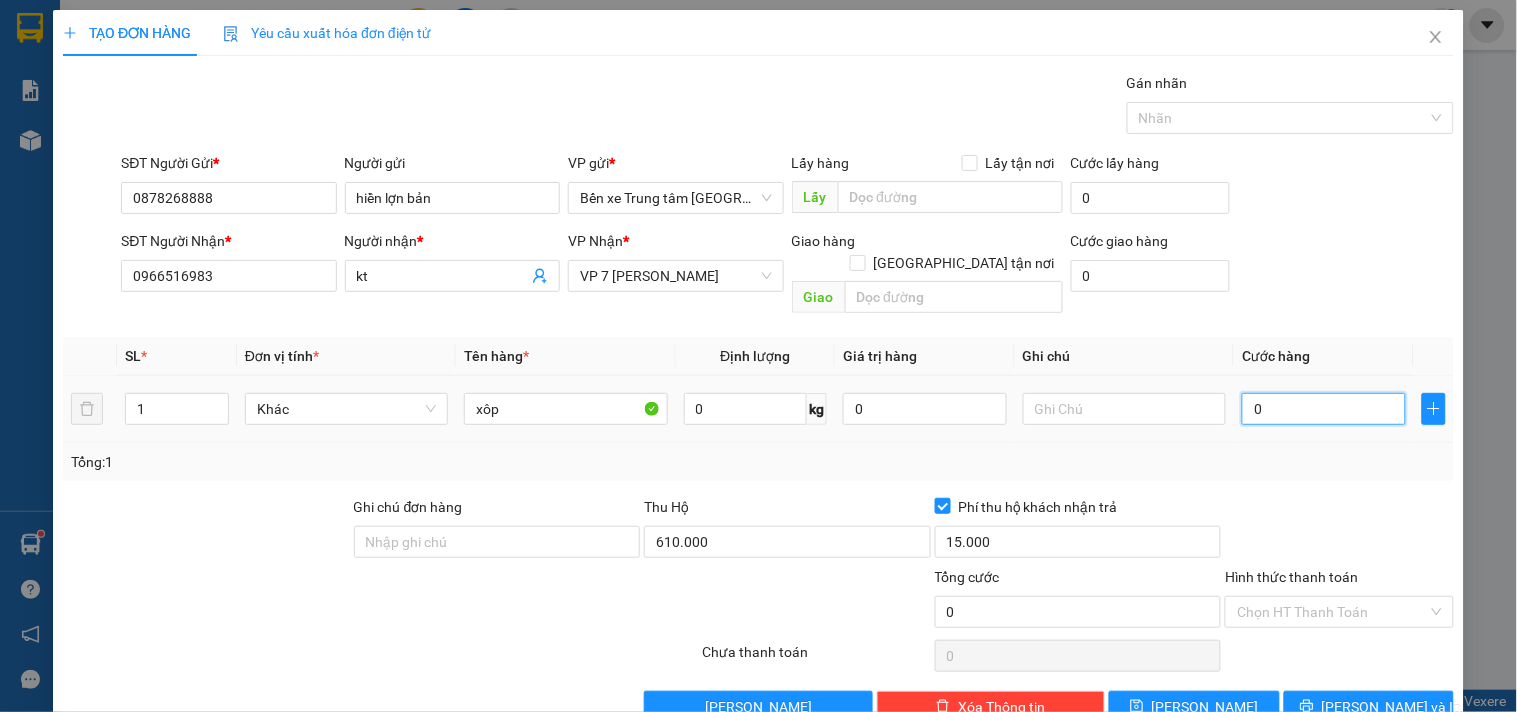 click on "0" at bounding box center (1324, 409) 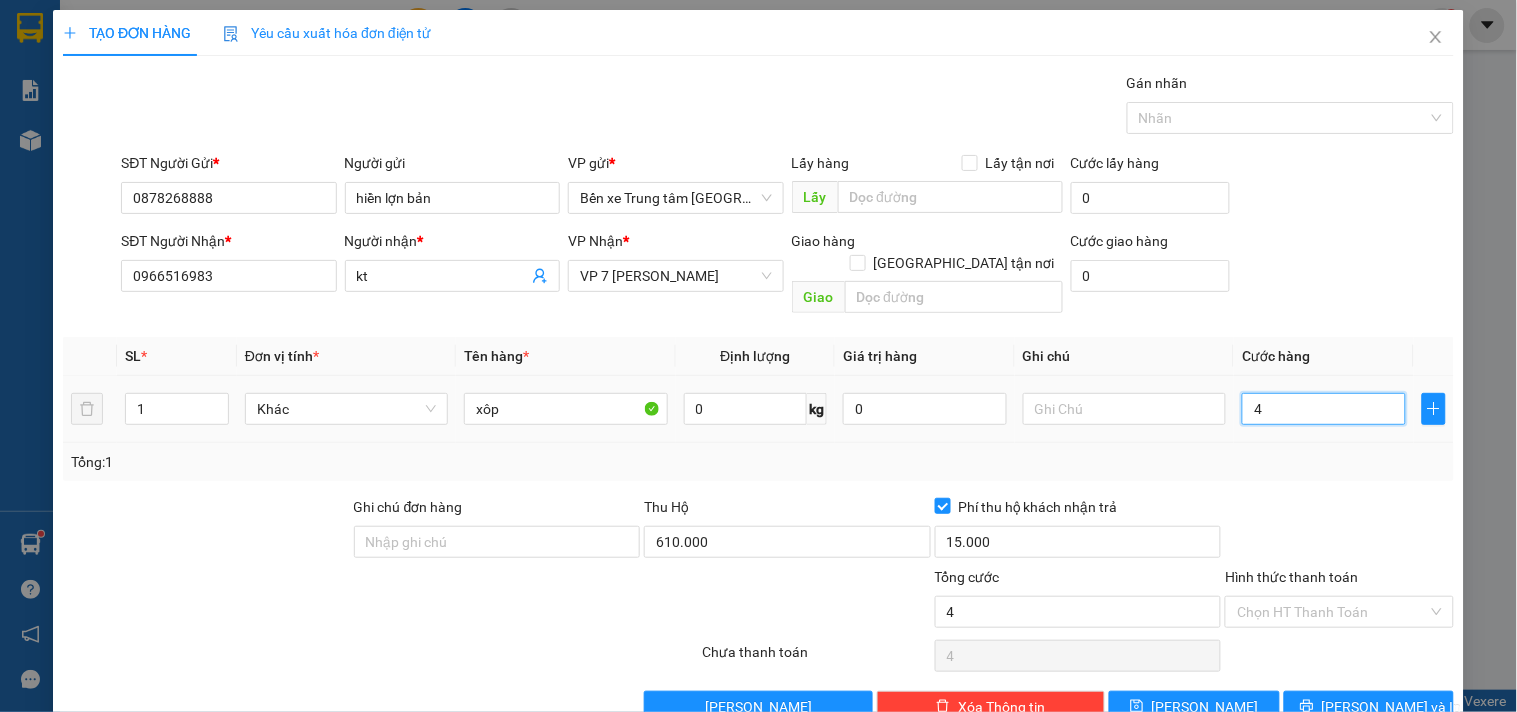 type on "40" 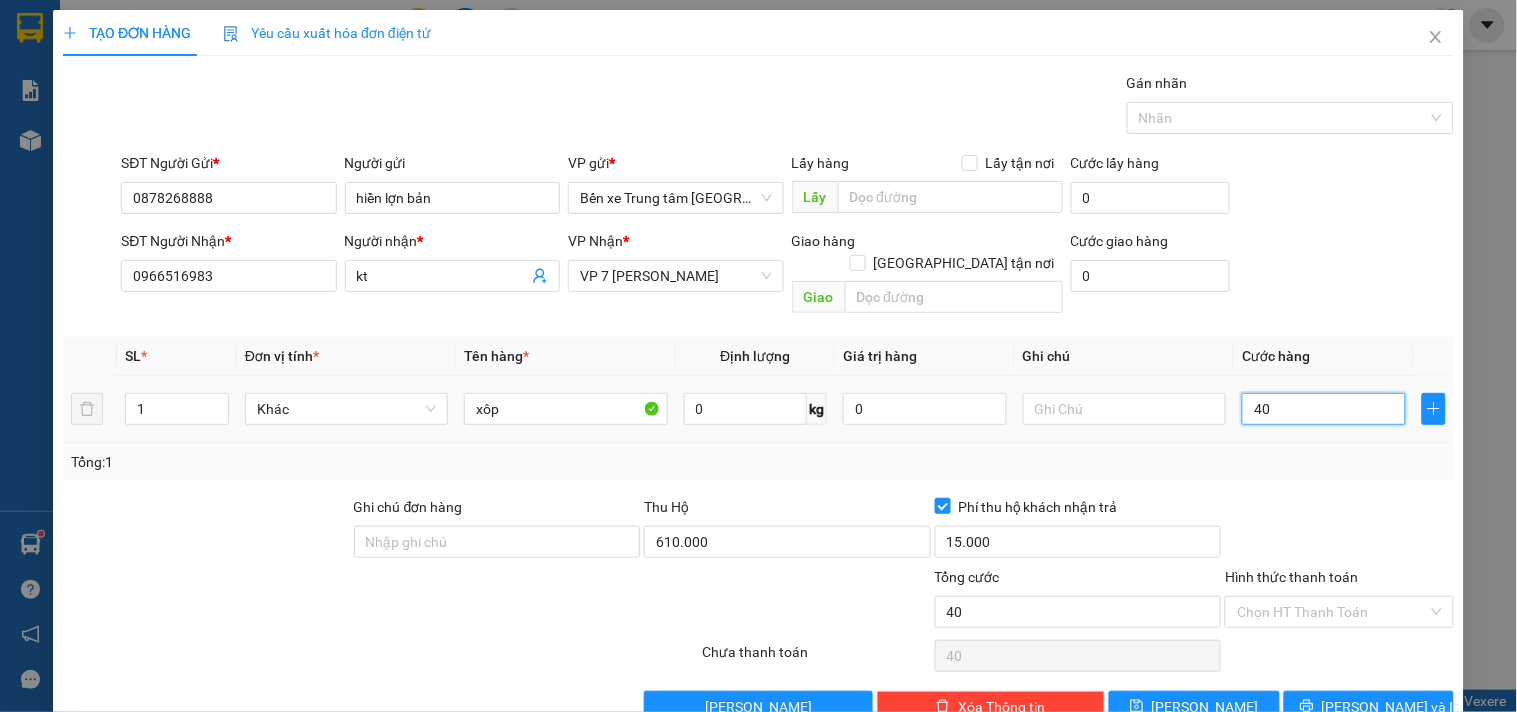 type on "400" 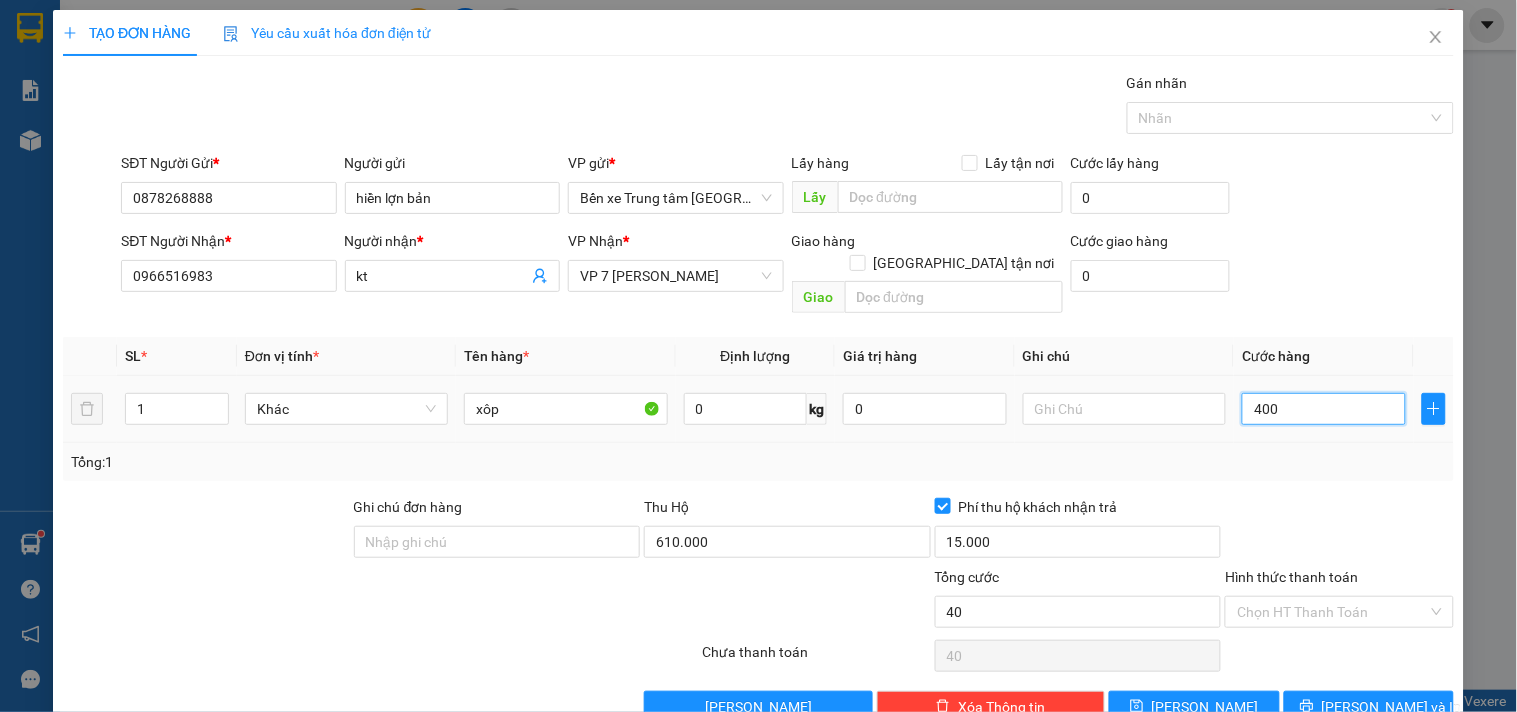 type on "400" 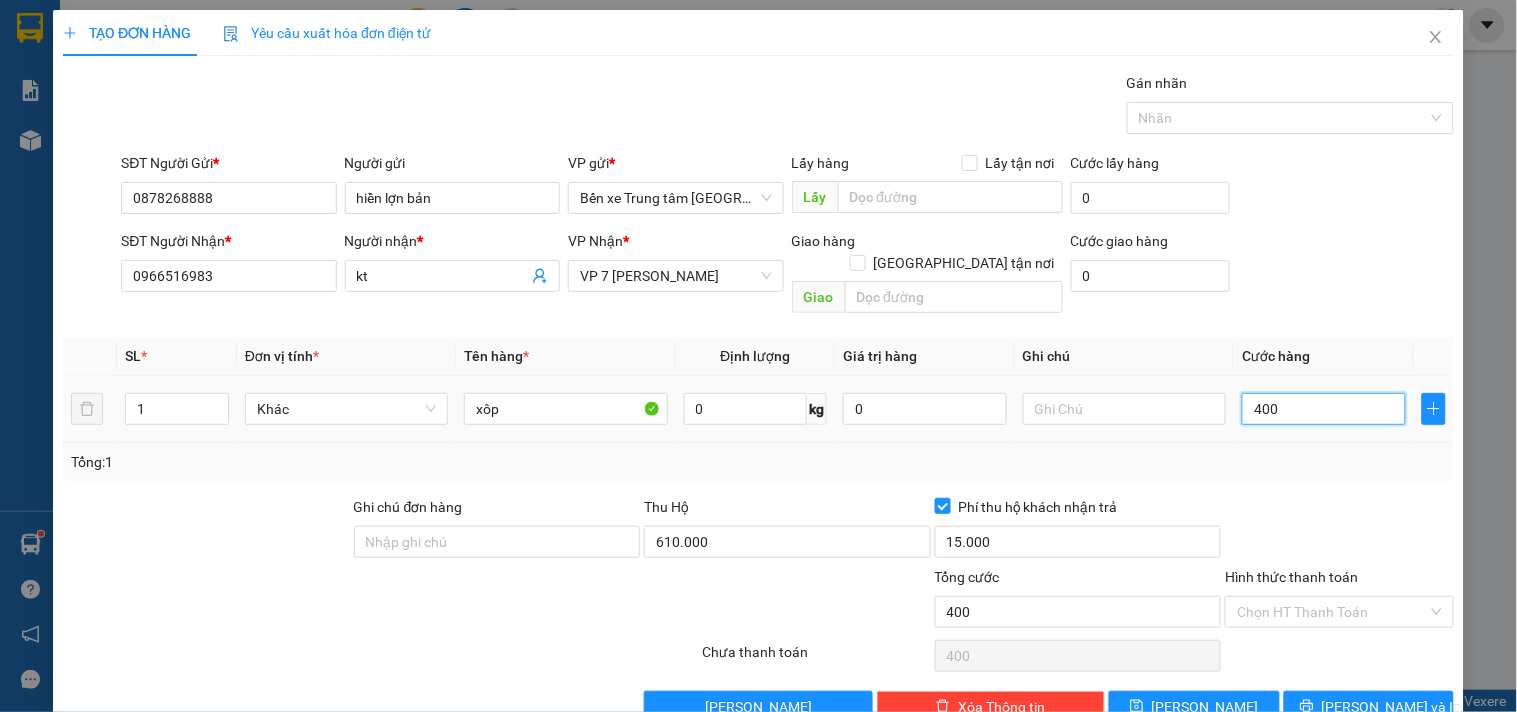 type on "4.000" 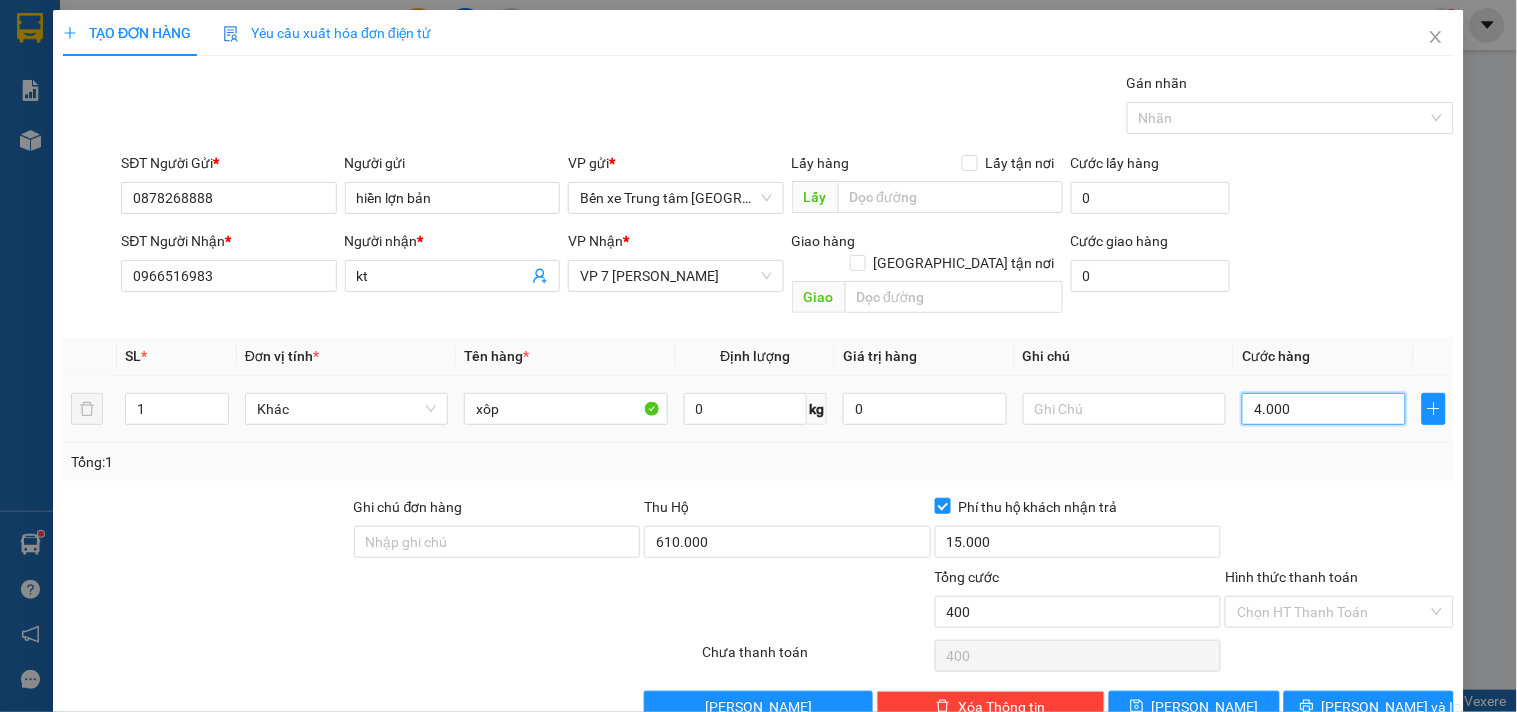 type on "4.000" 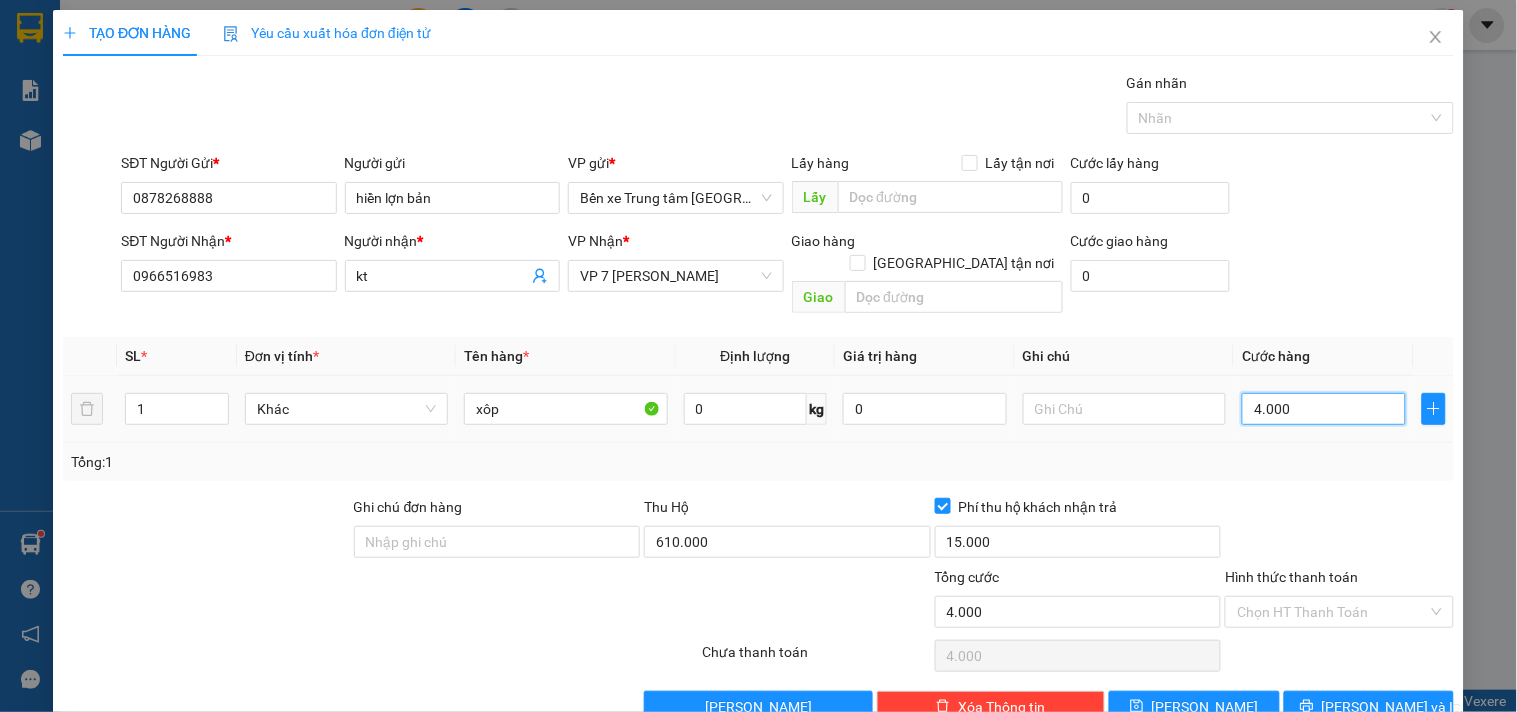 type on "40.000" 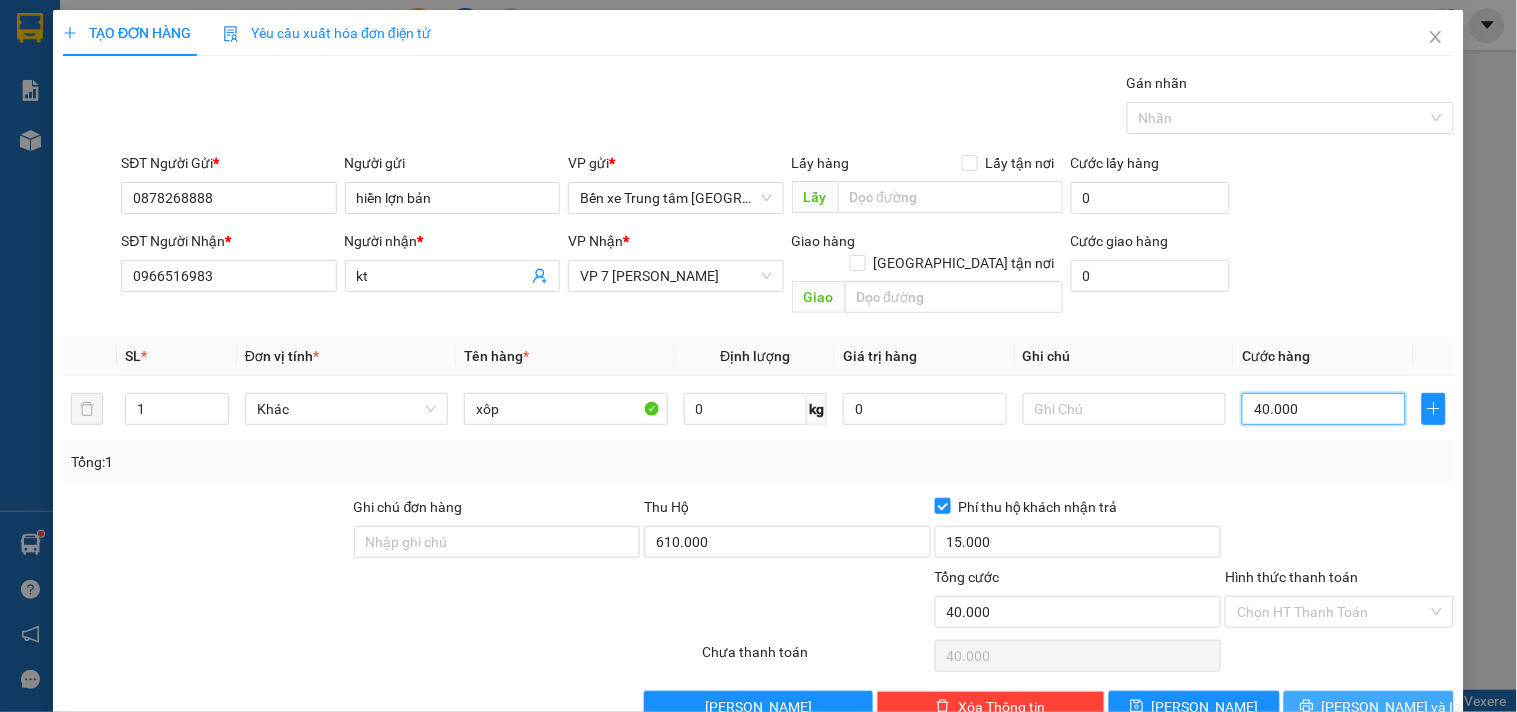 type on "40.000" 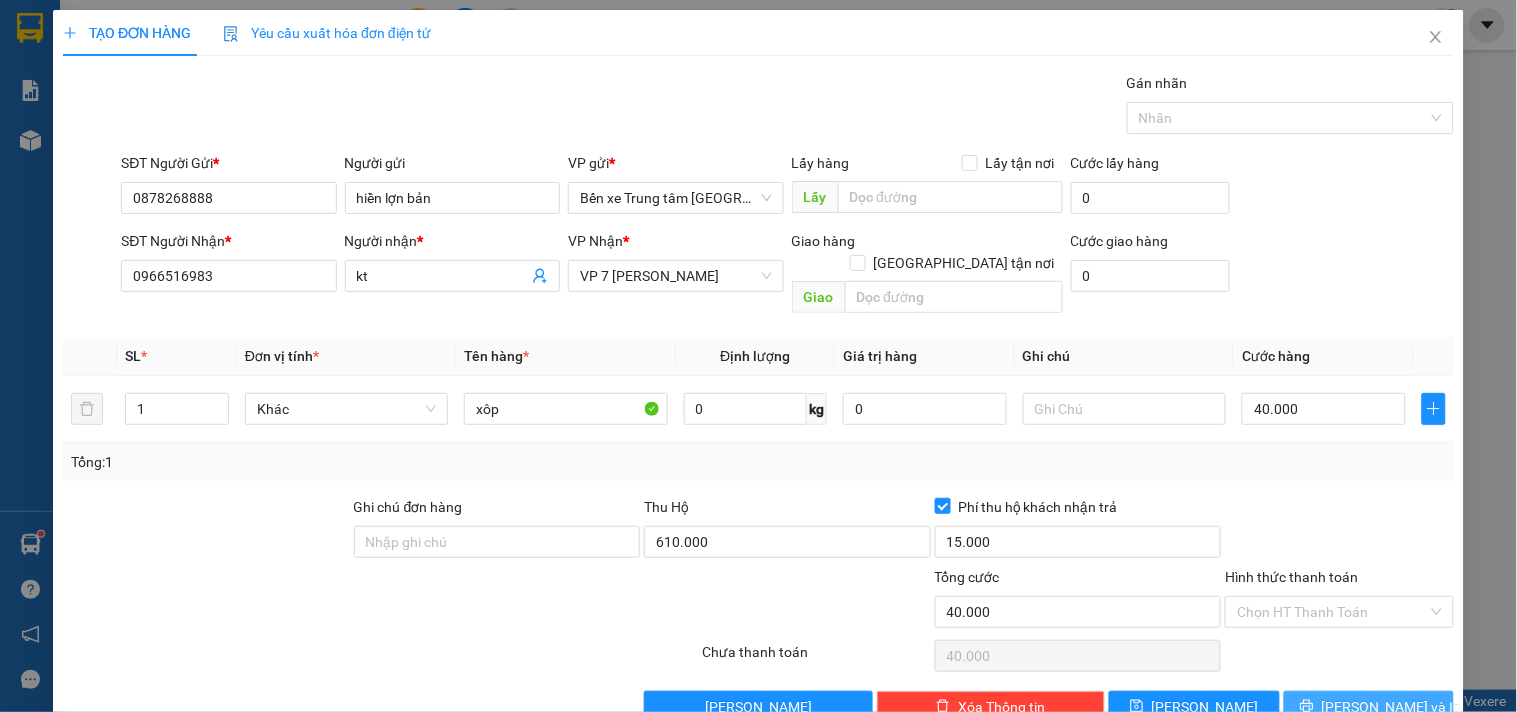 click on "[PERSON_NAME] và In" at bounding box center [1369, 707] 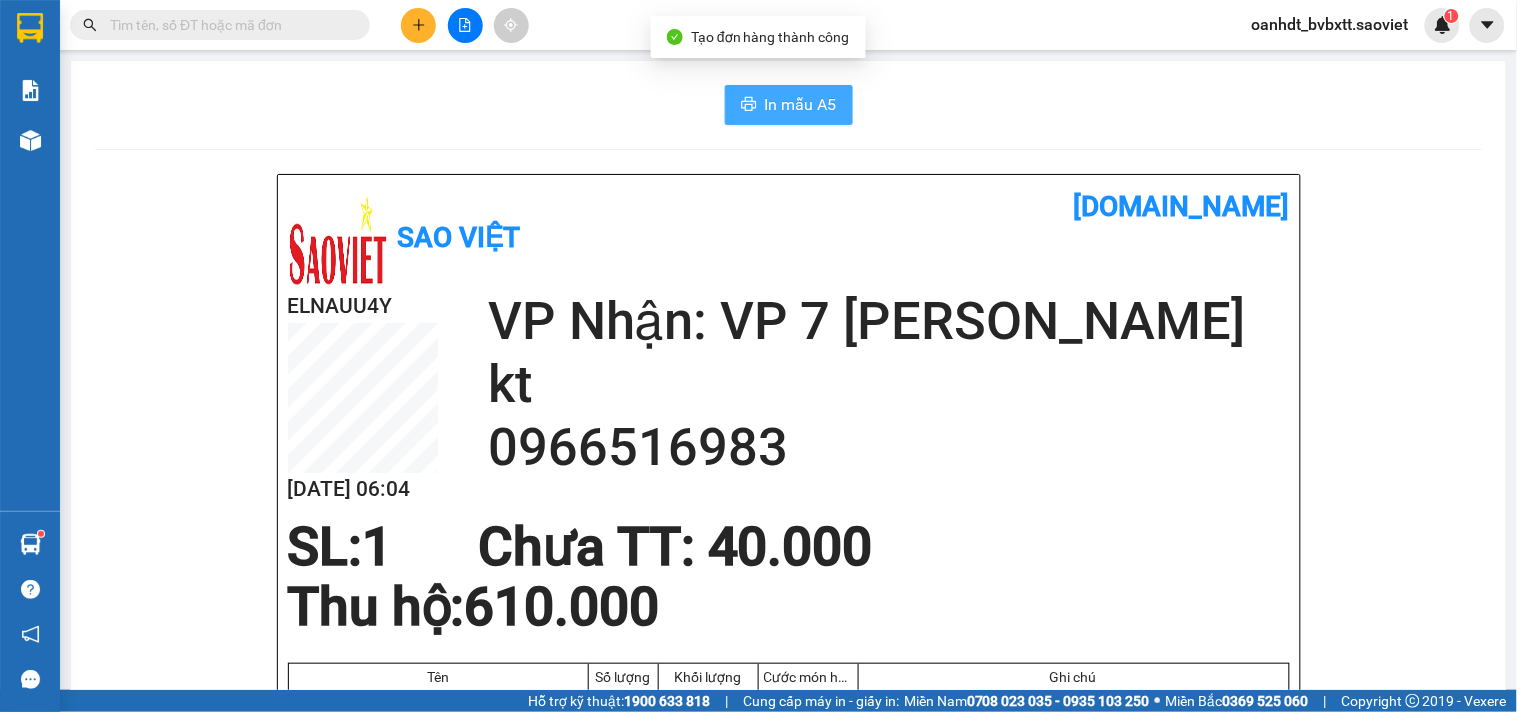 click on "In mẫu A5" at bounding box center [801, 104] 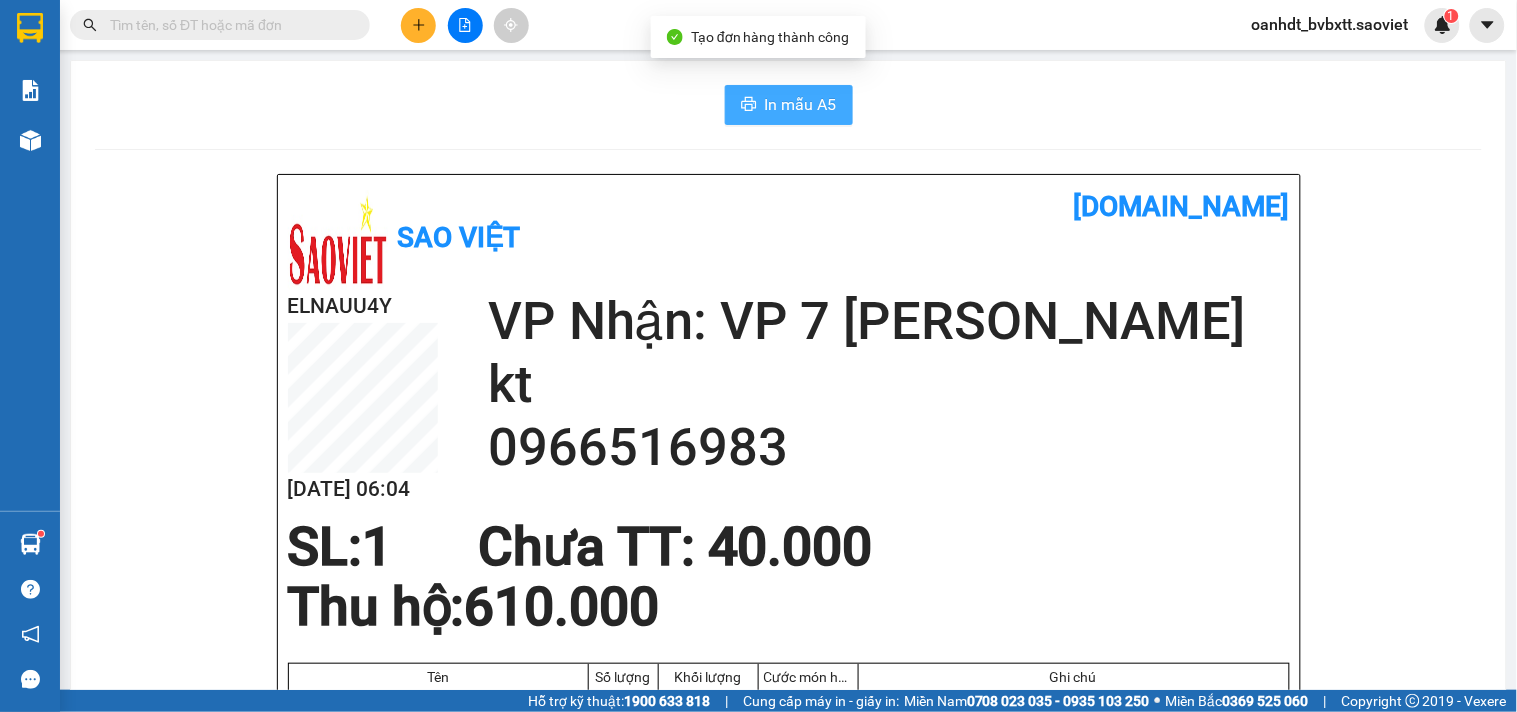 scroll, scrollTop: 0, scrollLeft: 0, axis: both 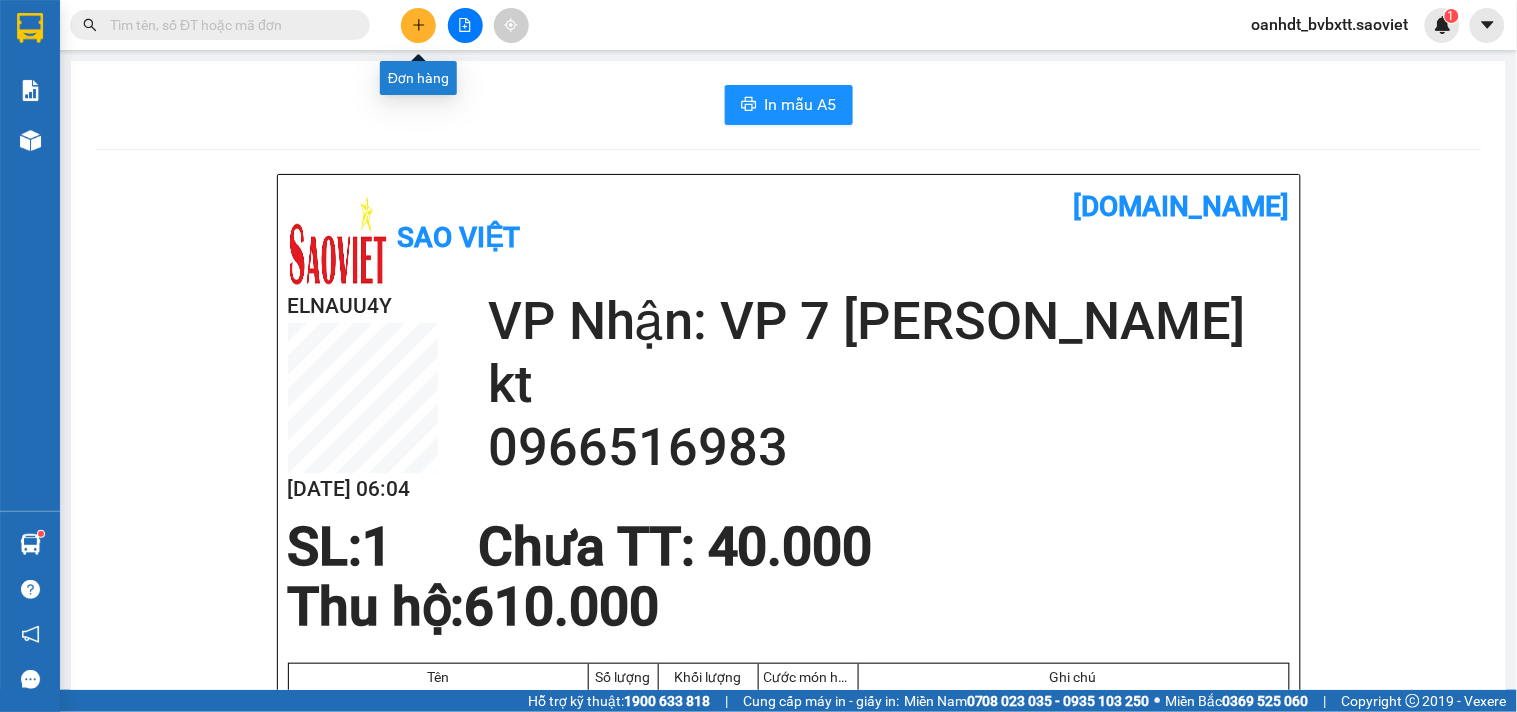 click 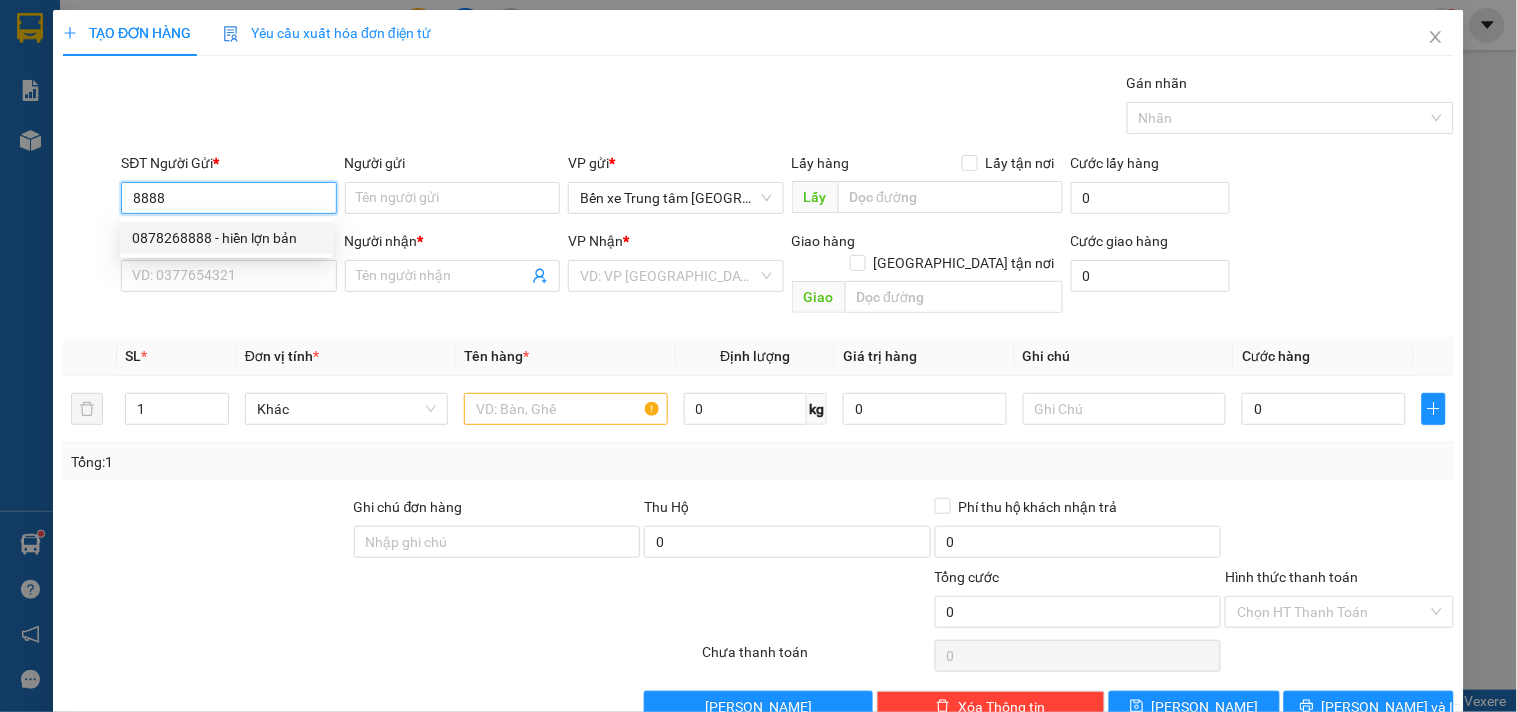 click on "0878268888 - hiền lợn bản" at bounding box center (226, 238) 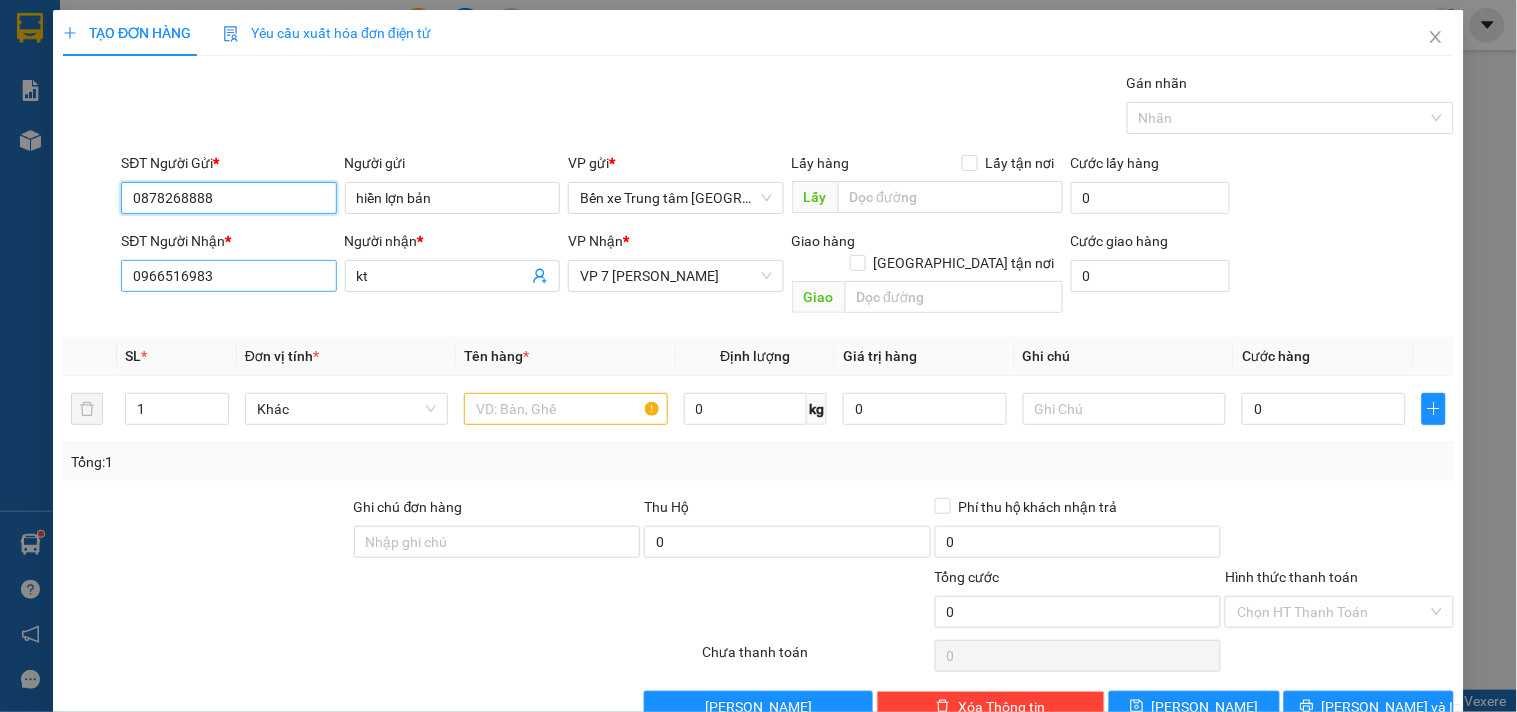 type on "0878268888" 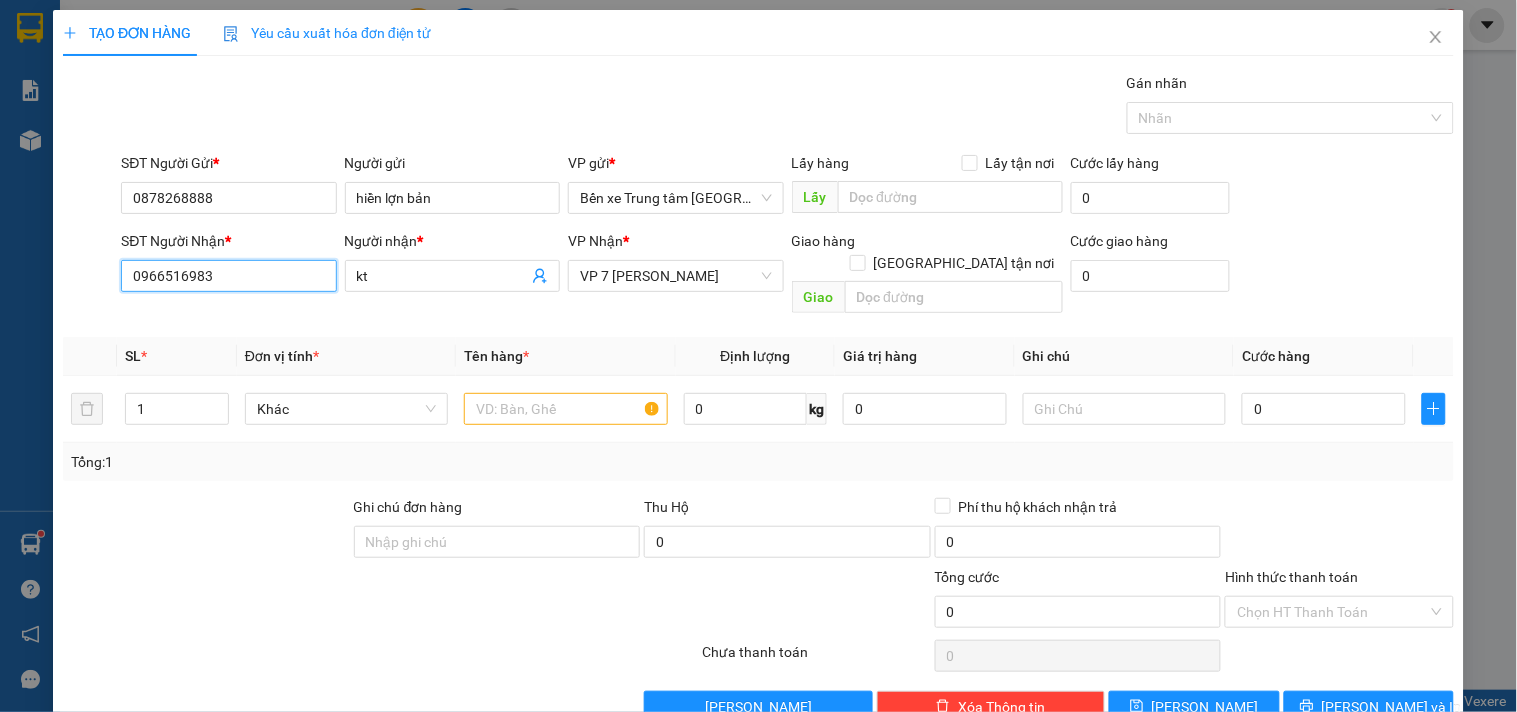 drag, startPoint x: 235, startPoint y: 272, endPoint x: 0, endPoint y: 488, distance: 319.18802 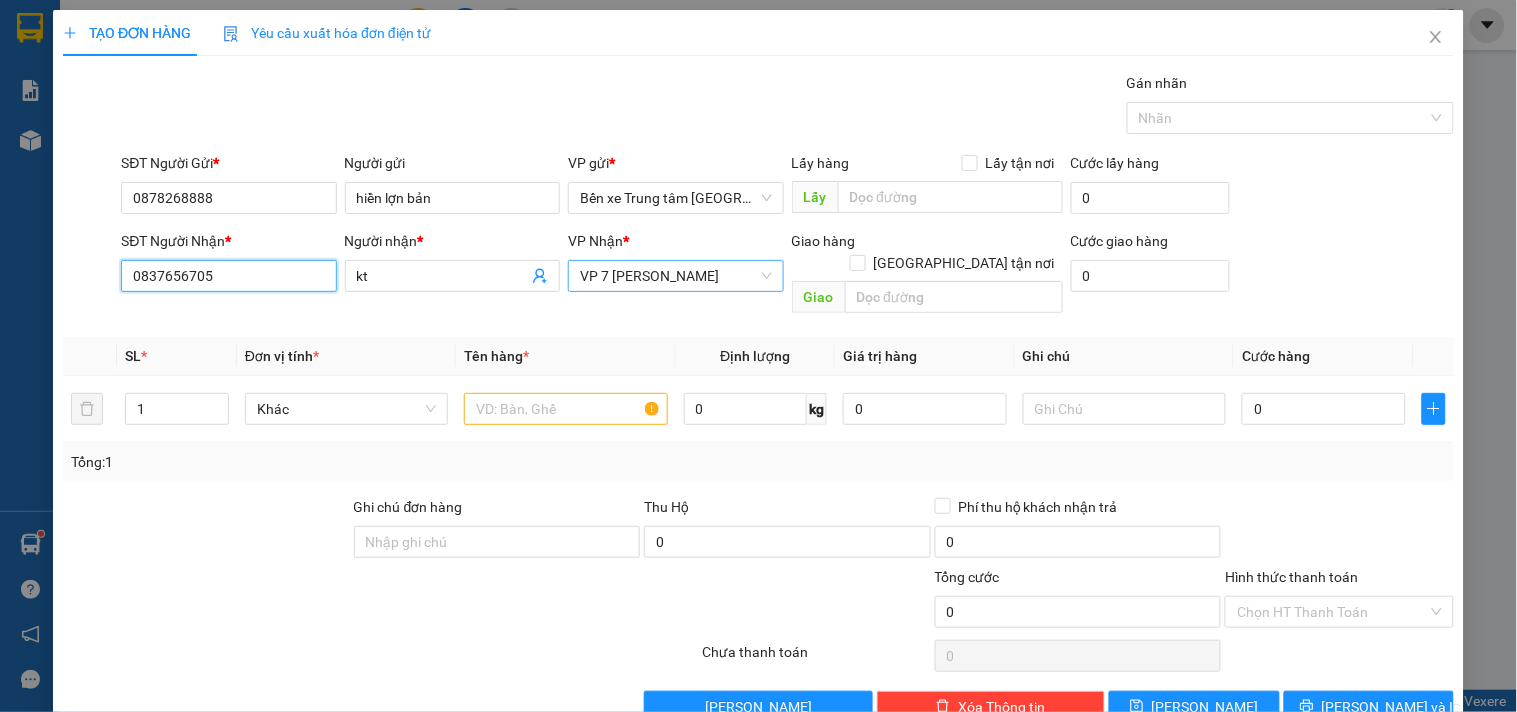 click on "VP 7 [PERSON_NAME]" at bounding box center (675, 276) 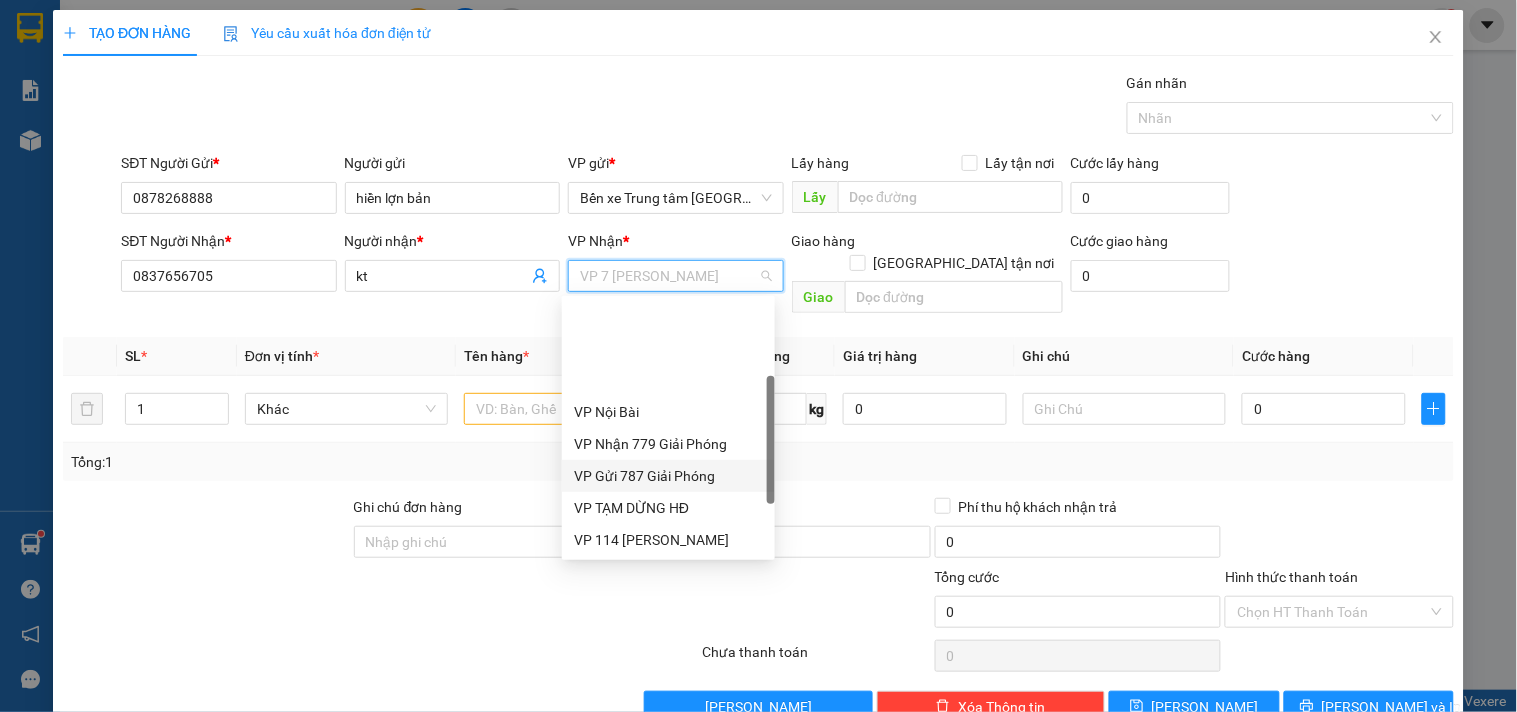 click on "VP Gửi 787 Giải Phóng" at bounding box center (668, 476) 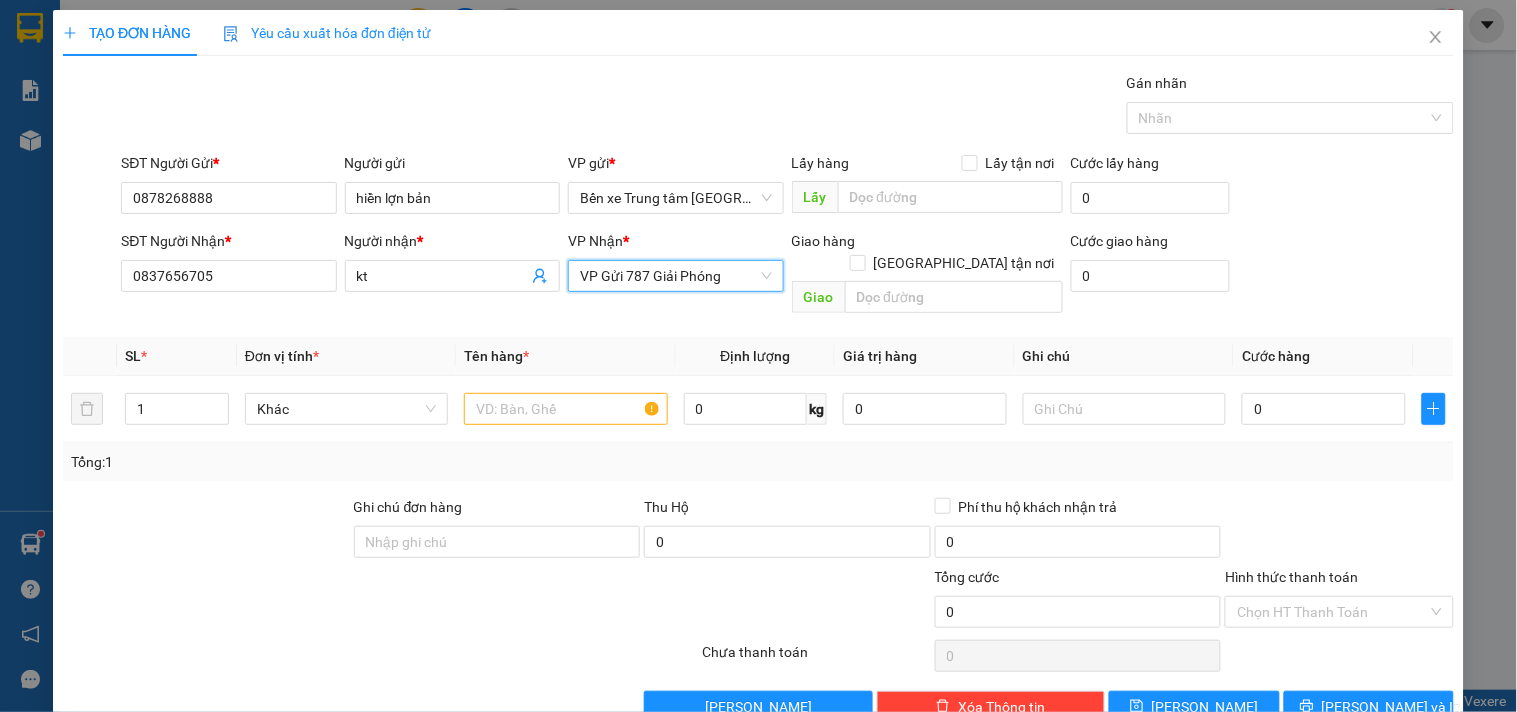 click on "VP Gửi 787 Giải Phóng" at bounding box center [675, 276] 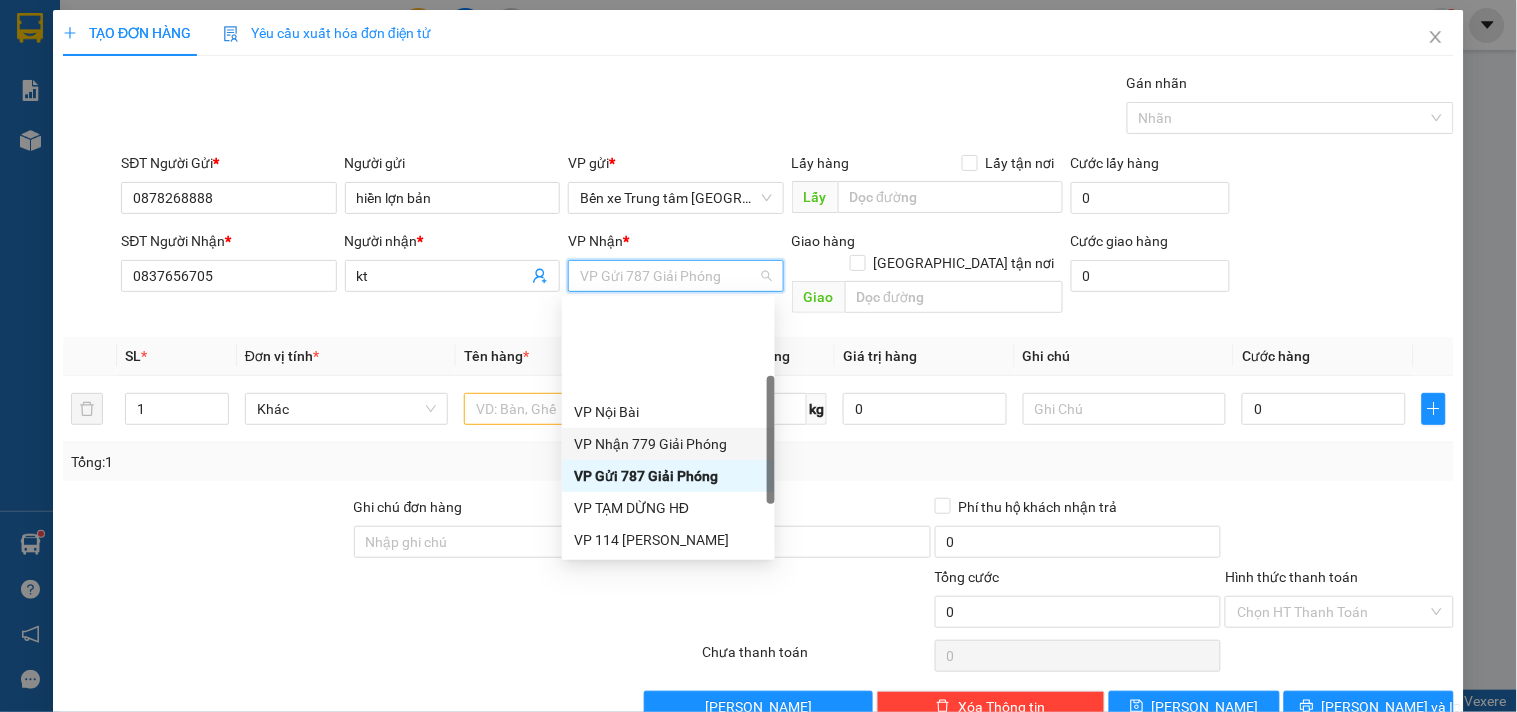 click on "VP Nhận 779 Giải Phóng" at bounding box center (668, 444) 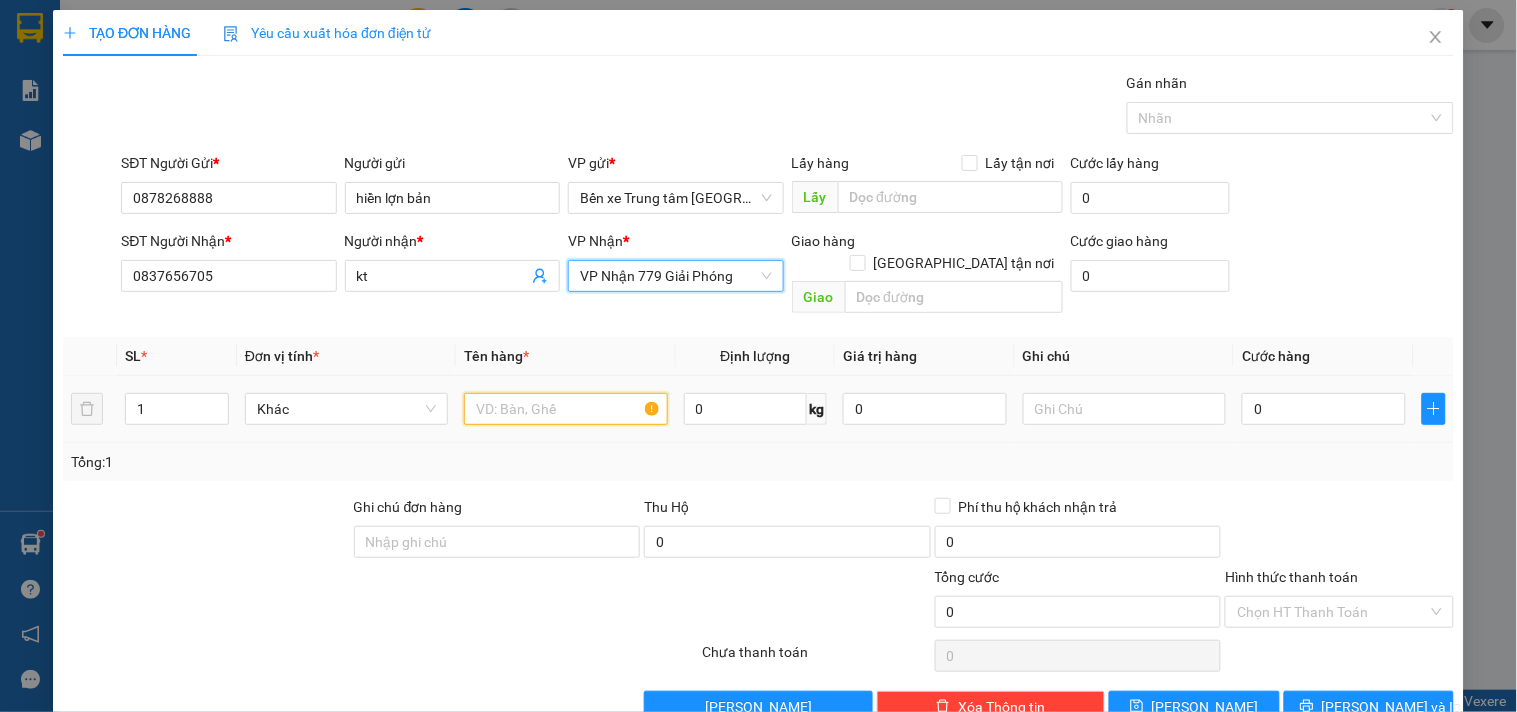 click at bounding box center (565, 409) 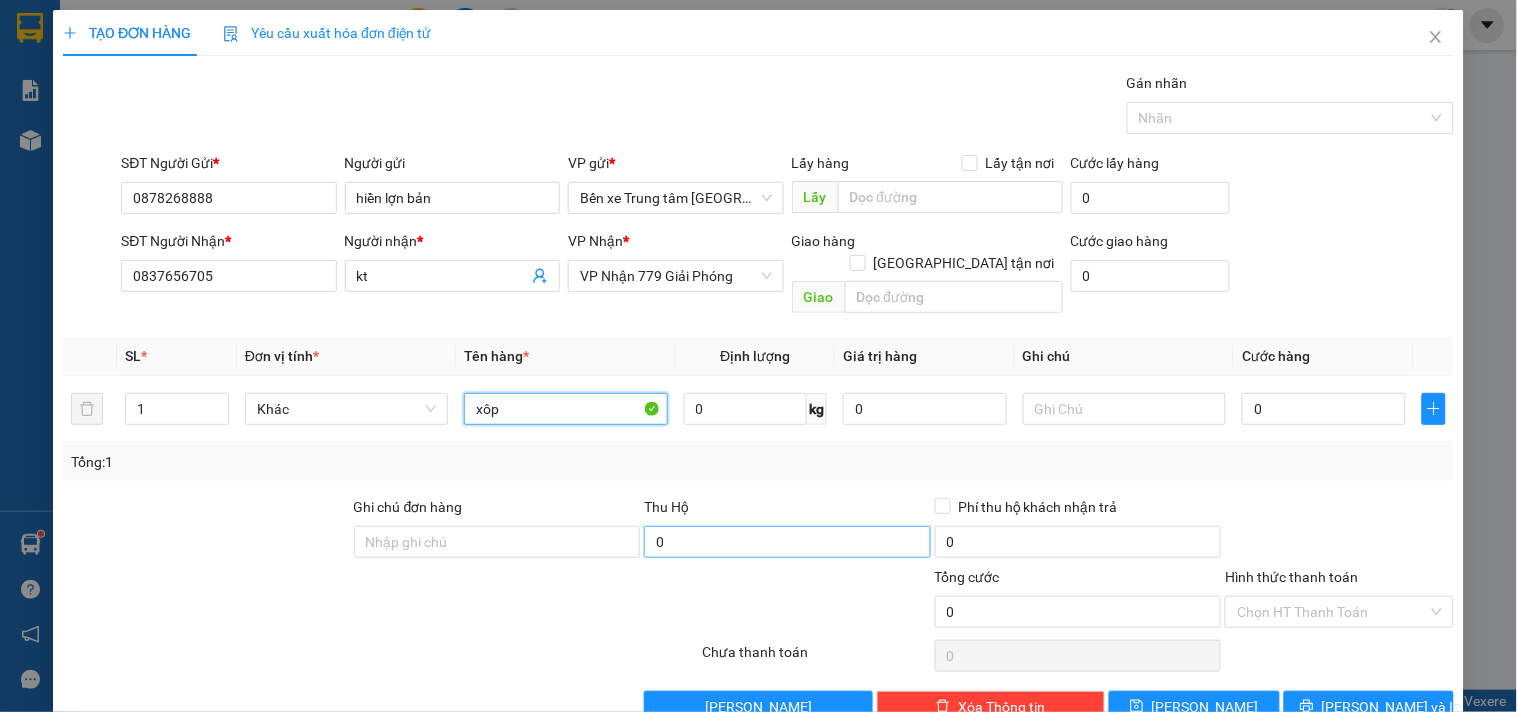 type on "xôp" 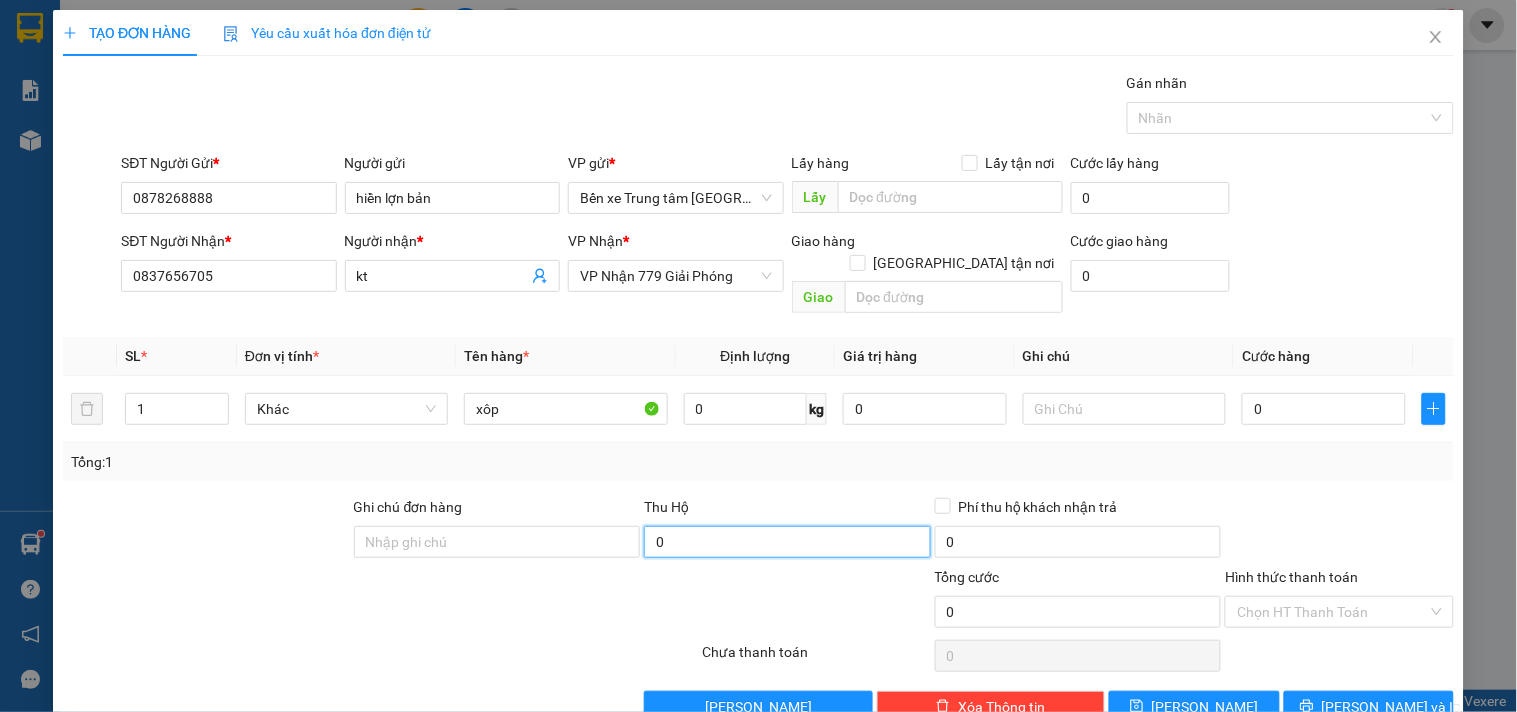 click on "0" at bounding box center (787, 542) 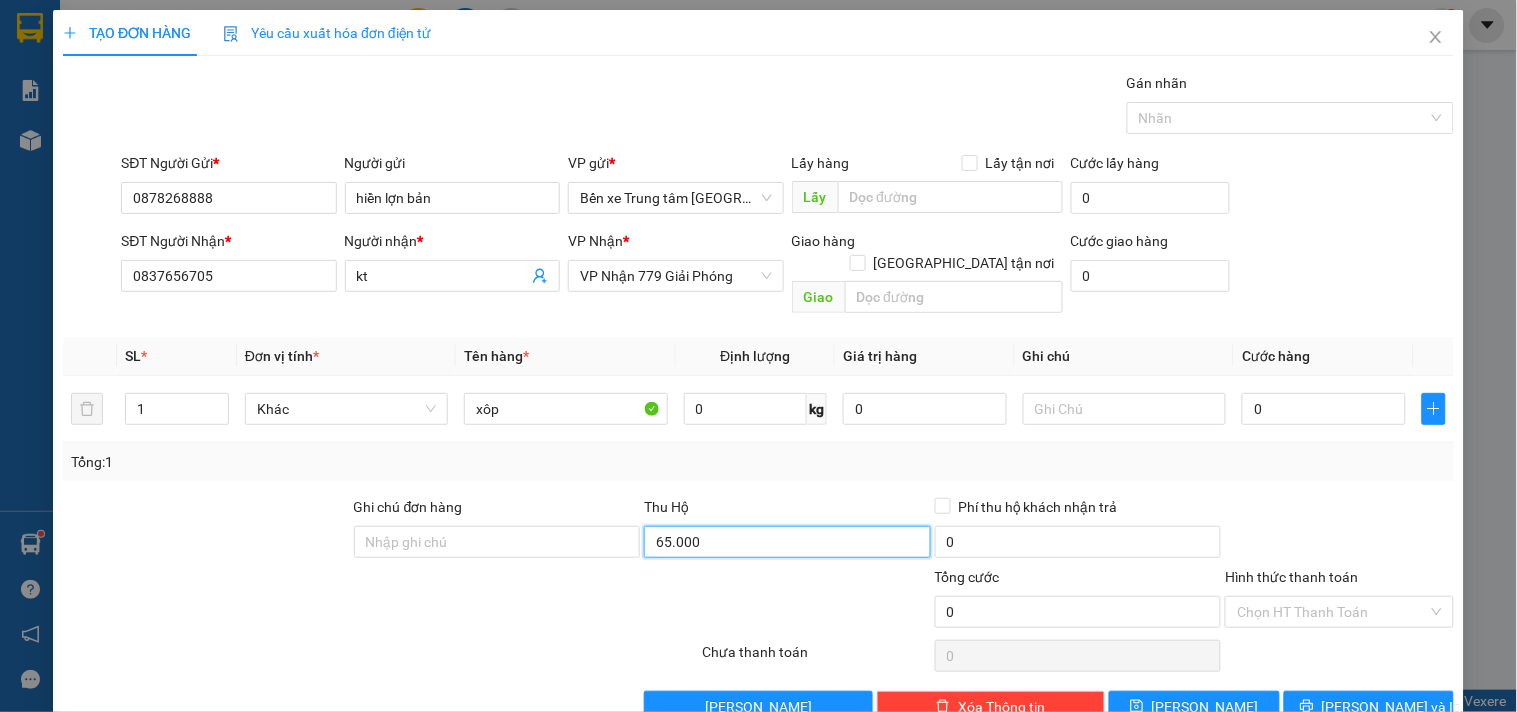 type on "650.000" 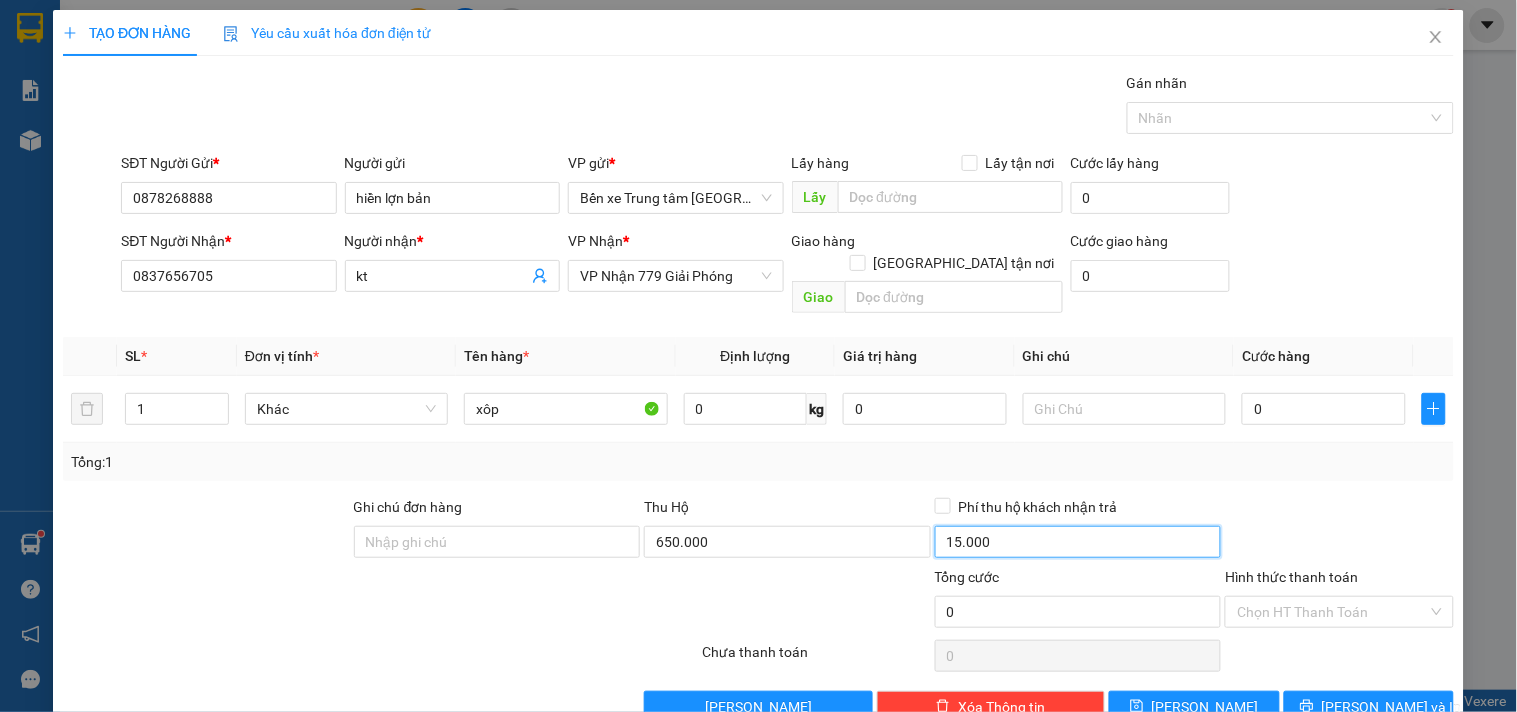 click on "15.000" at bounding box center (1078, 542) 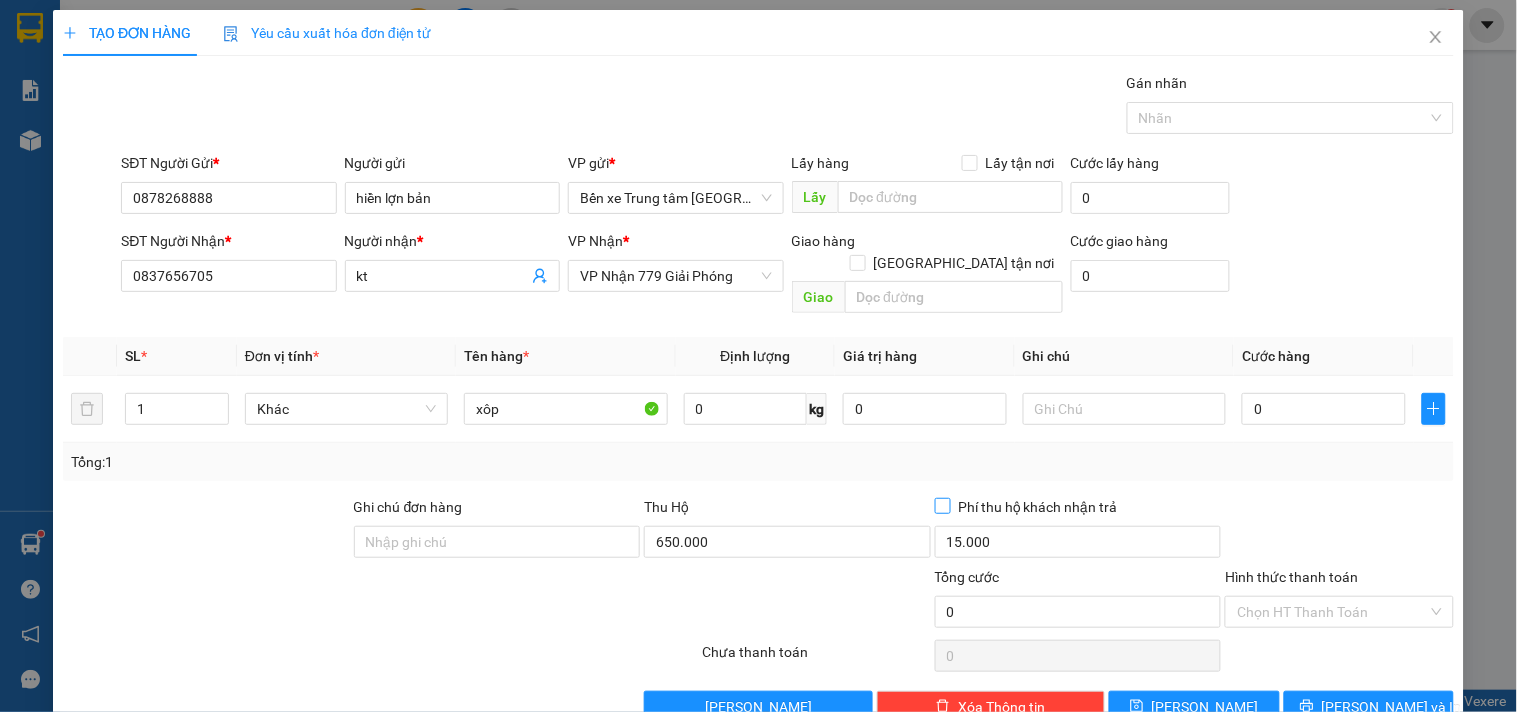 click on "Phí thu hộ khách nhận trả" at bounding box center (942, 505) 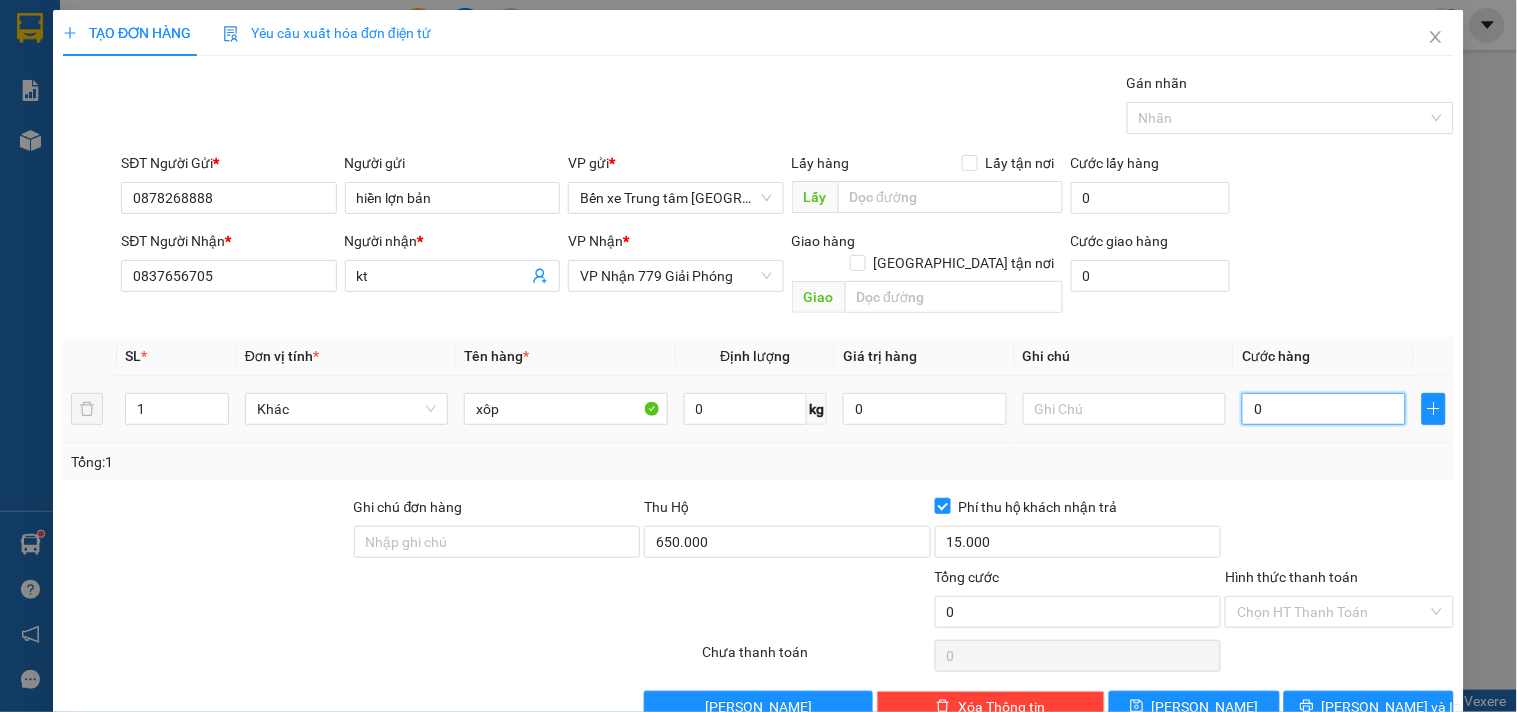 click on "0" at bounding box center [1324, 409] 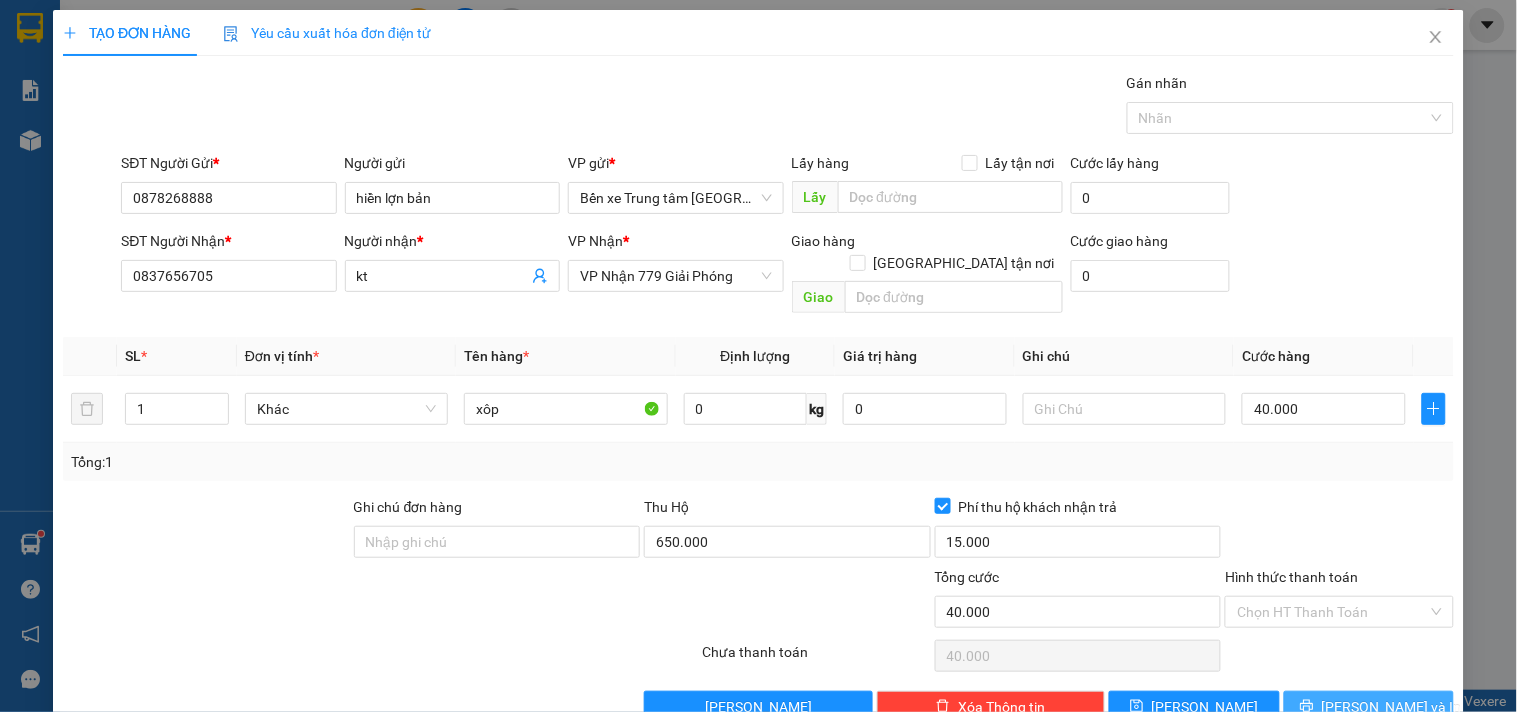 click on "[PERSON_NAME] và In" at bounding box center (1369, 707) 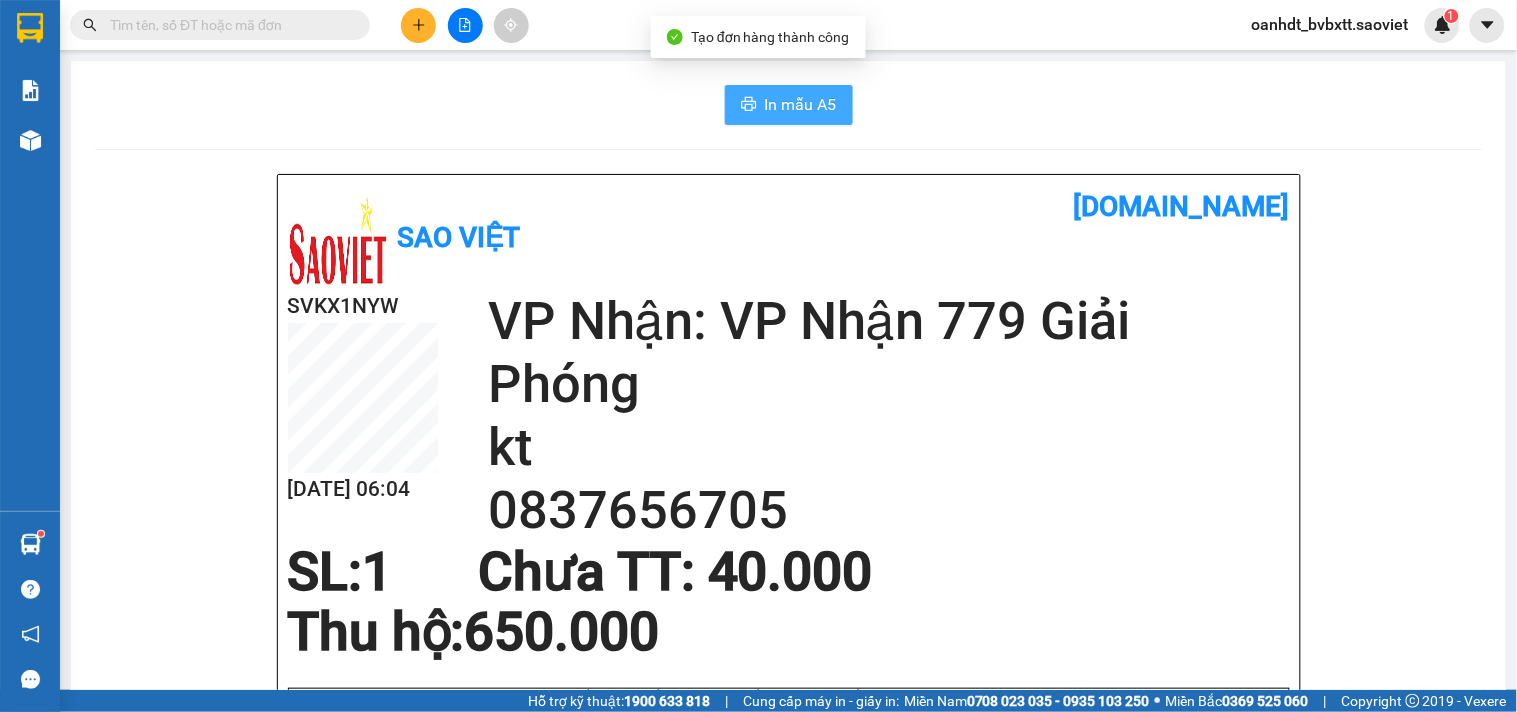 click on "In mẫu A5" at bounding box center (789, 105) 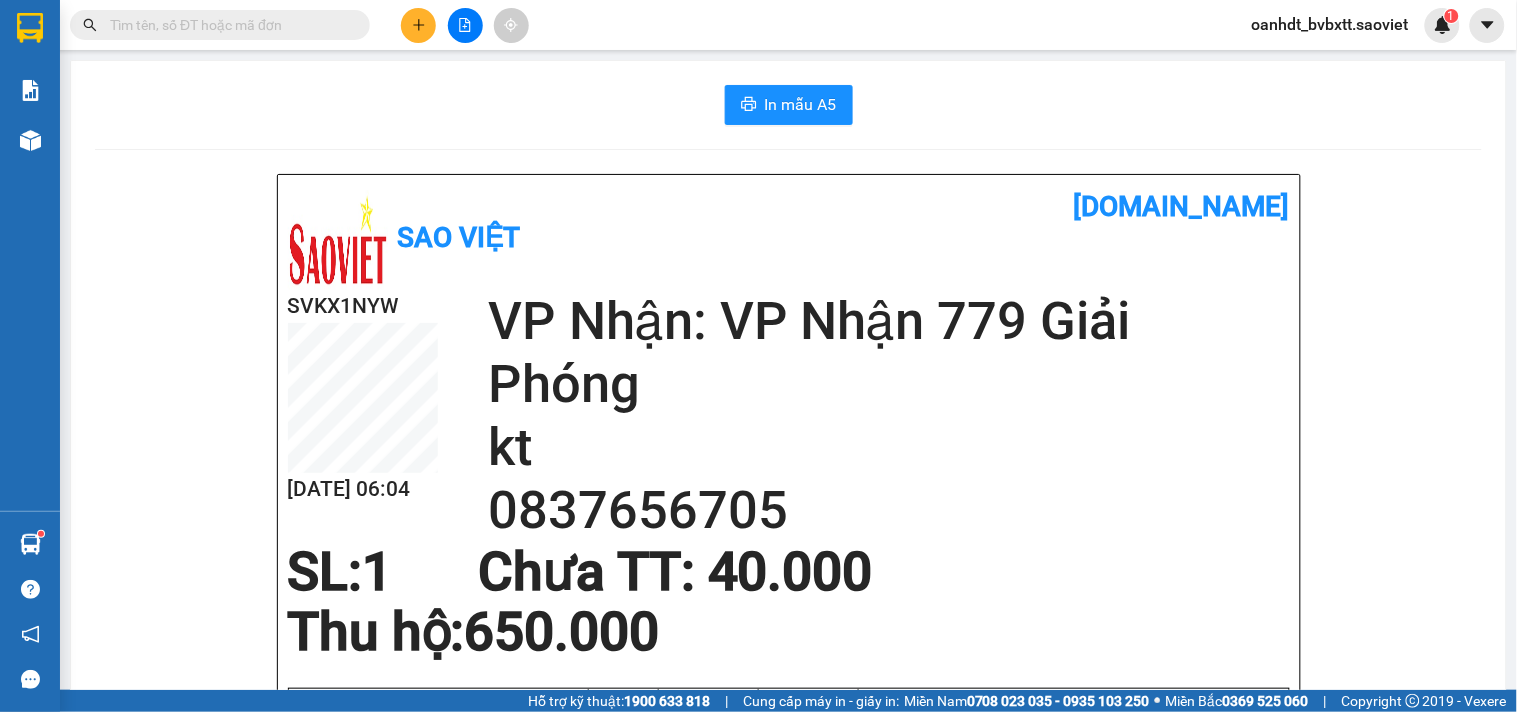 click at bounding box center [418, 25] 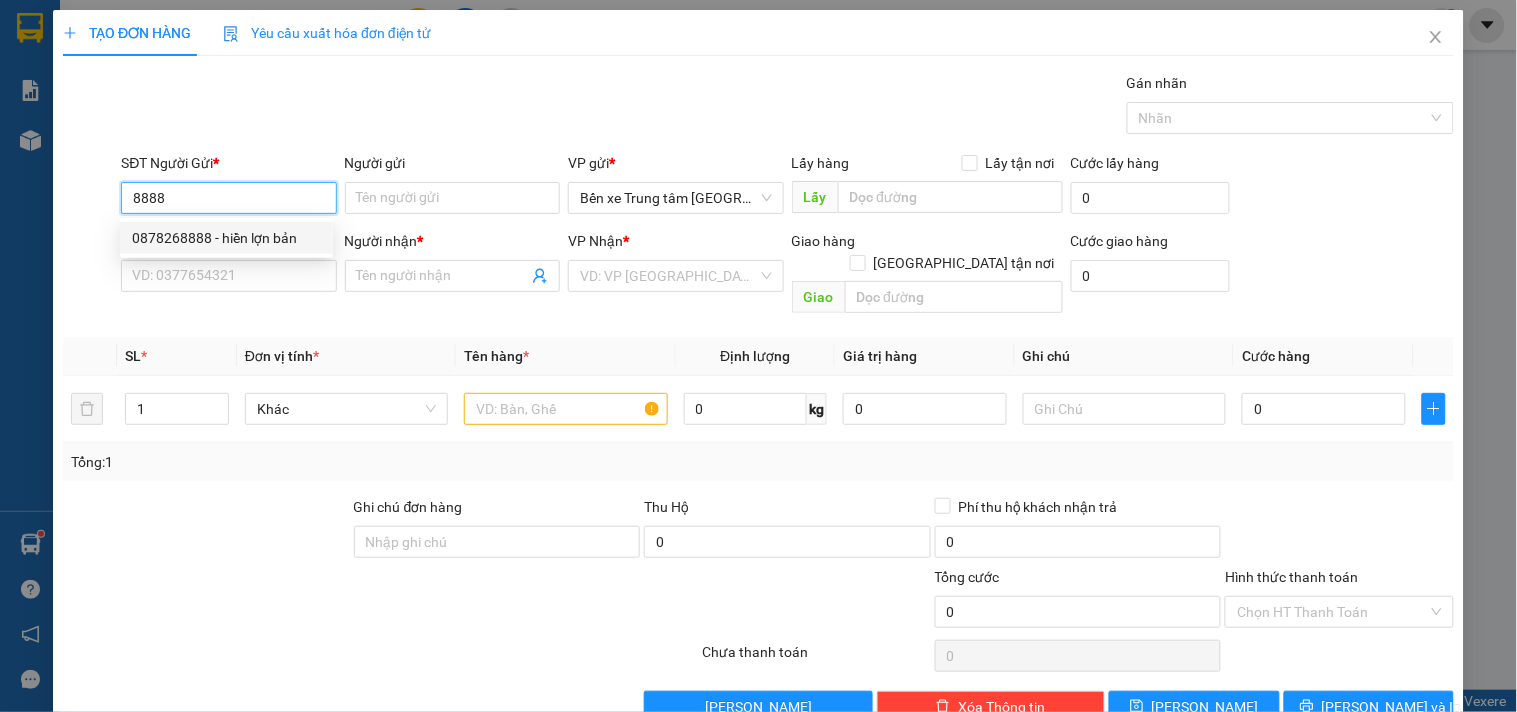 click on "0878268888 - hiền lợn bản" at bounding box center [226, 238] 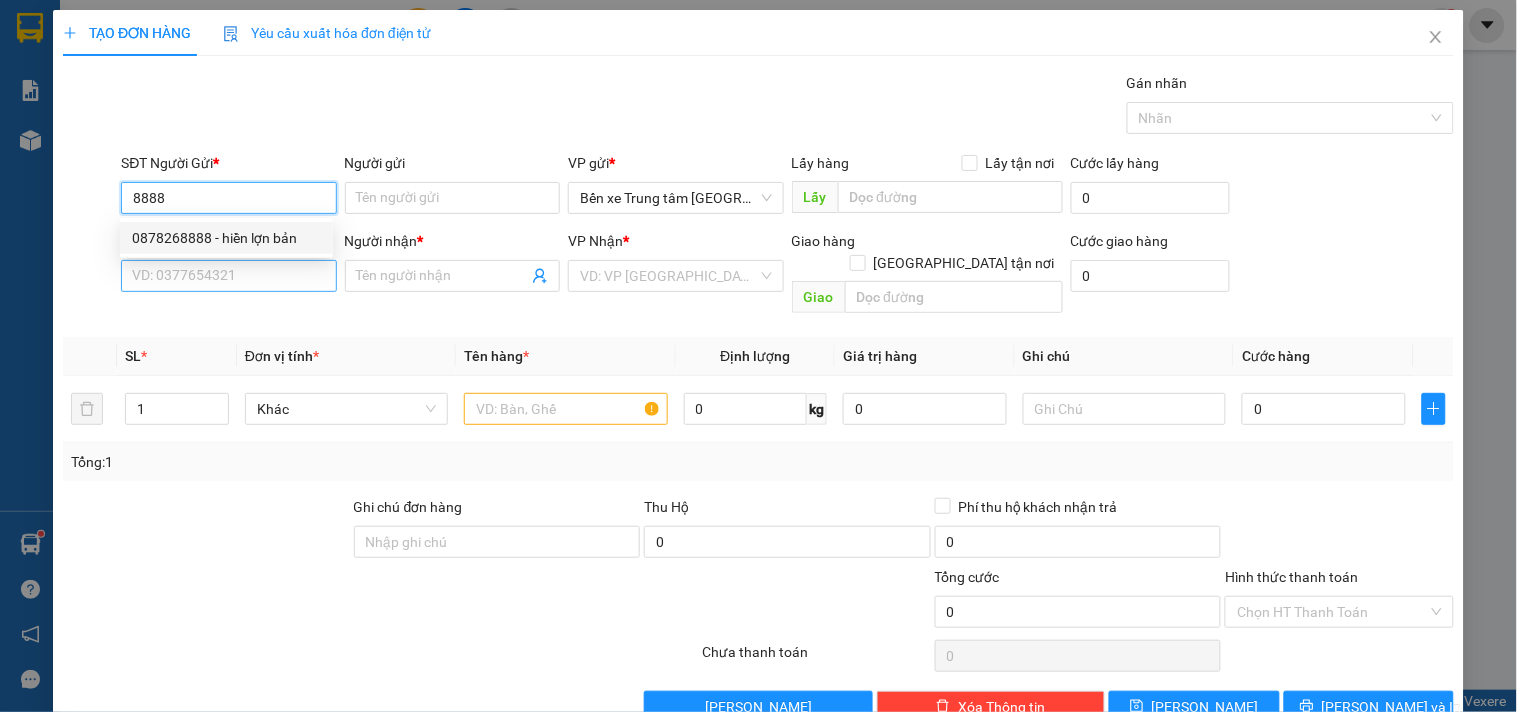 type on "0878268888" 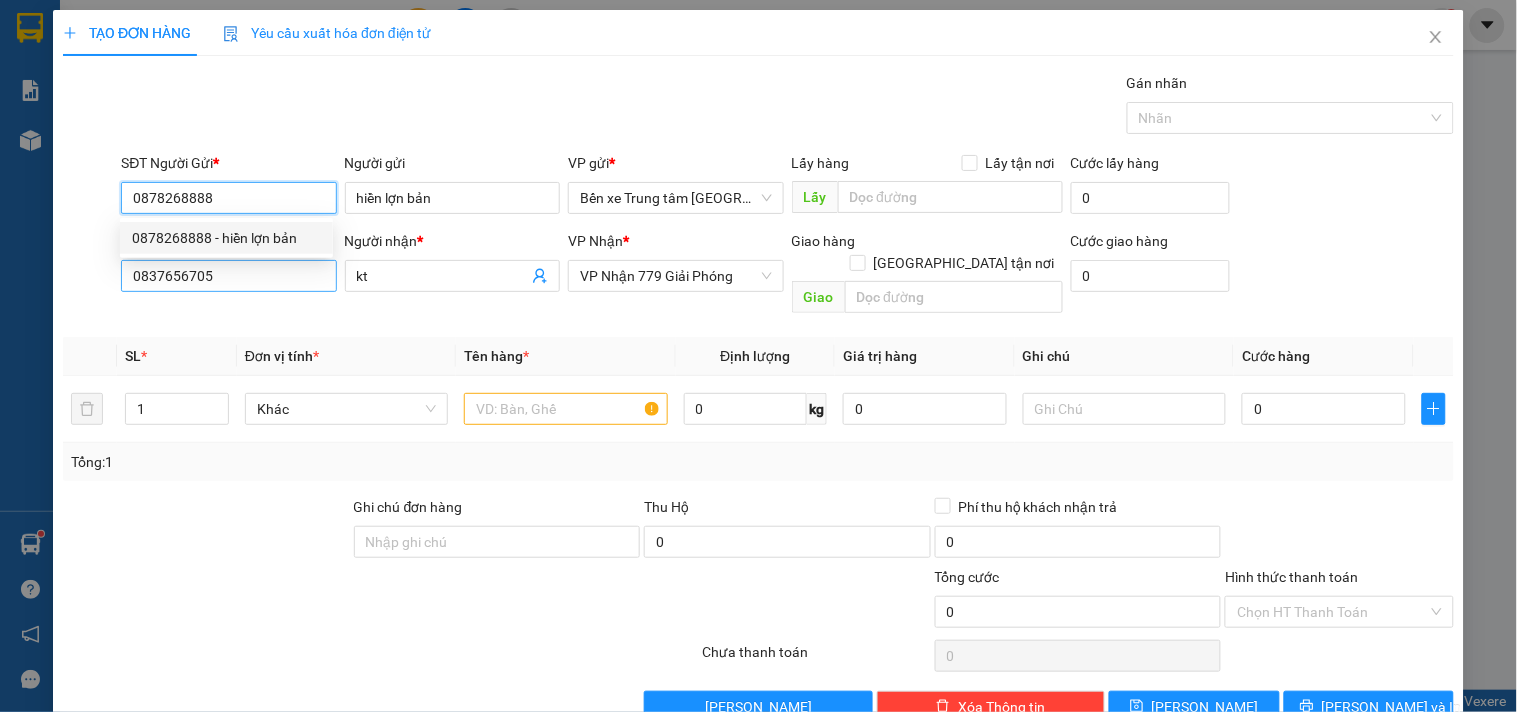 type on "0878268888" 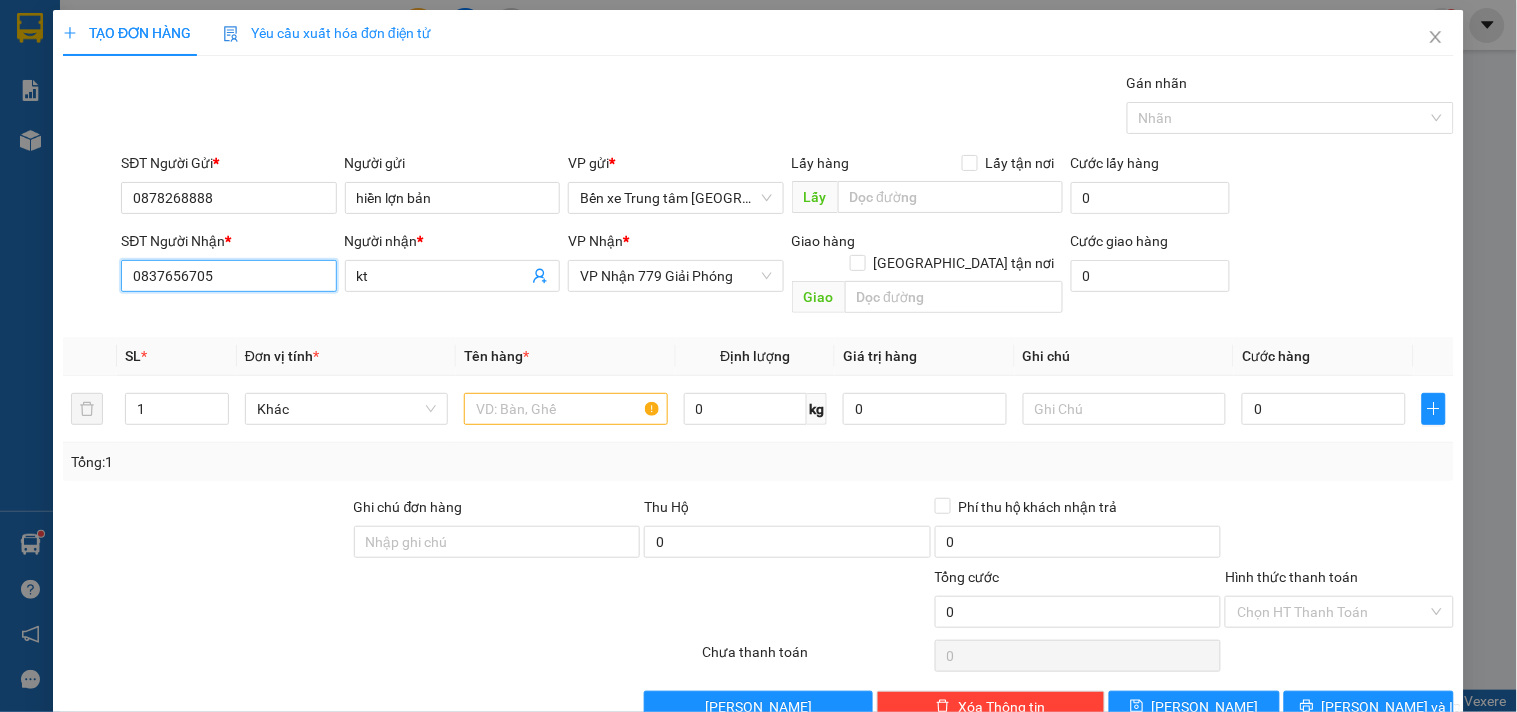 drag, startPoint x: 246, startPoint y: 262, endPoint x: 0, endPoint y: 446, distance: 307.20026 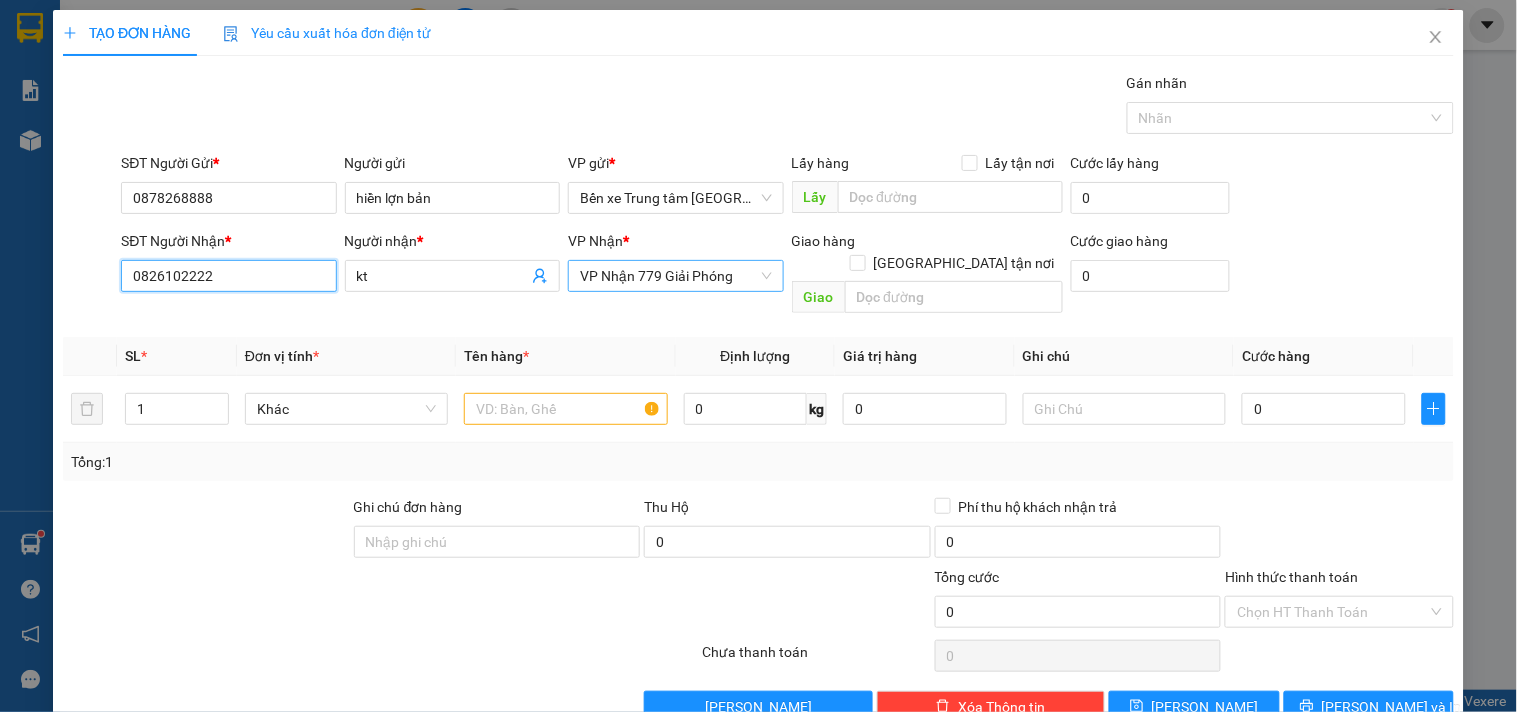 click on "VP Nhận 779 Giải Phóng" at bounding box center (675, 276) 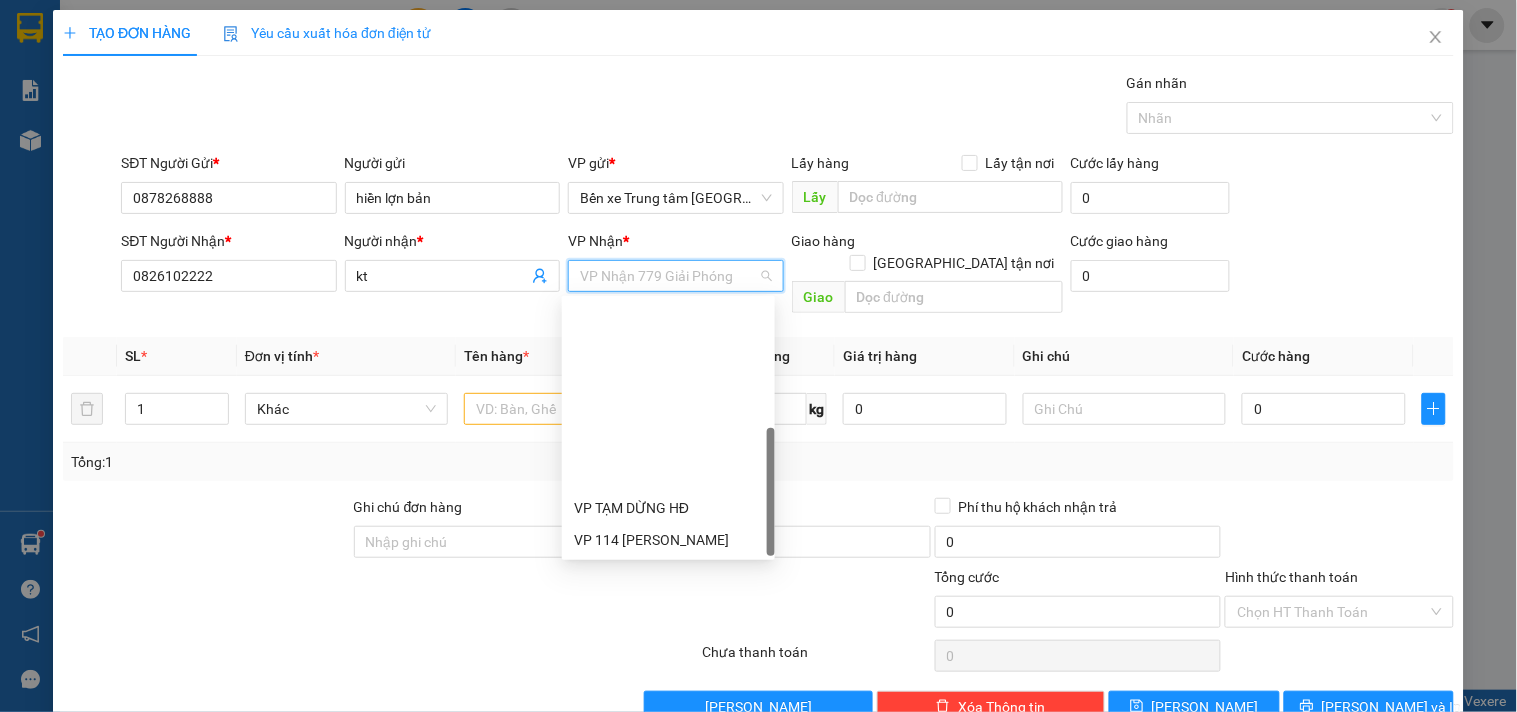 click on "VP 7 [PERSON_NAME]" at bounding box center [668, 668] 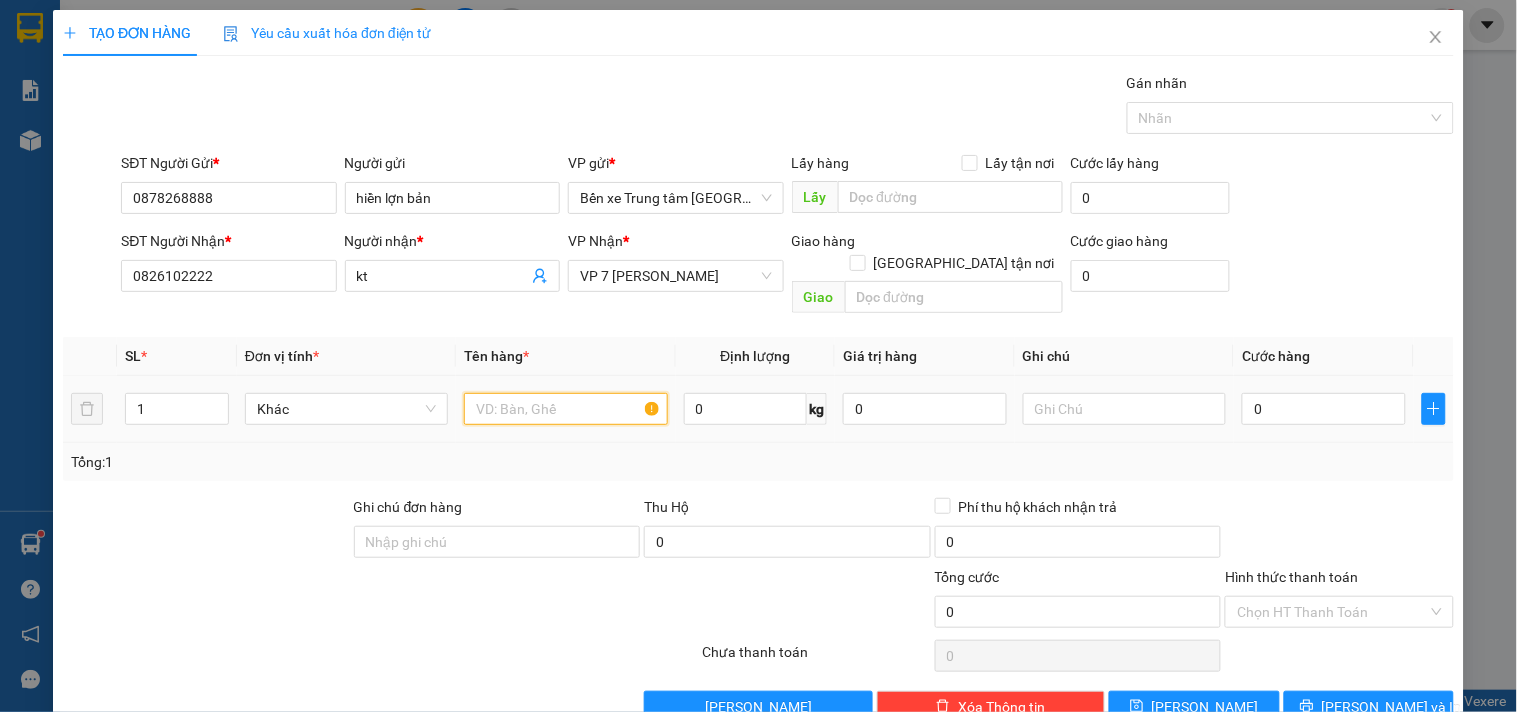 click at bounding box center (565, 409) 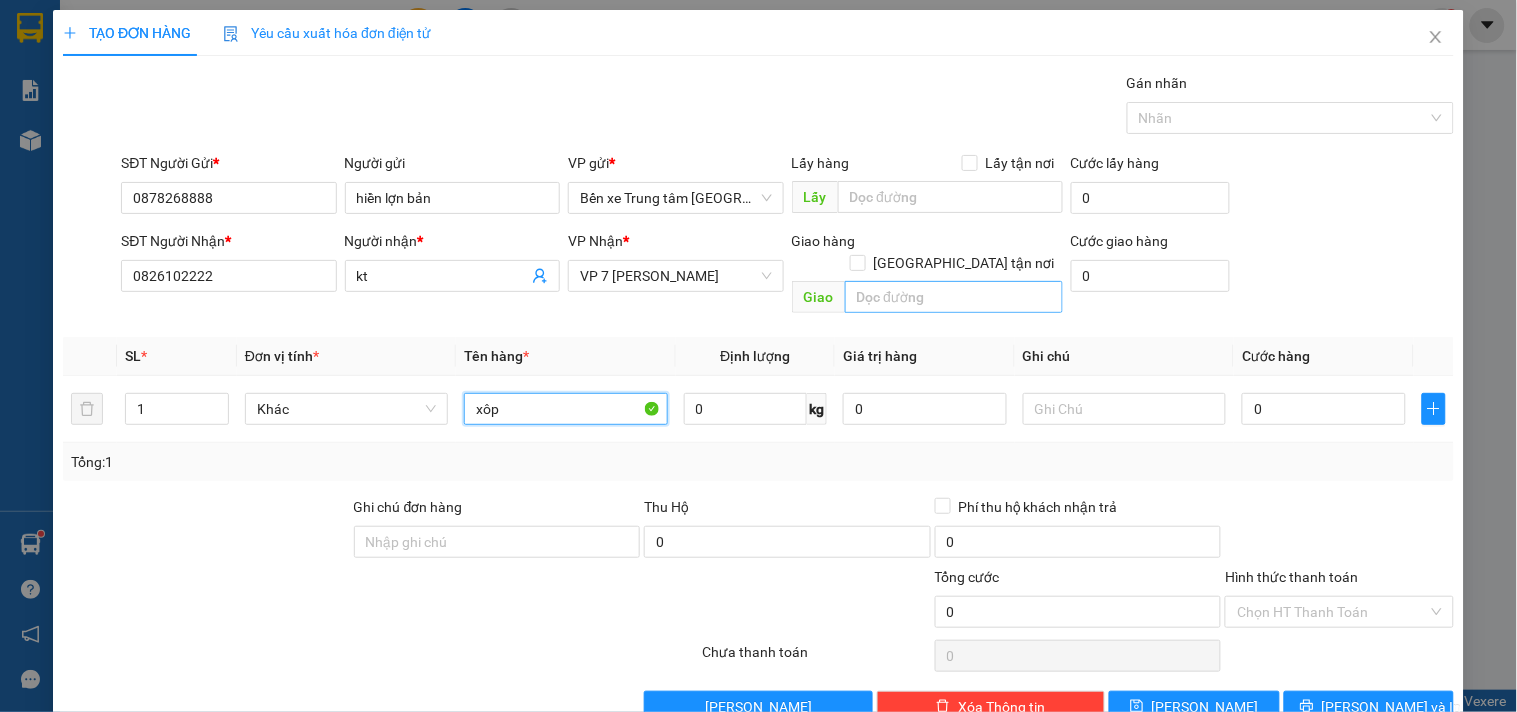 type on "xôp" 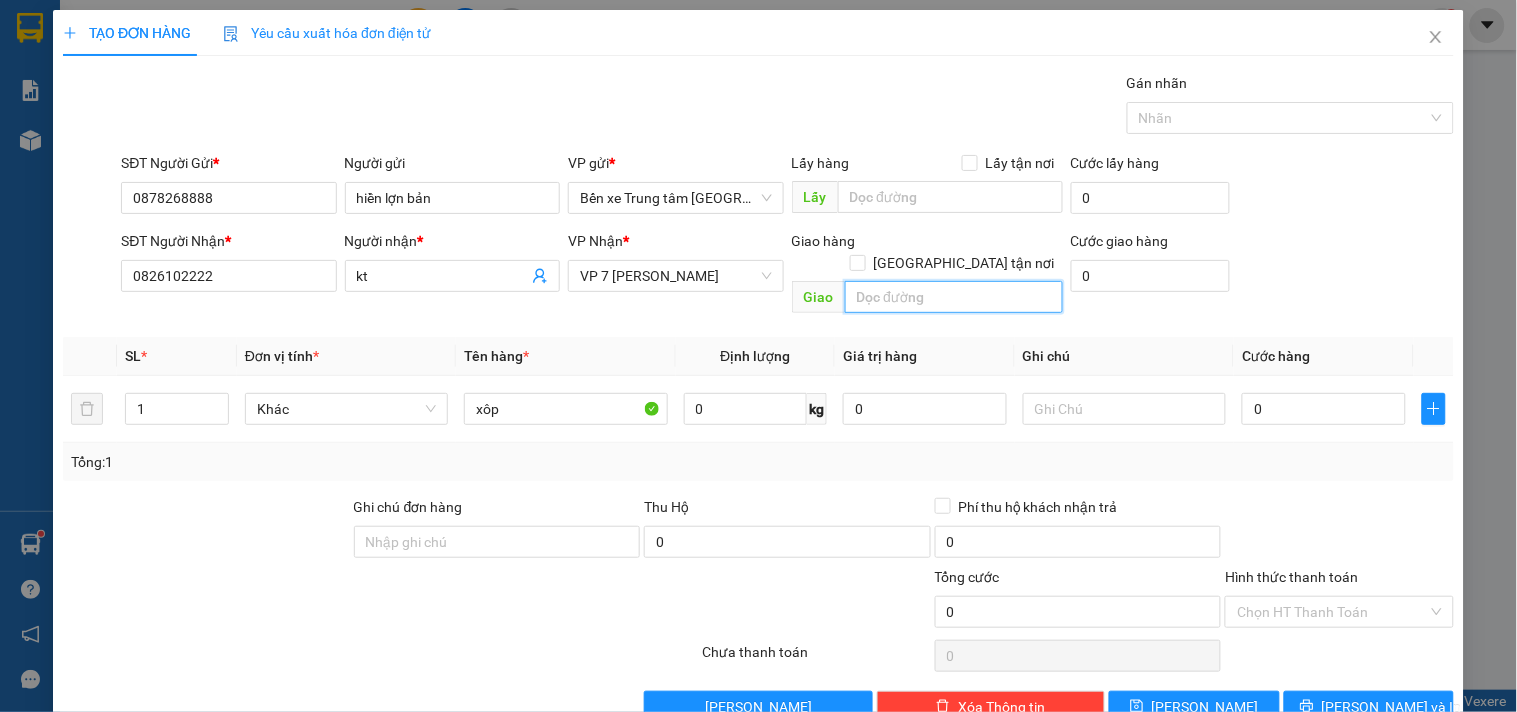 click at bounding box center [954, 297] 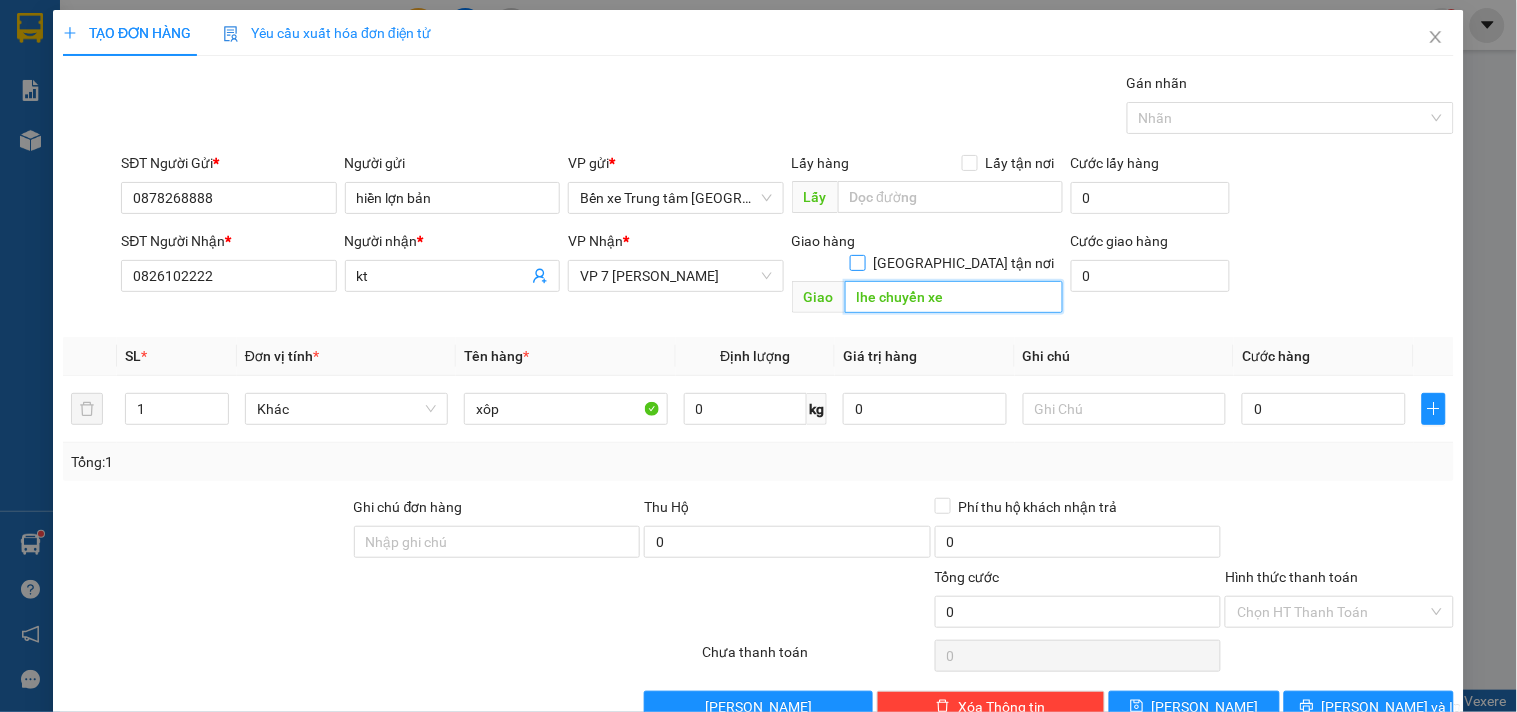 type on "lhe chuyển xe" 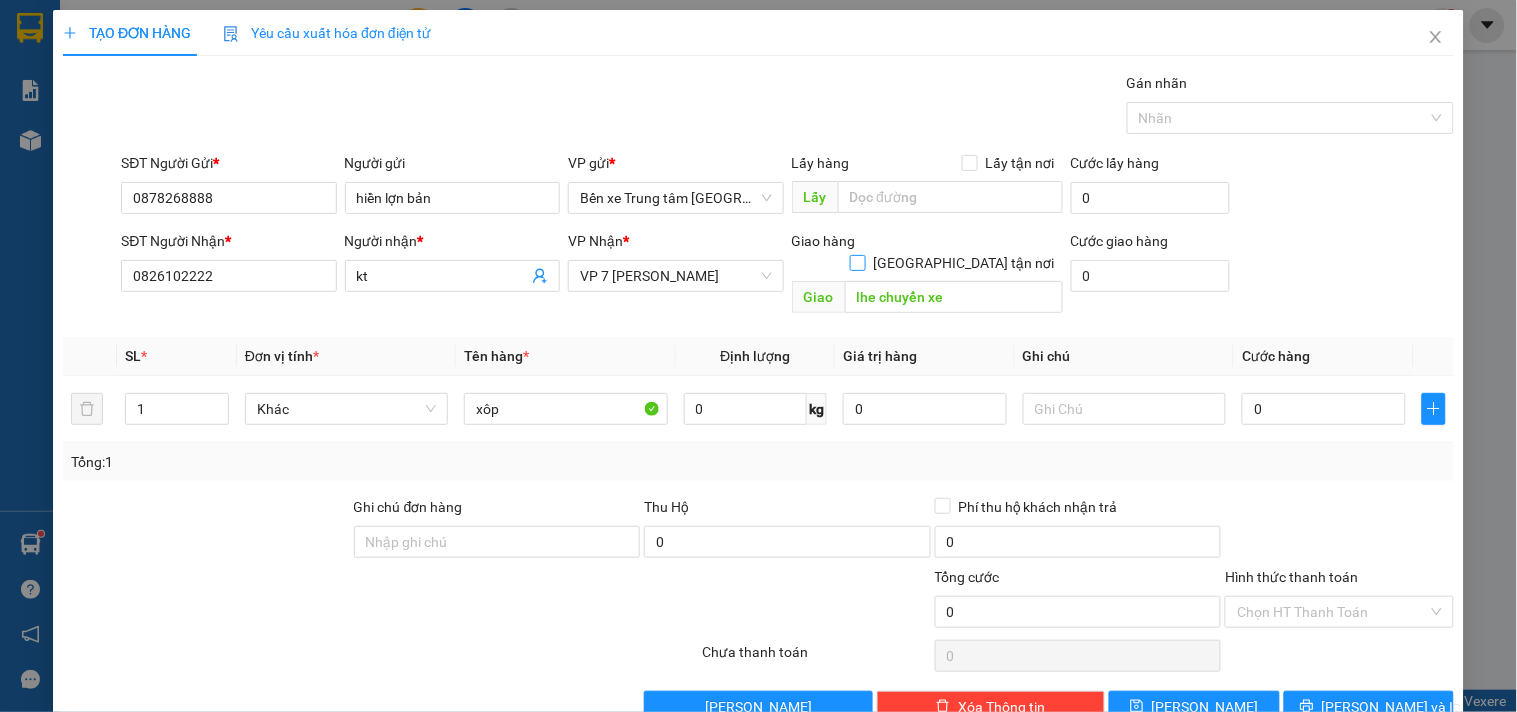 click on "[GEOGRAPHIC_DATA] tận nơi" at bounding box center [857, 262] 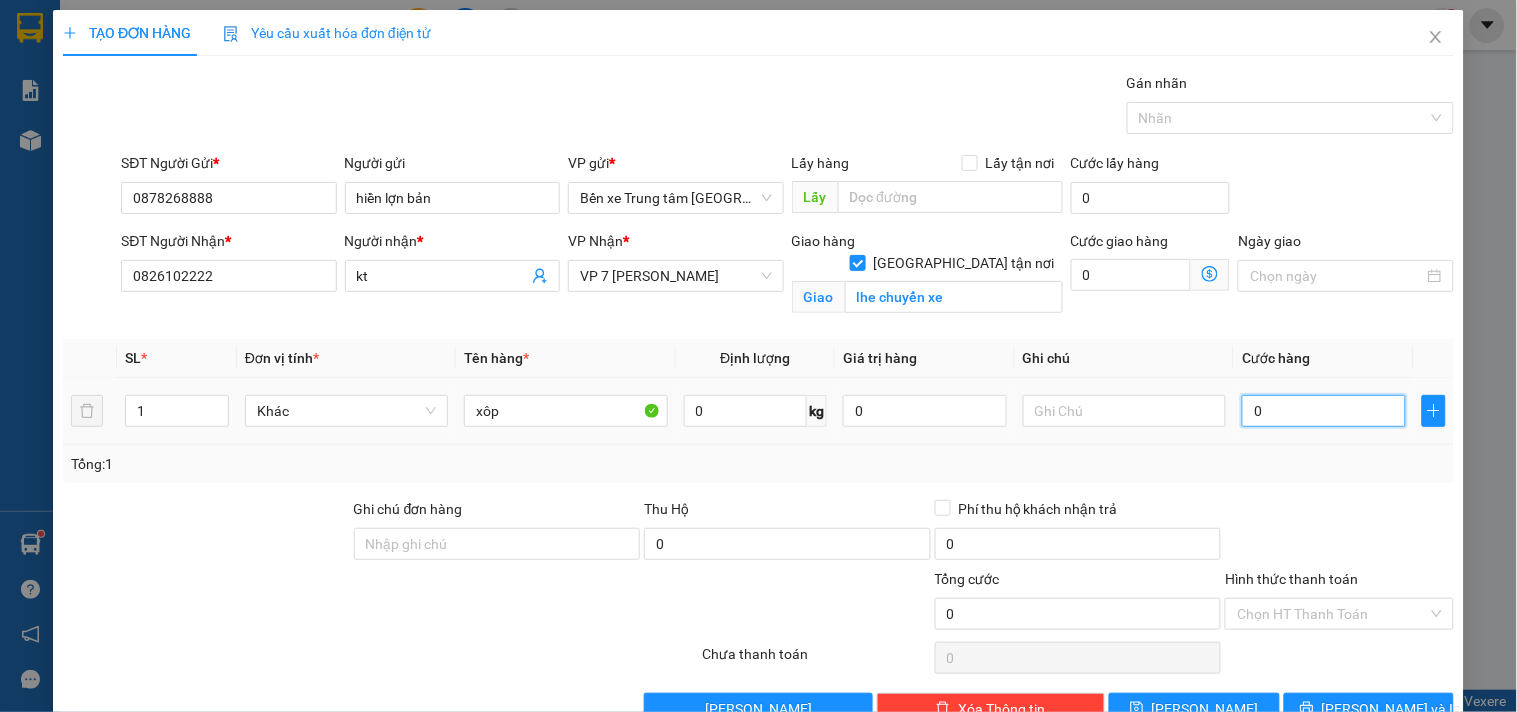 click on "0" at bounding box center (1324, 411) 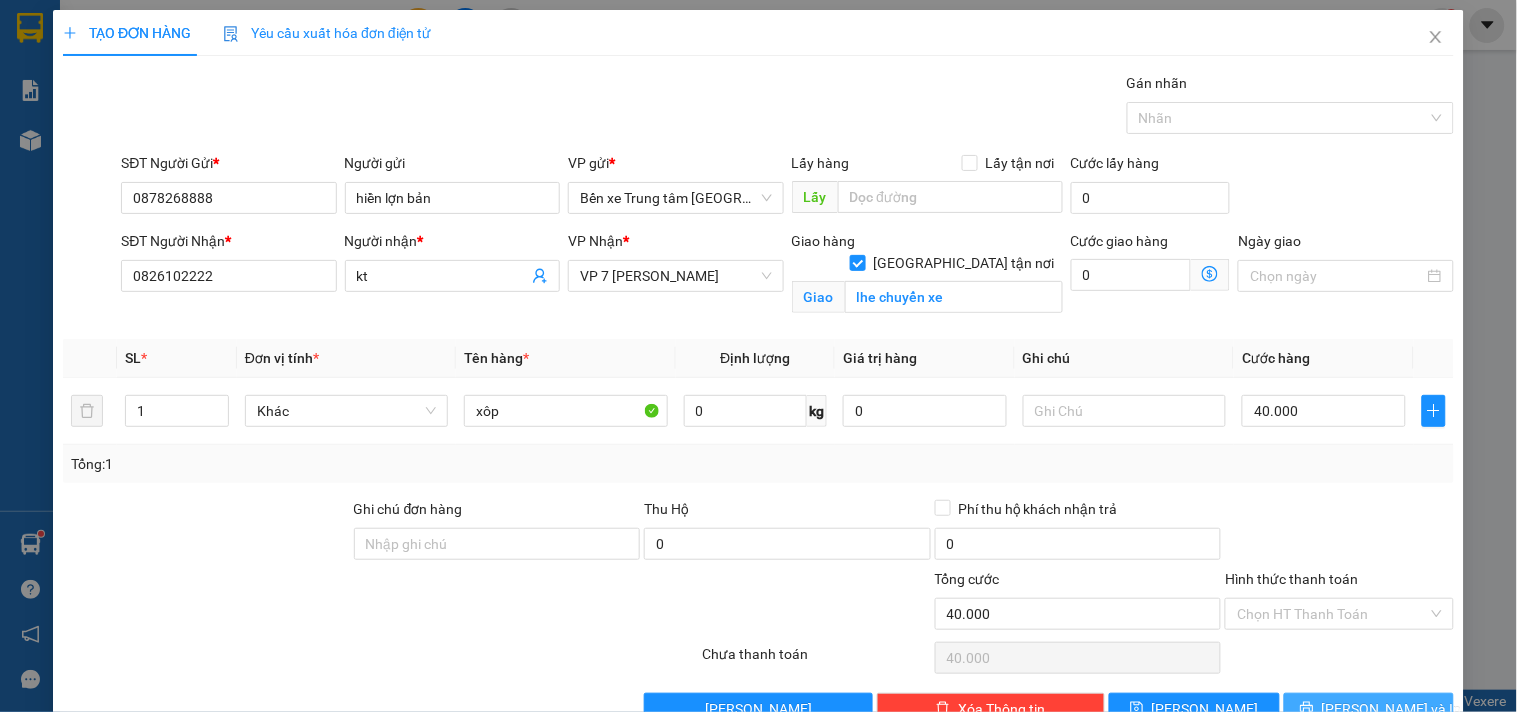 click on "[PERSON_NAME] và In" at bounding box center [1369, 709] 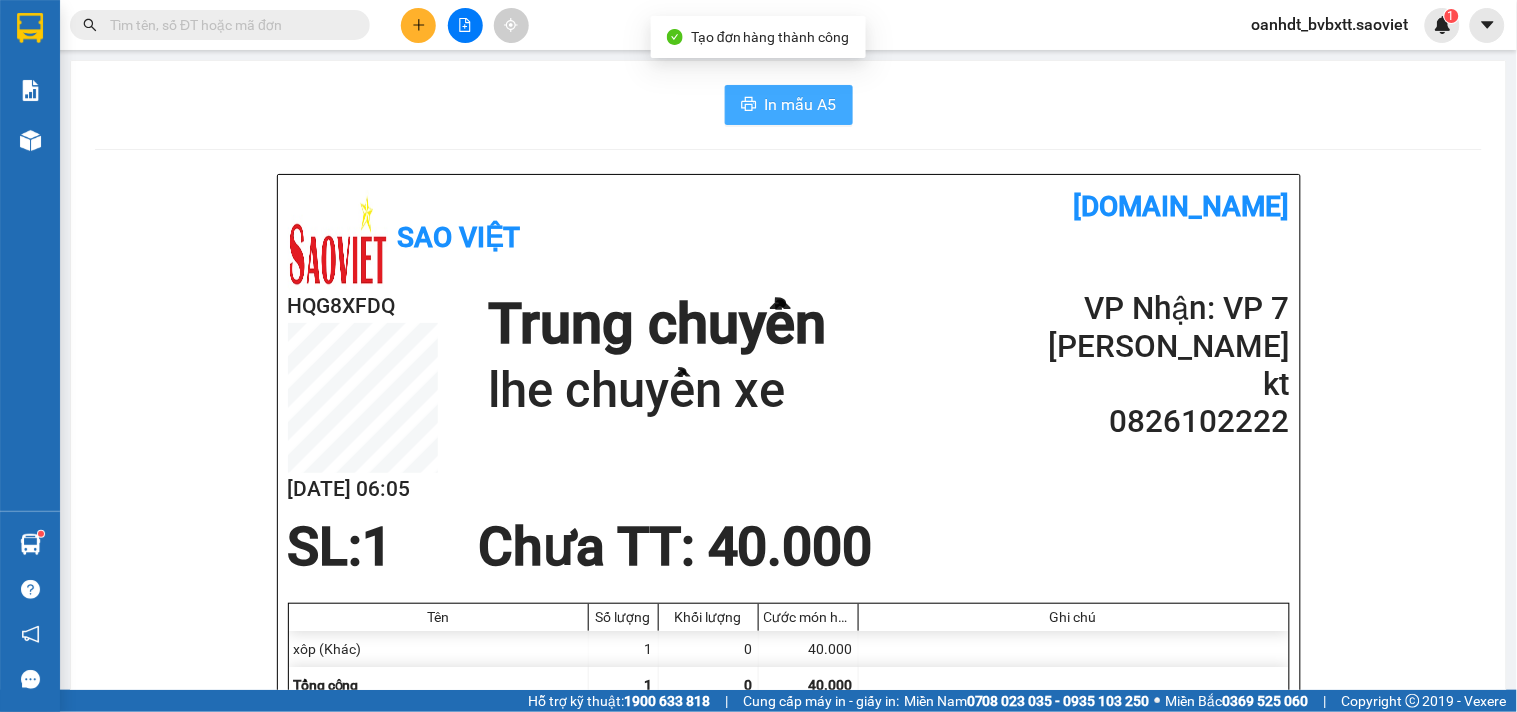 click on "In mẫu A5" at bounding box center (789, 105) 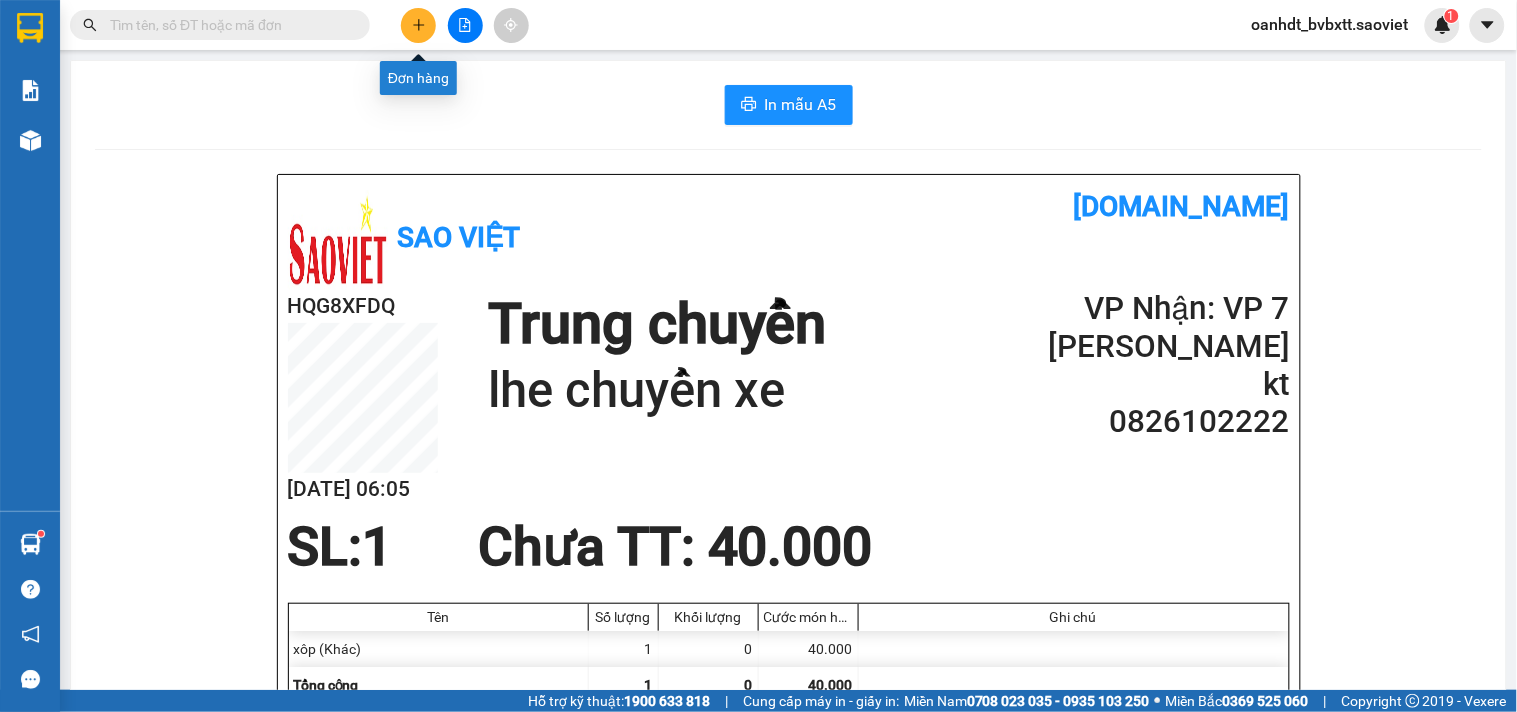 click 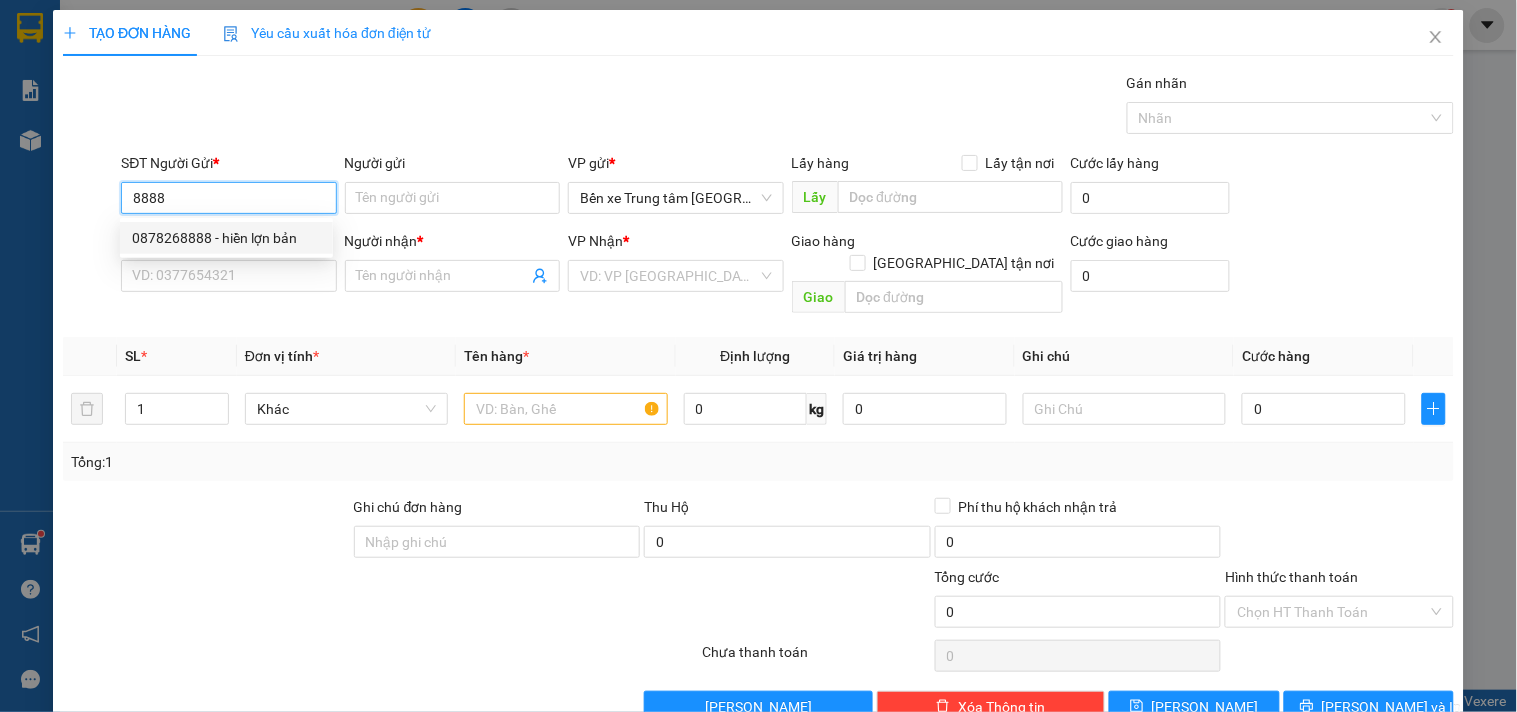 click on "0878268888 - hiền lợn bản" at bounding box center [226, 238] 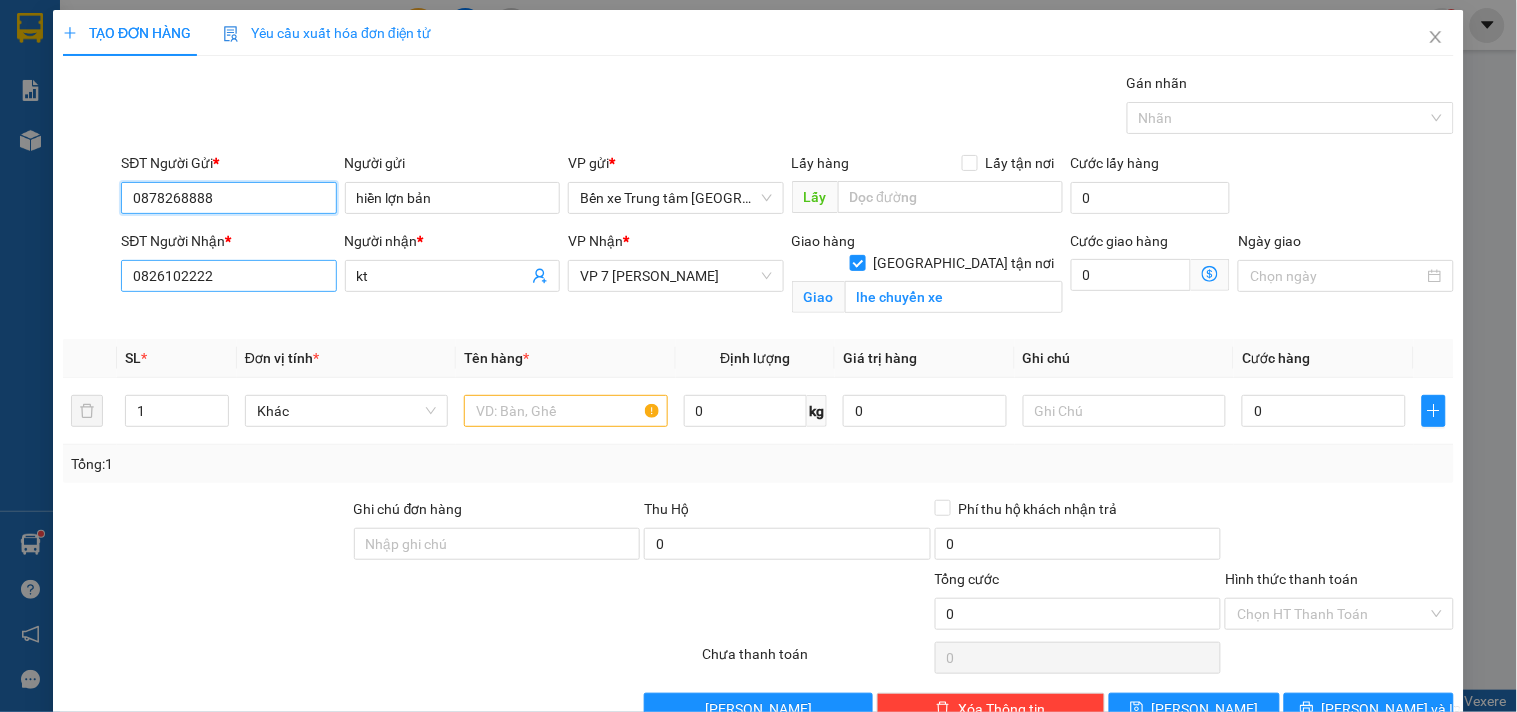 type on "0878268888" 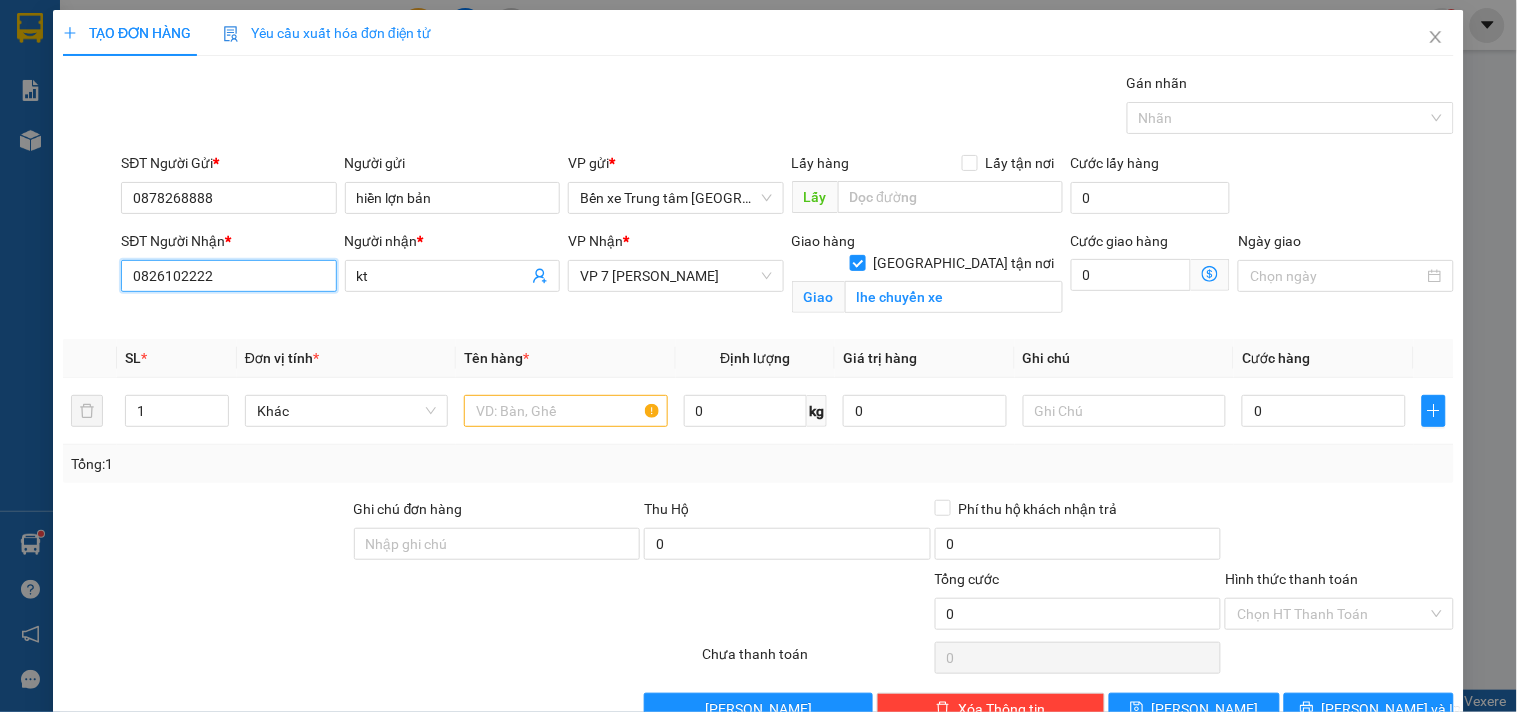drag, startPoint x: 235, startPoint y: 267, endPoint x: 0, endPoint y: 612, distance: 417.43262 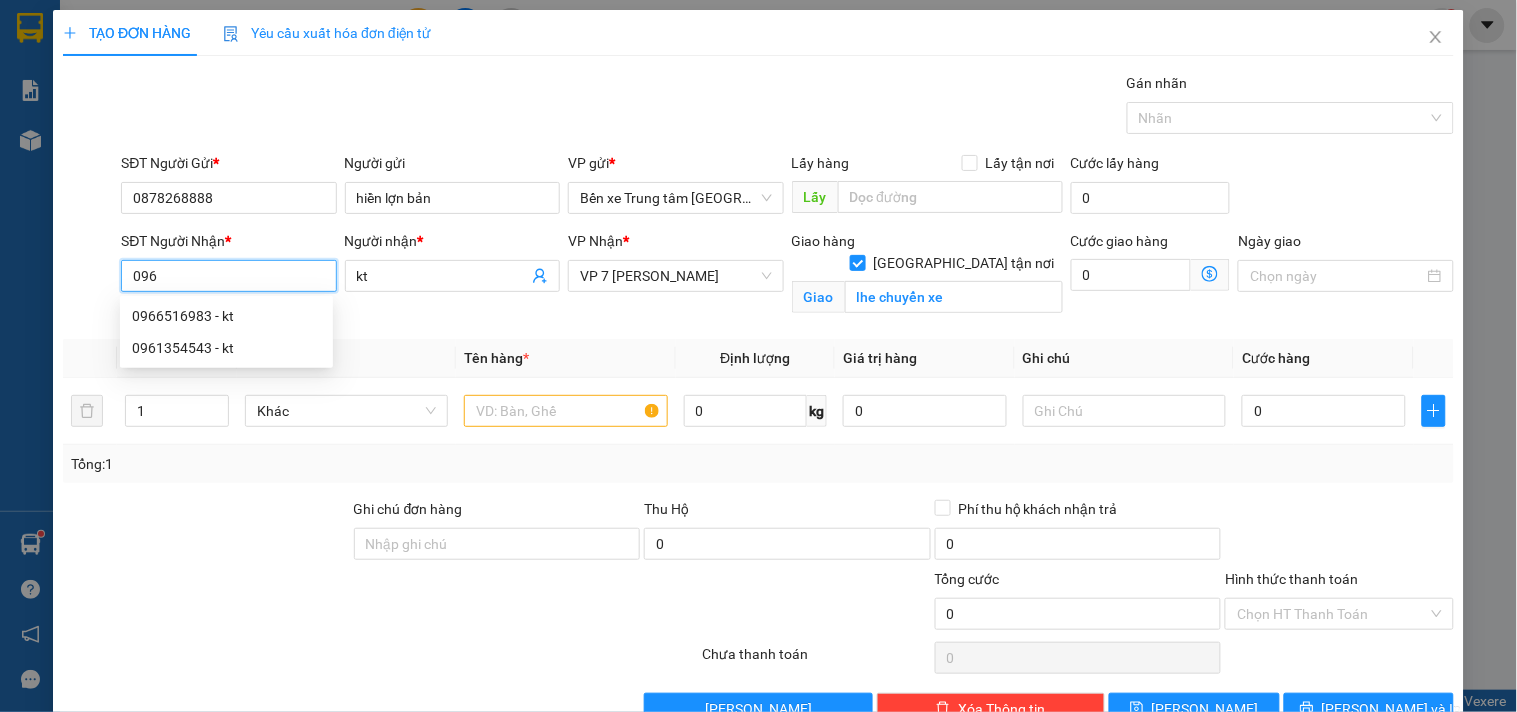type on "0961" 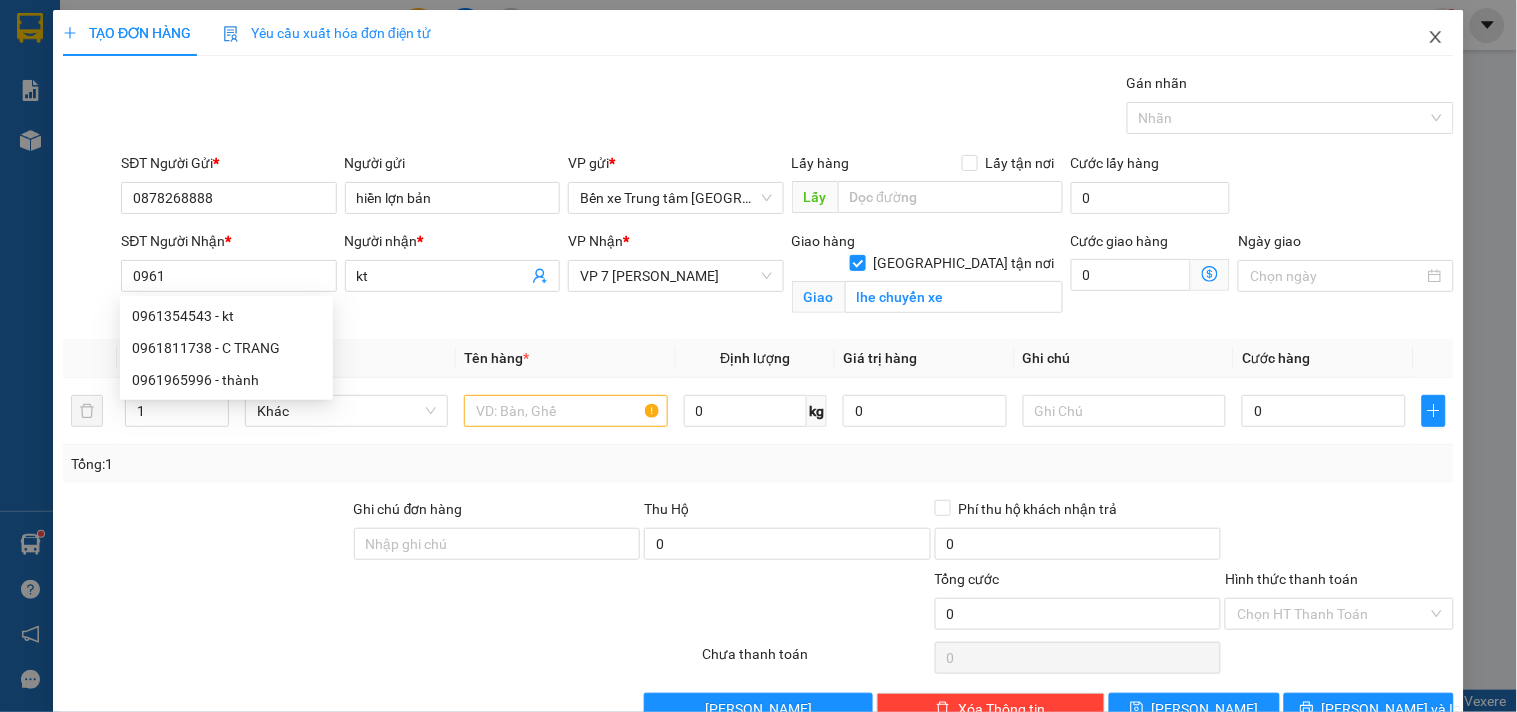 click 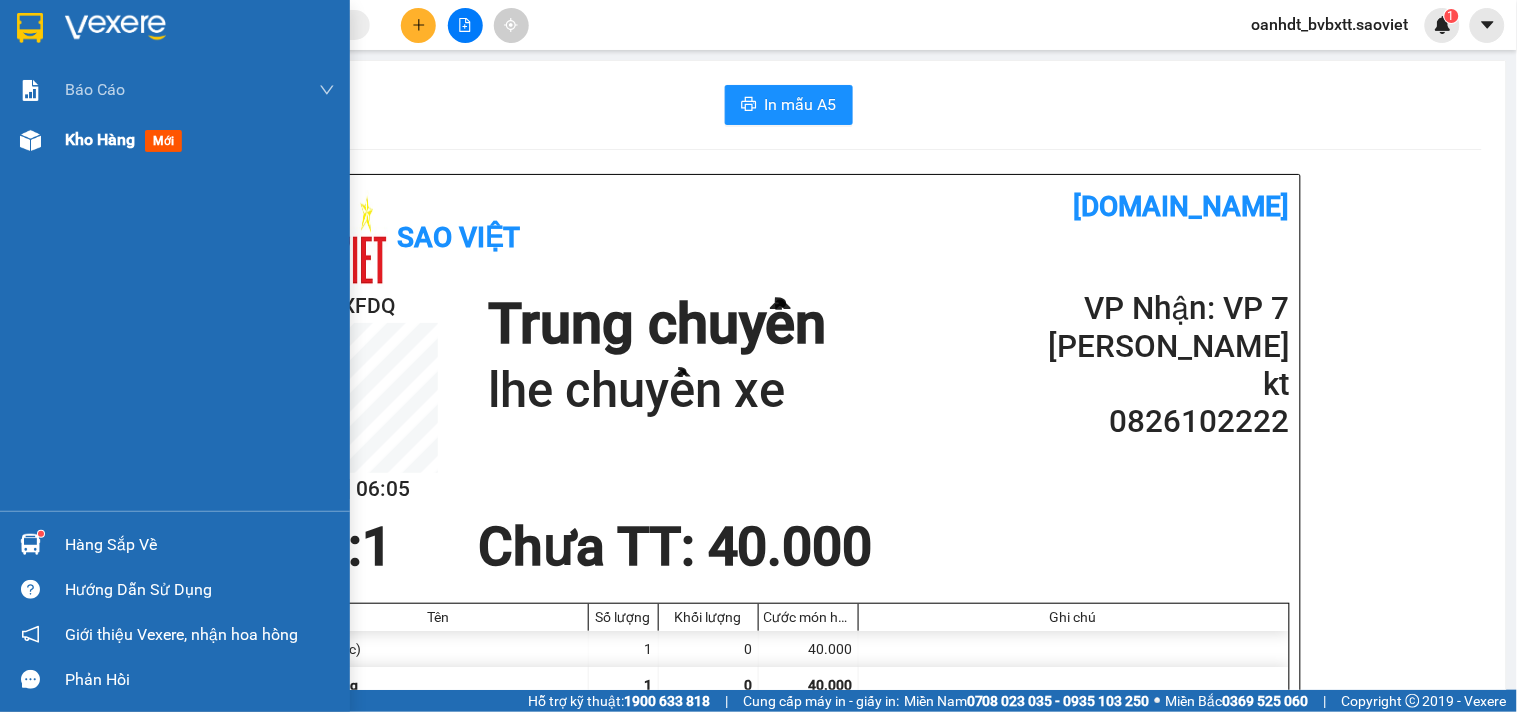 click on "mới" at bounding box center [163, 141] 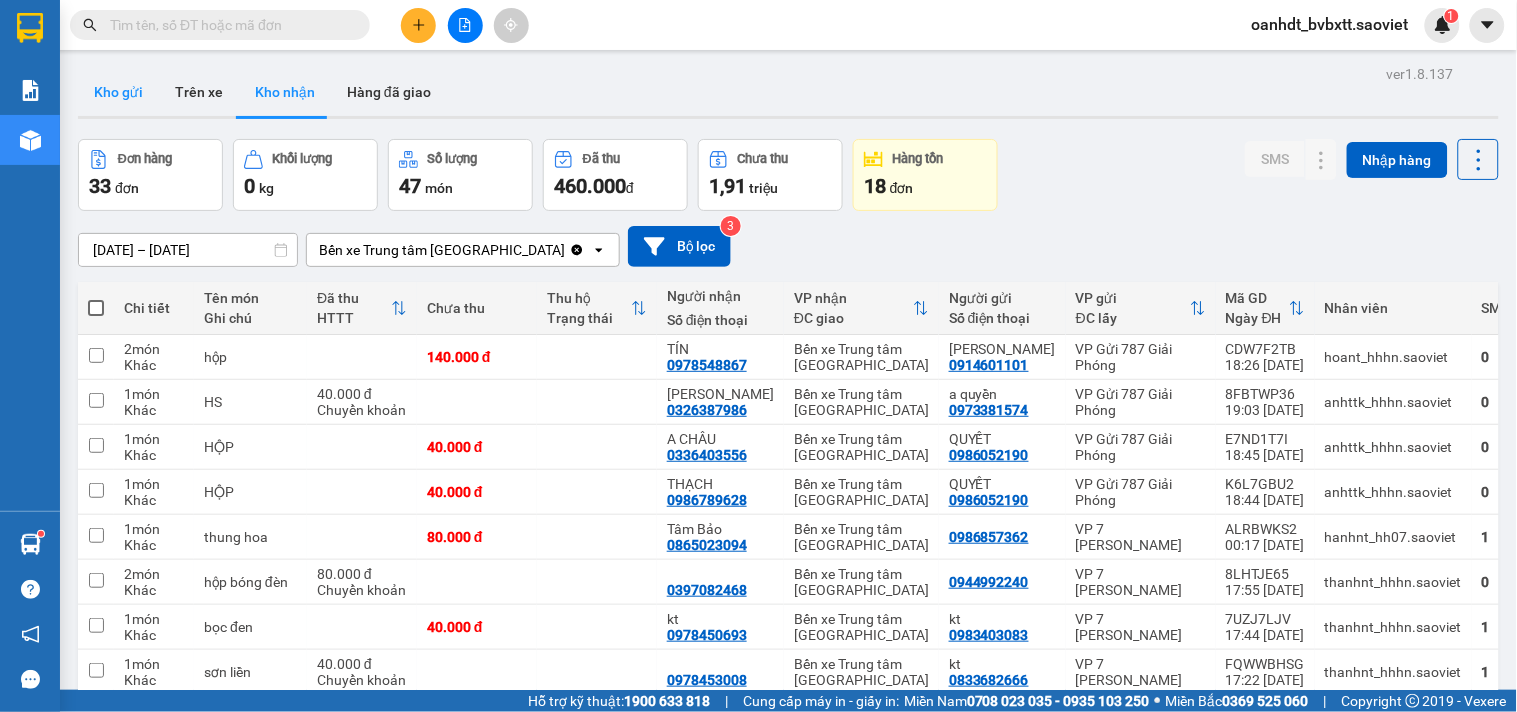 click on "Kho gửi" at bounding box center (118, 92) 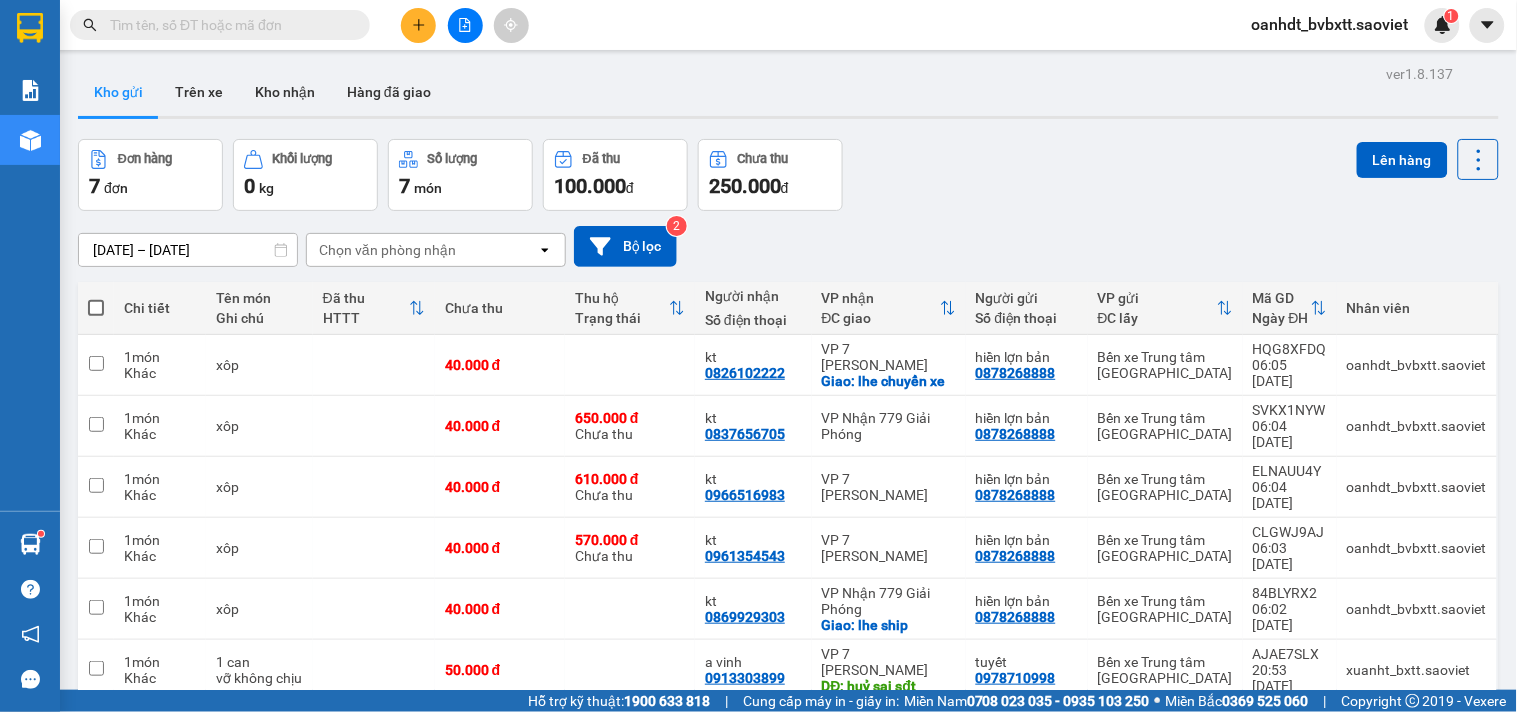 click at bounding box center (465, 25) 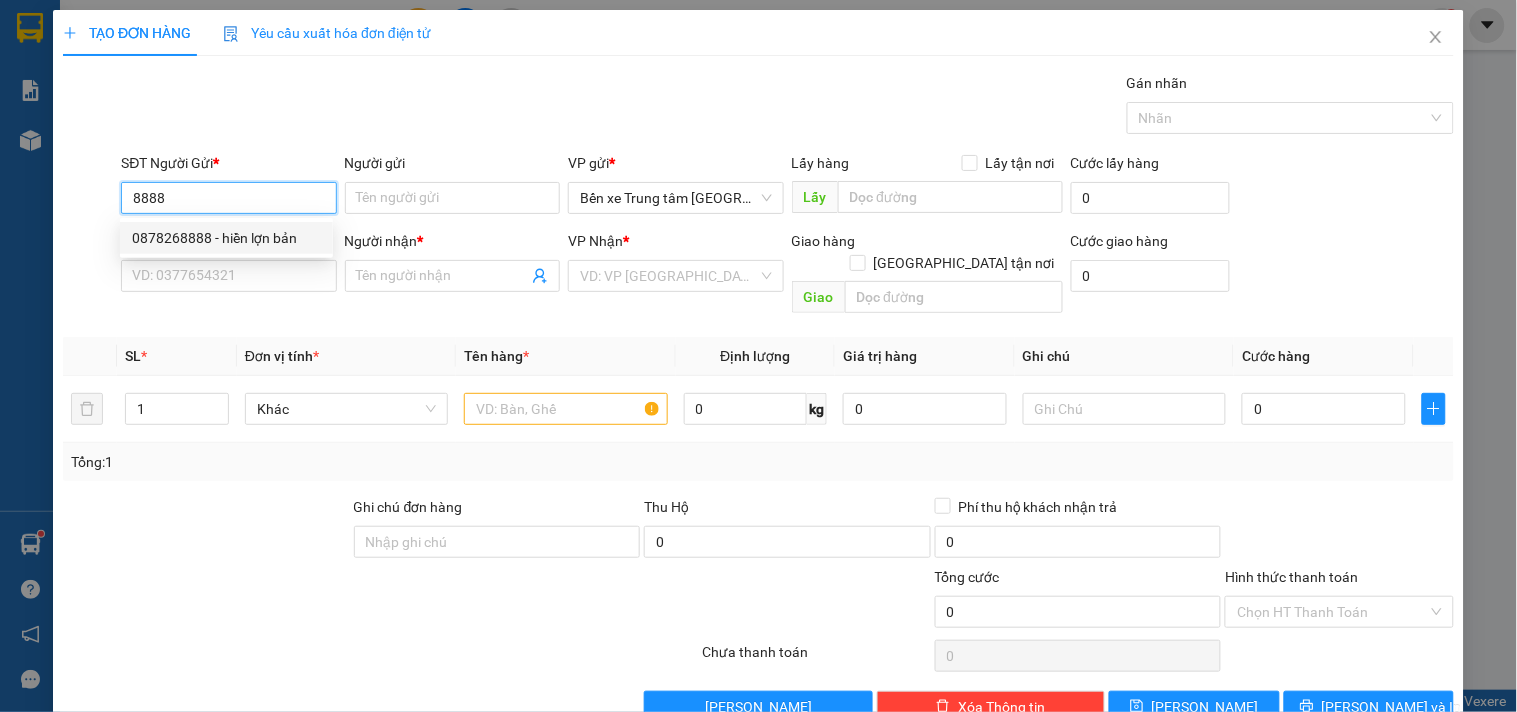 click on "0878268888 - hiền lợn bản" at bounding box center (226, 238) 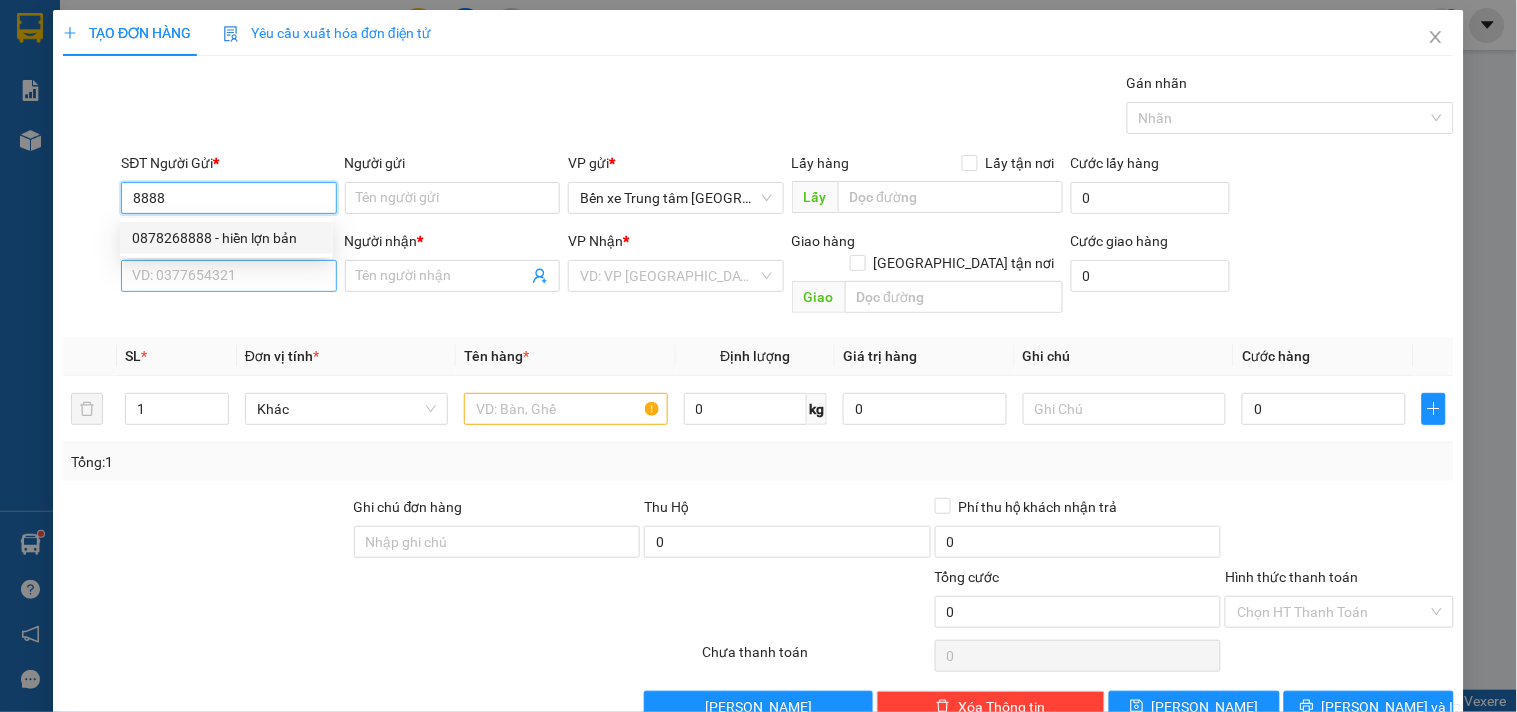 type on "0878268888" 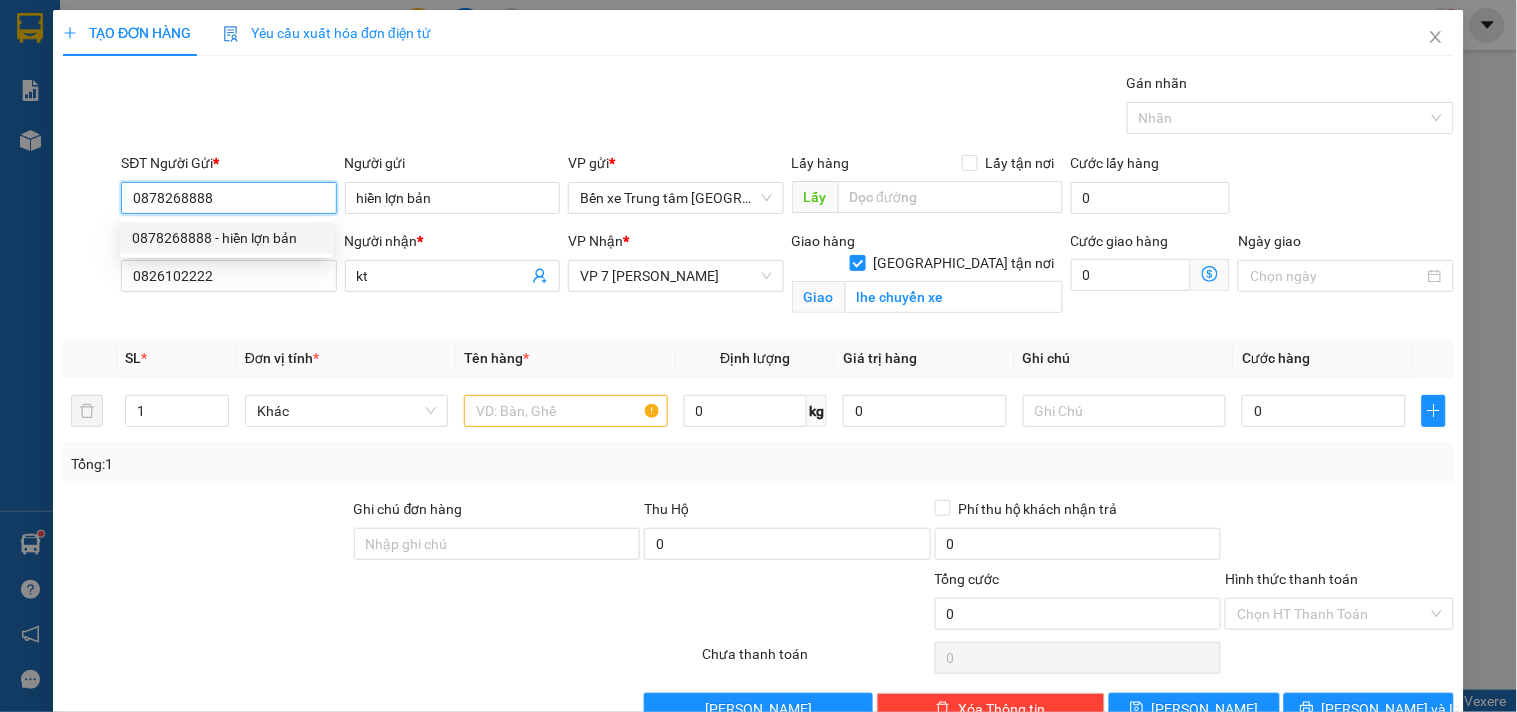 type on "0878268888" 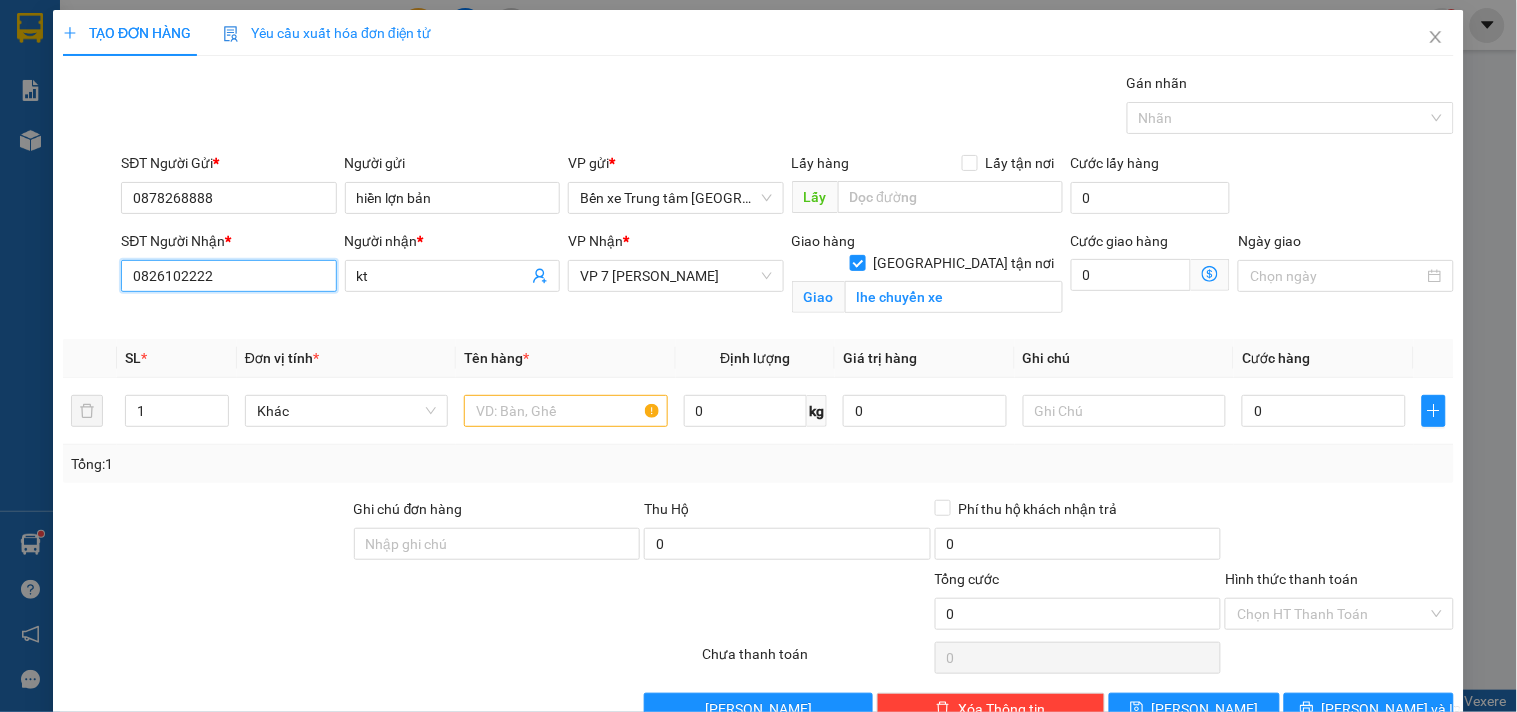 drag, startPoint x: 194, startPoint y: 327, endPoint x: 0, endPoint y: 595, distance: 330.84738 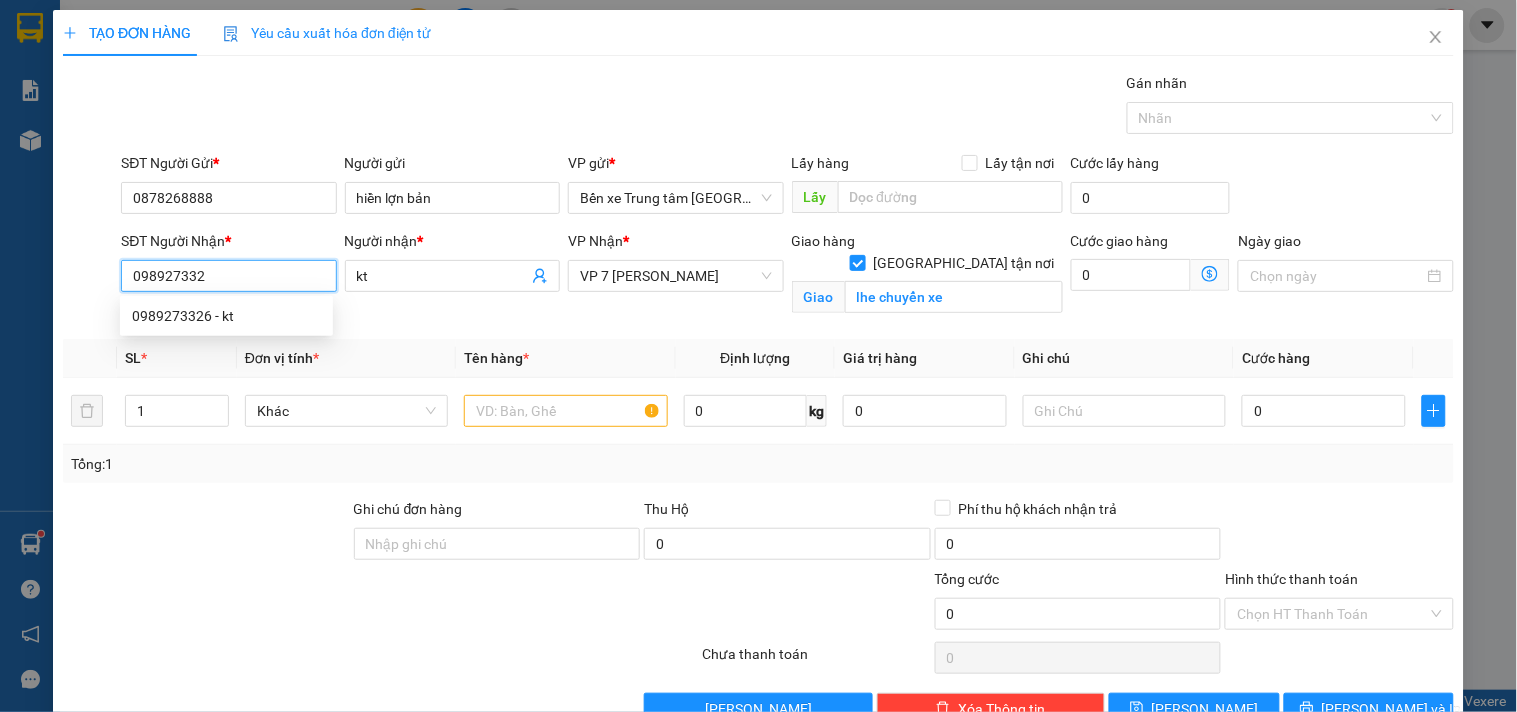 type on "0989273326" 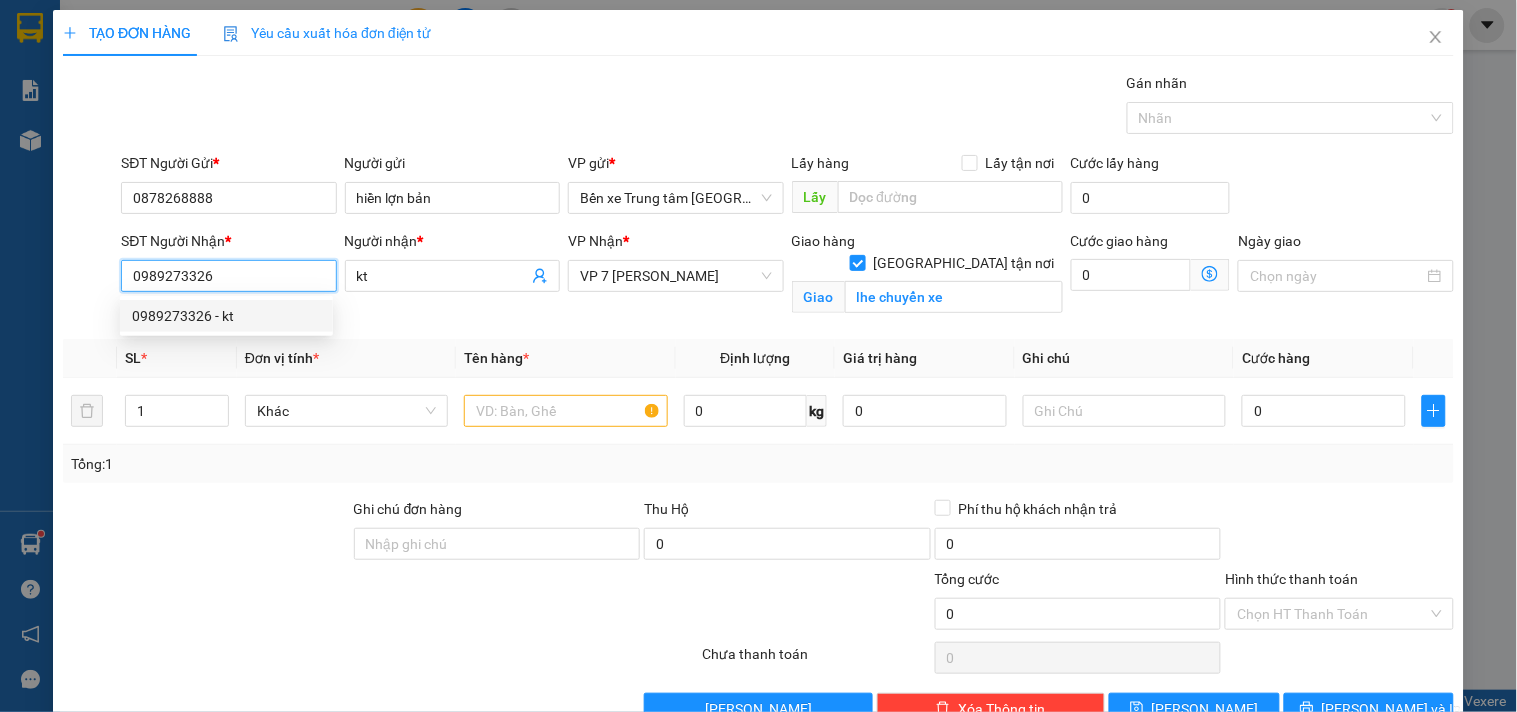 click on "0989273326 - kt" at bounding box center [226, 316] 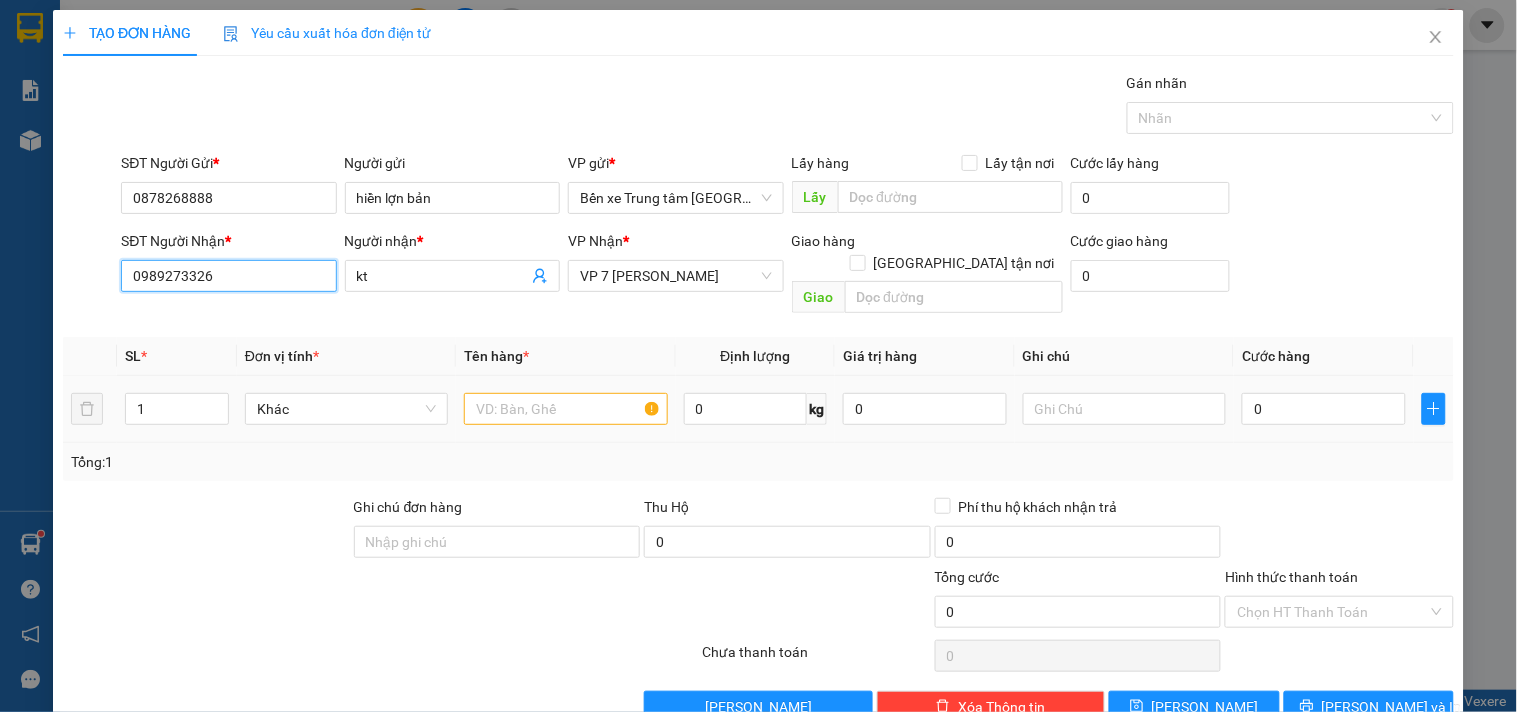 type on "0989273326" 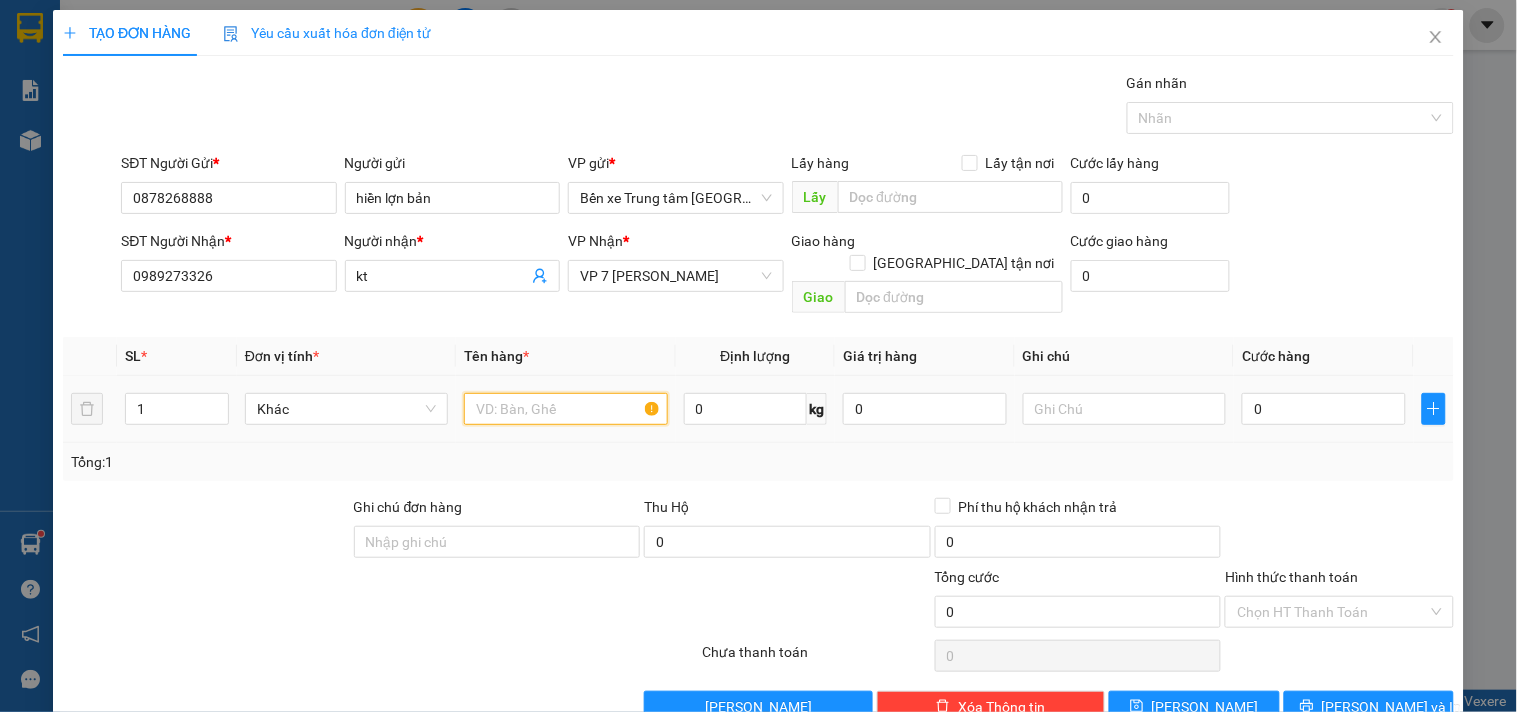 click at bounding box center (565, 409) 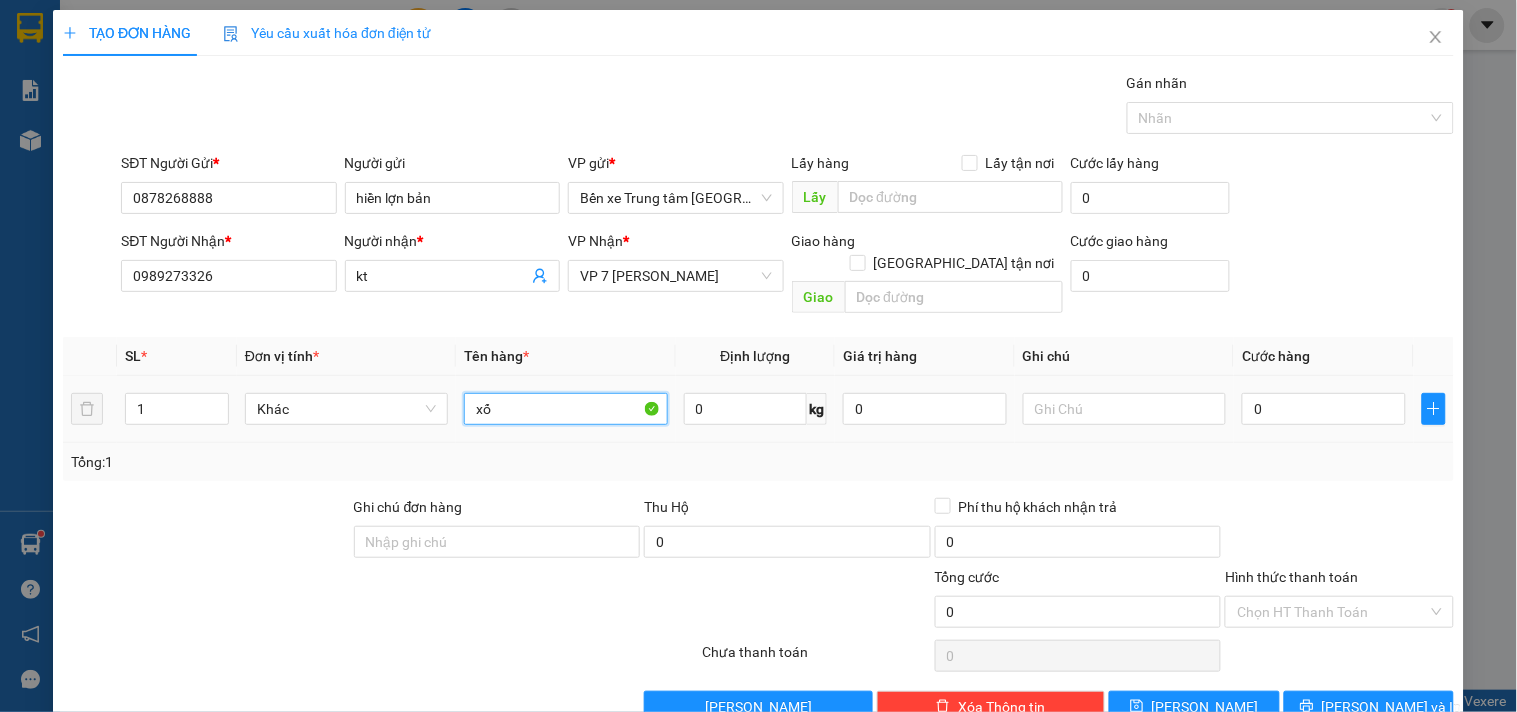 type on "xốp" 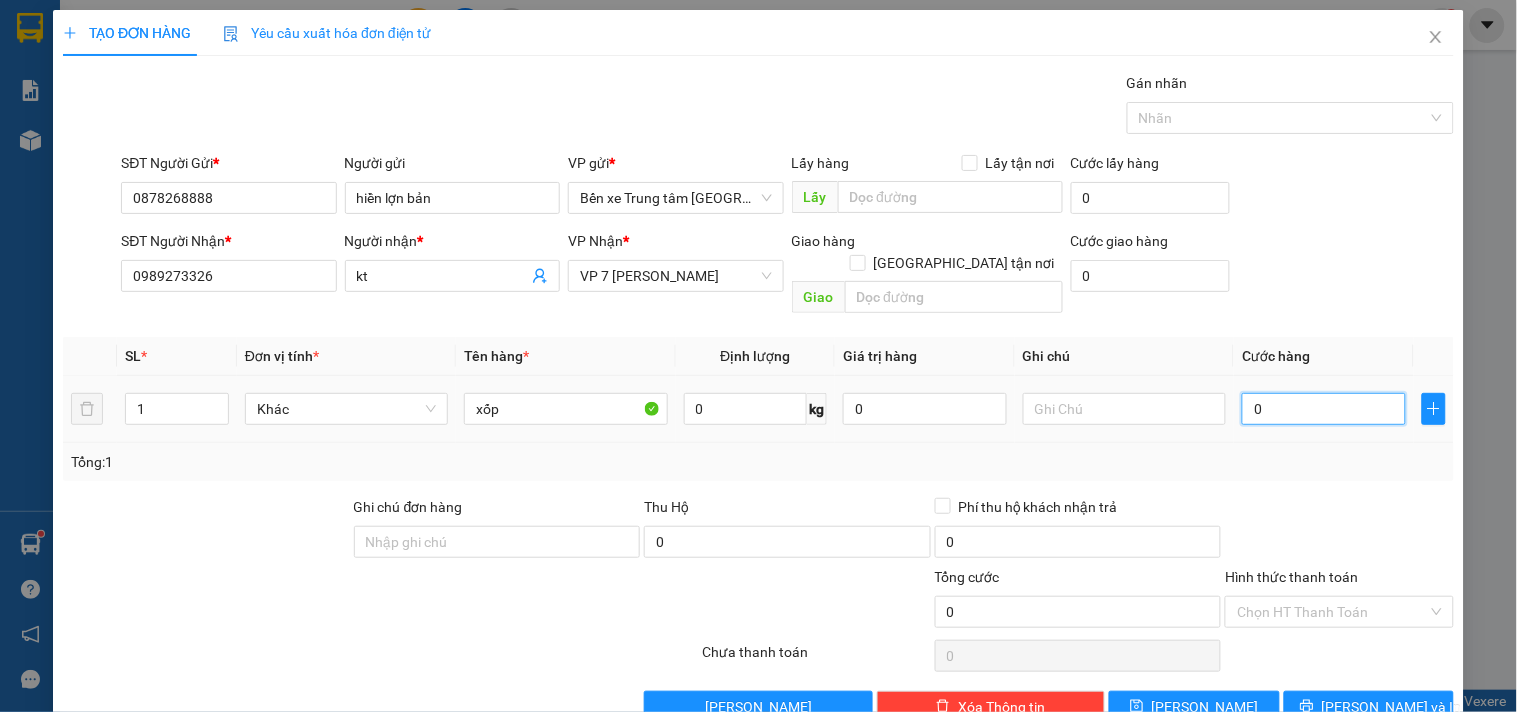 click on "0" at bounding box center (1324, 409) 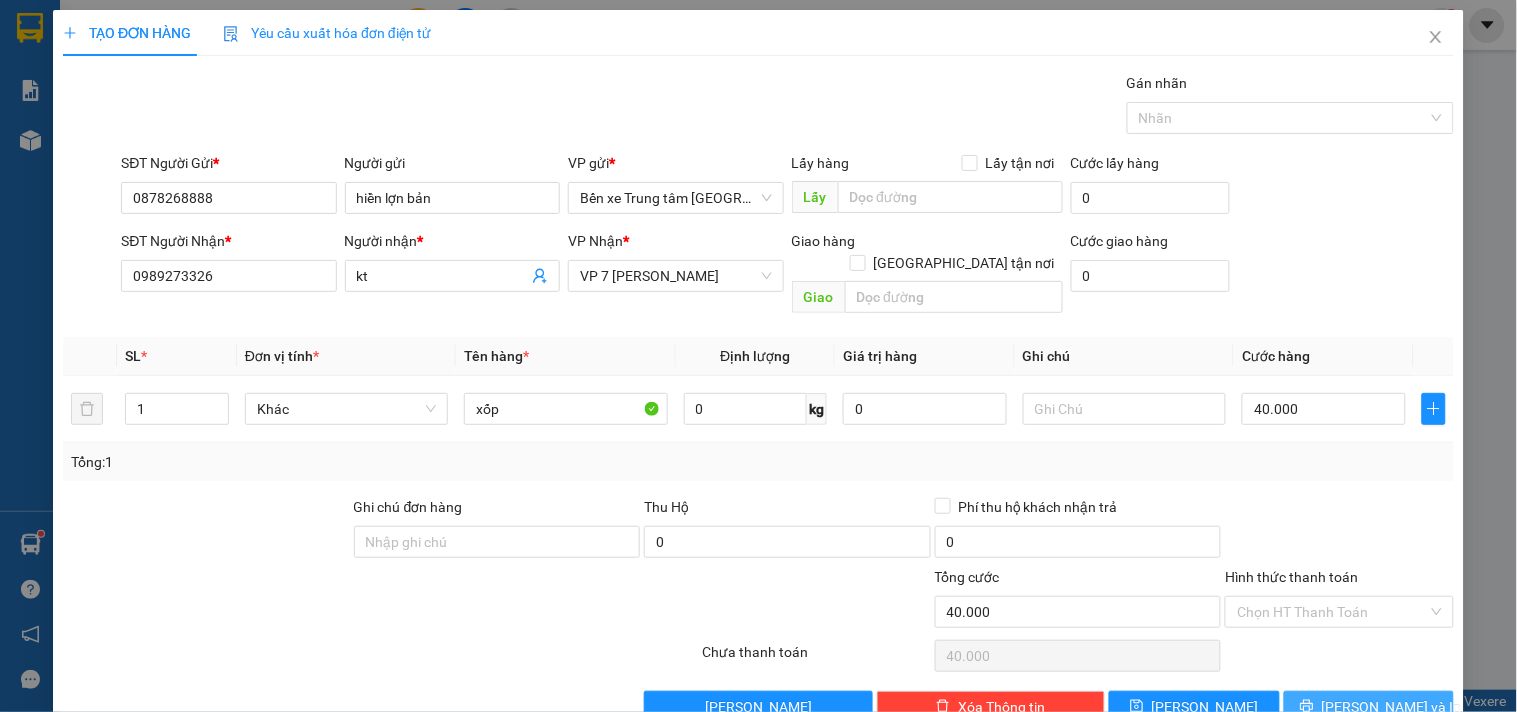 click on "[PERSON_NAME] và In" at bounding box center (1392, 707) 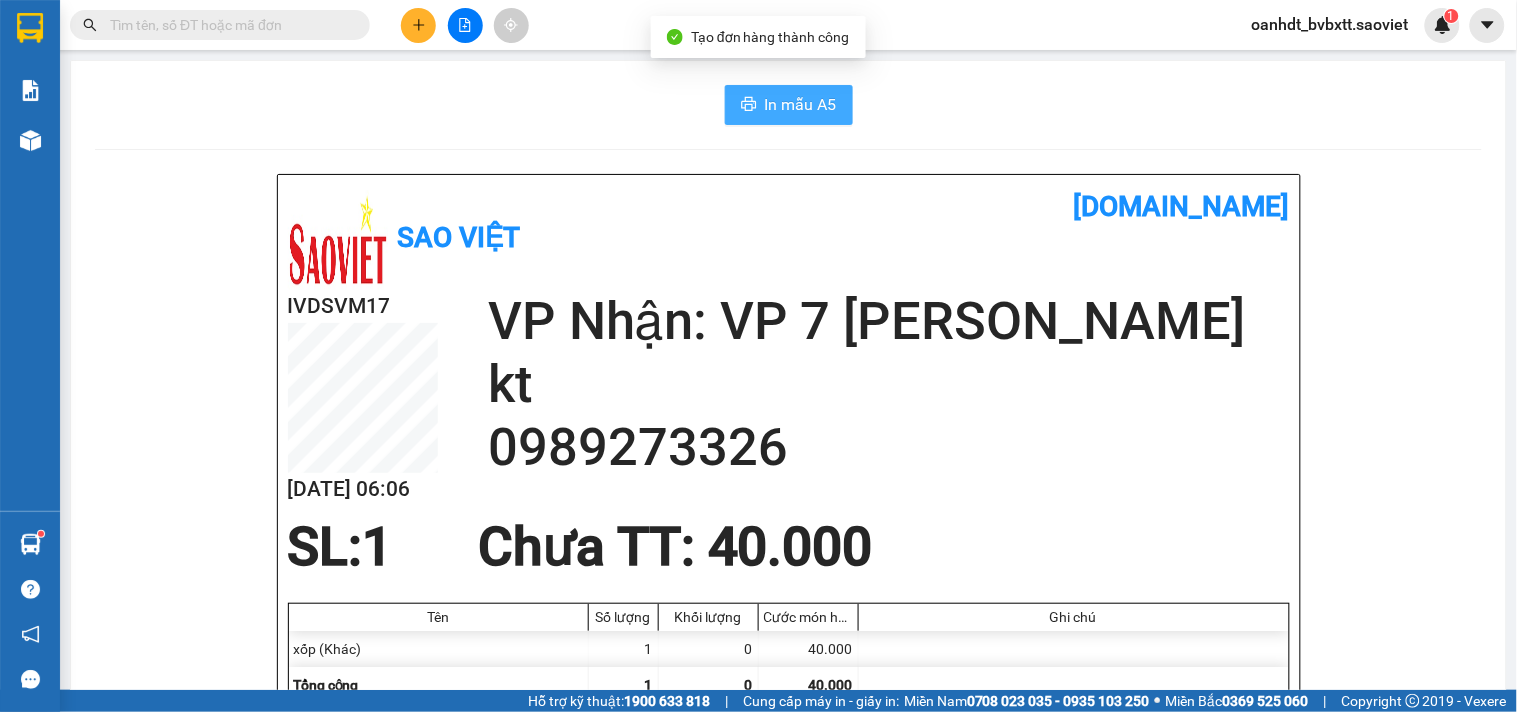 click on "In mẫu A5" at bounding box center [789, 105] 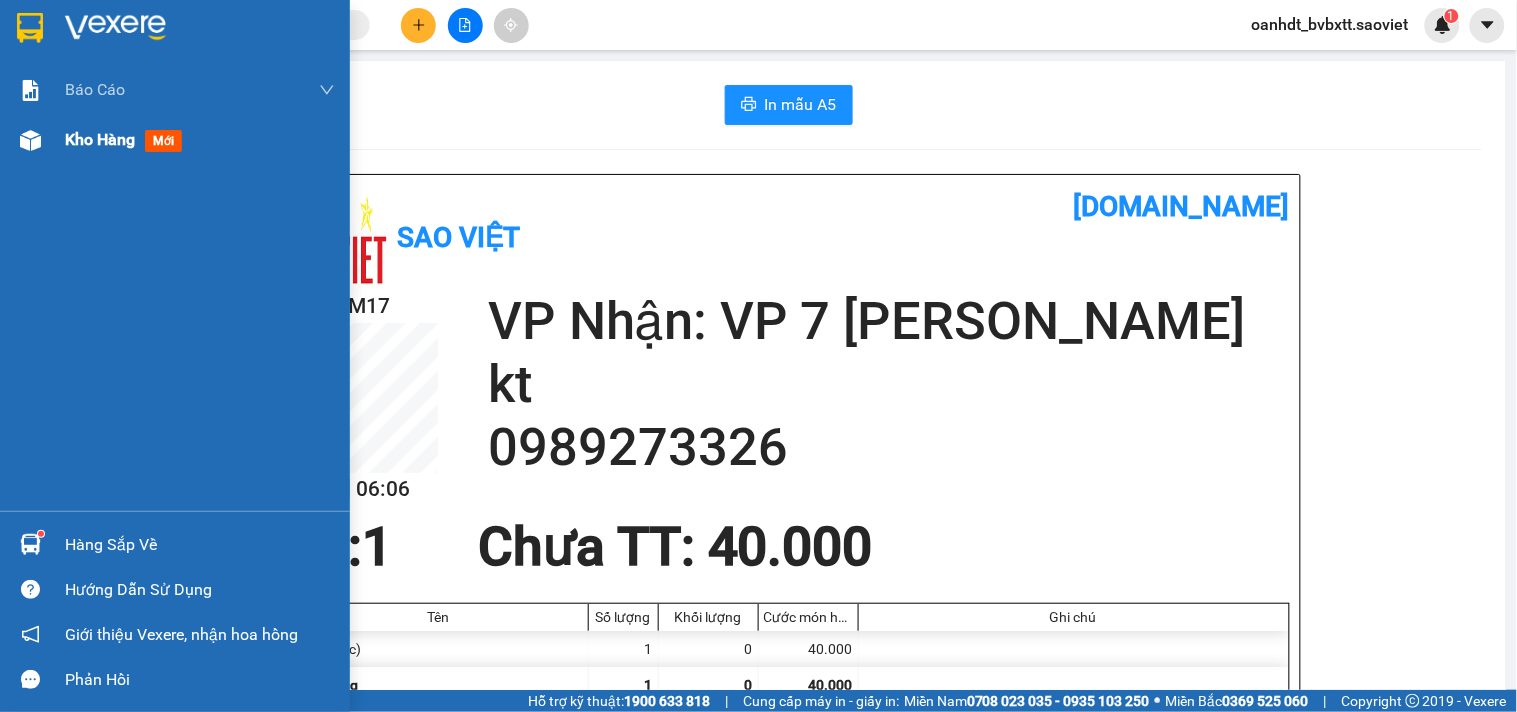 click on "mới" at bounding box center (163, 141) 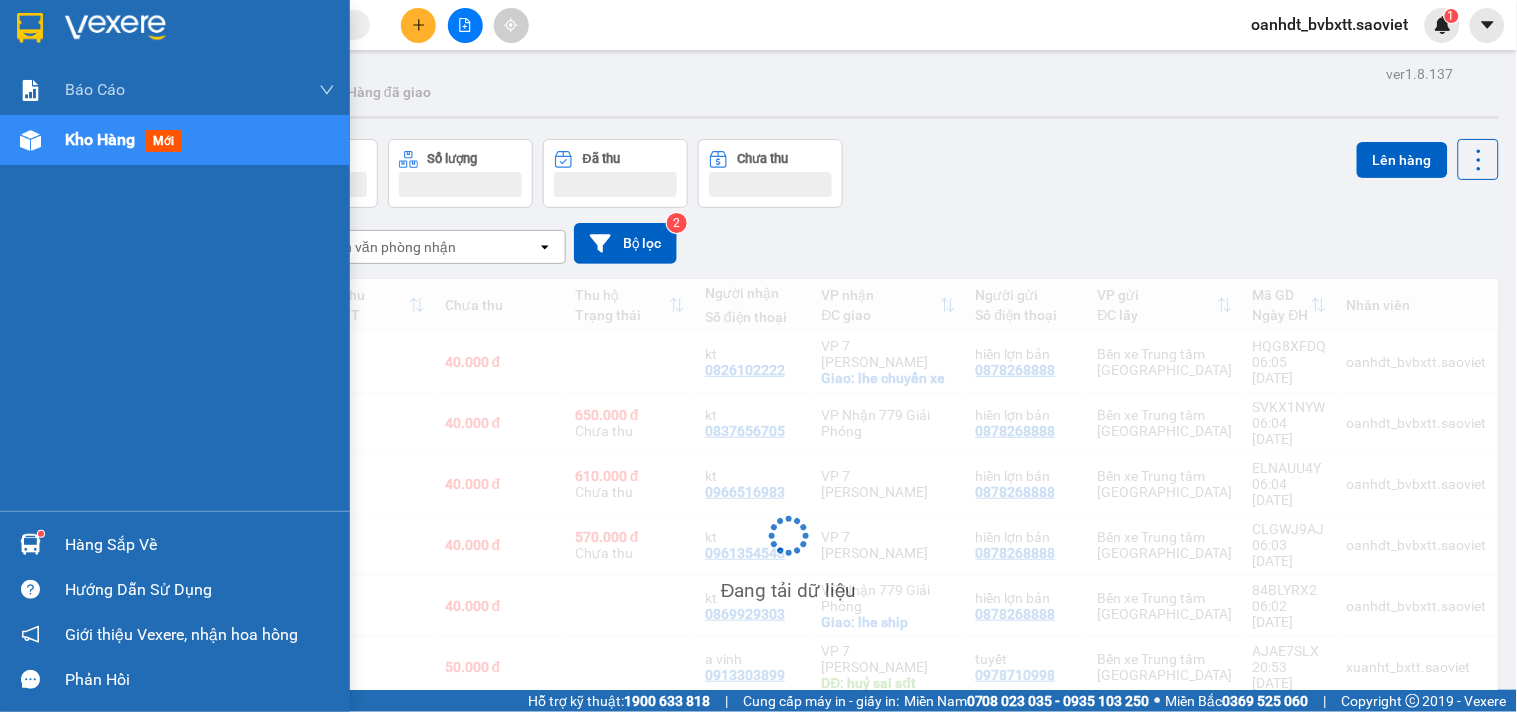 click on "mới" at bounding box center (163, 141) 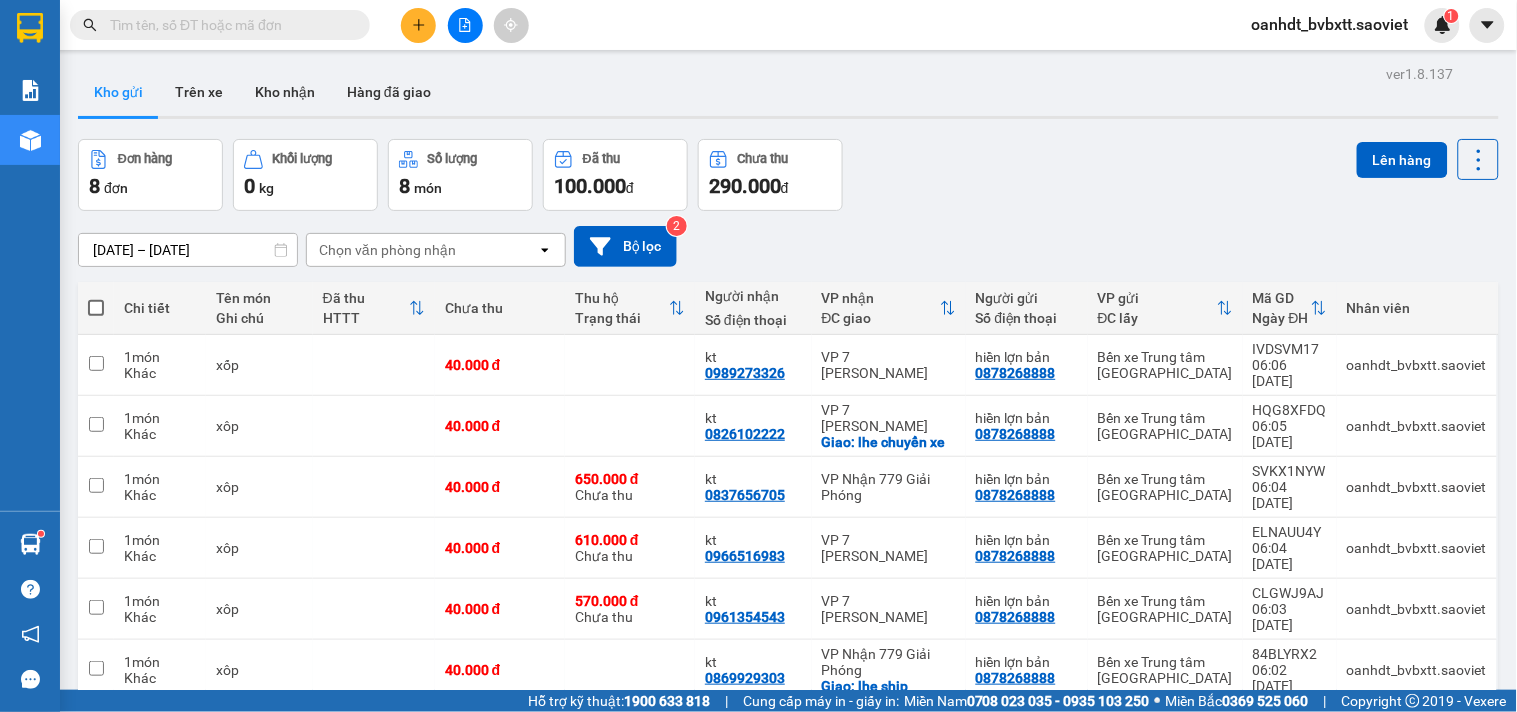 click 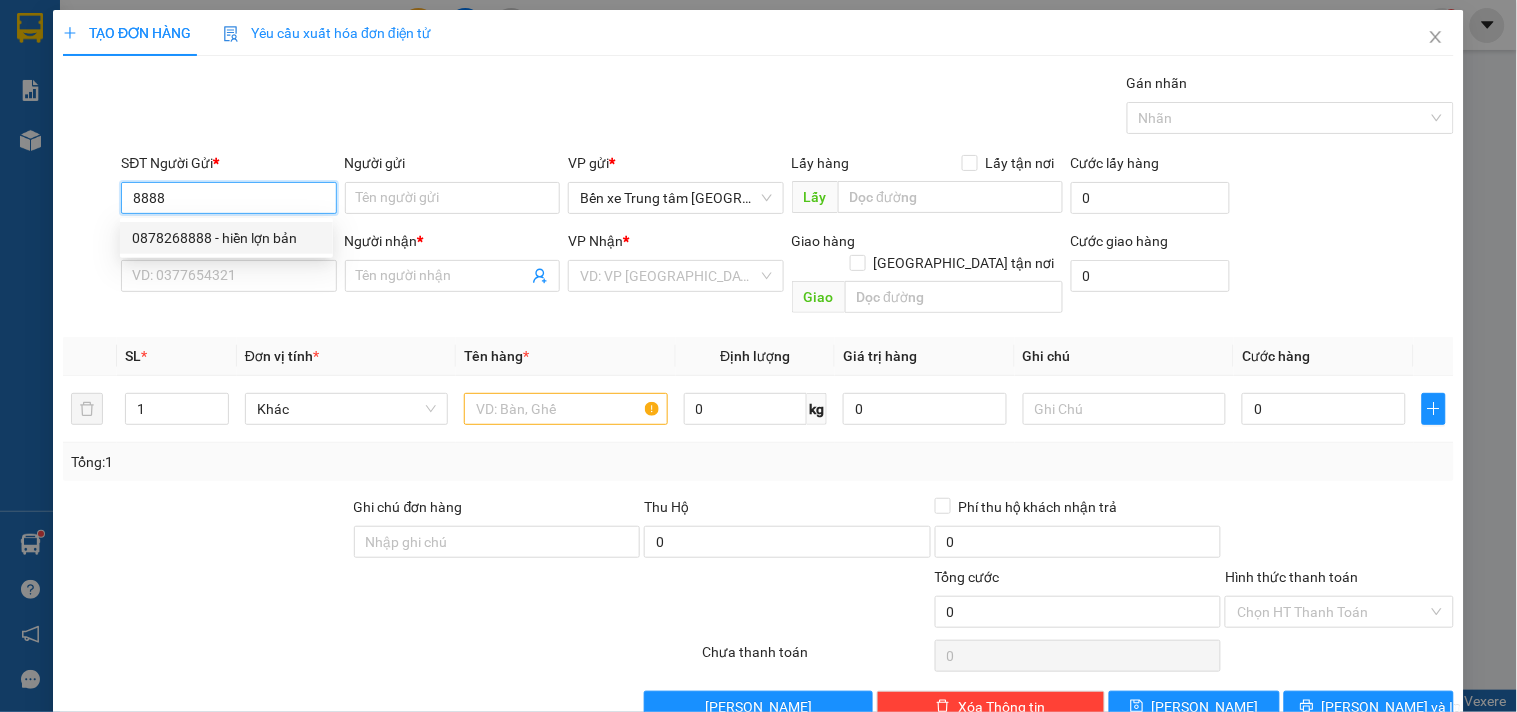 click on "0878268888 - hiền lợn bản" at bounding box center [226, 238] 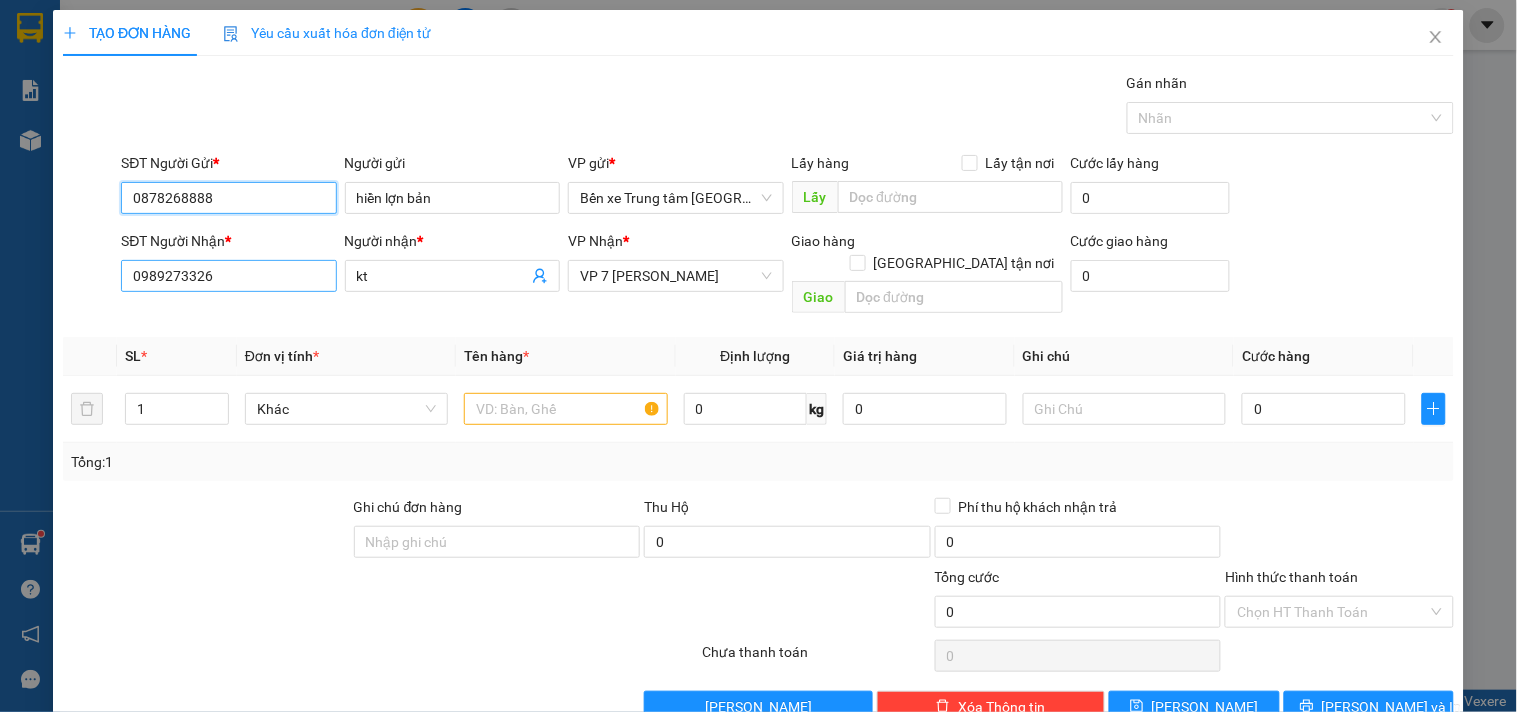 type on "0878268888" 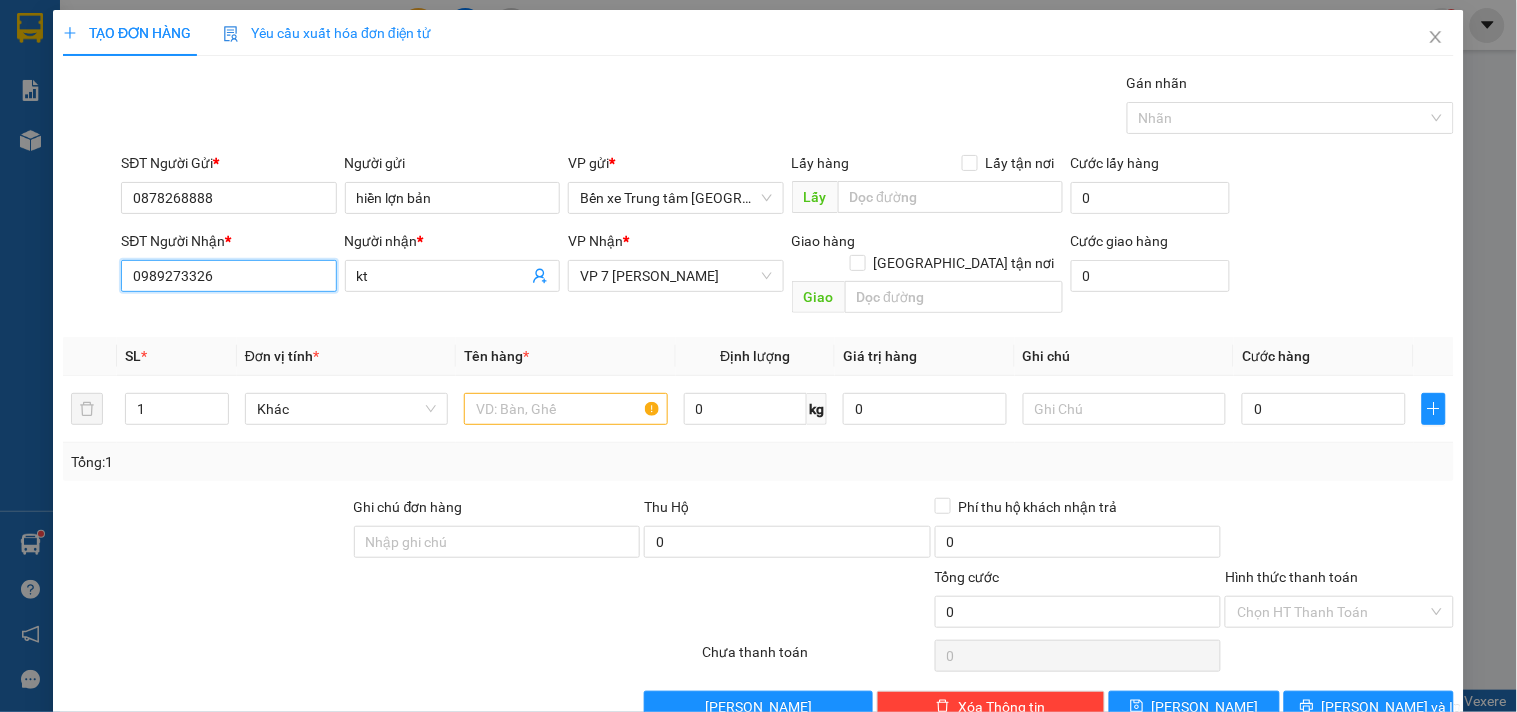 drag, startPoint x: 281, startPoint y: 278, endPoint x: 0, endPoint y: 453, distance: 331.03775 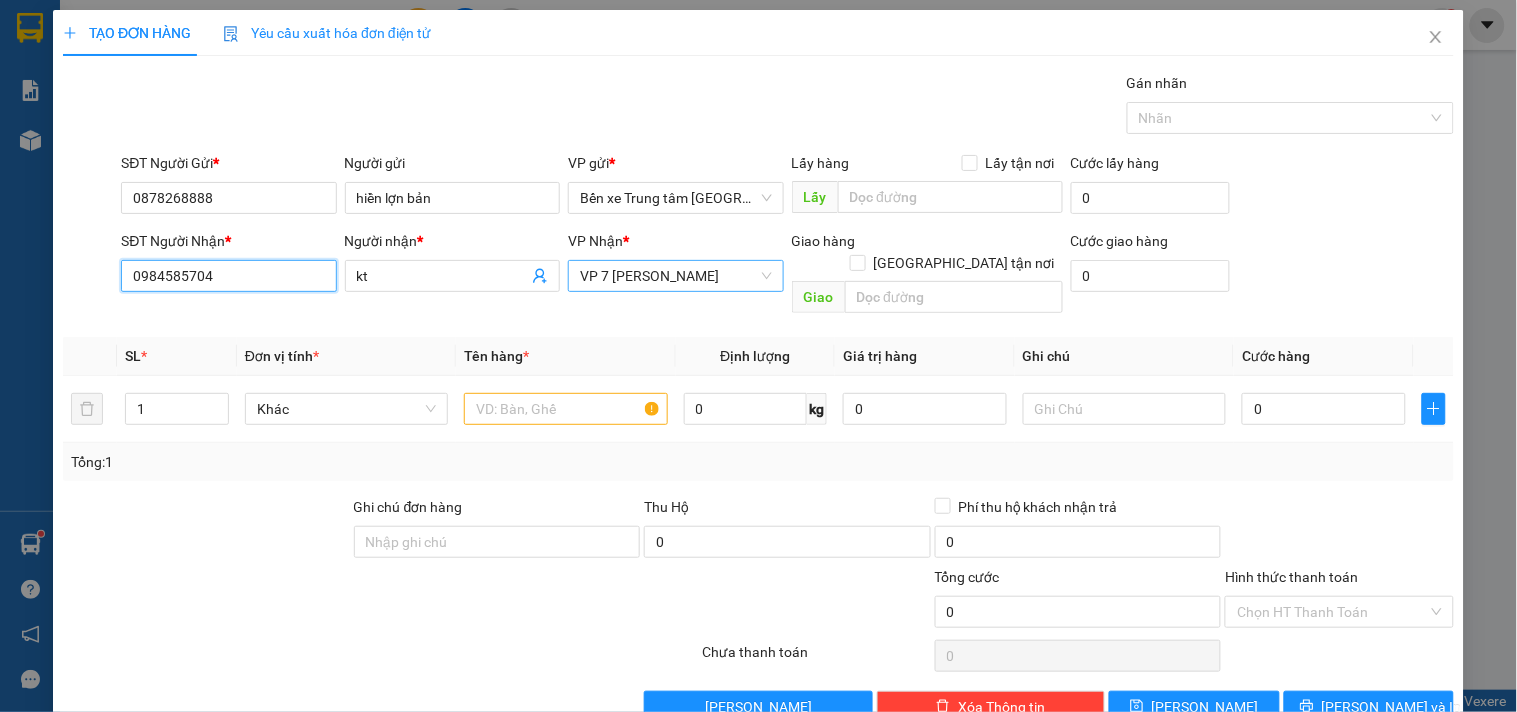 click on "VP 7 [PERSON_NAME]" at bounding box center [675, 276] 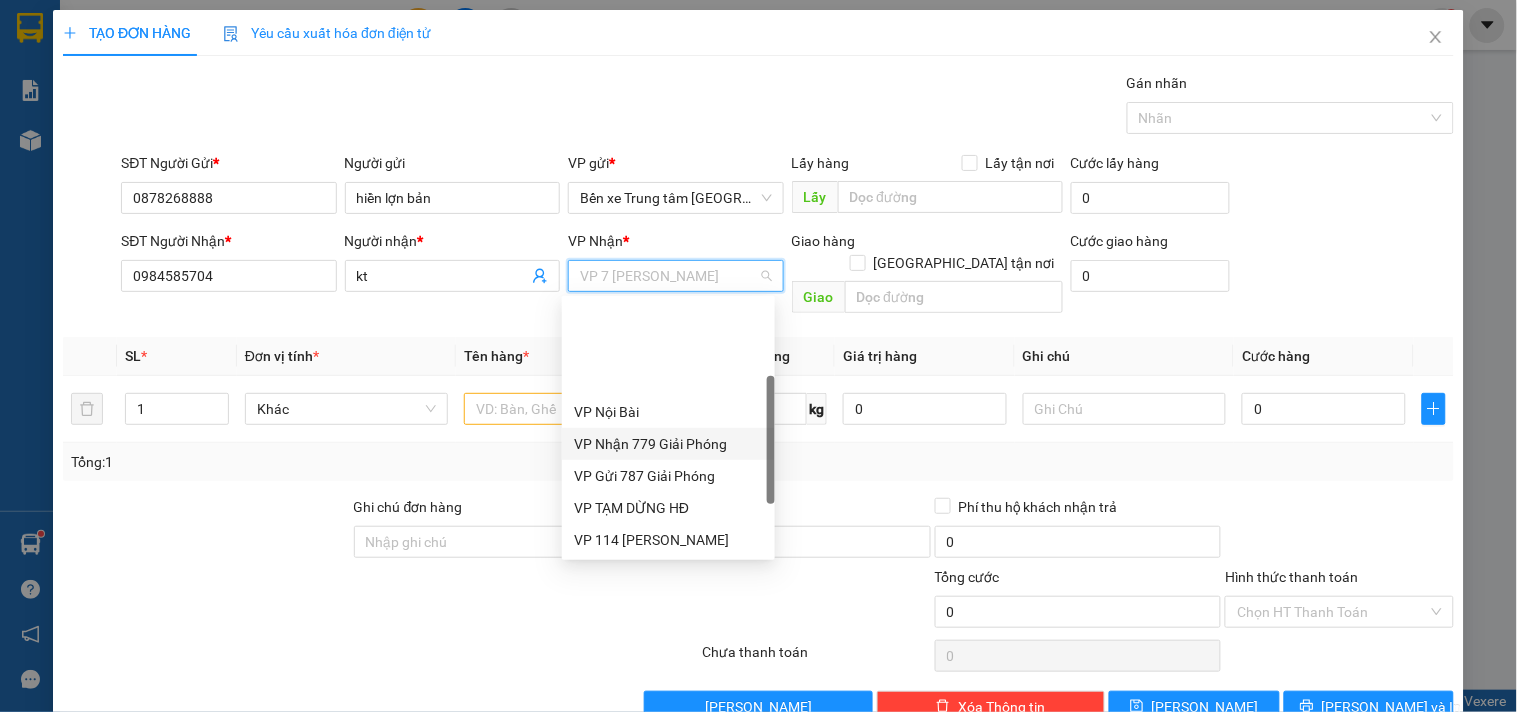 drag, startPoint x: 650, startPoint y: 312, endPoint x: 583, endPoint y: 345, distance: 74.68601 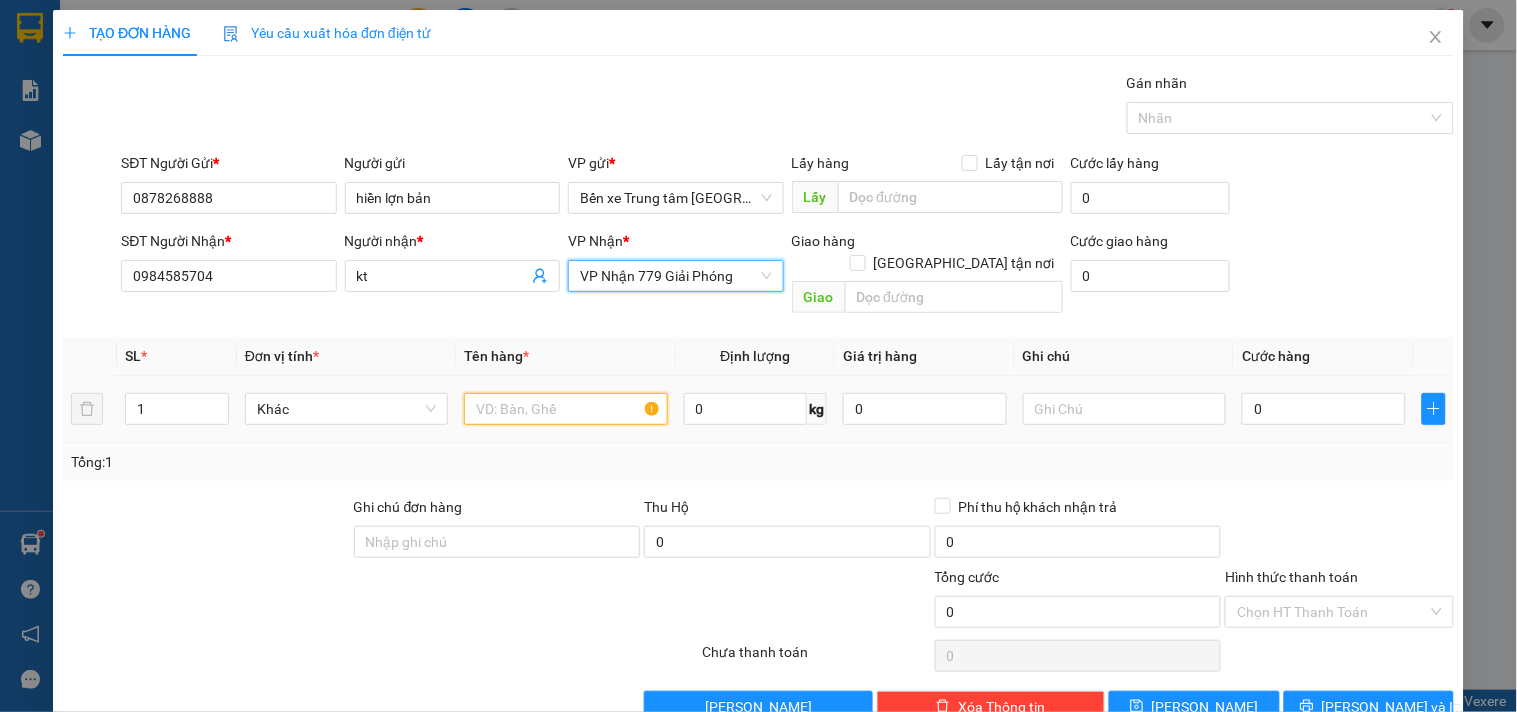 click at bounding box center [565, 409] 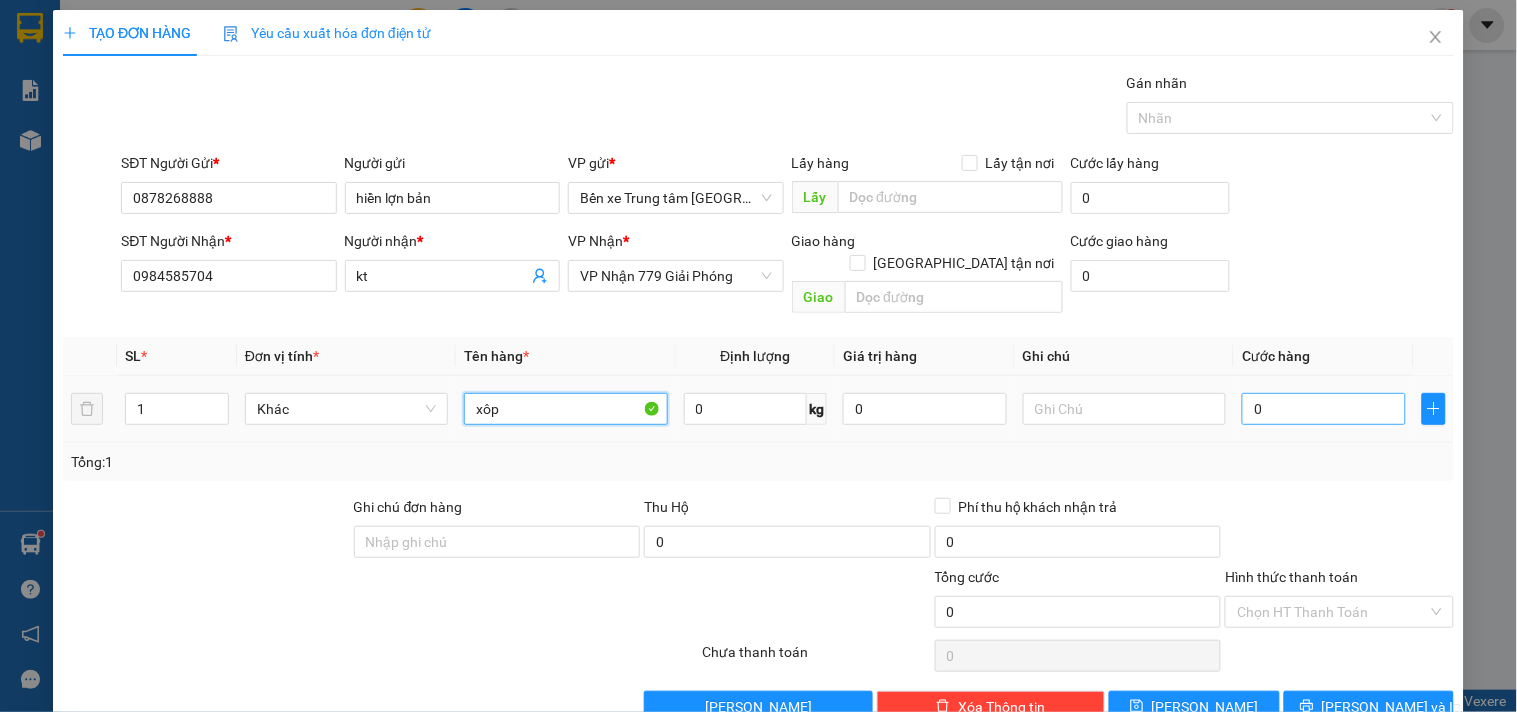 type on "xôp" 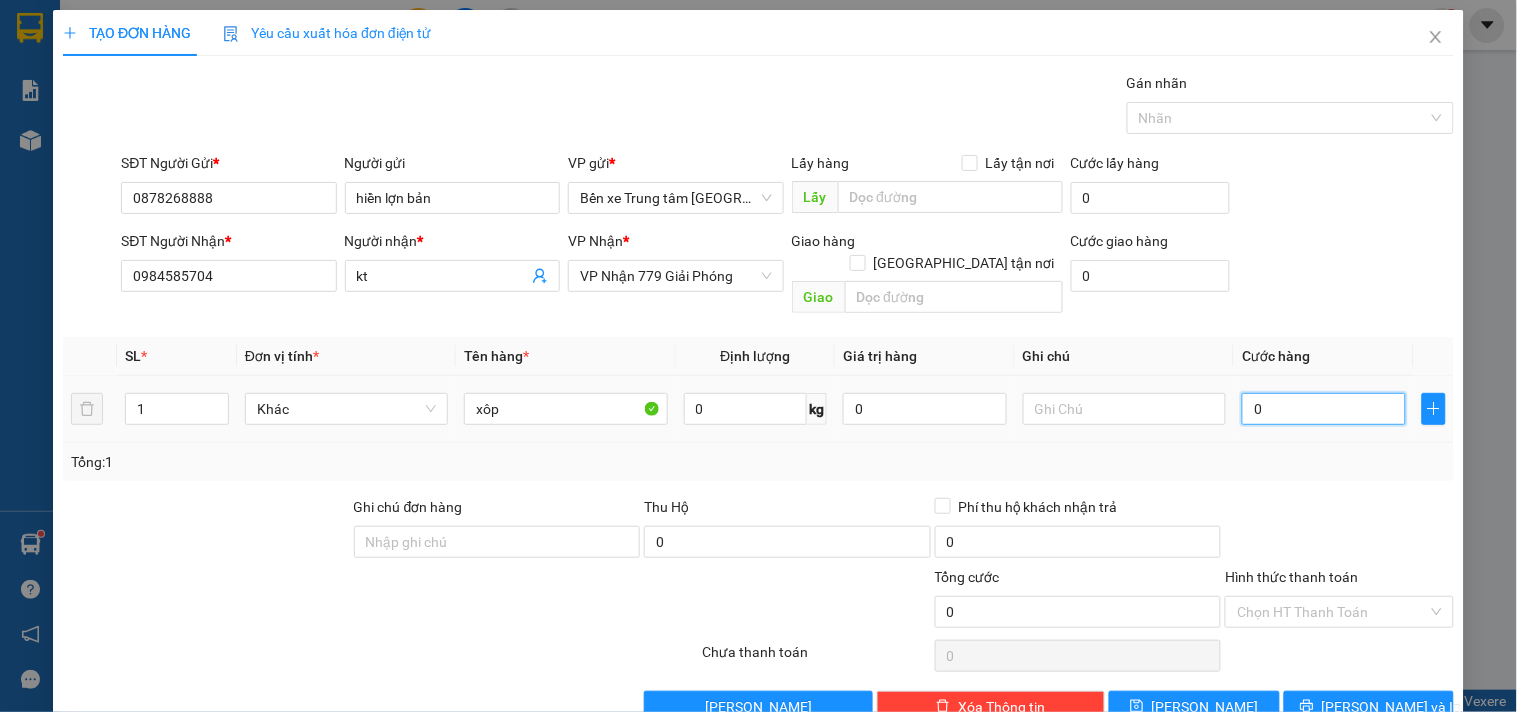 click on "0" at bounding box center (1324, 409) 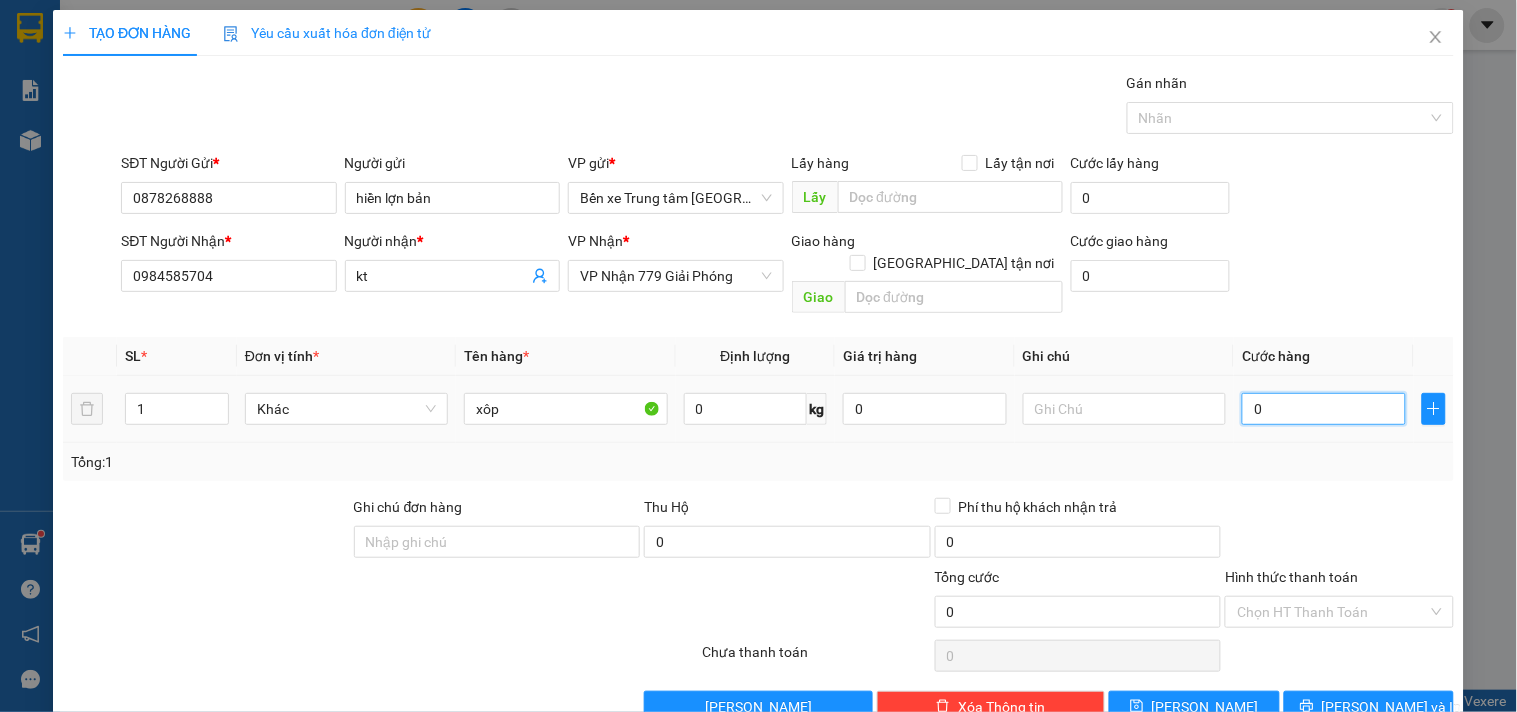 type on "5" 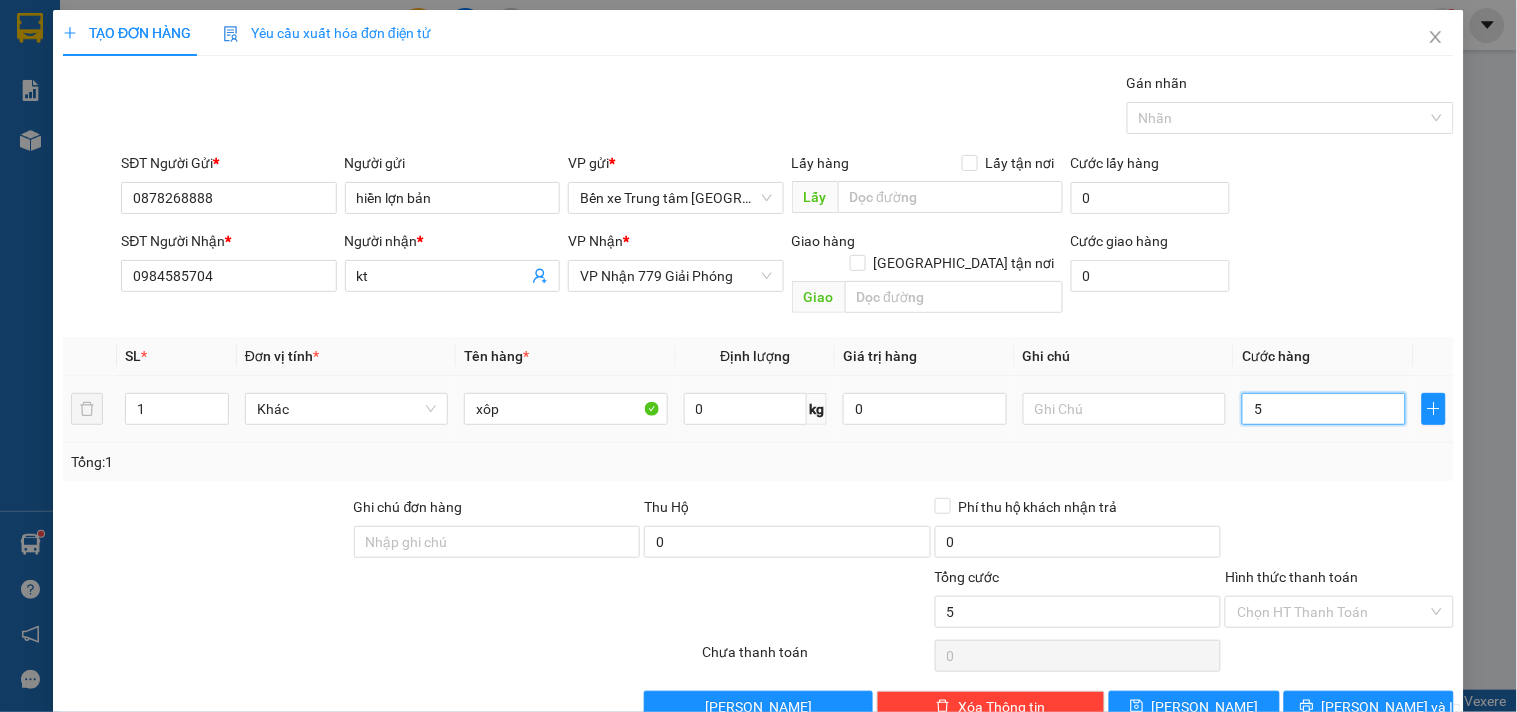 type on "5" 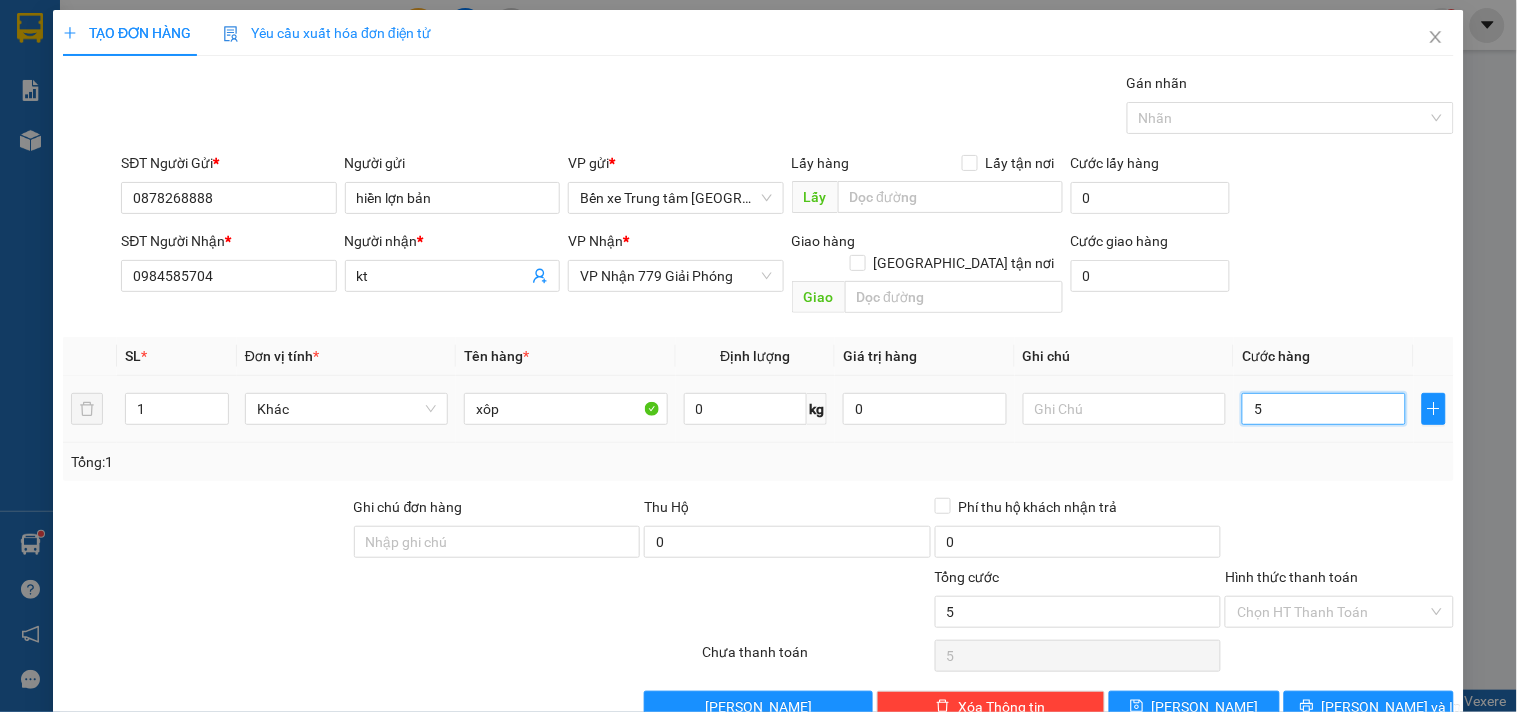 type on "50" 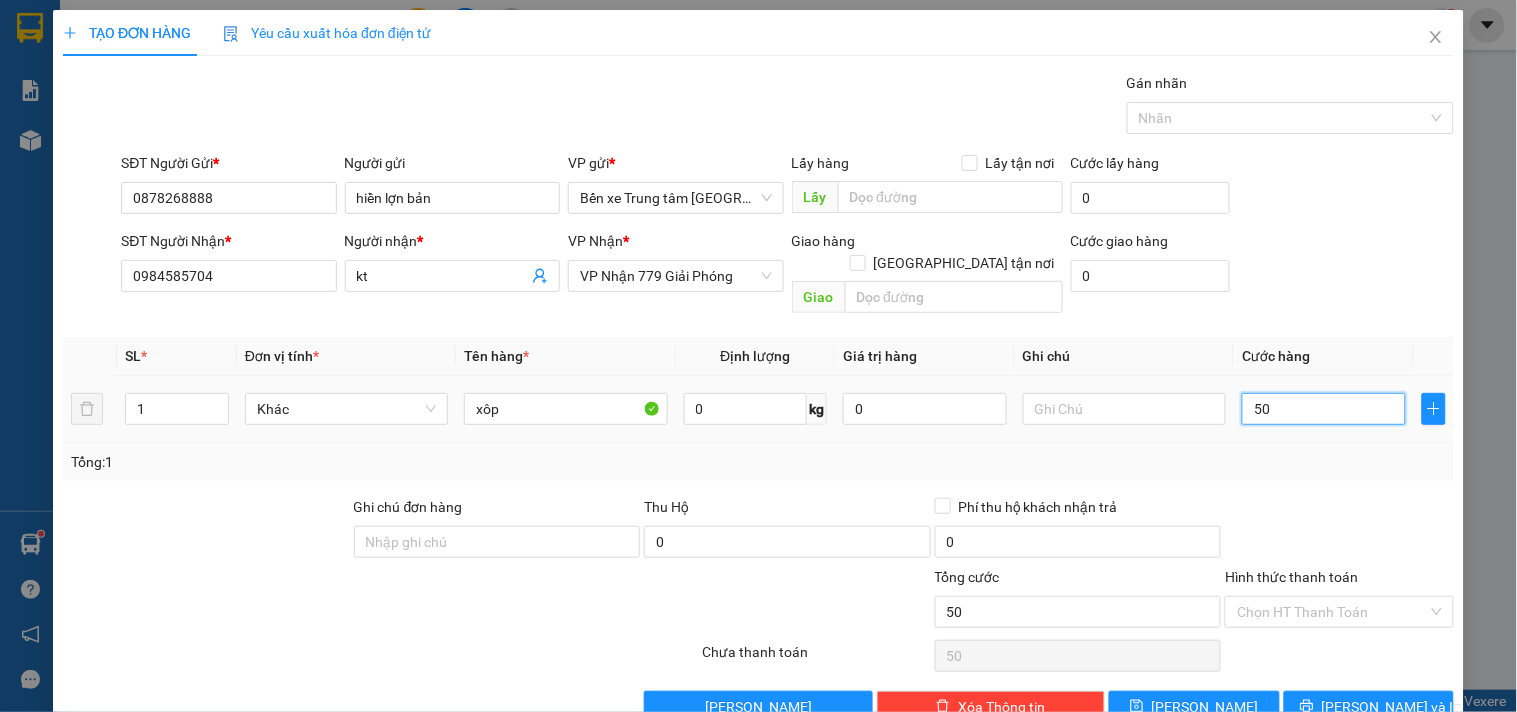 type on "500" 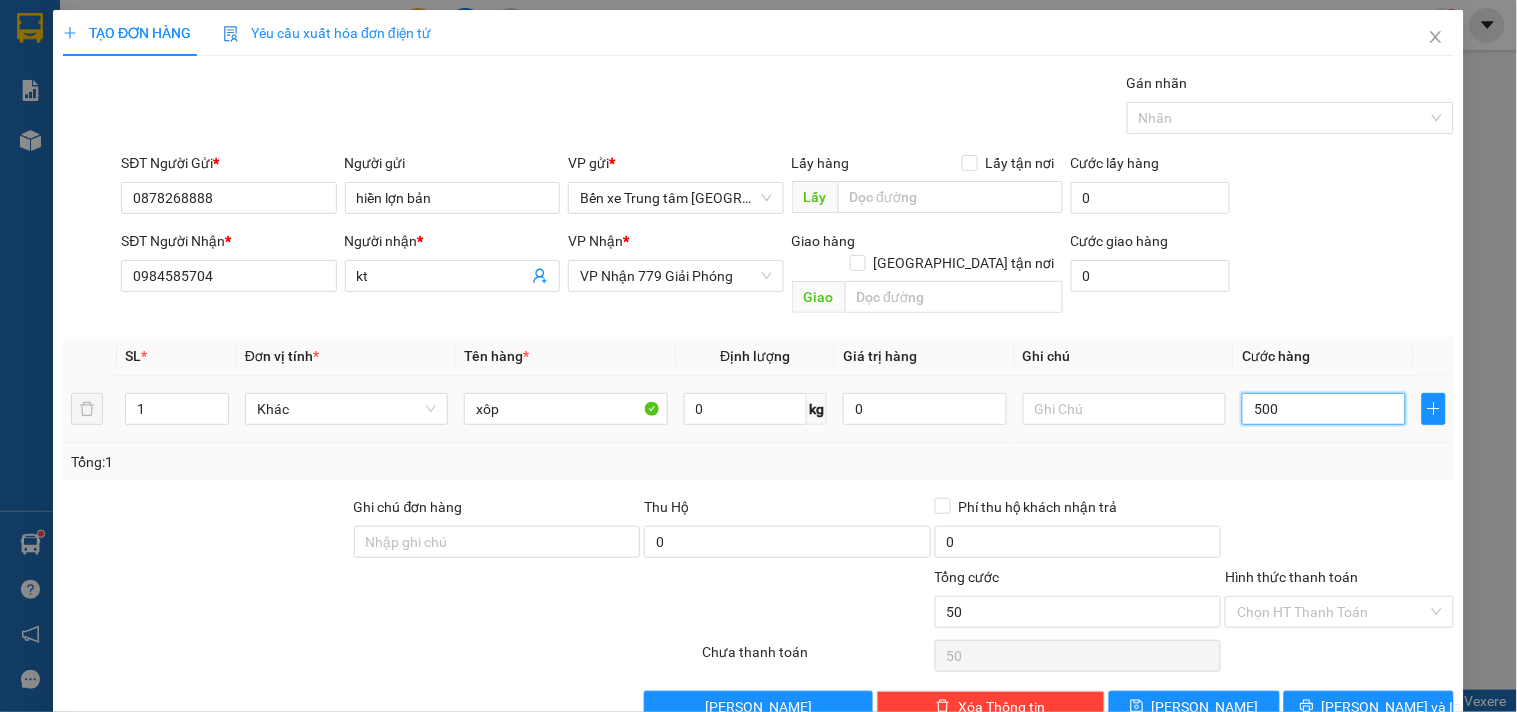 type on "500" 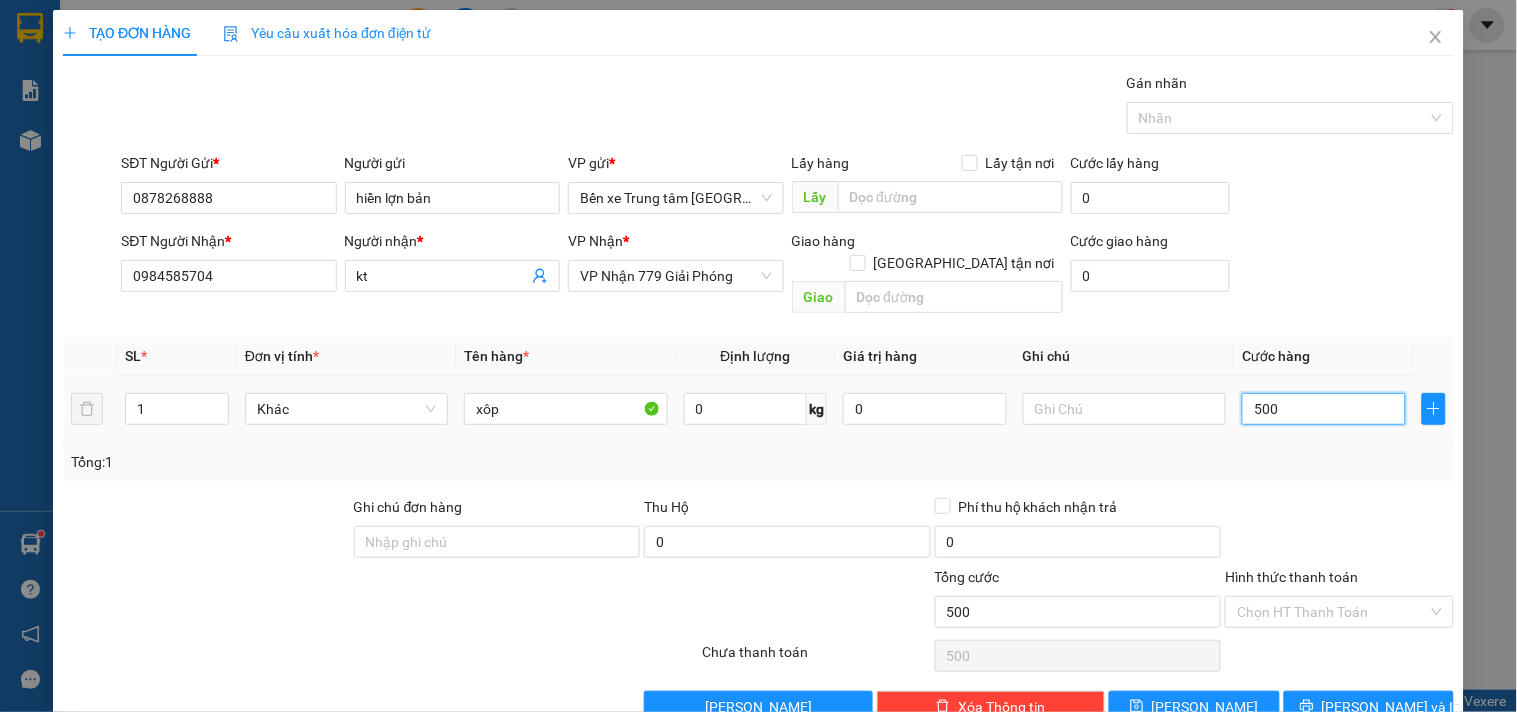 type on "5.000" 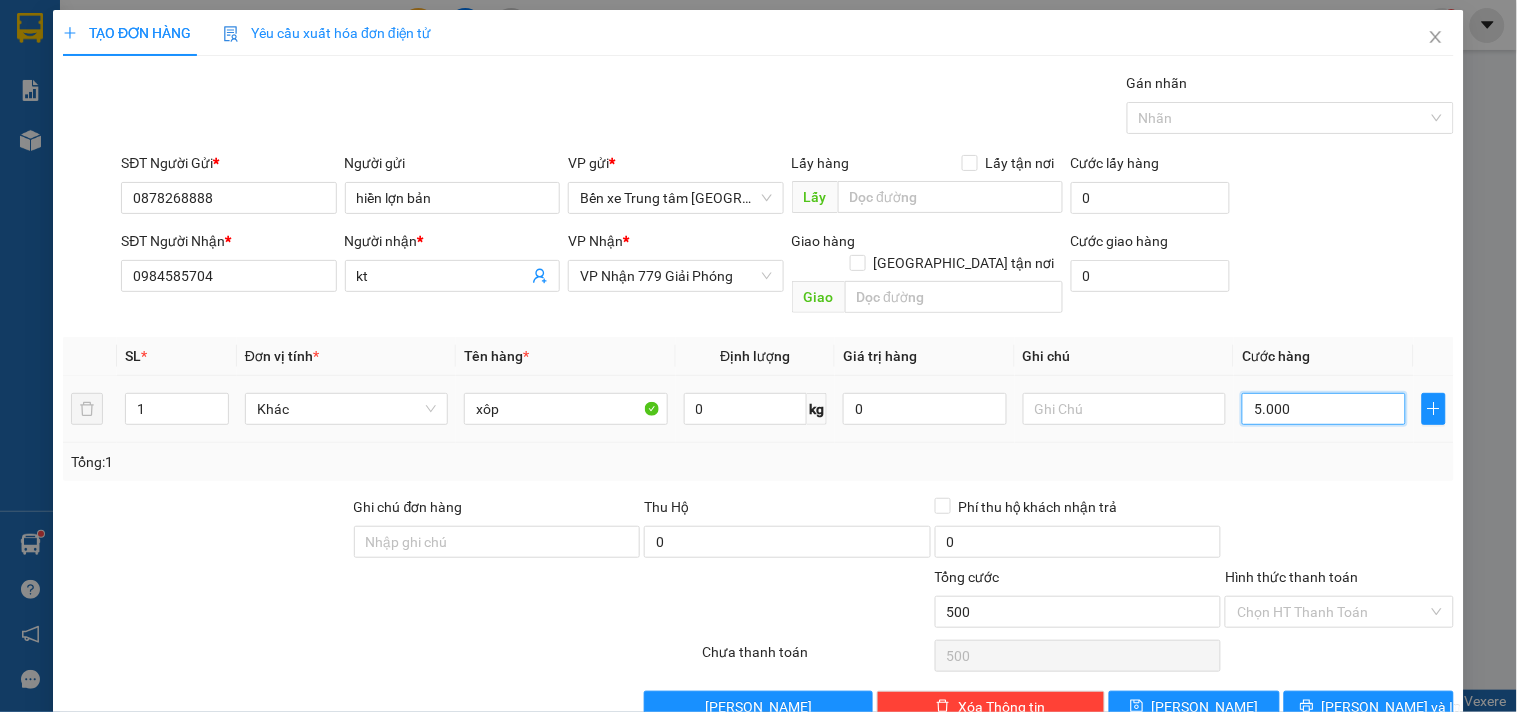 type on "5.000" 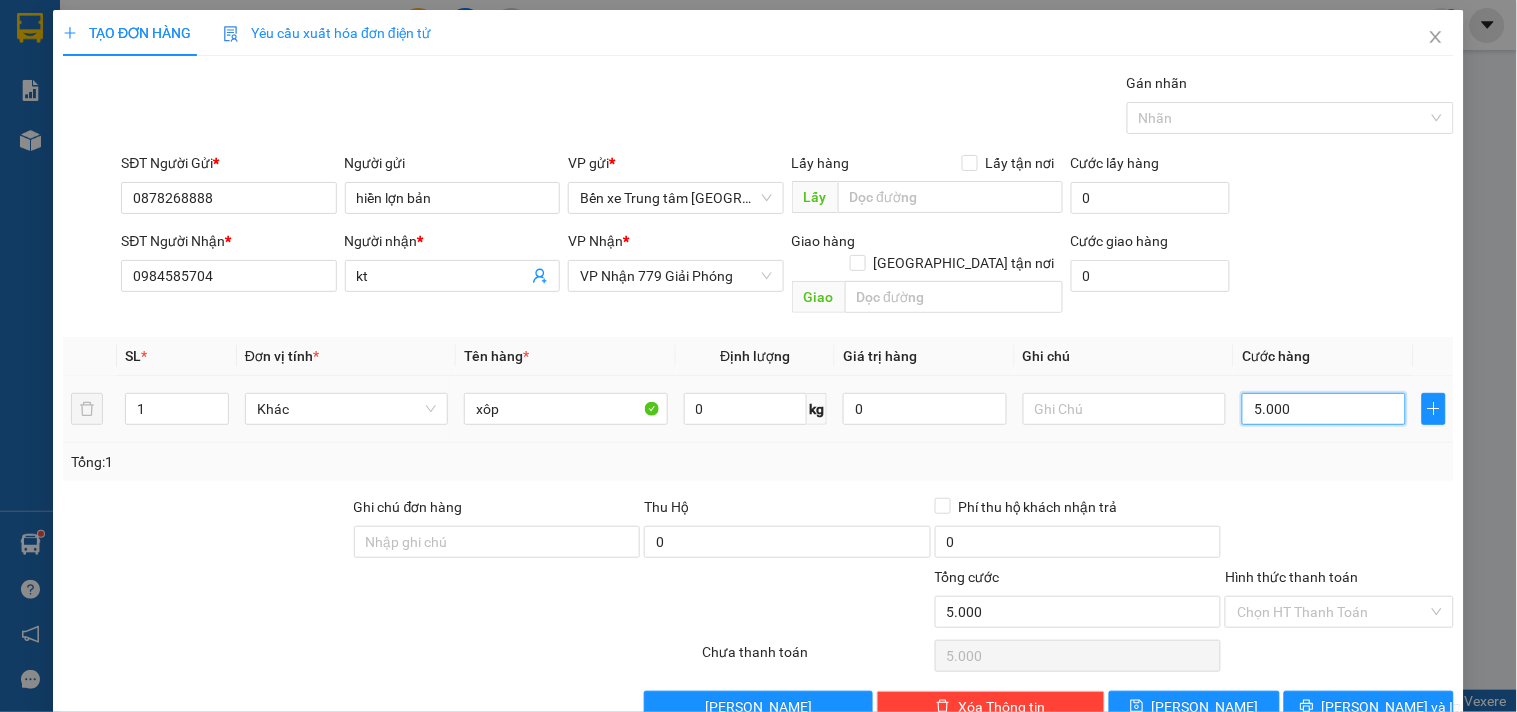 type on "50.000" 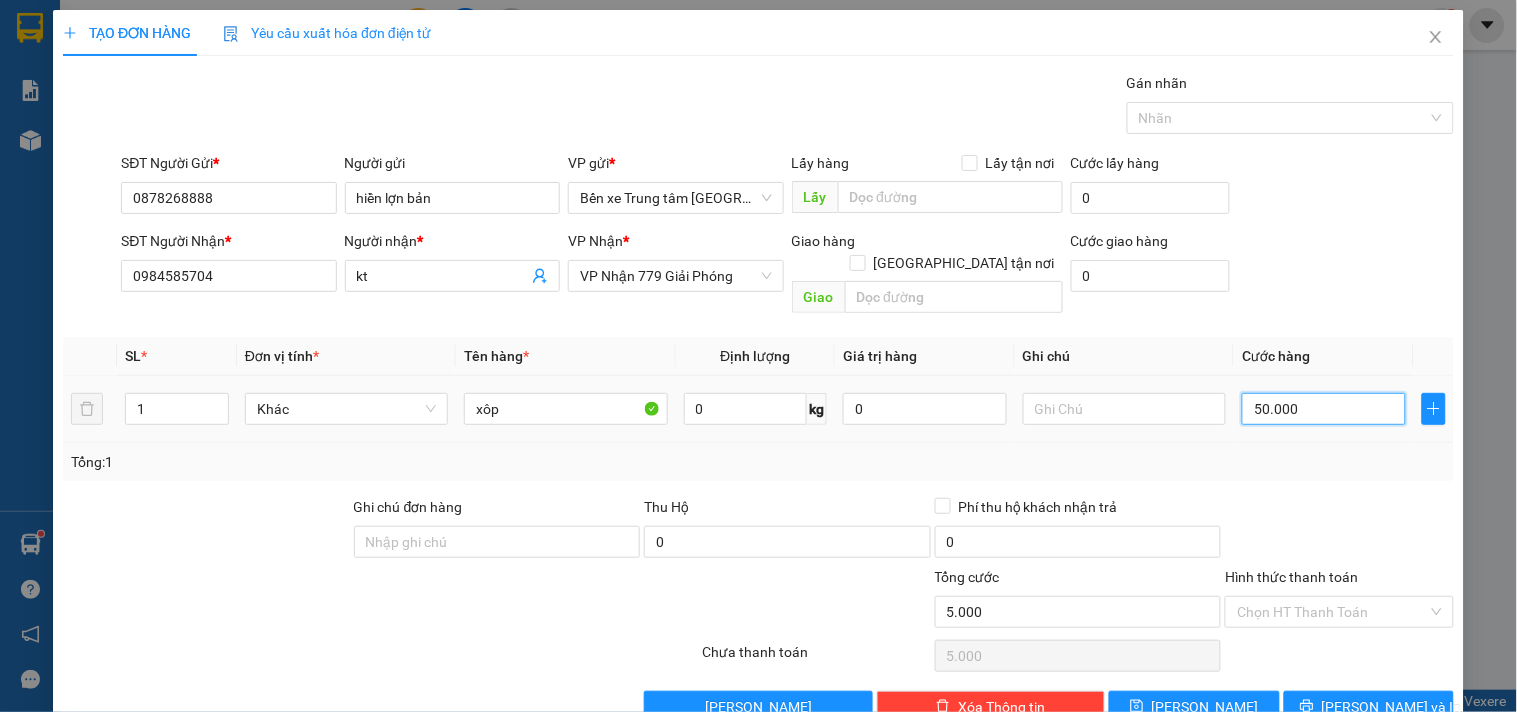 type on "50.000" 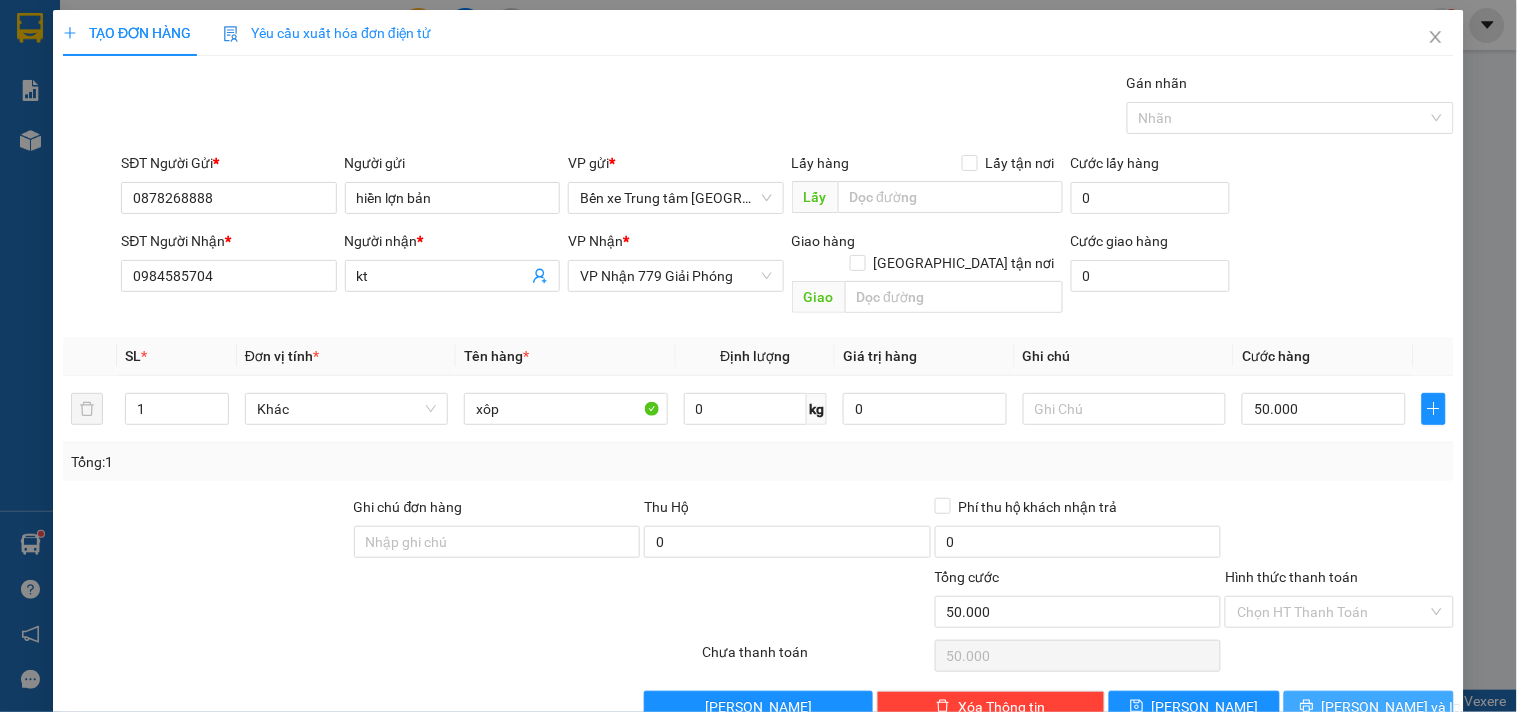 click on "[PERSON_NAME] và In" at bounding box center [1392, 707] 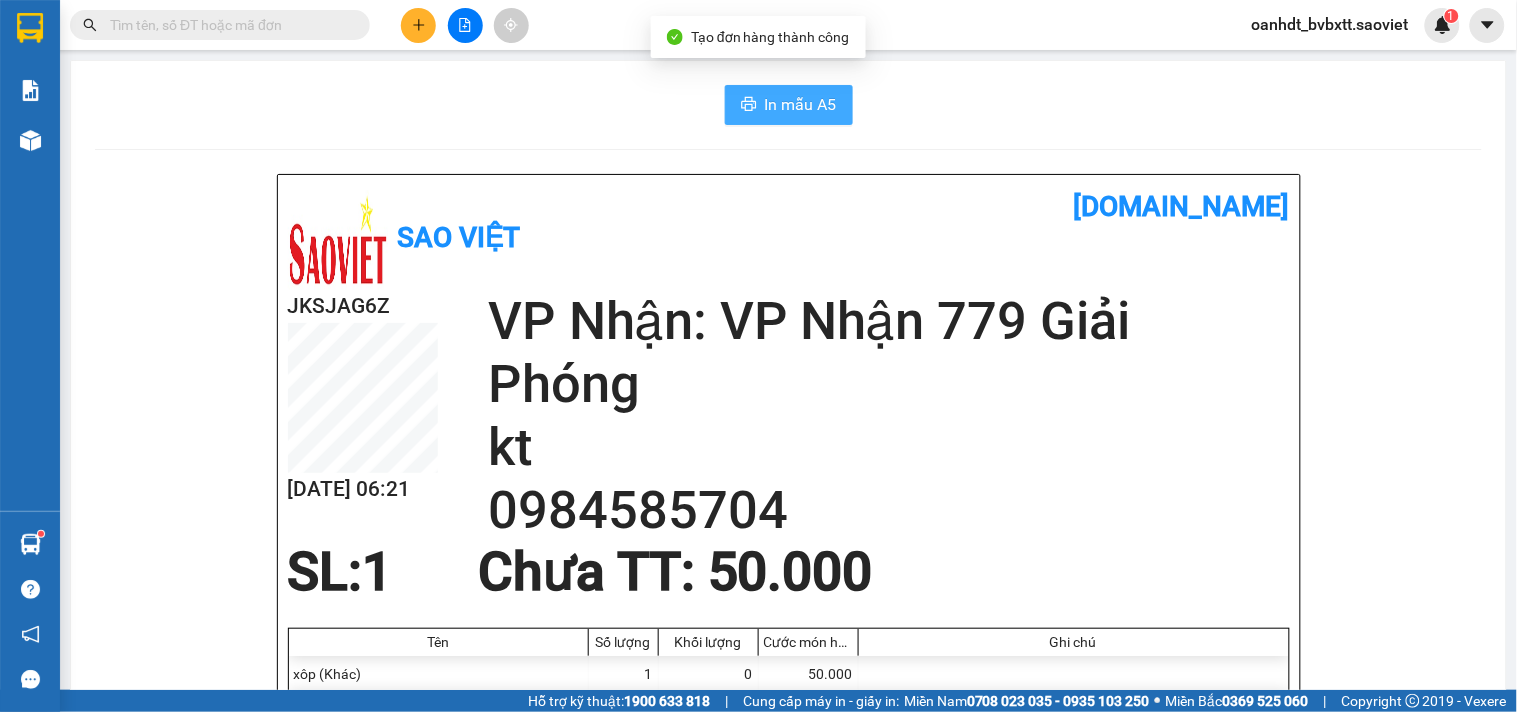 click on "In mẫu A5" at bounding box center [801, 104] 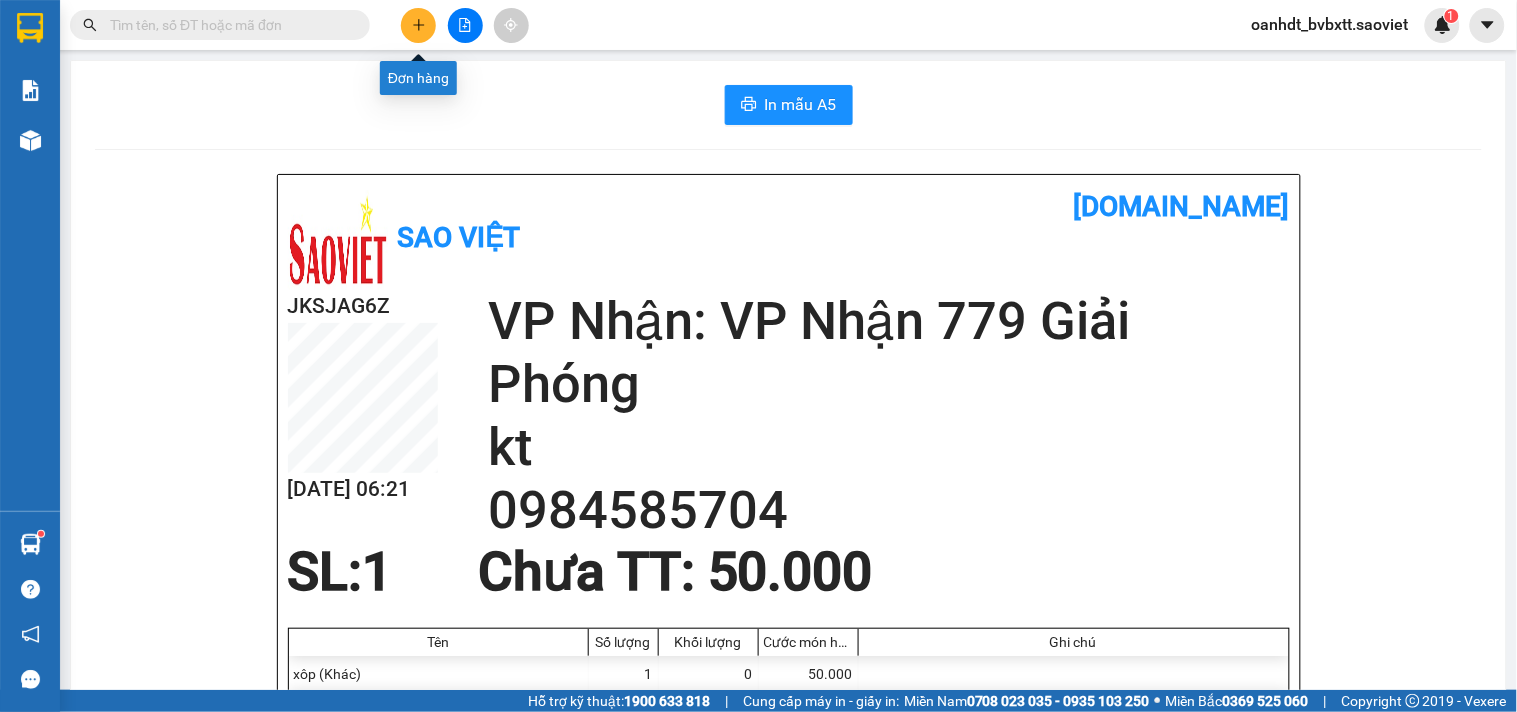 click 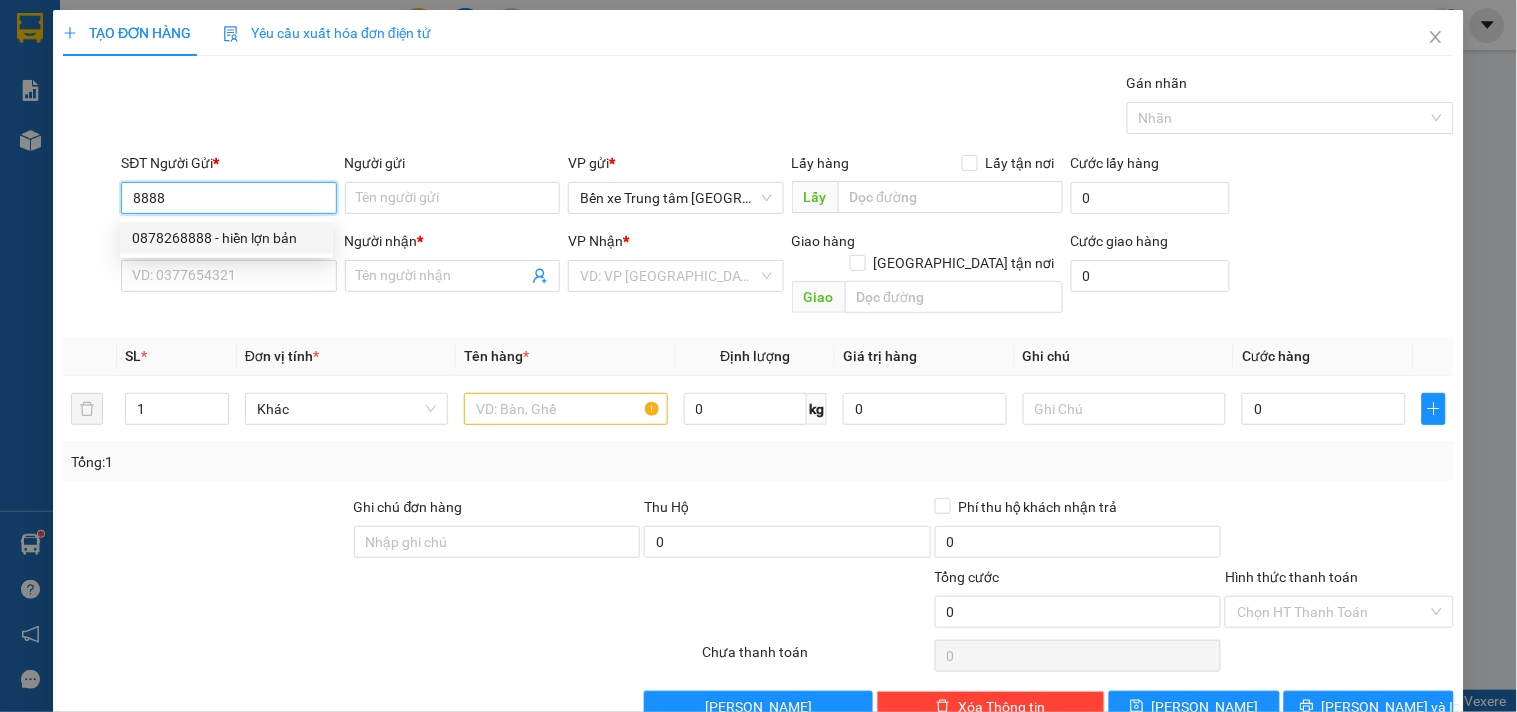 click on "0878268888 - hiền lợn bản" at bounding box center [226, 238] 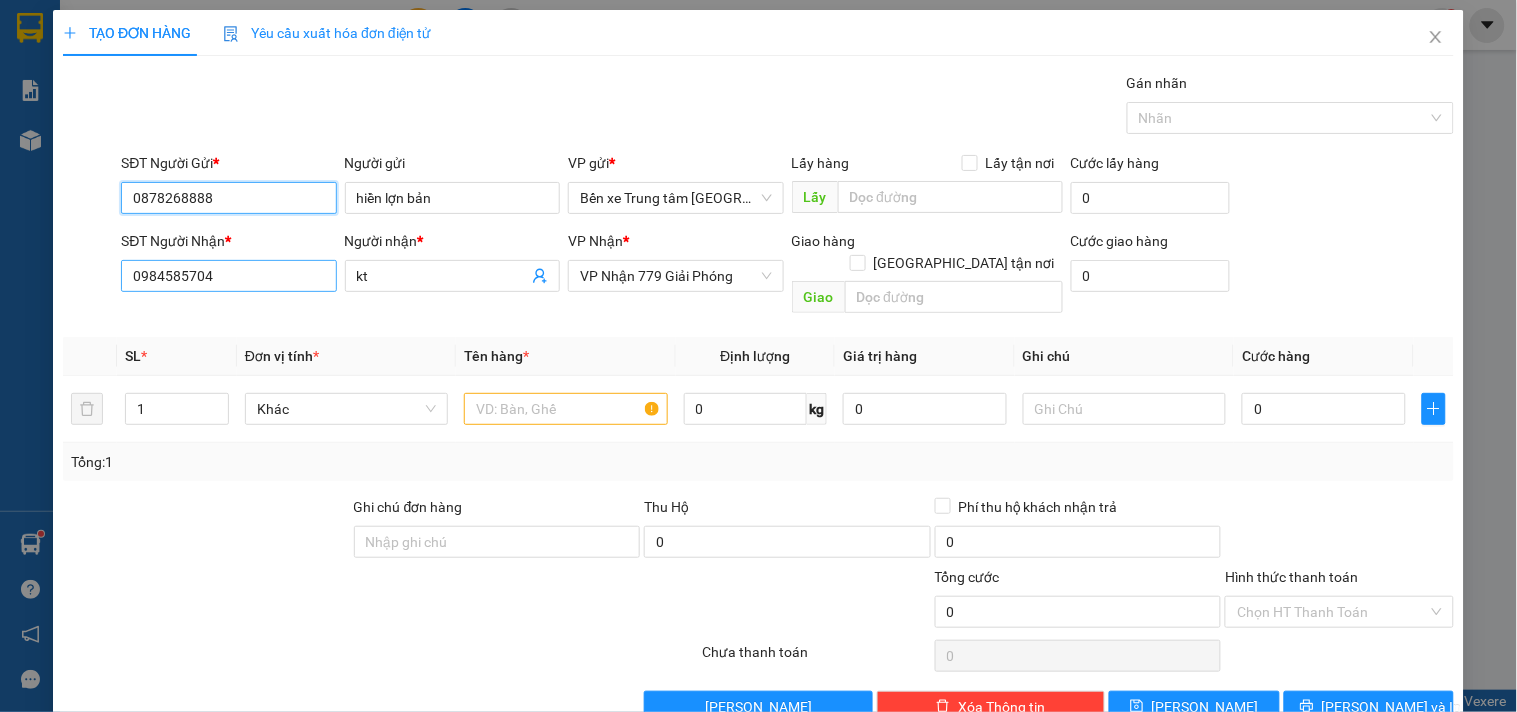 type on "0878268888" 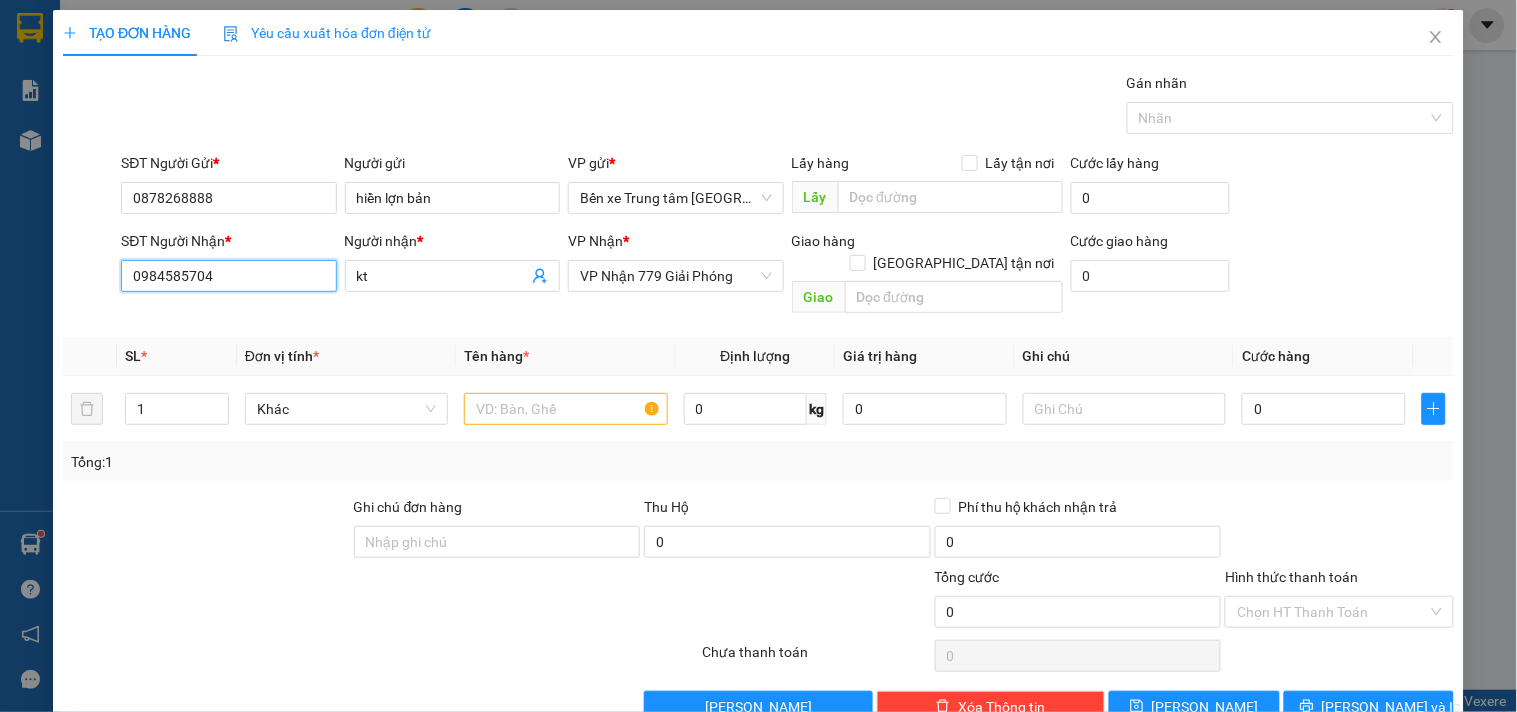 drag, startPoint x: 253, startPoint y: 266, endPoint x: 0, endPoint y: 446, distance: 310.498 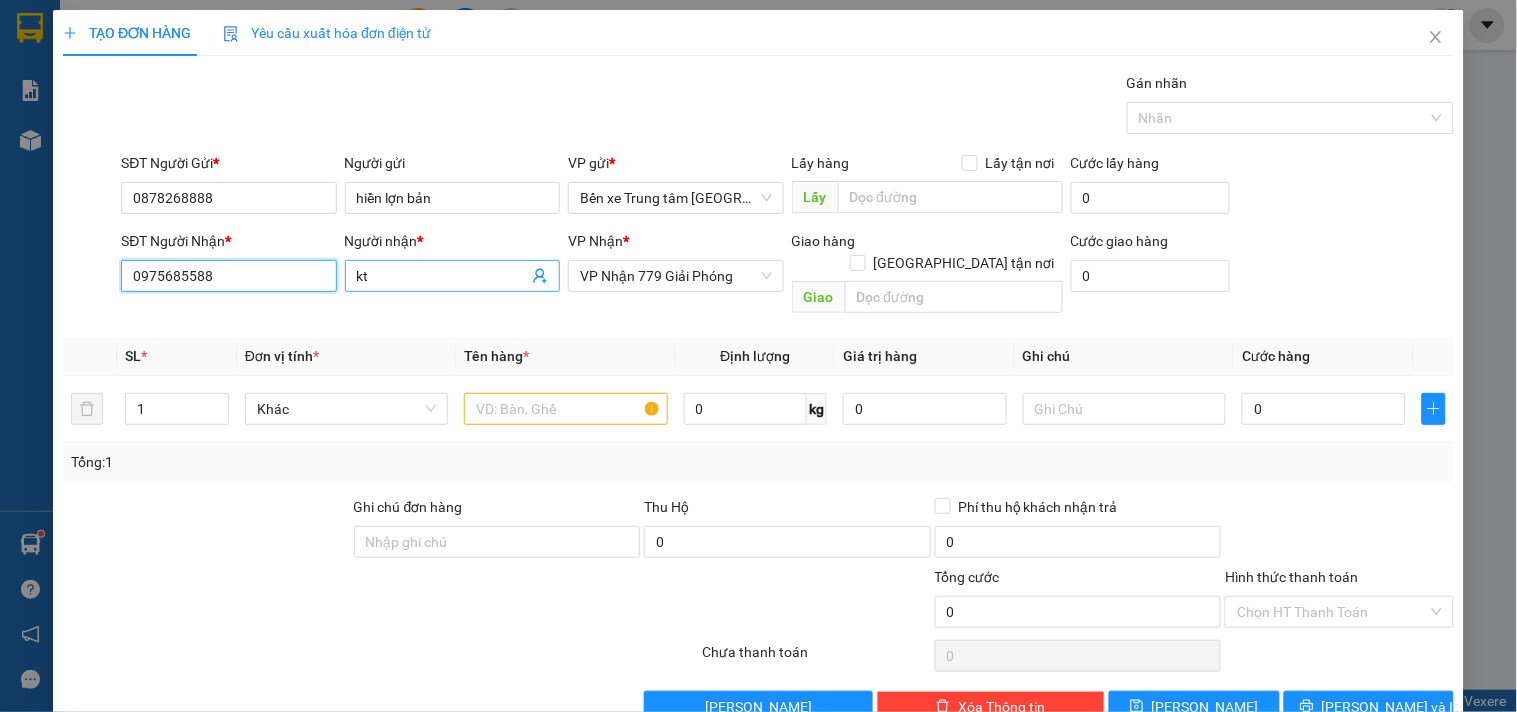 type on "0975685588" 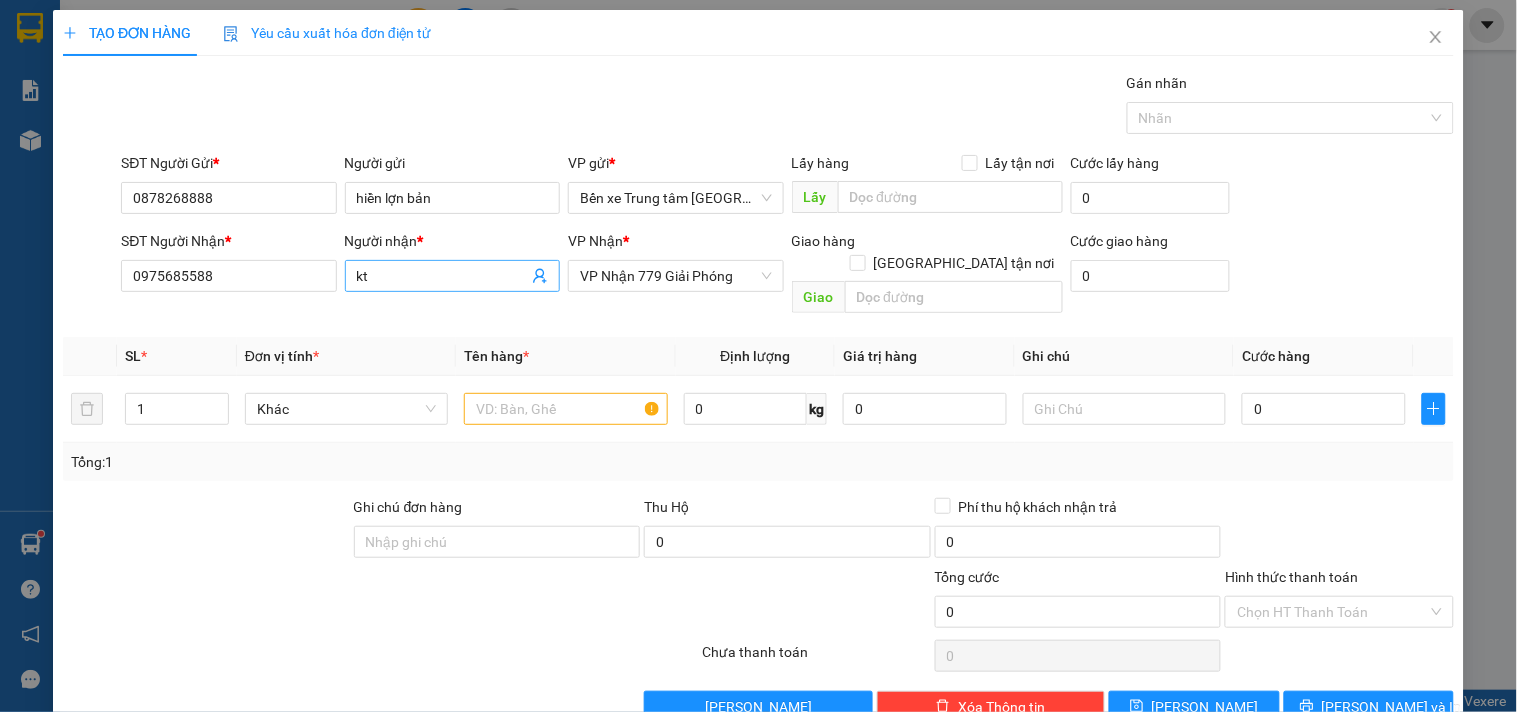 click on "kt" at bounding box center [442, 276] 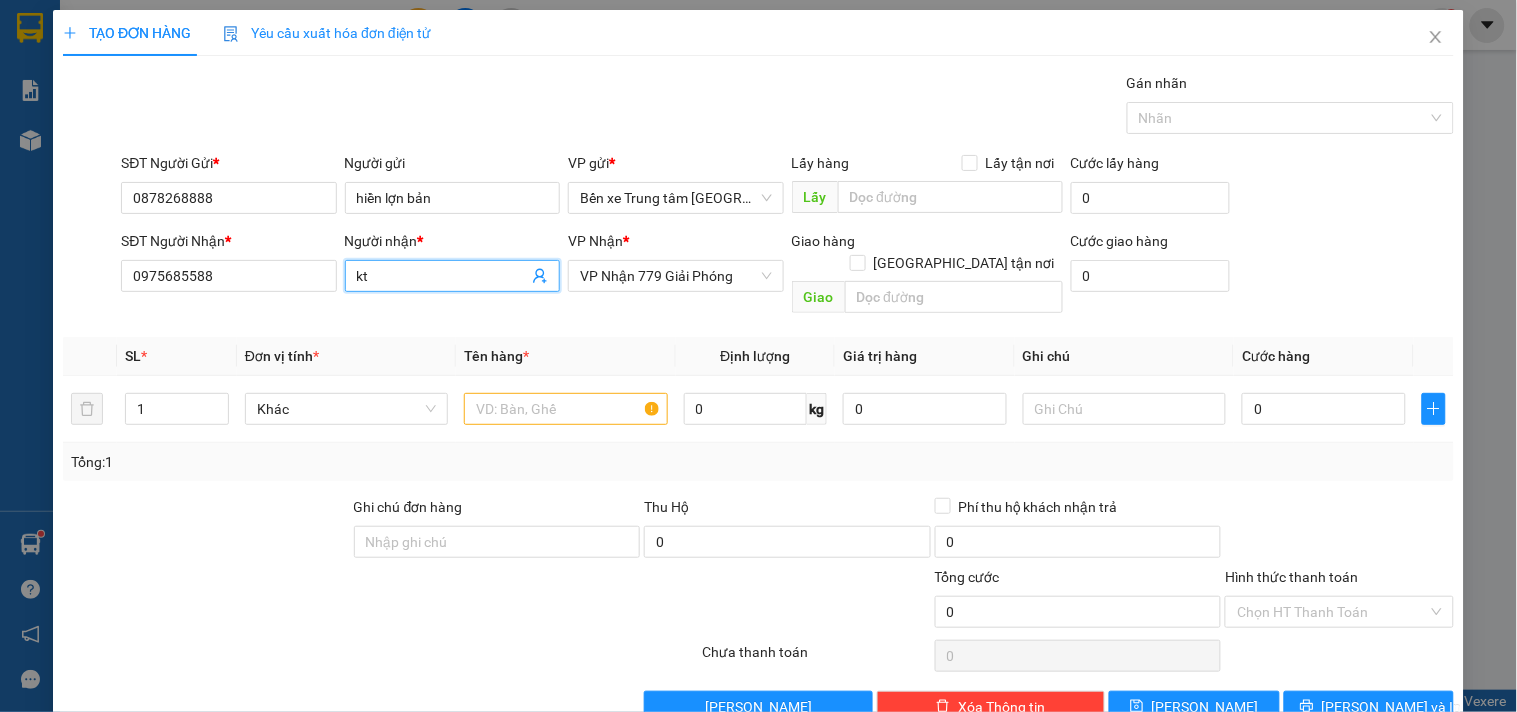 type on "k" 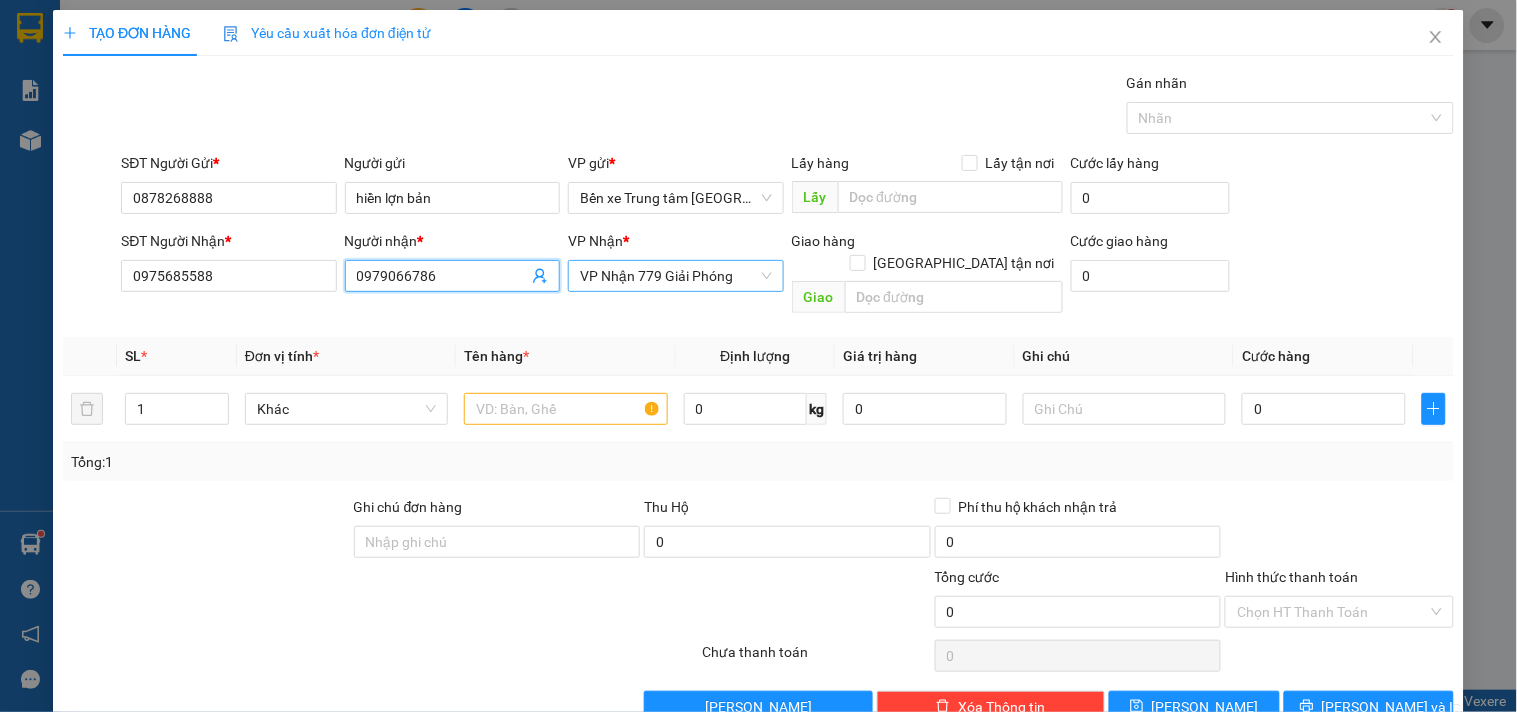 click on "VP Nhận 779 Giải Phóng" at bounding box center (675, 276) 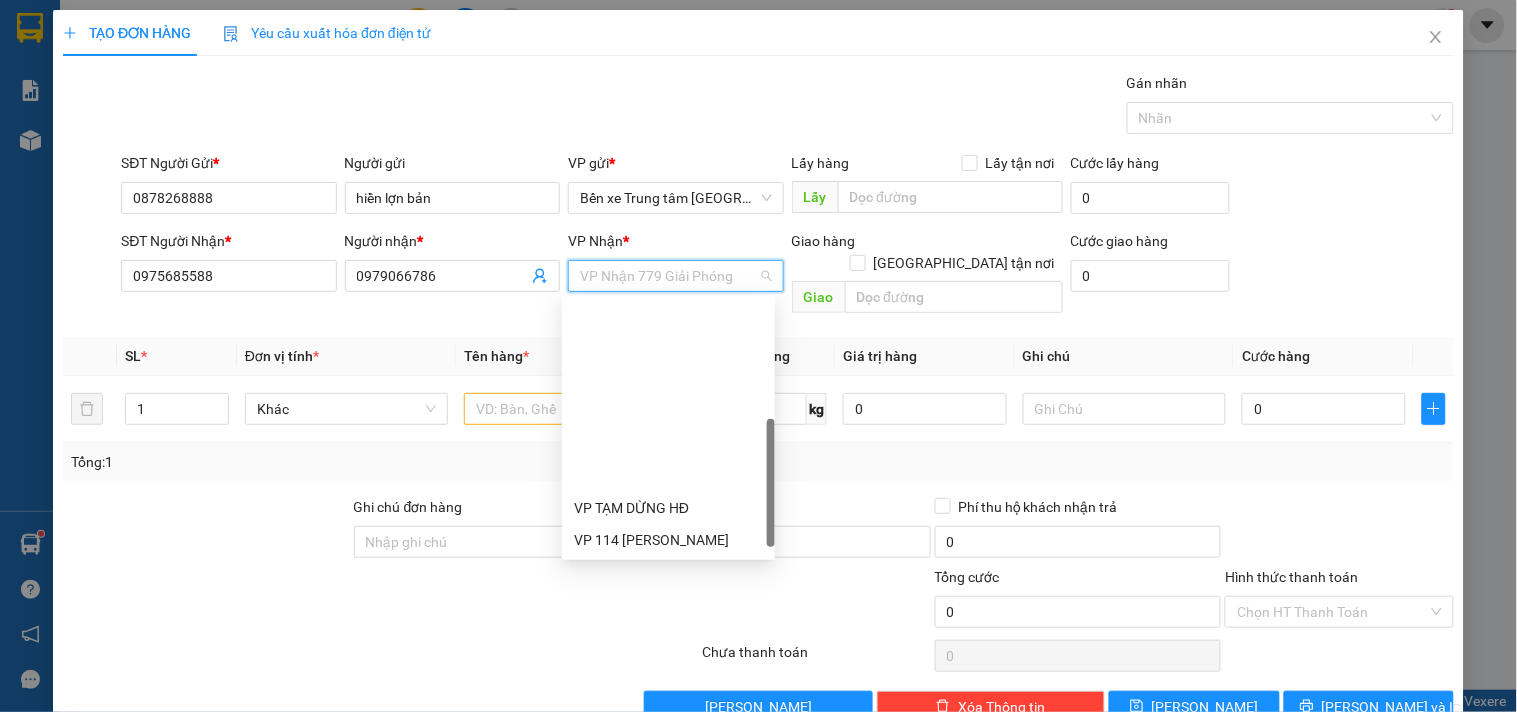 click on "VP 7 [PERSON_NAME]" at bounding box center (668, 668) 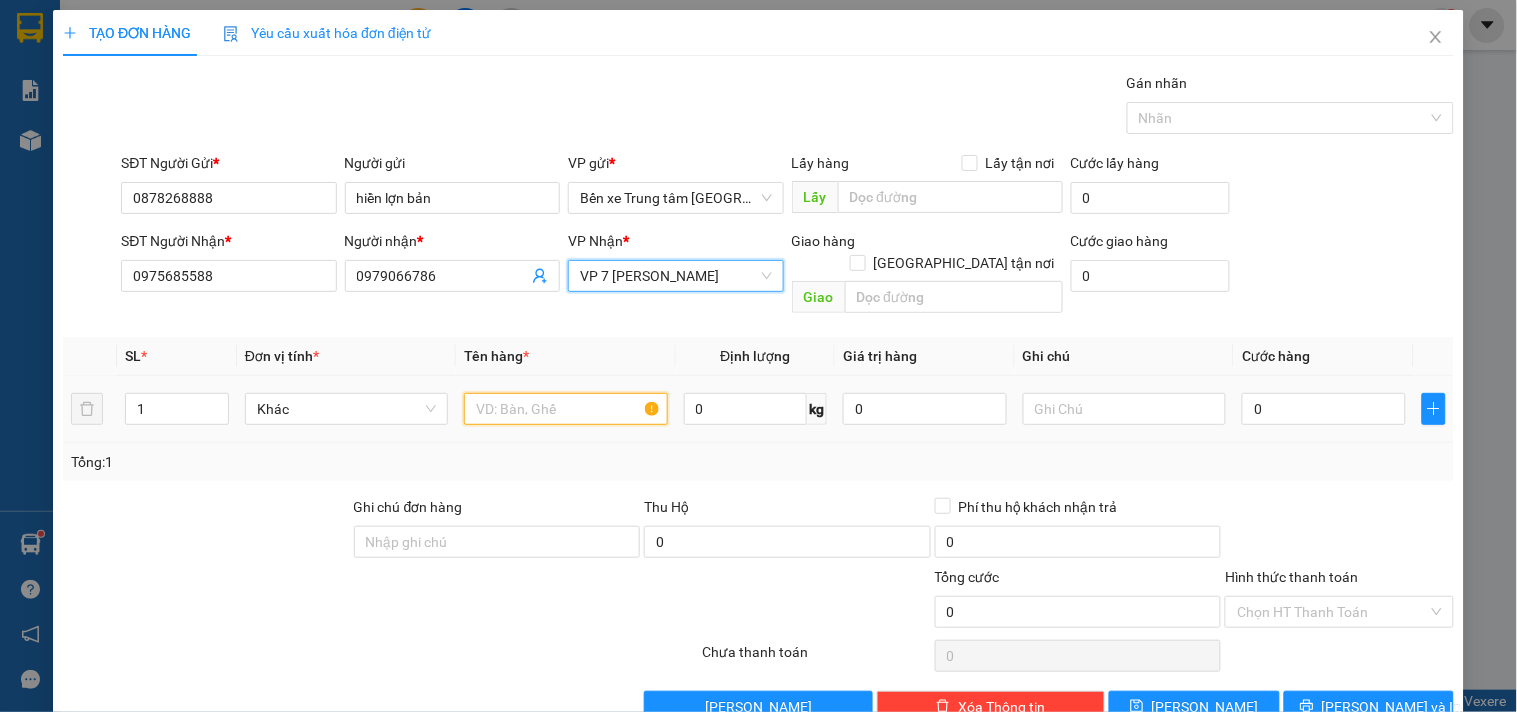 click at bounding box center [565, 409] 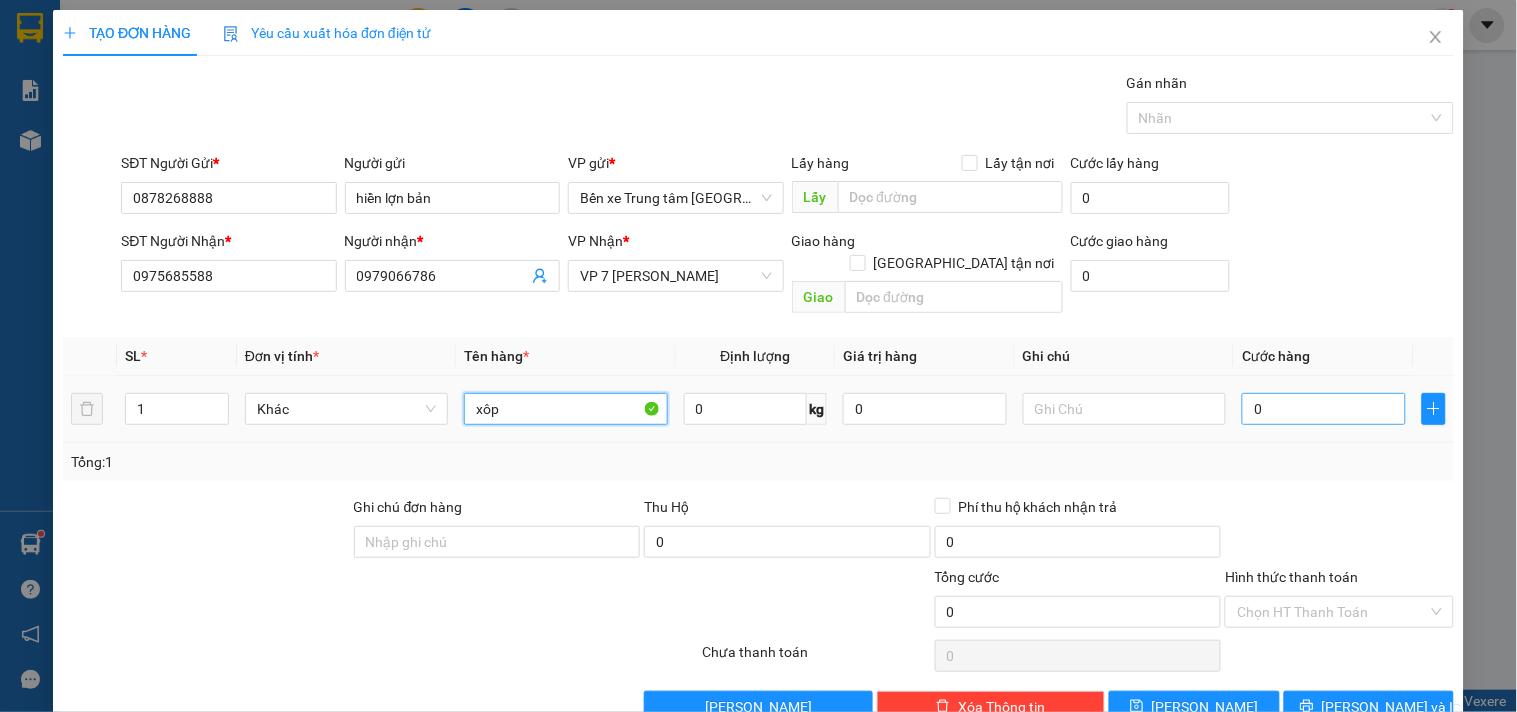 type on "xôp" 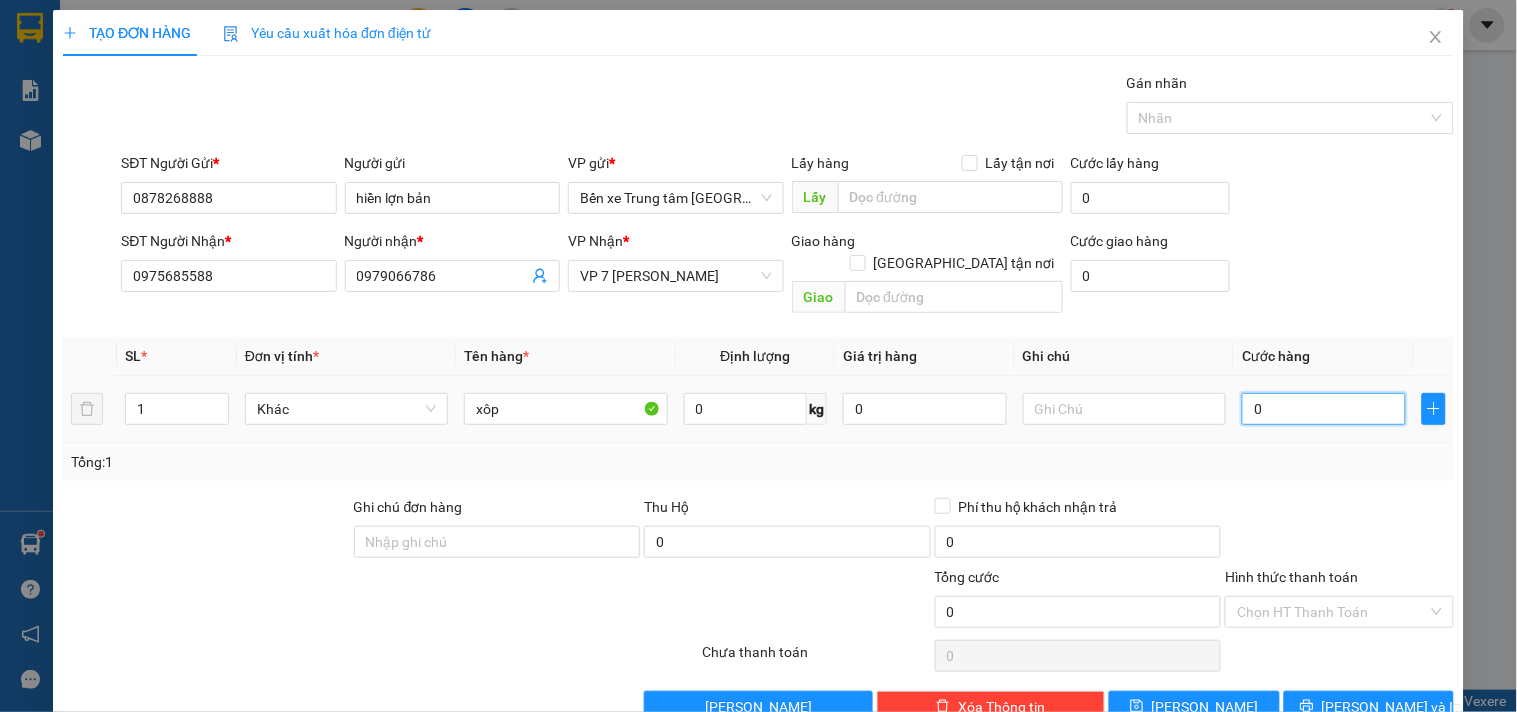 click on "0" at bounding box center [1324, 409] 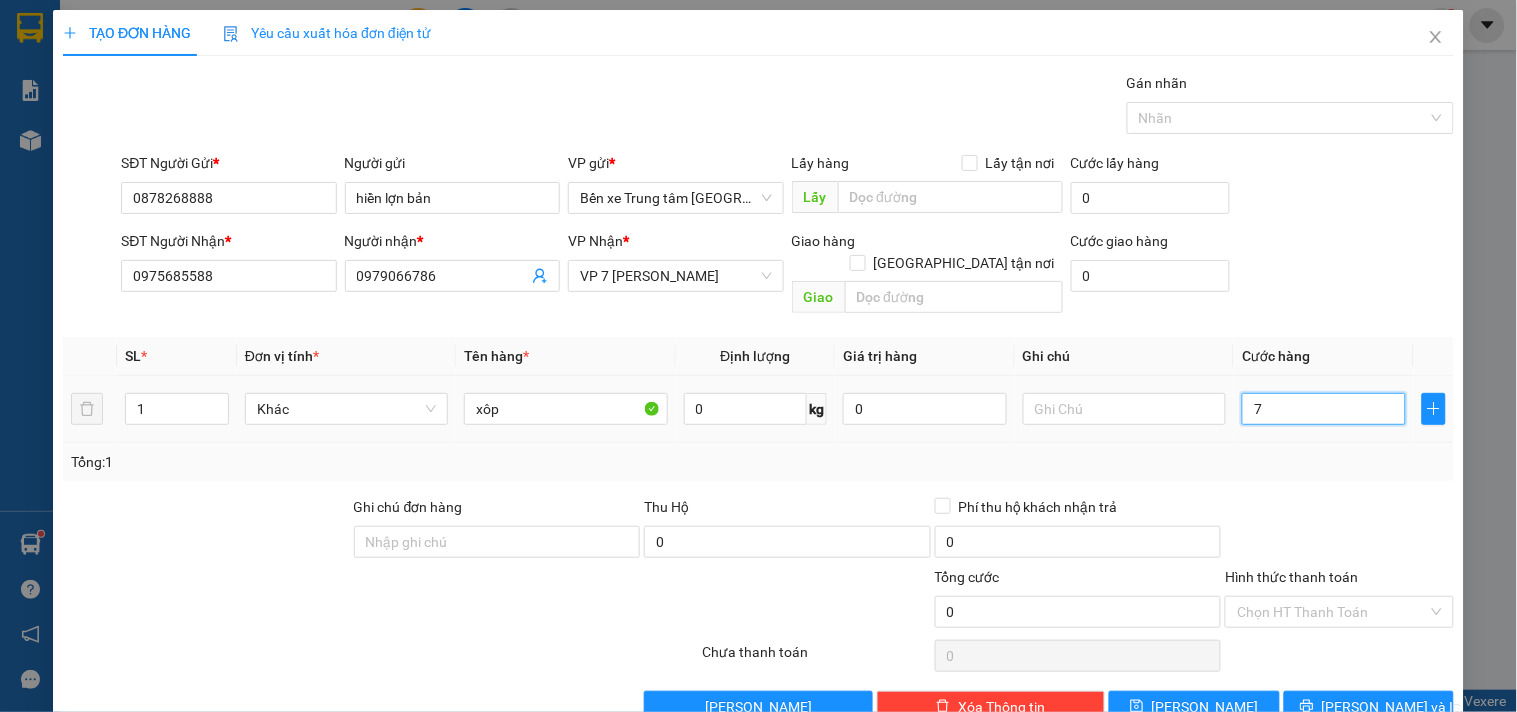 type on "7" 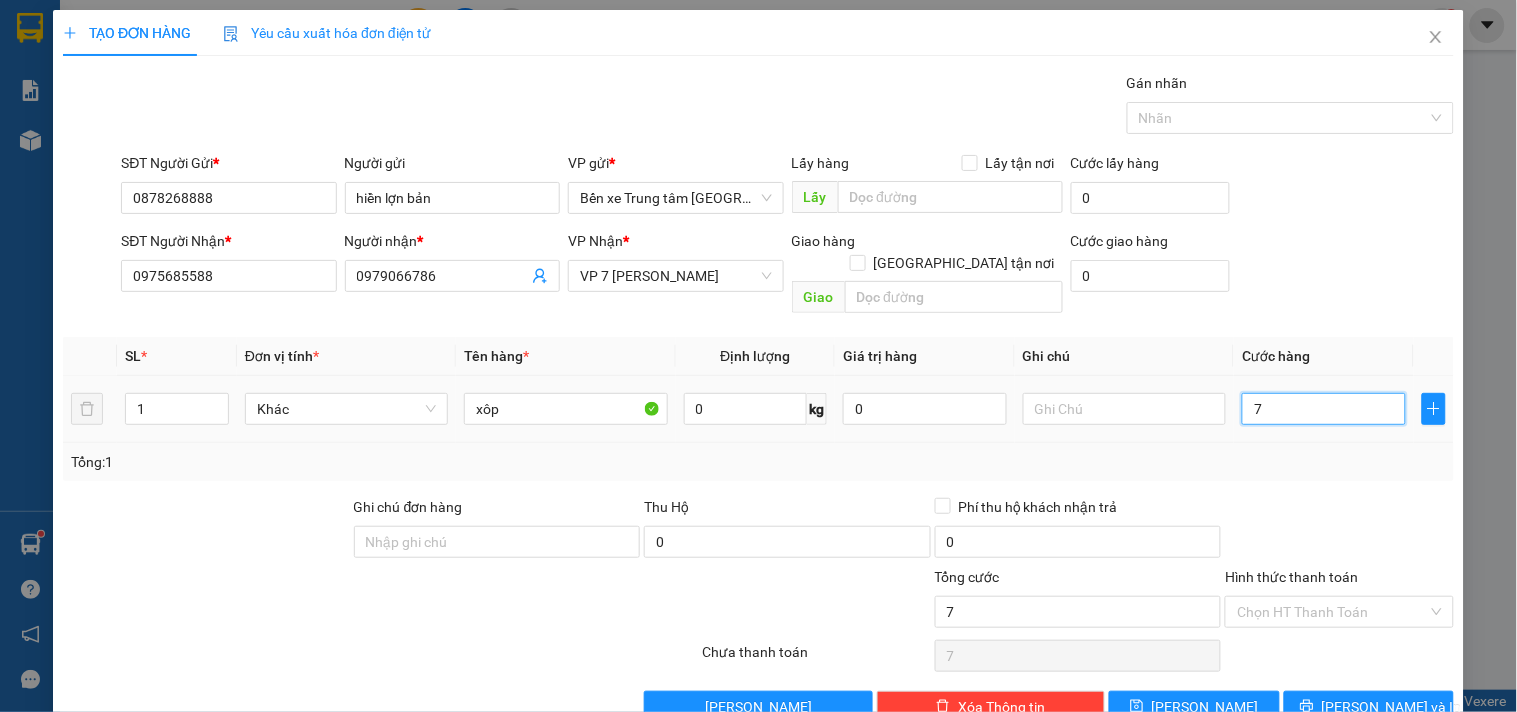 type on "70" 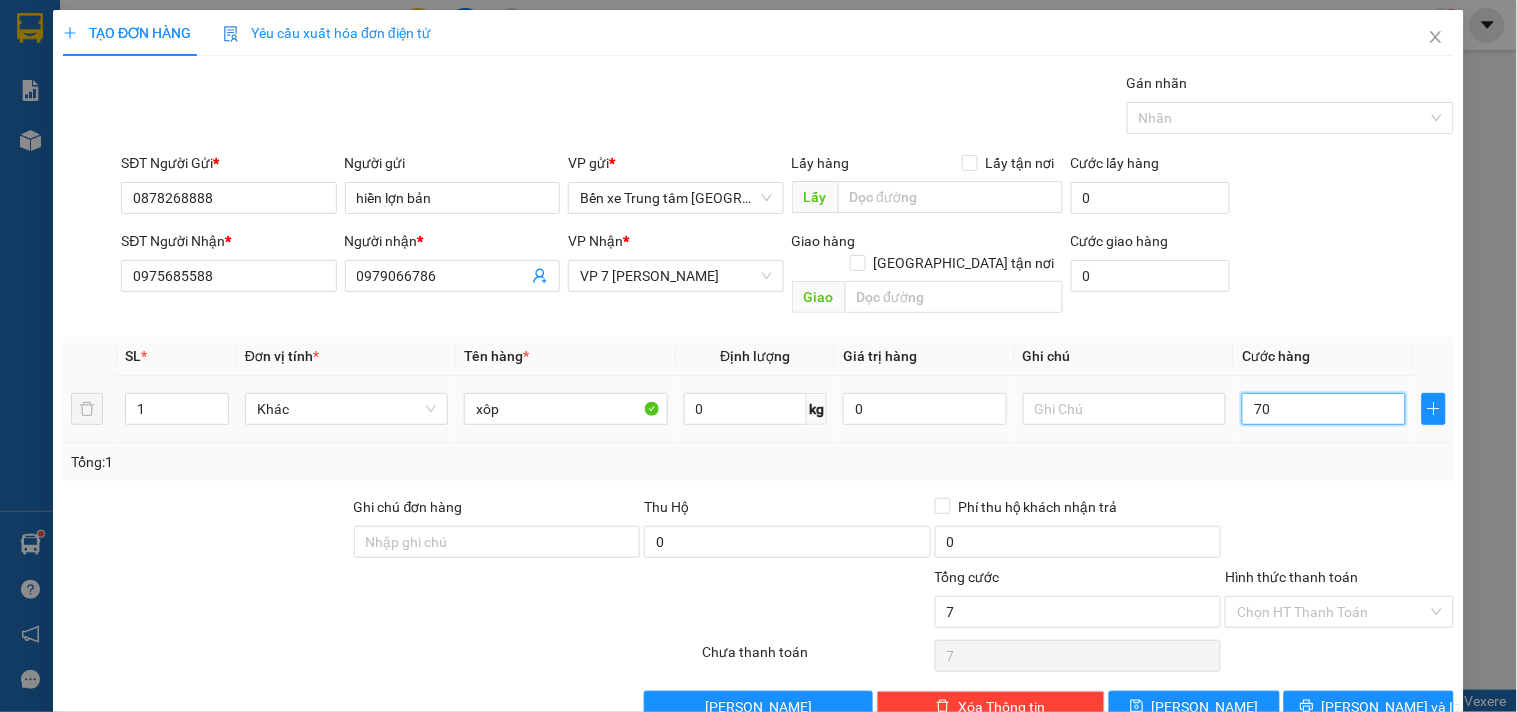type on "70" 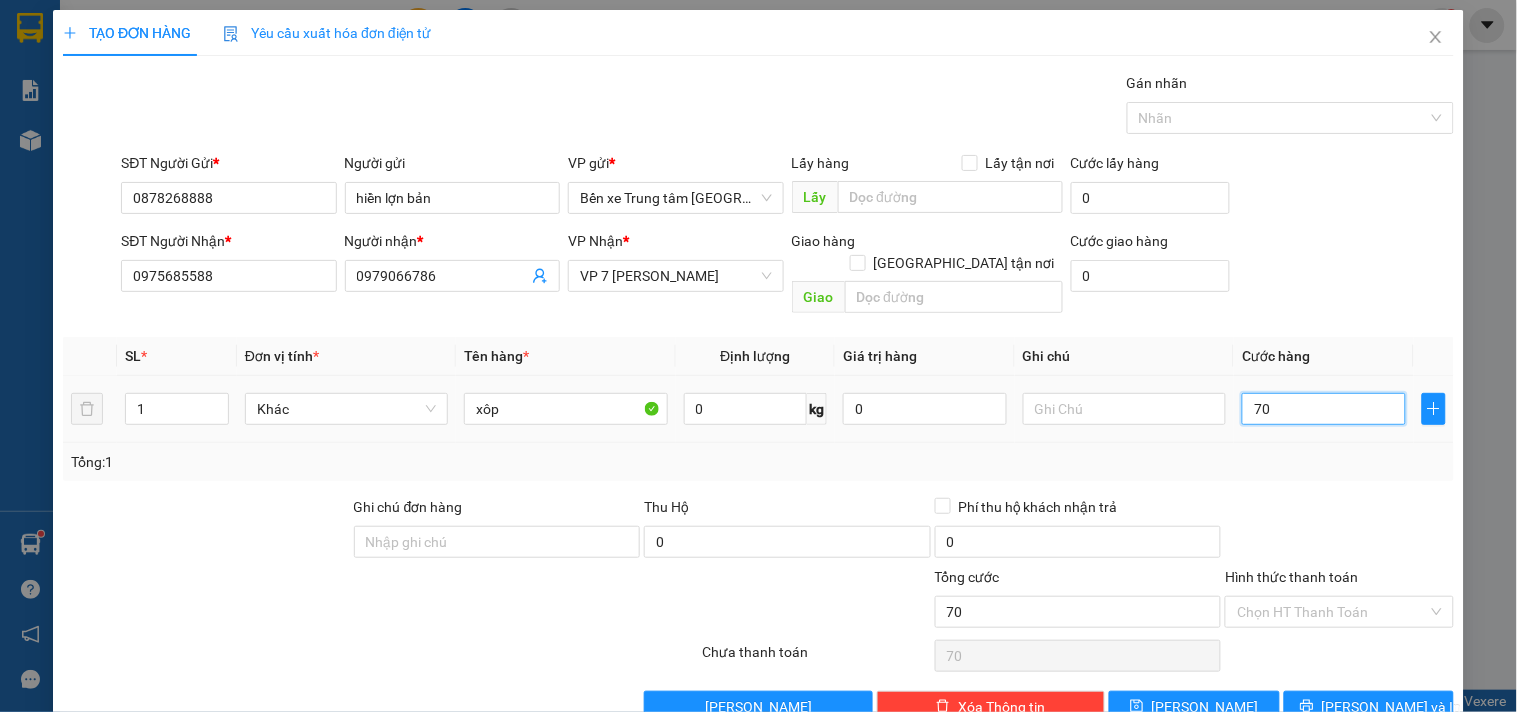type on "700" 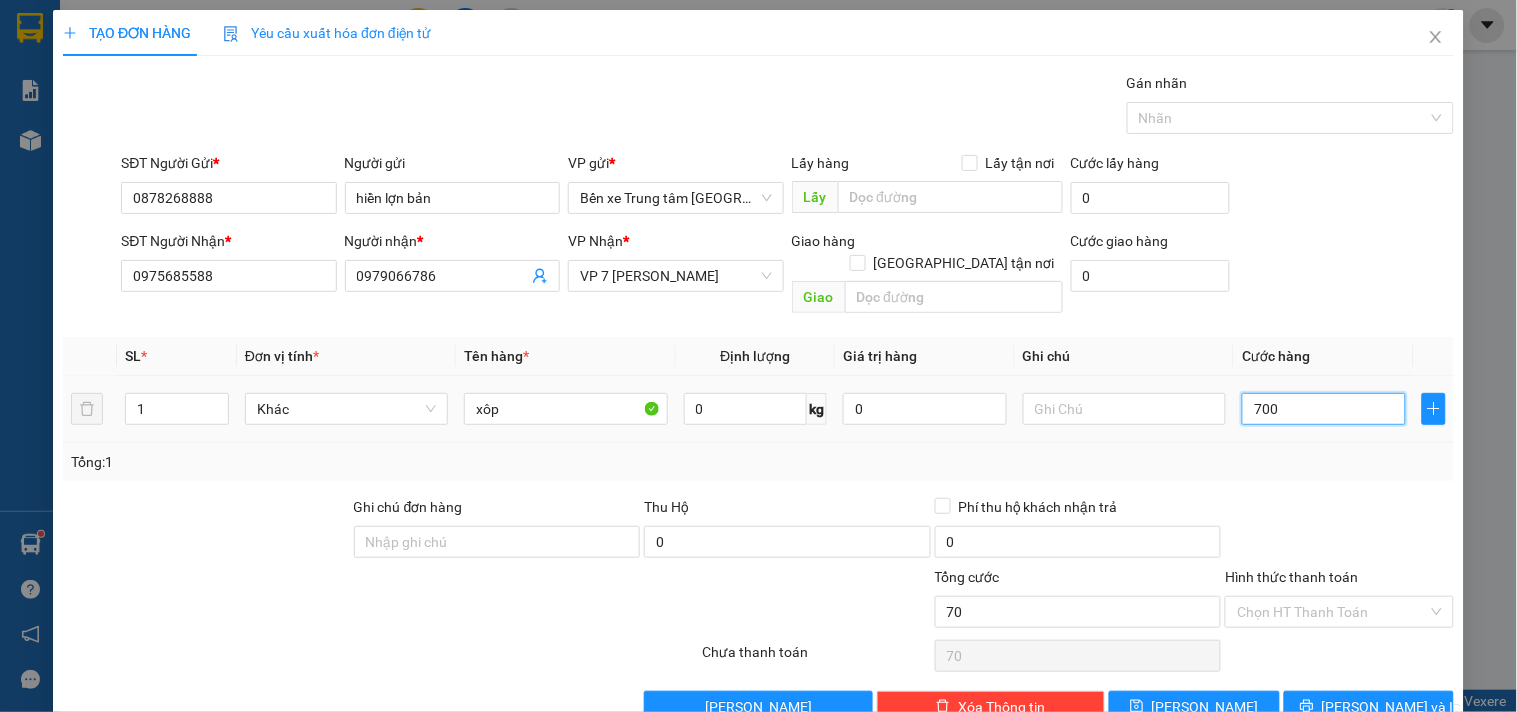 type on "700" 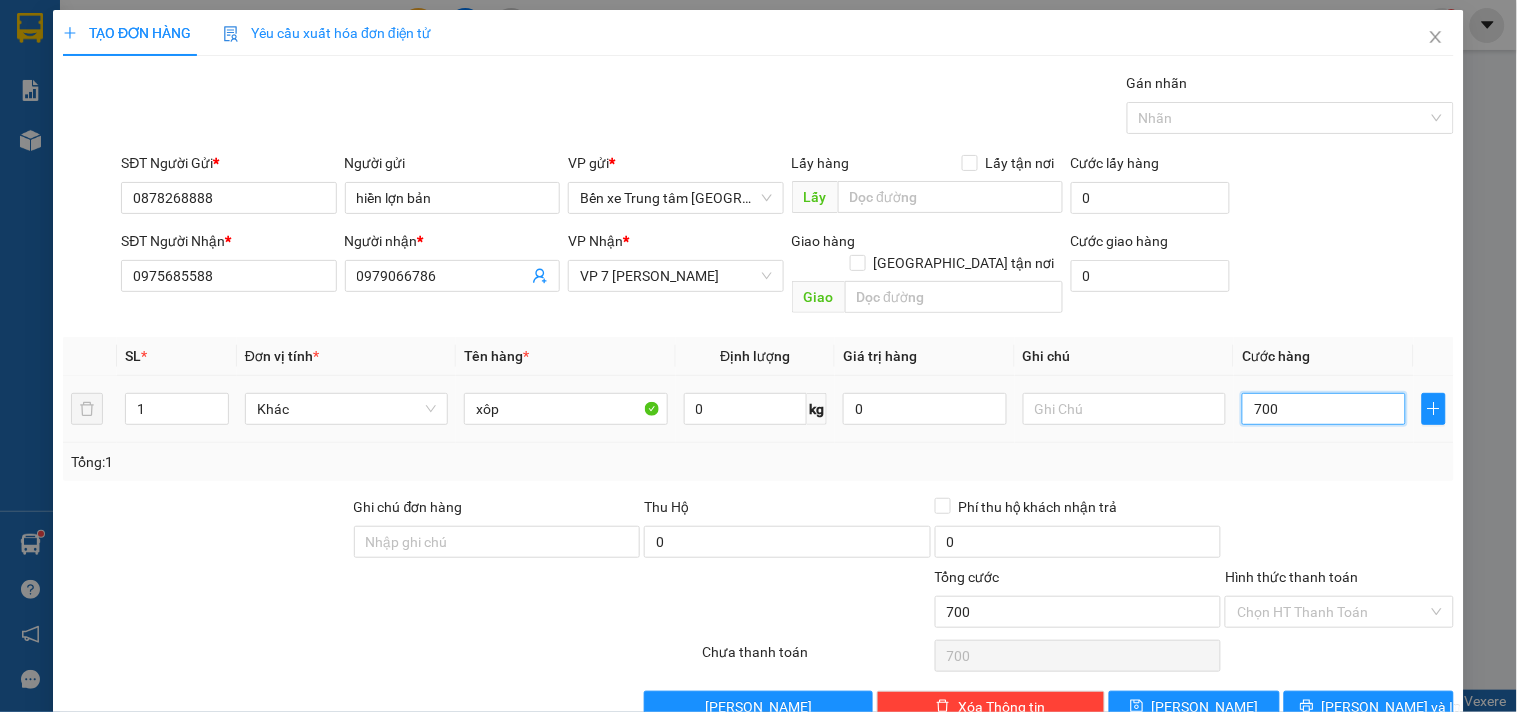 type on "7.000" 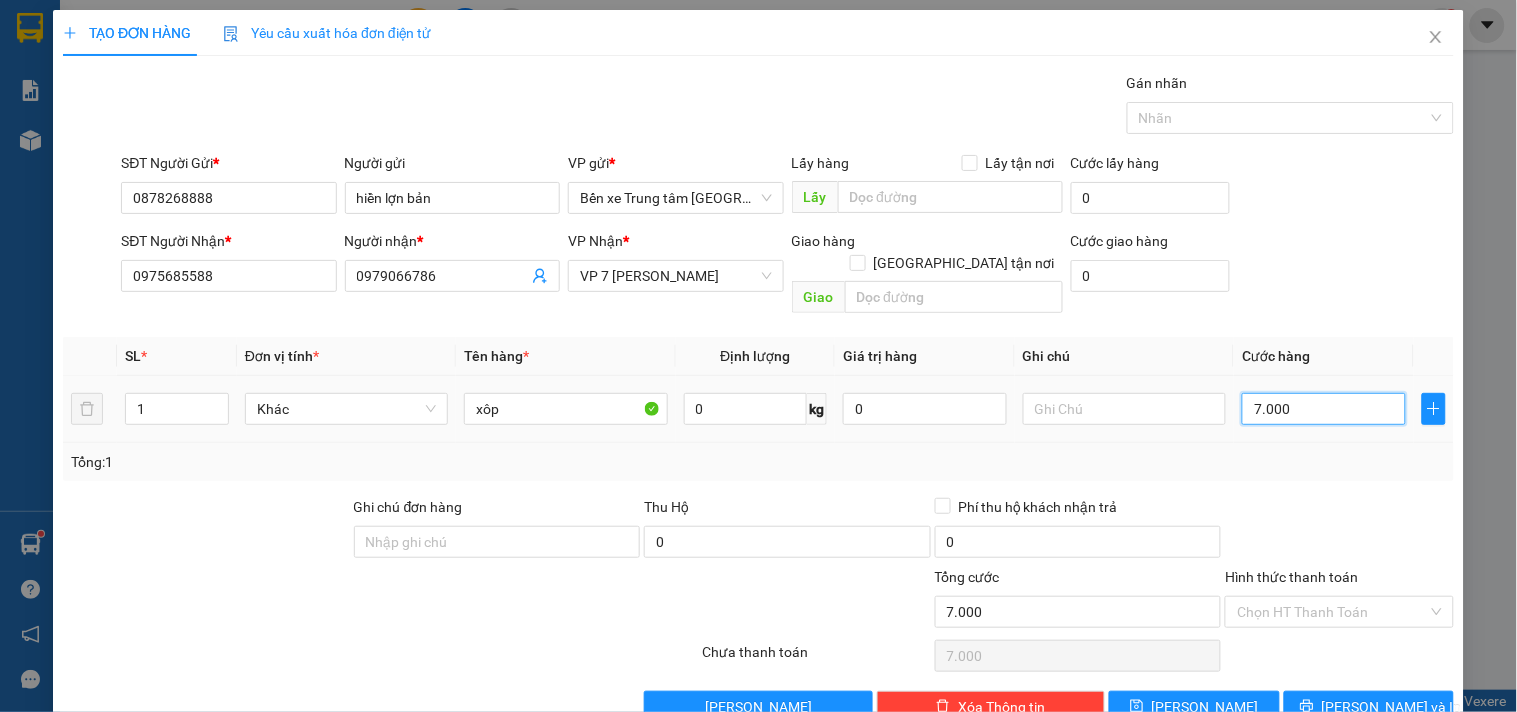 type on "70.000" 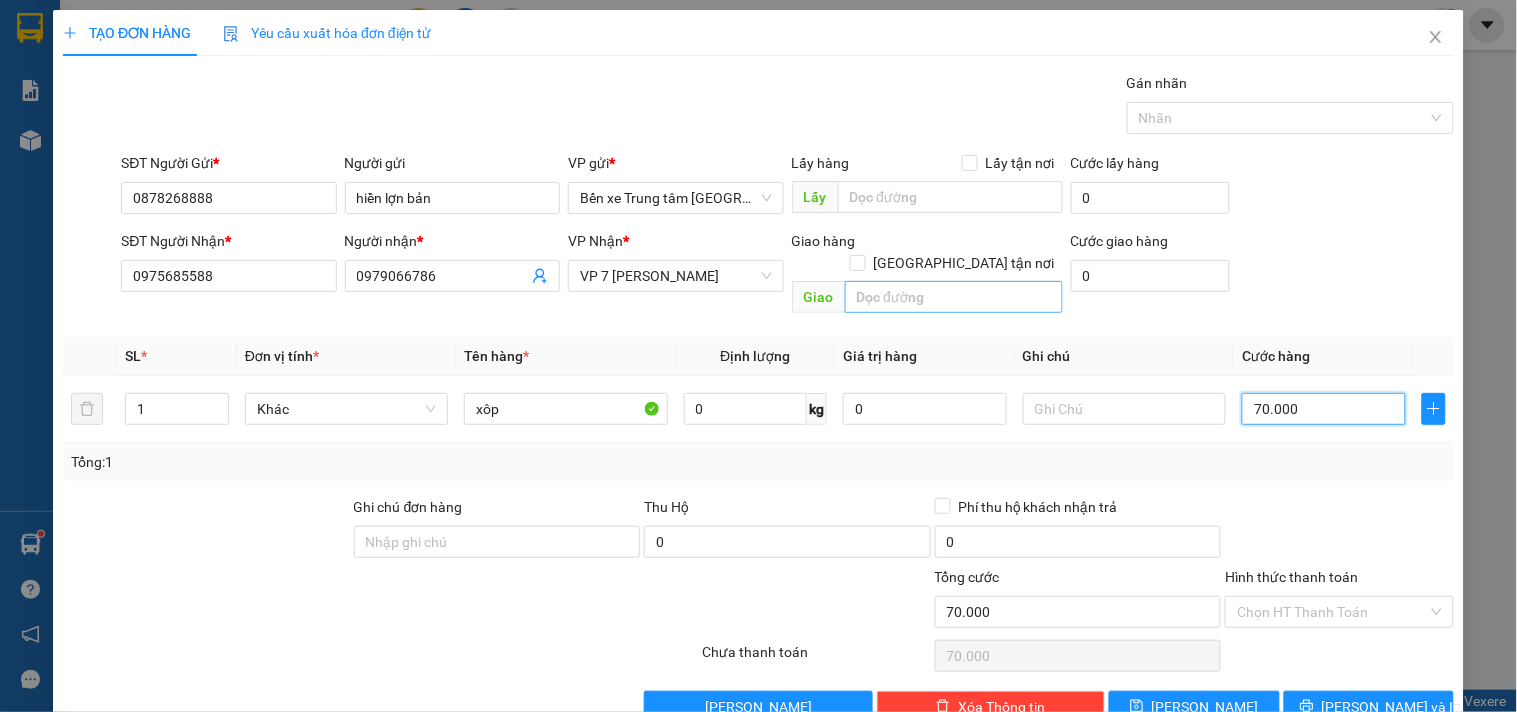 type on "70.000" 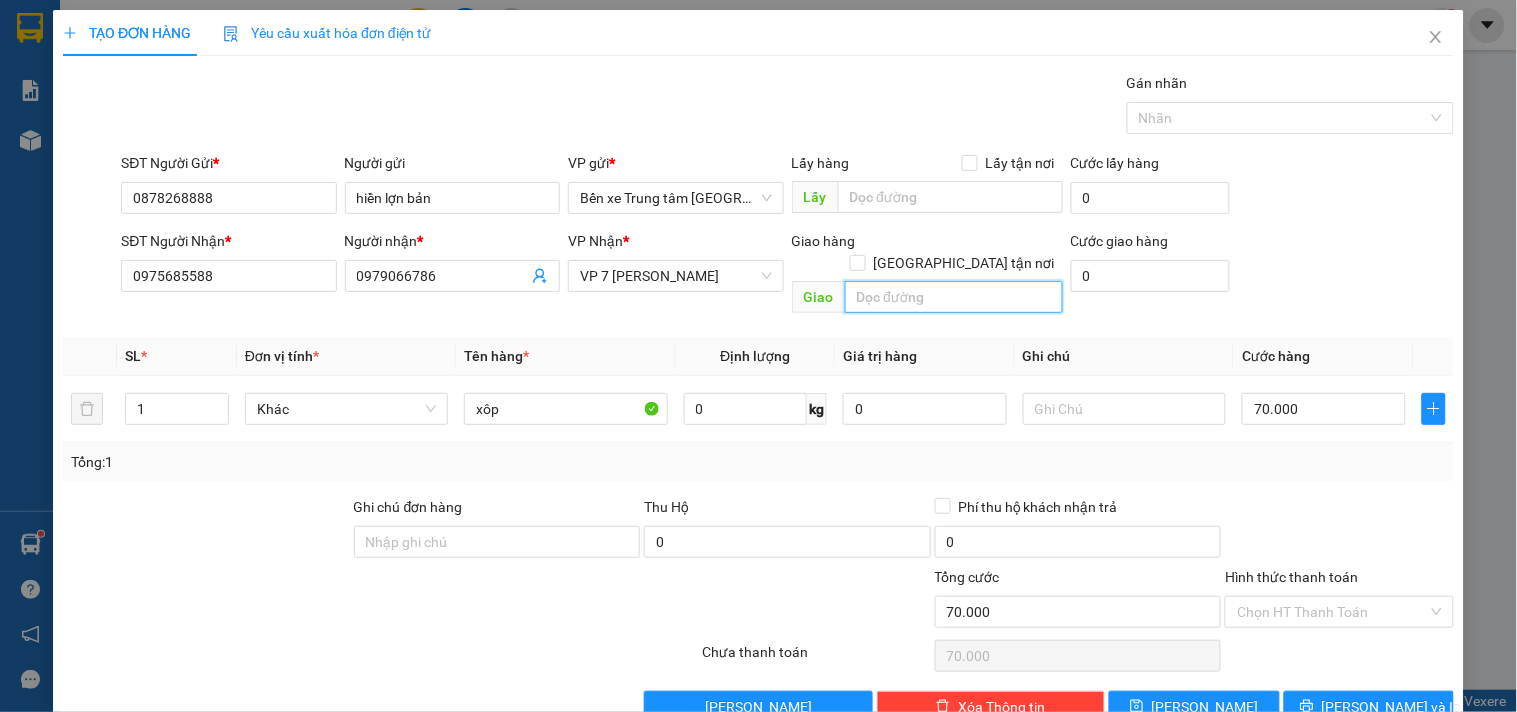 click at bounding box center [954, 297] 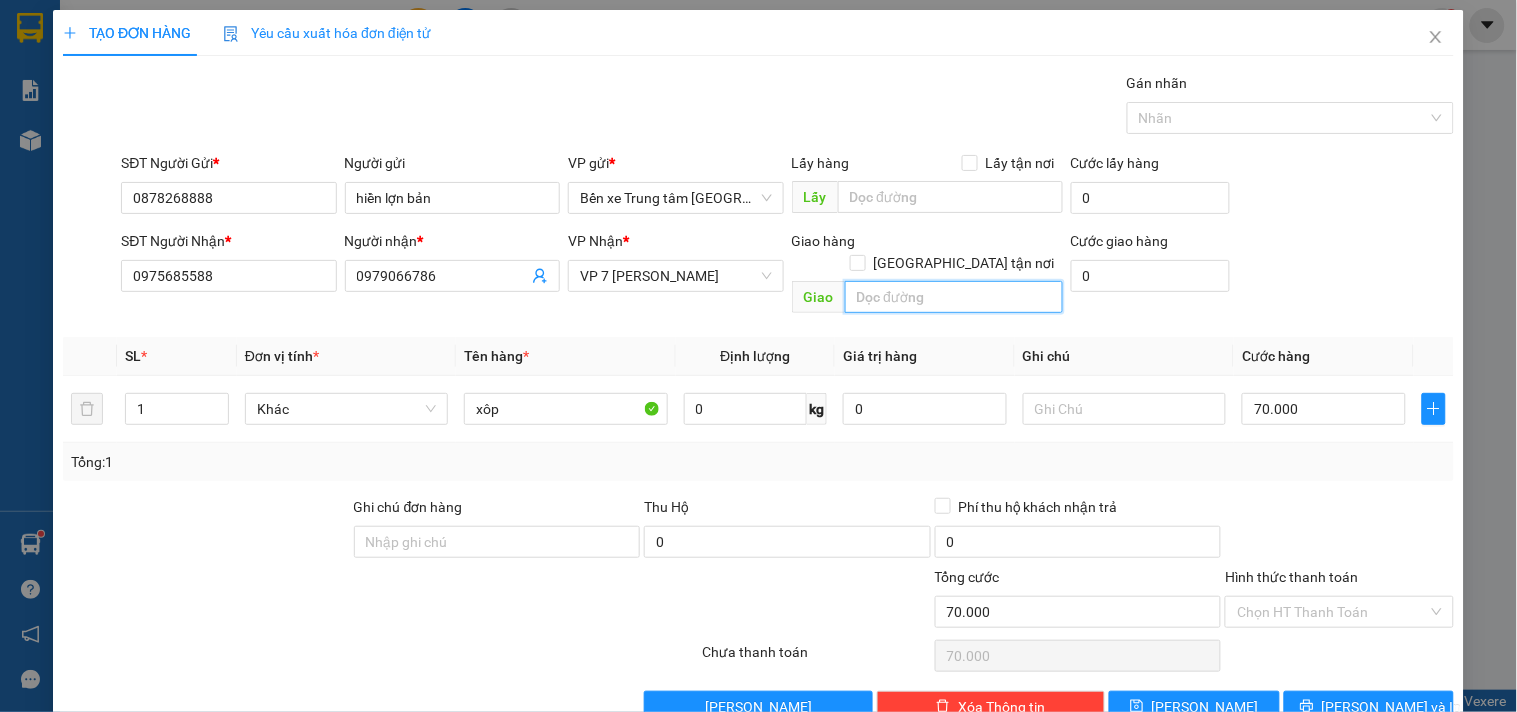 type on "k" 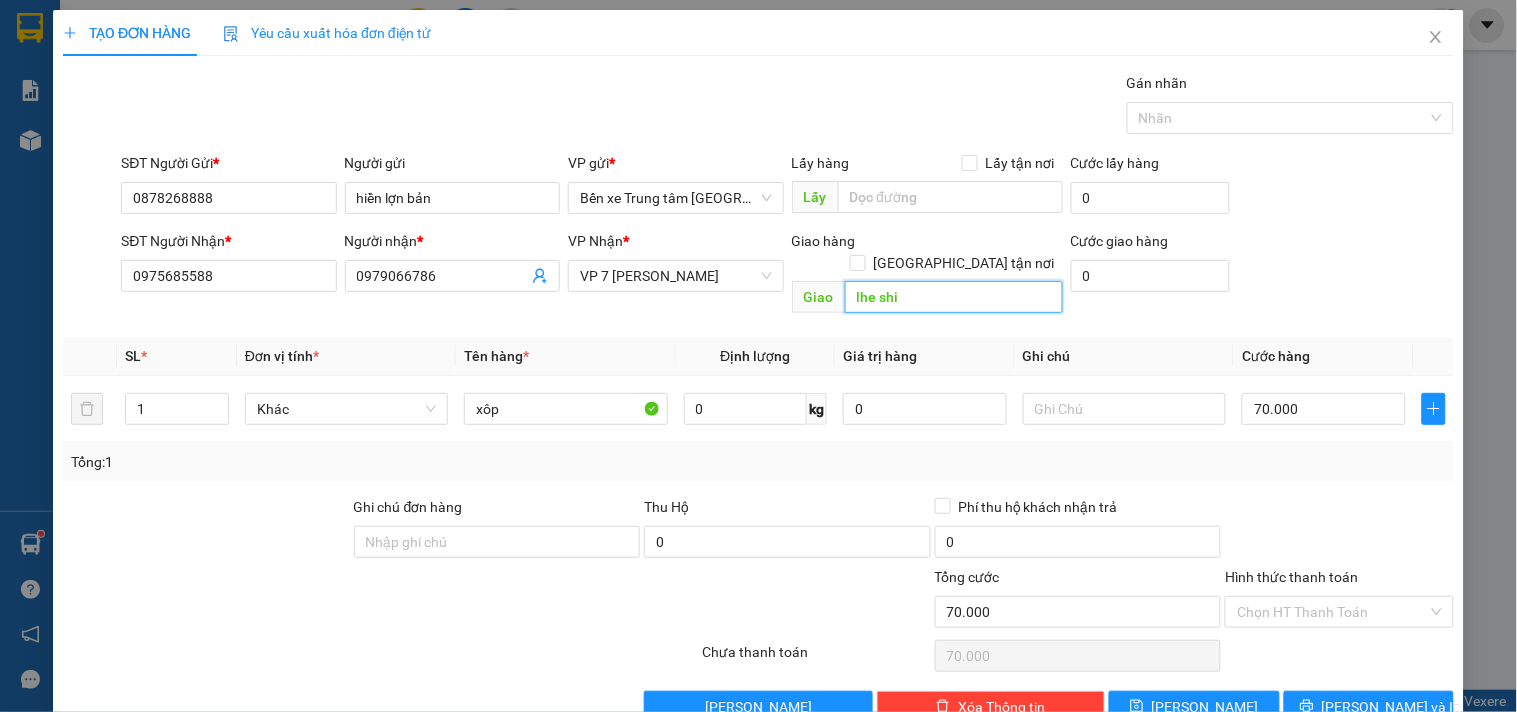 type on "lhe ship" 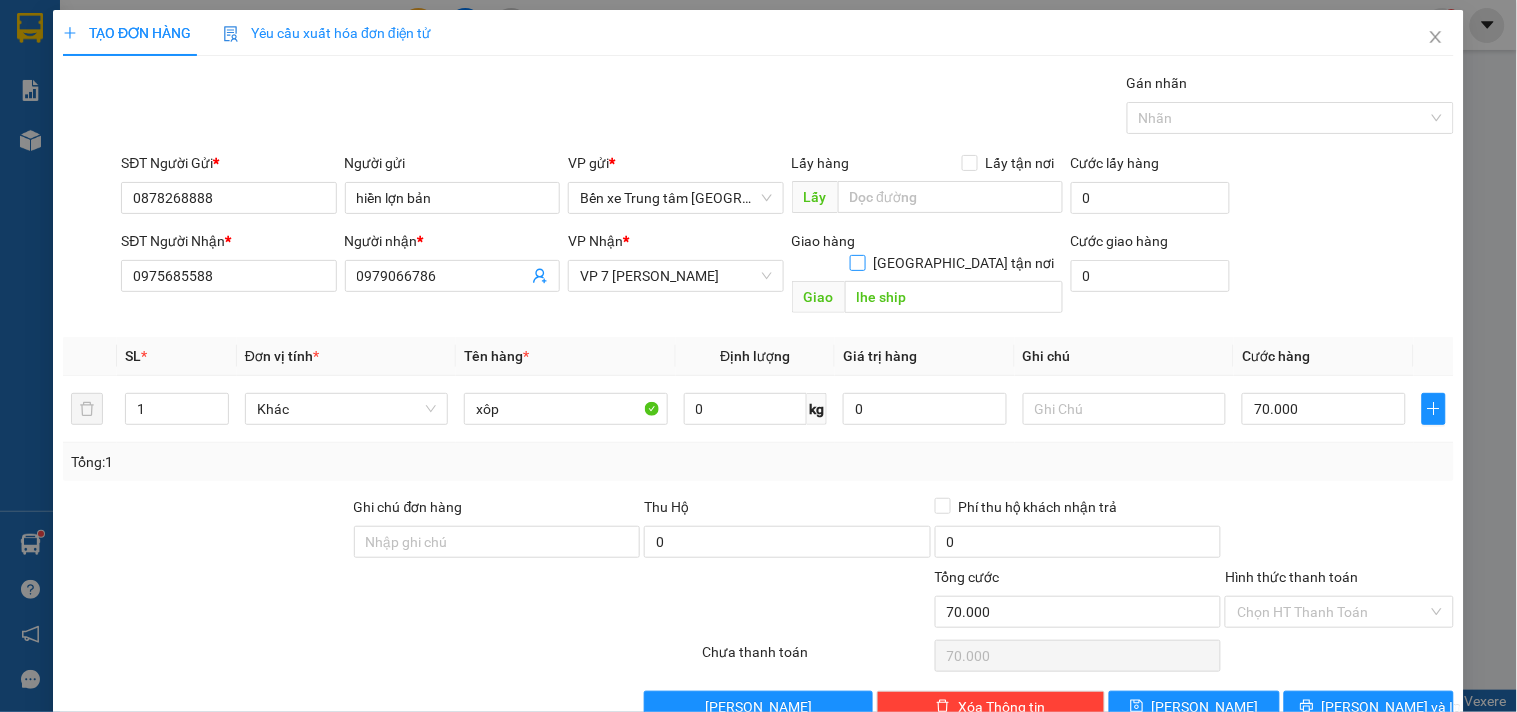 click on "[GEOGRAPHIC_DATA] tận nơi" at bounding box center [857, 262] 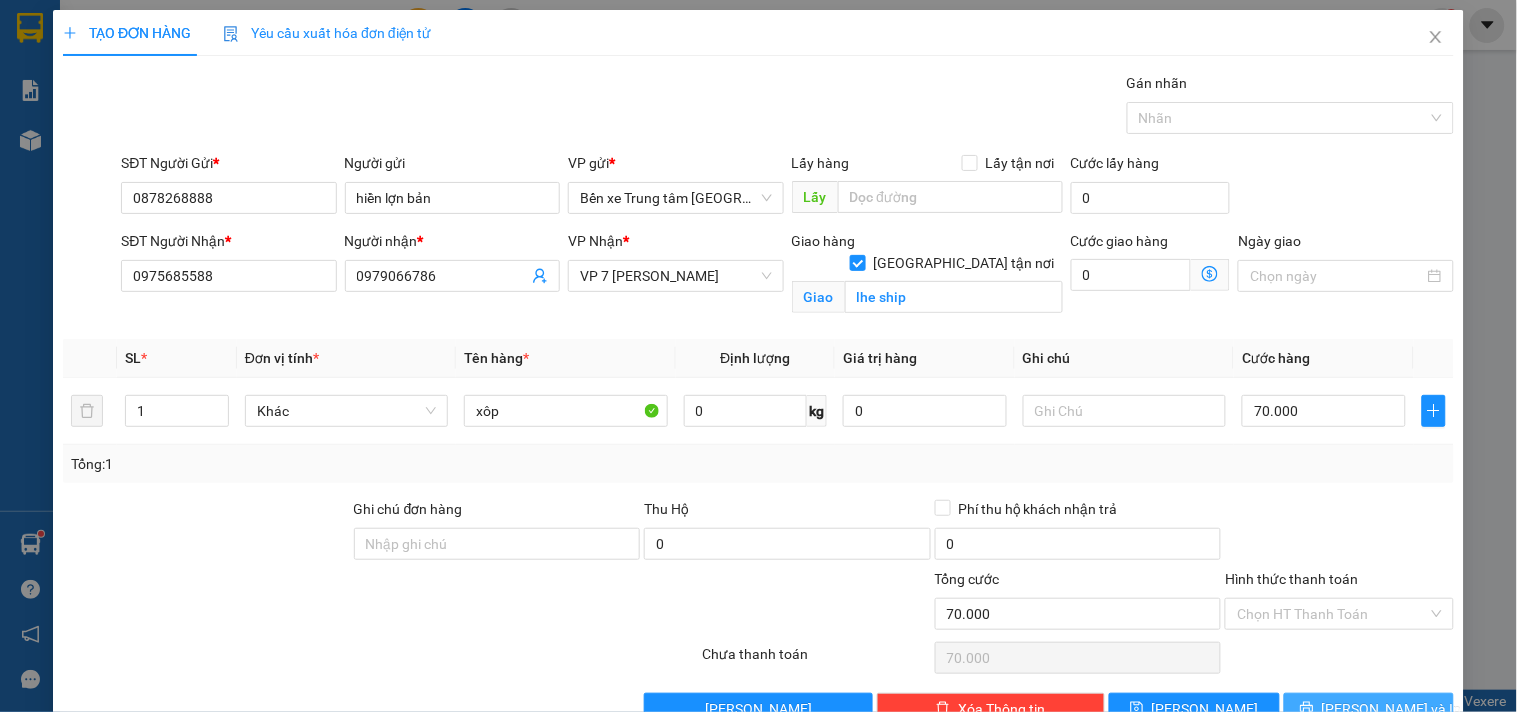 click on "[PERSON_NAME] và In" at bounding box center (1369, 709) 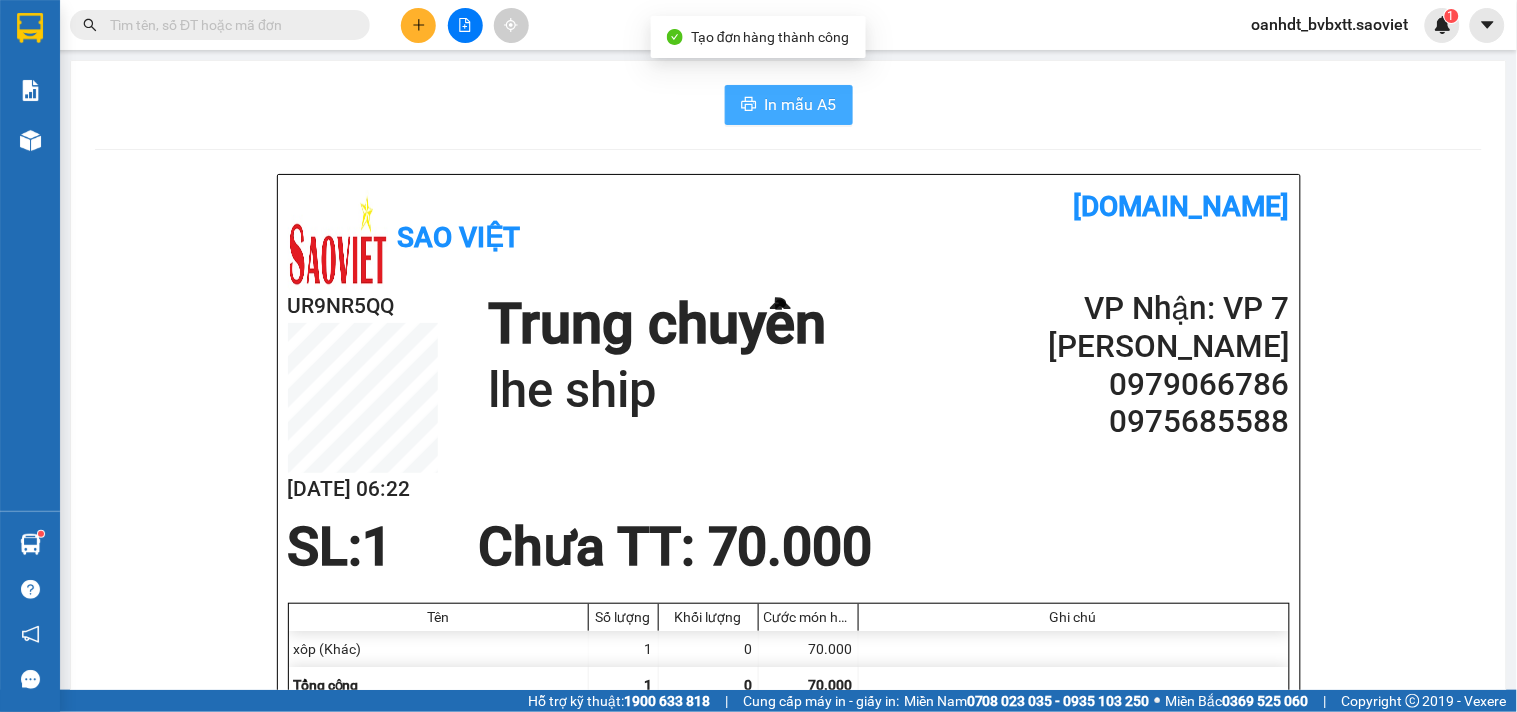 click on "In mẫu A5" at bounding box center [801, 104] 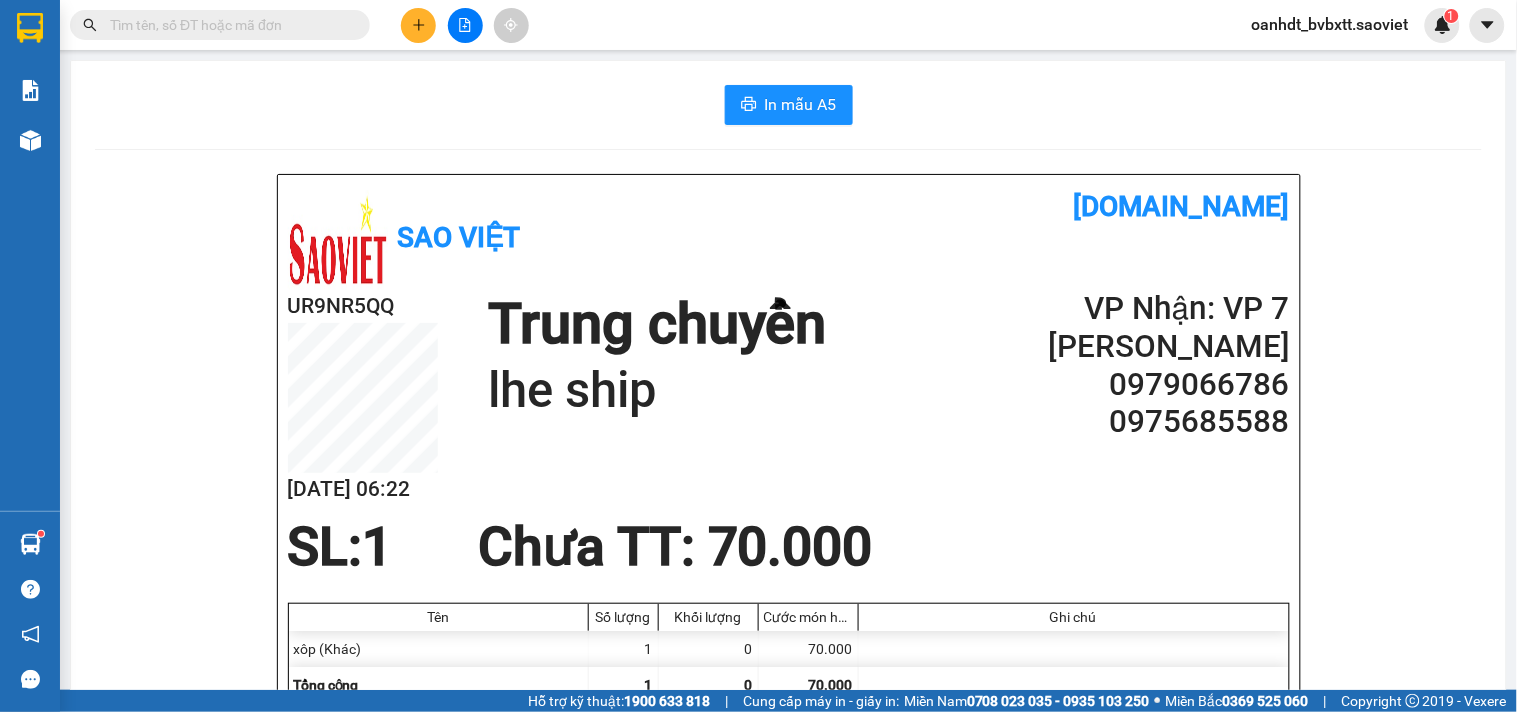 click 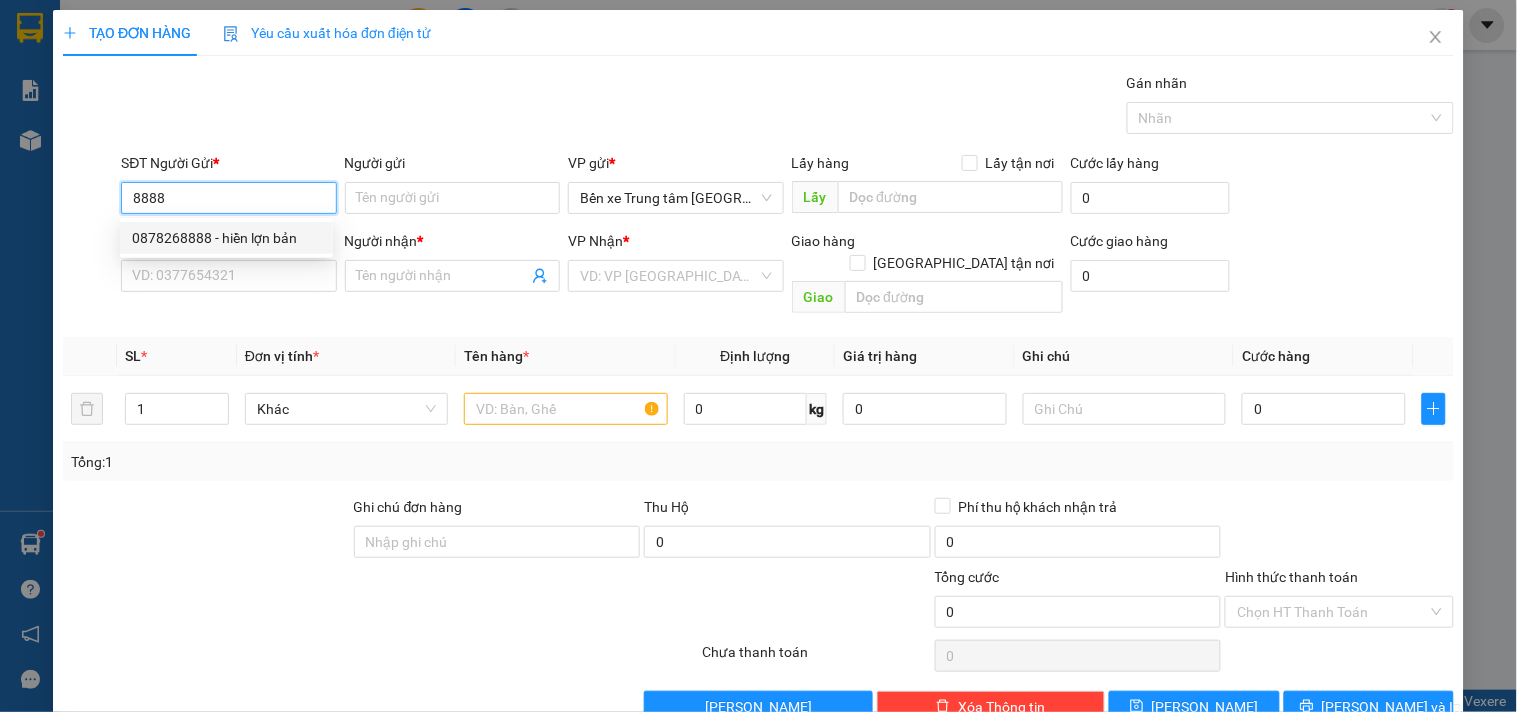 click on "0878268888 - hiền lợn bản" at bounding box center (226, 238) 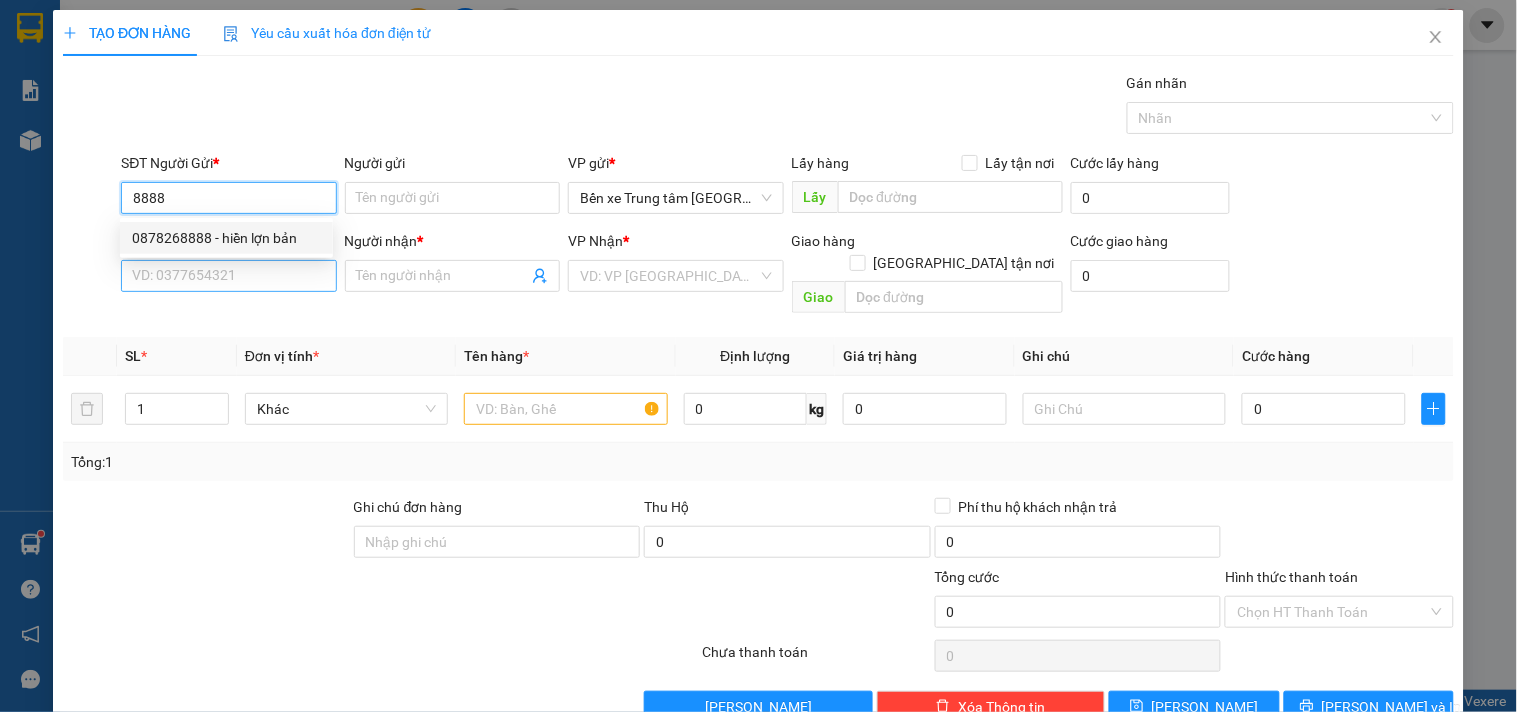 type on "0878268888" 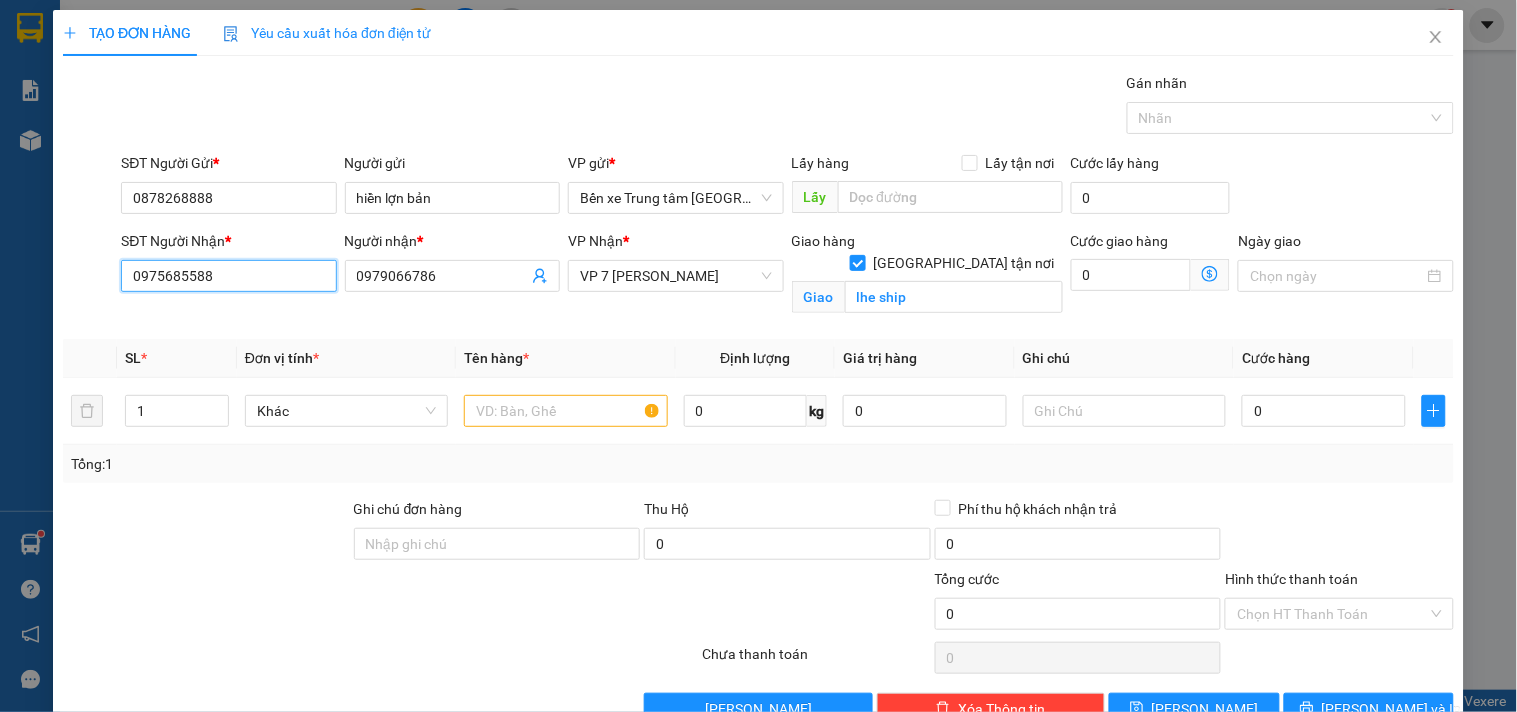 drag, startPoint x: 242, startPoint y: 275, endPoint x: 0, endPoint y: 593, distance: 399.6098 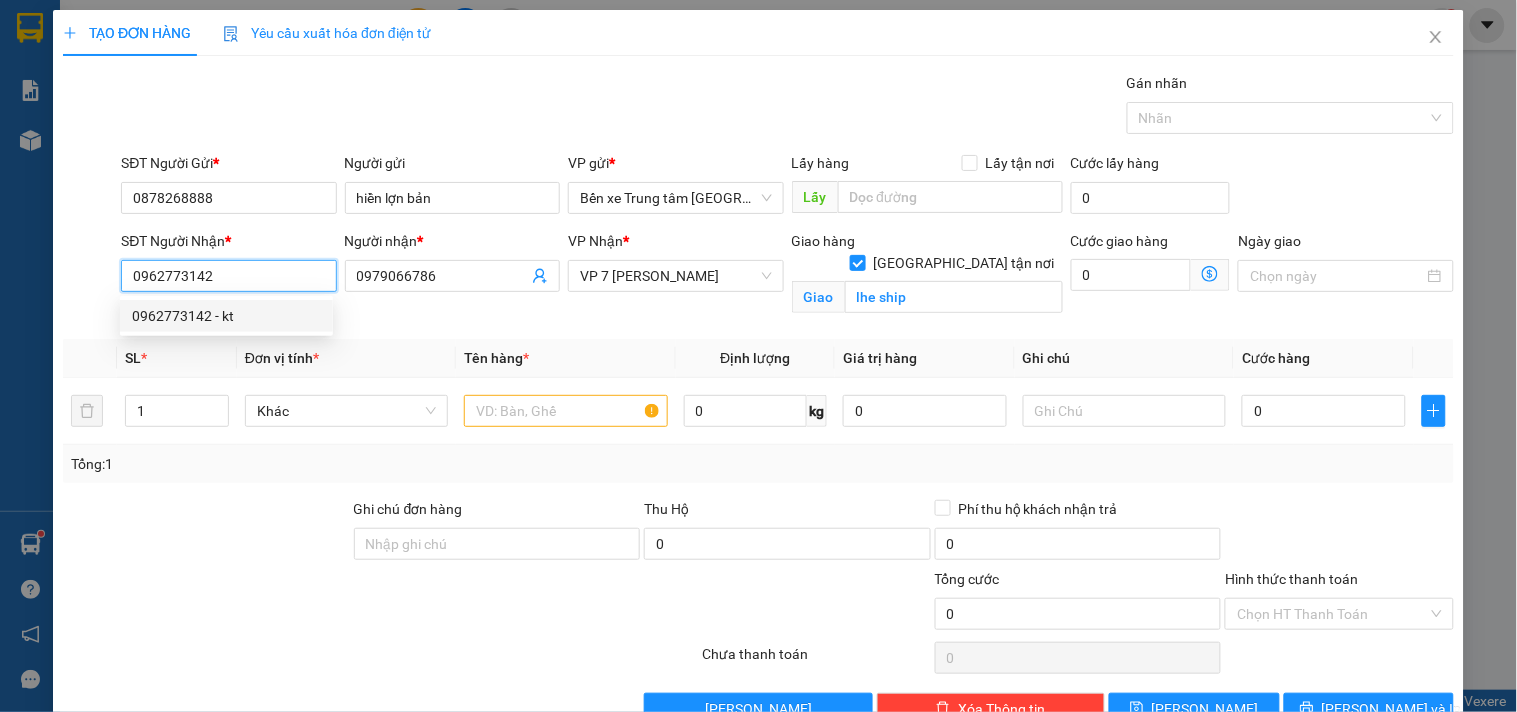 click on "0962773142 - kt" at bounding box center (226, 316) 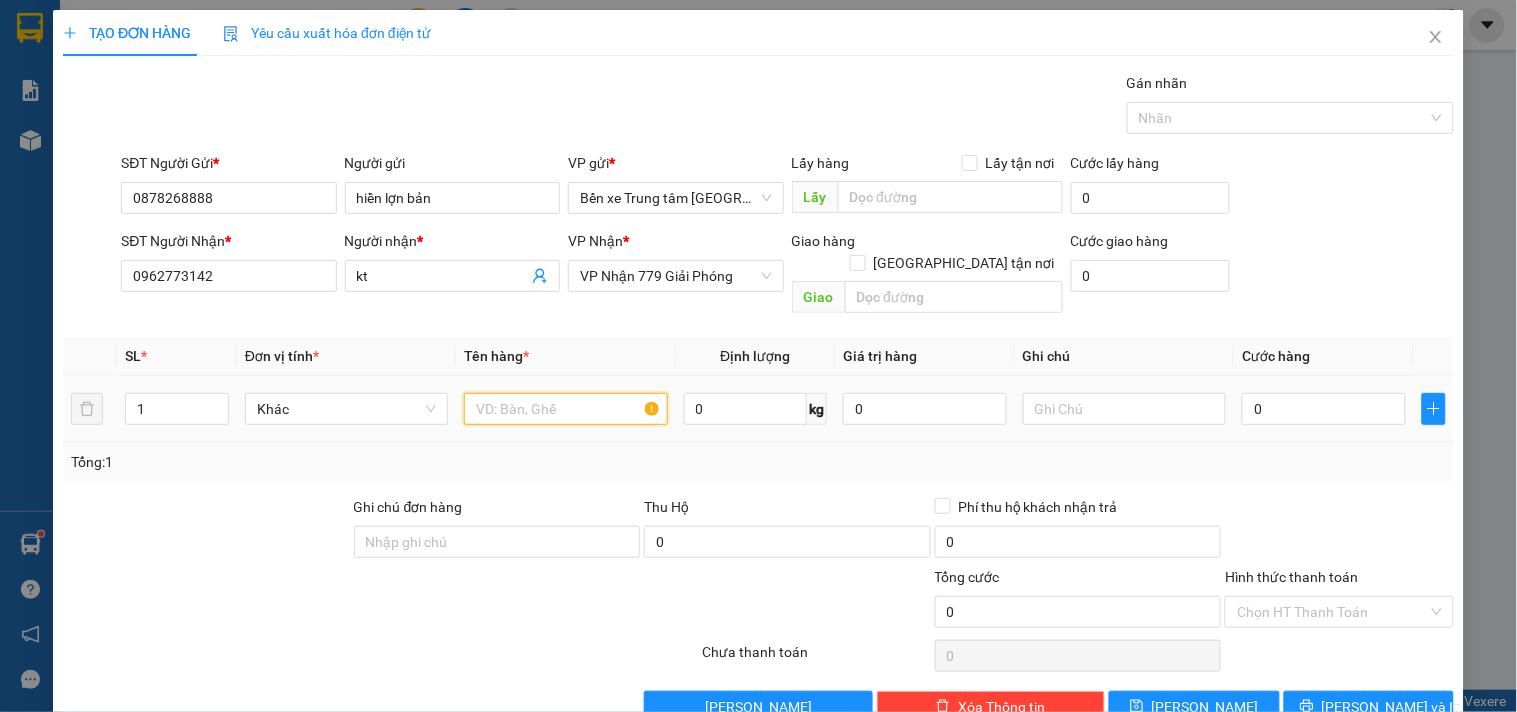 click at bounding box center (565, 409) 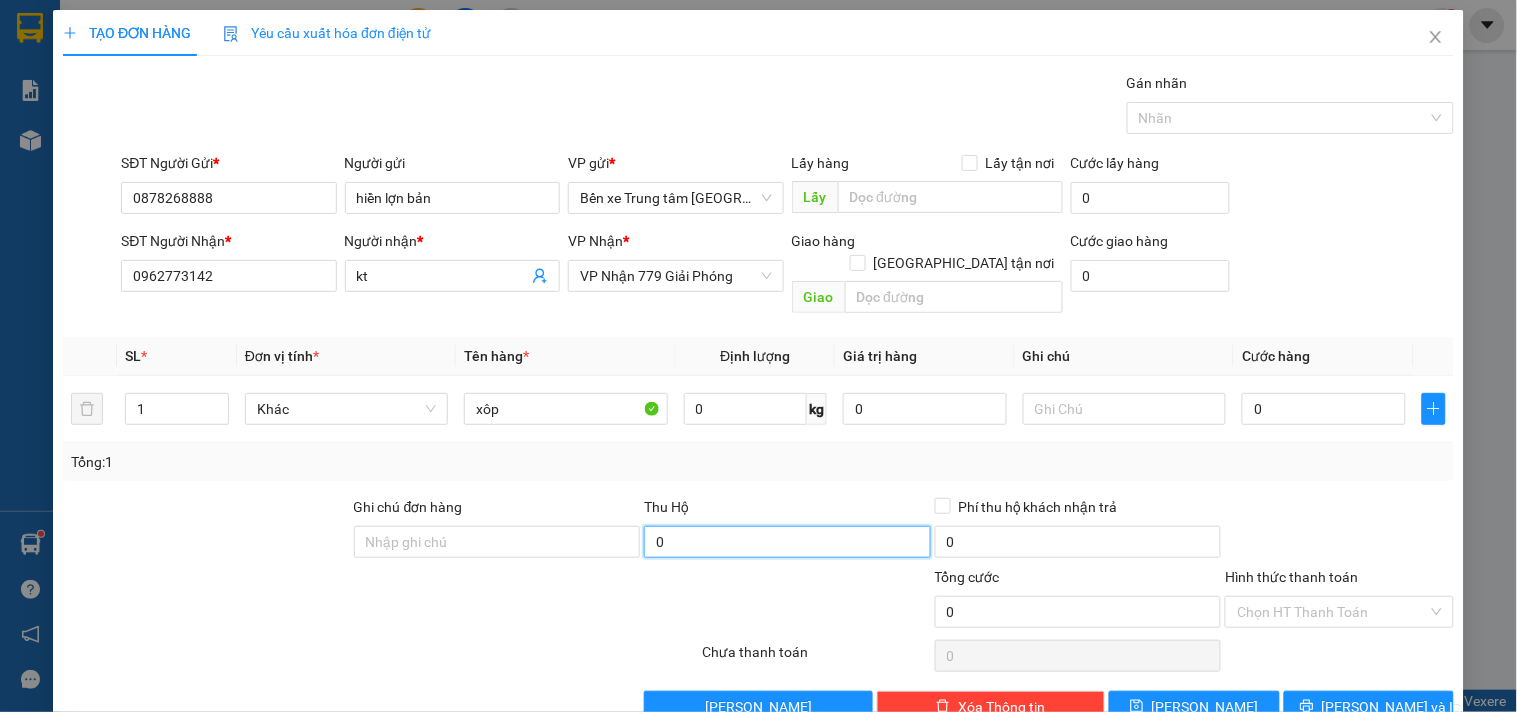 click on "0" at bounding box center [787, 542] 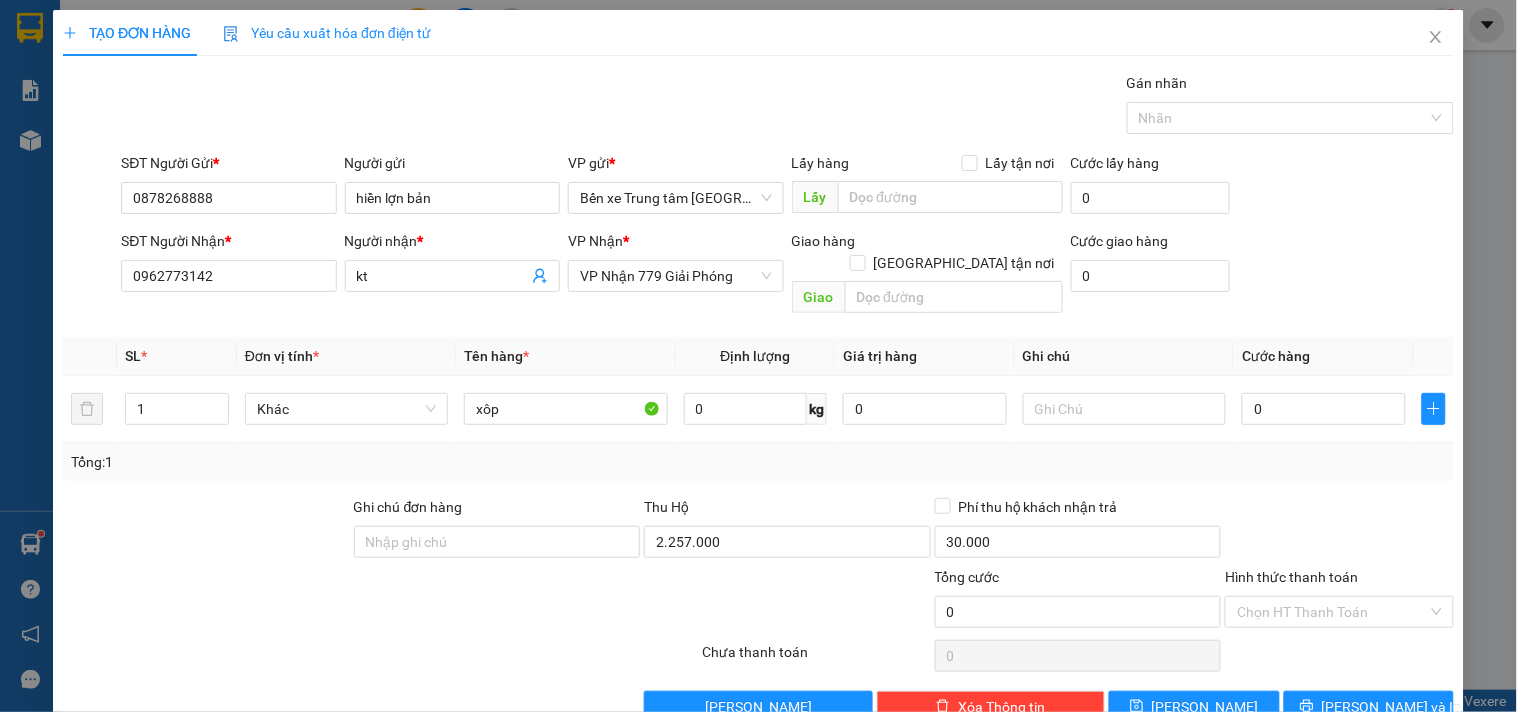 click on "30.000" at bounding box center (1078, 546) 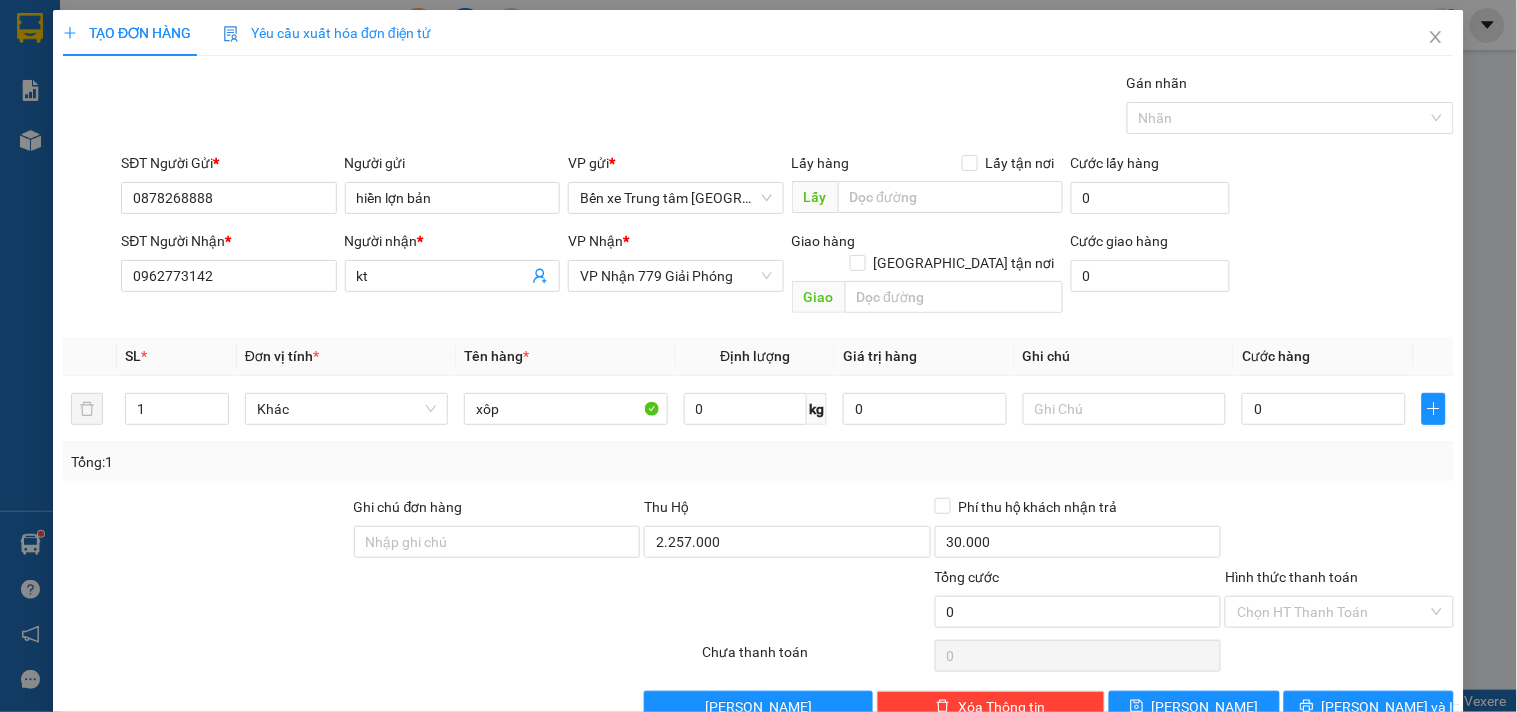 drag, startPoint x: 935, startPoint y: 492, endPoint x: 1023, endPoint y: 465, distance: 92.0489 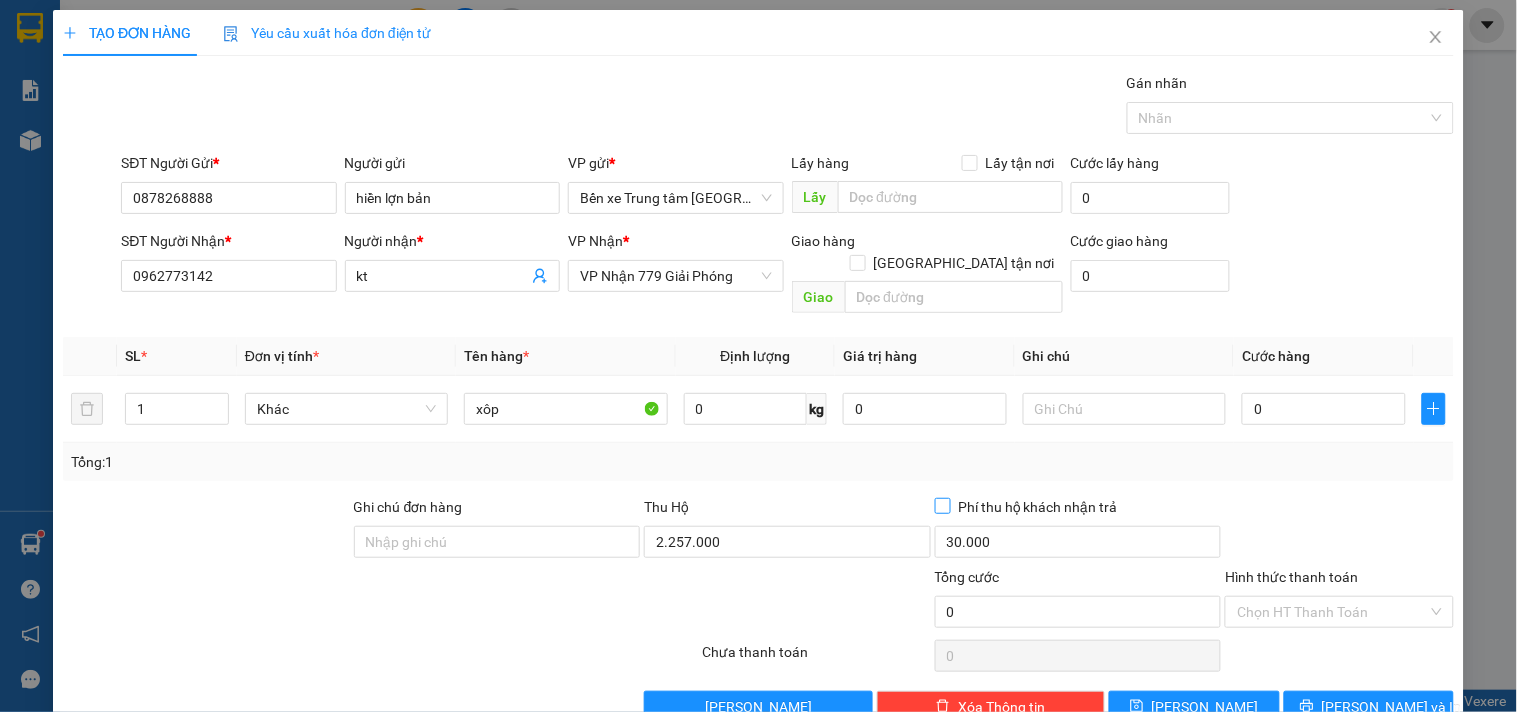 click on "Phí thu hộ khách nhận trả" at bounding box center [942, 505] 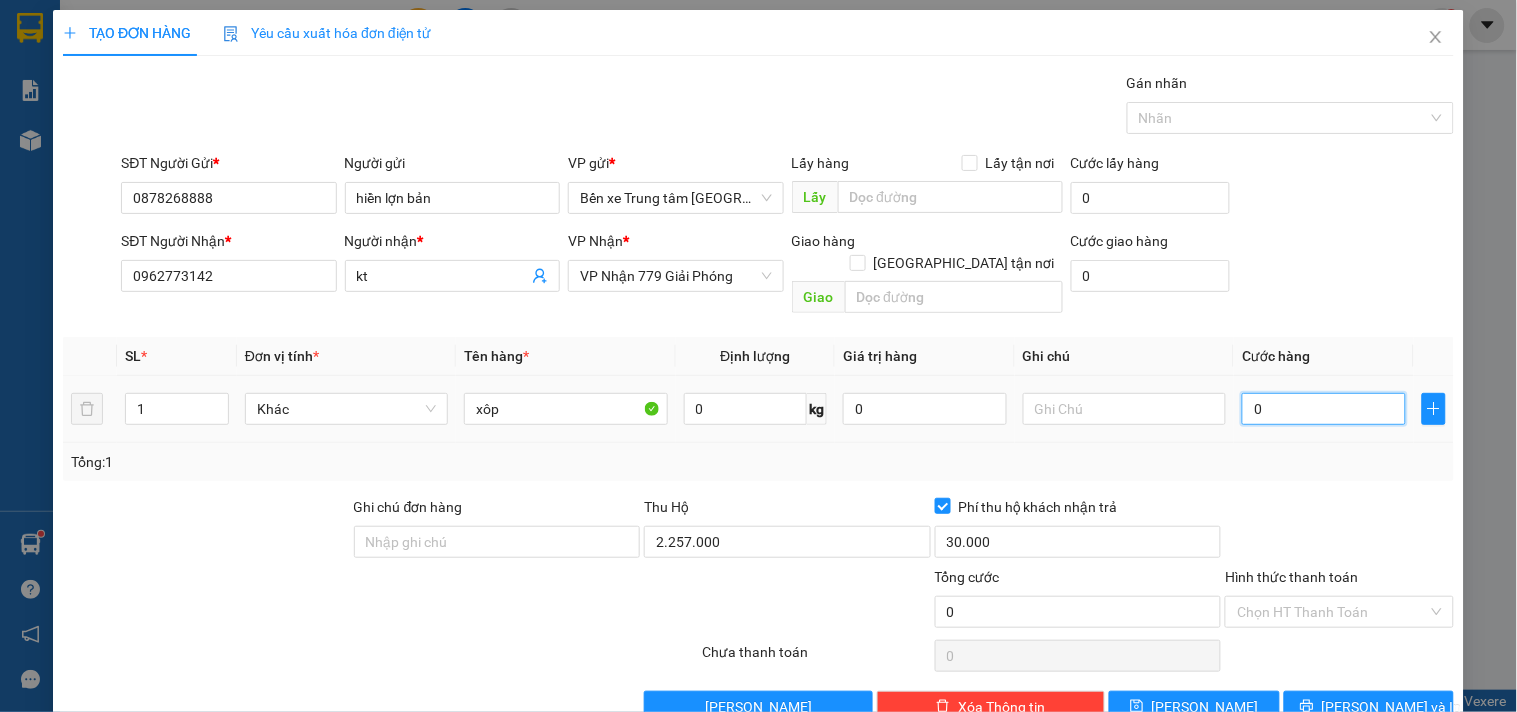 click on "0" at bounding box center (1324, 409) 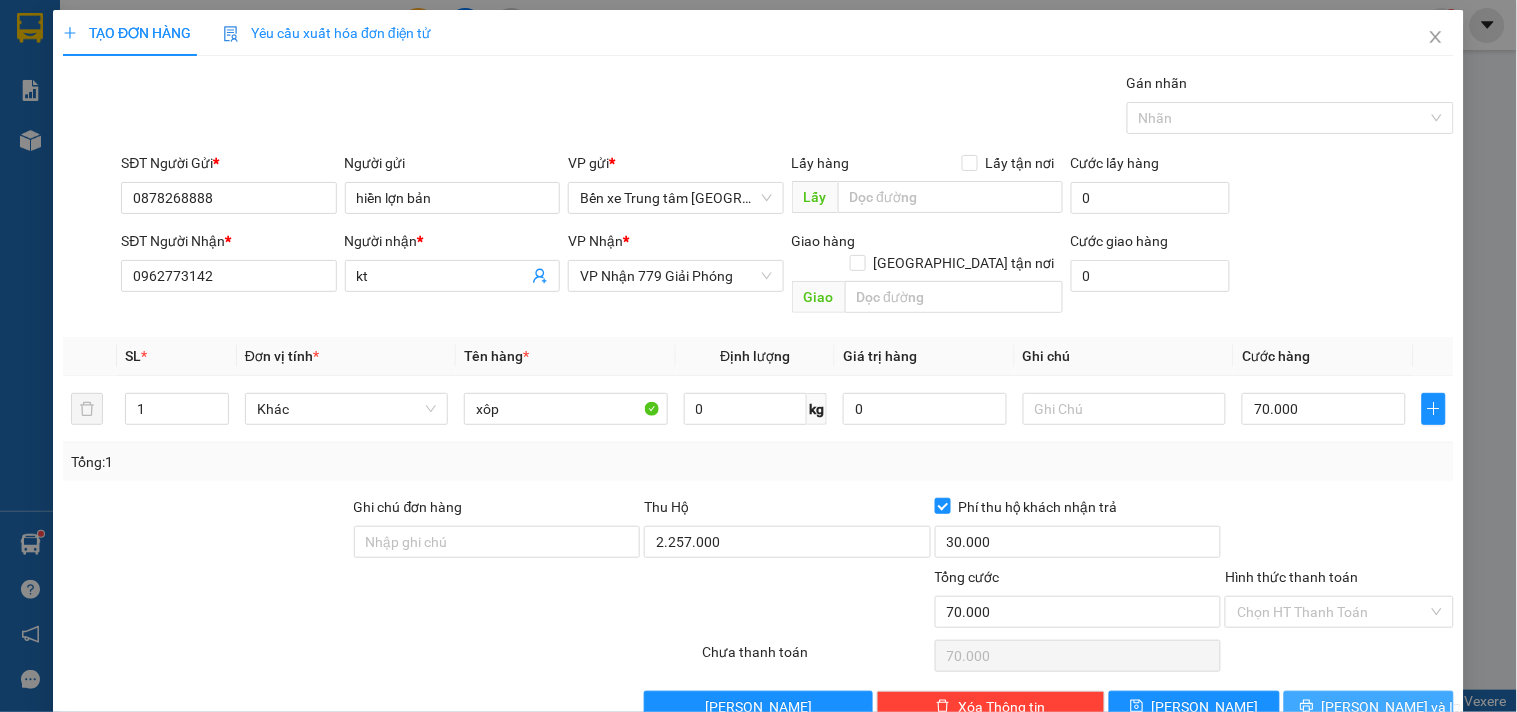 click on "[PERSON_NAME] và In" at bounding box center [1392, 707] 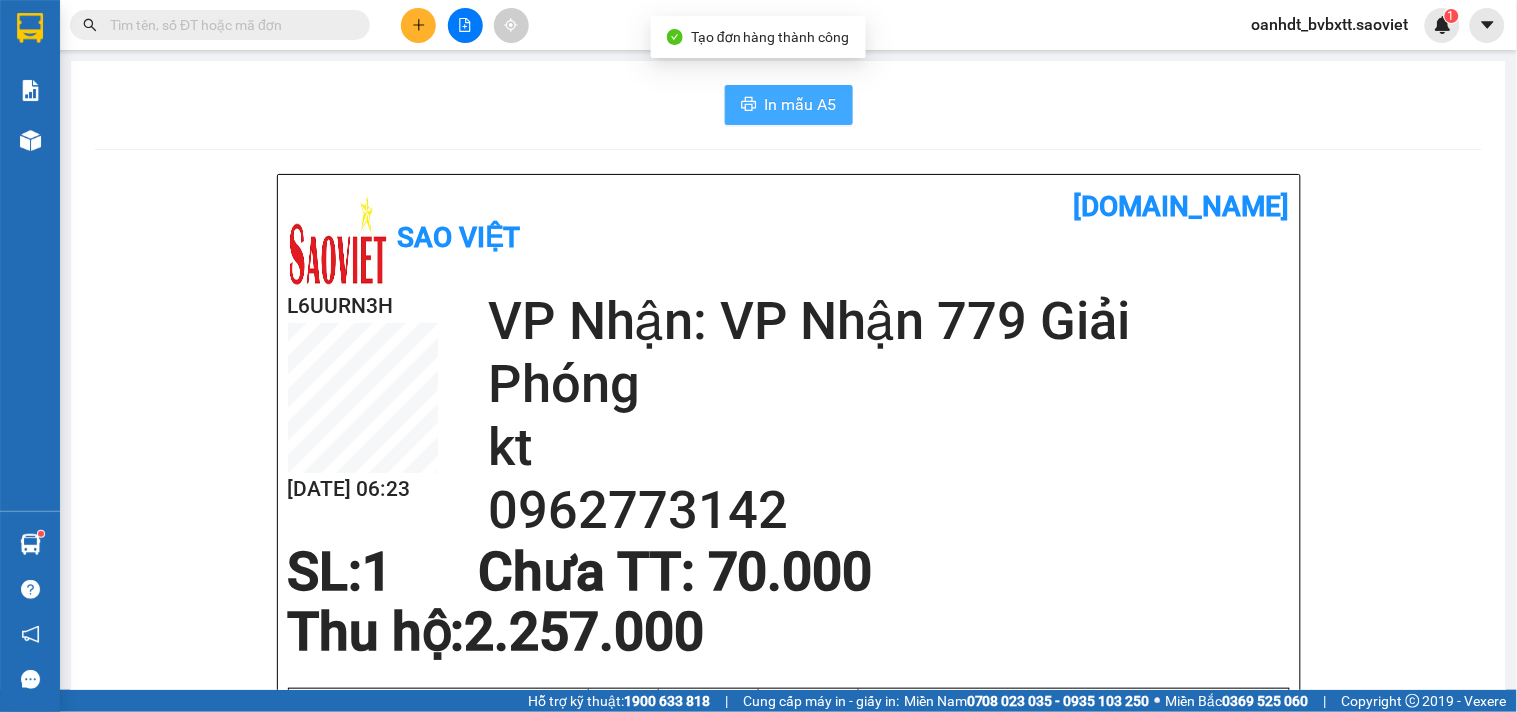 click on "In mẫu A5" at bounding box center [801, 104] 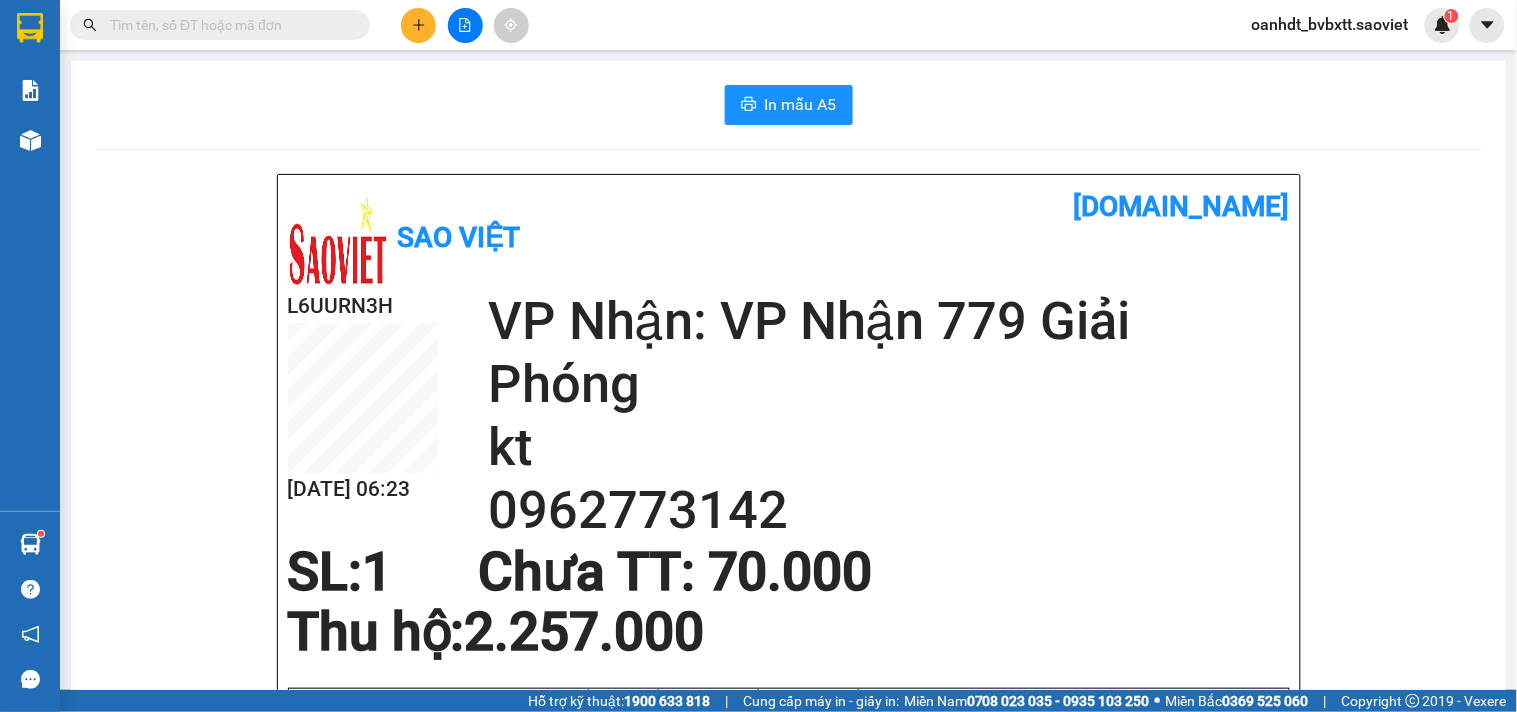 click at bounding box center (418, 25) 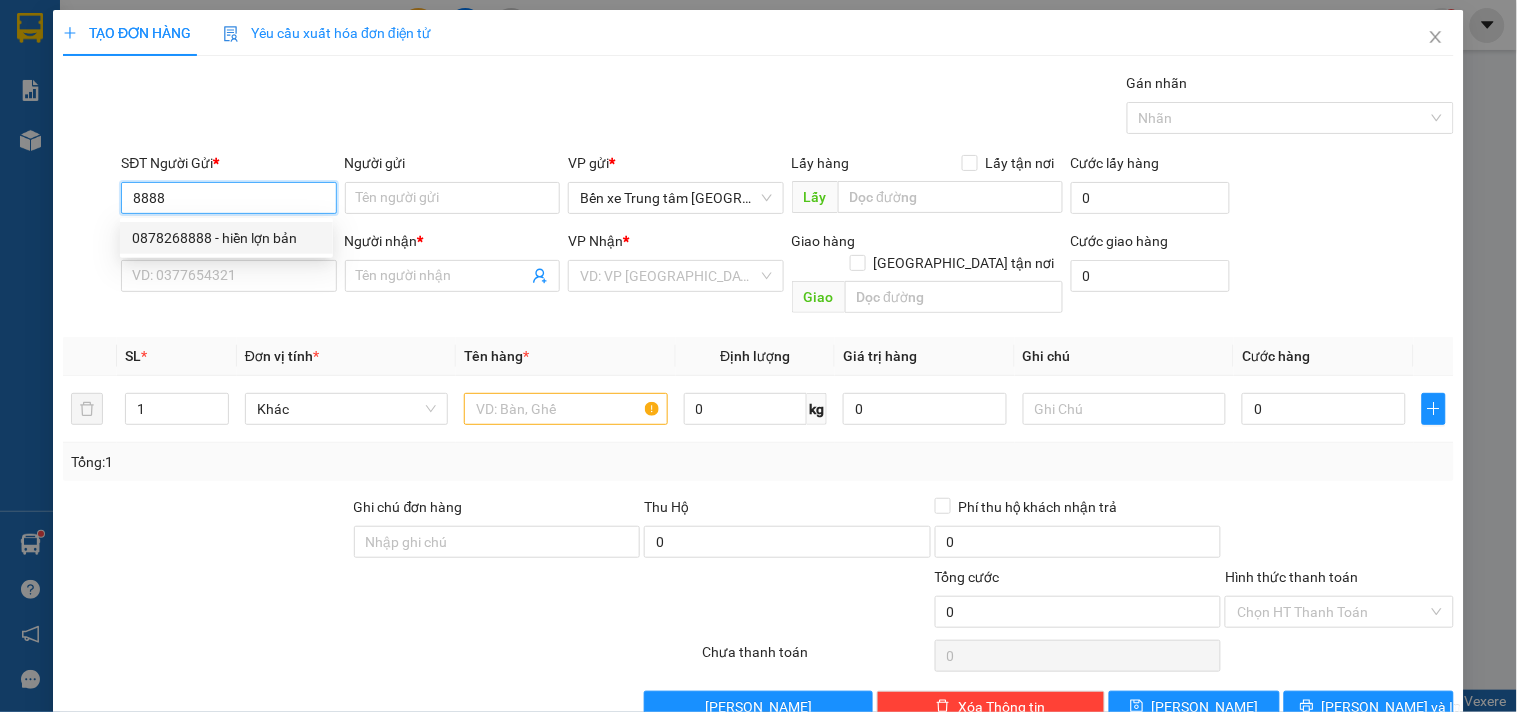 click on "0878268888 - hiền lợn bản" at bounding box center [226, 238] 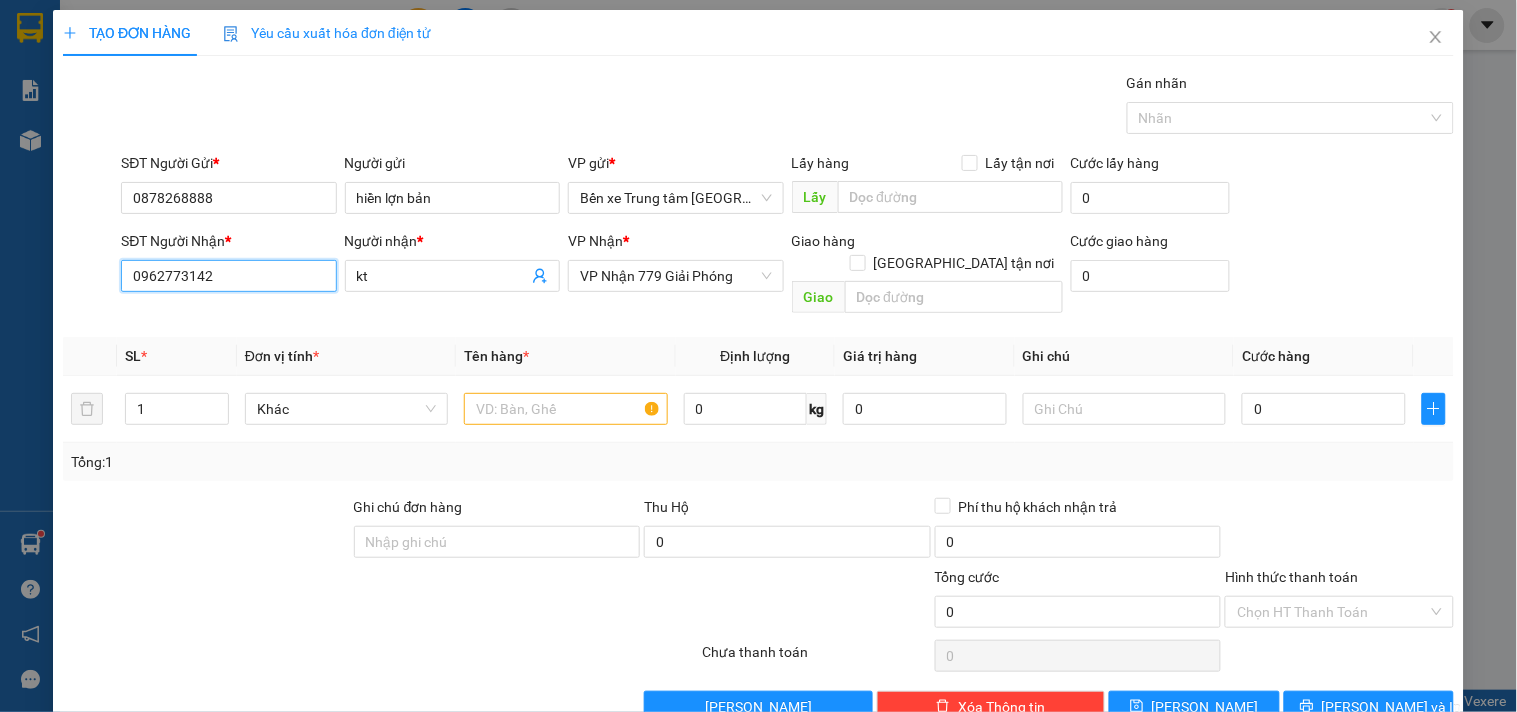 drag, startPoint x: 216, startPoint y: 271, endPoint x: 0, endPoint y: 528, distance: 335.71567 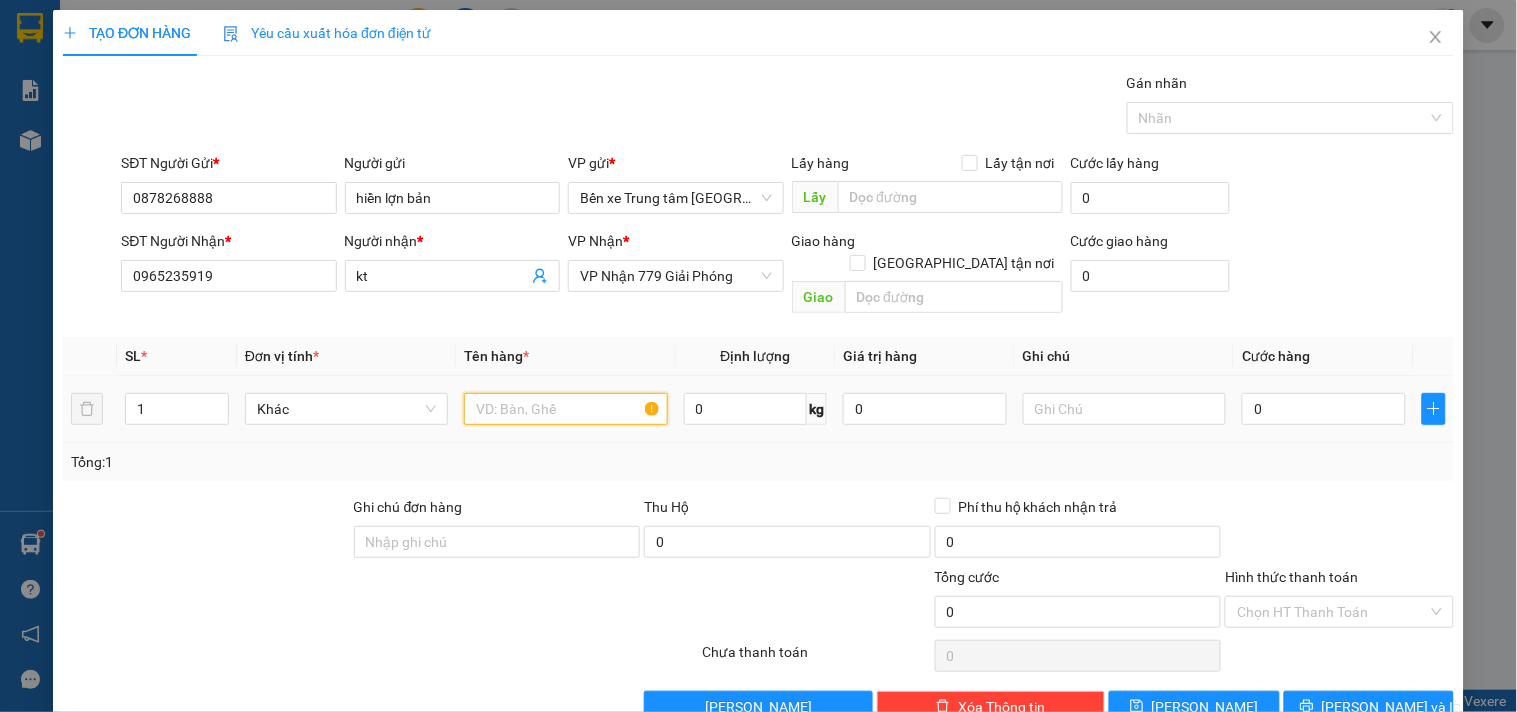 click at bounding box center [565, 409] 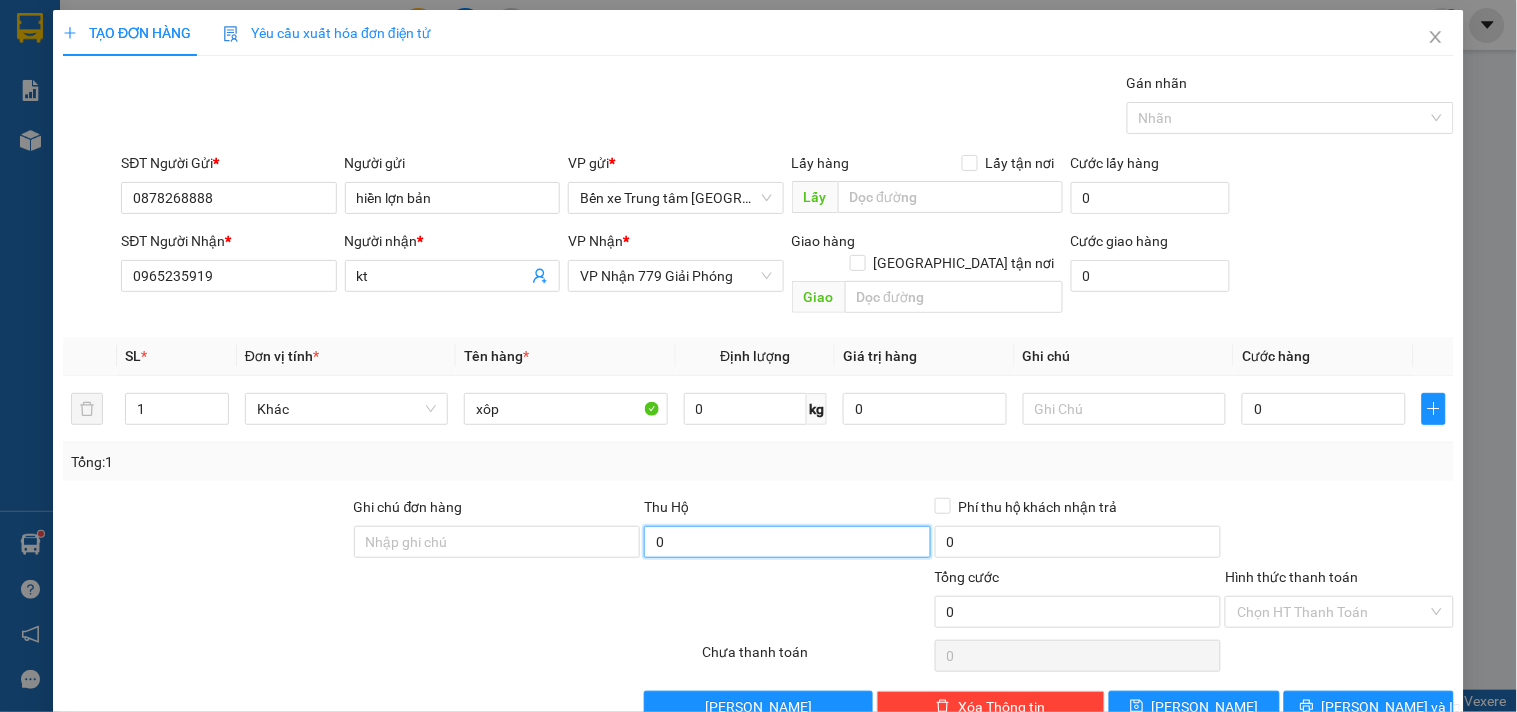 click on "0" at bounding box center (787, 542) 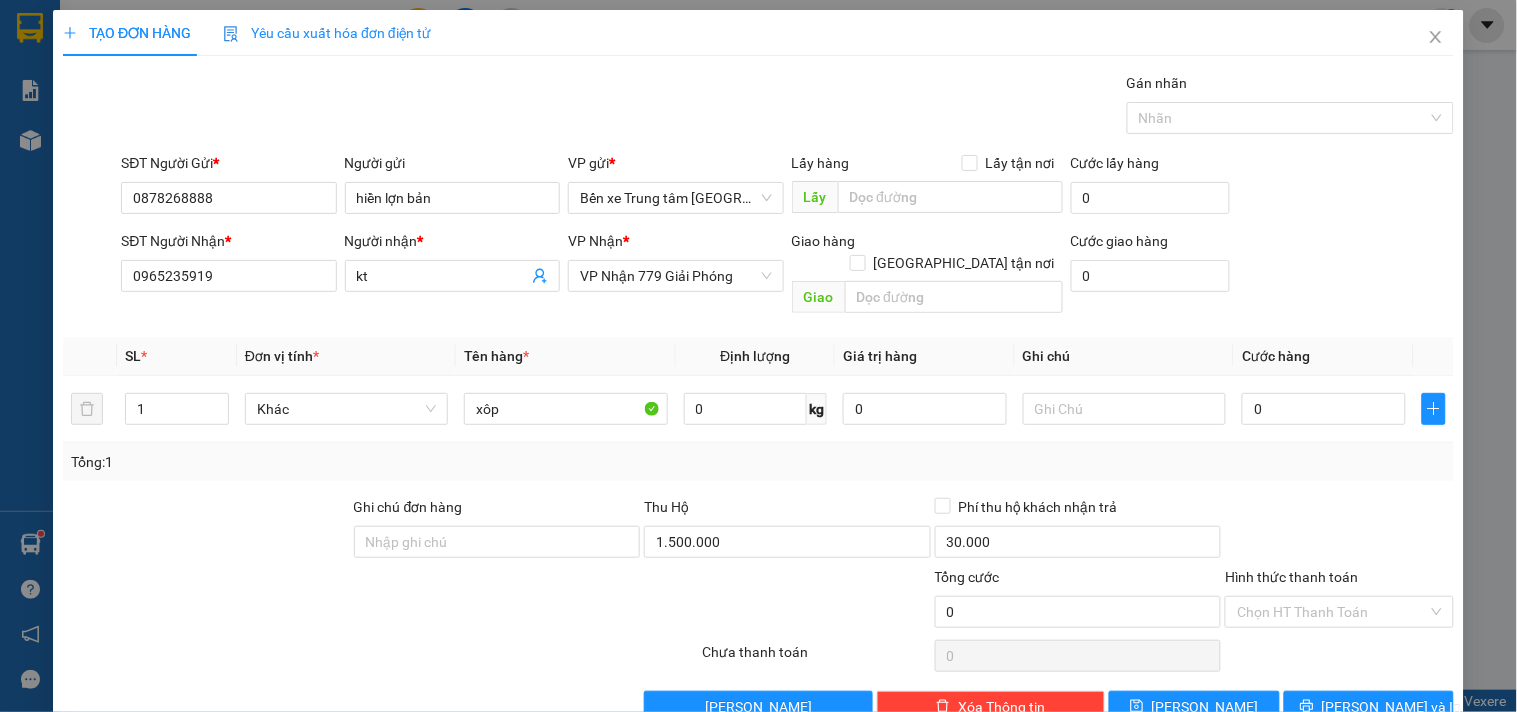 click on "Phí thu hộ khách nhận trả" at bounding box center [1078, 511] 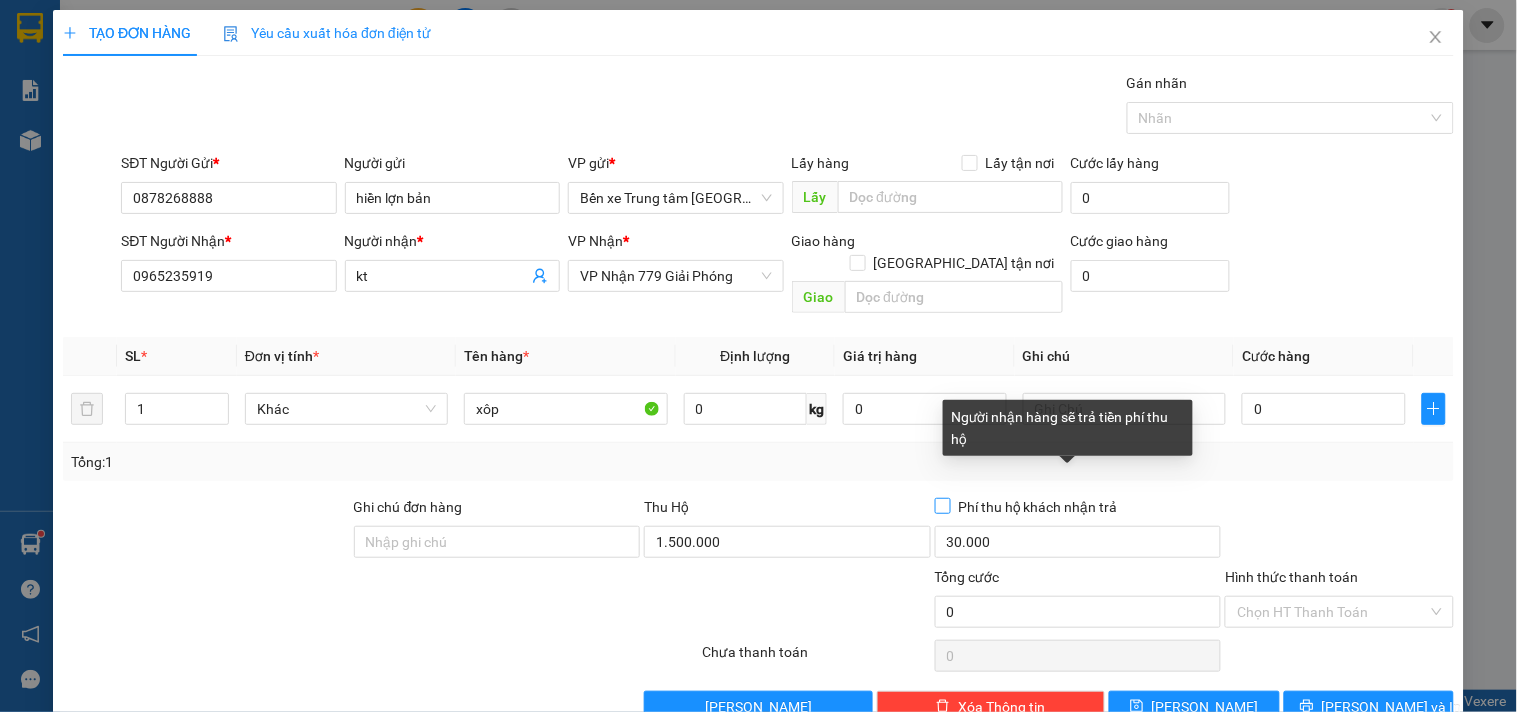 drag, startPoint x: 938, startPoint y: 485, endPoint x: 986, endPoint y: 472, distance: 49.729267 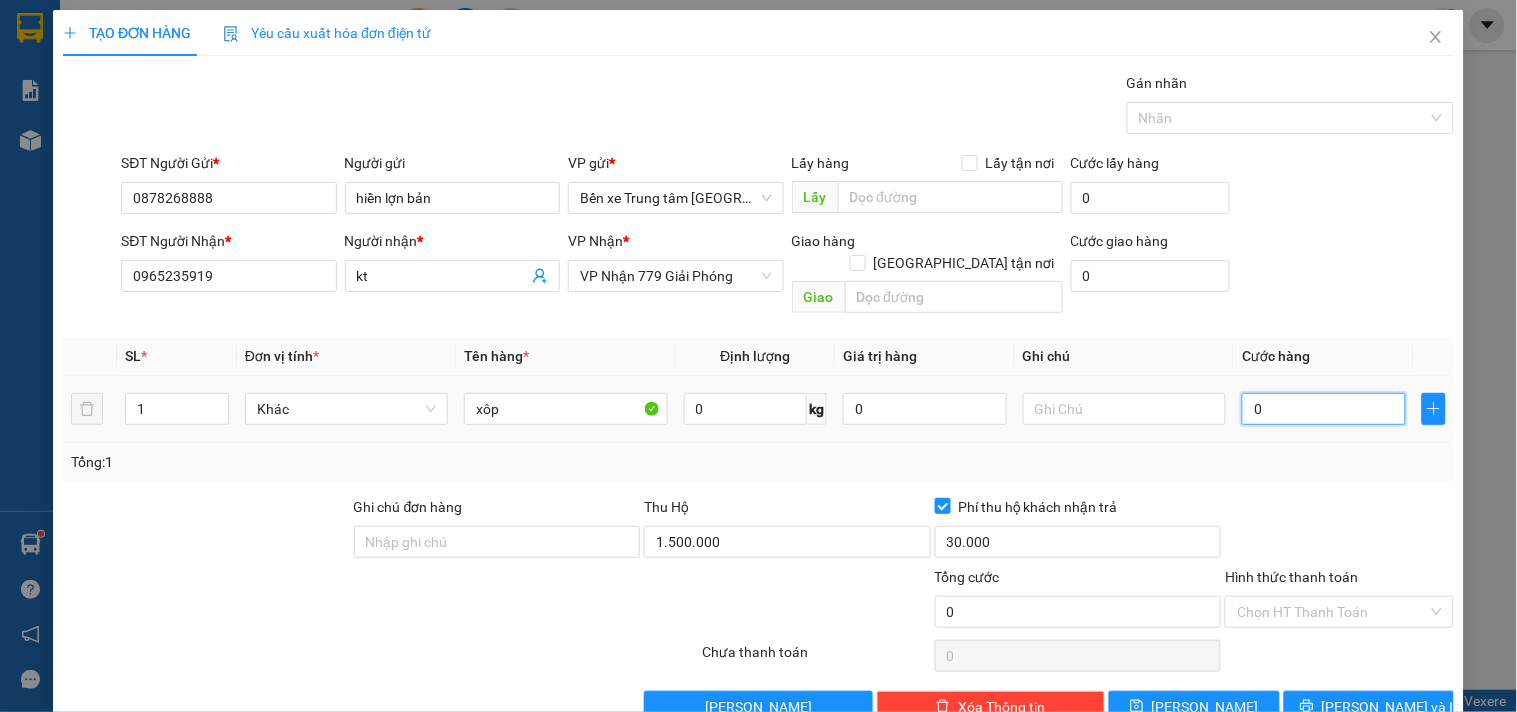 click on "0" at bounding box center (1324, 409) 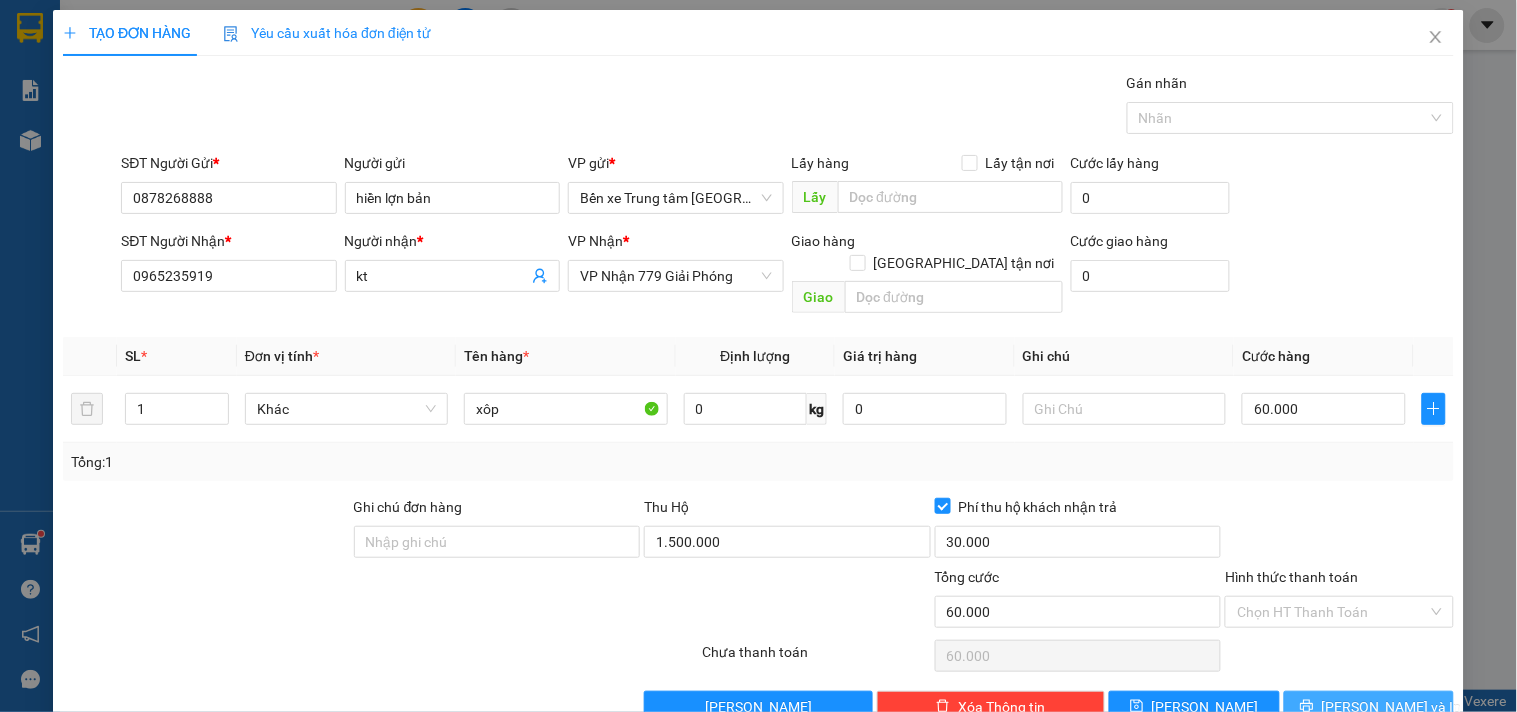 click on "[PERSON_NAME] và In" at bounding box center (1392, 707) 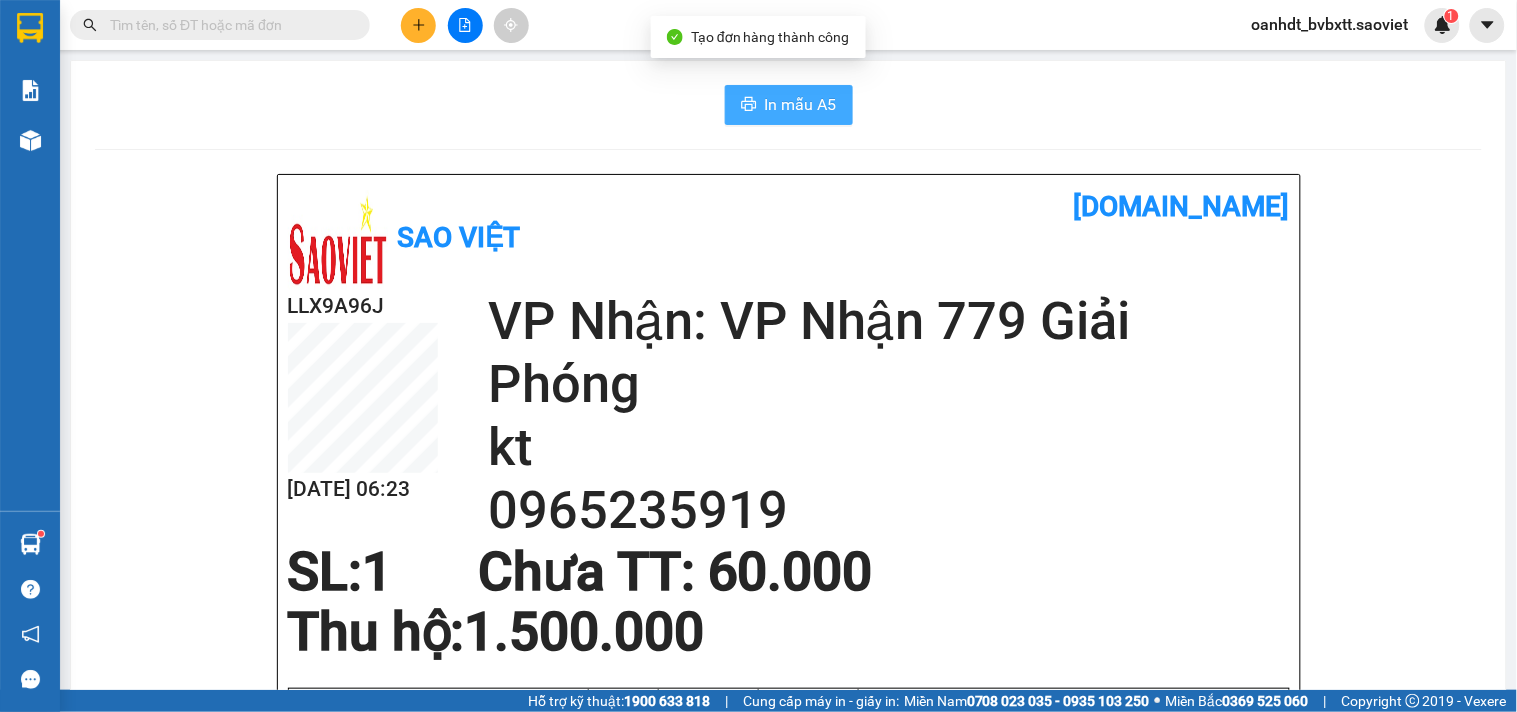 click on "In mẫu A5" at bounding box center (801, 104) 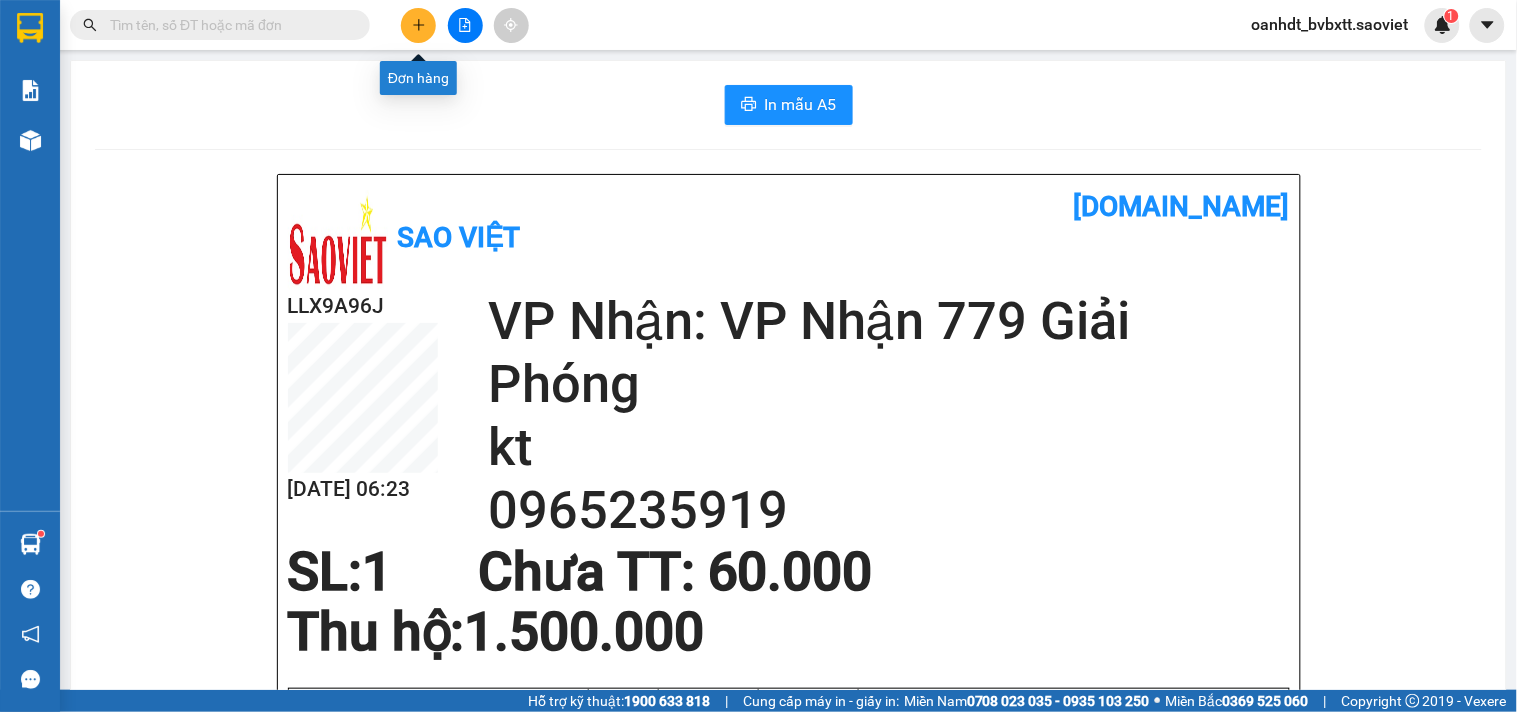 click at bounding box center [418, 25] 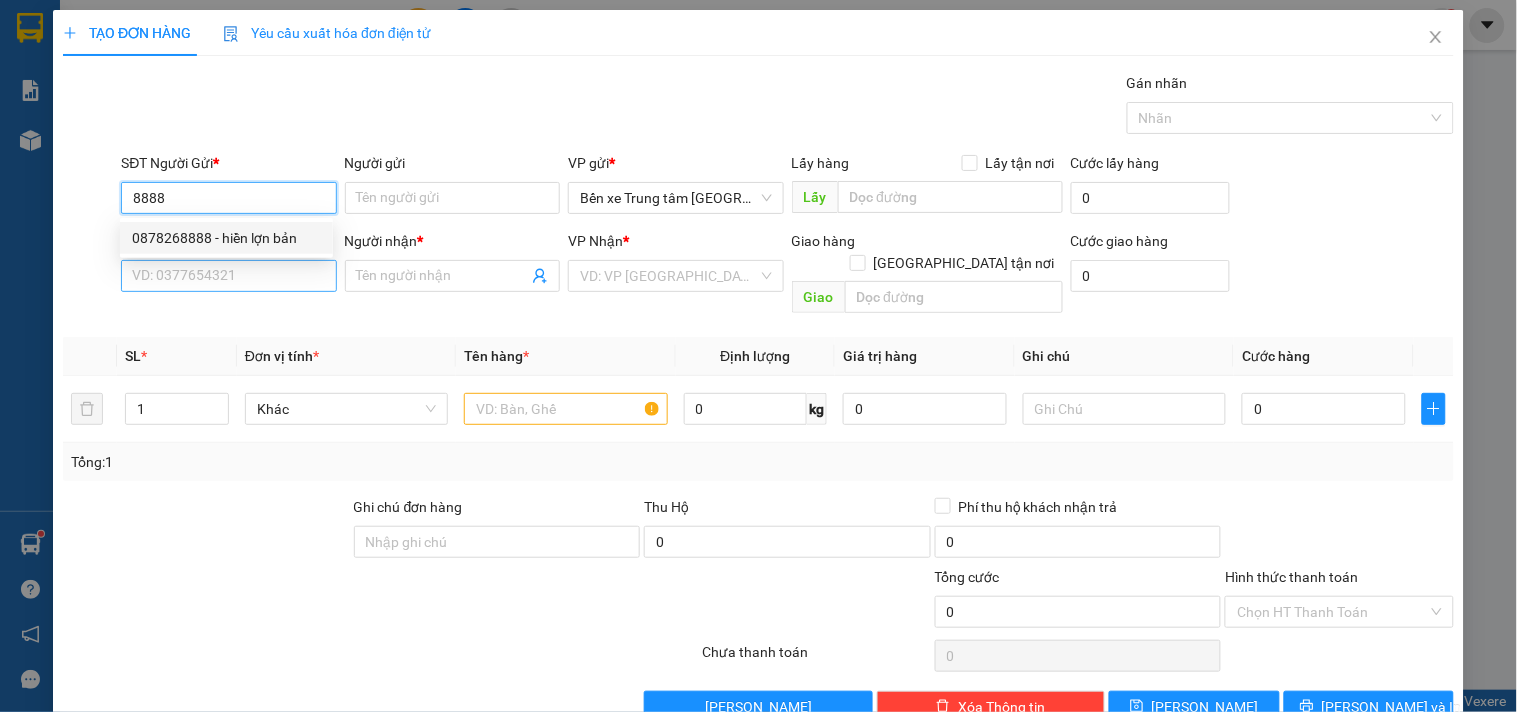 drag, startPoint x: 182, startPoint y: 236, endPoint x: 217, endPoint y: 265, distance: 45.453274 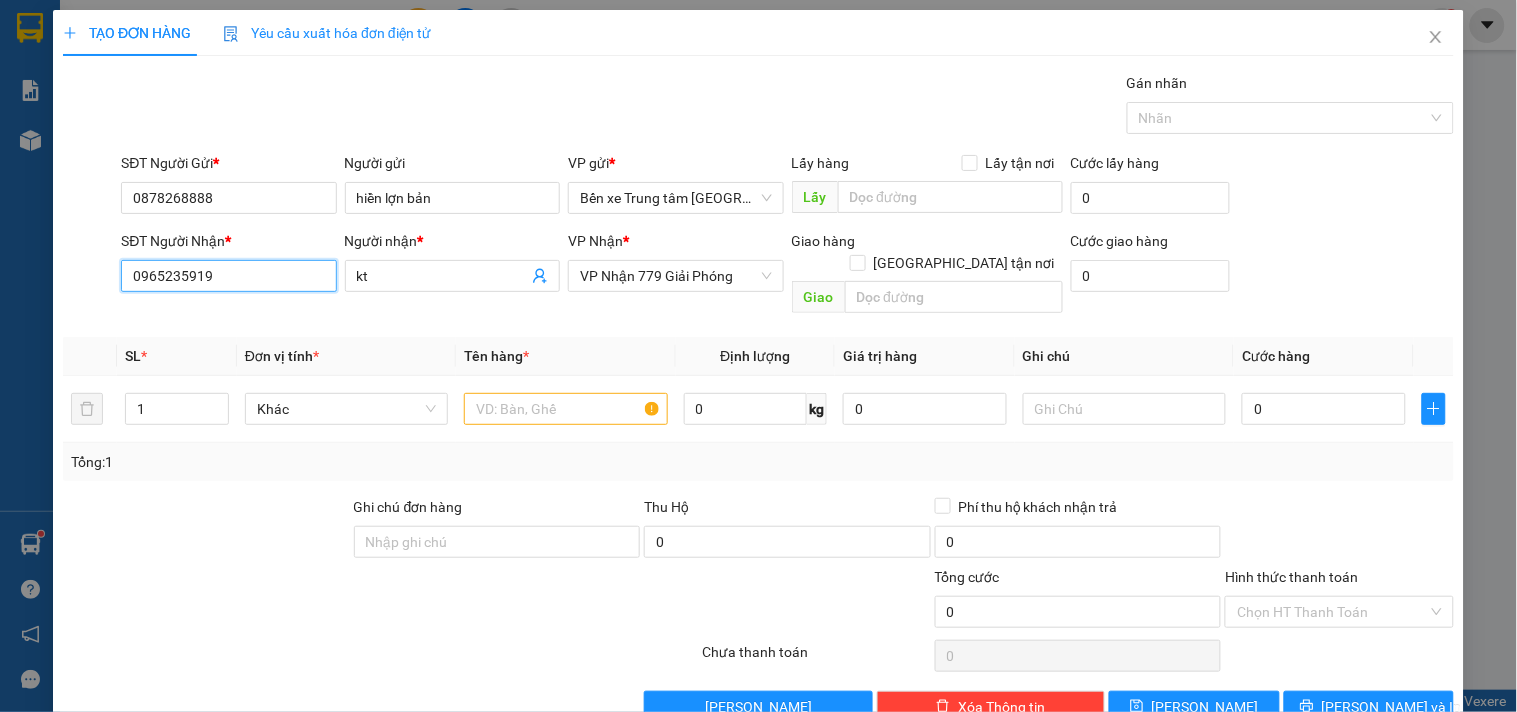 drag, startPoint x: 288, startPoint y: 282, endPoint x: 0, endPoint y: 665, distance: 479.20038 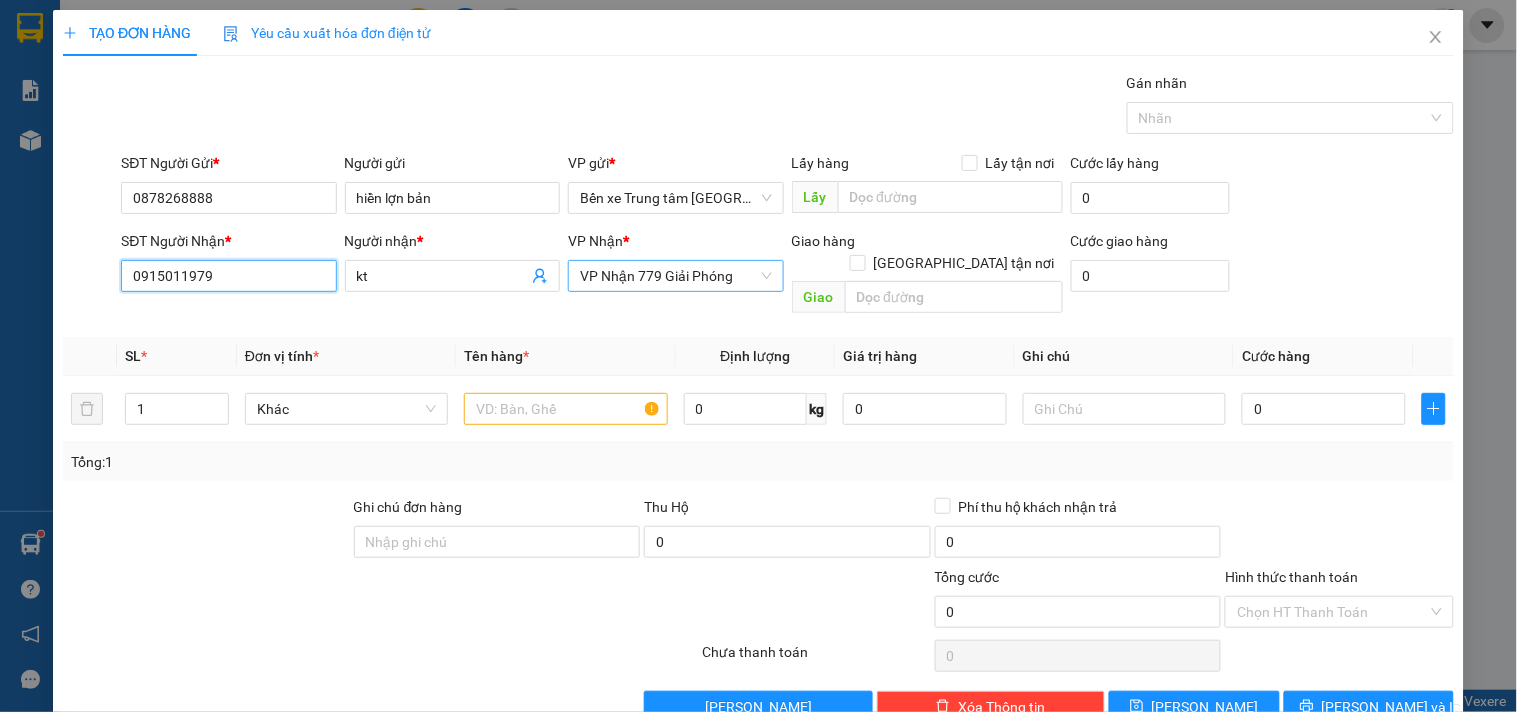 click on "VP Nhận 779 Giải Phóng" at bounding box center (675, 276) 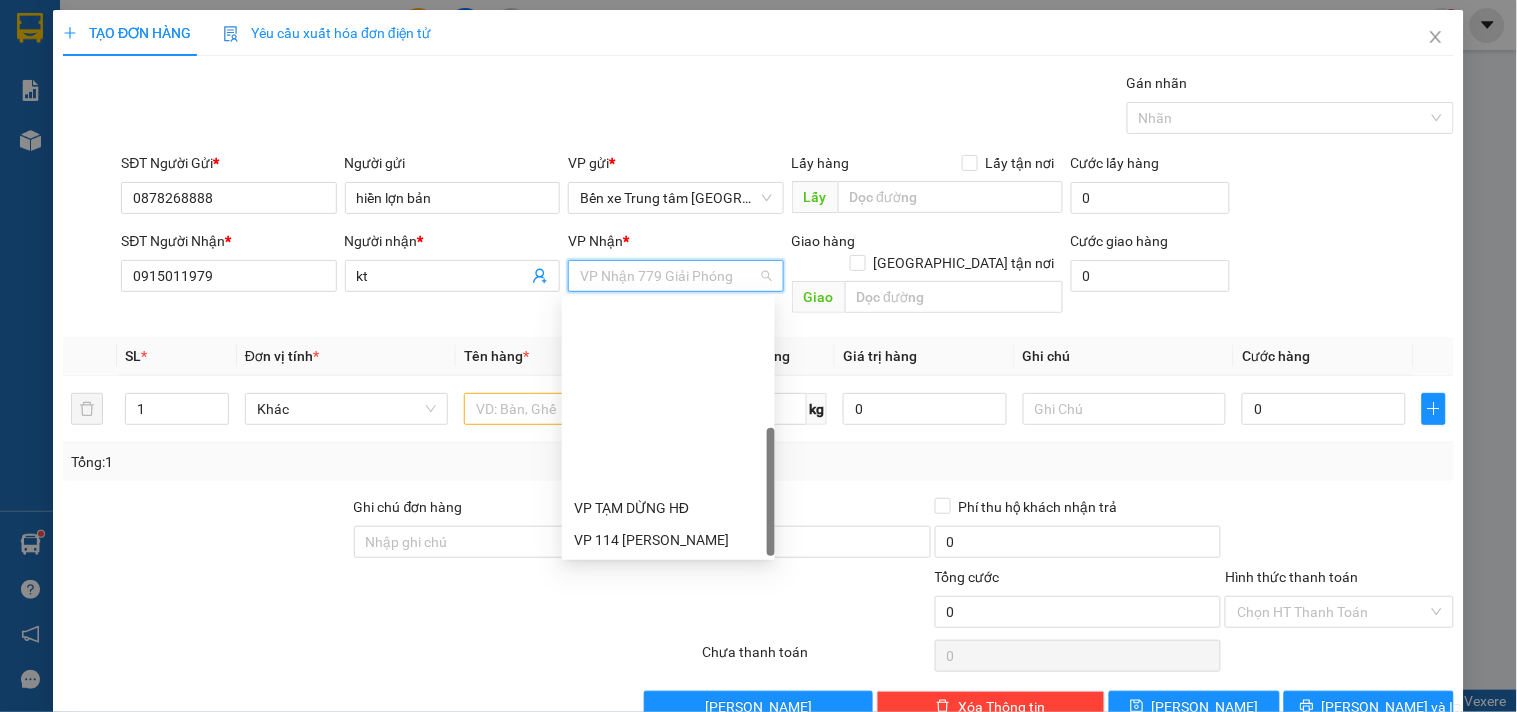 click on "VP 7 [PERSON_NAME]" at bounding box center (668, 668) 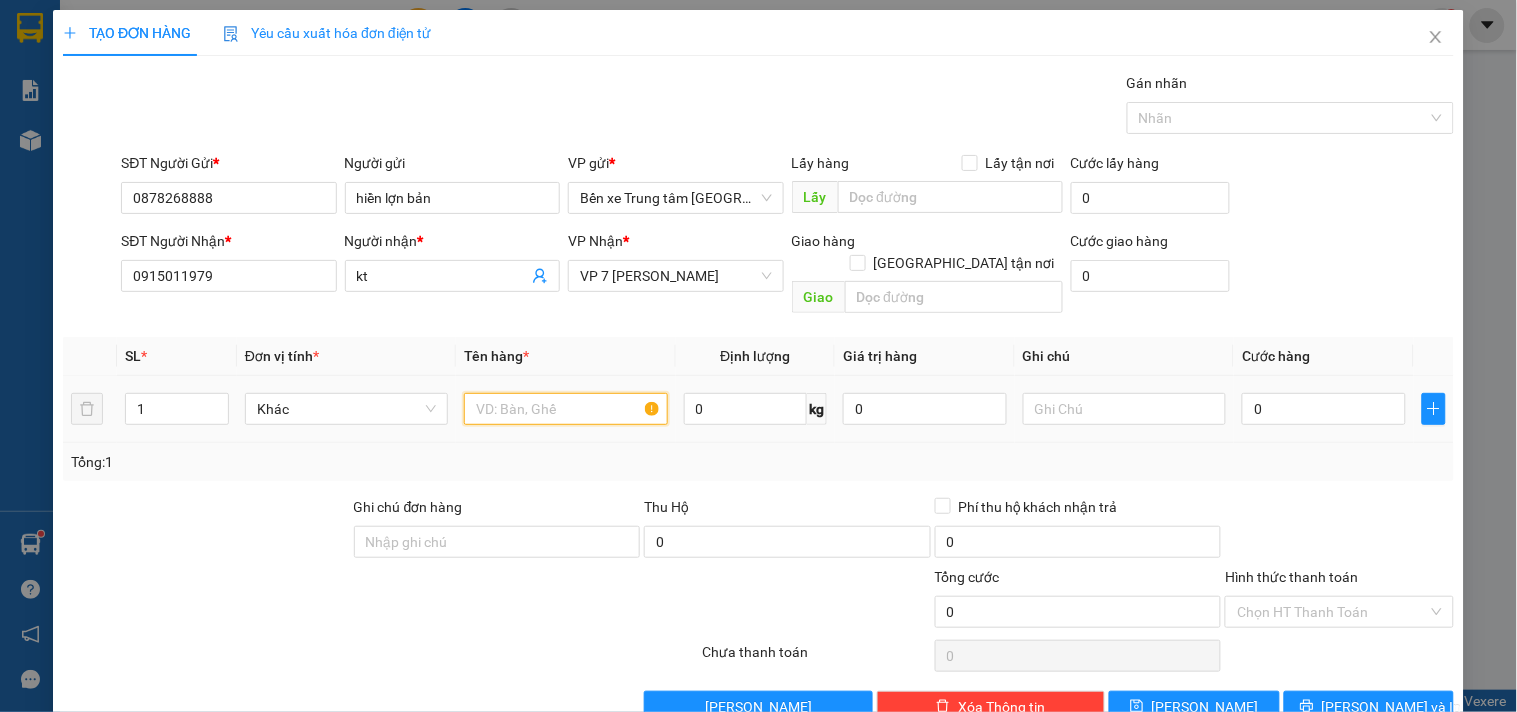 click at bounding box center [565, 409] 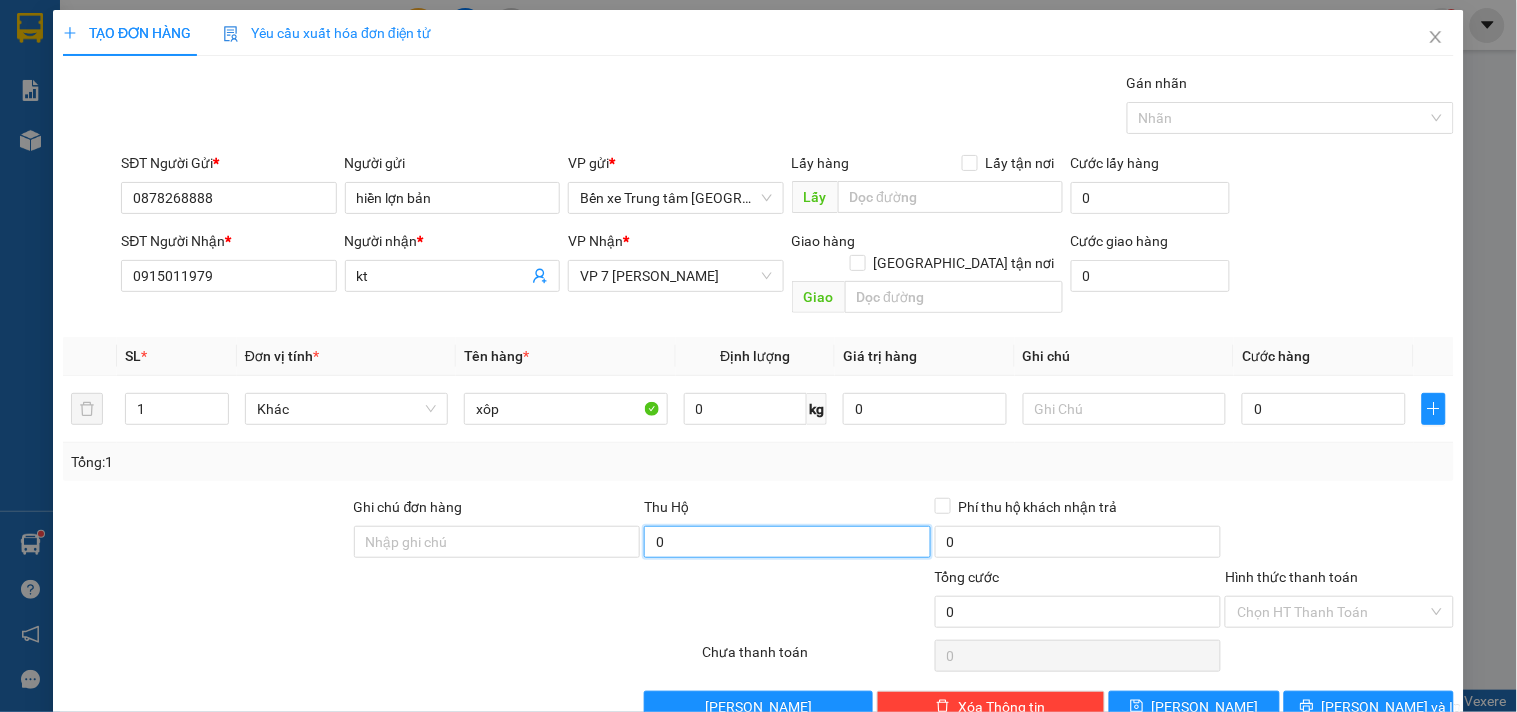 click on "0" at bounding box center (787, 542) 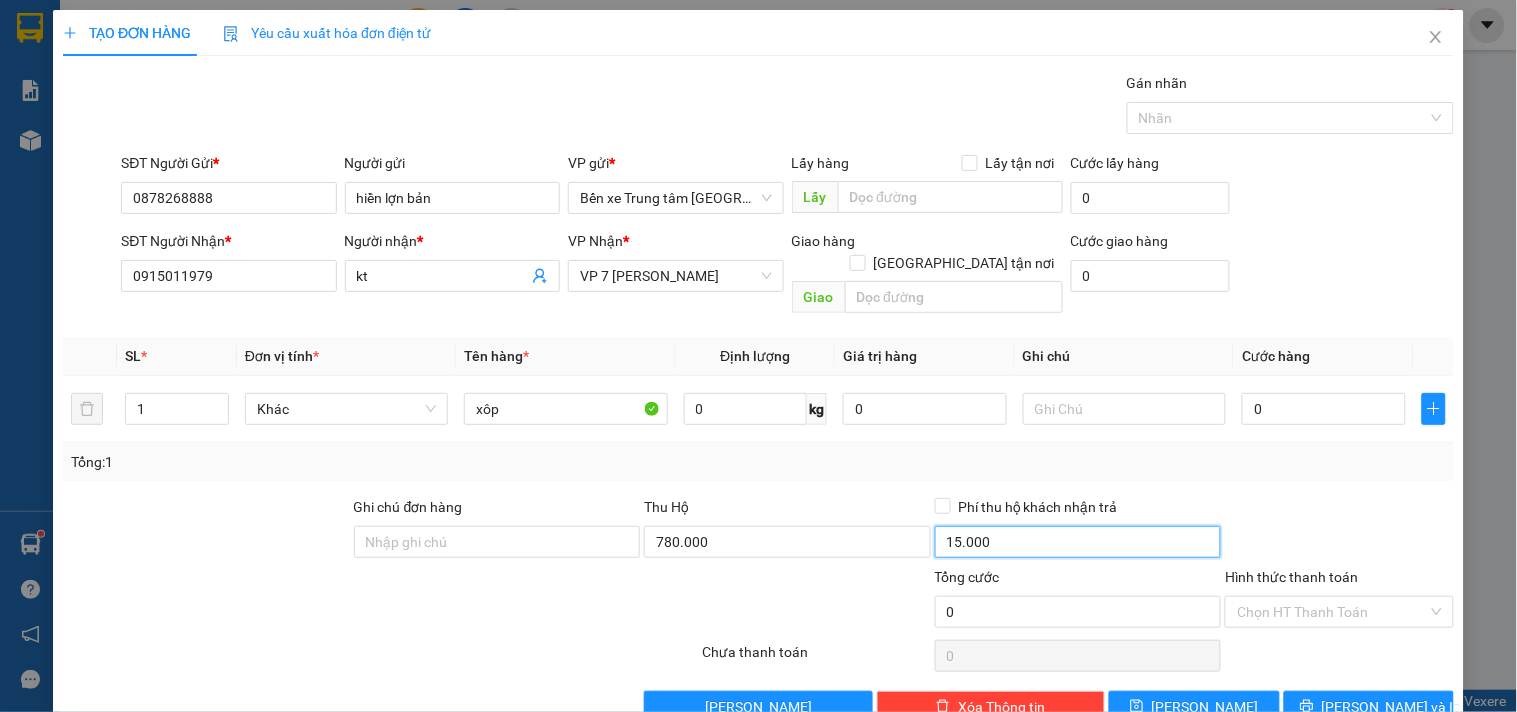 click on "15.000" at bounding box center [1078, 542] 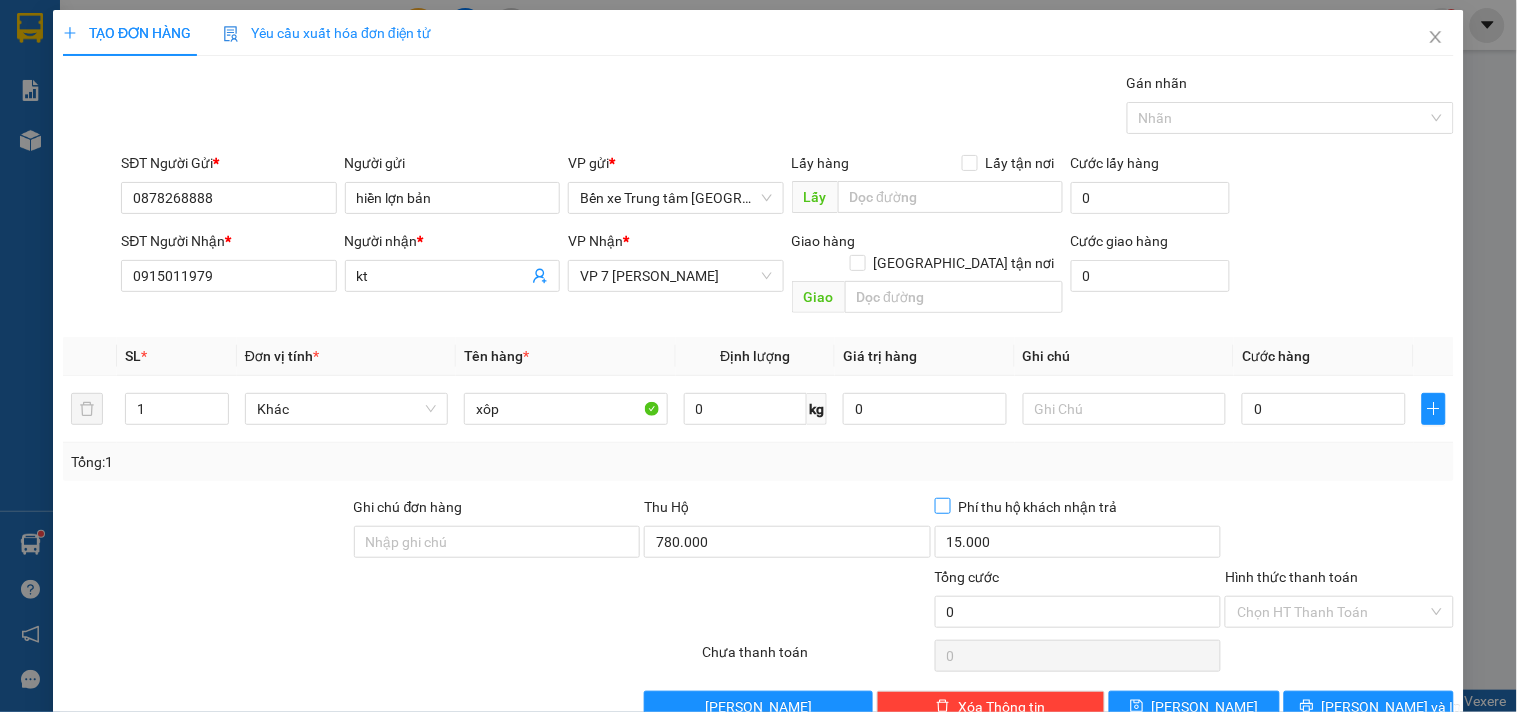 click on "Phí thu hộ khách nhận trả" at bounding box center (942, 505) 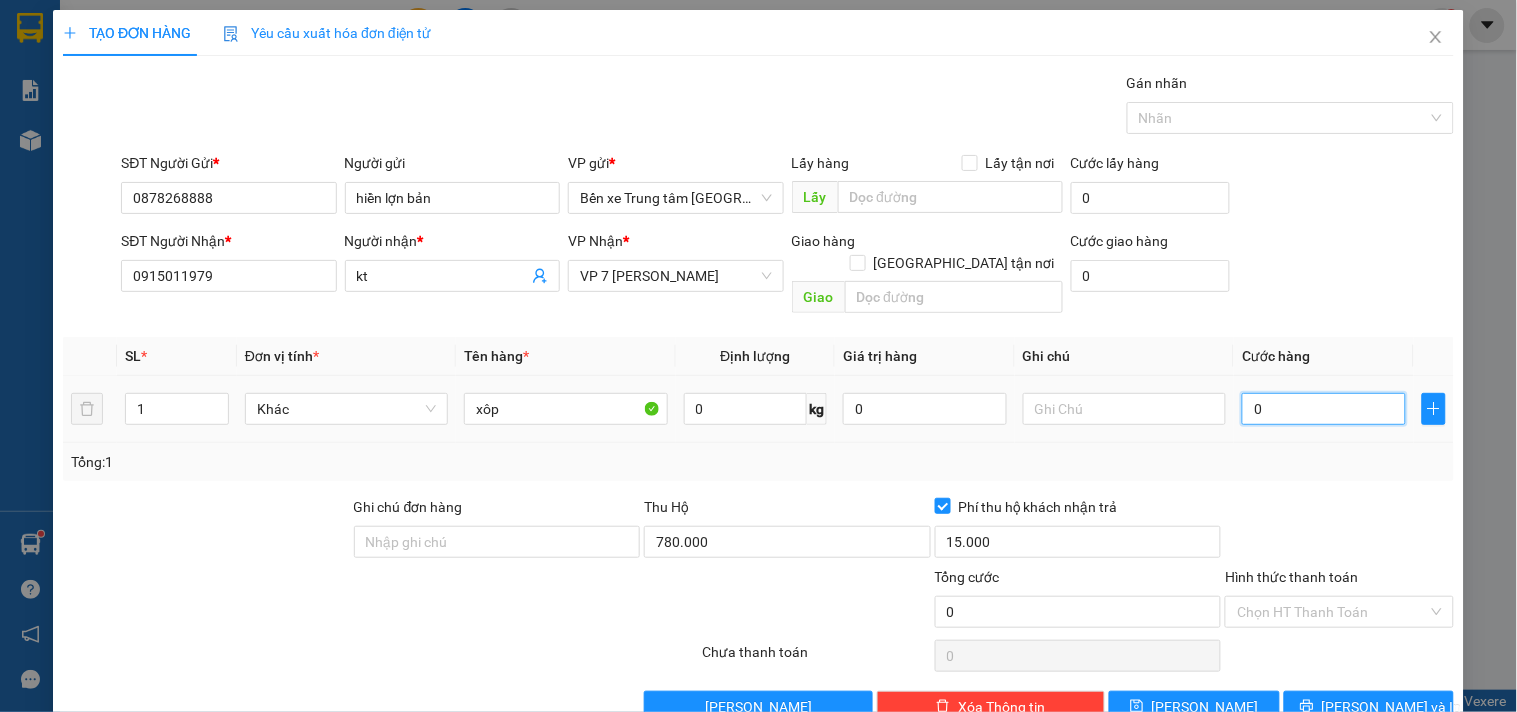 click on "0" at bounding box center [1324, 409] 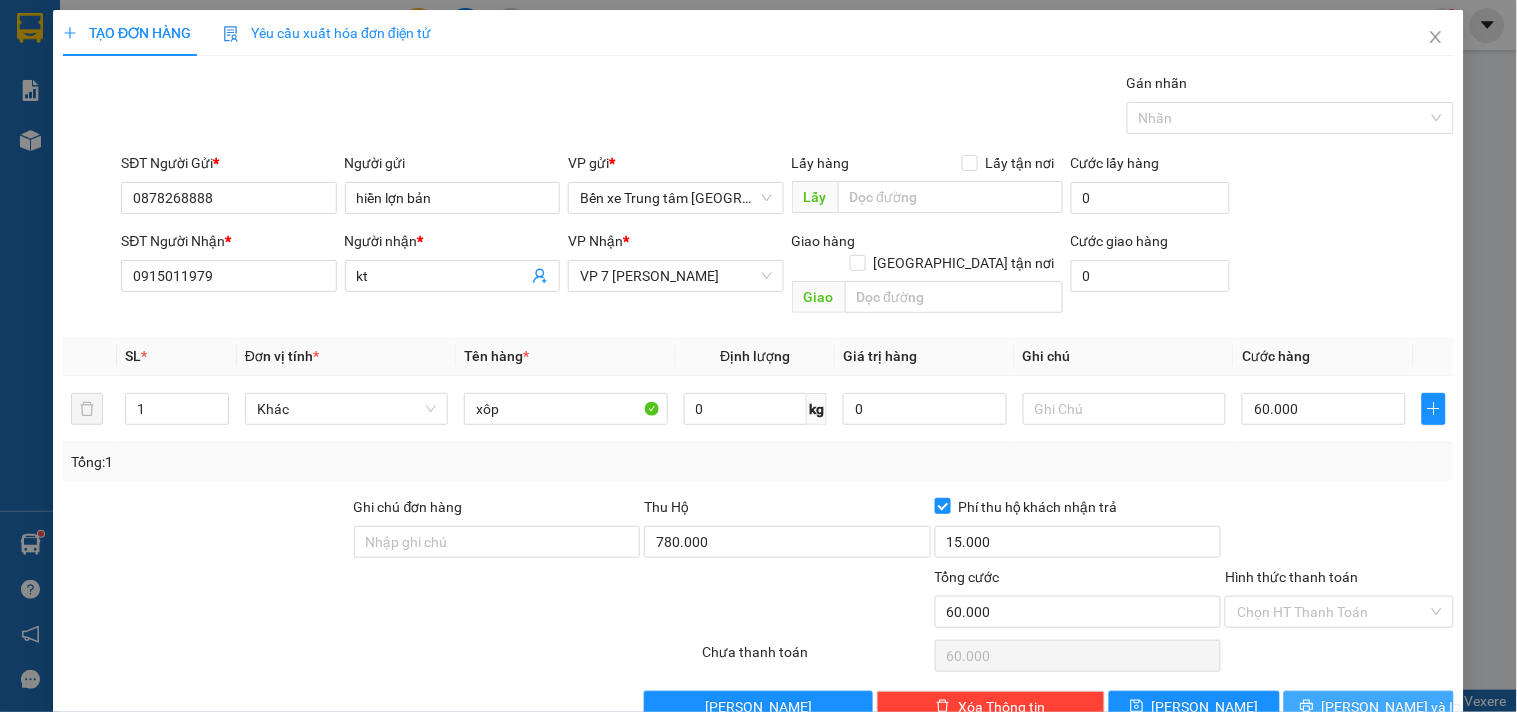 click on "[PERSON_NAME] và In" at bounding box center (1392, 707) 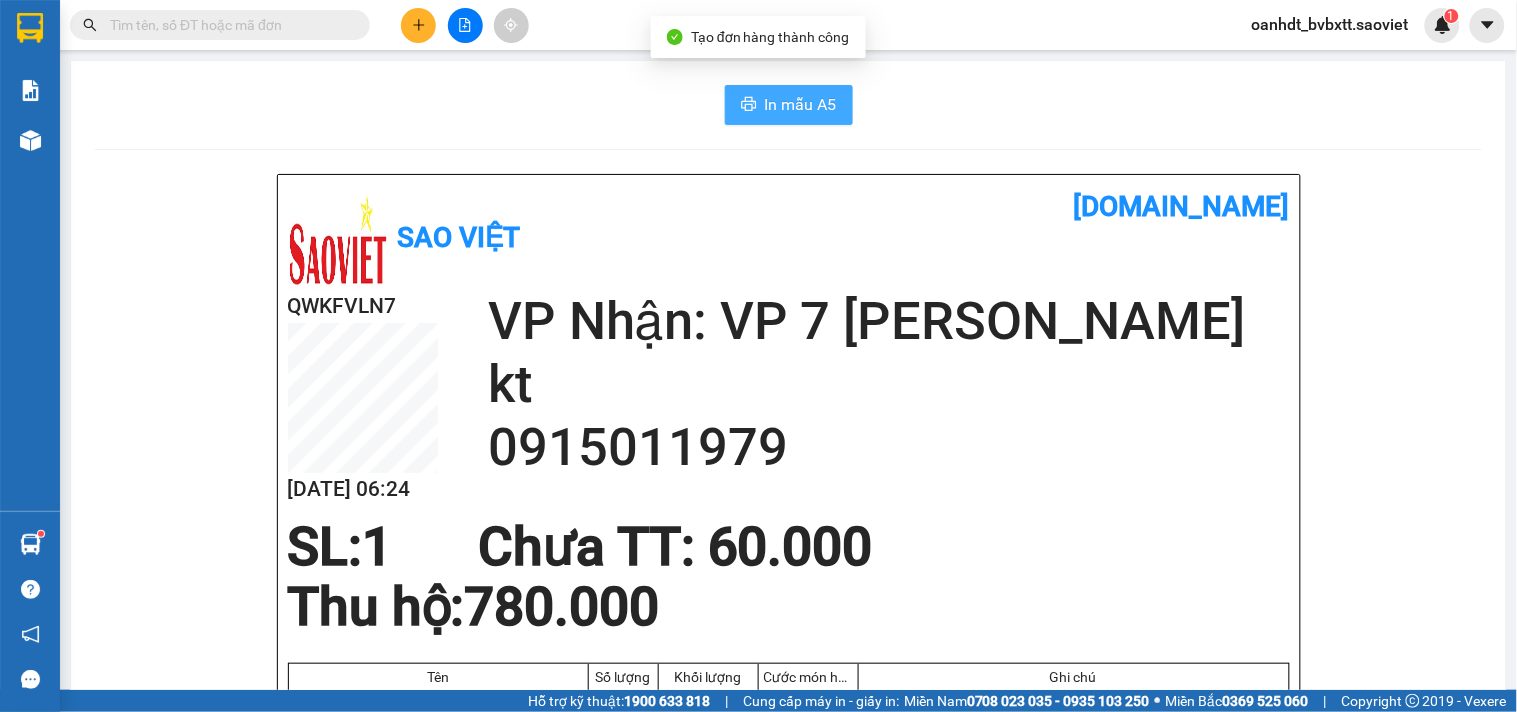 click on "In mẫu A5" at bounding box center [789, 105] 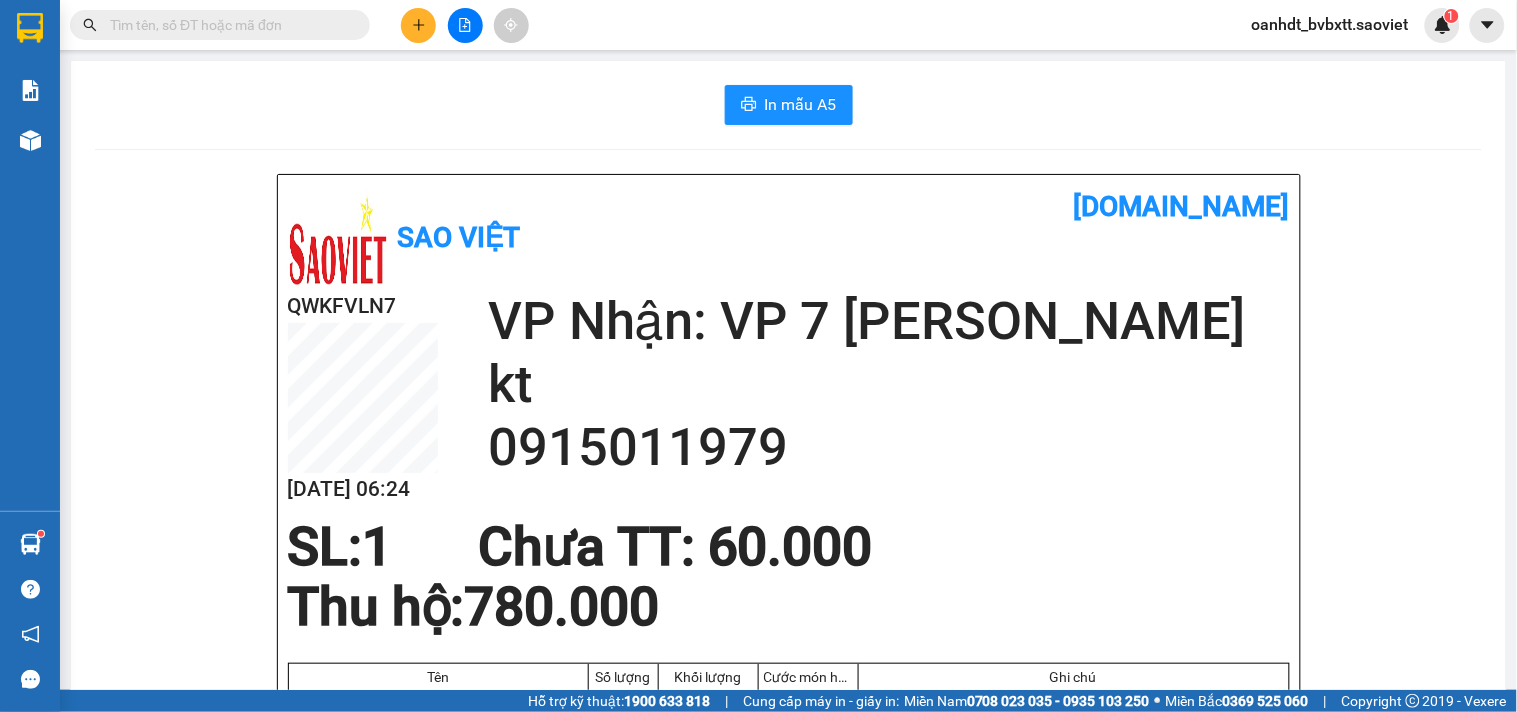click at bounding box center [418, 25] 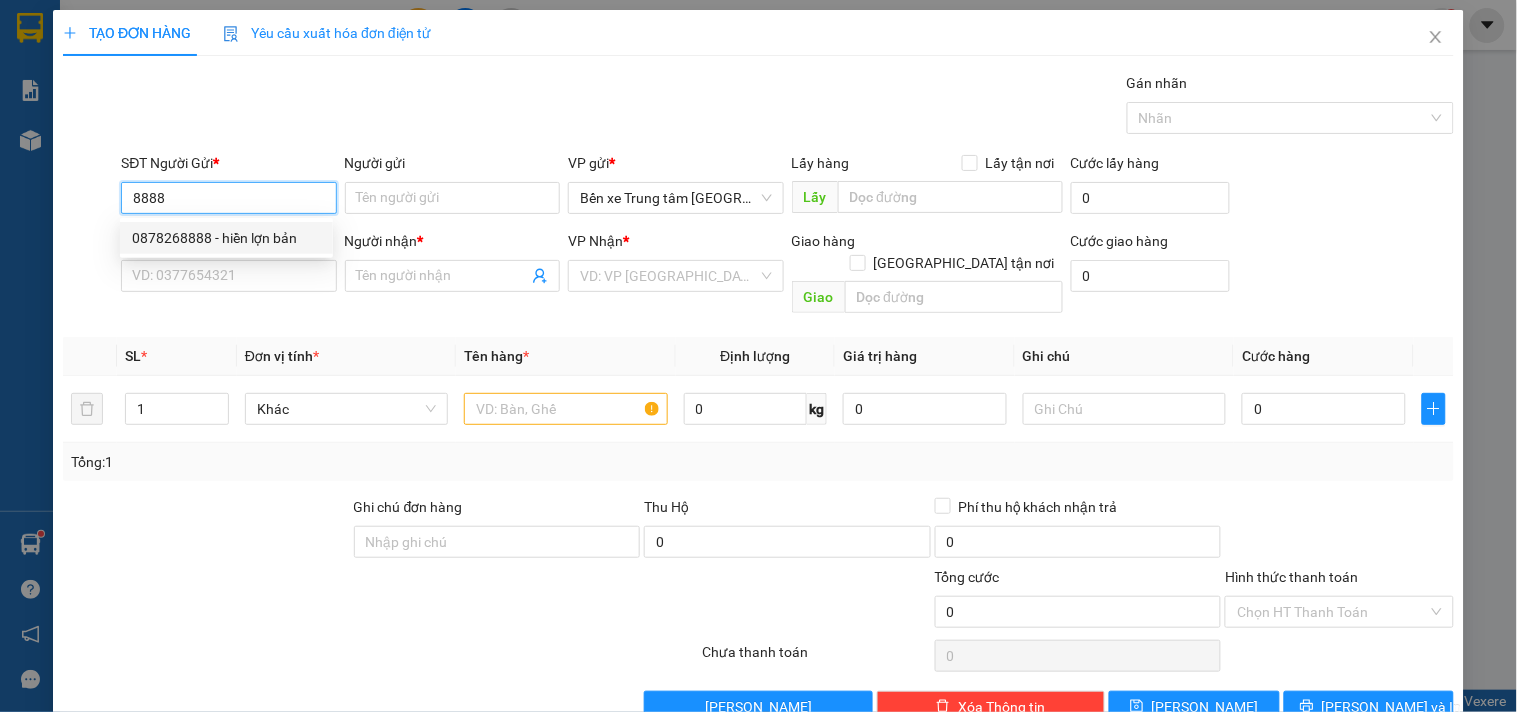 click on "0878268888 - hiền lợn bản" at bounding box center [226, 238] 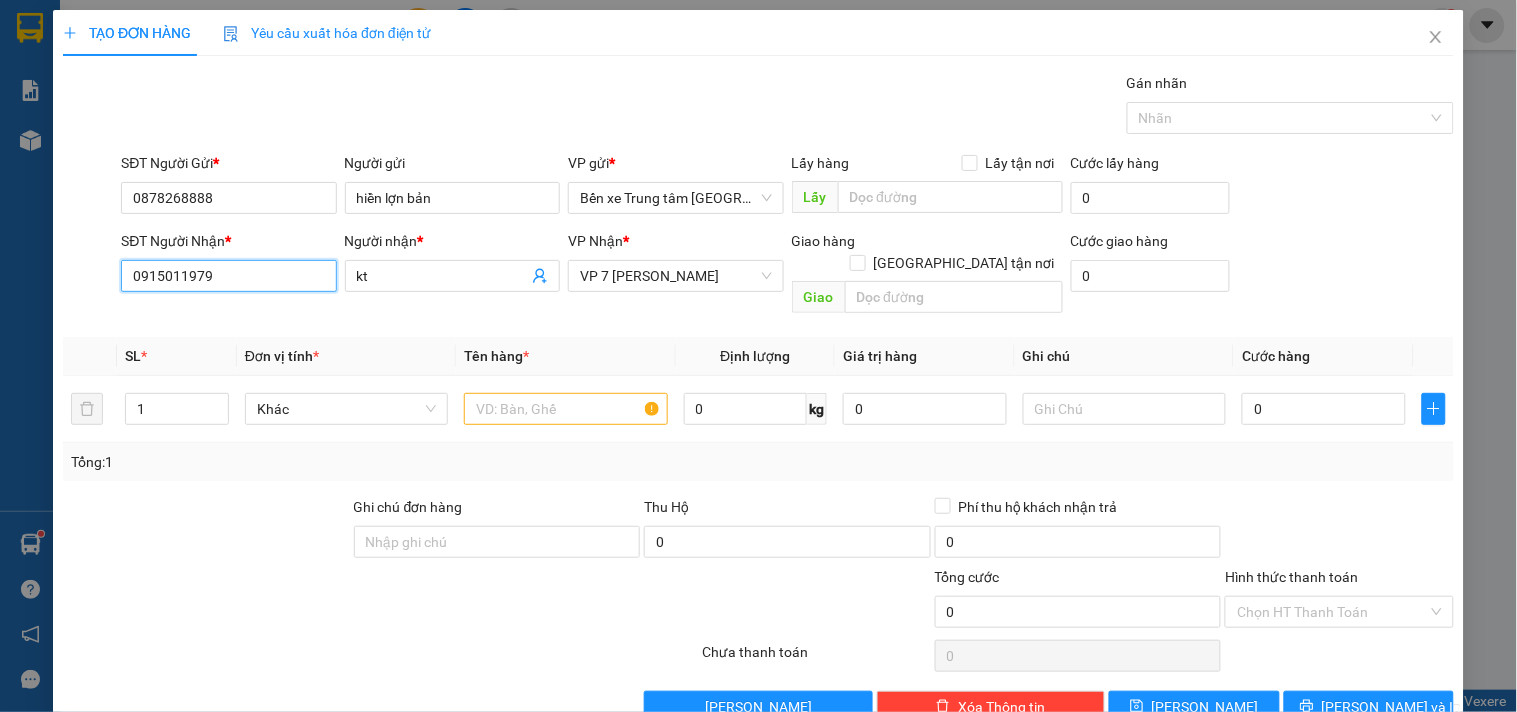 drag, startPoint x: 235, startPoint y: 276, endPoint x: 0, endPoint y: 531, distance: 346.7708 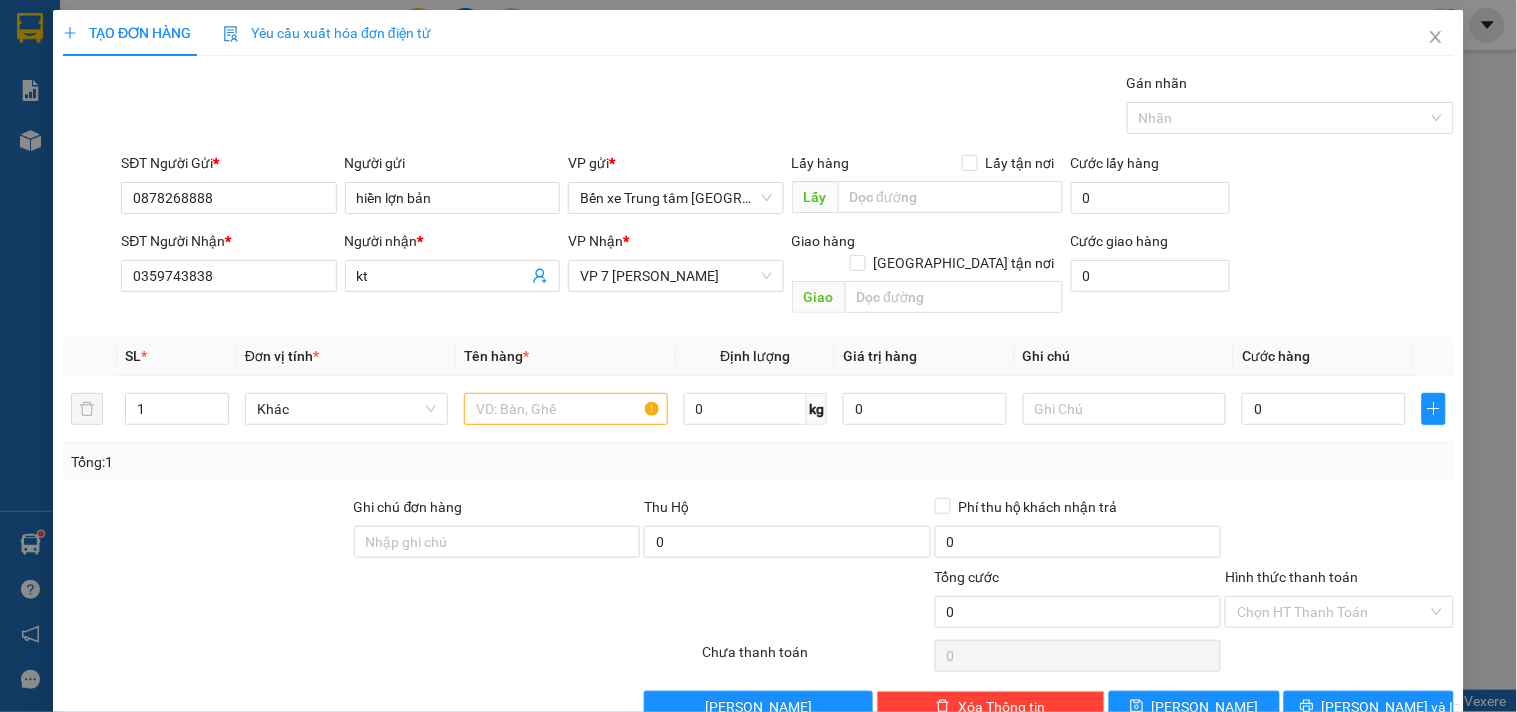 click on "Giao hàng Giao tận nơi Giao" at bounding box center (927, 276) 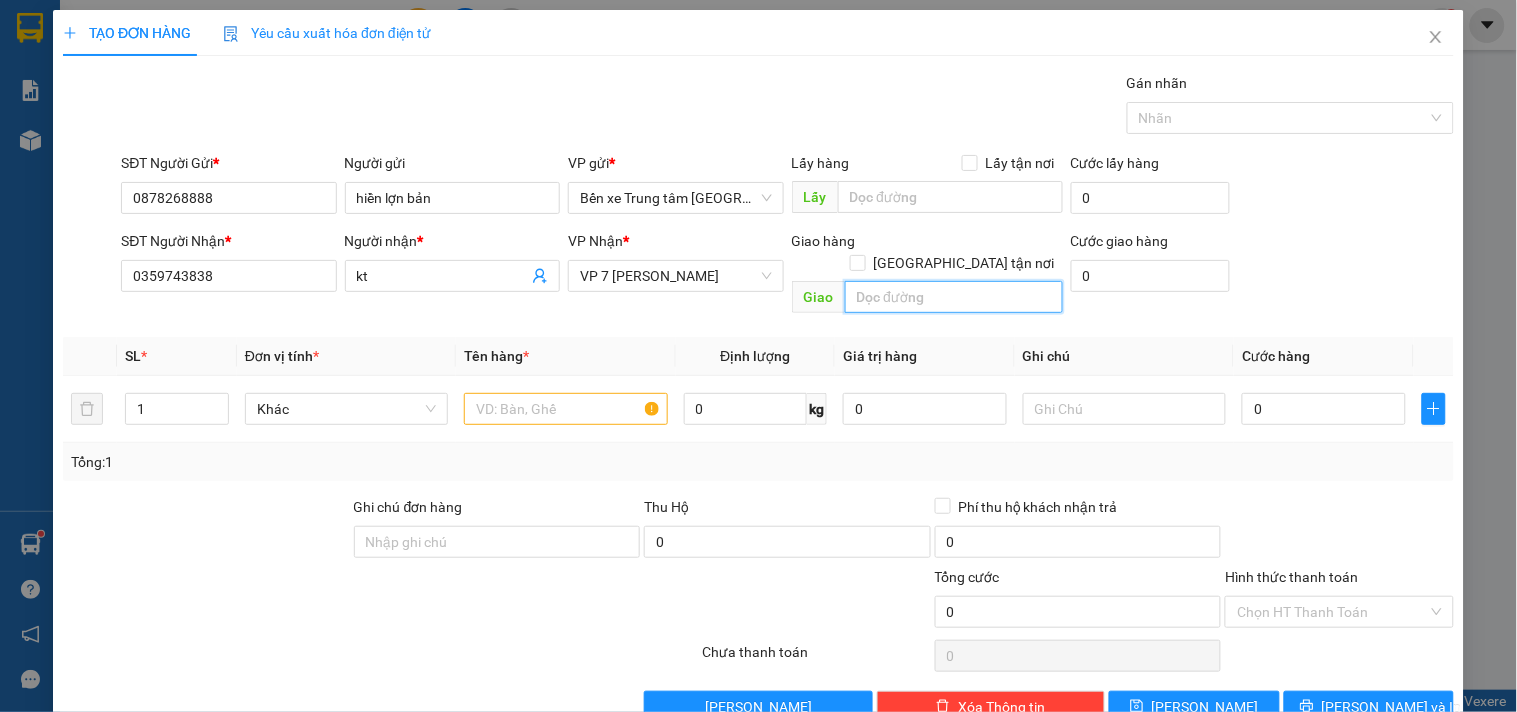 click at bounding box center [954, 297] 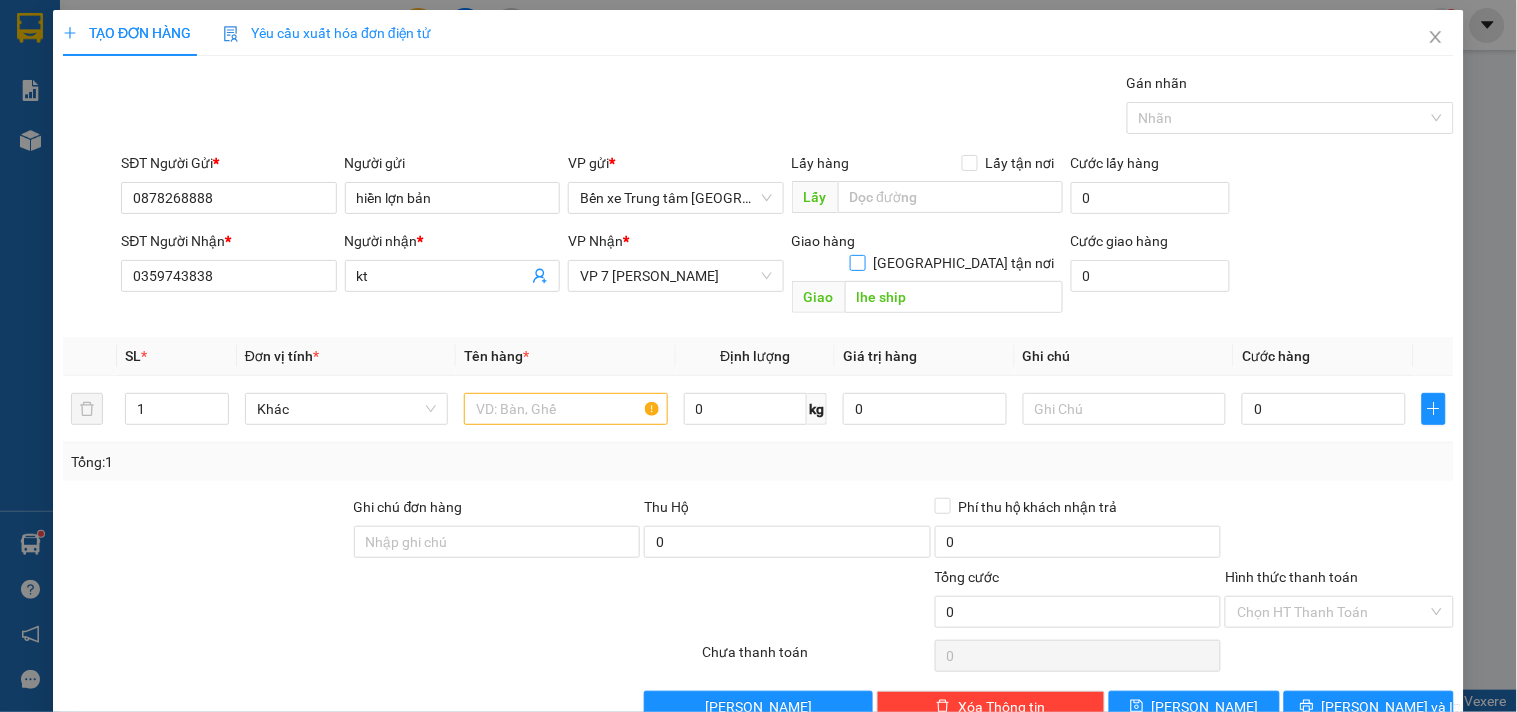 drag, startPoint x: 947, startPoint y: 236, endPoint x: 824, endPoint y: 252, distance: 124.036285 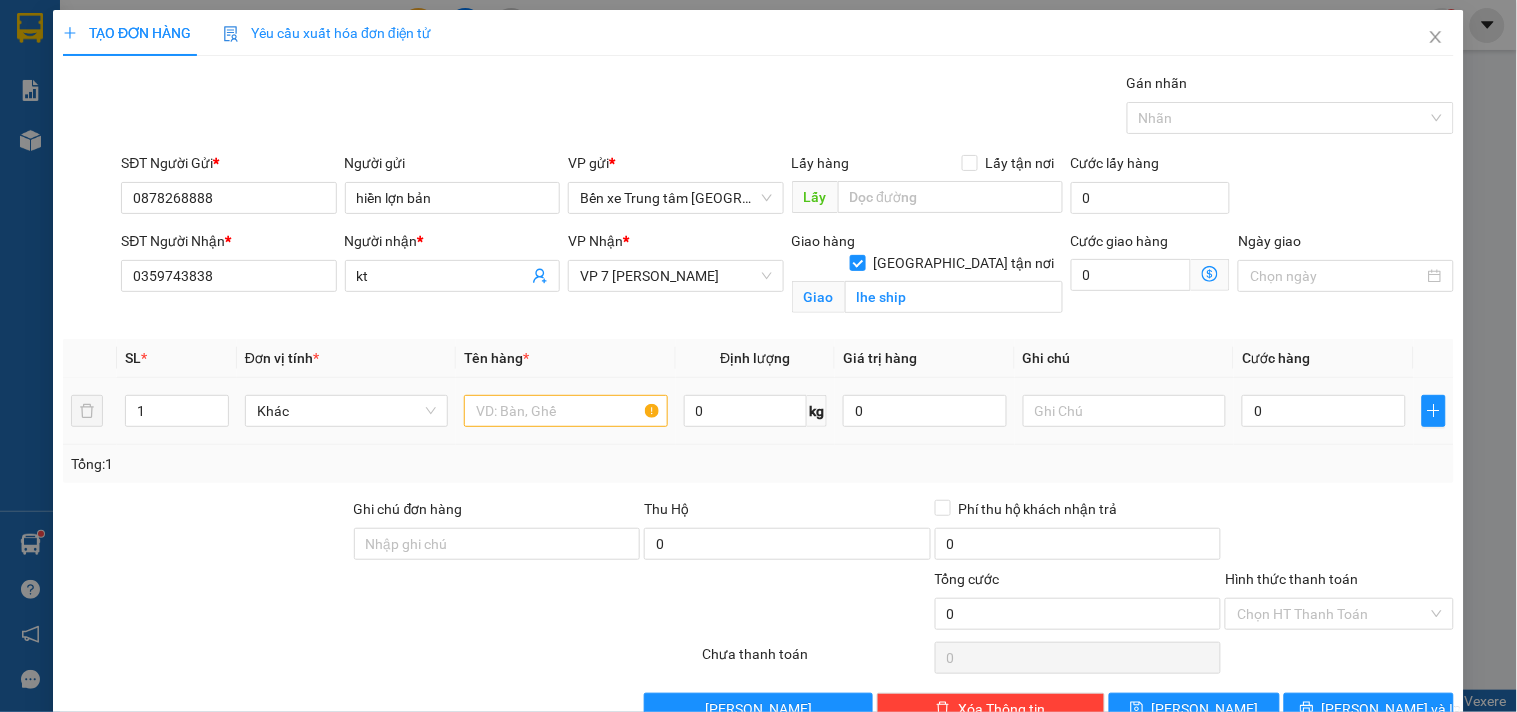 click at bounding box center [565, 411] 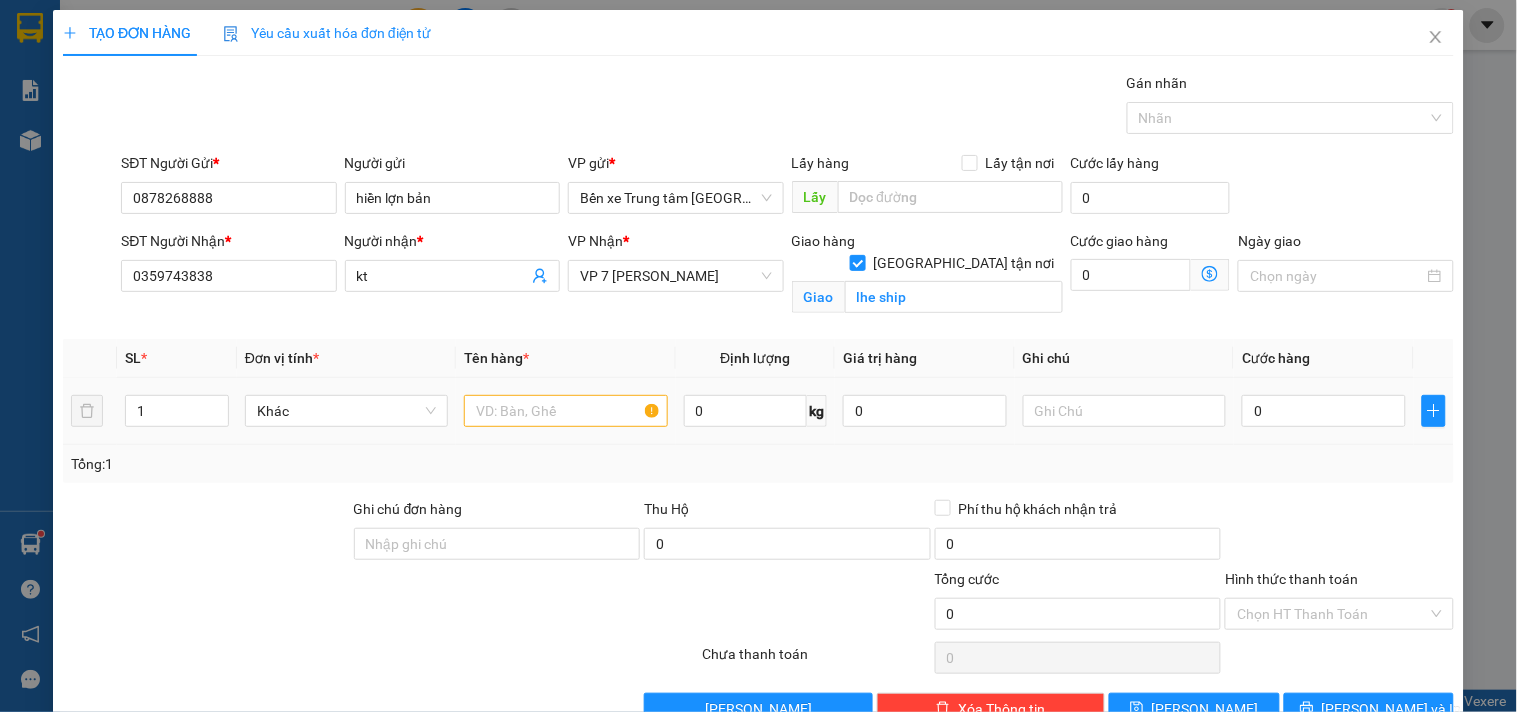 click at bounding box center (565, 411) 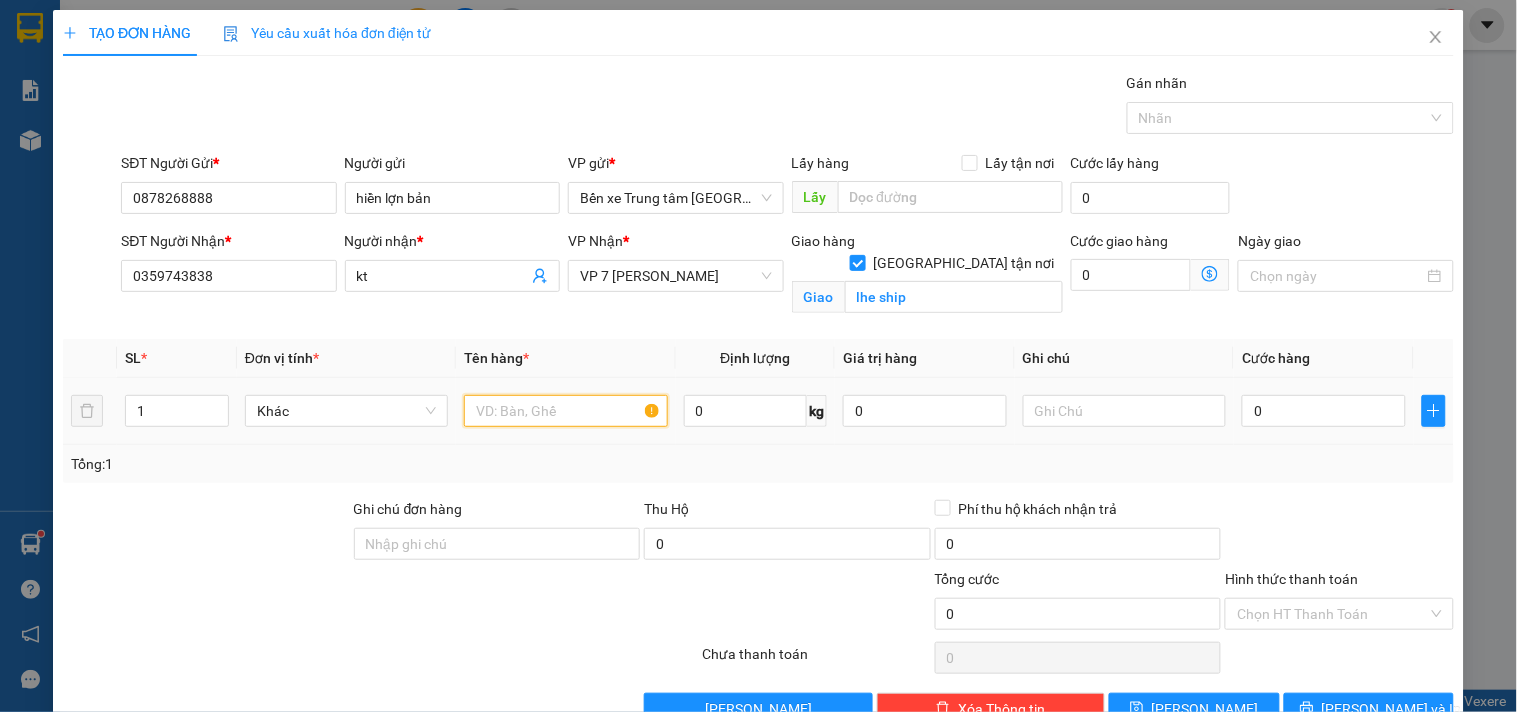 click at bounding box center (565, 411) 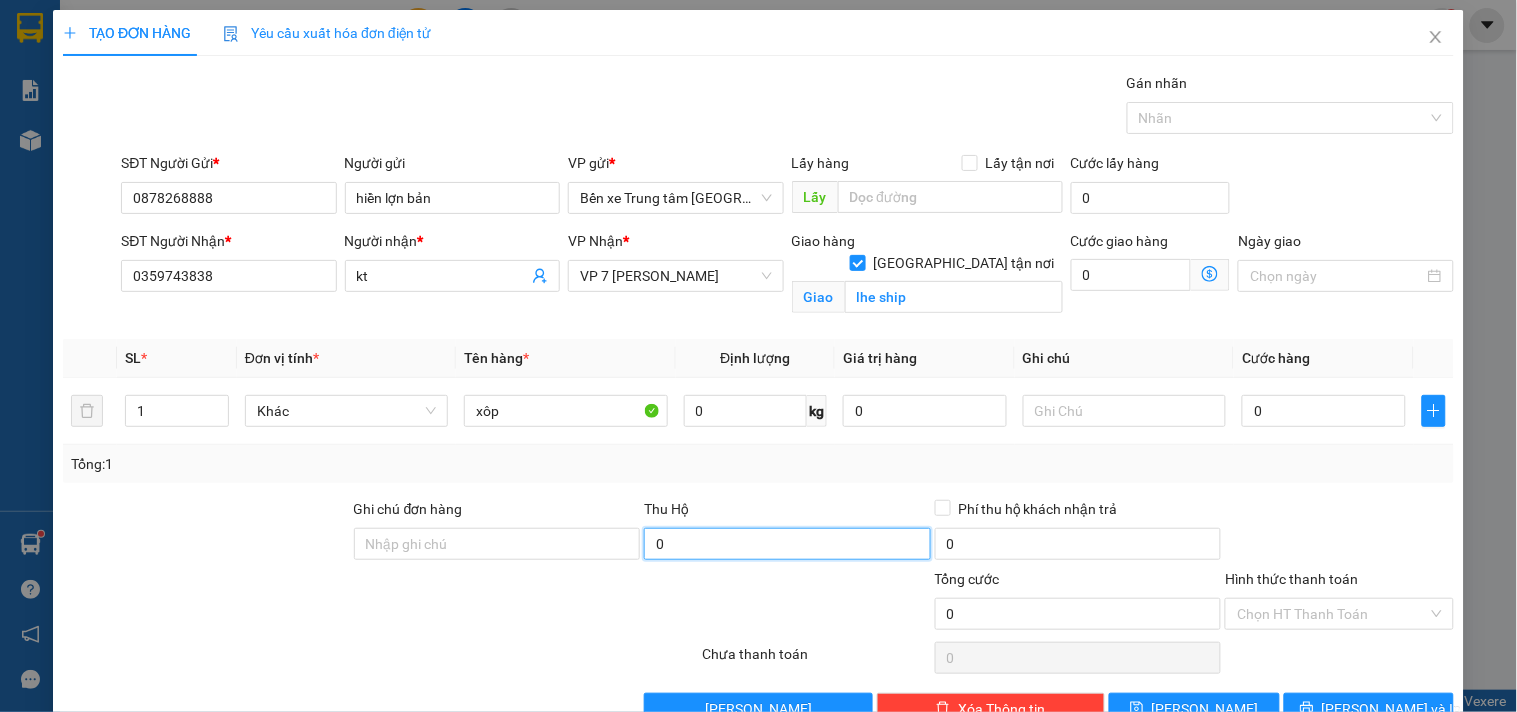 click on "0" at bounding box center (787, 544) 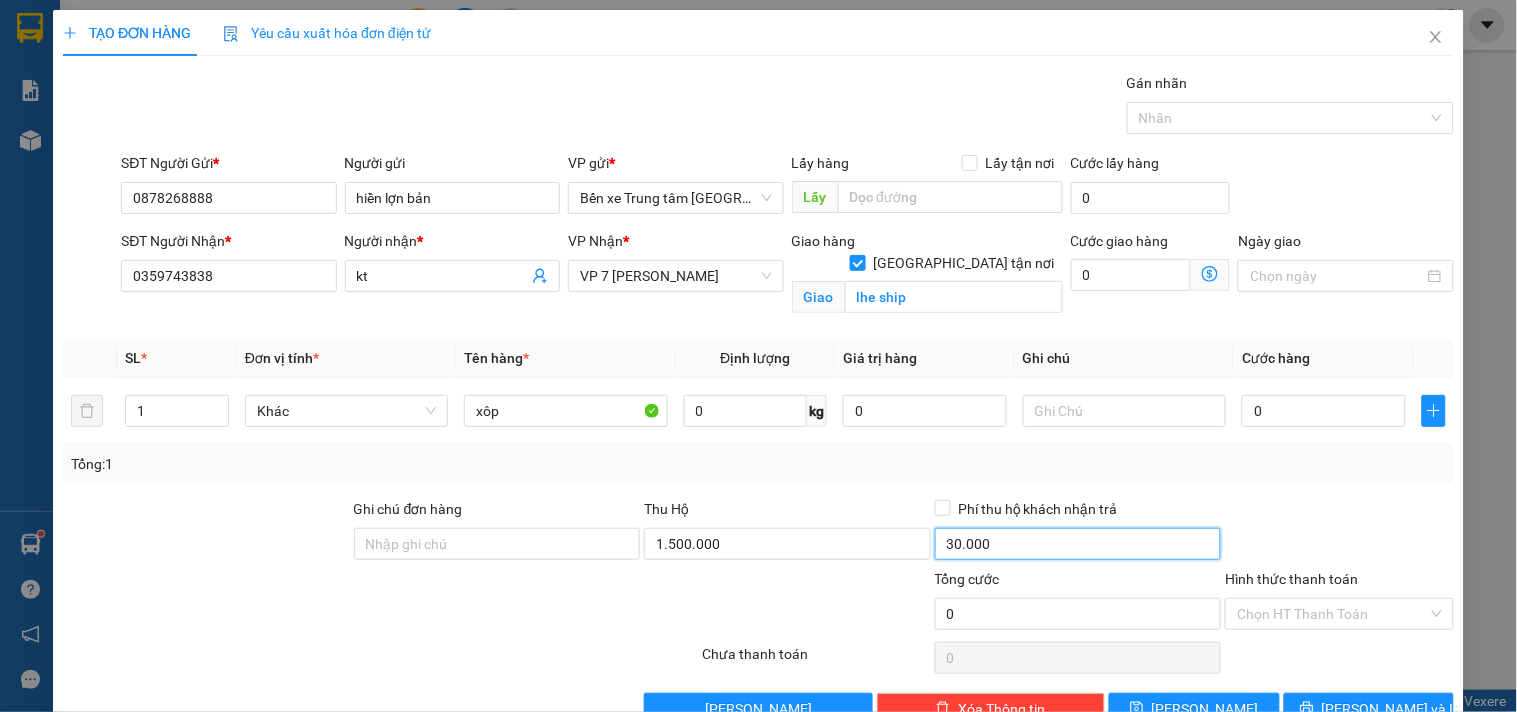 click on "30.000" at bounding box center [1078, 544] 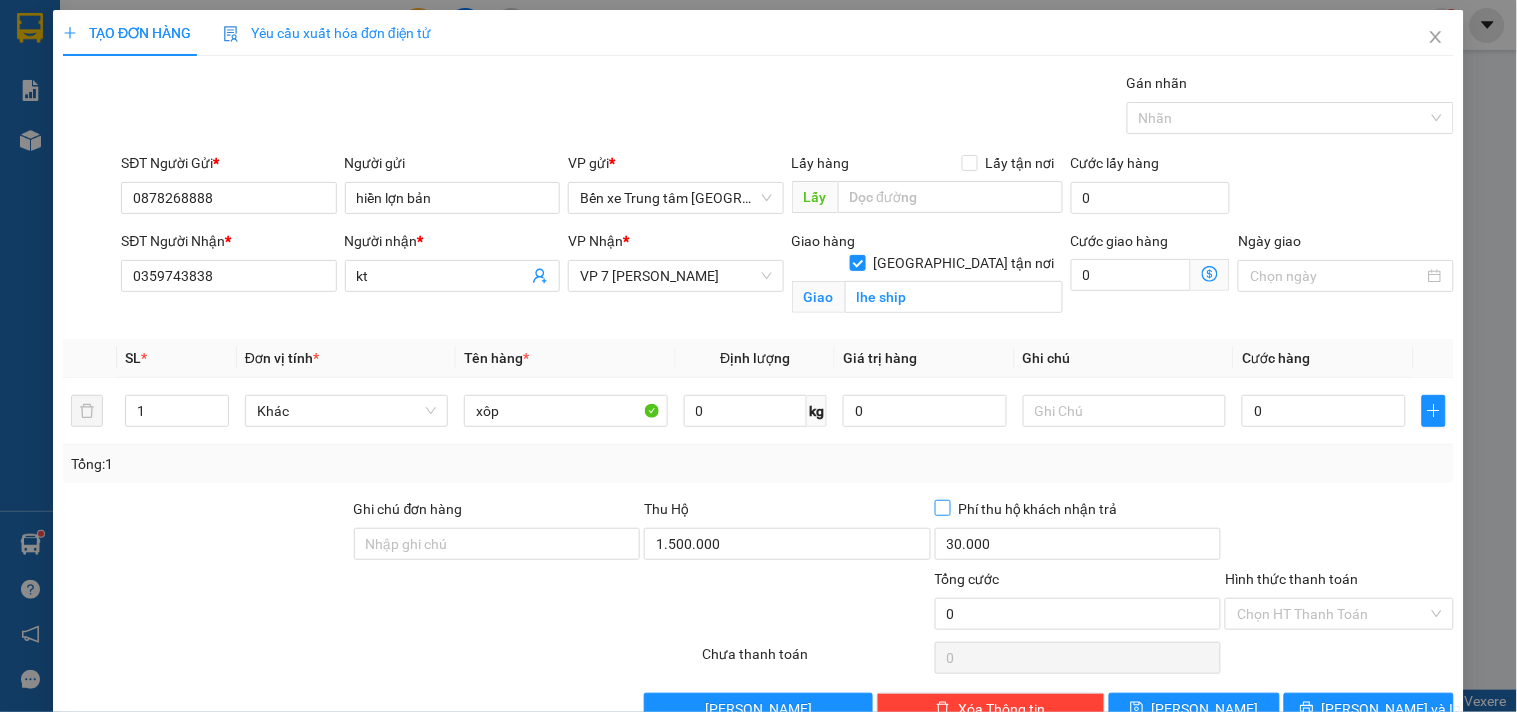 click at bounding box center (943, 508) 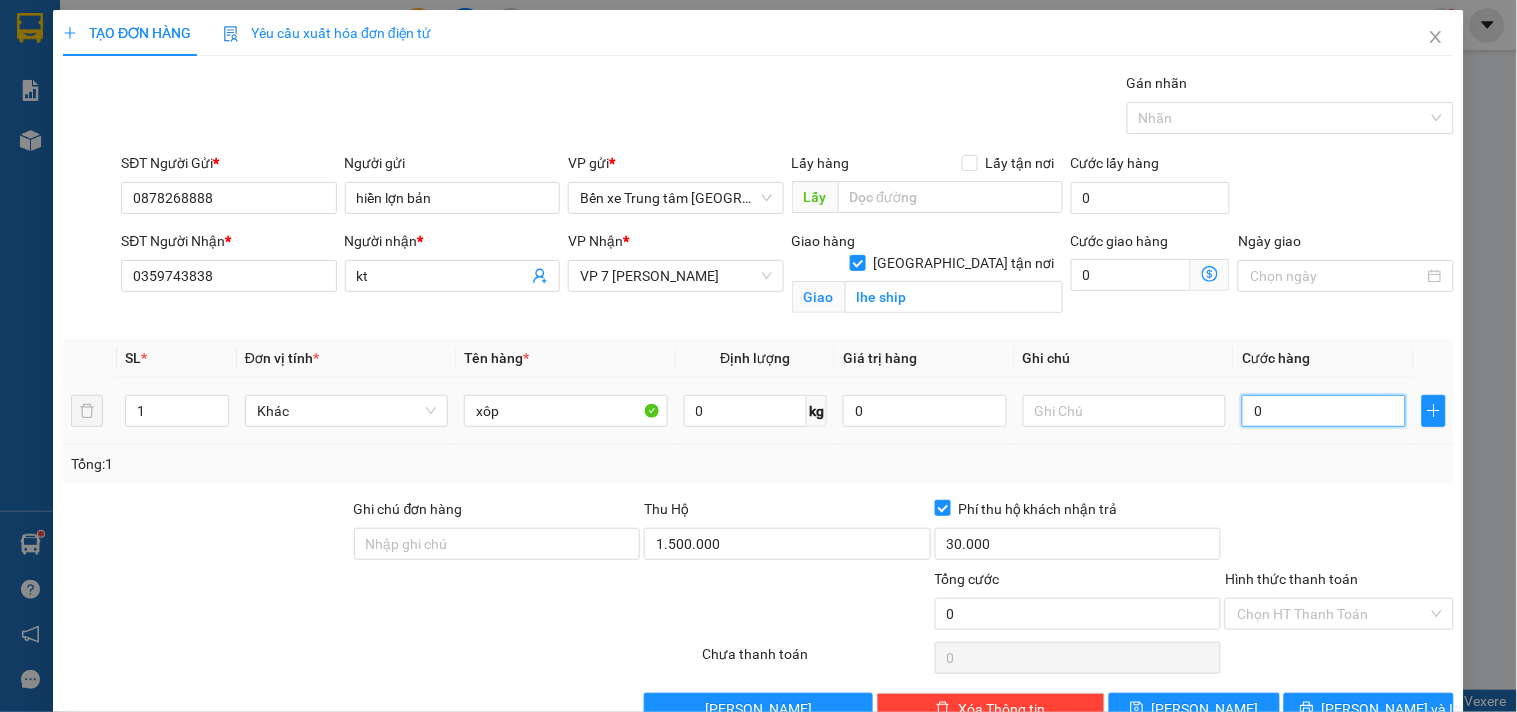 click on "0" at bounding box center [1324, 411] 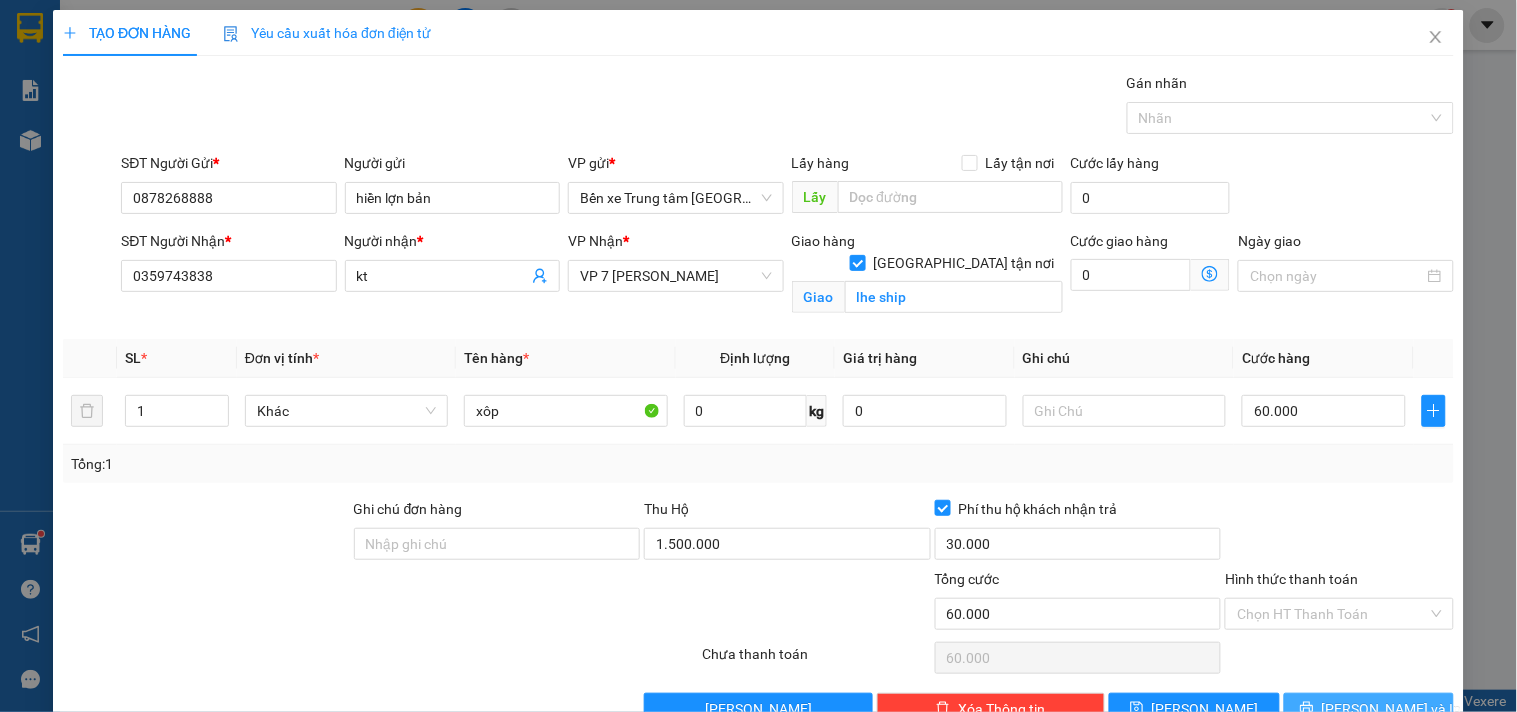 click on "[PERSON_NAME] và In" at bounding box center (1369, 709) 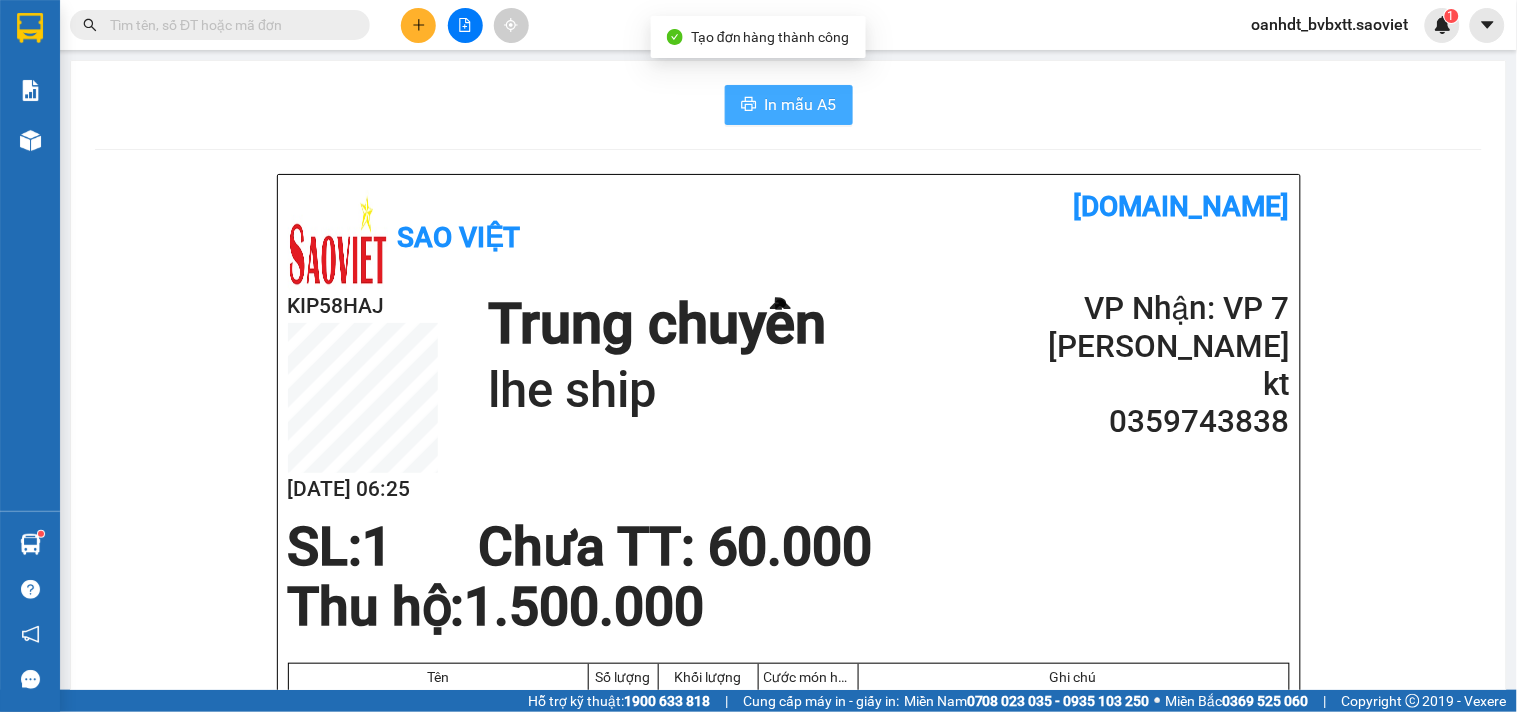 click on "In mẫu A5" at bounding box center [801, 104] 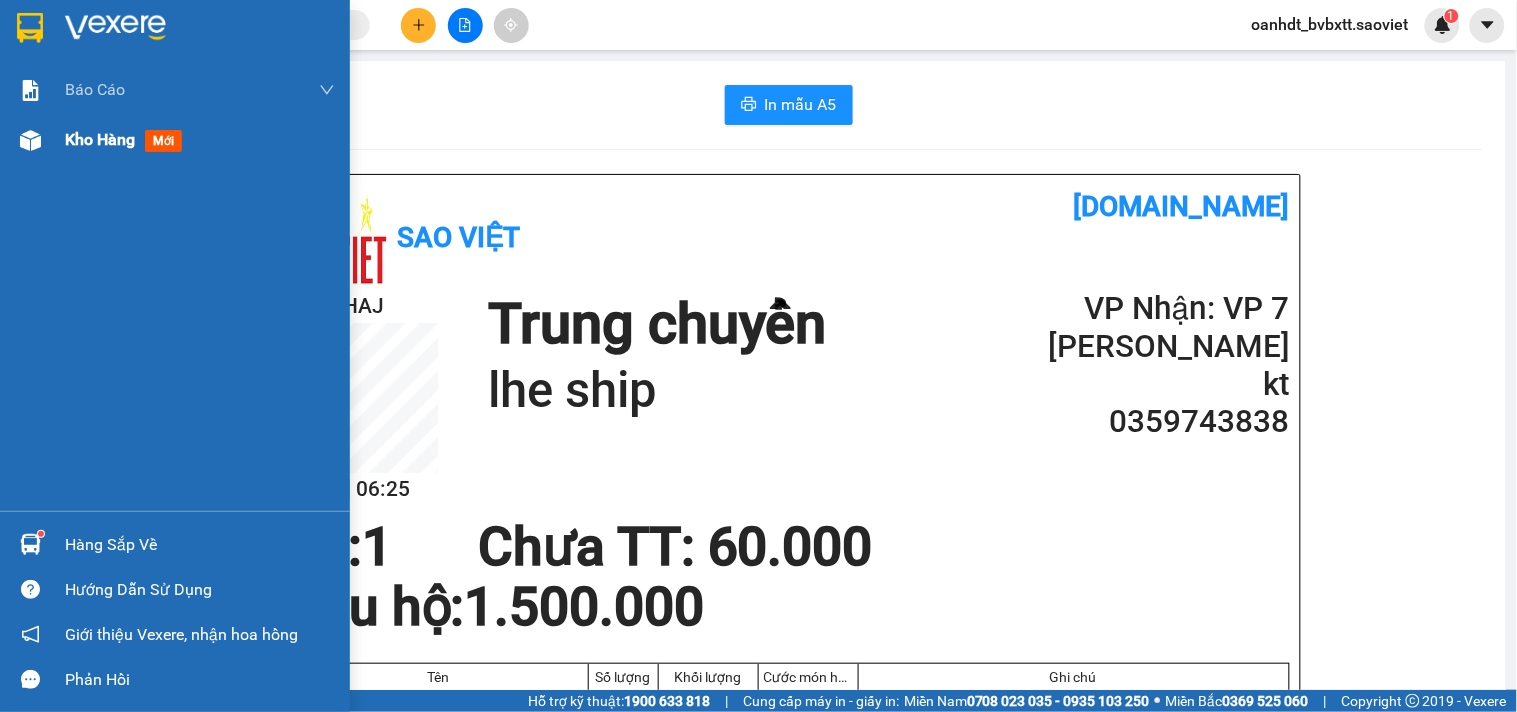 click on "mới" at bounding box center [163, 141] 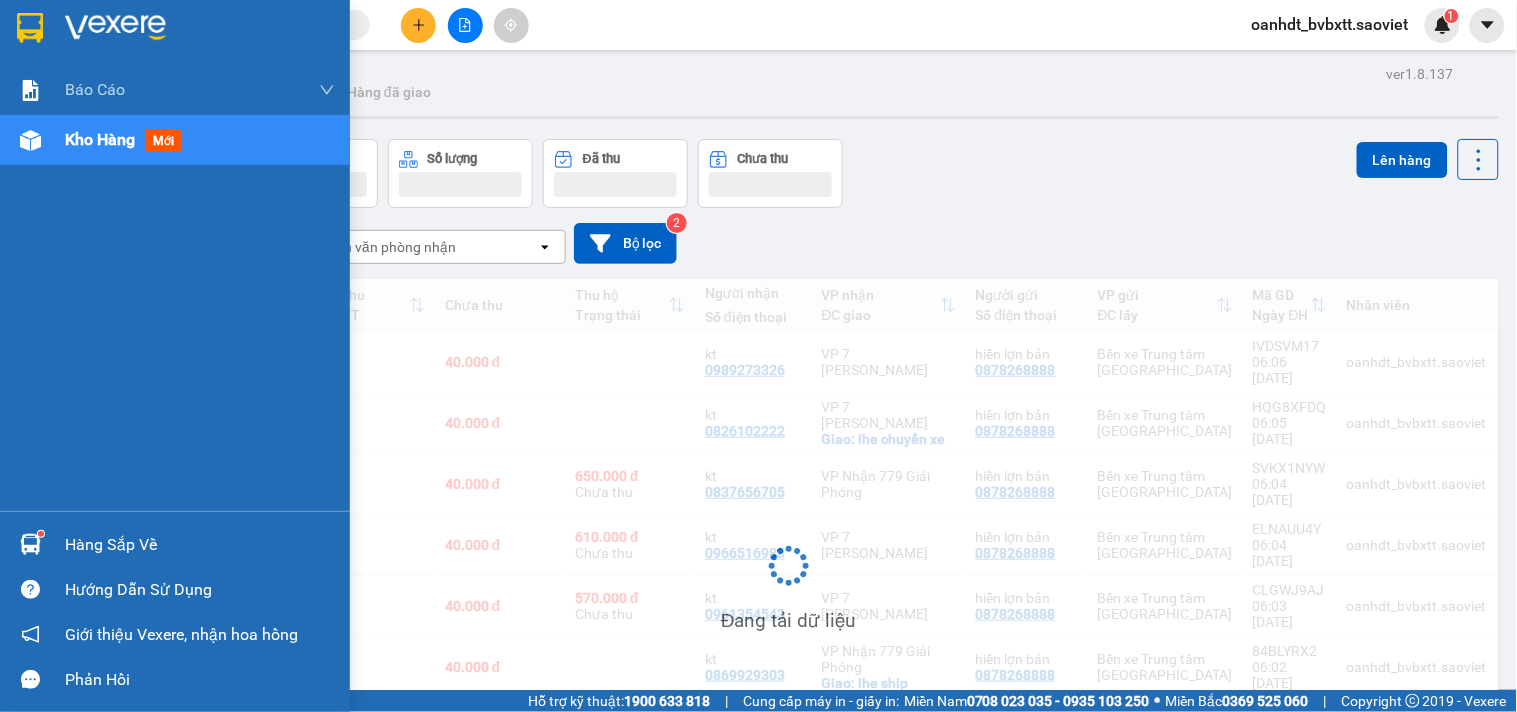 click on "mới" at bounding box center [163, 141] 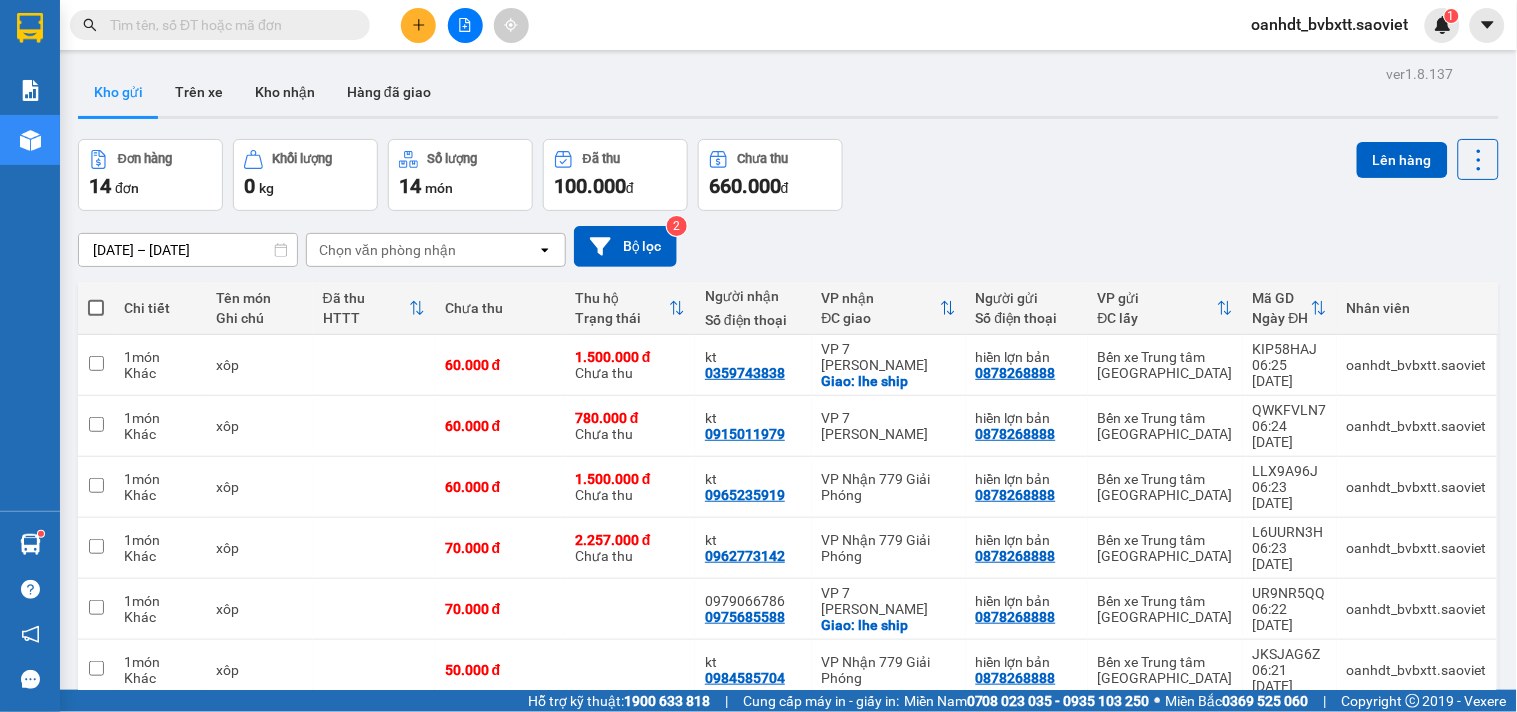 click on "10 / trang" at bounding box center [1415, 977] 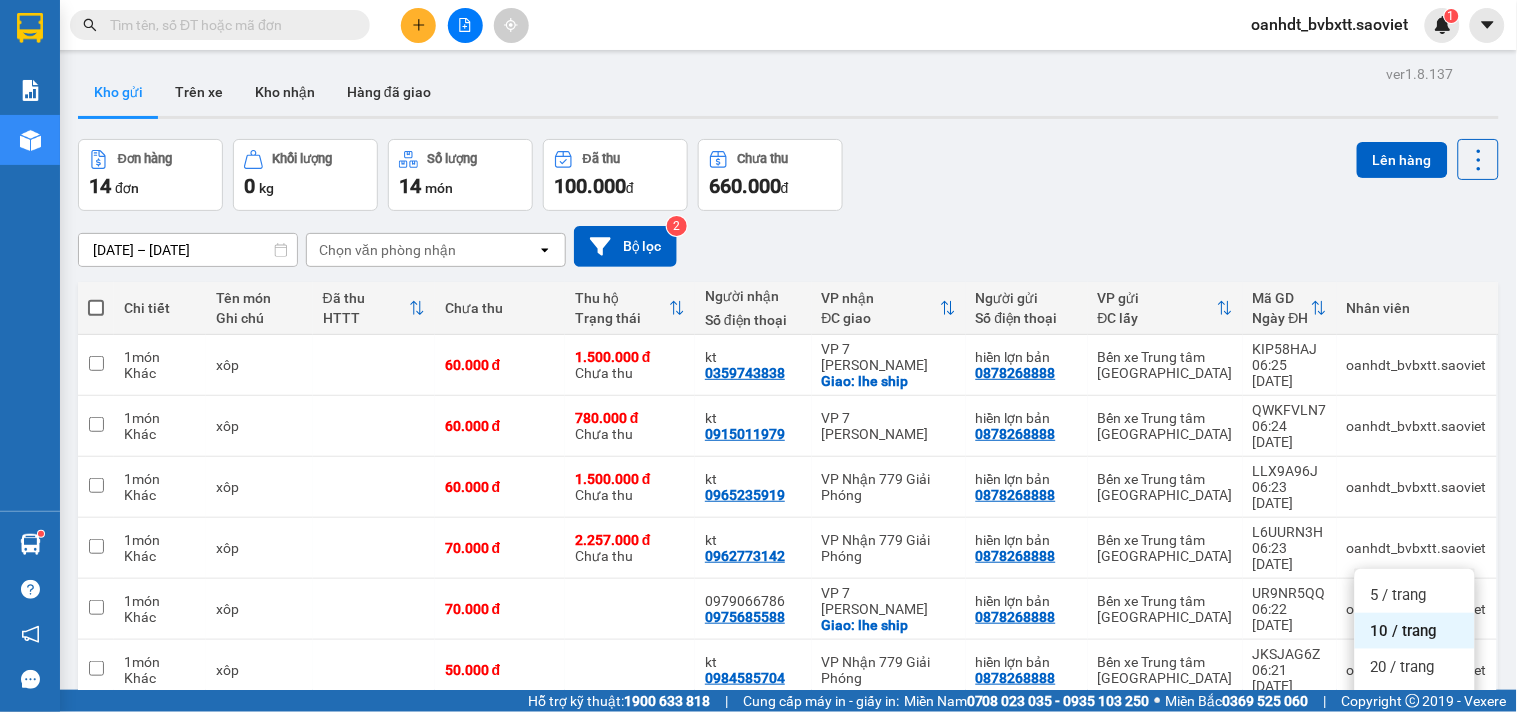 click on "100 / trang" at bounding box center (1407, 775) 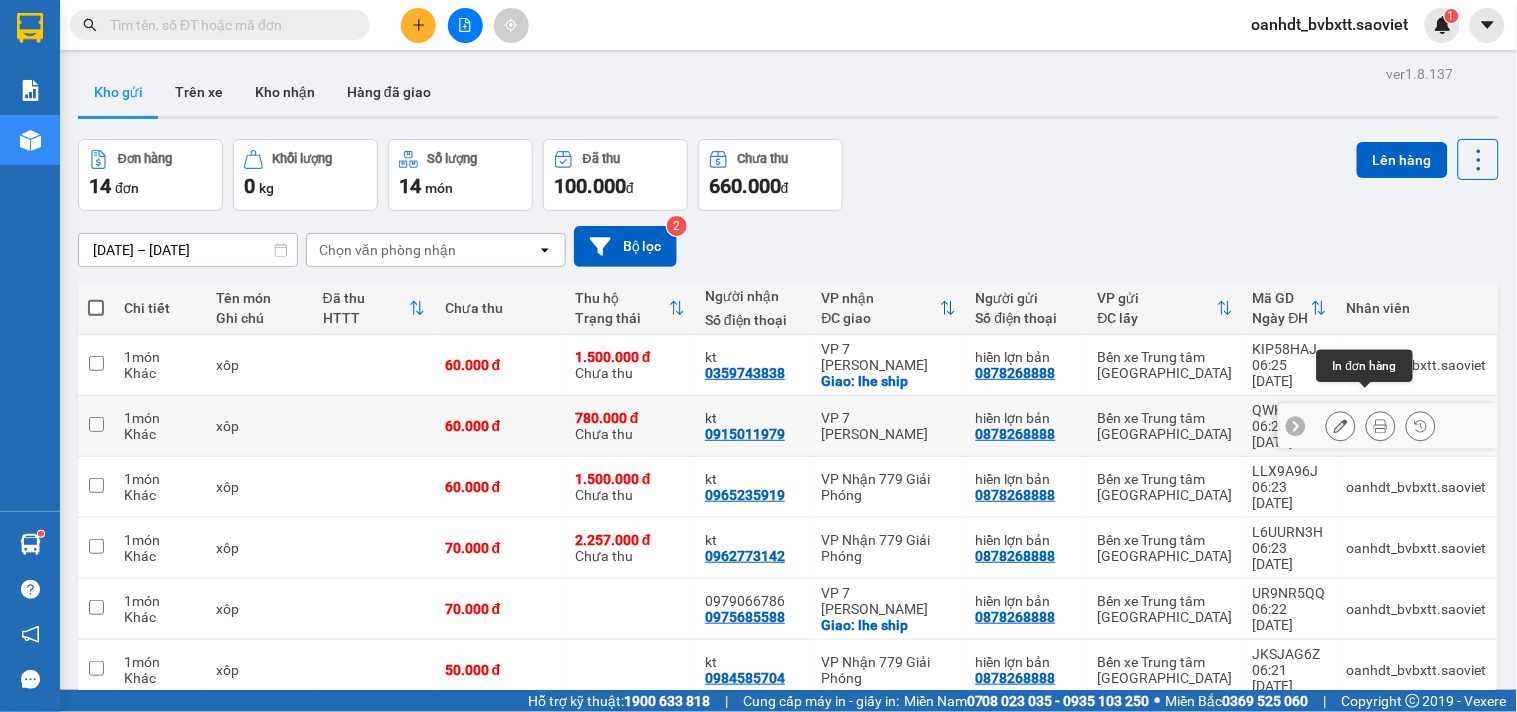 click 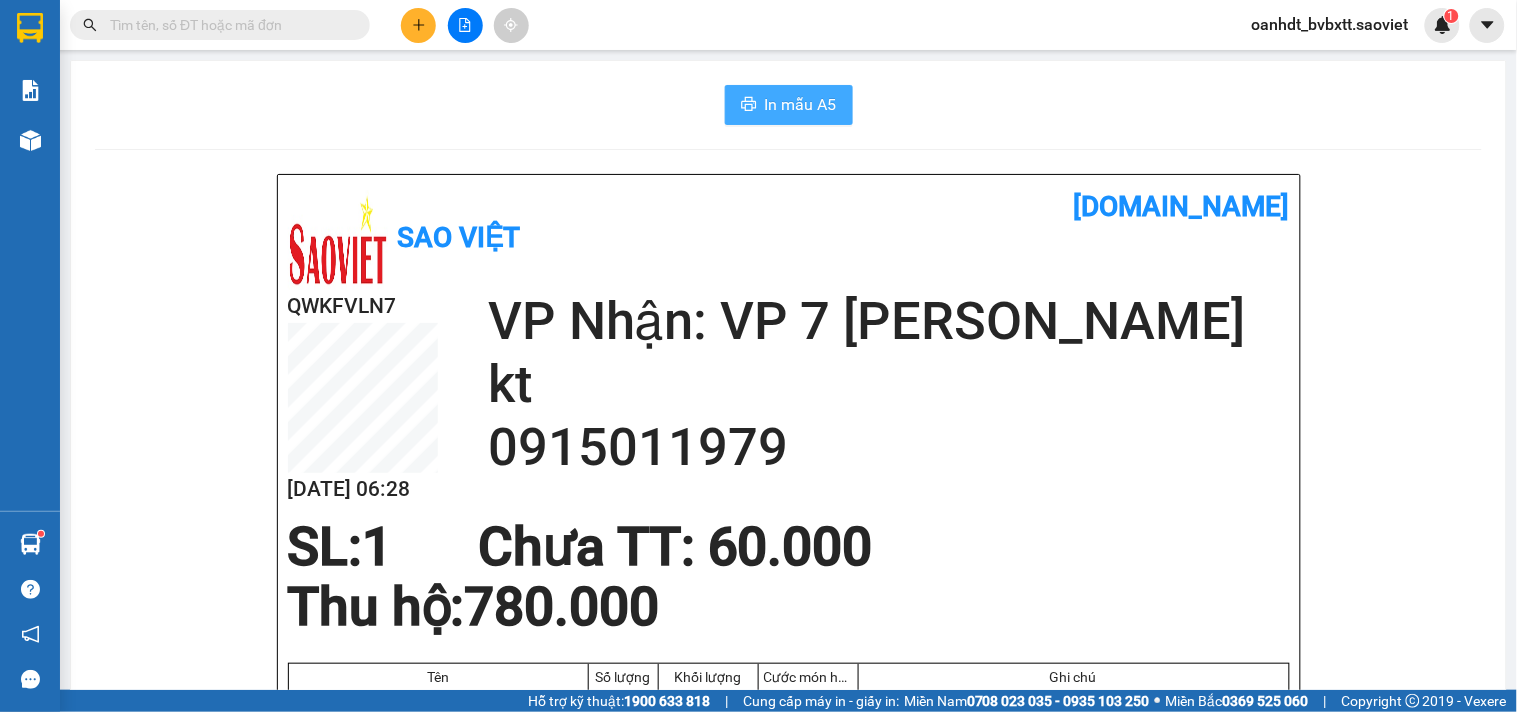 click on "In mẫu A5" at bounding box center (789, 105) 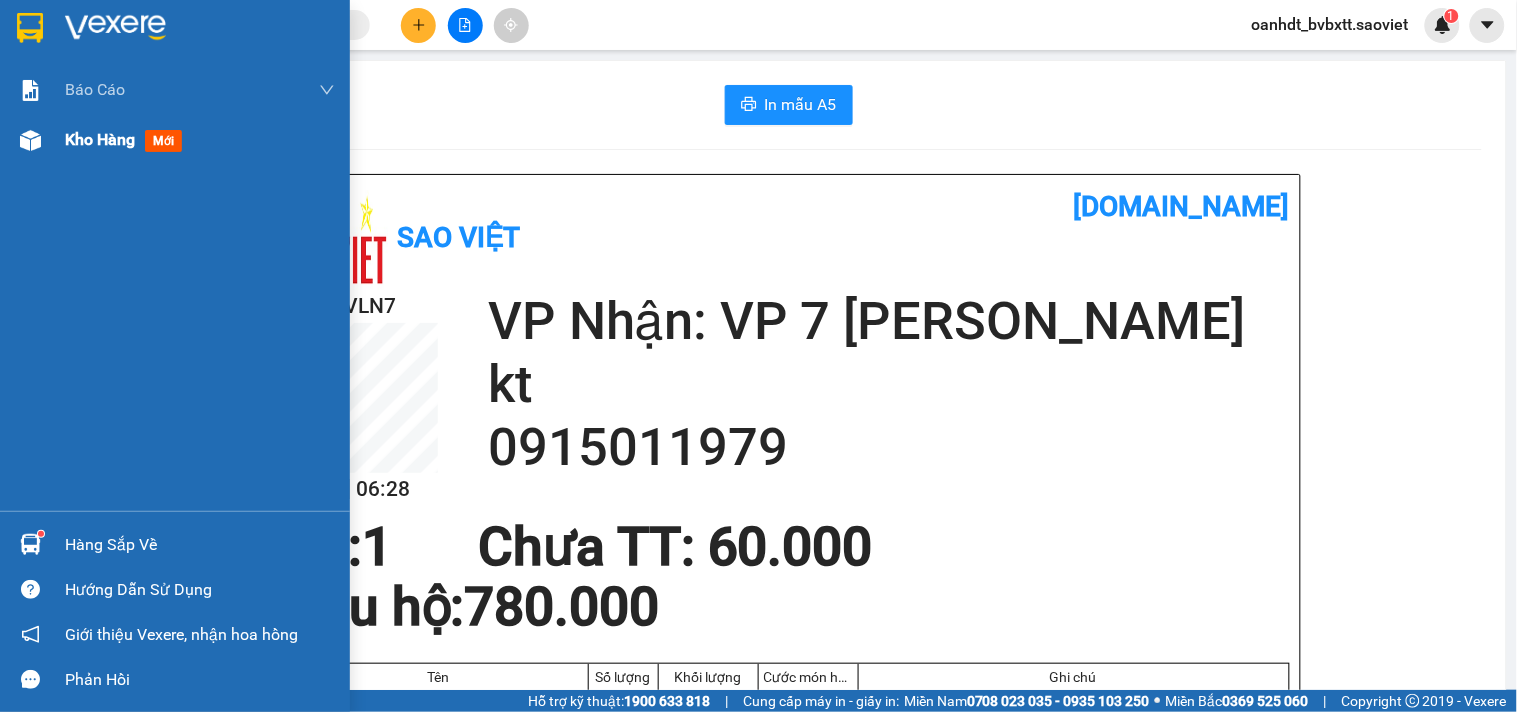 click on "mới" at bounding box center (163, 141) 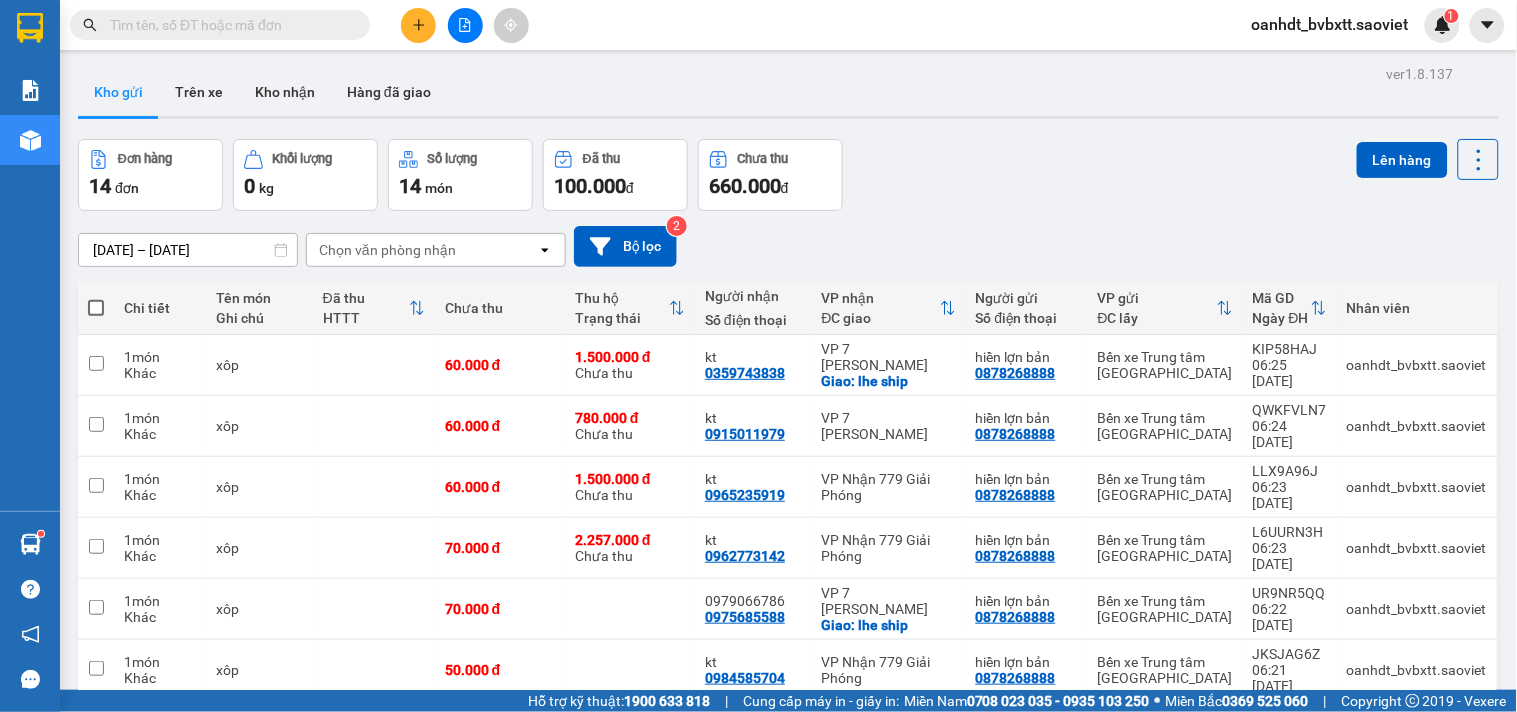 click at bounding box center (228, 25) 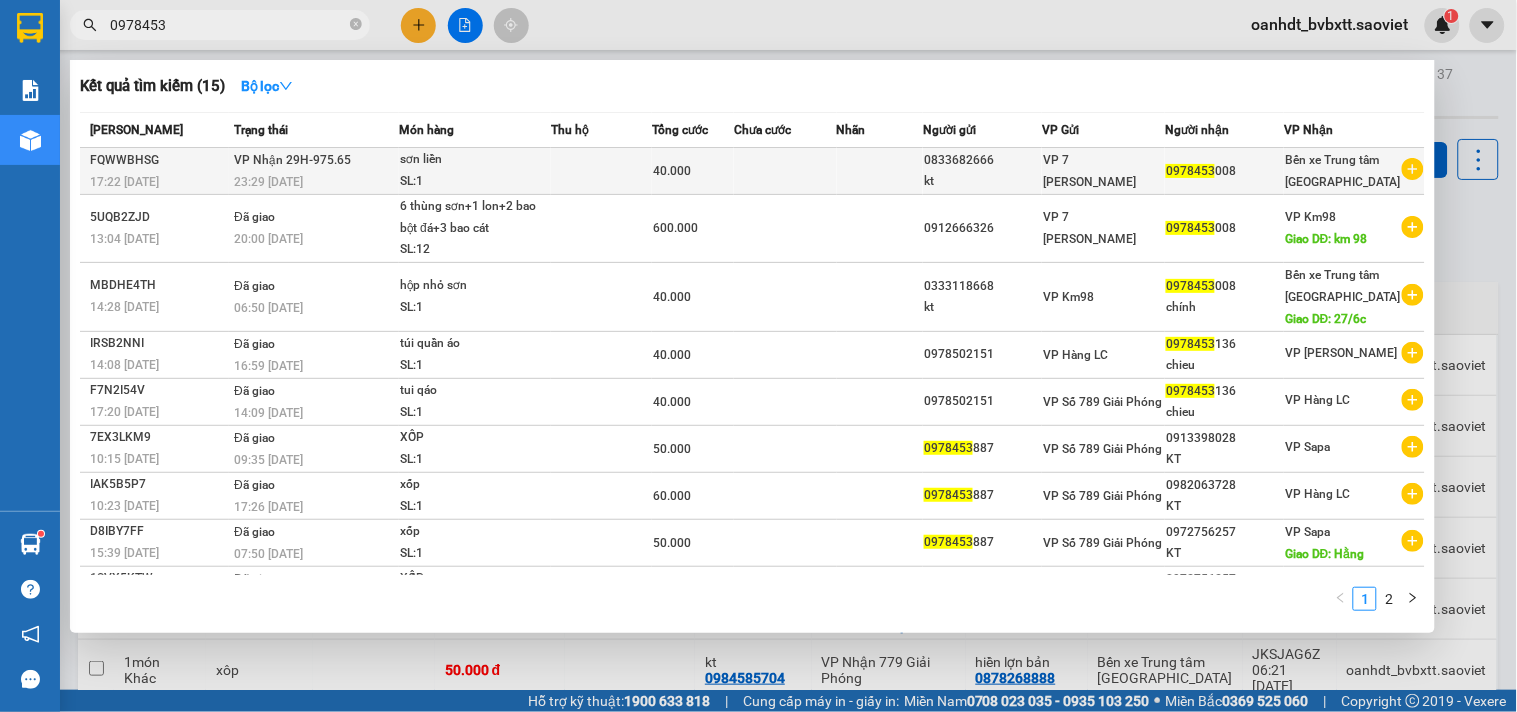 click at bounding box center (601, 171) 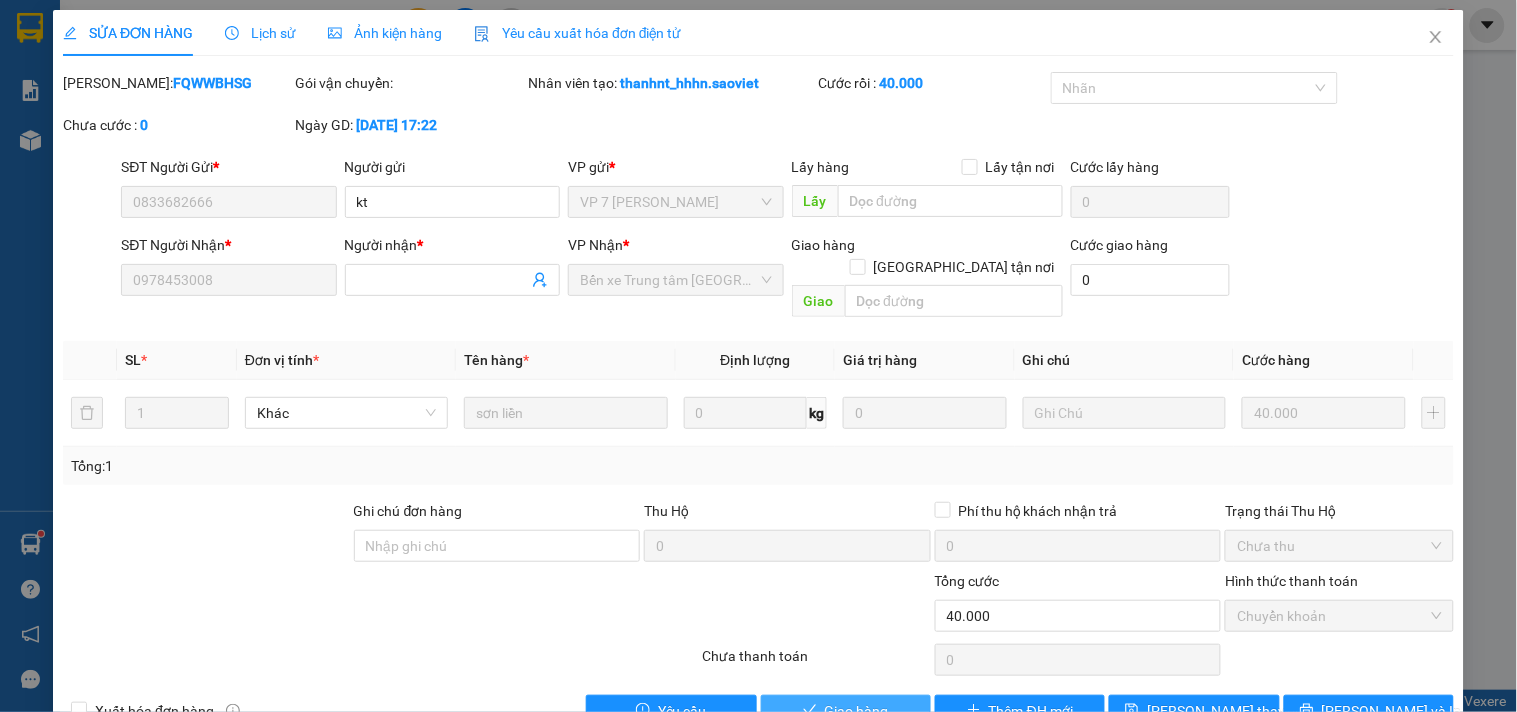 click on "Giao hàng" at bounding box center [857, 711] 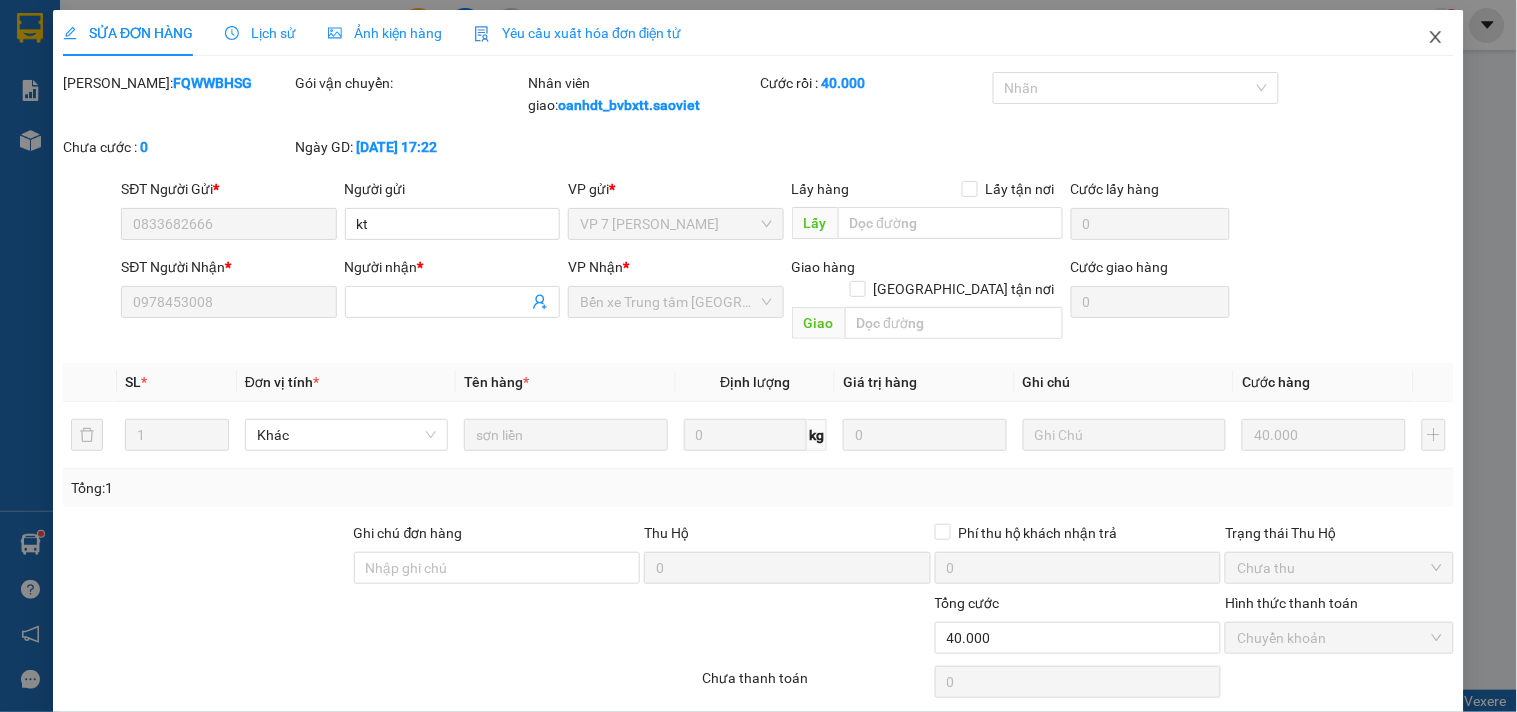 click 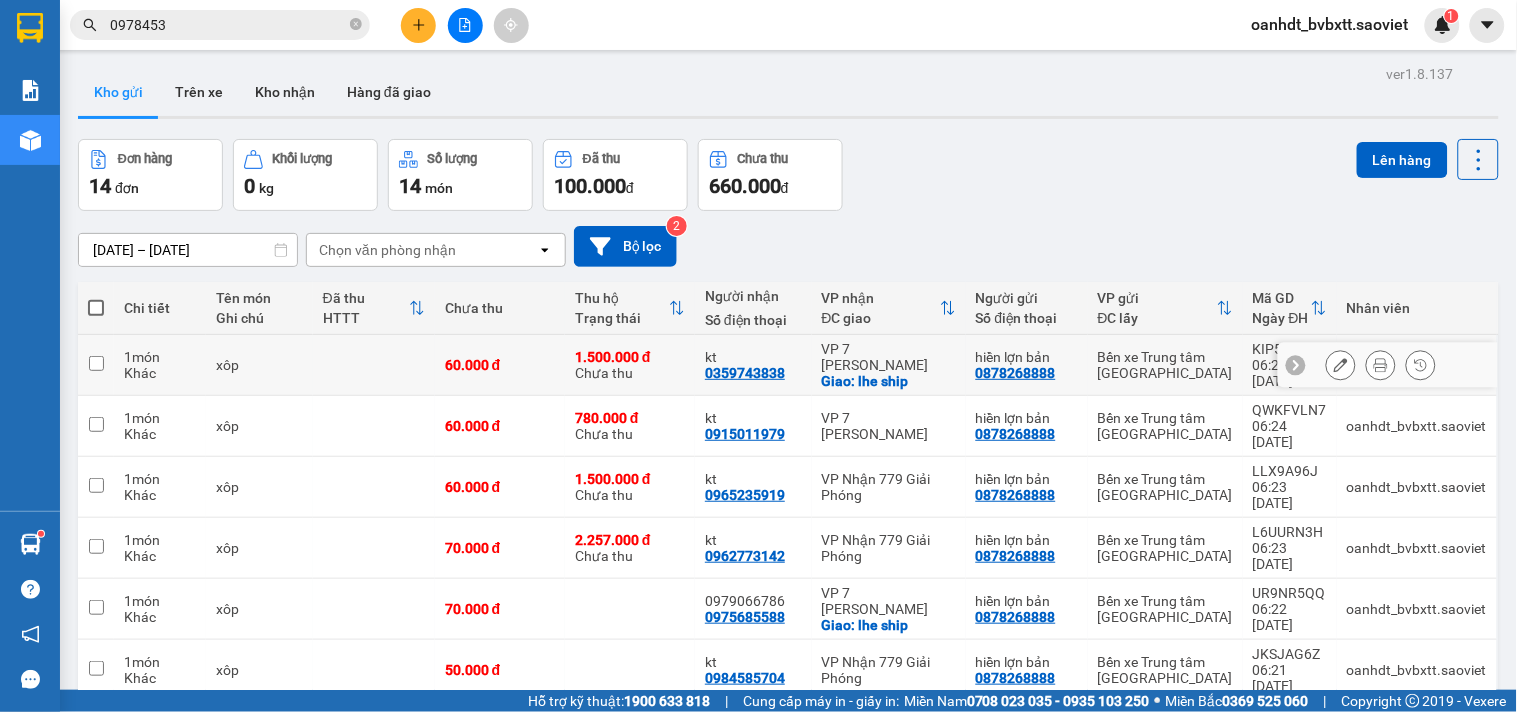 click on "kt" at bounding box center [753, 357] 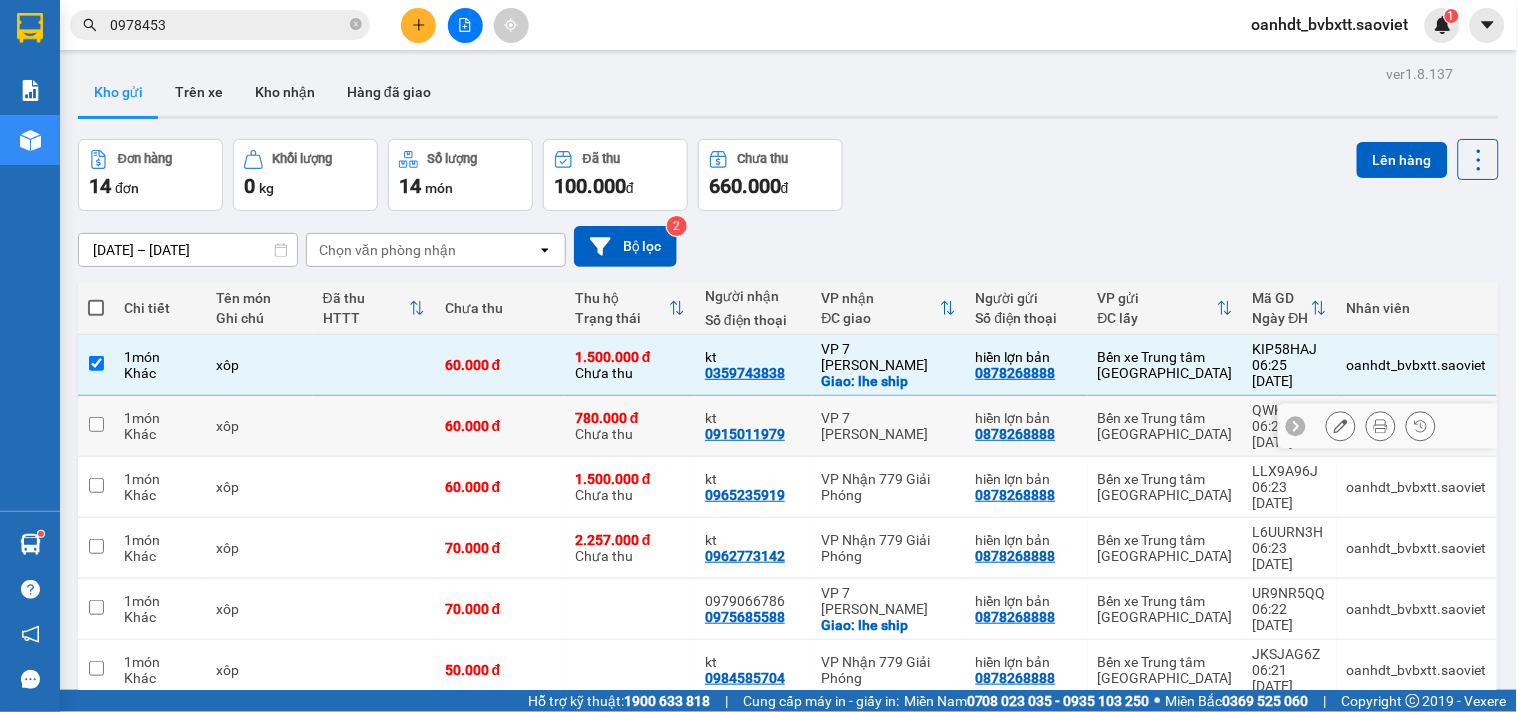 click on "kt 0915011979" at bounding box center [753, 426] 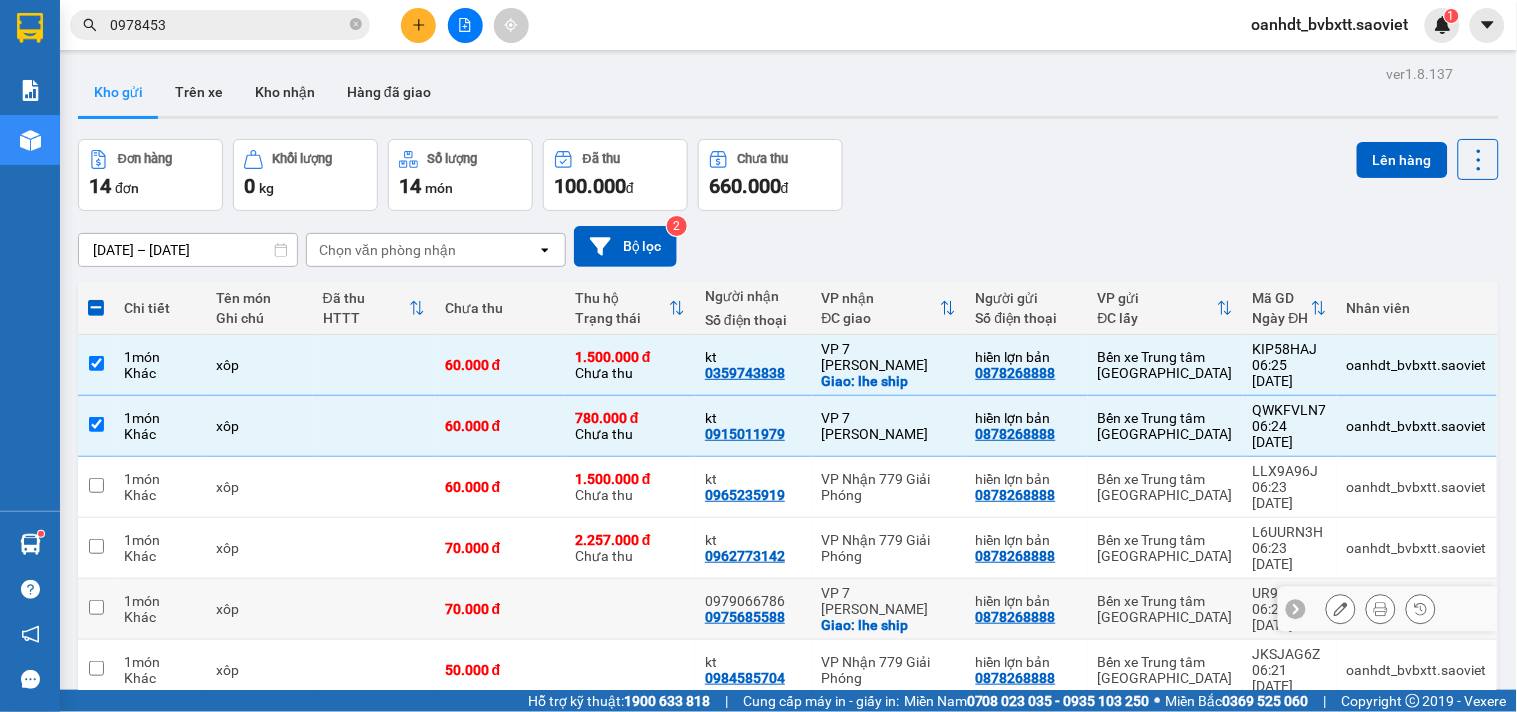 click on "0979066786" at bounding box center [753, 601] 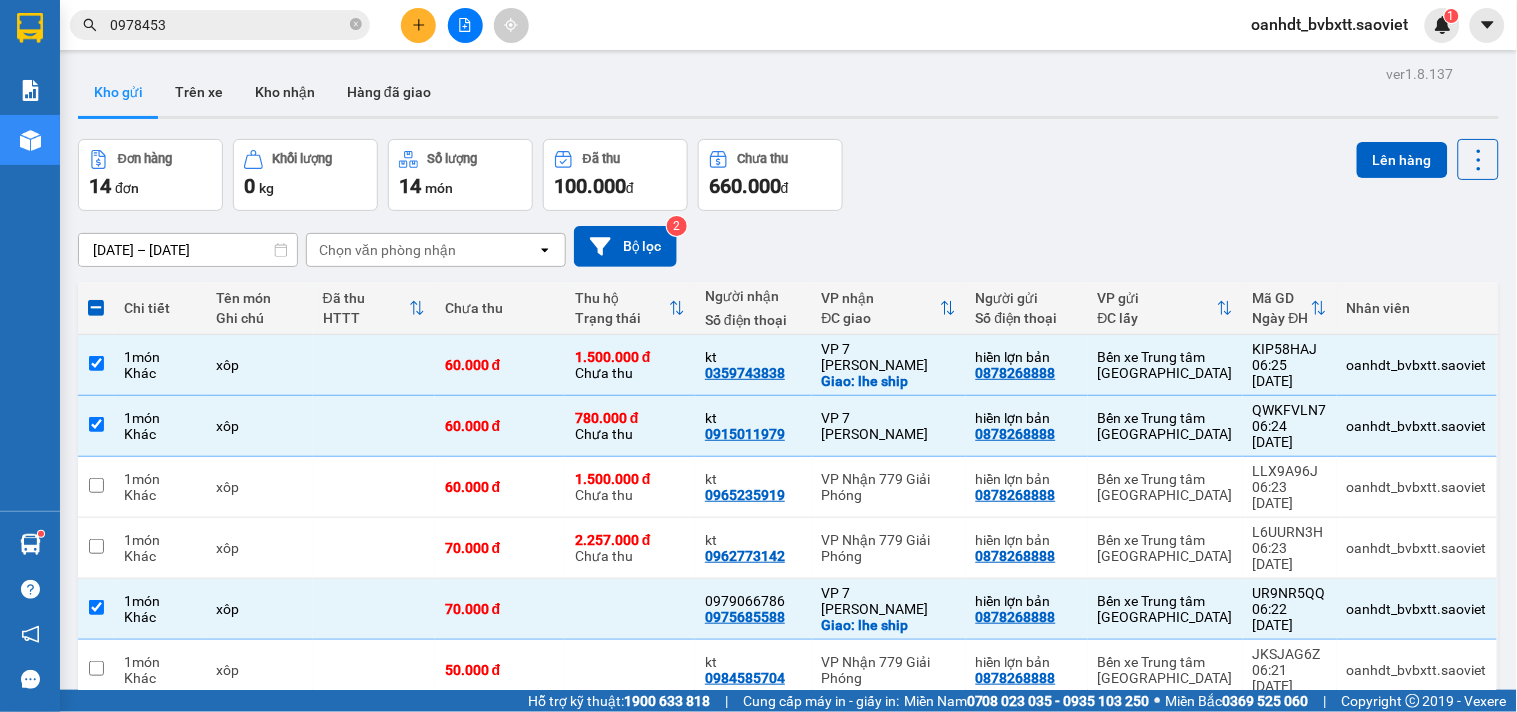 click on "kt" at bounding box center (753, 784) 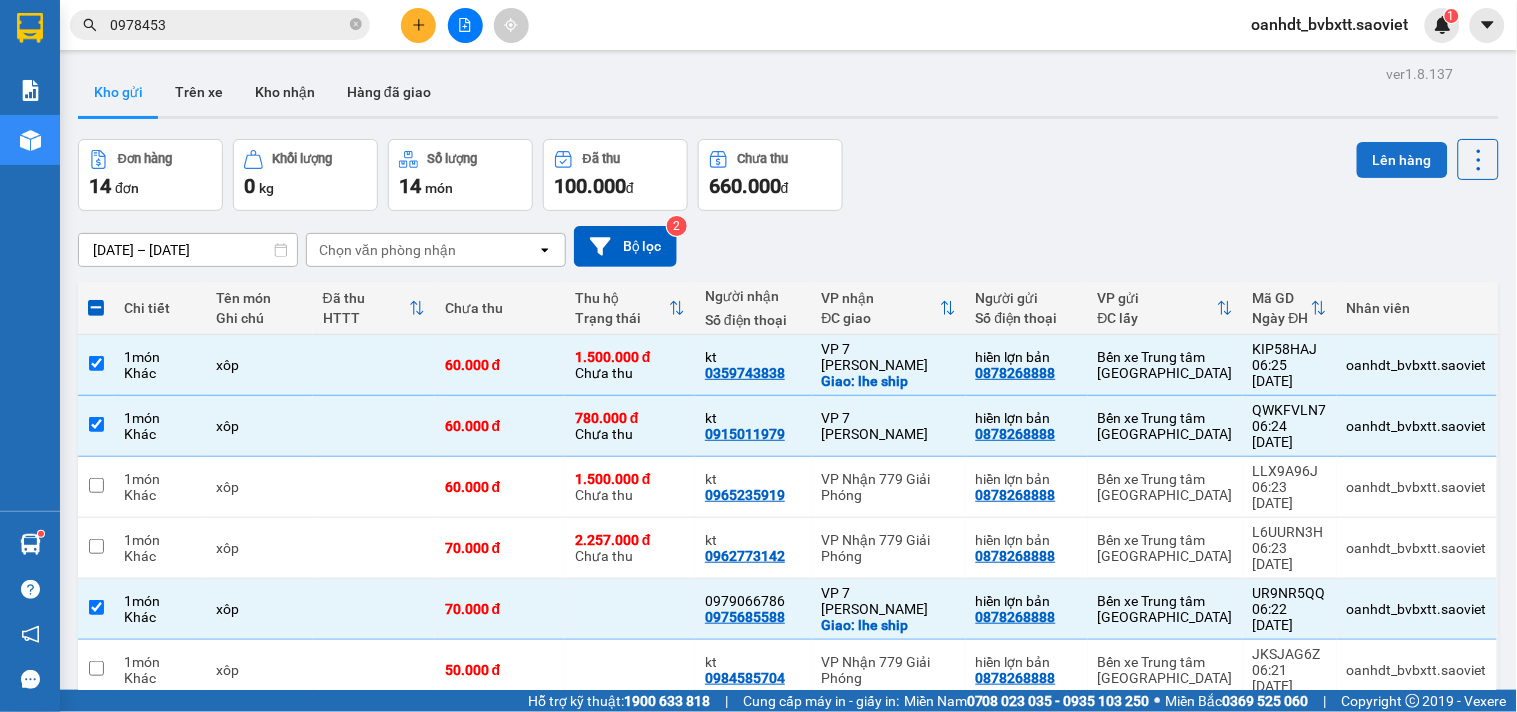 click on "Lên hàng" at bounding box center (1402, 160) 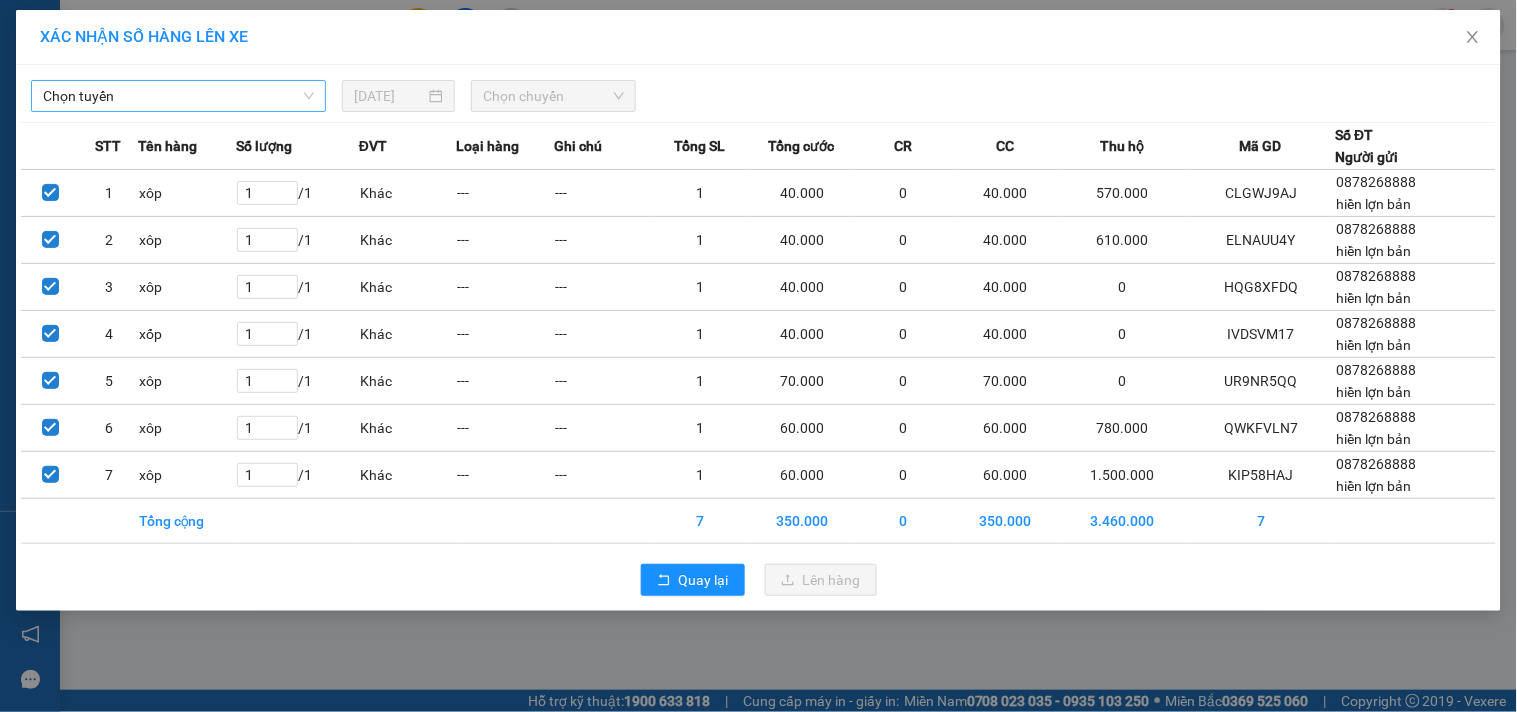 click on "Chọn tuyến" at bounding box center (178, 96) 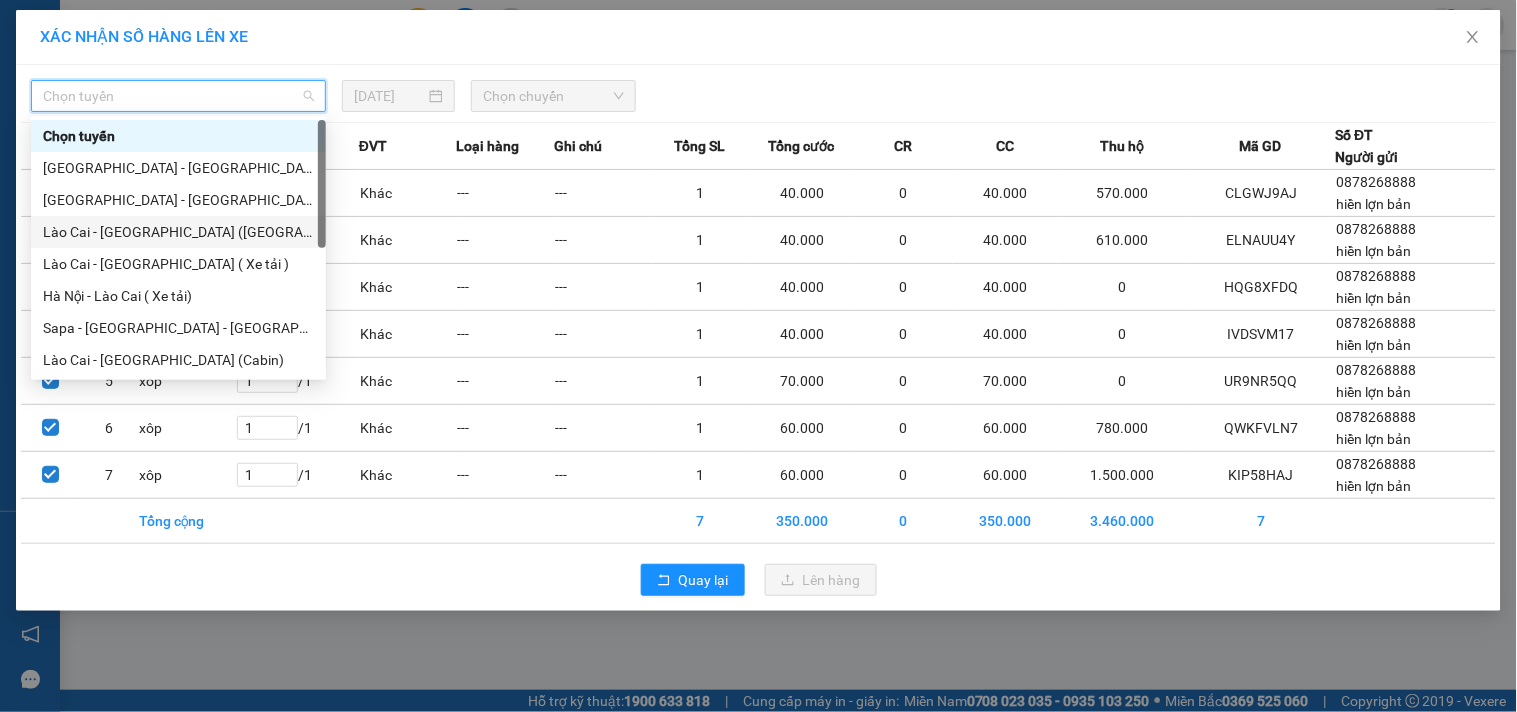 click on "Lào Cai - [GEOGRAPHIC_DATA] ([GEOGRAPHIC_DATA])" at bounding box center [178, 232] 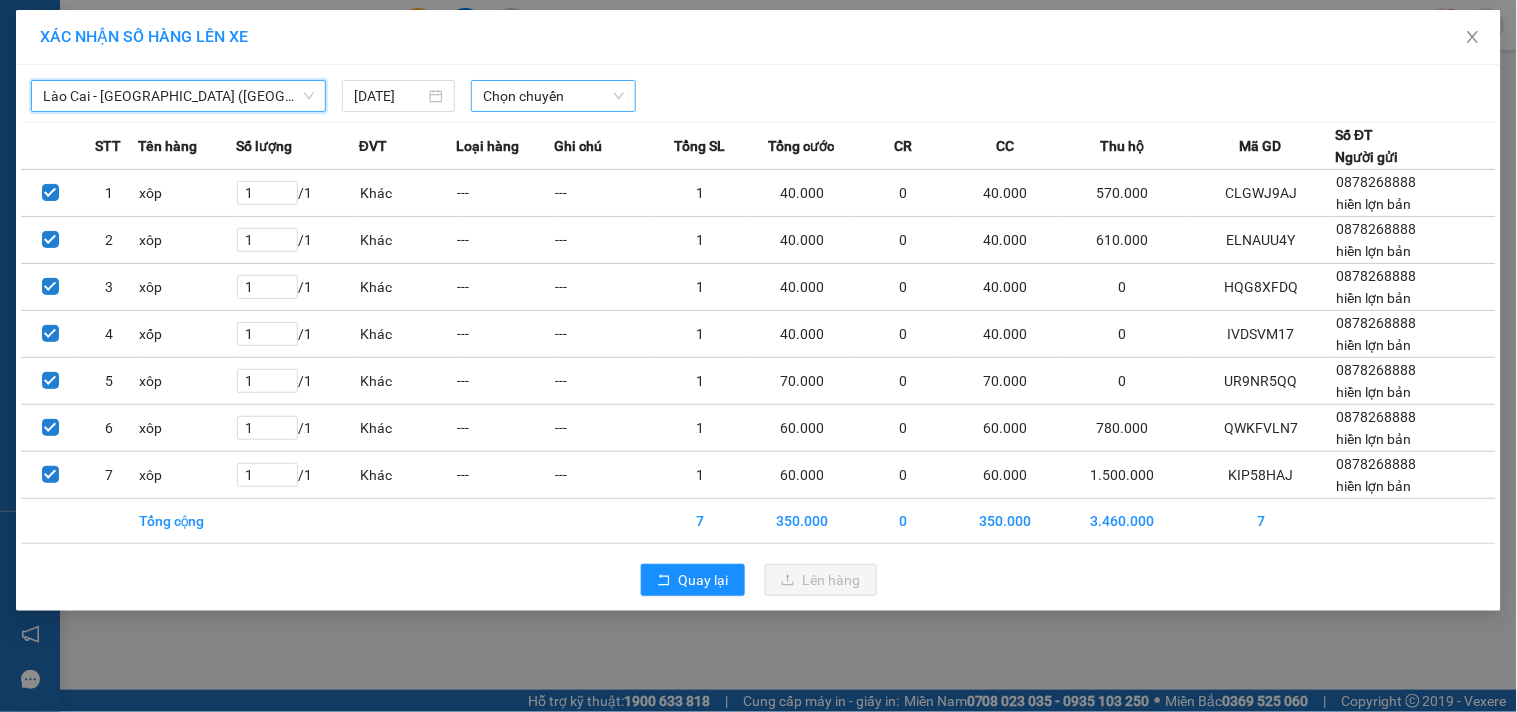 click on "Chọn chuyến" at bounding box center [553, 96] 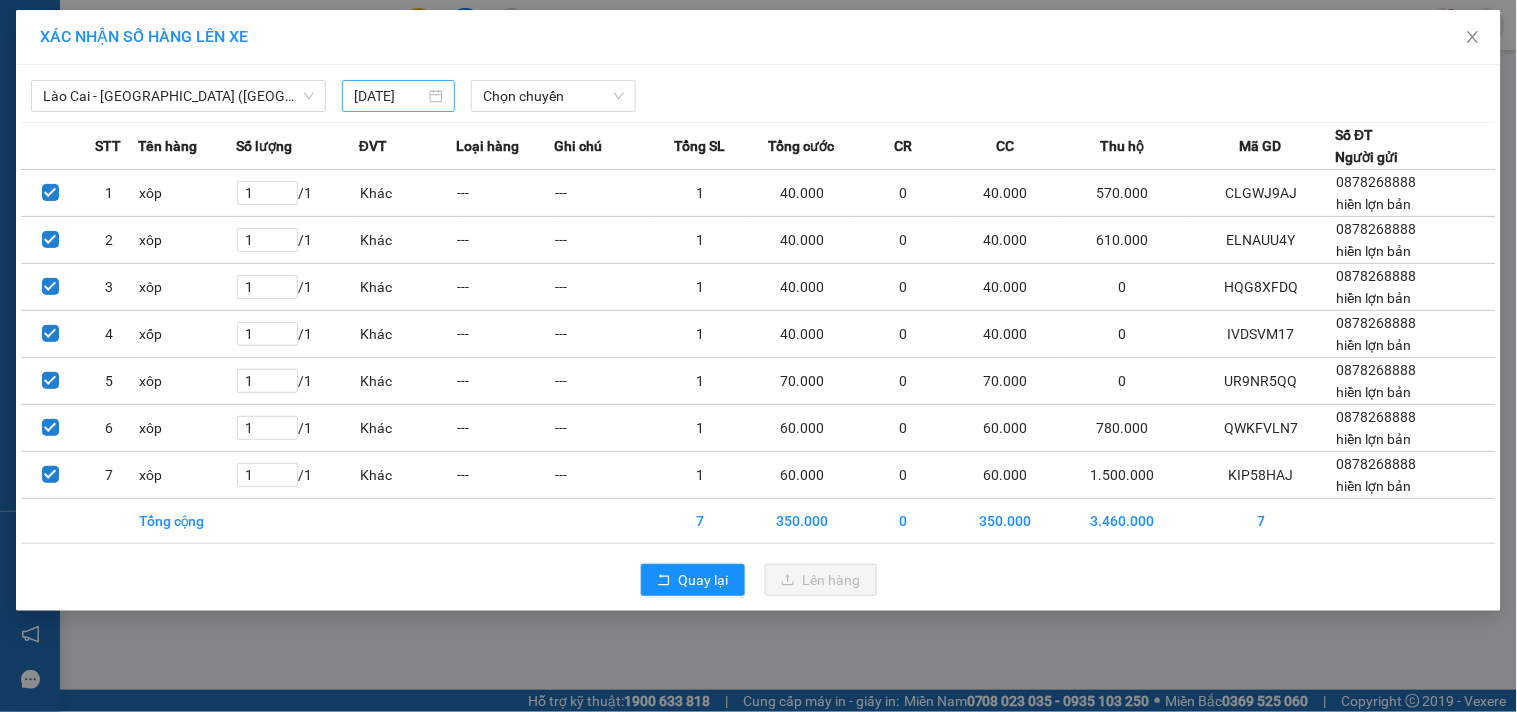 click on "[DATE]" at bounding box center (398, 96) 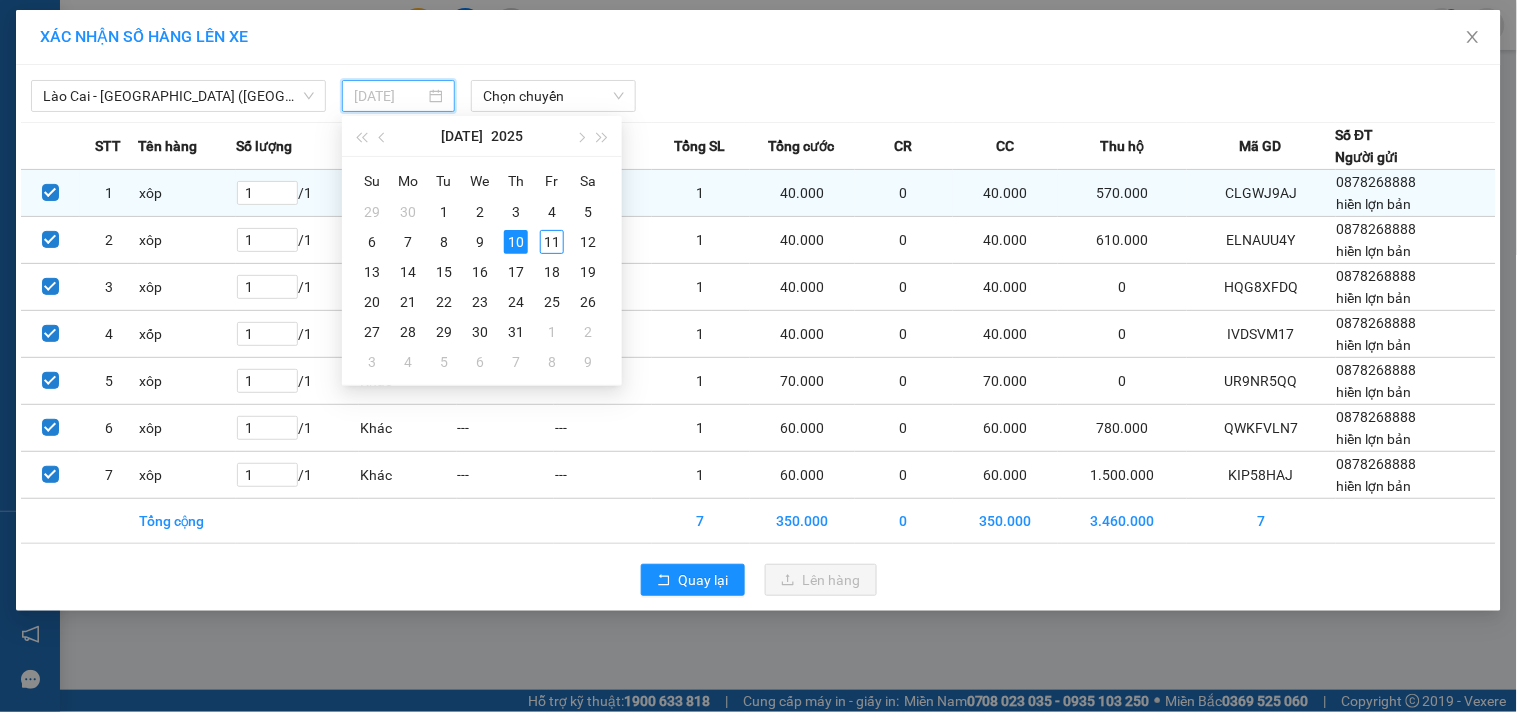 drag, startPoint x: 556, startPoint y: 247, endPoint x: 553, endPoint y: 212, distance: 35.128338 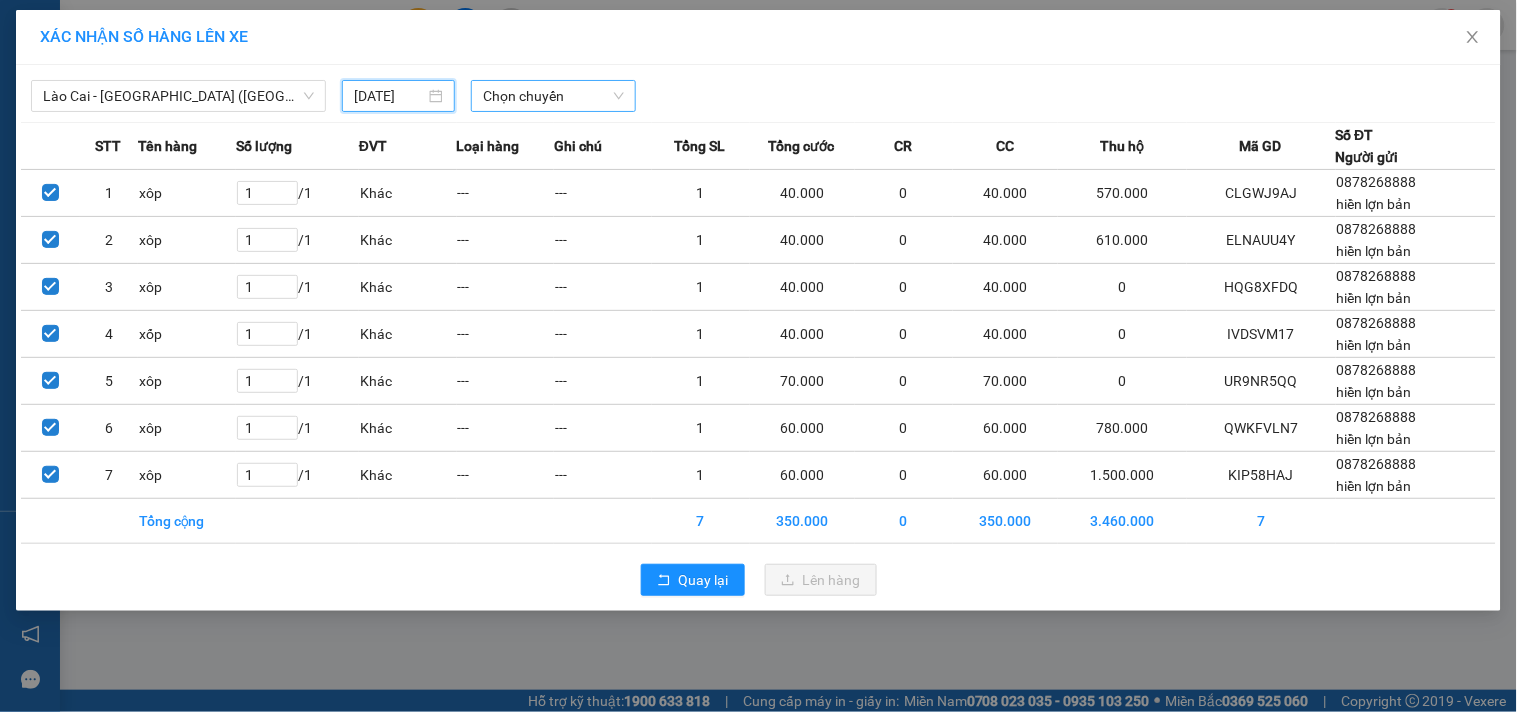 click on "Chọn chuyến" at bounding box center (553, 96) 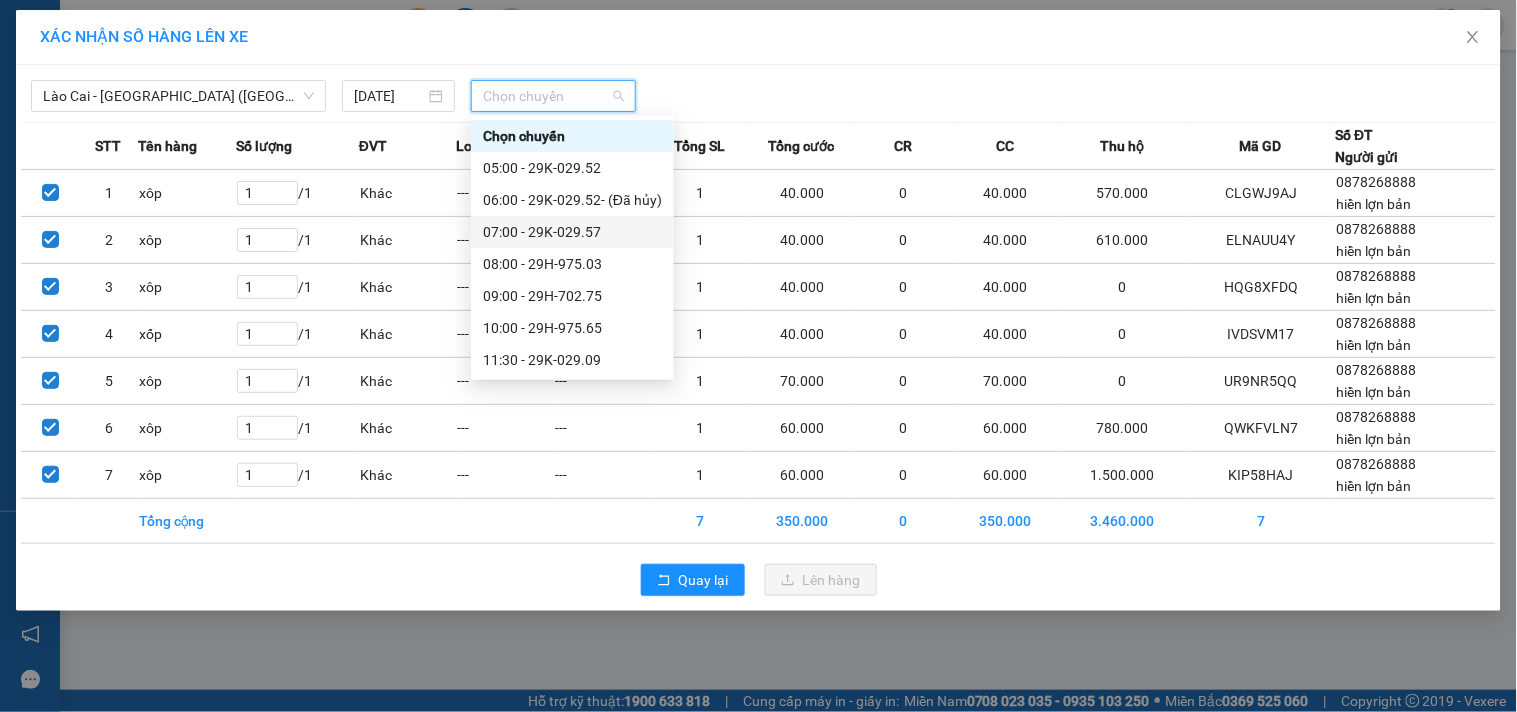 click on "07:00     - 29K-029.57" at bounding box center (572, 232) 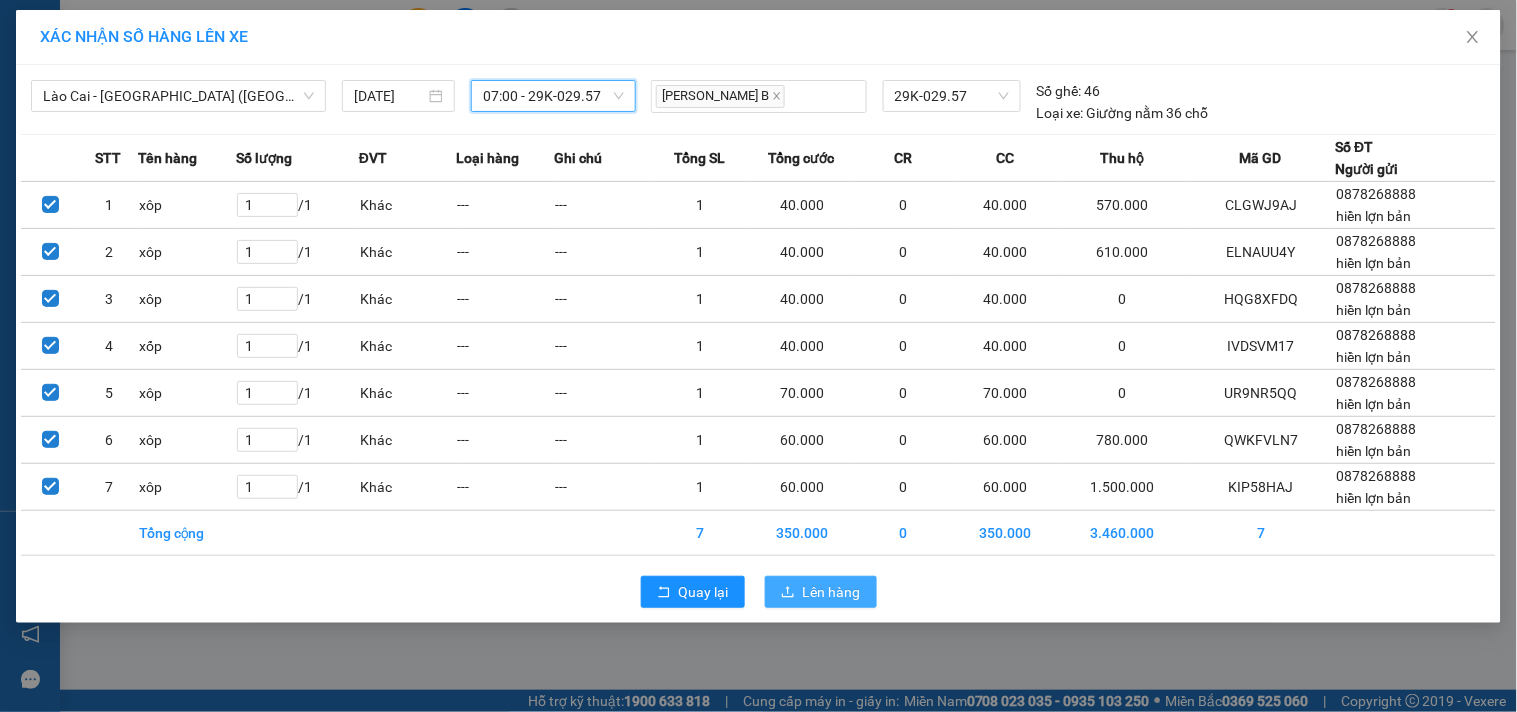 click on "Lên hàng" at bounding box center [821, 592] 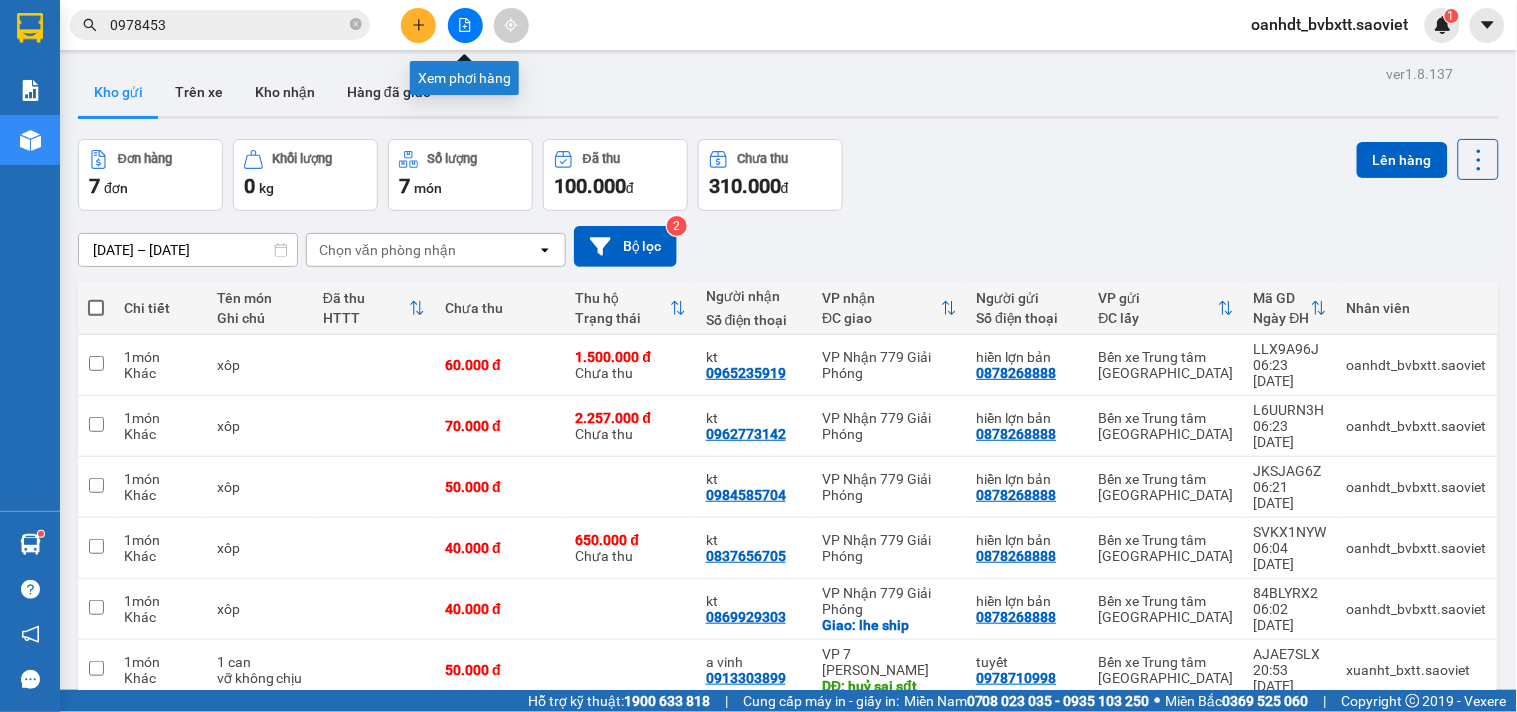 click 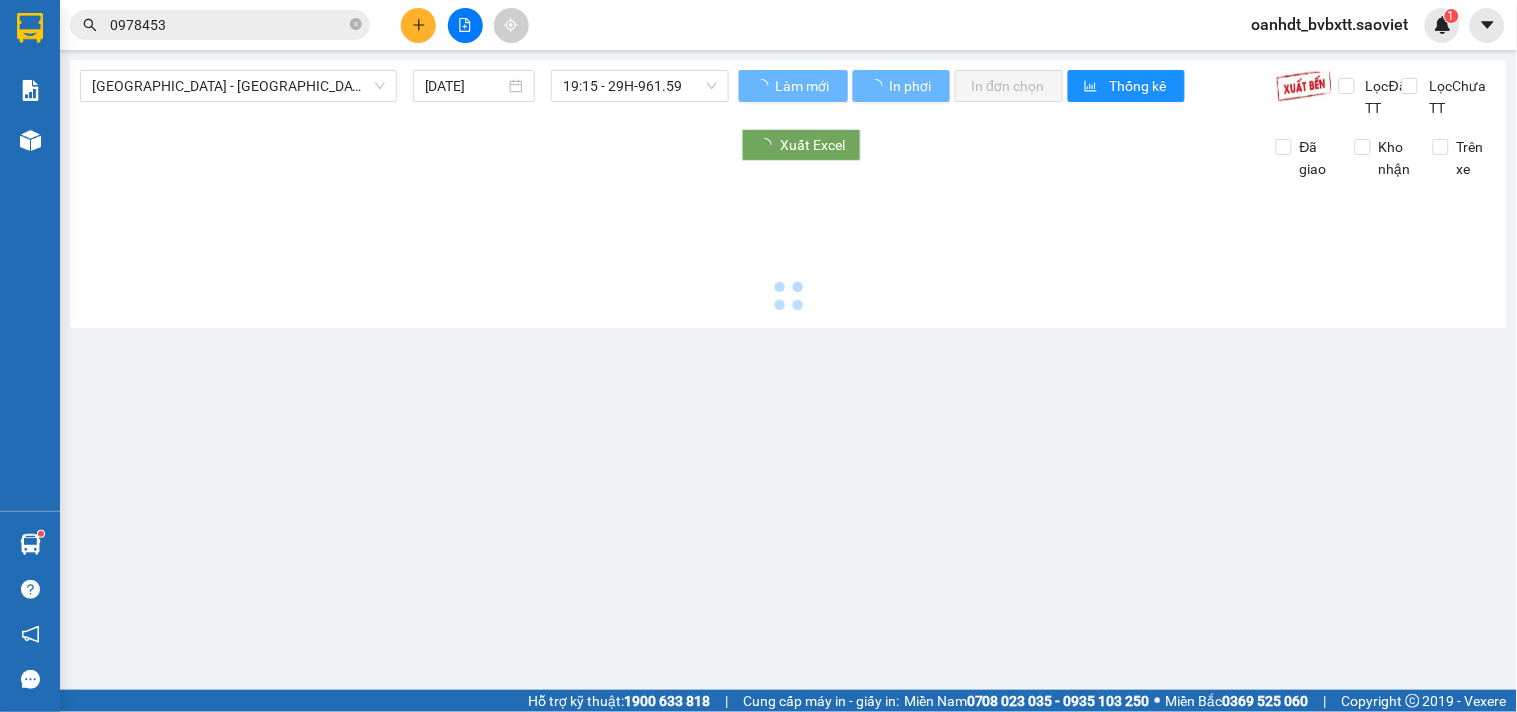 click on "0978453" at bounding box center [220, 25] 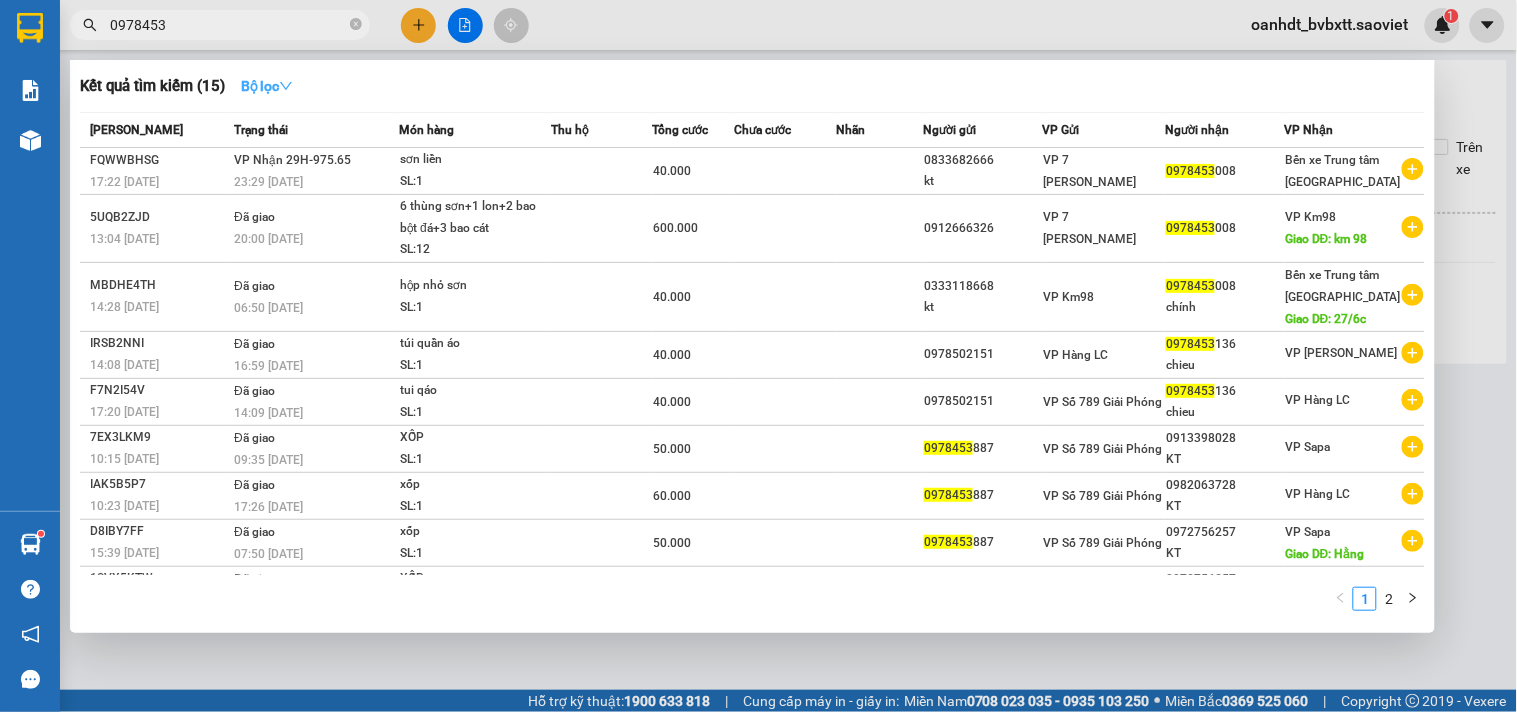 click on "Bộ lọc" at bounding box center (267, 86) 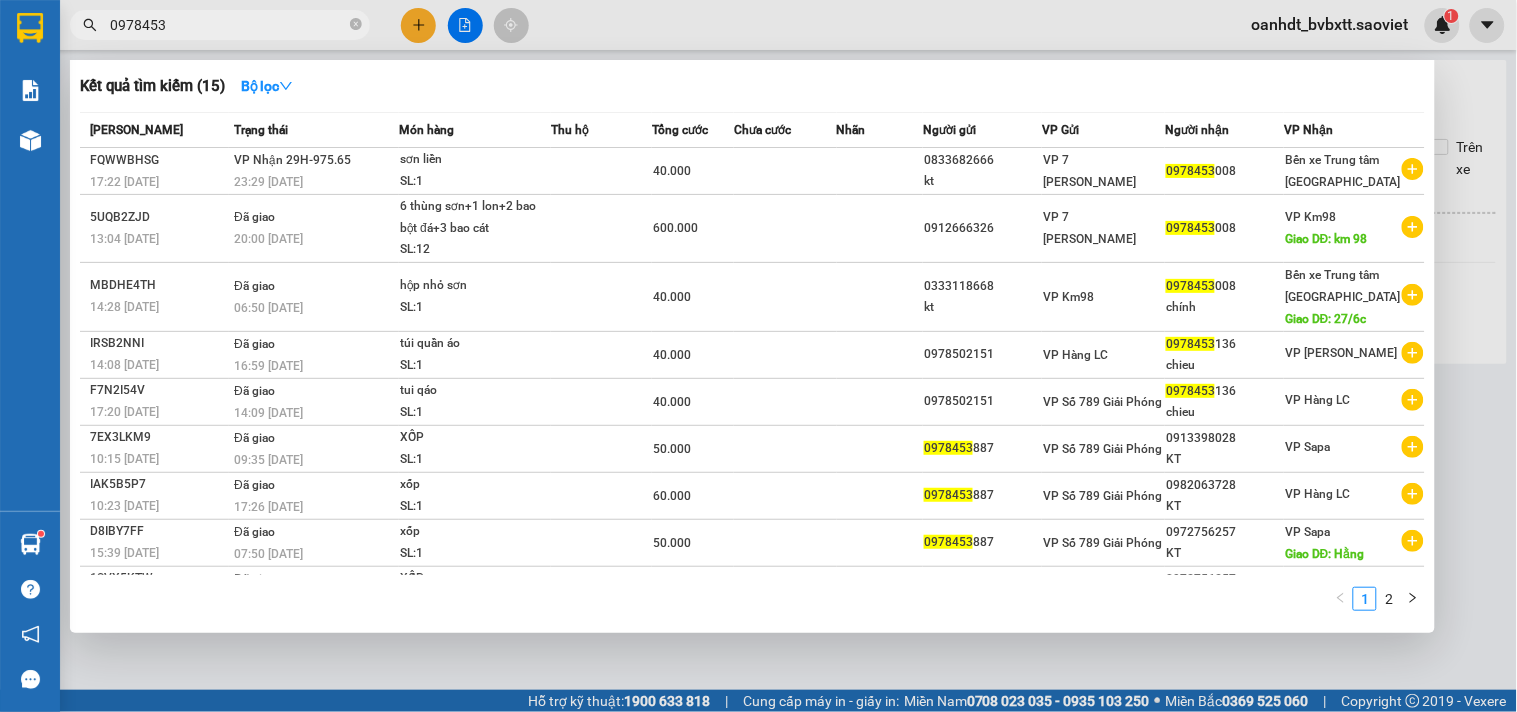 click at bounding box center (758, 356) 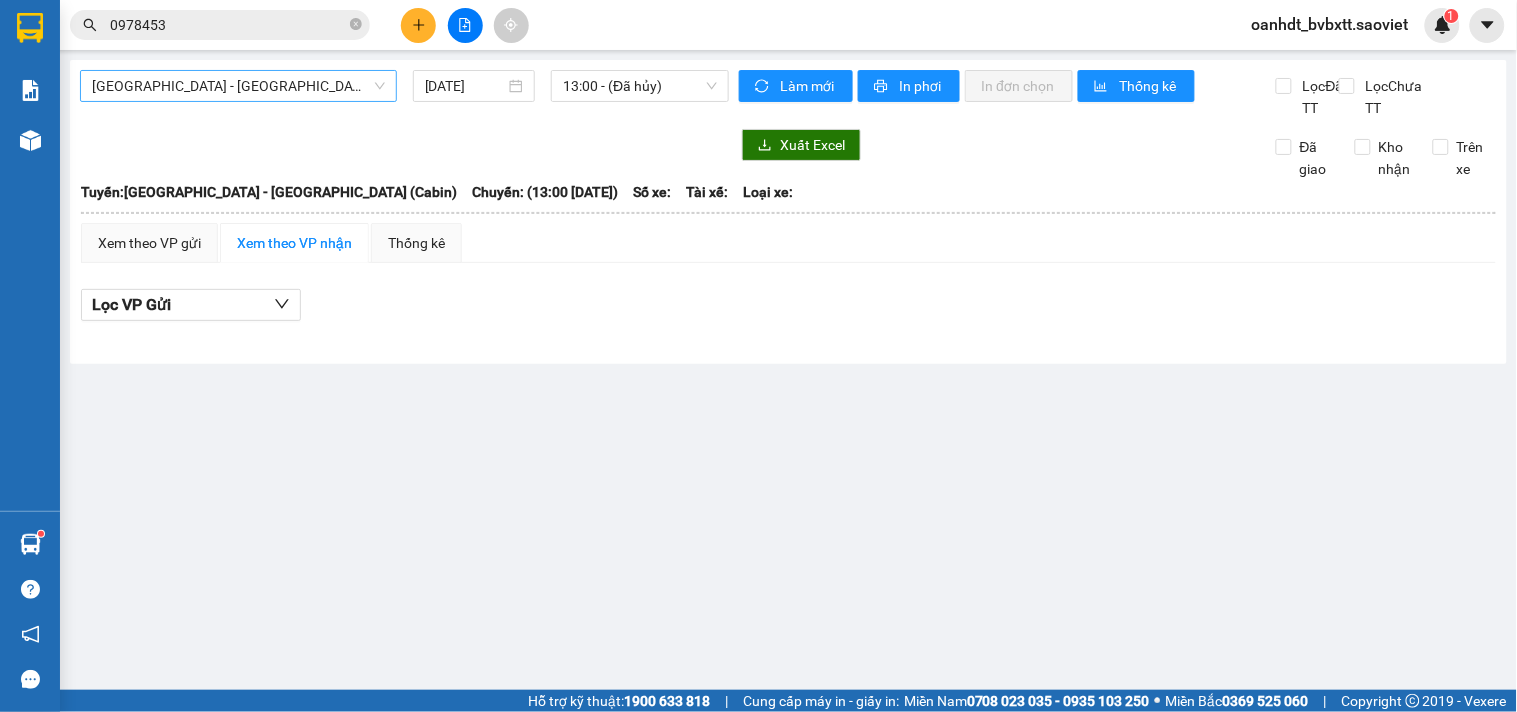 drag, startPoint x: 462, startPoint y: 20, endPoint x: 273, endPoint y: 78, distance: 197.69926 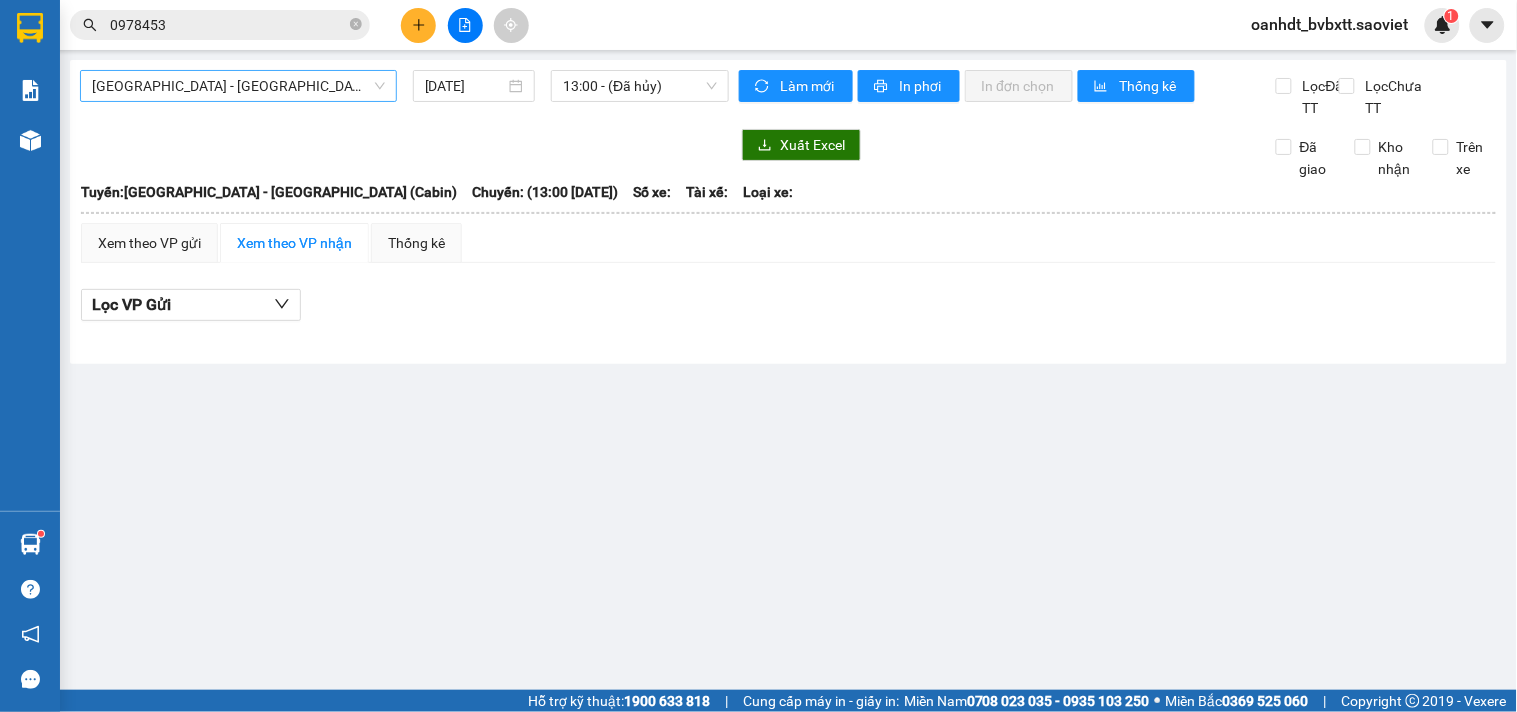 click on "[GEOGRAPHIC_DATA] - [GEOGRAPHIC_DATA] (Cabin)" at bounding box center [238, 86] 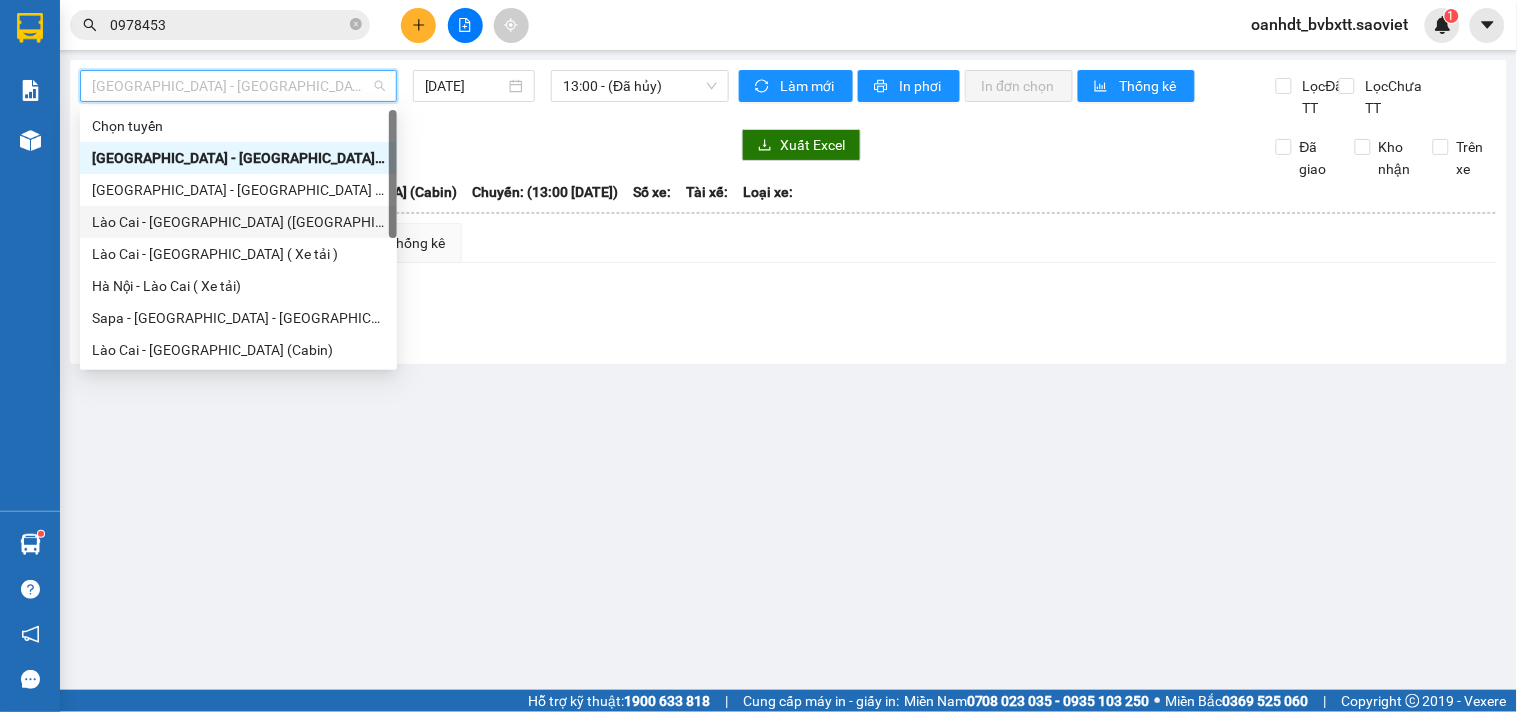 click on "Lào Cai - [GEOGRAPHIC_DATA] ([GEOGRAPHIC_DATA])" at bounding box center (238, 222) 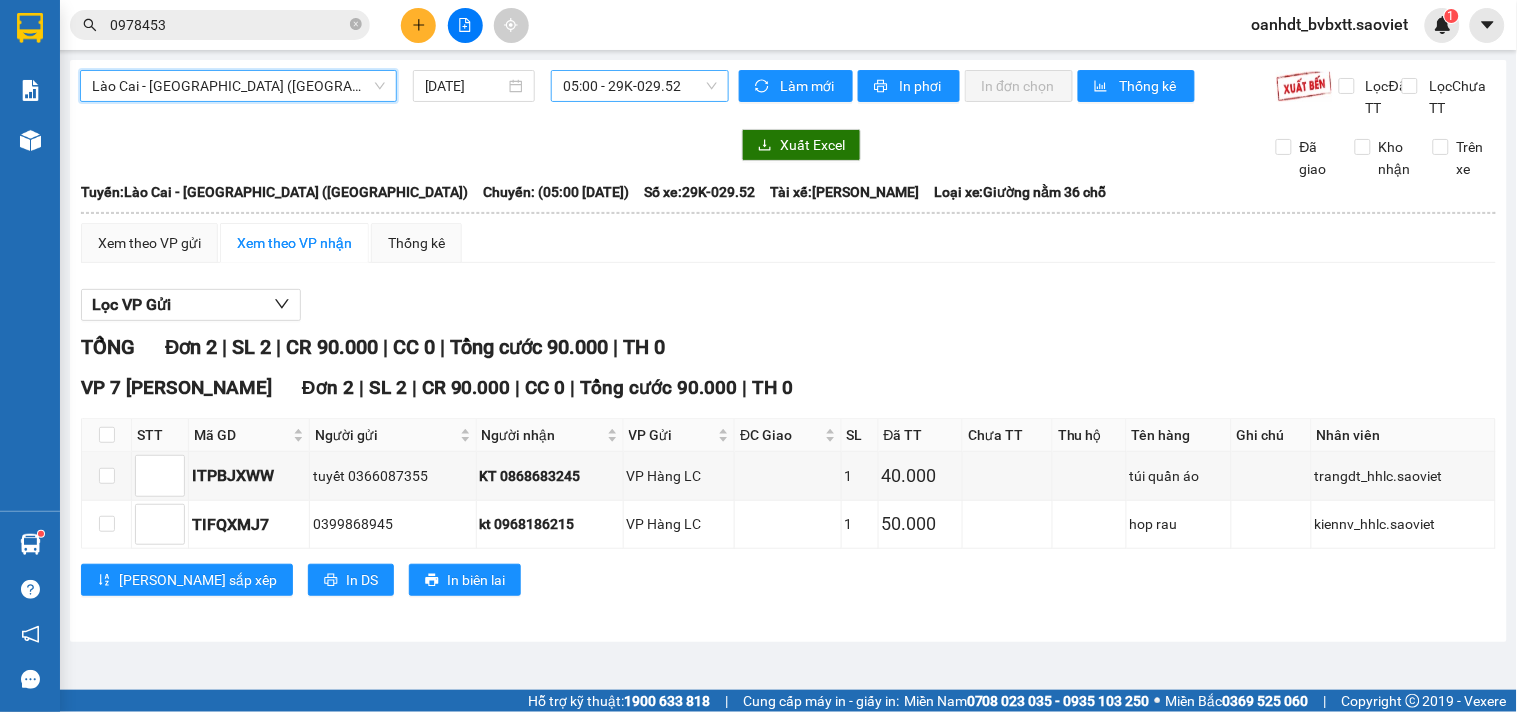 click on "05:00     - 29K-029.52" at bounding box center [640, 86] 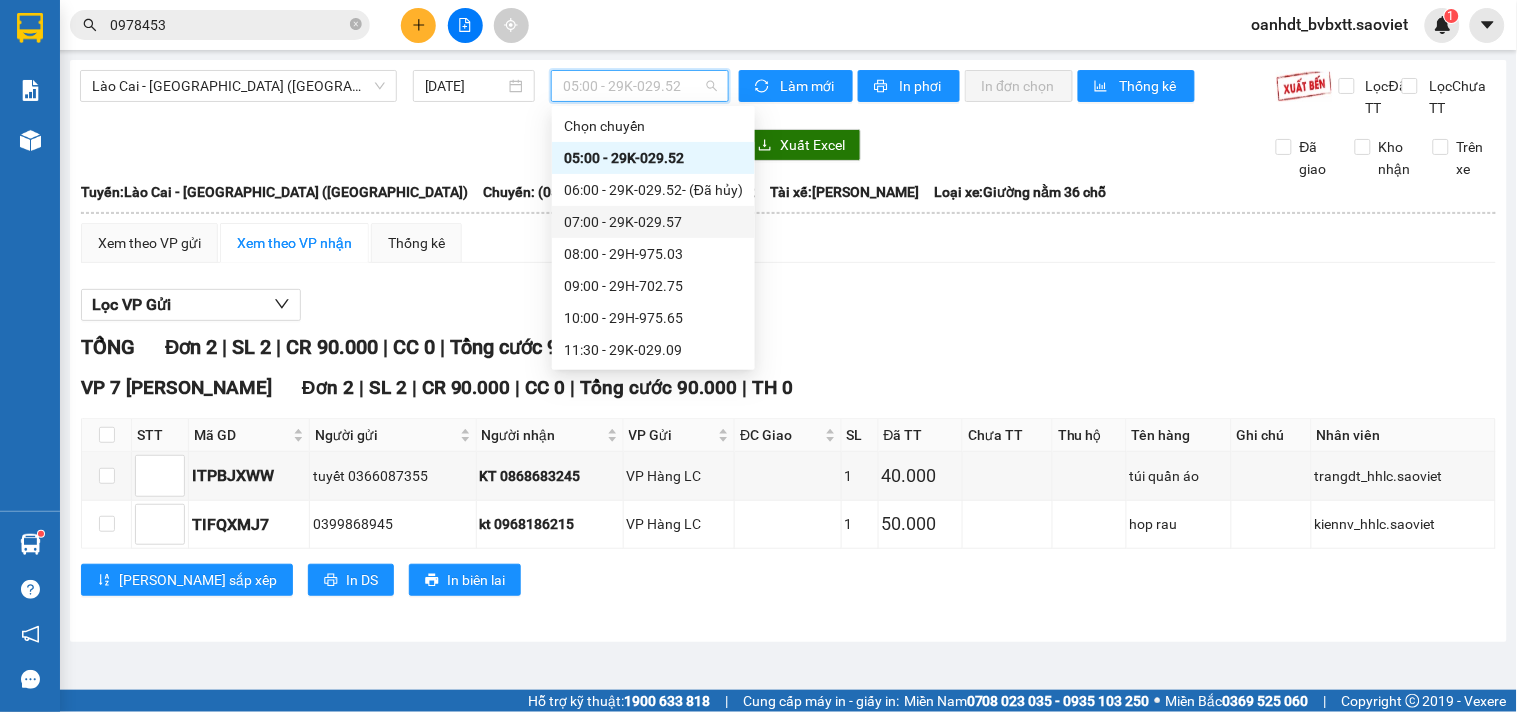 click on "07:00     - 29K-029.57" at bounding box center [653, 222] 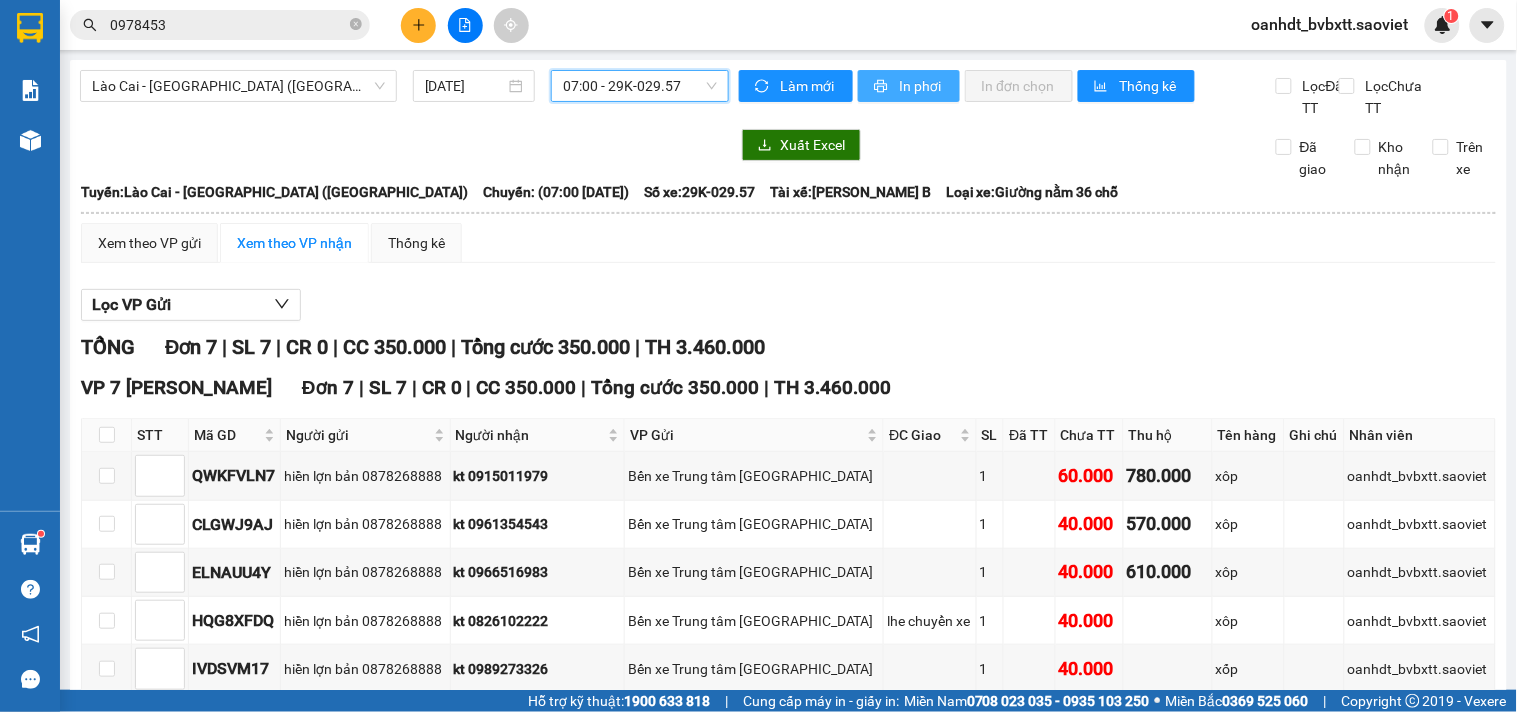 click on "In phơi" at bounding box center (921, 86) 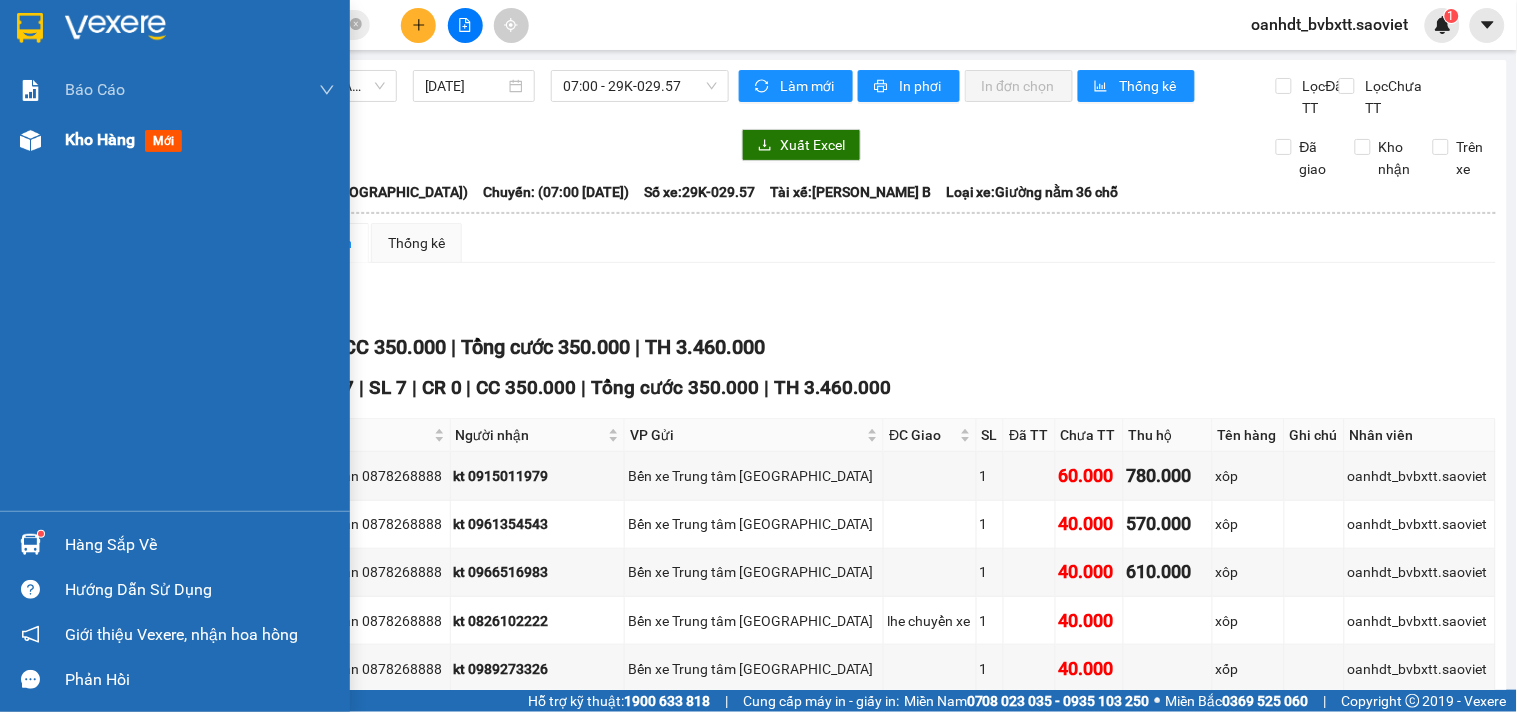 click on "mới" at bounding box center (163, 141) 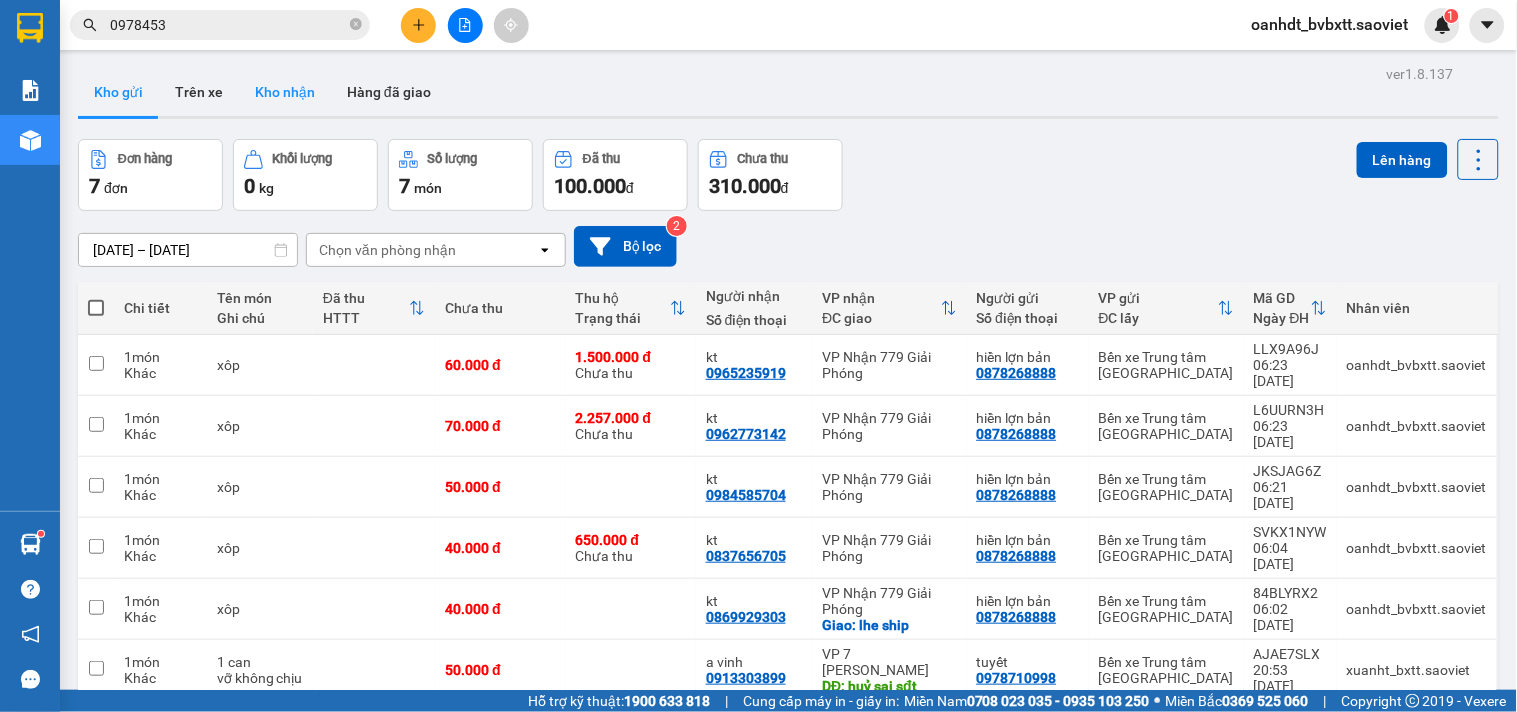 click on "Kho nhận" at bounding box center (285, 92) 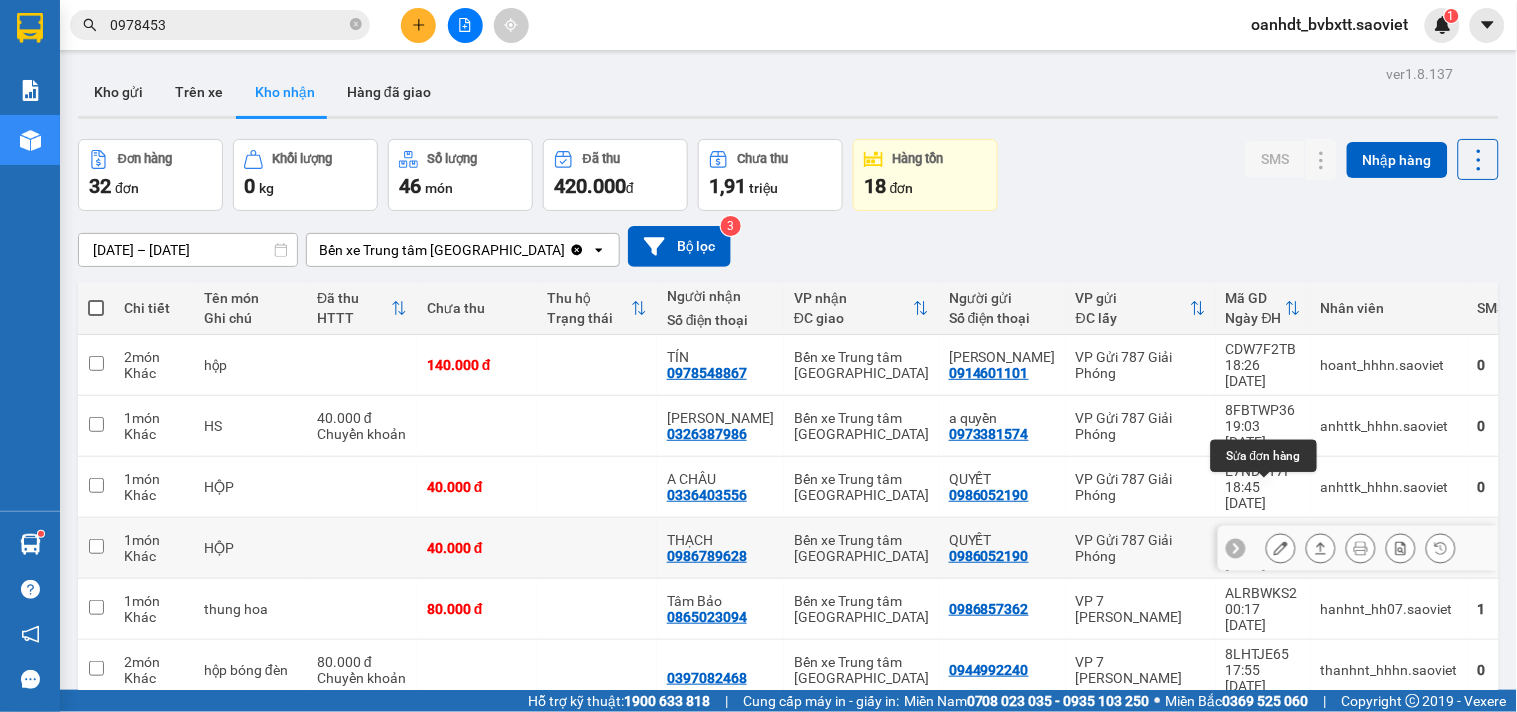 click at bounding box center (1281, 548) 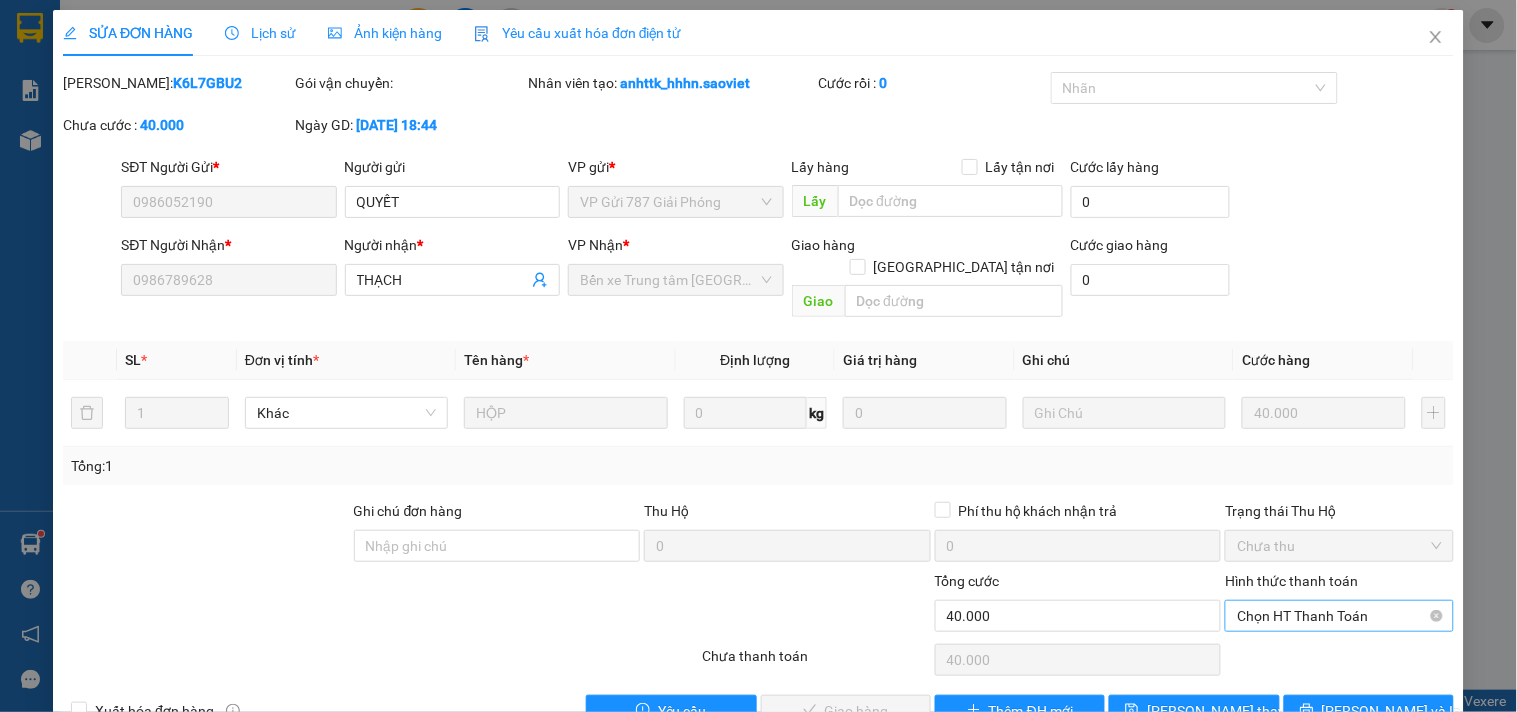 click on "Chọn HT Thanh Toán" at bounding box center [1339, 616] 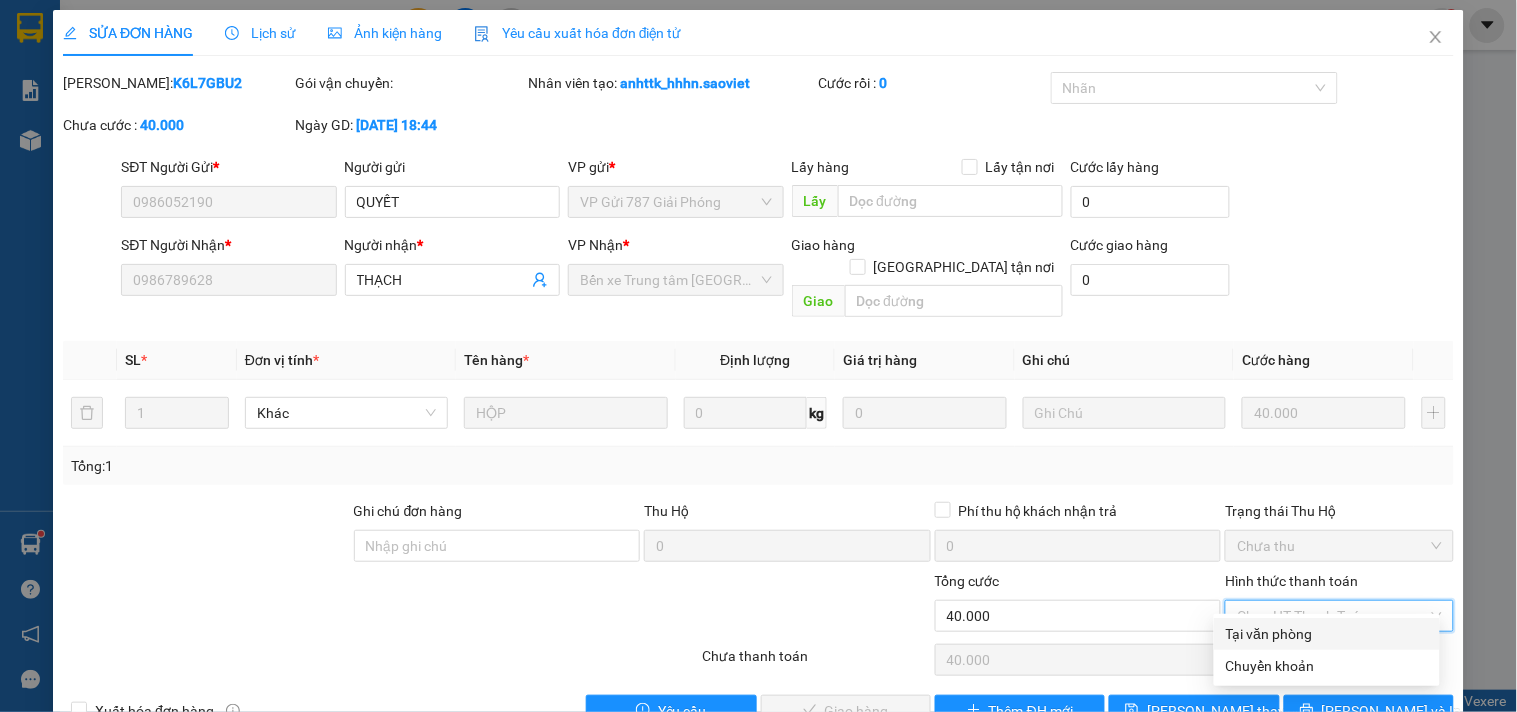 click on "Tại văn phòng" at bounding box center (1327, 634) 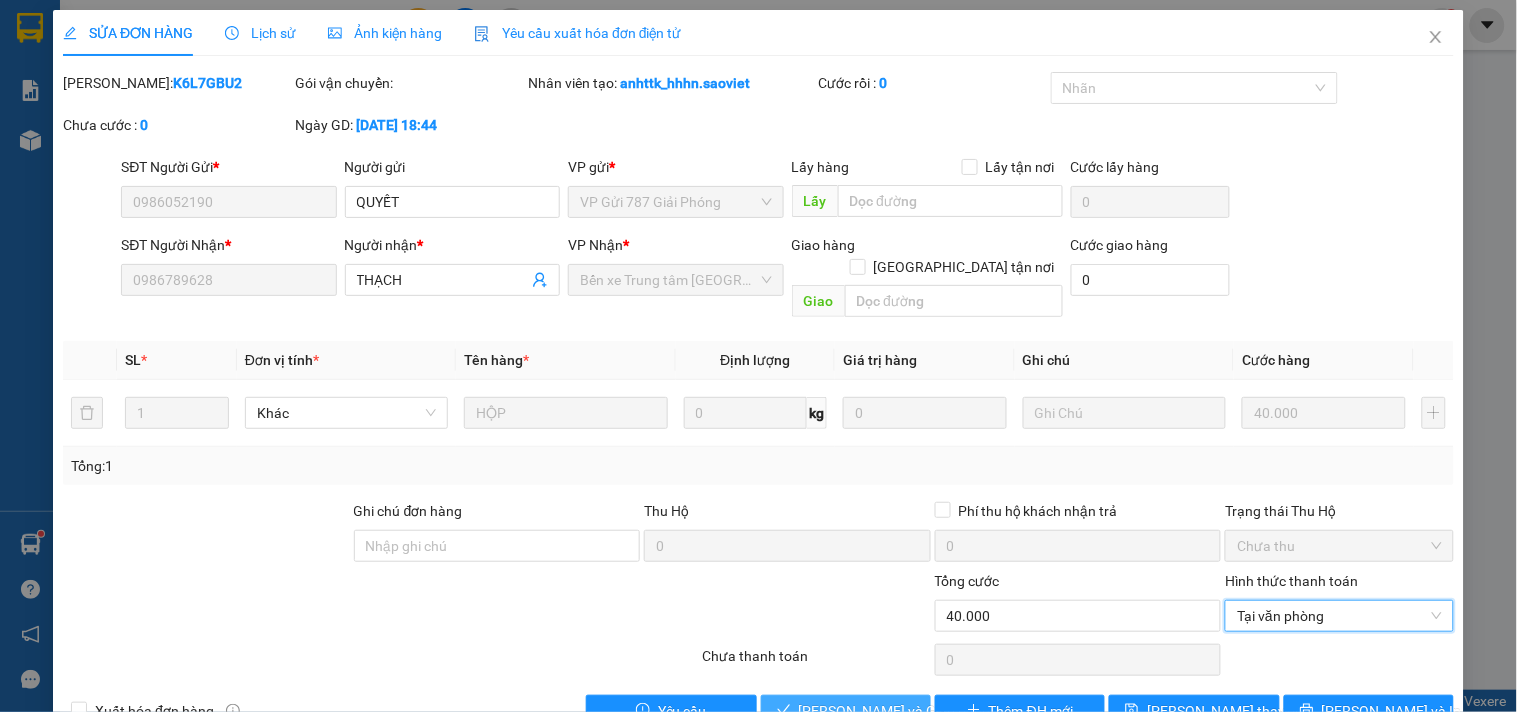click on "[PERSON_NAME] và Giao hàng" at bounding box center (895, 711) 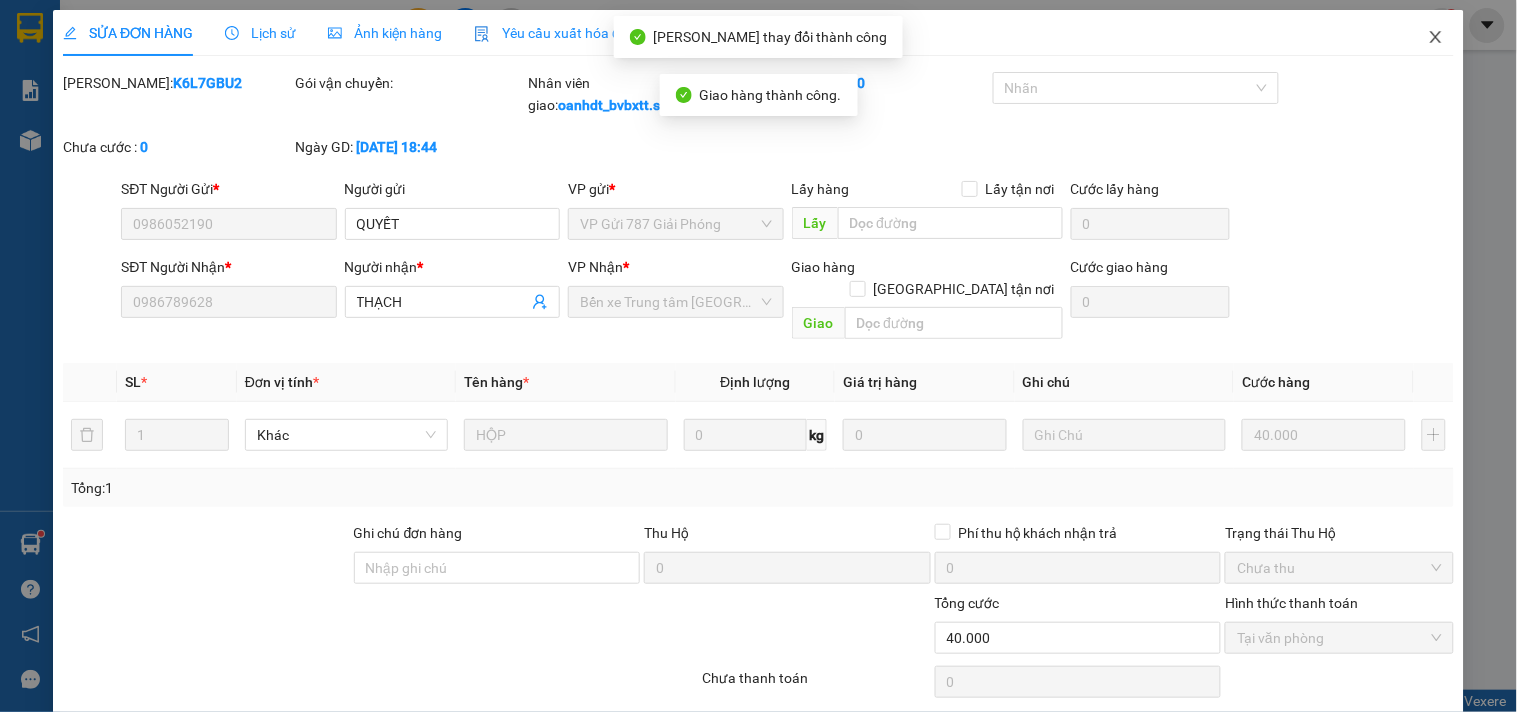 click 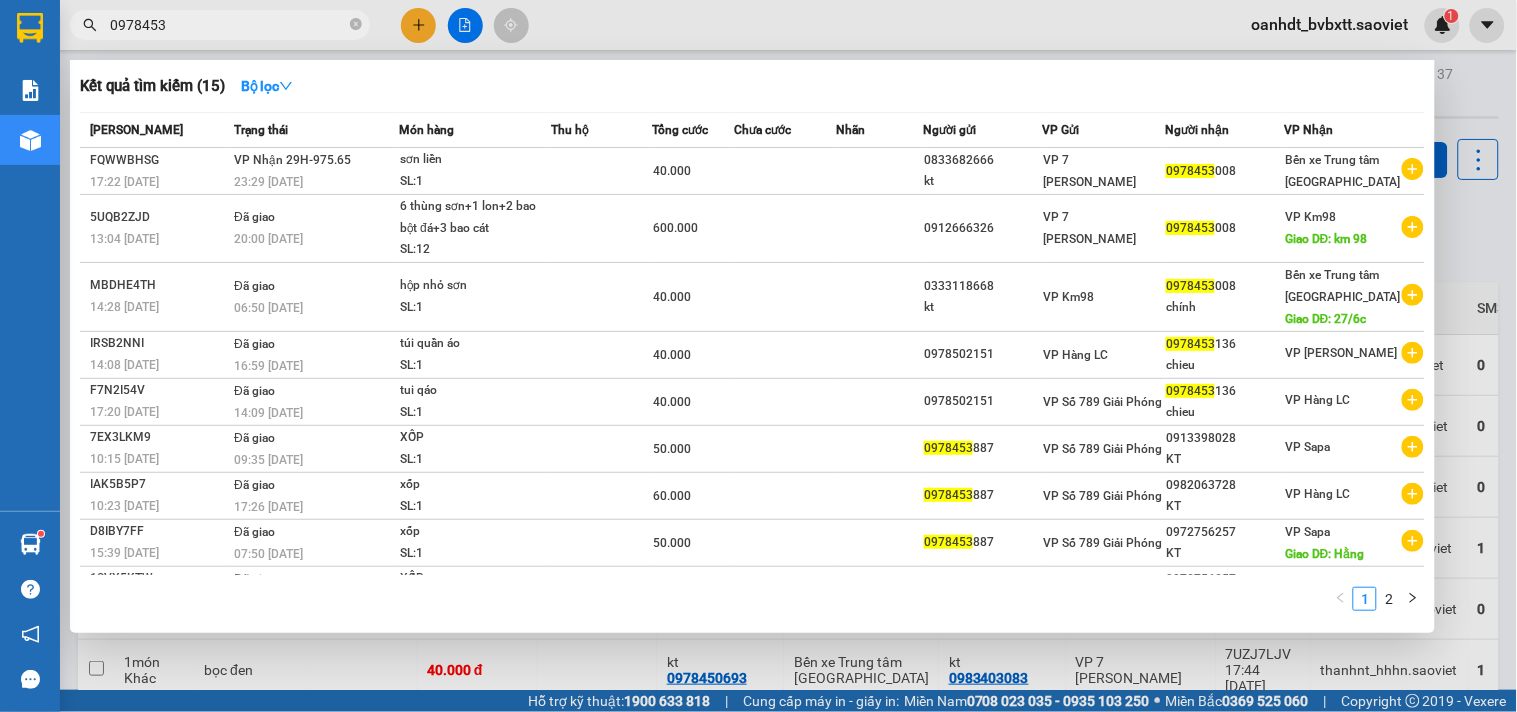 click on "0978453" at bounding box center (220, 25) 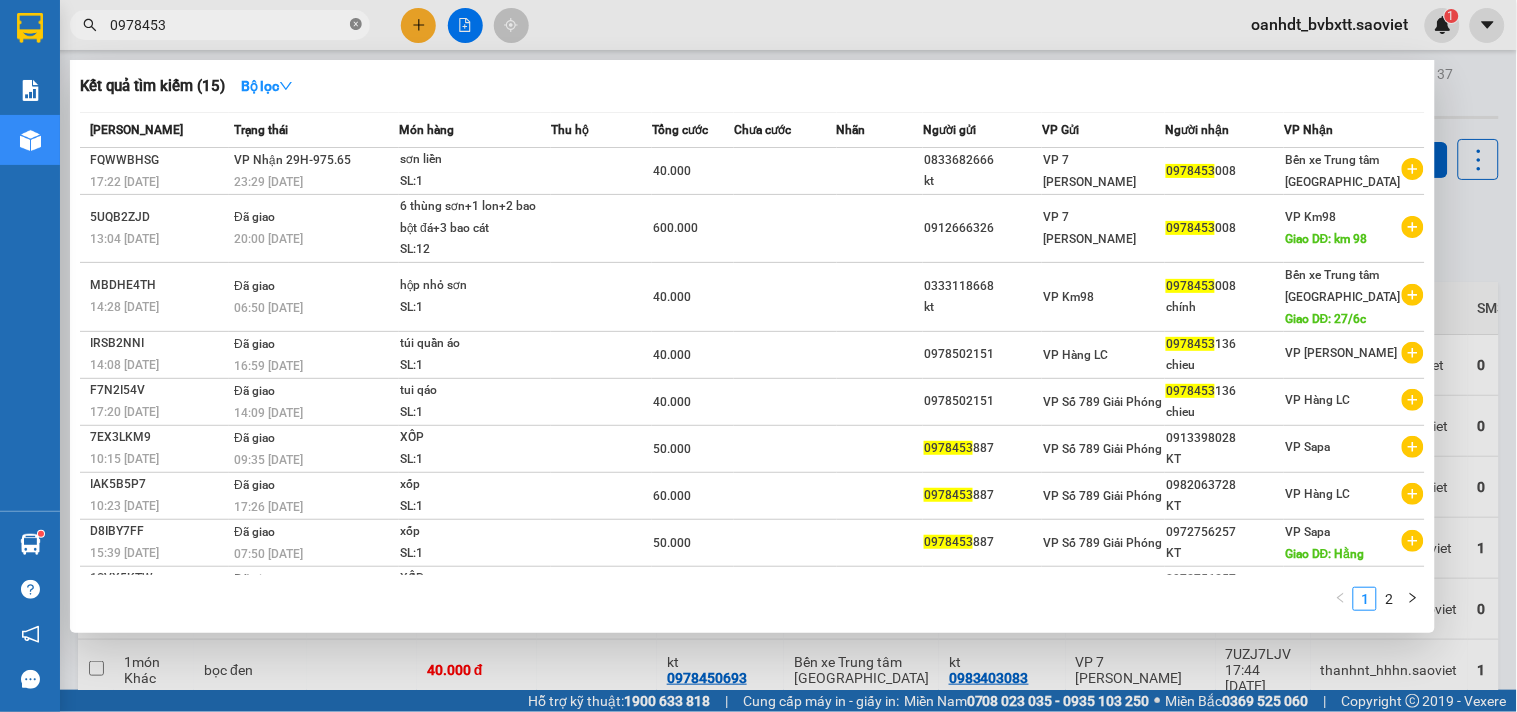 click 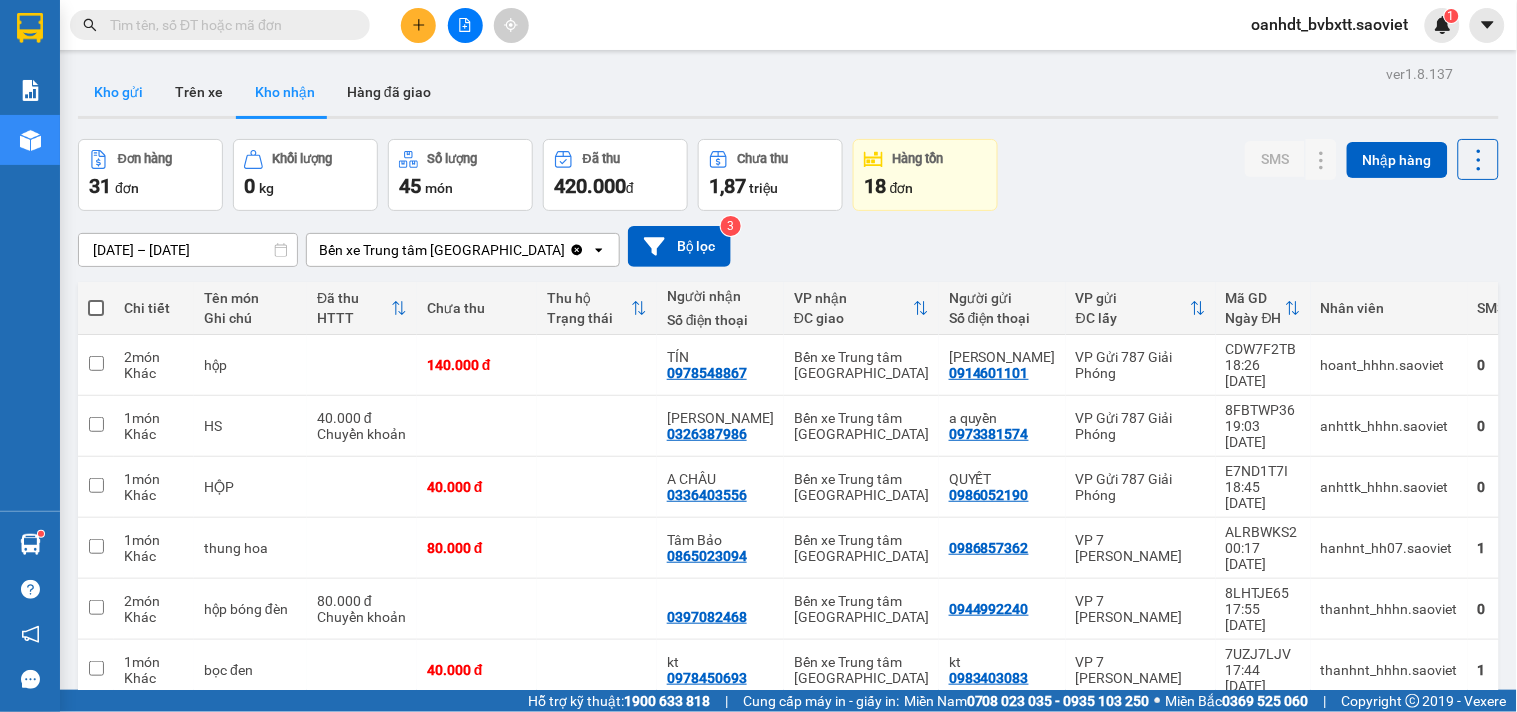click on "Kho gửi" at bounding box center (118, 92) 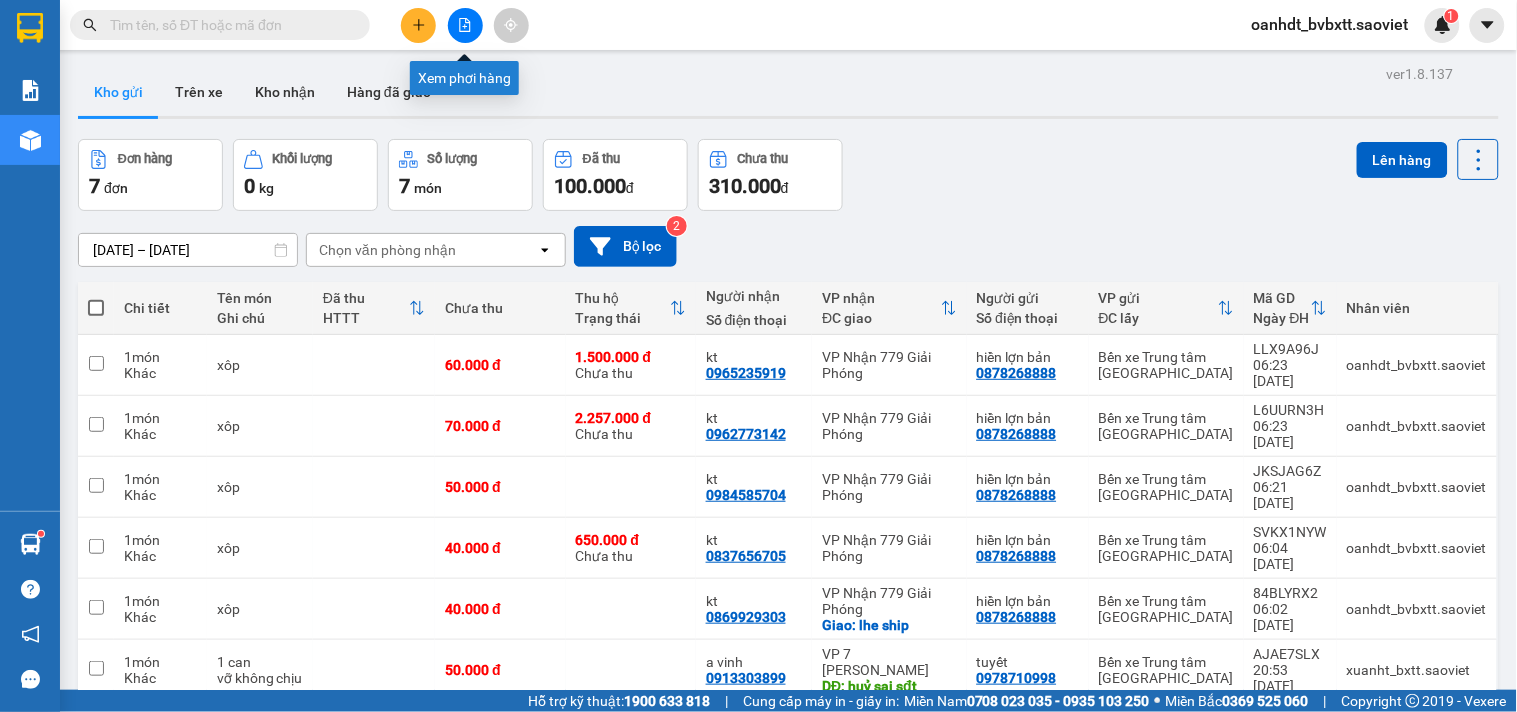 click 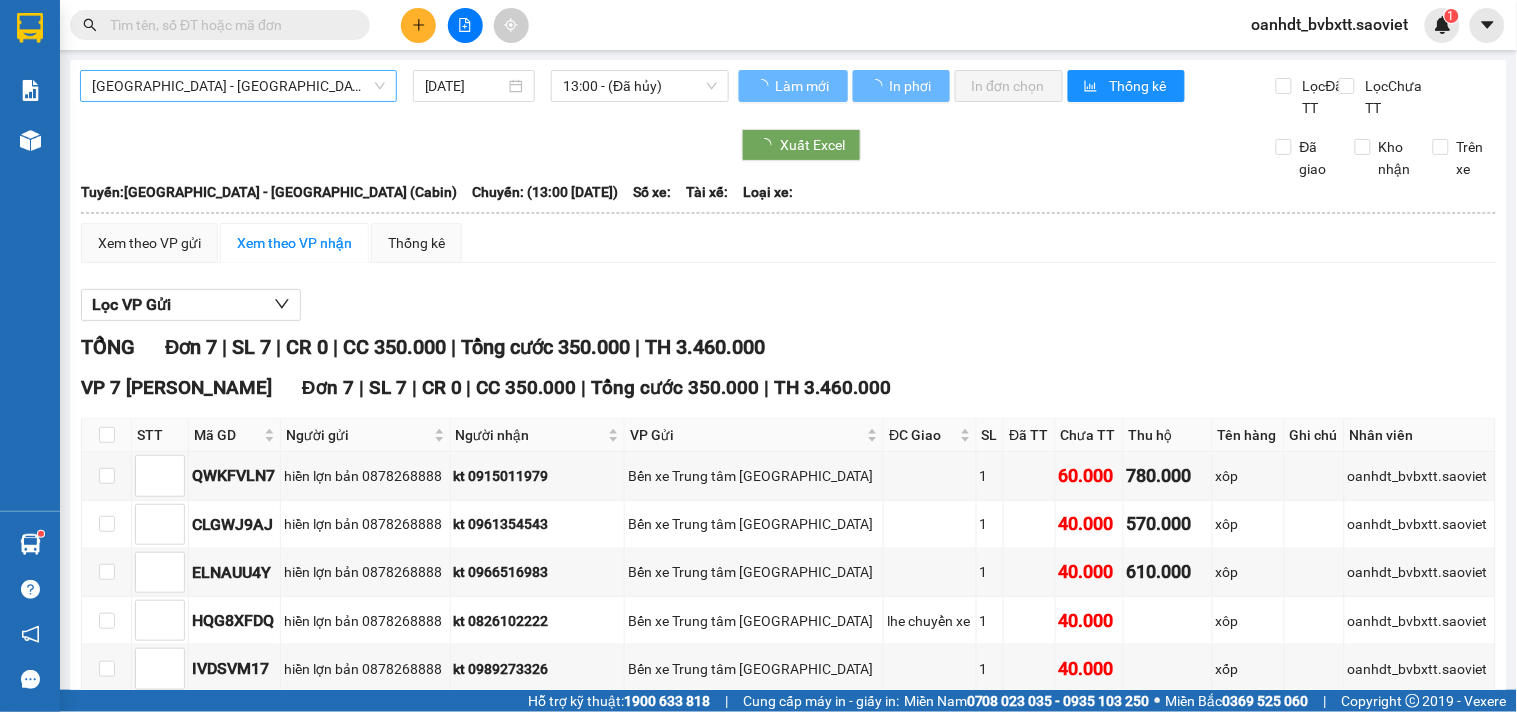 click on "[GEOGRAPHIC_DATA] - [GEOGRAPHIC_DATA] (Cabin)" at bounding box center (238, 86) 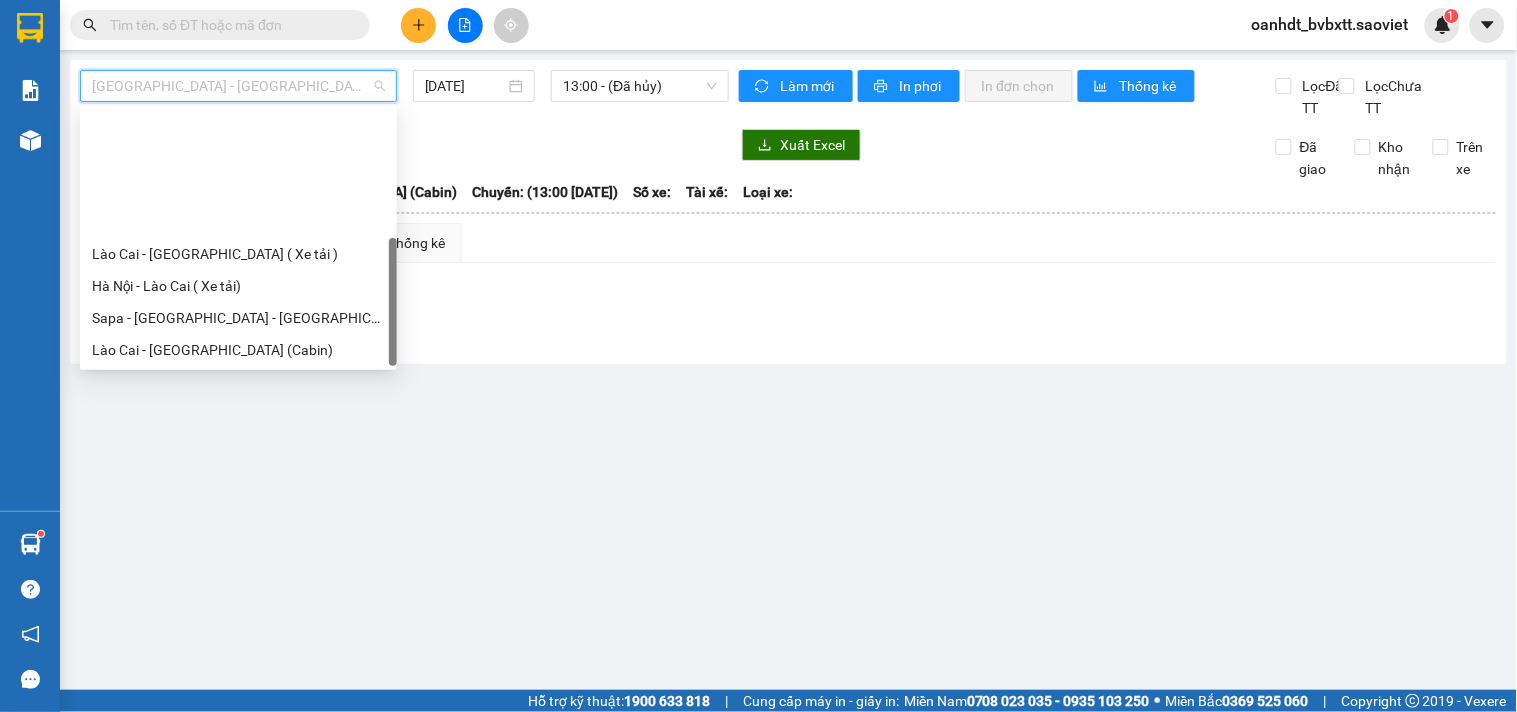 click on "Sapa - [GEOGRAPHIC_DATA] (Cabin)" at bounding box center [238, 414] 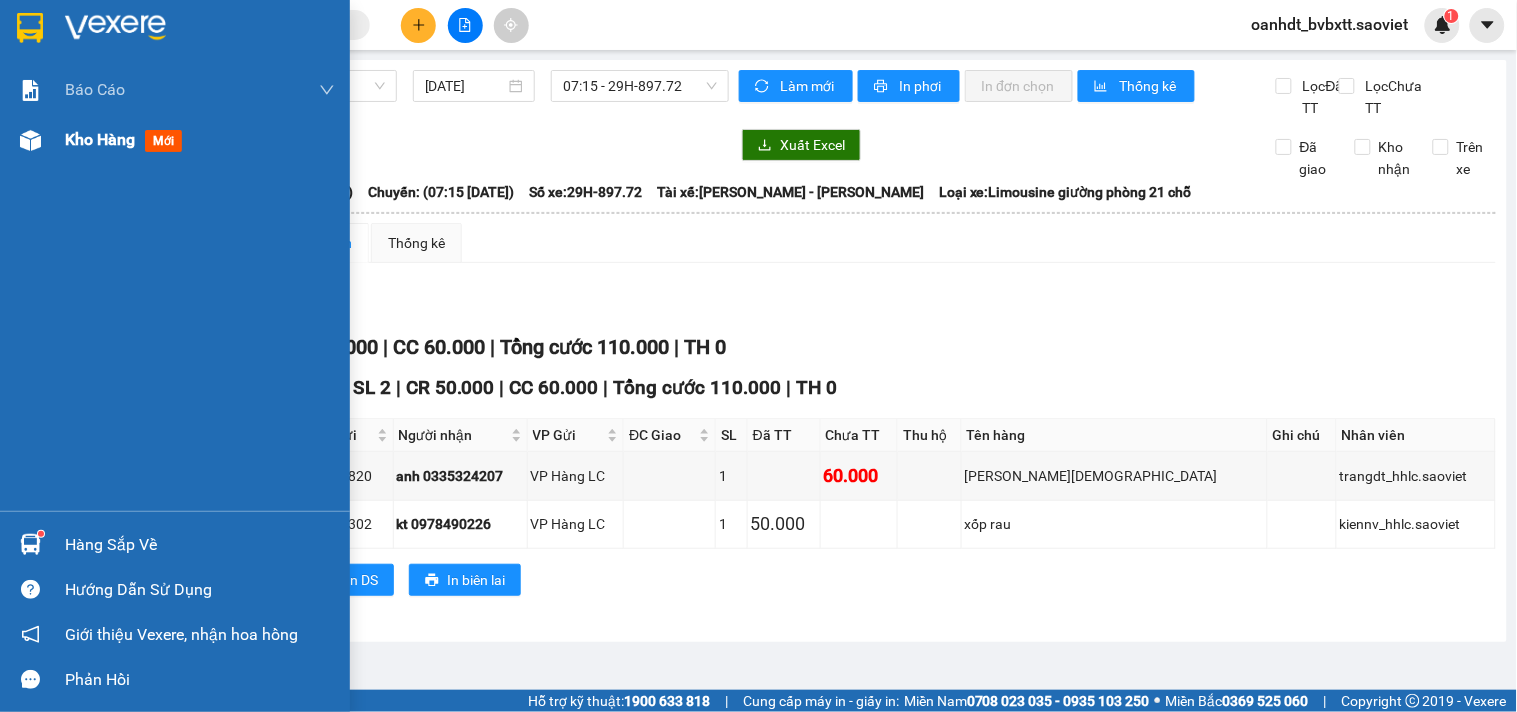click on "mới" at bounding box center [163, 141] 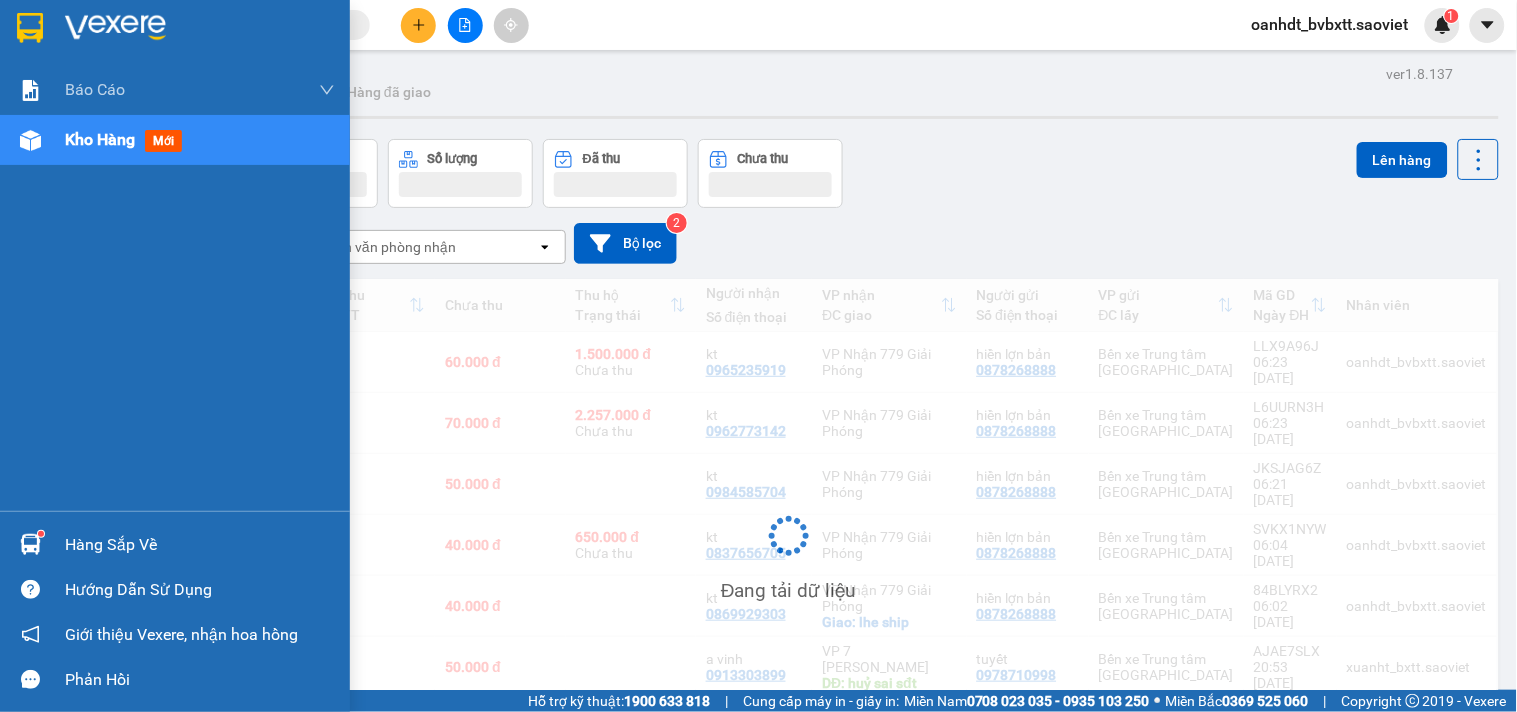 click on "mới" at bounding box center (163, 141) 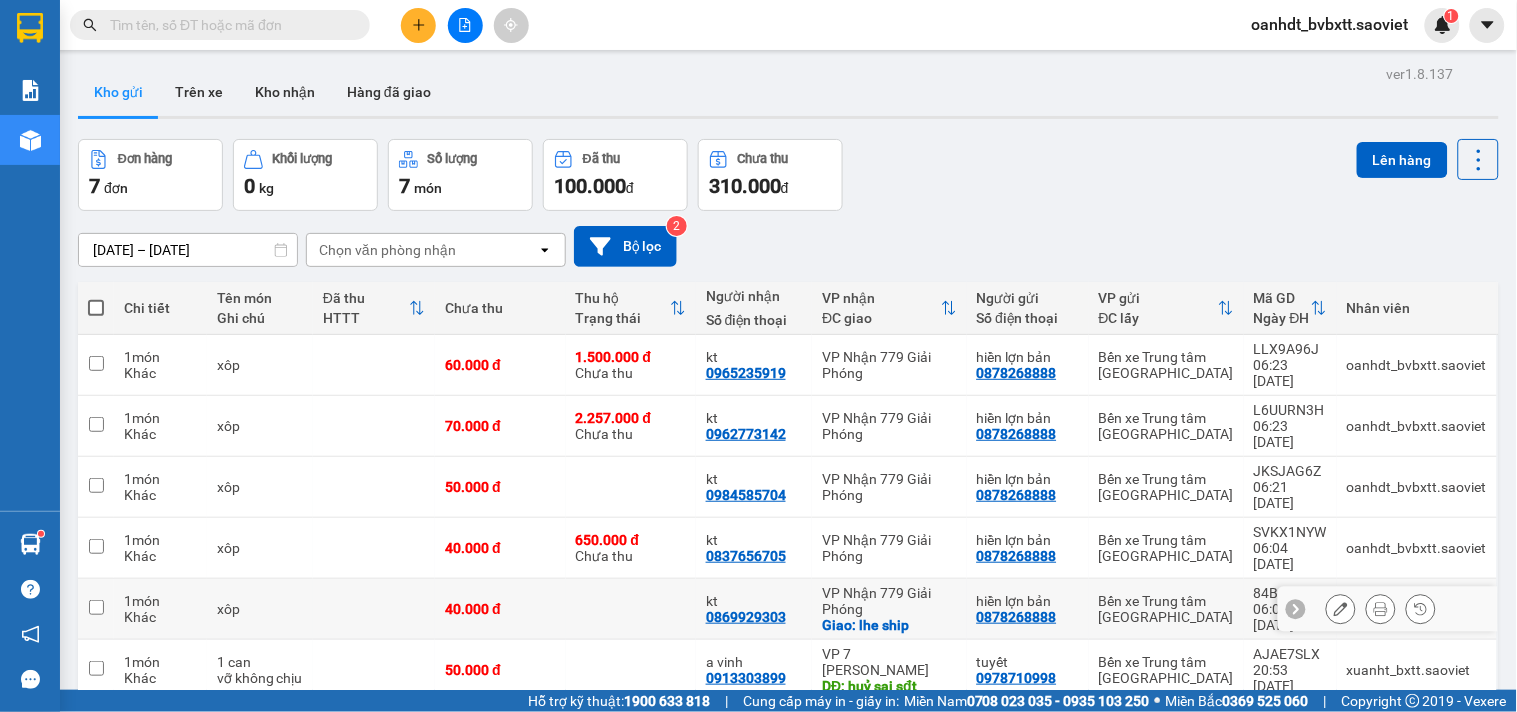 click at bounding box center [631, 609] 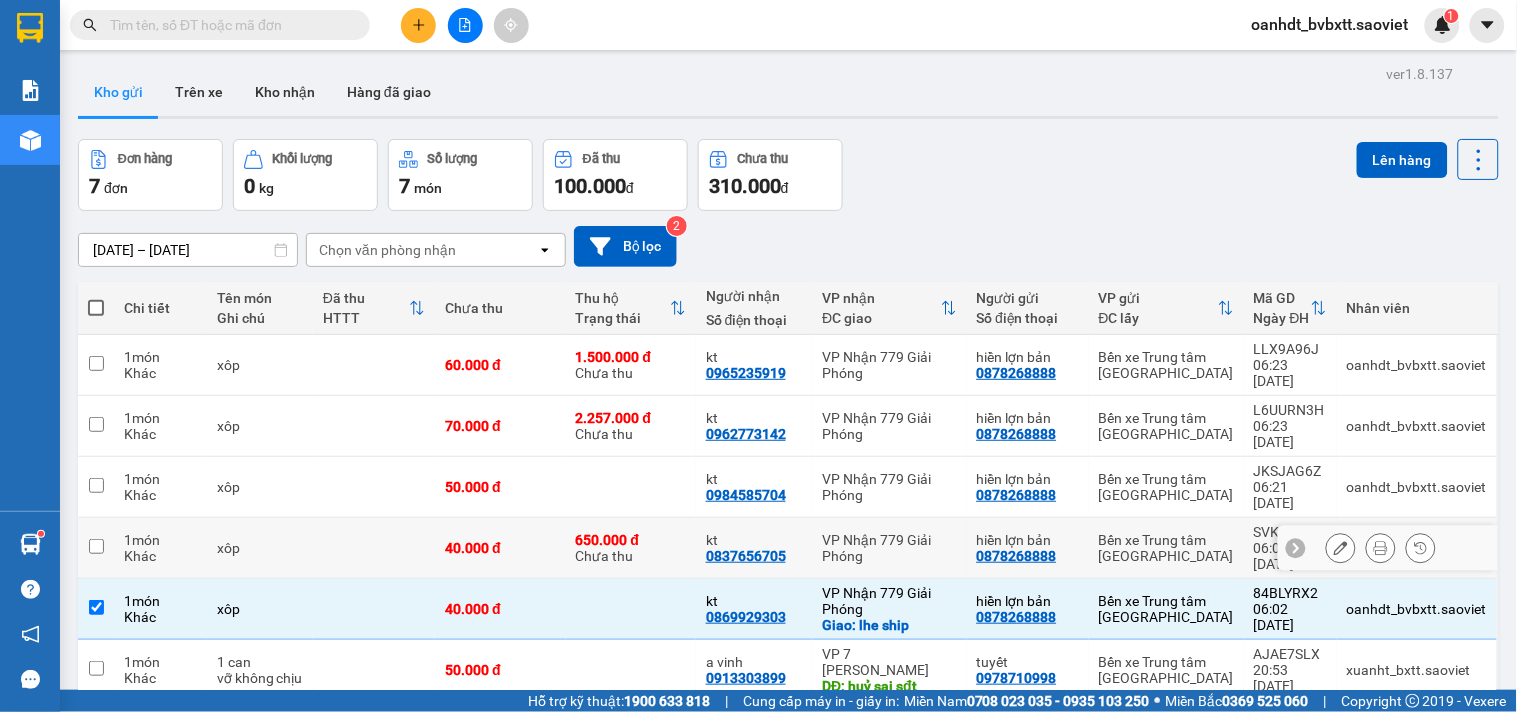 scroll, scrollTop: 0, scrollLeft: 0, axis: both 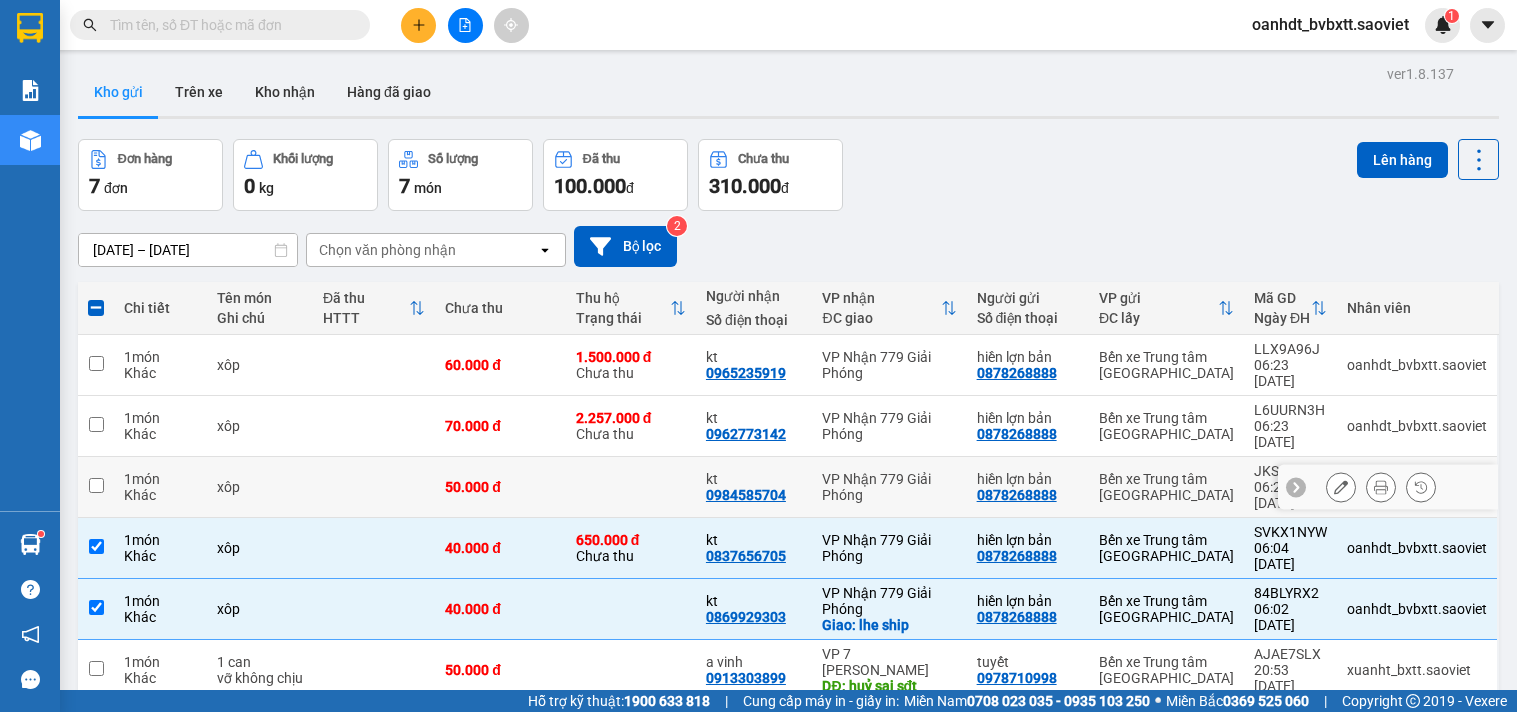 click on "50.000 đ" at bounding box center (500, 487) 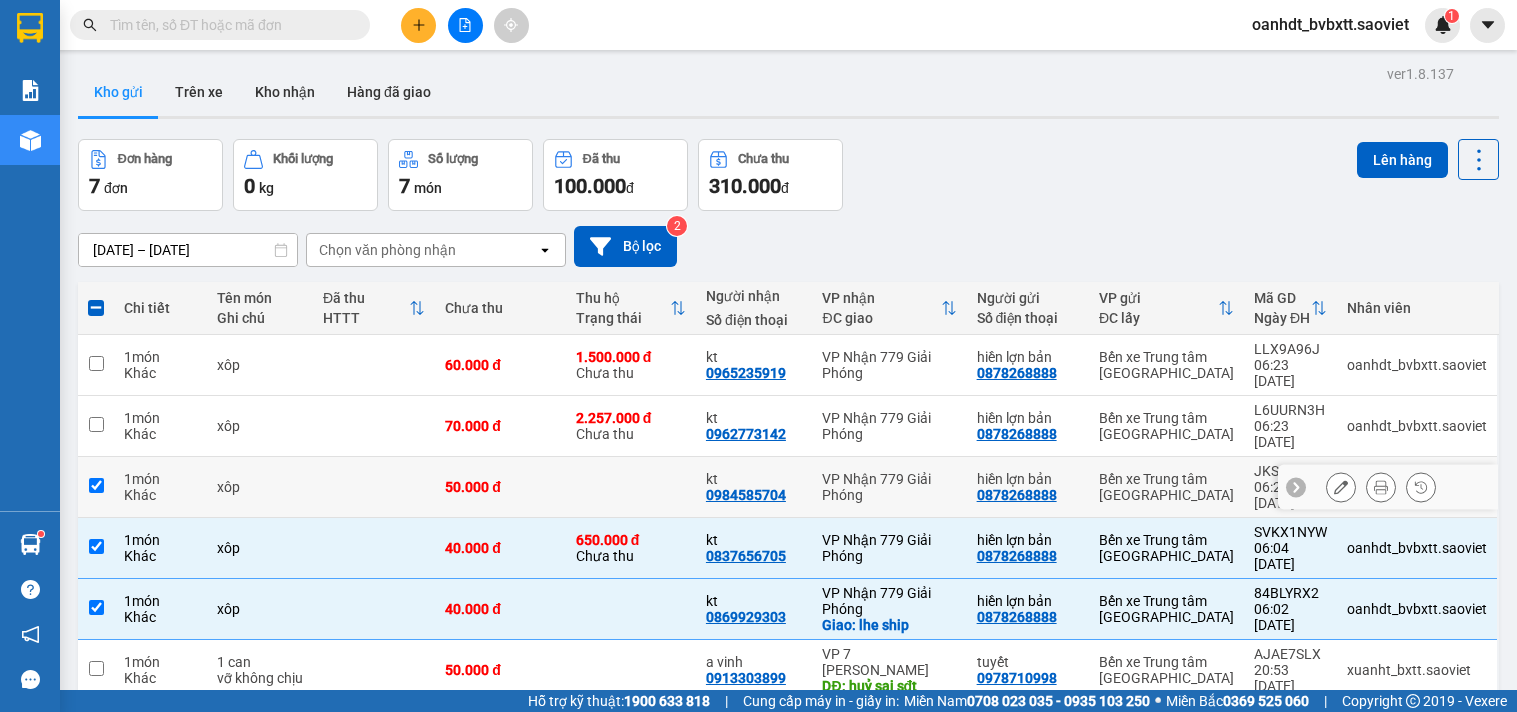 checkbox on "true" 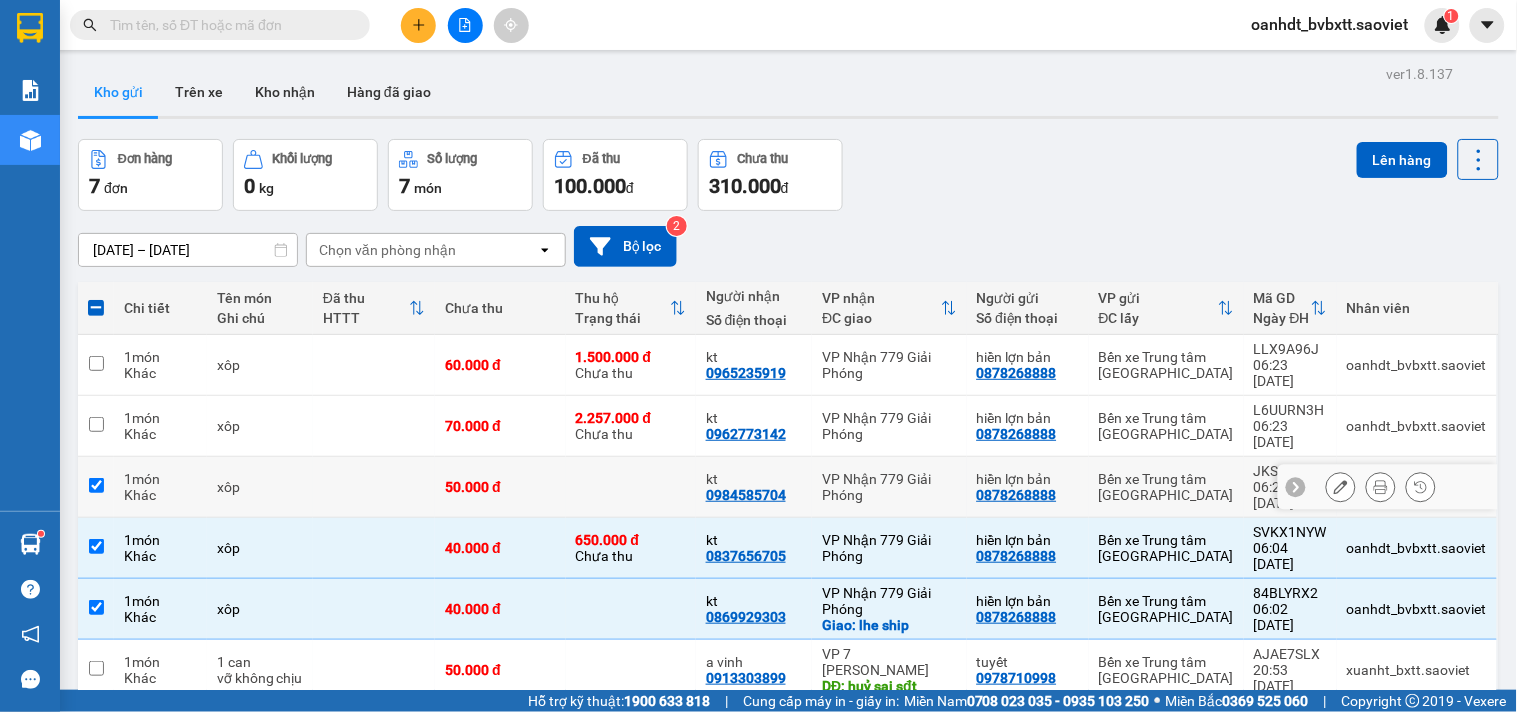 scroll, scrollTop: 0, scrollLeft: 0, axis: both 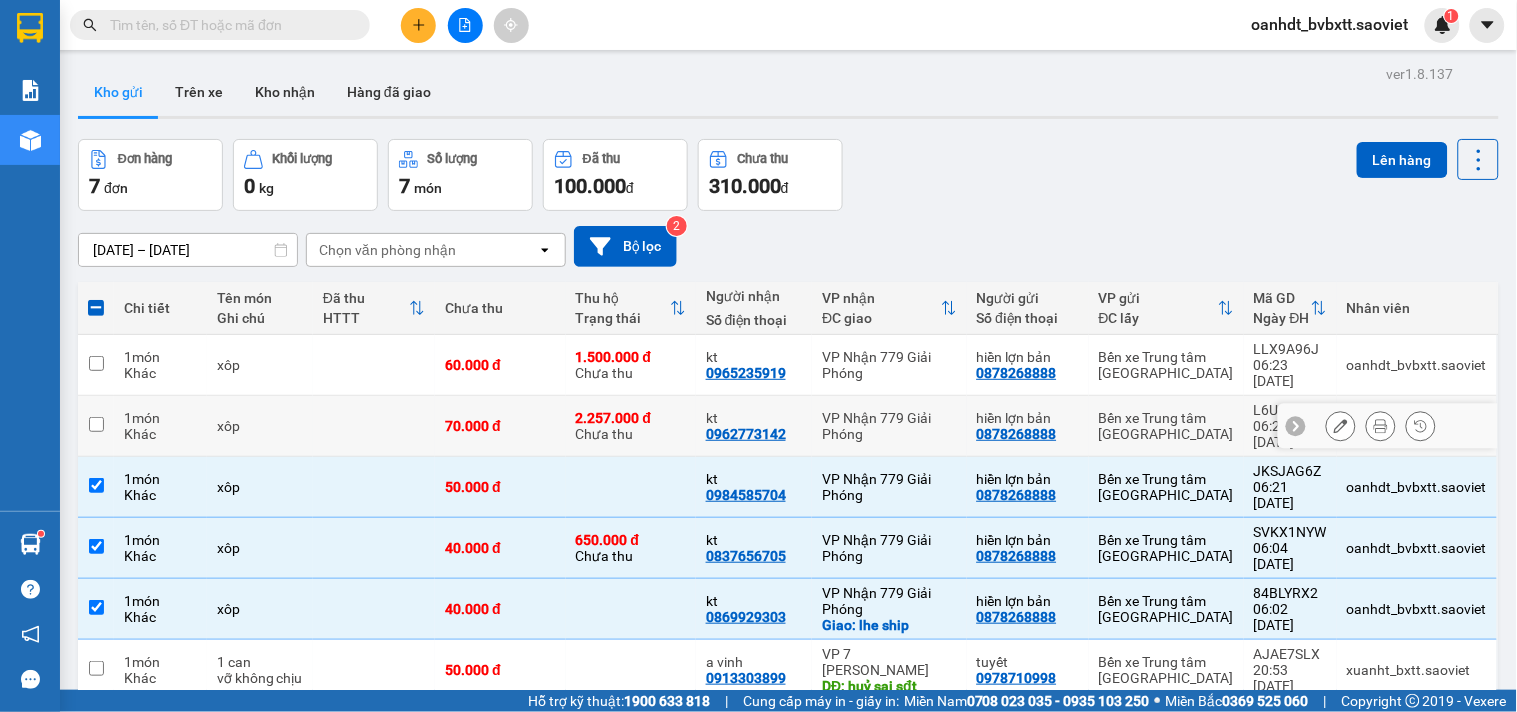 click on "70.000 đ" at bounding box center [500, 426] 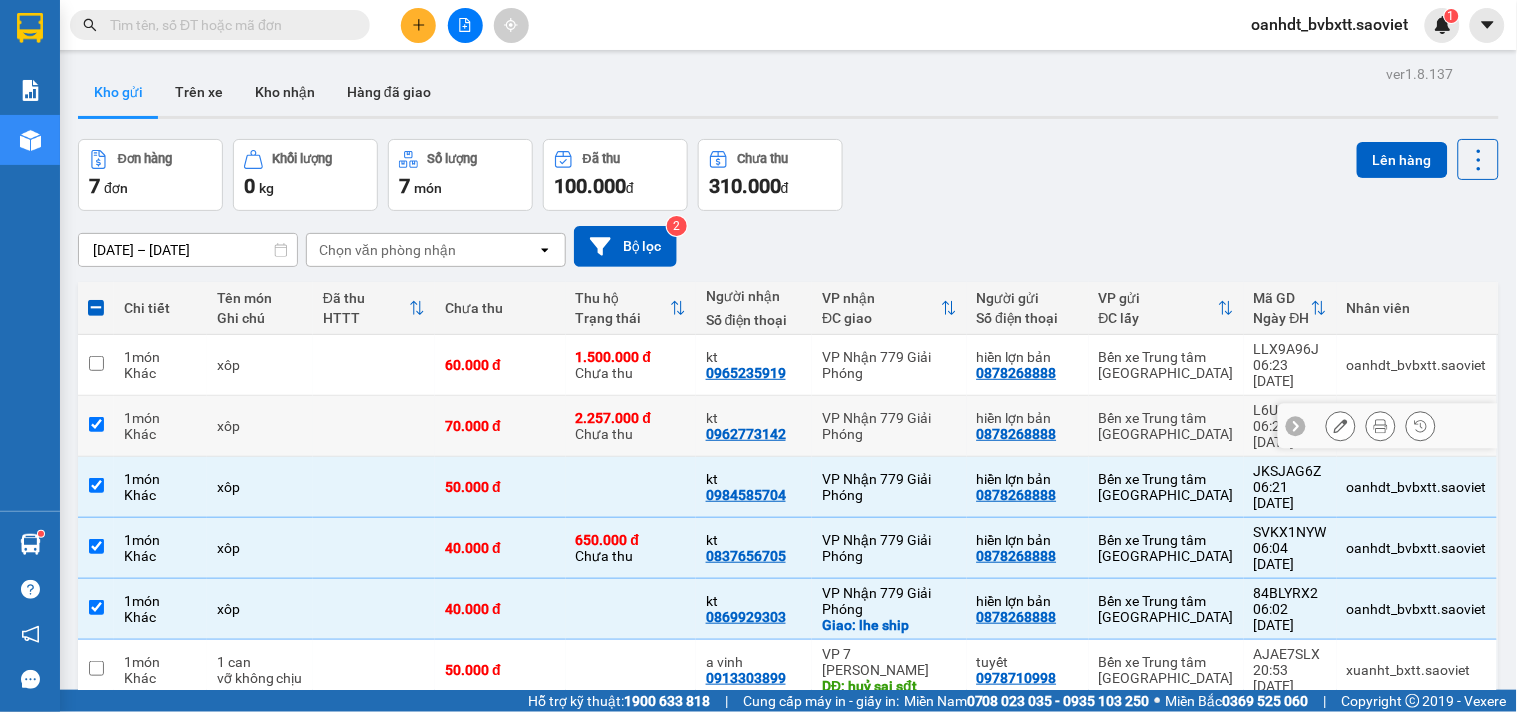 checkbox on "true" 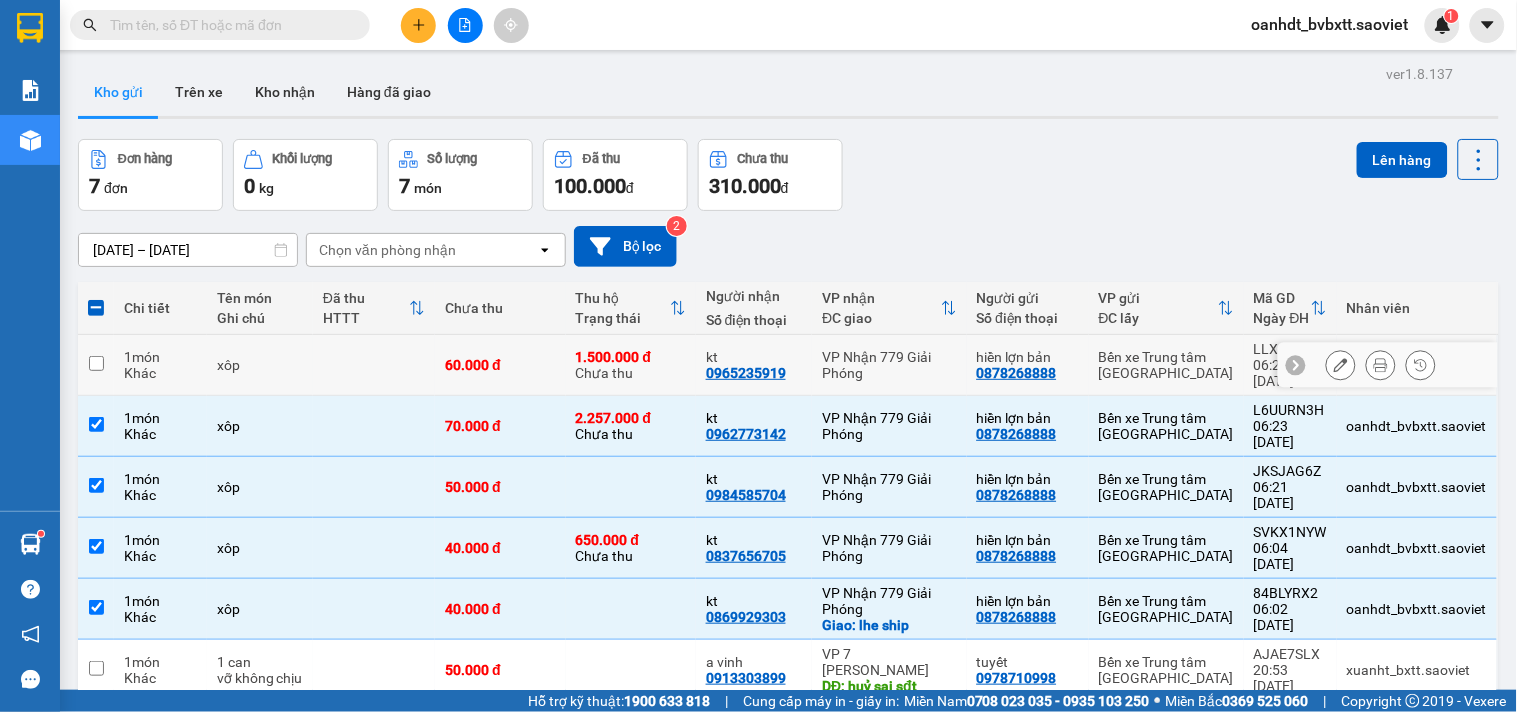 click on "60.000 đ" at bounding box center (500, 365) 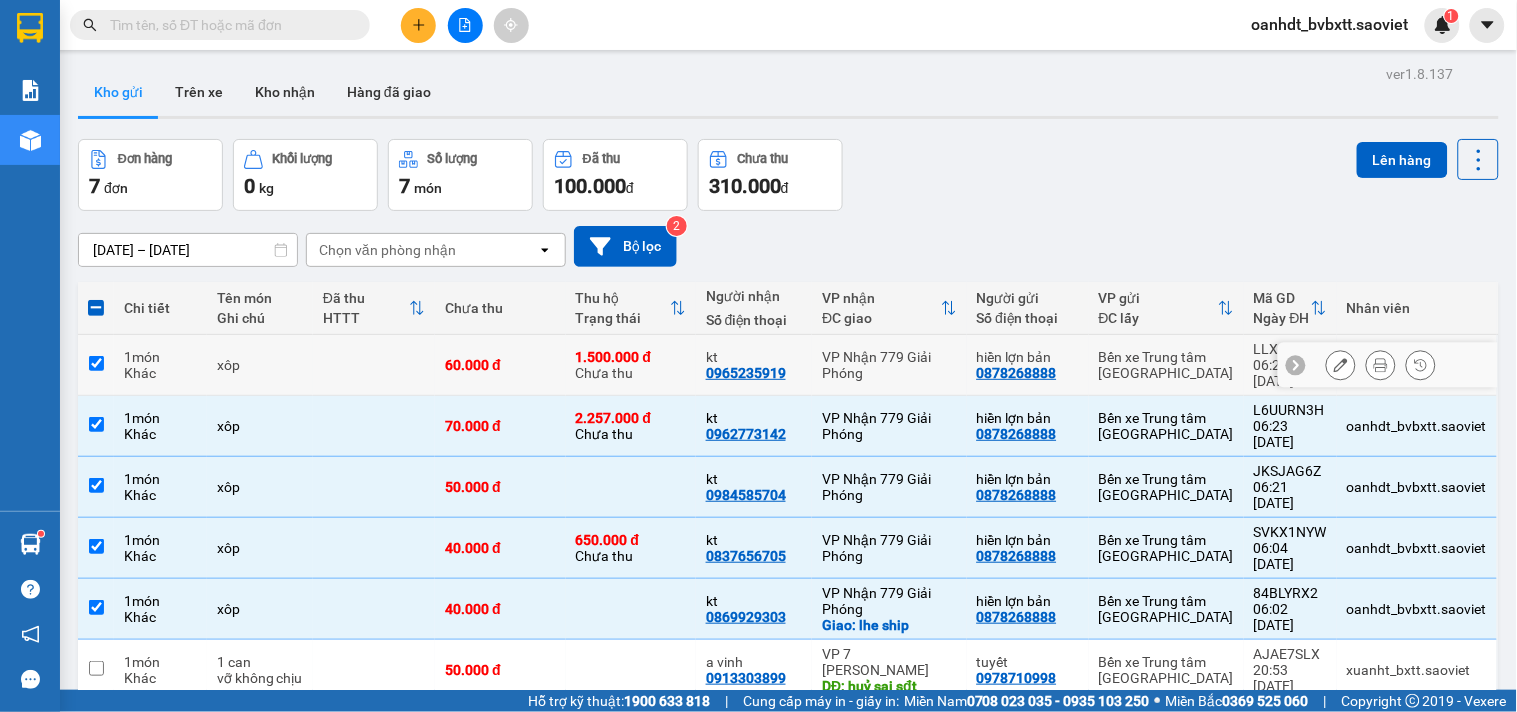 checkbox on "true" 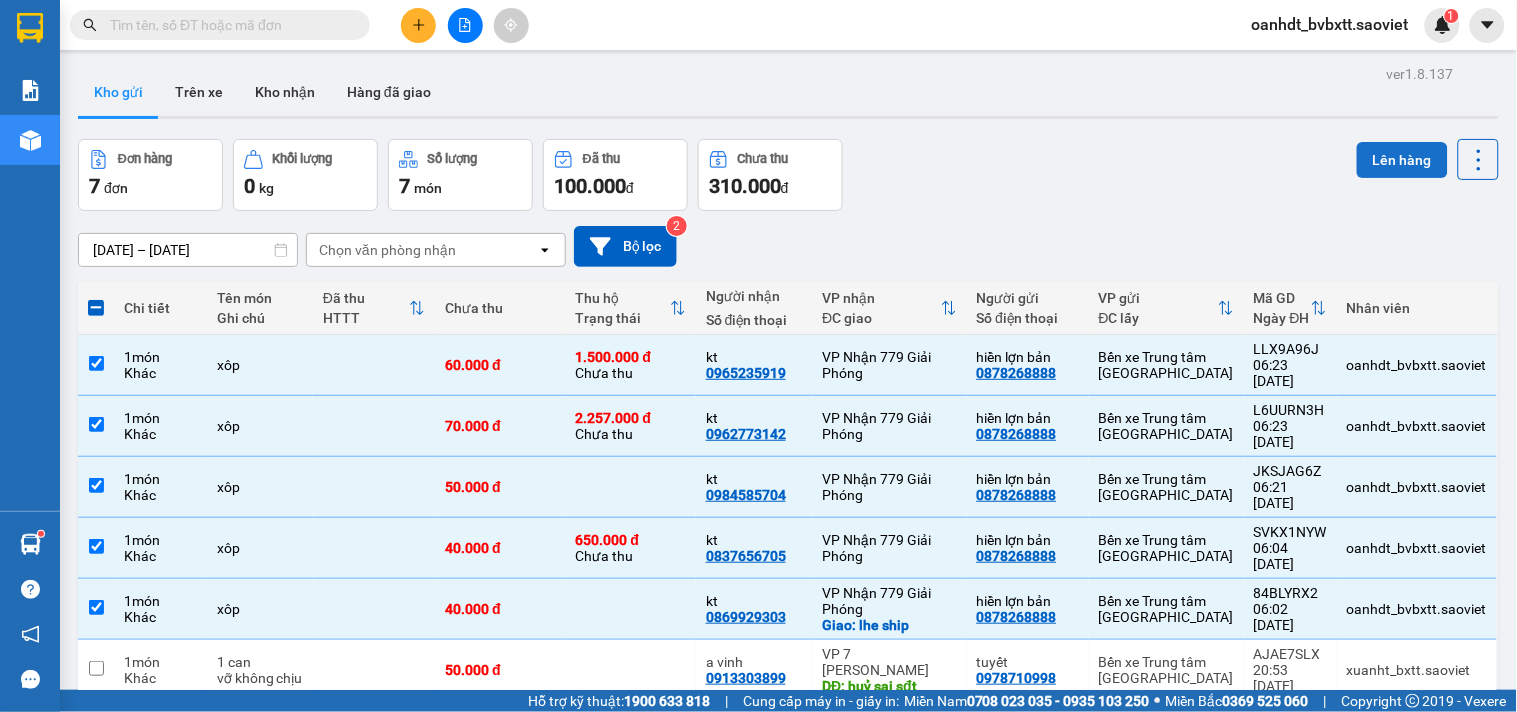 click on "Lên hàng" at bounding box center (1402, 160) 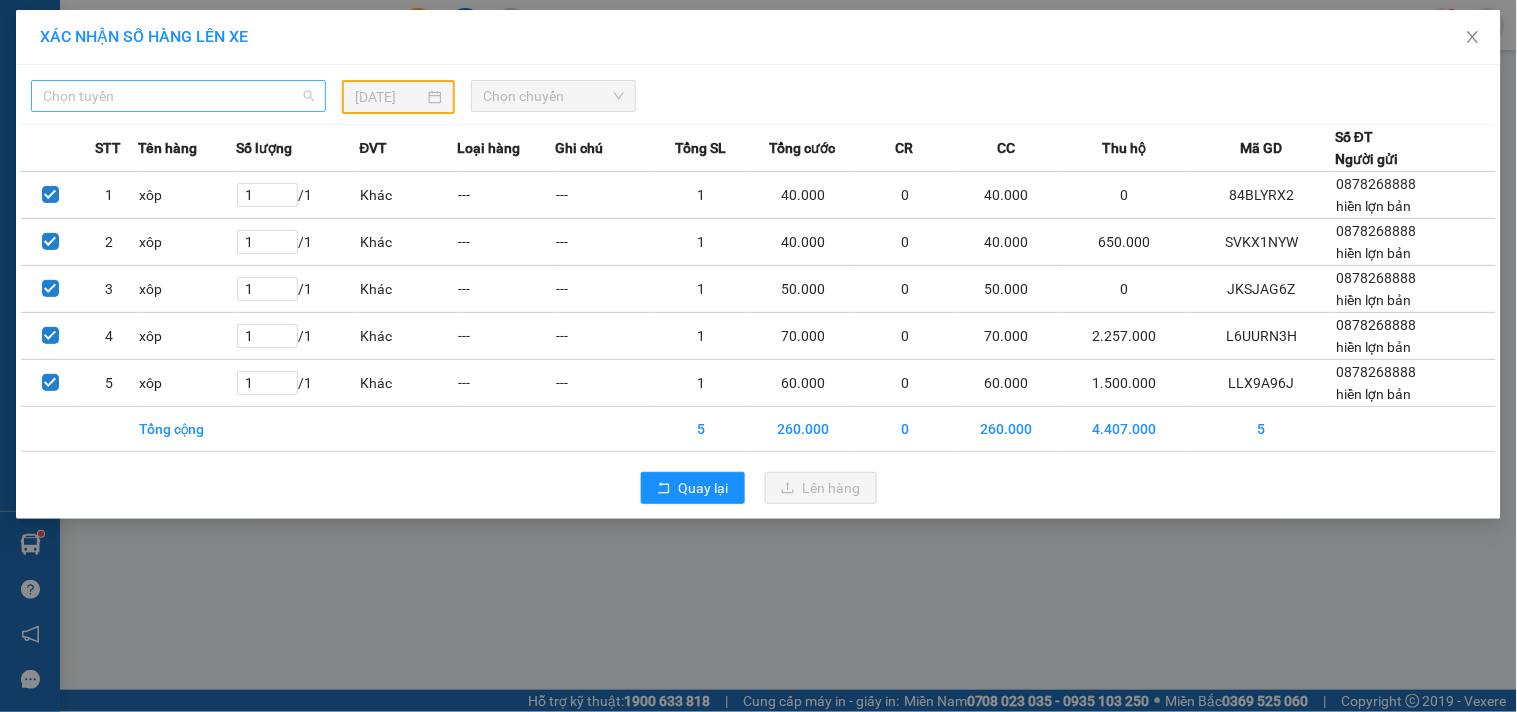 click on "Chọn tuyến" at bounding box center [178, 96] 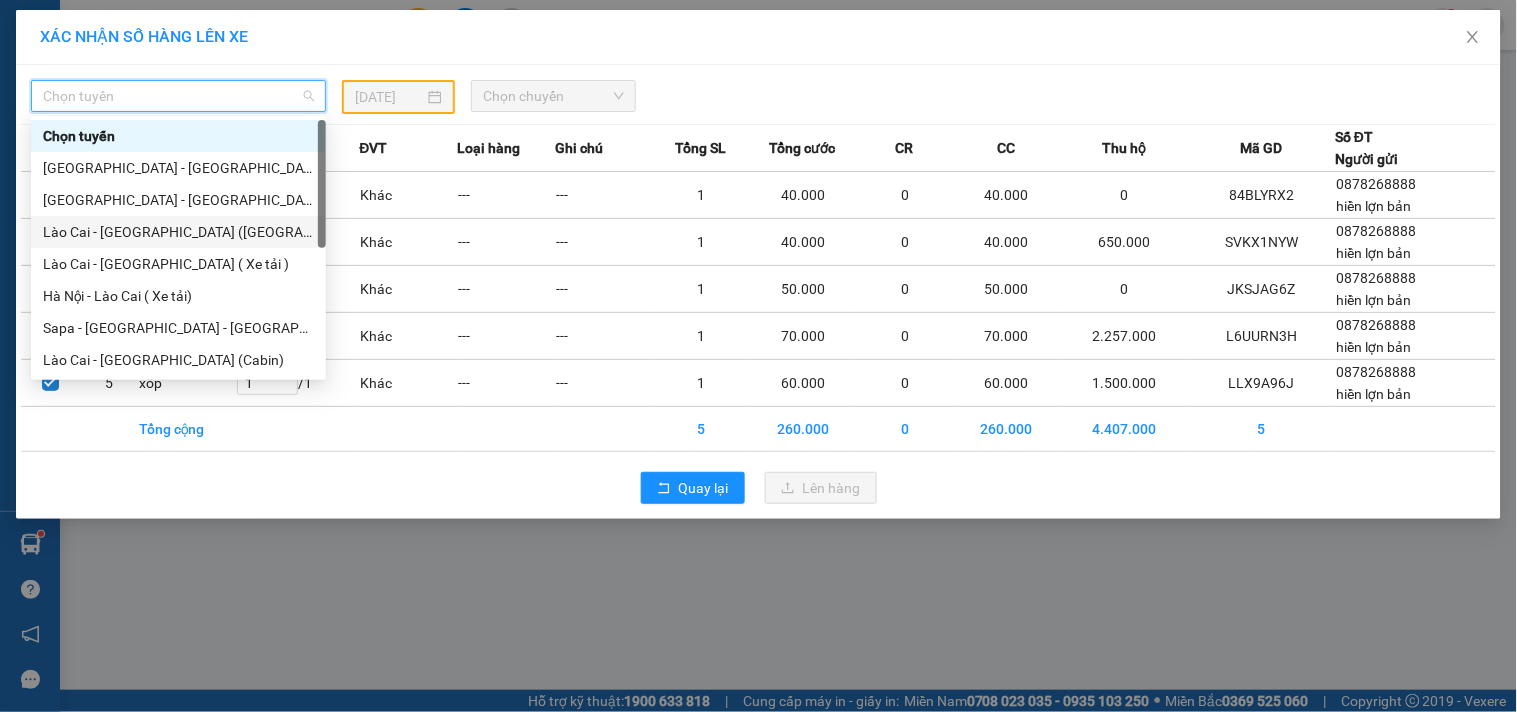 scroll, scrollTop: 160, scrollLeft: 0, axis: vertical 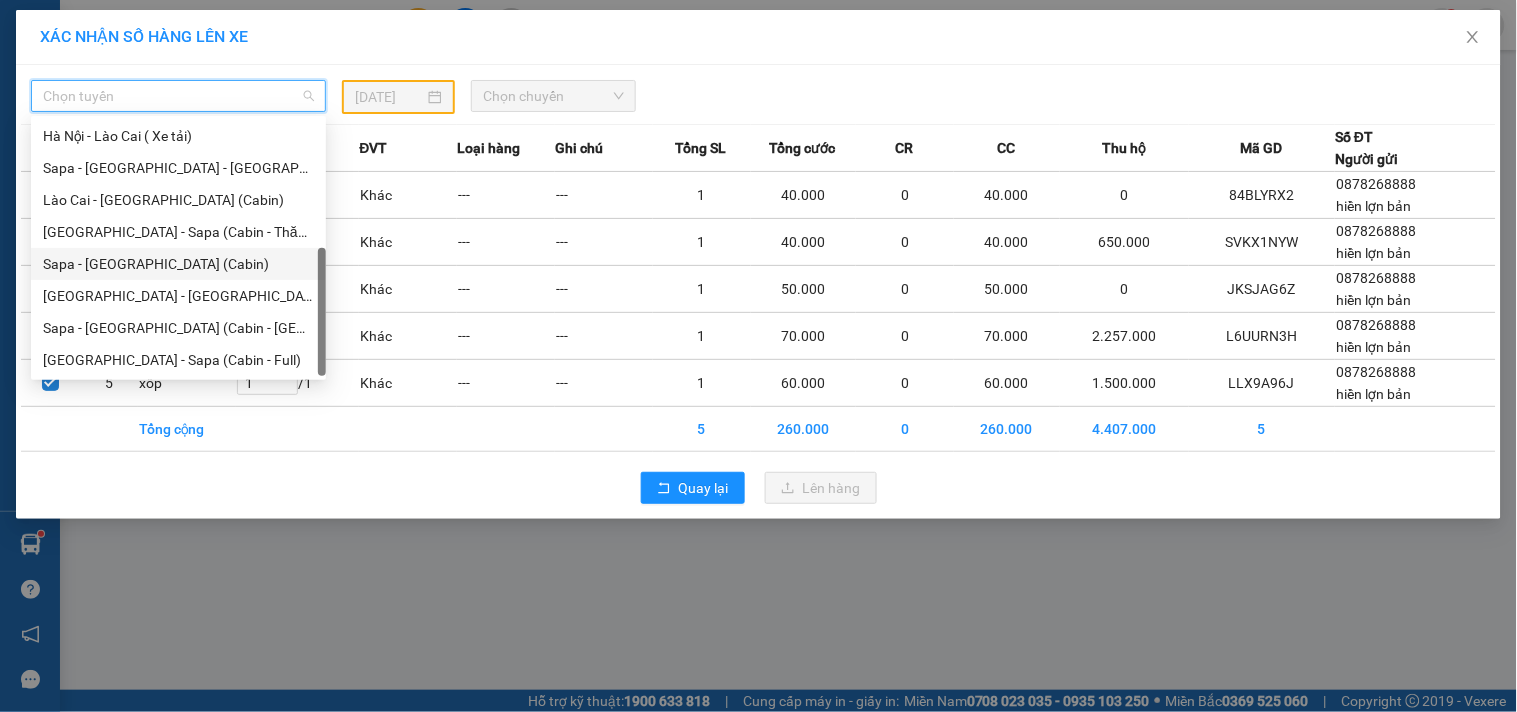 click on "Sapa - [GEOGRAPHIC_DATA] (Cabin)" at bounding box center (178, 264) 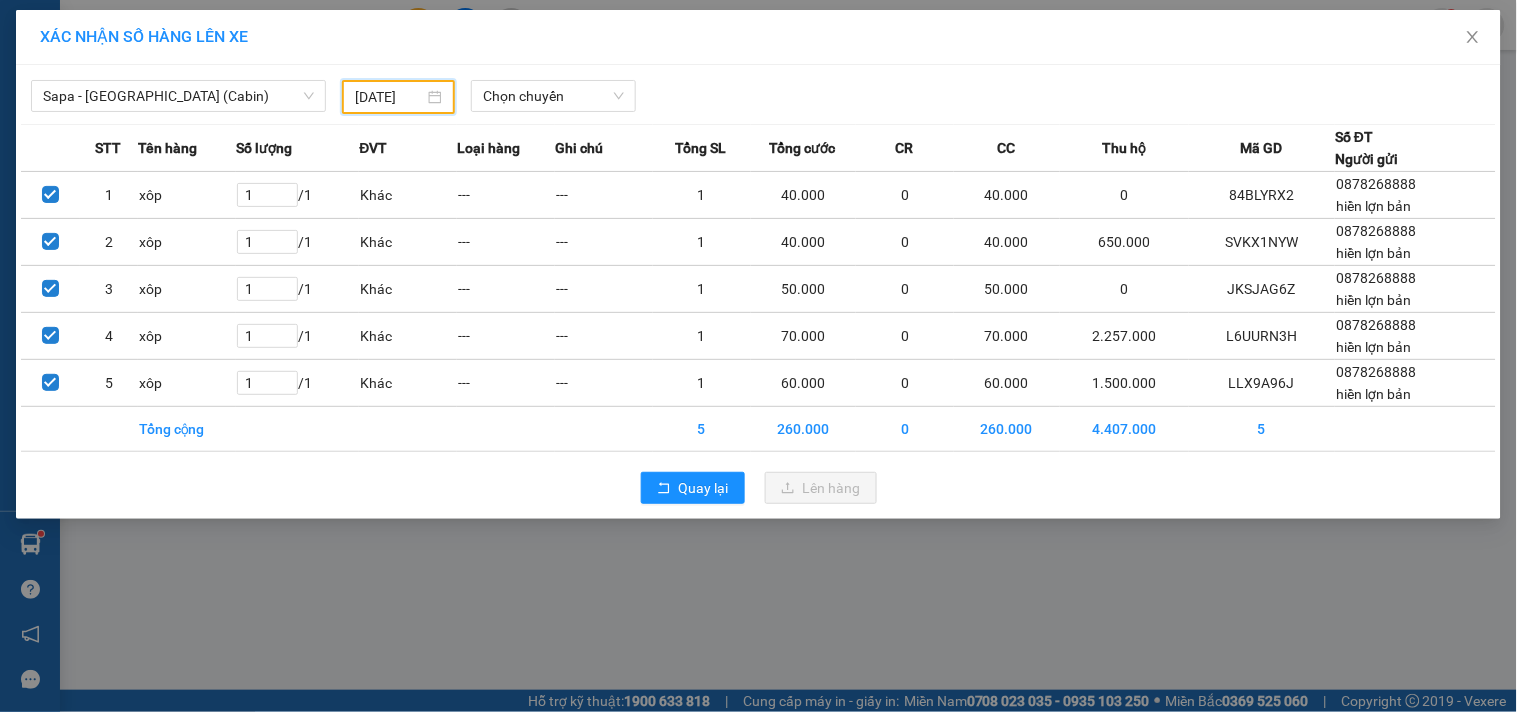 click on "[DATE]" at bounding box center [389, 97] 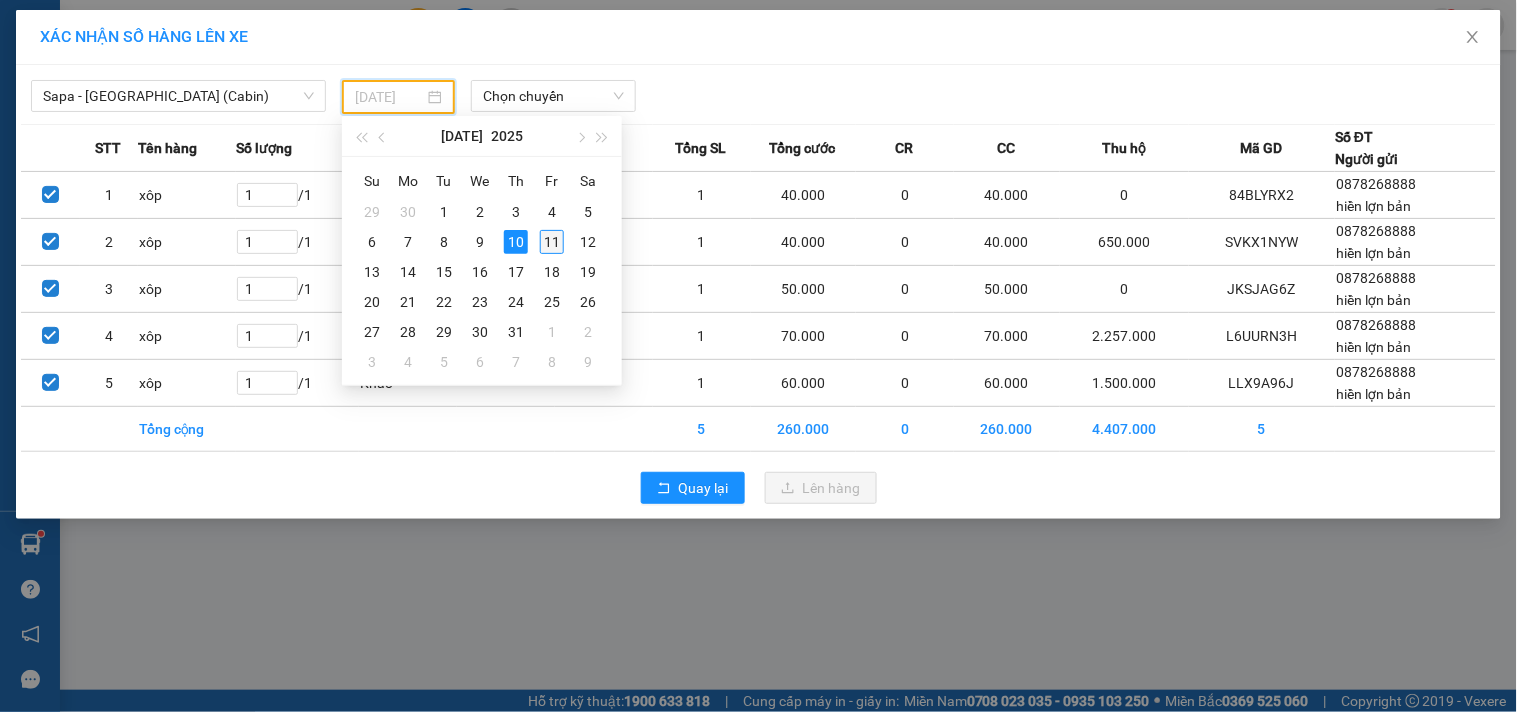 click on "11" at bounding box center [552, 242] 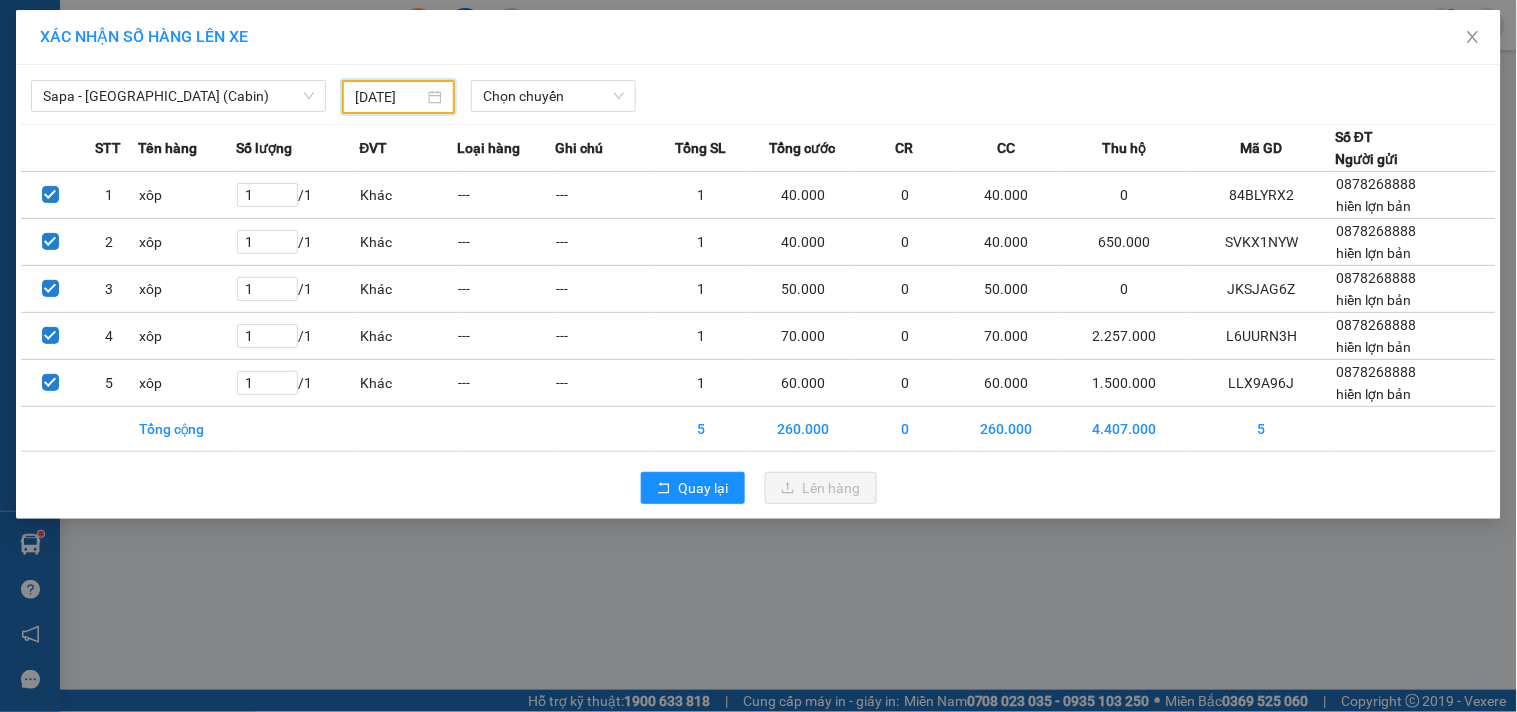 type on "[DATE]" 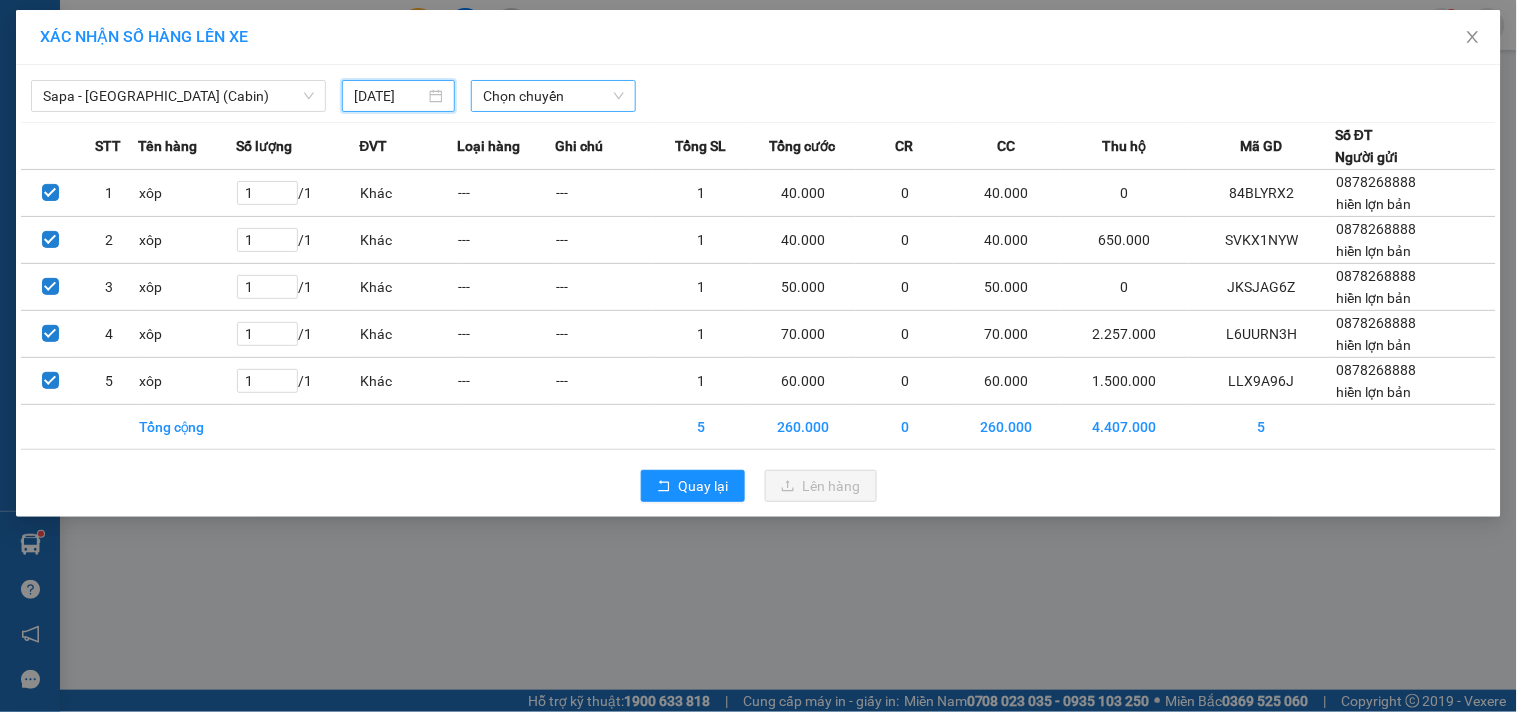 click on "Chọn chuyến" at bounding box center (553, 96) 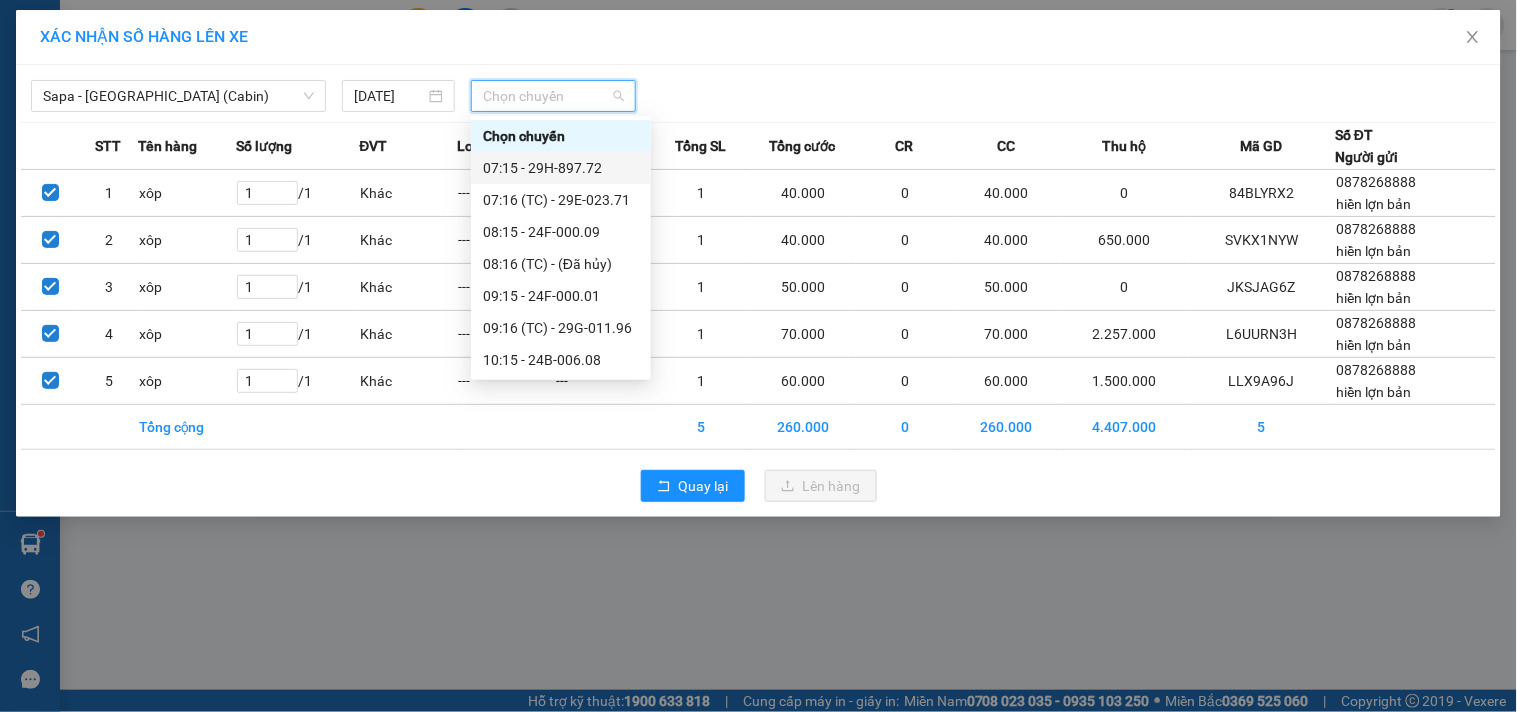 click on "07:15     - 29H-897.72" at bounding box center (561, 168) 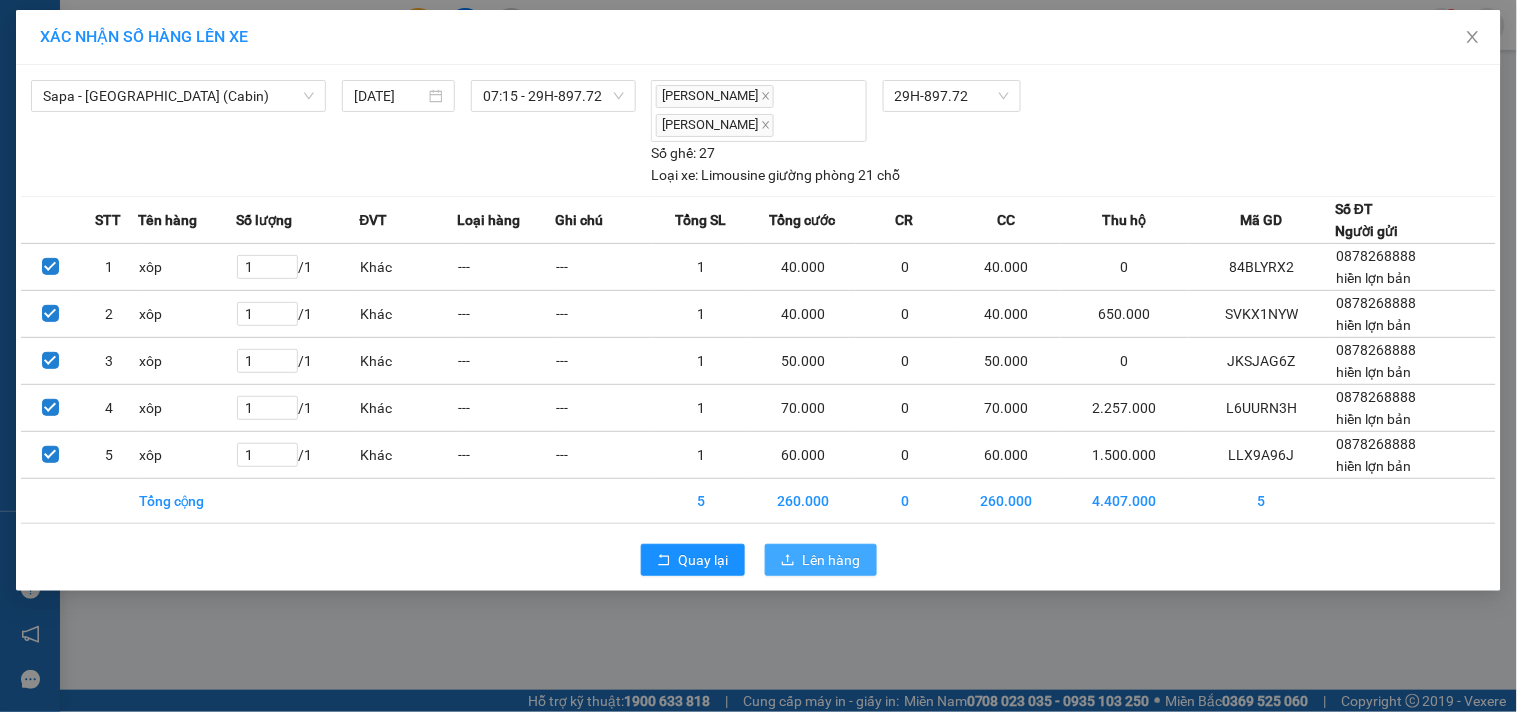click on "Lên hàng" at bounding box center (832, 560) 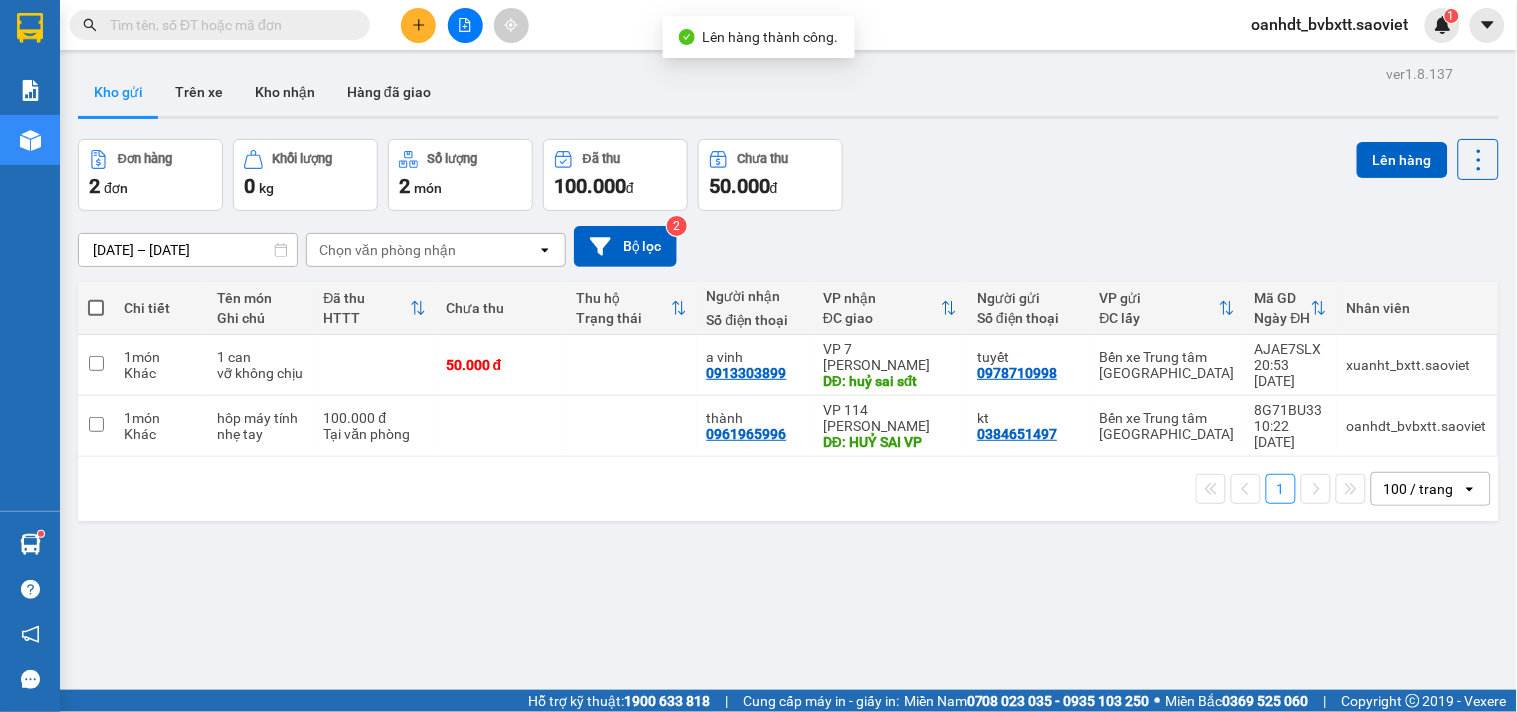 click 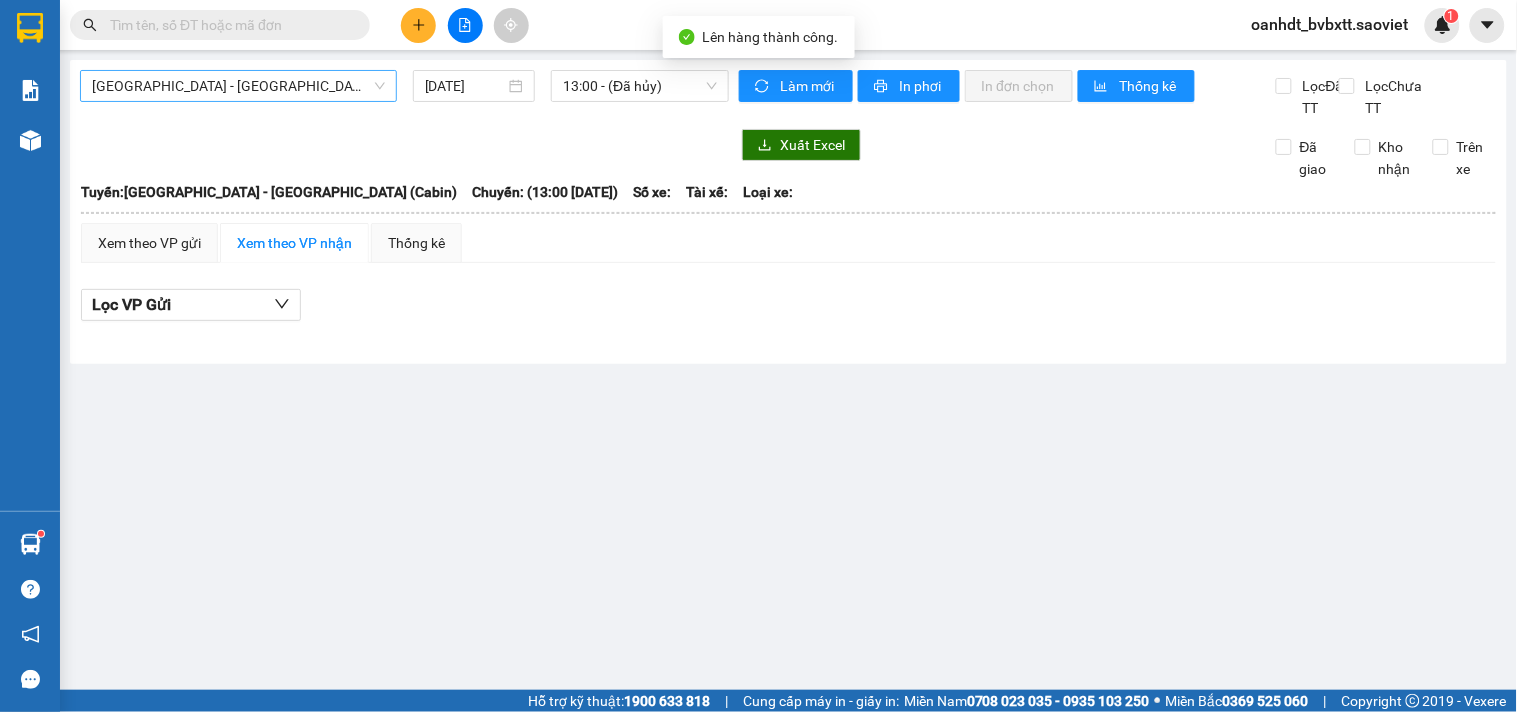 click on "[GEOGRAPHIC_DATA] - [GEOGRAPHIC_DATA] (Cabin)" at bounding box center (238, 86) 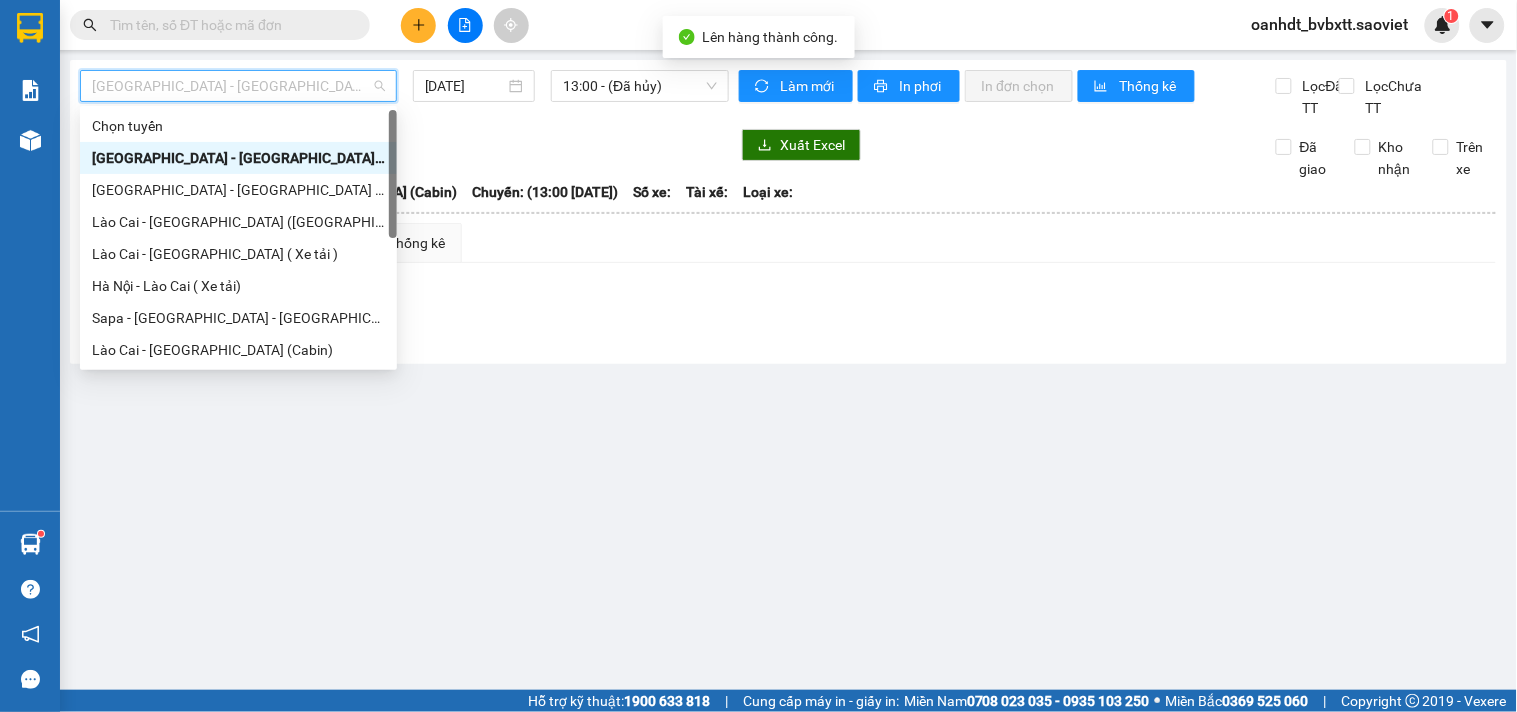 scroll, scrollTop: 160, scrollLeft: 0, axis: vertical 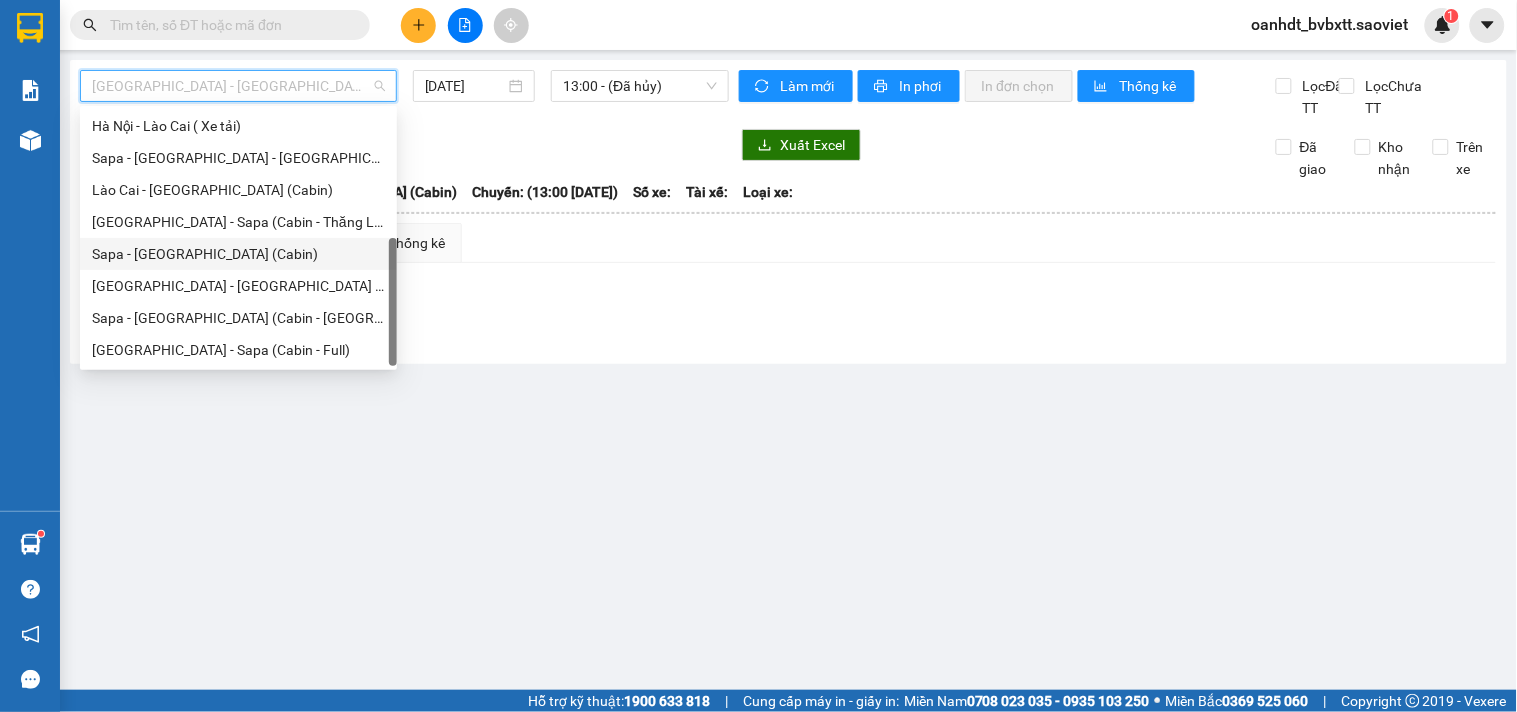 click on "Sapa - [GEOGRAPHIC_DATA] (Cabin)" at bounding box center (238, 254) 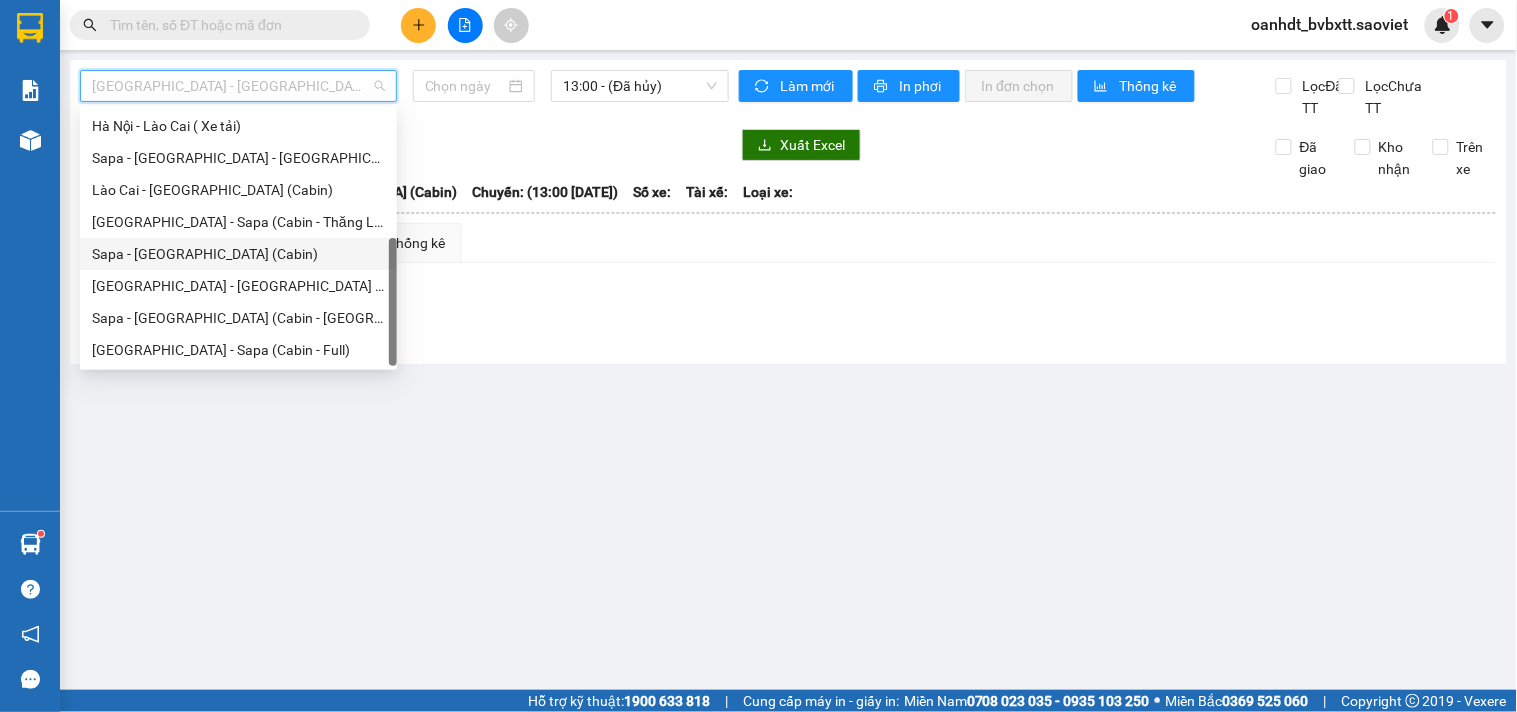 type on "[DATE]" 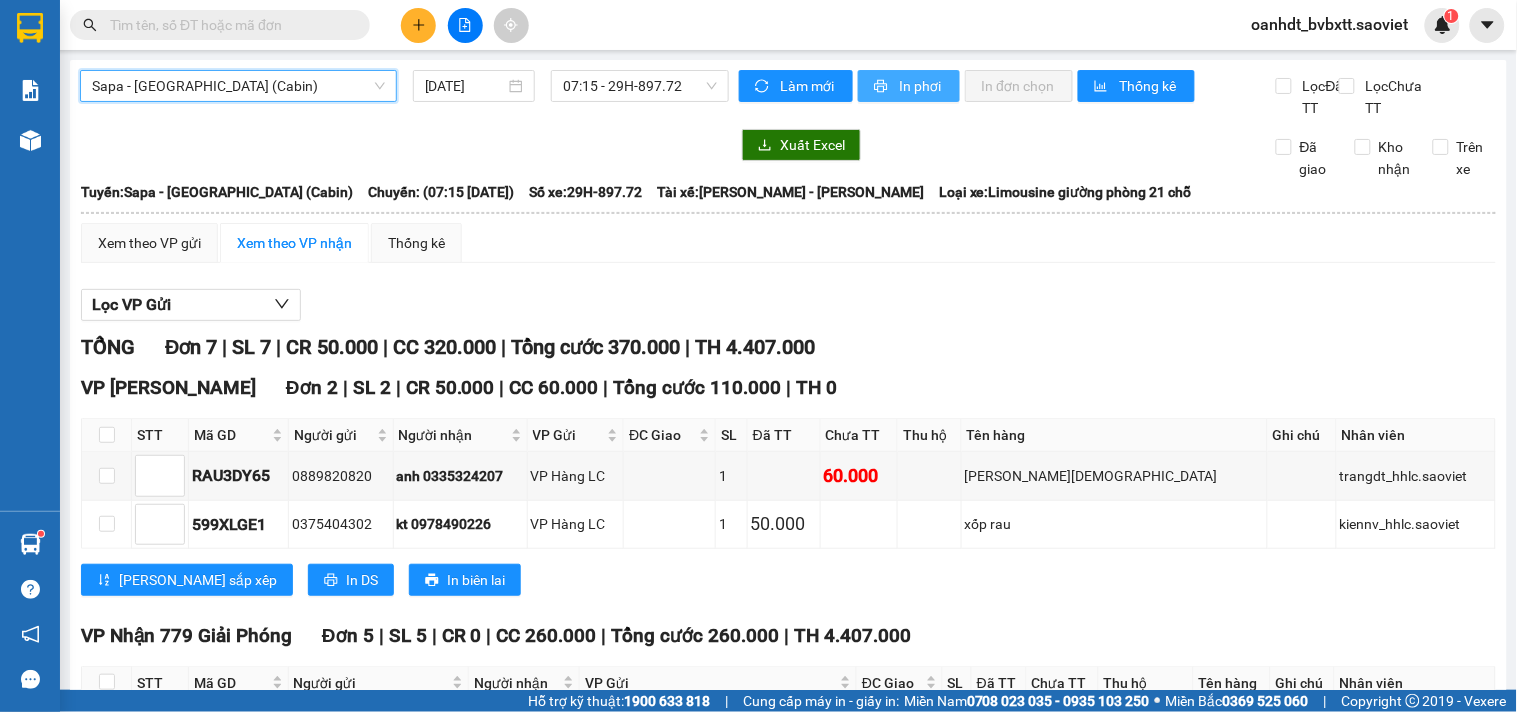click on "In phơi" at bounding box center (921, 86) 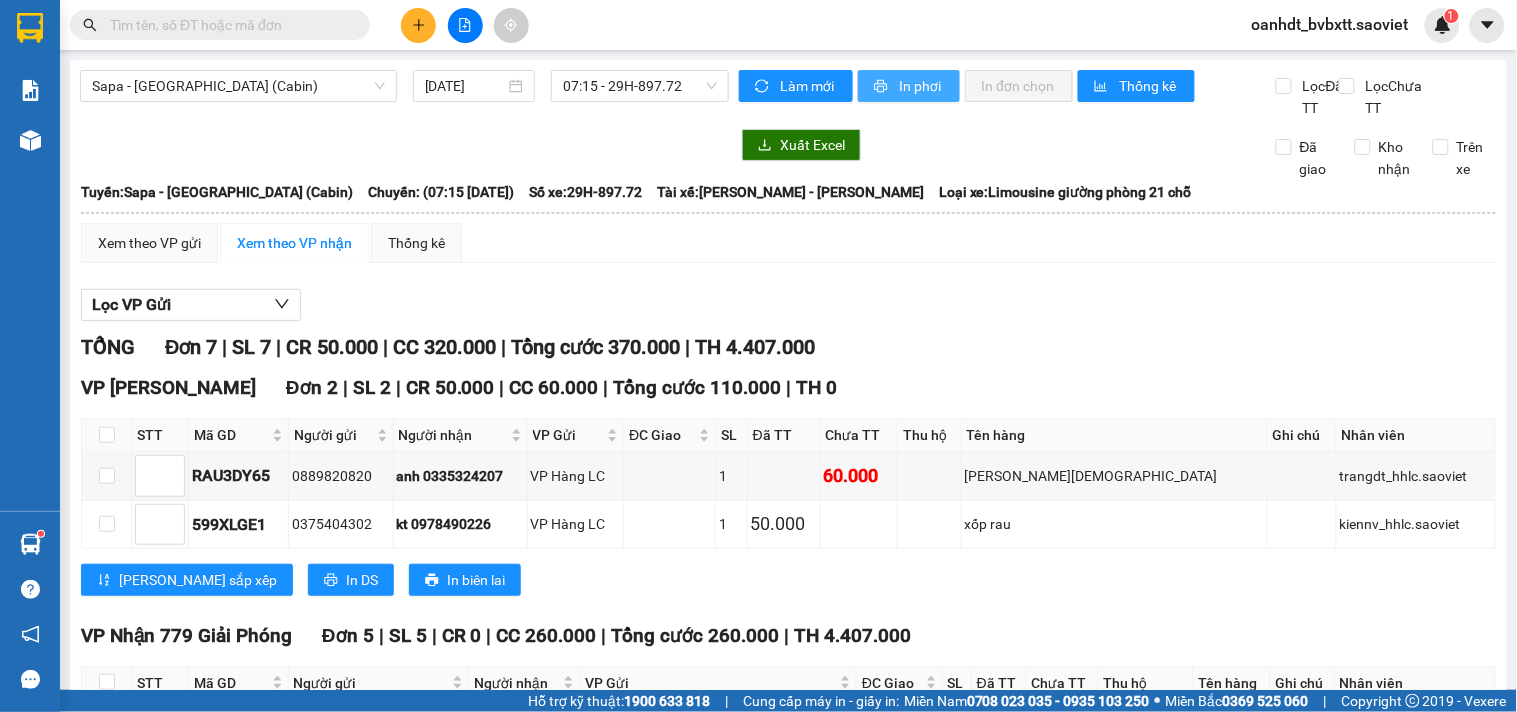 scroll, scrollTop: 0, scrollLeft: 0, axis: both 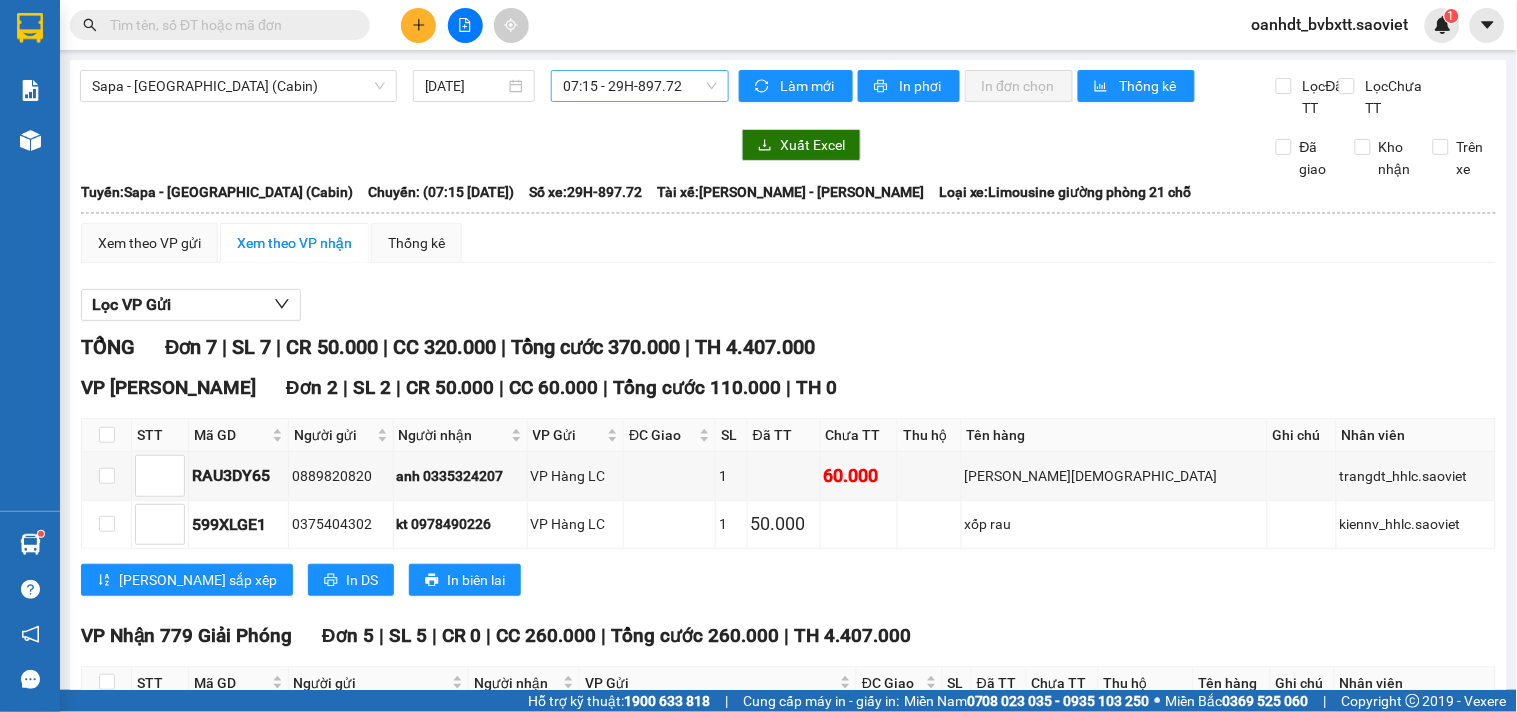 click on "07:15     - 29H-897.72" at bounding box center (640, 86) 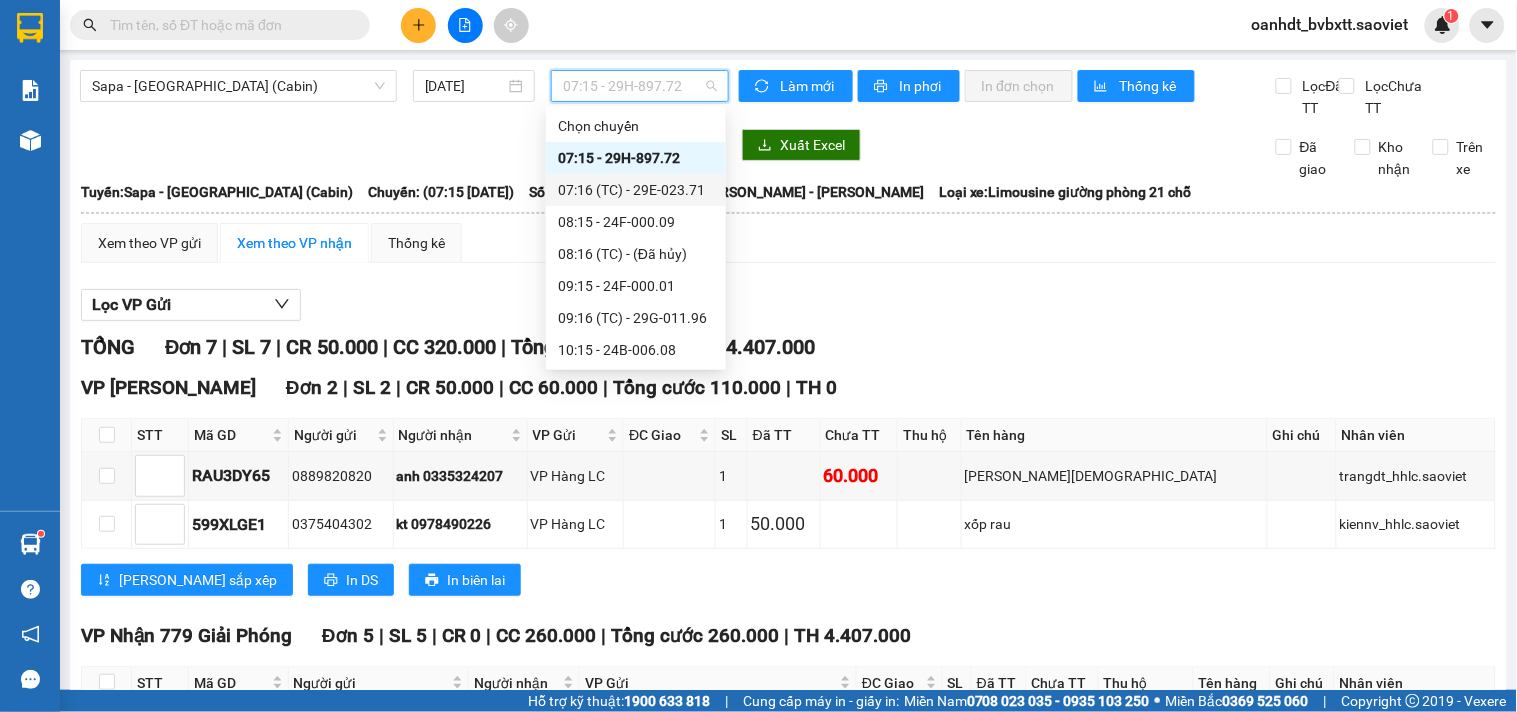 click on "07:16   (TC)   - 29E-023.71" at bounding box center [636, 190] 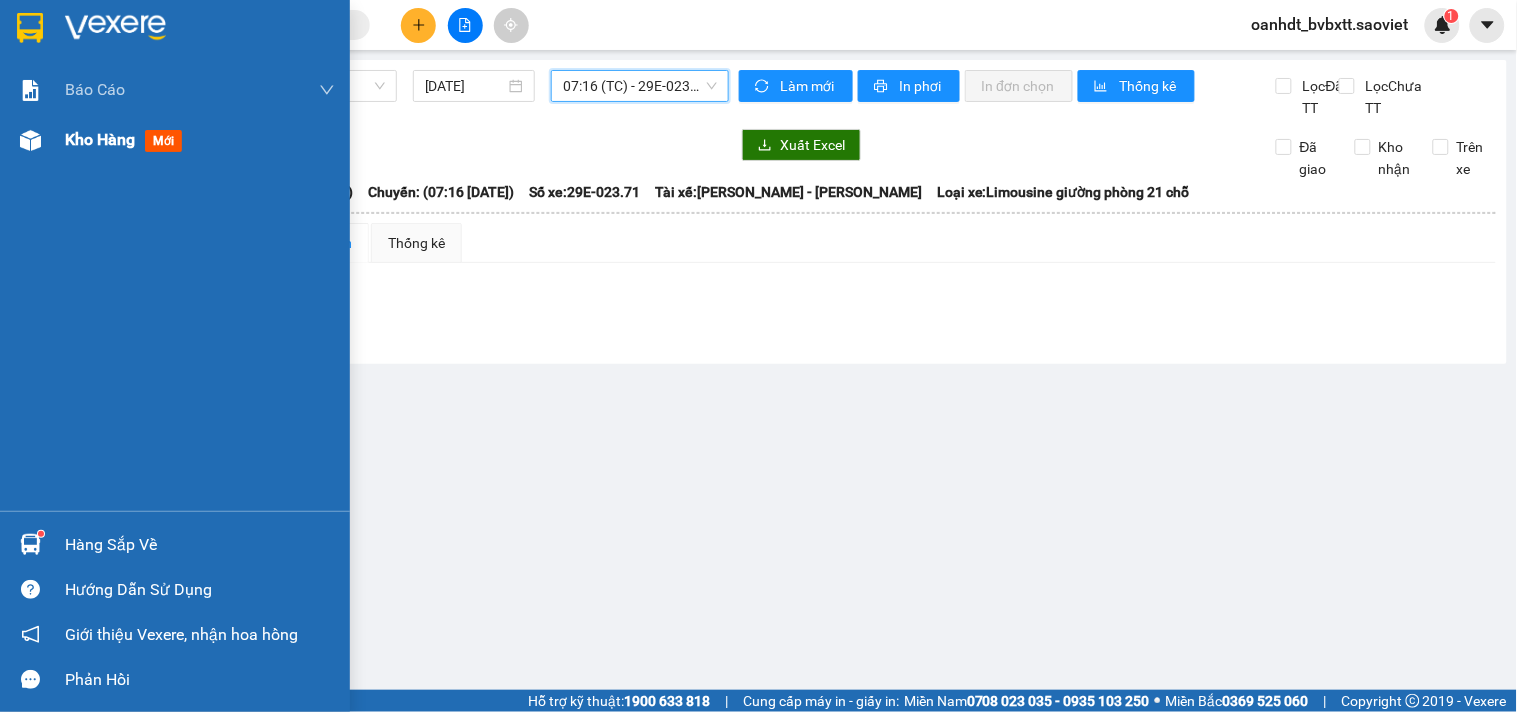 click on "mới" at bounding box center (163, 141) 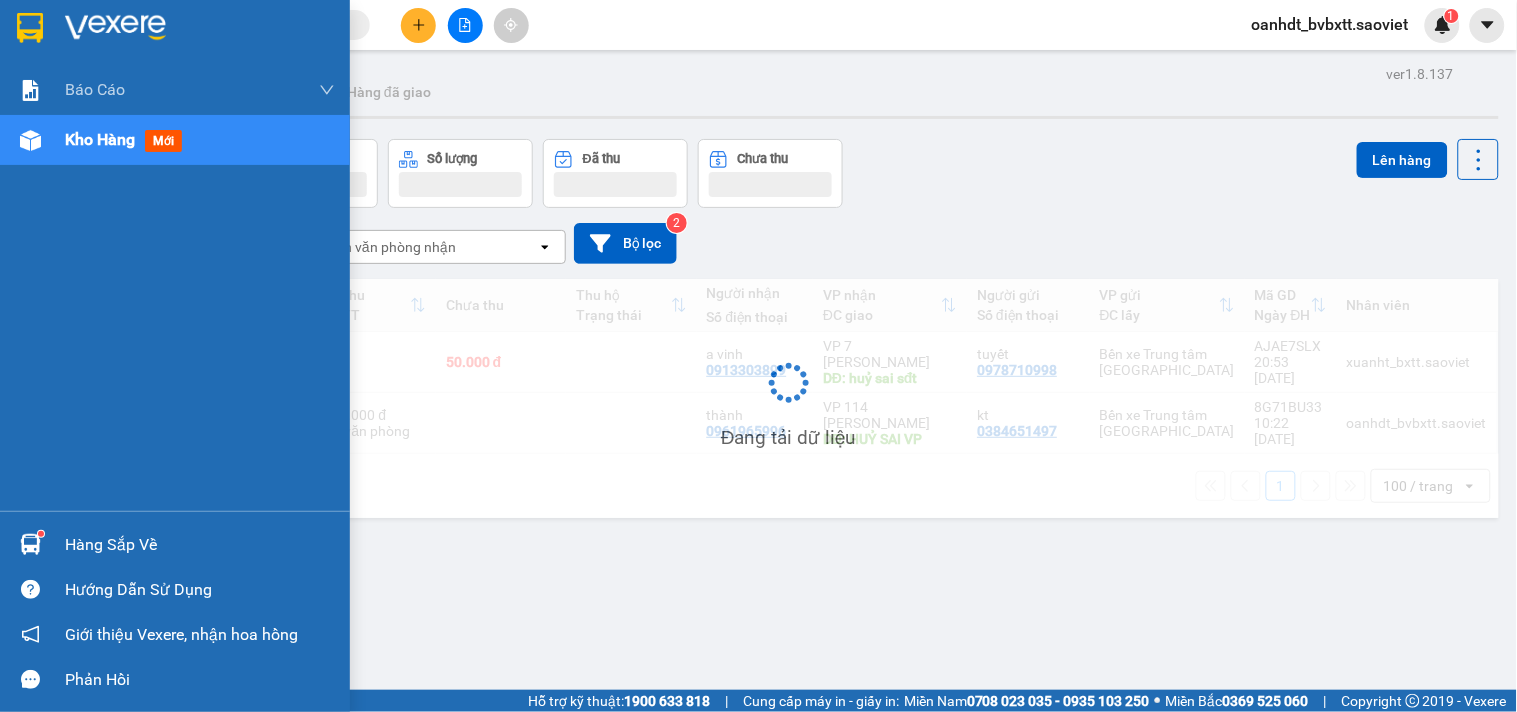click on "mới" at bounding box center [163, 141] 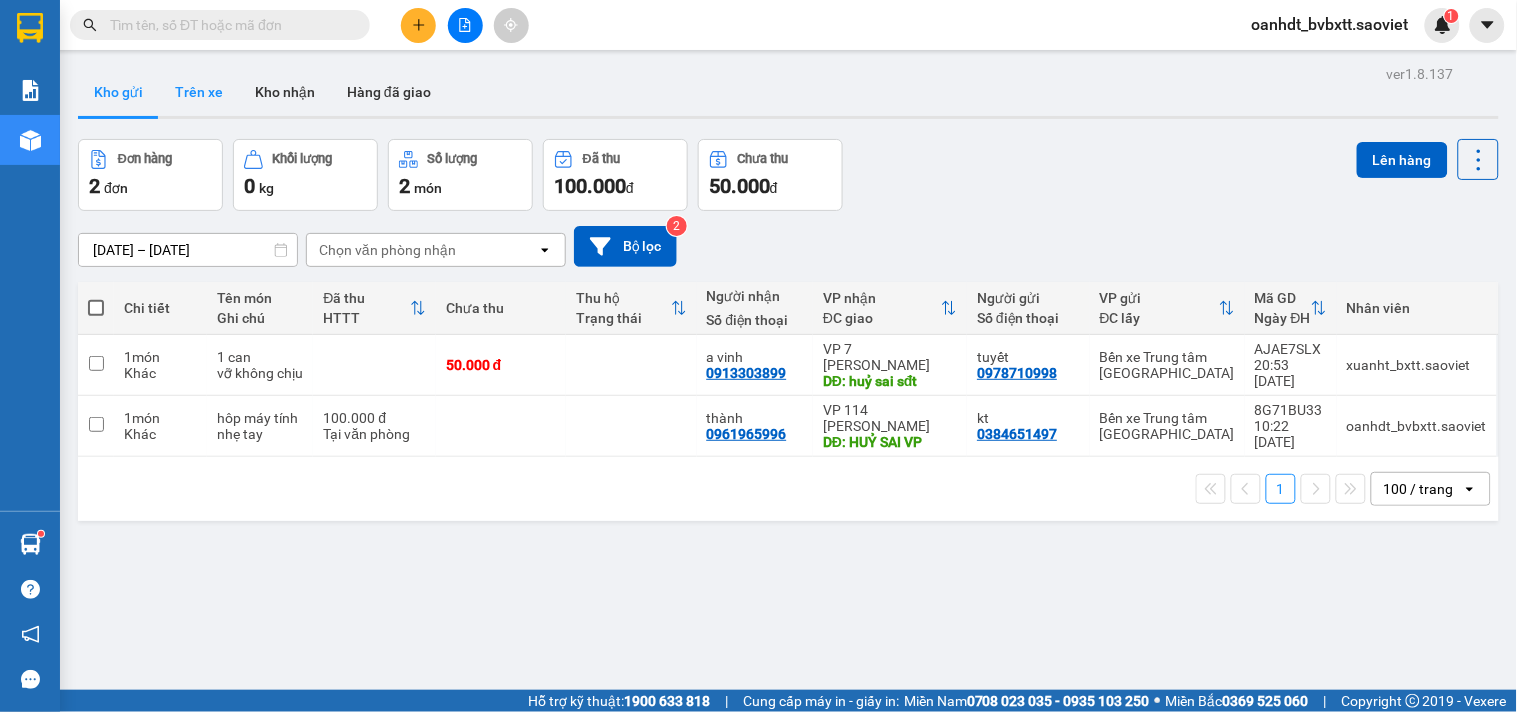 click on "Trên xe" at bounding box center (199, 92) 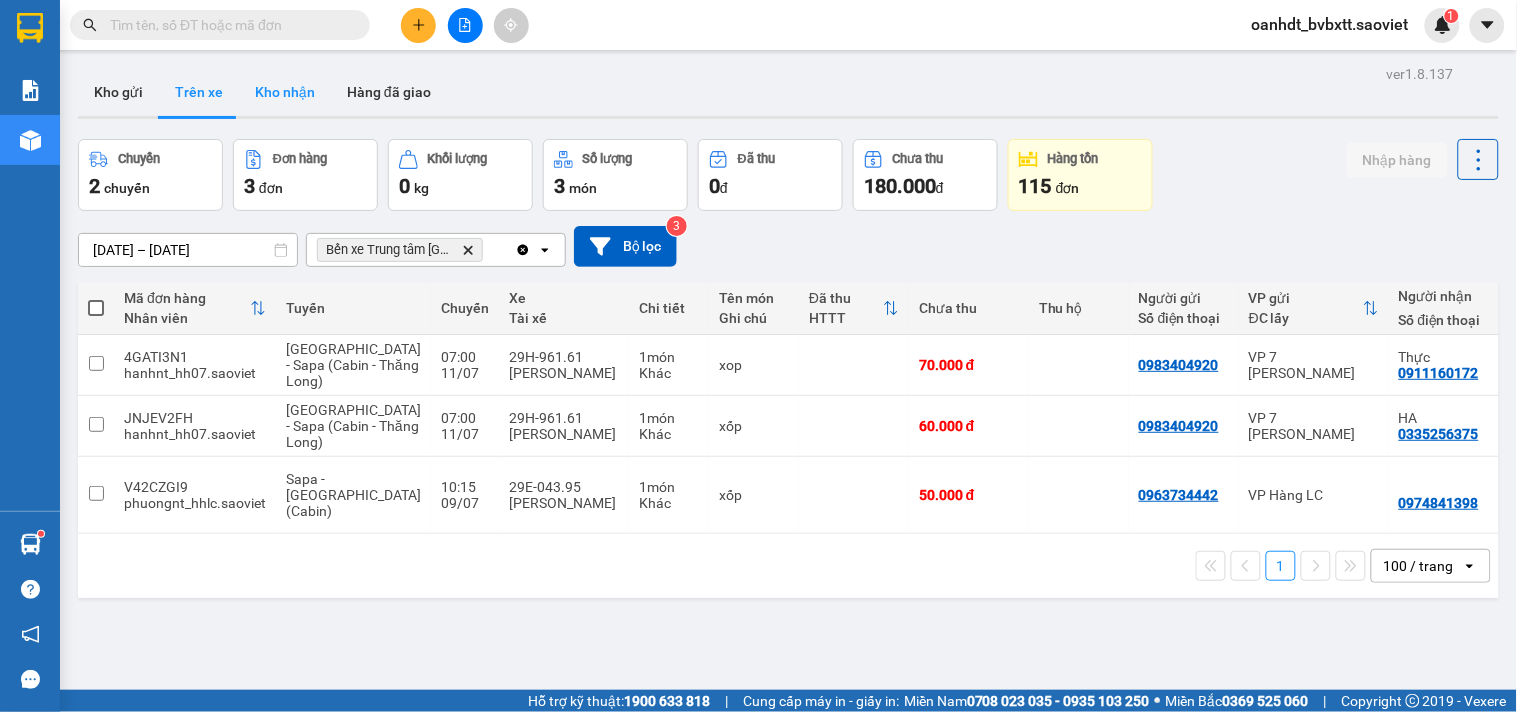 click on "Kho nhận" at bounding box center [285, 92] 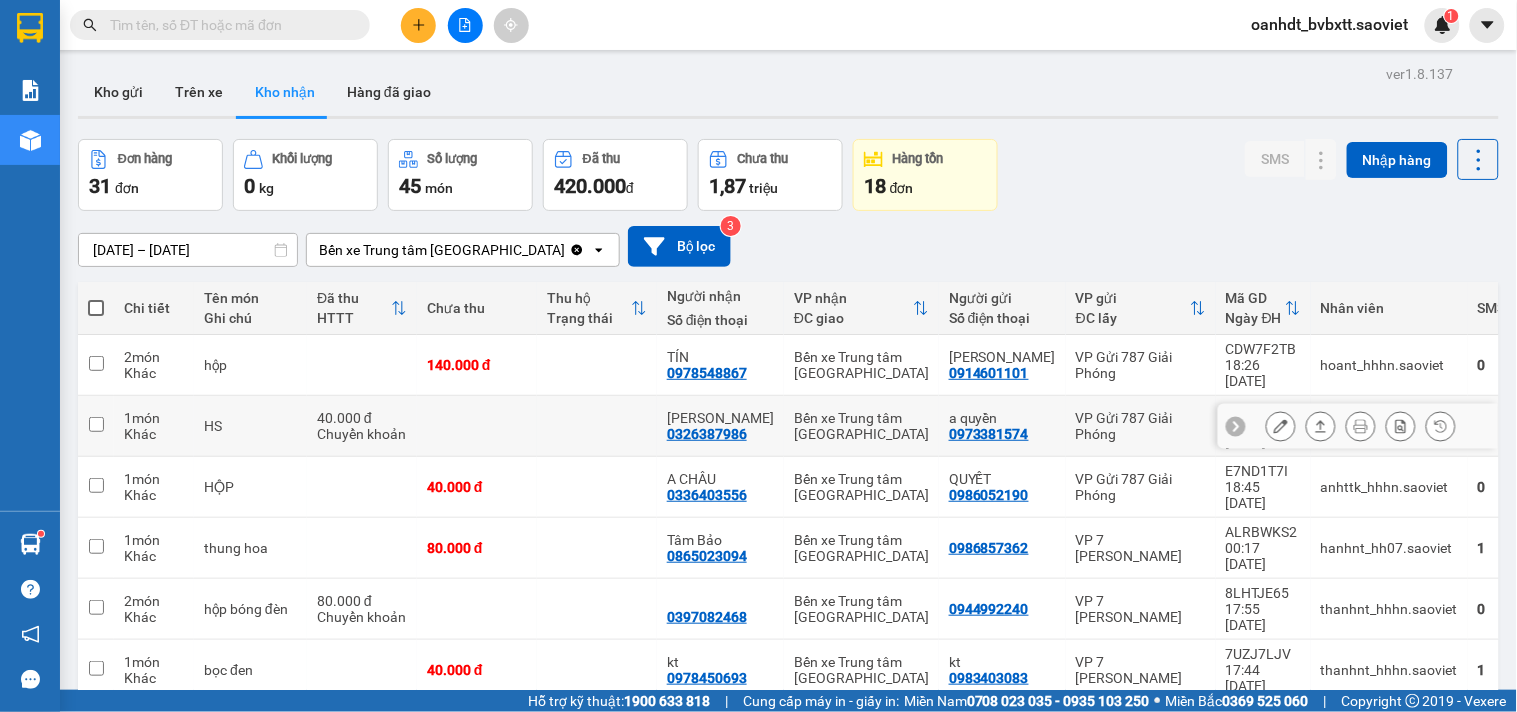 click at bounding box center (597, 426) 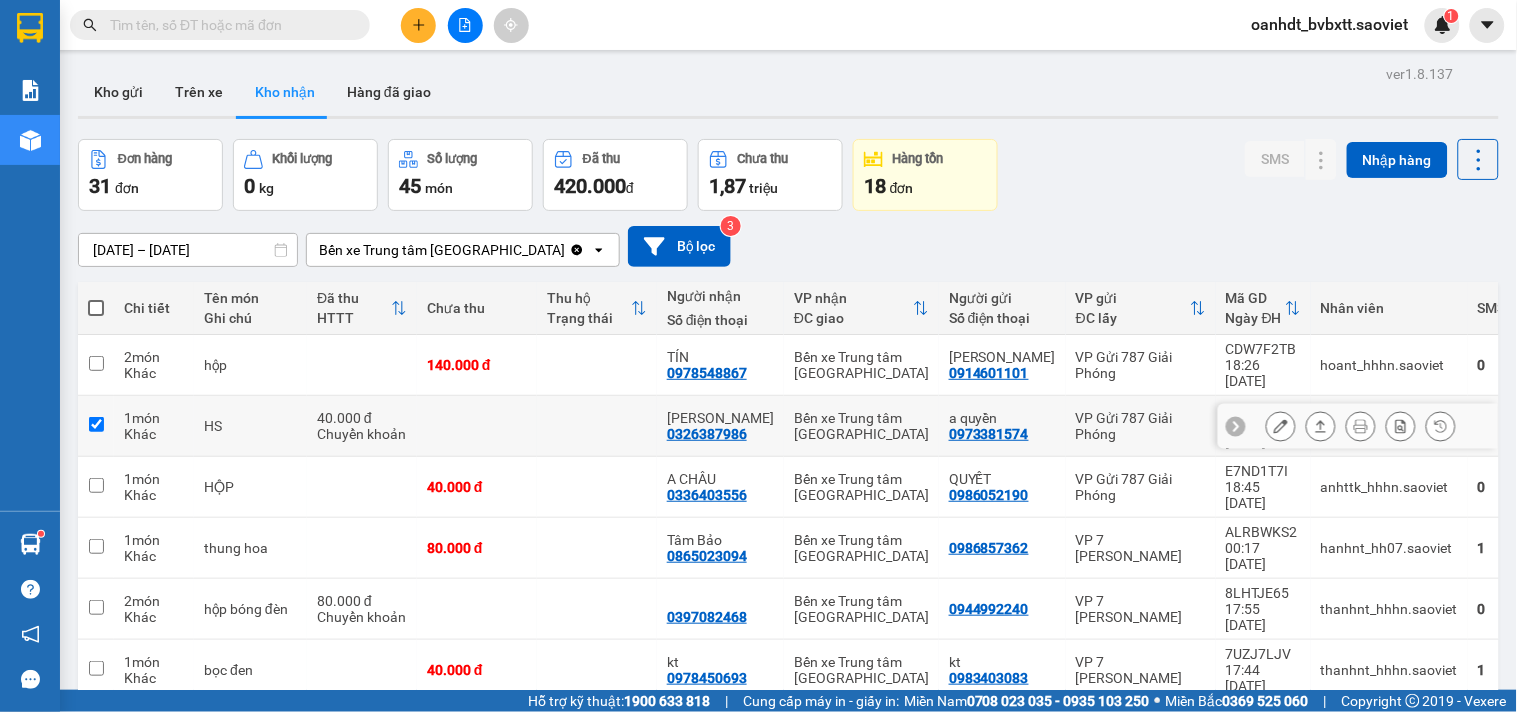 checkbox on "true" 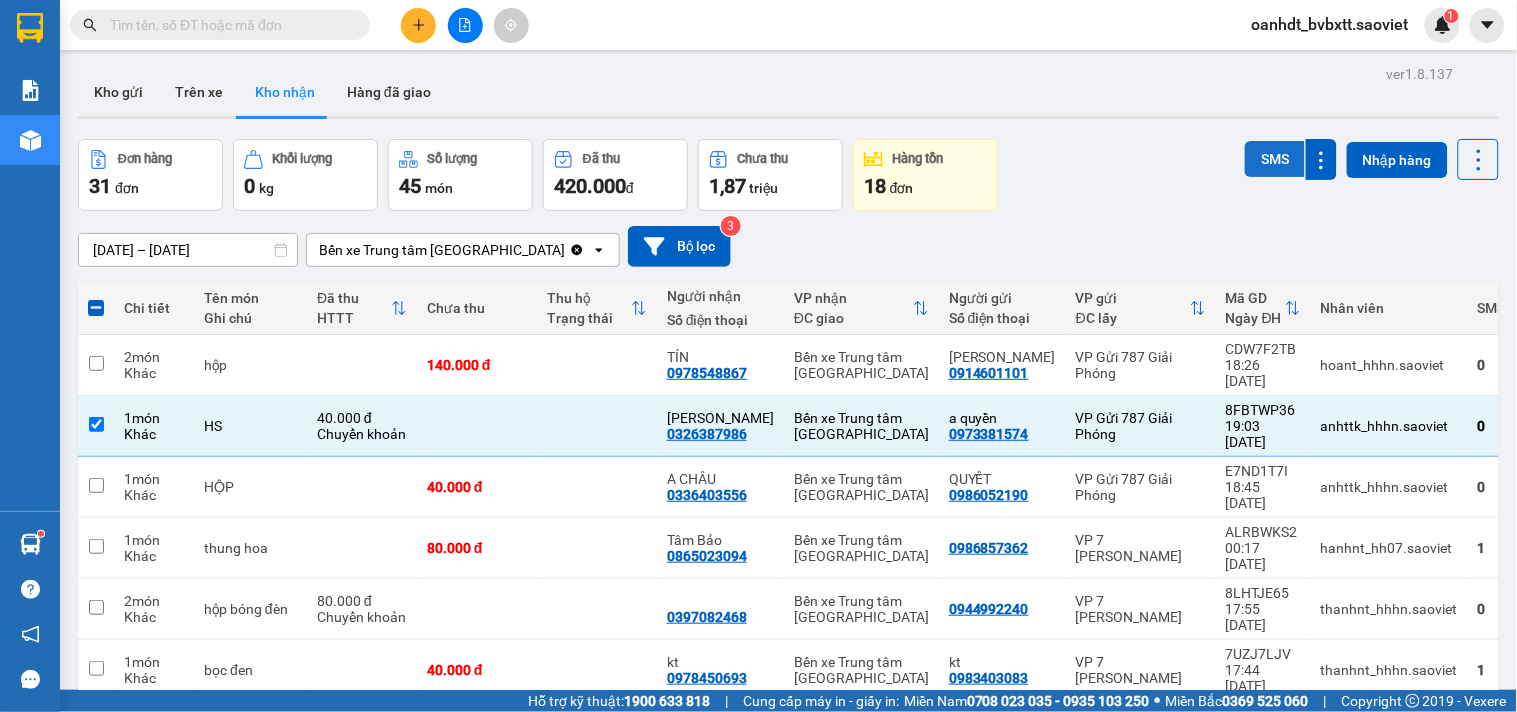 click on "SMS" at bounding box center (1275, 159) 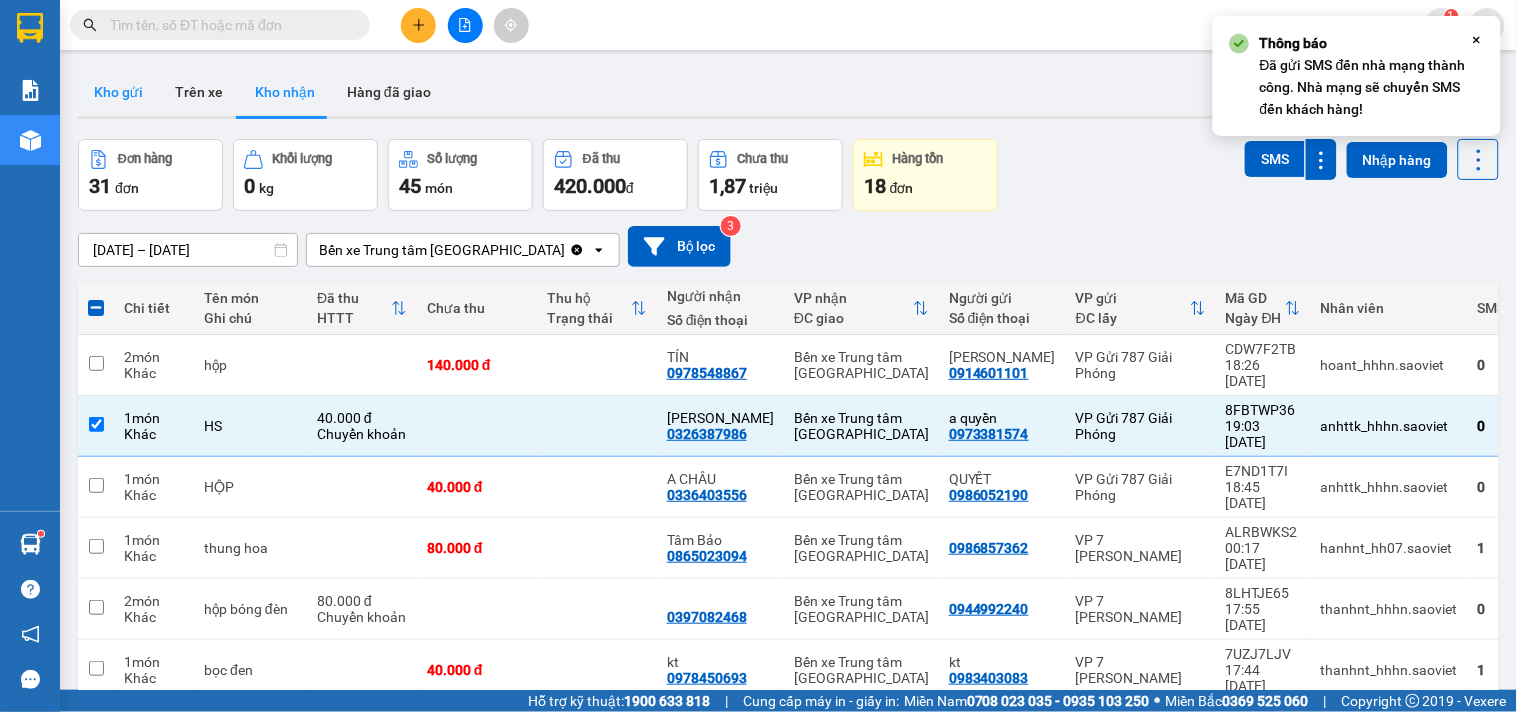 click on "Kho gửi" at bounding box center (118, 92) 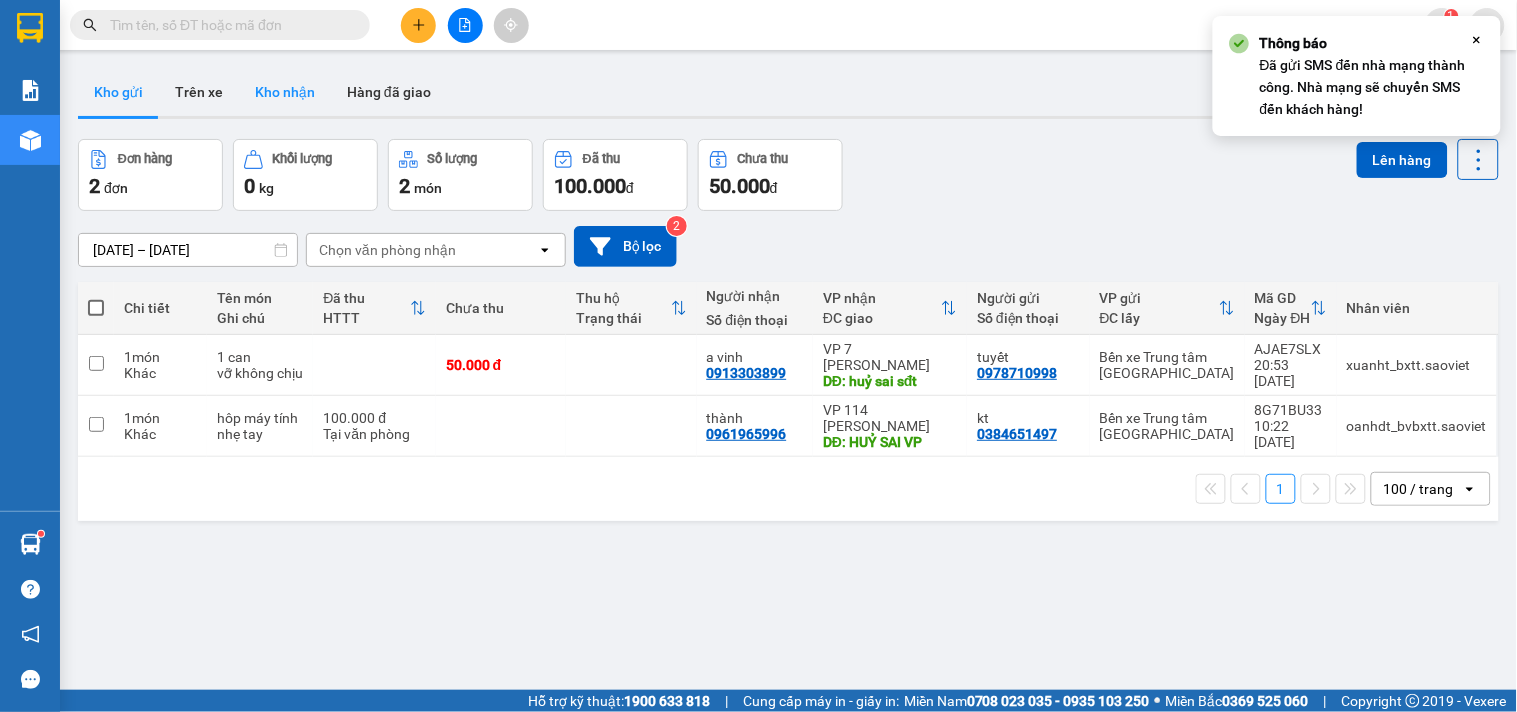 click on "Kho nhận" at bounding box center (285, 92) 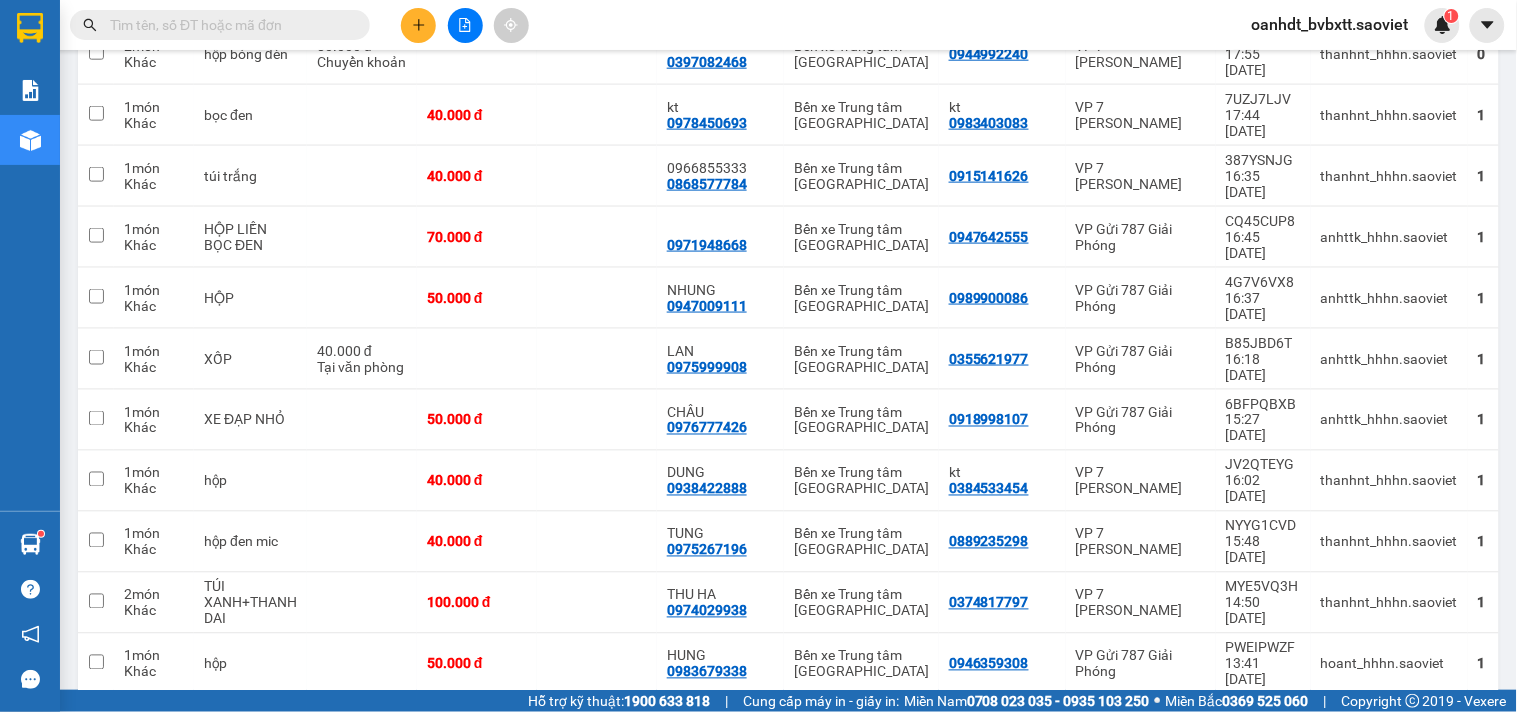 scroll, scrollTop: 0, scrollLeft: 0, axis: both 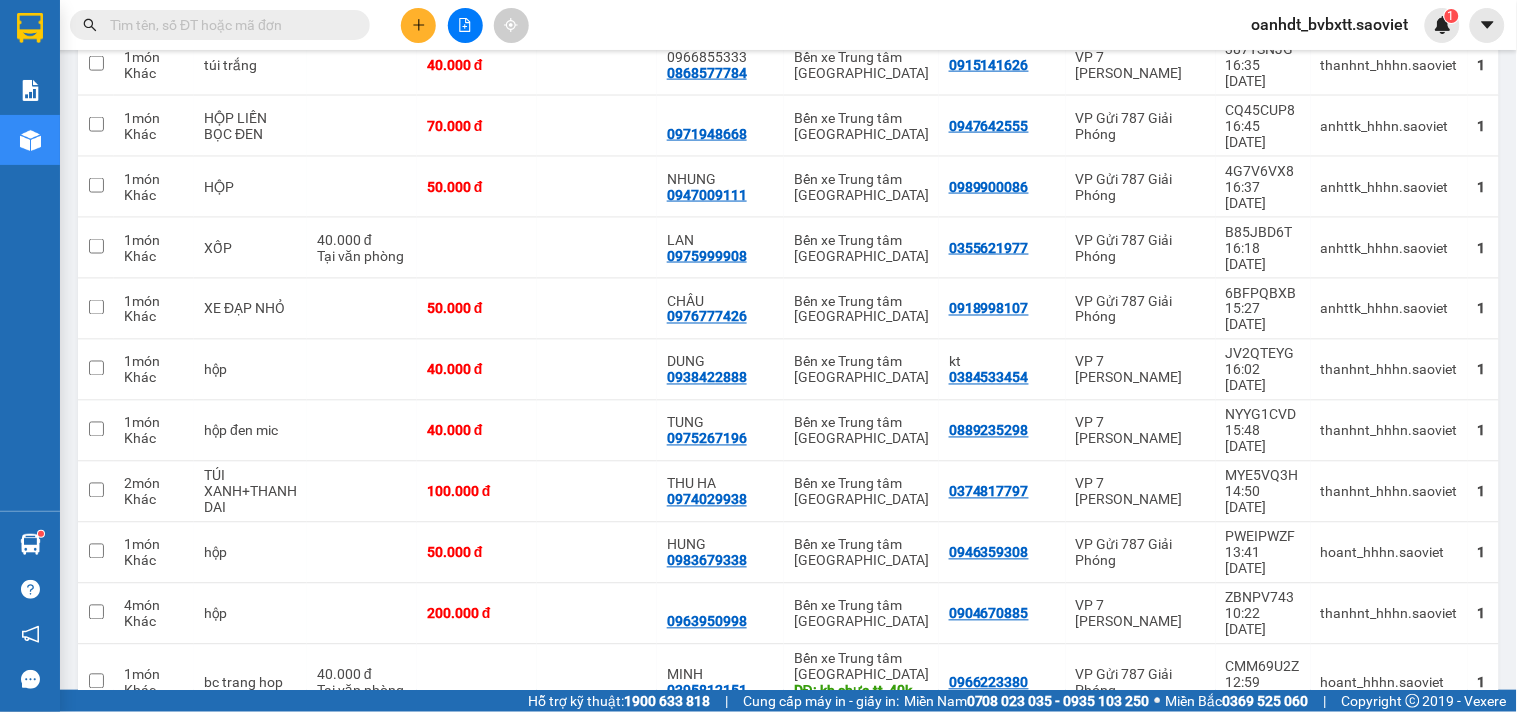 click 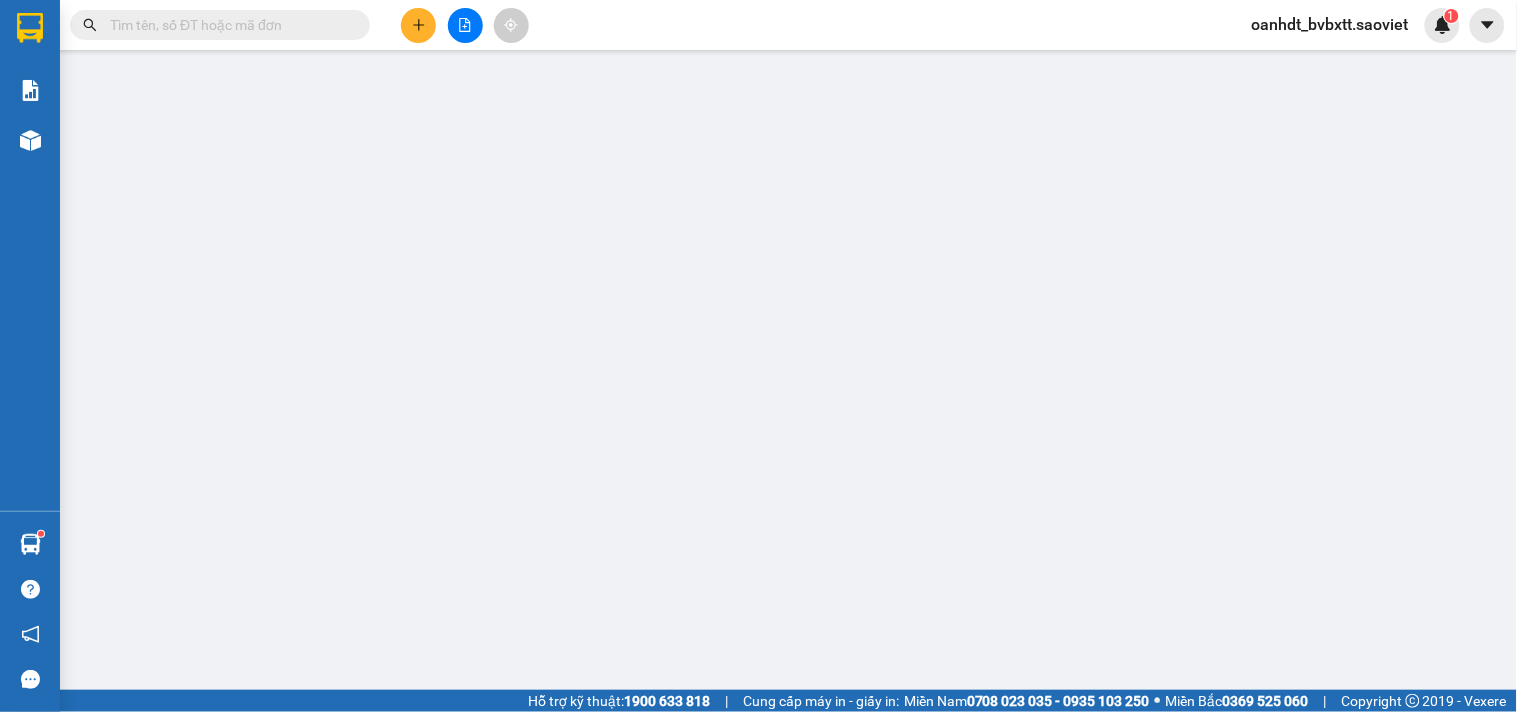 type on "0988302373" 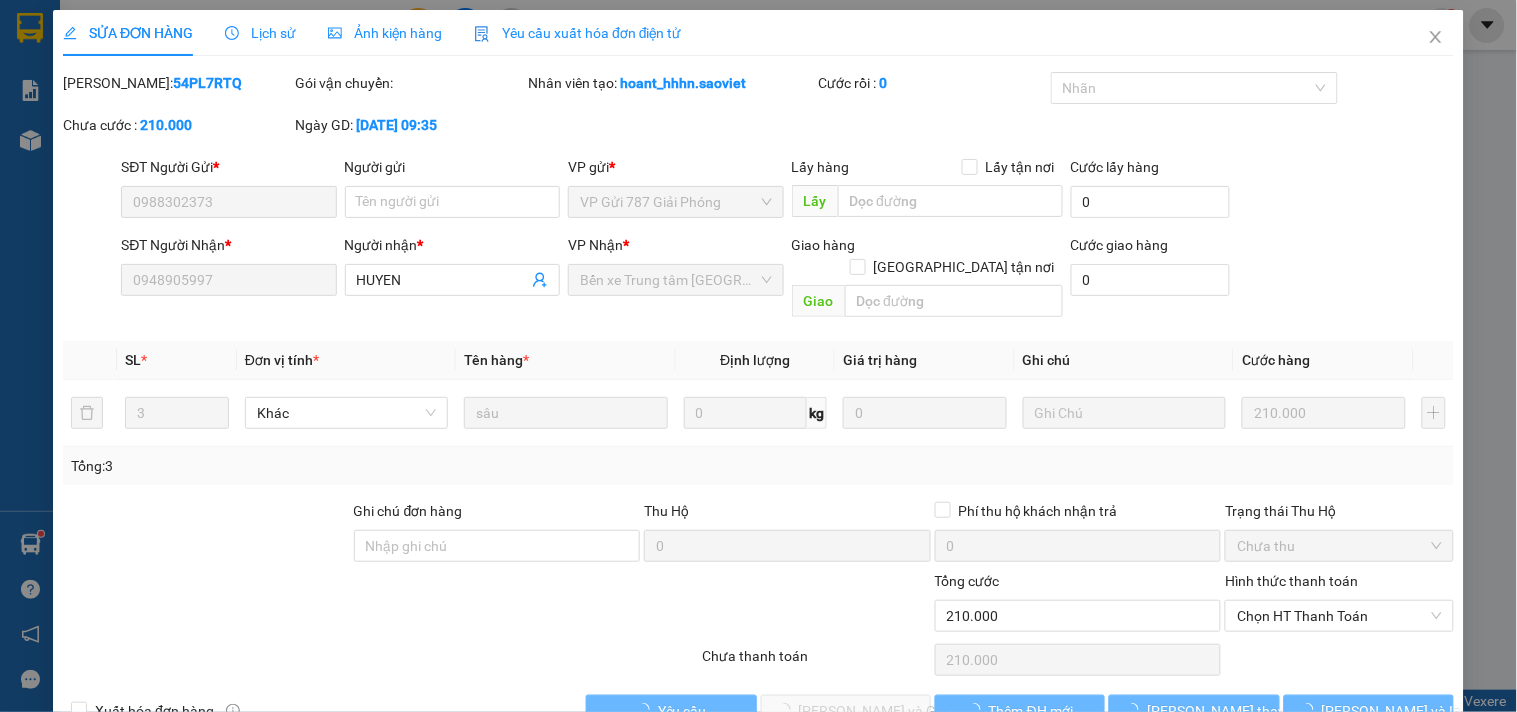 scroll, scrollTop: 0, scrollLeft: 0, axis: both 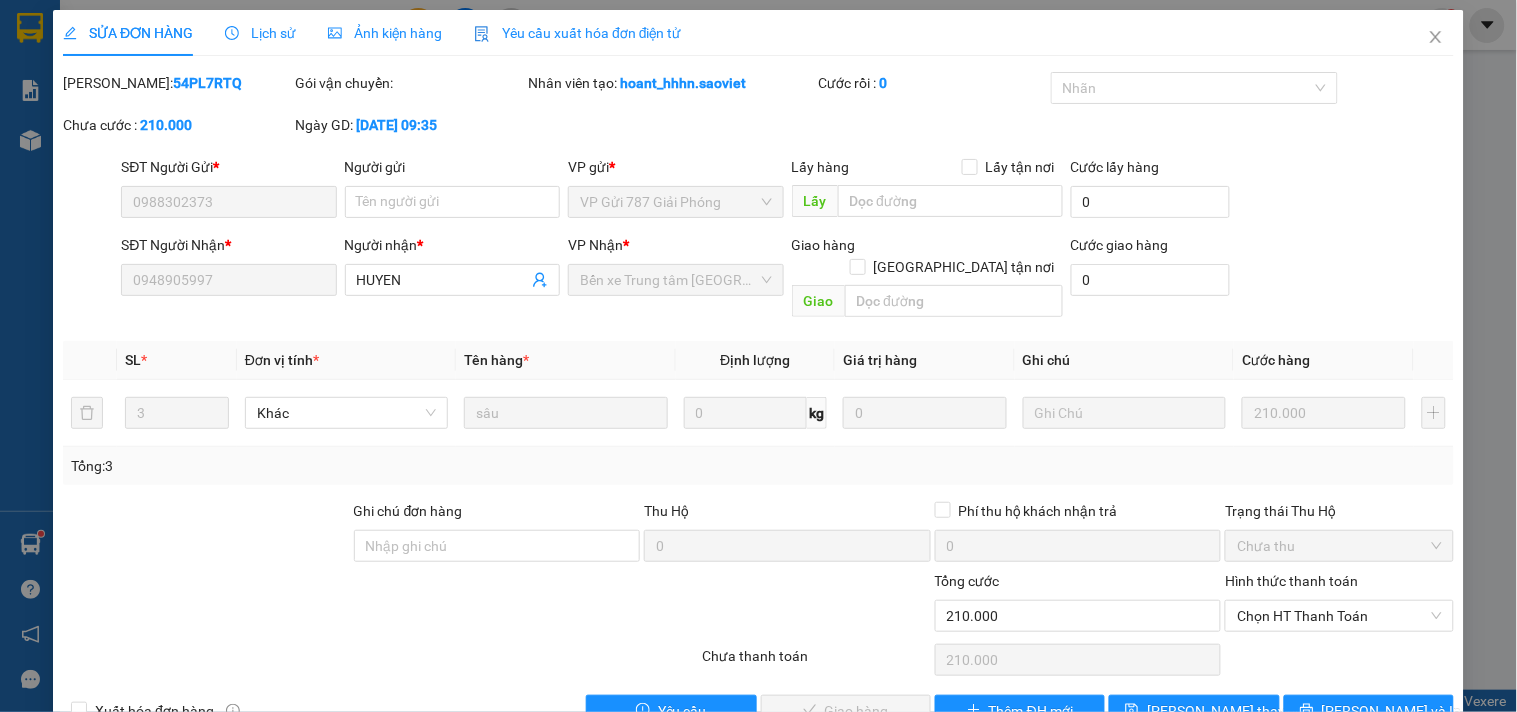 click on "Lịch sử" at bounding box center [260, 33] 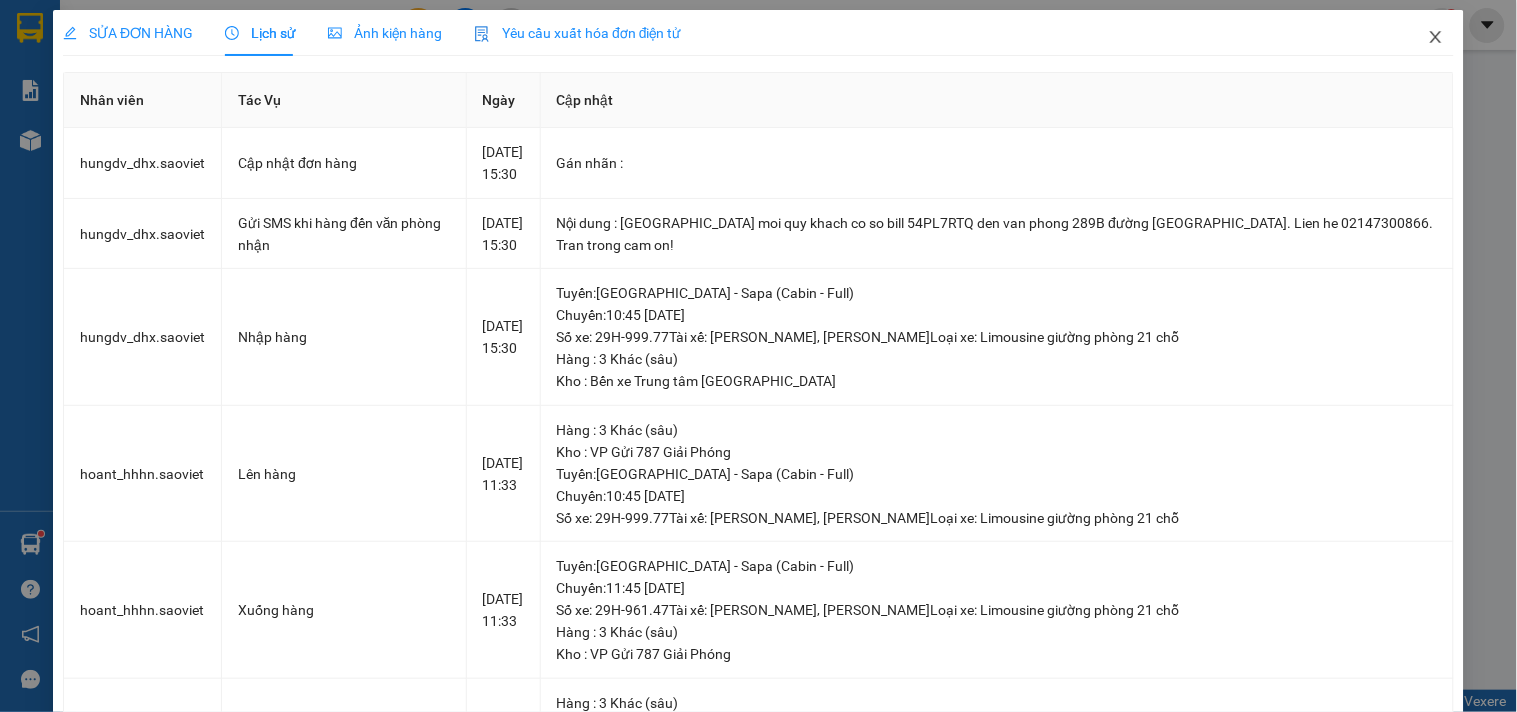 click 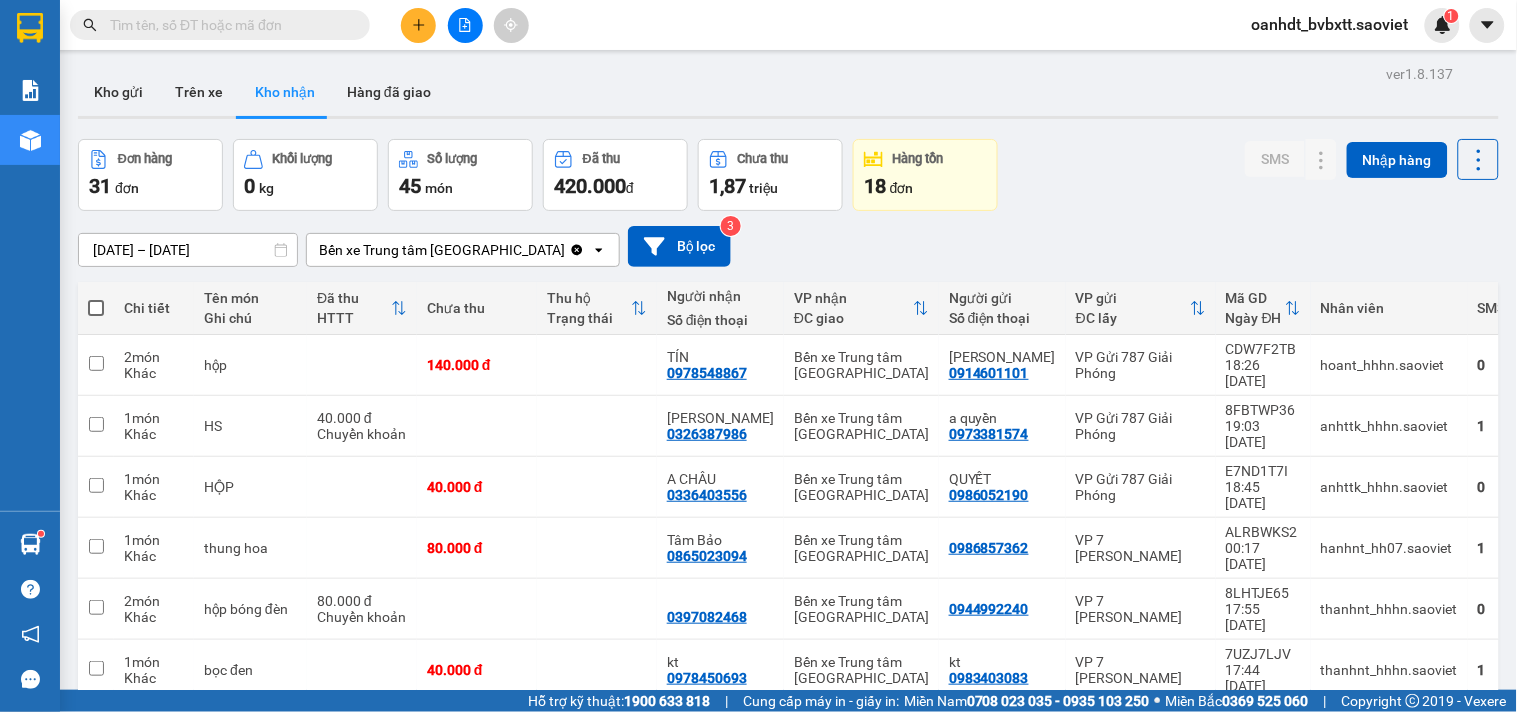 click at bounding box center [228, 25] 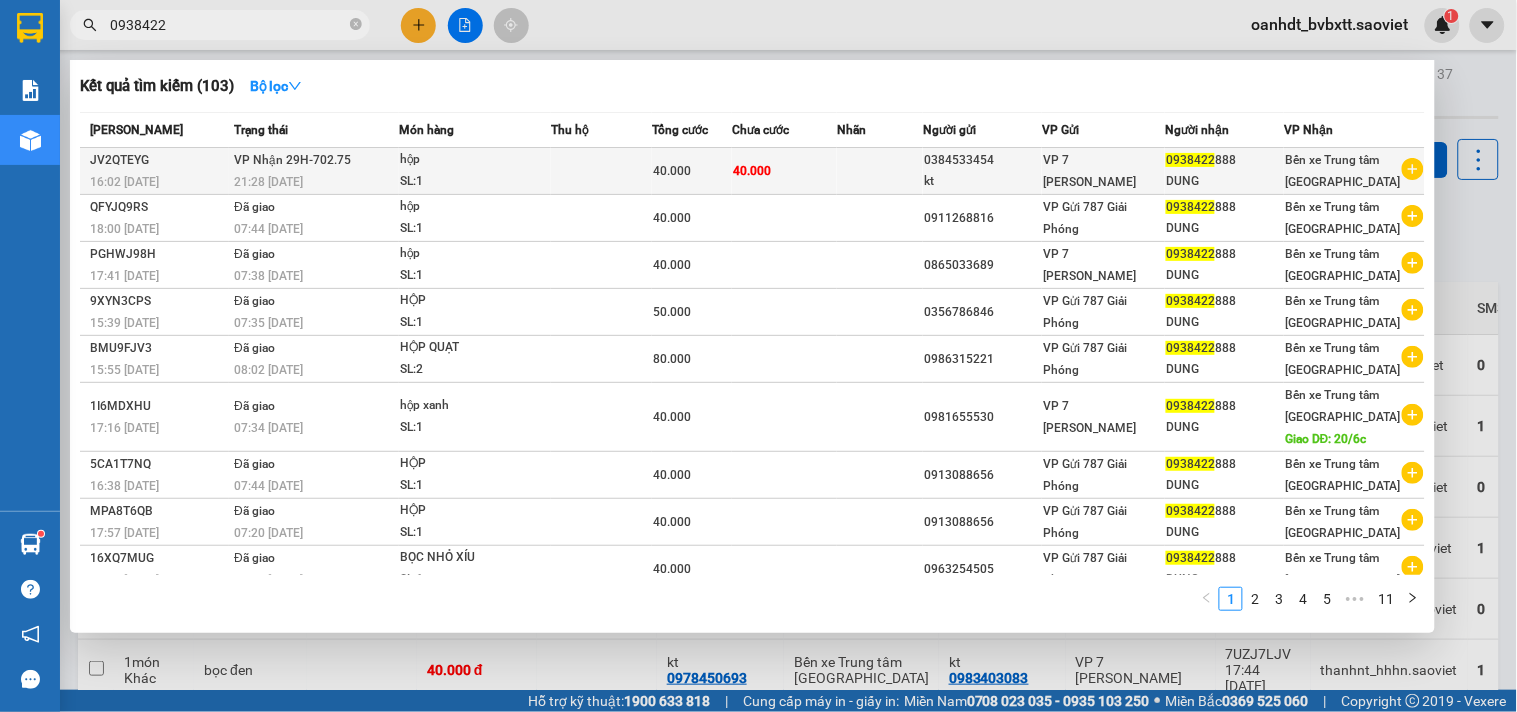 type on "0938422" 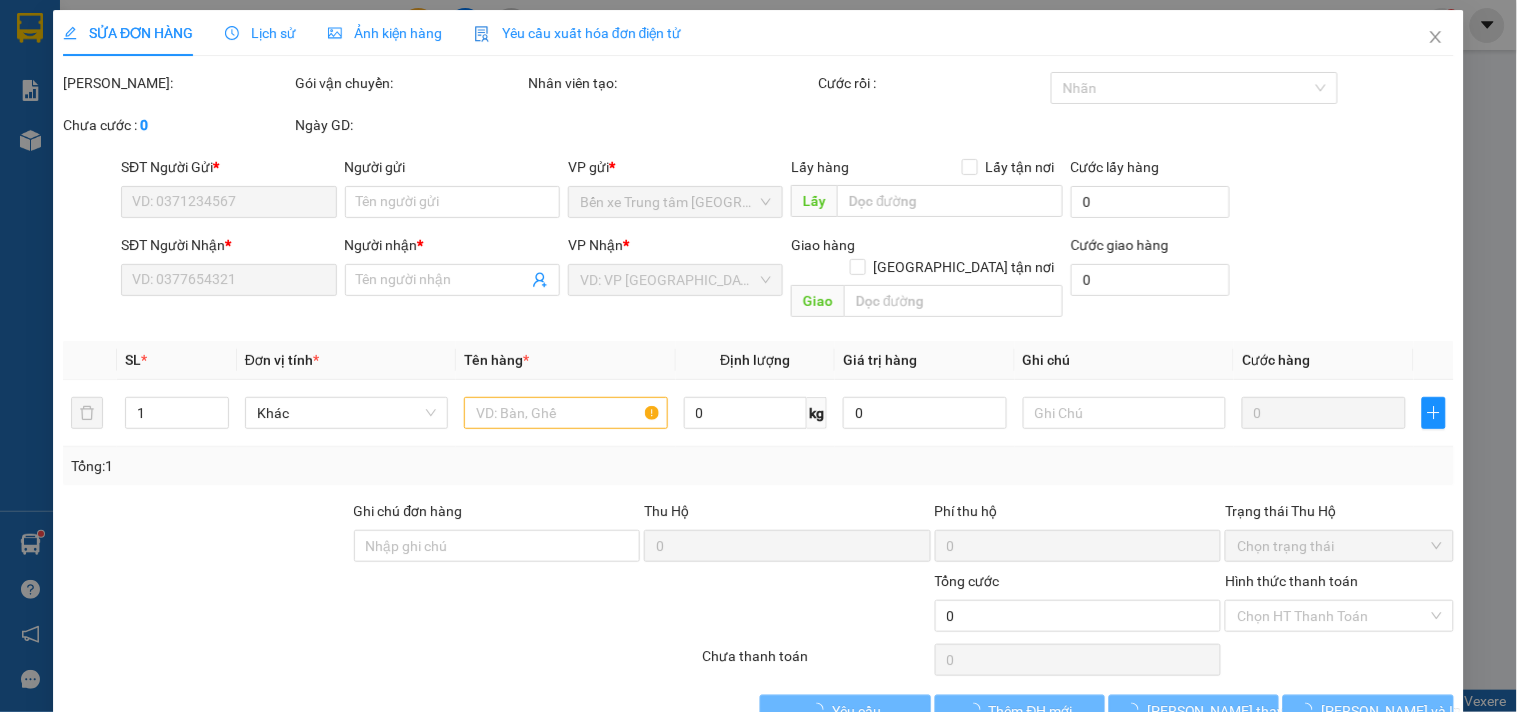 type on "0384533454" 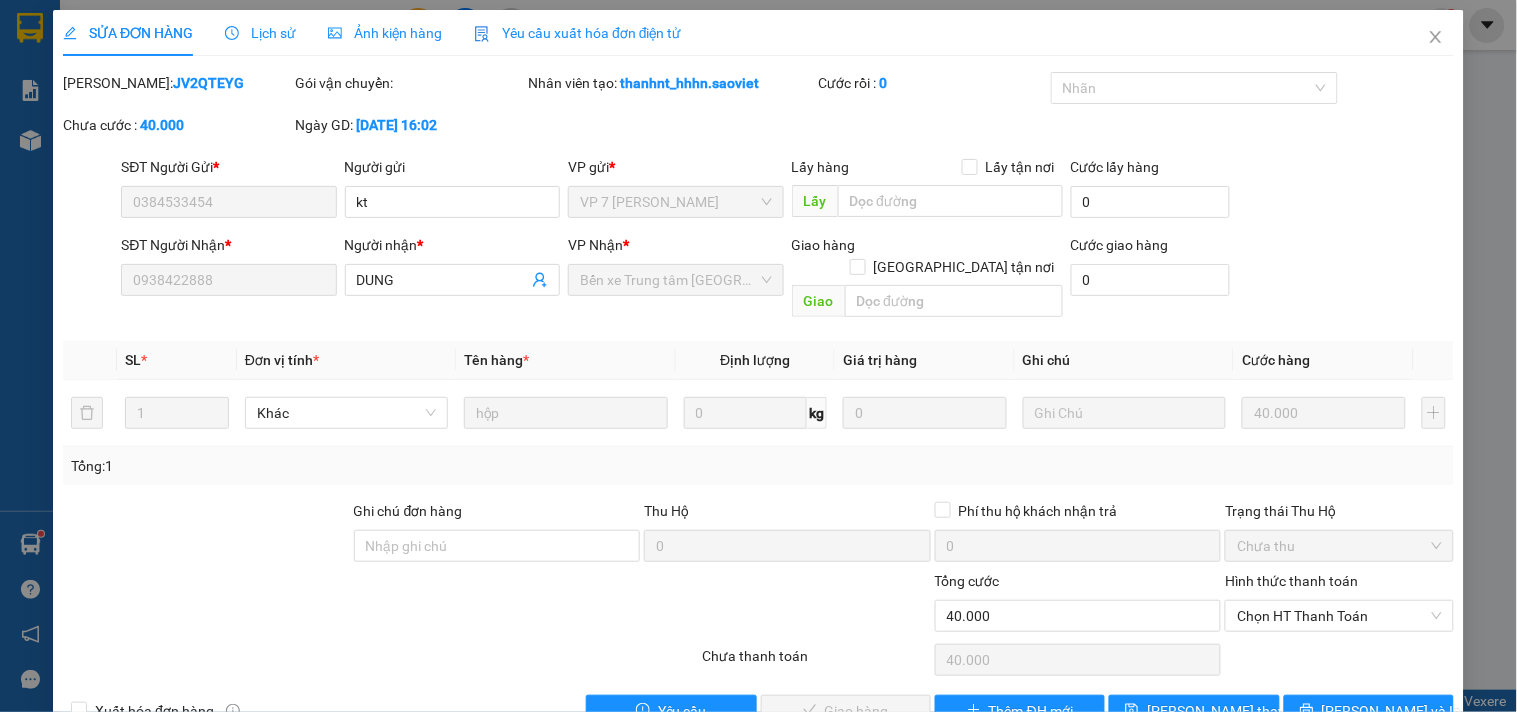 click on "Lịch sử" at bounding box center (260, 33) 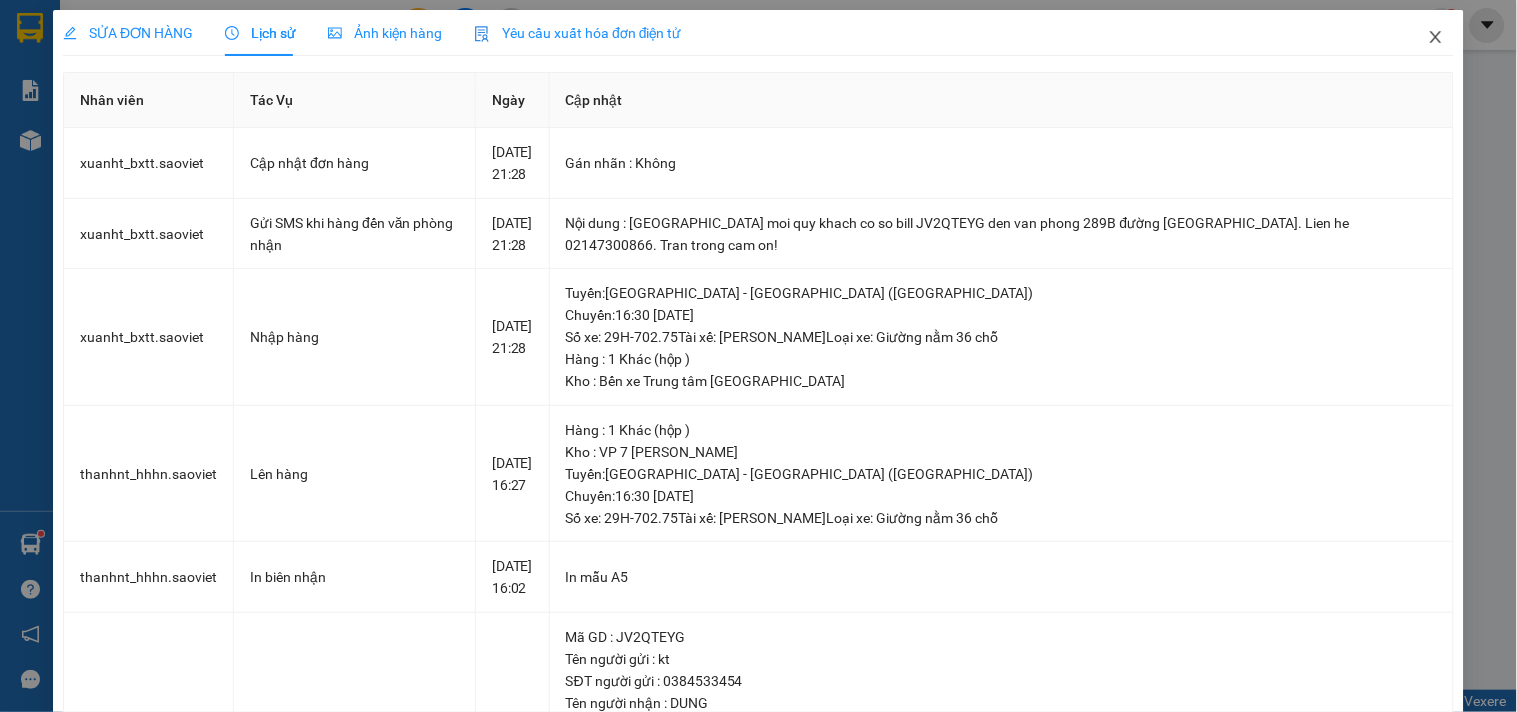 click 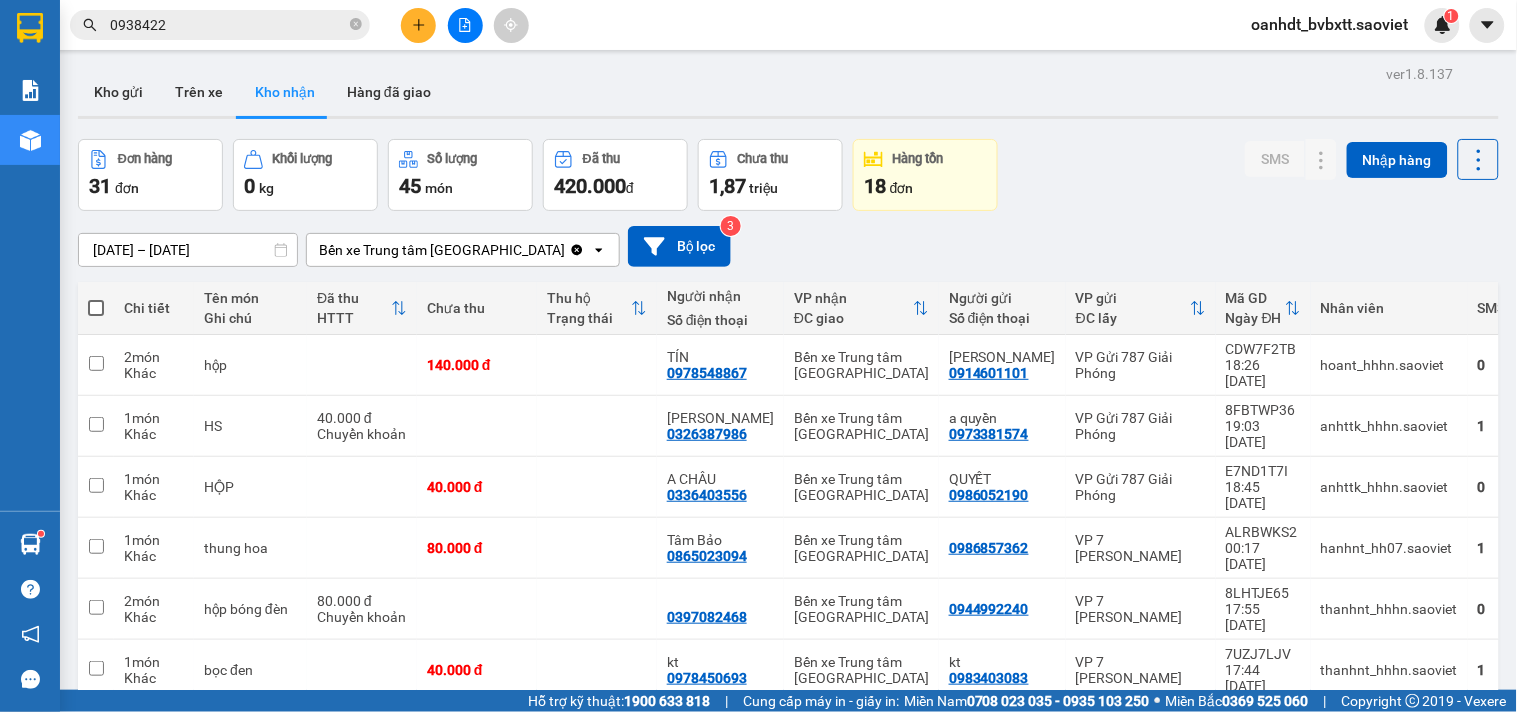 click on "0938422" at bounding box center [228, 25] 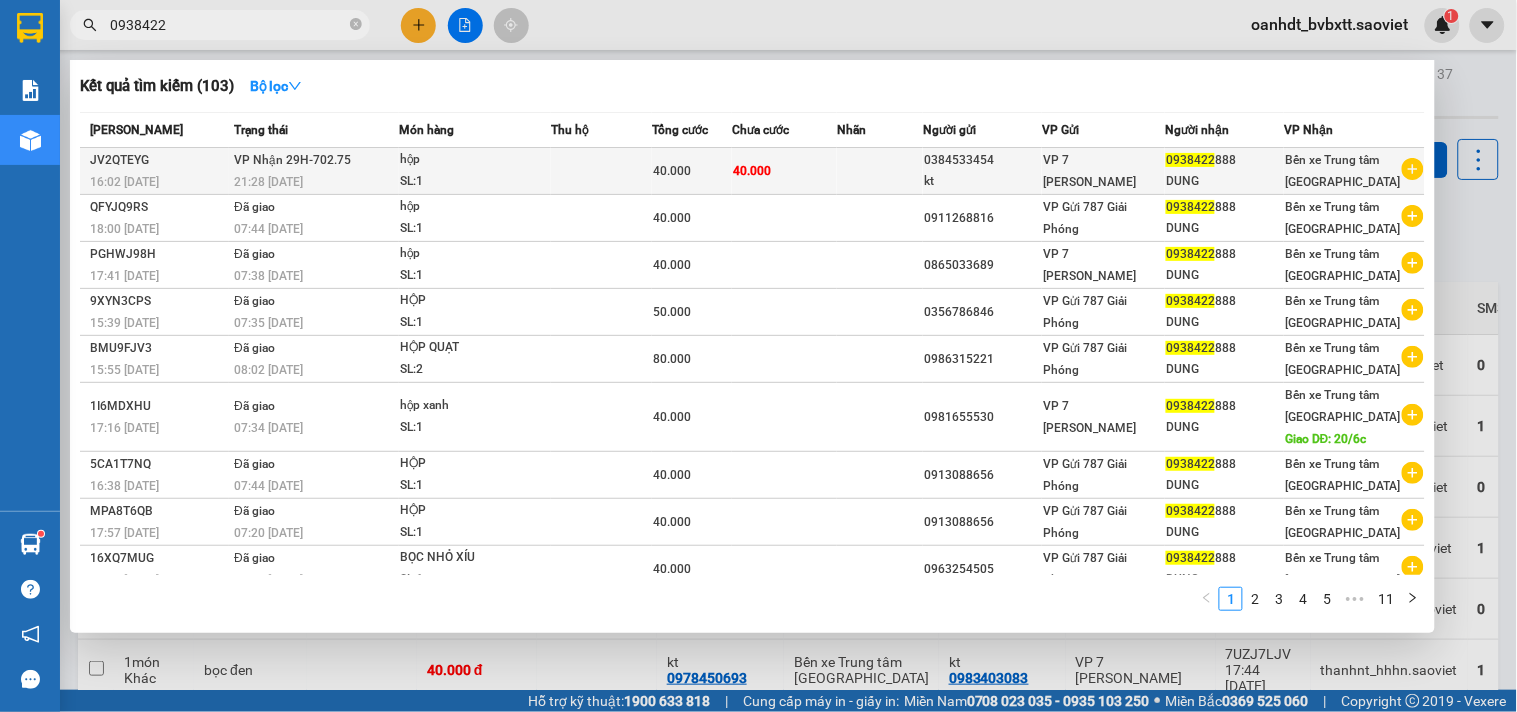 click on "hộp" at bounding box center (475, 160) 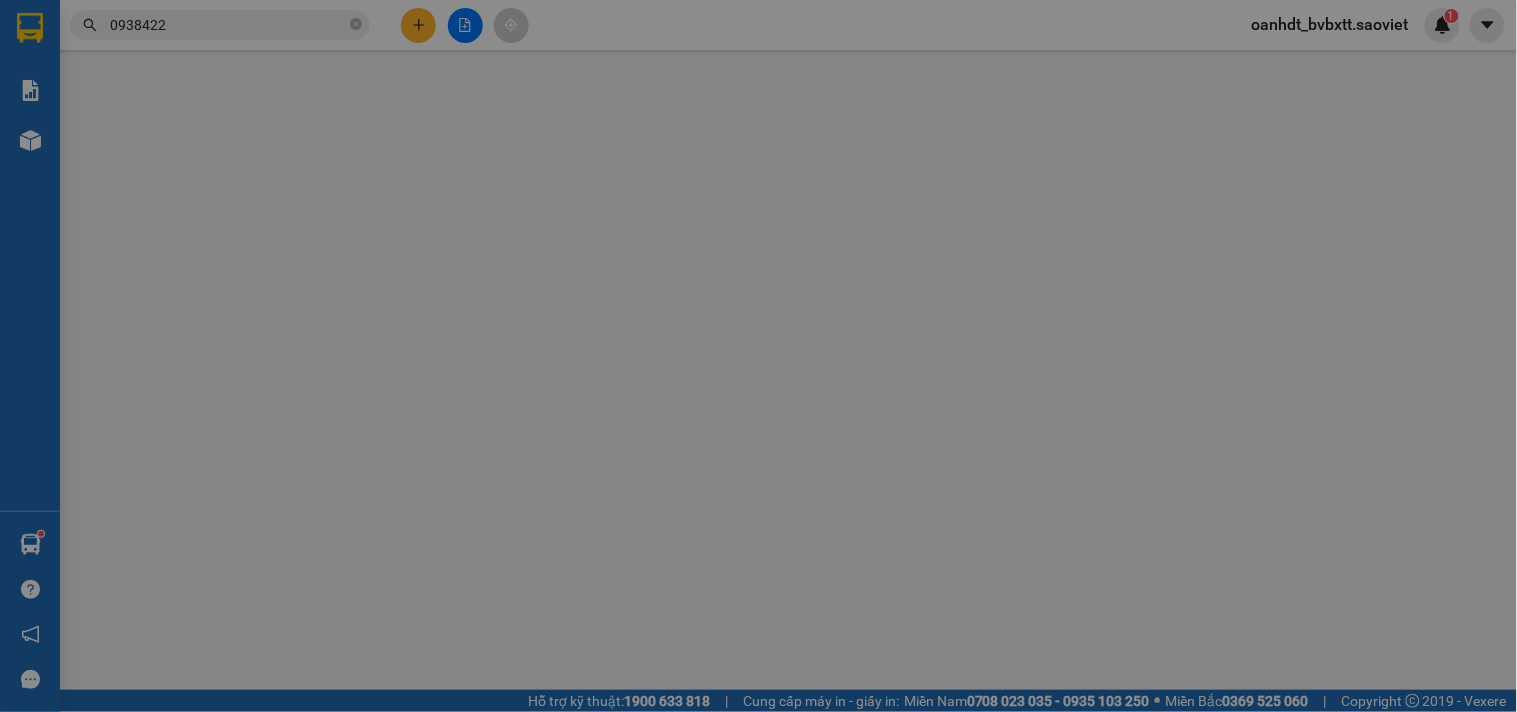 type on "0384533454" 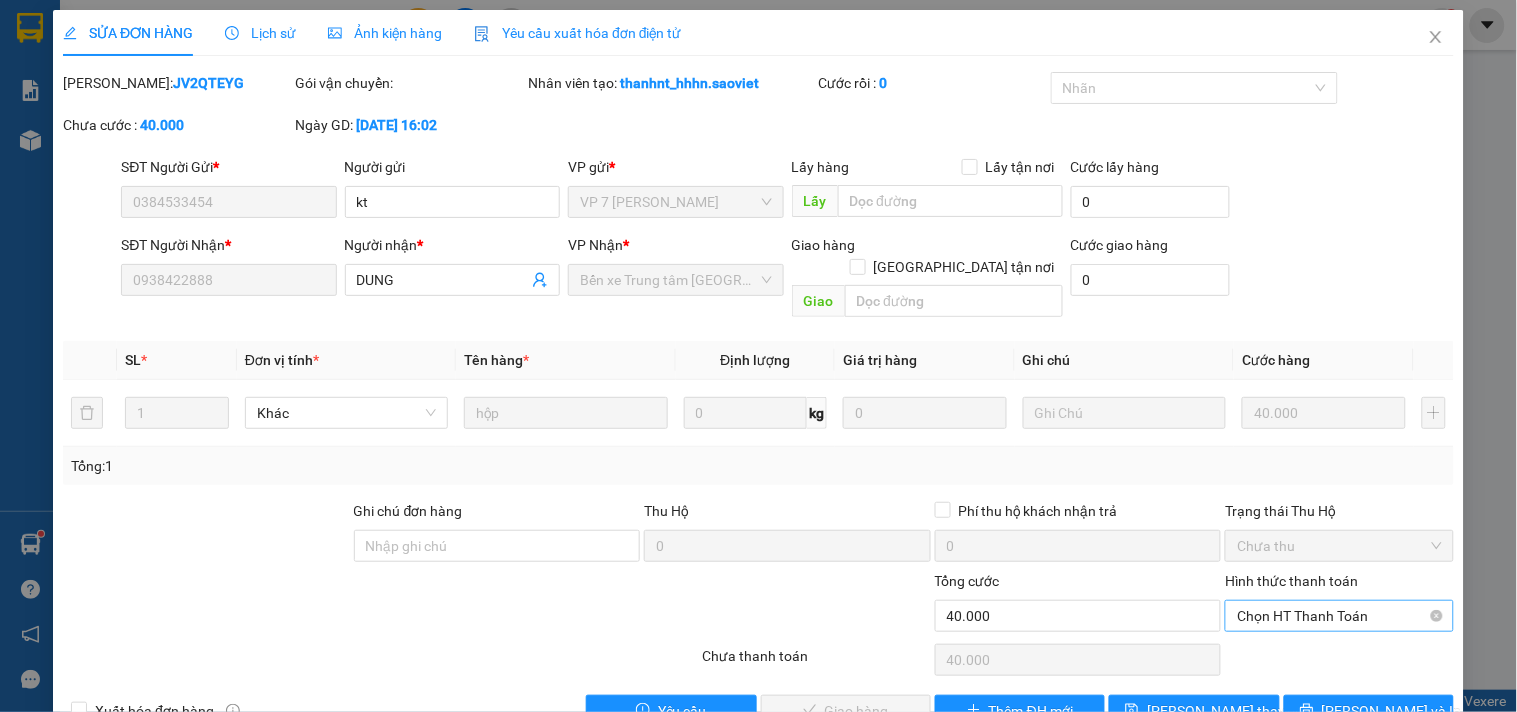 click on "Chọn HT Thanh Toán" at bounding box center (1339, 616) 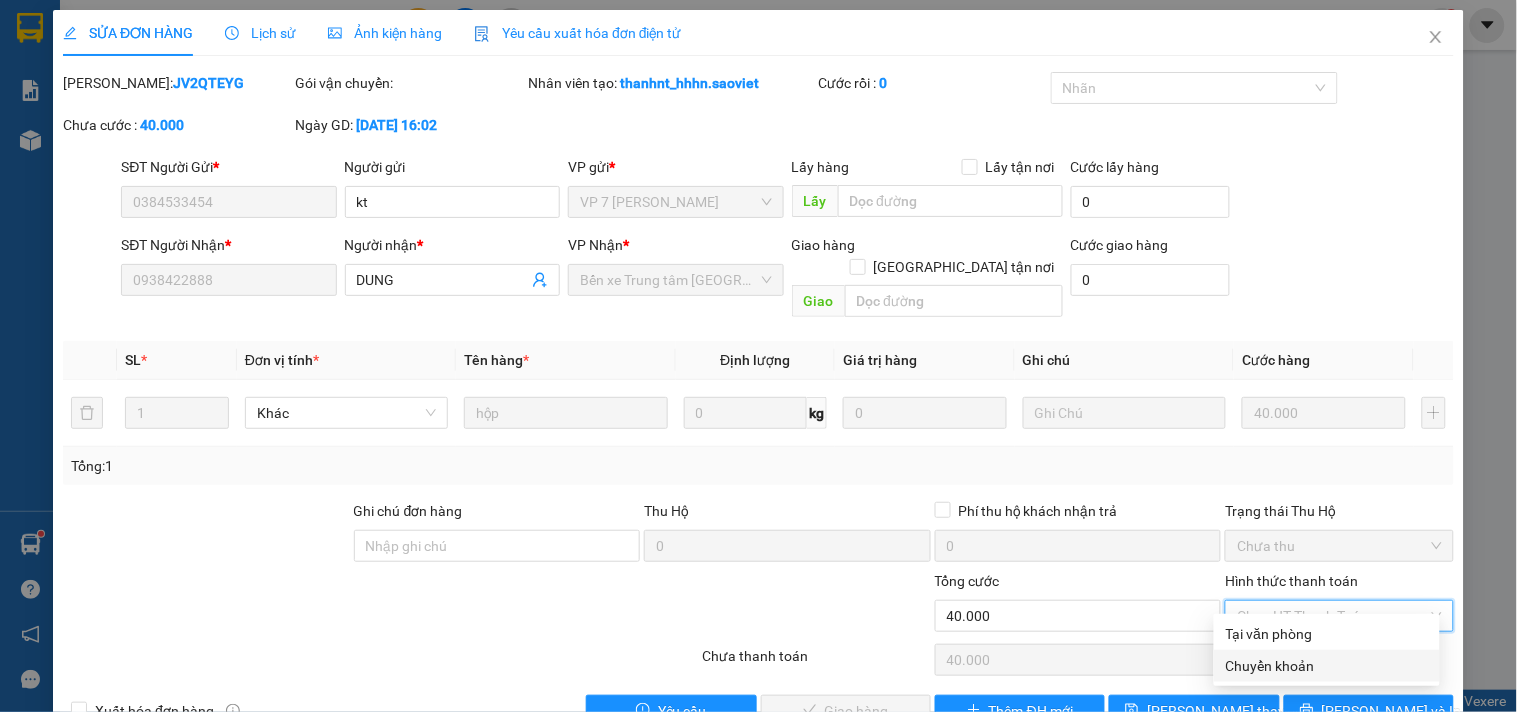 click on "Chuyển khoản" at bounding box center (1327, 666) 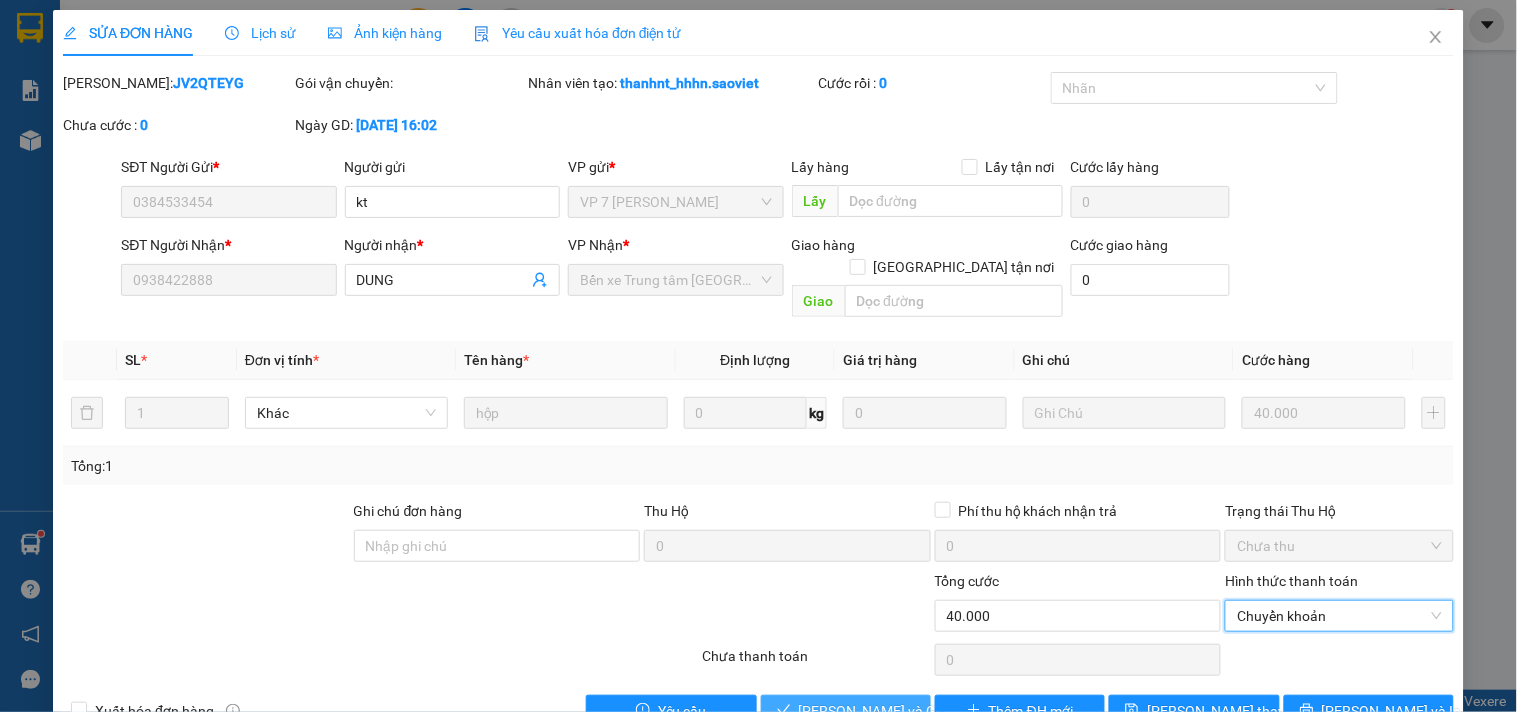 click on "[PERSON_NAME] và Giao hàng" at bounding box center (895, 711) 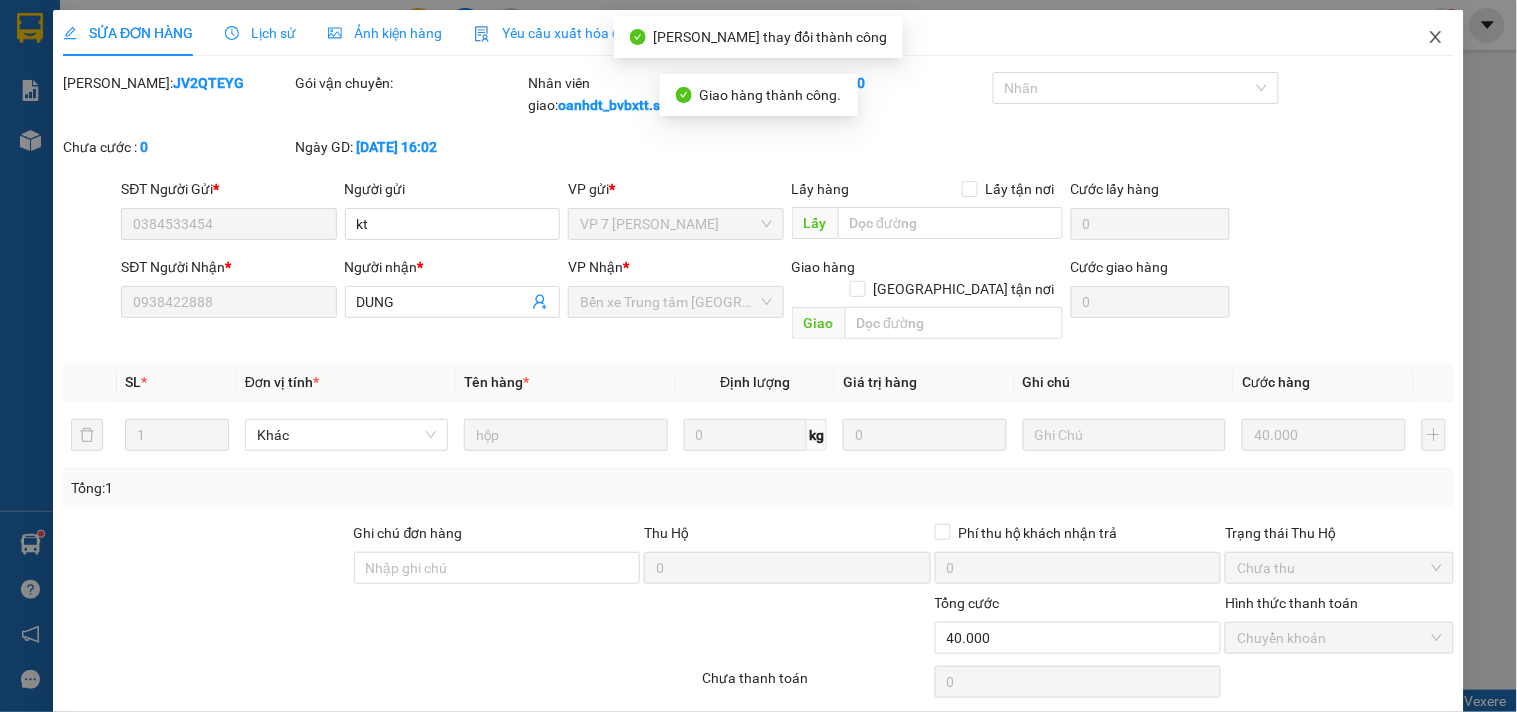 click 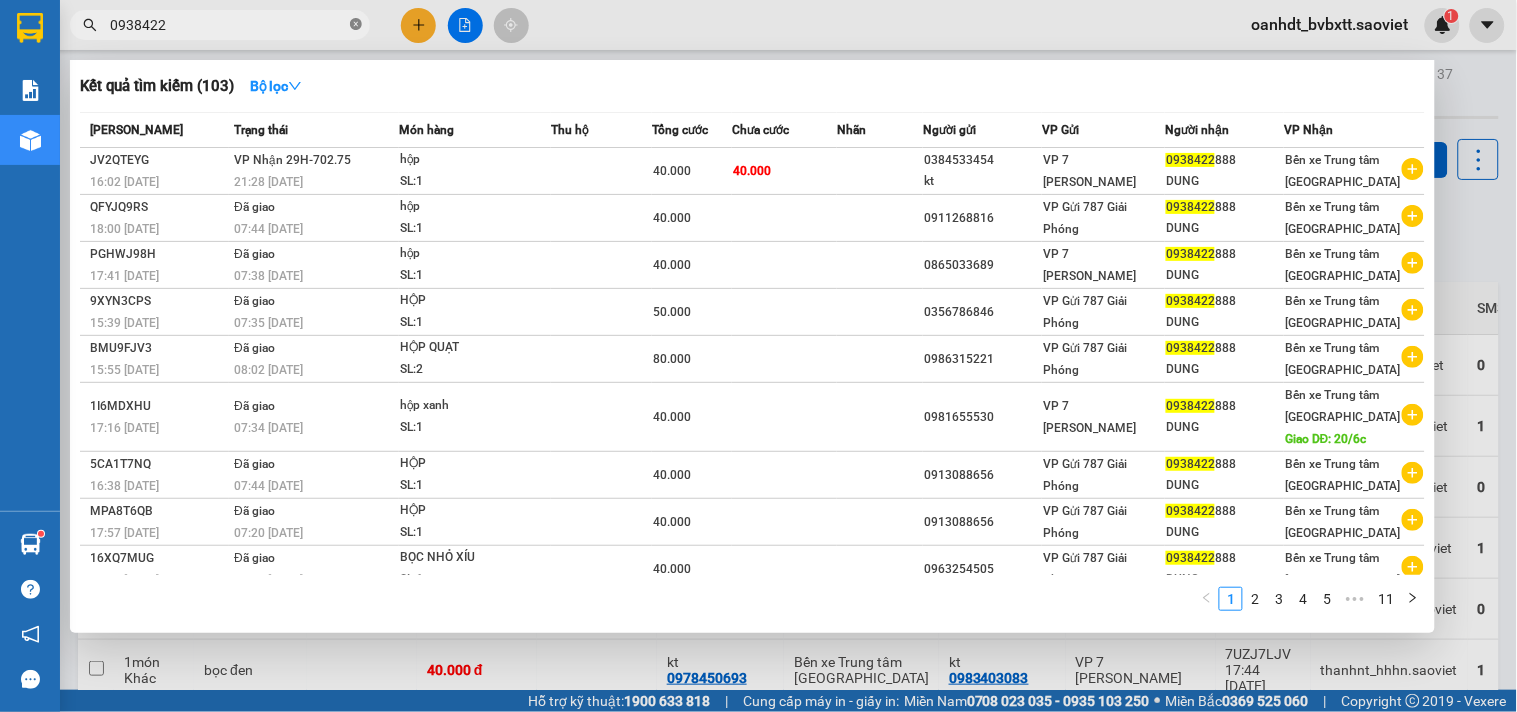 click at bounding box center (356, 25) 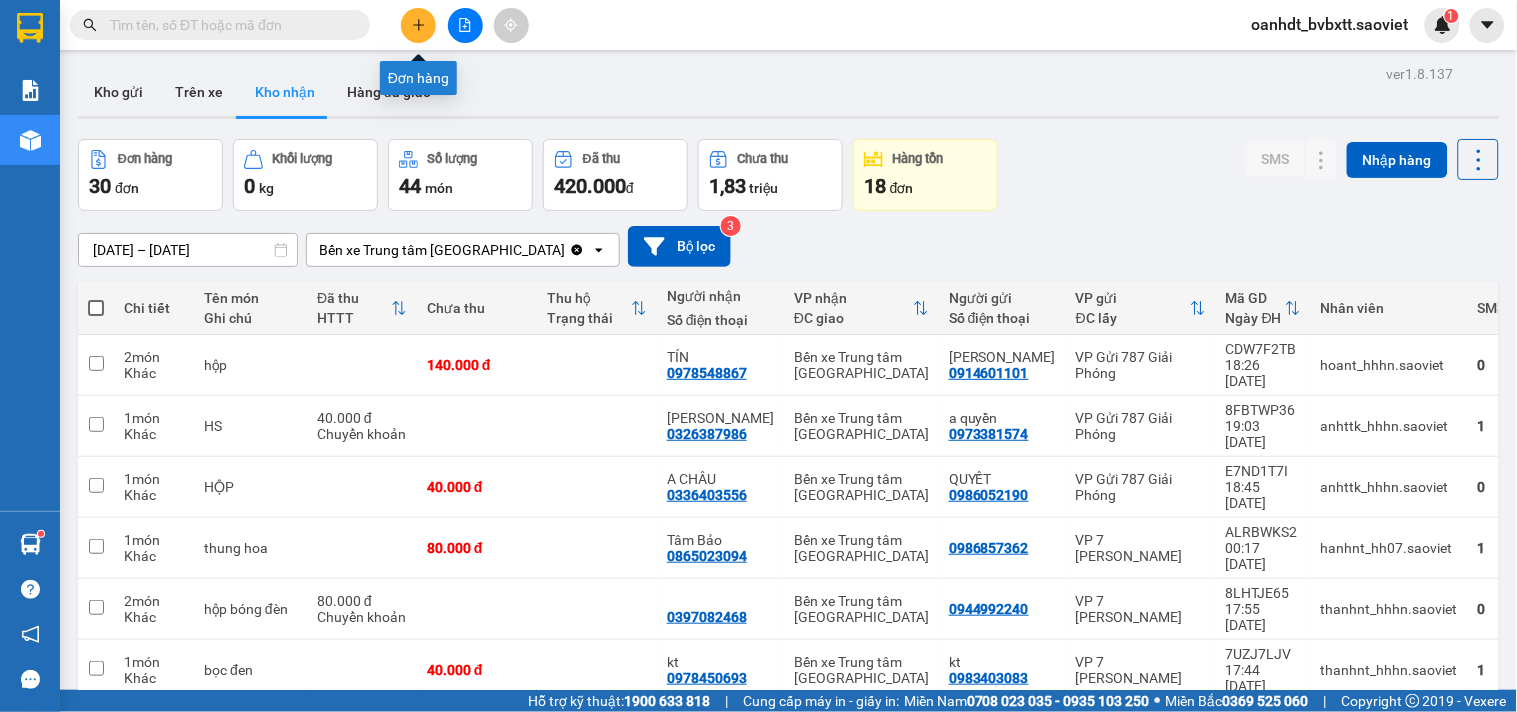 click at bounding box center [418, 25] 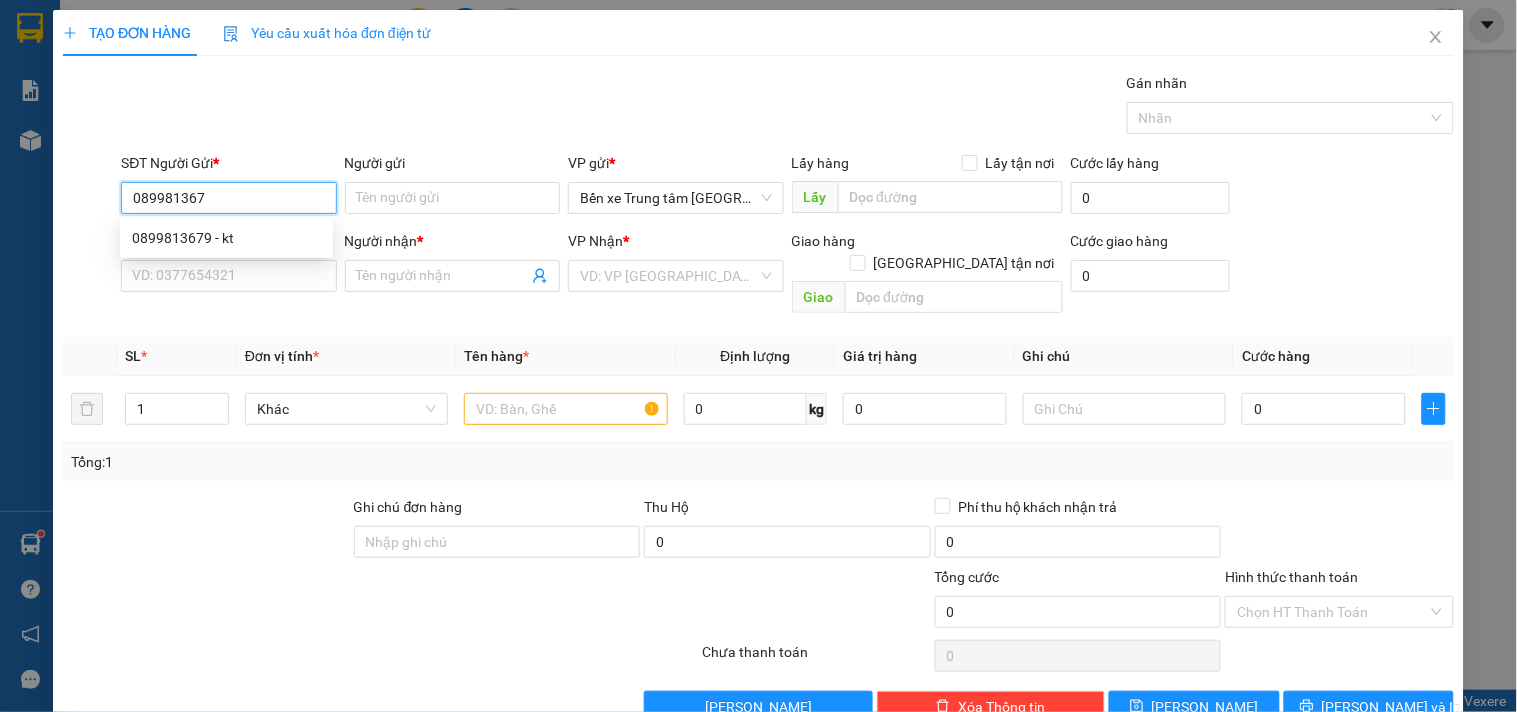 type on "0899813679" 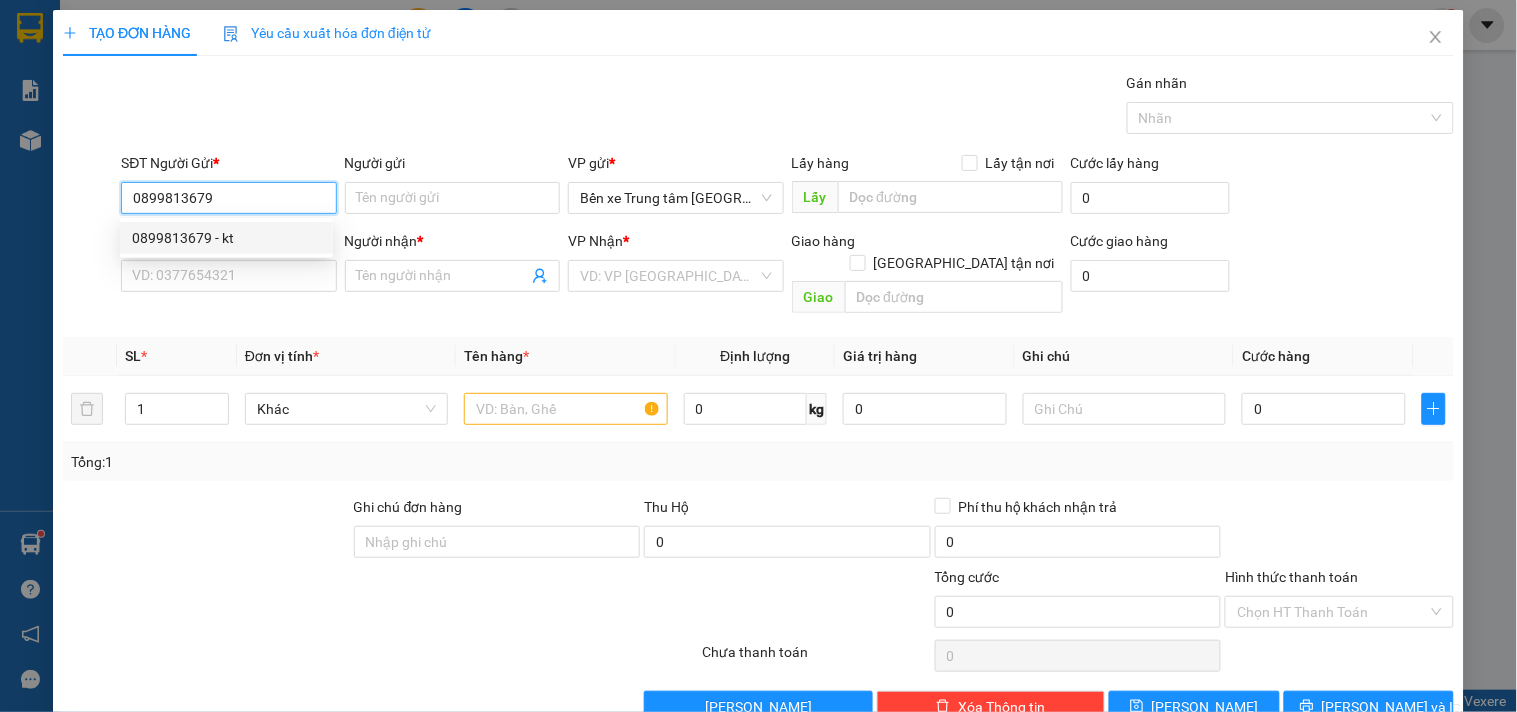 click on "0899813679 - kt" at bounding box center (226, 238) 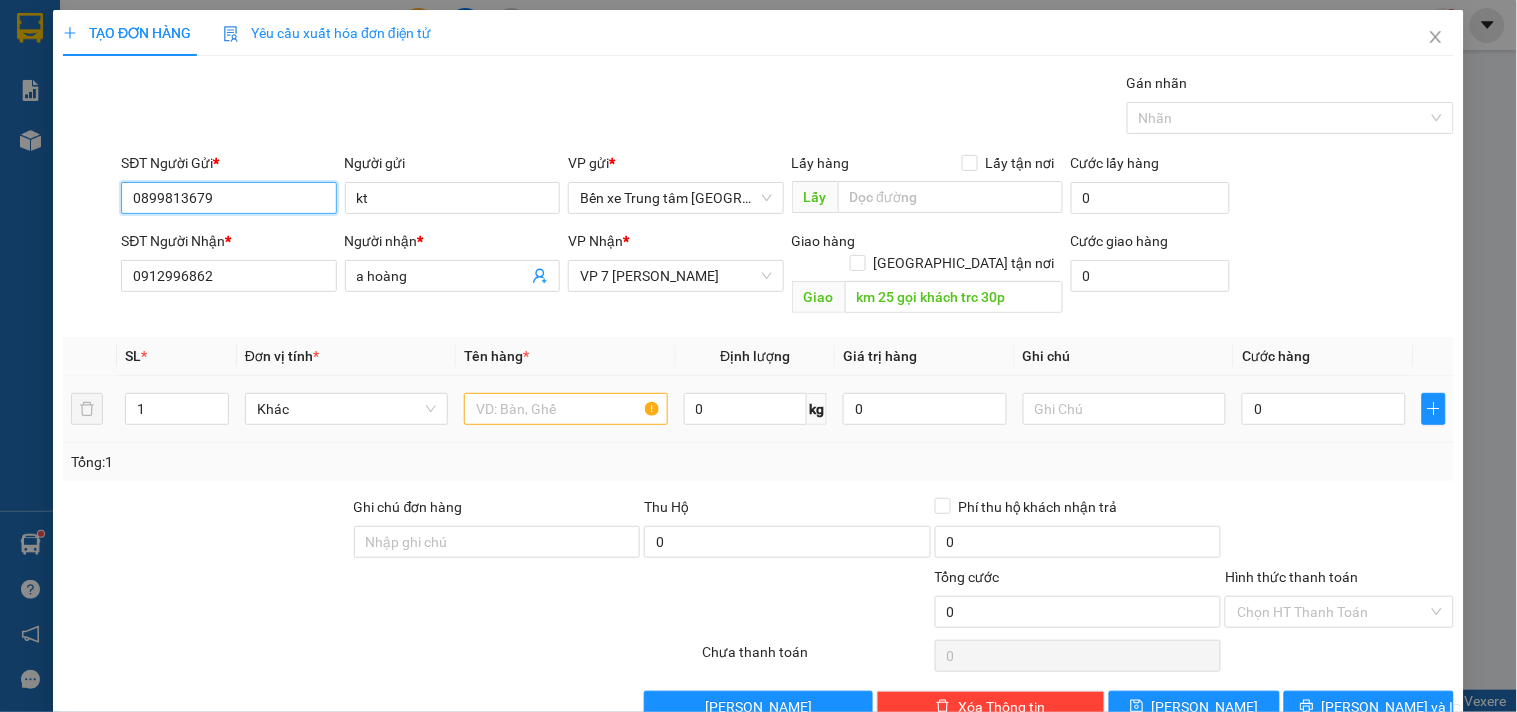 type on "0899813679" 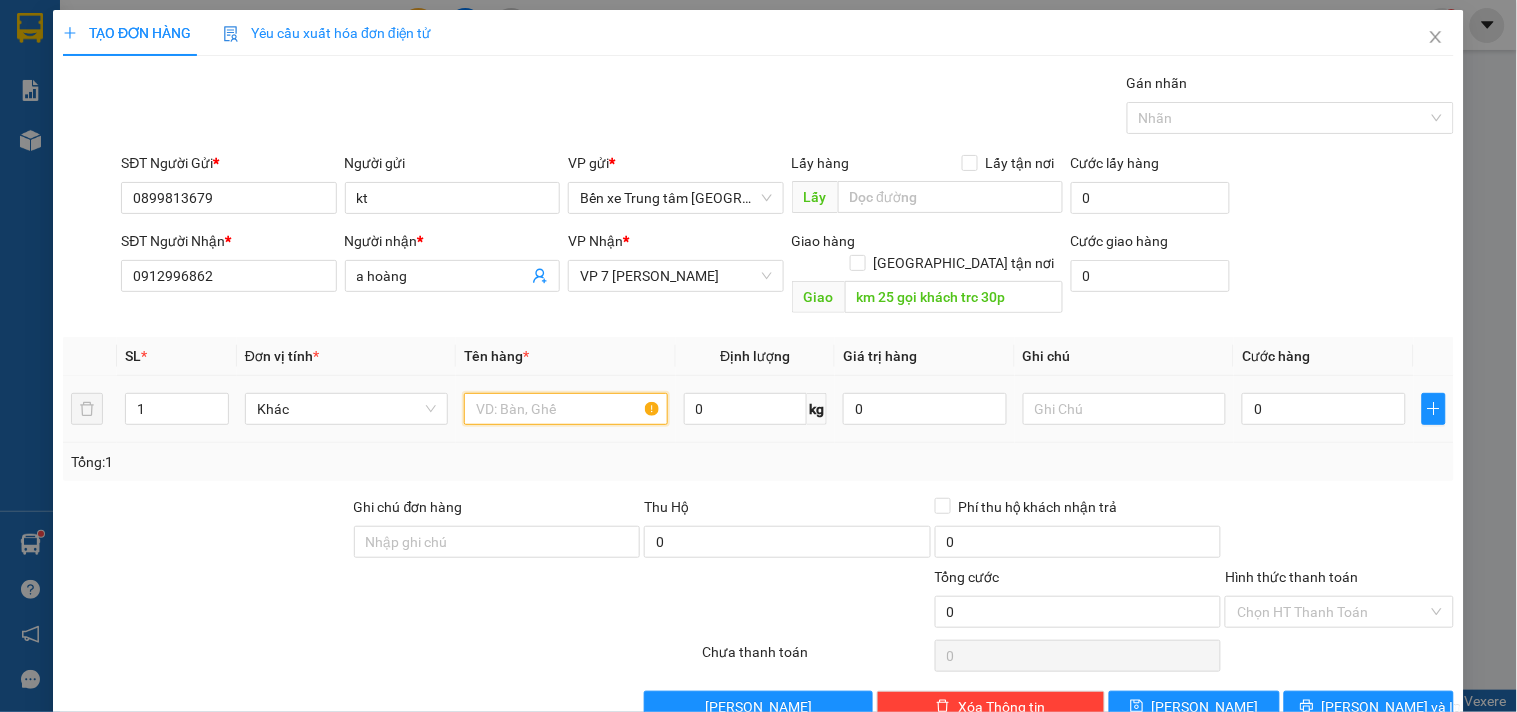 click at bounding box center (565, 409) 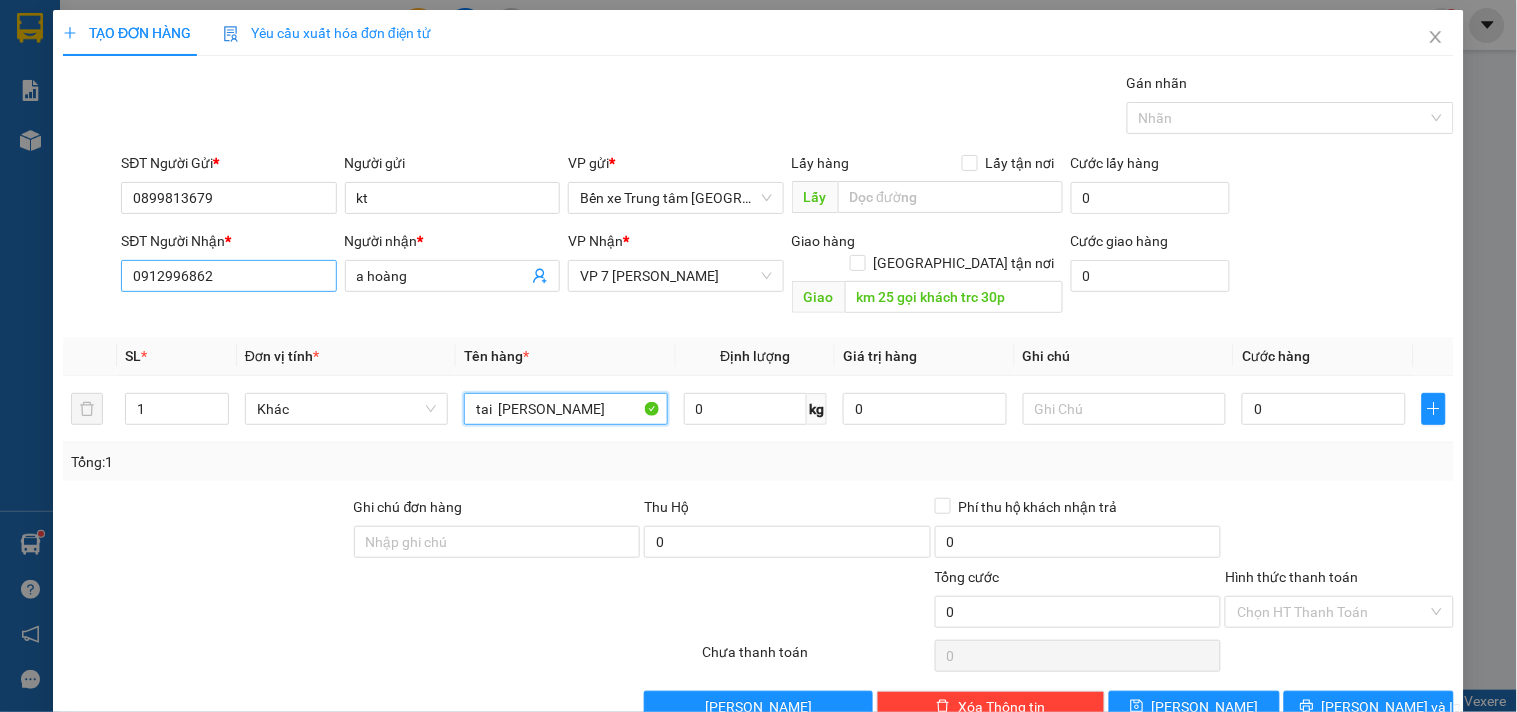 type on "tai  [PERSON_NAME]" 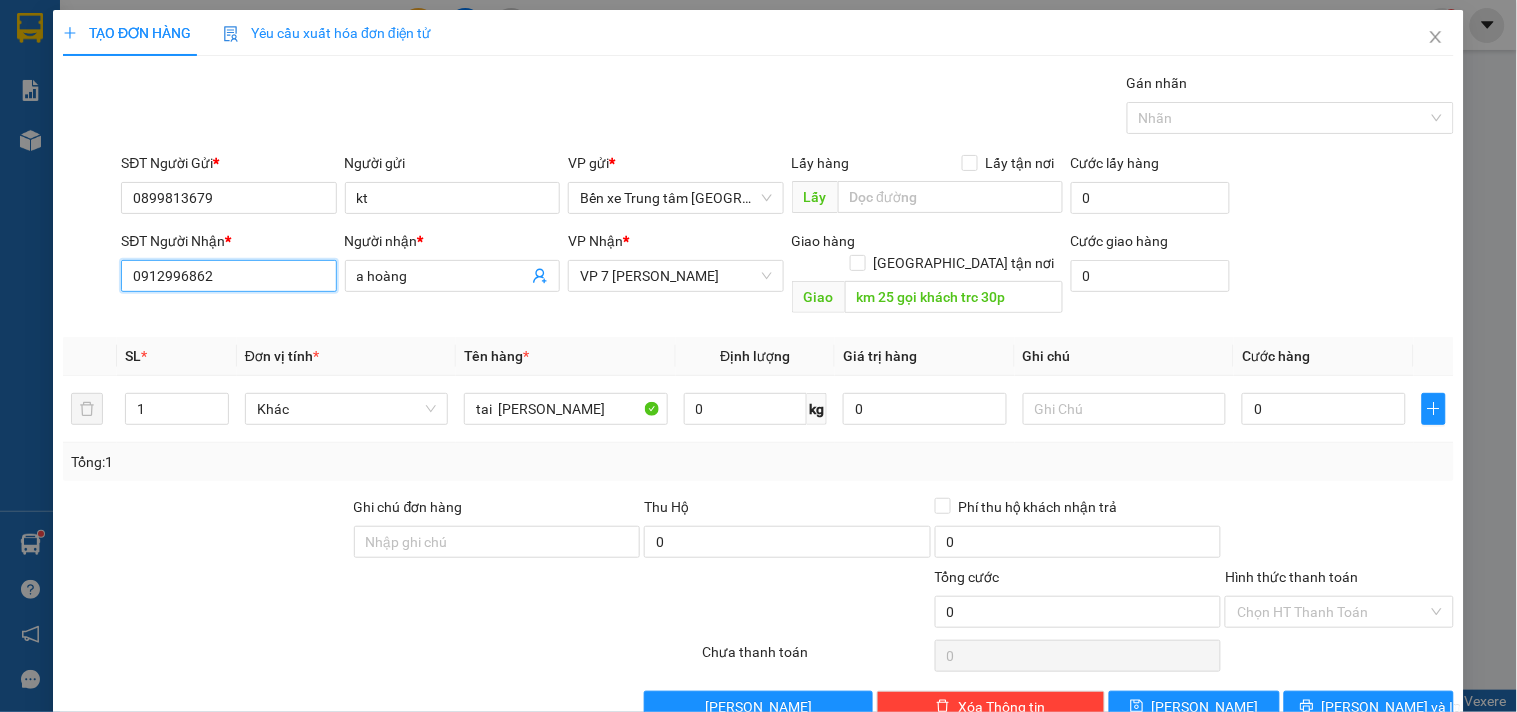 drag, startPoint x: 226, startPoint y: 271, endPoint x: 0, endPoint y: 526, distance: 340.73596 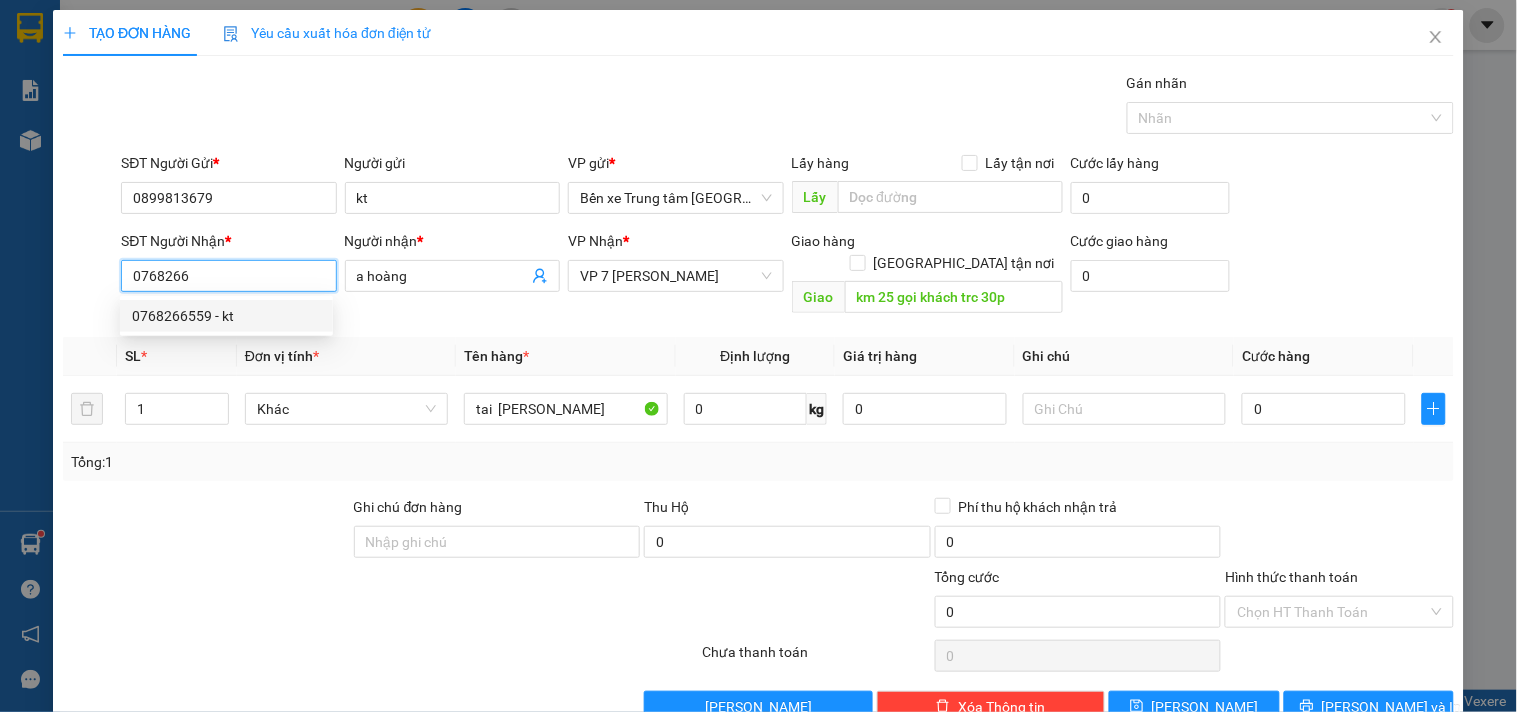 click on "0768266559 - kt" at bounding box center [226, 316] 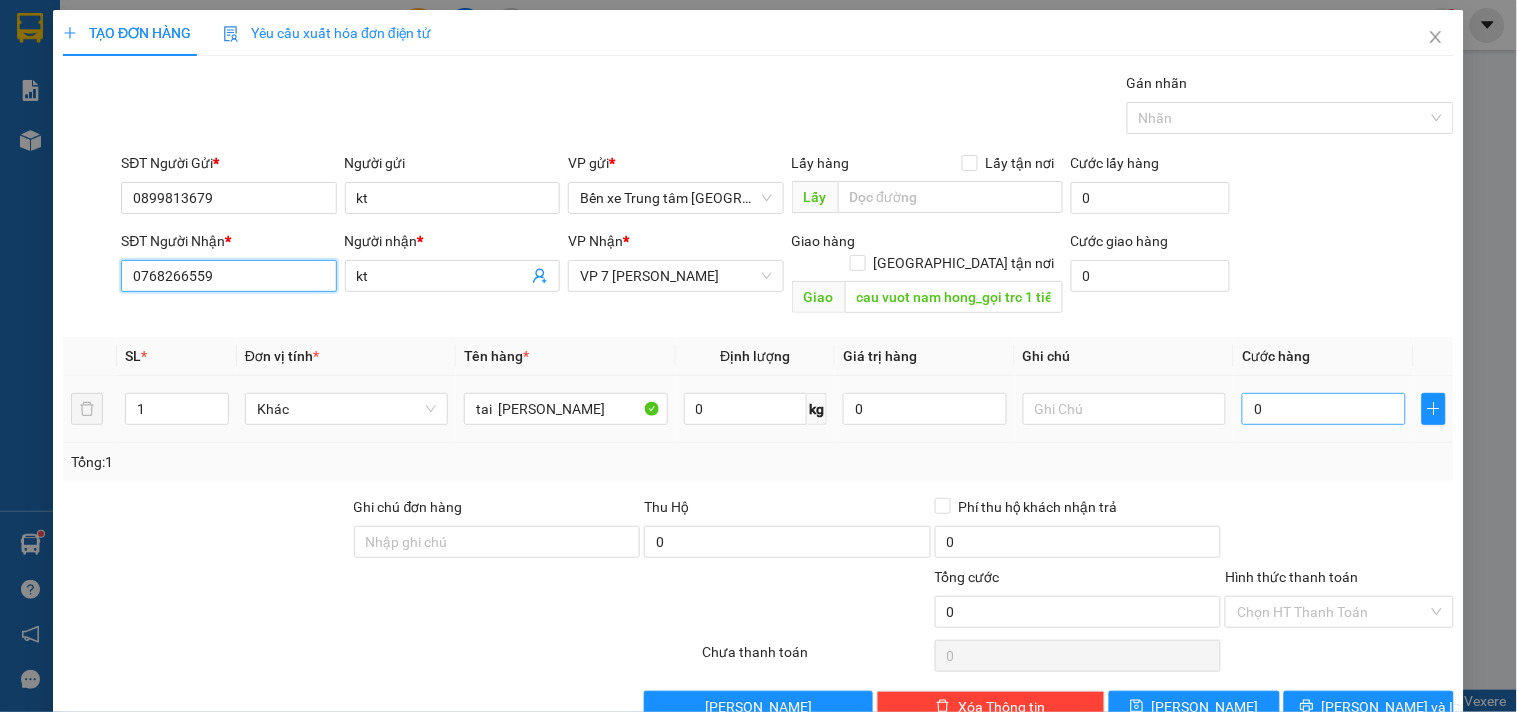 type on "0768266559" 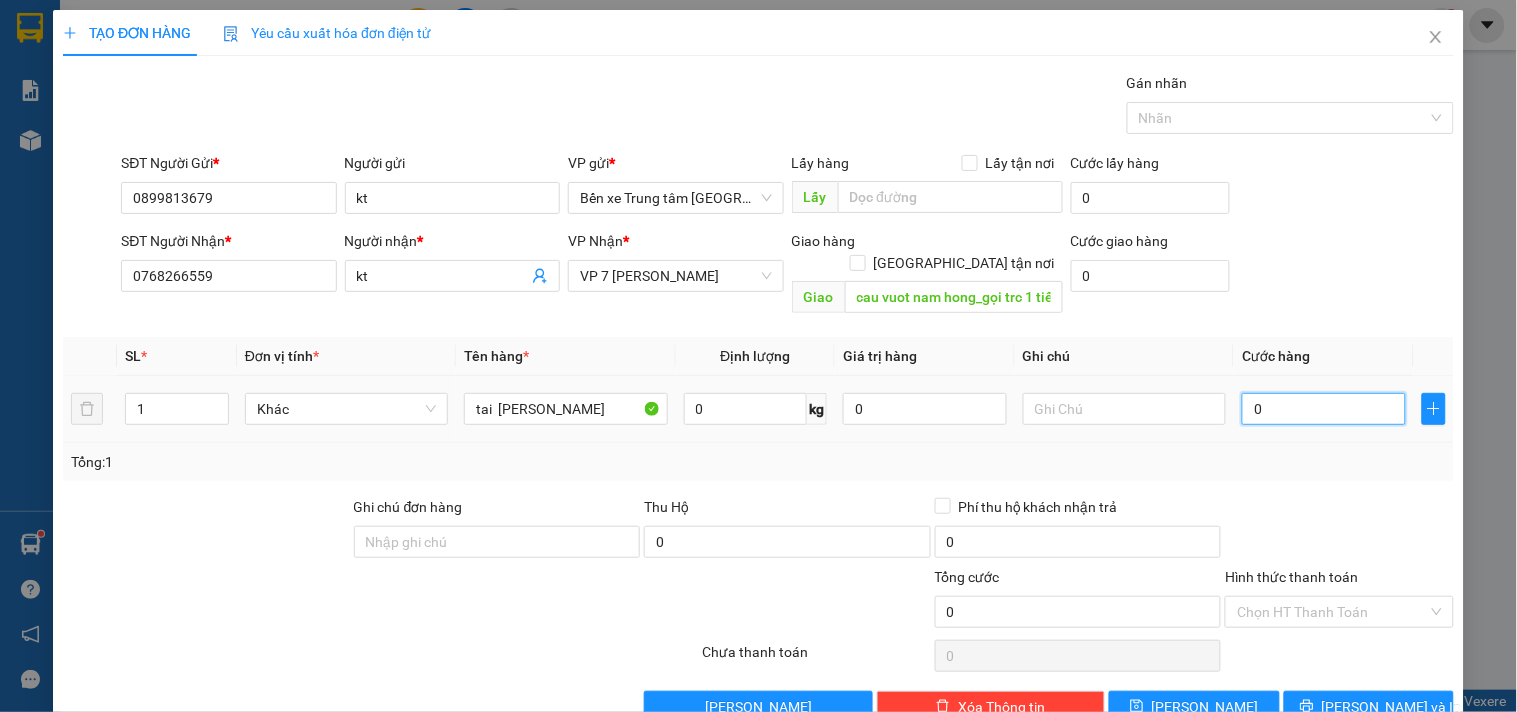 click on "0" at bounding box center (1324, 409) 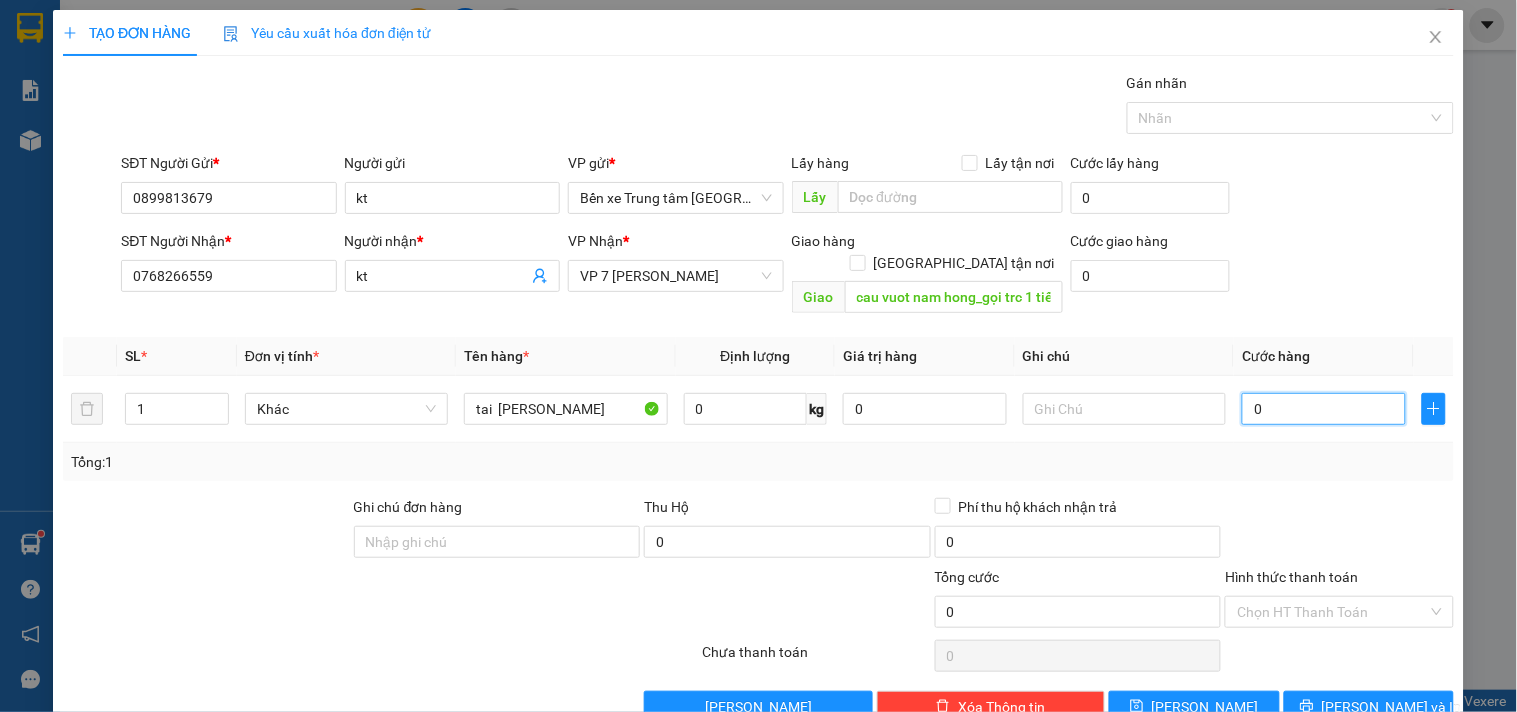 type on "1" 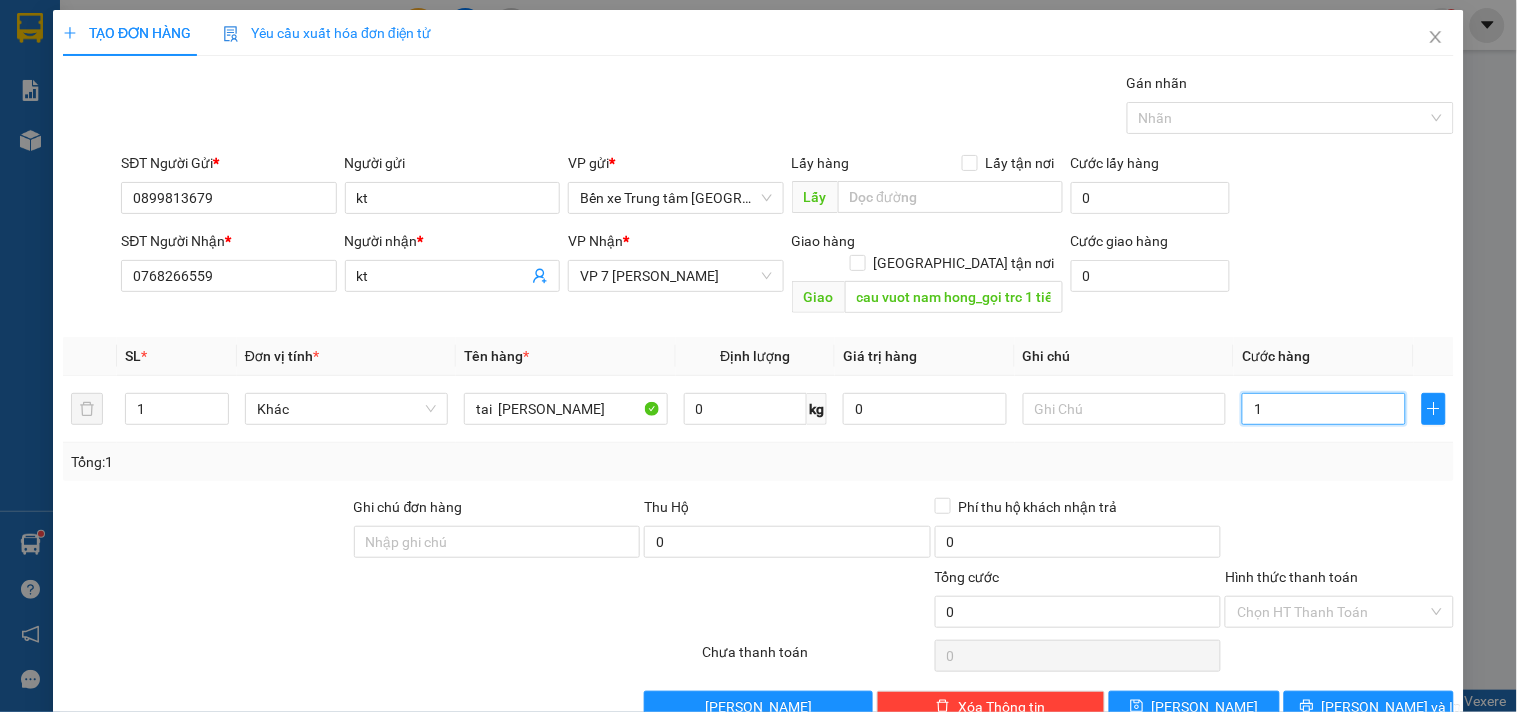 type on "1" 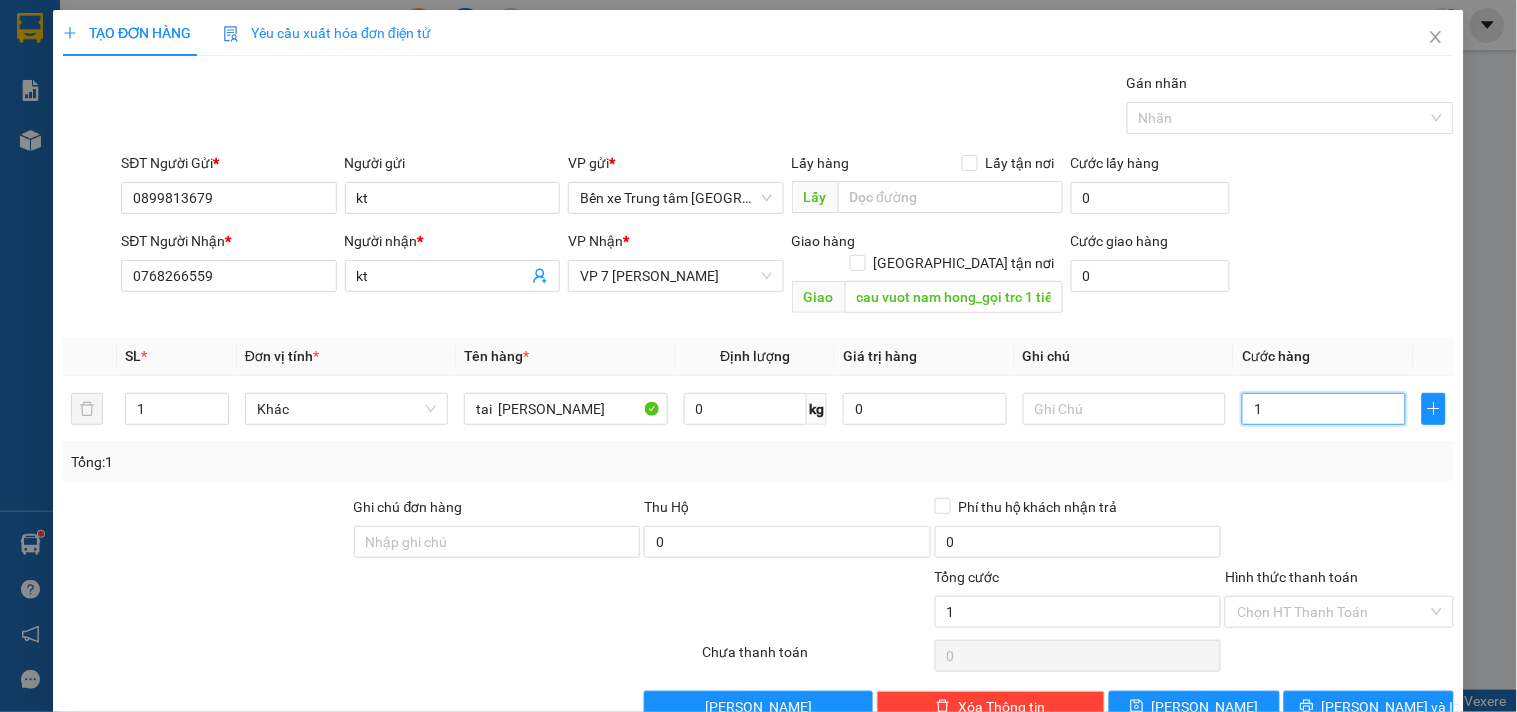 type on "1" 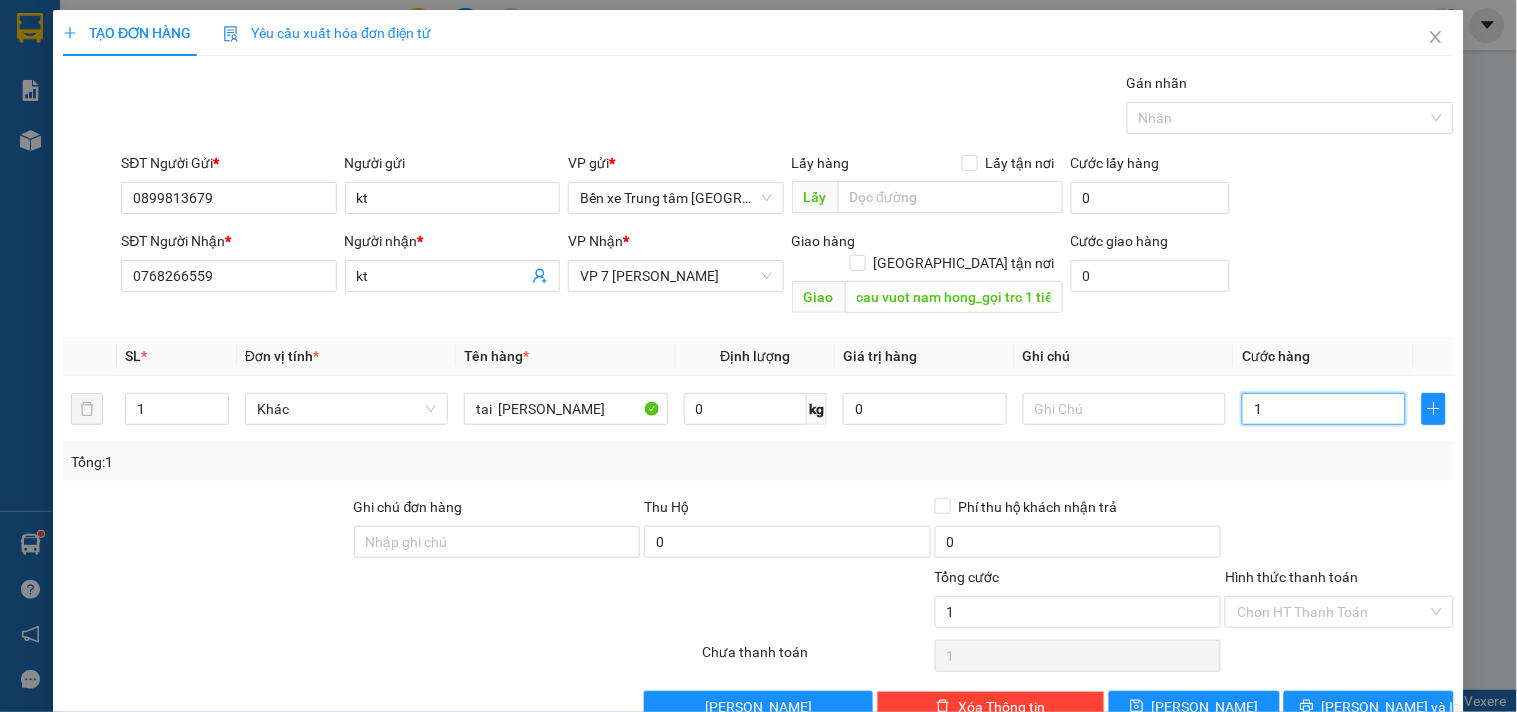 type on "10" 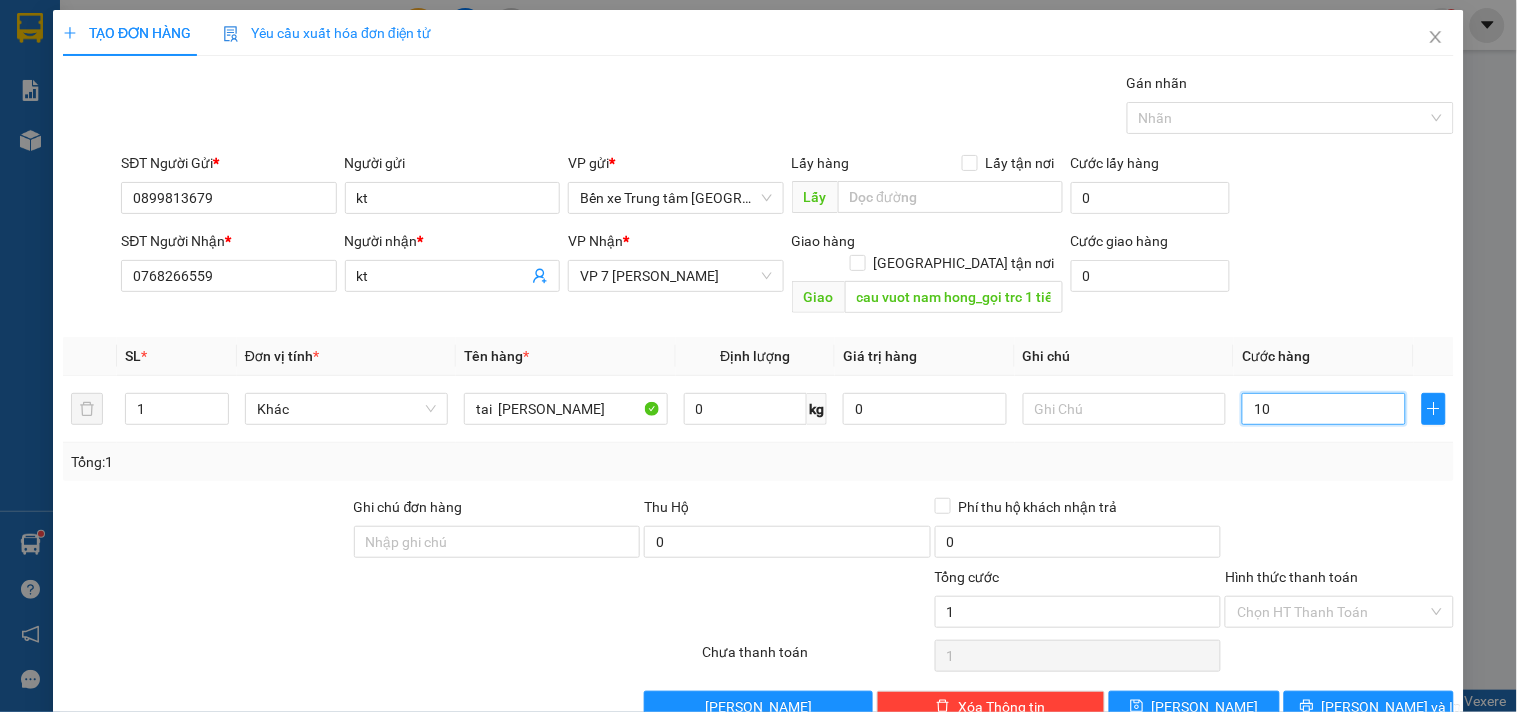 type on "10" 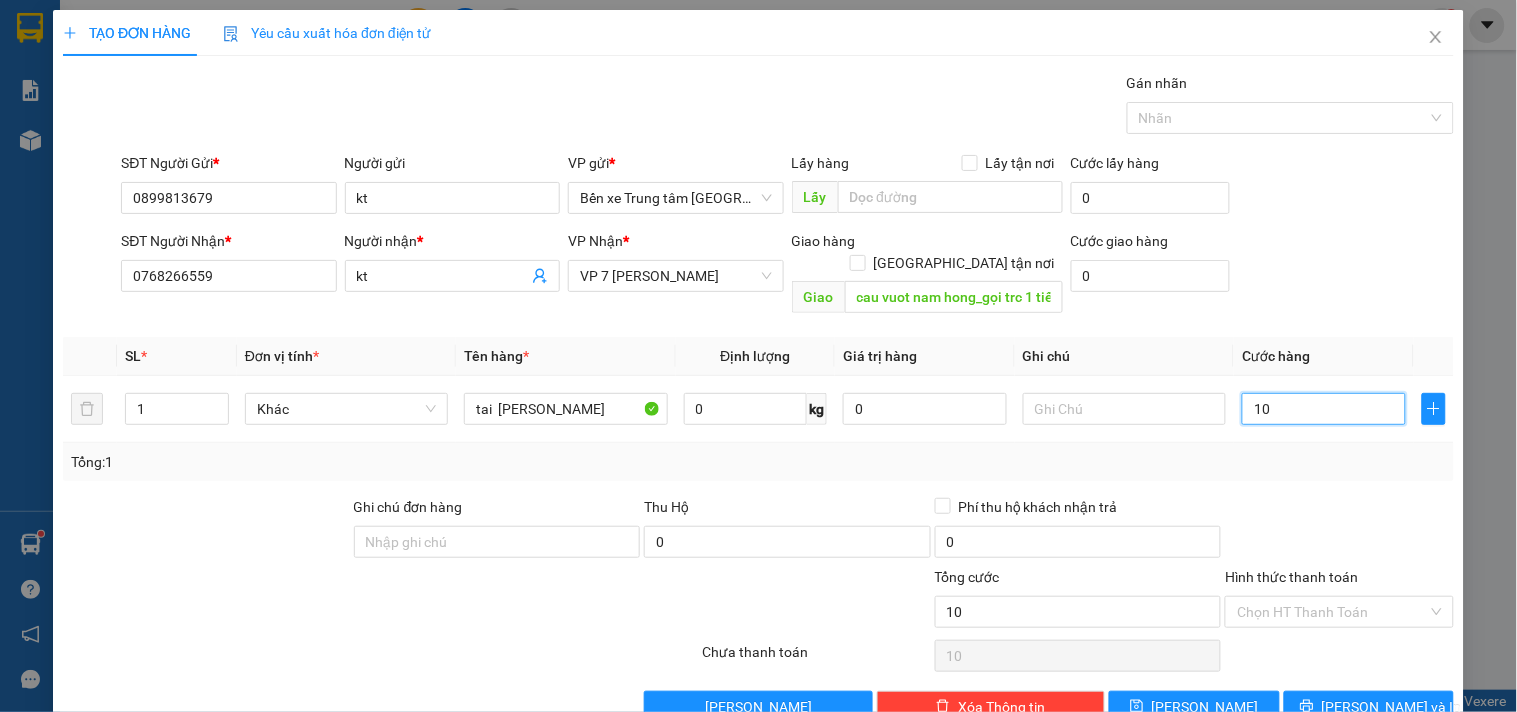 type on "100" 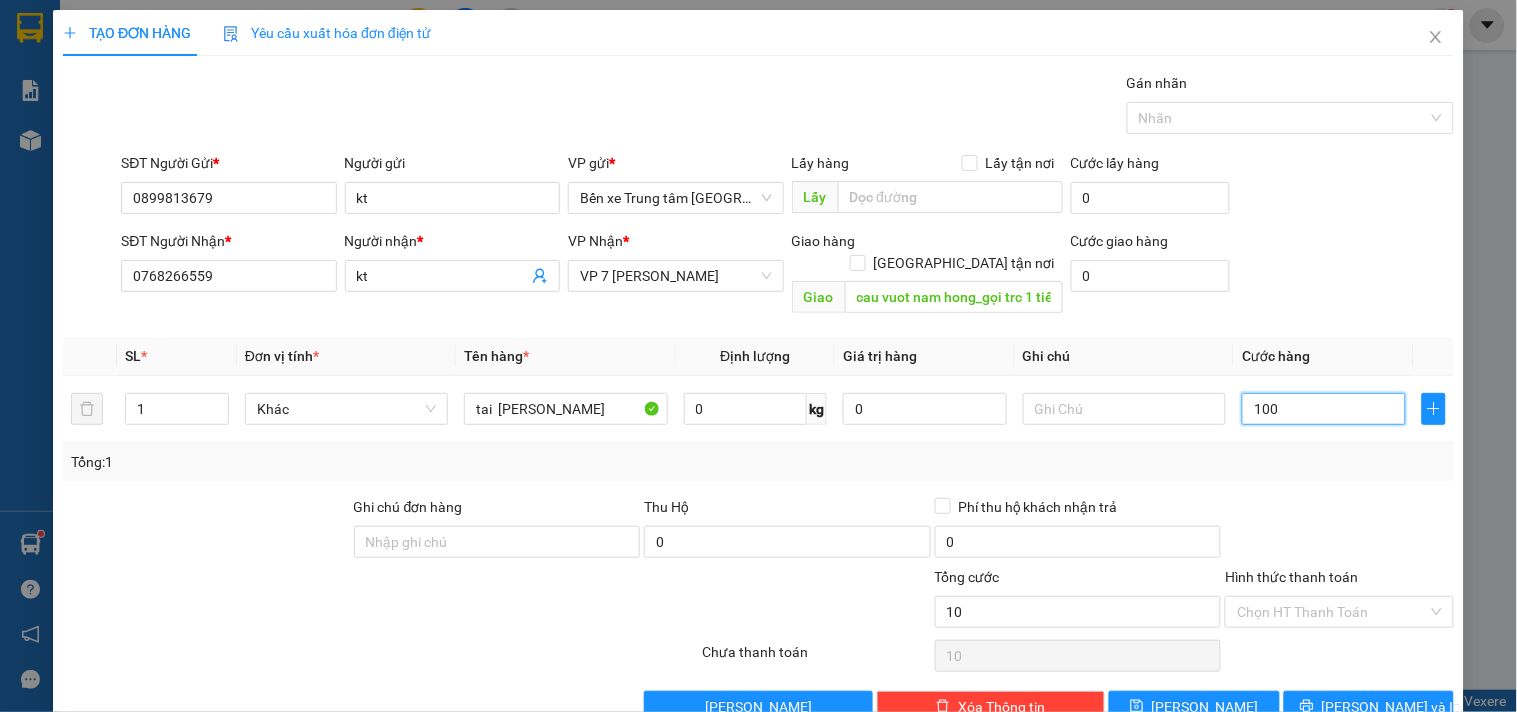 type on "100" 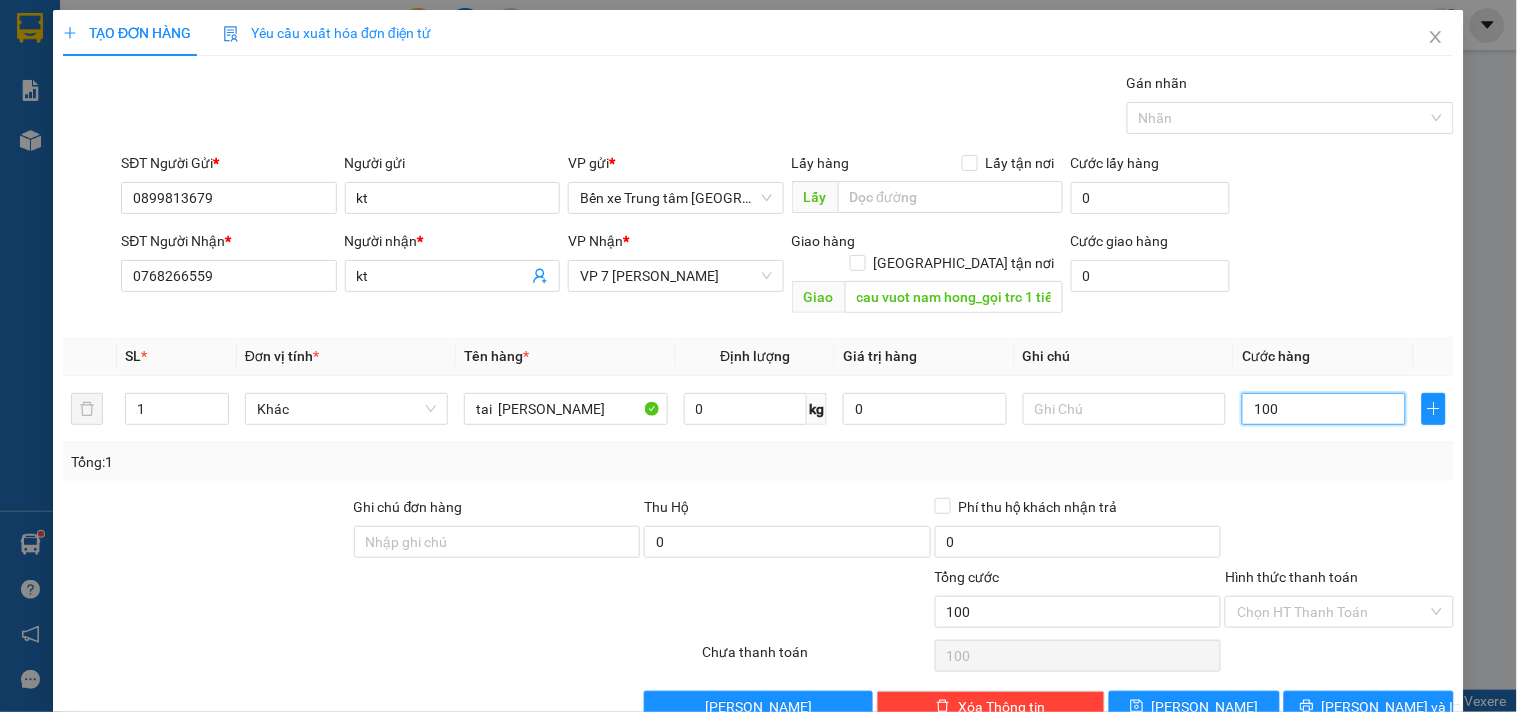 type on "1.000" 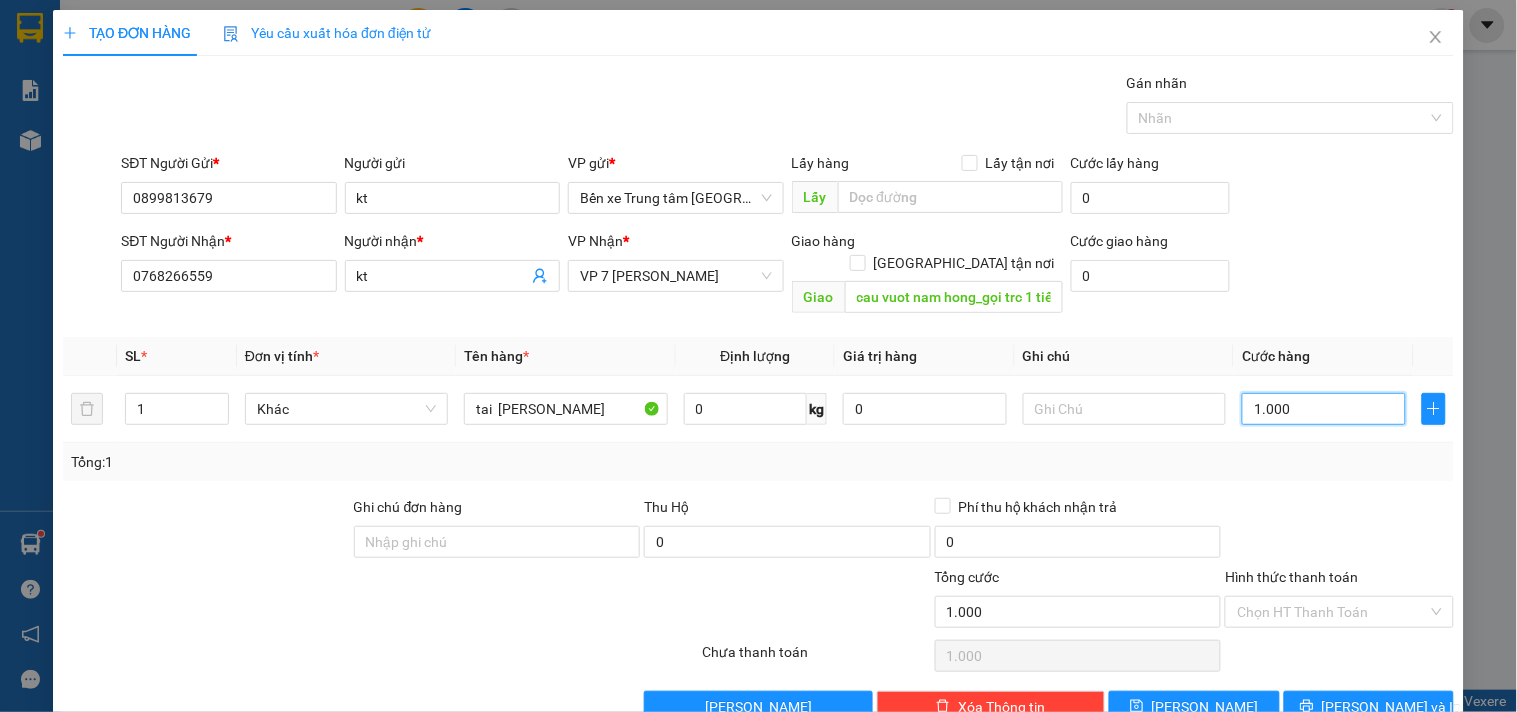 type on "10.000" 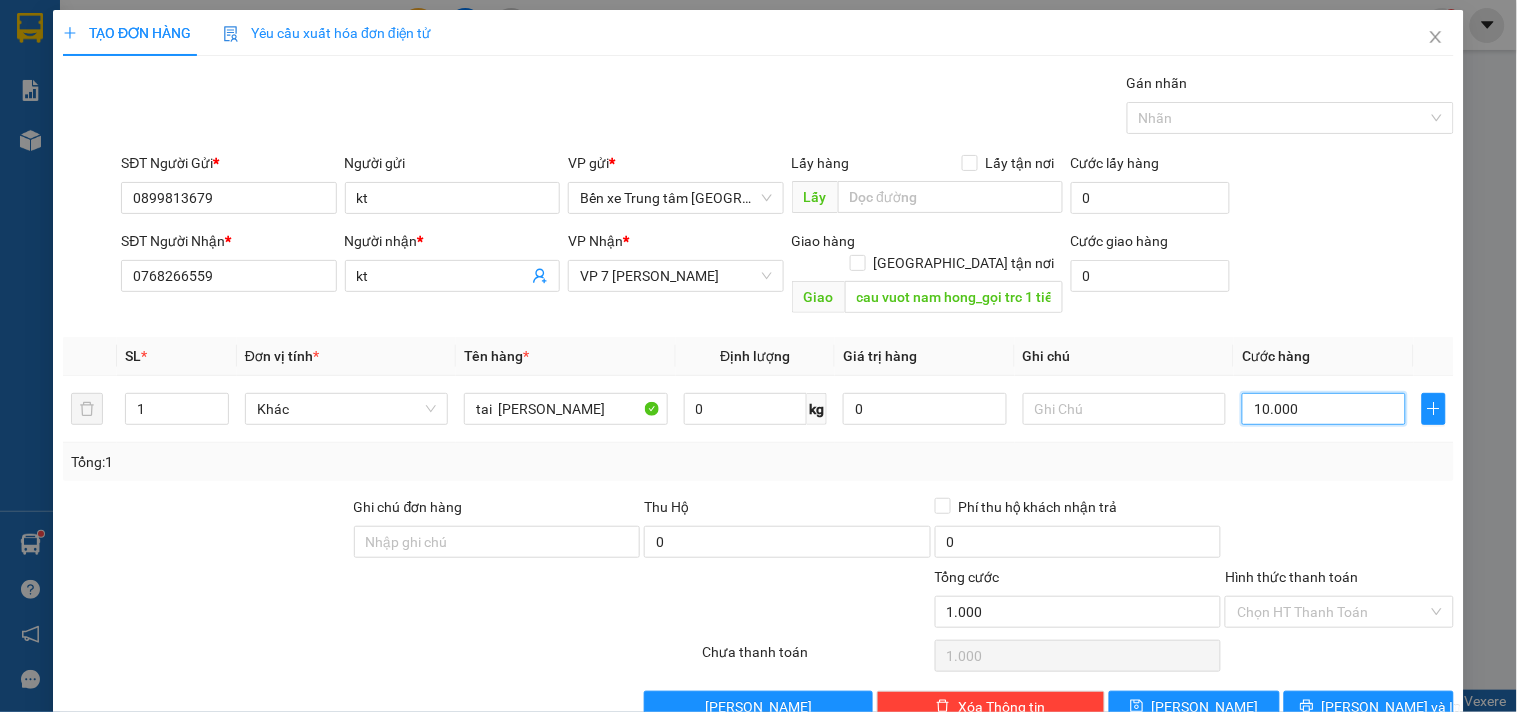 type on "10.000" 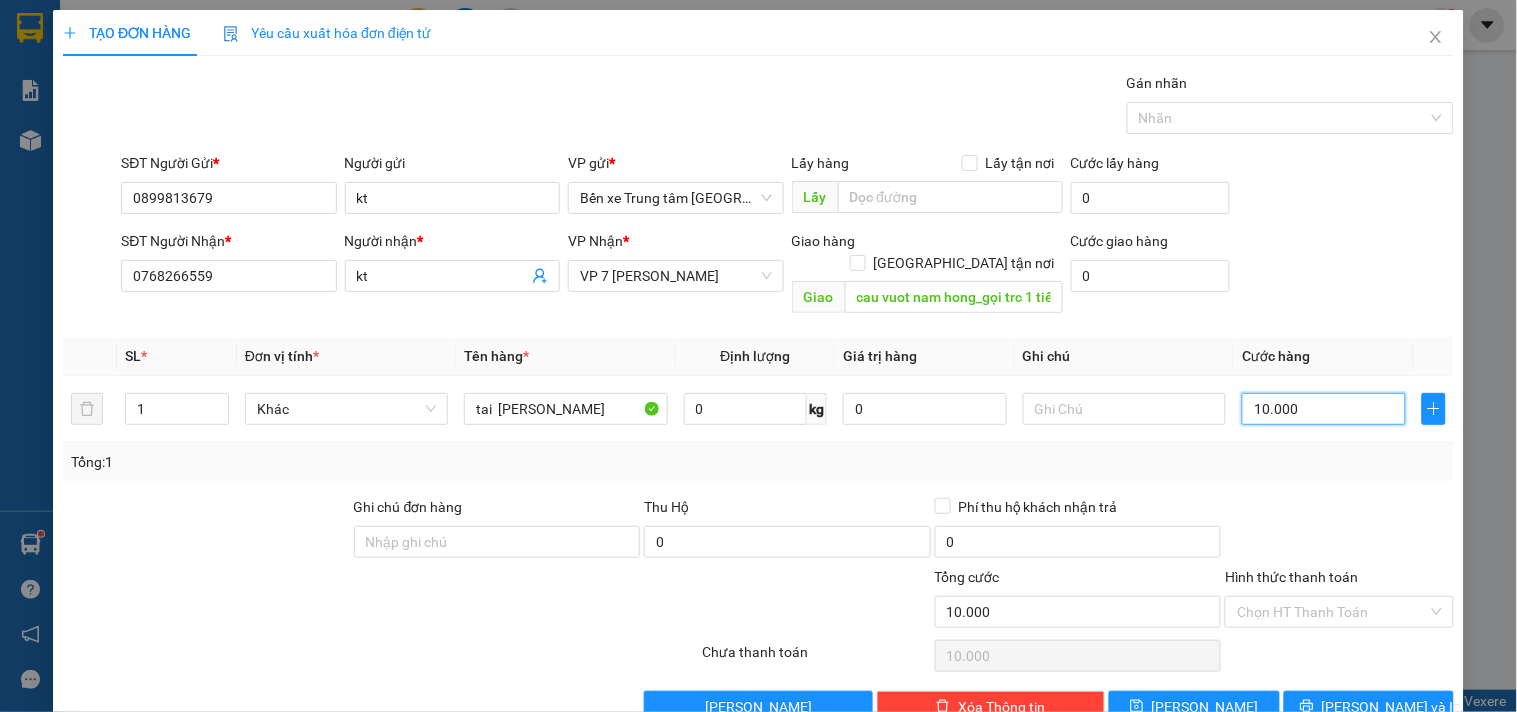 type on "100.000" 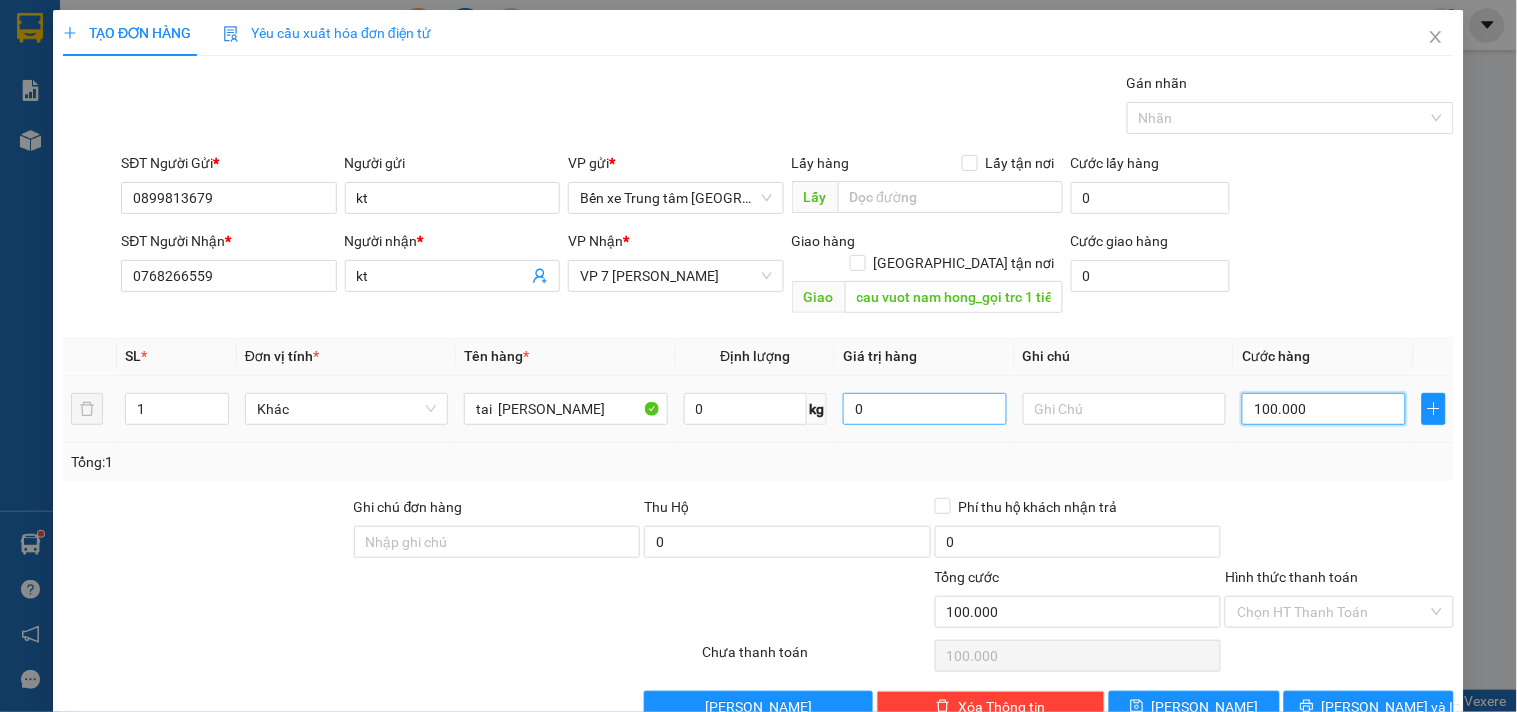 scroll, scrollTop: 27, scrollLeft: 0, axis: vertical 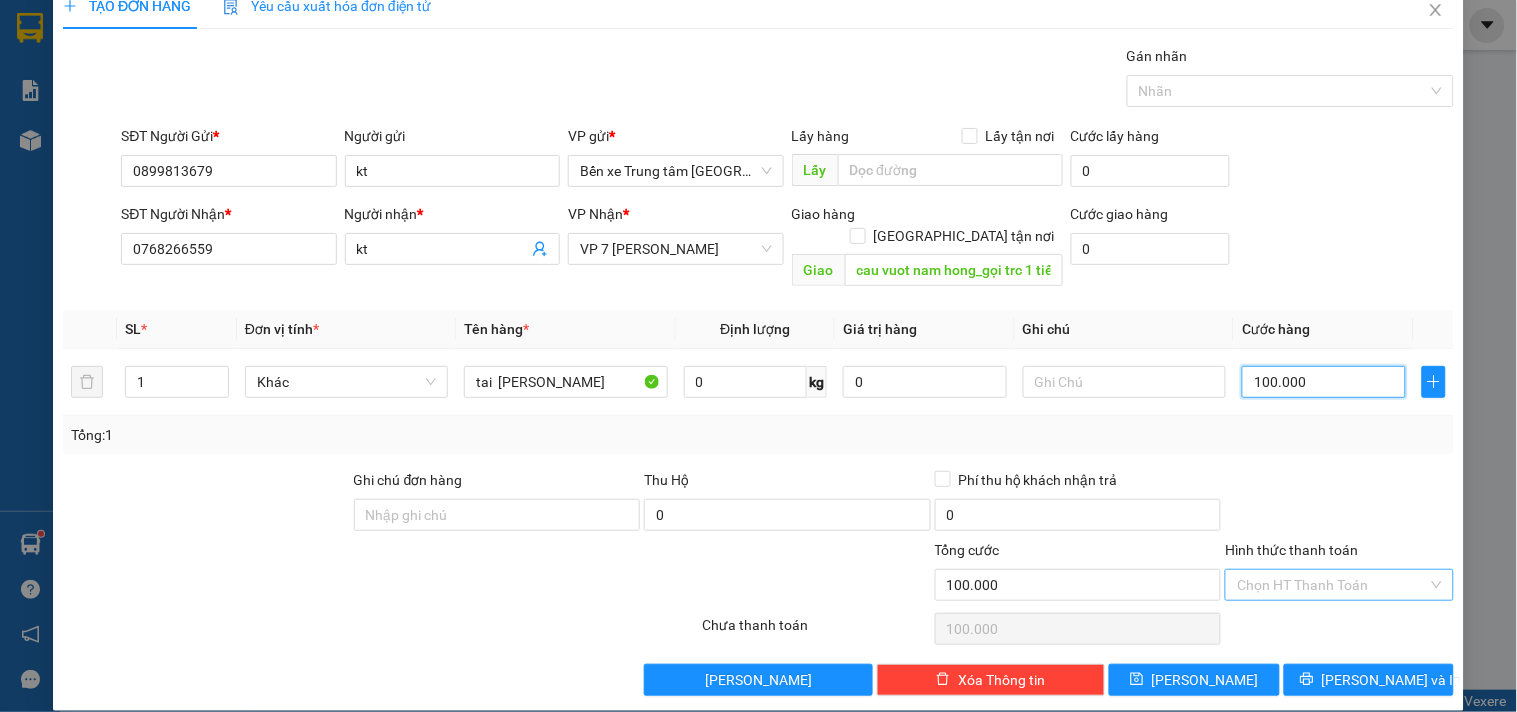 type on "100.000" 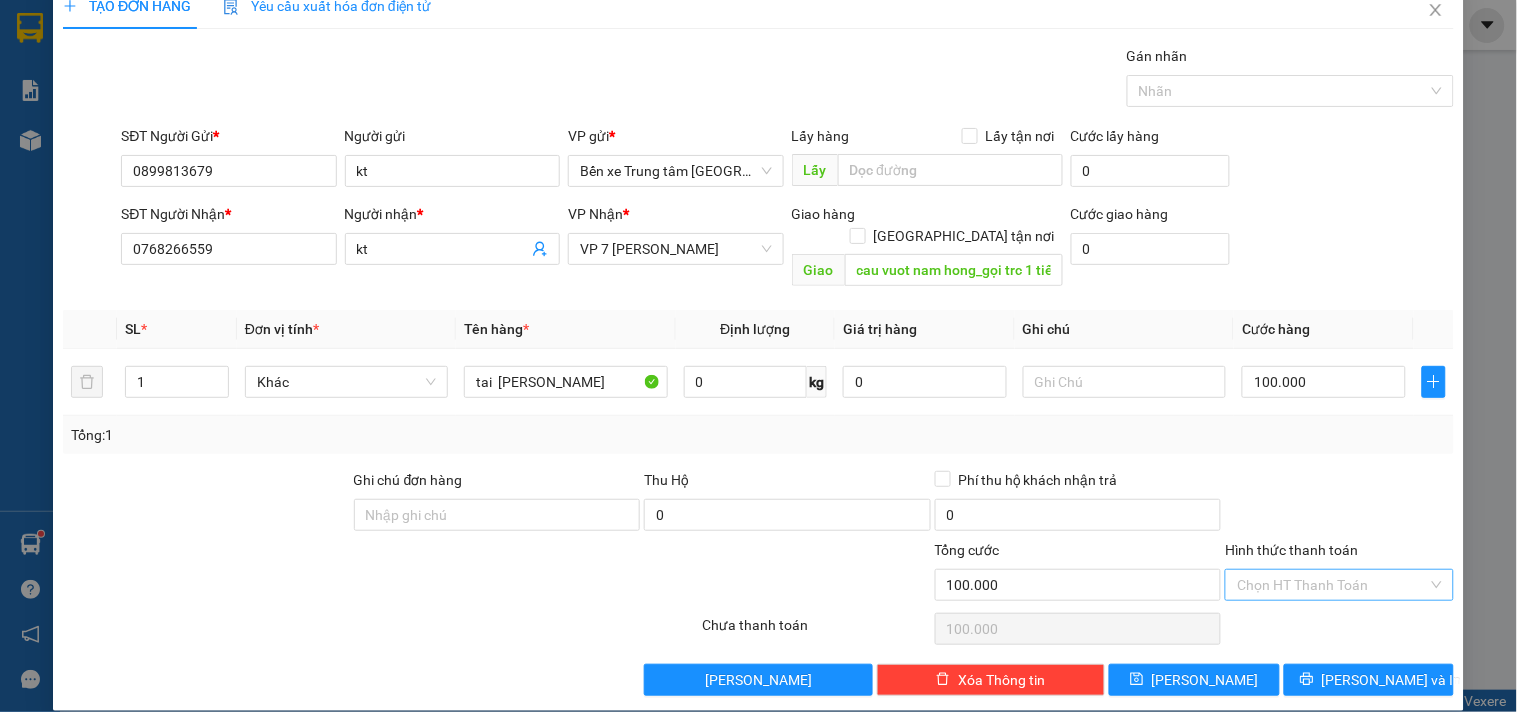 click on "Hình thức thanh toán" at bounding box center [1332, 585] 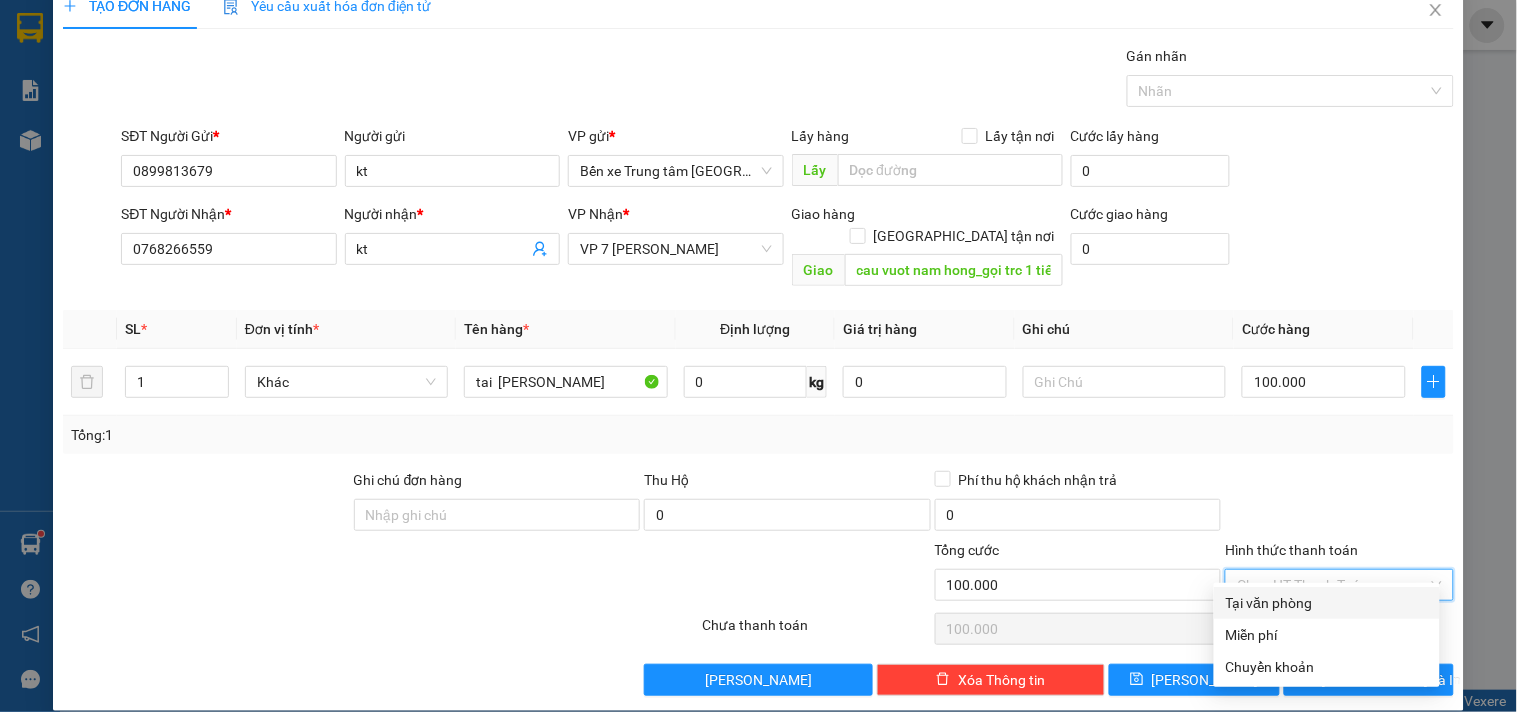 click on "Tại văn phòng" at bounding box center (1327, 603) 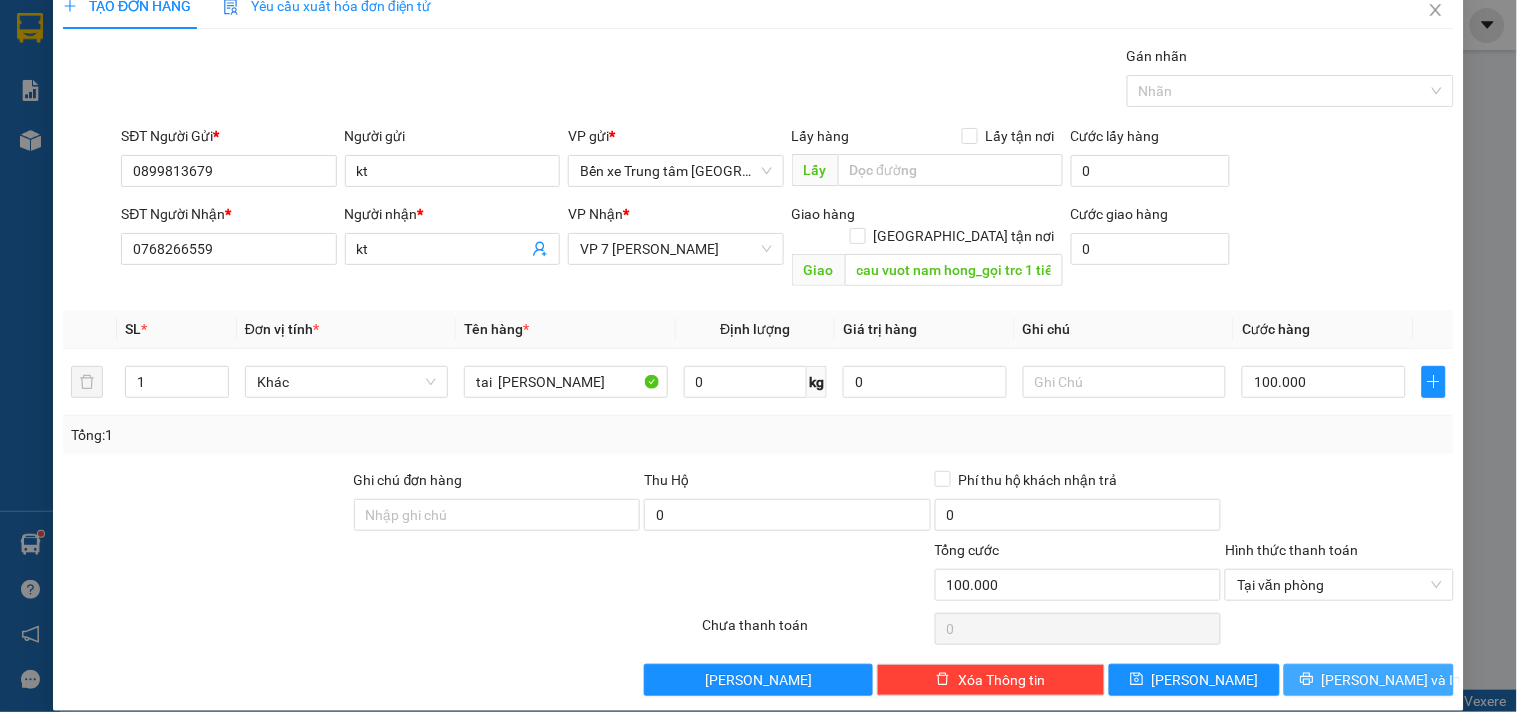 click on "[PERSON_NAME] và In" at bounding box center [1369, 680] 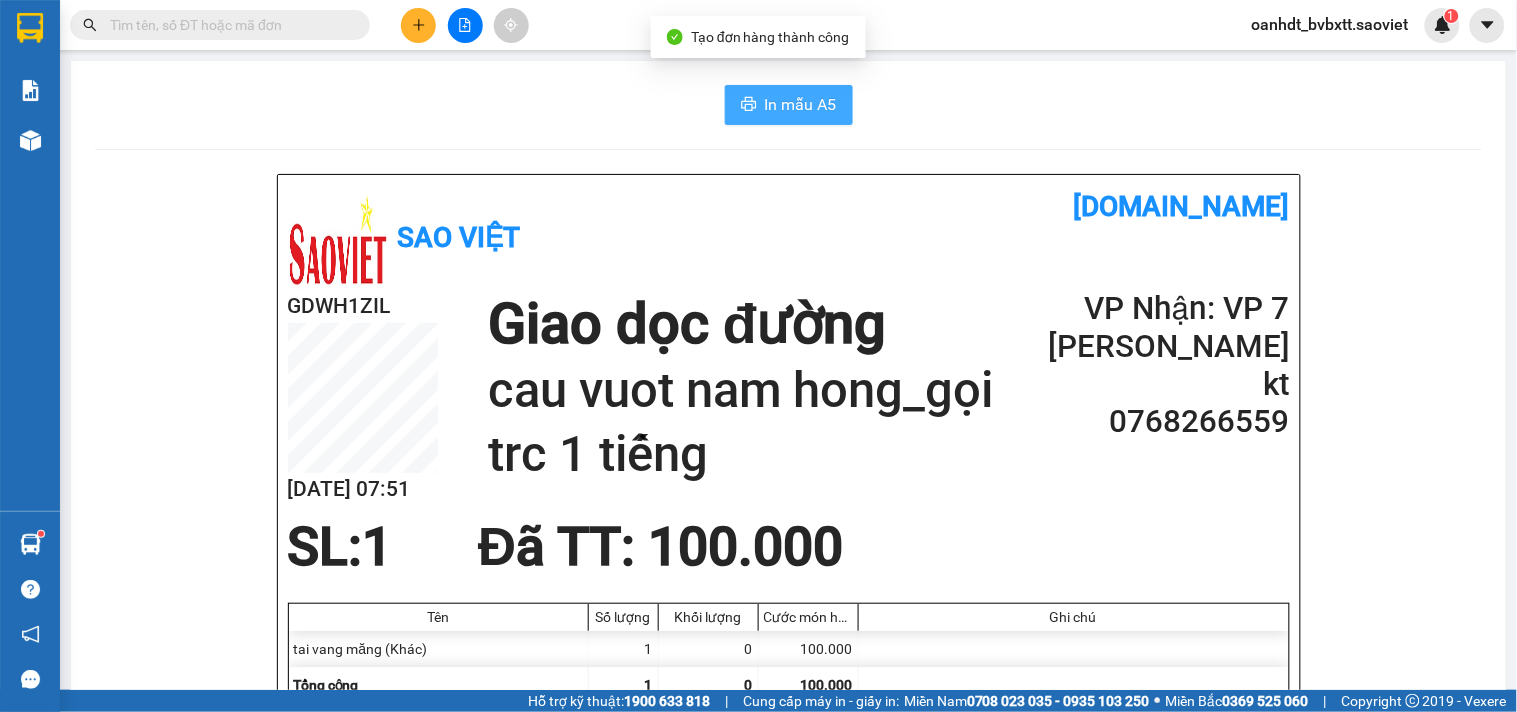click on "In mẫu A5" at bounding box center (801, 104) 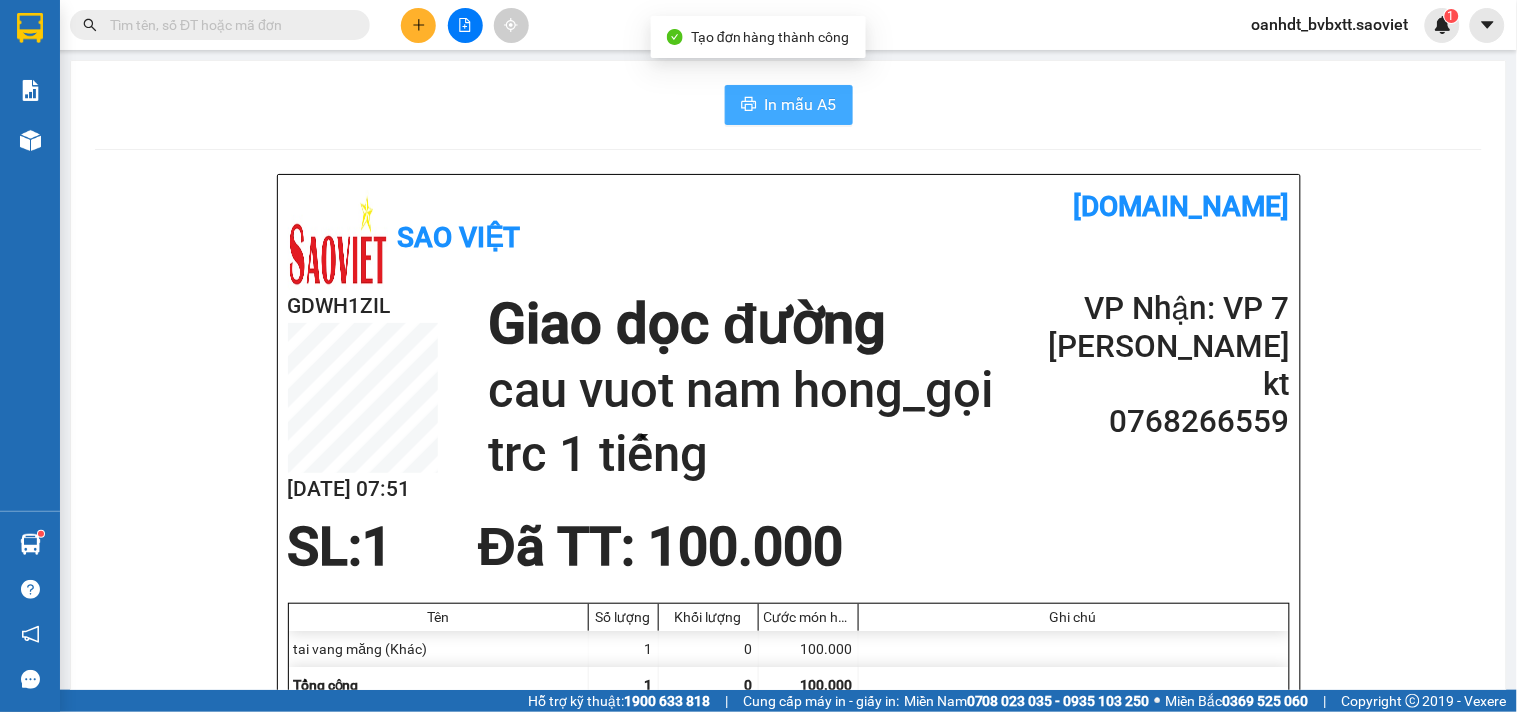 scroll, scrollTop: 0, scrollLeft: 0, axis: both 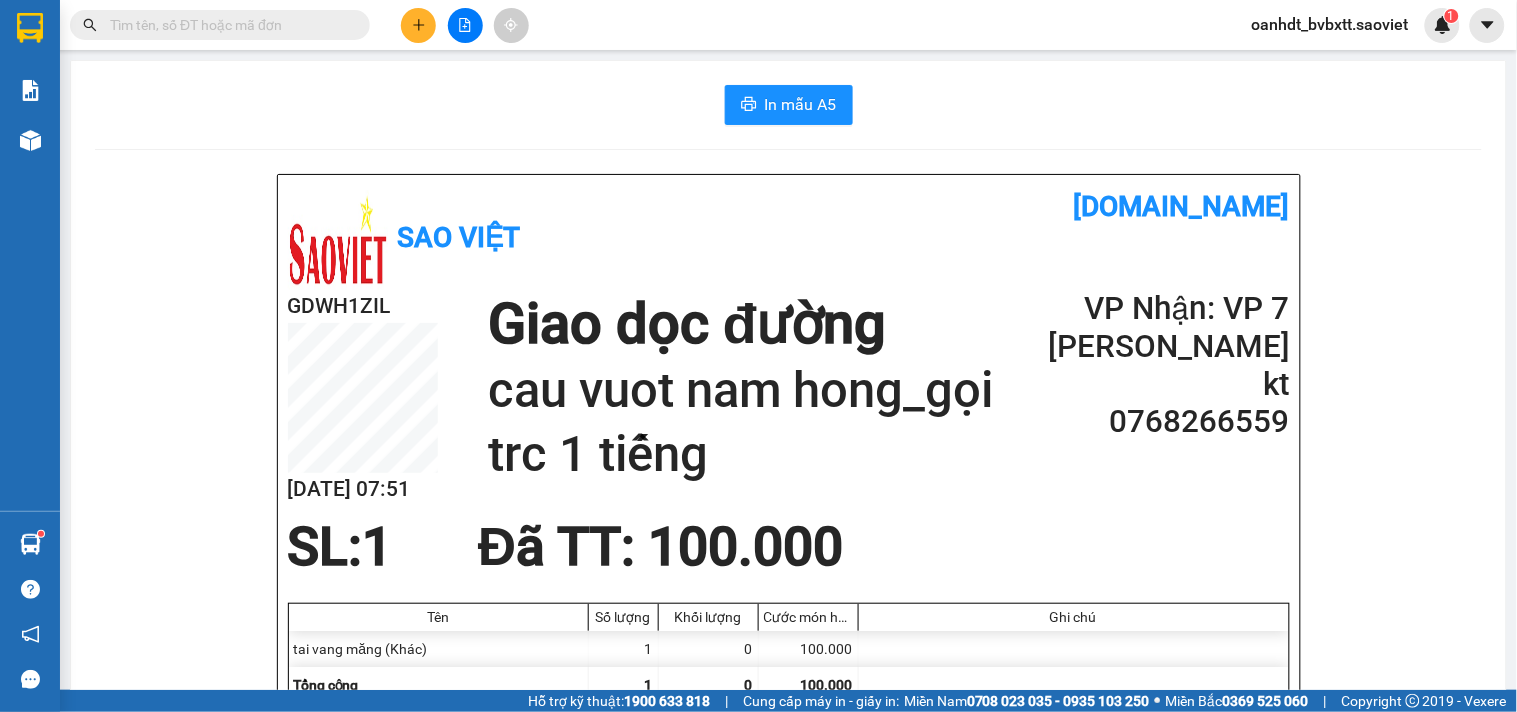 click at bounding box center [228, 25] 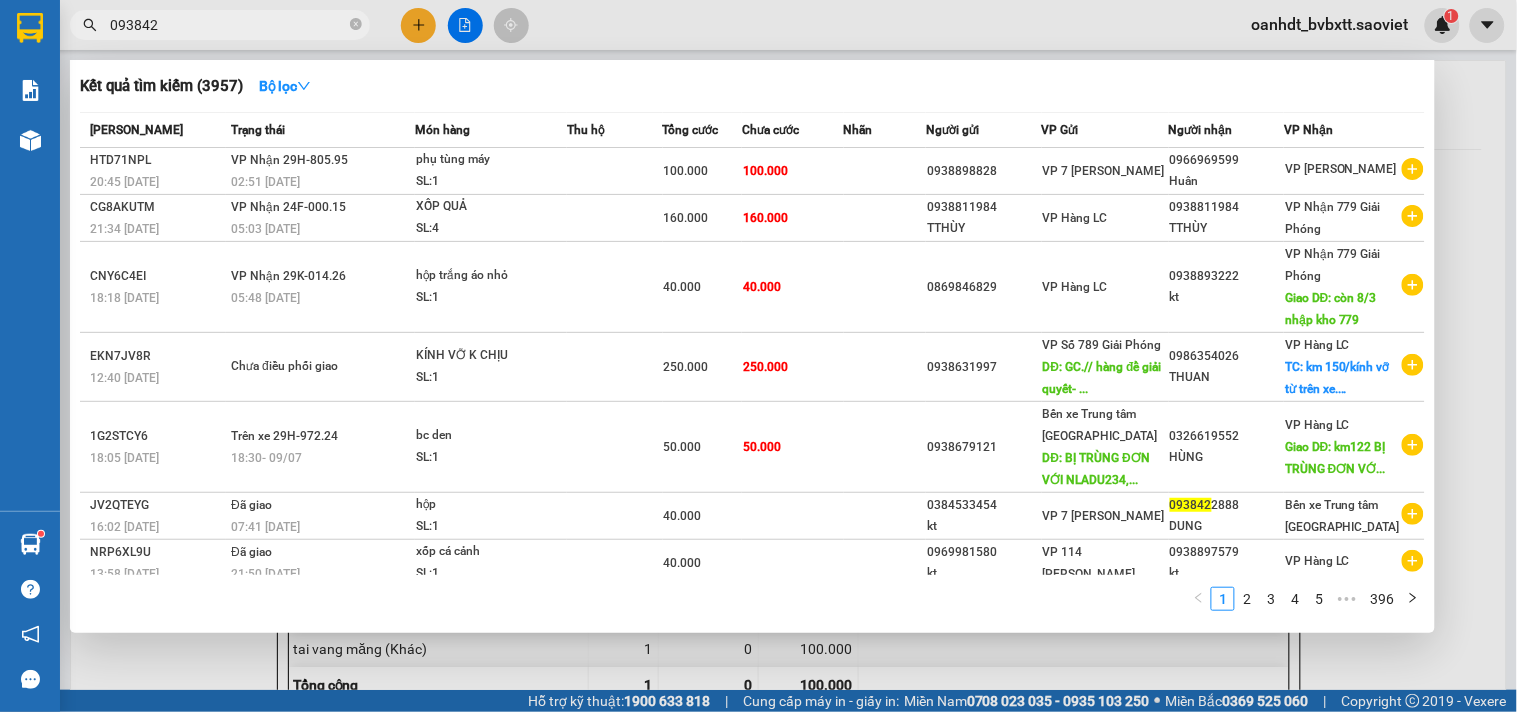 type on "0938422" 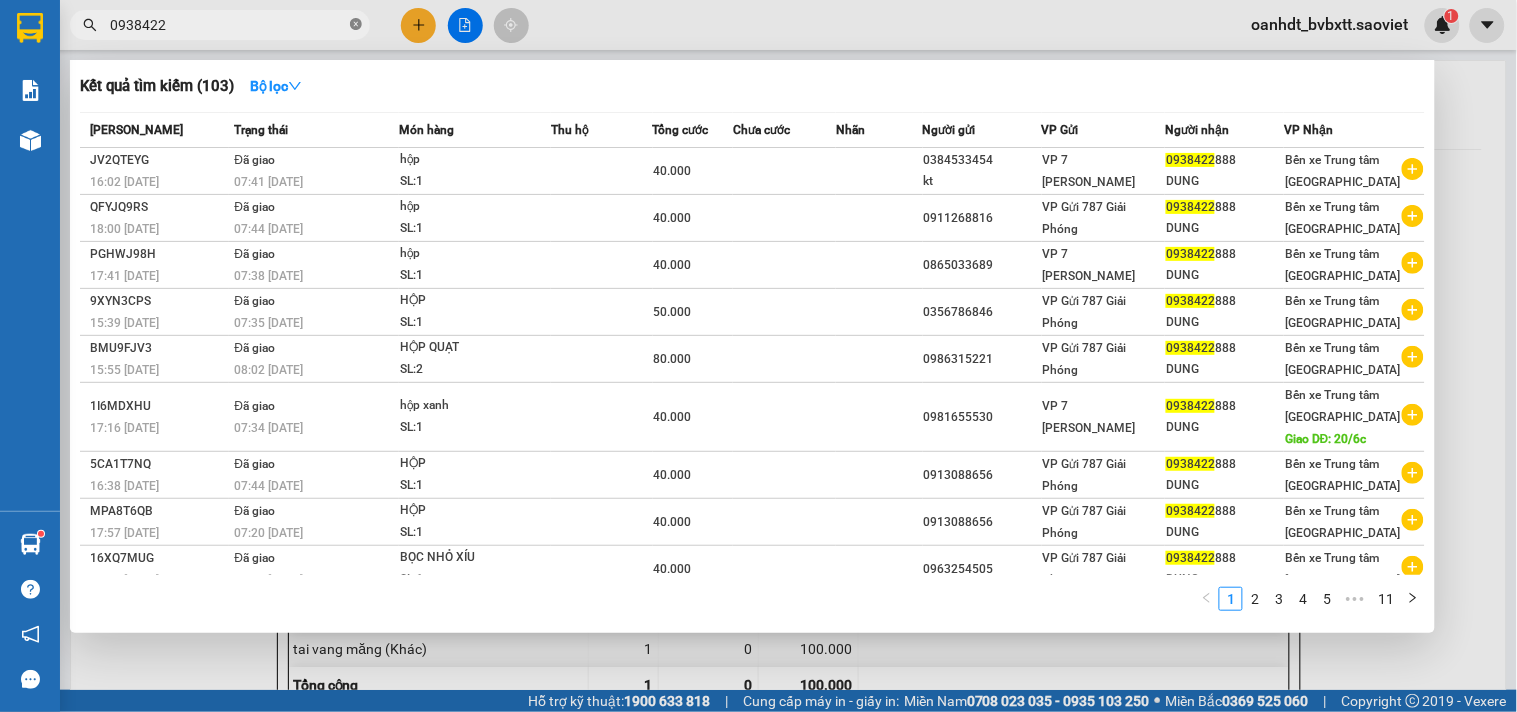 click 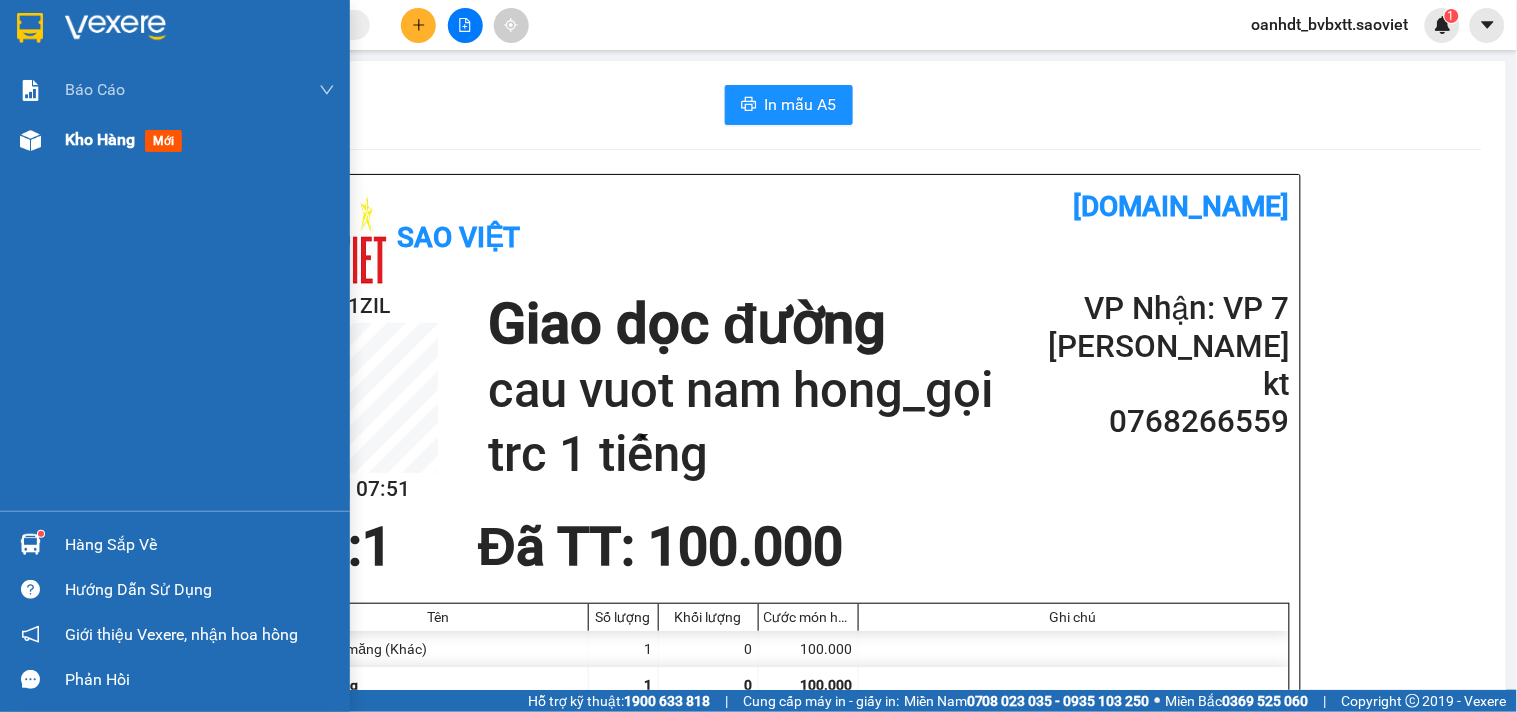 click on "mới" at bounding box center [163, 141] 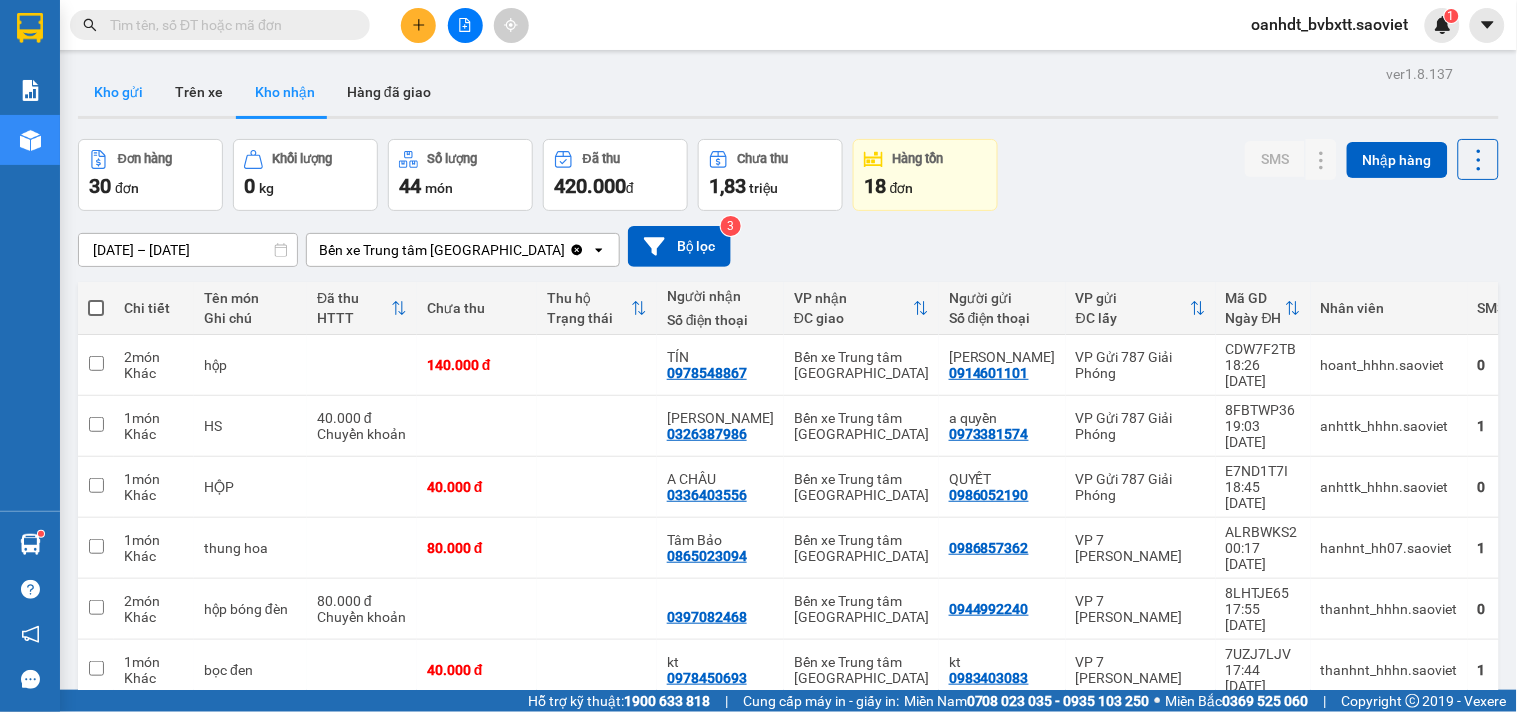 click on "Kho gửi" at bounding box center [118, 92] 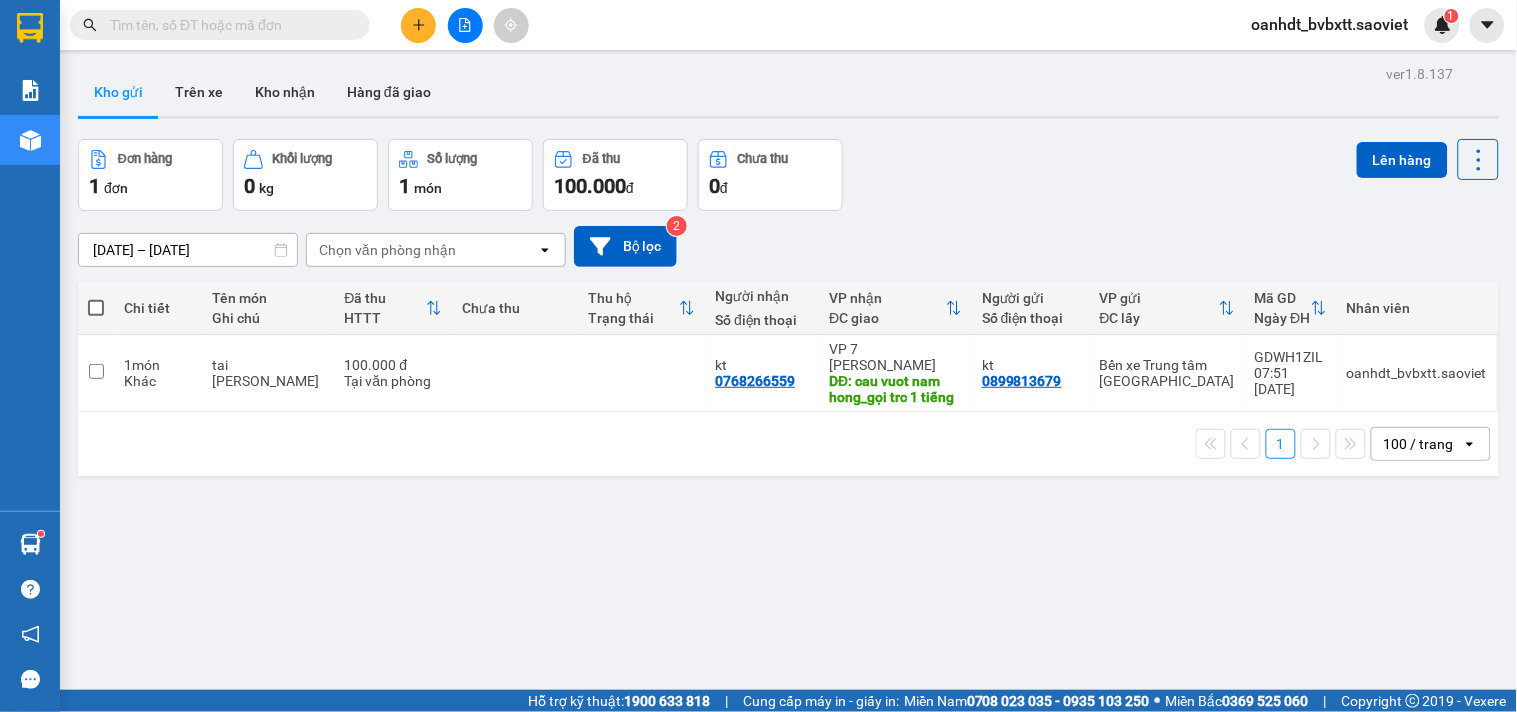 click at bounding box center (228, 25) 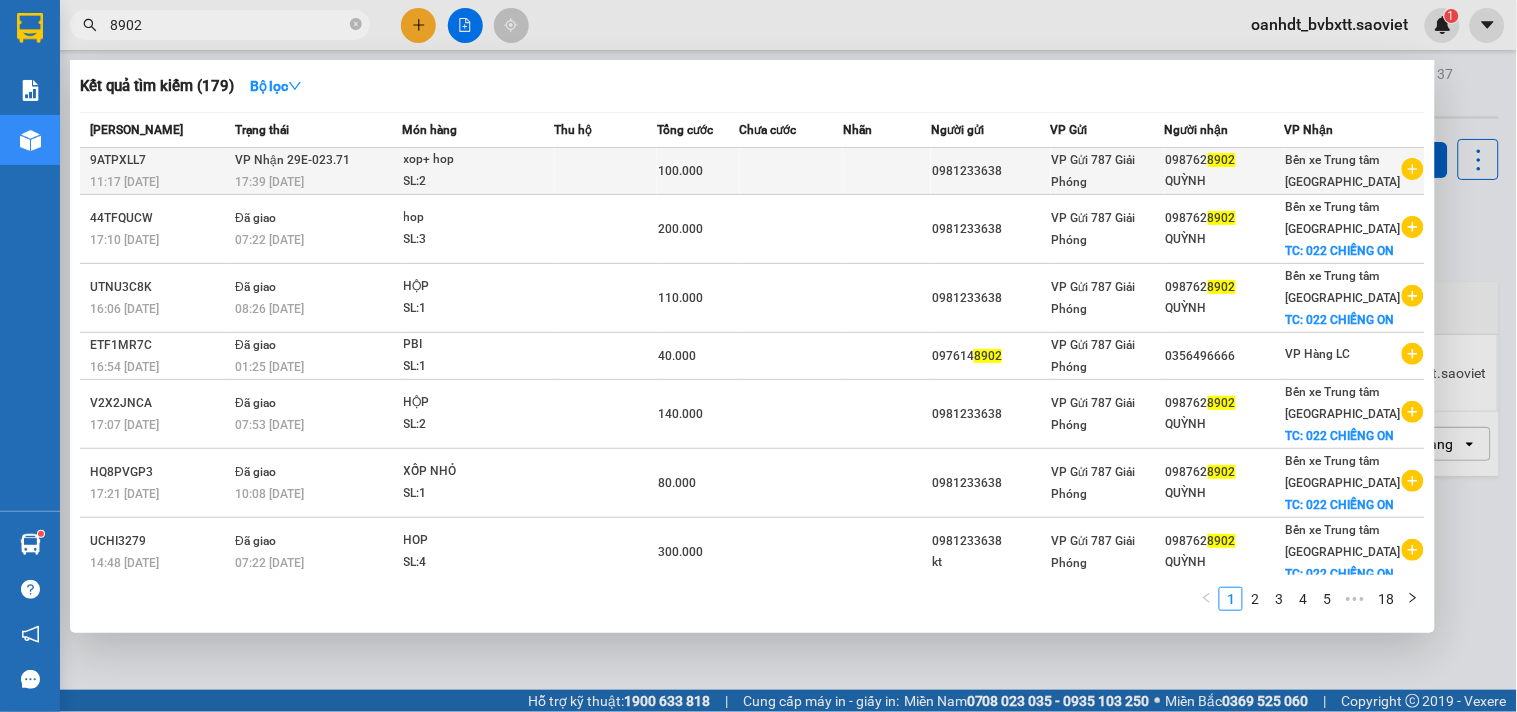 type on "8902" 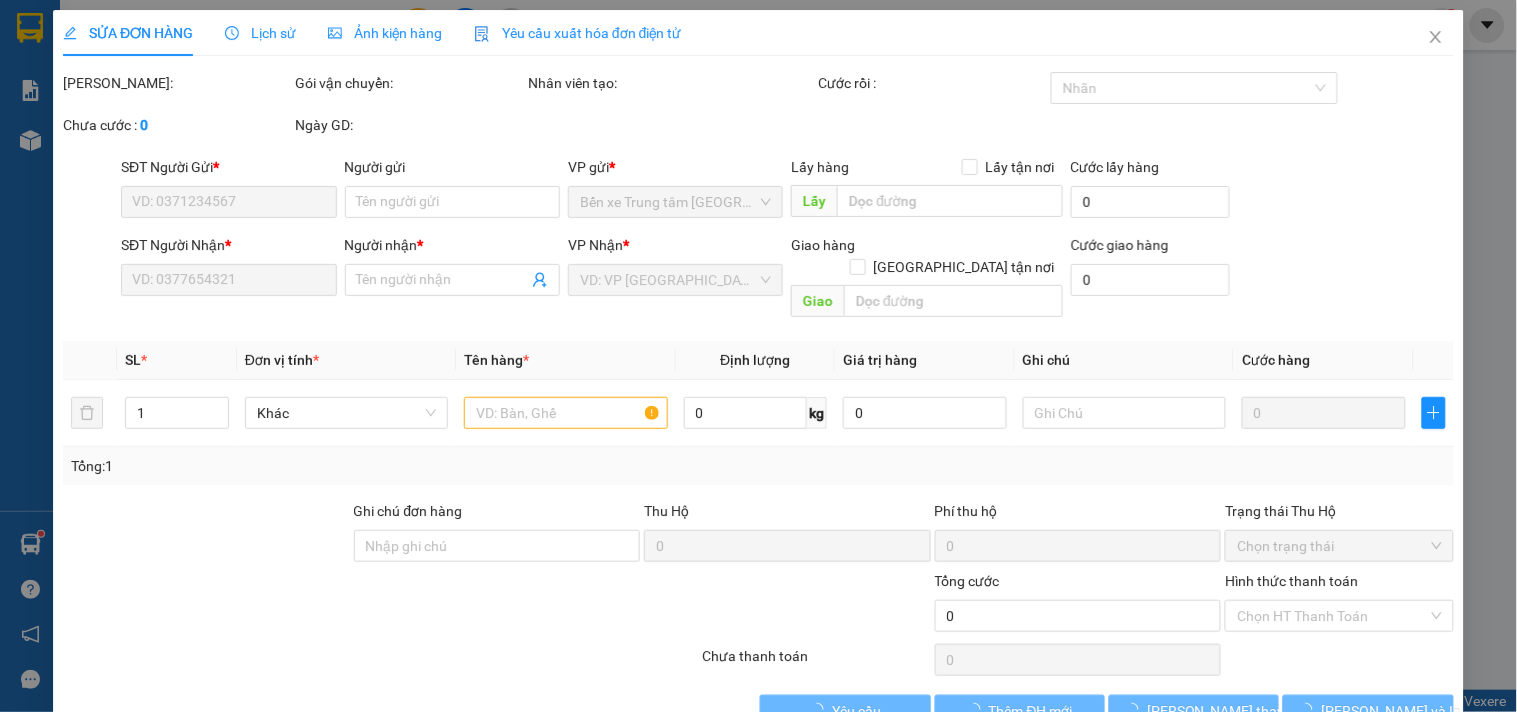type on "0981233638" 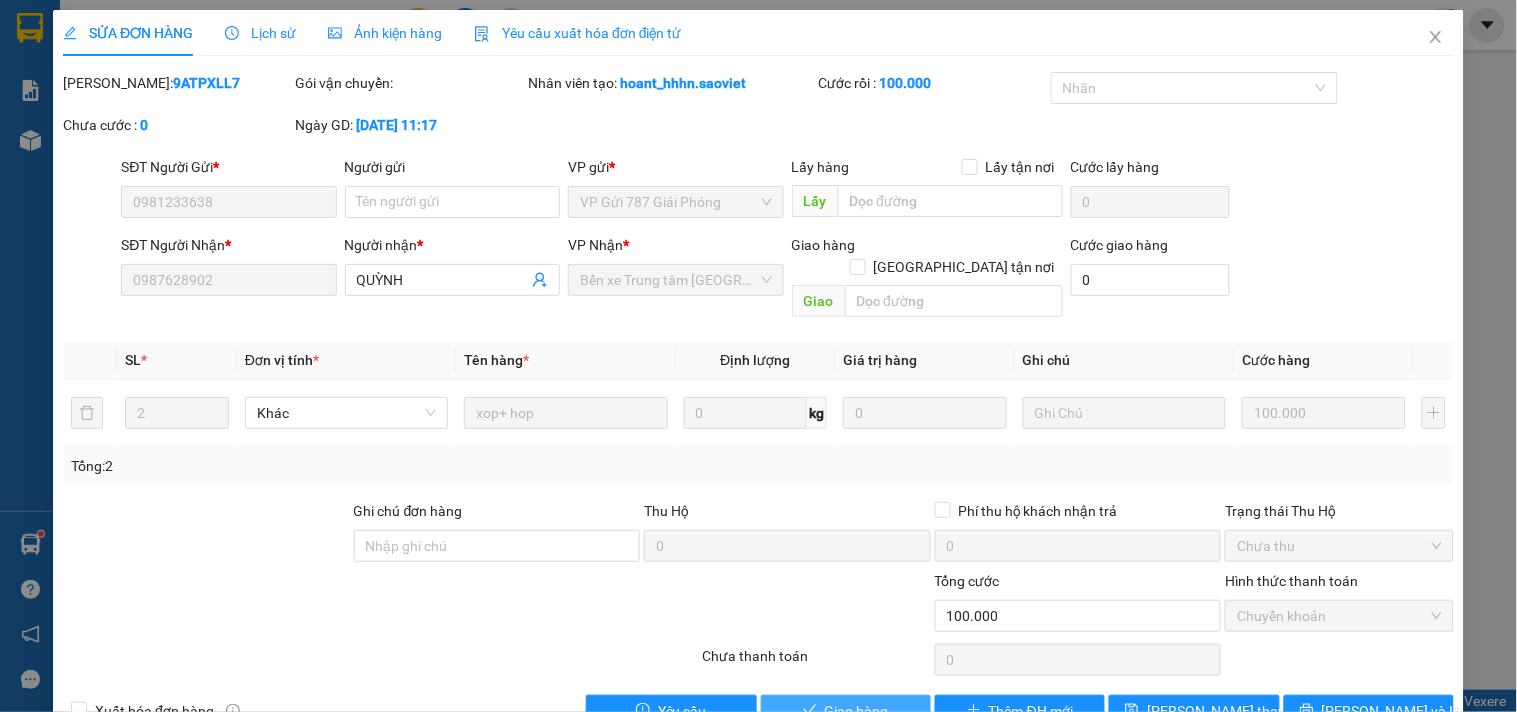 click on "Giao hàng" at bounding box center (857, 711) 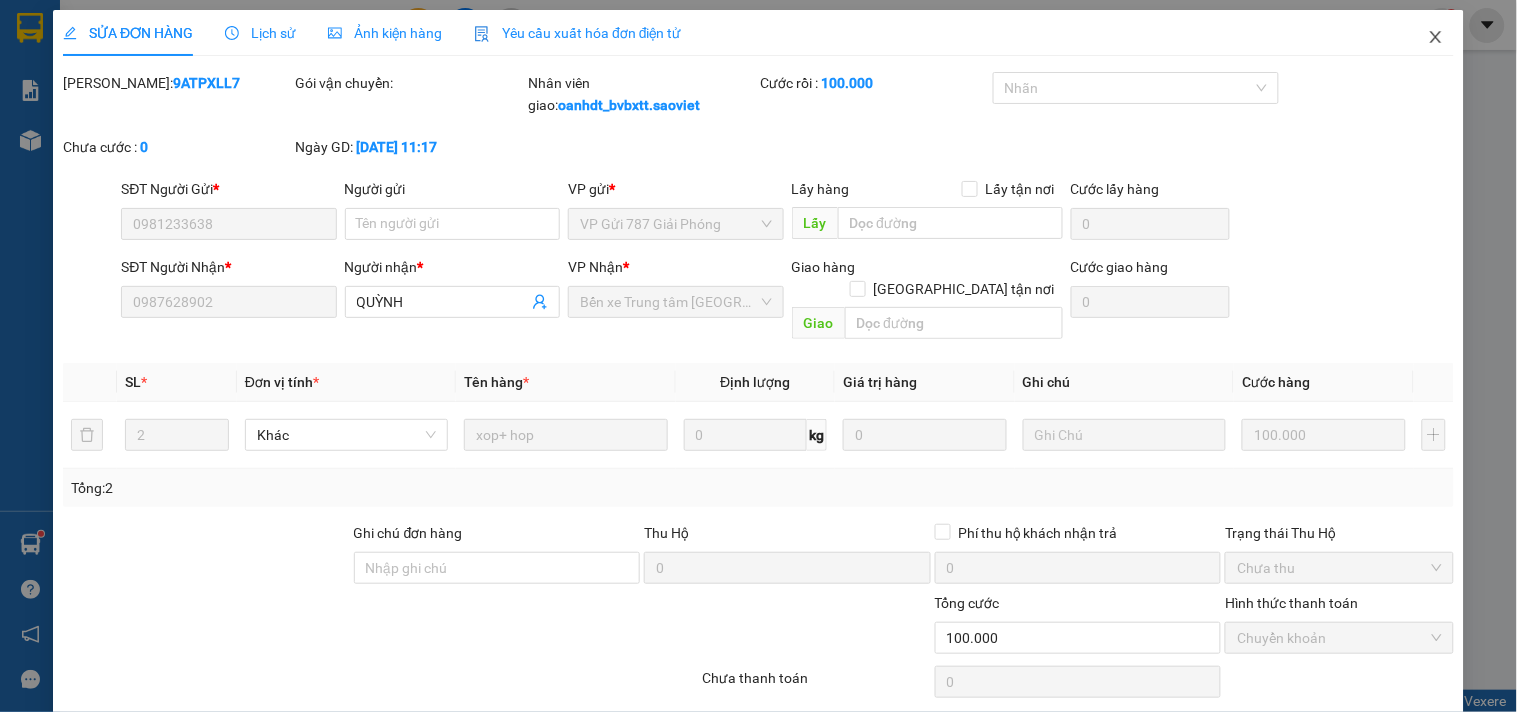 click 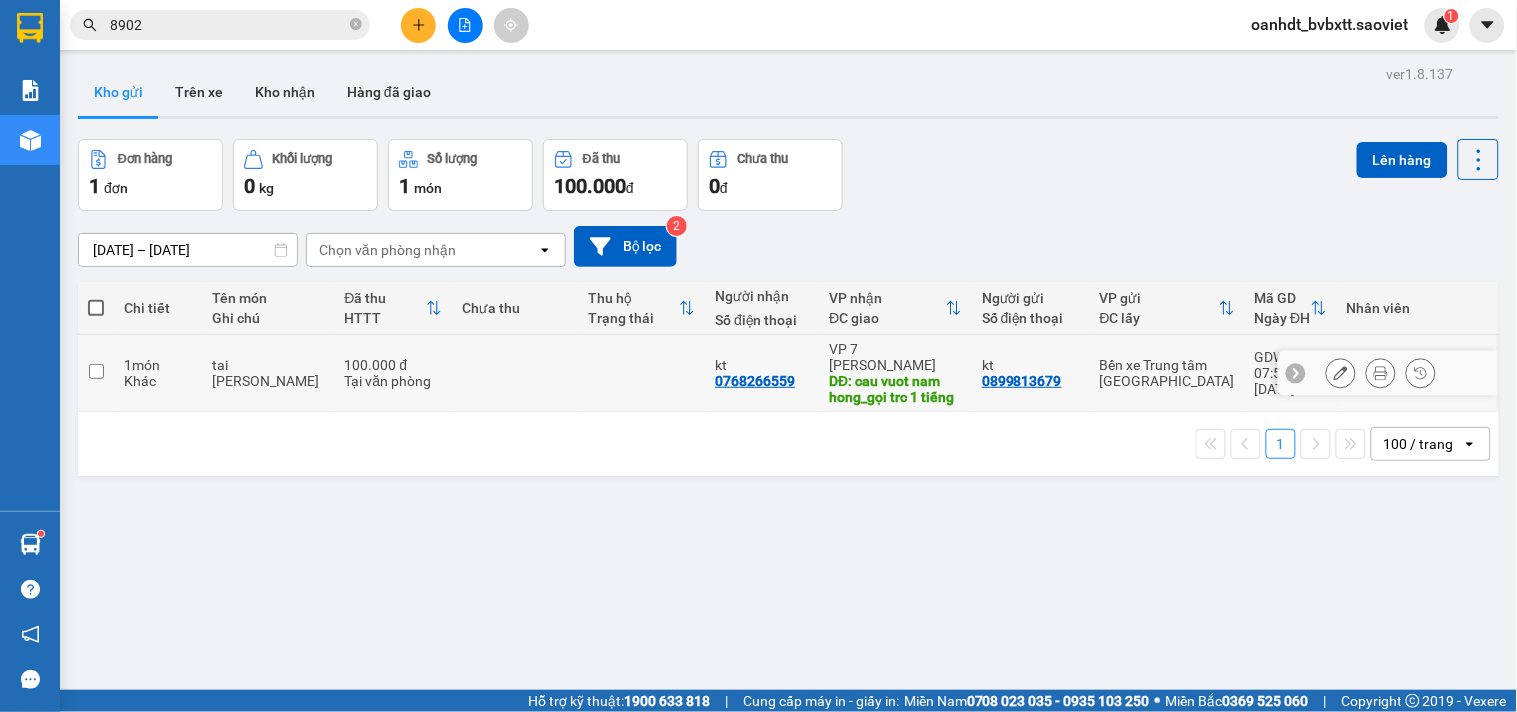 click at bounding box center (642, 373) 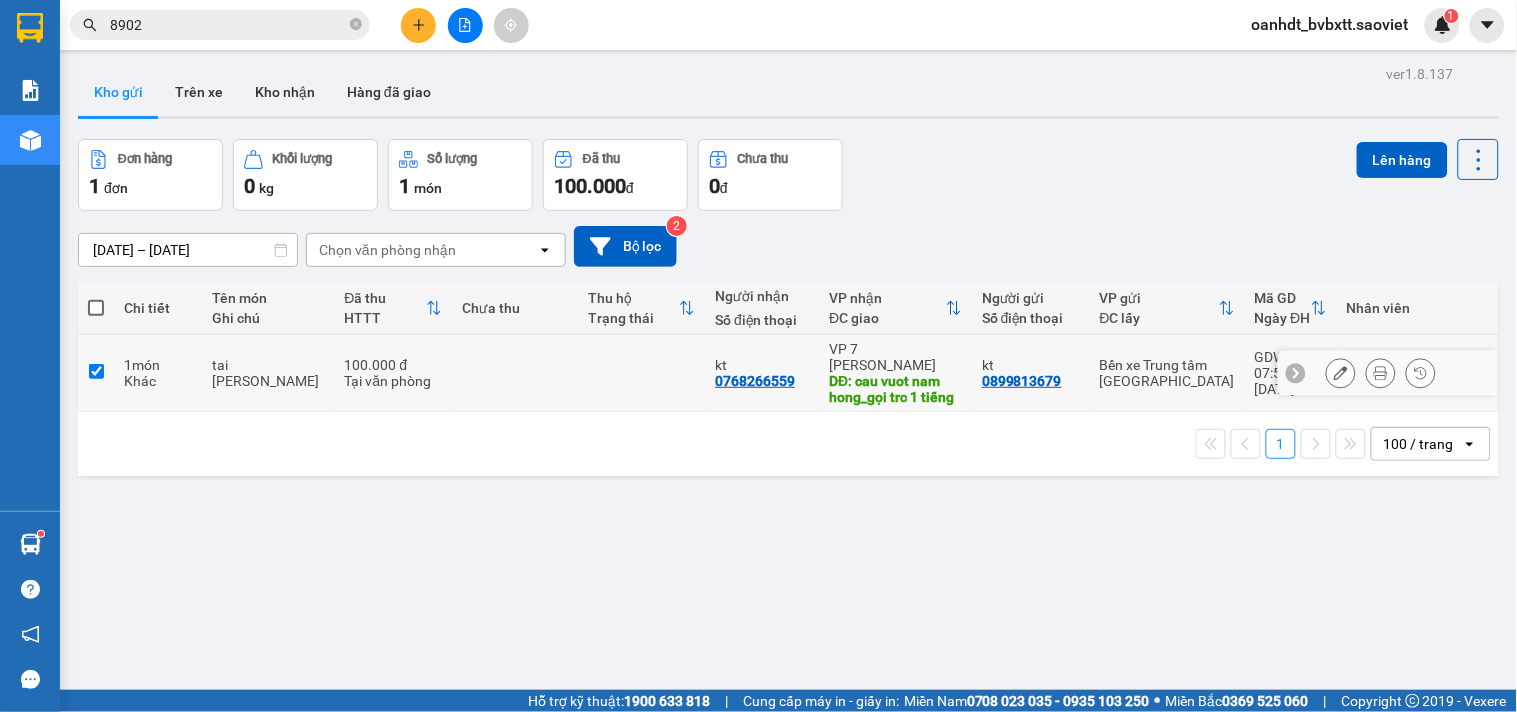 checkbox on "true" 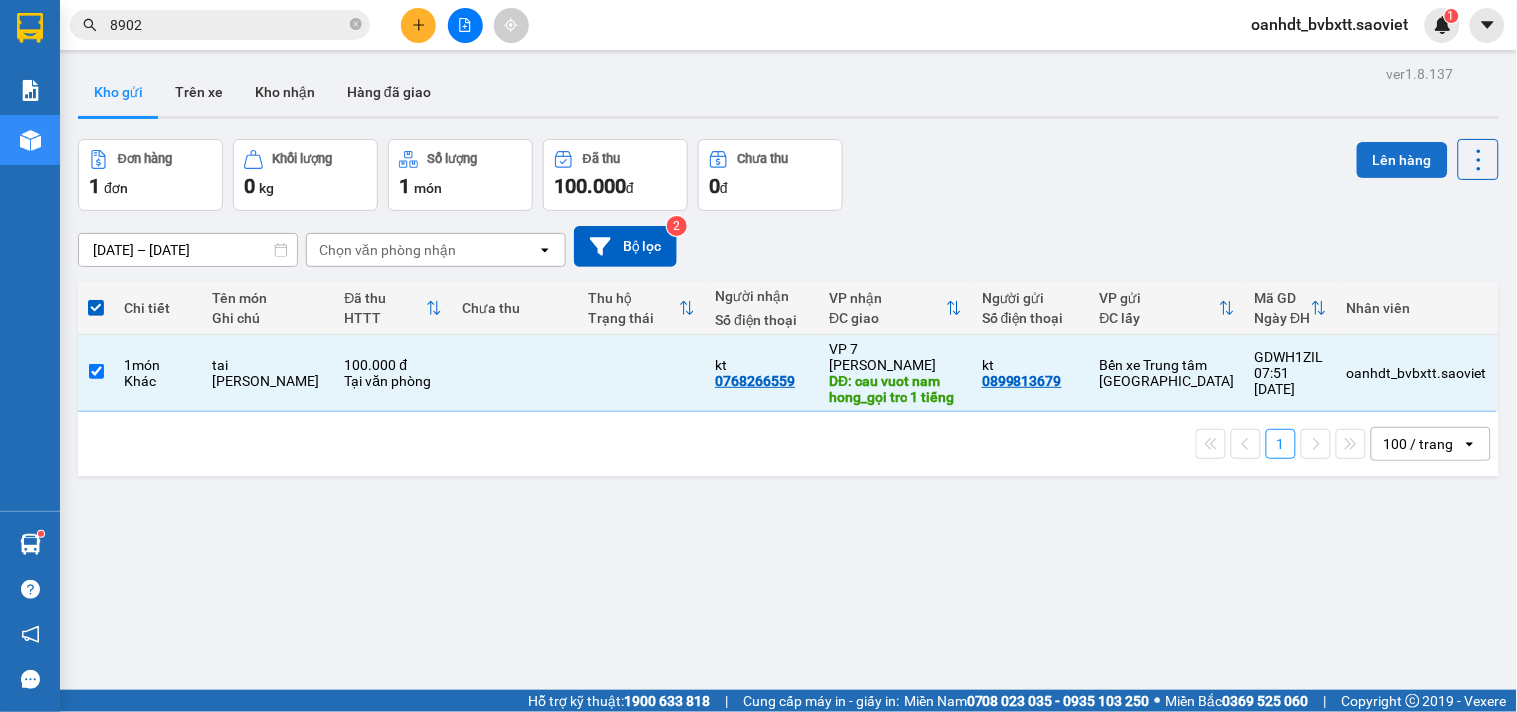 click on "Lên hàng" at bounding box center (1402, 160) 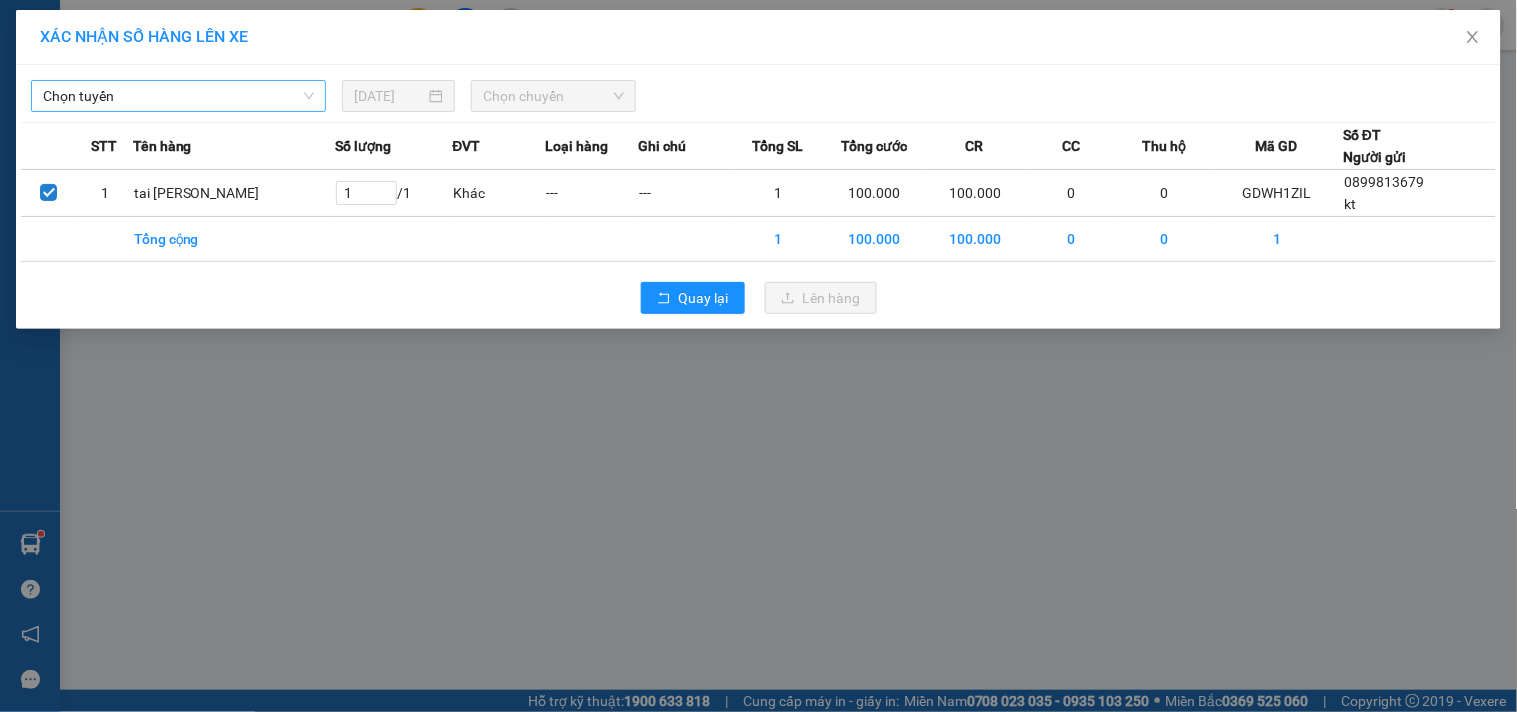 click on "Chọn tuyến" at bounding box center (178, 96) 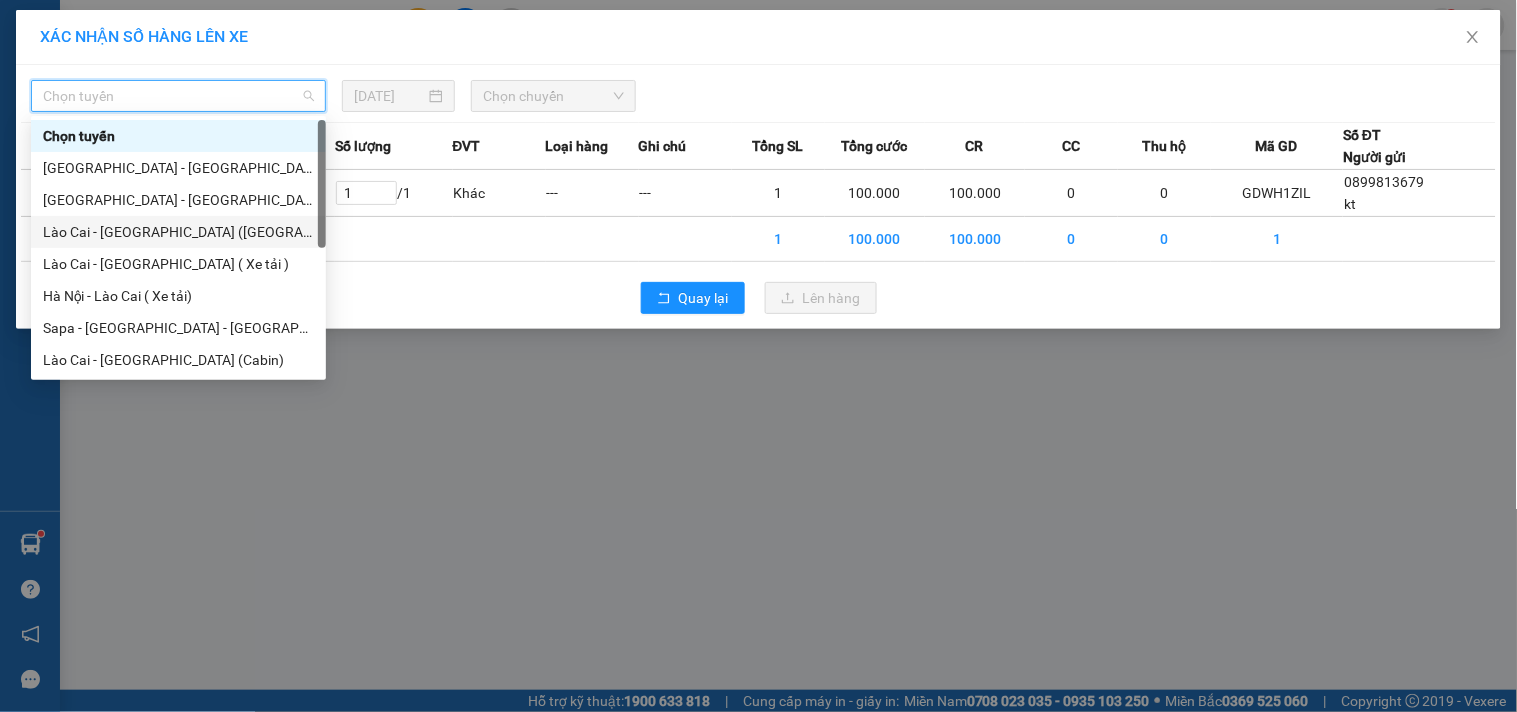 click on "Lào Cai - [GEOGRAPHIC_DATA] ([GEOGRAPHIC_DATA])" at bounding box center (178, 232) 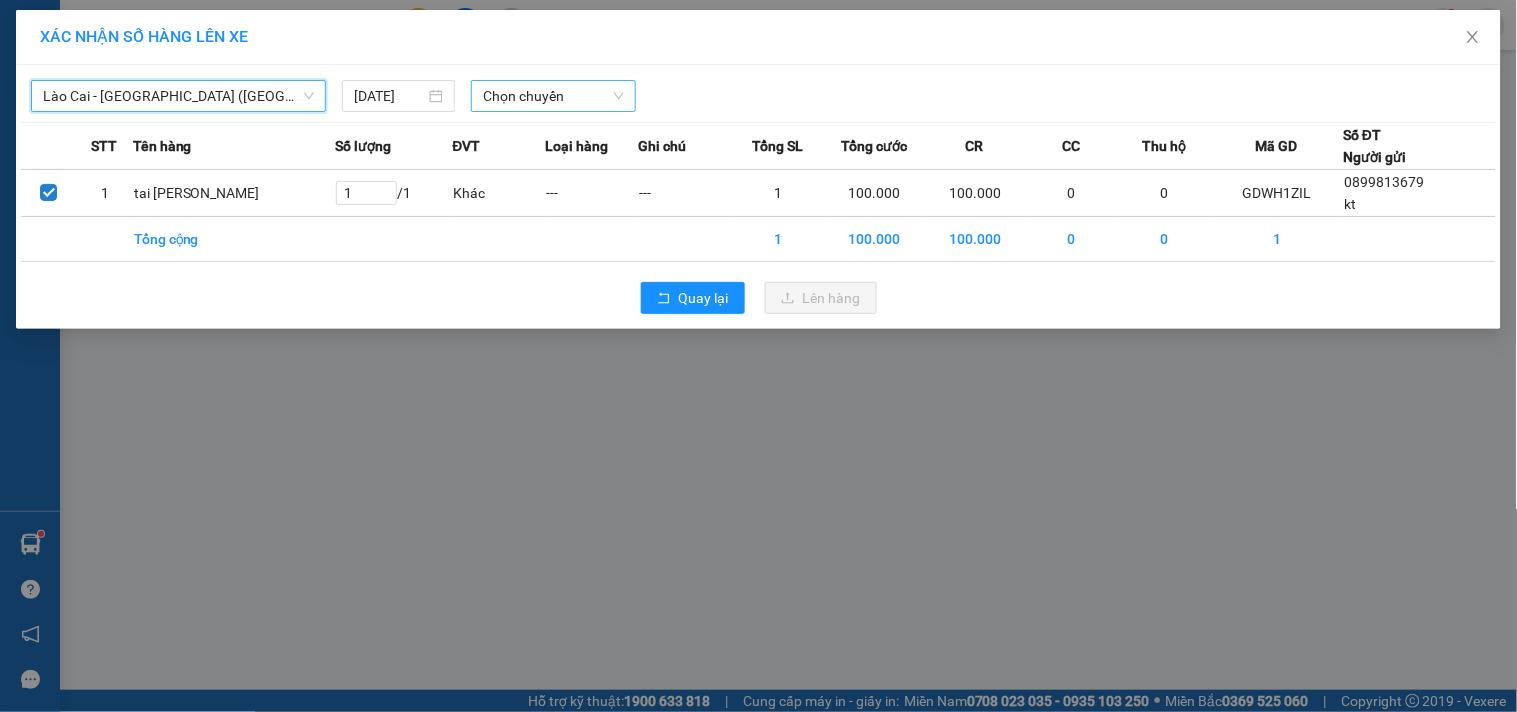 click on "Chọn chuyến" at bounding box center (553, 96) 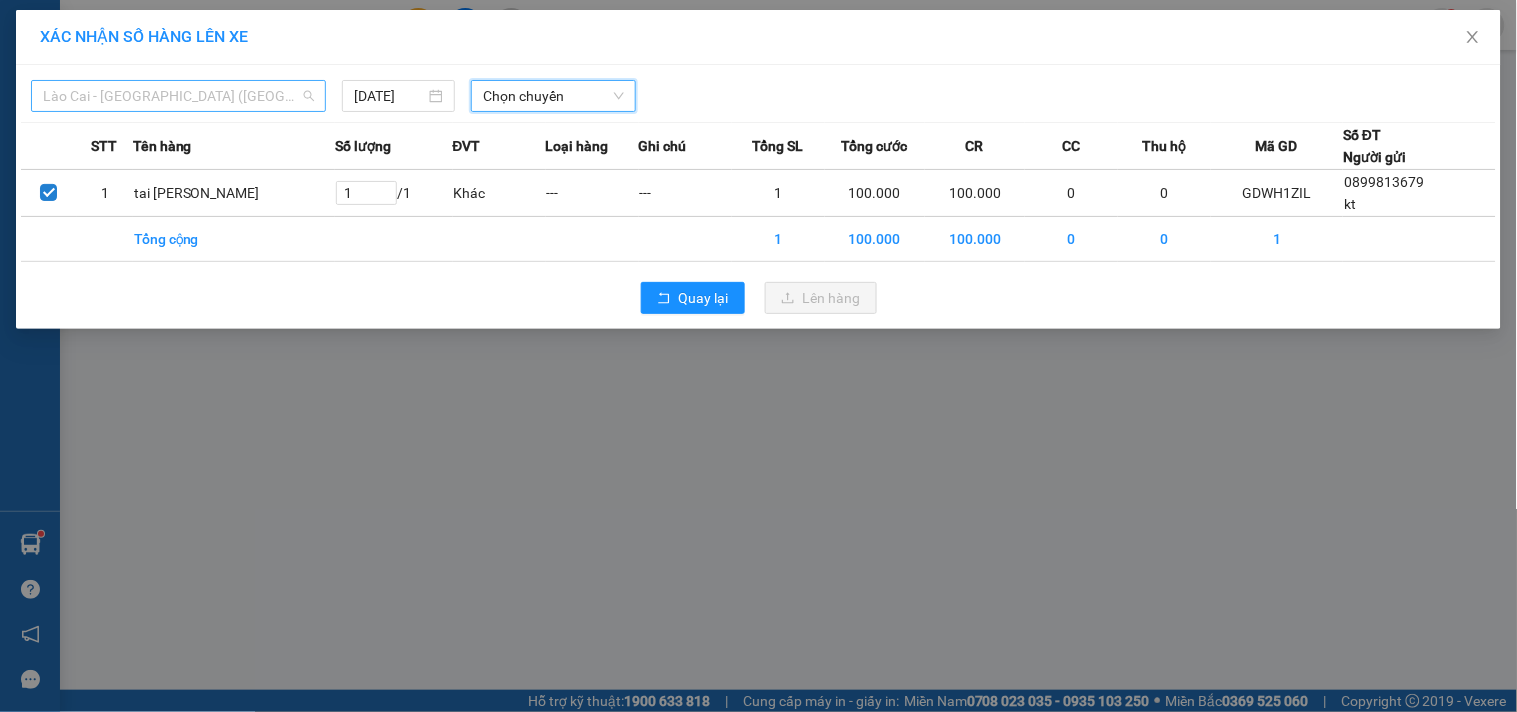 click on "Lào Cai - [GEOGRAPHIC_DATA] ([GEOGRAPHIC_DATA])" at bounding box center [178, 96] 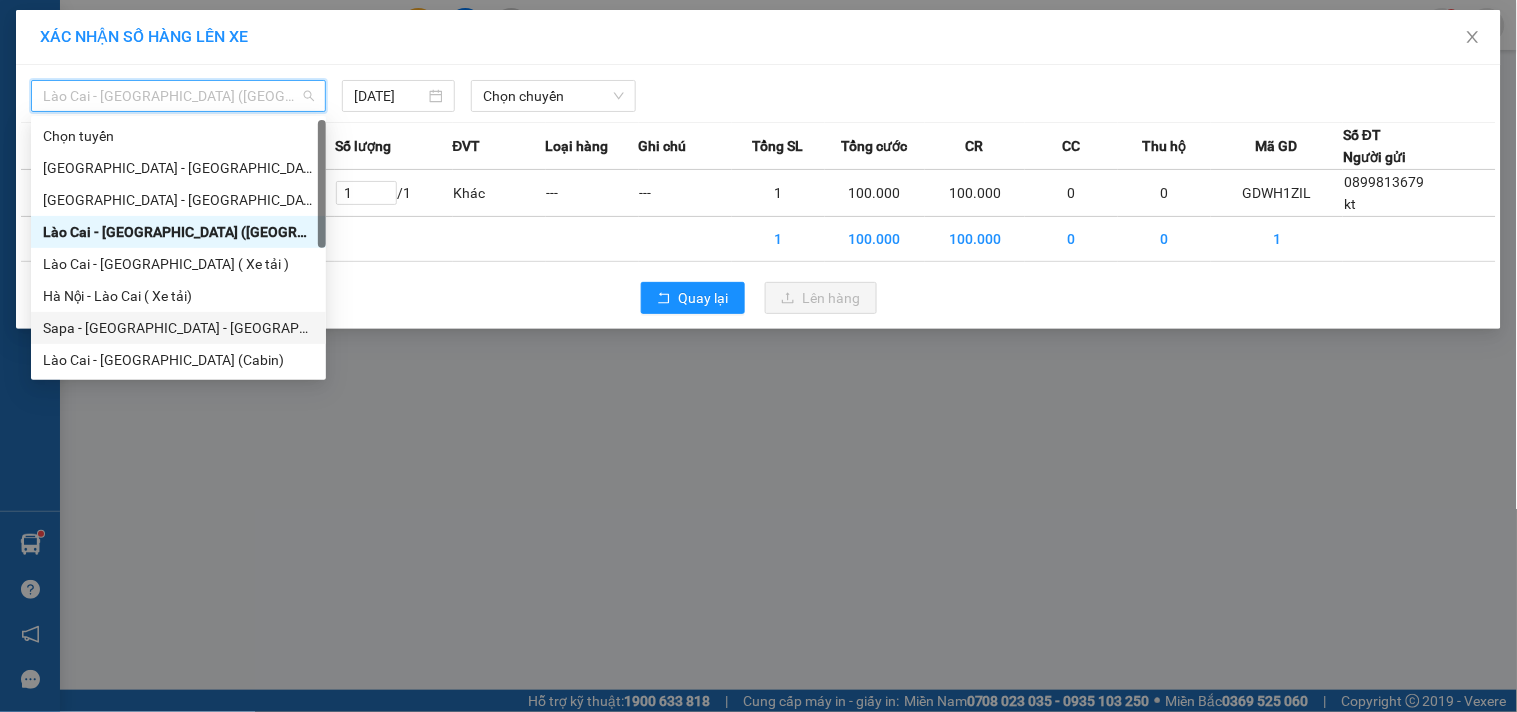 click on "Sapa - [GEOGRAPHIC_DATA] - [GEOGRAPHIC_DATA] ([GEOGRAPHIC_DATA])" at bounding box center [178, 328] 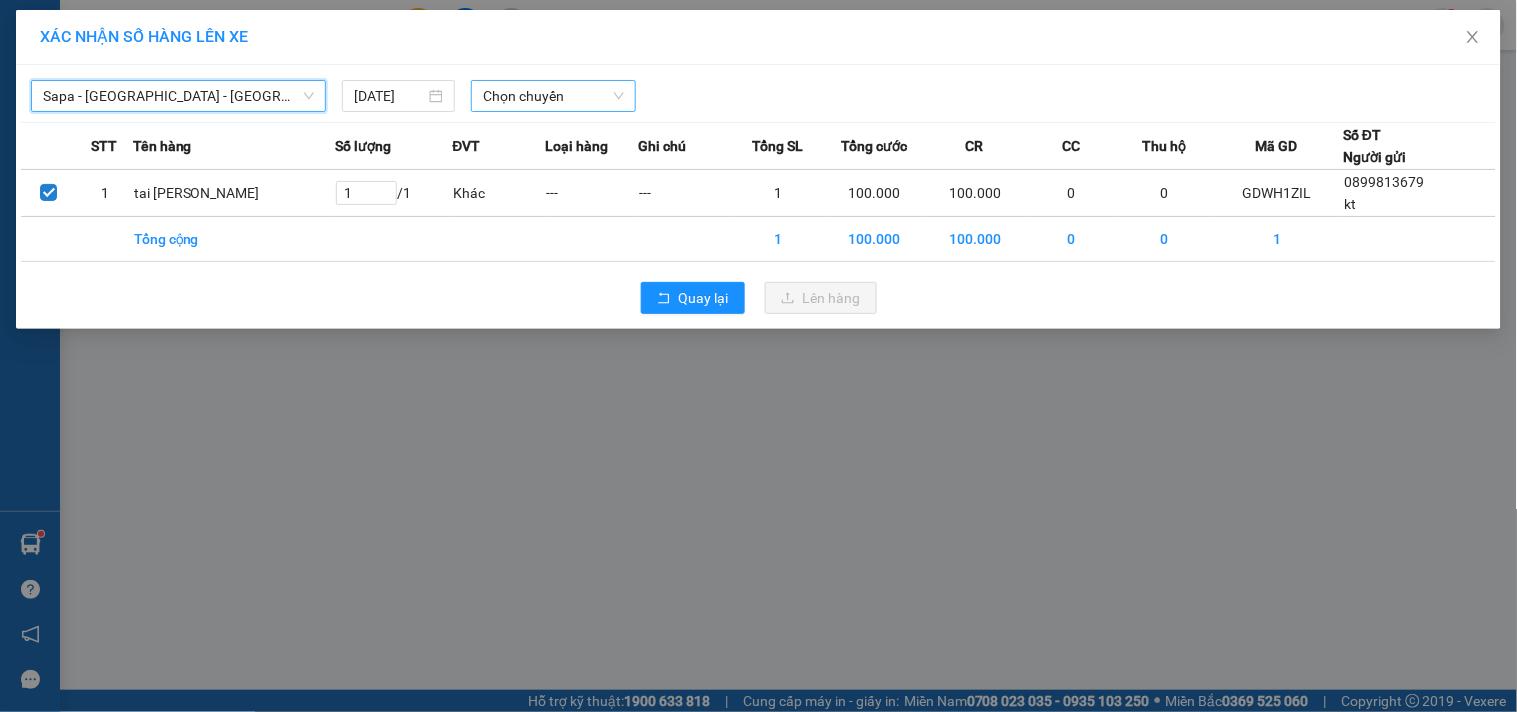 click on "Chọn chuyến" at bounding box center [553, 96] 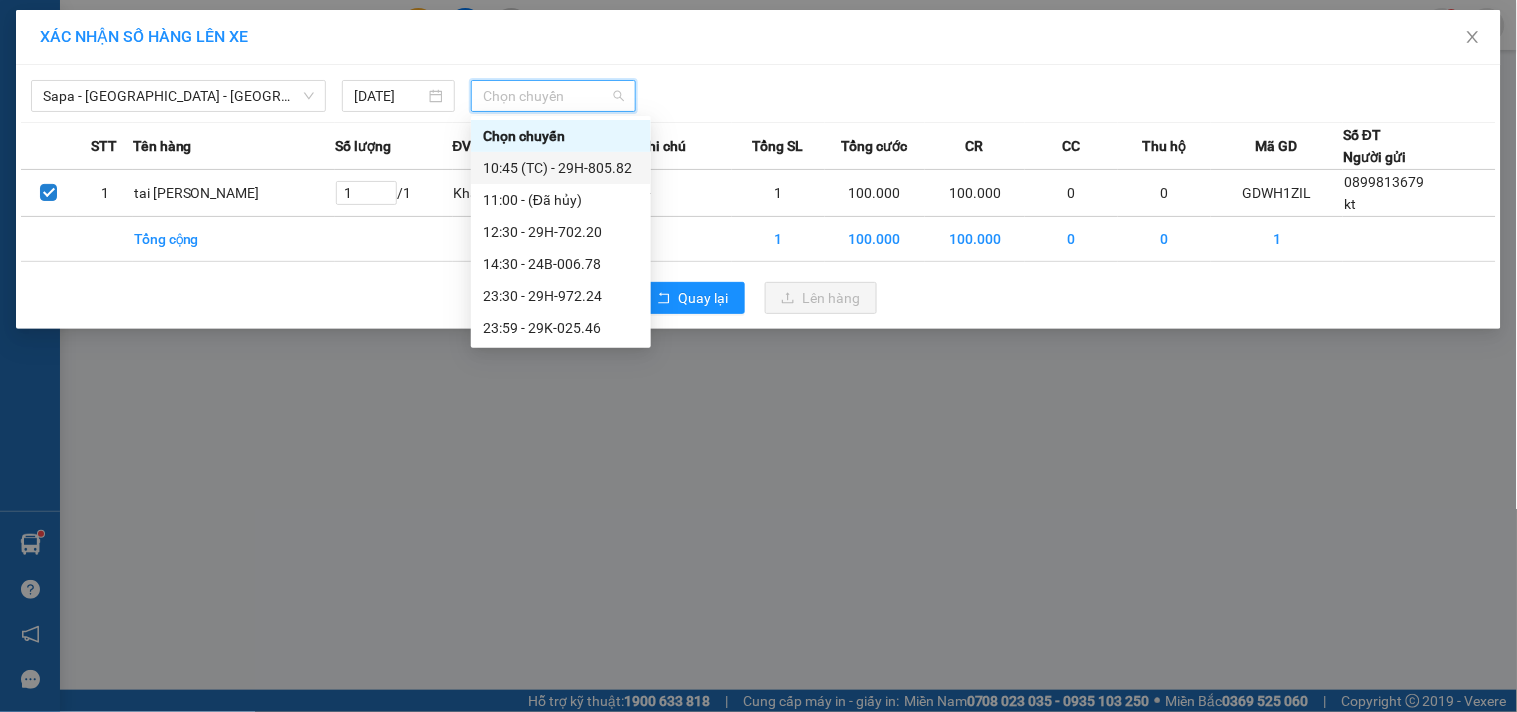 click on "10:45   (TC)   - 29H-805.82" at bounding box center (561, 168) 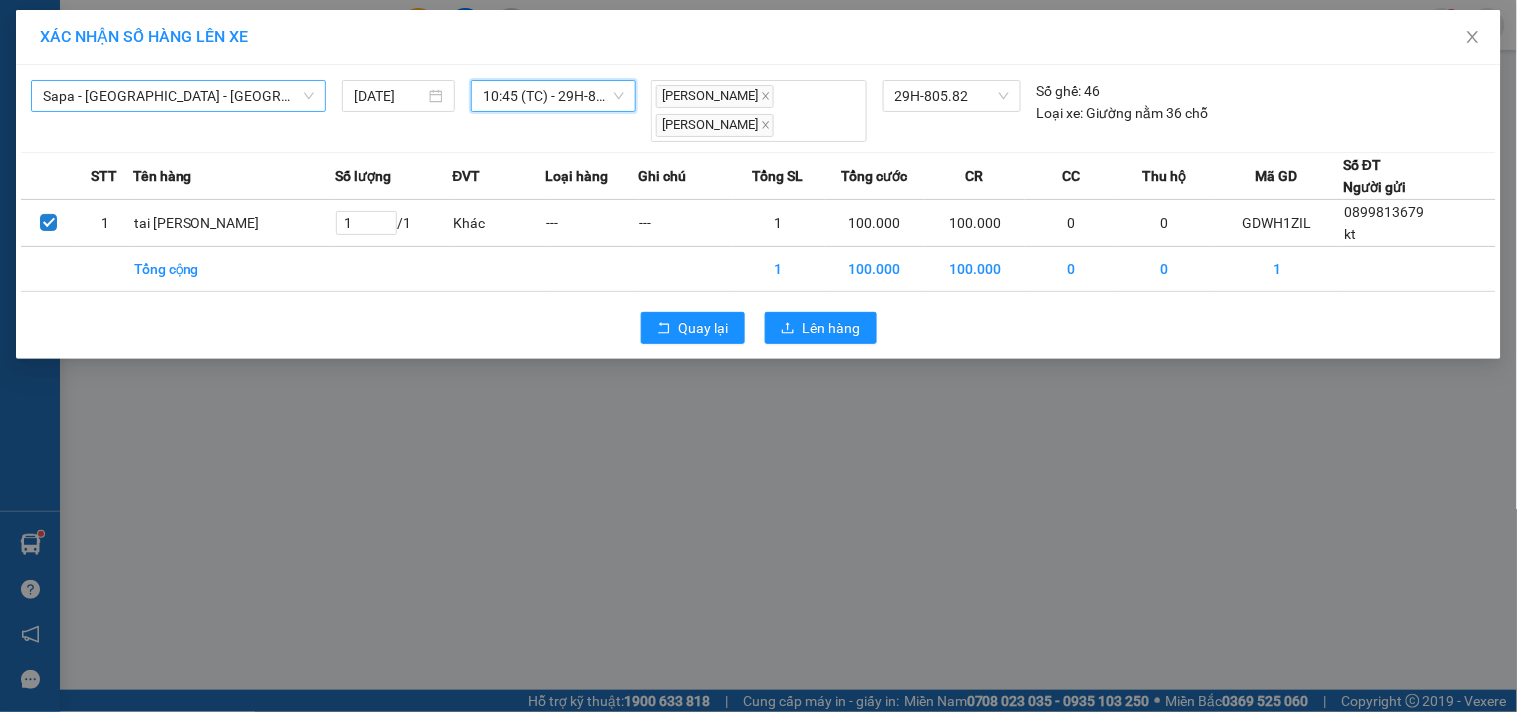 click on "Sapa - [GEOGRAPHIC_DATA] - [GEOGRAPHIC_DATA] ([GEOGRAPHIC_DATA])" at bounding box center (178, 96) 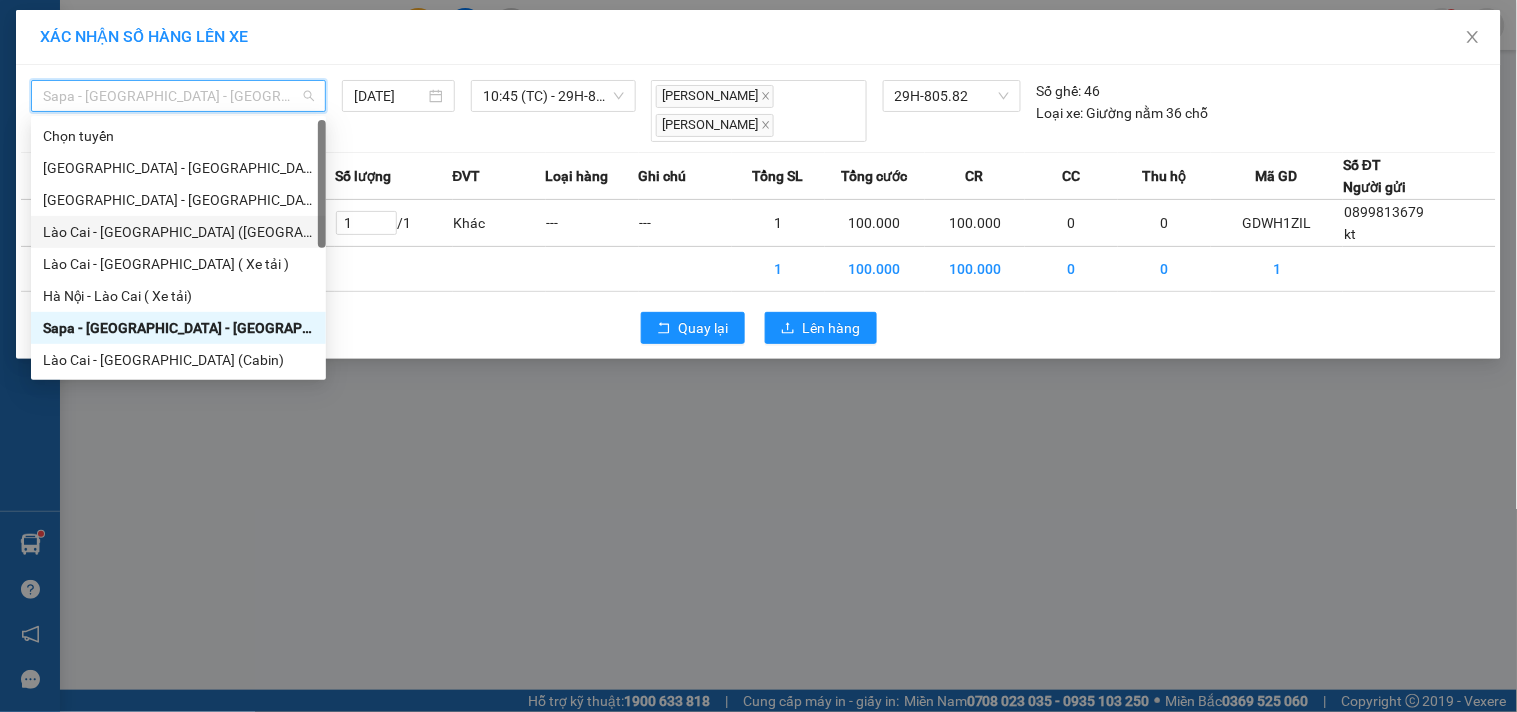 click on "Lào Cai - [GEOGRAPHIC_DATA] ([GEOGRAPHIC_DATA])" at bounding box center (178, 232) 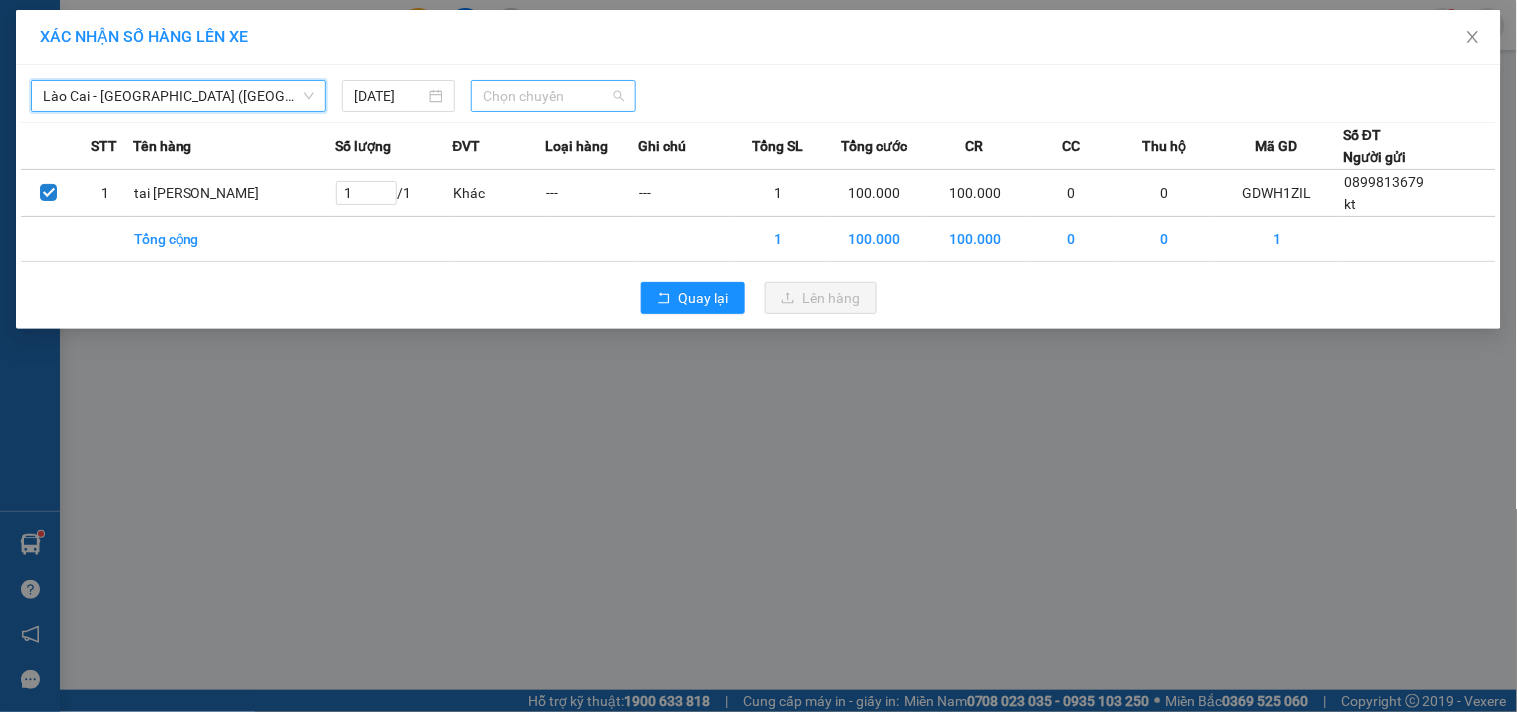 click on "Chọn chuyến" at bounding box center [553, 96] 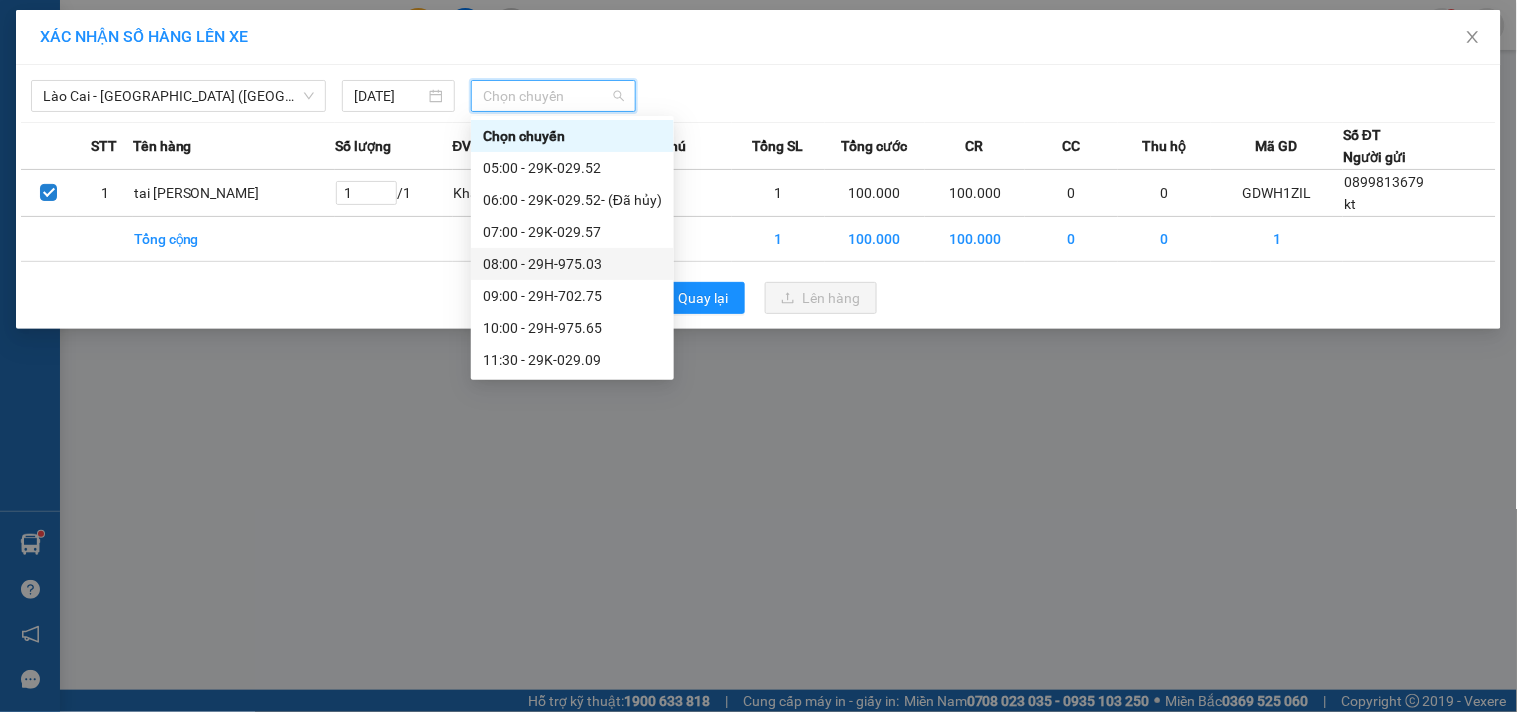 click on "08:00     - 29H-975.03" at bounding box center [572, 264] 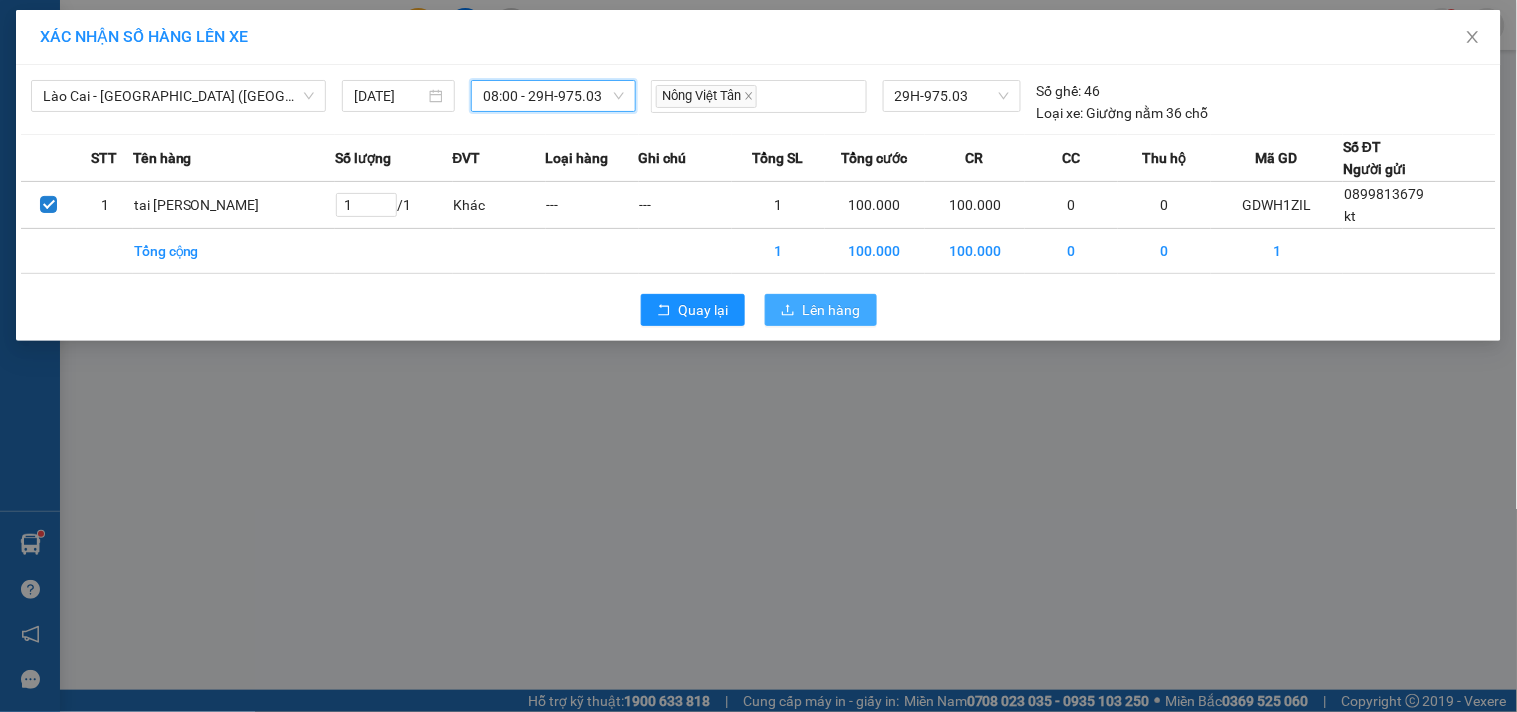 click 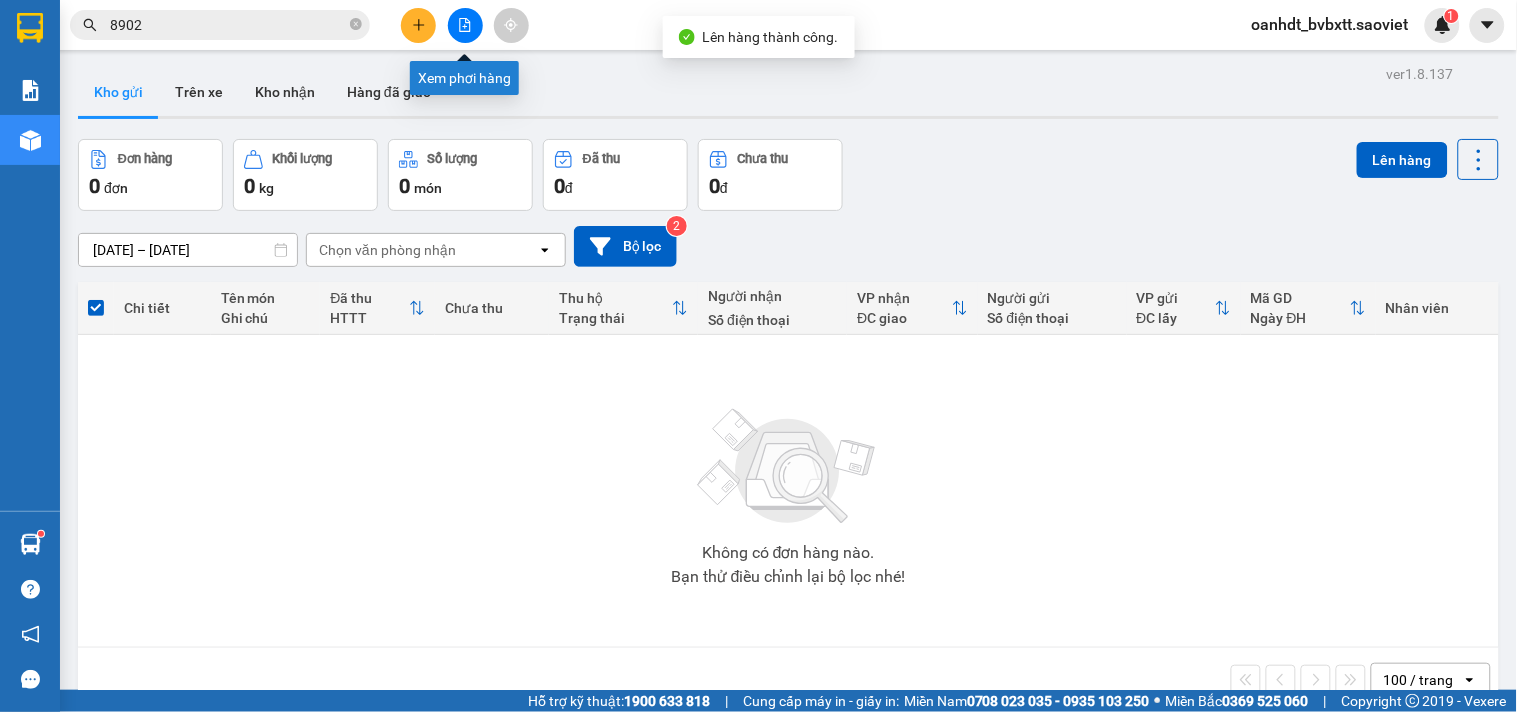 click 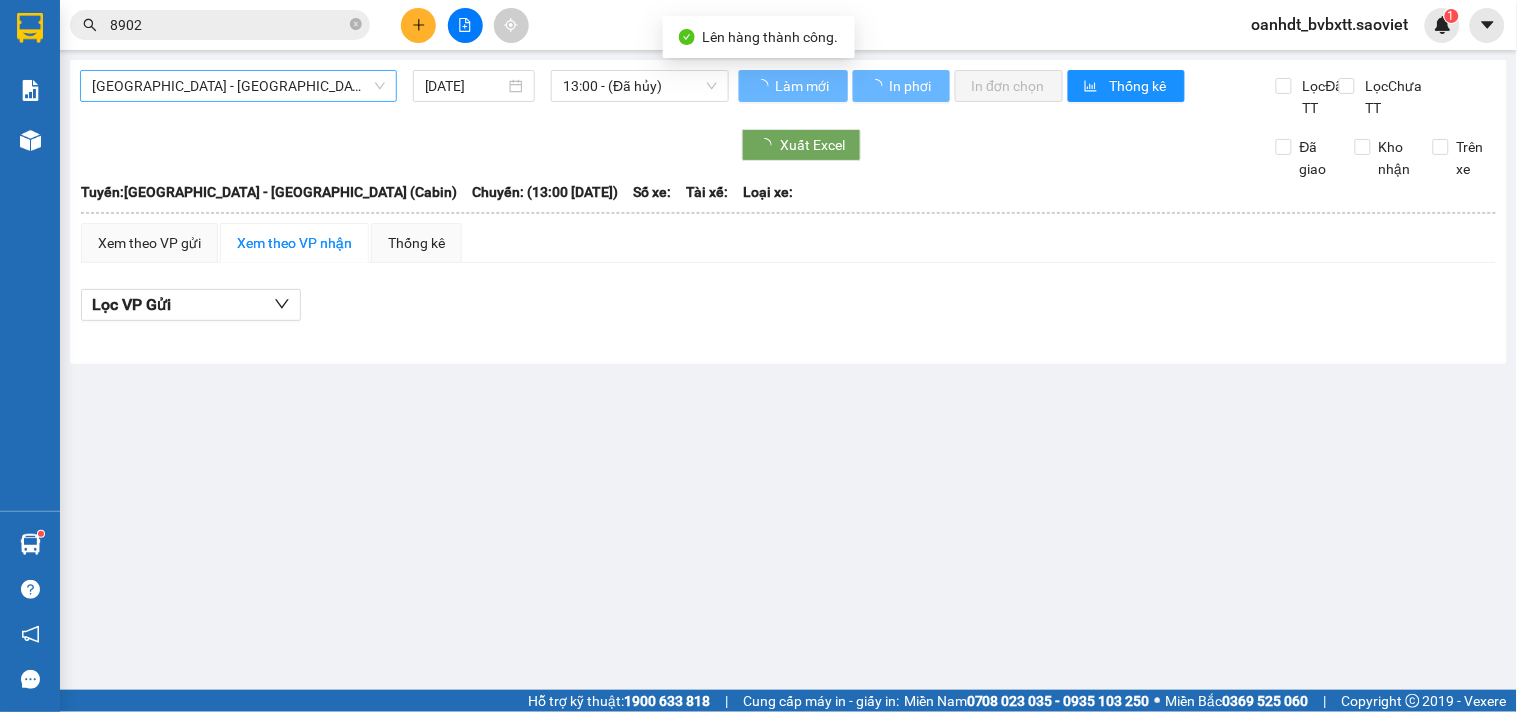 click on "[GEOGRAPHIC_DATA] - [GEOGRAPHIC_DATA] (Cabin)" at bounding box center [238, 86] 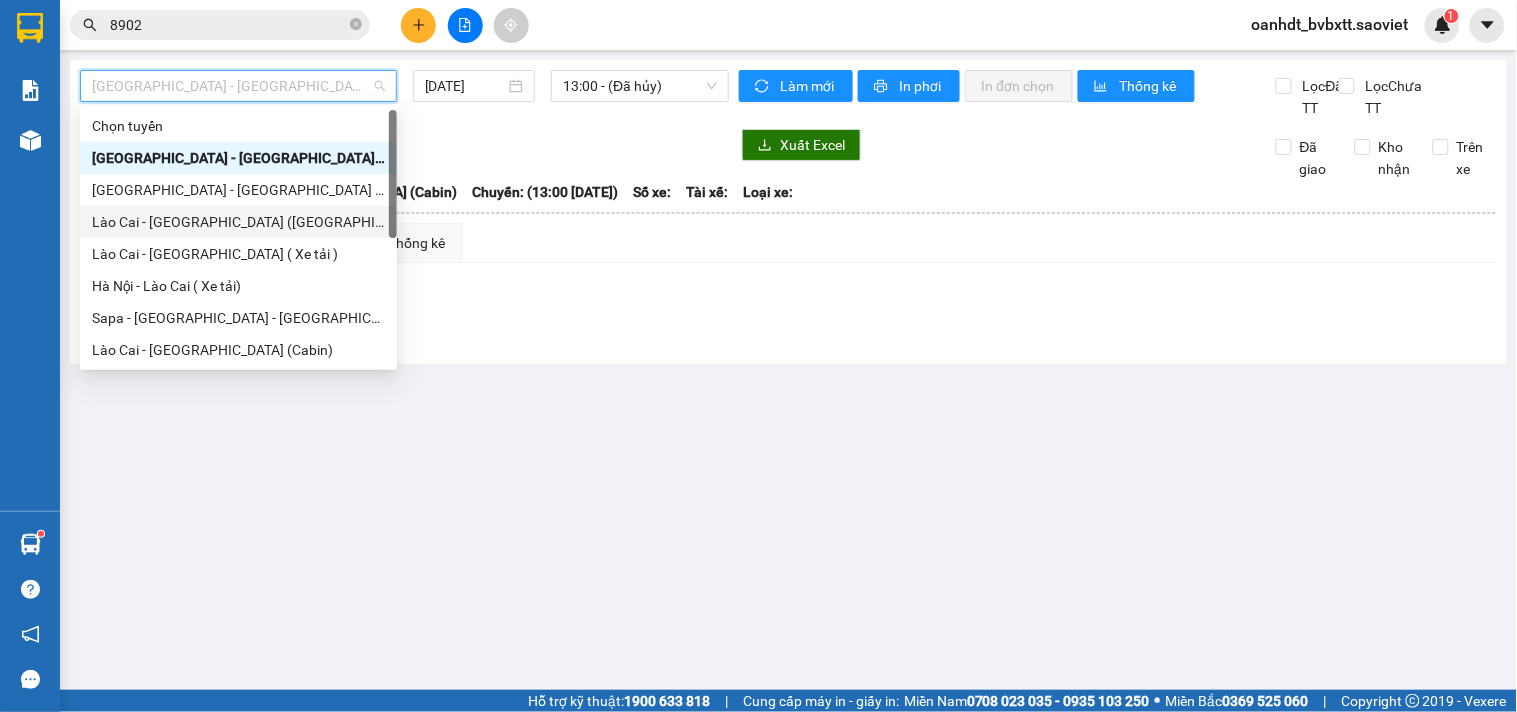 click on "Lào Cai - [GEOGRAPHIC_DATA] ([GEOGRAPHIC_DATA])" at bounding box center (238, 222) 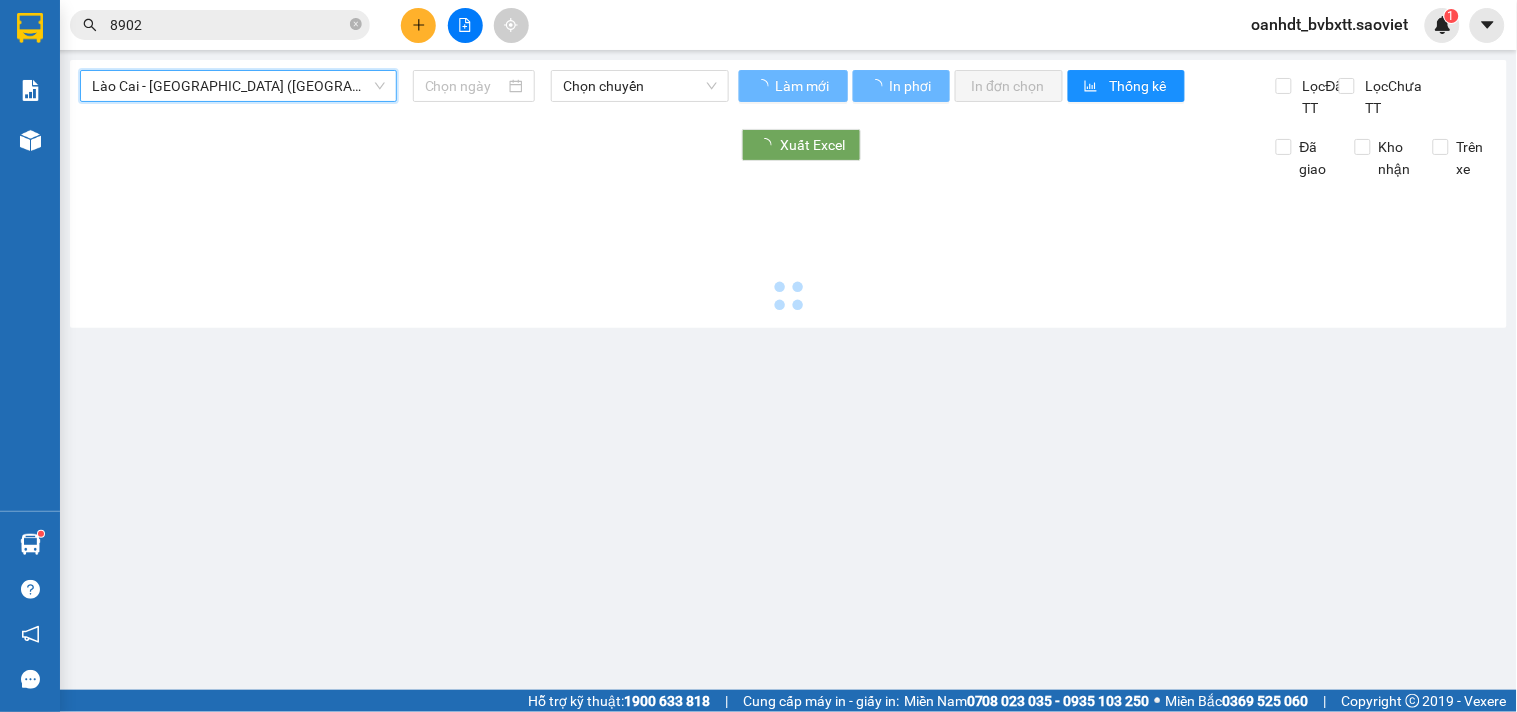 type on "[DATE]" 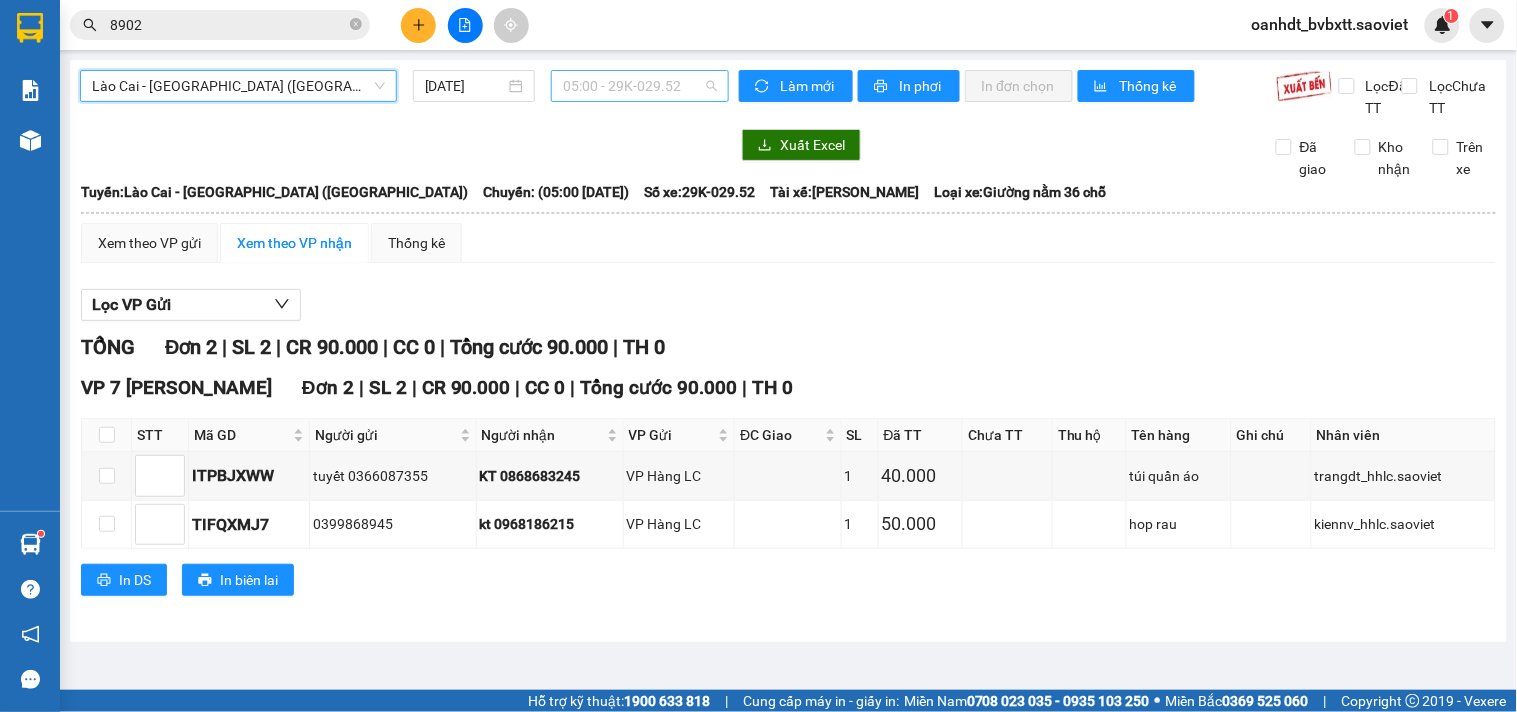 click on "05:00     - 29K-029.52" at bounding box center (640, 86) 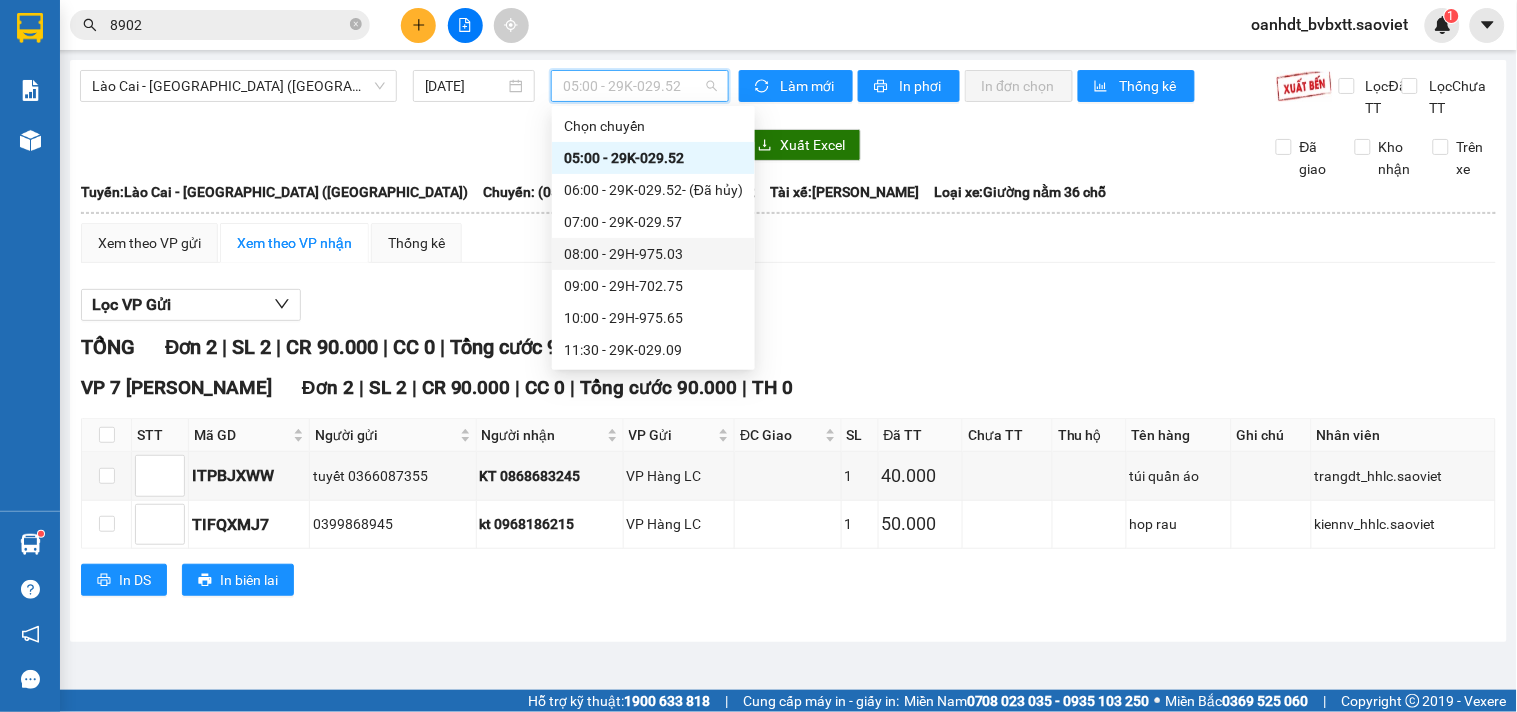 click on "08:00     - 29H-975.03" at bounding box center (653, 254) 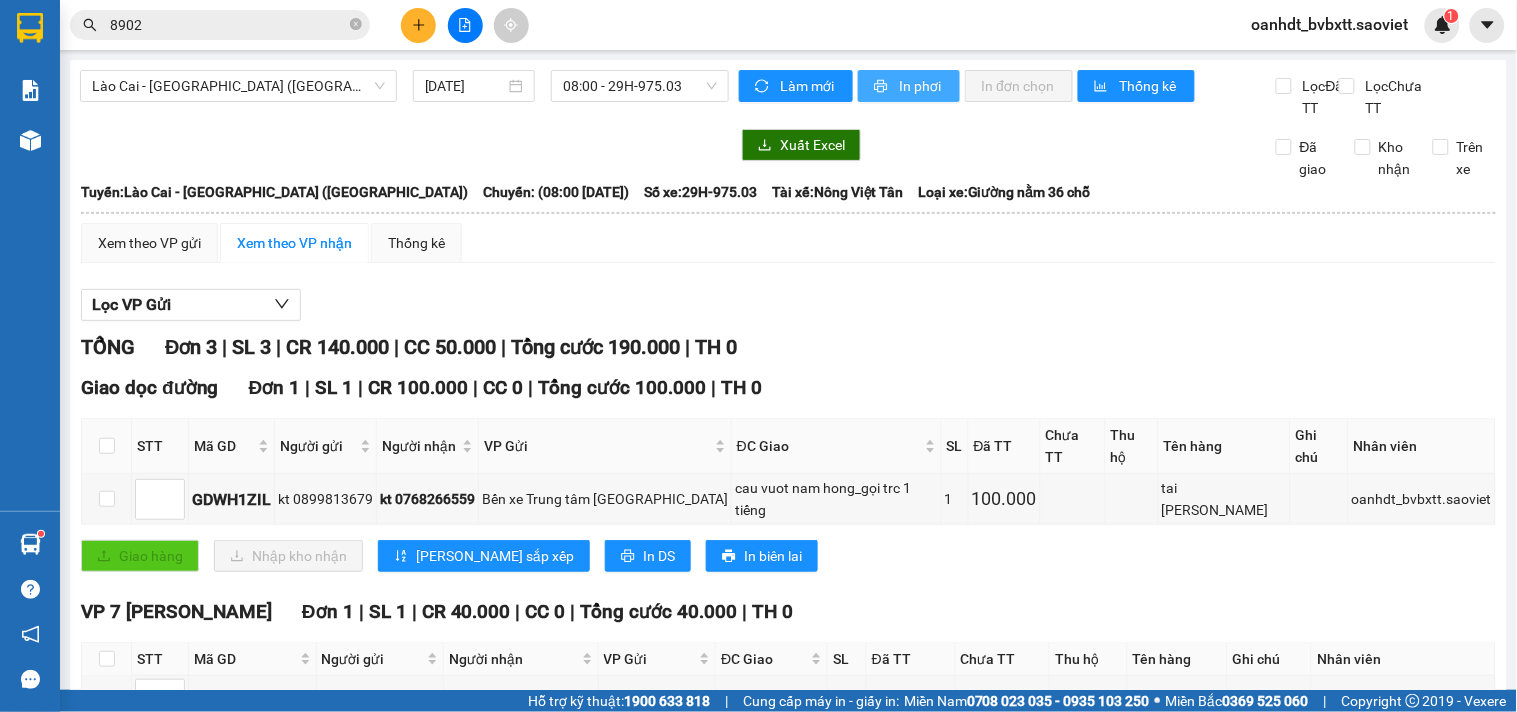 click on "In phơi" at bounding box center (921, 86) 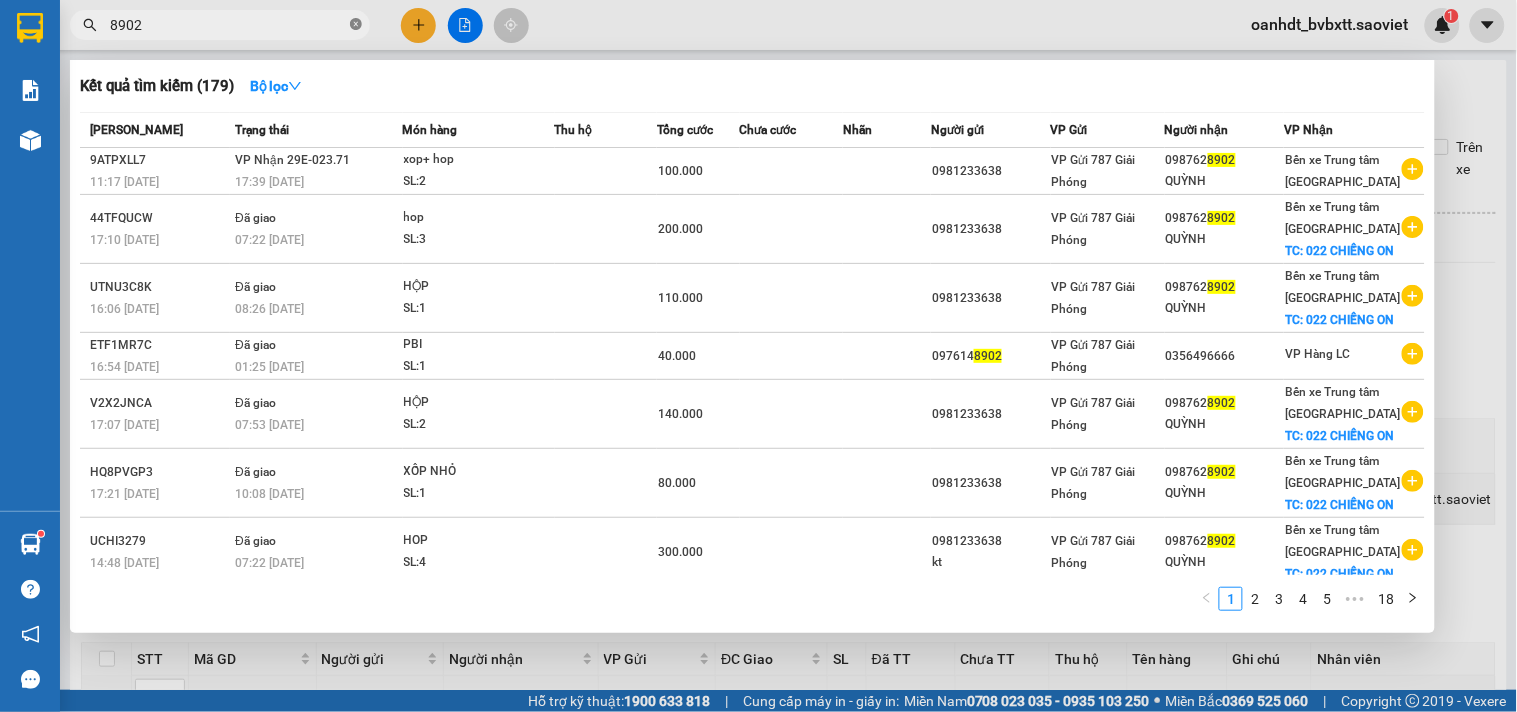 click 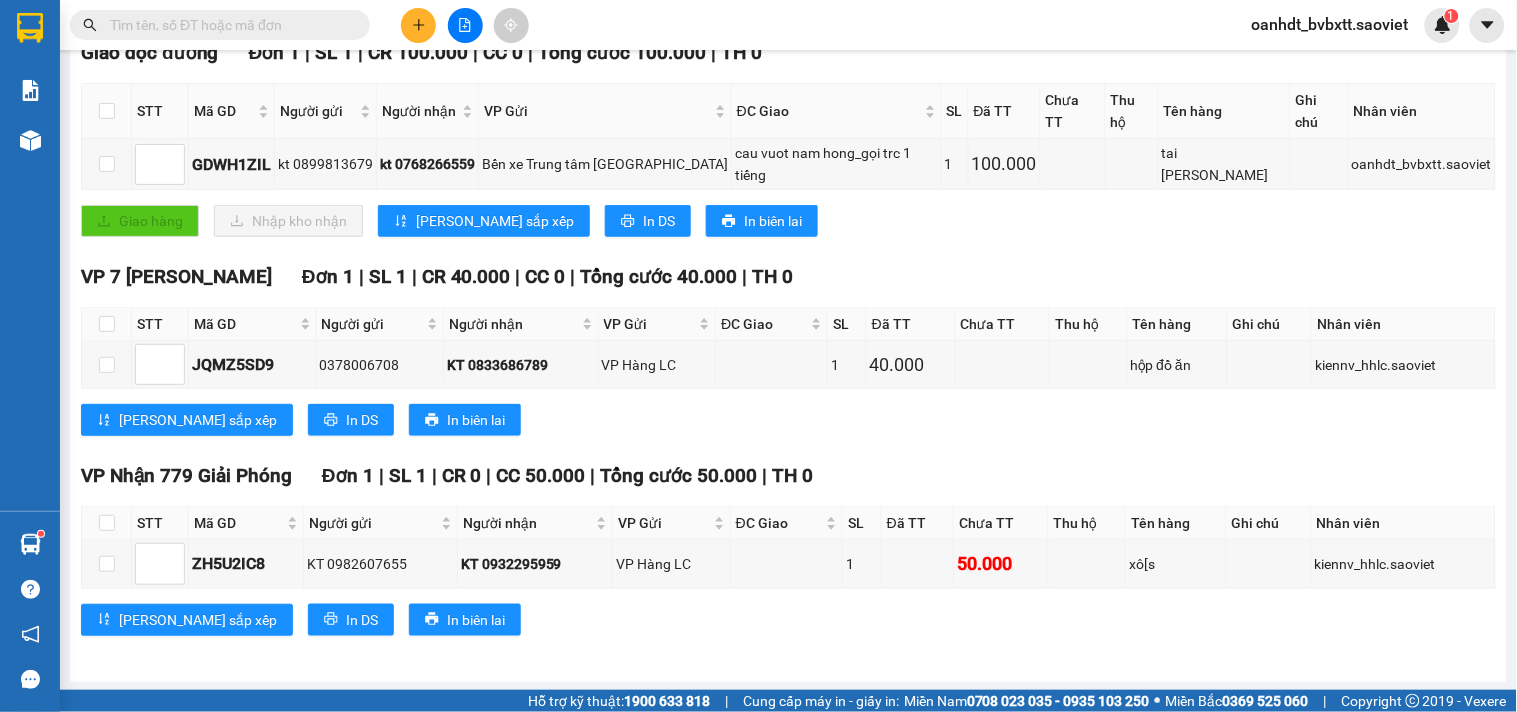 scroll, scrollTop: 0, scrollLeft: 0, axis: both 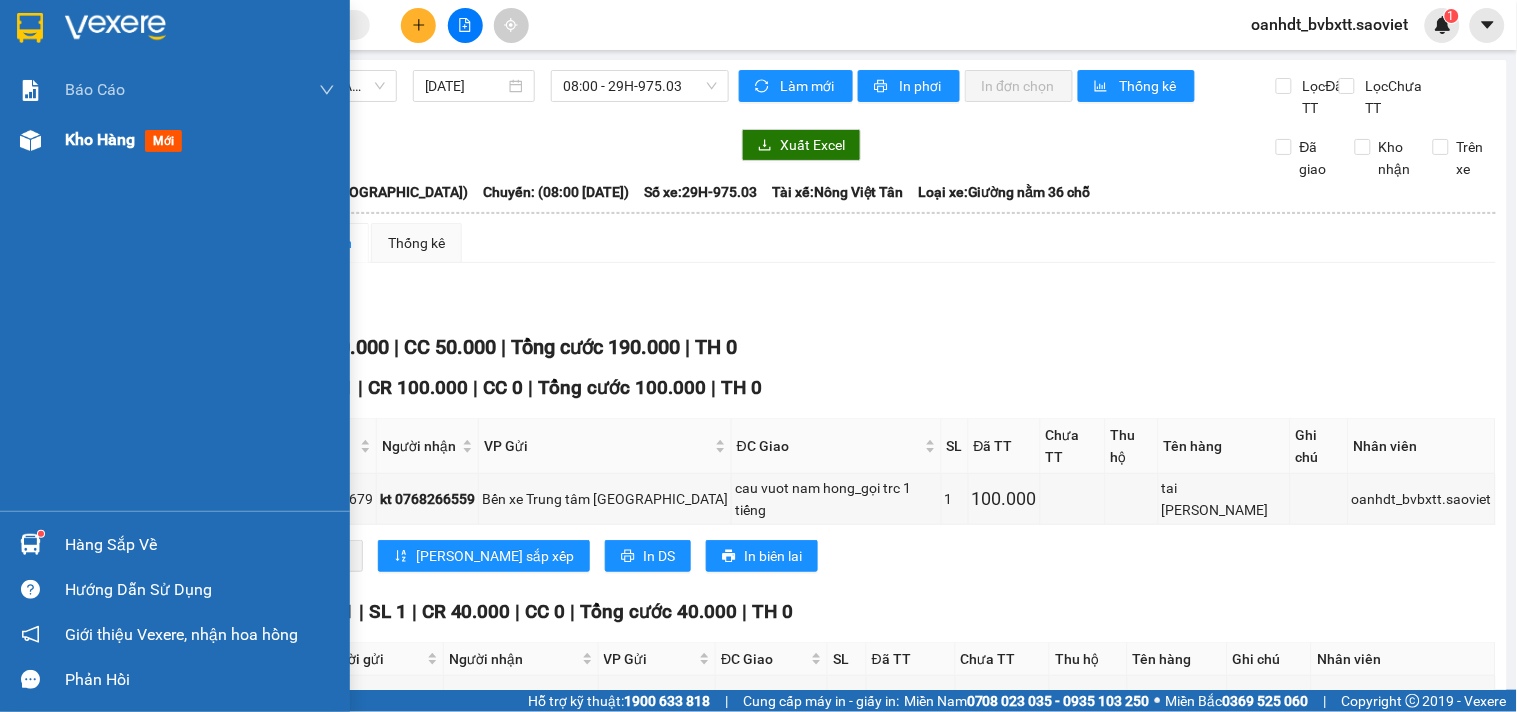 click on "mới" at bounding box center [163, 141] 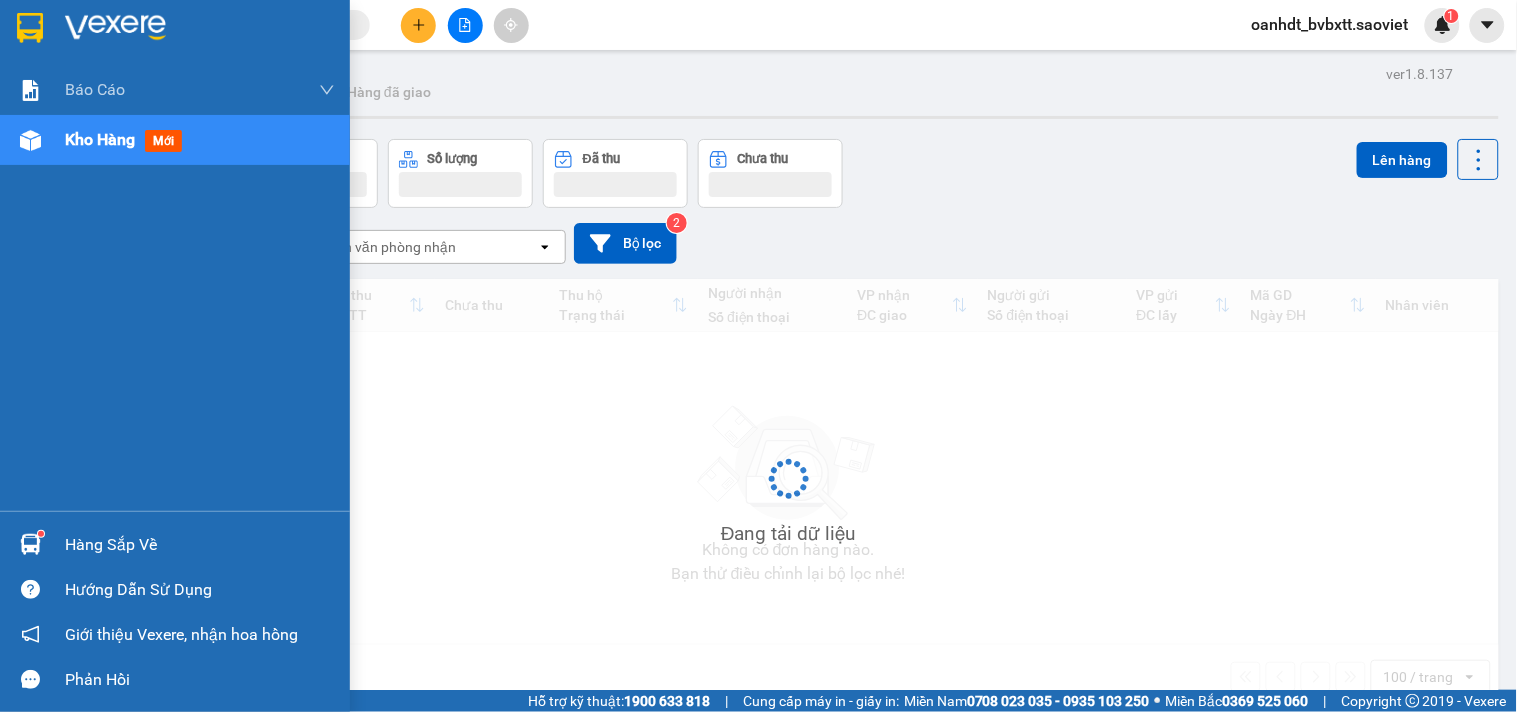 click on "mới" at bounding box center [163, 141] 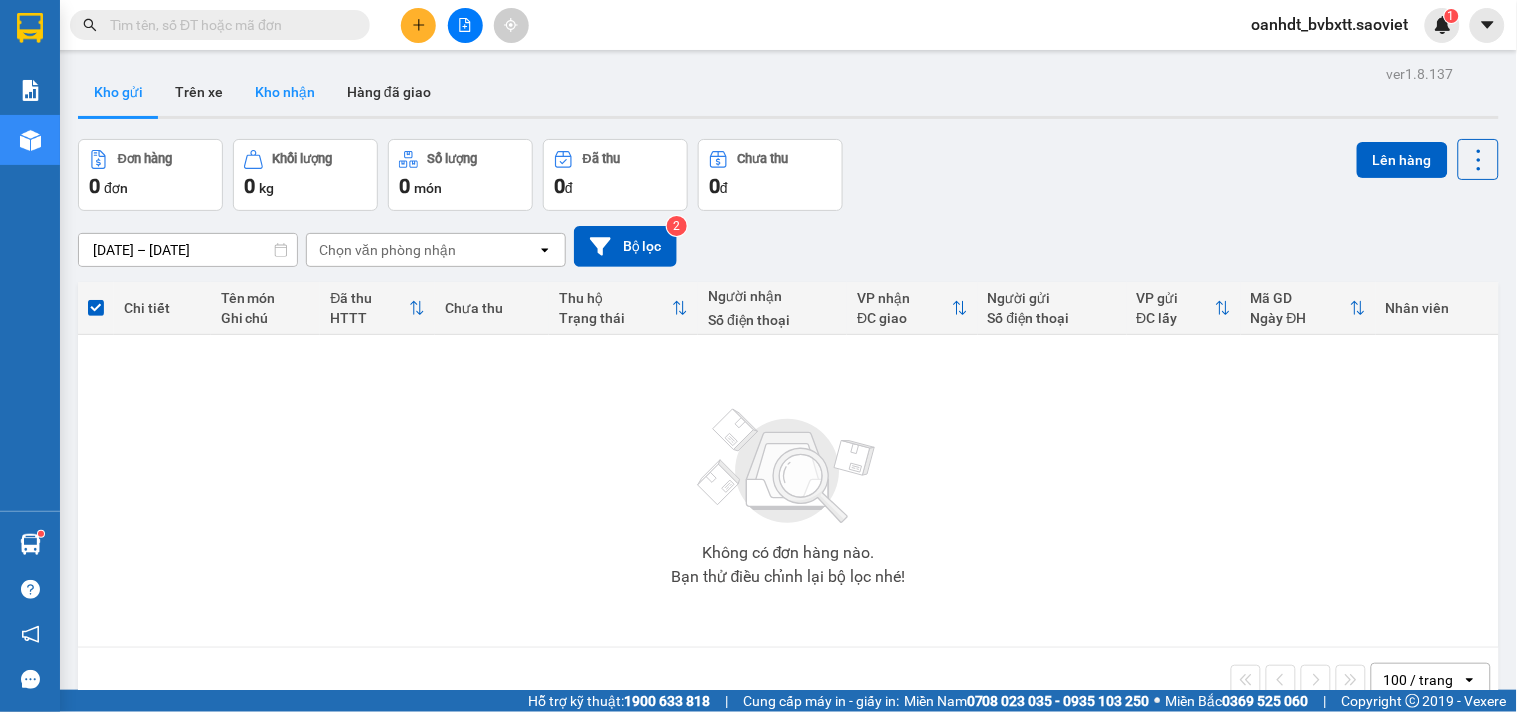 click on "Kho nhận" at bounding box center [285, 92] 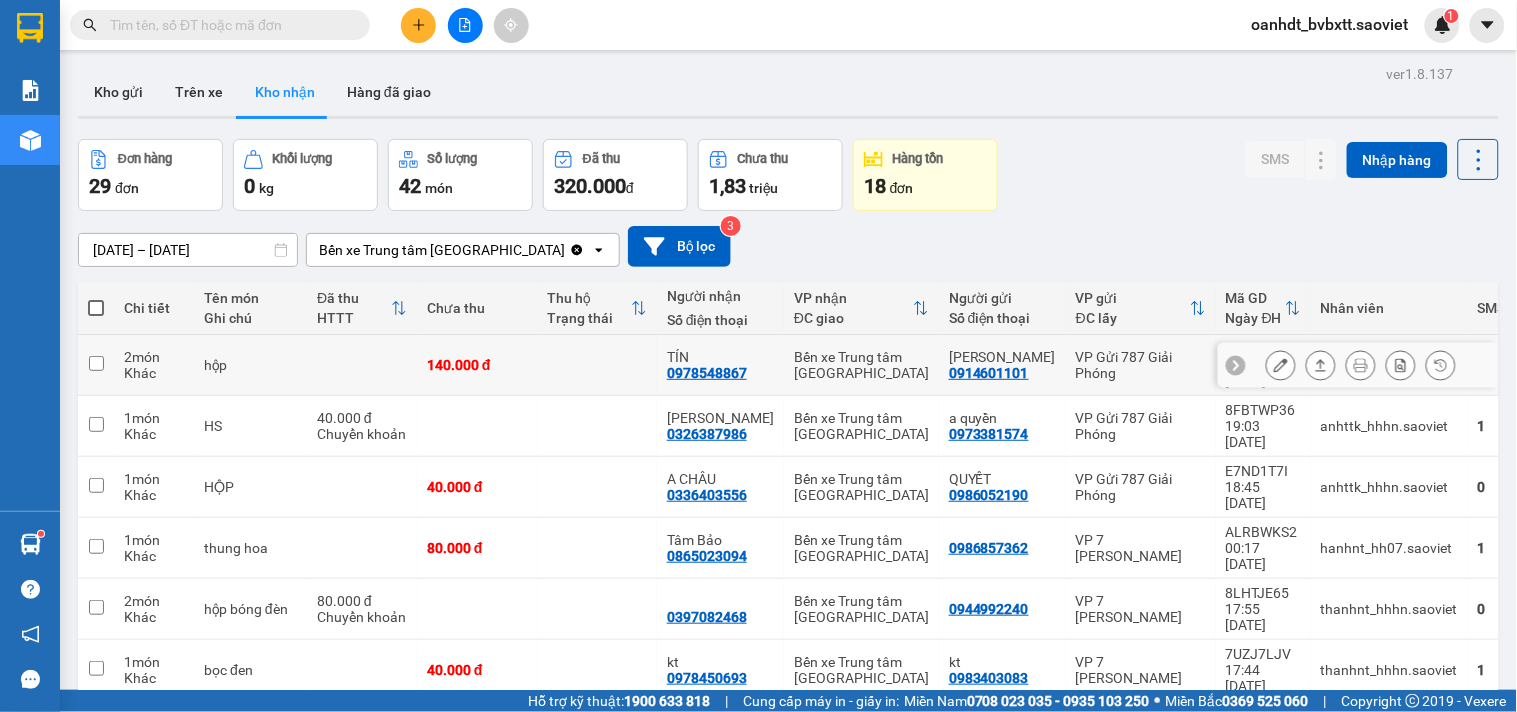 click at bounding box center [597, 365] 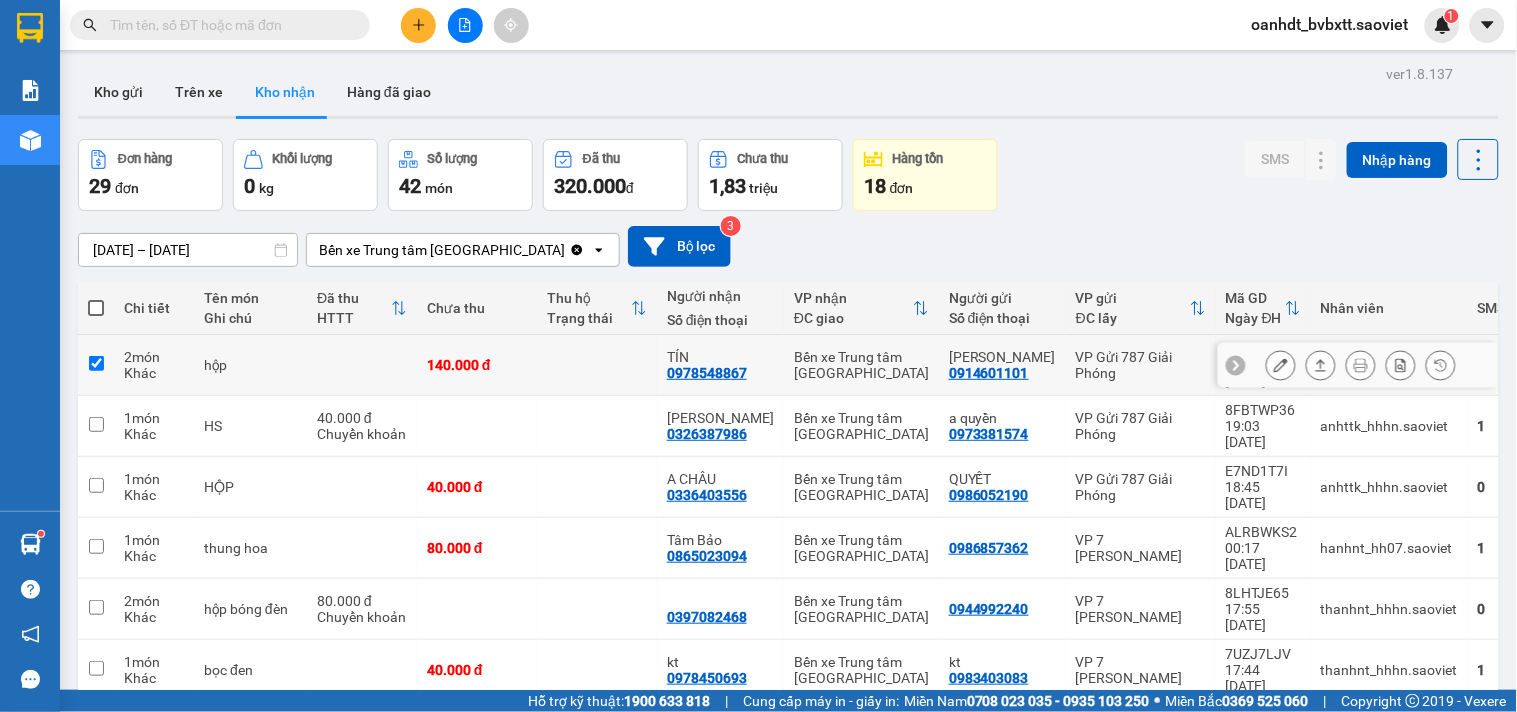 checkbox on "true" 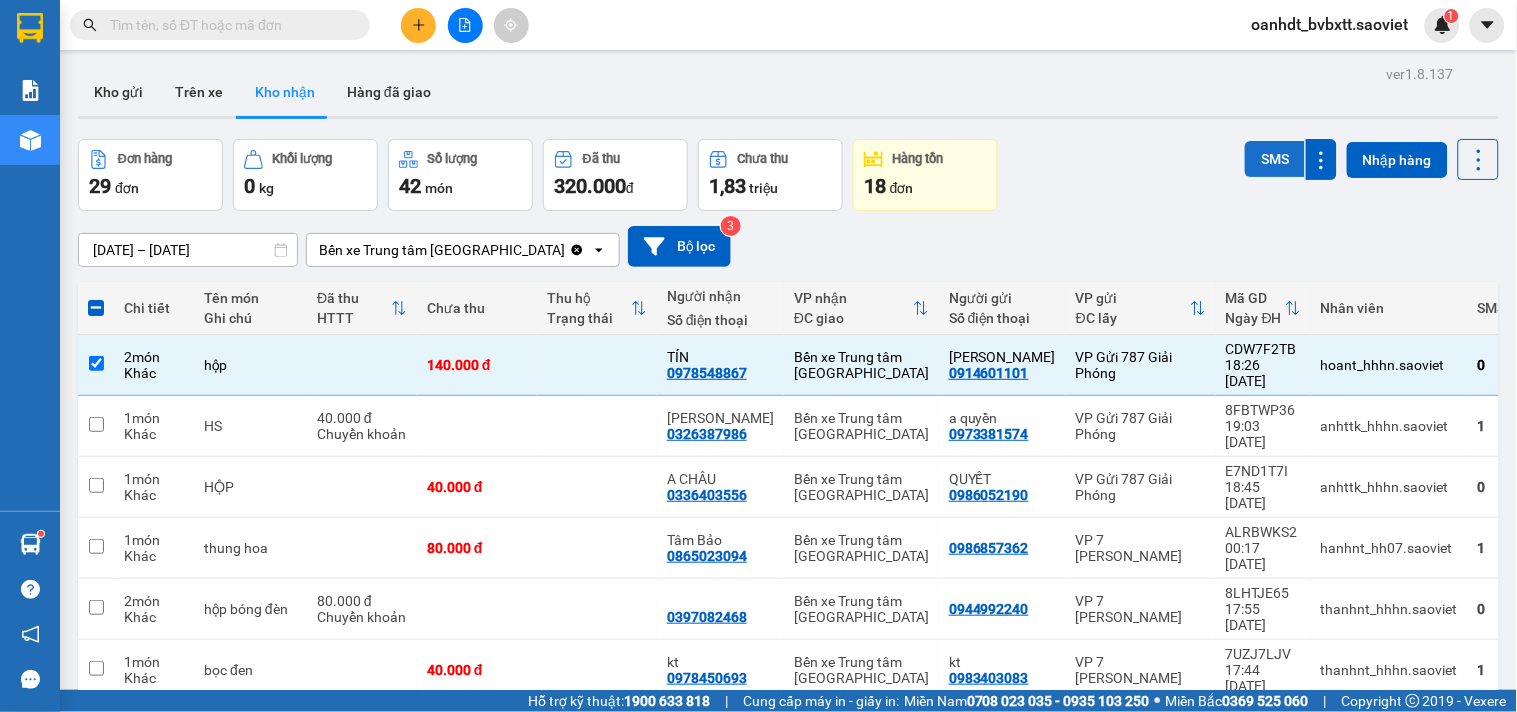 click on "SMS" at bounding box center [1275, 159] 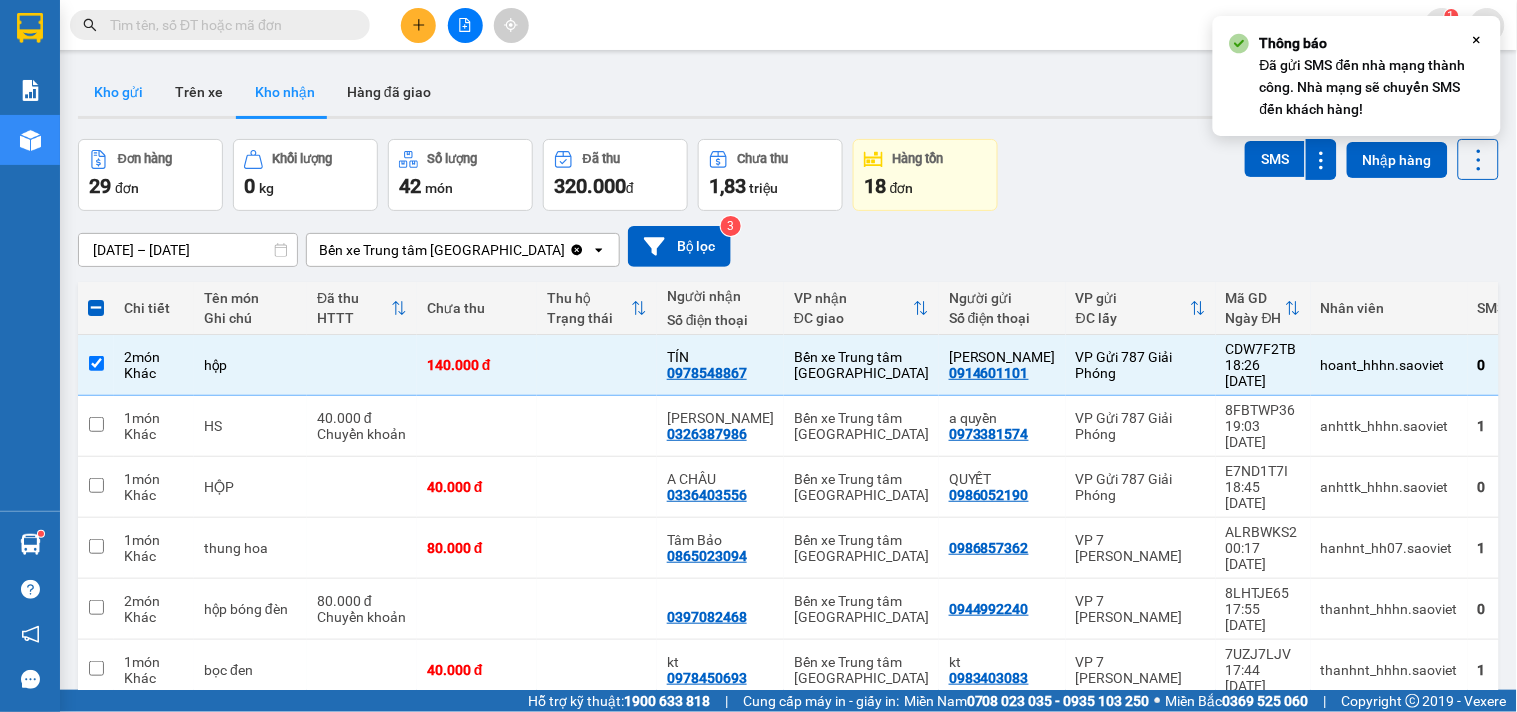click on "Kho gửi" at bounding box center (118, 92) 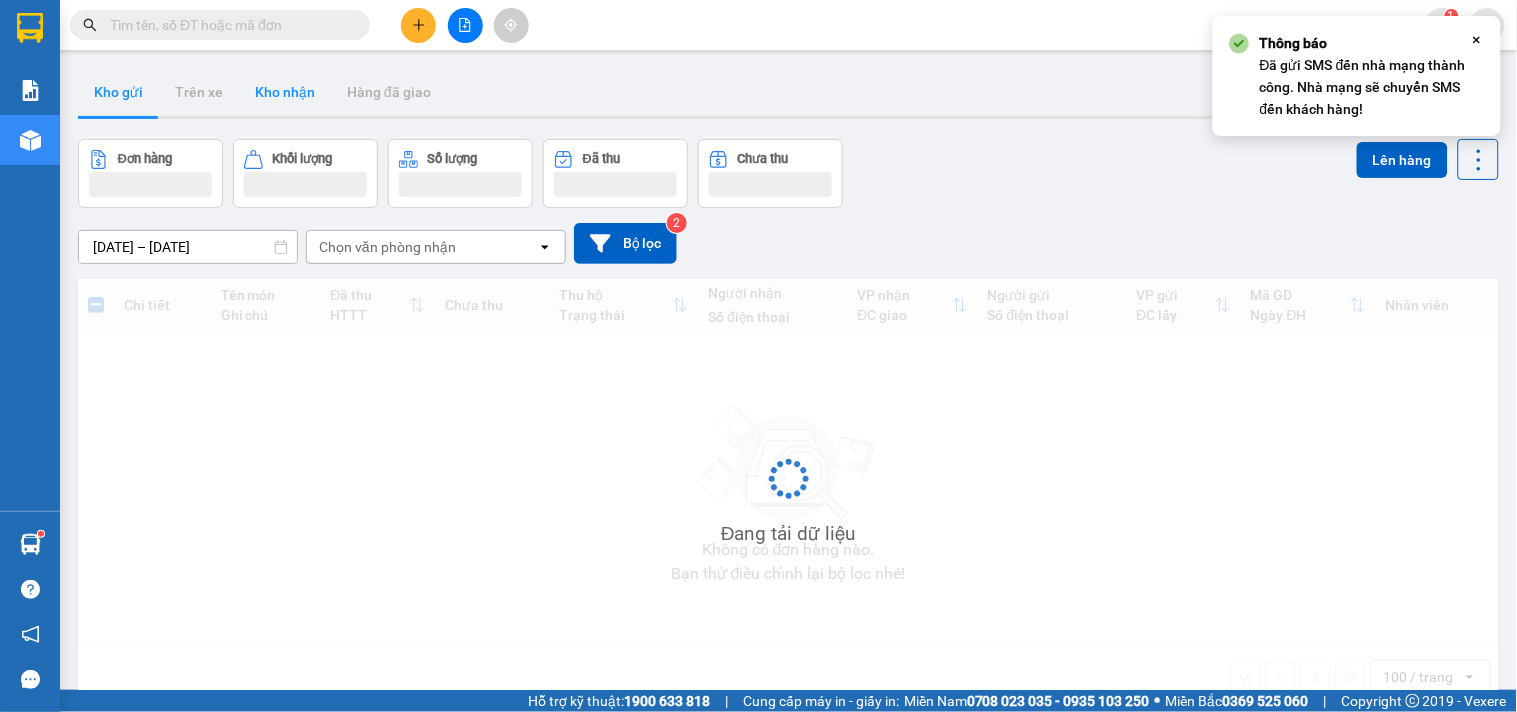 click on "Kho nhận" at bounding box center (285, 92) 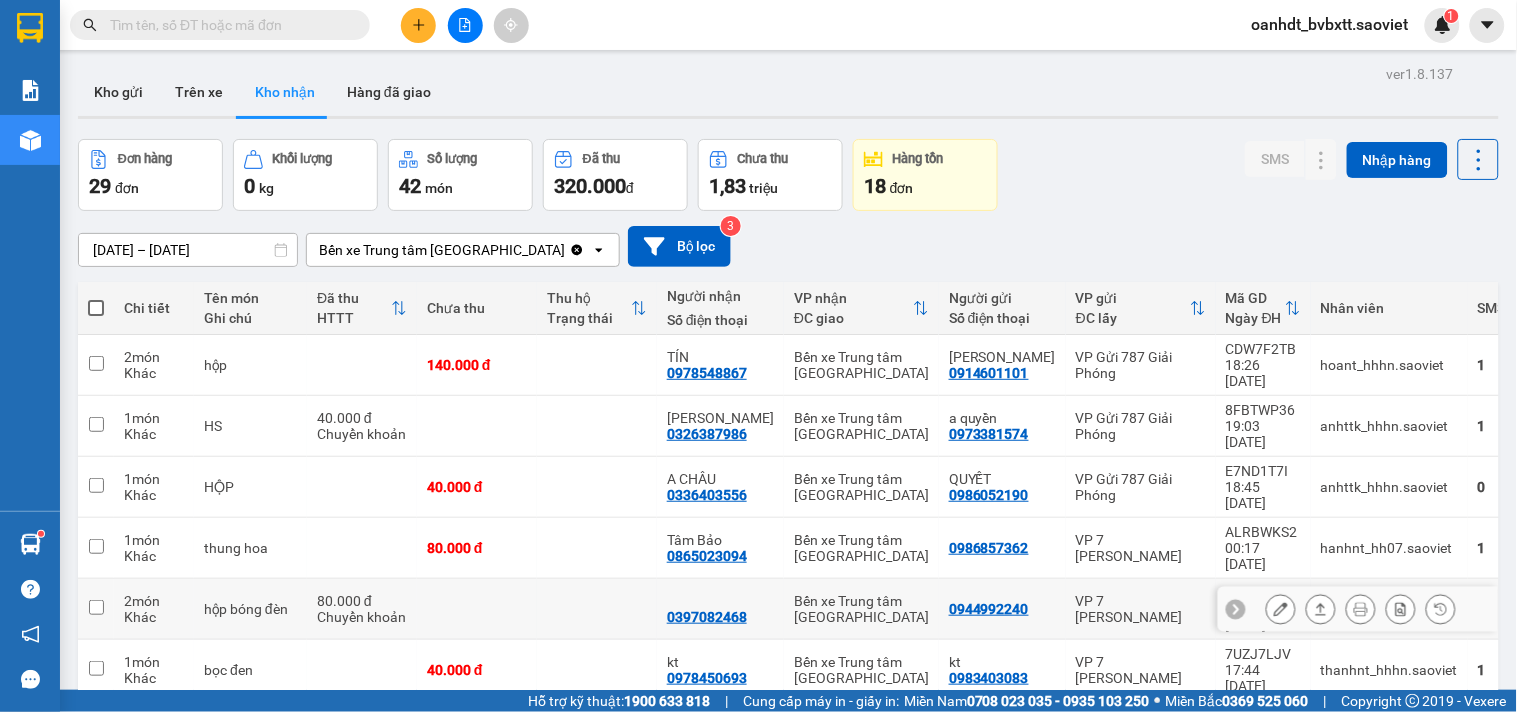click at bounding box center [597, 609] 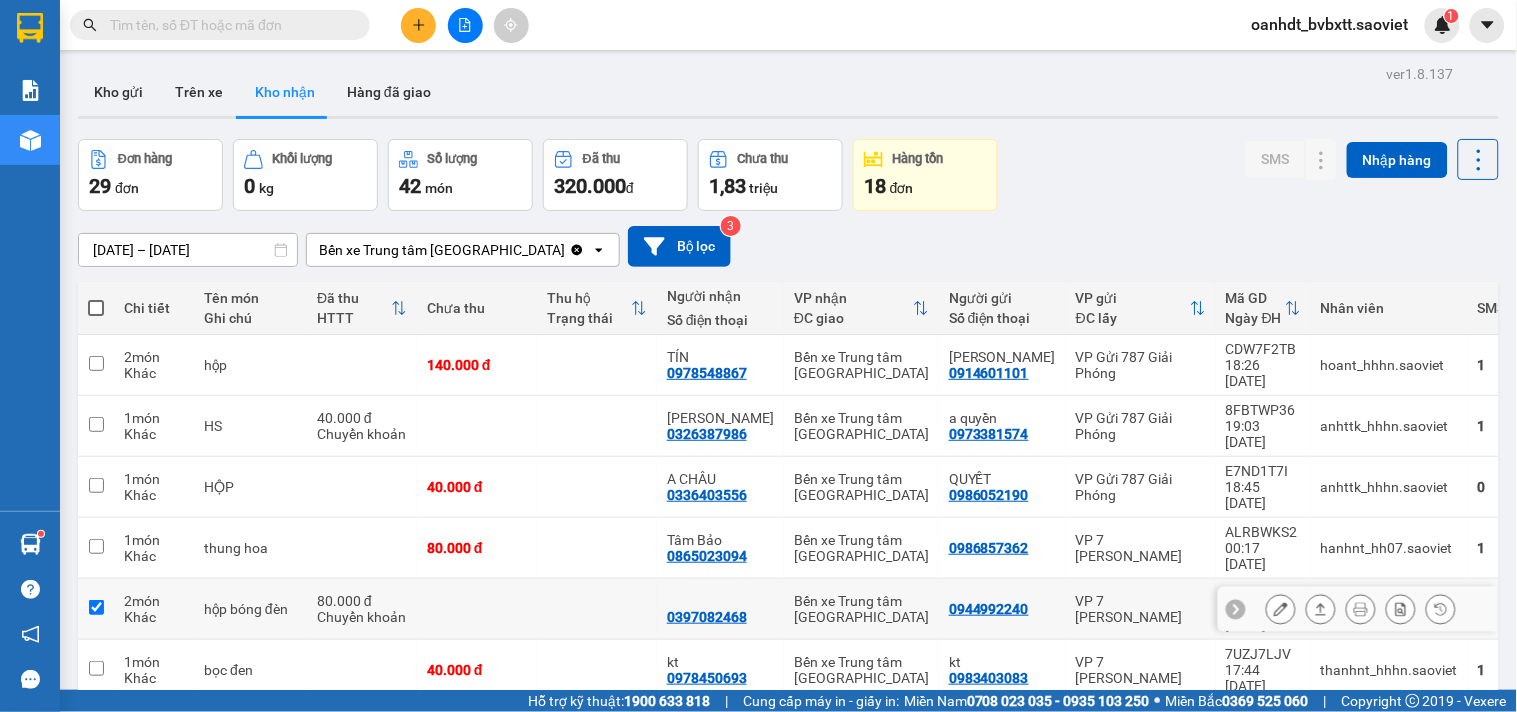 checkbox on "true" 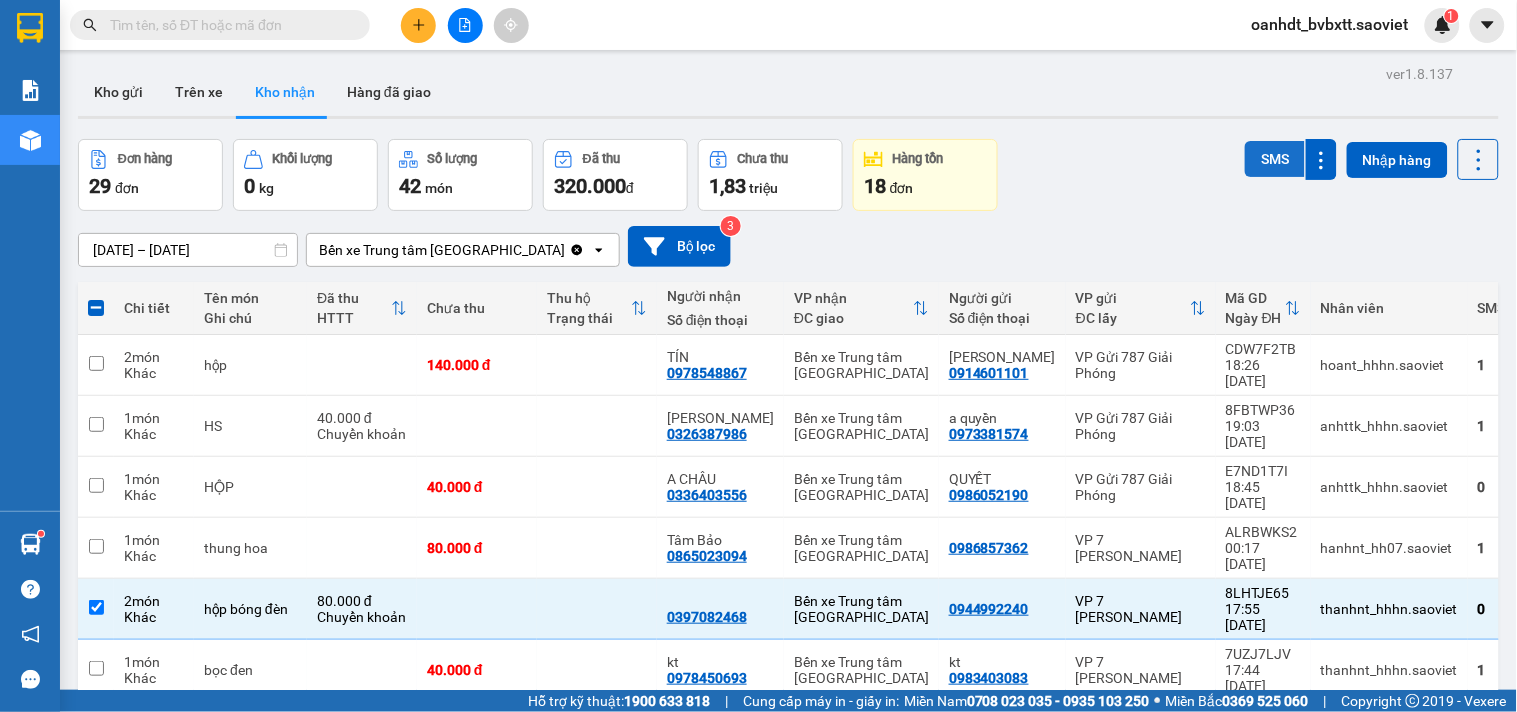 click on "SMS" at bounding box center [1275, 159] 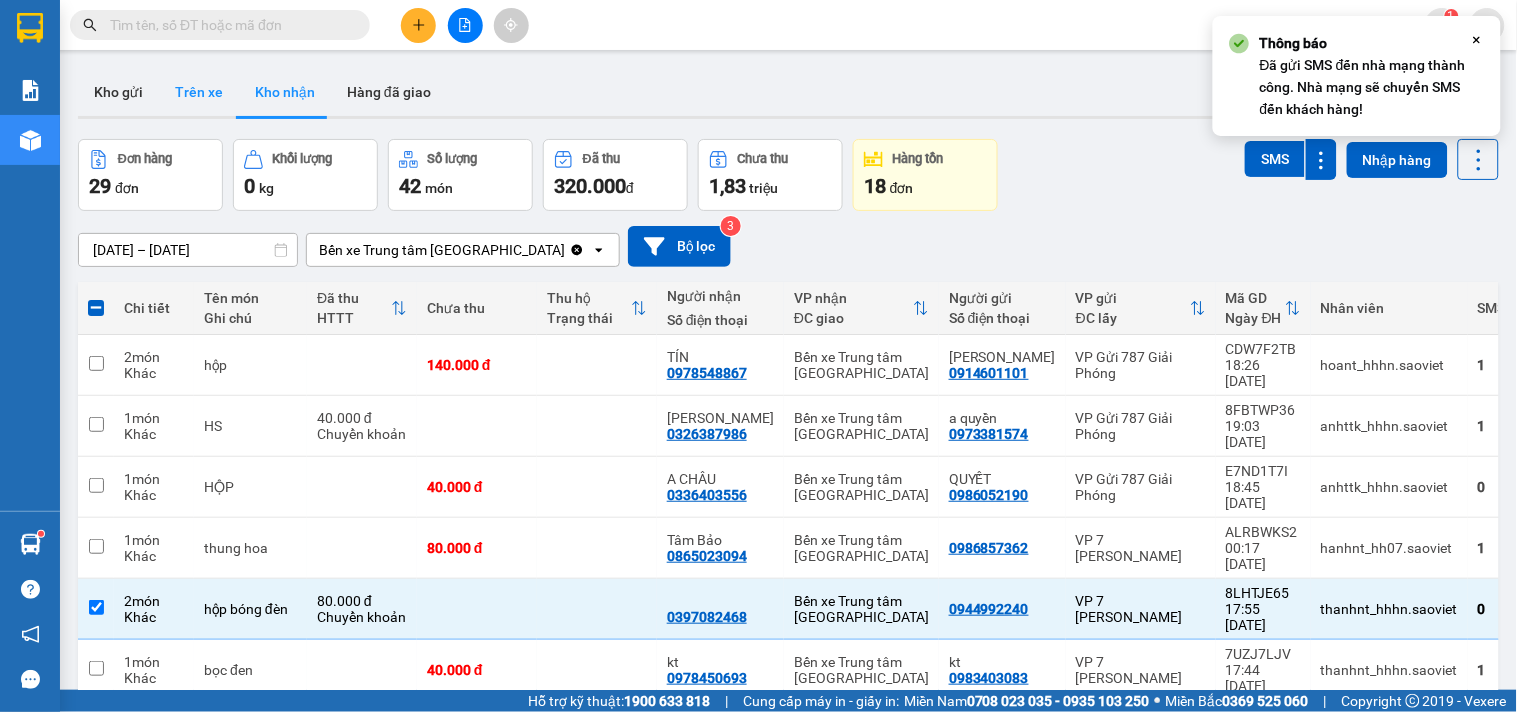 drag, startPoint x: 102, startPoint y: 92, endPoint x: 227, endPoint y: 98, distance: 125.14392 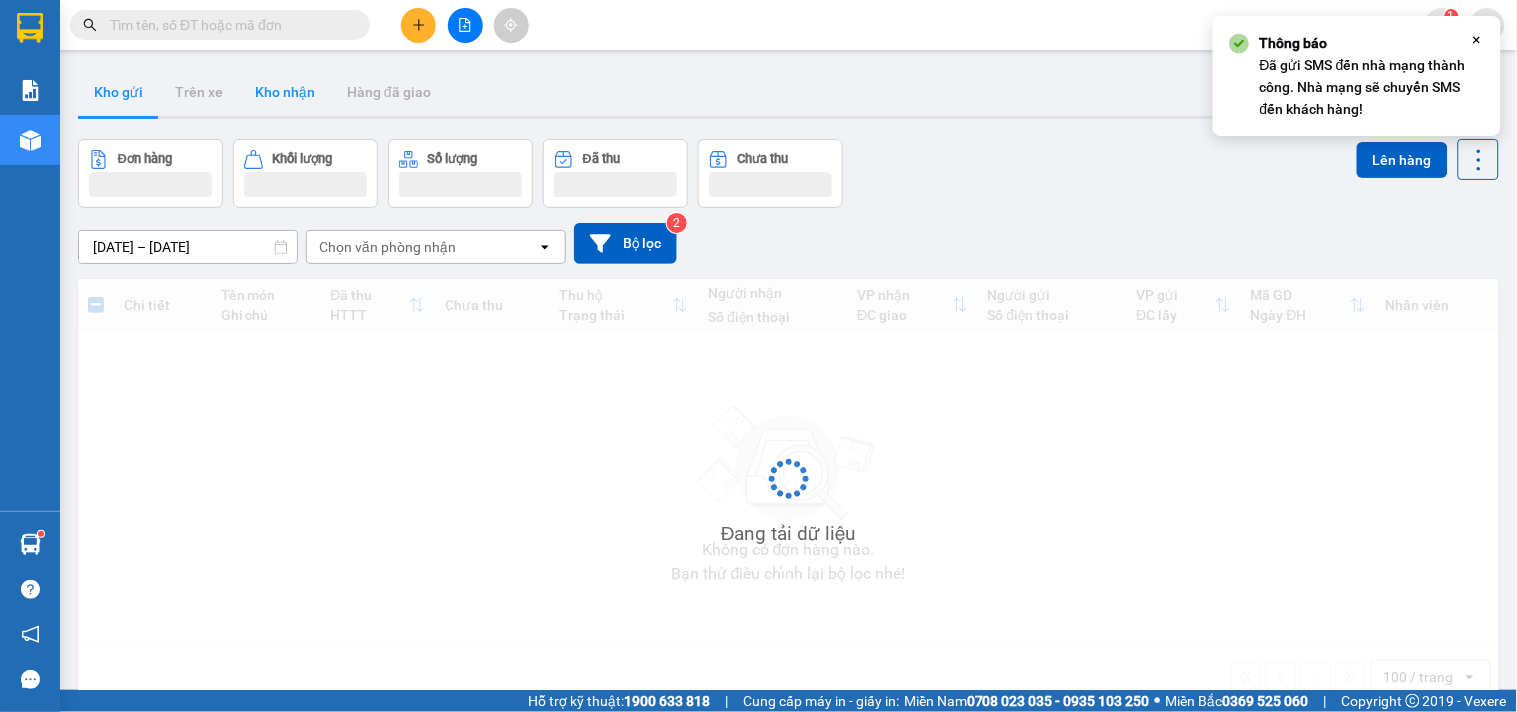 click on "Kho nhận" at bounding box center [285, 92] 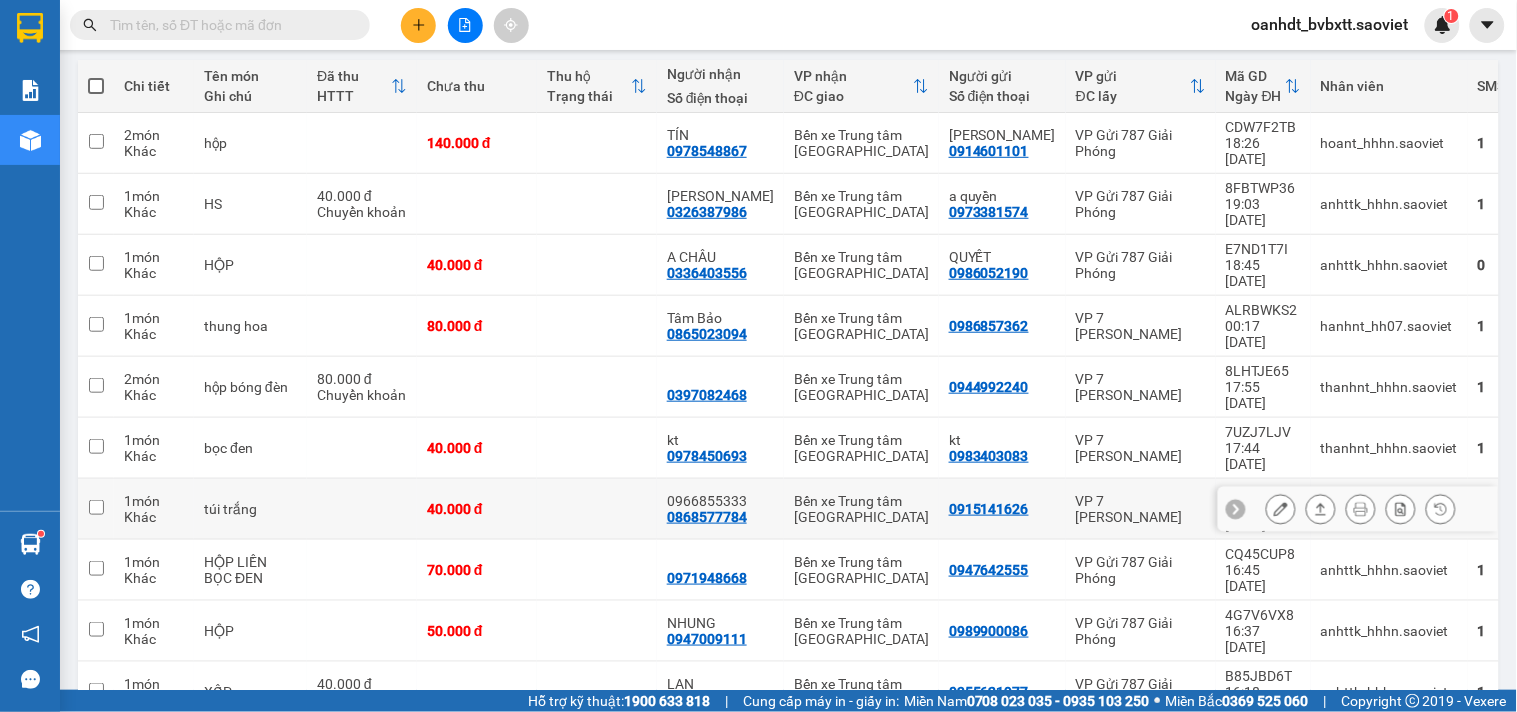scroll, scrollTop: 0, scrollLeft: 0, axis: both 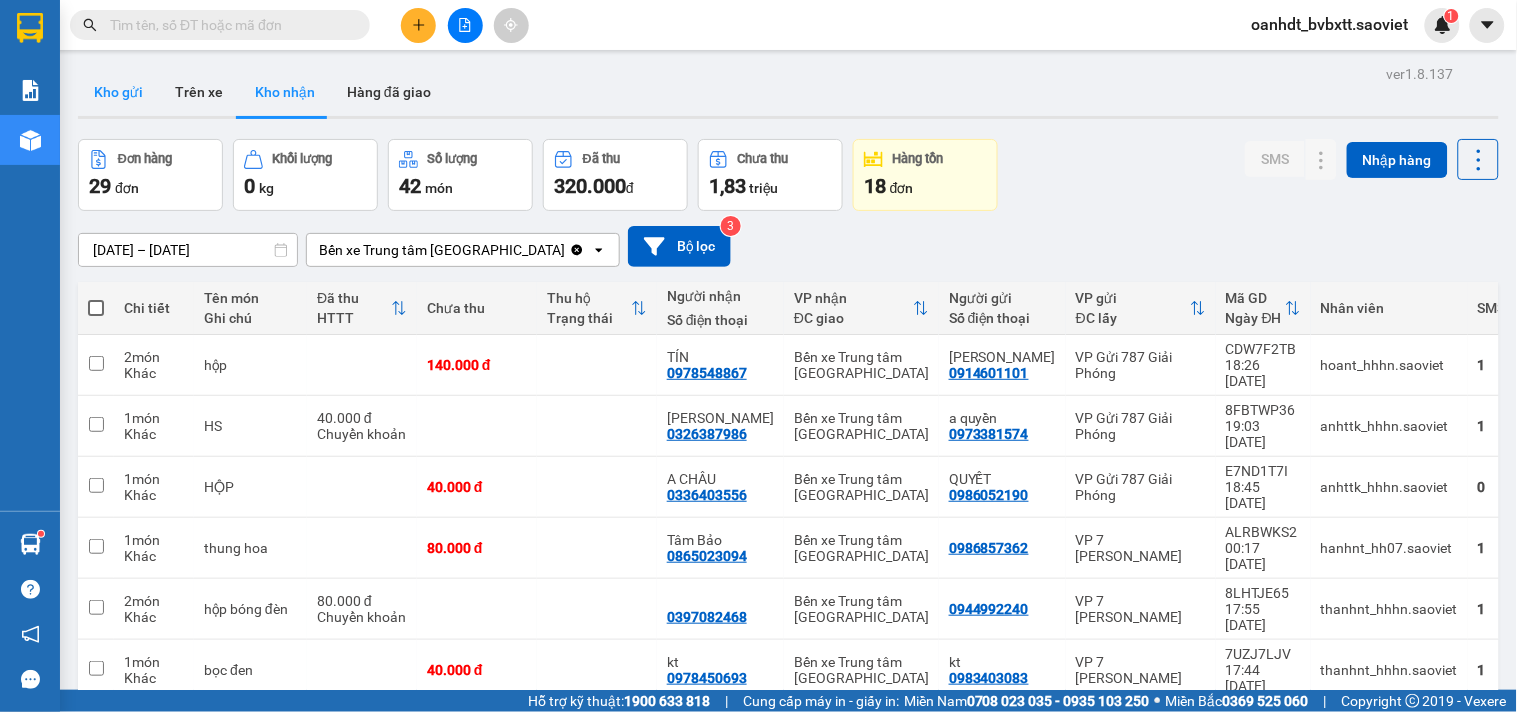 click on "Kho gửi" at bounding box center (118, 92) 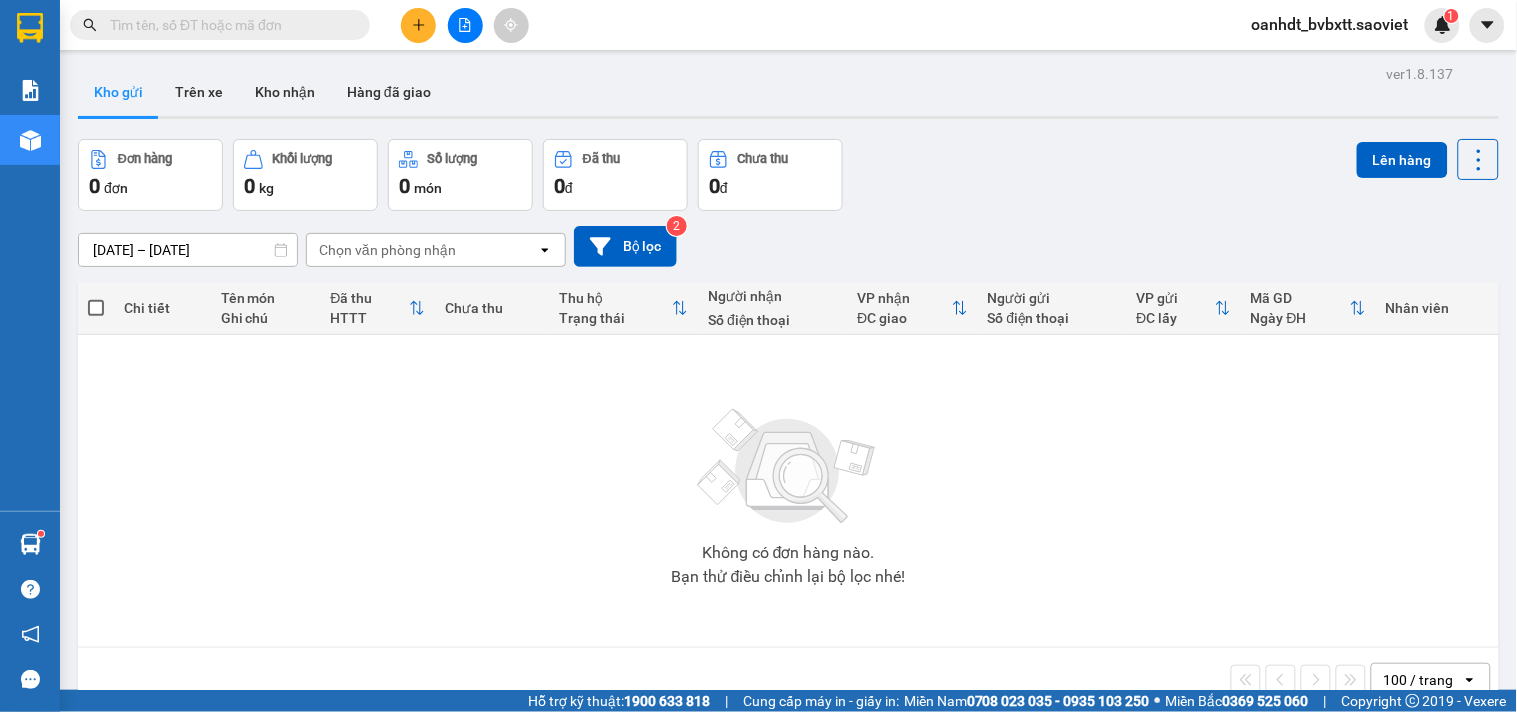 click at bounding box center [228, 25] 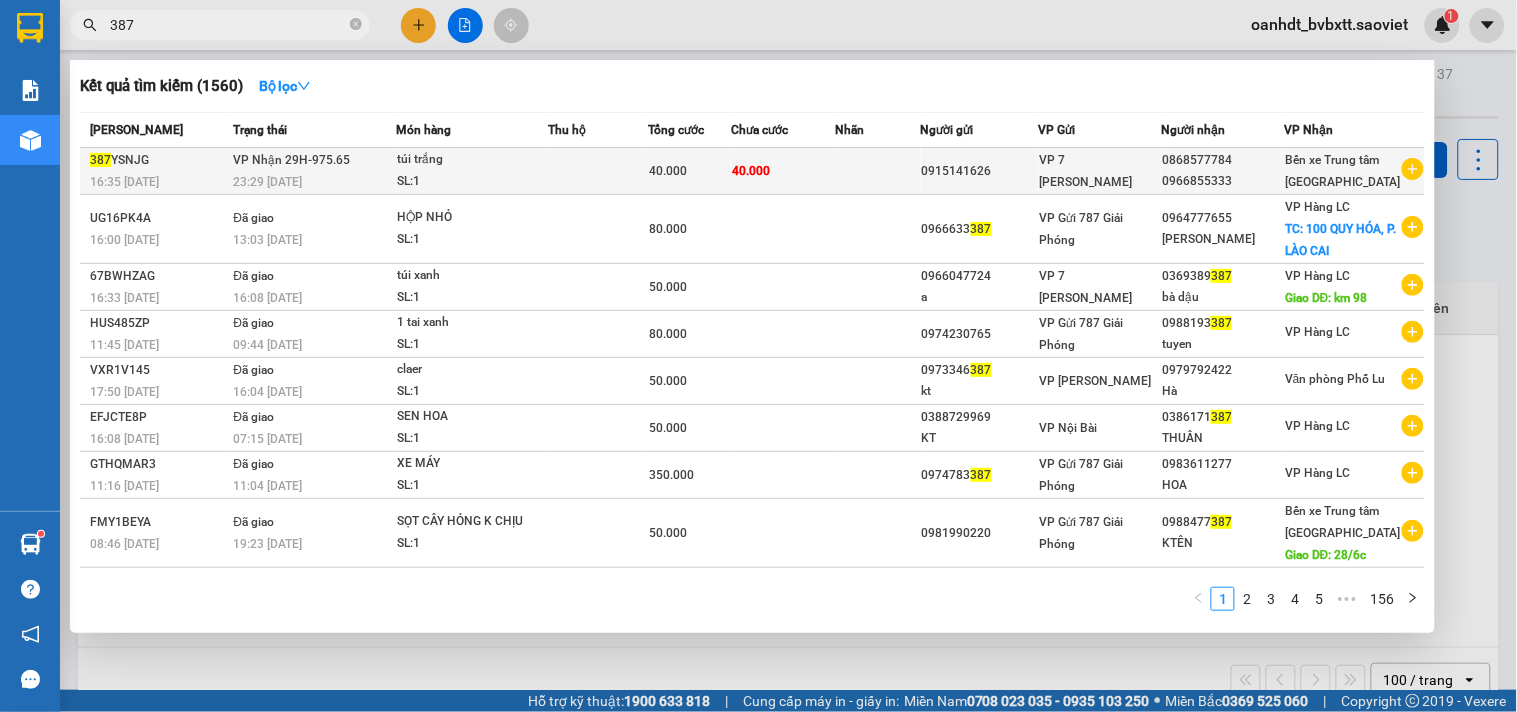 type on "387" 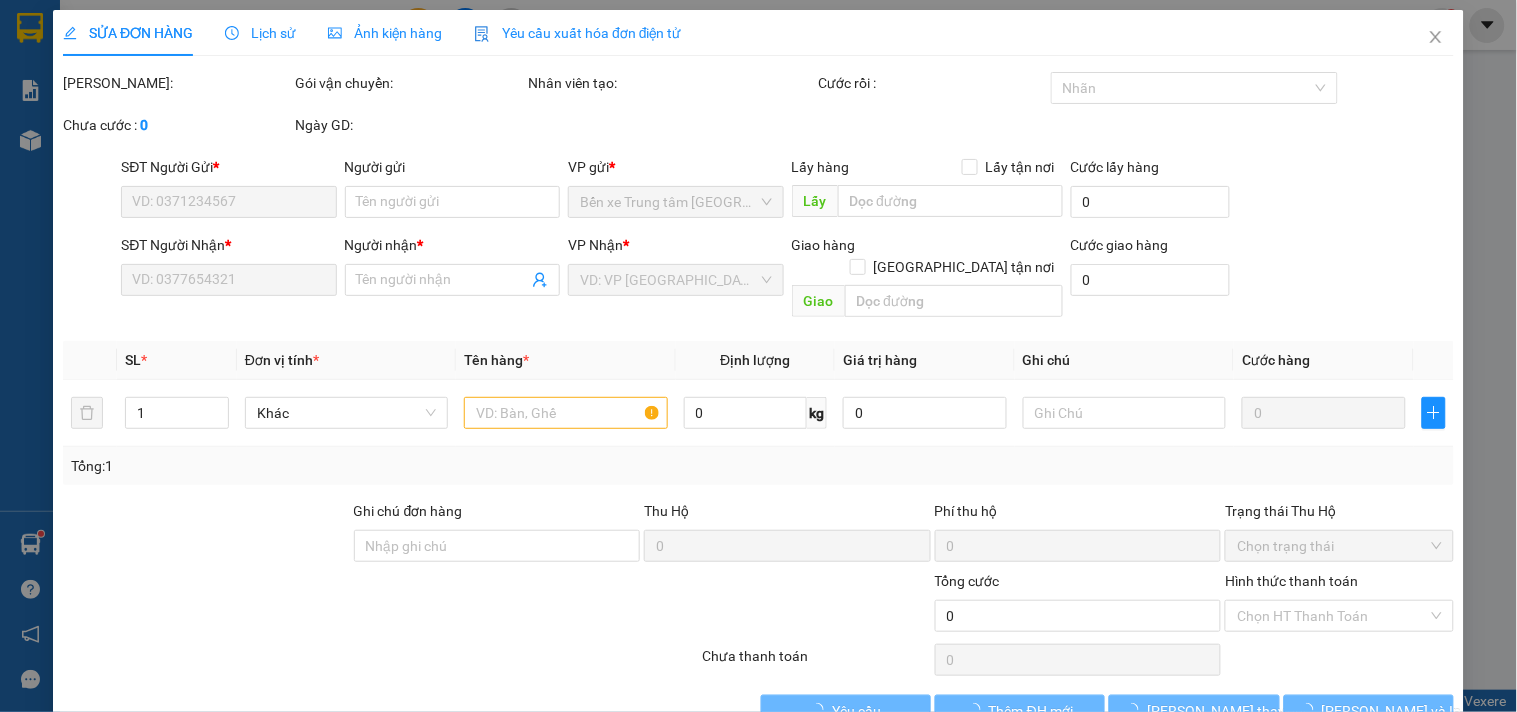 type on "0915141626" 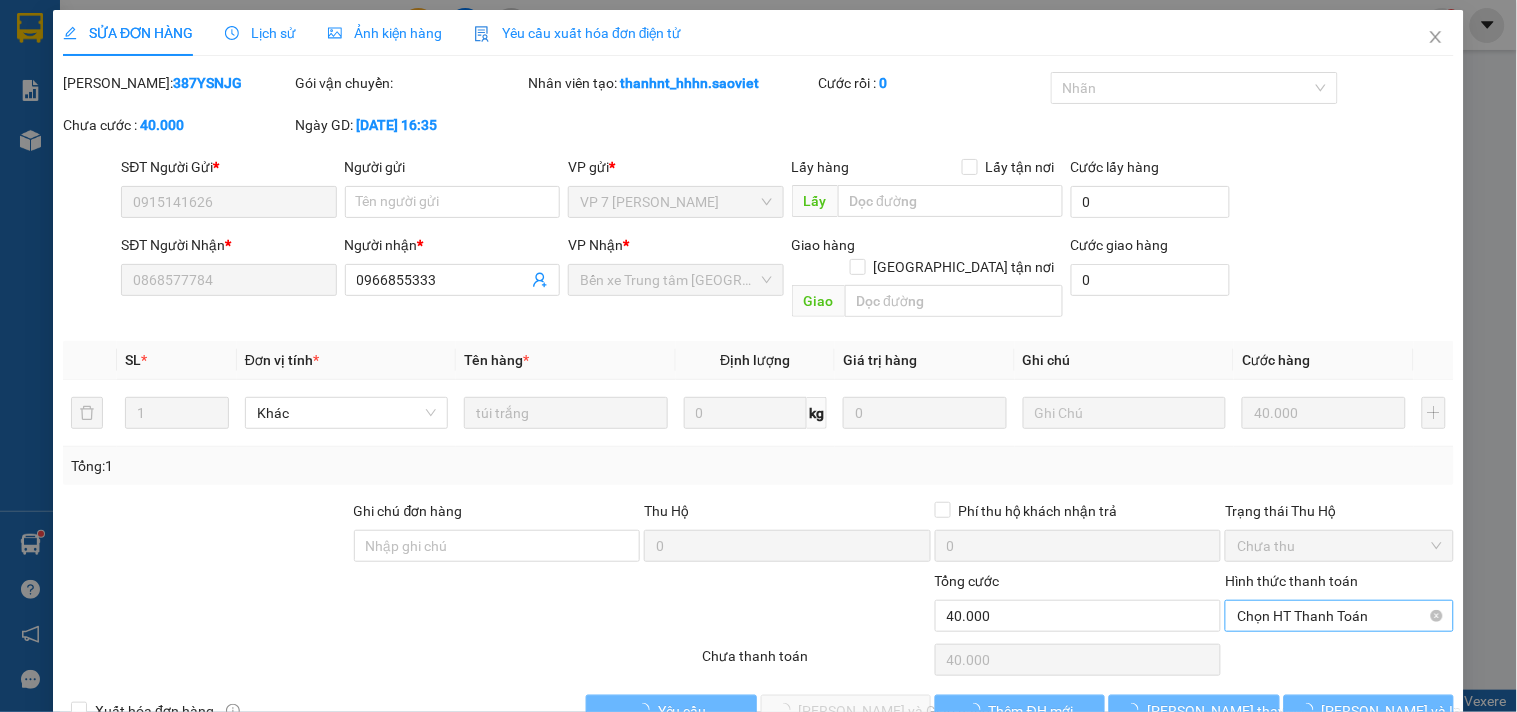 scroll, scrollTop: 32, scrollLeft: 0, axis: vertical 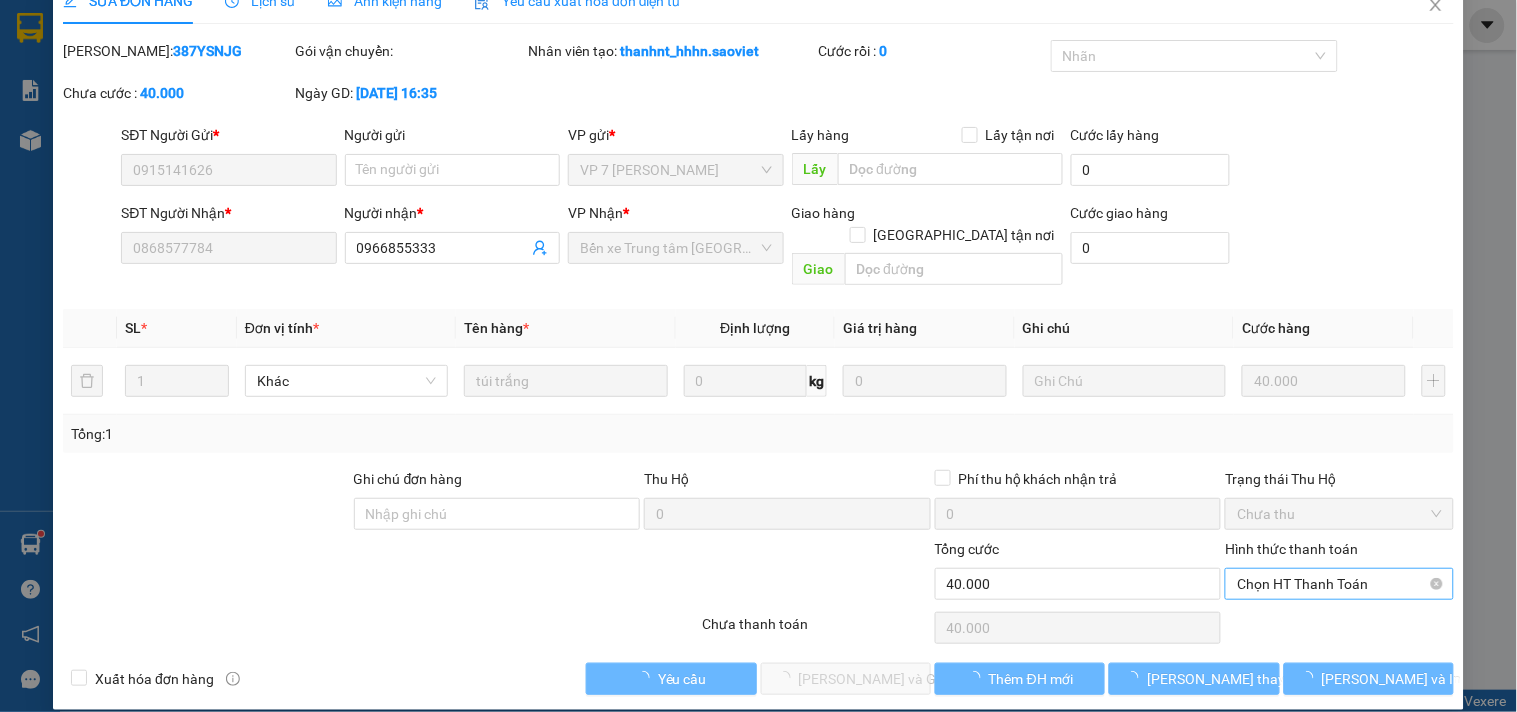 click on "Chọn HT Thanh Toán" at bounding box center [1339, 584] 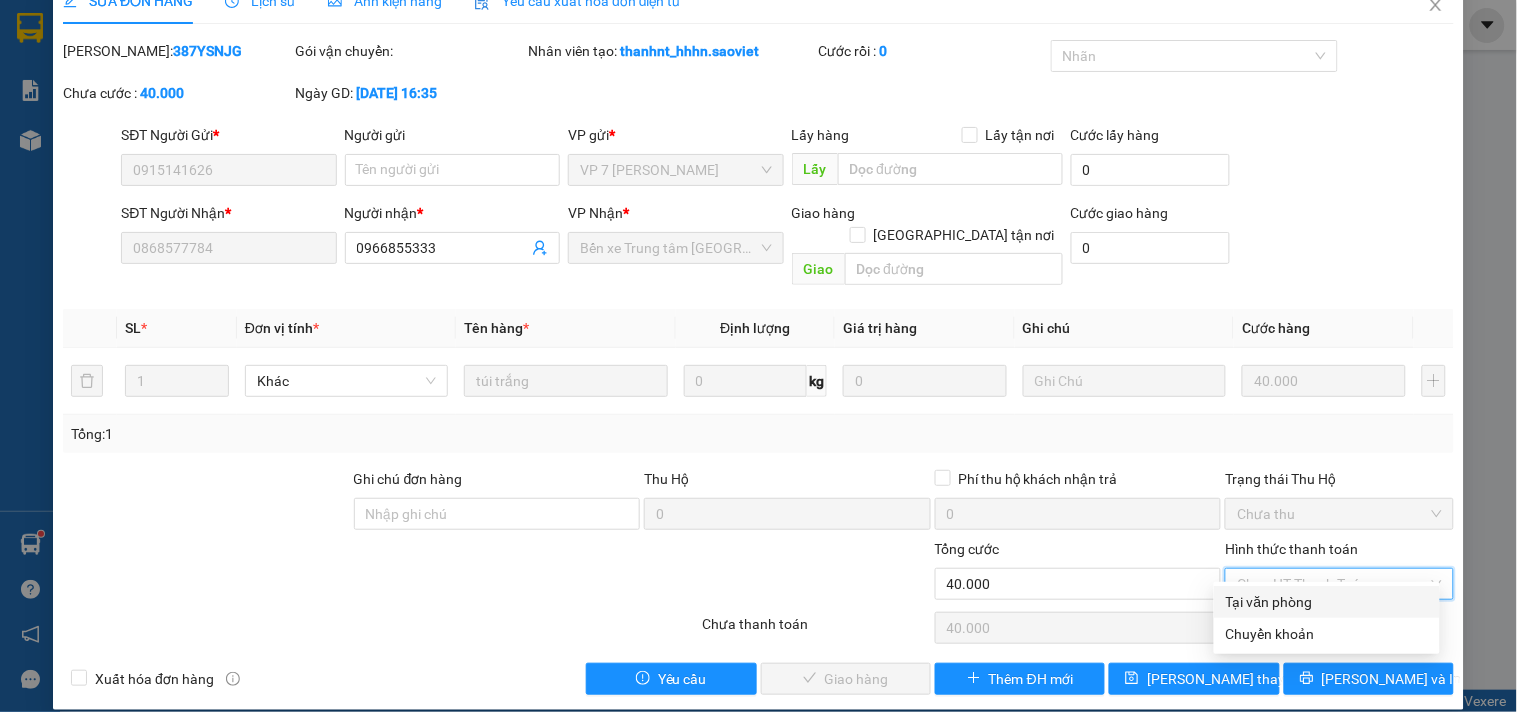 click on "Tại văn phòng" at bounding box center (1327, 602) 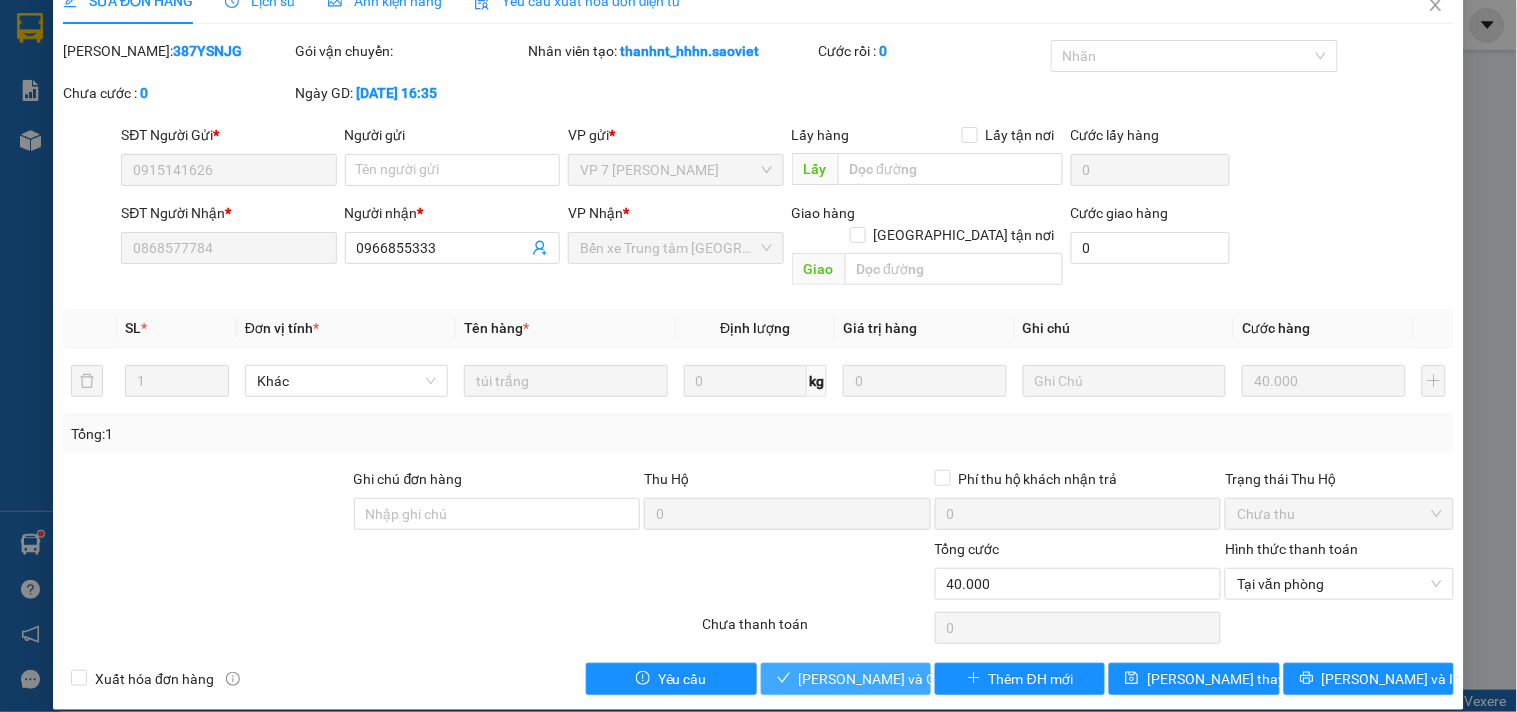 click on "[PERSON_NAME] và Giao hàng" at bounding box center [895, 679] 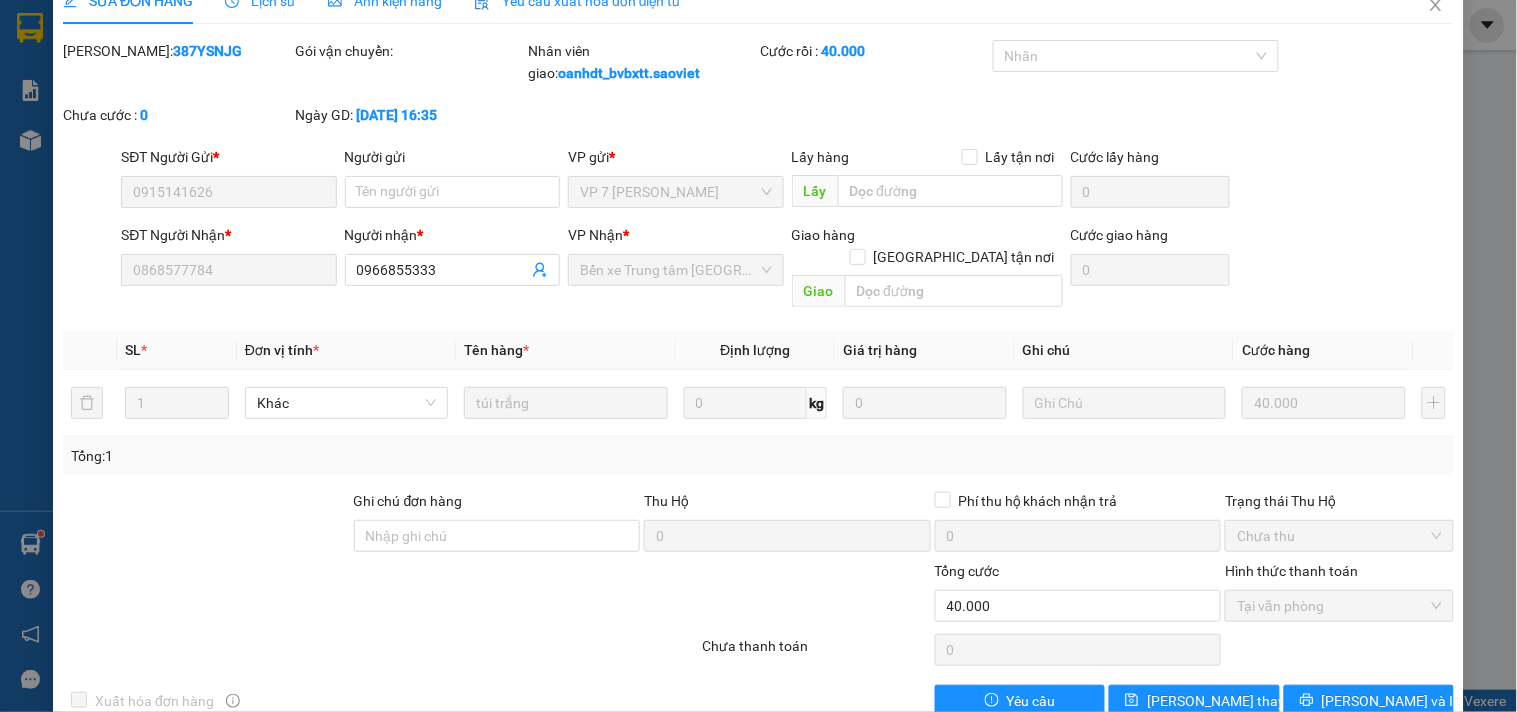 scroll, scrollTop: 0, scrollLeft: 0, axis: both 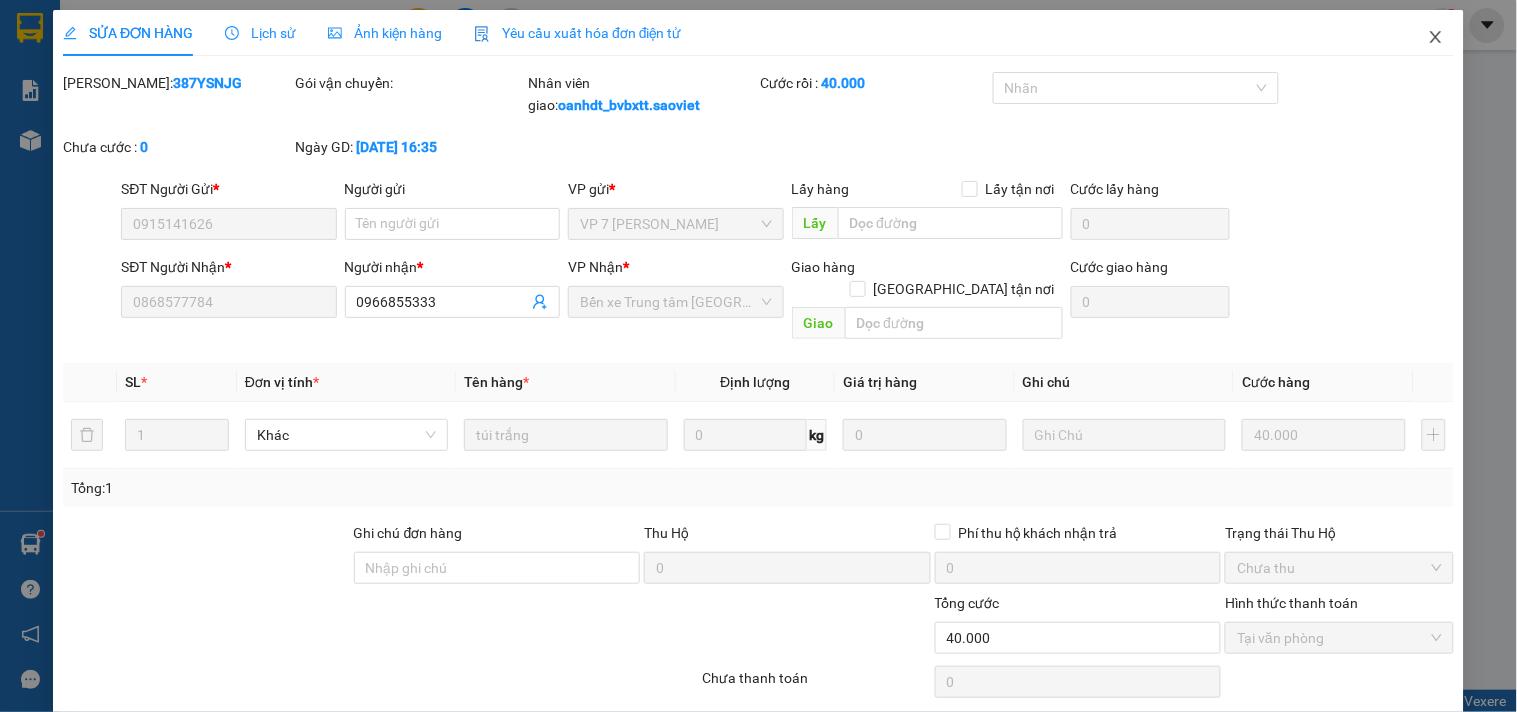 click 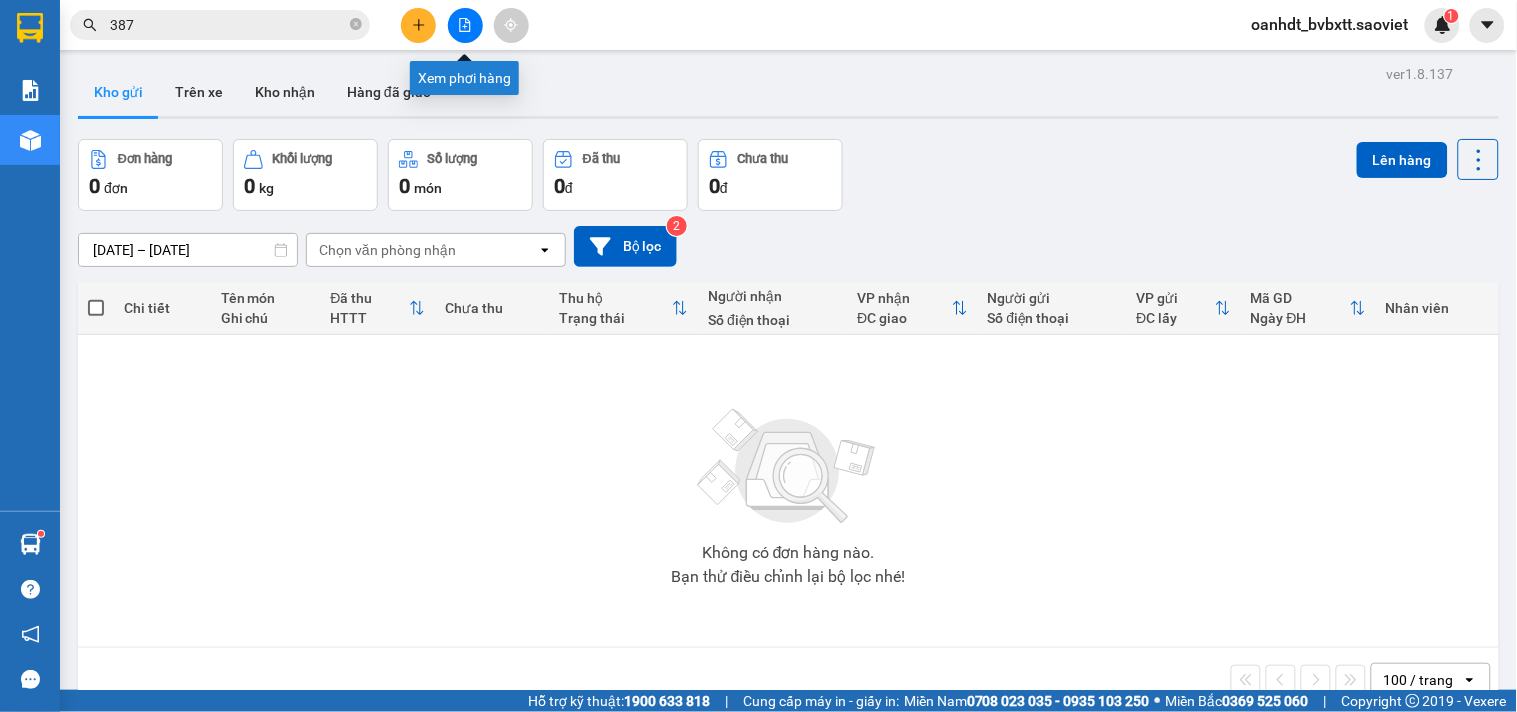 click at bounding box center [465, 25] 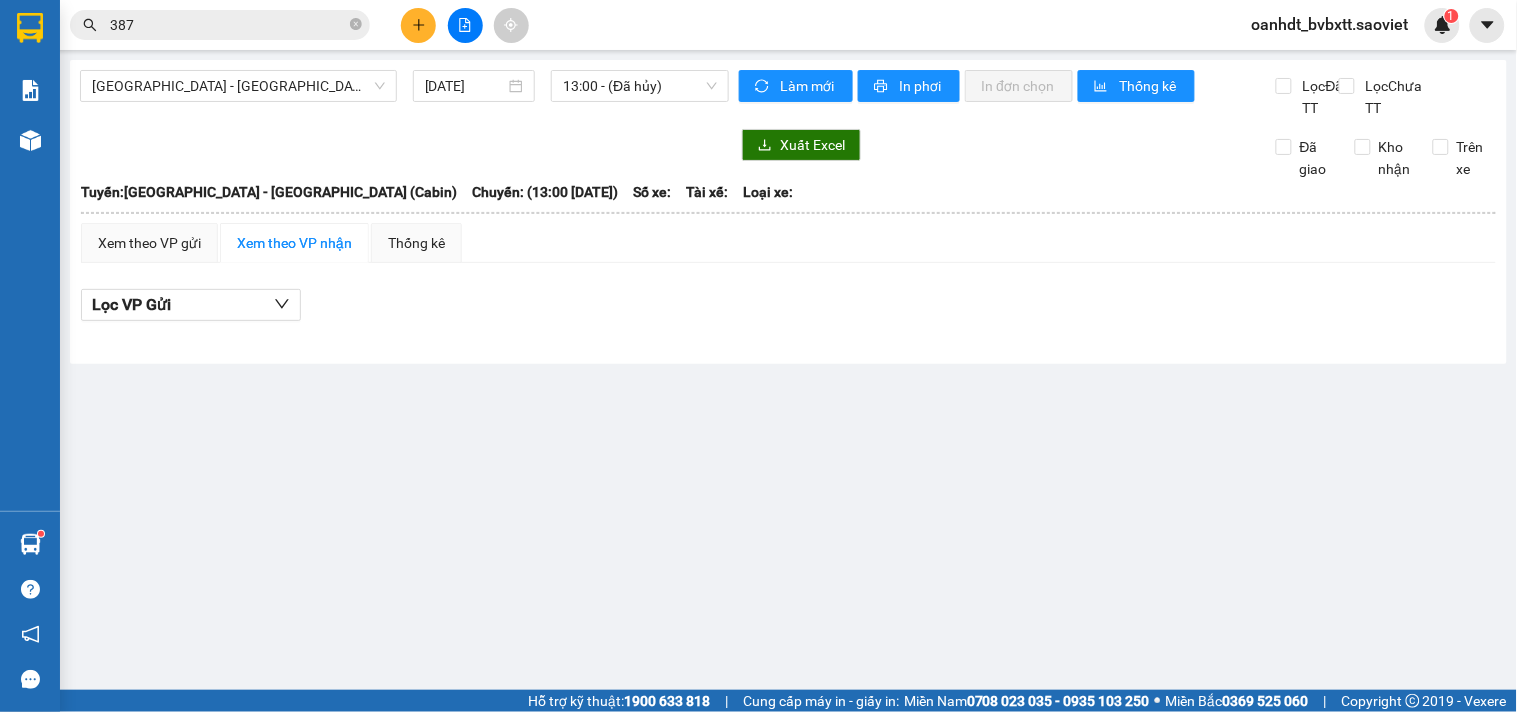 click on "[GEOGRAPHIC_DATA] - [GEOGRAPHIC_DATA] (Cabin) [DATE] 13:00     - (Đã hủy) Làm mới In phơi In đơn chọn Thống kê Lọc  Đã TT Lọc  Chưa TT Xuất Excel Đã giao Kho nhận Trên xe Sao Việt   19006746   Số 779 Giải Phóng 08:16 [DATE] Tuyến:  [GEOGRAPHIC_DATA] - [GEOGRAPHIC_DATA] ([GEOGRAPHIC_DATA]) [GEOGRAPHIC_DATA]:   (13:00 [DATE]) [GEOGRAPHIC_DATA]:  [GEOGRAPHIC_DATA] - [GEOGRAPHIC_DATA] ([GEOGRAPHIC_DATA]) [GEOGRAPHIC_DATA]:   (13:00 [DATE]) Số xe:  Tài xế:  Loại xe:  Xem theo VP gửi Xem theo VP nhận Thống kê Lọc VP Gửi Đã TT :   0  VNĐ Chưa TT :   0  VNĐ Thu hộ:  0  VNĐ Sao Việt   19006746   Số 779 Giải Phóng Bến xe Trung tâm [GEOGRAPHIC_DATA]  -  08:16 [DATE] [GEOGRAPHIC_DATA]:  [GEOGRAPHIC_DATA] - [GEOGRAPHIC_DATA] (Cabin) [GEOGRAPHIC_DATA]:   (13:00 [DATE]) STT Mã GD Người gửi Người nhận VP Gửi ĐC Giao SL Đã TT Chưa TT Thu hộ Tên hàng Ghi chú Nhân viên Ký nhận Đã TT :   0  VNĐ Chưa TT :   0  VNĐ Thu hộ:  0  VNĐ VP Gửi (Ký & ghi rõ họ tên) Tài xế (Ký & ghi rõ họ tên) VP Nhận Thanh tra Sao Việt" at bounding box center (788, 212) 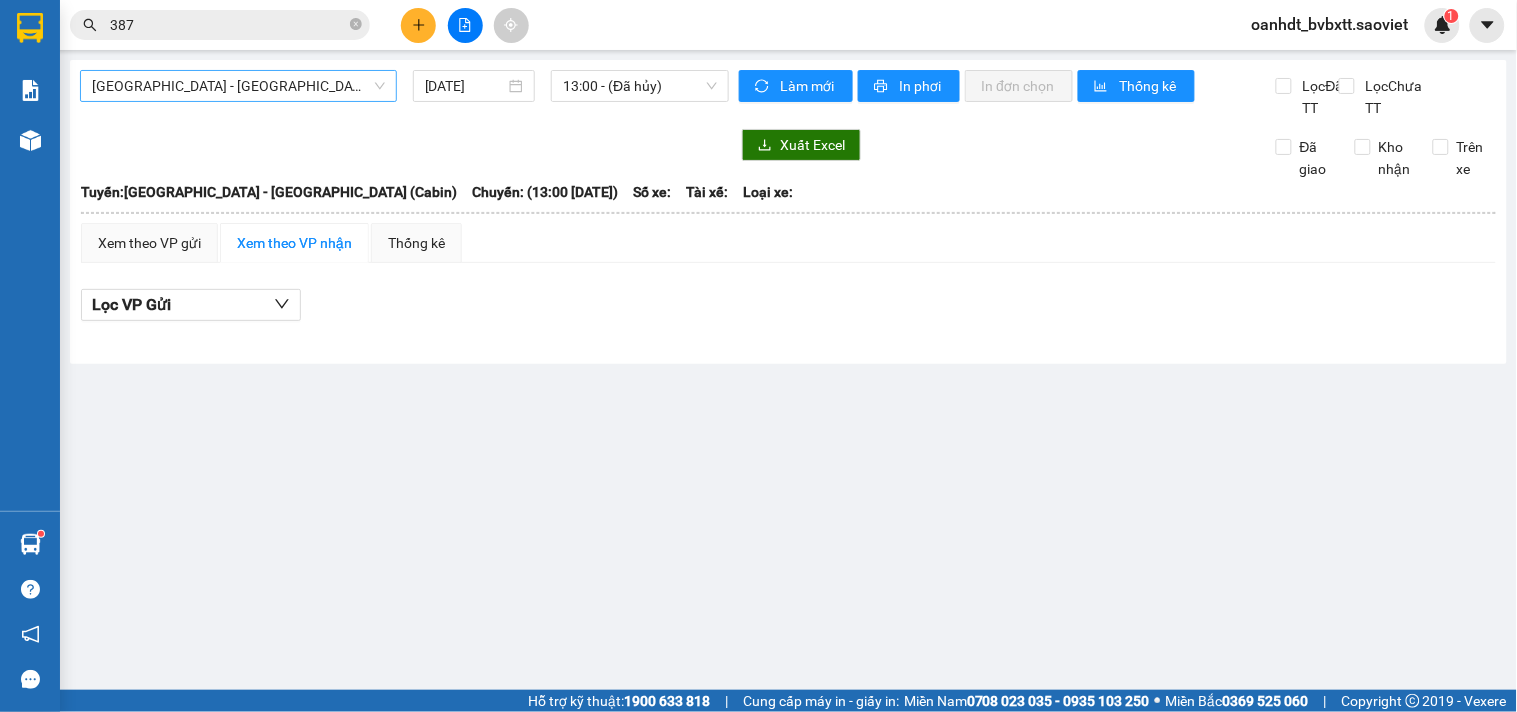 click on "[GEOGRAPHIC_DATA] - [GEOGRAPHIC_DATA] (Cabin)" at bounding box center (238, 86) 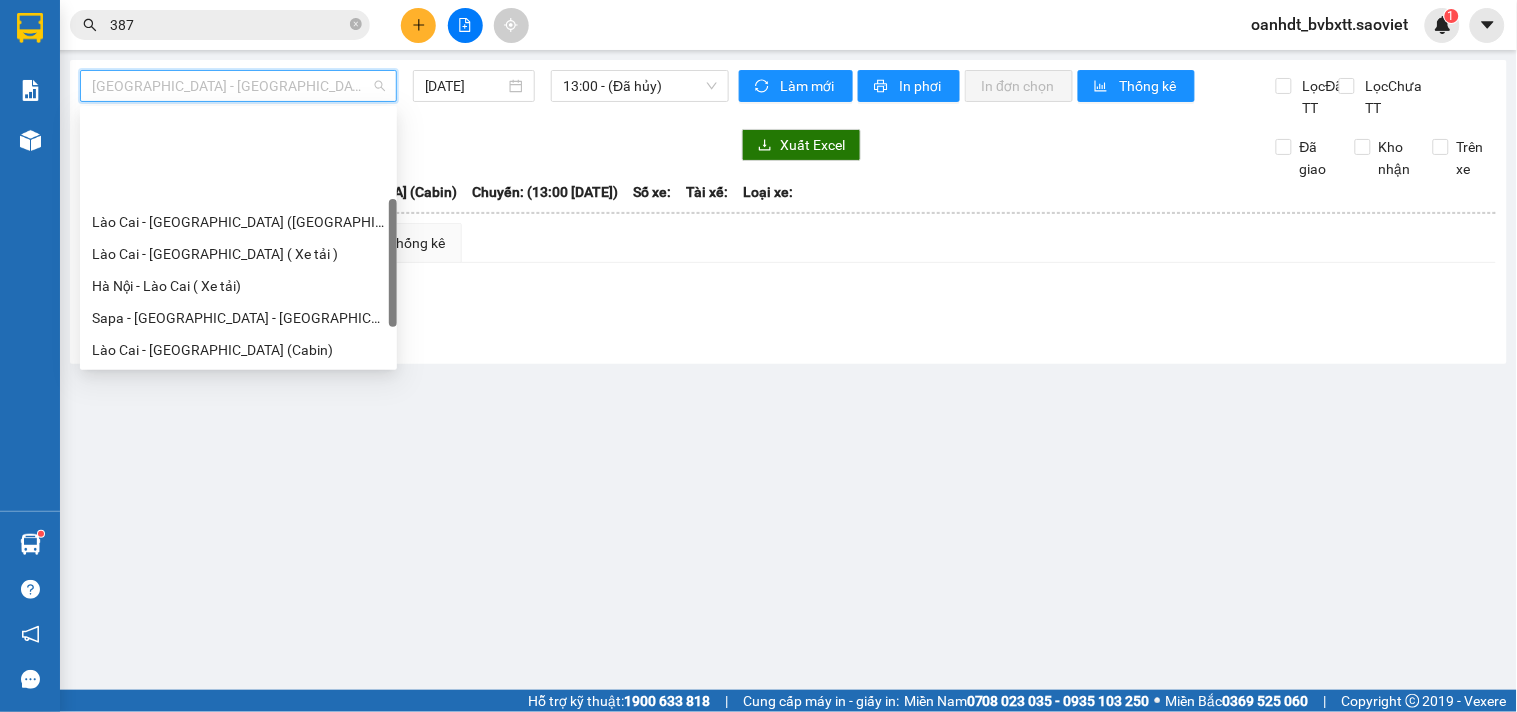 scroll, scrollTop: 160, scrollLeft: 0, axis: vertical 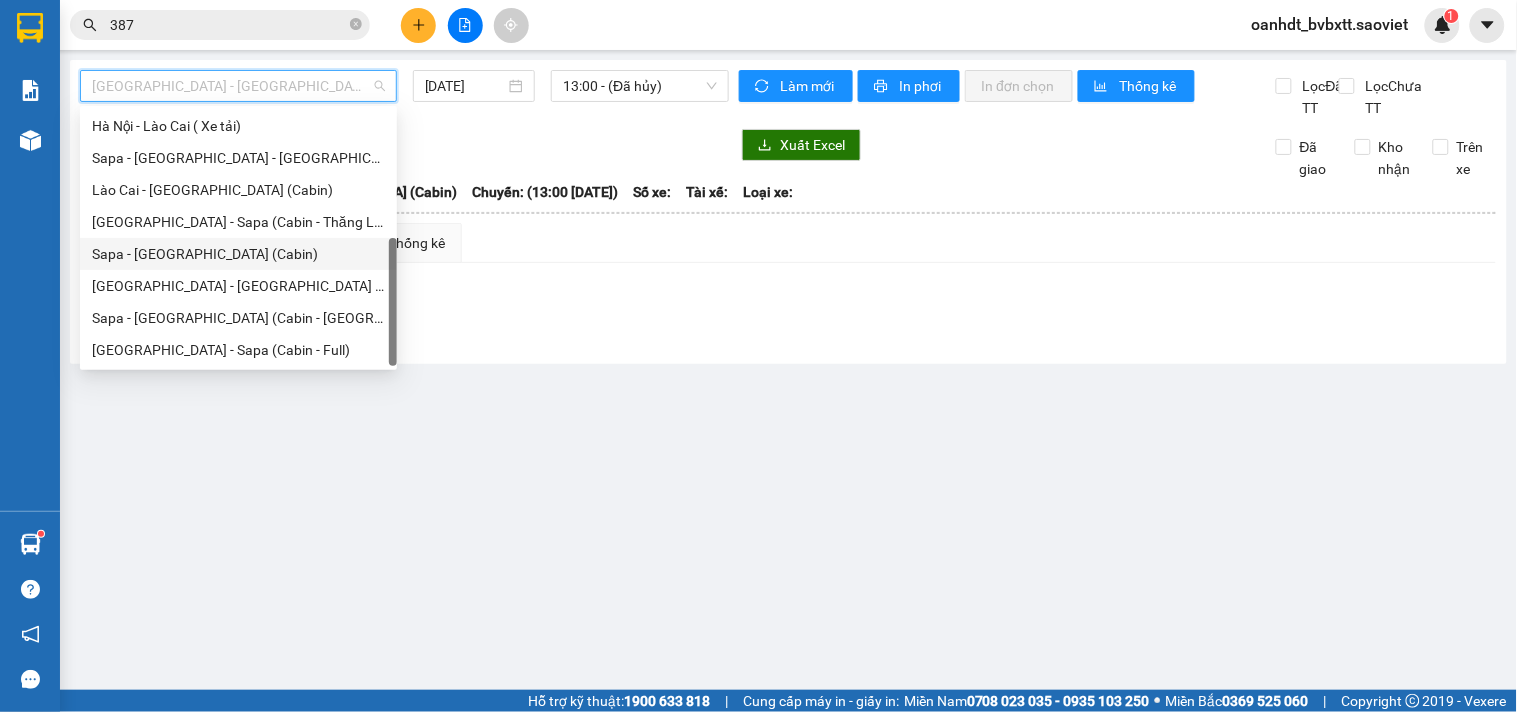 click on "Sapa - [GEOGRAPHIC_DATA] (Cabin)" at bounding box center (238, 254) 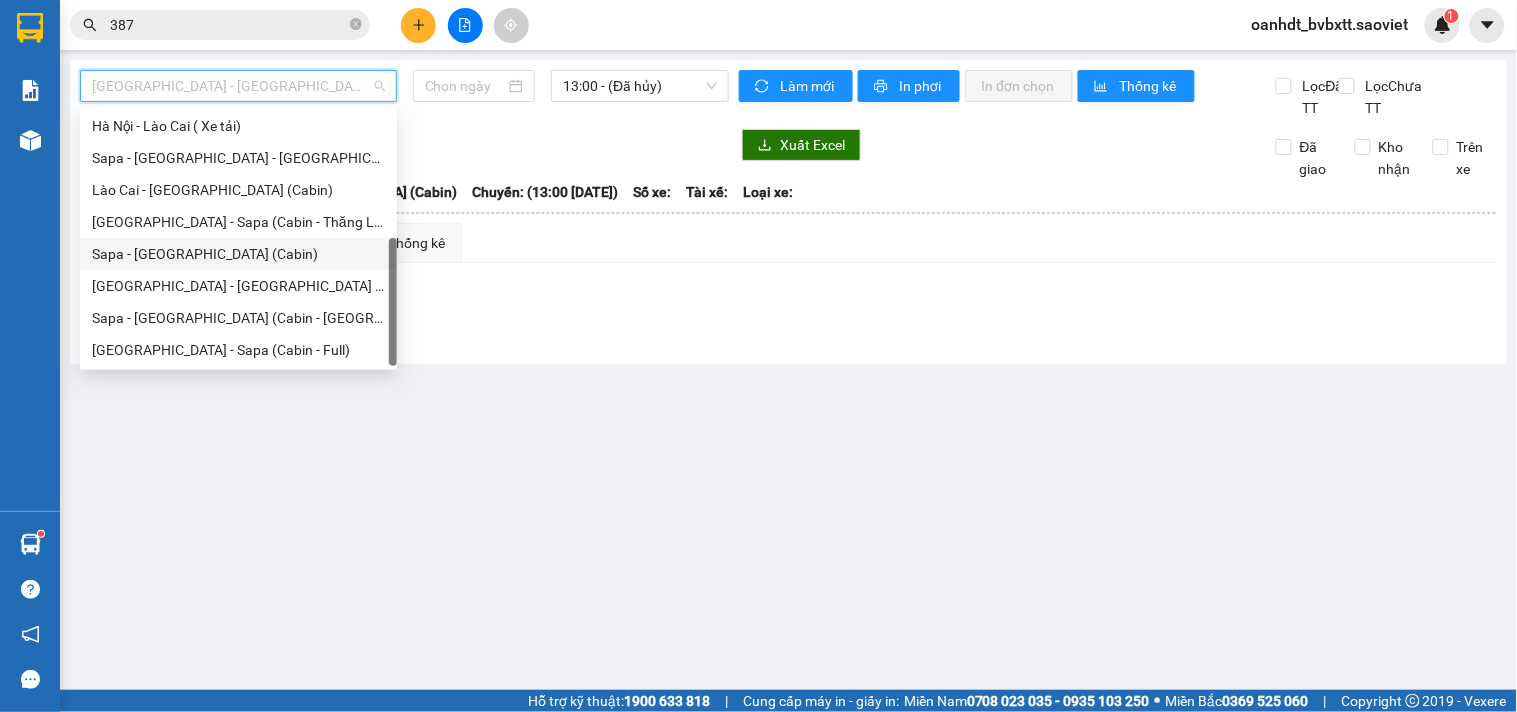 type on "[DATE]" 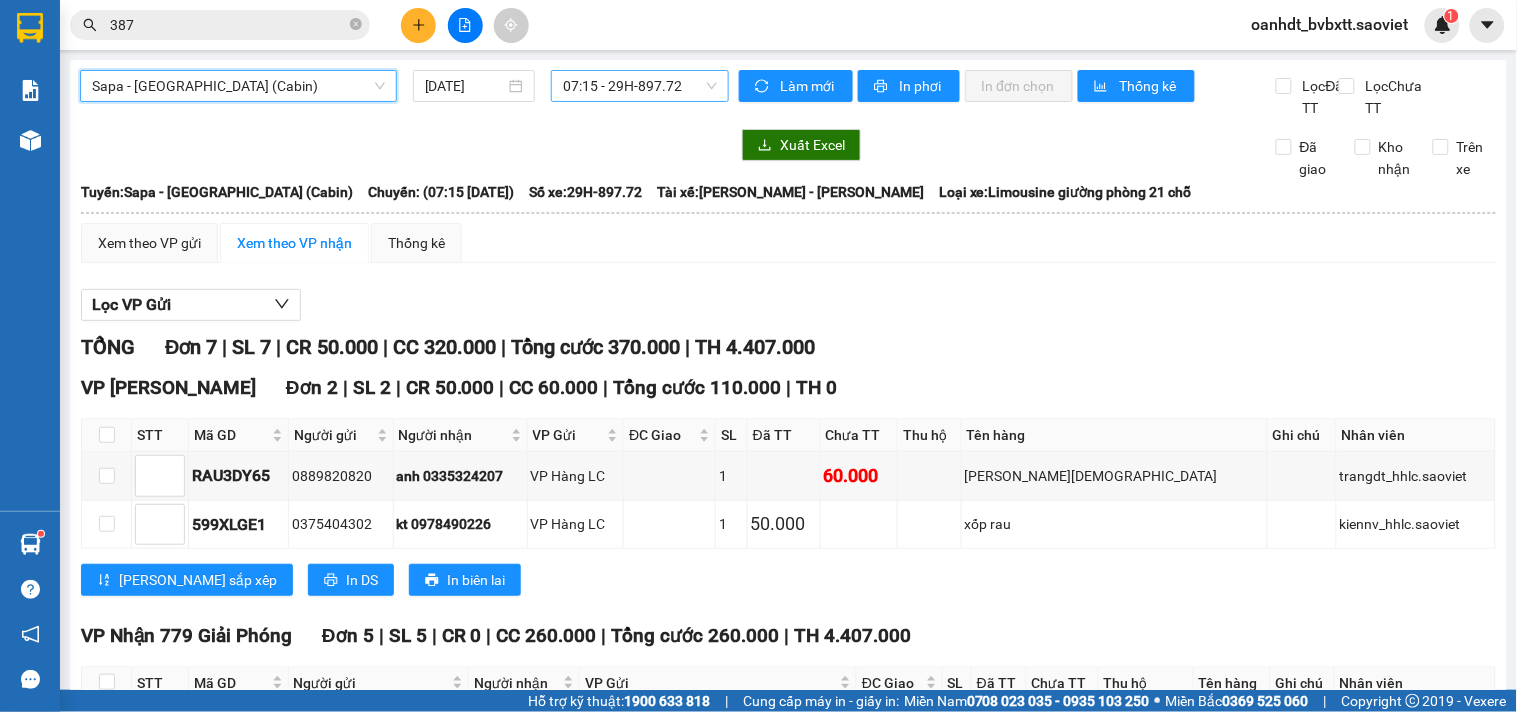 click on "07:15     - 29H-897.72" at bounding box center [640, 86] 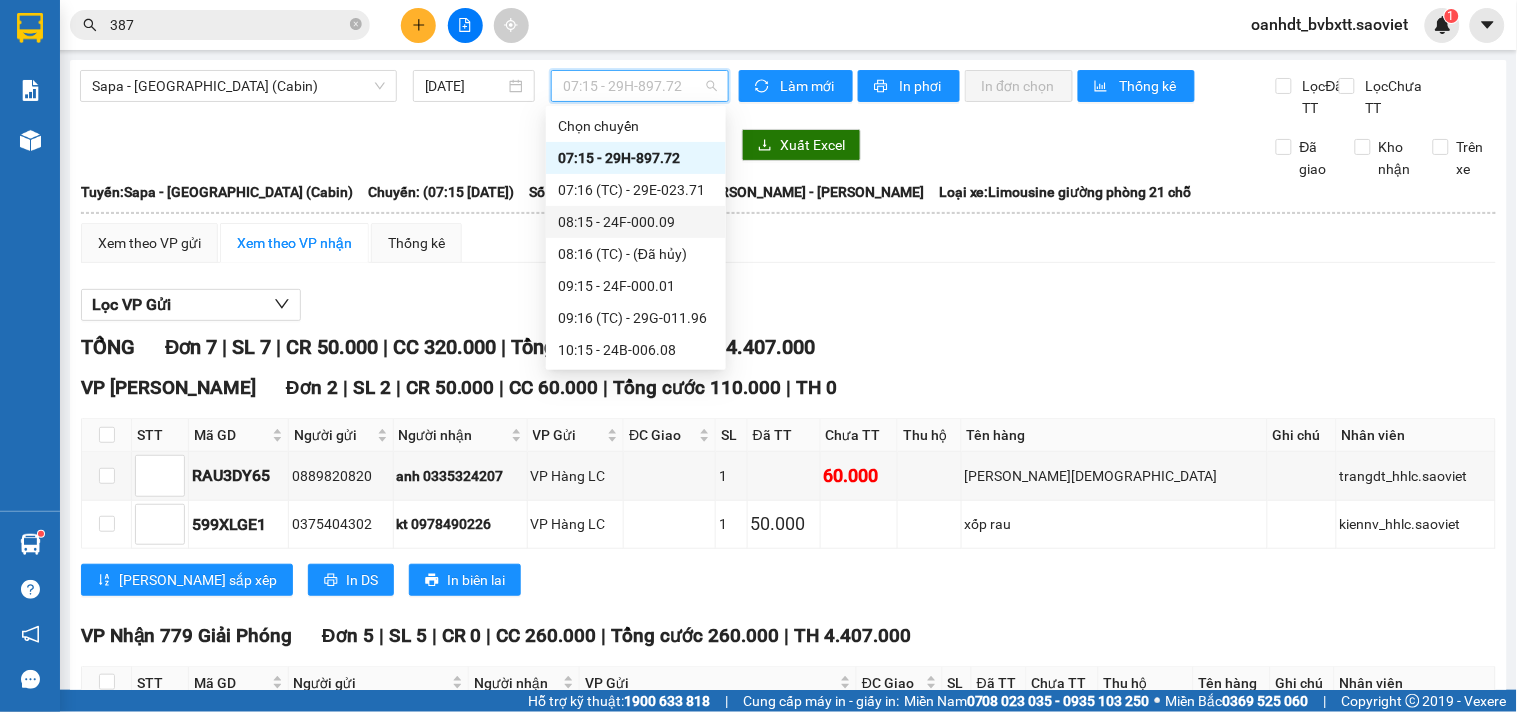 click on "08:15     - 24F-000.09" at bounding box center [636, 222] 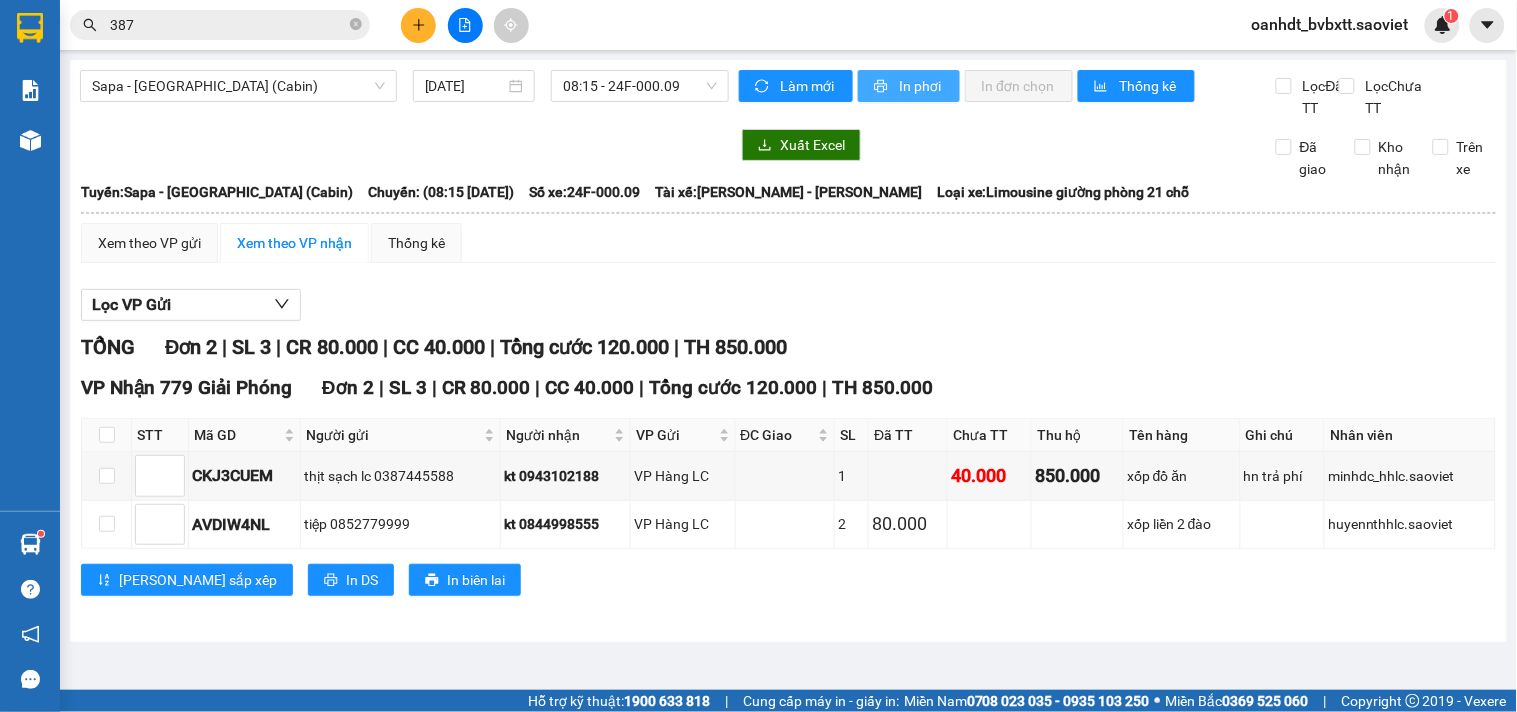 click on "In phơi" at bounding box center (909, 86) 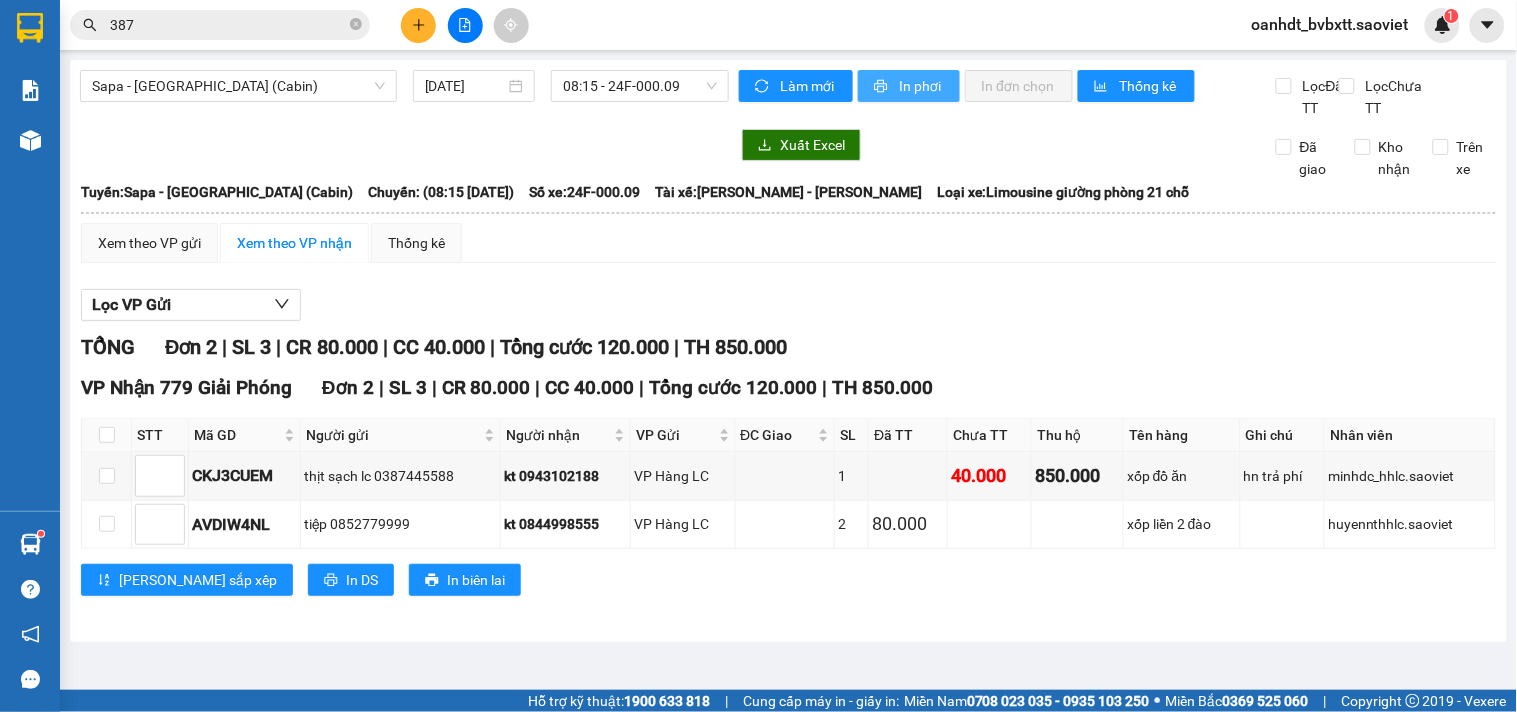 scroll, scrollTop: 0, scrollLeft: 0, axis: both 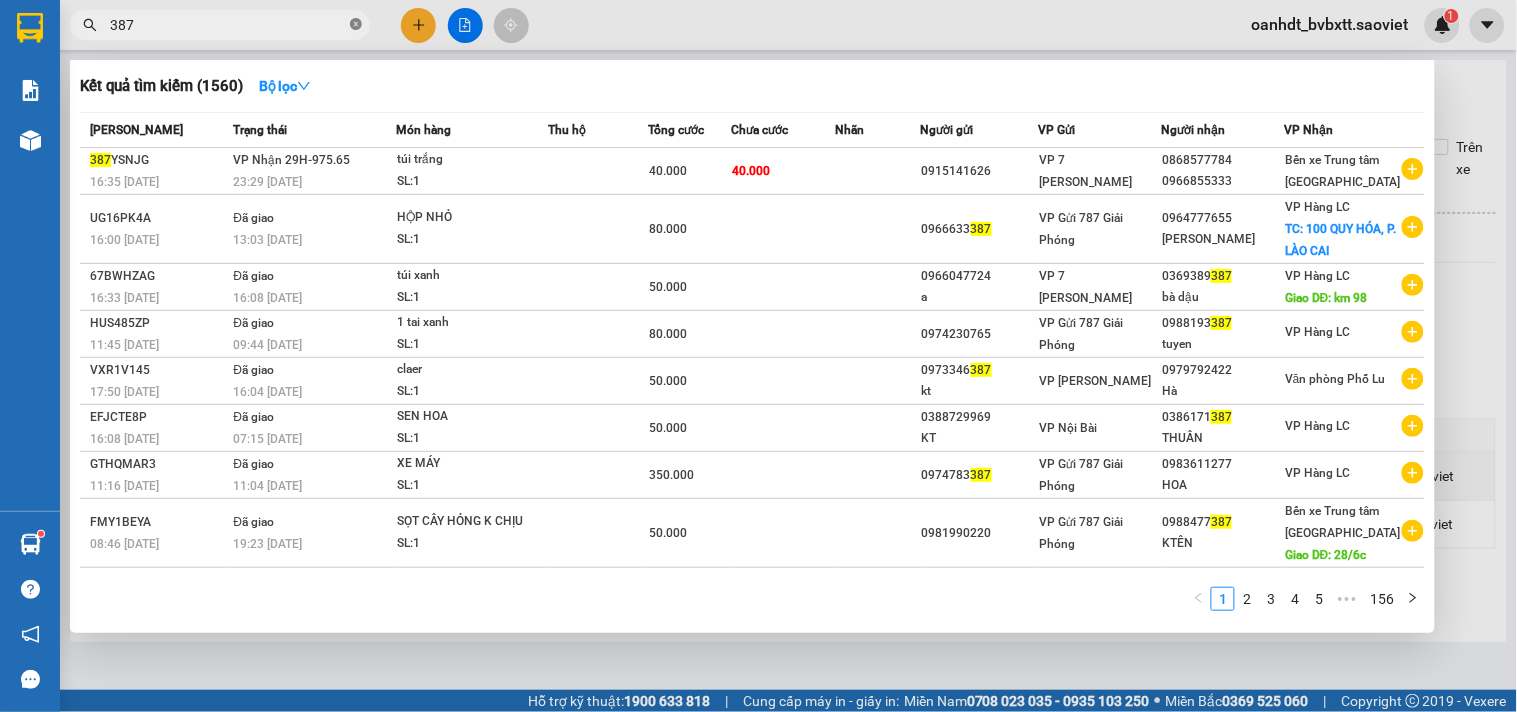 click 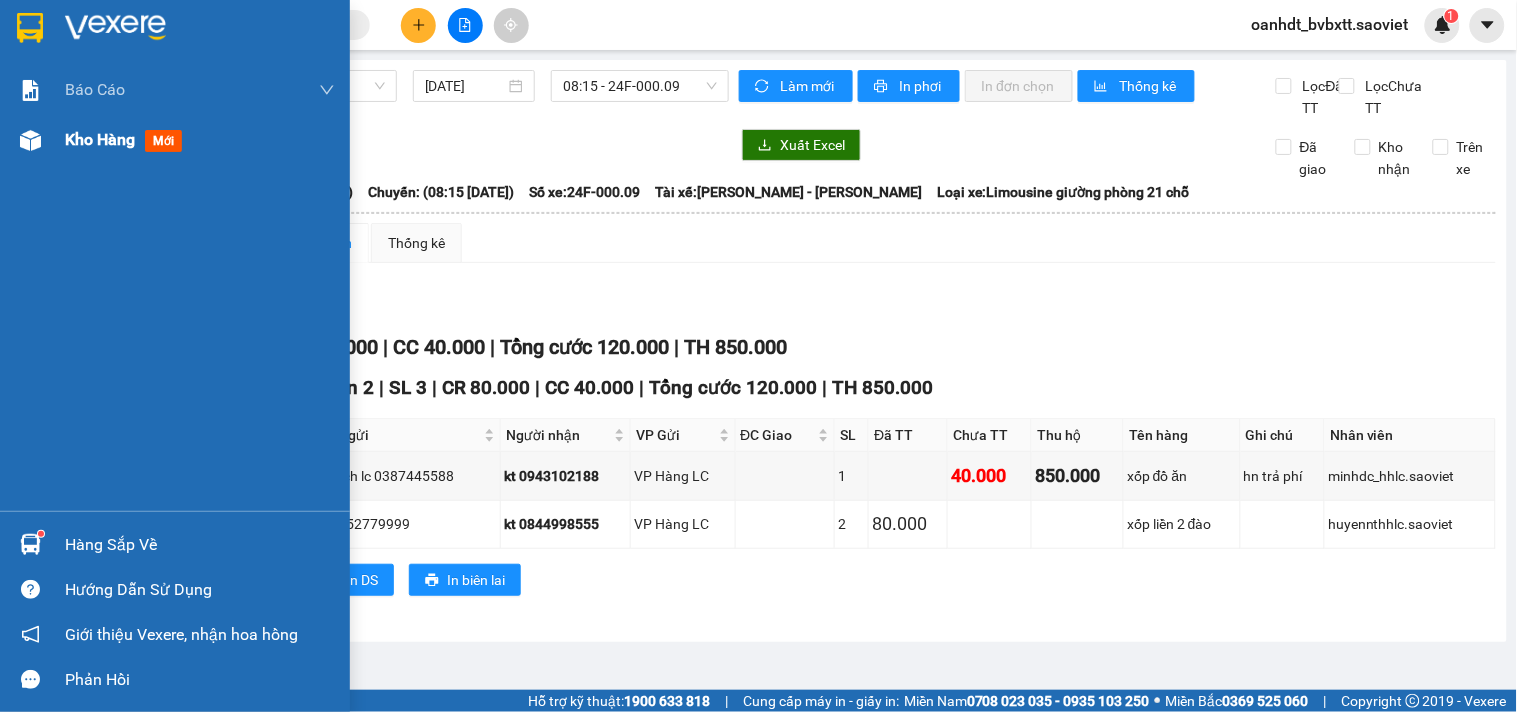 click on "Kho hàng mới" at bounding box center [127, 139] 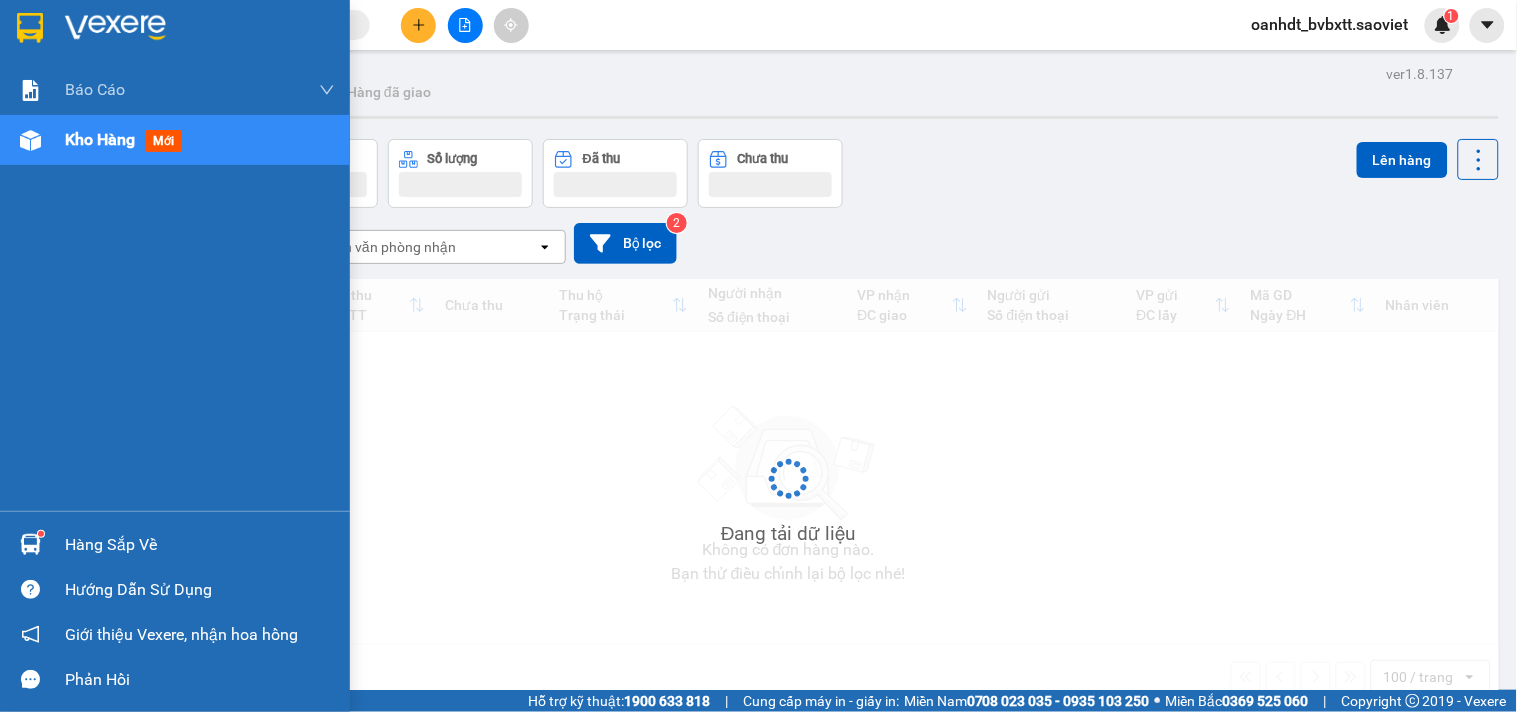 click on "mới" at bounding box center [163, 141] 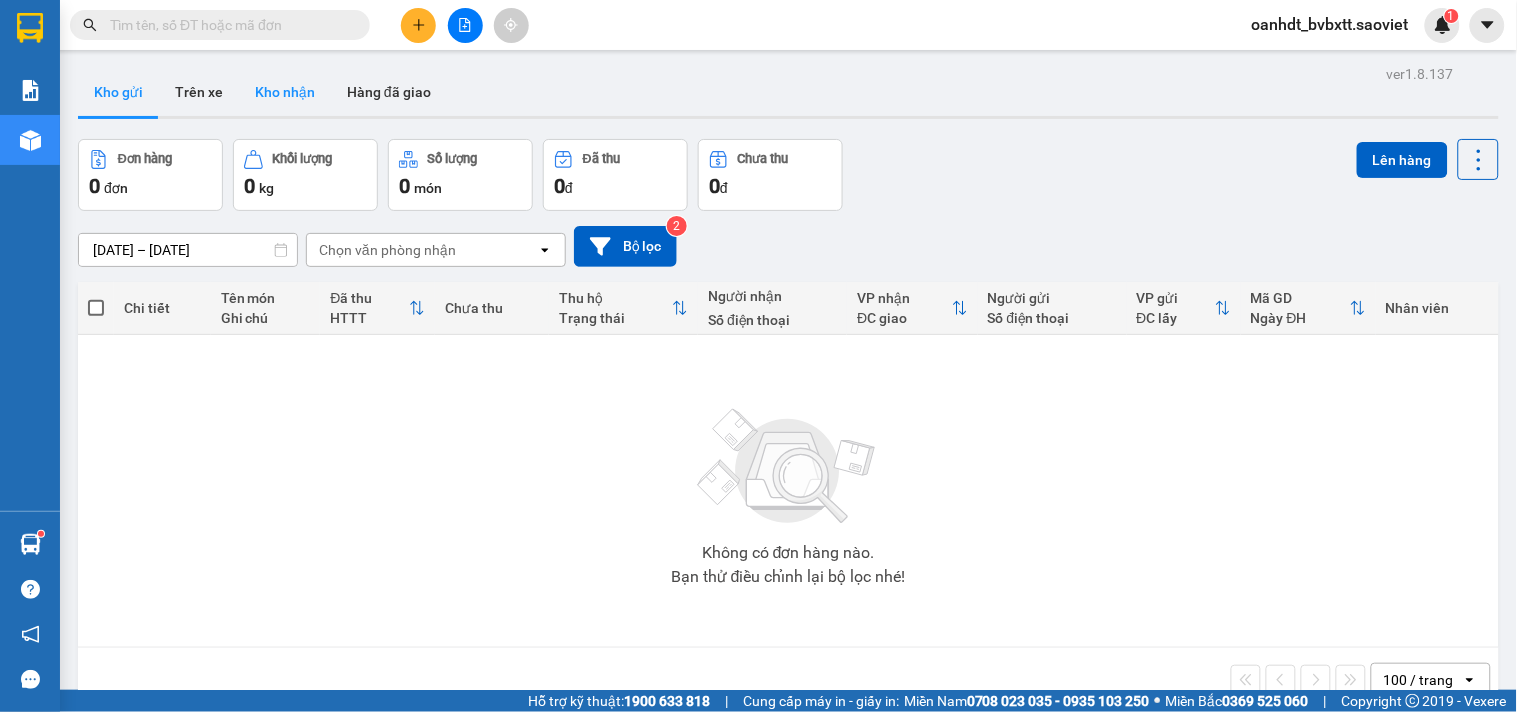 click on "Kho nhận" at bounding box center [285, 92] 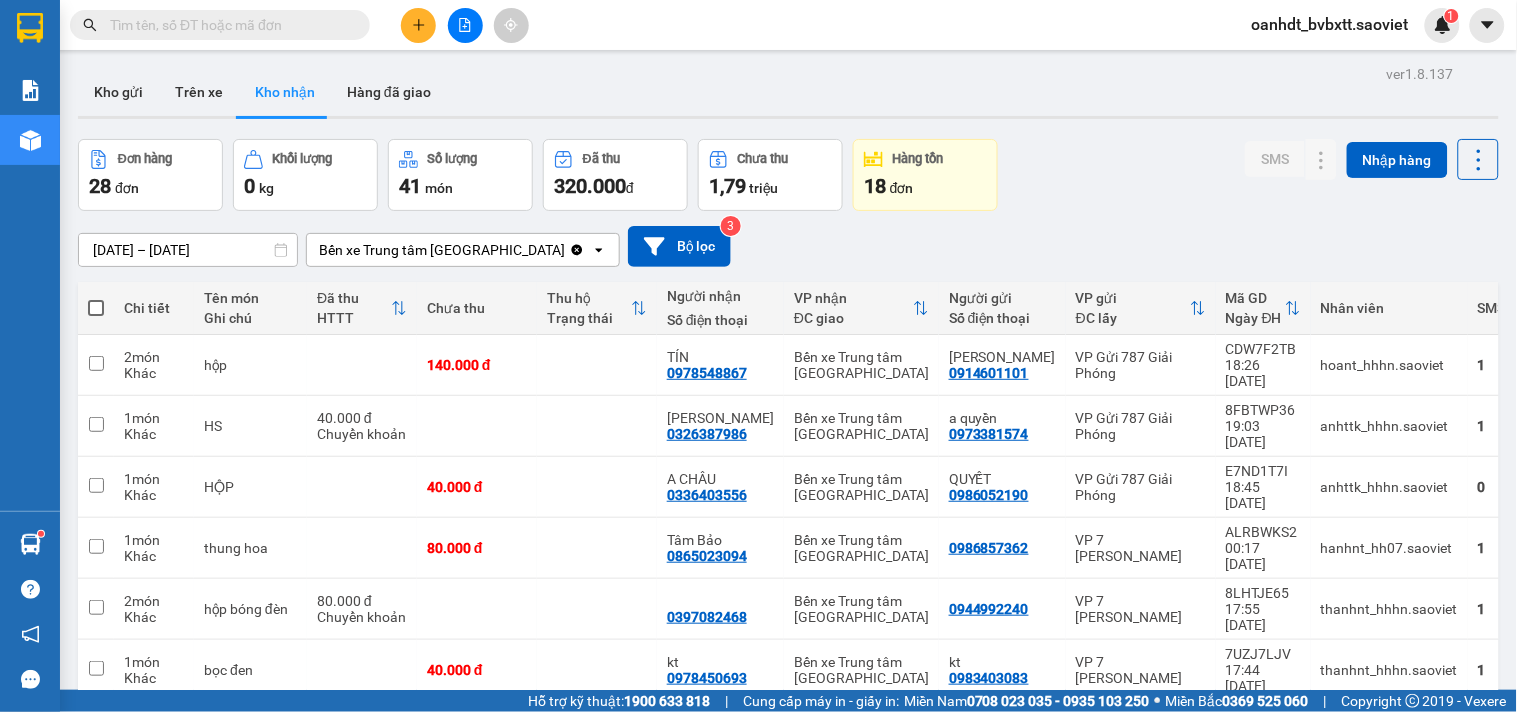 click at bounding box center [228, 25] 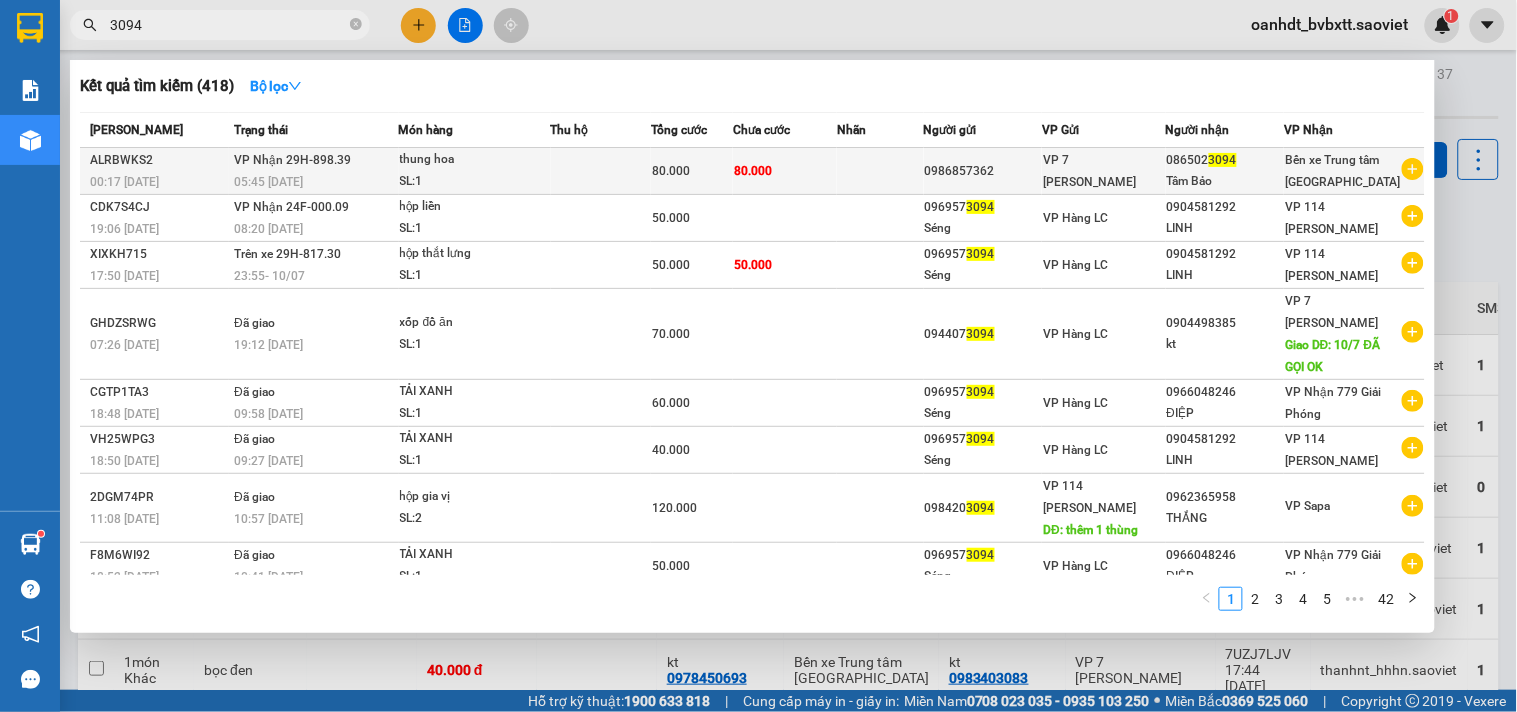 type on "3094" 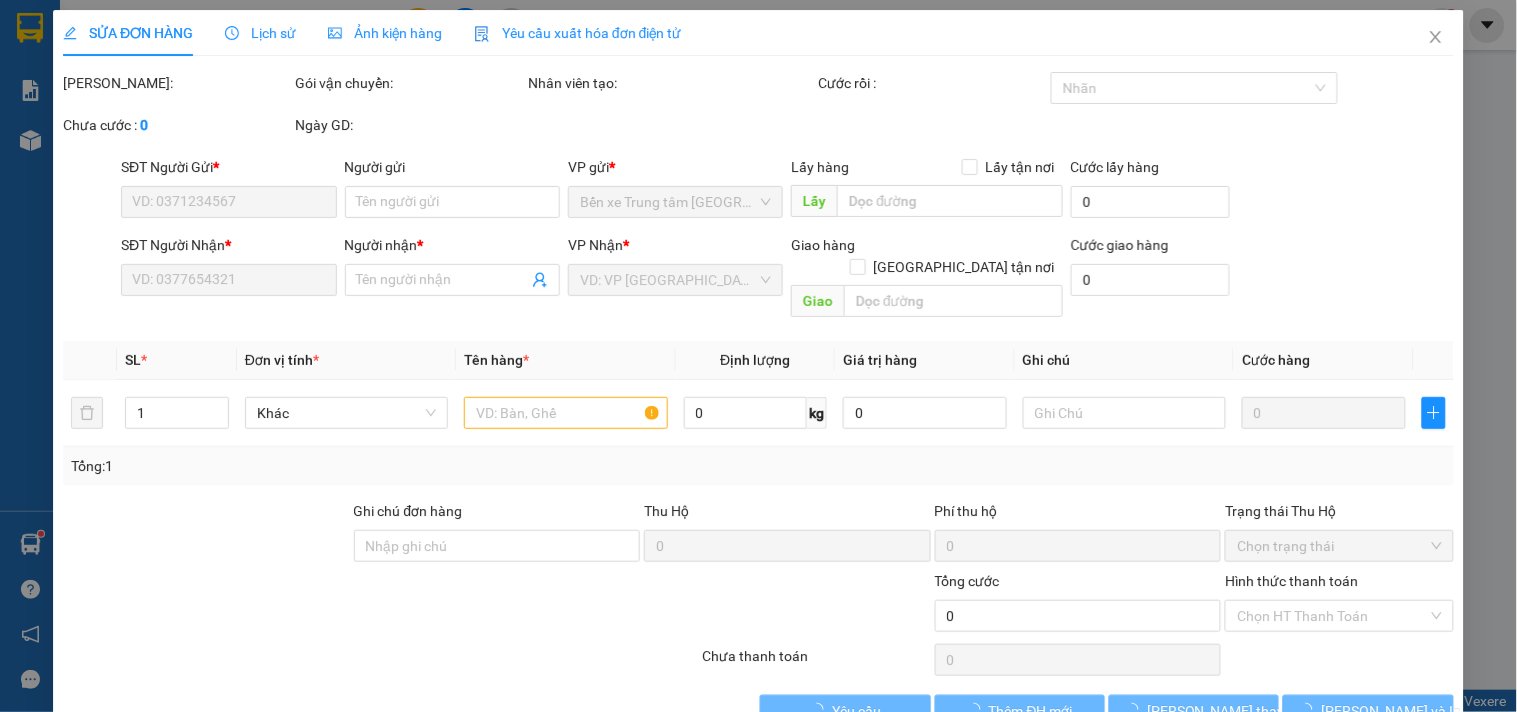type on "0986857362" 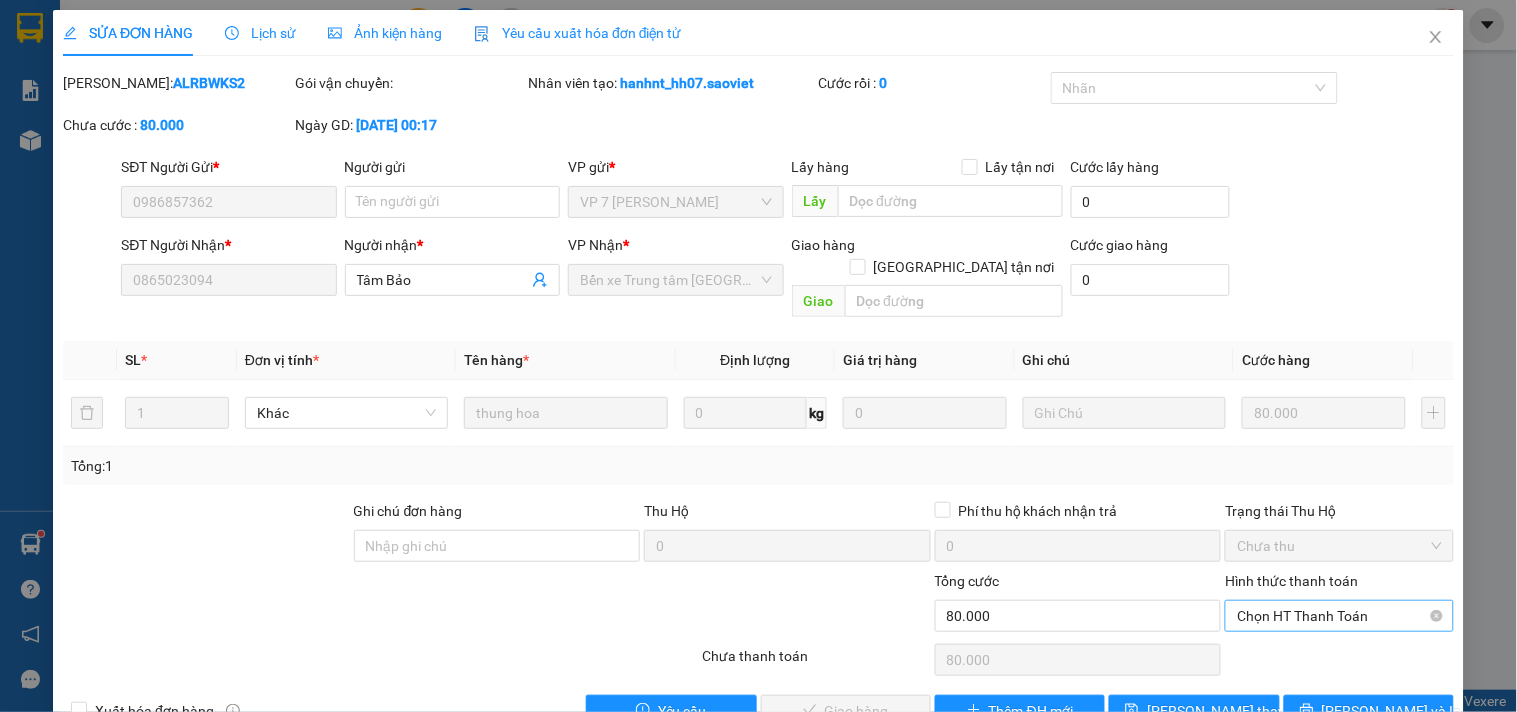 click on "Chọn HT Thanh Toán" at bounding box center [1339, 616] 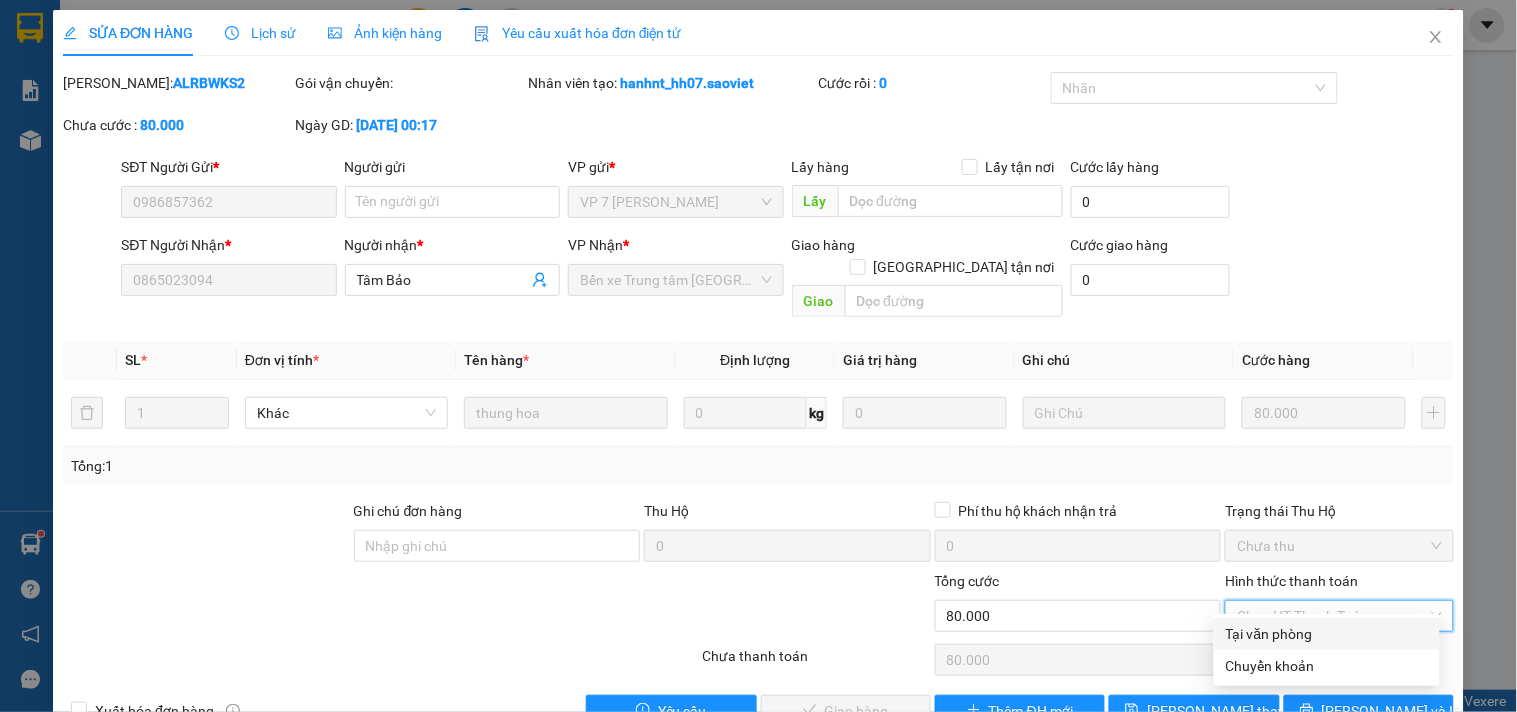 click on "Tại văn phòng" at bounding box center [1327, 634] 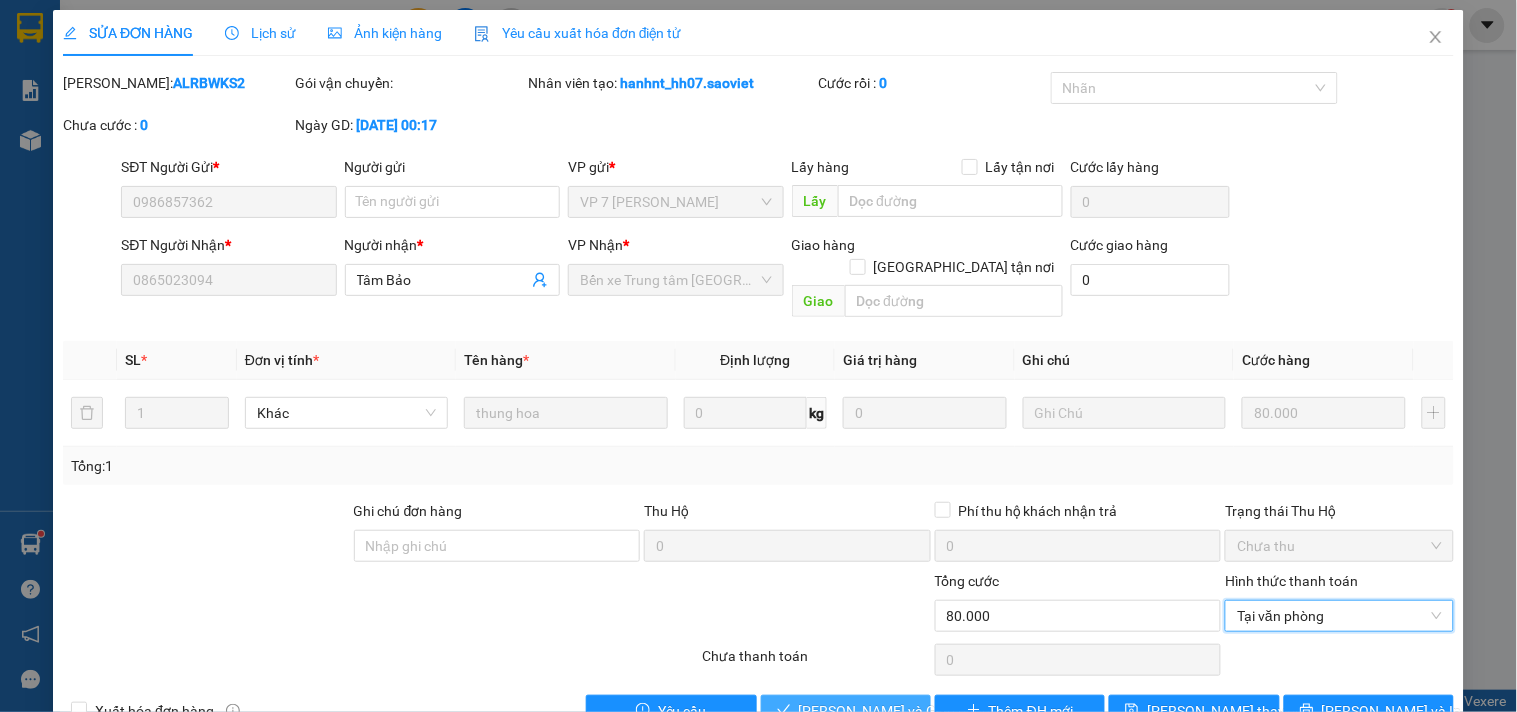 click on "[PERSON_NAME] và Giao hàng" at bounding box center (846, 711) 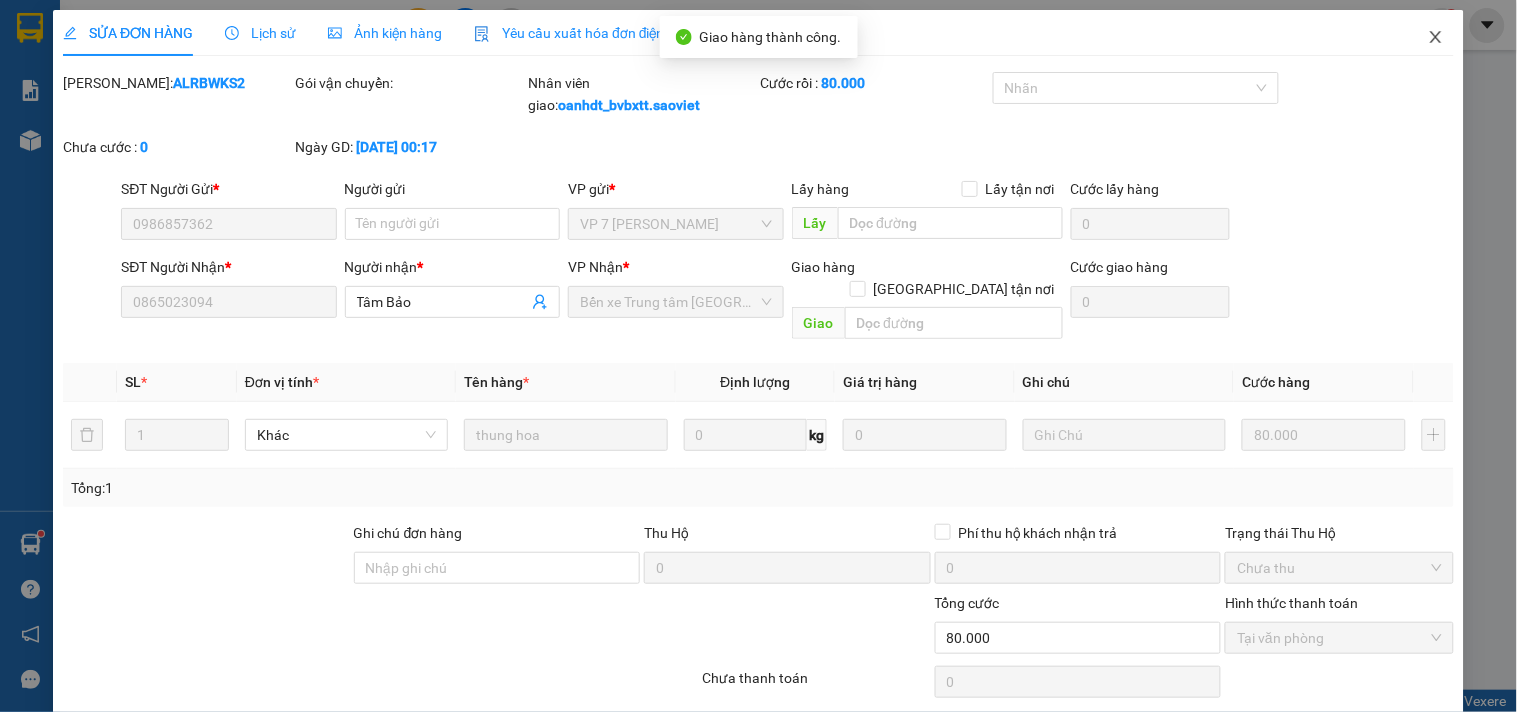 drag, startPoint x: 1420, startPoint y: 30, endPoint x: 362, endPoint y: 17, distance: 1058.0798 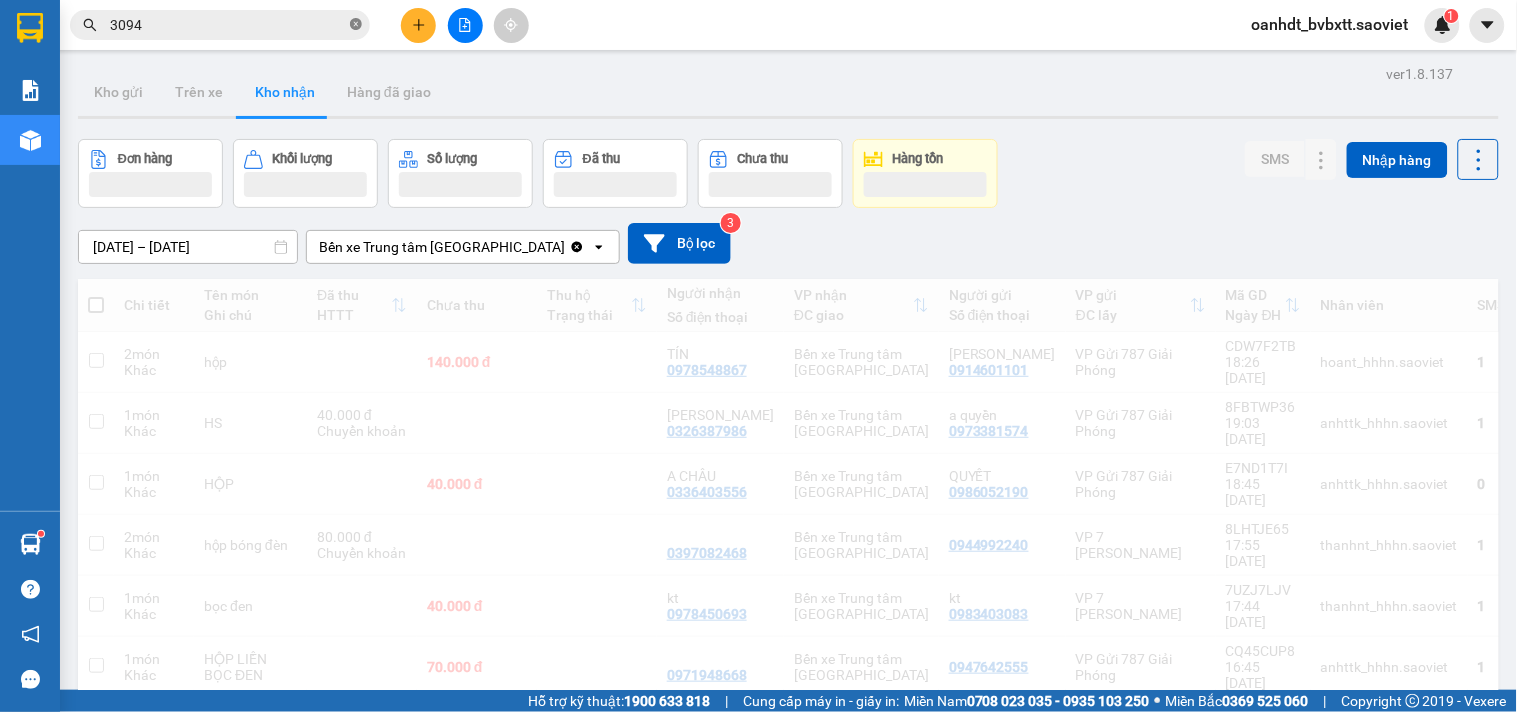 click 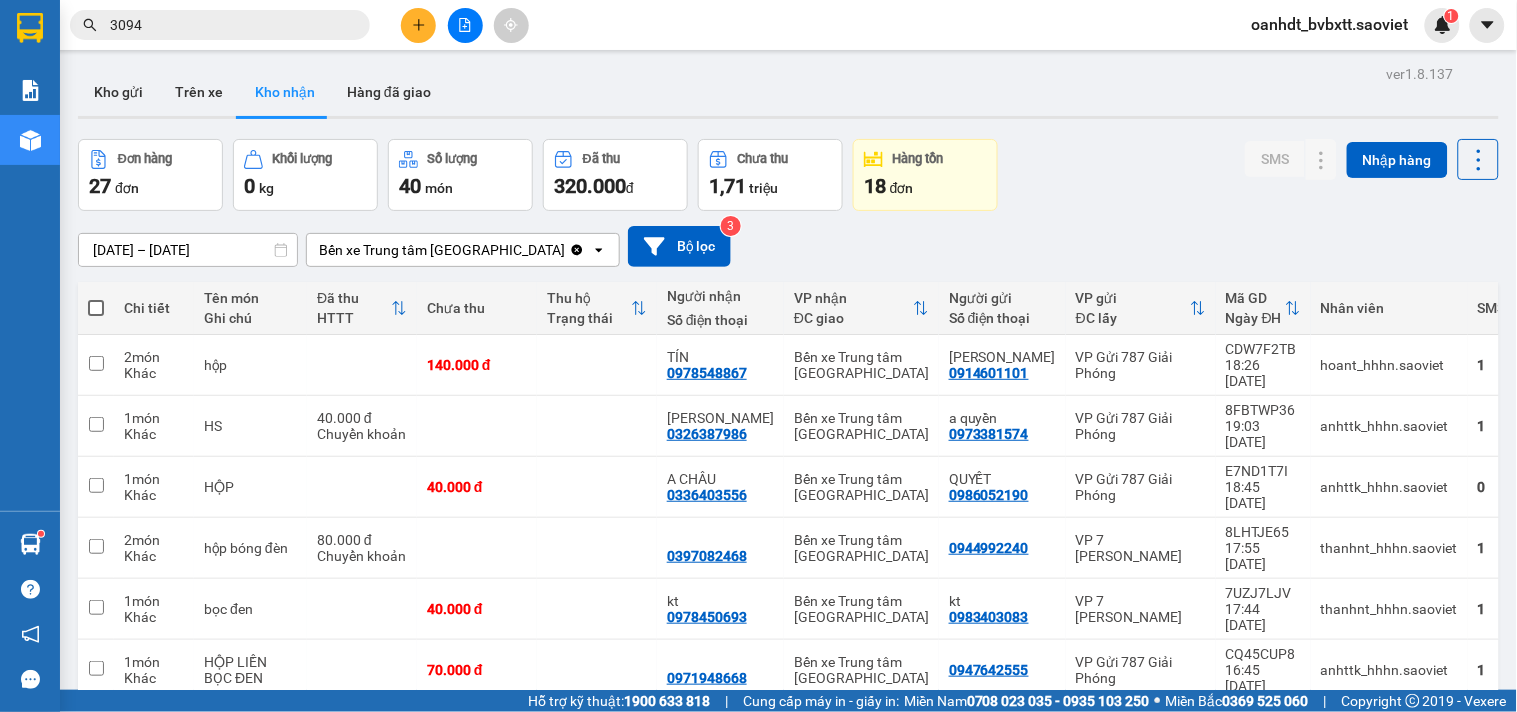 type 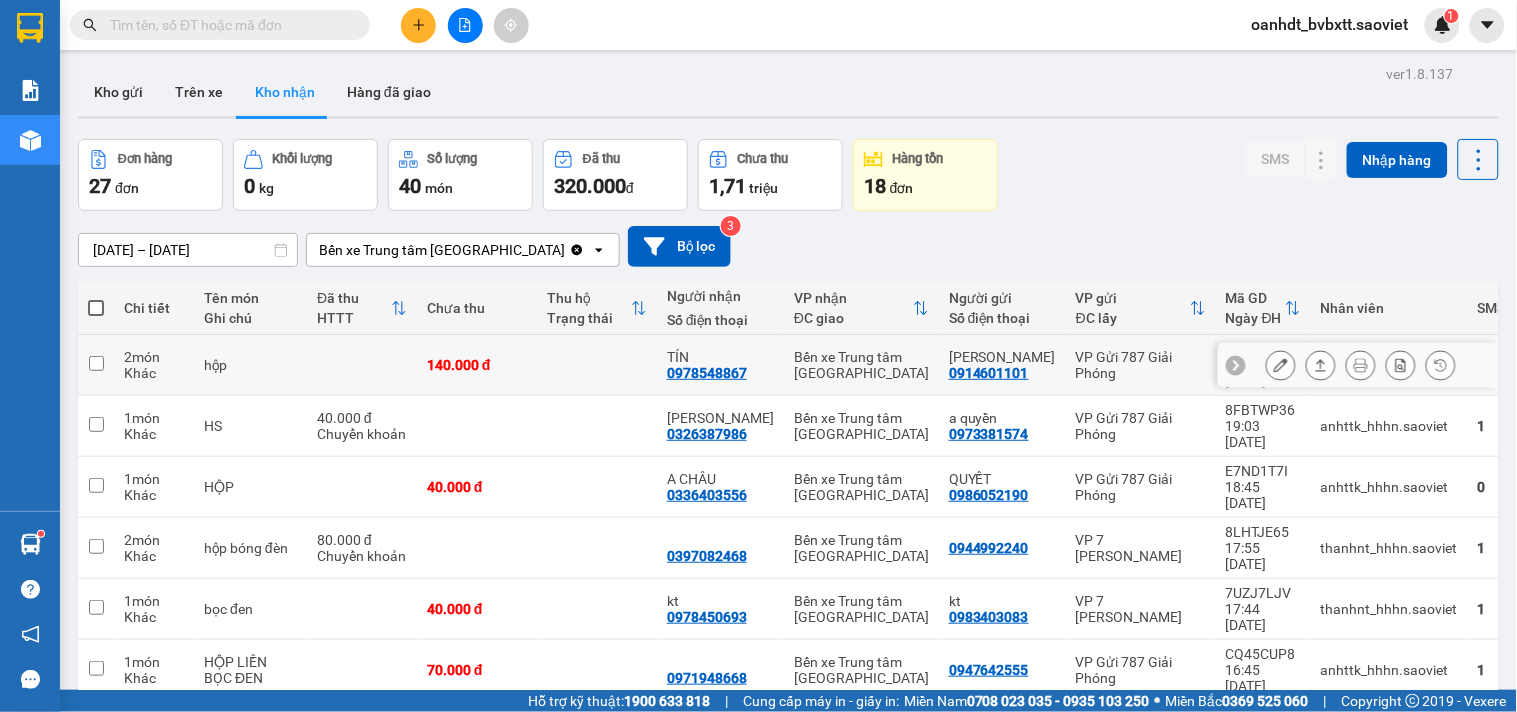 click at bounding box center (1281, 365) 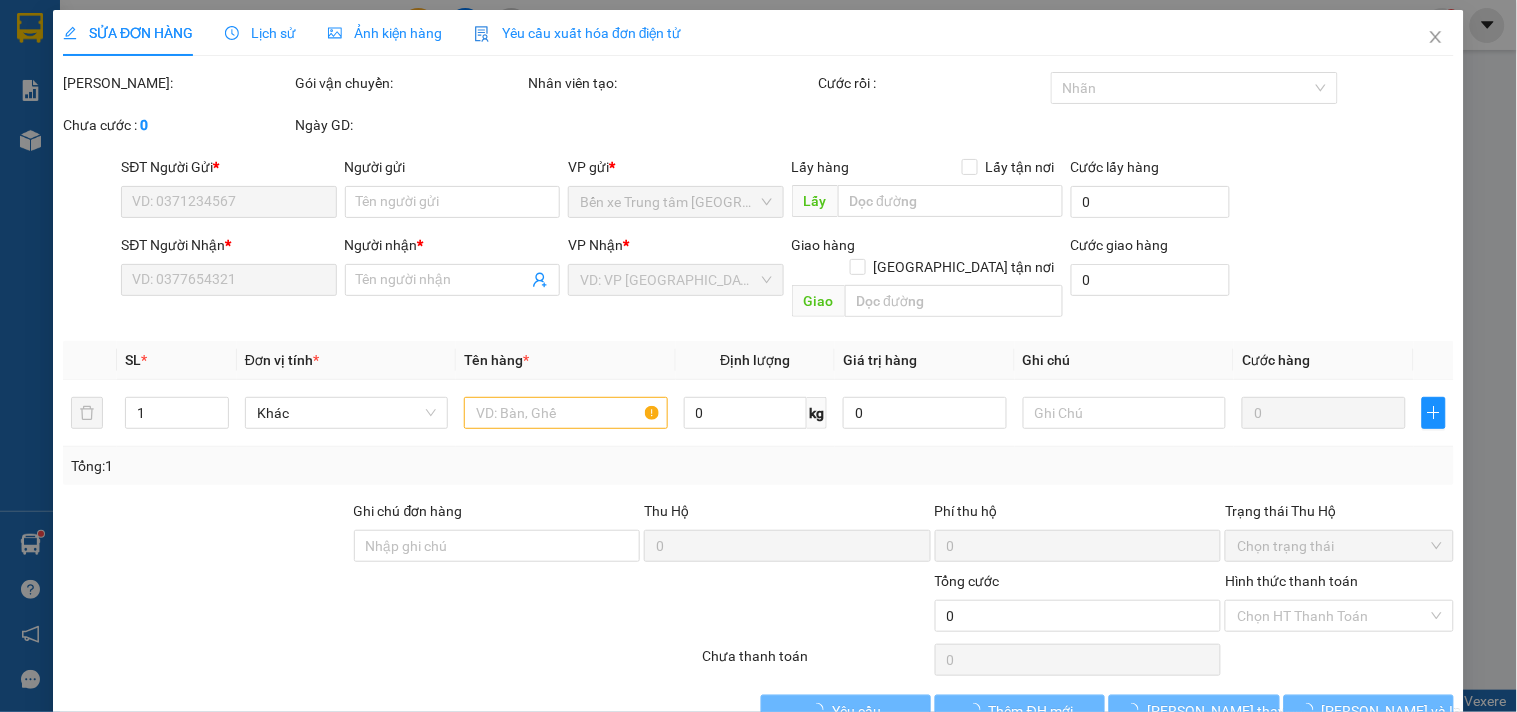 type on "0914601101" 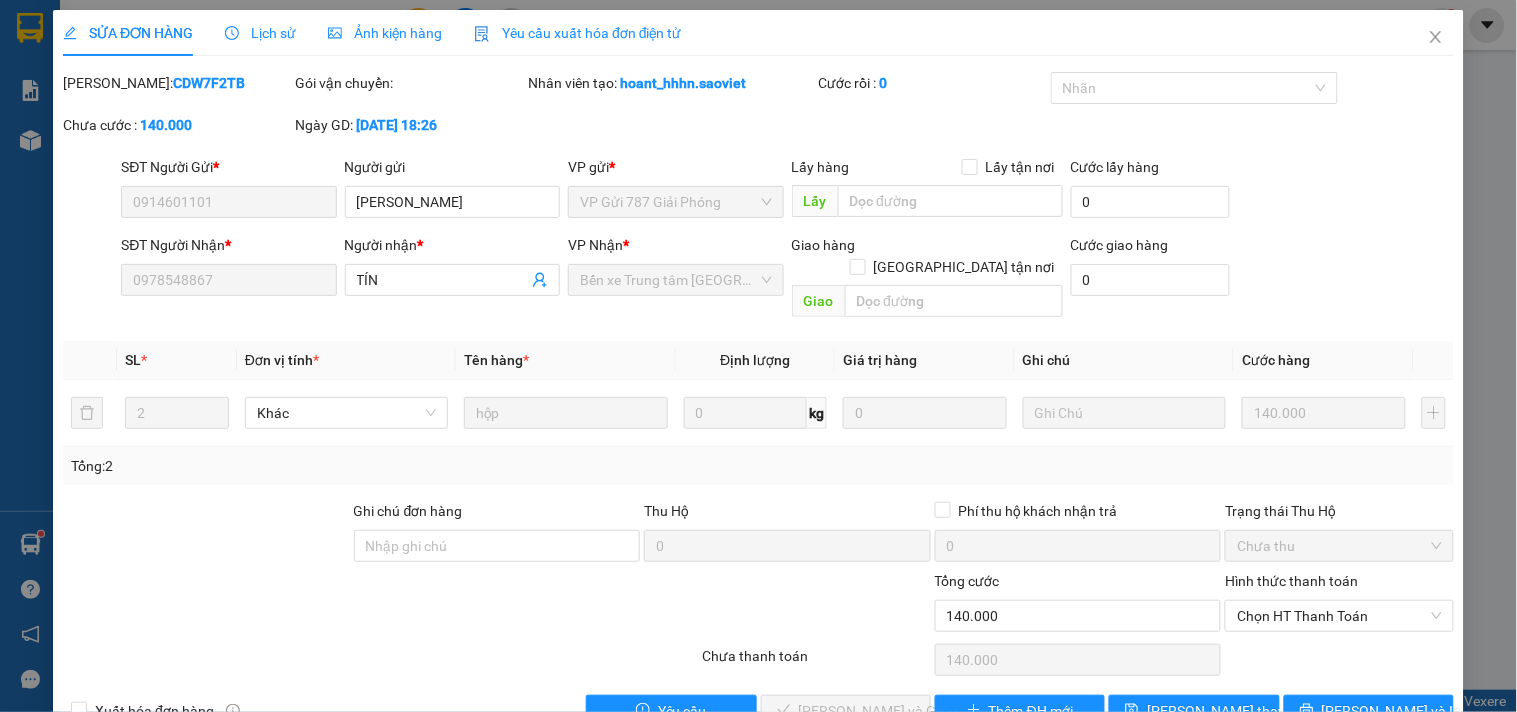 scroll, scrollTop: 32, scrollLeft: 0, axis: vertical 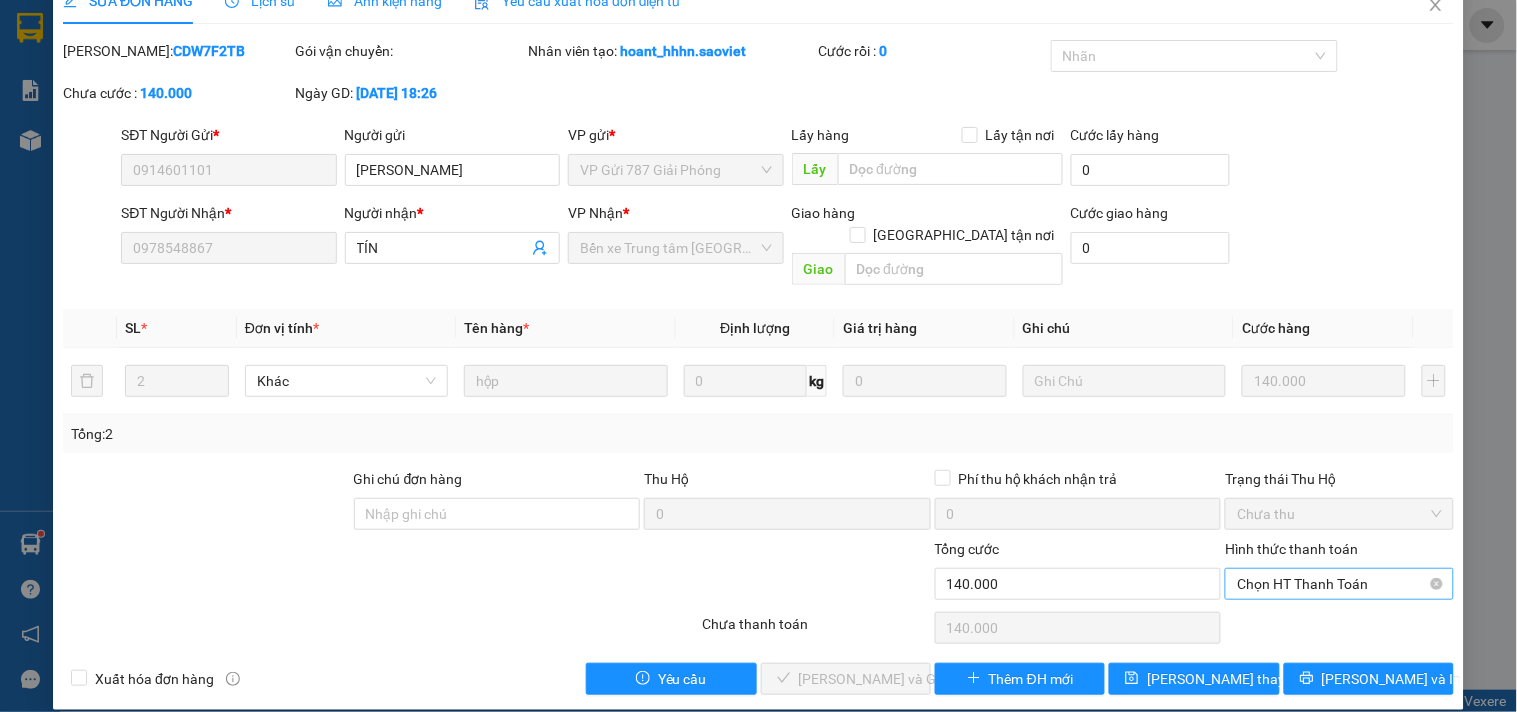 click on "Chọn HT Thanh Toán" at bounding box center [1339, 584] 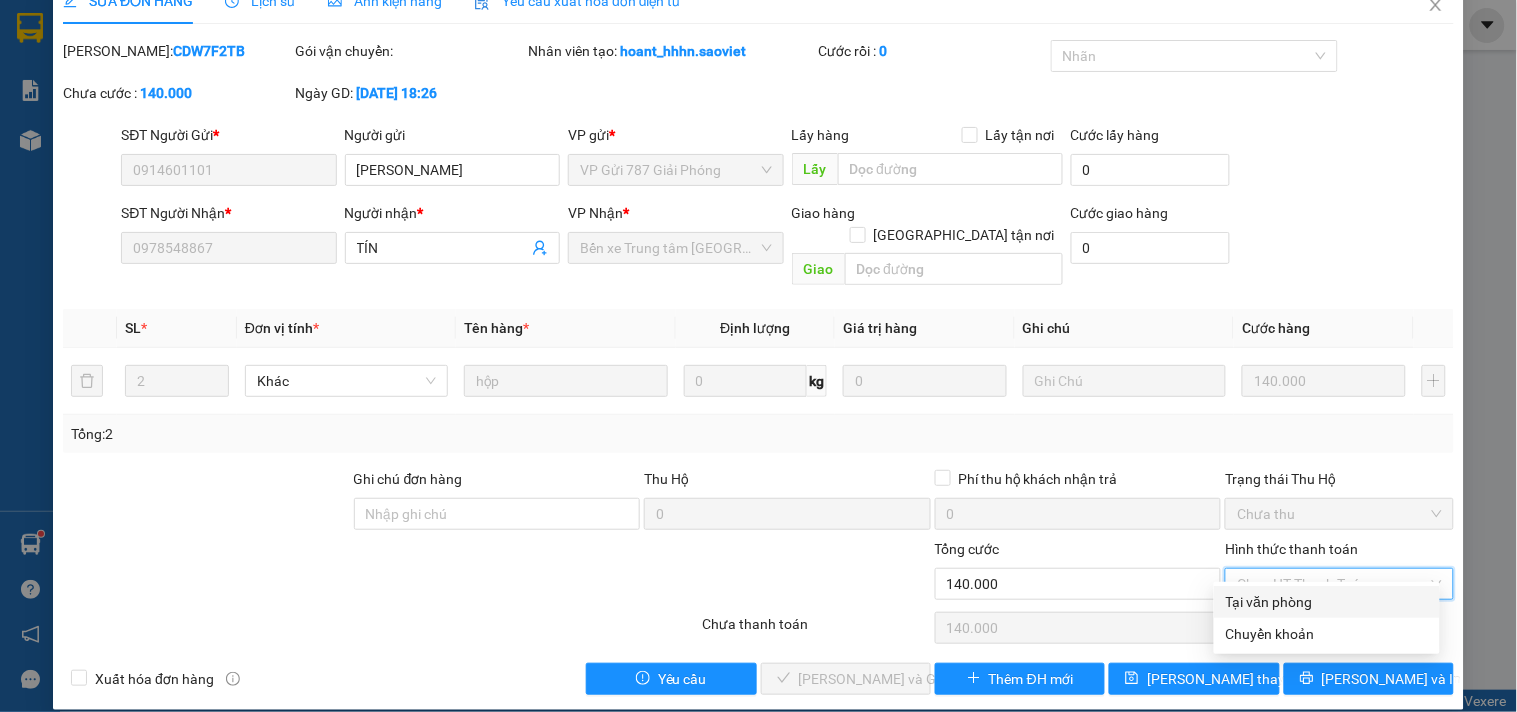 click on "Tại văn phòng" at bounding box center (1327, 602) 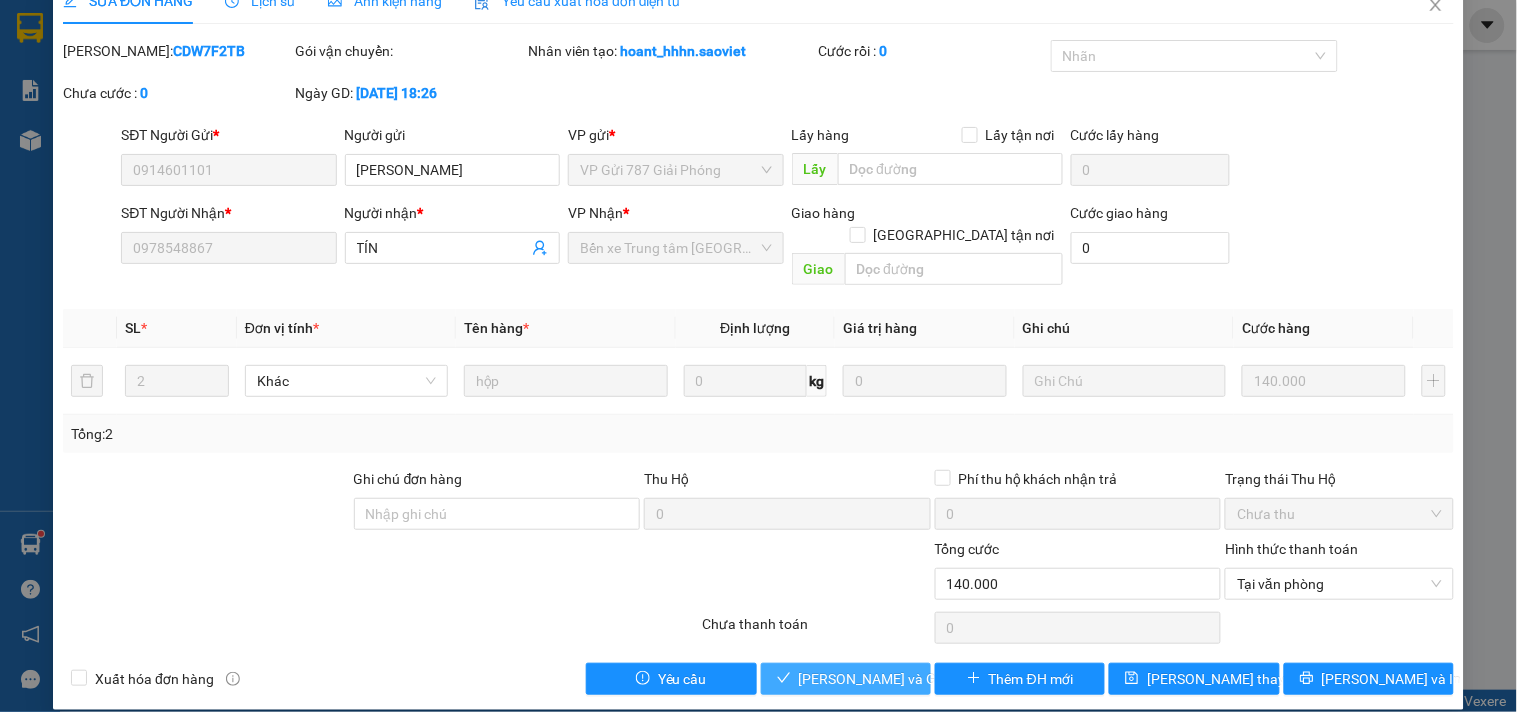 click on "[PERSON_NAME] và Giao hàng" at bounding box center [895, 679] 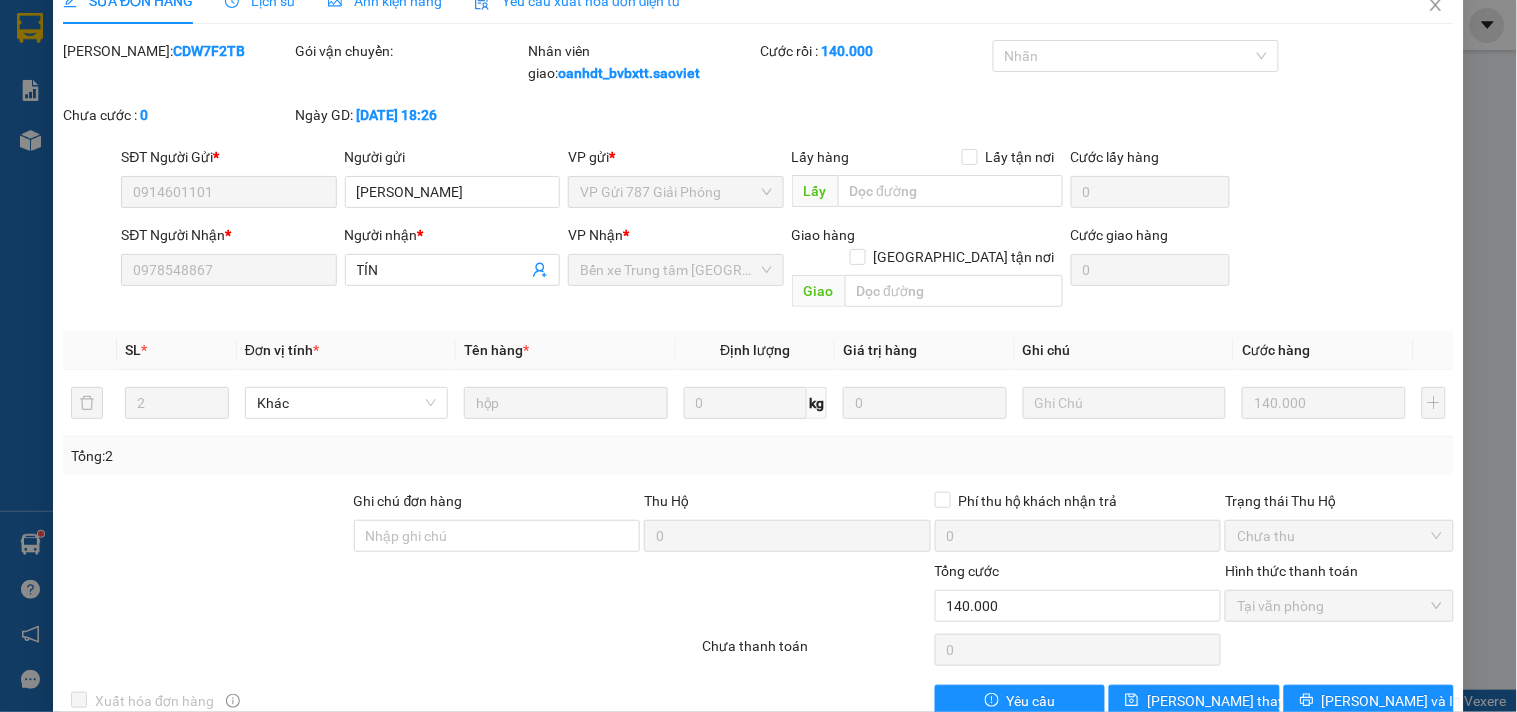 scroll, scrollTop: 0, scrollLeft: 0, axis: both 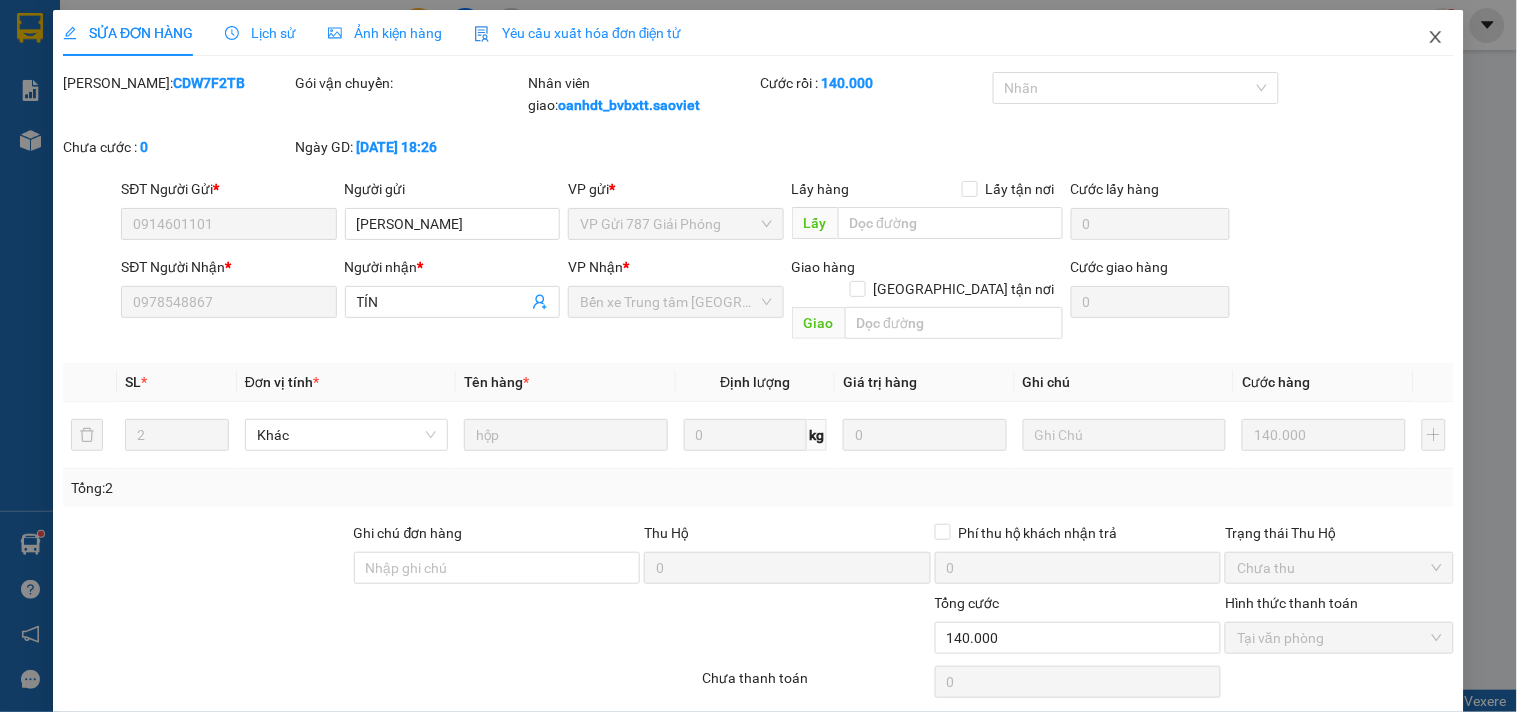 click at bounding box center [1436, 38] 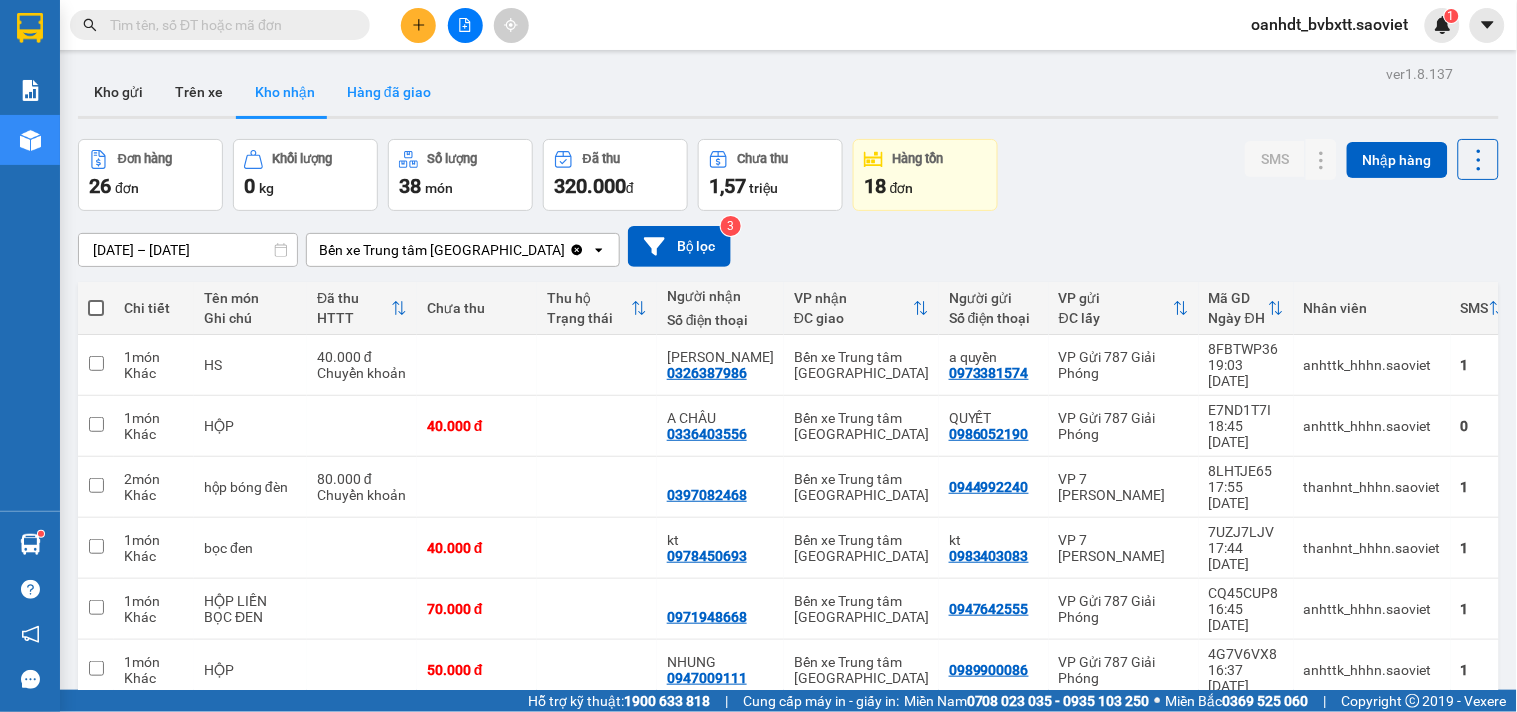 click on "Hàng đã giao" at bounding box center [389, 92] 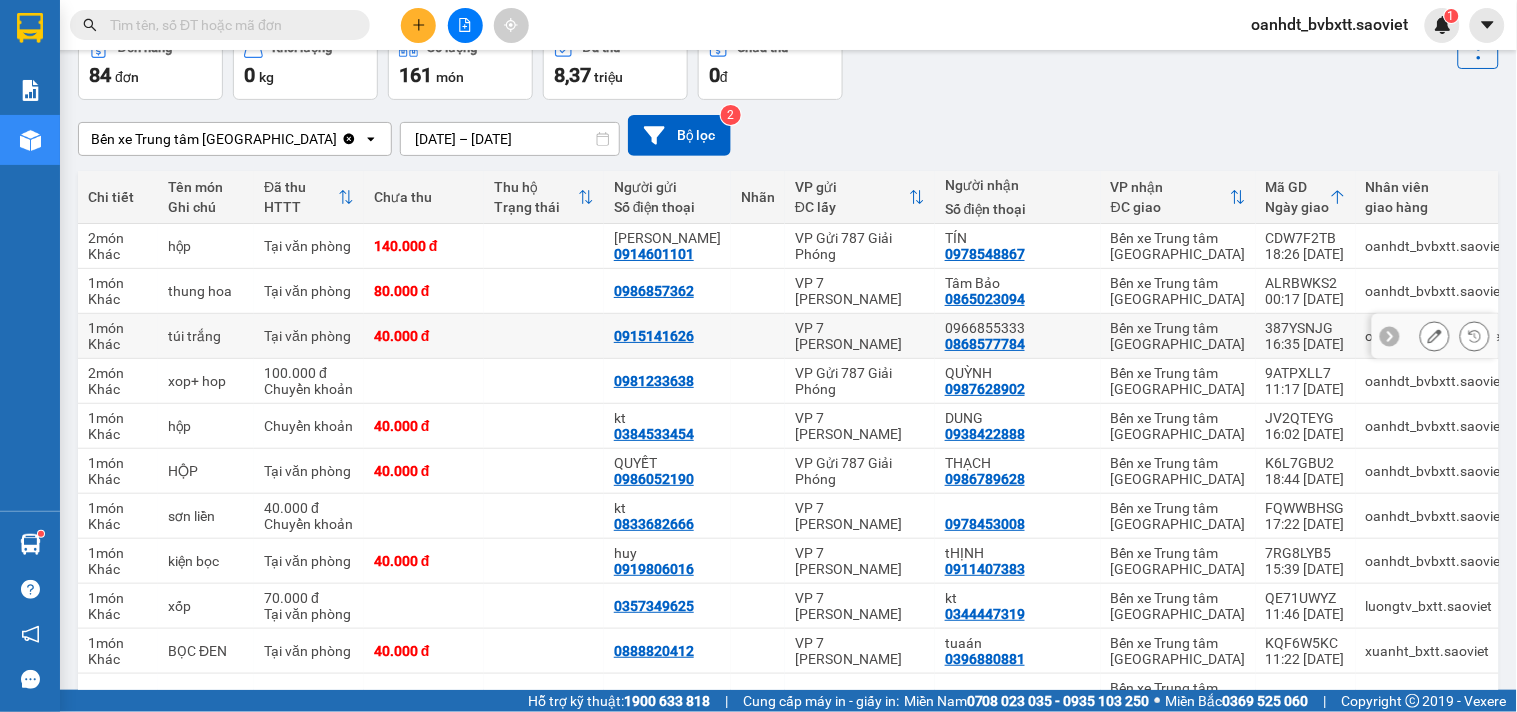 scroll, scrollTop: 0, scrollLeft: 0, axis: both 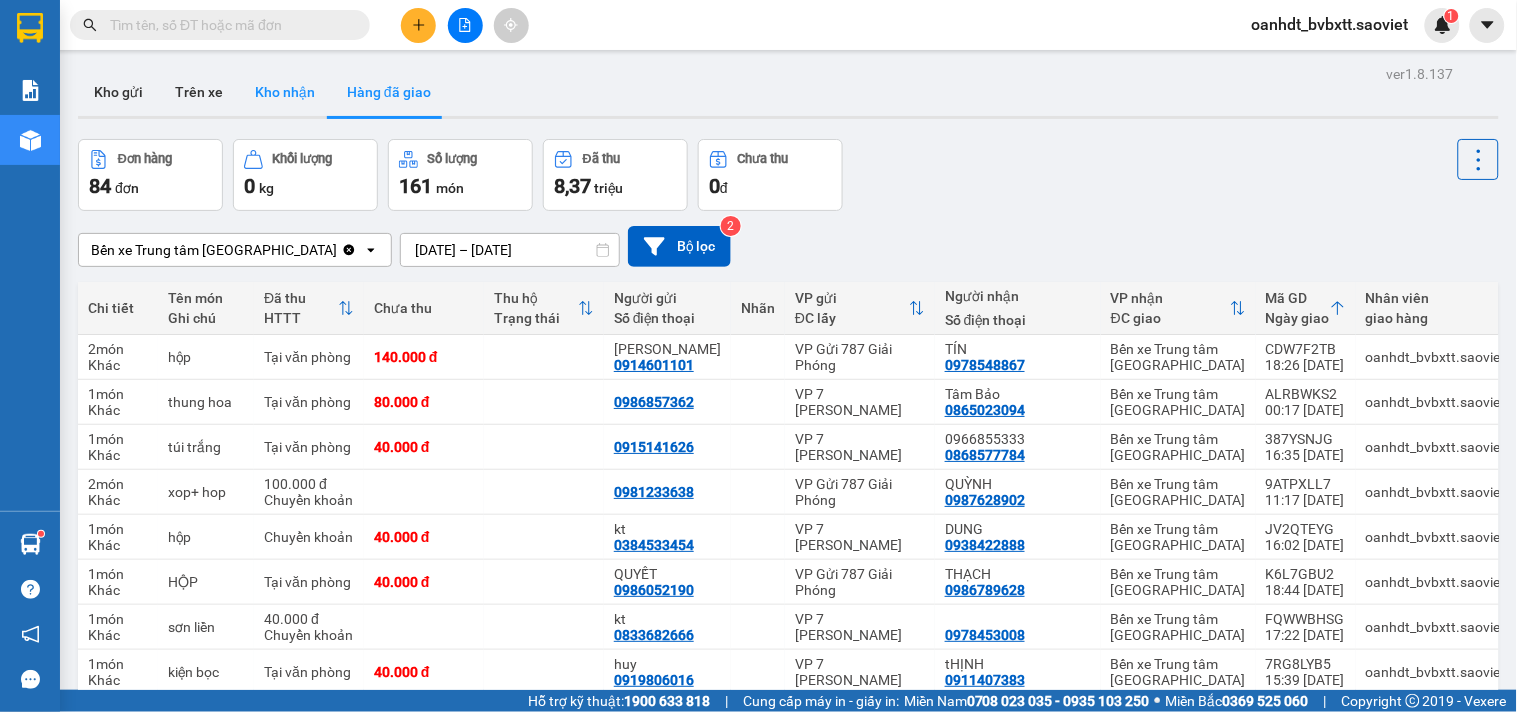 click on "Kho nhận" at bounding box center [285, 92] 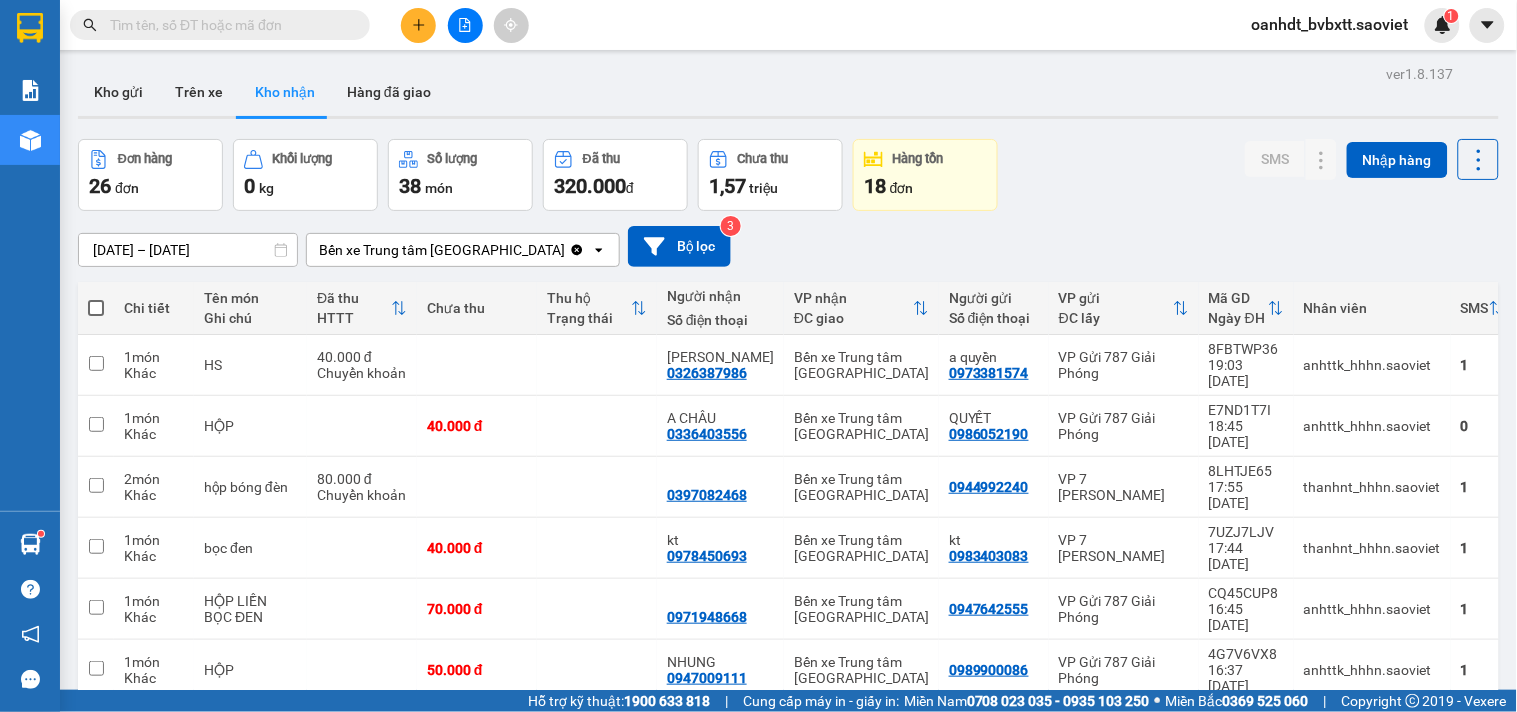 click at bounding box center (228, 25) 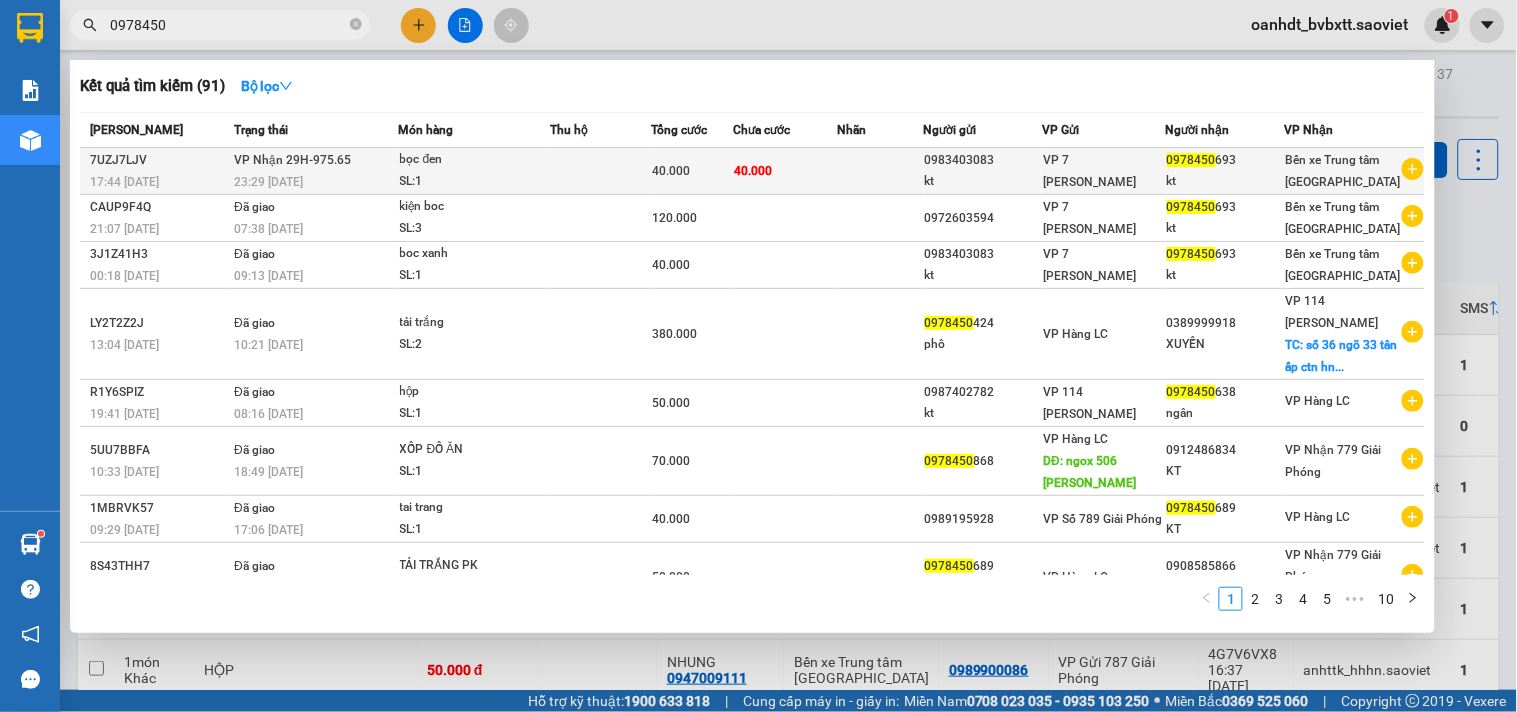 type on "0978450" 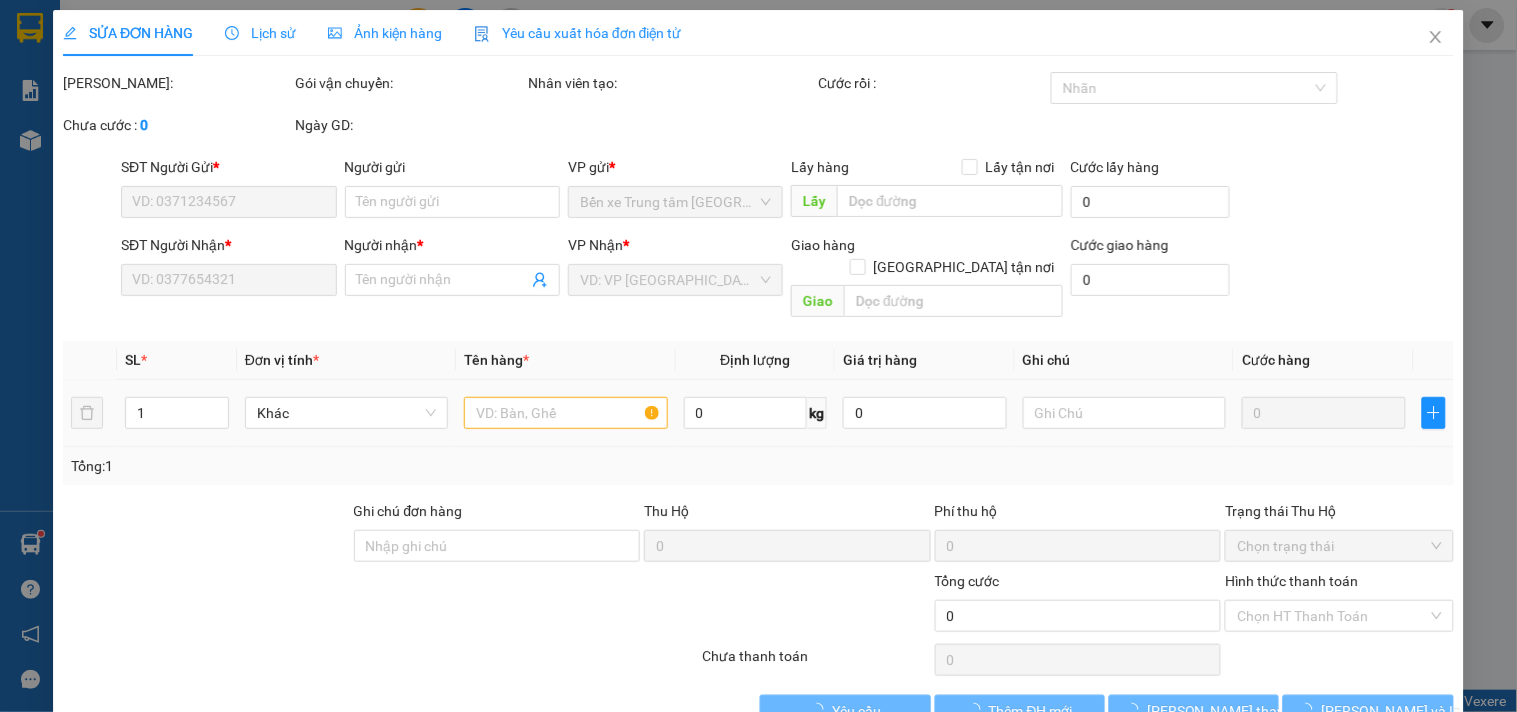 type on "0983403083" 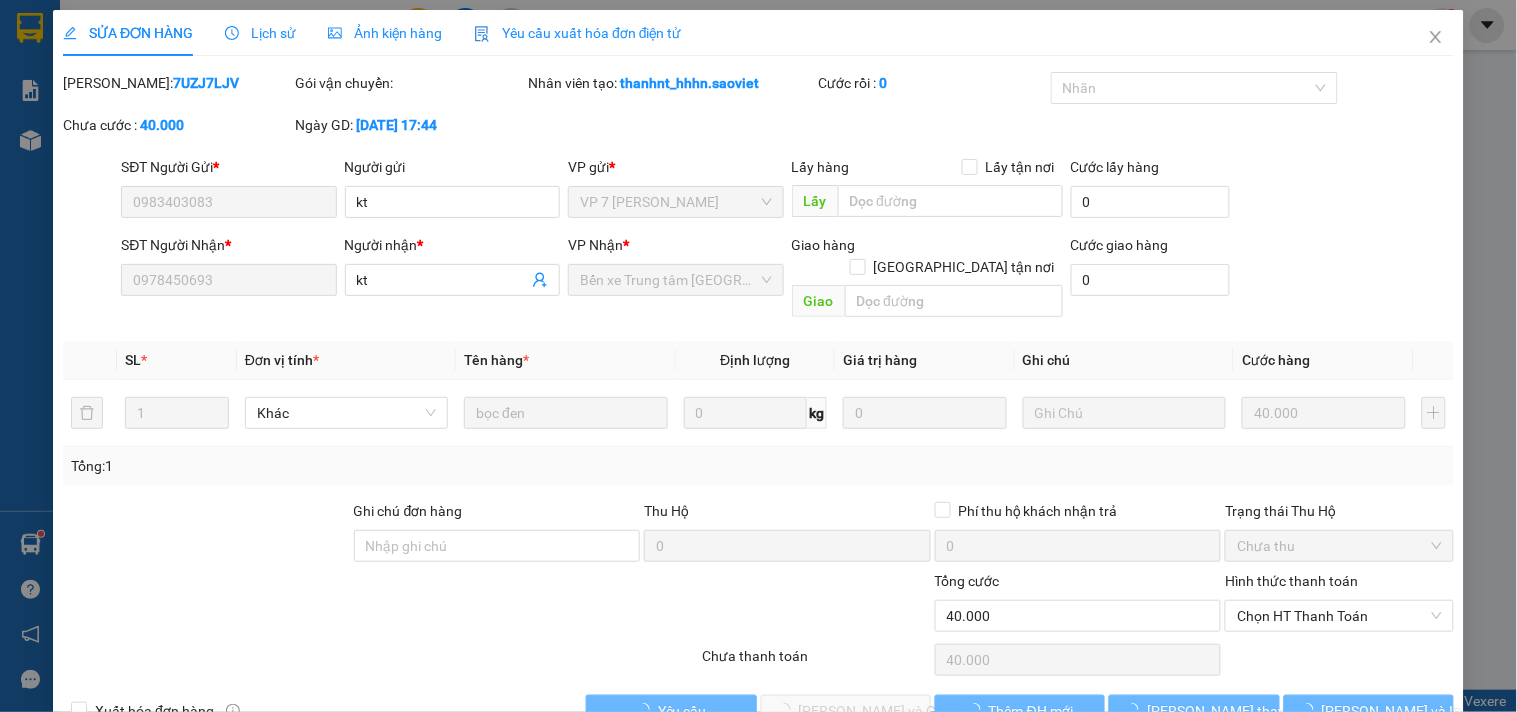 scroll, scrollTop: 32, scrollLeft: 0, axis: vertical 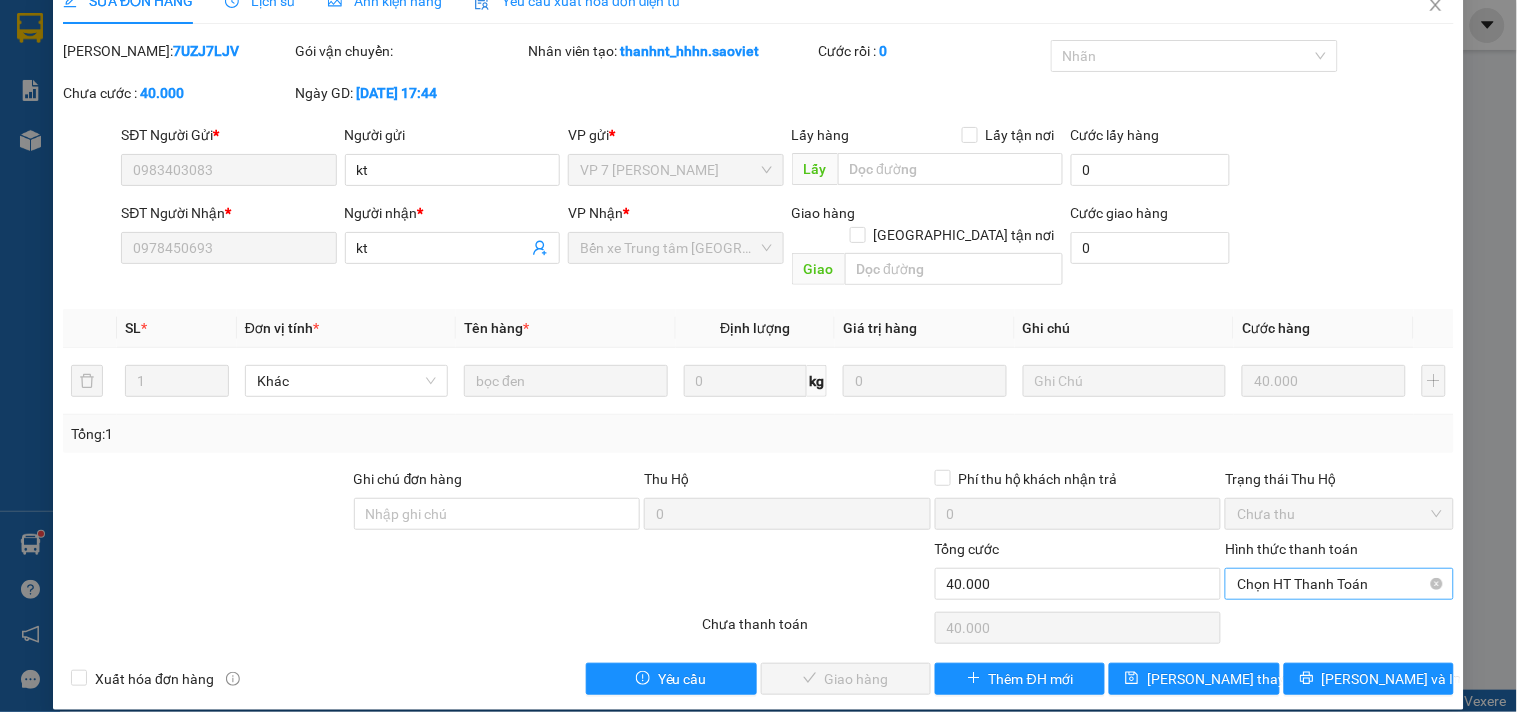 click on "Chọn HT Thanh Toán" at bounding box center (1339, 584) 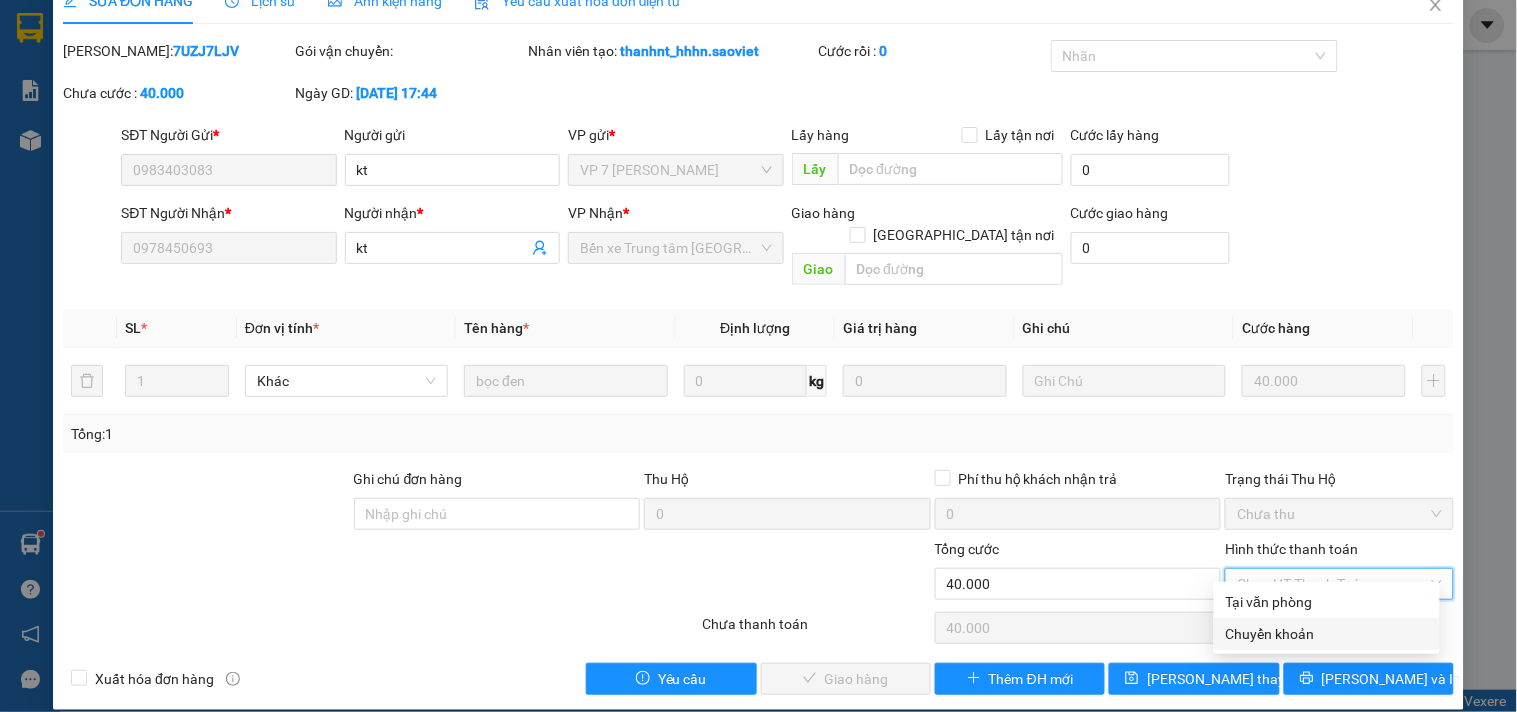 click on "Chuyển khoản" at bounding box center [1327, 634] 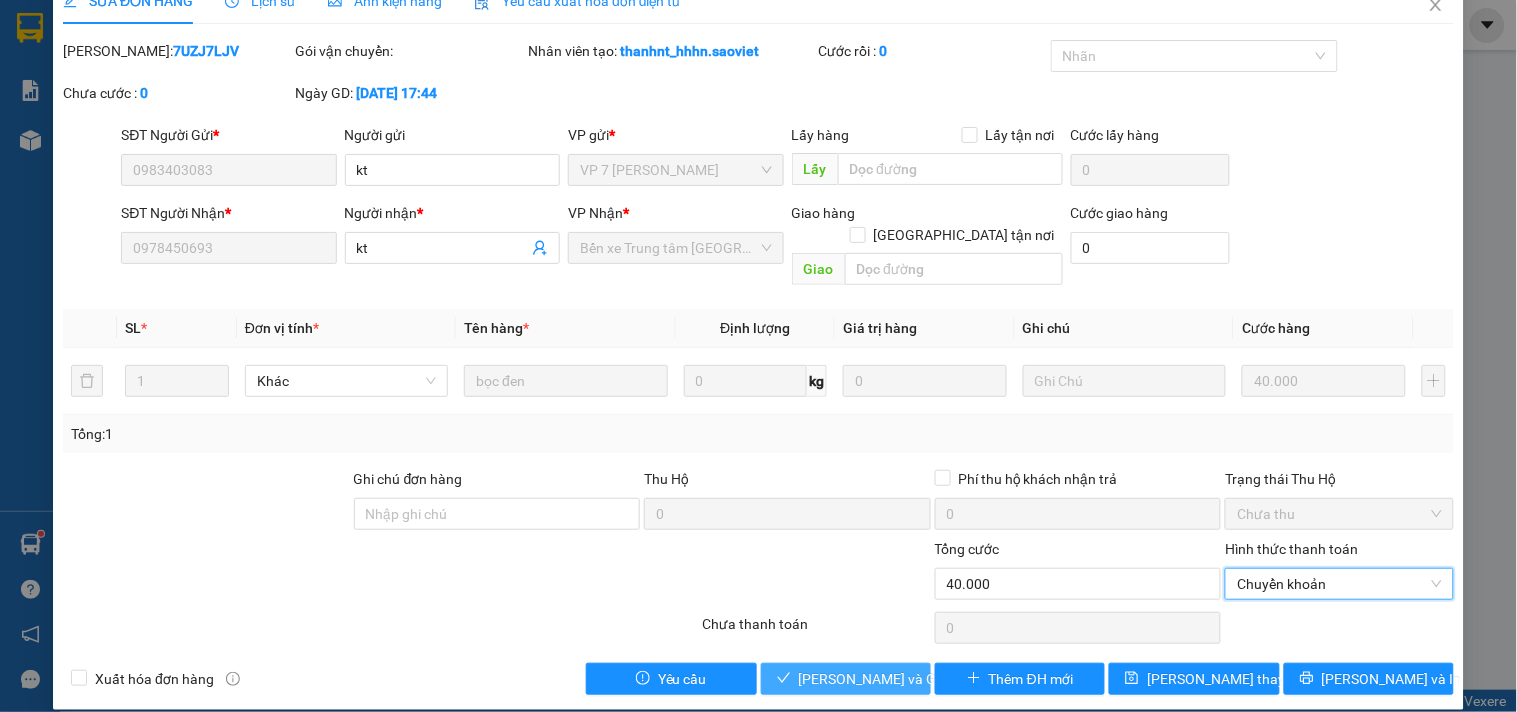 click on "[PERSON_NAME] và Giao hàng" at bounding box center (895, 679) 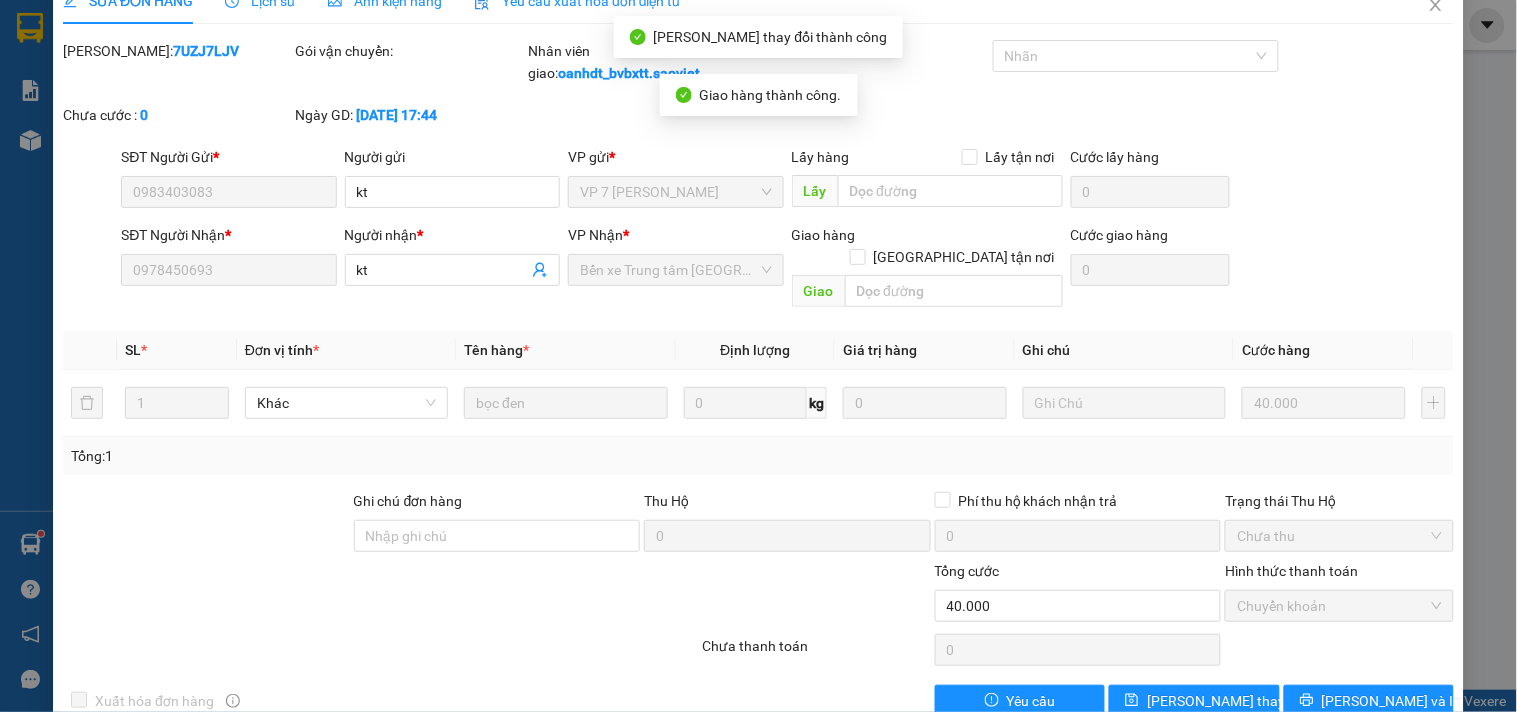 scroll, scrollTop: 0, scrollLeft: 0, axis: both 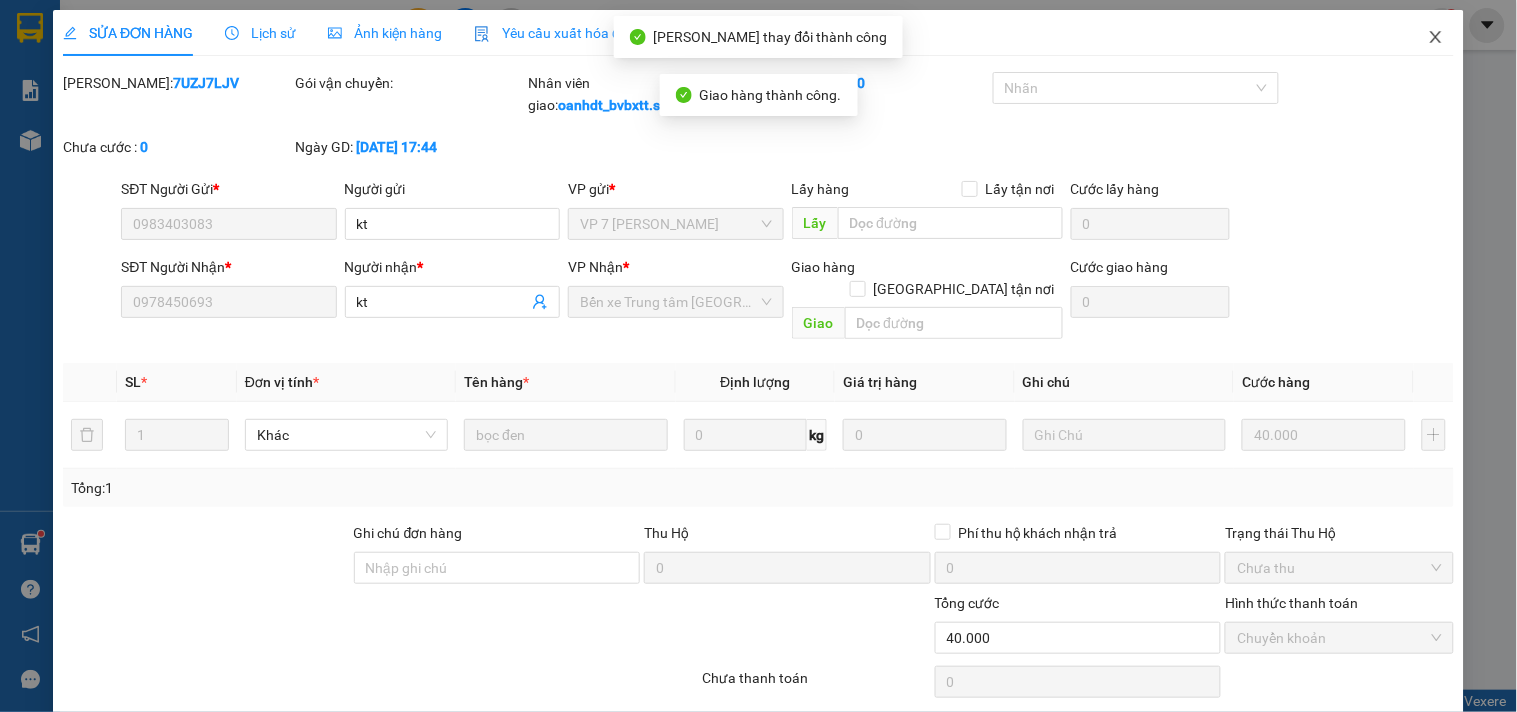 click 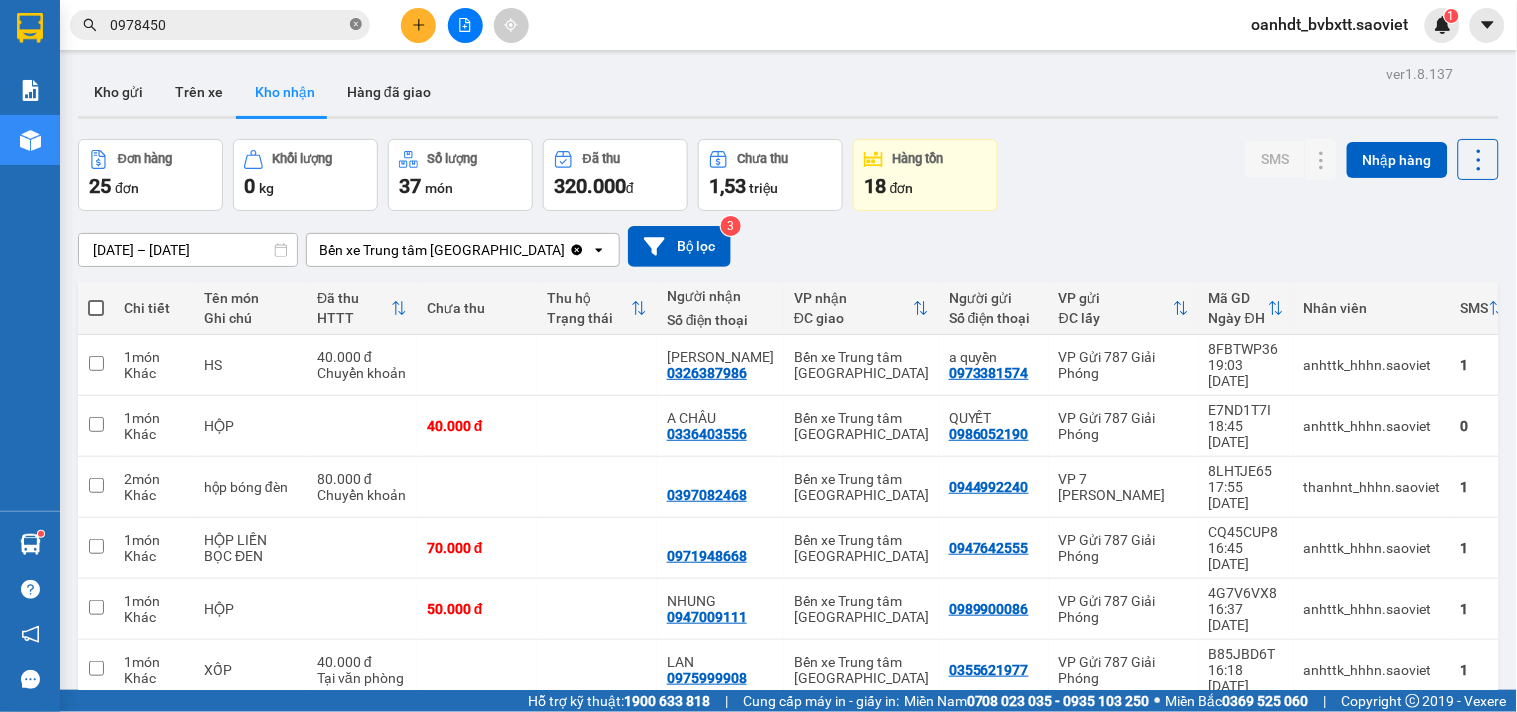 click 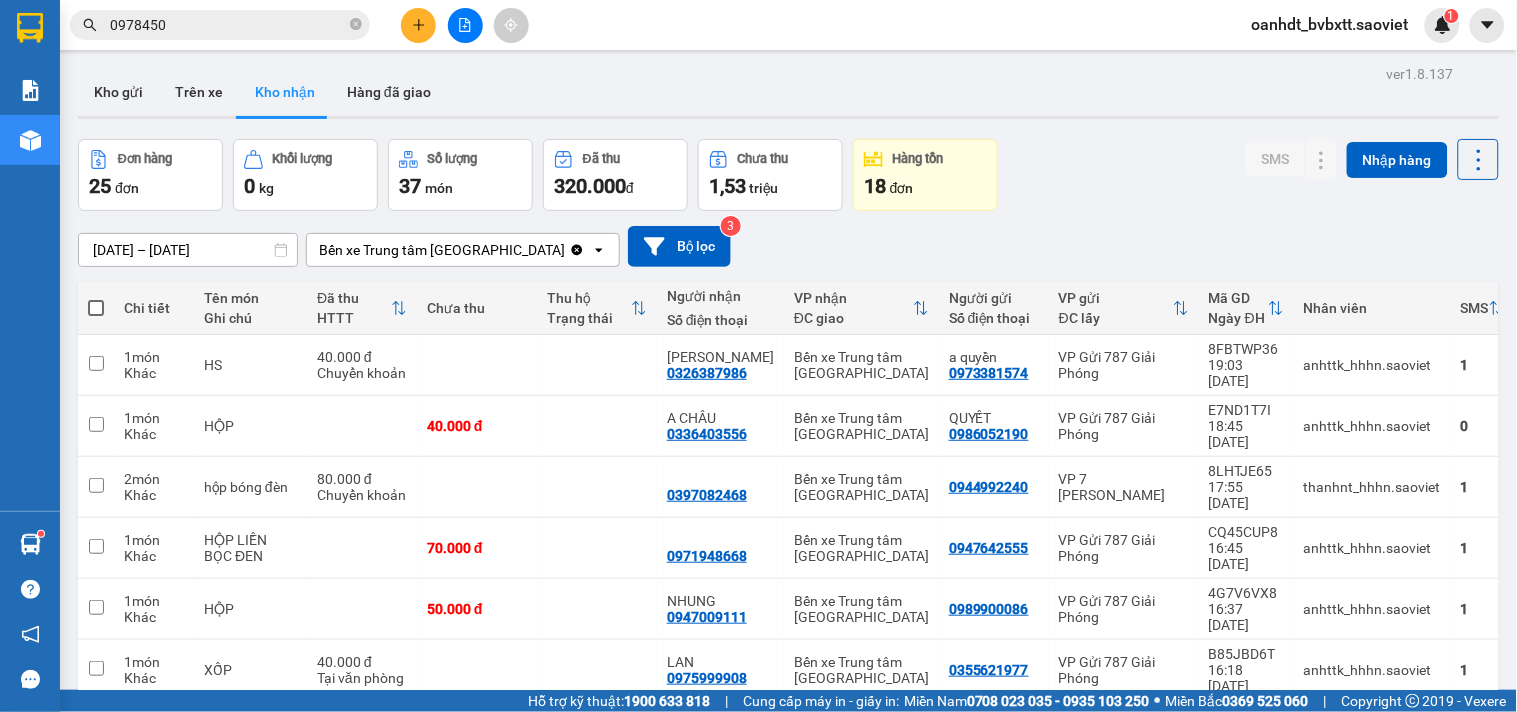 type 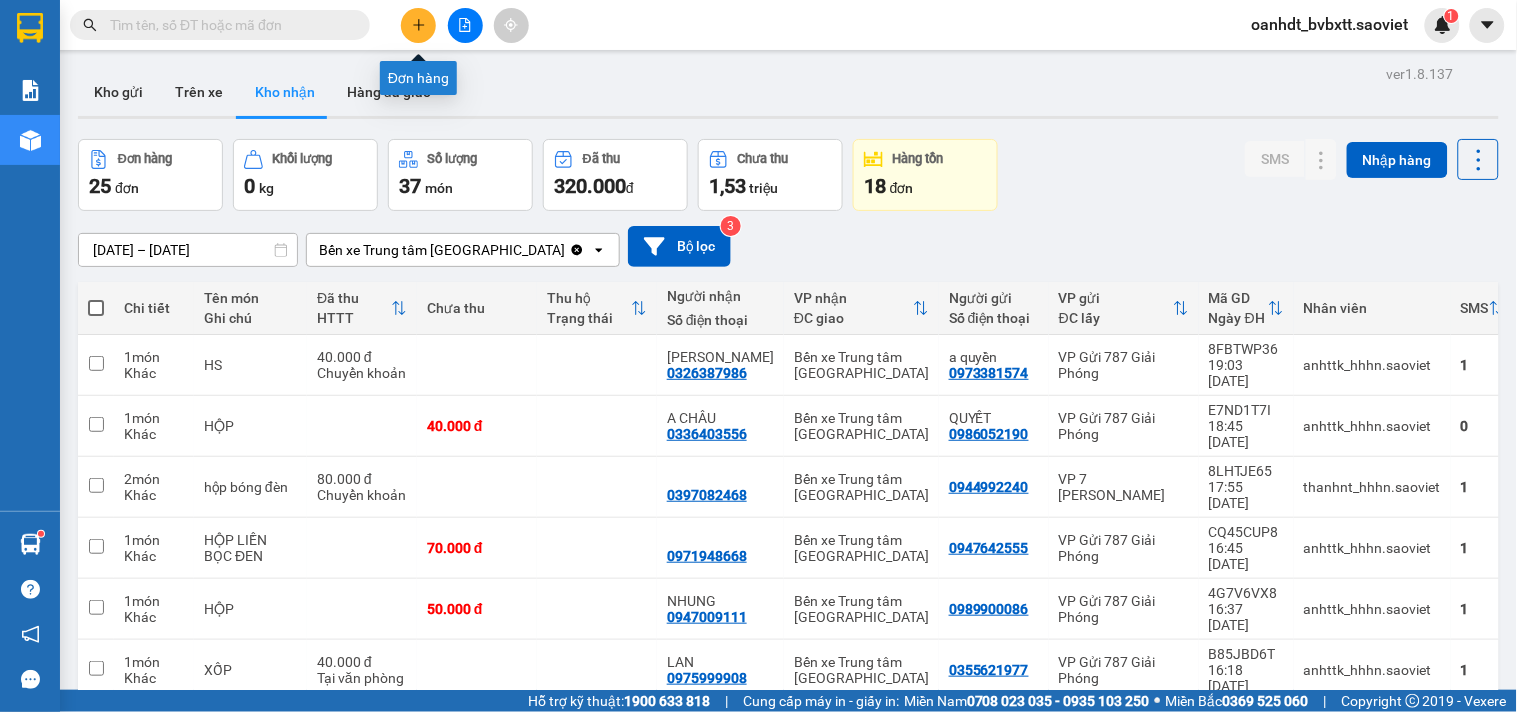 click at bounding box center (418, 25) 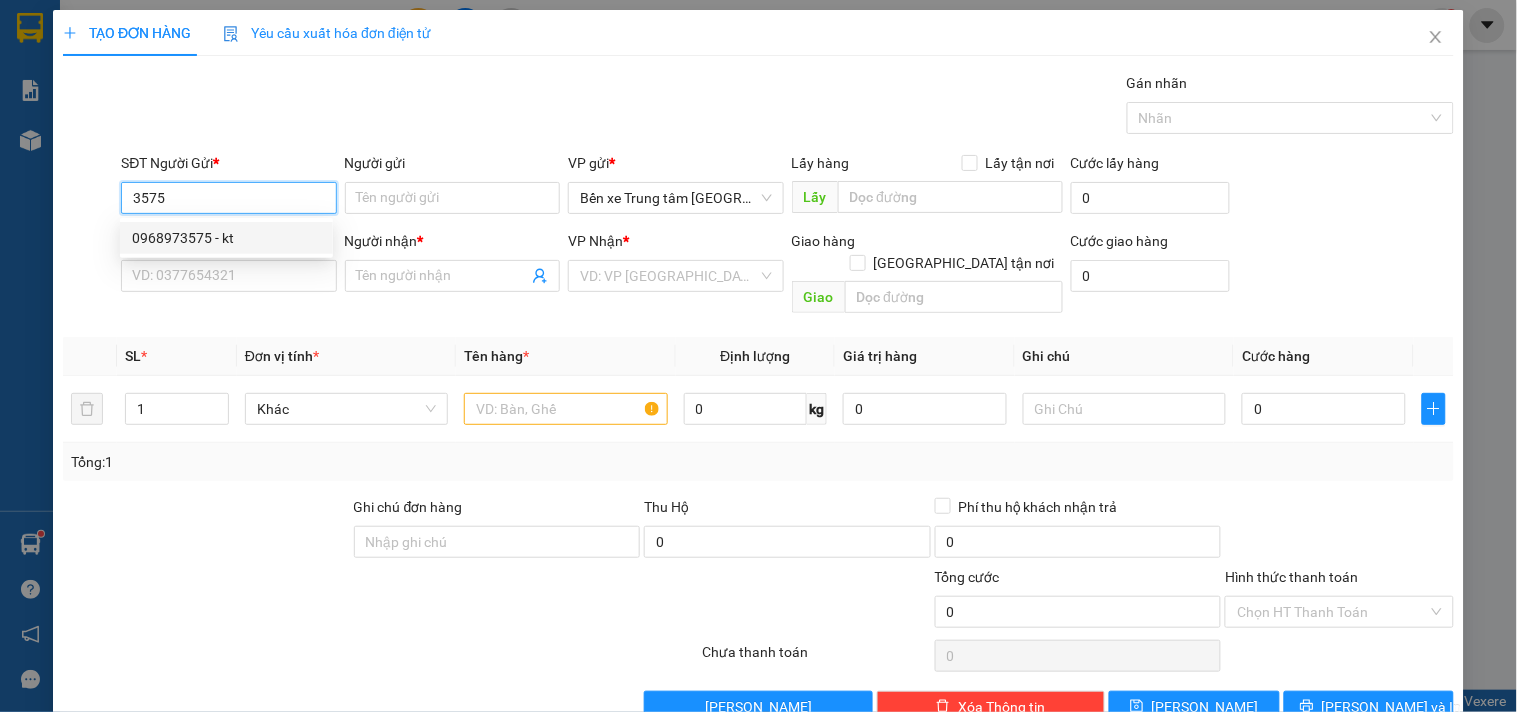 click on "0968973575 - kt" at bounding box center [226, 238] 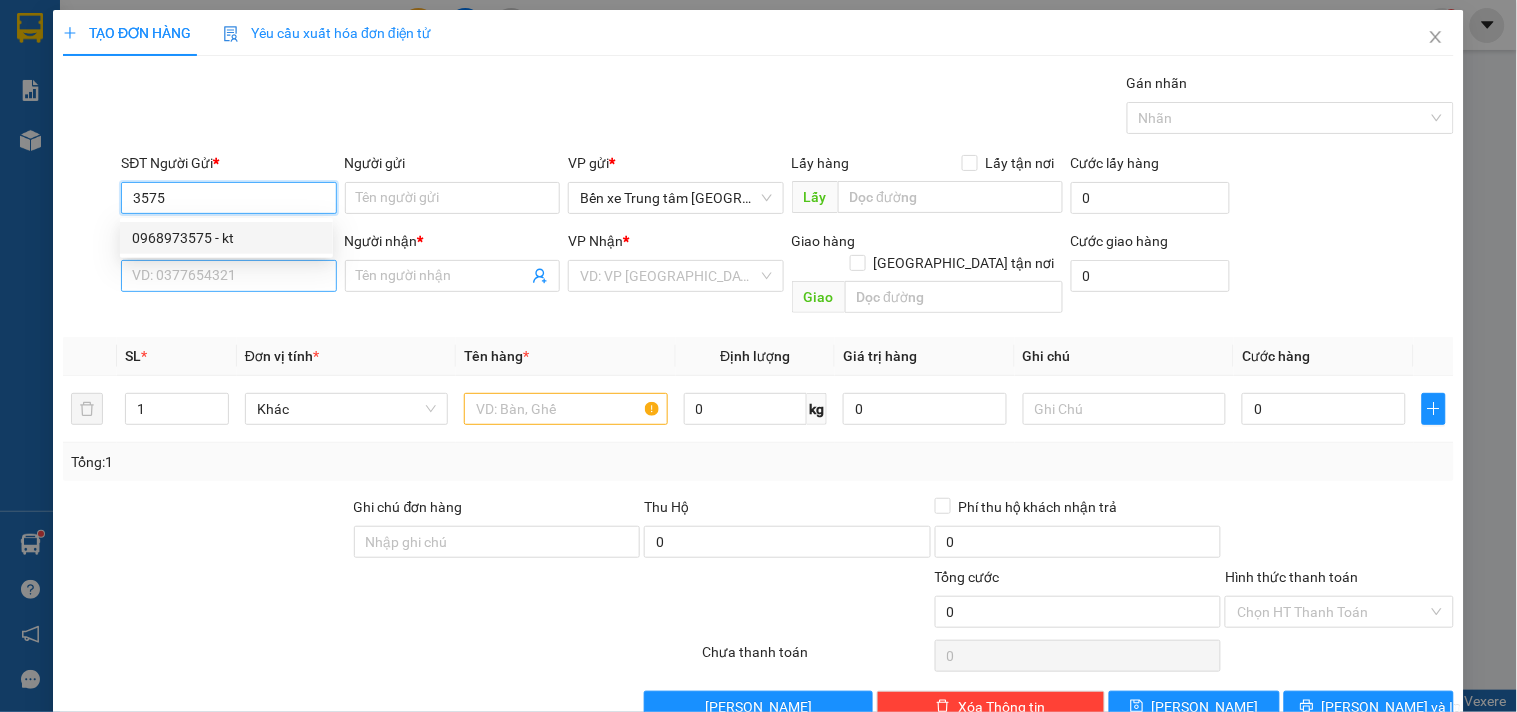type on "0968973575" 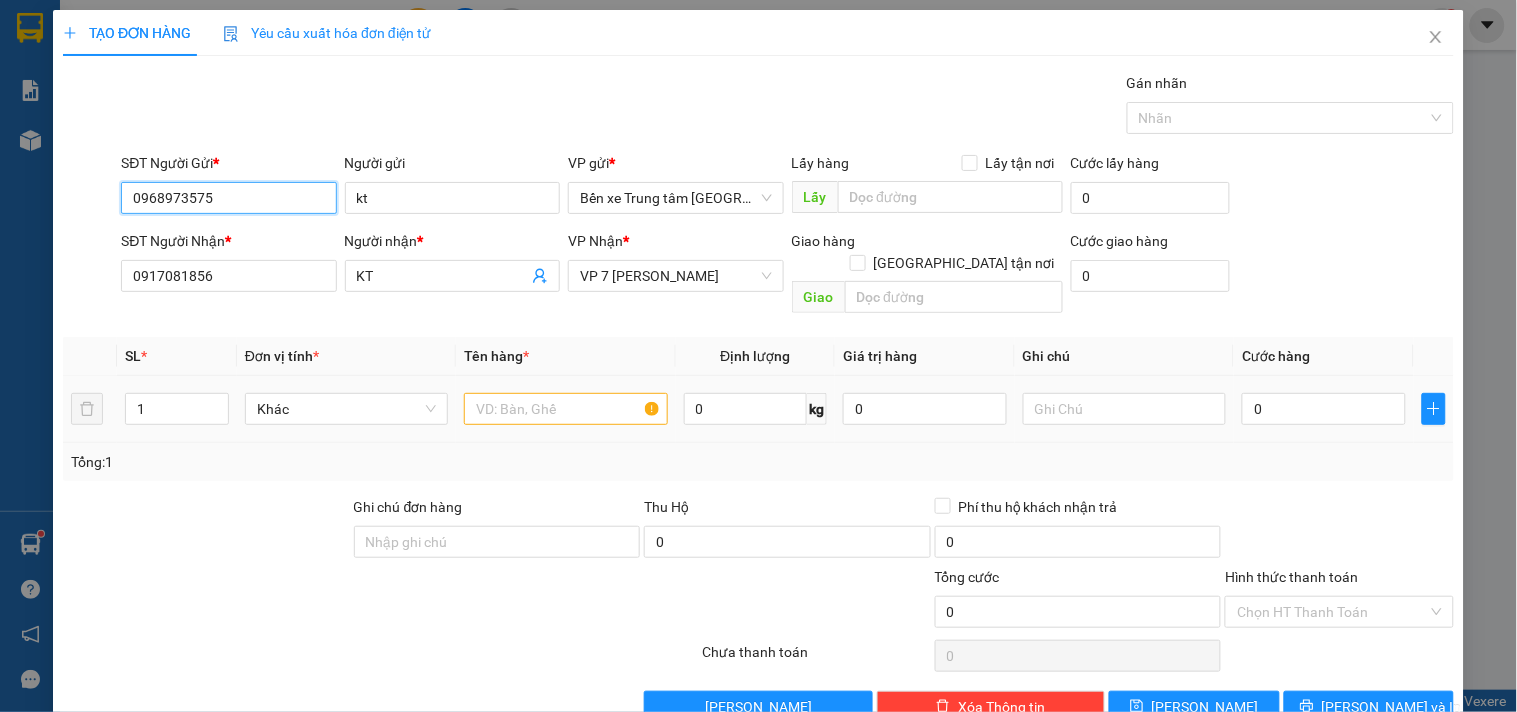 type on "0968973575" 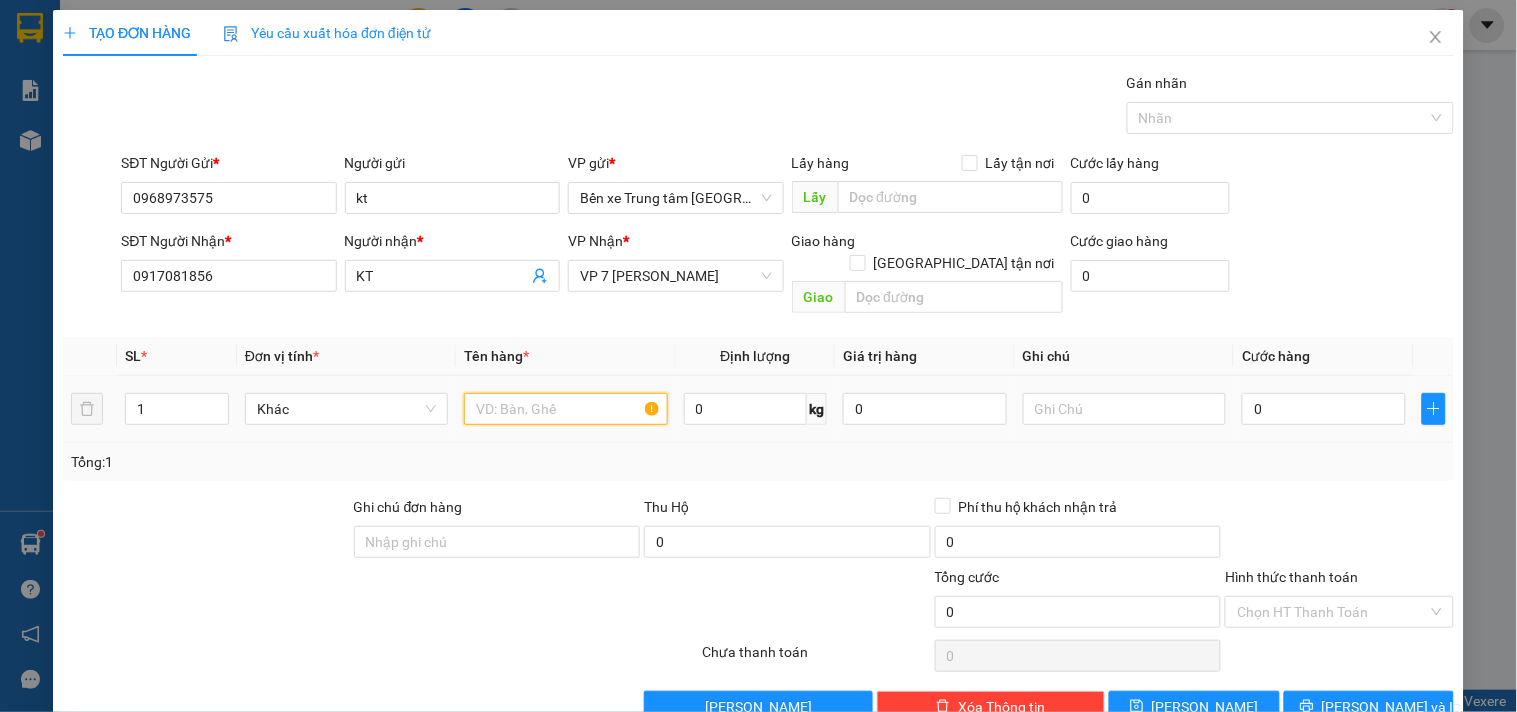 click at bounding box center (565, 409) 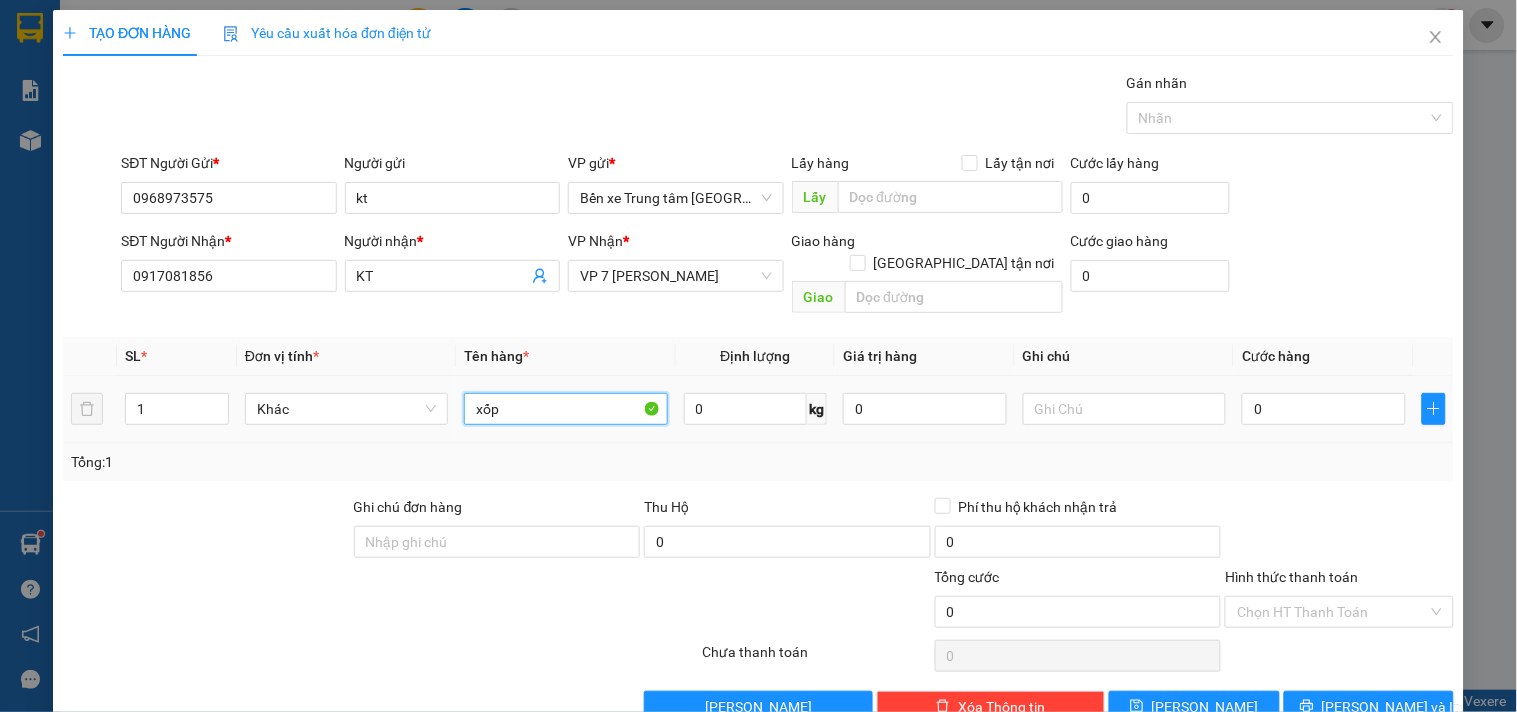 type on "xốp" 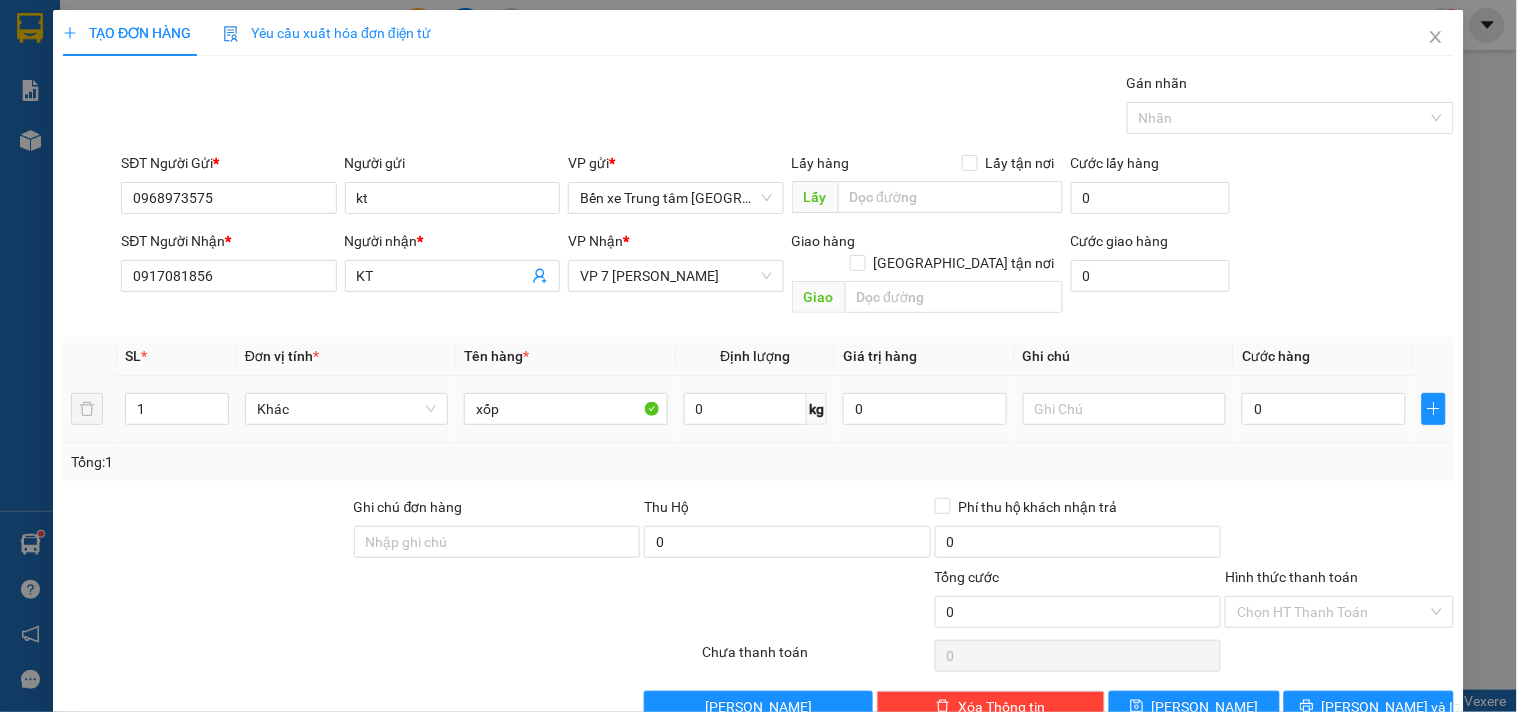 click on "0" at bounding box center (1324, 409) 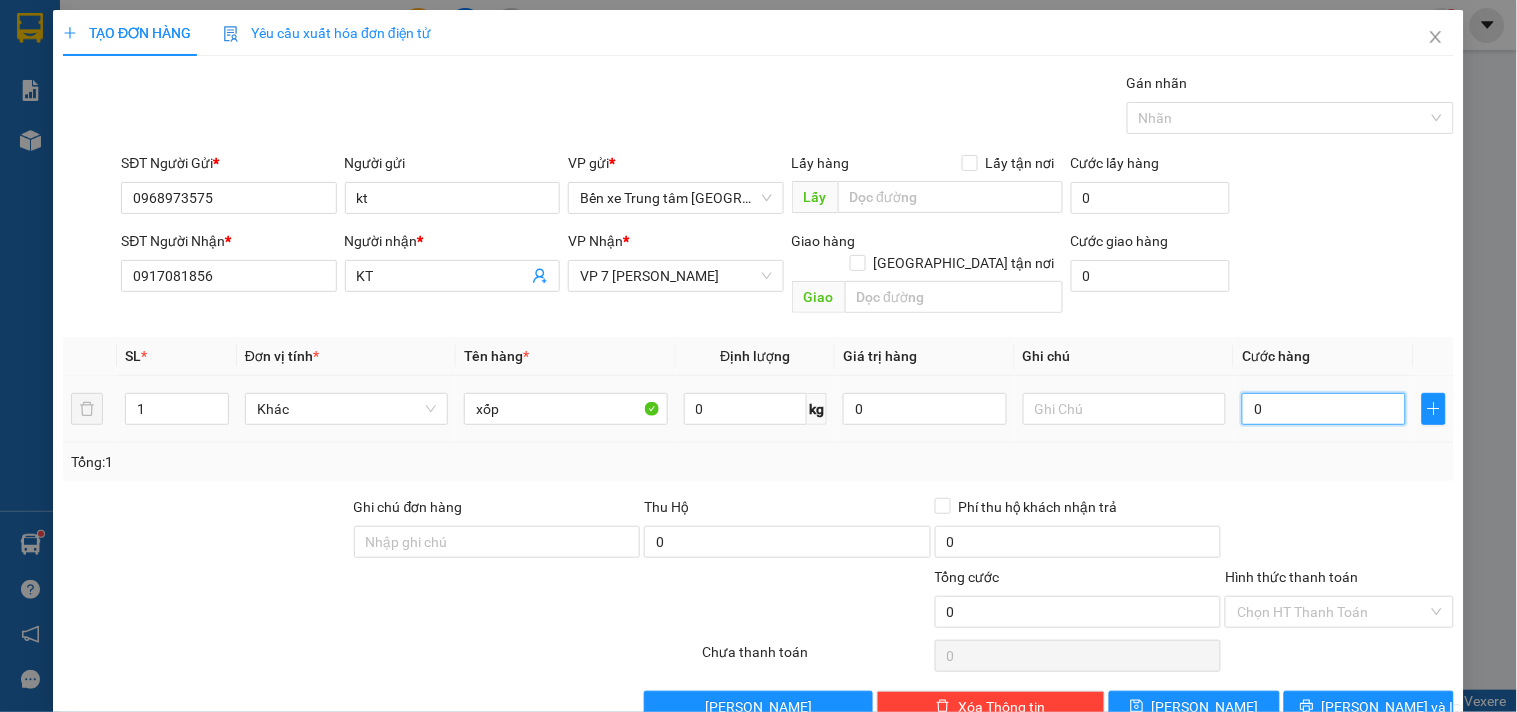 click on "0" at bounding box center (1324, 409) 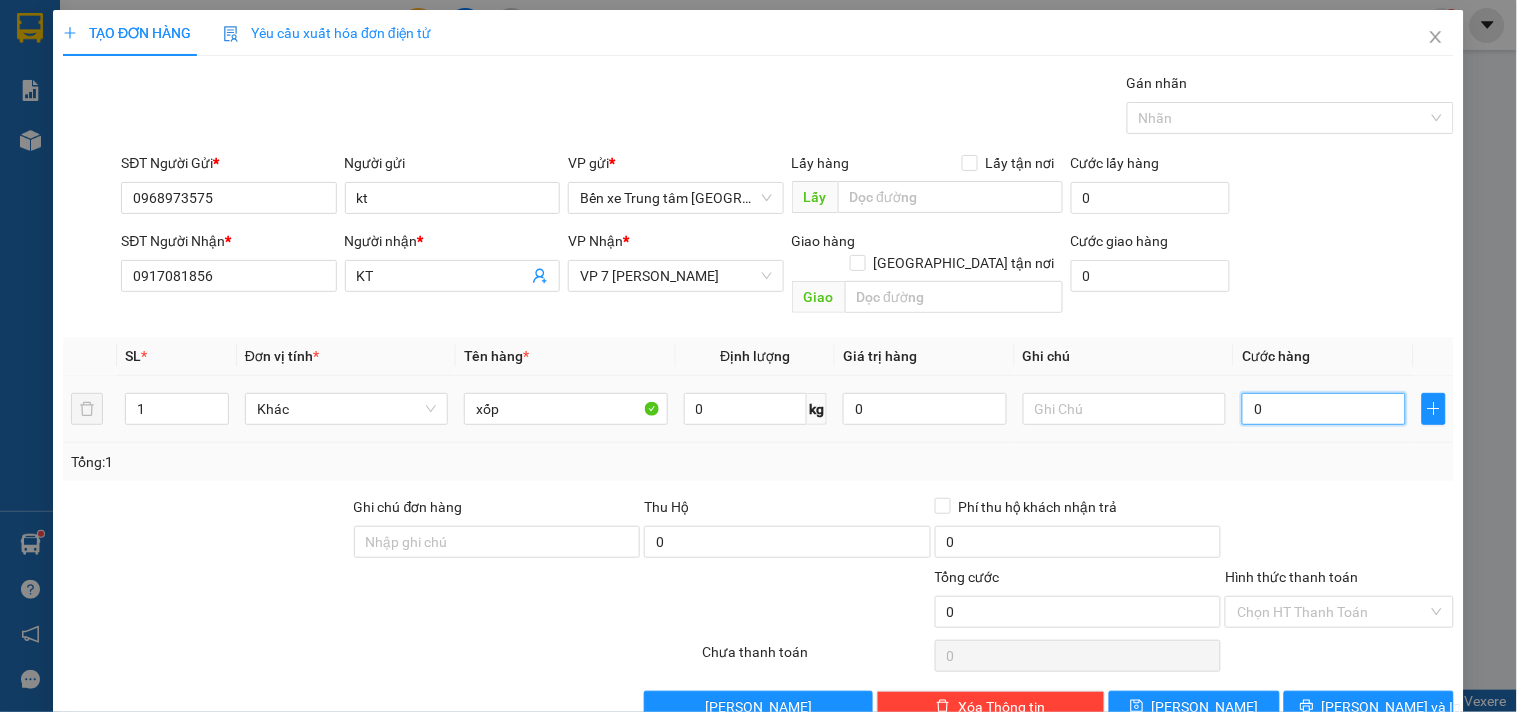 type on "04" 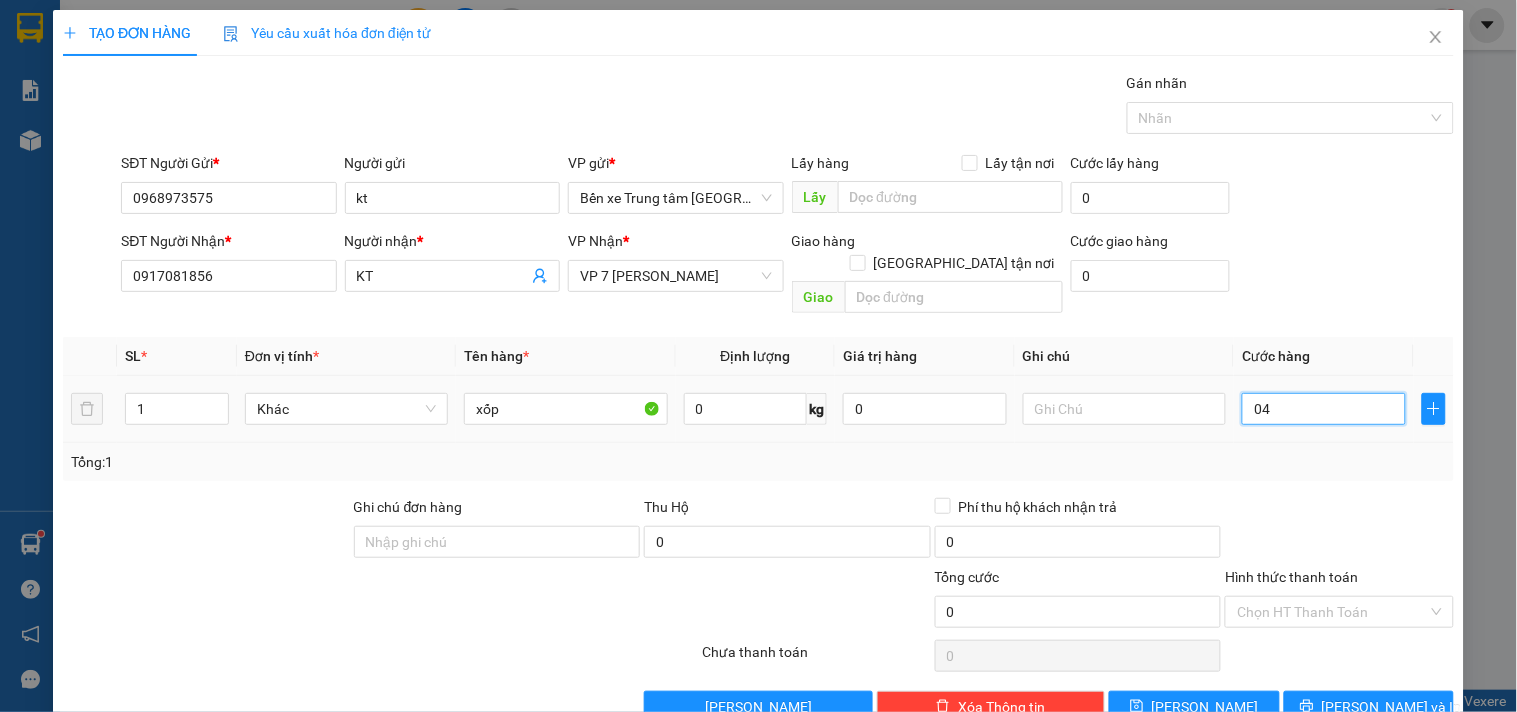 type on "4" 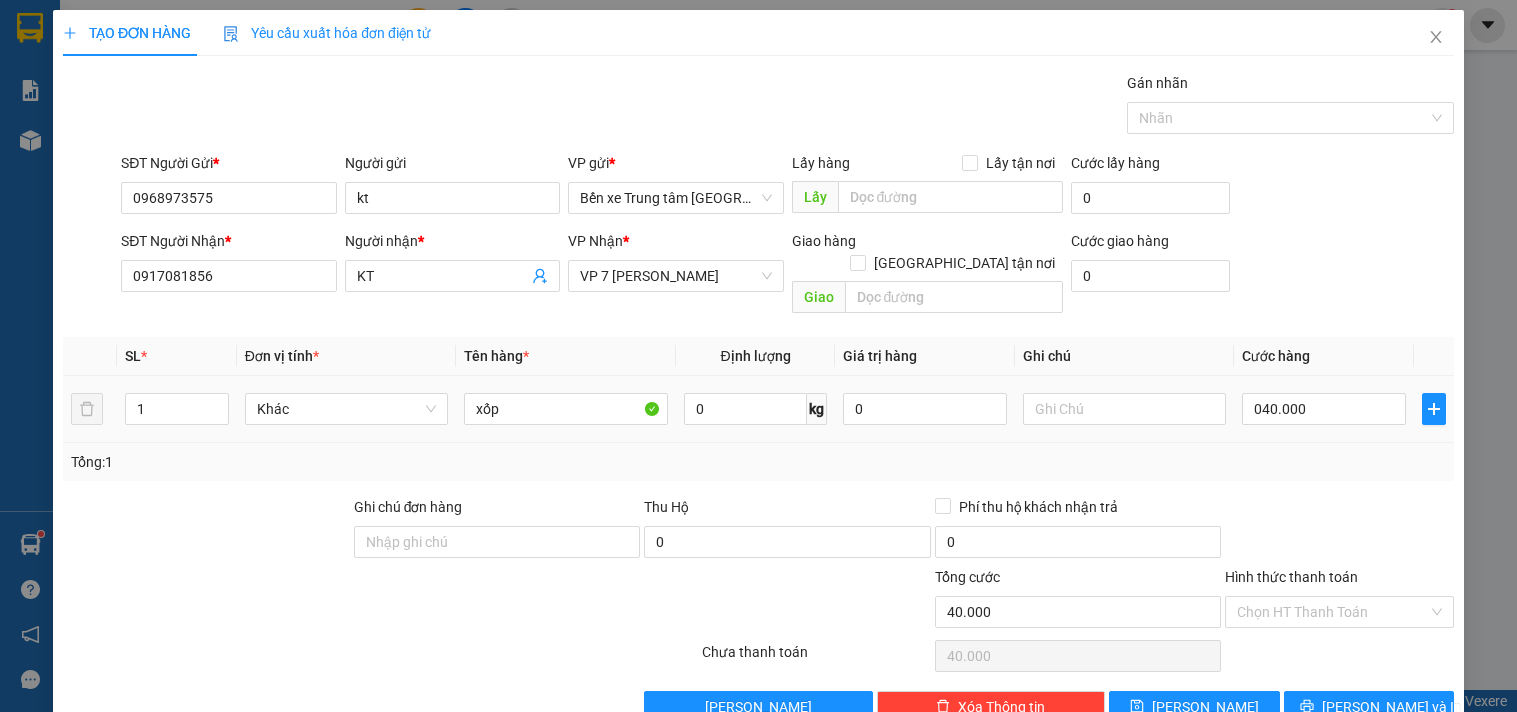 scroll, scrollTop: 0, scrollLeft: 0, axis: both 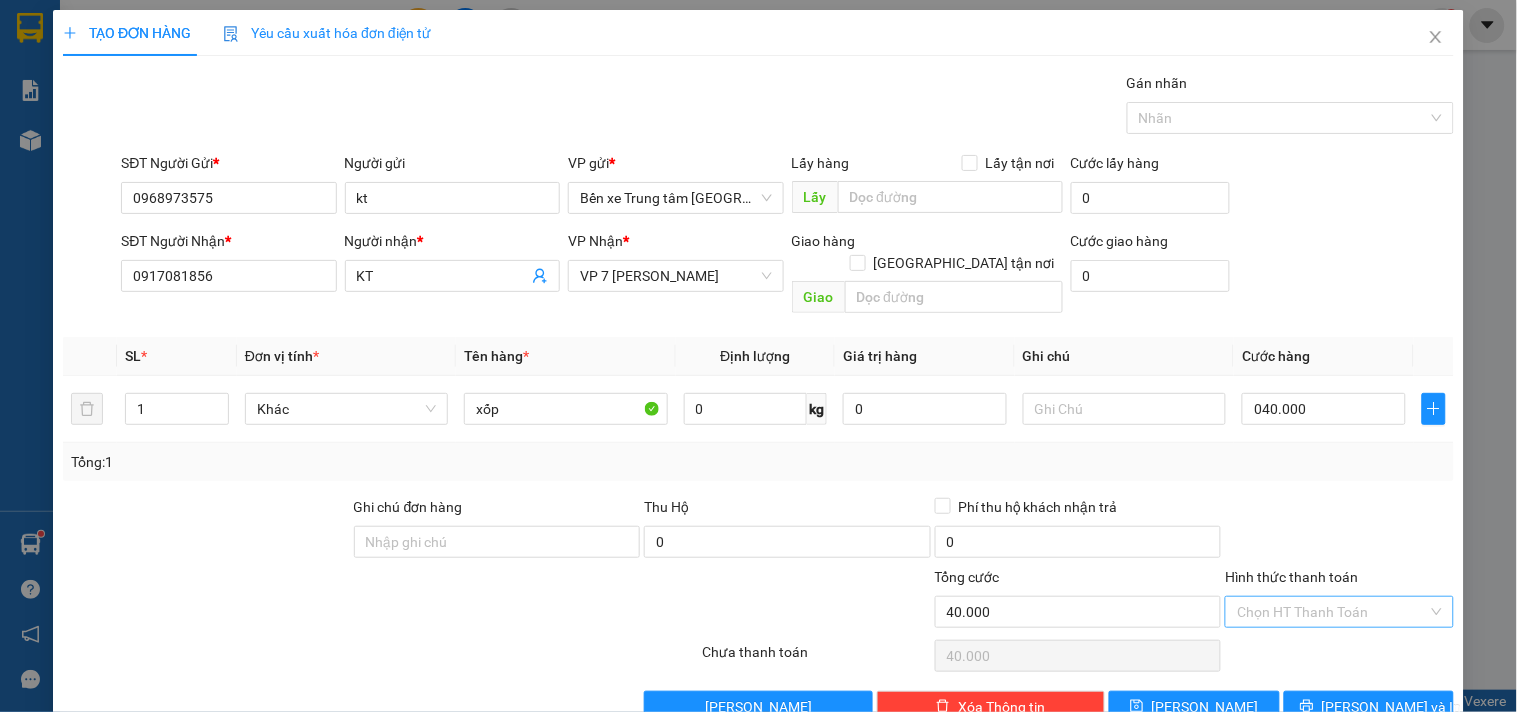 type on "40.000" 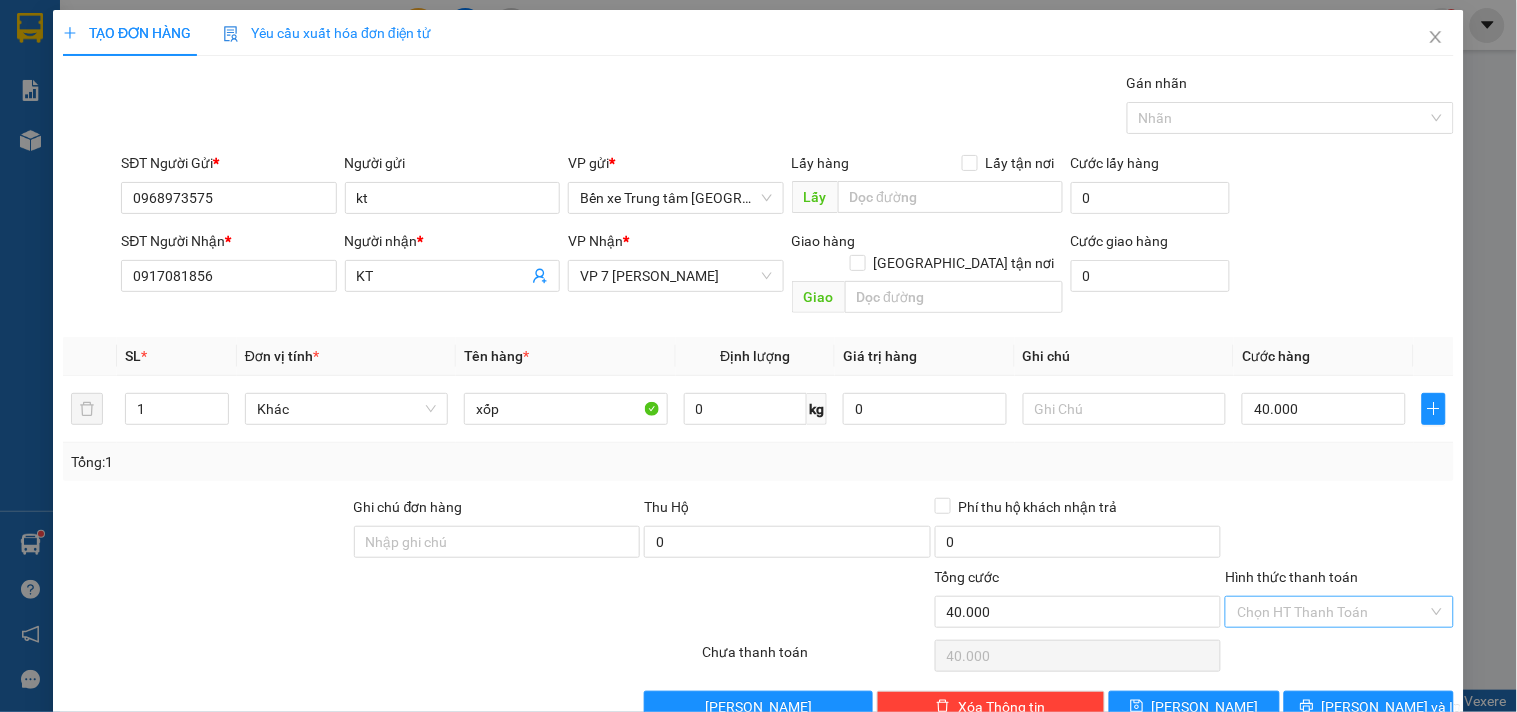 click on "Hình thức thanh toán" at bounding box center (1332, 612) 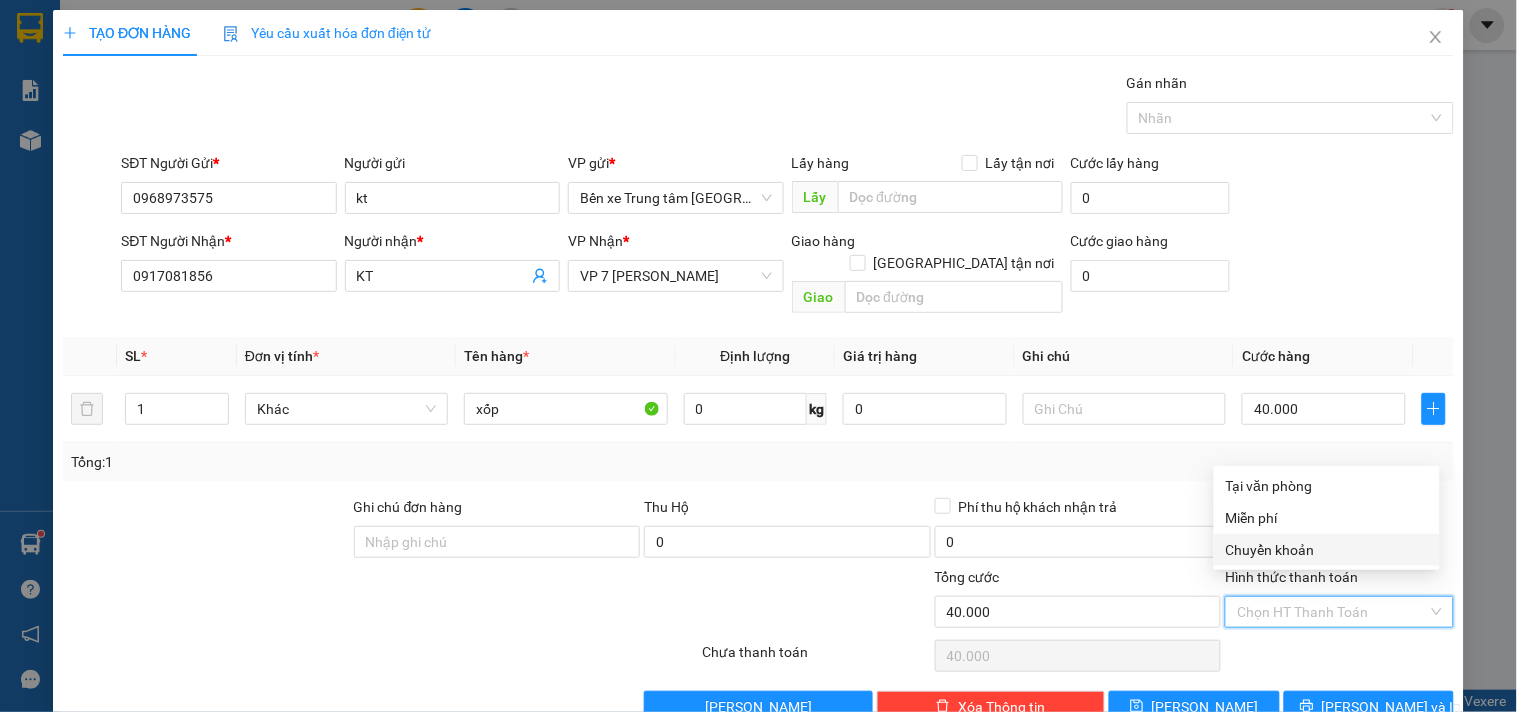 click on "Chuyển khoản" at bounding box center [1327, 550] 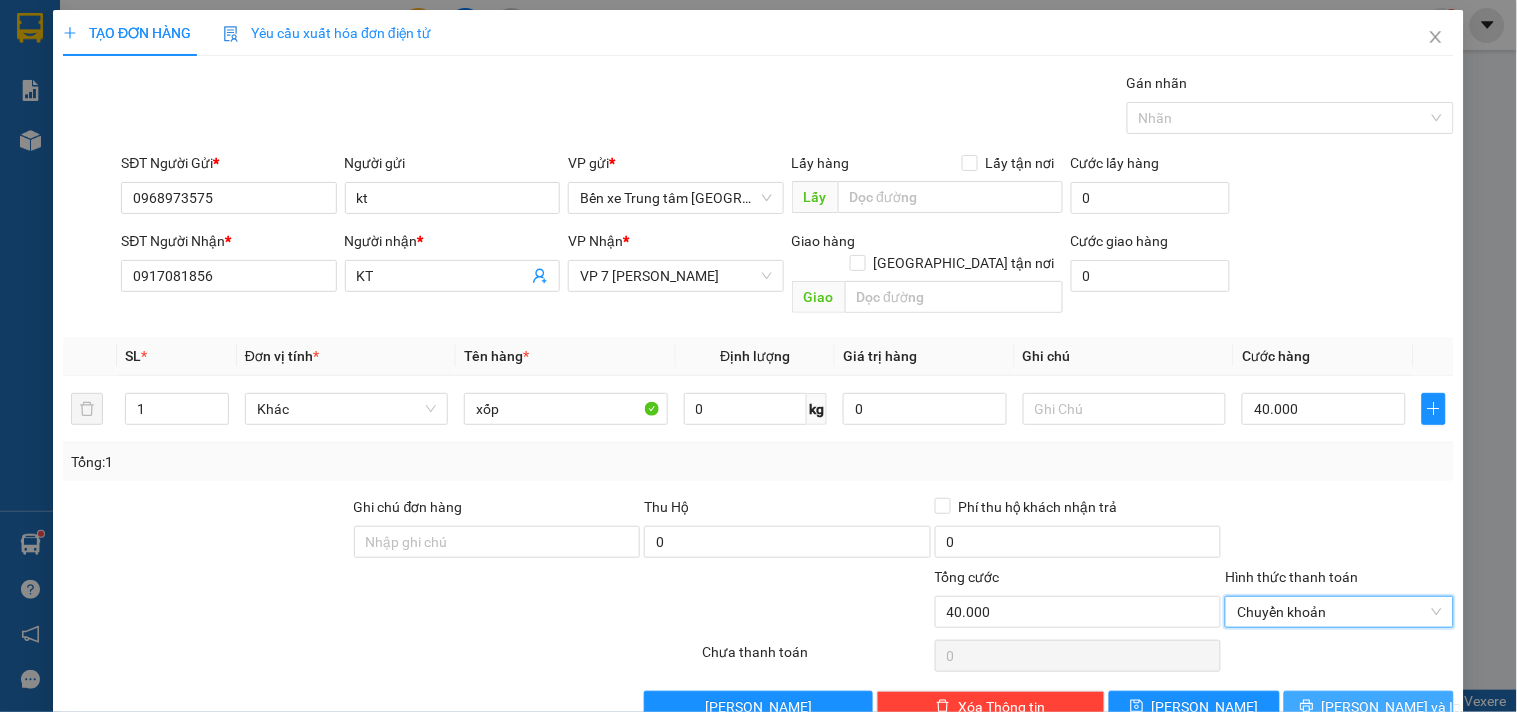 click on "[PERSON_NAME] và In" at bounding box center [1392, 707] 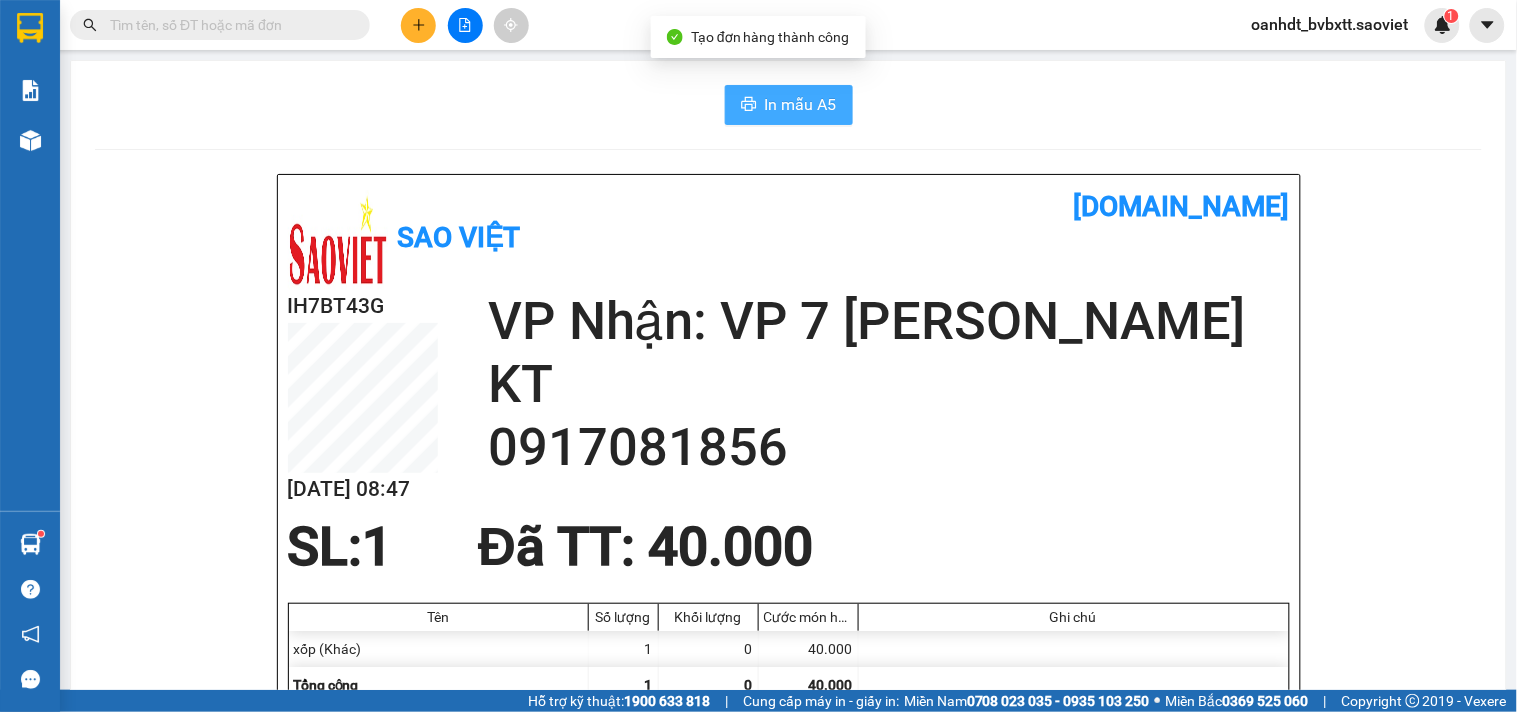 click on "In mẫu A5" at bounding box center (801, 104) 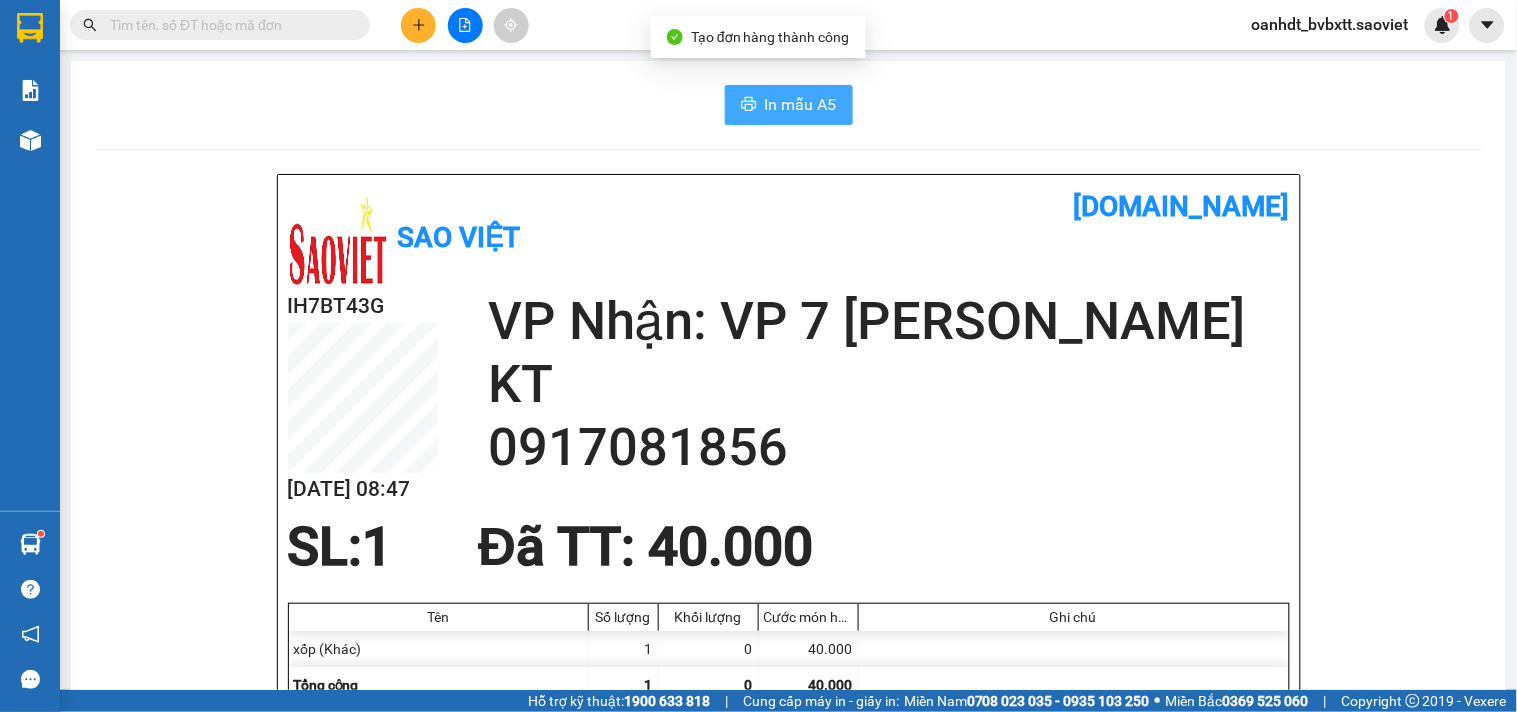 scroll, scrollTop: 0, scrollLeft: 0, axis: both 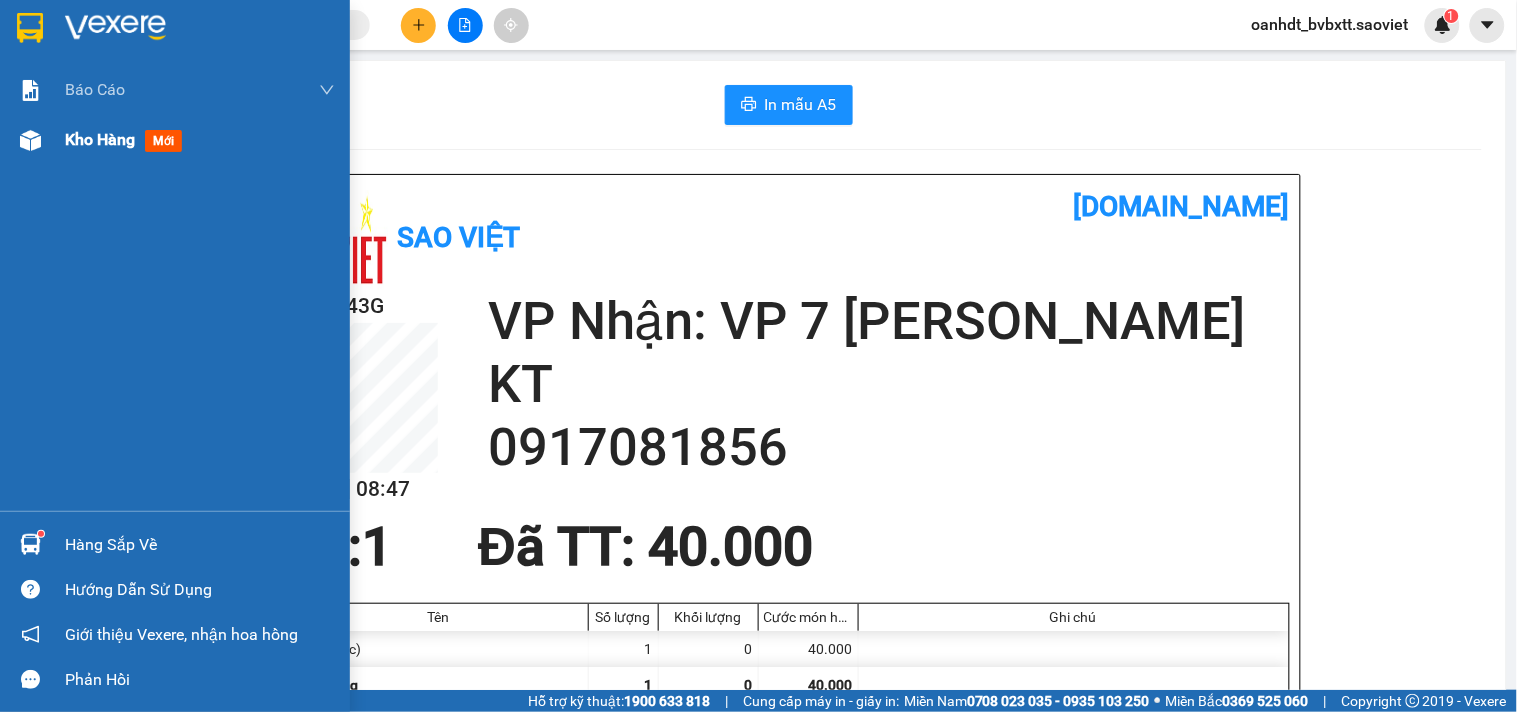 click on "mới" at bounding box center (163, 141) 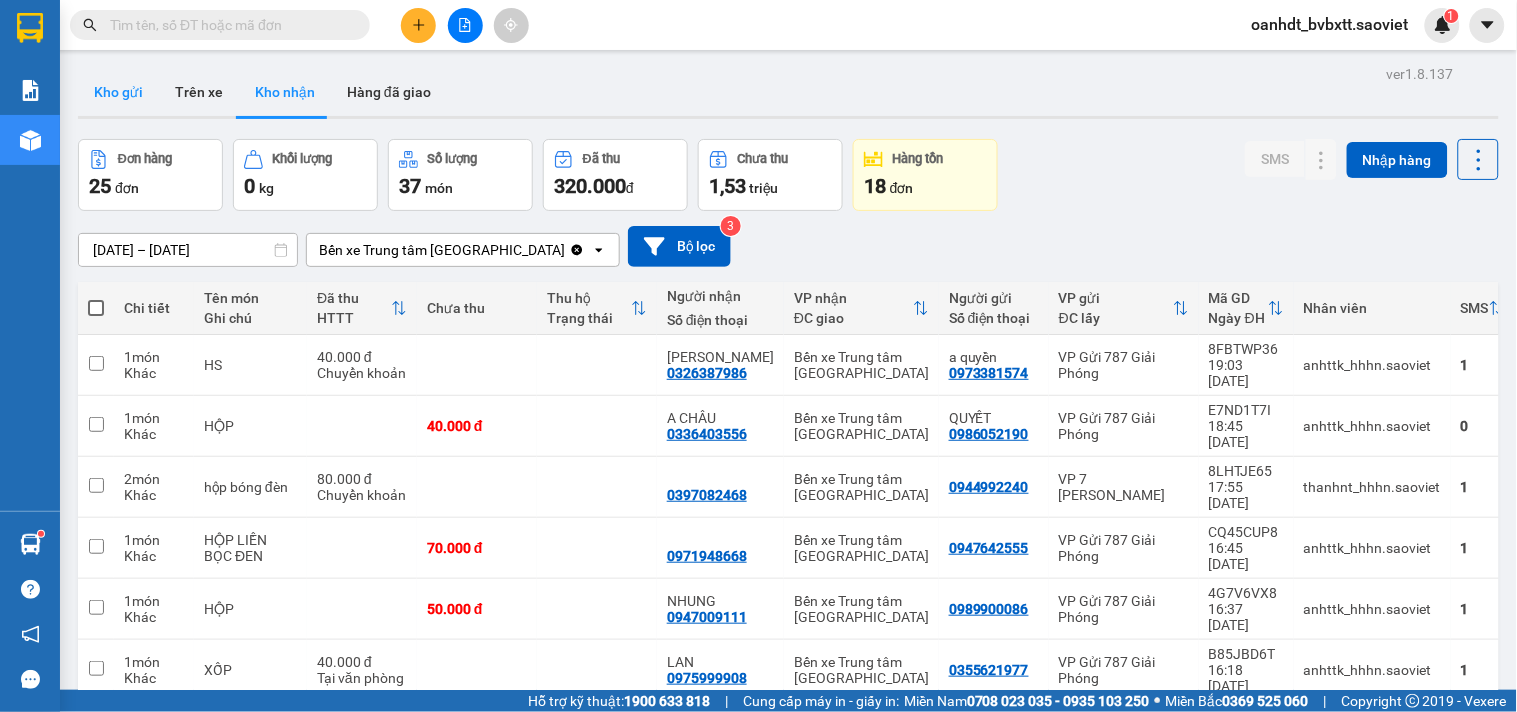 click on "Kho gửi" at bounding box center [118, 92] 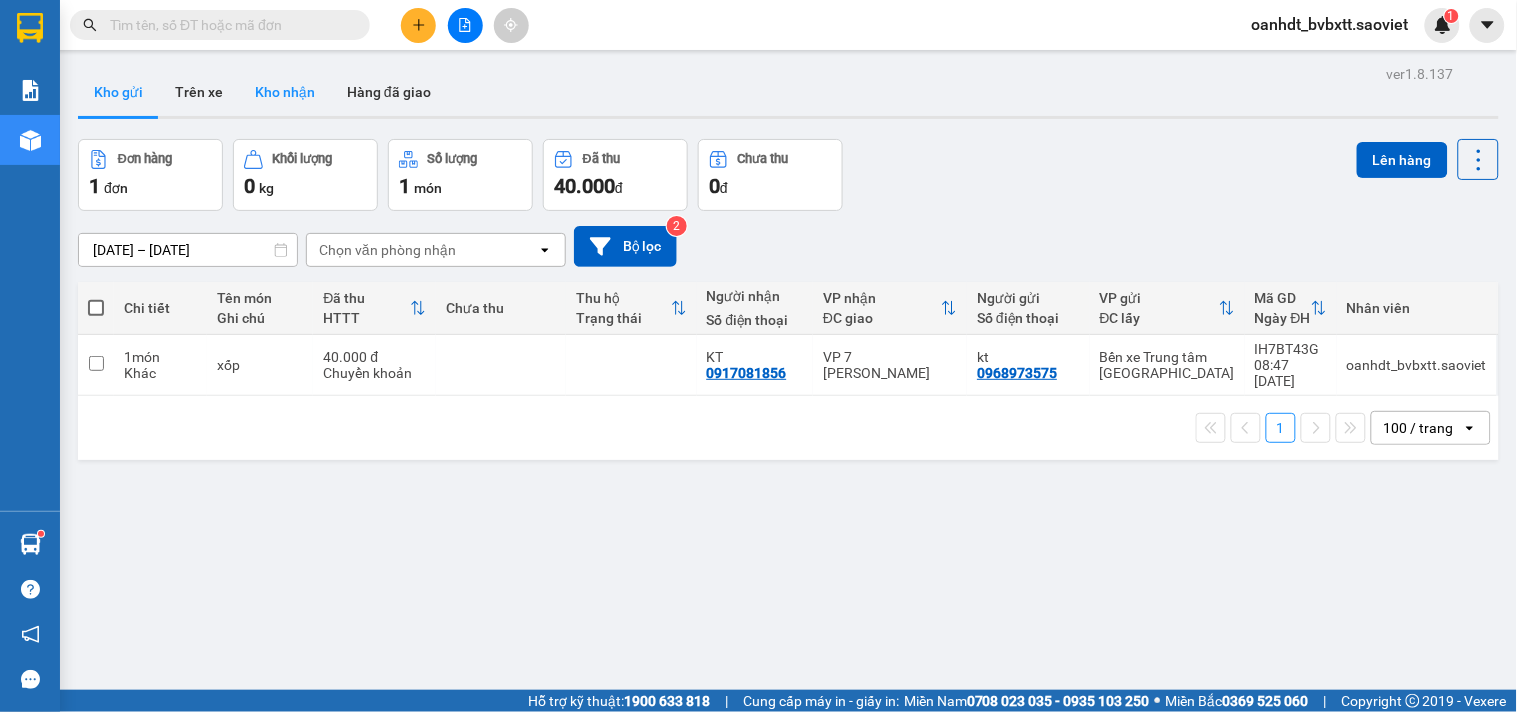 click on "Kho nhận" at bounding box center (285, 92) 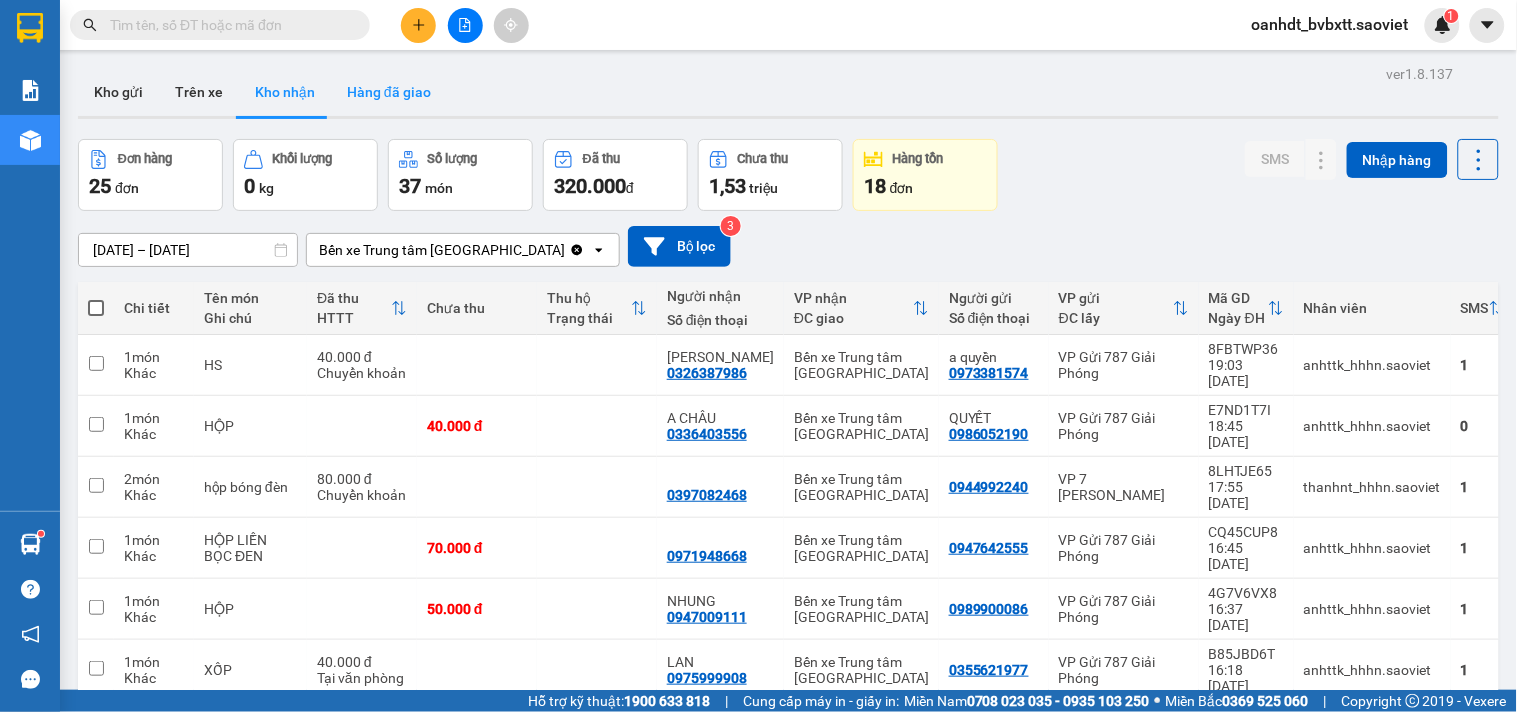 click on "Hàng đã giao" at bounding box center [389, 92] 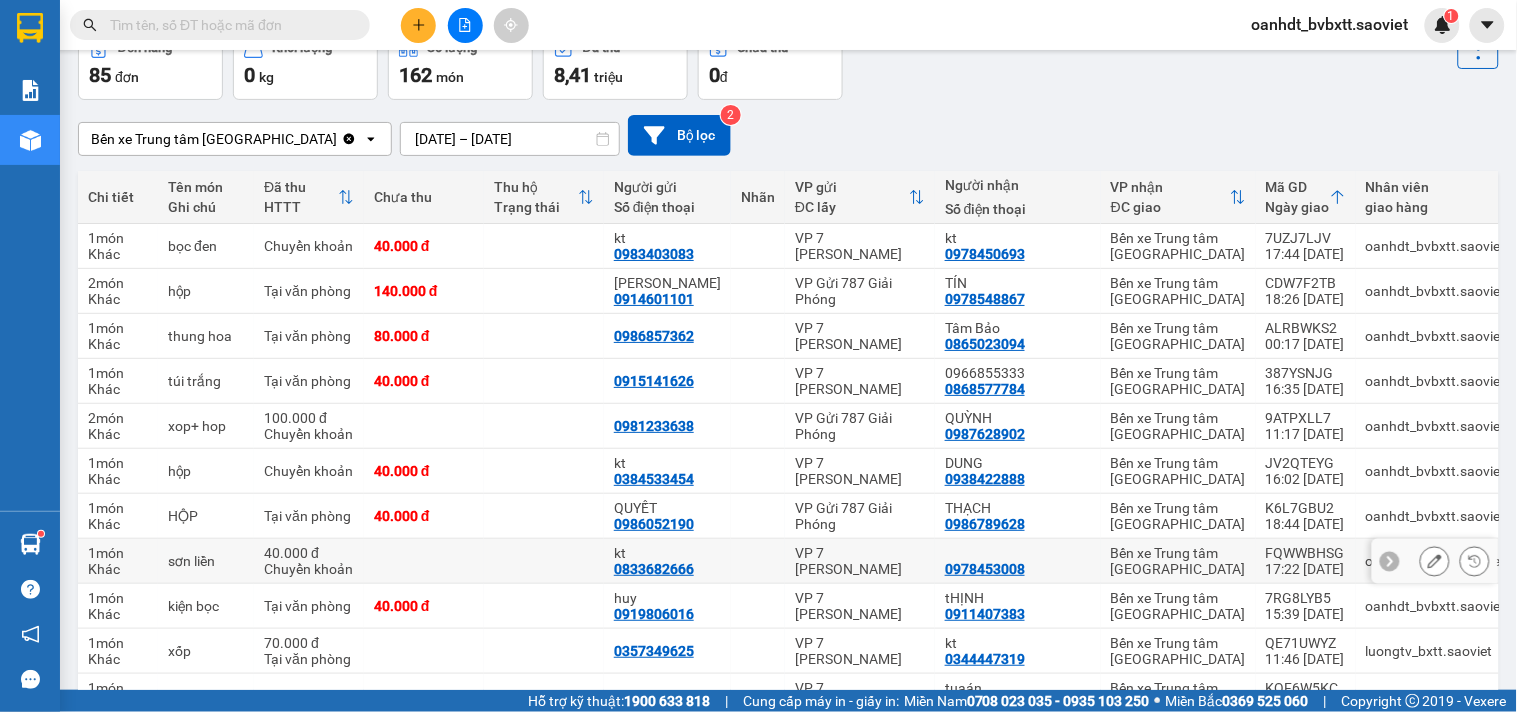 scroll, scrollTop: 0, scrollLeft: 0, axis: both 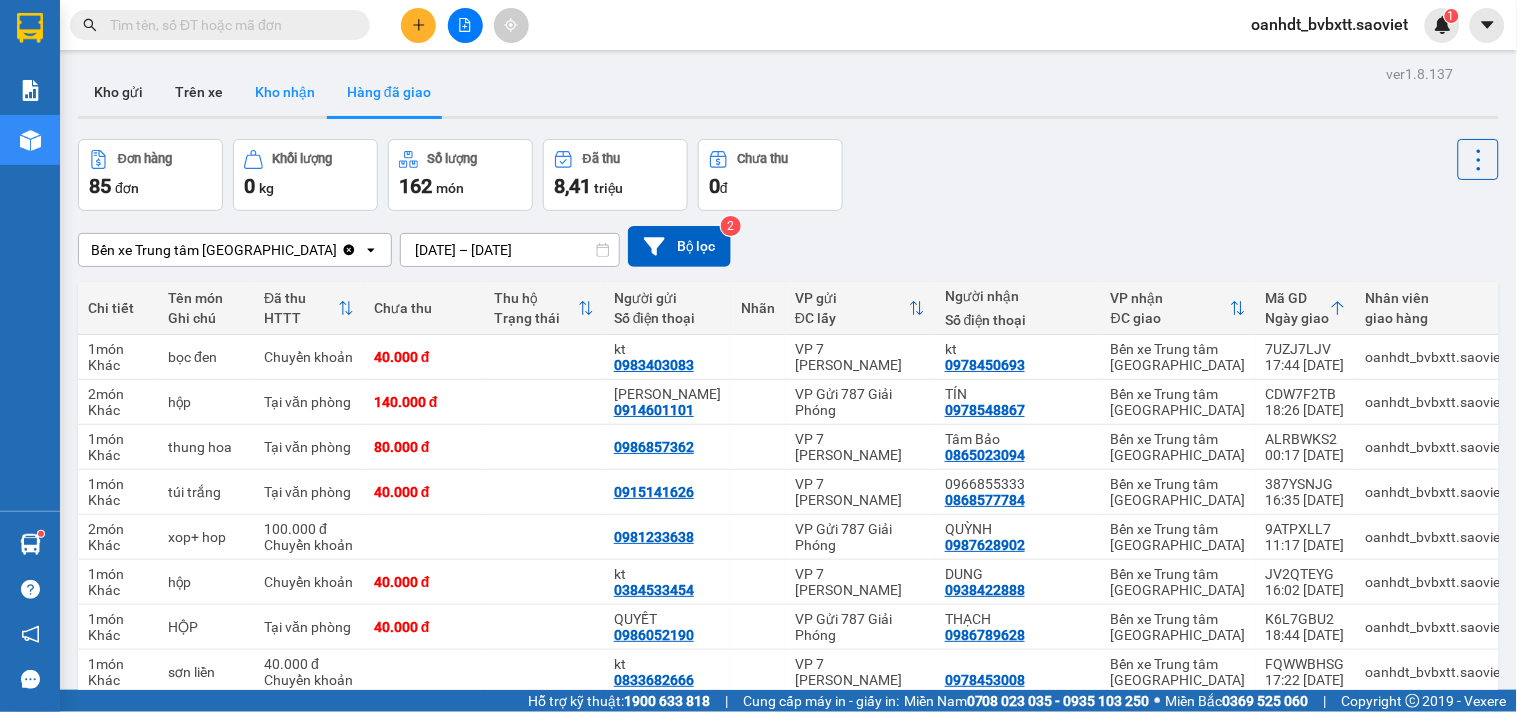 click on "Kho nhận" at bounding box center [285, 92] 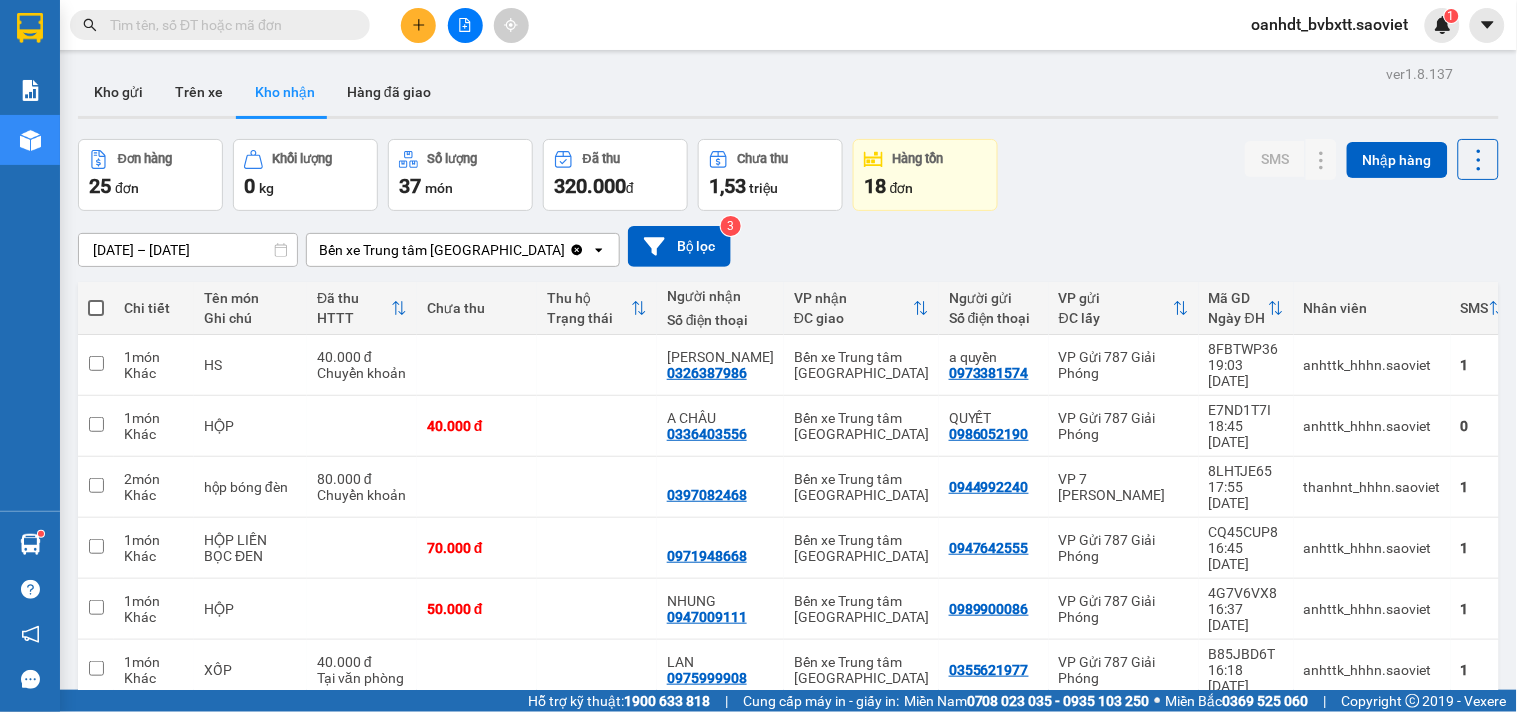 paste on "0977567507" 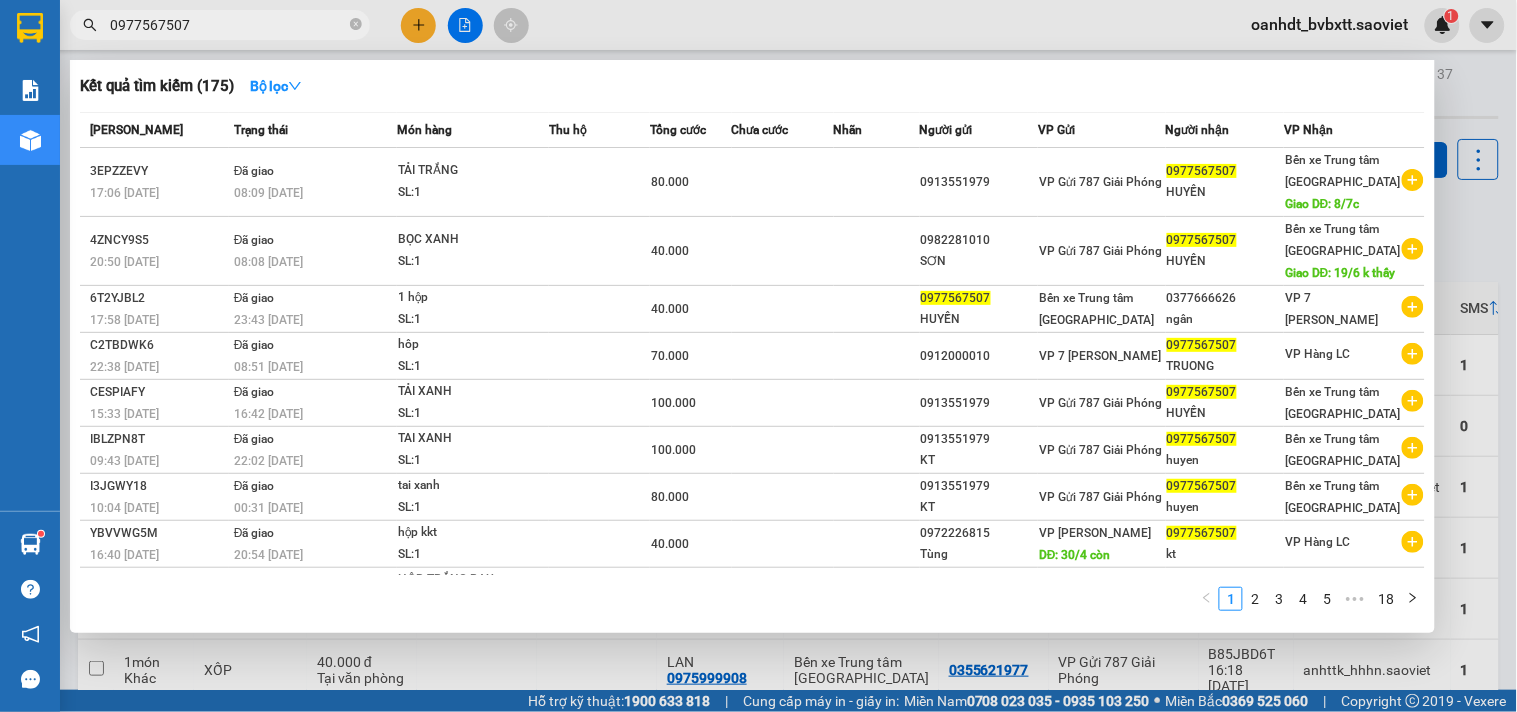 type on "0977567507" 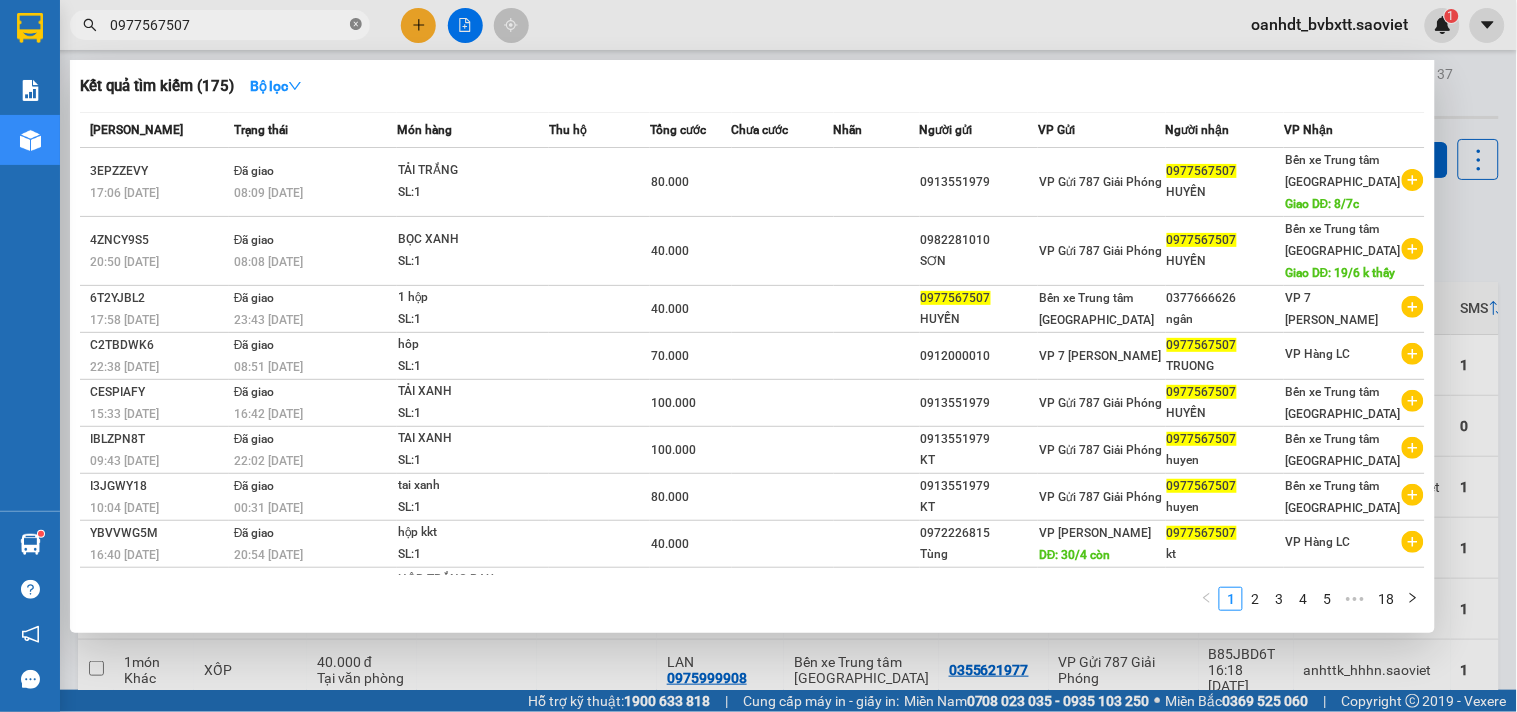 click 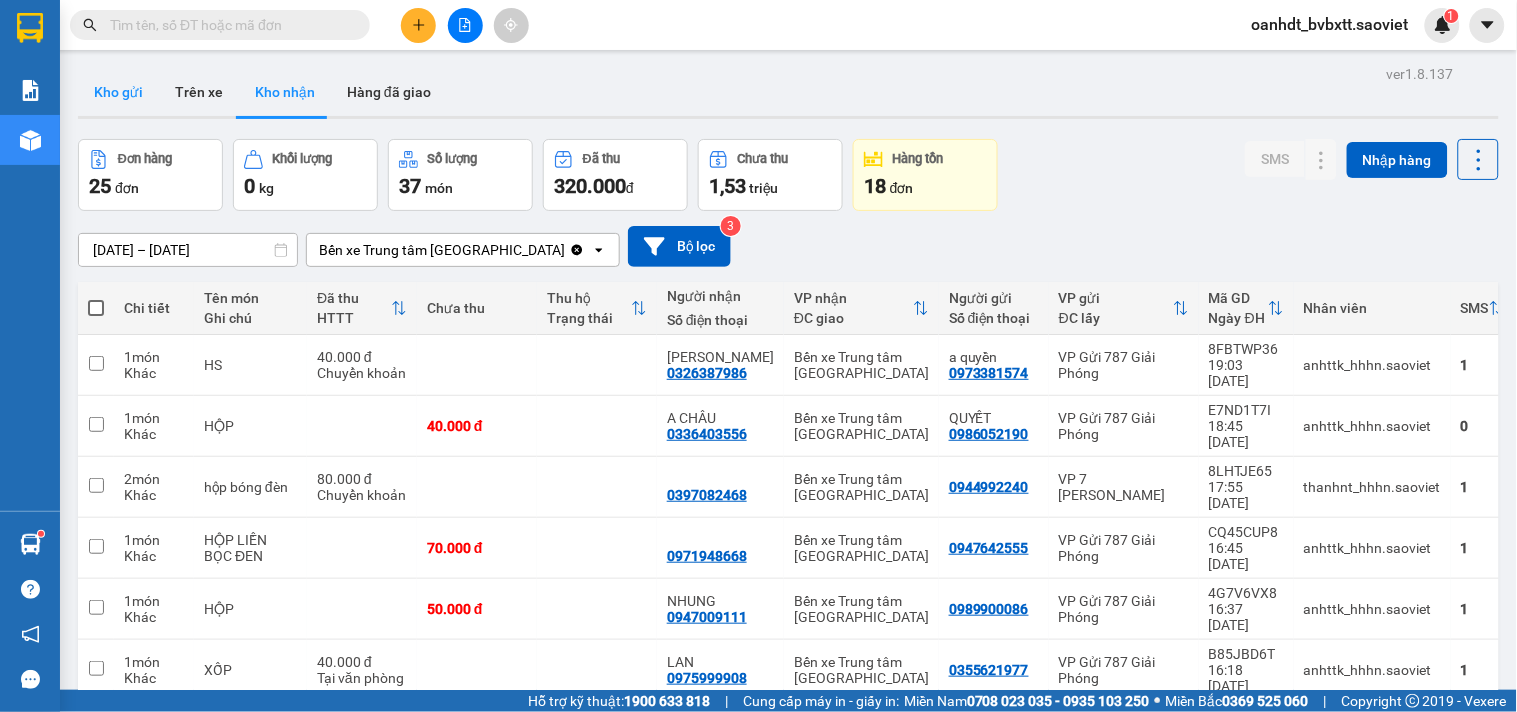 click on "Kho gửi" at bounding box center (118, 92) 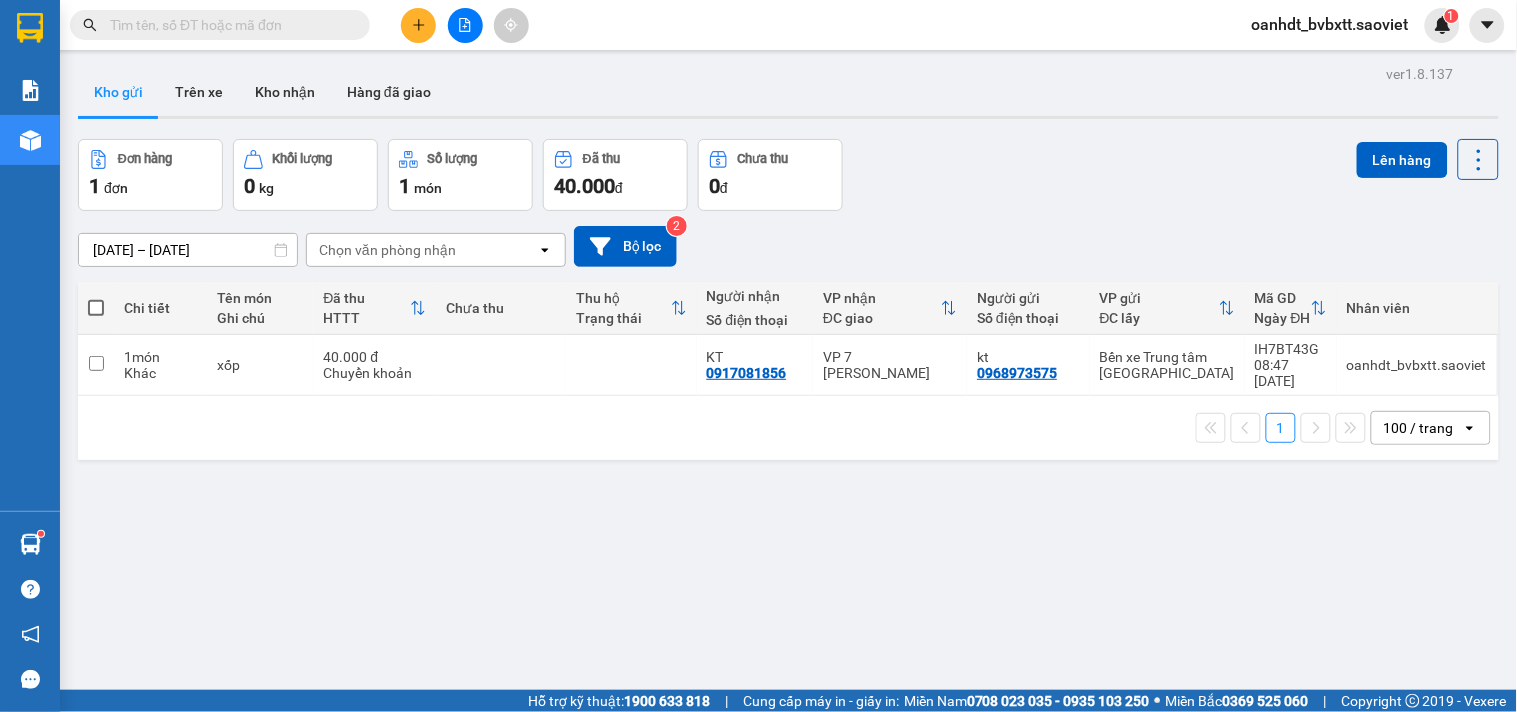 click at bounding box center [228, 25] 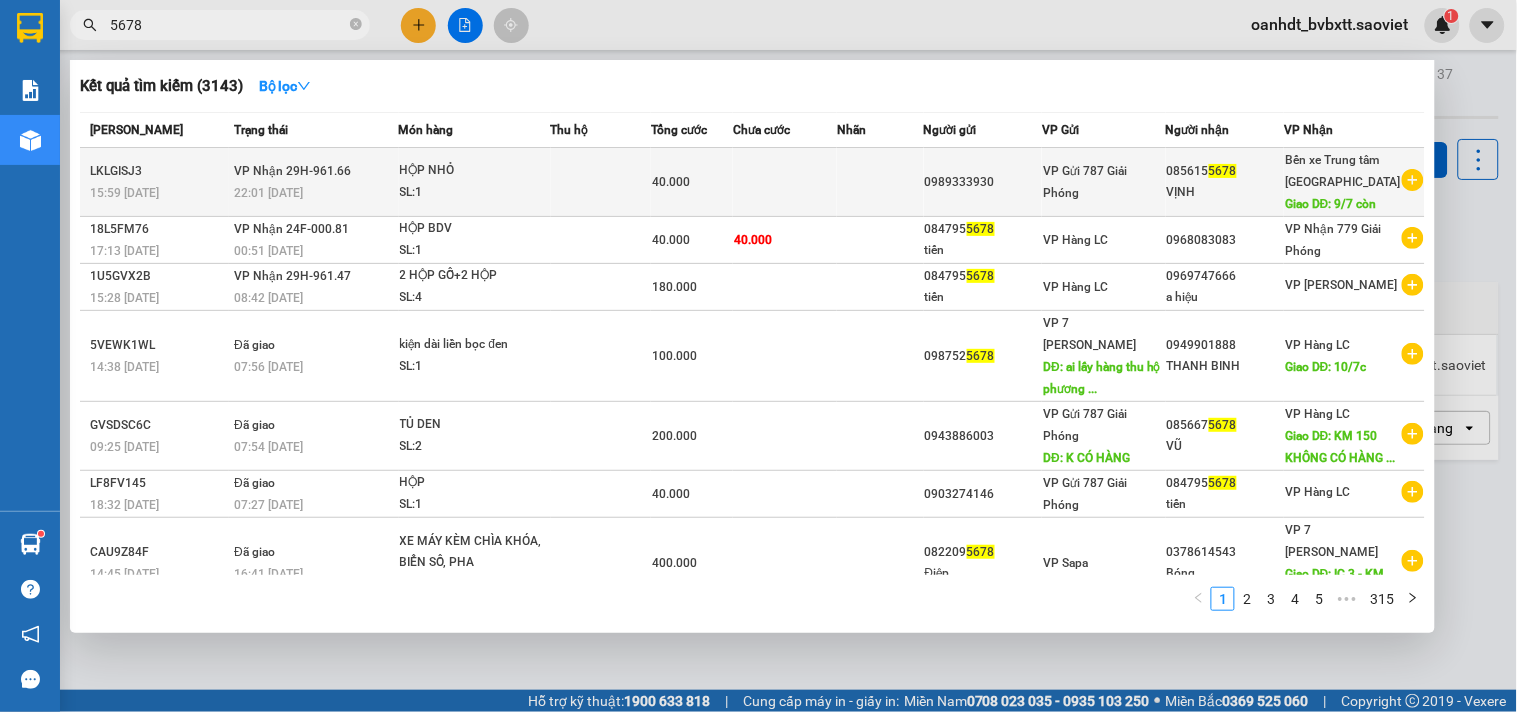 type on "5678" 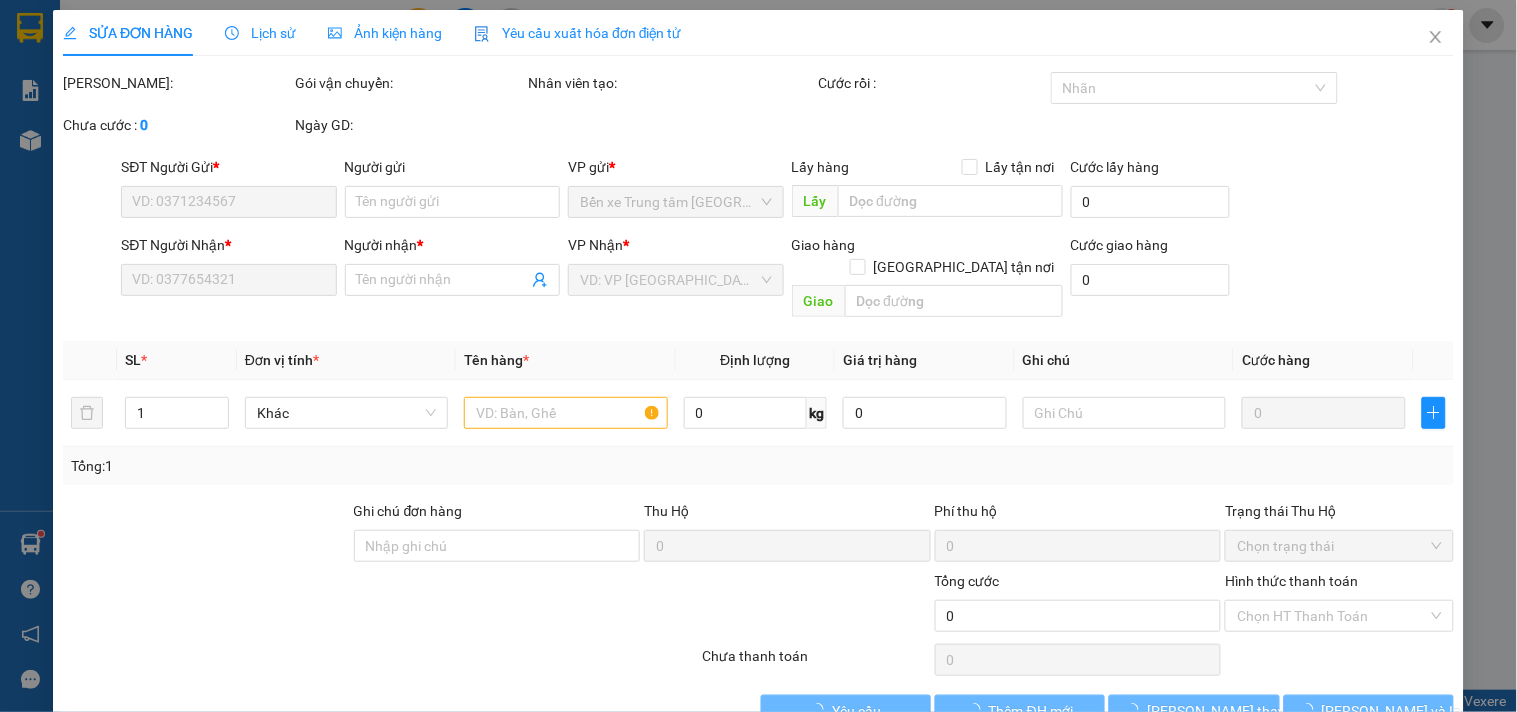 type on "0989333930" 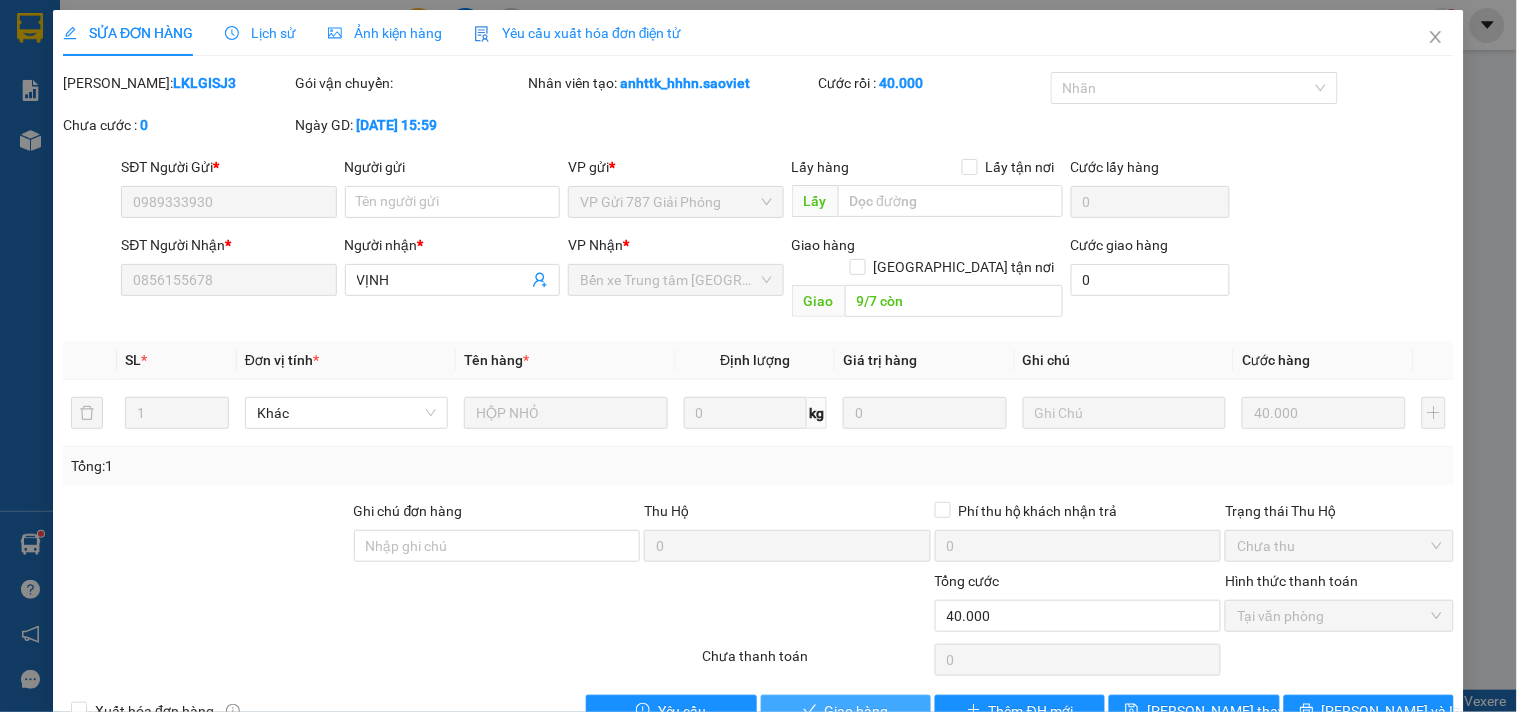click on "Giao hàng" at bounding box center (857, 711) 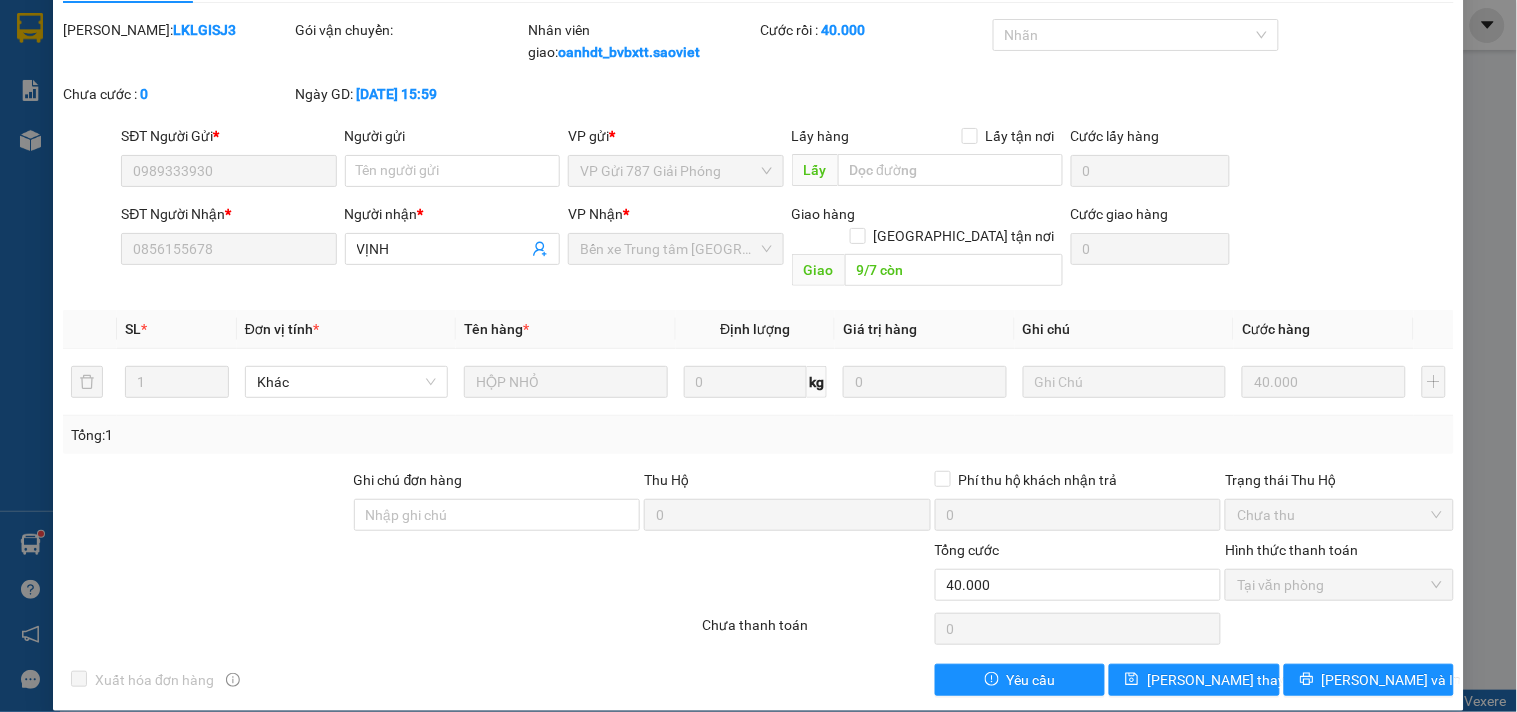 scroll, scrollTop: 0, scrollLeft: 0, axis: both 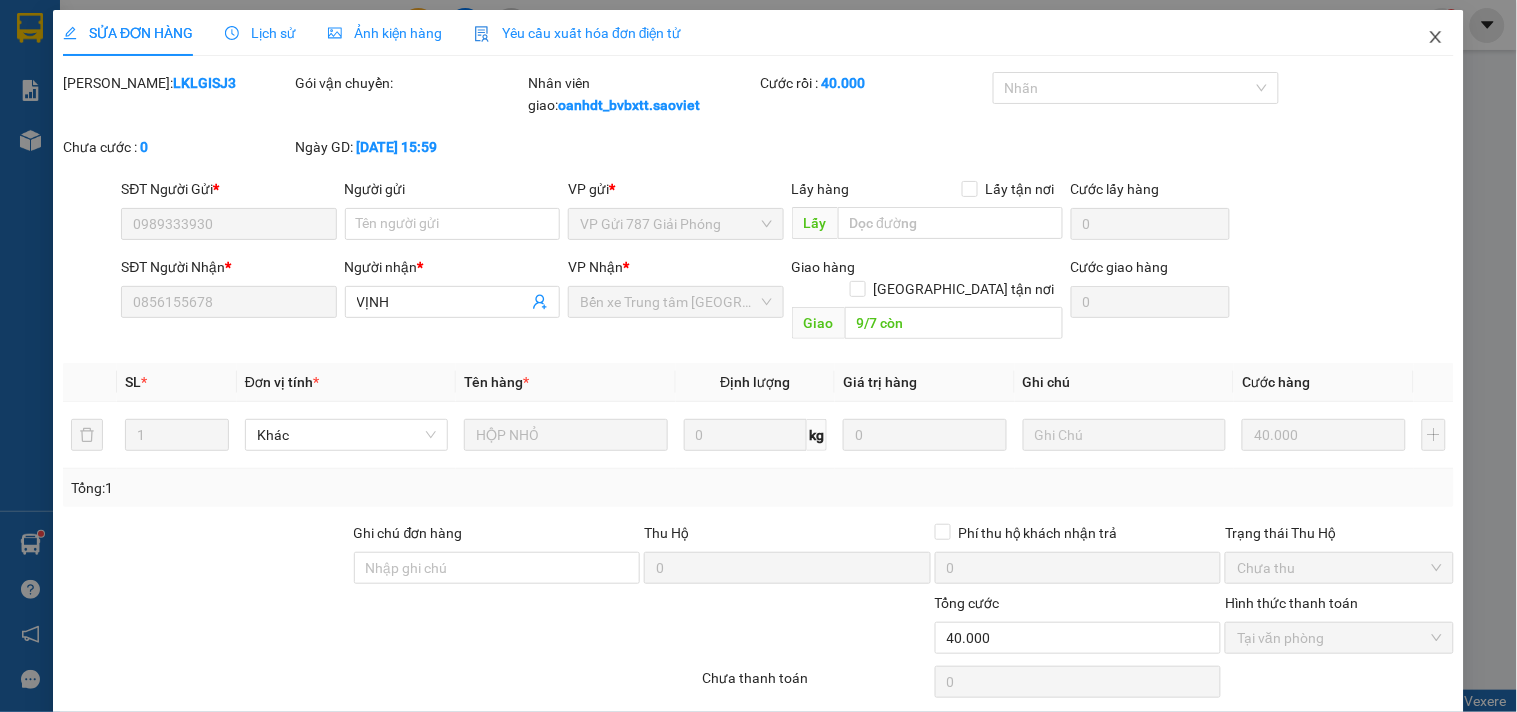 click 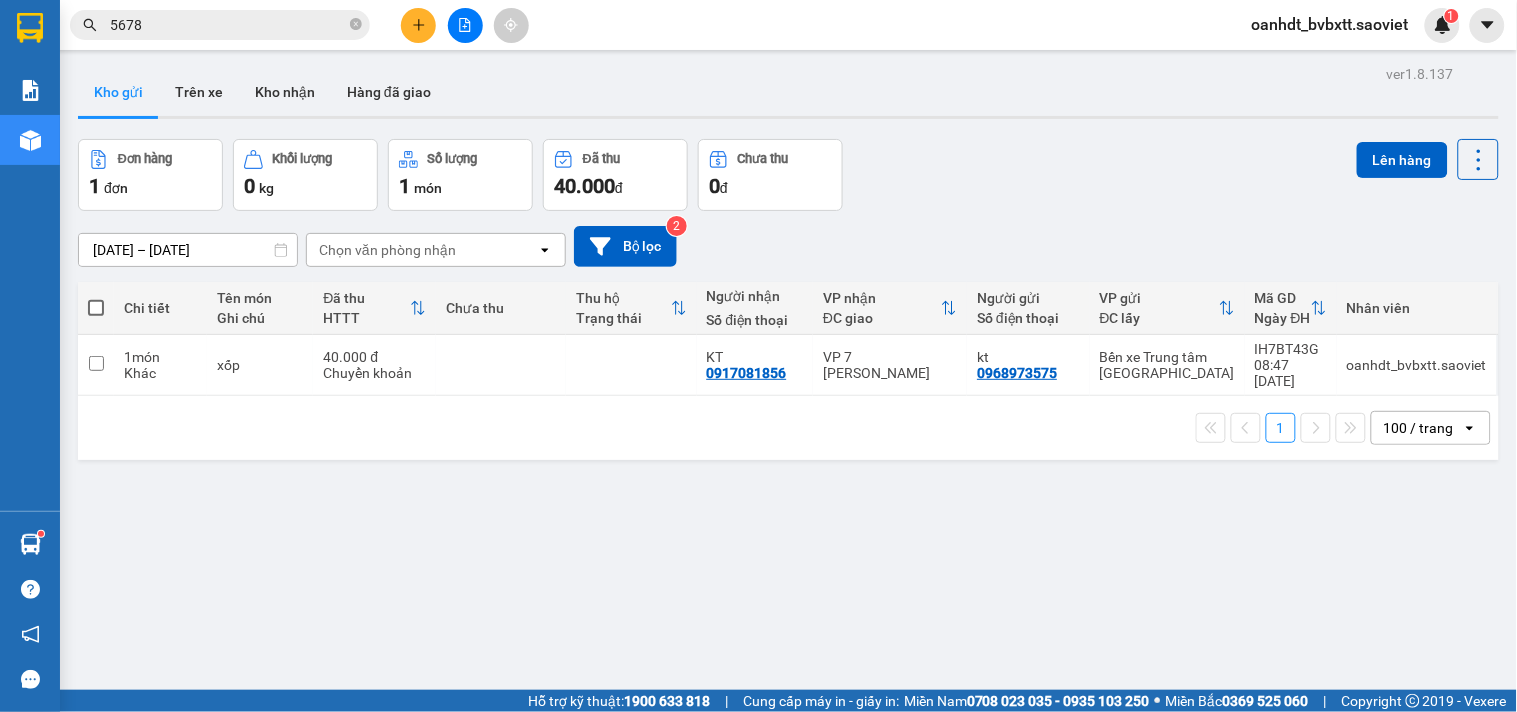 click on "Tên món Ghi chú" at bounding box center (260, 308) 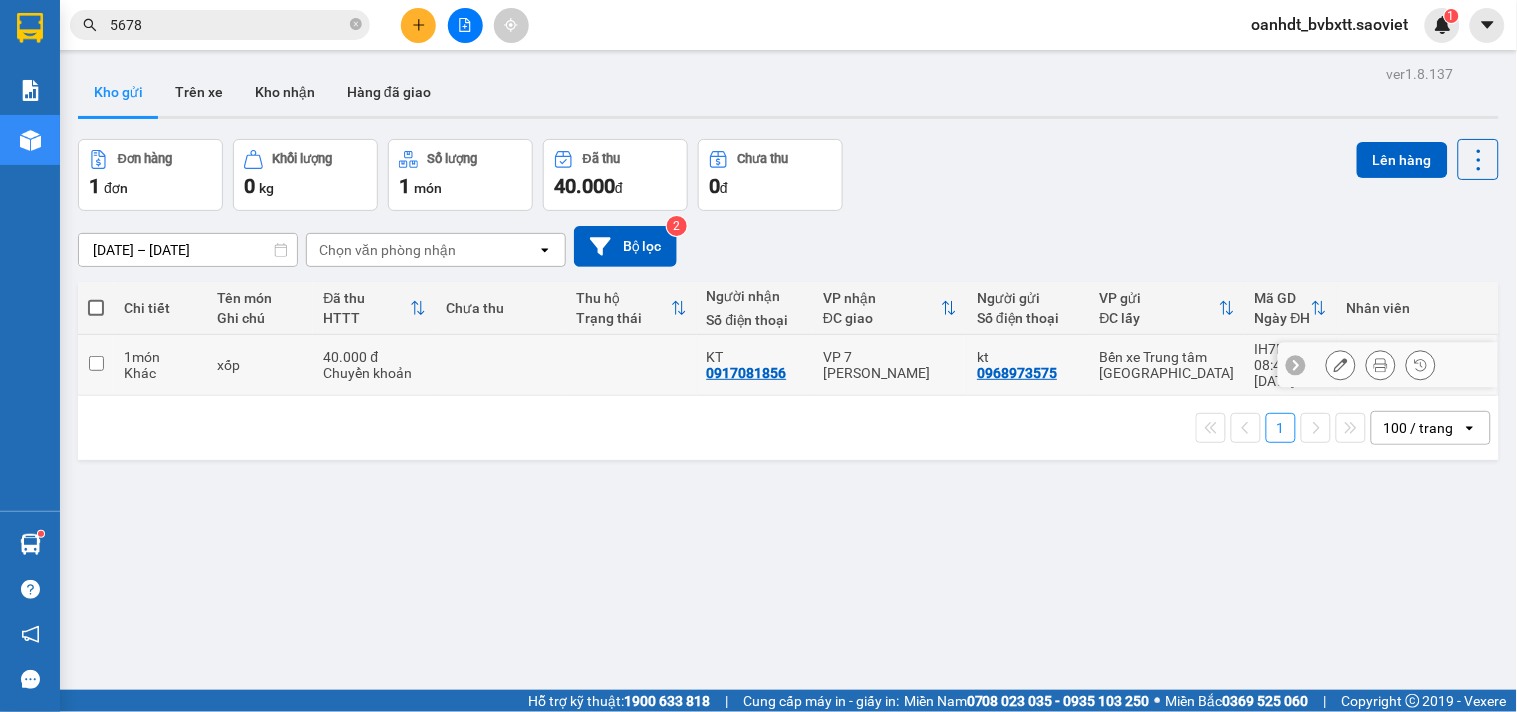 drag, startPoint x: 255, startPoint y: 354, endPoint x: 612, endPoint y: 288, distance: 363.0496 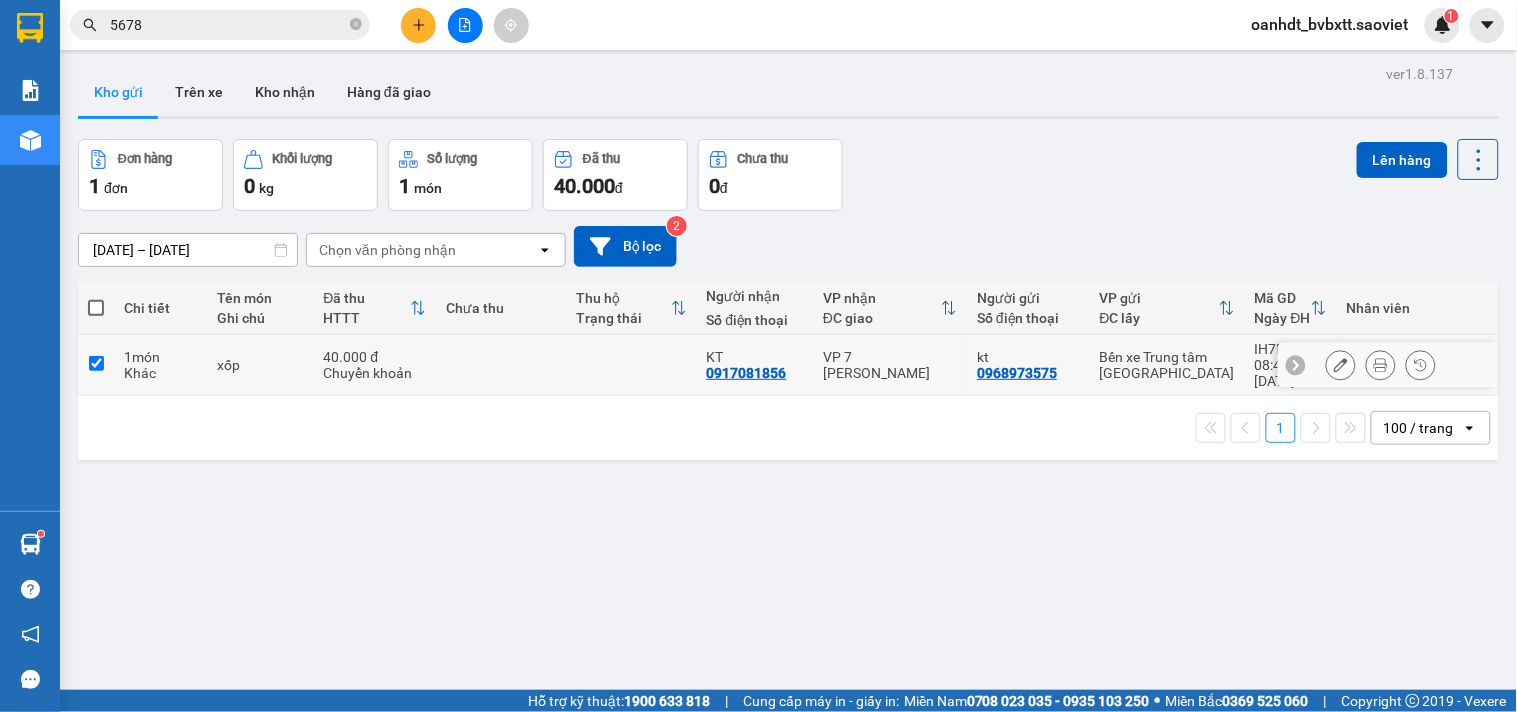 checkbox on "true" 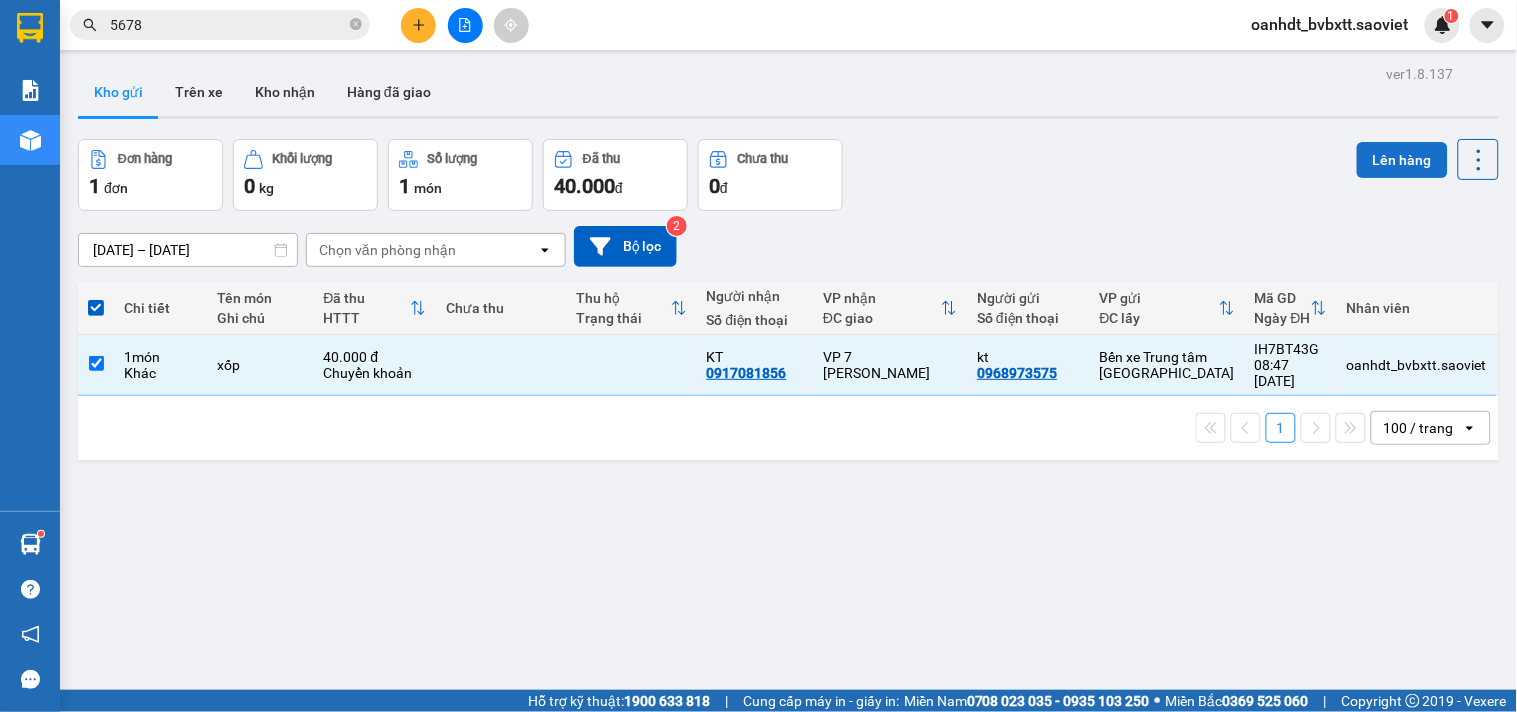 click on "Lên hàng" at bounding box center (1402, 160) 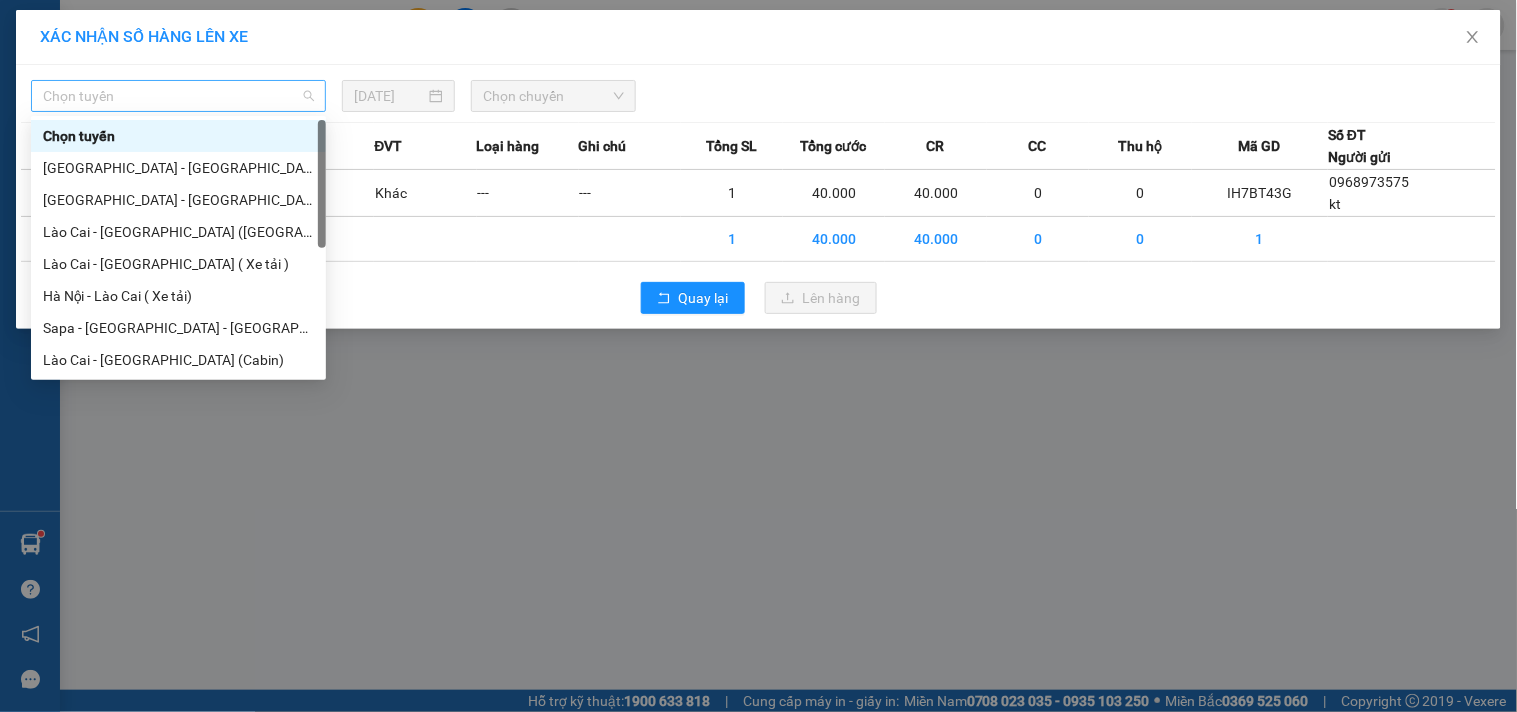 click on "Chọn tuyến" at bounding box center (178, 96) 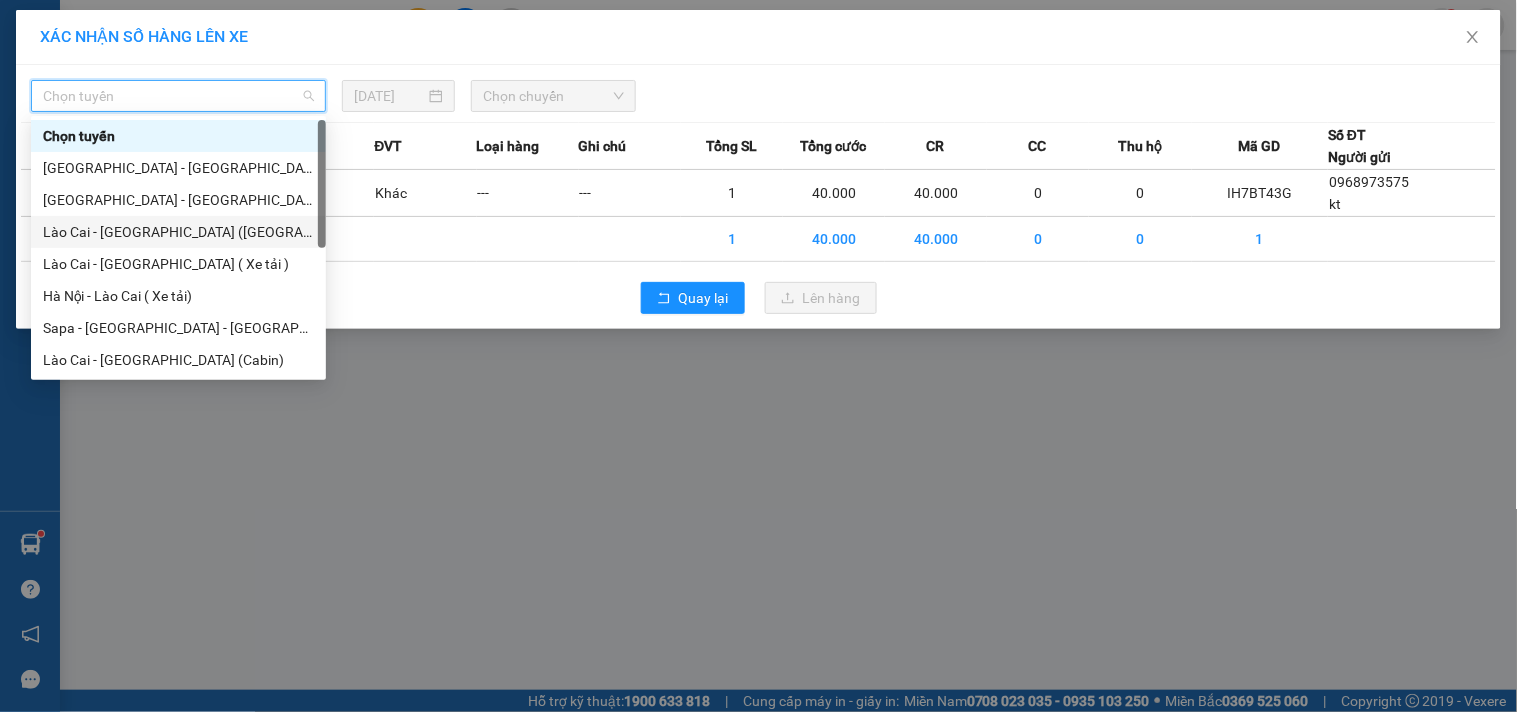 drag, startPoint x: 106, startPoint y: 227, endPoint x: 355, endPoint y: 226, distance: 249.00201 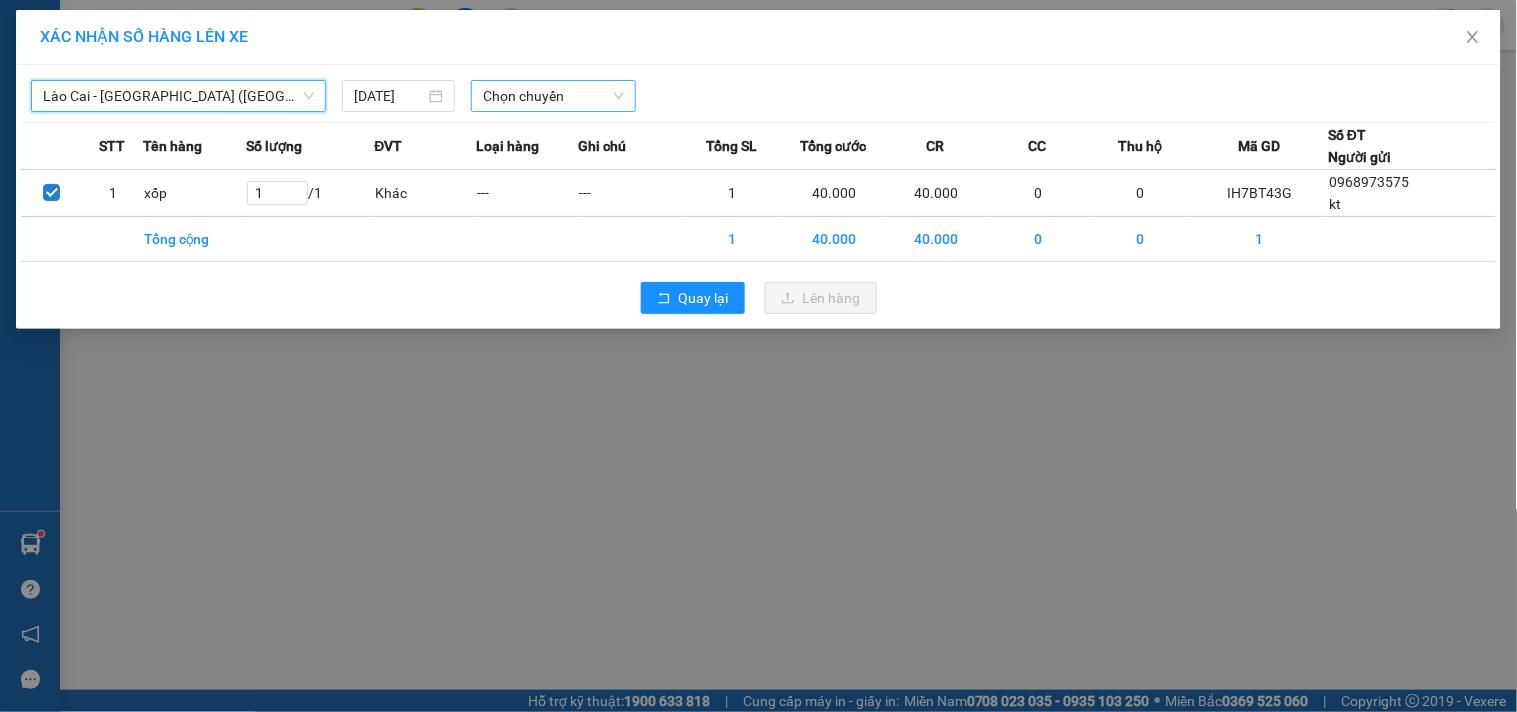 click on "Chọn chuyến" at bounding box center [553, 96] 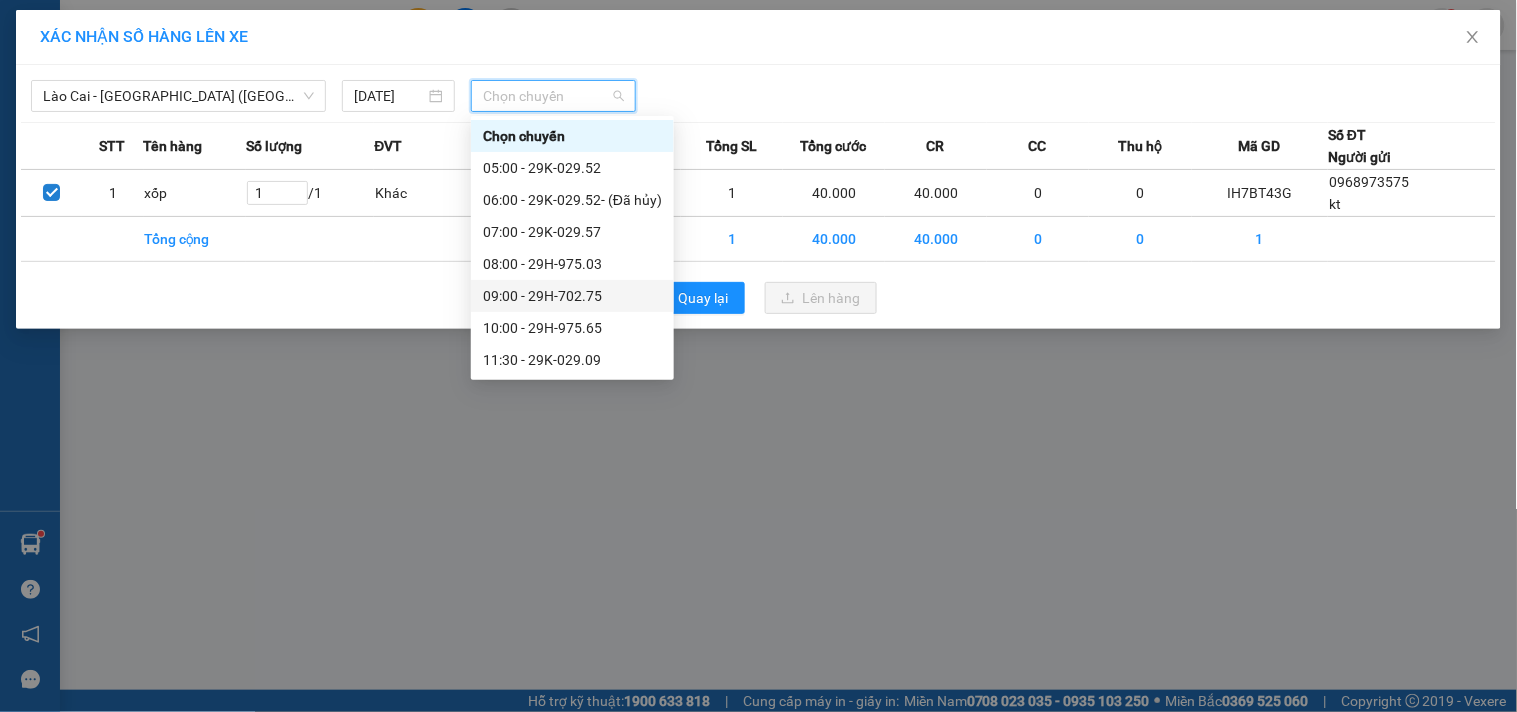 drag, startPoint x: 528, startPoint y: 302, endPoint x: 680, endPoint y: 273, distance: 154.74171 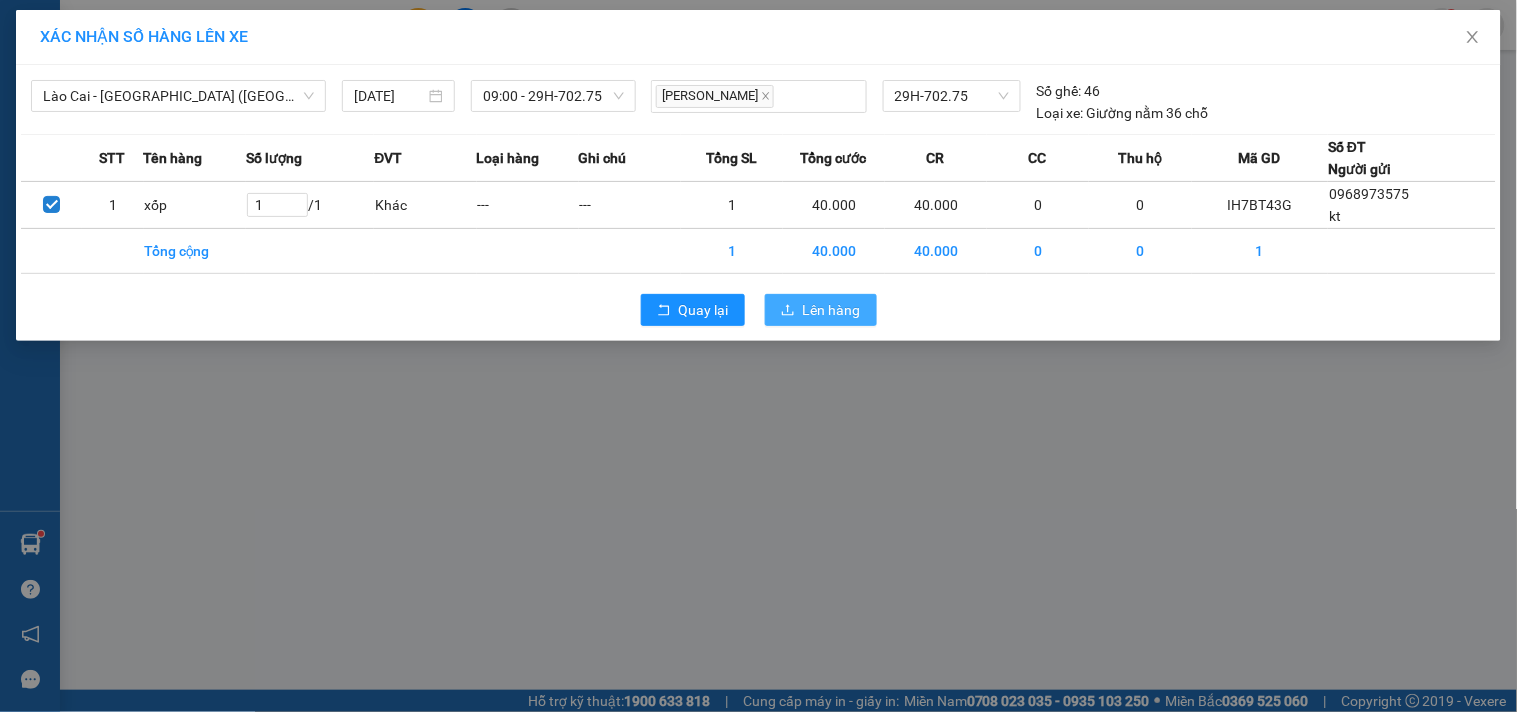 click on "Lên hàng" at bounding box center (821, 310) 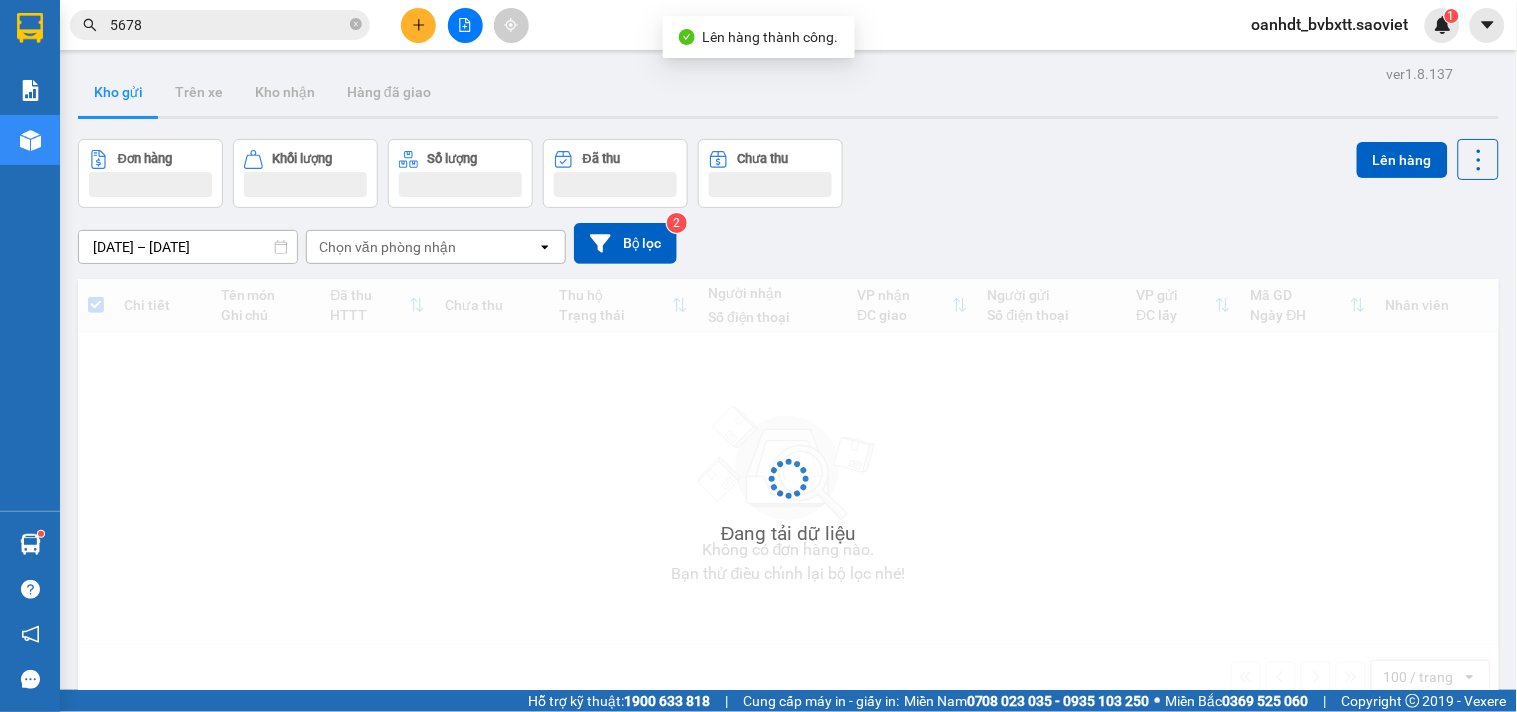 click at bounding box center (465, 25) 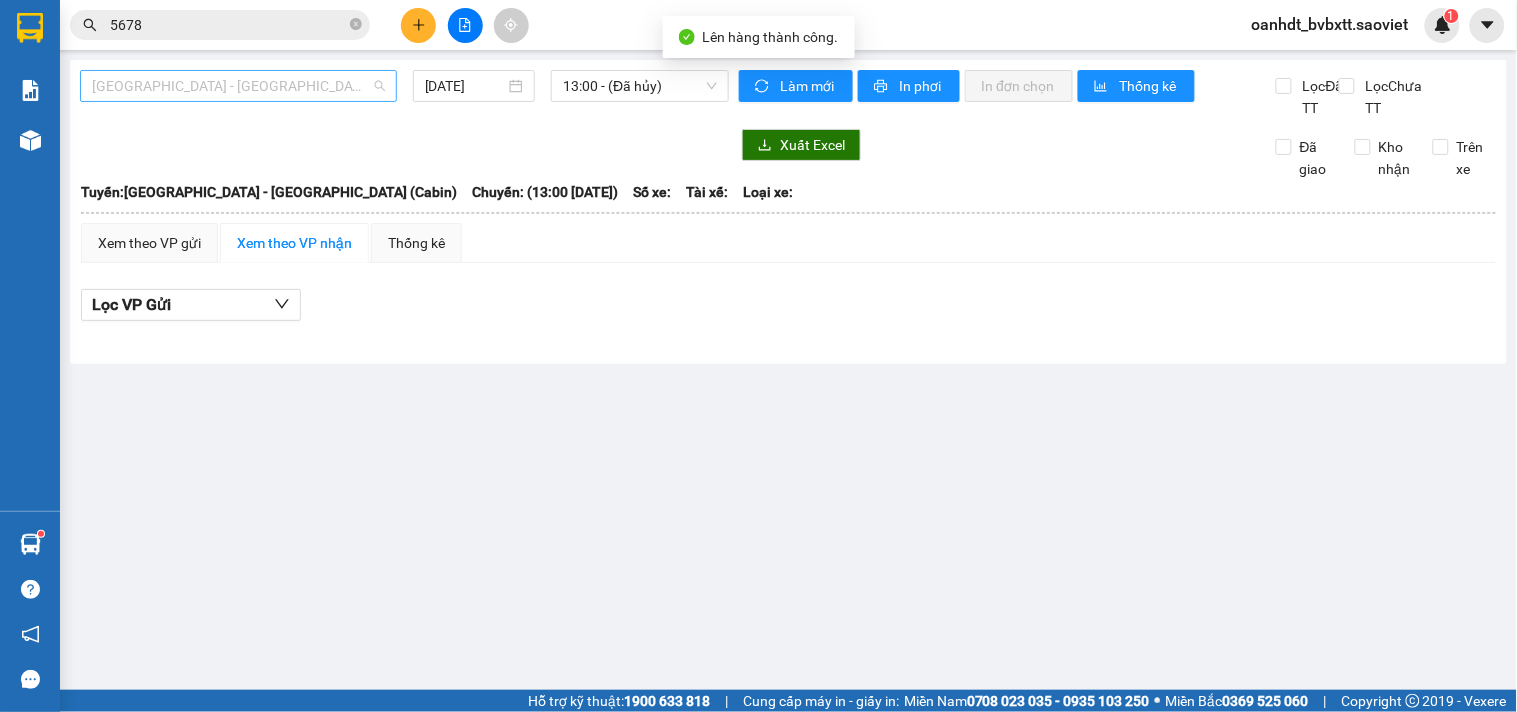 click on "[GEOGRAPHIC_DATA] - [GEOGRAPHIC_DATA] (Cabin)" at bounding box center [238, 86] 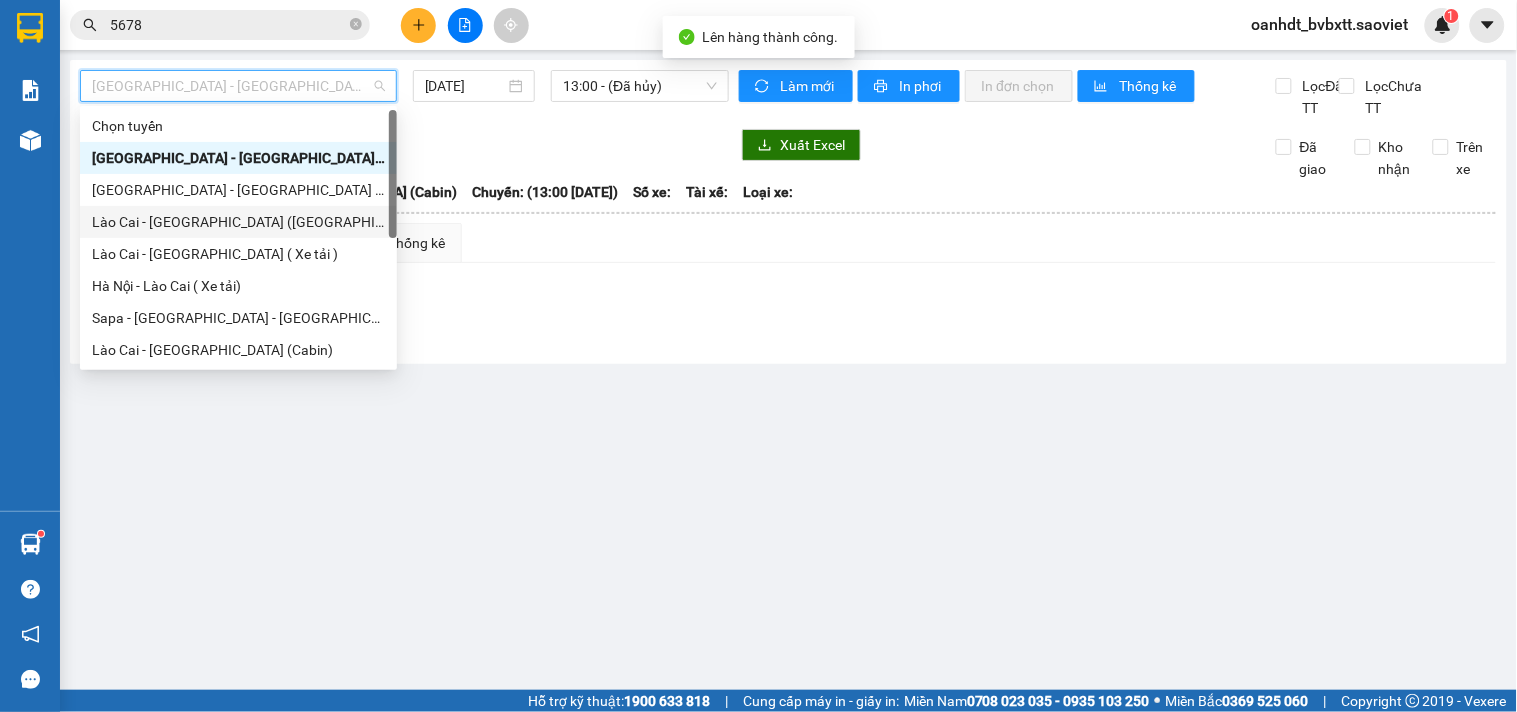 click on "Lào Cai - [GEOGRAPHIC_DATA] ([GEOGRAPHIC_DATA])" at bounding box center (238, 222) 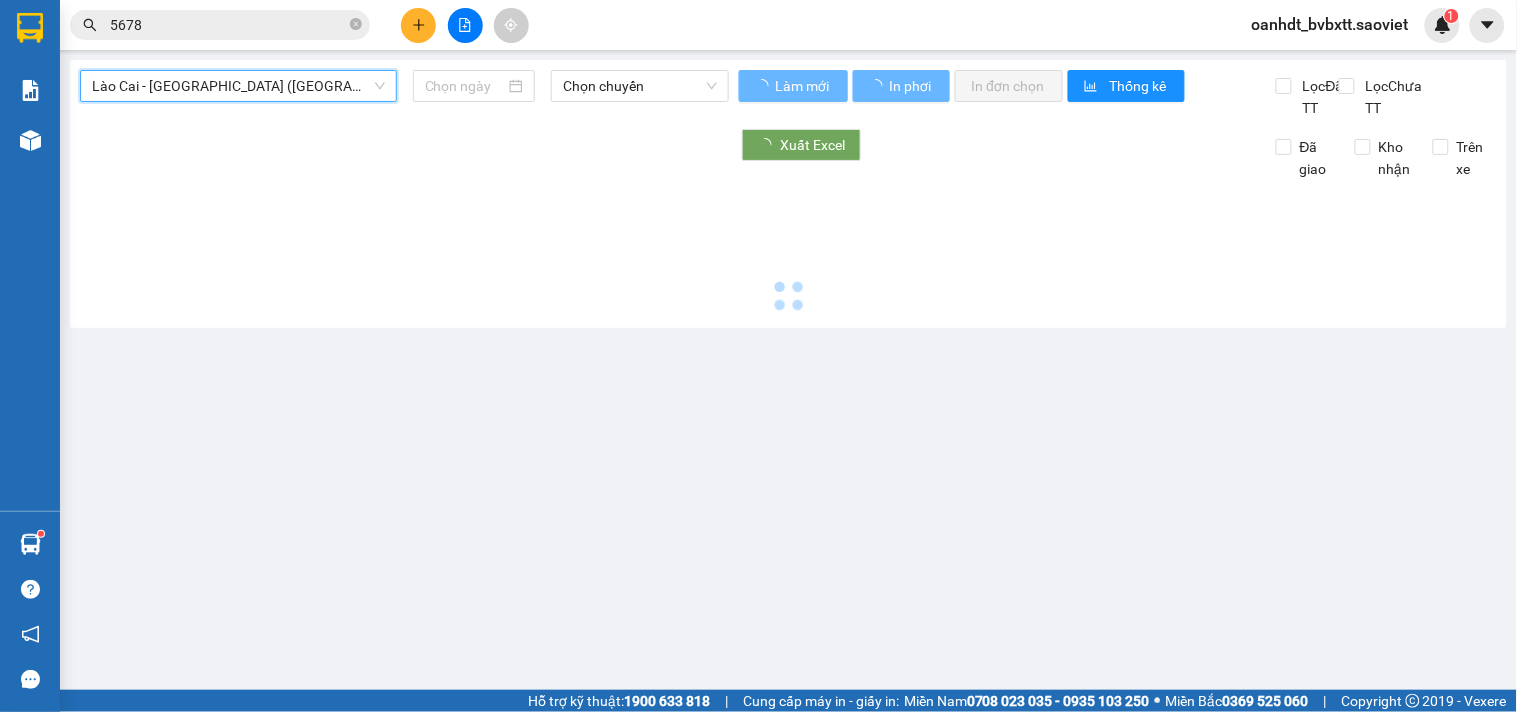 type on "[DATE]" 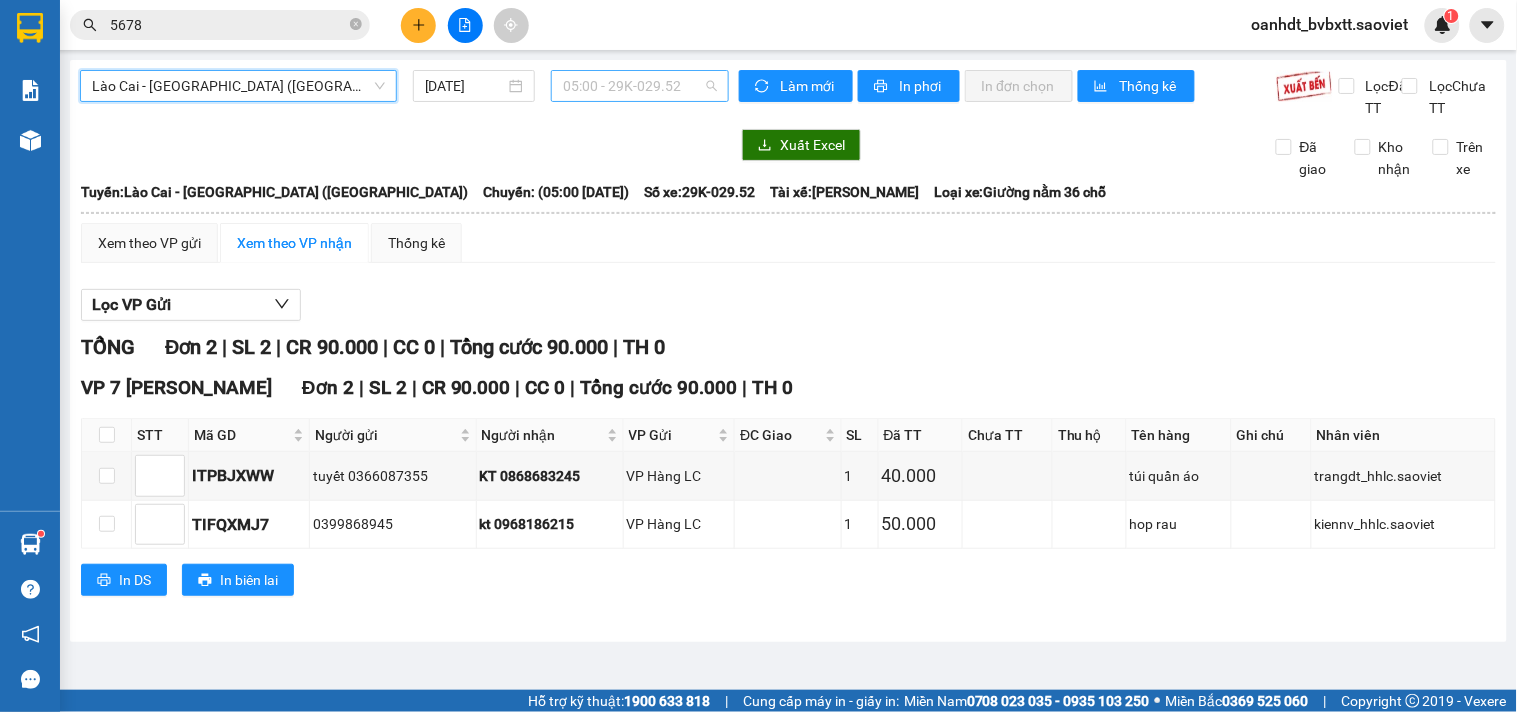 click on "05:00     - 29K-029.52" at bounding box center [640, 86] 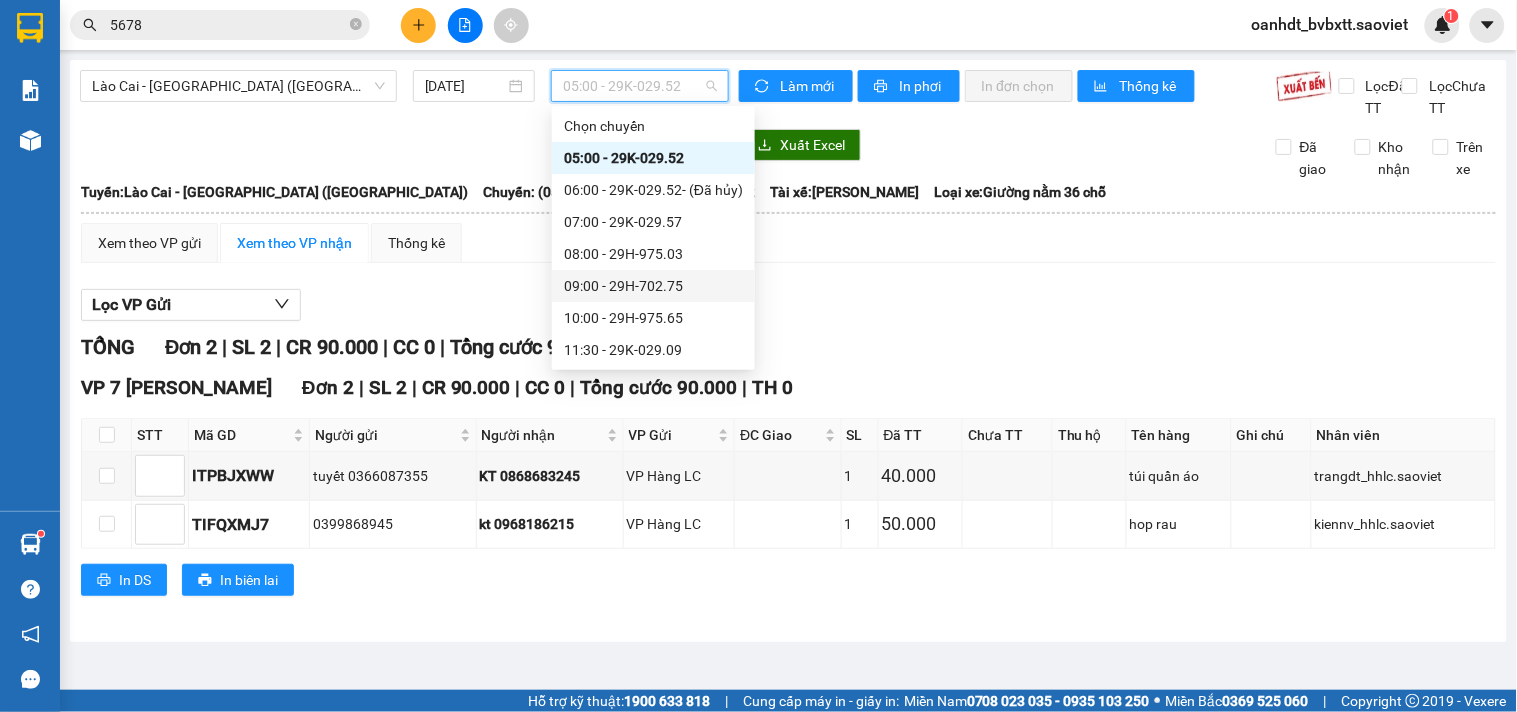 click on "09:00     - 29H-702.75" at bounding box center [653, 286] 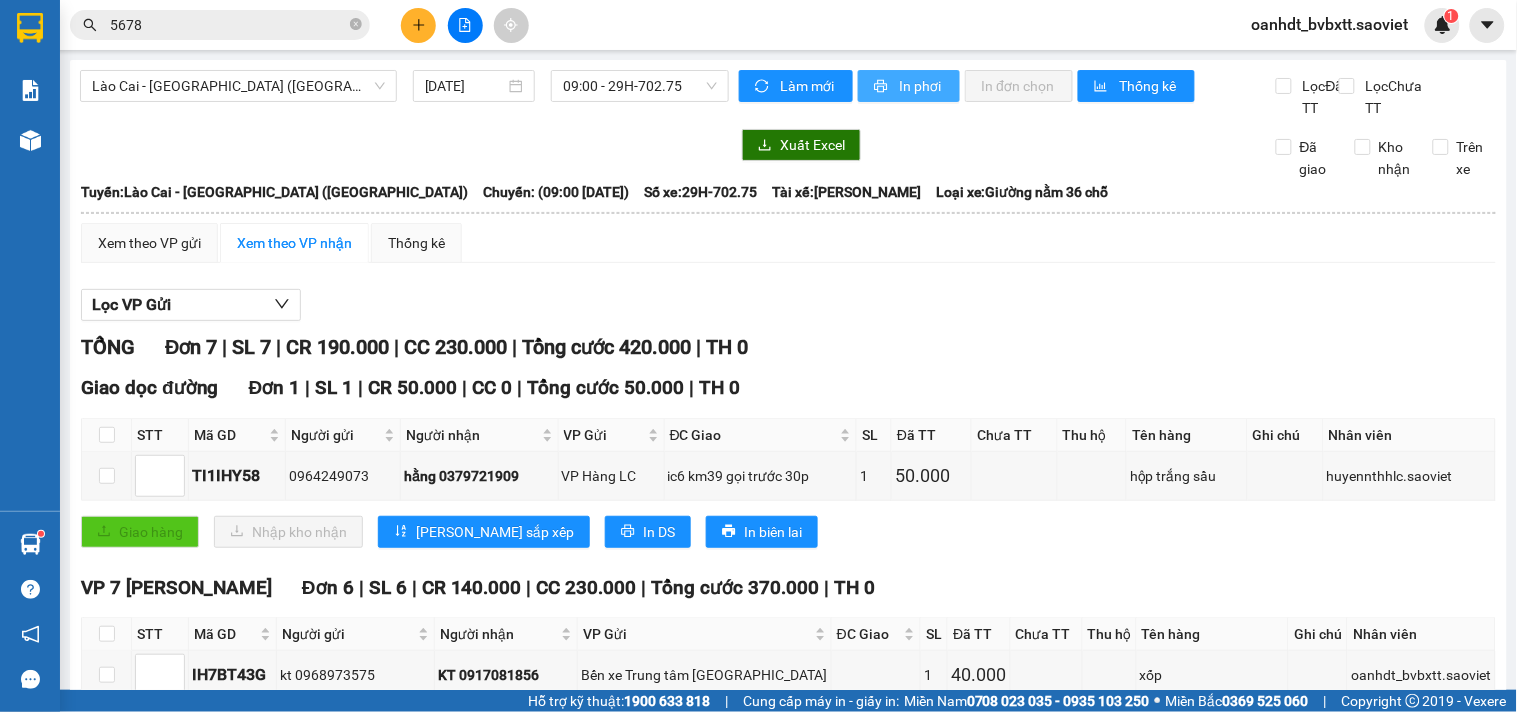 click at bounding box center [882, 87] 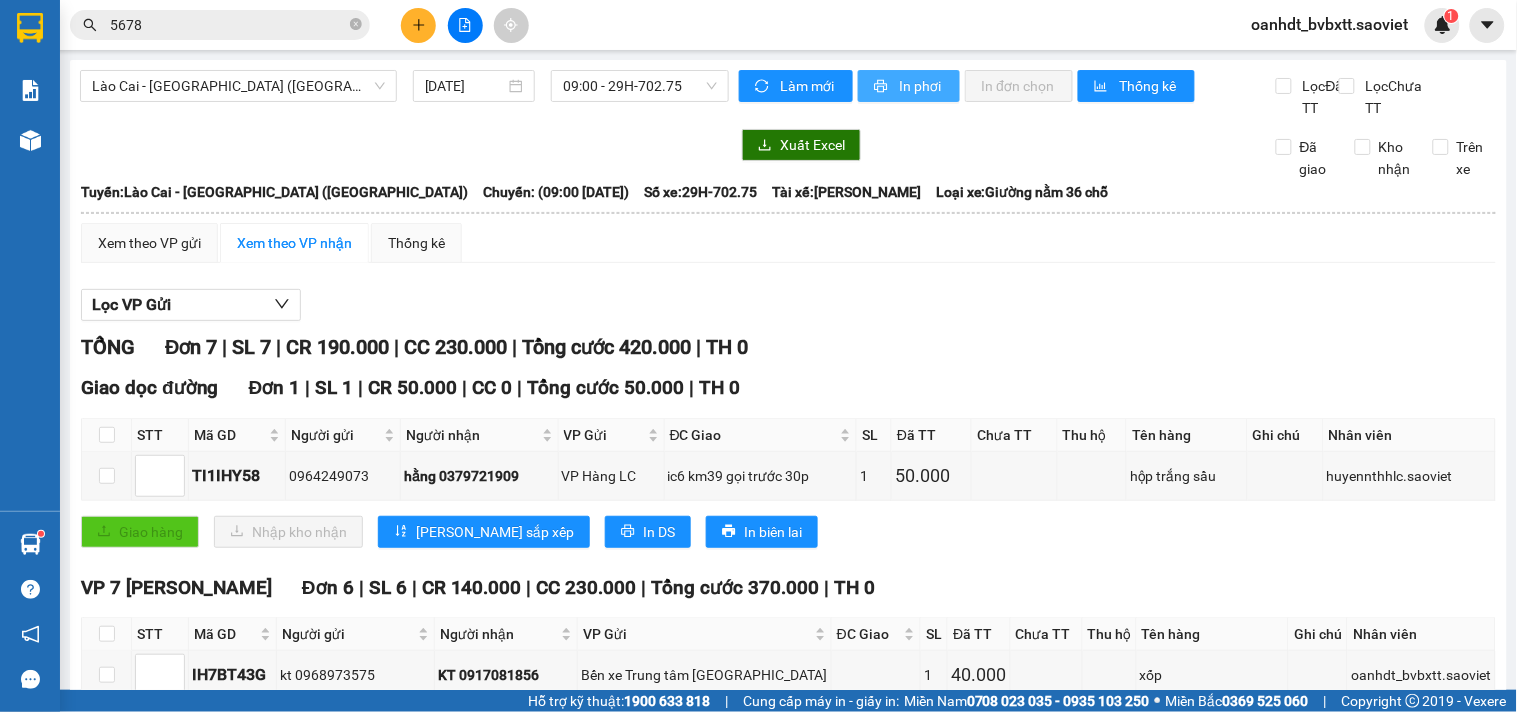 scroll, scrollTop: 0, scrollLeft: 0, axis: both 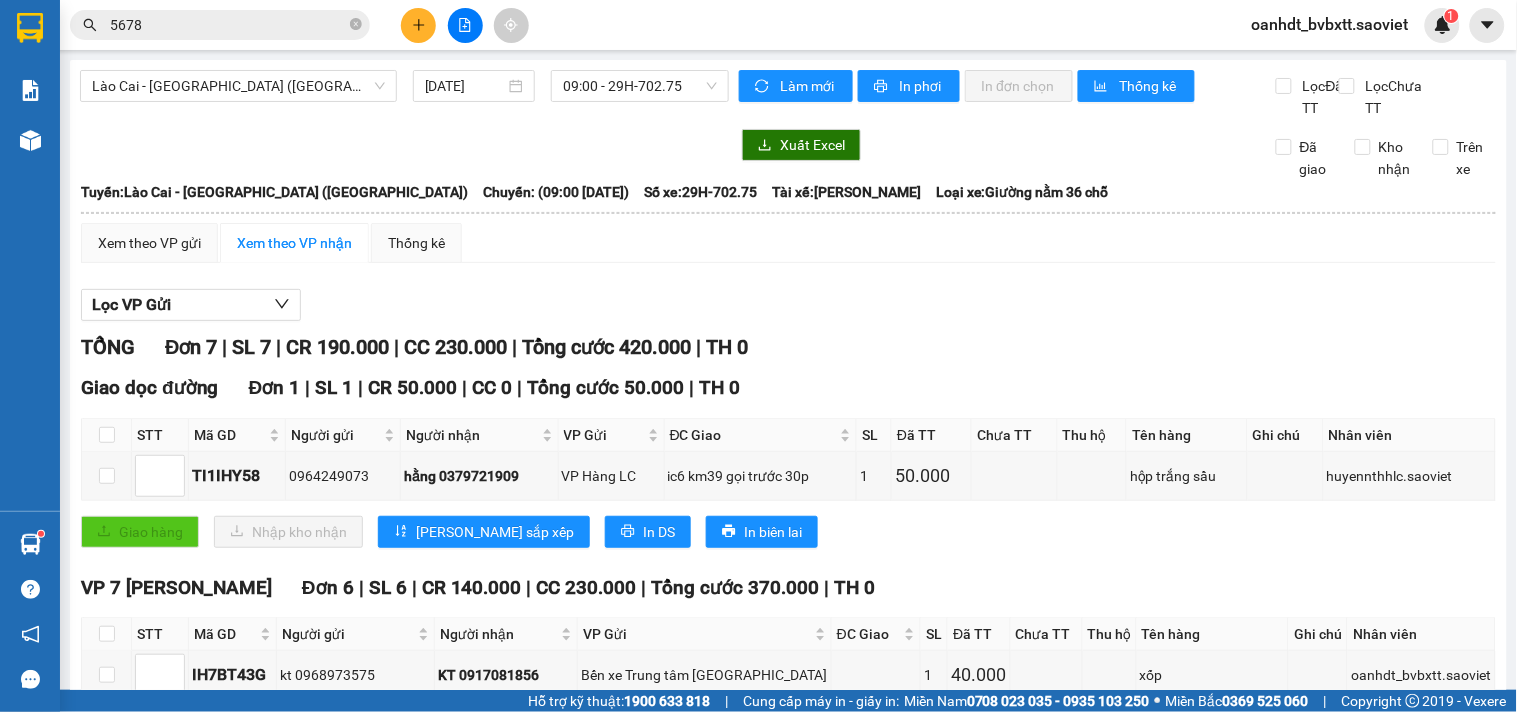 click on "5678" at bounding box center [220, 25] 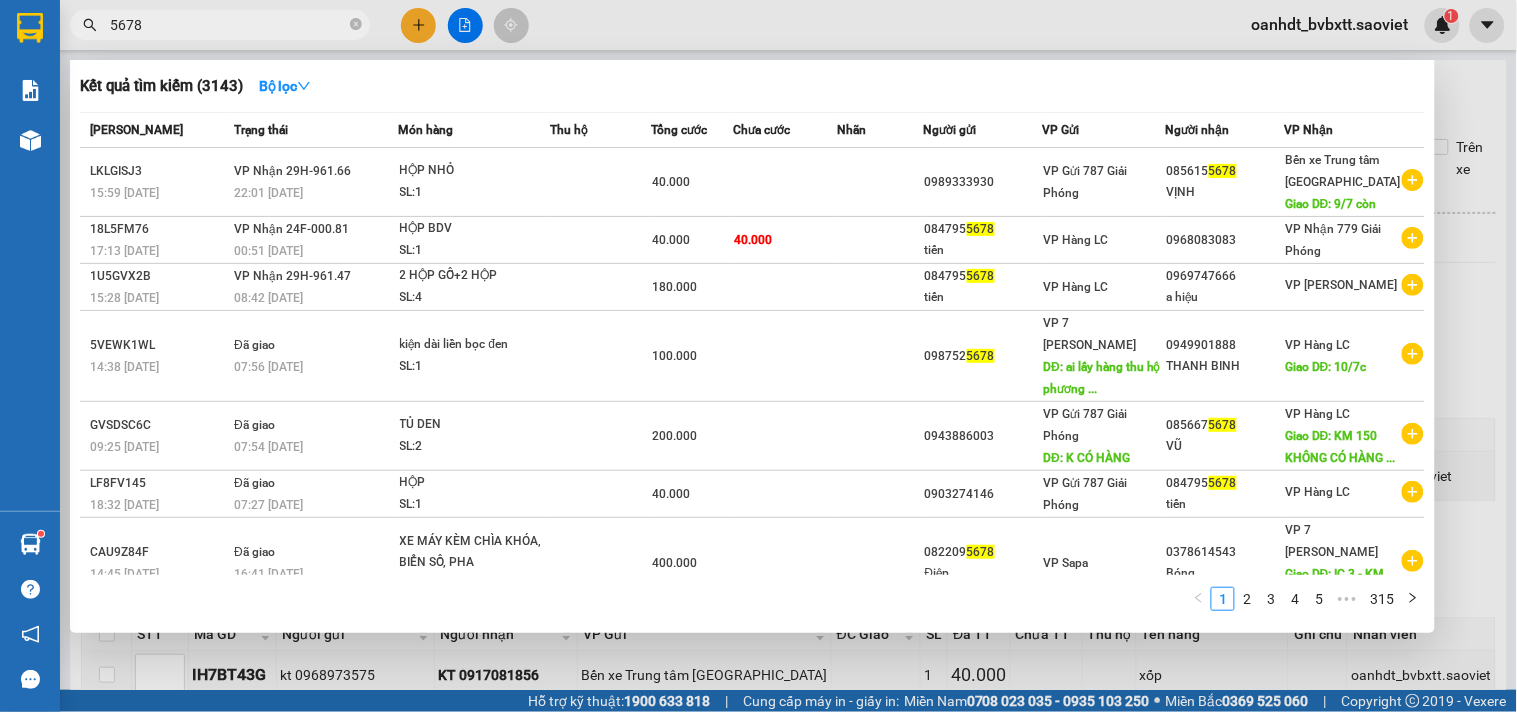 click 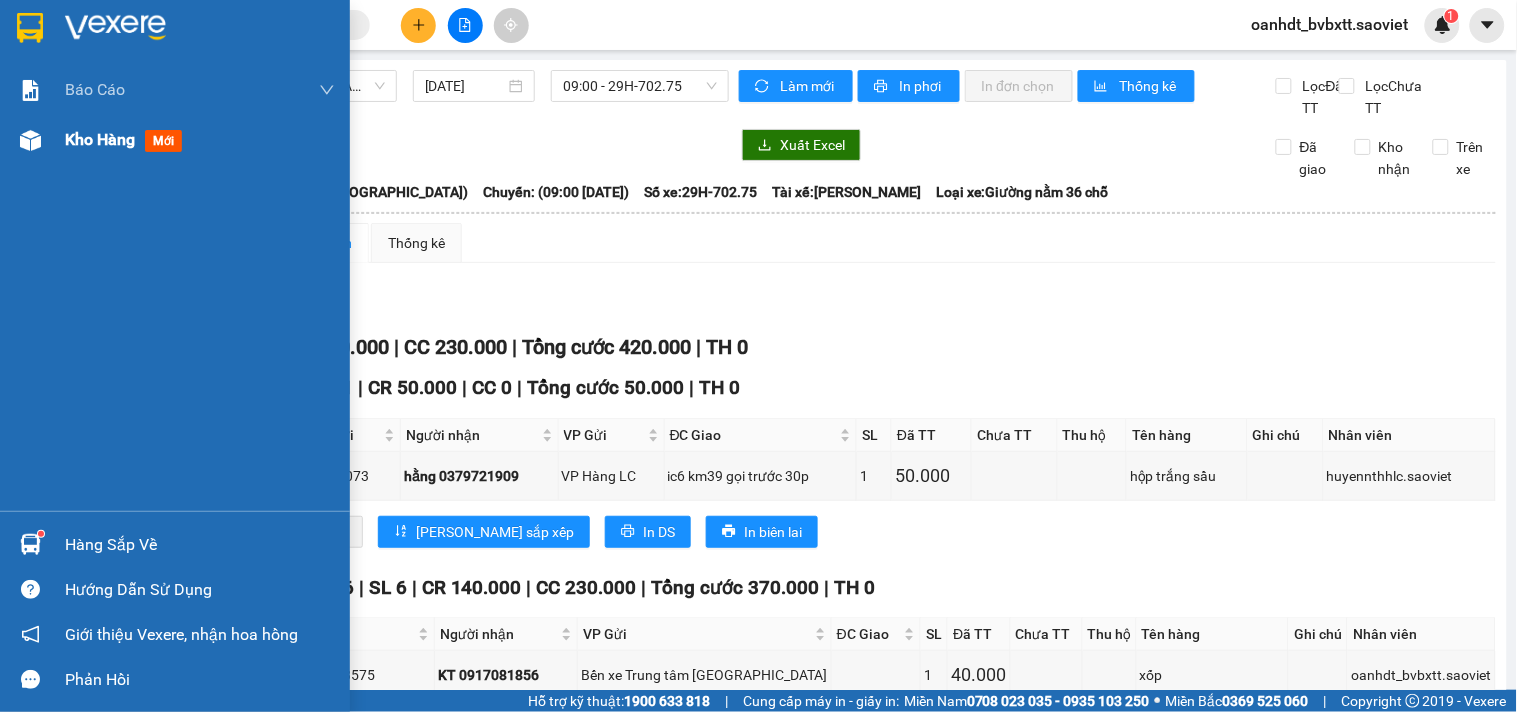 click on "mới" at bounding box center [163, 141] 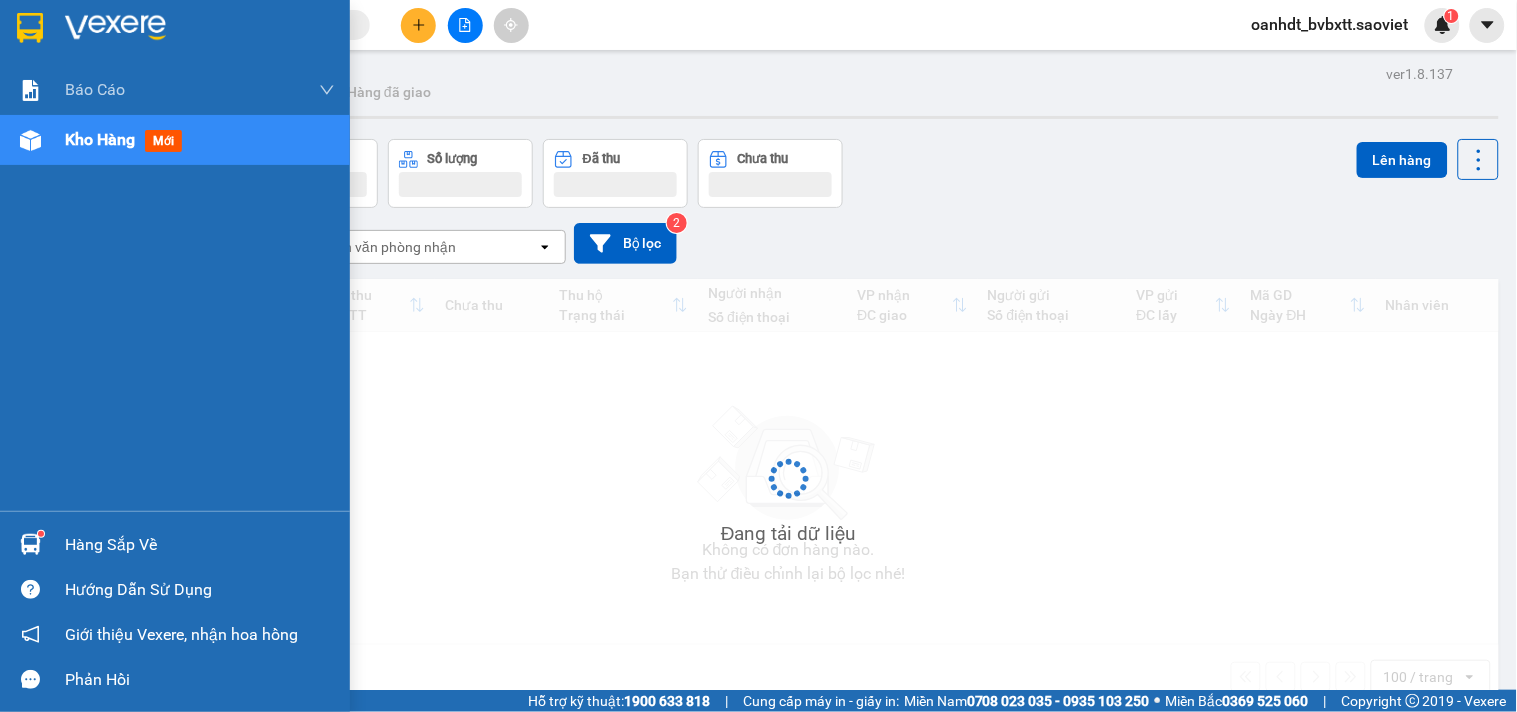 click on "Kho hàng mới" at bounding box center [200, 140] 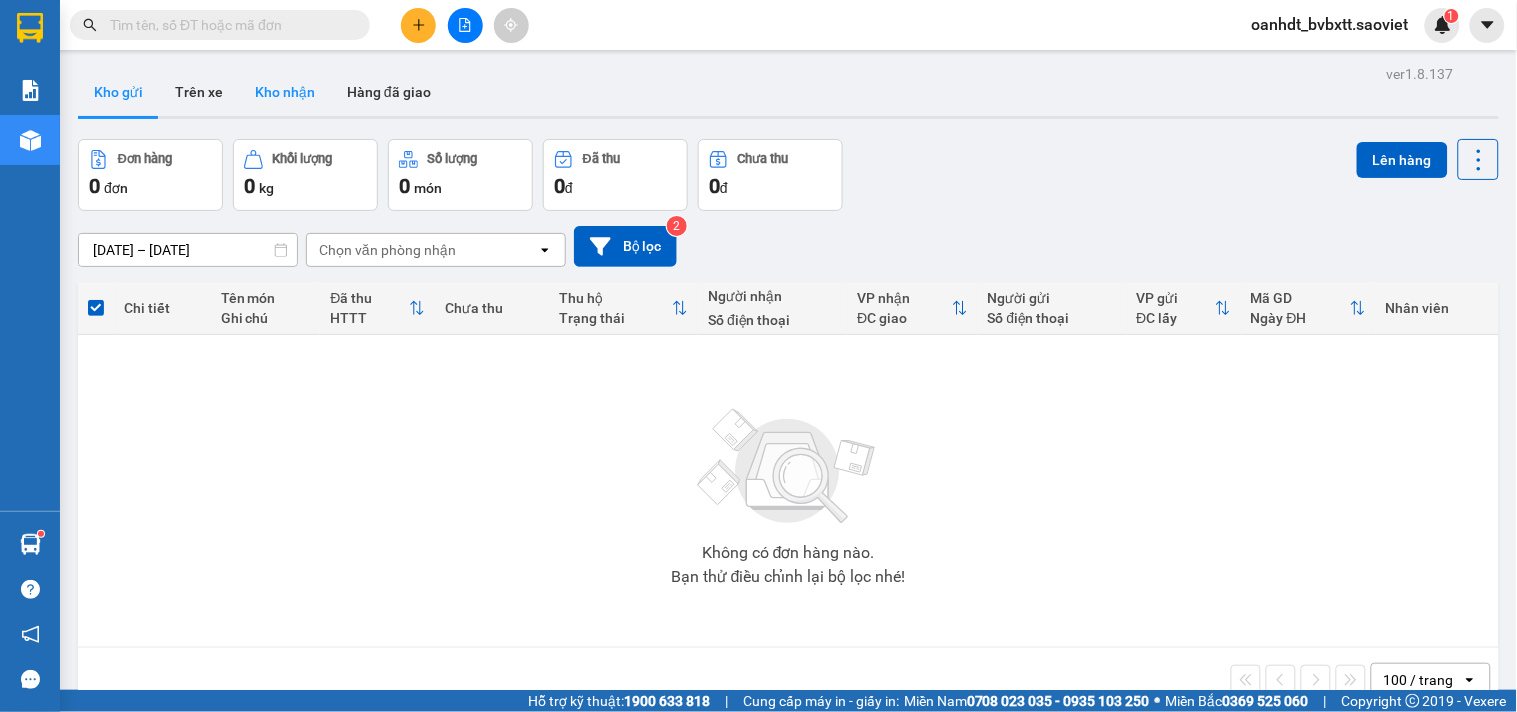click on "Kho nhận" at bounding box center (285, 92) 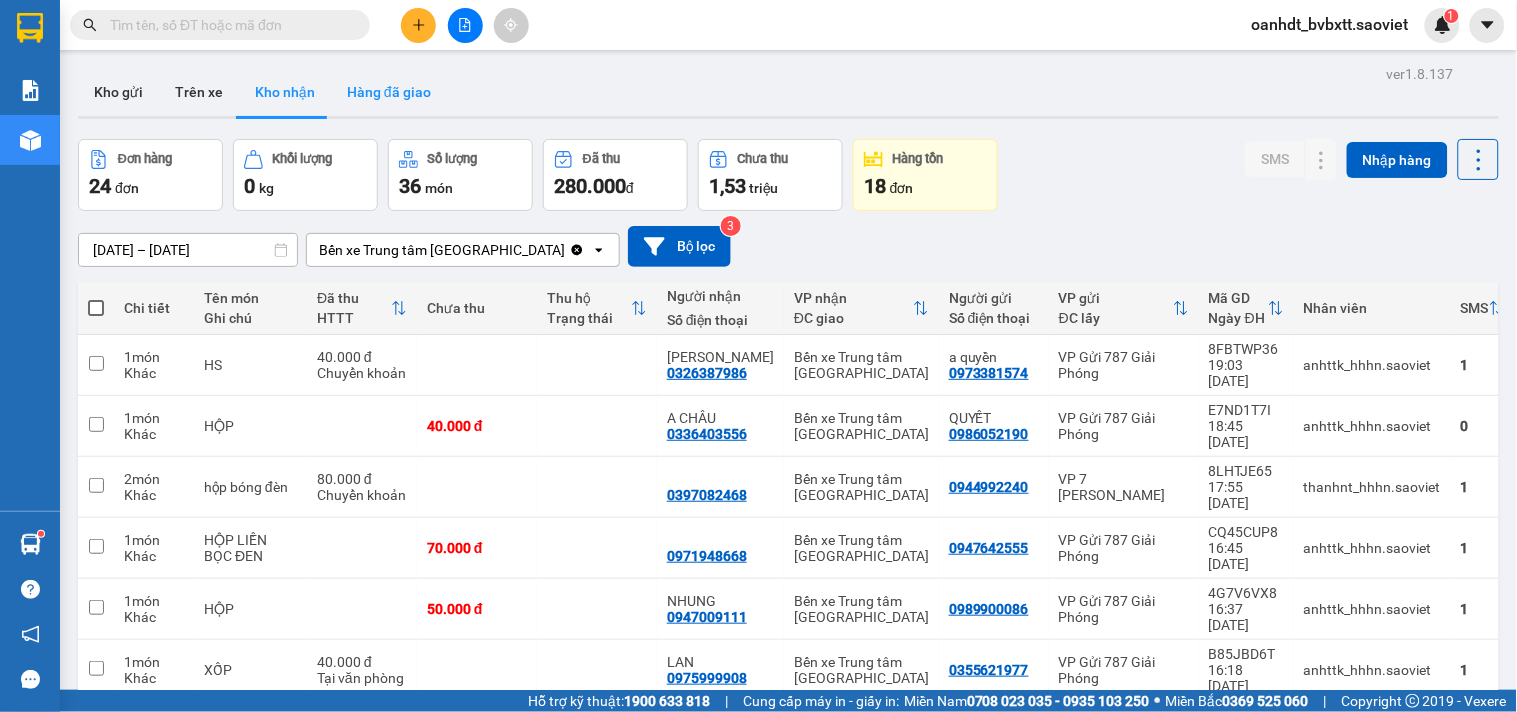 click on "Hàng đã giao" at bounding box center [389, 92] 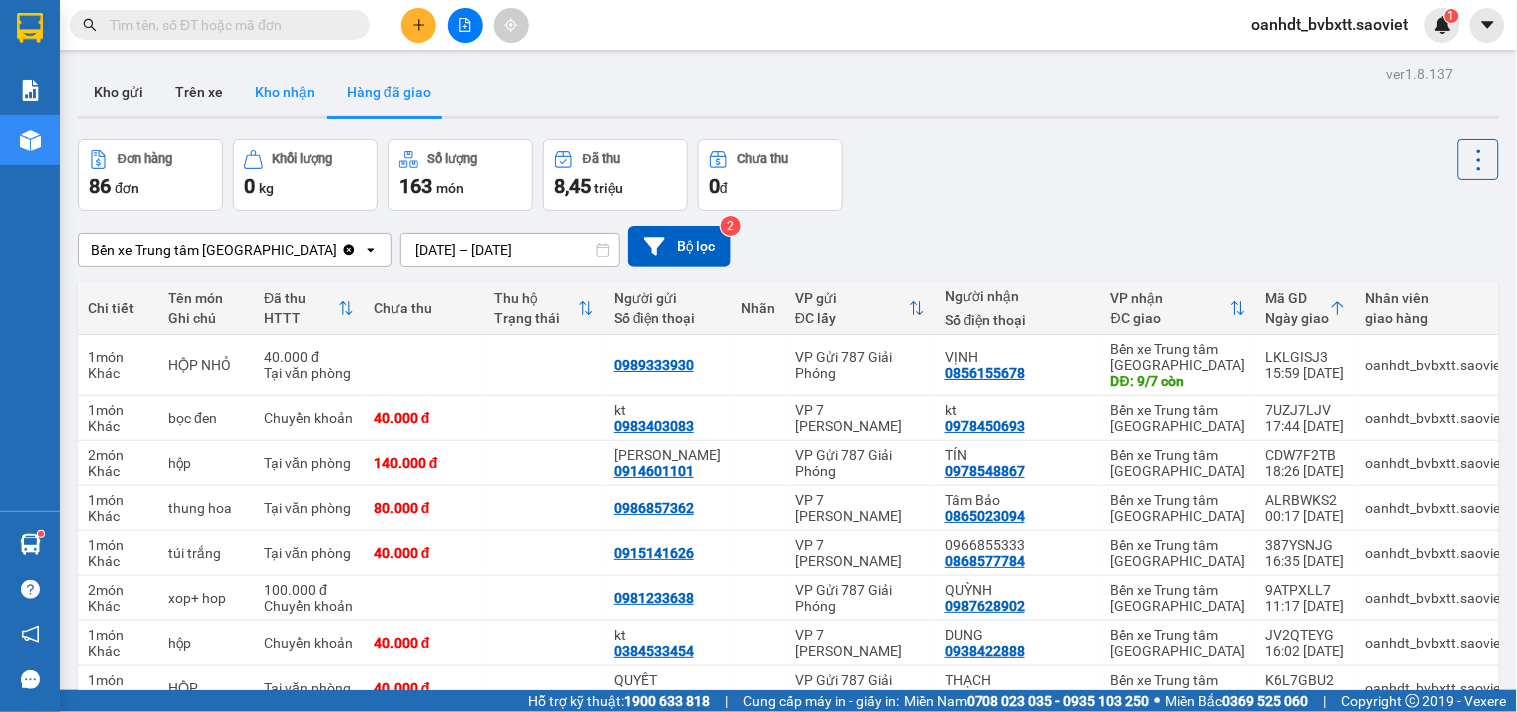 click on "Kho nhận" at bounding box center [285, 92] 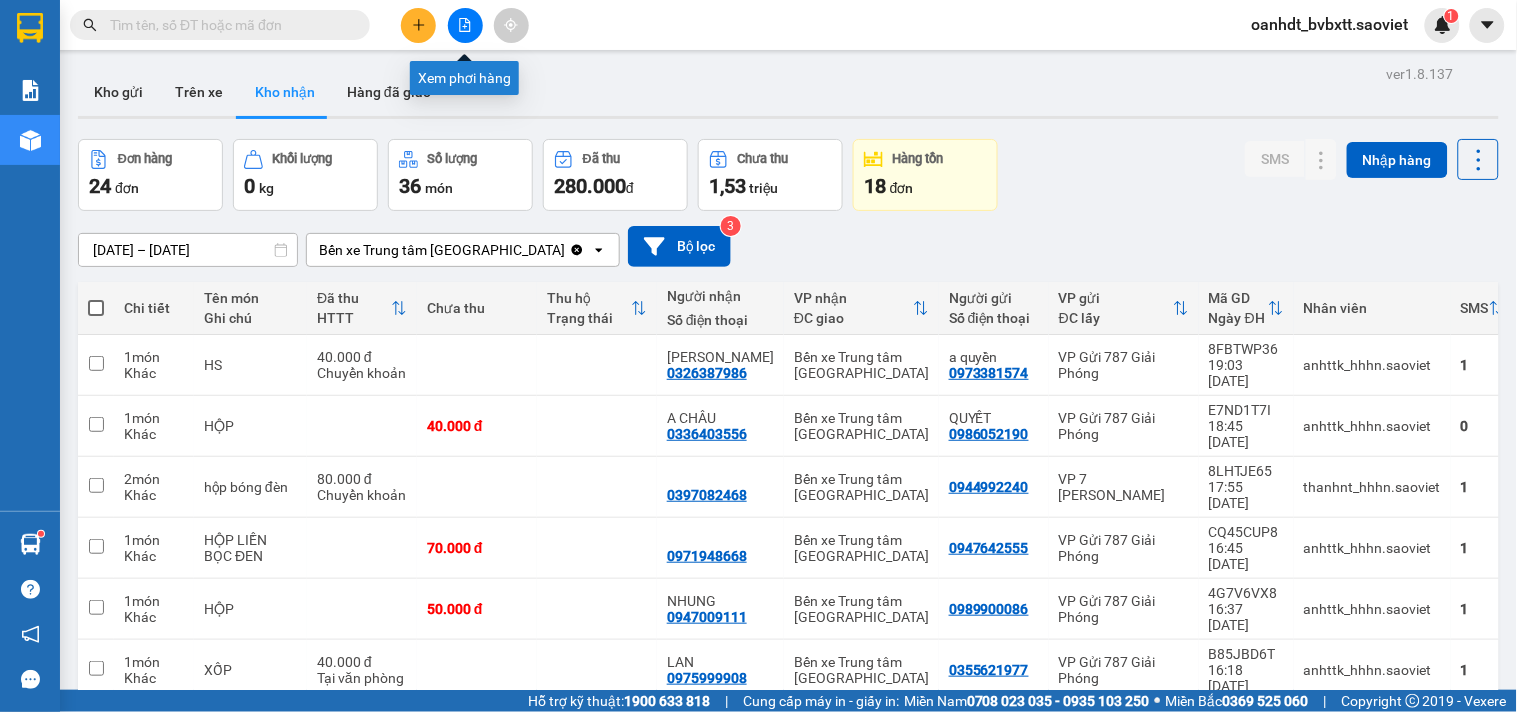 click at bounding box center [465, 25] 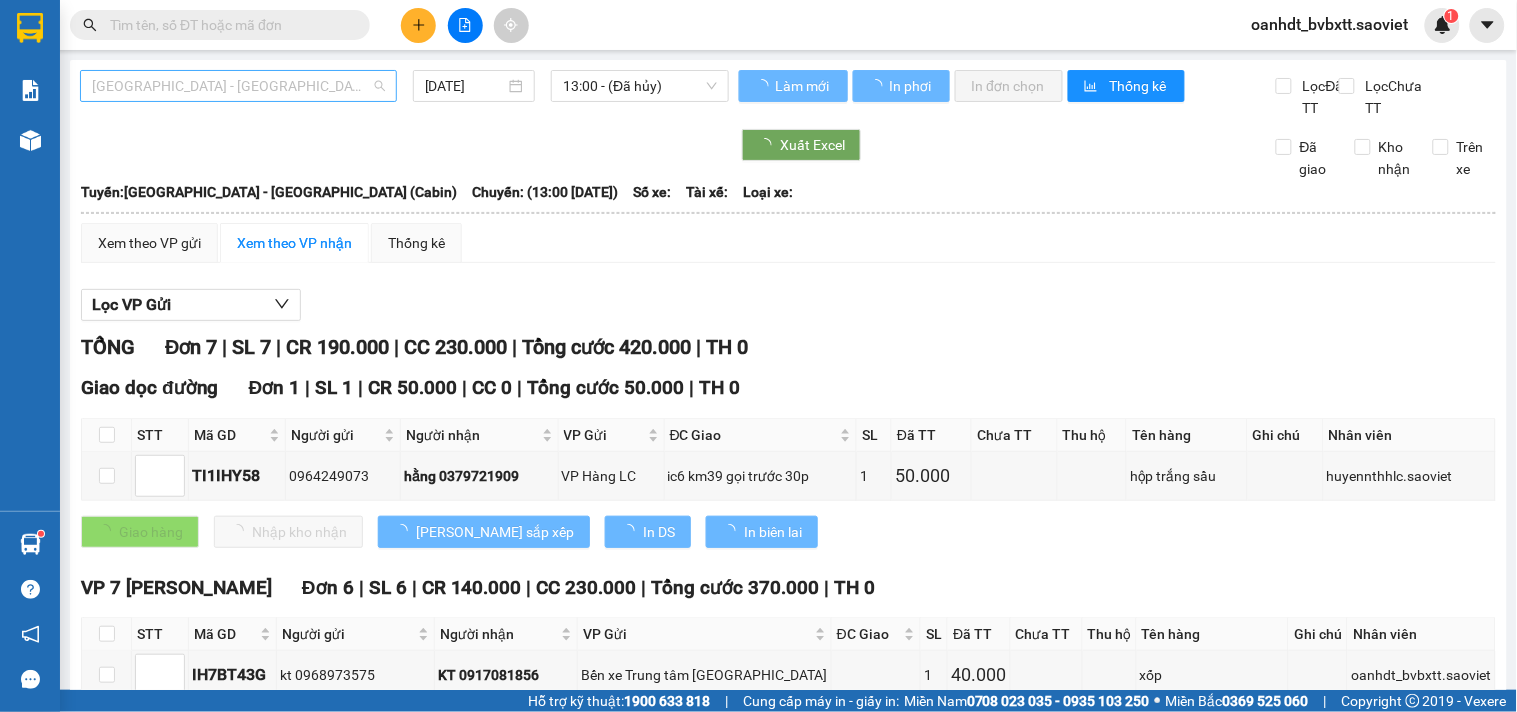 click on "[GEOGRAPHIC_DATA] - [GEOGRAPHIC_DATA] (Cabin)" at bounding box center (238, 86) 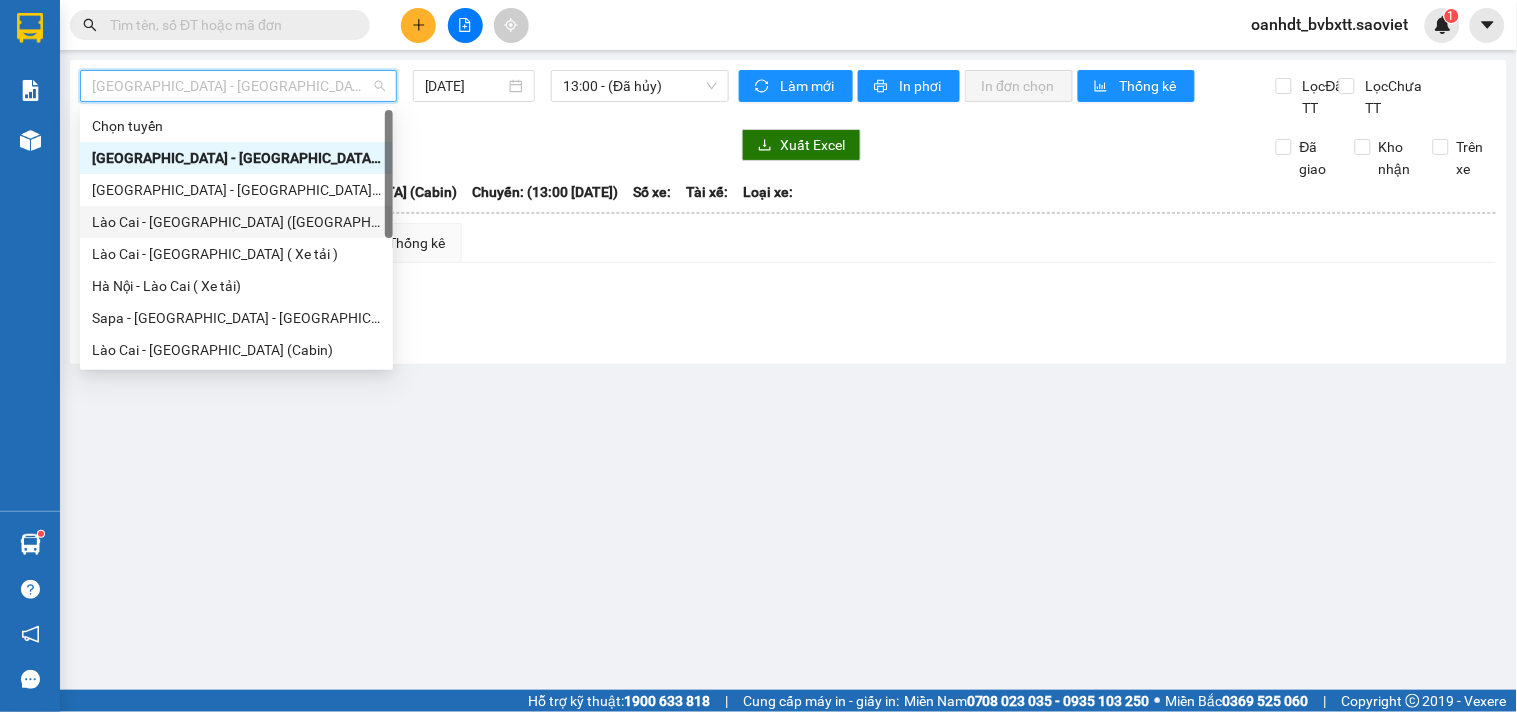 scroll, scrollTop: 160, scrollLeft: 0, axis: vertical 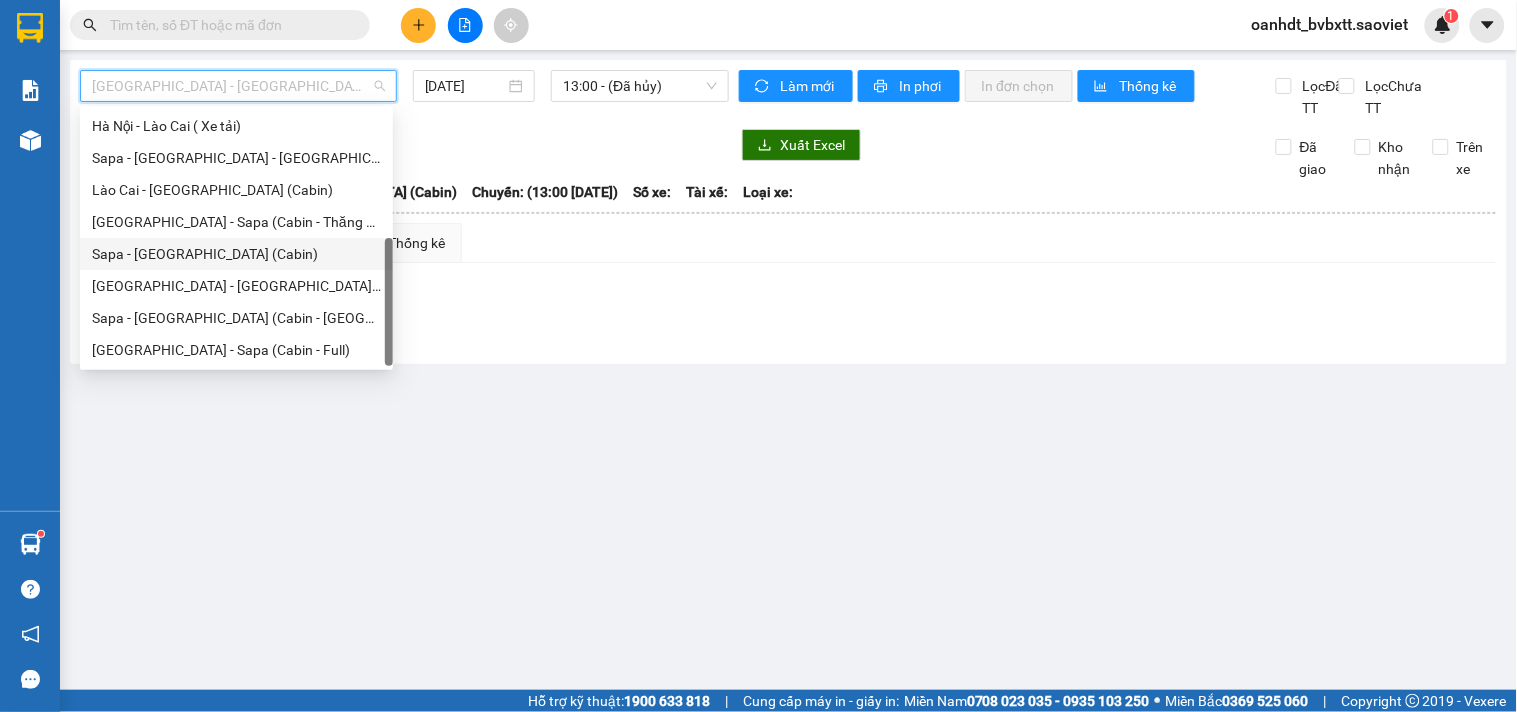 click on "Sapa - [GEOGRAPHIC_DATA] (Cabin)" at bounding box center (236, 254) 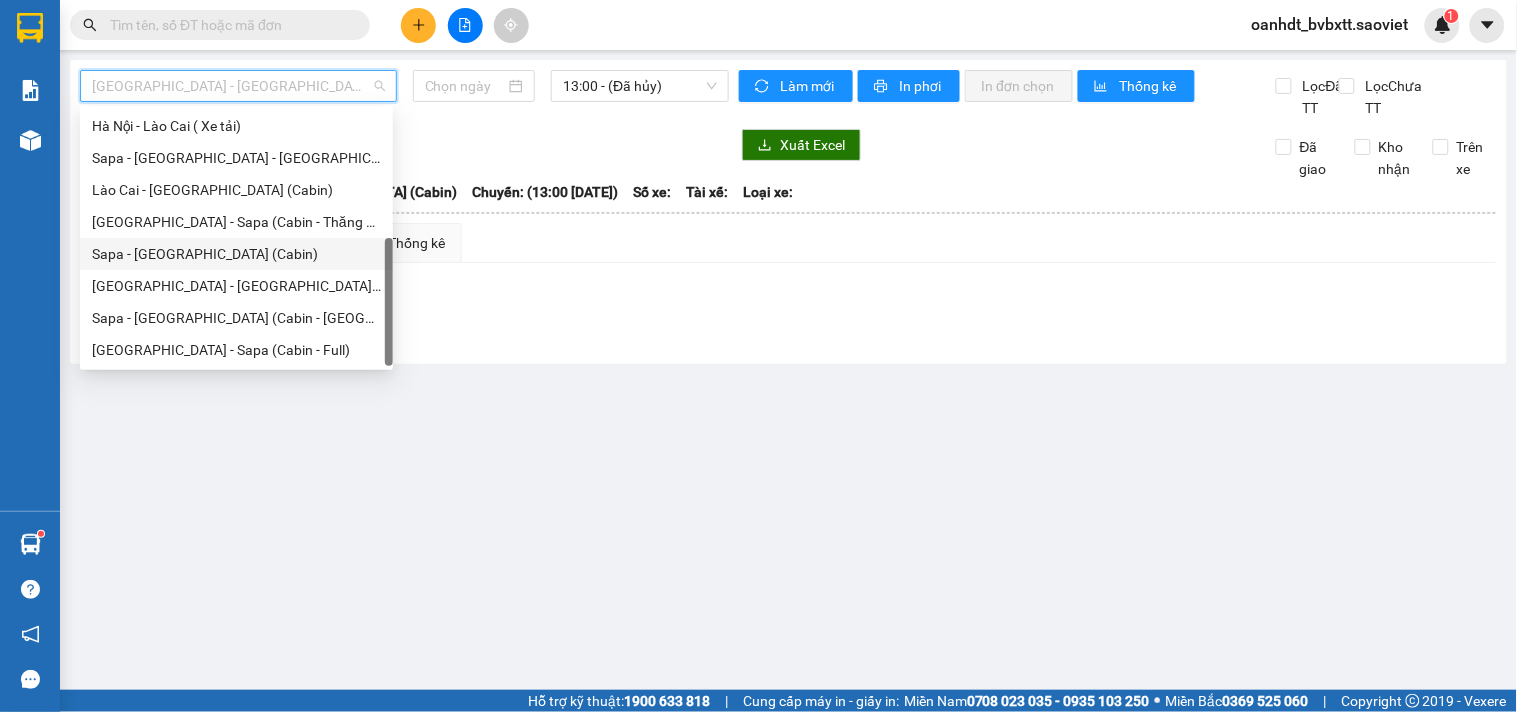 type on "[DATE]" 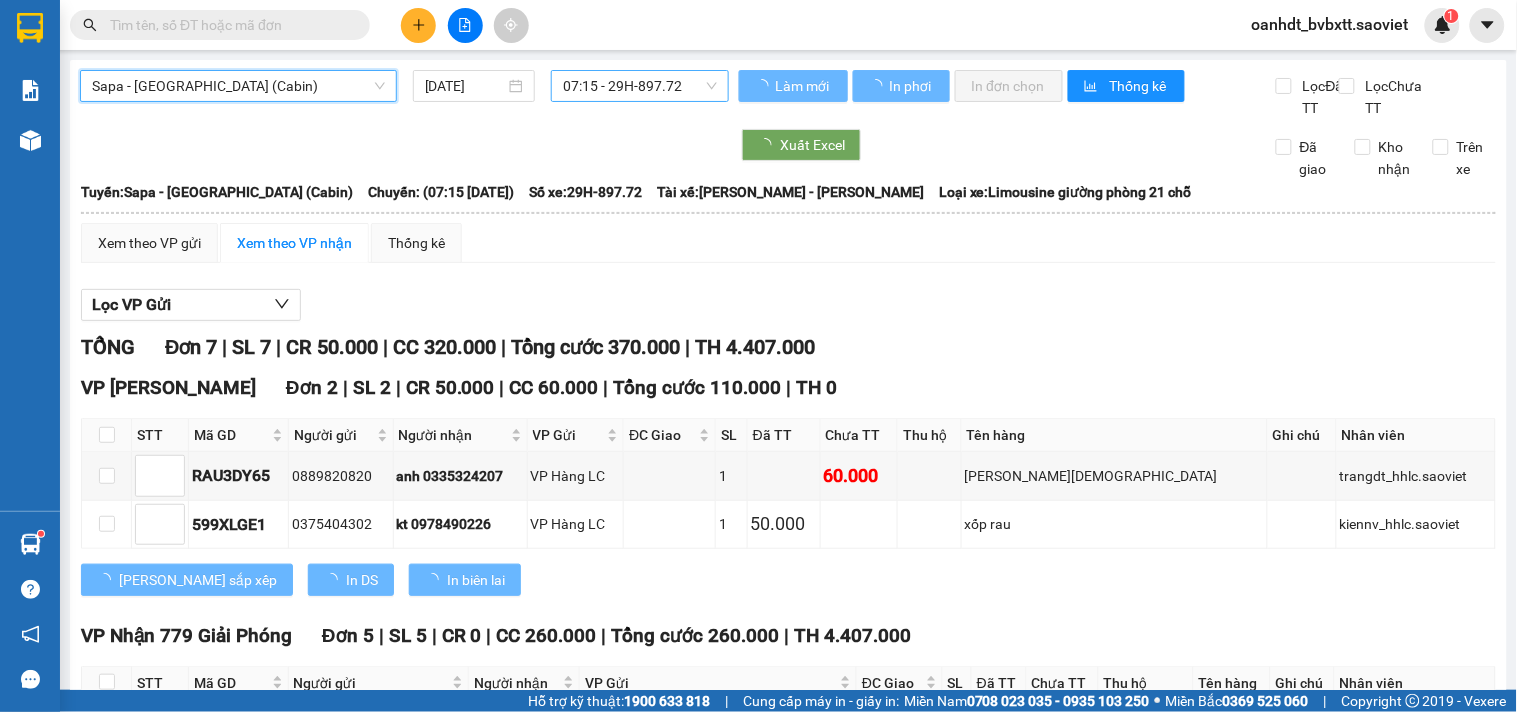 click on "07:15     - 29H-897.72" at bounding box center [640, 86] 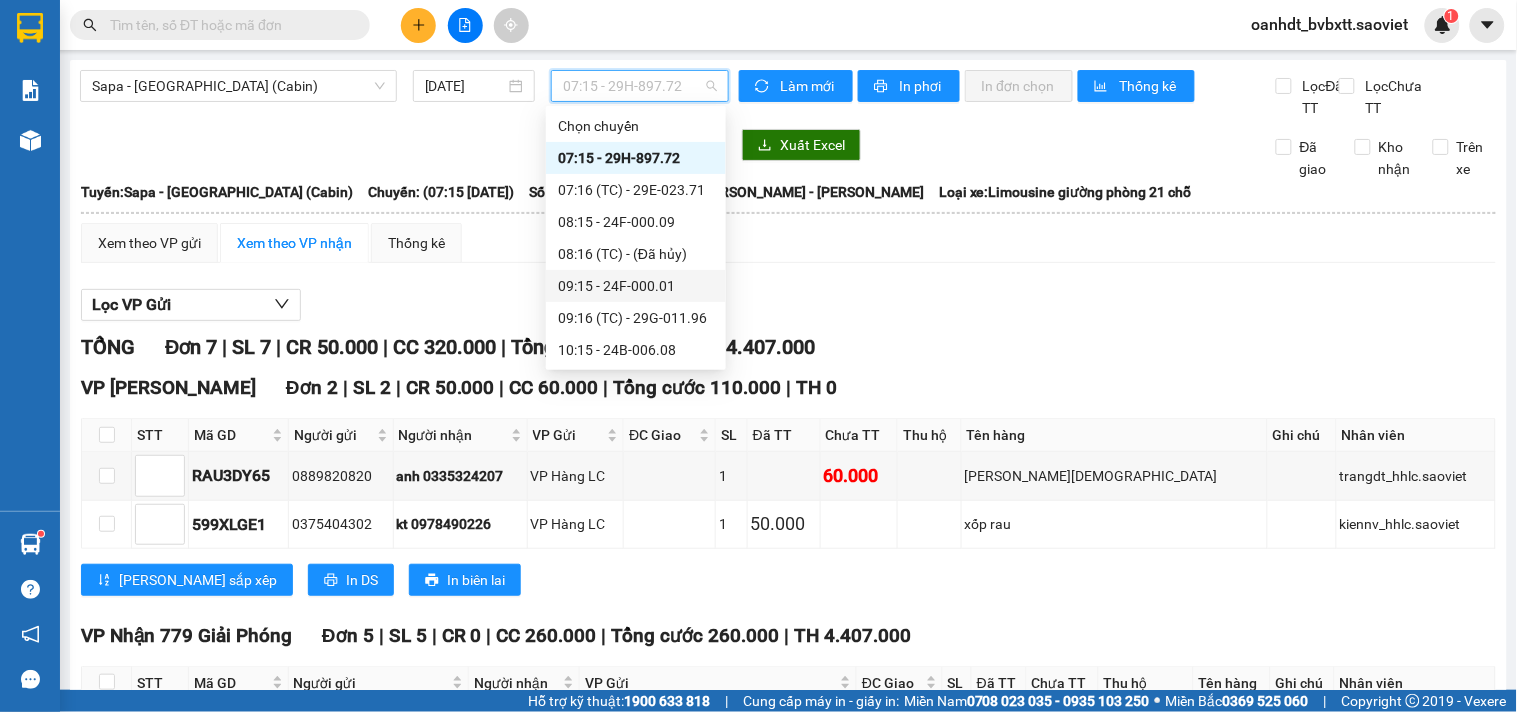 click on "09:15     - 24F-000.01" at bounding box center (636, 286) 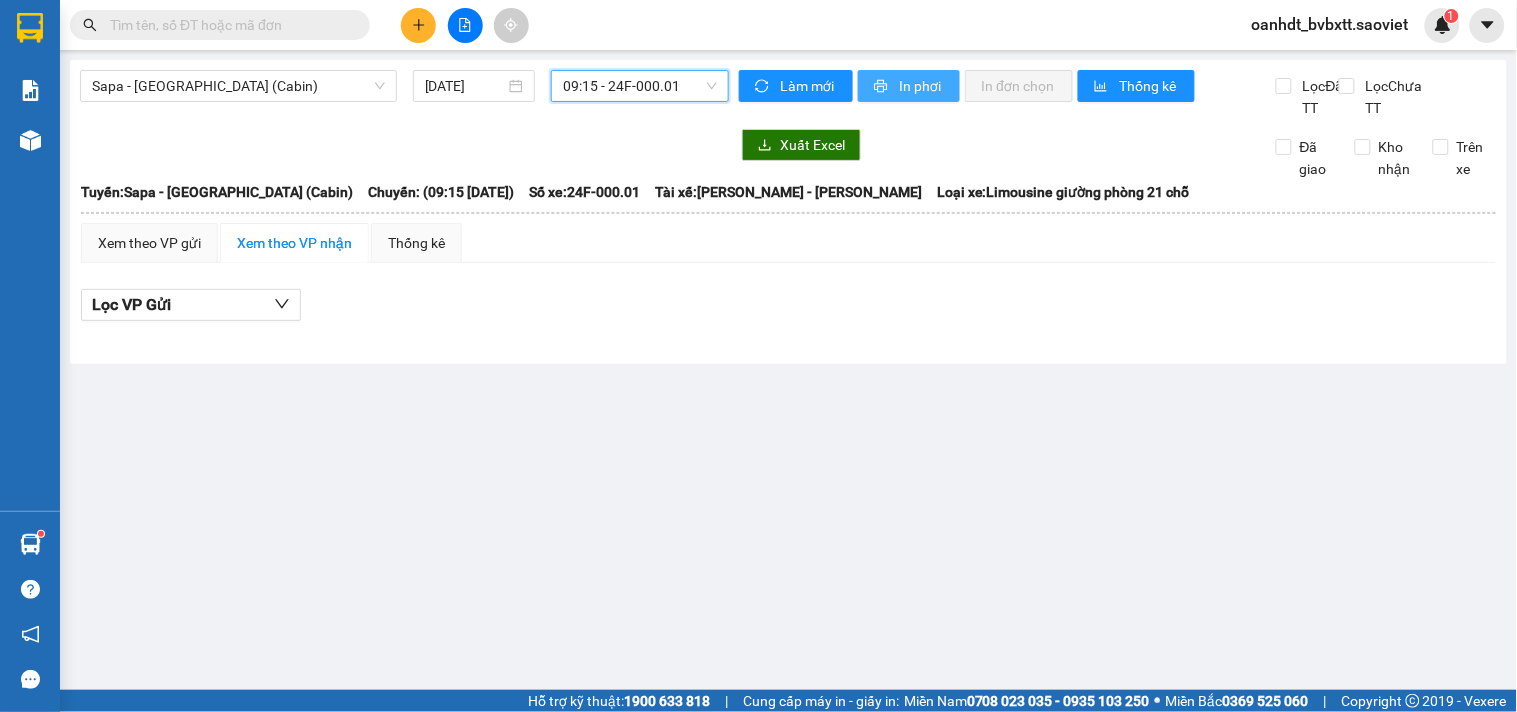 click 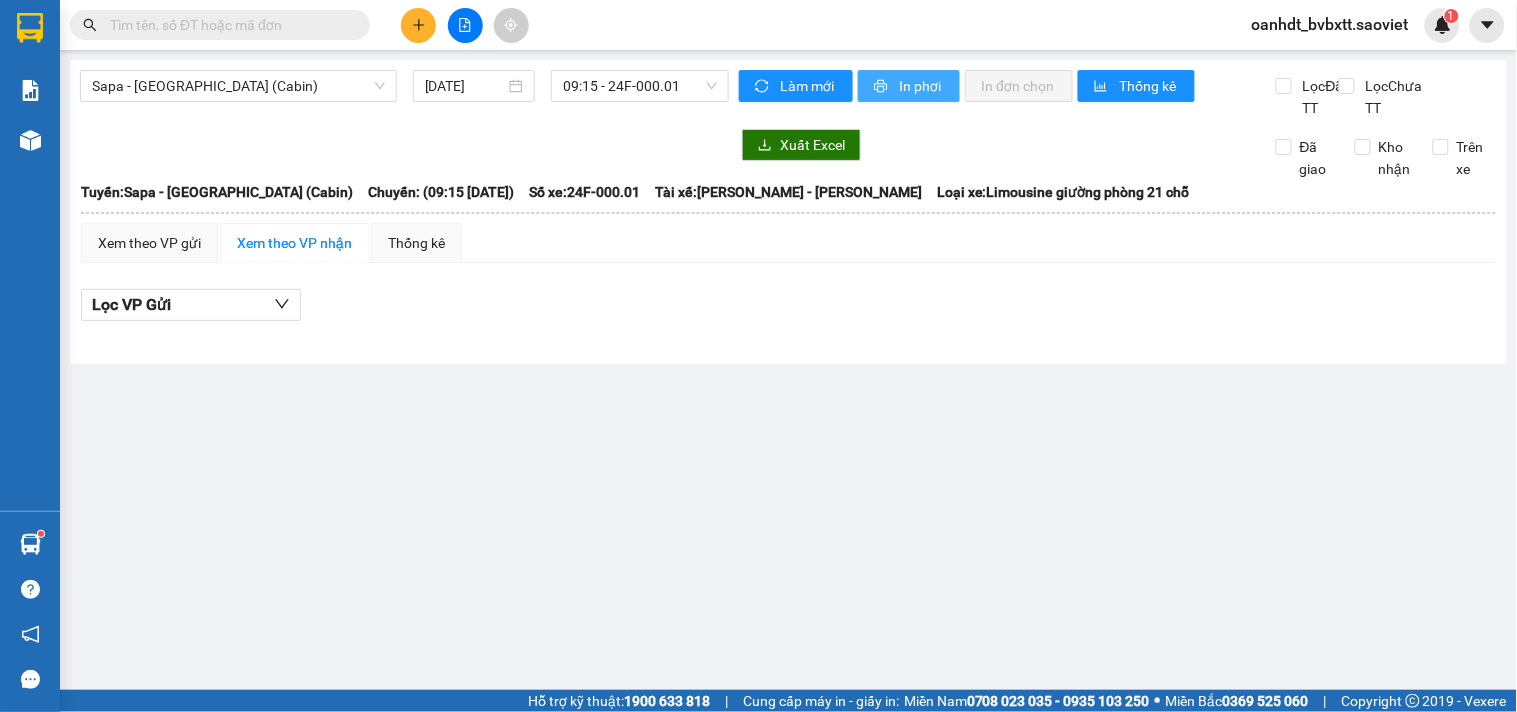 scroll, scrollTop: 0, scrollLeft: 0, axis: both 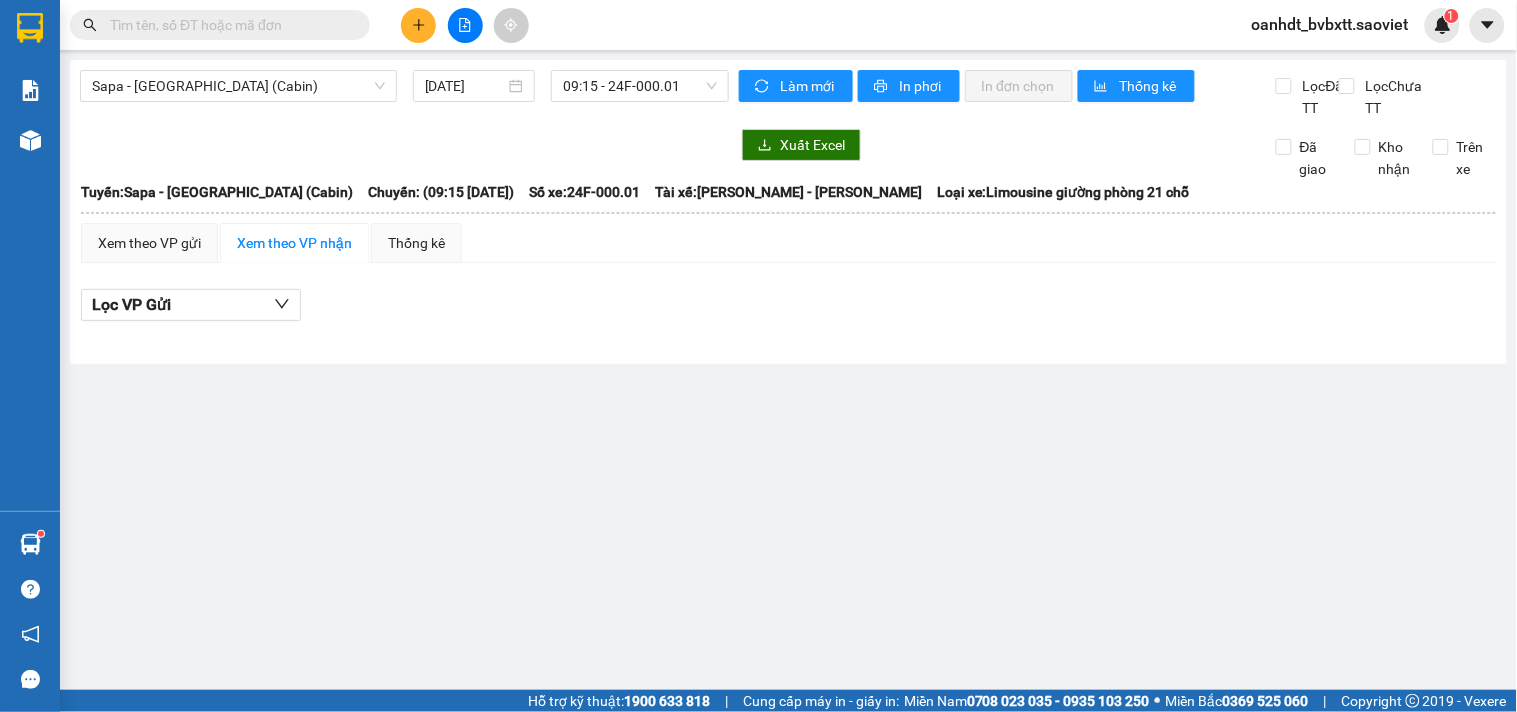 click at bounding box center [228, 25] 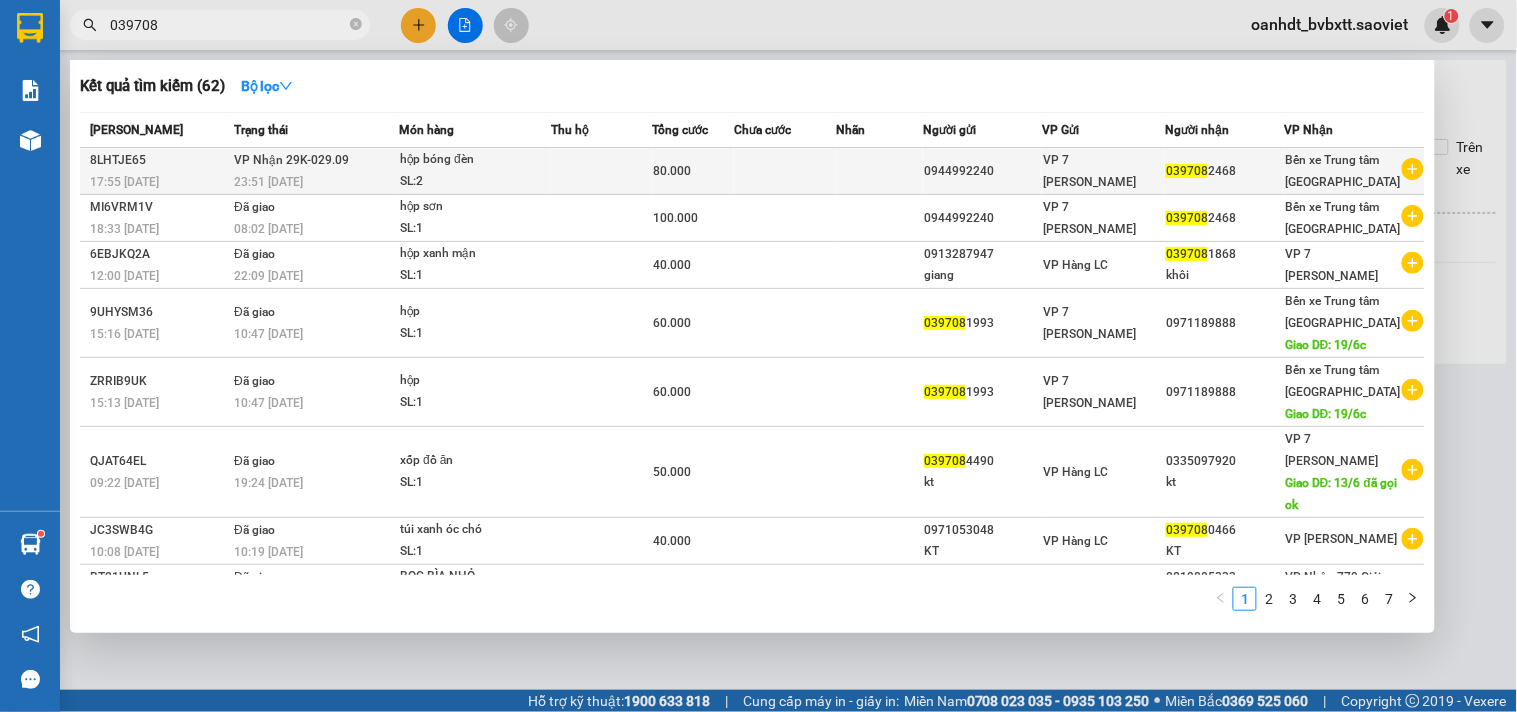 type on "039708" 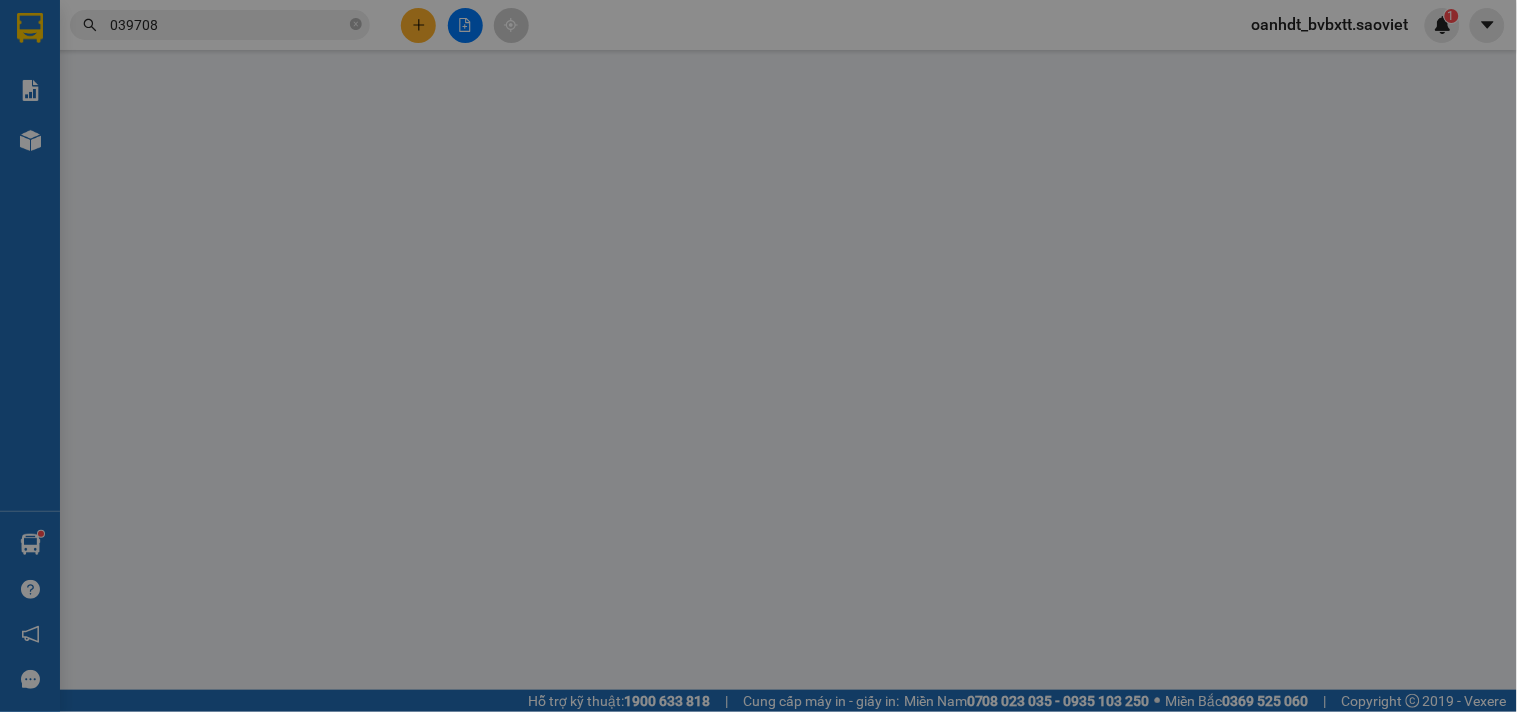 type on "0944992240" 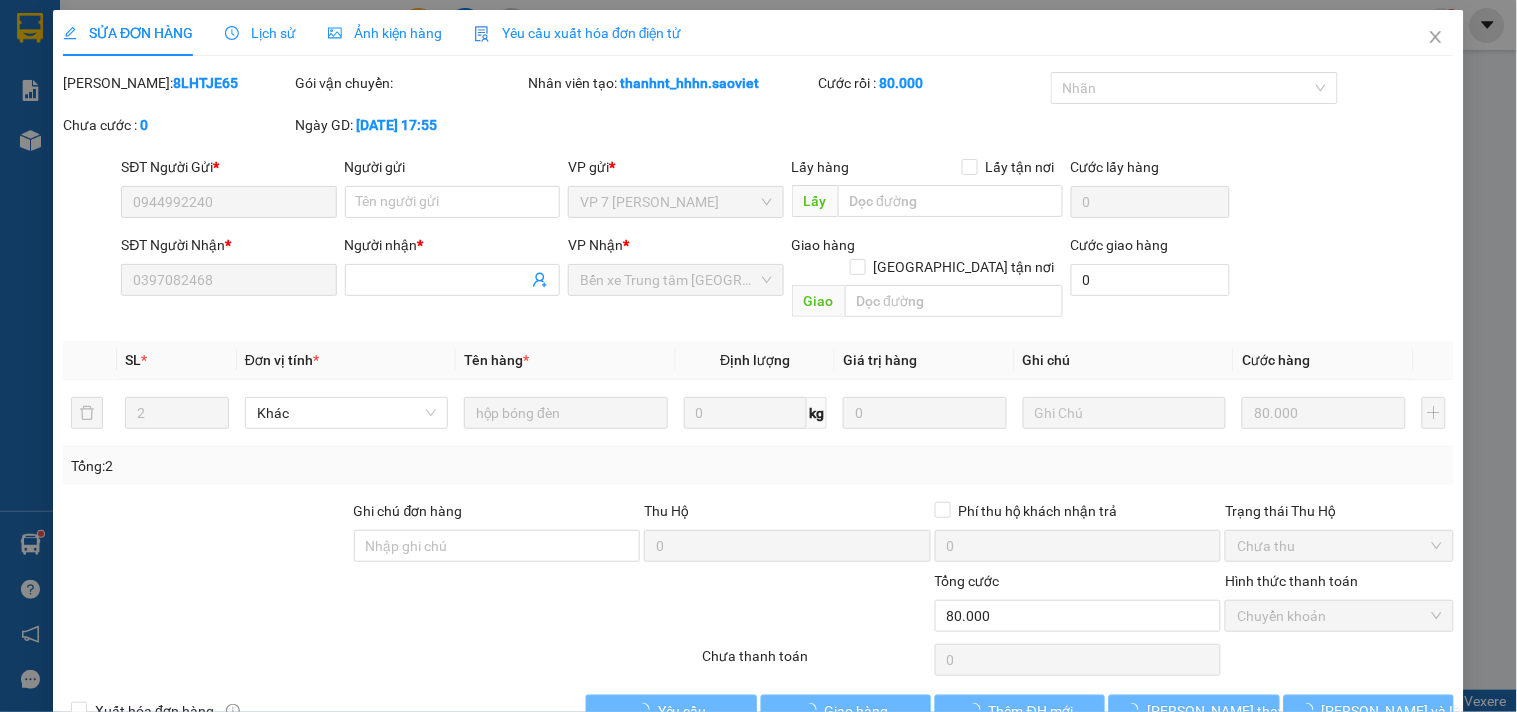 scroll, scrollTop: 32, scrollLeft: 0, axis: vertical 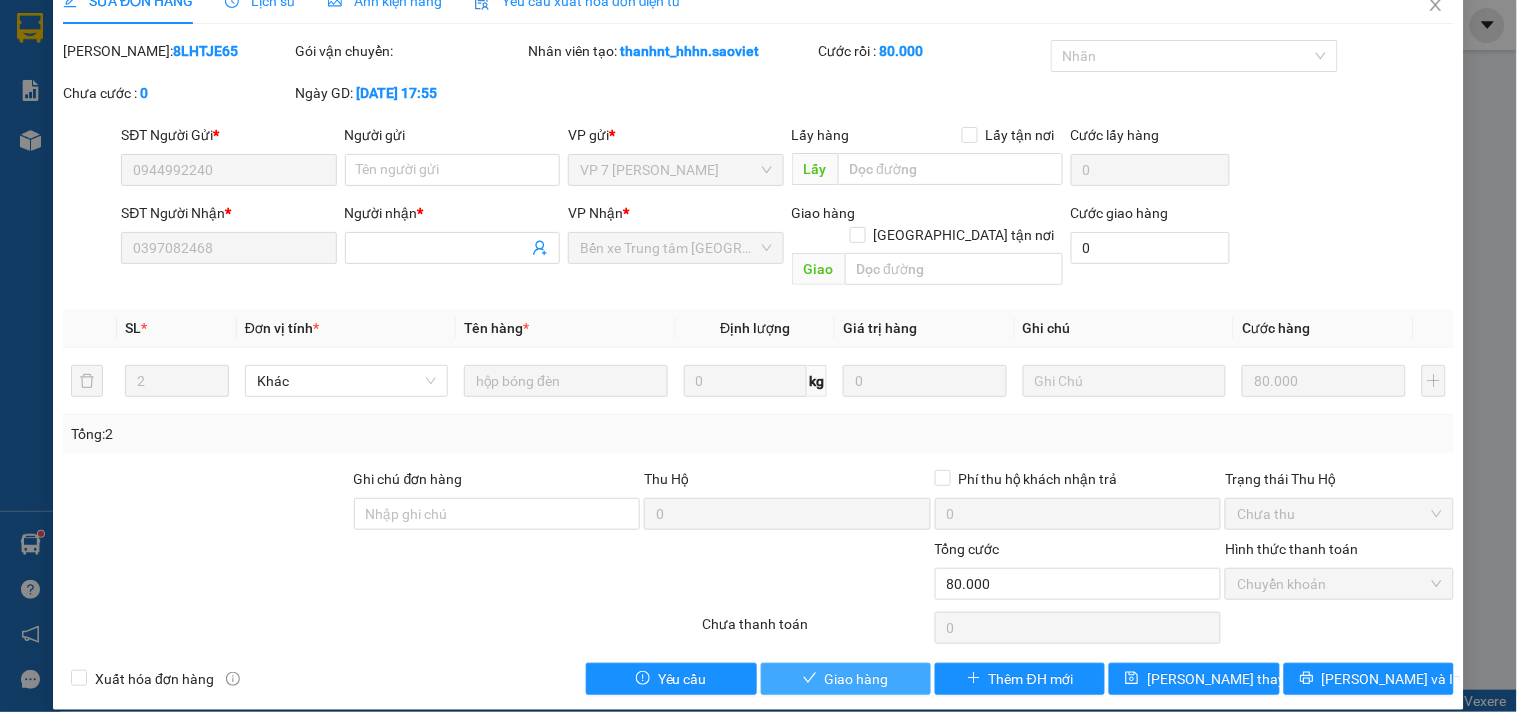 click on "Giao hàng" at bounding box center (846, 679) 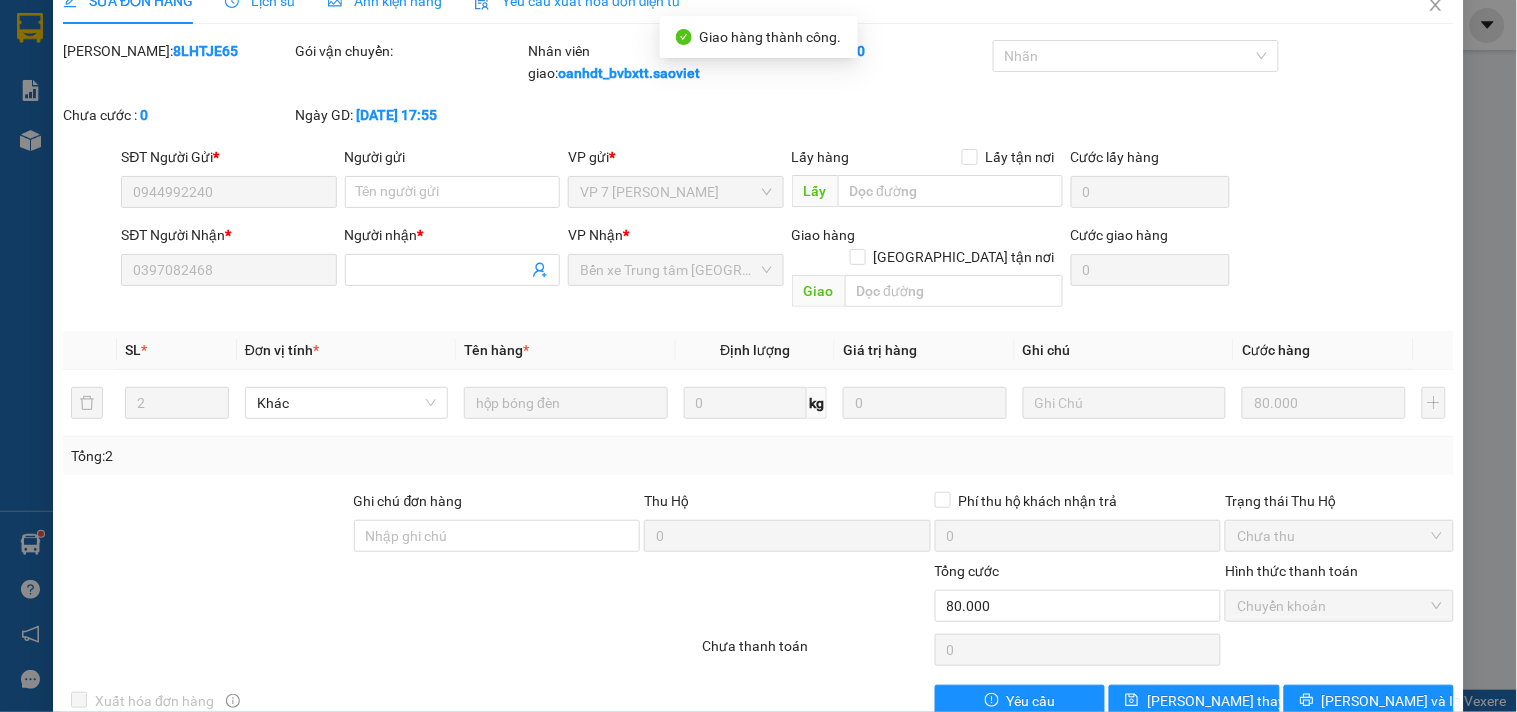 scroll, scrollTop: 0, scrollLeft: 0, axis: both 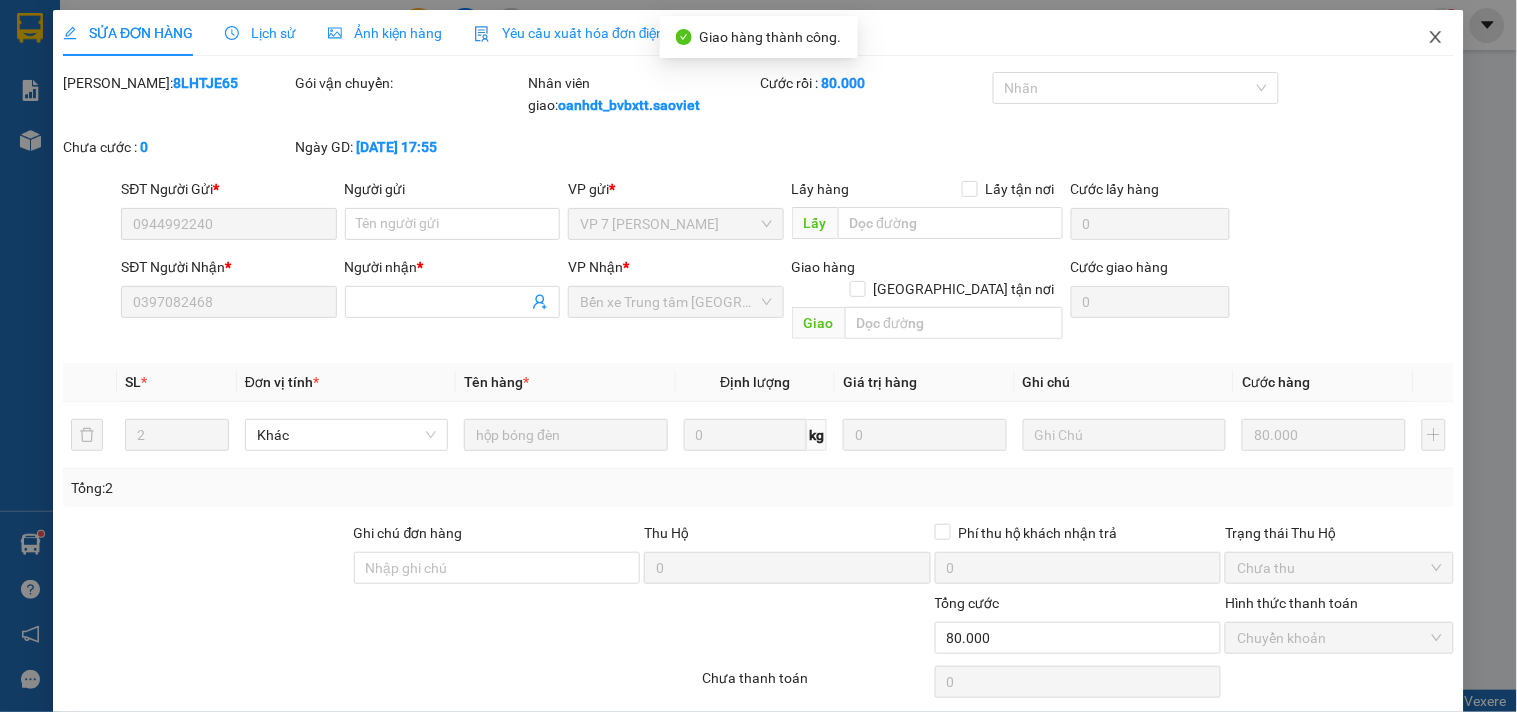click 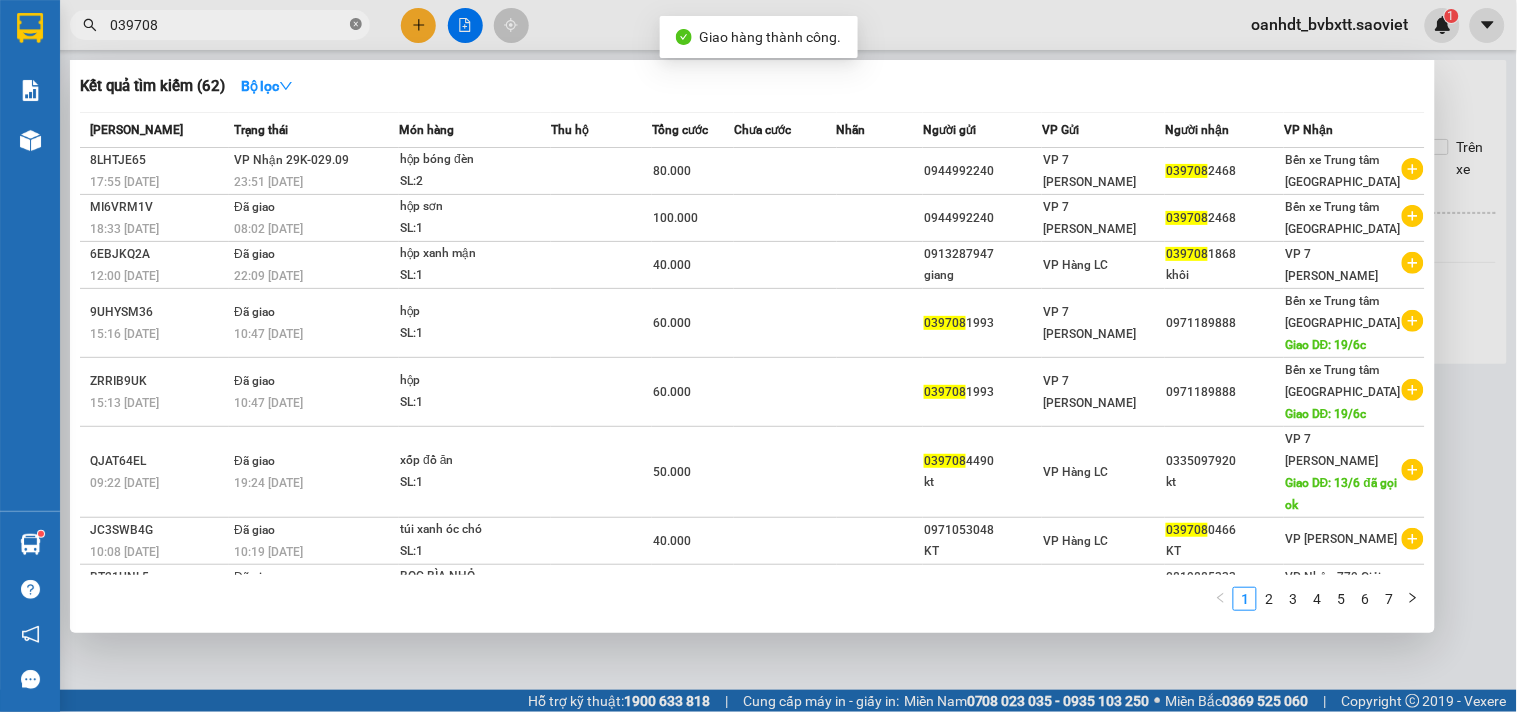 click 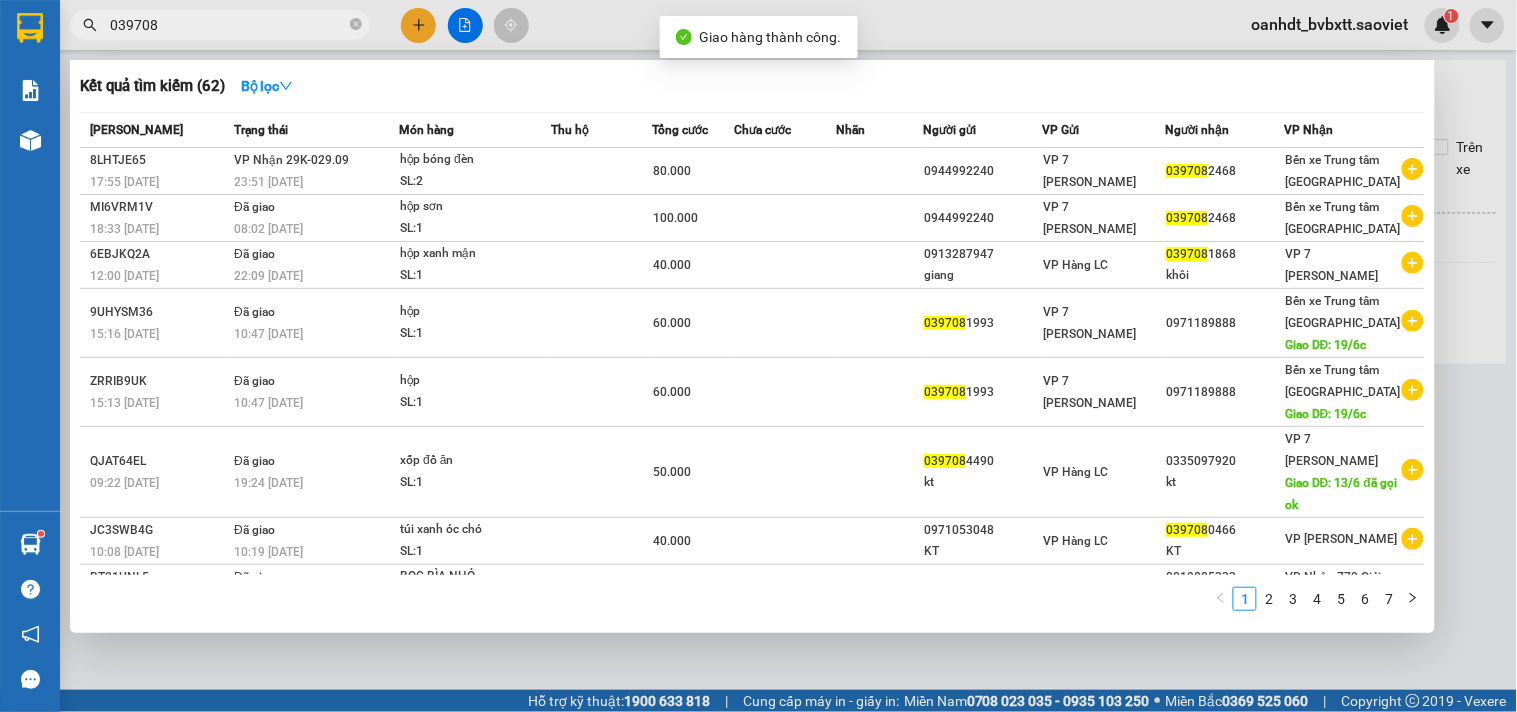 type 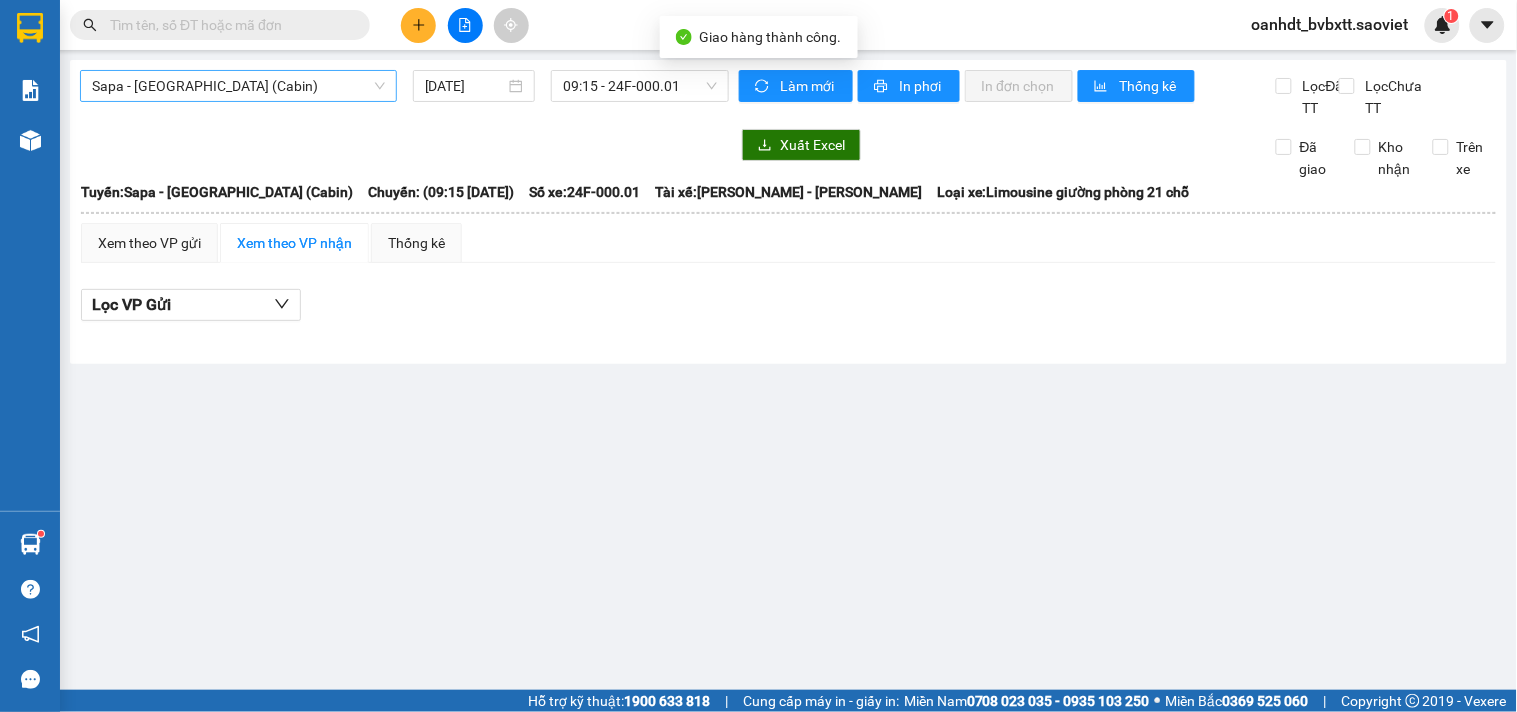 click on "Sapa - [GEOGRAPHIC_DATA] (Cabin)" at bounding box center [238, 86] 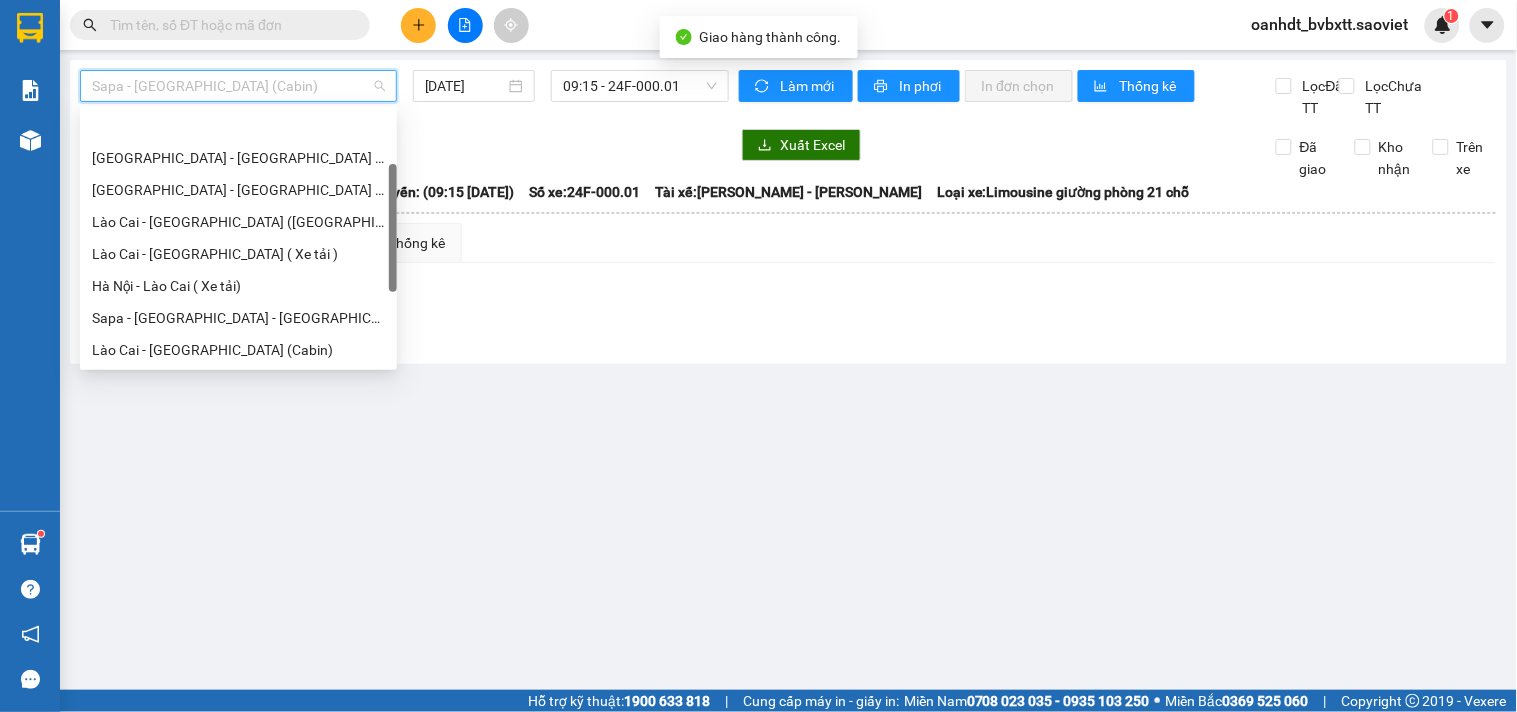 scroll, scrollTop: 64, scrollLeft: 0, axis: vertical 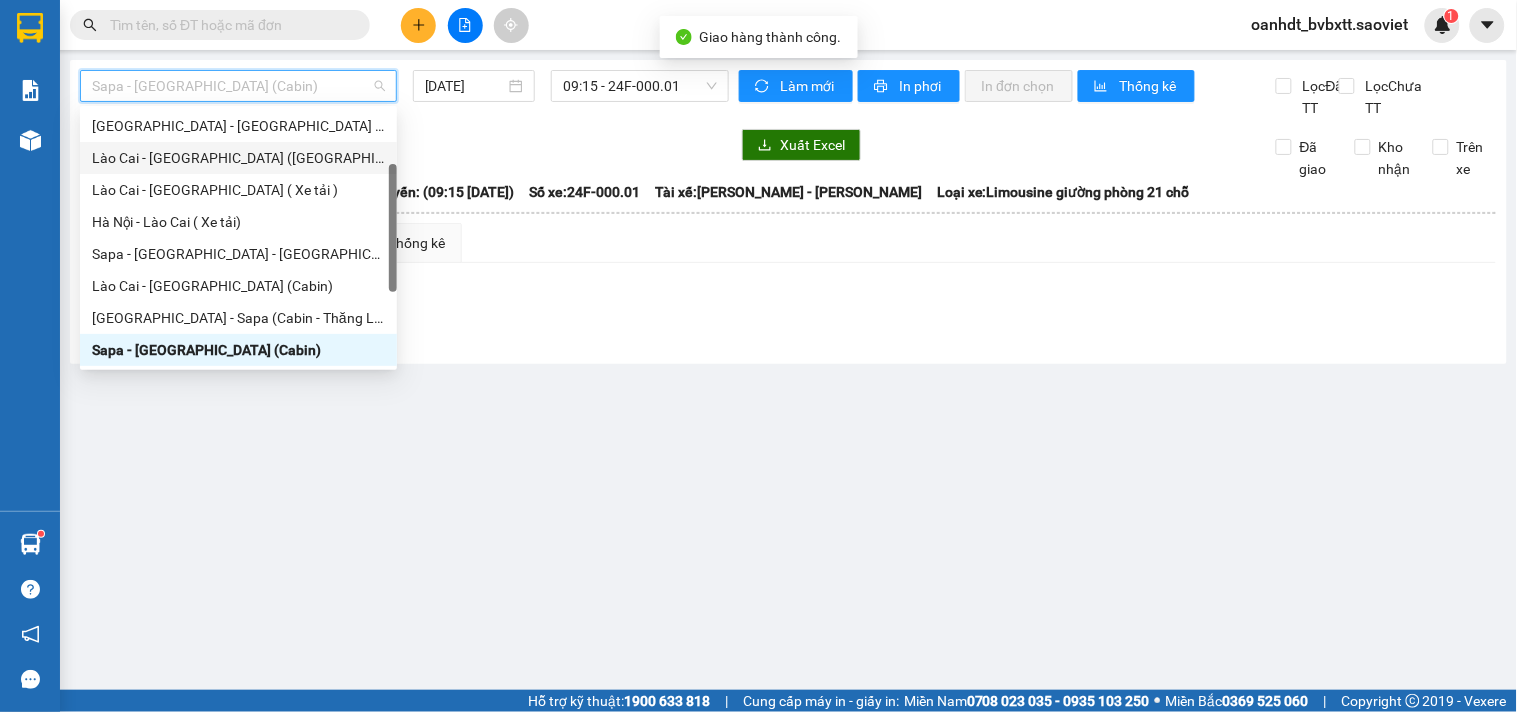 click on "Lào Cai - [GEOGRAPHIC_DATA] ([GEOGRAPHIC_DATA])" at bounding box center [238, 158] 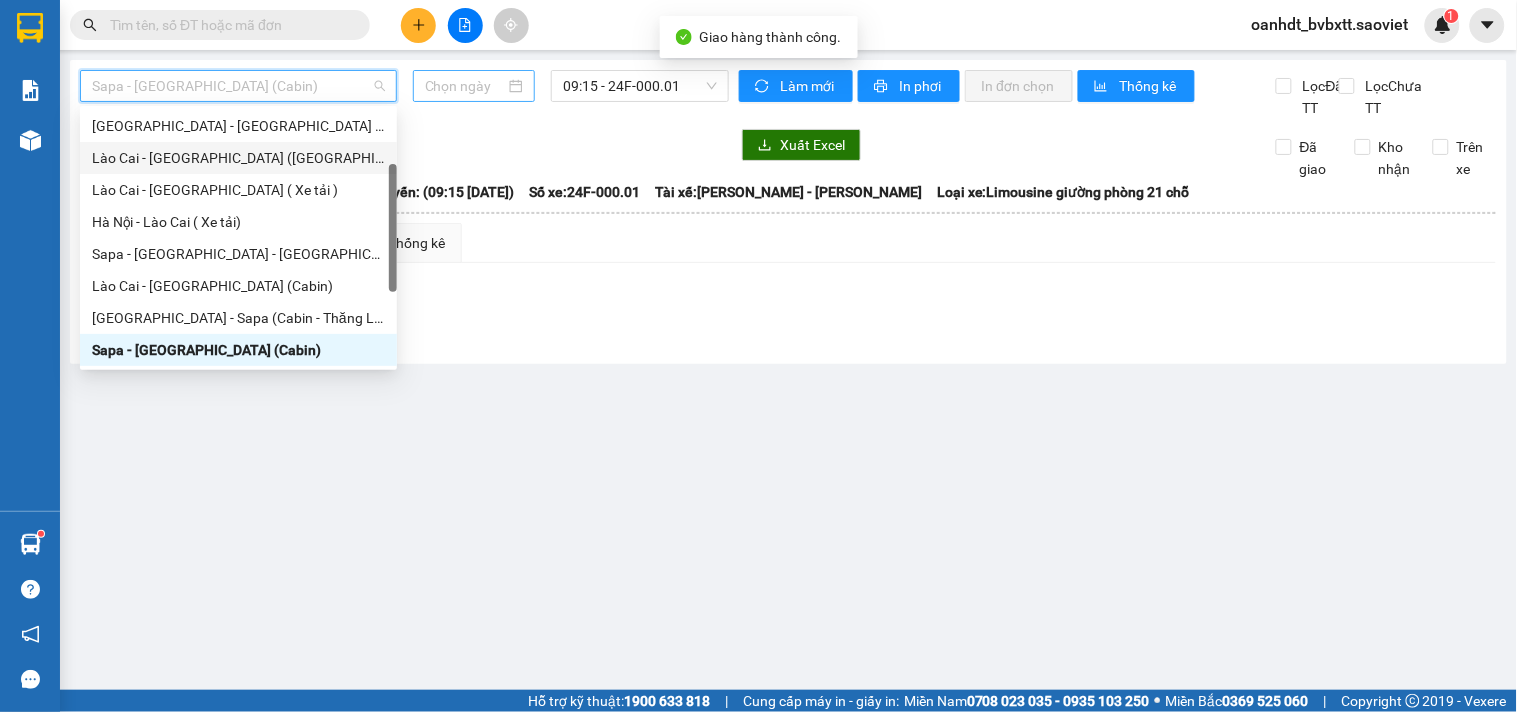 type on "[DATE]" 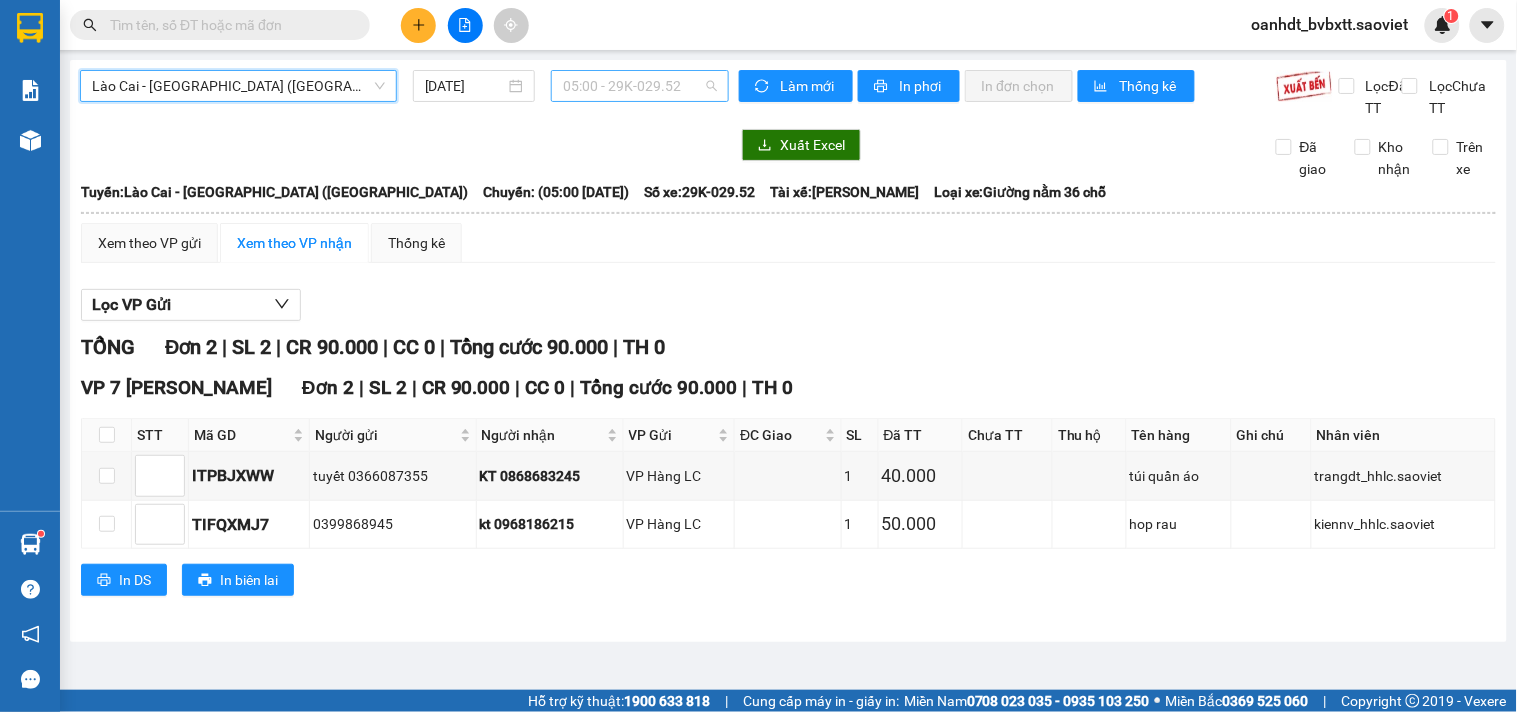 click on "05:00     - 29K-029.52" at bounding box center (640, 86) 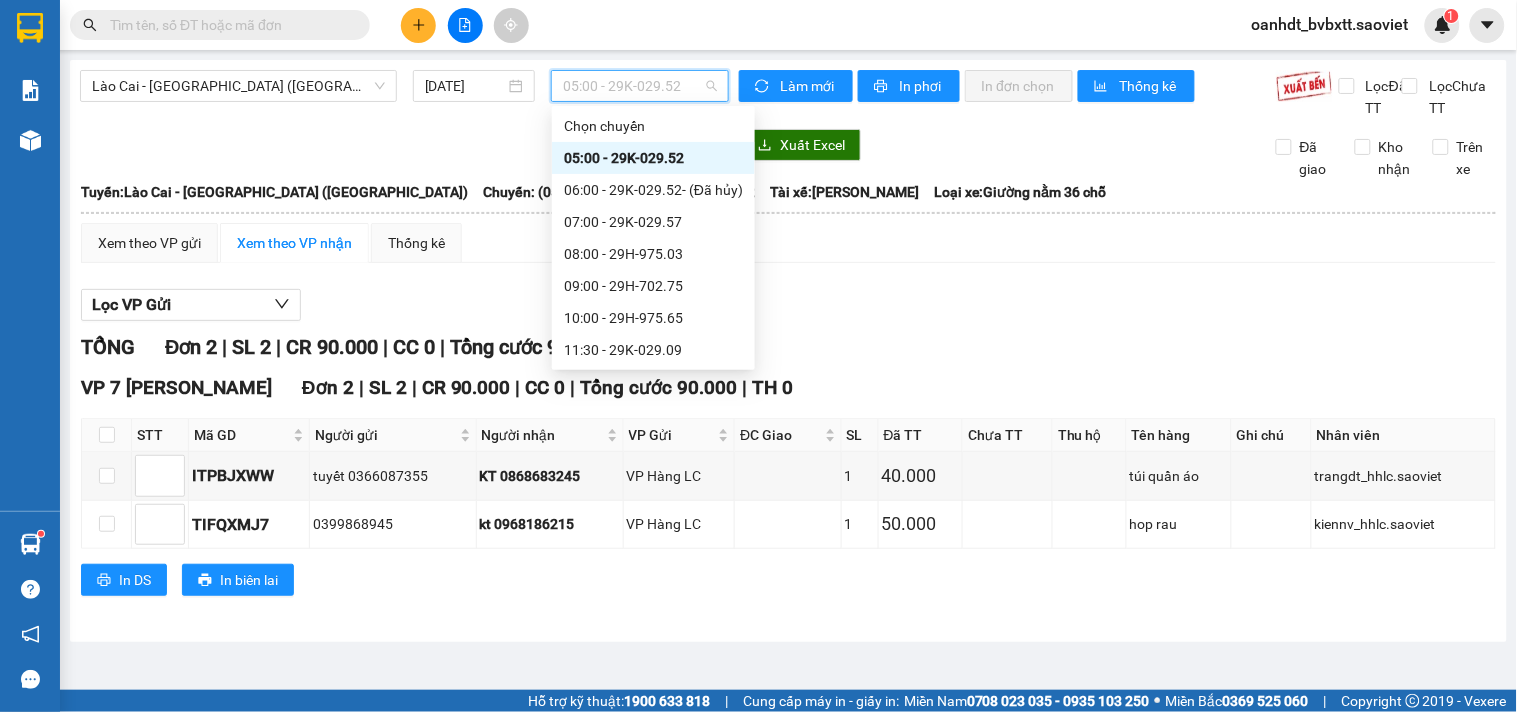 drag, startPoint x: 306, startPoint y: 70, endPoint x: 250, endPoint y: 105, distance: 66.037865 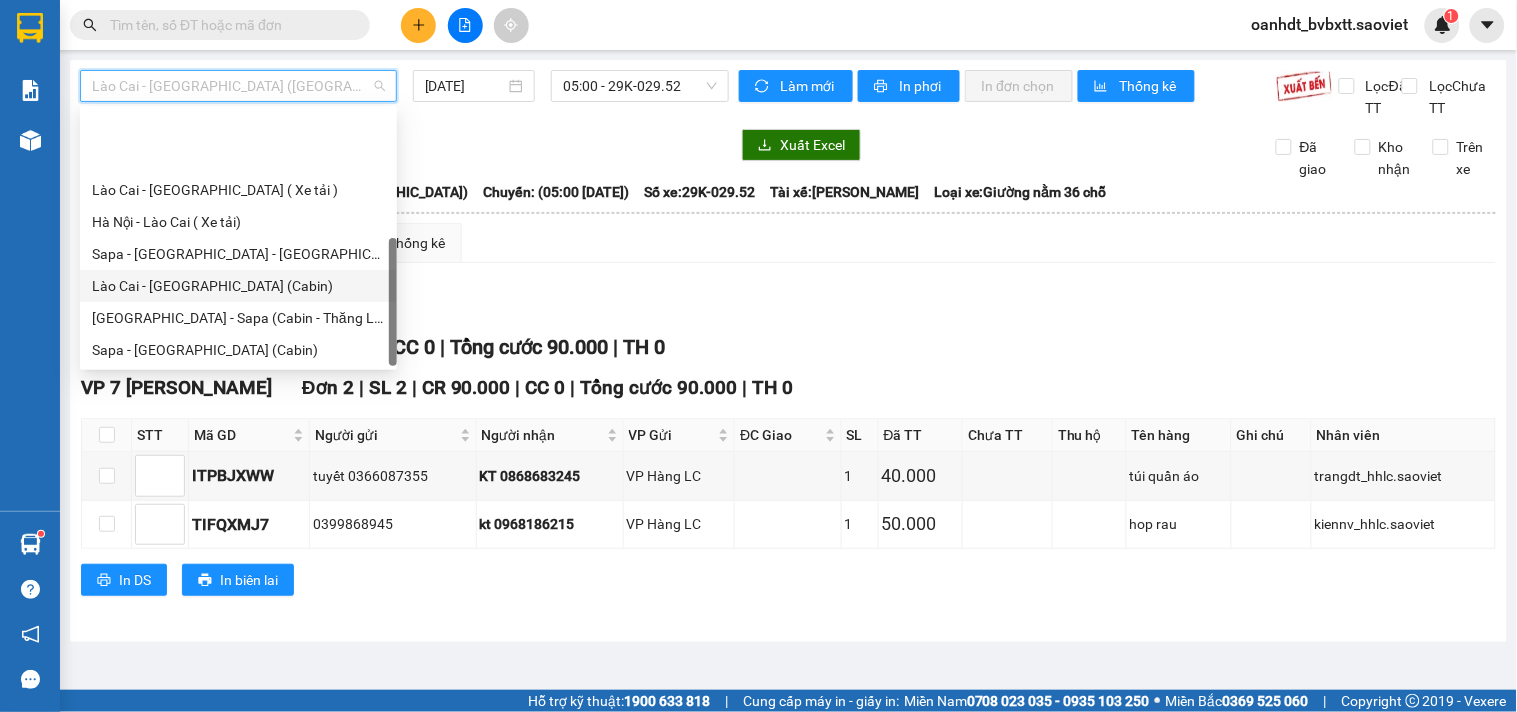 scroll, scrollTop: 160, scrollLeft: 0, axis: vertical 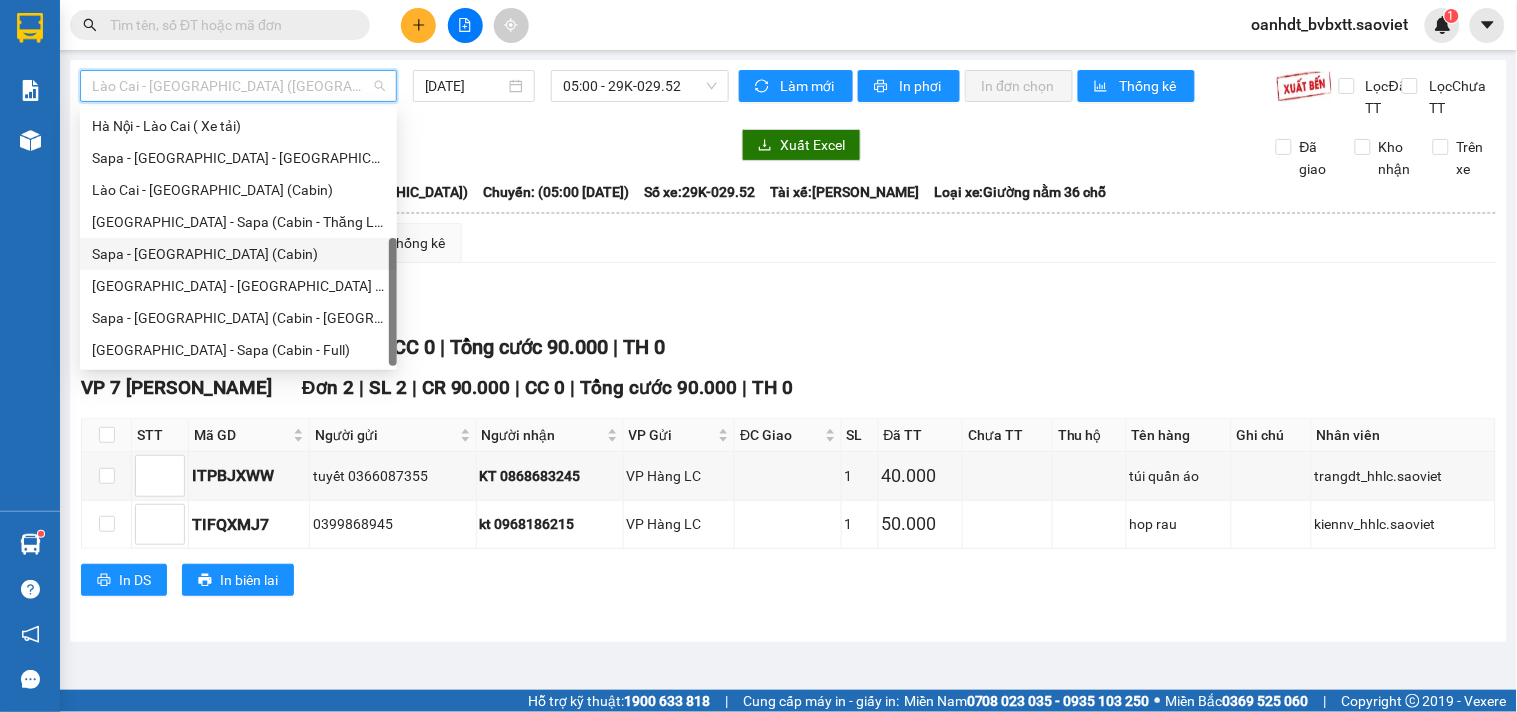 click on "Sapa - [GEOGRAPHIC_DATA] (Cabin)" at bounding box center (238, 254) 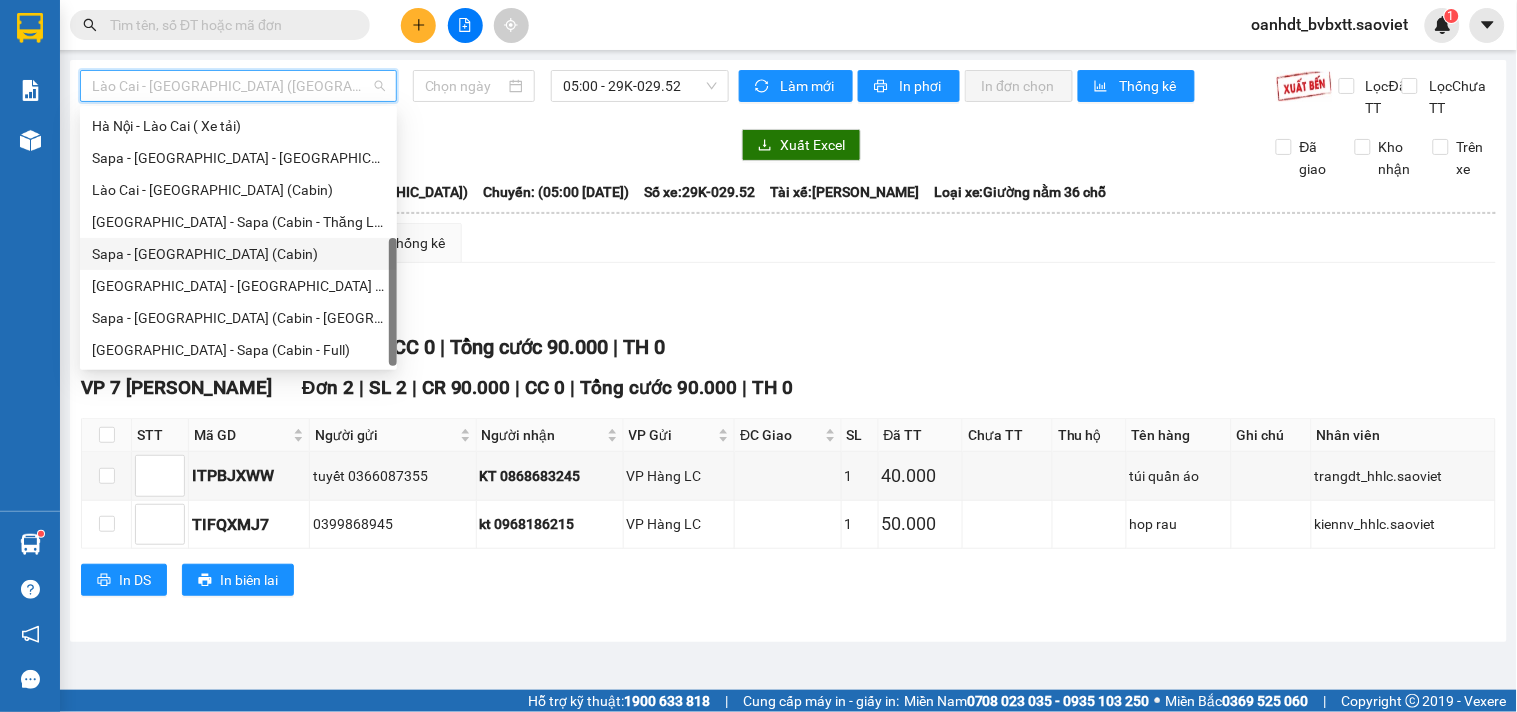 type on "[DATE]" 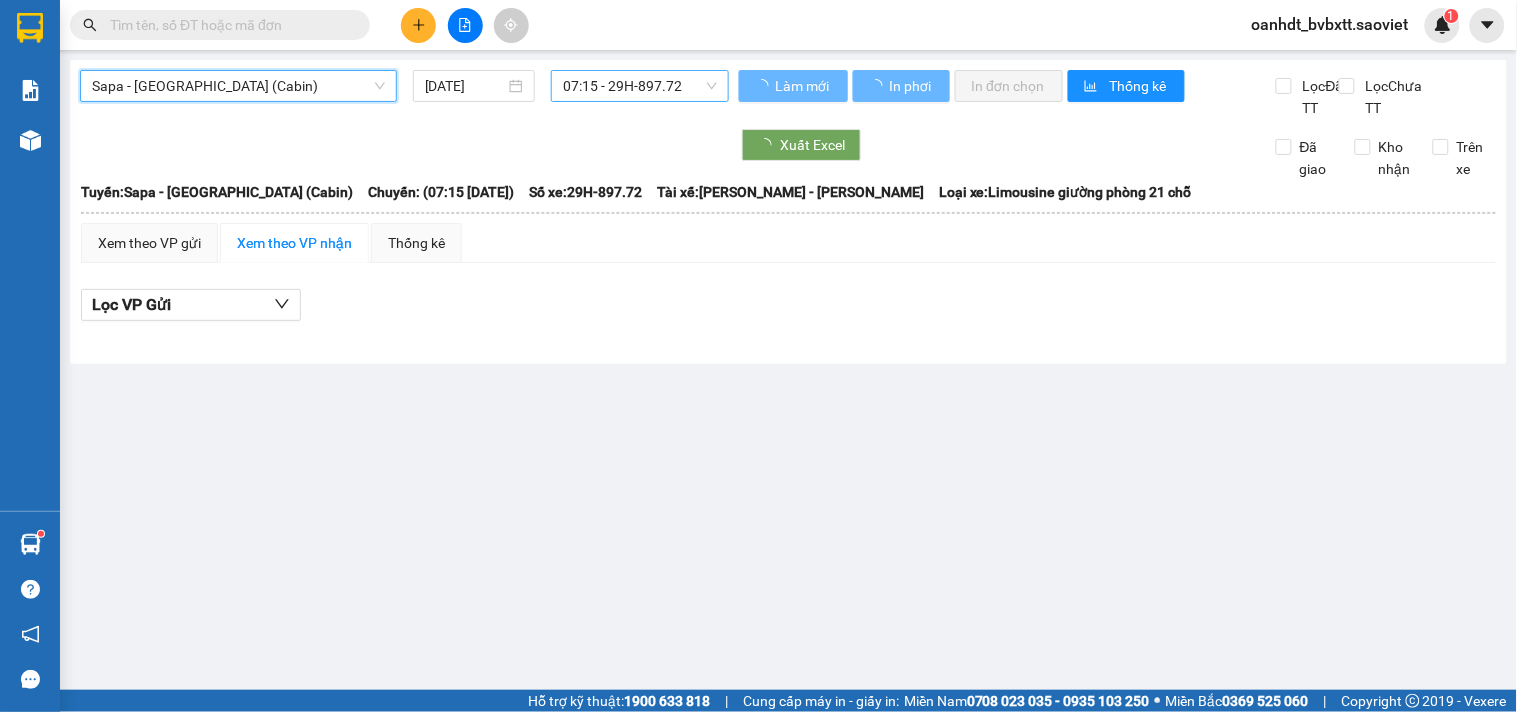 click on "07:15     - 29H-897.72" at bounding box center (640, 86) 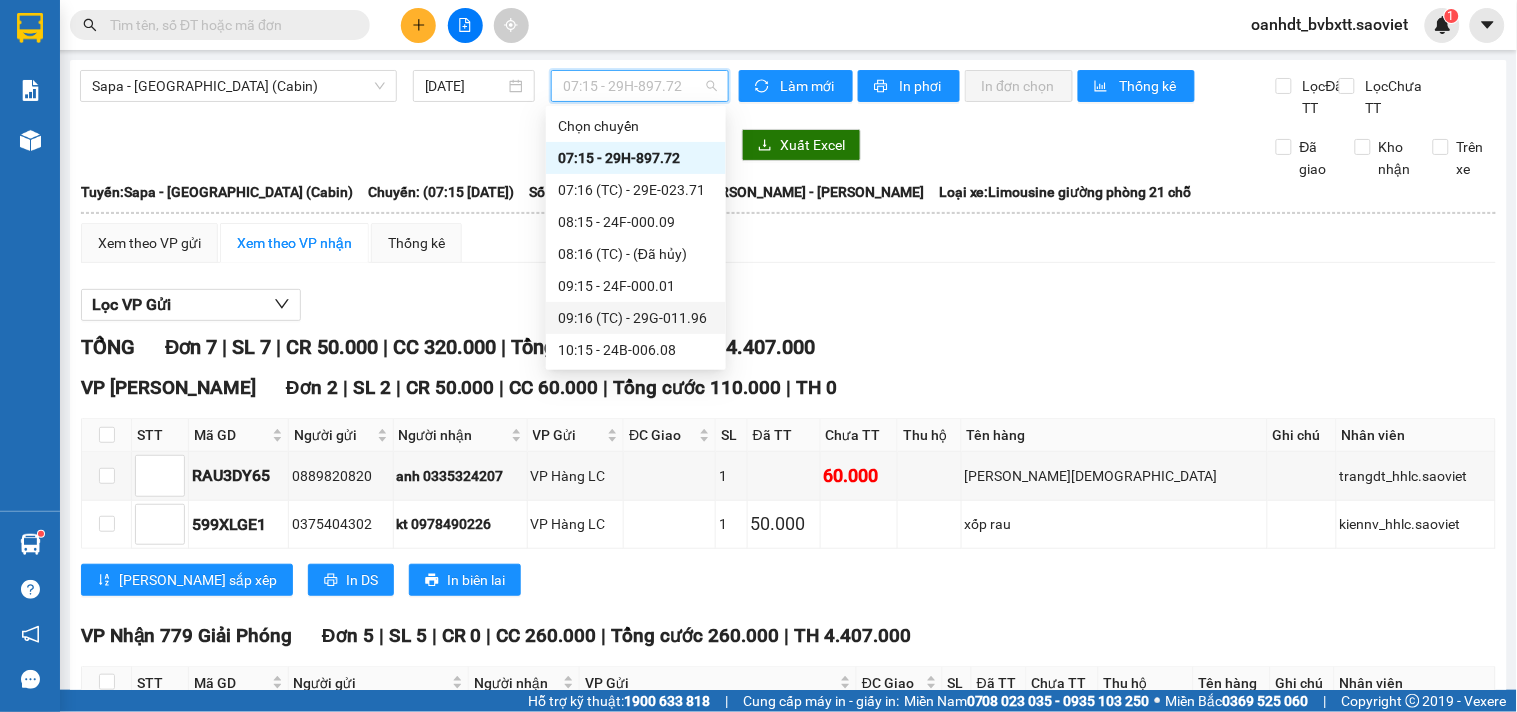 click on "09:16   (TC)   - 29G-011.96" at bounding box center (636, 318) 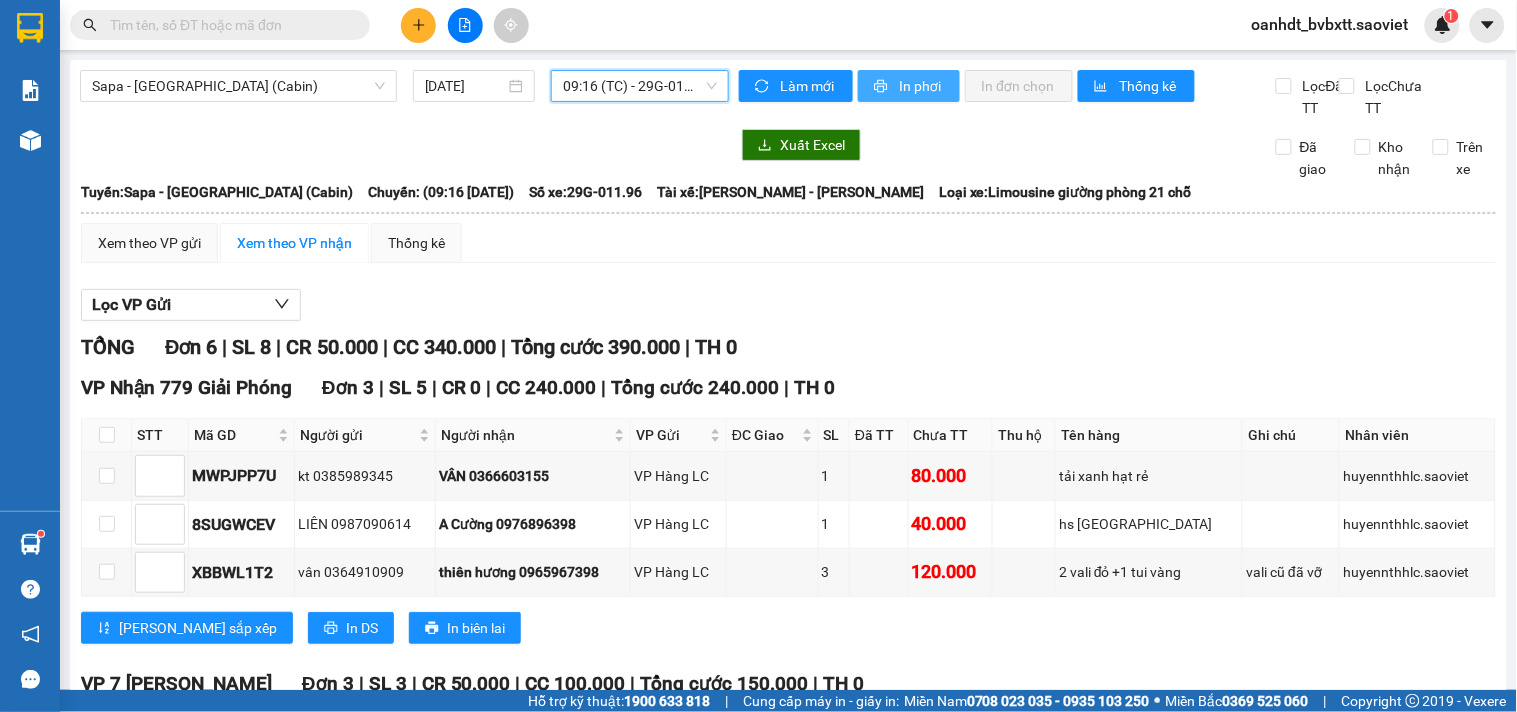 click on "In phơi" at bounding box center [921, 86] 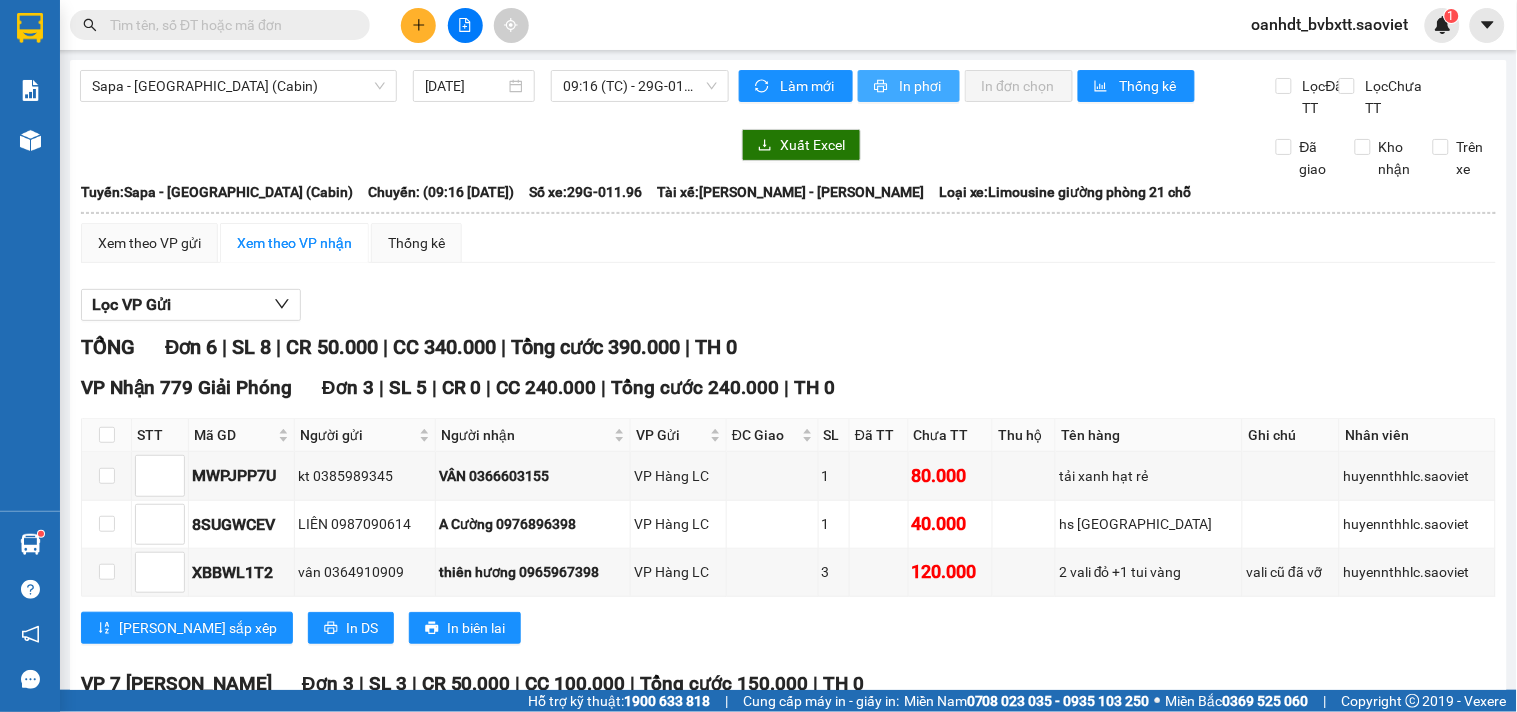 scroll, scrollTop: 0, scrollLeft: 0, axis: both 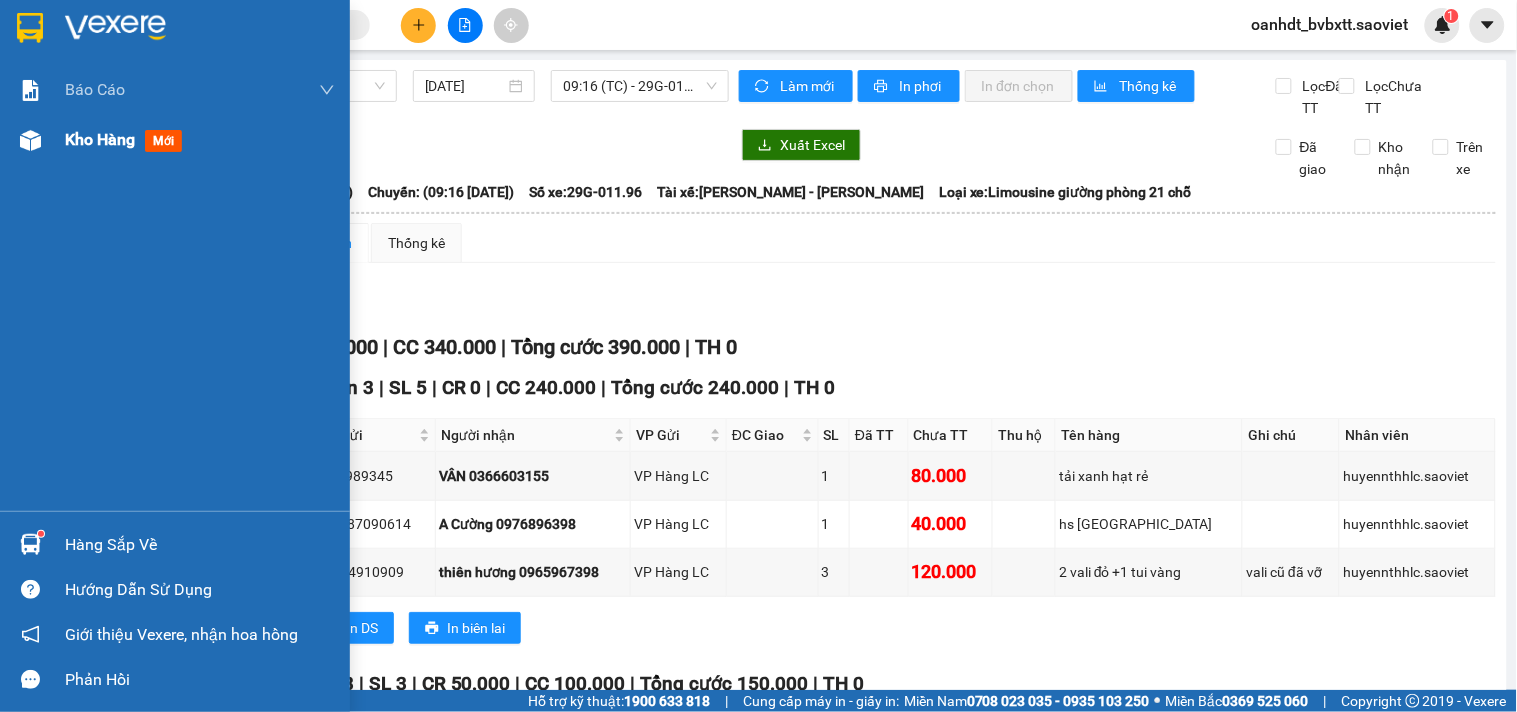 click on "mới" at bounding box center (163, 141) 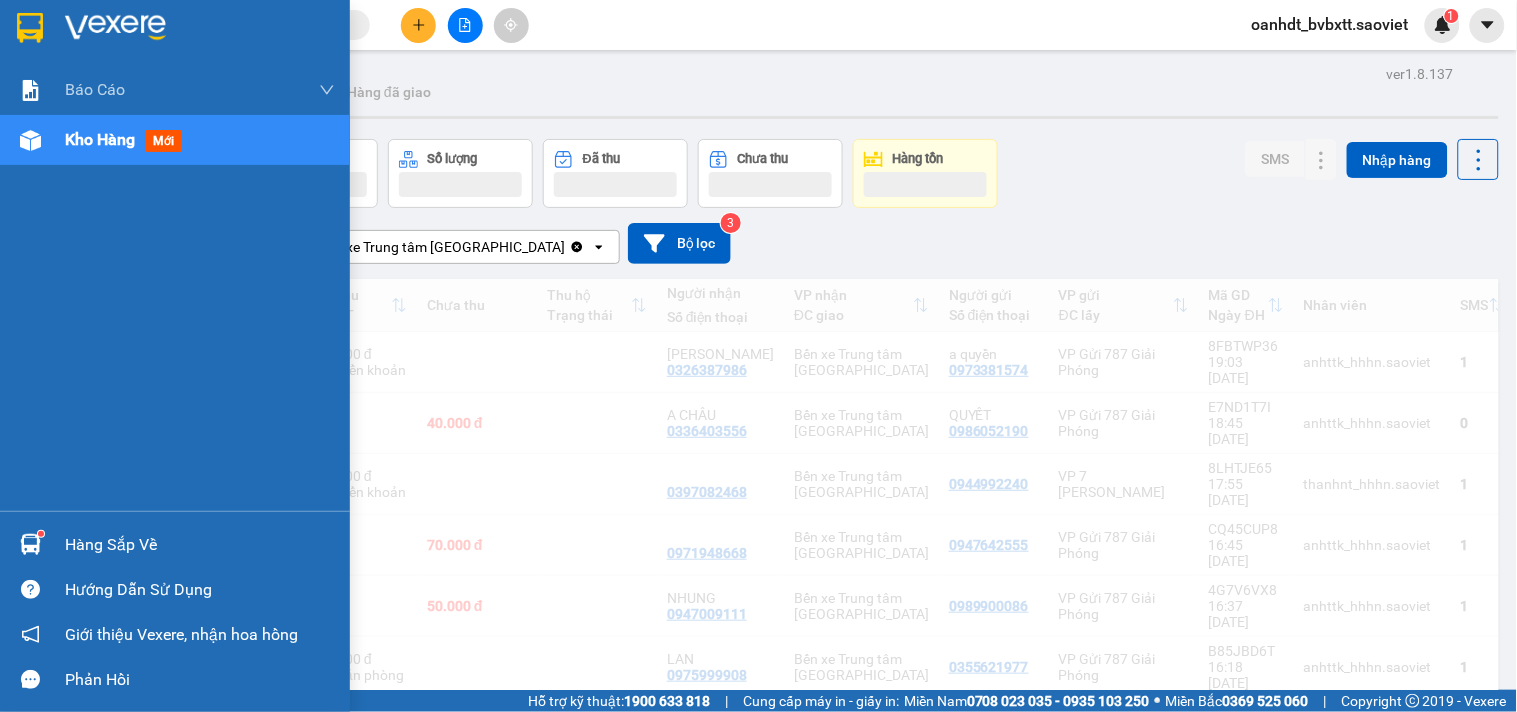 click on "mới" at bounding box center [163, 141] 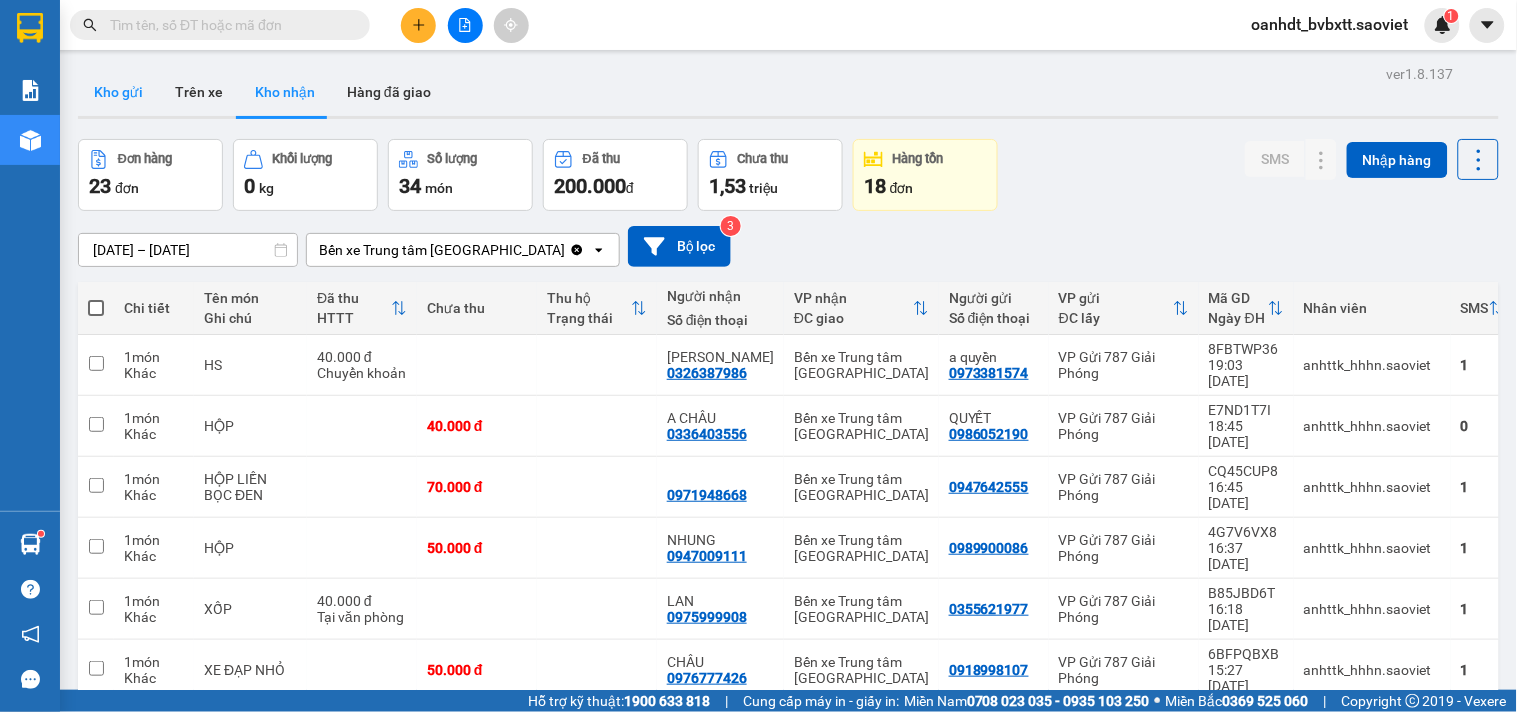 click on "Kho gửi" at bounding box center [118, 92] 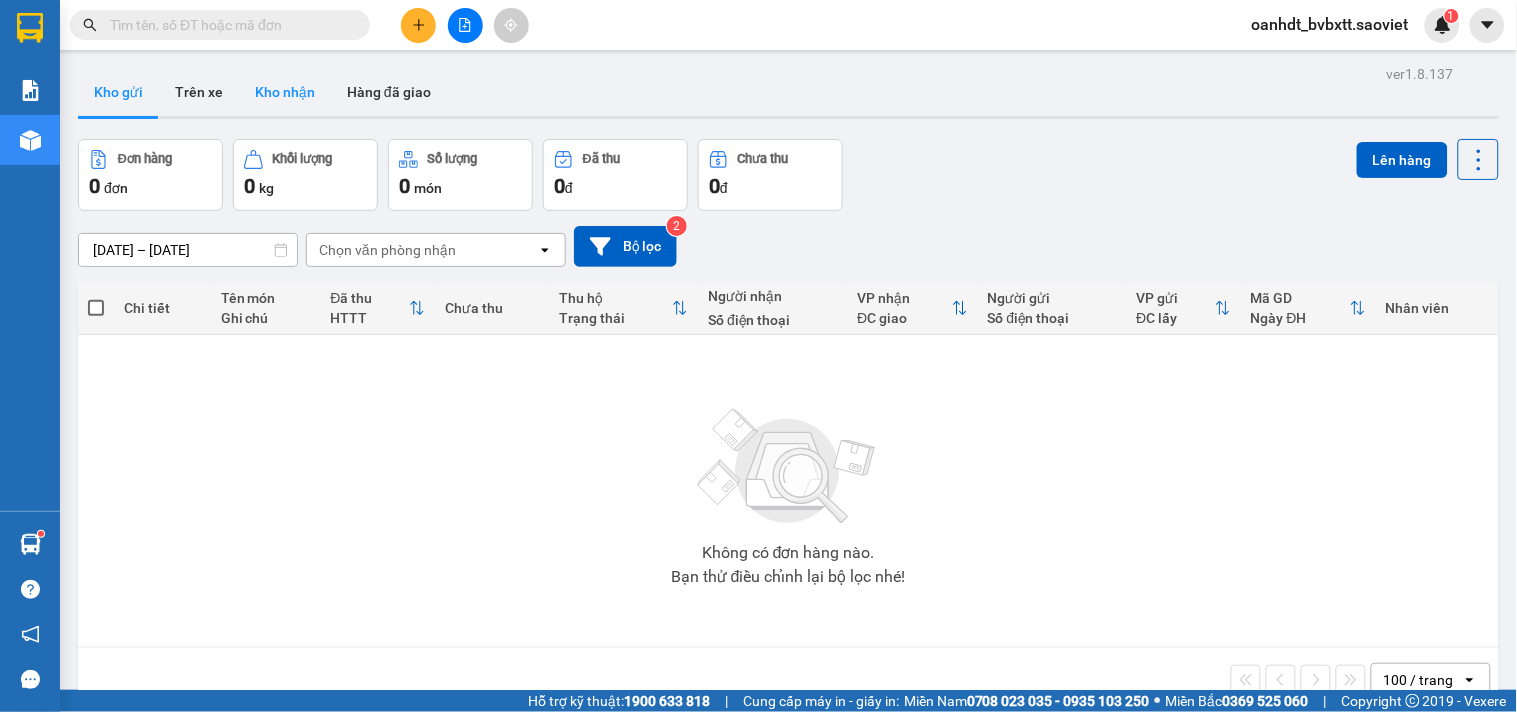 click on "Kho nhận" at bounding box center [285, 92] 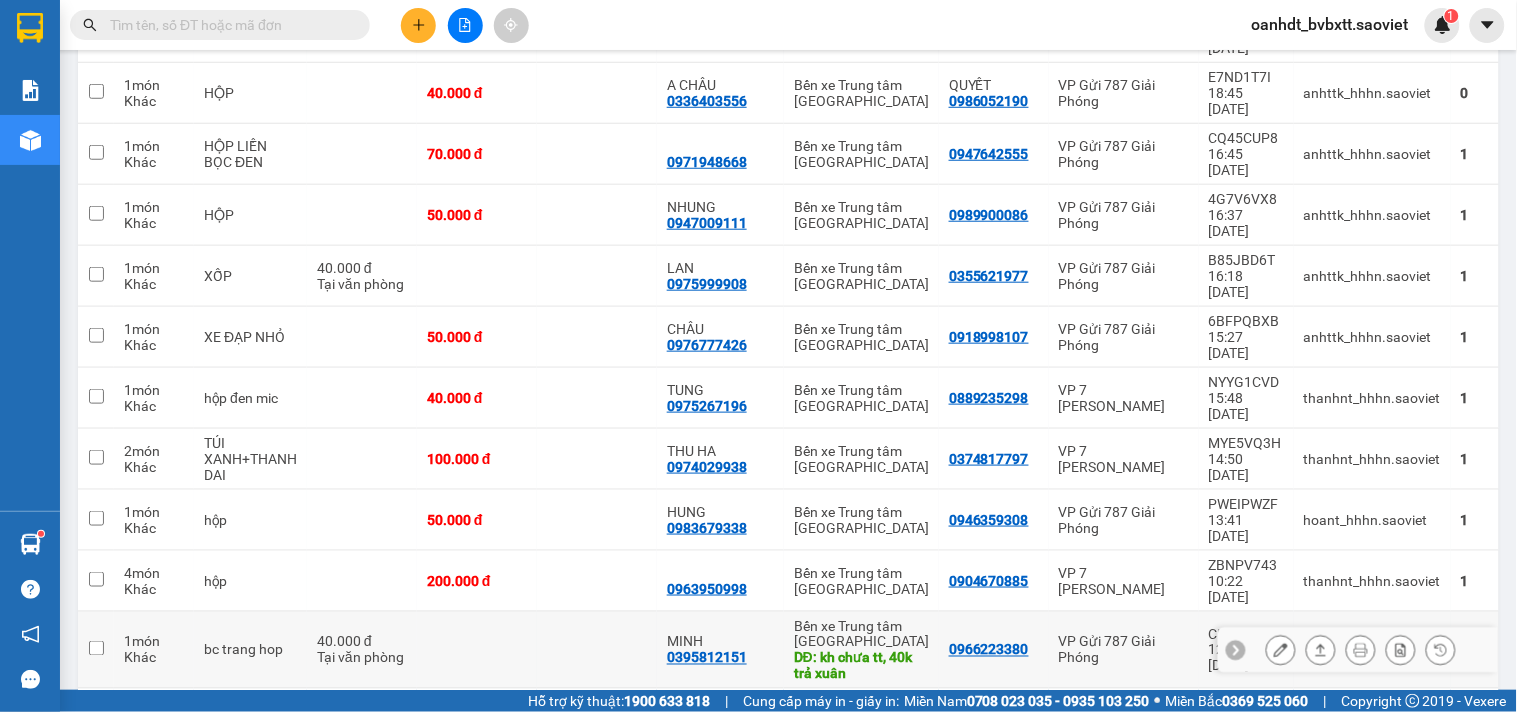 scroll, scrollTop: 555, scrollLeft: 0, axis: vertical 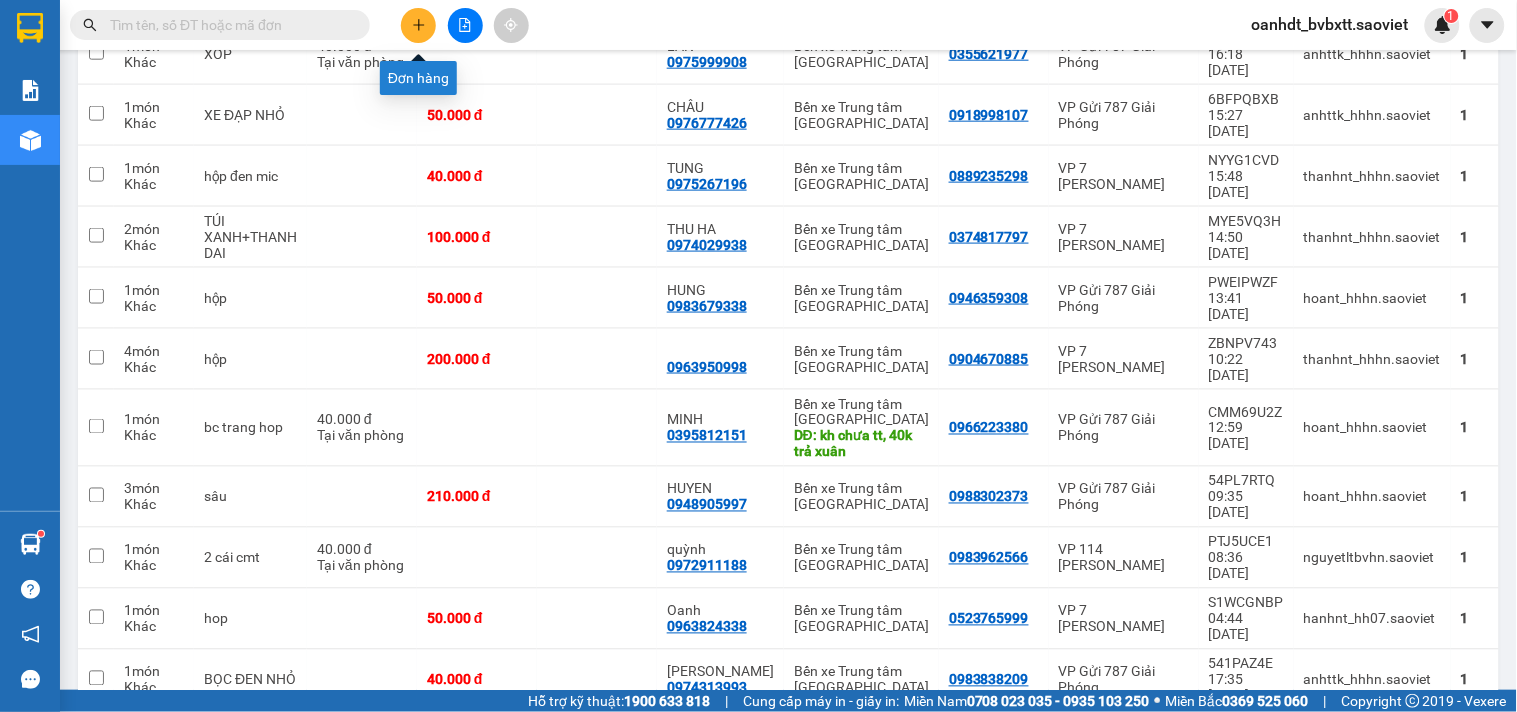 click 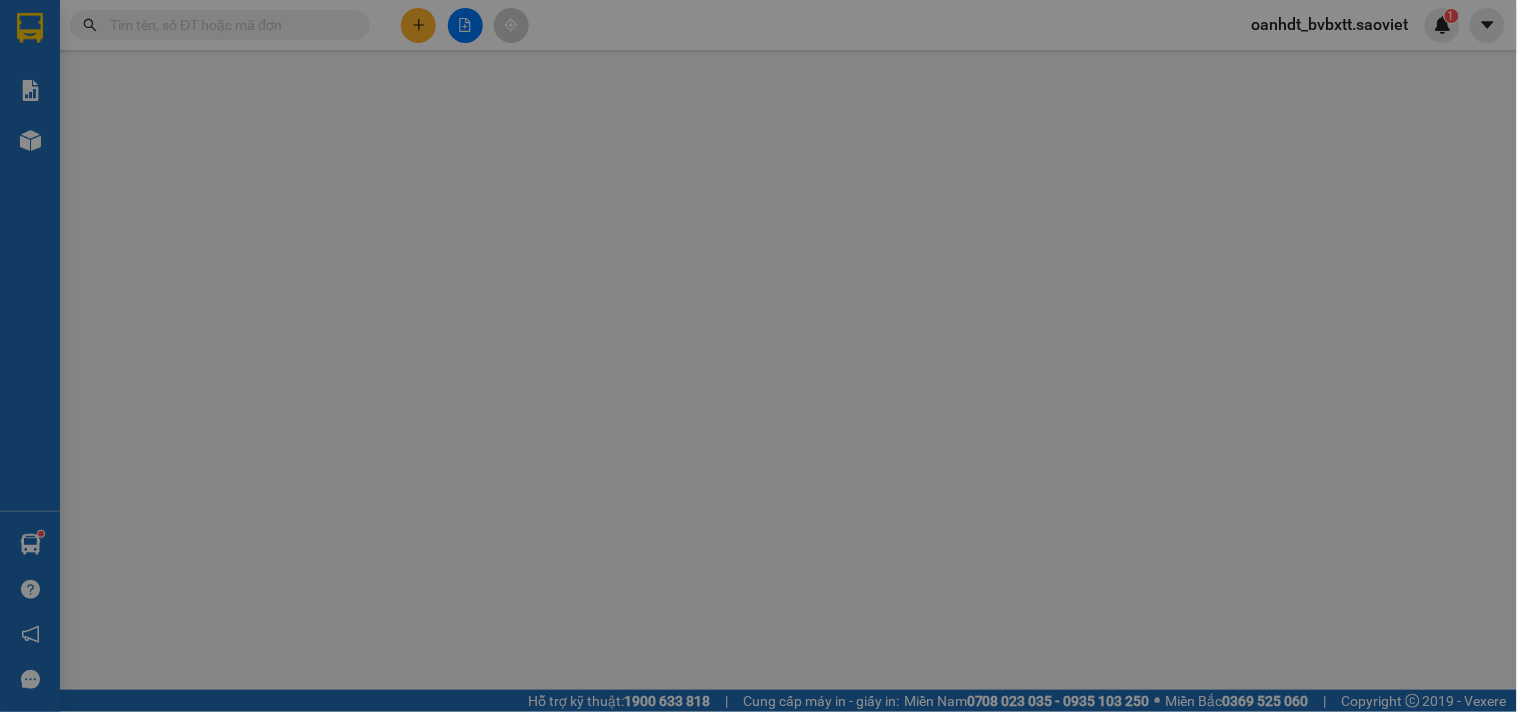 scroll, scrollTop: 0, scrollLeft: 0, axis: both 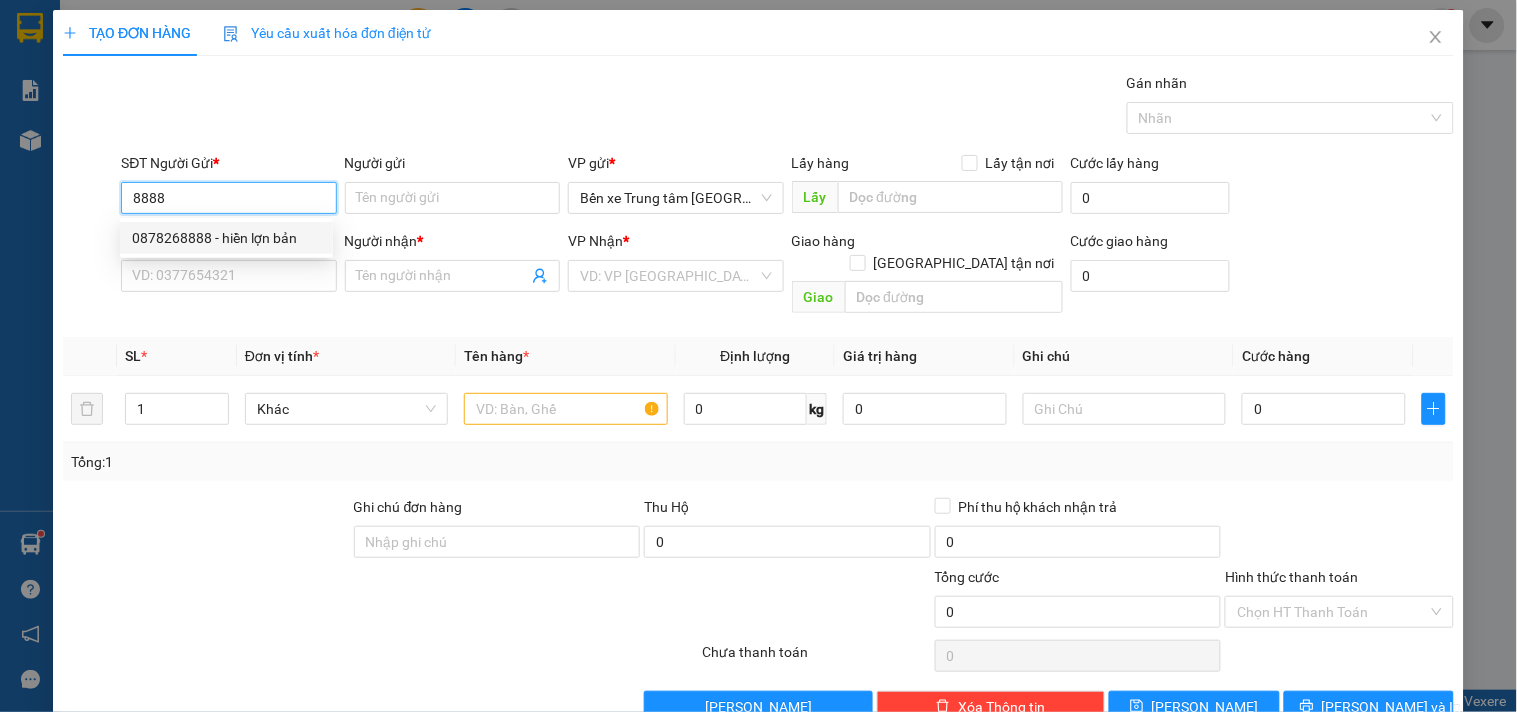click on "0878268888 - hiền lợn bản" at bounding box center (226, 238) 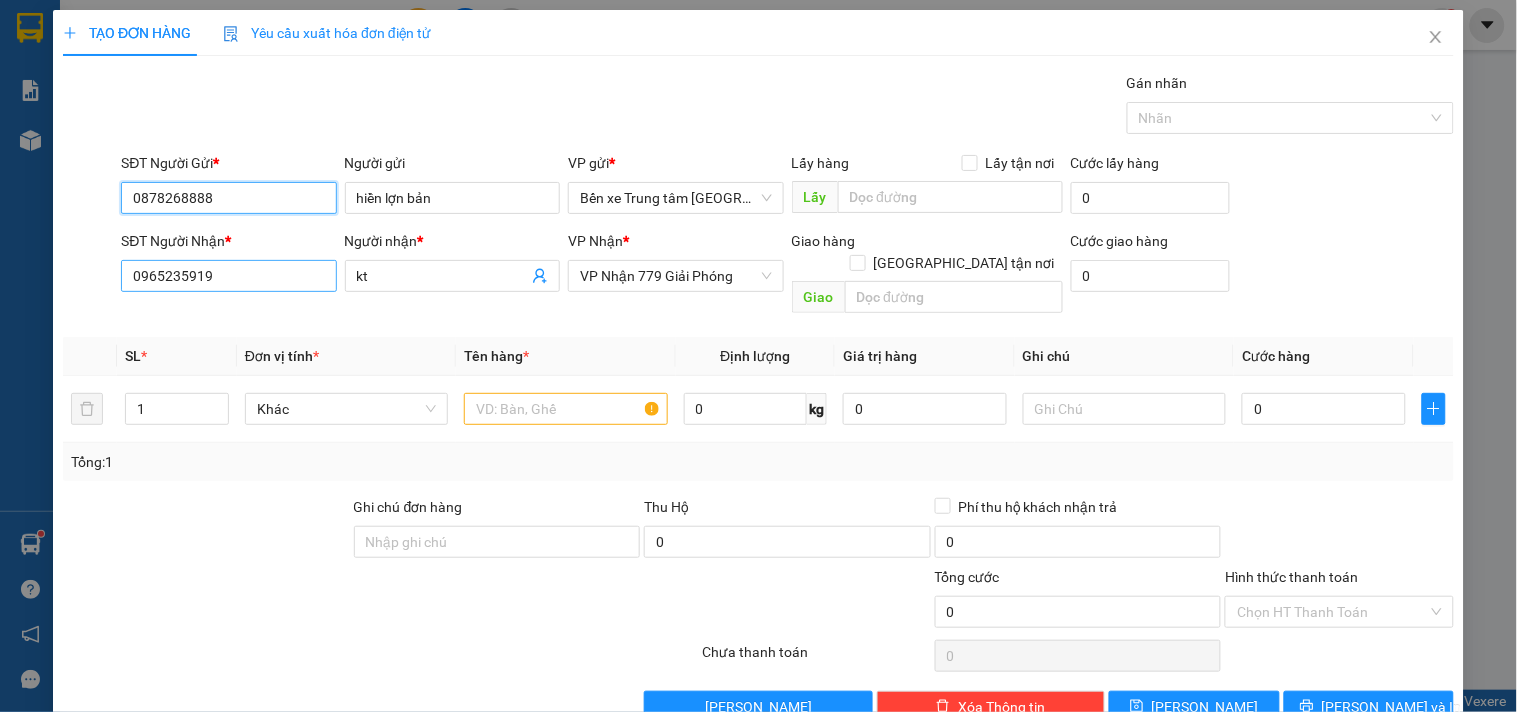 type on "0878268888" 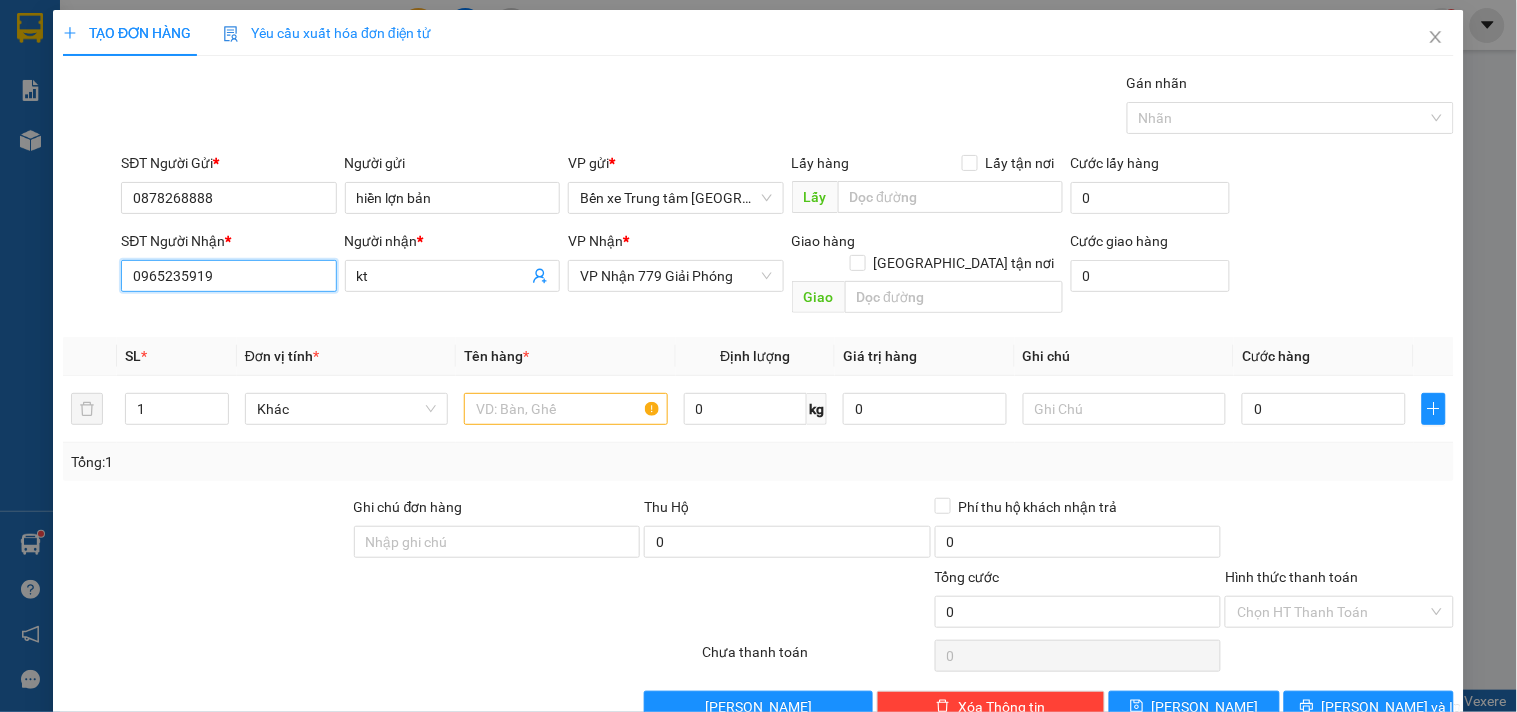 drag, startPoint x: 244, startPoint y: 272, endPoint x: 0, endPoint y: 394, distance: 272.8003 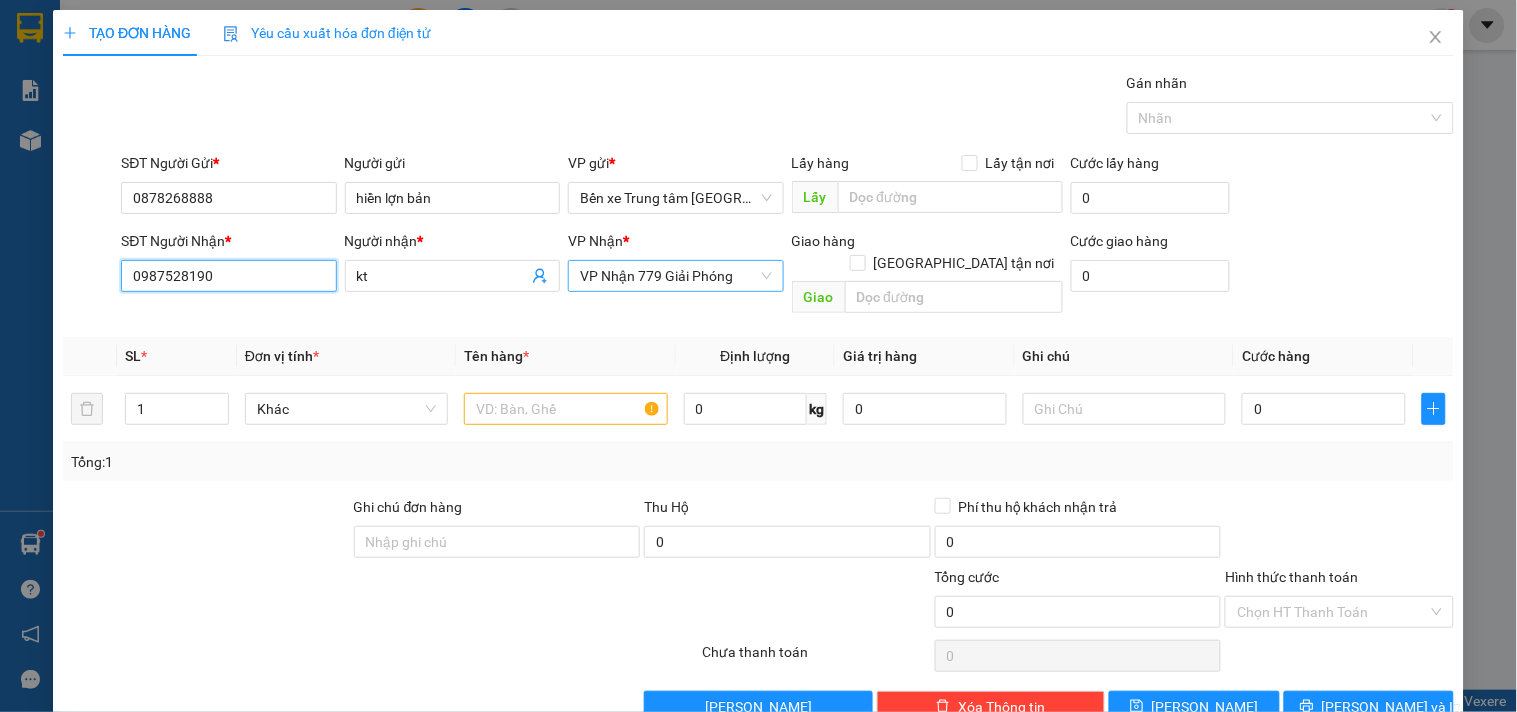 click on "VP Nhận 779 Giải Phóng" at bounding box center [675, 276] 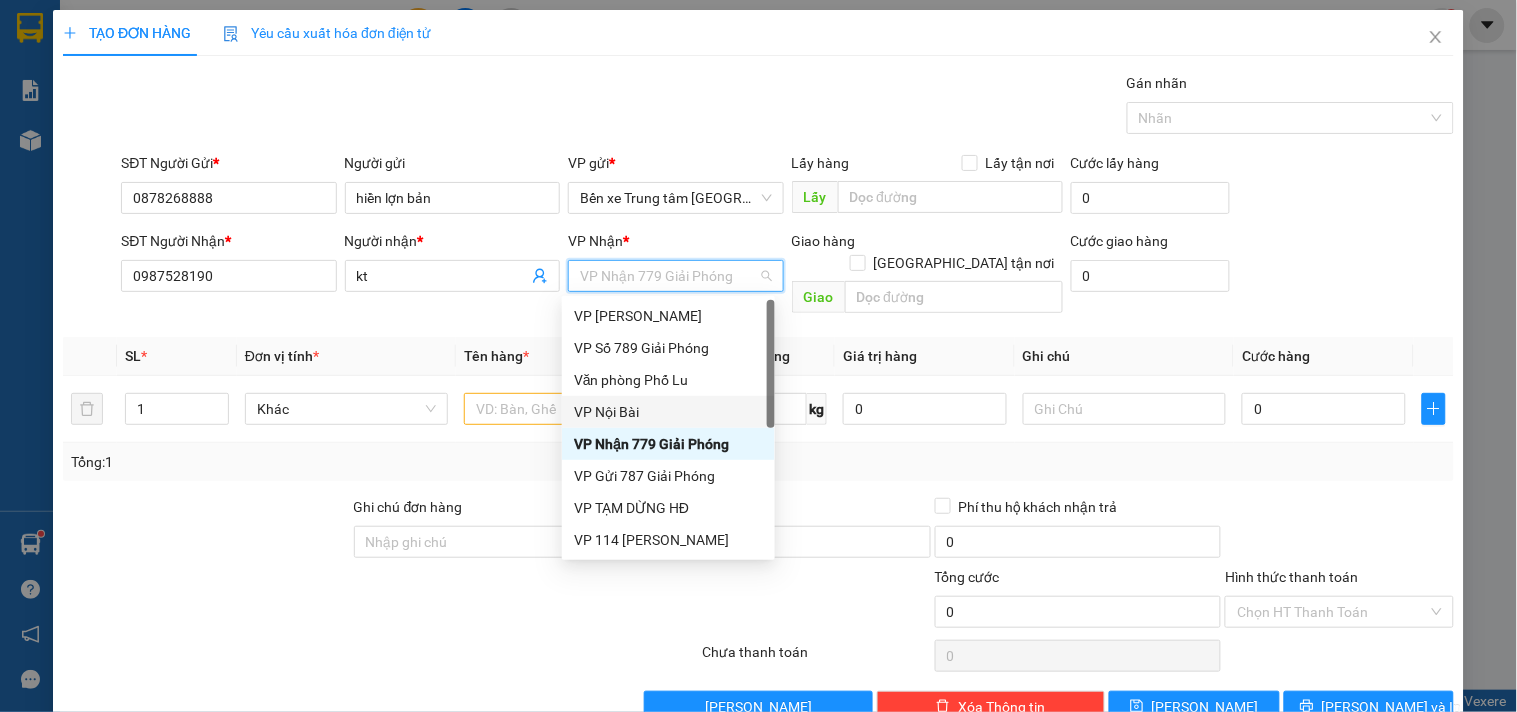 click on "VP Nội Bài" at bounding box center [668, 412] 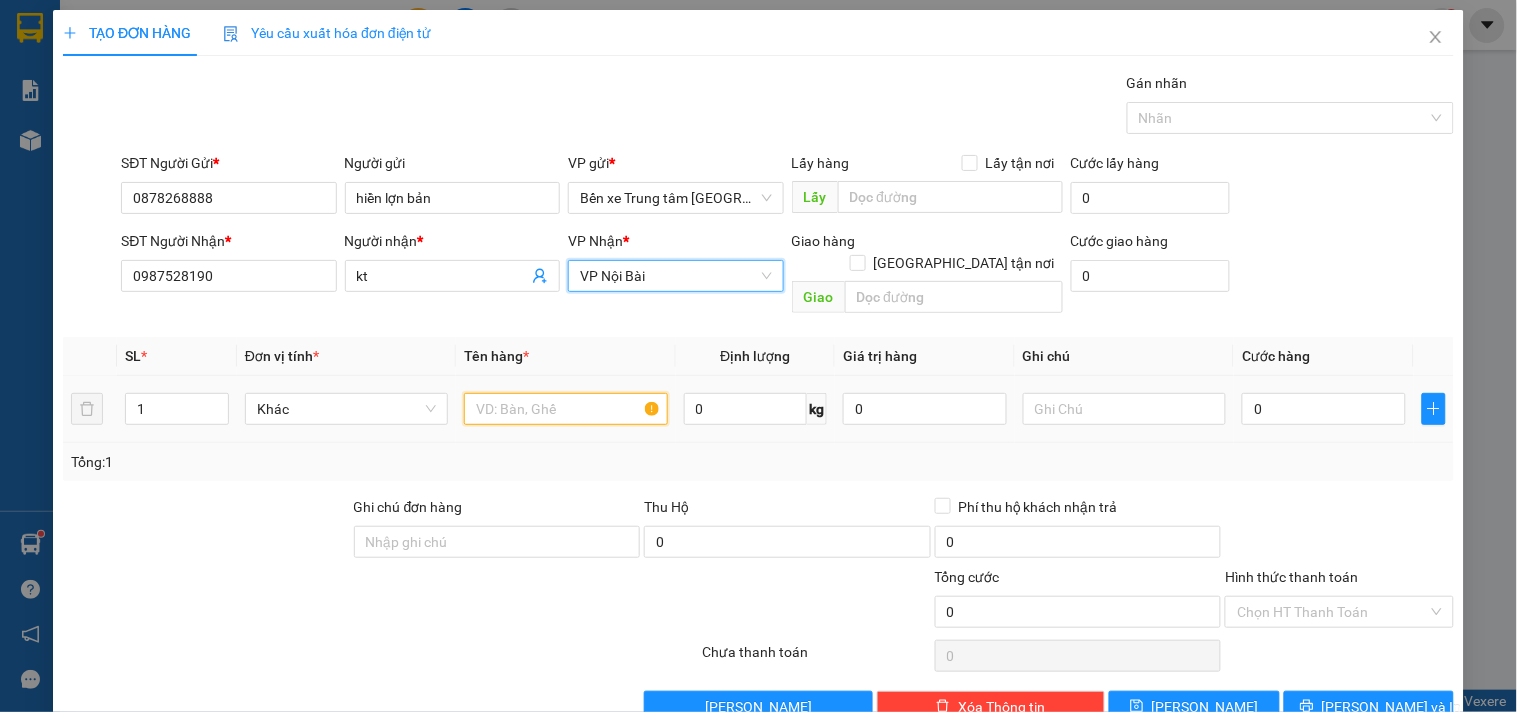 click at bounding box center [565, 409] 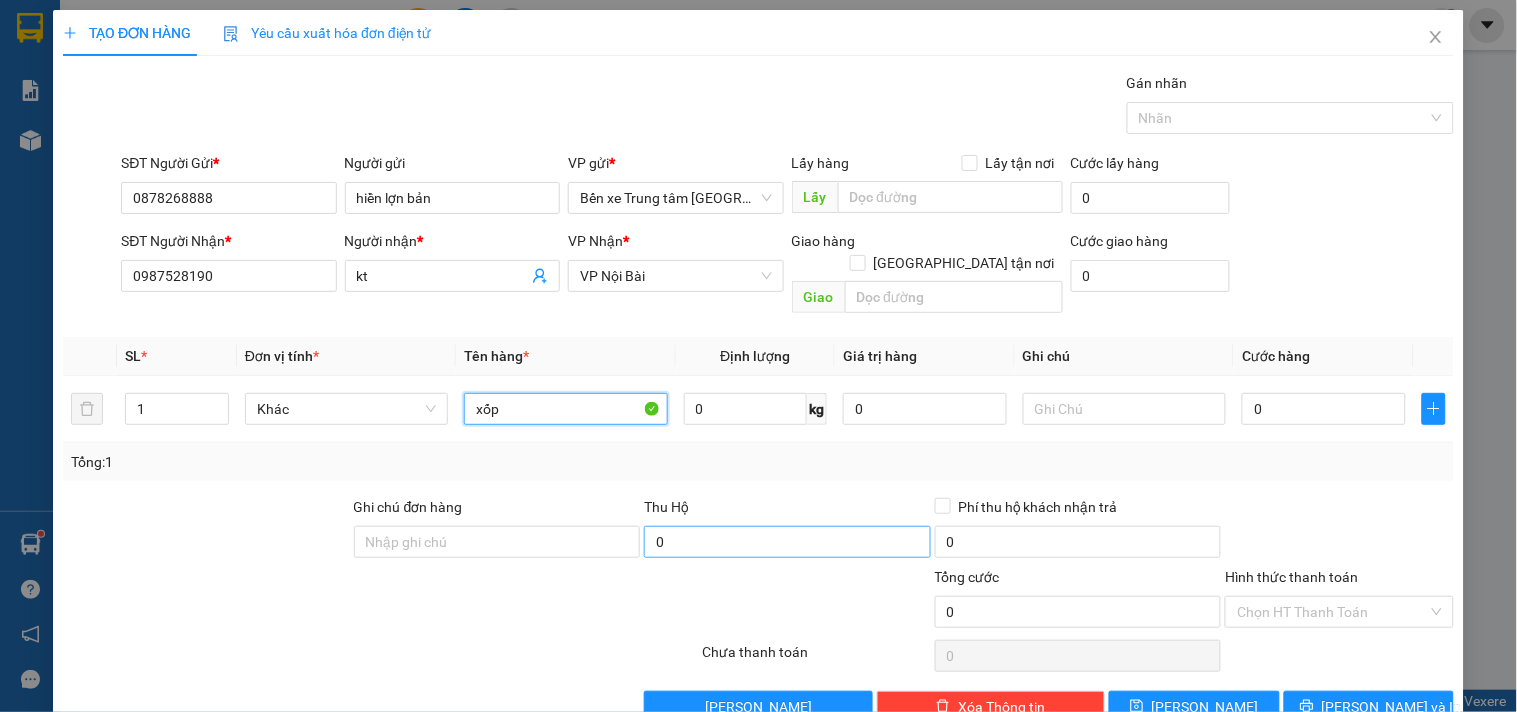 type on "xốp" 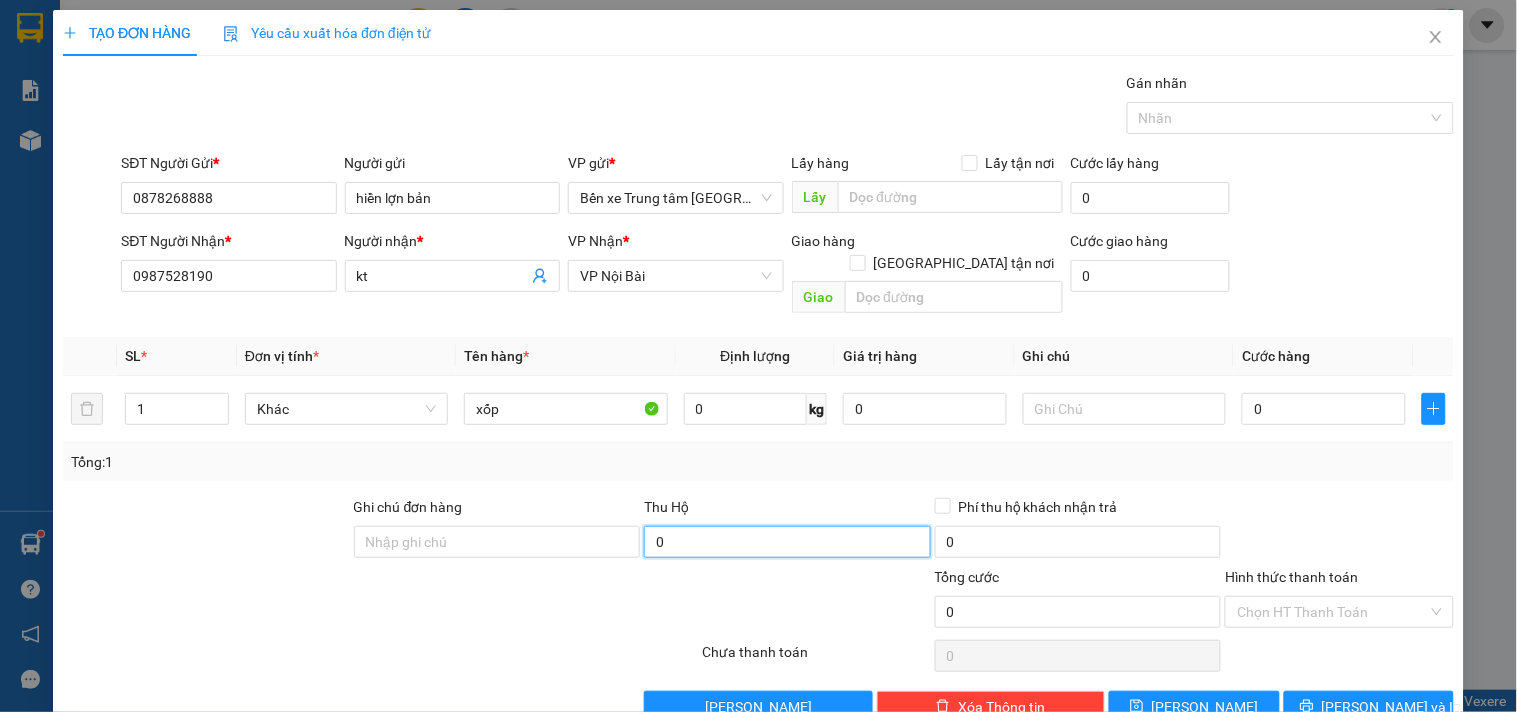 click on "0" at bounding box center (787, 542) 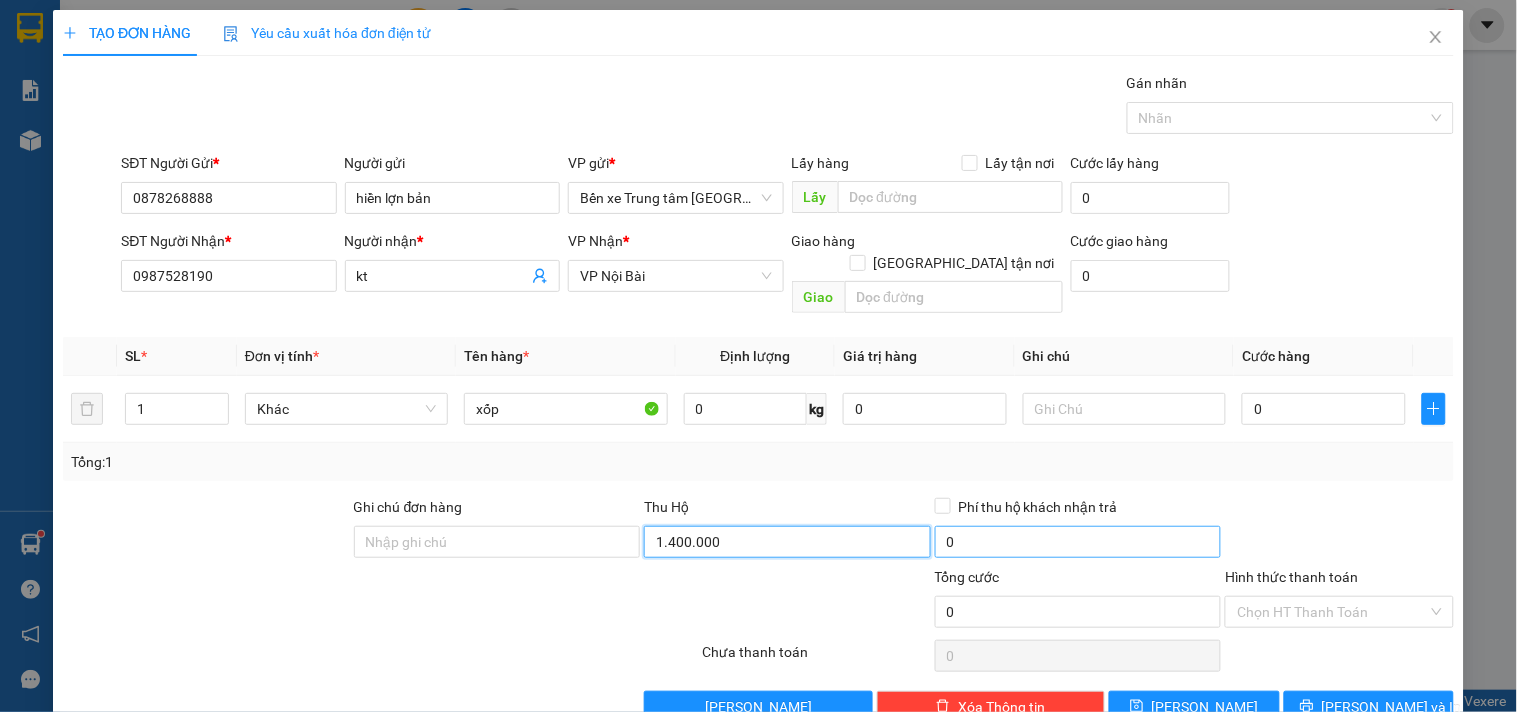 type on "1.400.000" 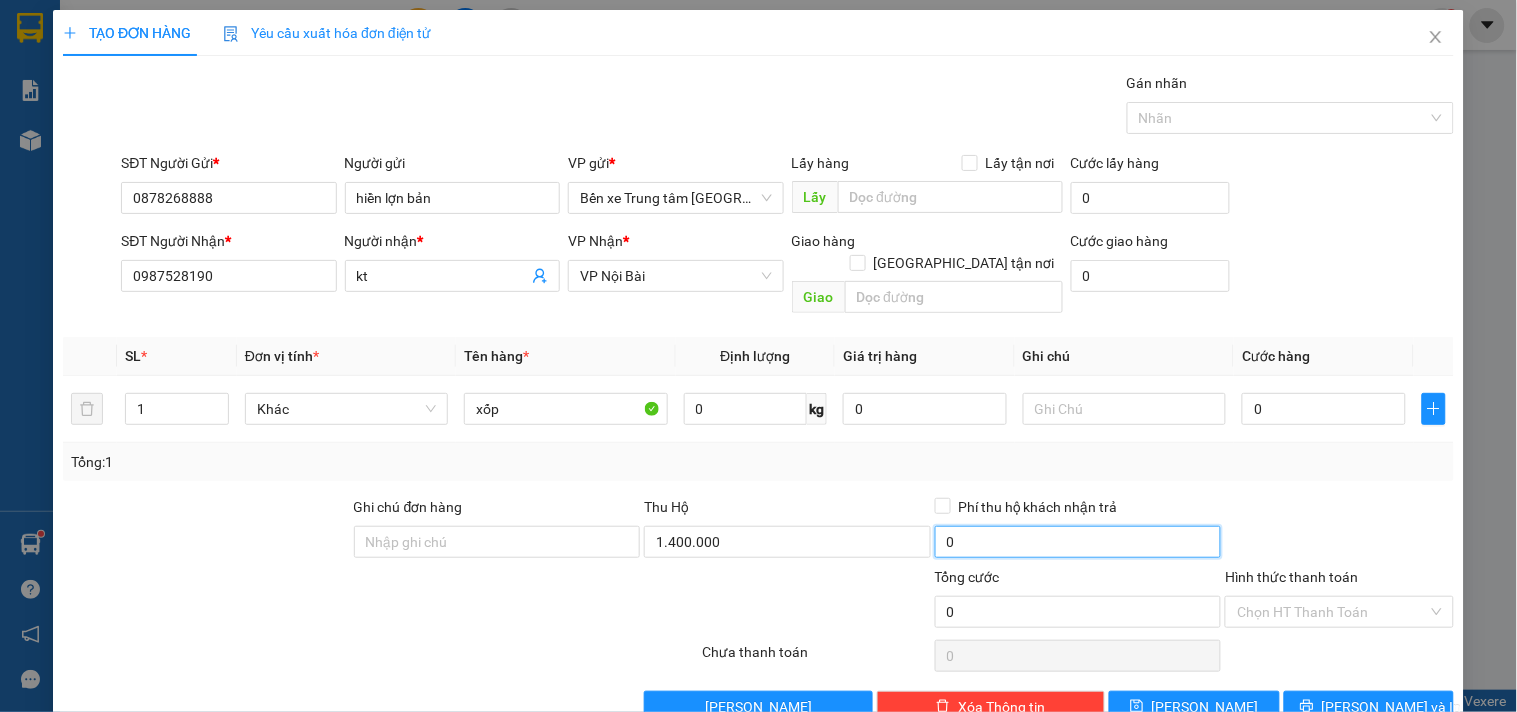type on "30.000" 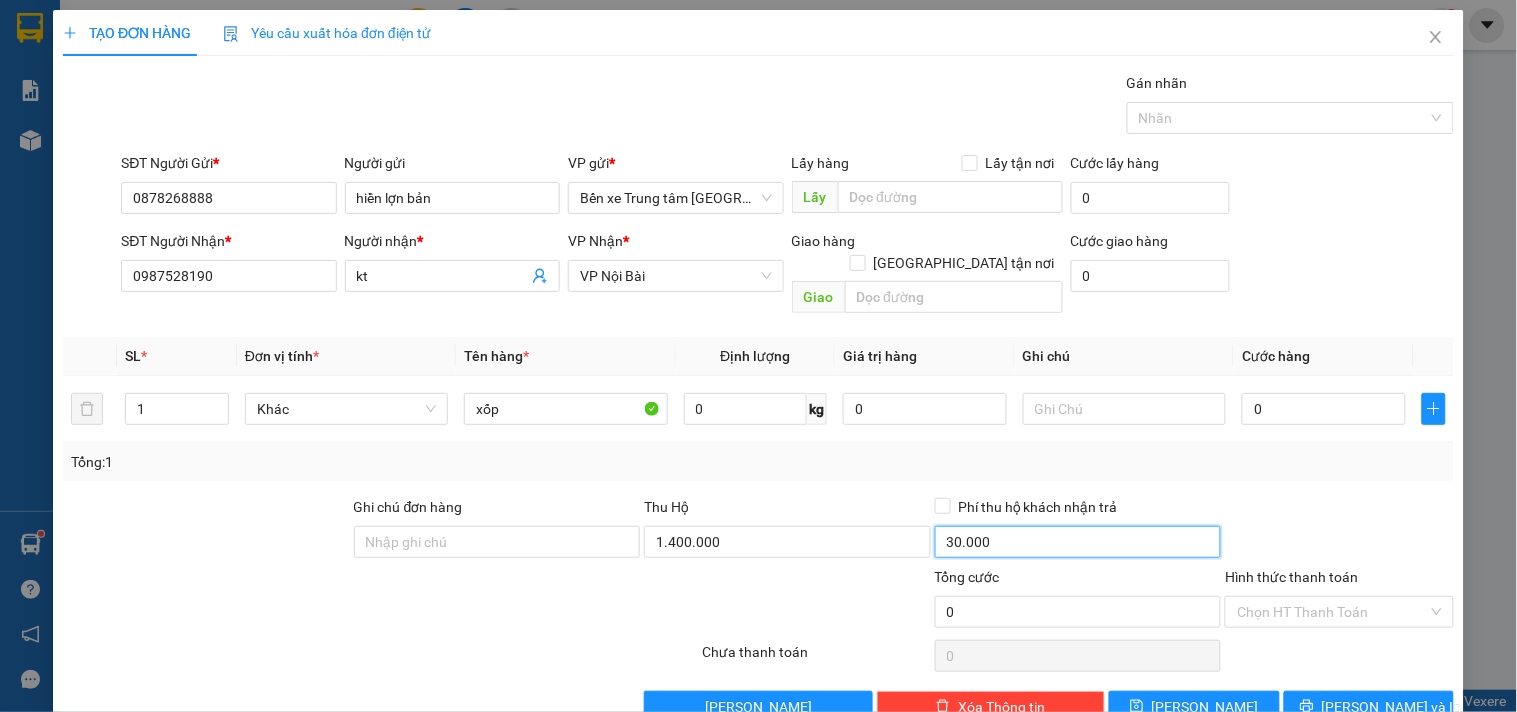 click on "30.000" at bounding box center (1078, 542) 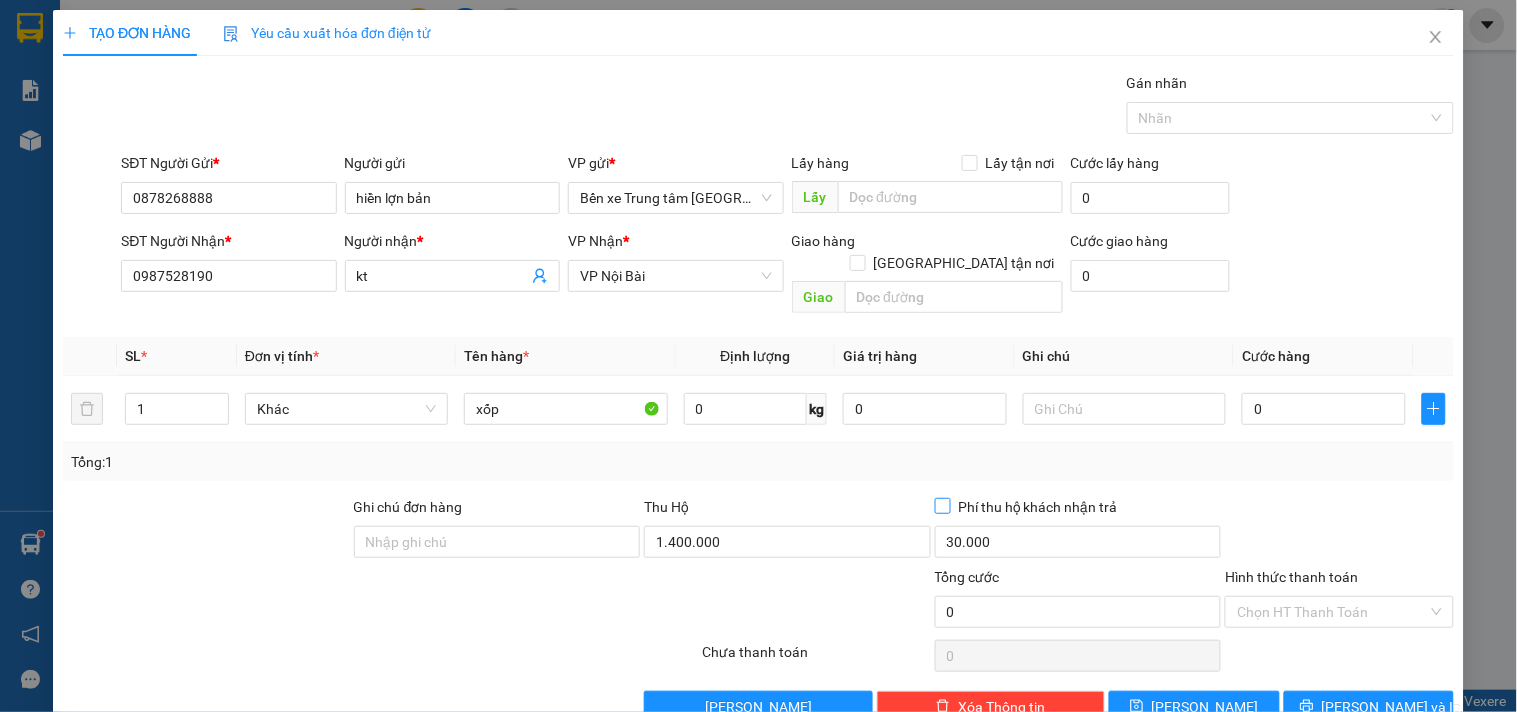click on "Phí thu hộ khách nhận trả" at bounding box center (942, 505) 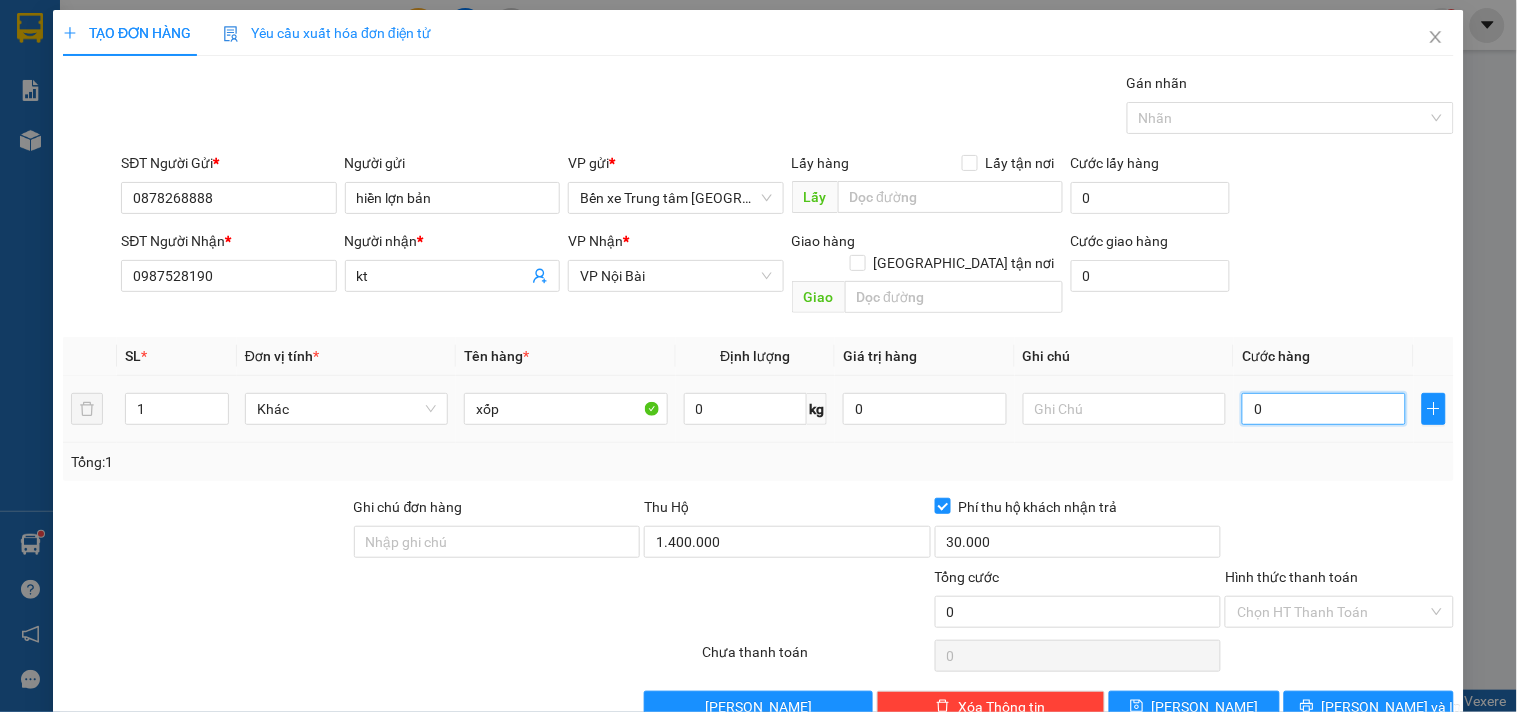 click on "0" at bounding box center (1324, 409) 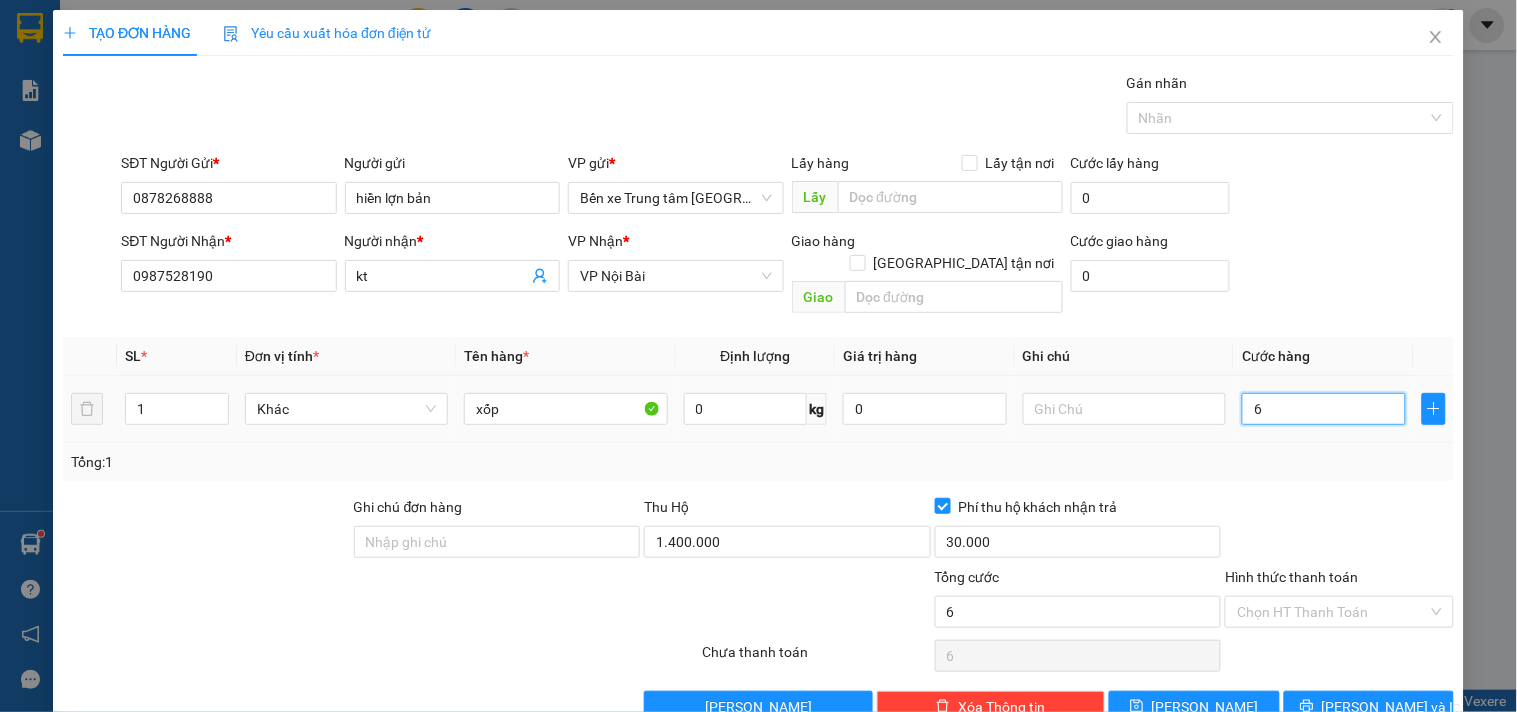type on "60" 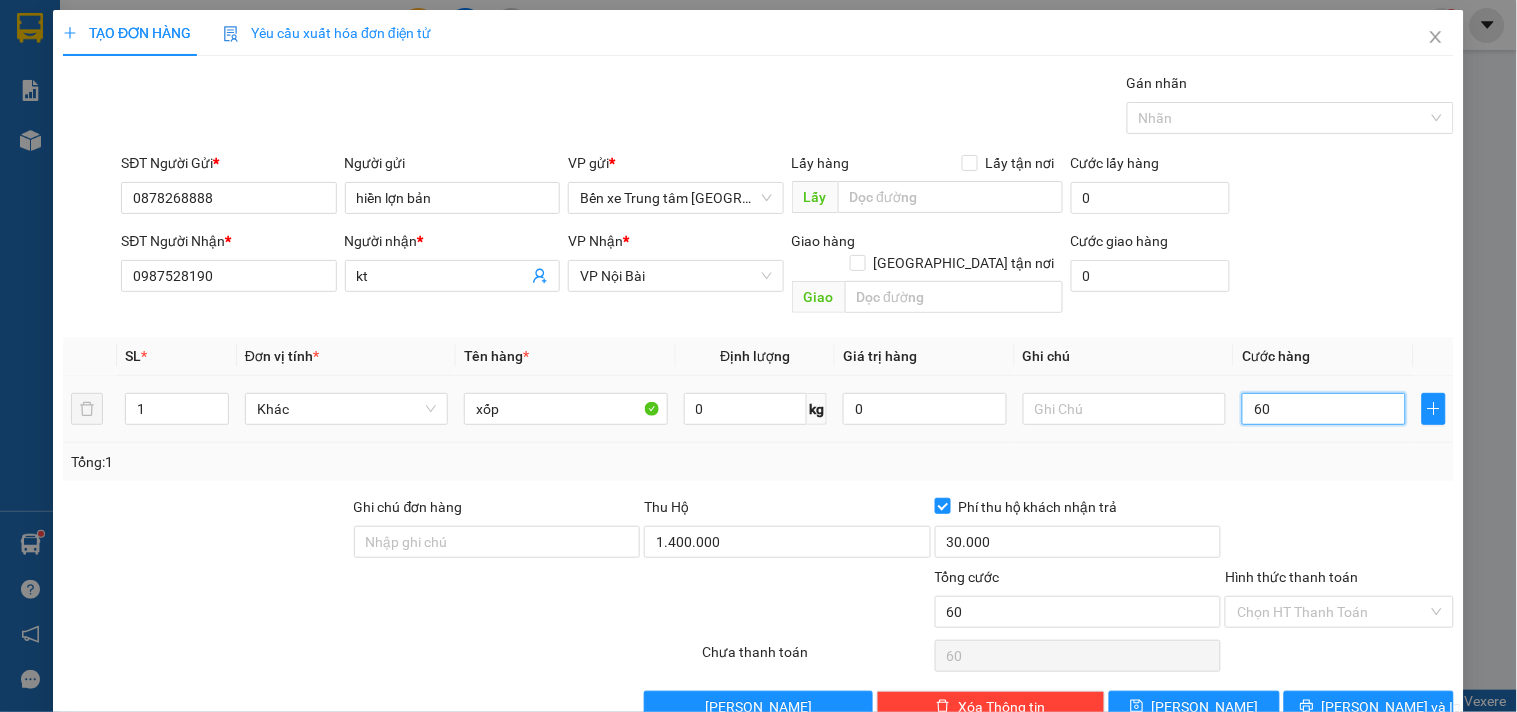type on "600" 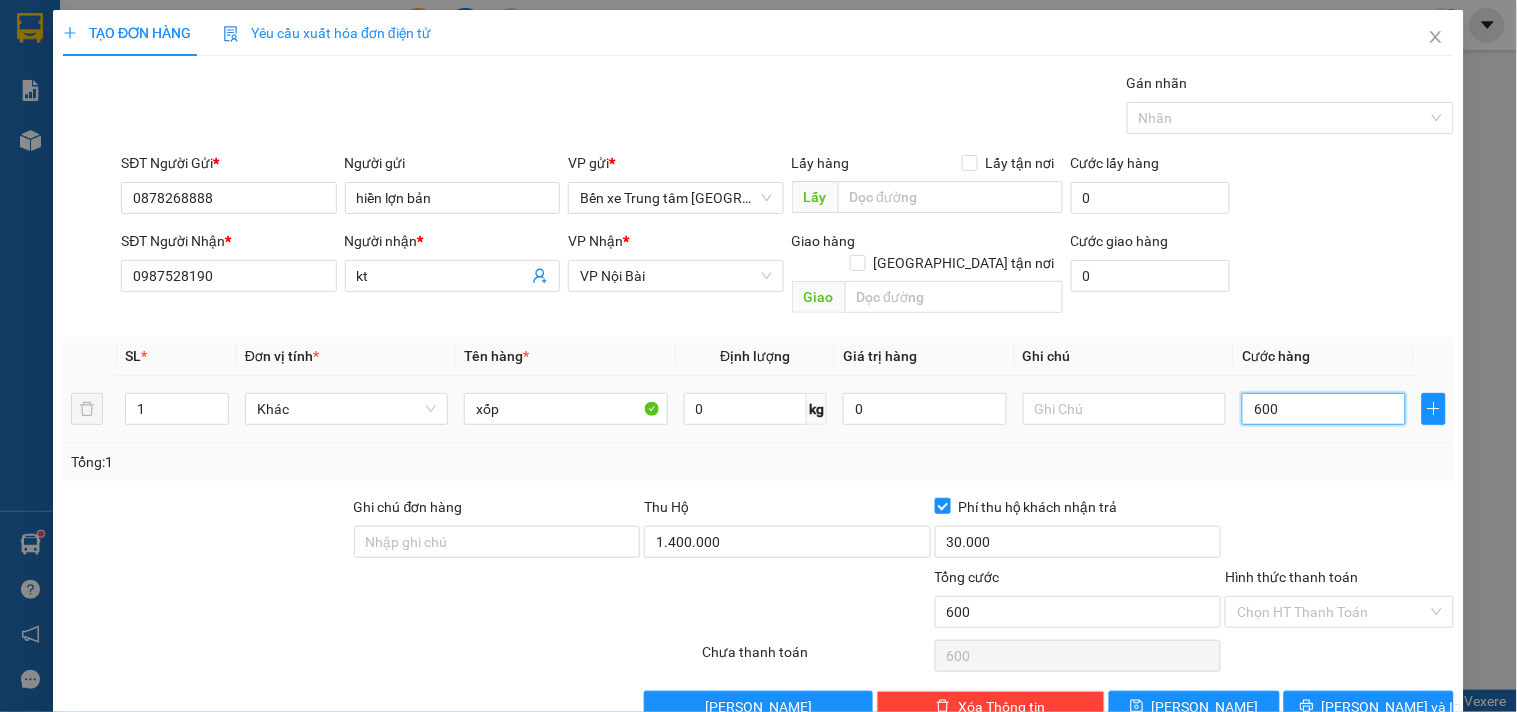 type on "6.000" 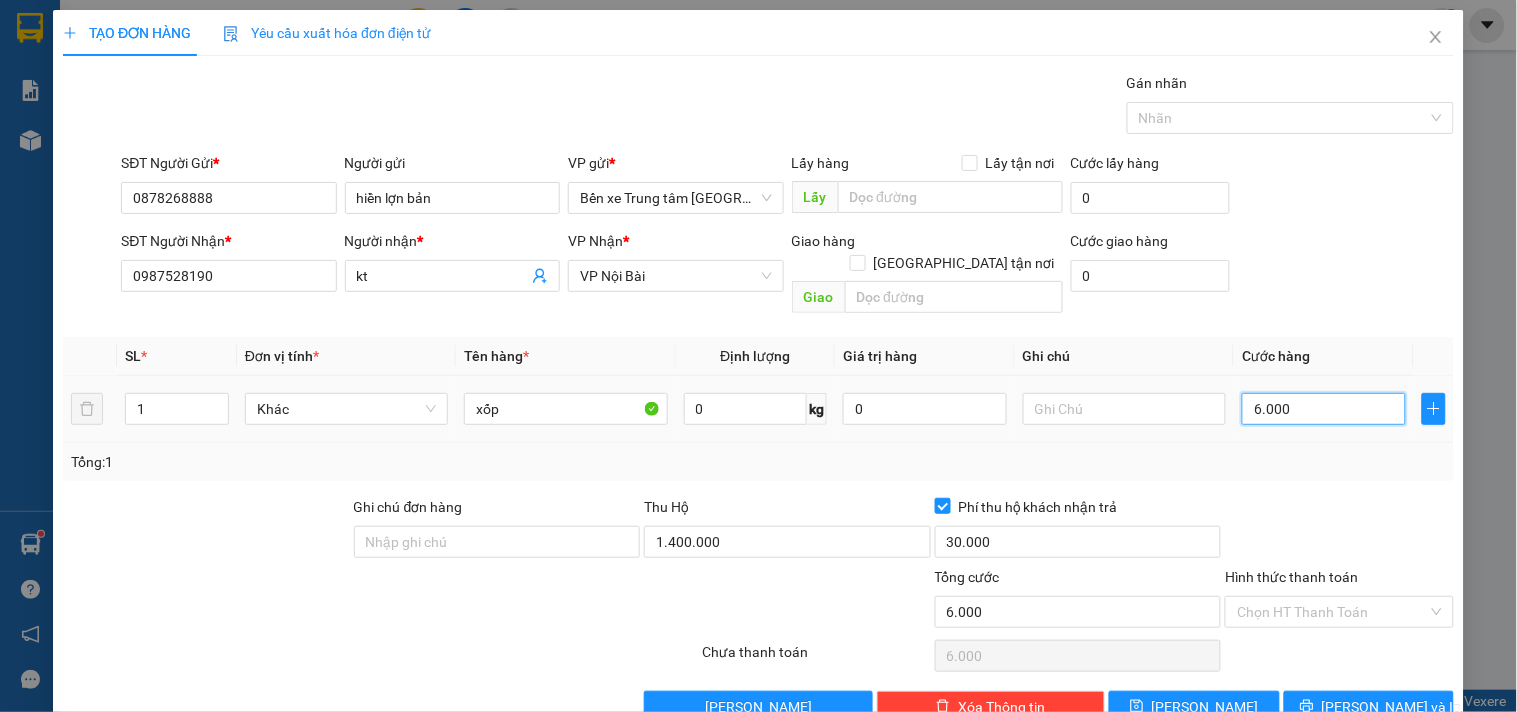 type on "60.000" 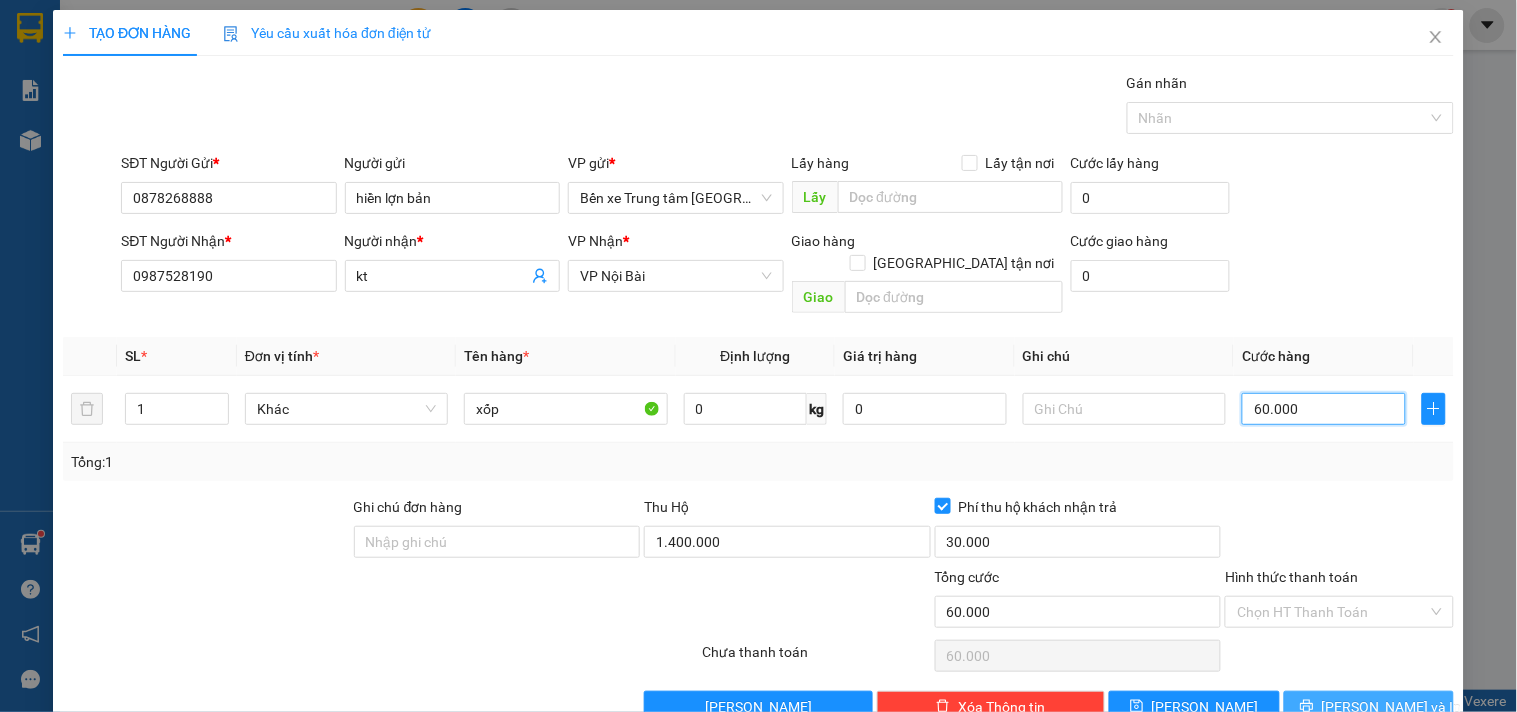 type on "60.000" 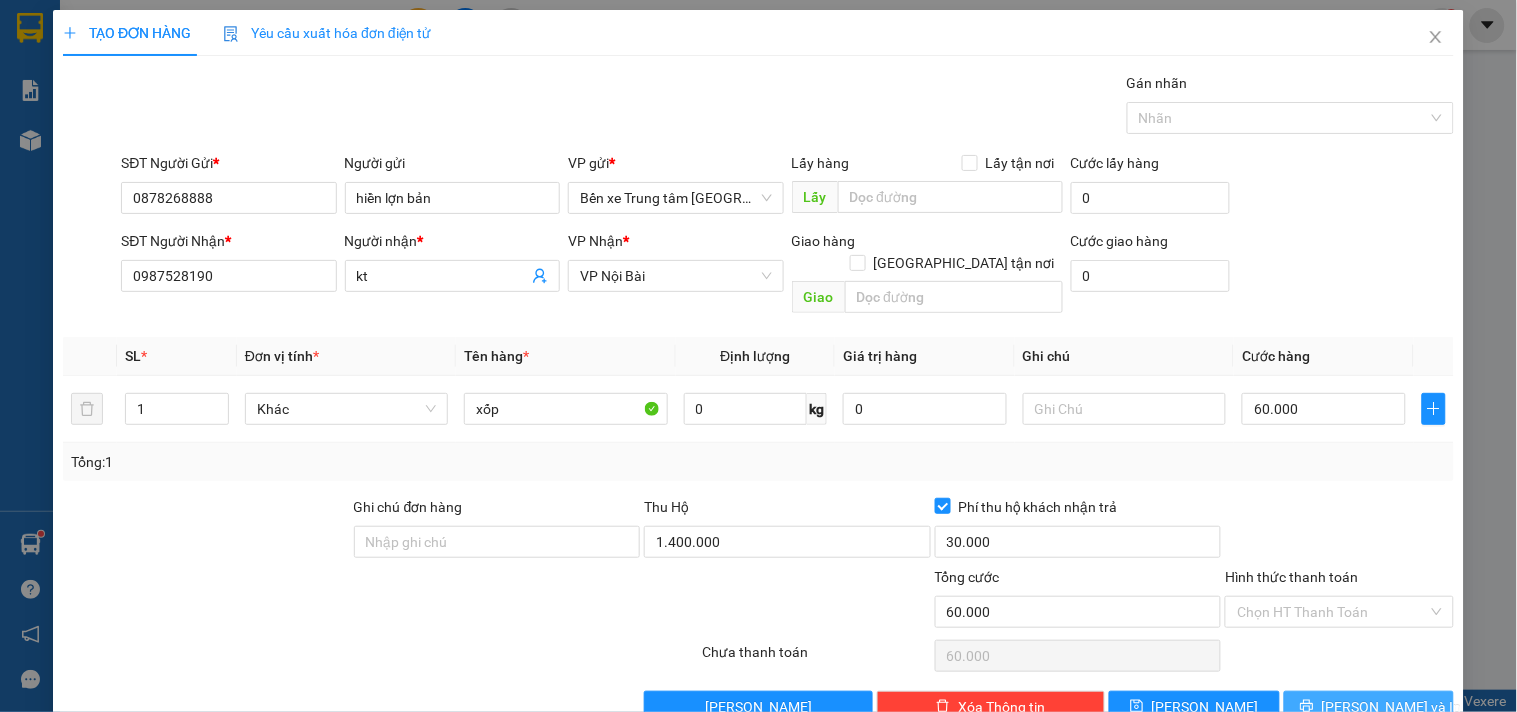 click on "[PERSON_NAME] và In" at bounding box center [1392, 707] 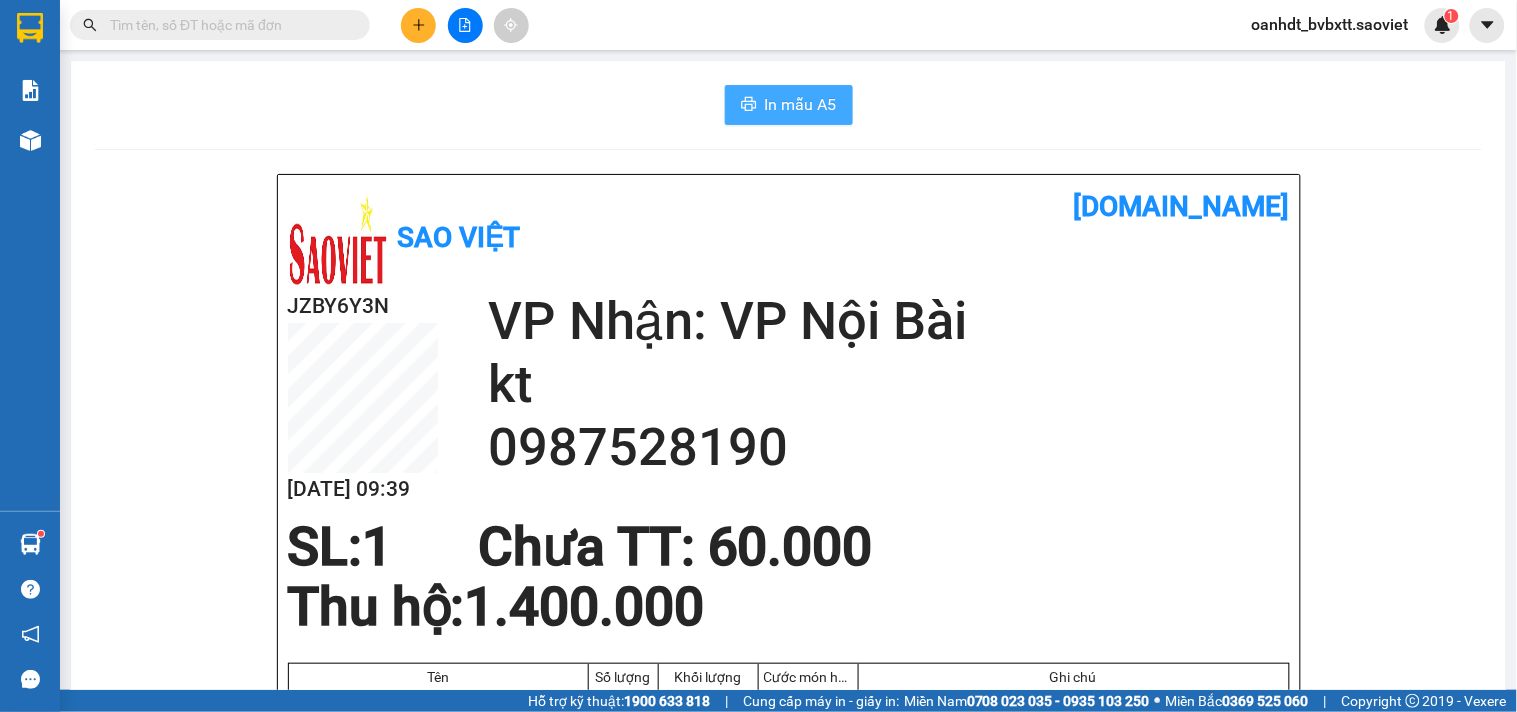 click on "In mẫu A5" at bounding box center [801, 104] 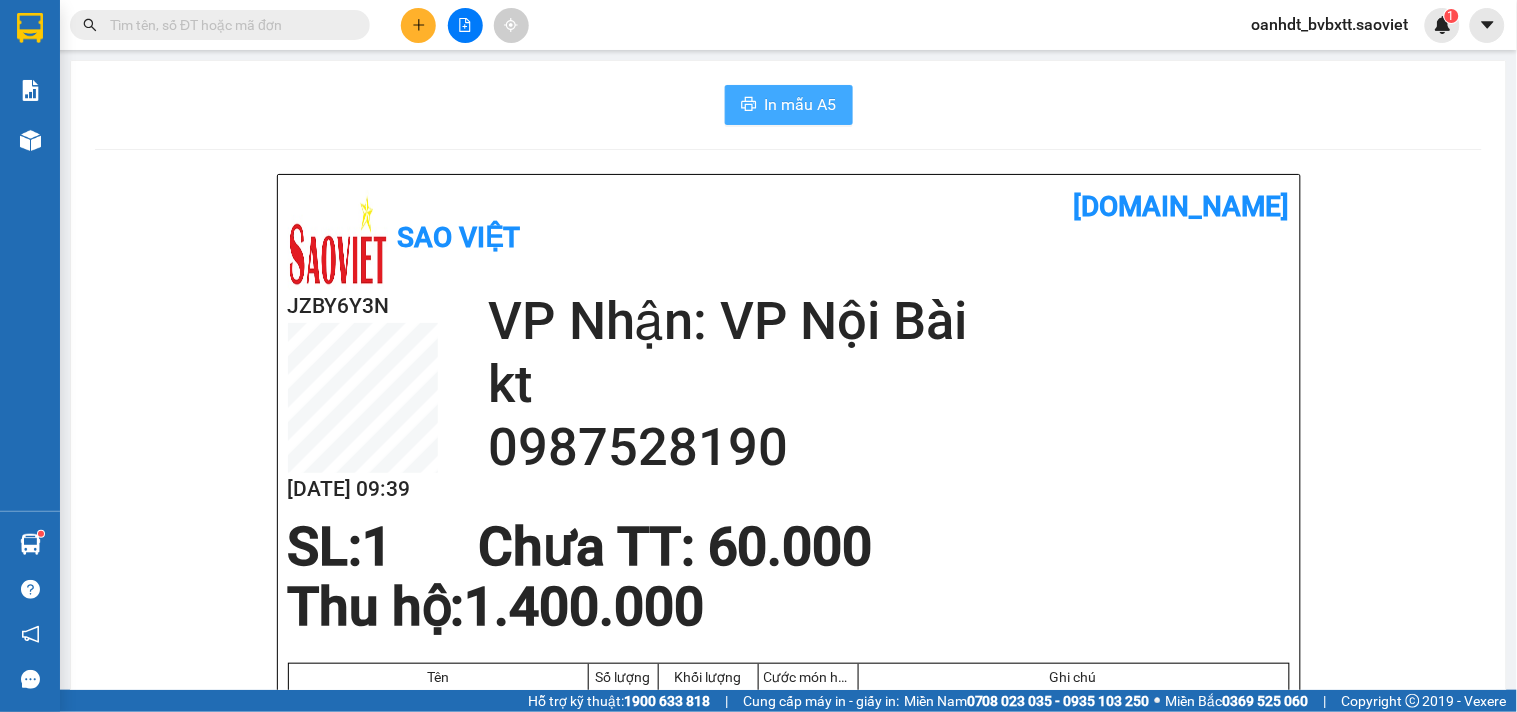 scroll, scrollTop: 0, scrollLeft: 0, axis: both 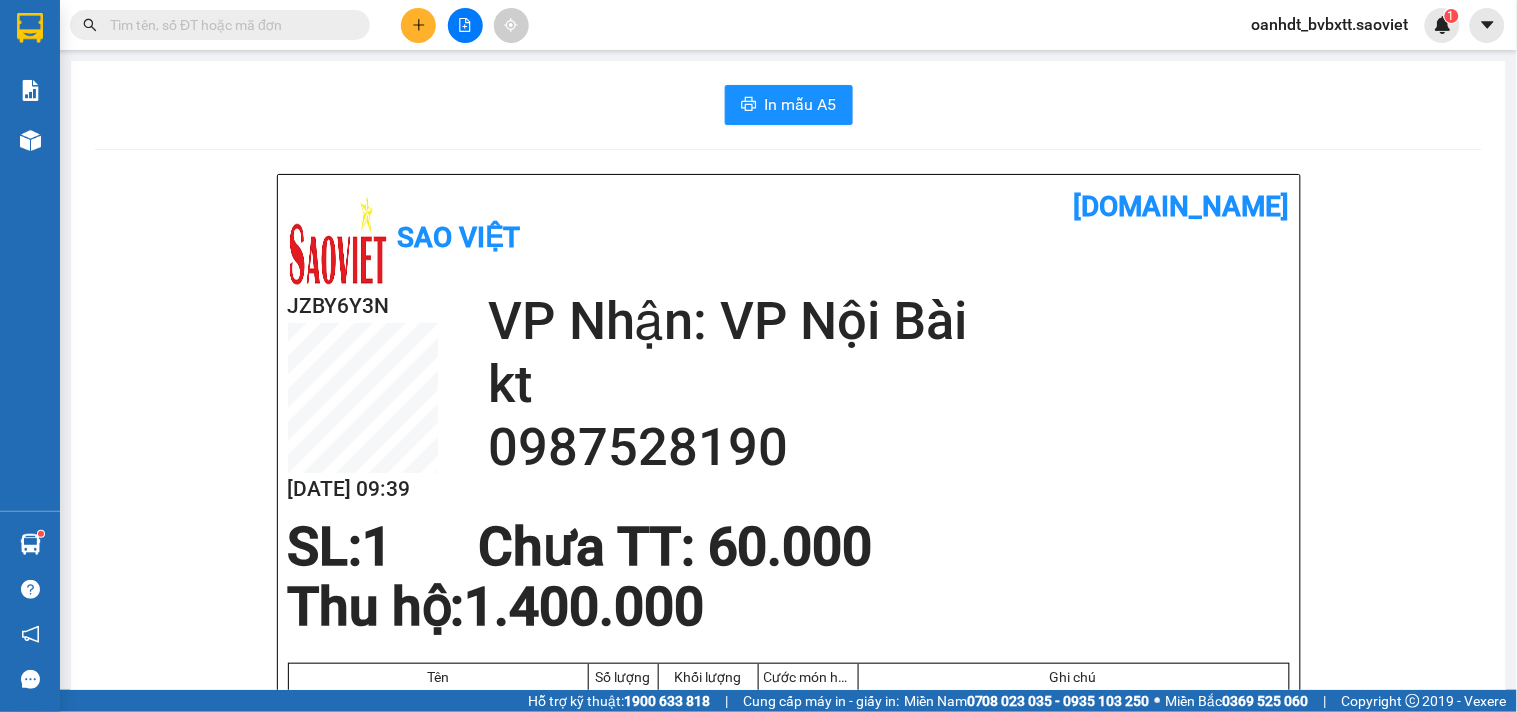 click 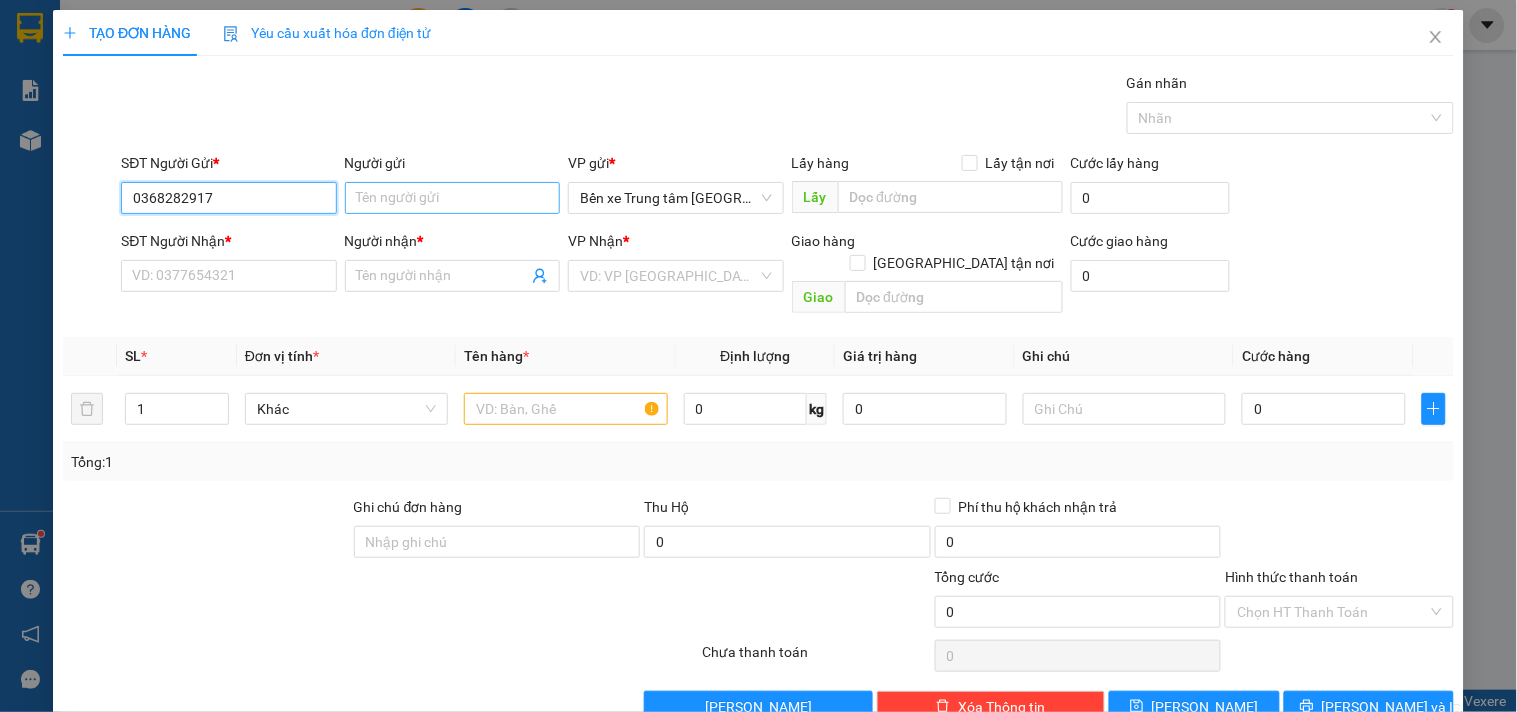 type on "0368282917" 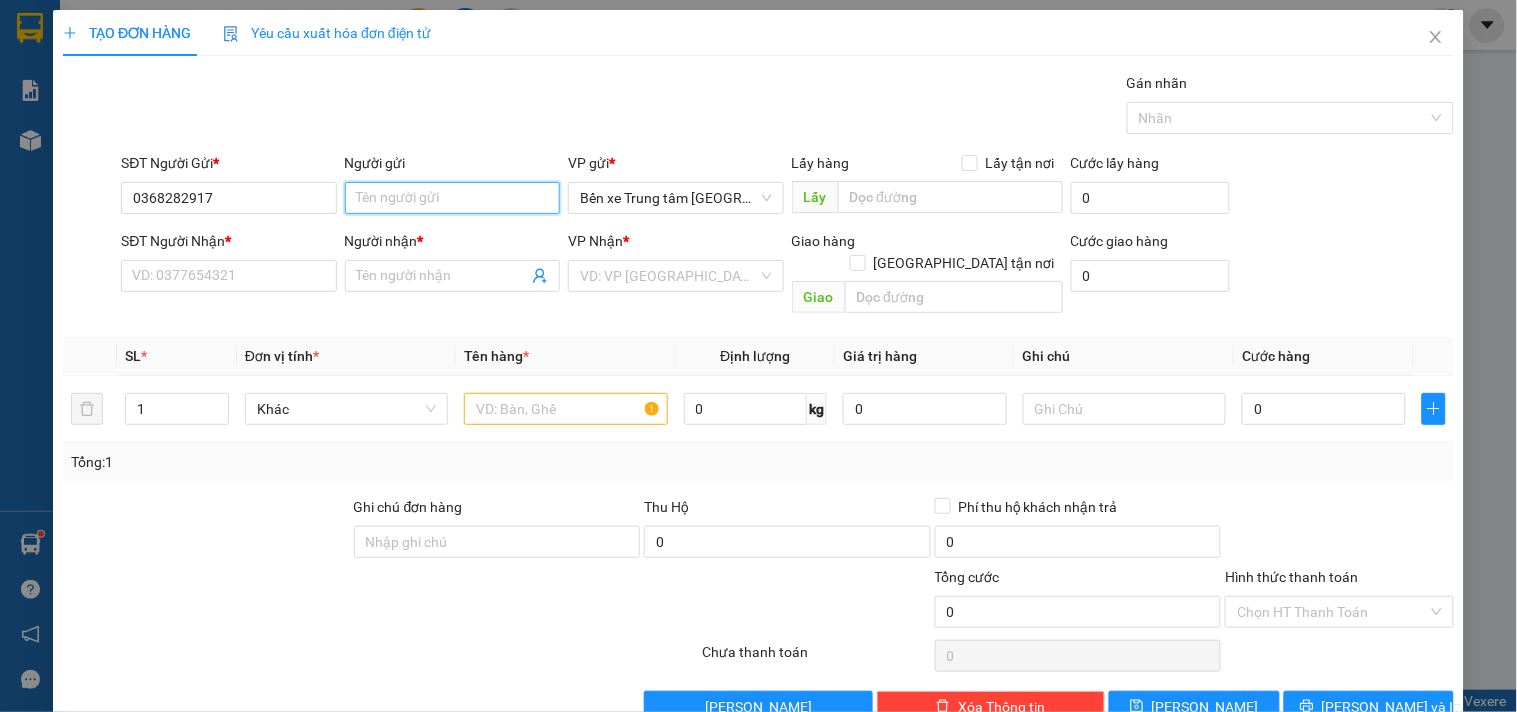 click on "Người gửi" at bounding box center (452, 198) 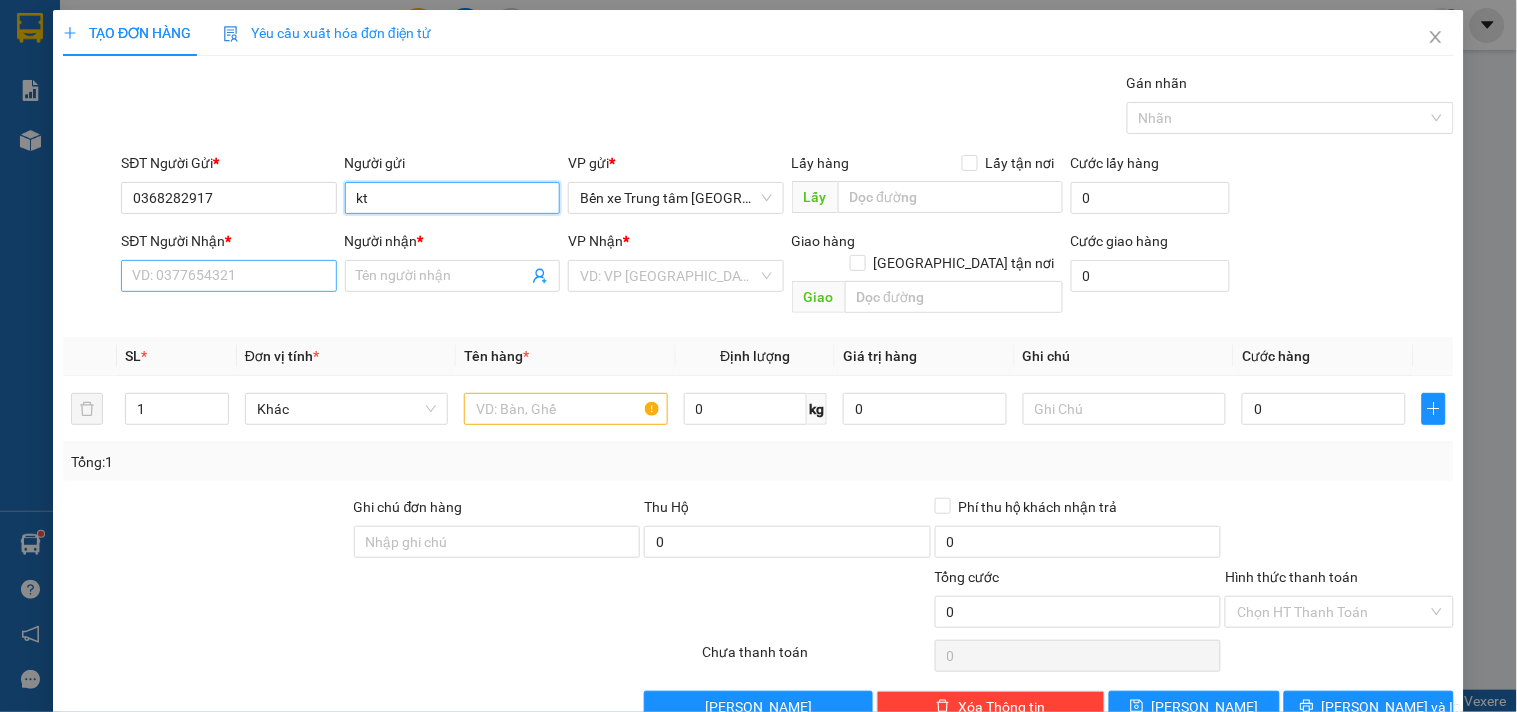 type on "kt" 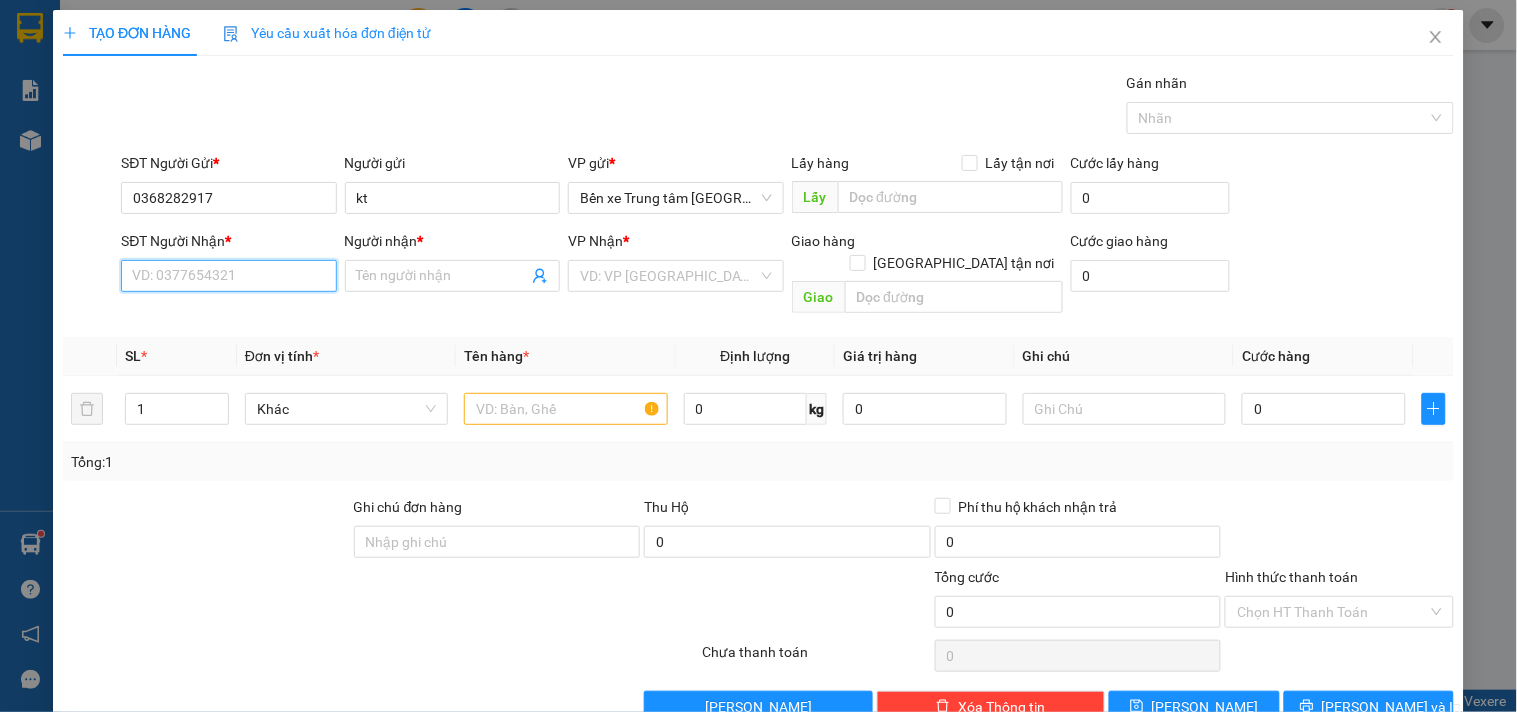 click on "SĐT Người Nhận  *" at bounding box center [228, 276] 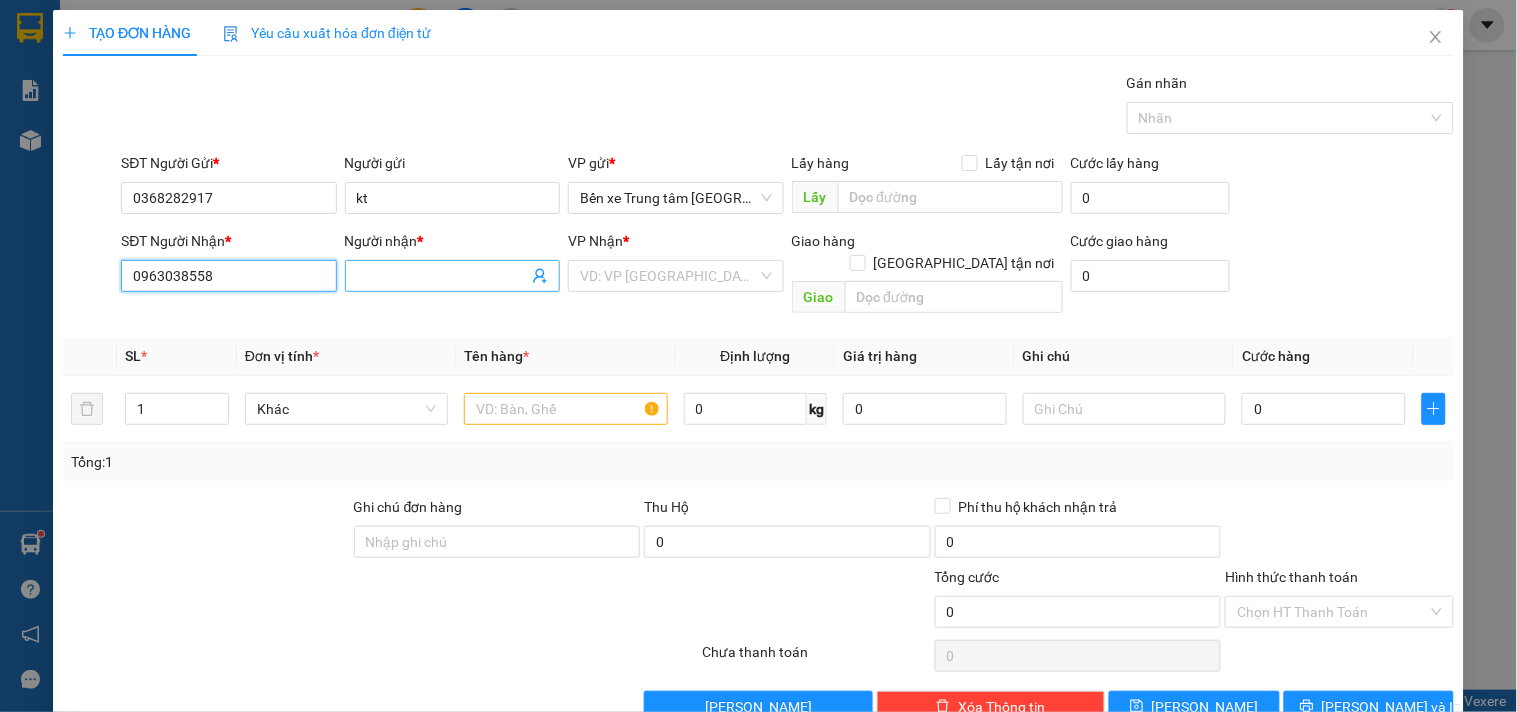 type on "0963038558" 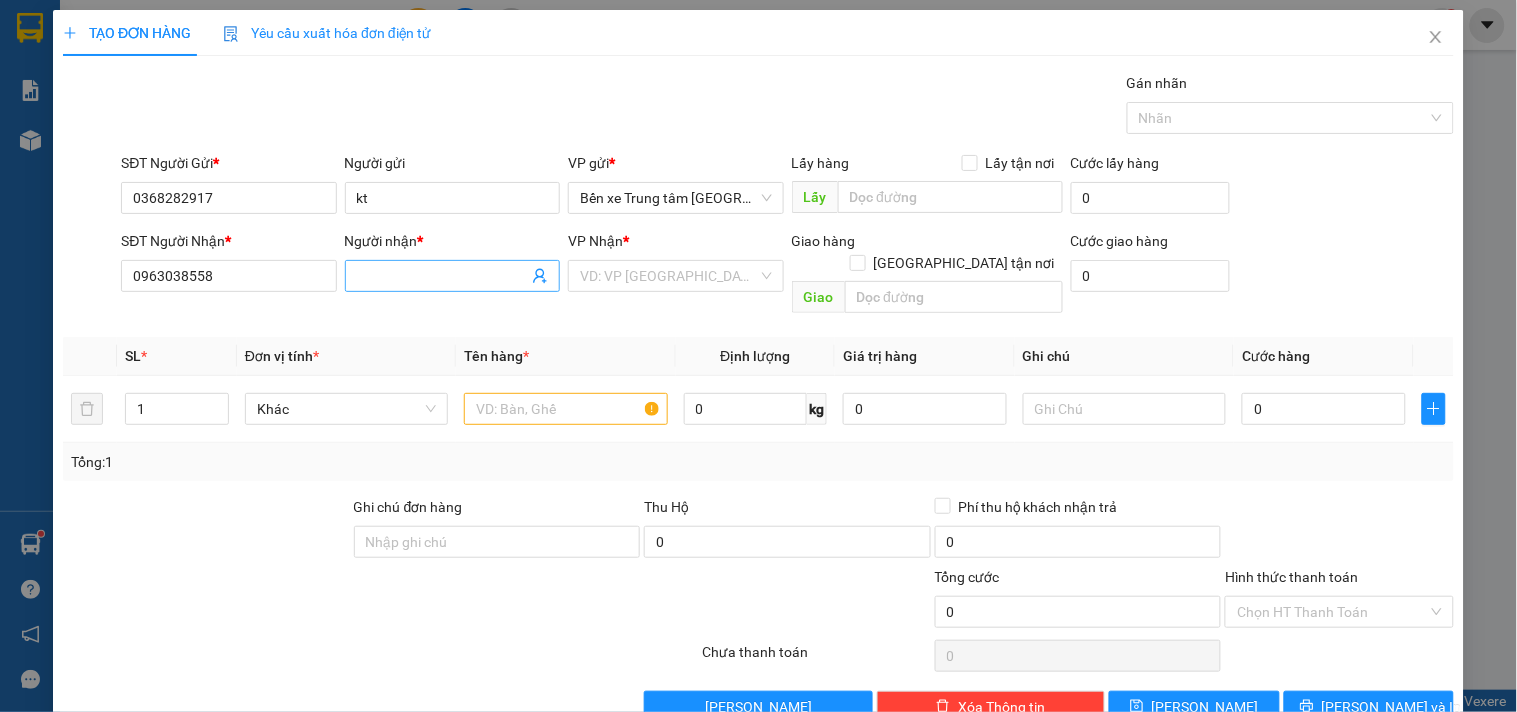 click at bounding box center (452, 276) 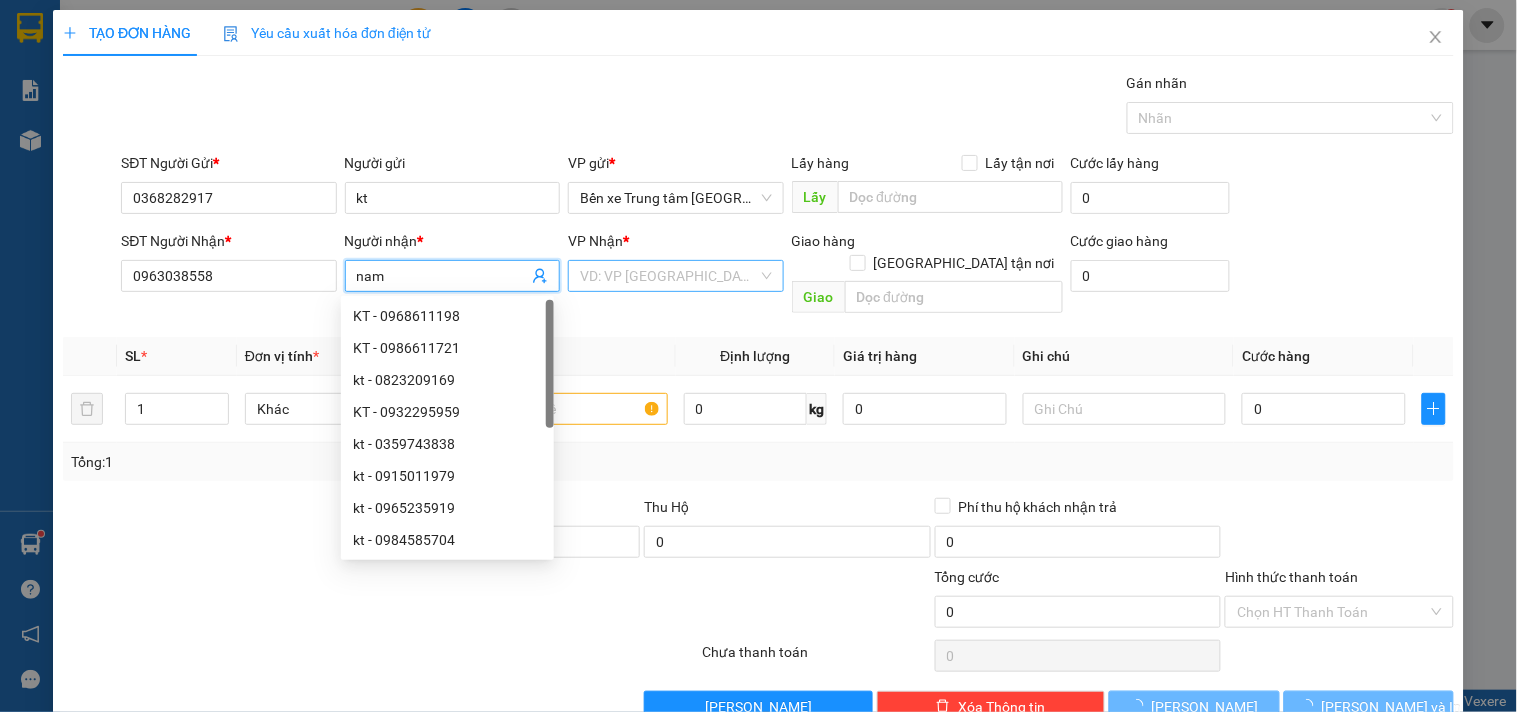 type on "nam" 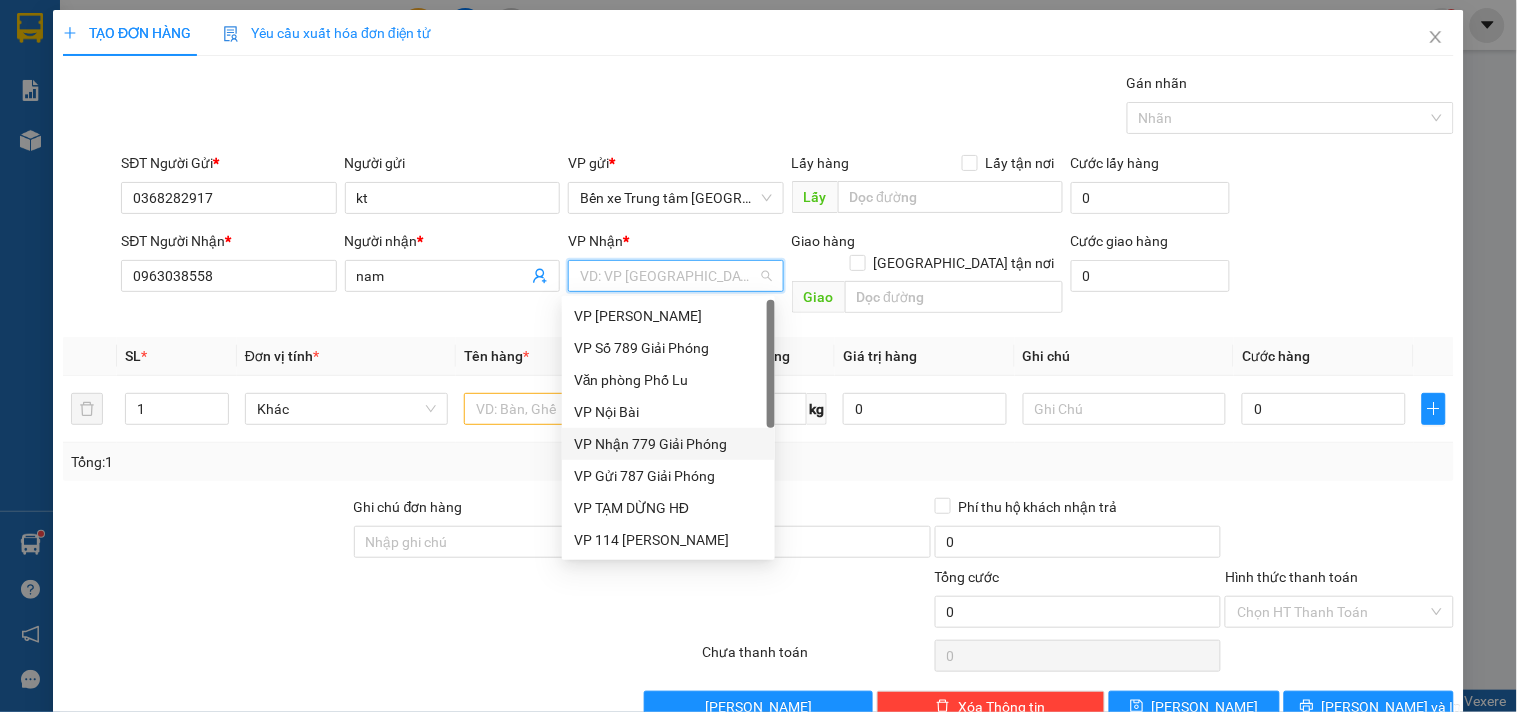 click on "VP Nhận 779 Giải Phóng" at bounding box center (668, 444) 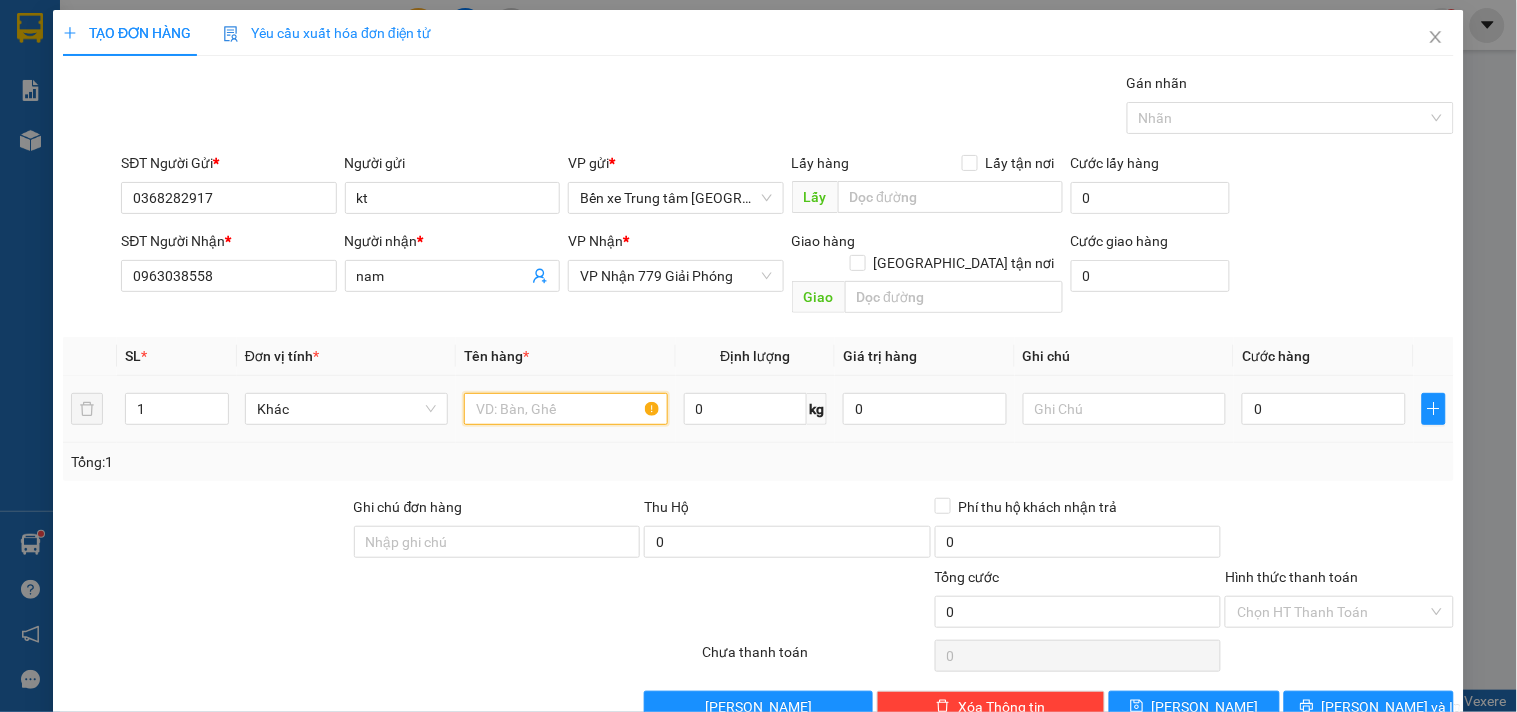 click at bounding box center [565, 409] 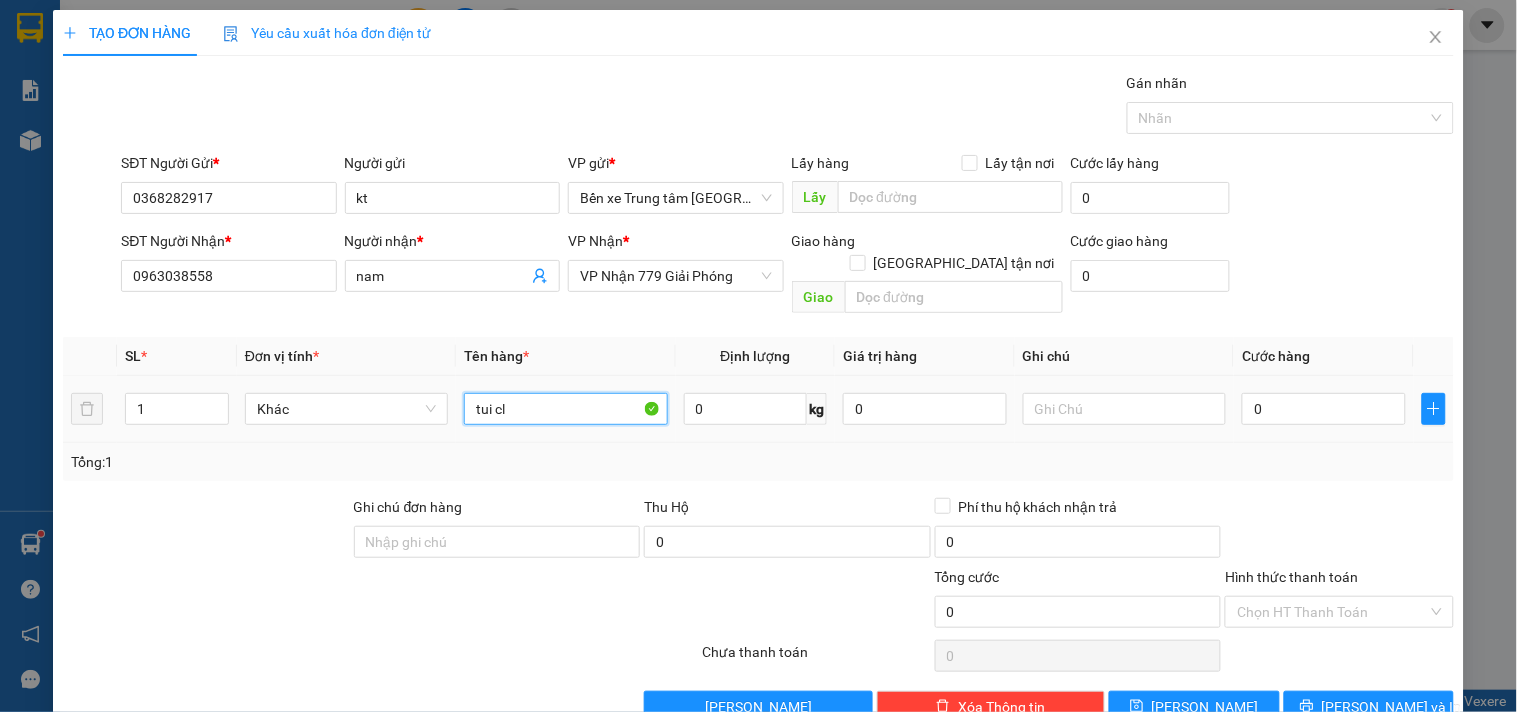 type on "tui cl" 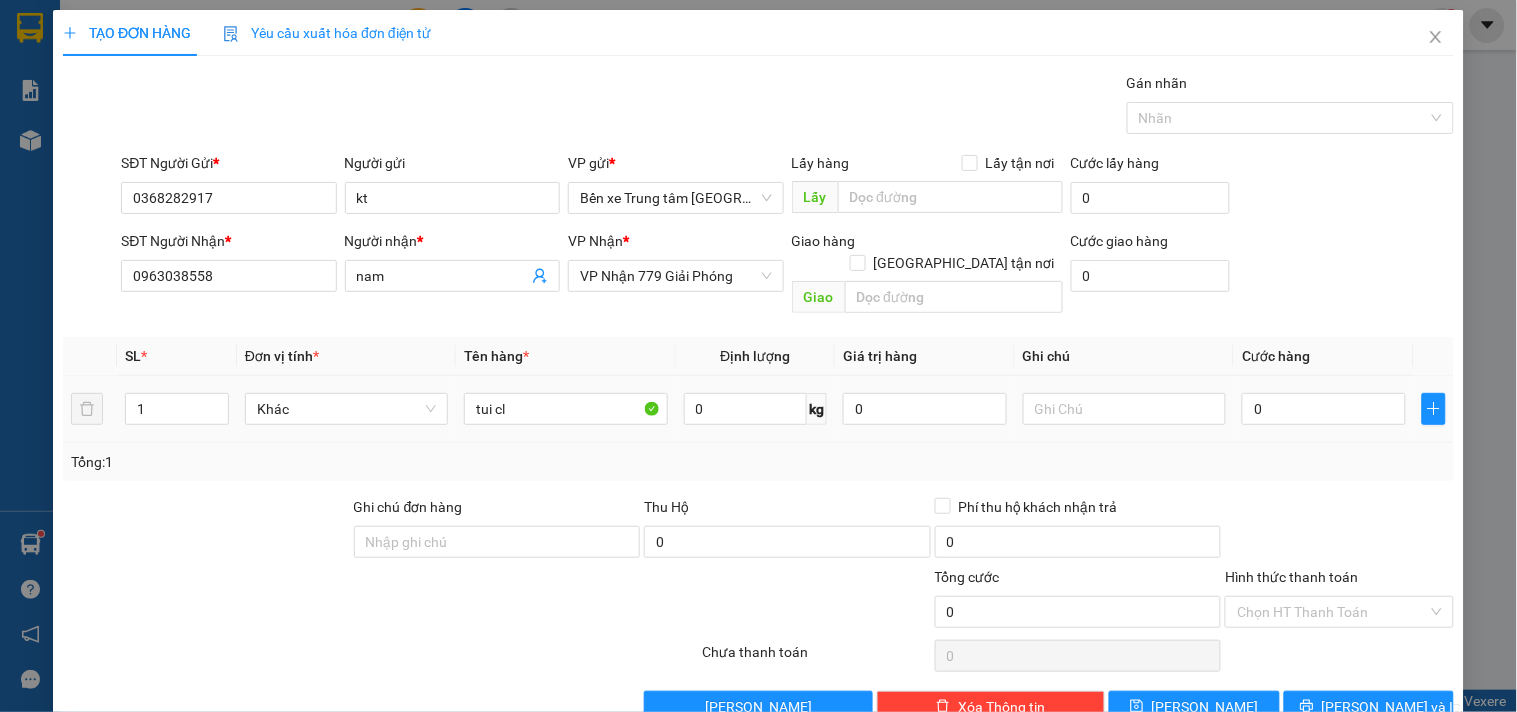 click on "0" at bounding box center (1324, 409) 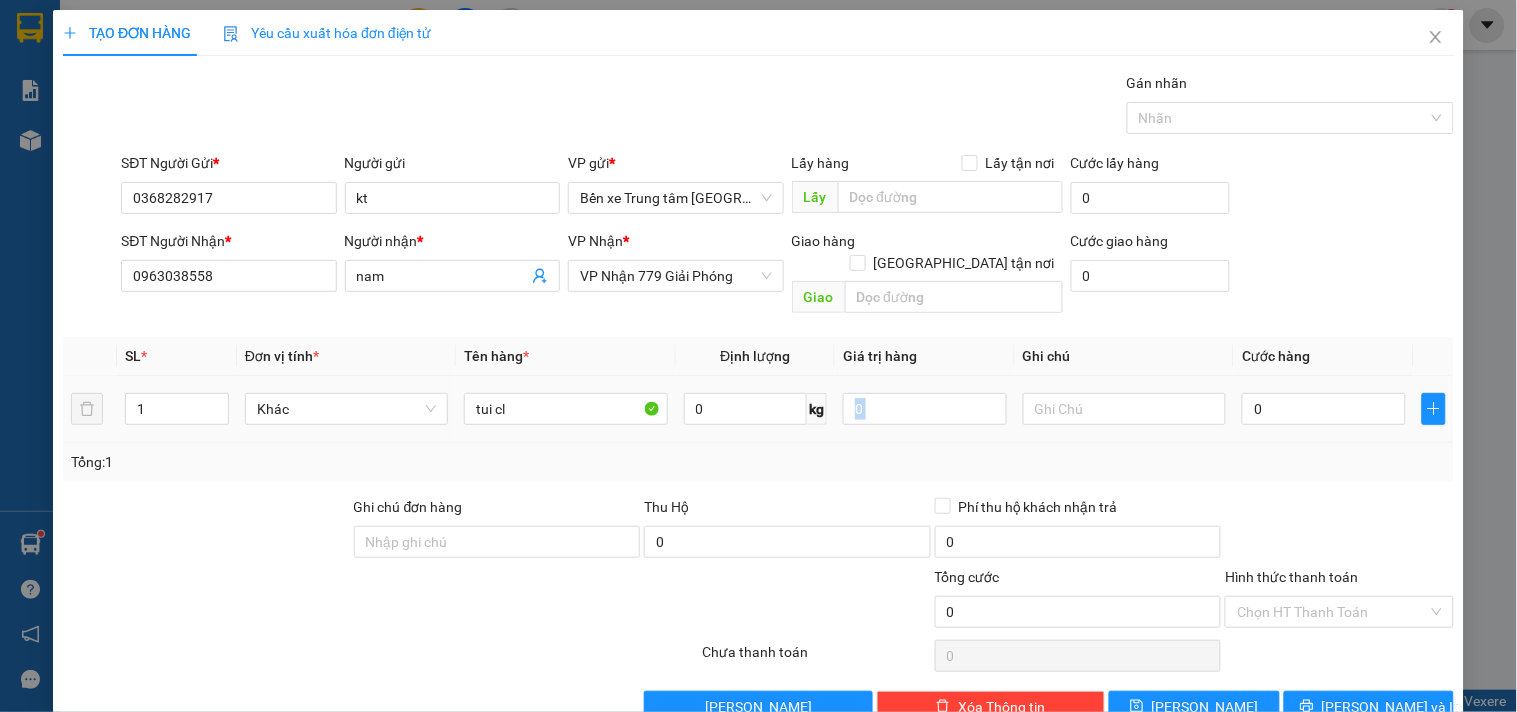 click on "0" at bounding box center (1324, 409) 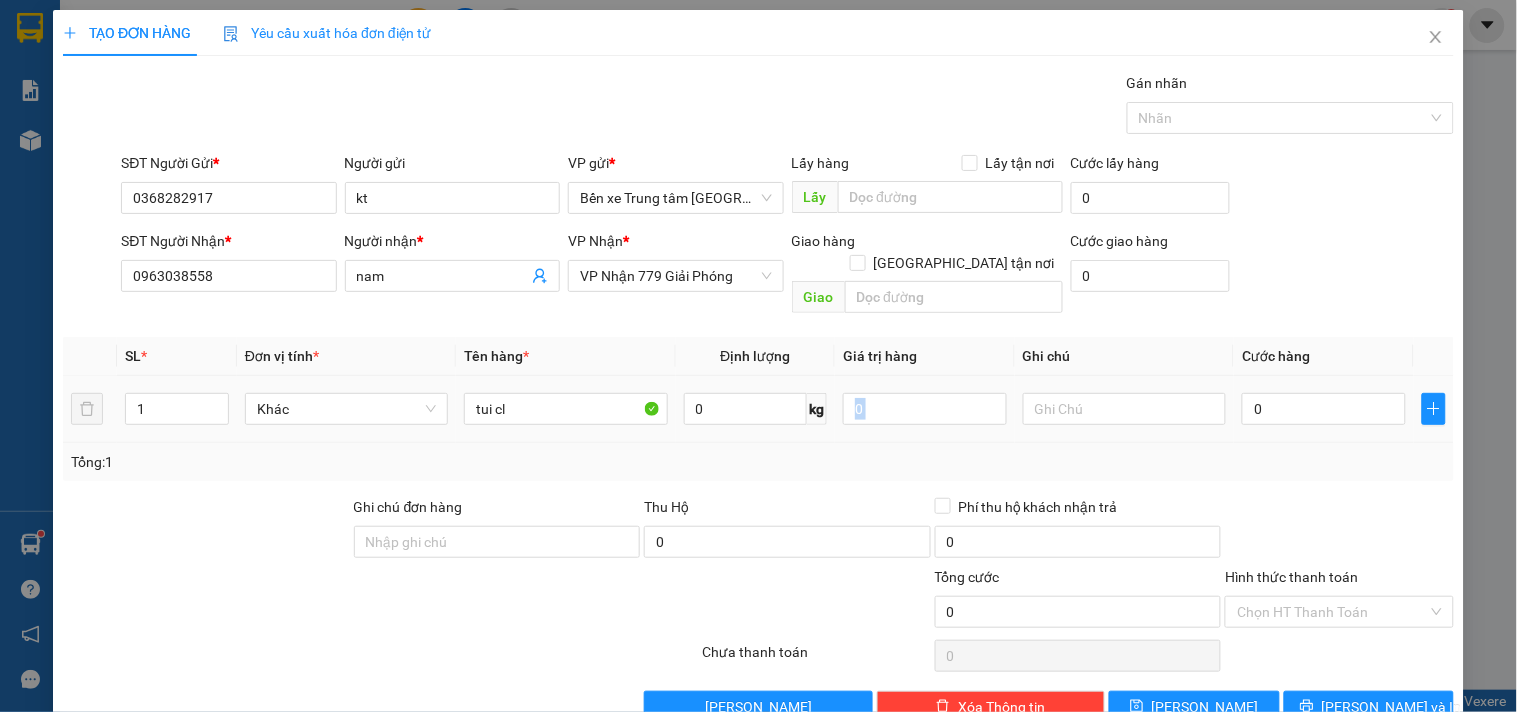 click on "0" at bounding box center [1324, 409] 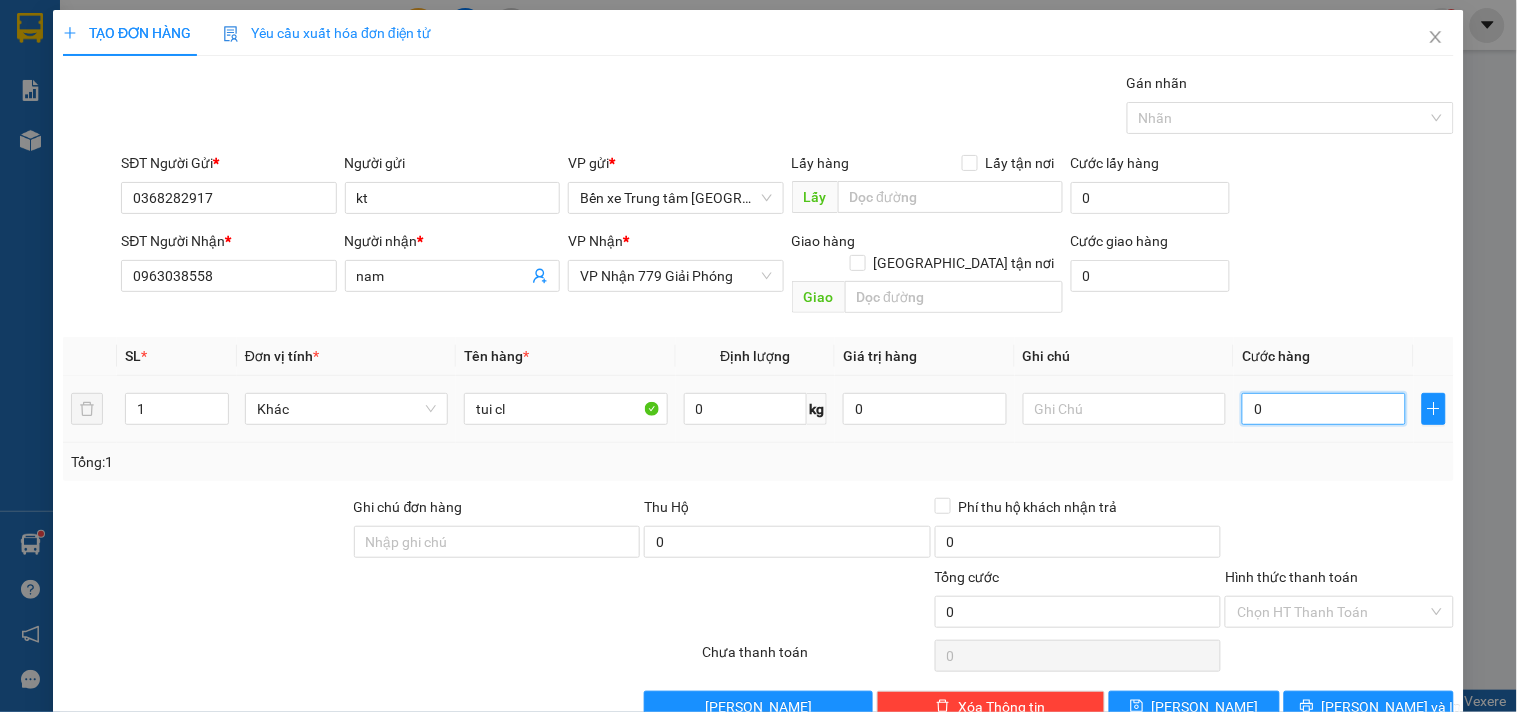 click on "0" at bounding box center (1324, 409) 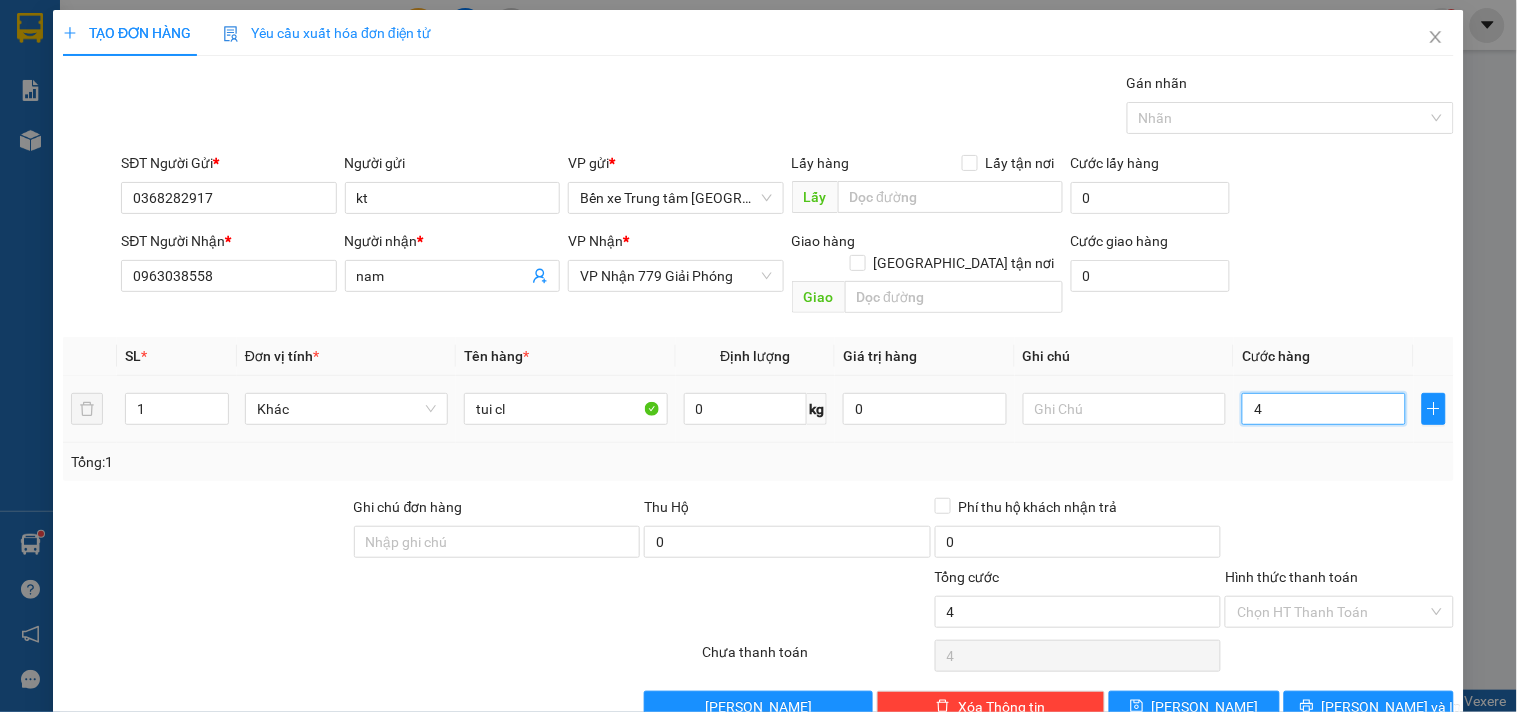 type on "40" 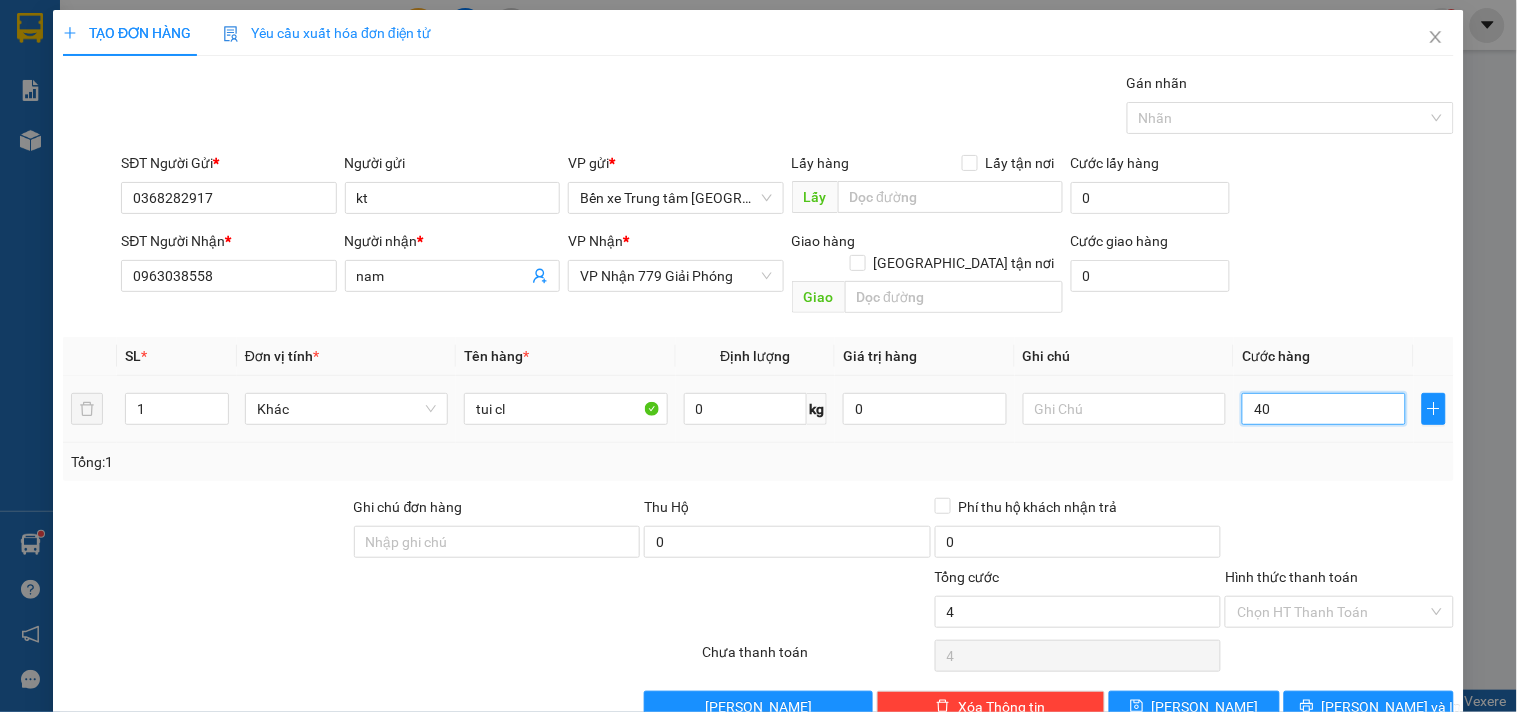 type on "40" 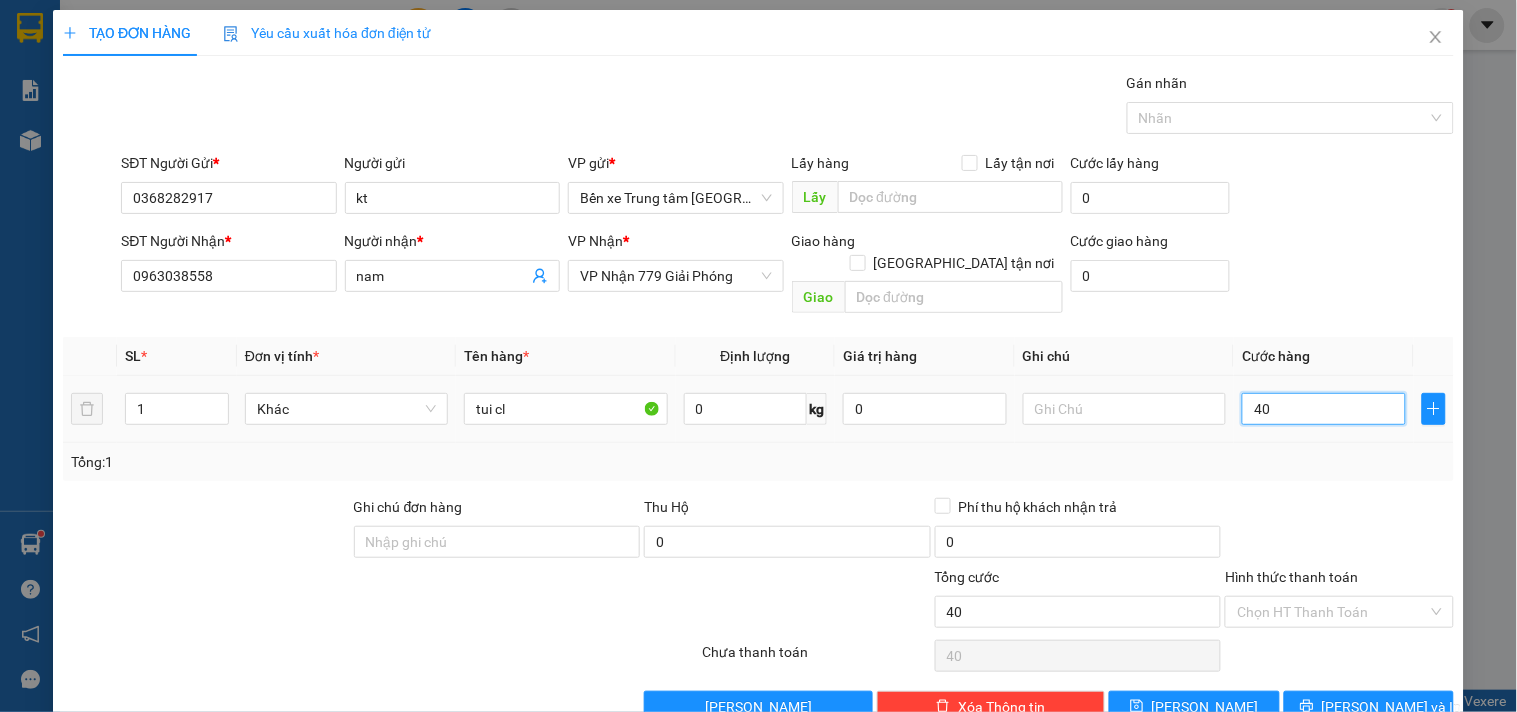 type on "400" 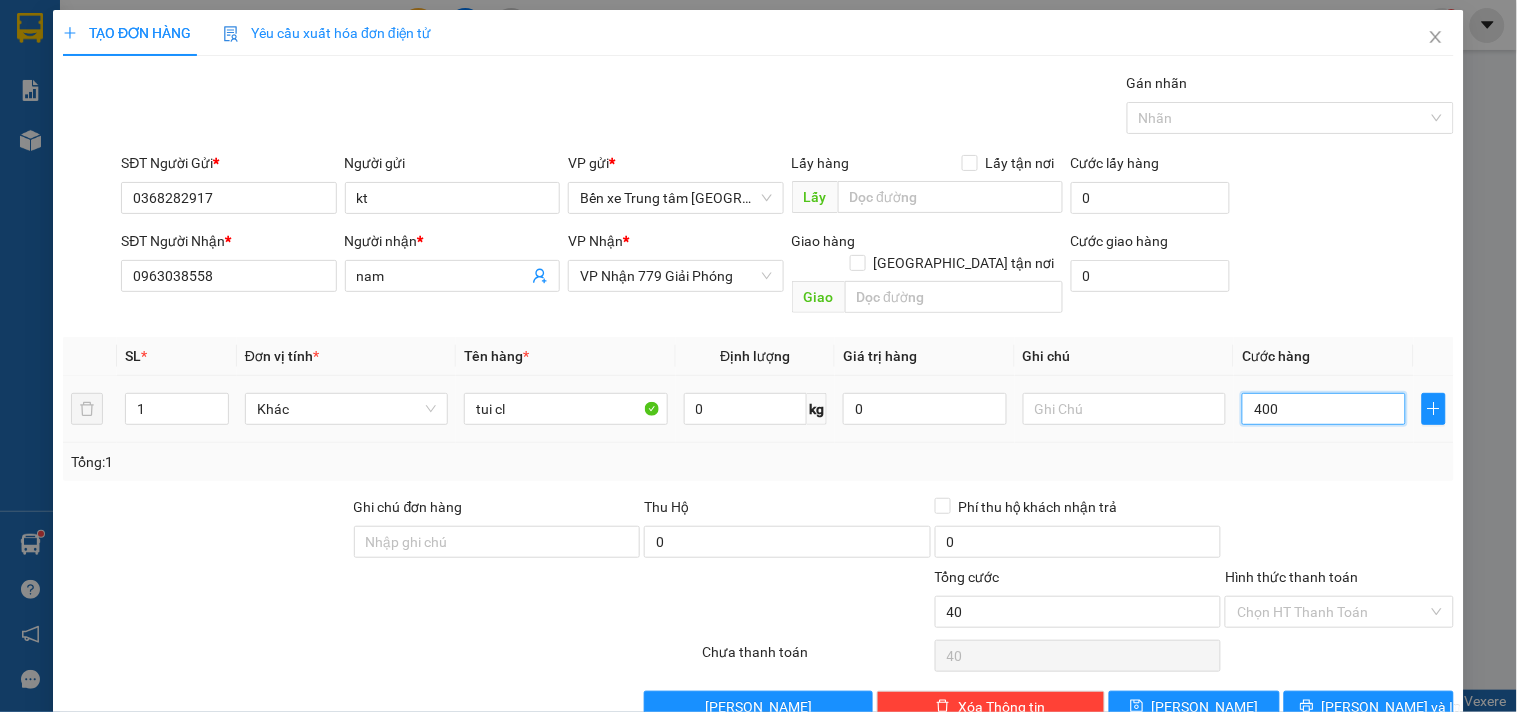 type on "400" 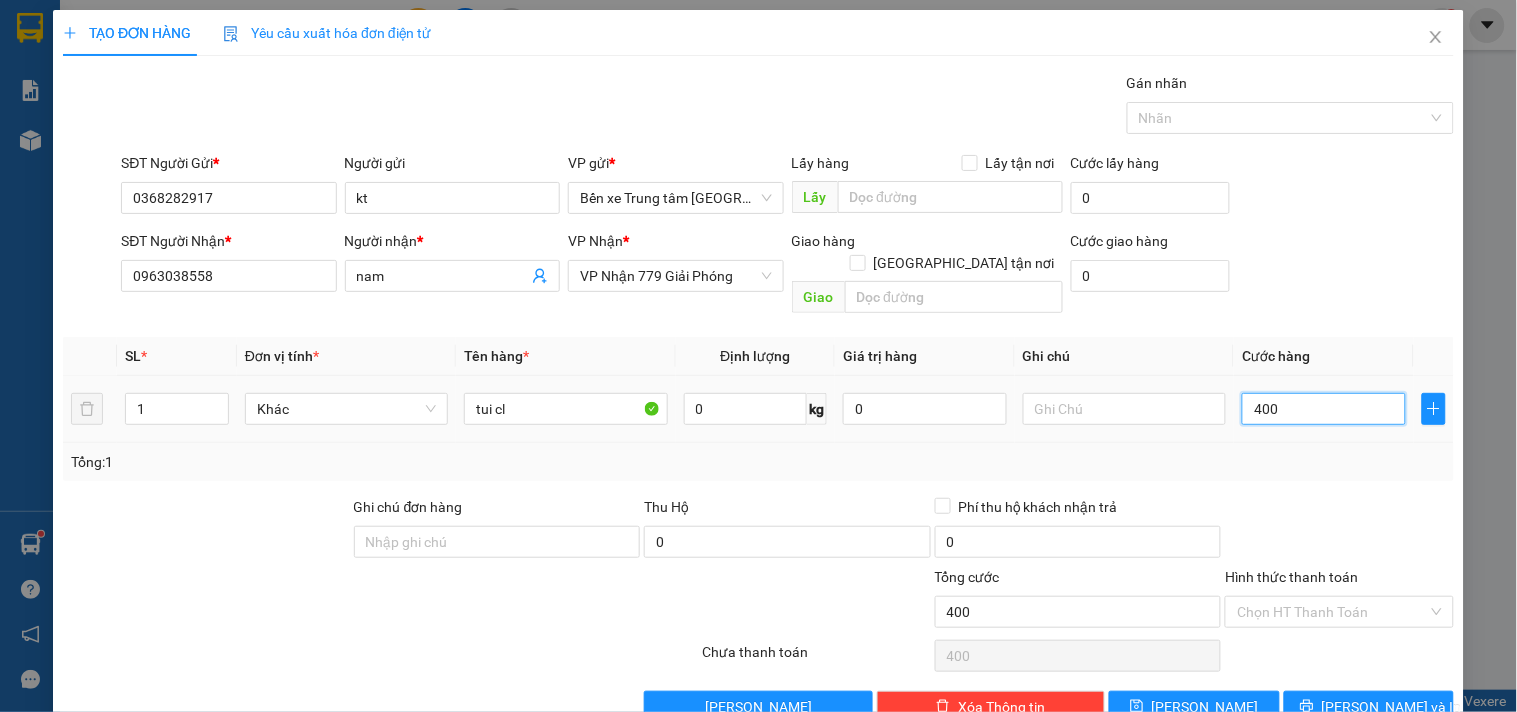 type on "4.000" 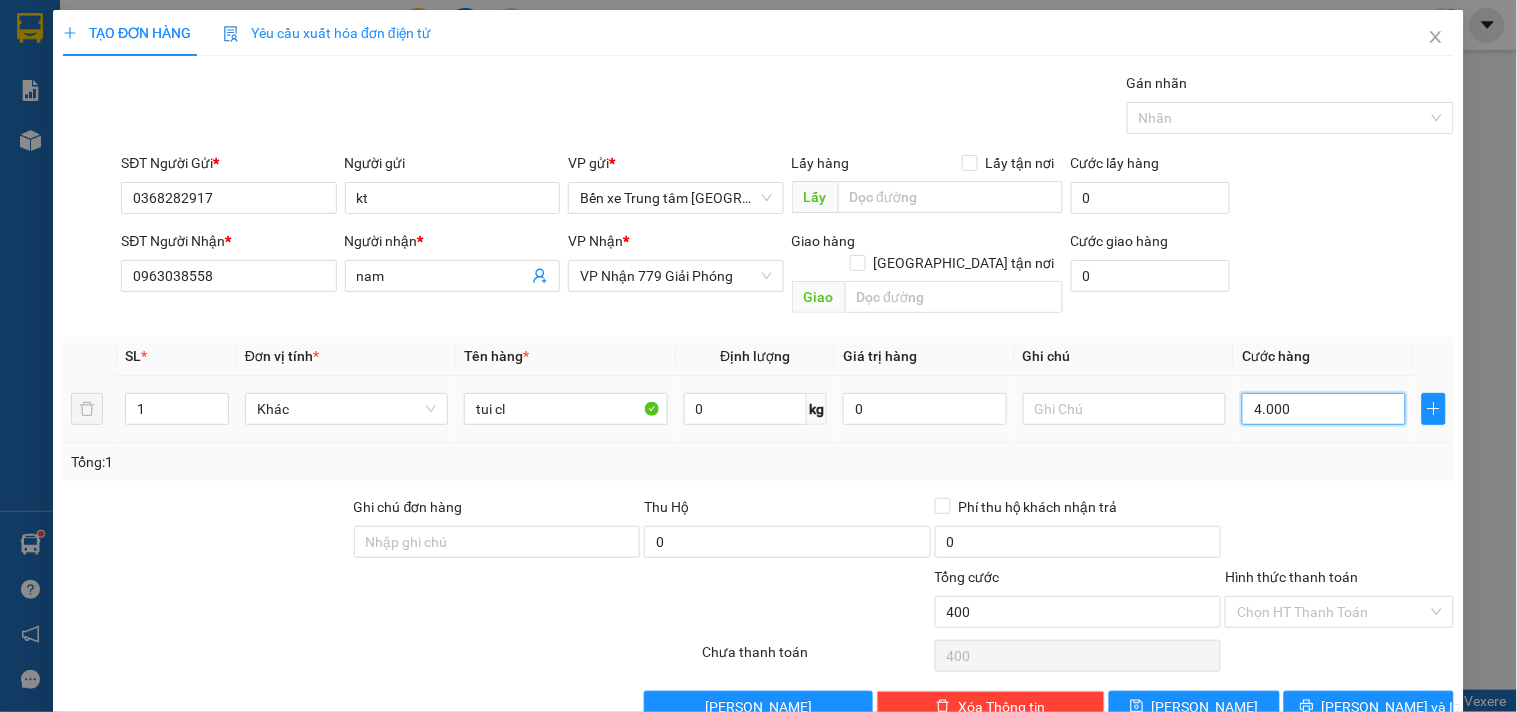 type on "4.000" 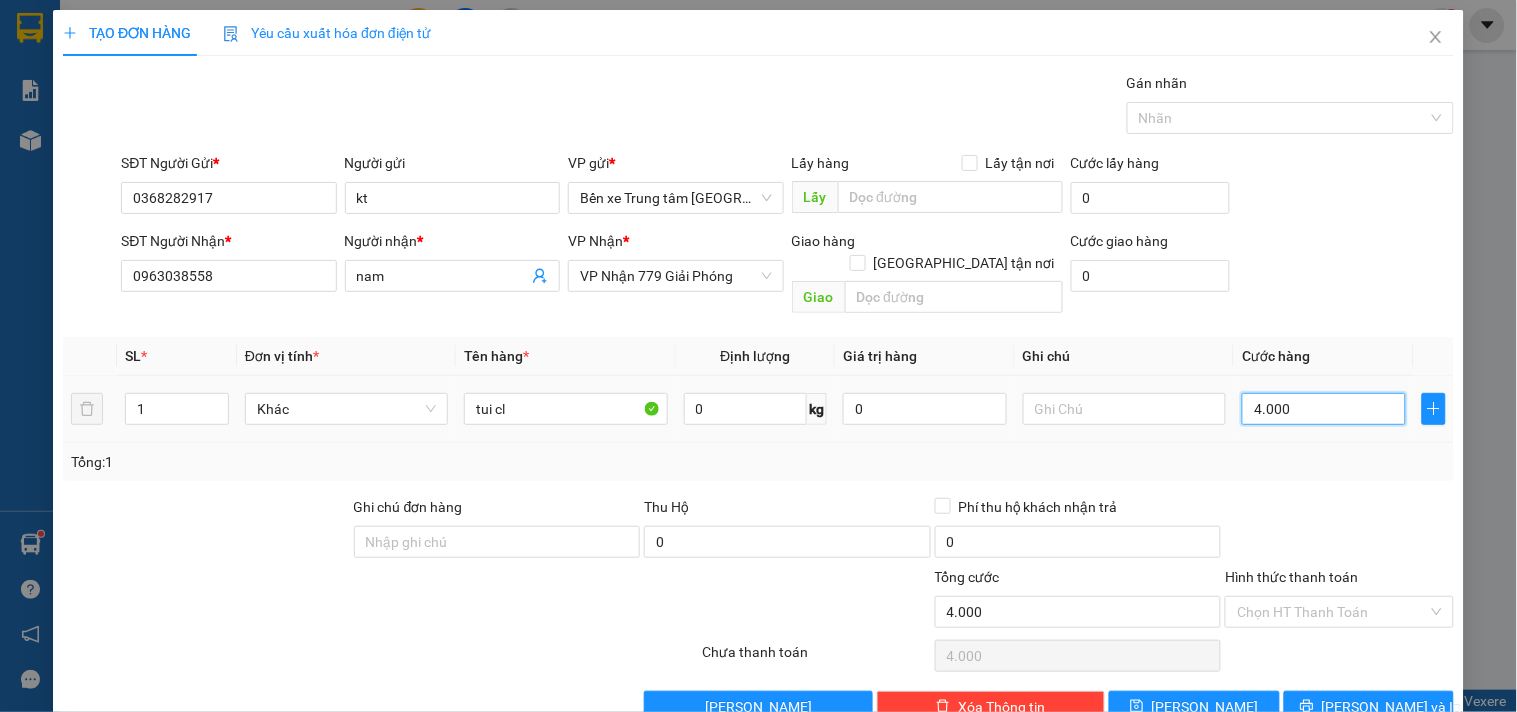 type on "40.000" 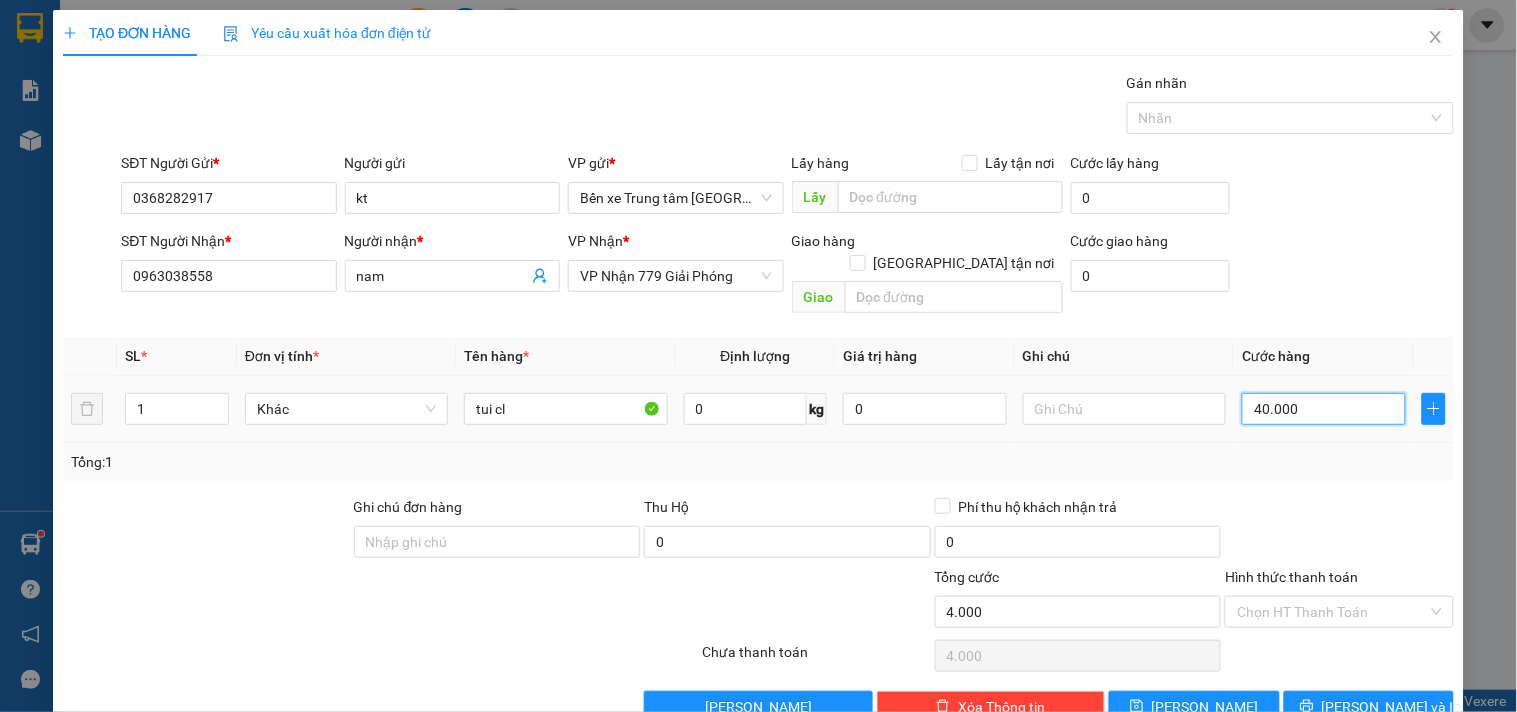 type on "40.000" 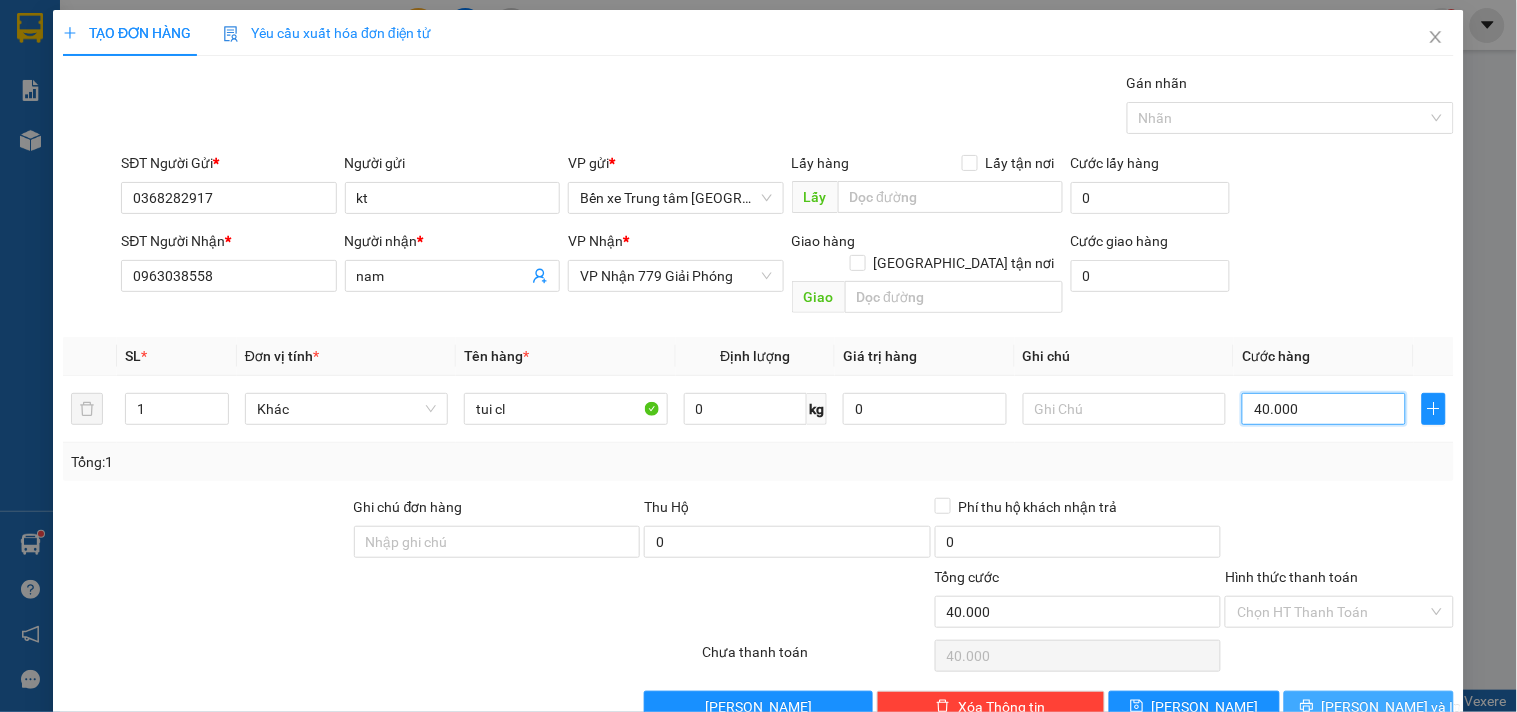 type on "40.000" 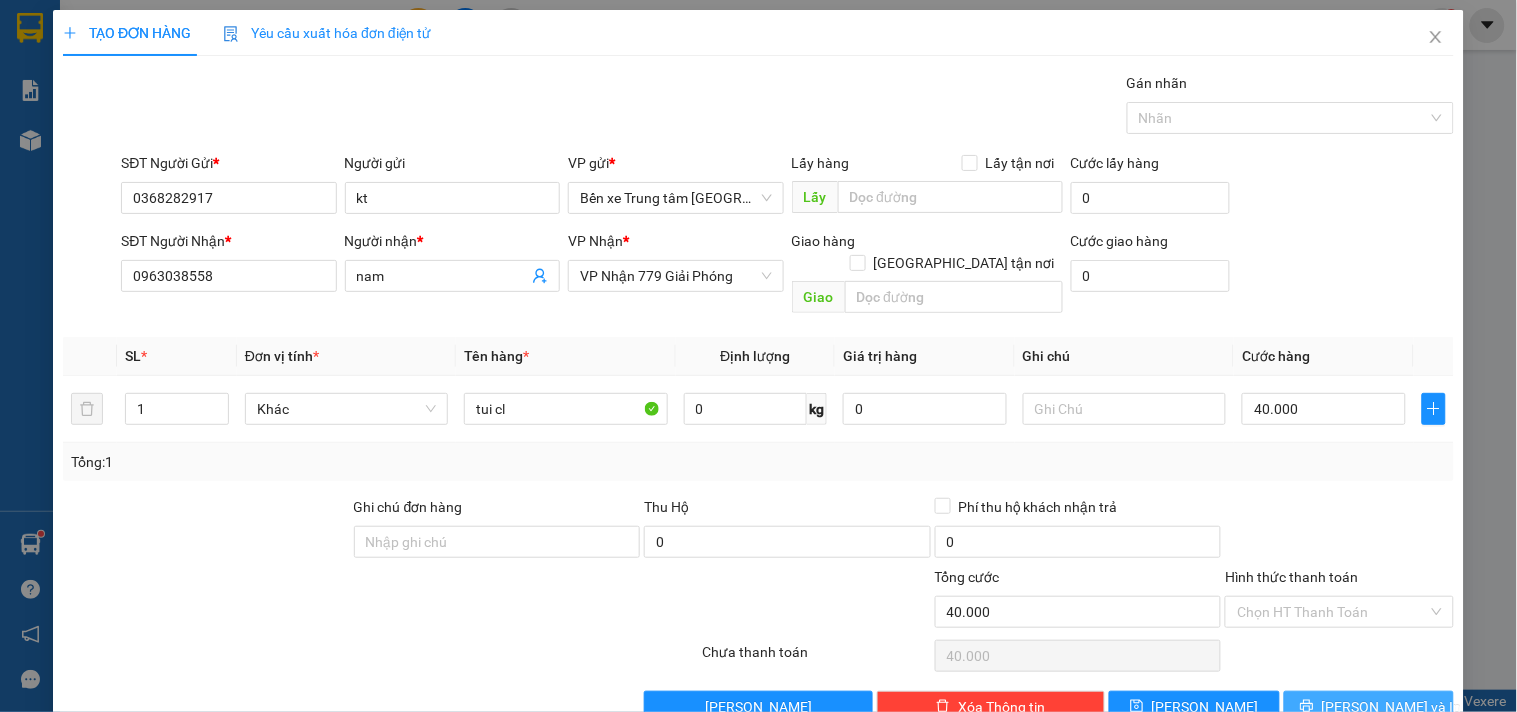 click on "[PERSON_NAME] và In" at bounding box center (1369, 707) 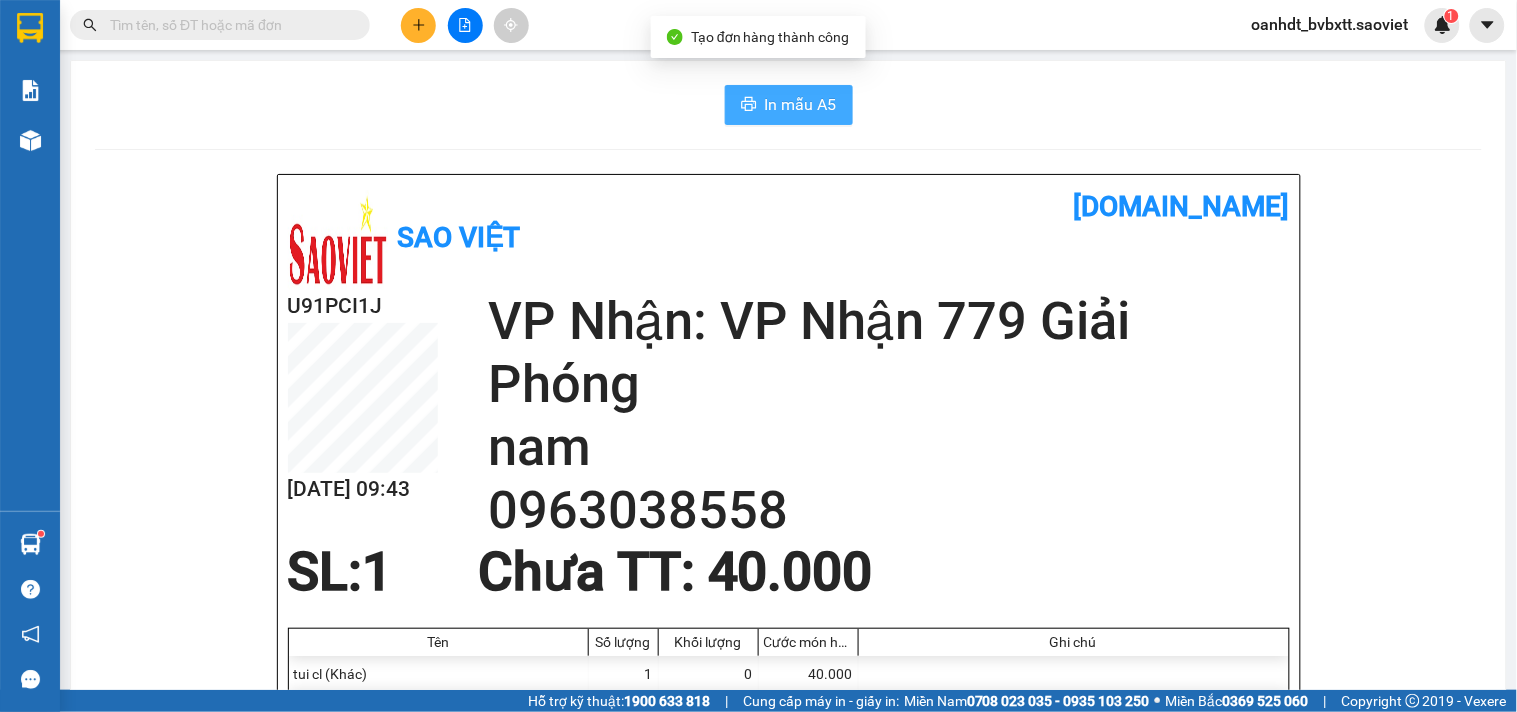 click on "In mẫu A5" at bounding box center (789, 105) 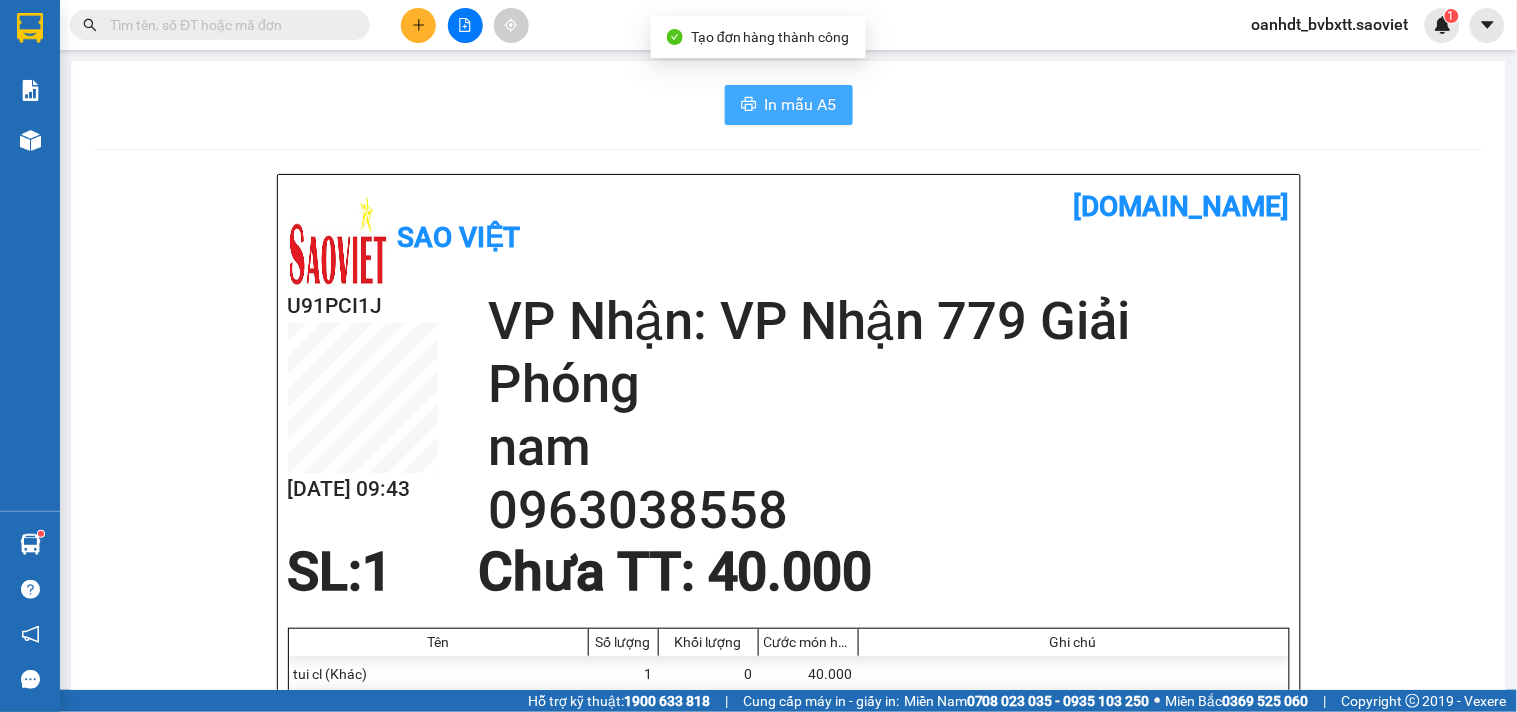 scroll, scrollTop: 0, scrollLeft: 0, axis: both 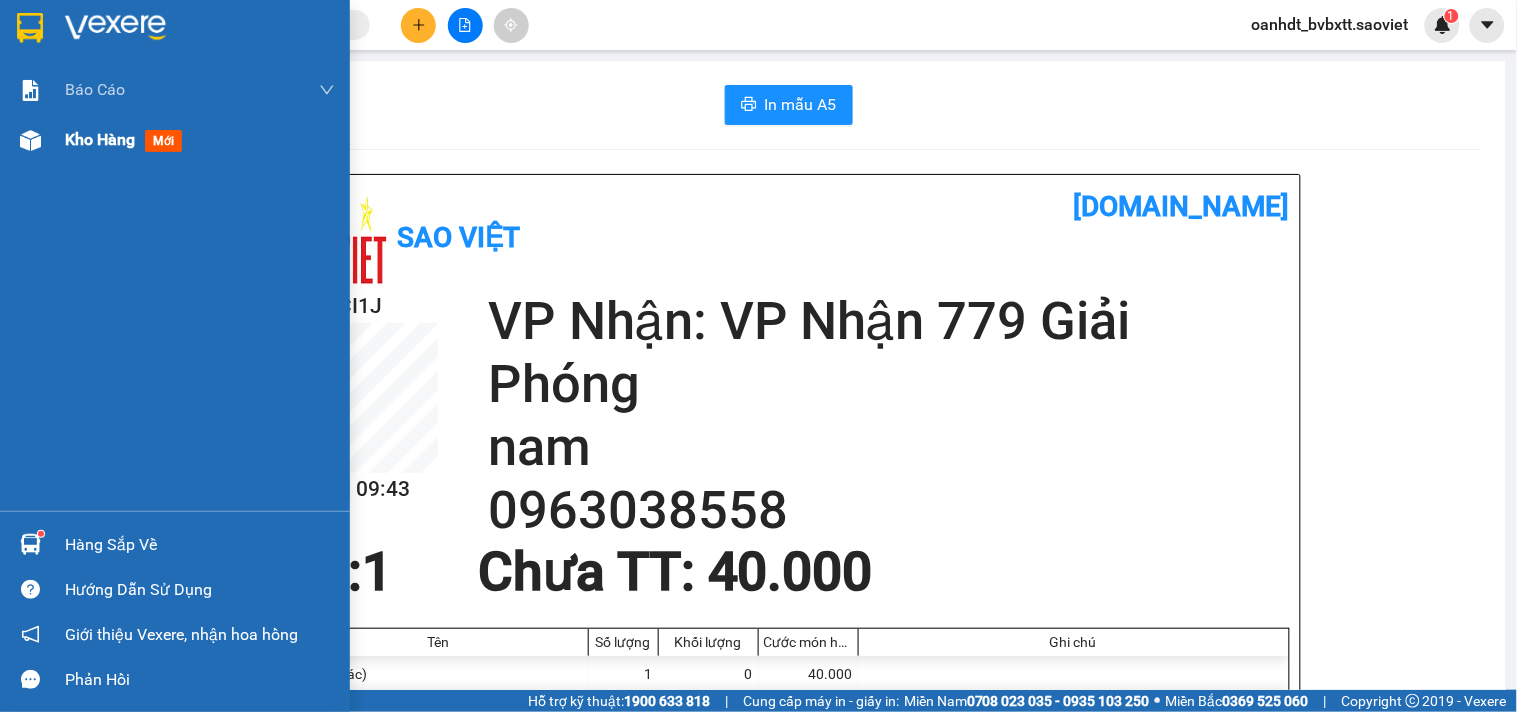 click on "mới" at bounding box center (163, 141) 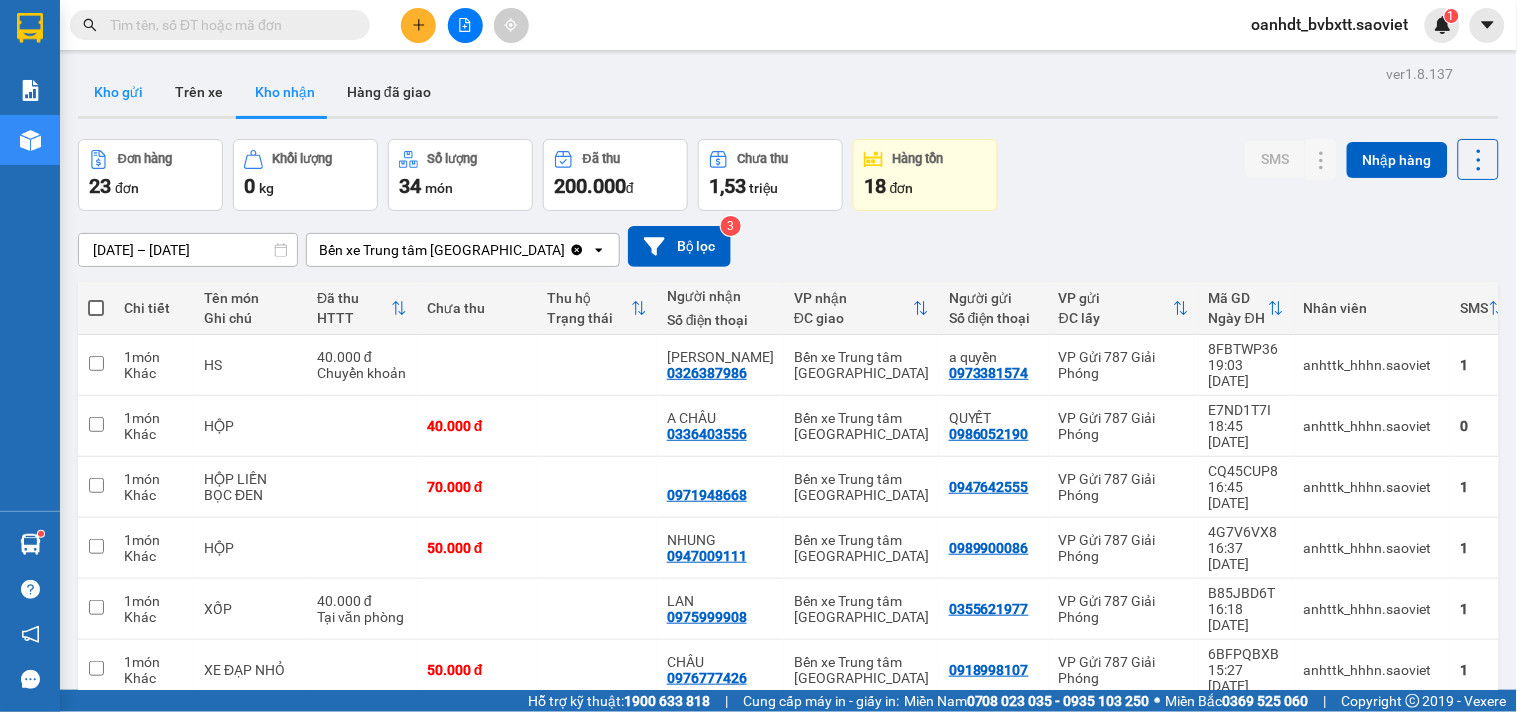 click on "Kho gửi" at bounding box center (118, 92) 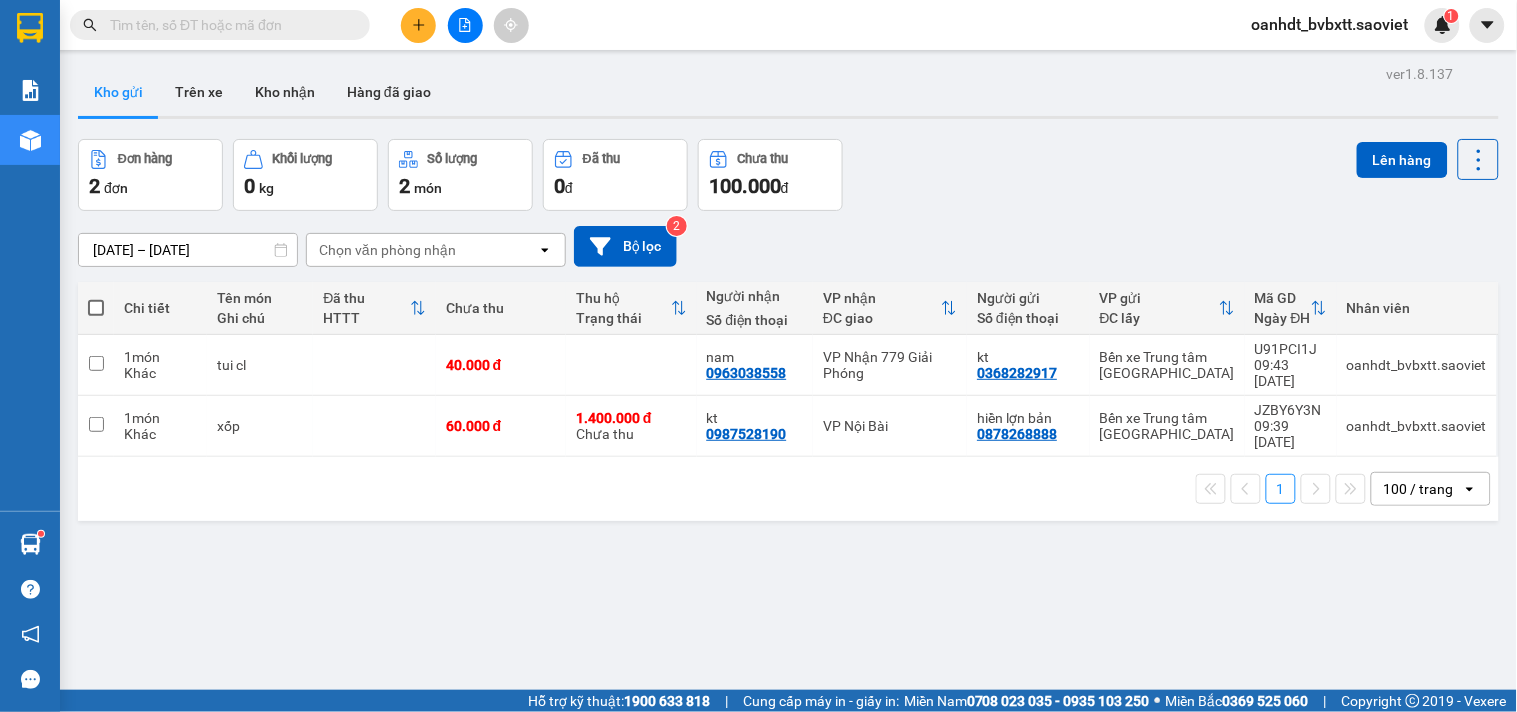 click at bounding box center (228, 25) 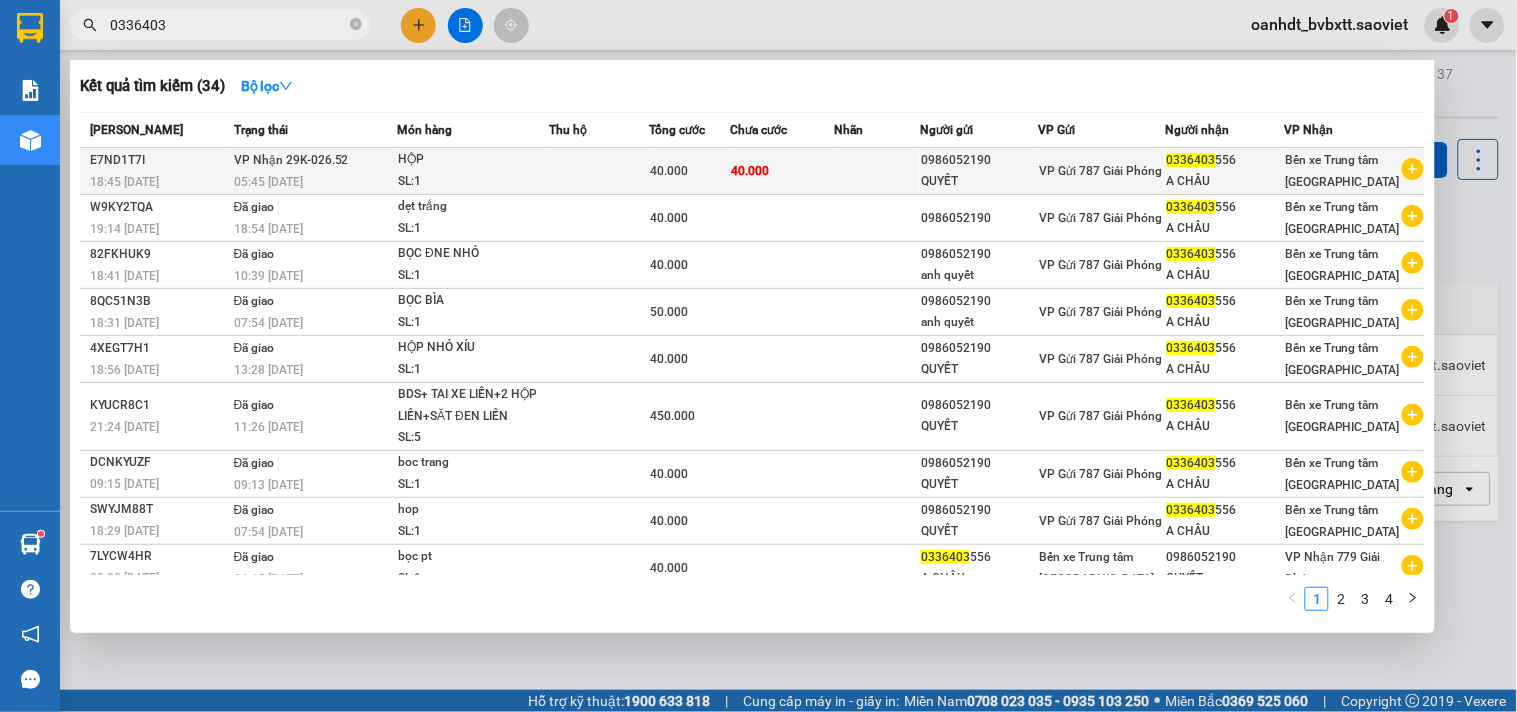 type on "0336403" 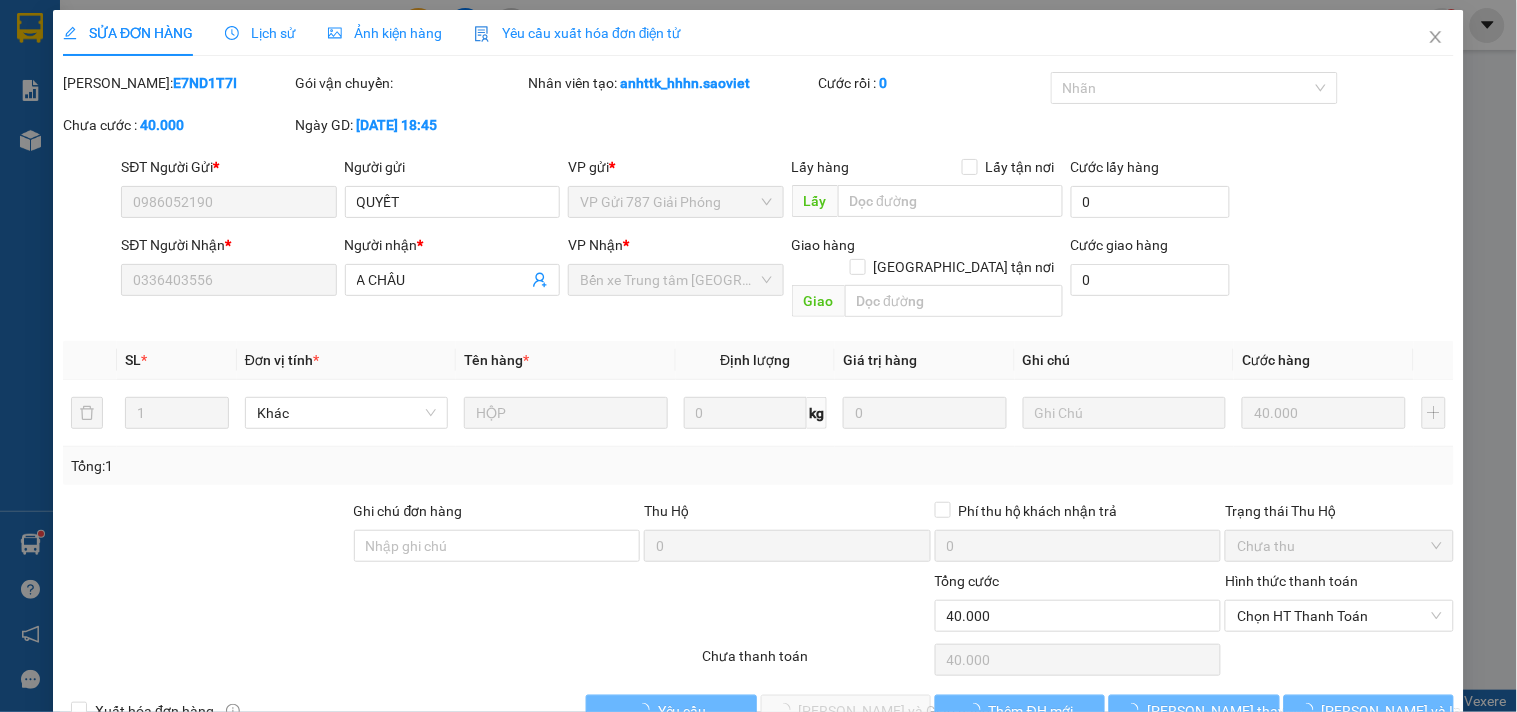 type on "0986052190" 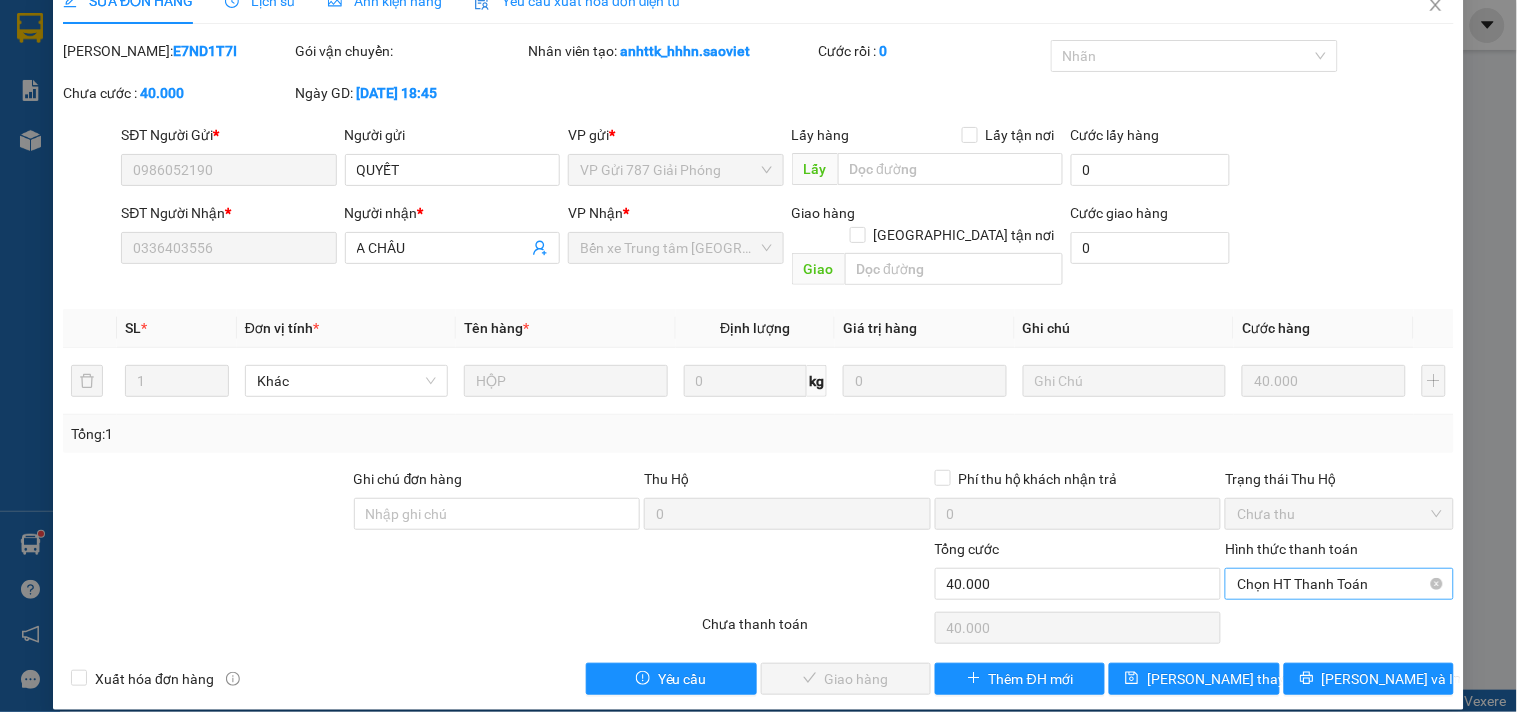 click on "Chọn HT Thanh Toán" at bounding box center (1339, 584) 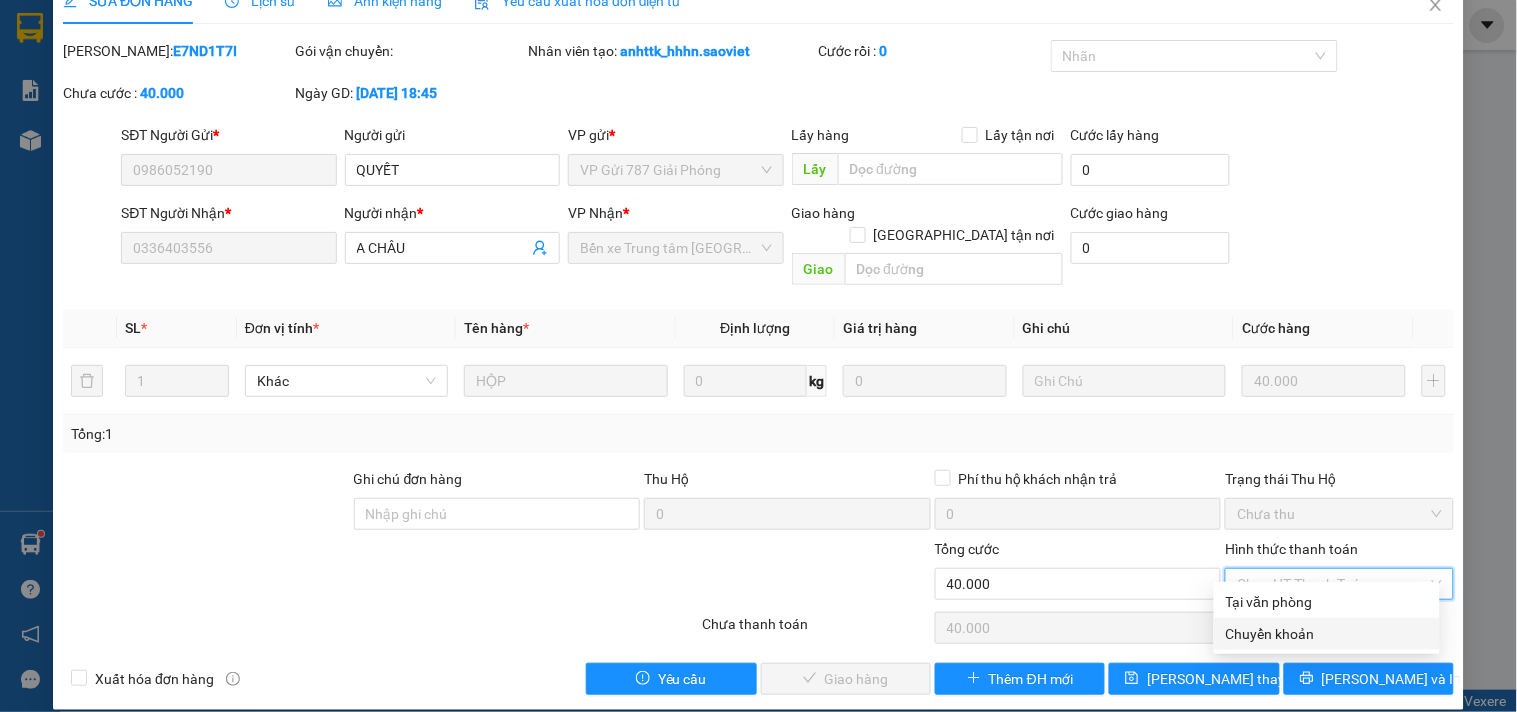 click on "Chuyển khoản" at bounding box center (1327, 634) 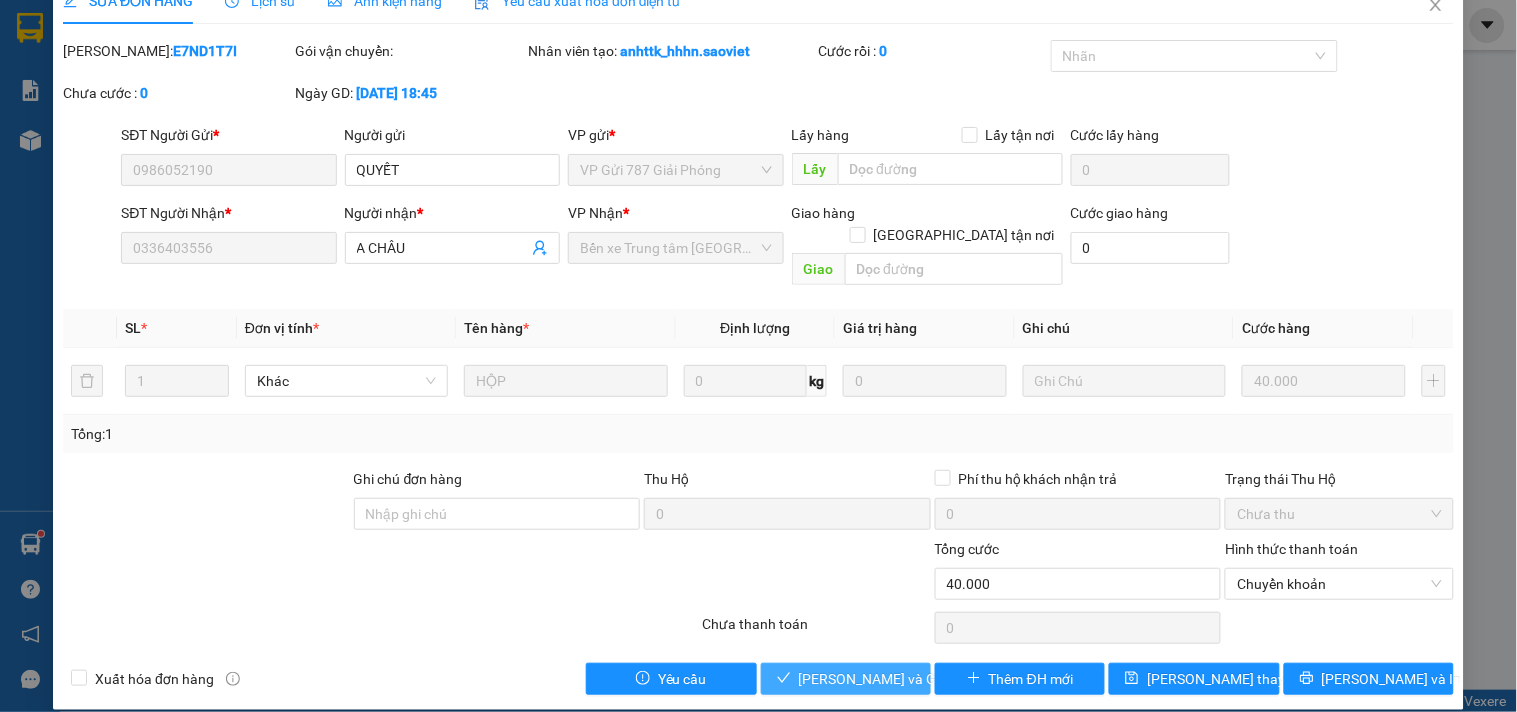 click on "[PERSON_NAME] và Giao hàng" at bounding box center [895, 679] 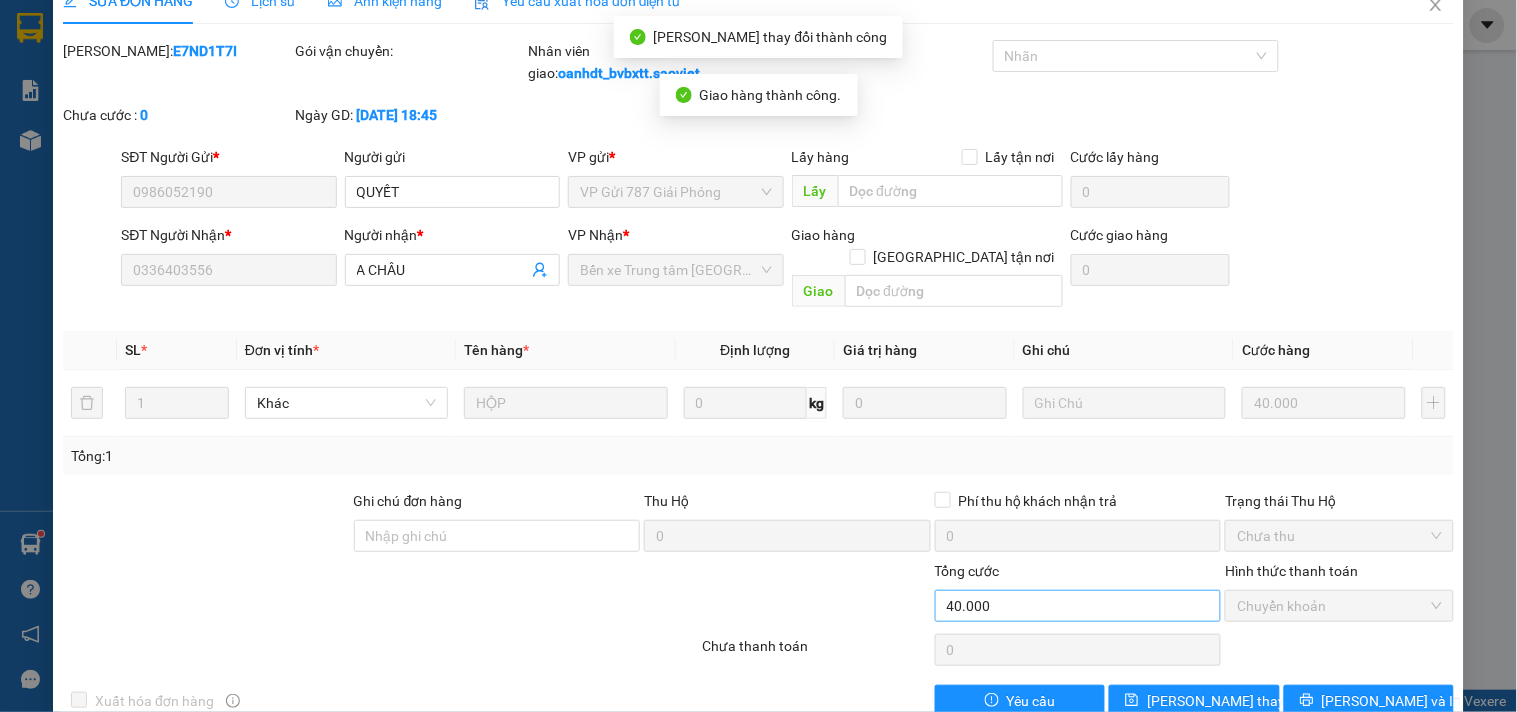 scroll, scrollTop: 0, scrollLeft: 0, axis: both 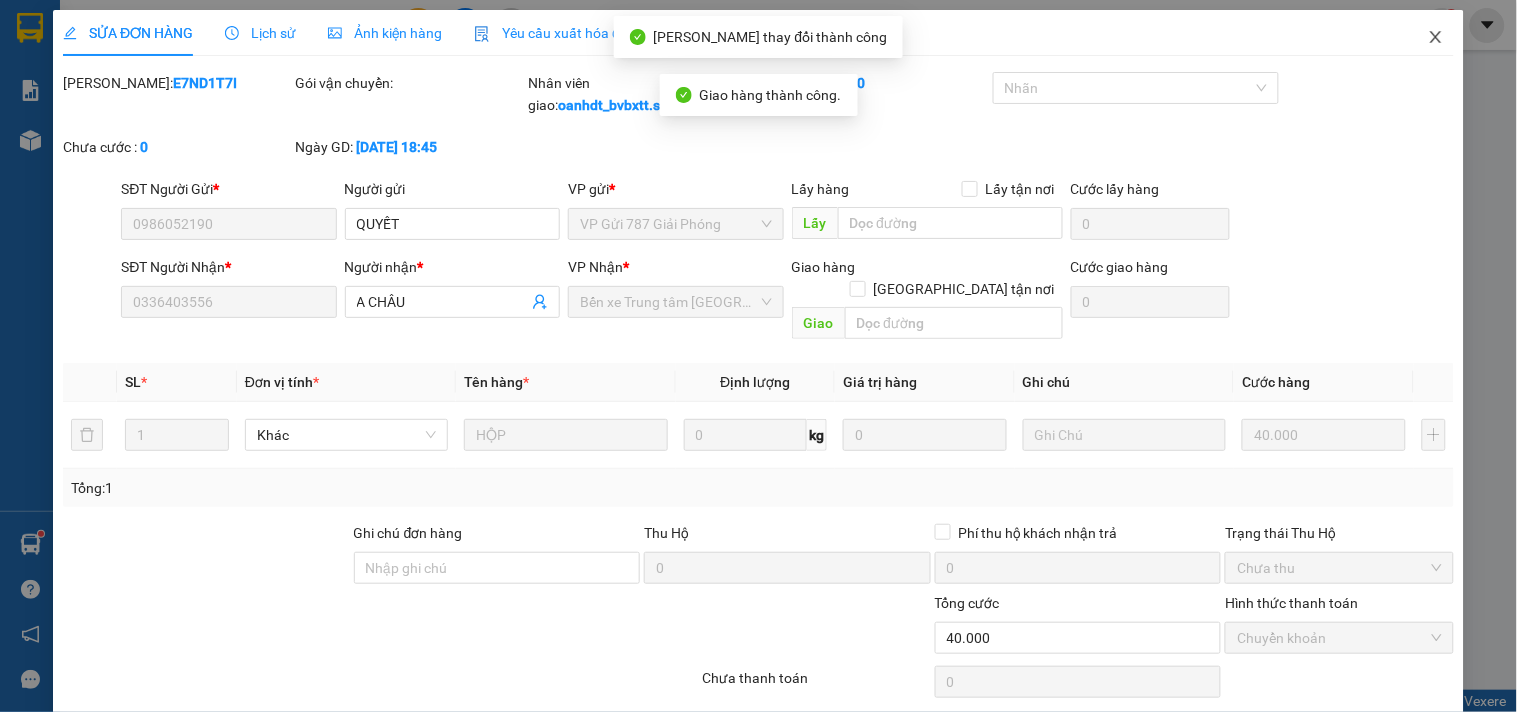 click 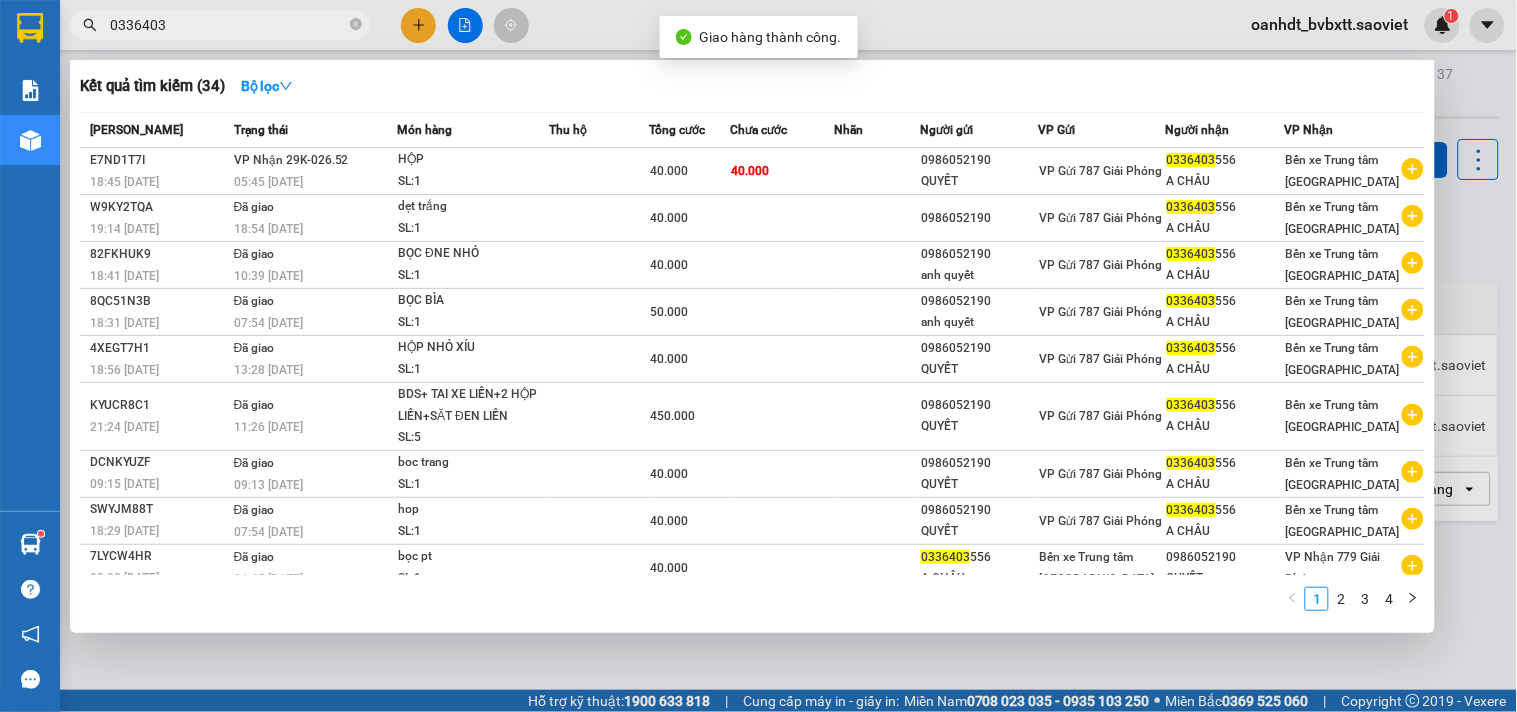 click 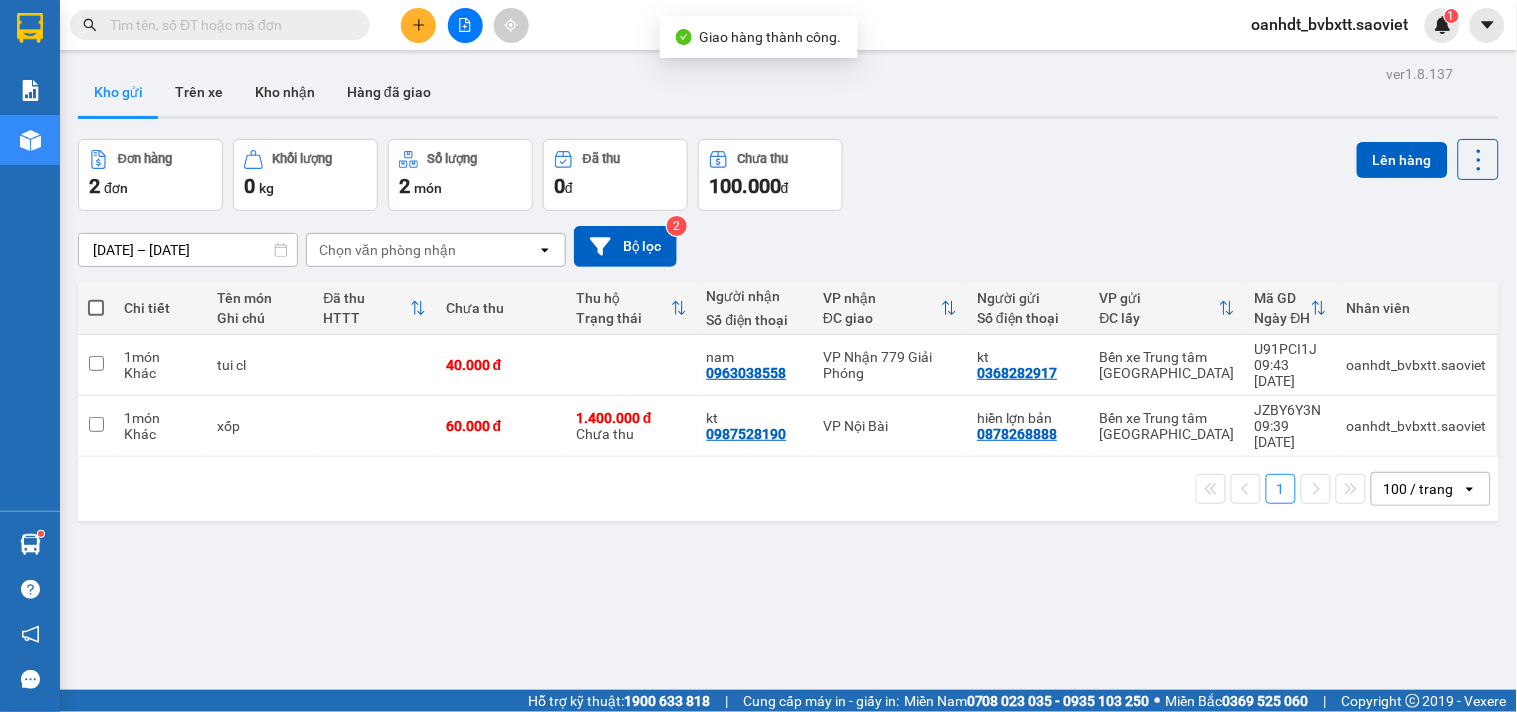 drag, startPoint x: 273, startPoint y: 80, endPoint x: 237, endPoint y: 175, distance: 101.59232 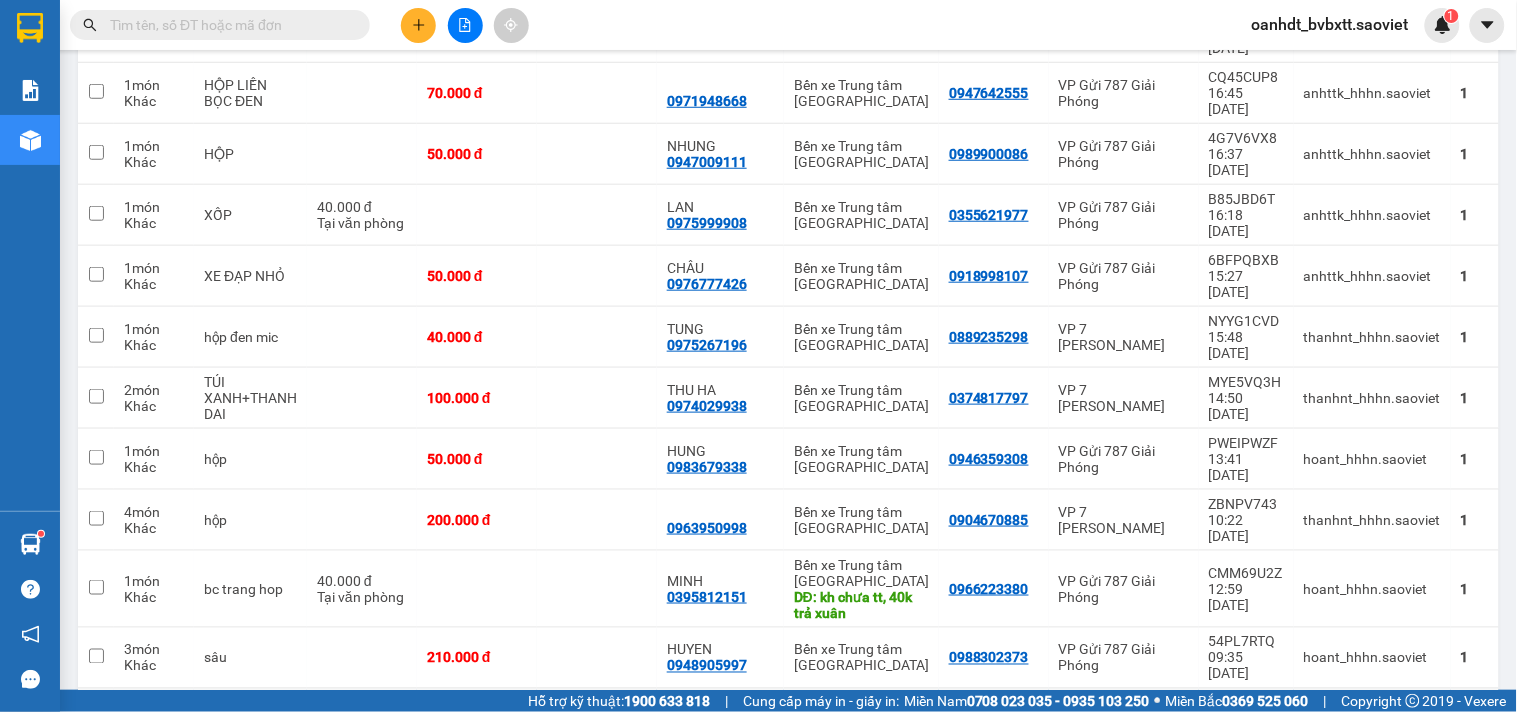 scroll, scrollTop: 0, scrollLeft: 0, axis: both 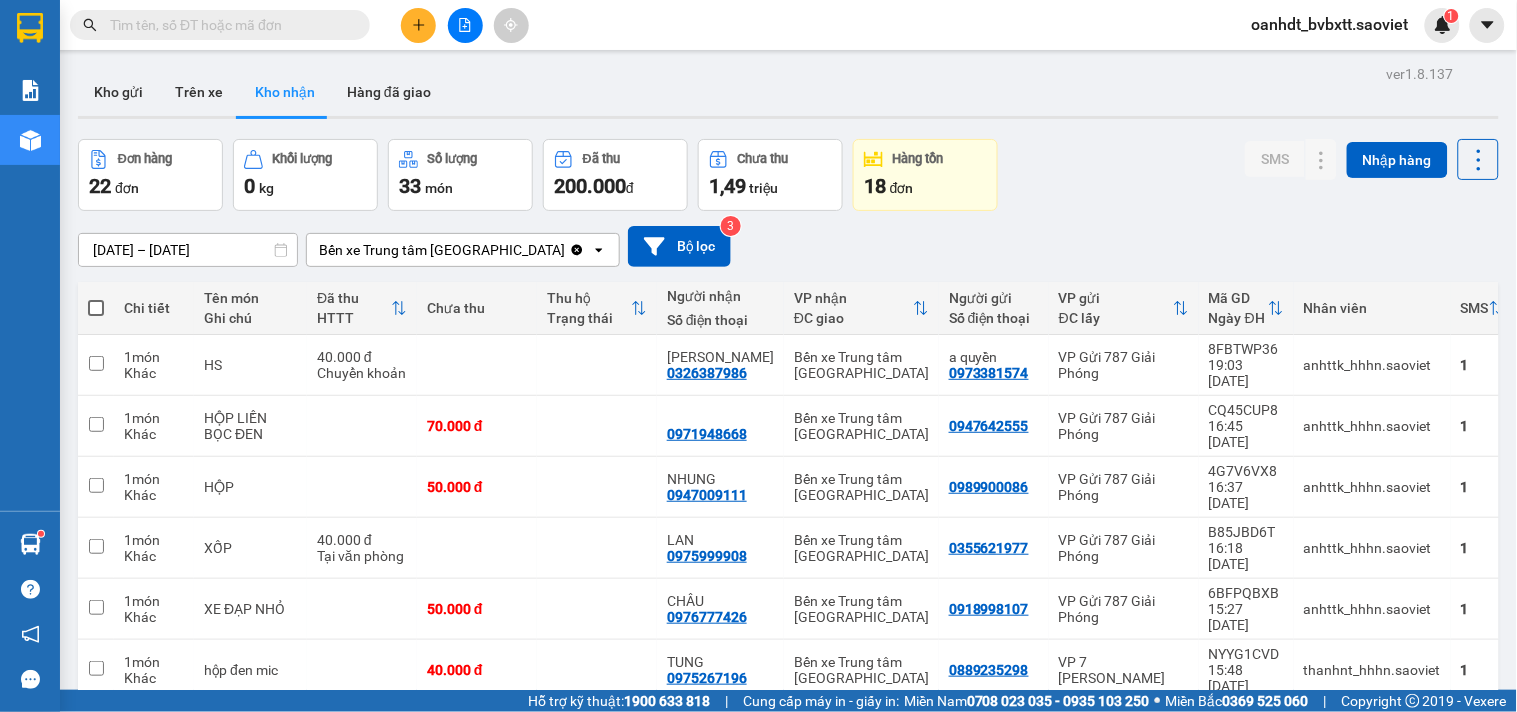 drag, startPoint x: 384, startPoint y: 85, endPoint x: 368, endPoint y: 222, distance: 137.93114 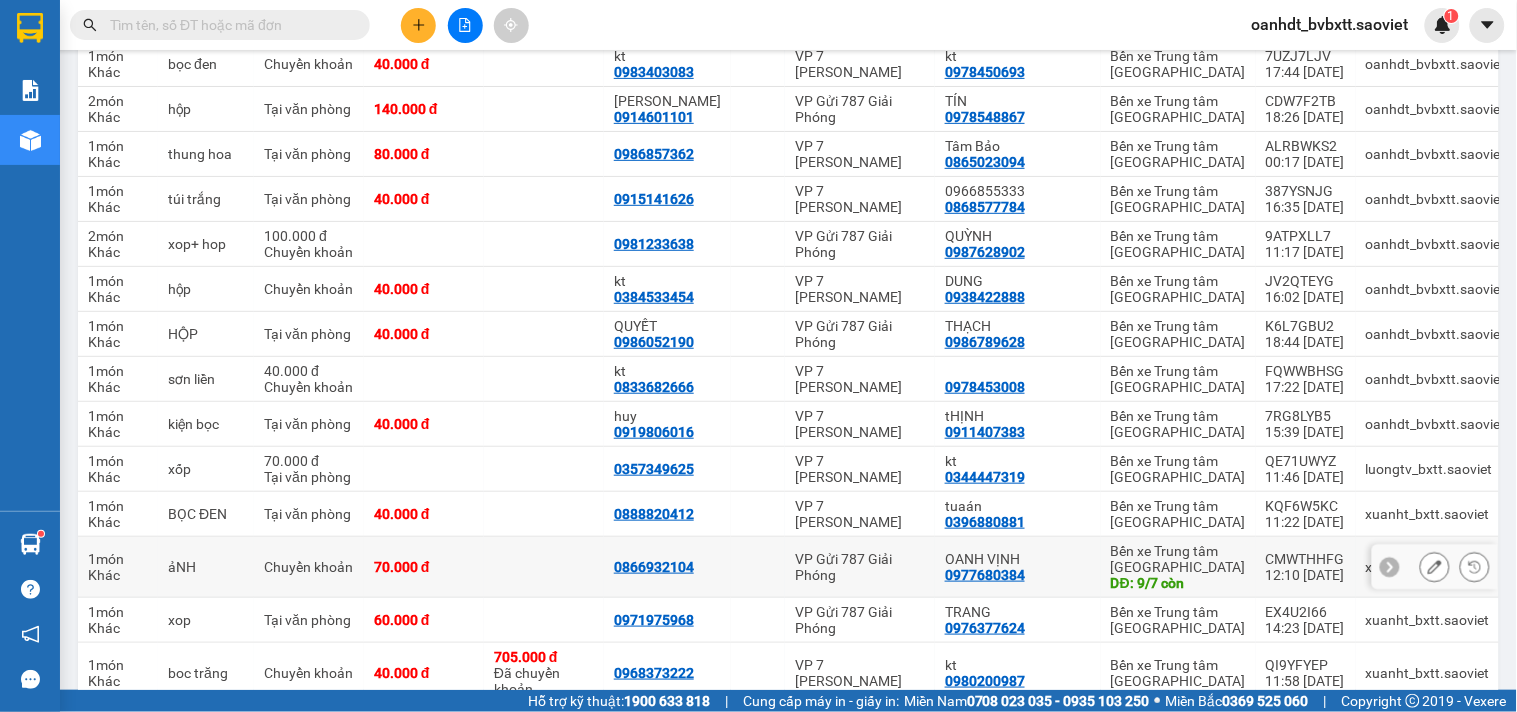 scroll, scrollTop: 0, scrollLeft: 0, axis: both 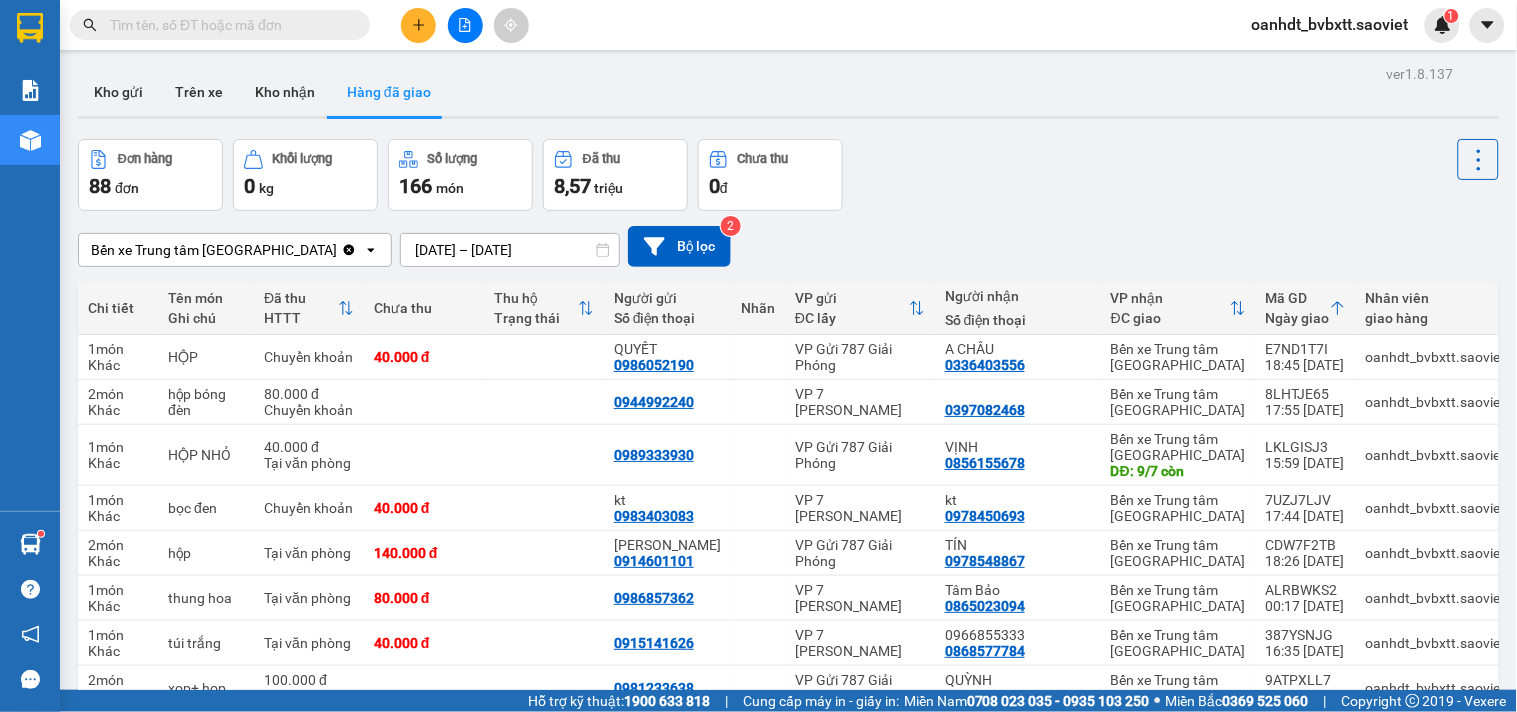 click on "Kho nhận" at bounding box center [285, 92] 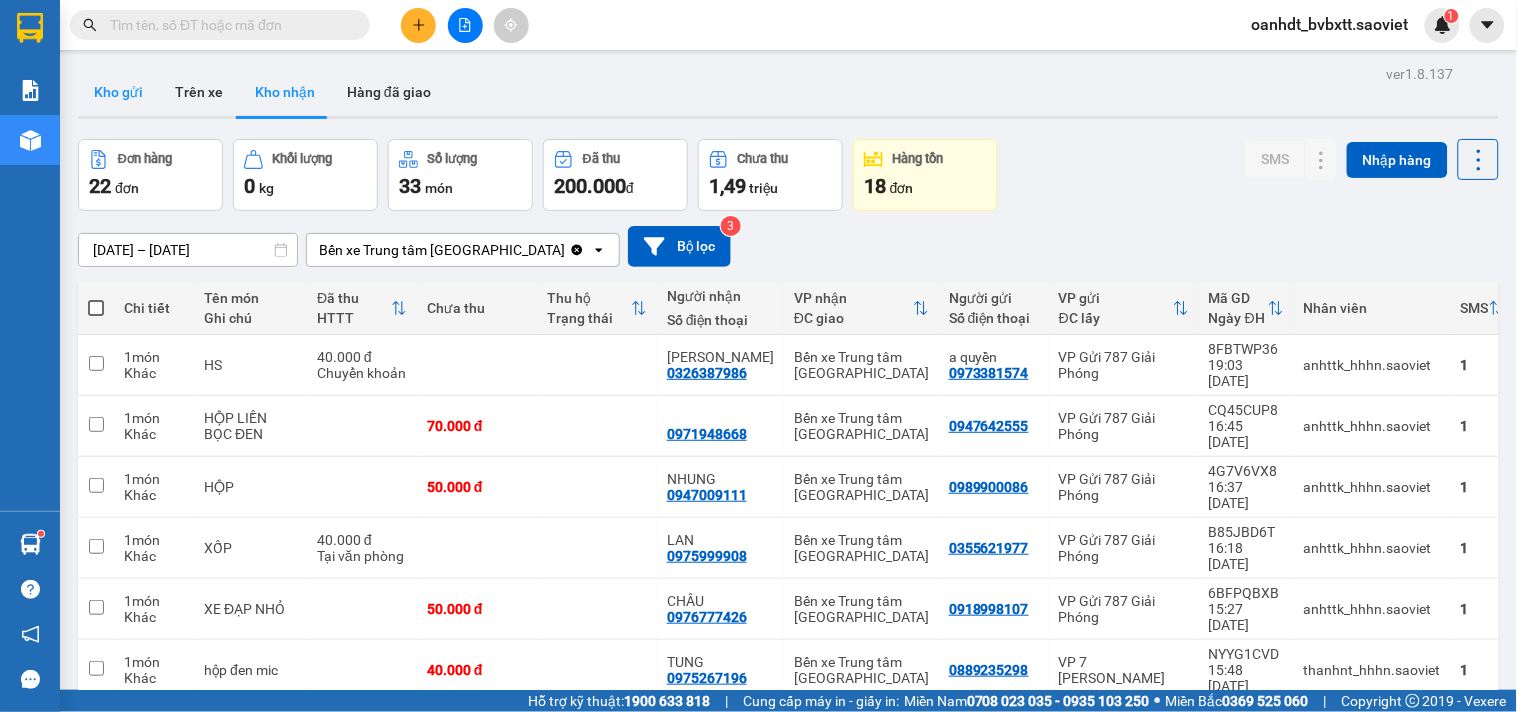 click on "Kho gửi" at bounding box center [118, 92] 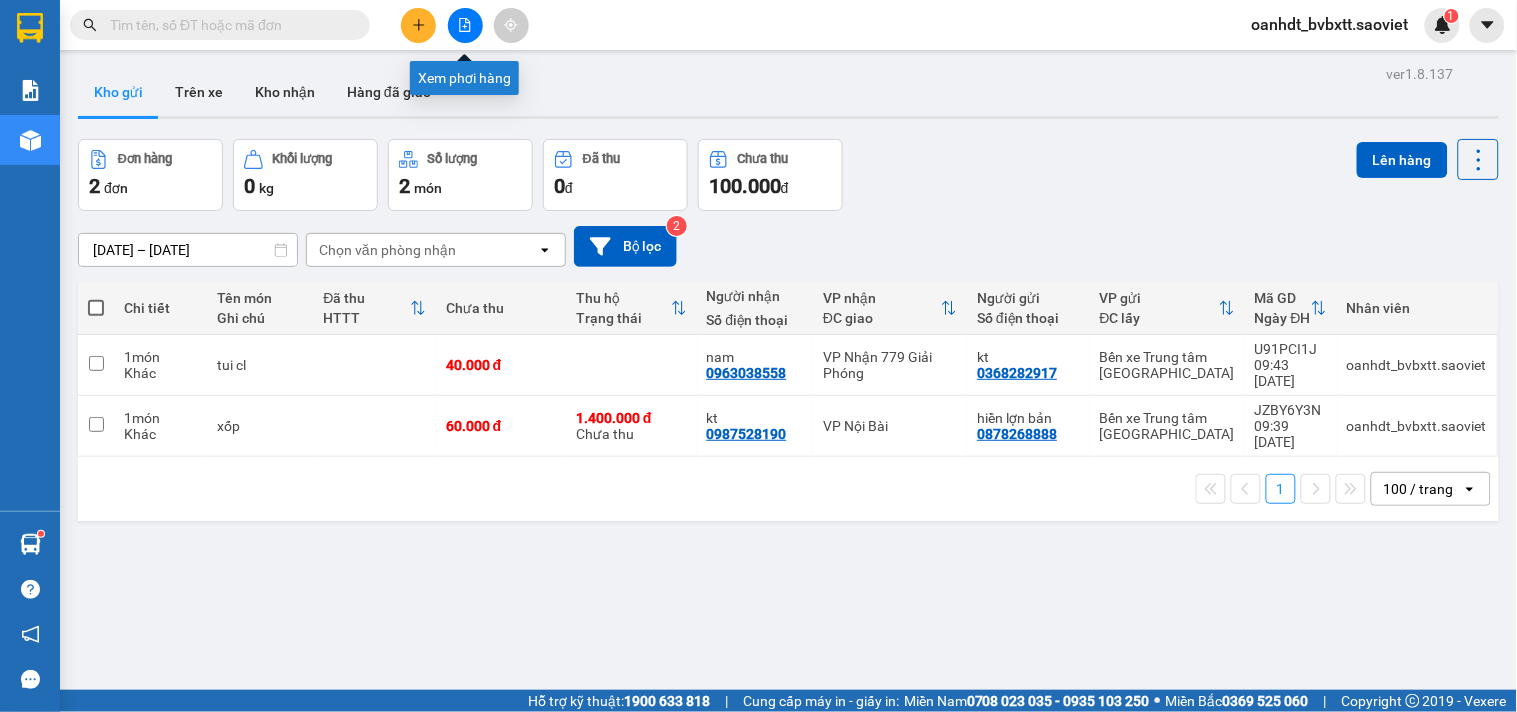 click 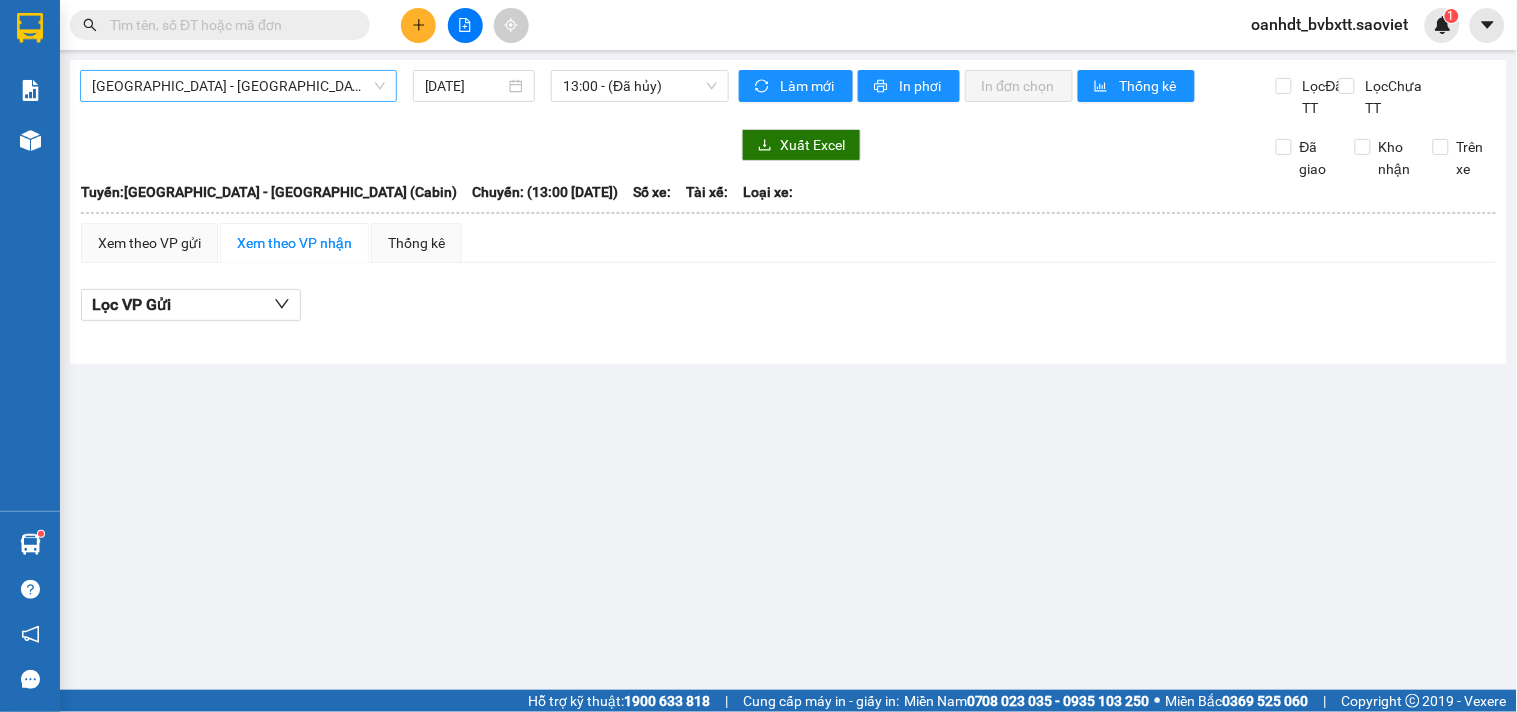 click on "[GEOGRAPHIC_DATA] - [GEOGRAPHIC_DATA] (Cabin)" at bounding box center [238, 86] 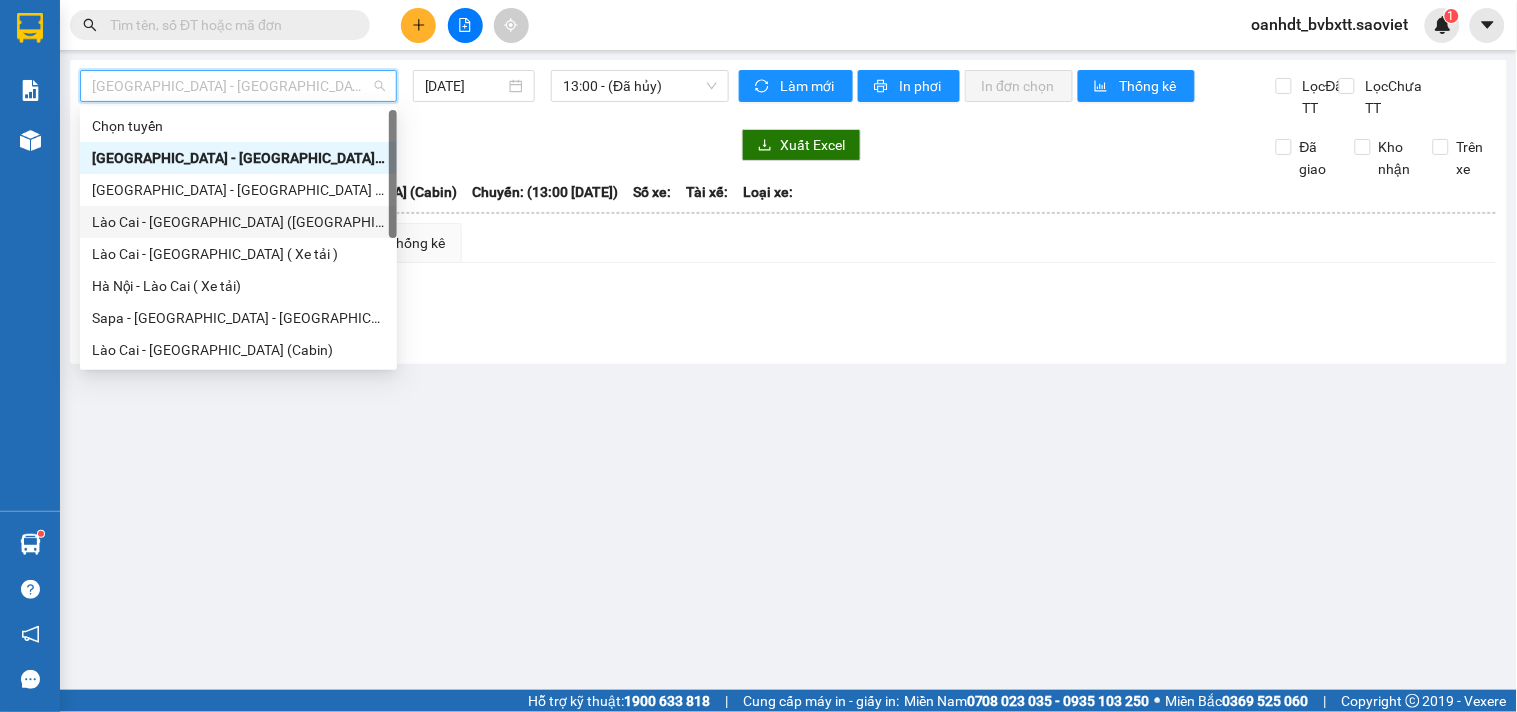 click on "Lào Cai - [GEOGRAPHIC_DATA] ([GEOGRAPHIC_DATA])" at bounding box center [238, 222] 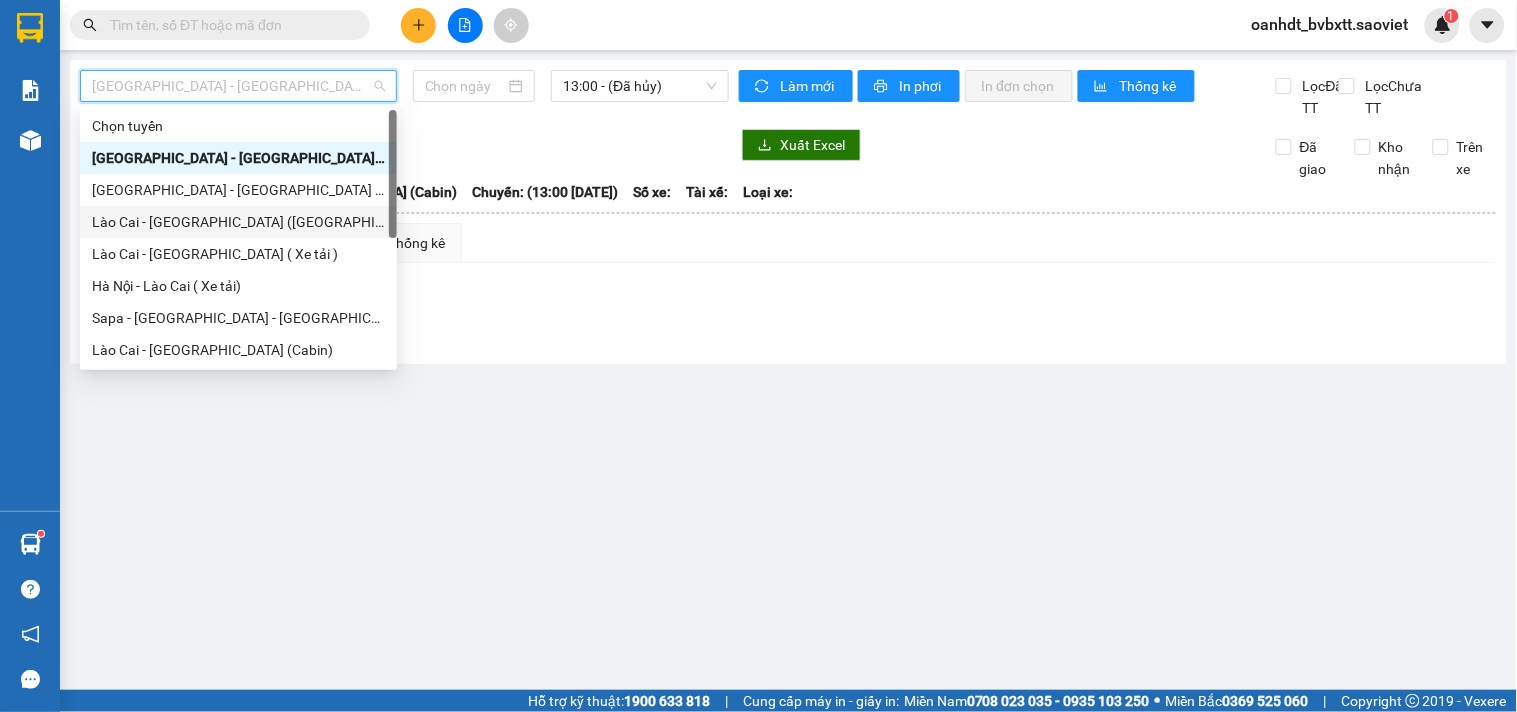 type on "[DATE]" 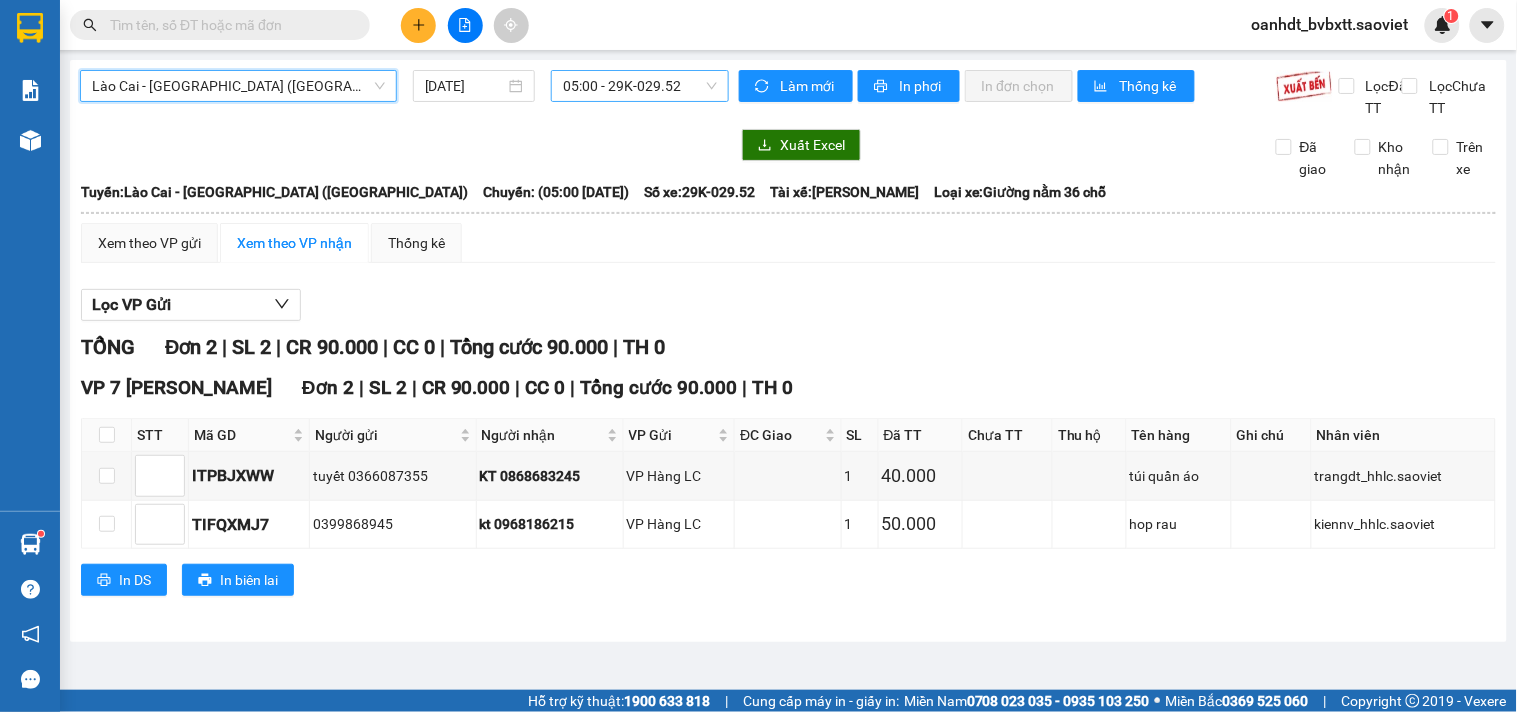 click on "05:00     - 29K-029.52" at bounding box center [640, 86] 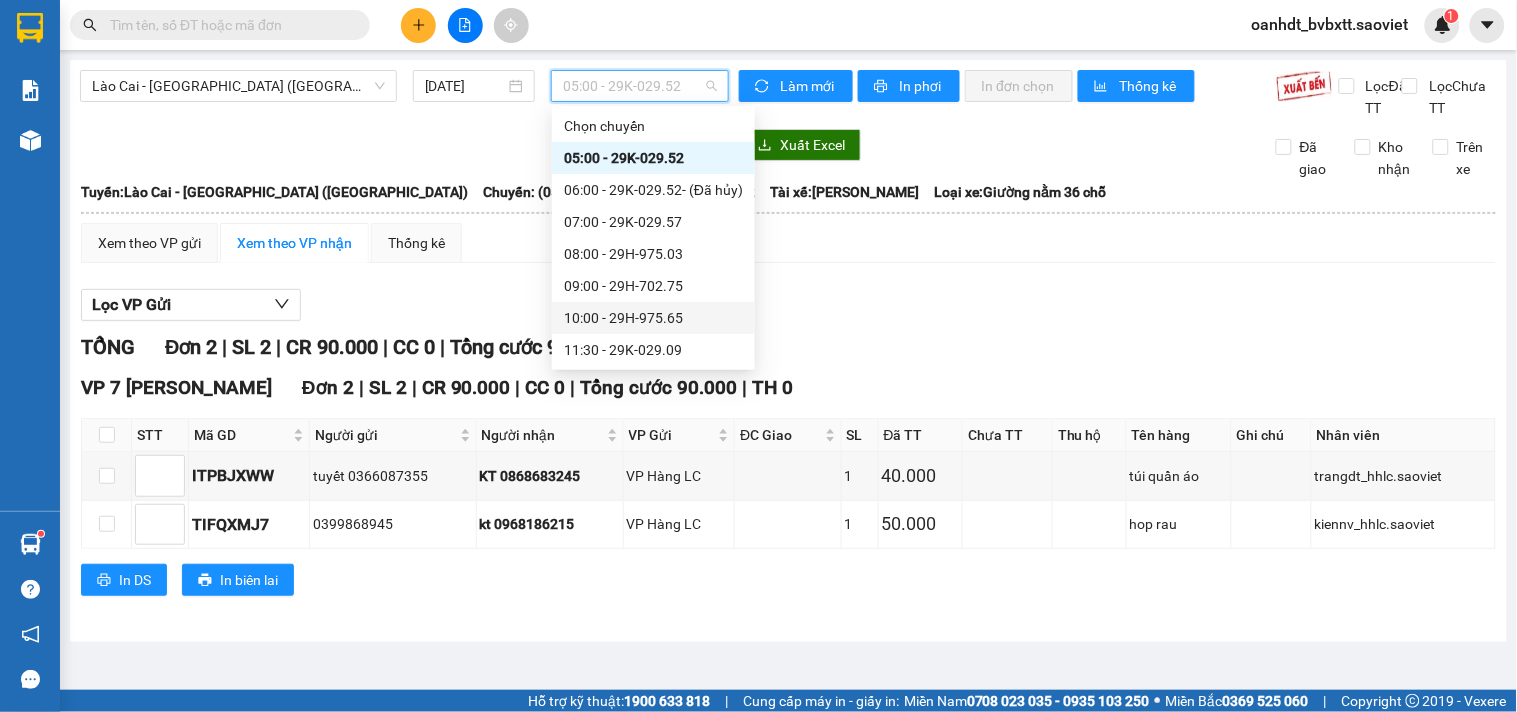 click on "10:00     - 29H-975.65" at bounding box center [653, 318] 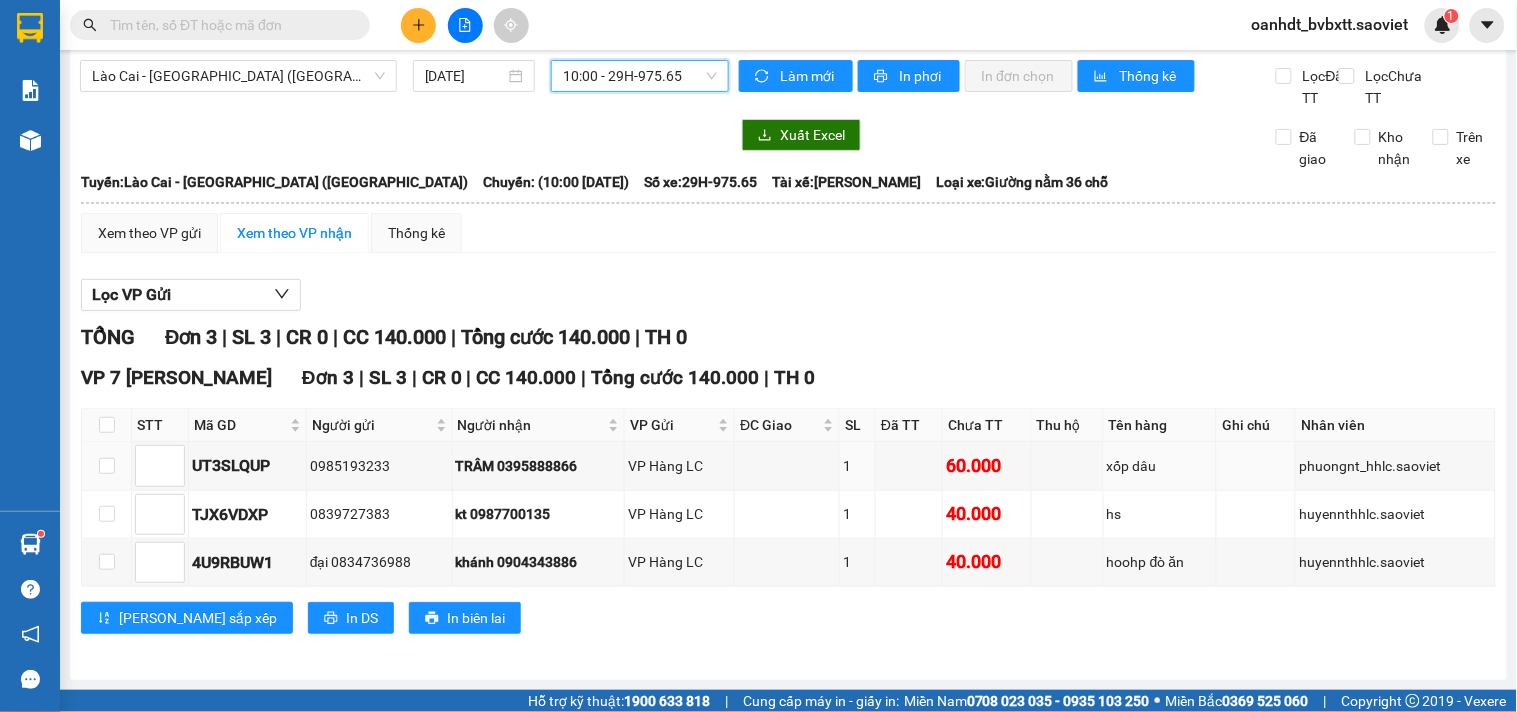 scroll, scrollTop: 0, scrollLeft: 0, axis: both 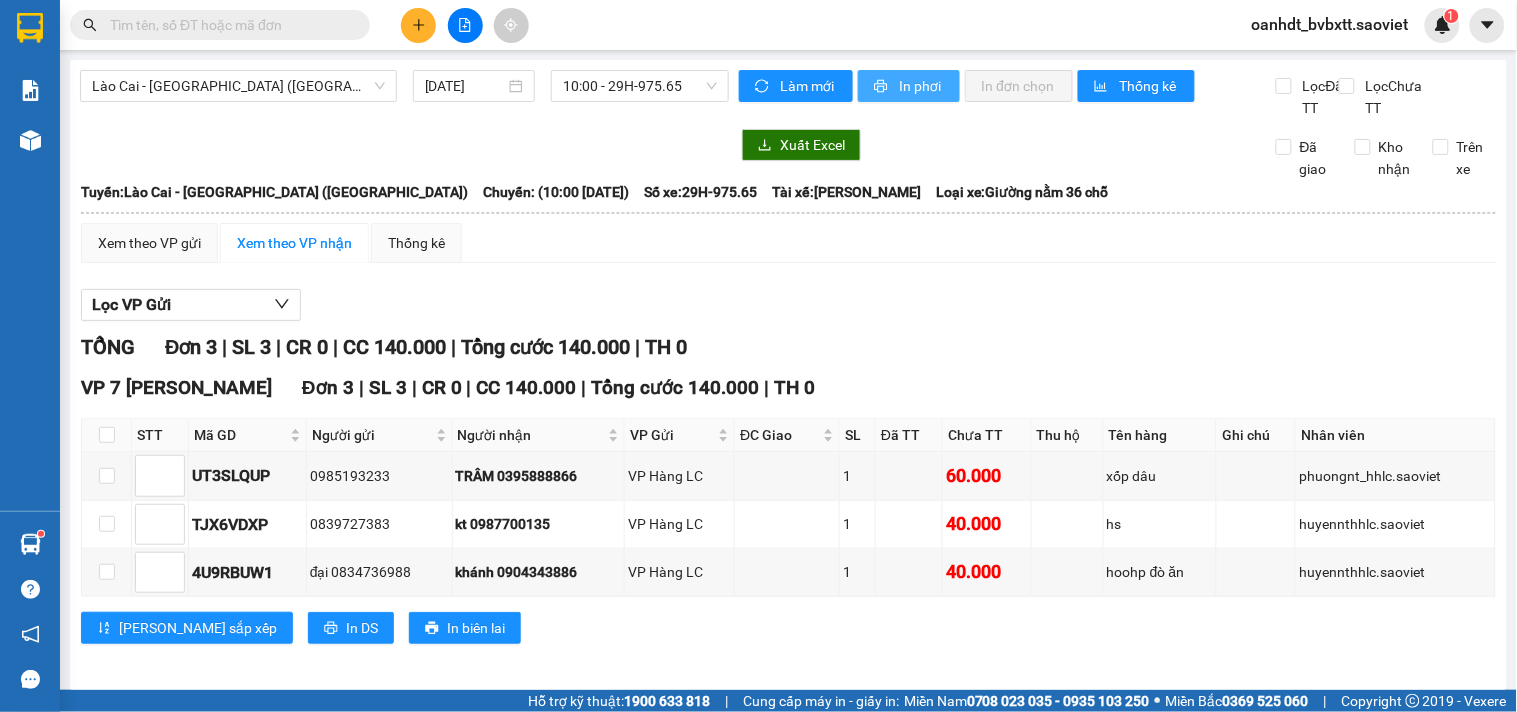 click on "In phơi" at bounding box center (921, 86) 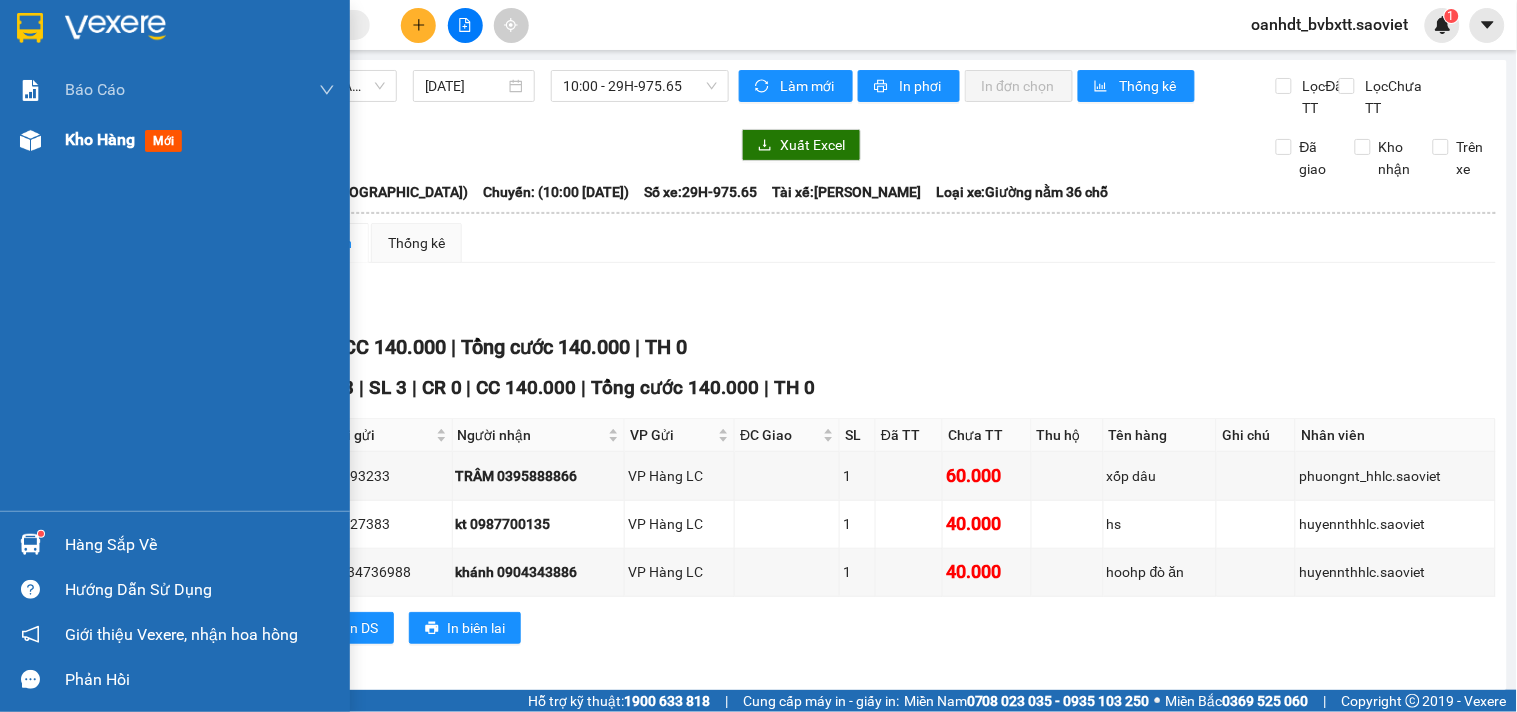 click on "mới" at bounding box center [163, 141] 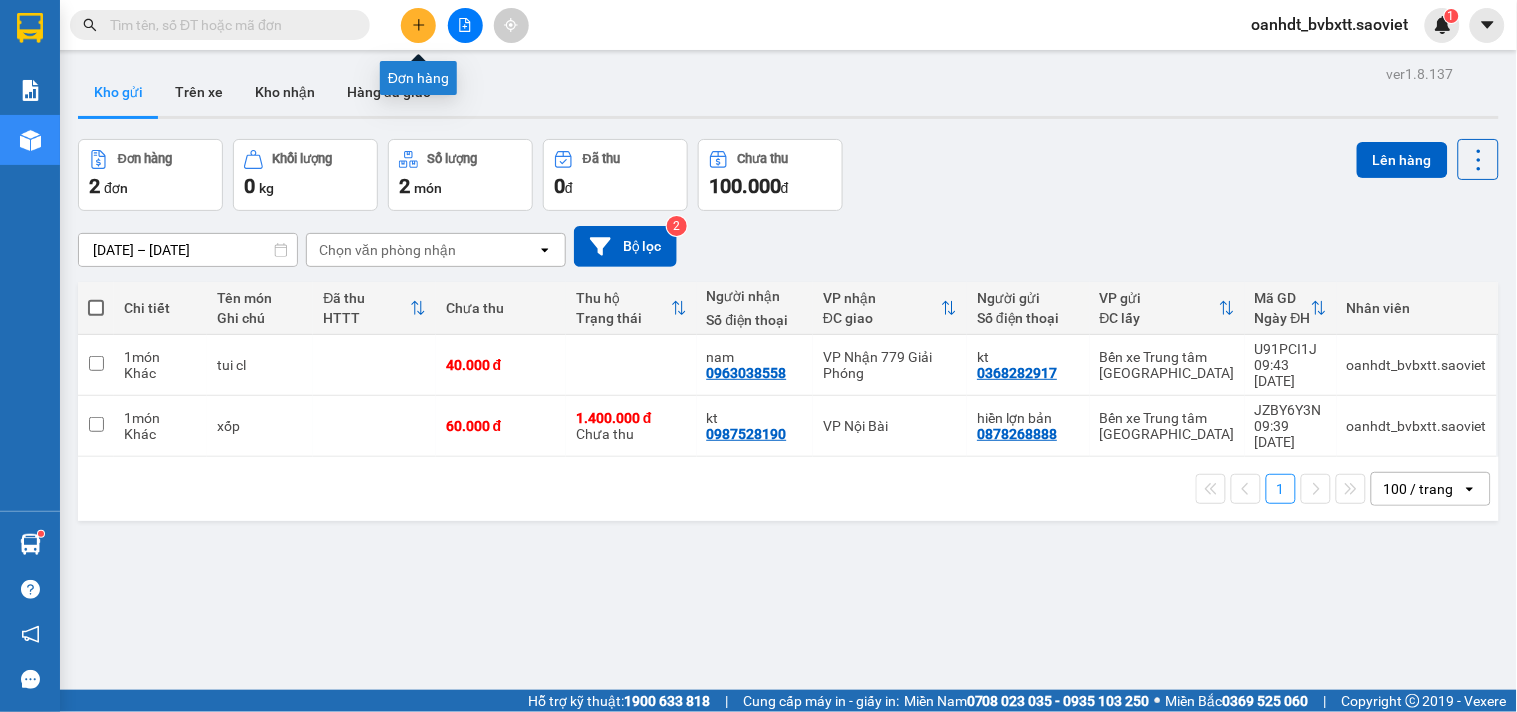 click 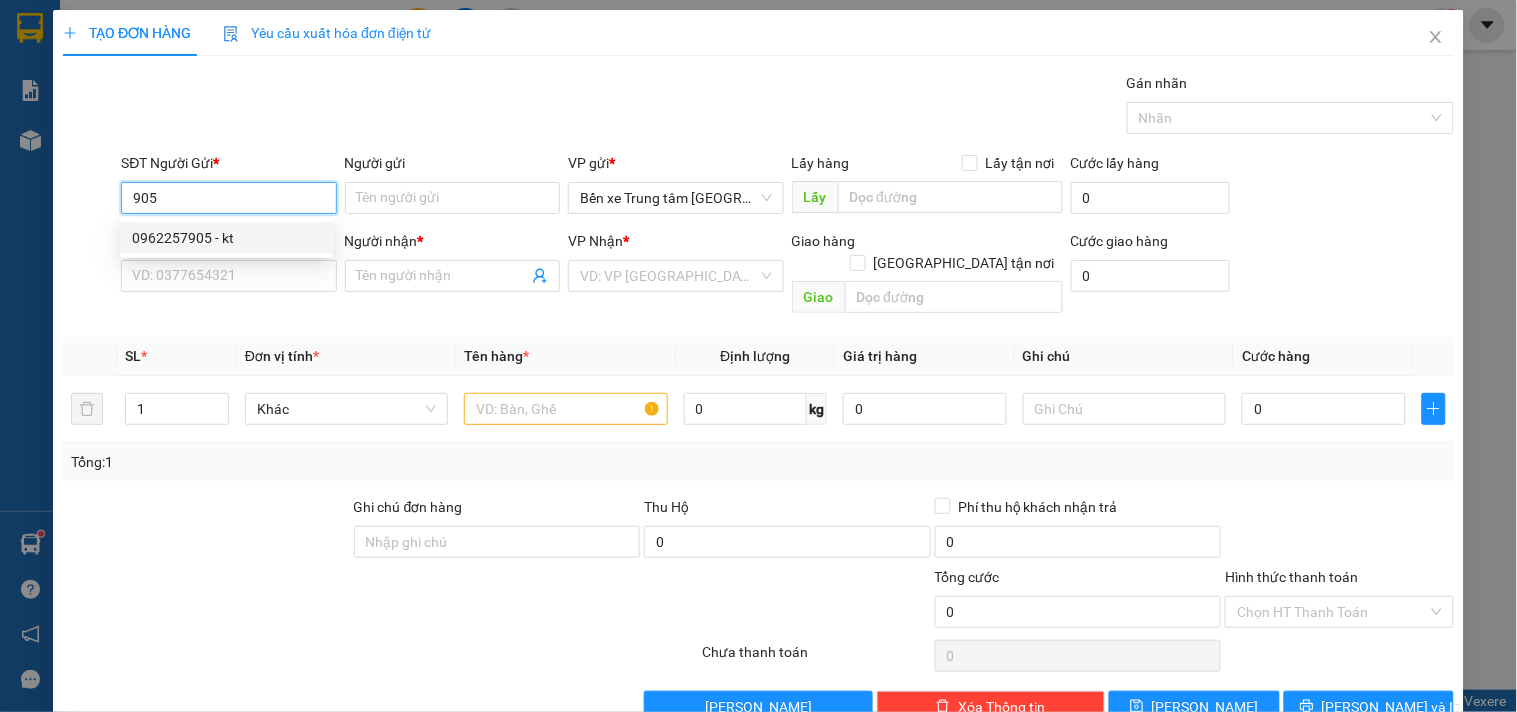 click on "0962257905 - kt" at bounding box center (226, 238) 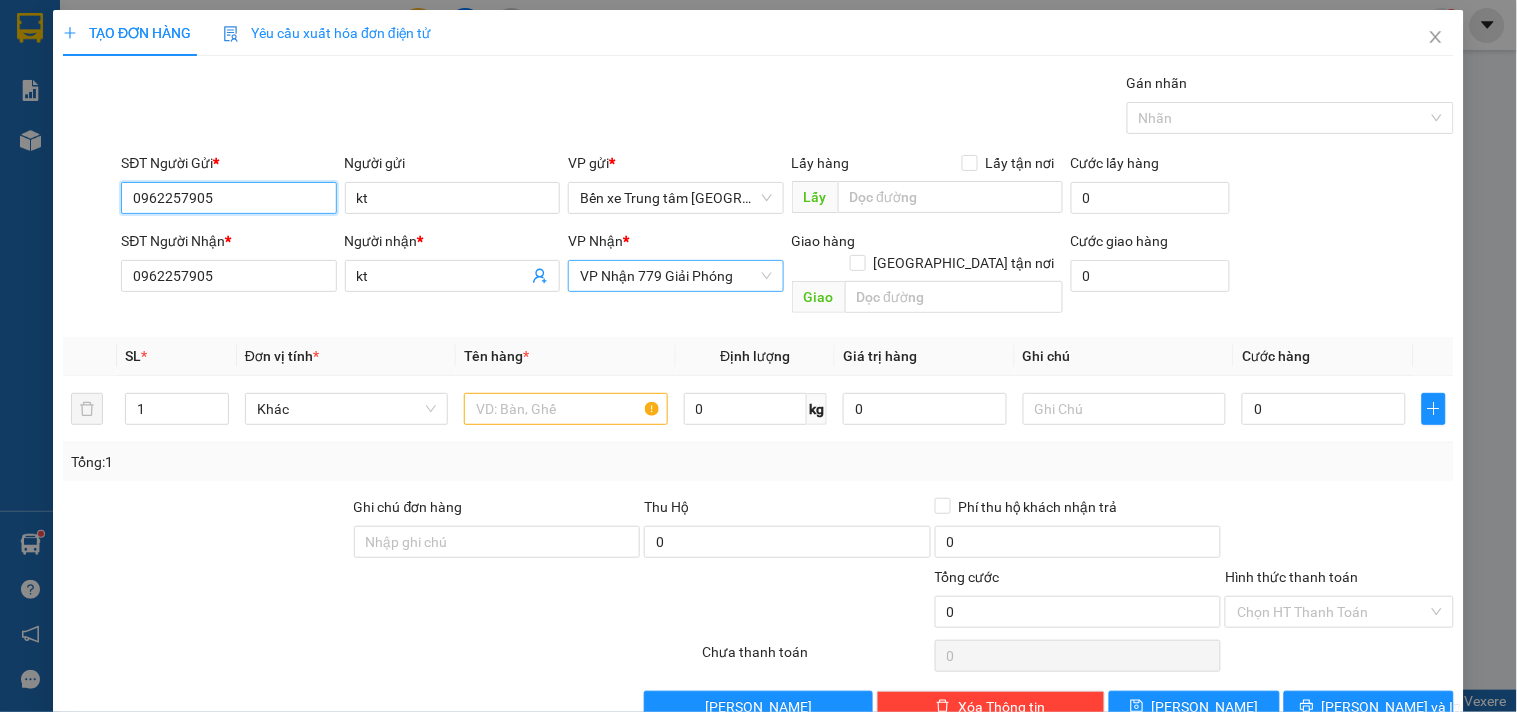 click on "VP Nhận 779 Giải Phóng" at bounding box center [675, 276] 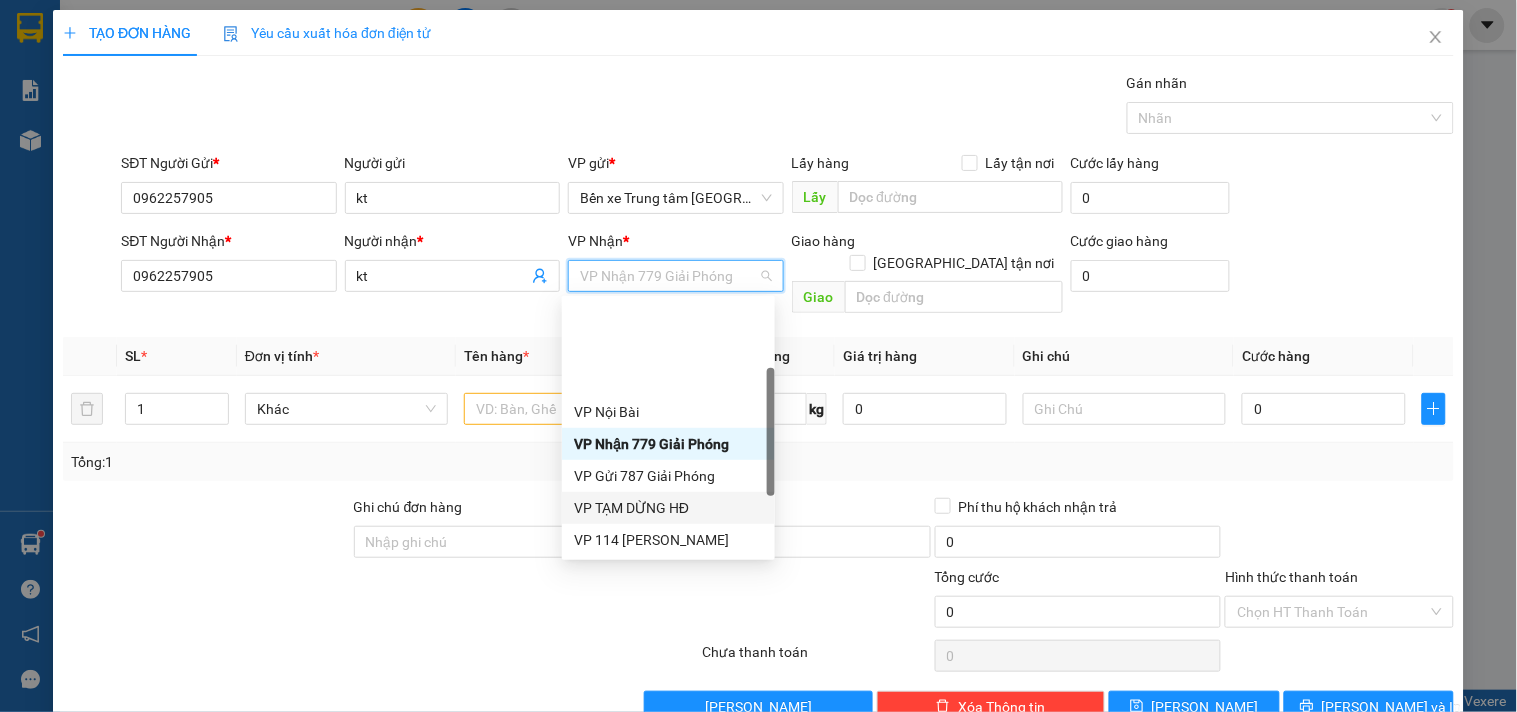 scroll, scrollTop: 224, scrollLeft: 0, axis: vertical 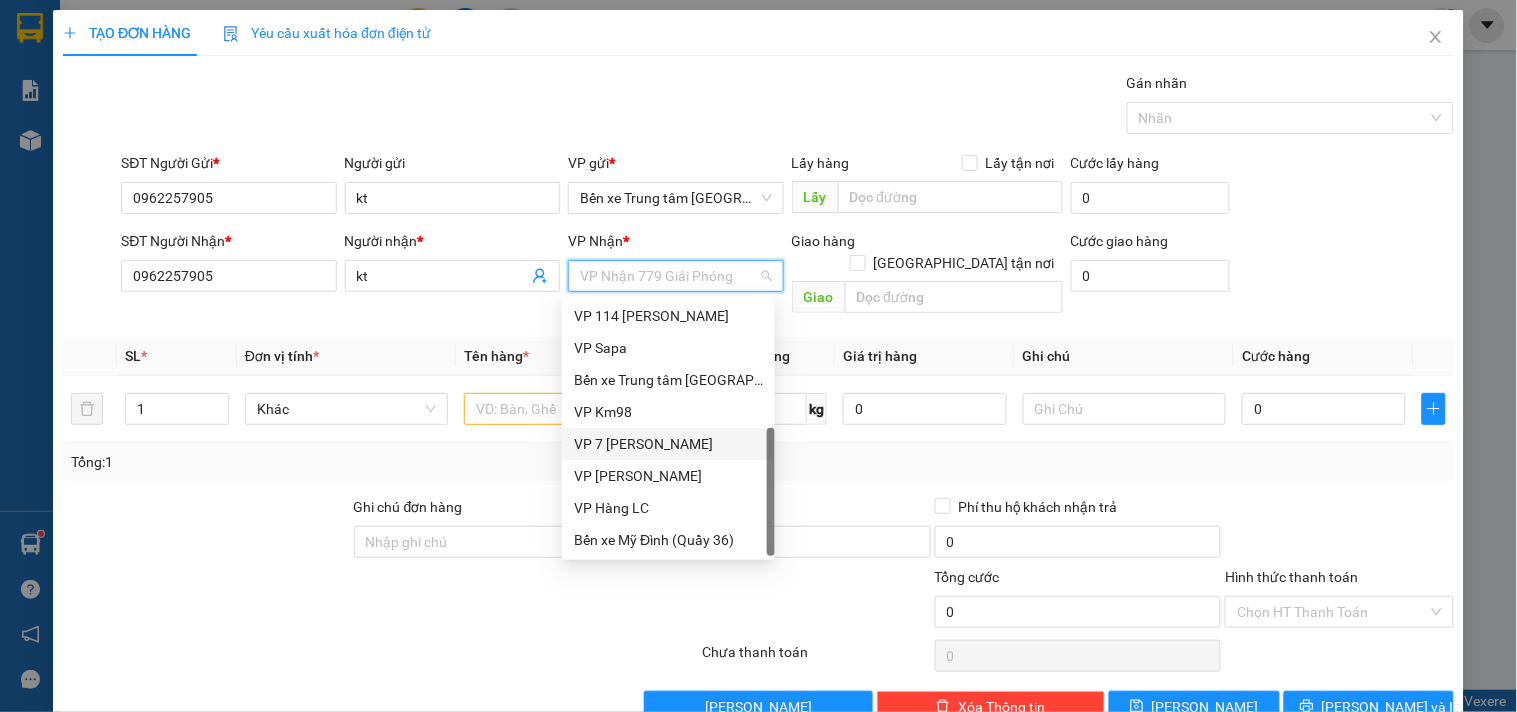 click on "VP 7 [PERSON_NAME]" at bounding box center [668, 444] 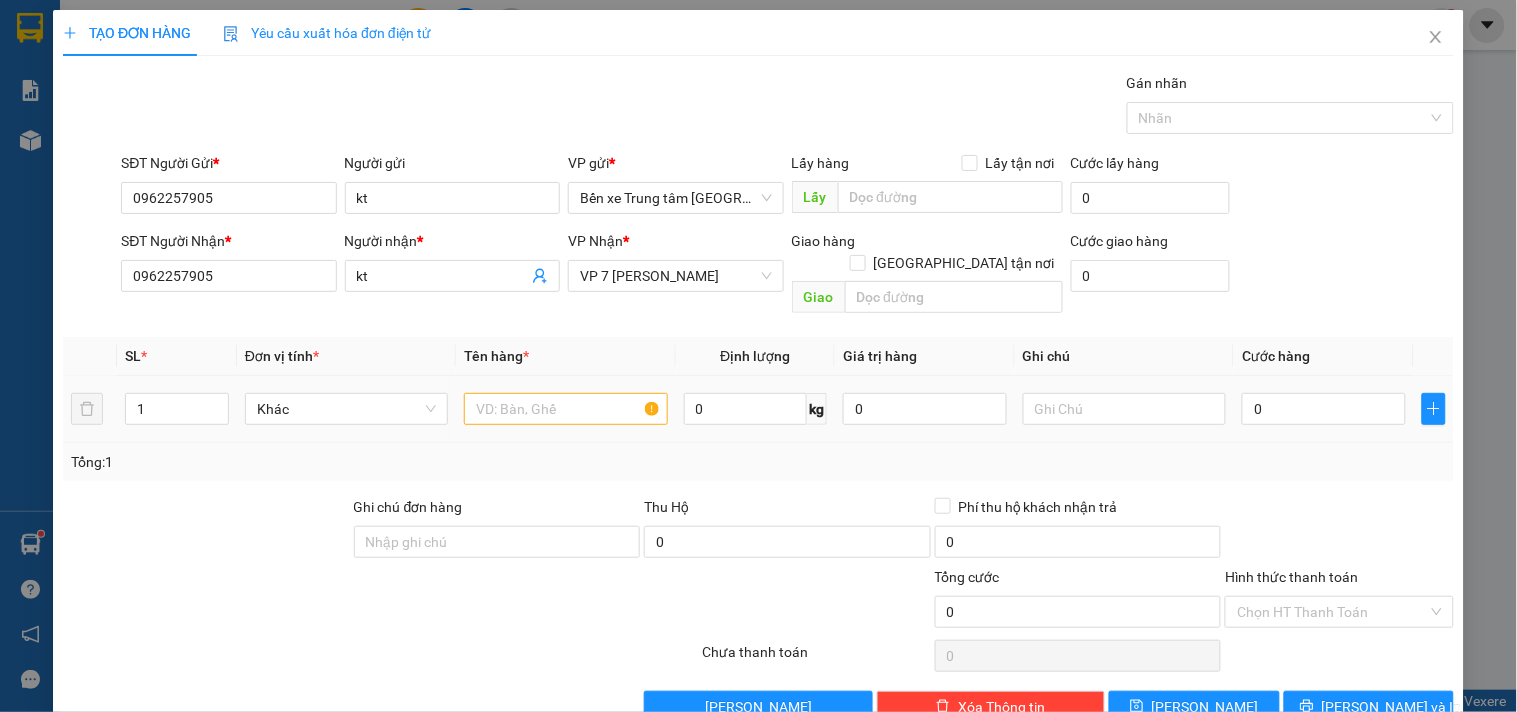 click at bounding box center [565, 409] 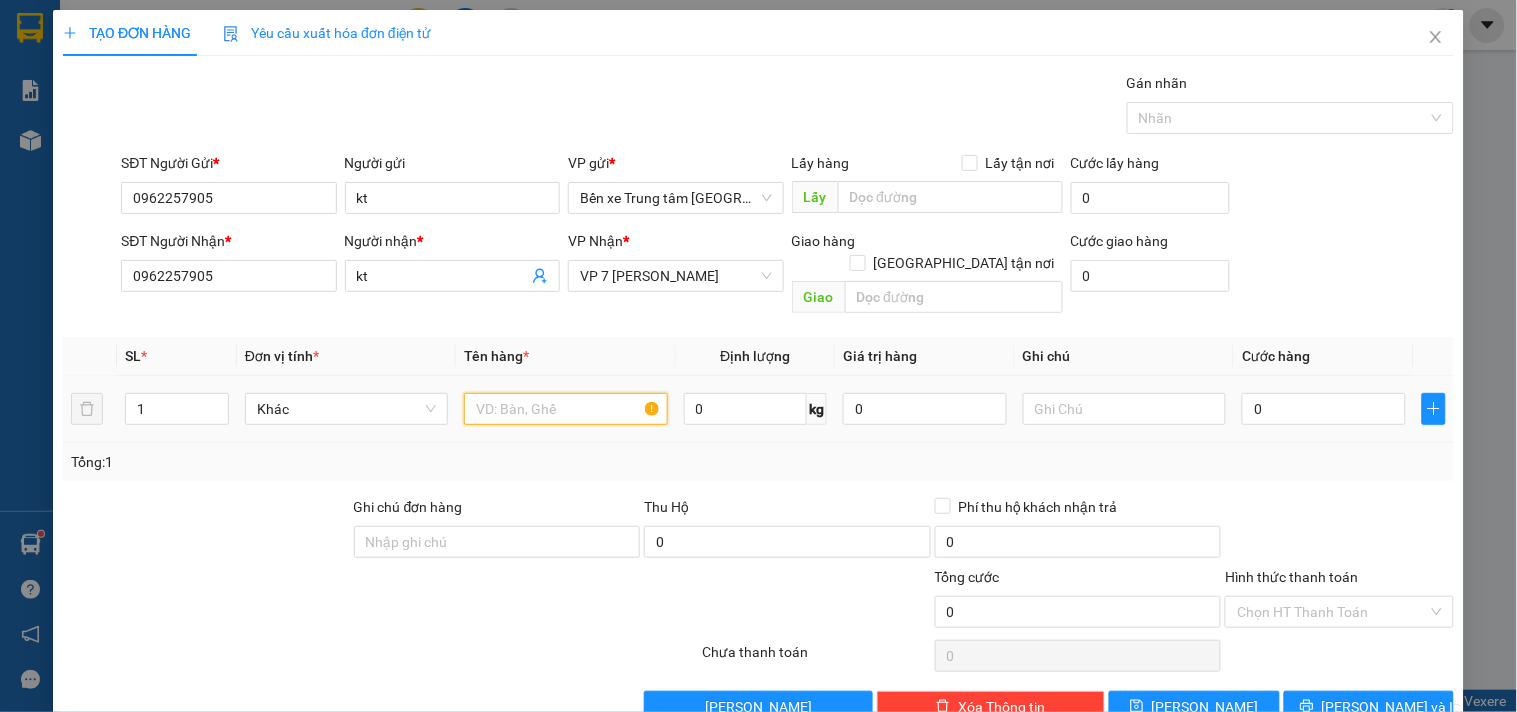 click at bounding box center (565, 409) 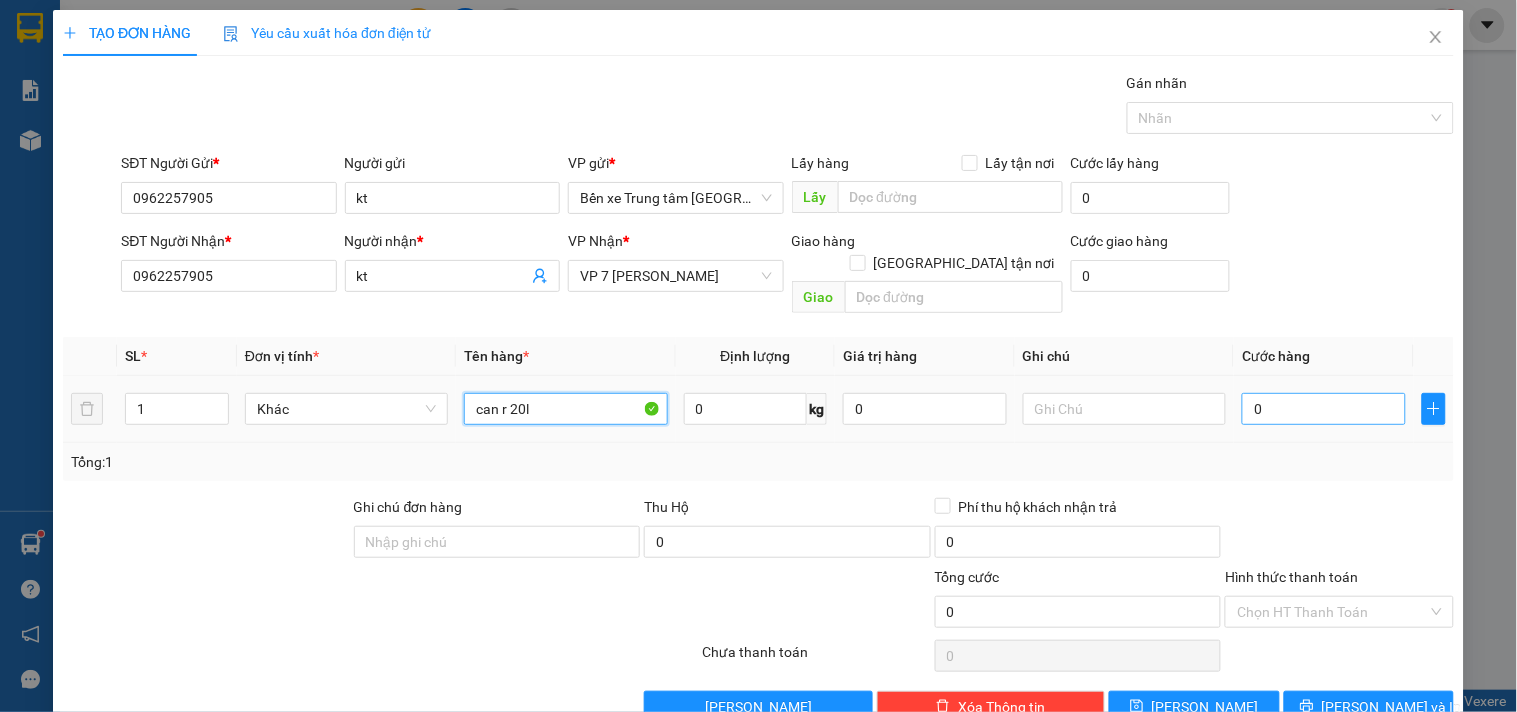 type on "can r 20l" 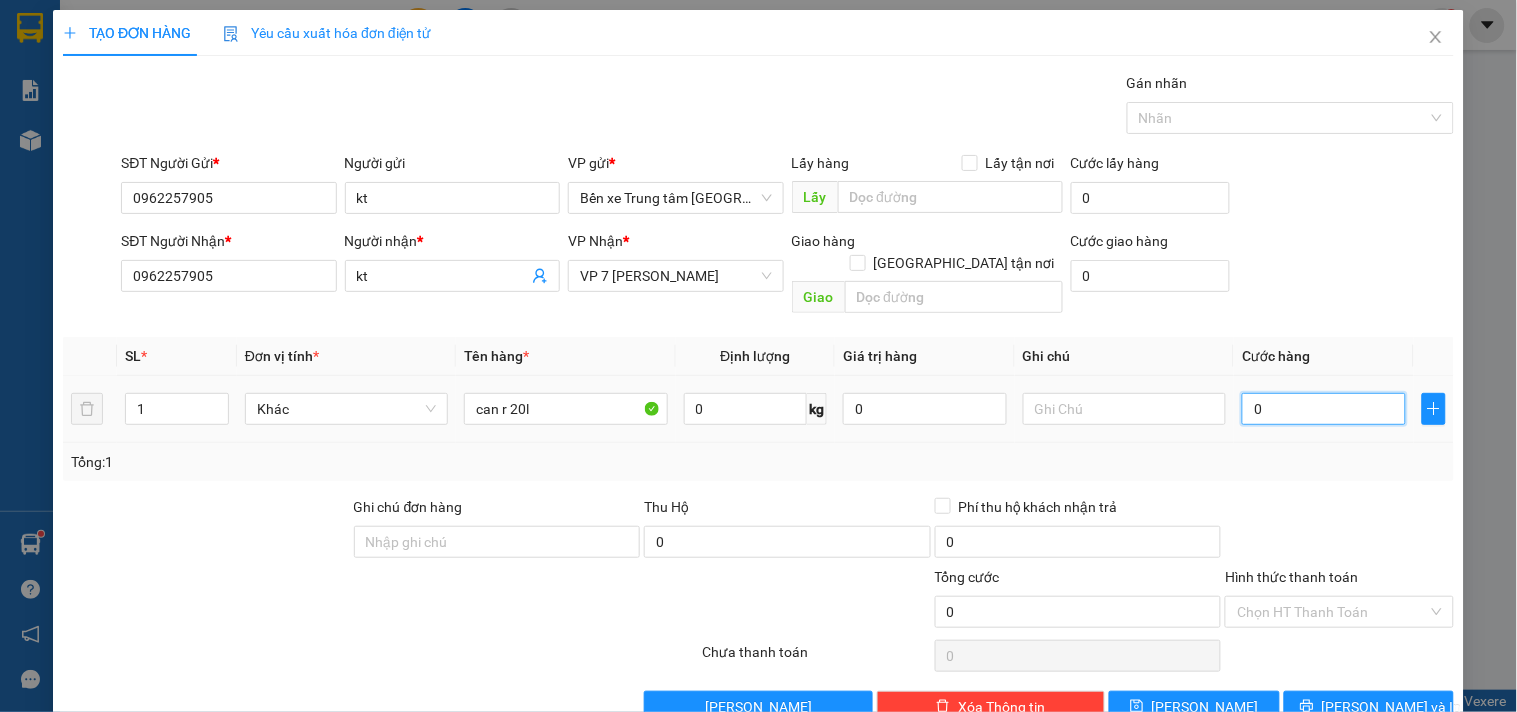 click on "0" at bounding box center (1324, 409) 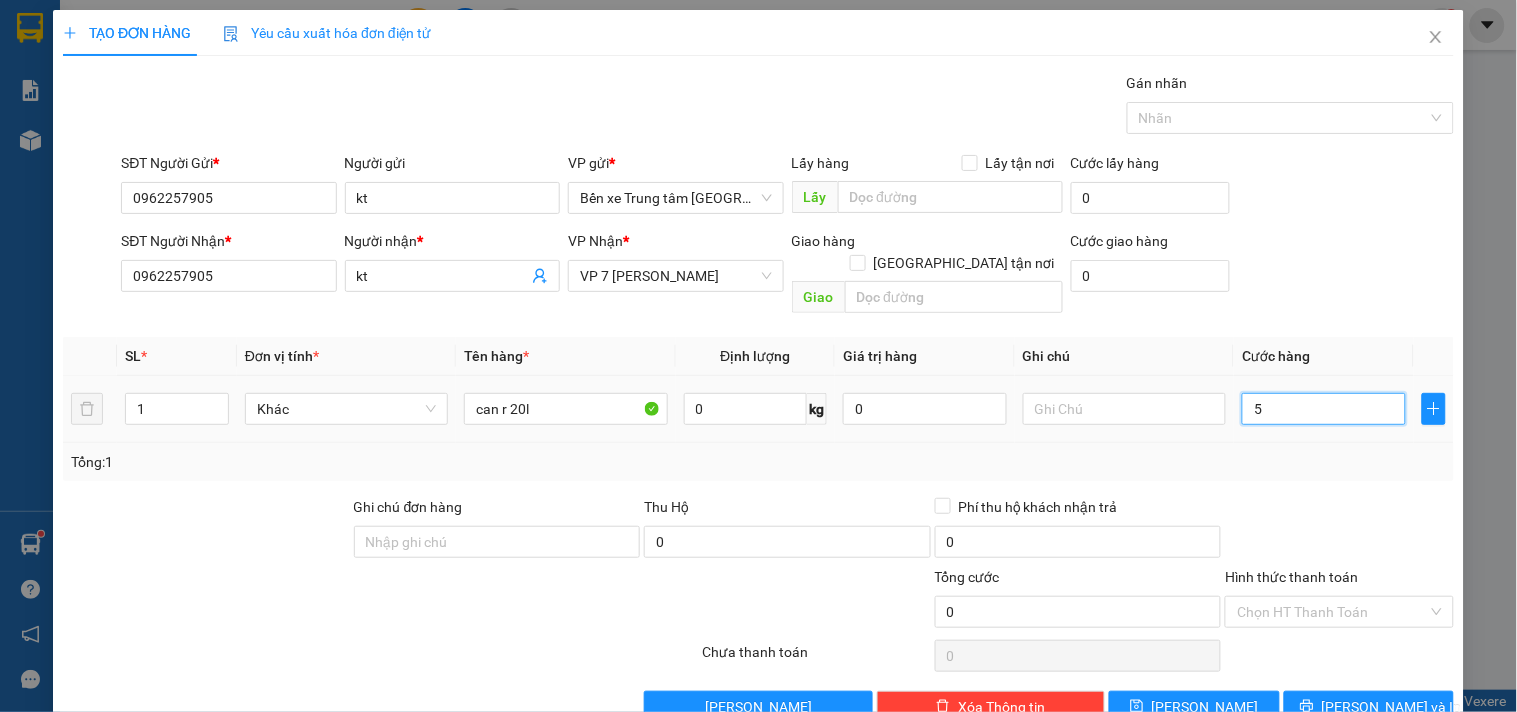 type on "5" 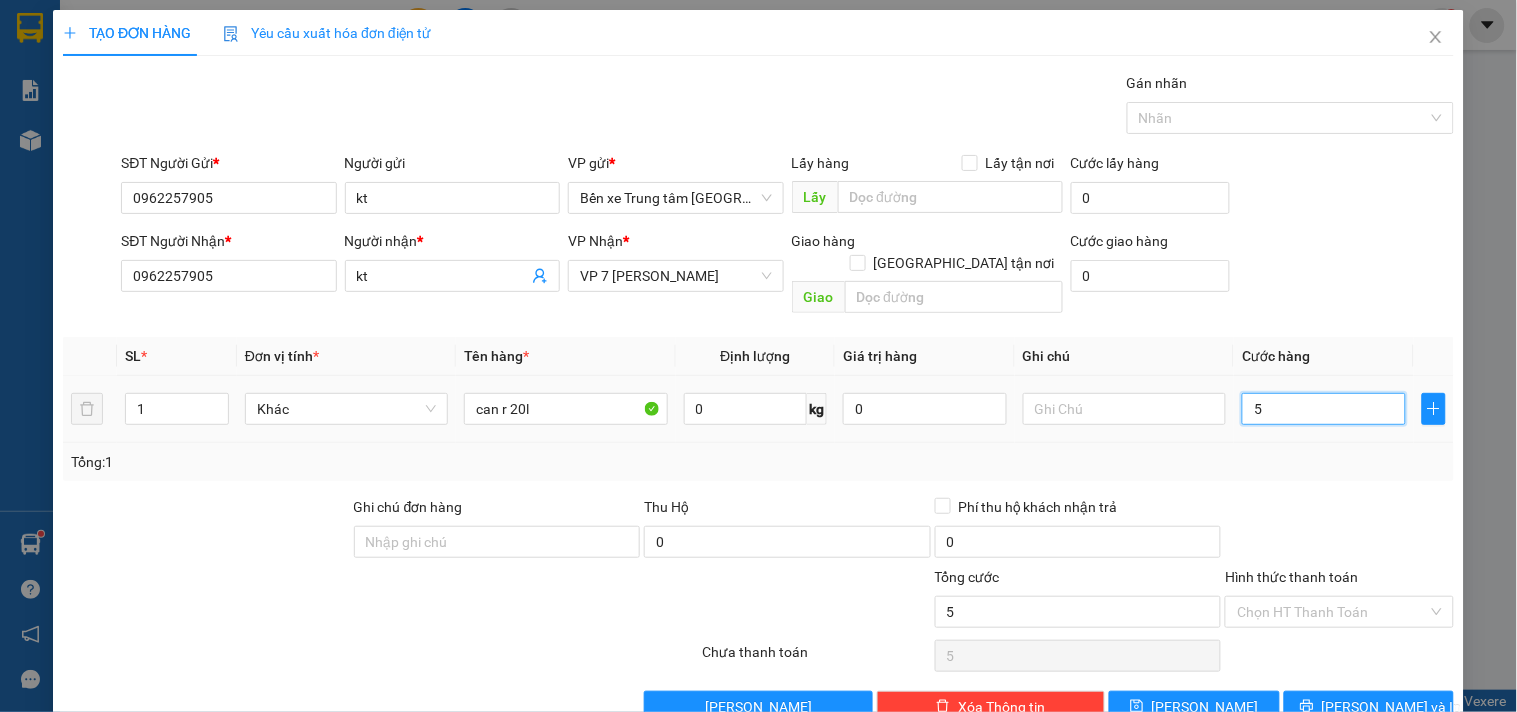 type on "50" 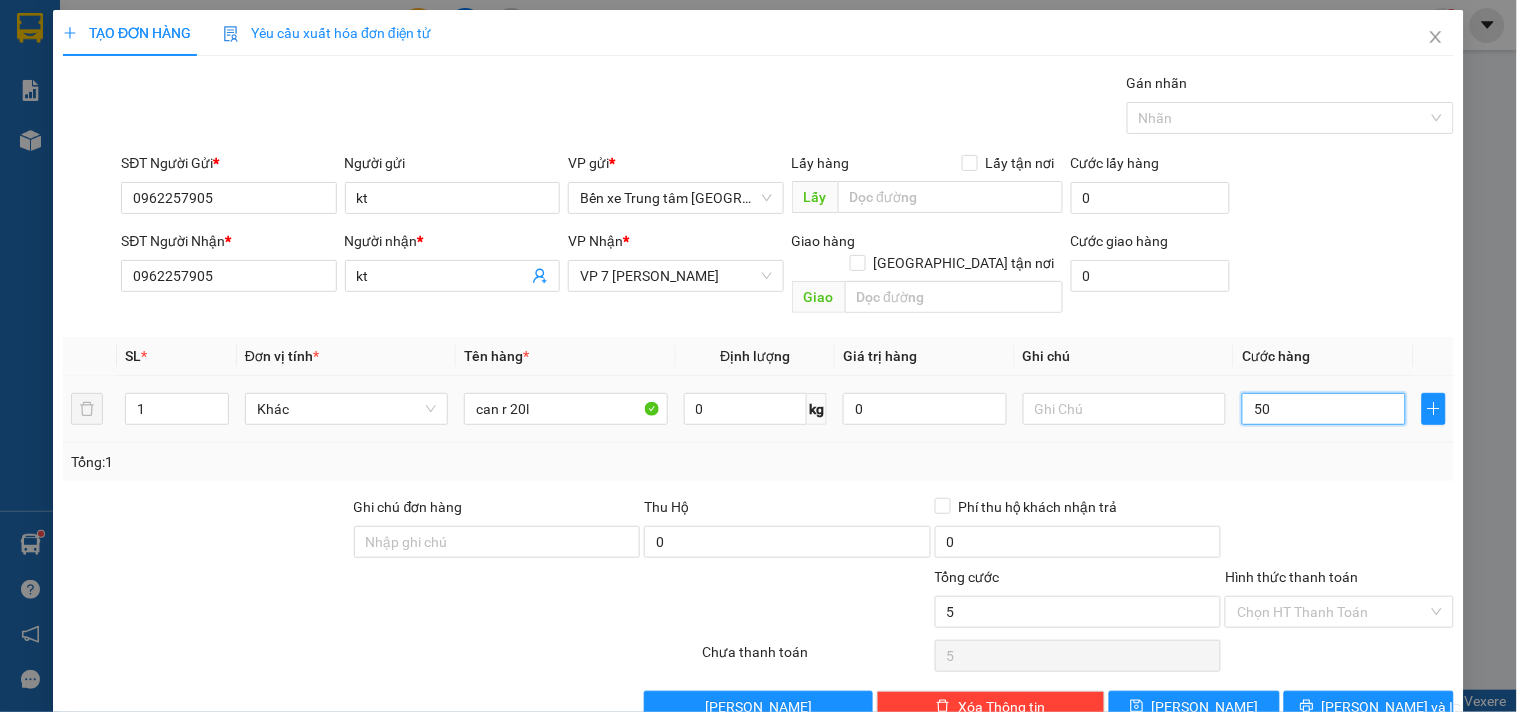 type on "50" 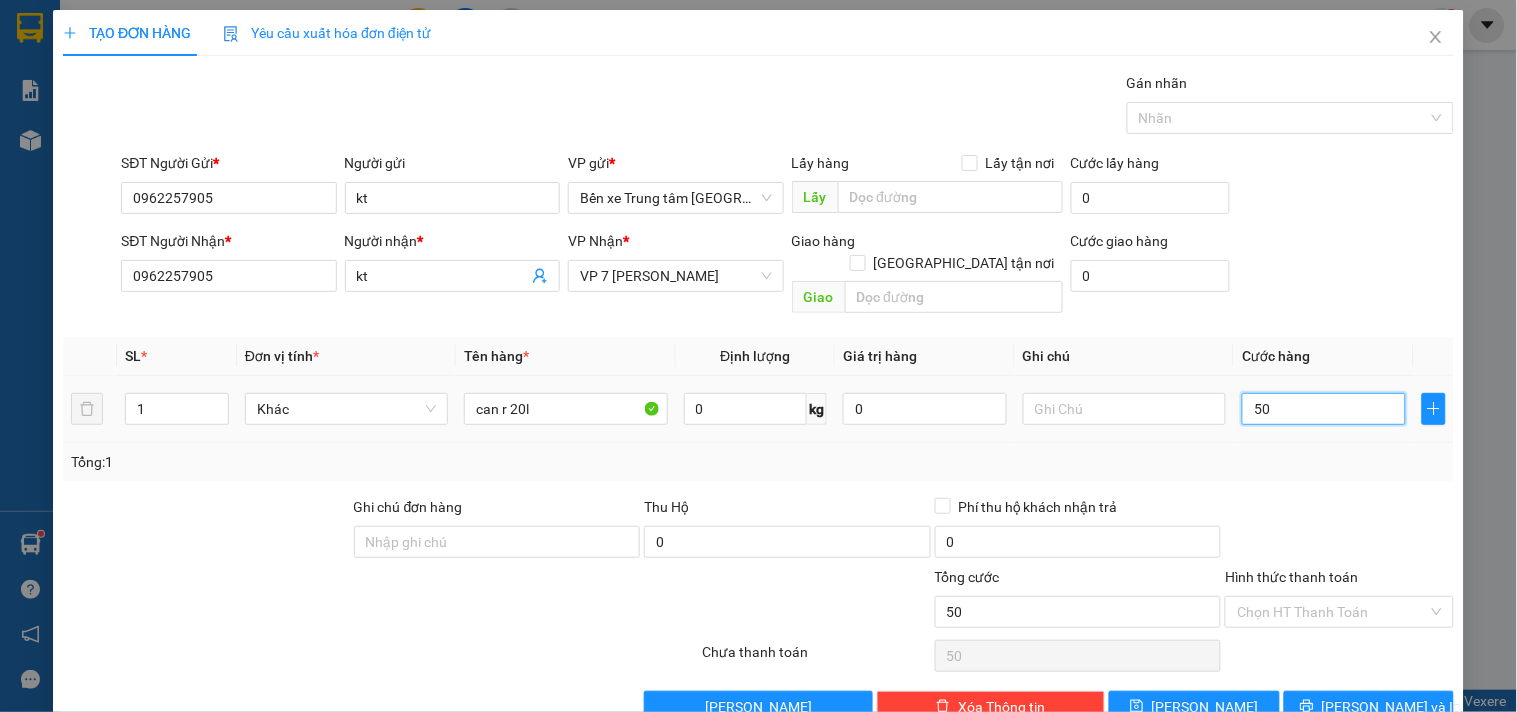 type on "500" 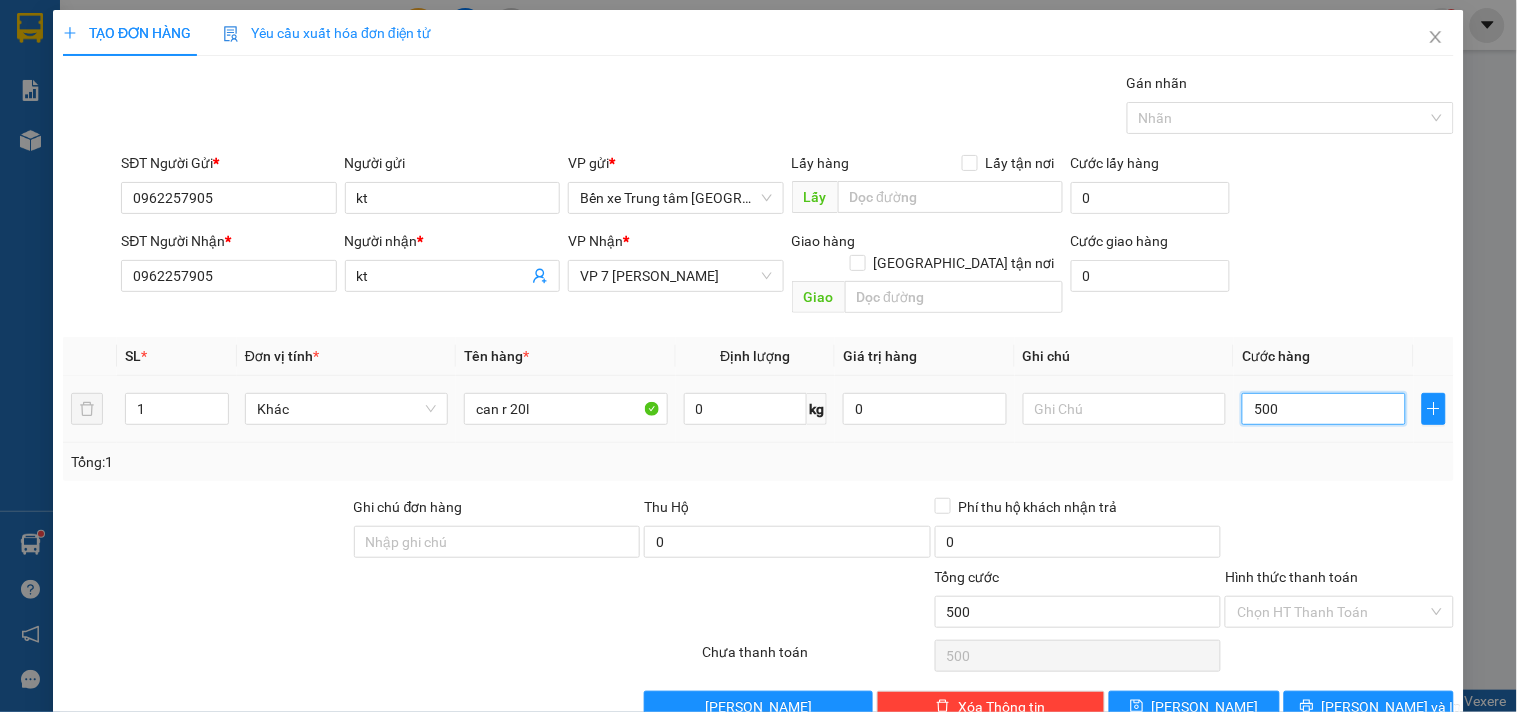 type on "5.000" 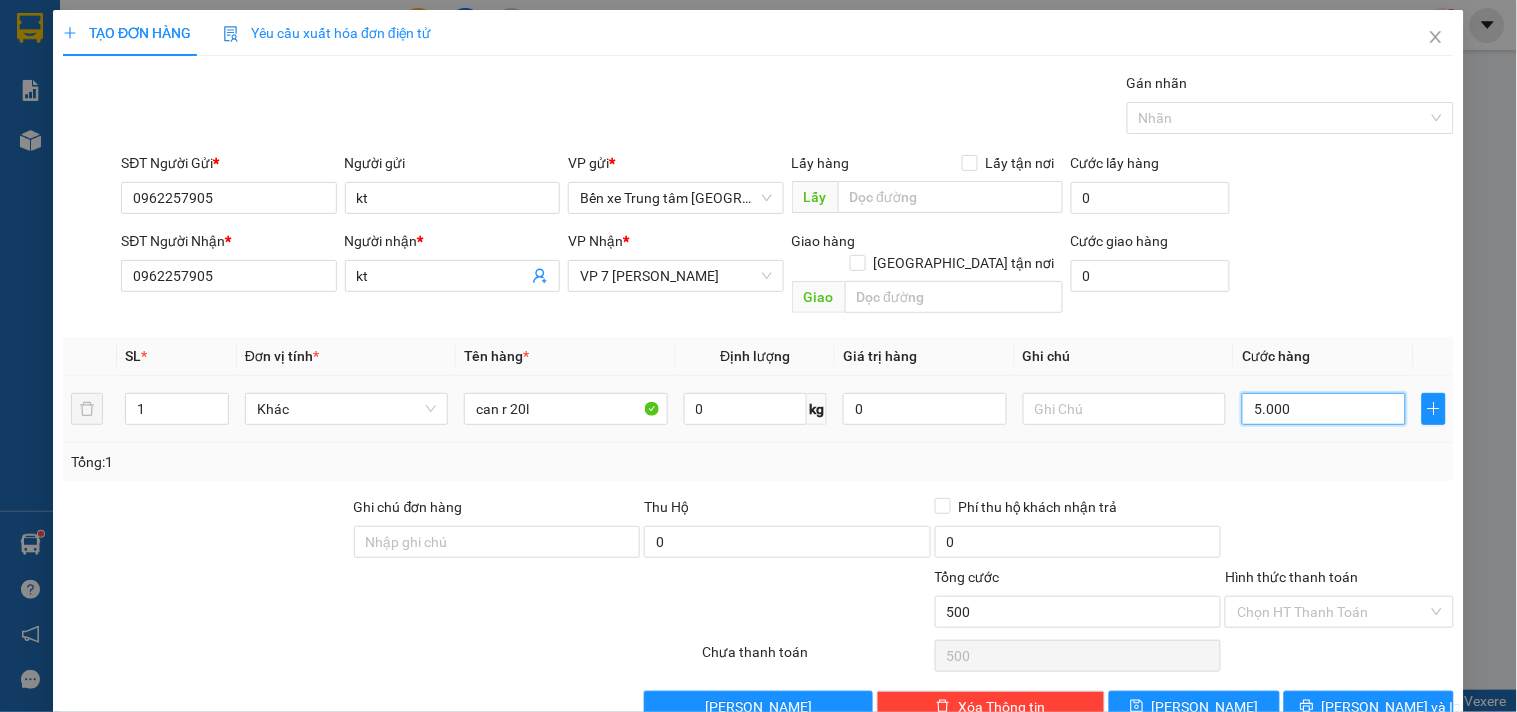 type on "5.000" 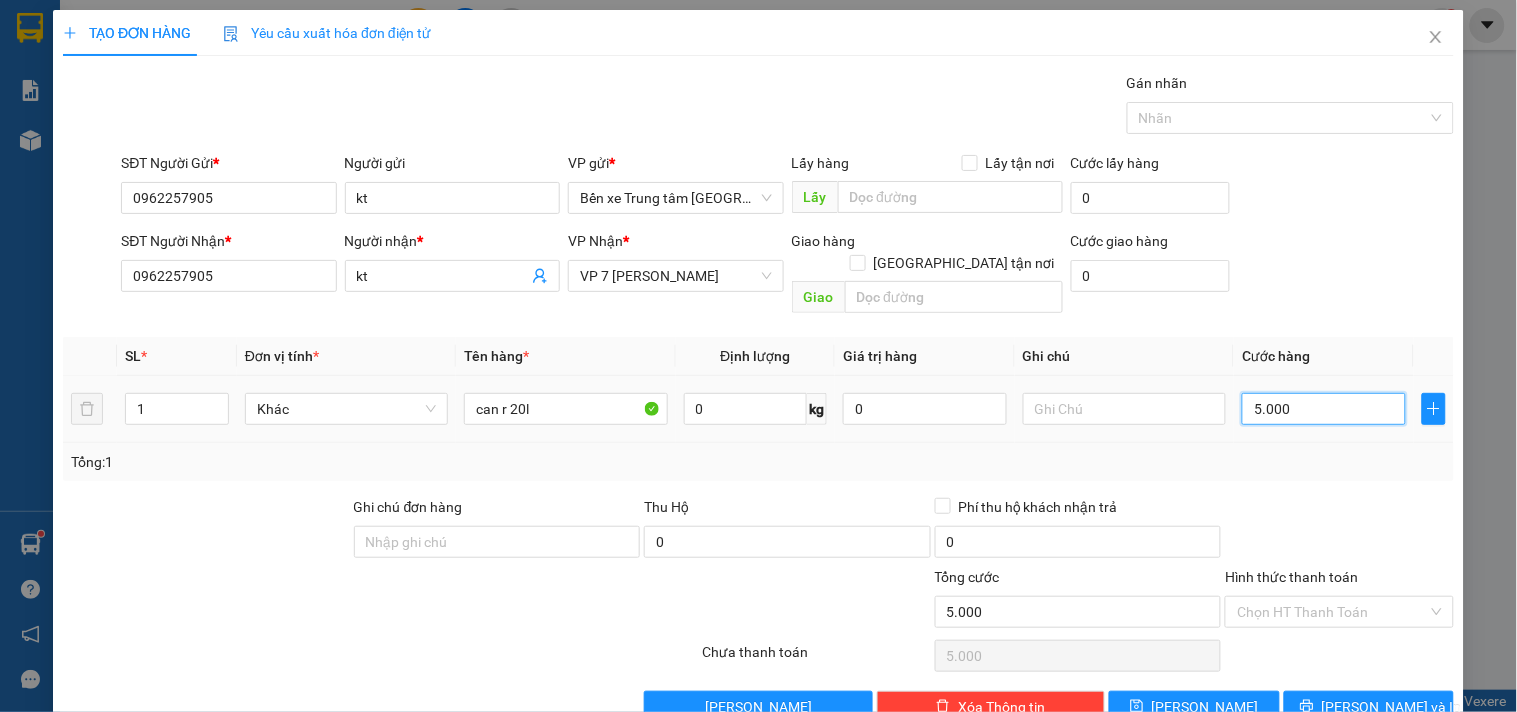 type on "50.000" 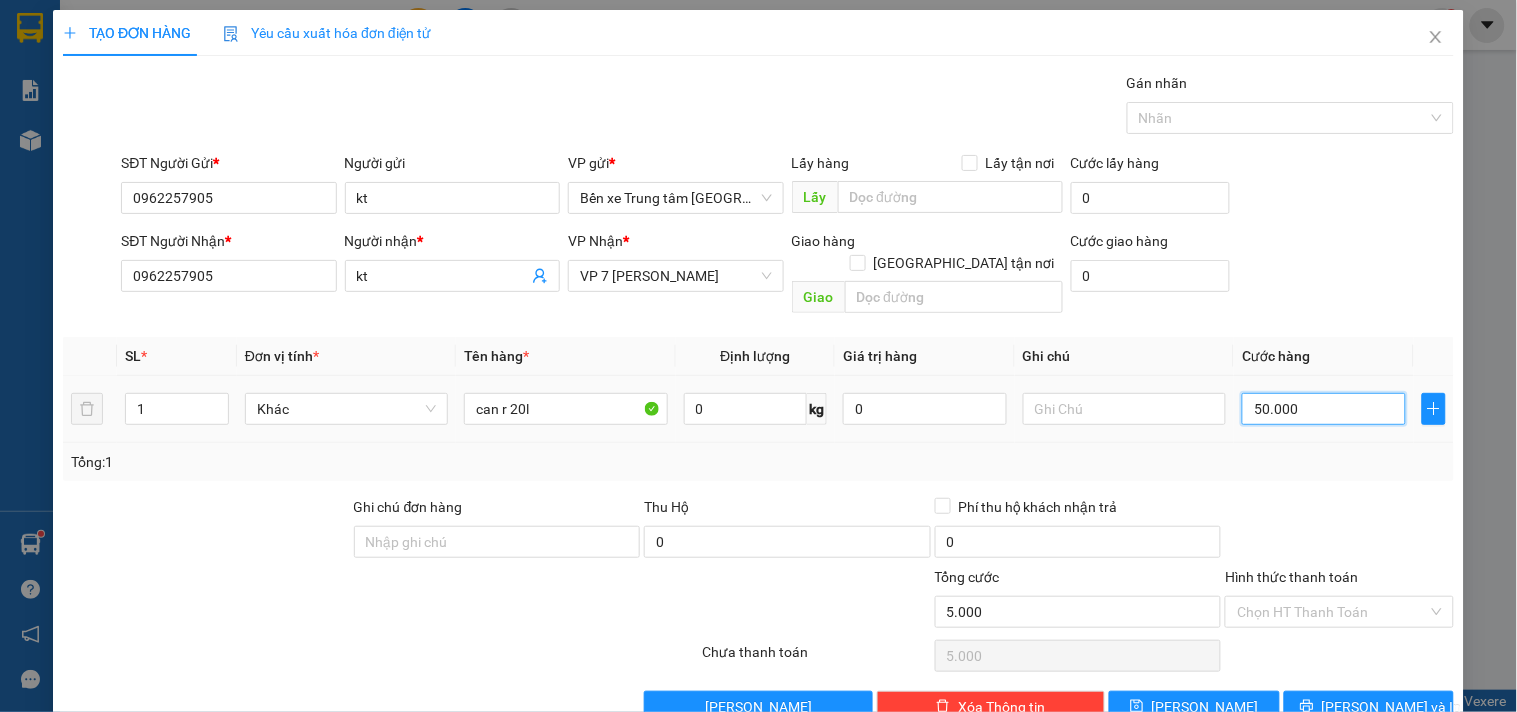 type on "50.000" 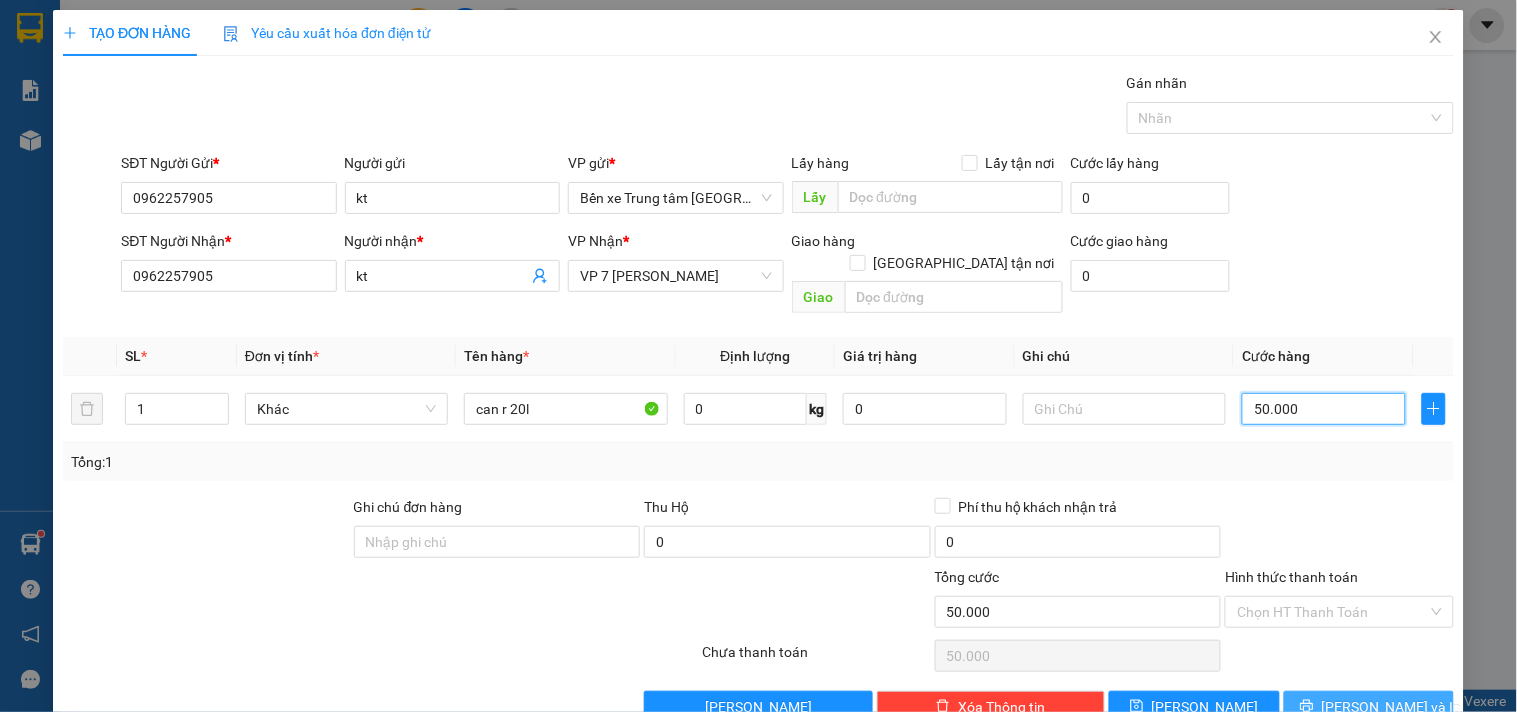 type on "50.000" 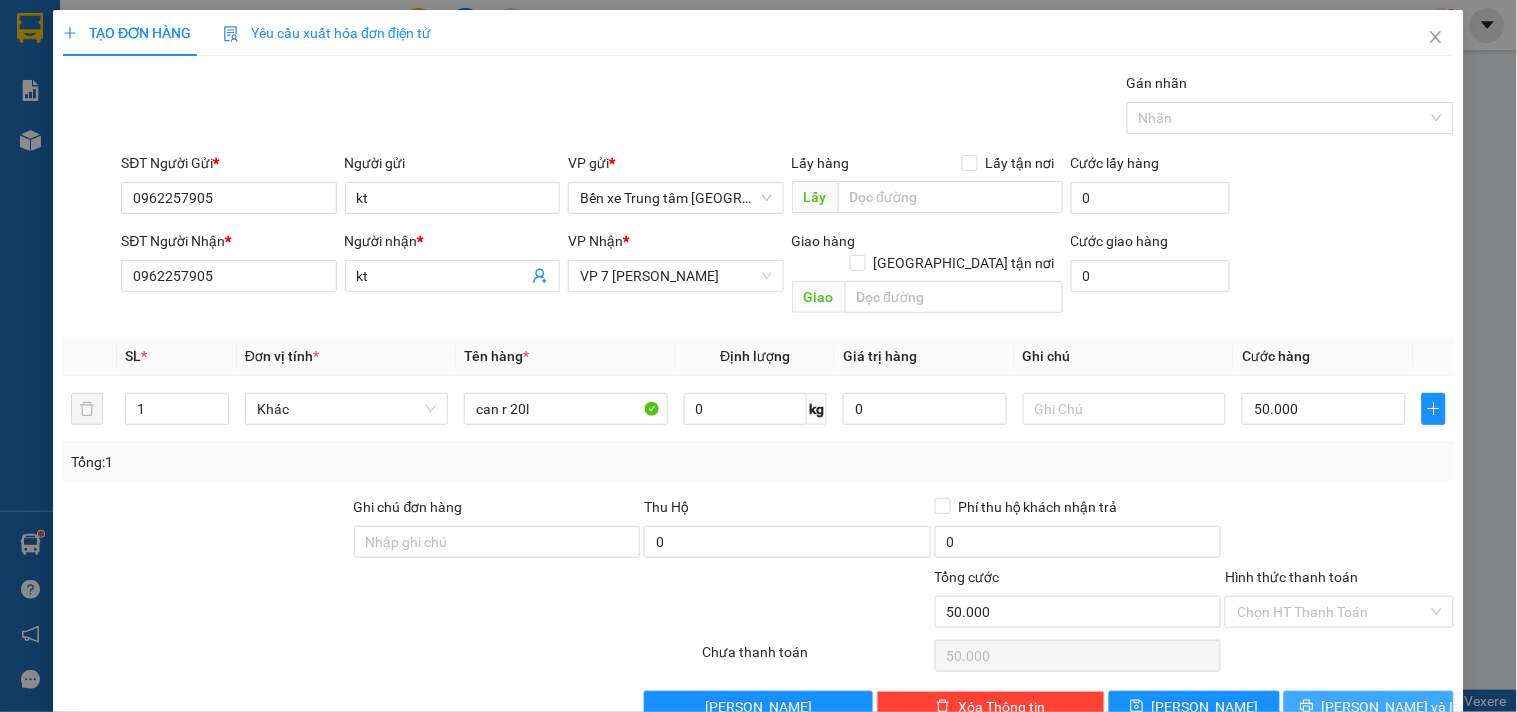 click on "[PERSON_NAME] và In" at bounding box center [1392, 707] 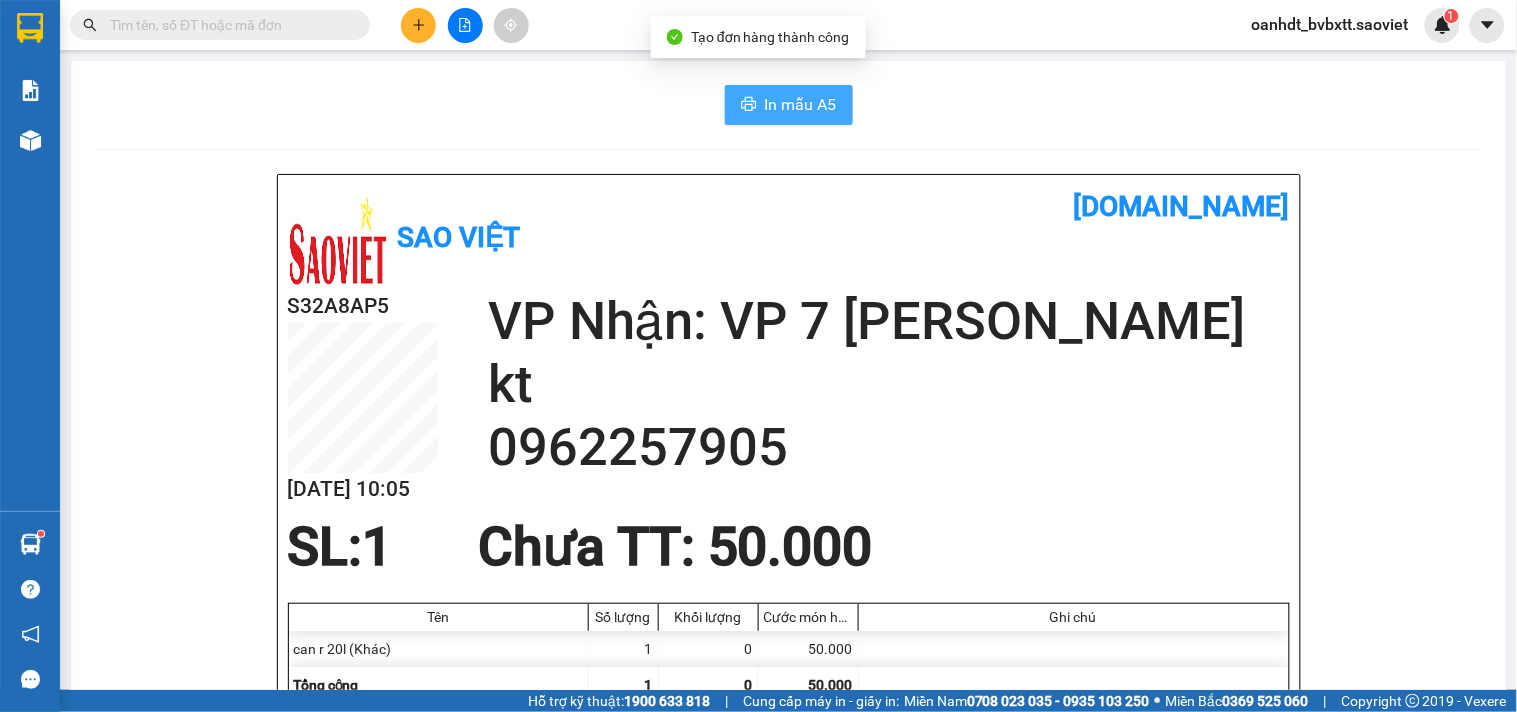 click on "In mẫu A5" at bounding box center (801, 104) 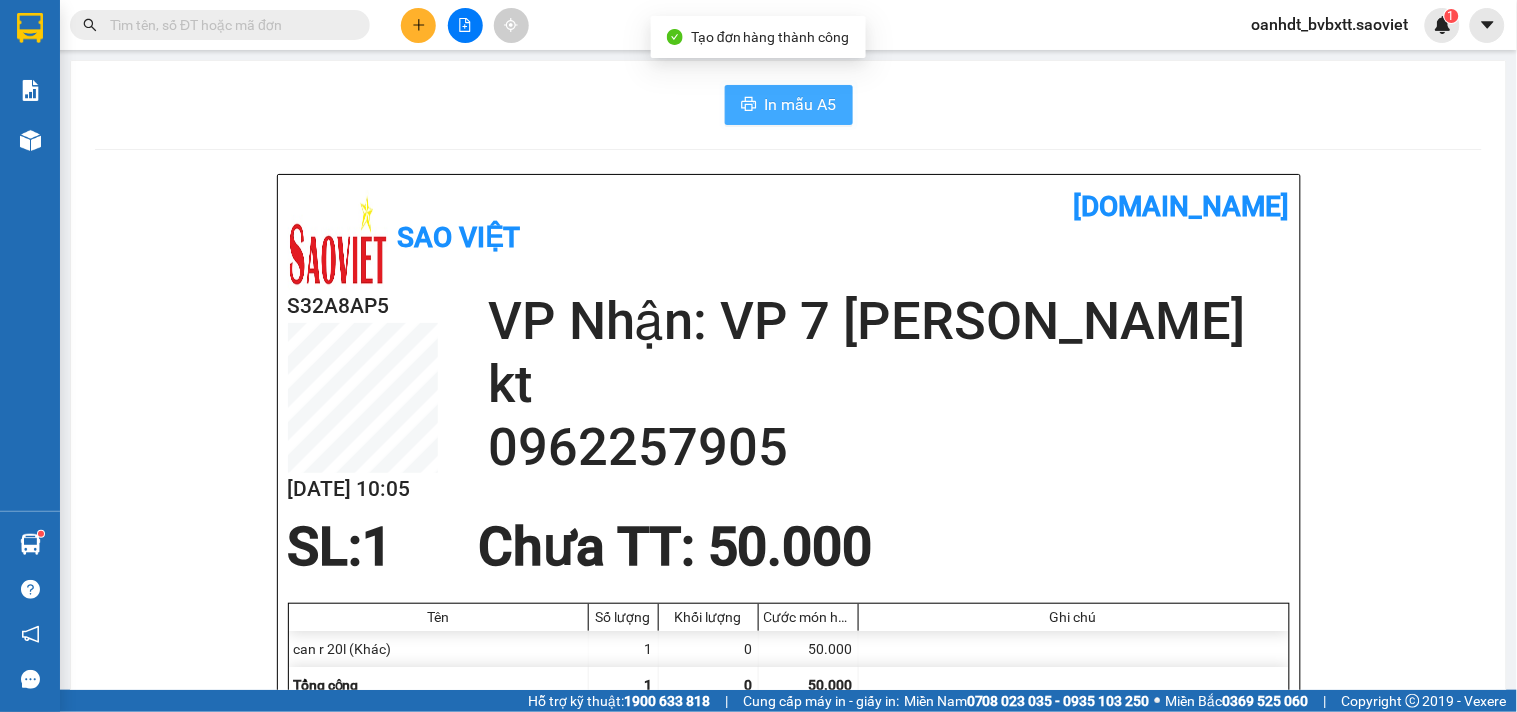 scroll, scrollTop: 0, scrollLeft: 0, axis: both 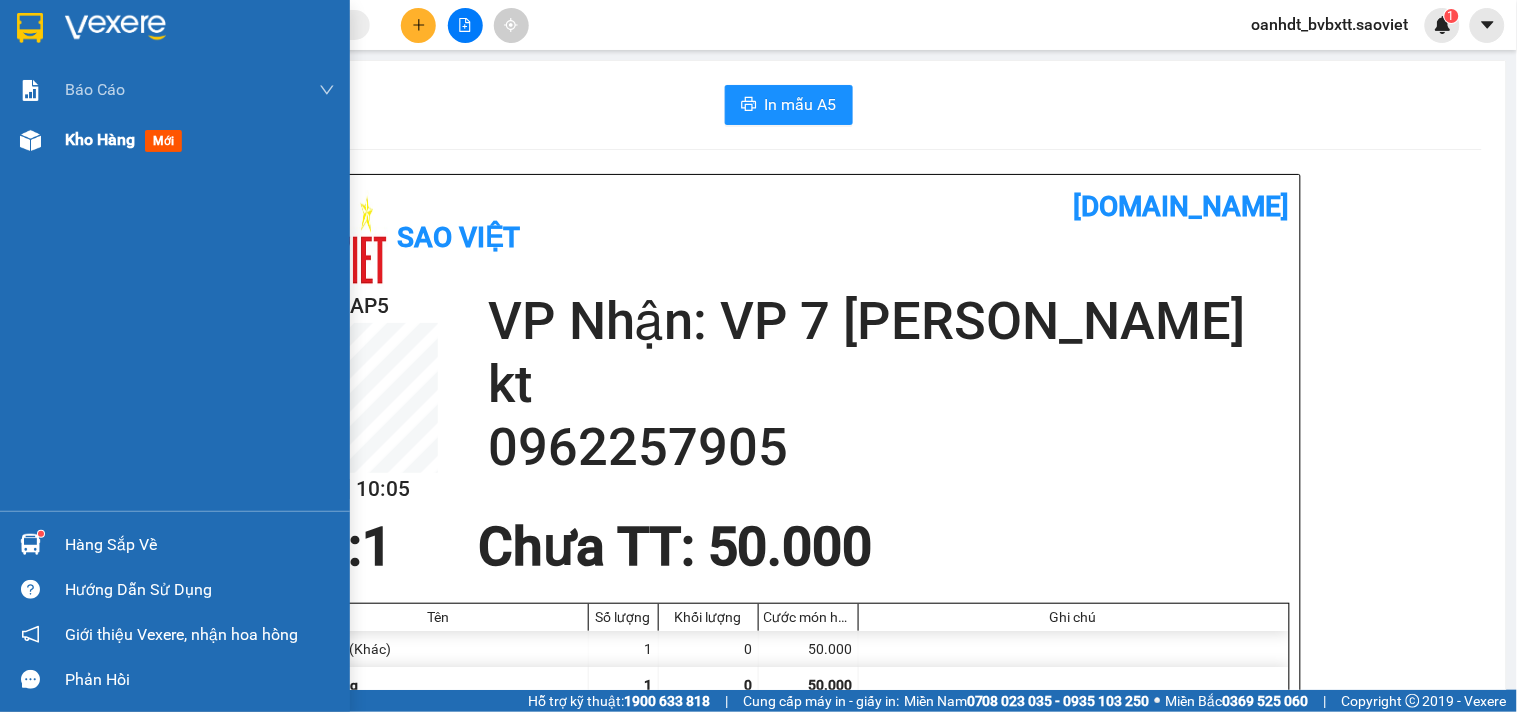 click on "mới" at bounding box center (163, 141) 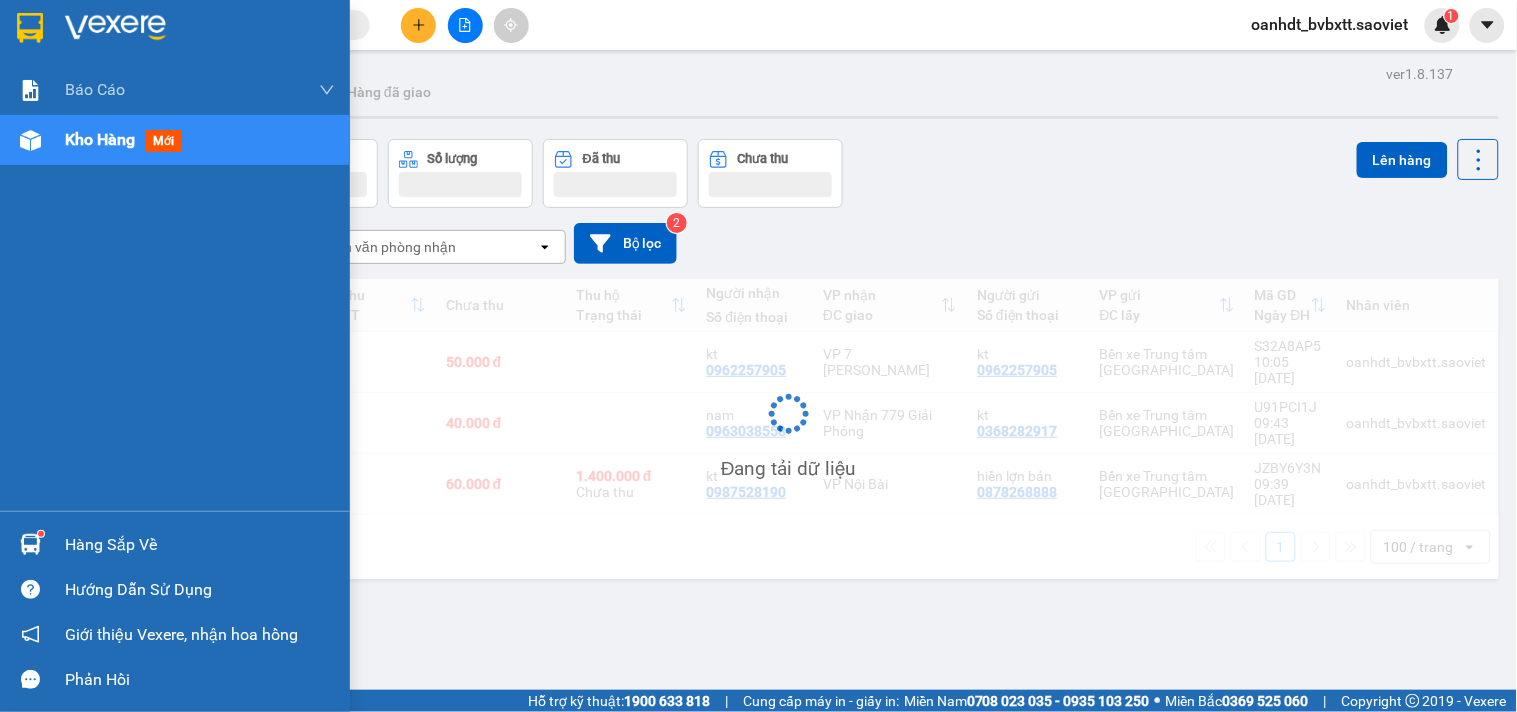 click on "mới" at bounding box center (163, 141) 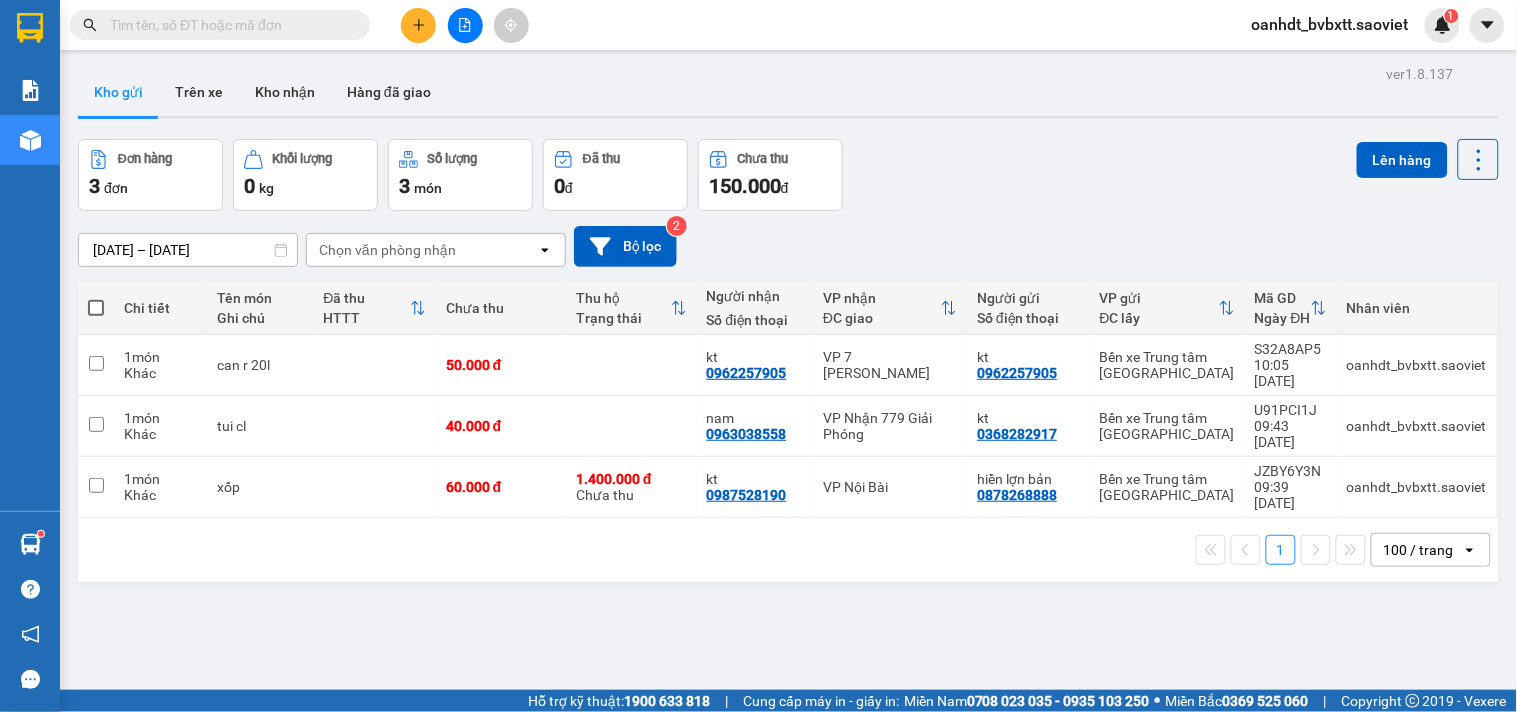 click at bounding box center [228, 25] 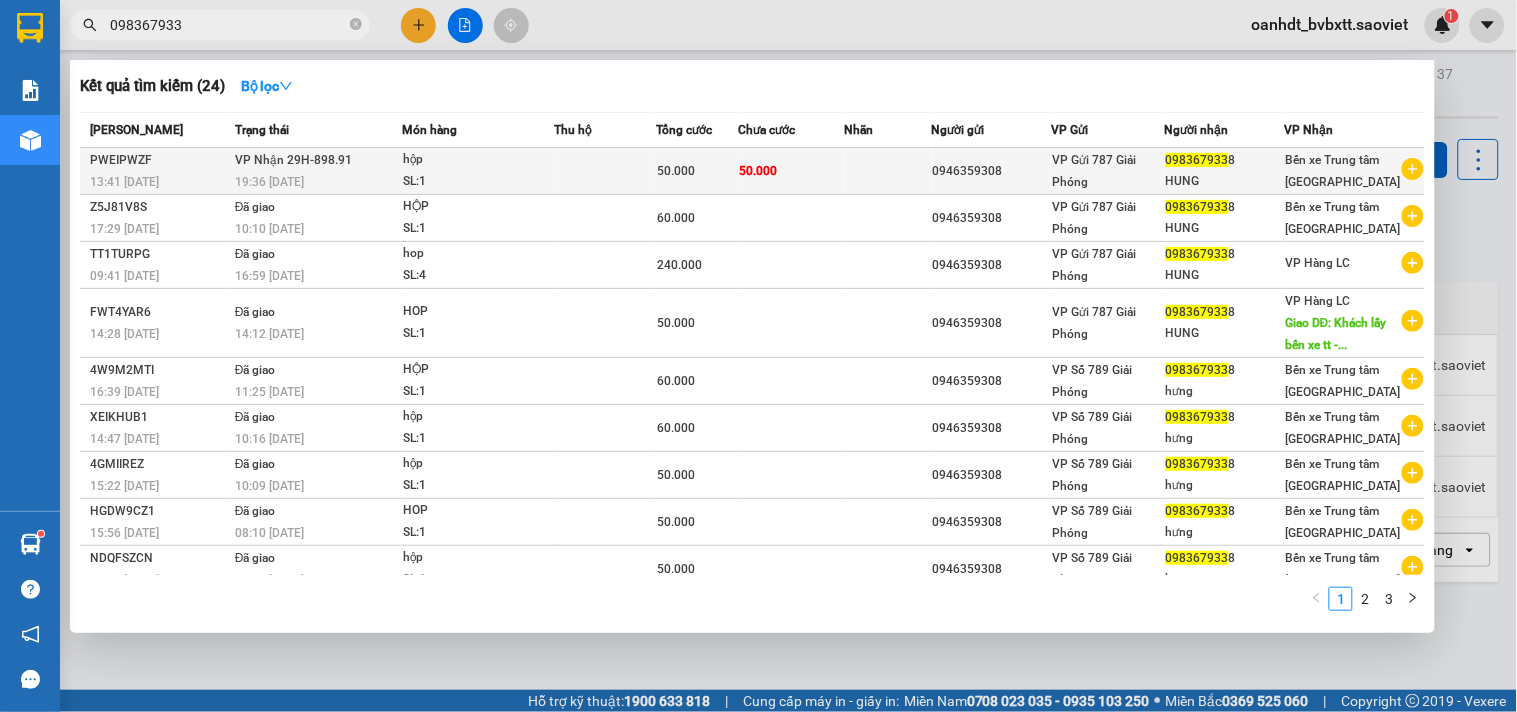 type on "098367933" 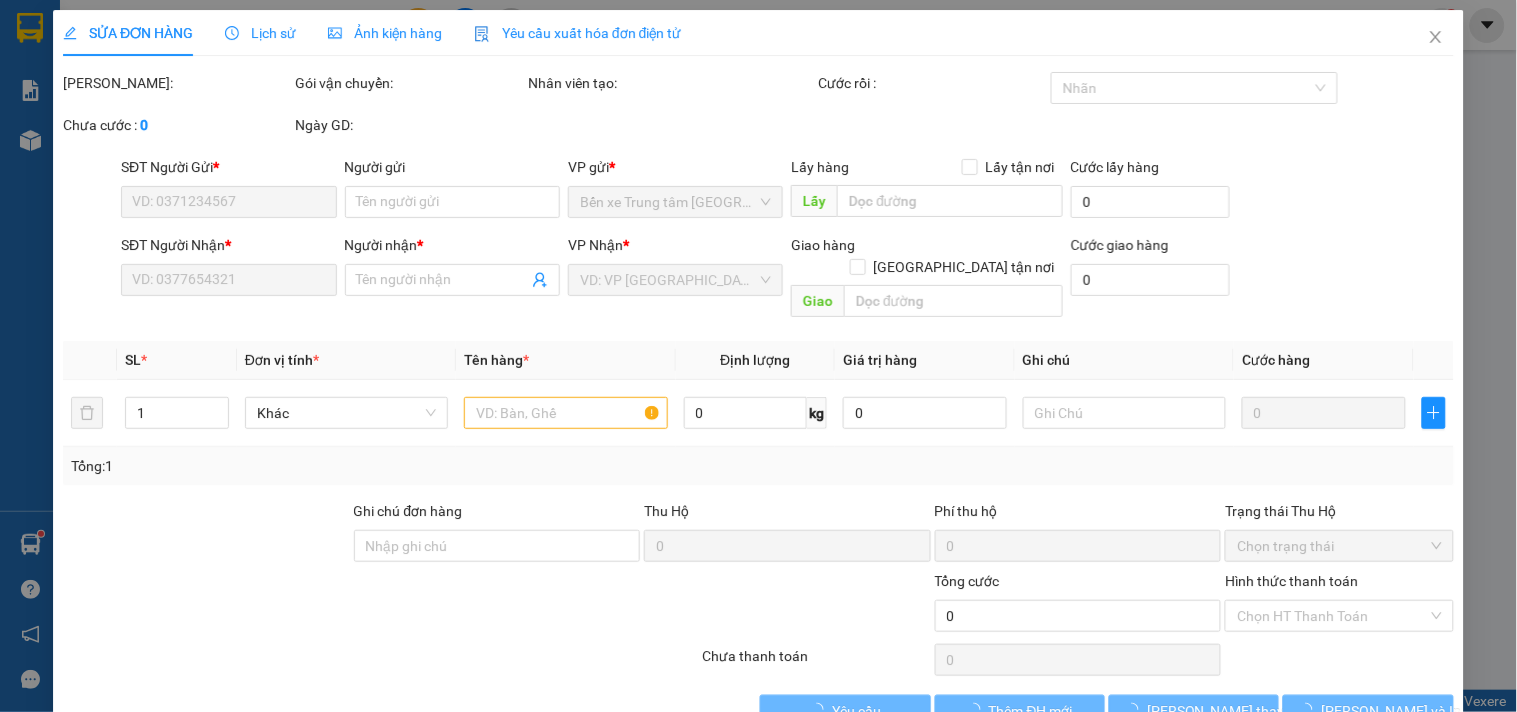 type on "0946359308" 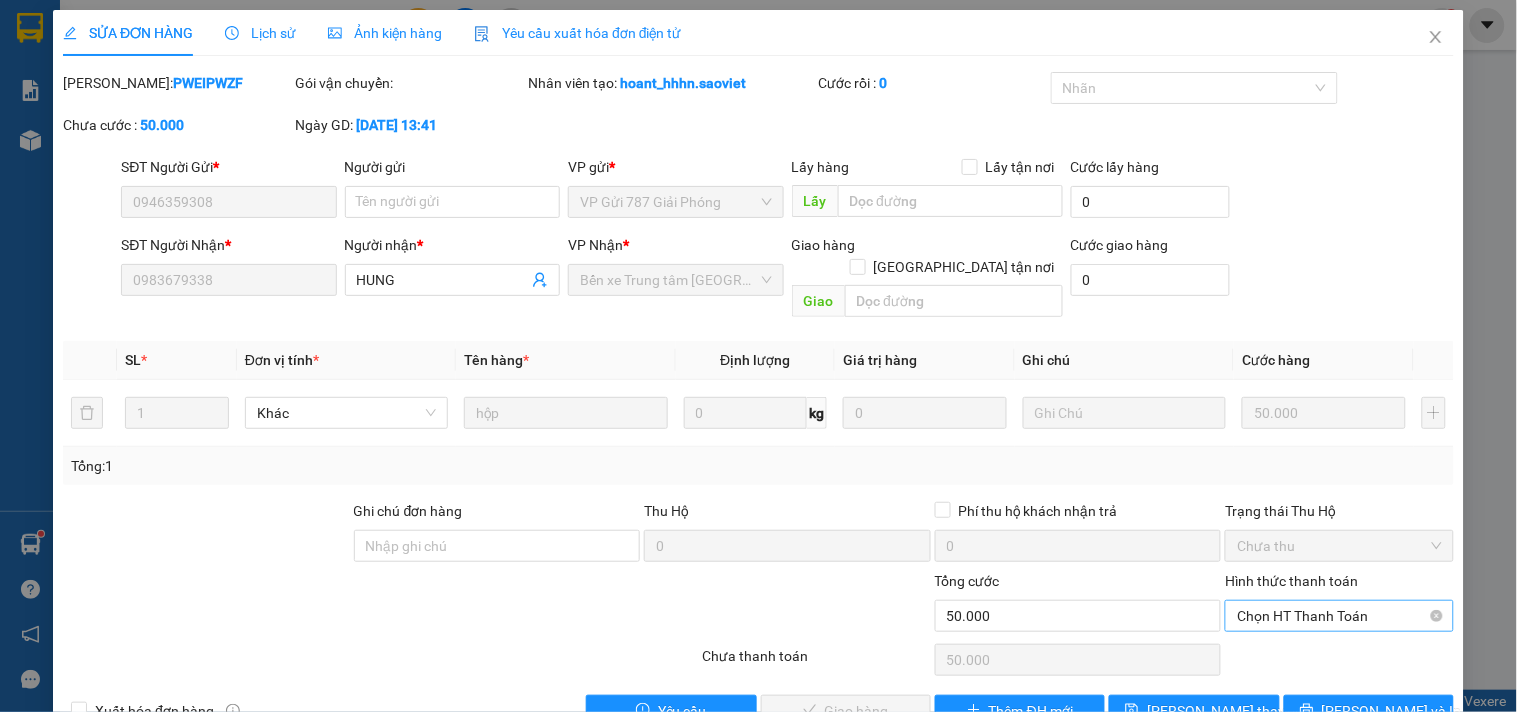click on "Chọn HT Thanh Toán" at bounding box center (1339, 616) 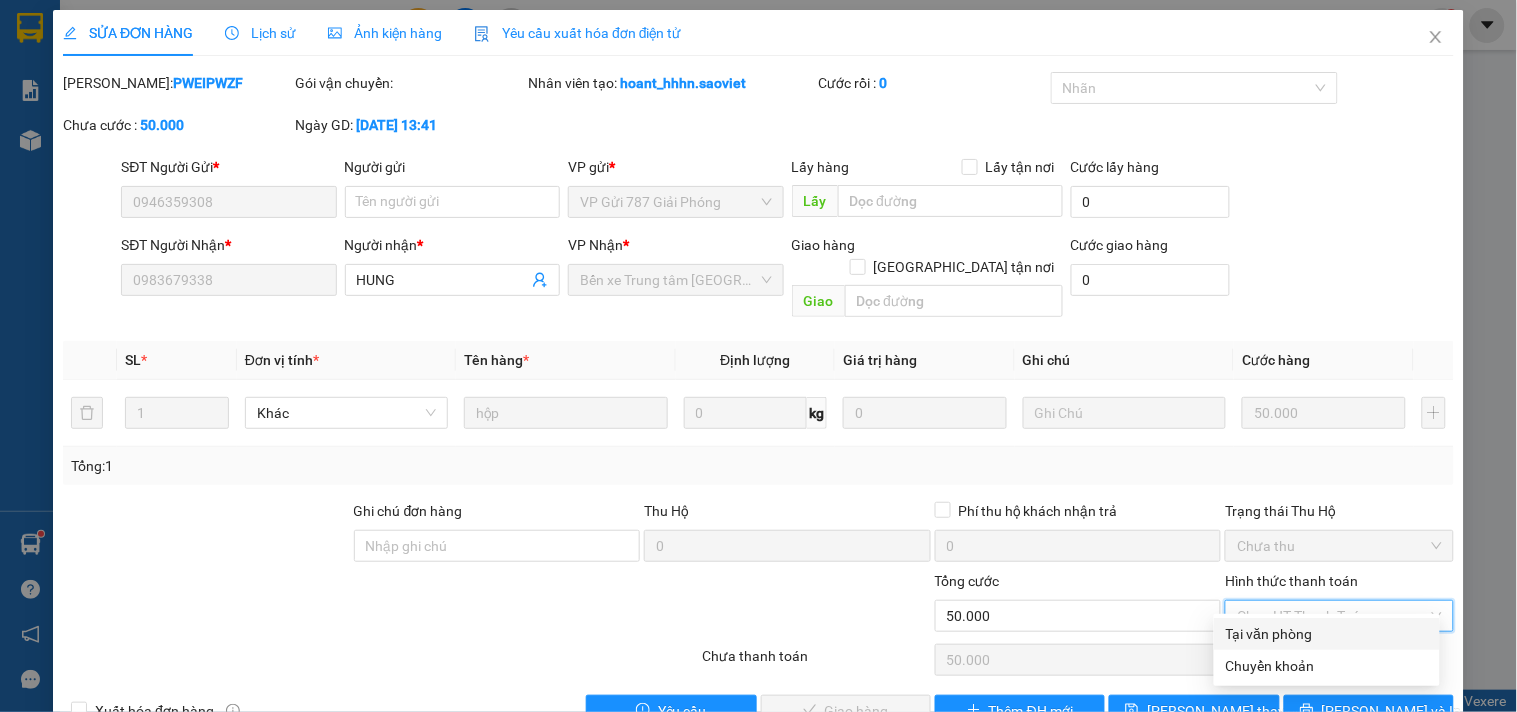 click on "Tại văn phòng" at bounding box center [1327, 634] 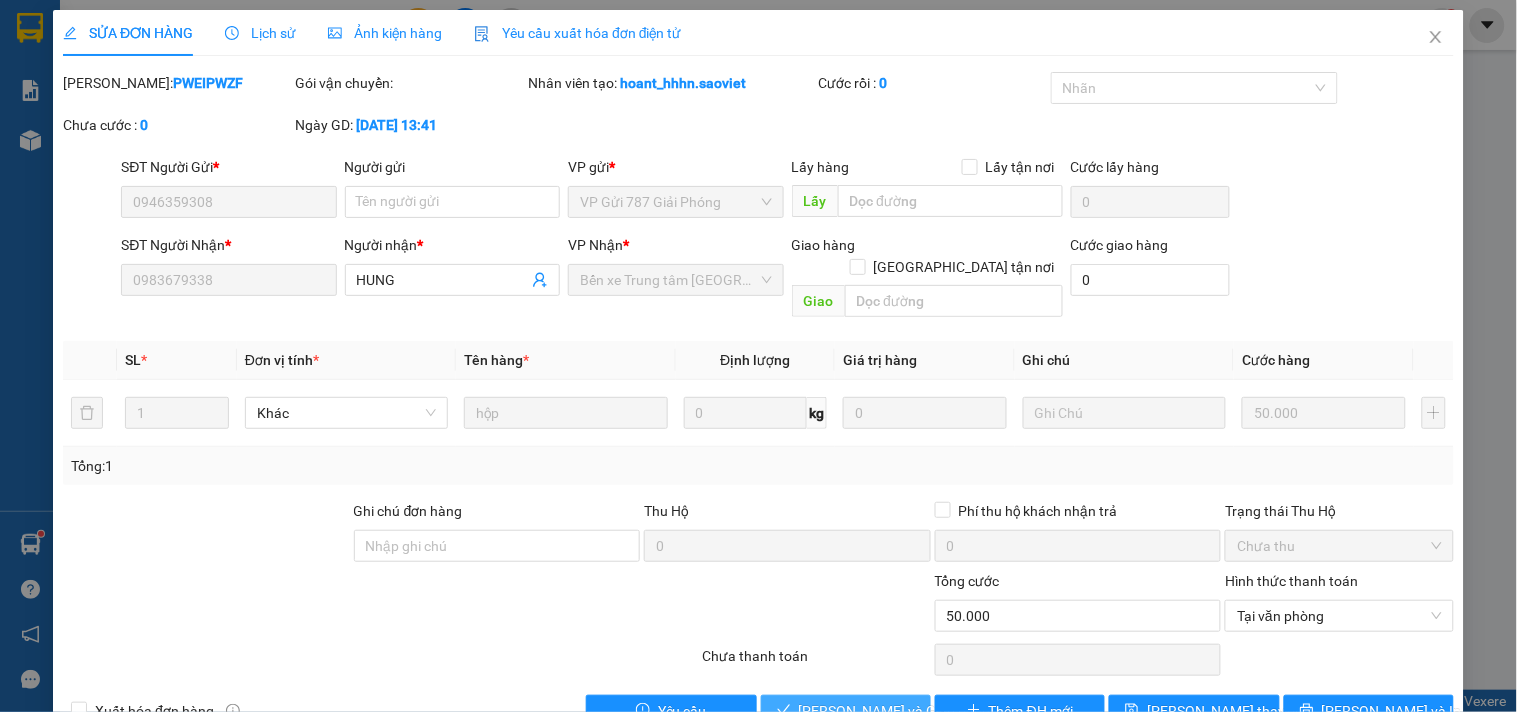 click on "[PERSON_NAME] và Giao hàng" at bounding box center (895, 711) 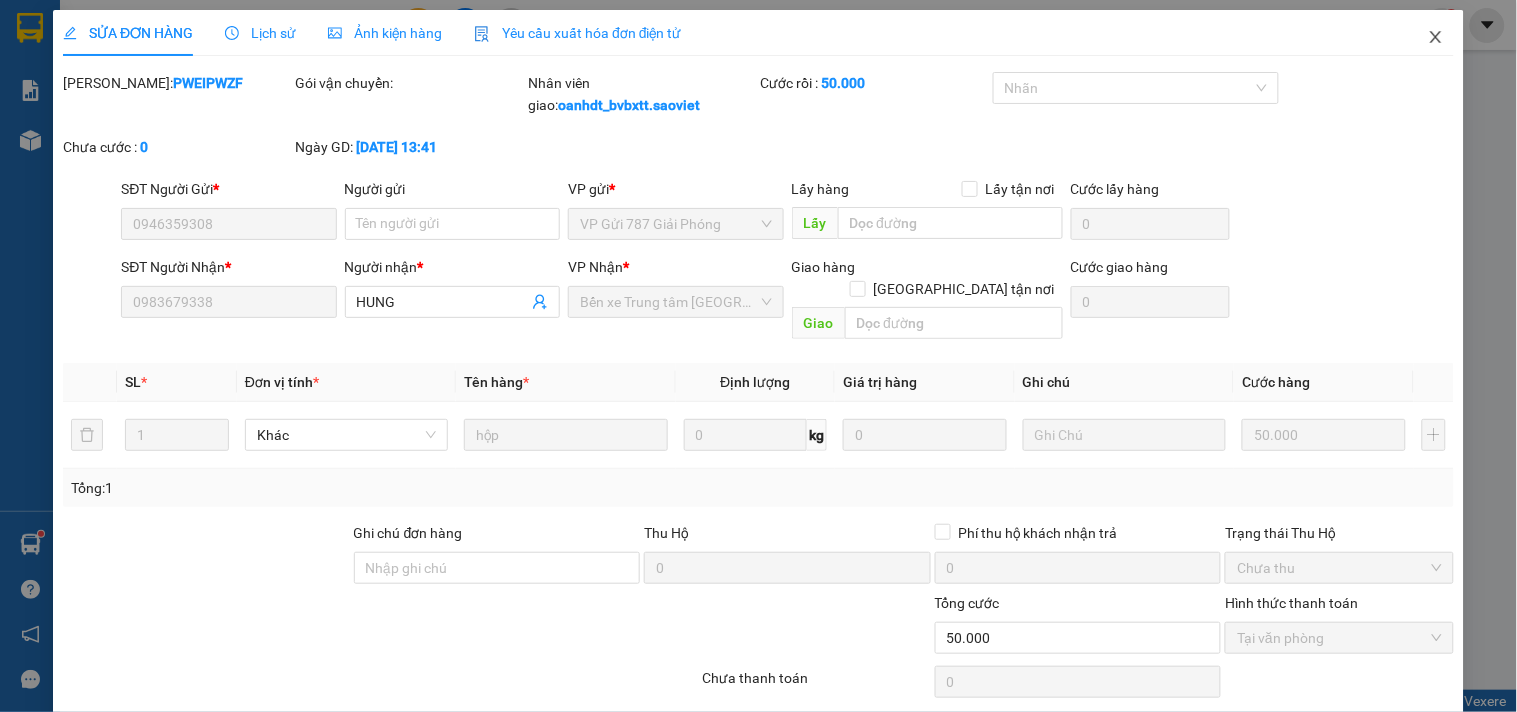 click 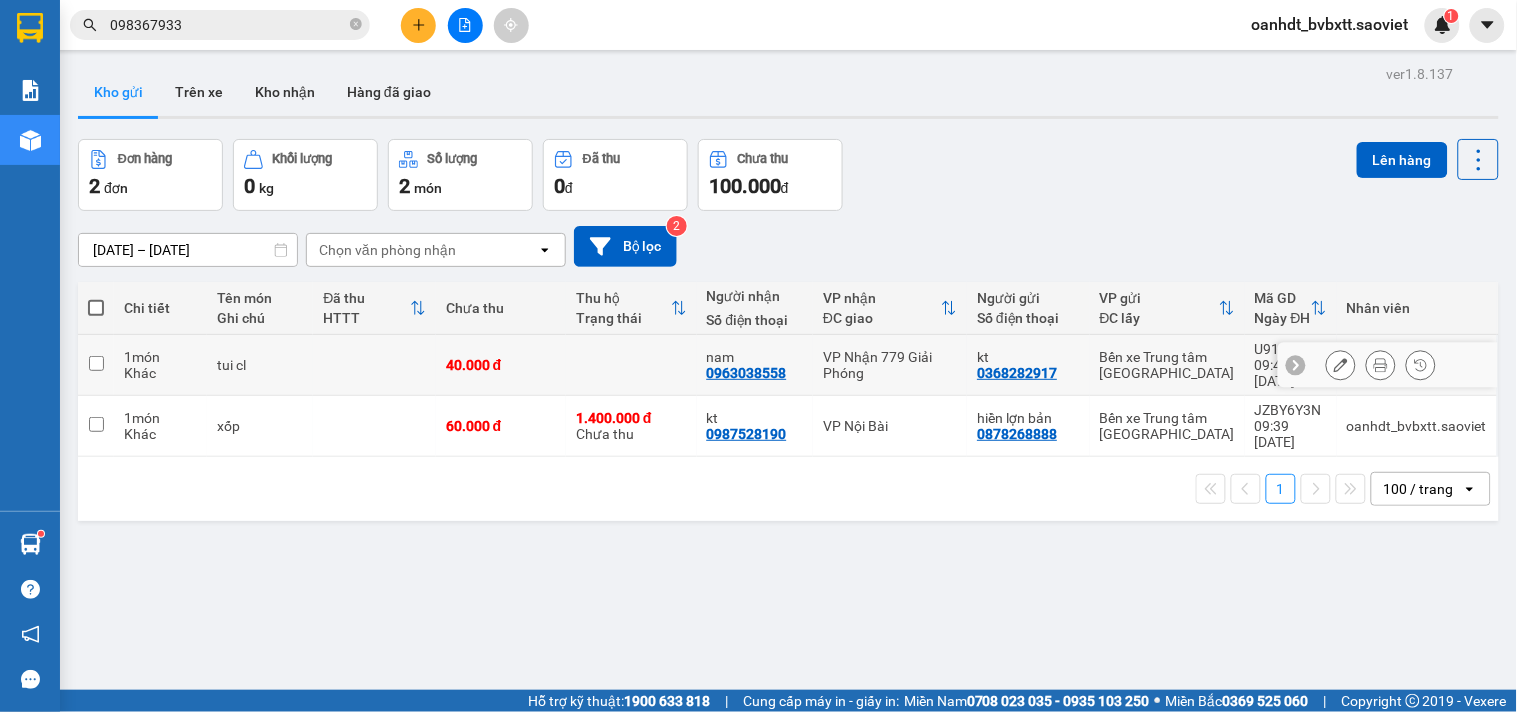 click at bounding box center (374, 365) 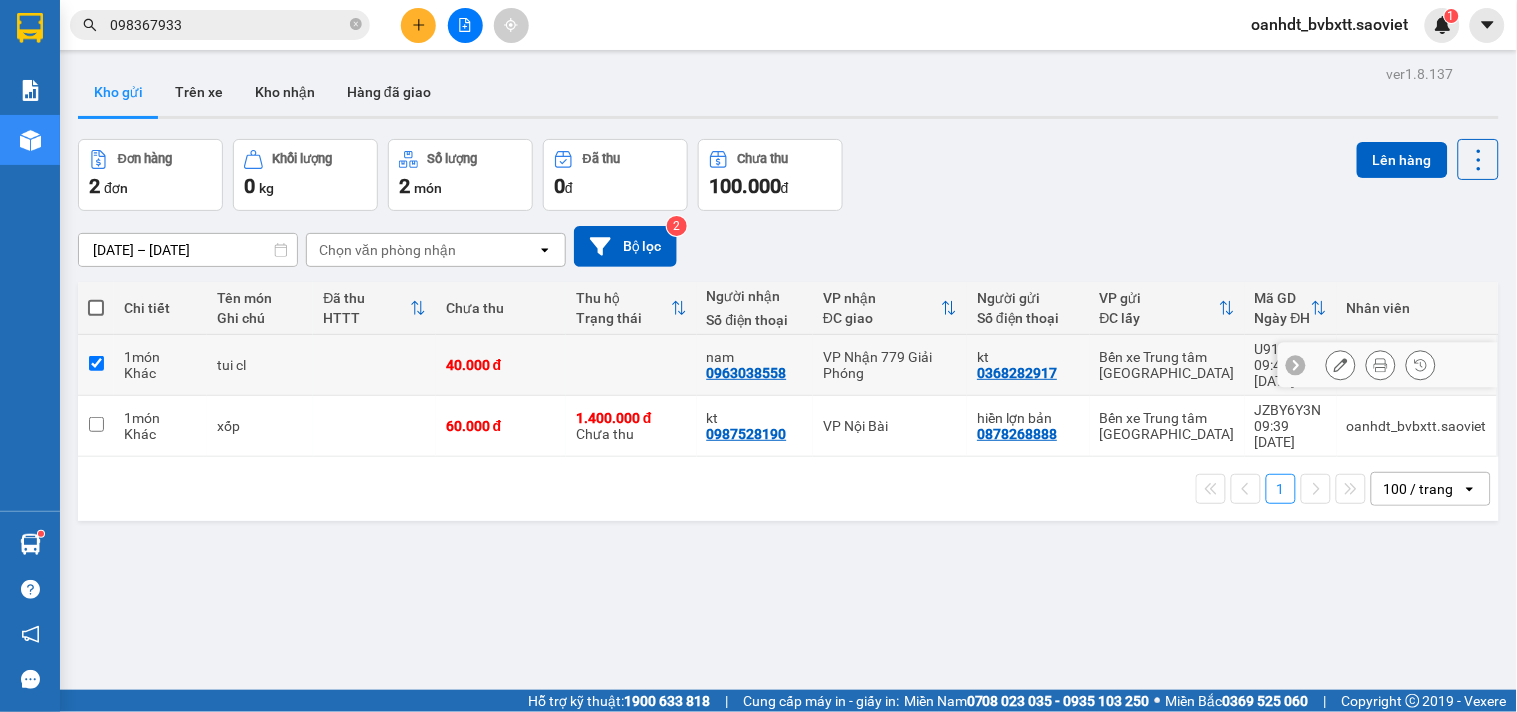 checkbox on "true" 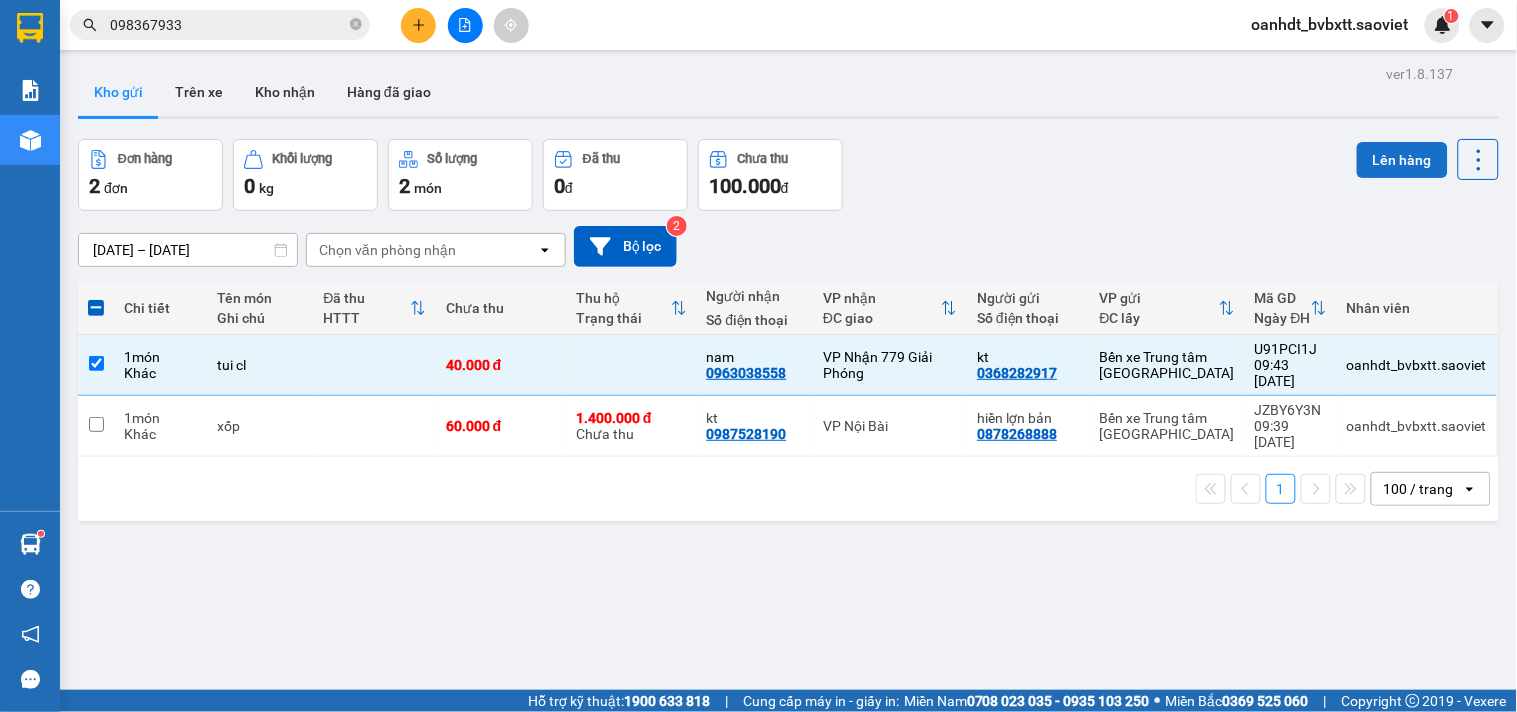 click on "Lên hàng" at bounding box center [1402, 160] 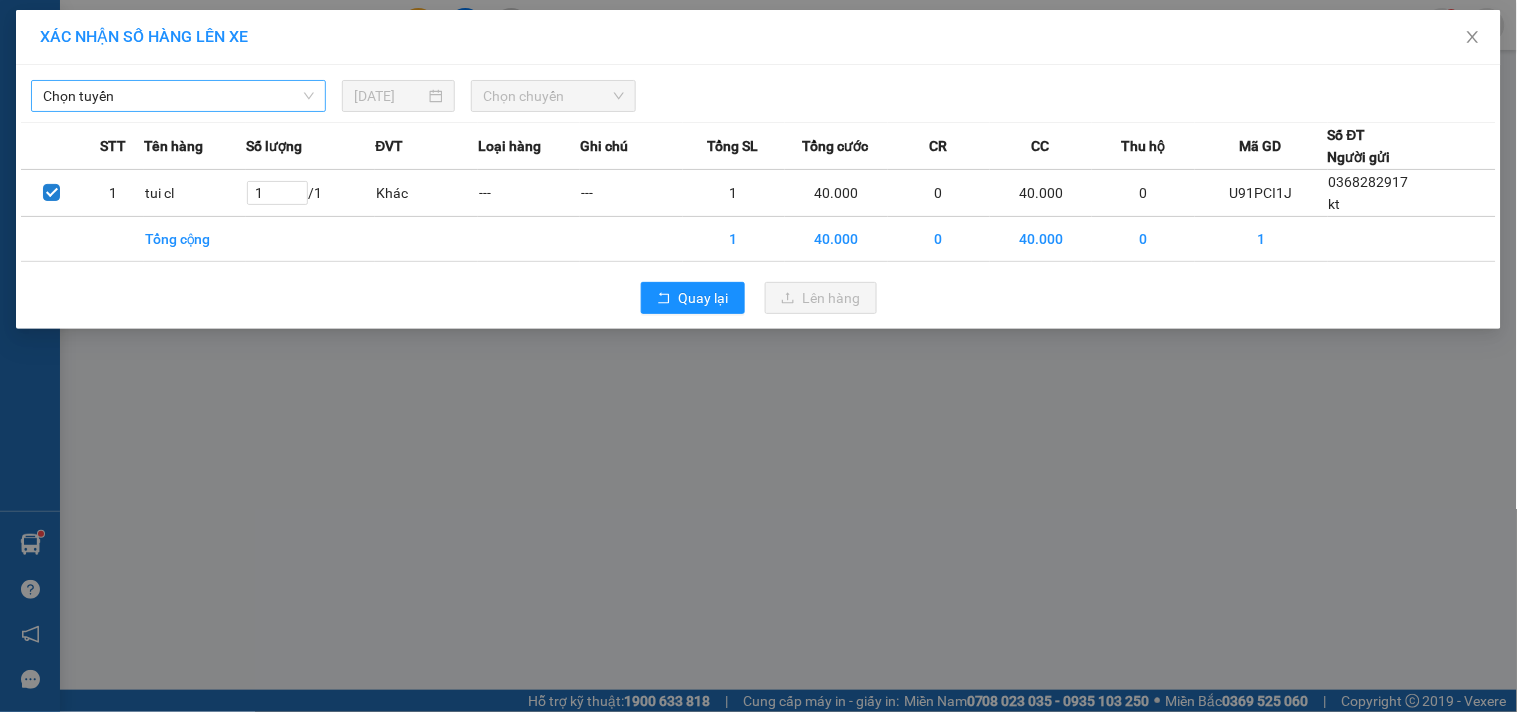 click on "Chọn tuyến" at bounding box center (178, 96) 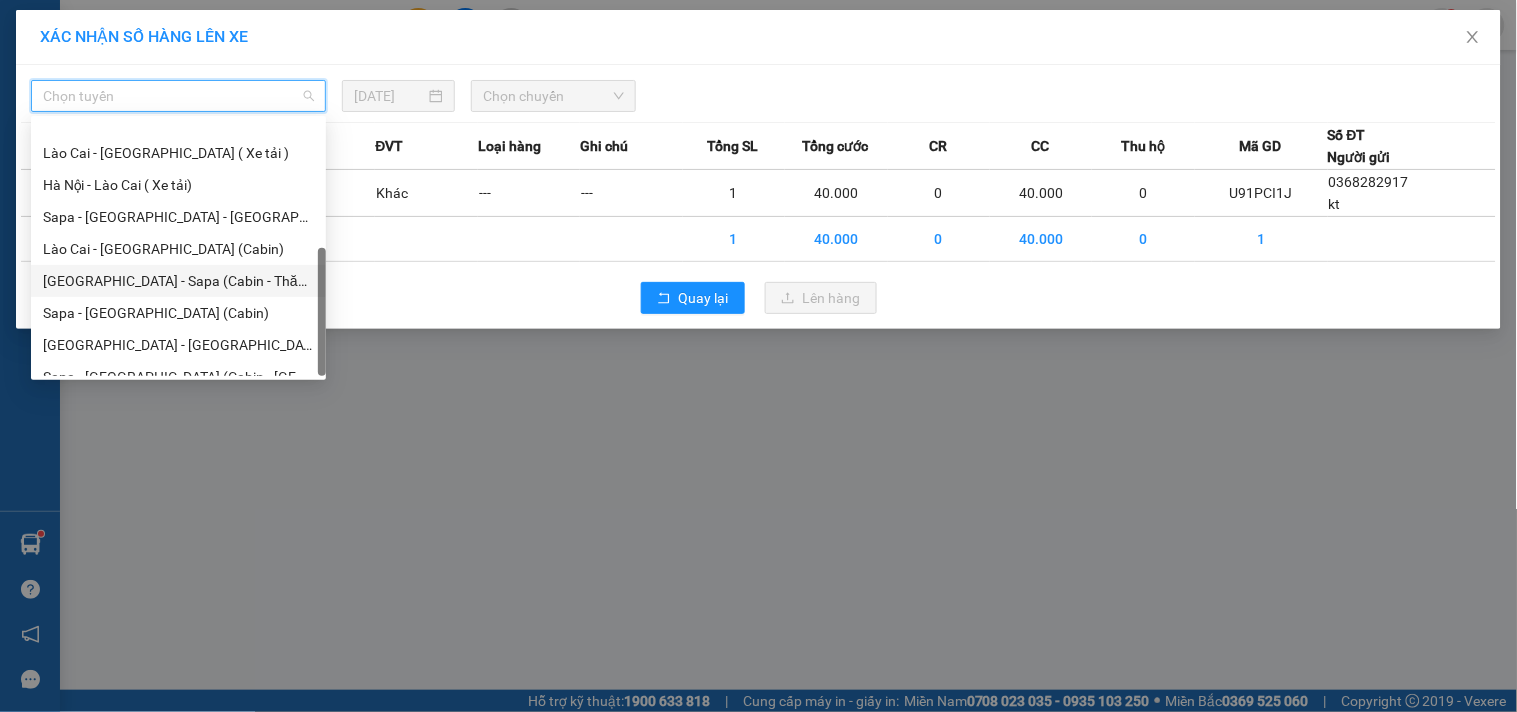 scroll, scrollTop: 160, scrollLeft: 0, axis: vertical 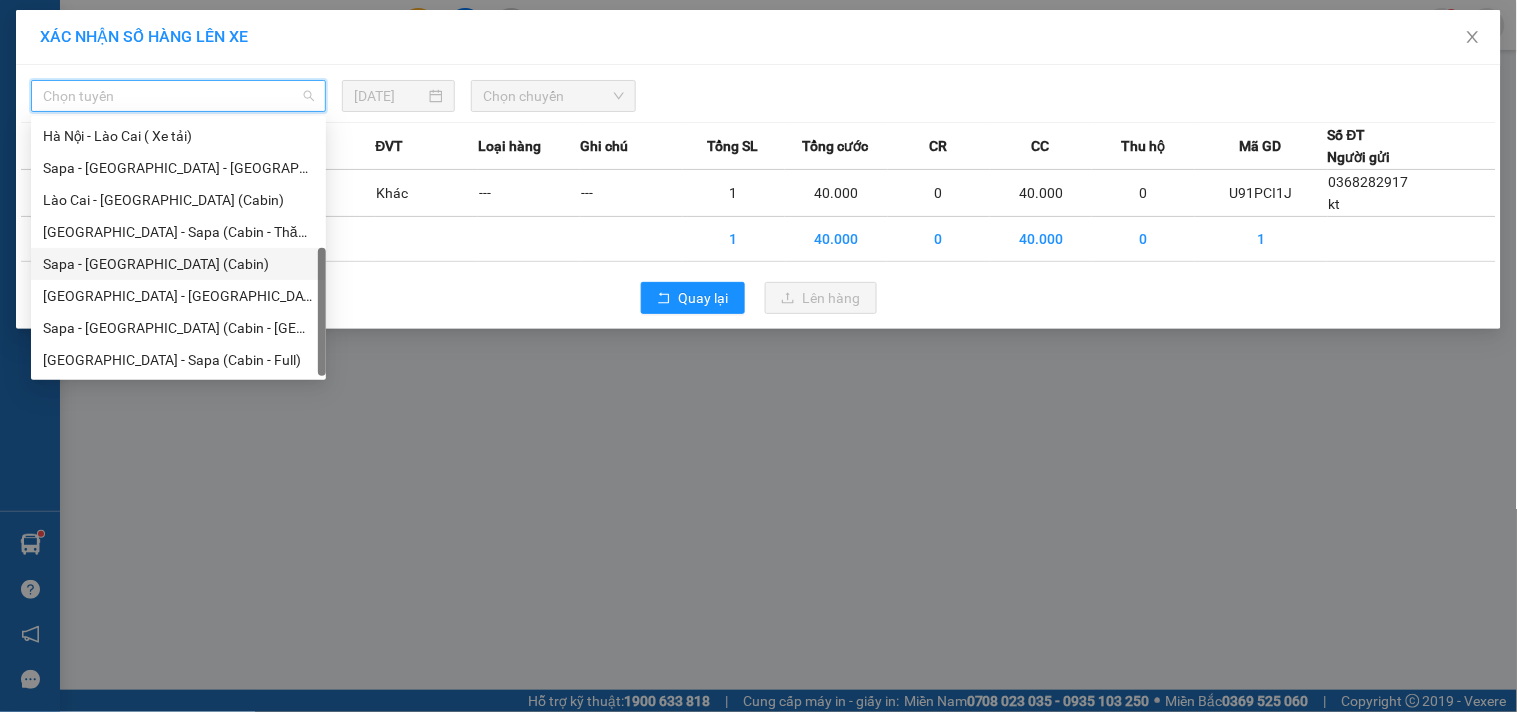 click on "Sapa - [GEOGRAPHIC_DATA] (Cabin)" at bounding box center (178, 264) 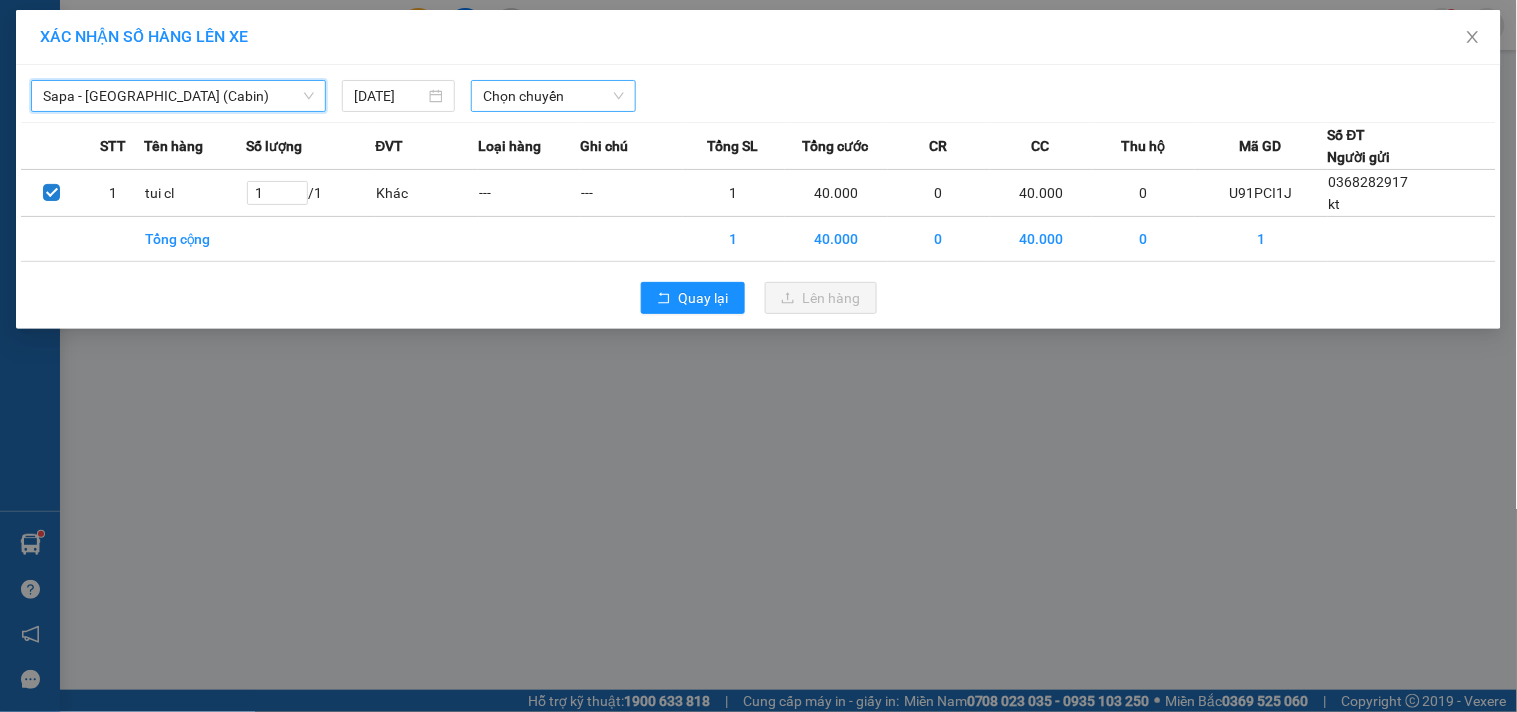 click on "Chọn chuyến" at bounding box center (553, 96) 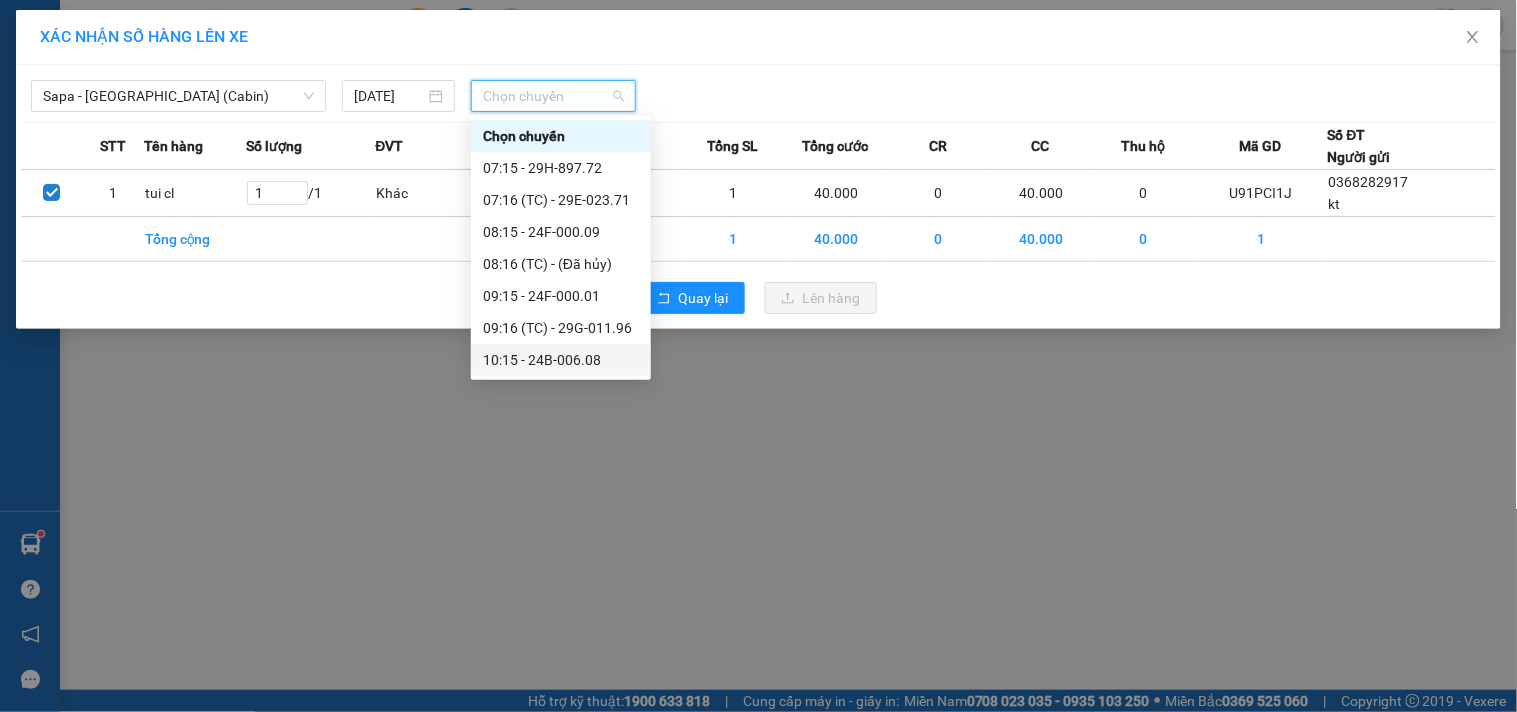 click on "10:15     - 24B-006.08" at bounding box center [561, 360] 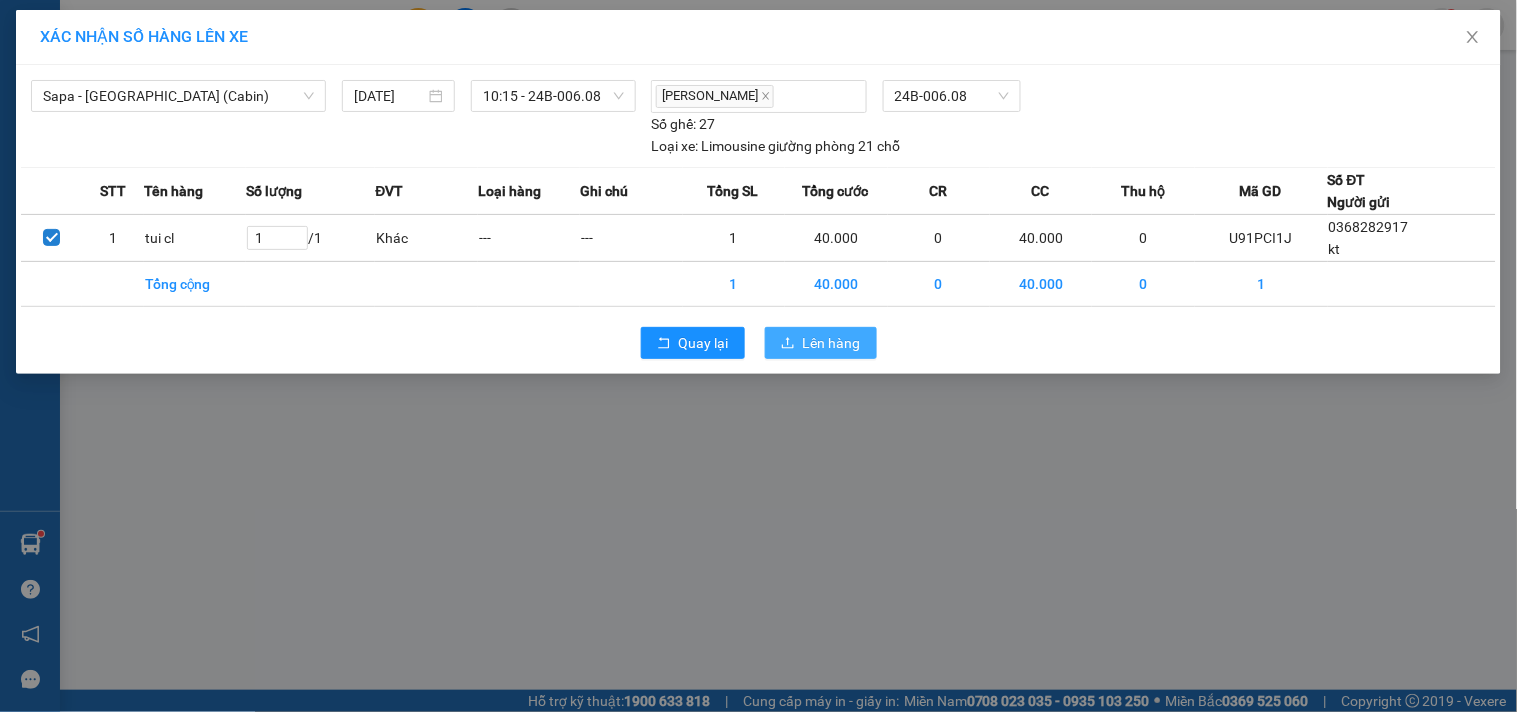 click on "Lên hàng" at bounding box center [832, 343] 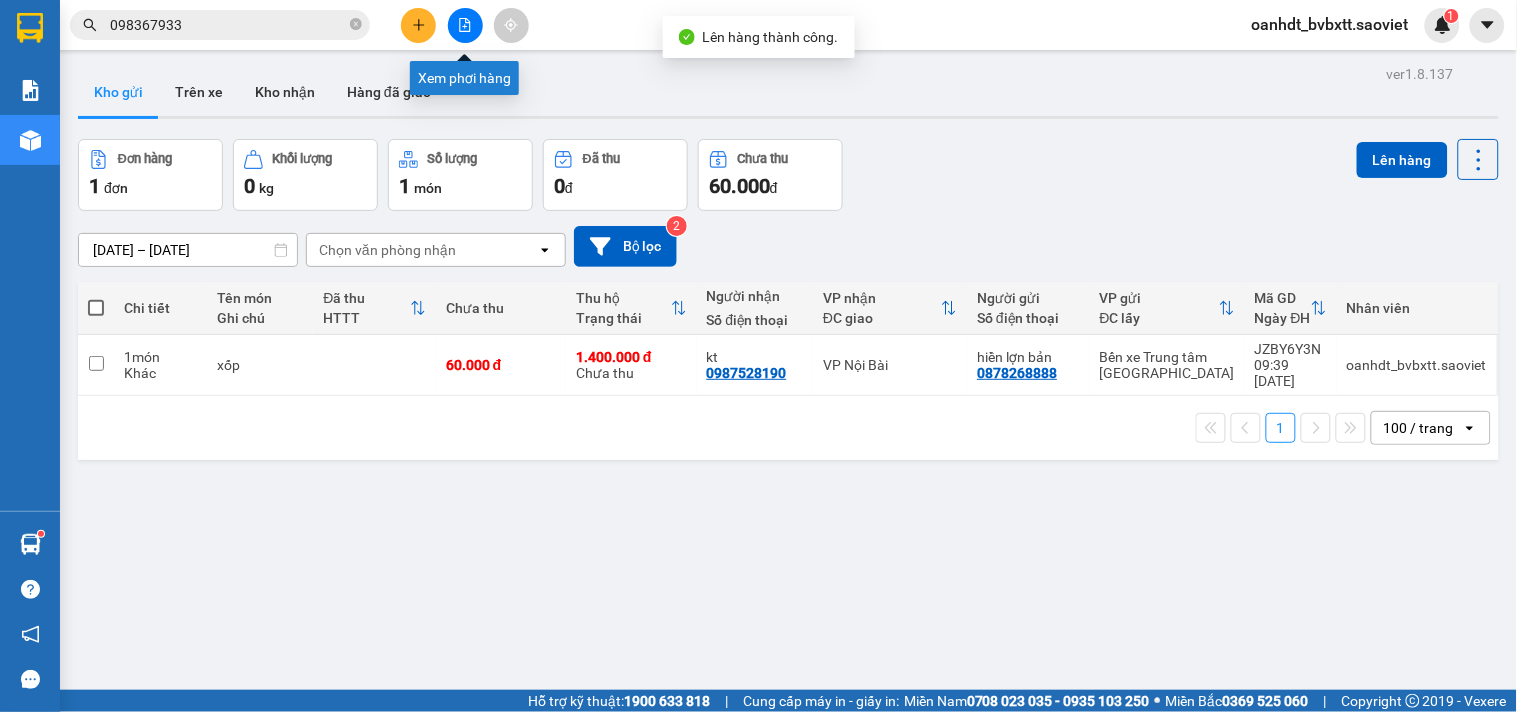 click 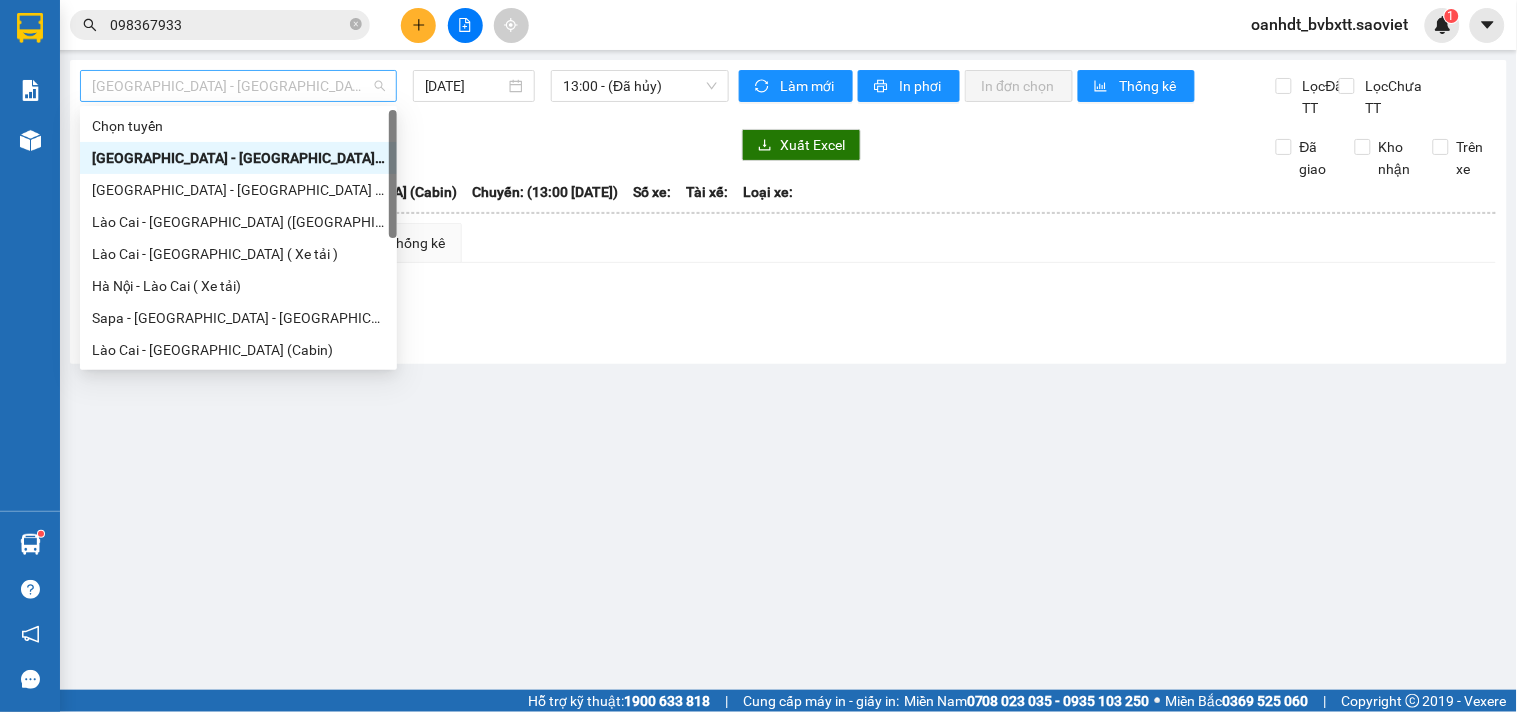 click on "[GEOGRAPHIC_DATA] - [GEOGRAPHIC_DATA] (Cabin)" at bounding box center [238, 86] 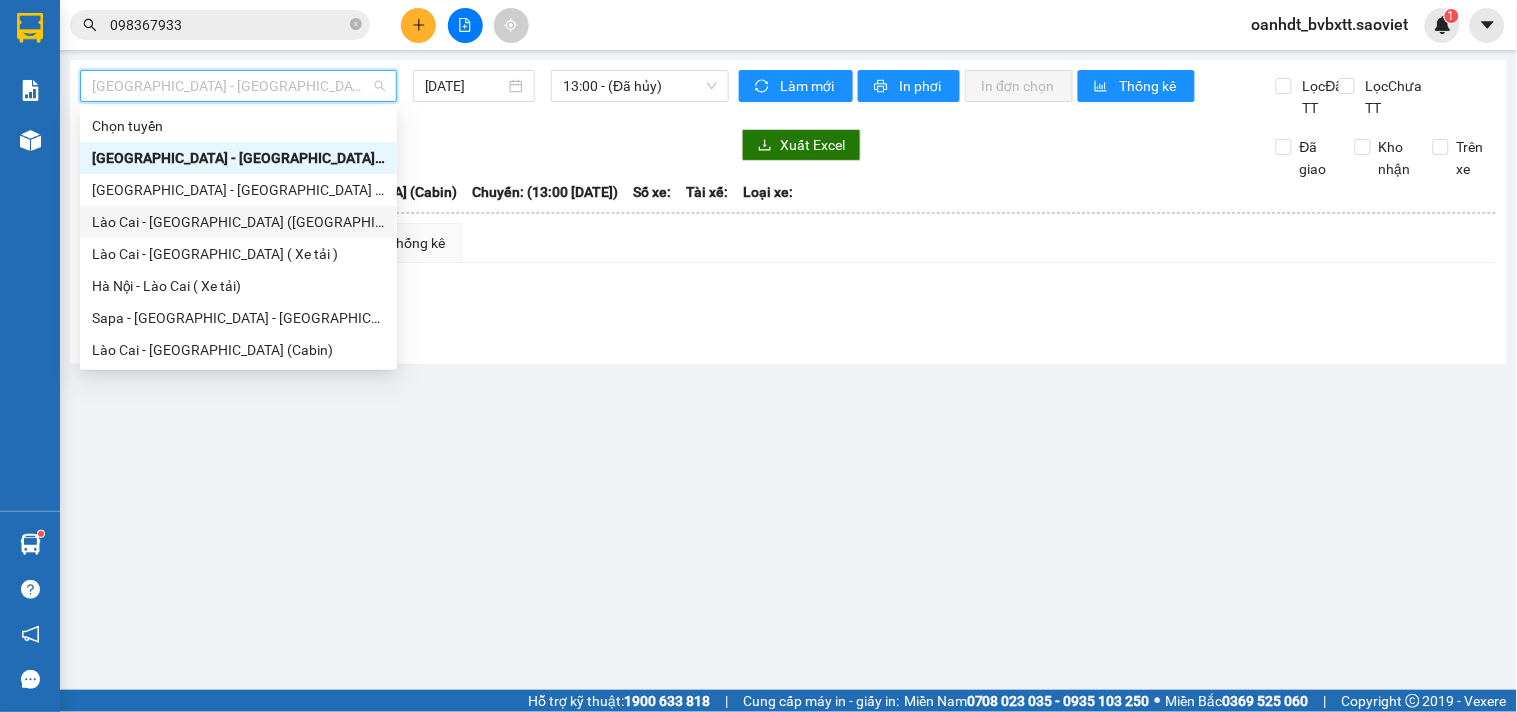 scroll, scrollTop: 111, scrollLeft: 0, axis: vertical 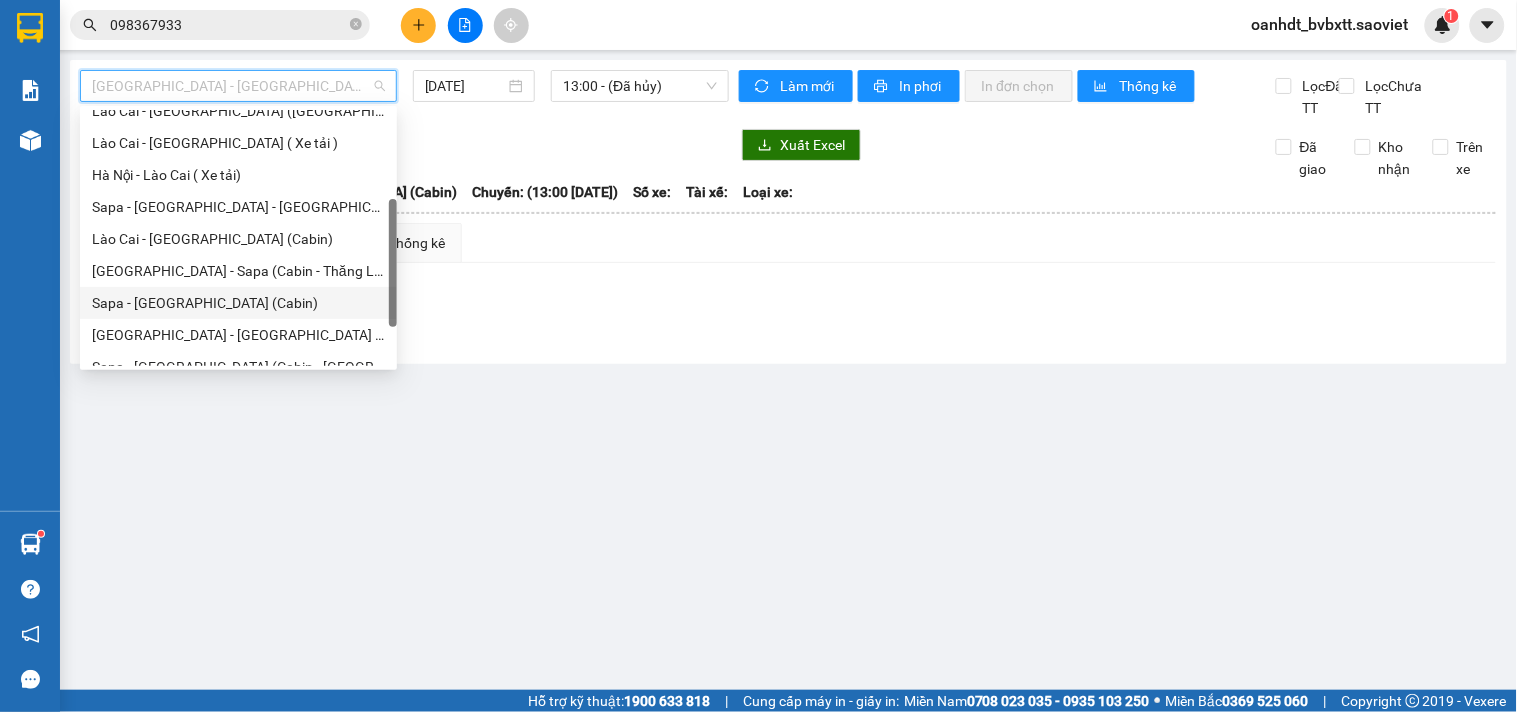 click on "Sapa - [GEOGRAPHIC_DATA] (Cabin)" at bounding box center [238, 303] 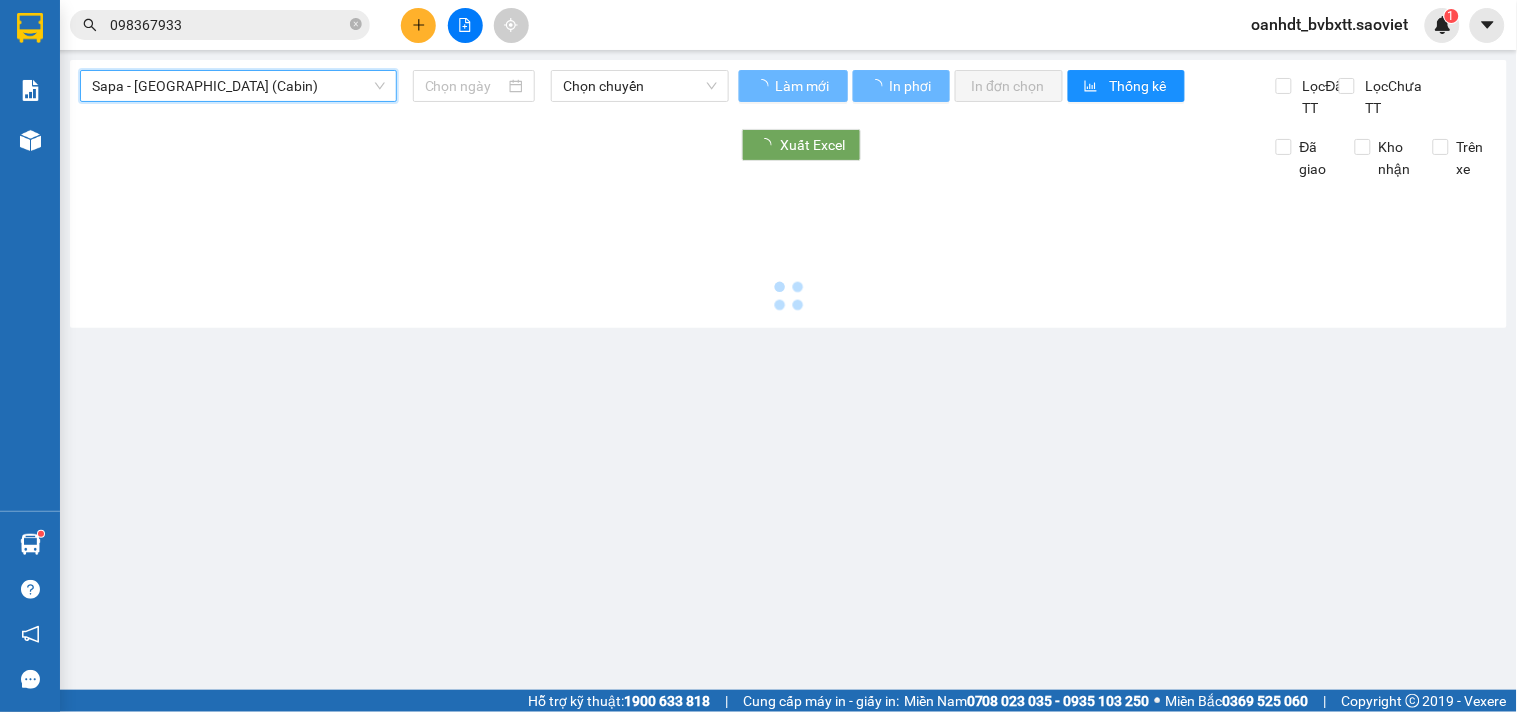 type on "[DATE]" 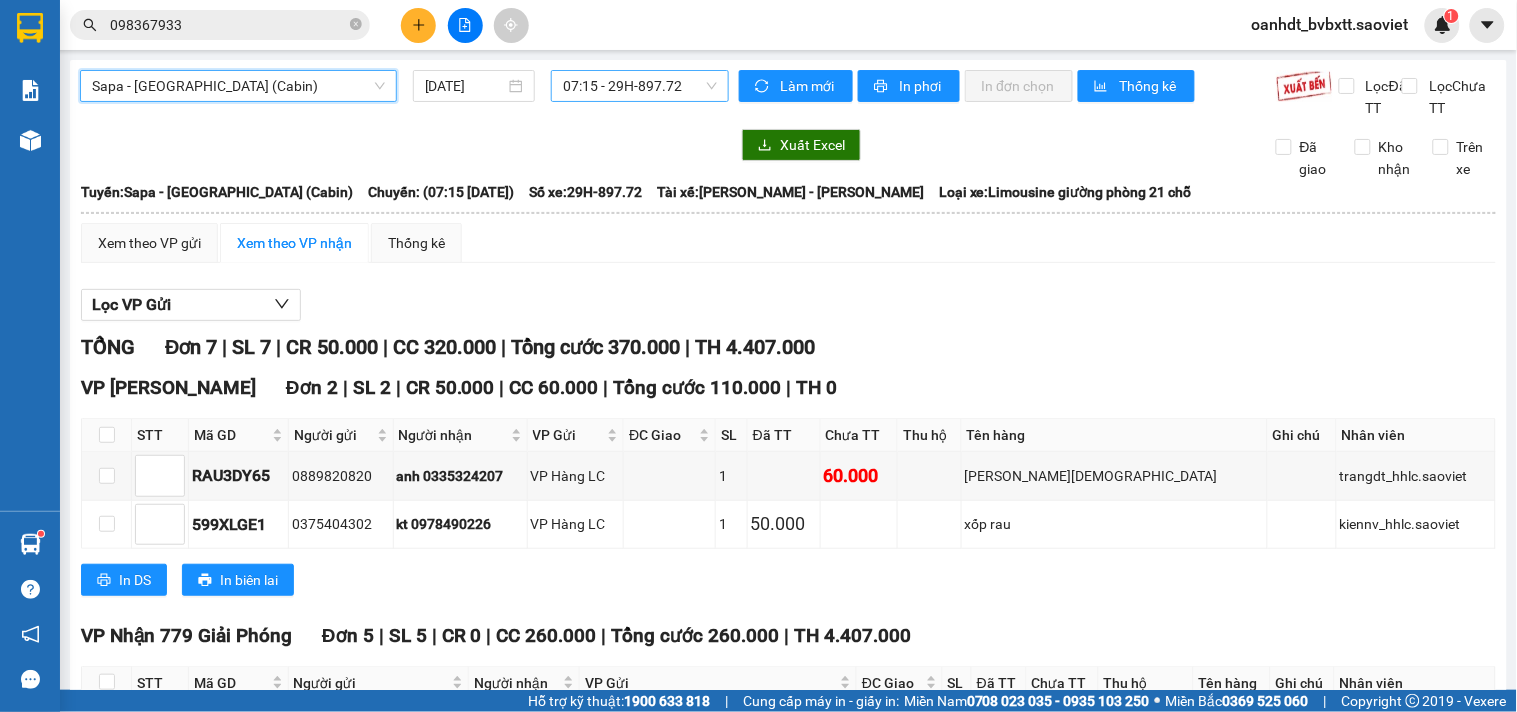 click on "07:15     - 29H-897.72" at bounding box center (640, 86) 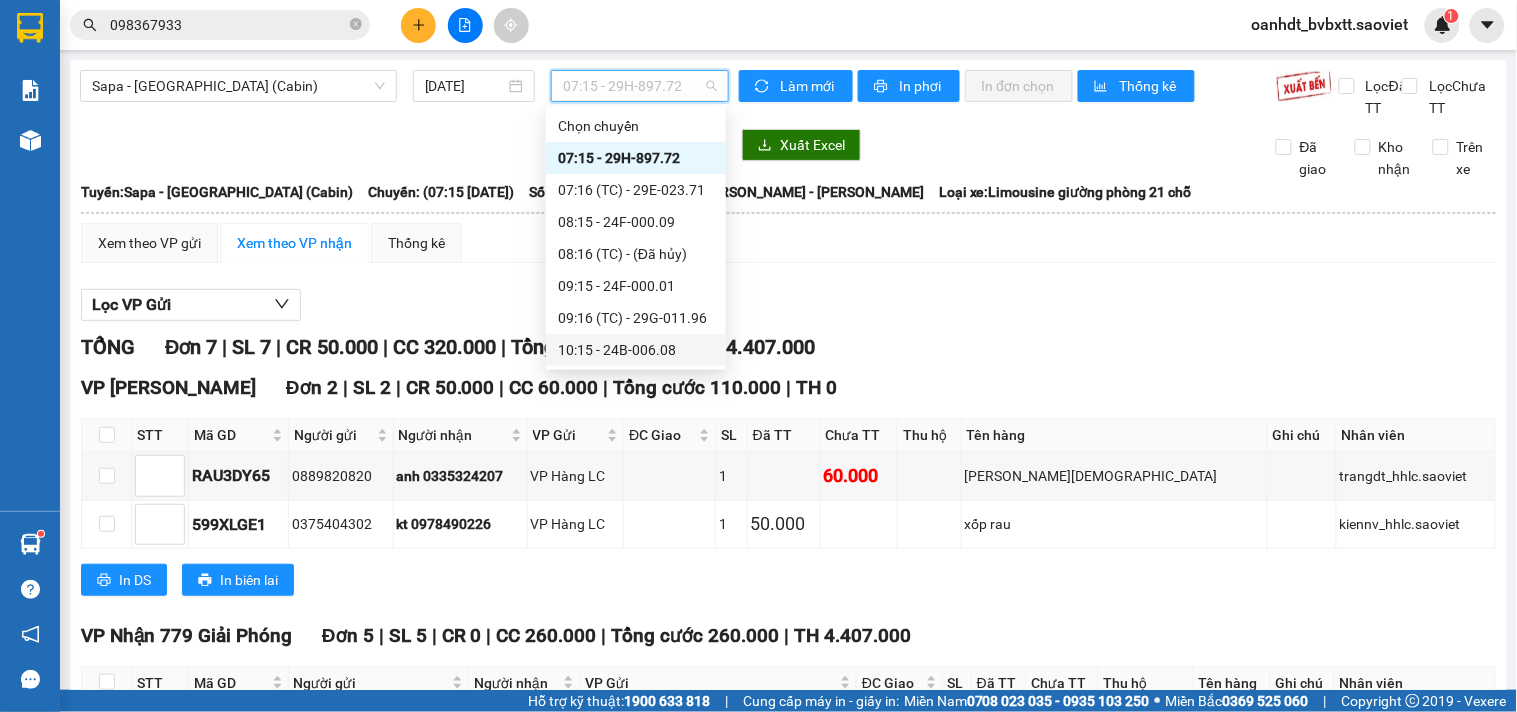 click on "10:15     - 24B-006.08" at bounding box center [636, 350] 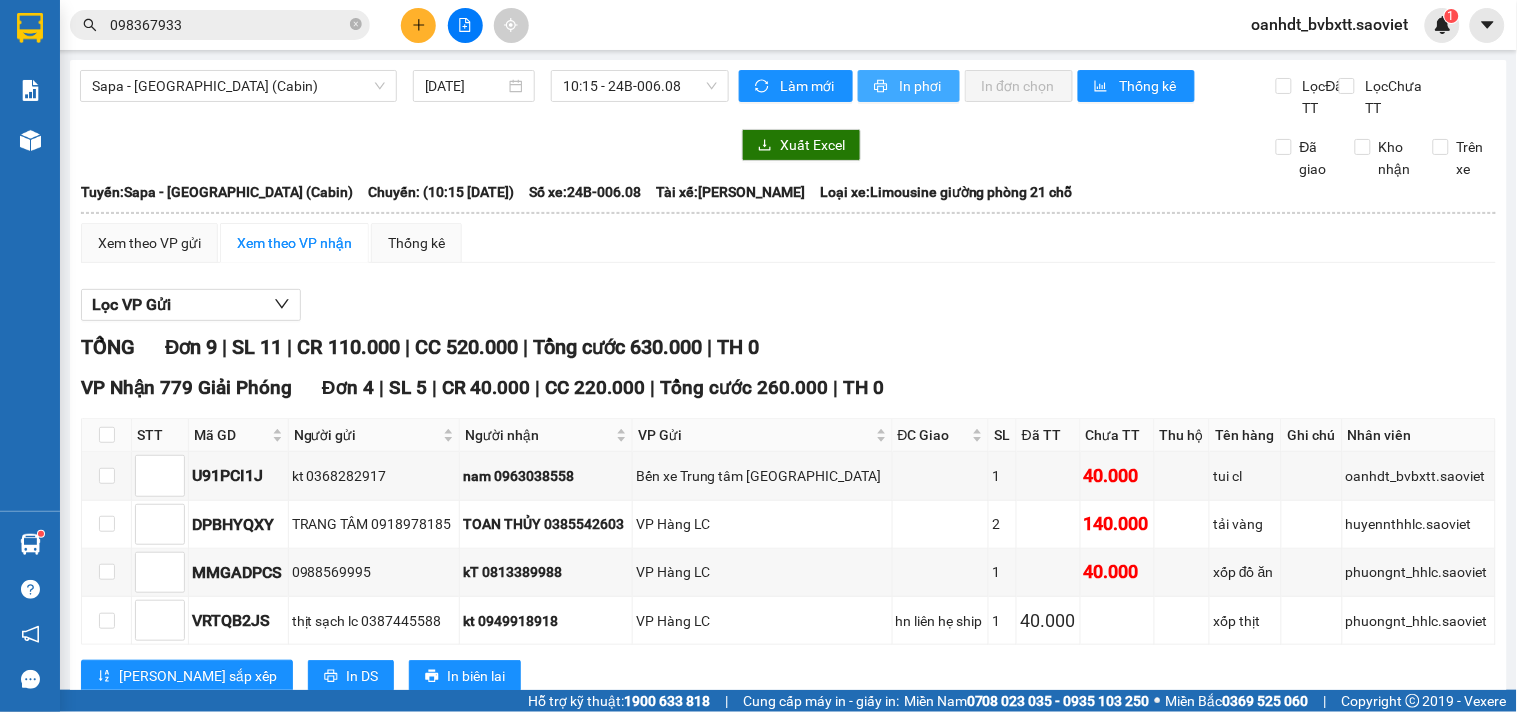 click on "In phơi" at bounding box center (909, 86) 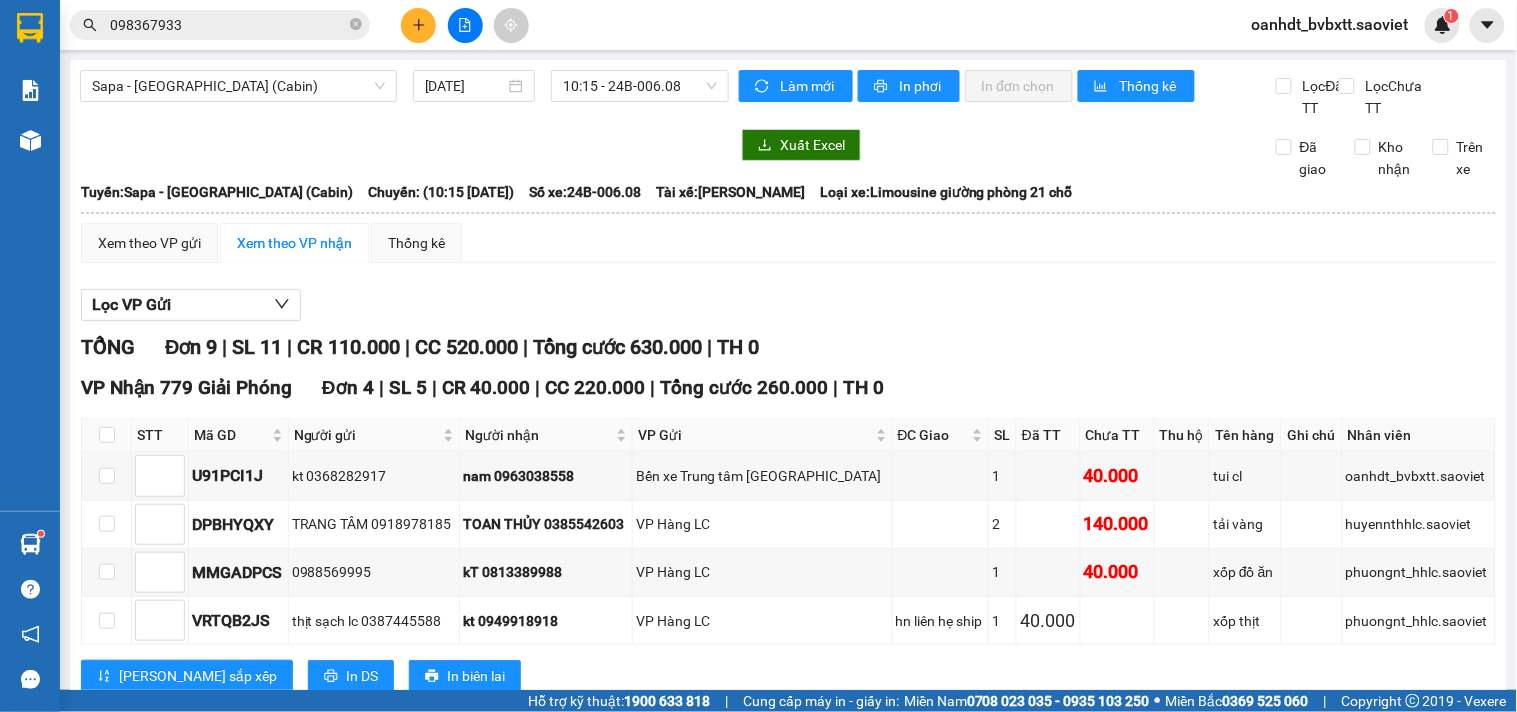 click on "Xem theo VP gửi Xem theo VP nhận Thống kê" at bounding box center [788, 243] 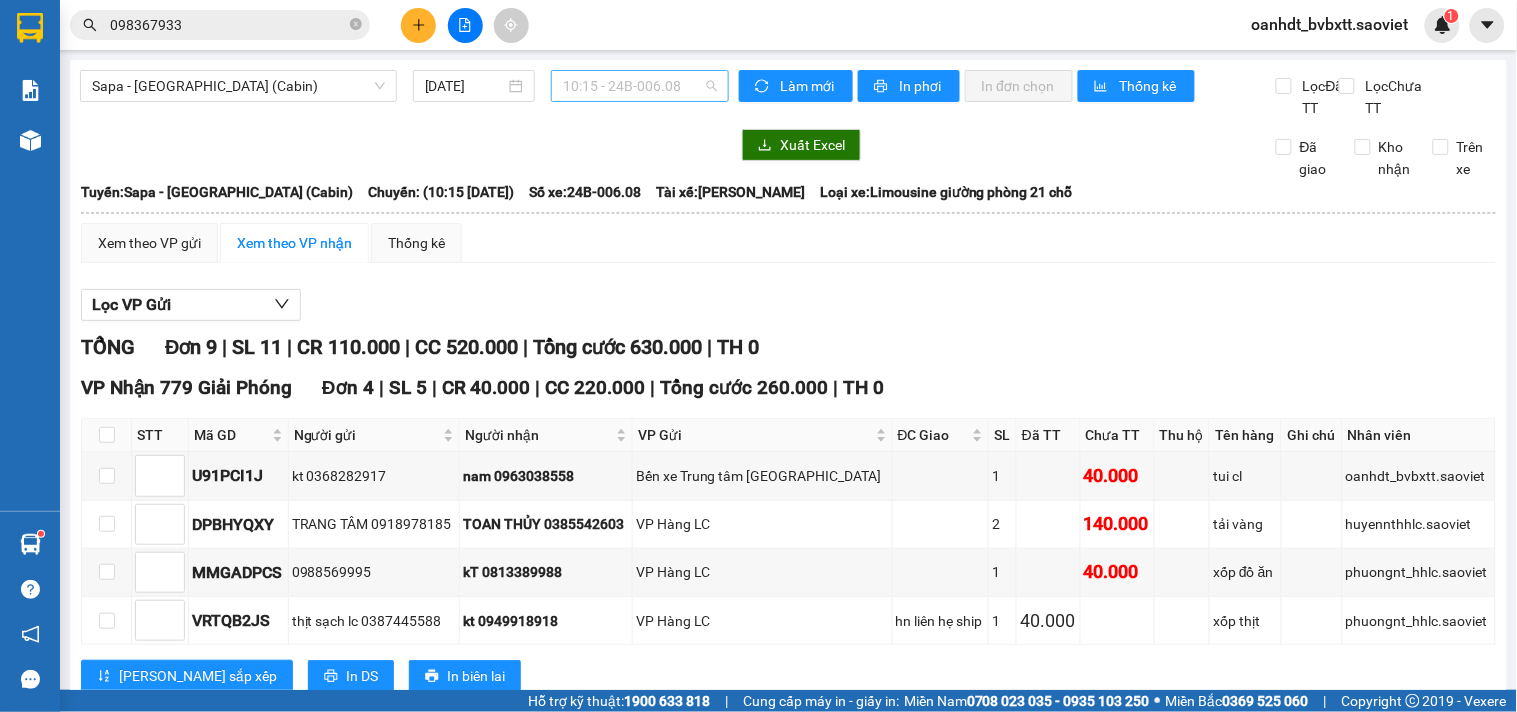 click on "10:15     - 24B-006.08" at bounding box center (640, 86) 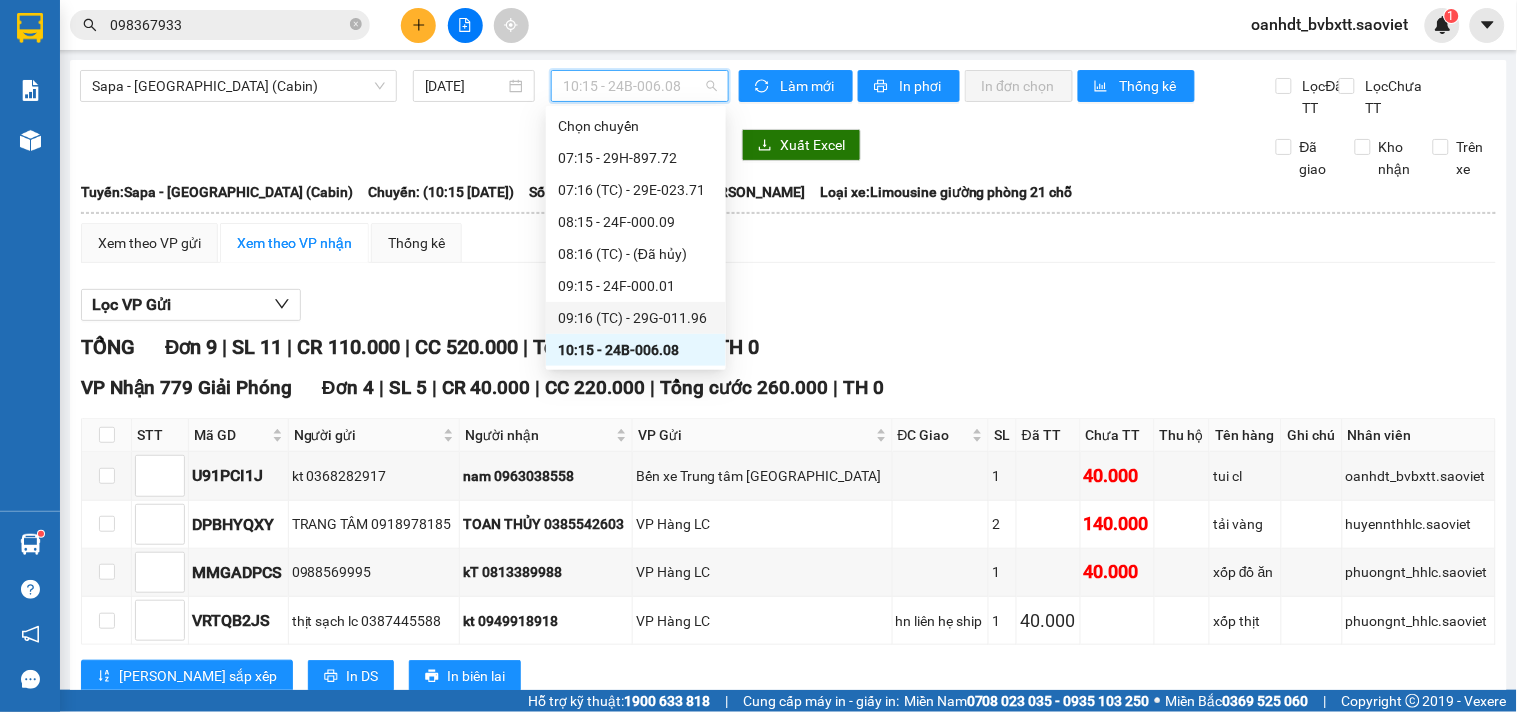 scroll, scrollTop: 222, scrollLeft: 0, axis: vertical 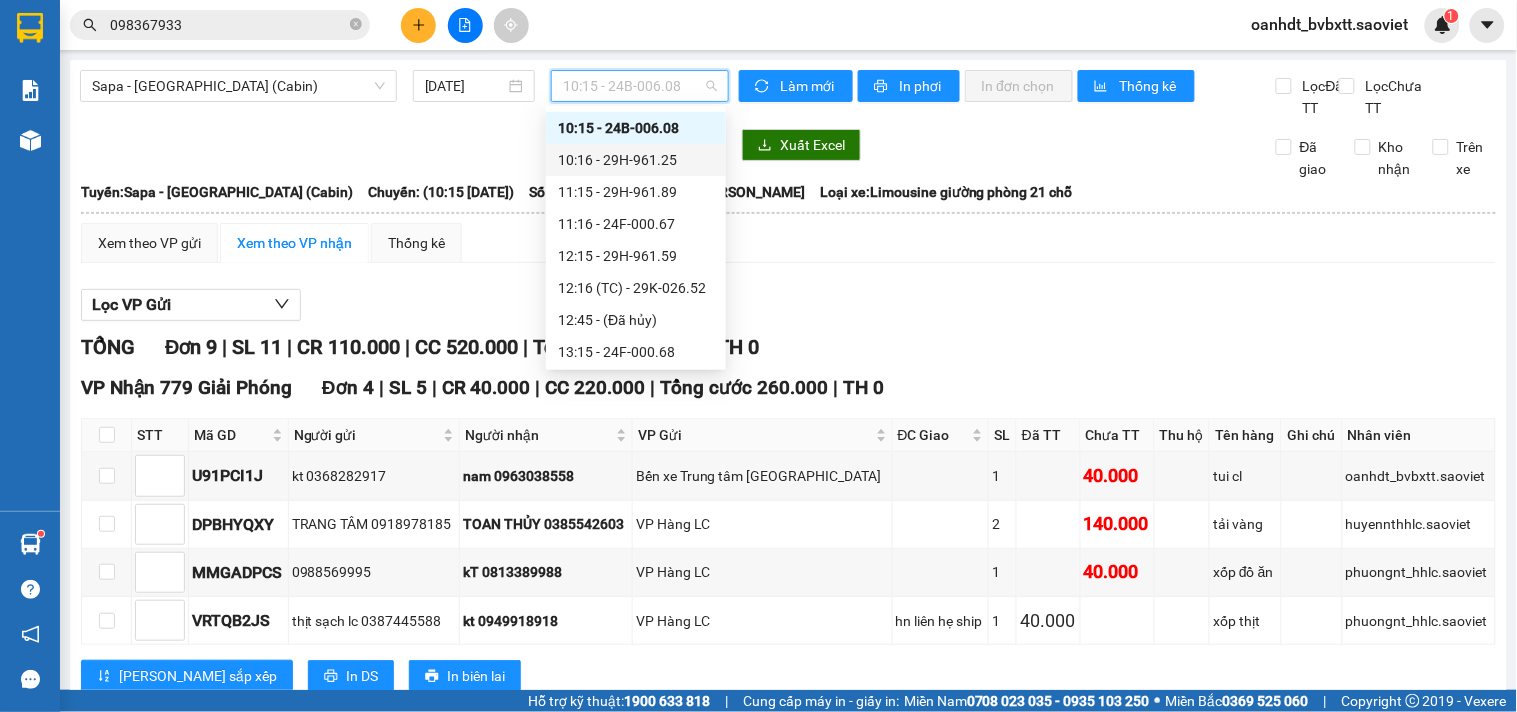 click on "10:16     - 29H-961.25" at bounding box center [636, 160] 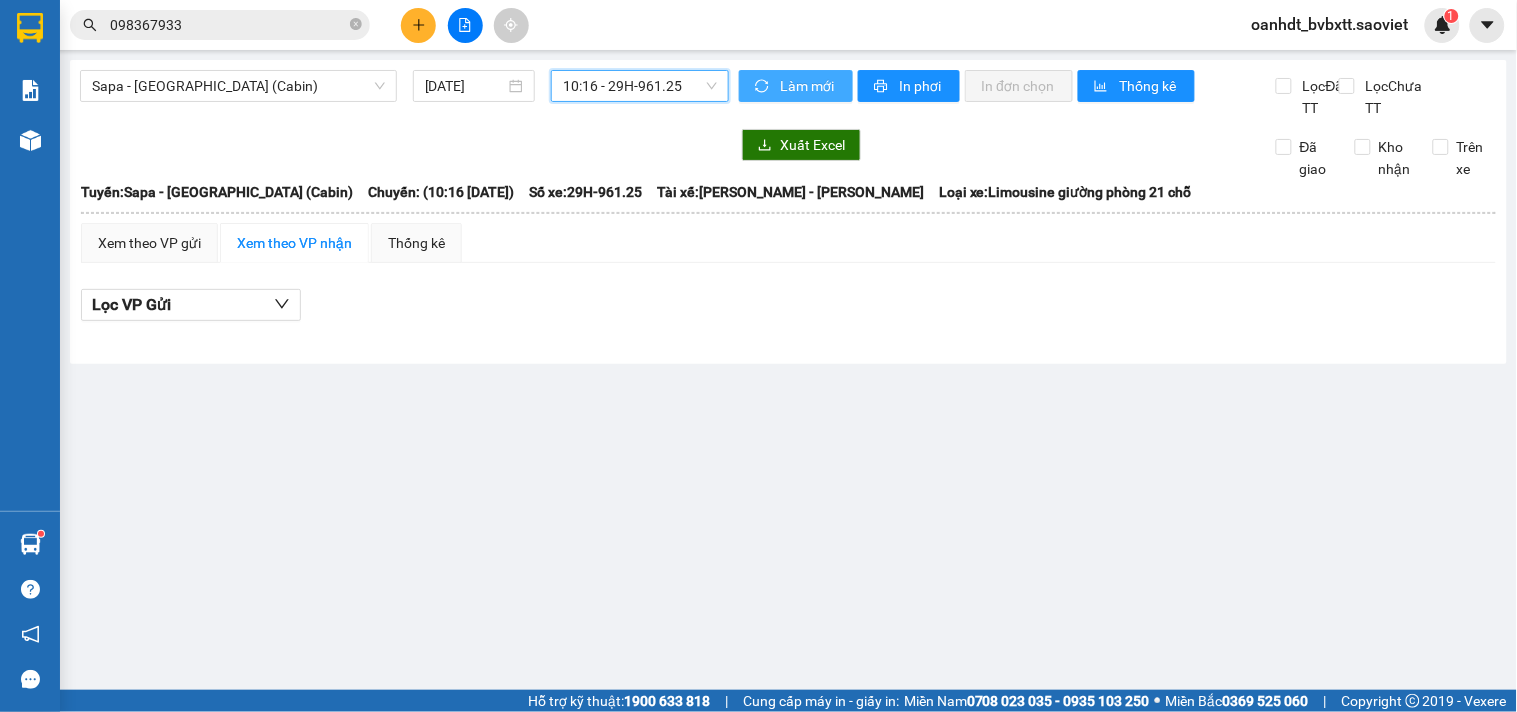 drag, startPoint x: 824, startPoint y: 96, endPoint x: 785, endPoint y: 52, distance: 58.796257 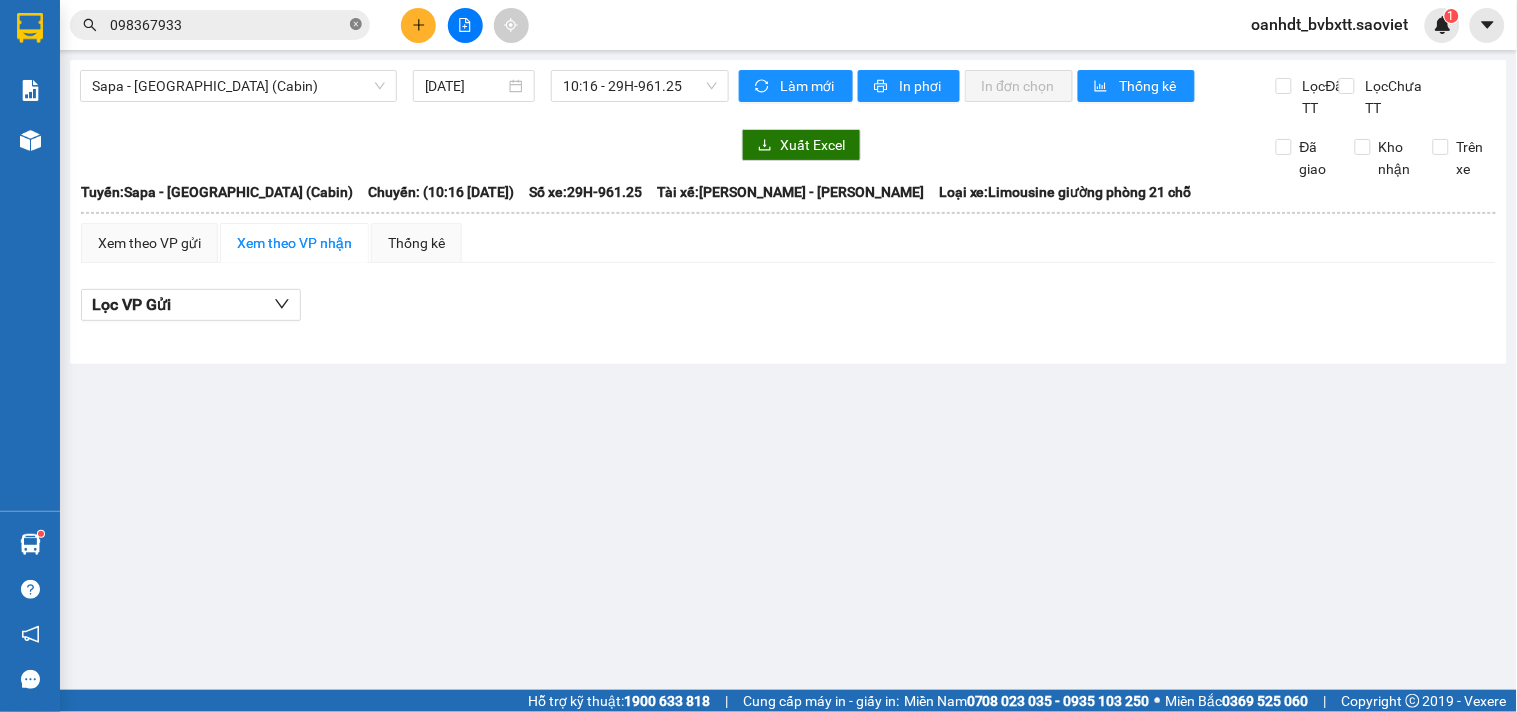 click 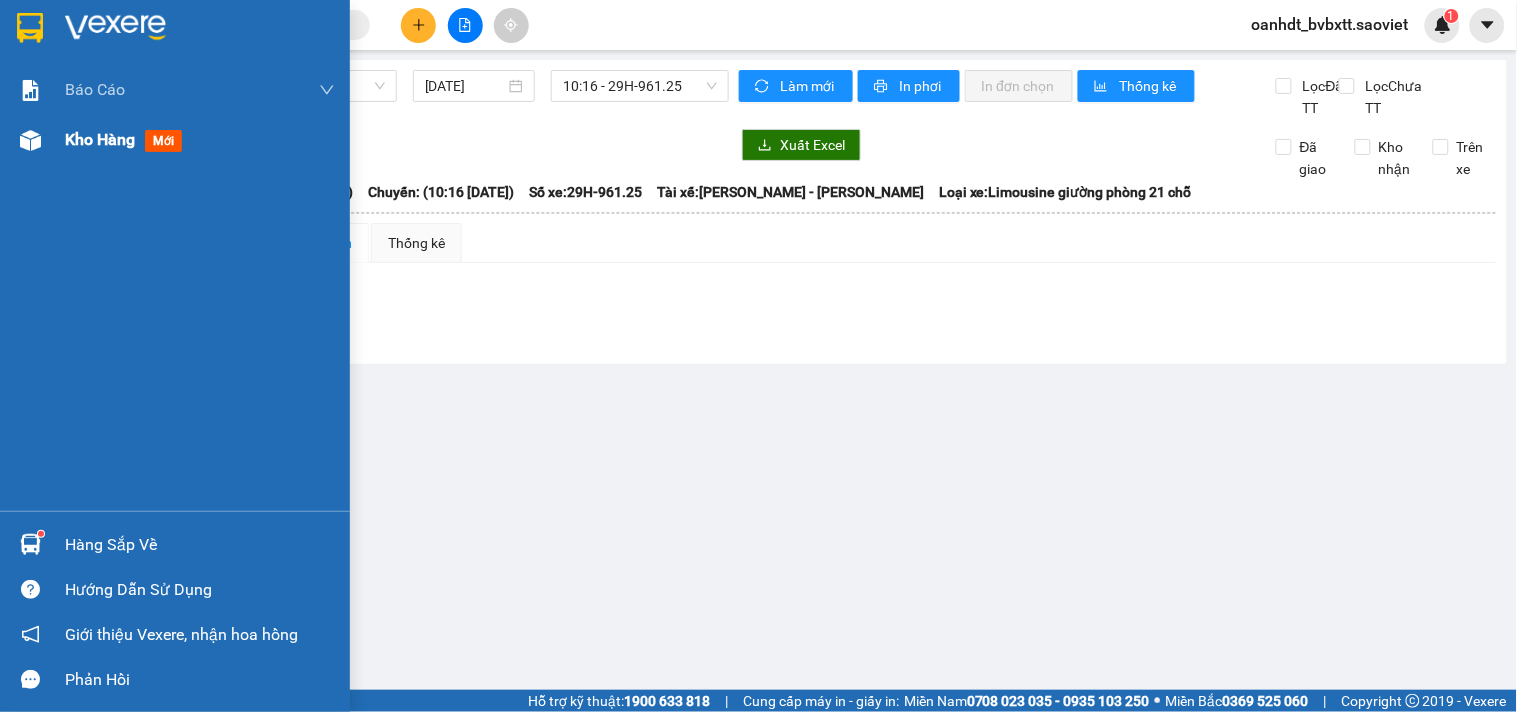 click on "mới" at bounding box center (163, 141) 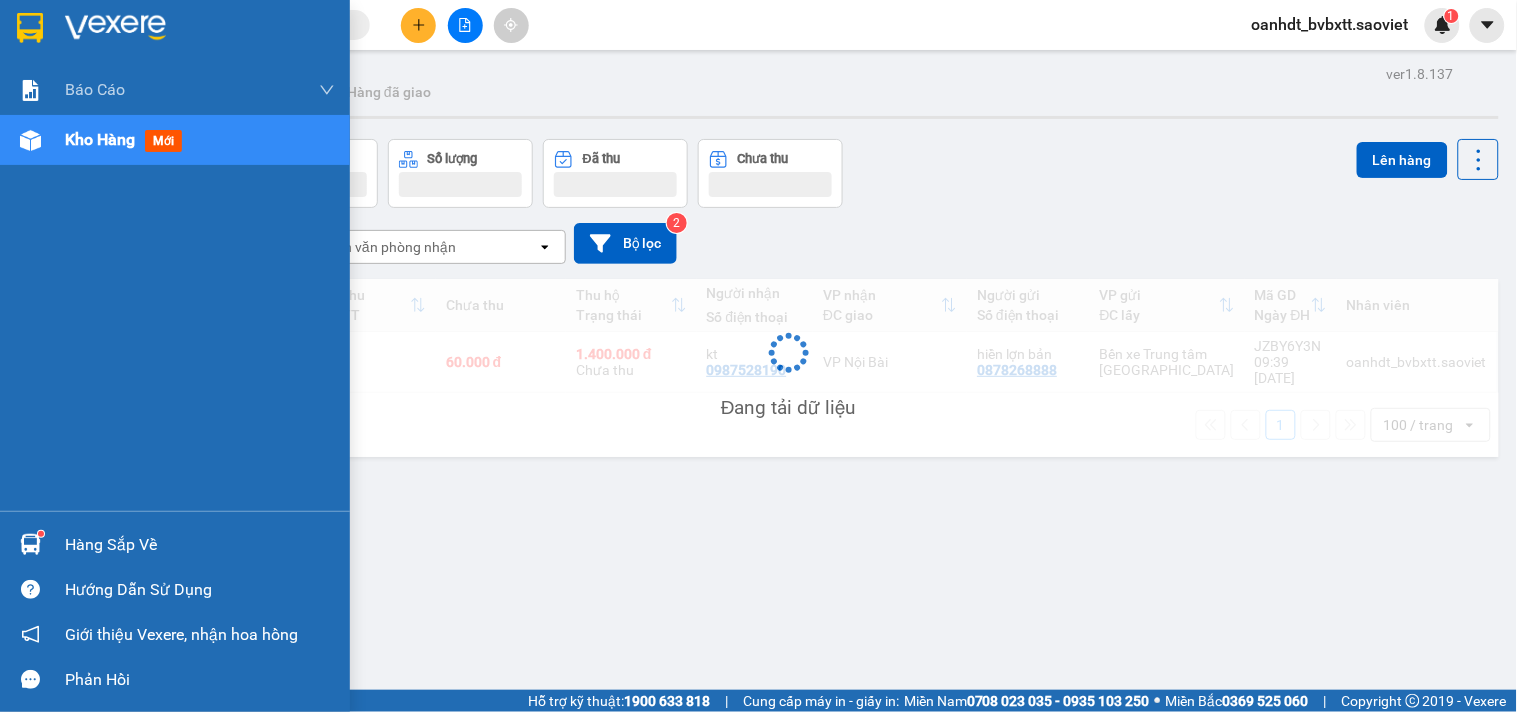 click on "mới" at bounding box center [163, 141] 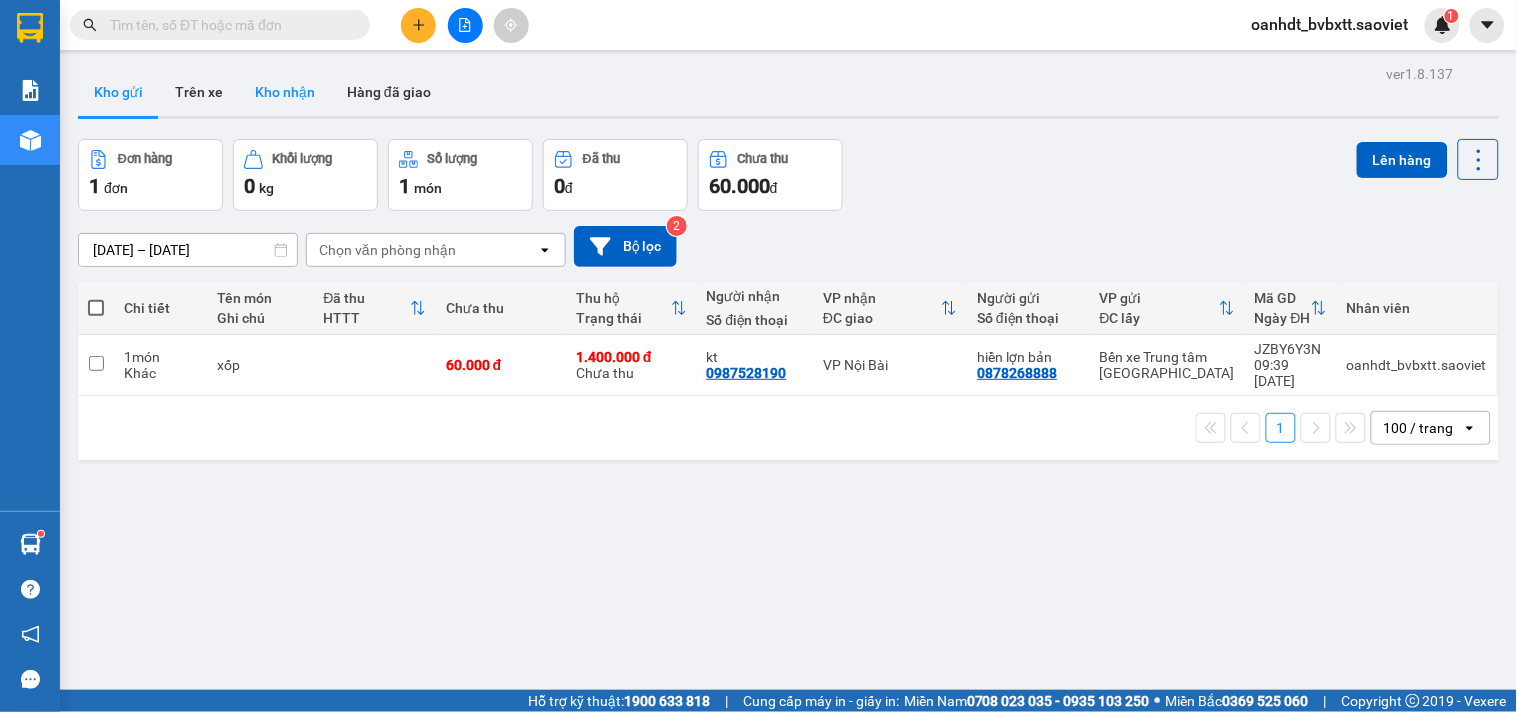 click on "Kho nhận" at bounding box center (285, 92) 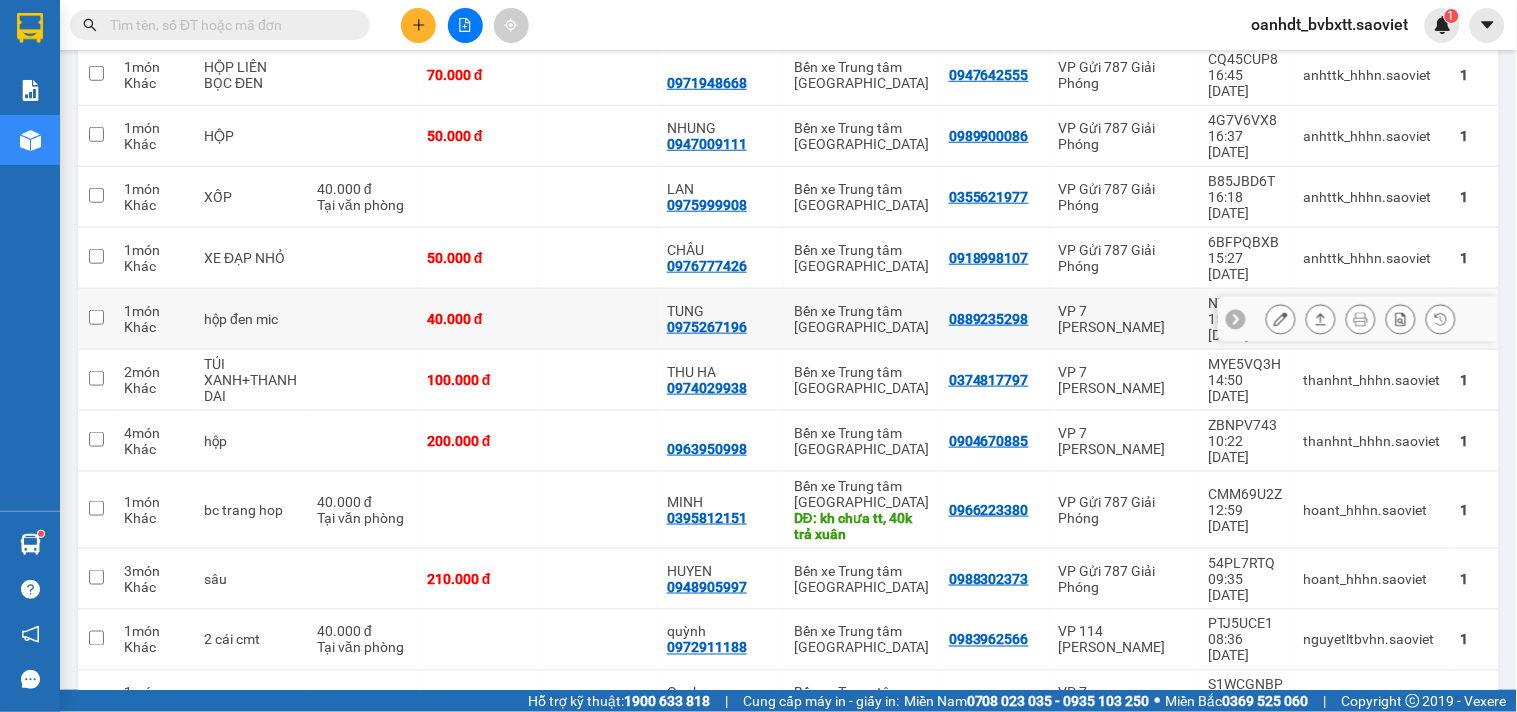 scroll, scrollTop: 0, scrollLeft: 0, axis: both 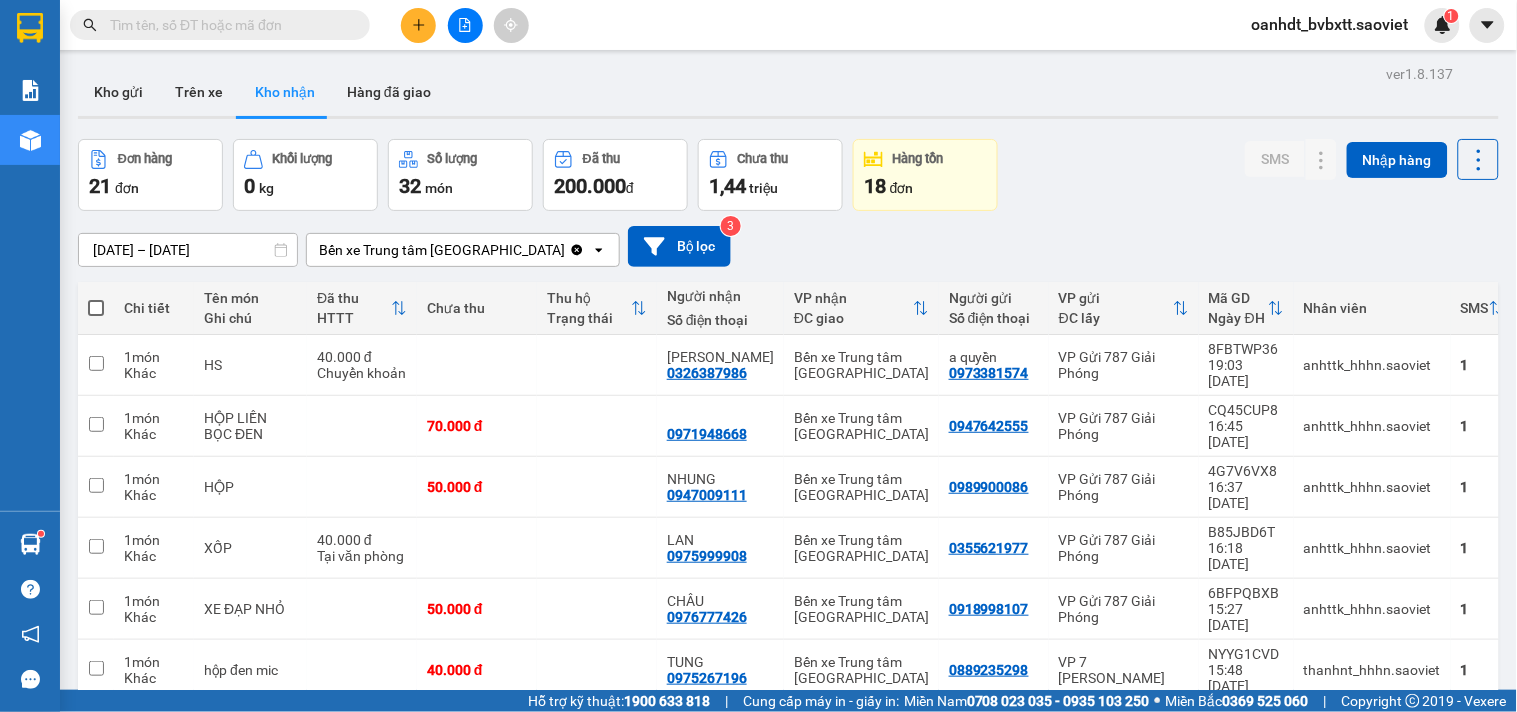 click at bounding box center (220, 25) 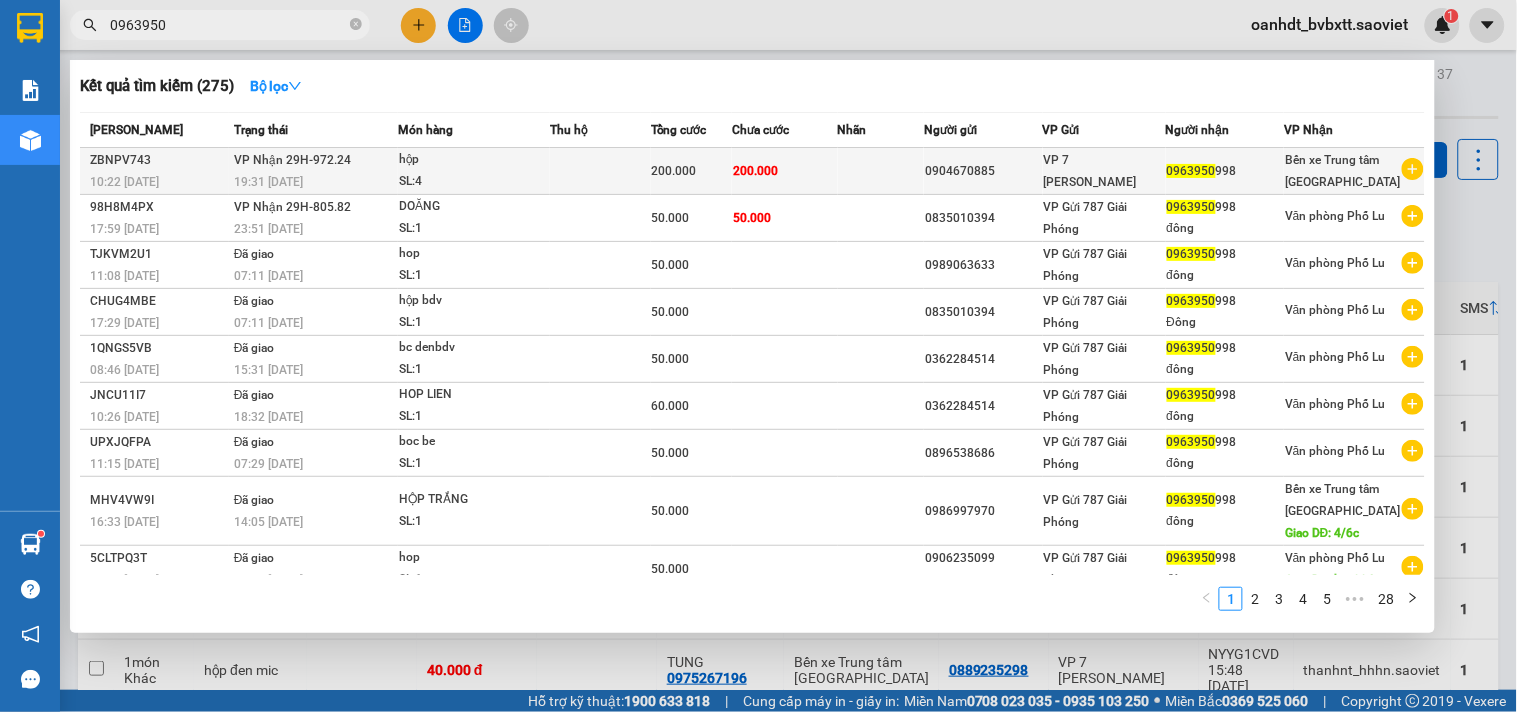 type on "0963950" 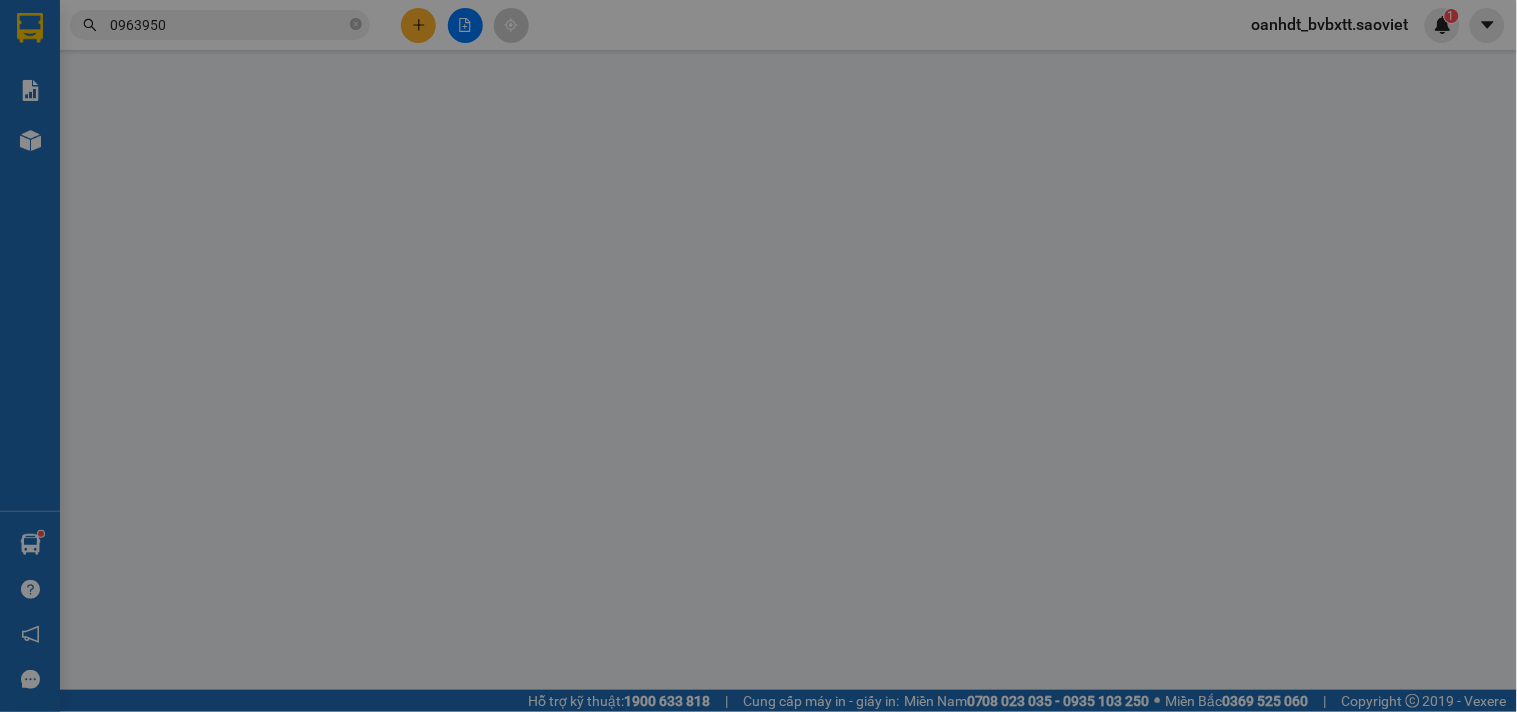 type on "0904670885" 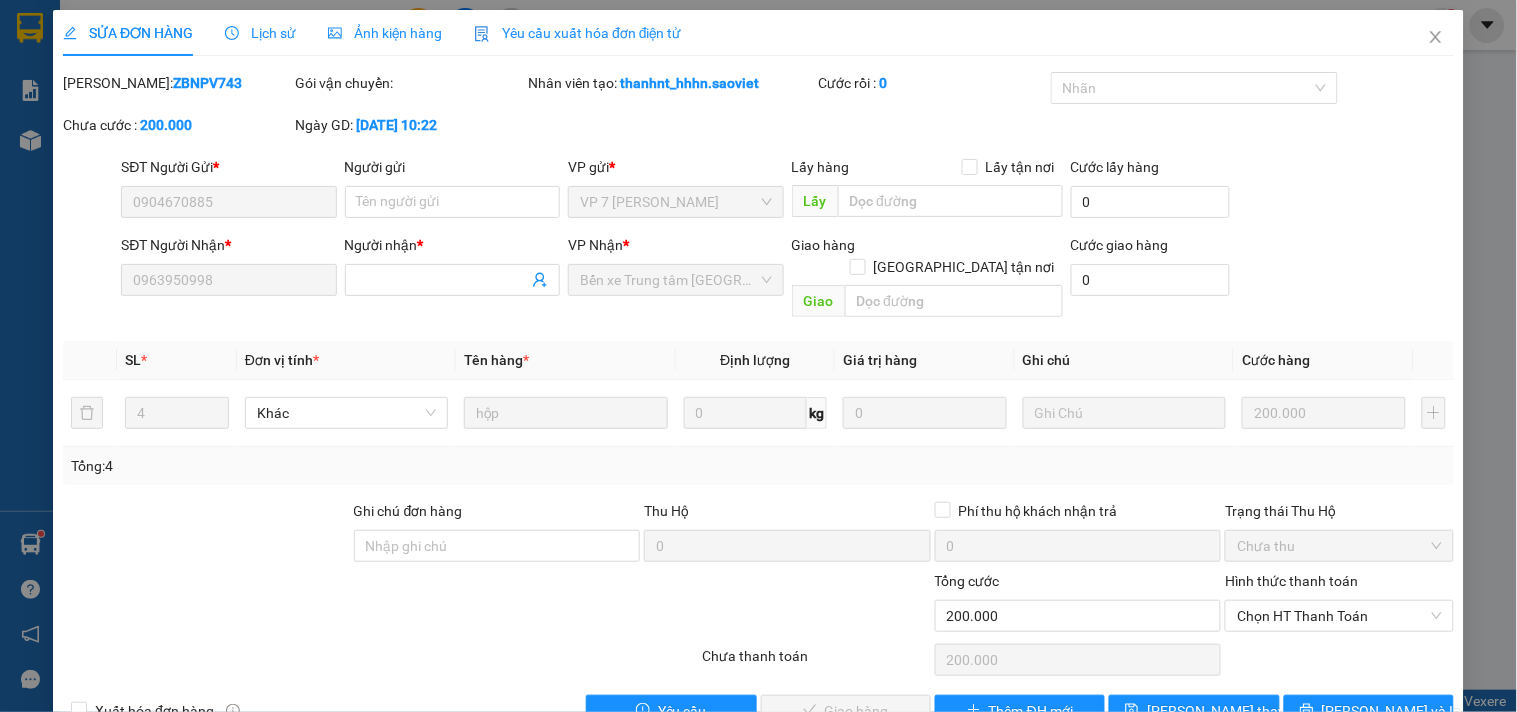 scroll, scrollTop: 32, scrollLeft: 0, axis: vertical 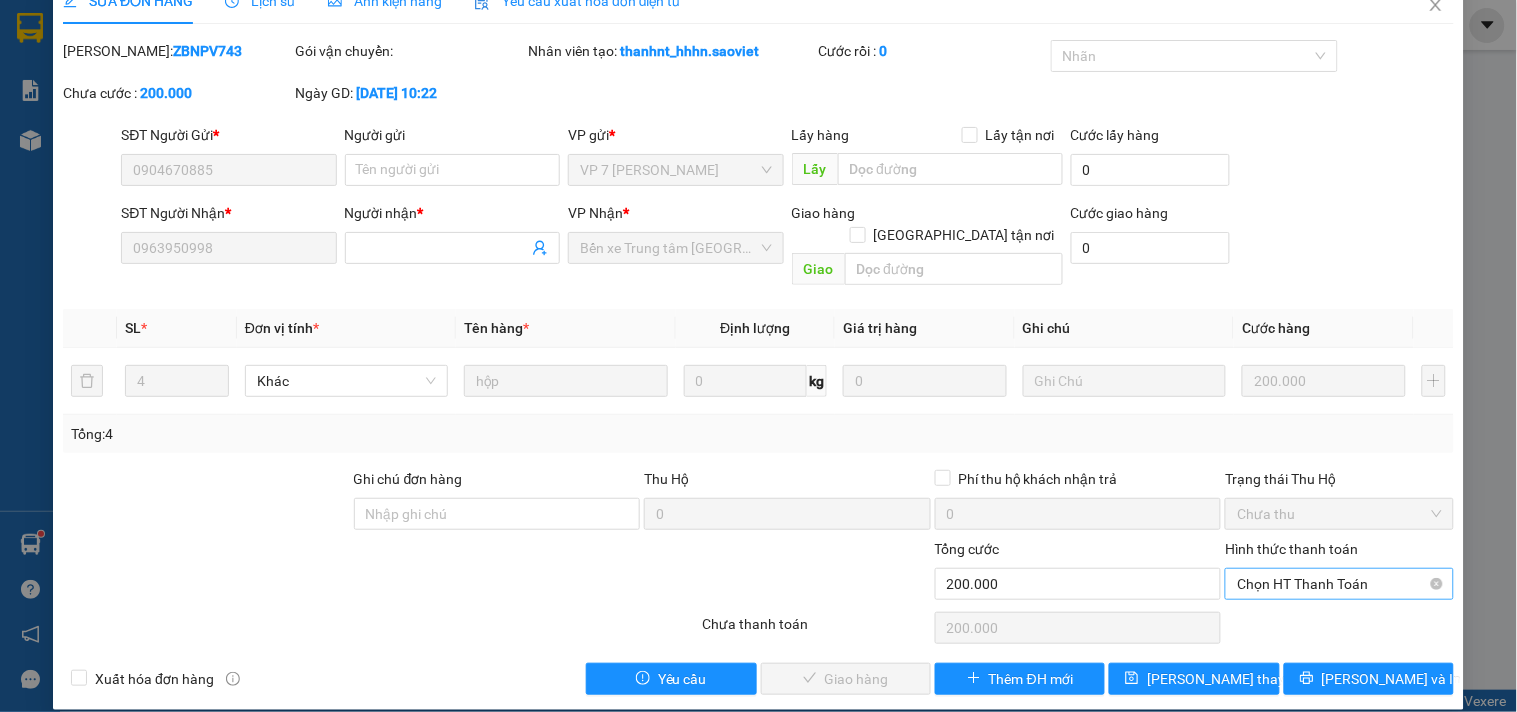 click on "Chọn HT Thanh Toán" at bounding box center [1339, 584] 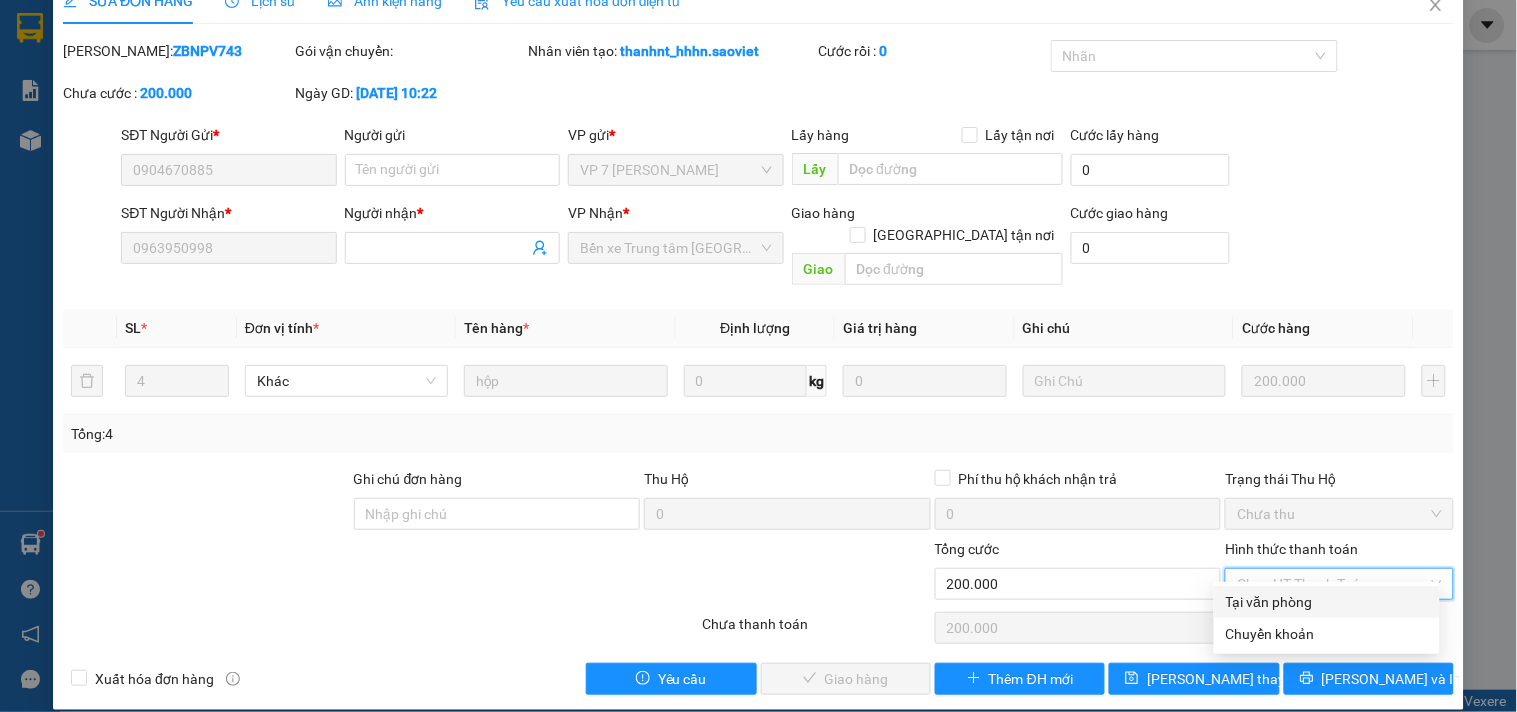 click on "Tại văn phòng" at bounding box center (1327, 602) 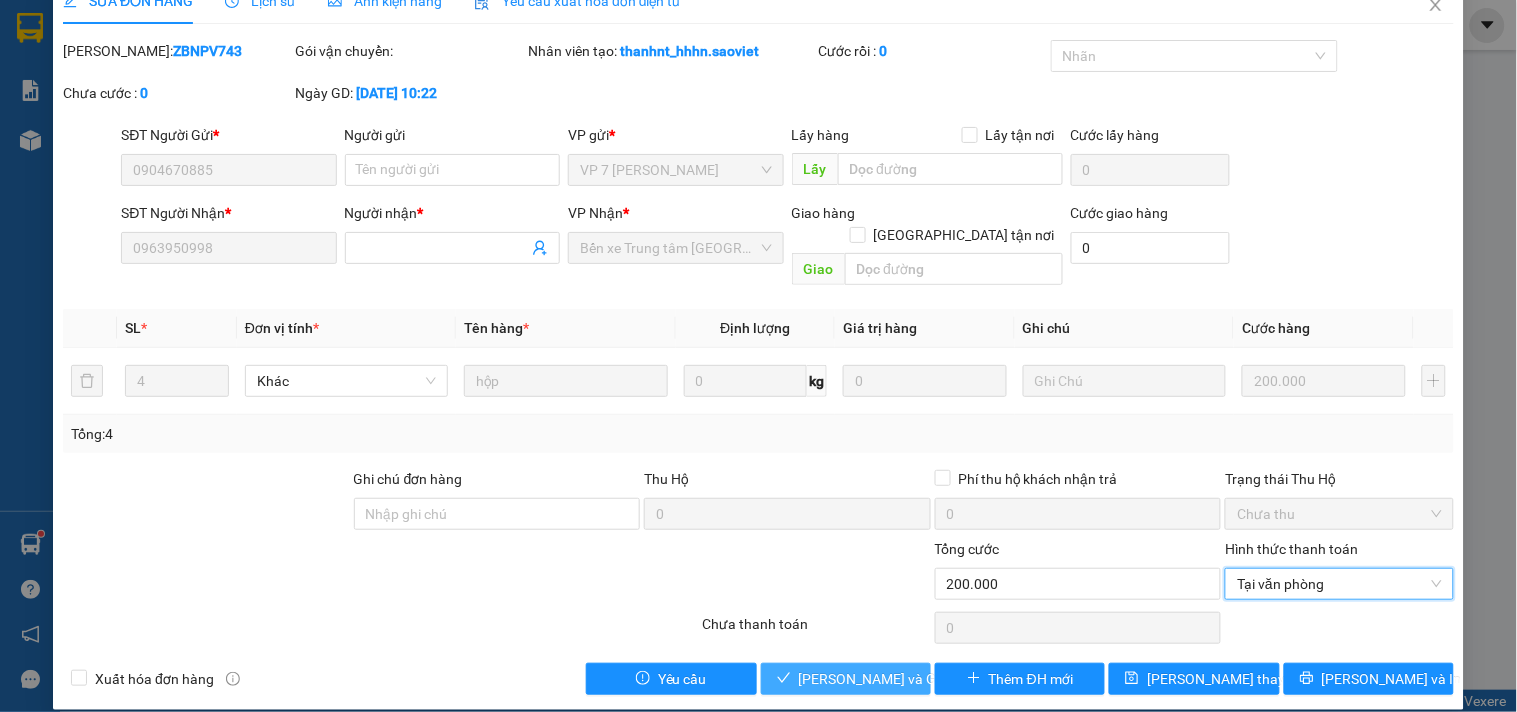 click on "[PERSON_NAME] và Giao hàng" at bounding box center (895, 679) 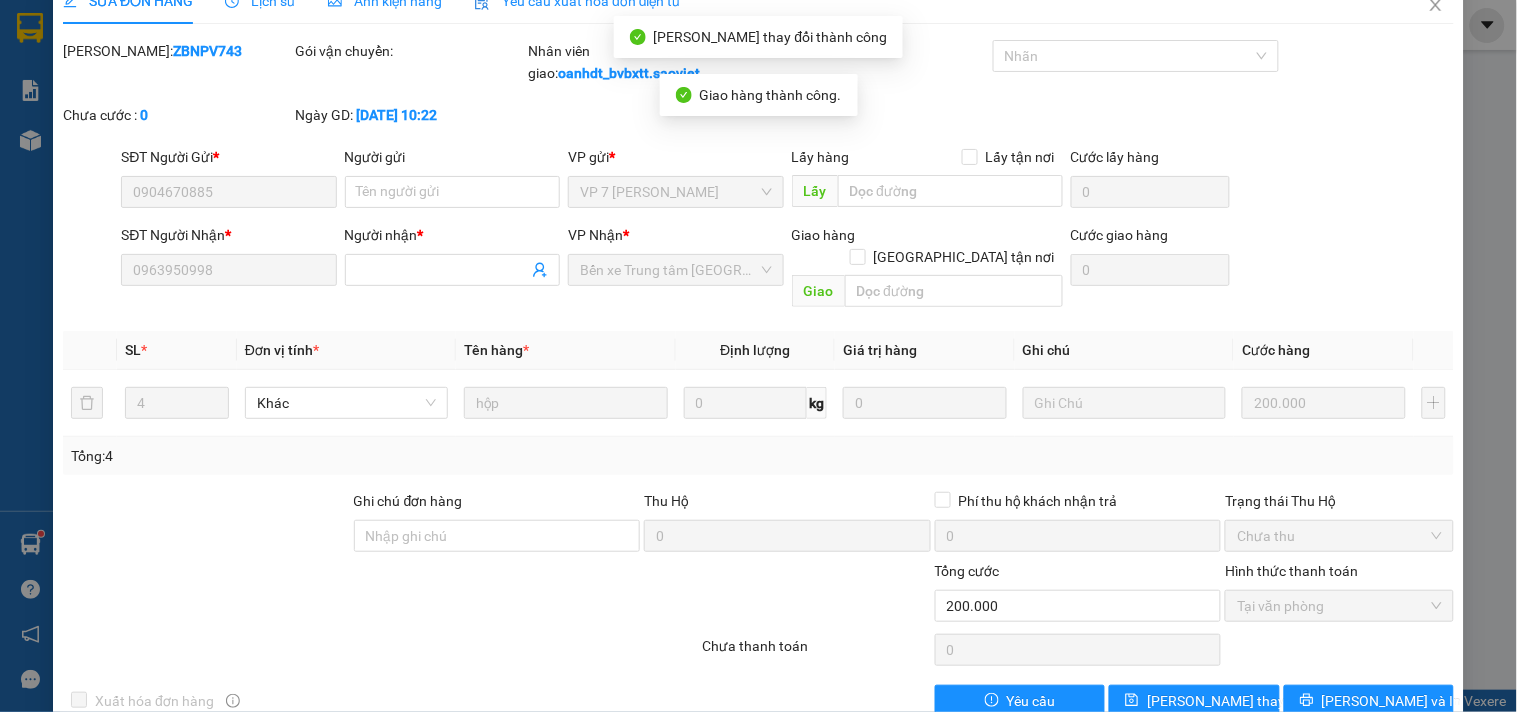 scroll, scrollTop: 0, scrollLeft: 0, axis: both 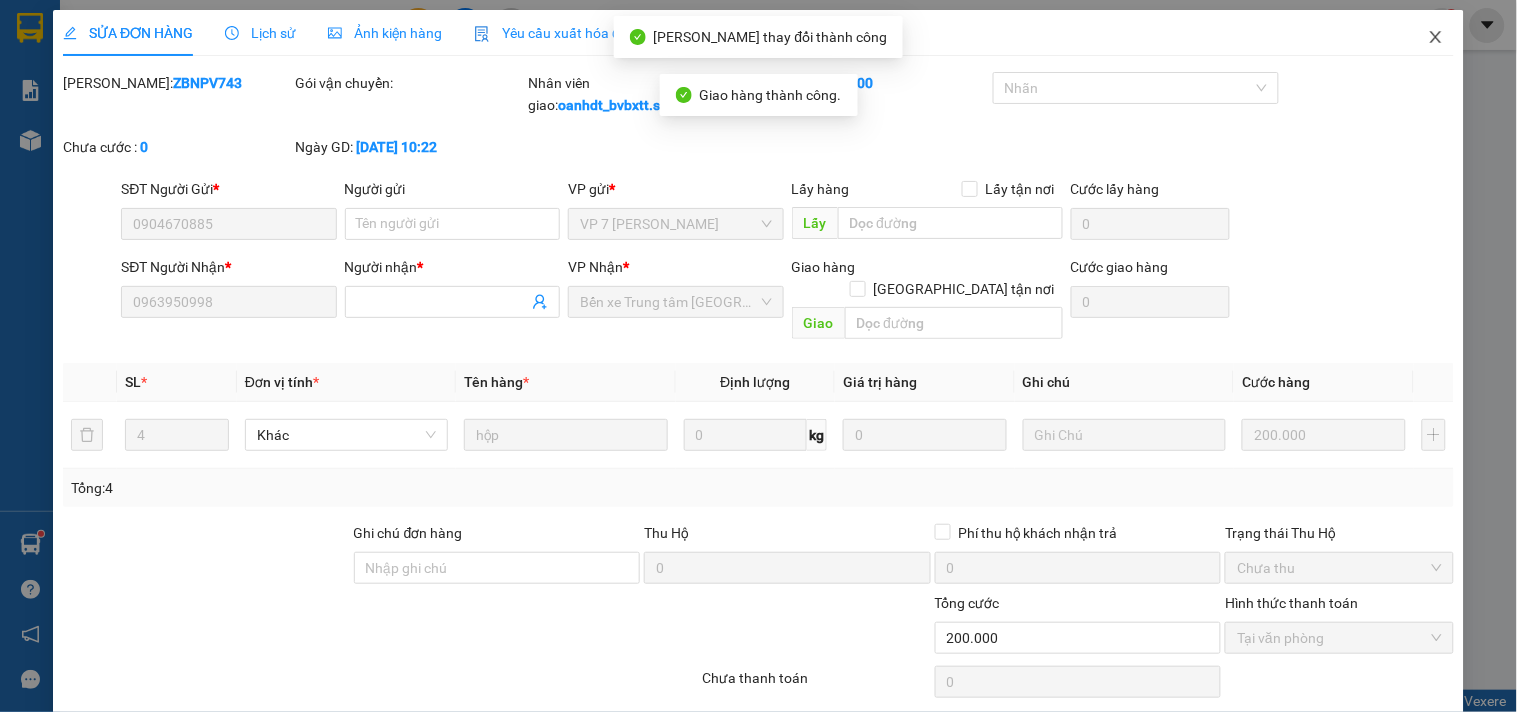 click 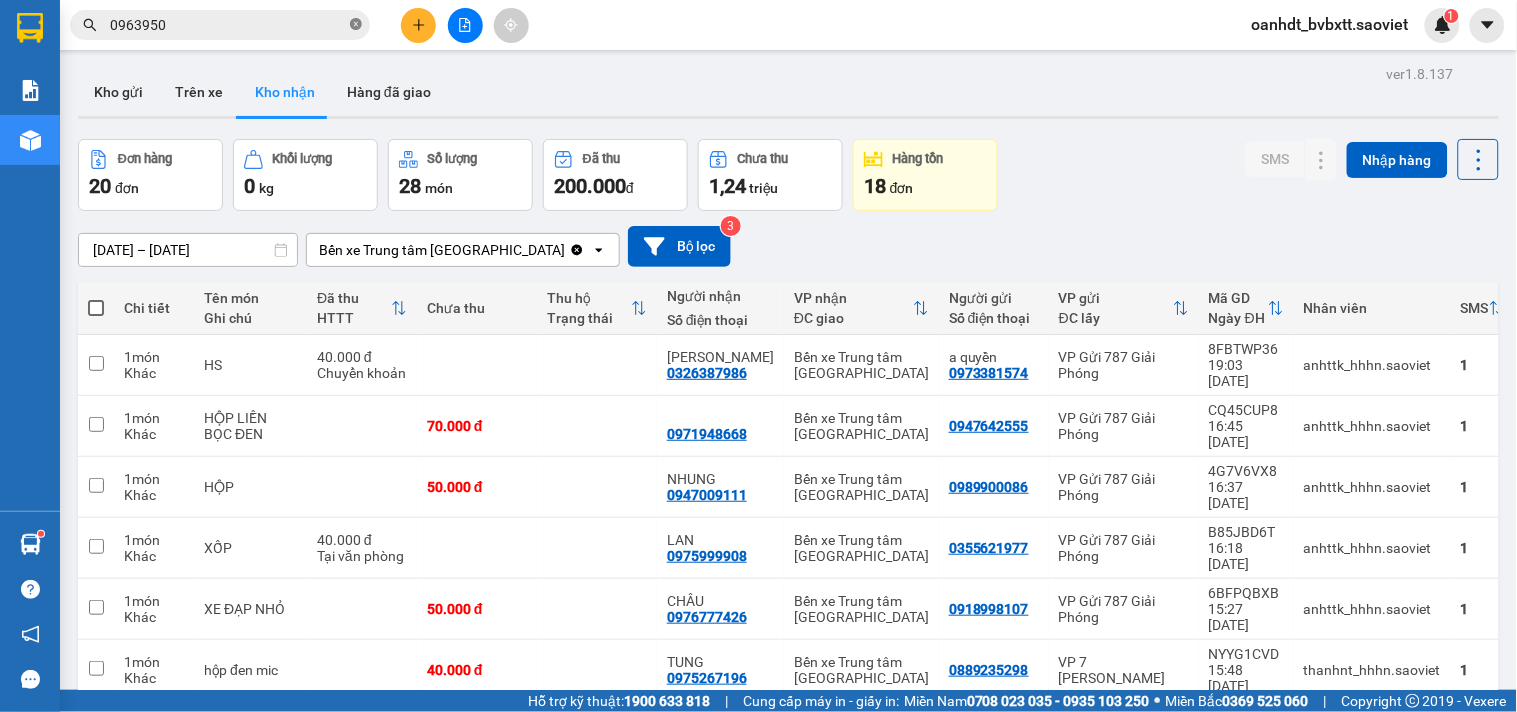 click 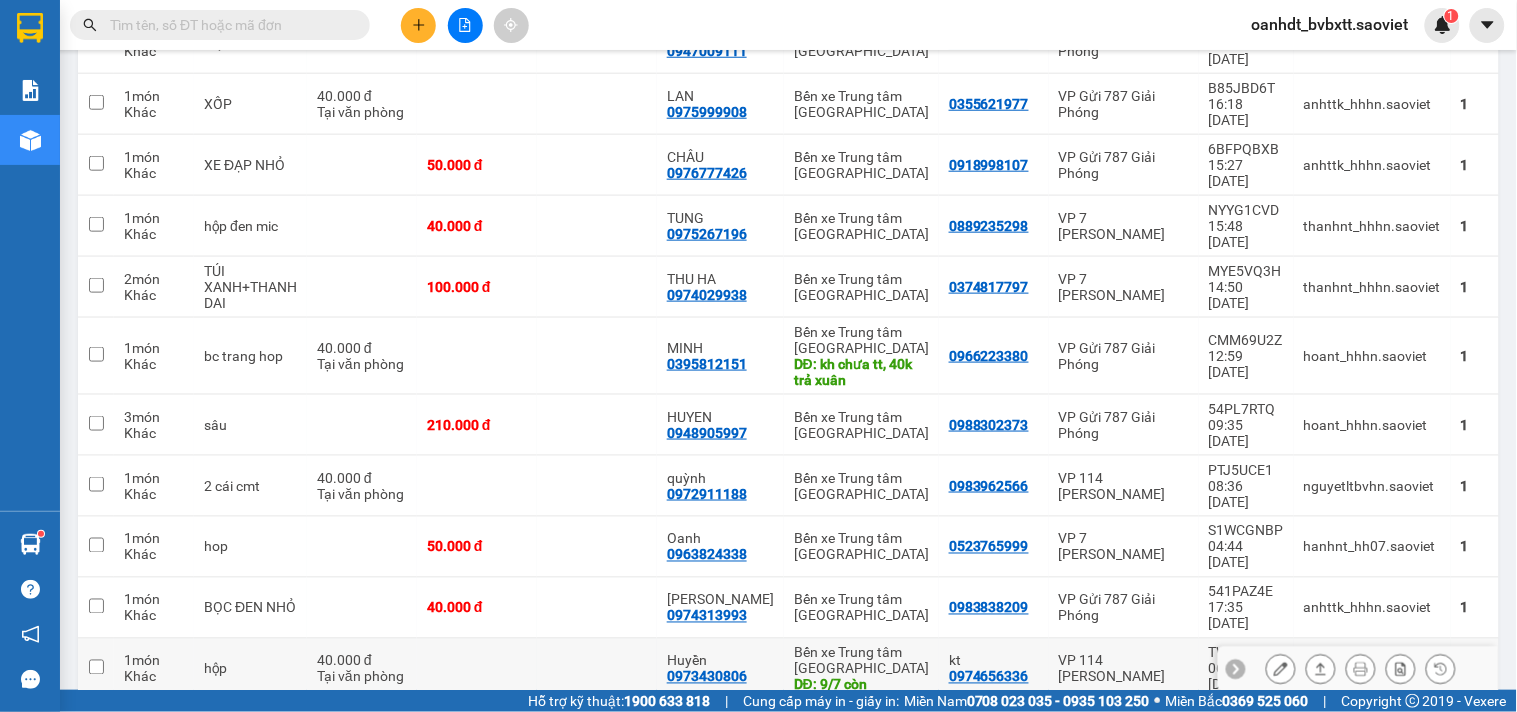 scroll, scrollTop: 0, scrollLeft: 0, axis: both 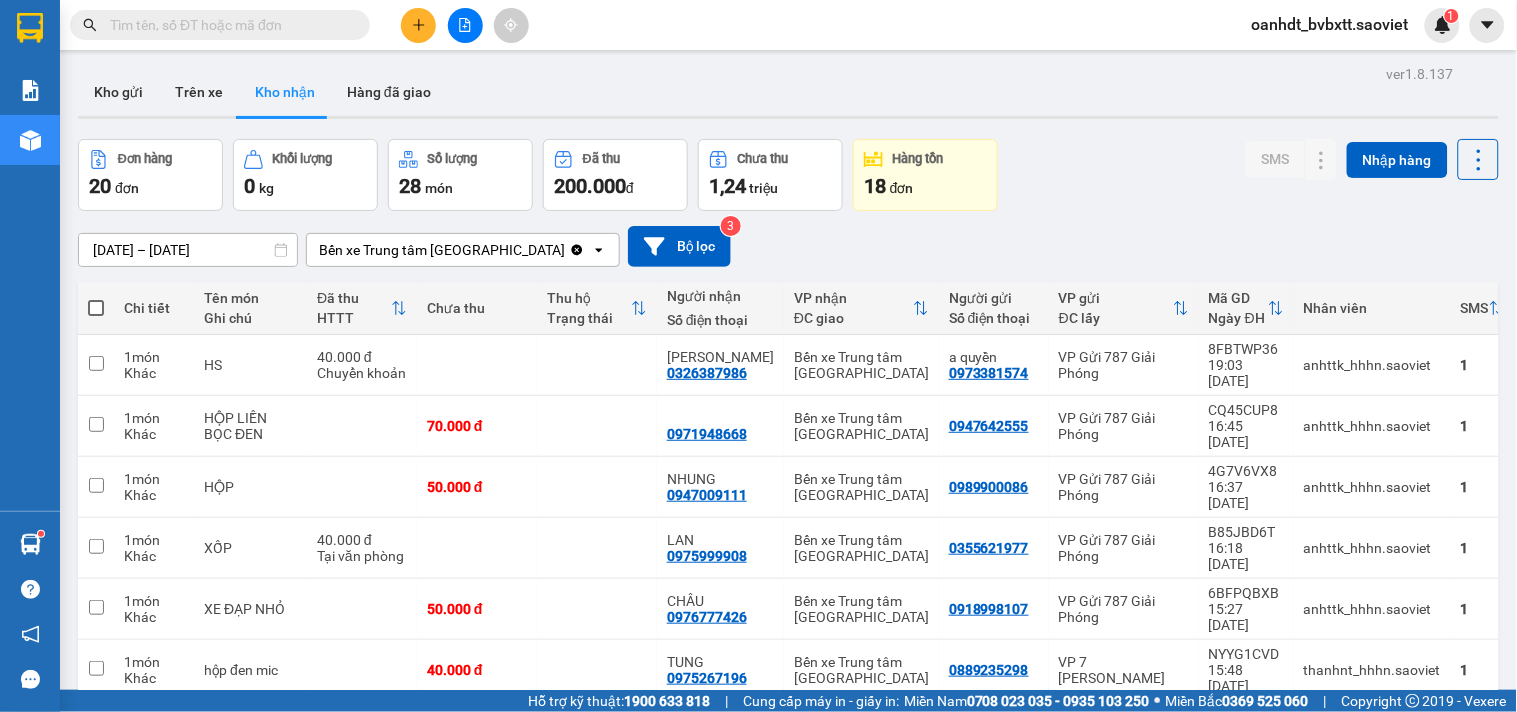 click at bounding box center (418, 25) 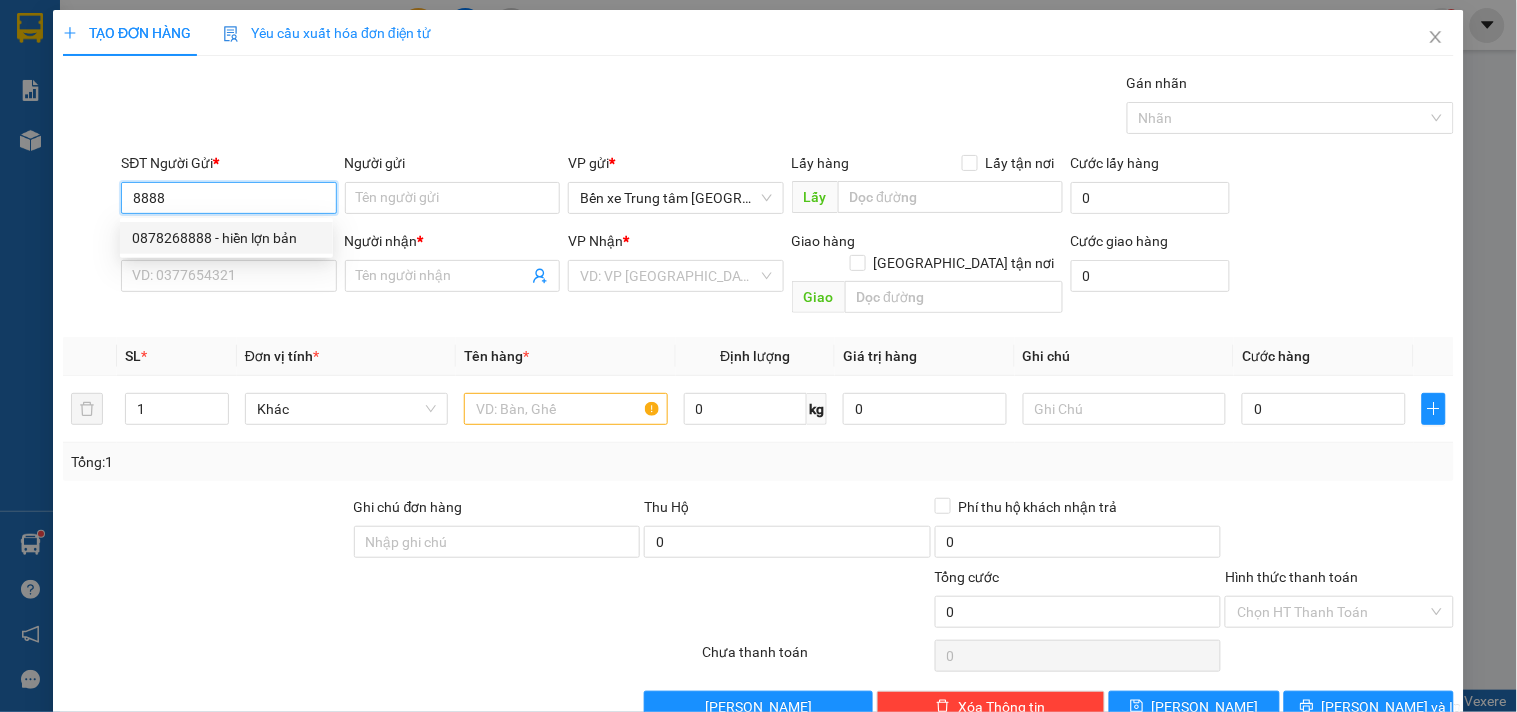 click on "0878268888 - hiền lợn bản" at bounding box center [226, 238] 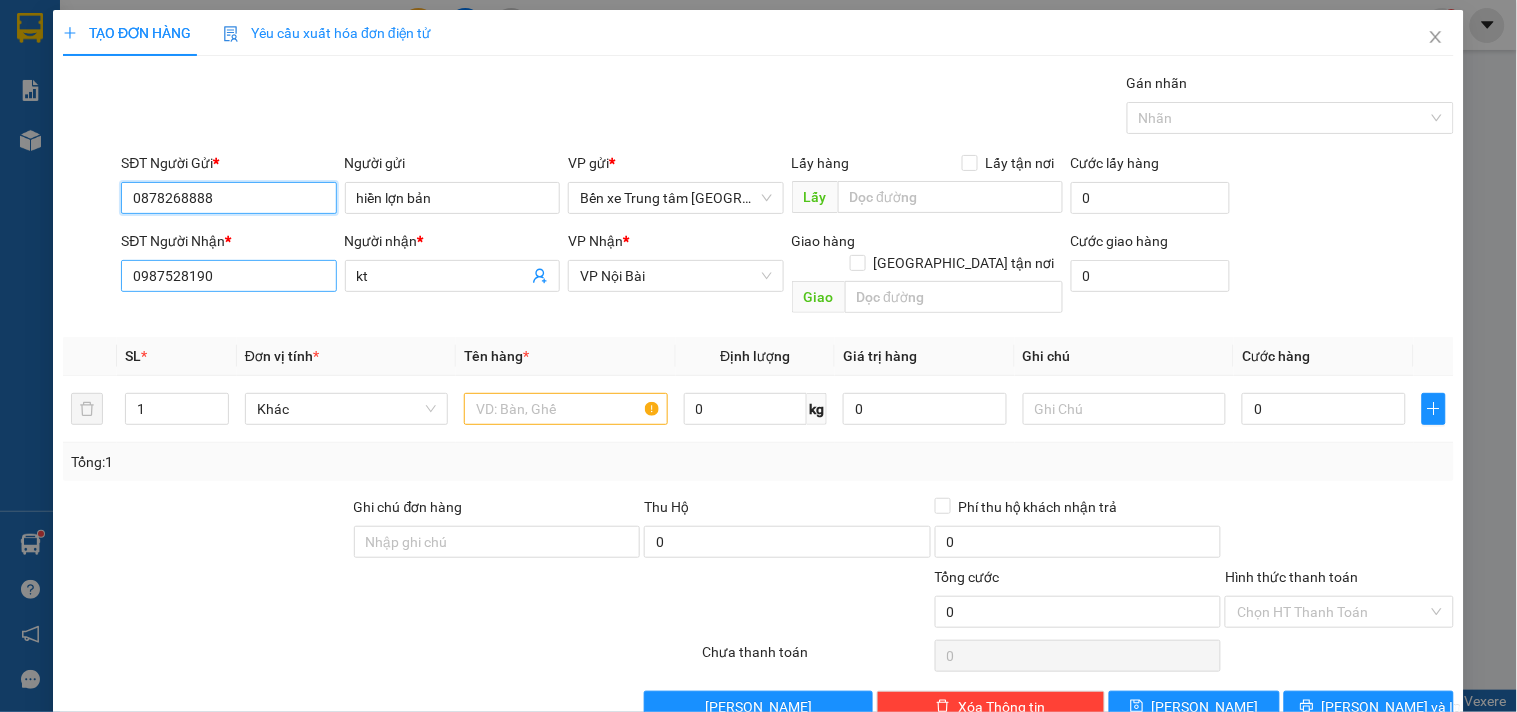 type on "0878268888" 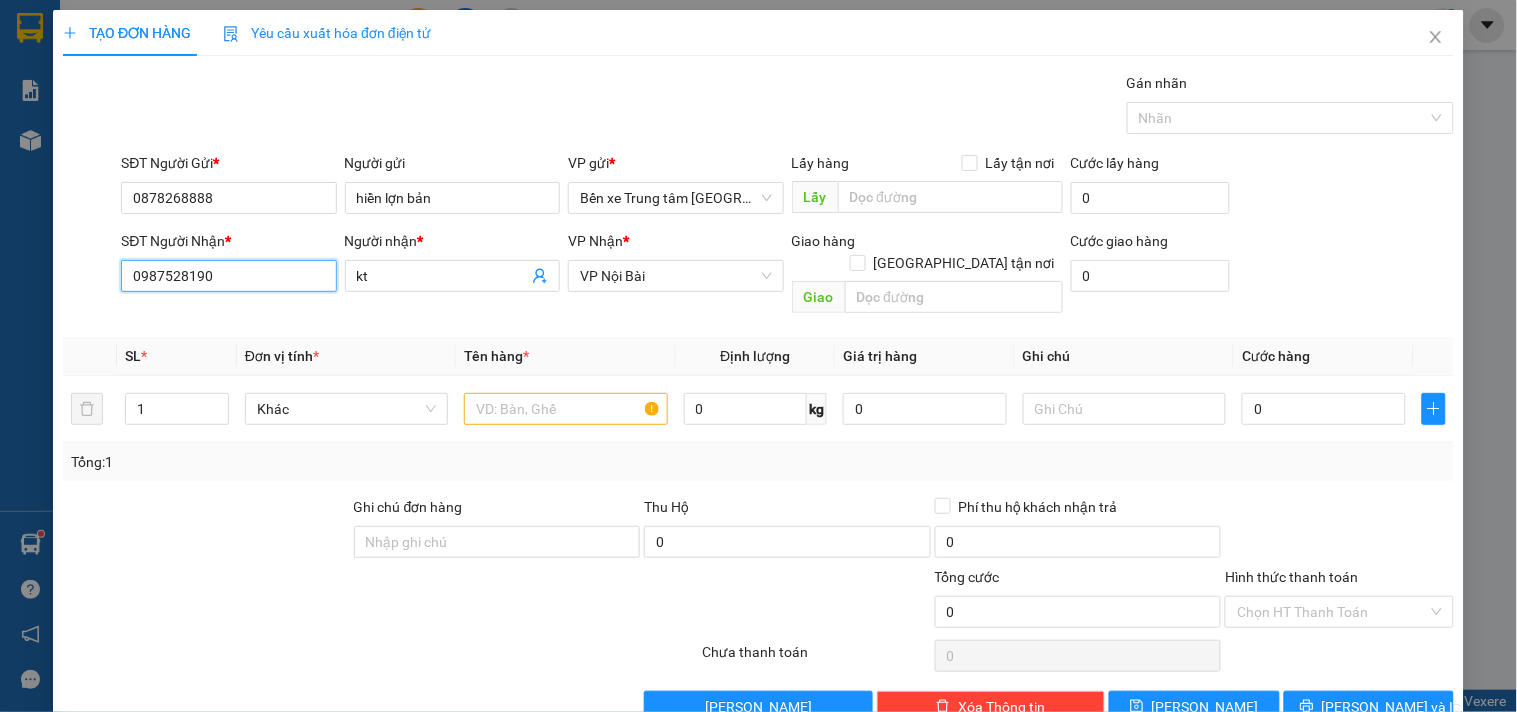 drag, startPoint x: 228, startPoint y: 277, endPoint x: 0, endPoint y: 684, distance: 466.51154 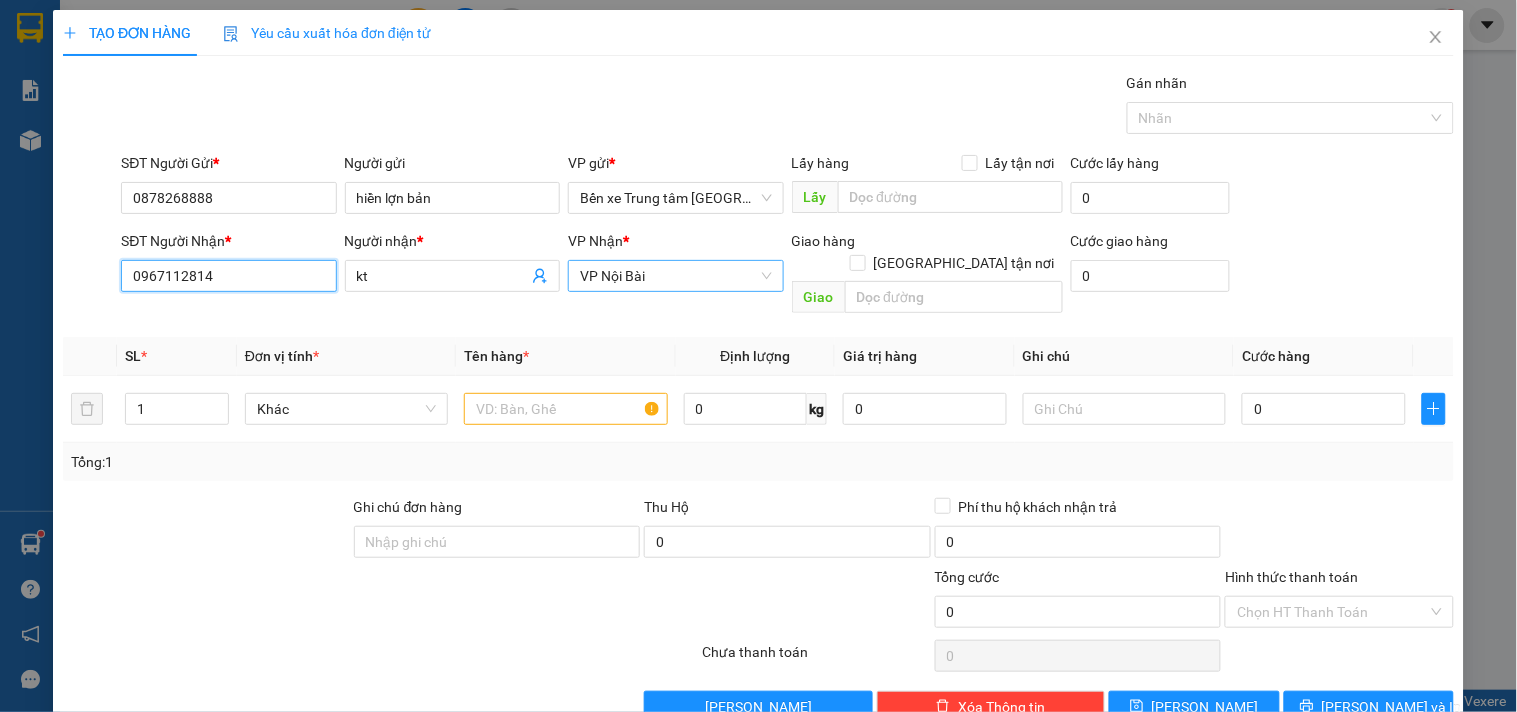 click on "VP Nội Bài" at bounding box center [675, 276] 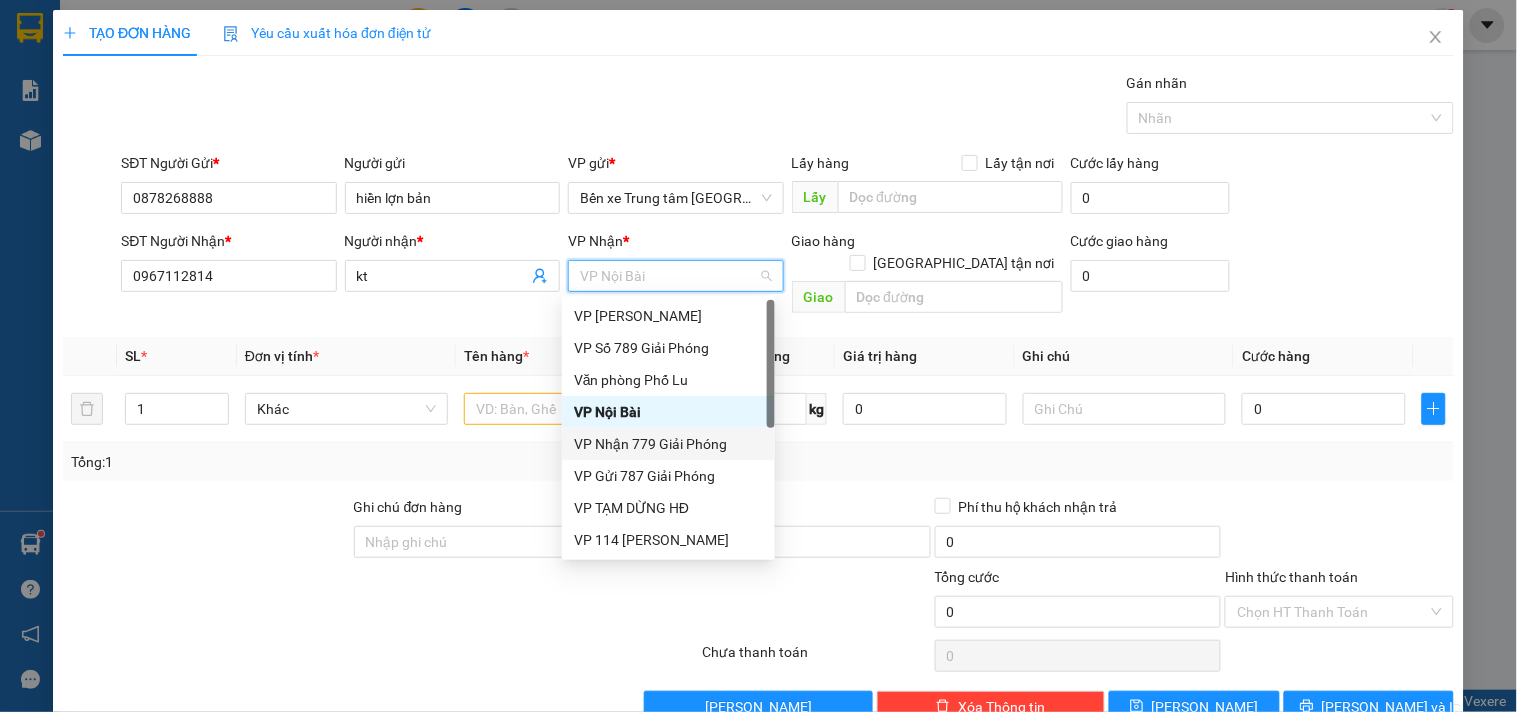 click on "VP Nhận 779 Giải Phóng" at bounding box center (668, 444) 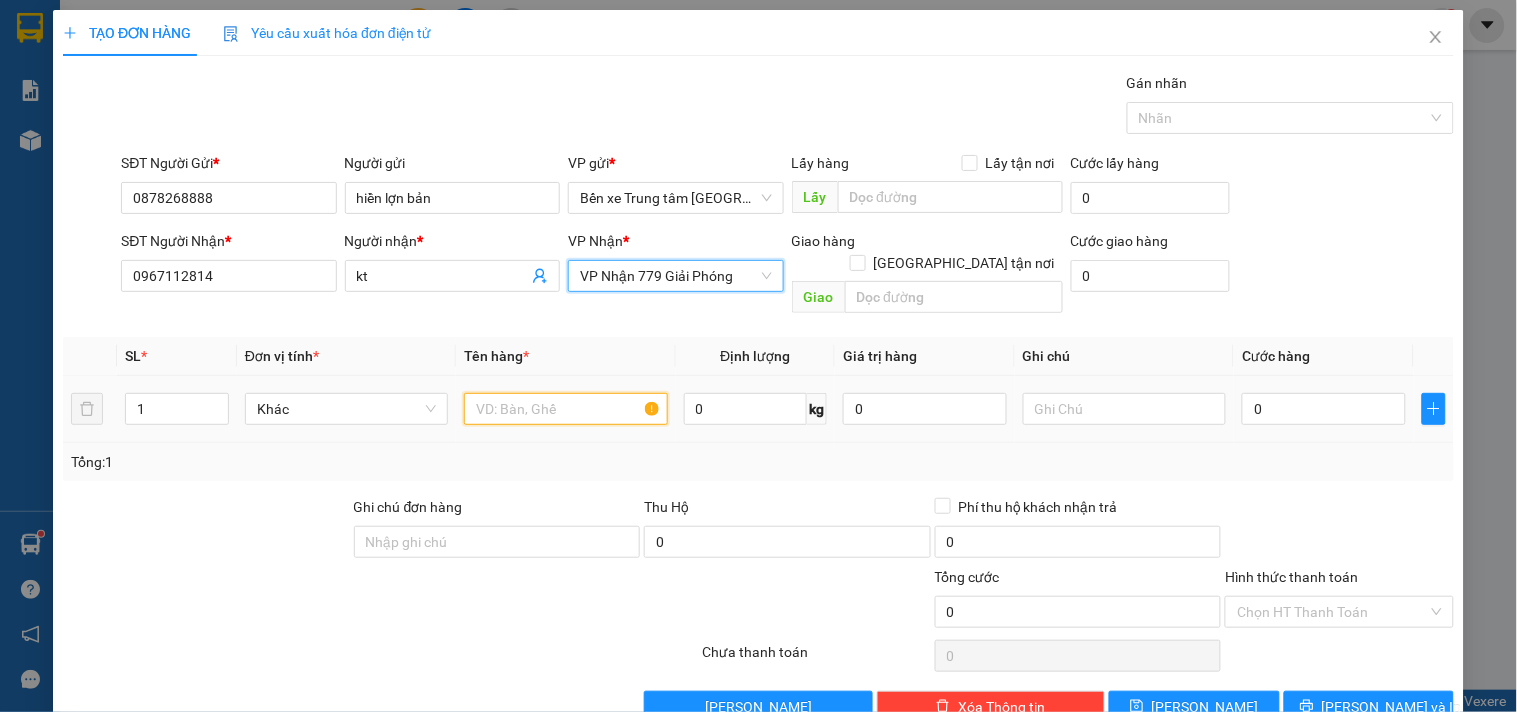 click at bounding box center (565, 409) 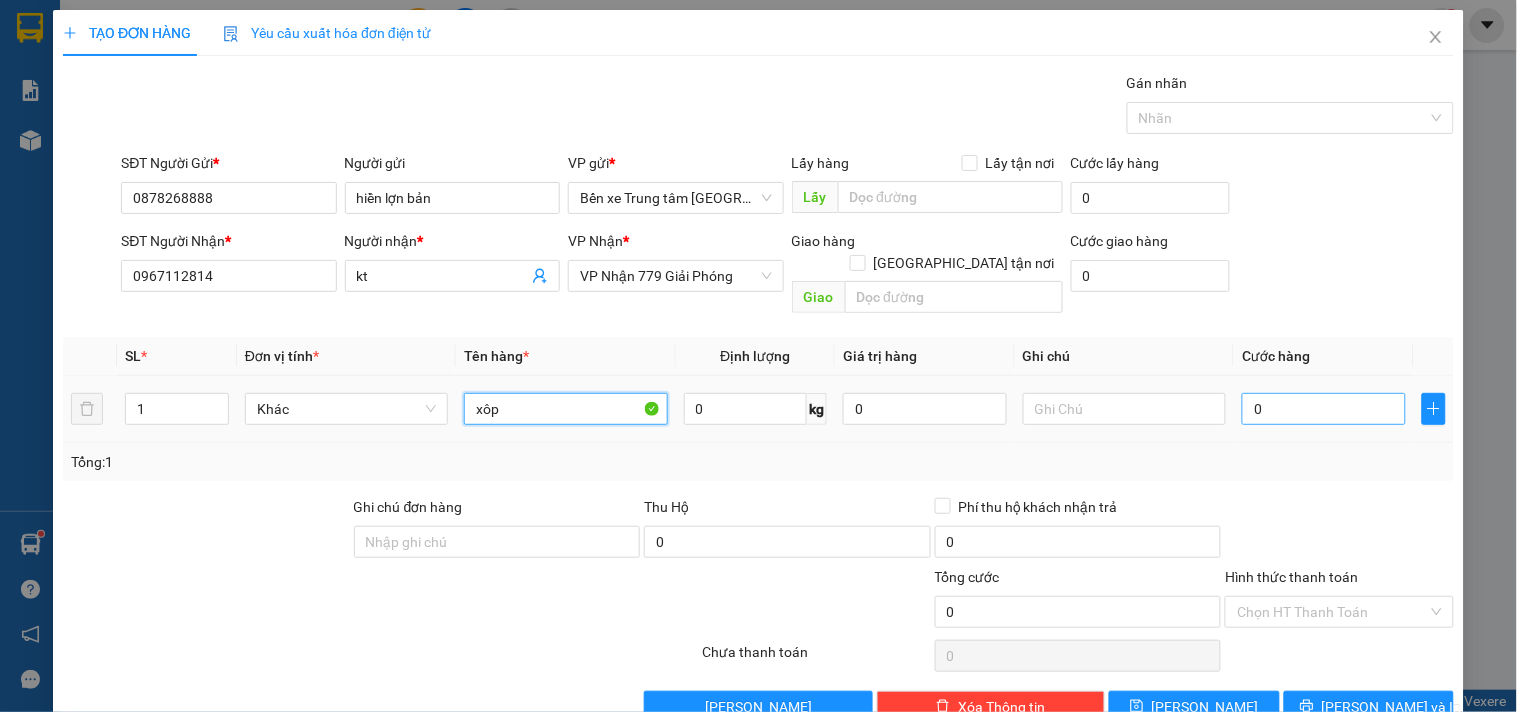 type on "xôp" 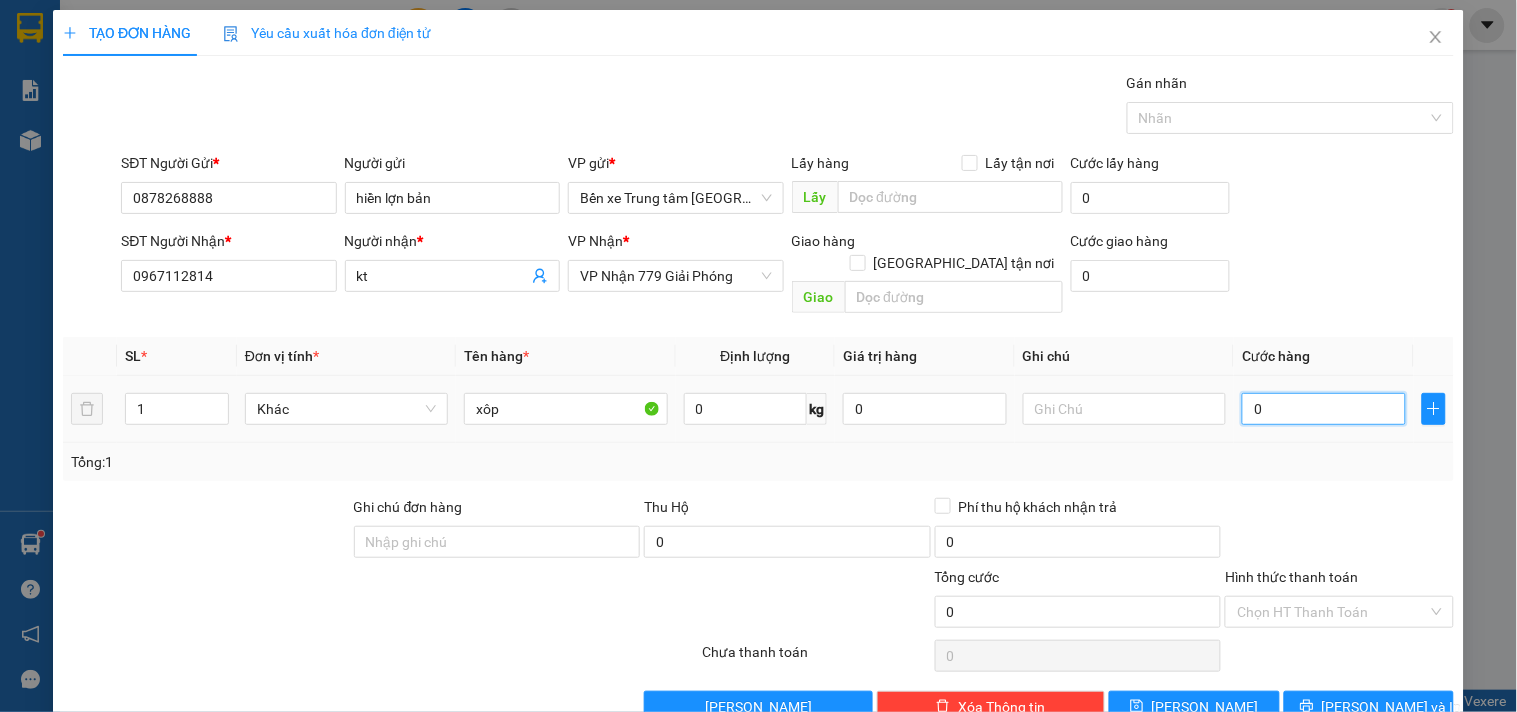 click on "0" at bounding box center (1324, 409) 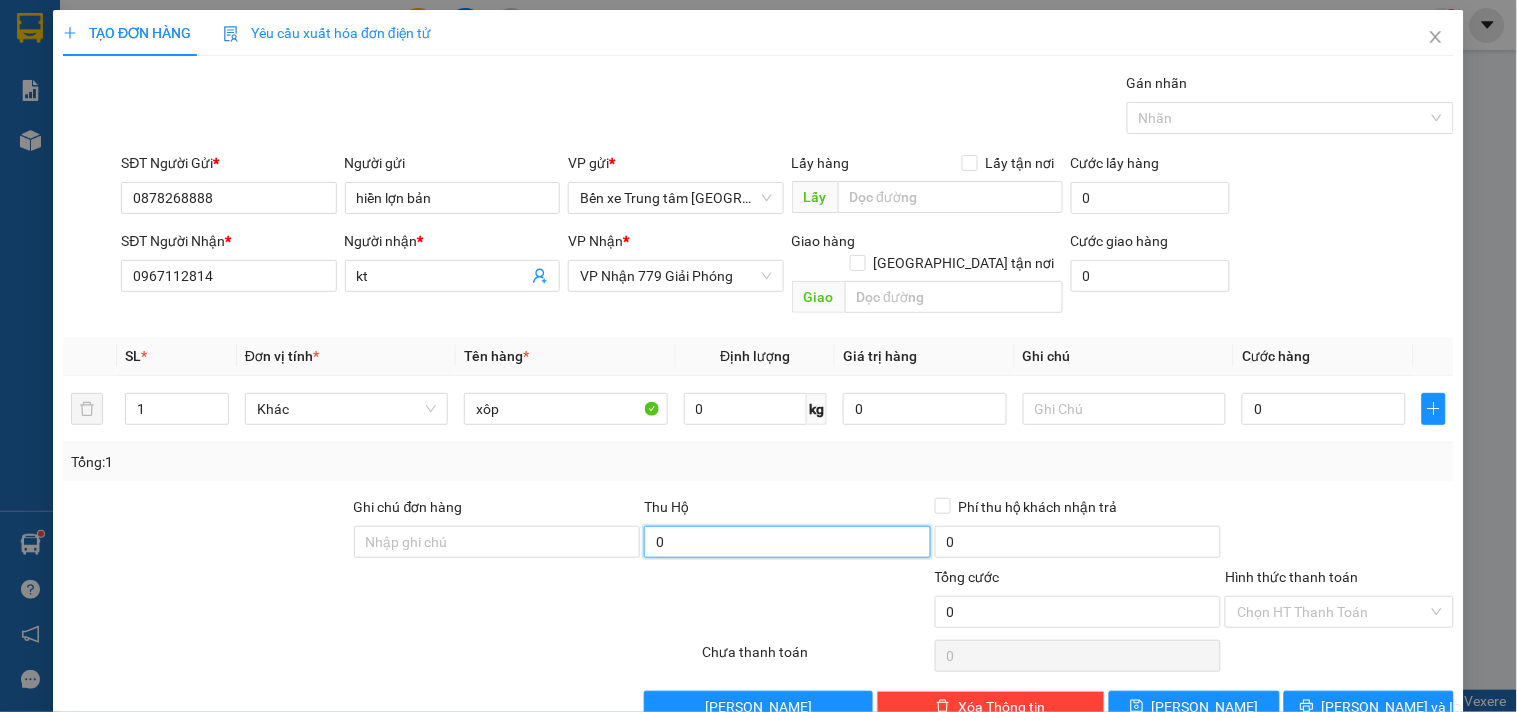 click on "0" at bounding box center (787, 542) 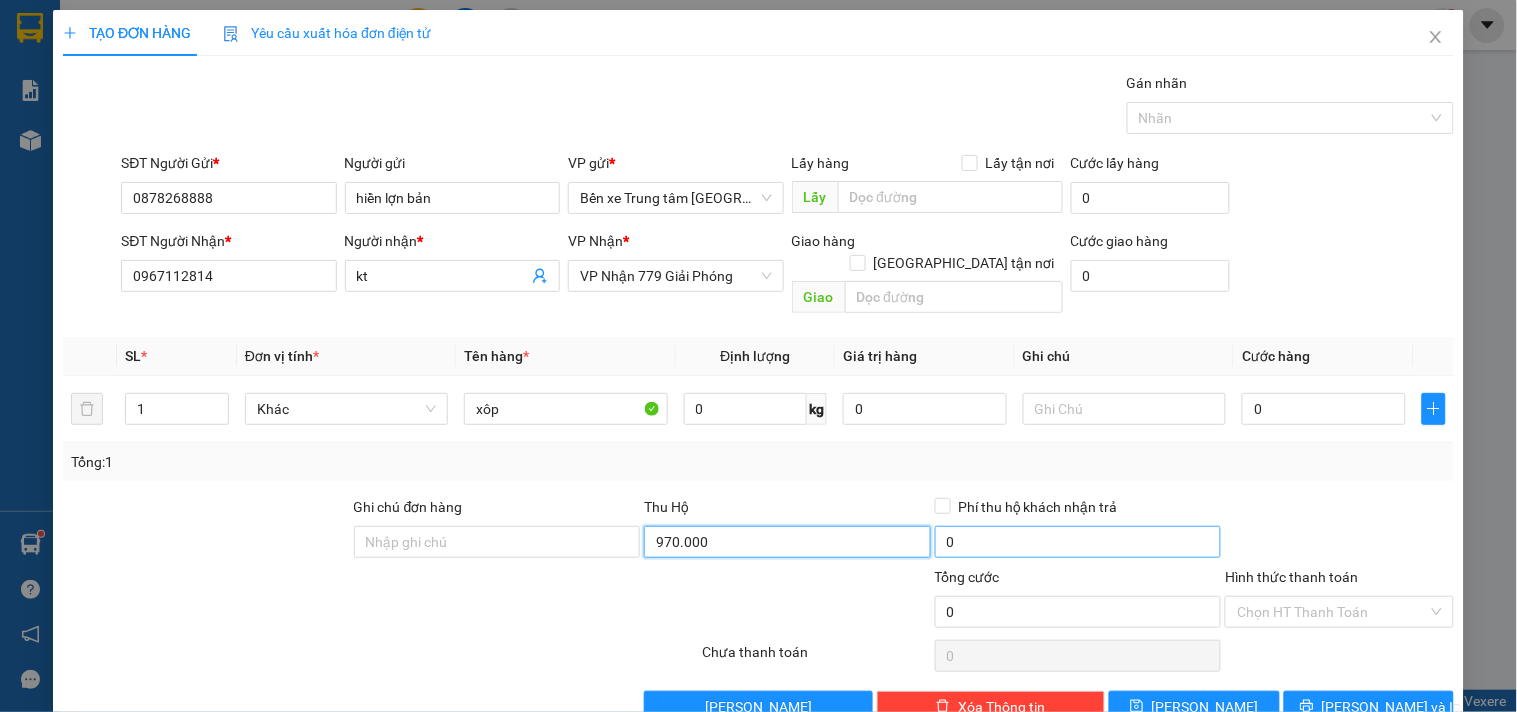 type on "970.000" 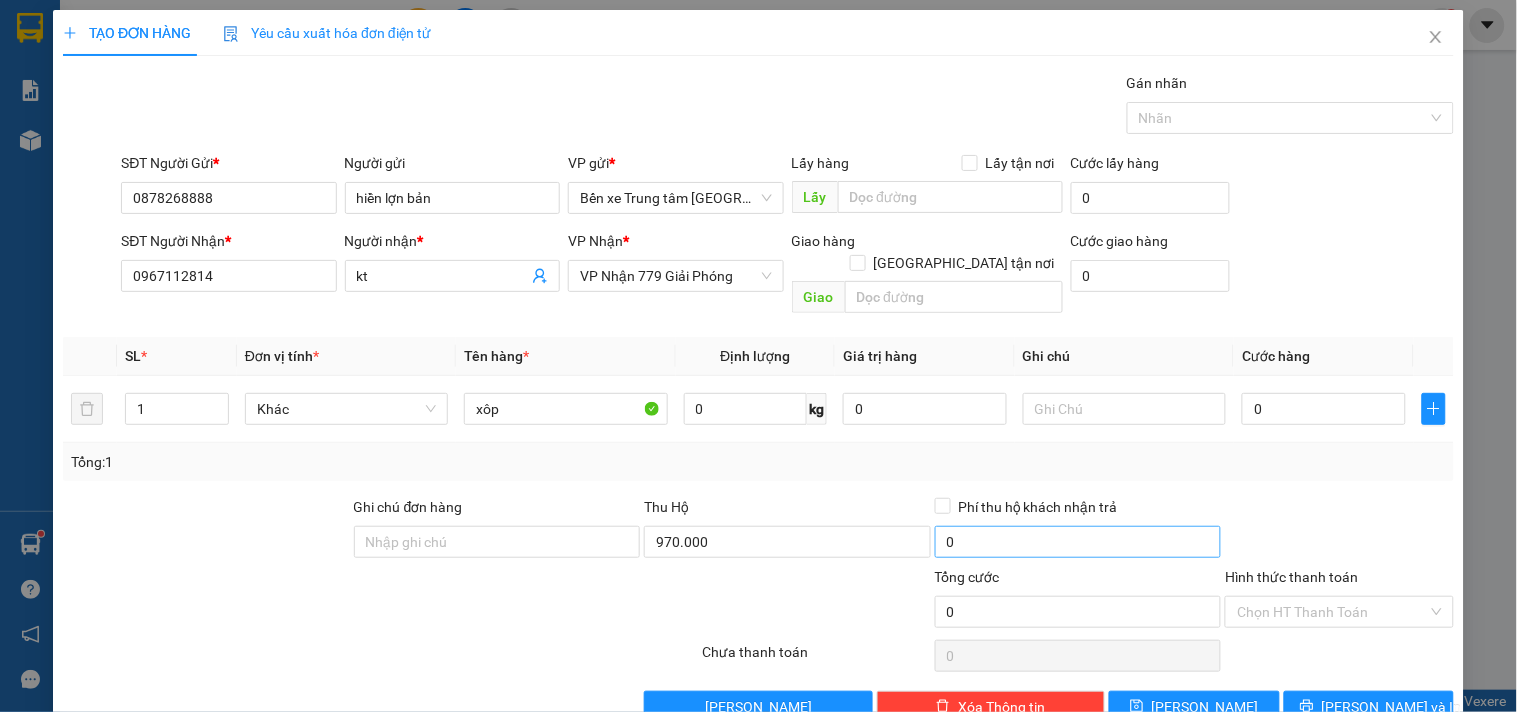 type on "15.000" 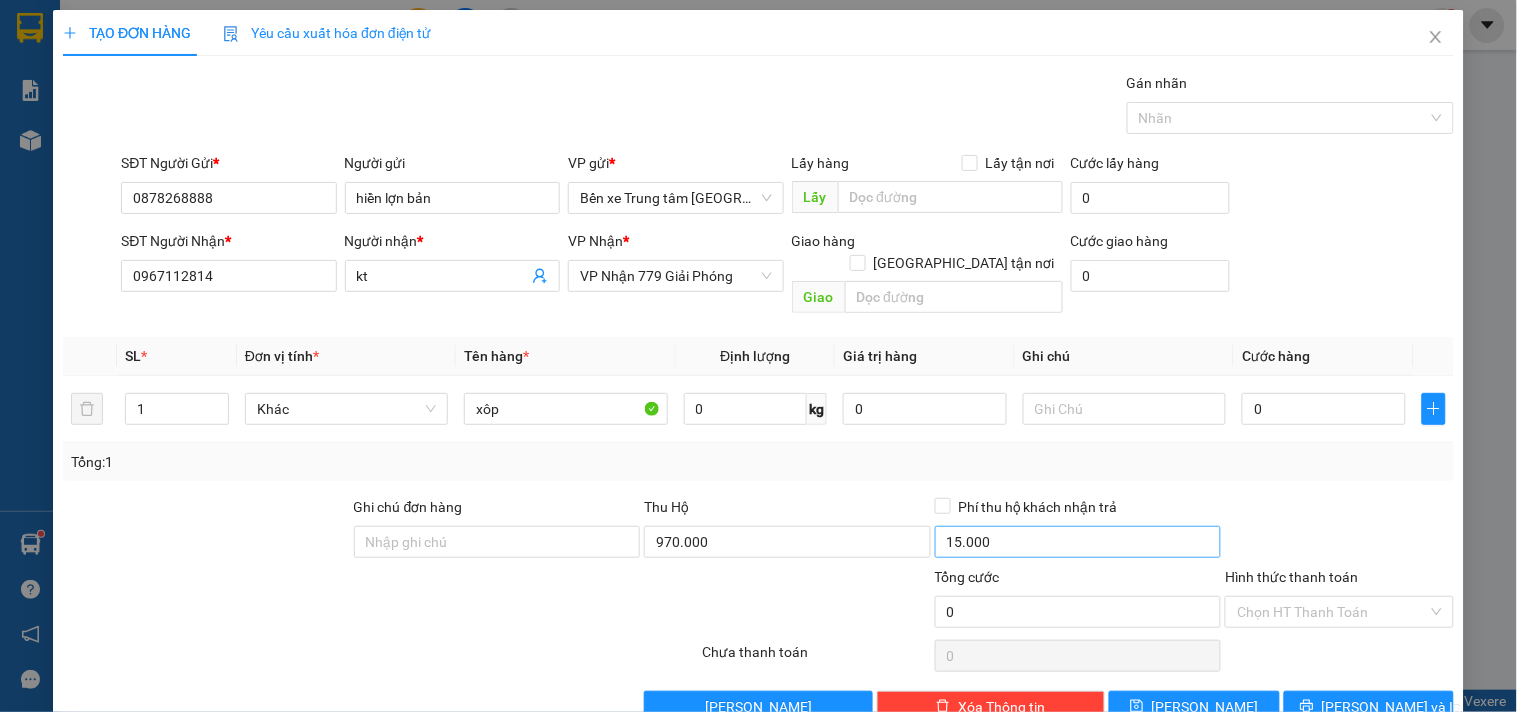 click on "Phí thu hộ khách nhận trả 15.000" at bounding box center [1078, 531] 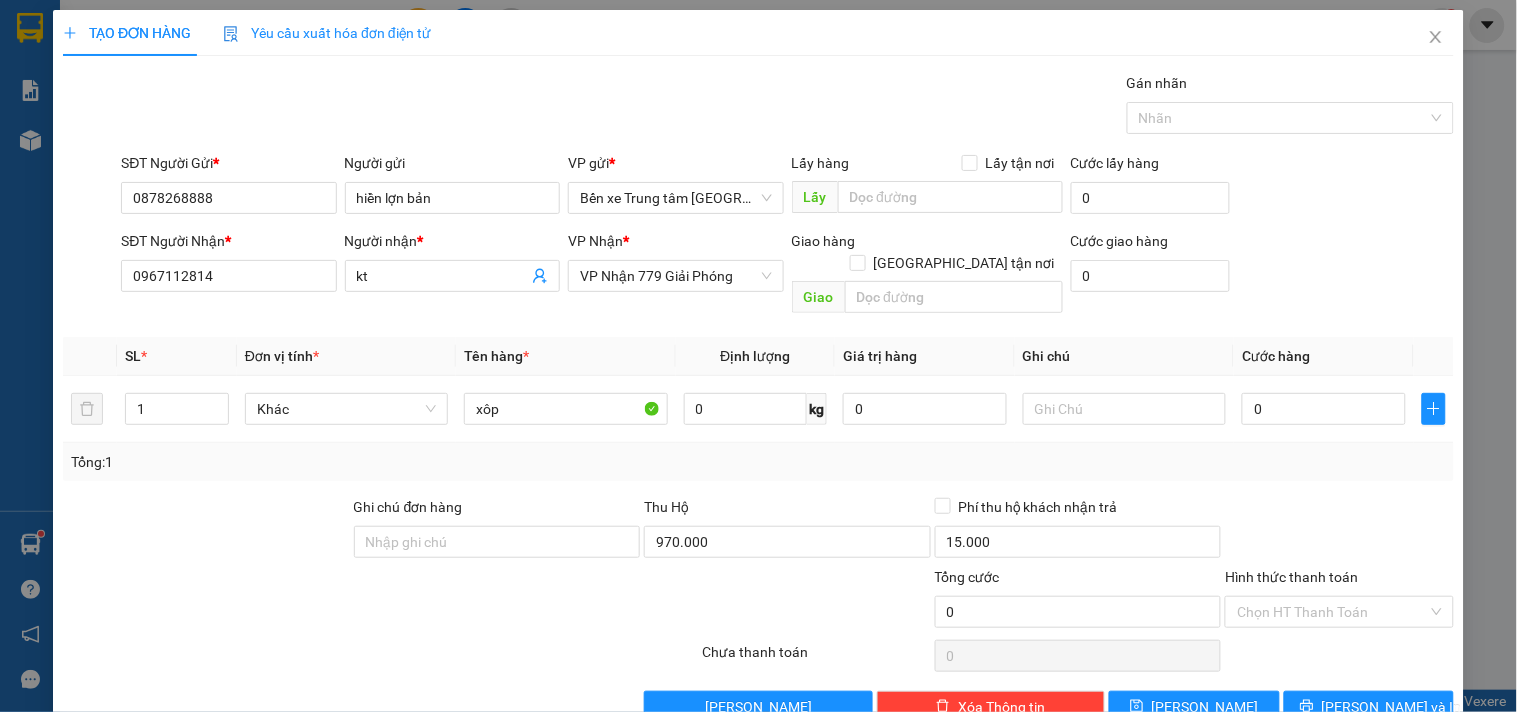 click on "Phí thu hộ khách nhận trả 15.000" at bounding box center [1078, 531] 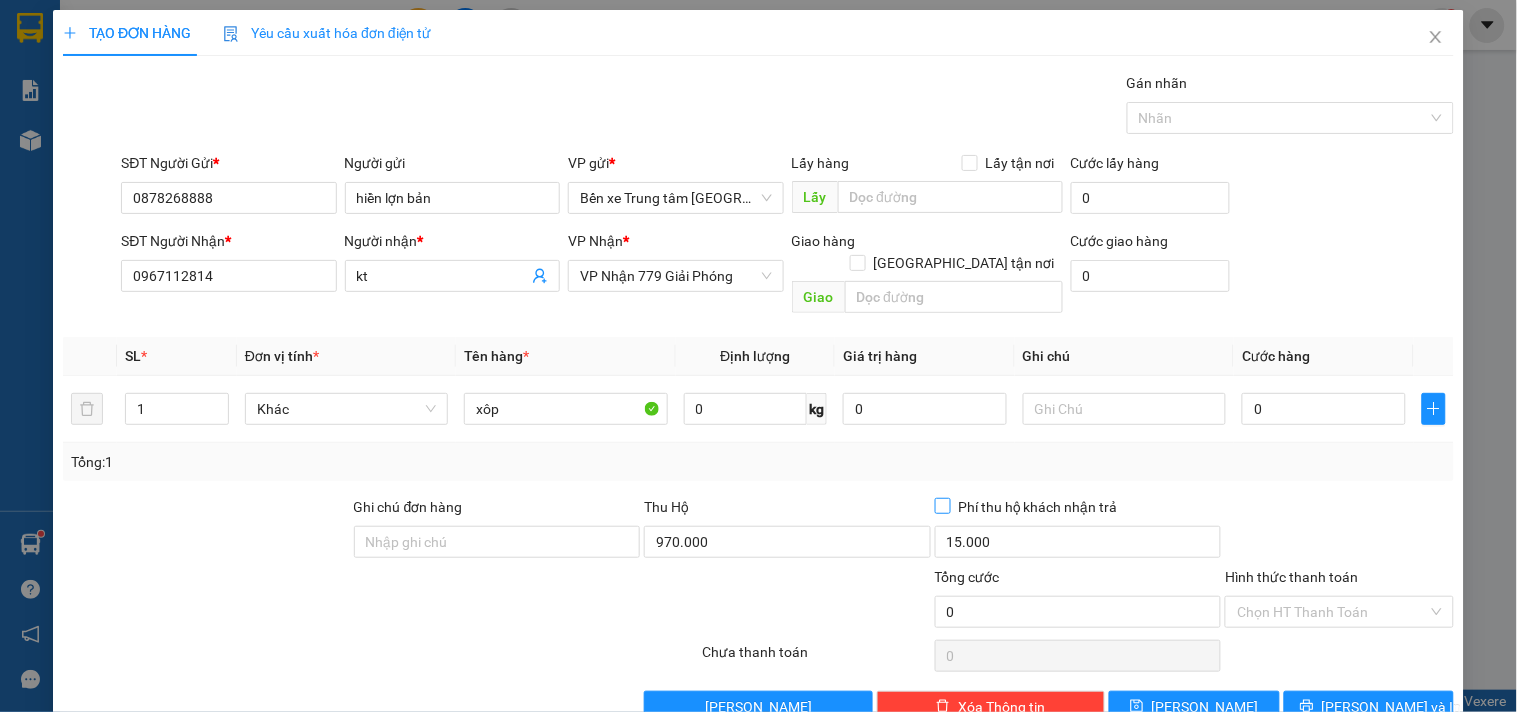 click on "Phí thu hộ khách nhận trả" at bounding box center [942, 505] 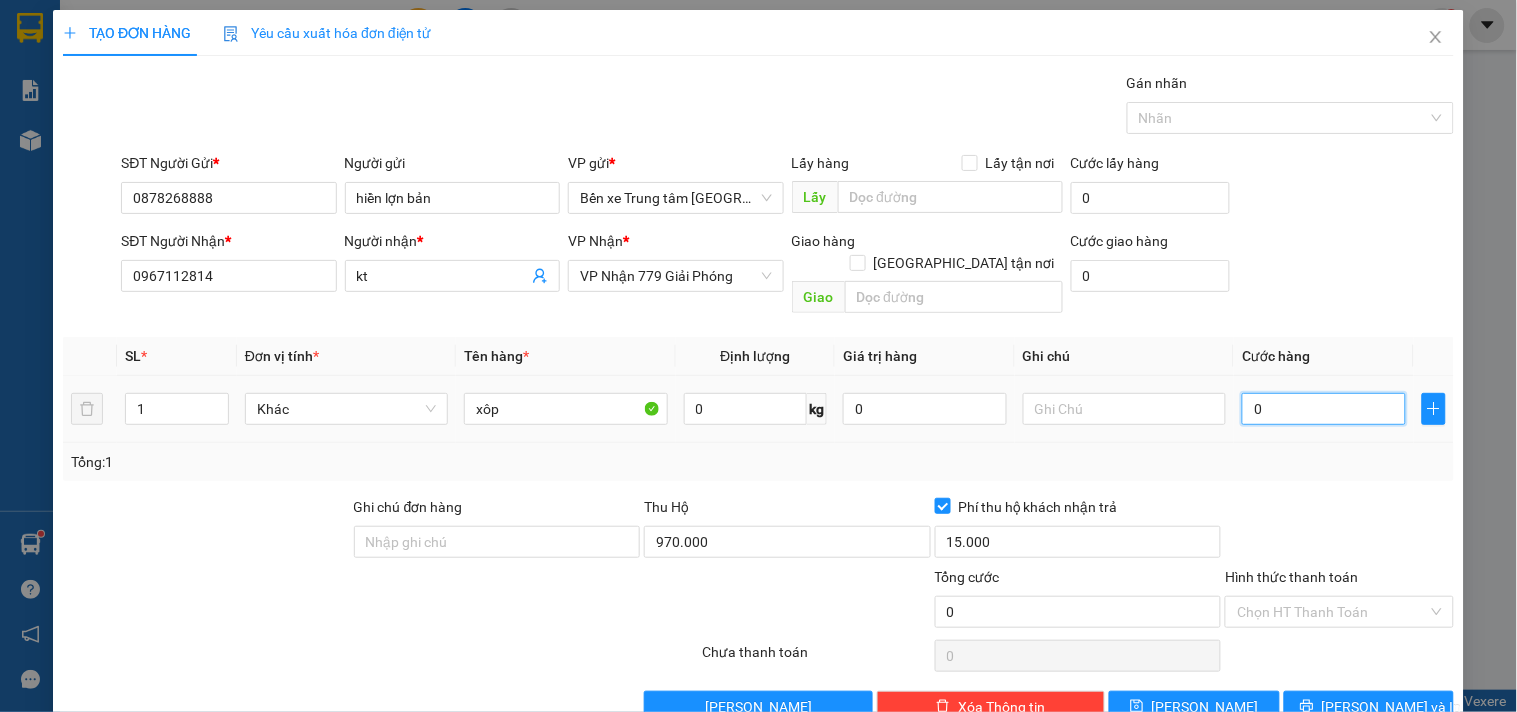 click on "0" at bounding box center (1324, 409) 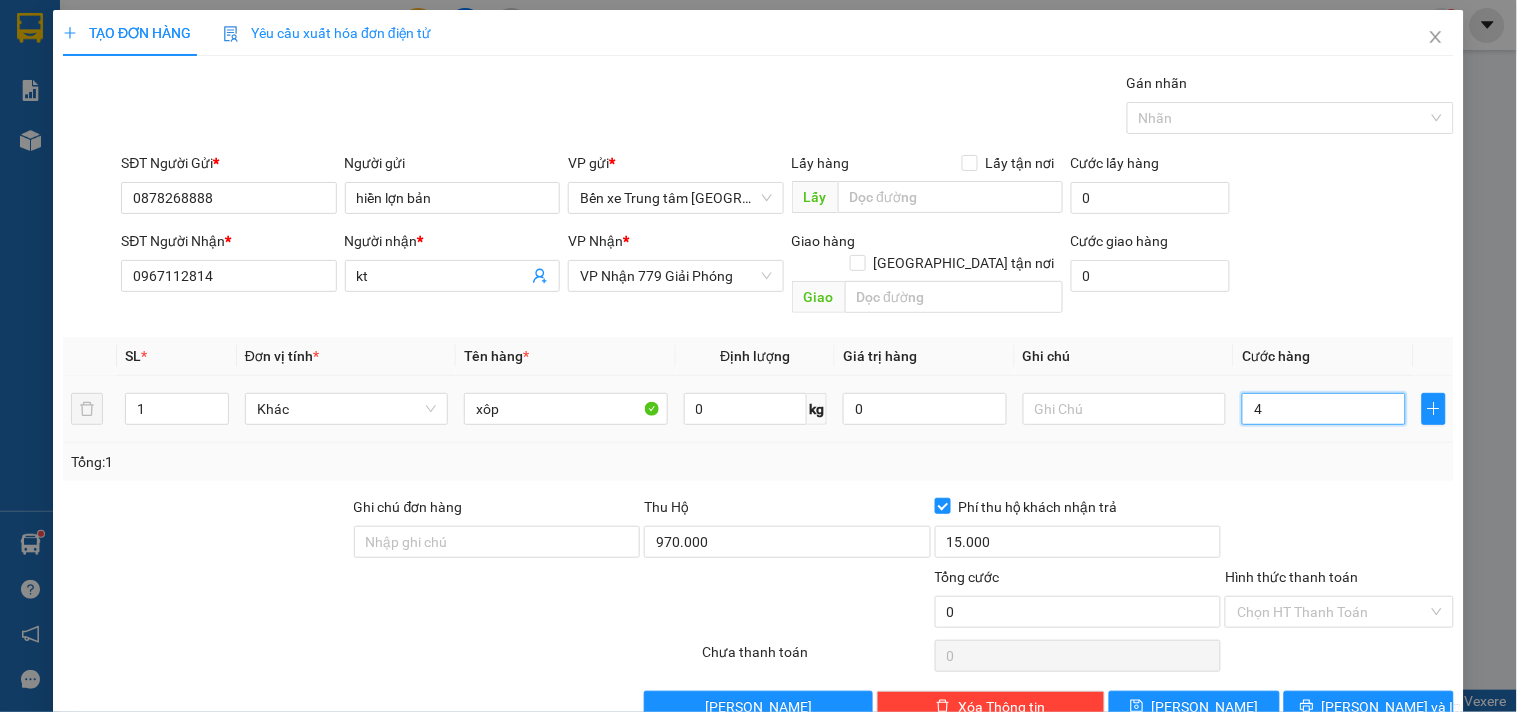 type on "4" 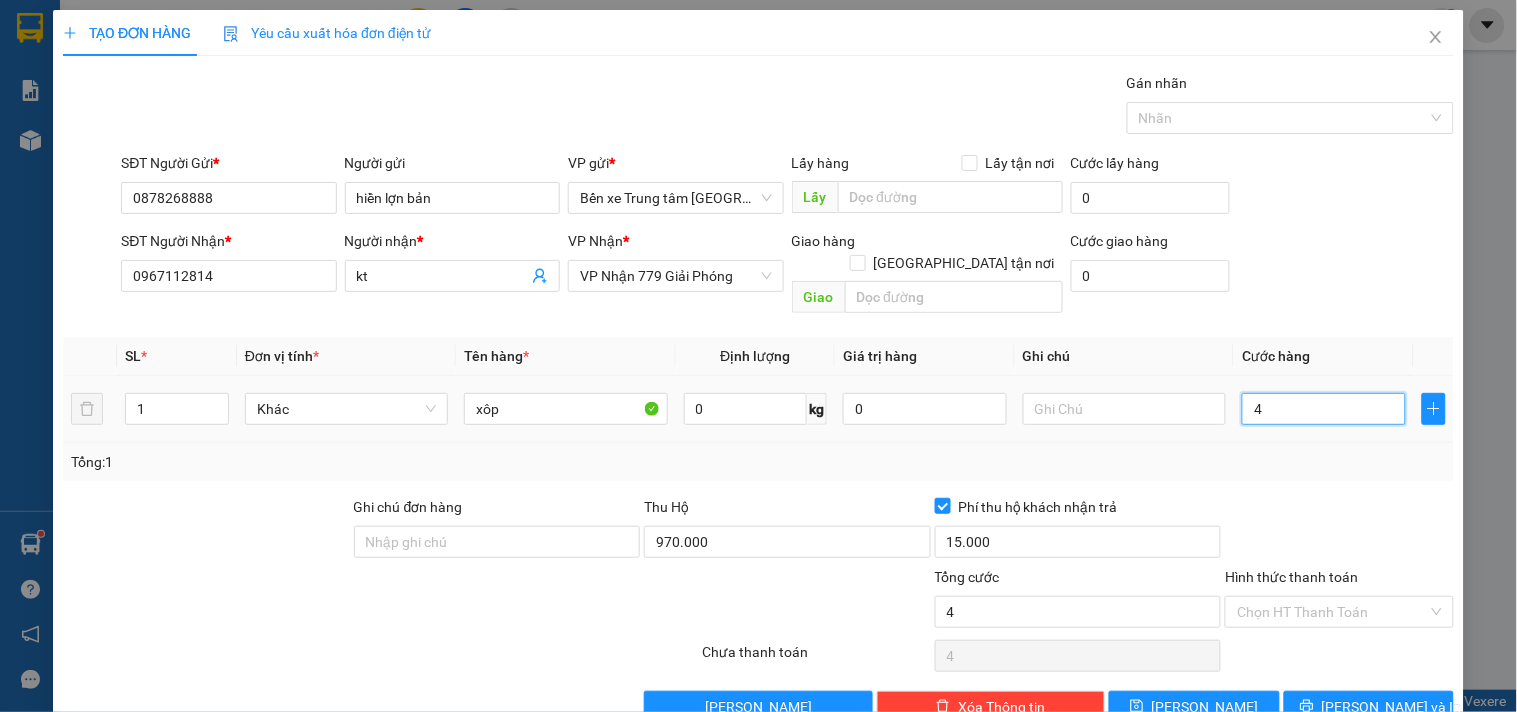 type on "40" 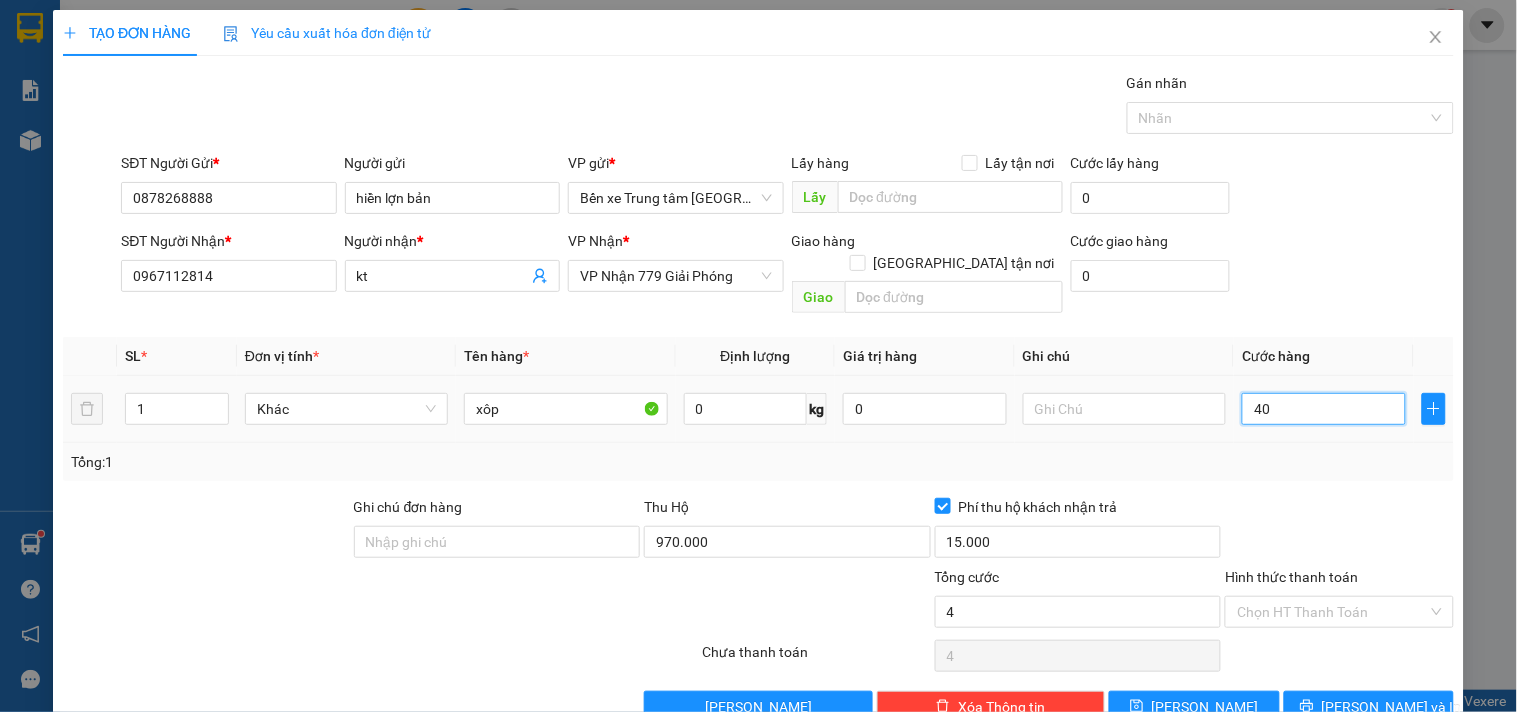 type on "40" 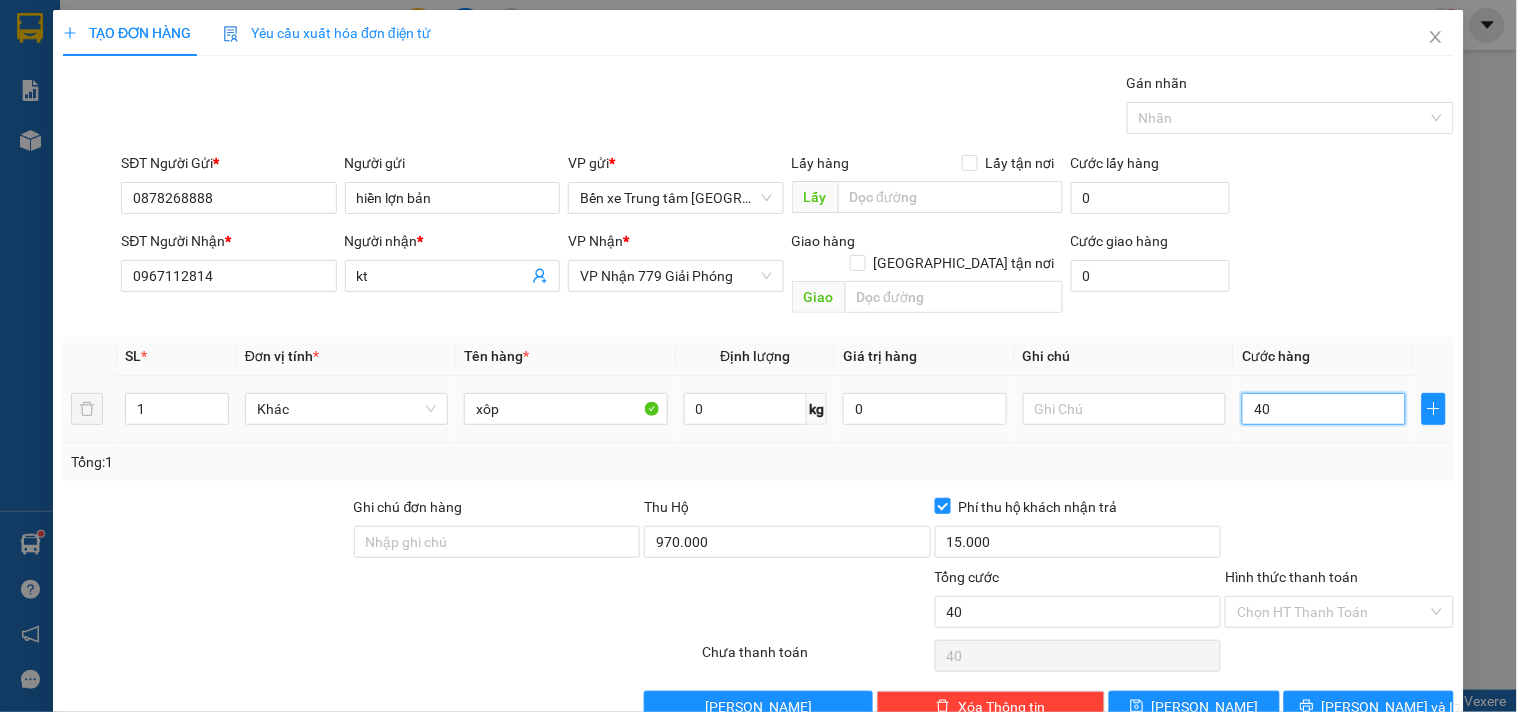 type on "400" 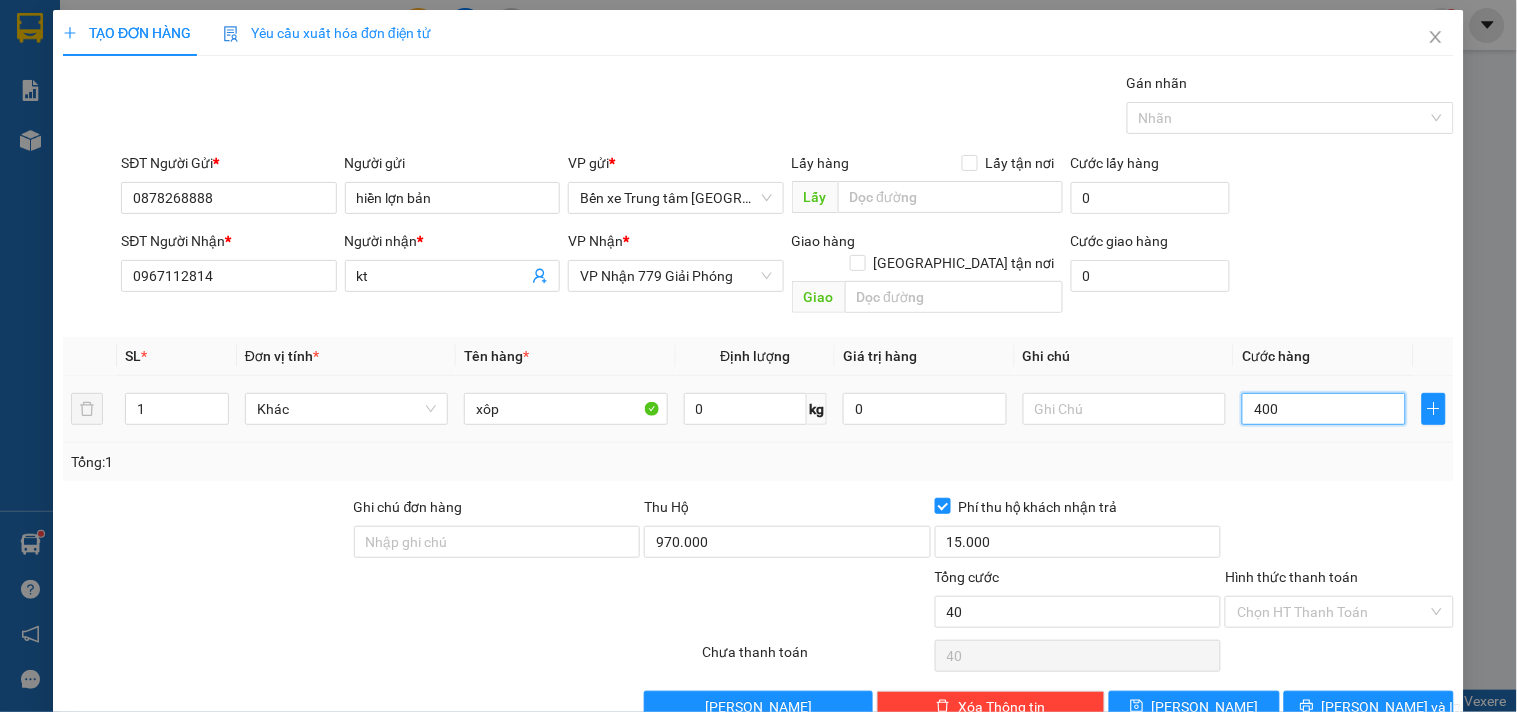 type on "400" 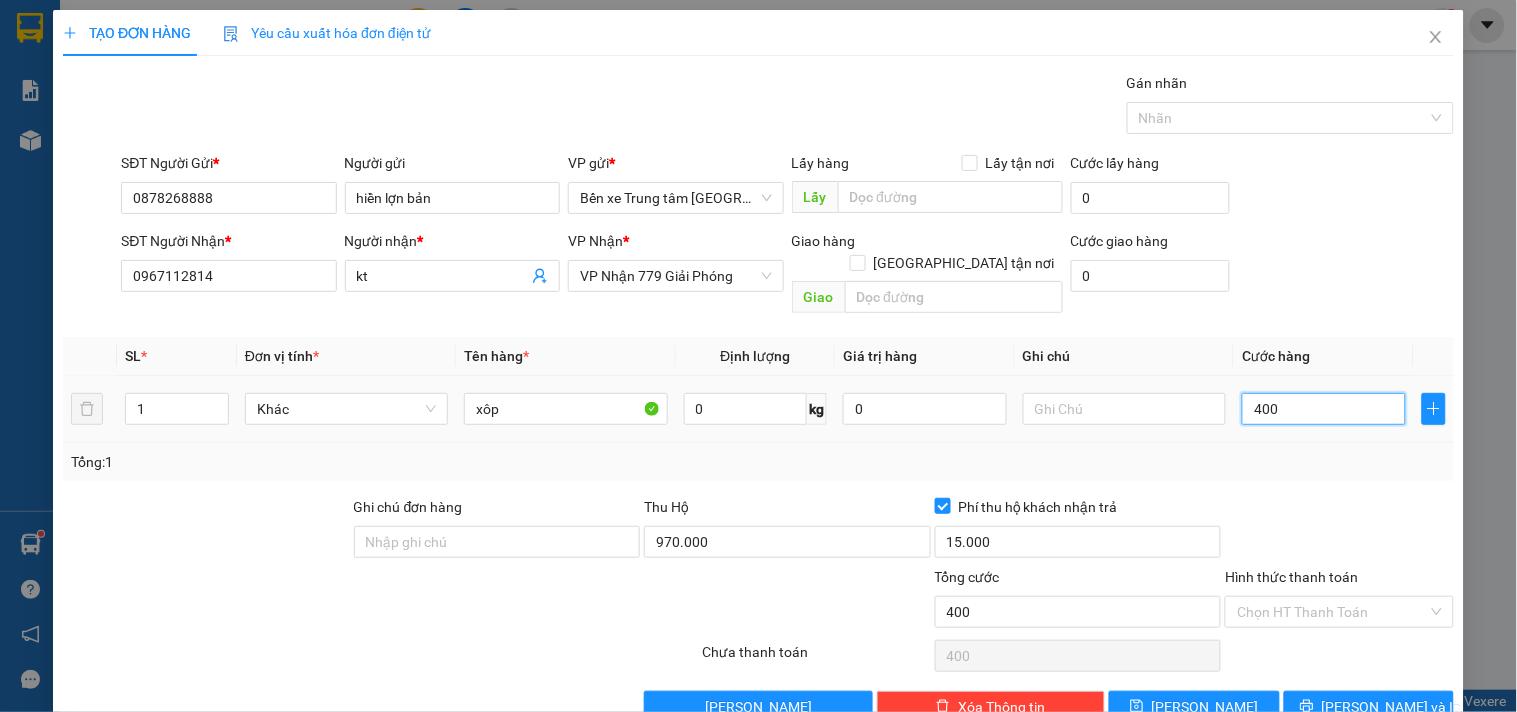 type on "4.000" 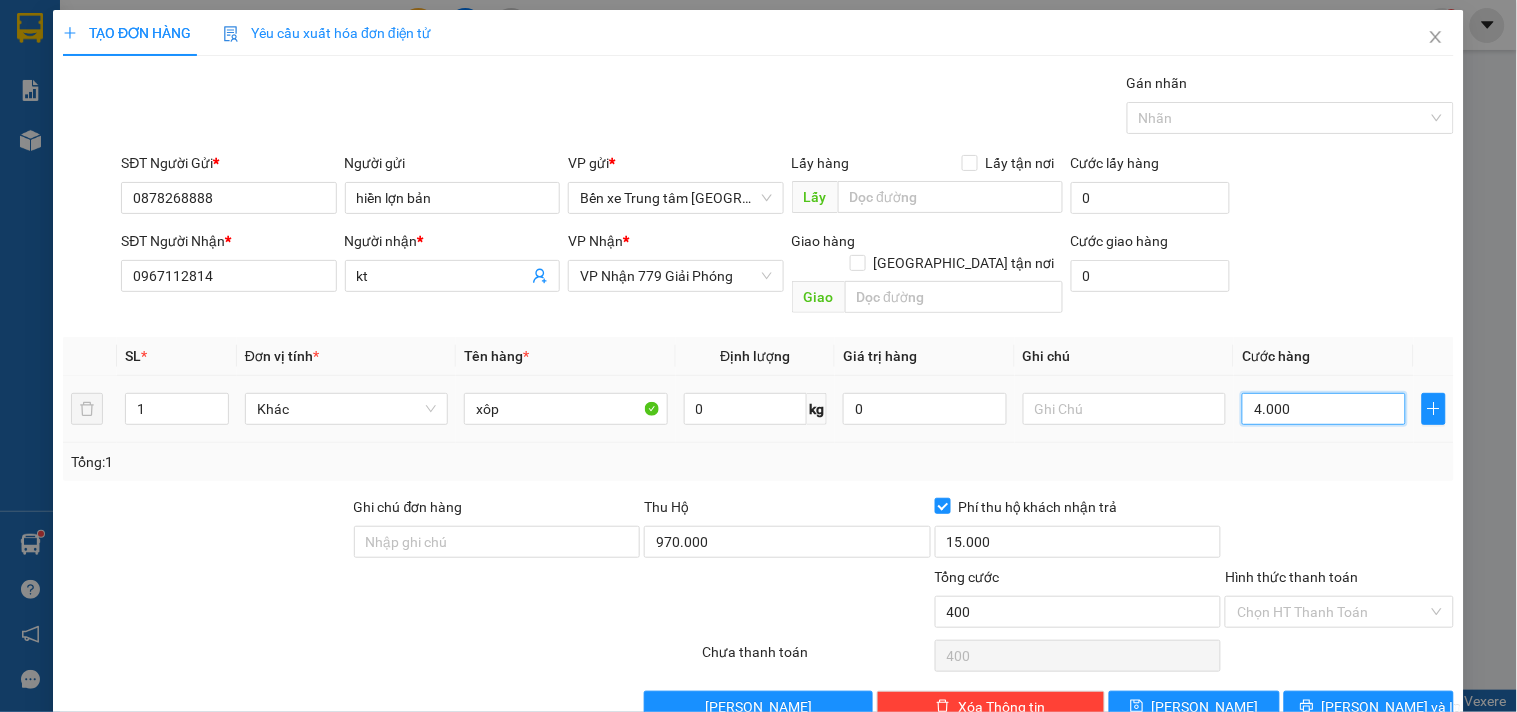 type on "4.000" 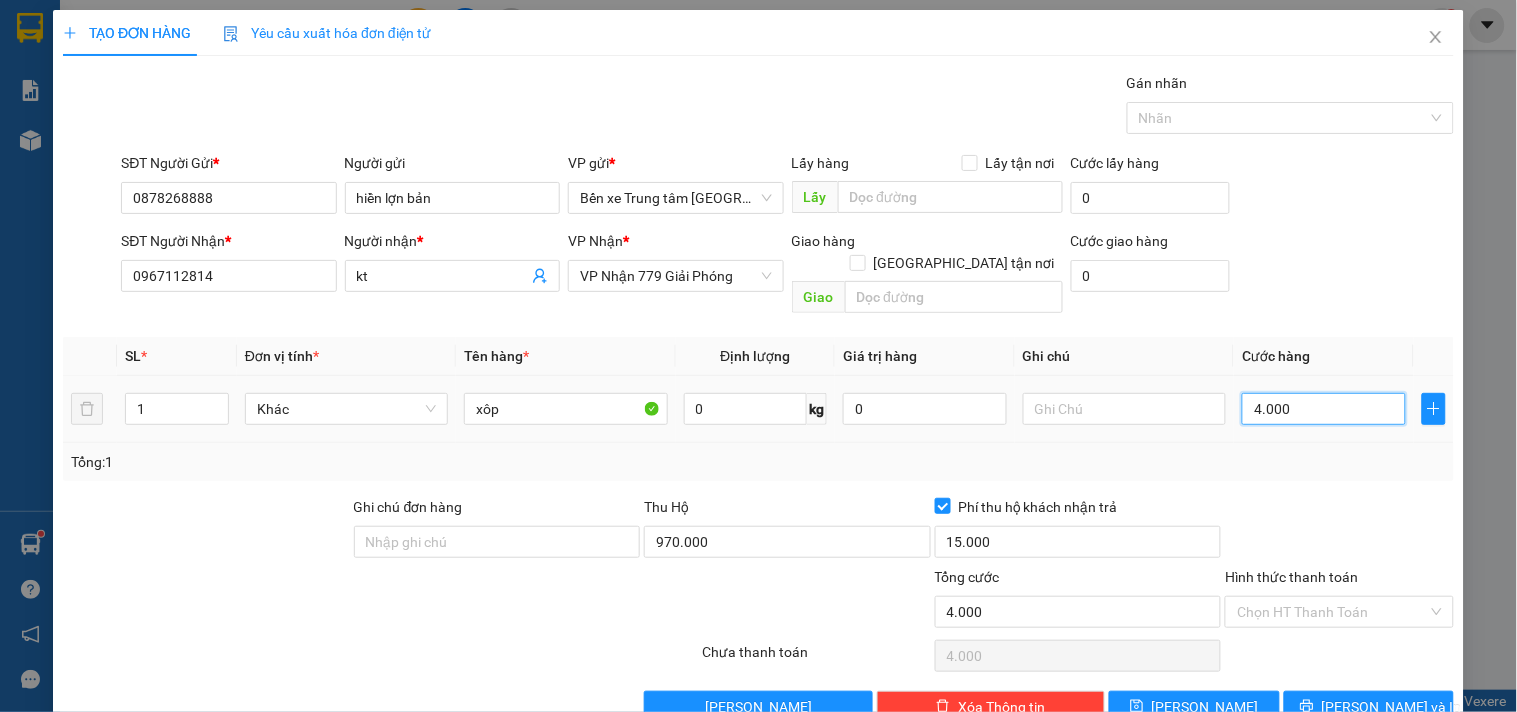 type on "40.000" 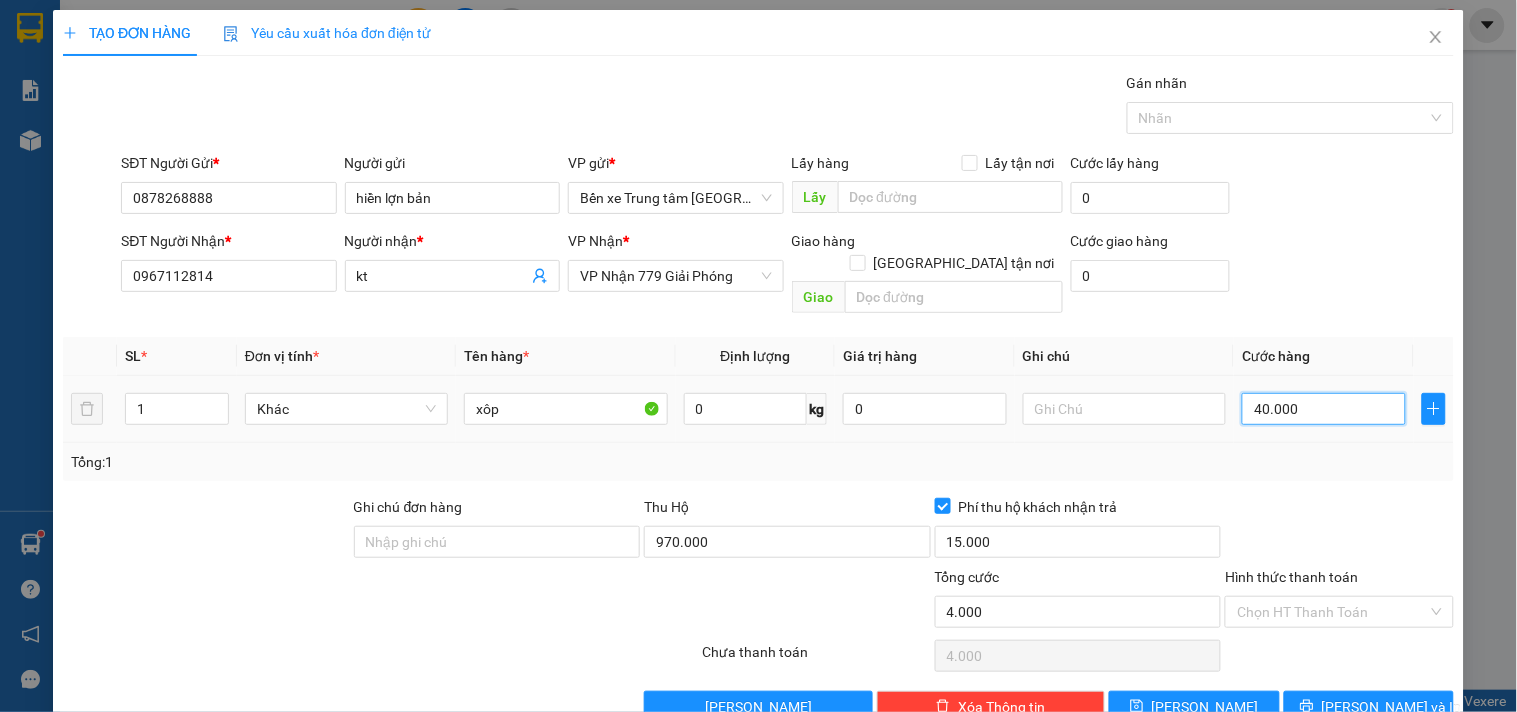 type on "40.000" 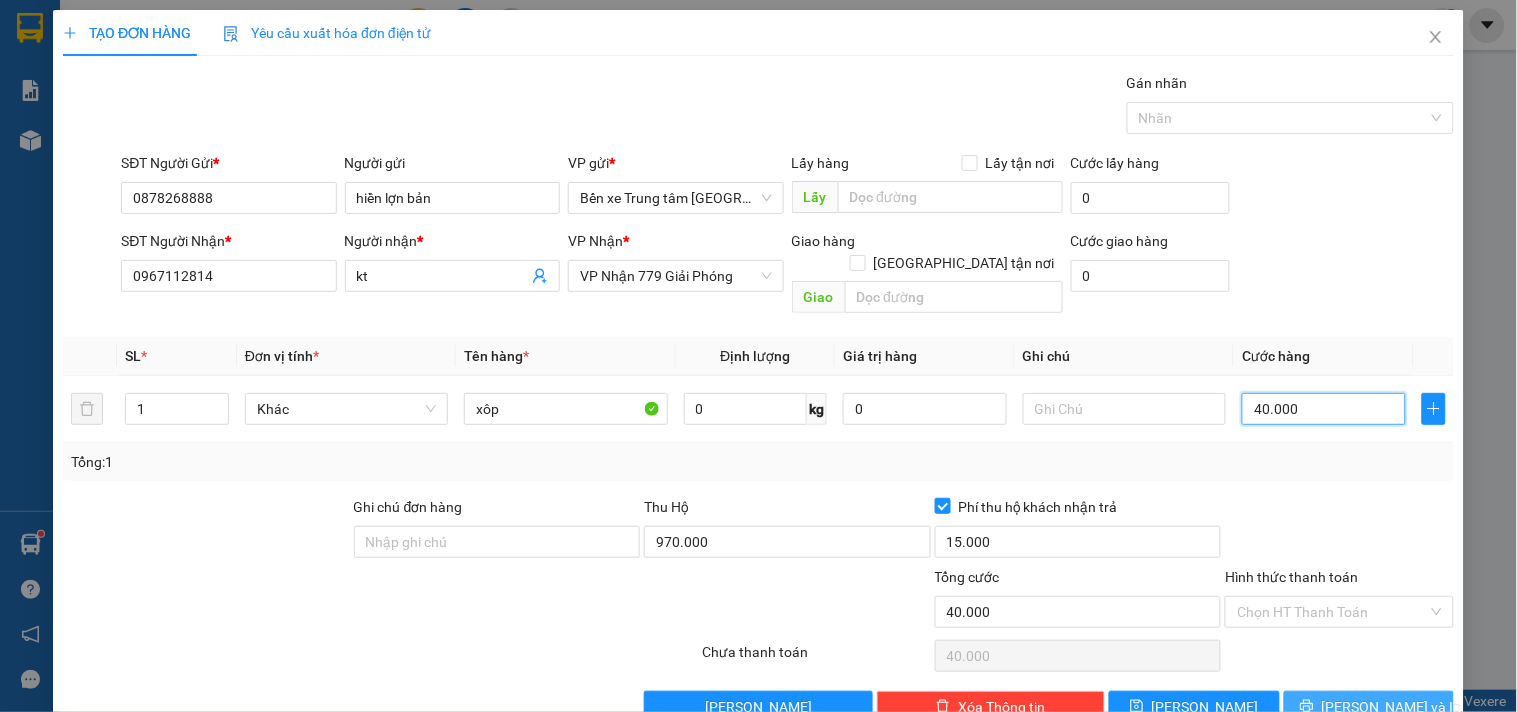 type on "40.000" 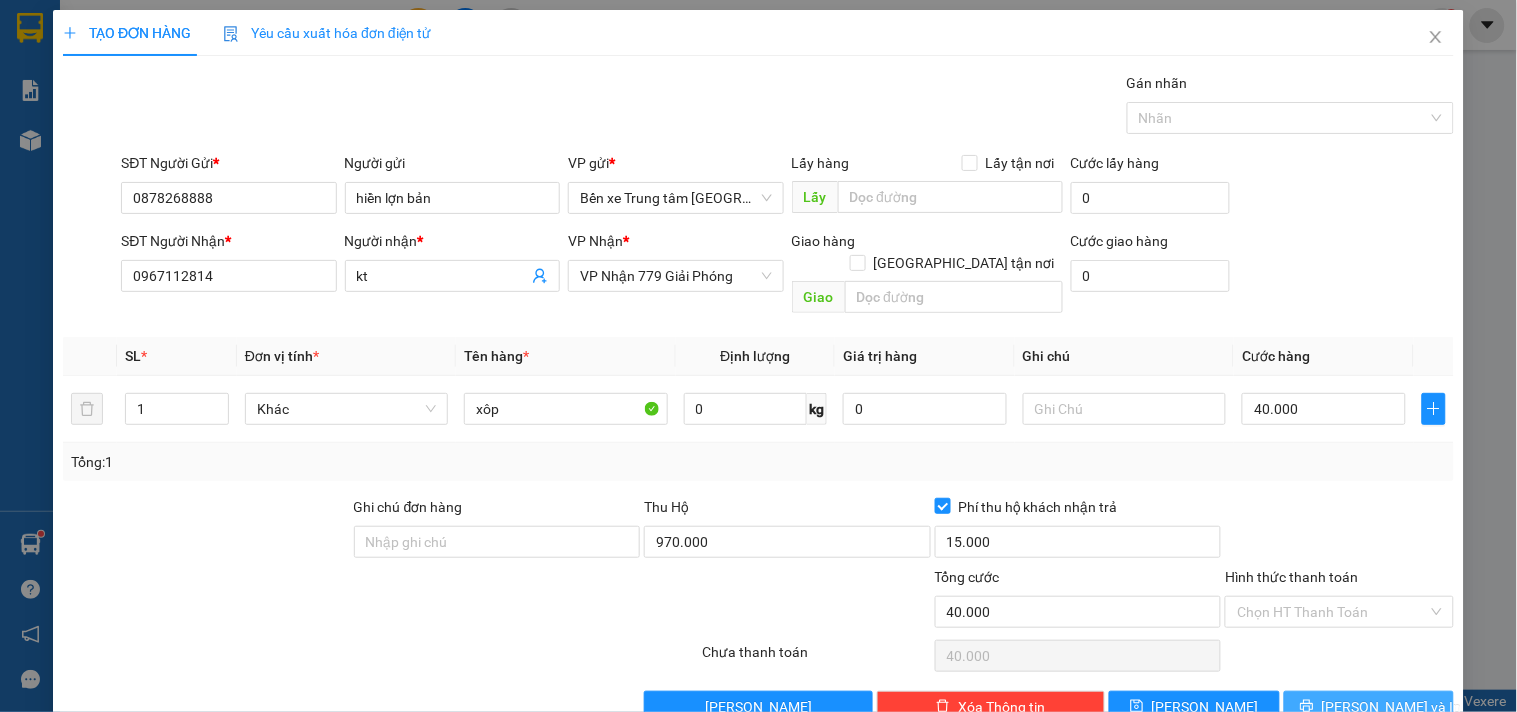 click on "[PERSON_NAME] và In" at bounding box center [1369, 707] 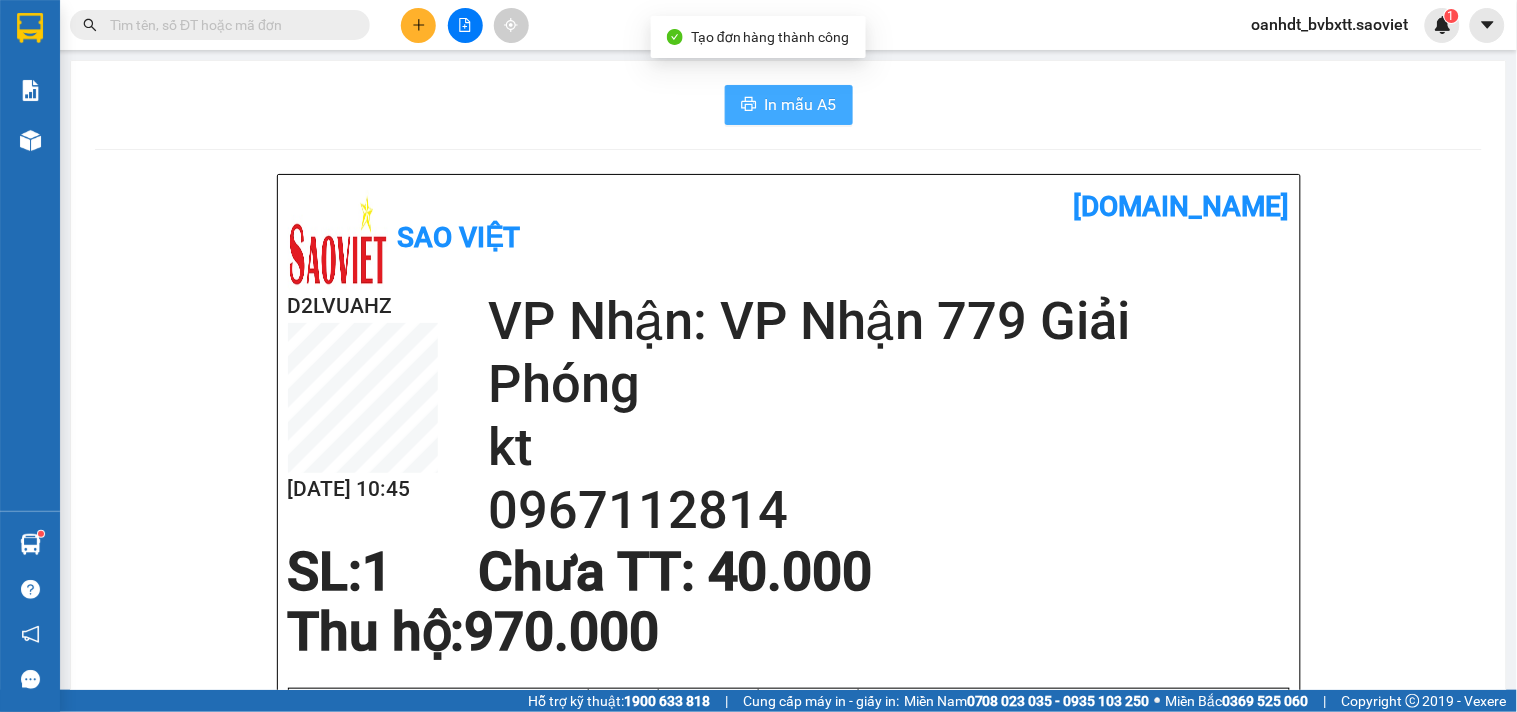 click on "In mẫu A5" at bounding box center (801, 104) 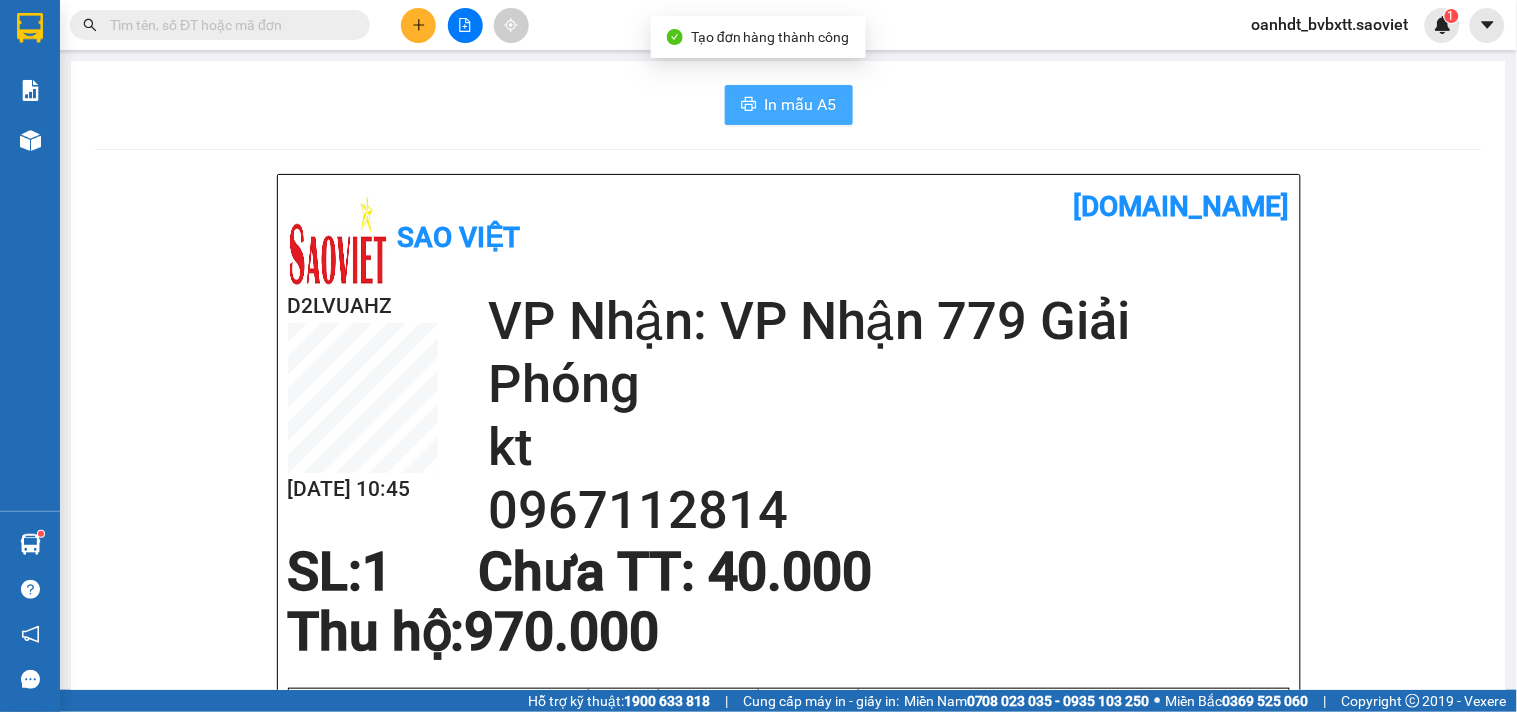 scroll, scrollTop: 0, scrollLeft: 0, axis: both 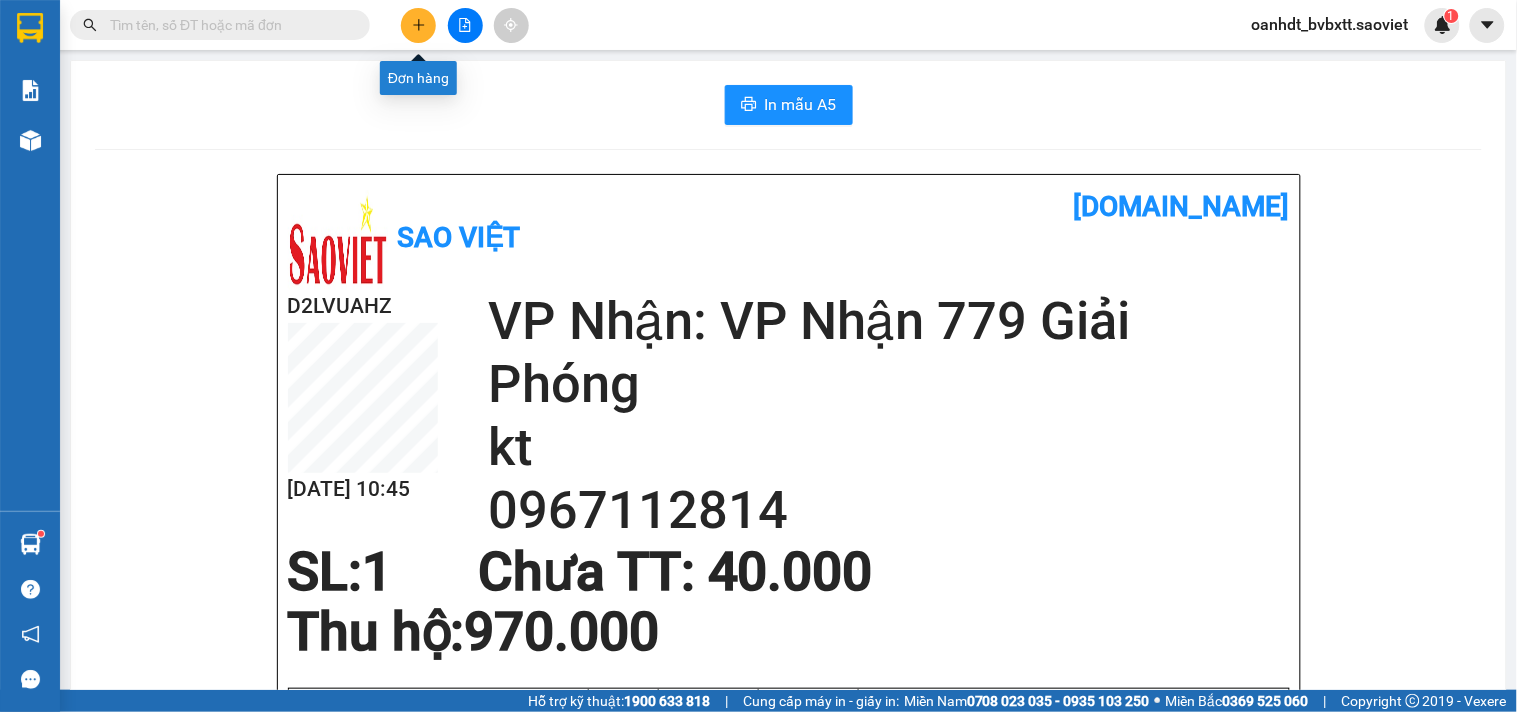 click at bounding box center [418, 25] 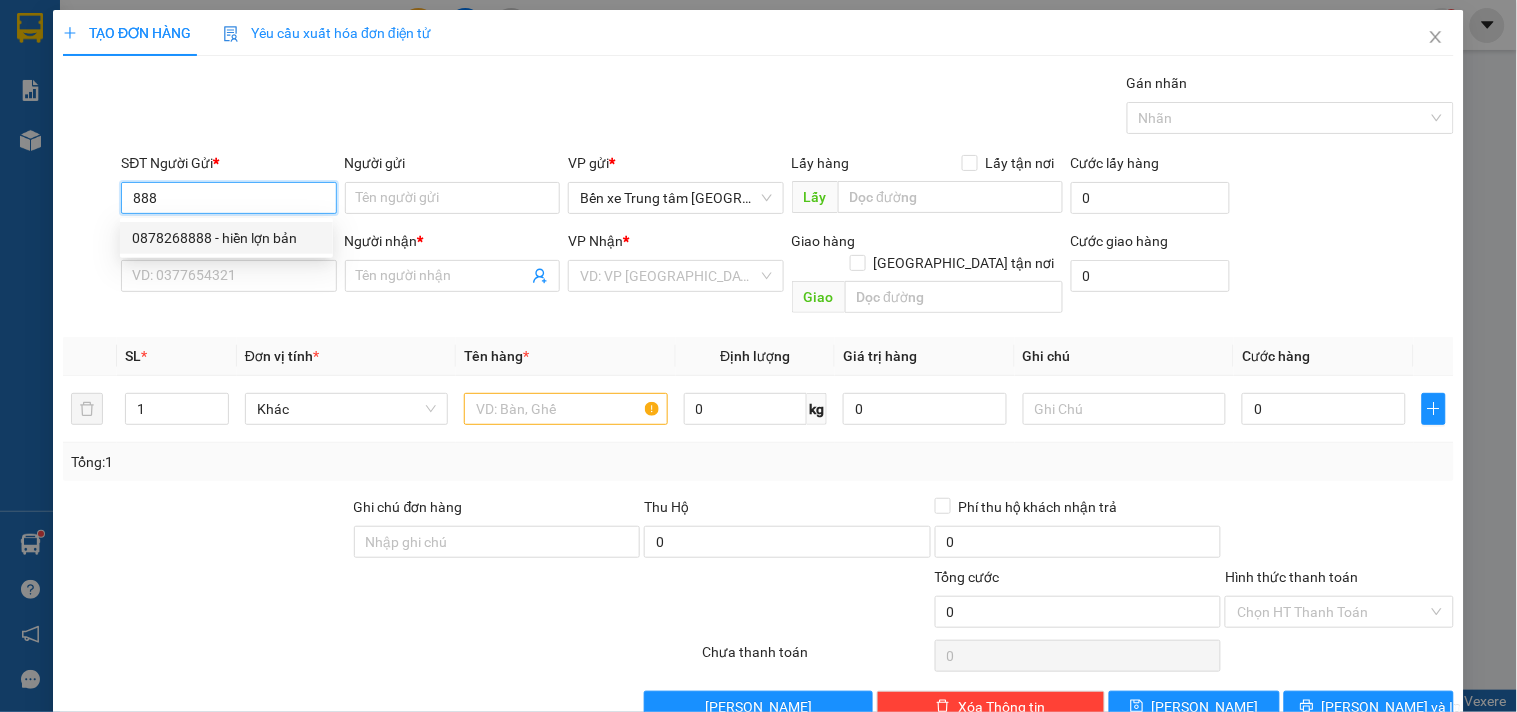 drag, startPoint x: 176, startPoint y: 230, endPoint x: 232, endPoint y: 277, distance: 73.109505 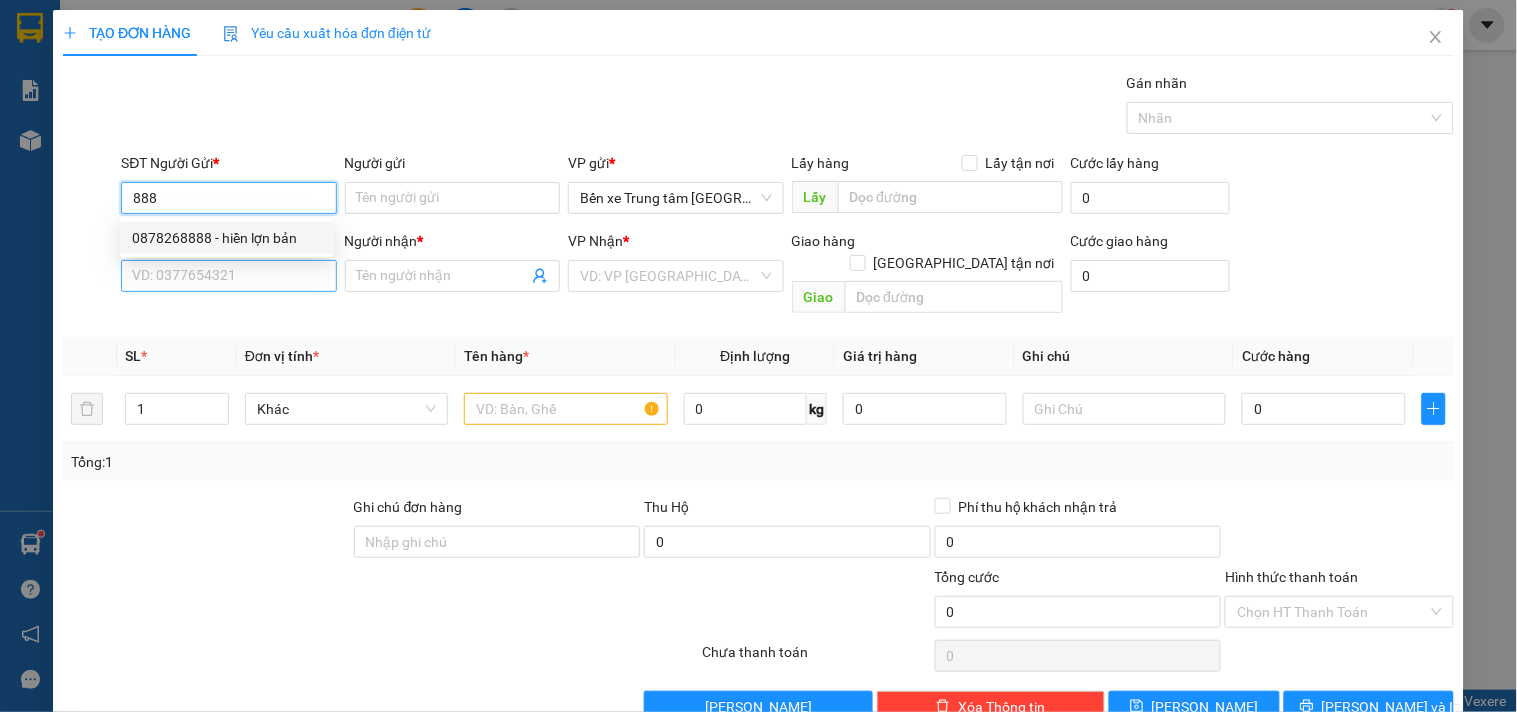 type on "0878268888" 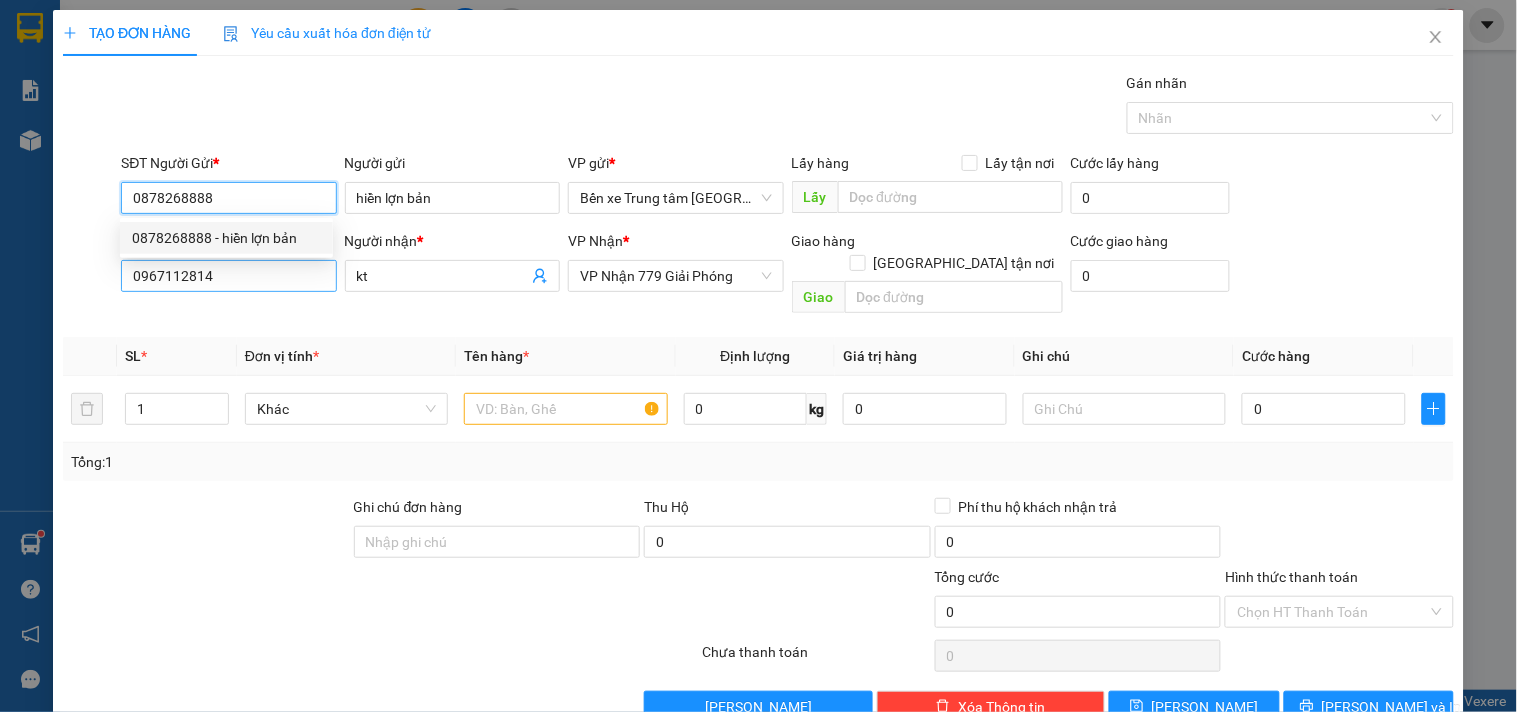 type on "0878268888" 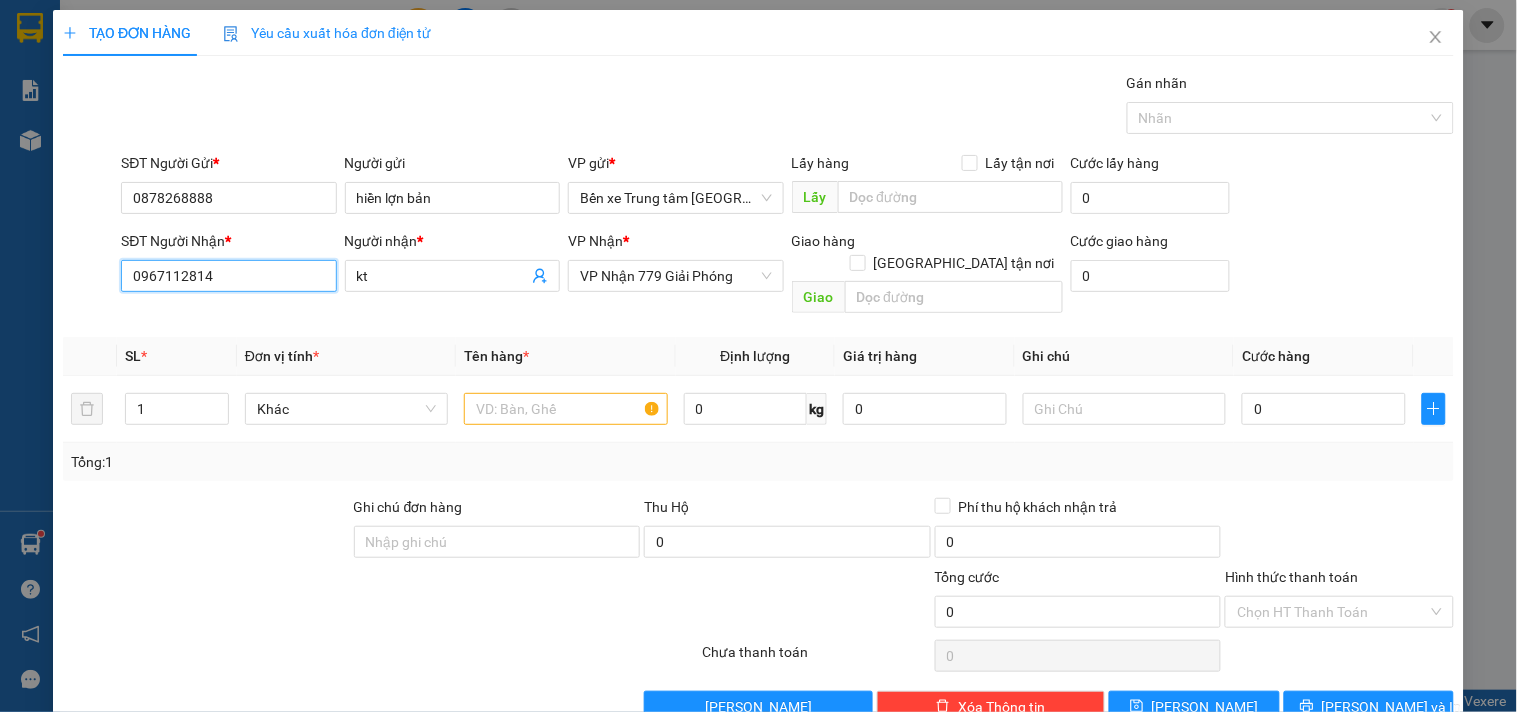 drag, startPoint x: 247, startPoint y: 283, endPoint x: 0, endPoint y: 617, distance: 415.40942 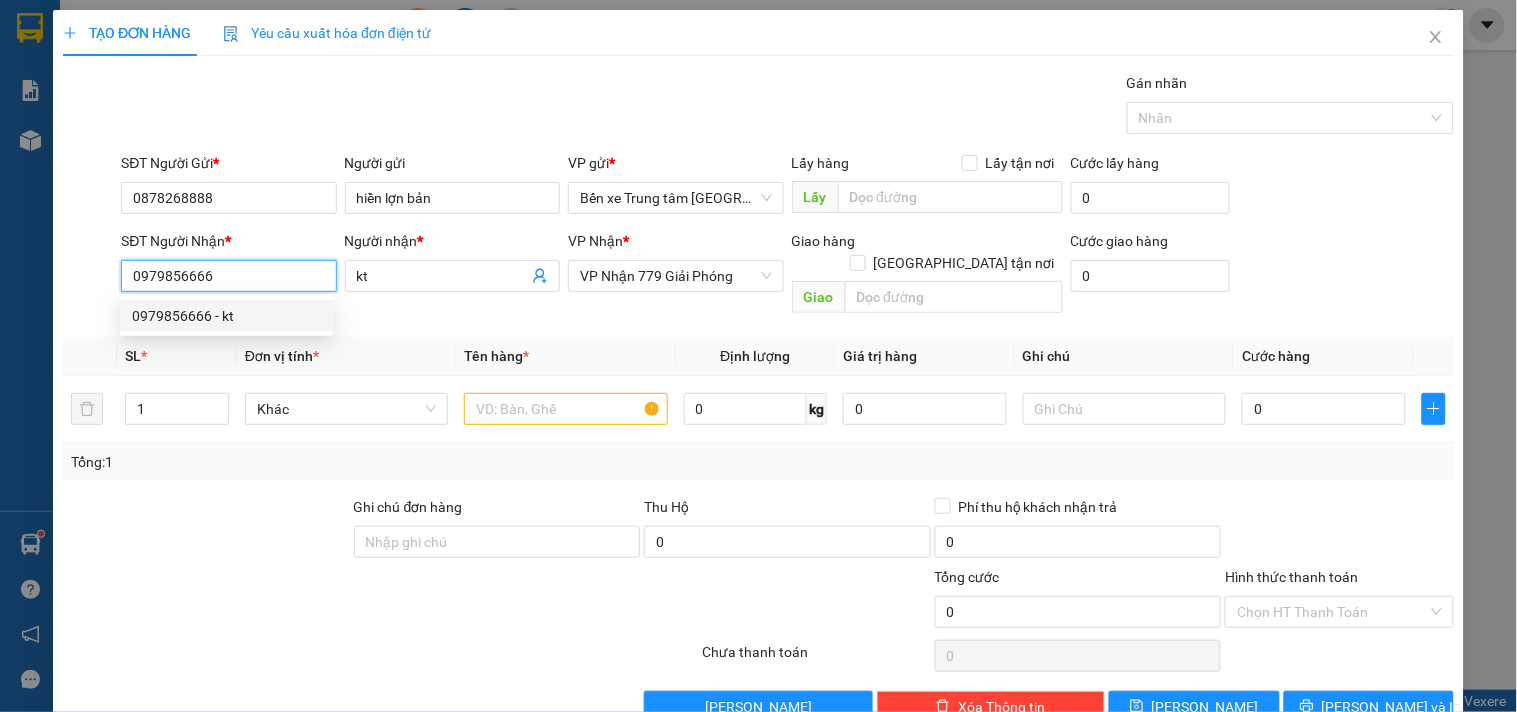 click on "0979856666 - kt" at bounding box center [226, 316] 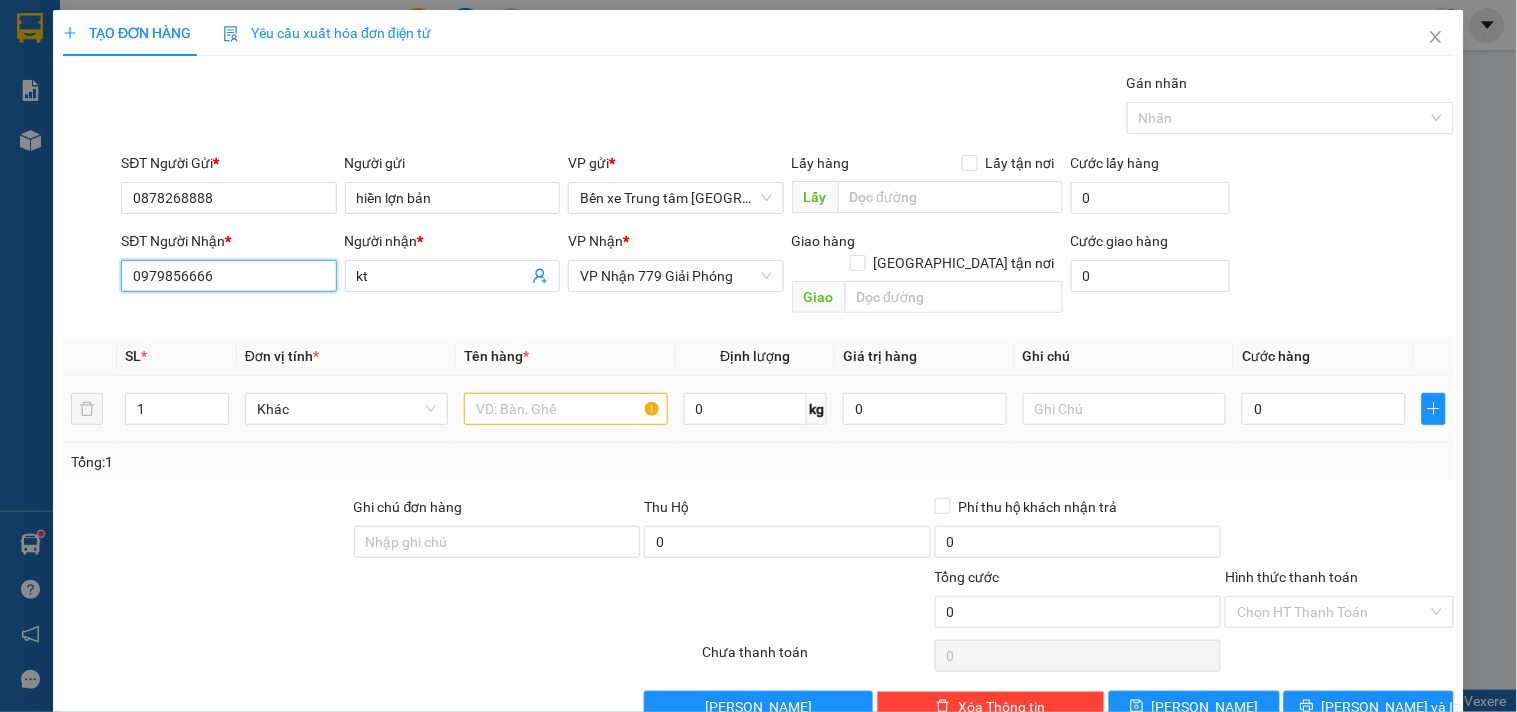 type on "0979856666" 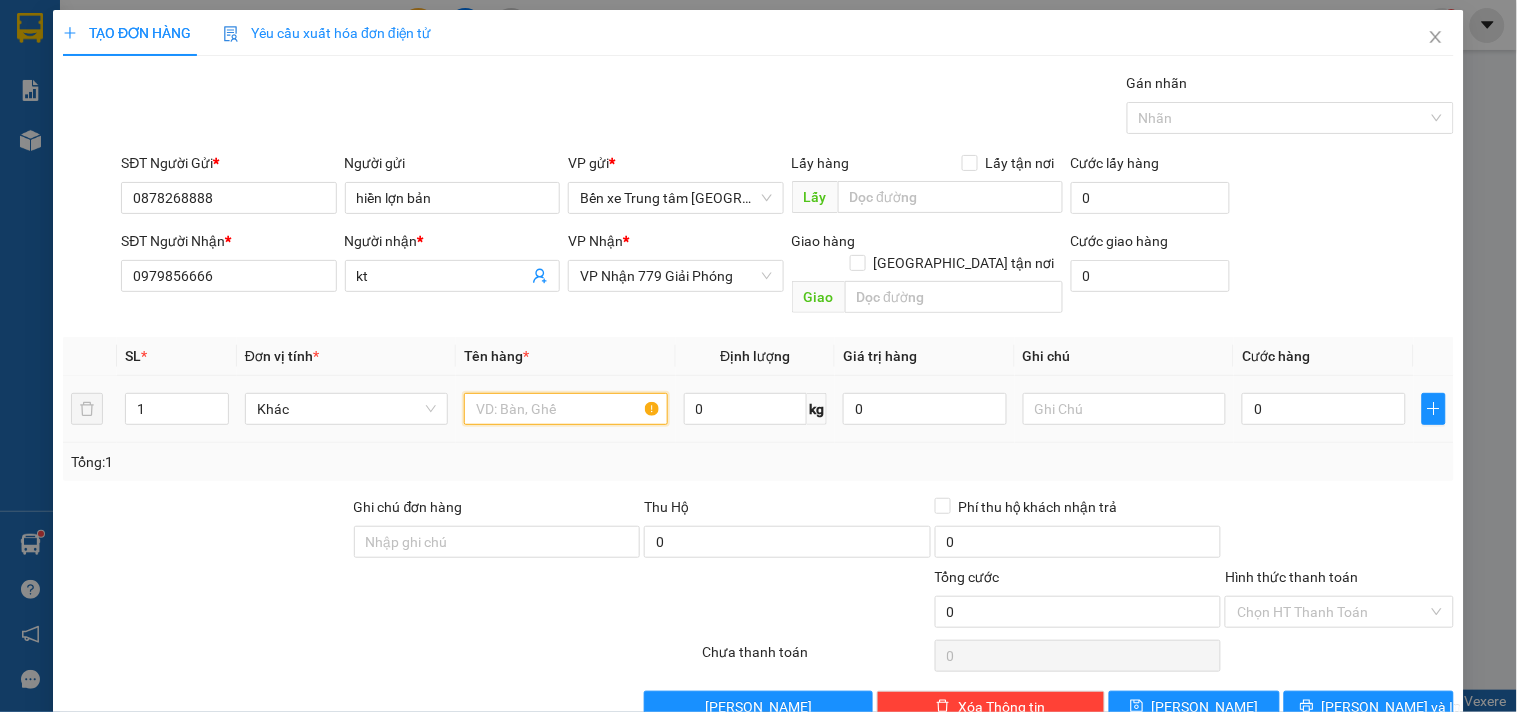 click at bounding box center (565, 409) 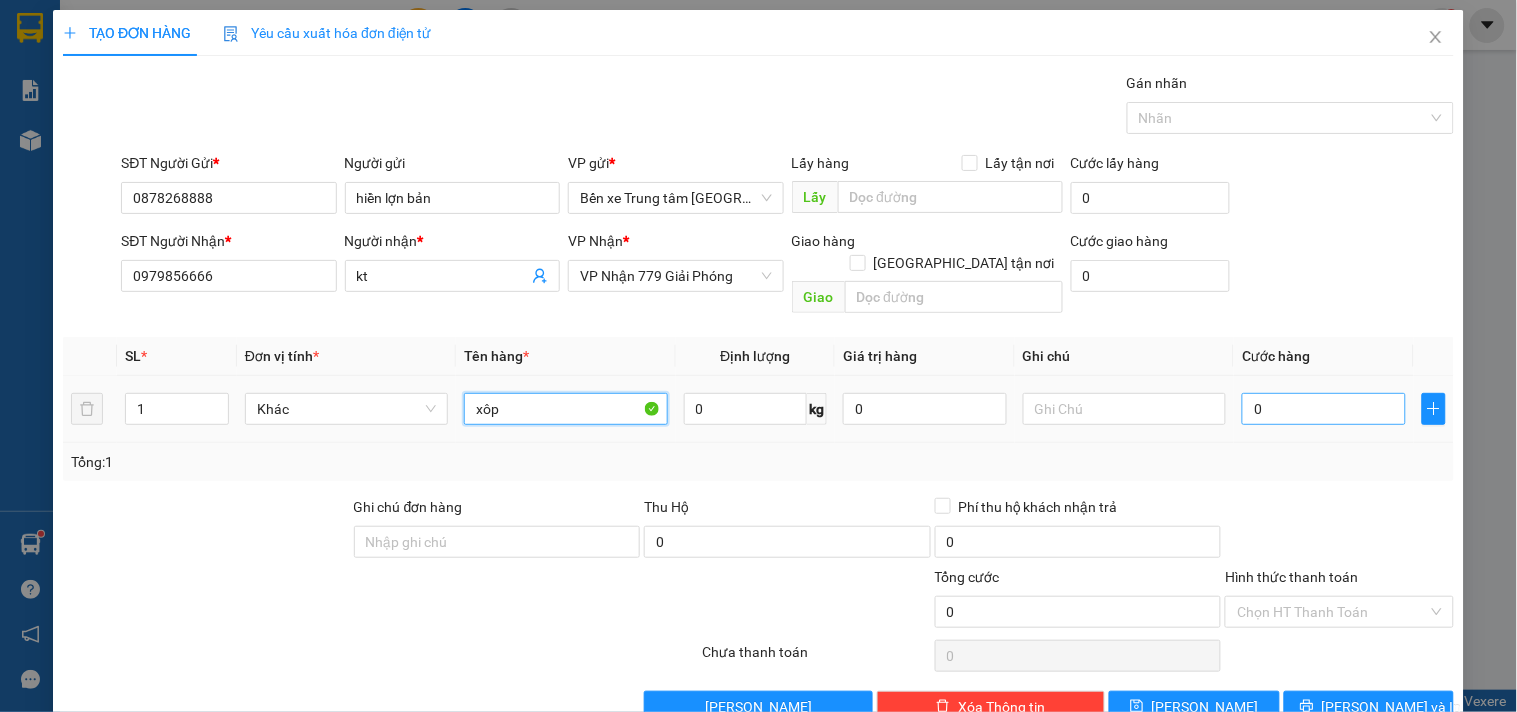 type on "xôp" 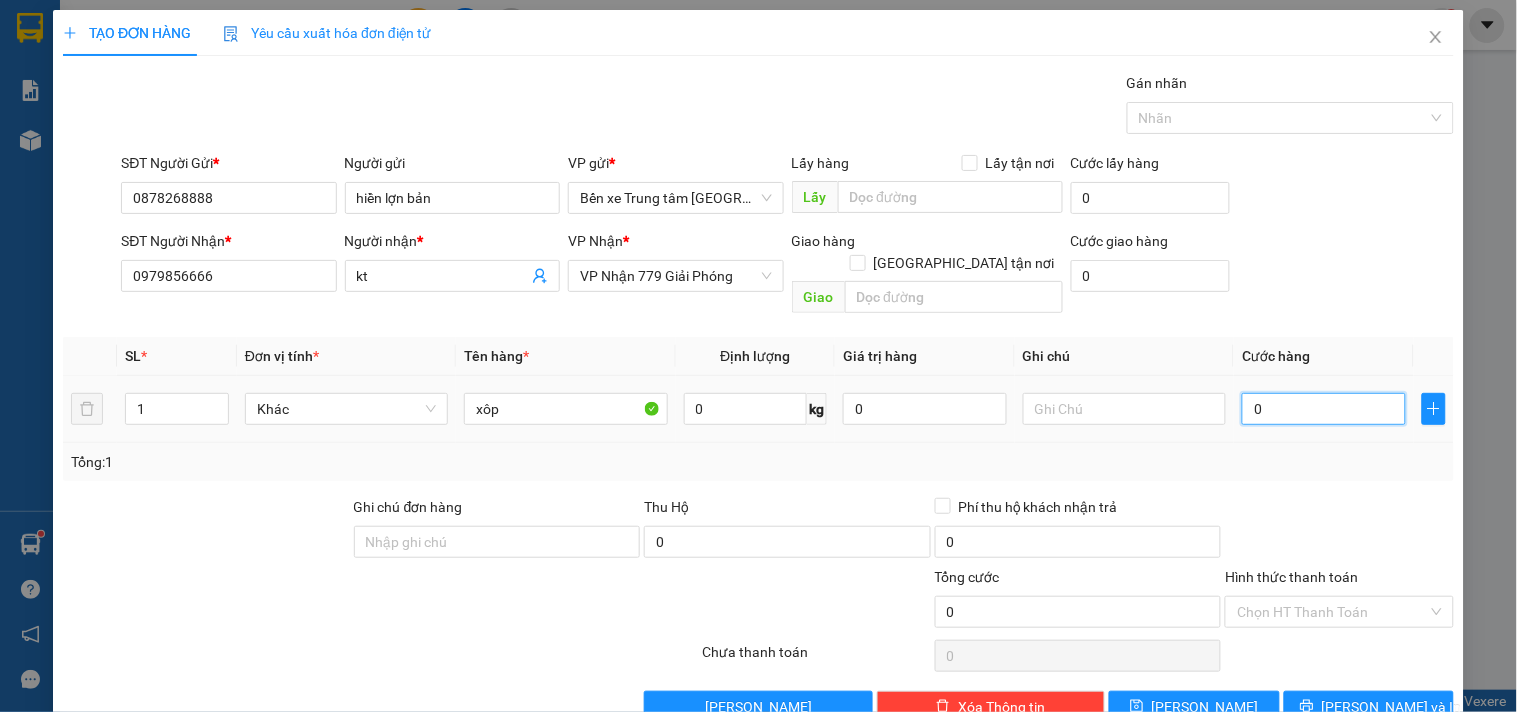 click on "0" at bounding box center (1324, 409) 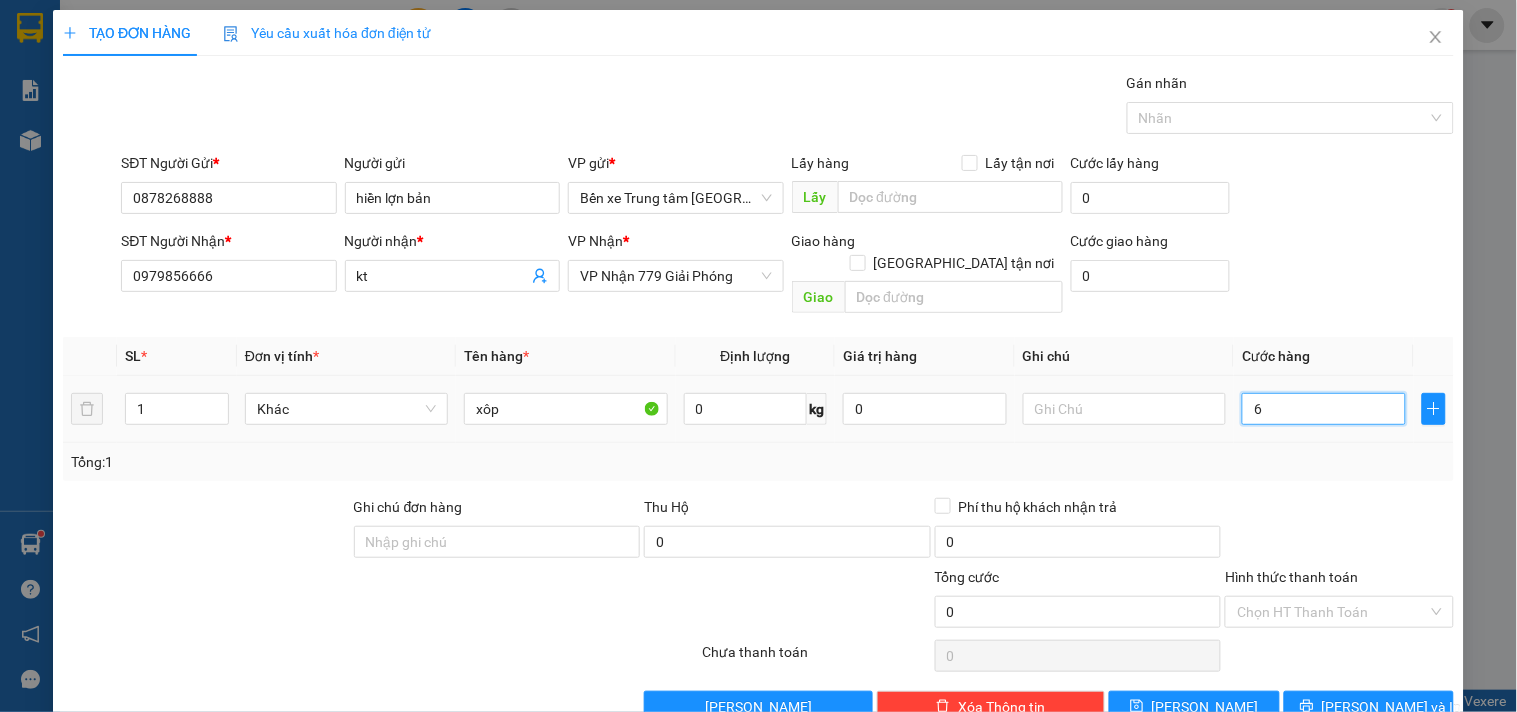 type on "6" 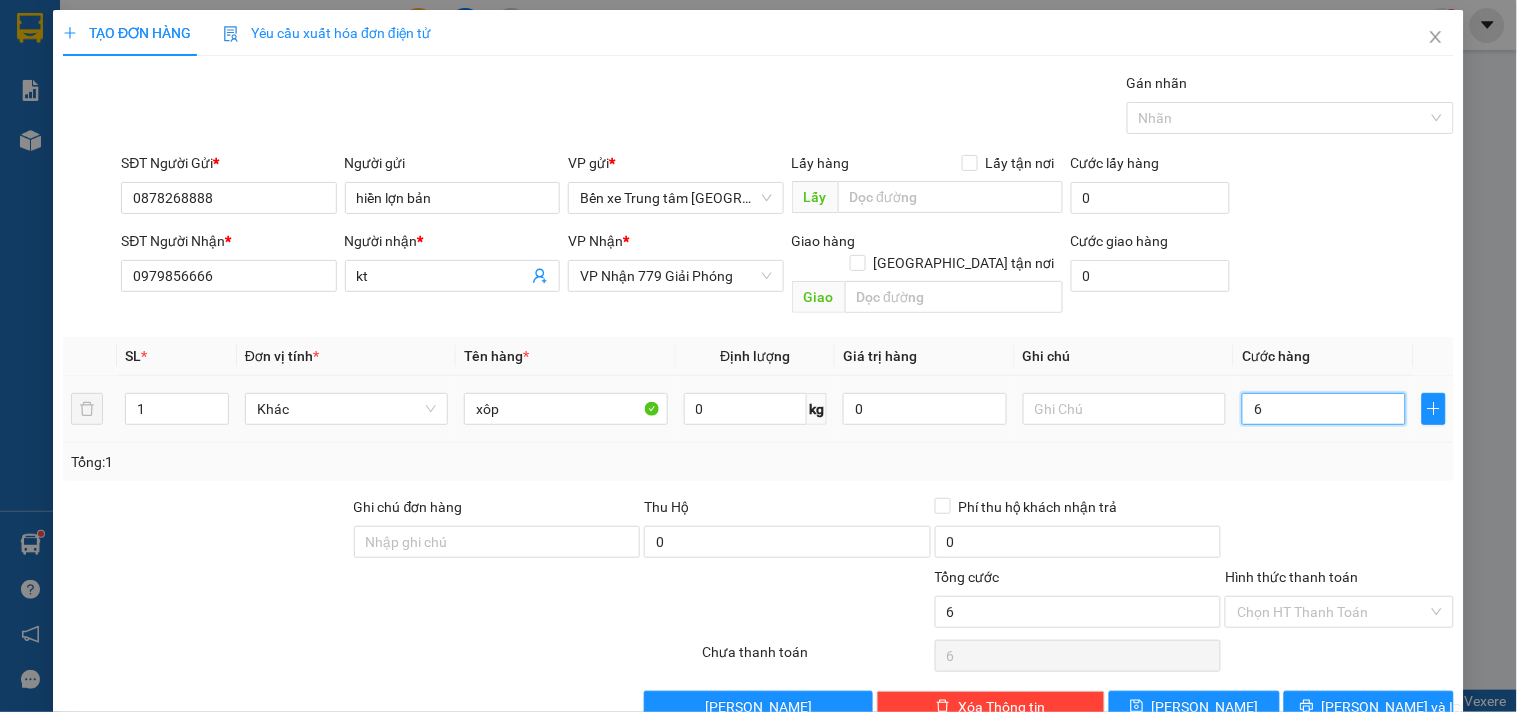 type on "60" 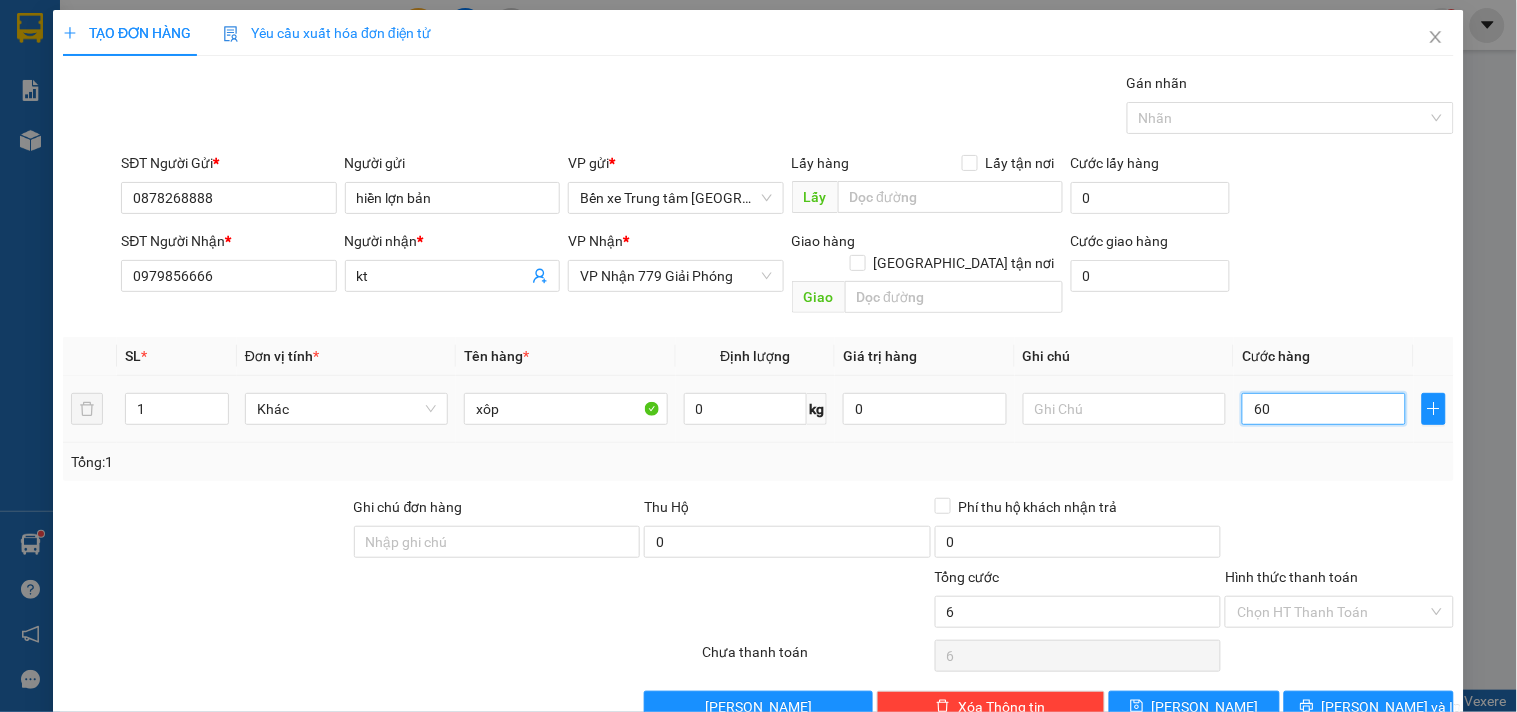 type on "60" 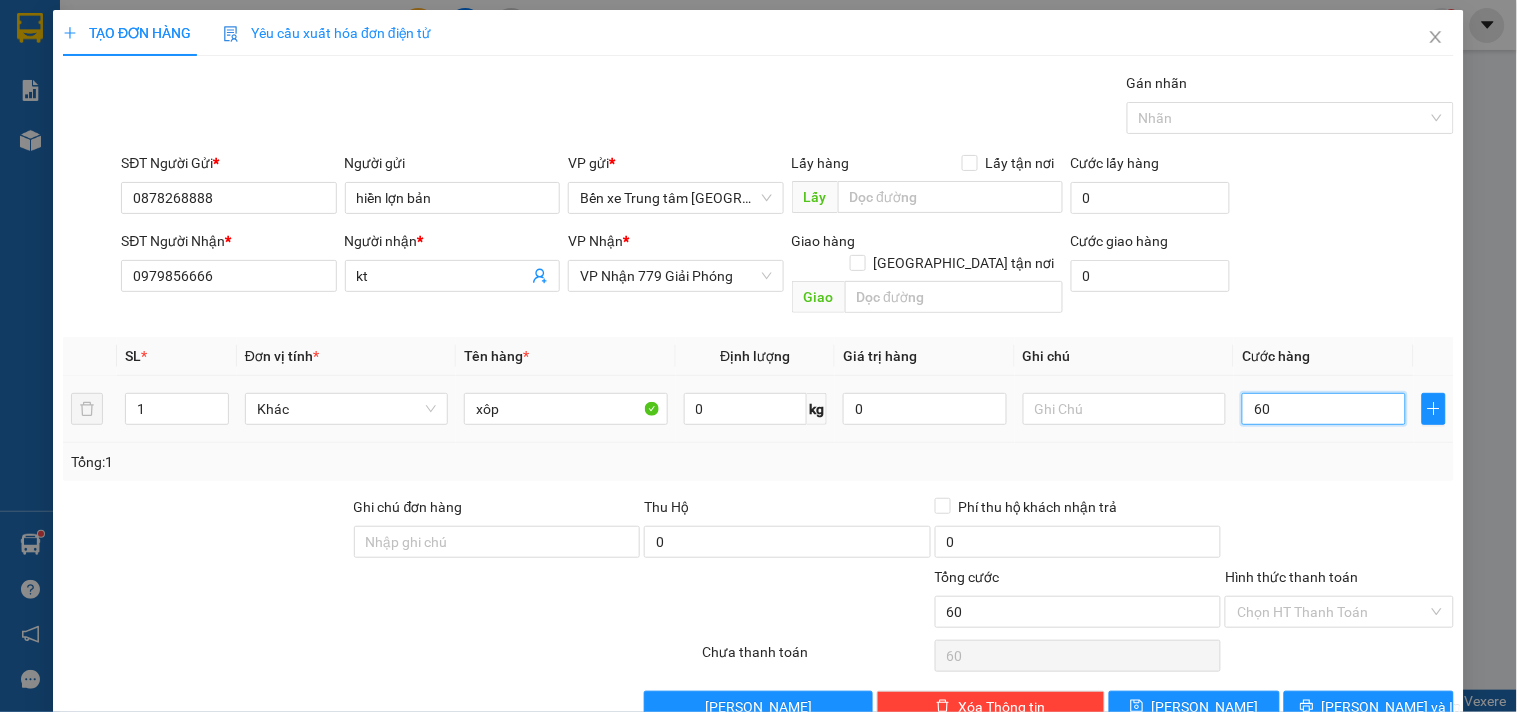 type on "600" 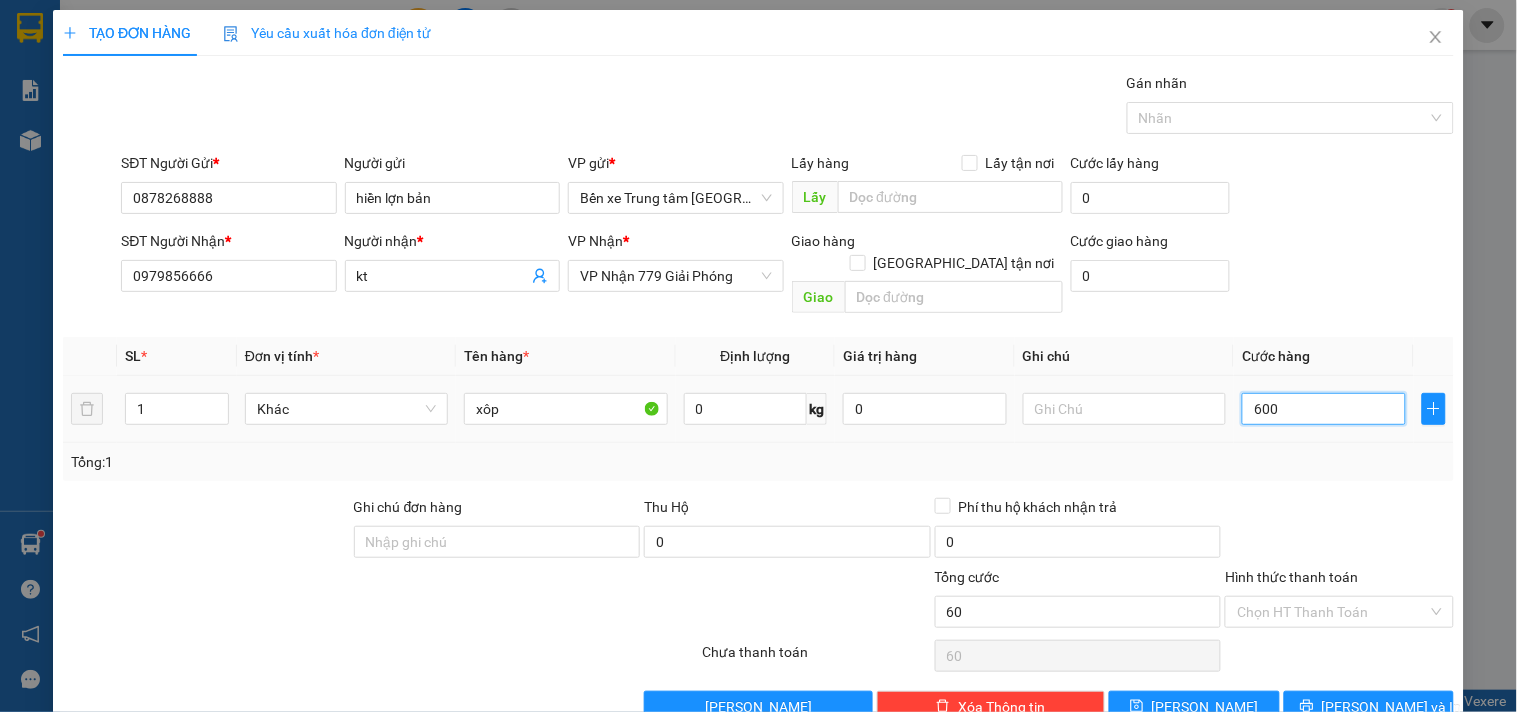 type on "600" 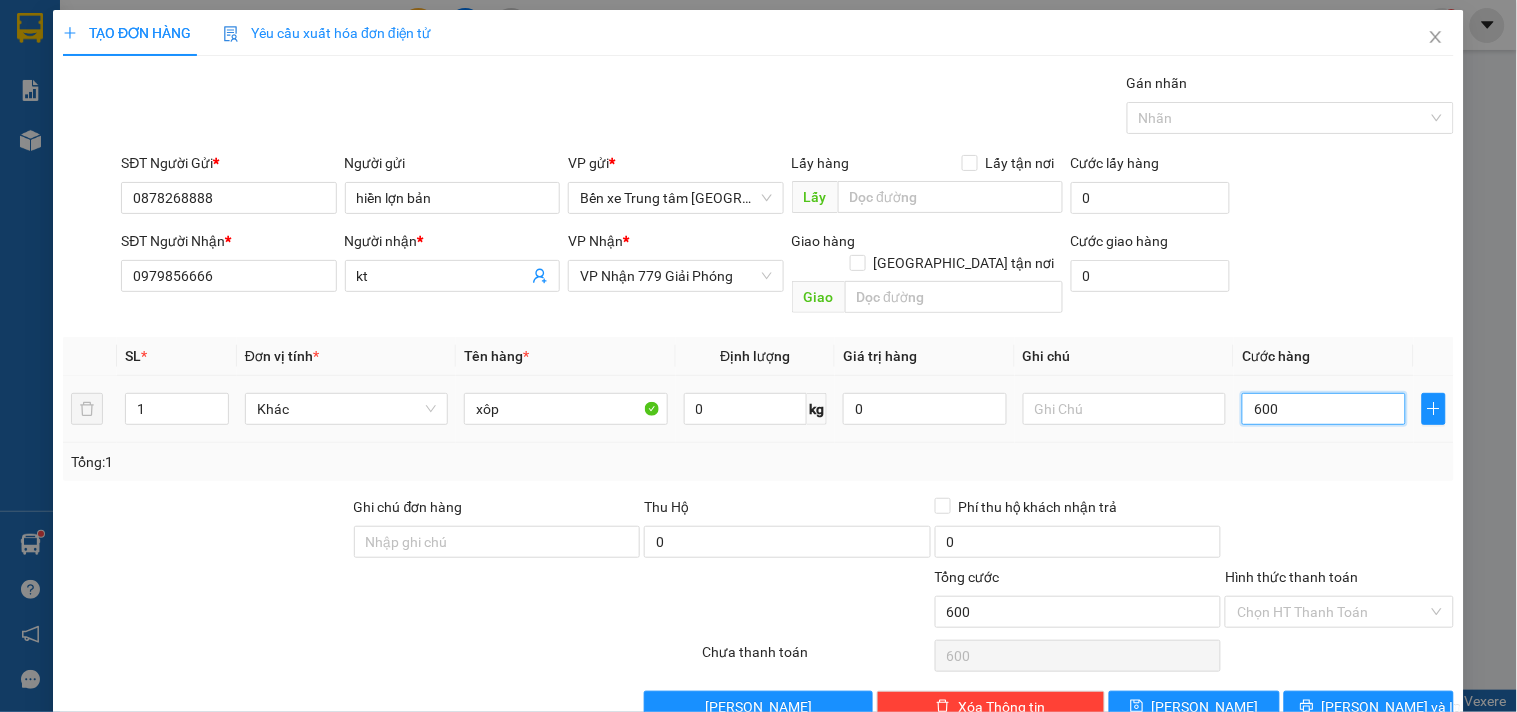 type on "6.000" 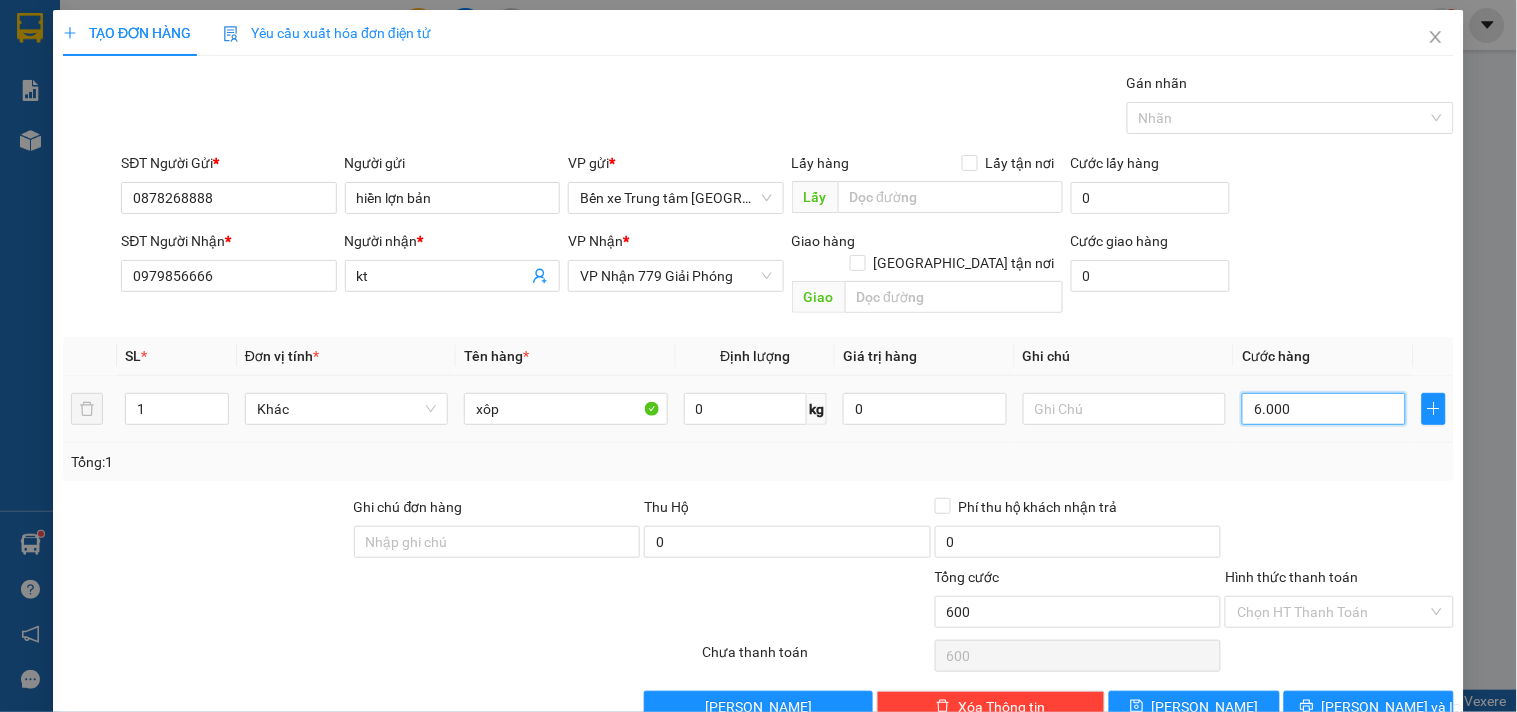 type on "6.000" 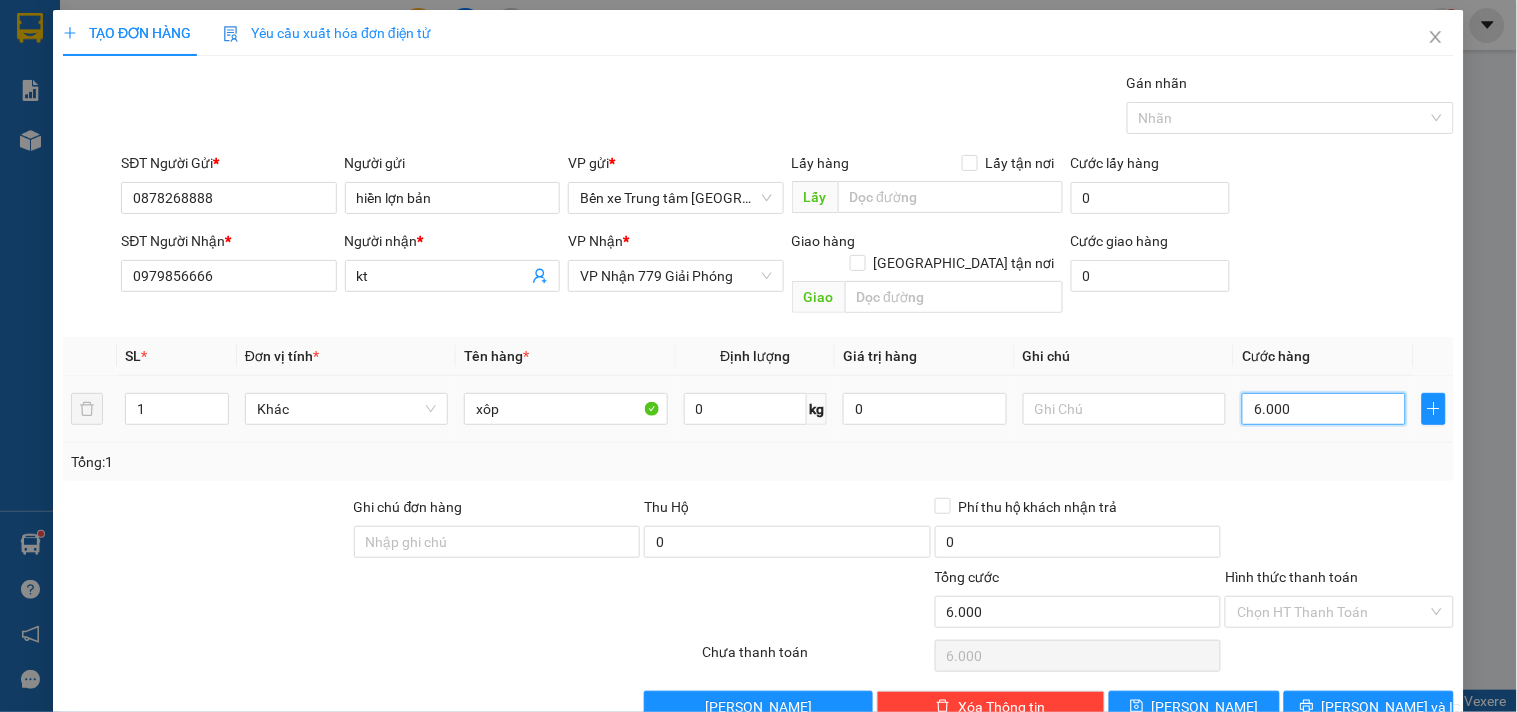 type on "60.000" 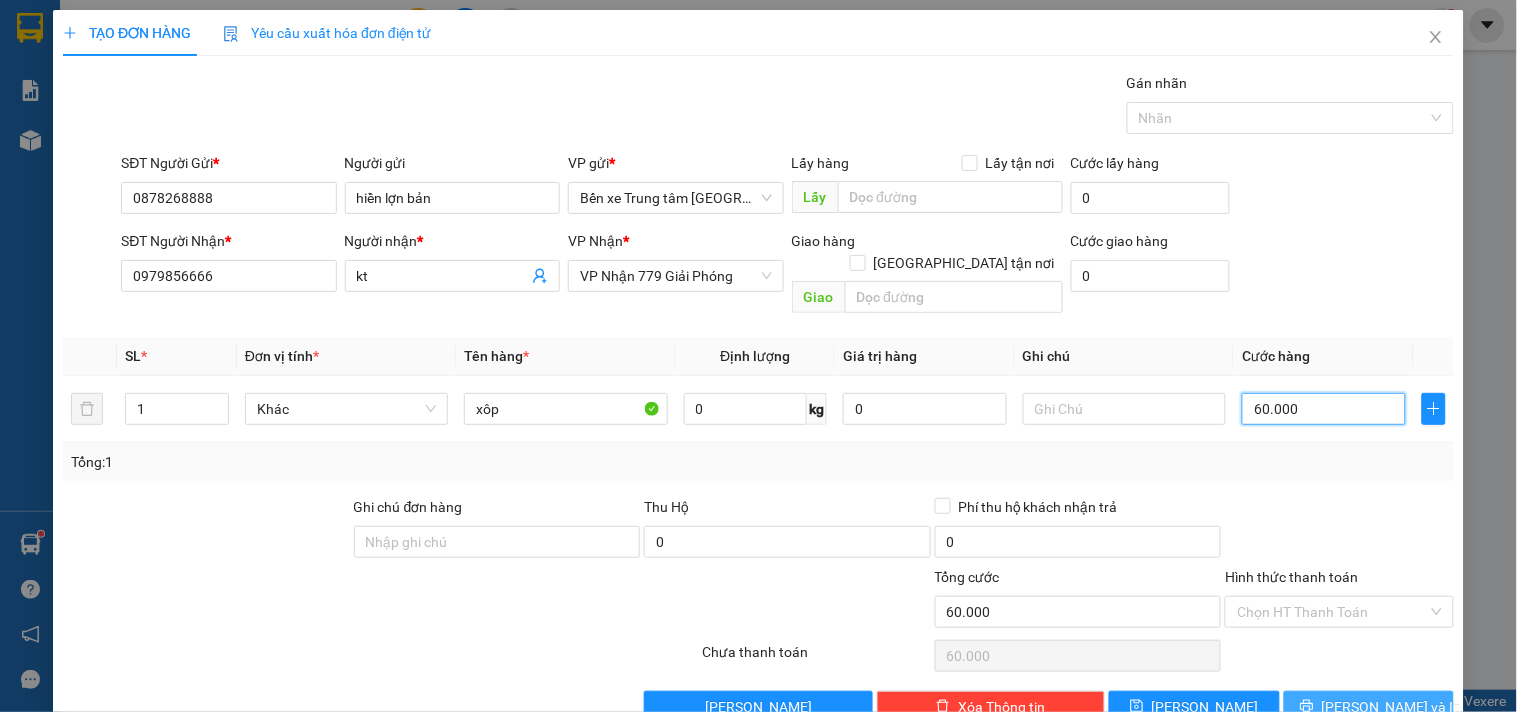 type on "60.000" 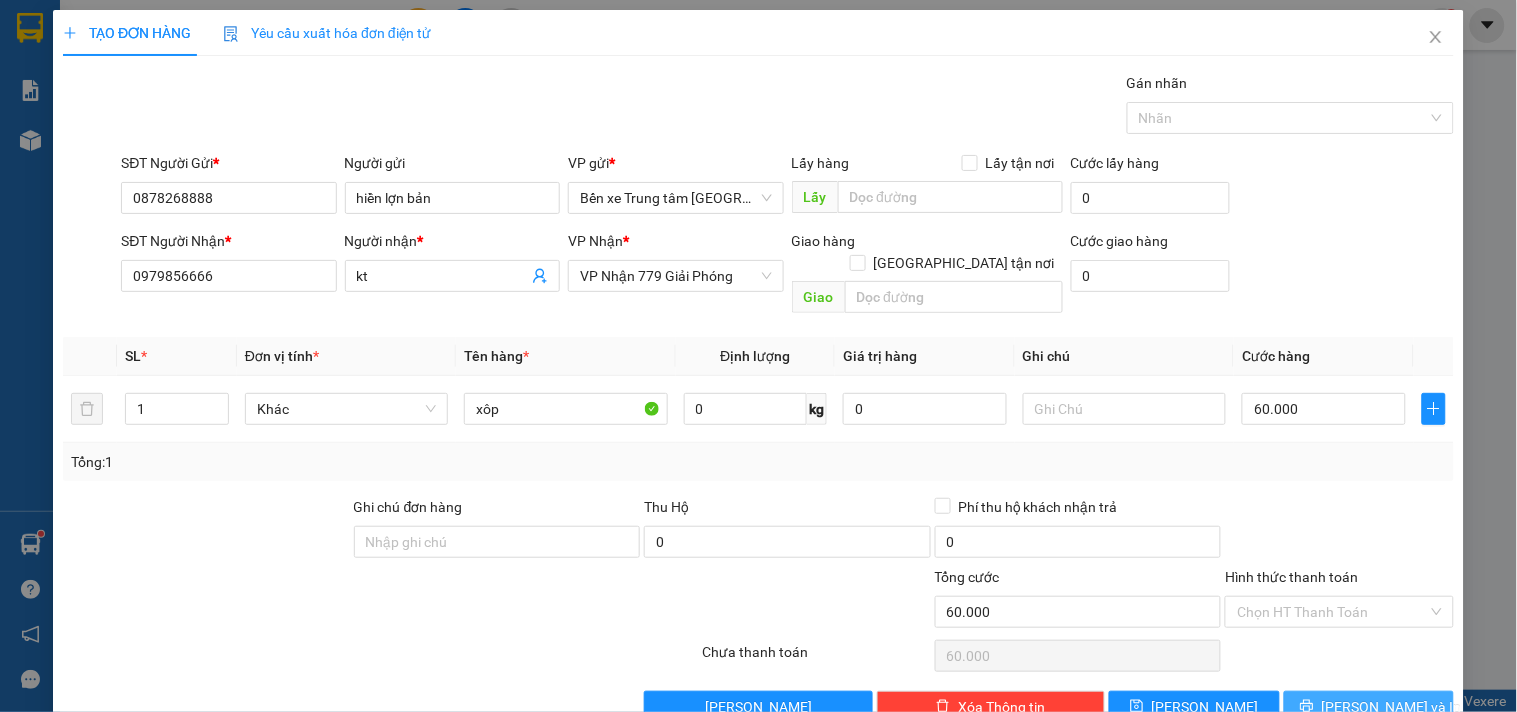 click on "[PERSON_NAME] và In" at bounding box center [1392, 707] 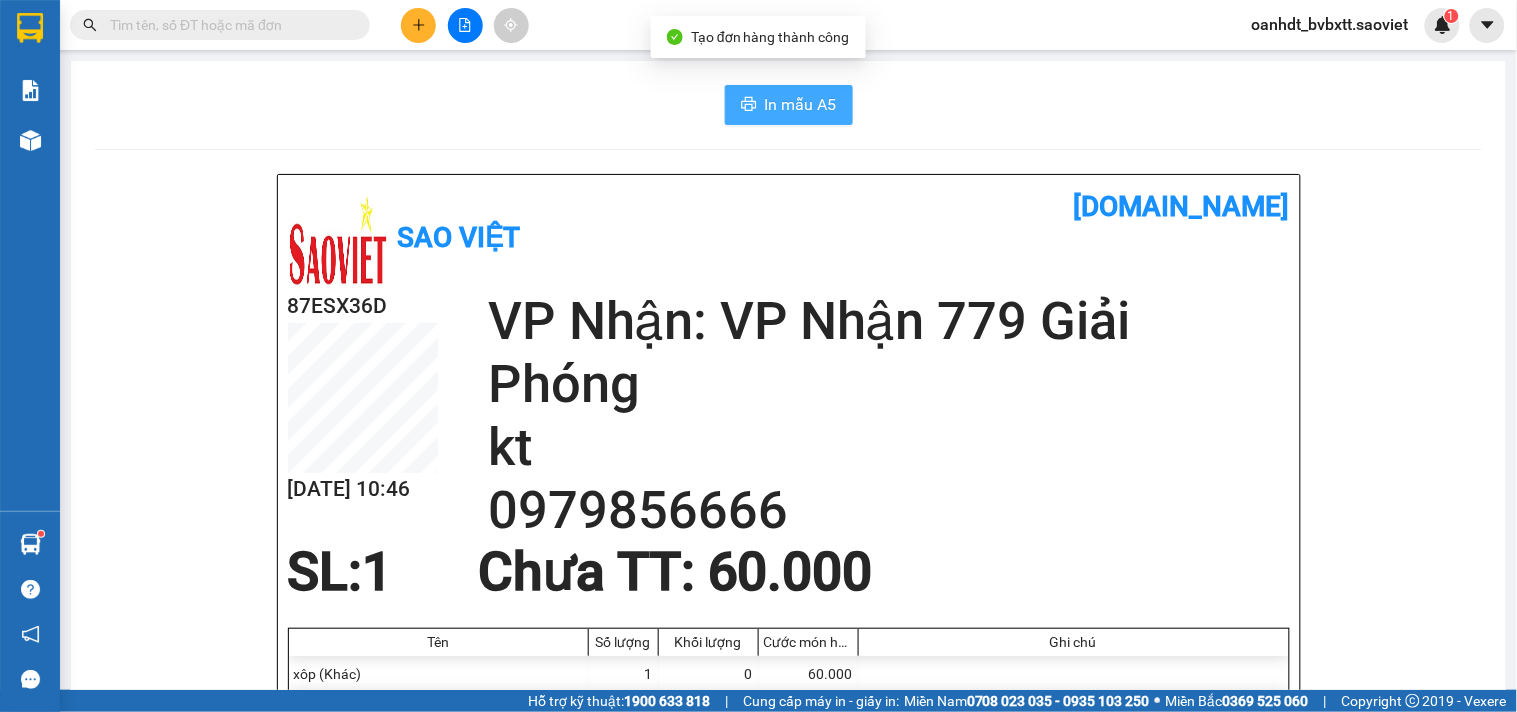 click on "In mẫu A5" at bounding box center [789, 105] 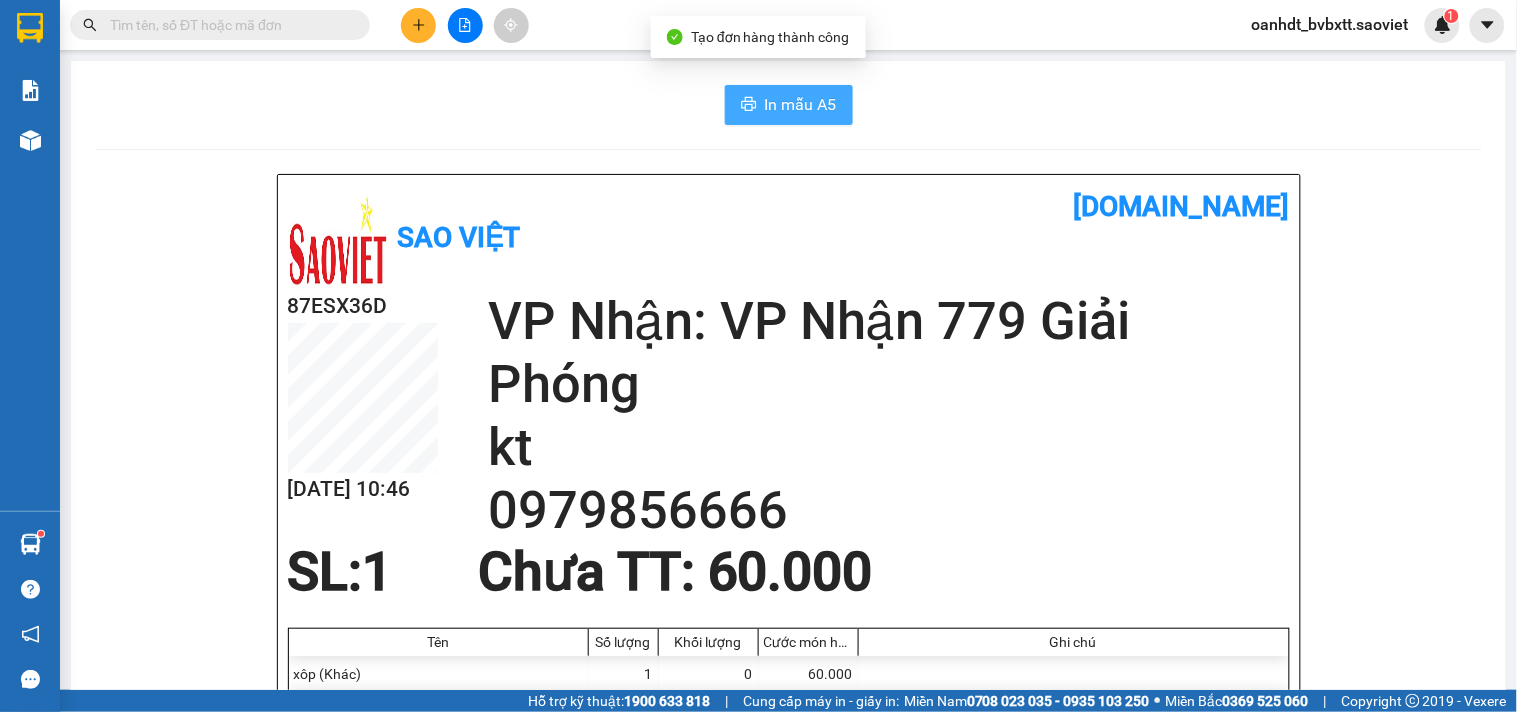 scroll, scrollTop: 0, scrollLeft: 0, axis: both 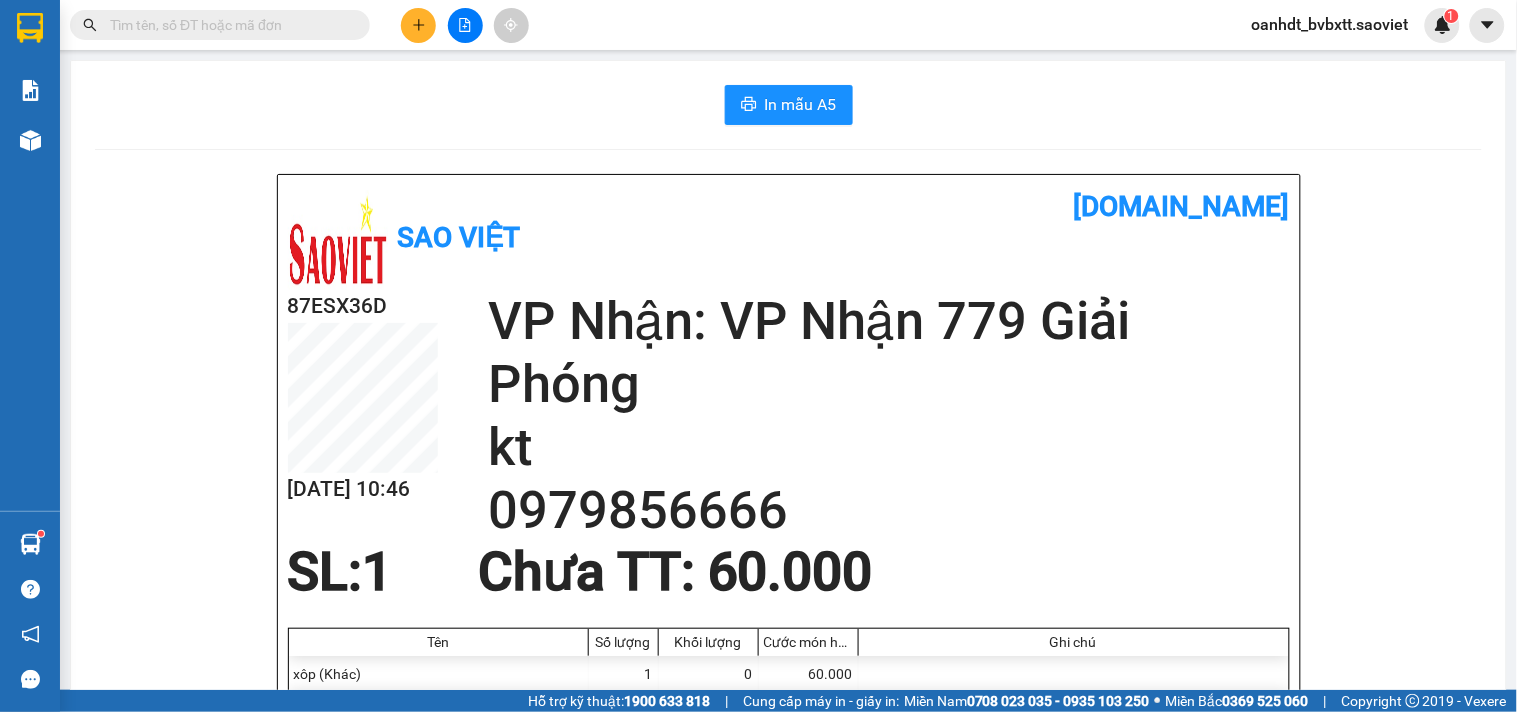 click 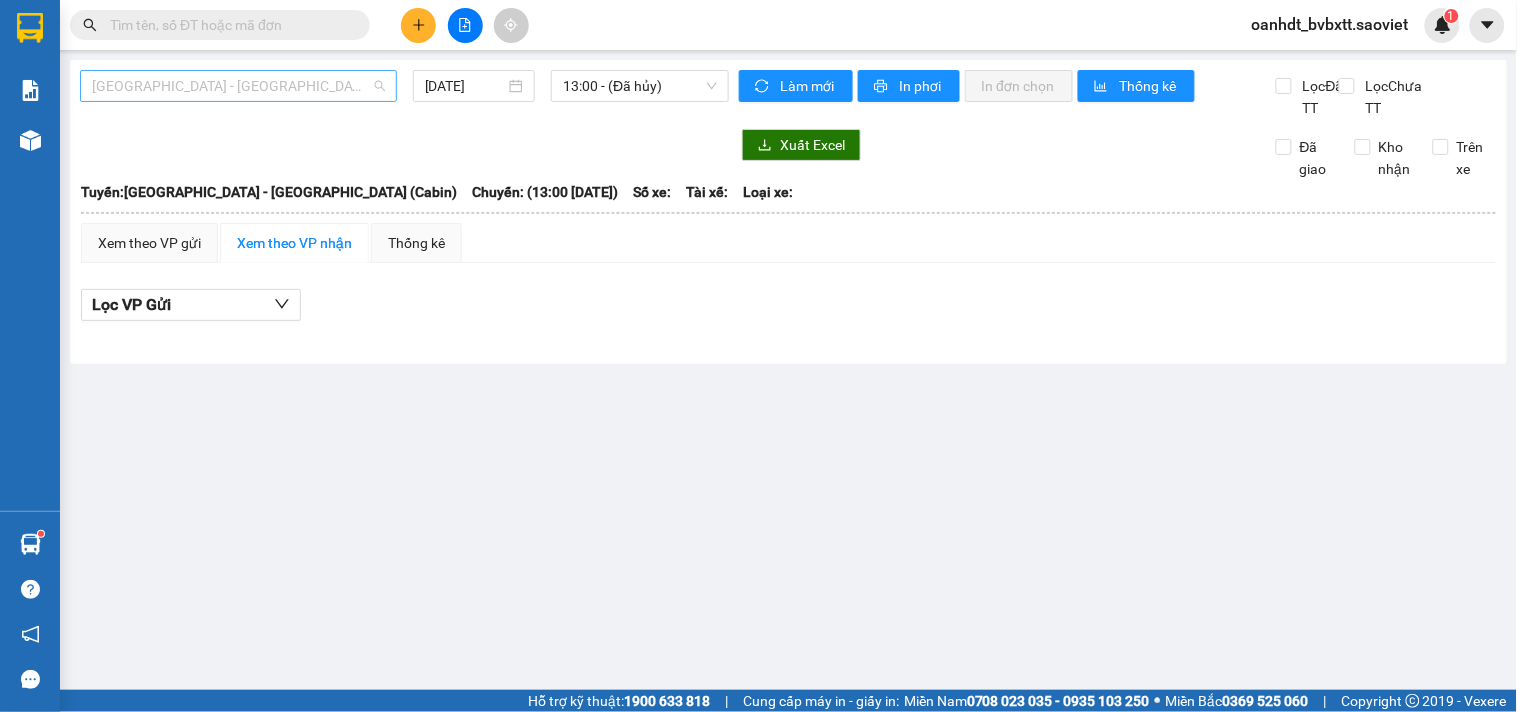drag, startPoint x: 457, startPoint y: 26, endPoint x: 215, endPoint y: 86, distance: 249.32709 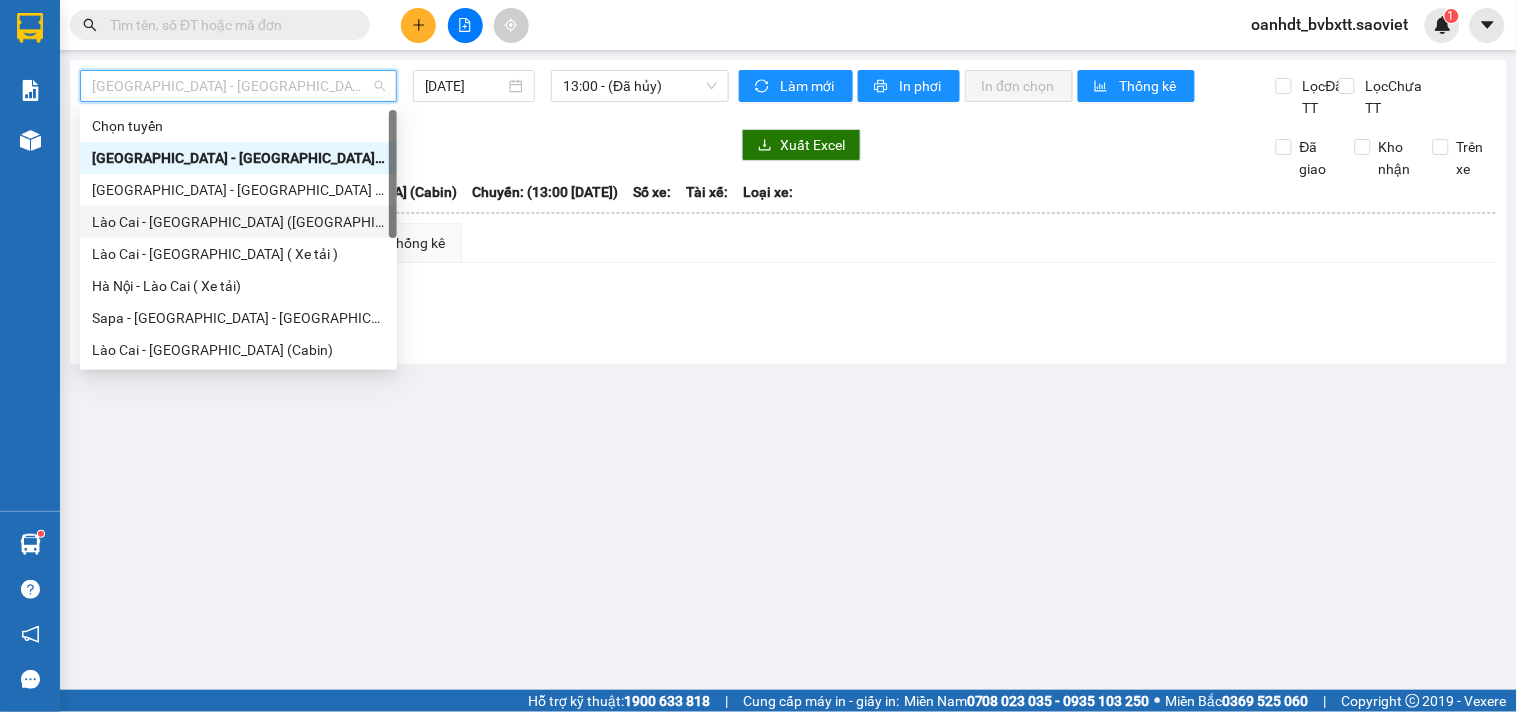 scroll, scrollTop: 160, scrollLeft: 0, axis: vertical 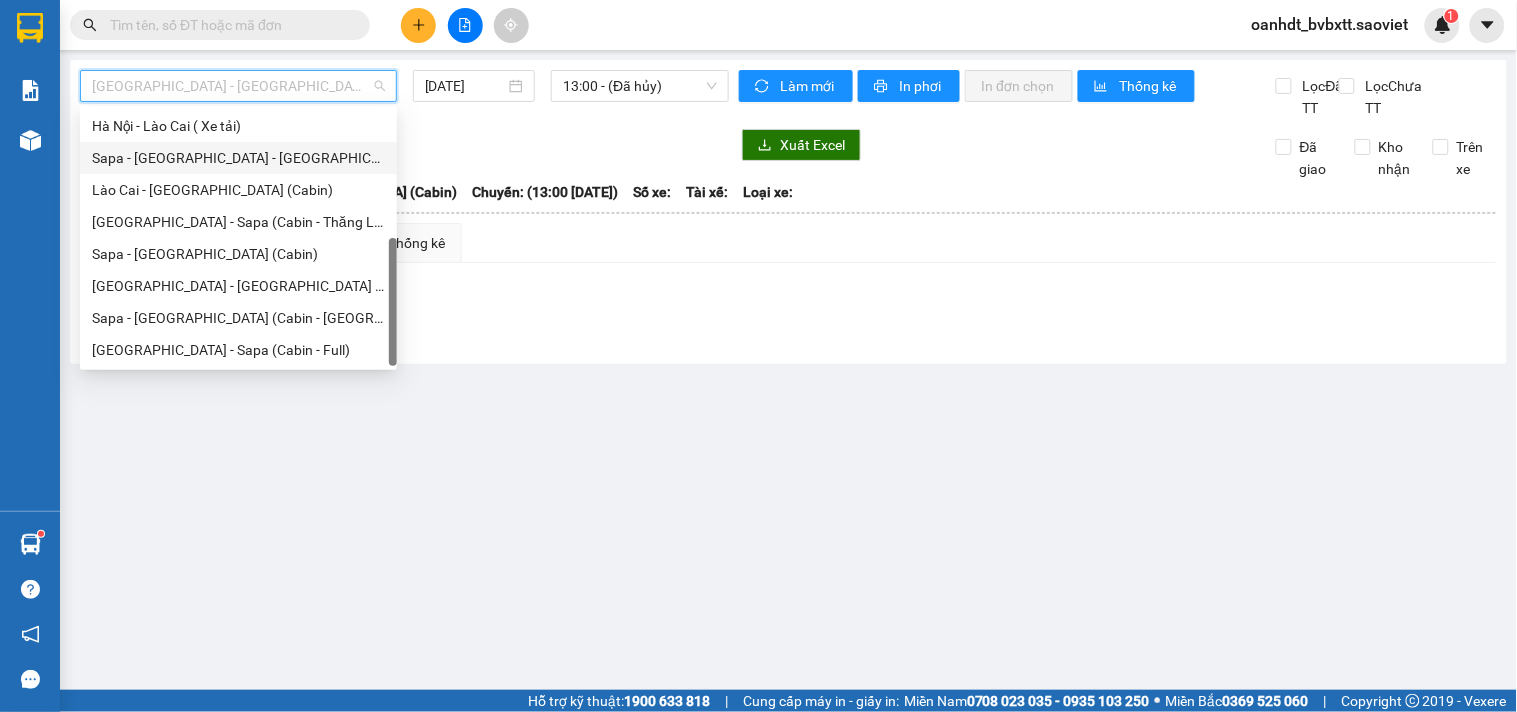 click on "Sapa - [GEOGRAPHIC_DATA] - [GEOGRAPHIC_DATA] ([GEOGRAPHIC_DATA])" at bounding box center (238, 158) 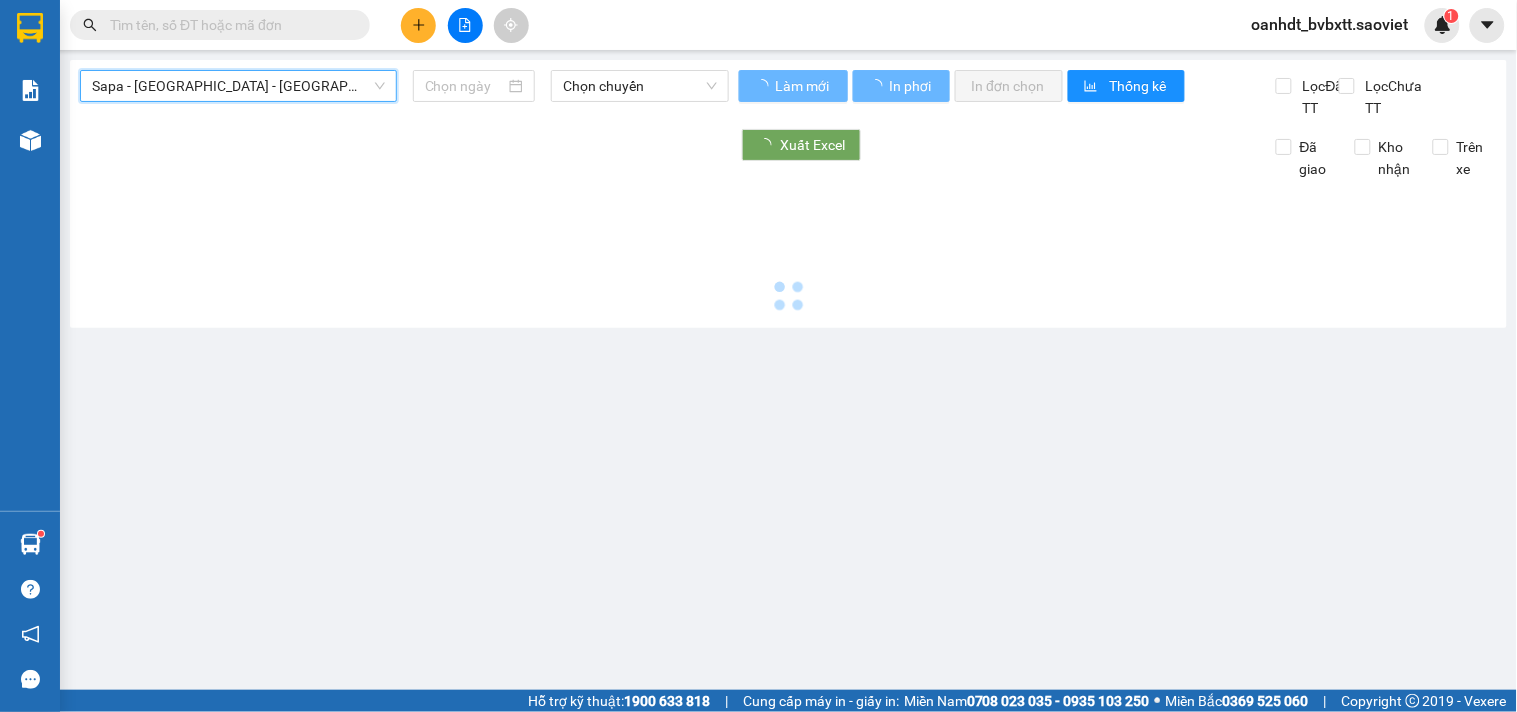 type on "[DATE]" 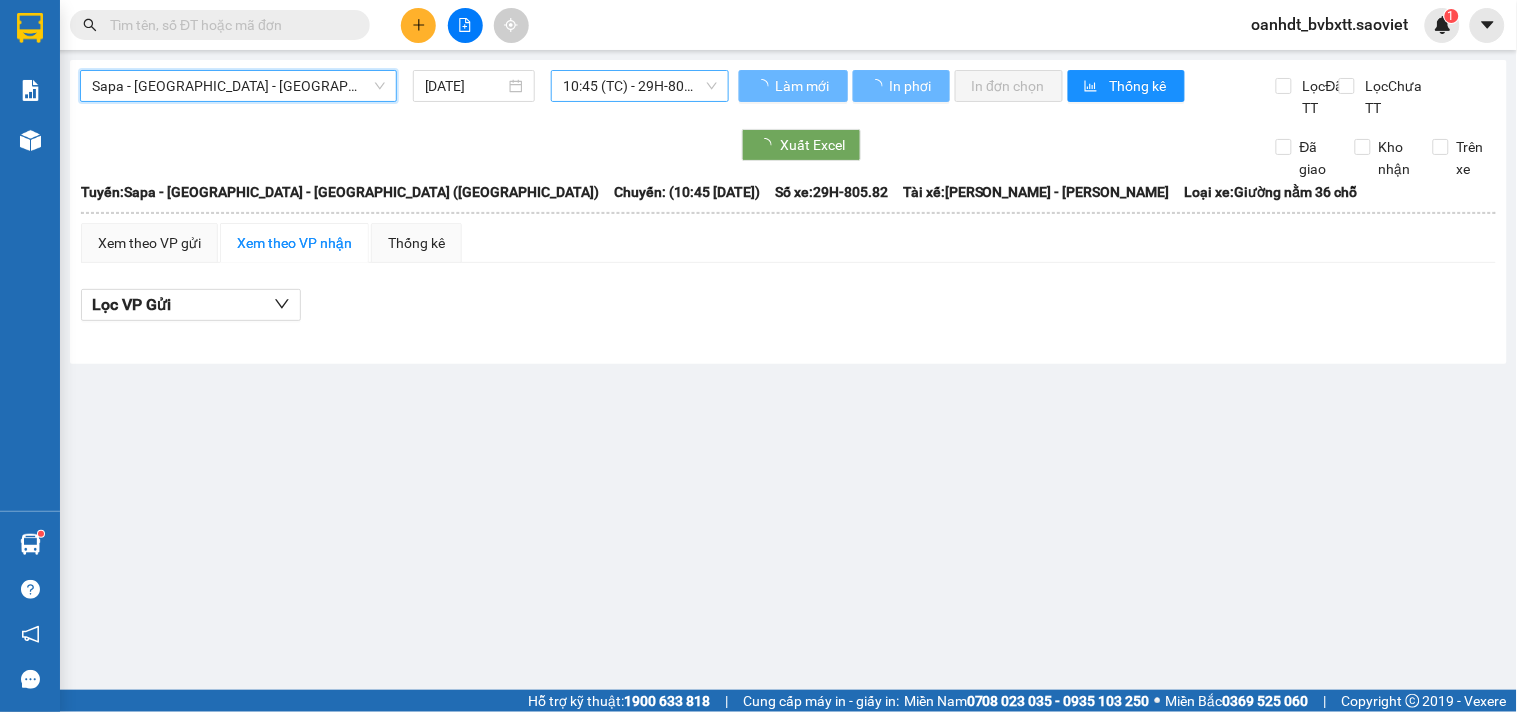 click on "10:45   (TC)   - 29H-805.82" at bounding box center (640, 86) 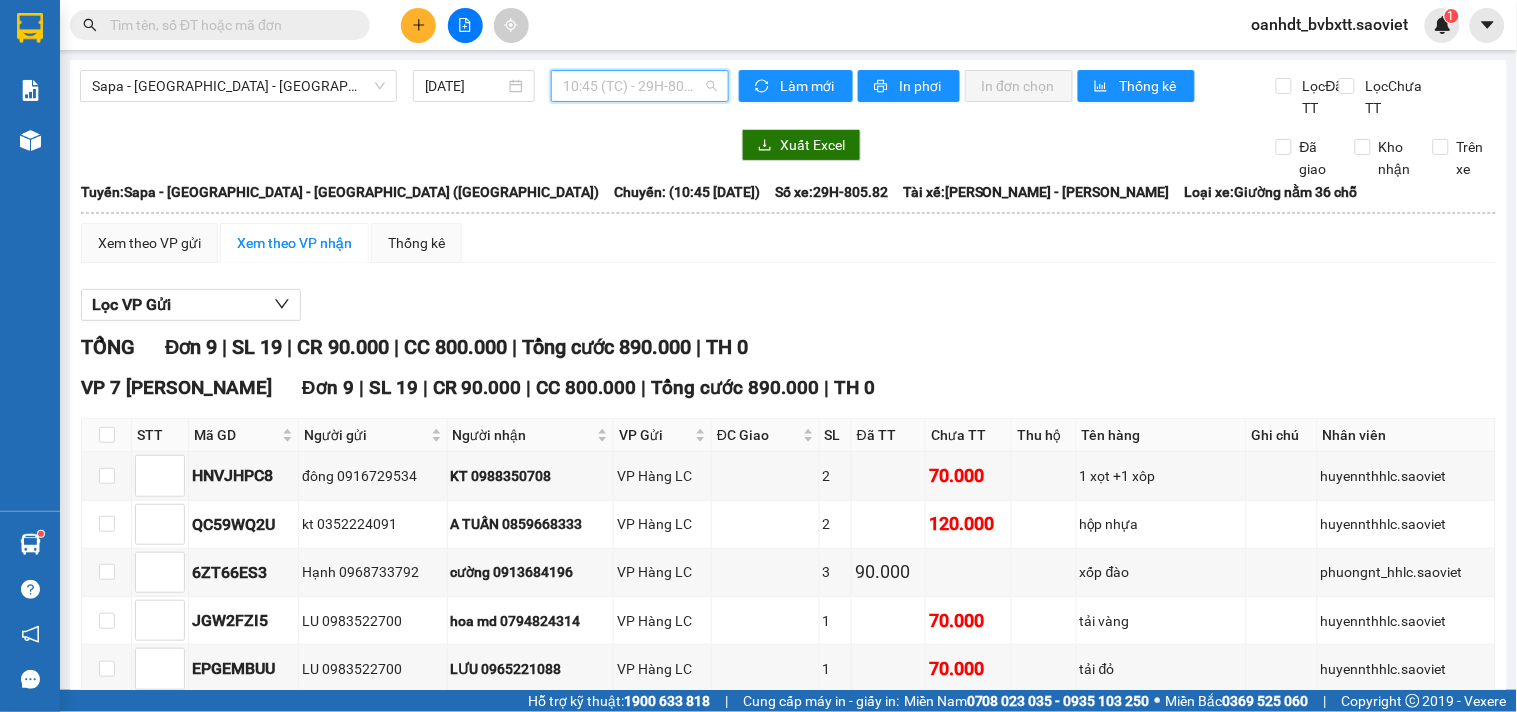 click on "10:45   (TC)   - 29H-805.82" at bounding box center [640, 86] 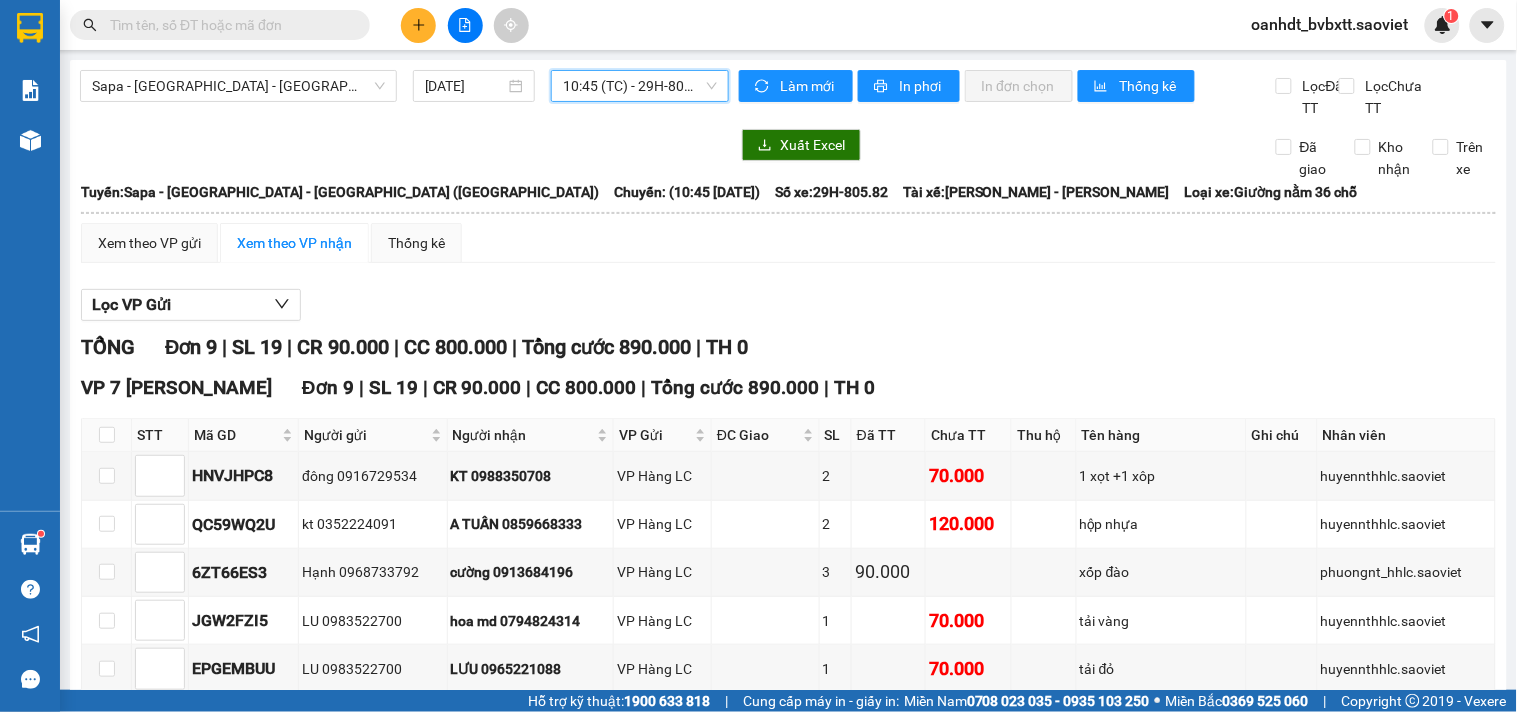 click on "Sapa - Lào Cai - Hà Nội (Giường) 11/07/2025 10:45 10:45   (TC)   - 29H-805.82  Làm mới In phơi In đơn chọn Thống kê Lọc  Đã TT Lọc  Chưa TT Xuất Excel Đã giao Kho nhận Trên xe Sao Việt   19006746   Số 779 Giải Phóng 10:47 - 11/07/2025 Tuyến:  Sapa - Lào Cai - Hà Nội (Giường) Chuyến:   (10:45 - 11/07/2025) Tài xế:  Vũ Đức Thọ - Đỗ Văn Hòa   Số xe:  29H-805.82 Loại xe:  Giường nằm 36 chỗ Tuyến:  Sapa - Lào Cai - Hà Nội (Giường) Chuyến:   (10:45 - 11/07/2025) Số xe:  29H-805.82 Tài xế:  Vũ Đức Thọ - Đỗ Văn Hòa Loại xe:  Giường nằm 36 chỗ Xem theo VP gửi Xem theo VP nhận Thống kê Lọc VP Gửi TỔNG Đơn   9 | SL   19 | CR   90.000 | CC   800.000 | Tổng cước   890.000 | TH   0 VP 7 Phạm Văn Đồng Đơn   9 | SL   19 | CR   90.000 | CC   800.000 | Tổng cước   890.000 | TH   0 STT Mã GD Người gửi Người nhận VP Gửi ĐC Giao SL Đã TT Chưa TT Thu hộ Tên hàng" at bounding box center (788, 520) 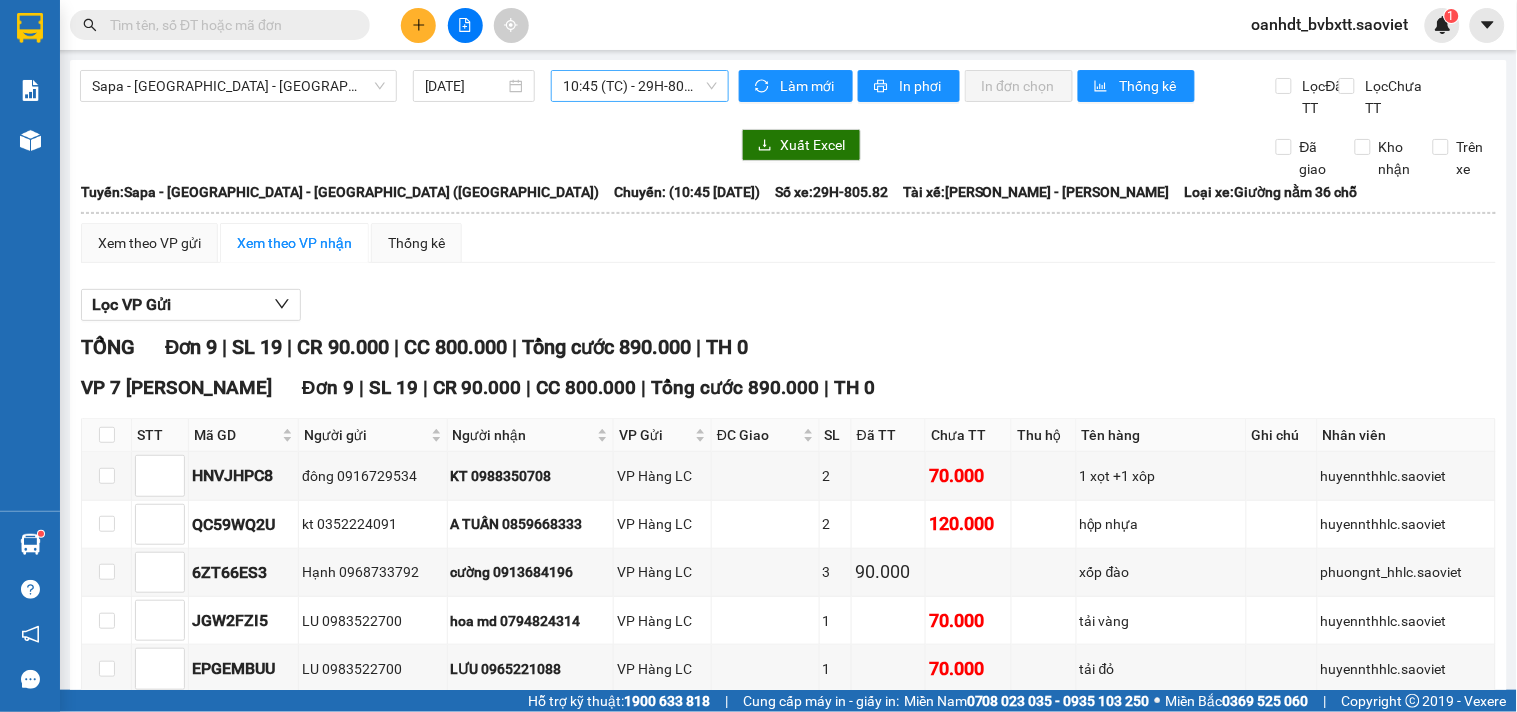 drag, startPoint x: 538, startPoint y: 147, endPoint x: 664, endPoint y: 86, distance: 139.98929 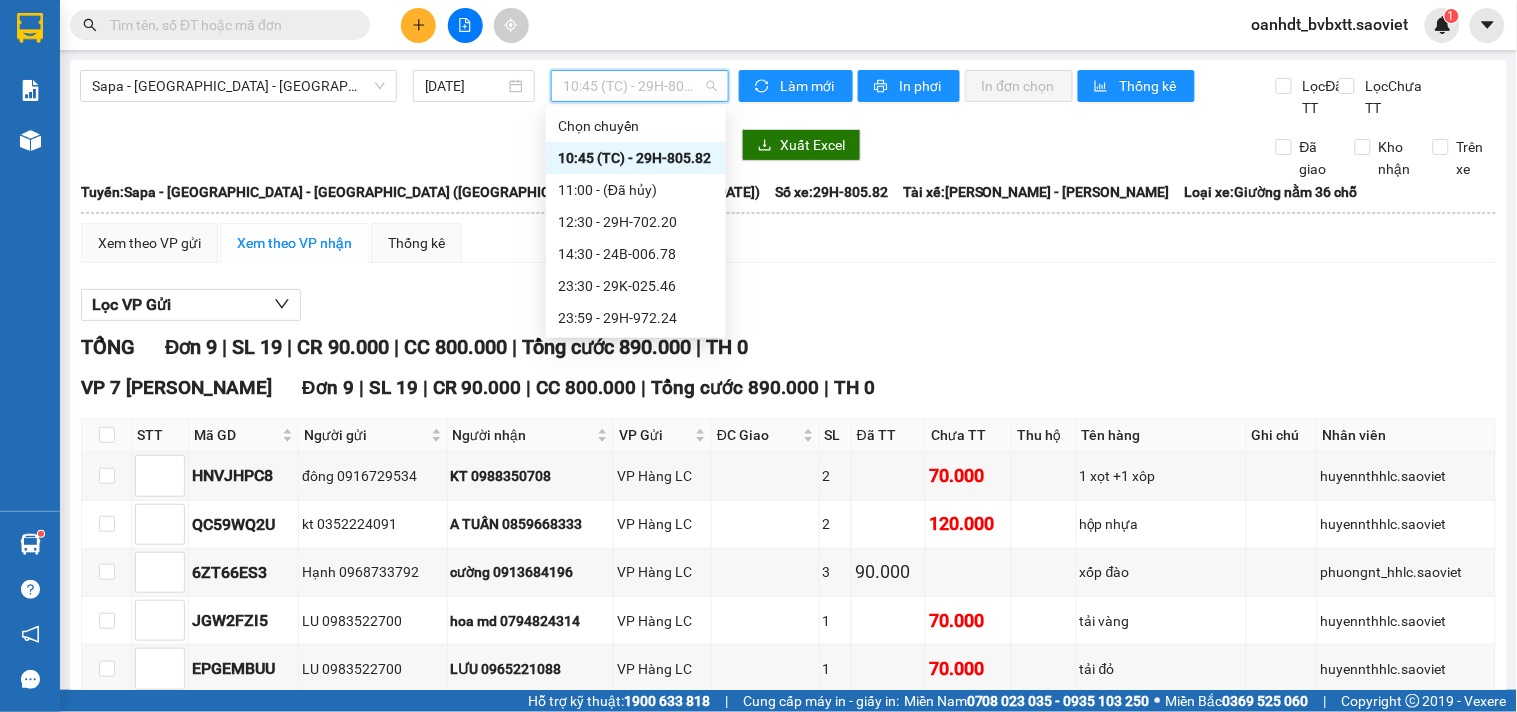 click on "10:45   (TC)   - 29H-805.82" at bounding box center [636, 158] 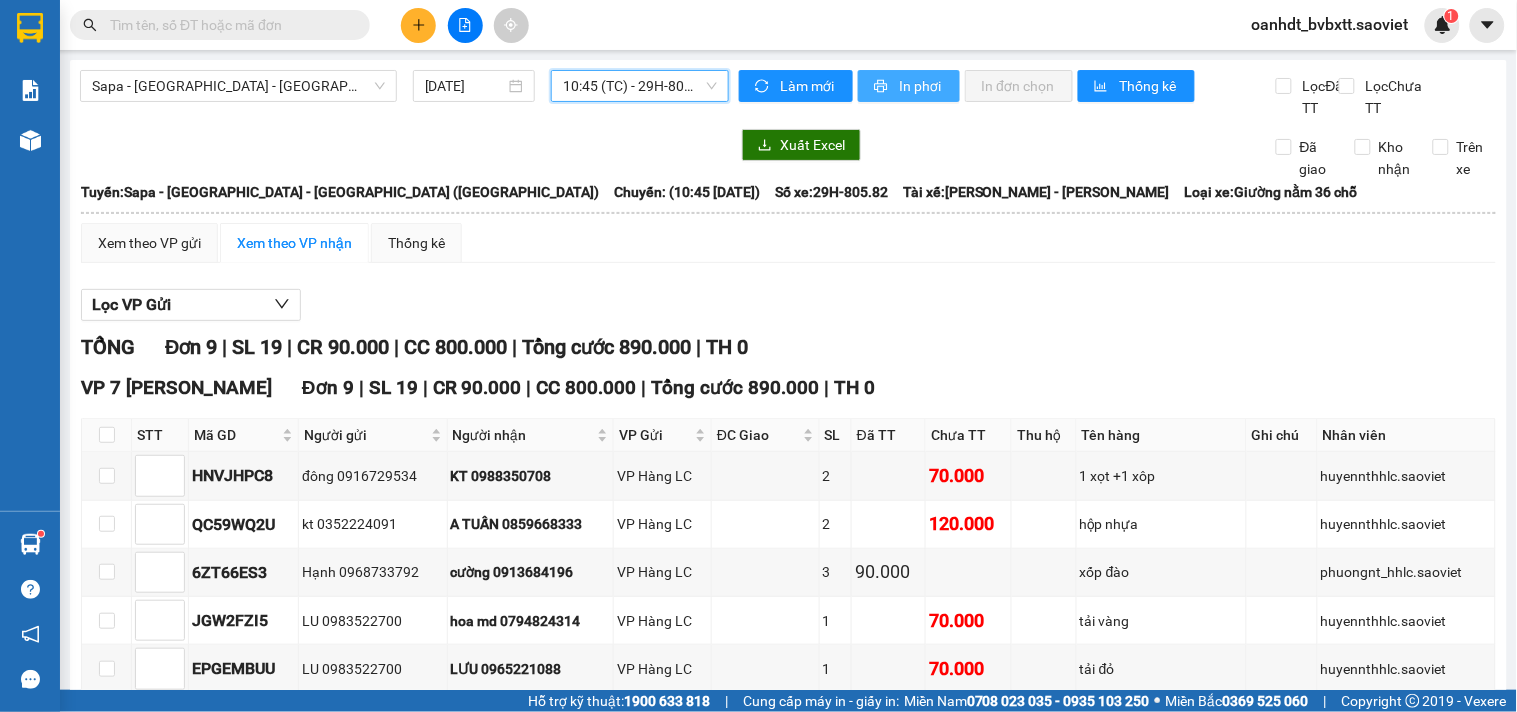 click on "In phơi" at bounding box center (909, 86) 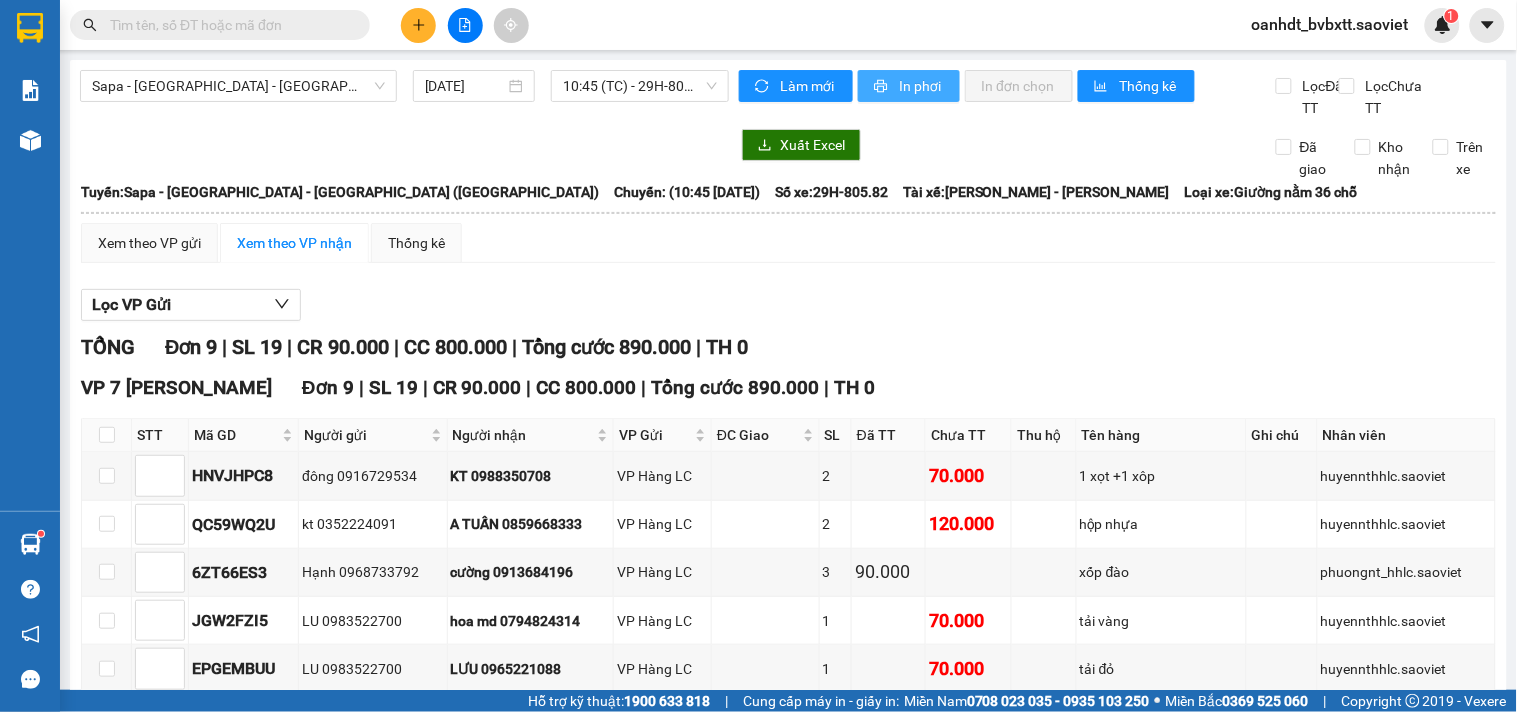 scroll, scrollTop: 0, scrollLeft: 0, axis: both 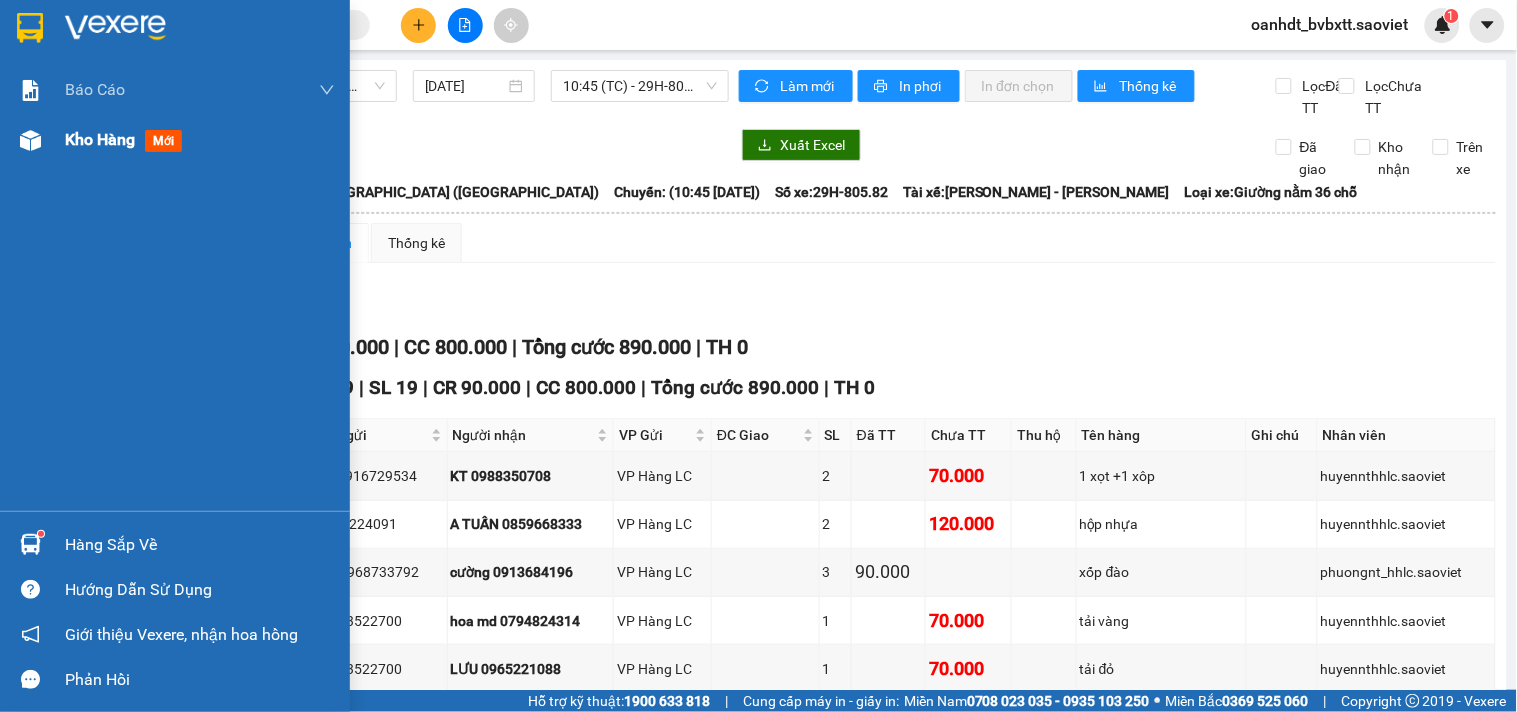 click on "mới" at bounding box center (163, 141) 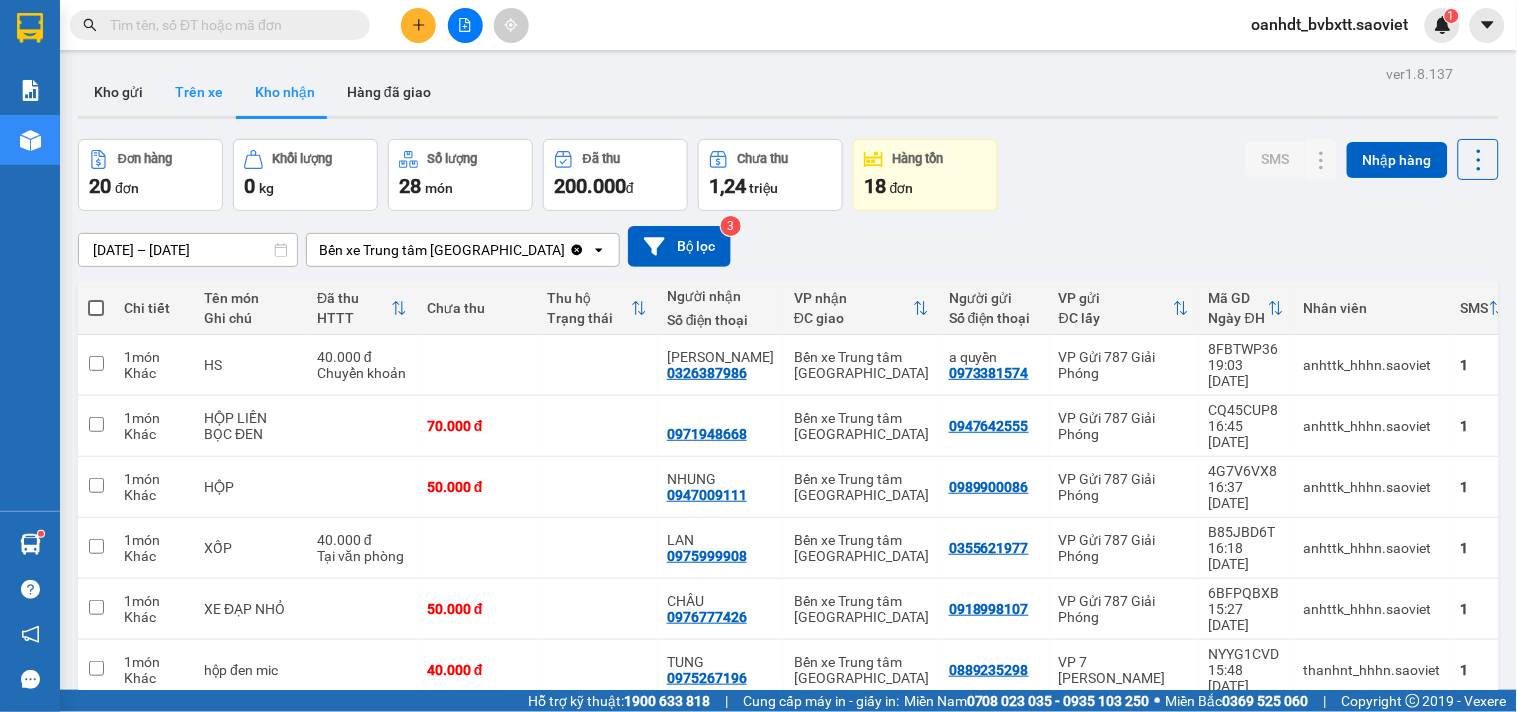 click on "Trên xe" at bounding box center [199, 92] 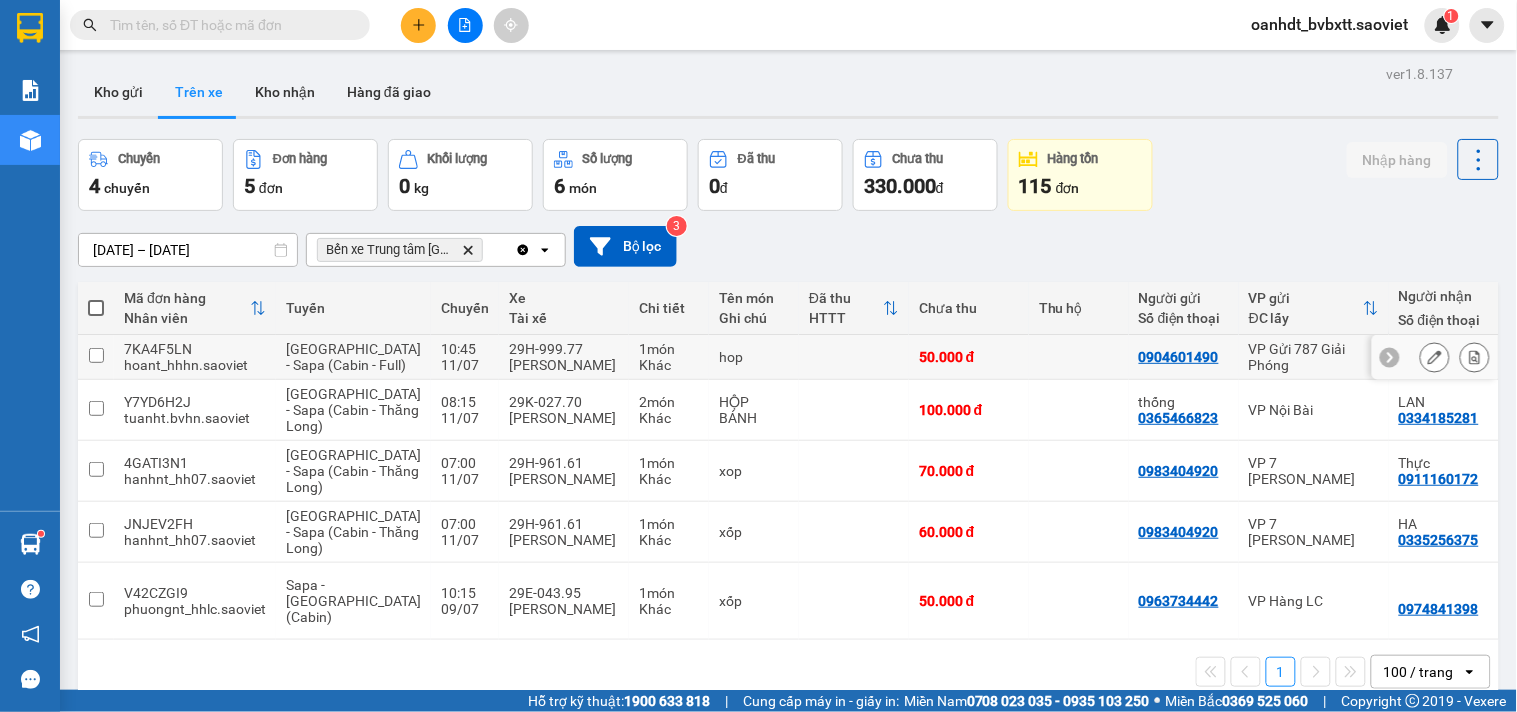 scroll, scrollTop: 105, scrollLeft: 0, axis: vertical 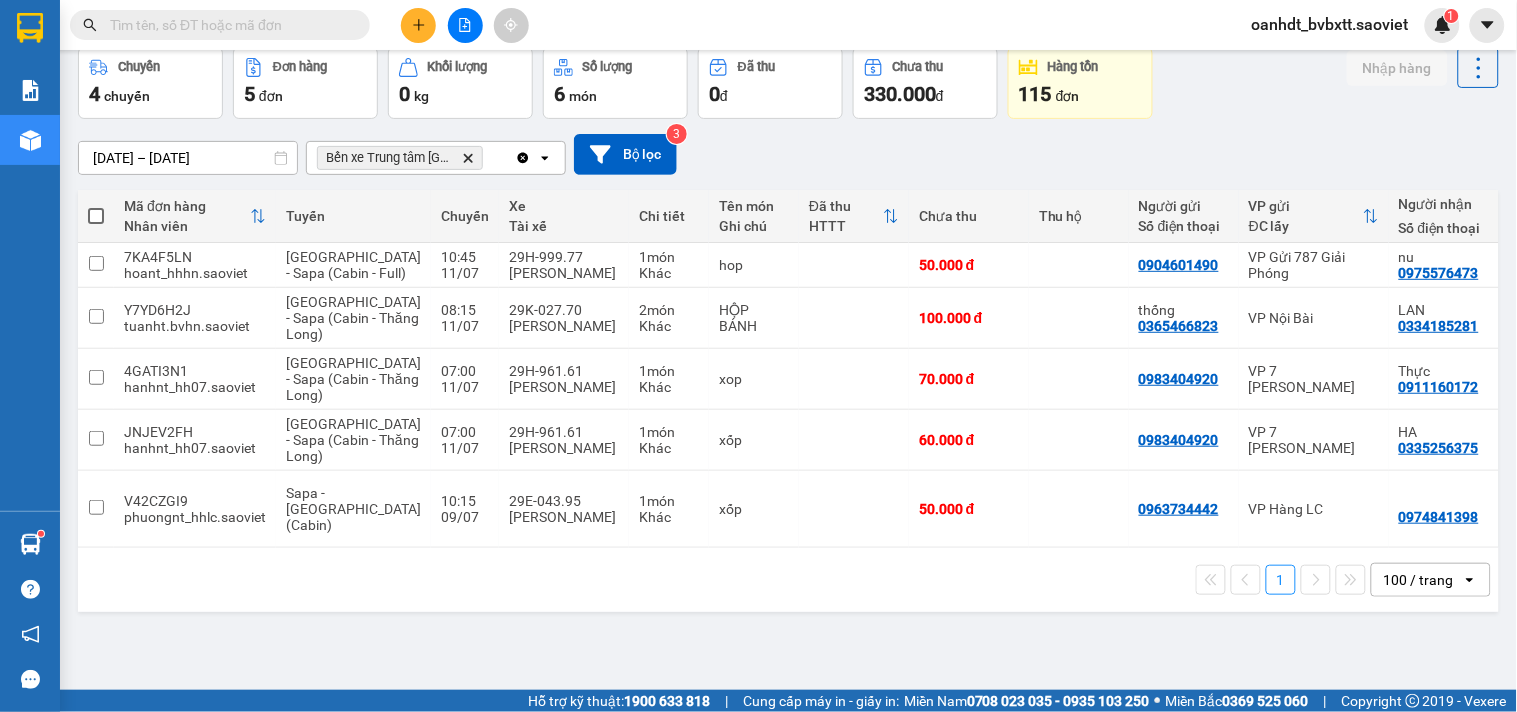 click 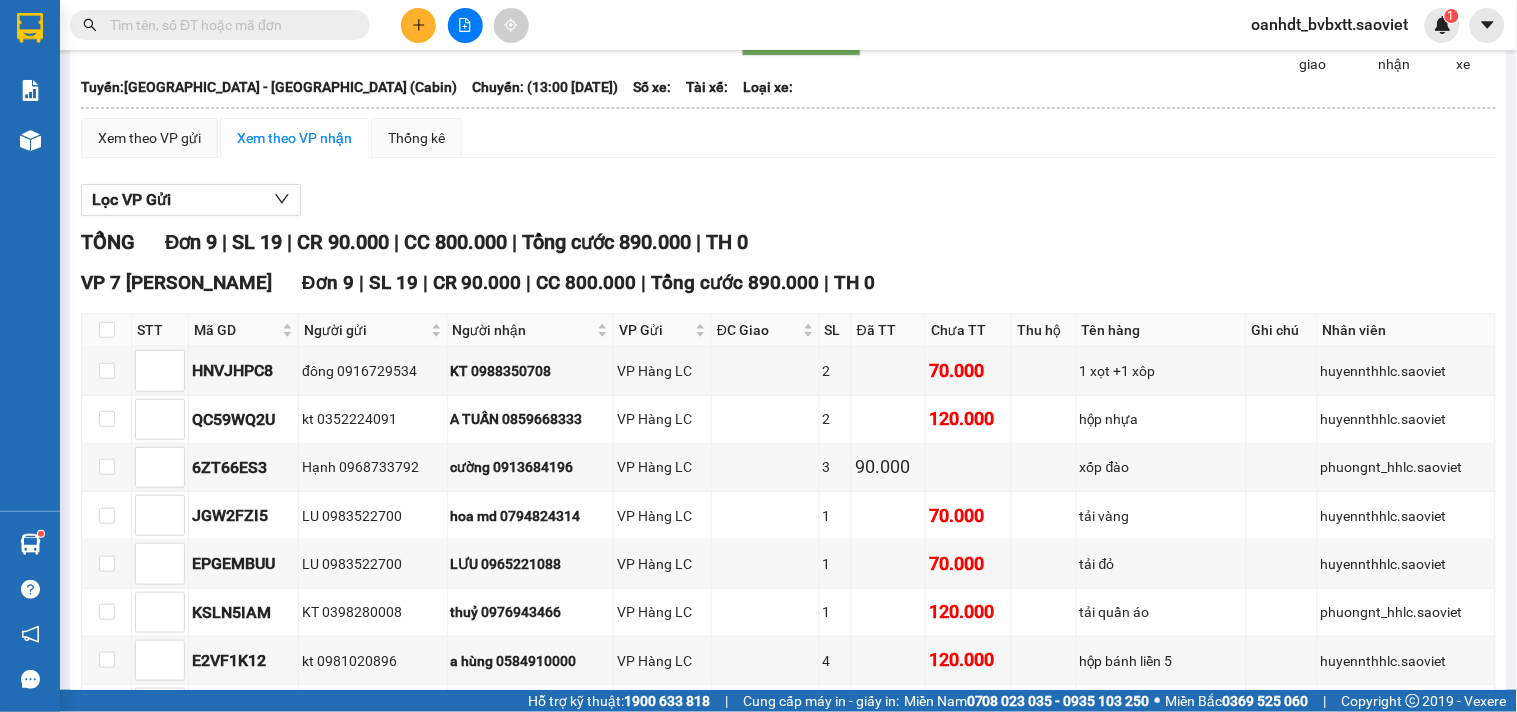 scroll, scrollTop: 0, scrollLeft: 0, axis: both 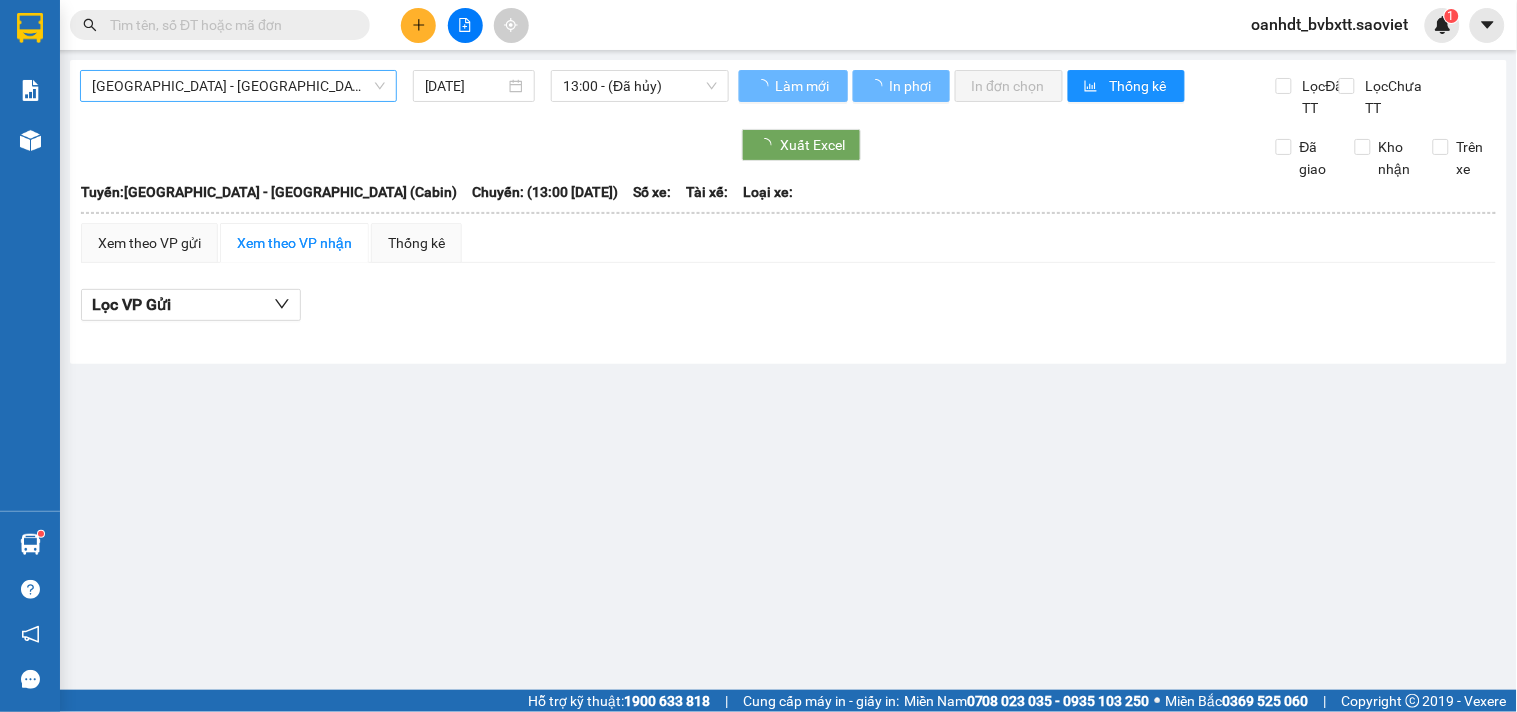 click on "[GEOGRAPHIC_DATA] - [GEOGRAPHIC_DATA] (Cabin)" at bounding box center (238, 86) 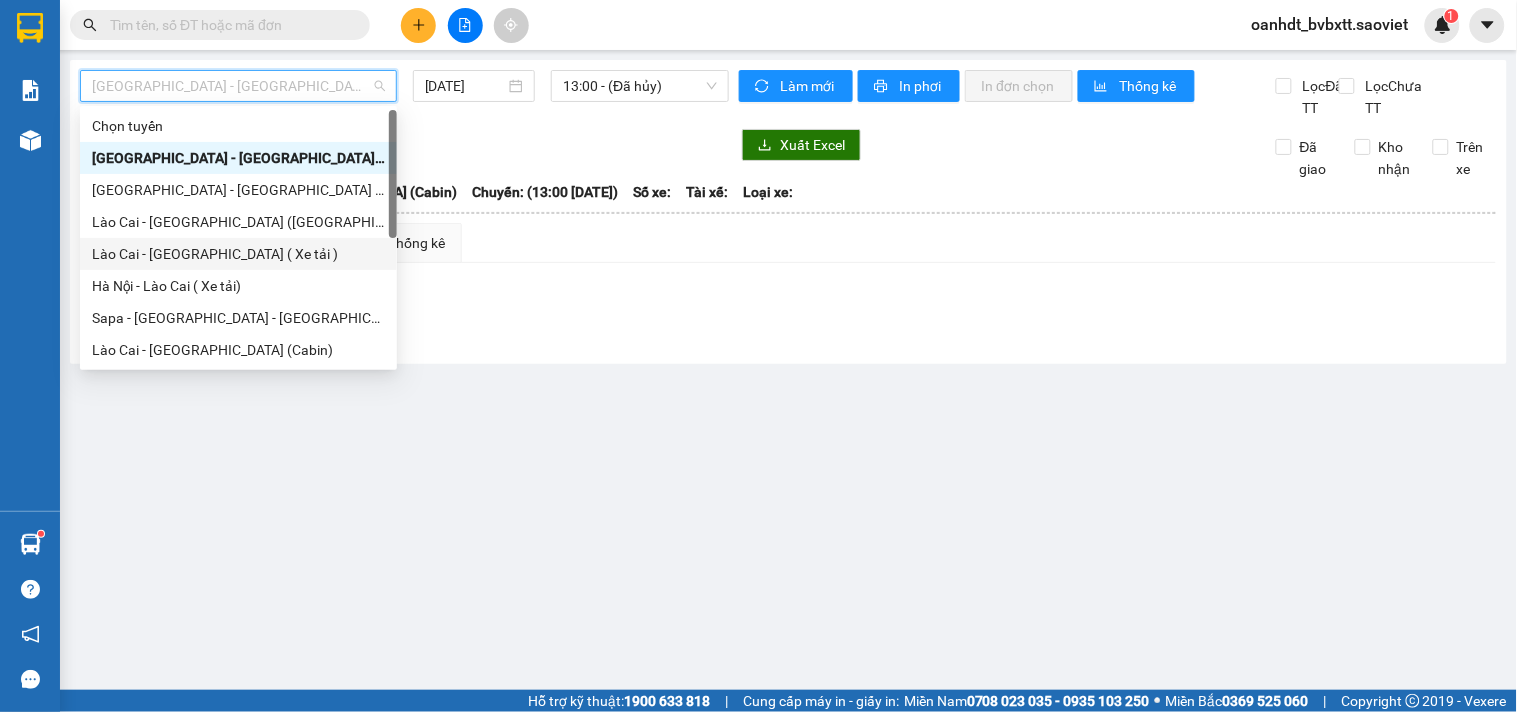 scroll, scrollTop: 160, scrollLeft: 0, axis: vertical 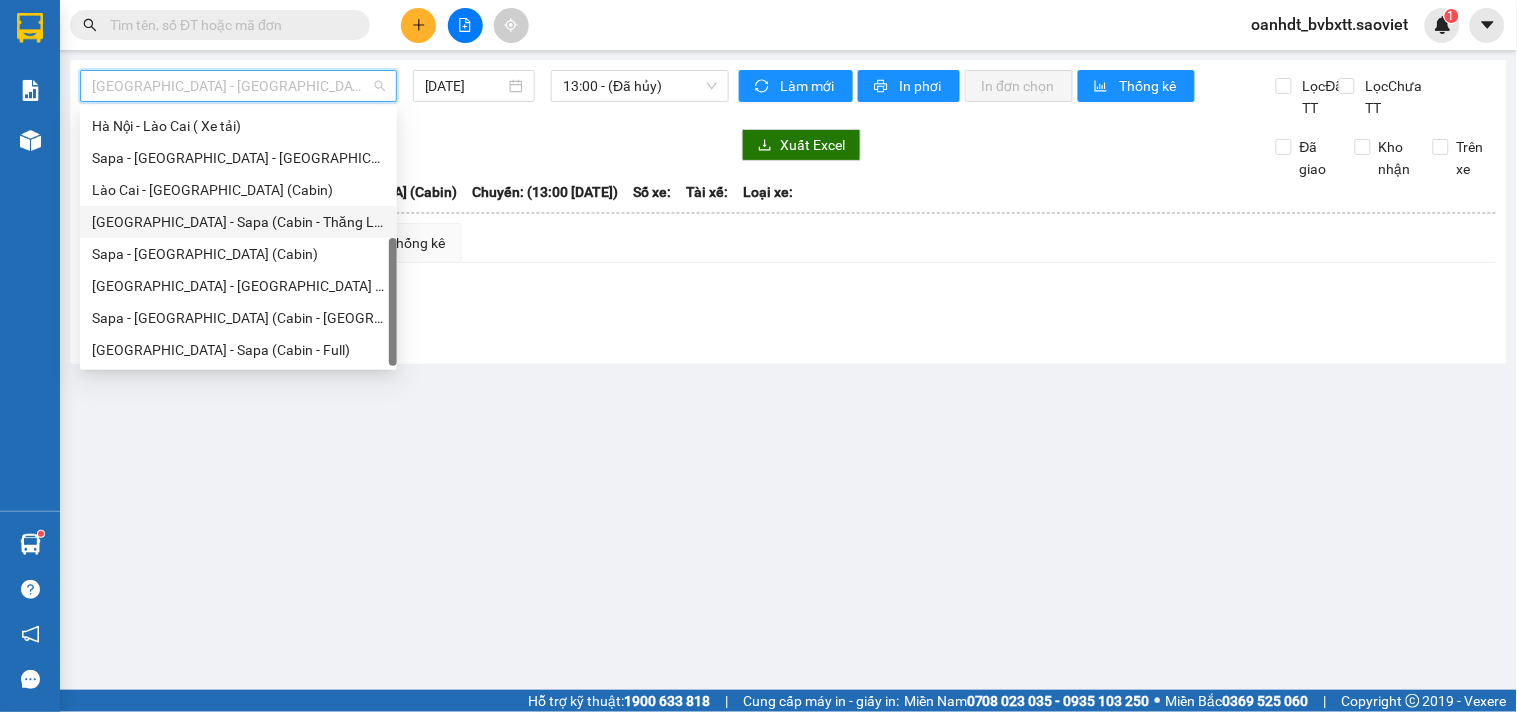 click on "[GEOGRAPHIC_DATA] - Sapa (Cabin - Thăng Long)" at bounding box center [238, 222] 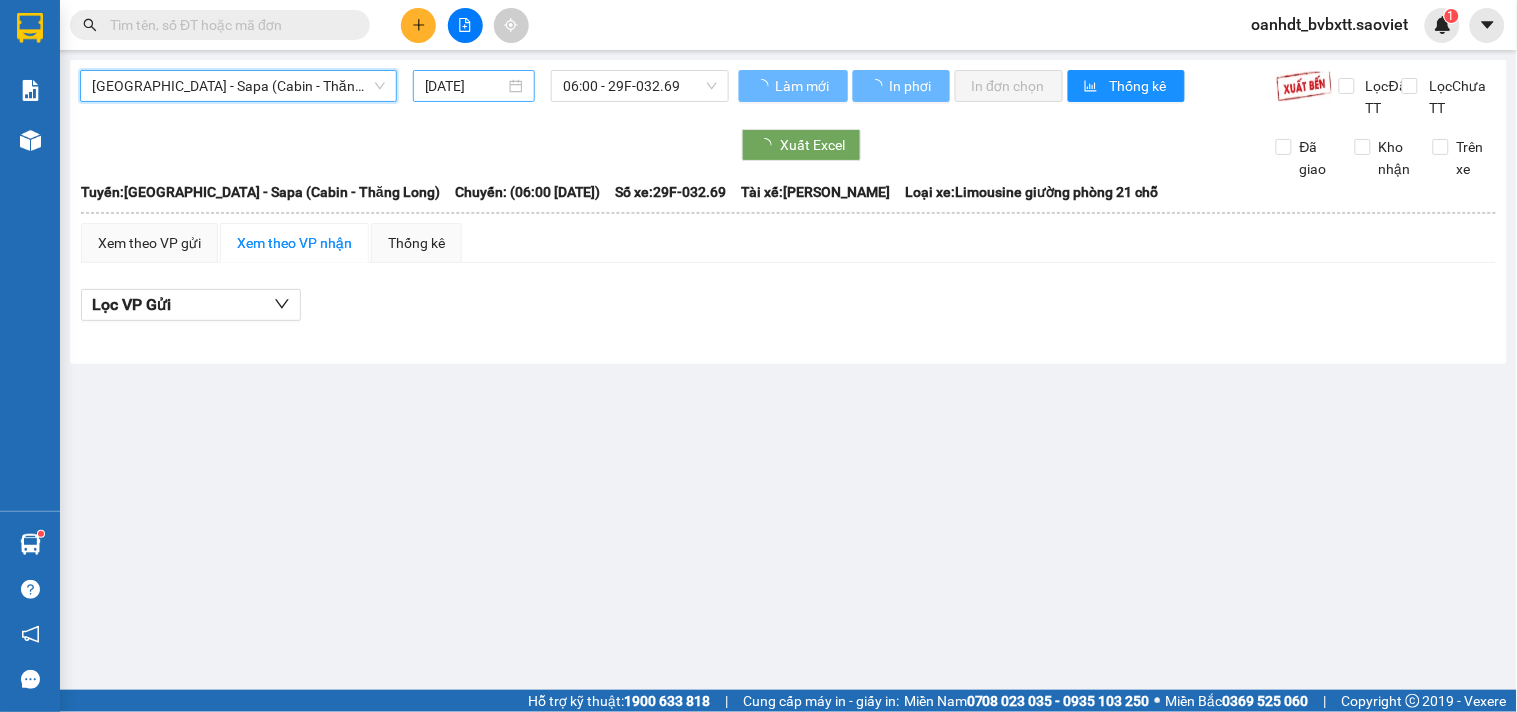 click on "[DATE]" at bounding box center [474, 86] 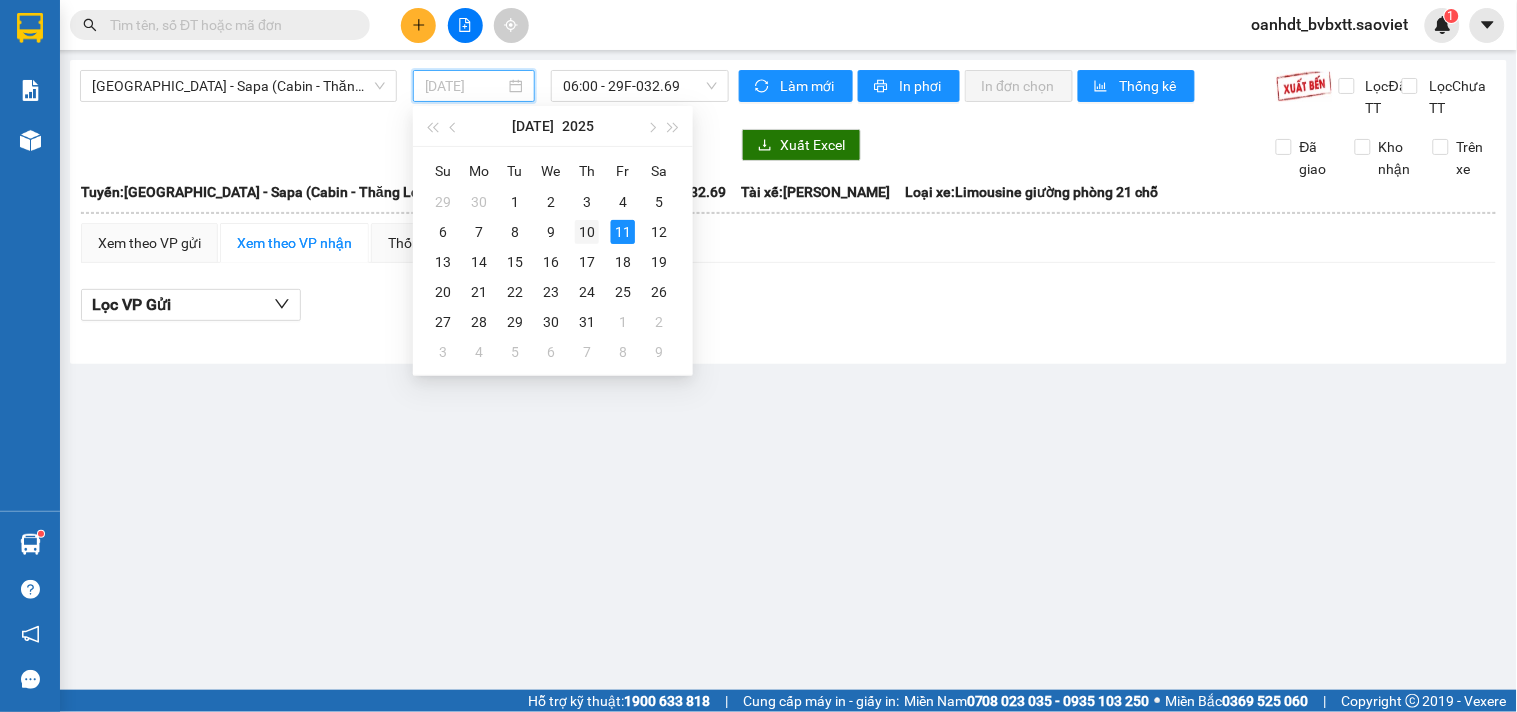 click on "10" at bounding box center (587, 232) 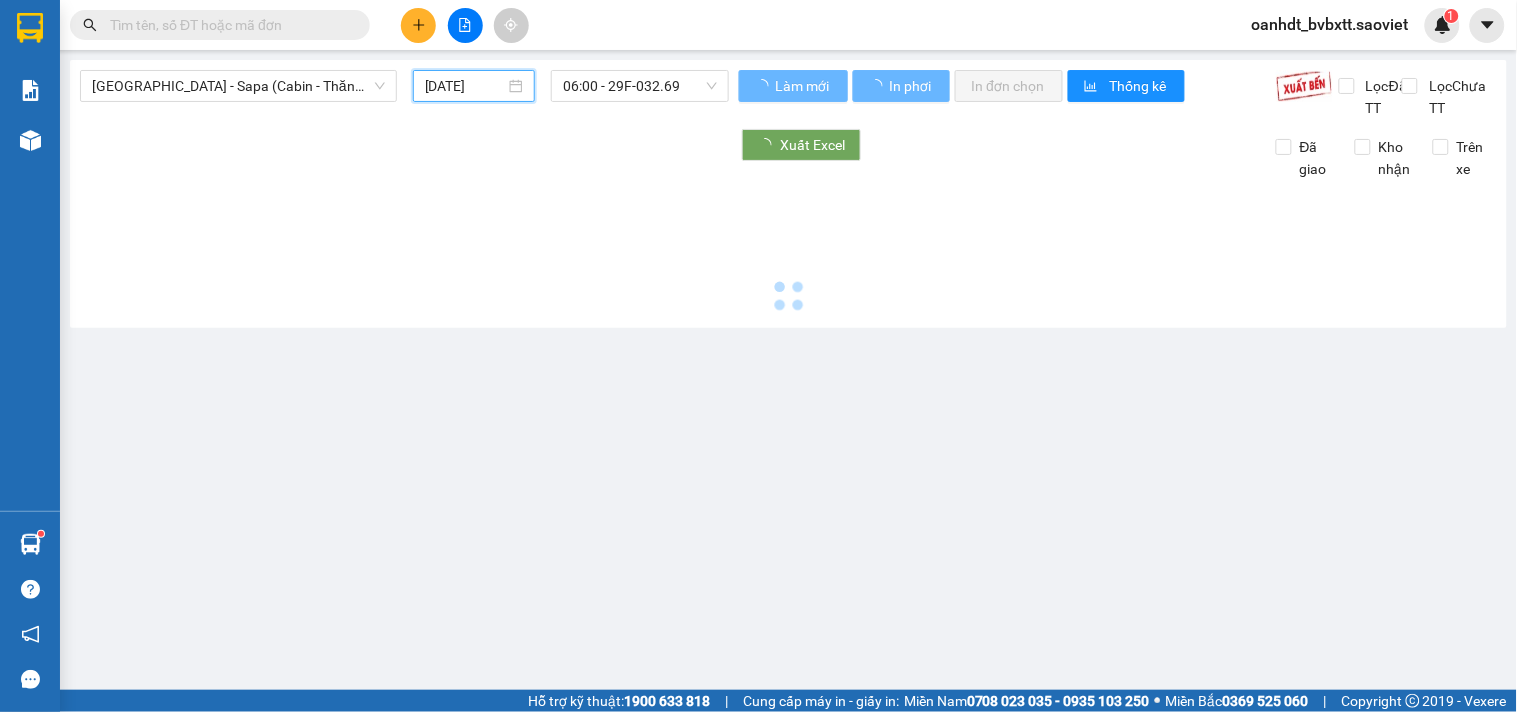 type on "[DATE]" 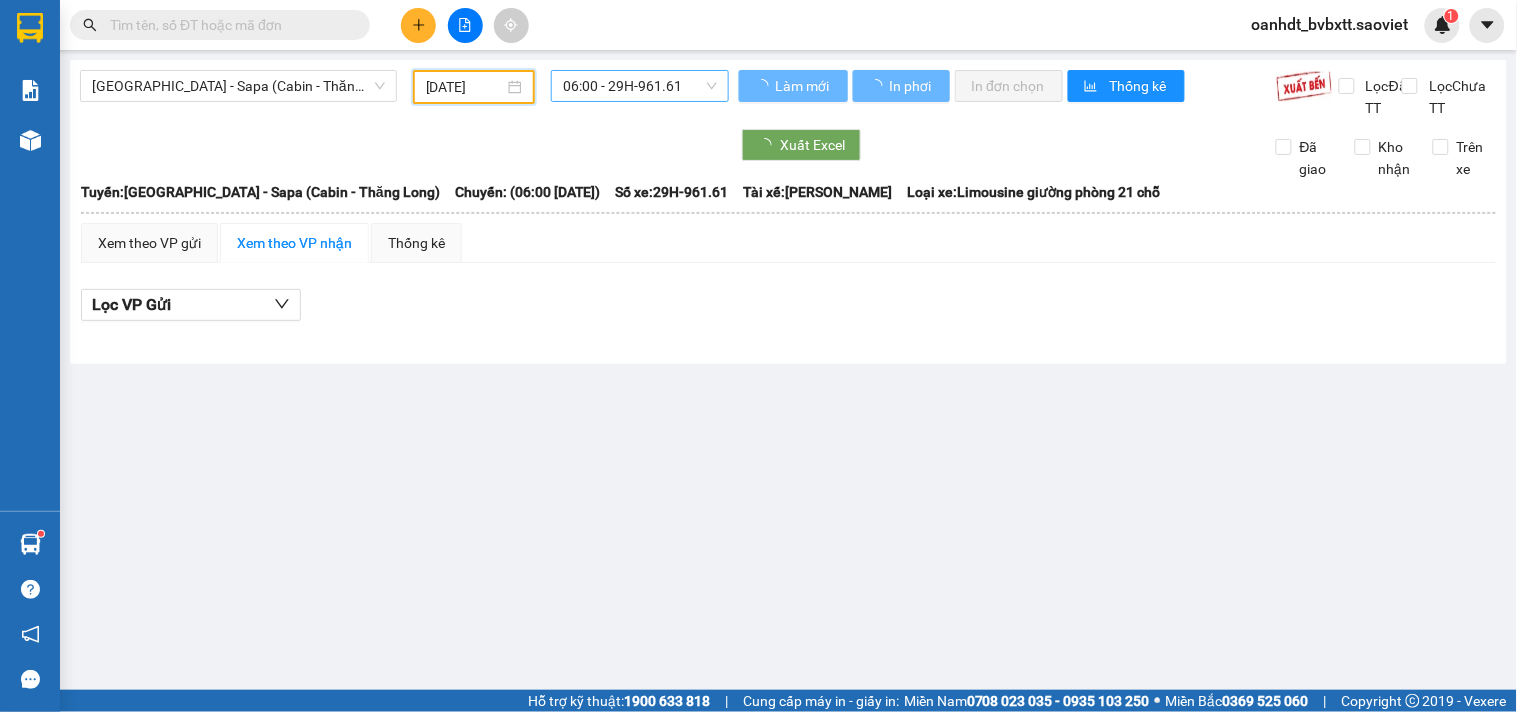 click on "06:00     - 29H-961.61" at bounding box center (640, 86) 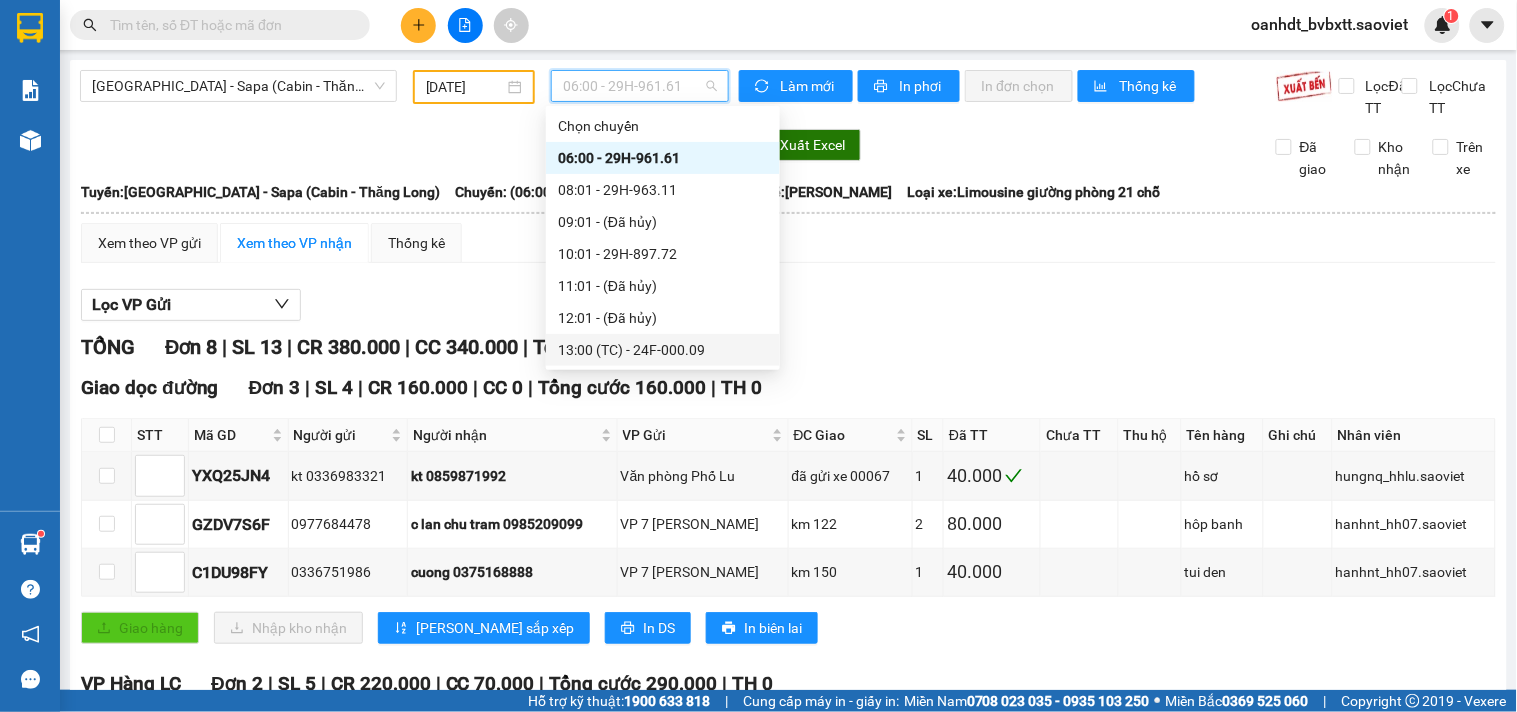 click on "Lọc VP Gửi TỔNG Đơn   8 | SL   13 | CR   380.000 | CC   340.000 | Tổng cước   720.000 | TH   0 Giao dọc đường Đơn   3 | SL   4 | CR   160.000 | CC   0 | Tổng cước   160.000 | TH   0 STT Mã GD Người gửi Người nhận VP Gửi ĐC Giao SL Đã TT Chưa TT Thu hộ Tên hàng Ghi chú Nhân viên Ký nhận                               YXQ25JN4 kt 0336983321 kt 0859871992 Văn phòng Phố Lu đã gửi xe 00067 1 40.000 hồ sơ hungnq_hhlu.saoviet GZDV7S6F  0977684478 c lan chu tram 0985209099 VP 7 Phạm Văn Đồng km 122 2 80.000 hôp banh hanhnt_hh07.saoviet C1DU98FY  0336751986    cuong 0375168888 VP 7 Phạm Văn Đồng km 150 1 40.000 tui den hanhnt_hh07.saoviet Giao hàng Nhập kho nhận Lưu sắp xếp In DS In biên lai Sao Việt   19006746   Số 779 Giải Phóng Bến xe Trung tâm Lào Cai  -  10:52 - 11/07/2025 Tuyến:  Hà Nội - Sapa (Cabin - Thăng Long) Chuyến:   (06:00 - 10/07/2025) Tài xế:  Nguyễn Văn Toán   Số xe:    SL" at bounding box center [788, 821] 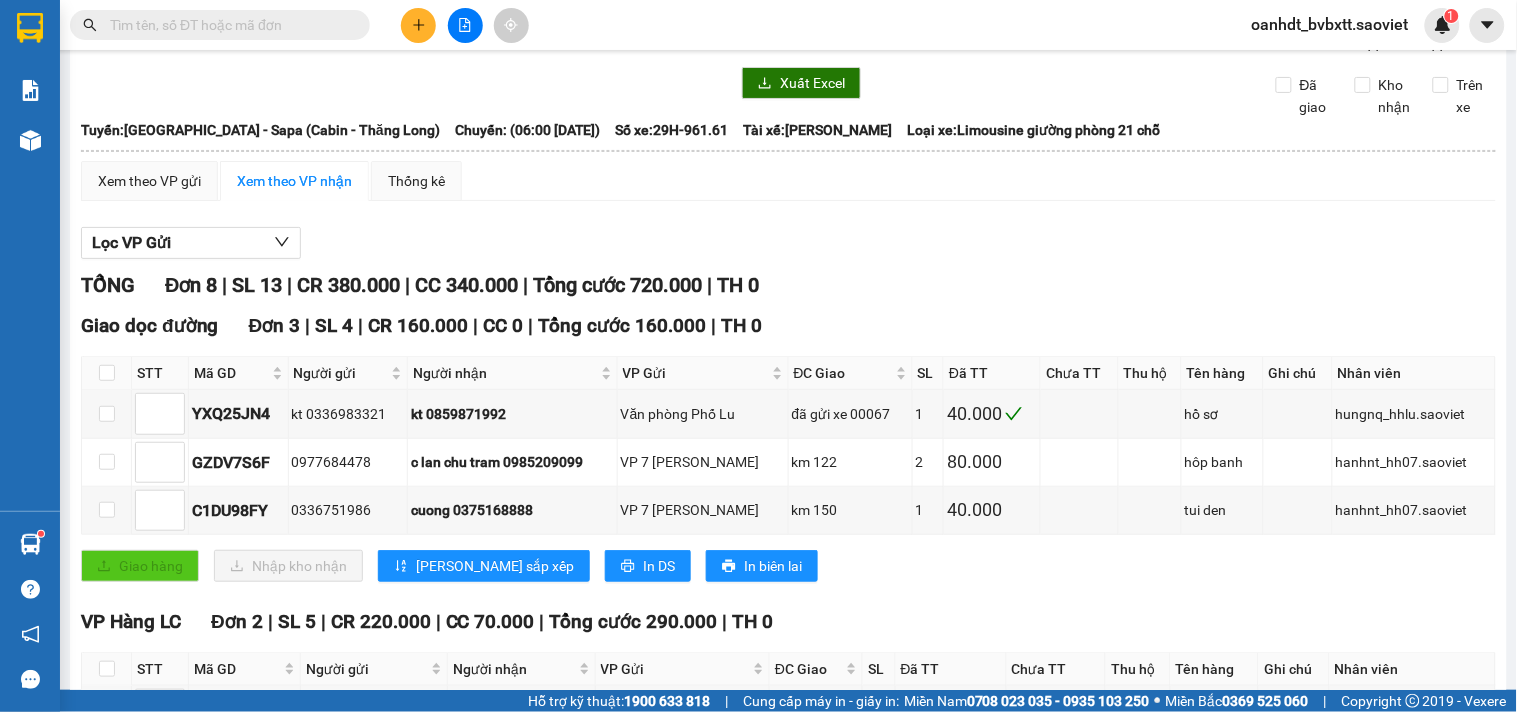scroll, scrollTop: 0, scrollLeft: 0, axis: both 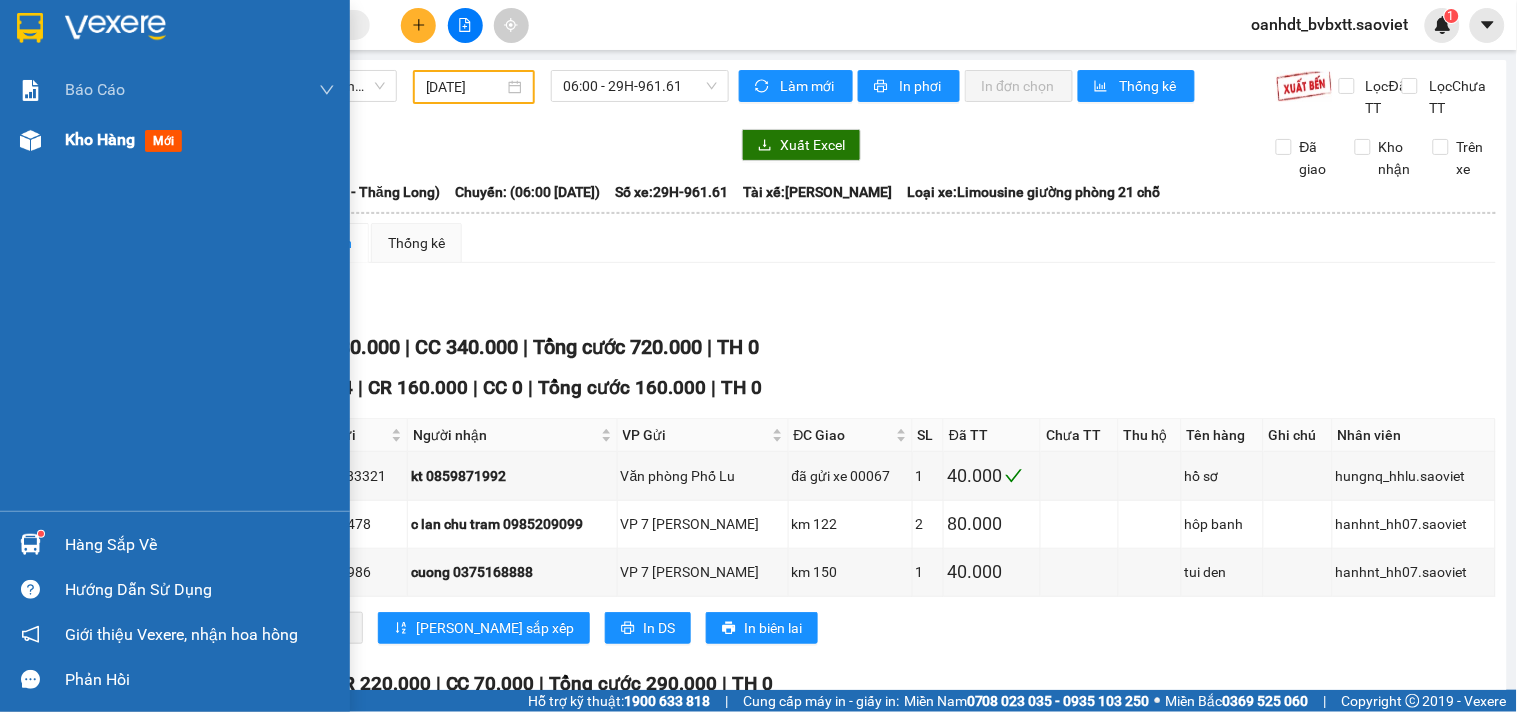 click on "mới" at bounding box center [163, 141] 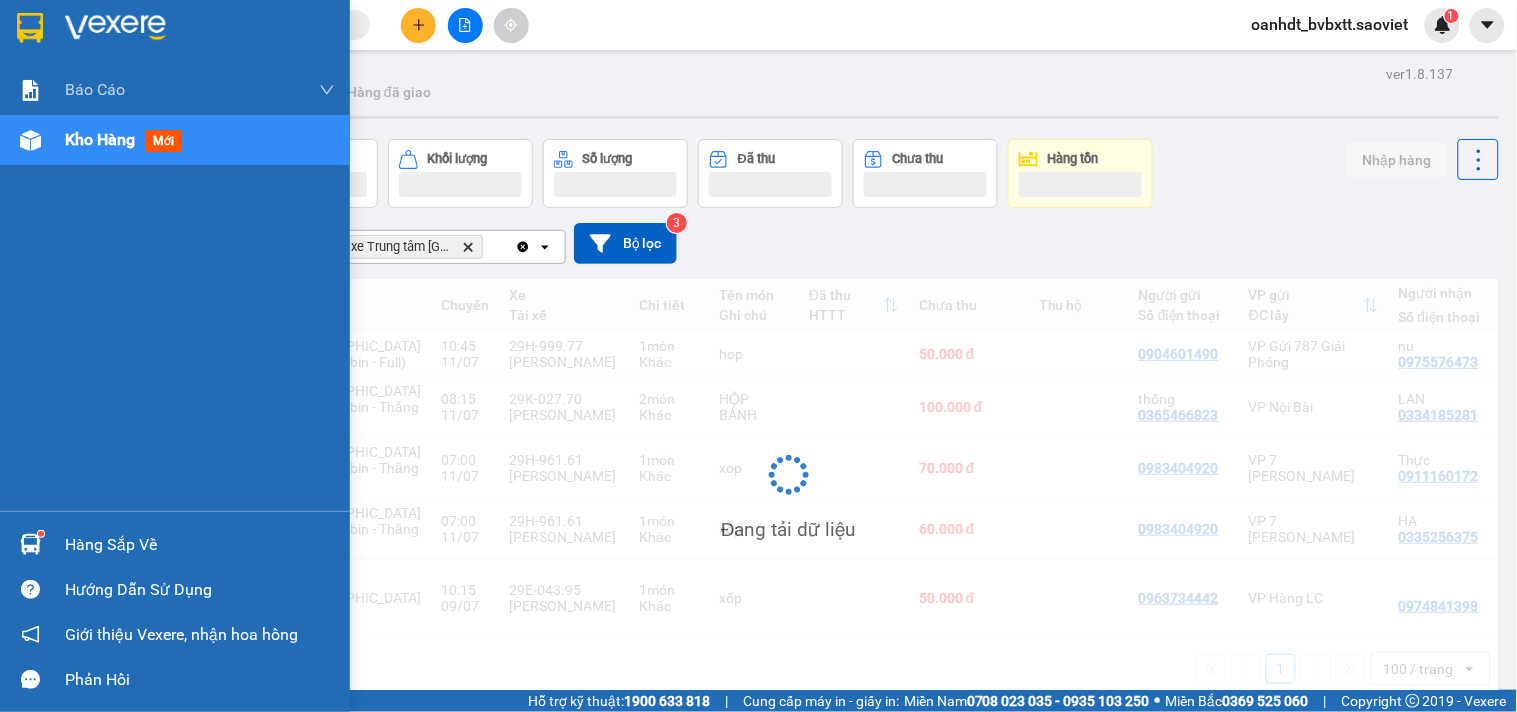 click on "mới" at bounding box center [163, 141] 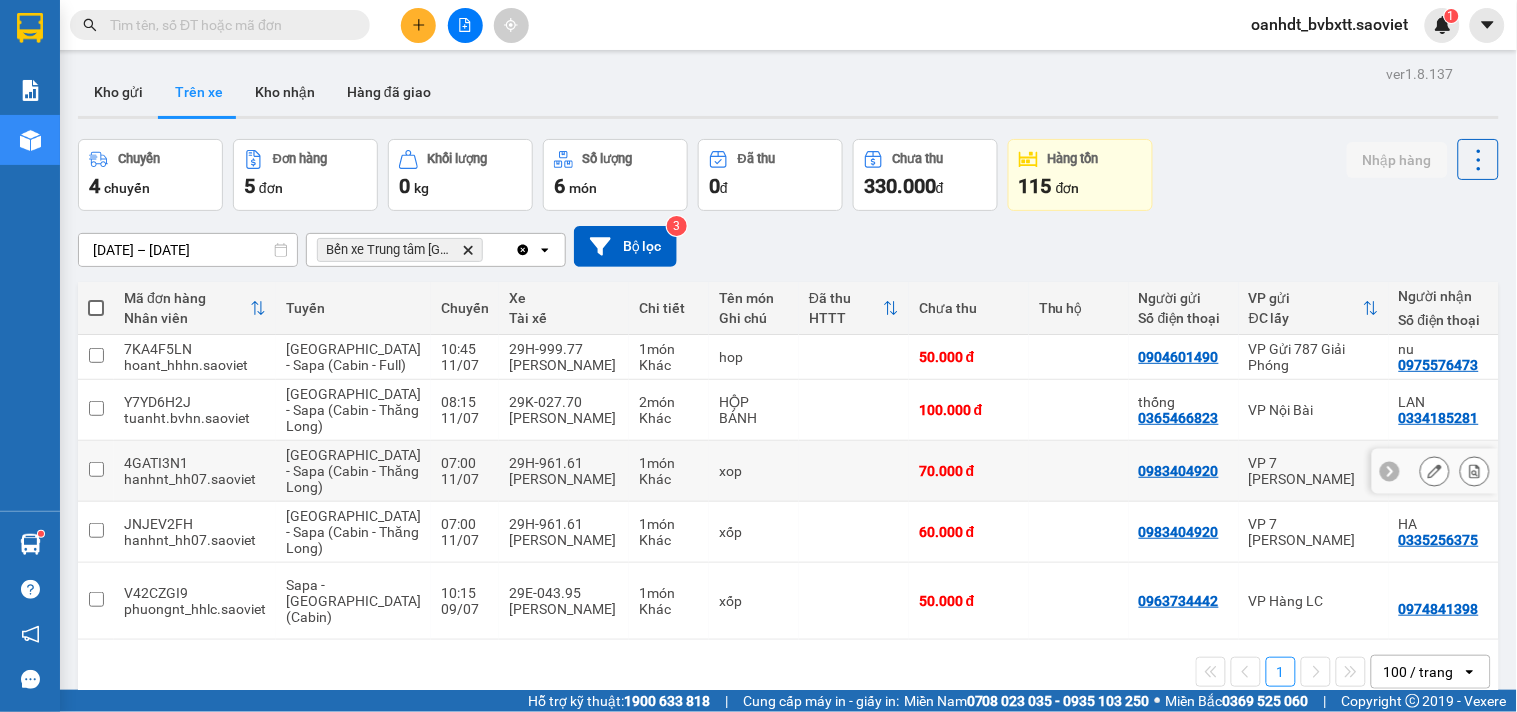 scroll, scrollTop: 105, scrollLeft: 0, axis: vertical 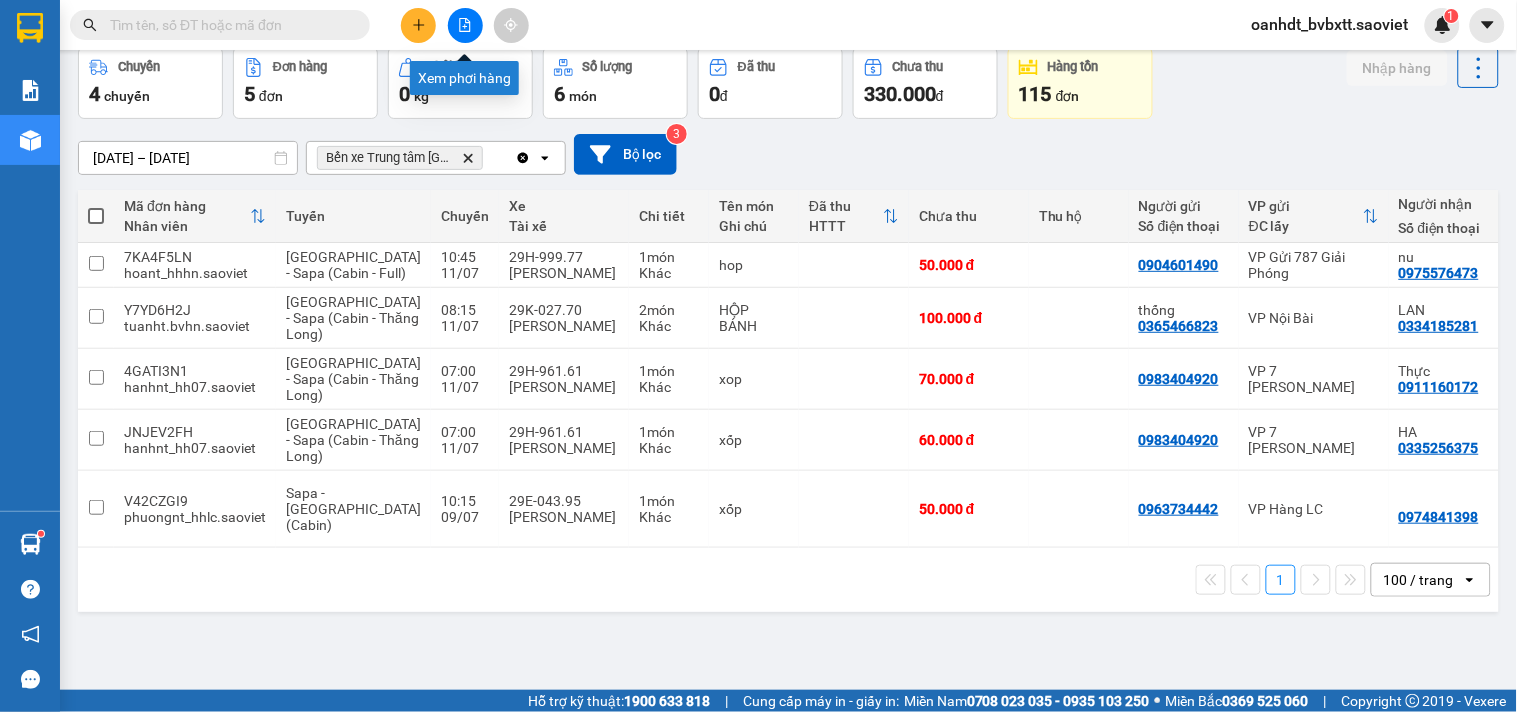 click at bounding box center [465, 25] 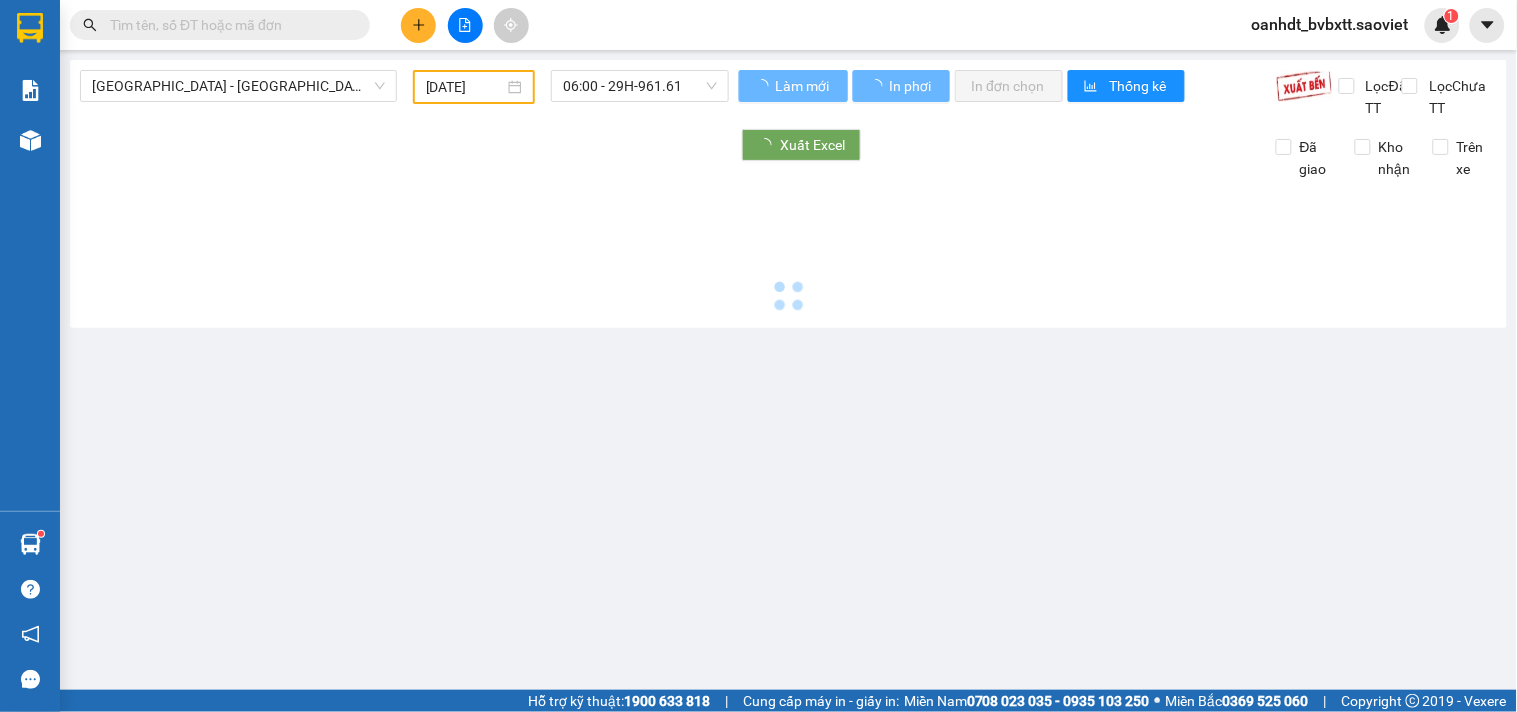 type on "[DATE]" 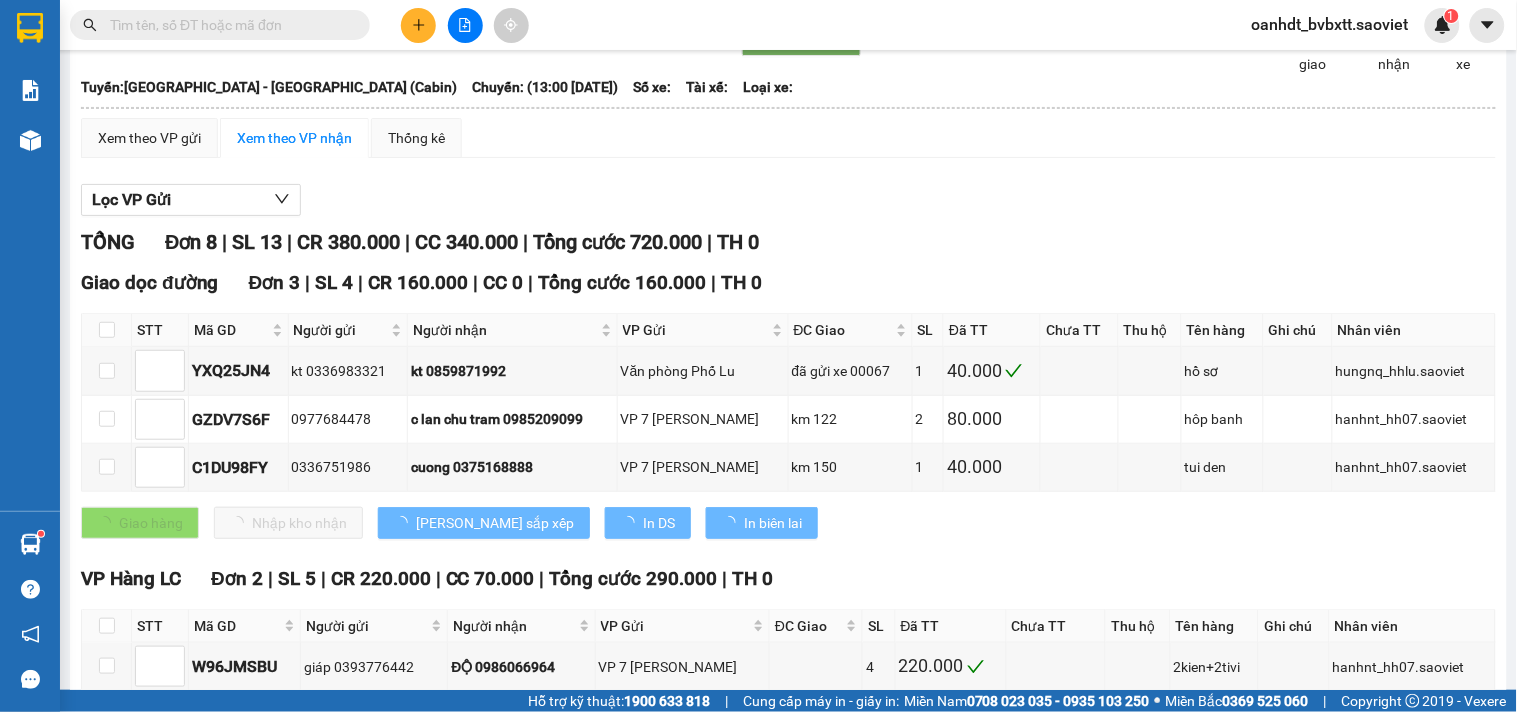 scroll, scrollTop: 0, scrollLeft: 0, axis: both 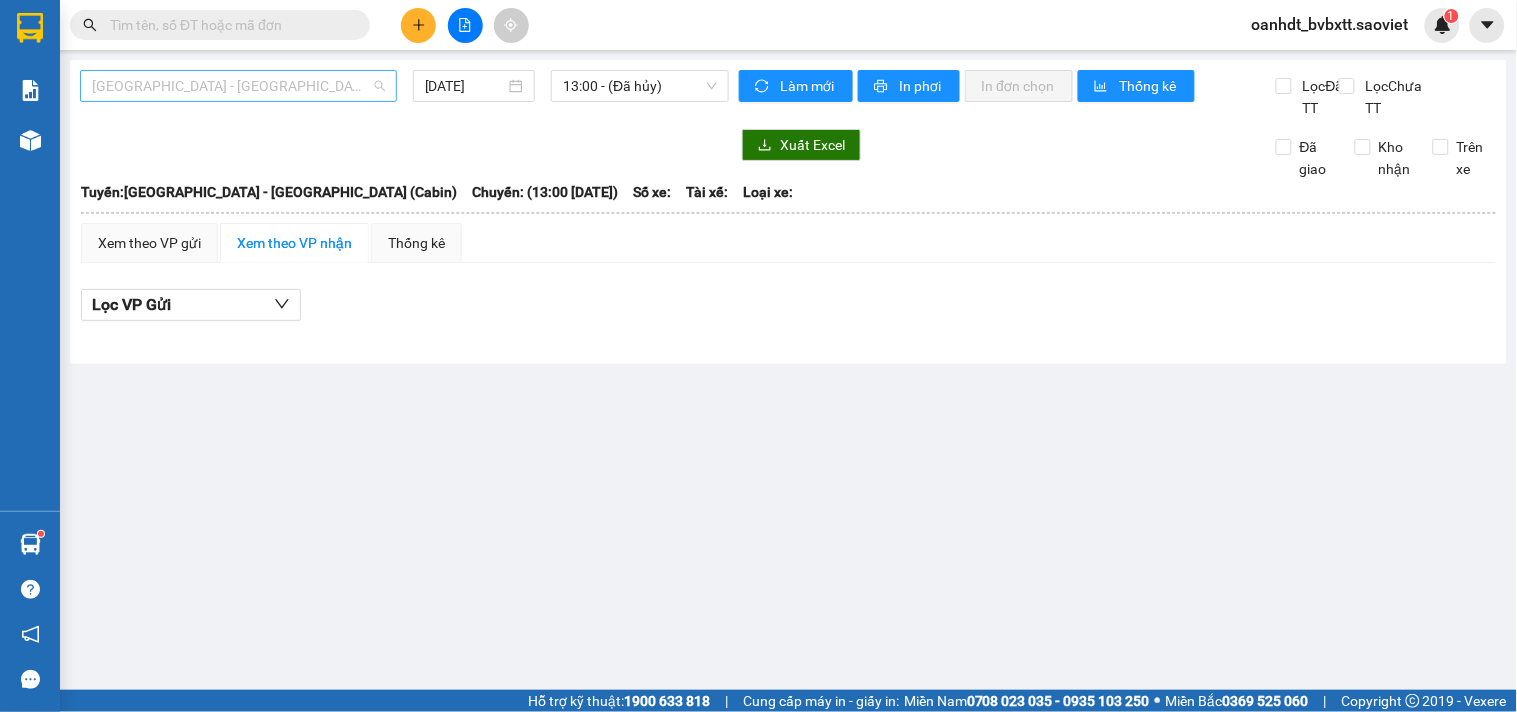 click on "[GEOGRAPHIC_DATA] - [GEOGRAPHIC_DATA] (Cabin)" at bounding box center (238, 86) 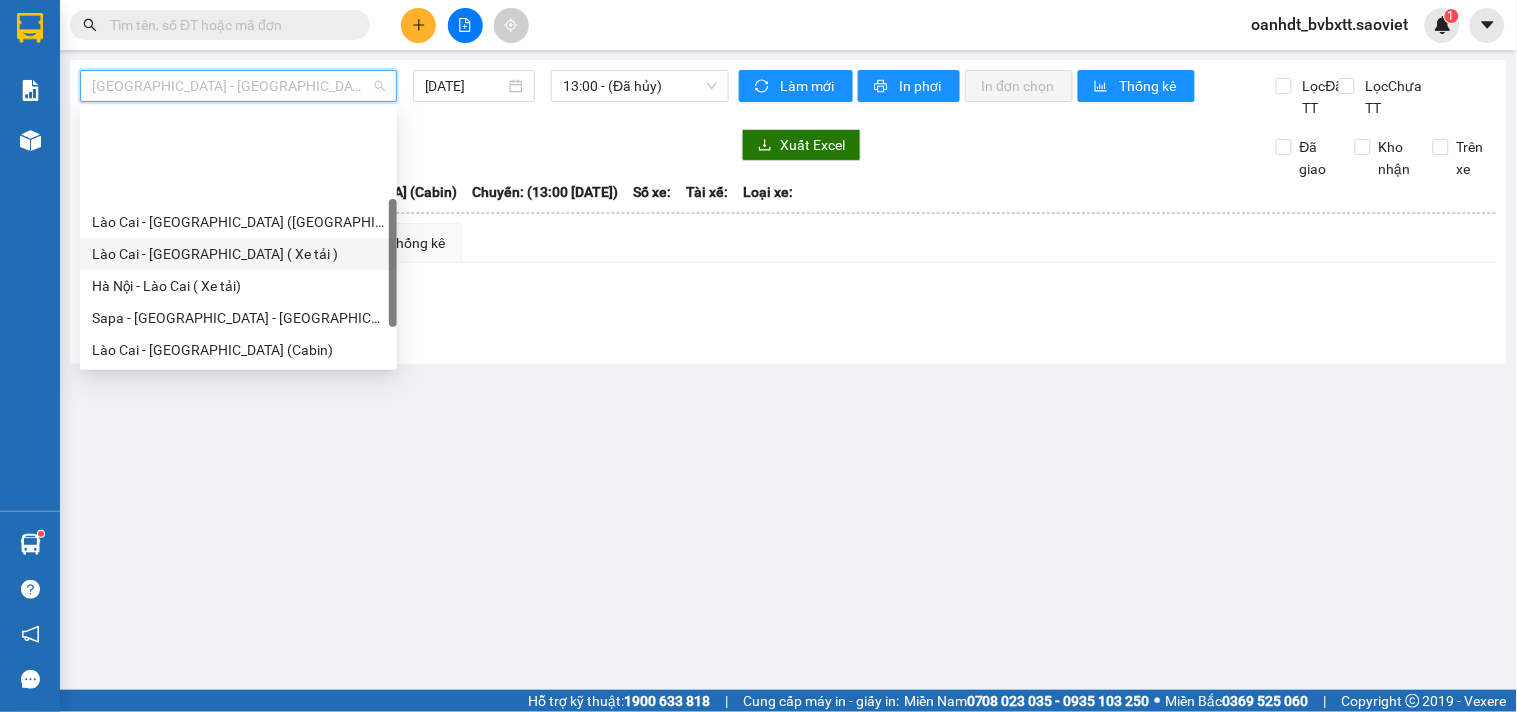 scroll, scrollTop: 160, scrollLeft: 0, axis: vertical 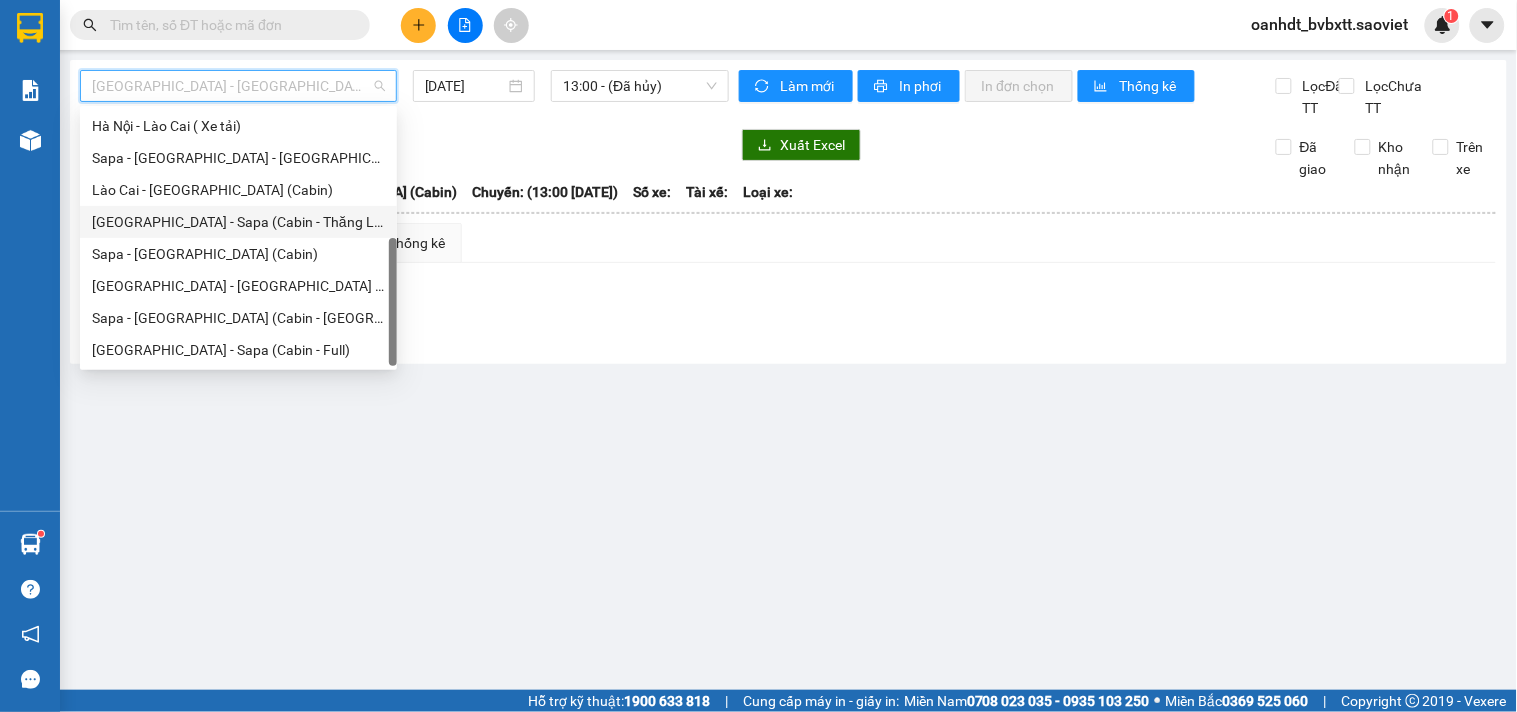 click on "[GEOGRAPHIC_DATA] - Sapa (Cabin - Thăng Long)" at bounding box center (238, 222) 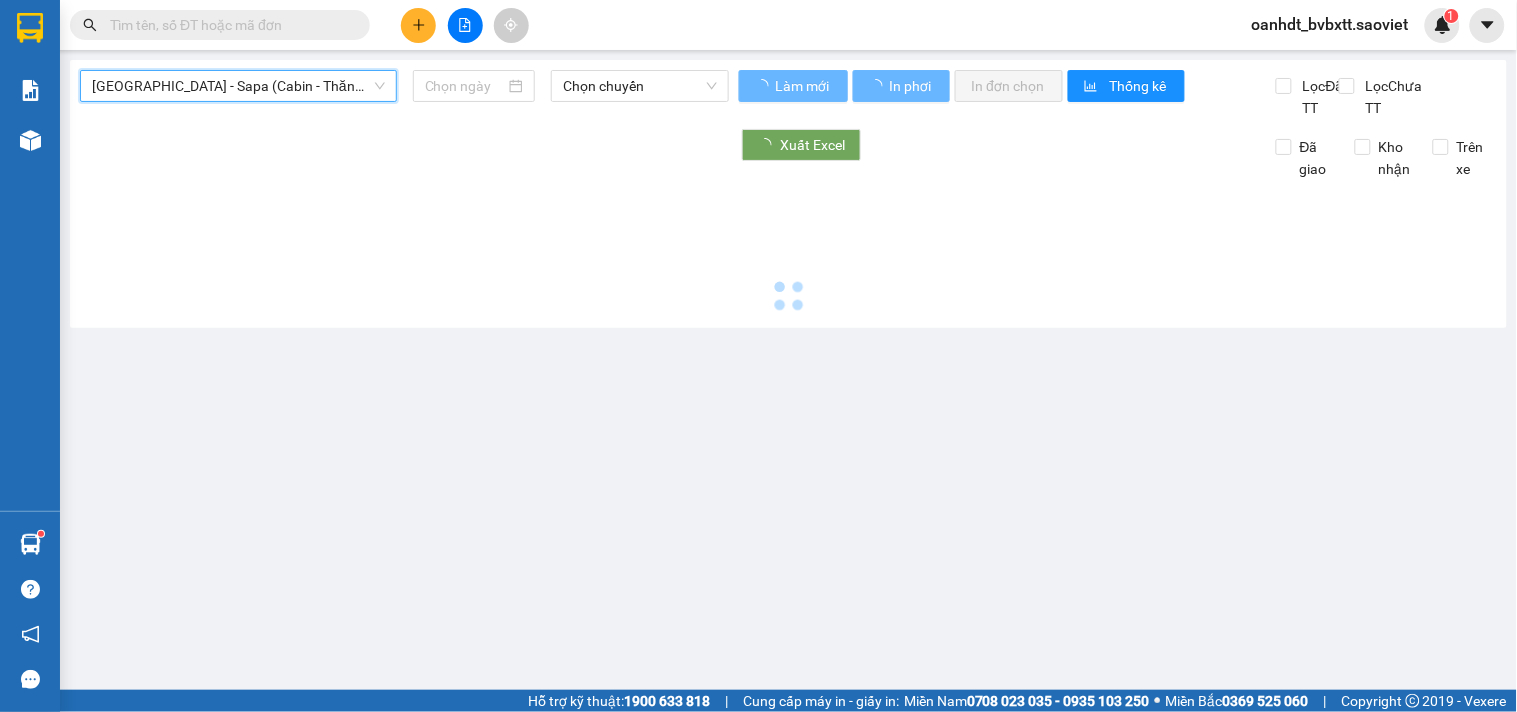 type on "[DATE]" 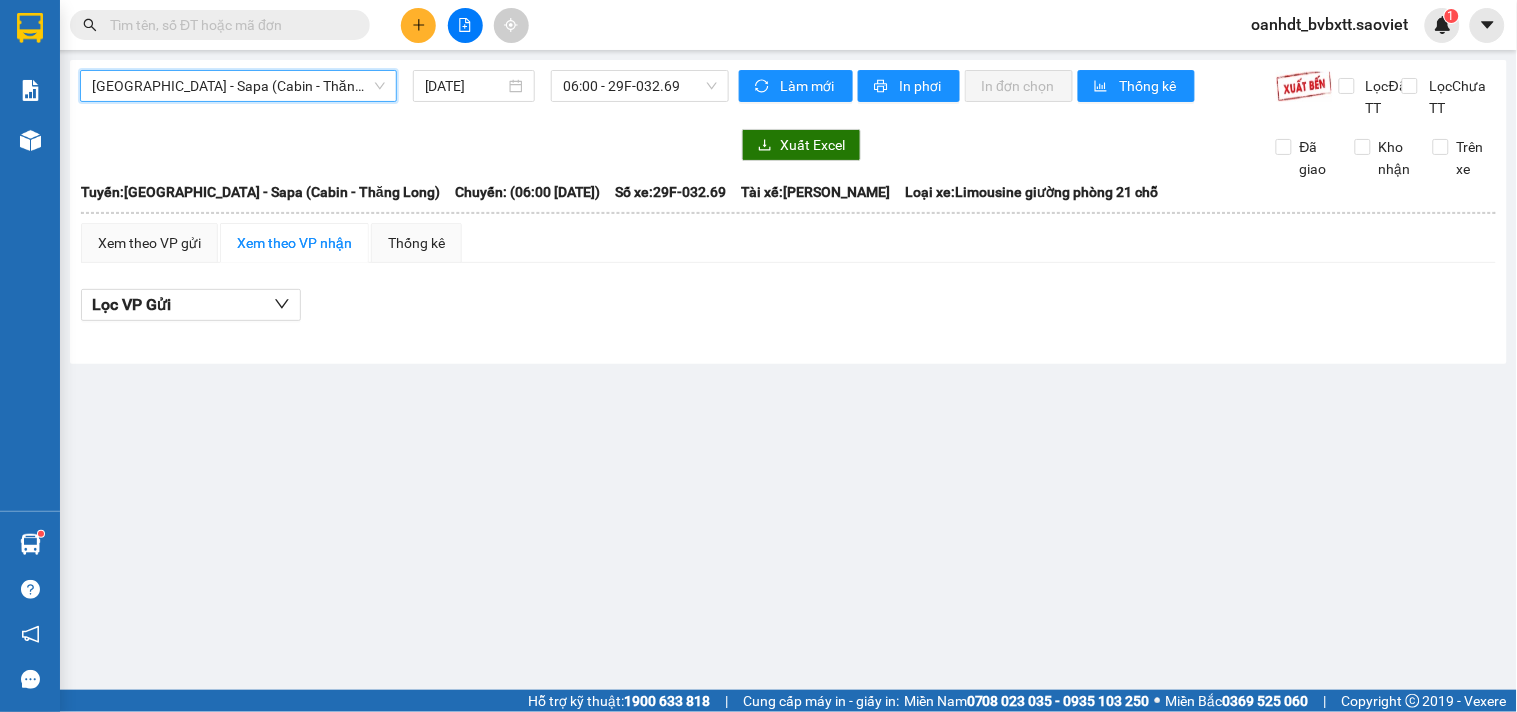 drag, startPoint x: 183, startPoint y: 226, endPoint x: 647, endPoint y: 111, distance: 478.0387 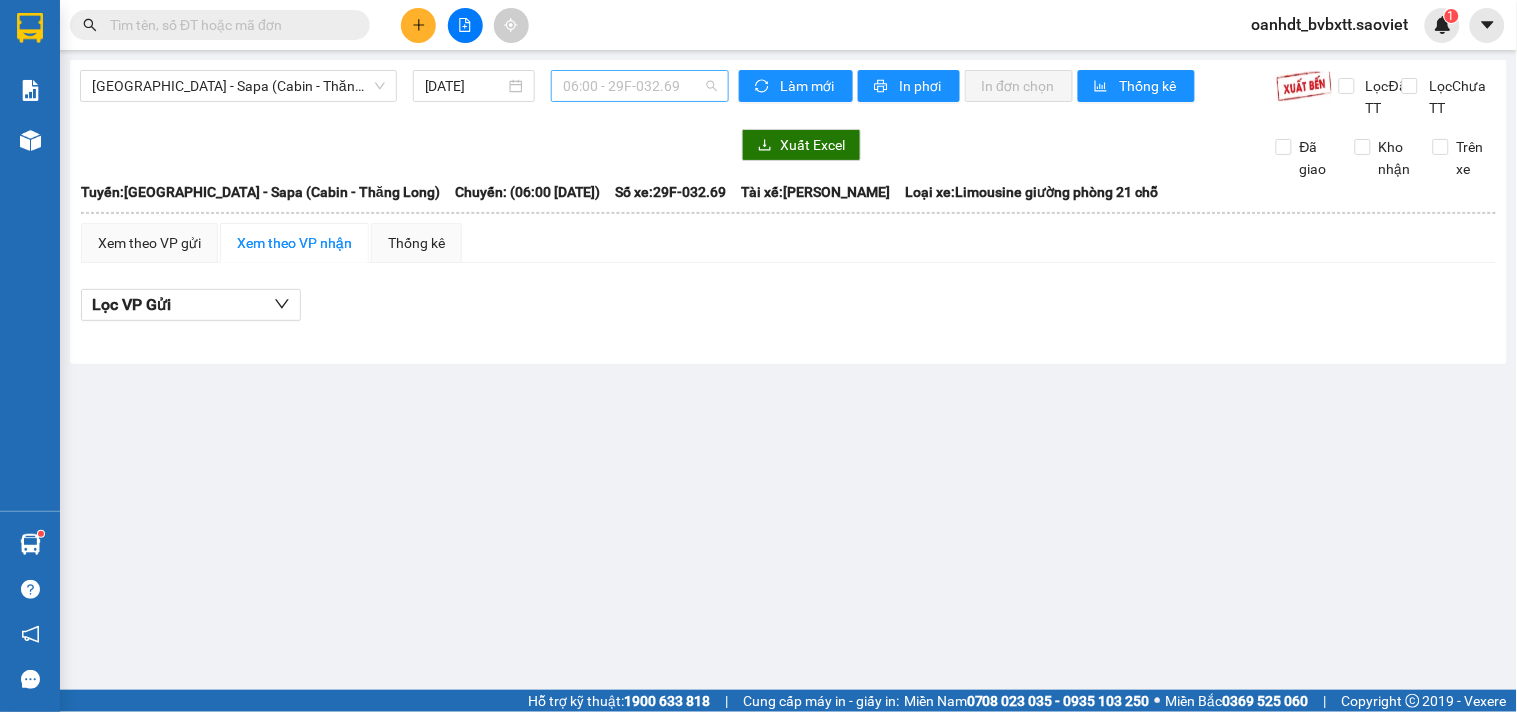 click on "06:00     - 29F-032.69" at bounding box center [640, 86] 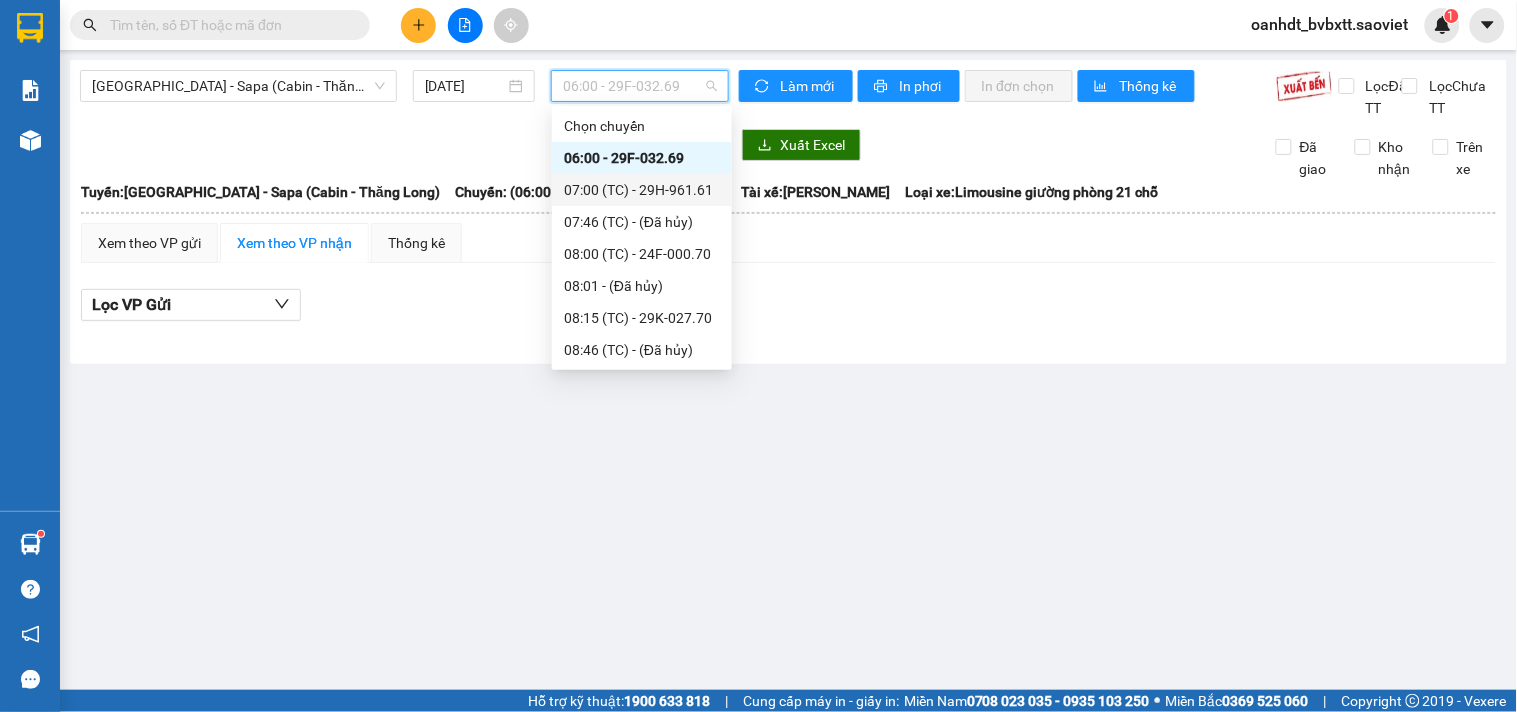 click on "07:00   (TC)   - 29H-961.61" at bounding box center (642, 190) 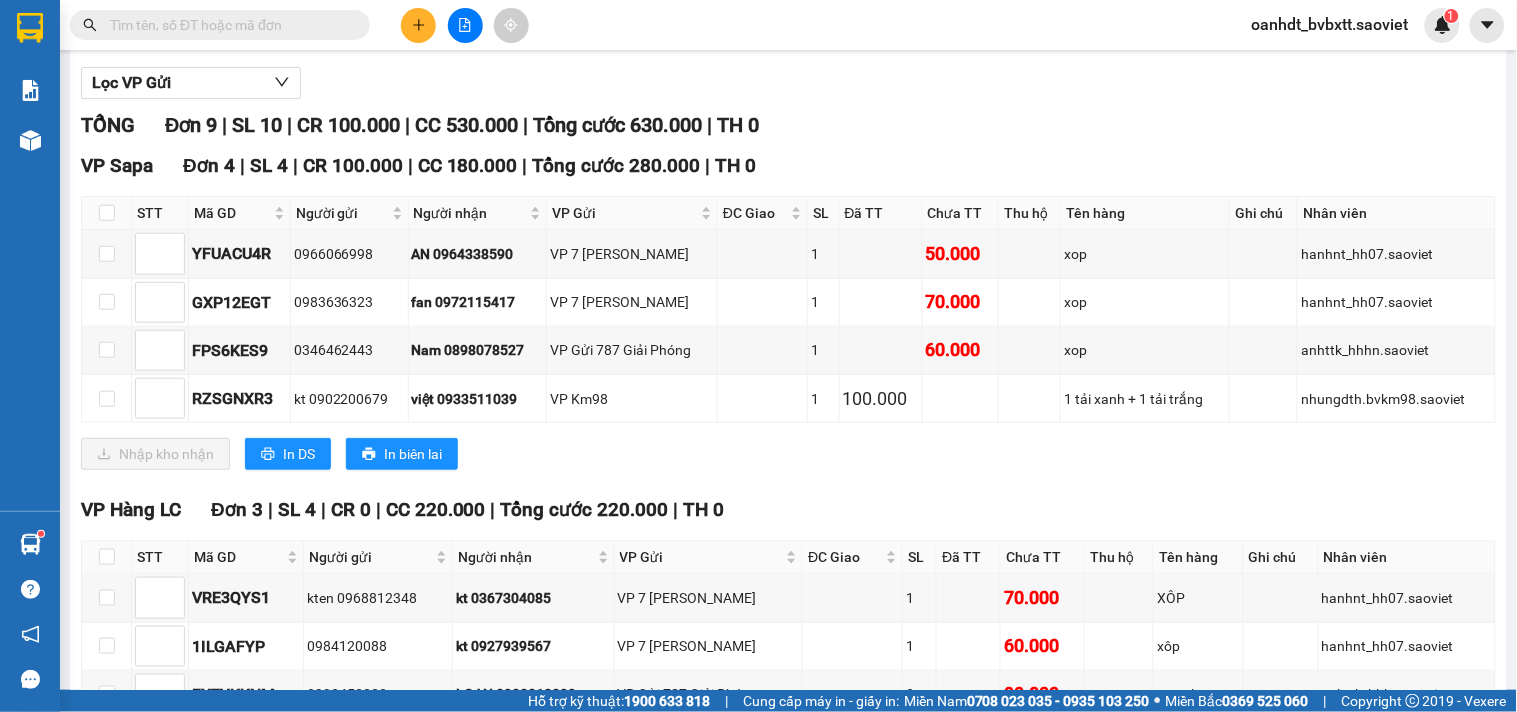 scroll, scrollTop: 555, scrollLeft: 0, axis: vertical 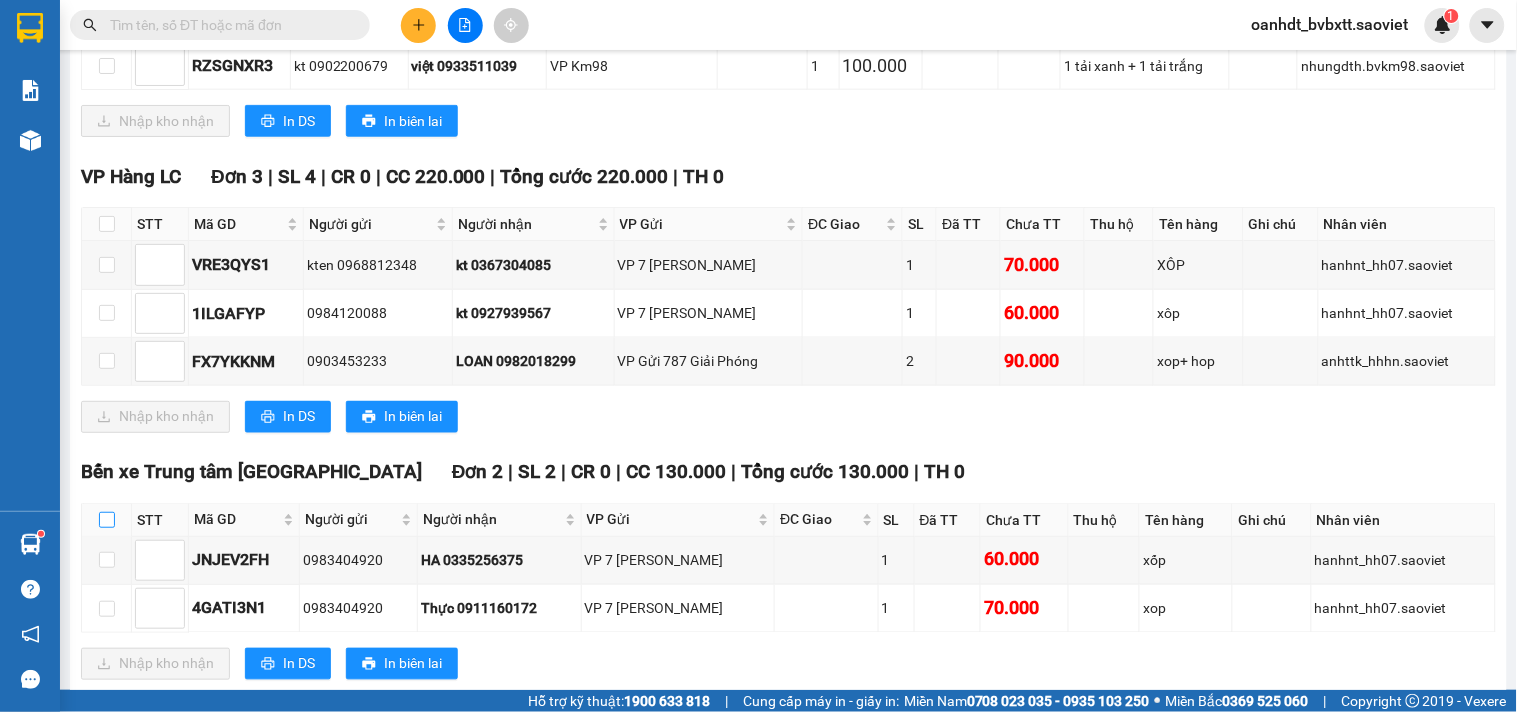 click at bounding box center [107, 520] 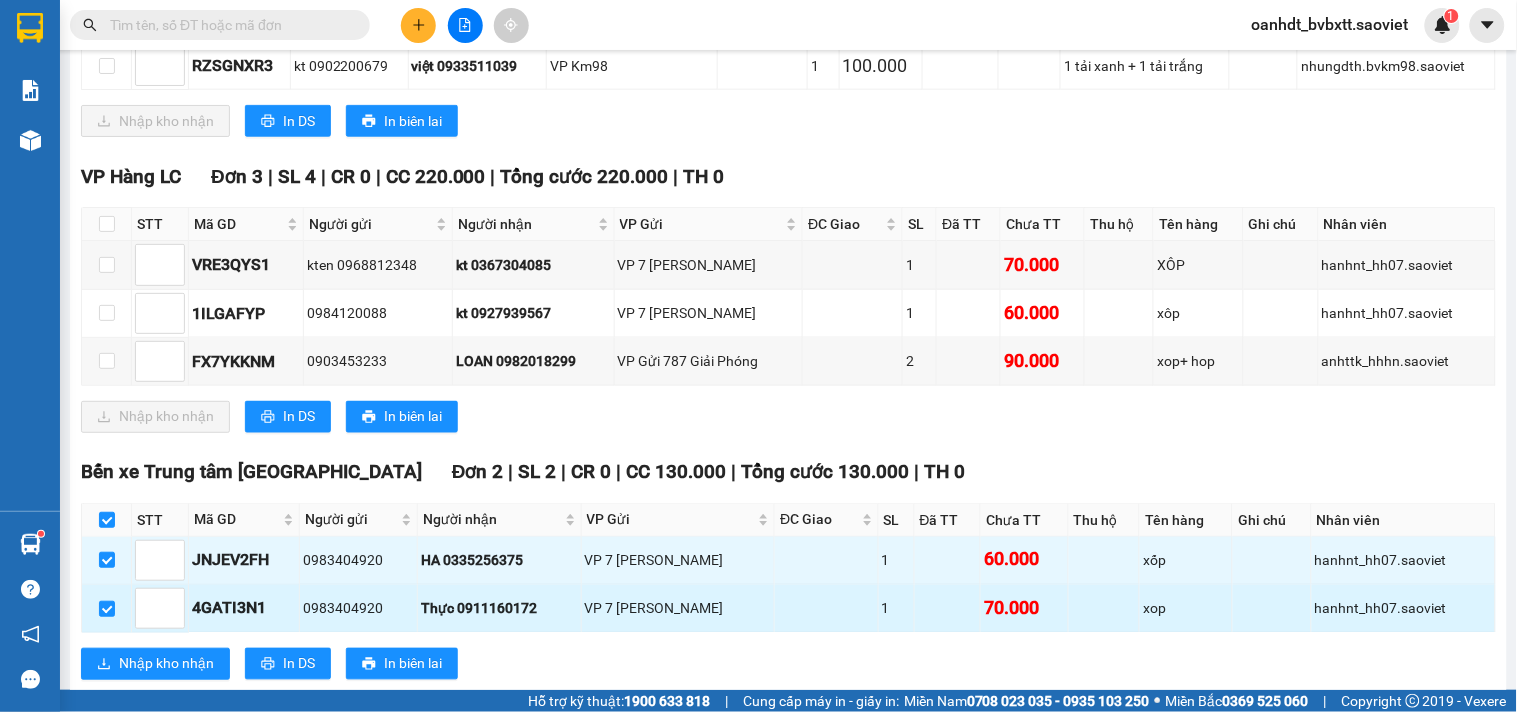 scroll, scrollTop: 626, scrollLeft: 0, axis: vertical 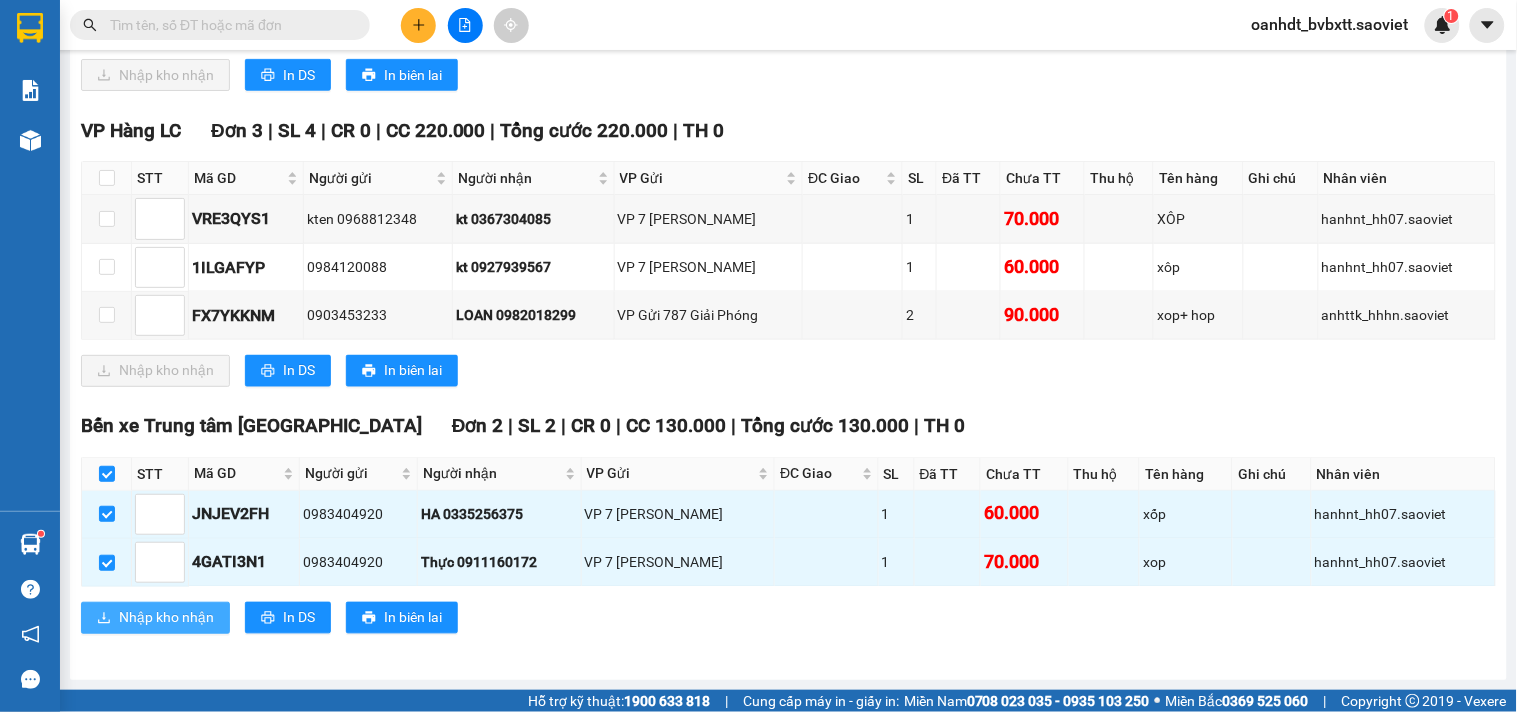 click on "Nhập kho nhận" at bounding box center [166, 618] 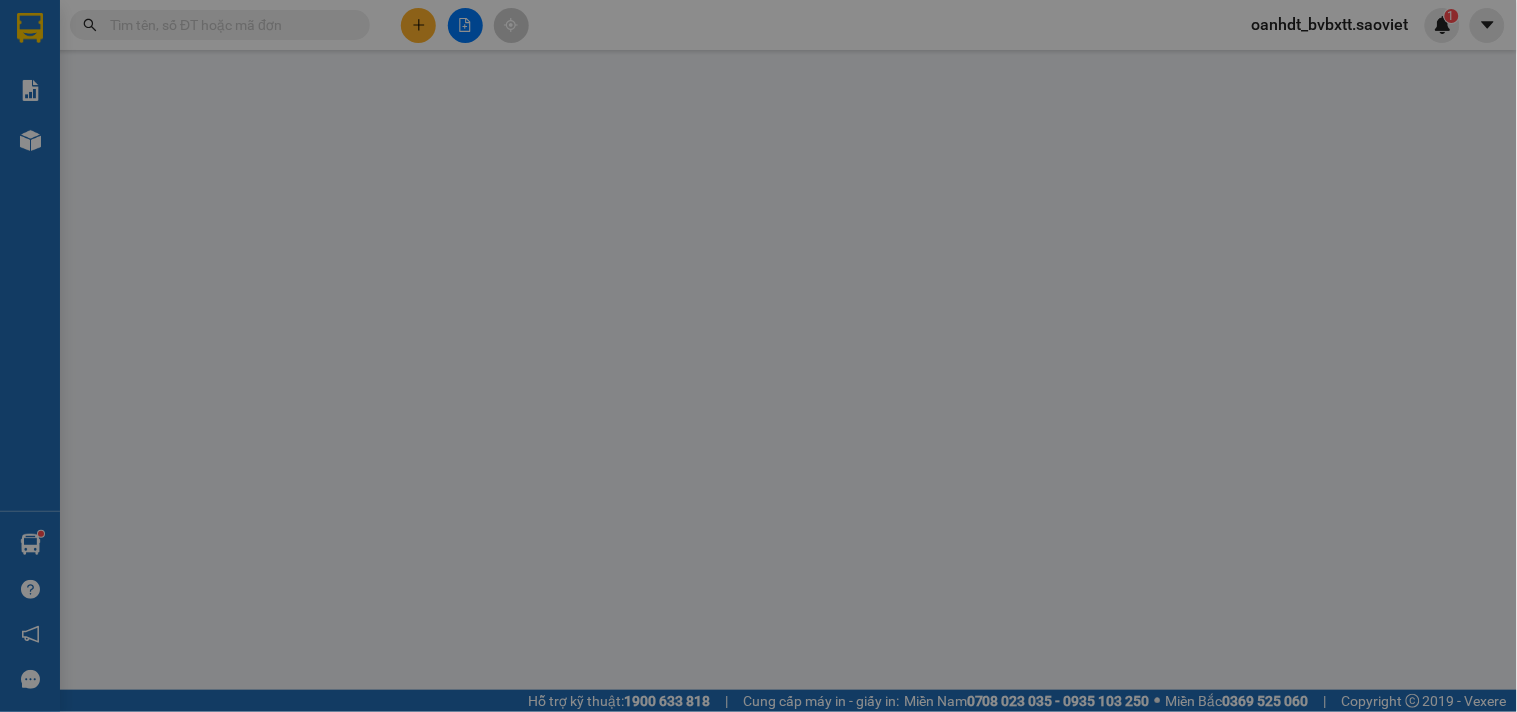 scroll, scrollTop: 0, scrollLeft: 0, axis: both 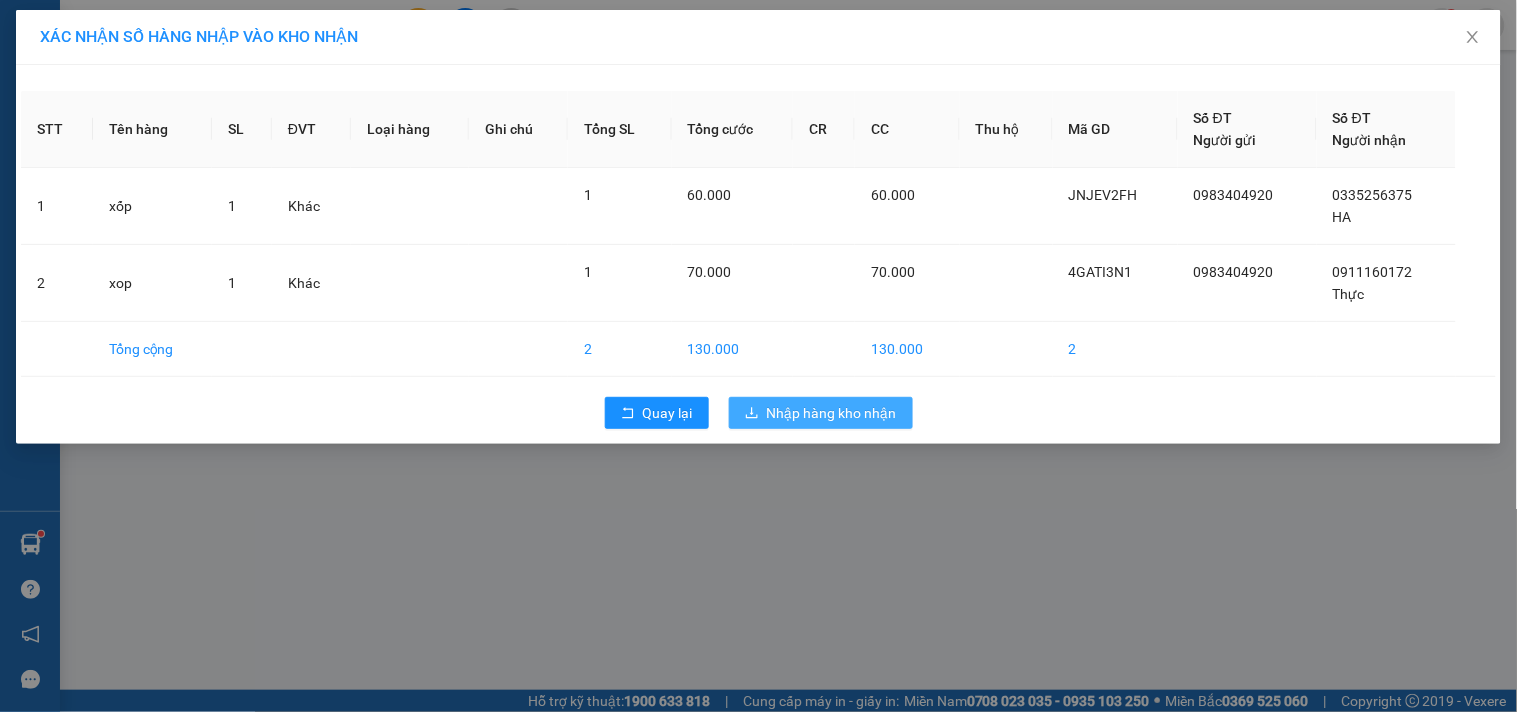 click on "Nhập hàng kho nhận" at bounding box center (832, 413) 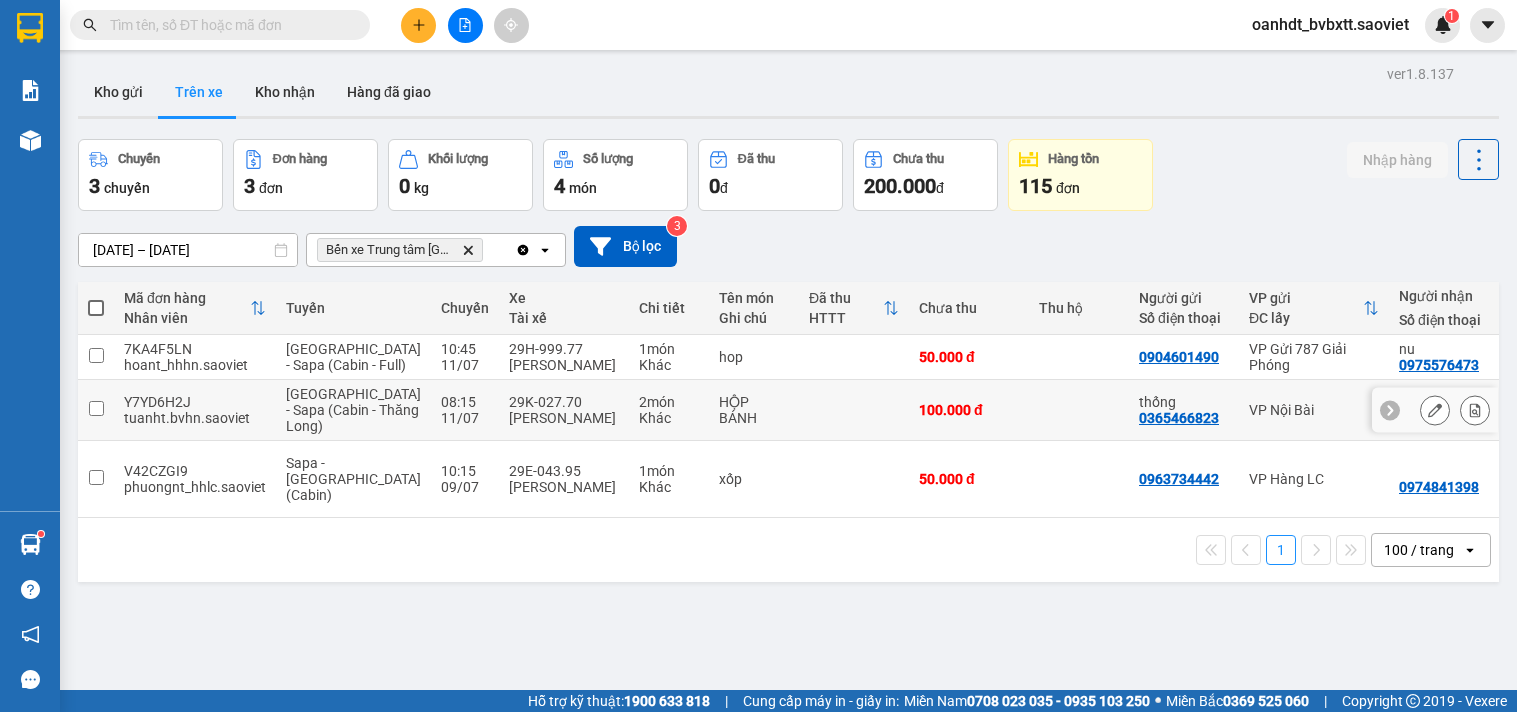 scroll, scrollTop: 0, scrollLeft: 0, axis: both 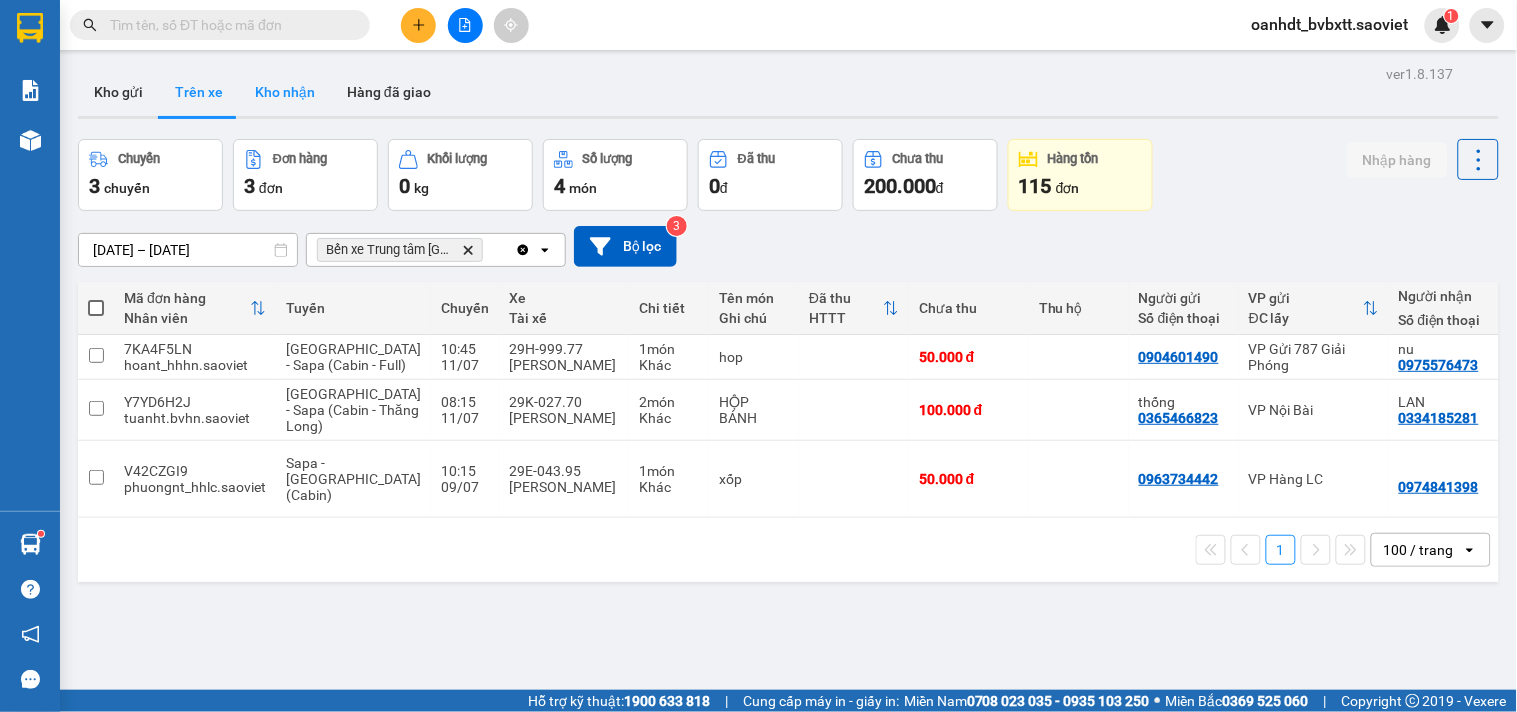 click on "Kho nhận" at bounding box center (285, 92) 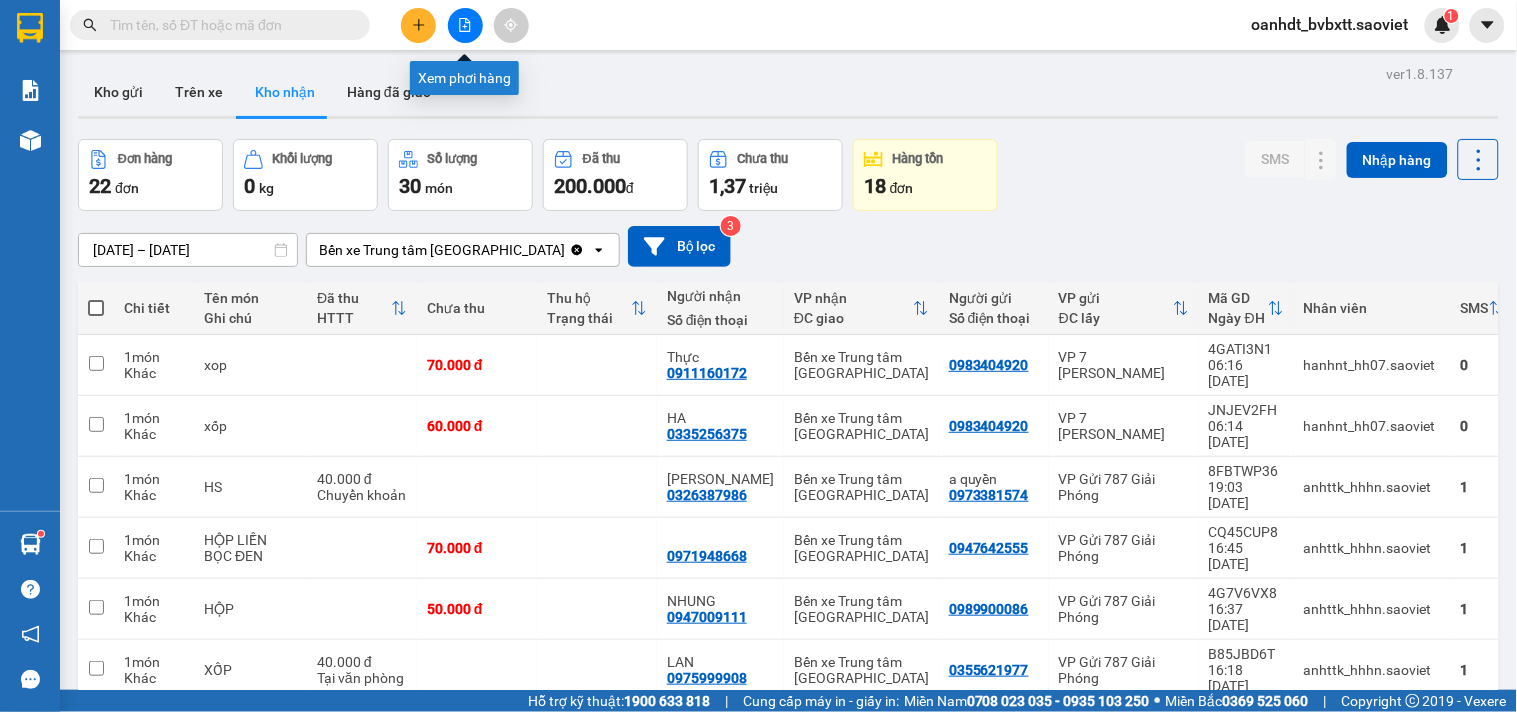 click 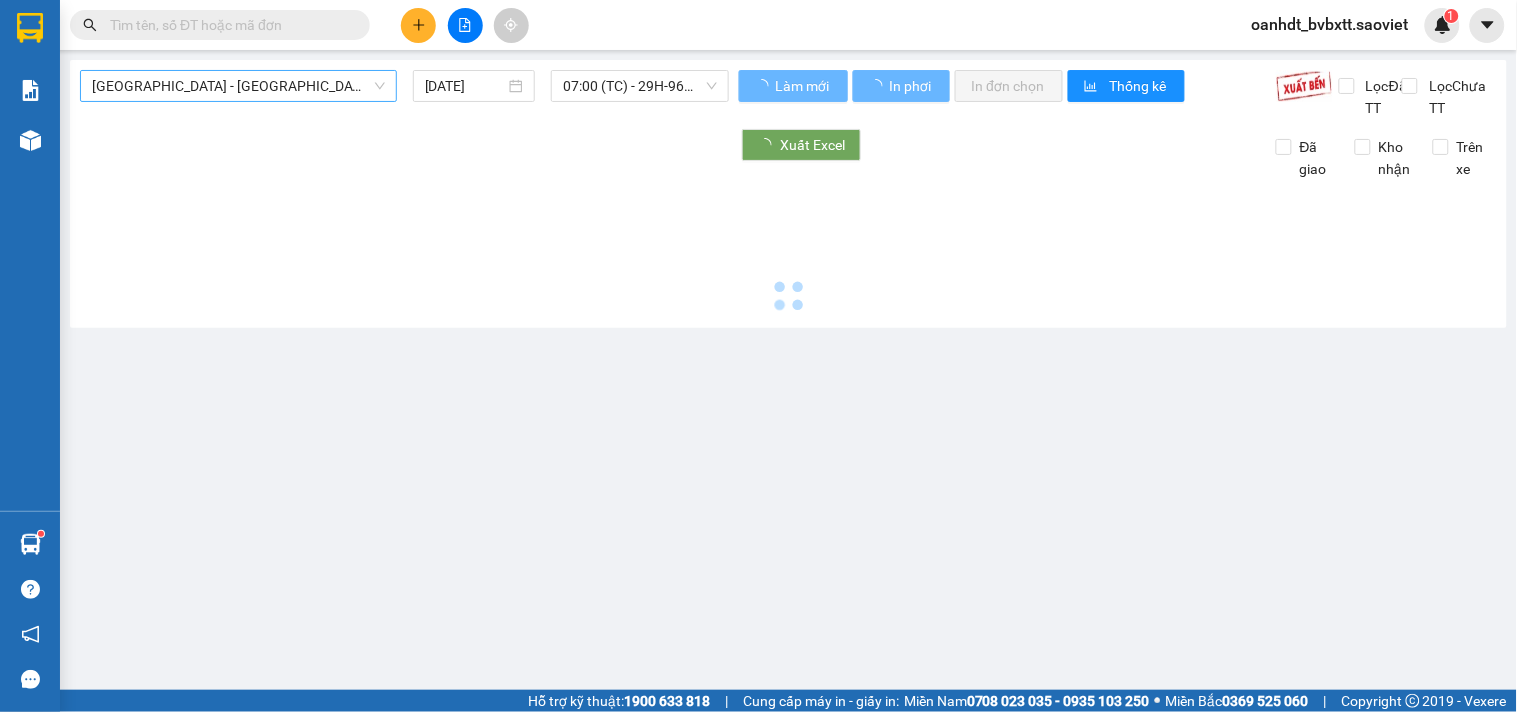 click on "[GEOGRAPHIC_DATA] - [GEOGRAPHIC_DATA] (Cabin)" at bounding box center (238, 86) 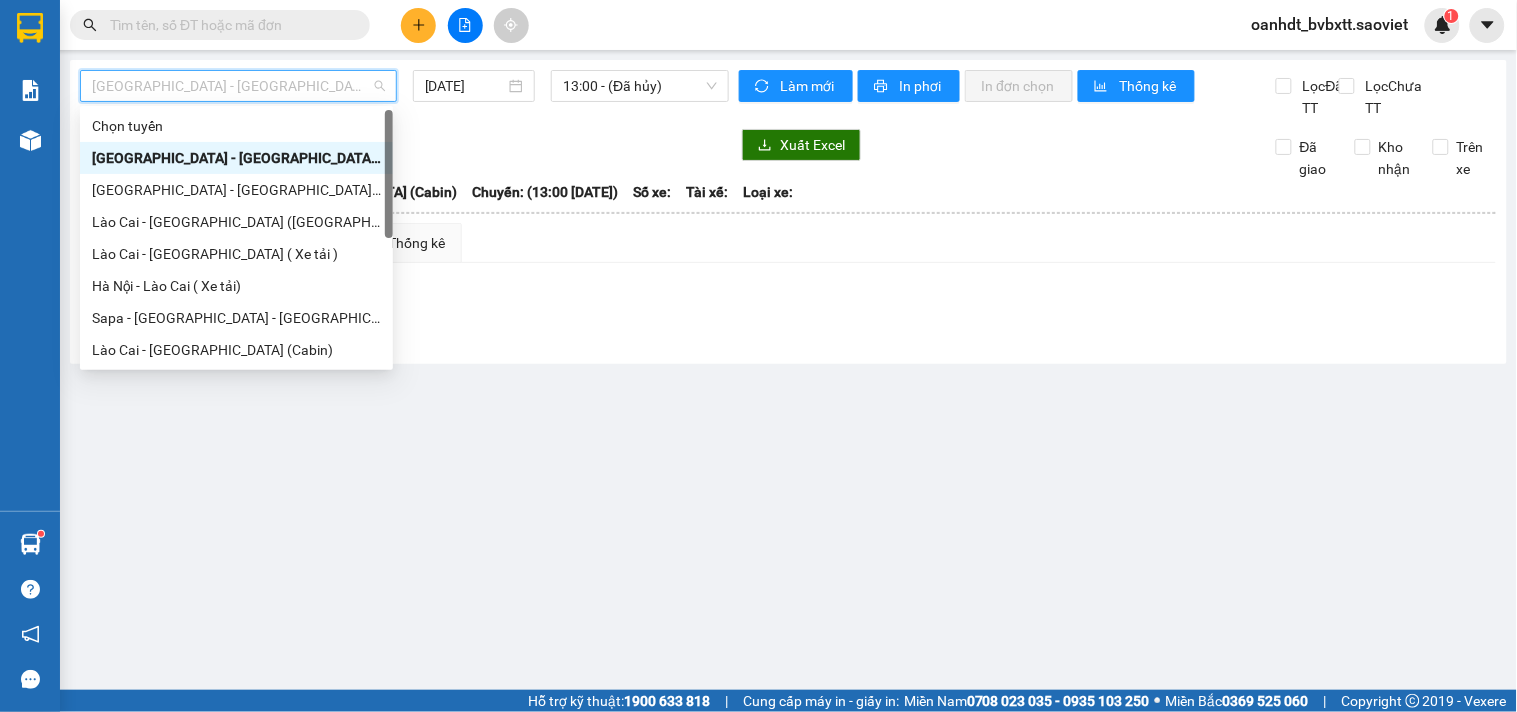 scroll, scrollTop: 160, scrollLeft: 0, axis: vertical 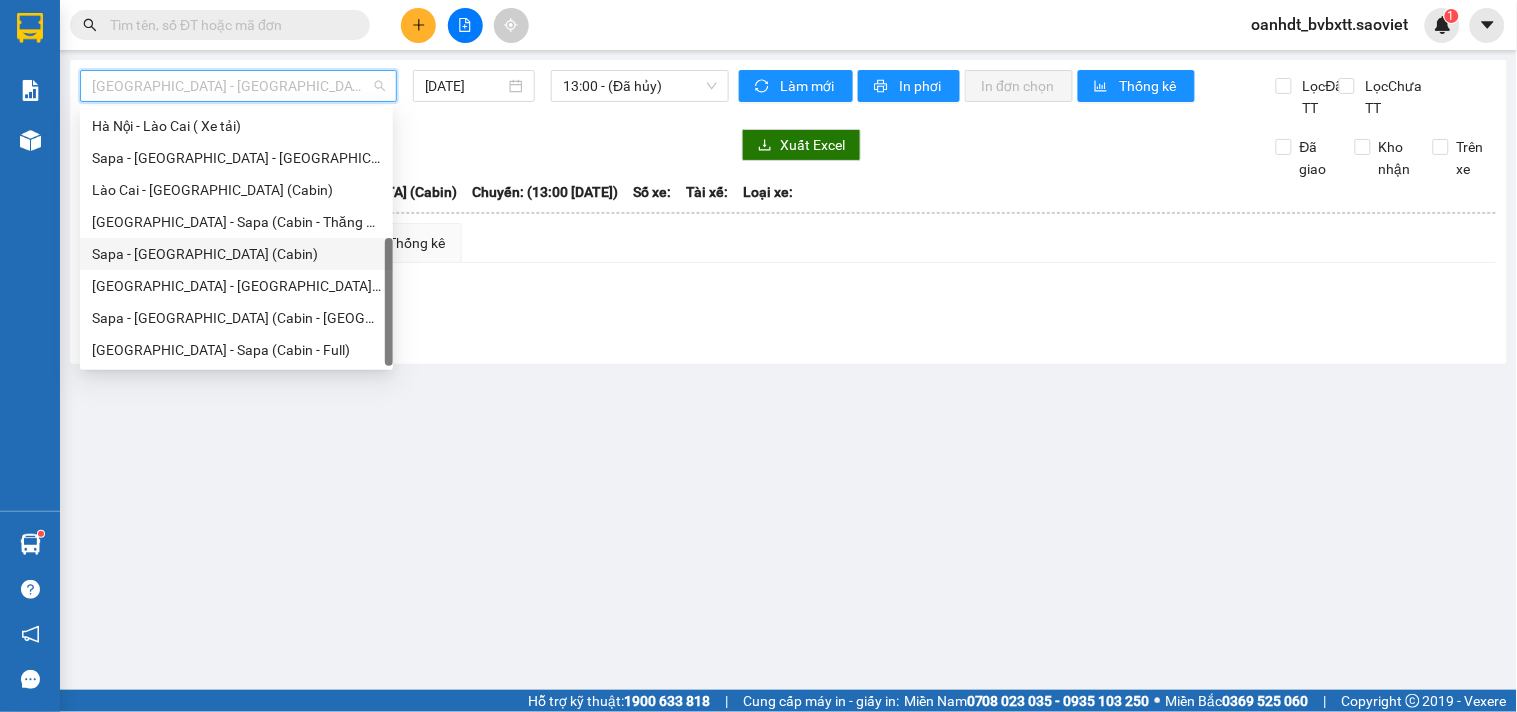 click on "Sapa - [GEOGRAPHIC_DATA] (Cabin)" at bounding box center [236, 254] 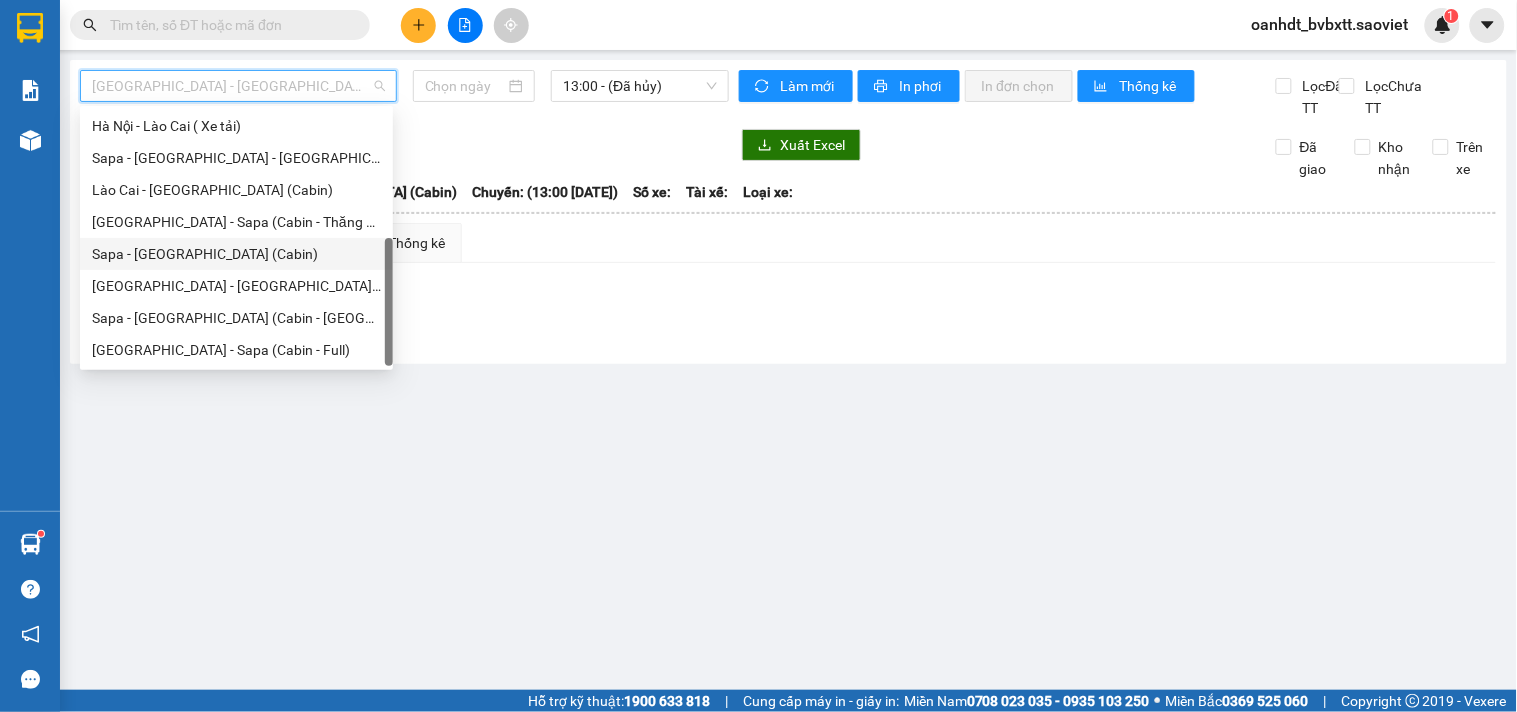 type on "[DATE]" 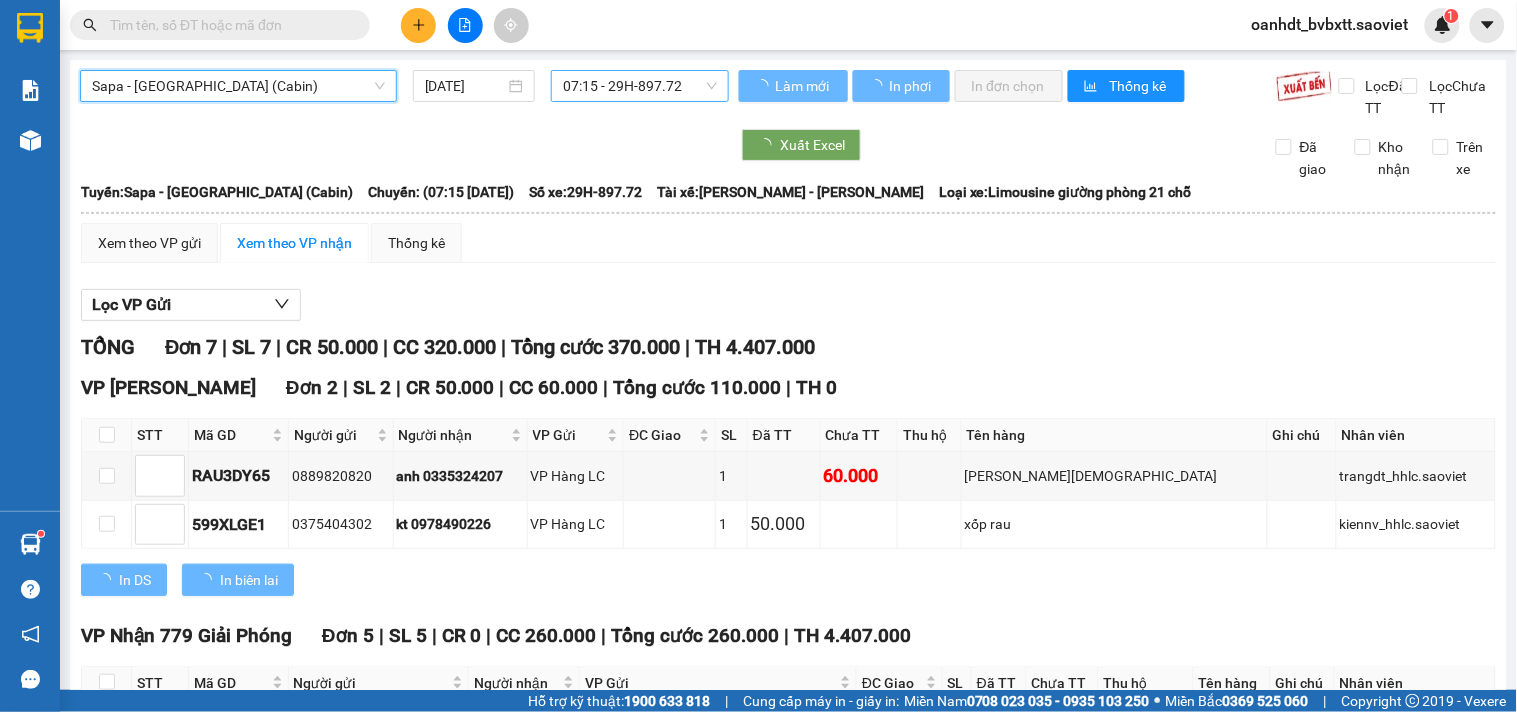 click on "07:15     - 29H-897.72" at bounding box center [640, 86] 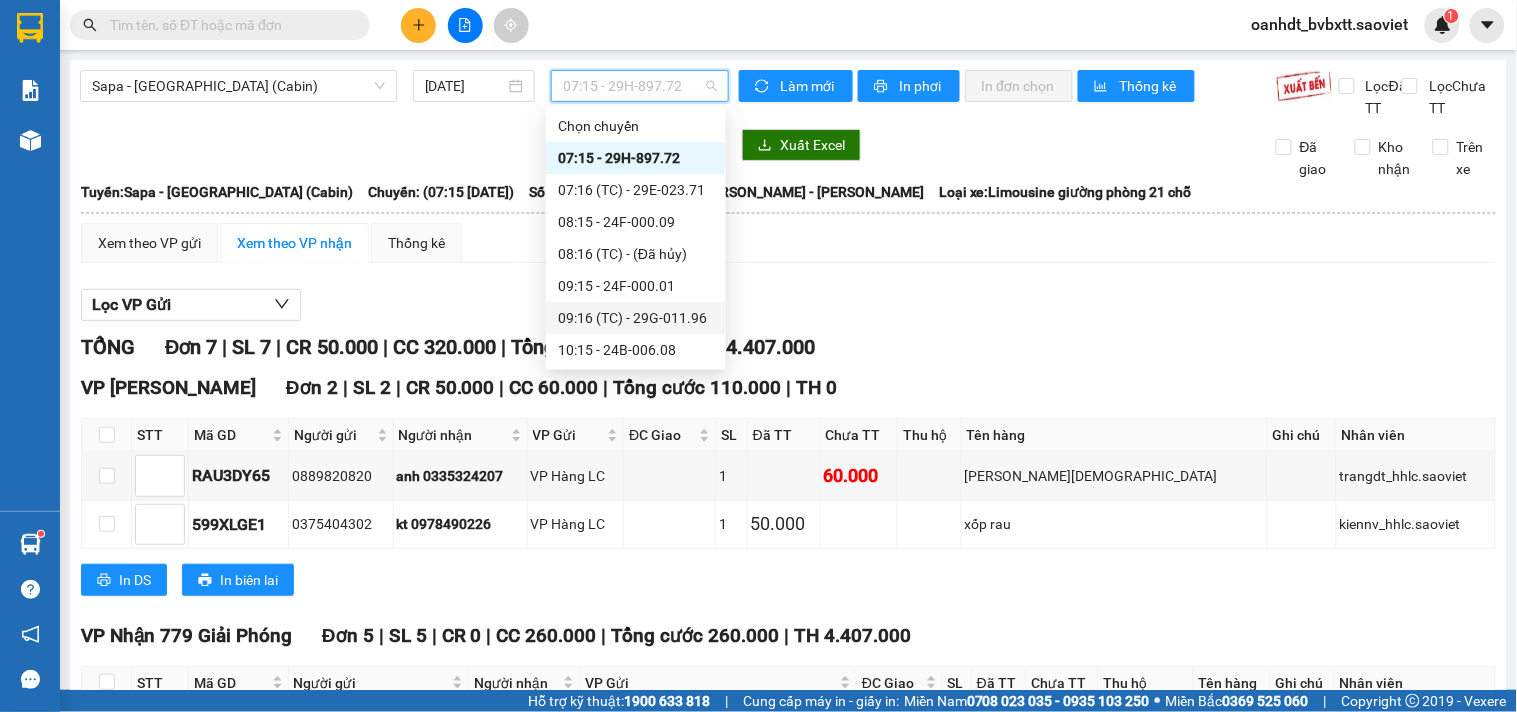 scroll, scrollTop: 111, scrollLeft: 0, axis: vertical 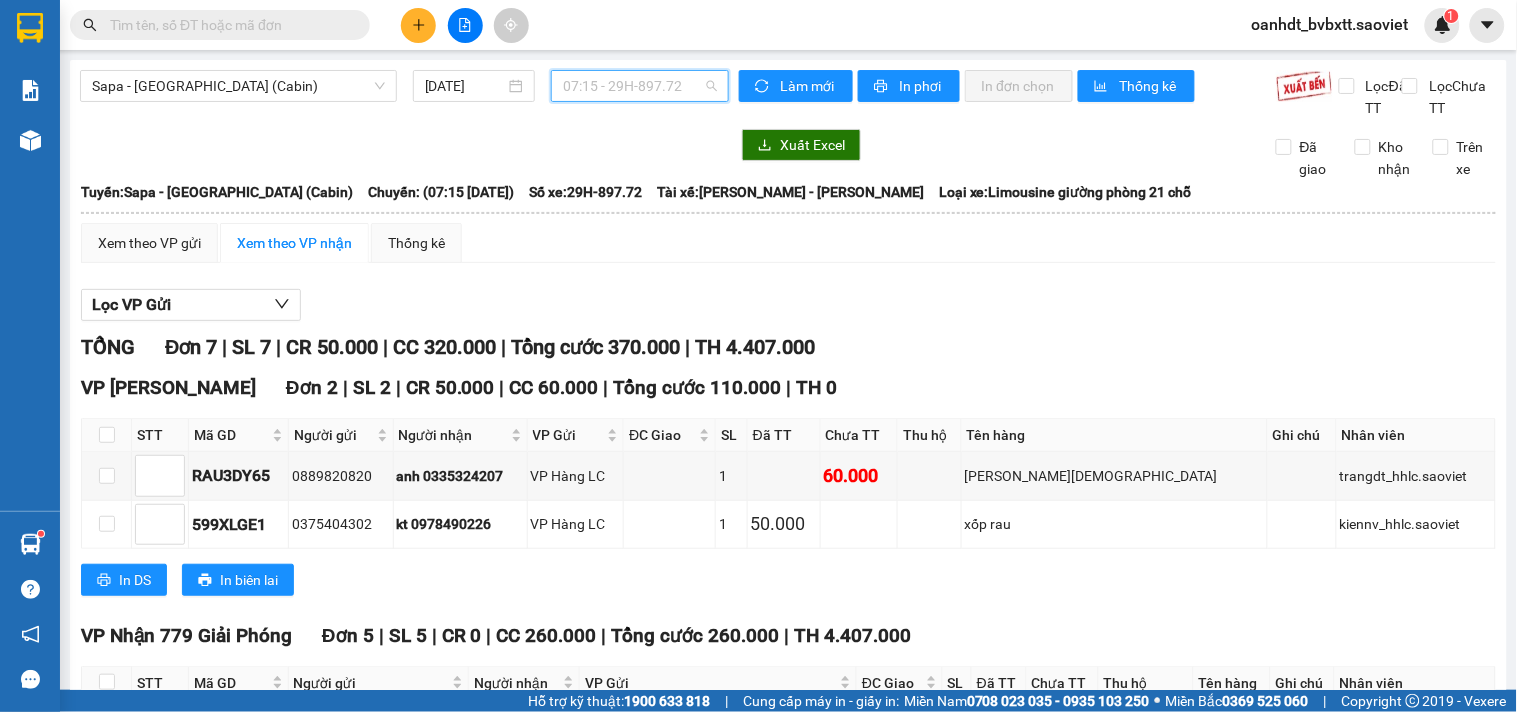 click on "07:15     - 29H-897.72" at bounding box center (640, 86) 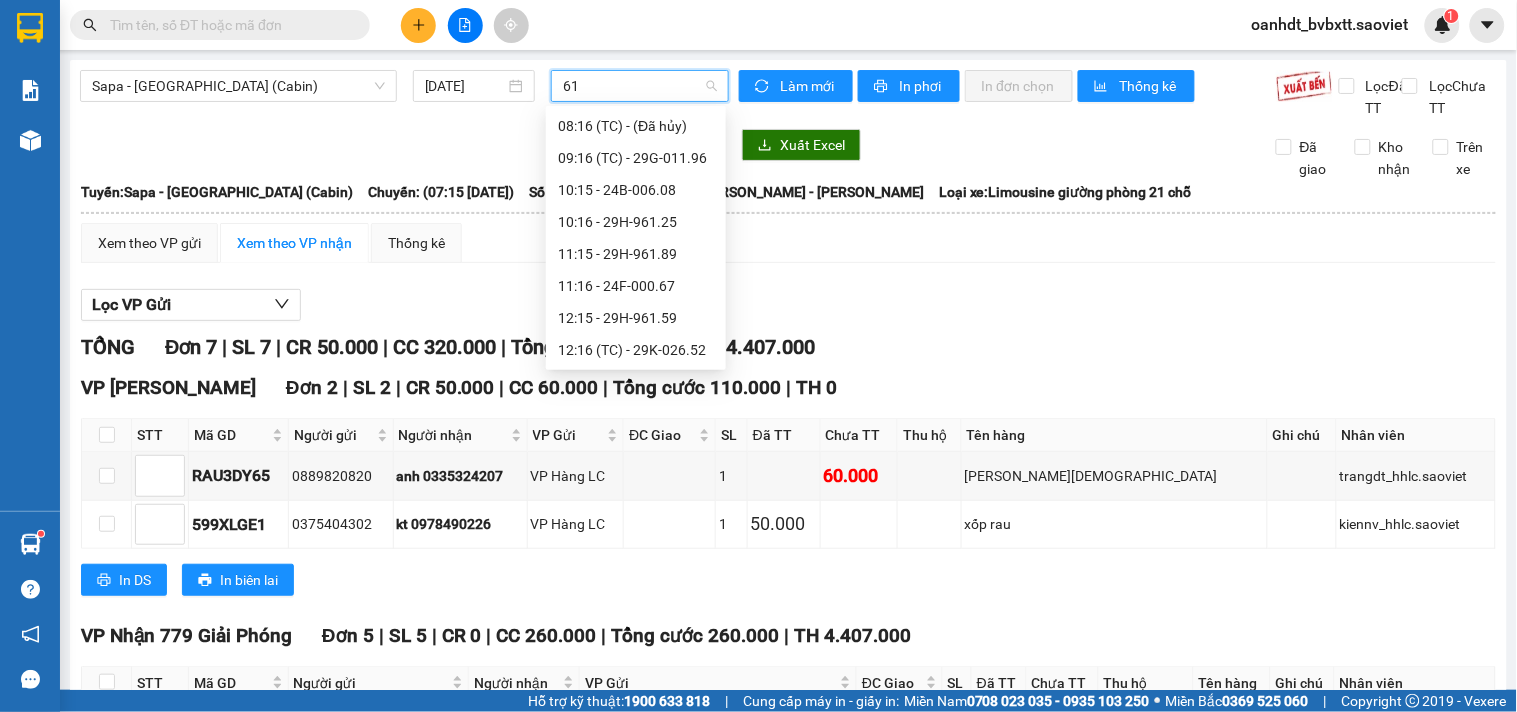 scroll, scrollTop: 0, scrollLeft: 0, axis: both 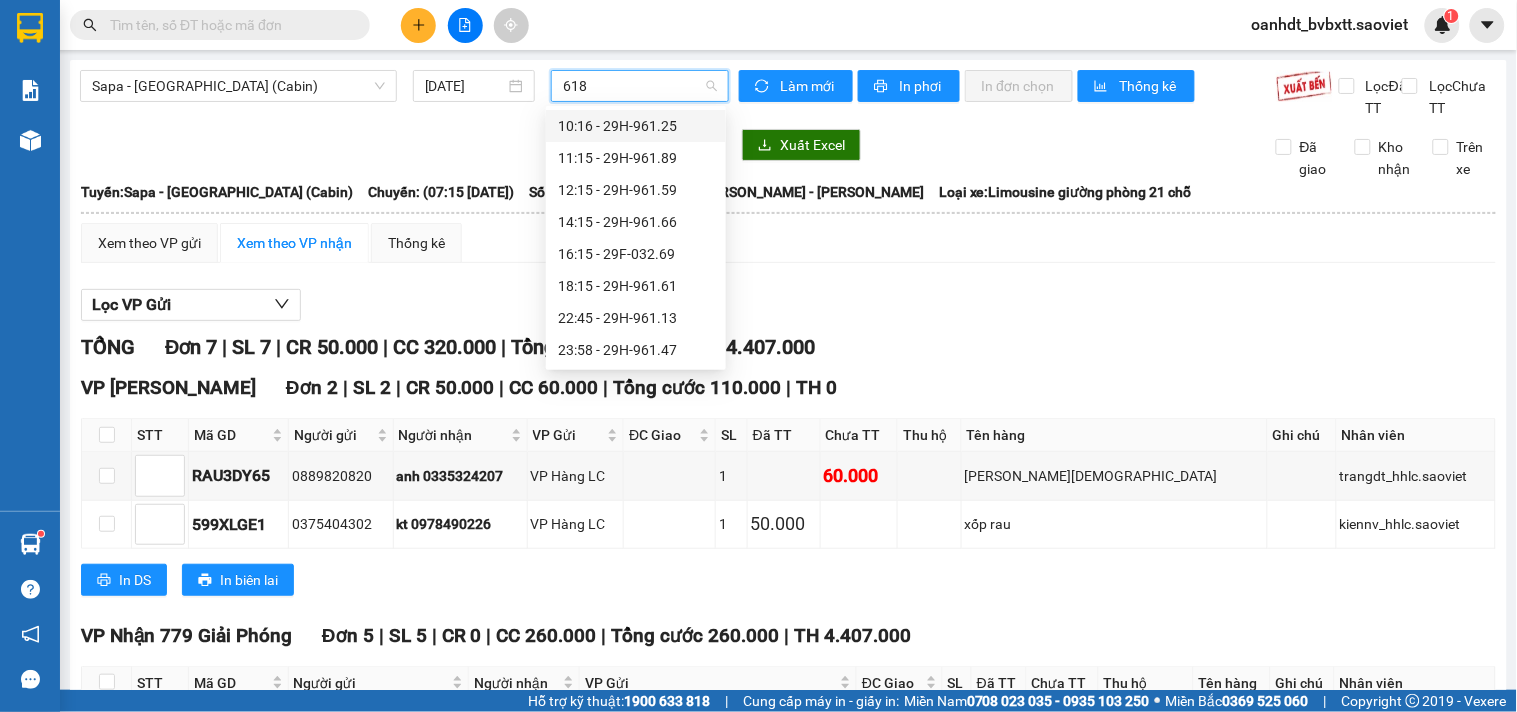 type on "6189" 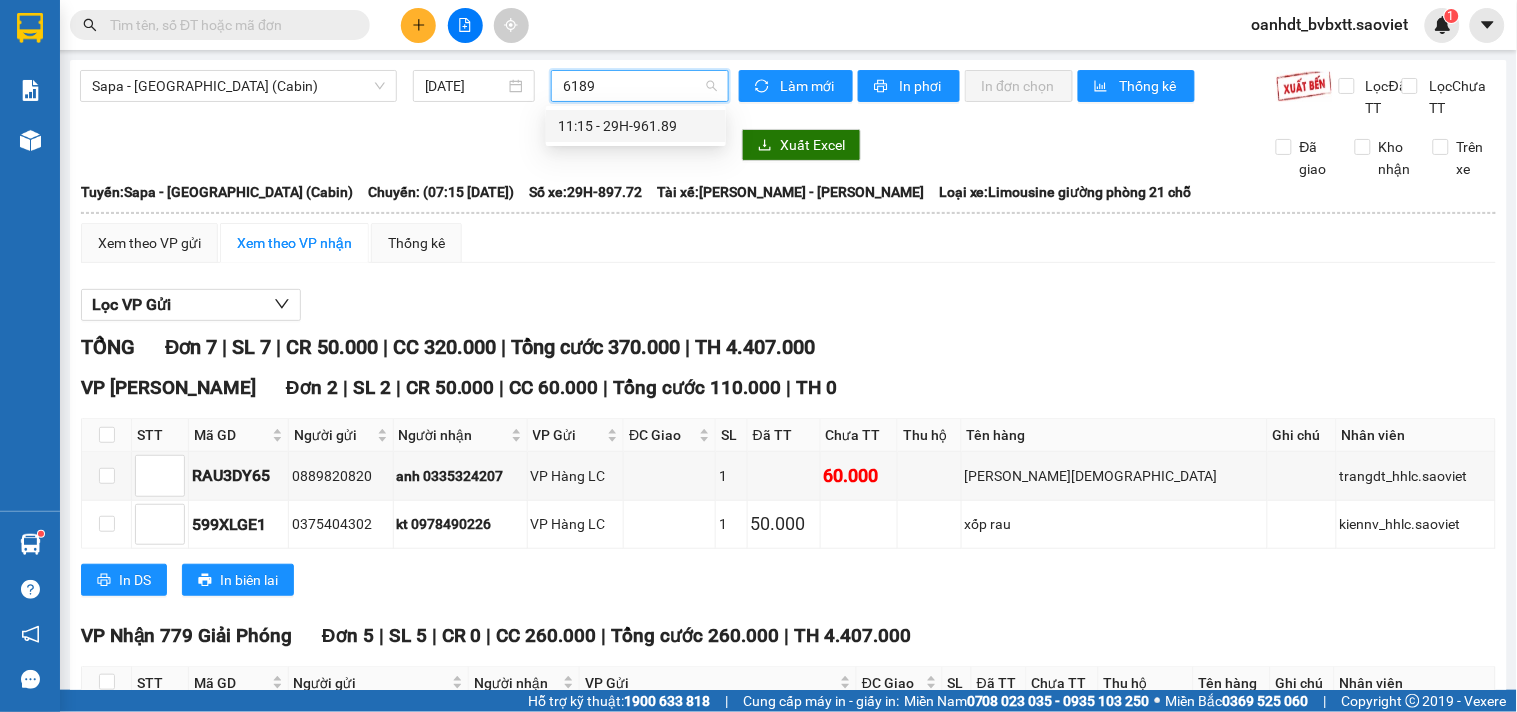 click on "11:15     - 29H-961.89" at bounding box center (636, 126) 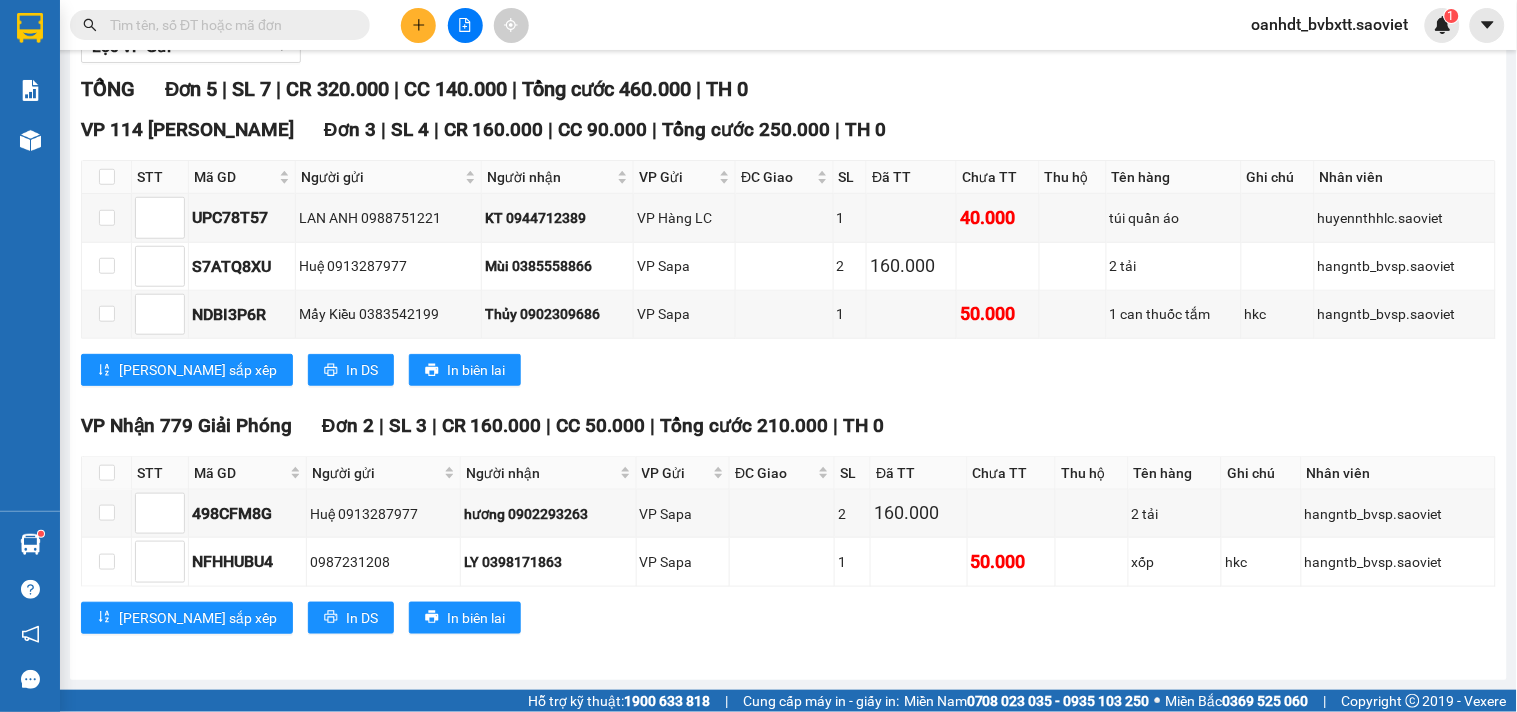 scroll, scrollTop: 0, scrollLeft: 0, axis: both 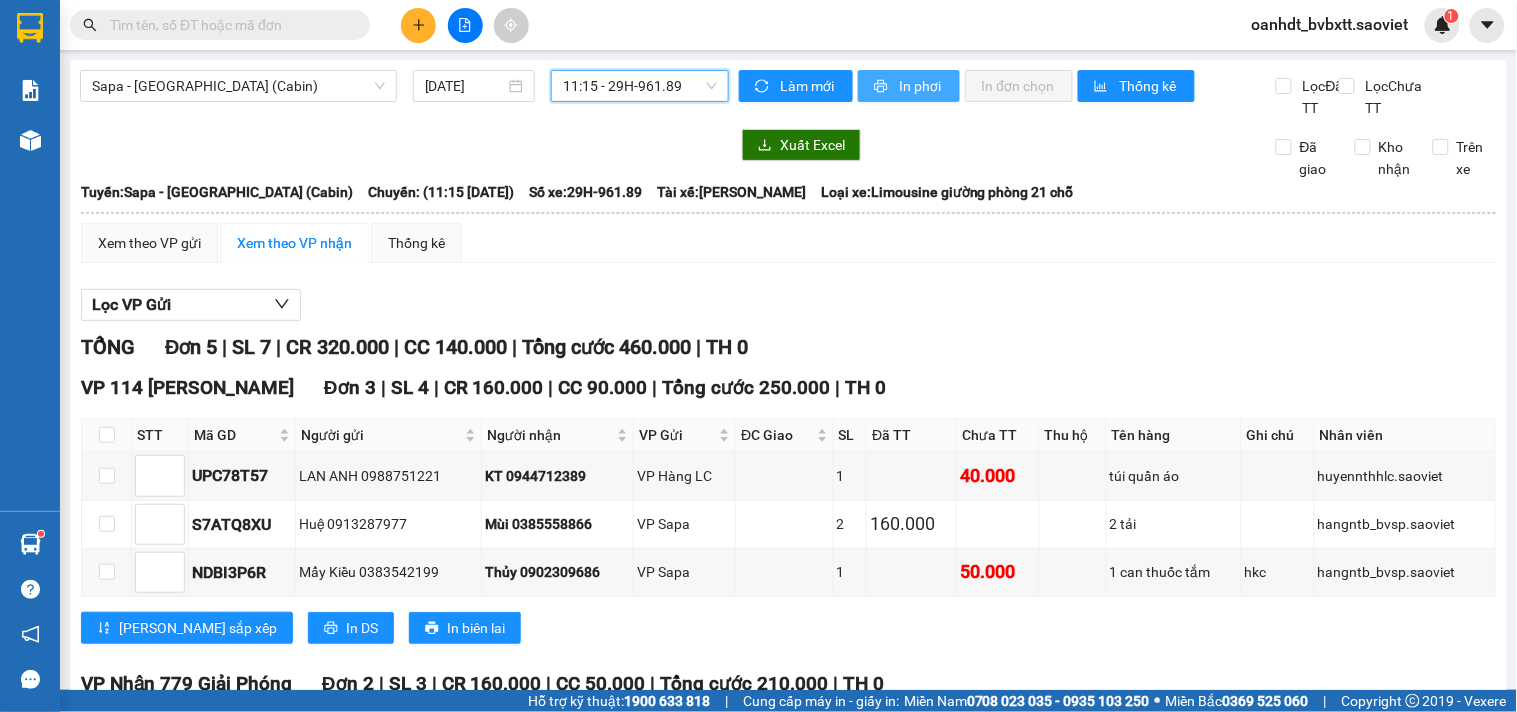 click on "In phơi" at bounding box center (921, 86) 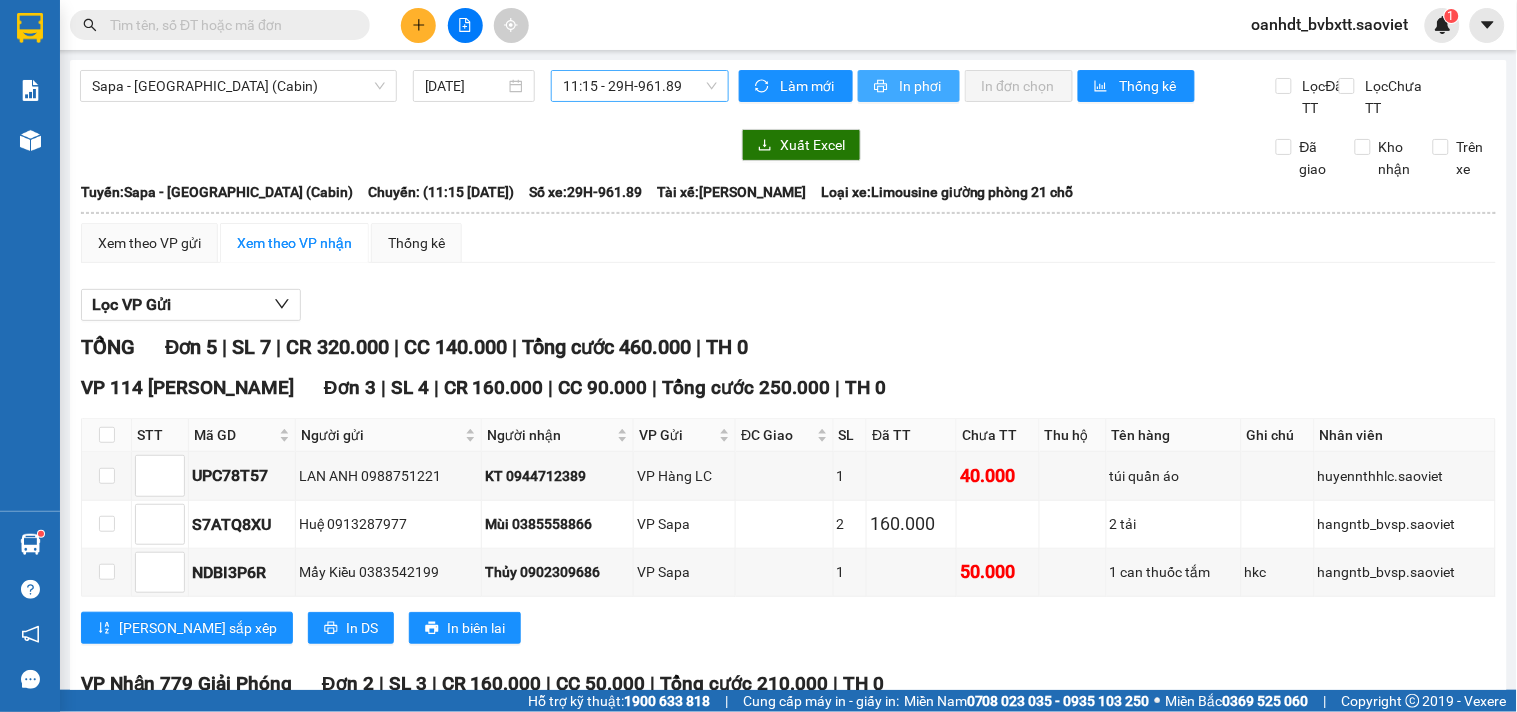 scroll, scrollTop: 0, scrollLeft: 0, axis: both 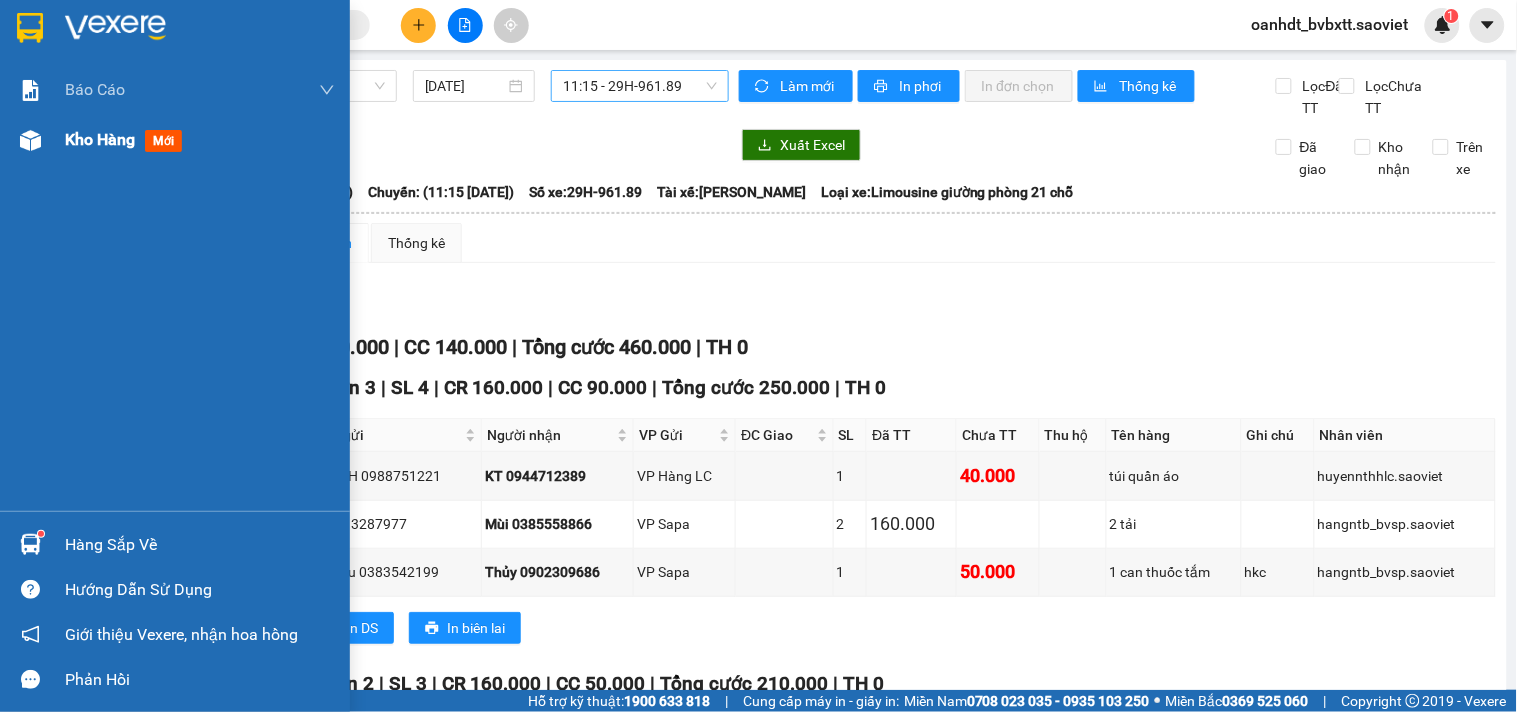click on "mới" at bounding box center (163, 141) 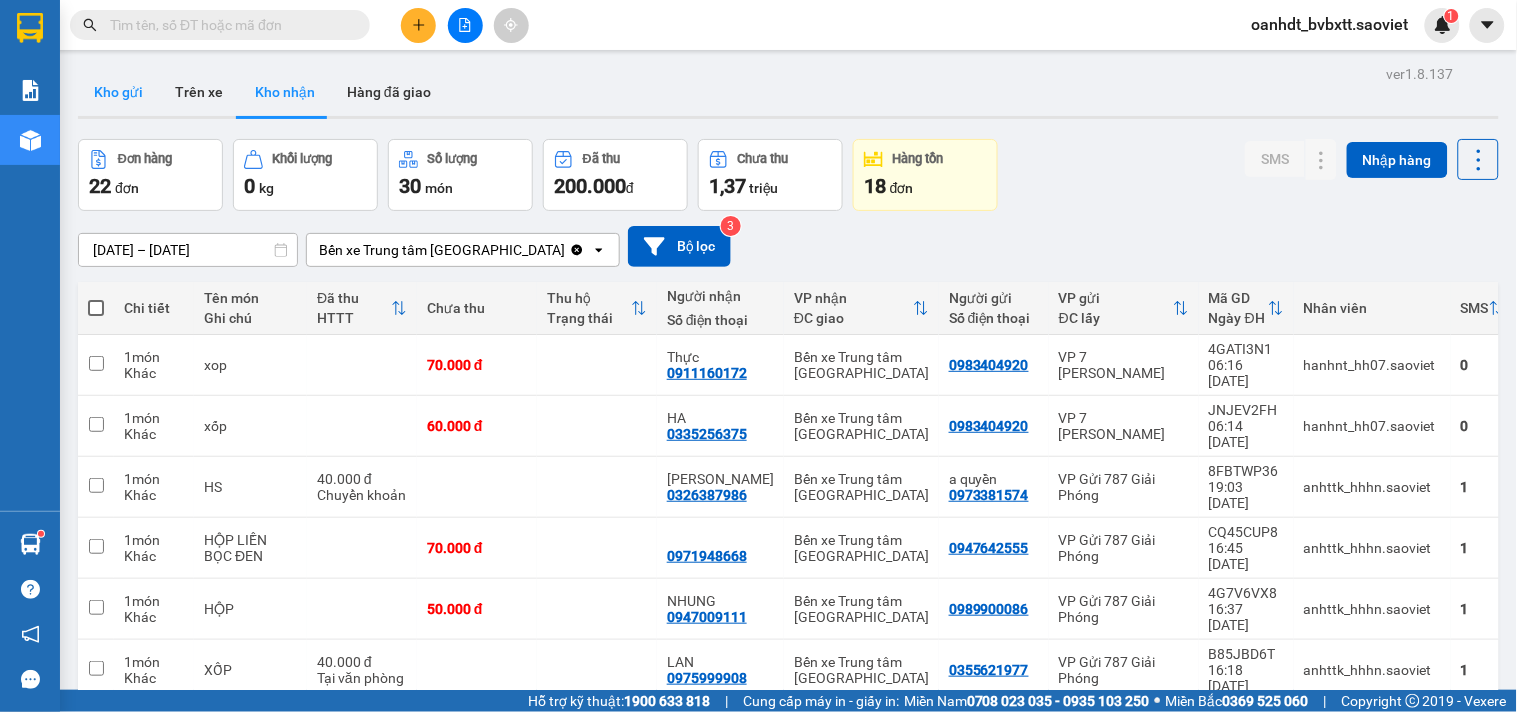 click on "Kho gửi" at bounding box center (118, 92) 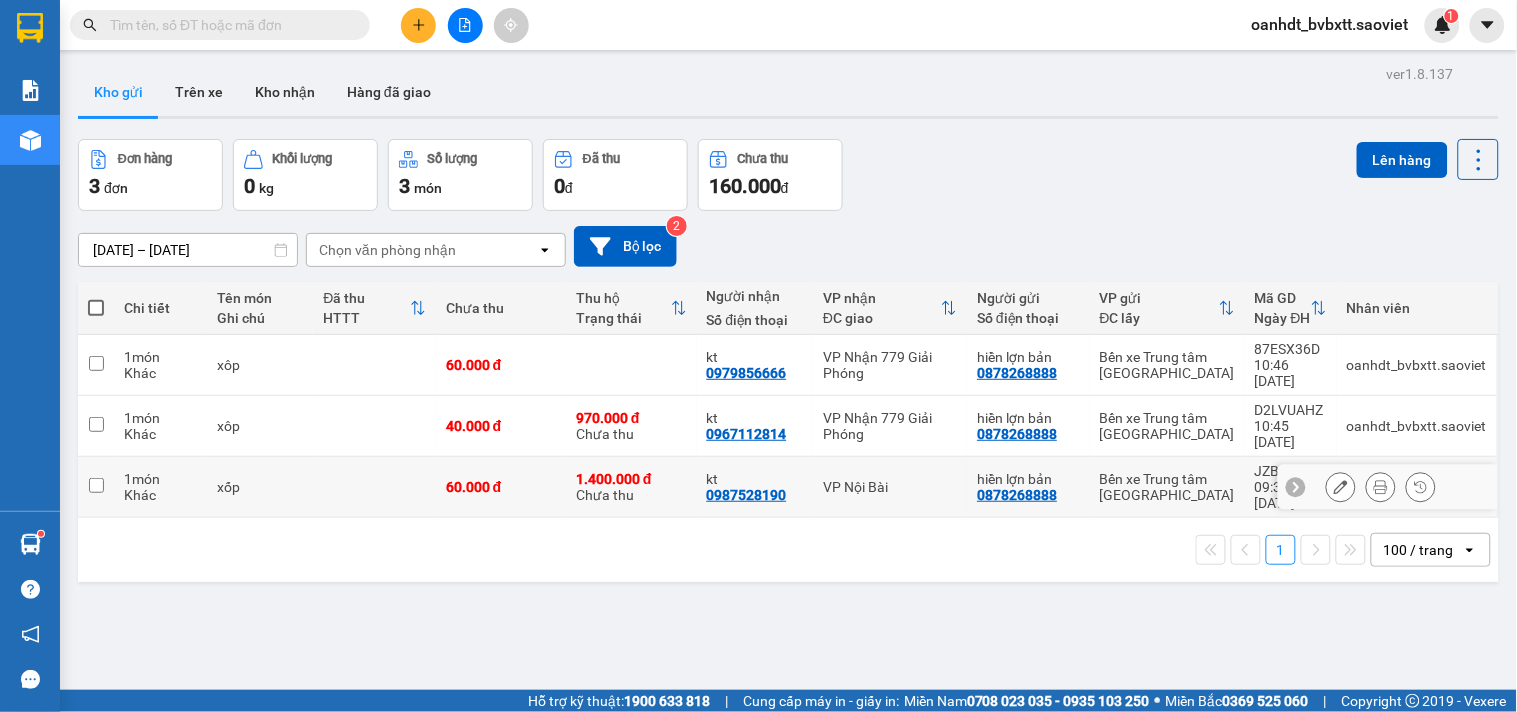 click on "xốp" at bounding box center (260, 487) 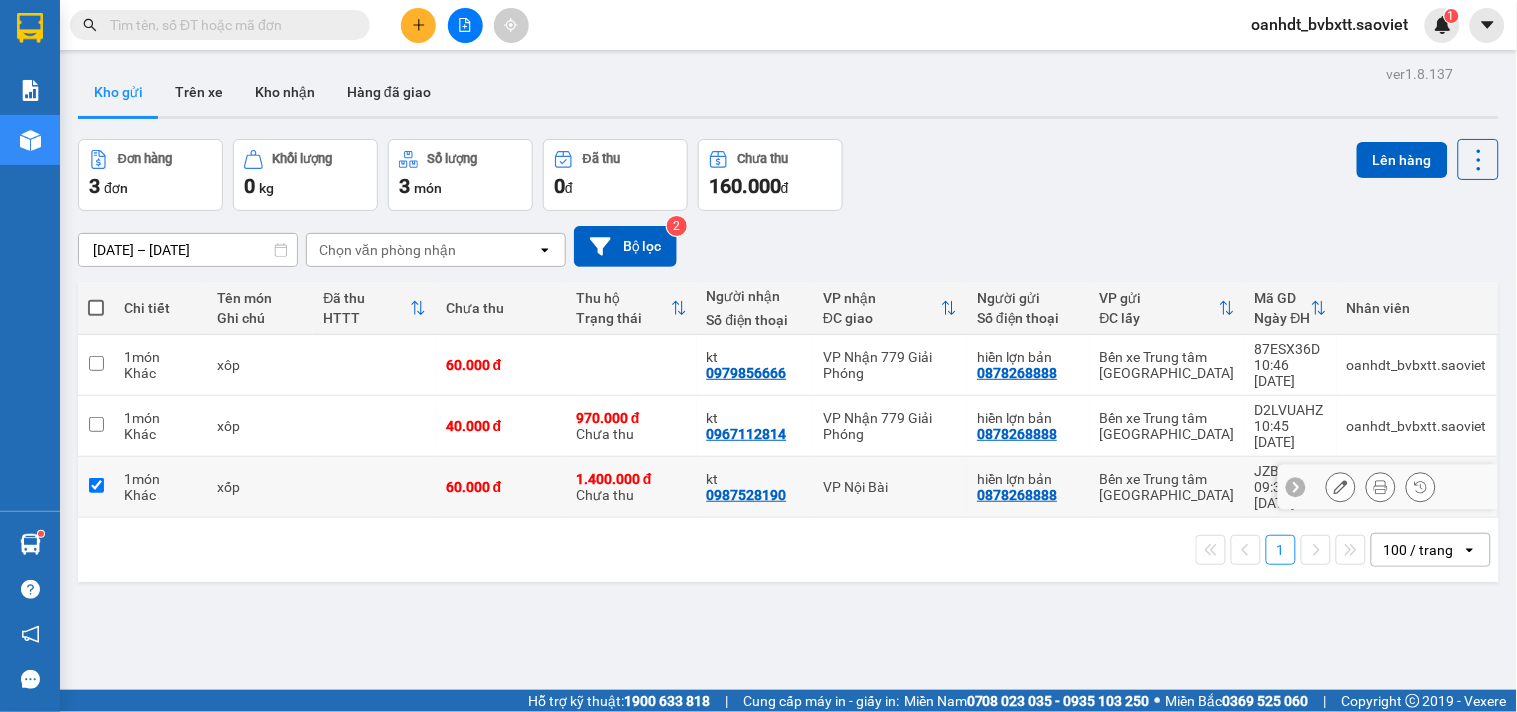 checkbox on "true" 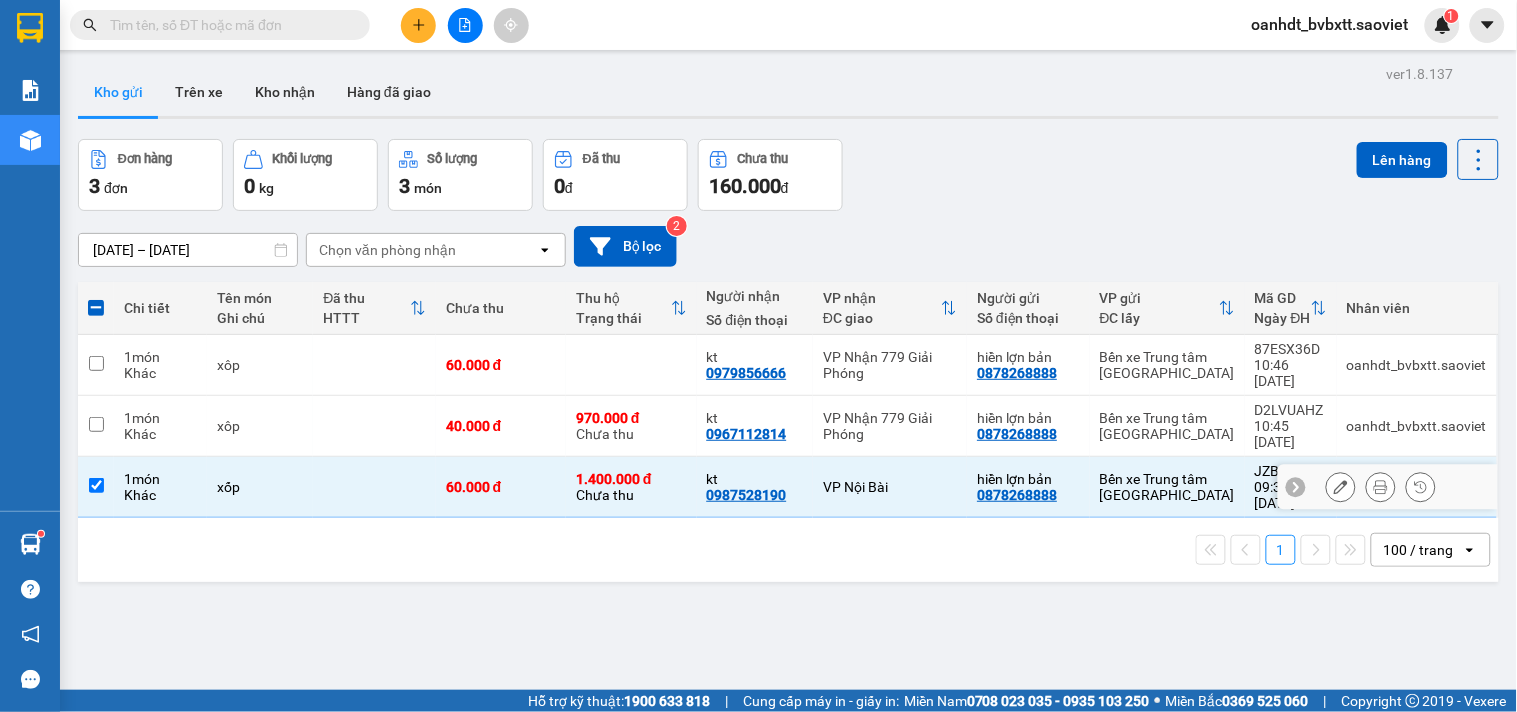 click at bounding box center [374, 426] 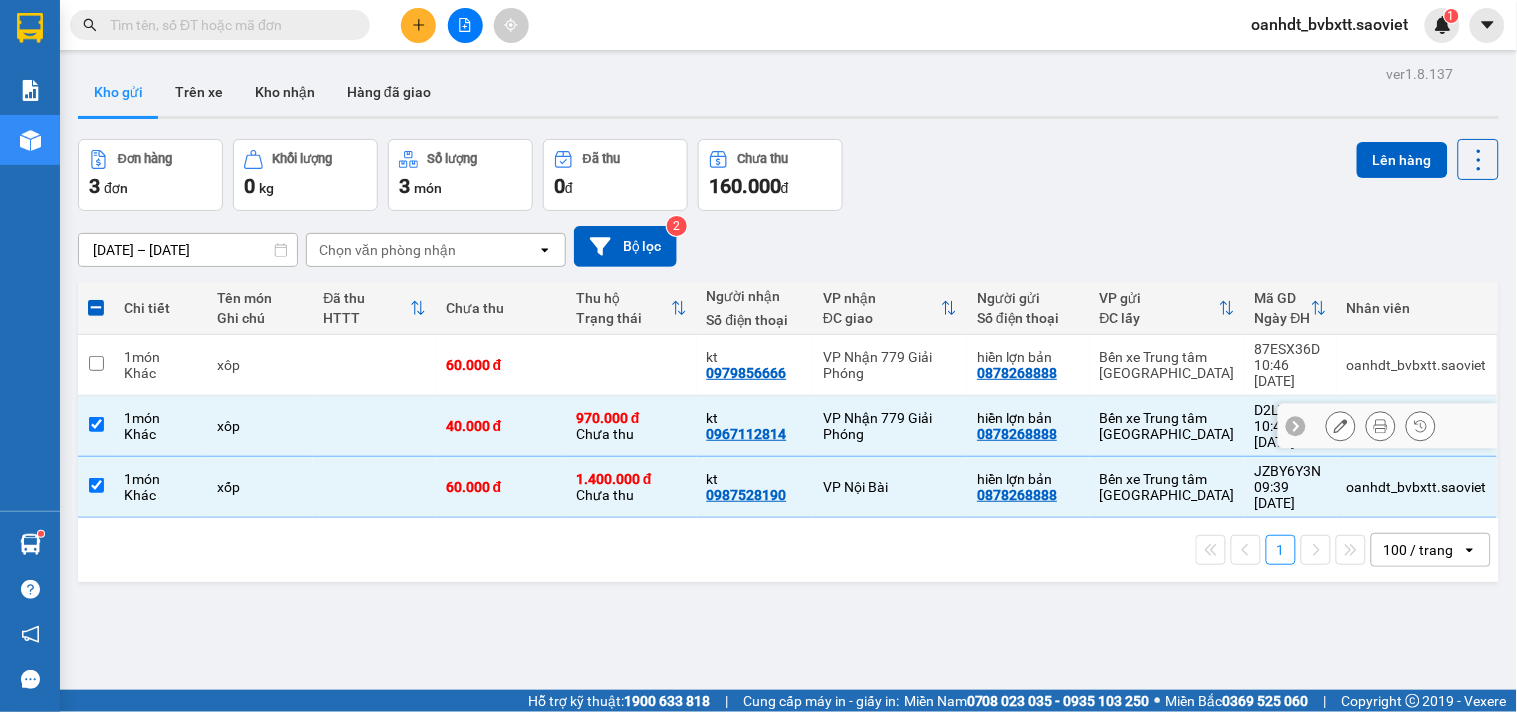 click at bounding box center [374, 426] 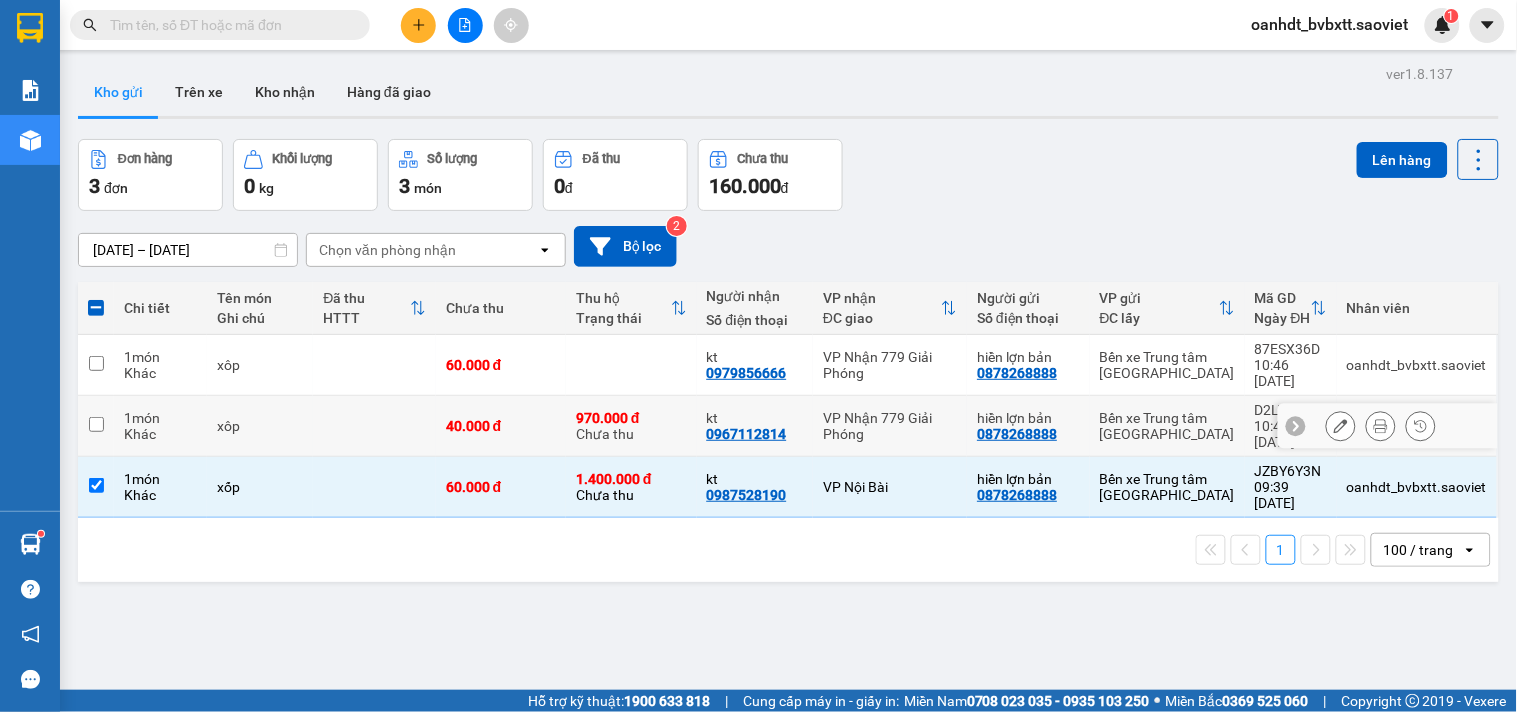 click at bounding box center [374, 426] 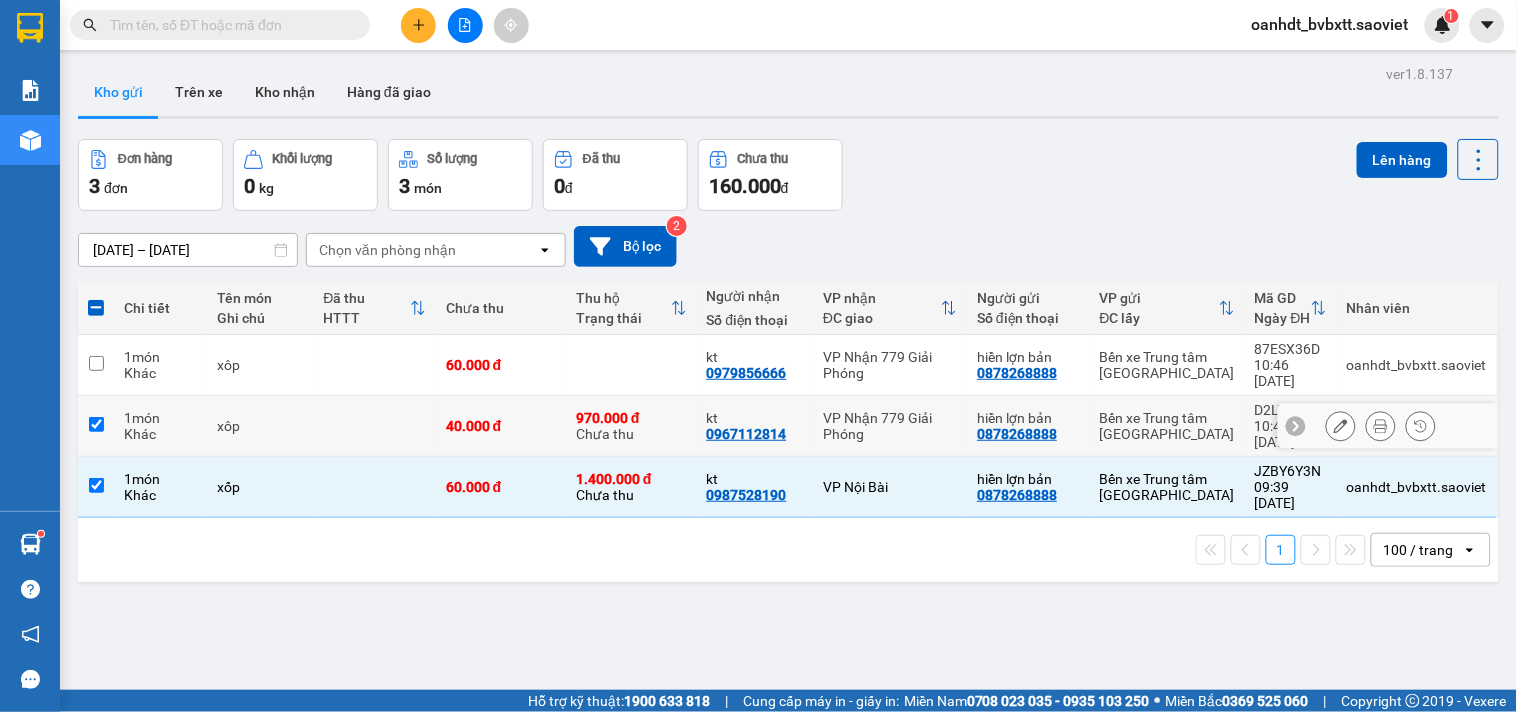 checkbox on "true" 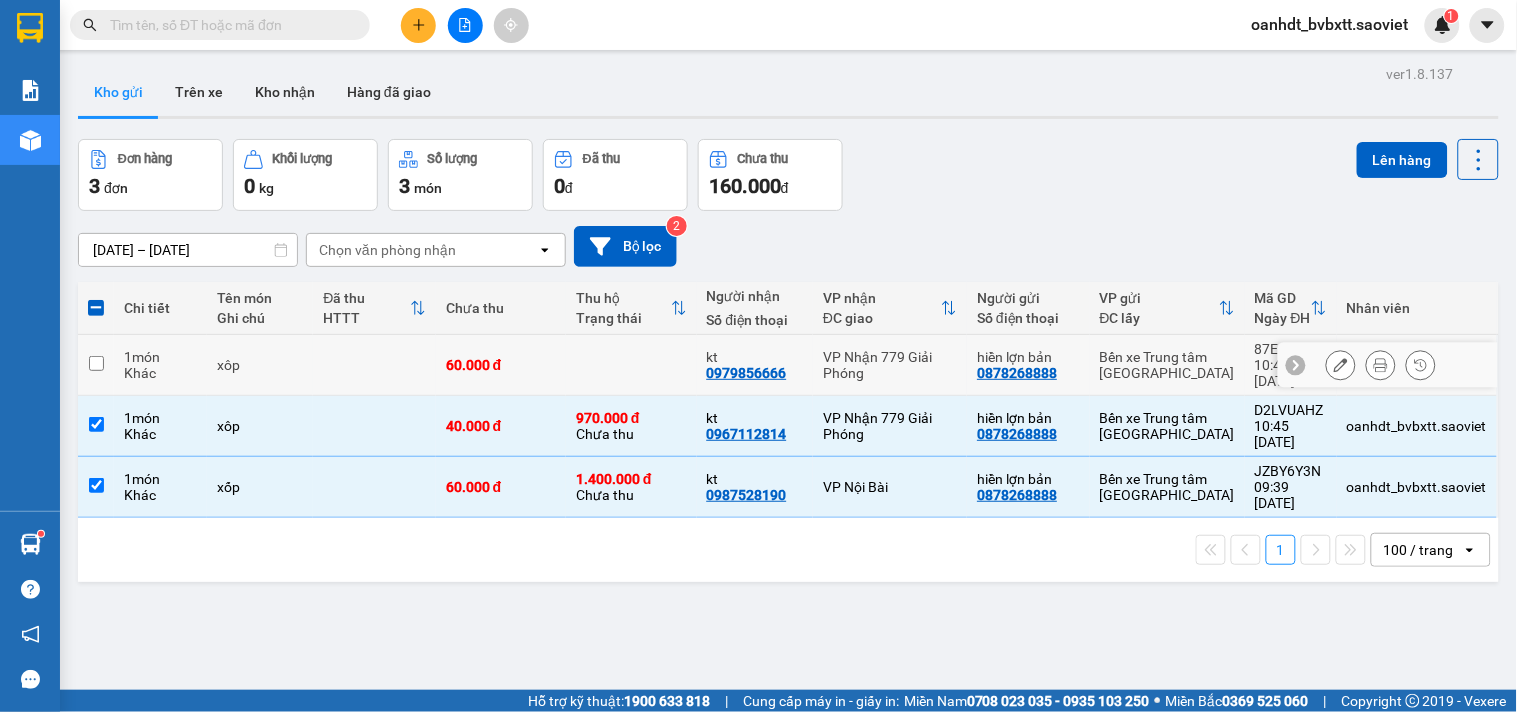 click at bounding box center [374, 365] 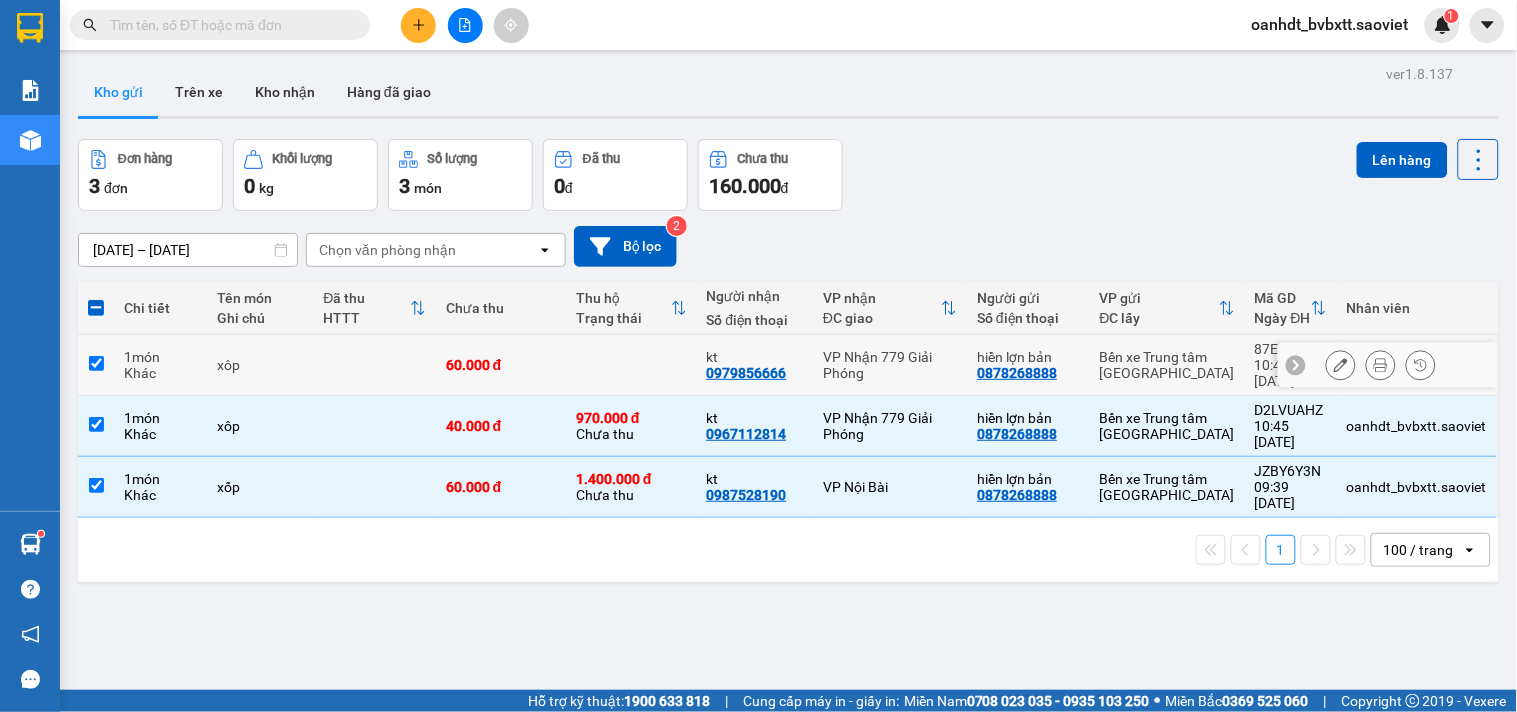 checkbox on "true" 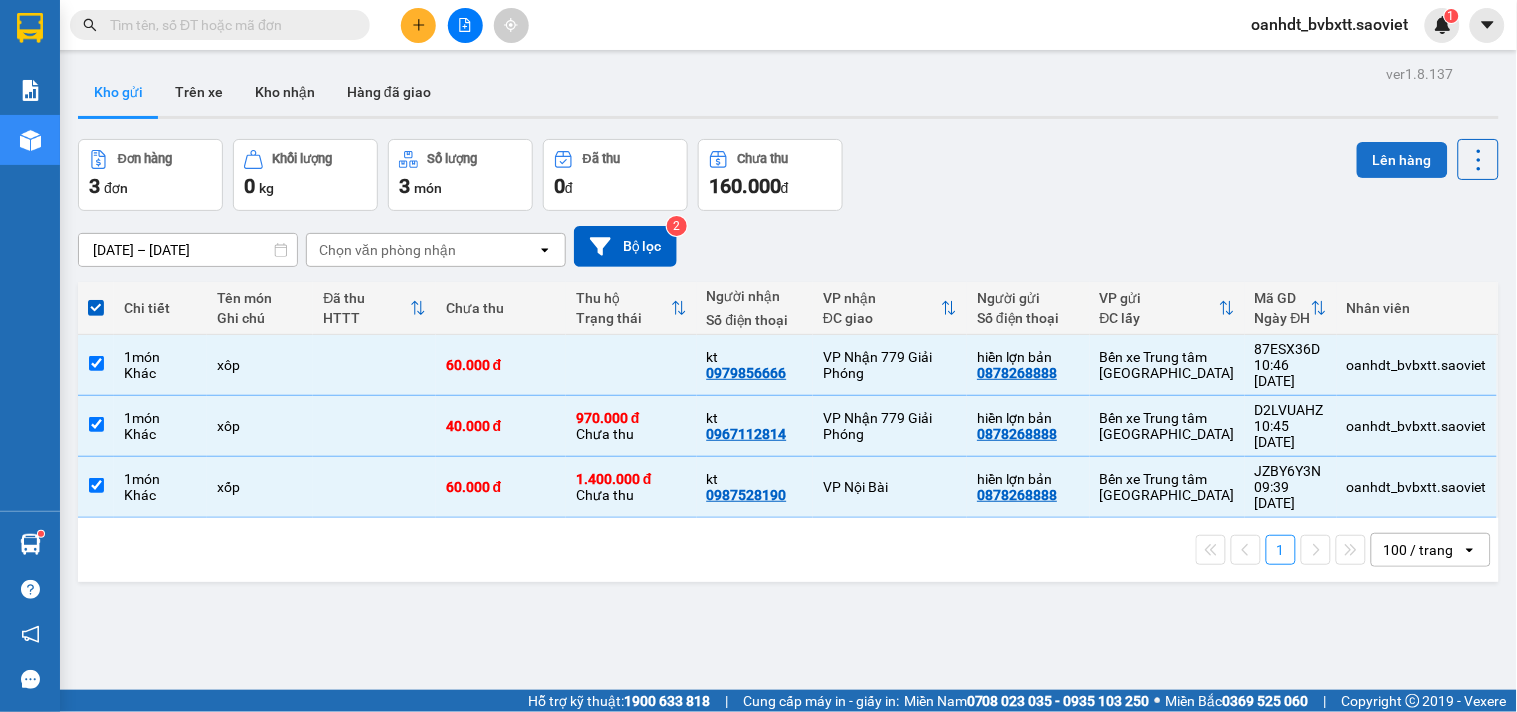 click on "Lên hàng" at bounding box center [1402, 160] 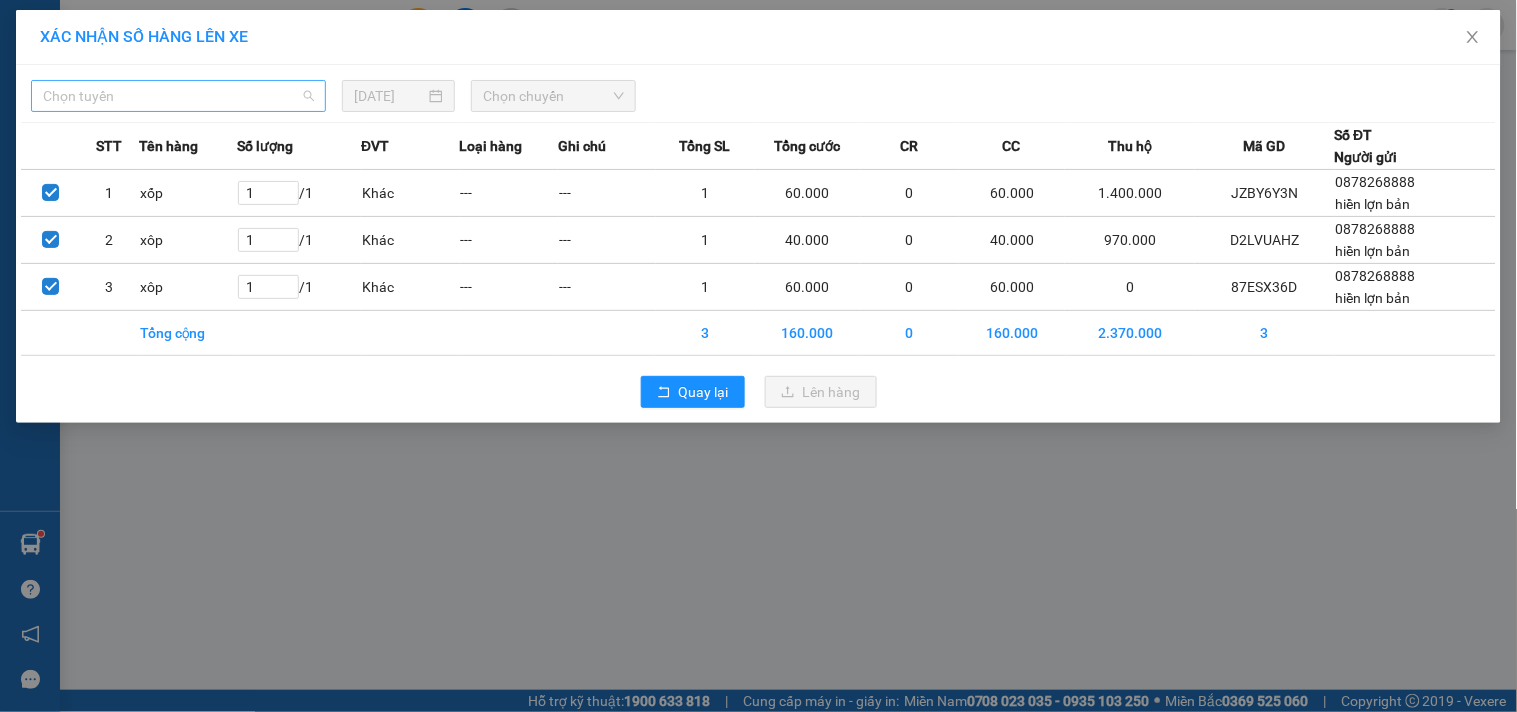 click on "Chọn tuyến" at bounding box center (178, 96) 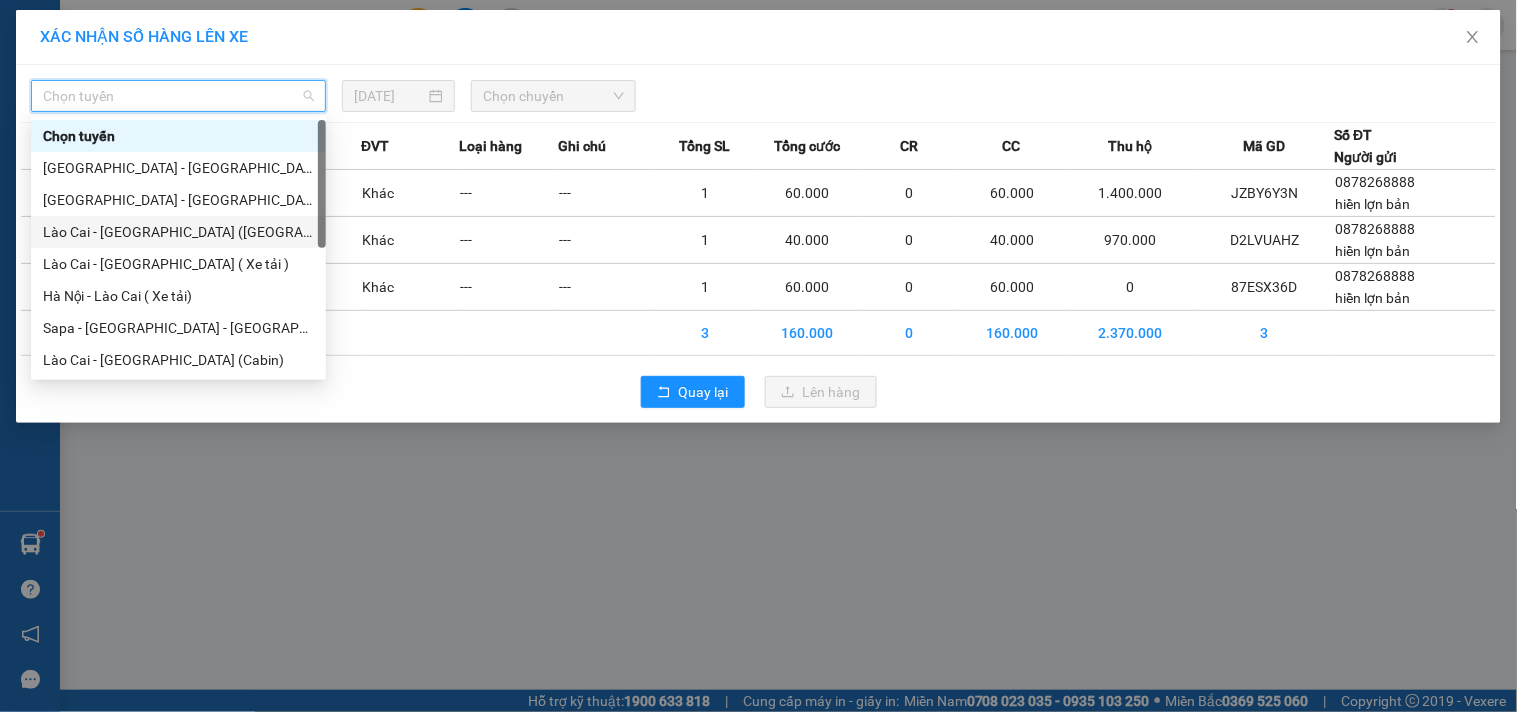 scroll, scrollTop: 160, scrollLeft: 0, axis: vertical 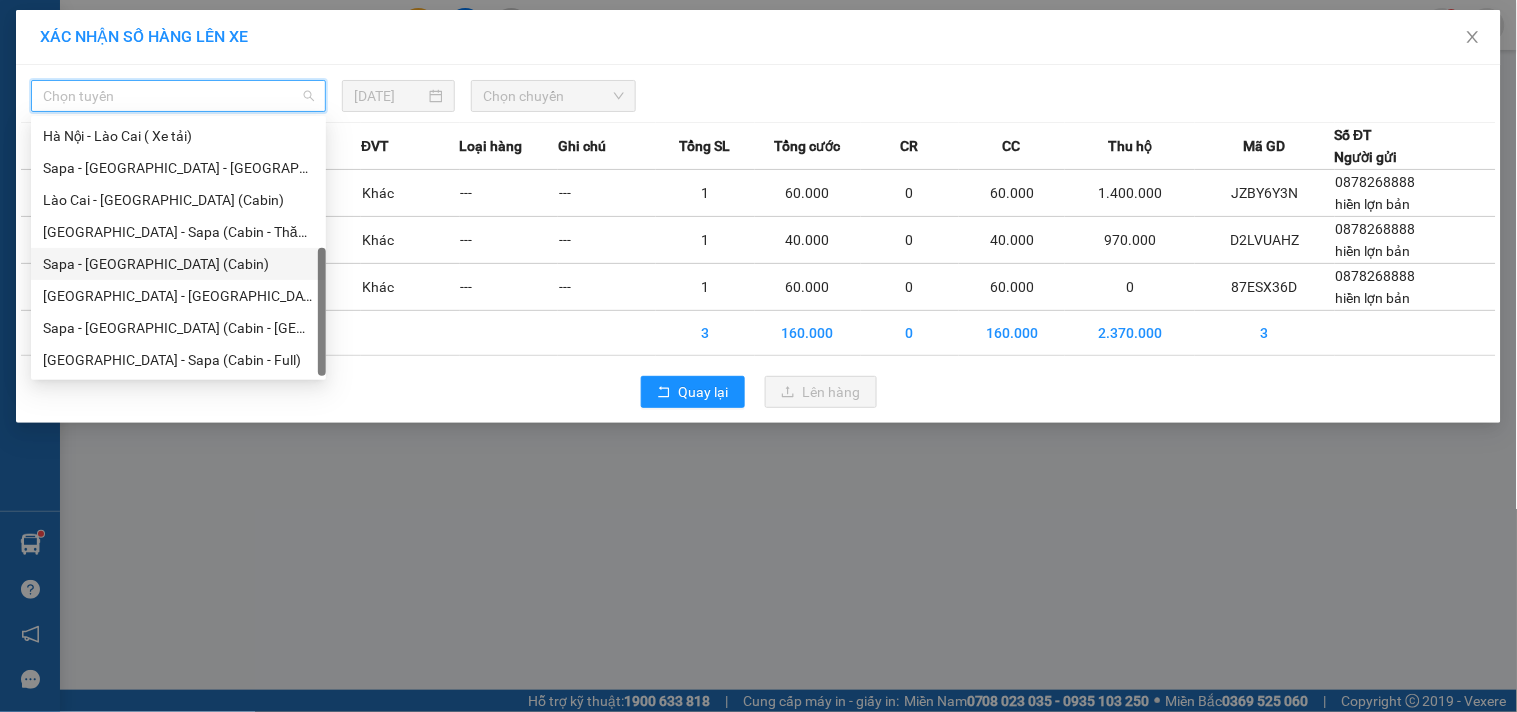 click on "Sapa - [GEOGRAPHIC_DATA] (Cabin)" at bounding box center (178, 264) 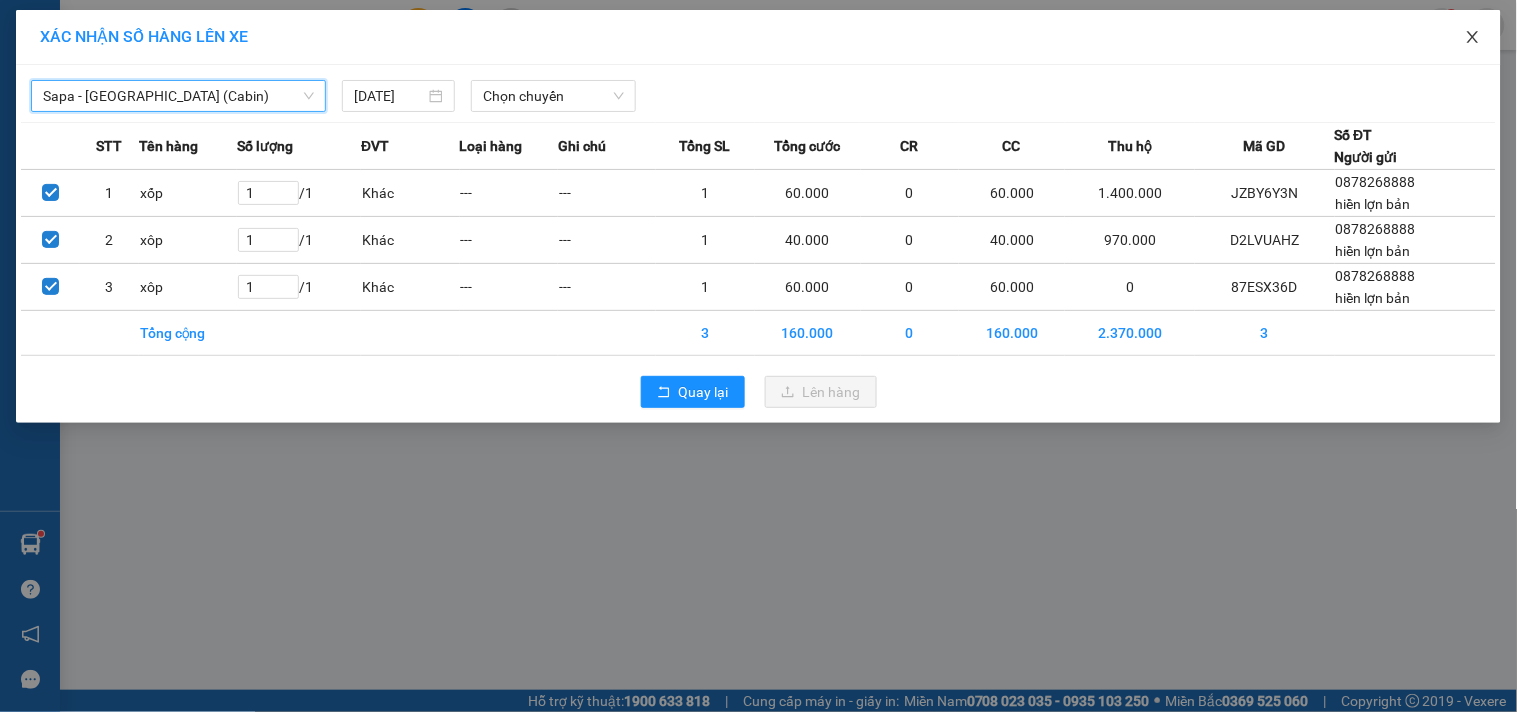 click 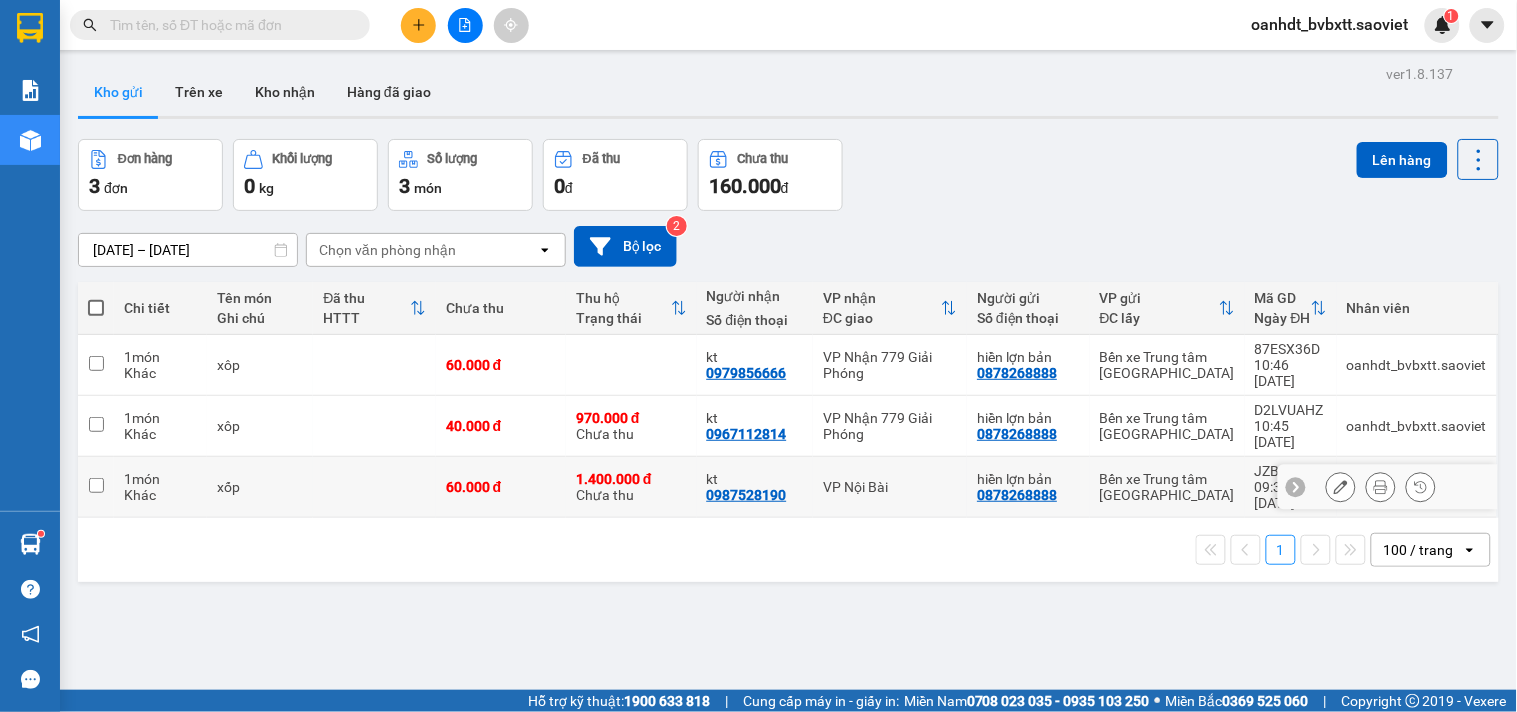 click at bounding box center [374, 487] 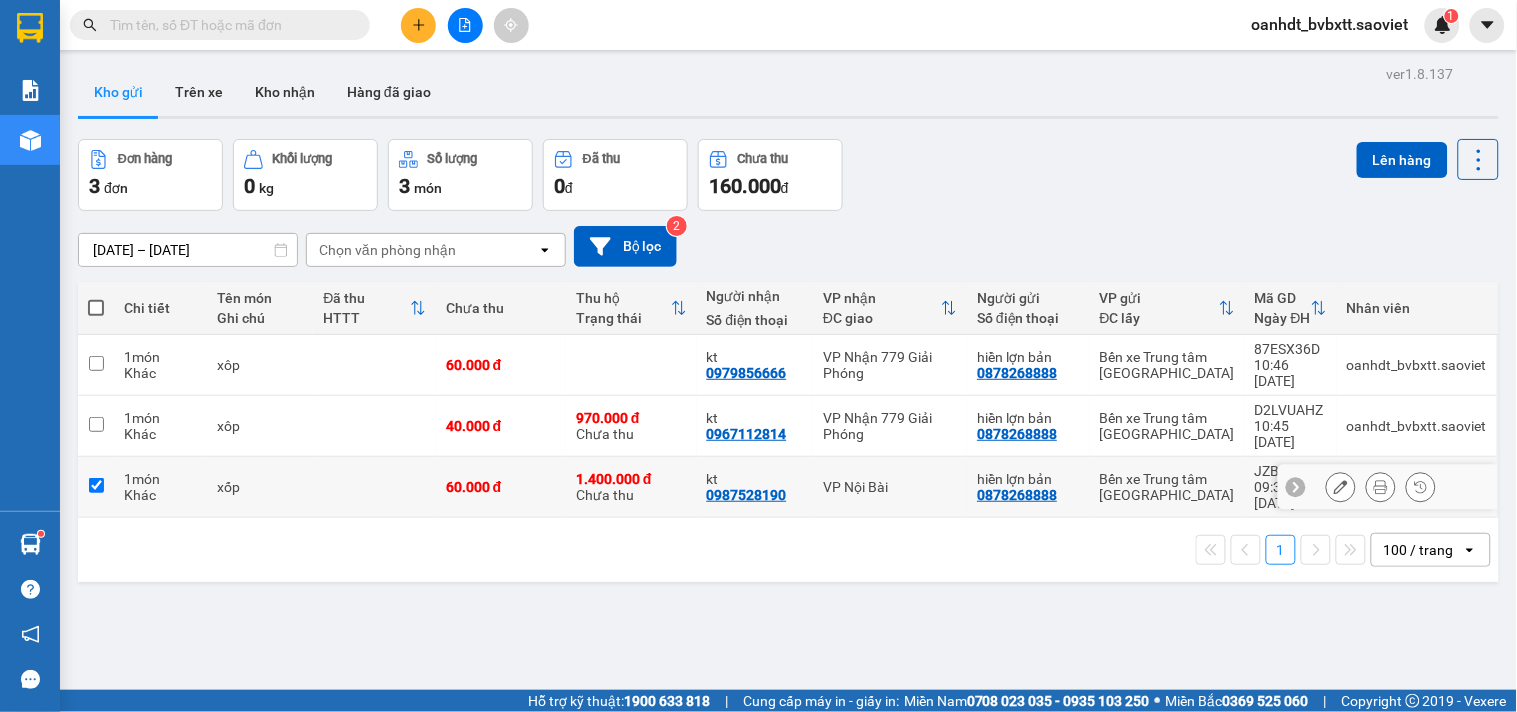 checkbox on "true" 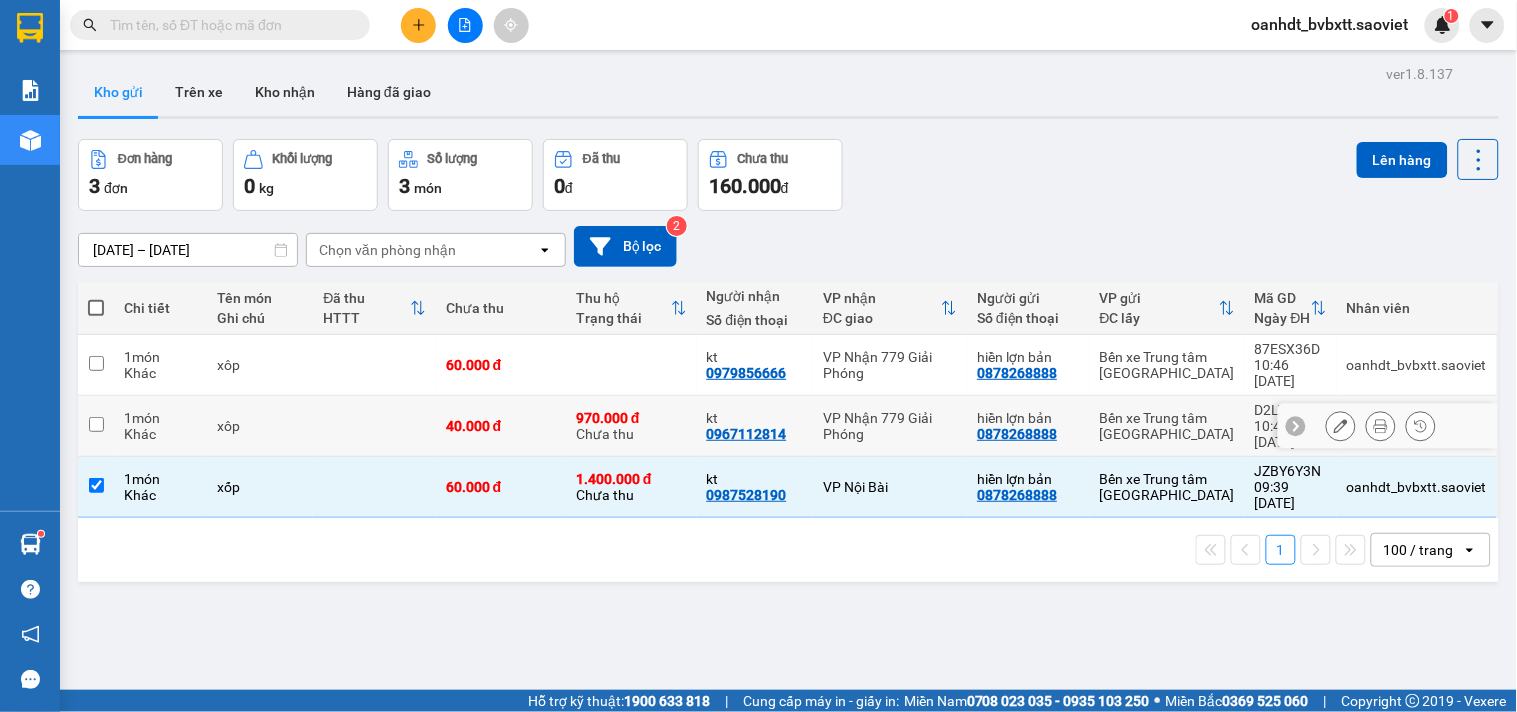 click at bounding box center (374, 426) 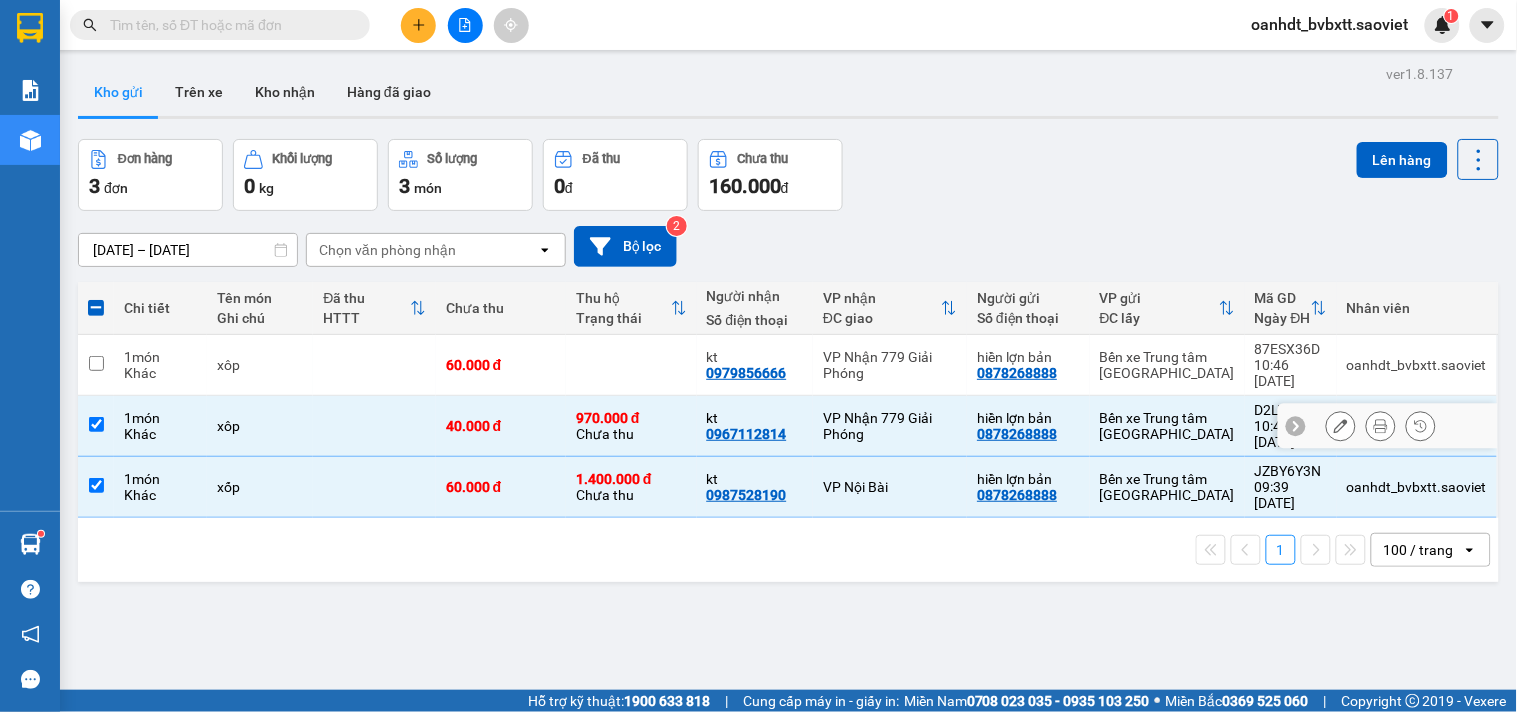 click at bounding box center [374, 426] 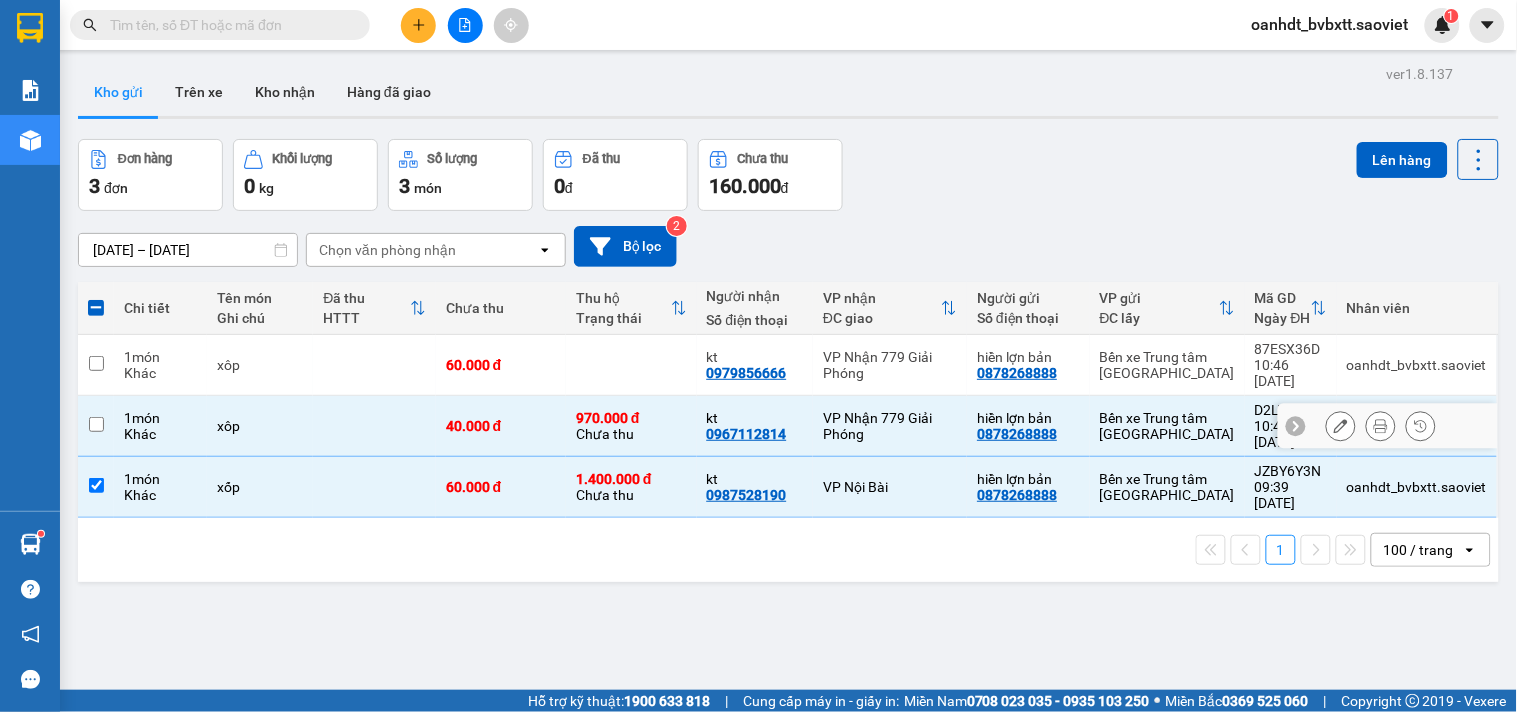 checkbox on "false" 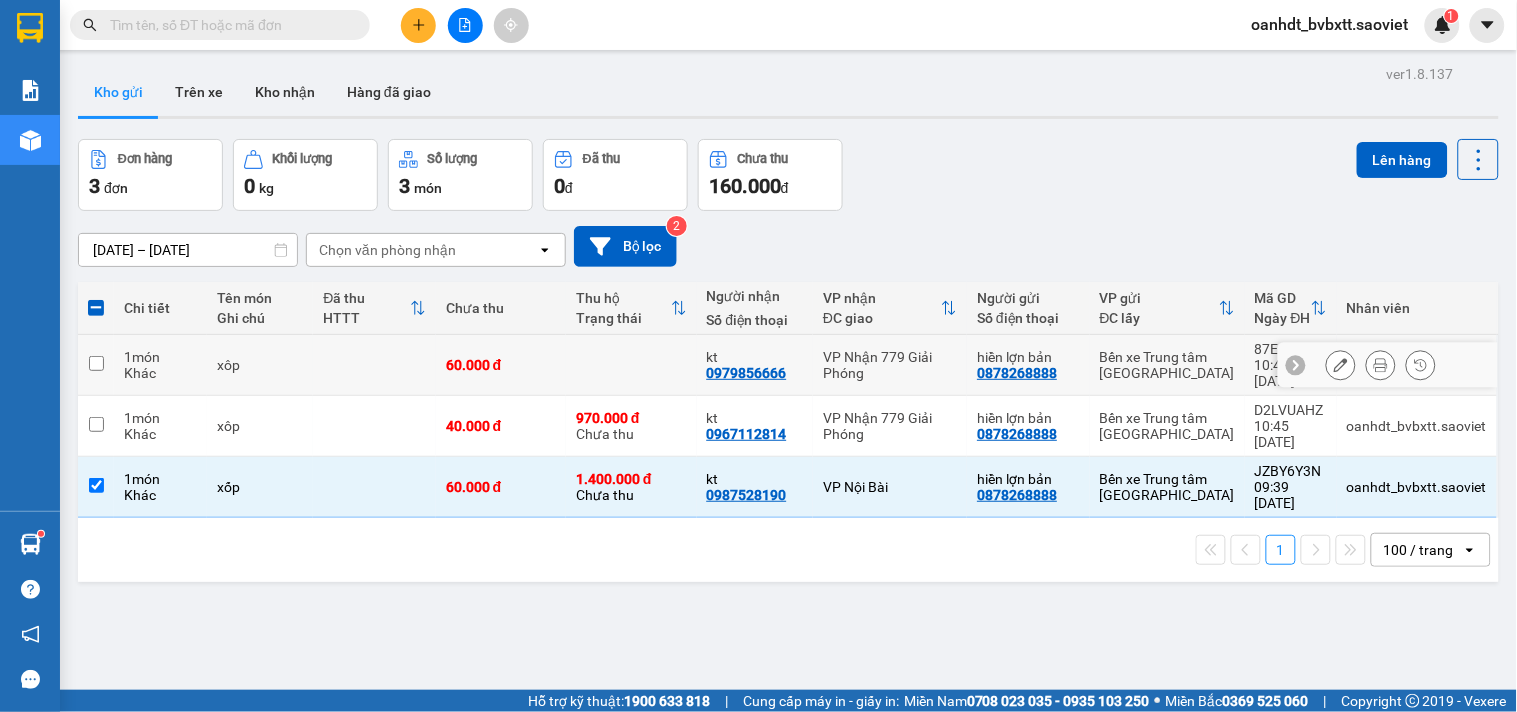 click at bounding box center (374, 365) 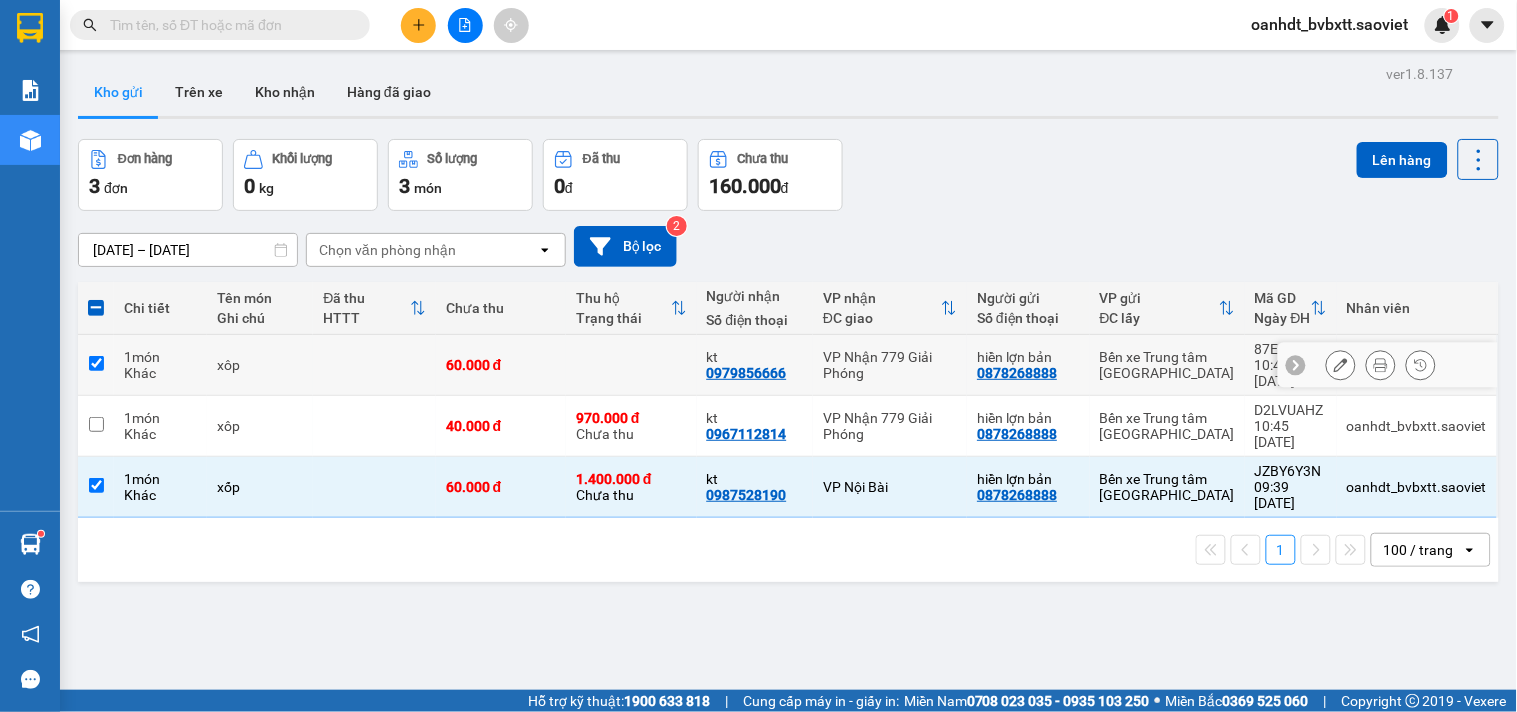 checkbox on "true" 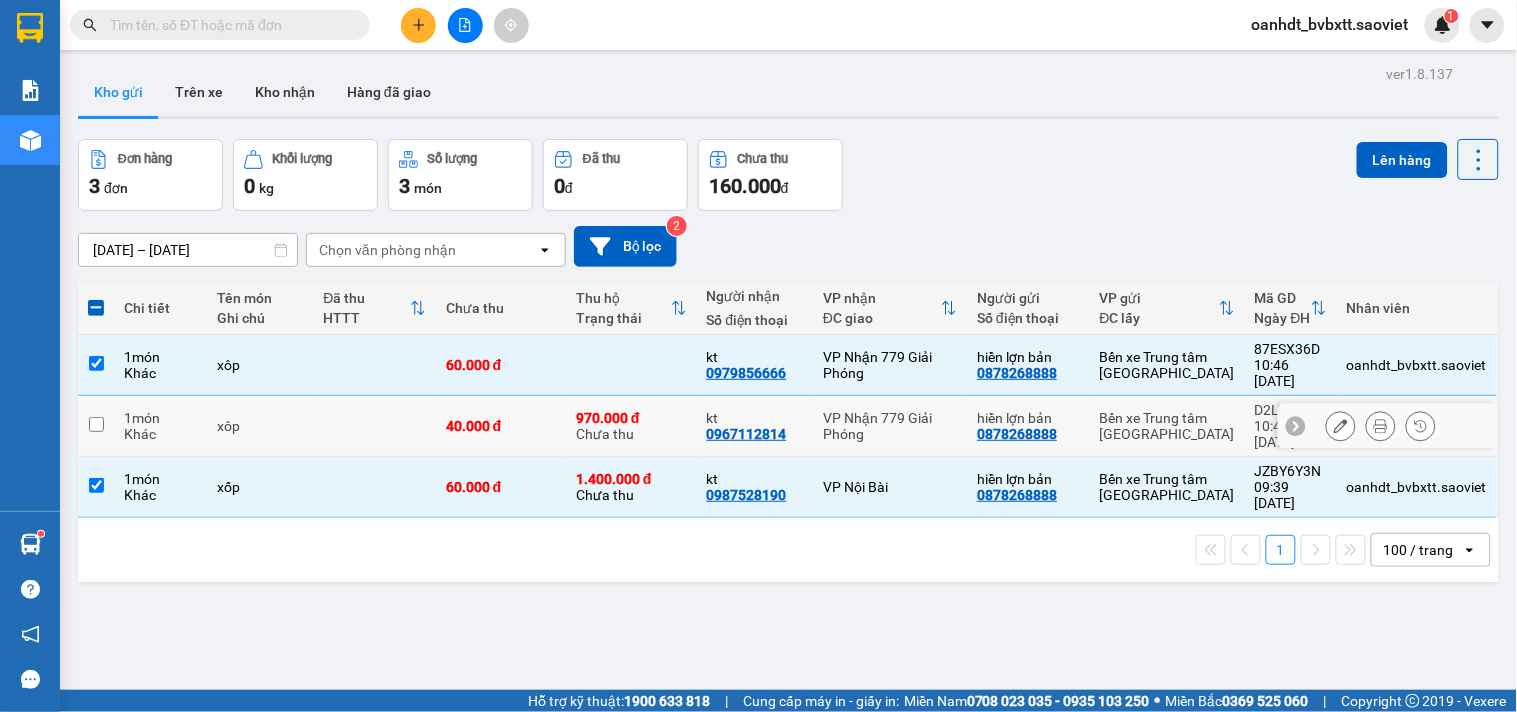 click at bounding box center [374, 426] 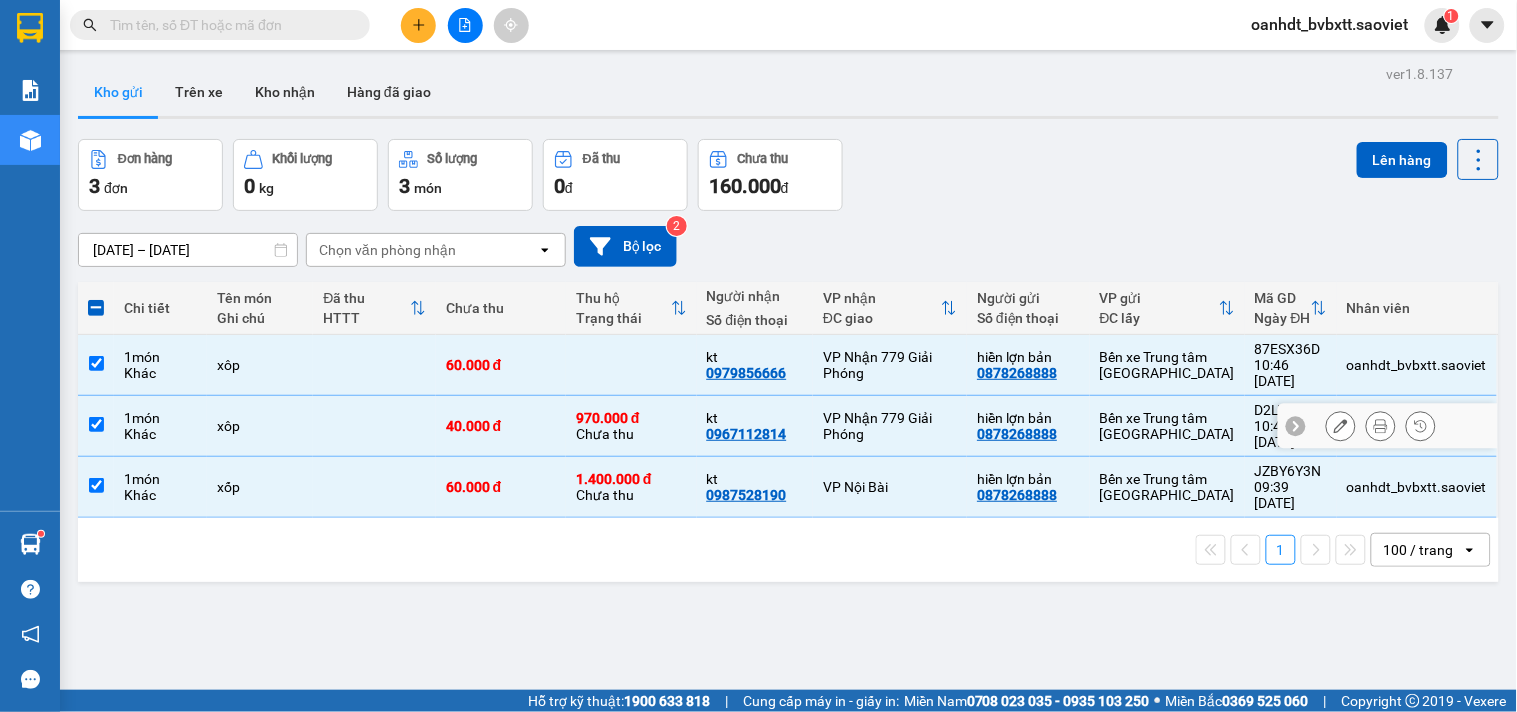 checkbox on "true" 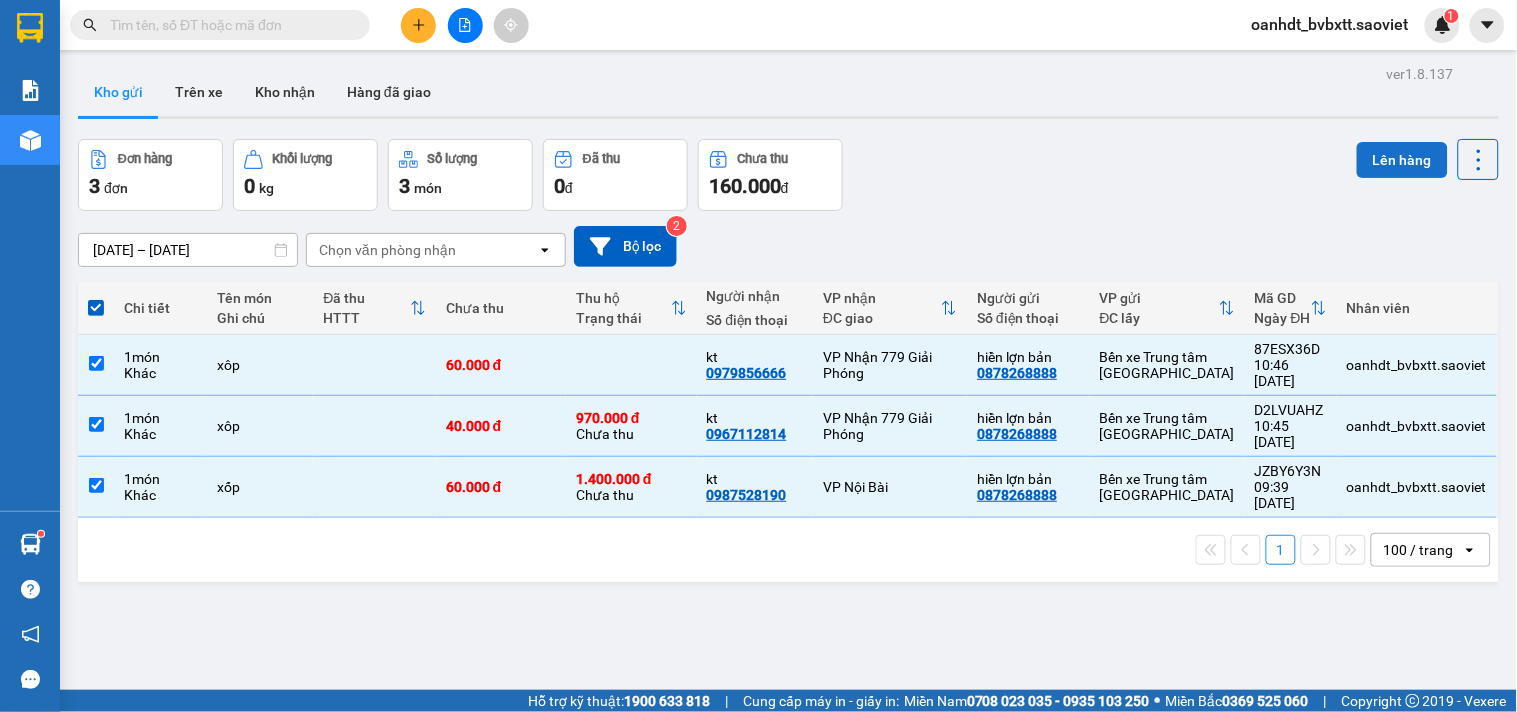 click on "Lên hàng" at bounding box center [1402, 160] 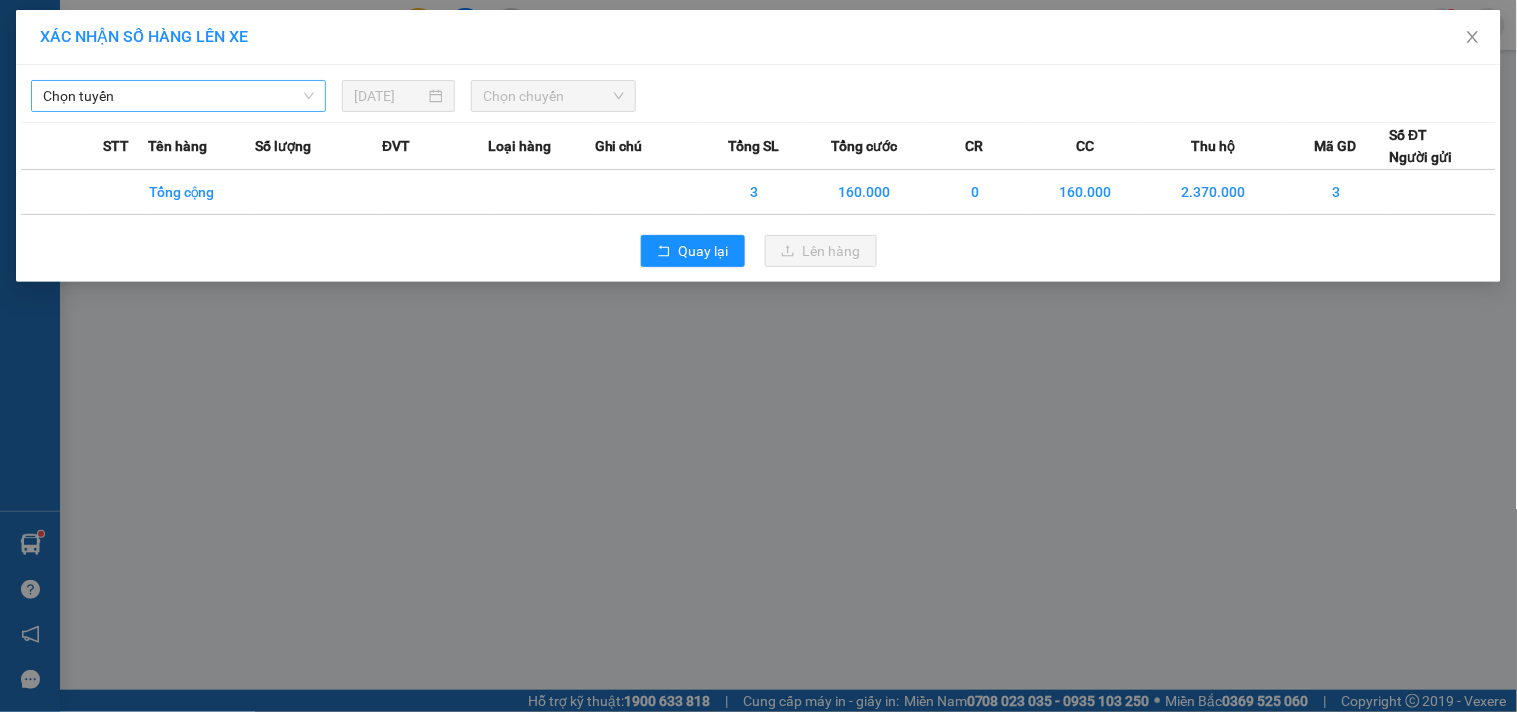 click on "Chọn tuyến" at bounding box center [178, 96] 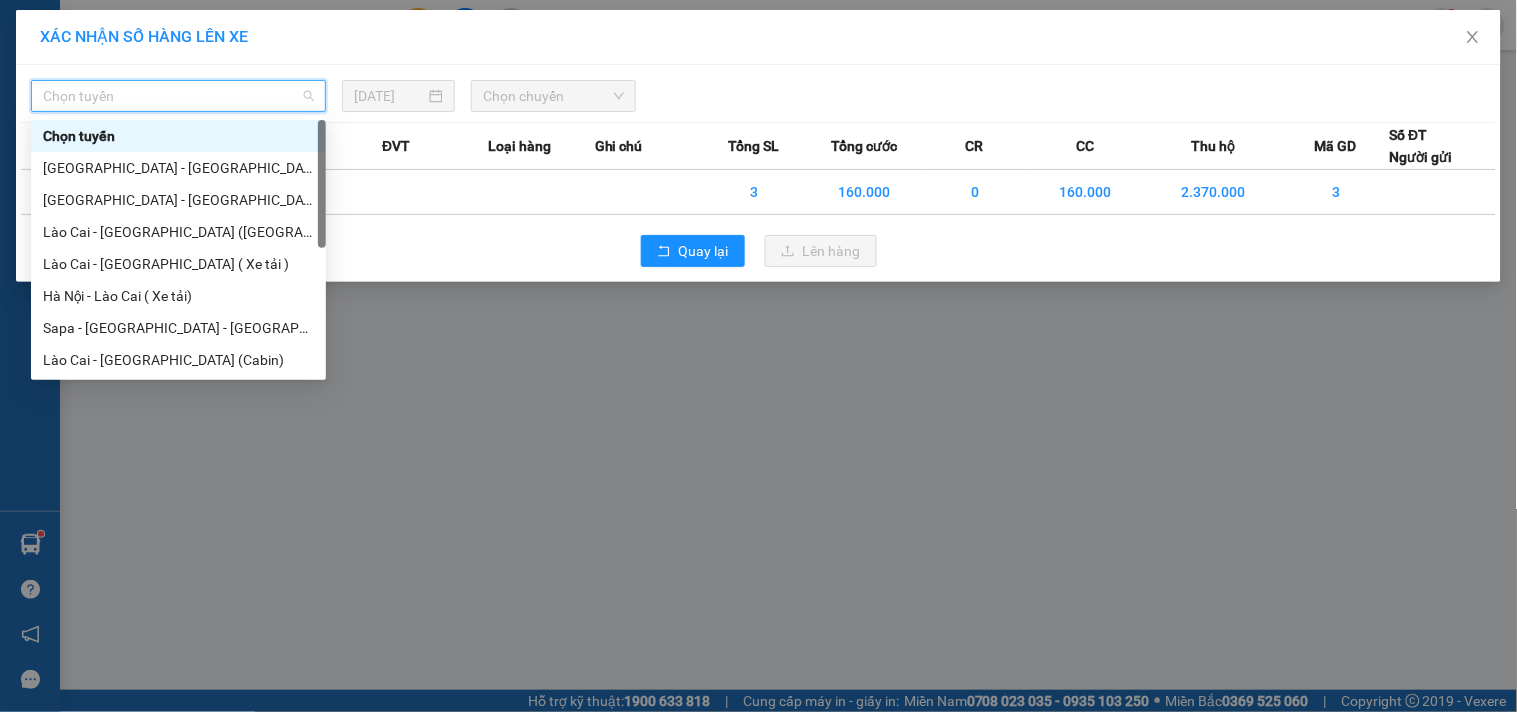 scroll, scrollTop: 160, scrollLeft: 0, axis: vertical 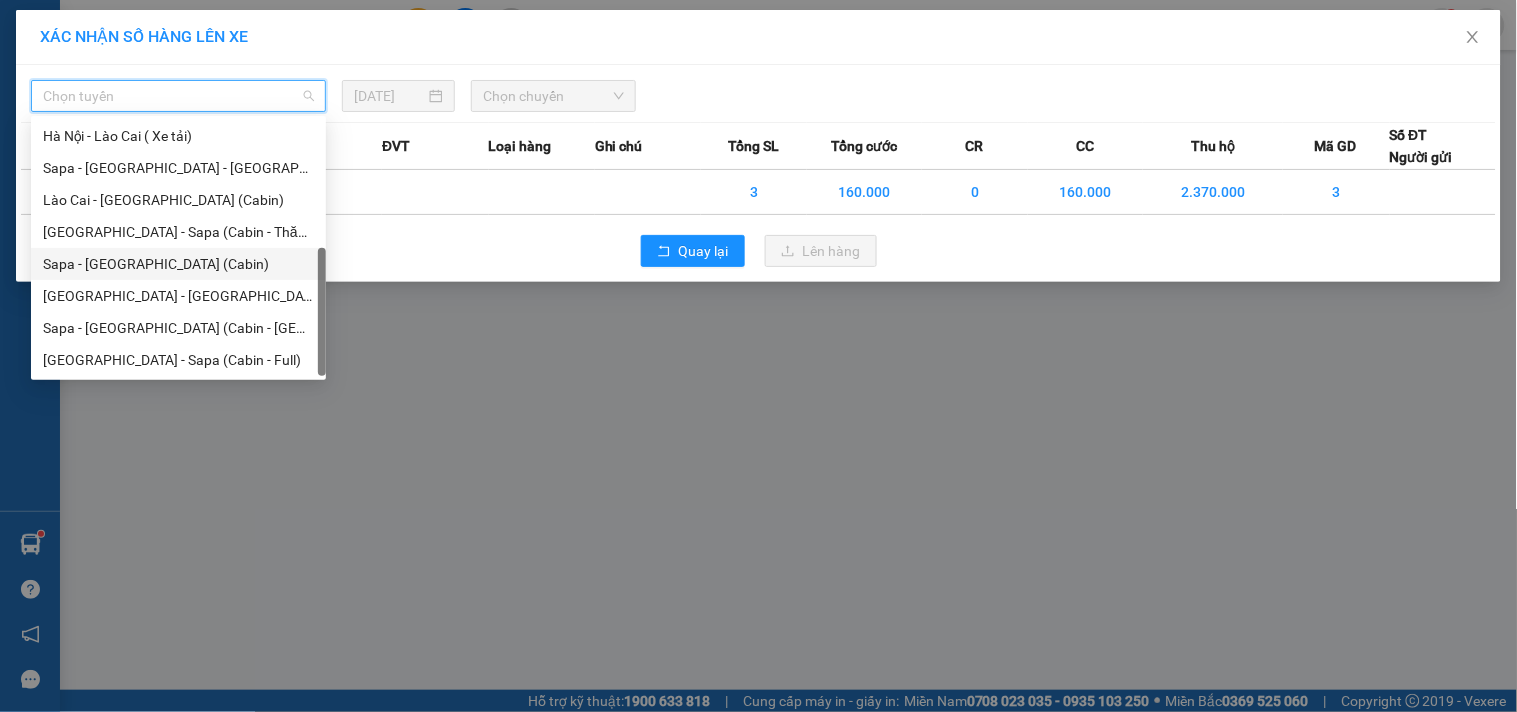 click on "Sapa - [GEOGRAPHIC_DATA] (Cabin)" at bounding box center (178, 264) 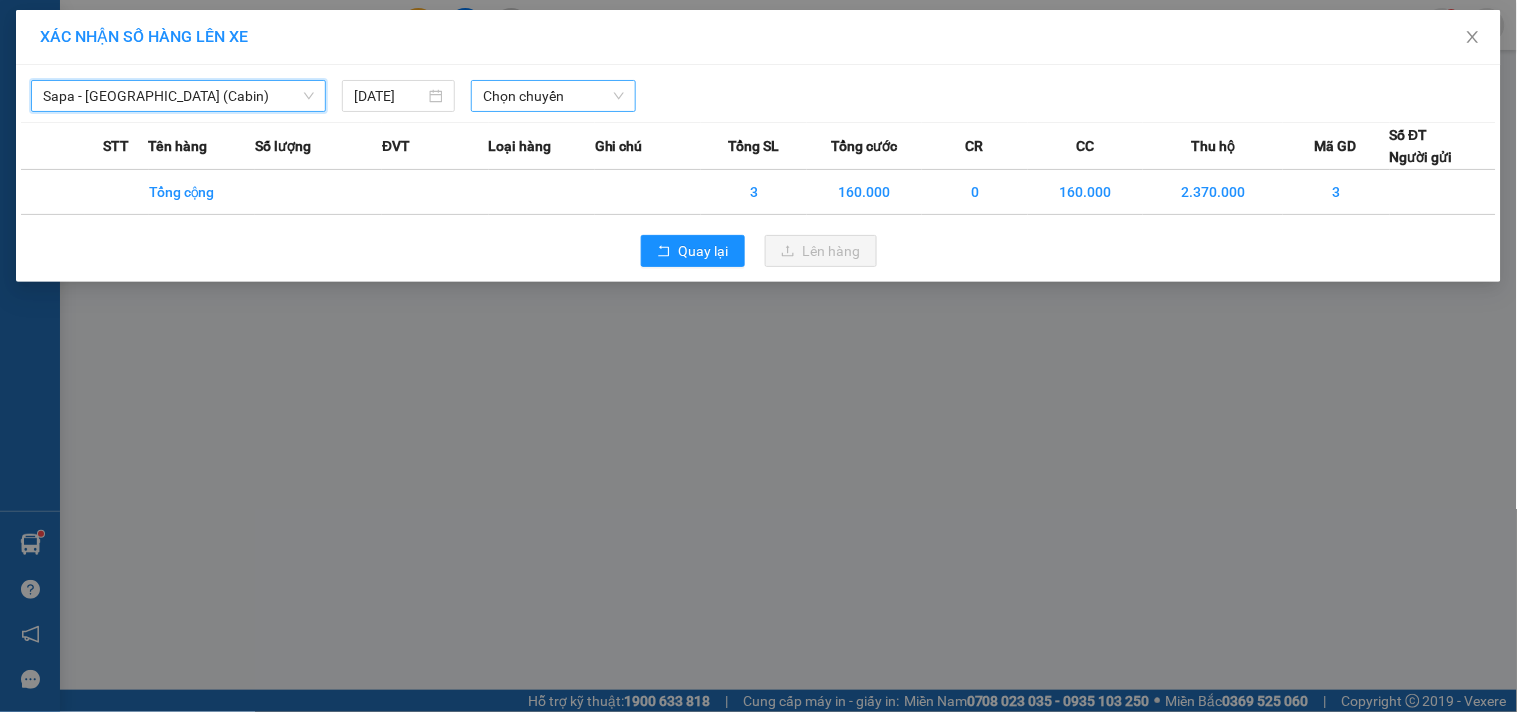 click on "Chọn chuyến" at bounding box center (553, 96) 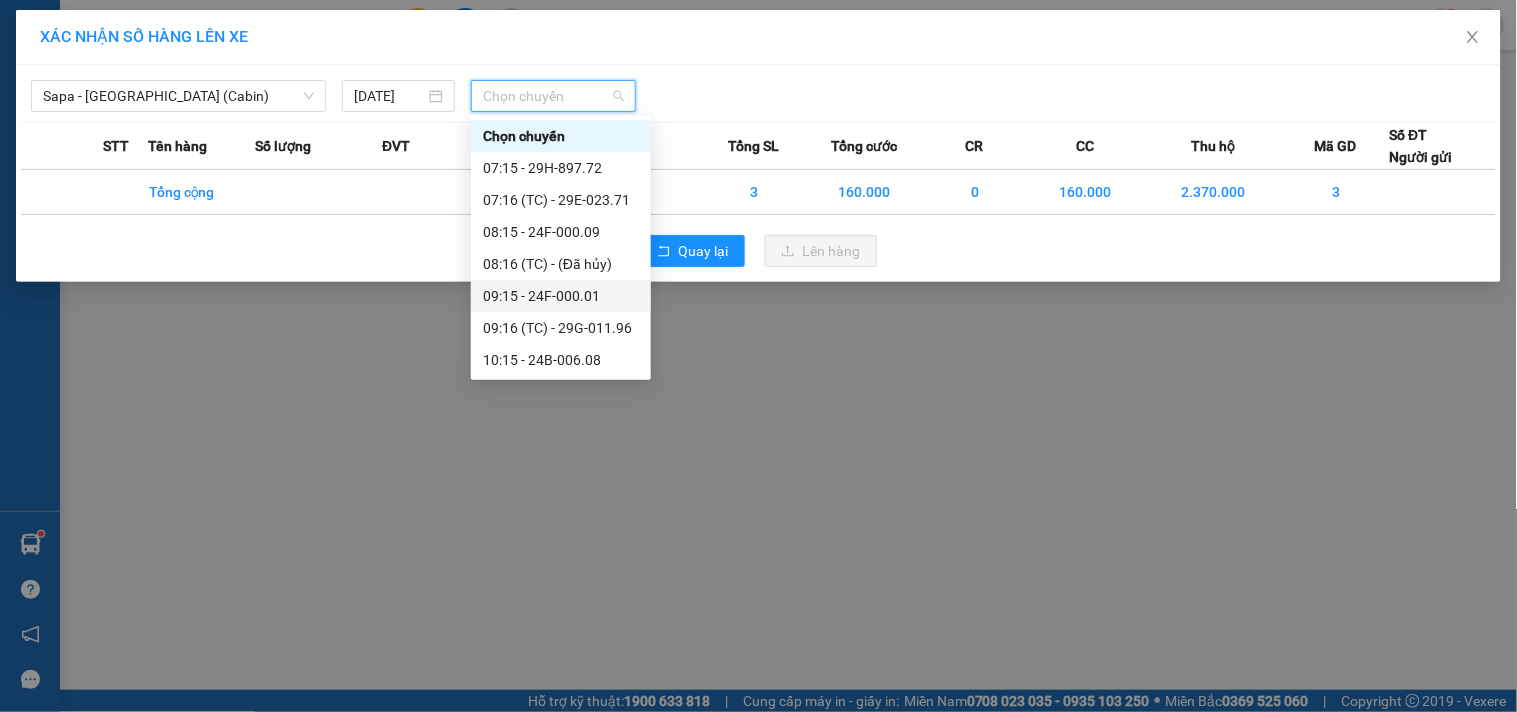 scroll, scrollTop: 222, scrollLeft: 0, axis: vertical 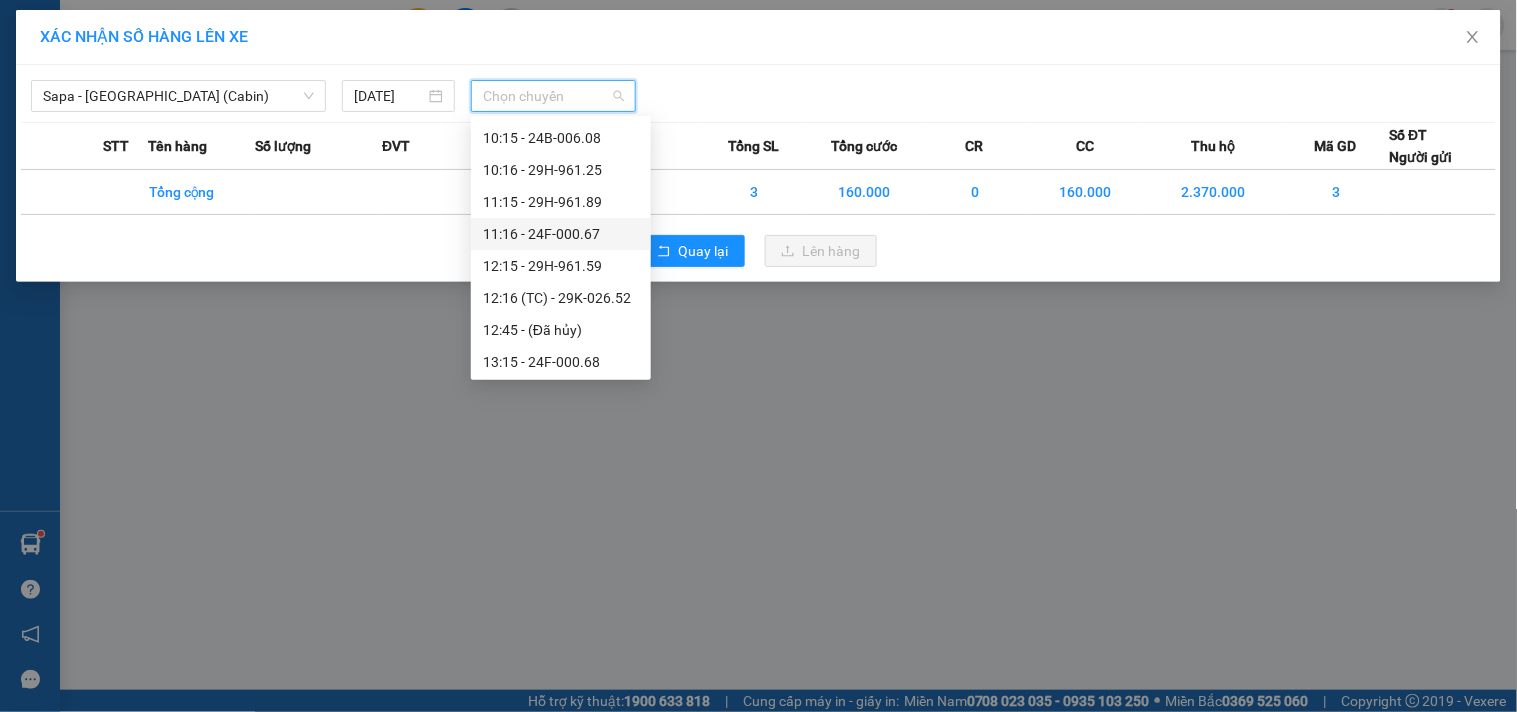 click on "11:16     - 24F-000.67" at bounding box center [561, 234] 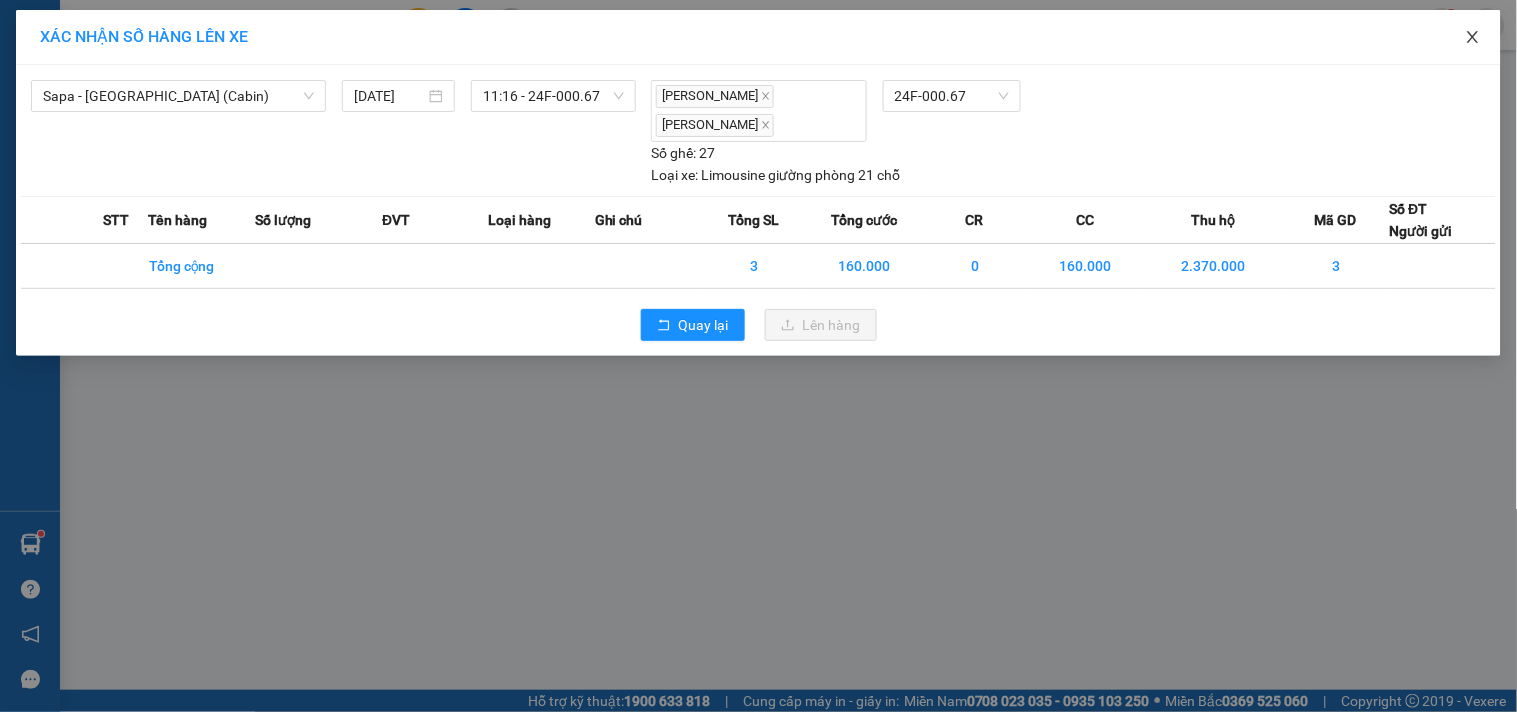 click 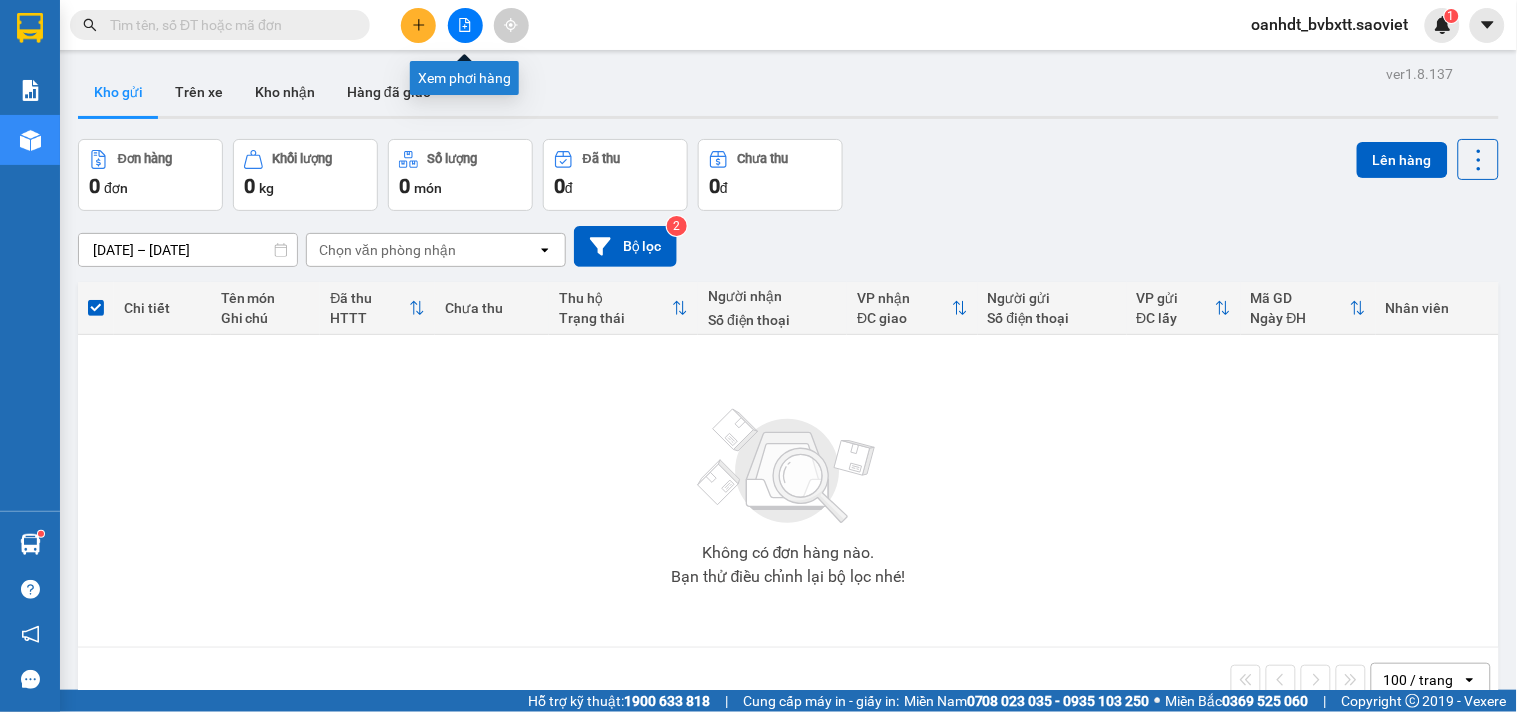 click 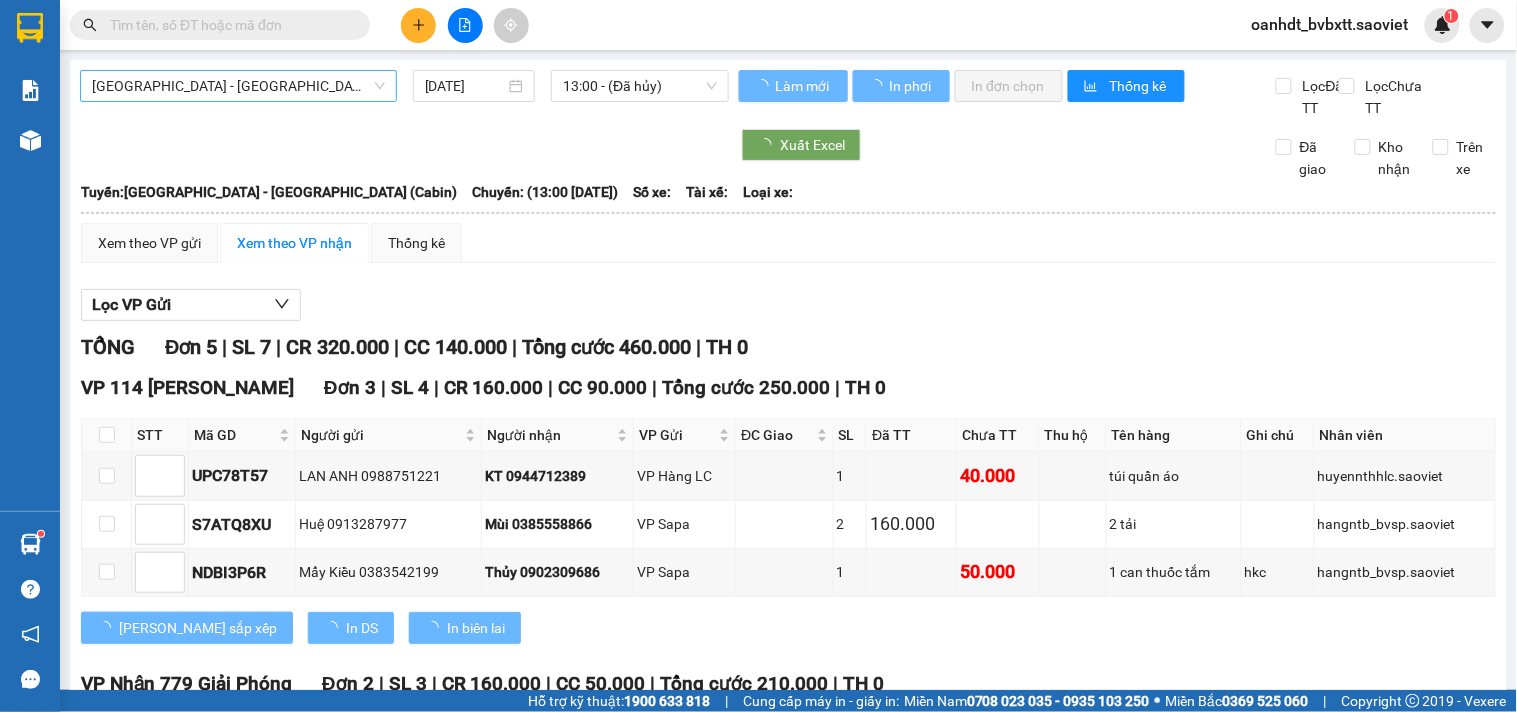 click on "[GEOGRAPHIC_DATA] - [GEOGRAPHIC_DATA] (Cabin)" at bounding box center [238, 86] 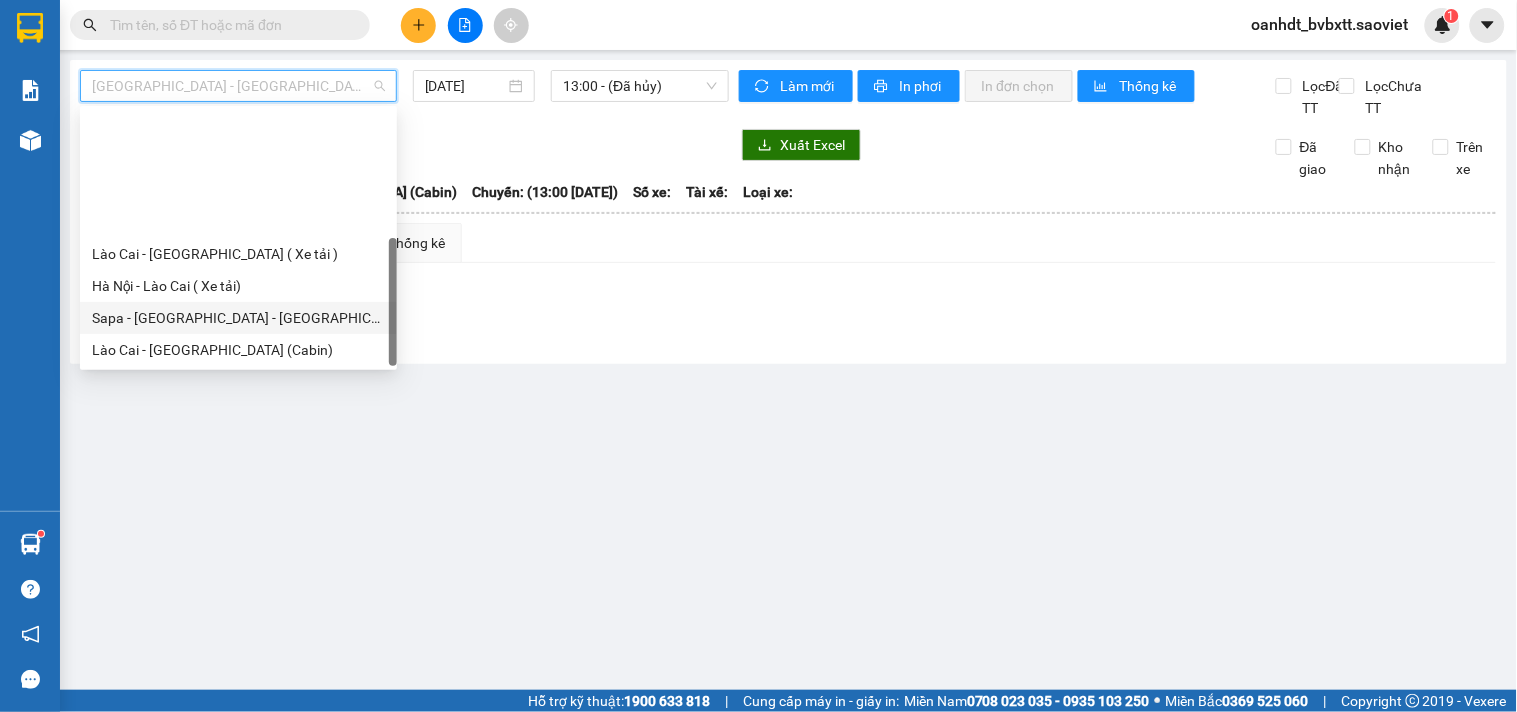 scroll, scrollTop: 160, scrollLeft: 0, axis: vertical 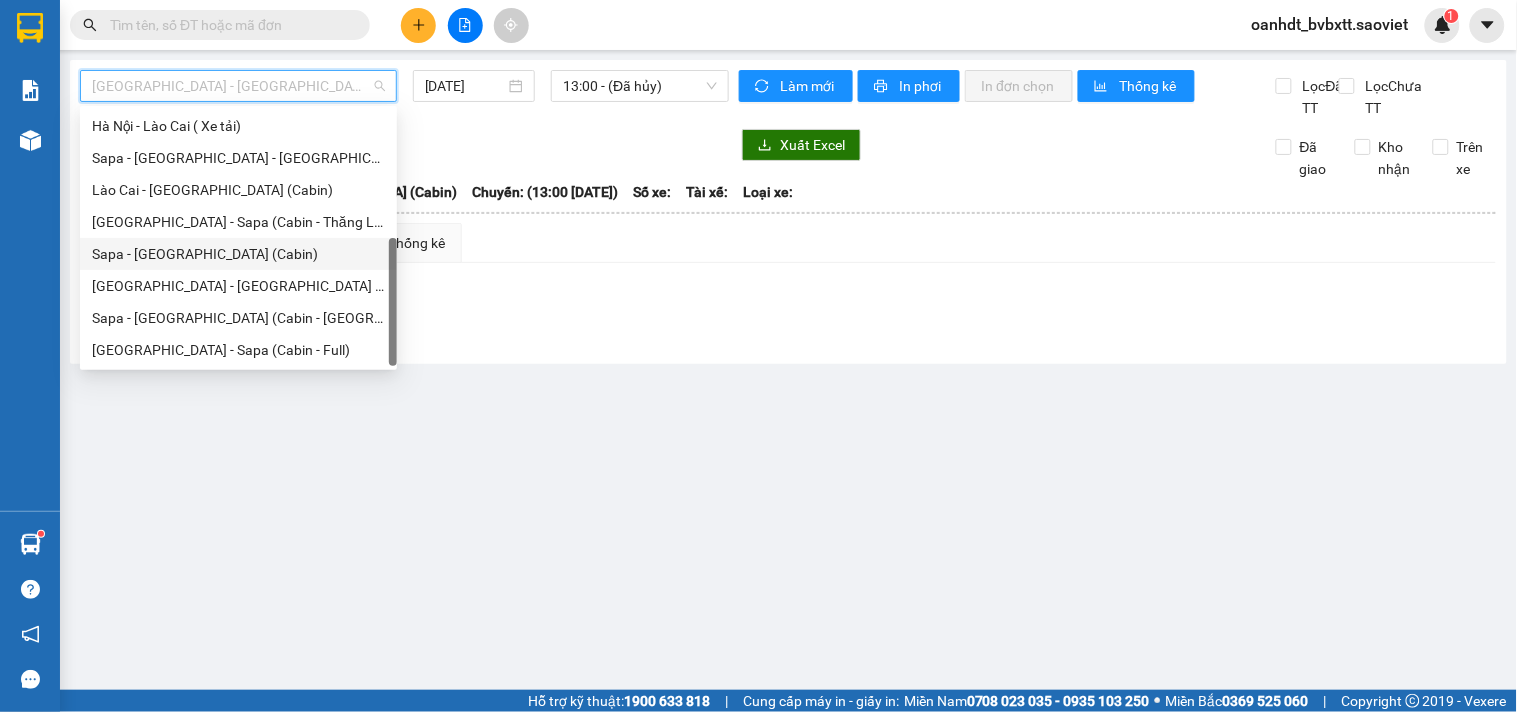 click on "Sapa - [GEOGRAPHIC_DATA] (Cabin)" at bounding box center (238, 254) 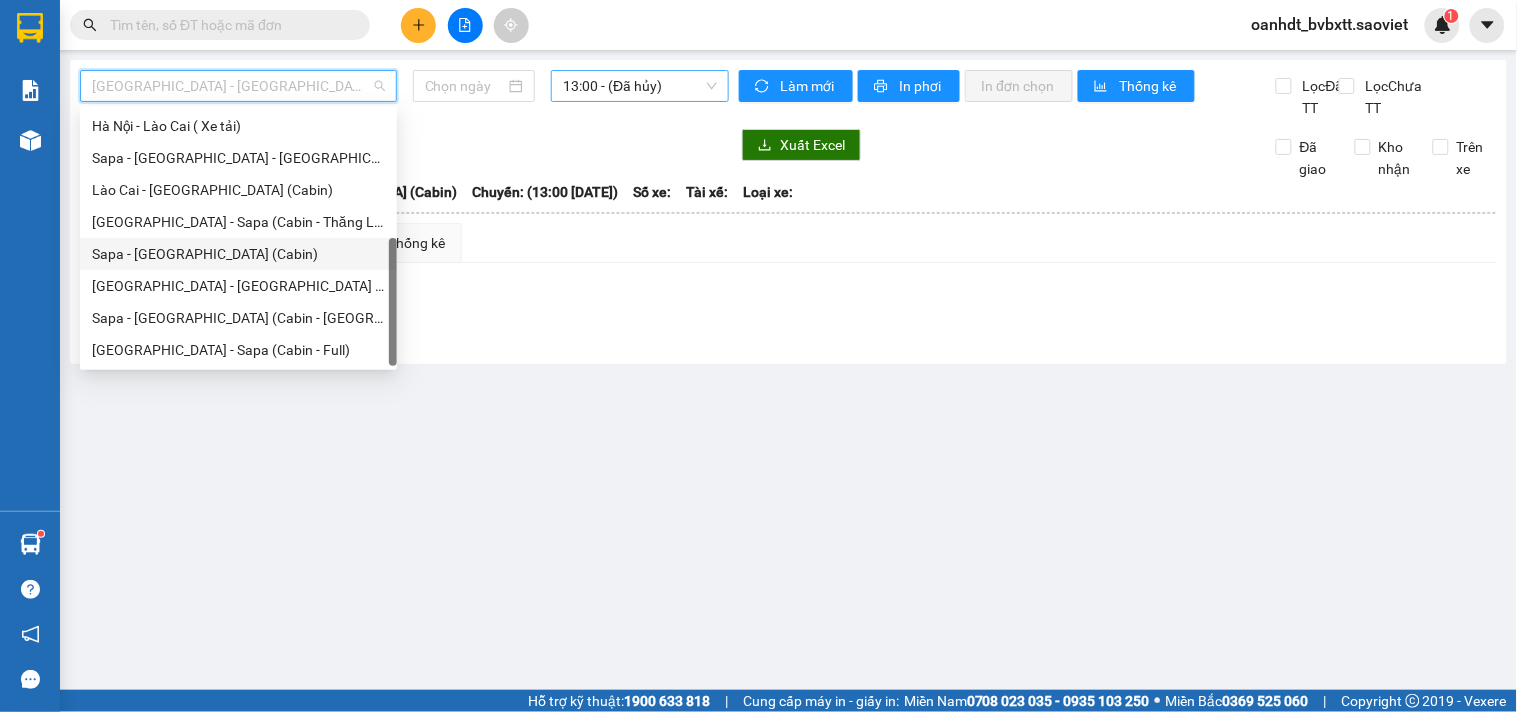 type on "[DATE]" 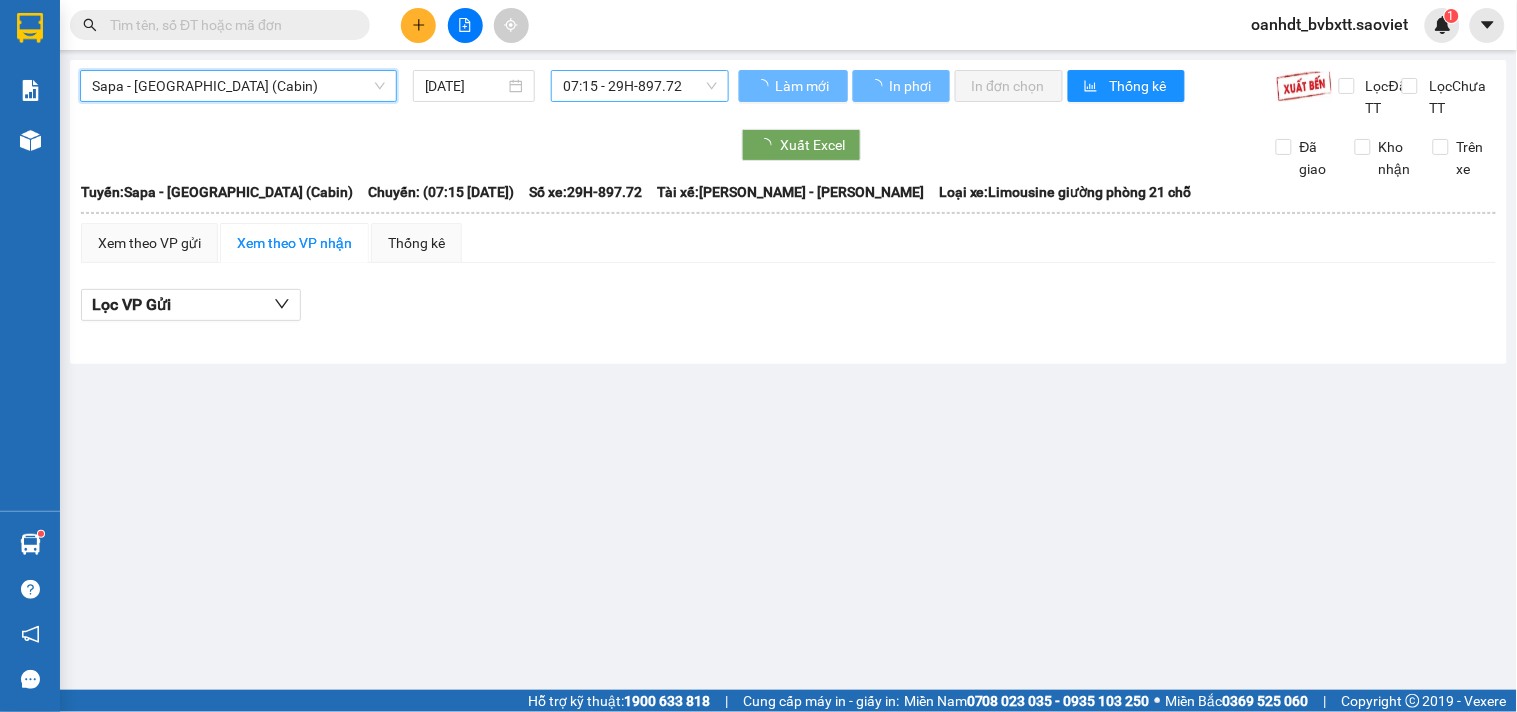 click on "07:15     - 29H-897.72" at bounding box center (640, 86) 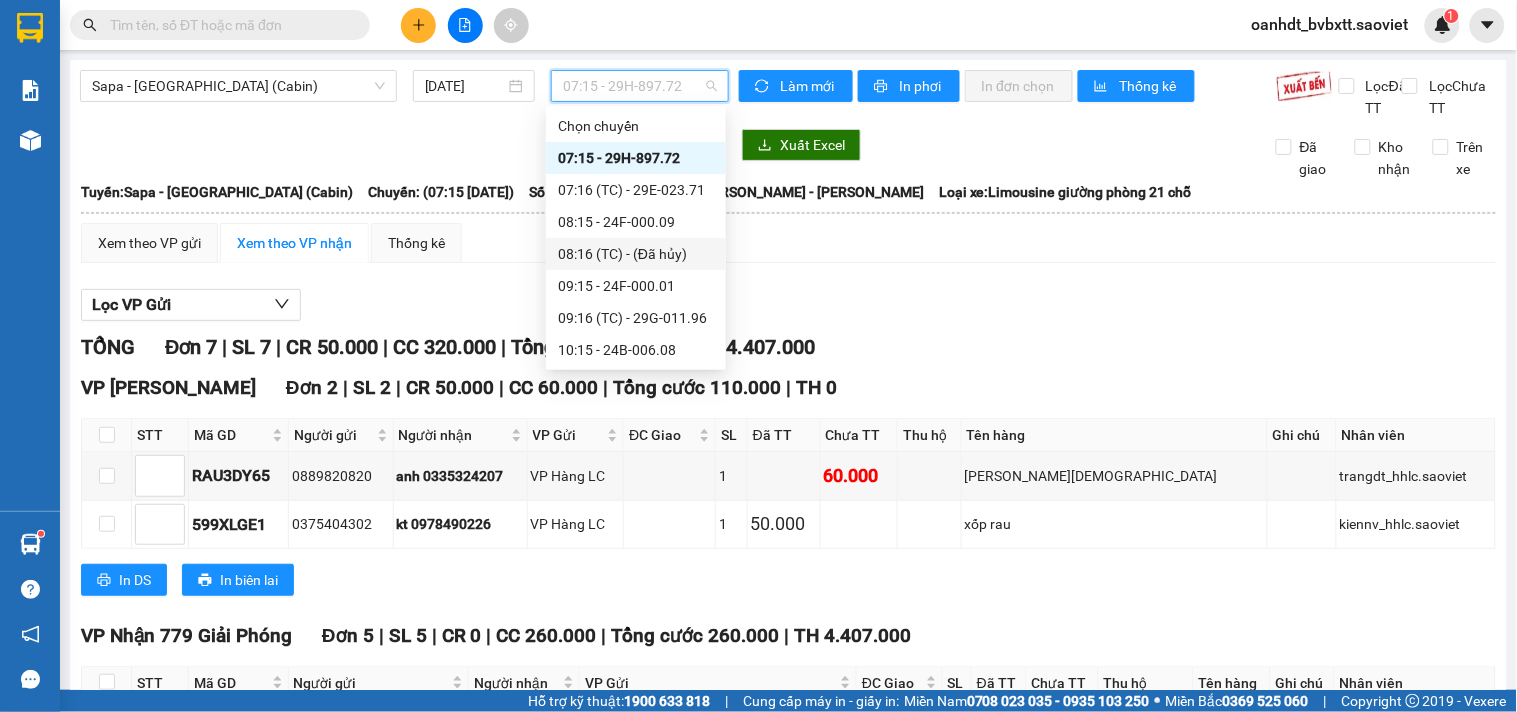 scroll, scrollTop: 222, scrollLeft: 0, axis: vertical 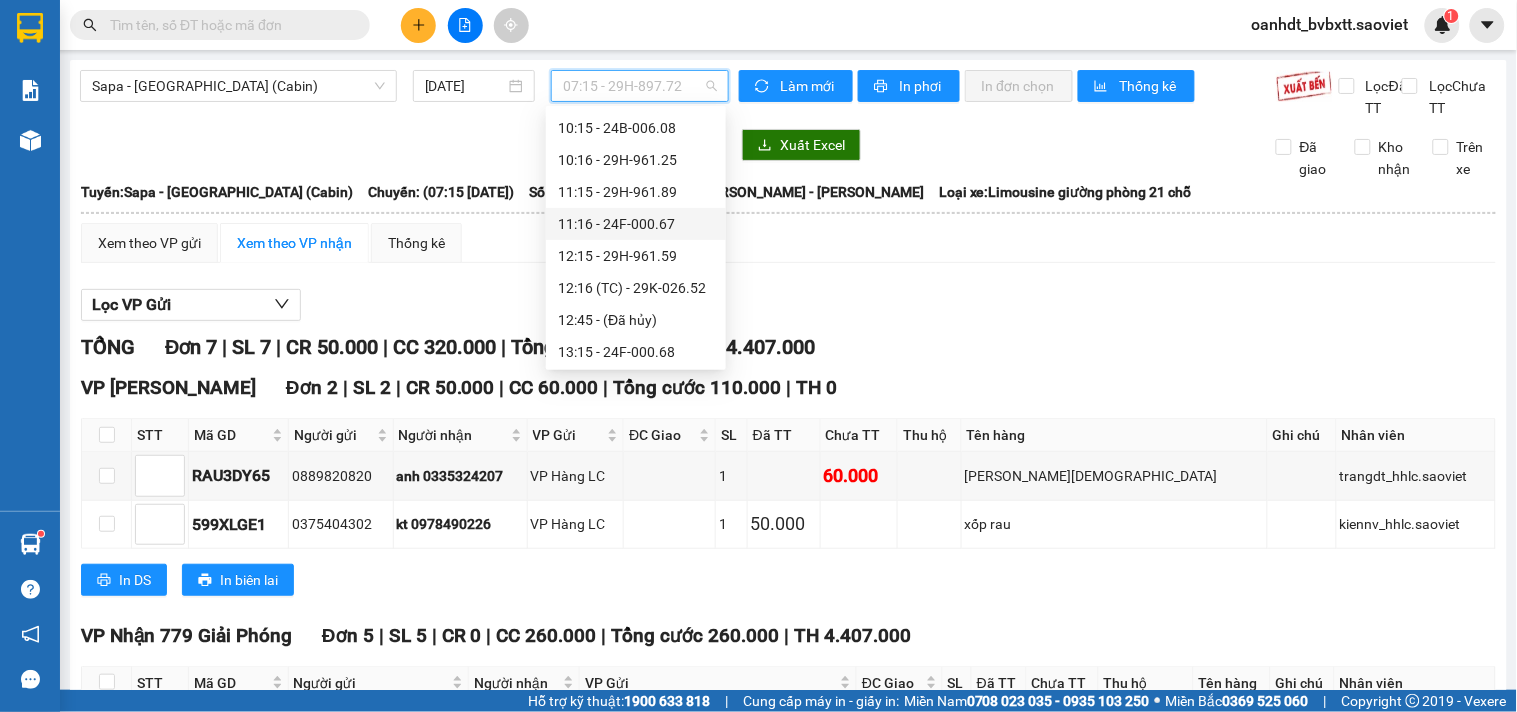 click on "11:16     - 24F-000.67" at bounding box center (636, 224) 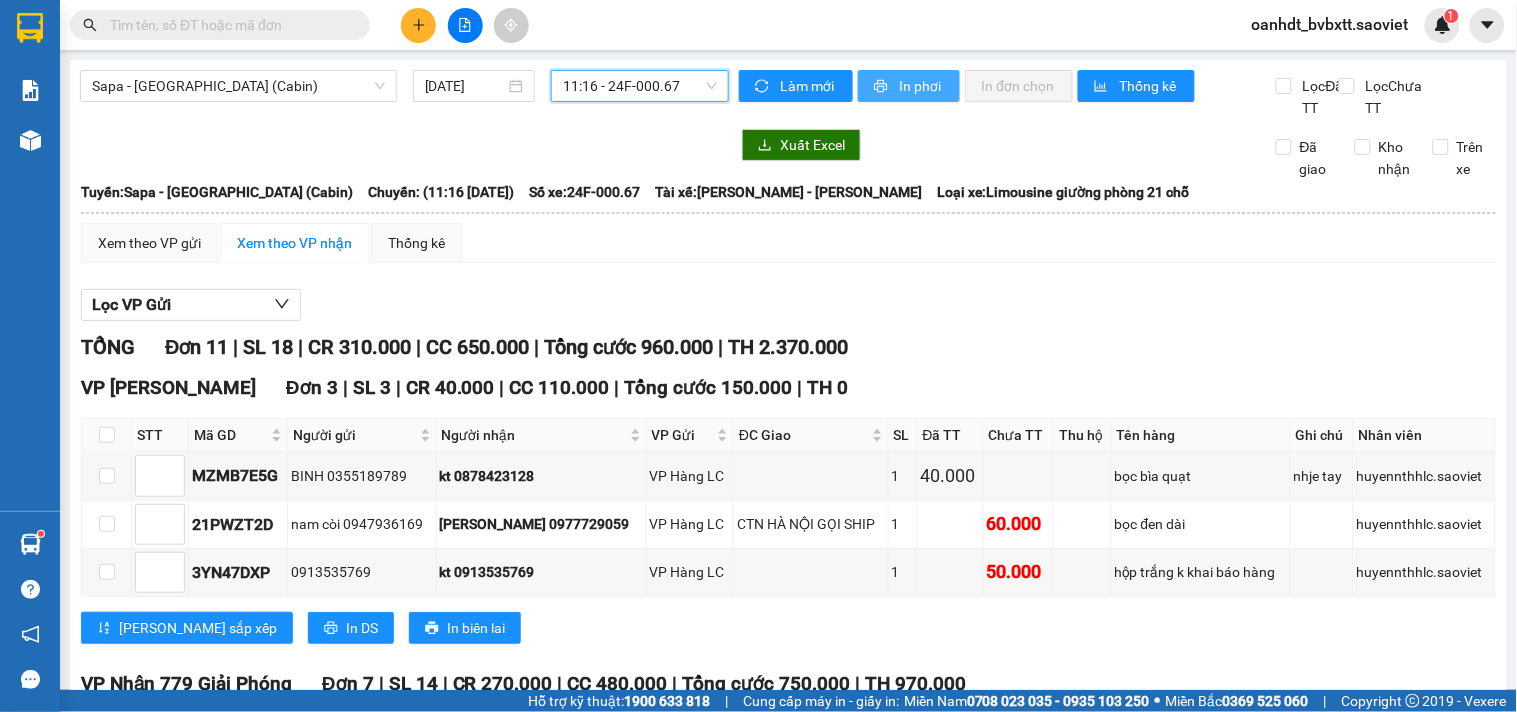 click on "In phơi" at bounding box center (921, 86) 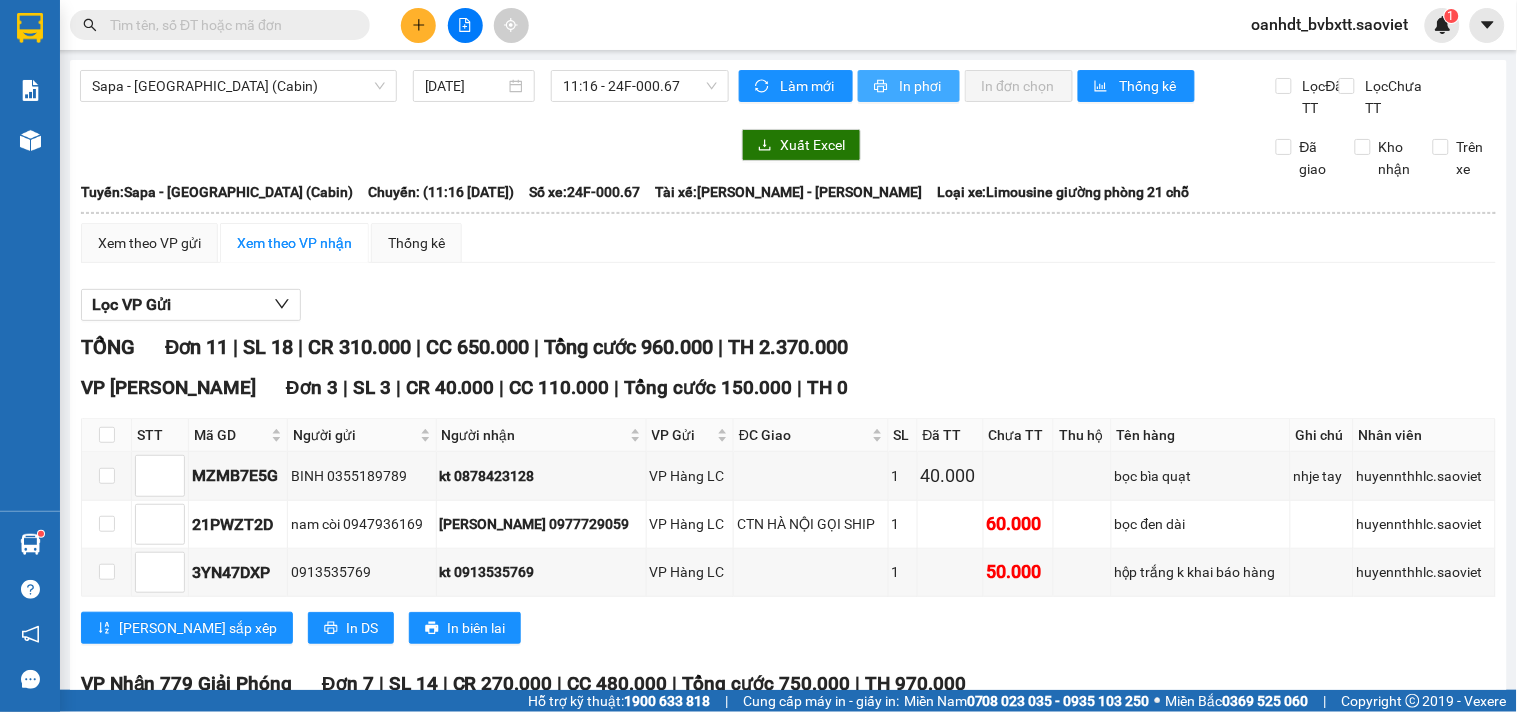 scroll, scrollTop: 0, scrollLeft: 0, axis: both 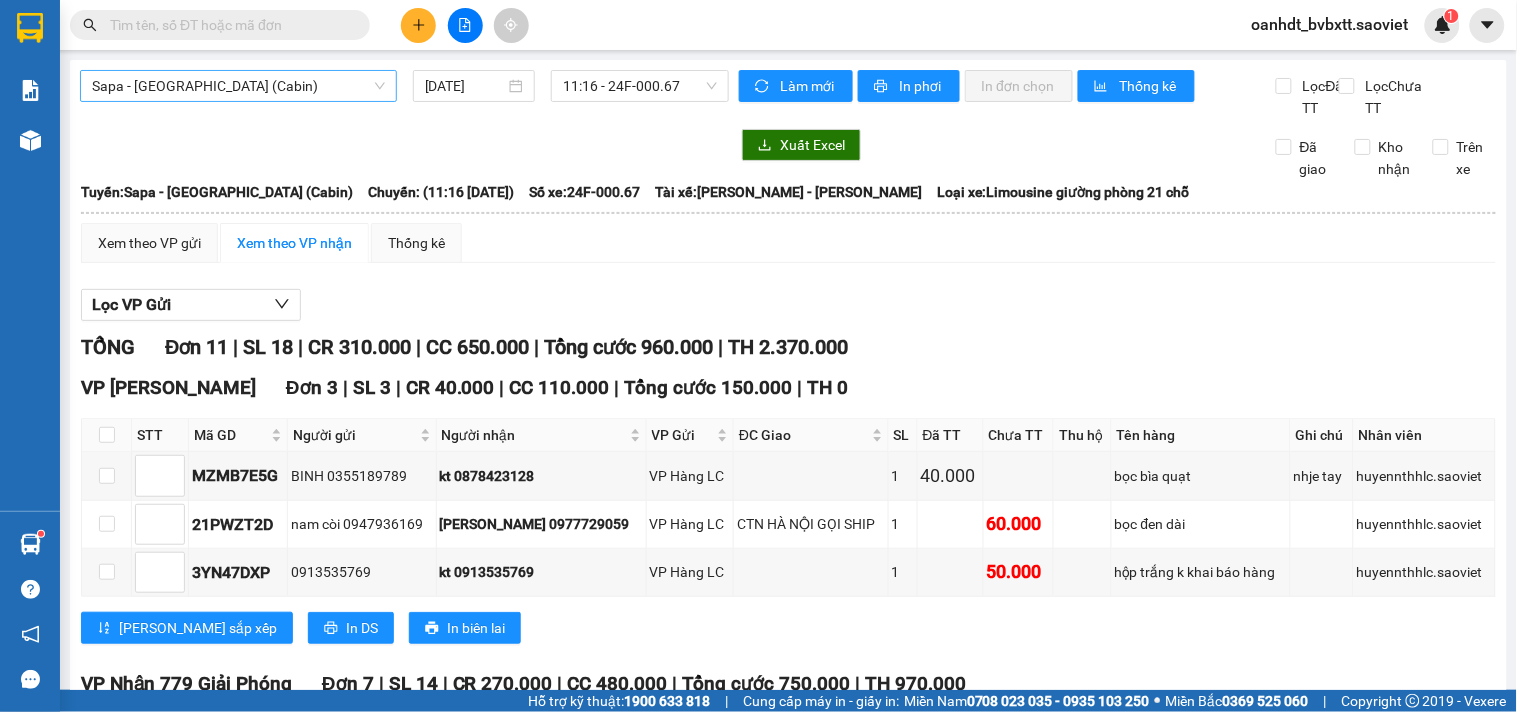 click on "Sapa - [GEOGRAPHIC_DATA] (Cabin)" at bounding box center (238, 86) 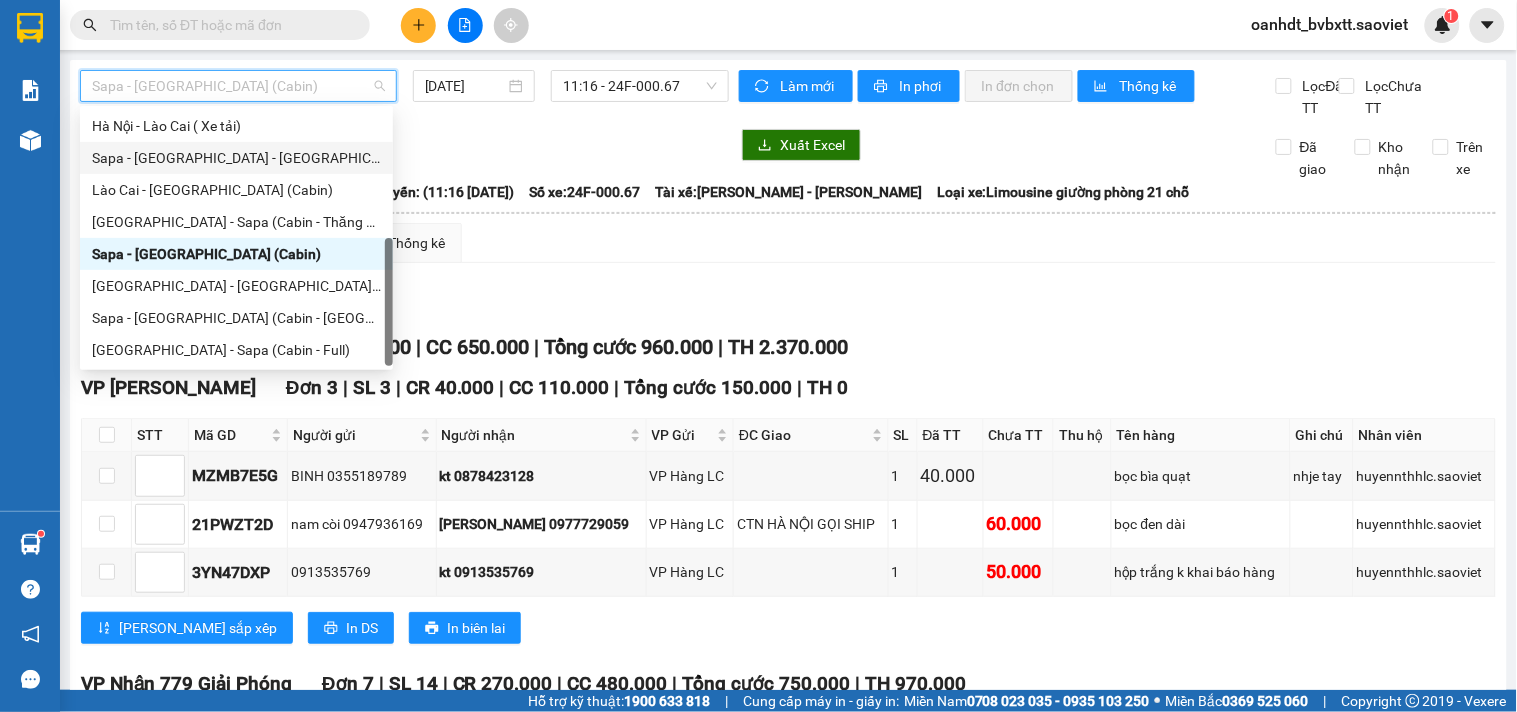 click on "Sapa - [GEOGRAPHIC_DATA] - [GEOGRAPHIC_DATA] ([GEOGRAPHIC_DATA])" at bounding box center (236, 158) 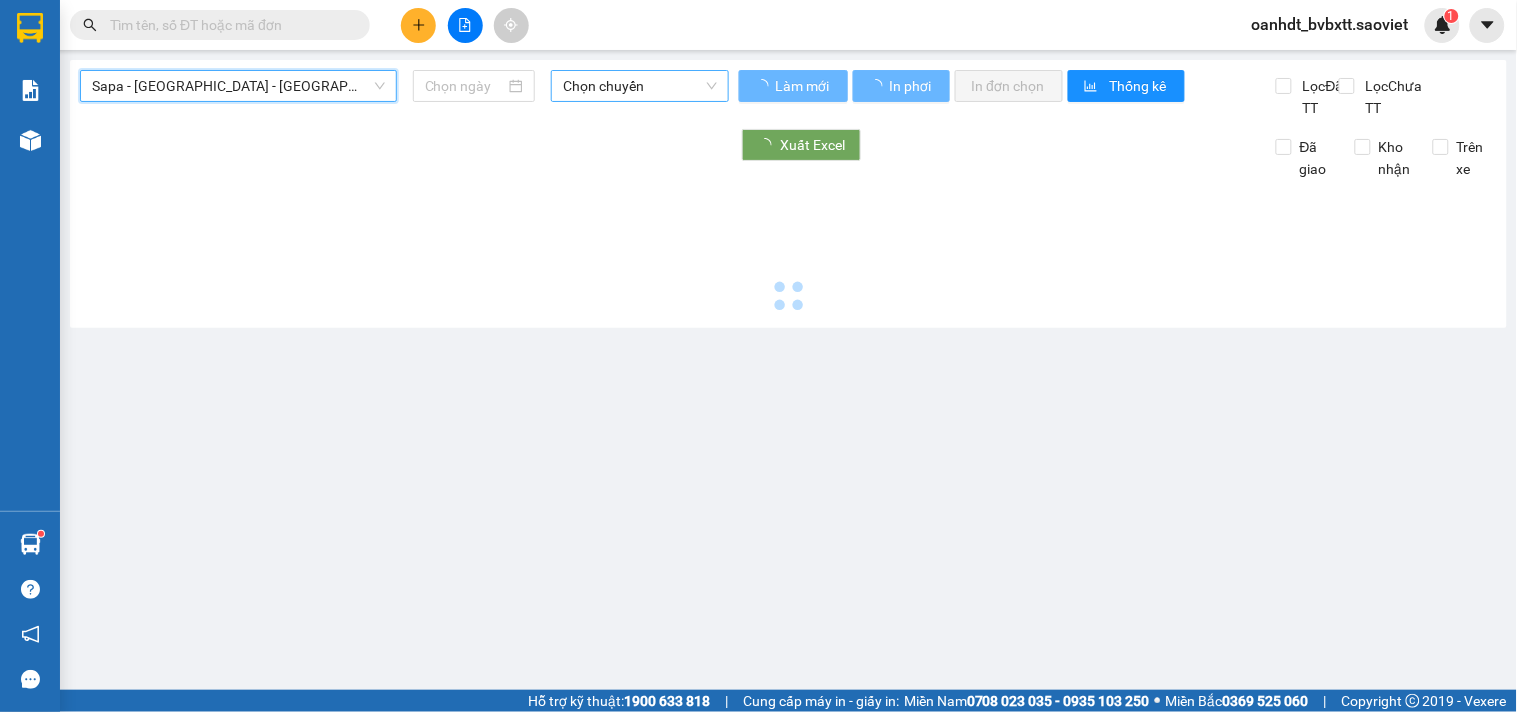 type on "[DATE]" 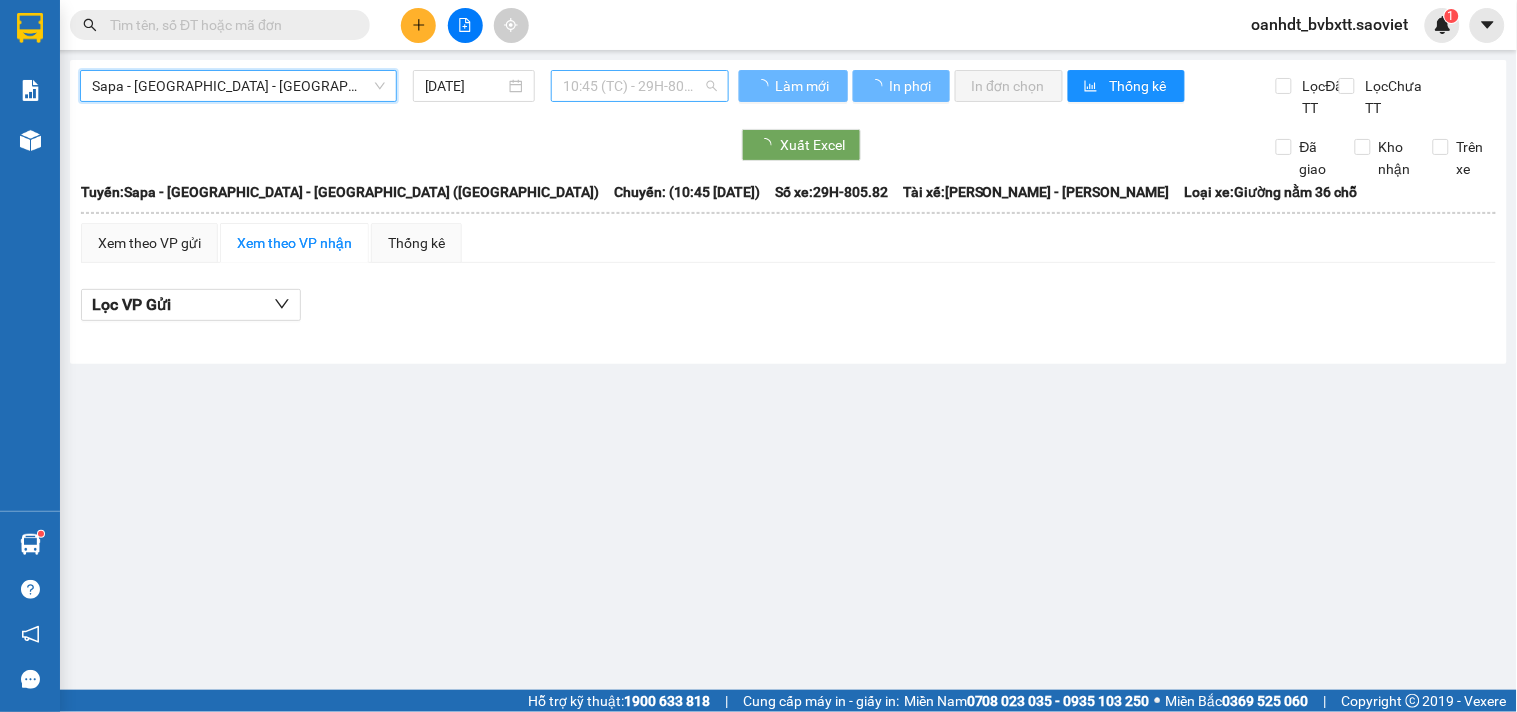 click on "10:45   (TC)   - 29H-805.82" at bounding box center (640, 86) 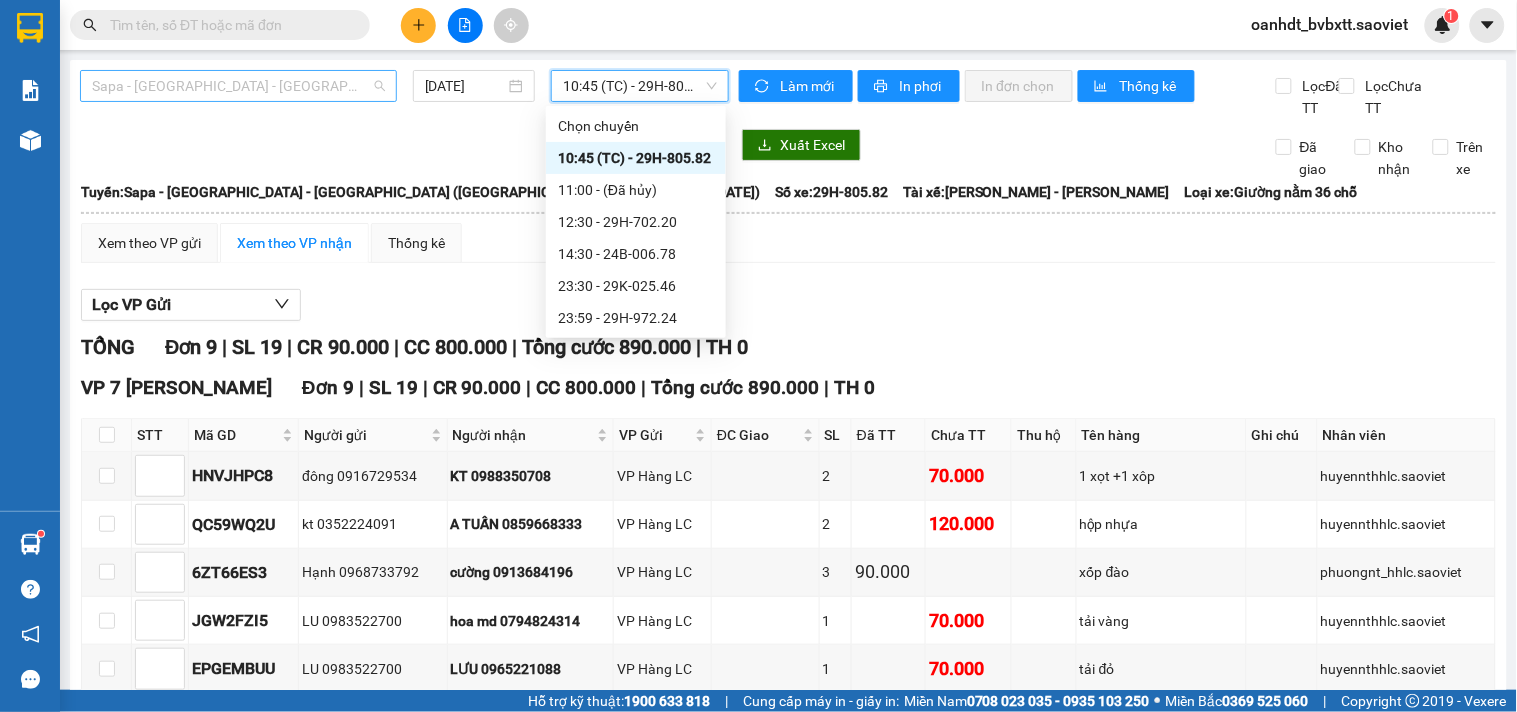 click on "Sapa - [GEOGRAPHIC_DATA] - [GEOGRAPHIC_DATA] ([GEOGRAPHIC_DATA])" at bounding box center (238, 86) 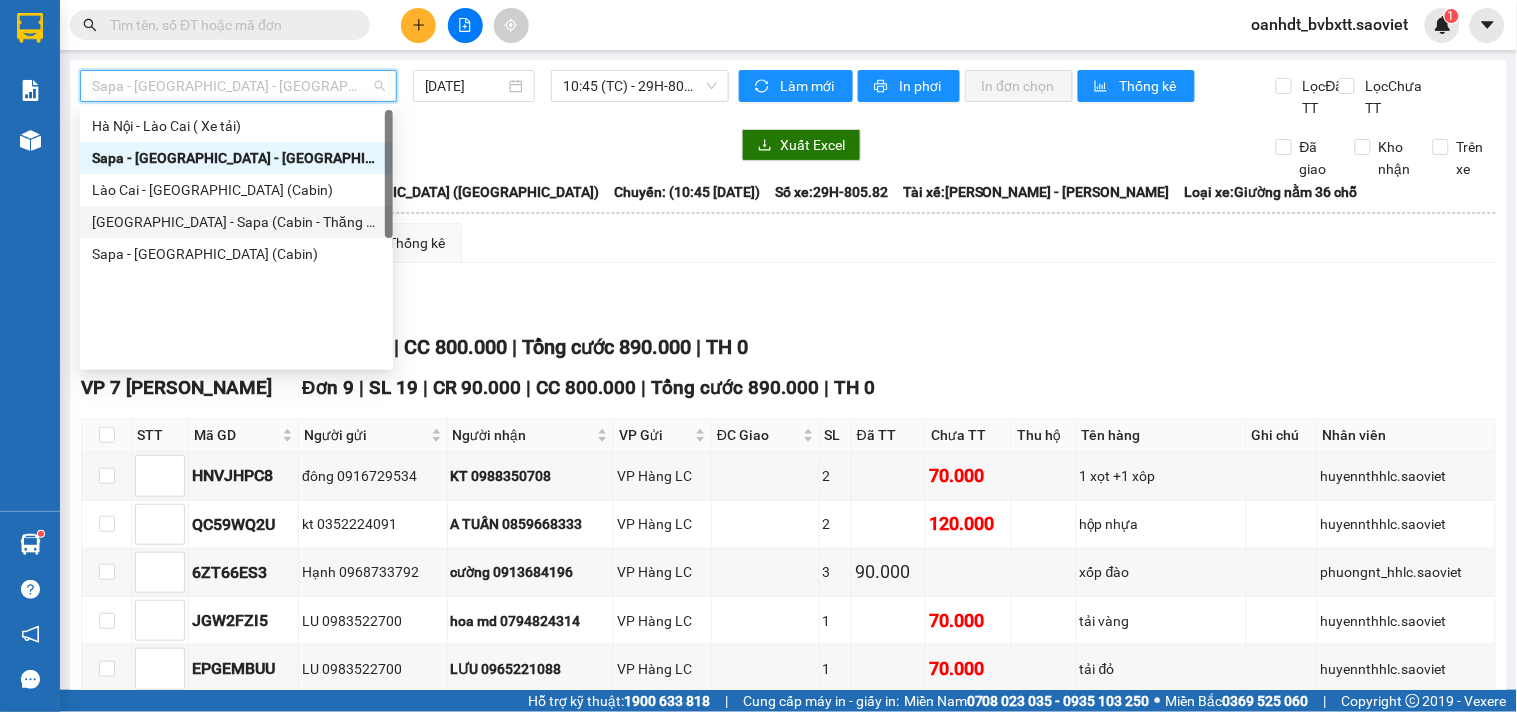 scroll, scrollTop: 0, scrollLeft: 0, axis: both 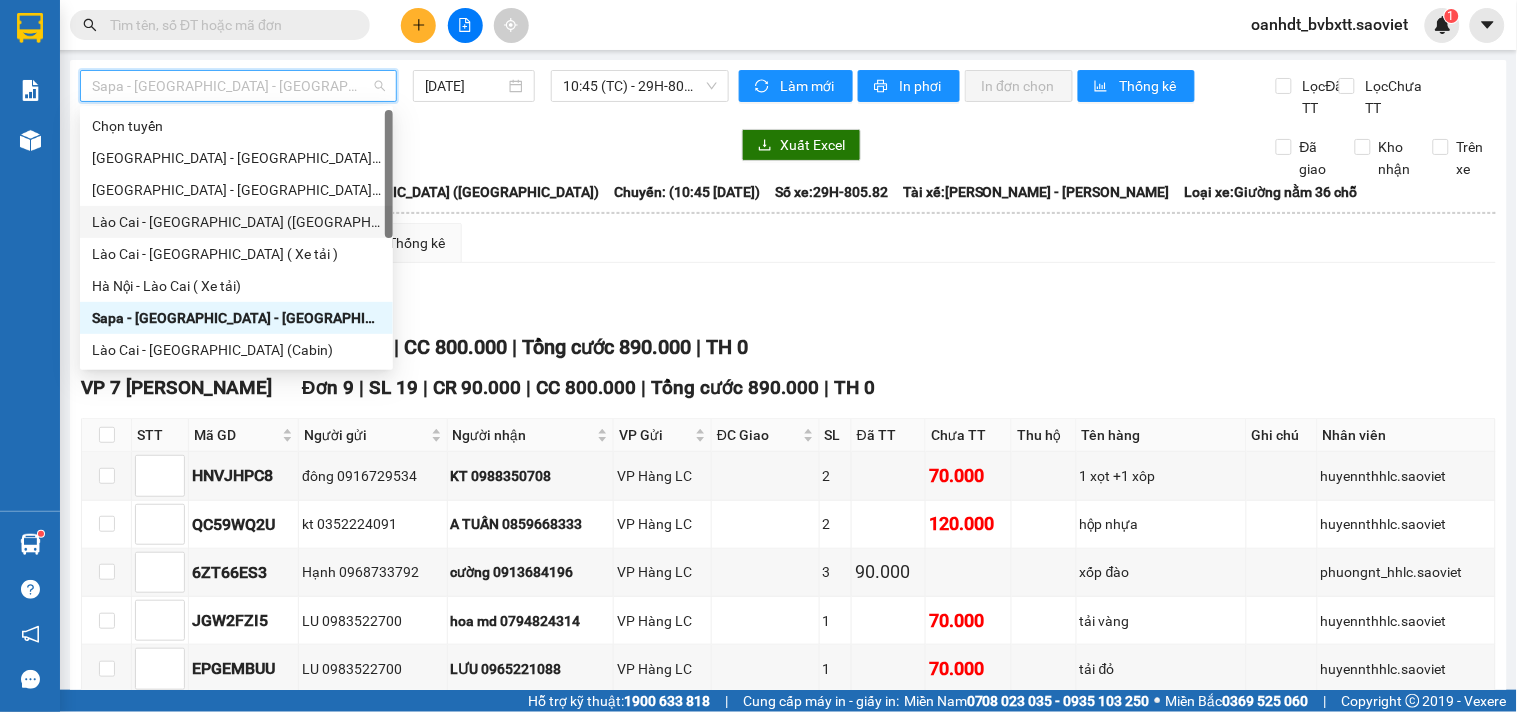 click on "Lào Cai - [GEOGRAPHIC_DATA] ([GEOGRAPHIC_DATA])" at bounding box center [236, 222] 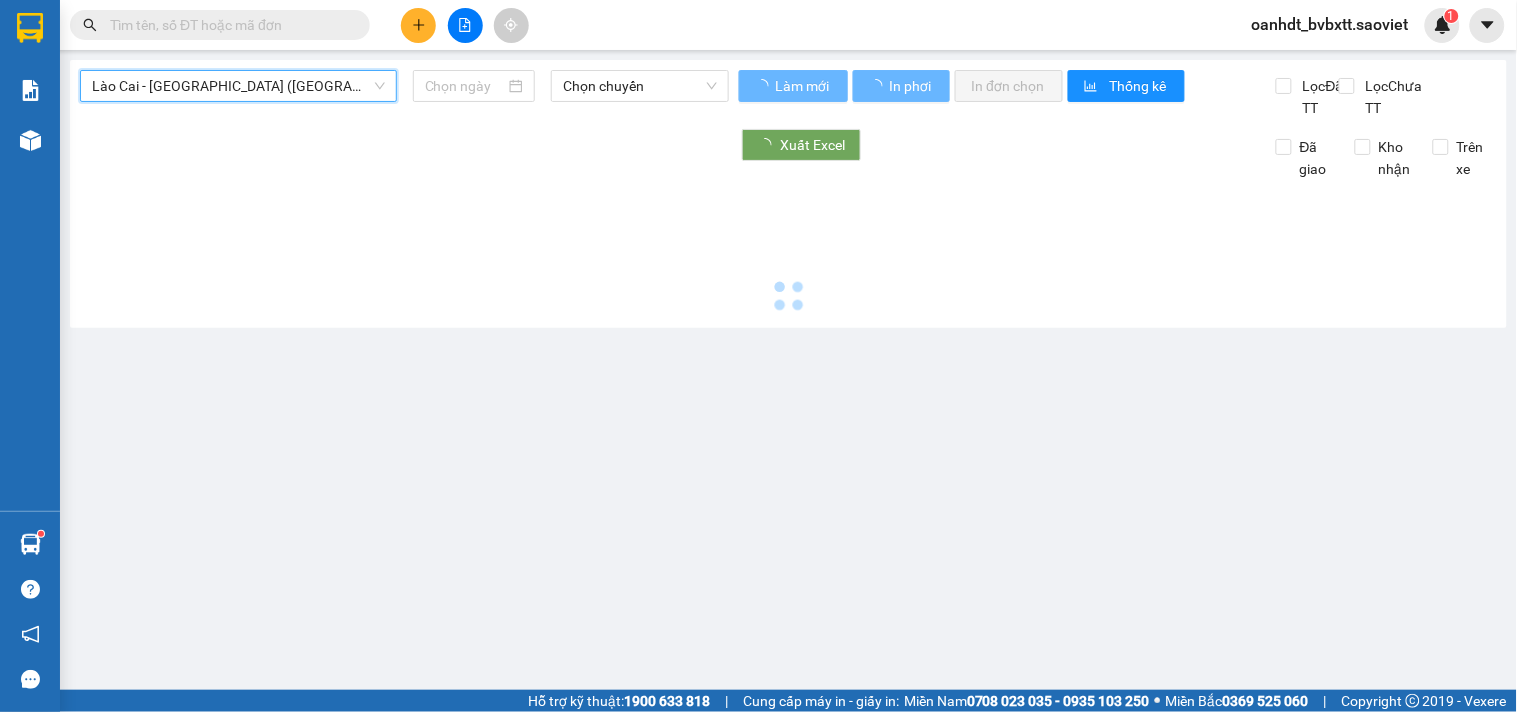 type on "[DATE]" 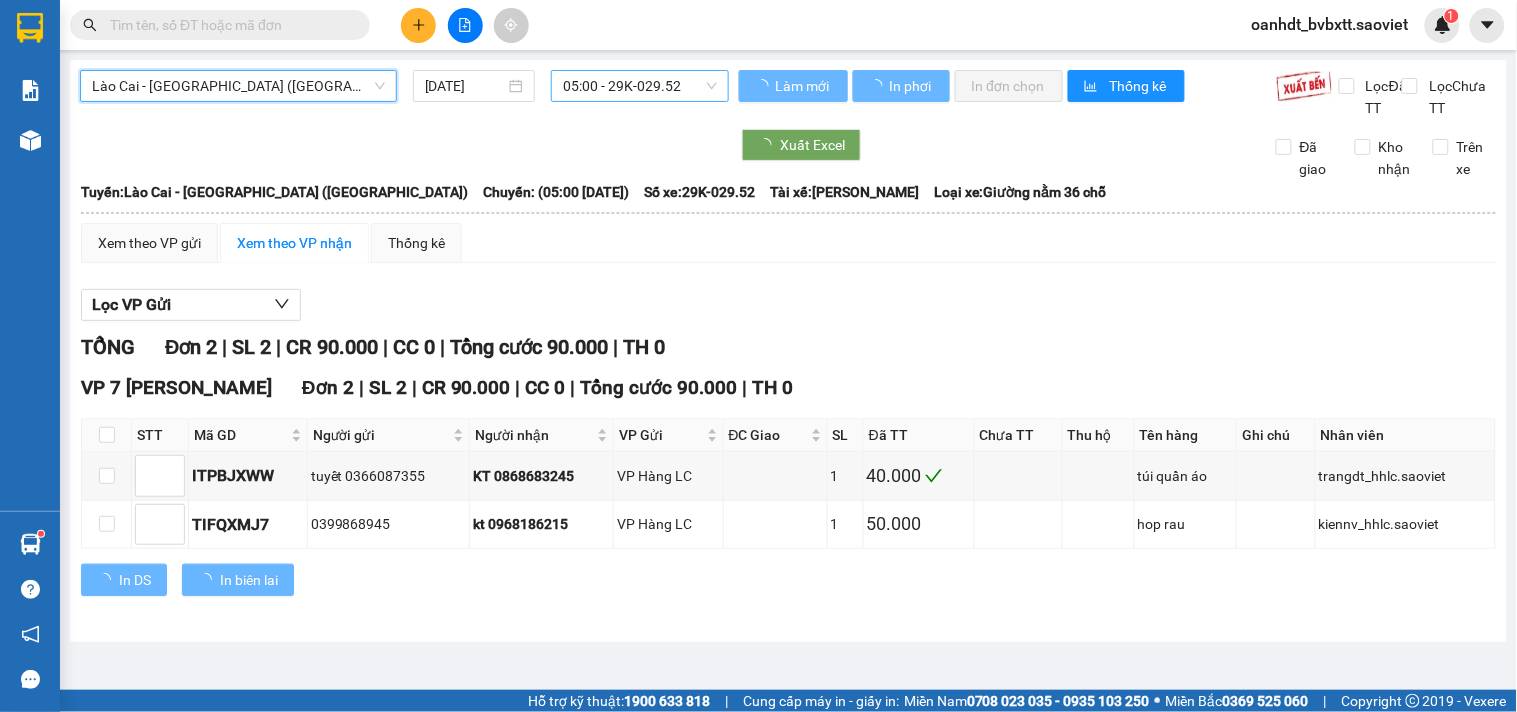 click on "05:00     - 29K-029.52" at bounding box center [640, 86] 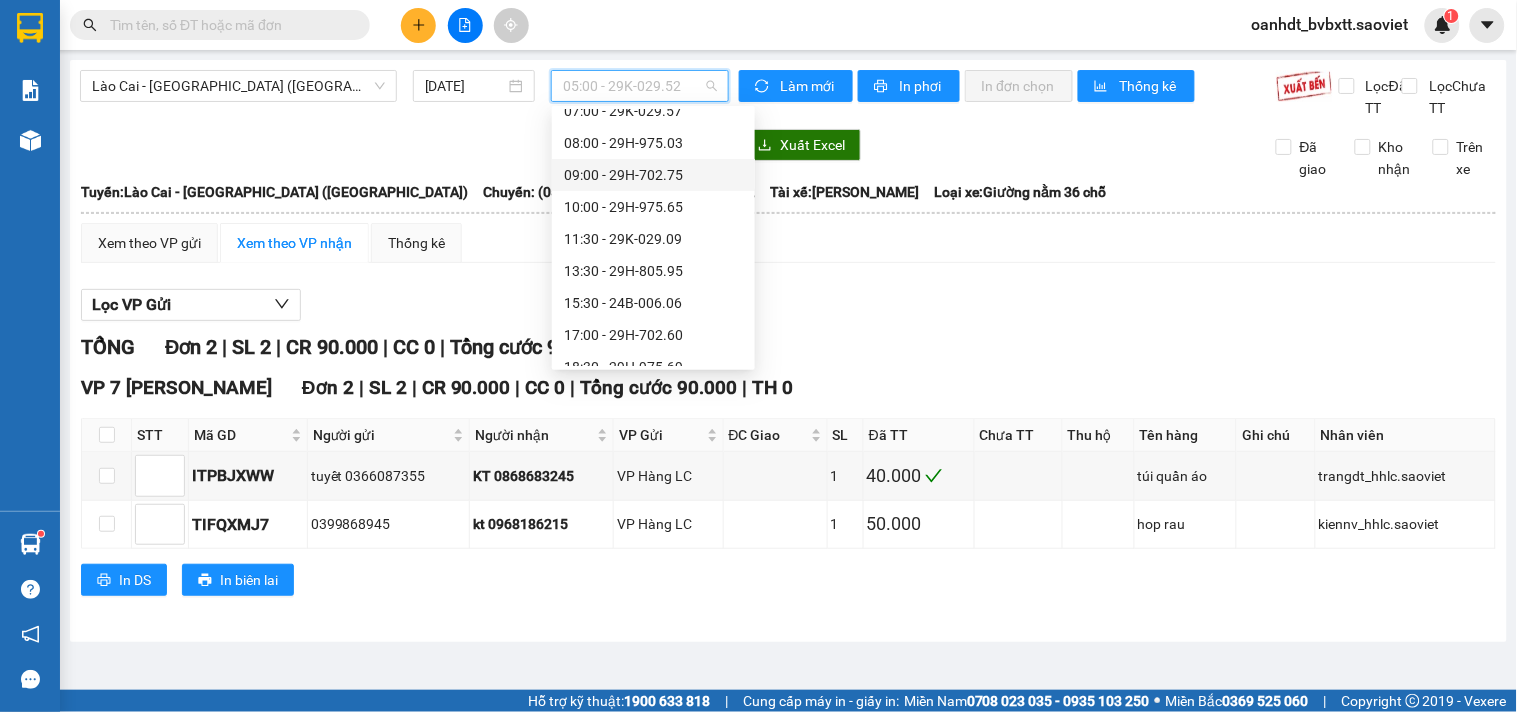 scroll, scrollTop: 0, scrollLeft: 0, axis: both 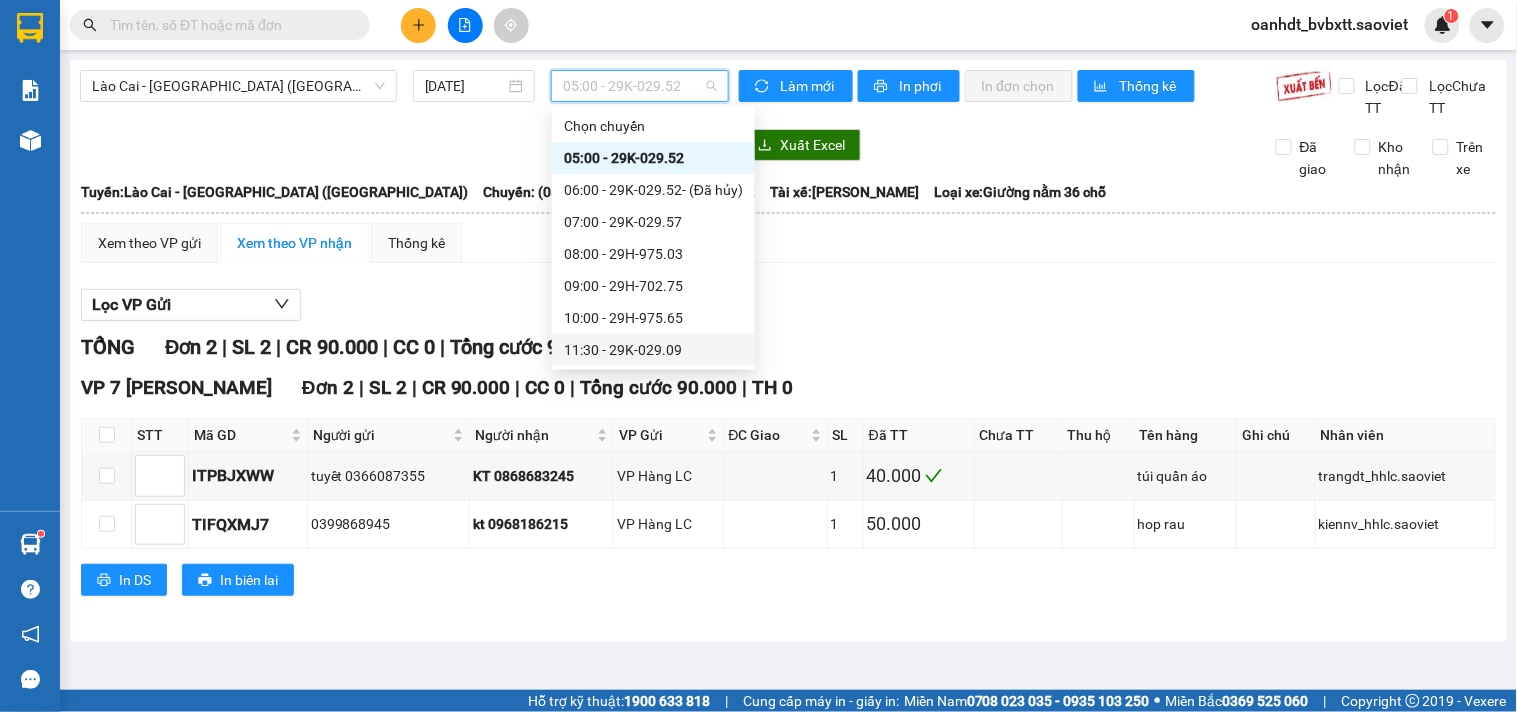 click on "11:30     - 29K-029.09" at bounding box center [653, 350] 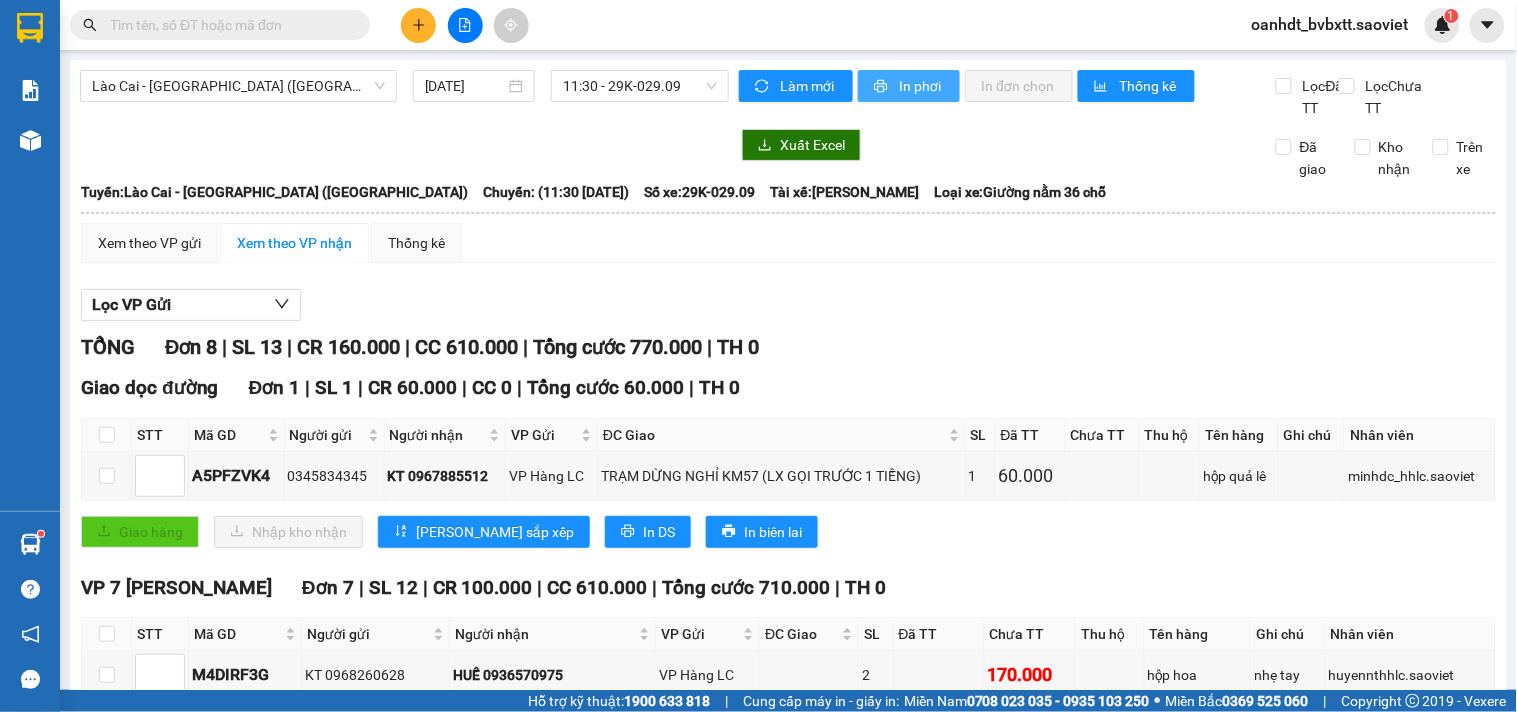 click on "In phơi" at bounding box center [921, 86] 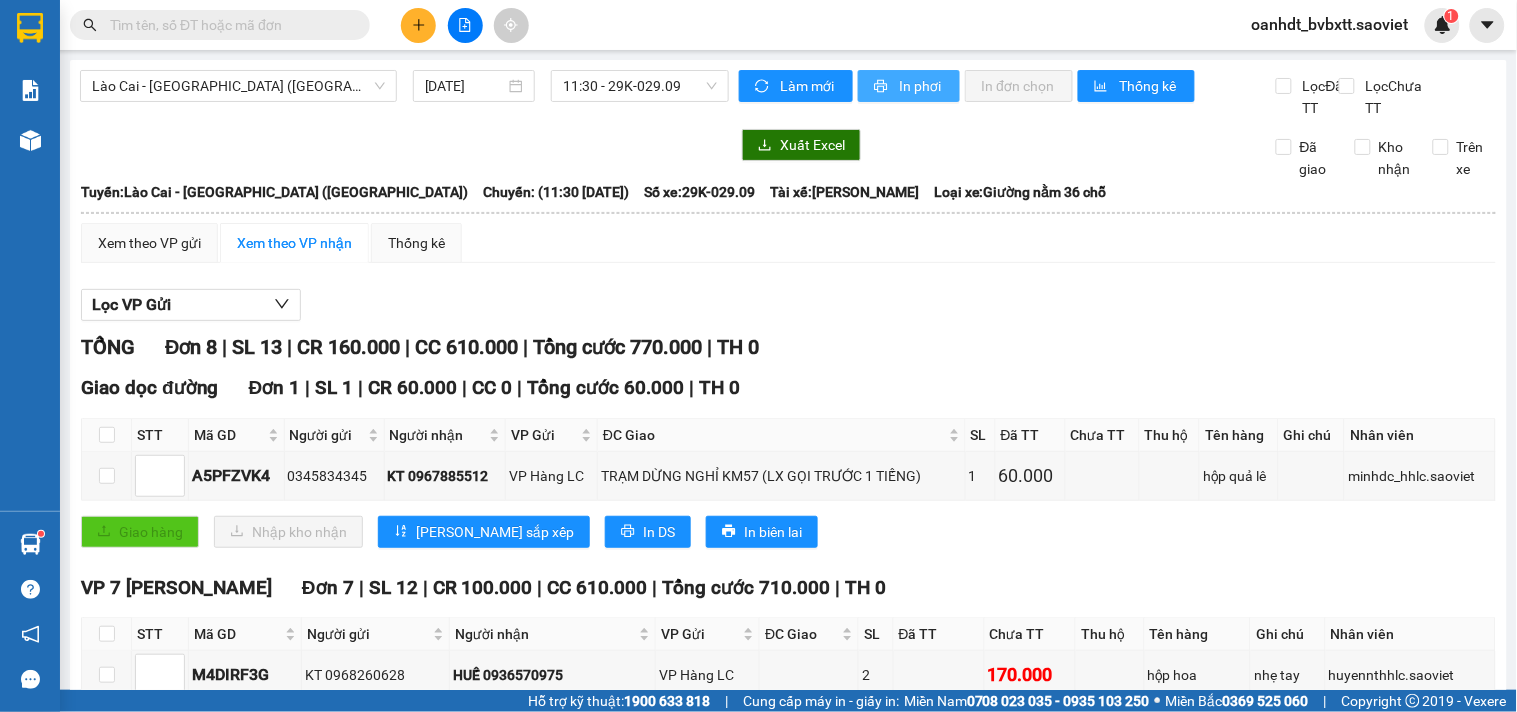 scroll, scrollTop: 0, scrollLeft: 0, axis: both 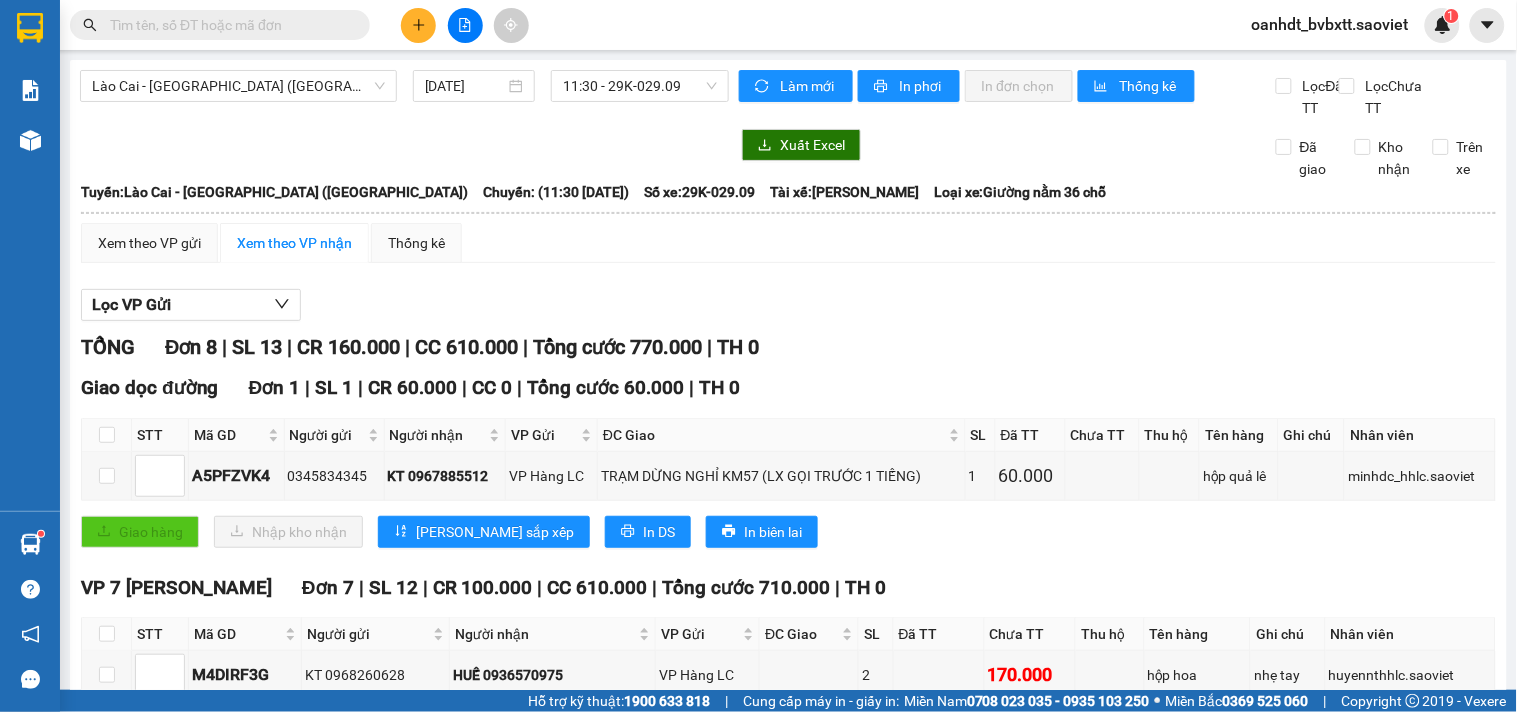 click at bounding box center (228, 25) 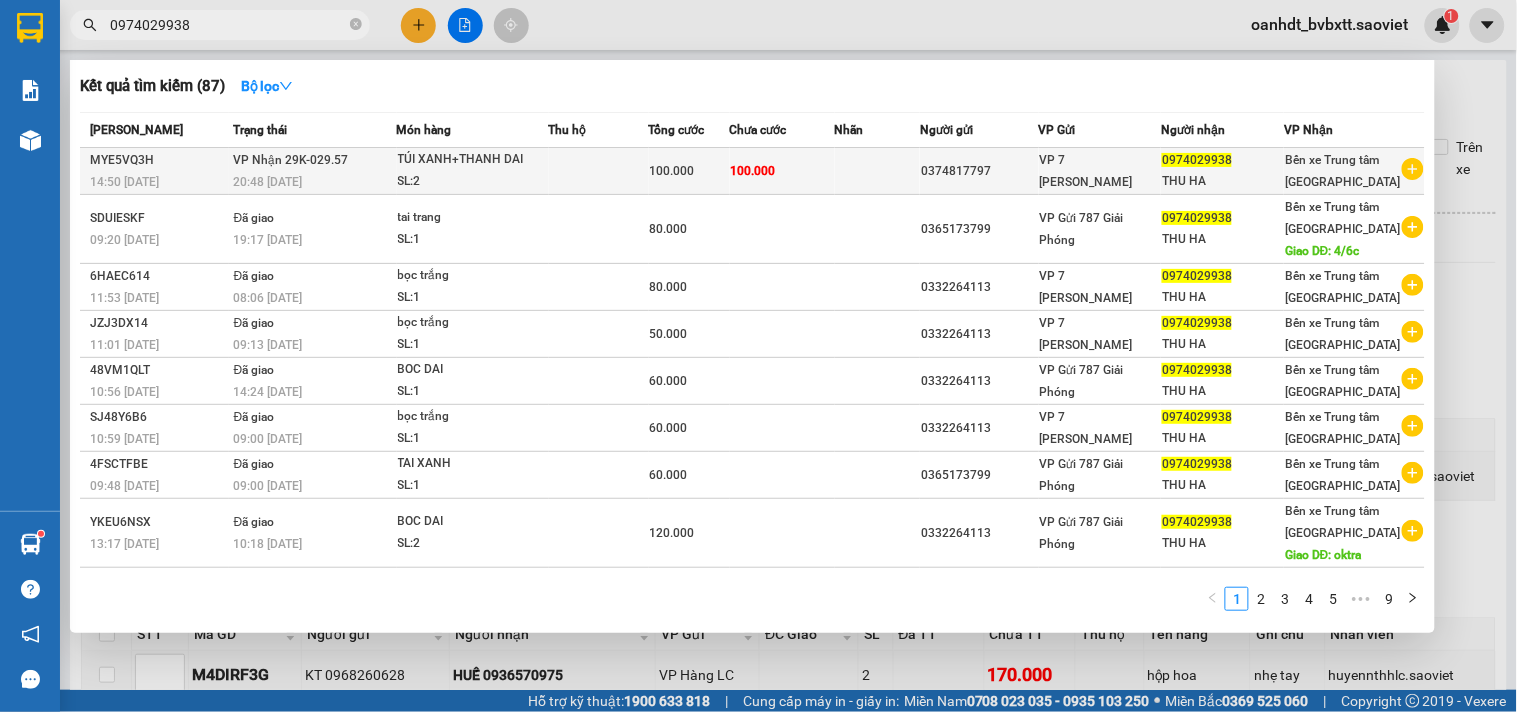 type on "0974029938" 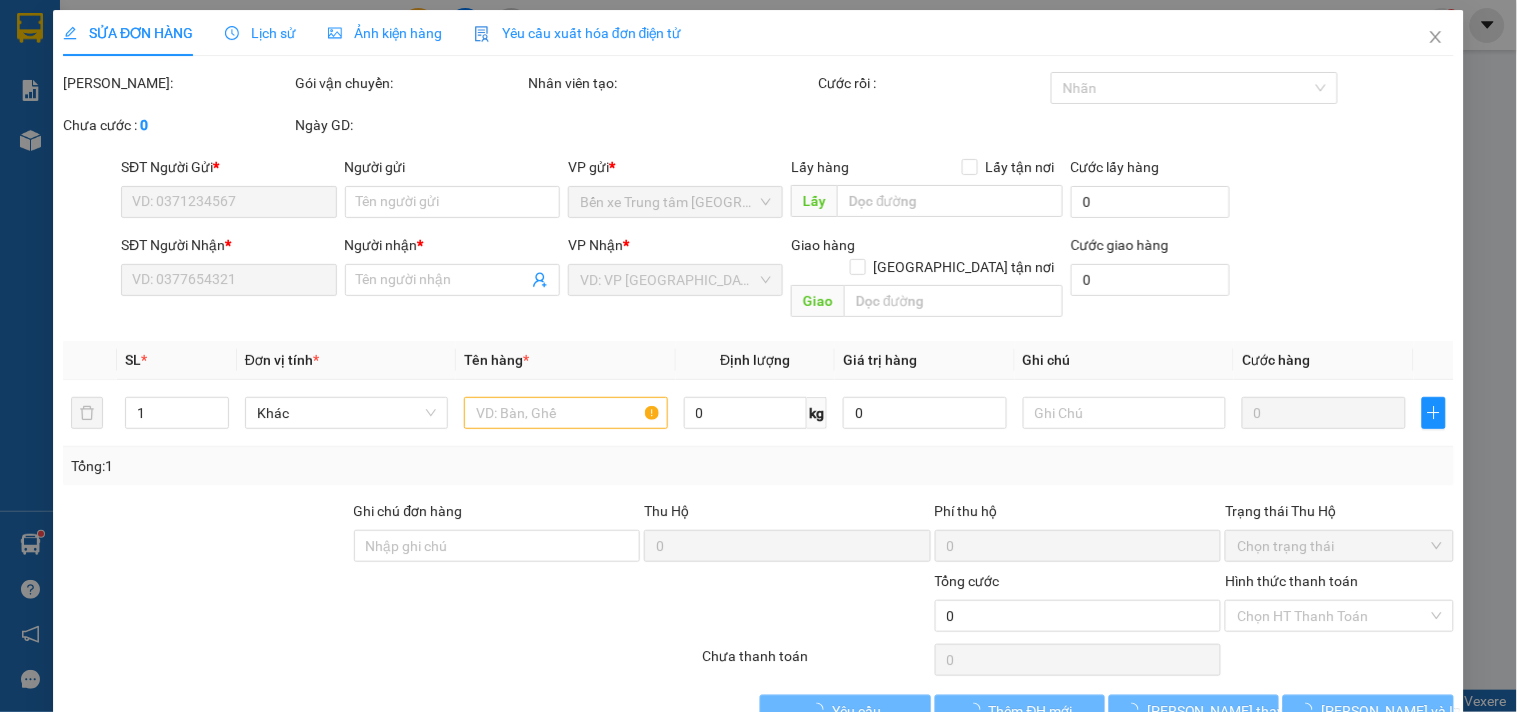 type on "0374817797" 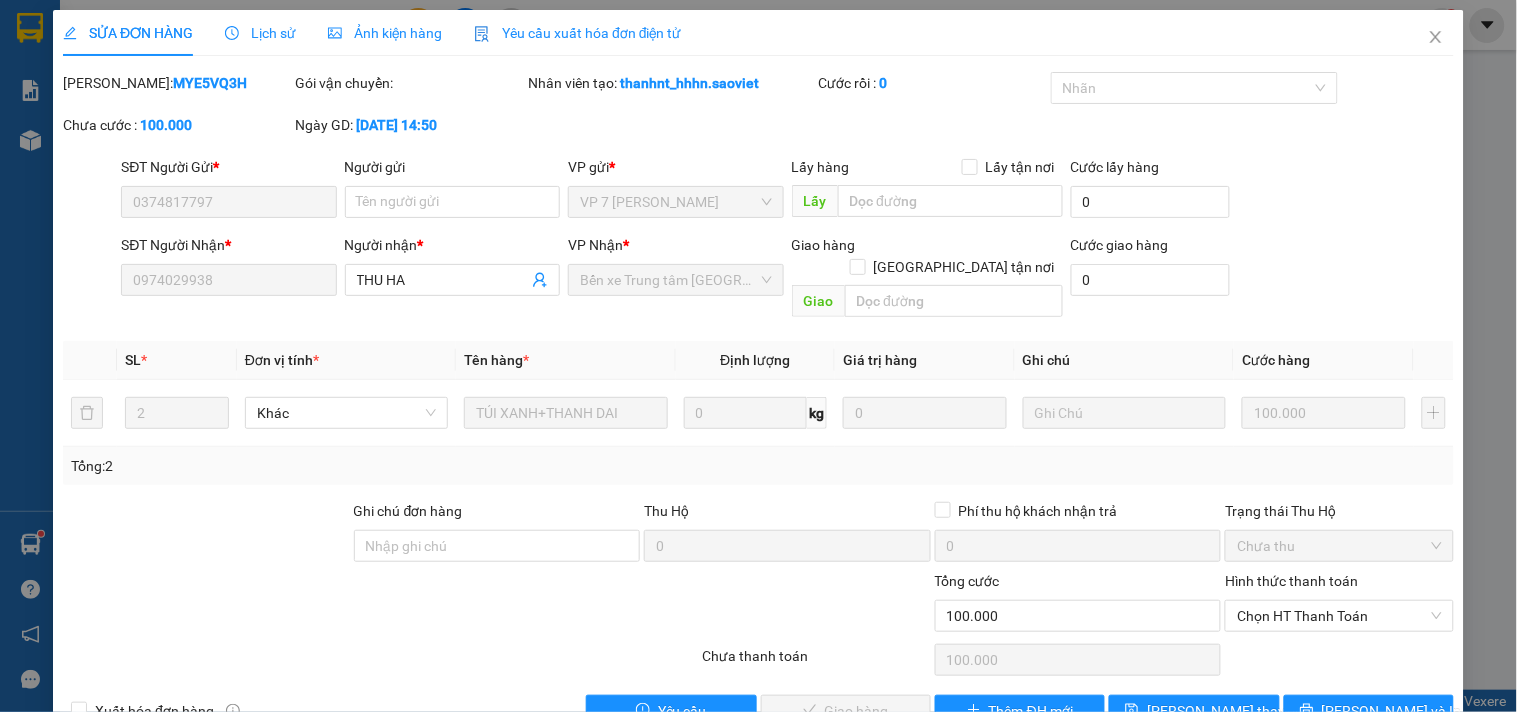 scroll, scrollTop: 32, scrollLeft: 0, axis: vertical 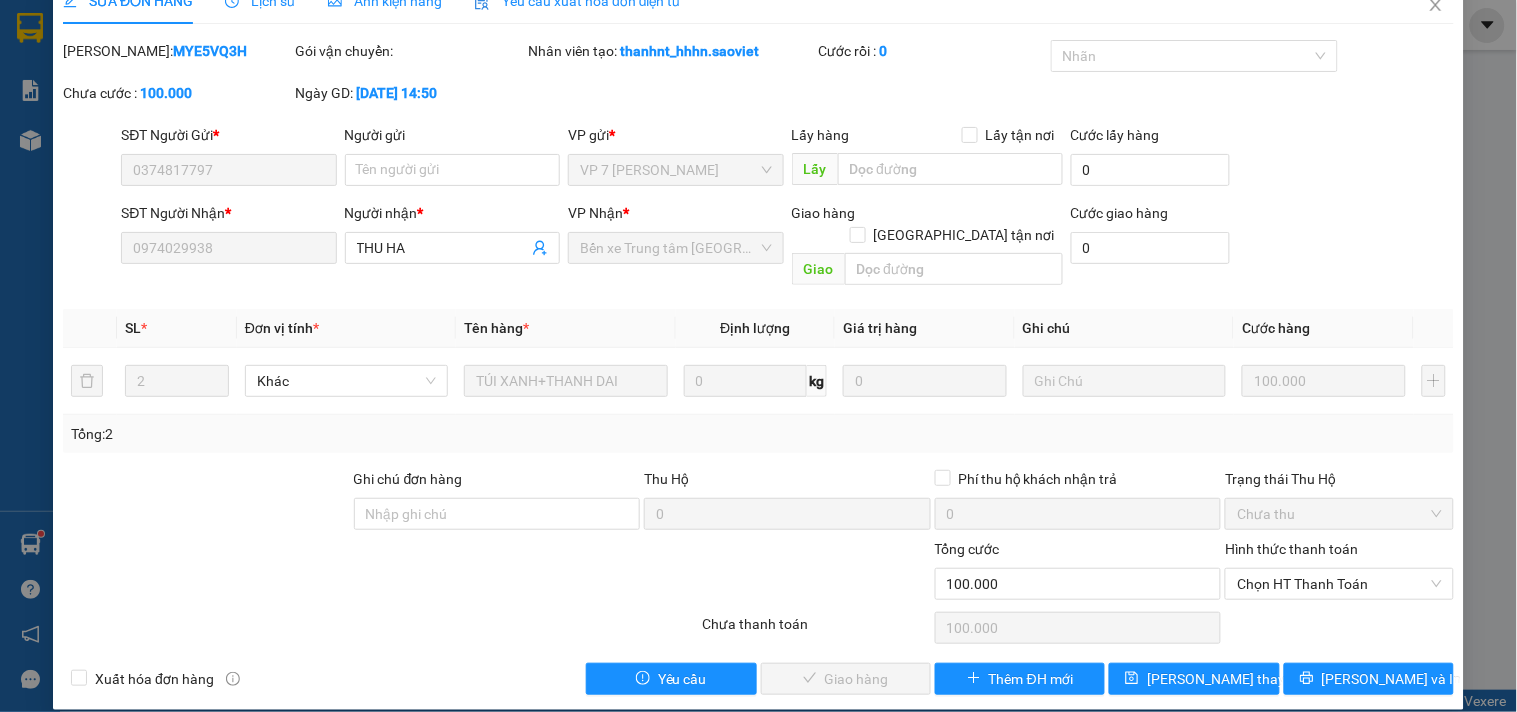 click on "Hình thức thanh toán Chọn HT Thanh Toán" at bounding box center [1339, 573] 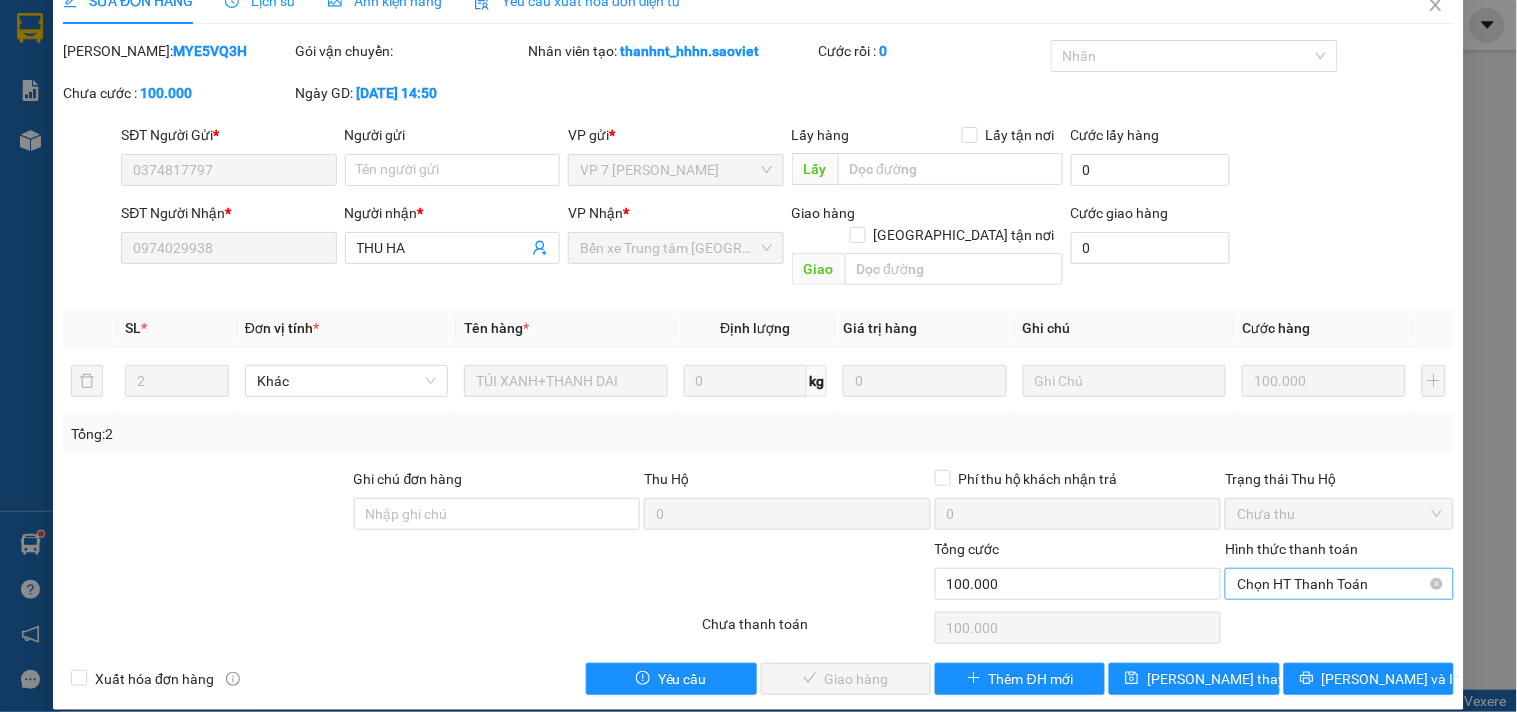click on "Chọn HT Thanh Toán" at bounding box center (1339, 584) 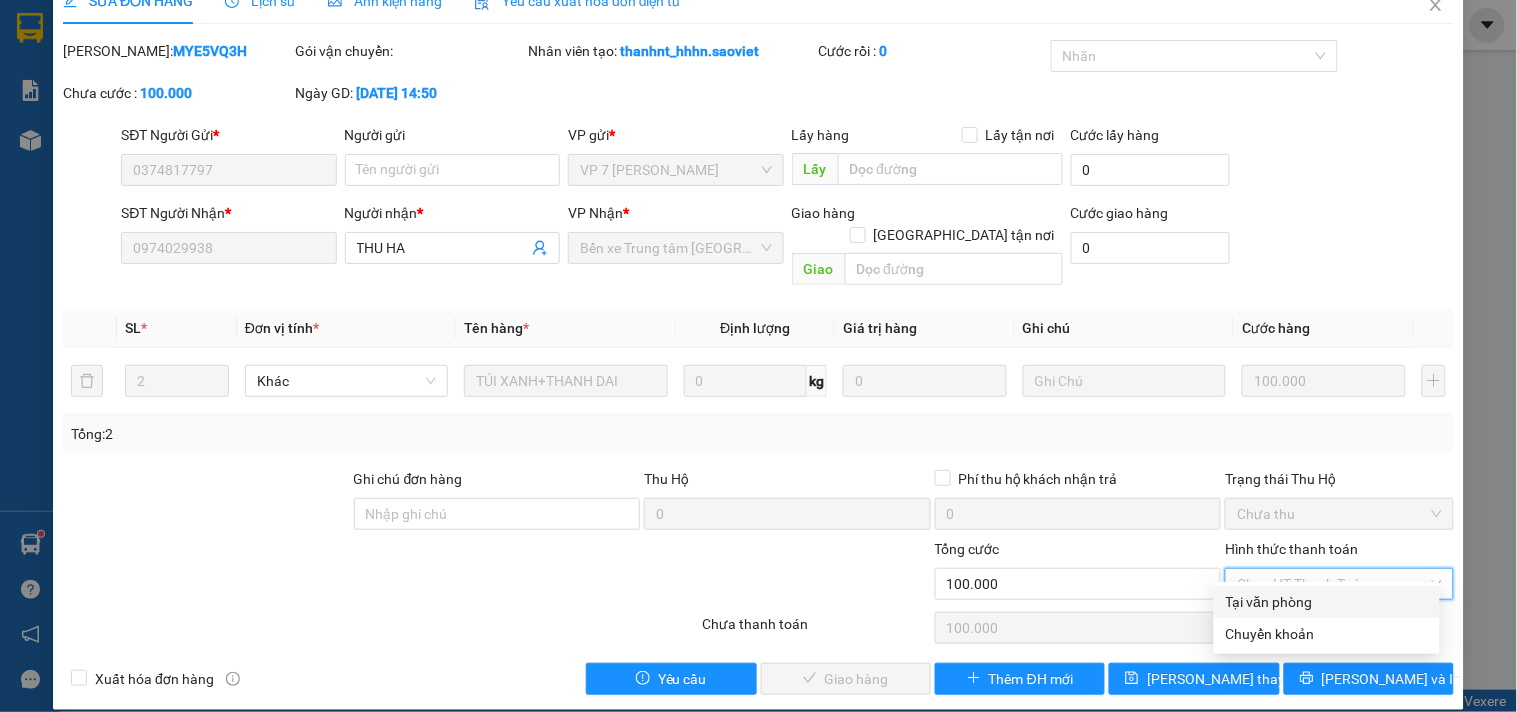 click on "Tại văn phòng" at bounding box center (1327, 602) 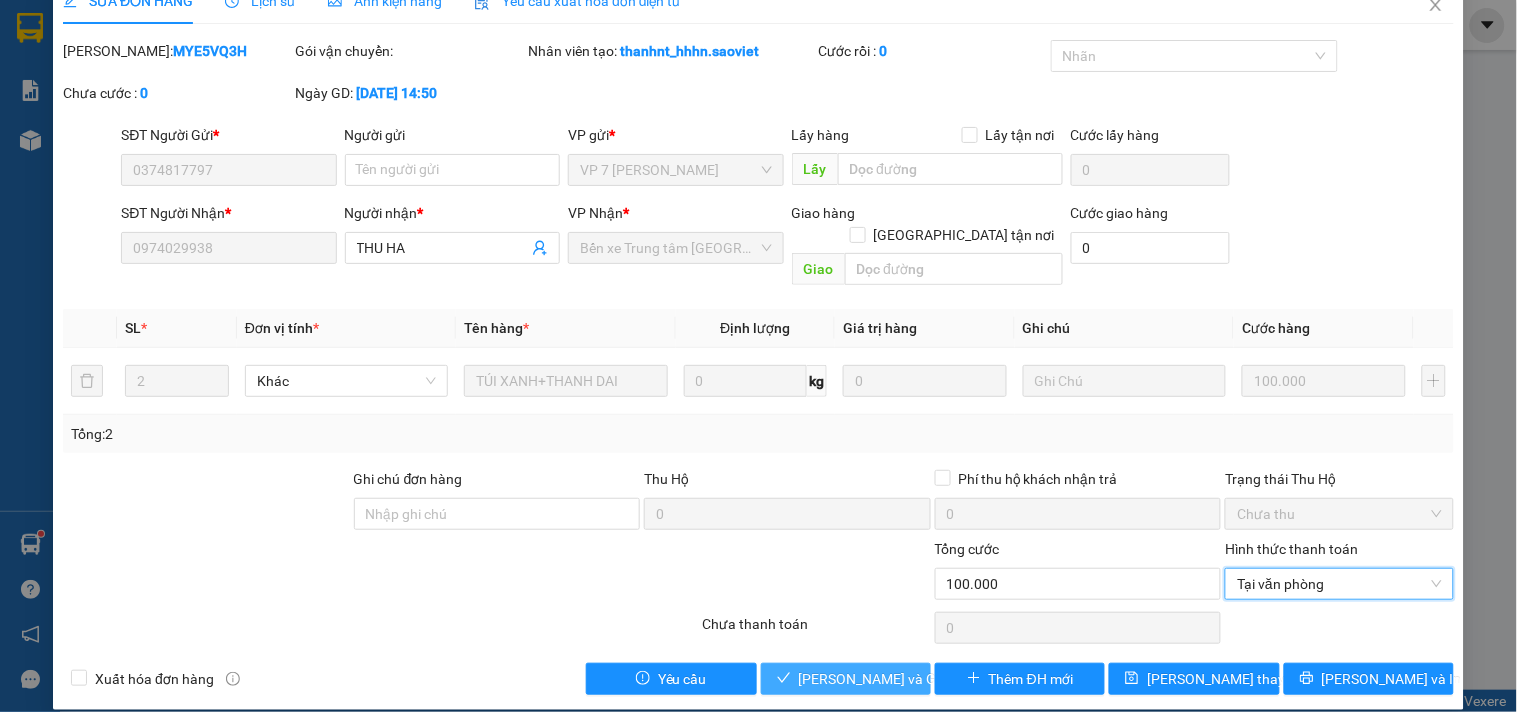 click on "[PERSON_NAME] và Giao hàng" at bounding box center [895, 679] 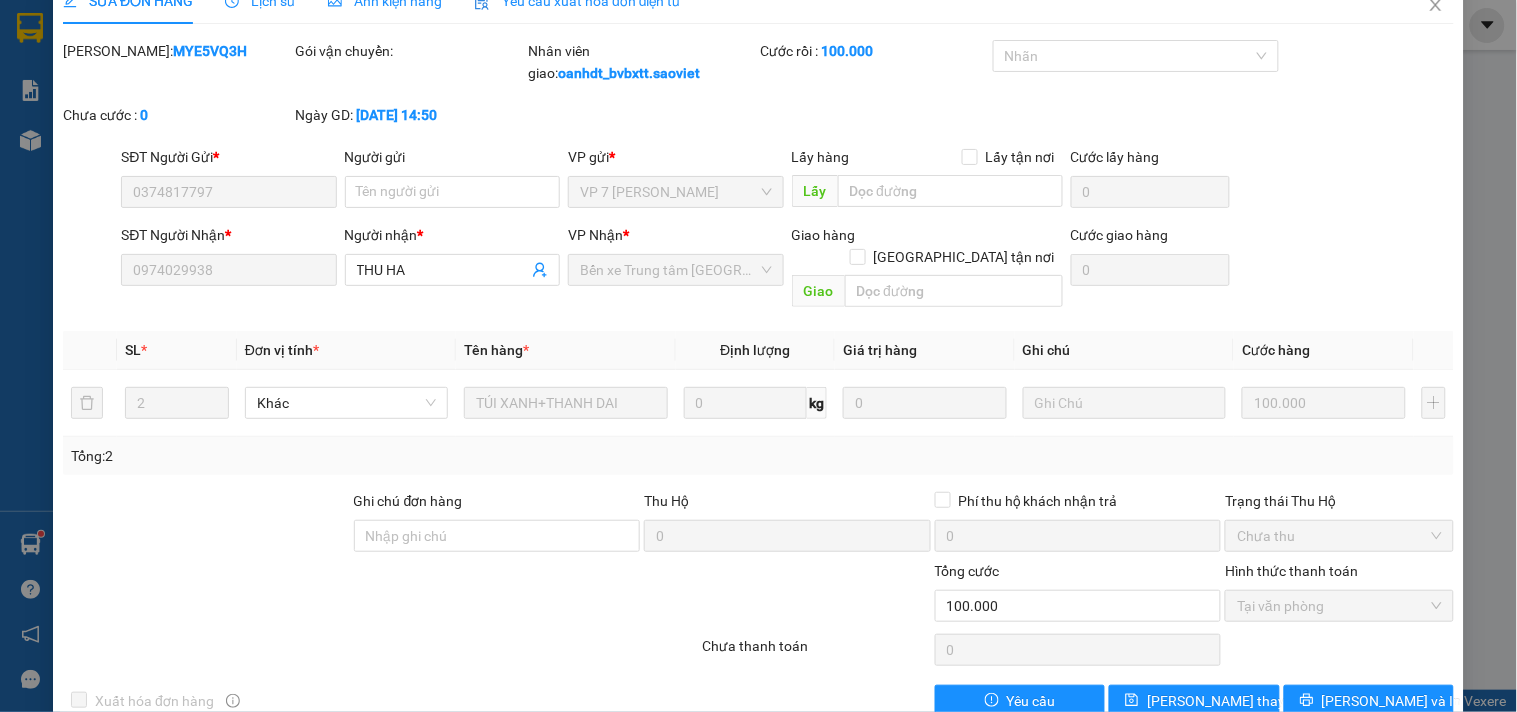 scroll, scrollTop: 0, scrollLeft: 0, axis: both 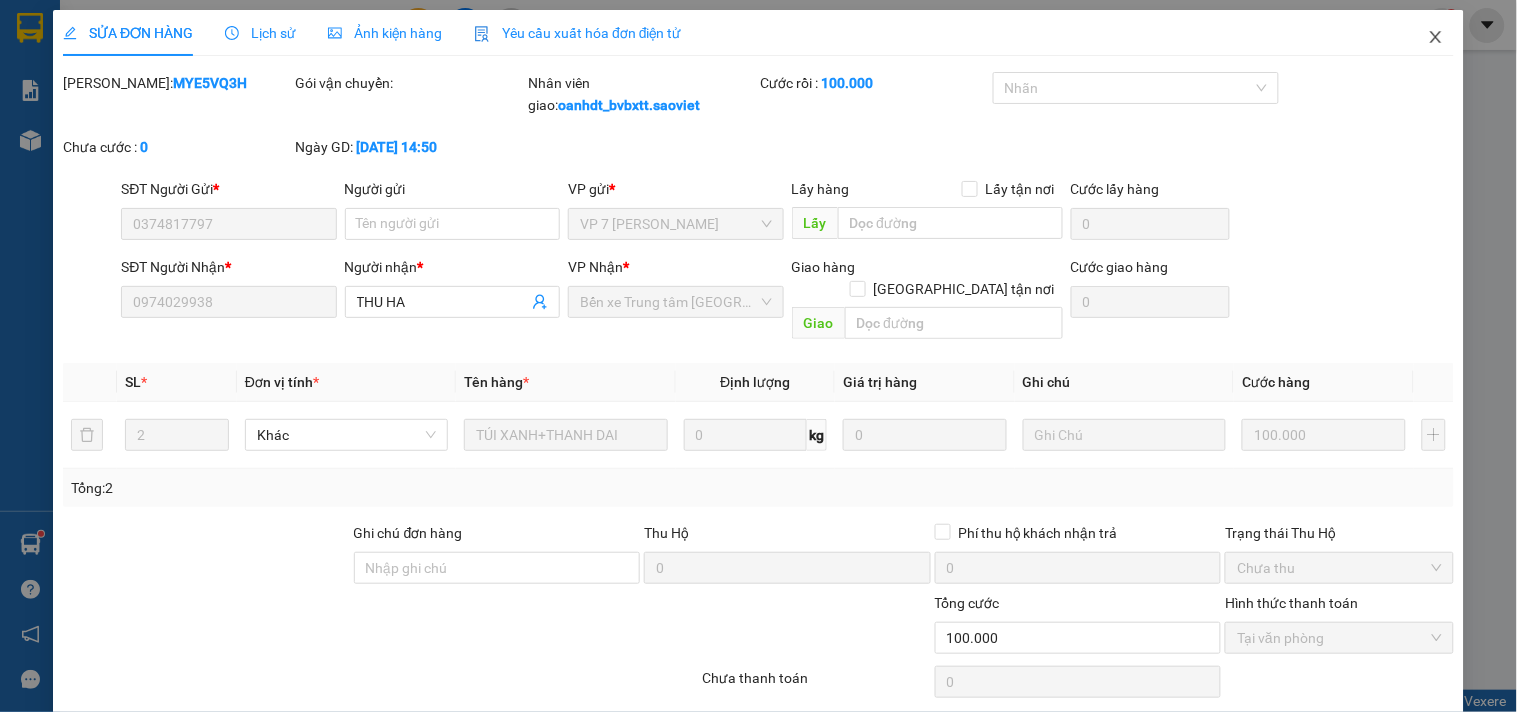 click at bounding box center (1436, 38) 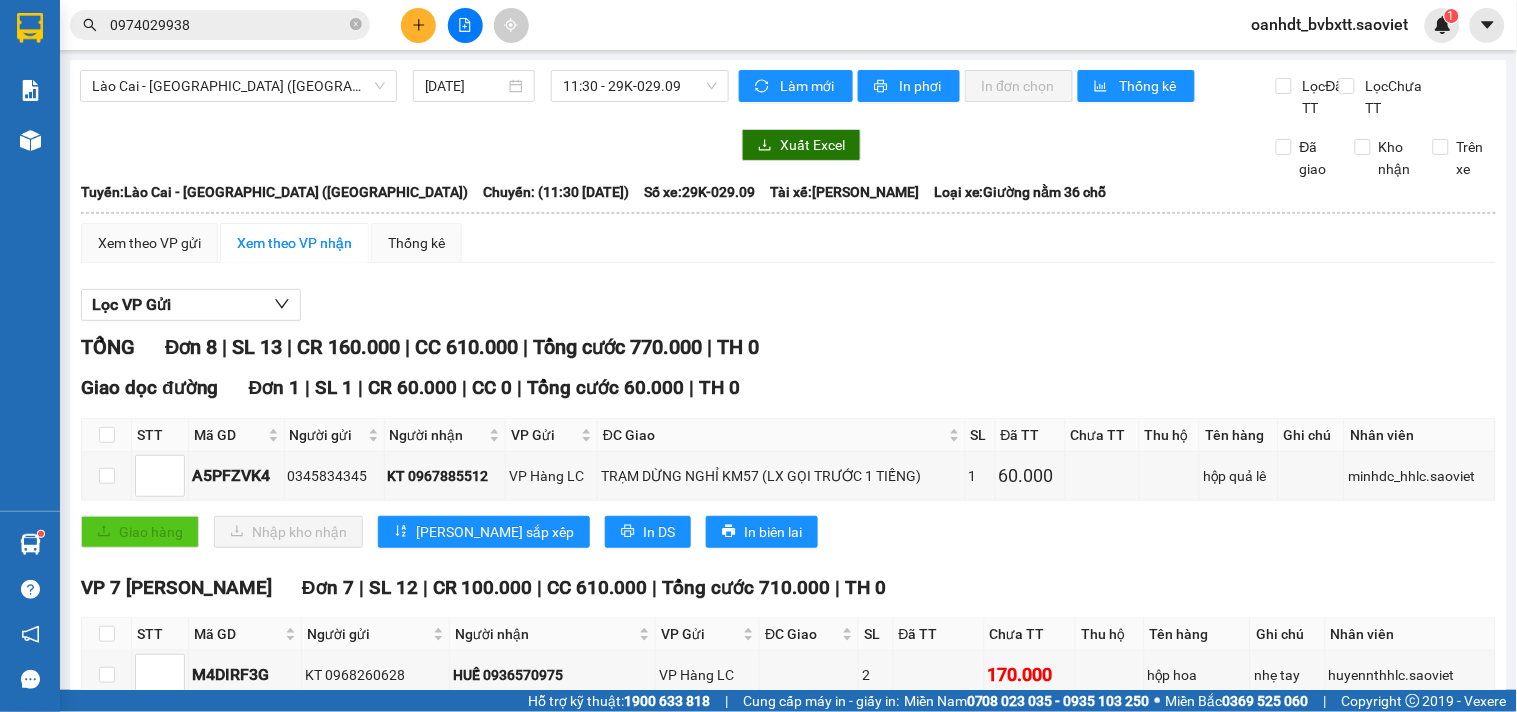 click on "0974029938" at bounding box center [220, 25] 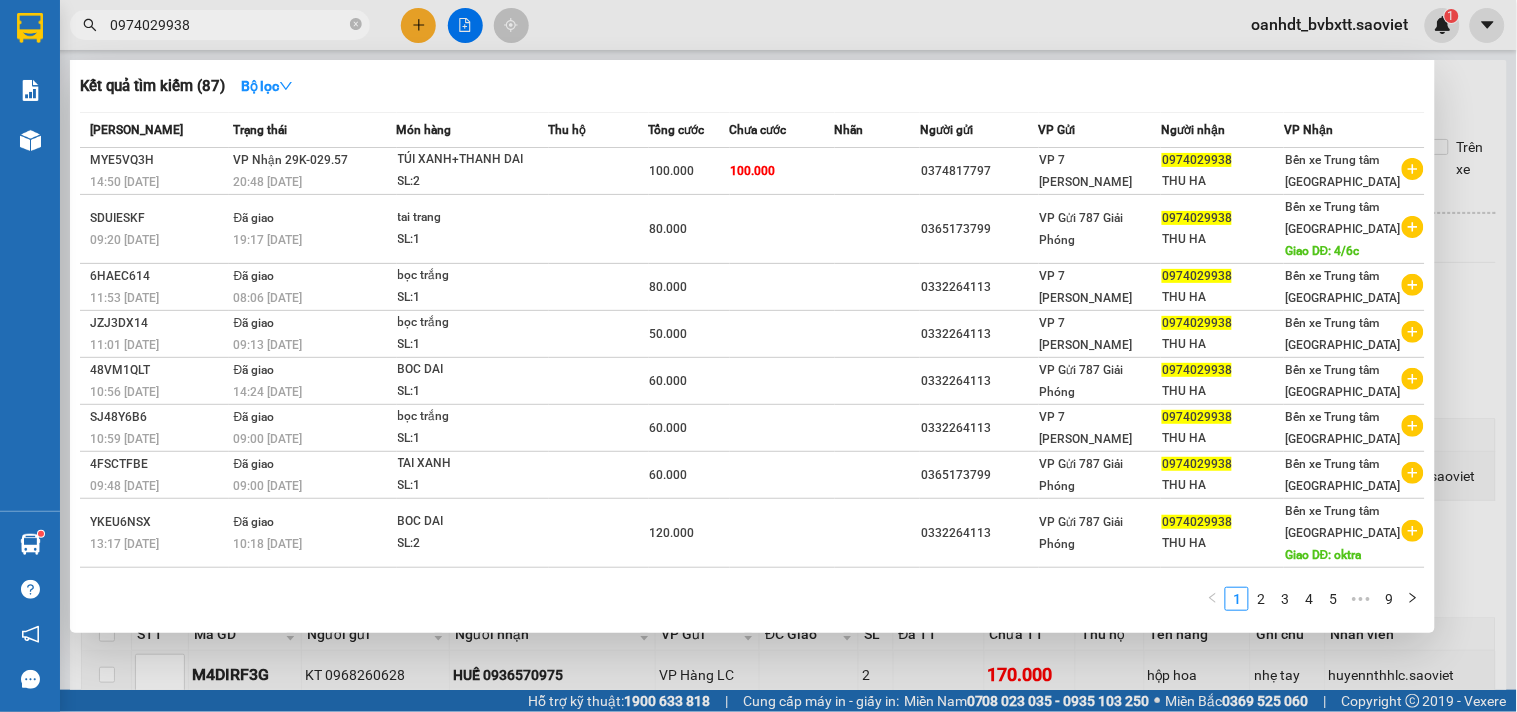 click on "0974029938" at bounding box center [220, 25] 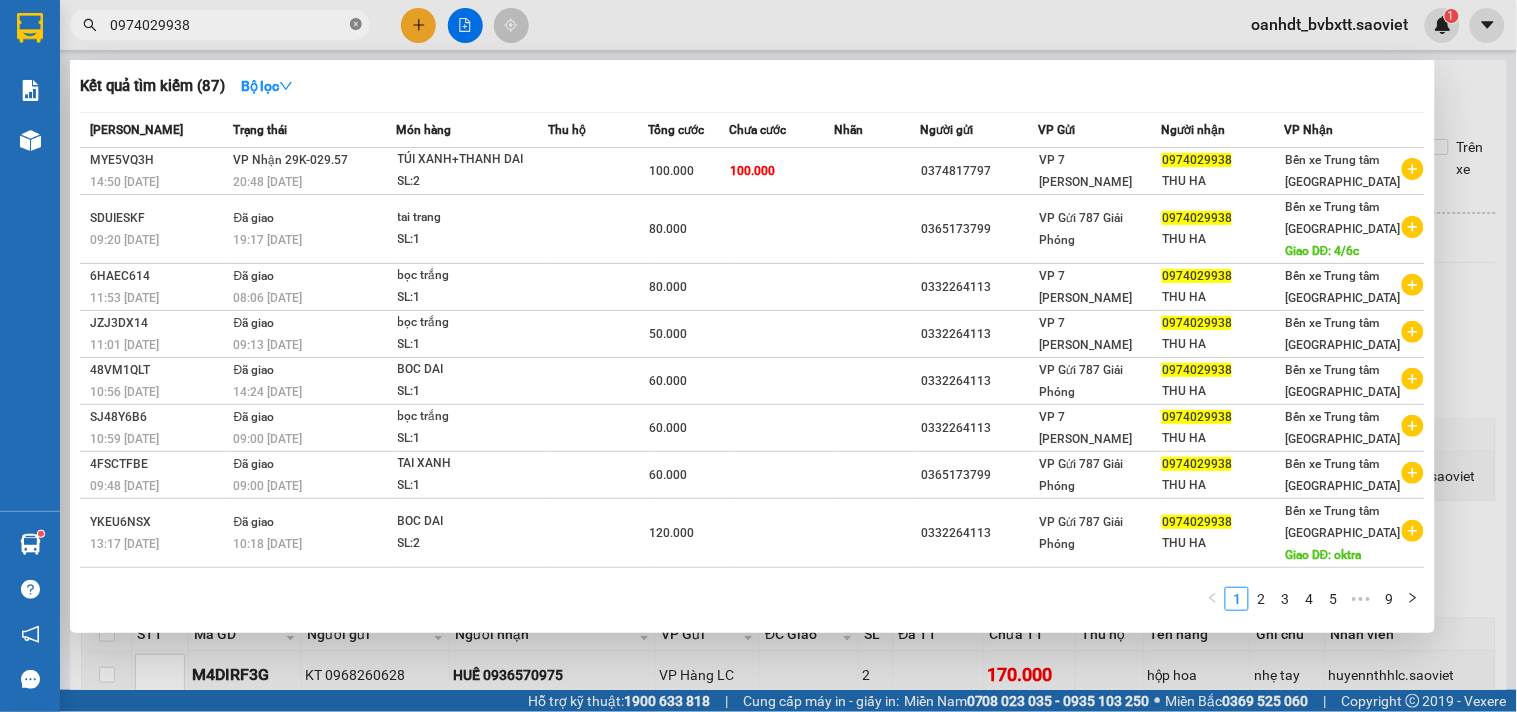 click 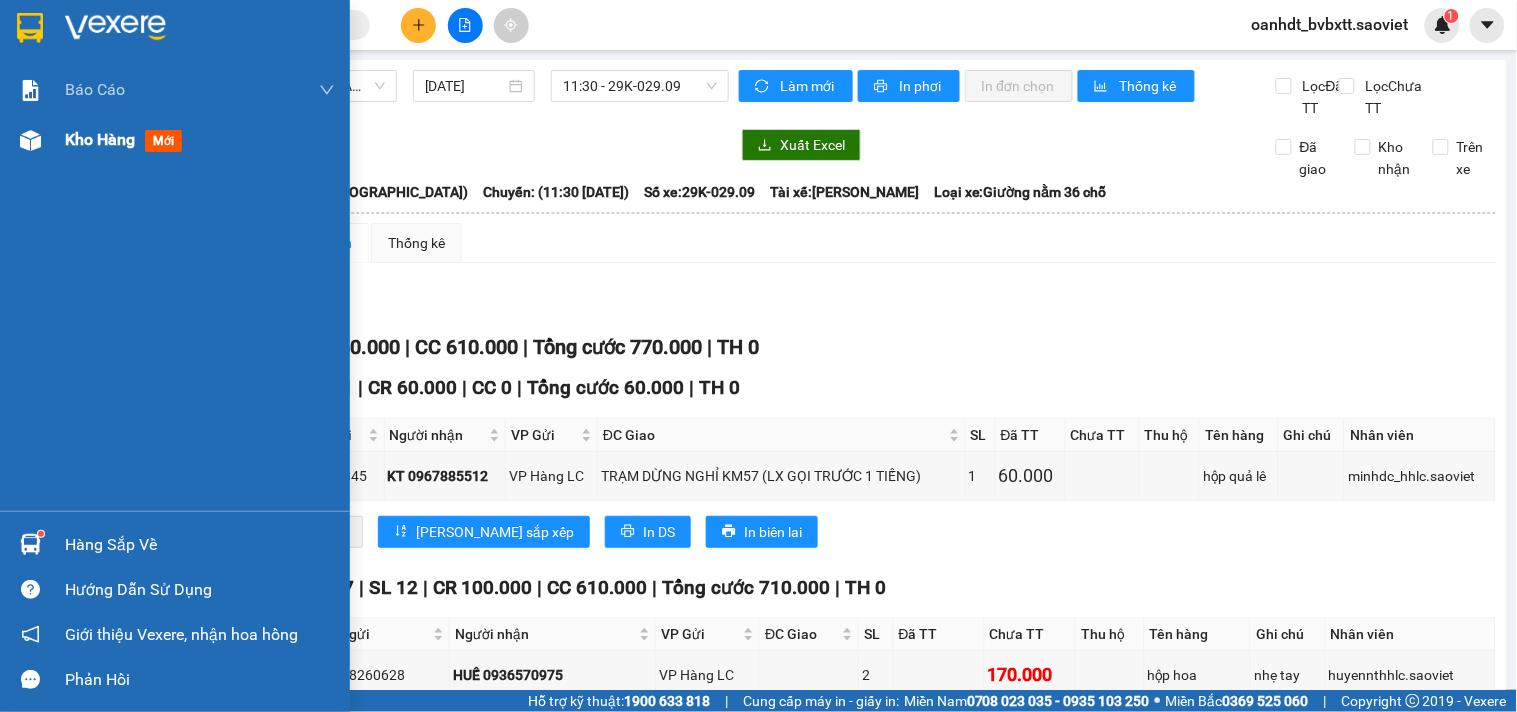 click on "Kho hàng mới" at bounding box center (127, 139) 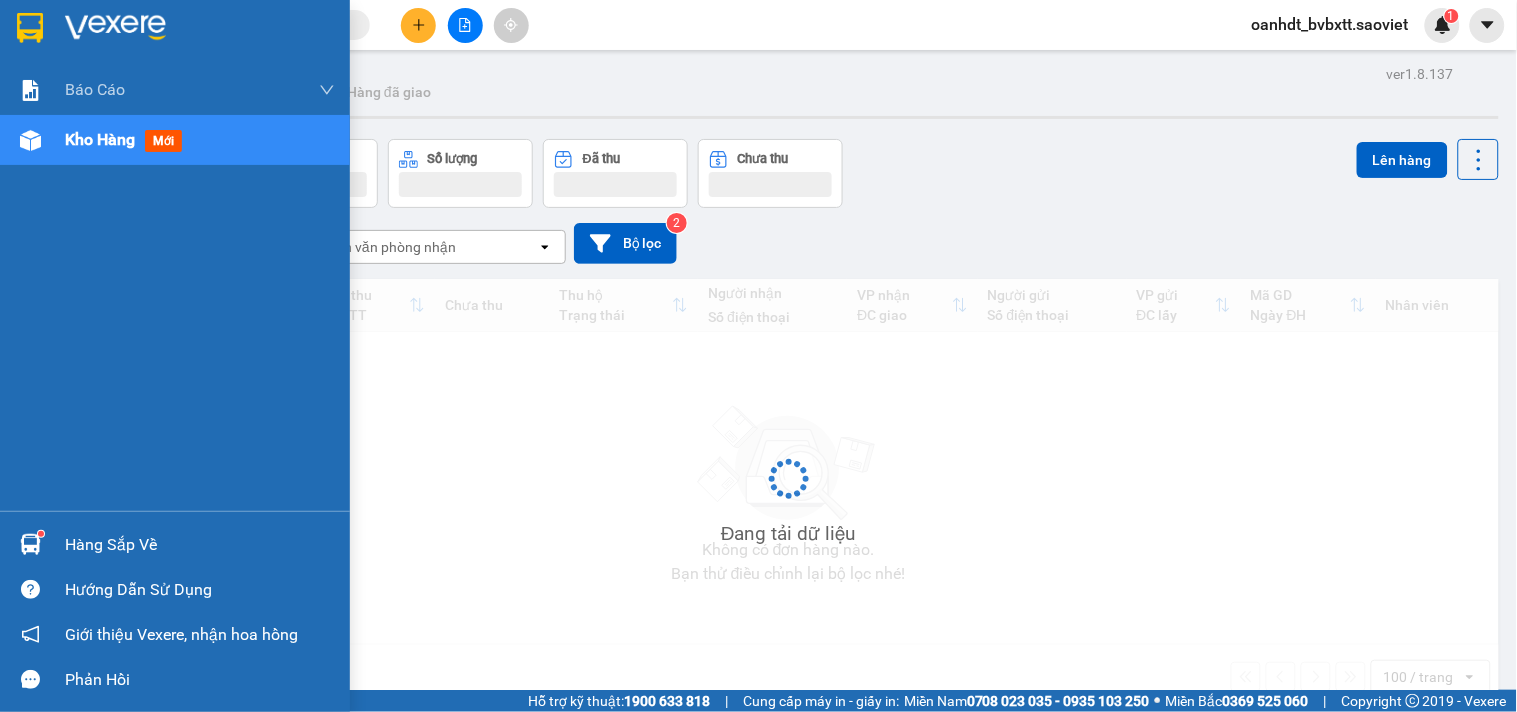 click on "Kho hàng mới" at bounding box center [127, 139] 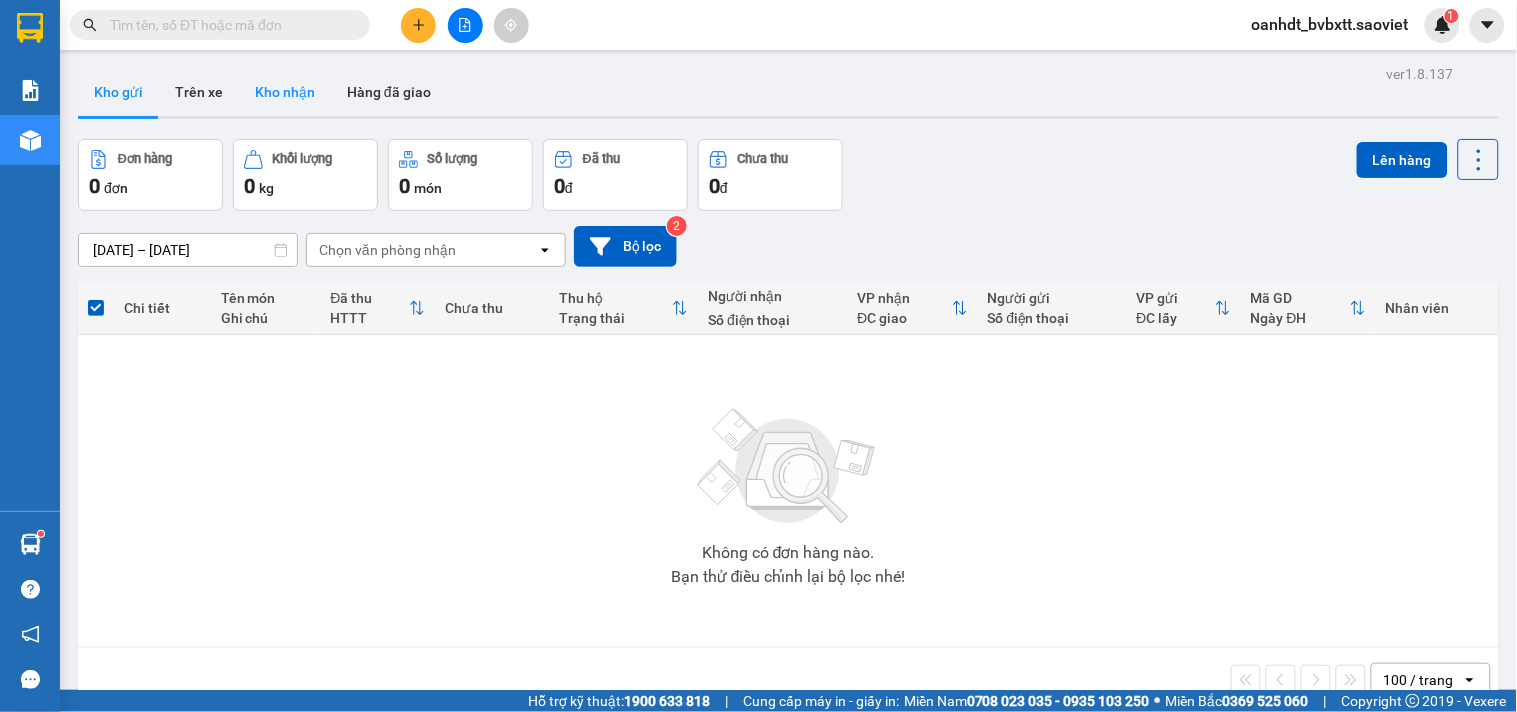 click on "Kho nhận" at bounding box center [285, 92] 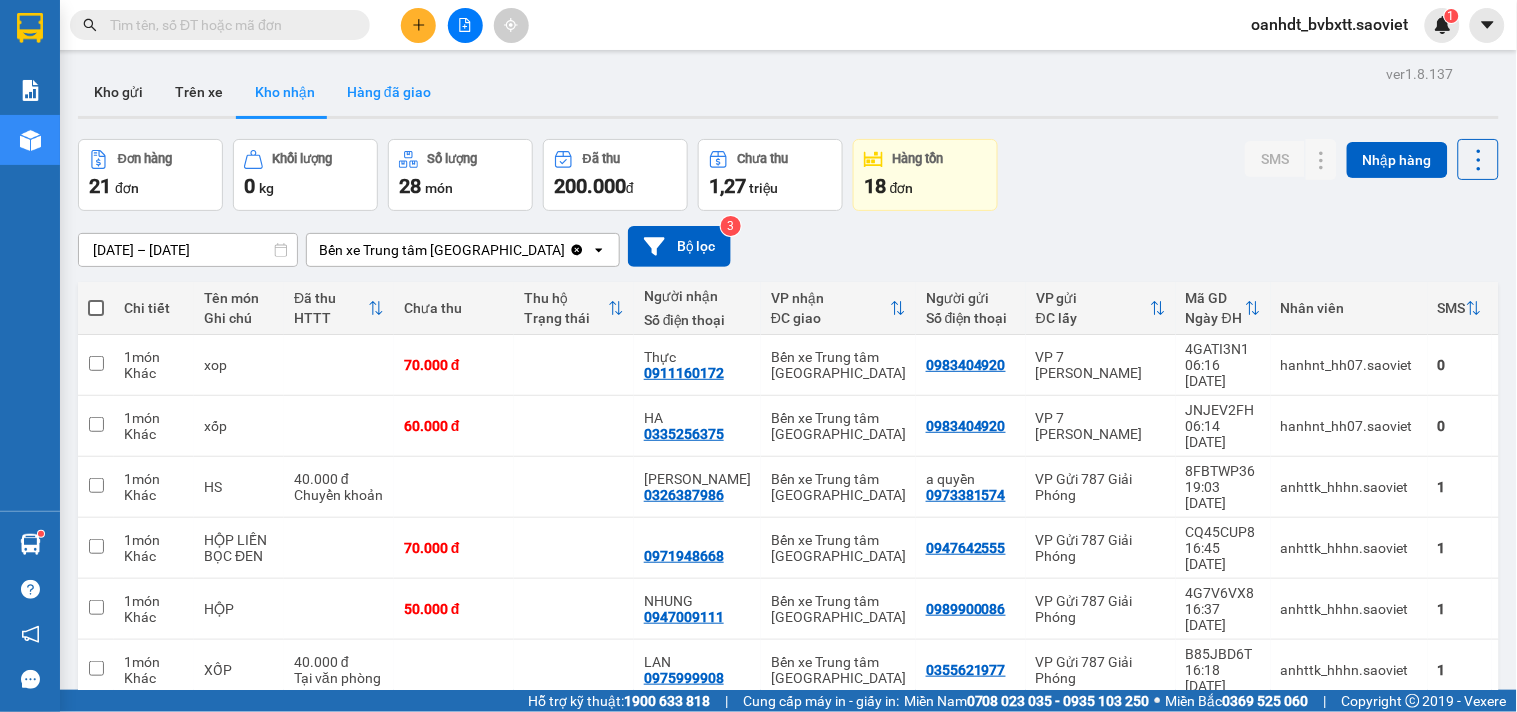 click on "Hàng đã giao" at bounding box center (389, 92) 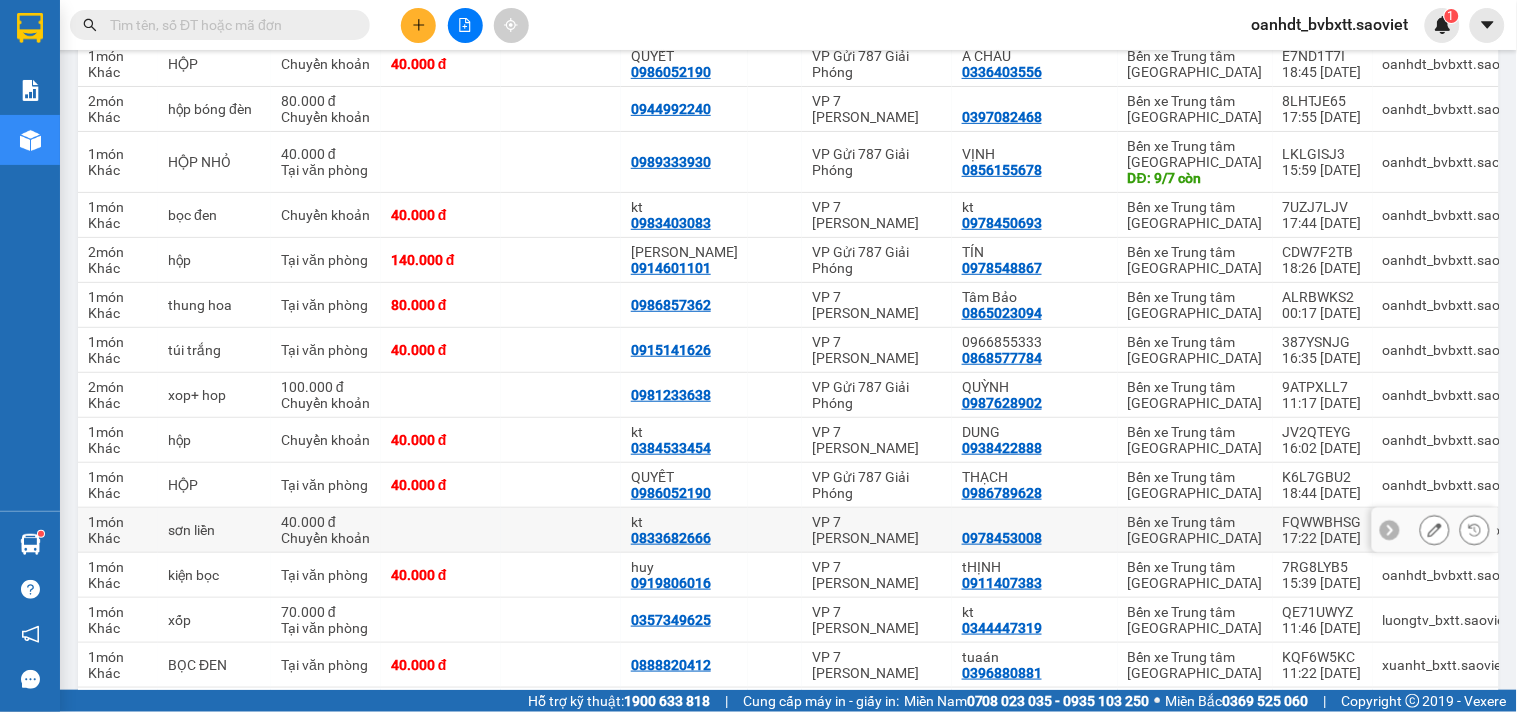 scroll, scrollTop: 0, scrollLeft: 0, axis: both 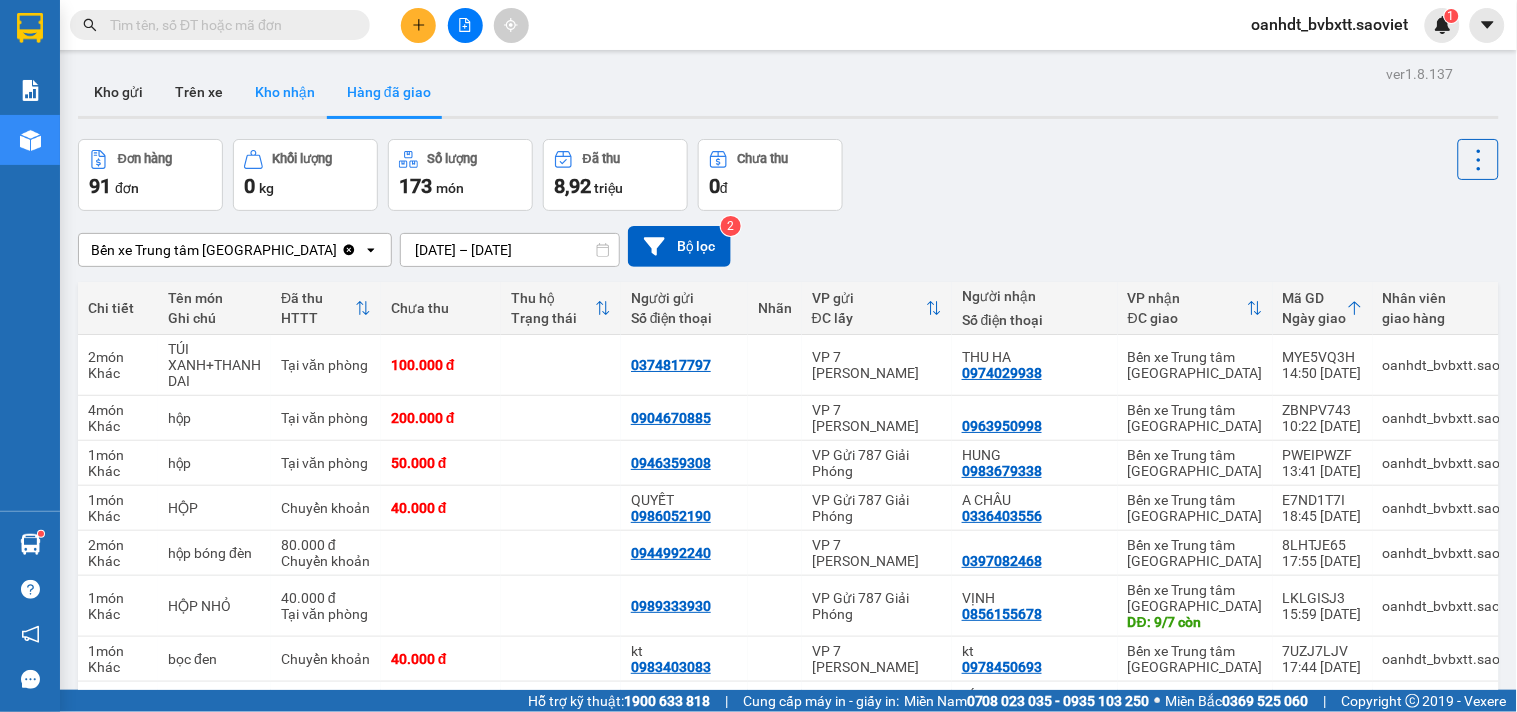 click on "Kho nhận" at bounding box center [285, 92] 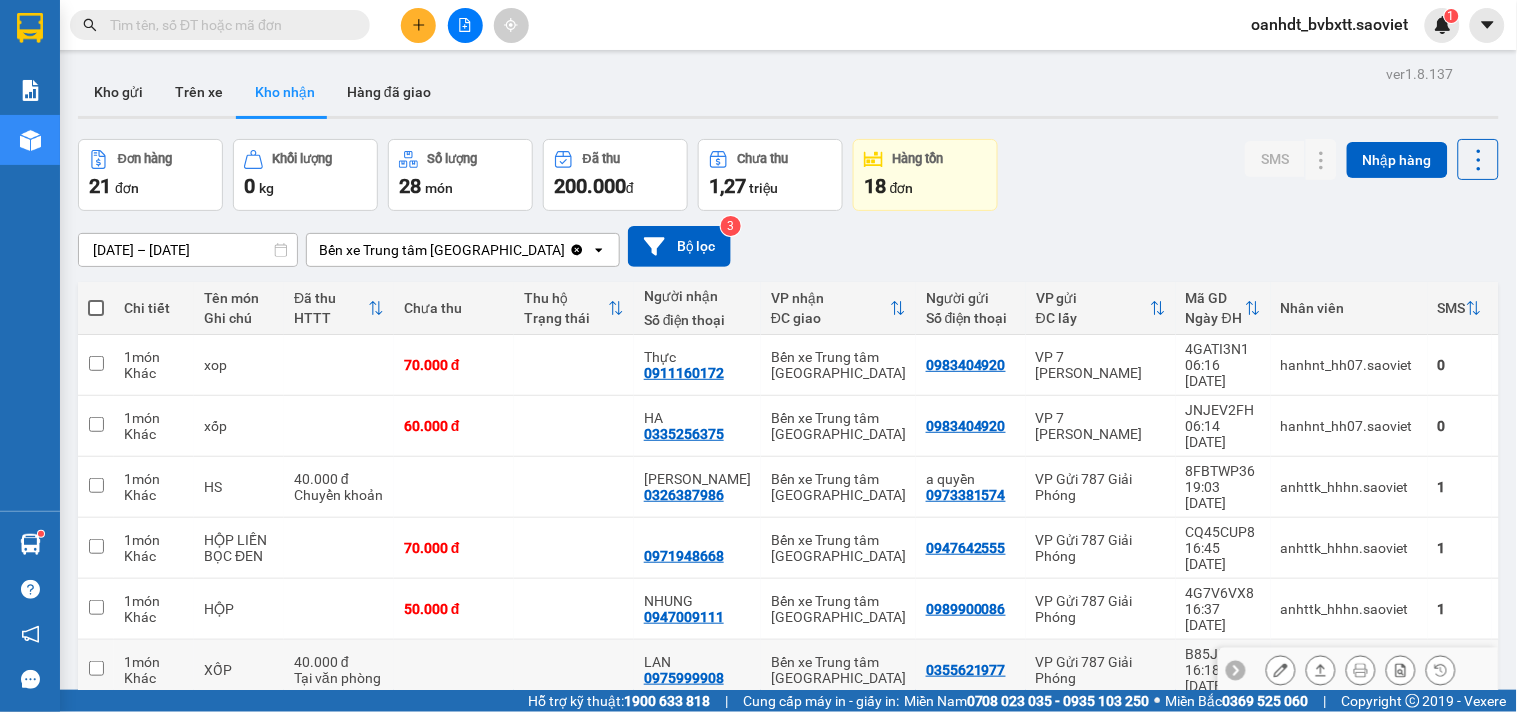 click at bounding box center (574, 670) 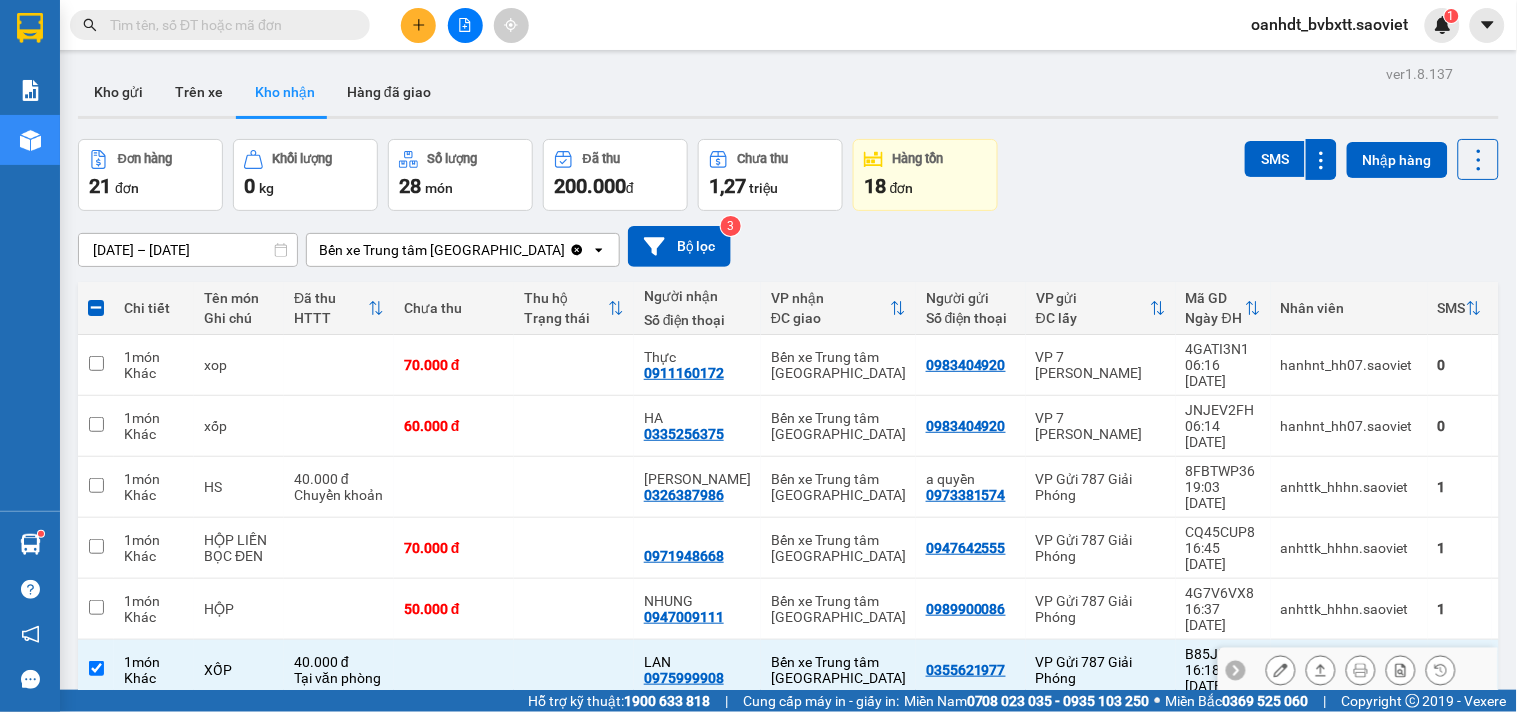 scroll, scrollTop: 333, scrollLeft: 0, axis: vertical 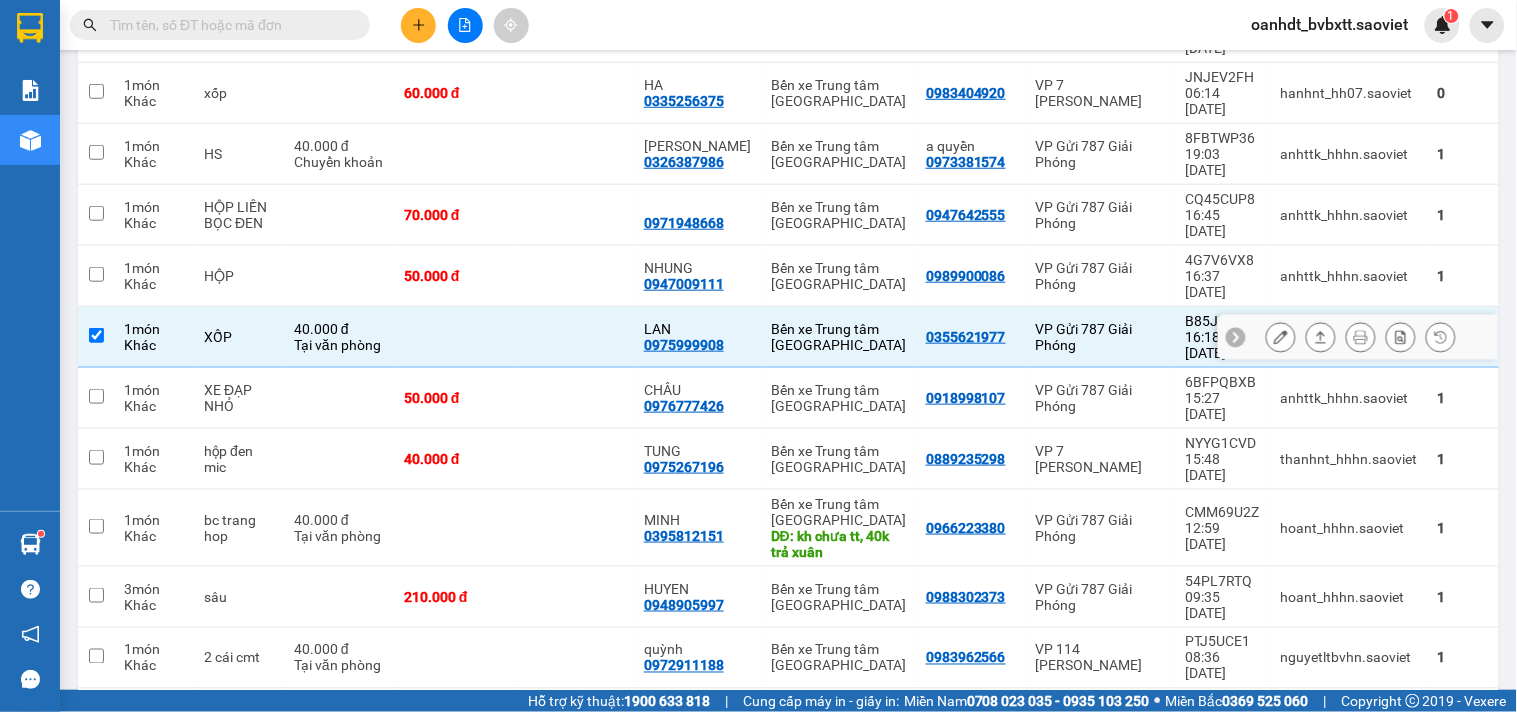 click at bounding box center [454, 337] 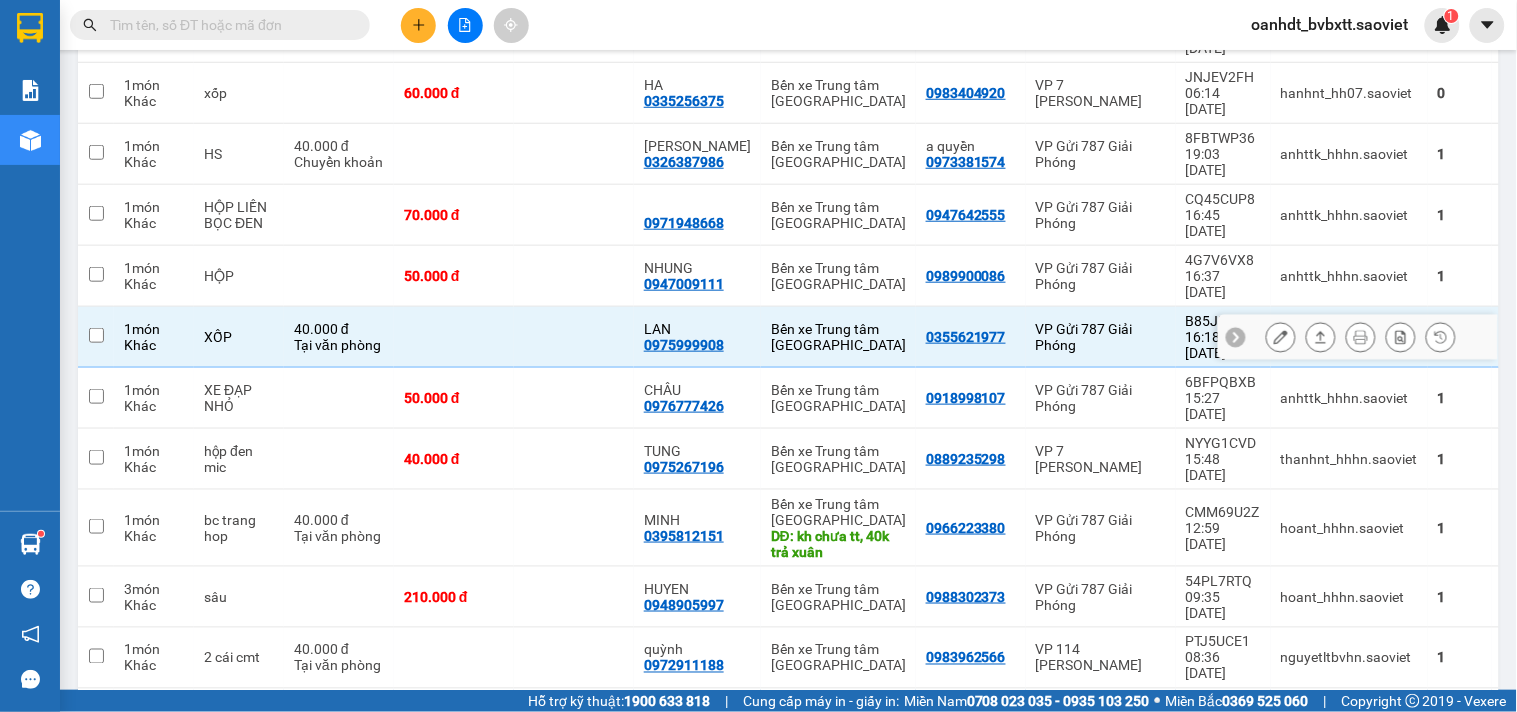checkbox on "false" 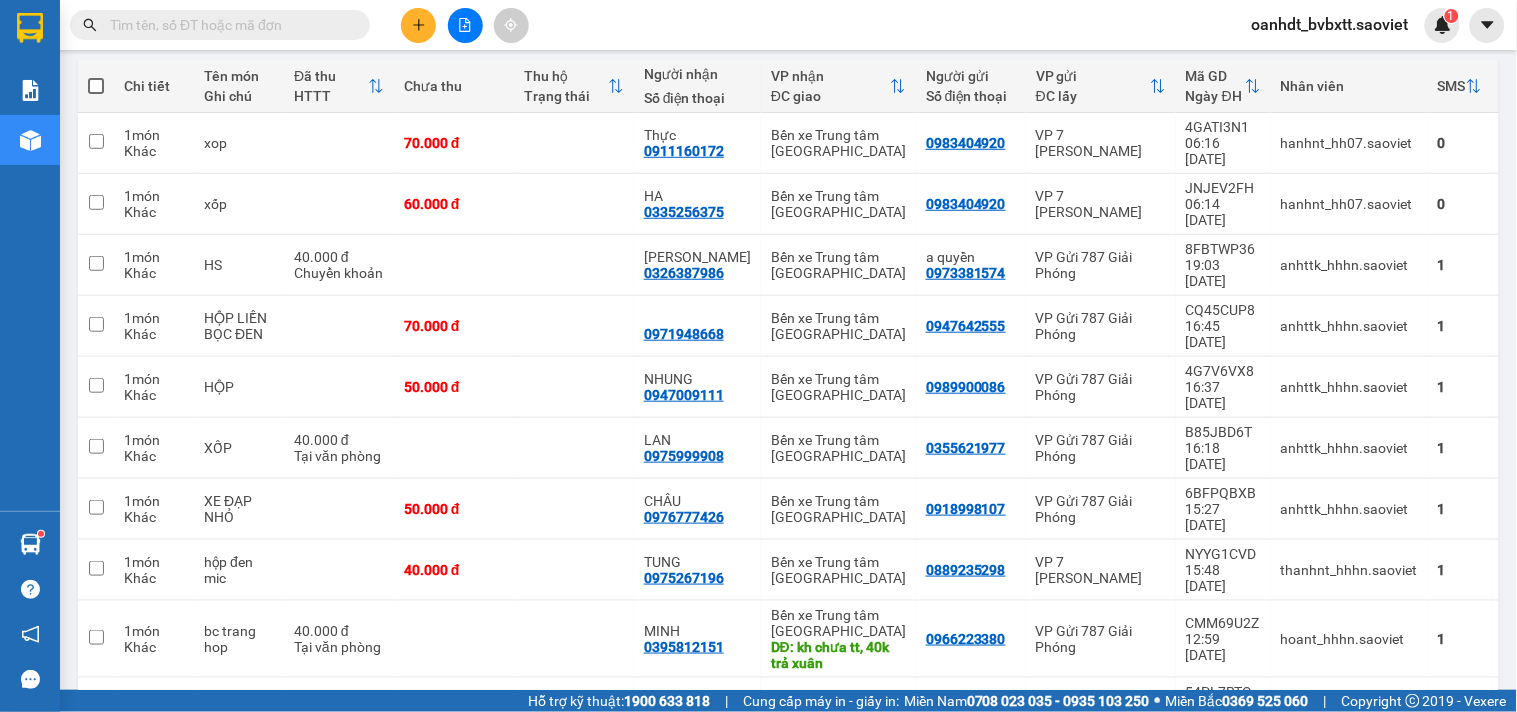 scroll, scrollTop: 0, scrollLeft: 0, axis: both 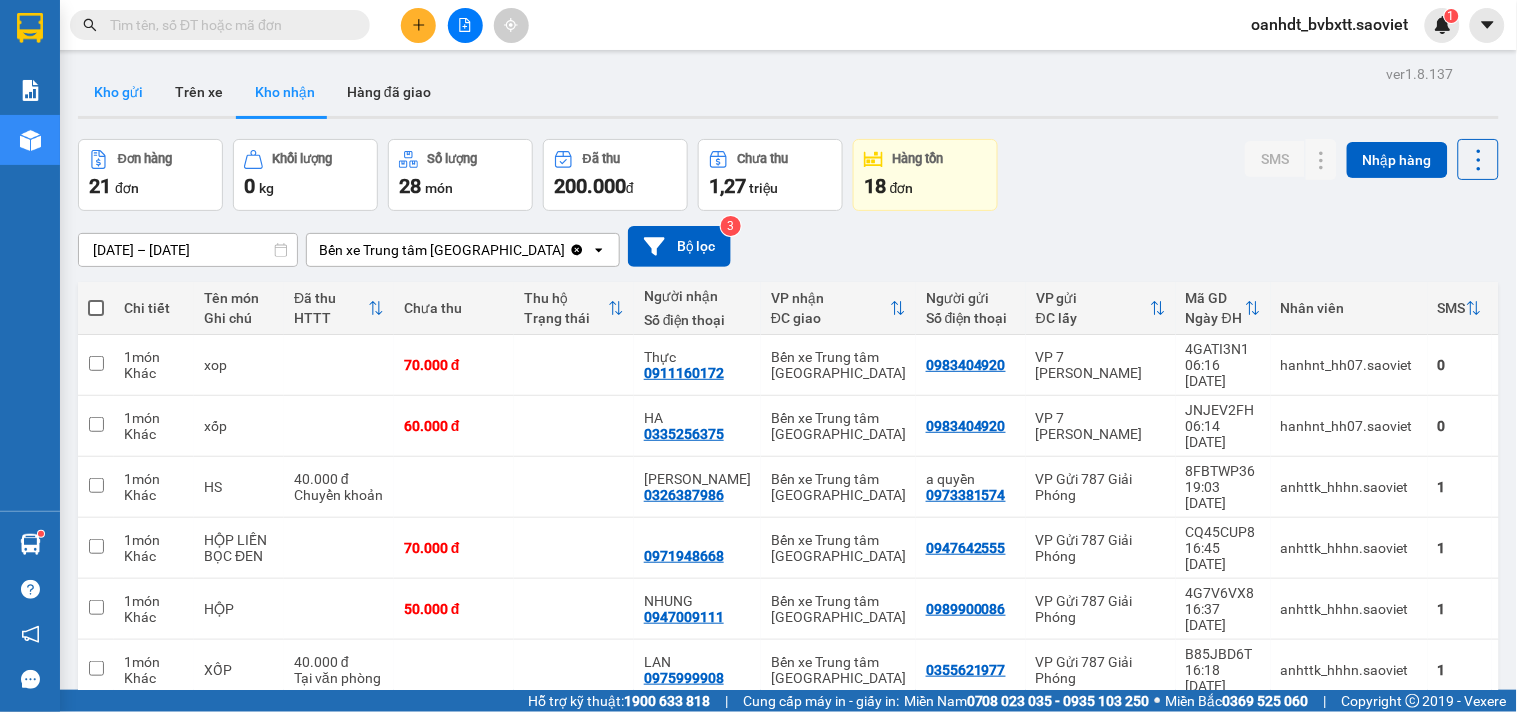 click on "Kho gửi" at bounding box center [118, 92] 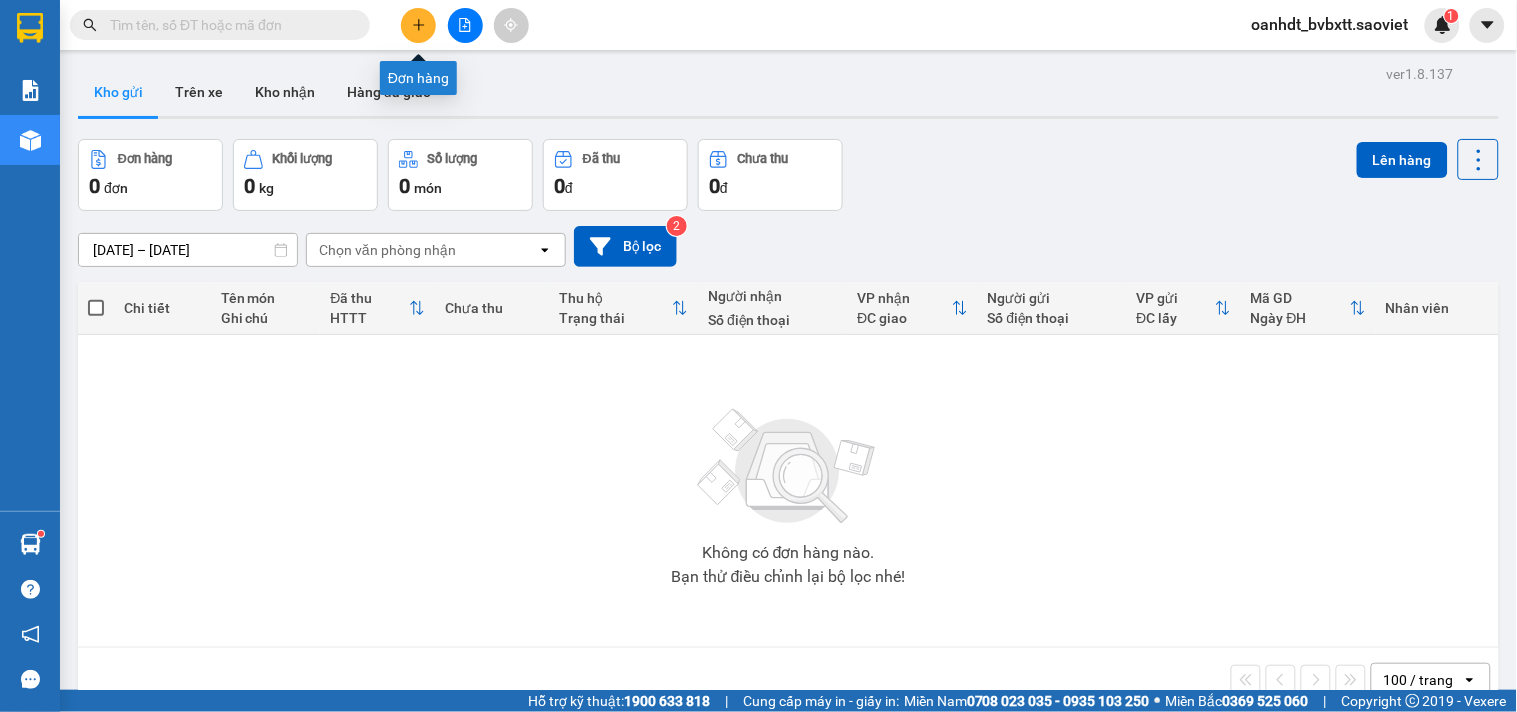 click at bounding box center (418, 25) 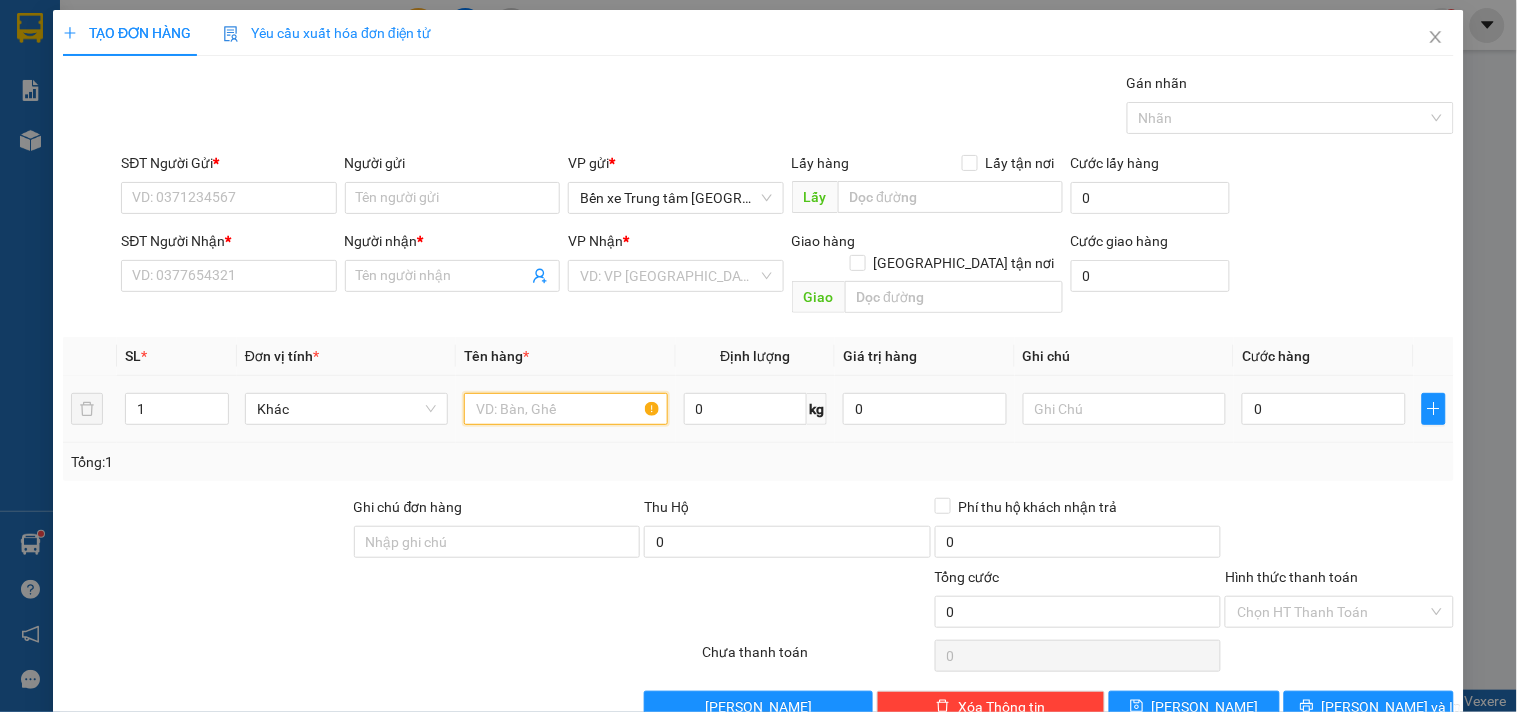 click at bounding box center (565, 409) 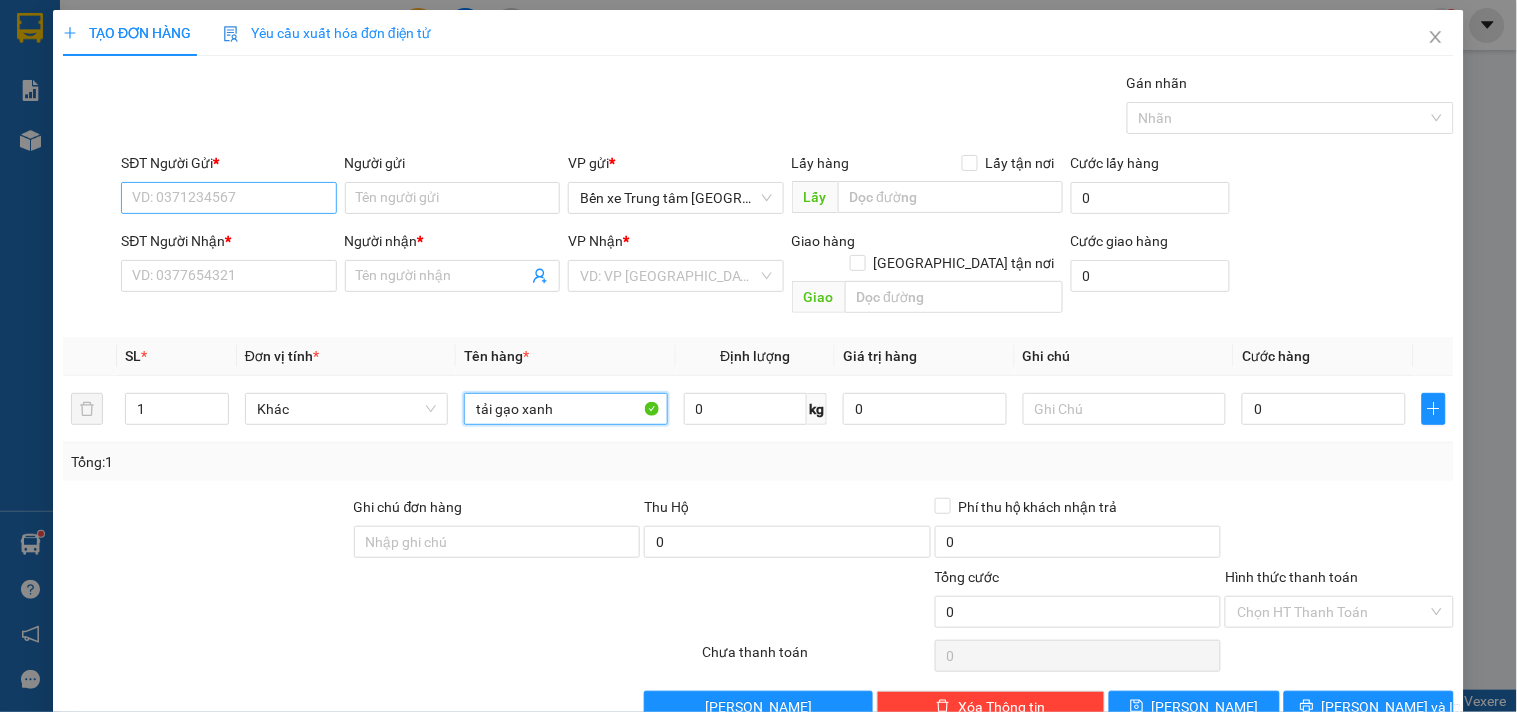 type on "tải gạo xanh" 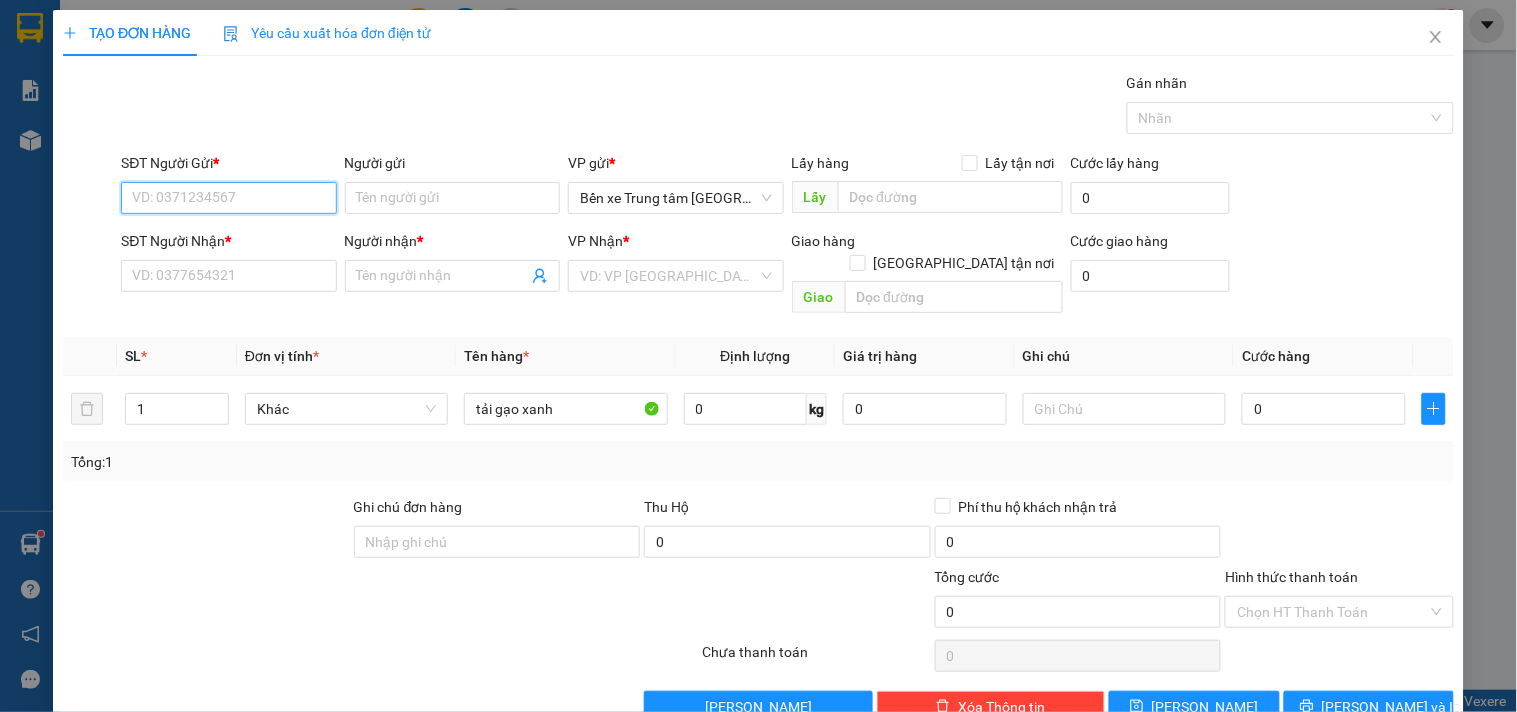 click on "SĐT Người Gửi  *" at bounding box center [228, 198] 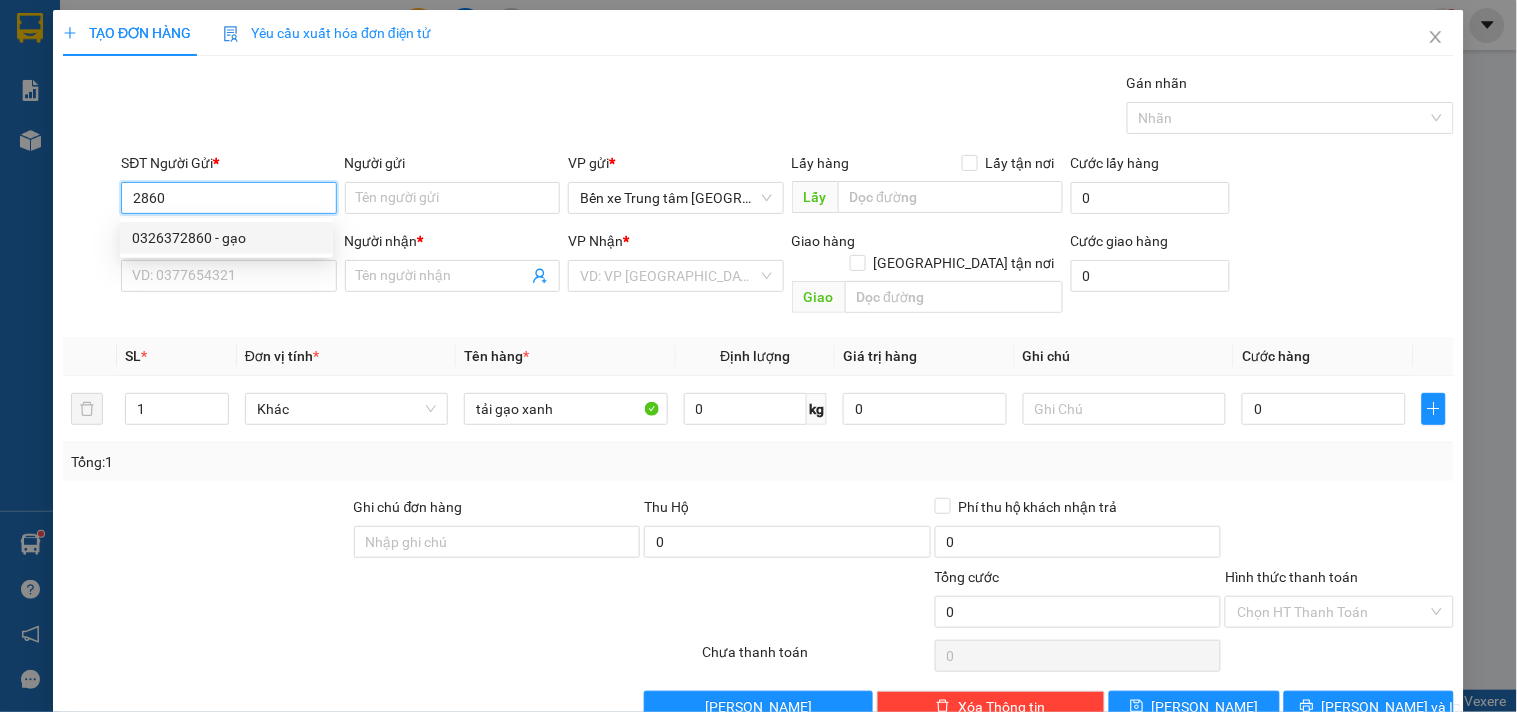 click on "0326372860 - gạo" at bounding box center (226, 238) 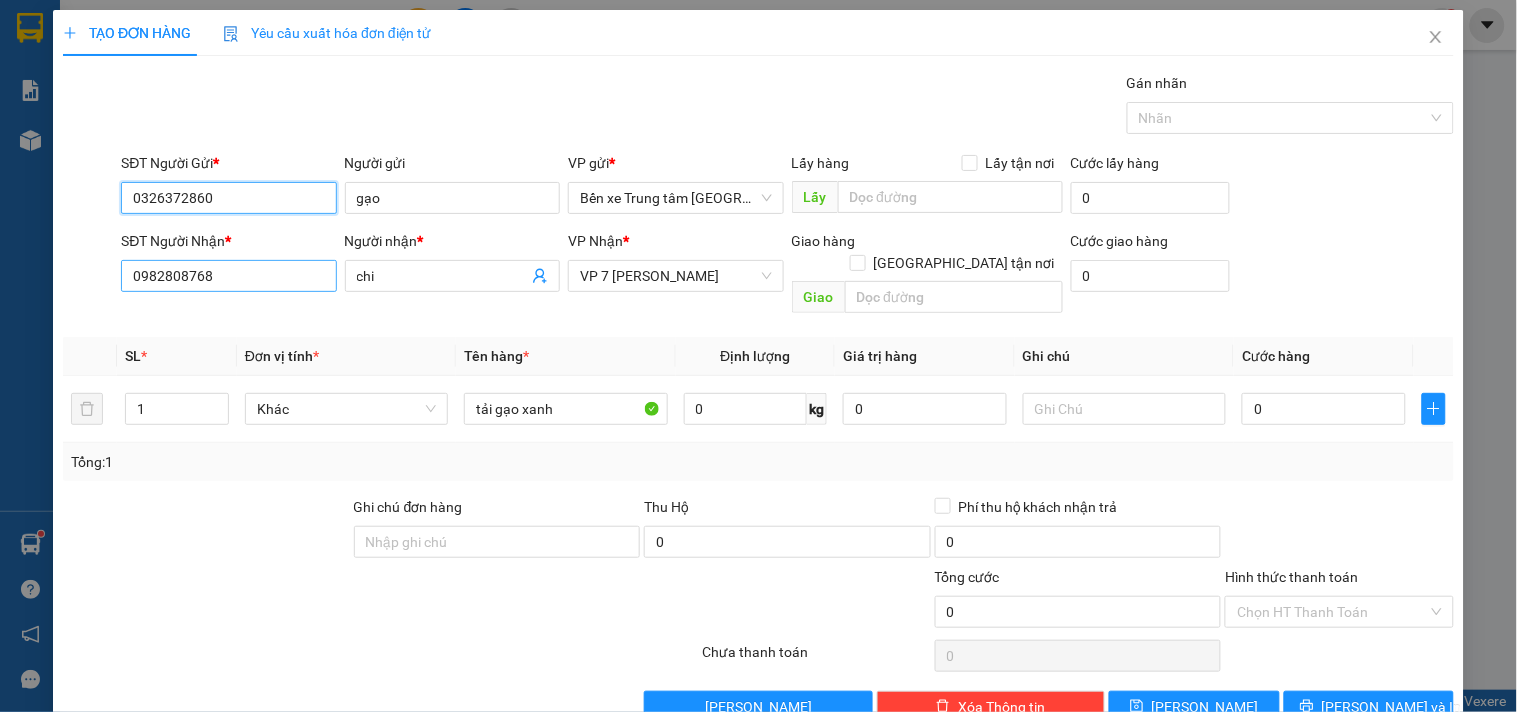 type on "0326372860" 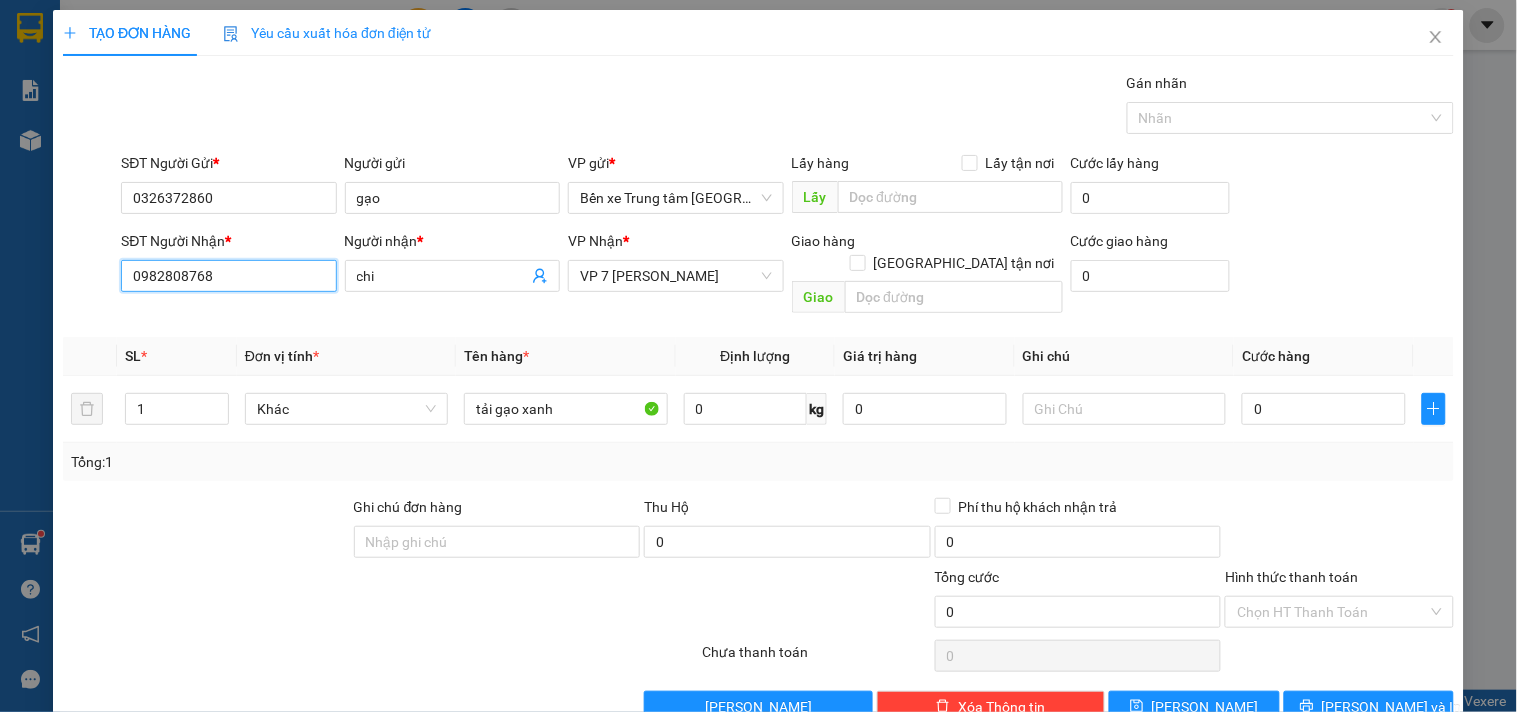 drag, startPoint x: 250, startPoint y: 272, endPoint x: 0, endPoint y: 490, distance: 331.69867 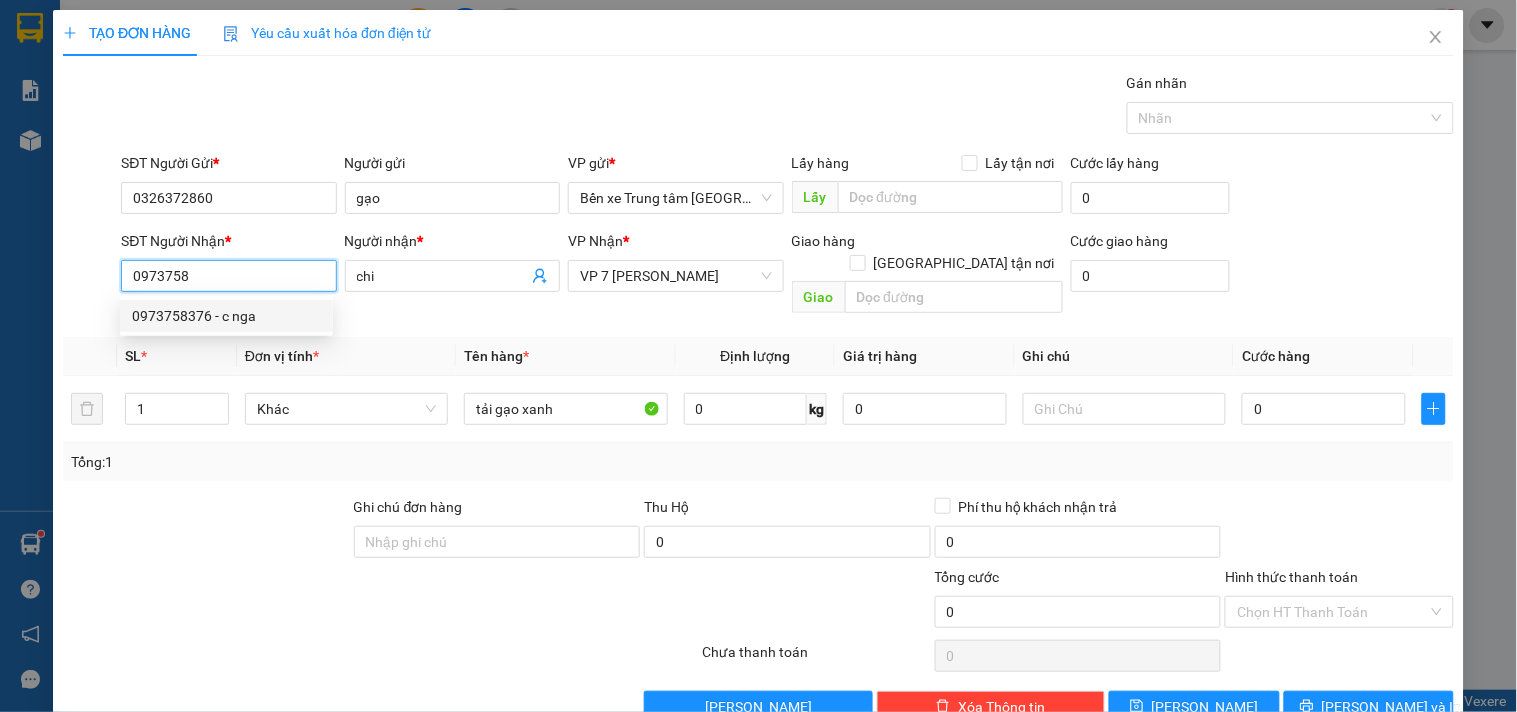 click on "0973758376 - c nga" at bounding box center [226, 316] 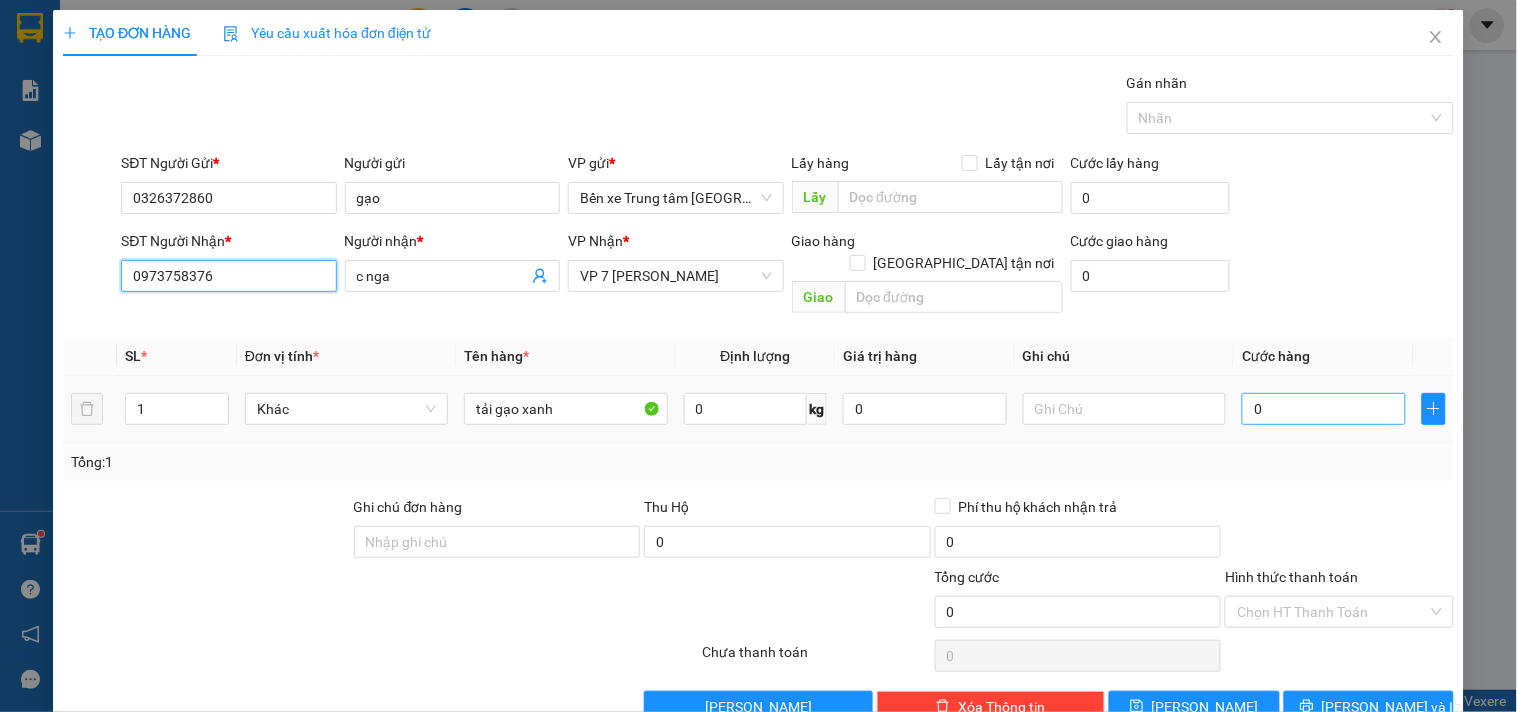 type on "0973758376" 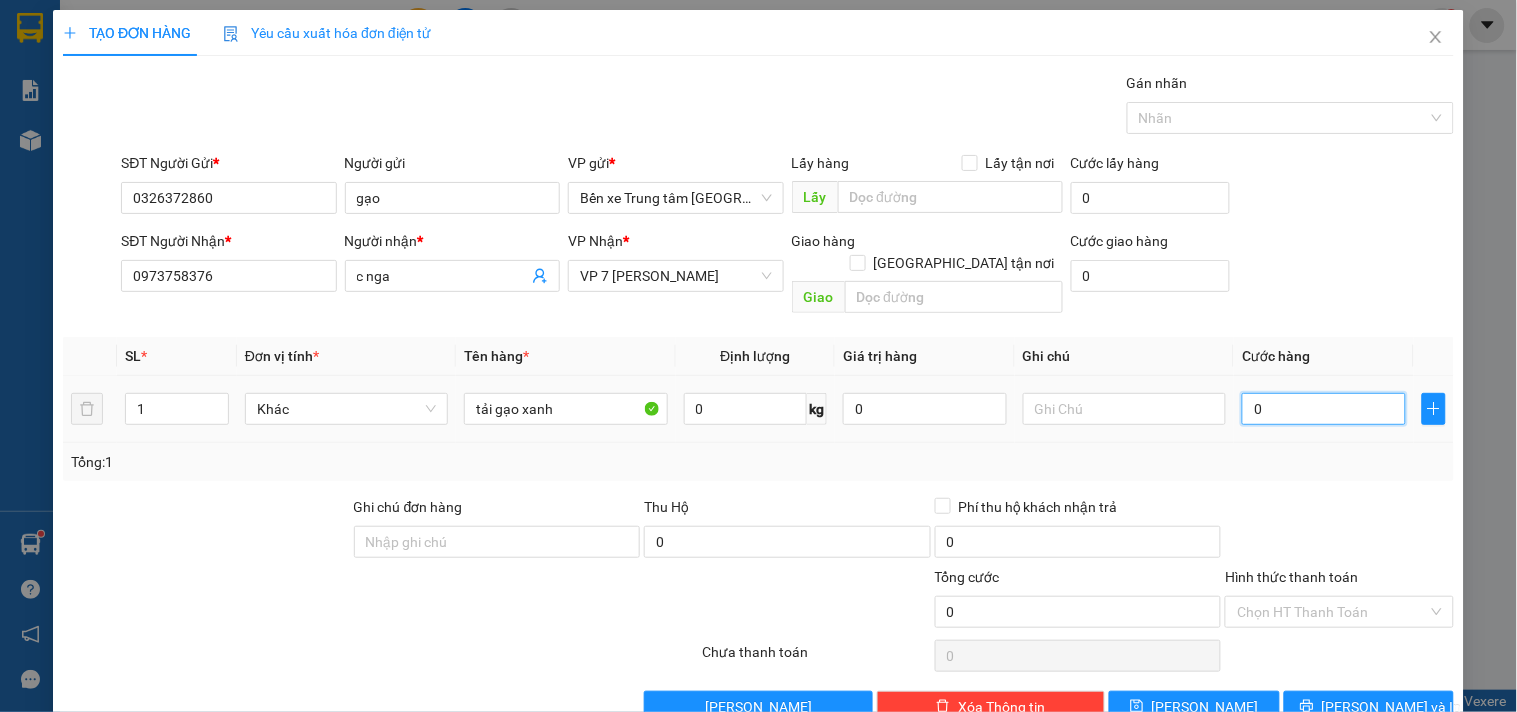 click on "0" at bounding box center [1324, 409] 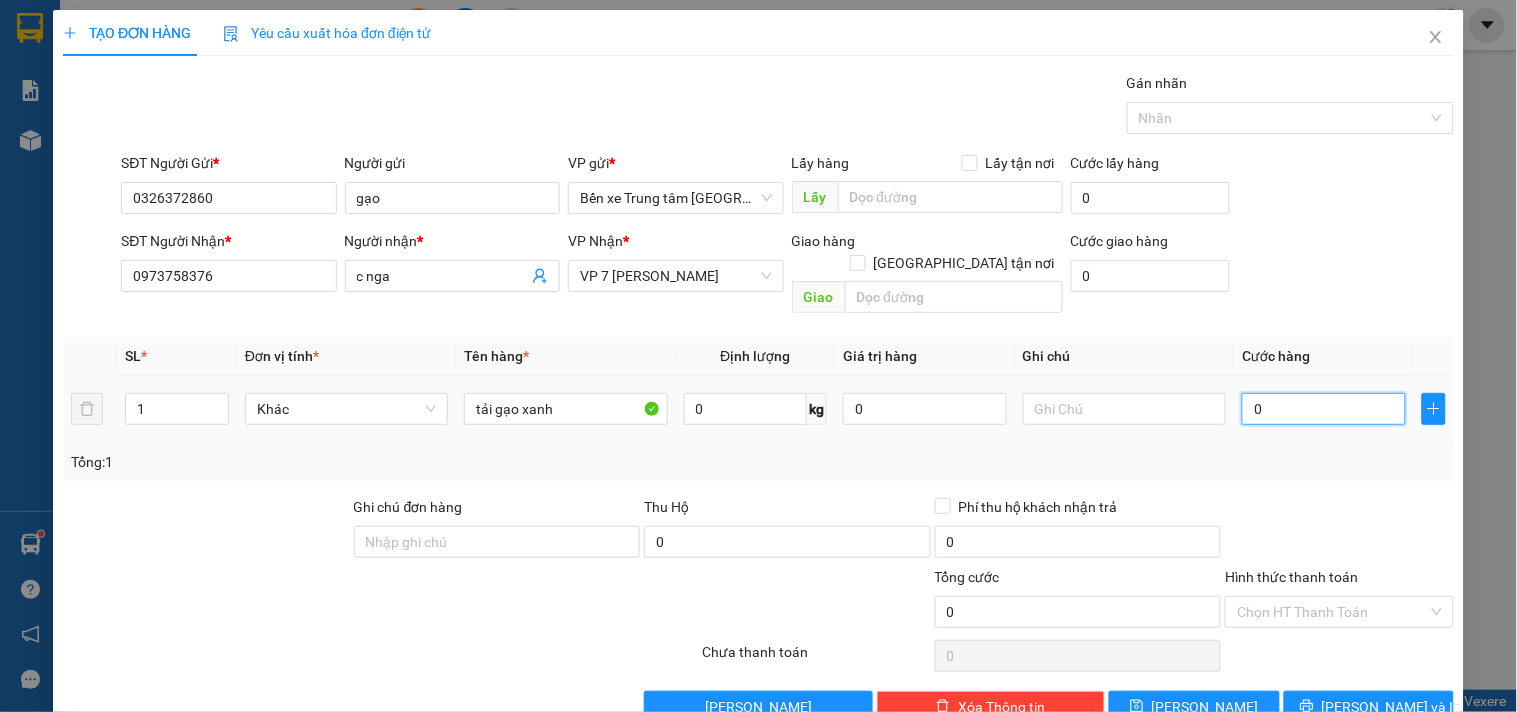 type on "1" 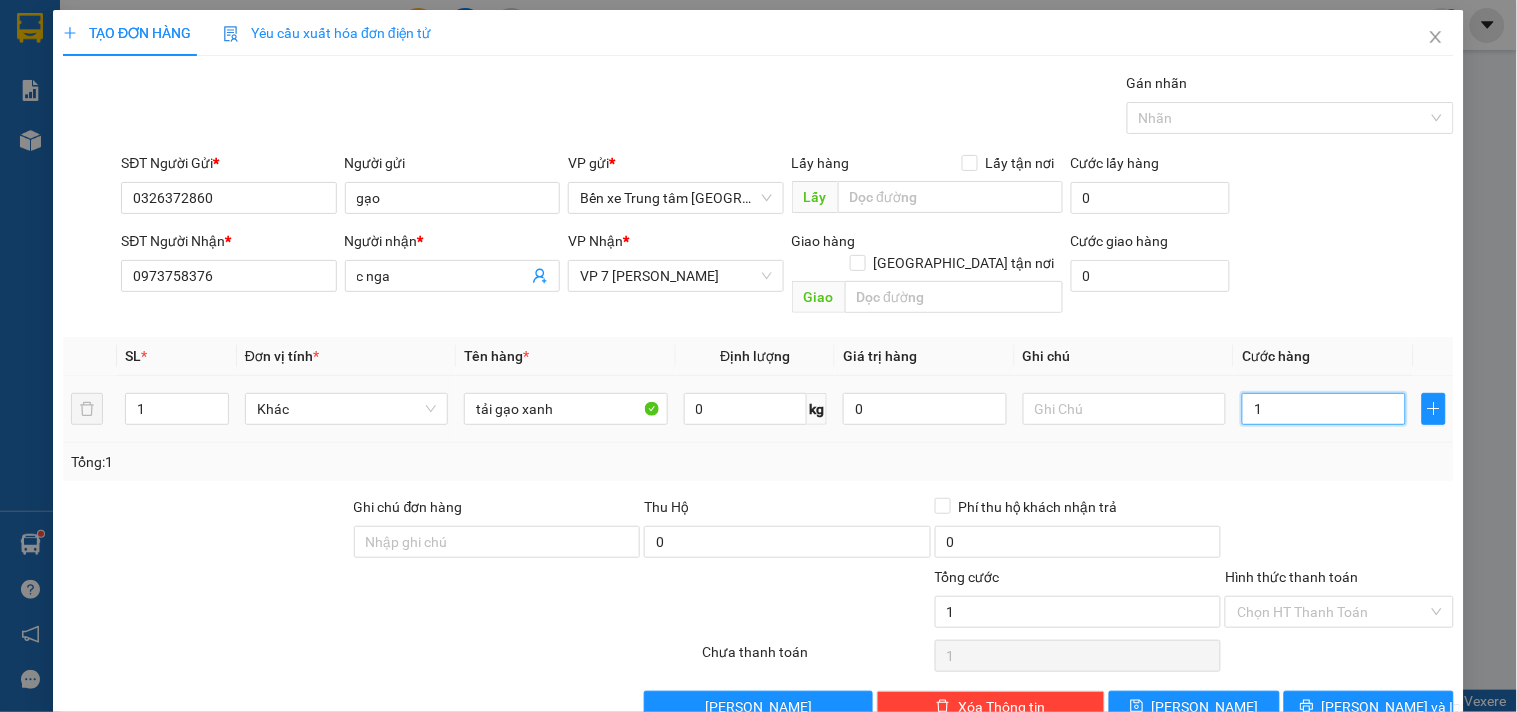 type on "12" 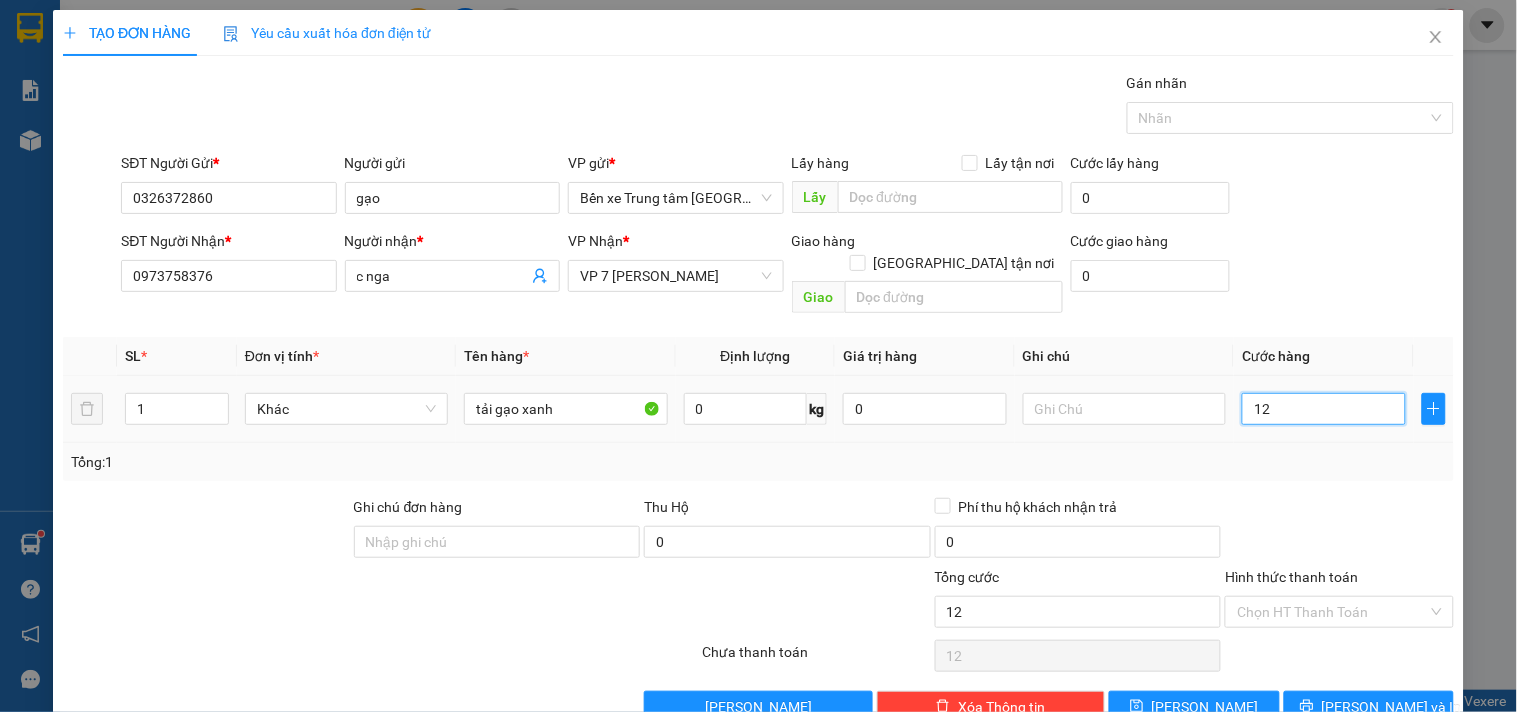 type on "120" 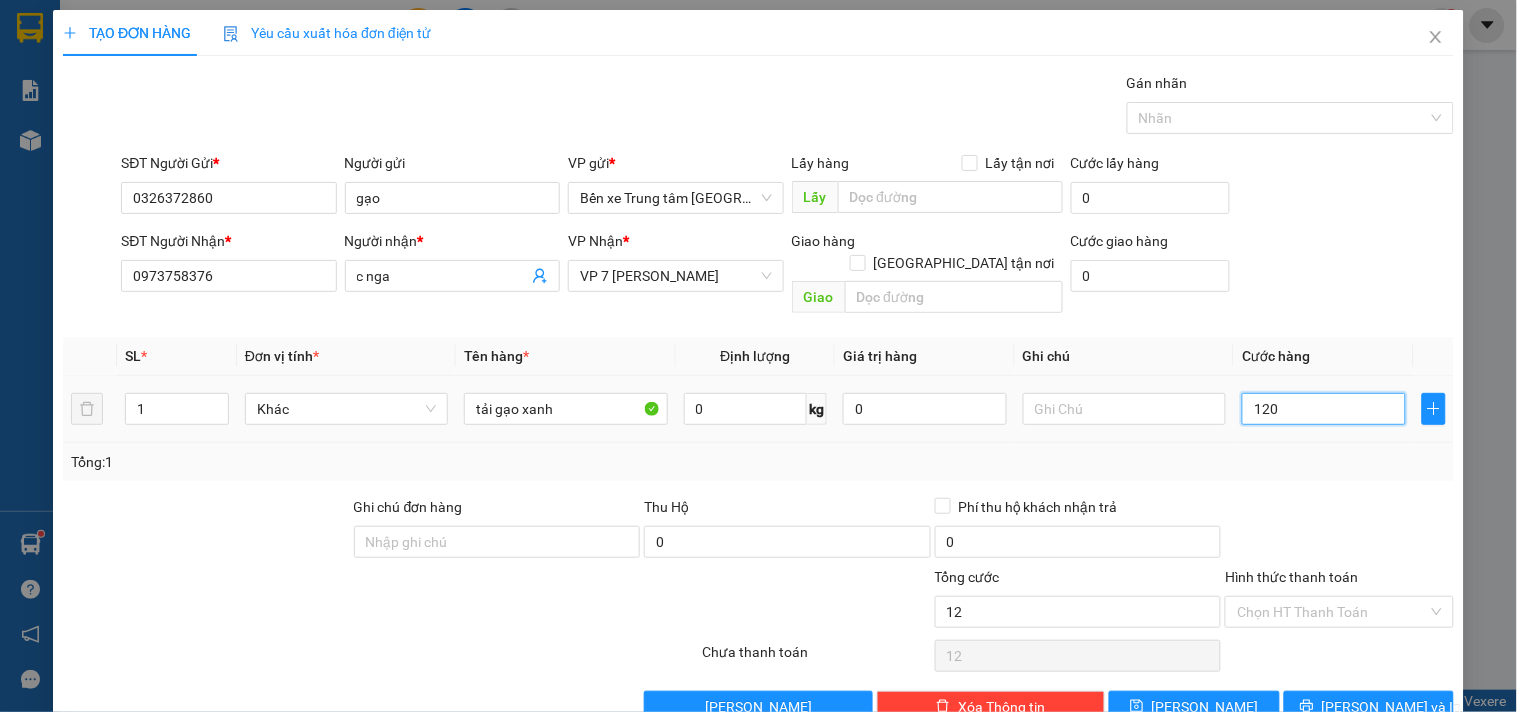 type on "120" 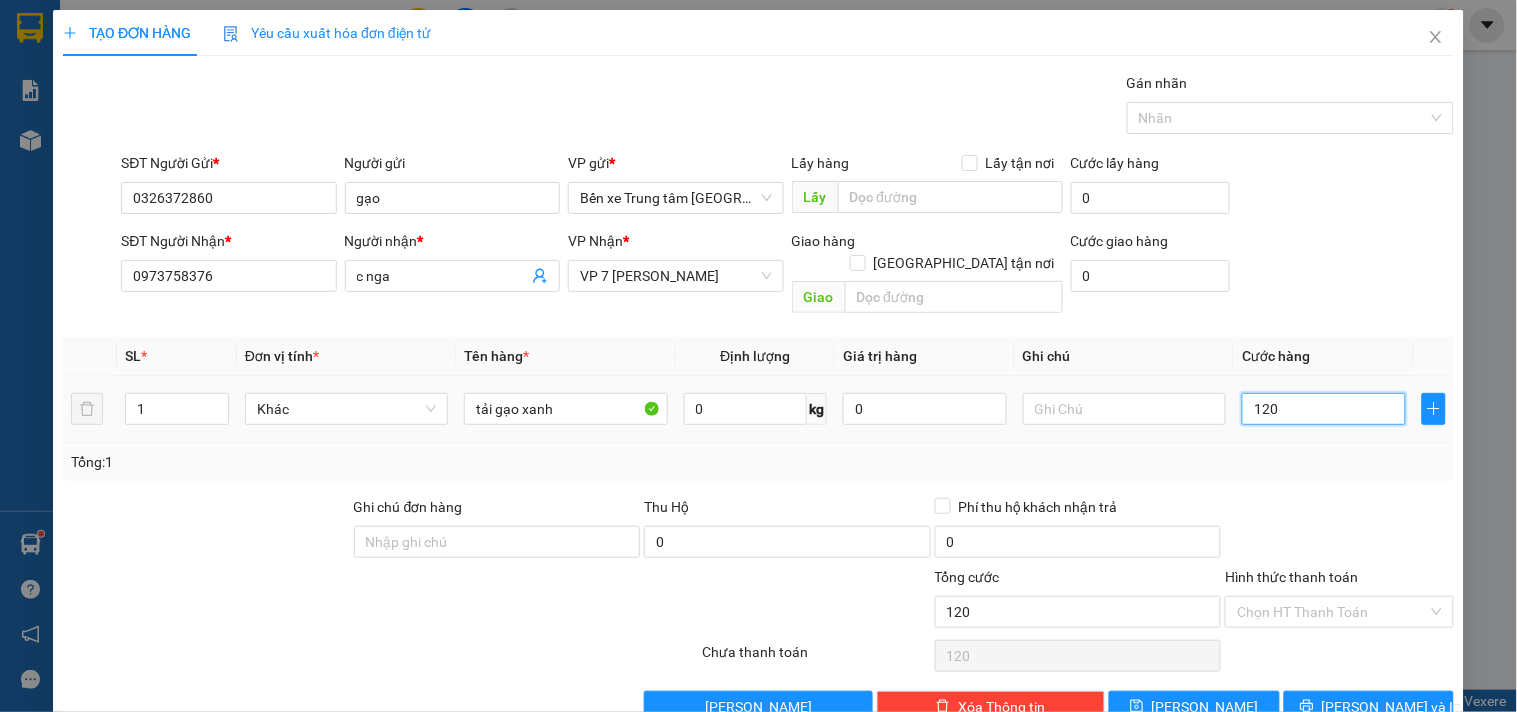 type on "1.200" 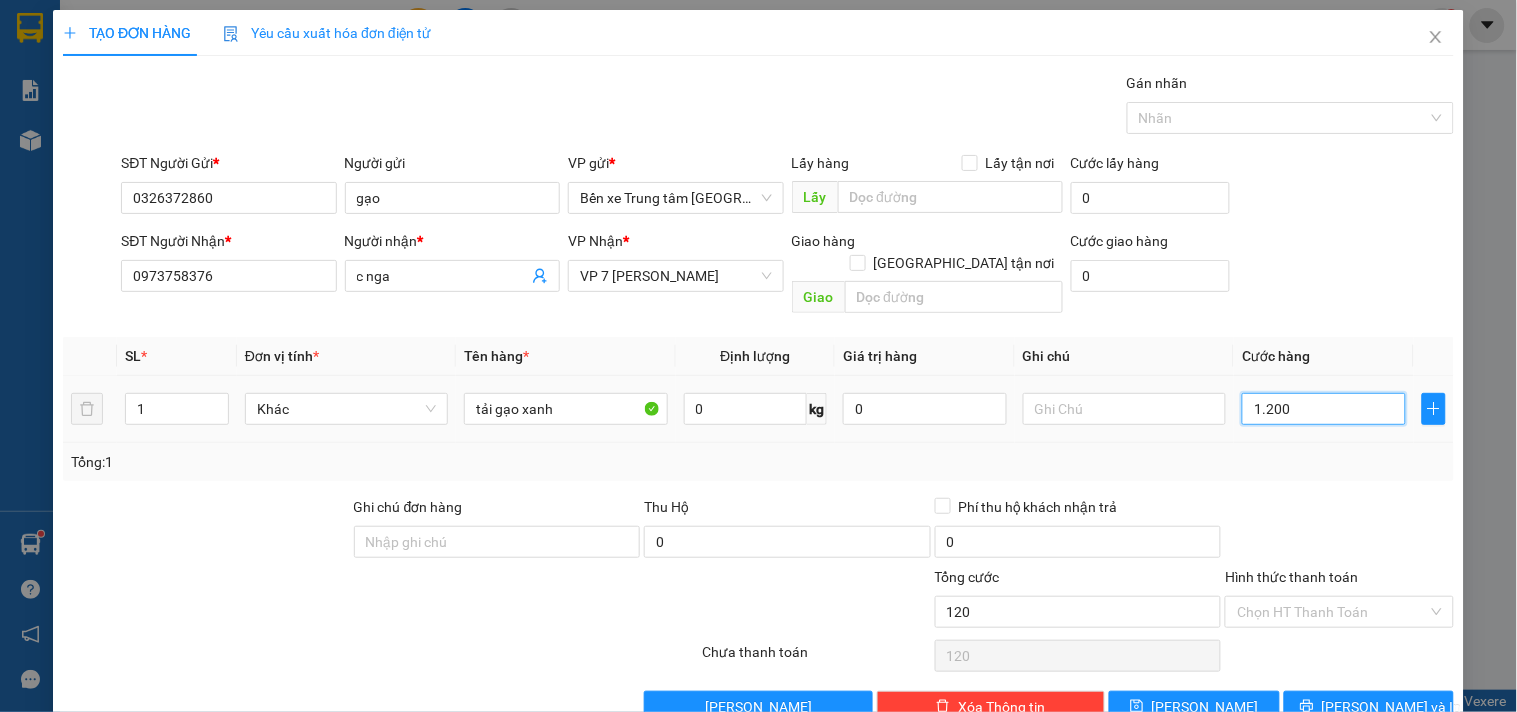 type on "1.200" 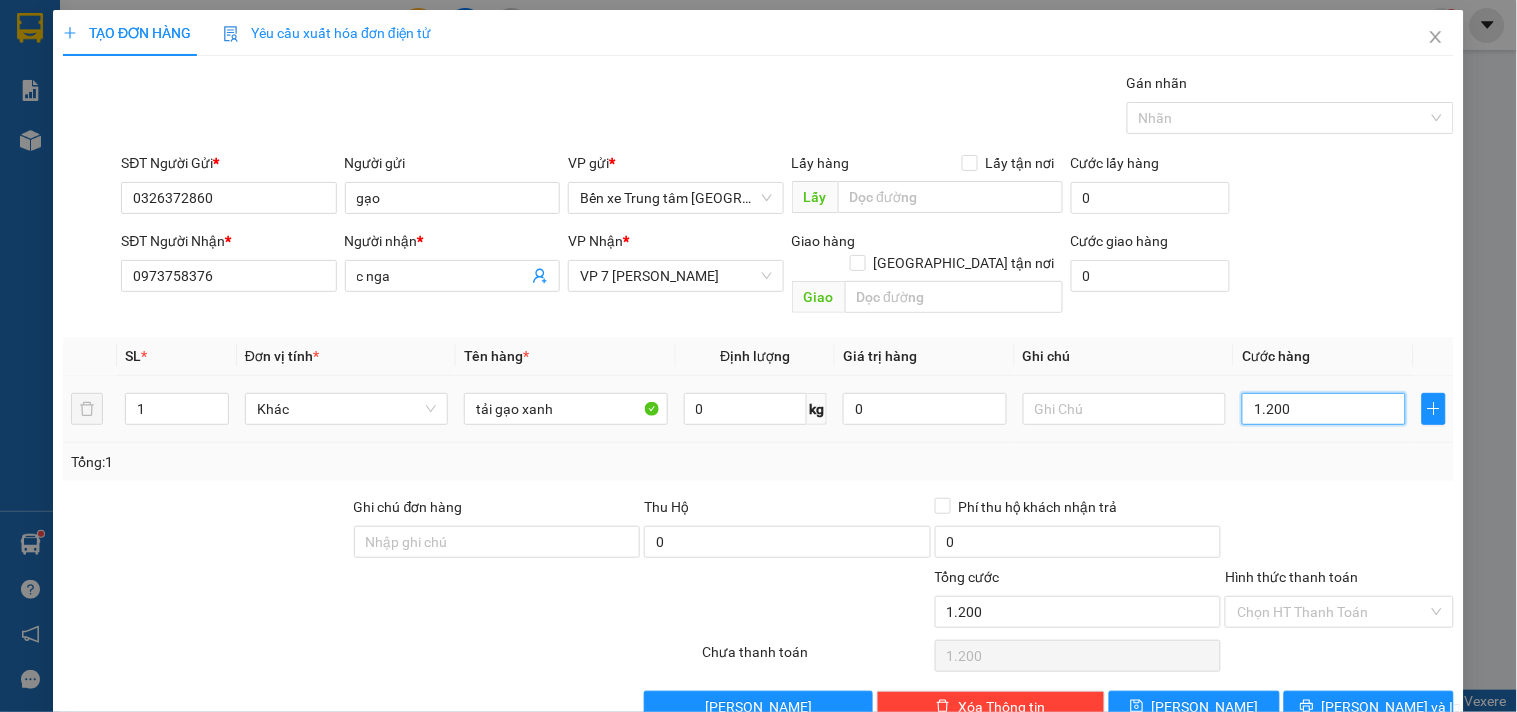 type on "12.000" 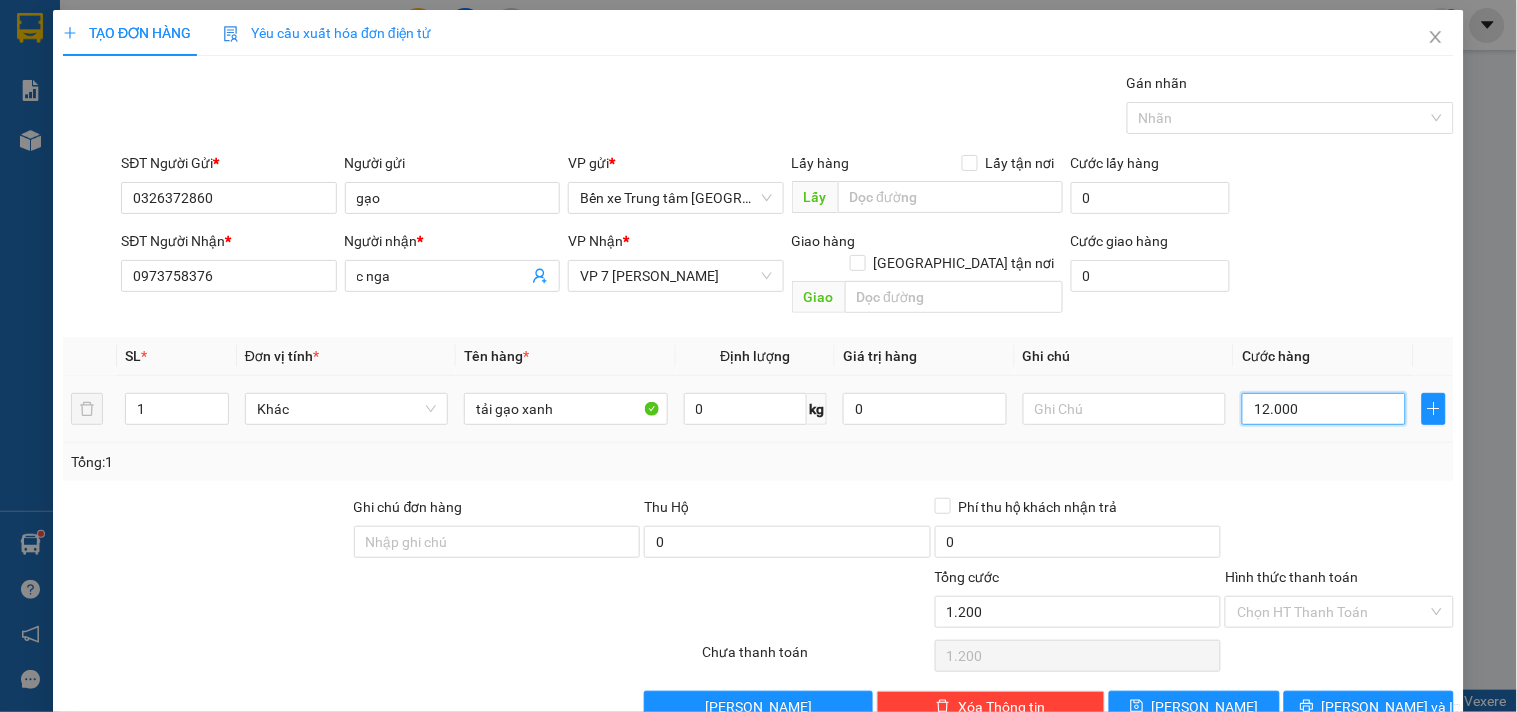 type on "12.000" 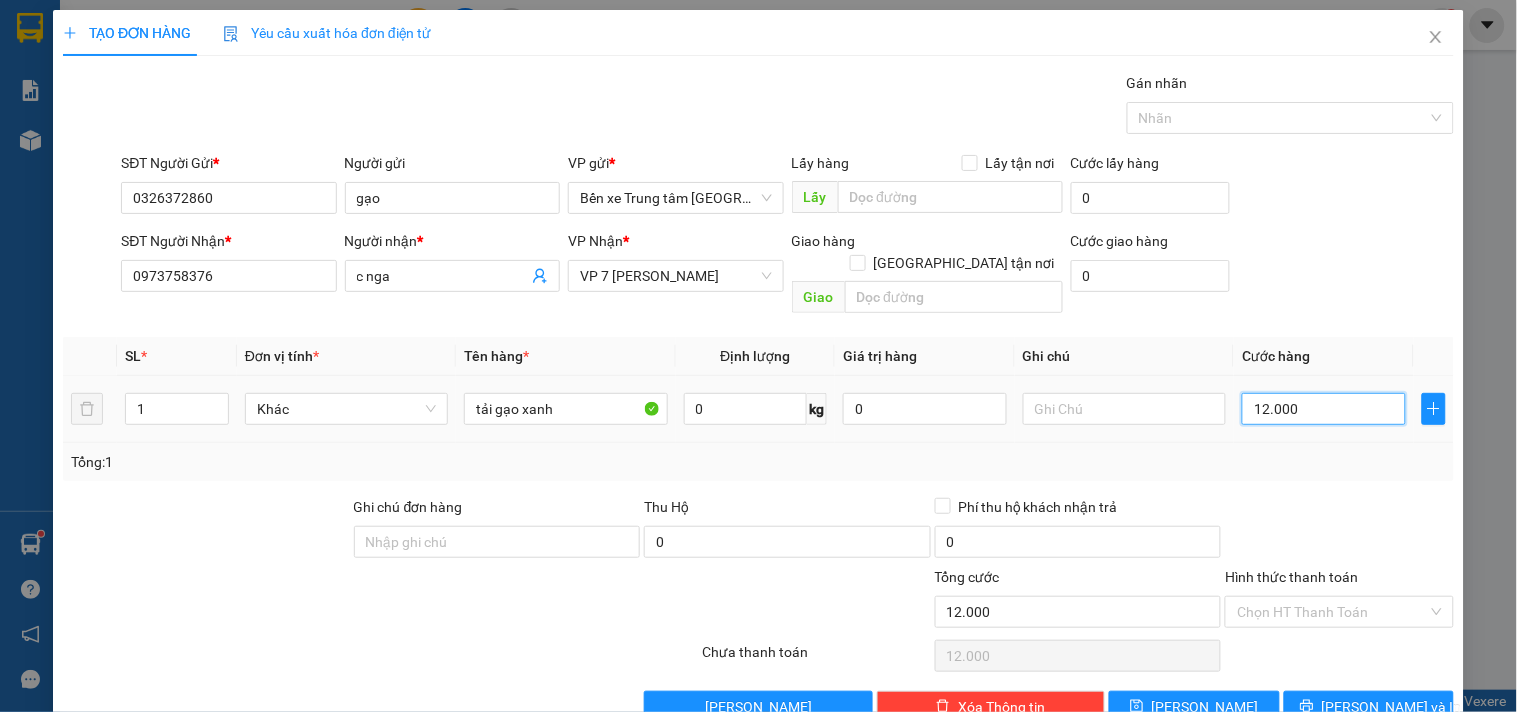 type on "120.000" 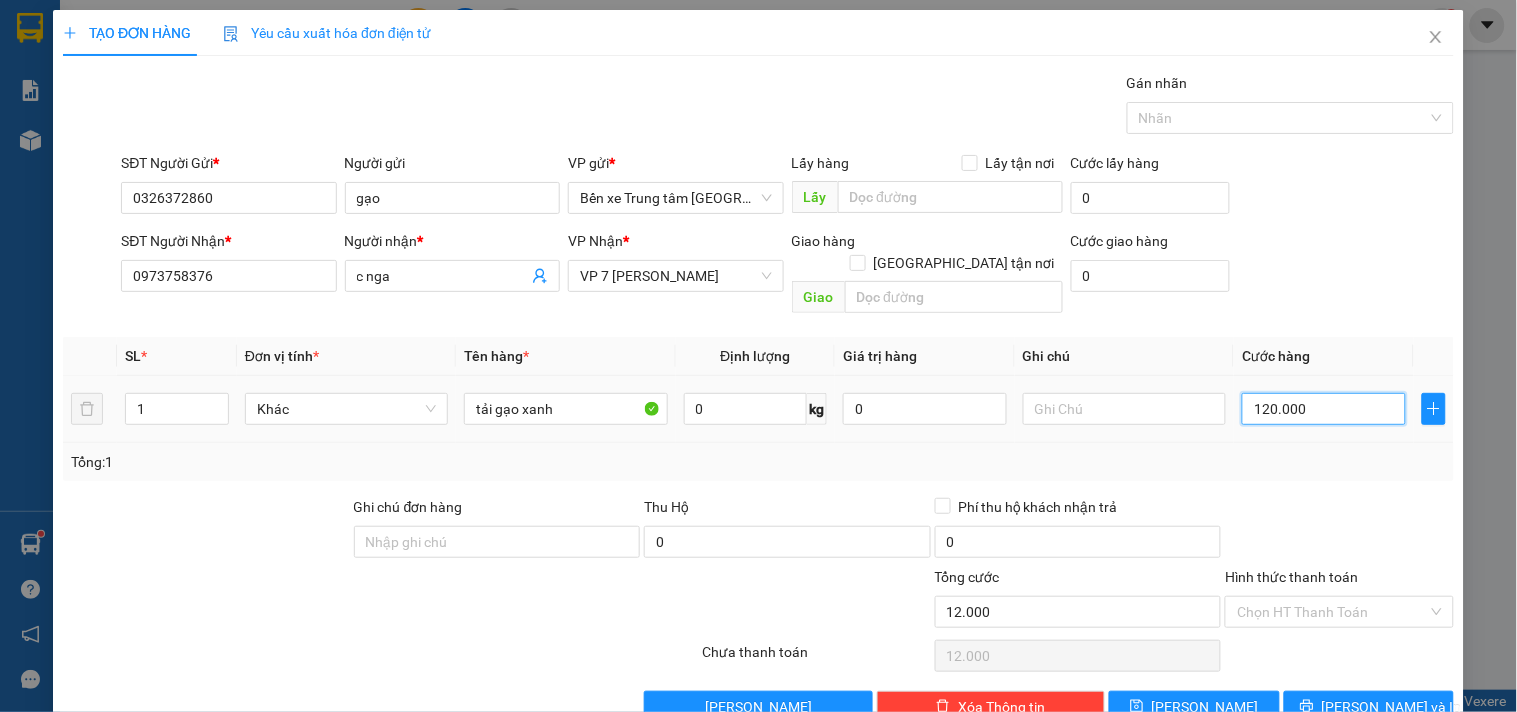 type on "120.000" 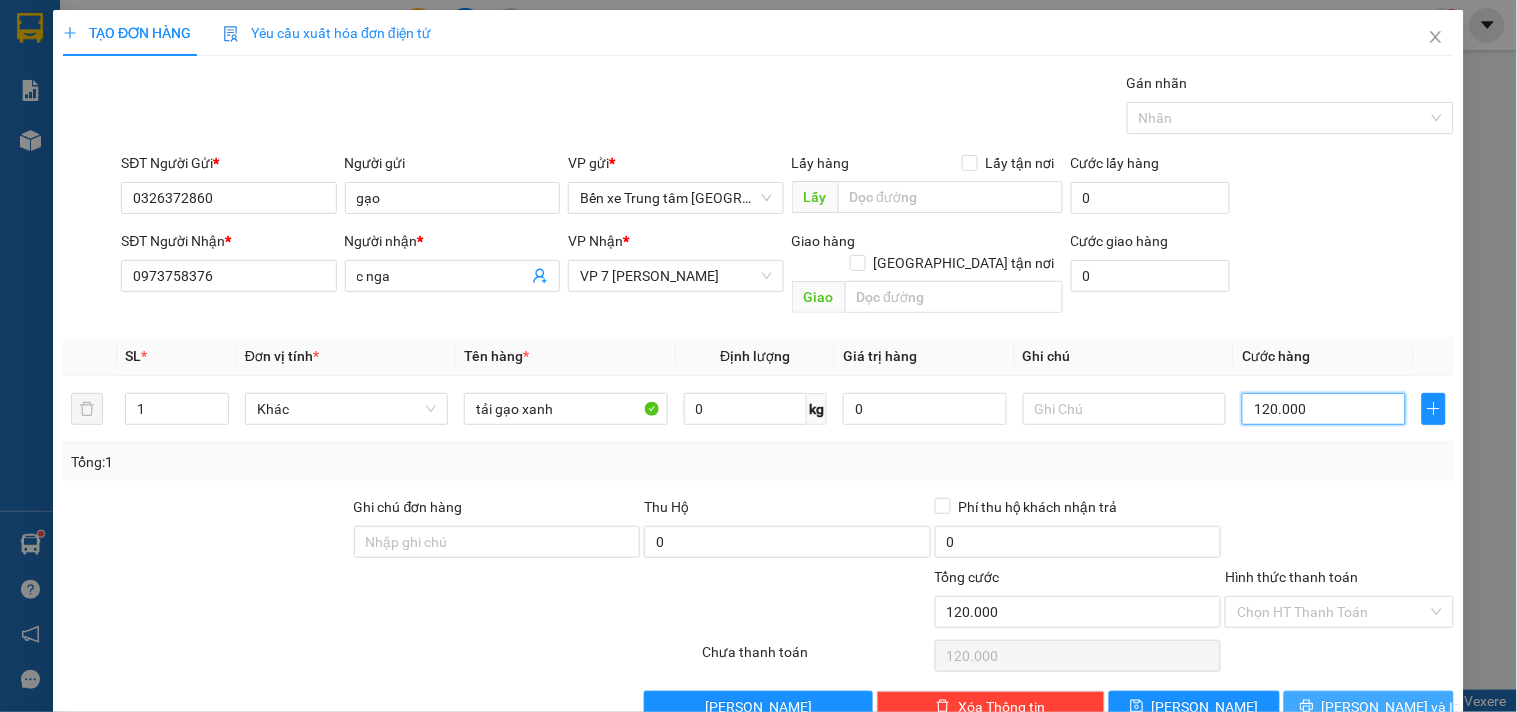 type on "120.000" 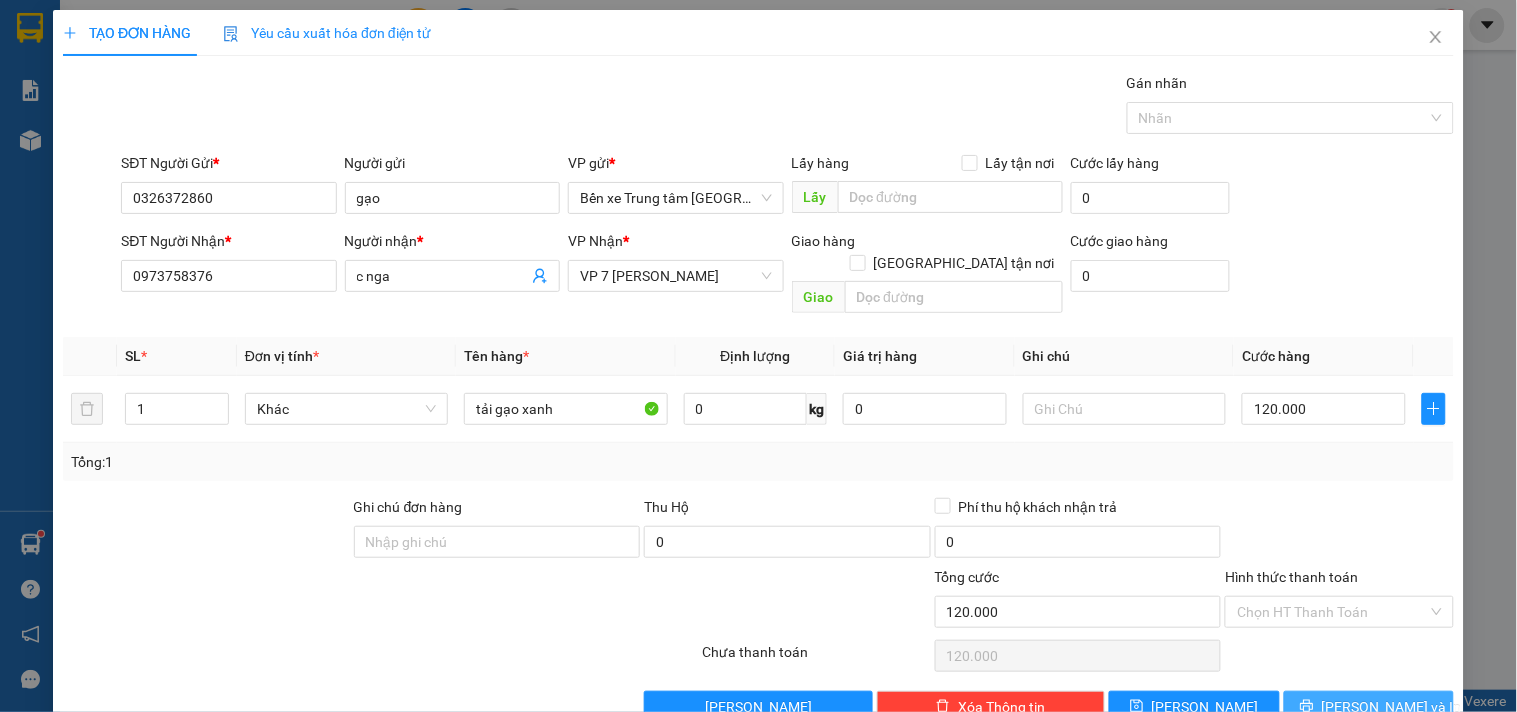 click on "[PERSON_NAME] và In" at bounding box center (1392, 707) 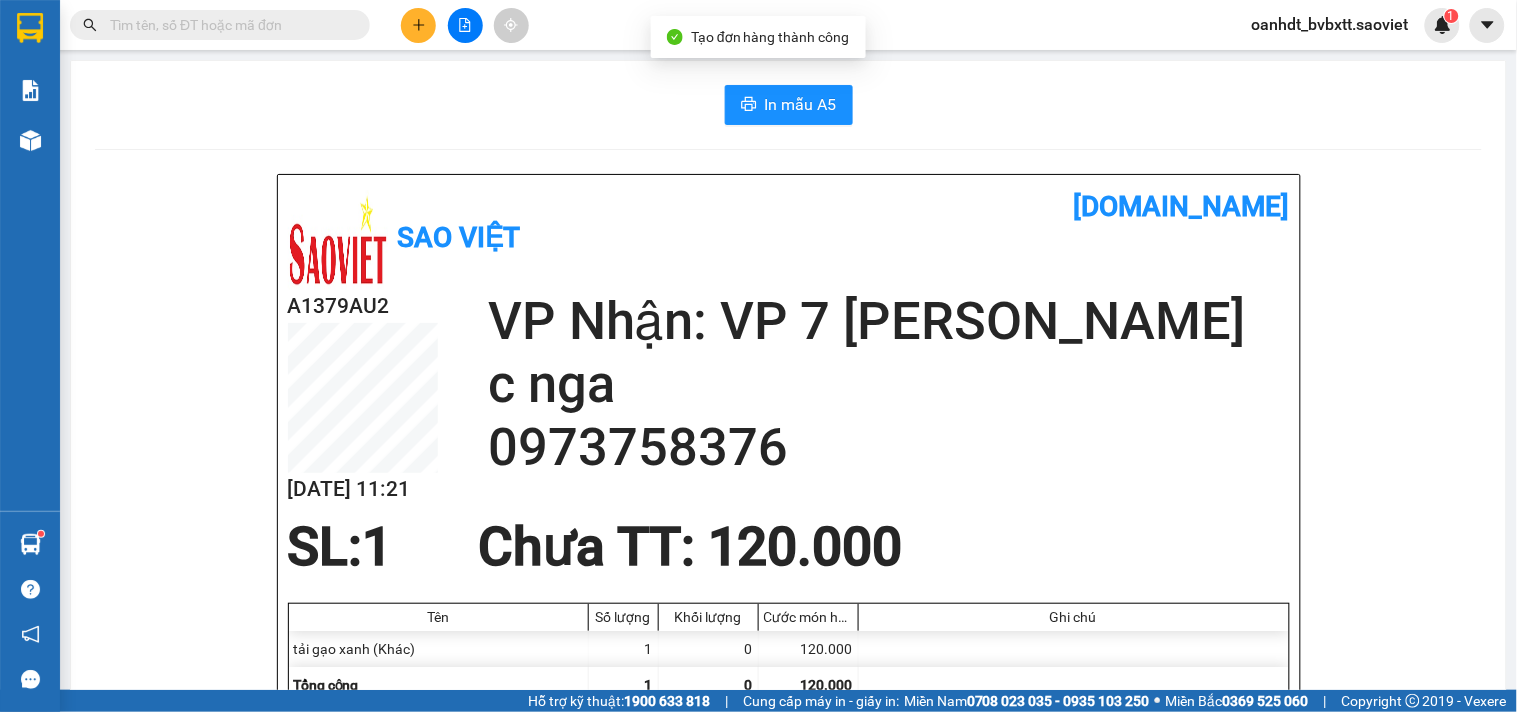 click on "In mẫu A5
Sao Việt vexere.com A1379AU2 11/07 11:21 VP Nhận:   VP 7 Phạm Văn Đồng c nga 0973758376 SL:  1 Chưa TT : 120.000 Tên Số lượng Khối lượng Cước món hàng Ghi chú tải gạo xanh (Khác) 1 0 120.000 Tổng cộng 1 0 120.000 Loading... Người gửi:  gạo   -   0326372860     VP gửi :   Bến xe Trung tâm Lào Cai Sao Việt   Số 779 Giải Phóng   19000257 Gửi khách hàng Vexere.com (c) 2017 GỬI :   Bến xe Trung tâm Lào Cai   289B đường Bình Minh   02147300866 Người gửi :   gạo 0326372860 A1379AU2 NHẬN :   VP 7 Phạm Văn Đồng   Số 7 Phạm Văn Đồng    02437687687  Người nhận :   c nga 0973758376 Tên (giá trị hàng) SL KG/Món Loại hàng gửi Cước món hàng Ghi chú tải gạo xanh (Khác) 1 0 120.000 Tổng cộng 1 0 120.000 Loading... Chưa TT : 120.000 Tổng phải thu: 120.000 Người gửi hàng xác nhận (Tôi đã đọc và đồng ý nộp dung phiếu gửi hàng) NV kiểm tra hàng :" at bounding box center [788, 852] 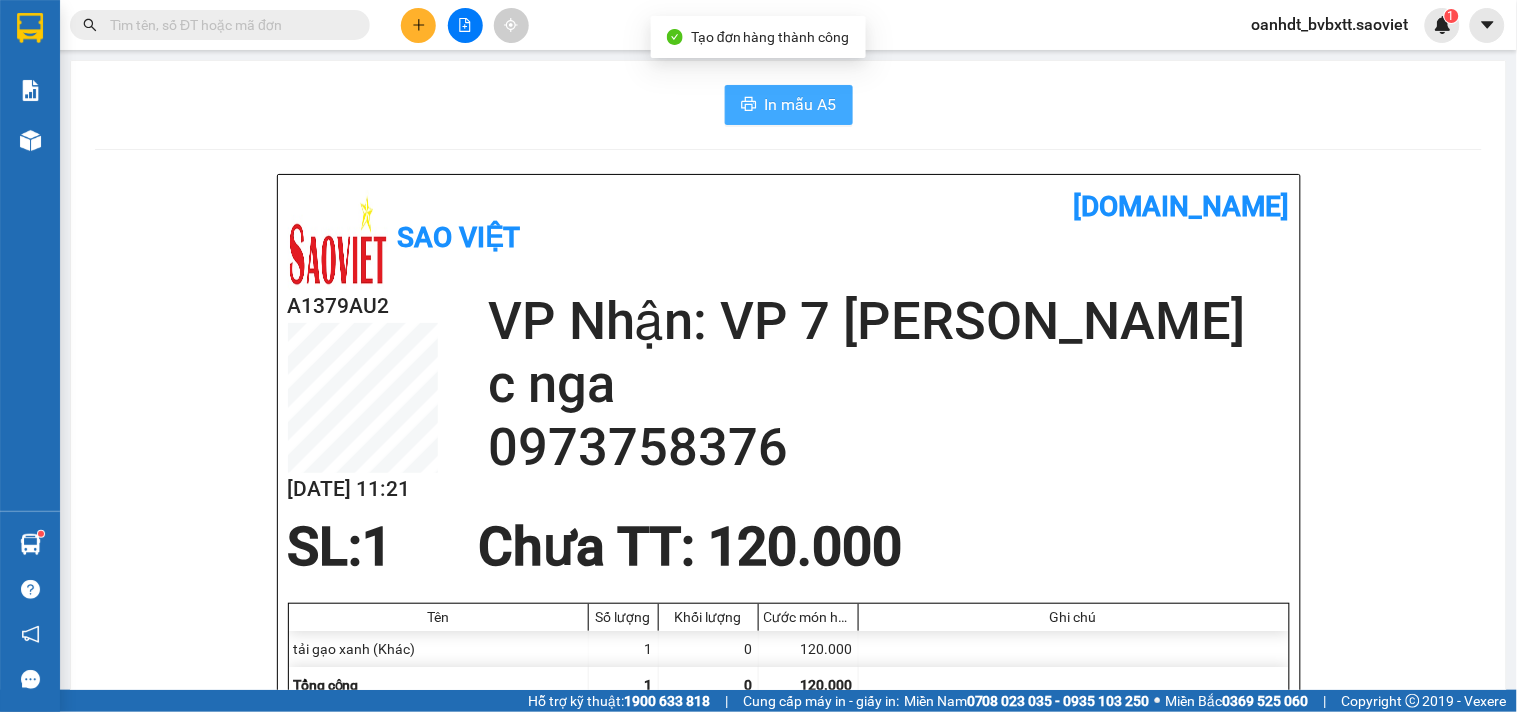 click on "In mẫu A5" at bounding box center (801, 104) 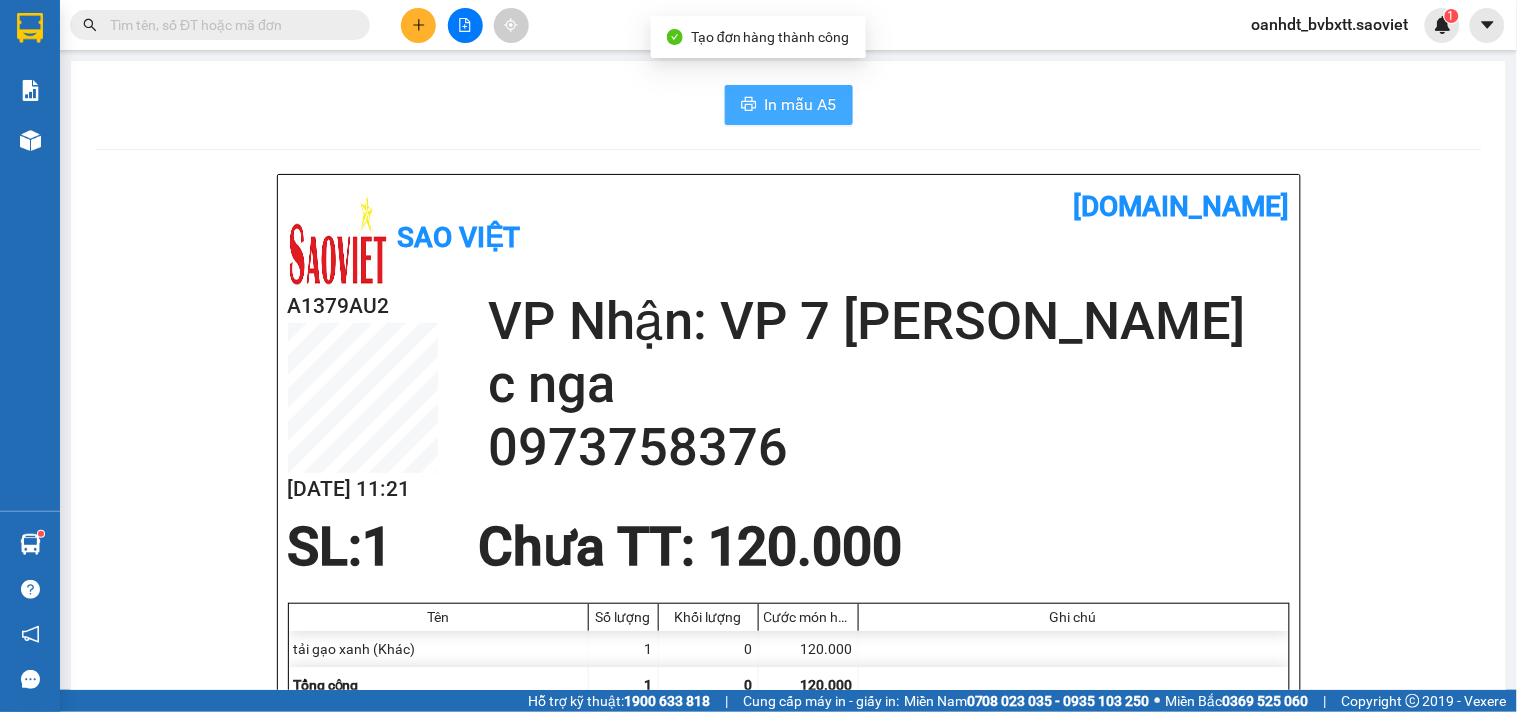 scroll, scrollTop: 0, scrollLeft: 0, axis: both 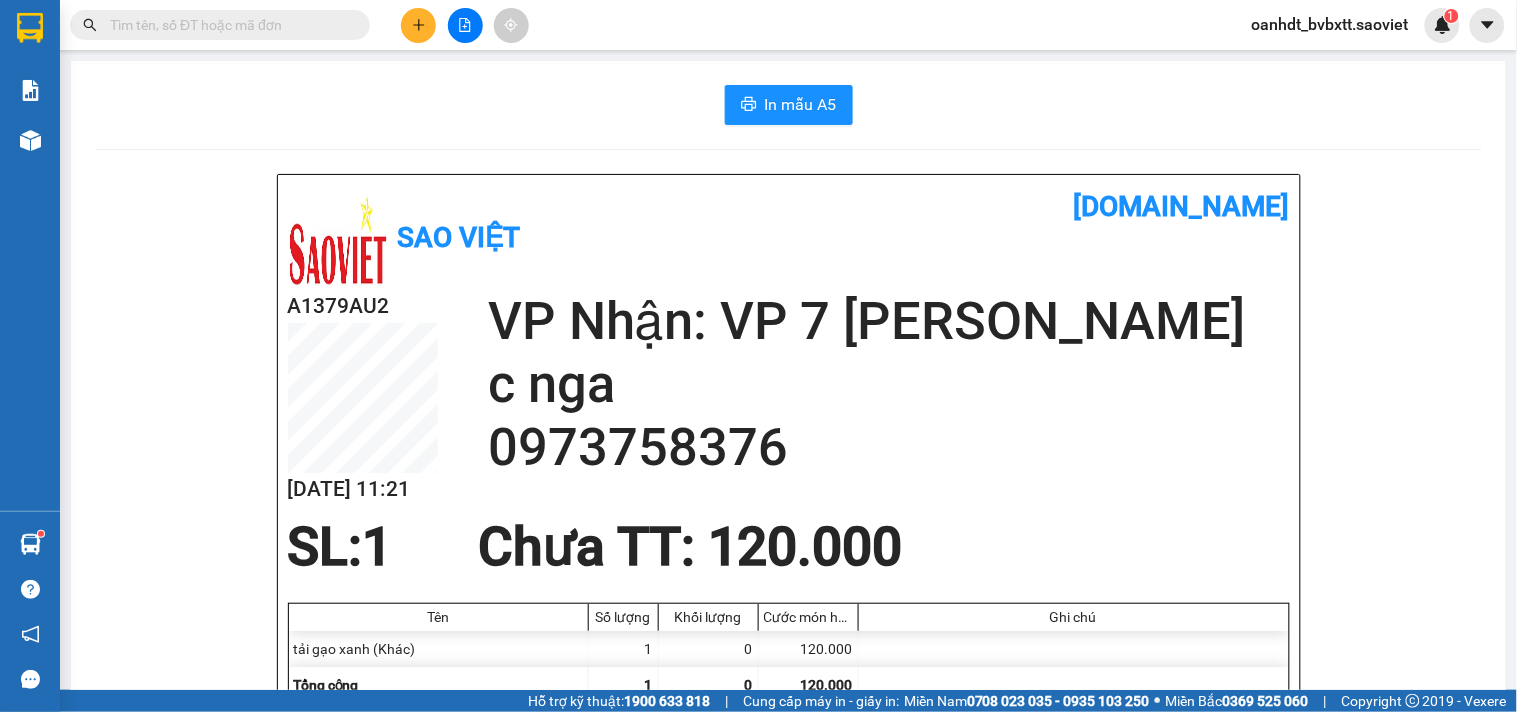 click at bounding box center [228, 25] 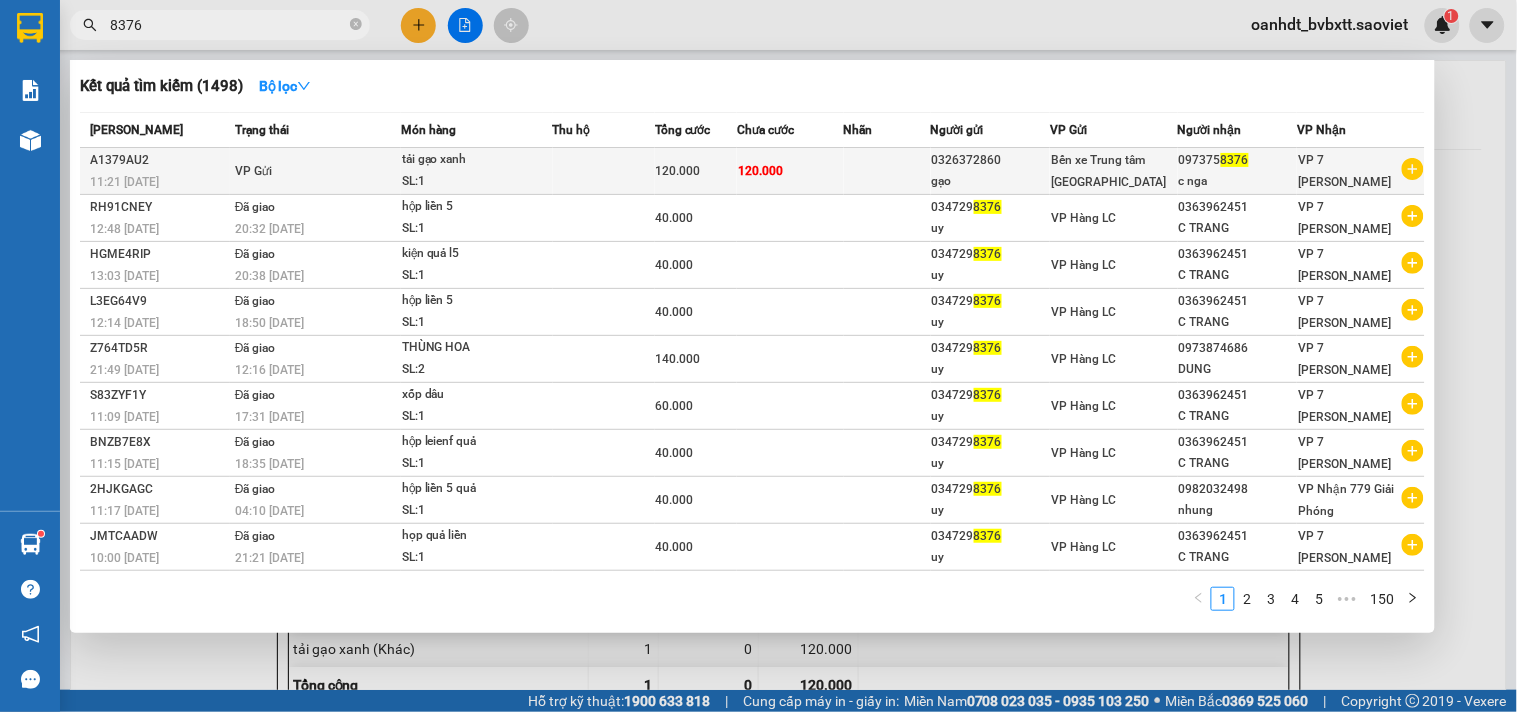 type on "8376" 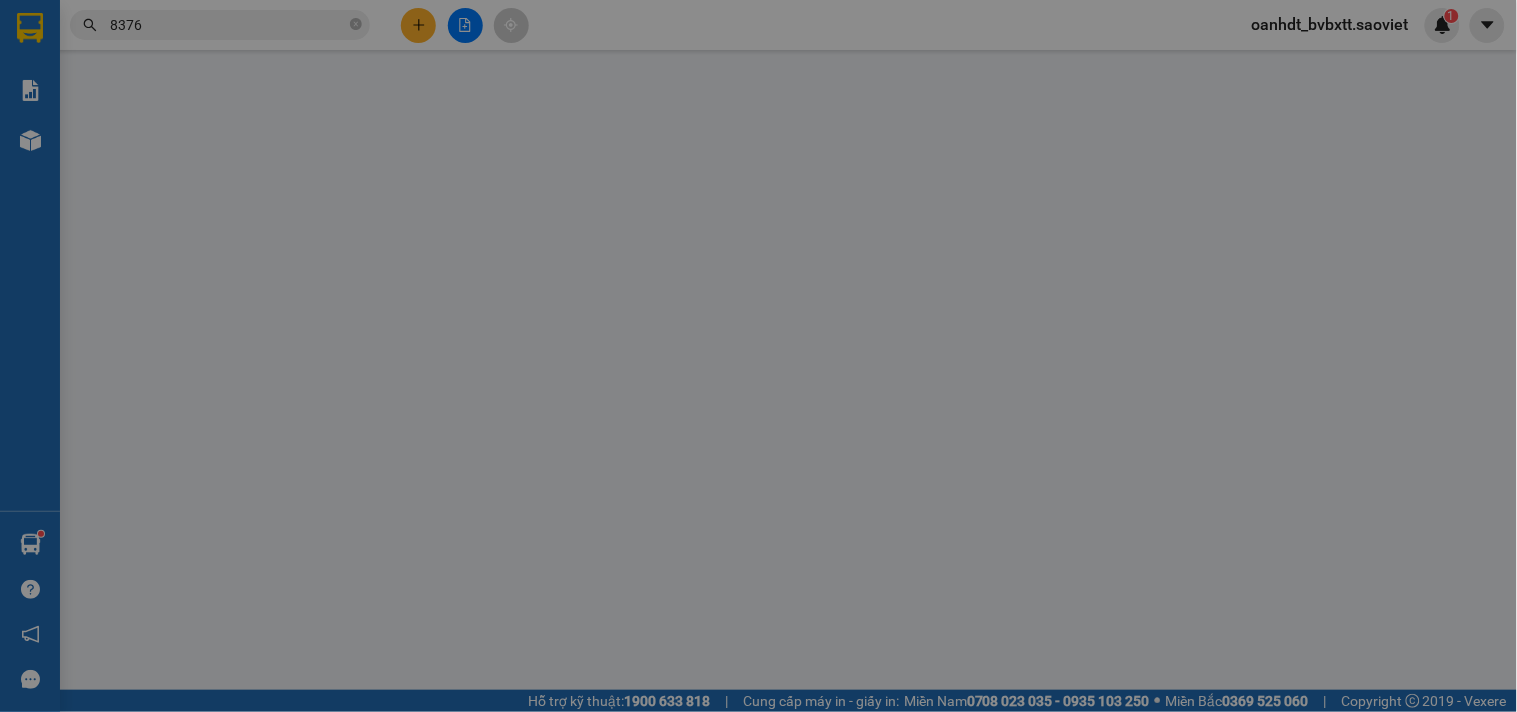 type on "0326372860" 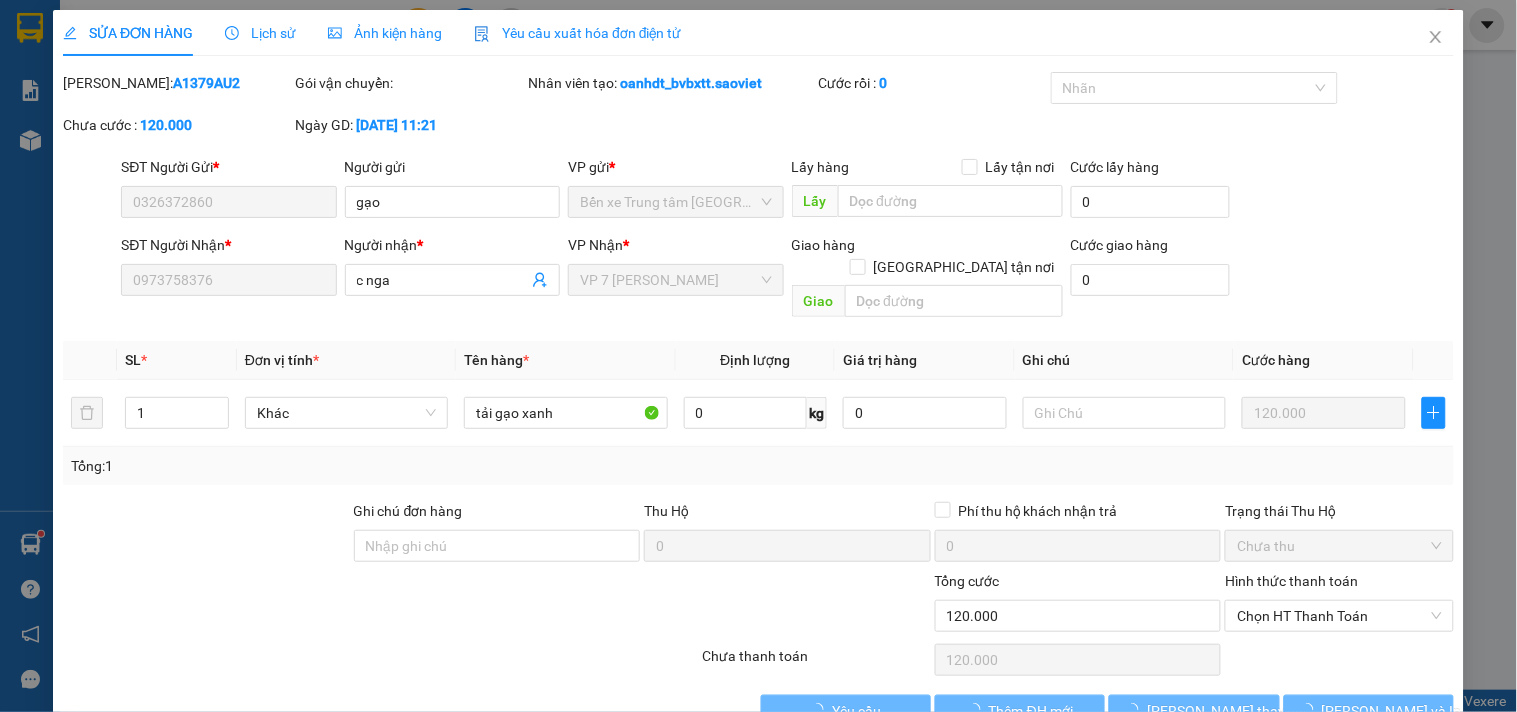 scroll, scrollTop: 22, scrollLeft: 0, axis: vertical 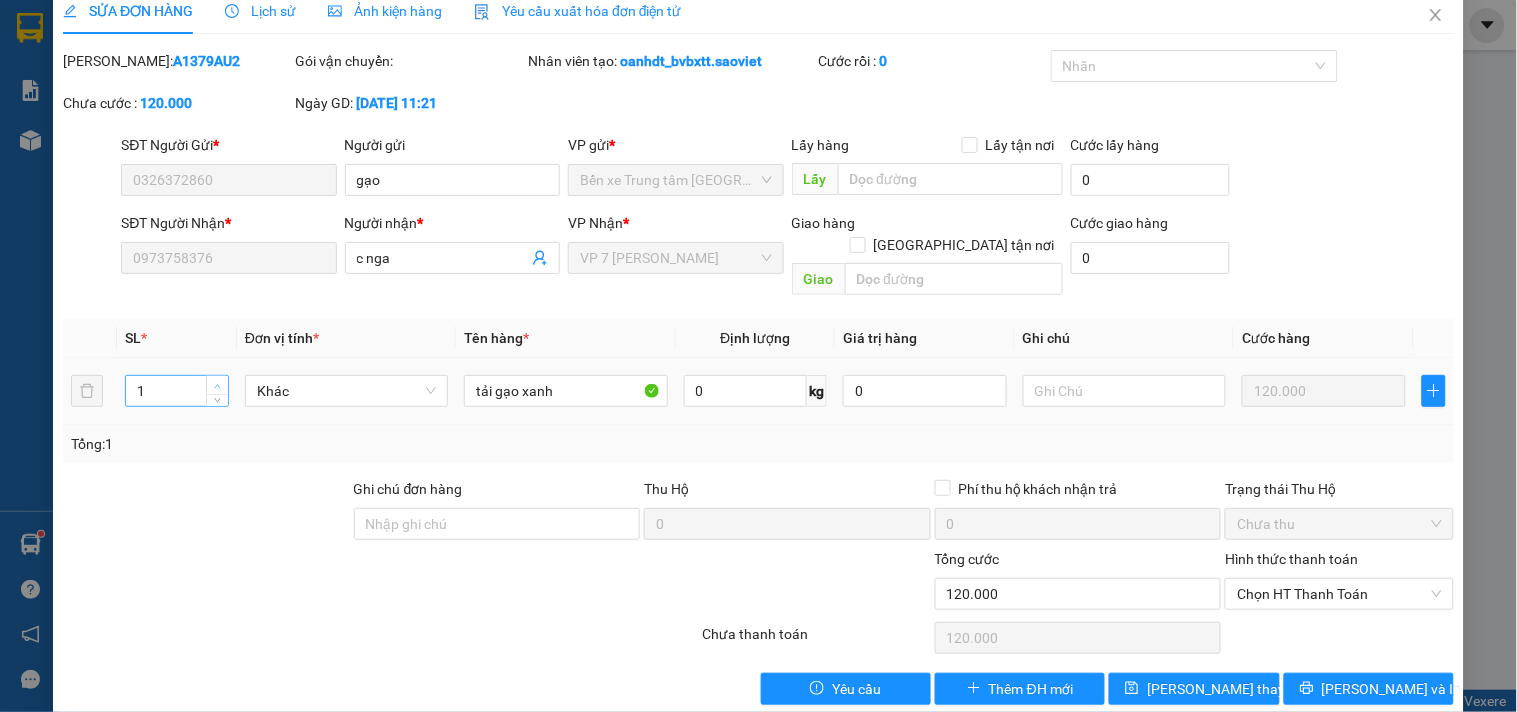 type on "2" 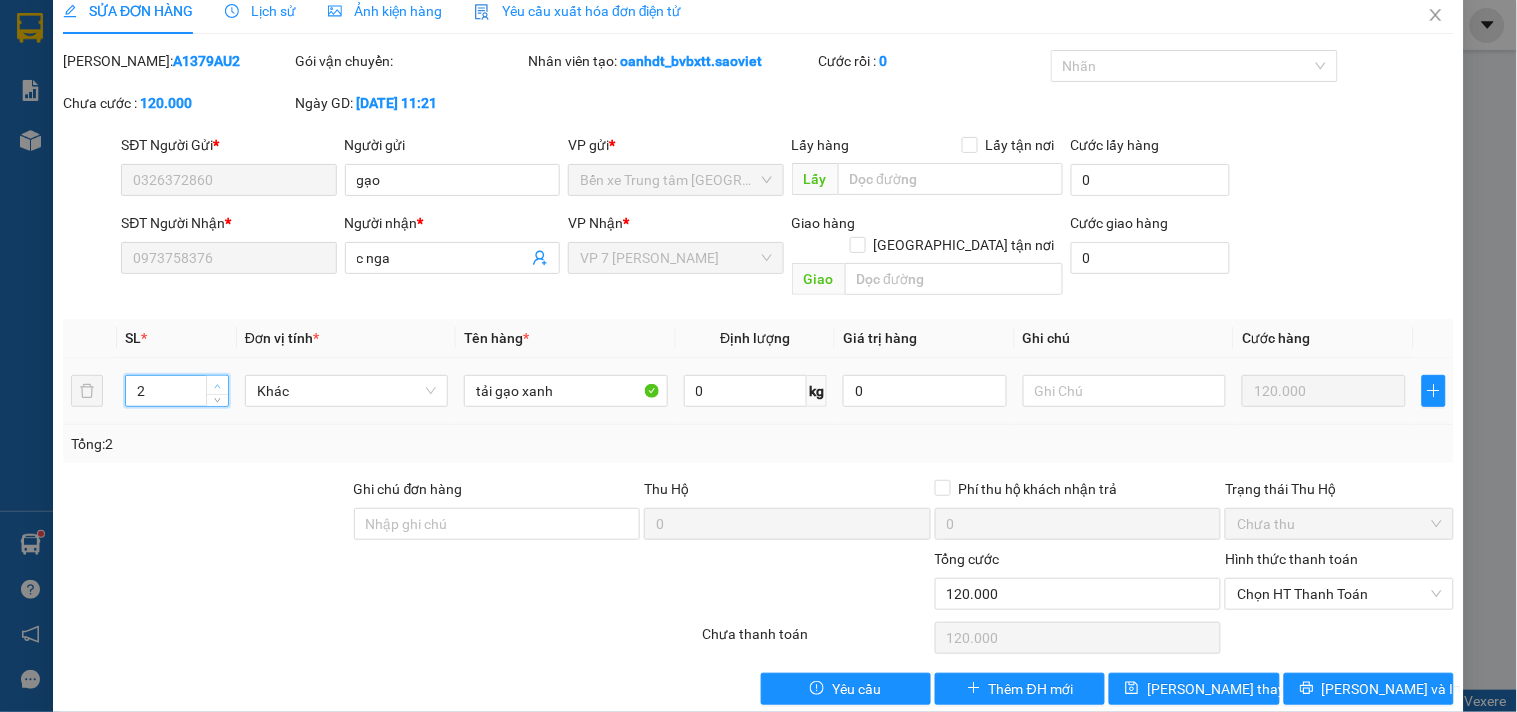 click at bounding box center [218, 386] 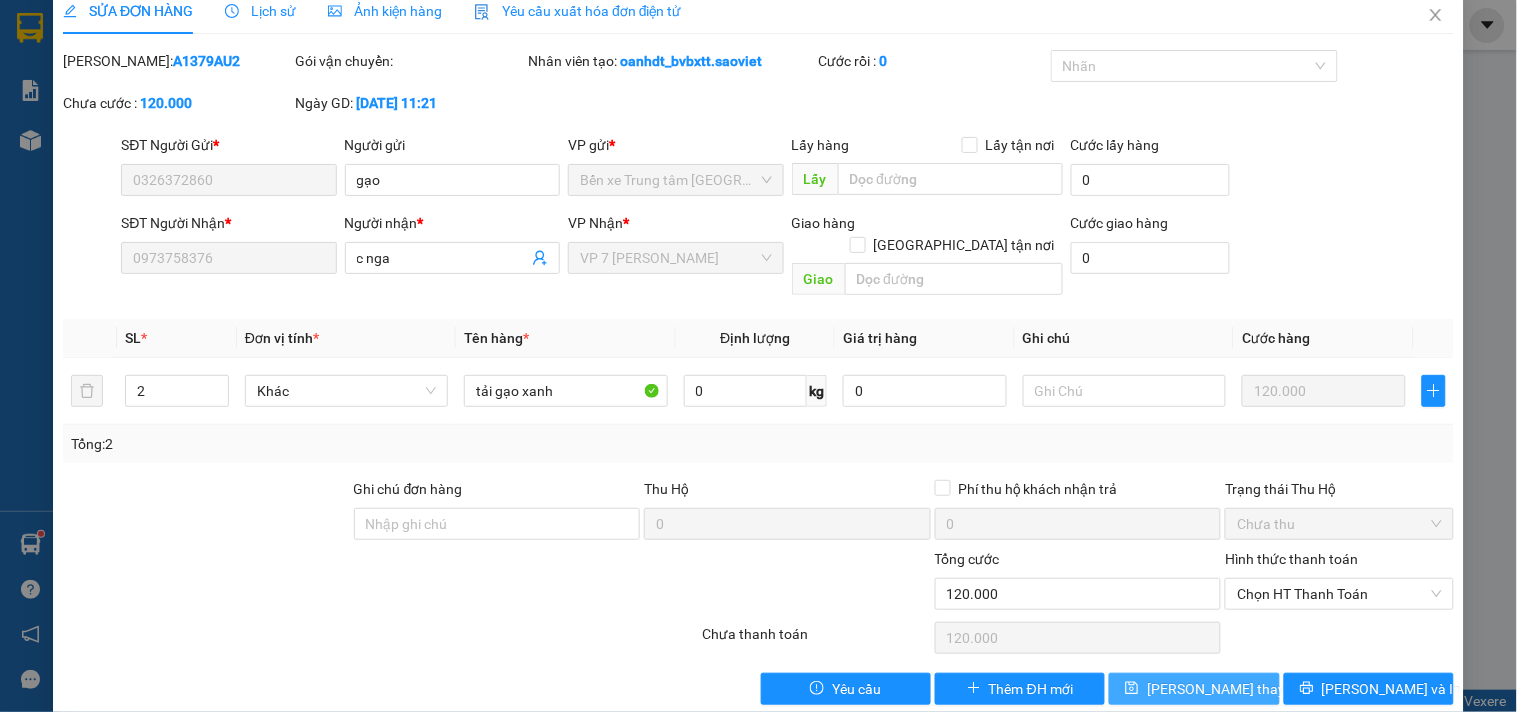 click 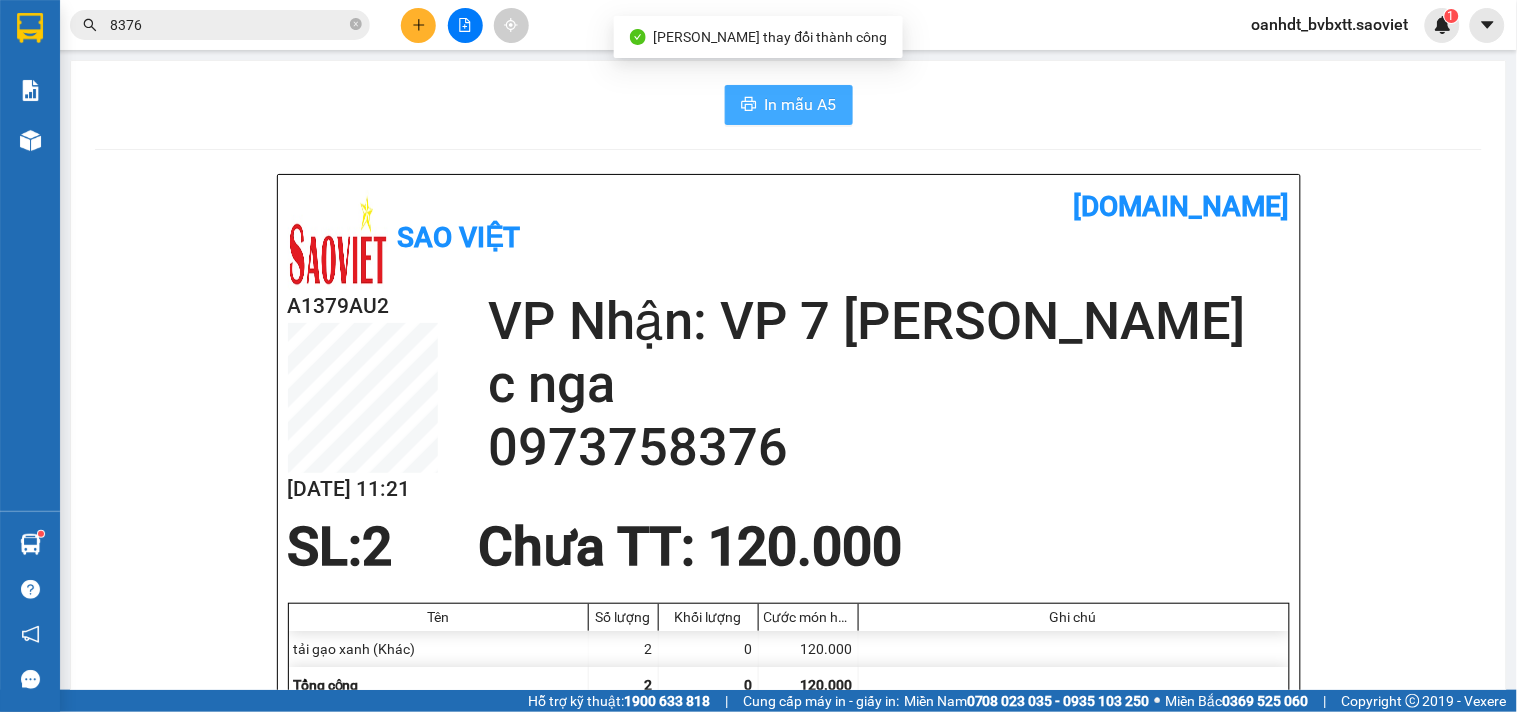 click 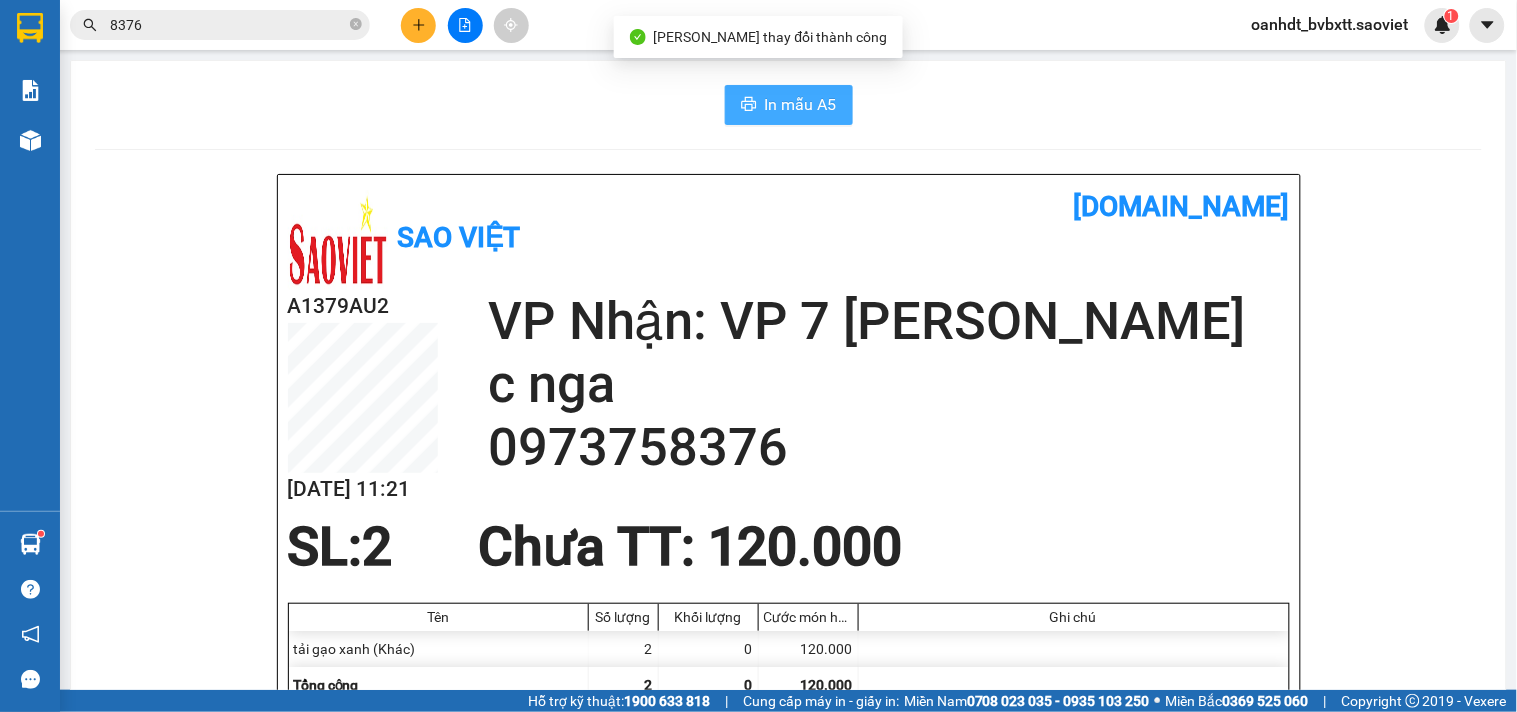 scroll, scrollTop: 0, scrollLeft: 0, axis: both 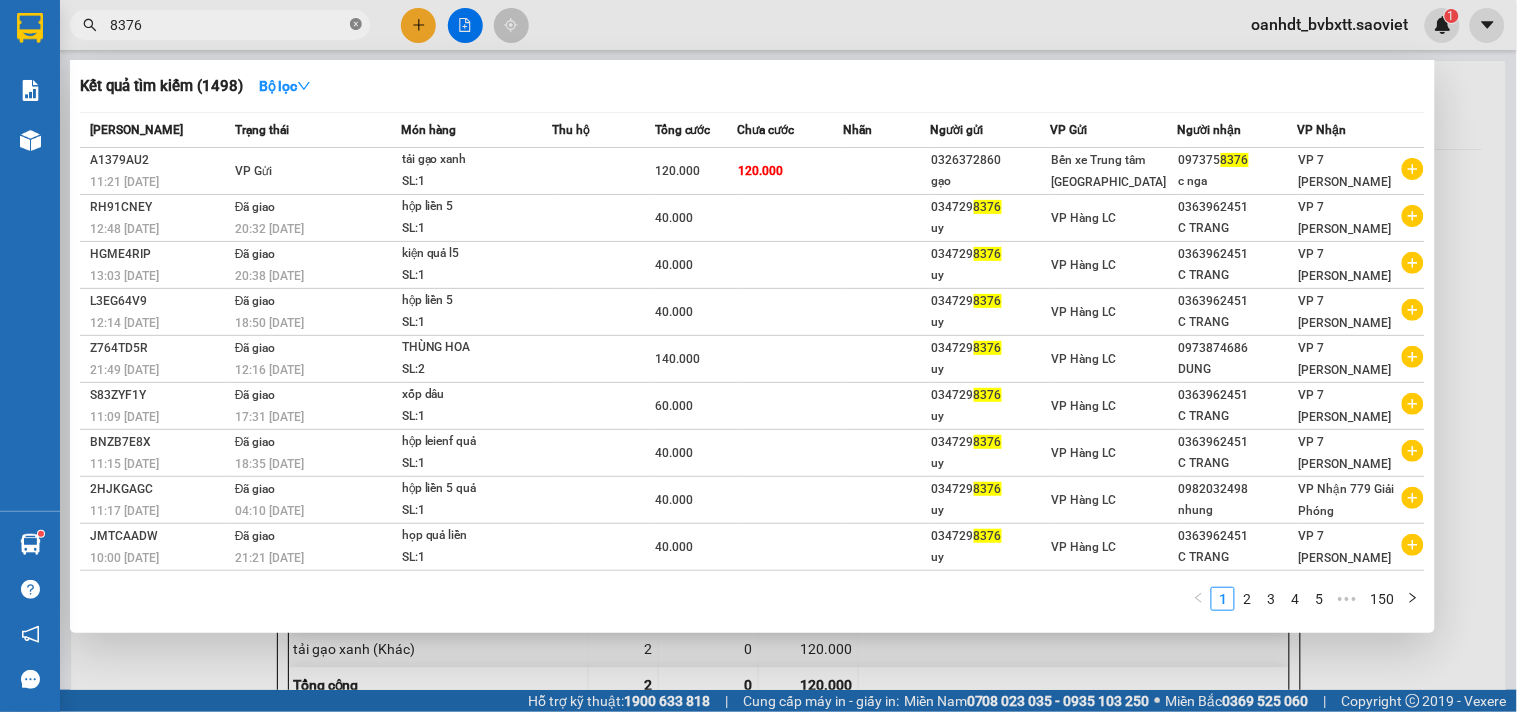 click 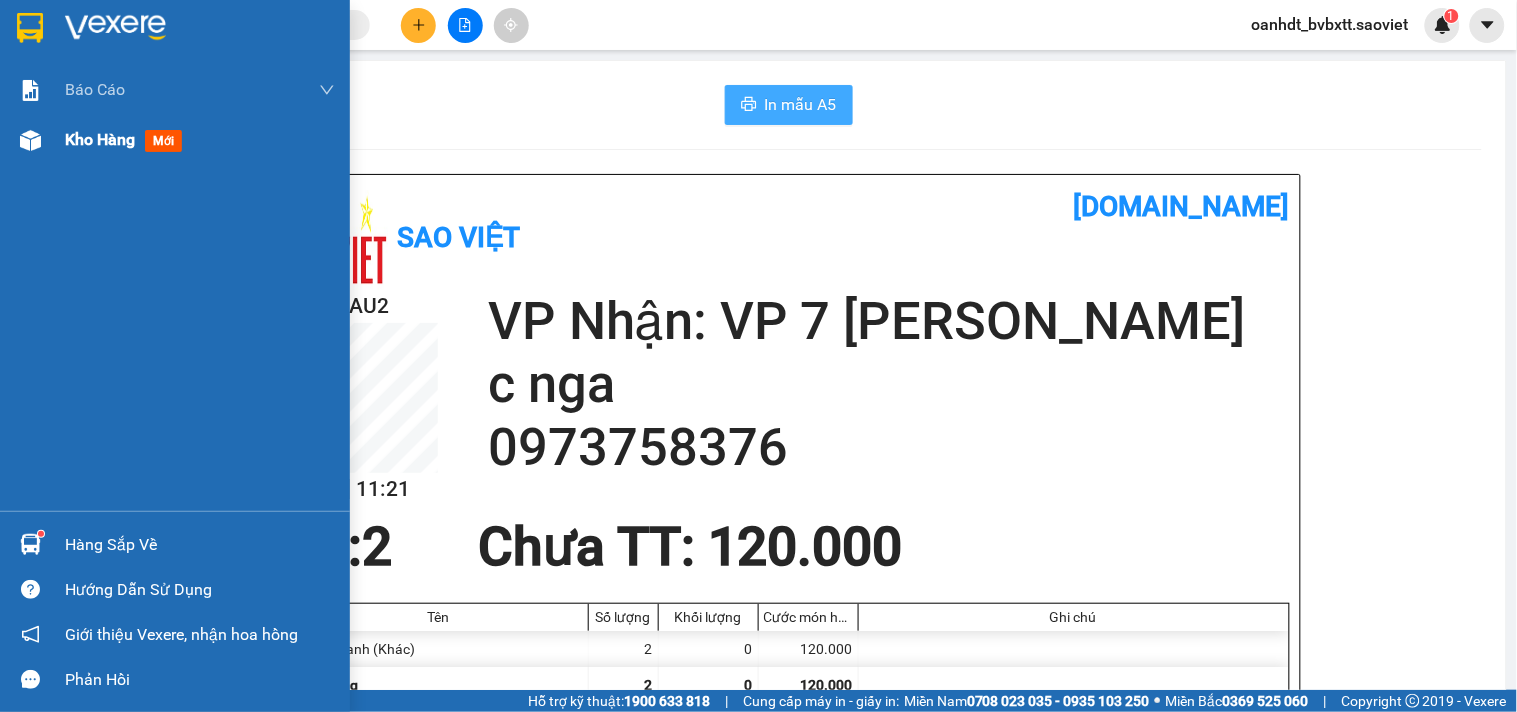 click on "Kho hàng mới" at bounding box center (127, 139) 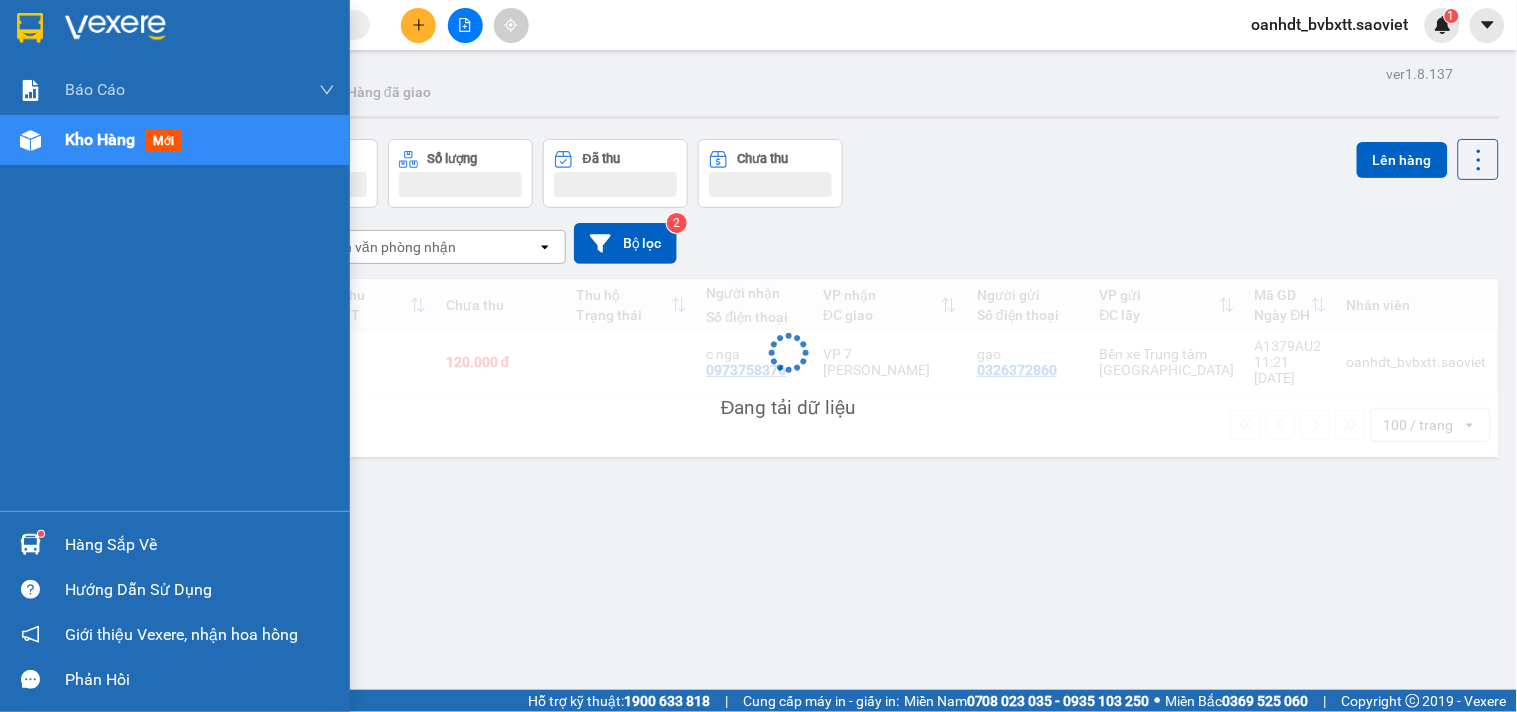 click on "mới" at bounding box center (163, 141) 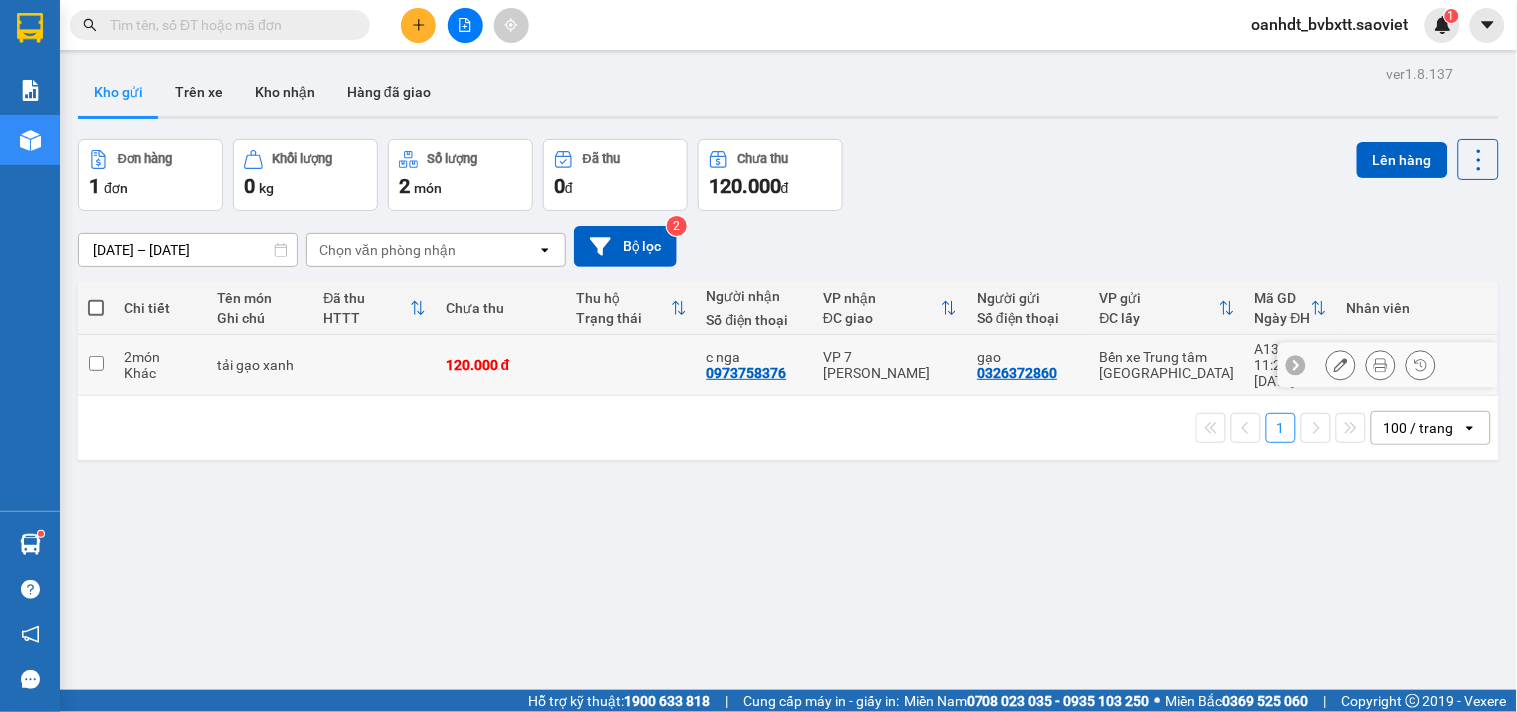 click at bounding box center [631, 365] 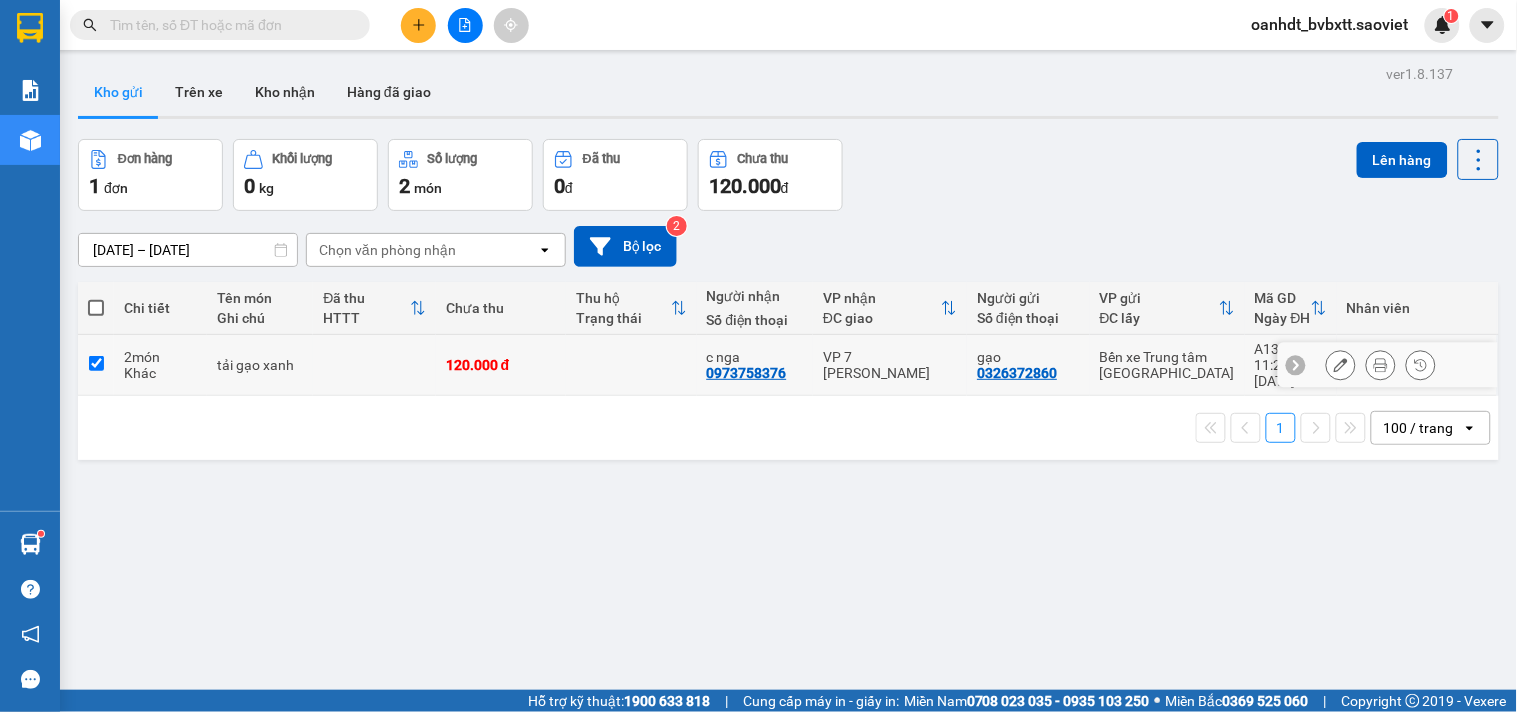 checkbox on "true" 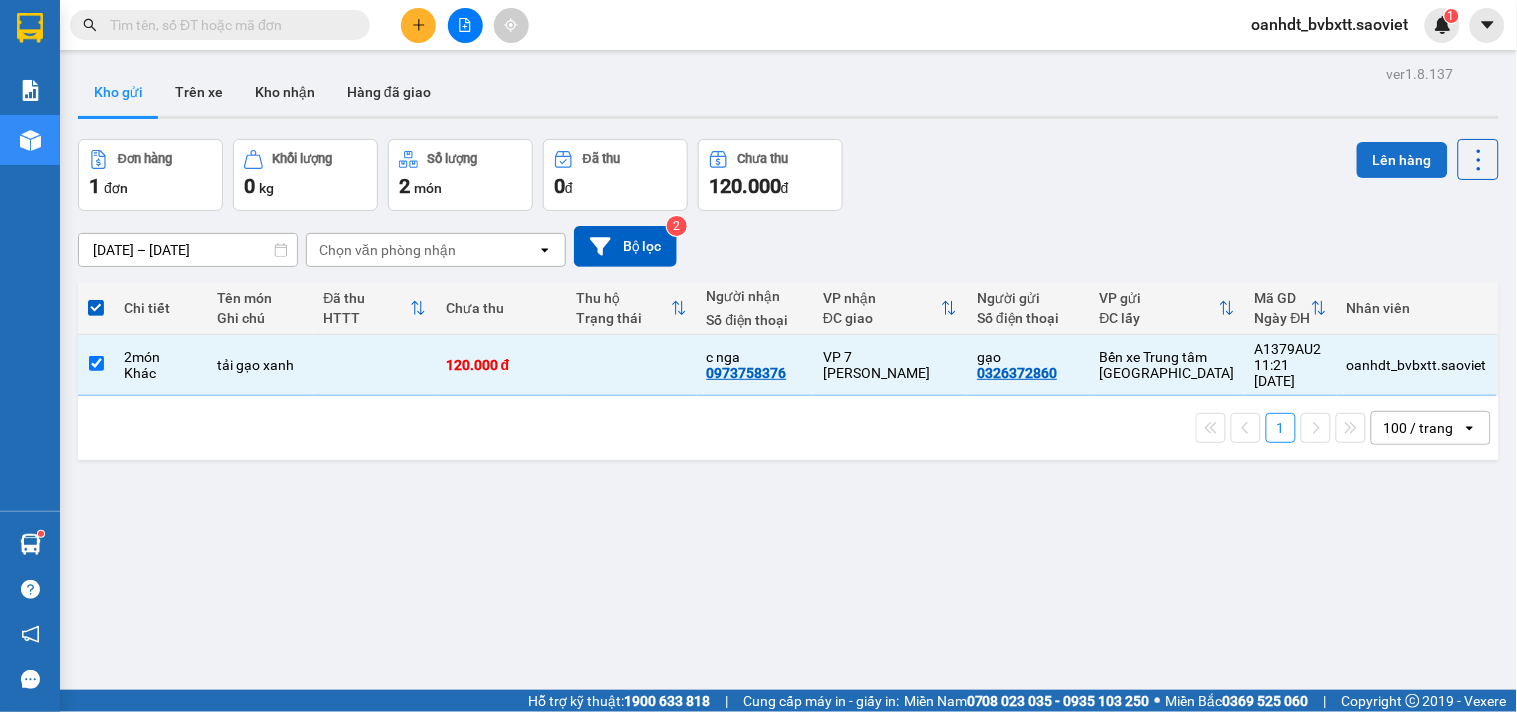 click on "Lên hàng" at bounding box center (1402, 160) 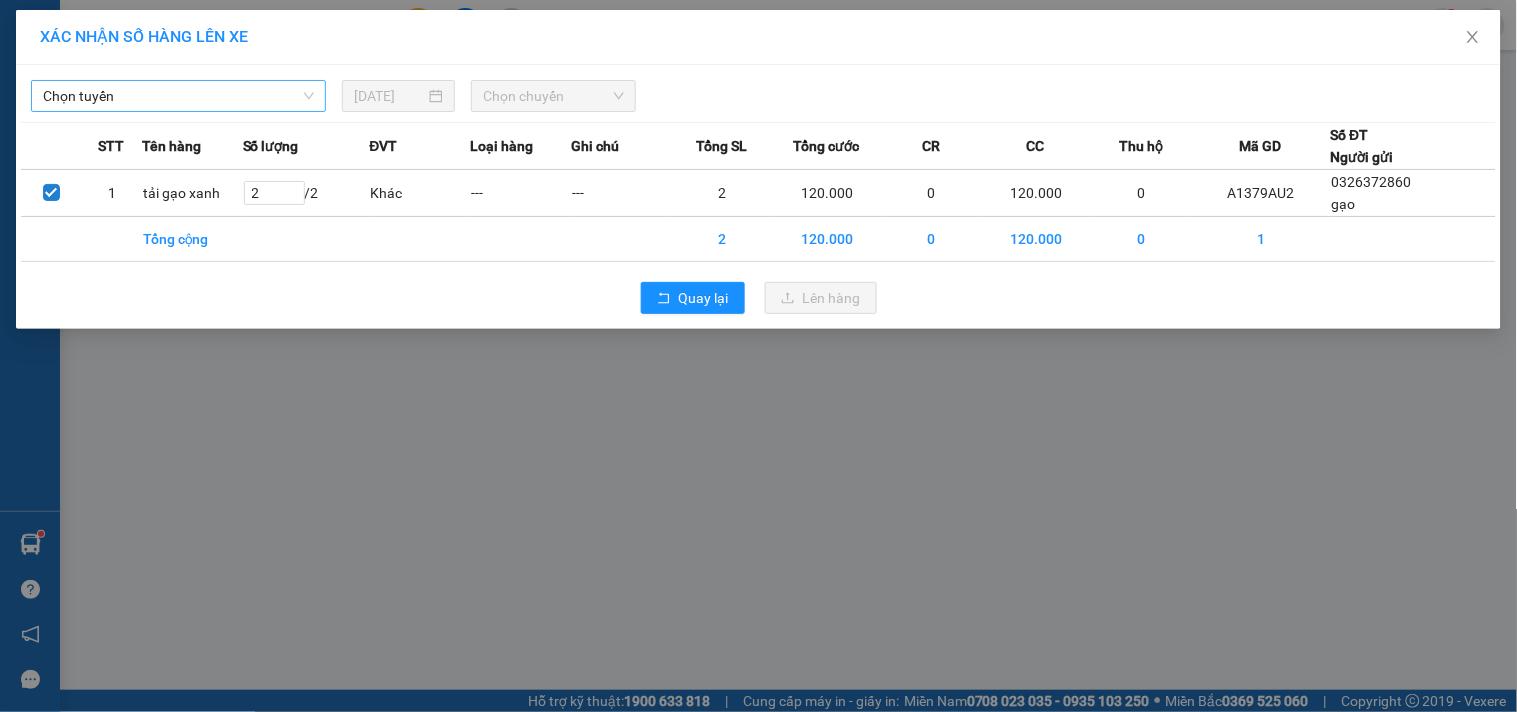 click on "Chọn tuyến" at bounding box center [178, 96] 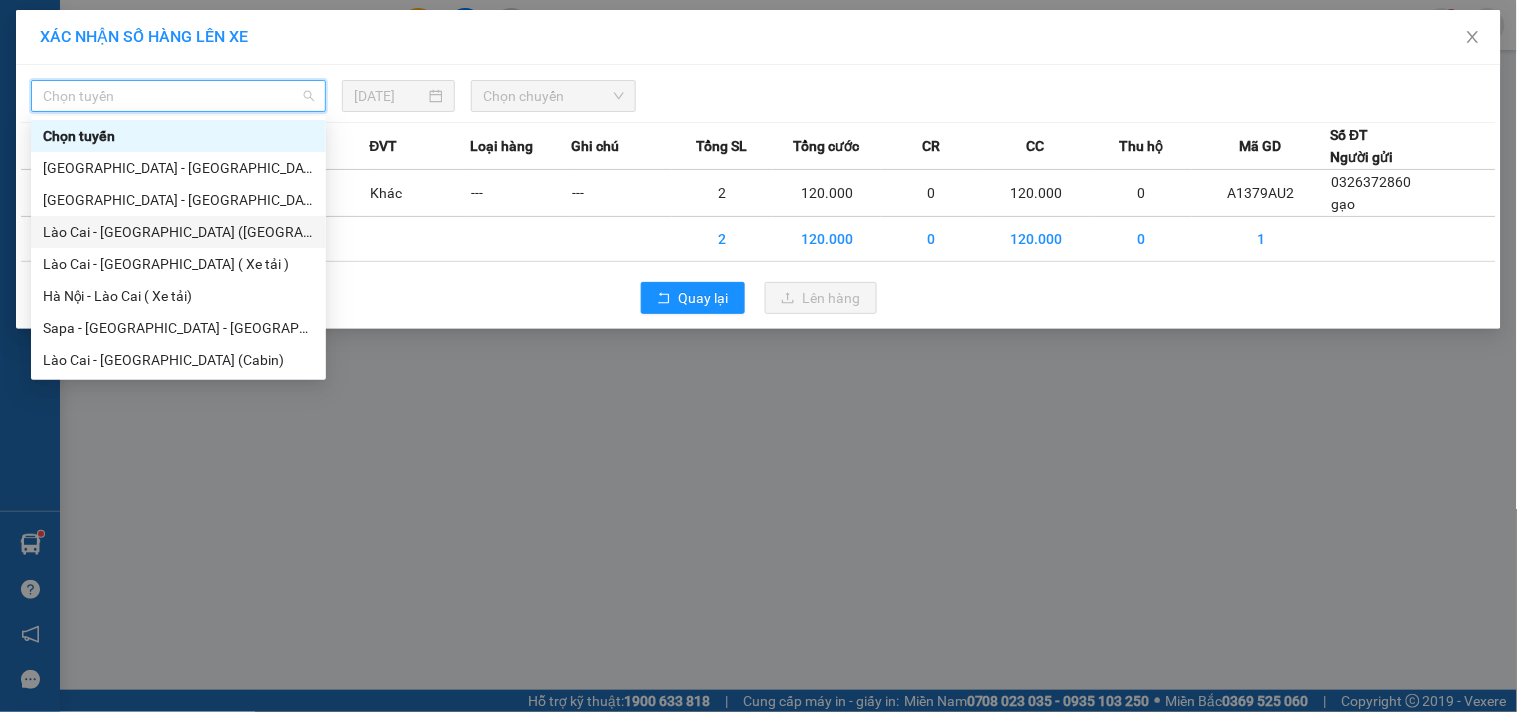 click on "Lào Cai - [GEOGRAPHIC_DATA] ([GEOGRAPHIC_DATA])" at bounding box center [178, 232] 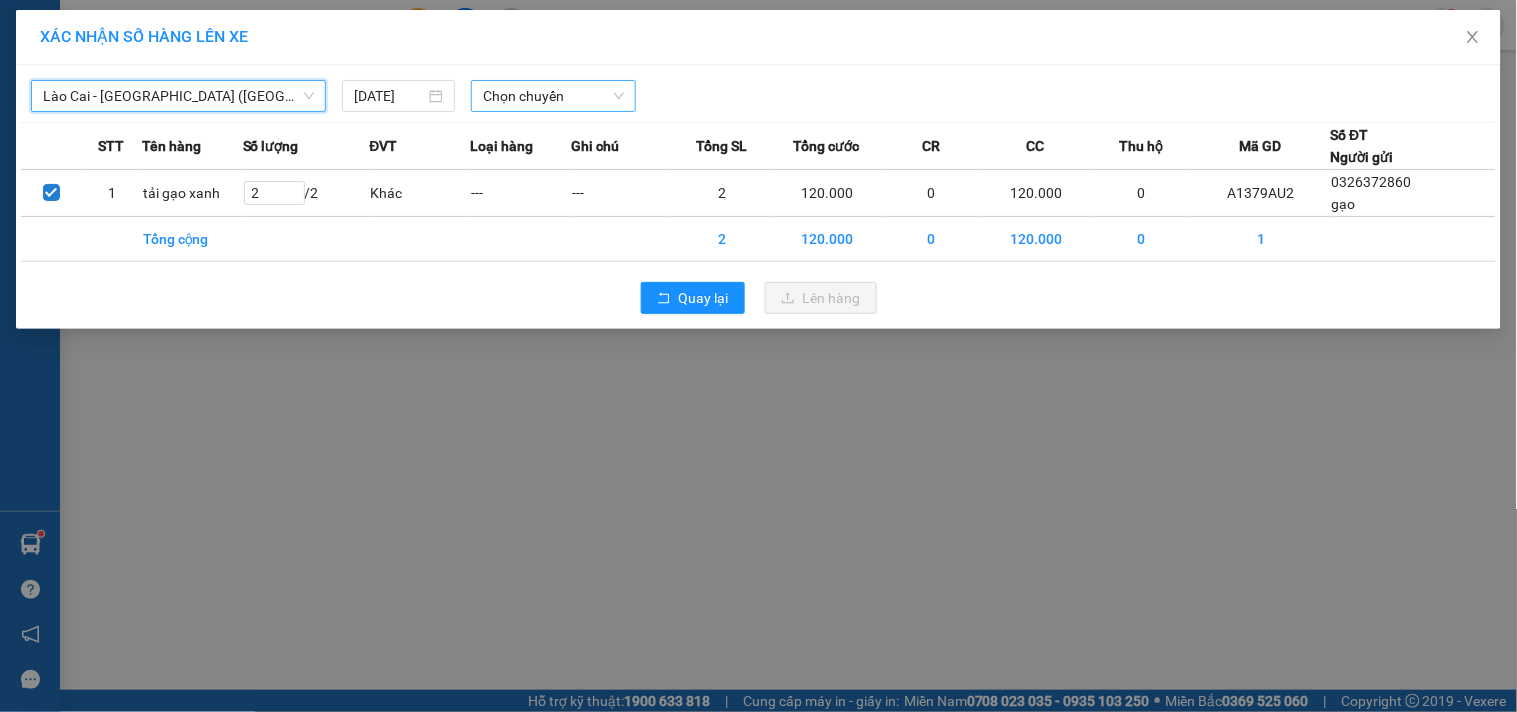 click on "Chọn chuyến" at bounding box center [553, 96] 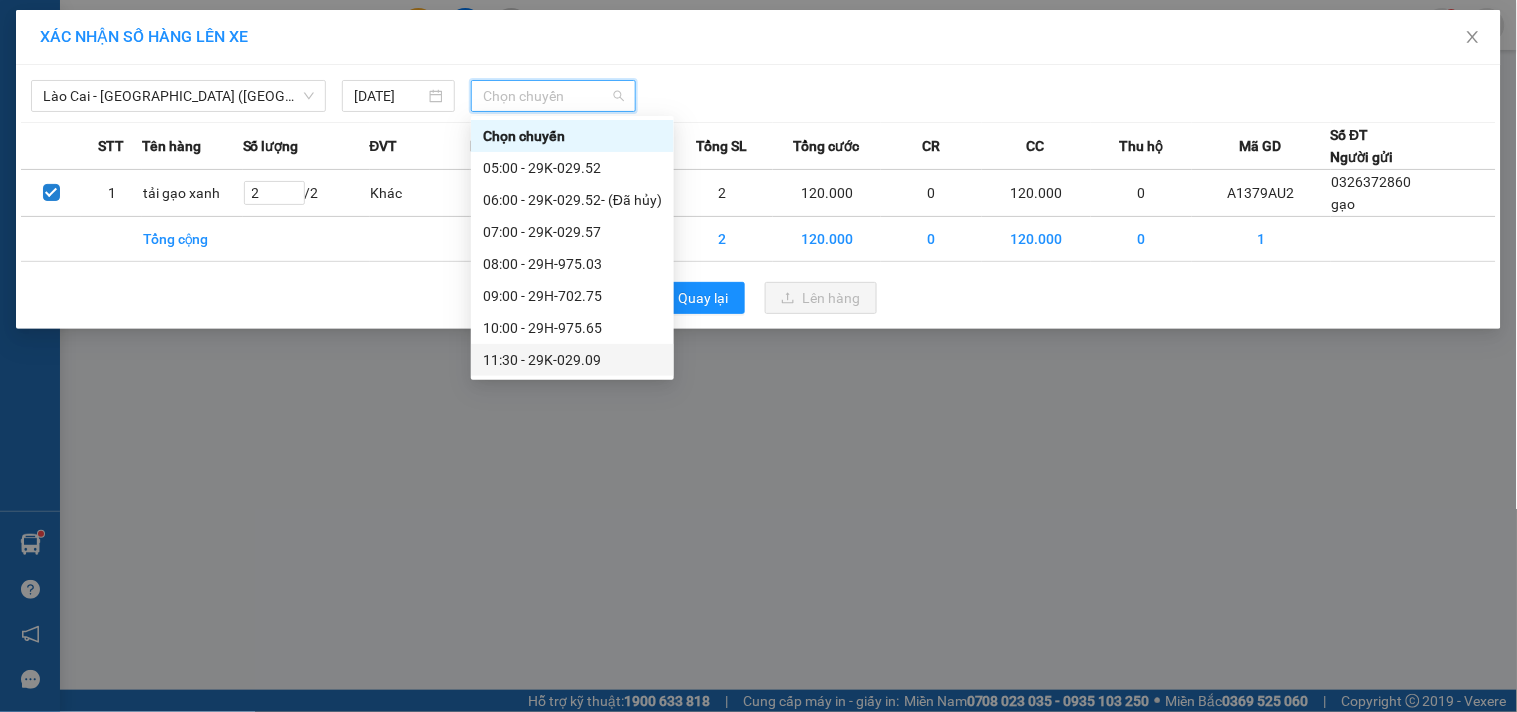 click on "11:30     - 29K-029.09" at bounding box center (572, 360) 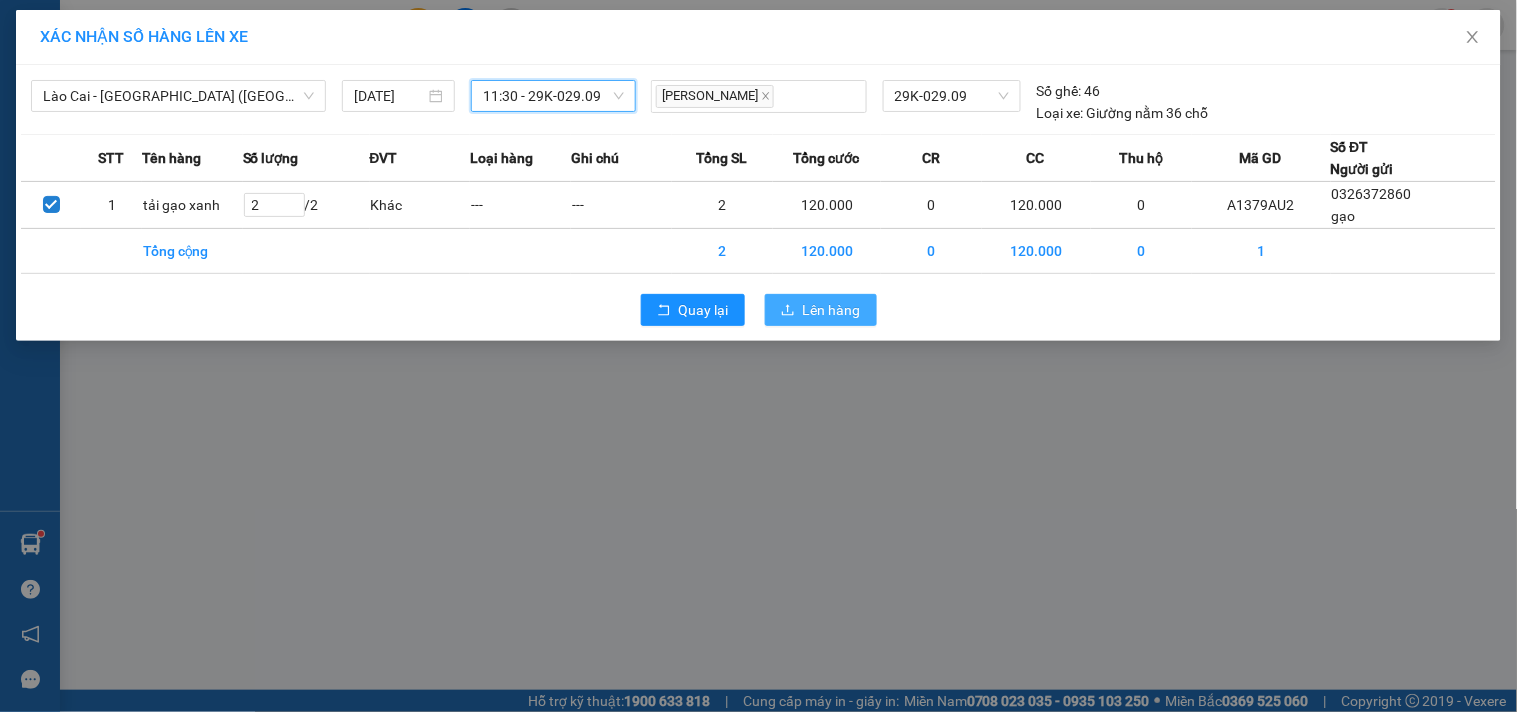 click on "Lên hàng" at bounding box center [832, 310] 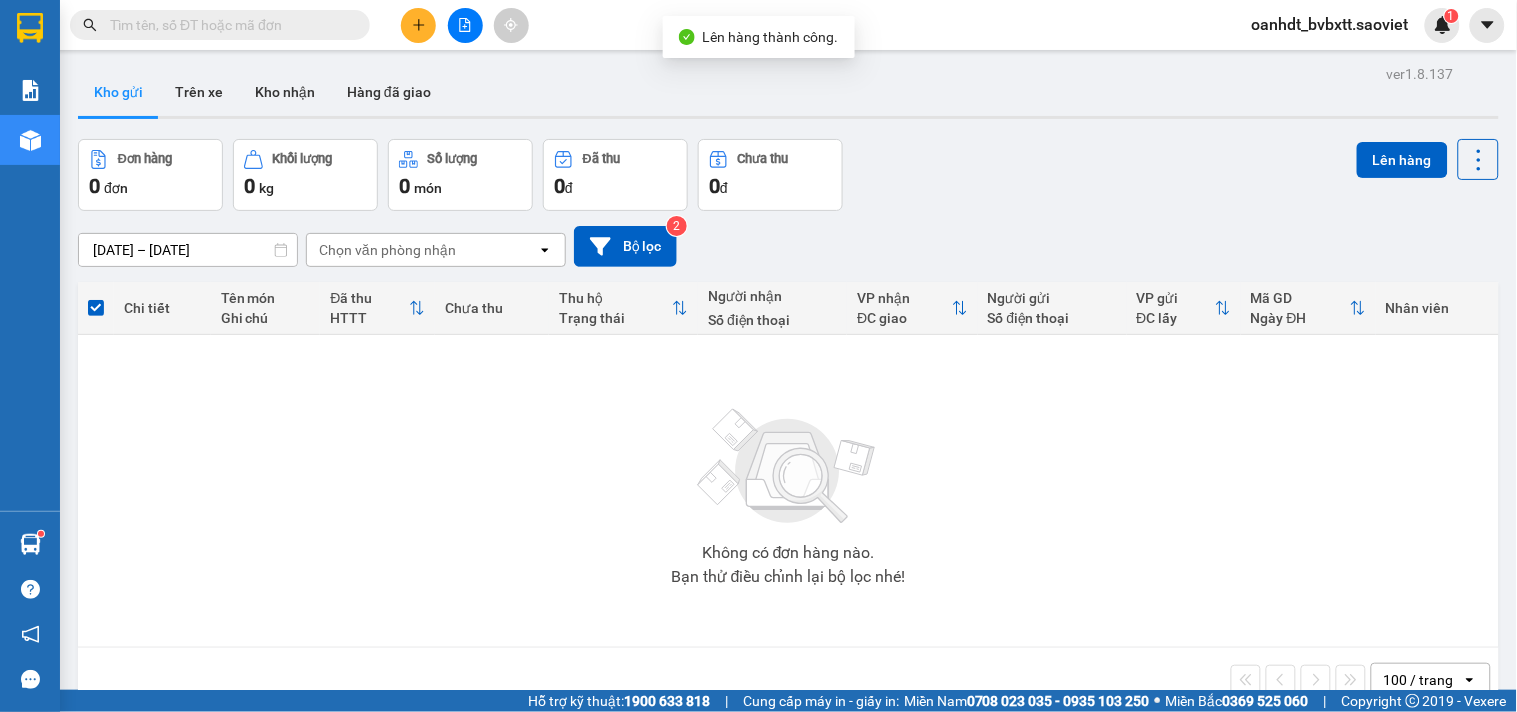 click at bounding box center (465, 25) 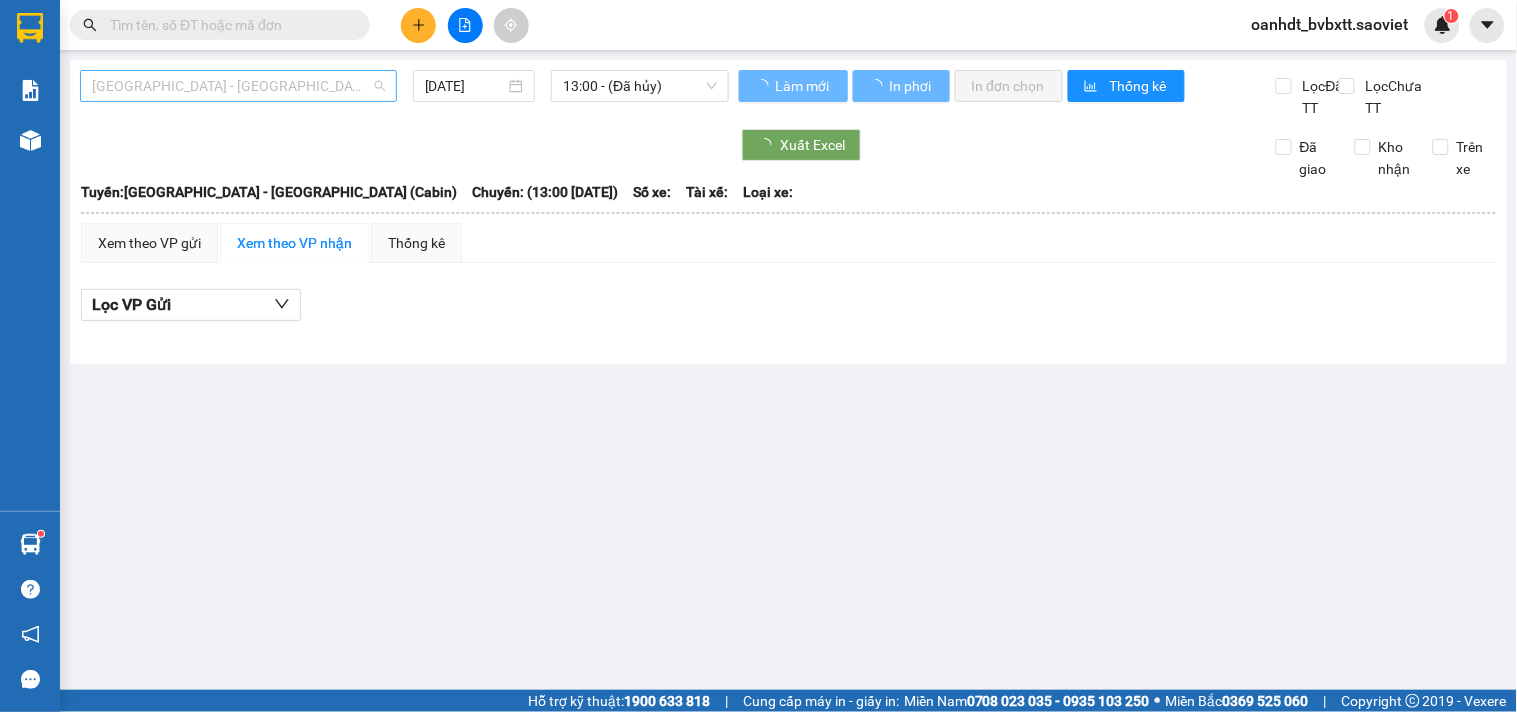 click on "[GEOGRAPHIC_DATA] - [GEOGRAPHIC_DATA] (Cabin)" at bounding box center [238, 86] 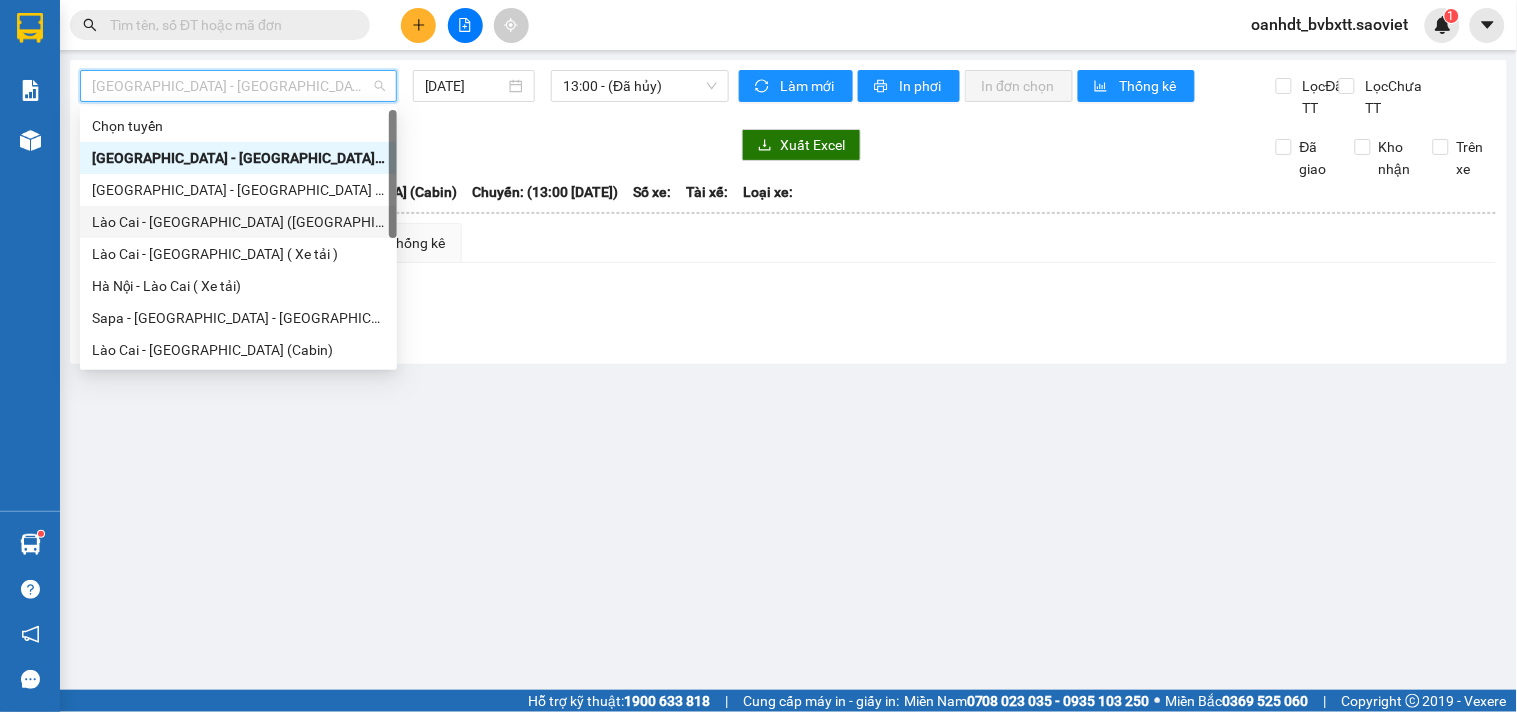click on "Lào Cai - [GEOGRAPHIC_DATA] ([GEOGRAPHIC_DATA])" at bounding box center (238, 222) 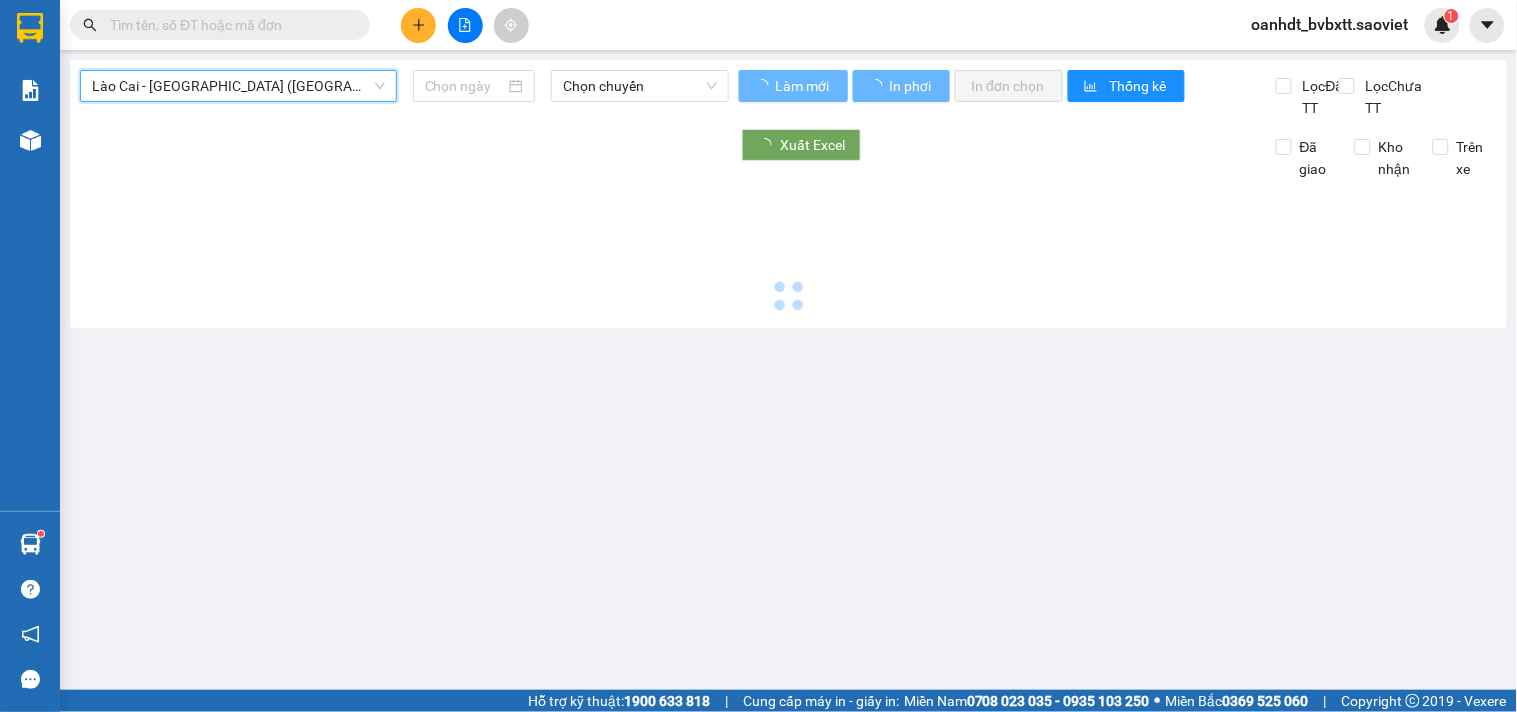 type on "[DATE]" 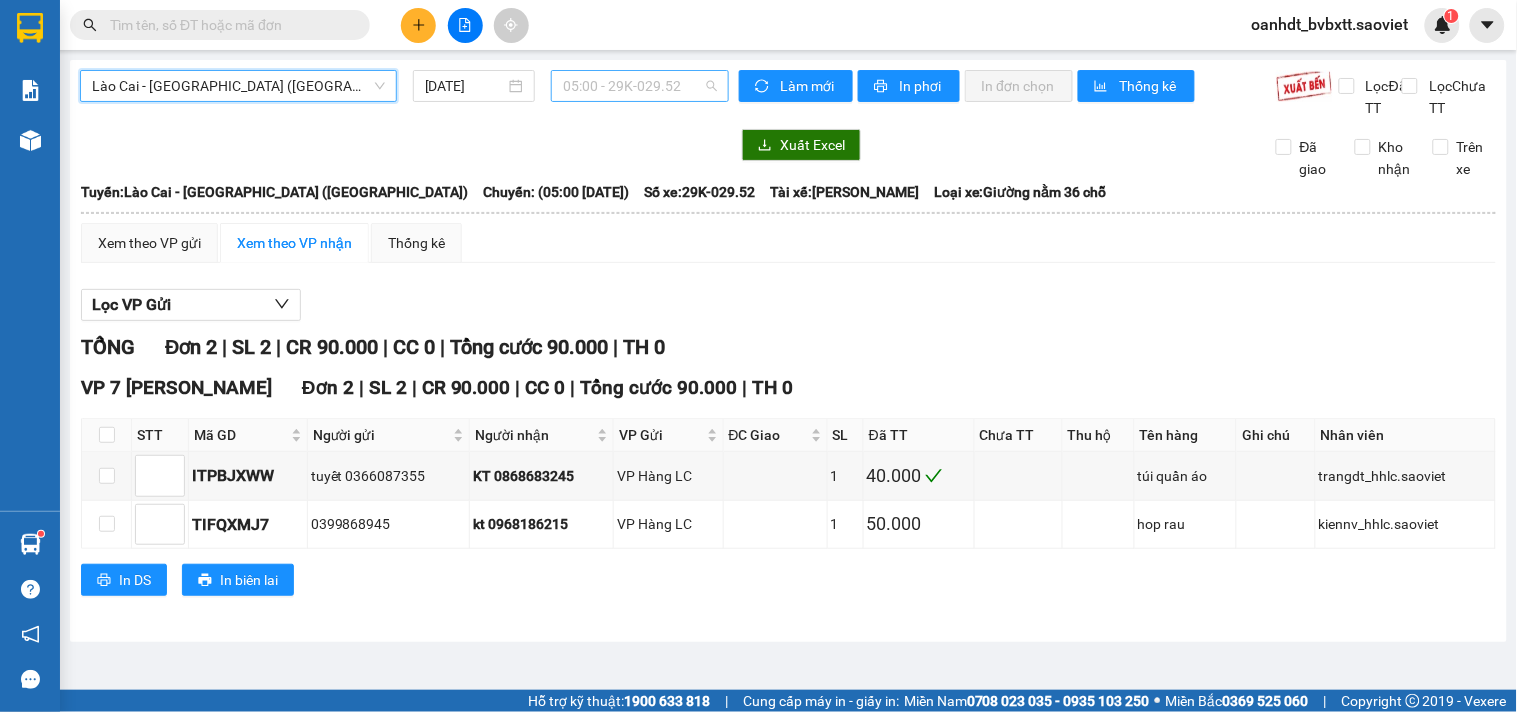 click on "05:00     - 29K-029.52" at bounding box center (640, 86) 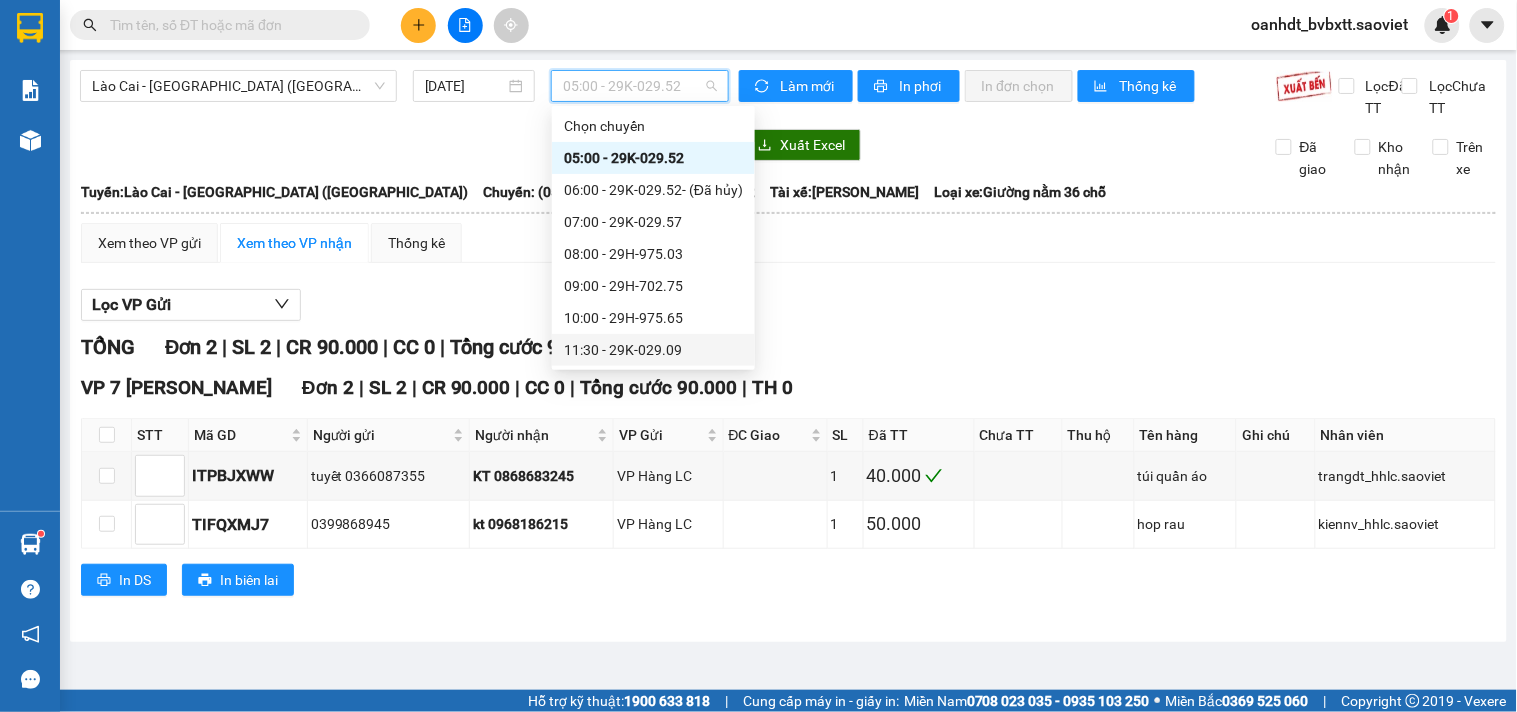 click on "11:30     - 29K-029.09" at bounding box center (653, 350) 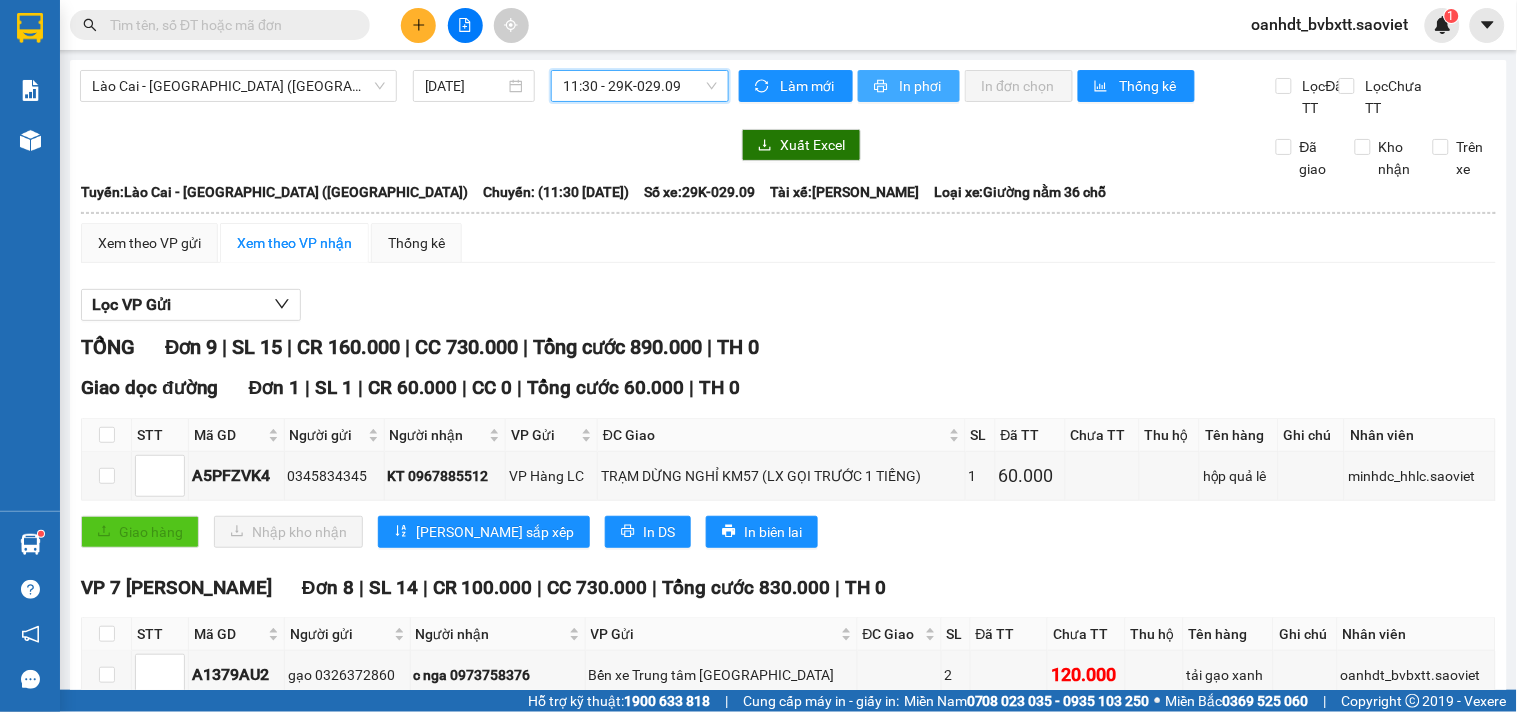 click on "In phơi" at bounding box center [921, 86] 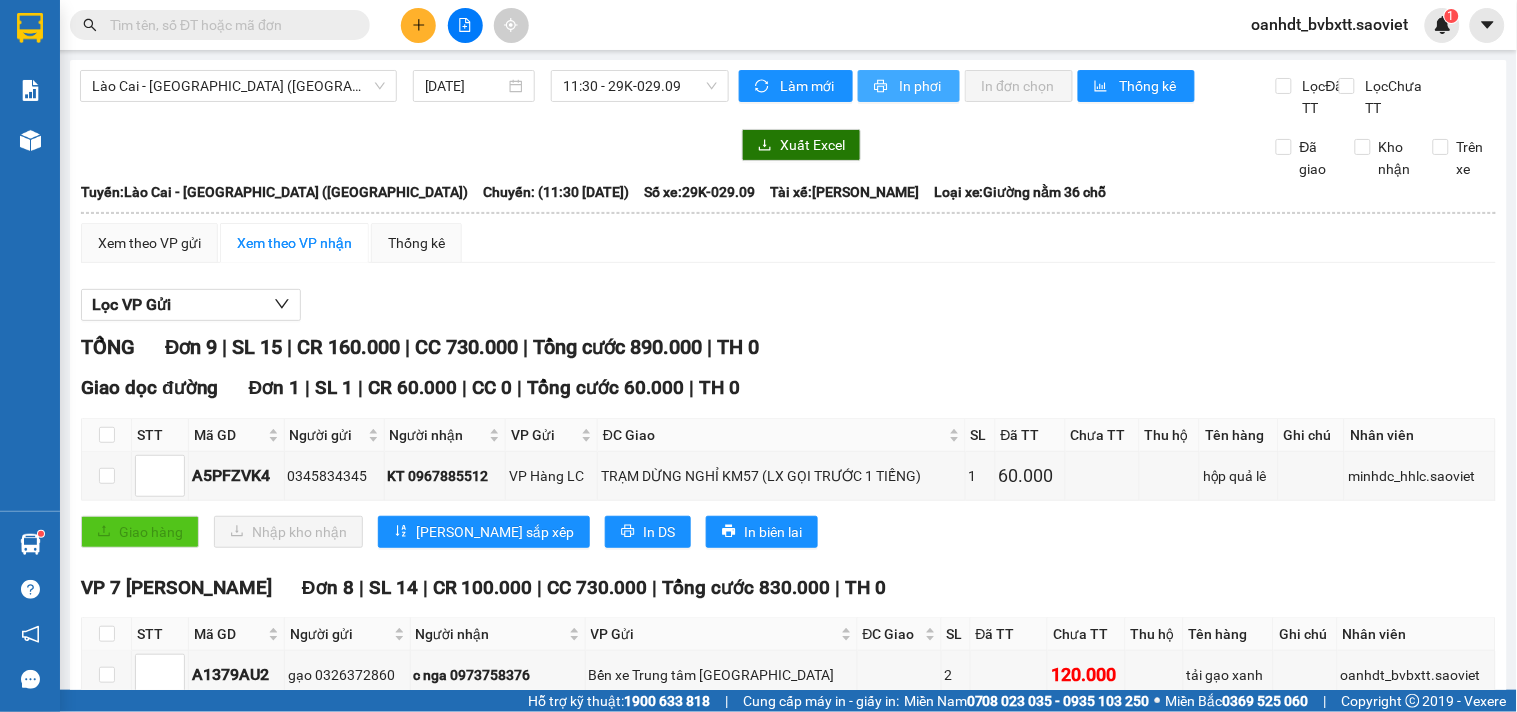 scroll, scrollTop: 0, scrollLeft: 0, axis: both 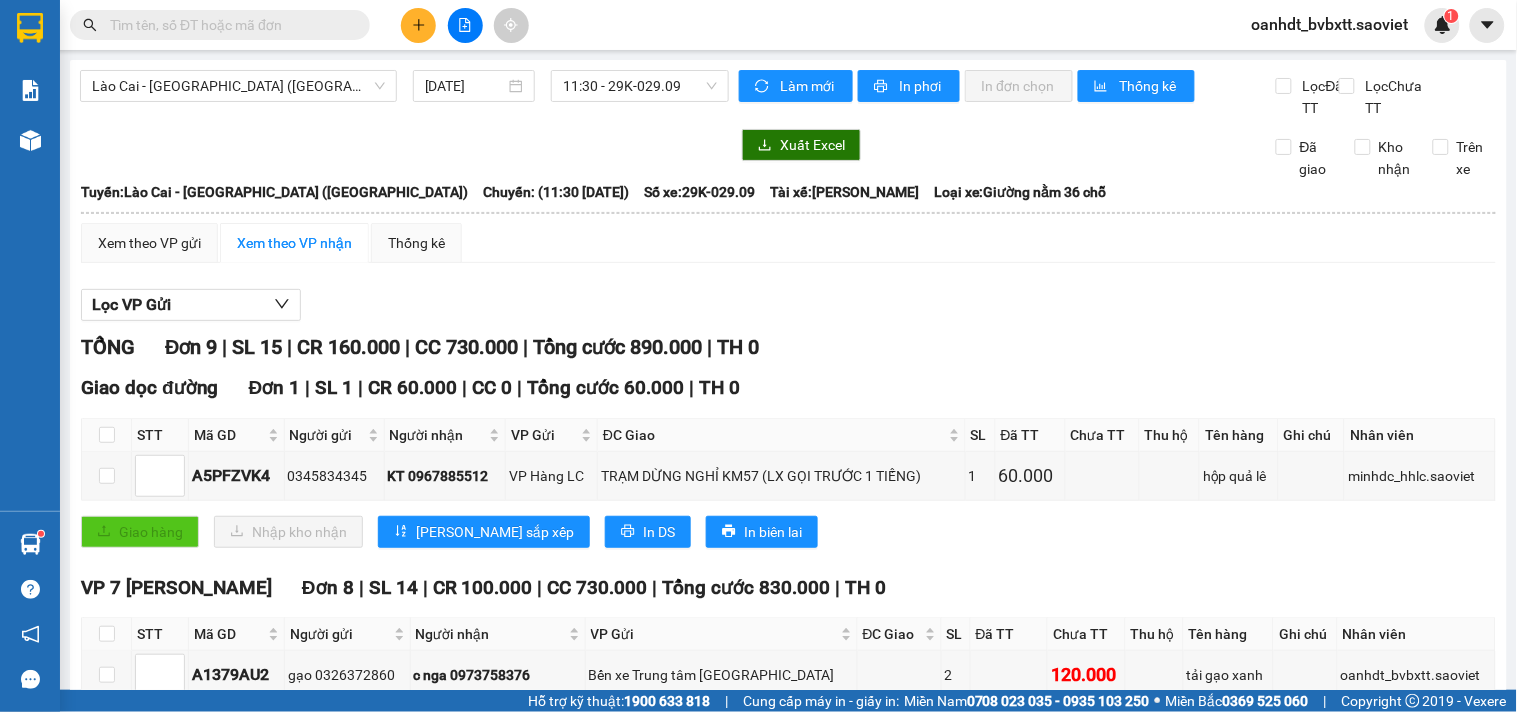 click at bounding box center (418, 25) 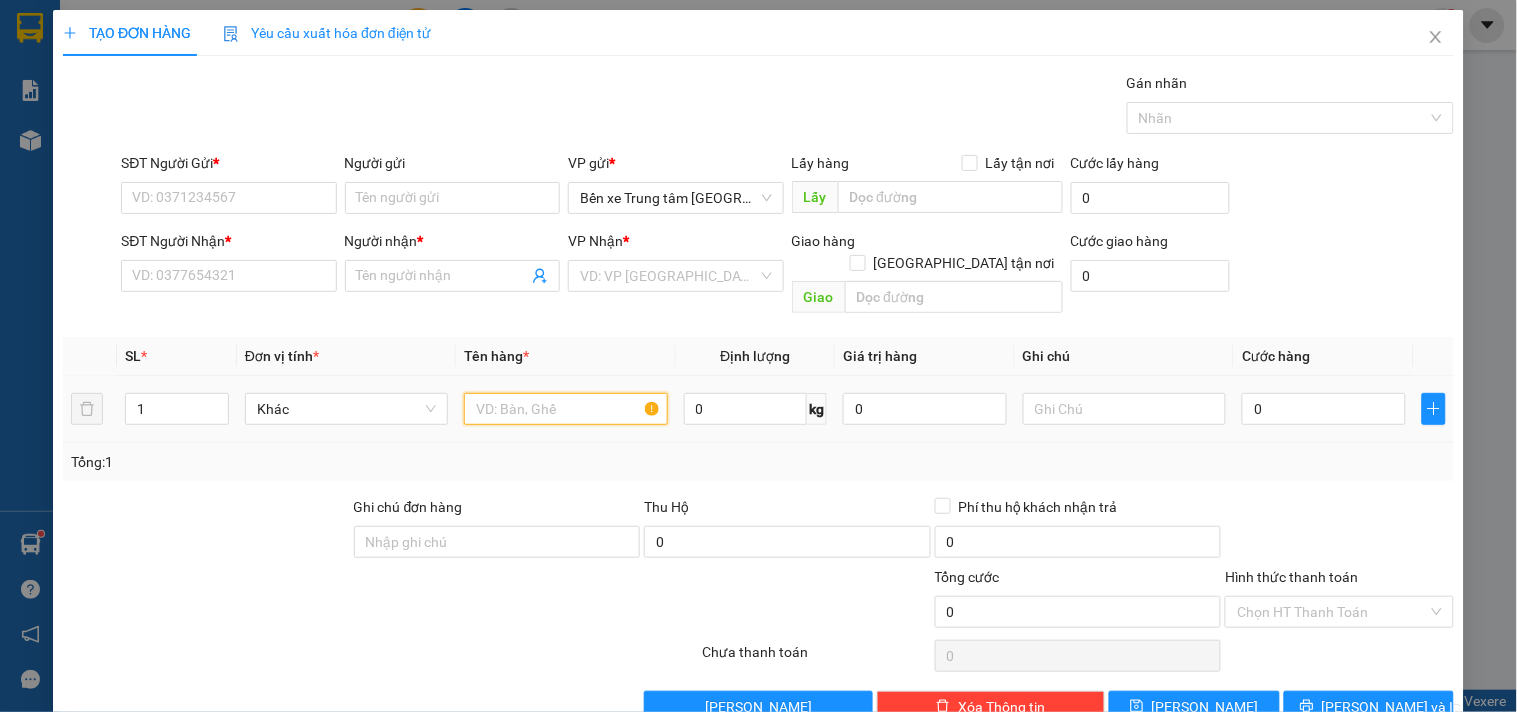 click at bounding box center [565, 409] 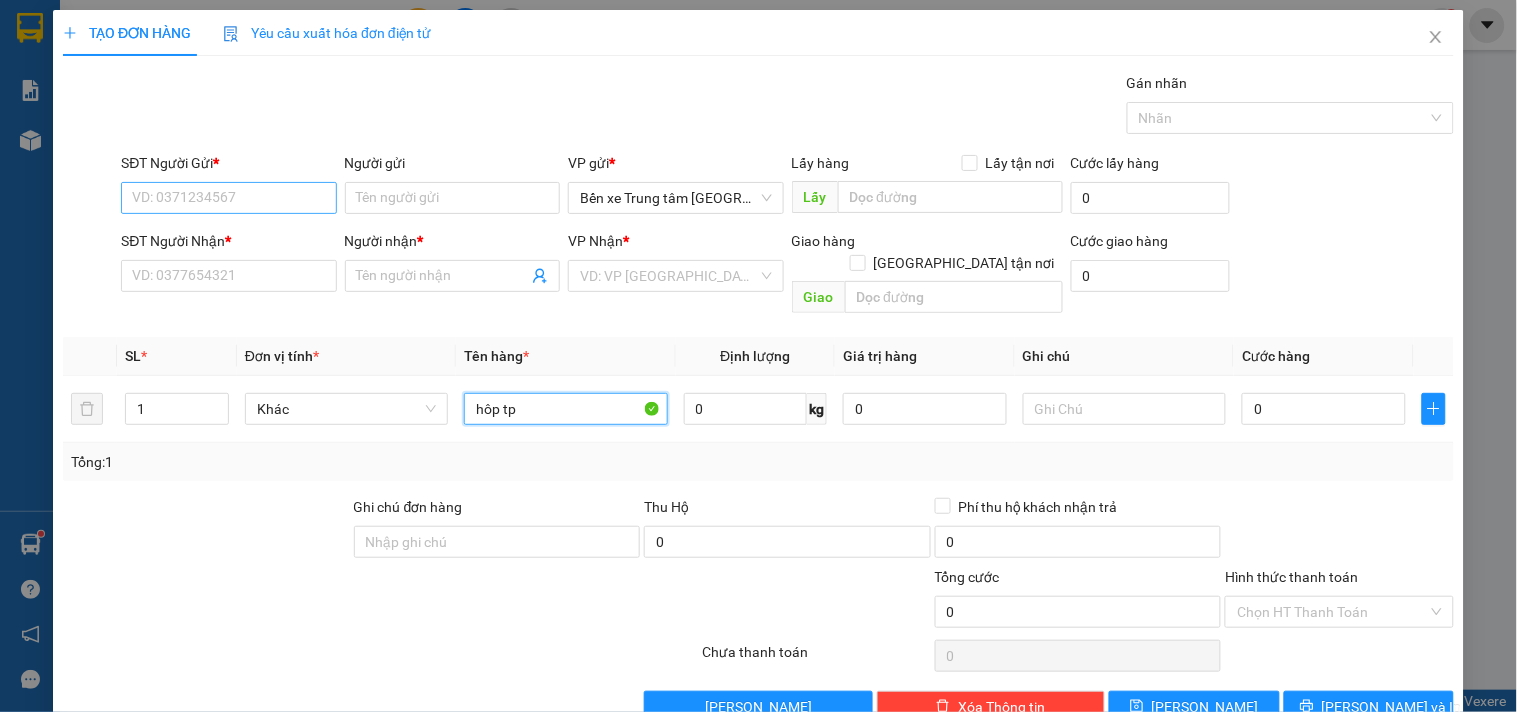 type on "hôp tp" 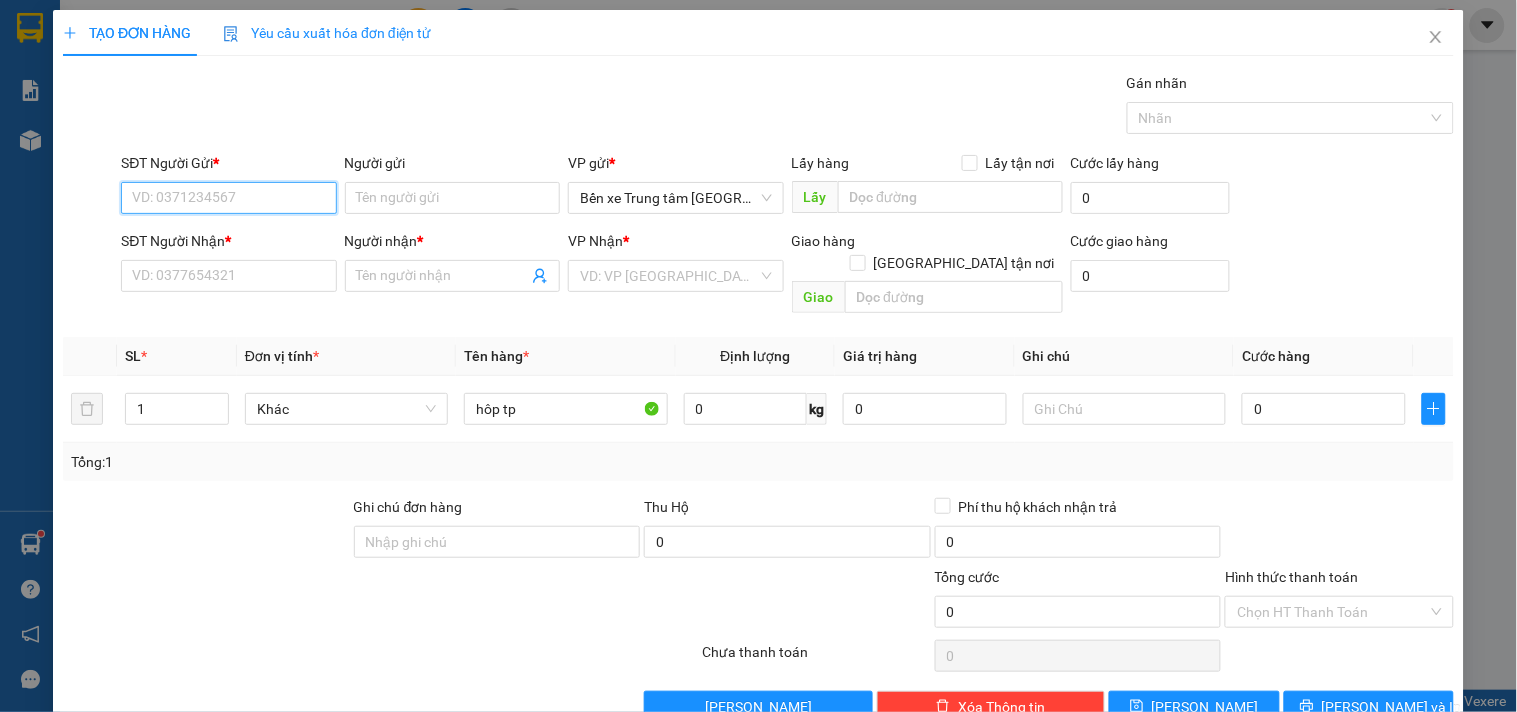 click on "SĐT Người Gửi  *" at bounding box center (228, 198) 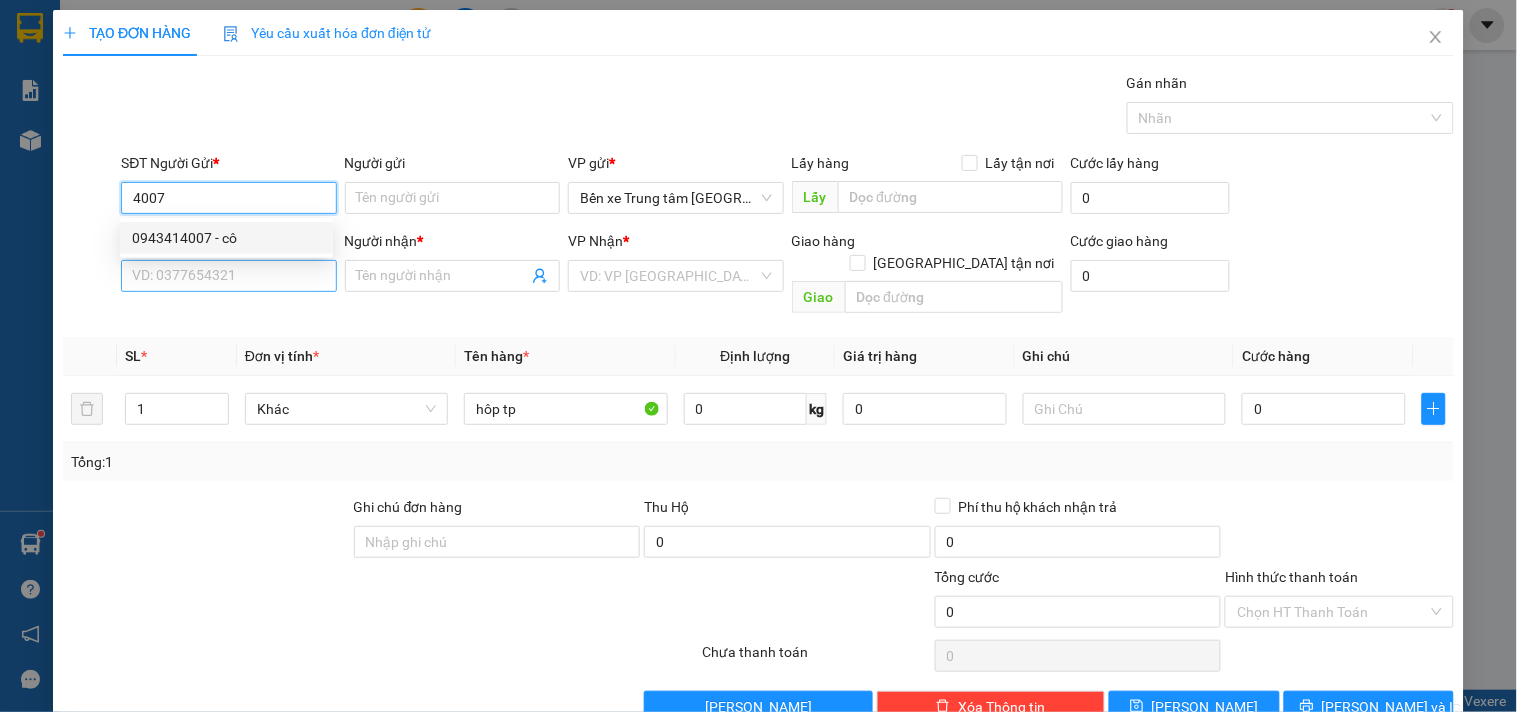 drag, startPoint x: 201, startPoint y: 237, endPoint x: 210, endPoint y: 277, distance: 41 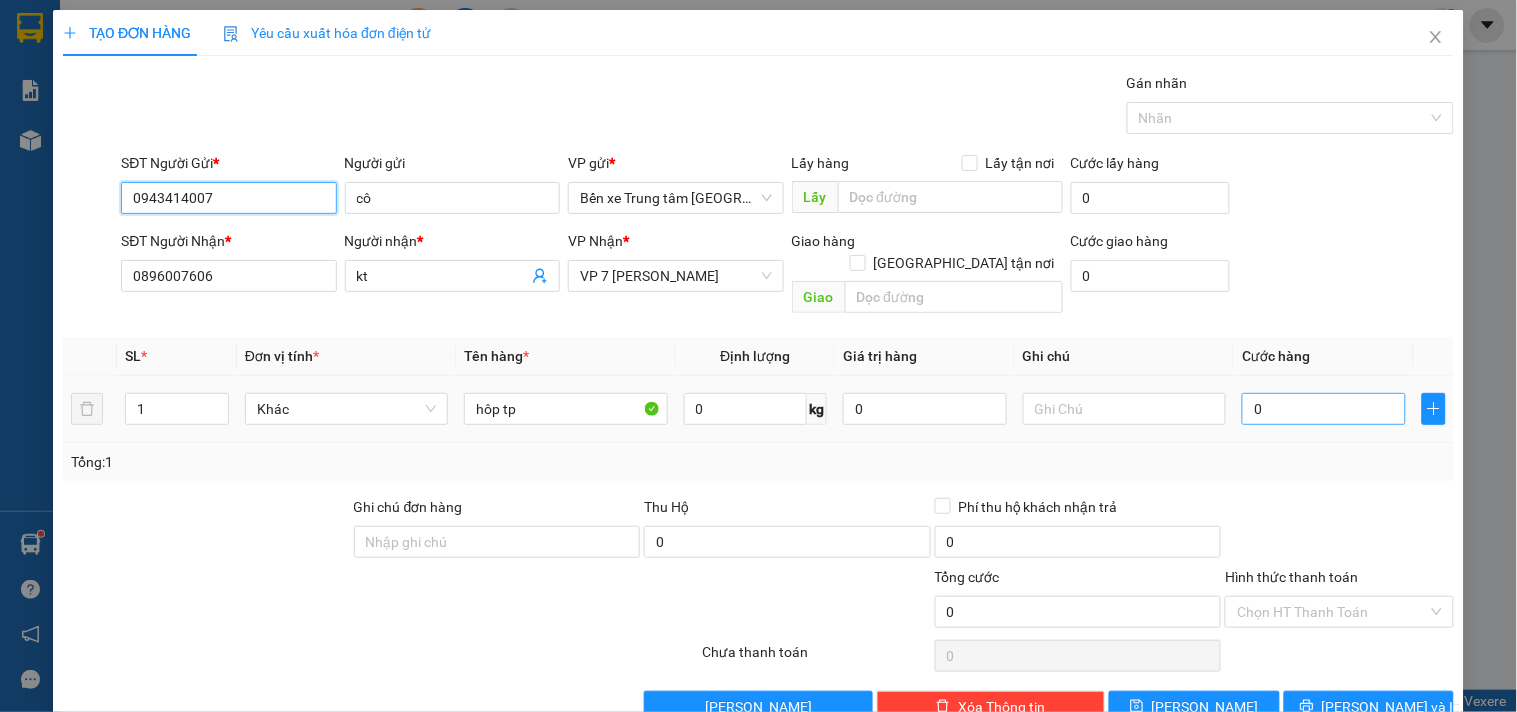 type on "0943414007" 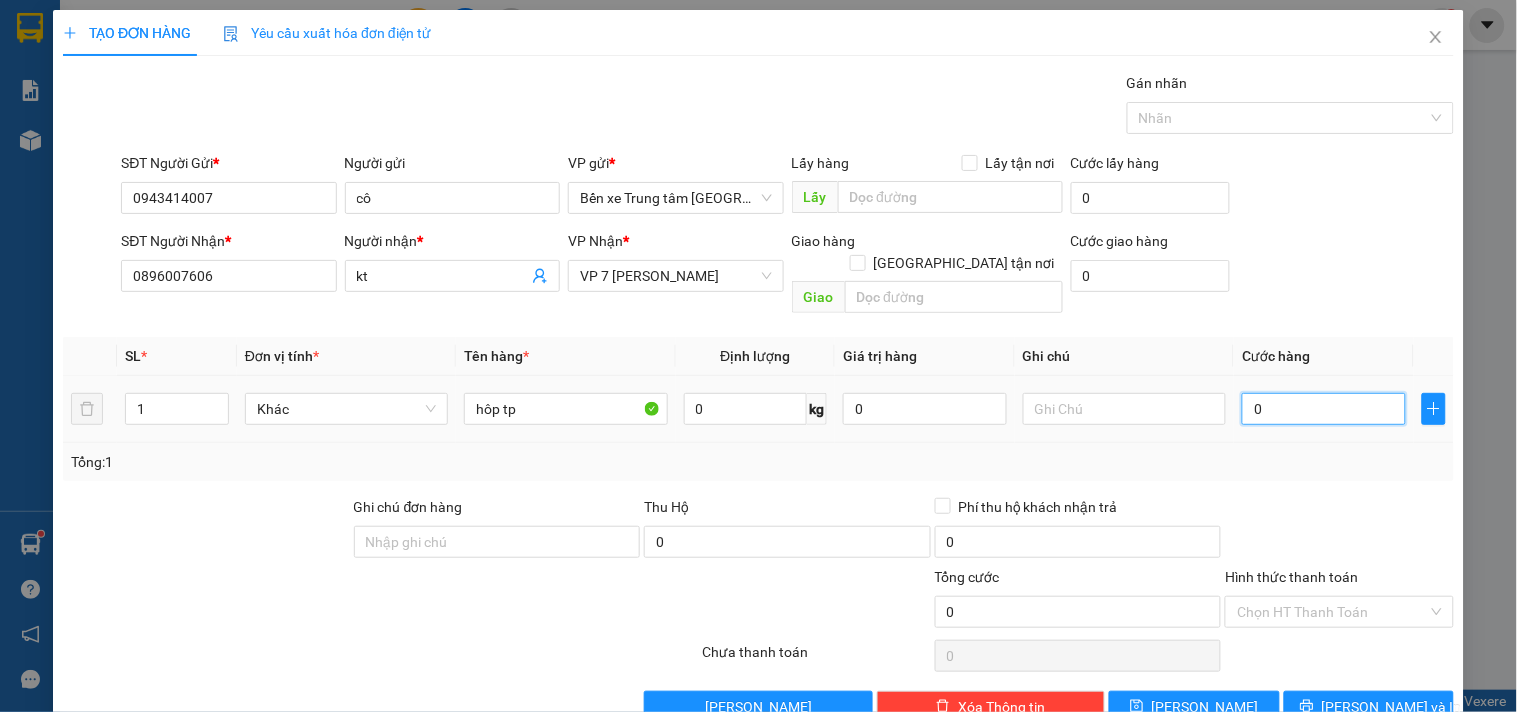 click on "0" at bounding box center (1324, 409) 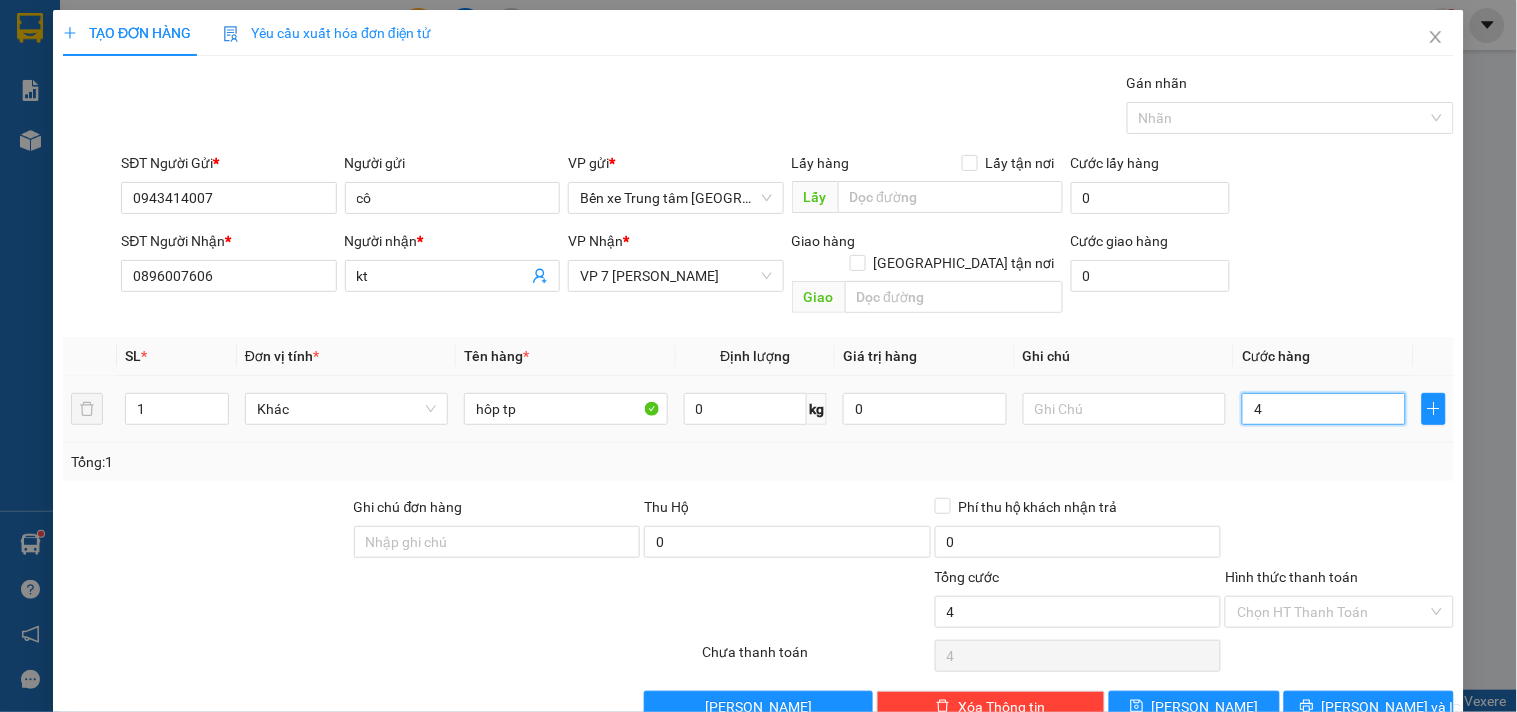 type on "40" 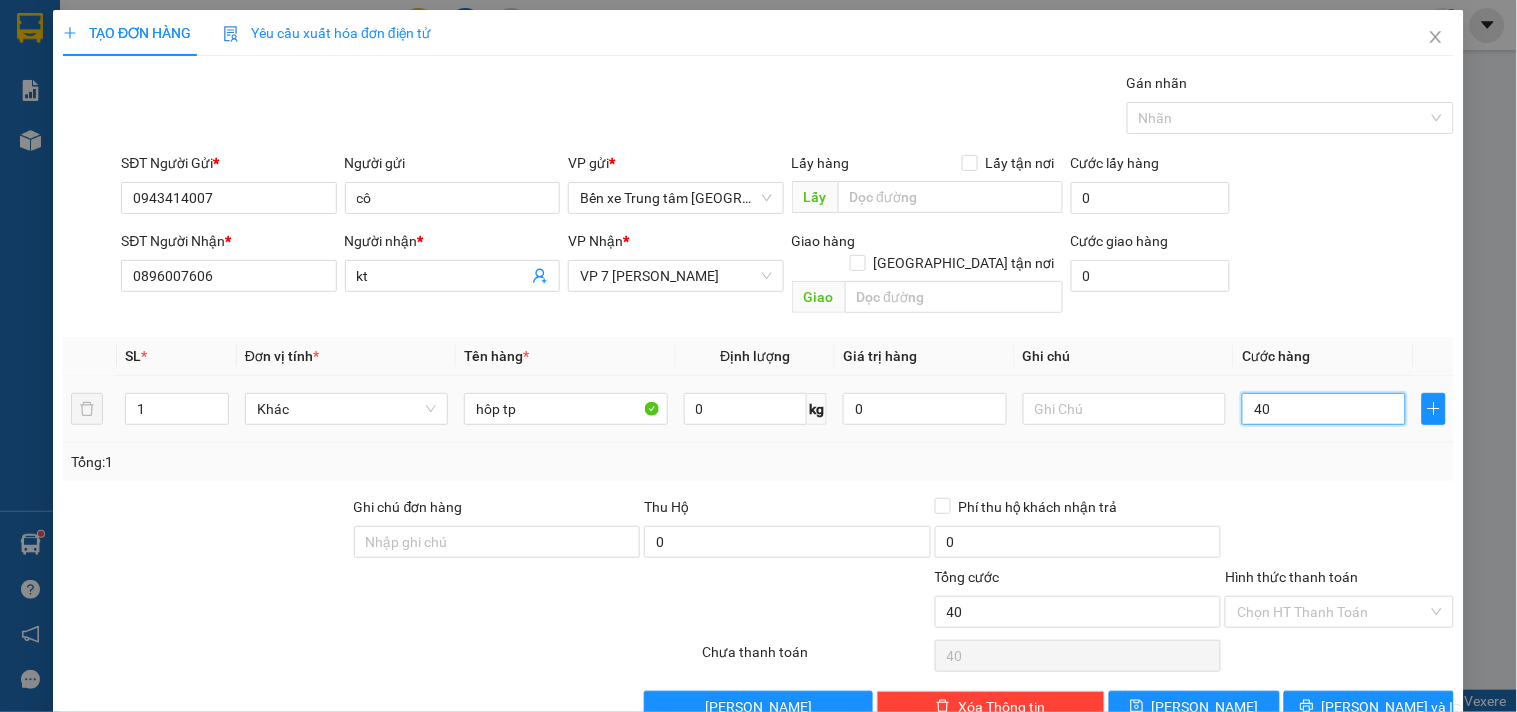 type on "400" 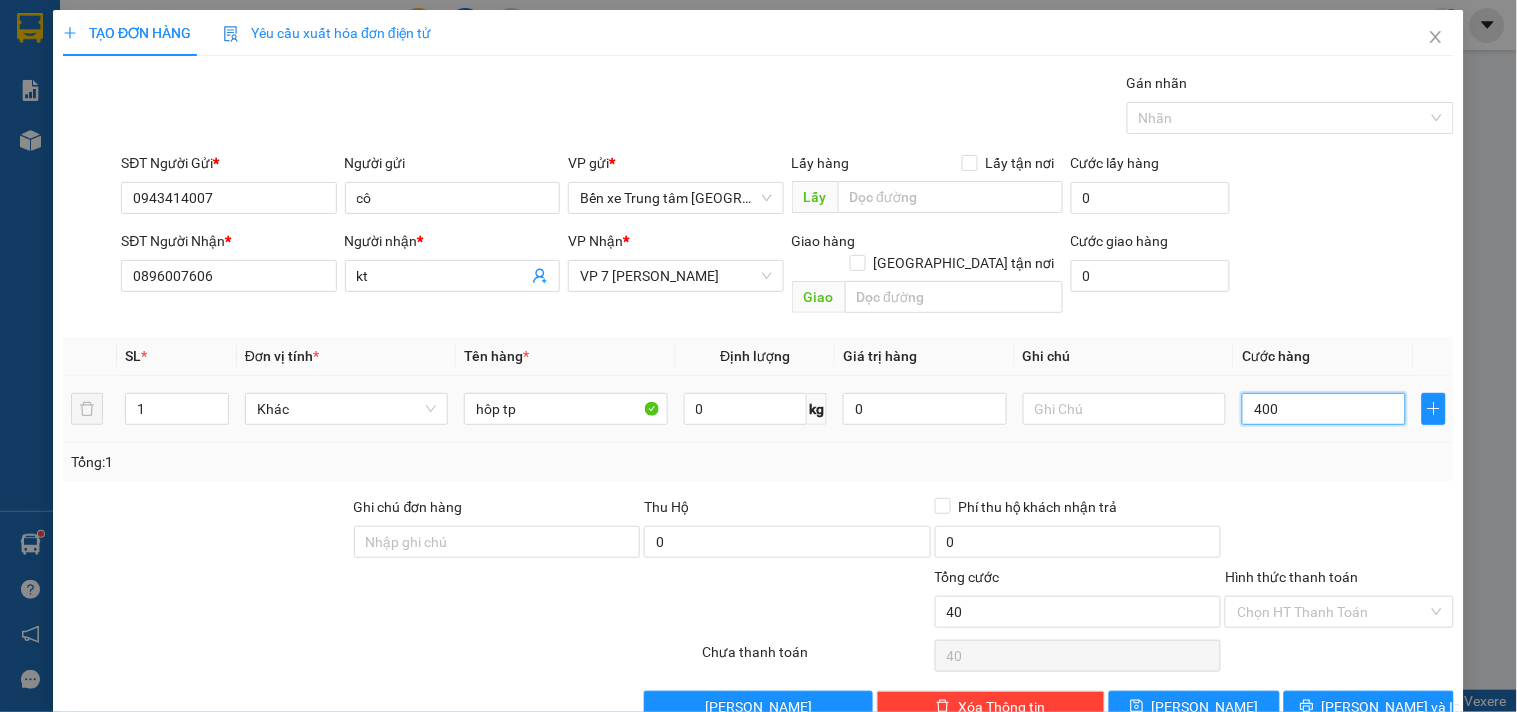 type on "400" 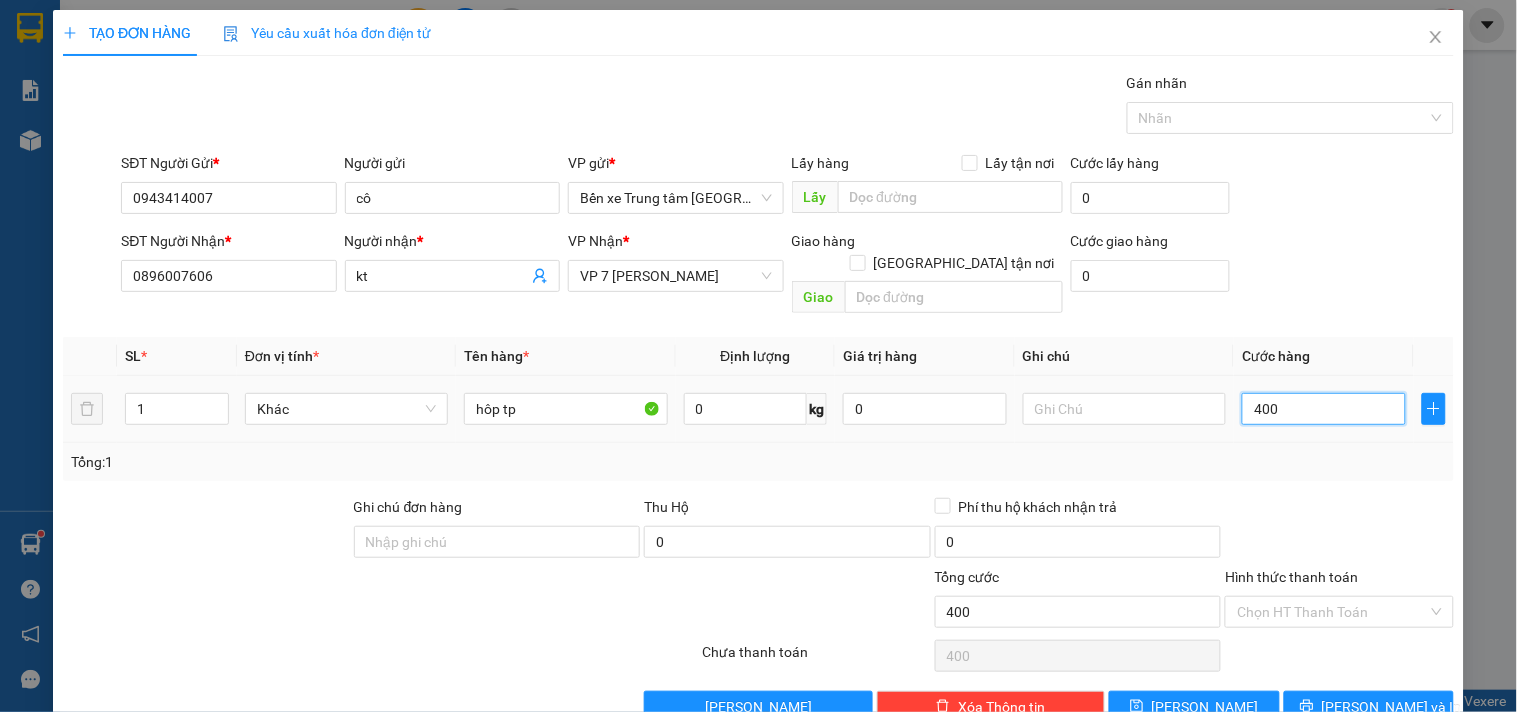 type on "4.000" 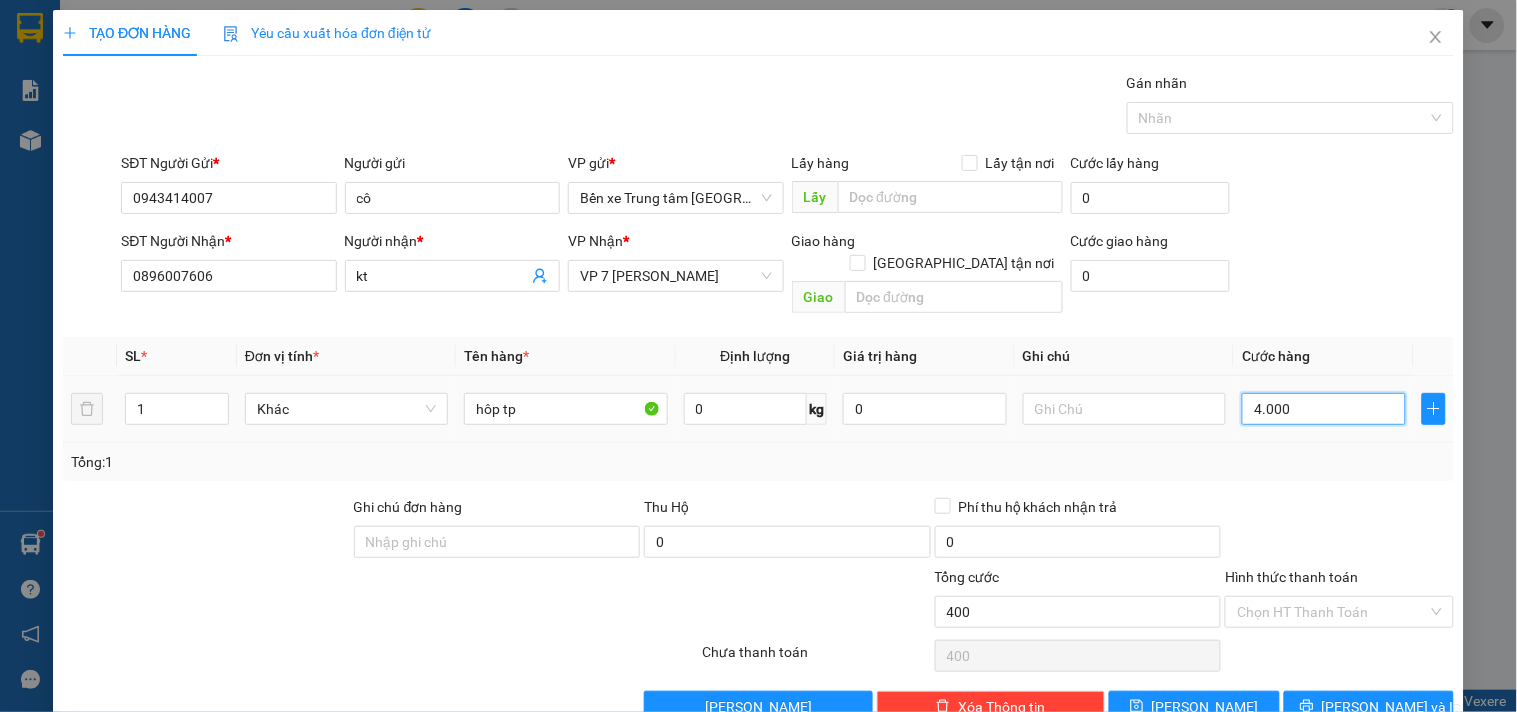 type on "4.000" 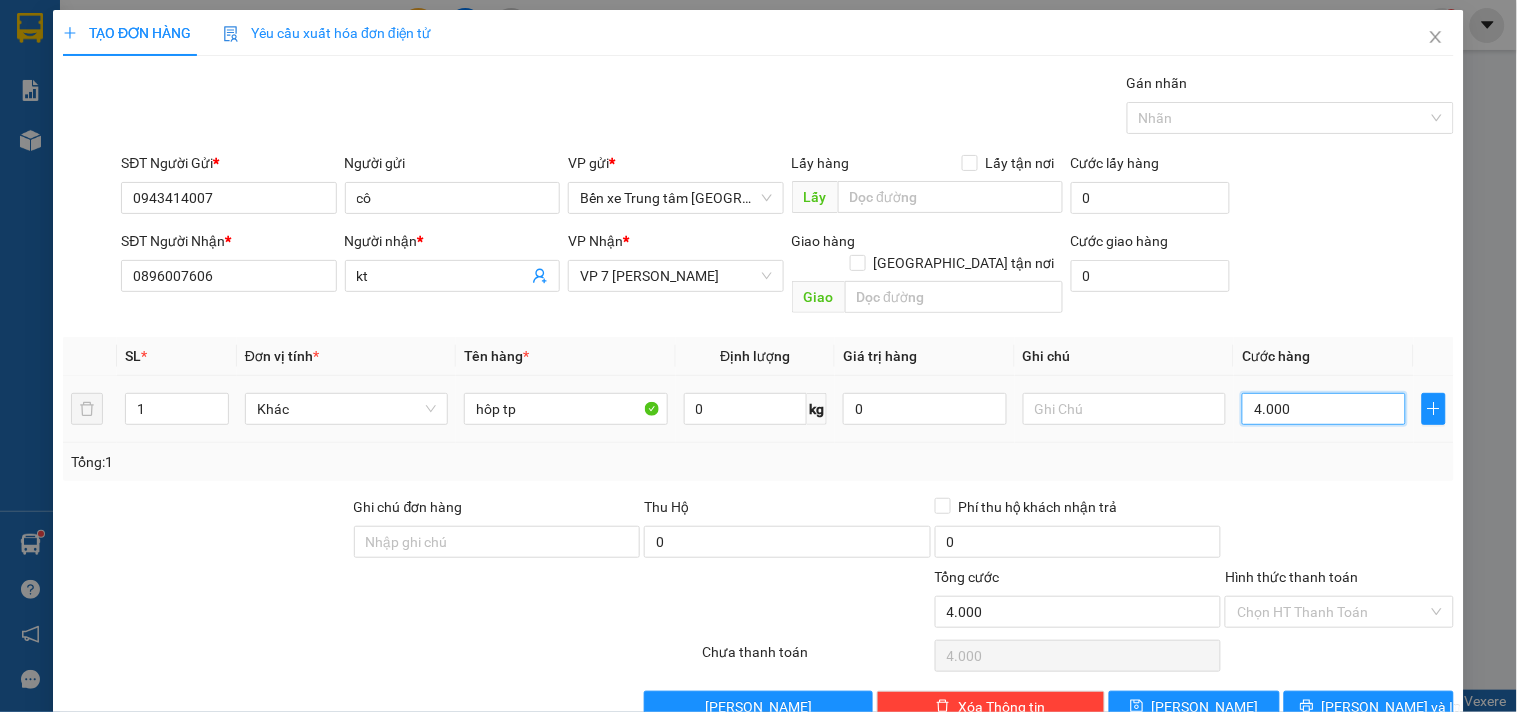 type on "40.000" 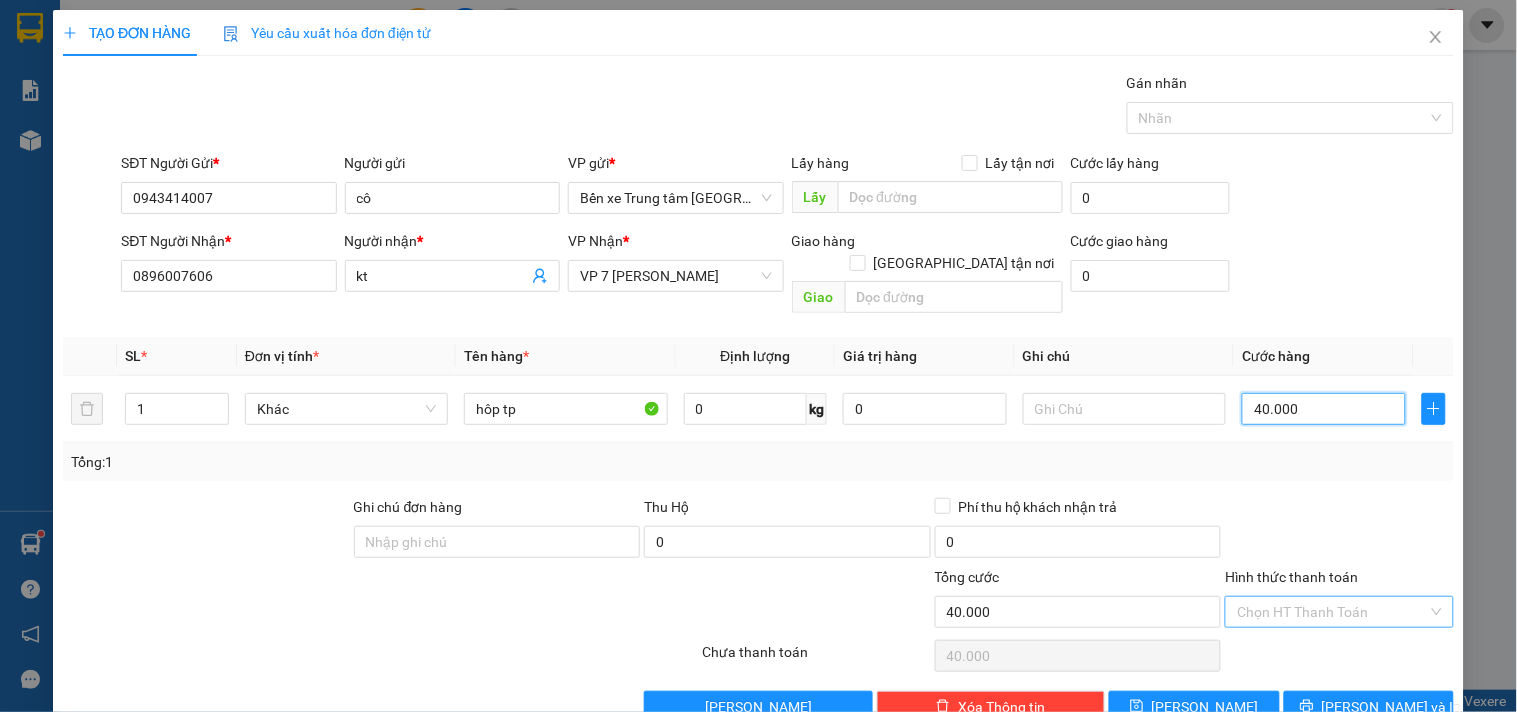 type on "40.000" 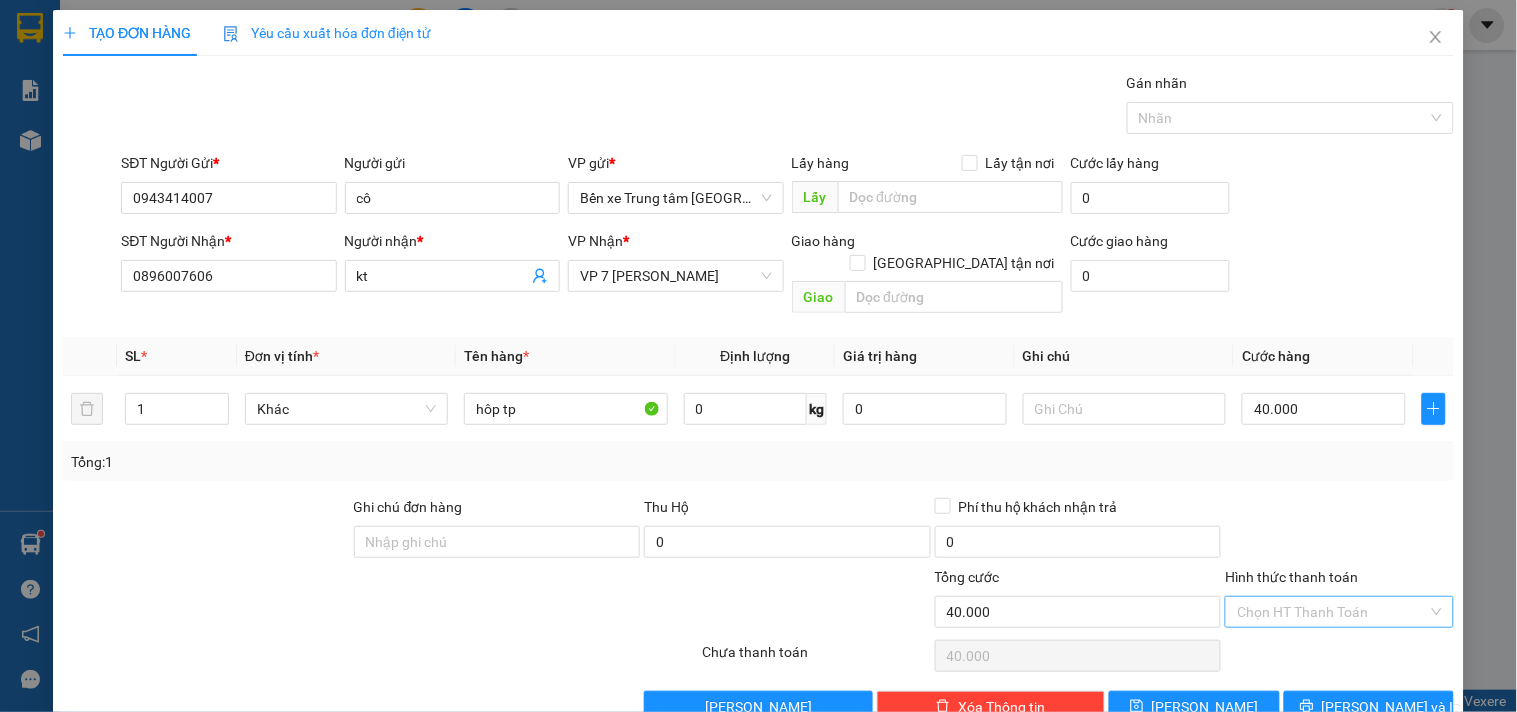 click on "Hình thức thanh toán" at bounding box center (1332, 612) 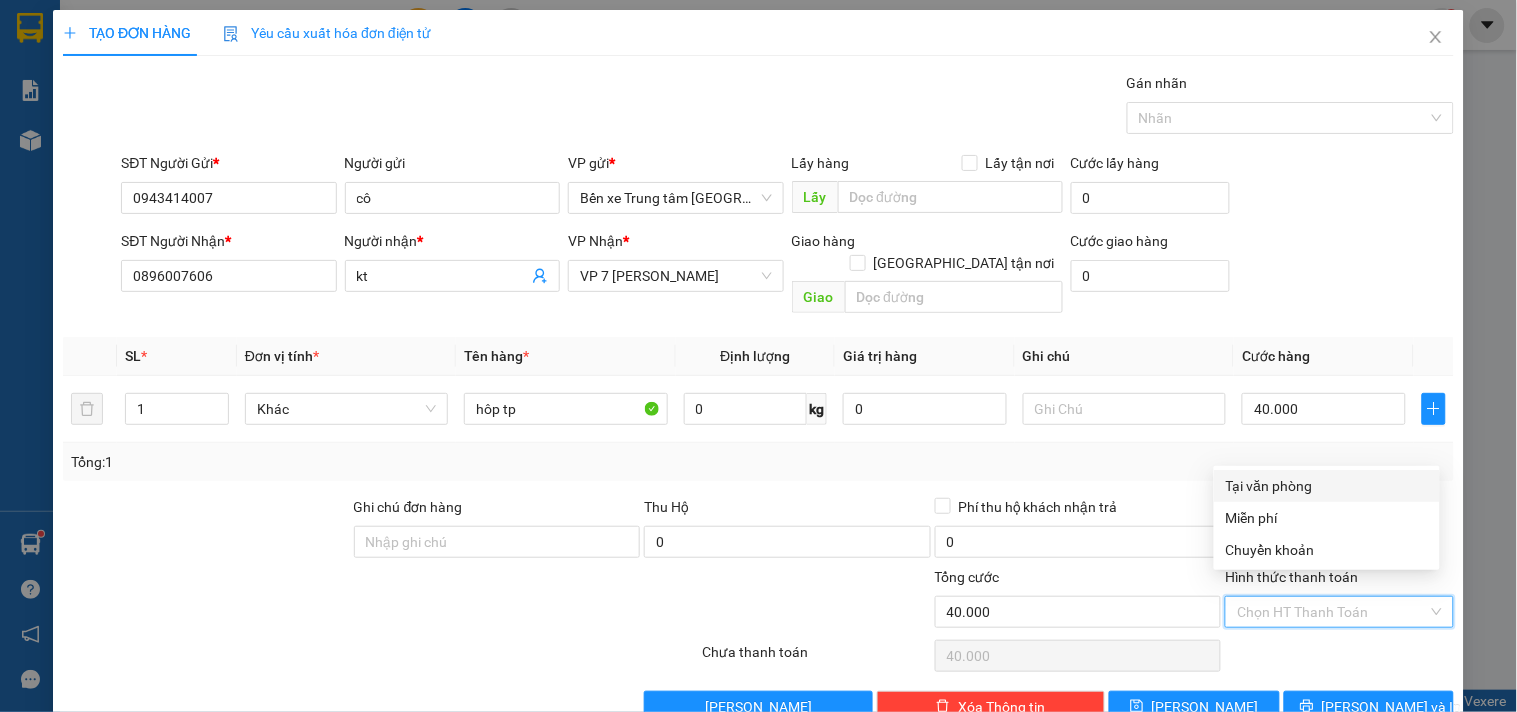 click on "Tại văn phòng" at bounding box center (1327, 486) 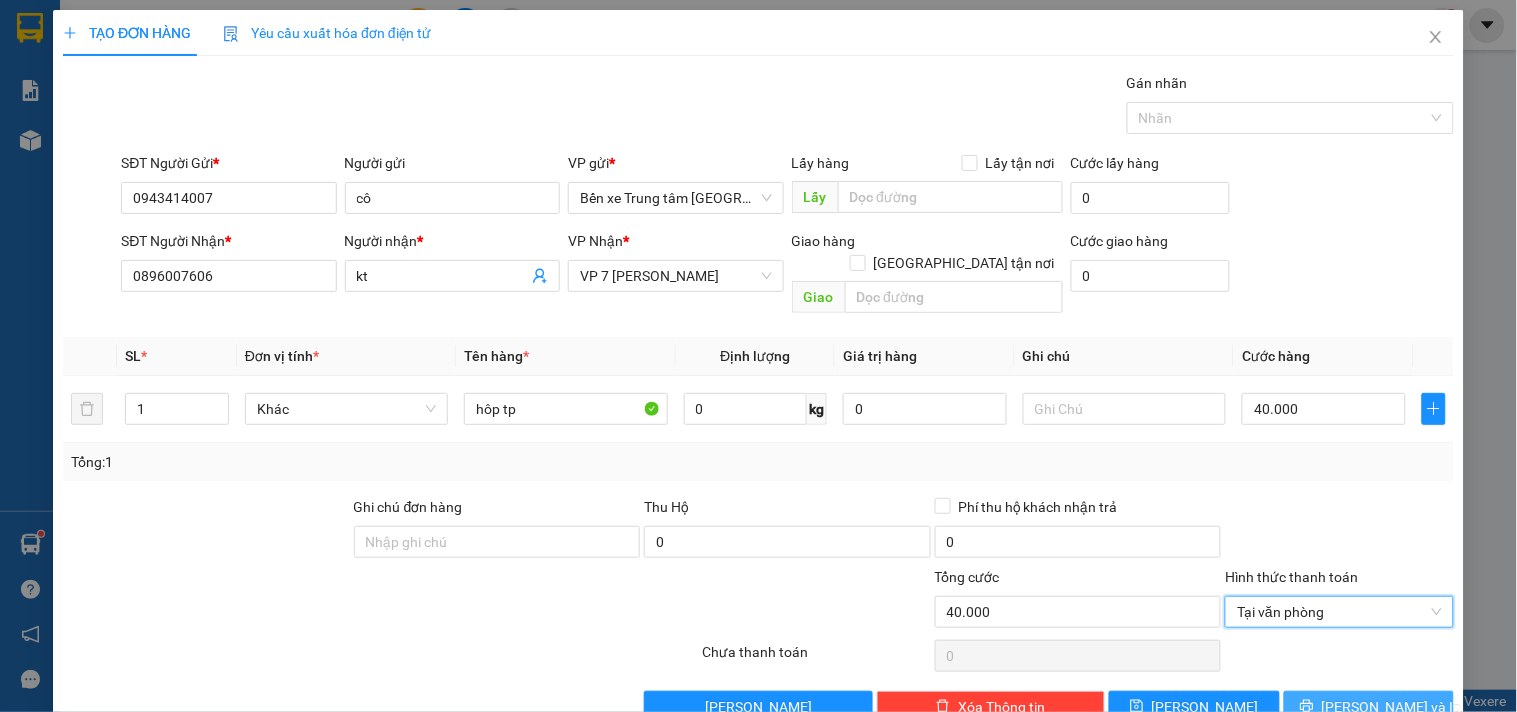 click on "[PERSON_NAME] và In" at bounding box center (1392, 707) 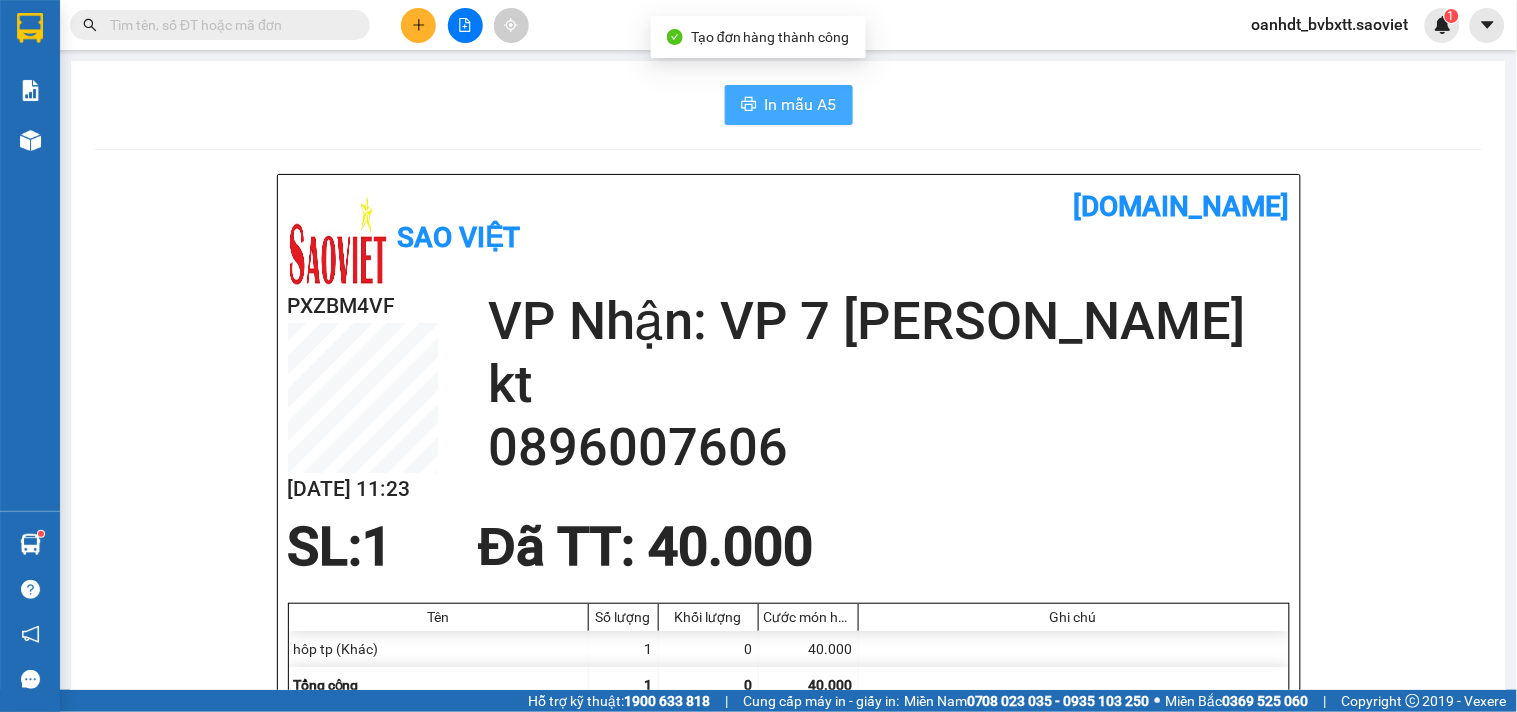click on "In mẫu A5" at bounding box center [789, 105] 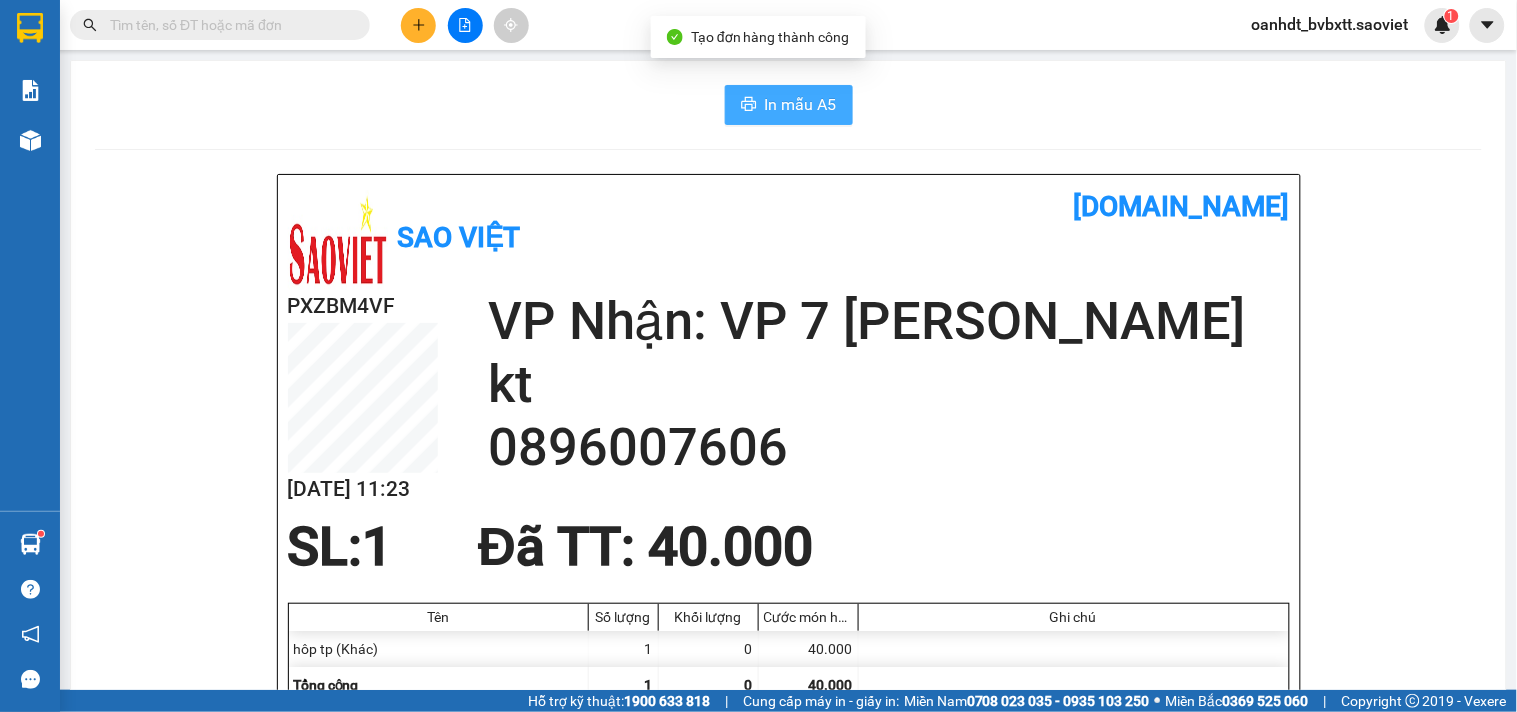 scroll, scrollTop: 0, scrollLeft: 0, axis: both 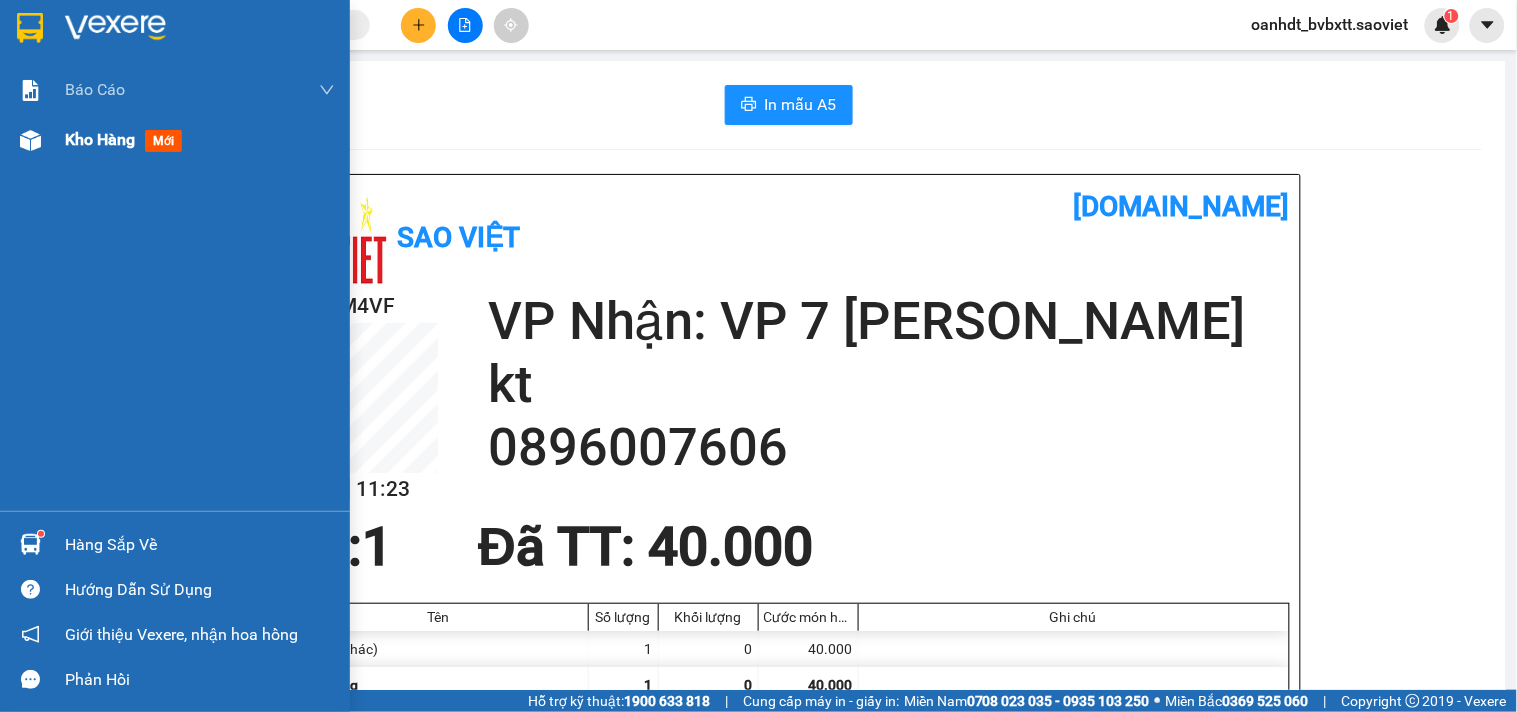 click on "mới" at bounding box center (163, 141) 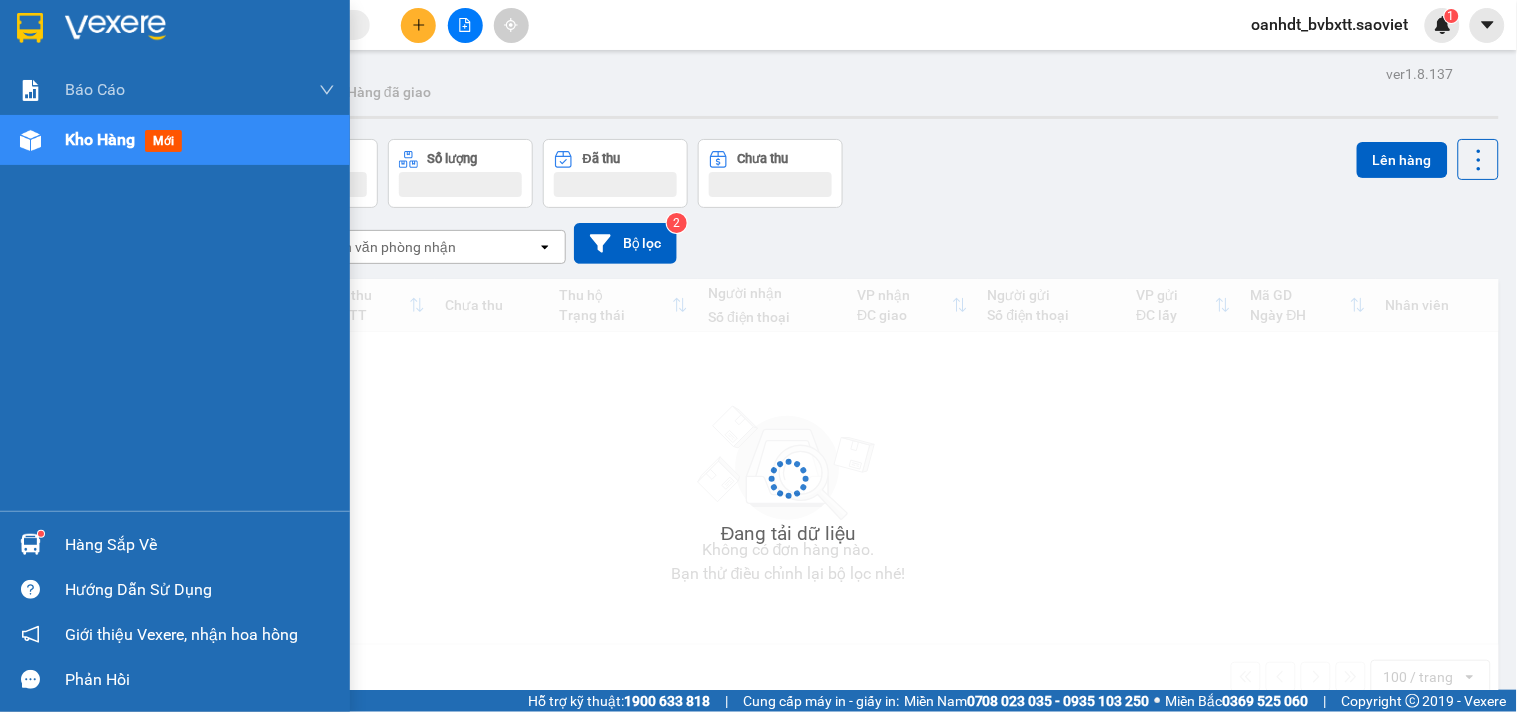 click on "mới" at bounding box center [163, 141] 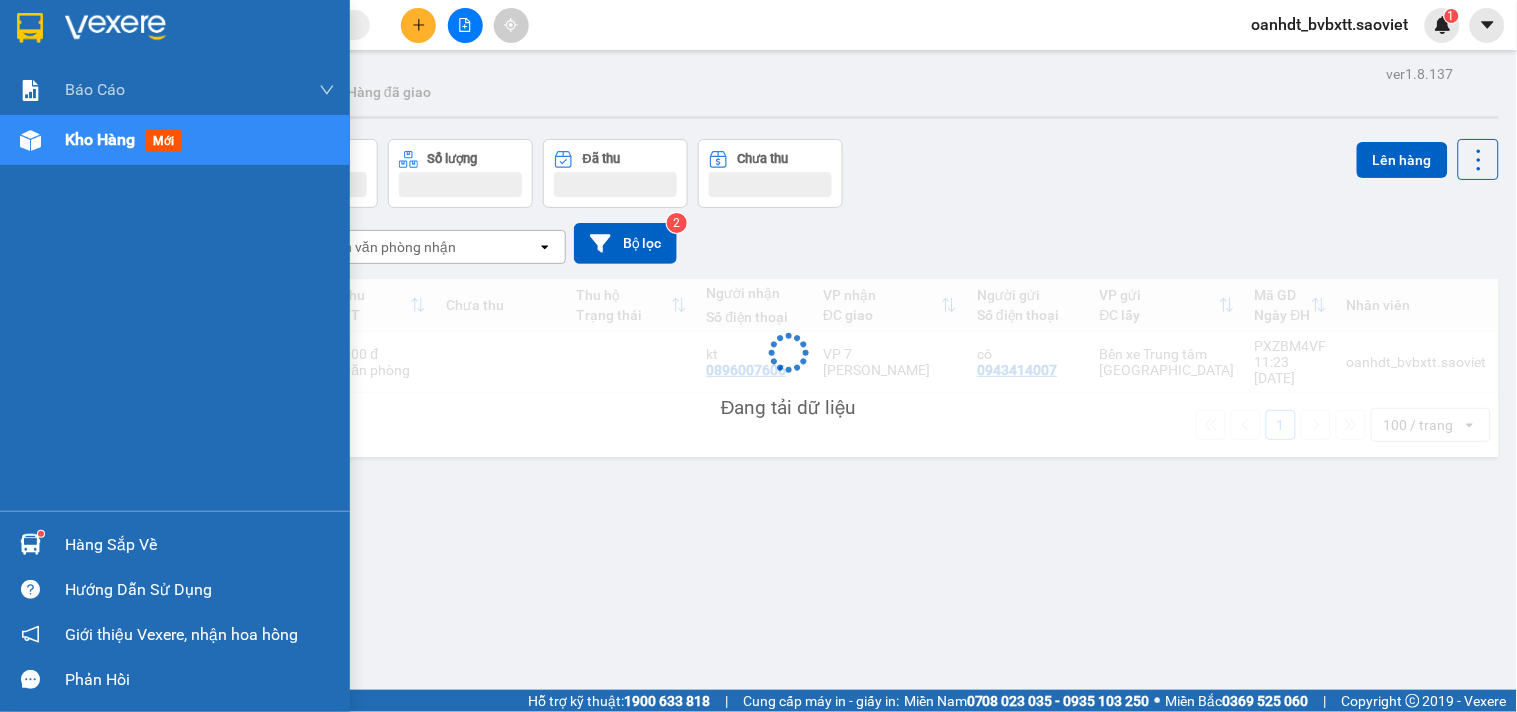 click on "mới" at bounding box center [163, 141] 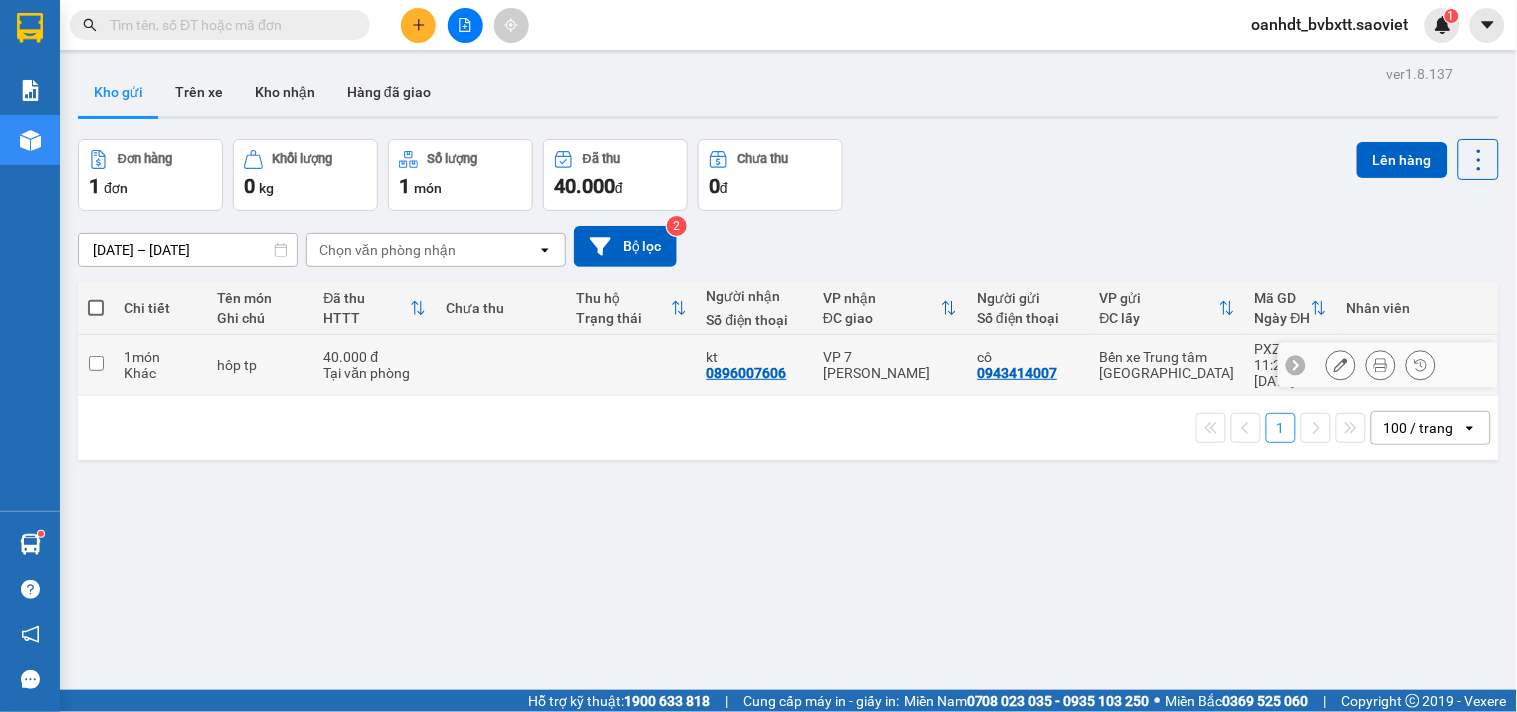 click at bounding box center (631, 365) 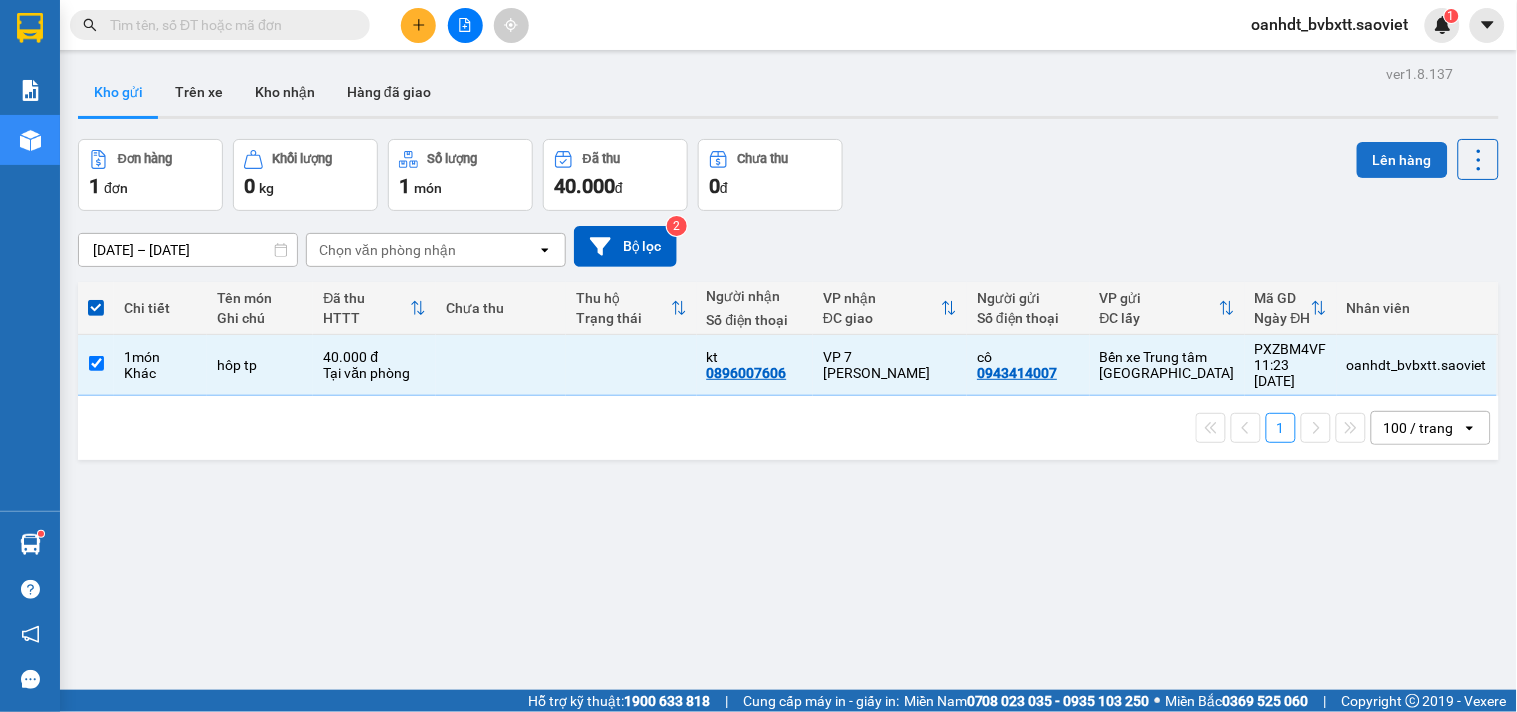 drag, startPoint x: 624, startPoint y: 348, endPoint x: 1411, endPoint y: 155, distance: 810.3197 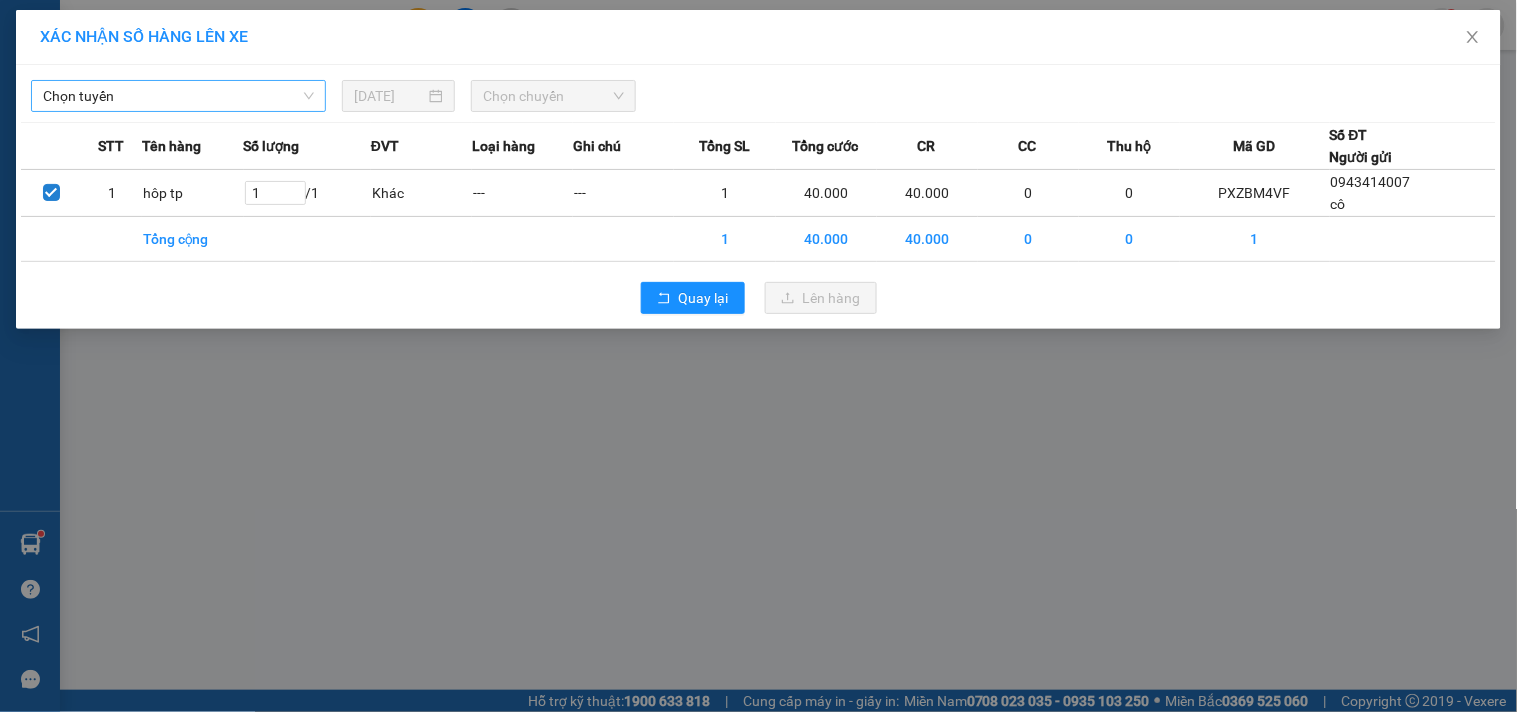 click on "Chọn tuyến" at bounding box center [178, 96] 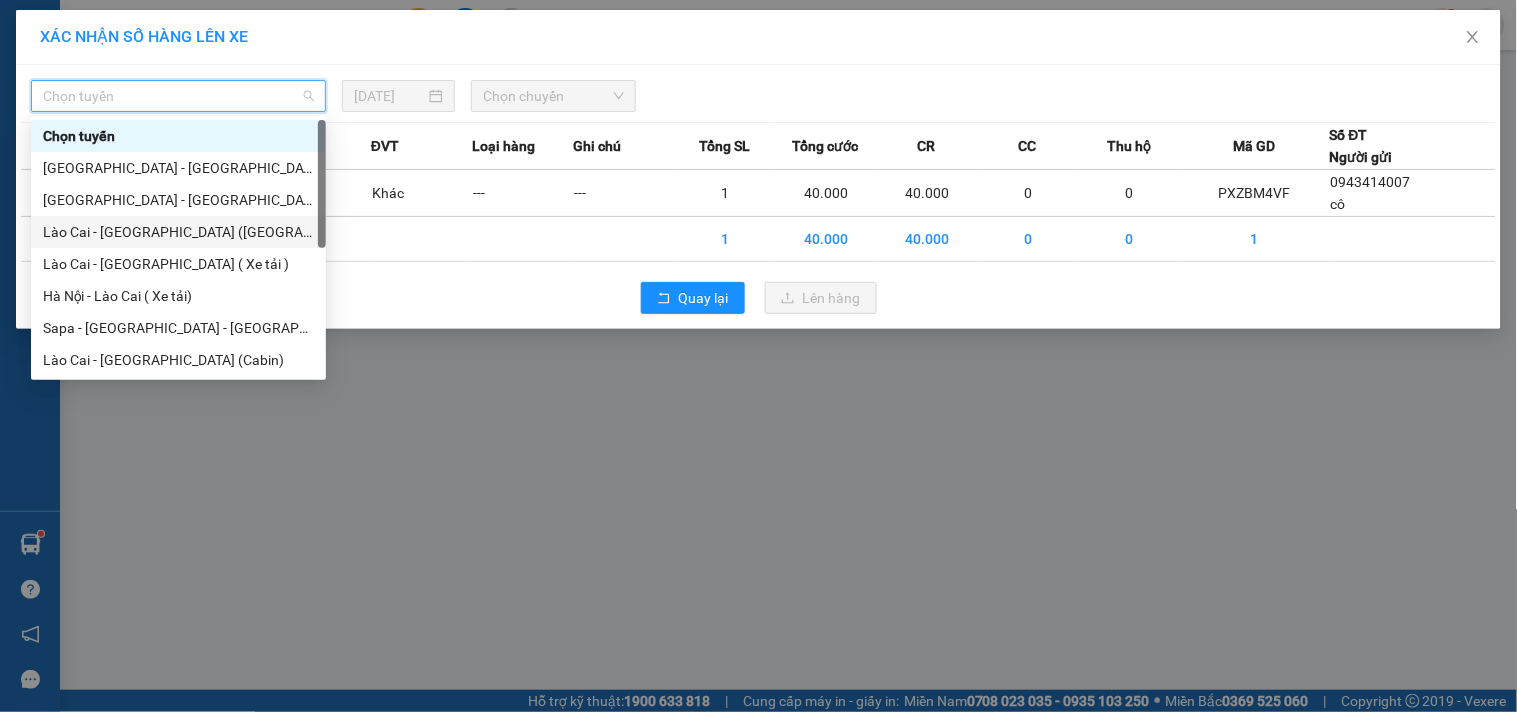click on "Lào Cai - [GEOGRAPHIC_DATA] ([GEOGRAPHIC_DATA])" at bounding box center [178, 232] 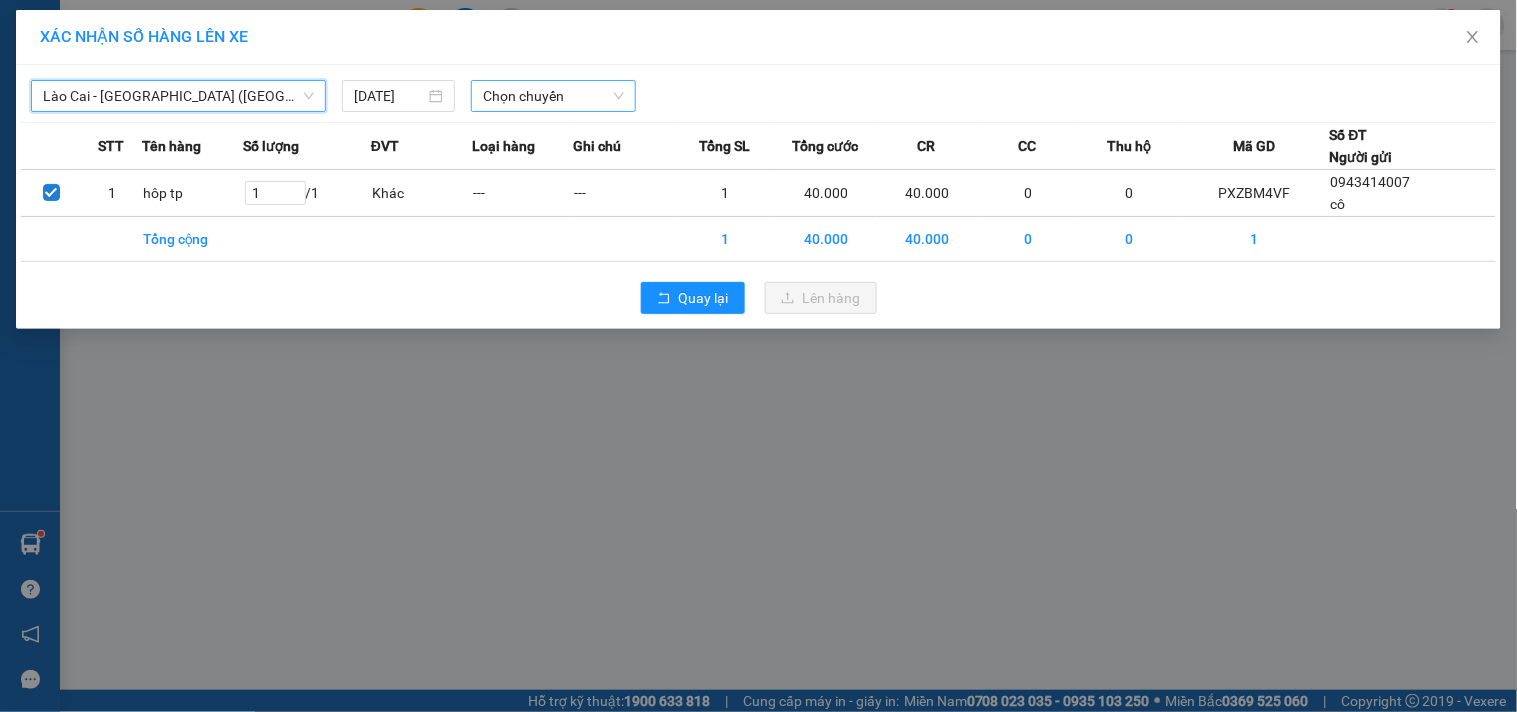 click on "Chọn chuyến" at bounding box center (553, 96) 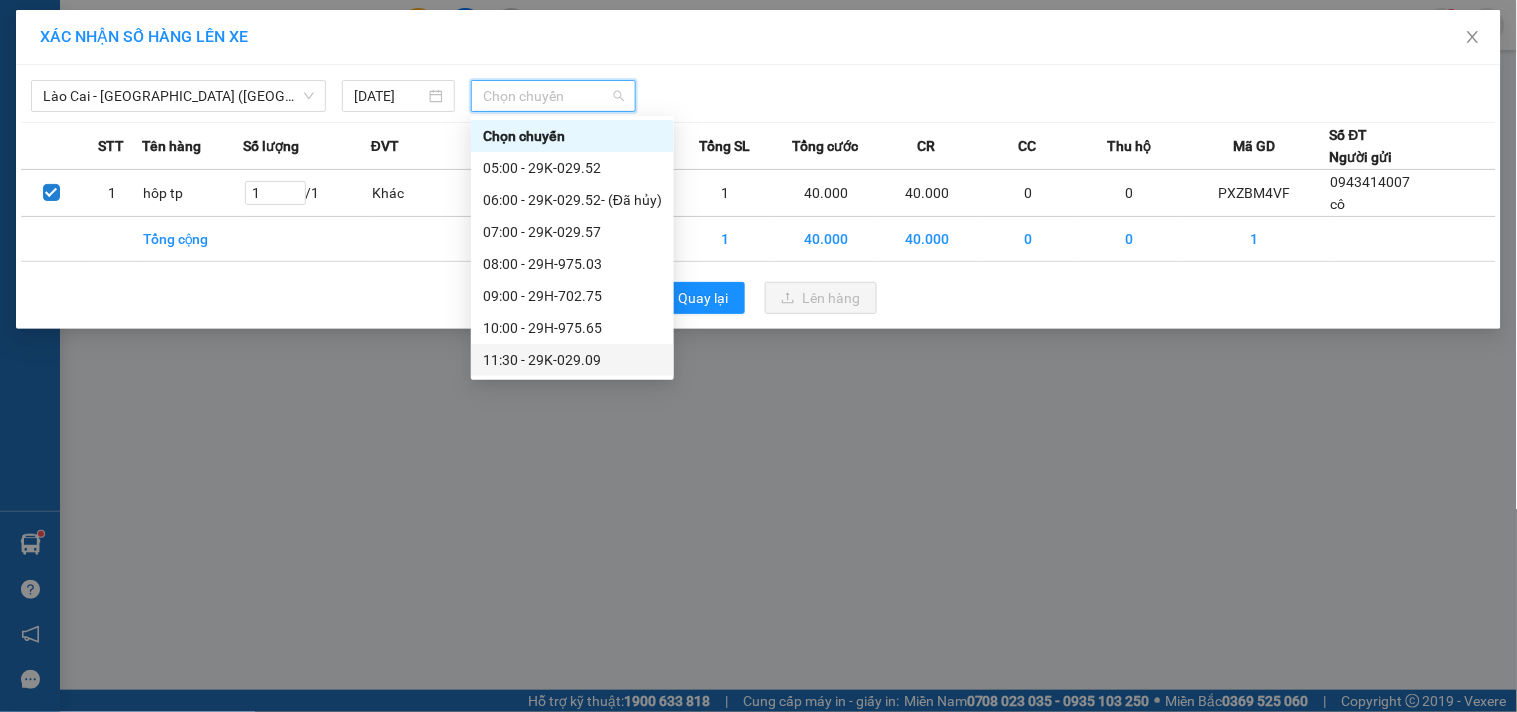 click on "11:30     - 29K-029.09" at bounding box center [572, 360] 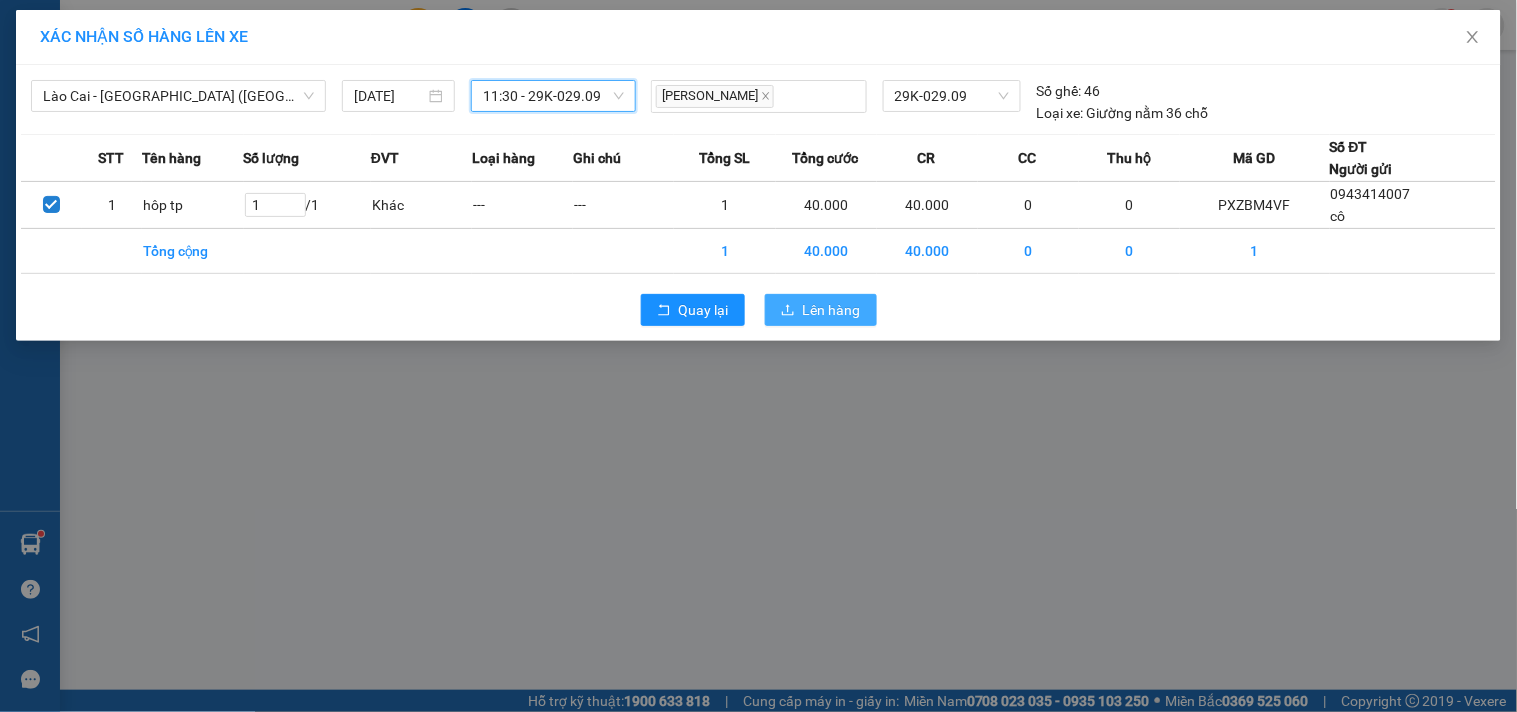 click on "Lên hàng" at bounding box center (832, 310) 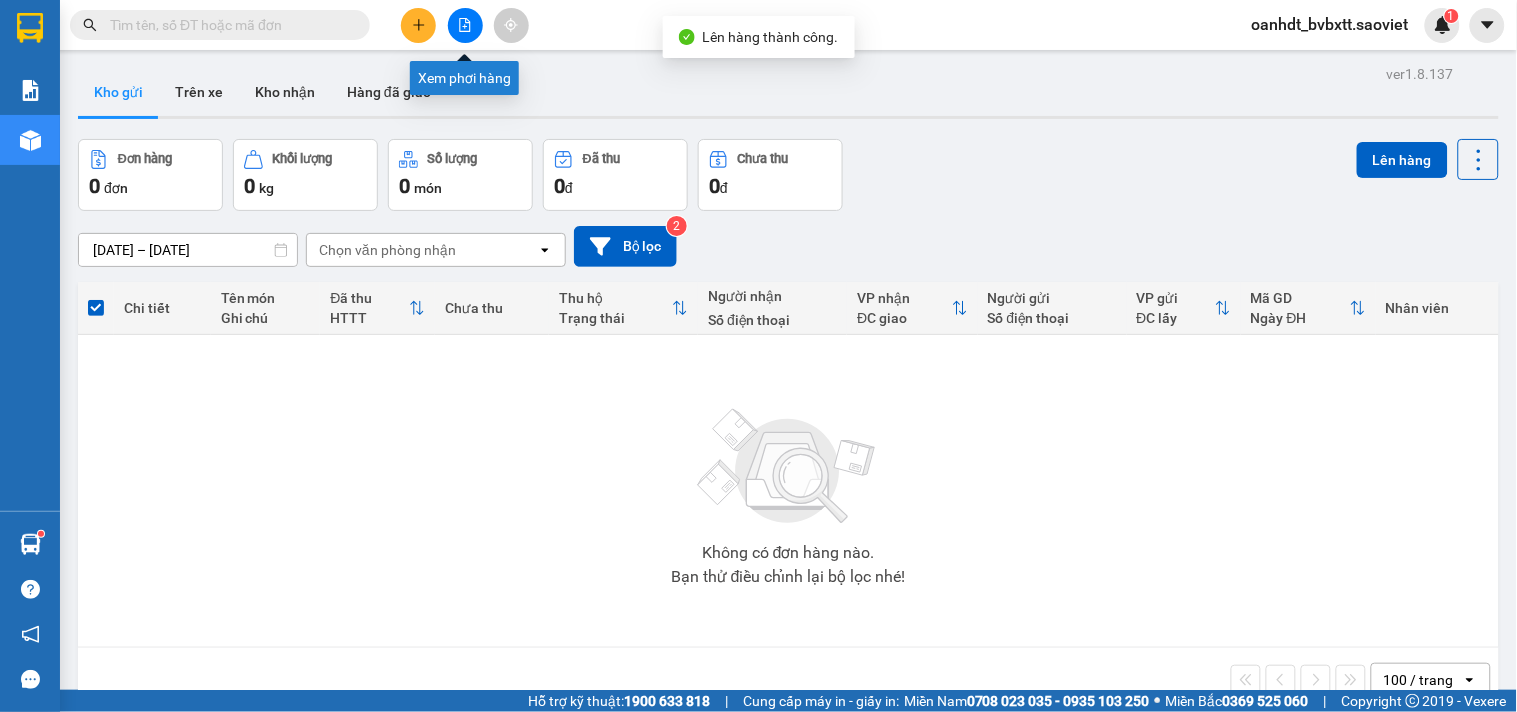 click 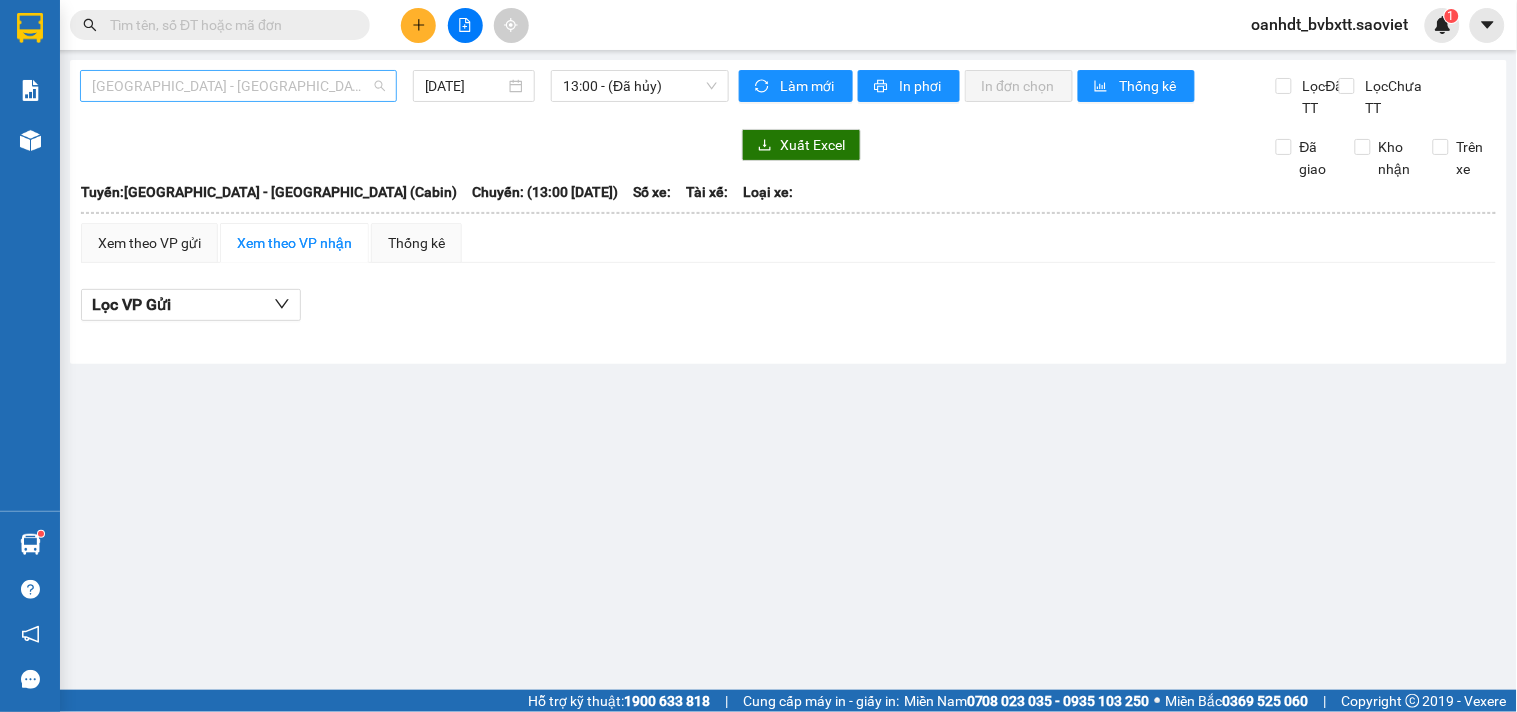 click on "[GEOGRAPHIC_DATA] - [GEOGRAPHIC_DATA] (Cabin)" at bounding box center [238, 86] 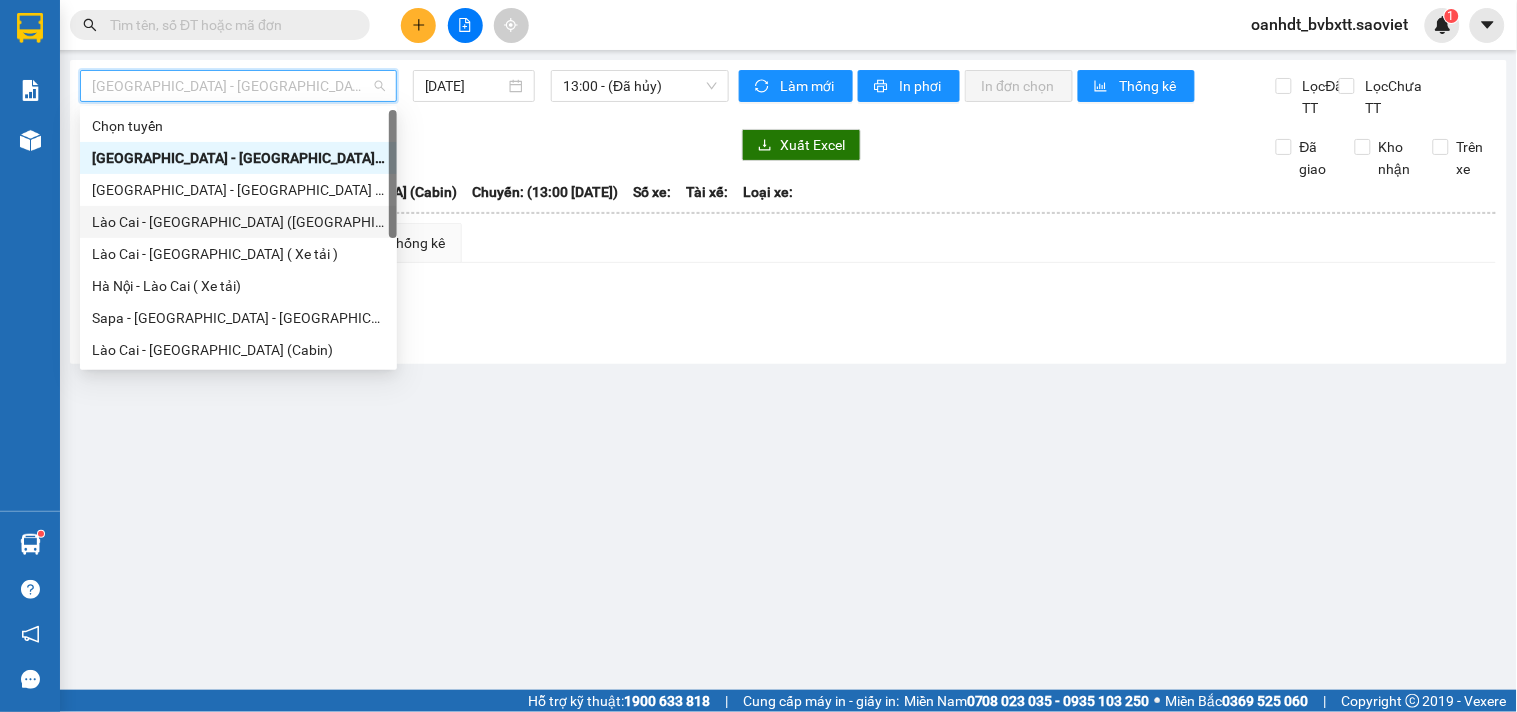 click on "Lào Cai - [GEOGRAPHIC_DATA] ([GEOGRAPHIC_DATA])" at bounding box center (238, 222) 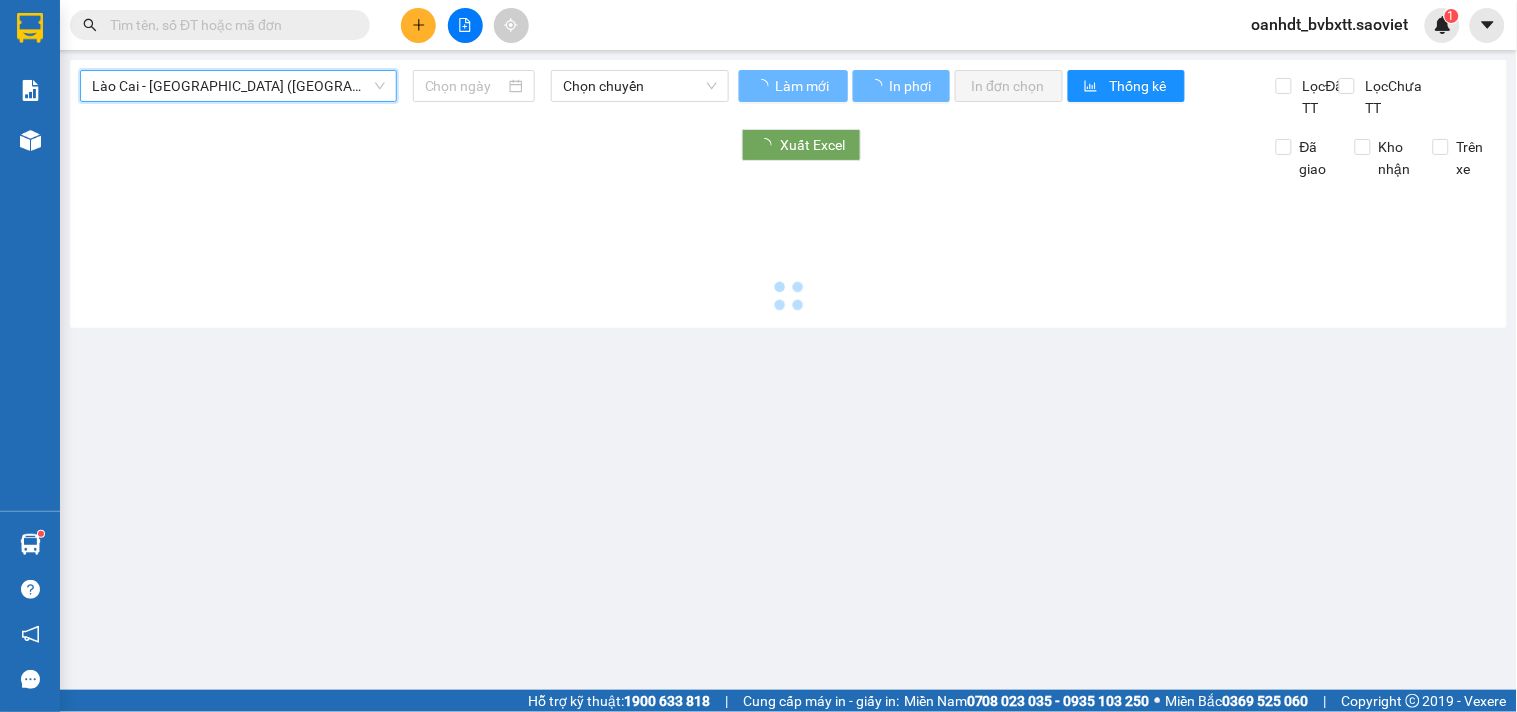 type on "[DATE]" 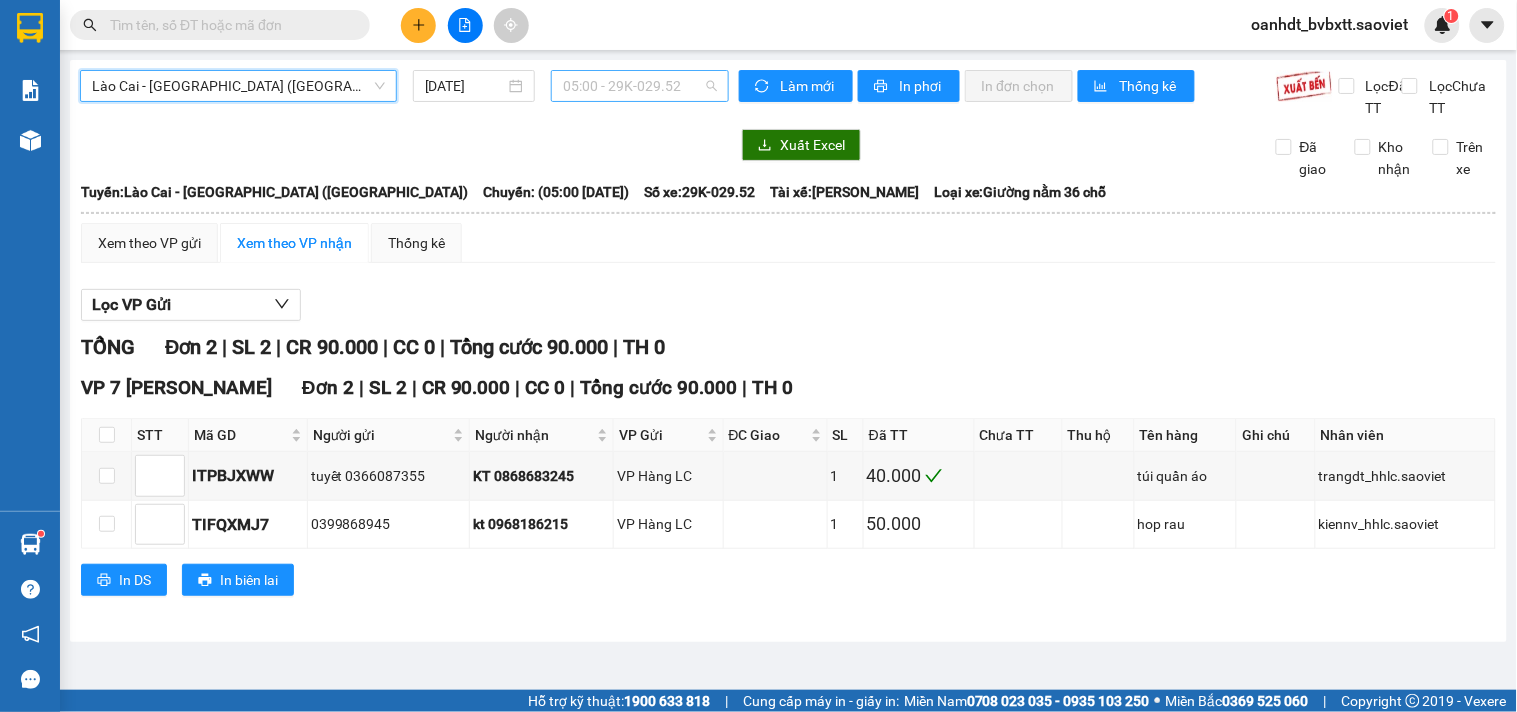 click on "05:00     - 29K-029.52" at bounding box center (640, 86) 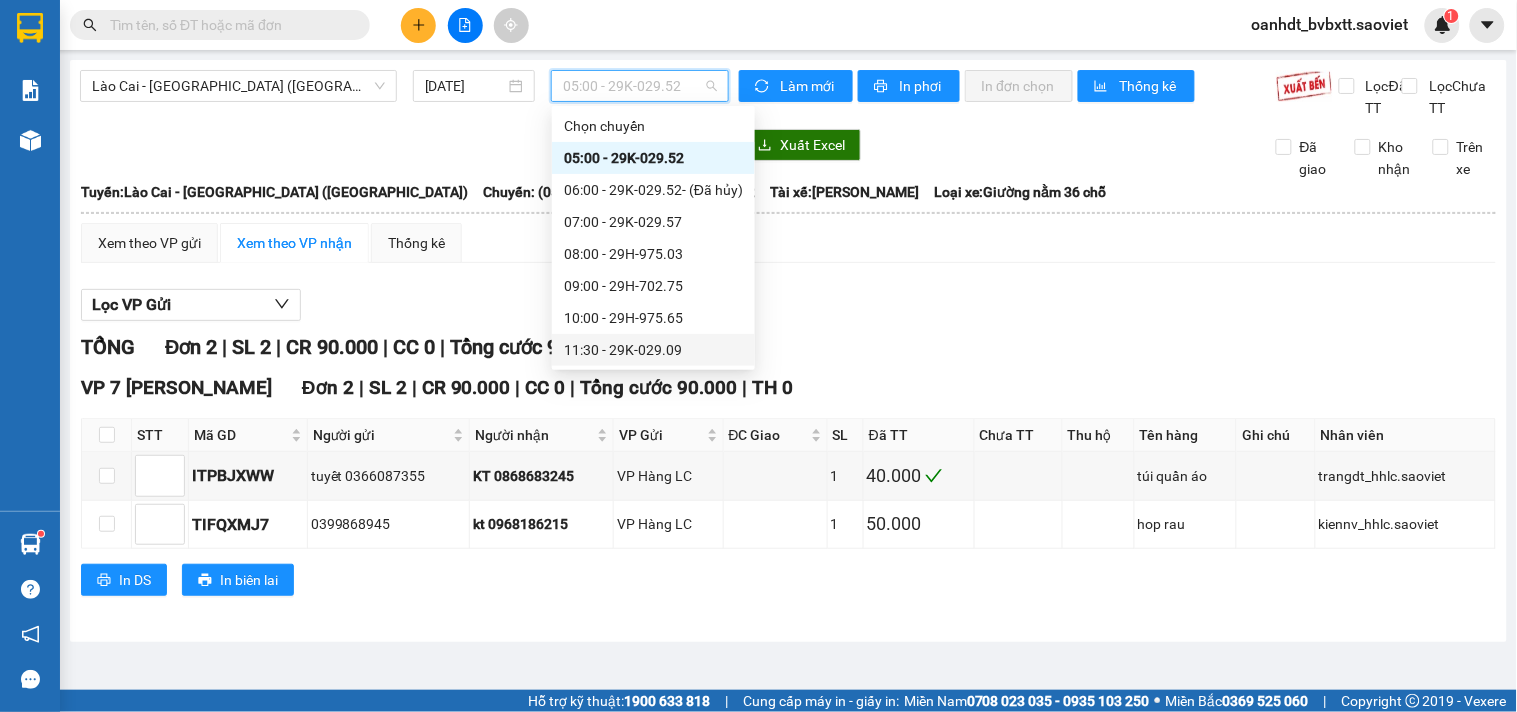 click on "11:30     - 29K-029.09" at bounding box center [653, 350] 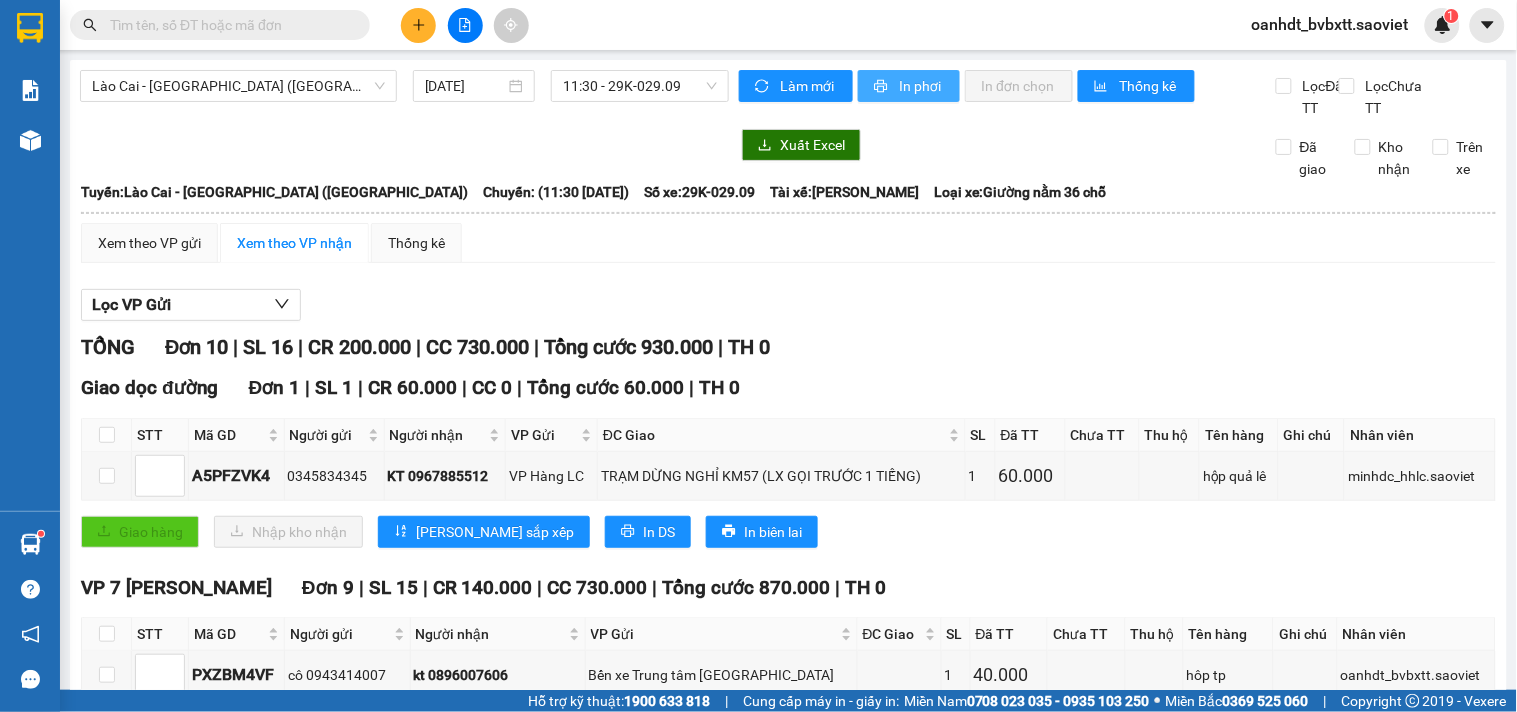 click on "In phơi" at bounding box center [921, 86] 